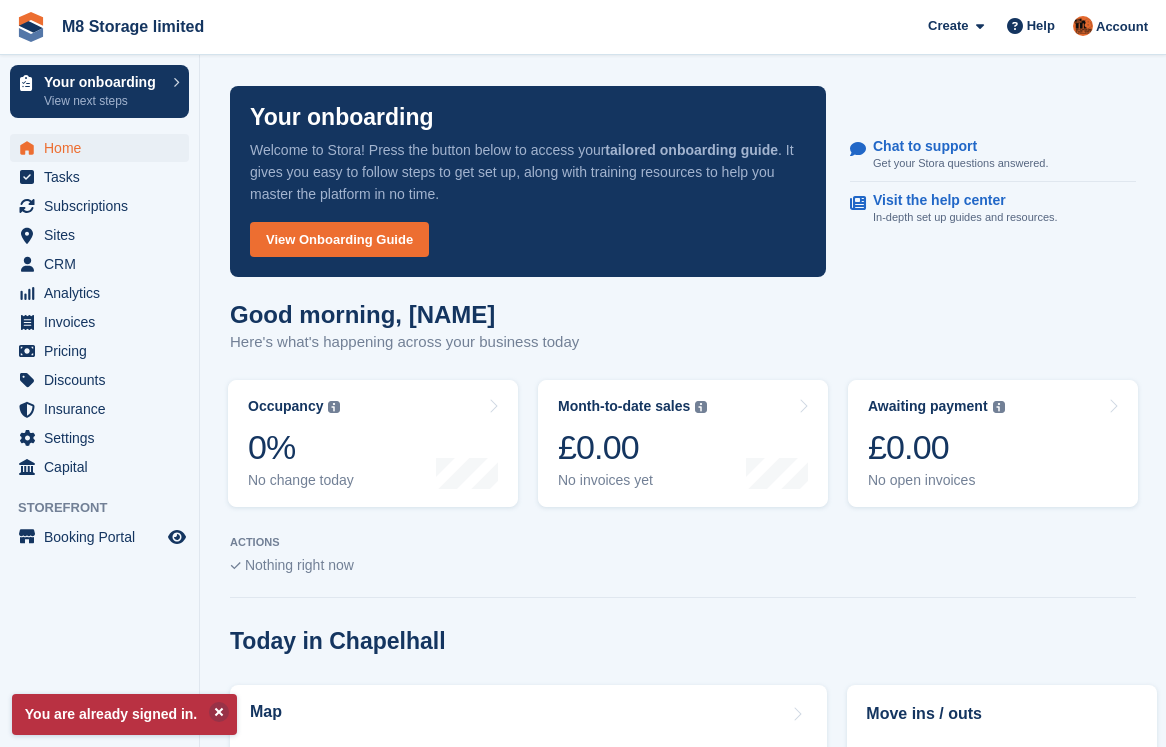 scroll, scrollTop: 0, scrollLeft: 0, axis: both 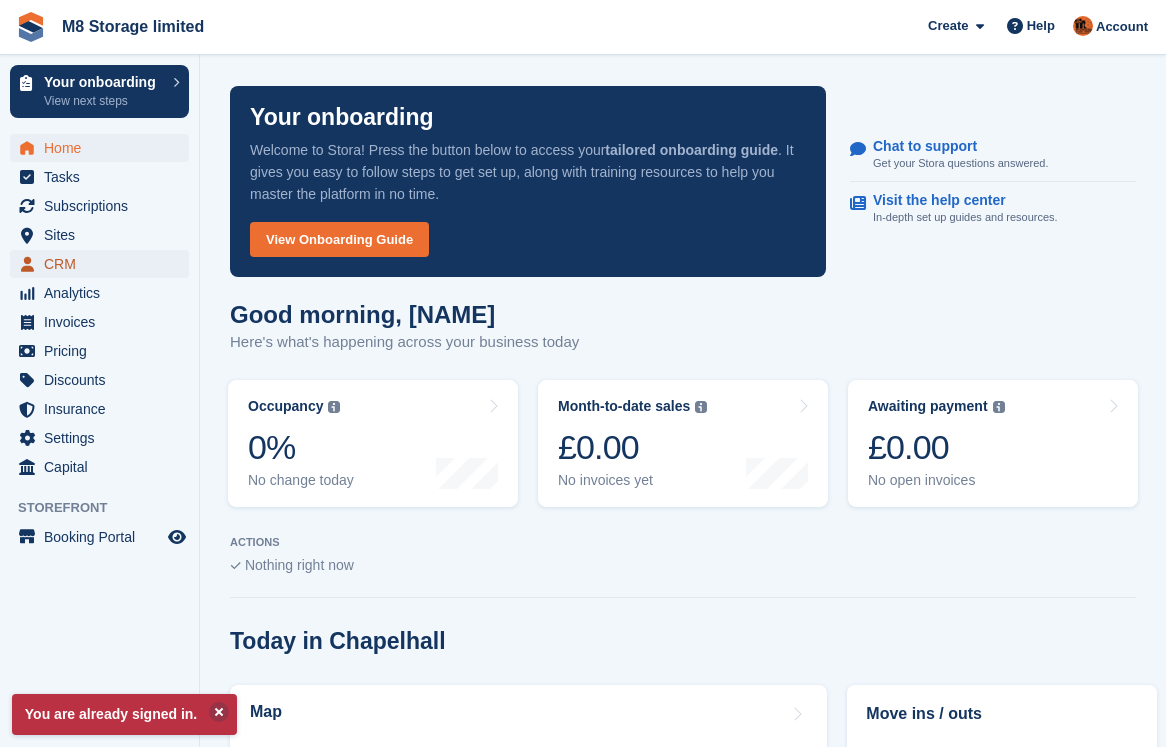 click on "CRM" at bounding box center [104, 264] 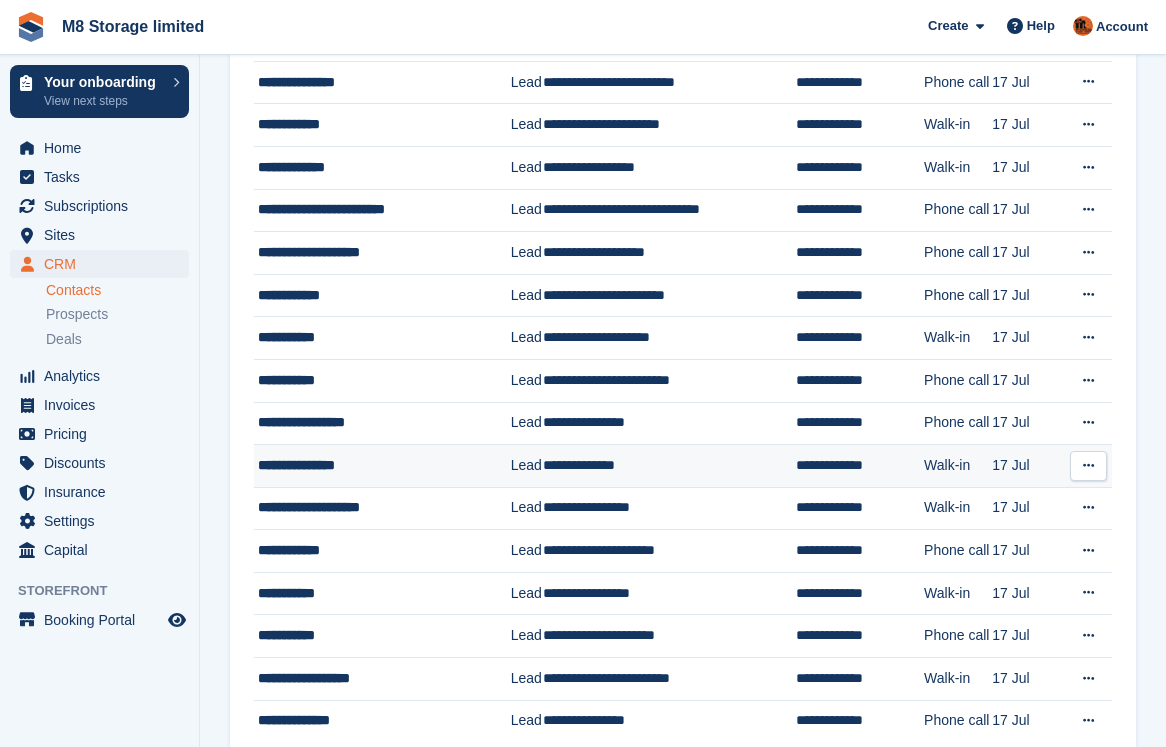 scroll, scrollTop: 548, scrollLeft: 0, axis: vertical 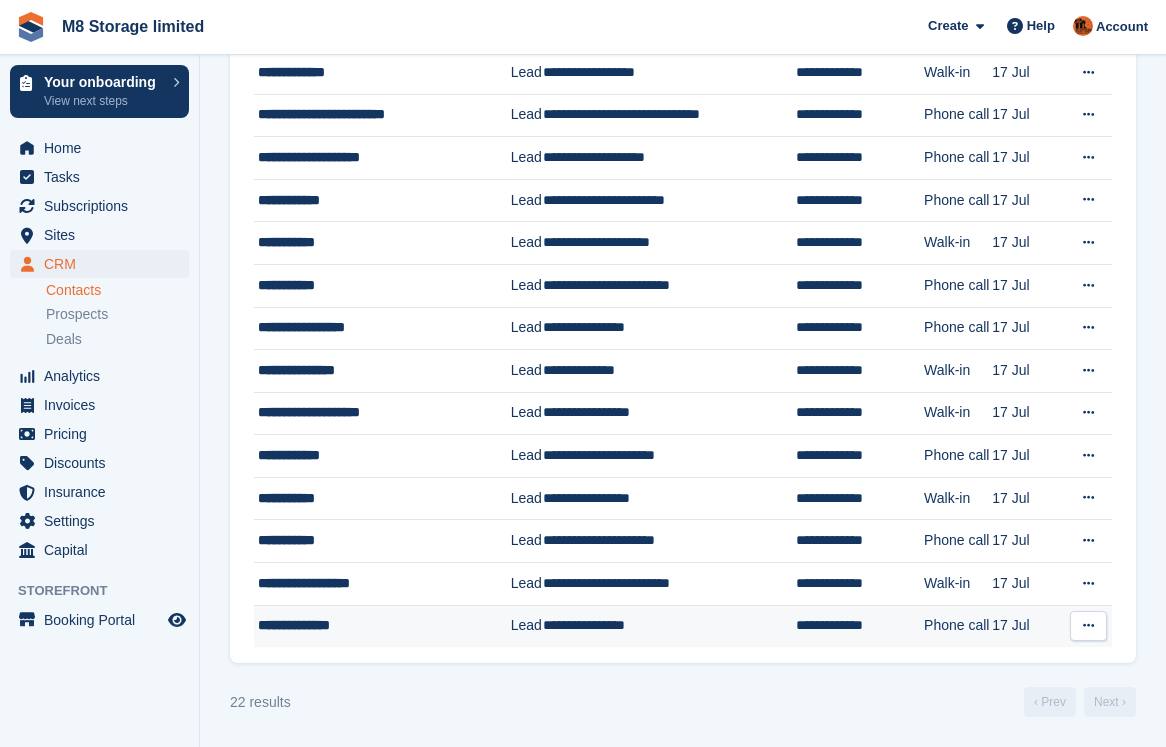 click at bounding box center [1088, 626] 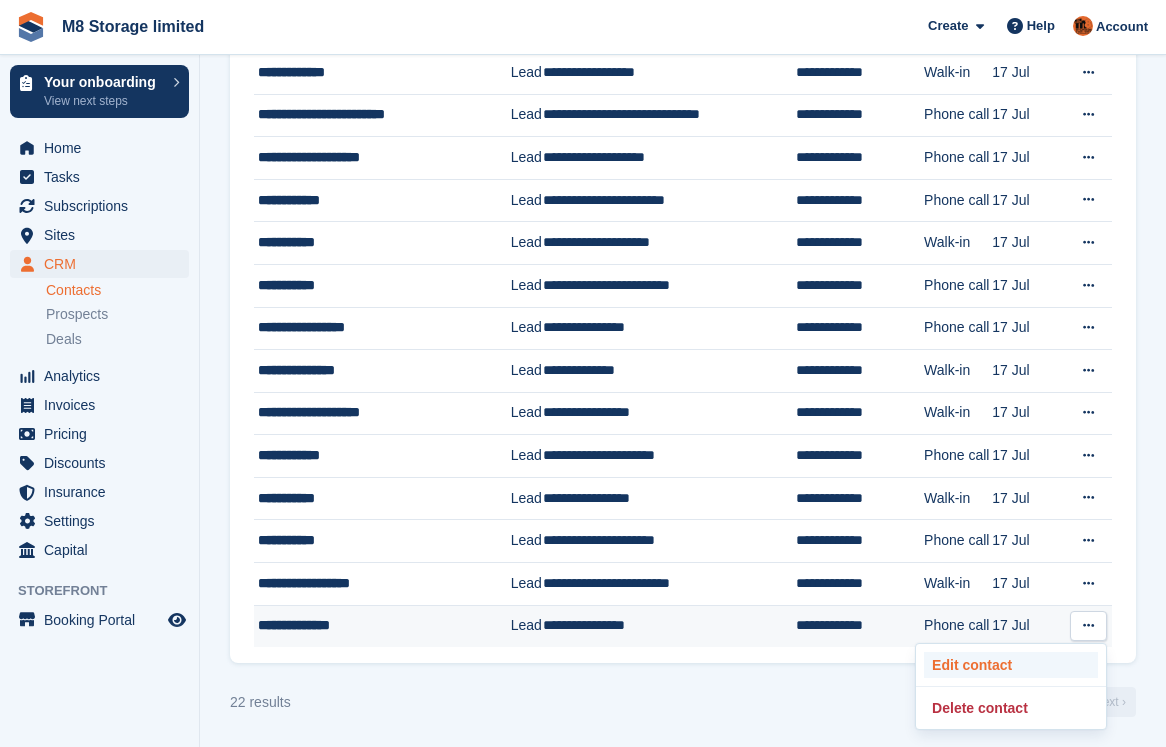 click on "Edit contact" at bounding box center [1011, 665] 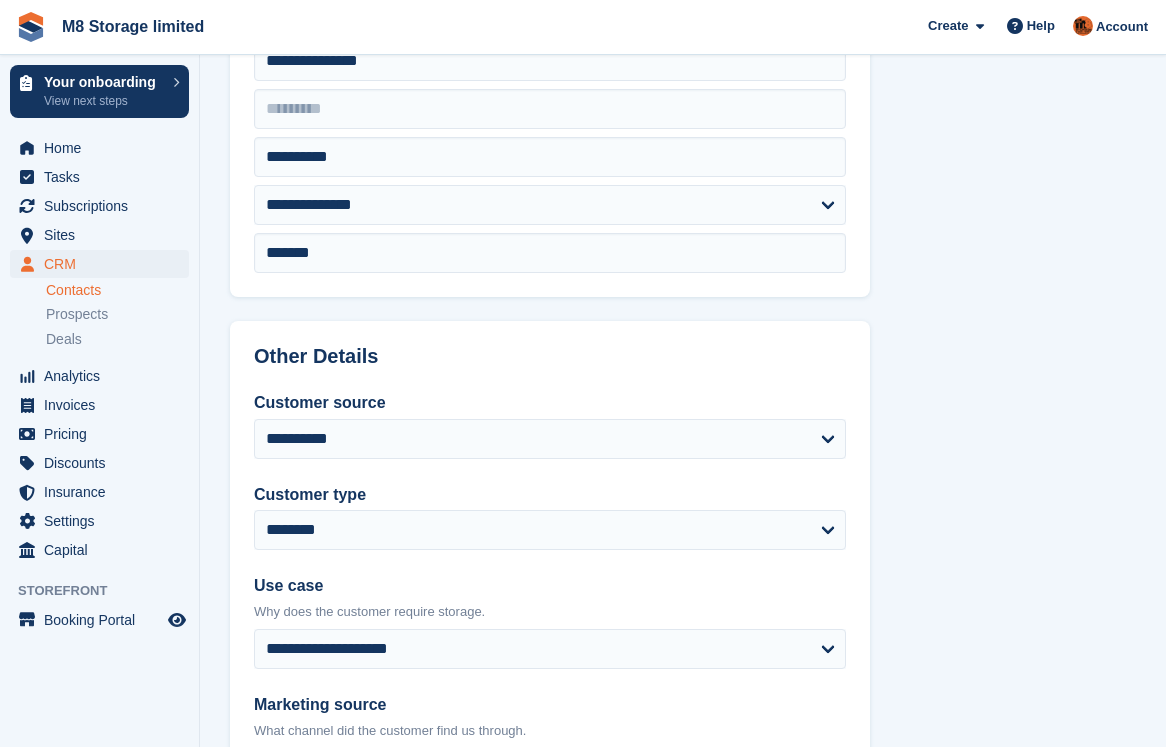 scroll, scrollTop: 0, scrollLeft: 0, axis: both 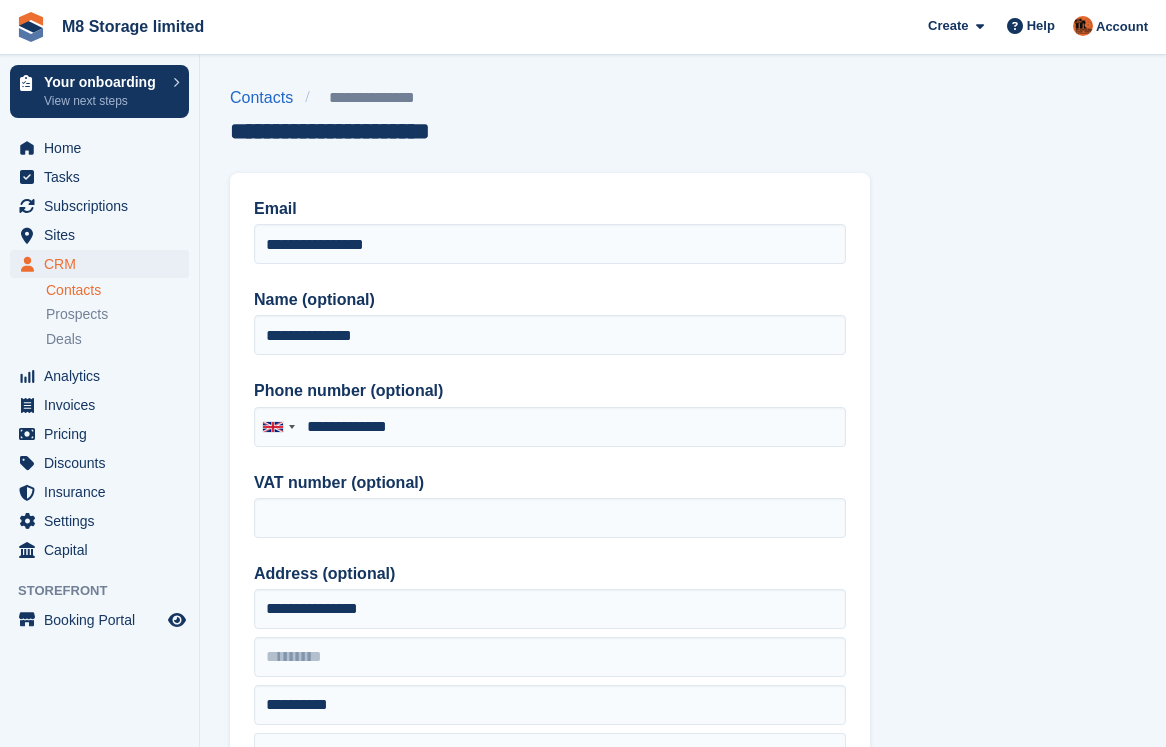 type on "**********" 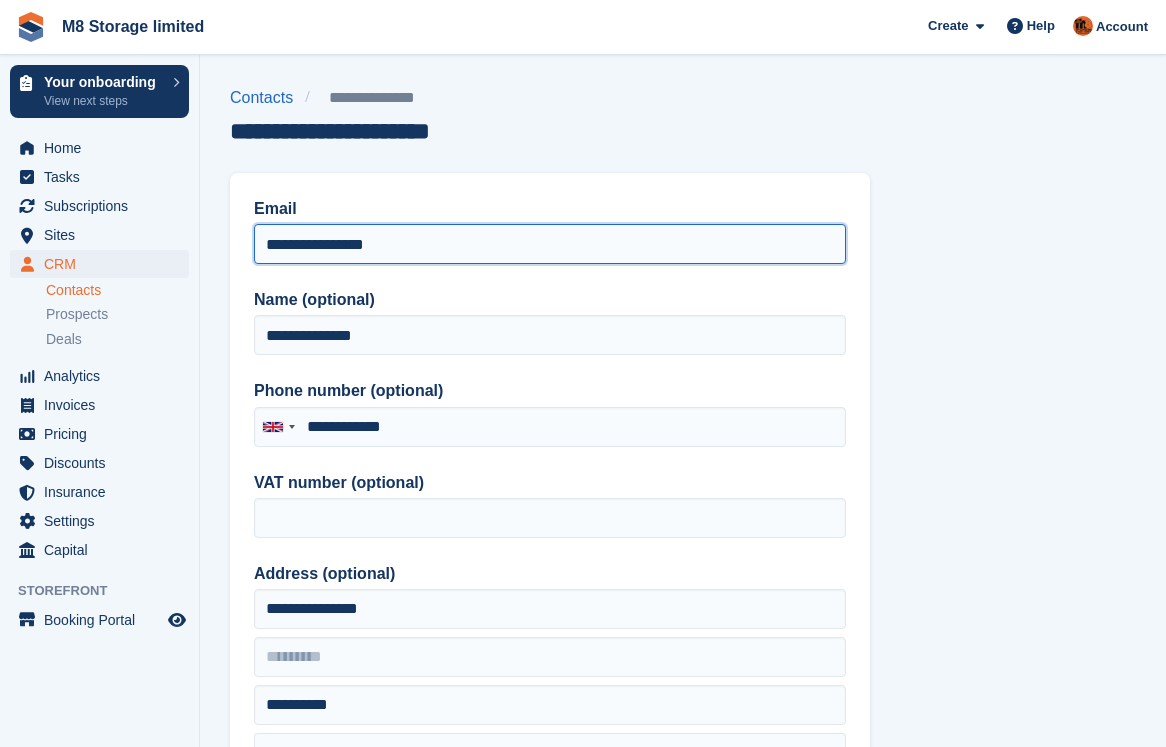 click on "**********" at bounding box center [550, 244] 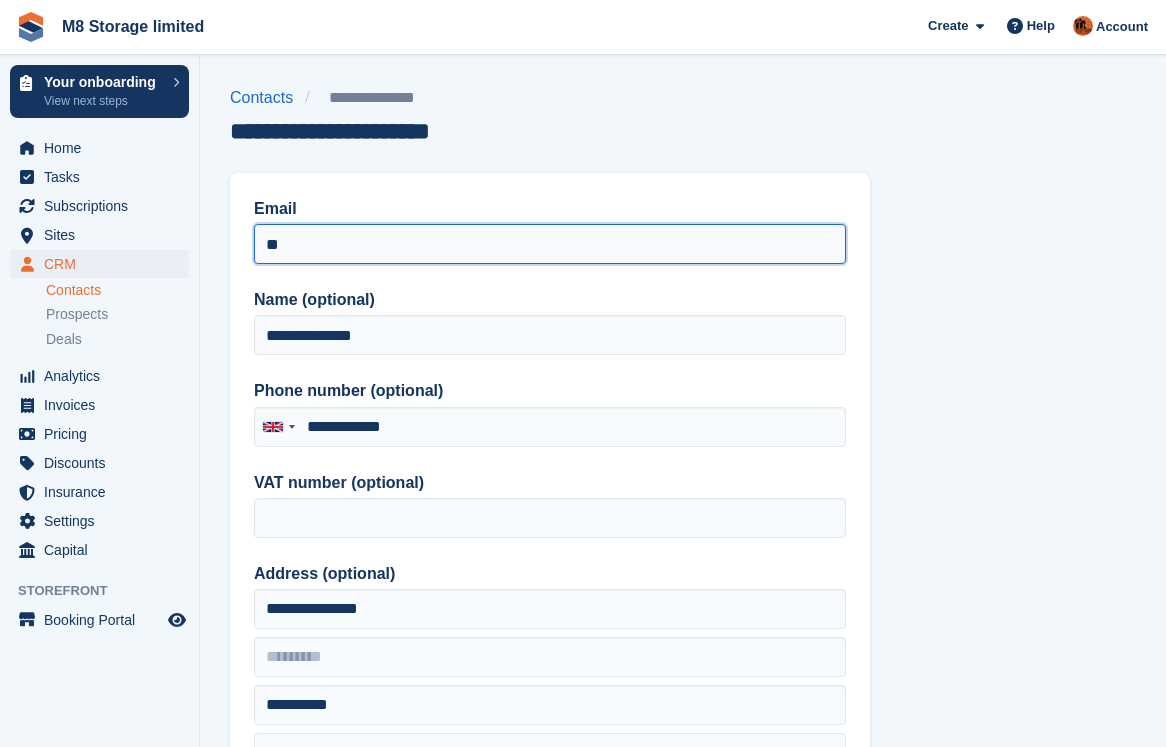 type on "*" 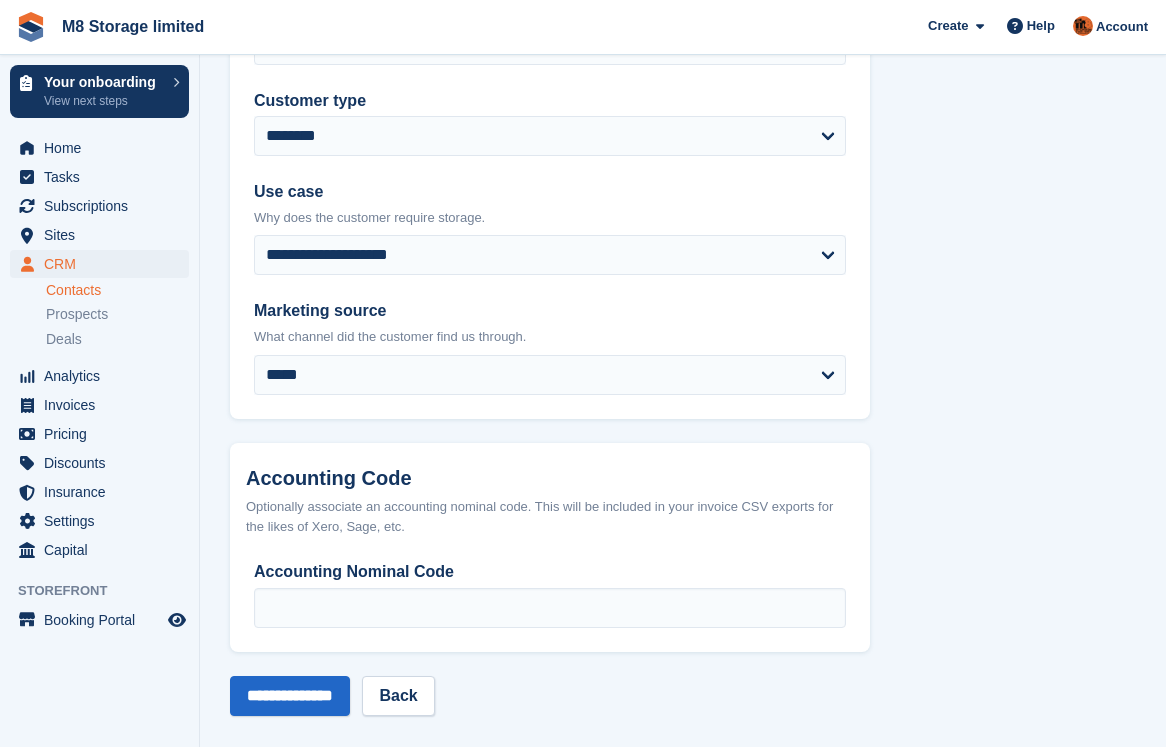 scroll, scrollTop: 957, scrollLeft: 0, axis: vertical 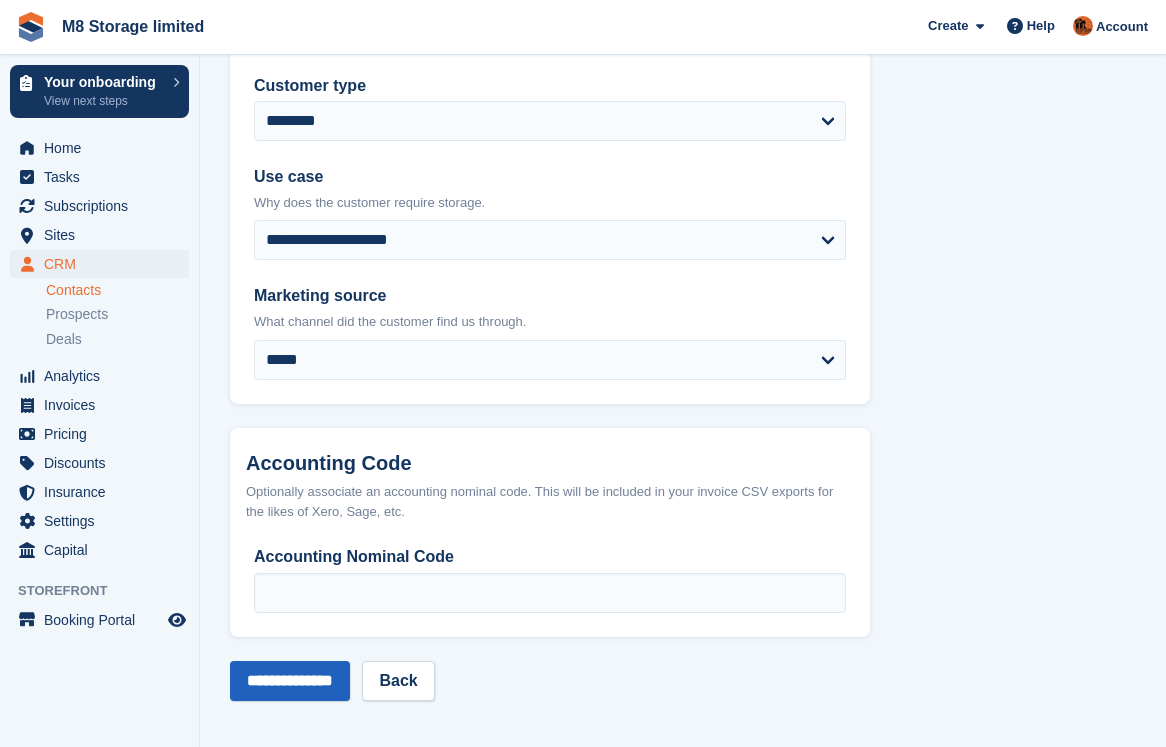 type on "**********" 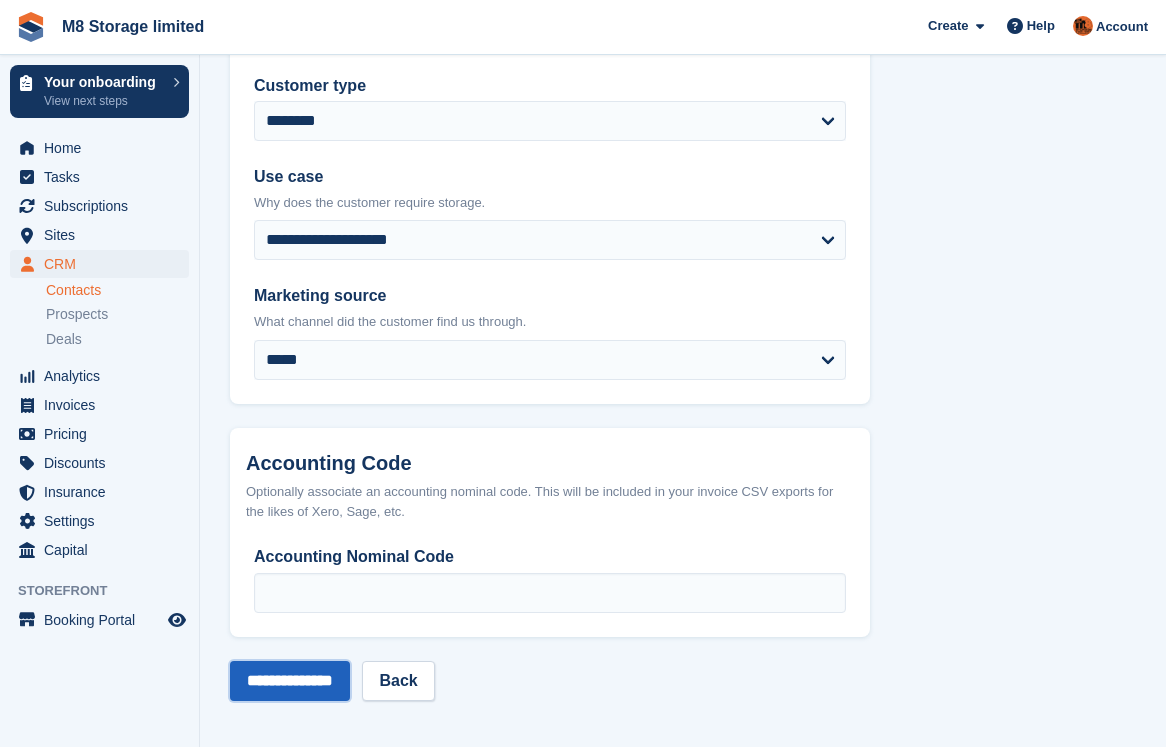 click on "**********" at bounding box center [290, 681] 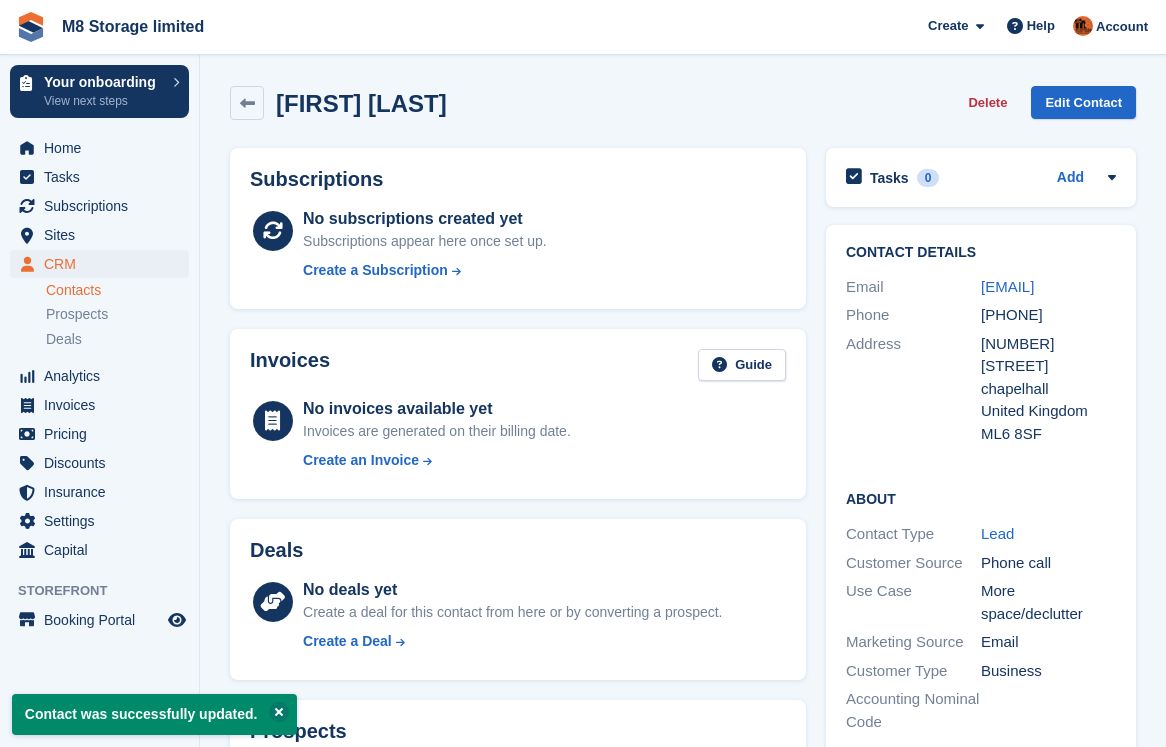 scroll, scrollTop: 0, scrollLeft: 0, axis: both 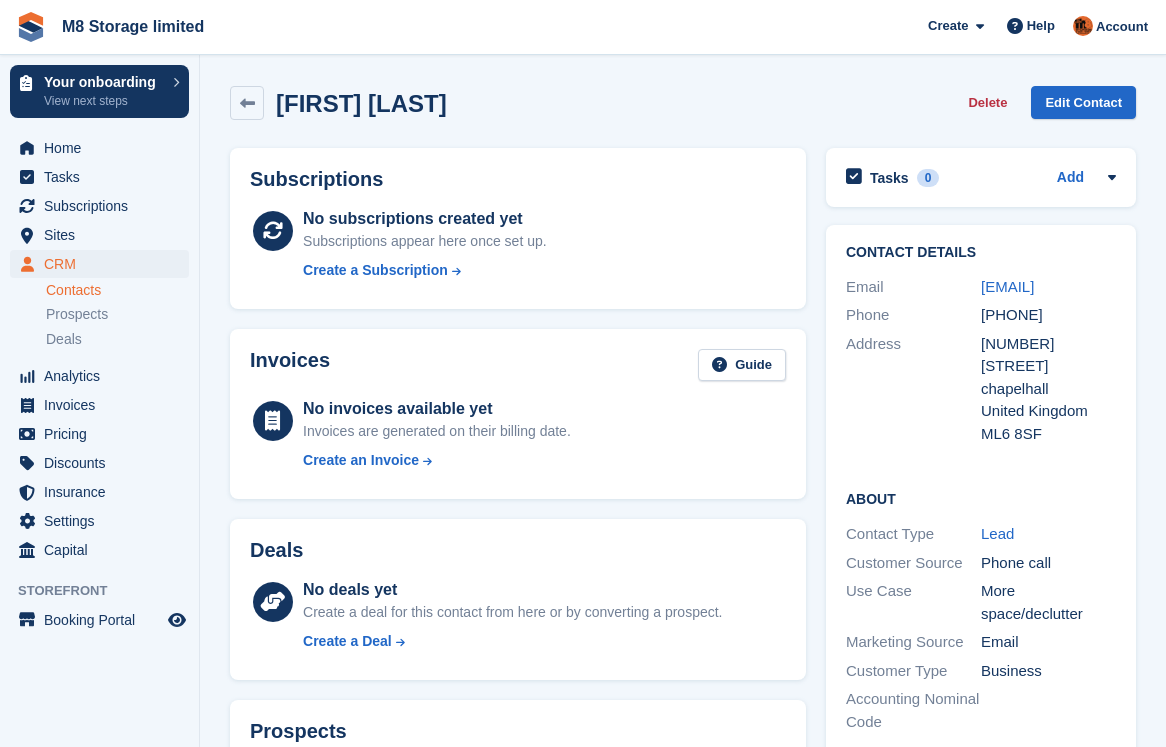 click on "Contacts" at bounding box center [117, 290] 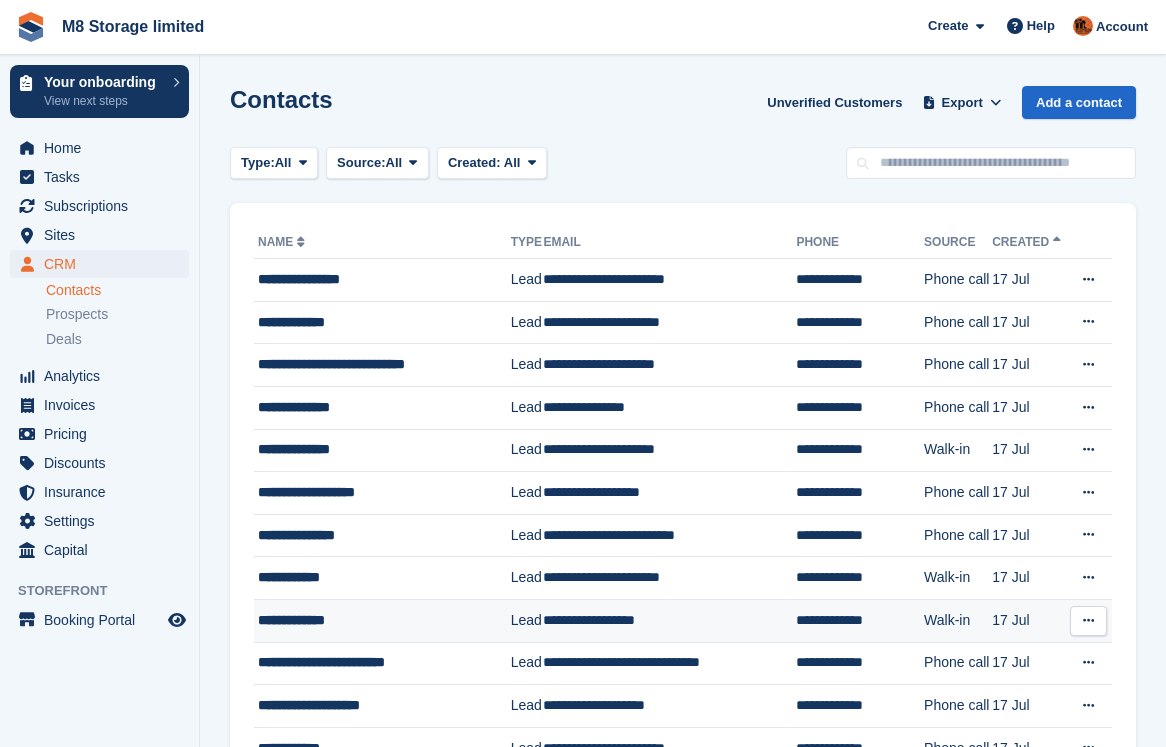 click at bounding box center (1088, 620) 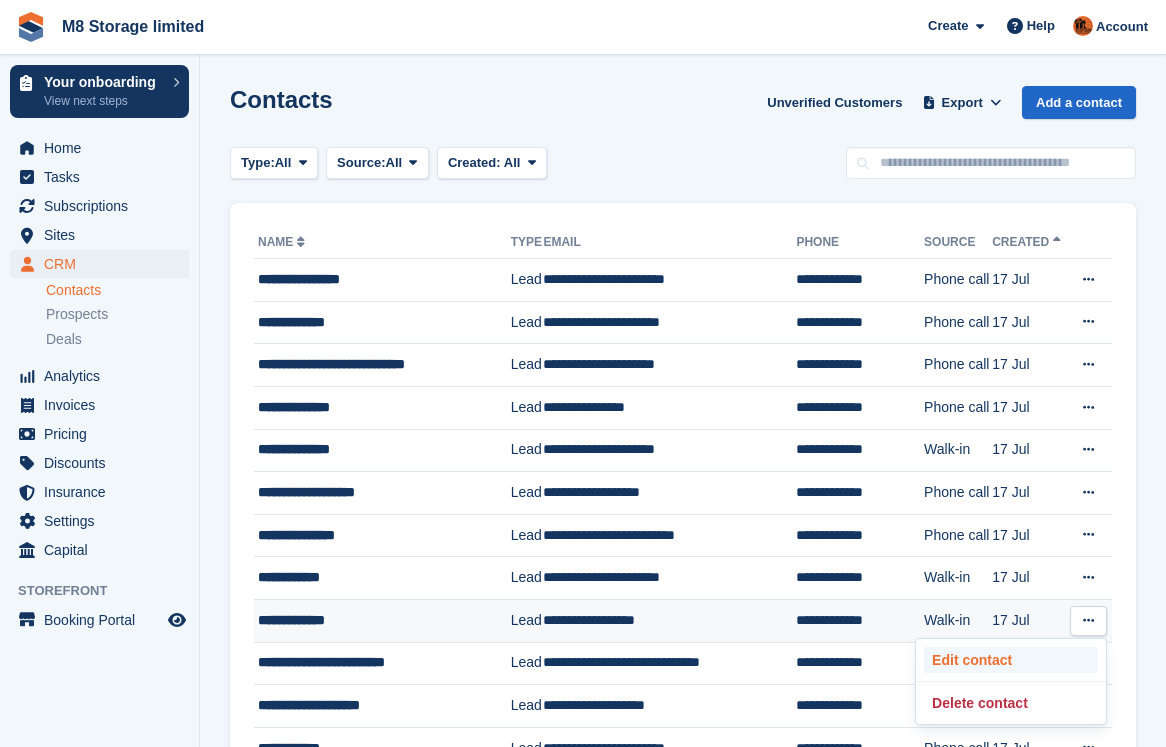 click on "Edit contact" at bounding box center [1011, 660] 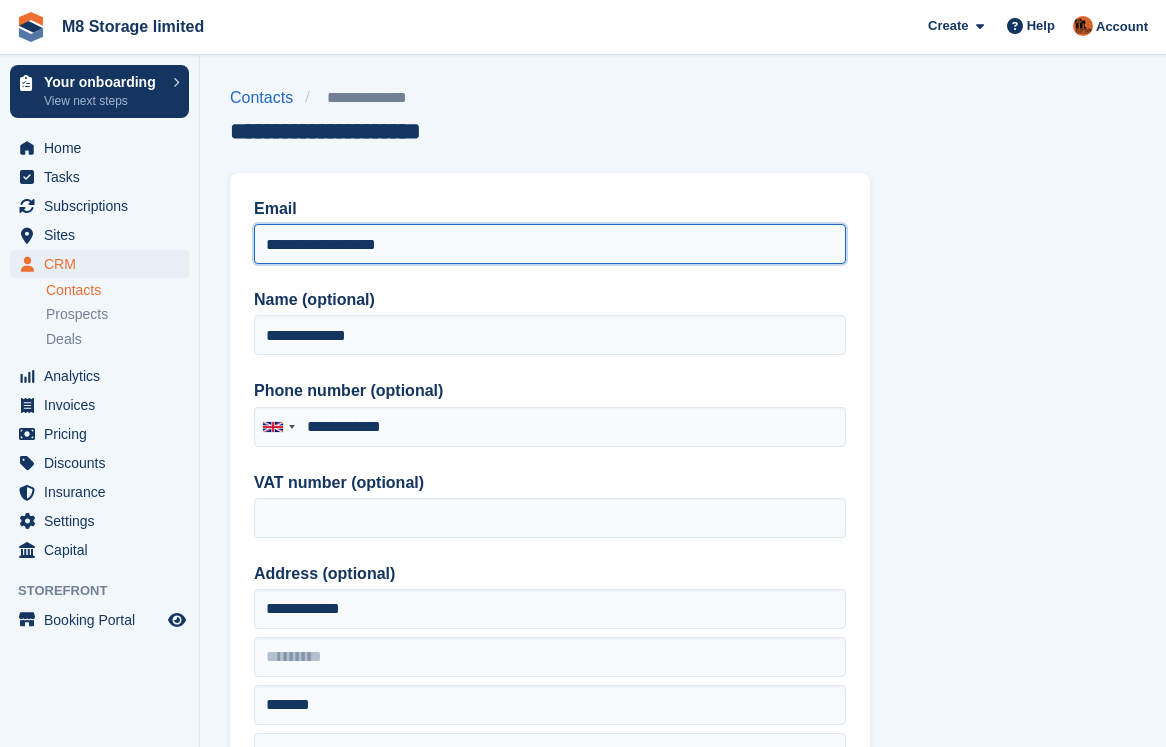 click on "**********" at bounding box center [550, 244] 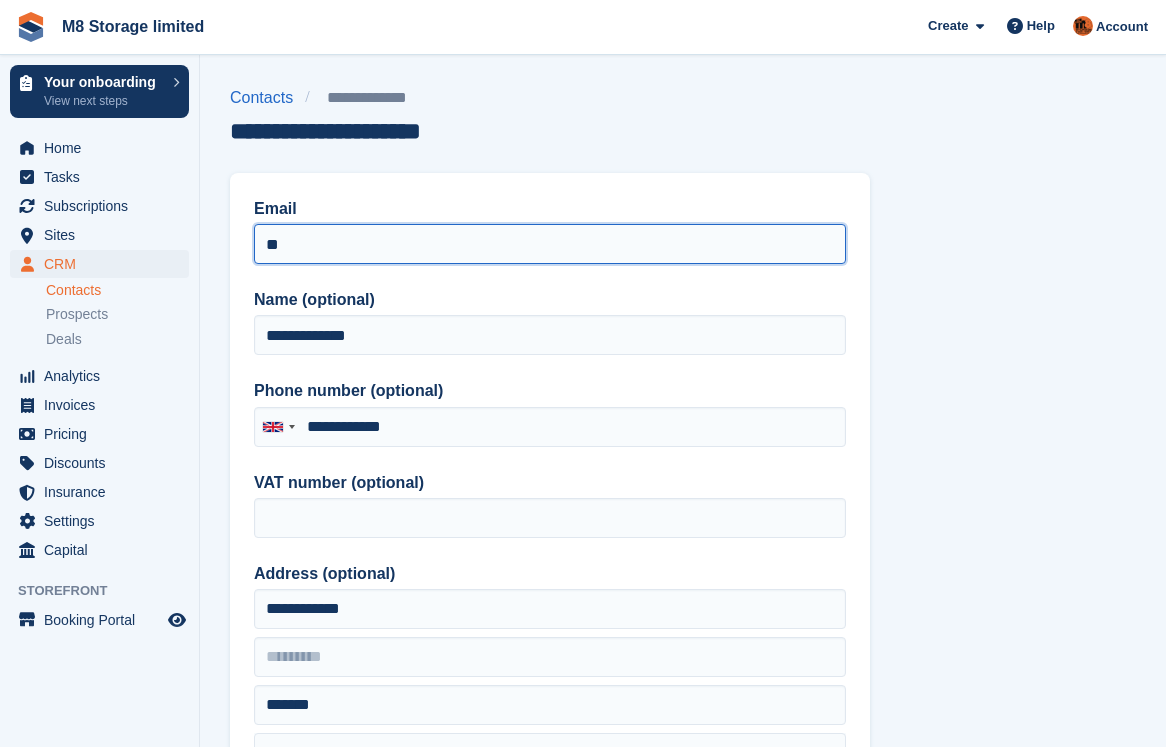 type on "*" 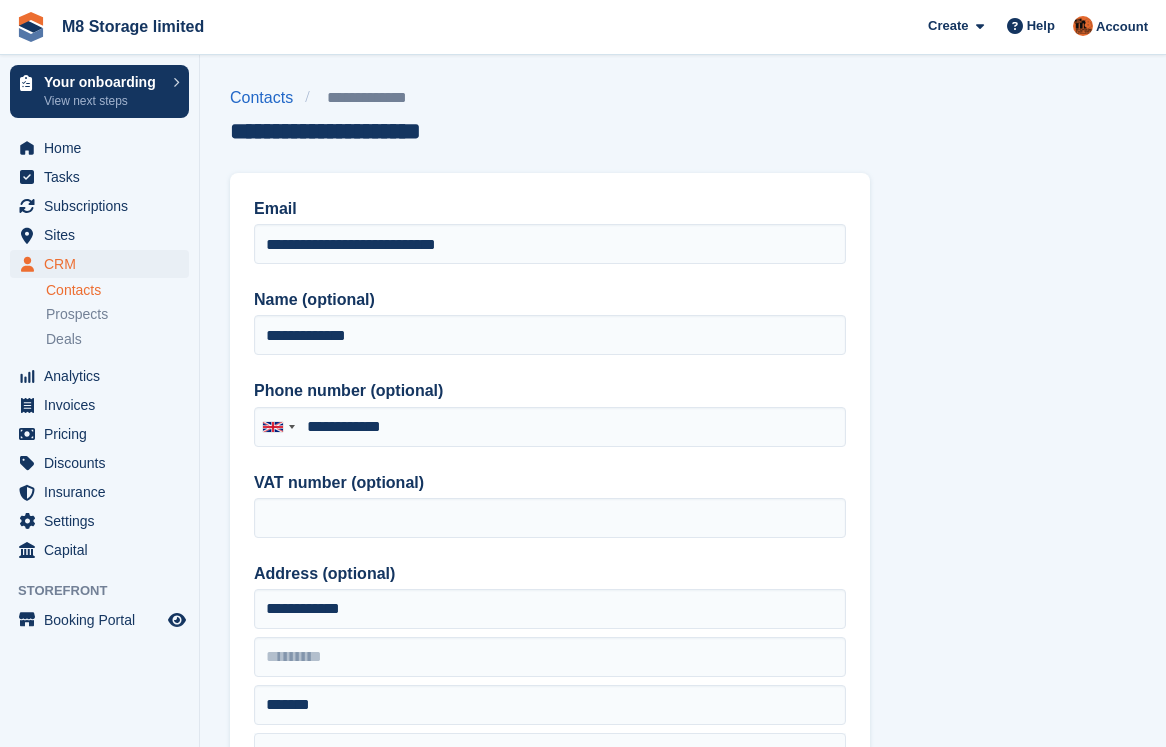 click on "**********" at bounding box center (550, 509) 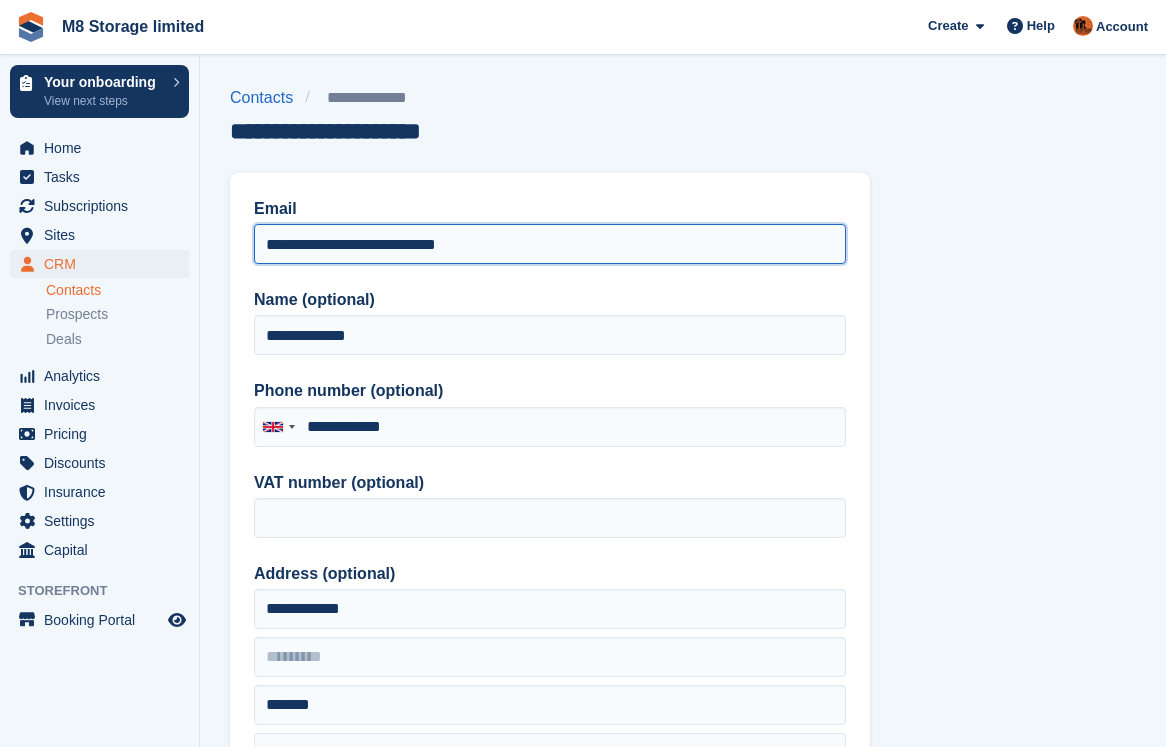 click on "**********" at bounding box center (550, 244) 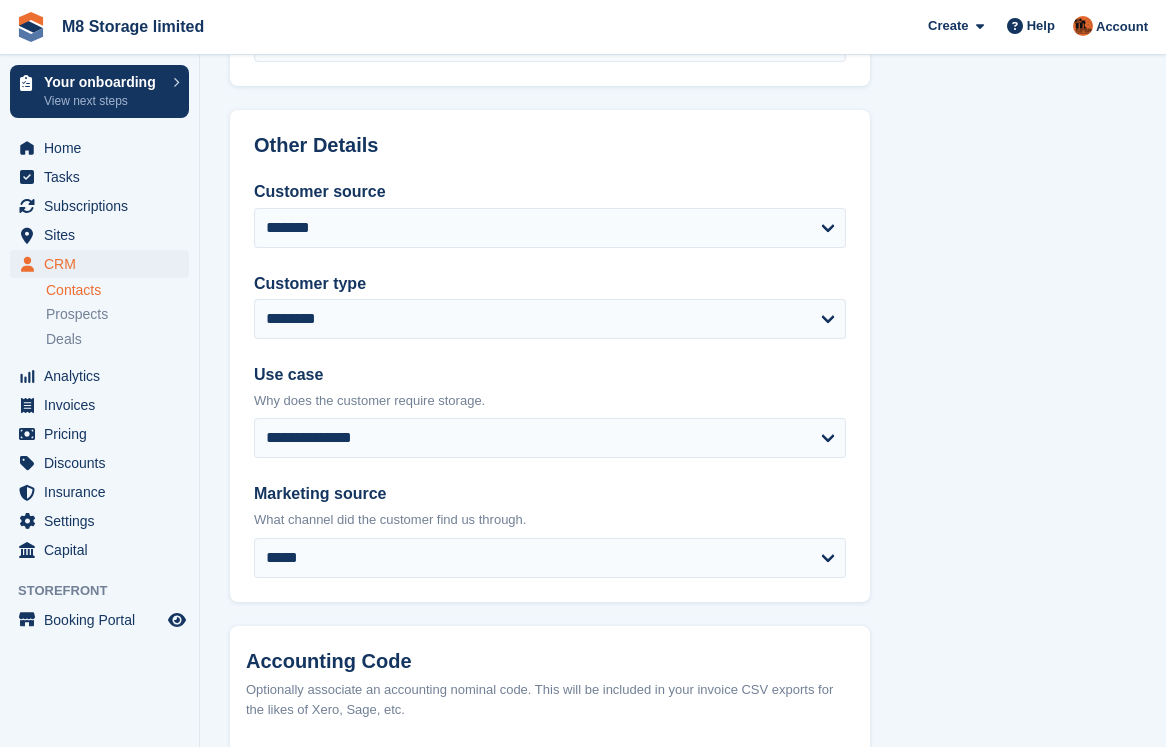 scroll, scrollTop: 957, scrollLeft: 0, axis: vertical 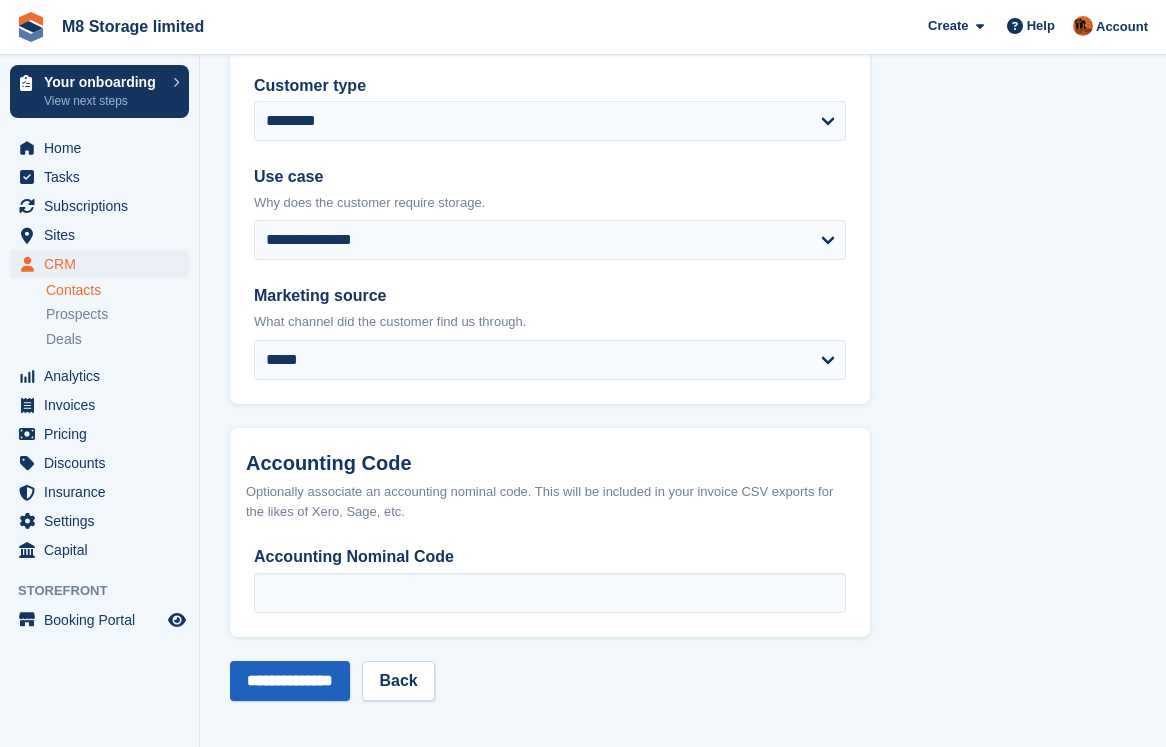 type on "**********" 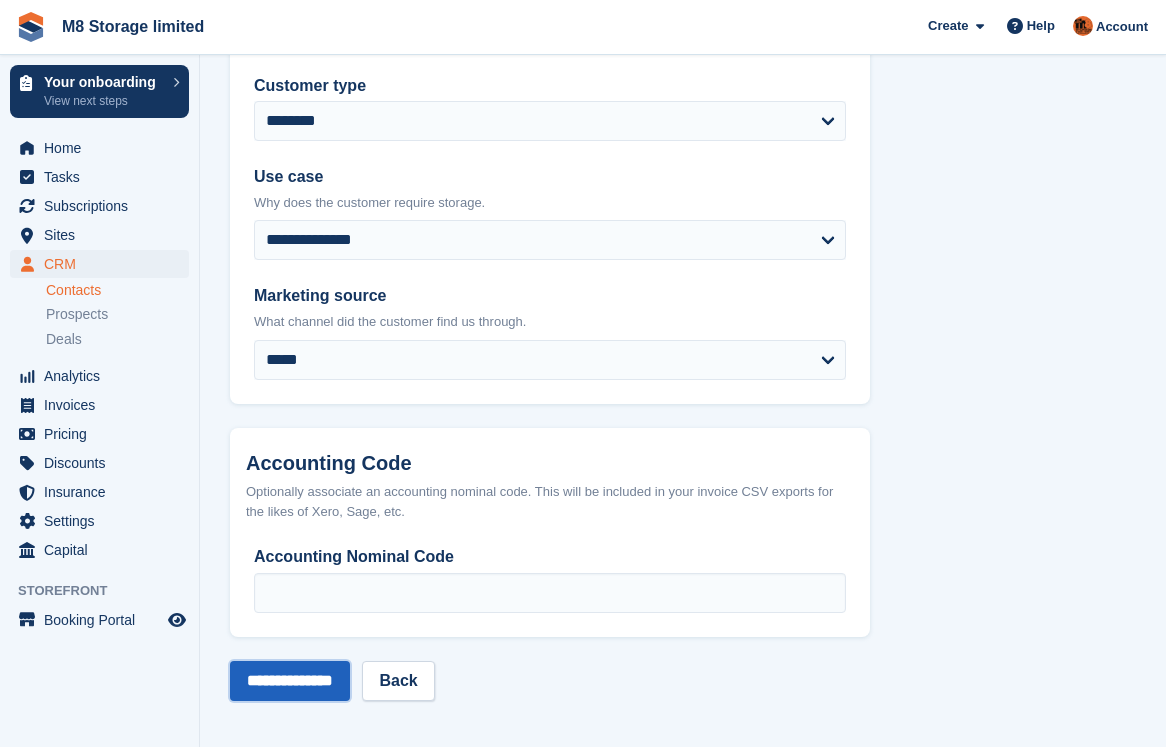 click on "**********" at bounding box center [290, 681] 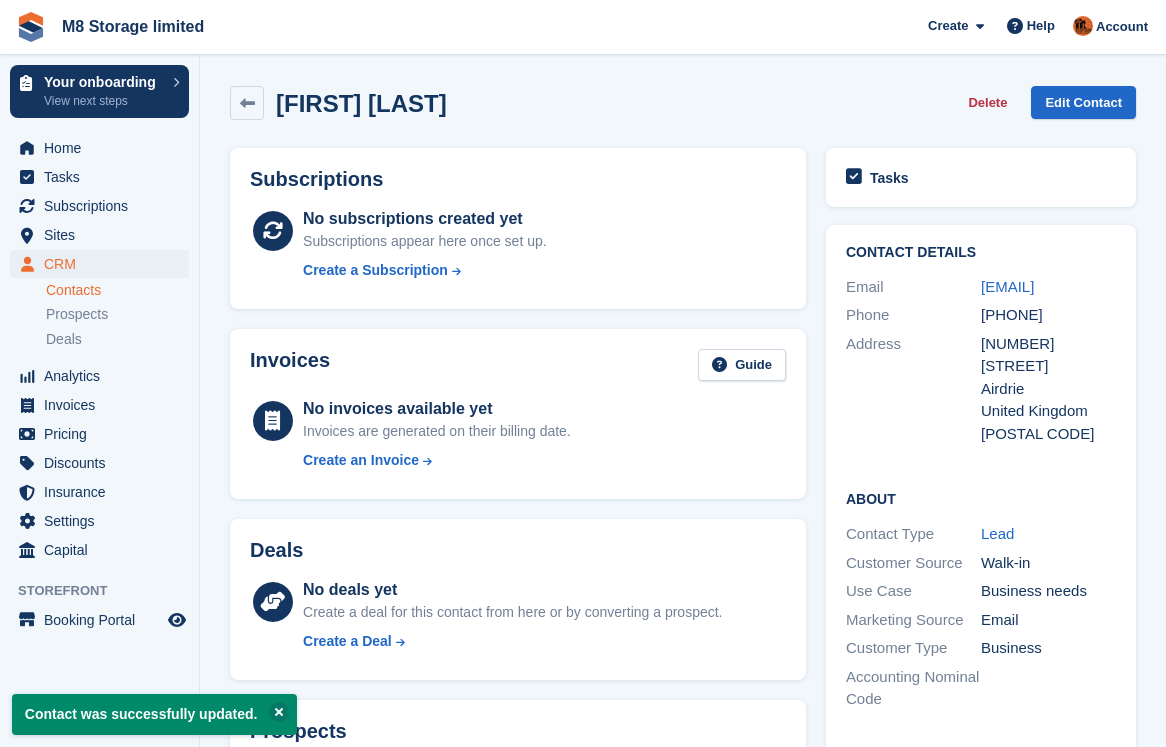 scroll, scrollTop: 0, scrollLeft: 0, axis: both 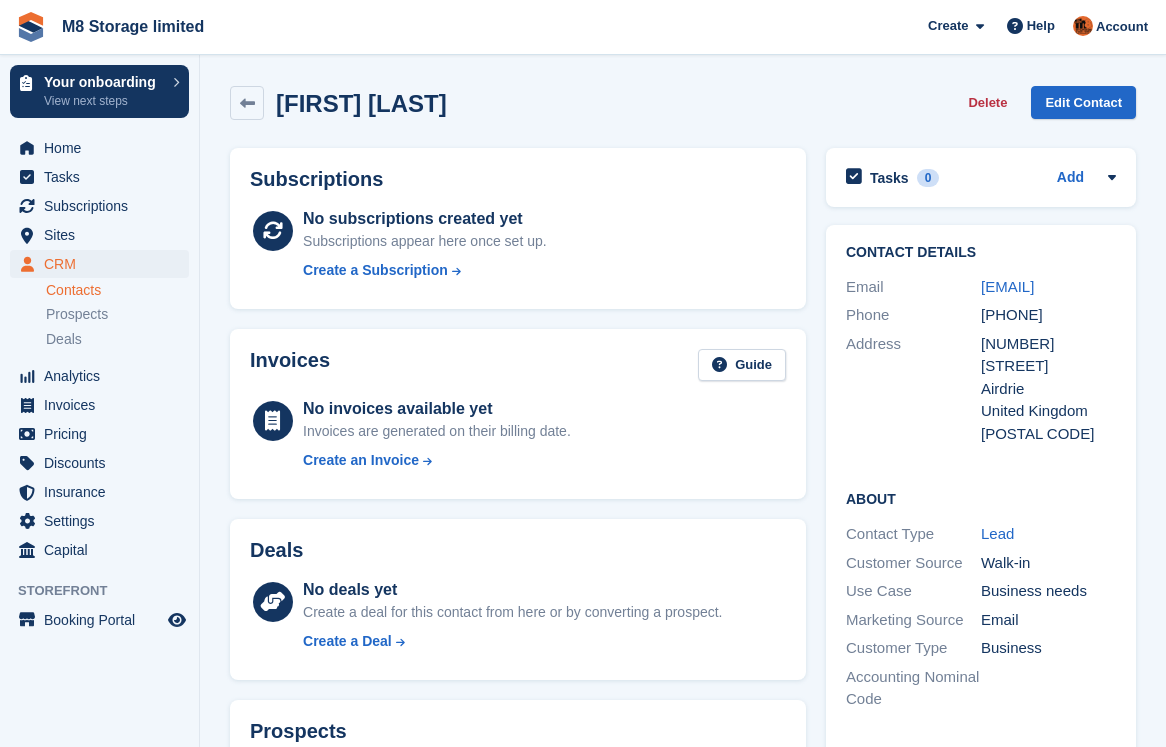 click on "Contacts" at bounding box center (117, 290) 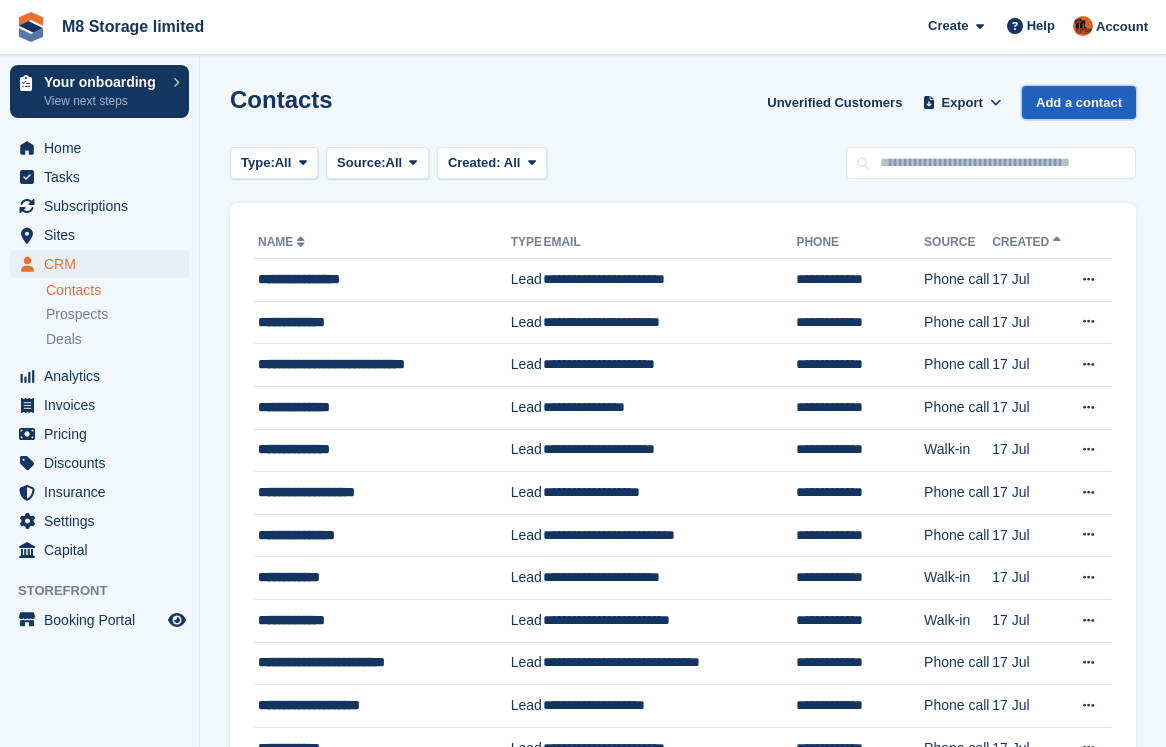 click on "Add a contact" at bounding box center (1079, 102) 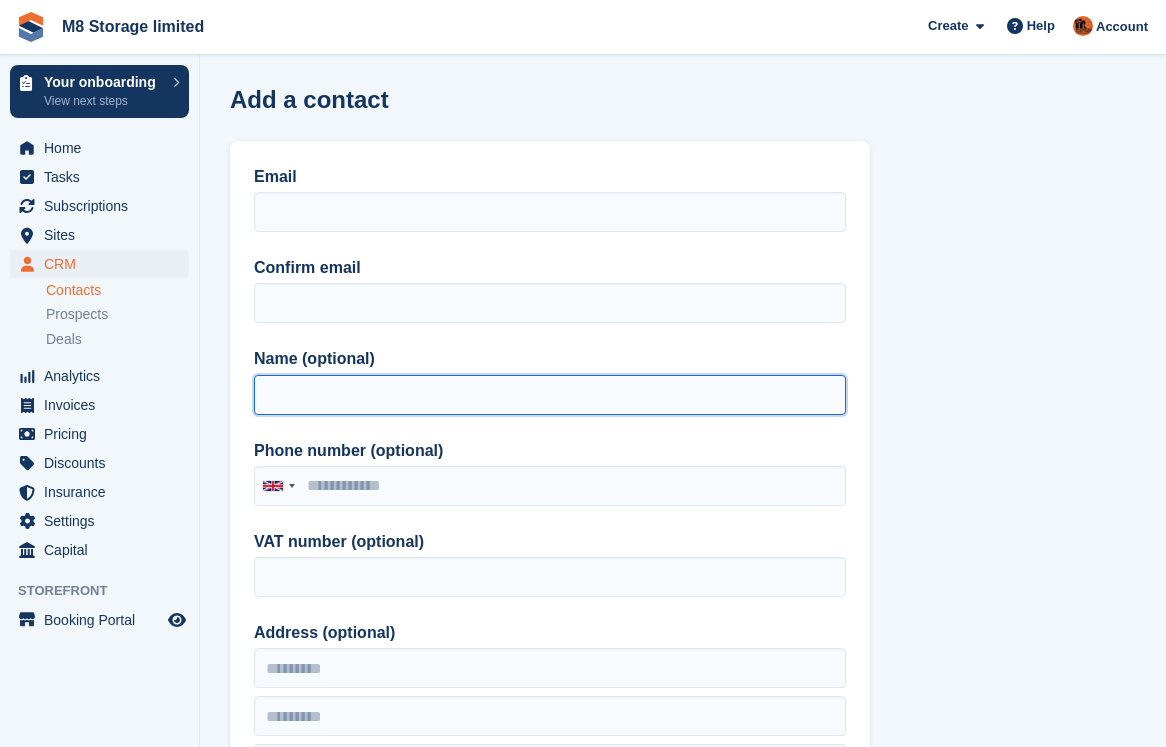 click on "Name (optional)" at bounding box center [550, 395] 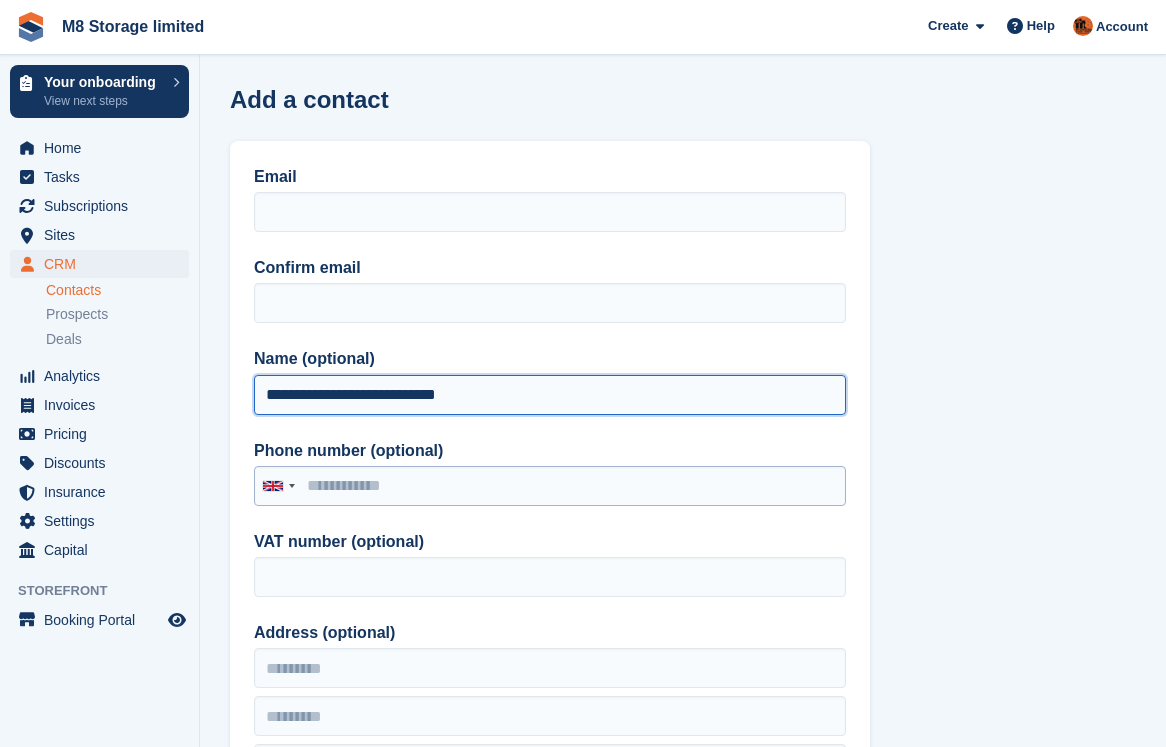 type on "**********" 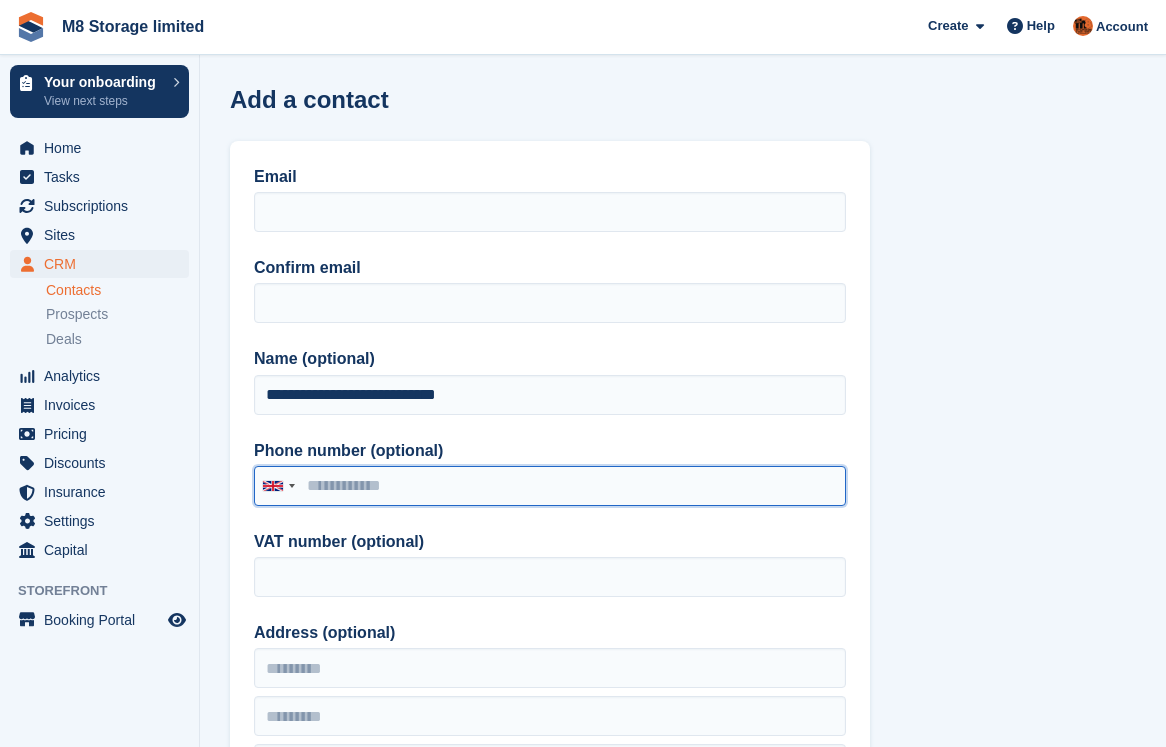 click on "Phone number (optional)" at bounding box center [550, 486] 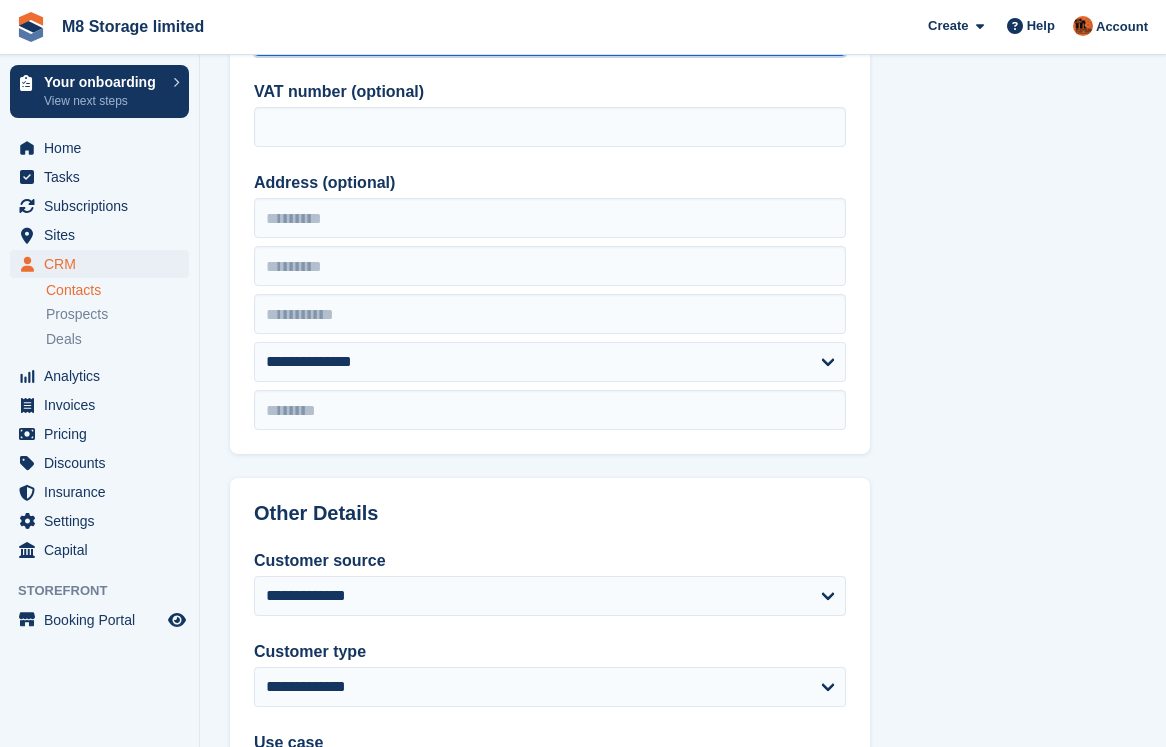 scroll, scrollTop: 500, scrollLeft: 0, axis: vertical 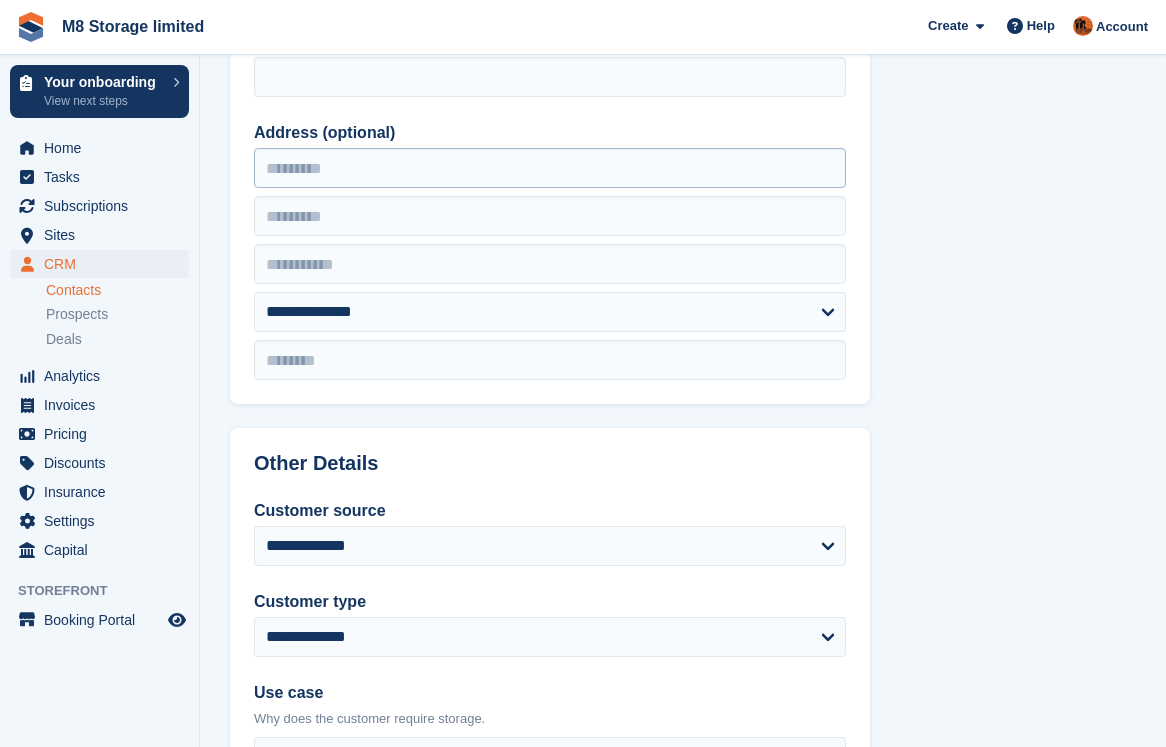 type on "**********" 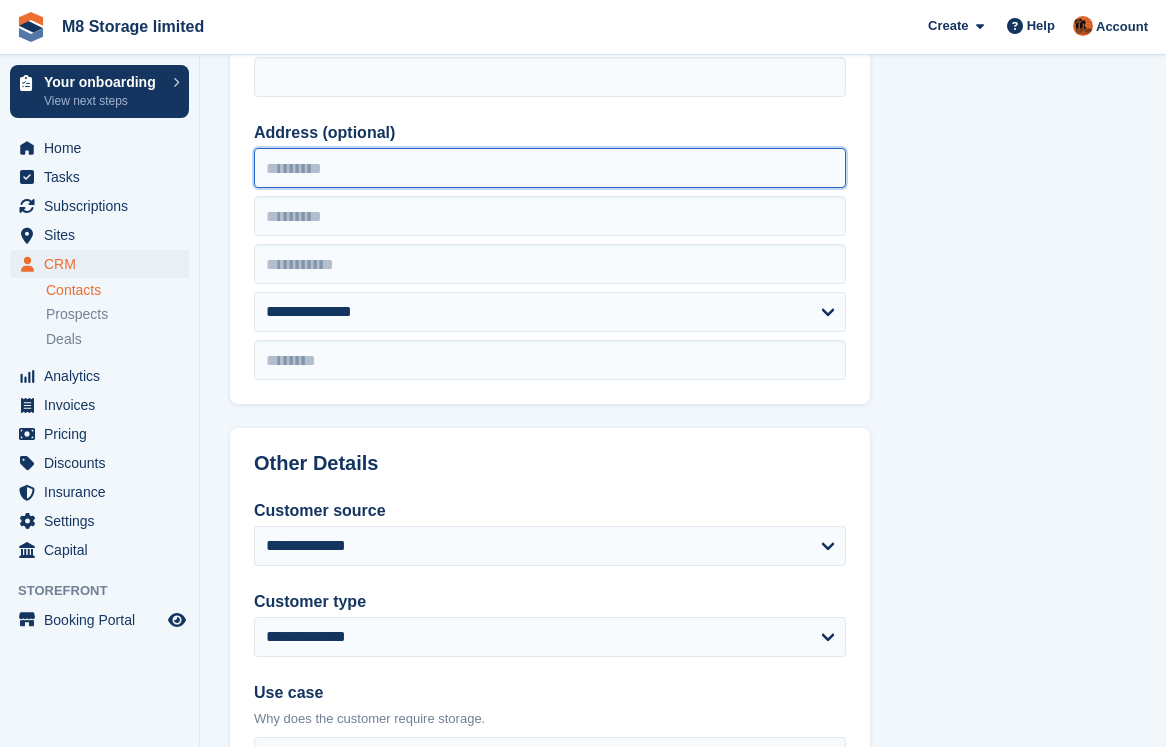 click on "Address (optional)" at bounding box center (550, 168) 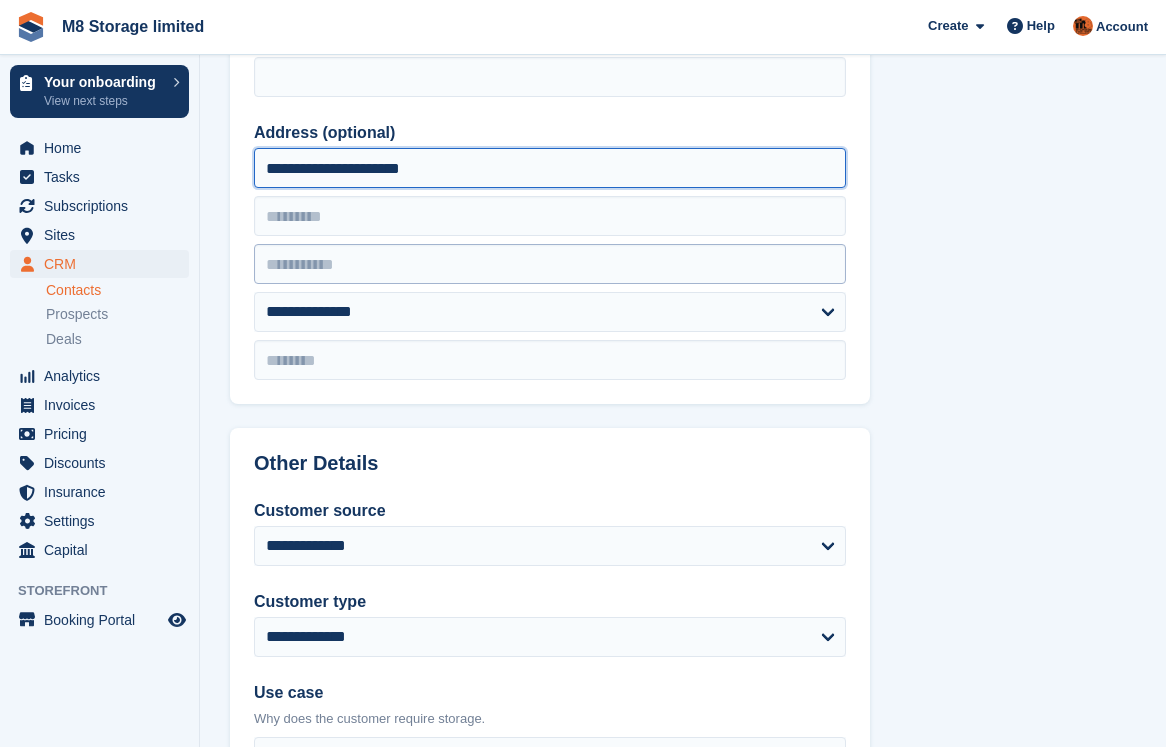 type on "**********" 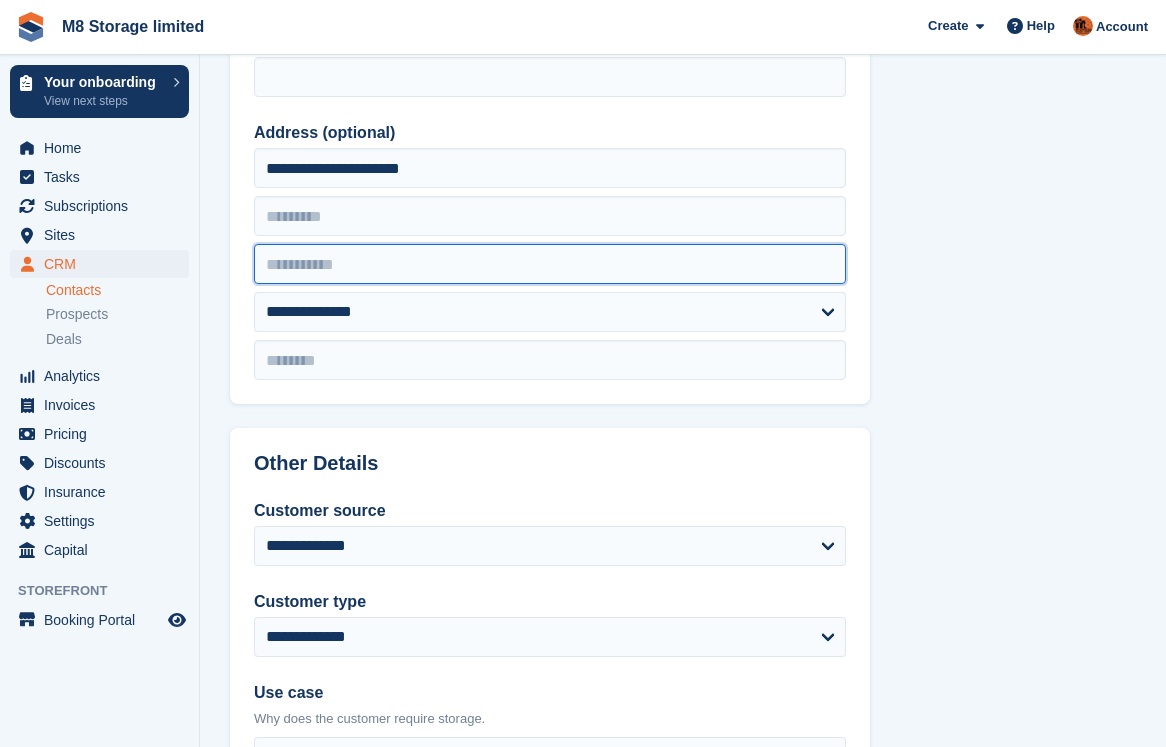 click at bounding box center [550, 264] 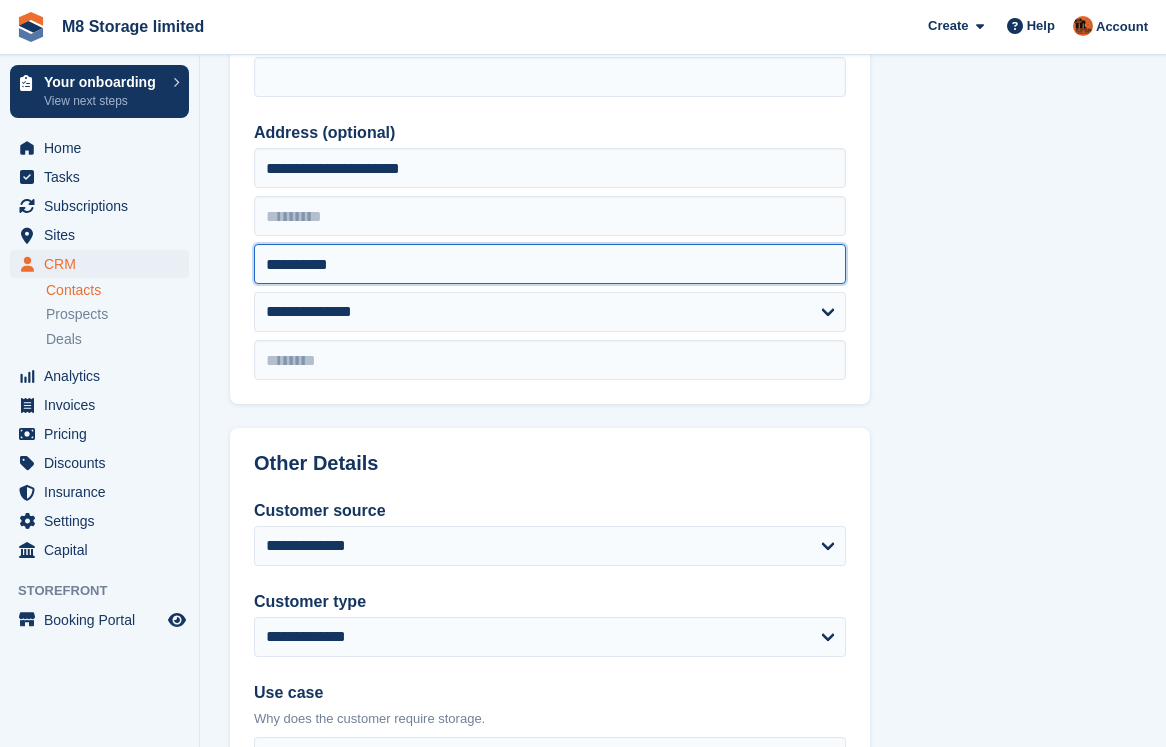 type on "**********" 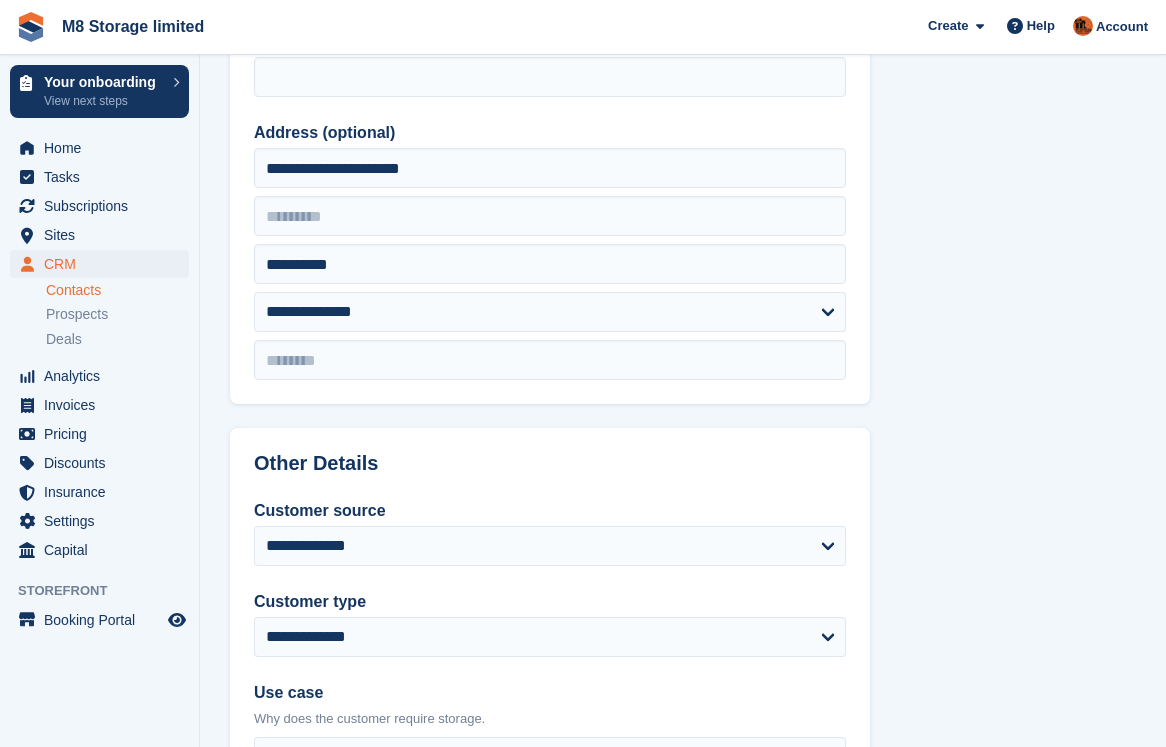 click on "**********" at bounding box center [550, 532] 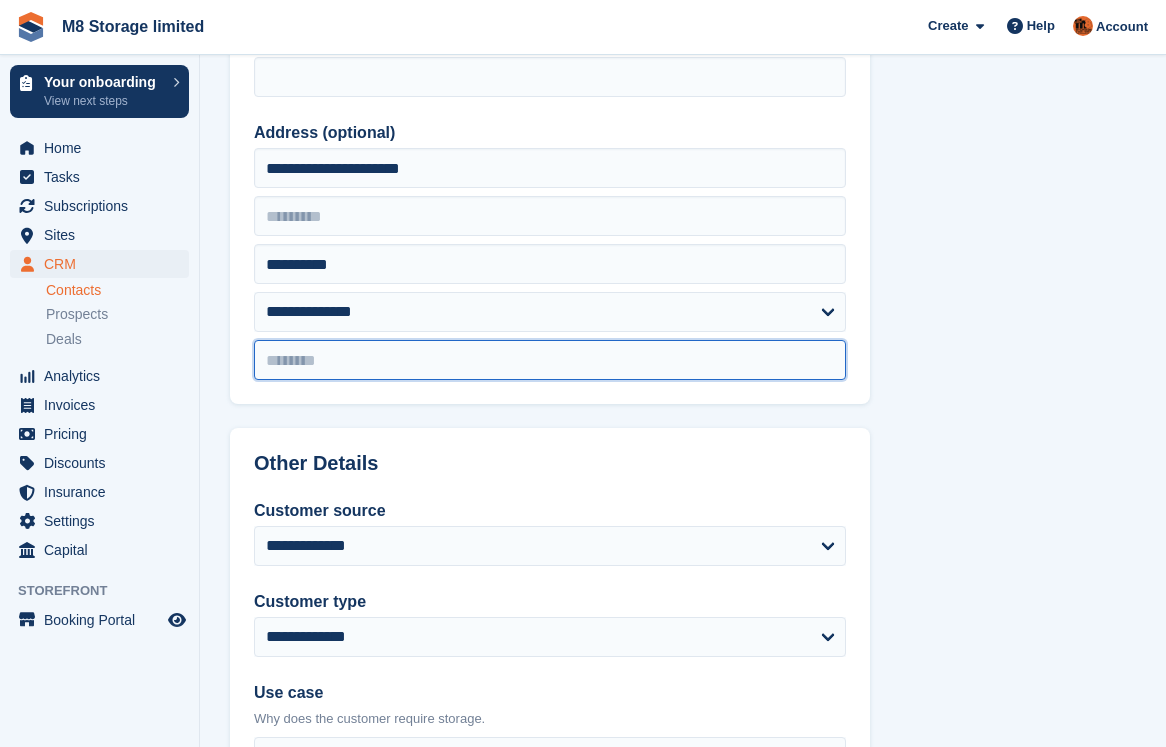 click at bounding box center (550, 360) 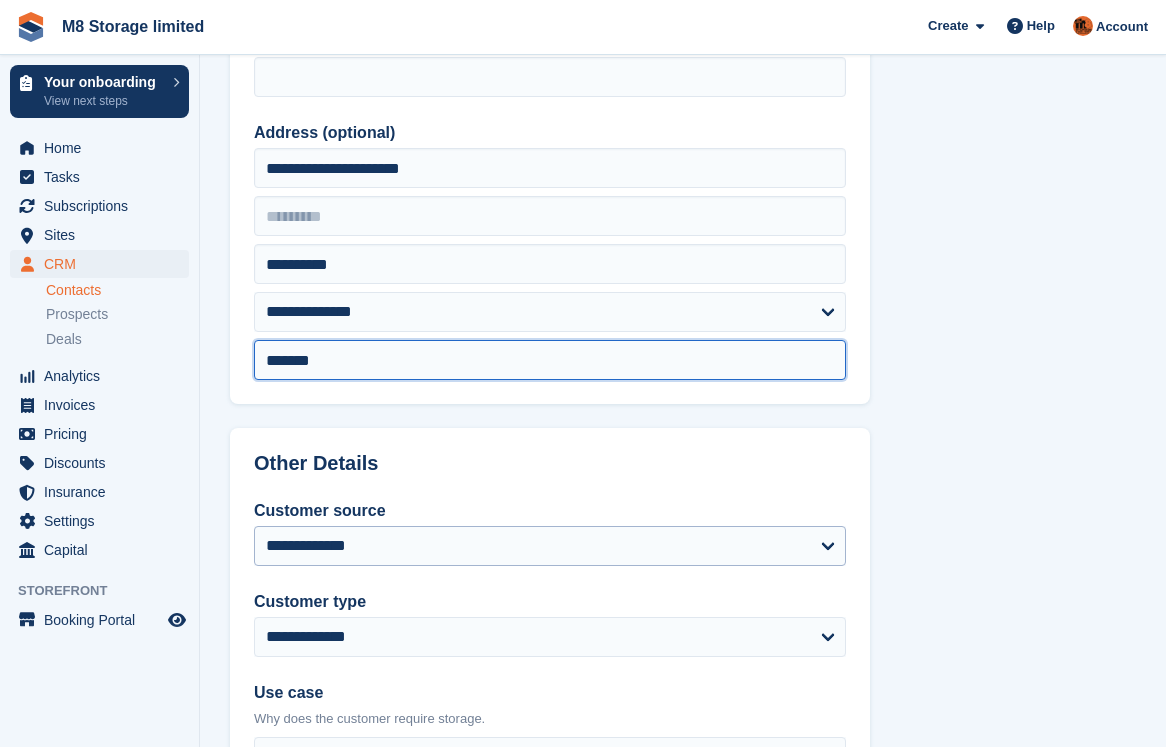 type on "*******" 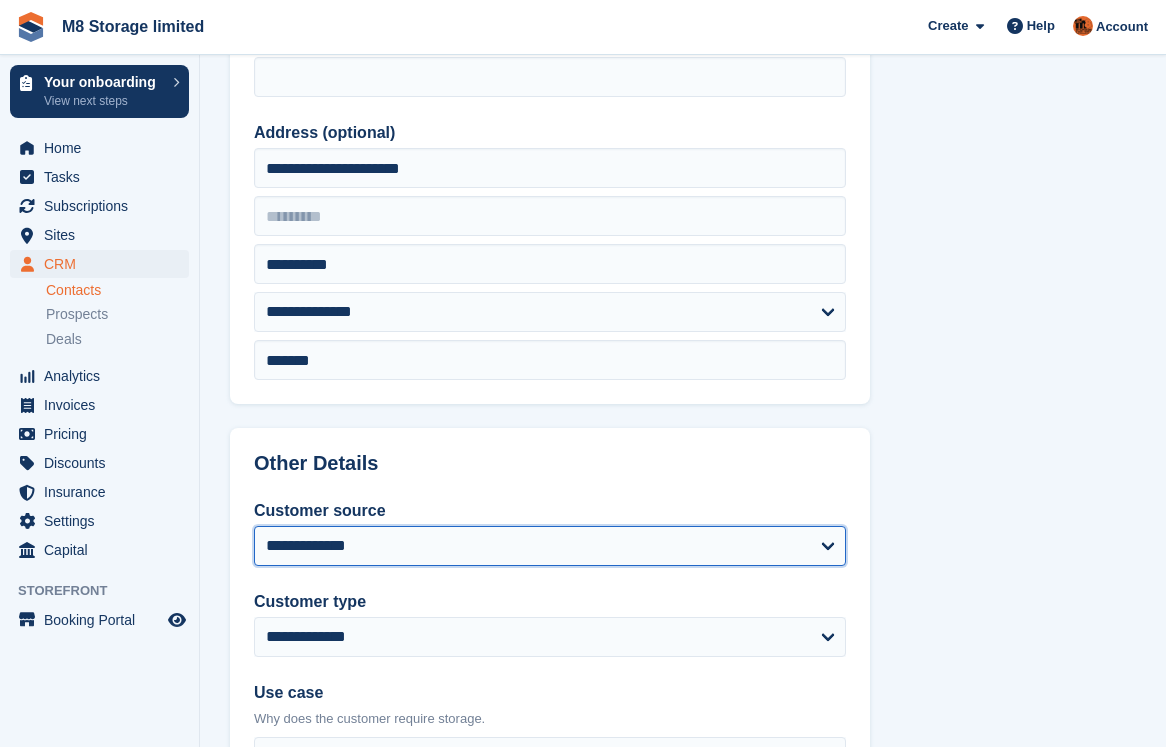 click on "**********" at bounding box center [550, 546] 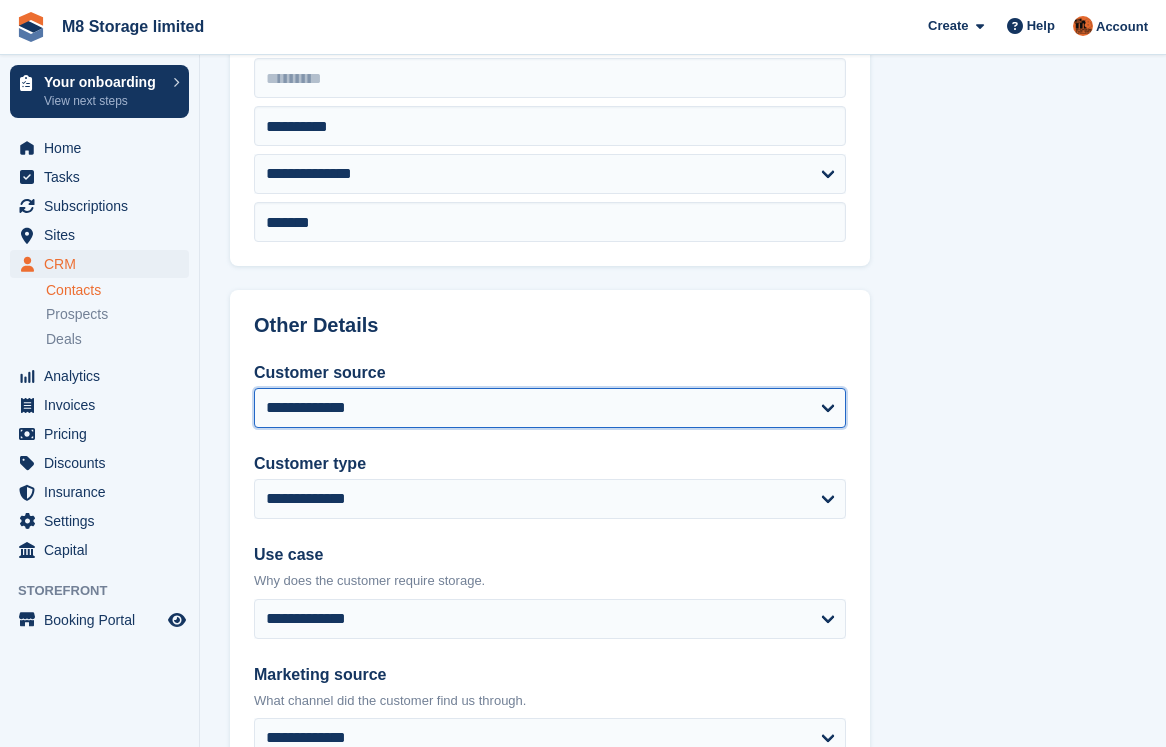scroll, scrollTop: 700, scrollLeft: 0, axis: vertical 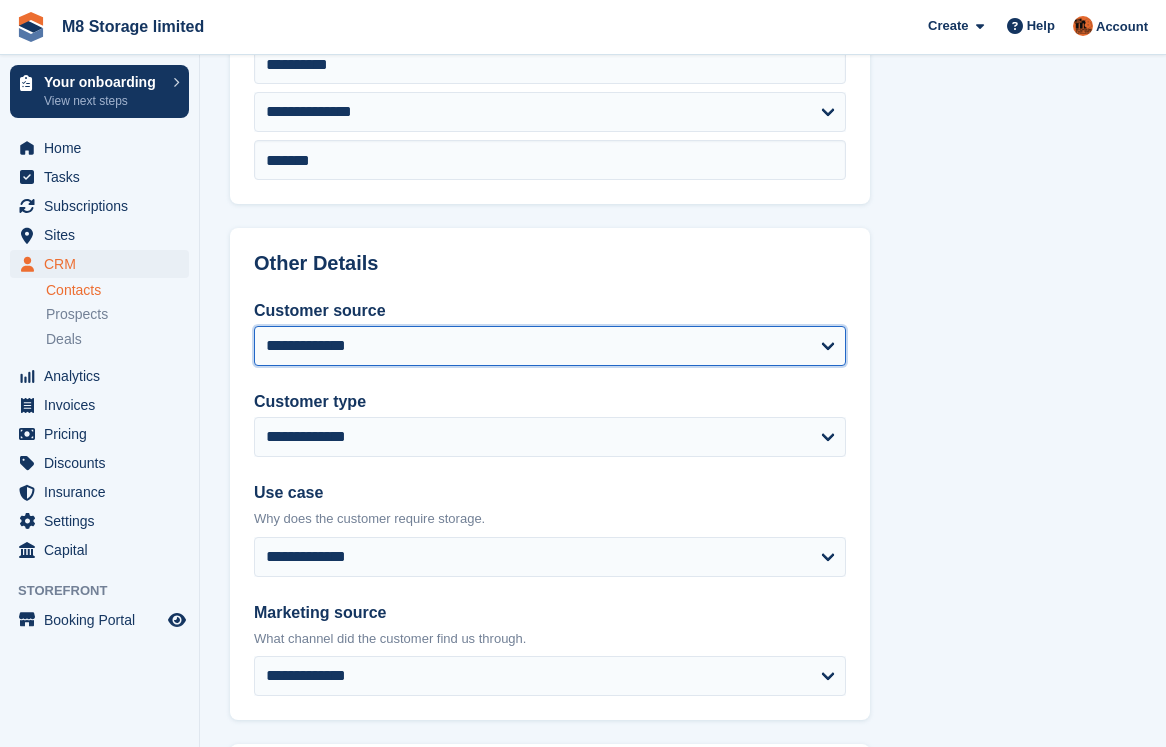 click on "**********" at bounding box center [550, 346] 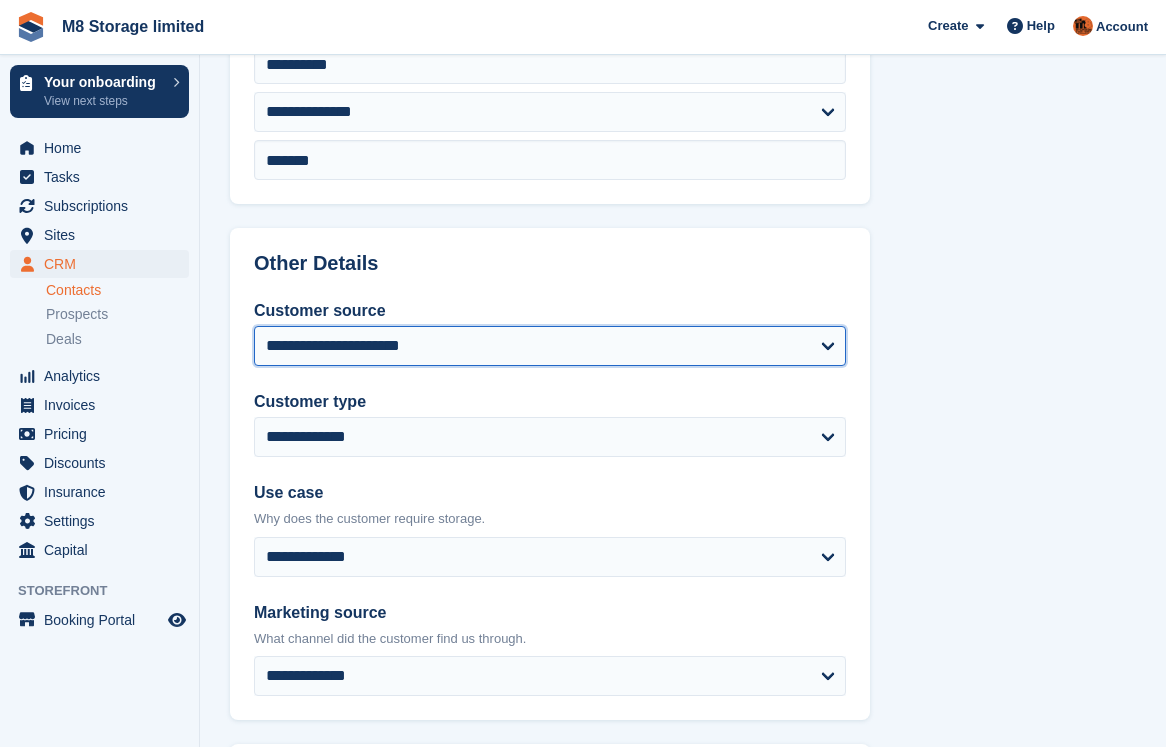 click on "**********" at bounding box center [550, 346] 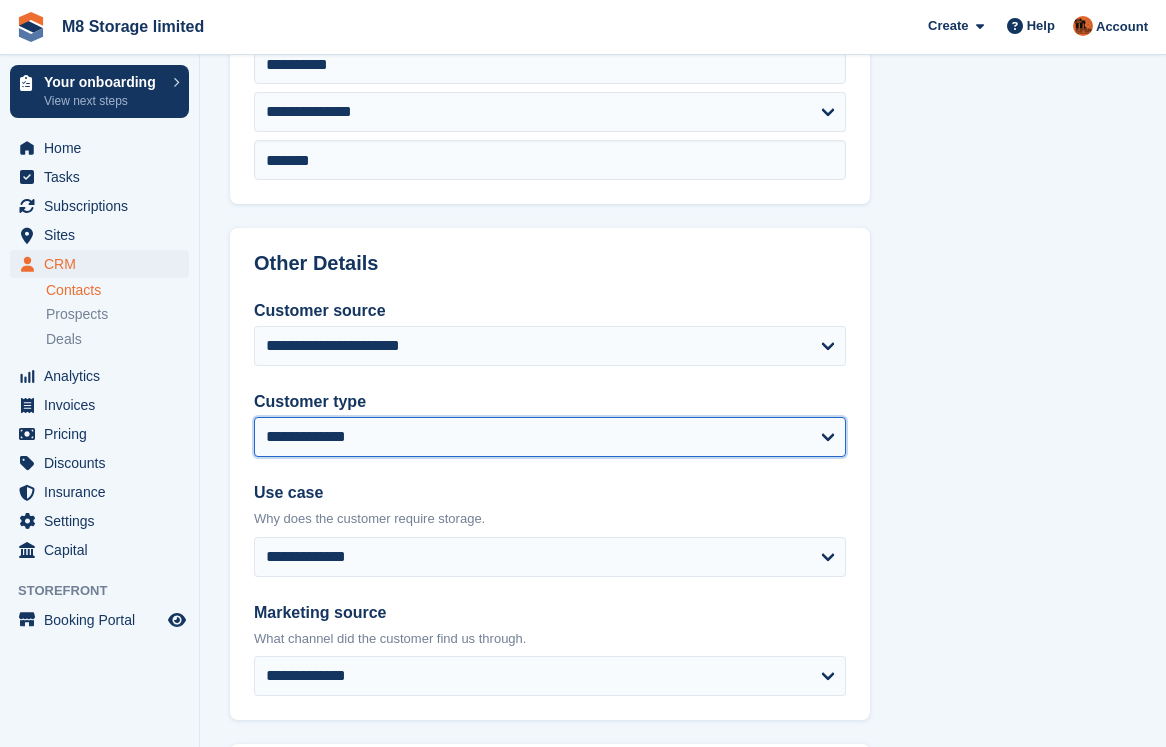 click on "**********" at bounding box center (550, 437) 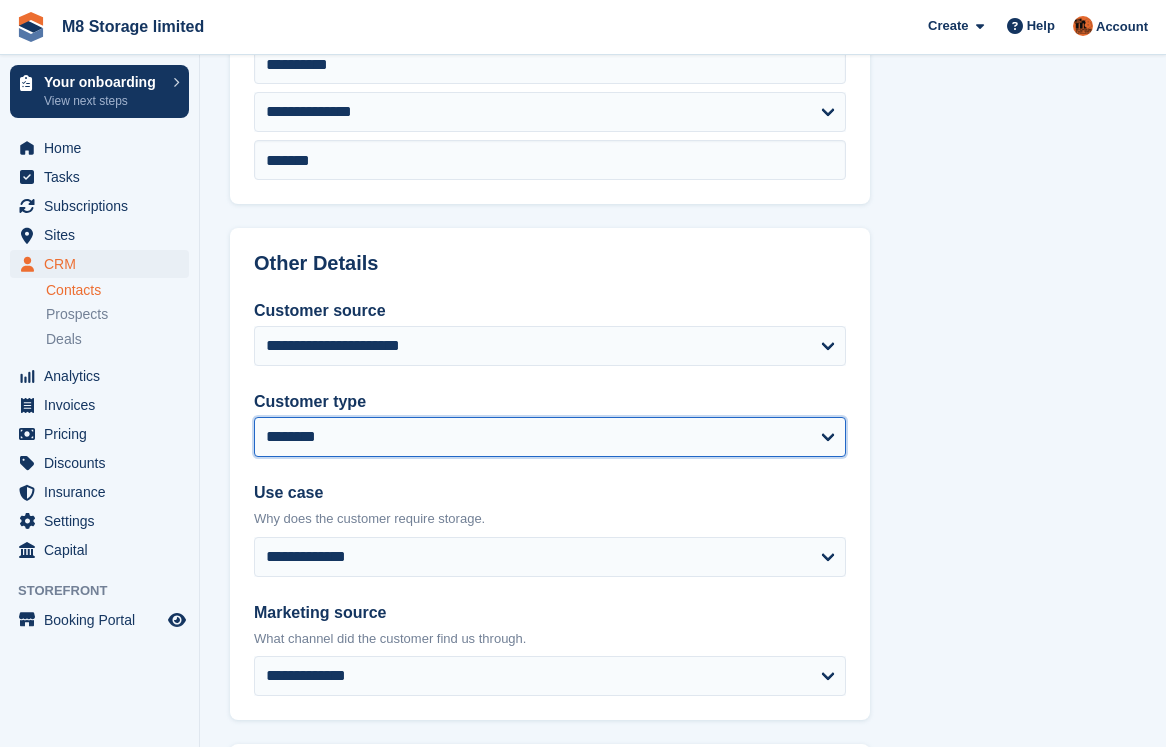 click on "**********" at bounding box center (550, 437) 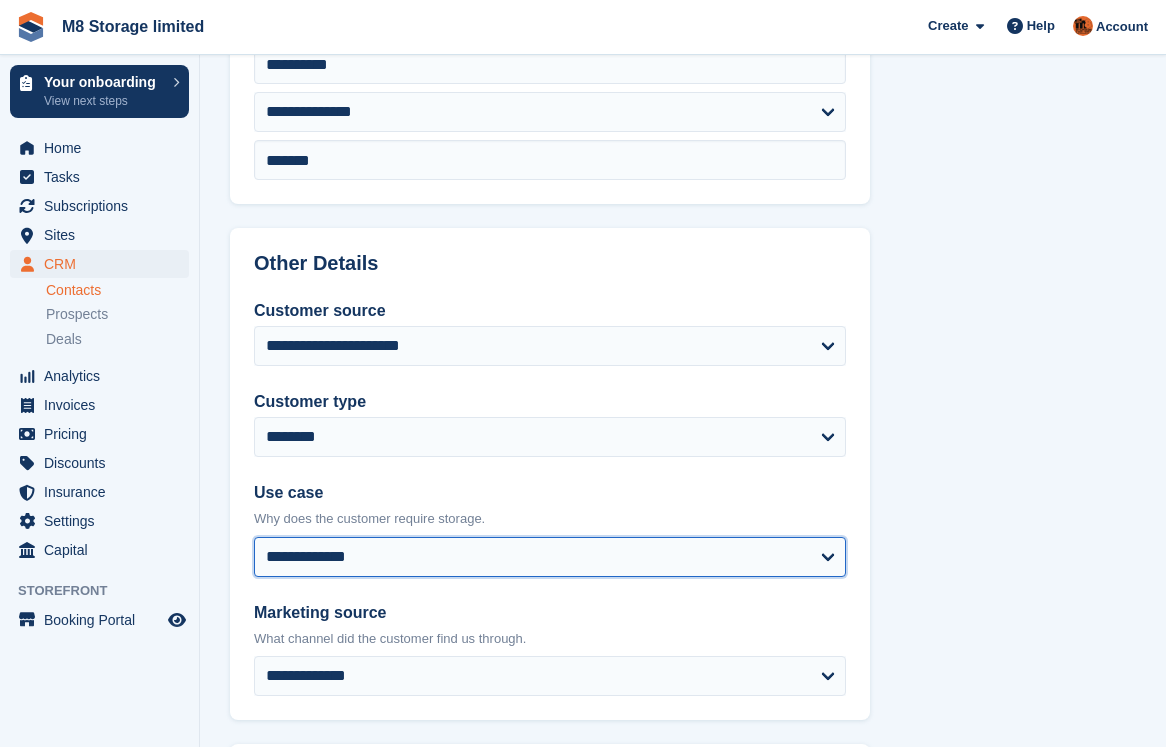 click on "**********" at bounding box center [550, 557] 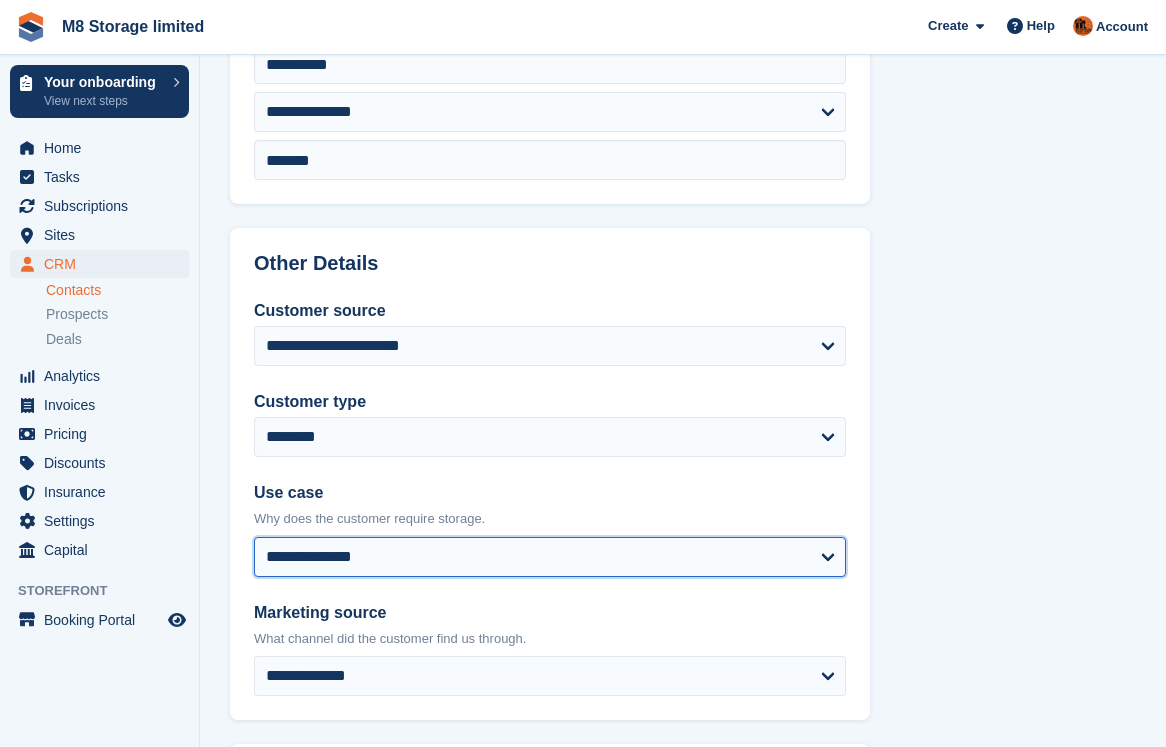 click on "**********" at bounding box center (550, 557) 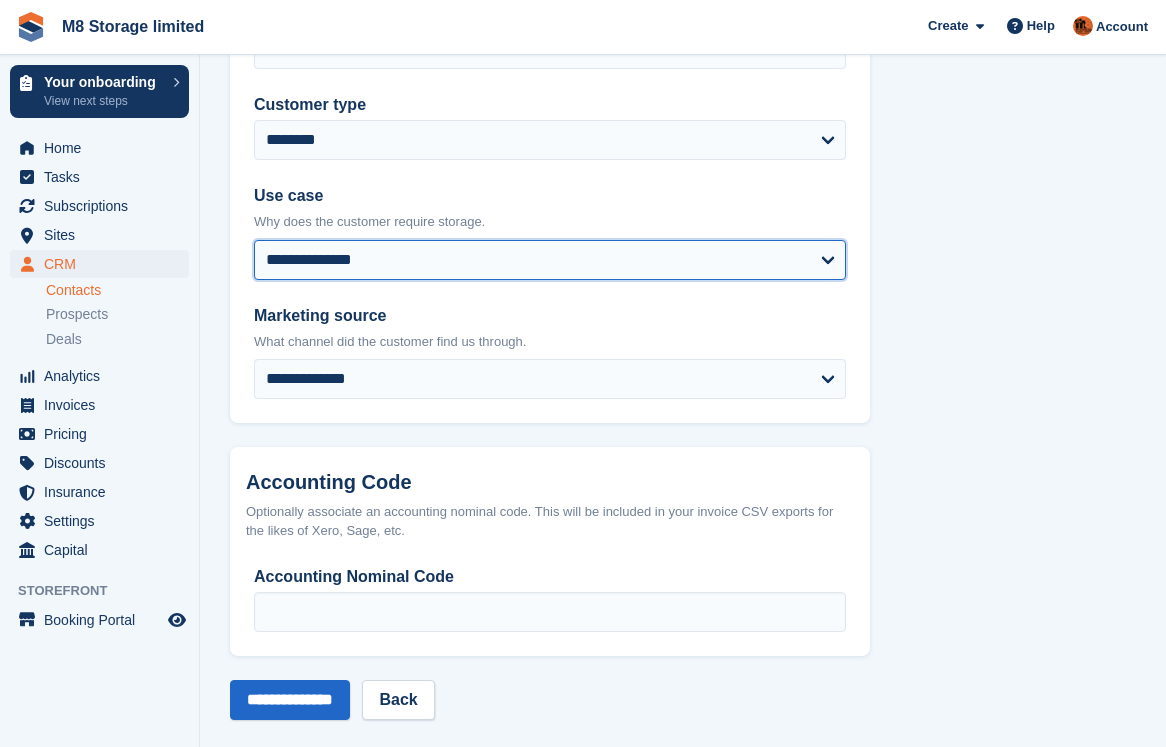 scroll, scrollTop: 1000, scrollLeft: 0, axis: vertical 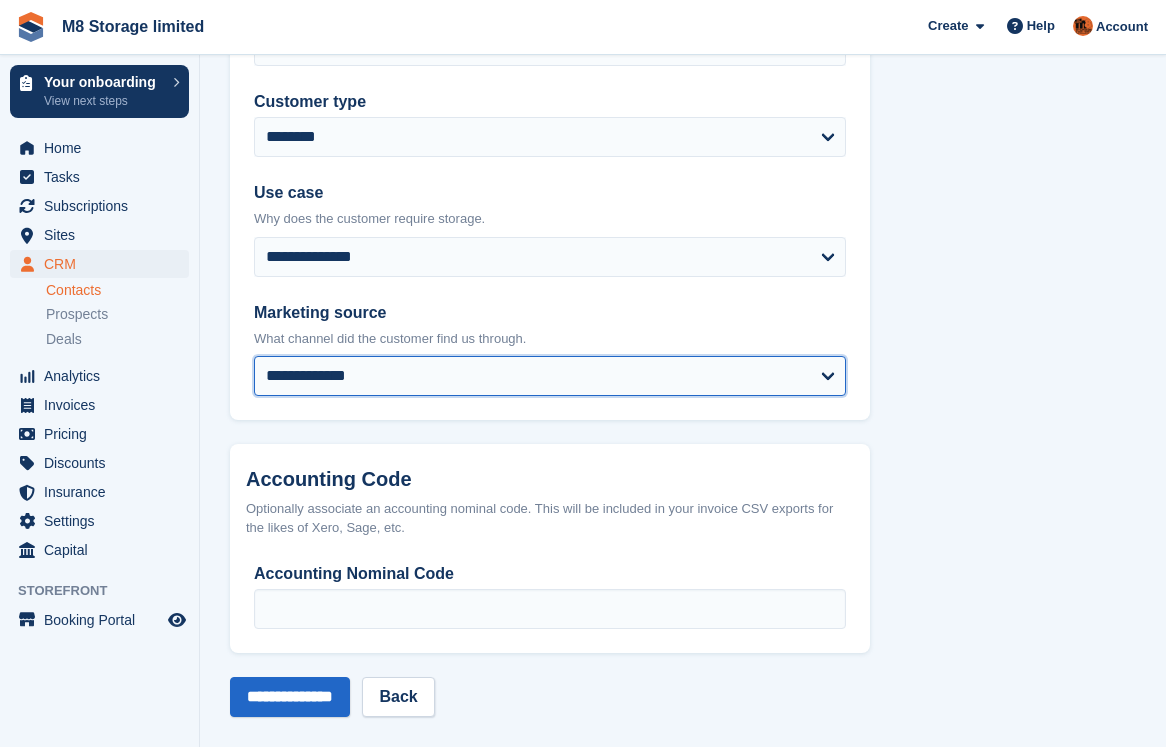 click on "**********" at bounding box center [550, 376] 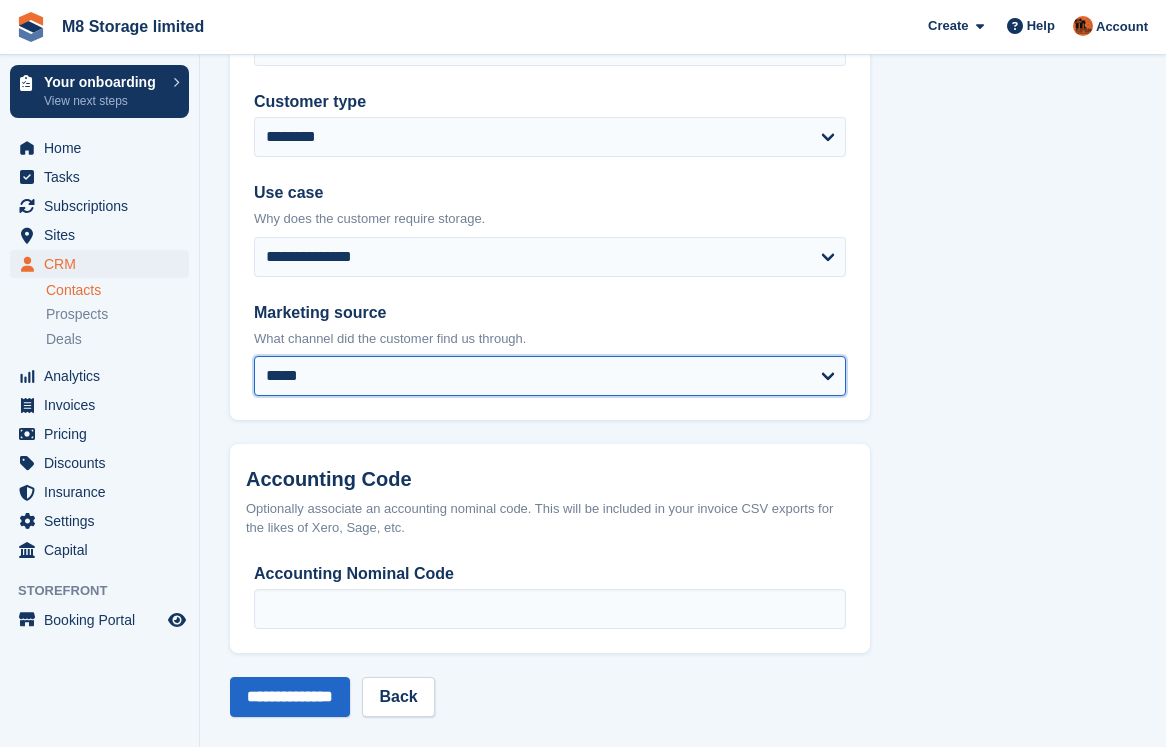 click on "**********" at bounding box center [550, 376] 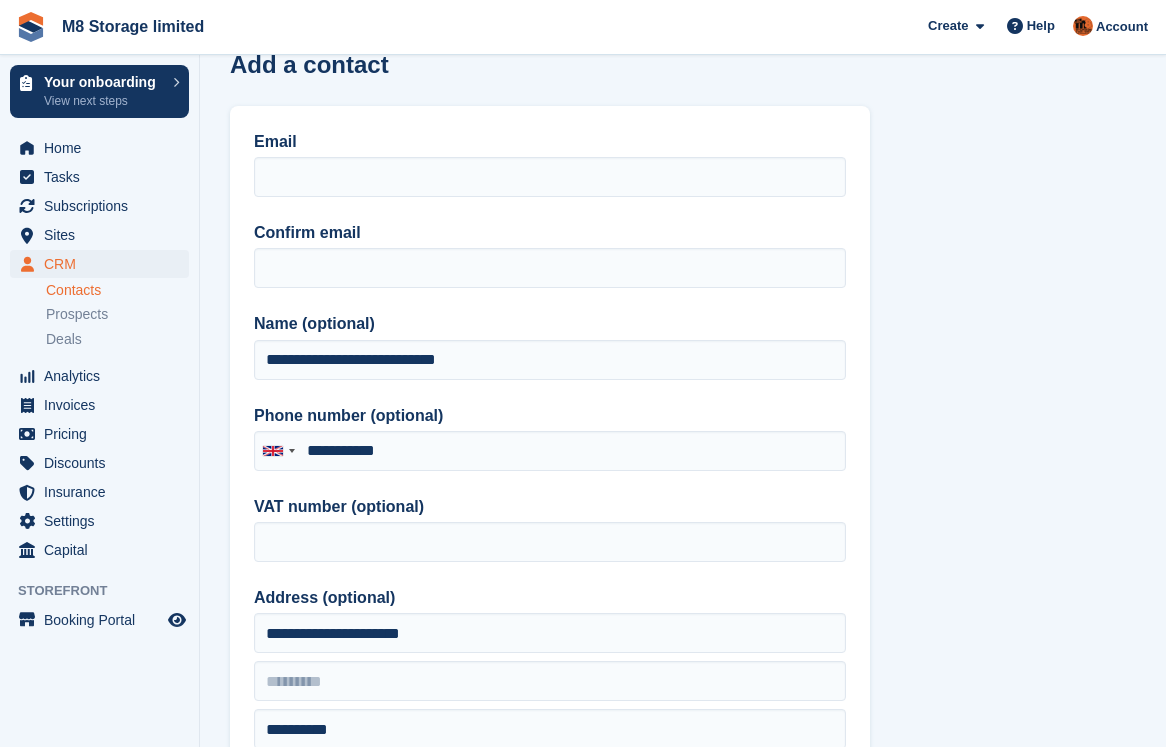 scroll, scrollTop: 0, scrollLeft: 0, axis: both 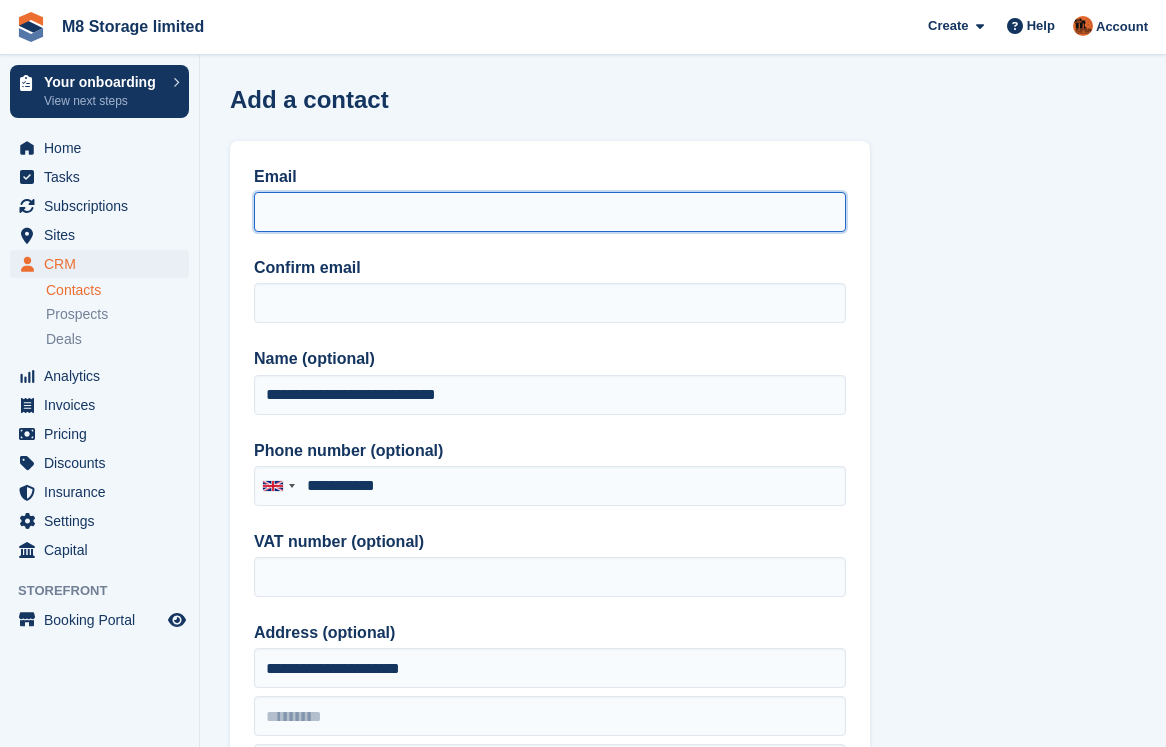 click on "Email" at bounding box center (550, 212) 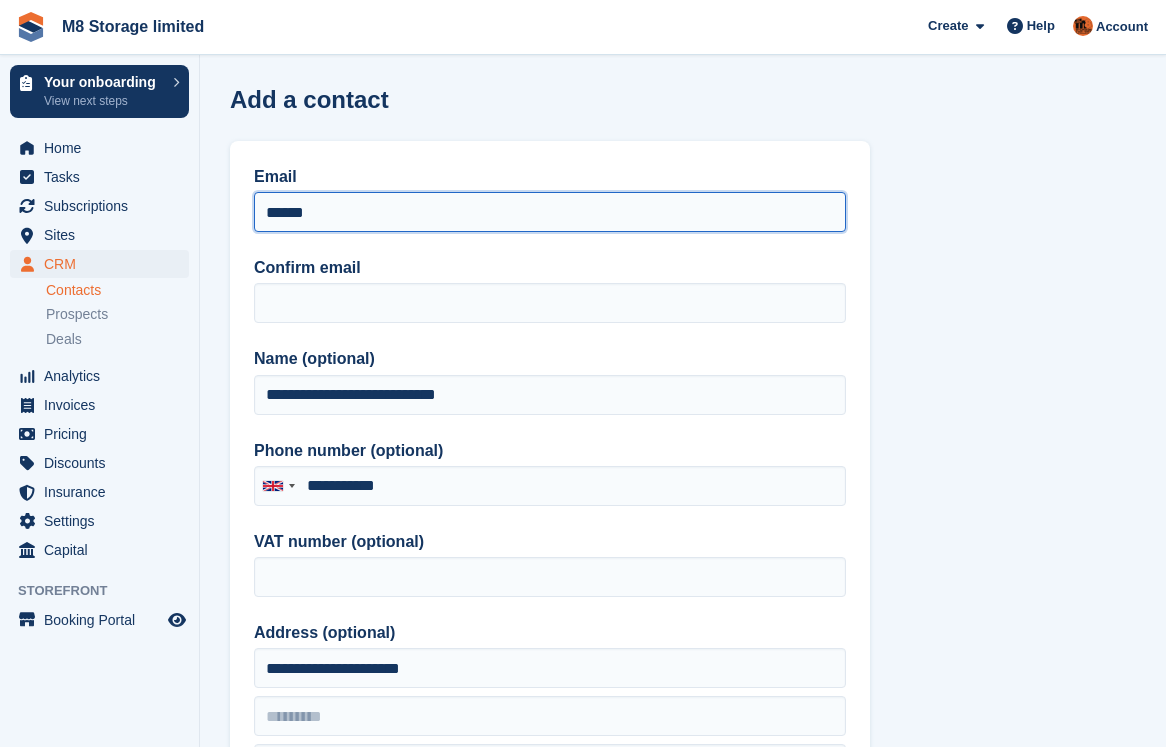 click on "******" at bounding box center [550, 212] 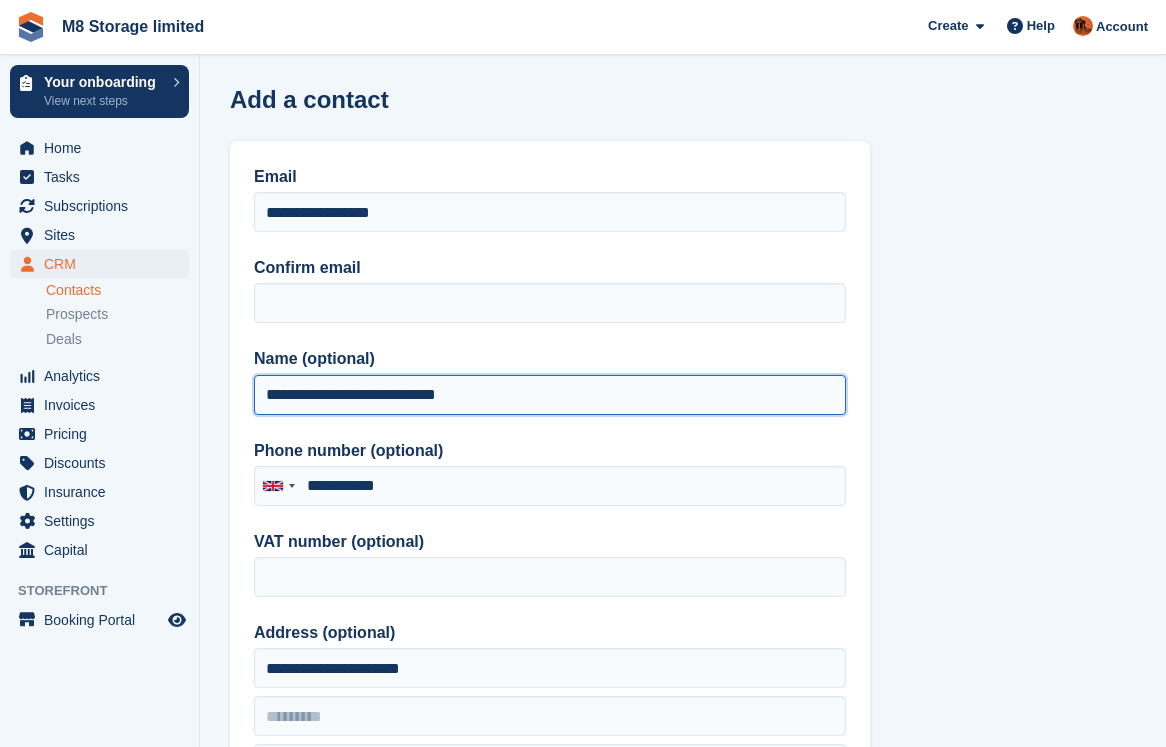 click on "**********" at bounding box center [550, 395] 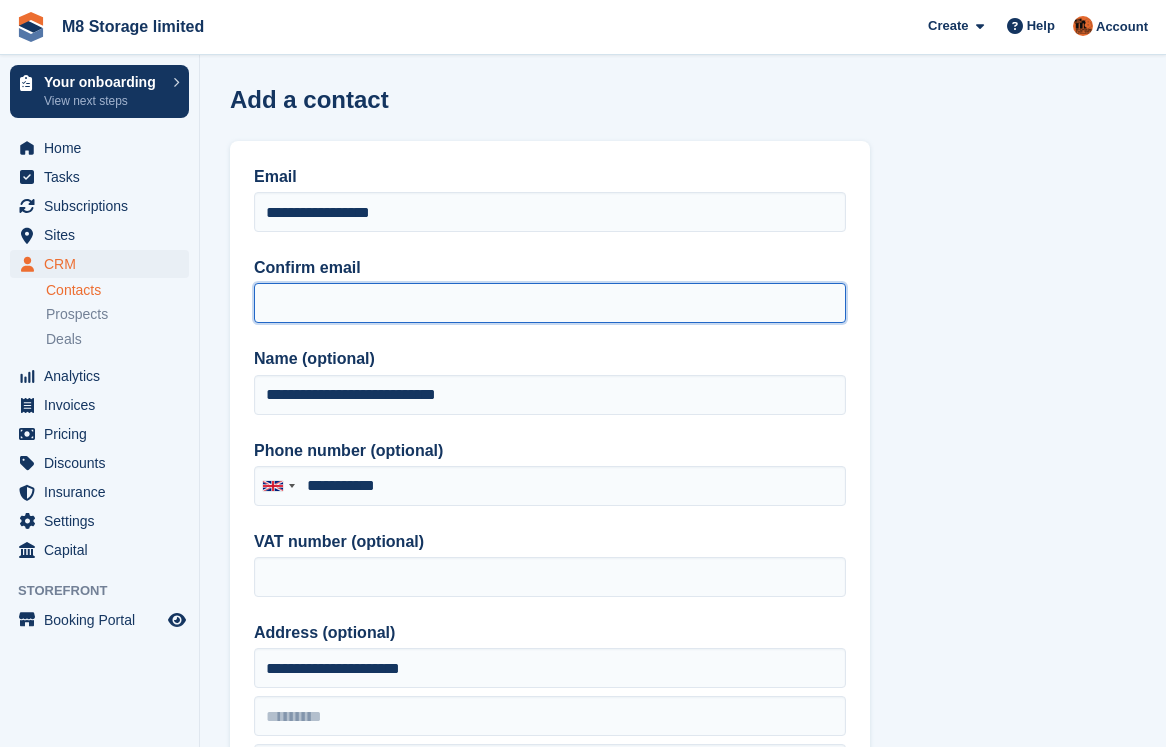 click on "Confirm email" at bounding box center [550, 303] 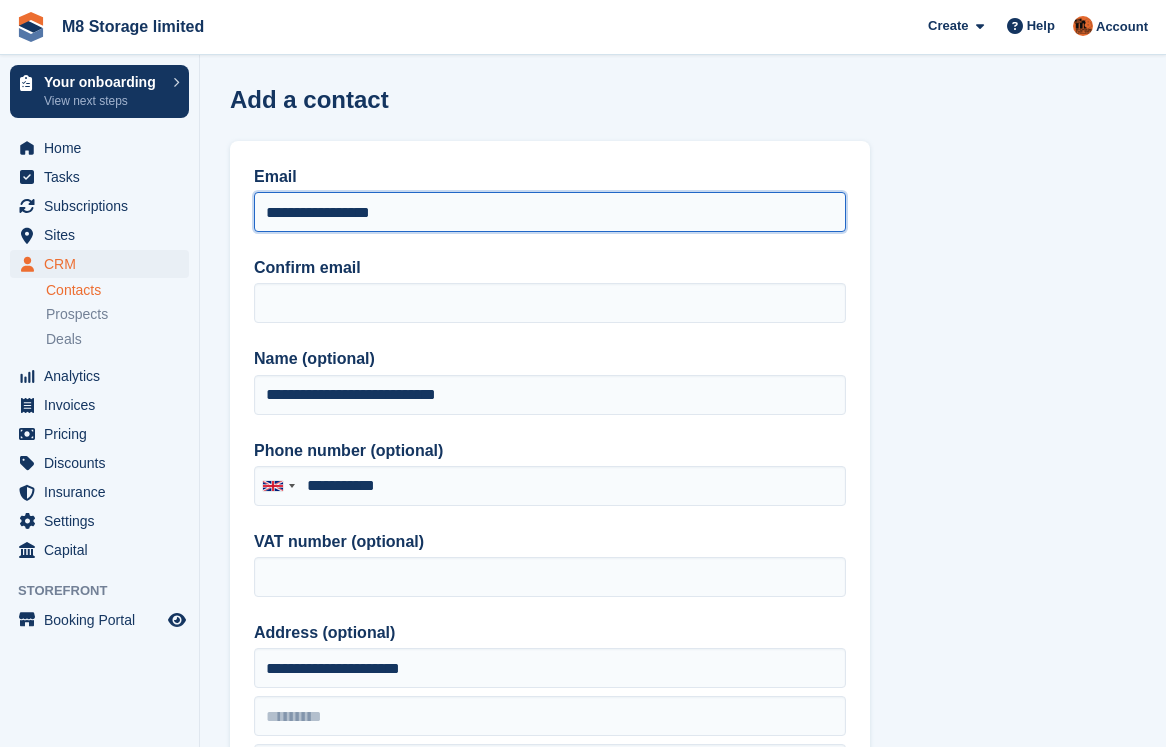 click on "**********" at bounding box center (550, 212) 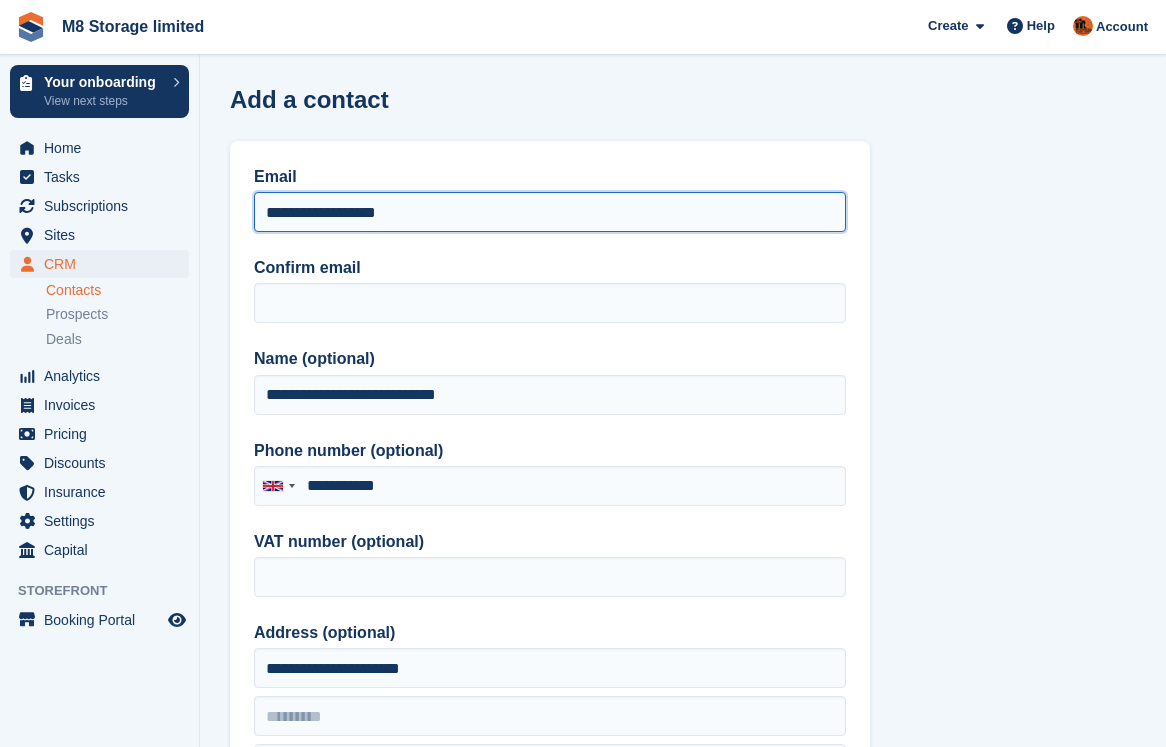 drag, startPoint x: 463, startPoint y: 213, endPoint x: 238, endPoint y: 211, distance: 225.0089 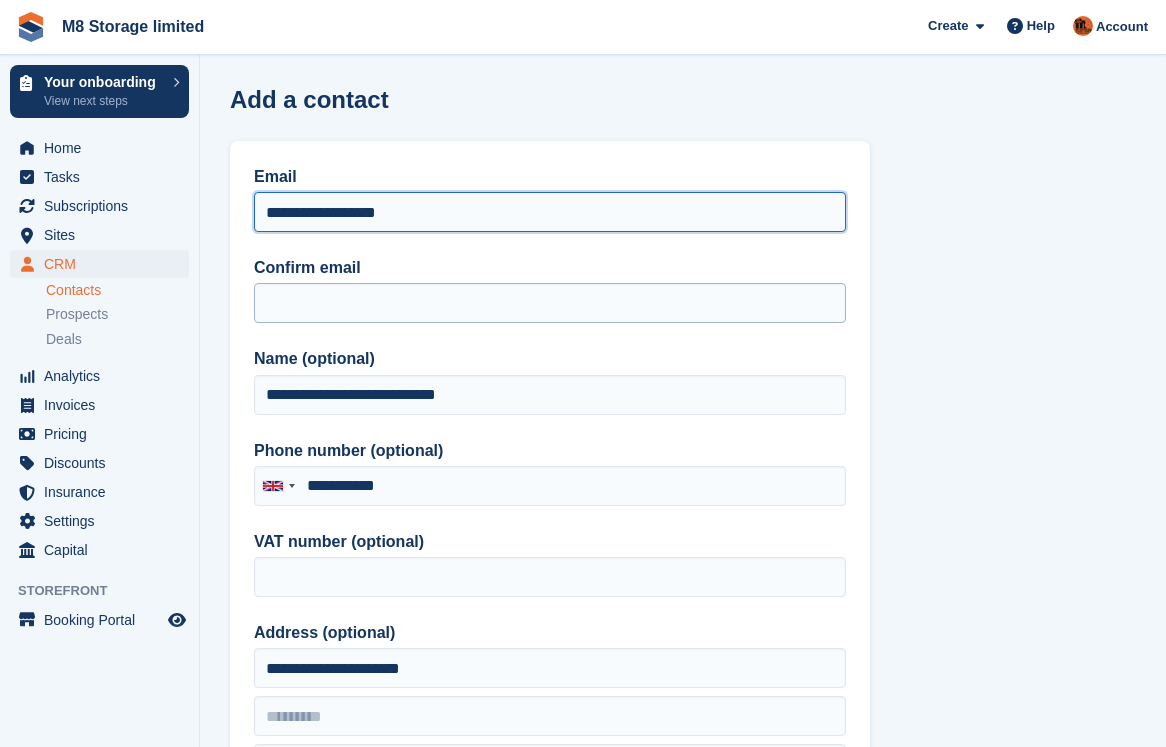 type on "**********" 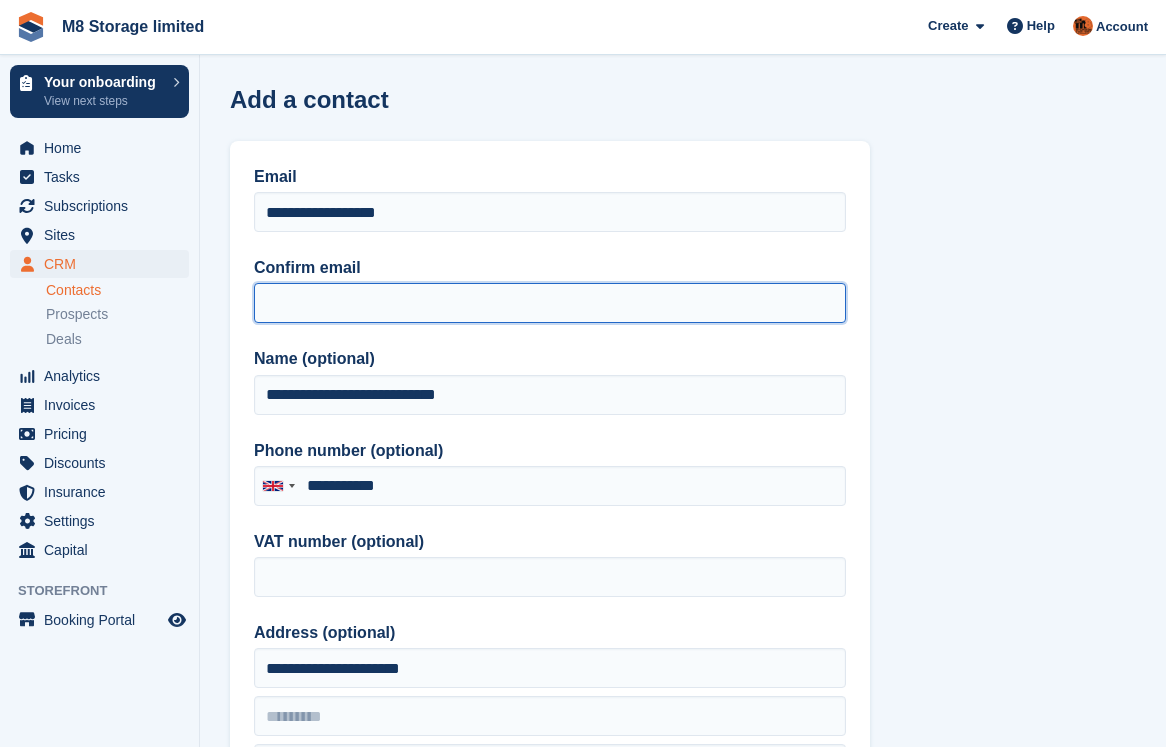 paste on "**********" 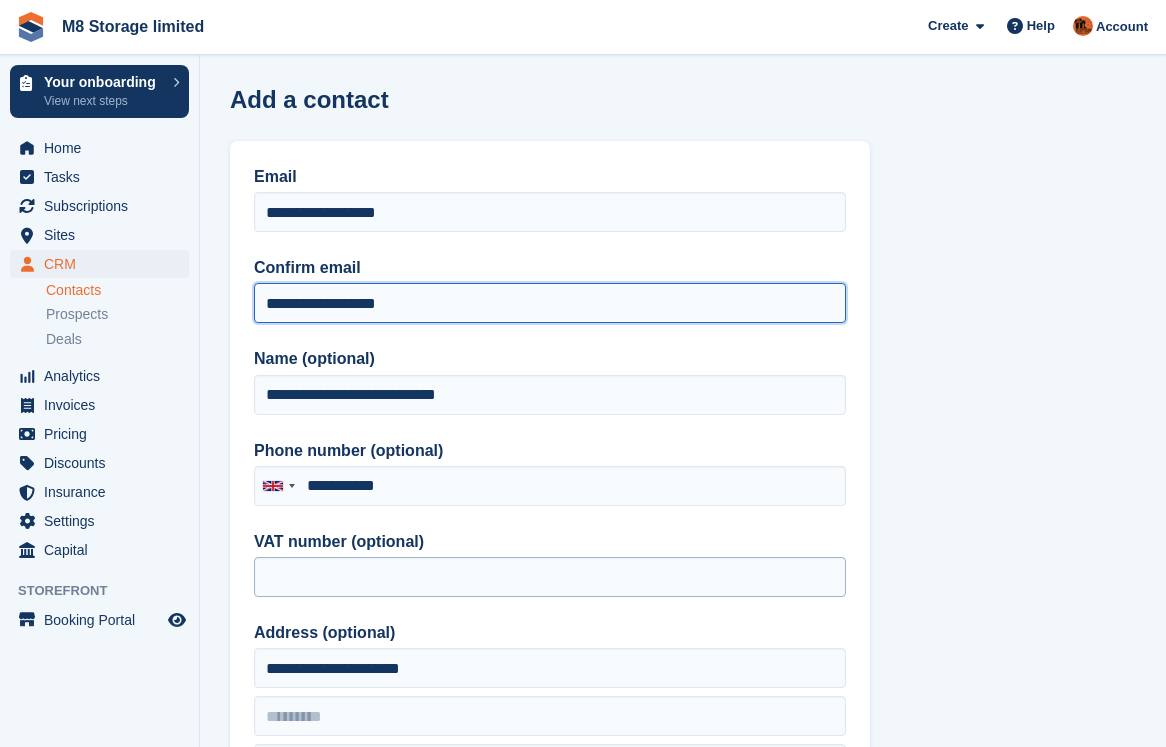 type on "**********" 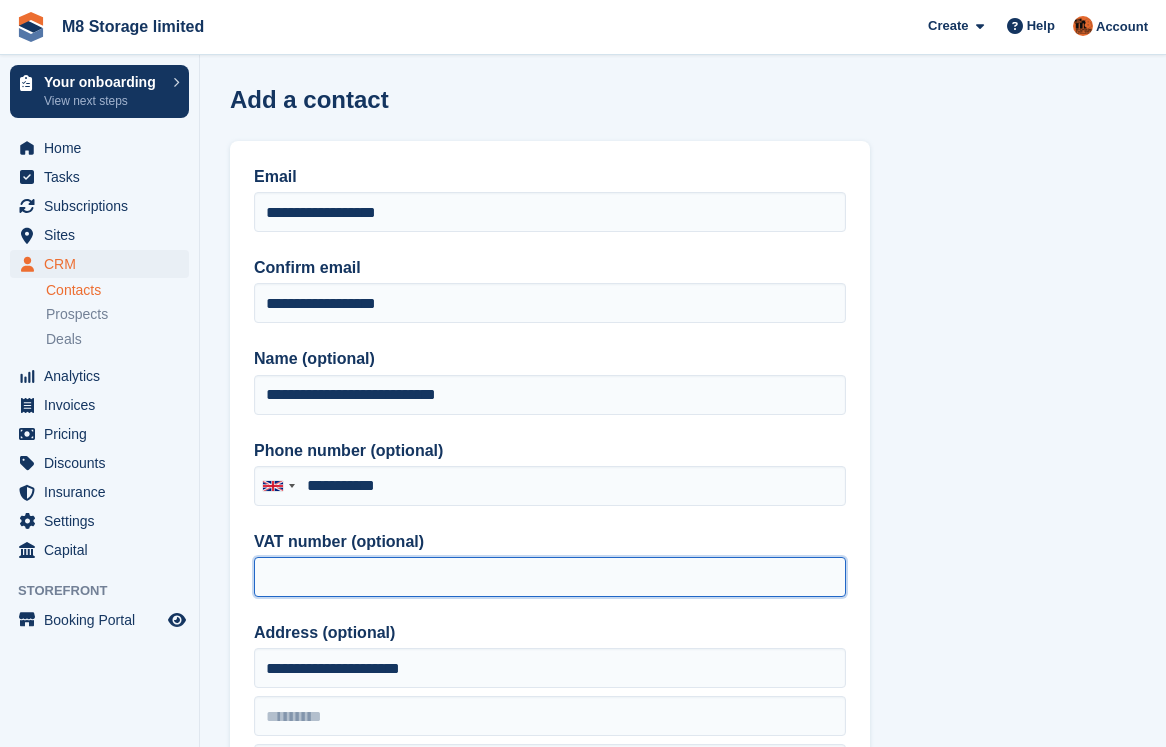 click on "VAT number (optional)" at bounding box center (550, 577) 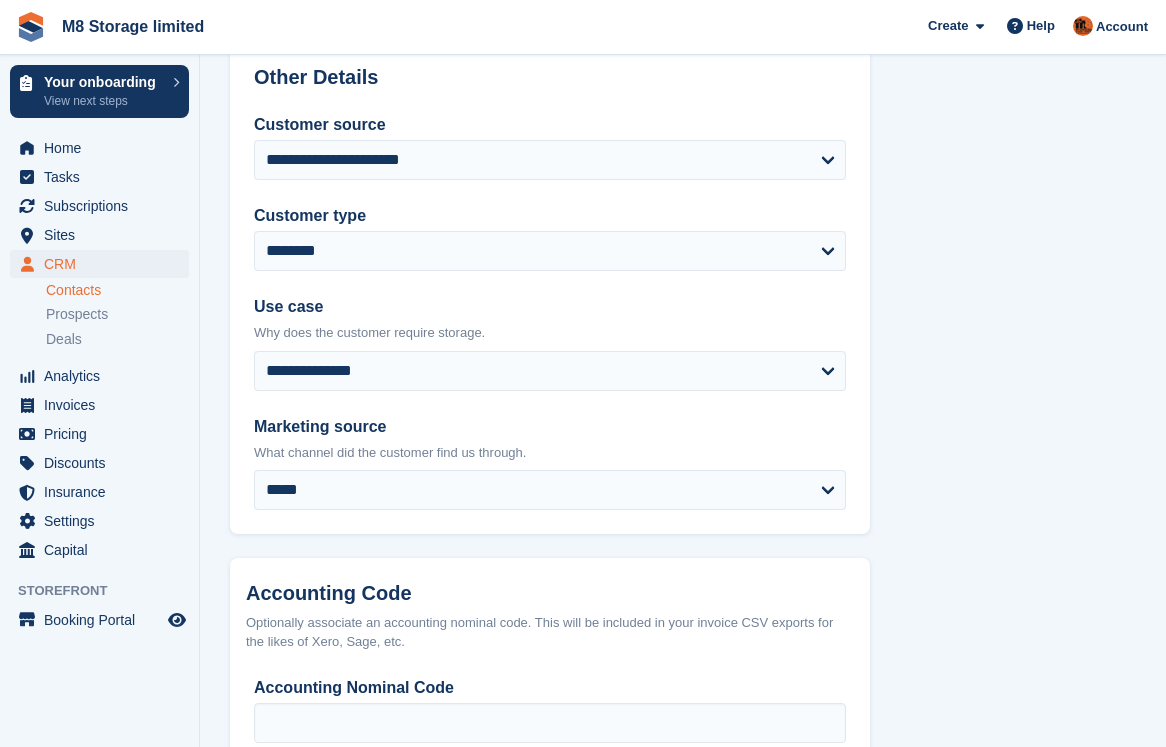 scroll, scrollTop: 1016, scrollLeft: 0, axis: vertical 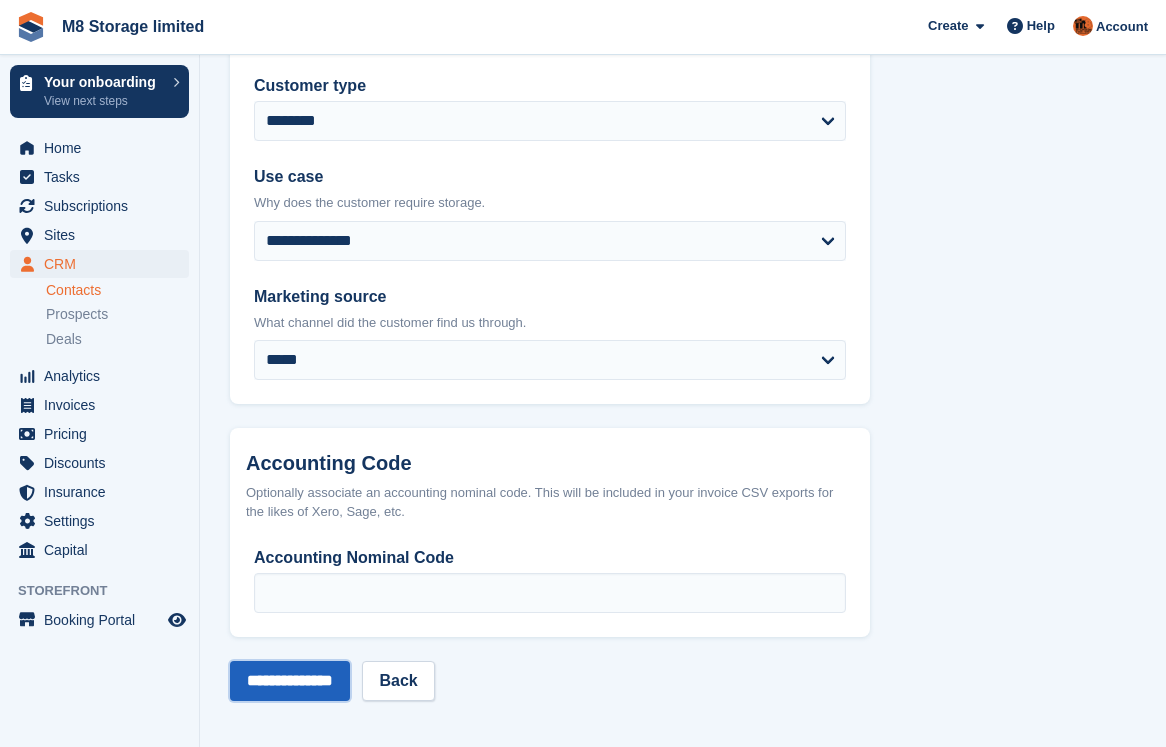 click on "**********" at bounding box center [290, 681] 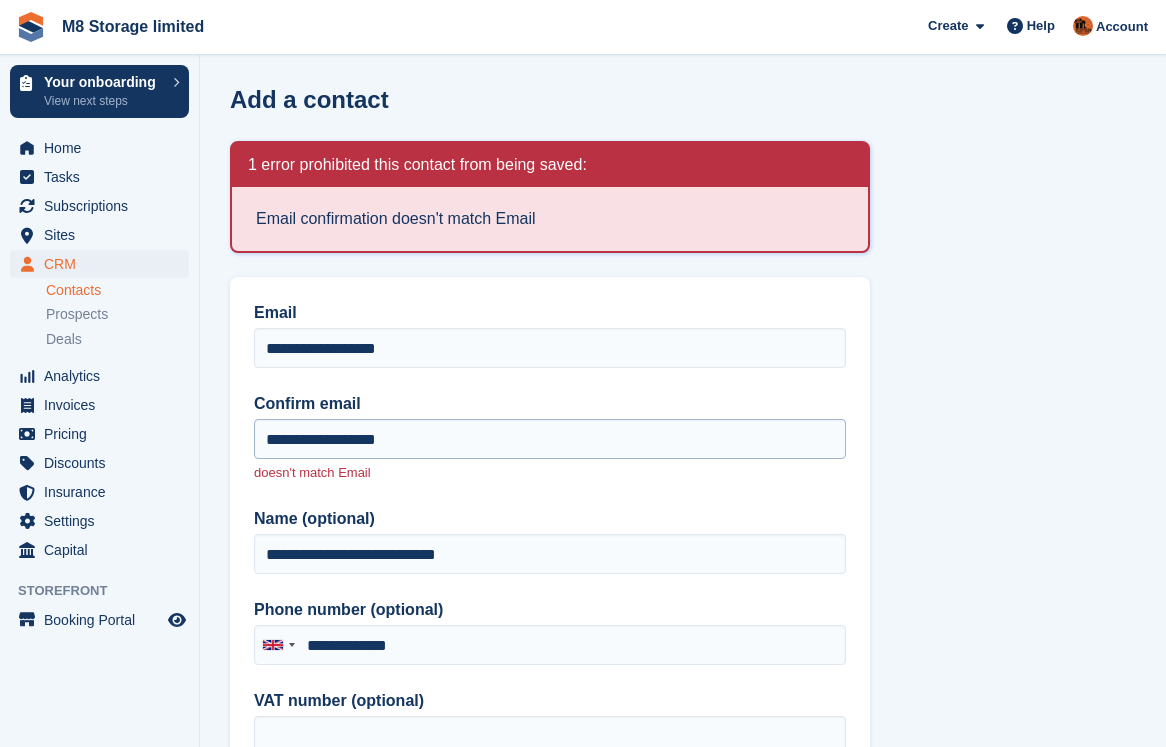 scroll, scrollTop: 0, scrollLeft: 0, axis: both 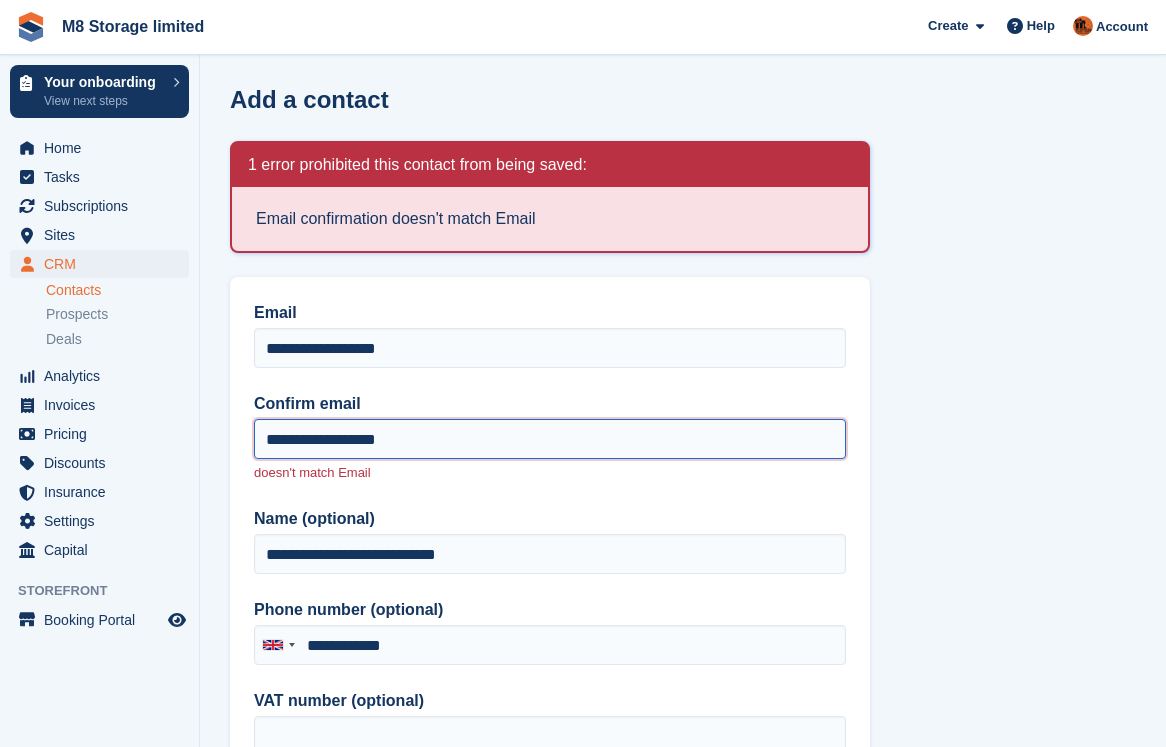 drag, startPoint x: 480, startPoint y: 441, endPoint x: 256, endPoint y: 430, distance: 224.26993 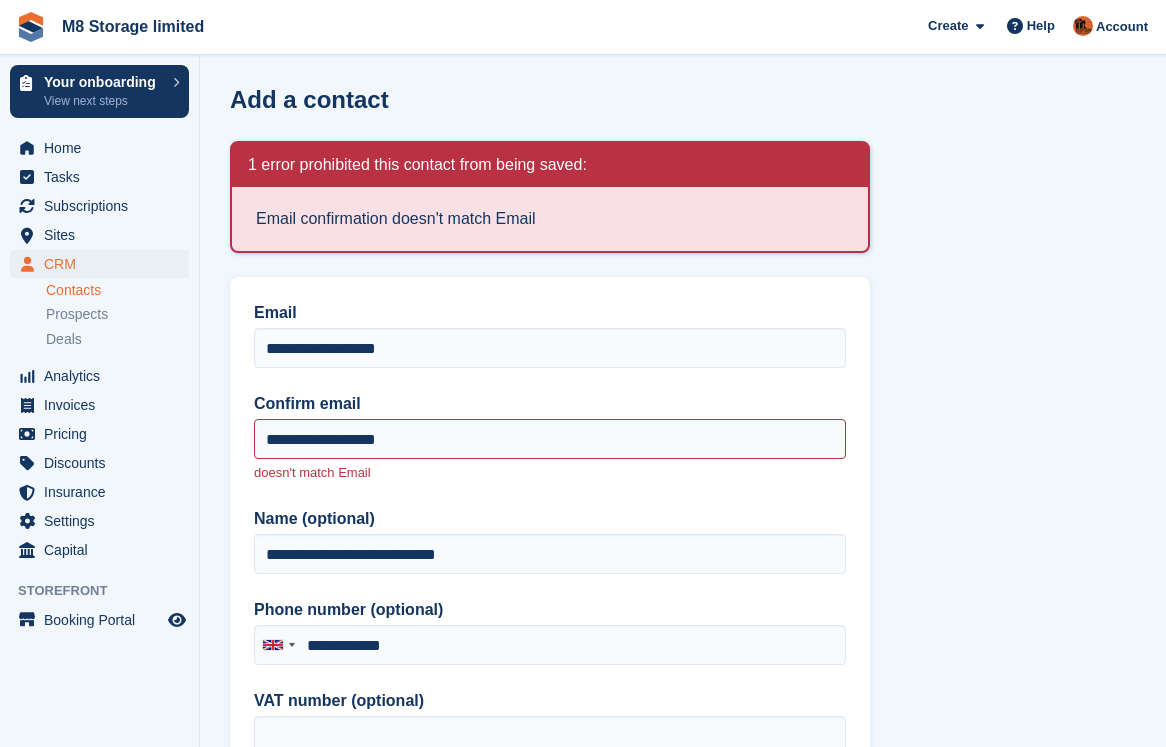 click on "**********" at bounding box center [550, 670] 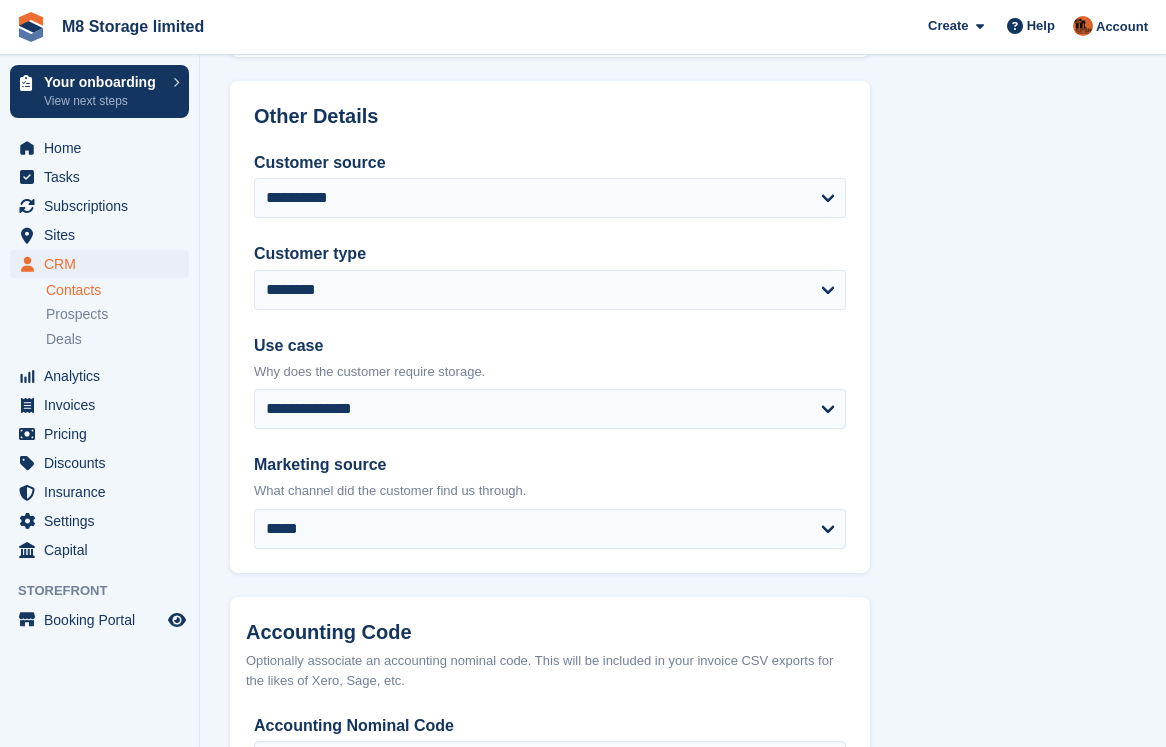 scroll, scrollTop: 1175, scrollLeft: 0, axis: vertical 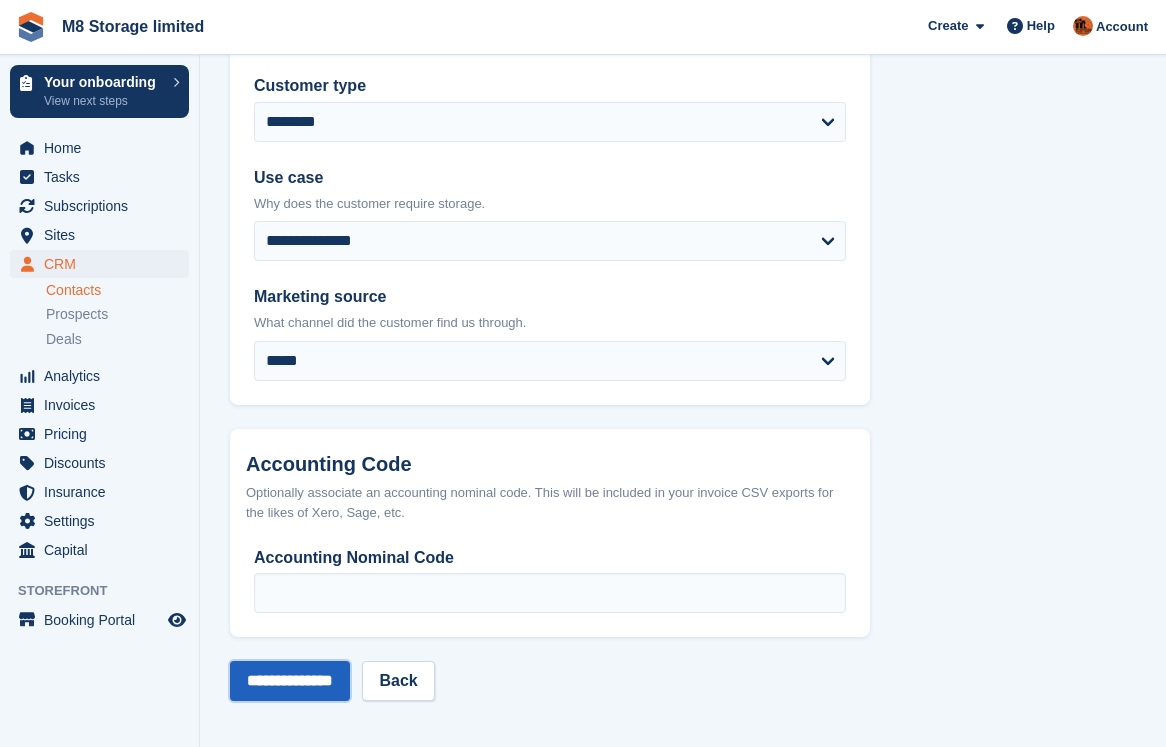 click on "**********" at bounding box center [290, 681] 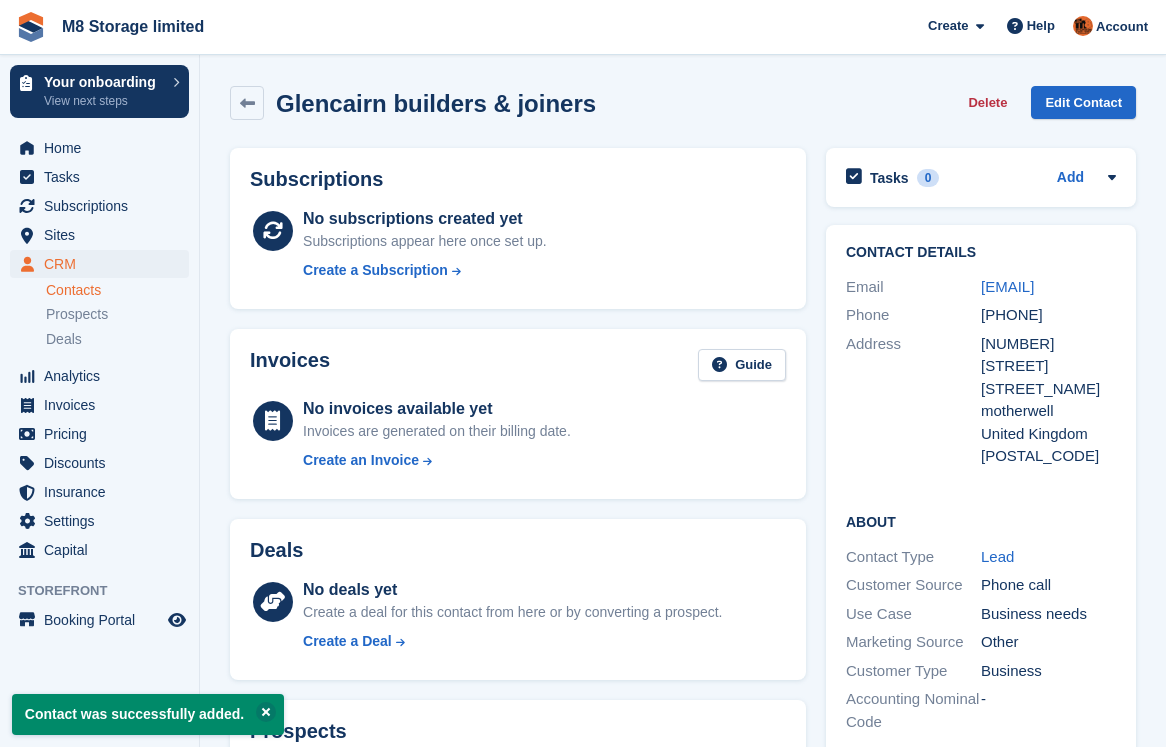 scroll, scrollTop: 0, scrollLeft: 0, axis: both 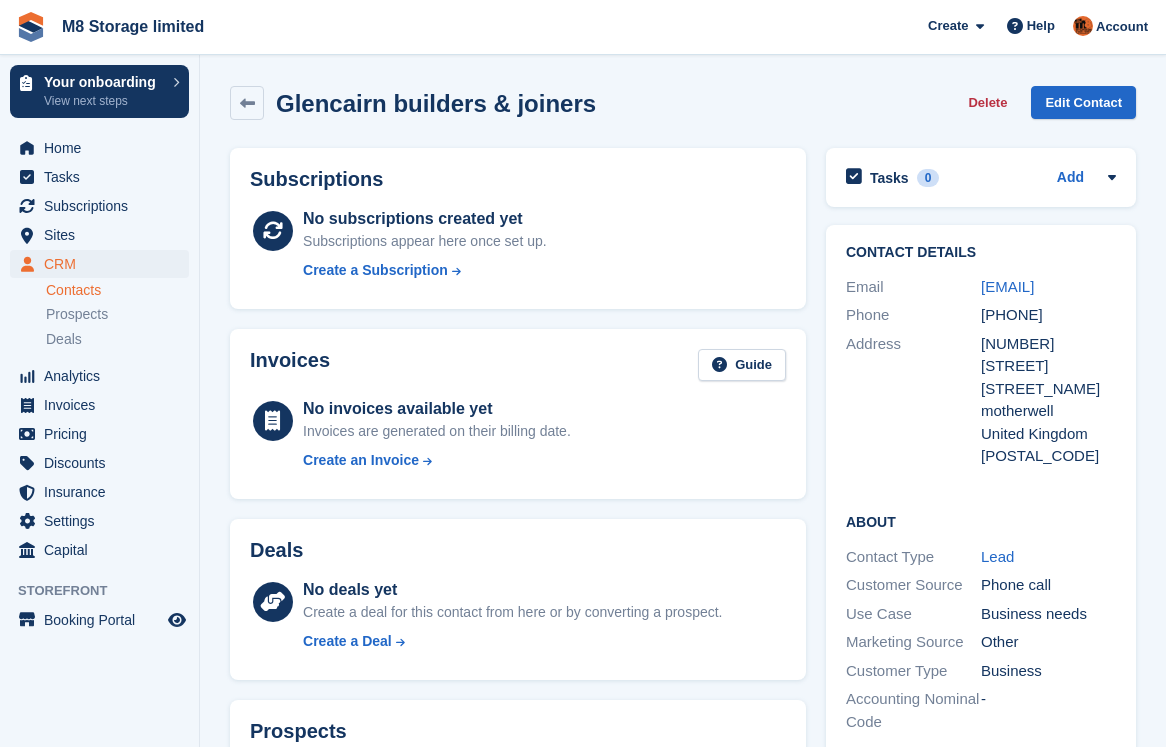 click on "Contacts" at bounding box center (117, 290) 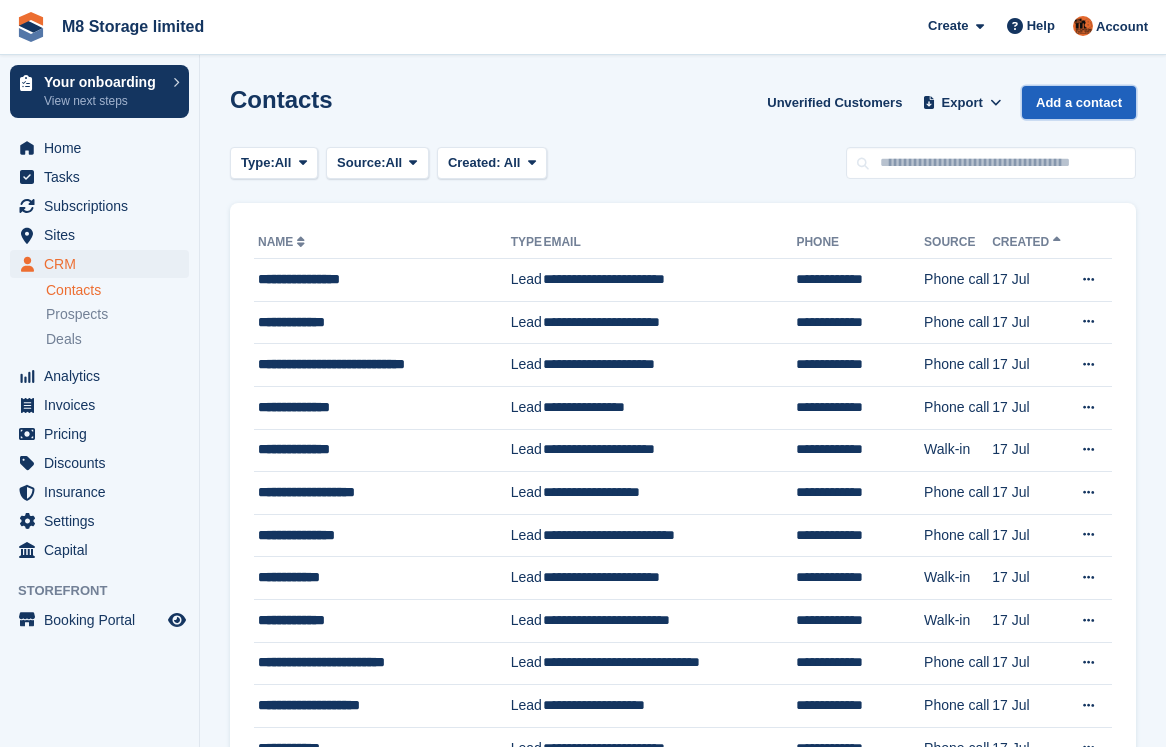 click on "Add a contact" at bounding box center [1079, 102] 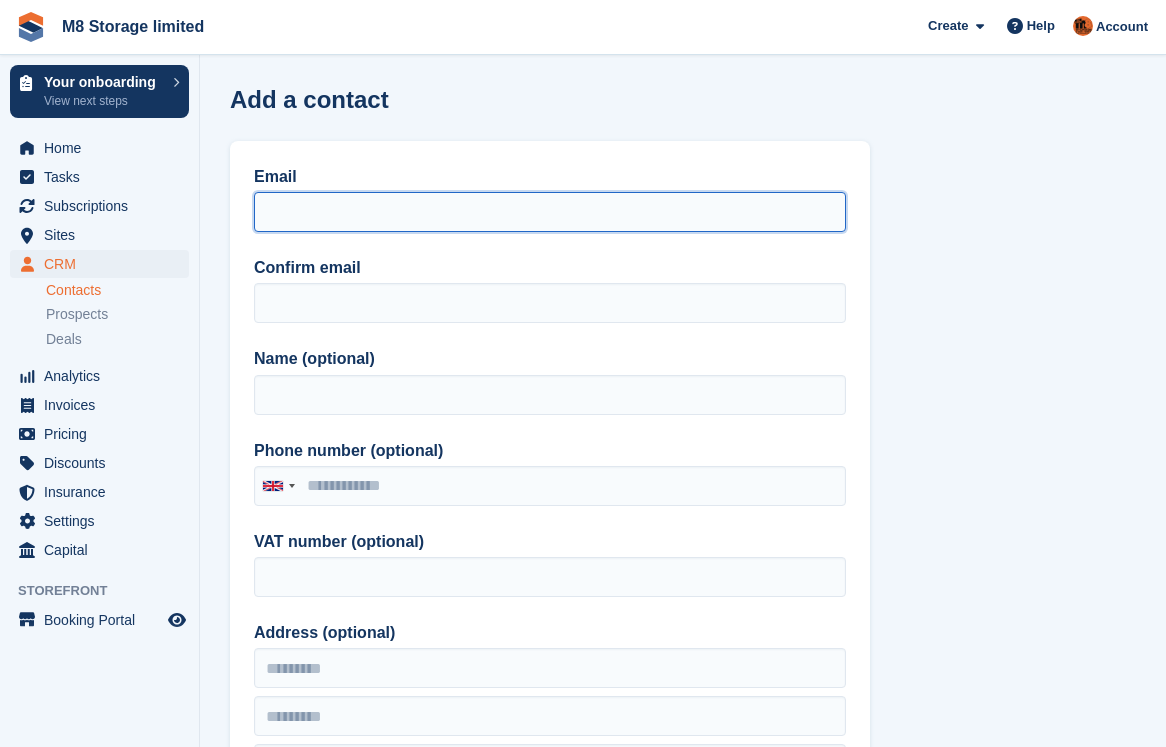 click on "Email" at bounding box center [550, 212] 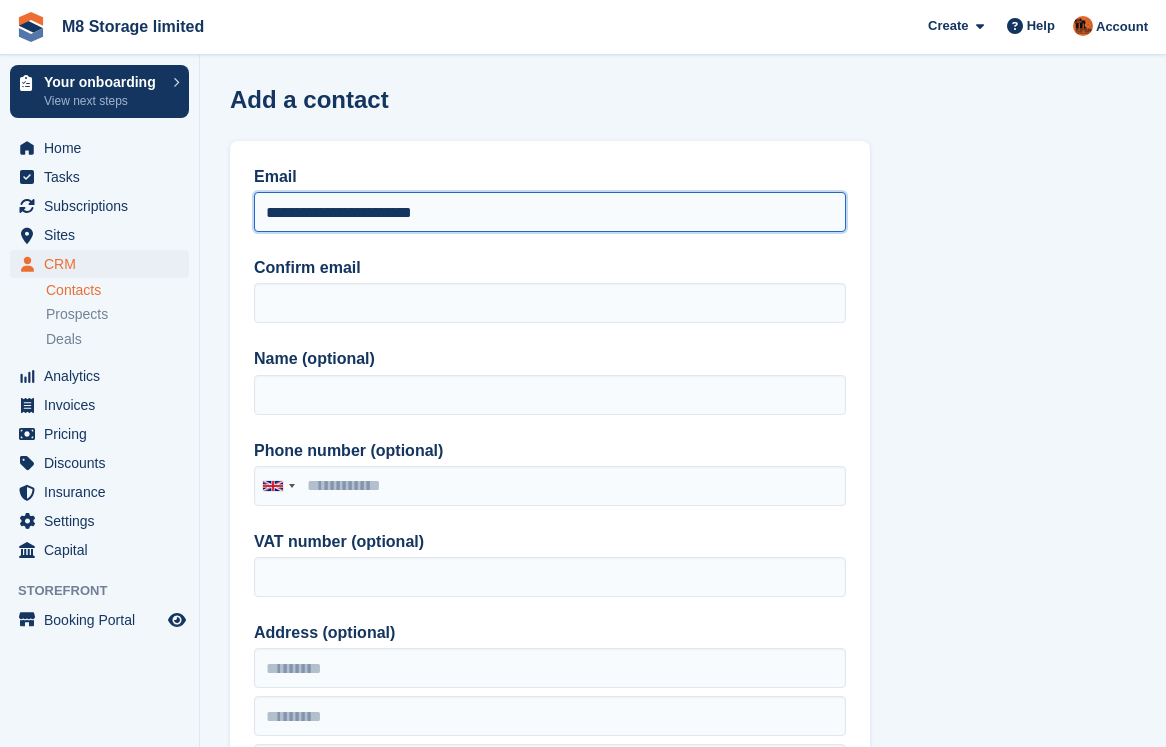 drag, startPoint x: 477, startPoint y: 212, endPoint x: 262, endPoint y: 214, distance: 215.00931 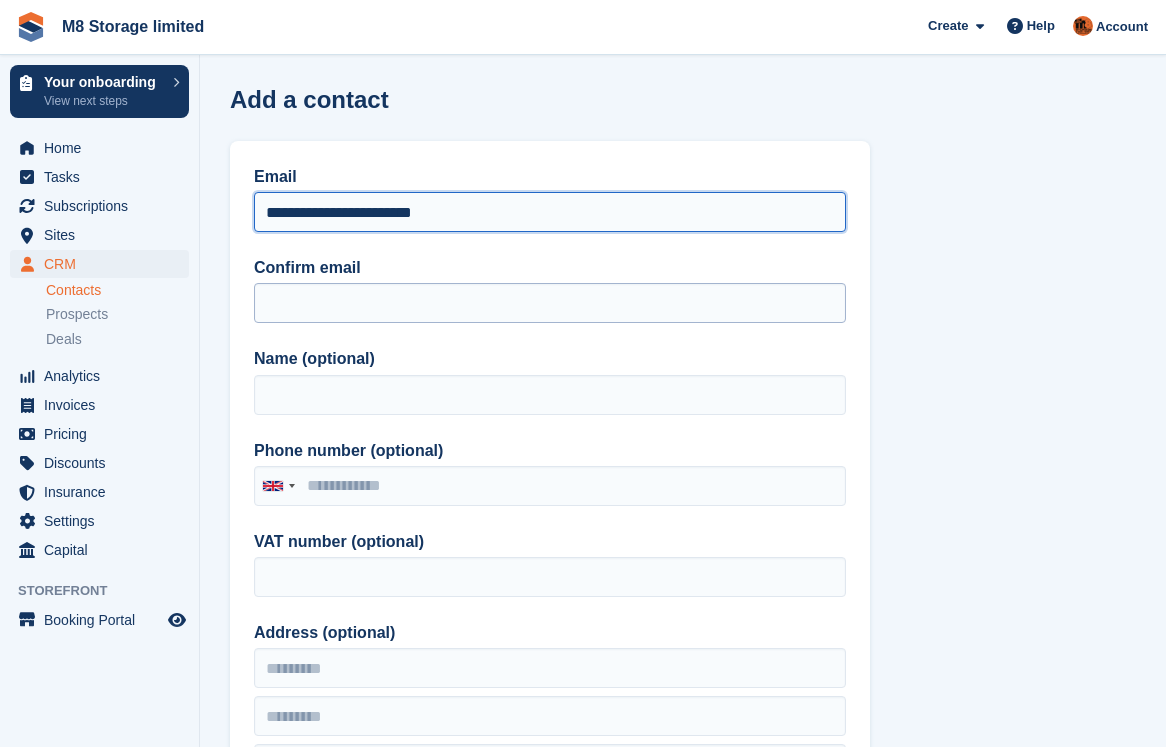 type on "**********" 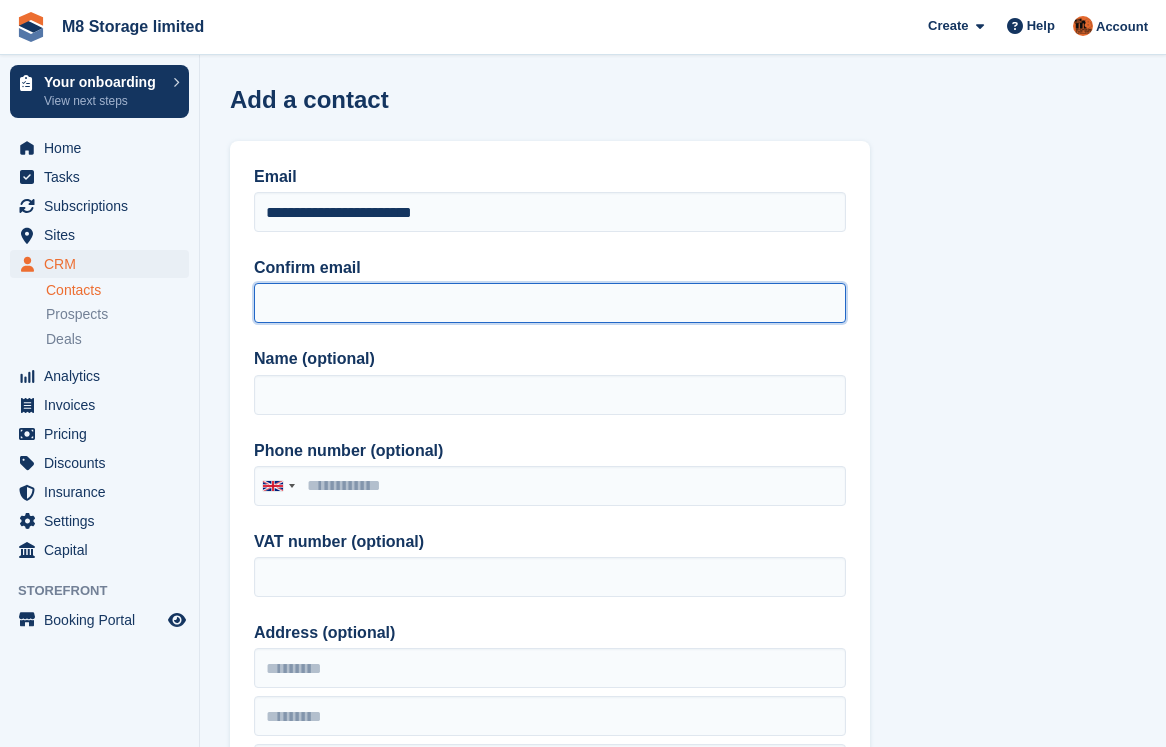 paste on "**********" 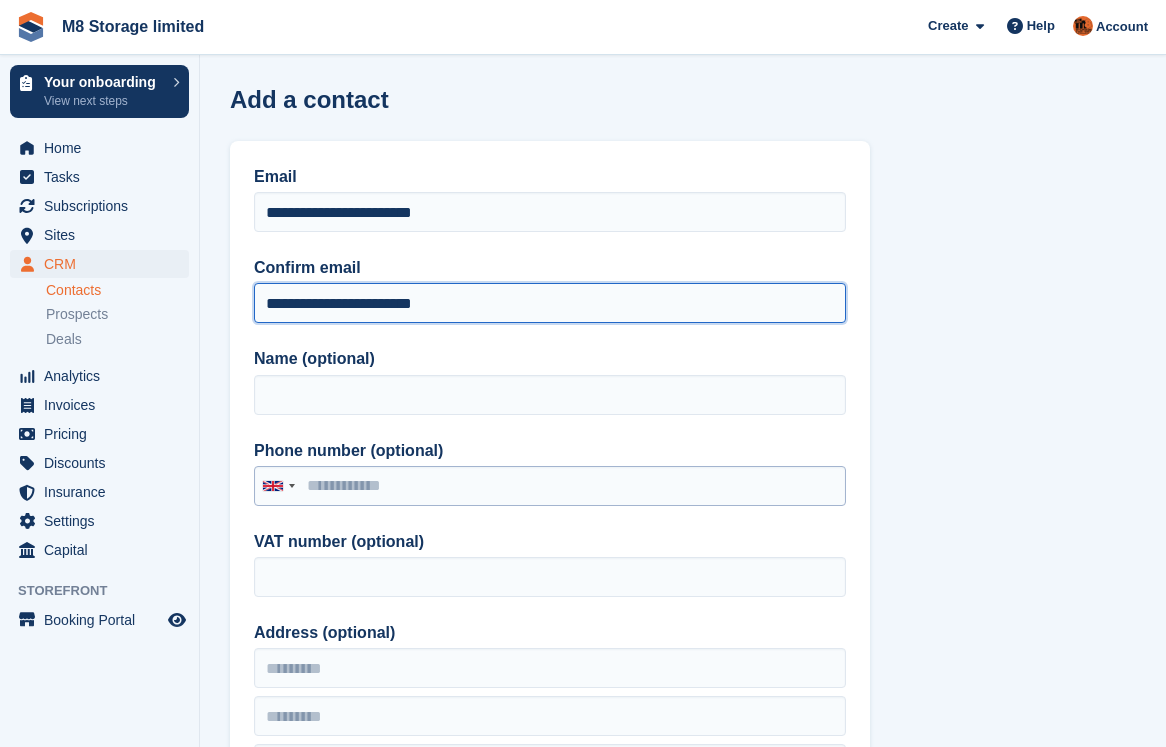 type on "**********" 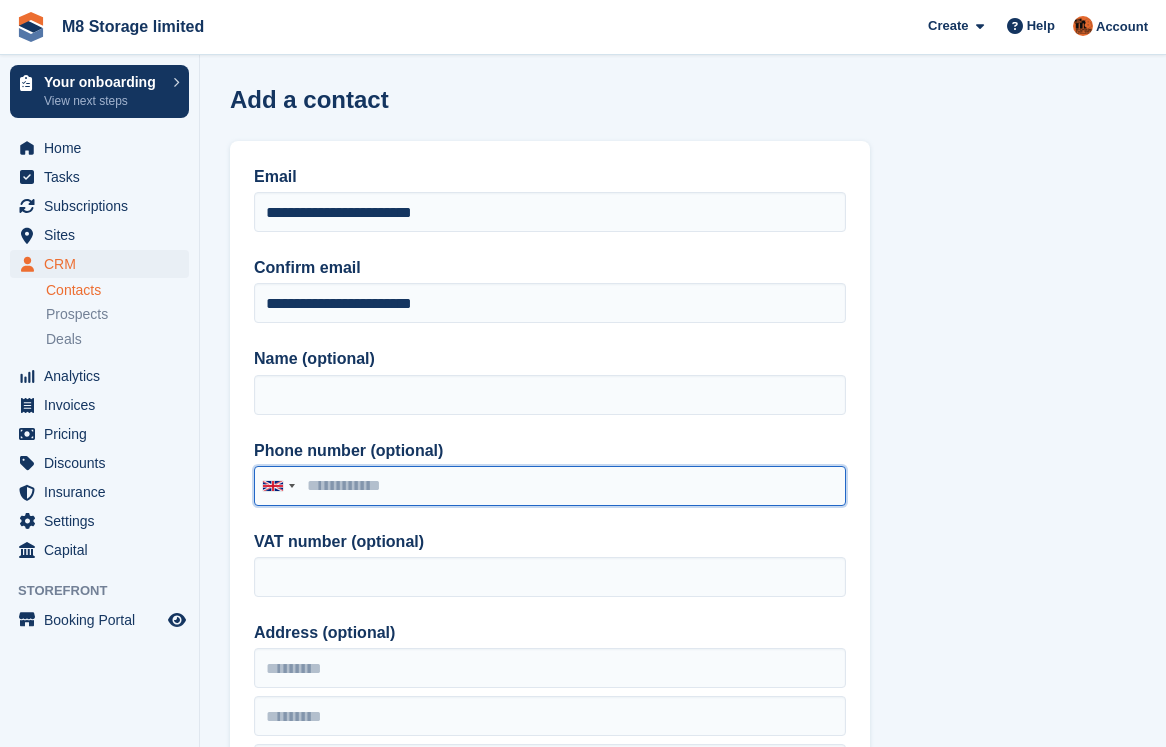 click on "Phone number (optional)" at bounding box center [550, 486] 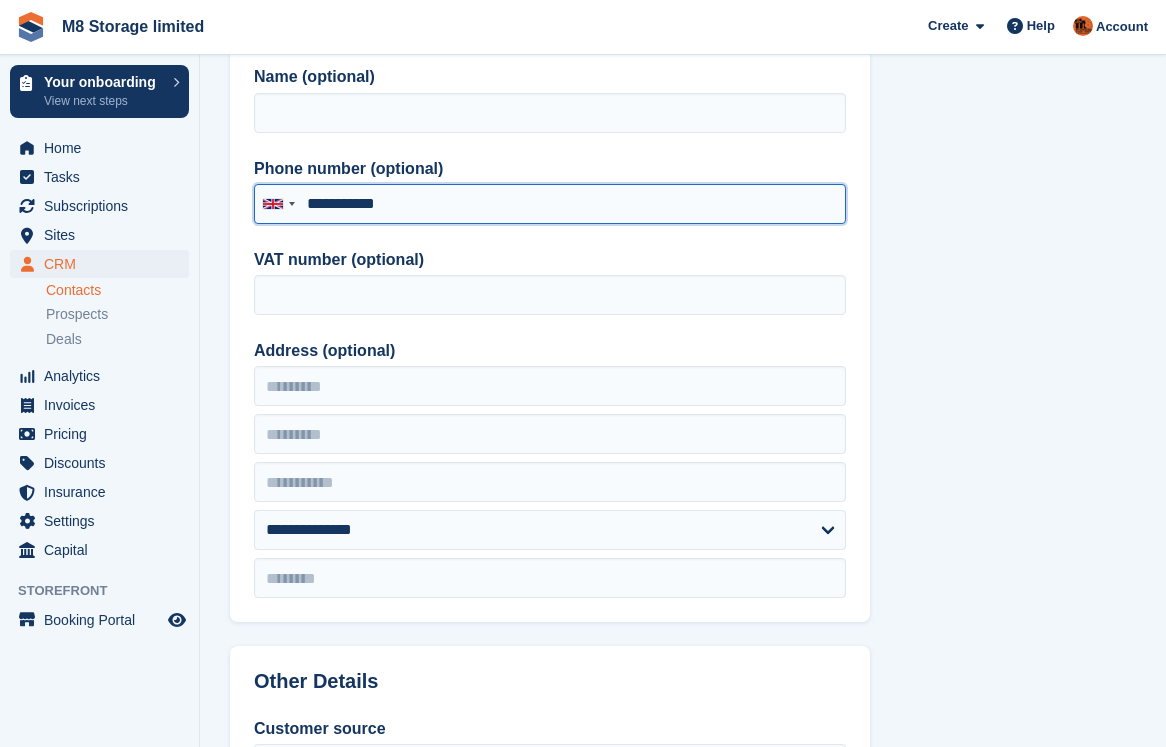 scroll, scrollTop: 300, scrollLeft: 0, axis: vertical 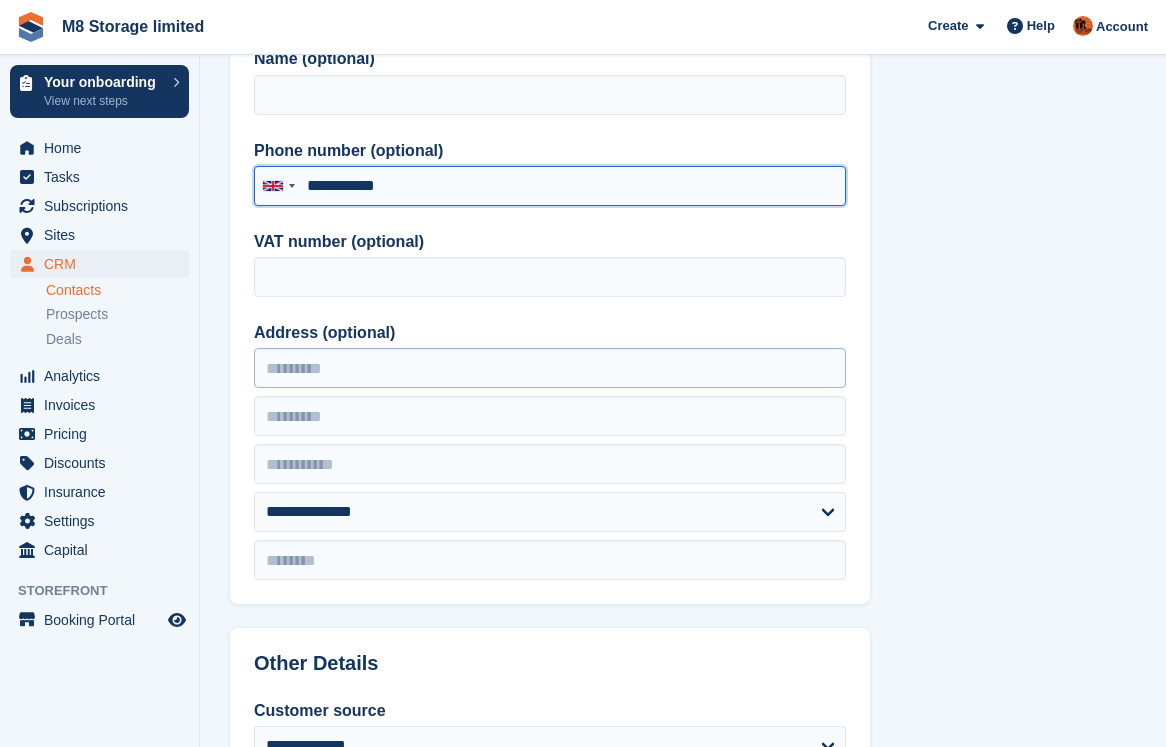 type on "**********" 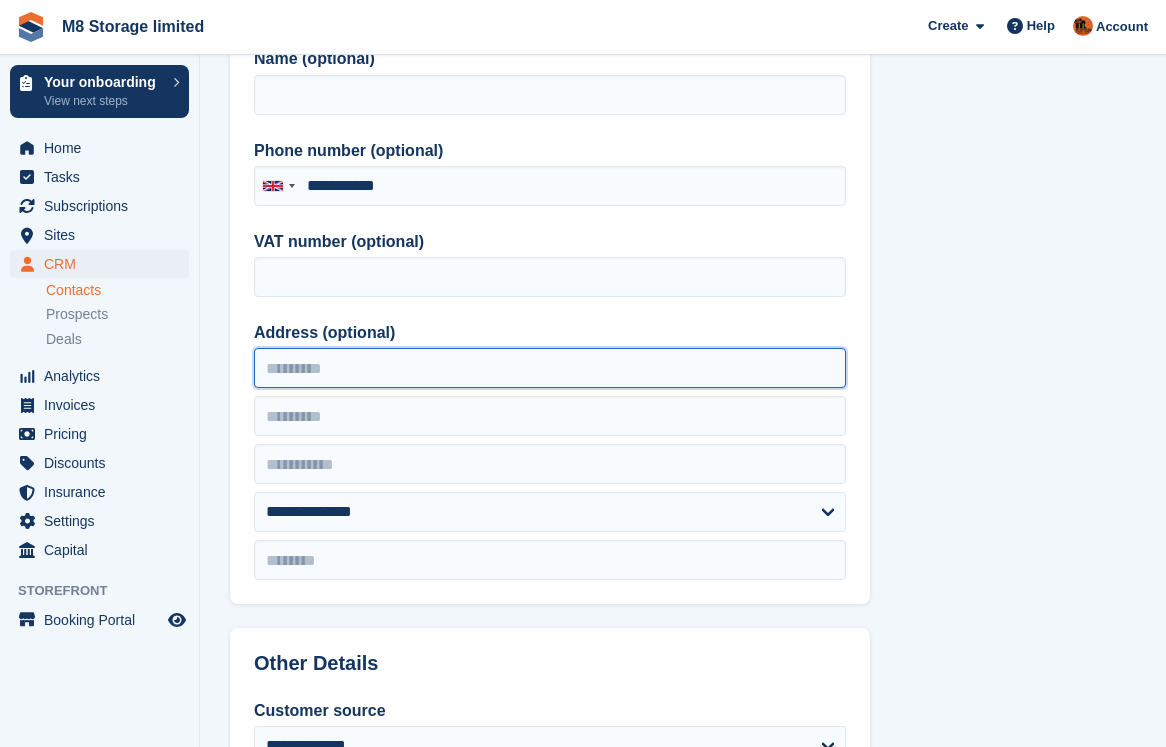 click on "Address (optional)" at bounding box center [550, 368] 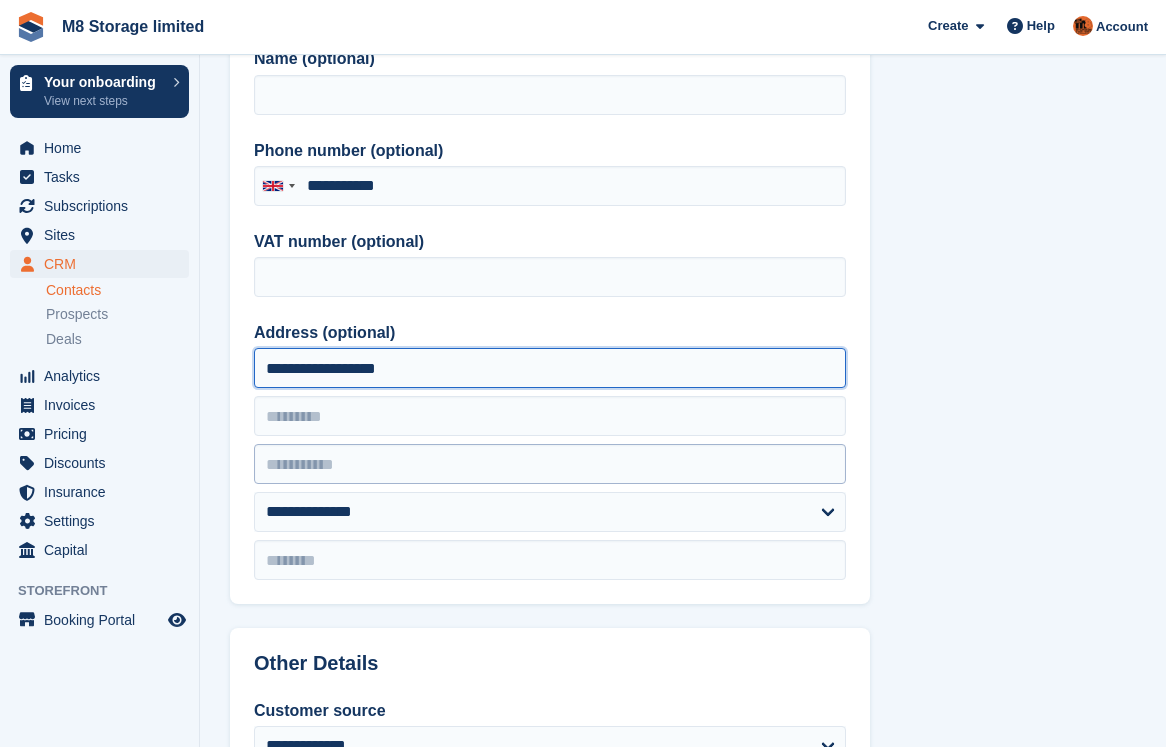 type on "**********" 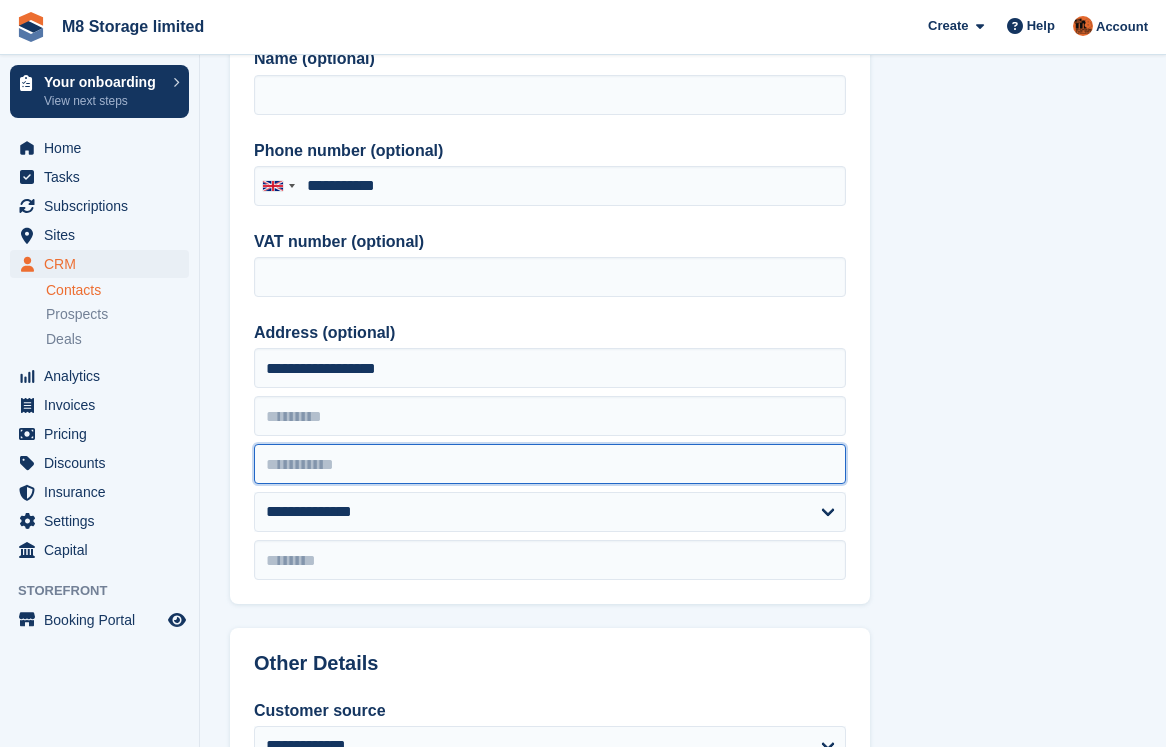 click at bounding box center (550, 464) 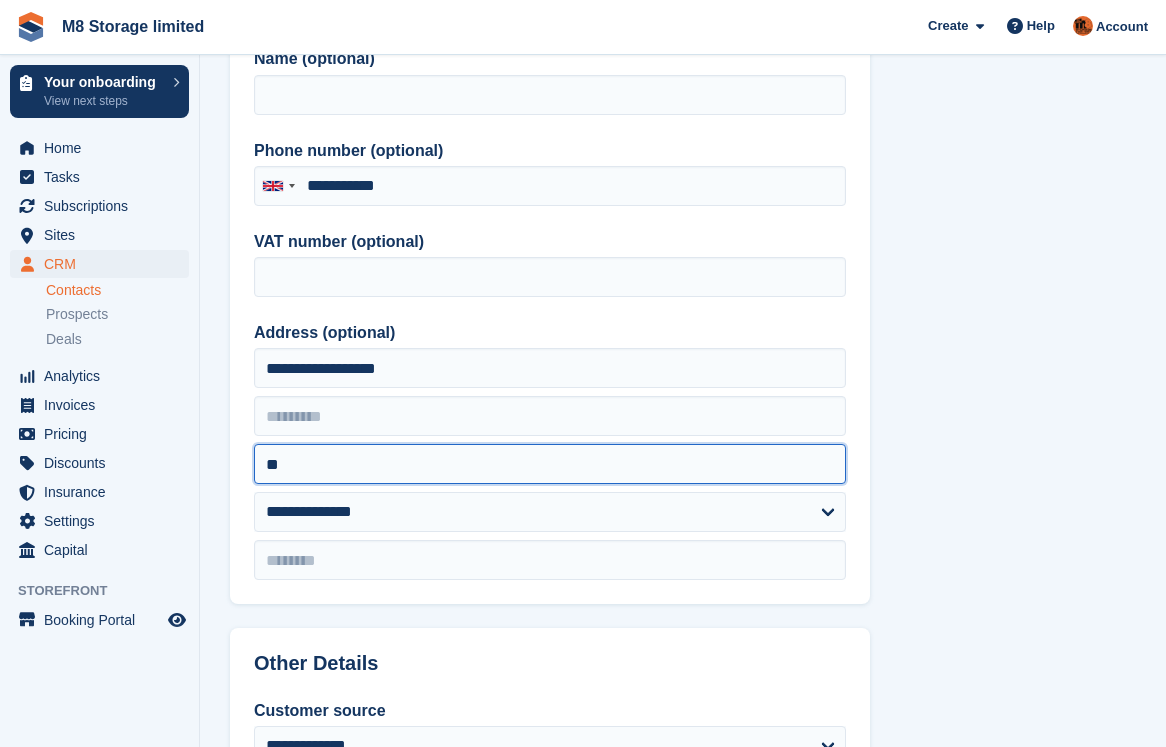 type on "*" 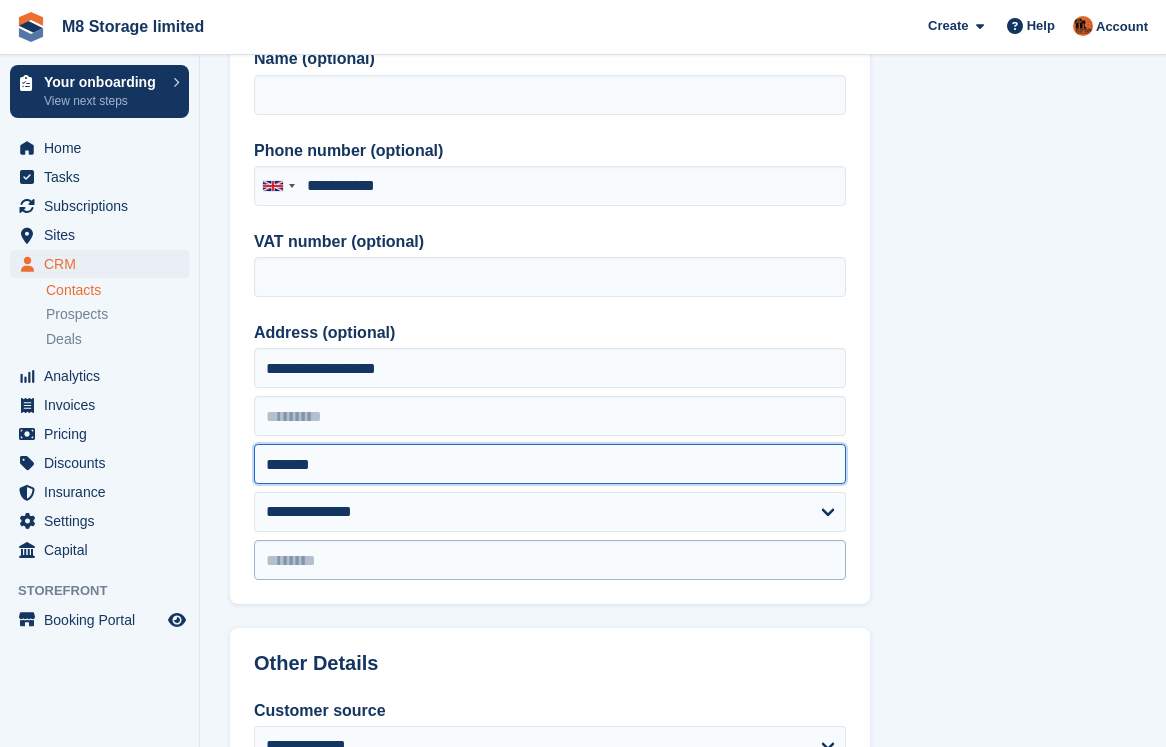 type on "*******" 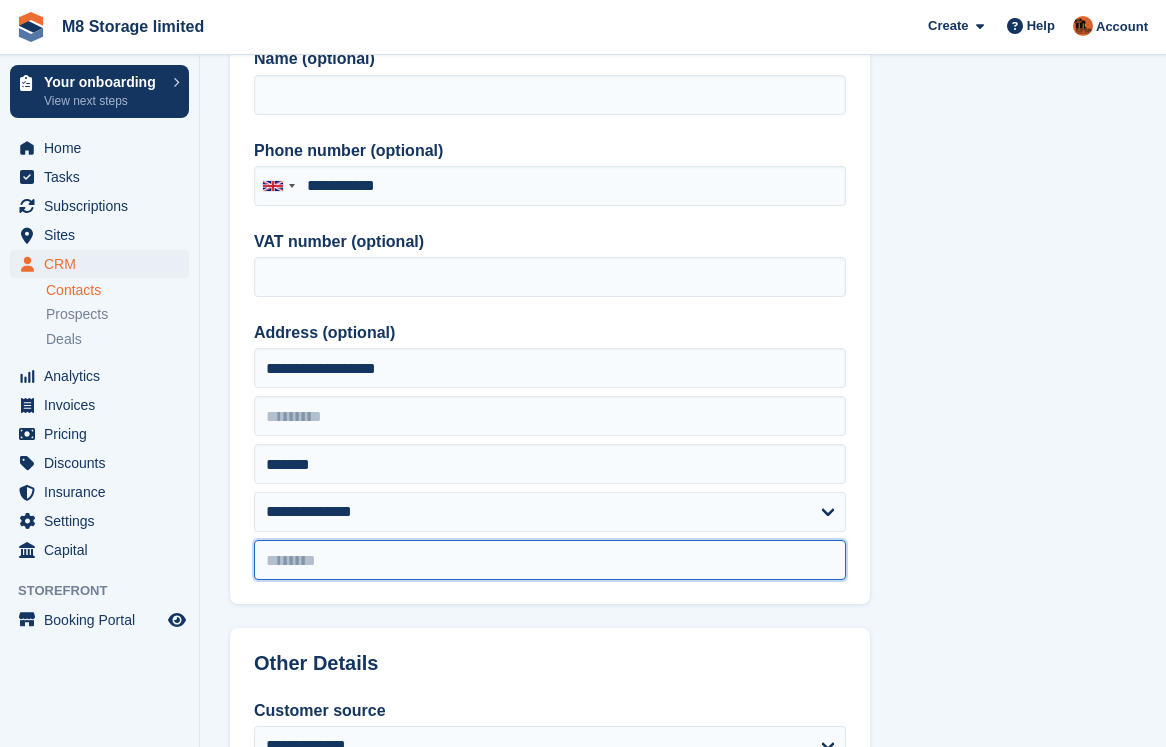 click at bounding box center [550, 560] 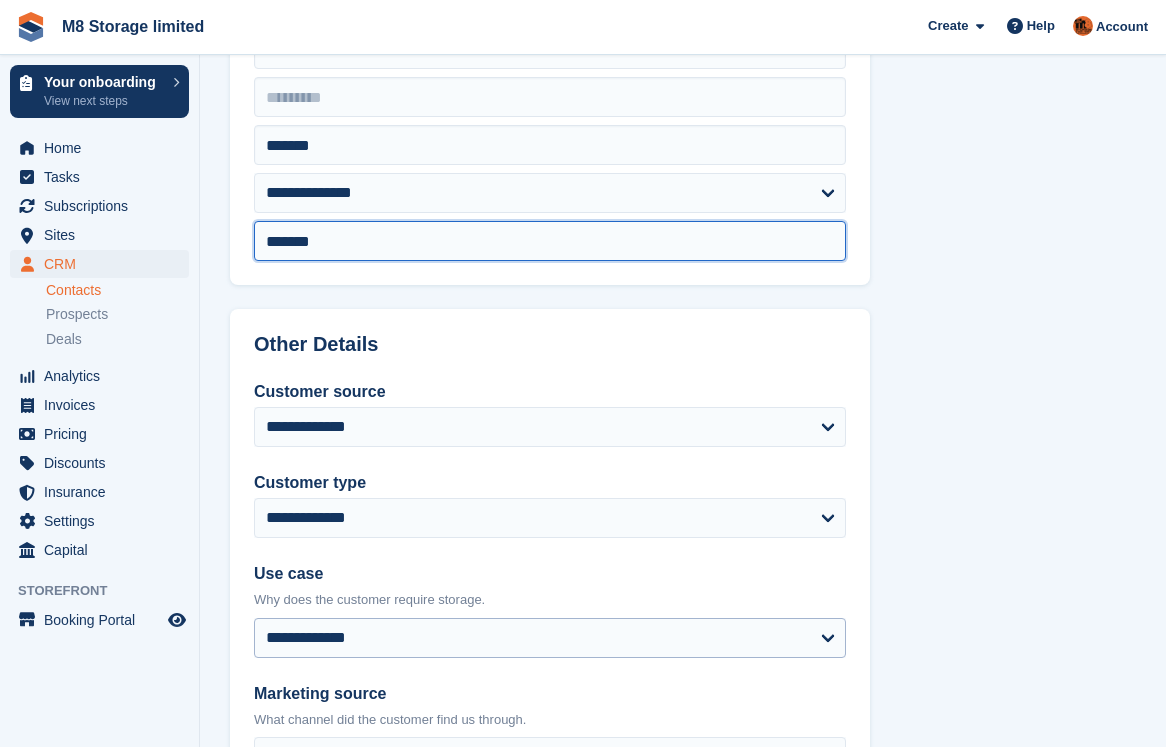 scroll, scrollTop: 700, scrollLeft: 0, axis: vertical 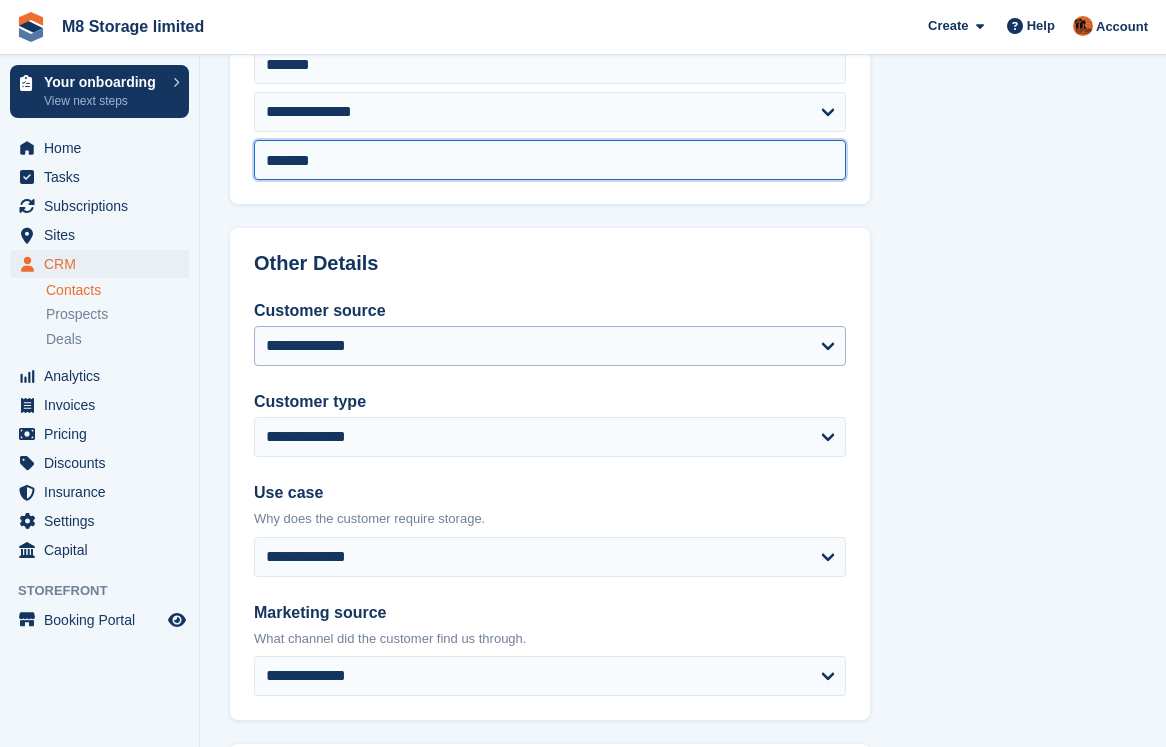 type on "*******" 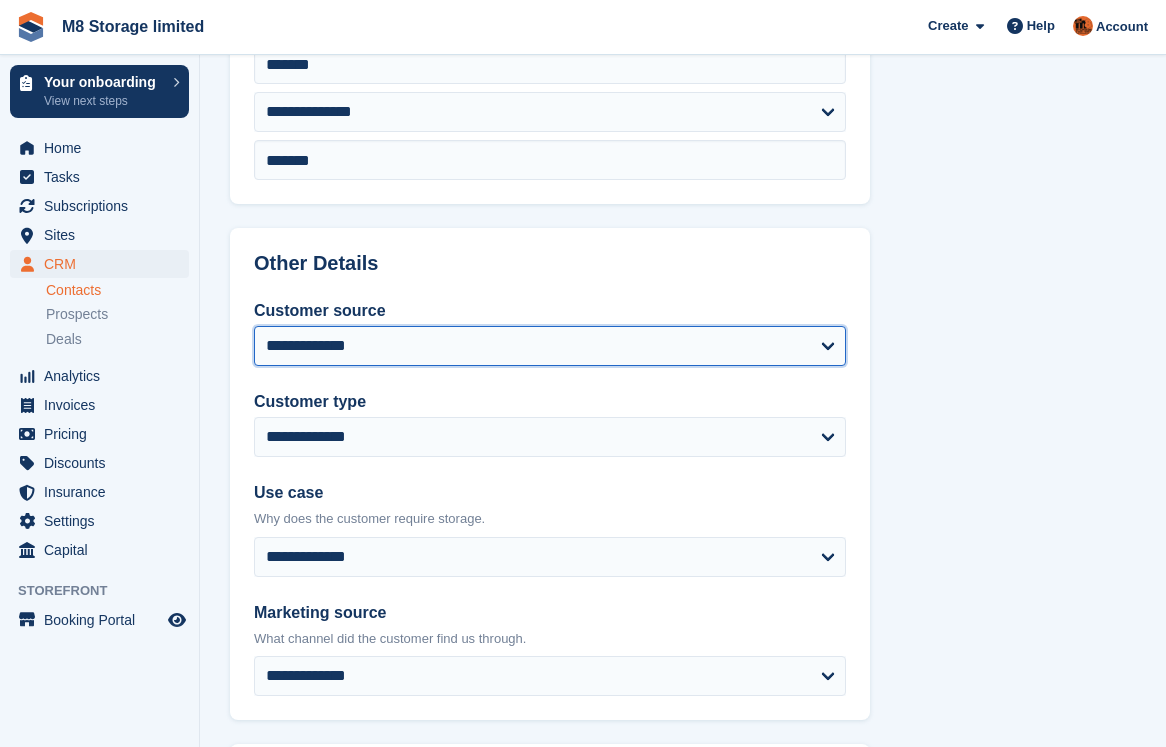 click on "**********" at bounding box center (550, 346) 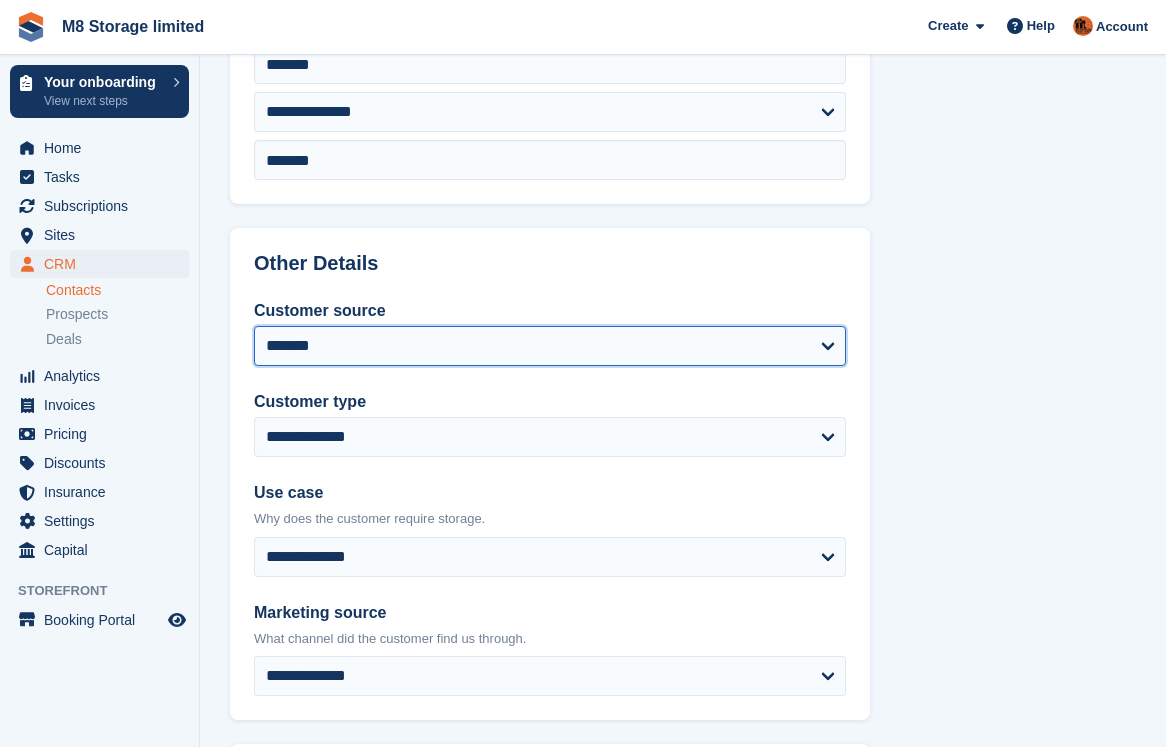 click on "**********" at bounding box center [550, 346] 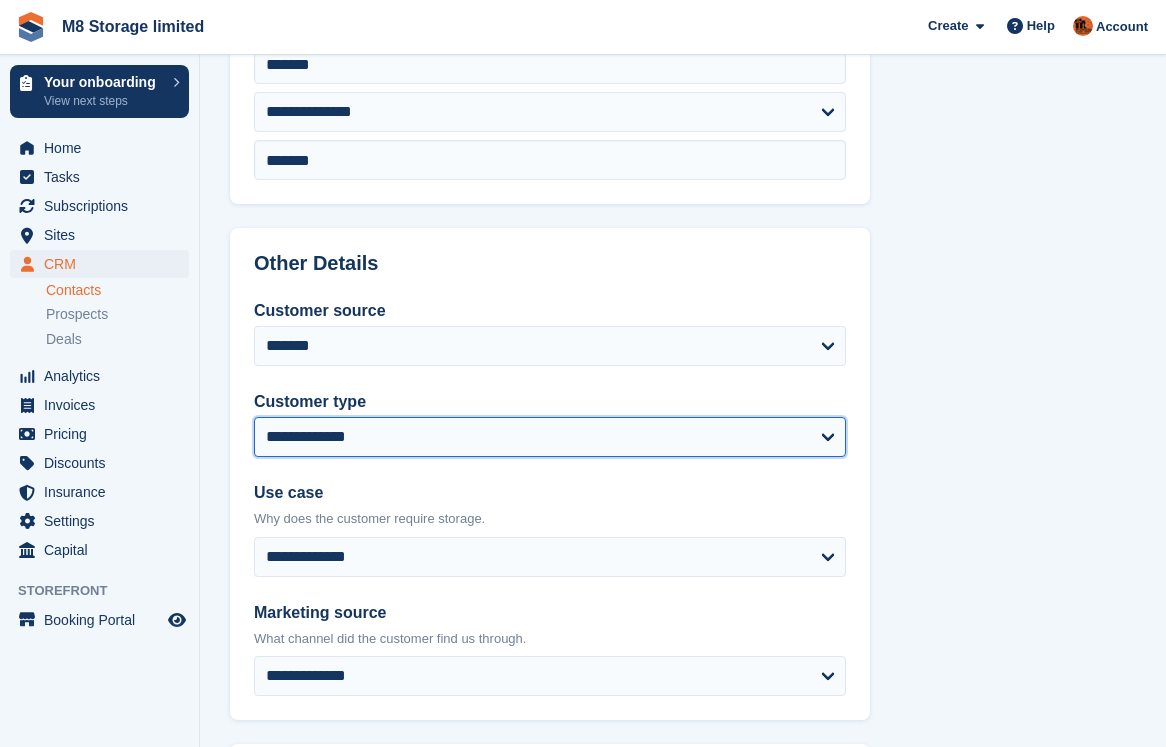 click on "**********" at bounding box center [550, 437] 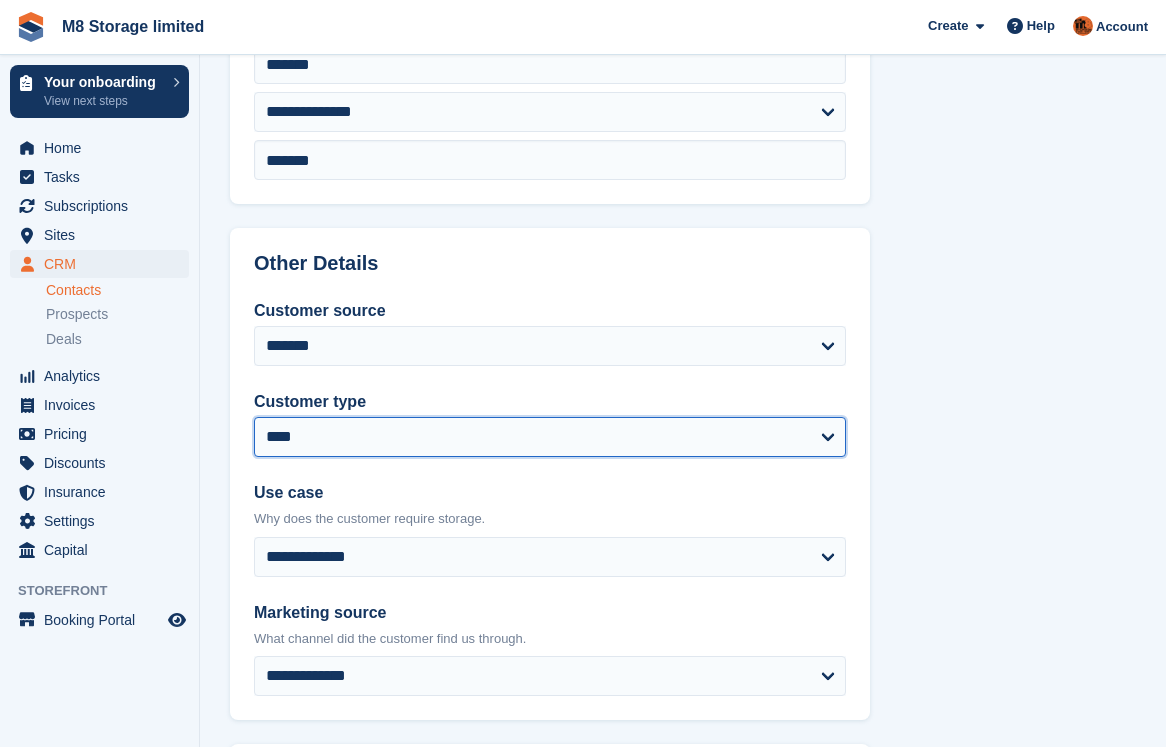 click on "**********" at bounding box center (550, 437) 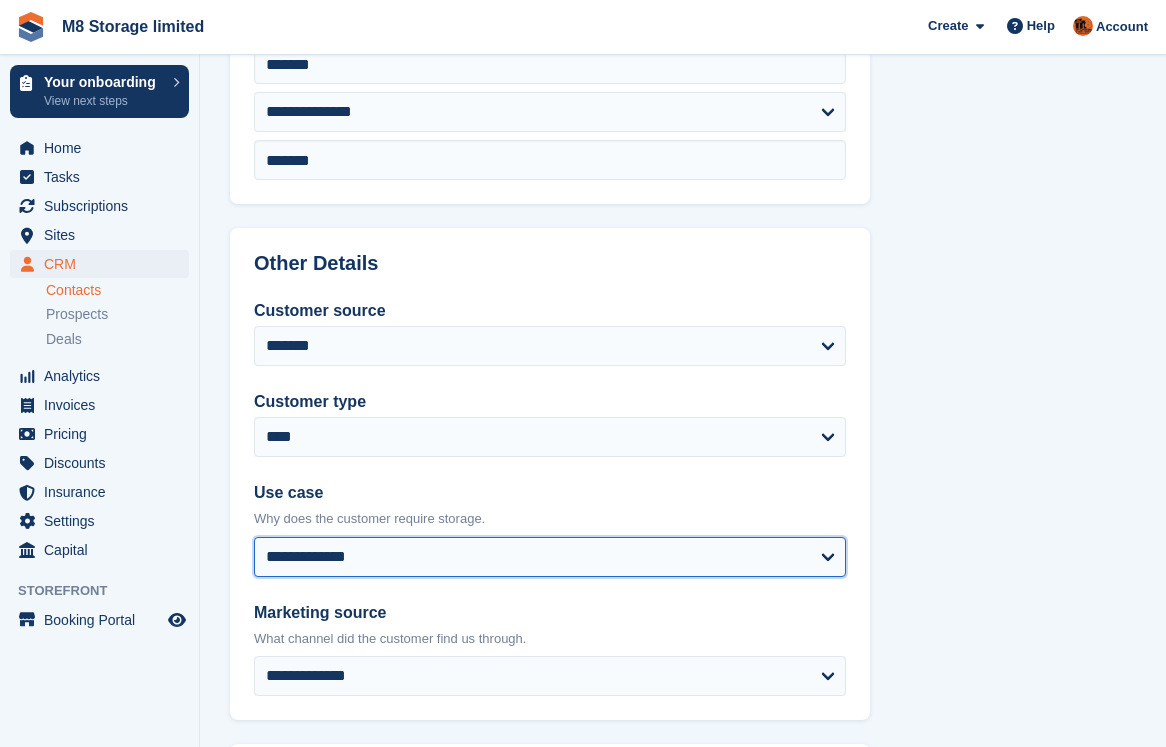 click on "**********" at bounding box center (550, 557) 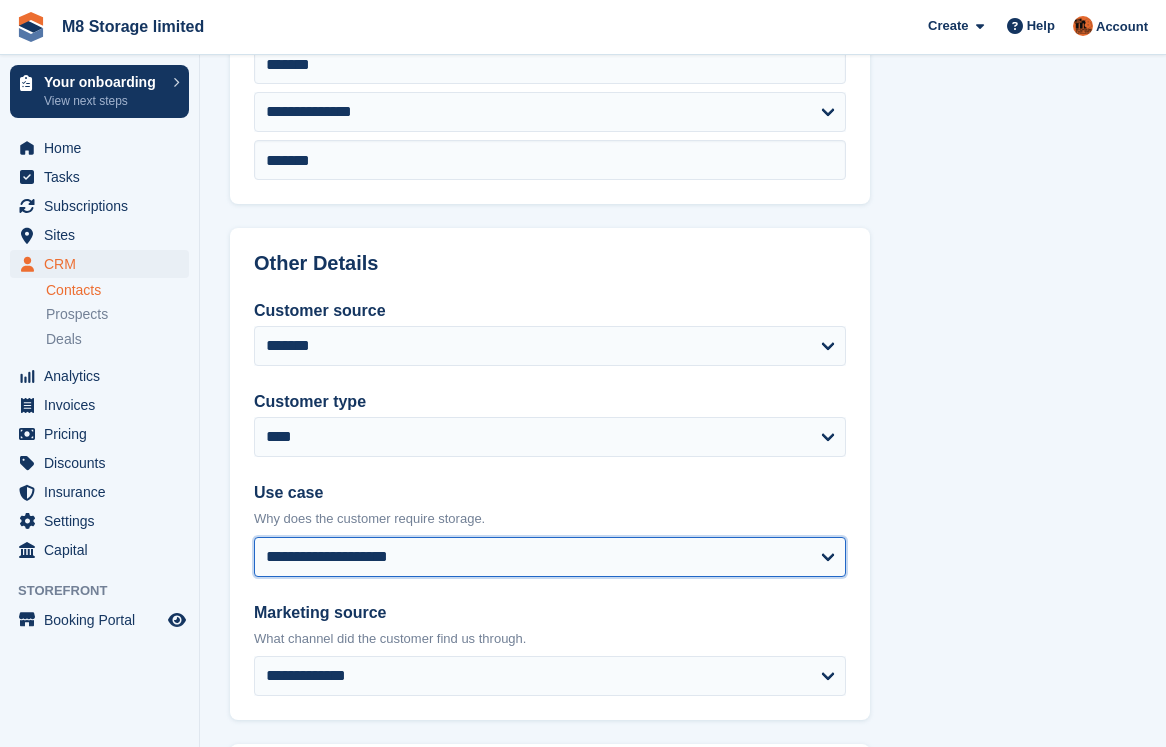 click on "**********" at bounding box center [550, 557] 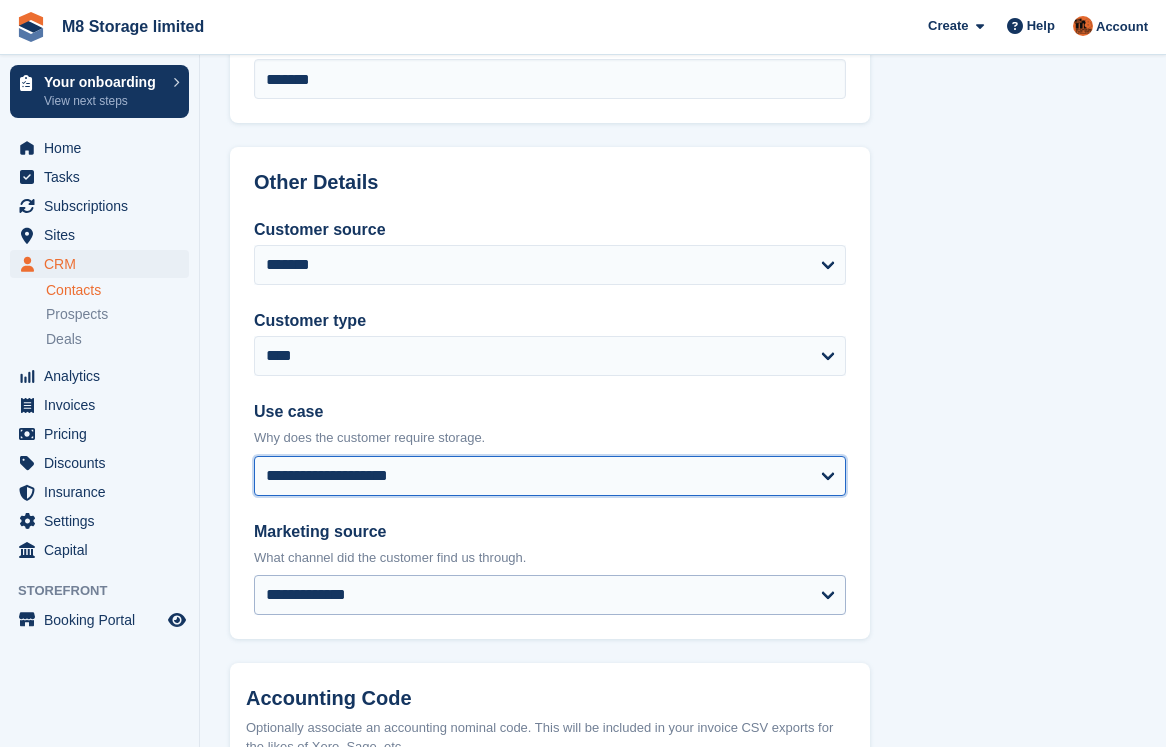 scroll, scrollTop: 900, scrollLeft: 0, axis: vertical 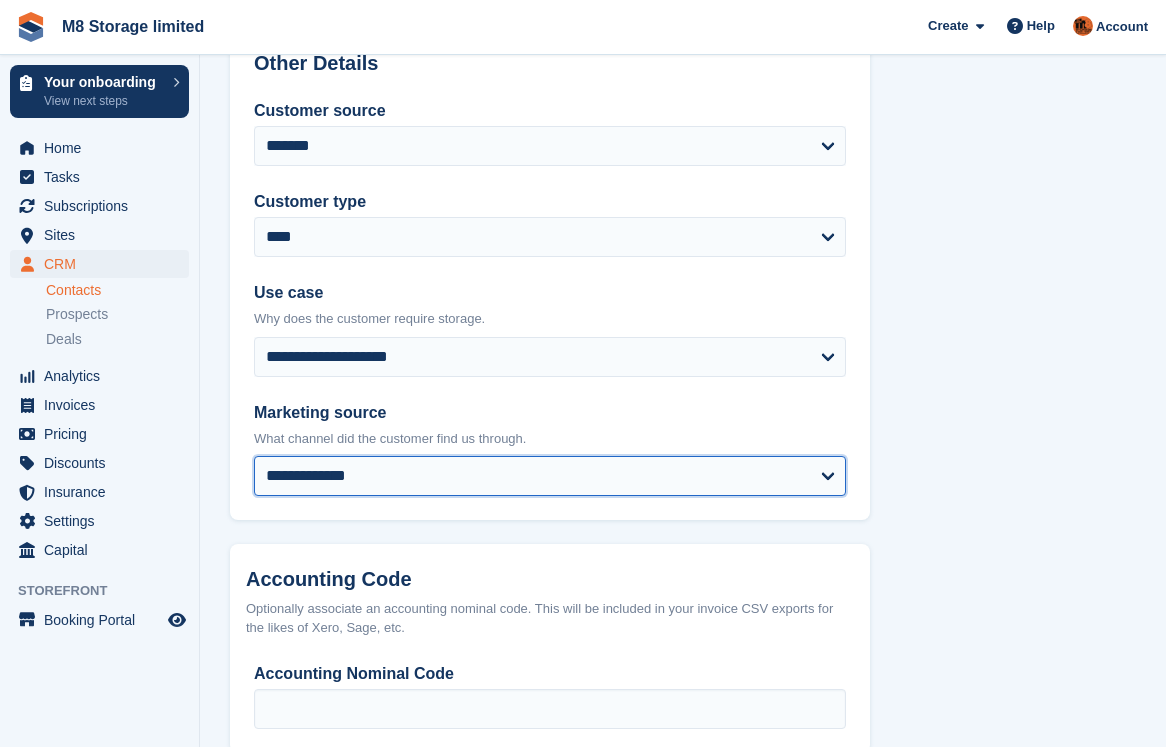 click on "**********" at bounding box center [550, 476] 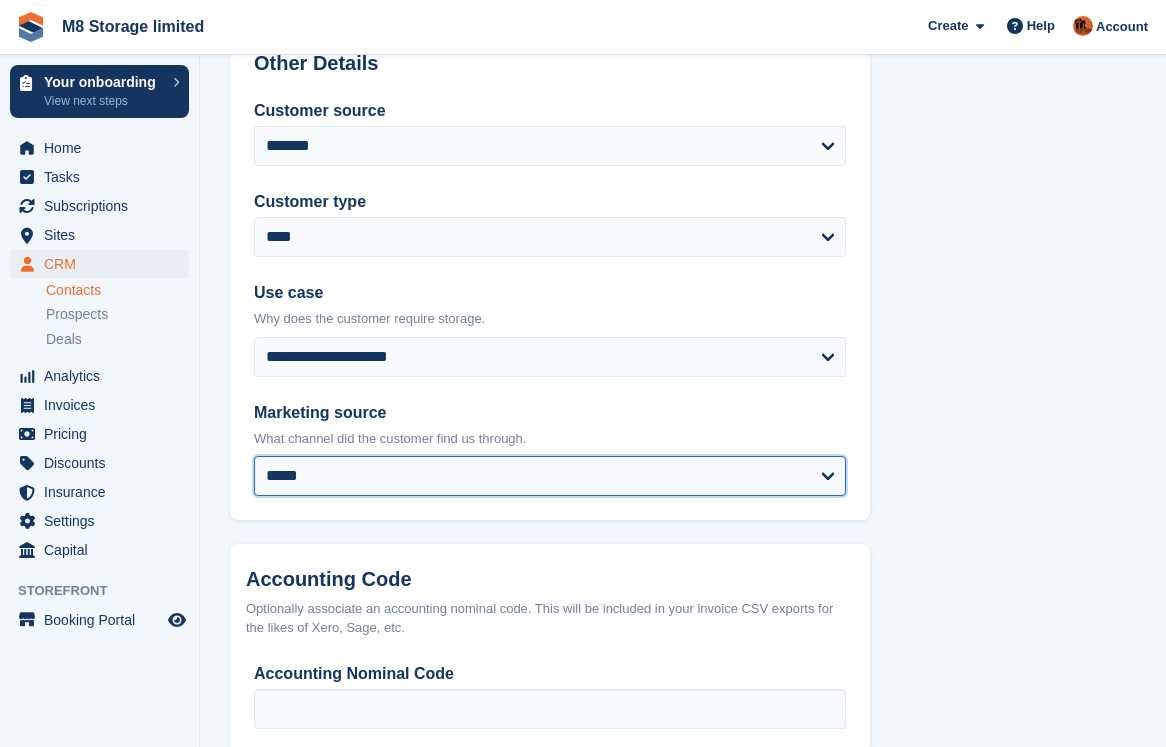 click on "**********" at bounding box center [550, 476] 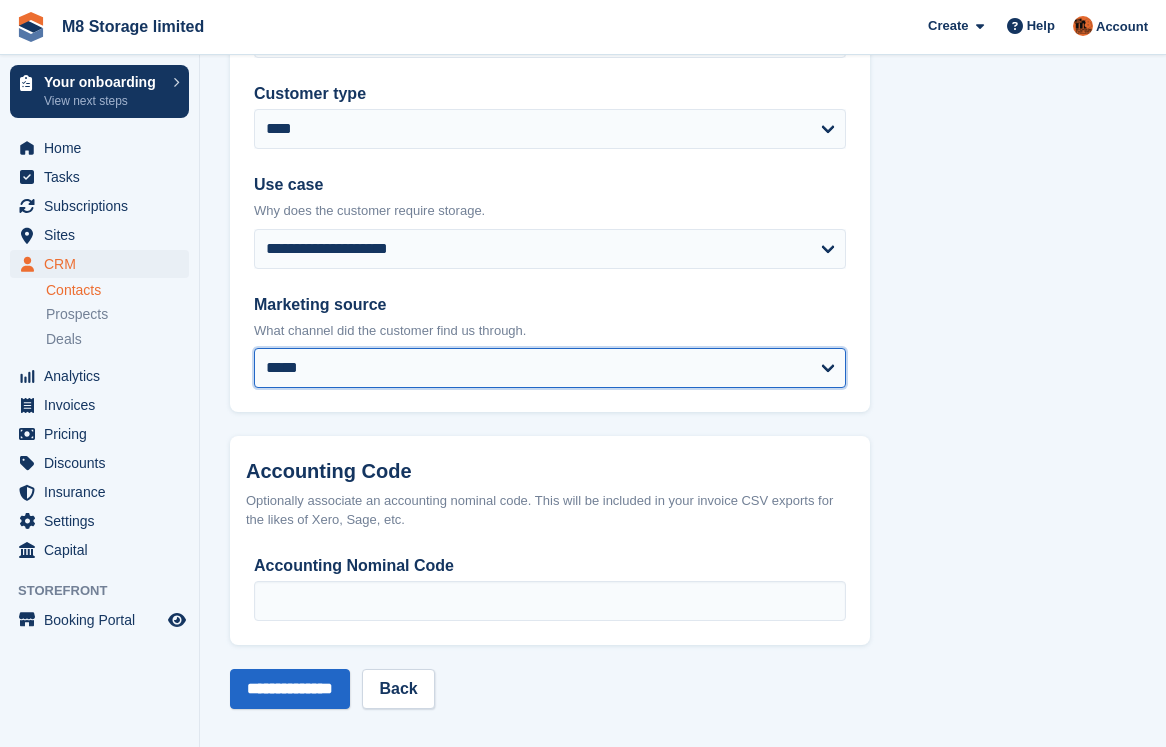 scroll, scrollTop: 1016, scrollLeft: 0, axis: vertical 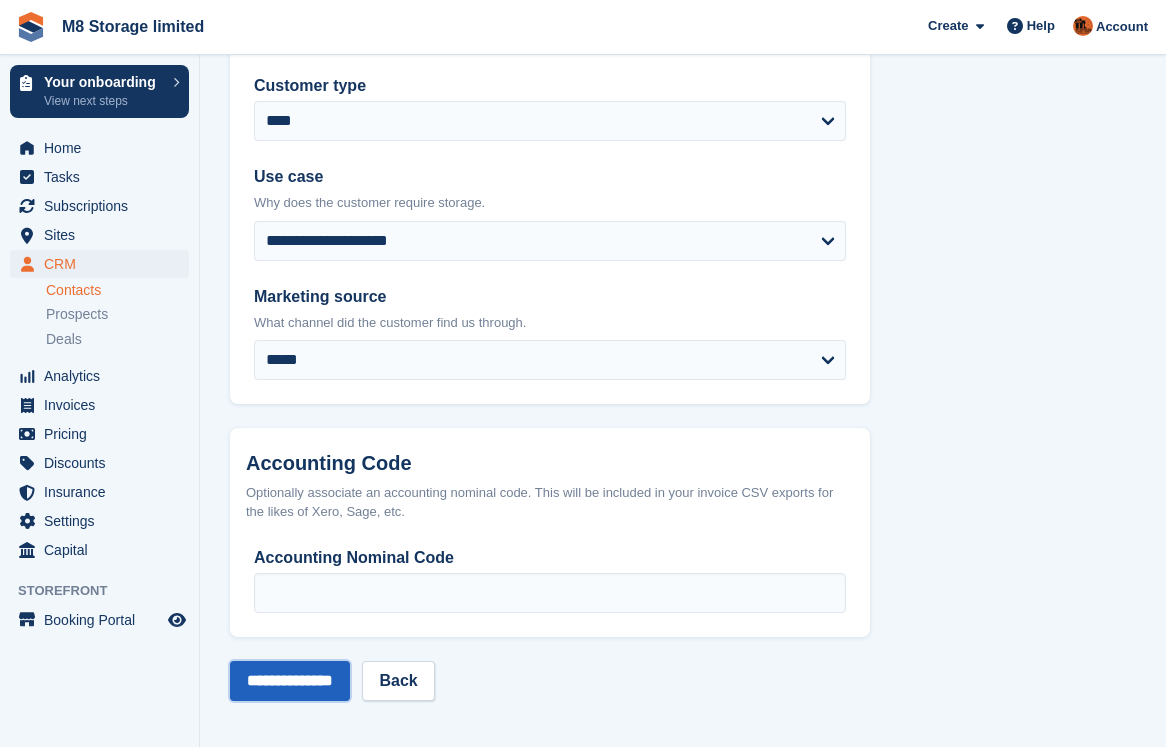 click on "**********" at bounding box center [290, 681] 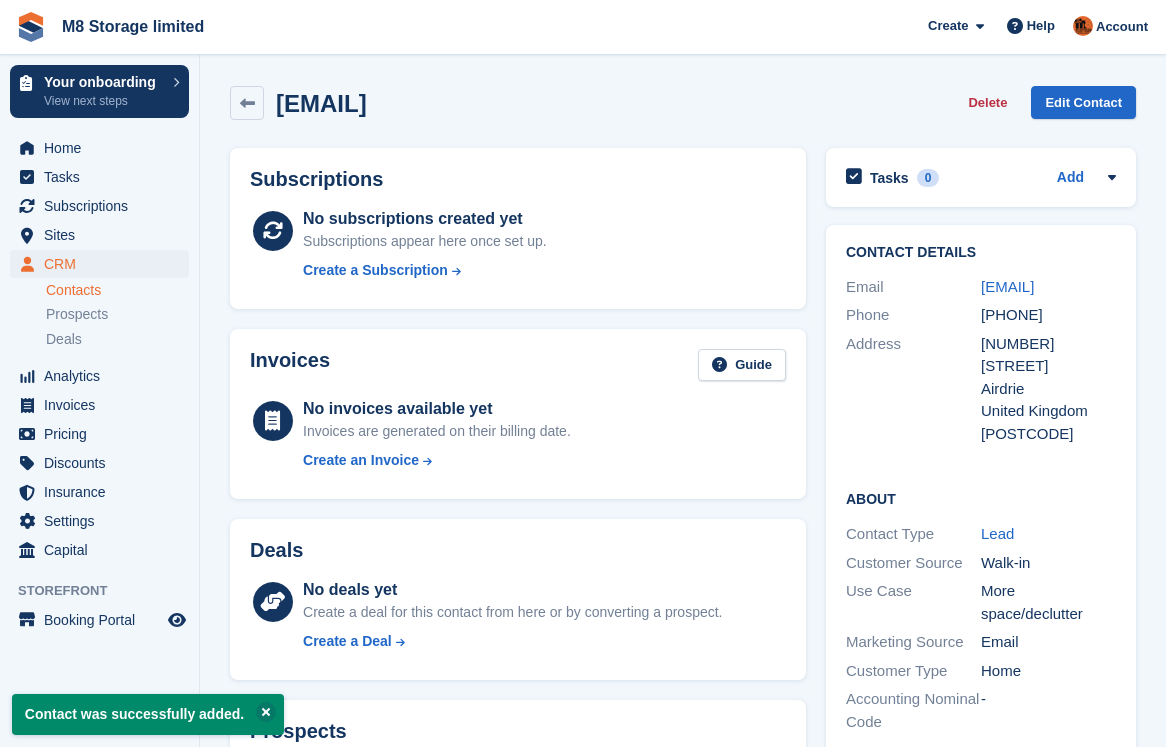 scroll, scrollTop: 0, scrollLeft: 0, axis: both 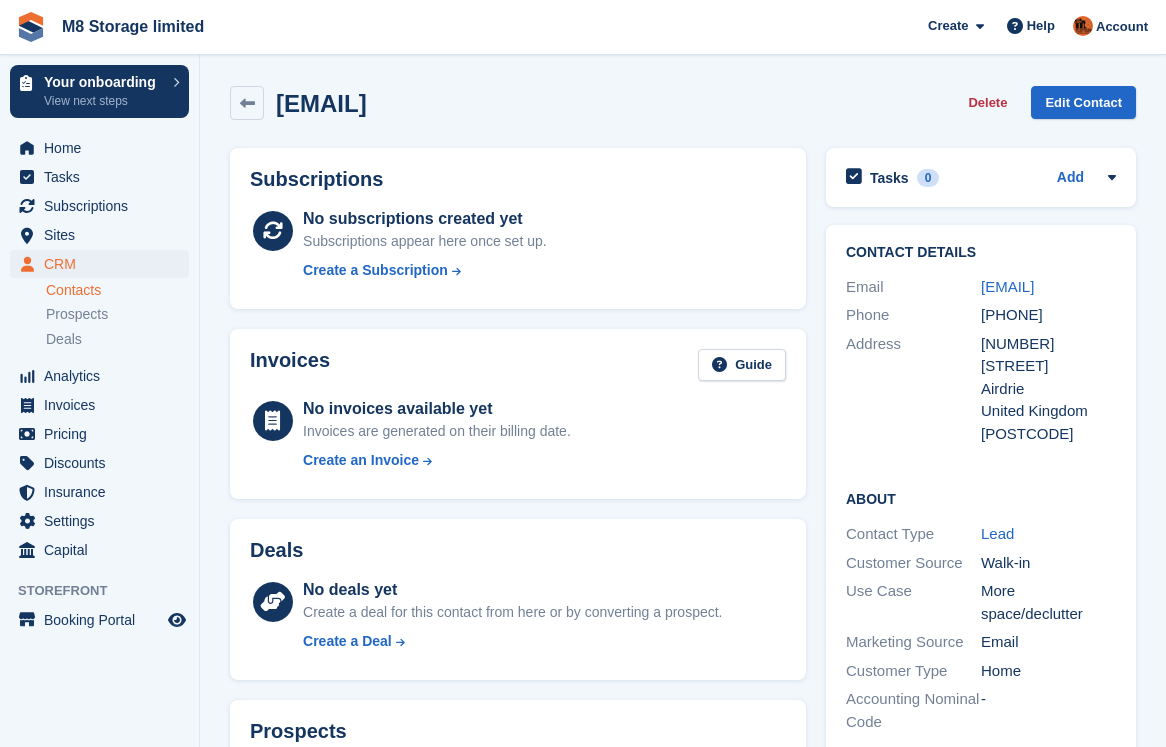 click on "Contacts" at bounding box center (117, 290) 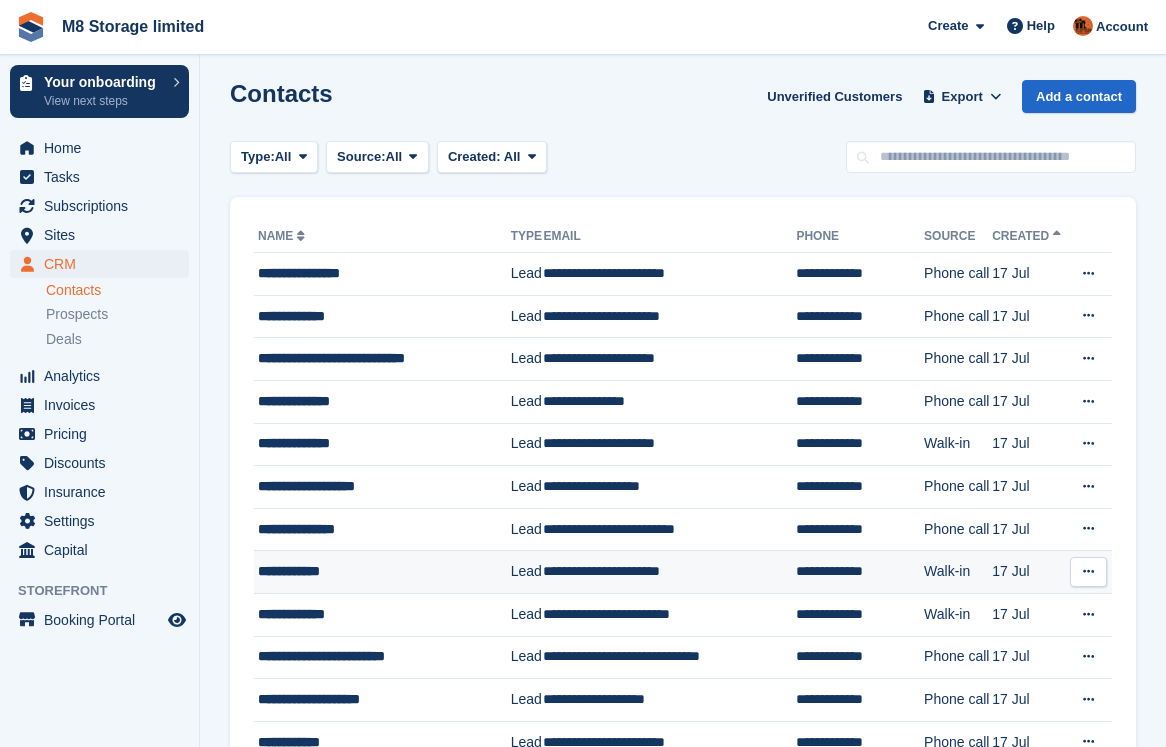 scroll, scrollTop: 0, scrollLeft: 0, axis: both 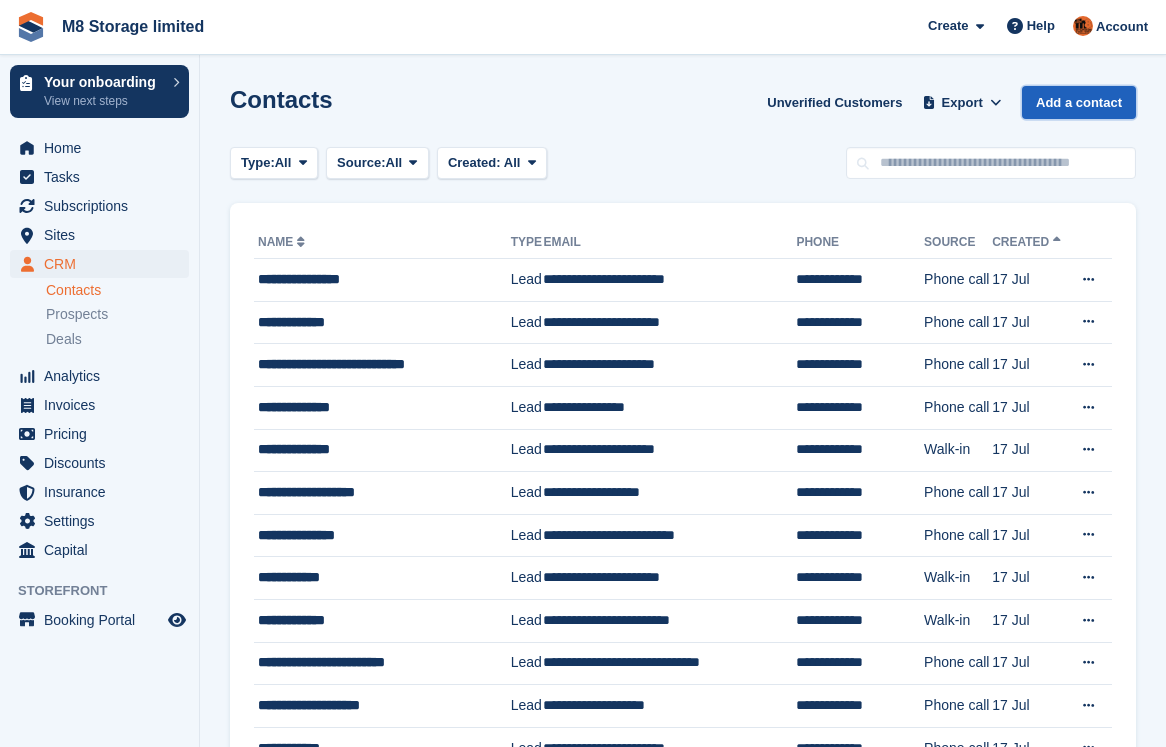 click on "Add a contact" at bounding box center [1079, 102] 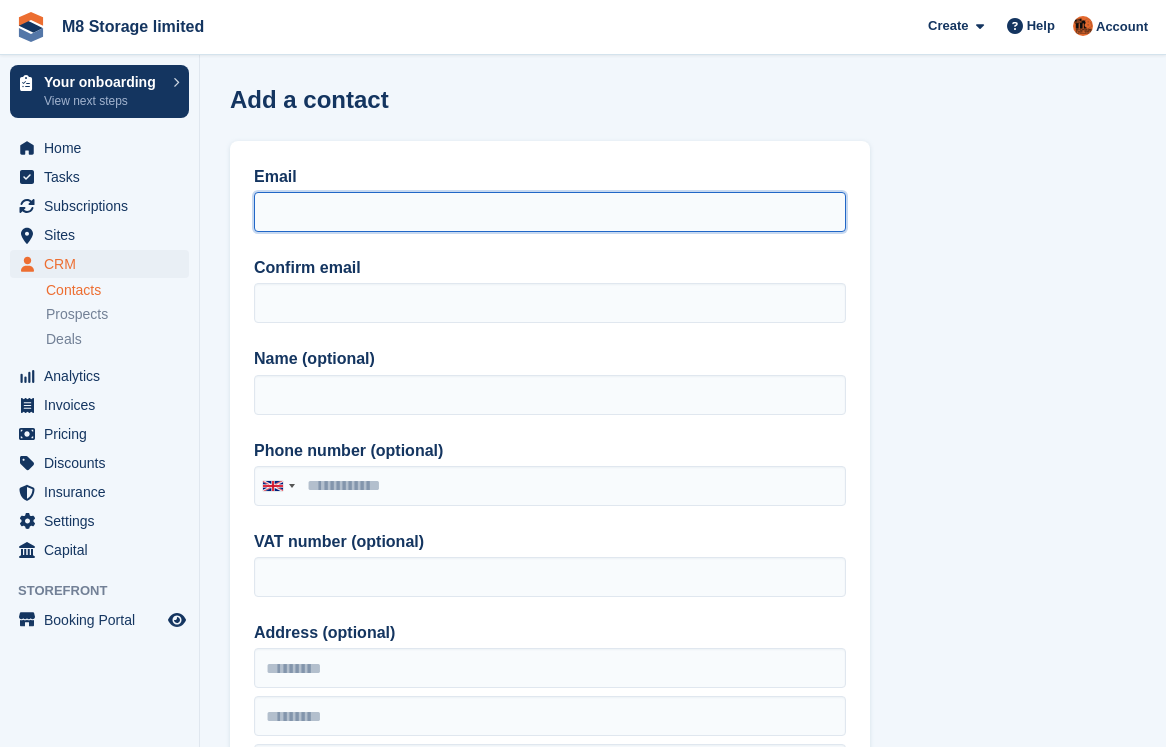 click on "Email" at bounding box center (550, 212) 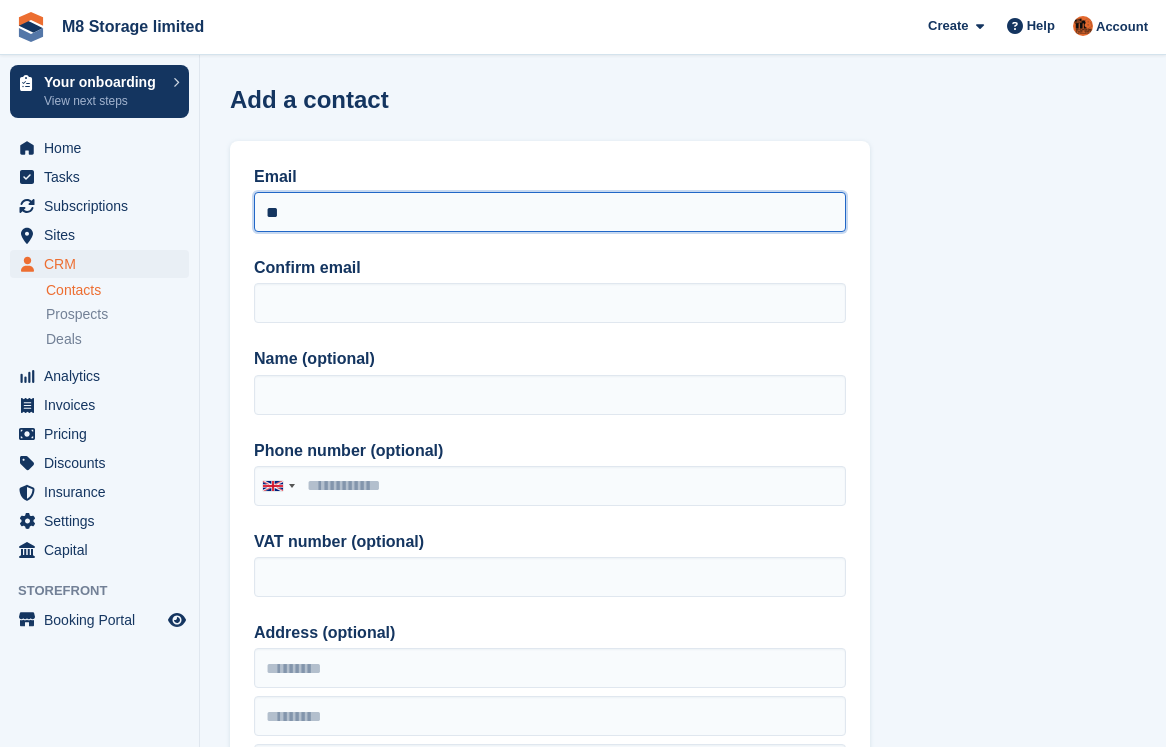 type on "*" 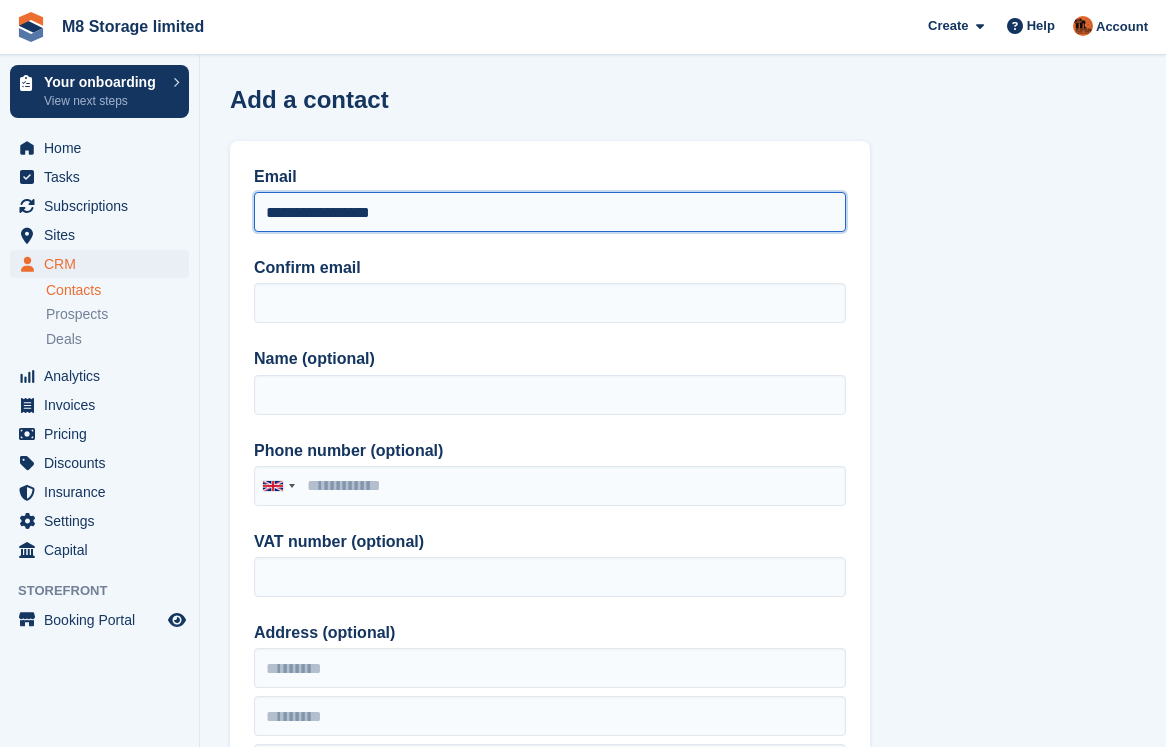 drag, startPoint x: 442, startPoint y: 210, endPoint x: 260, endPoint y: 212, distance: 182.01099 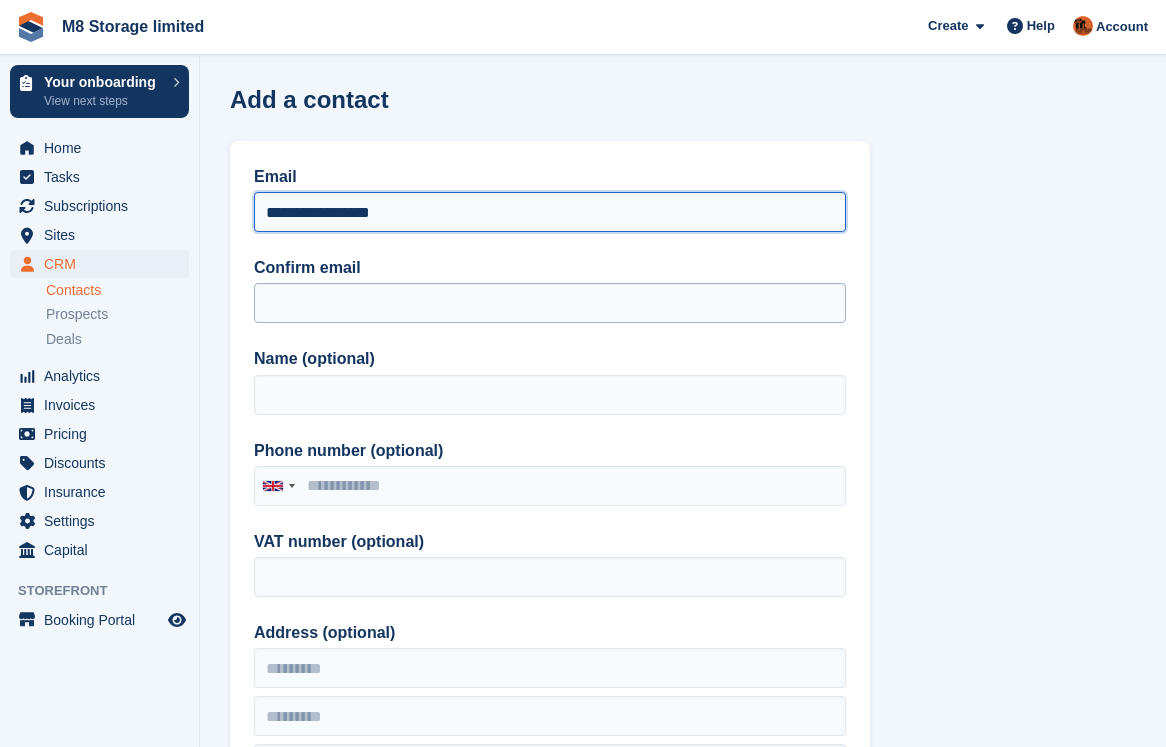 type on "**********" 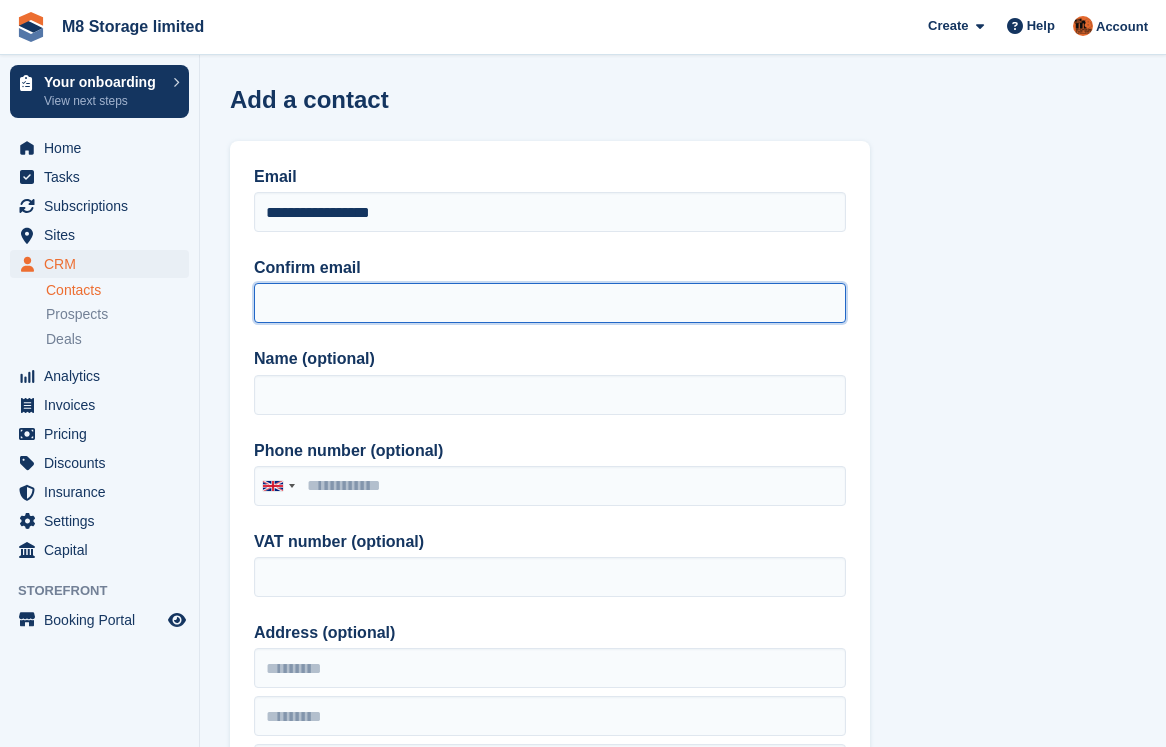 paste on "**********" 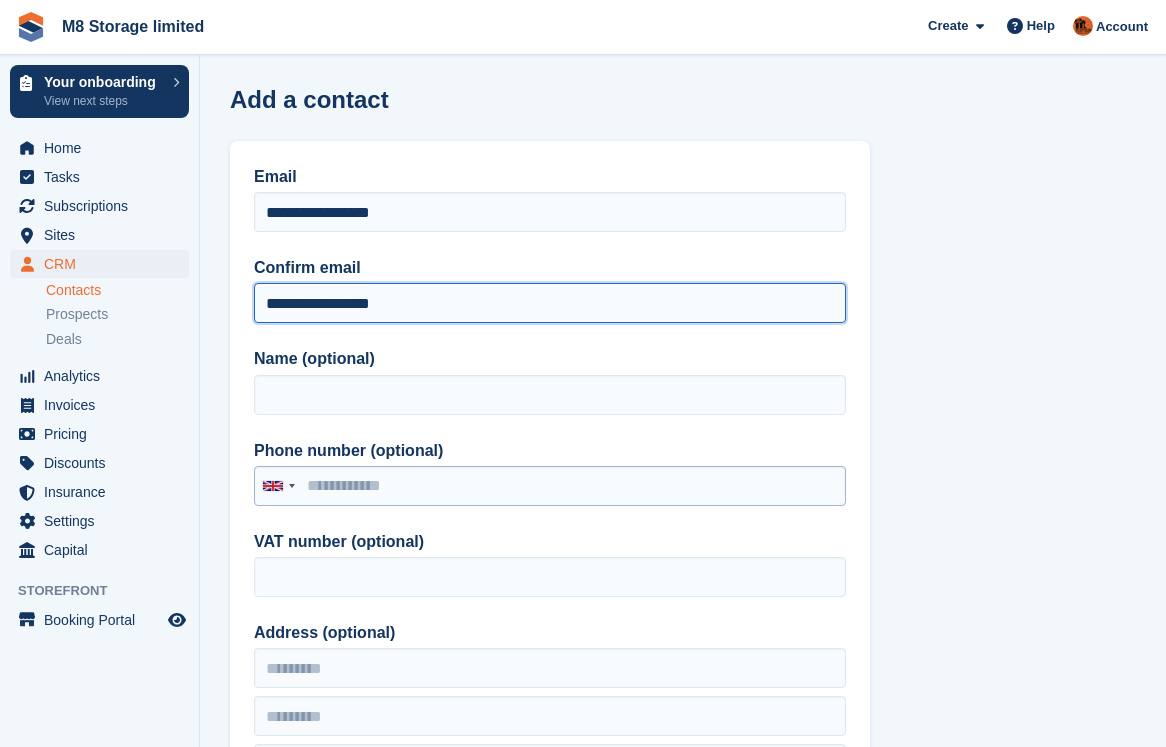 type on "**********" 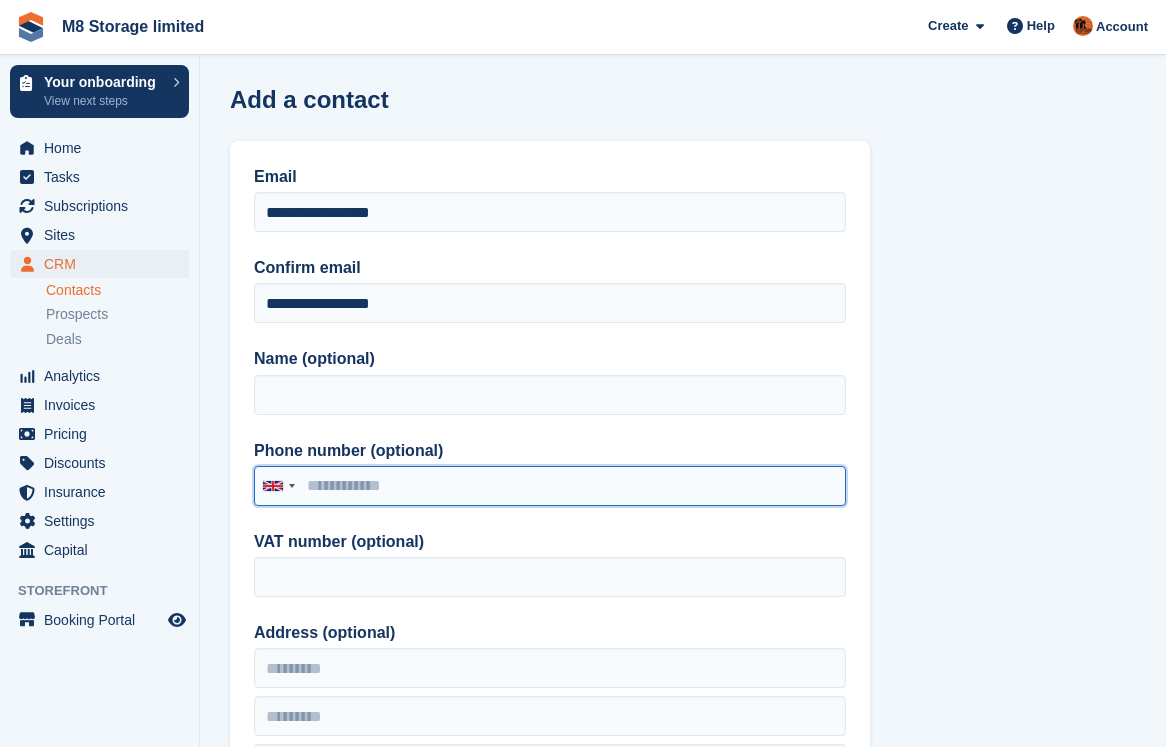 click on "Phone number (optional)" at bounding box center (550, 486) 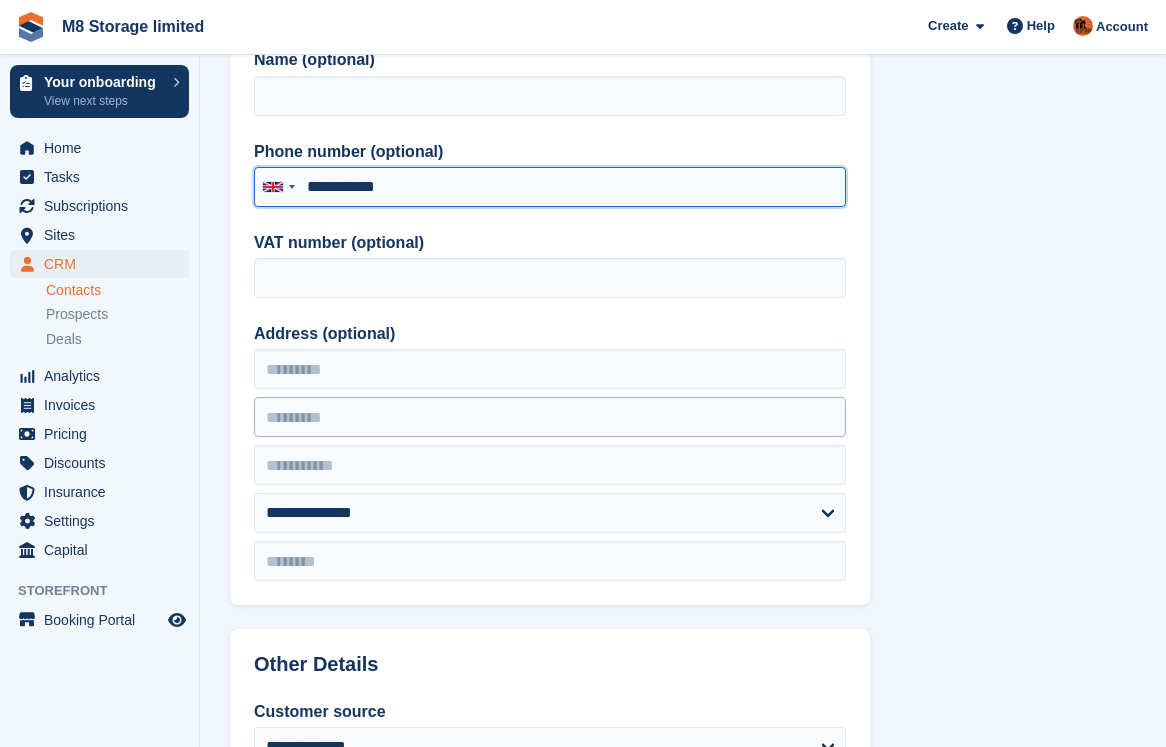 scroll, scrollTop: 300, scrollLeft: 0, axis: vertical 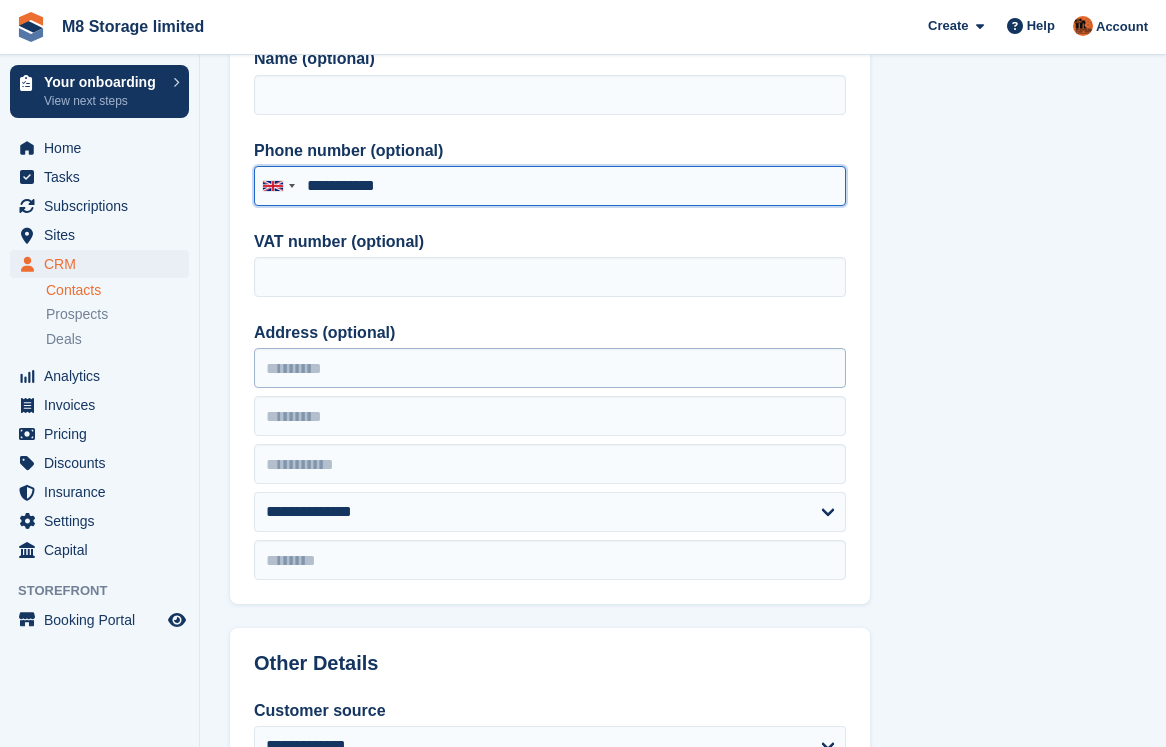 type on "**********" 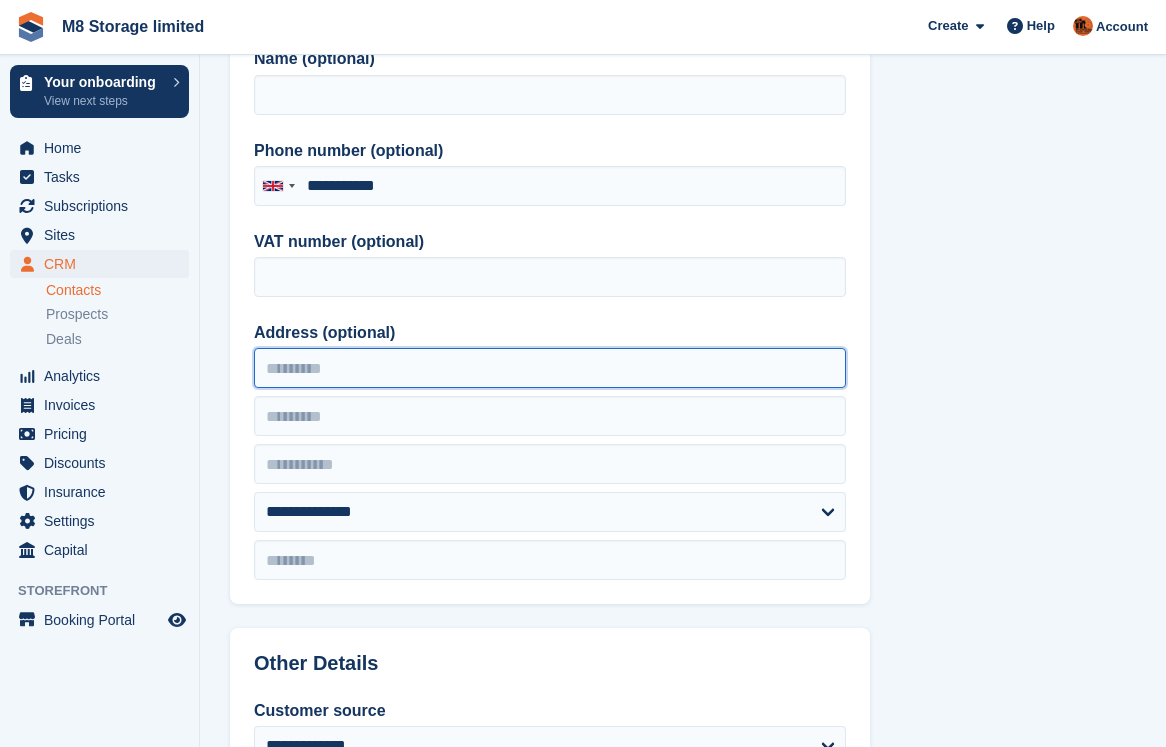 click on "Address (optional)" at bounding box center [550, 368] 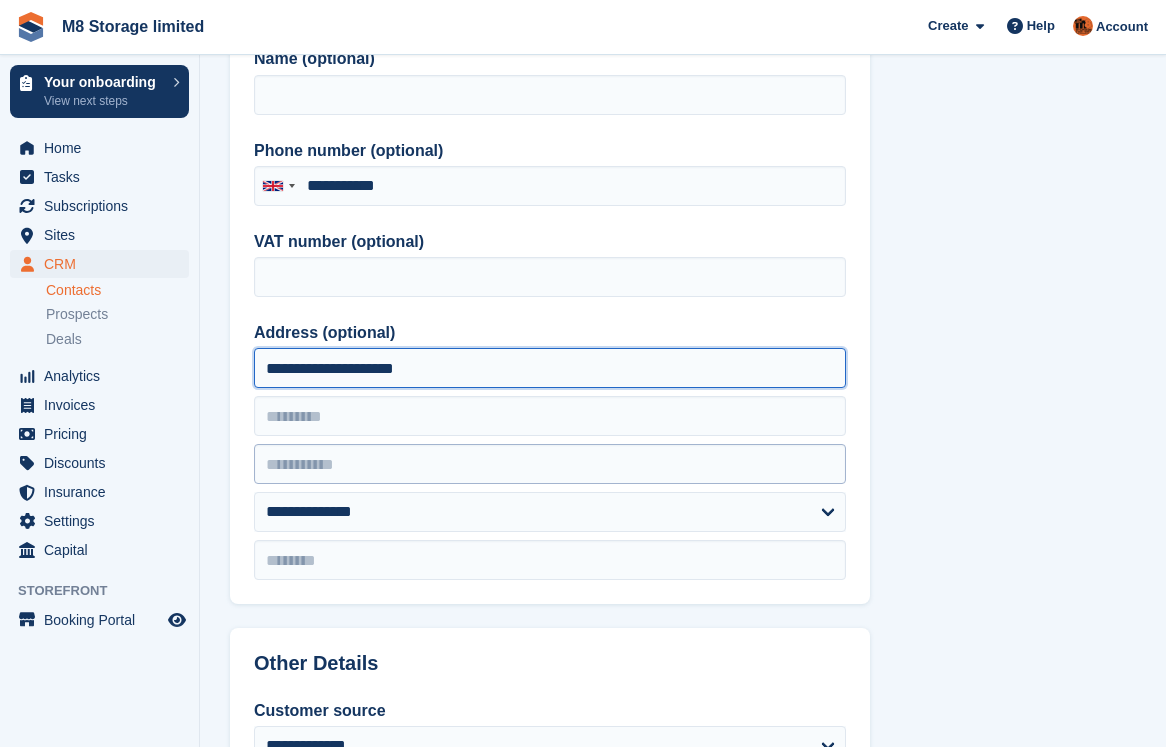 type on "**********" 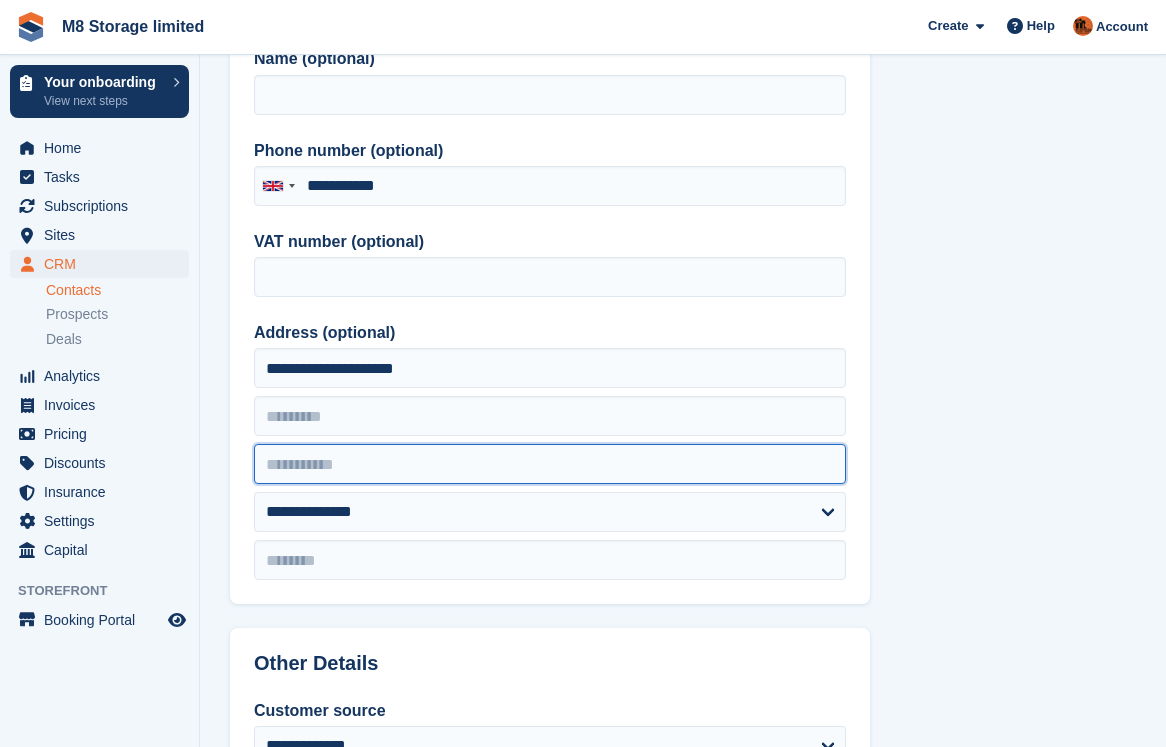click at bounding box center (550, 464) 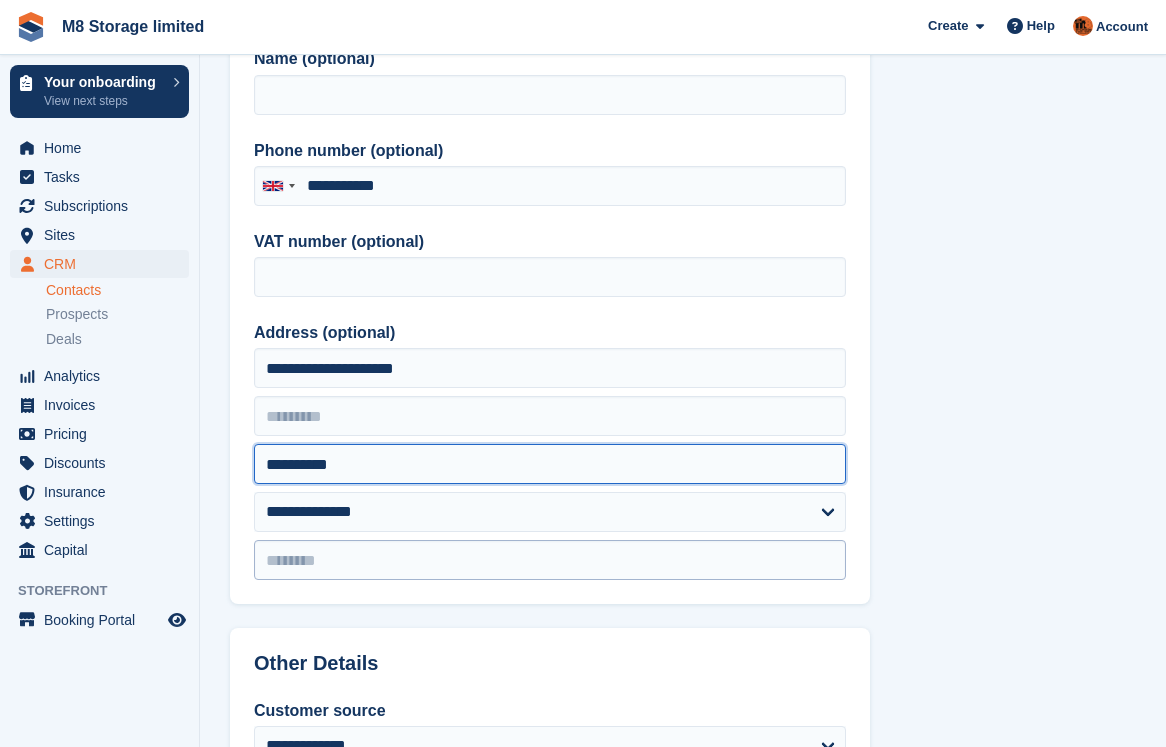 type on "**********" 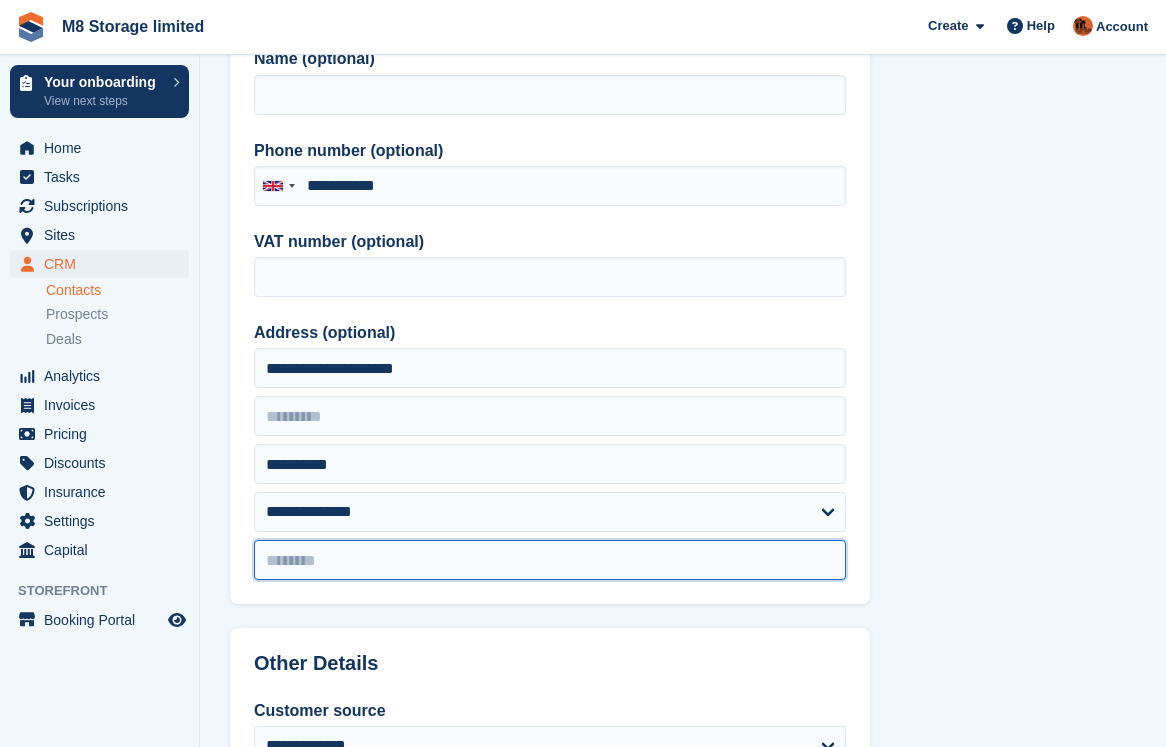 click at bounding box center [550, 560] 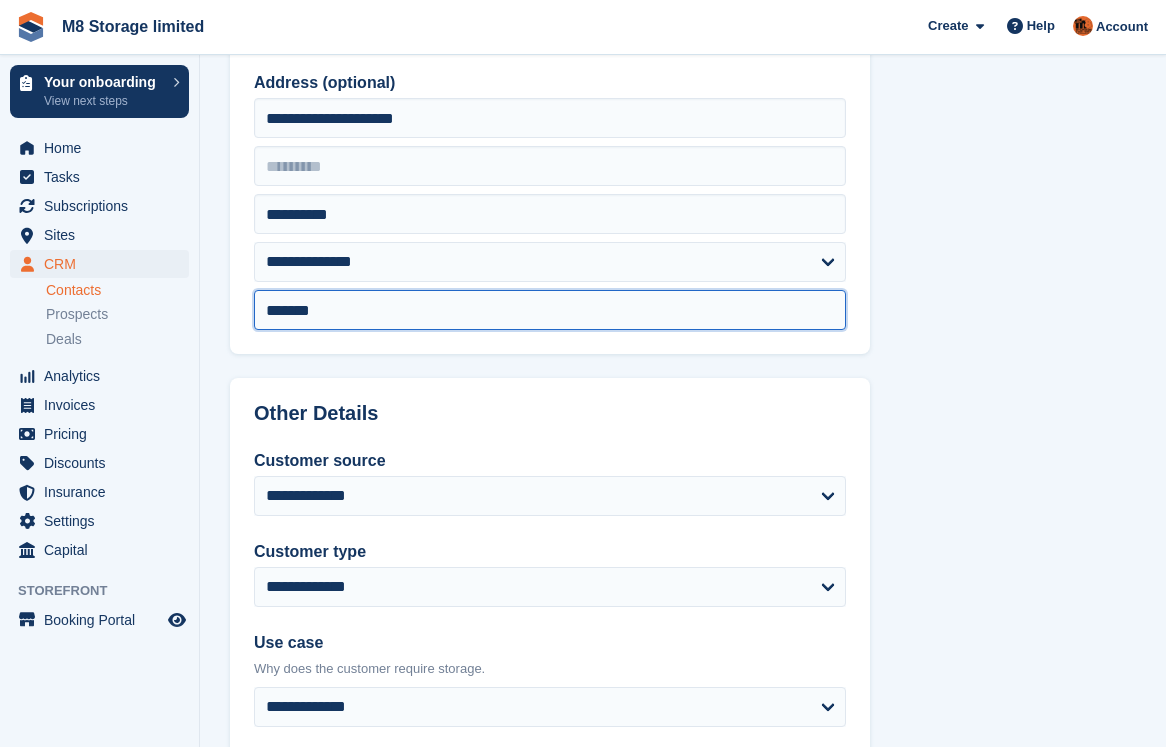 scroll, scrollTop: 600, scrollLeft: 0, axis: vertical 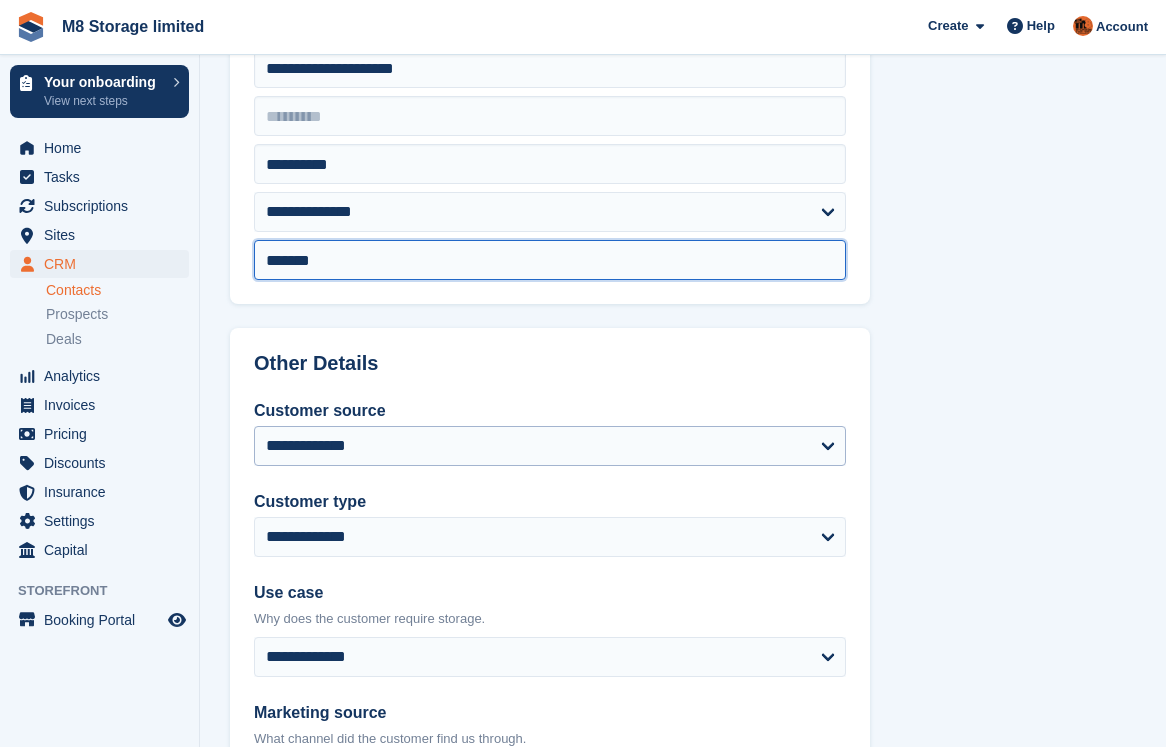 type on "*******" 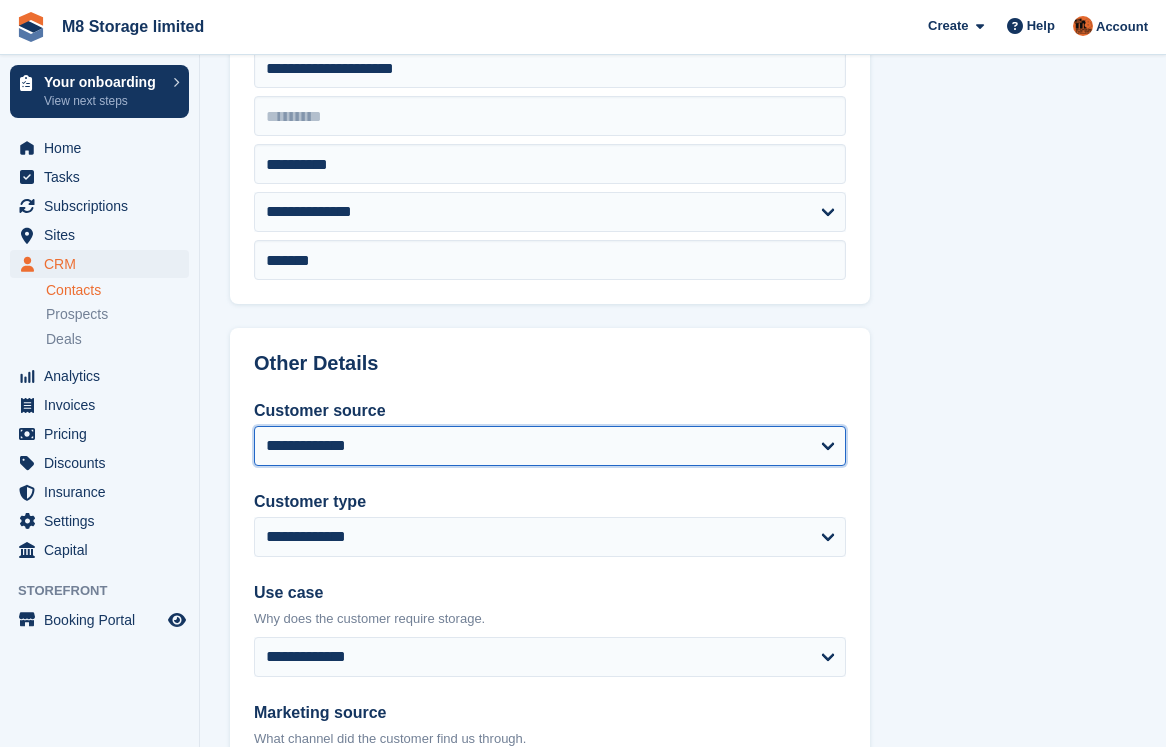 click on "**********" at bounding box center [550, 446] 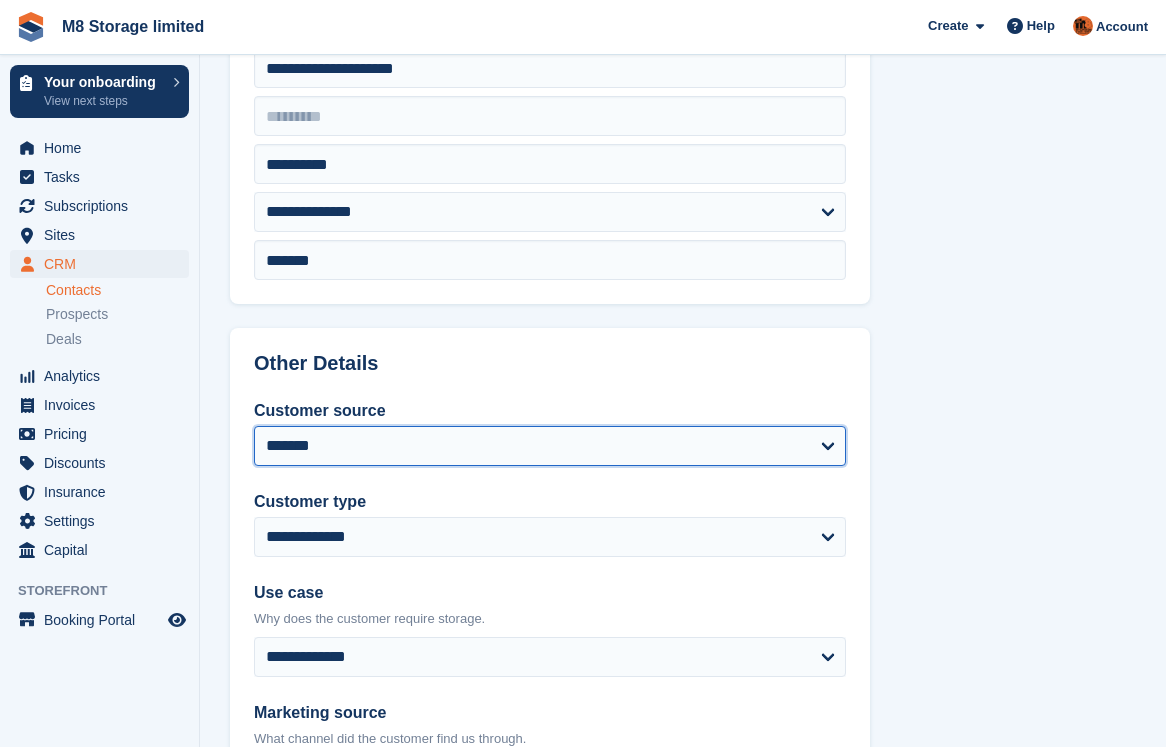 click on "**********" at bounding box center [550, 446] 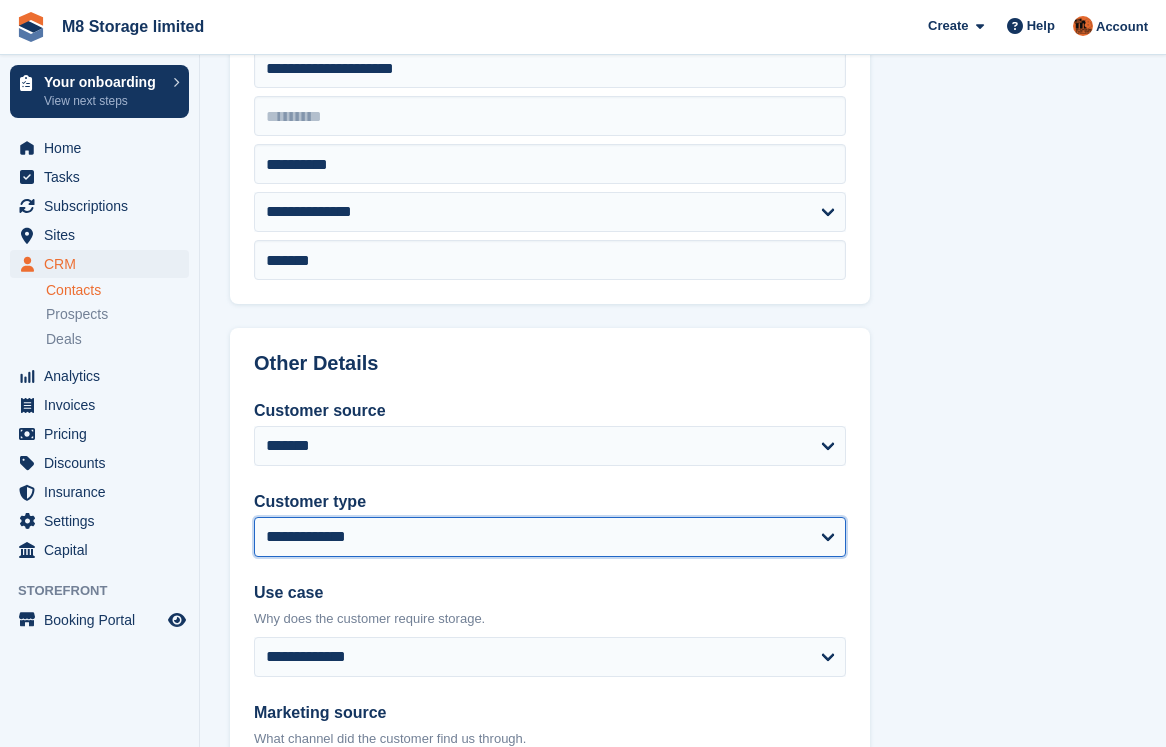 click on "**********" at bounding box center [550, 537] 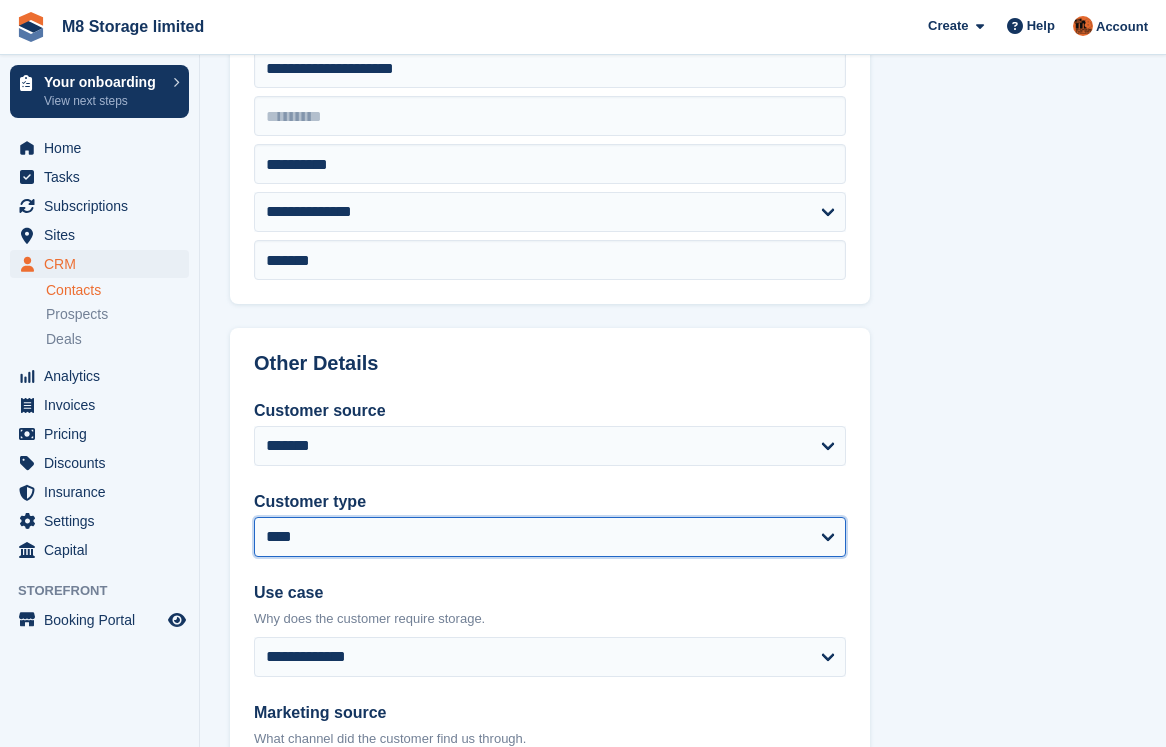click on "**********" at bounding box center [550, 537] 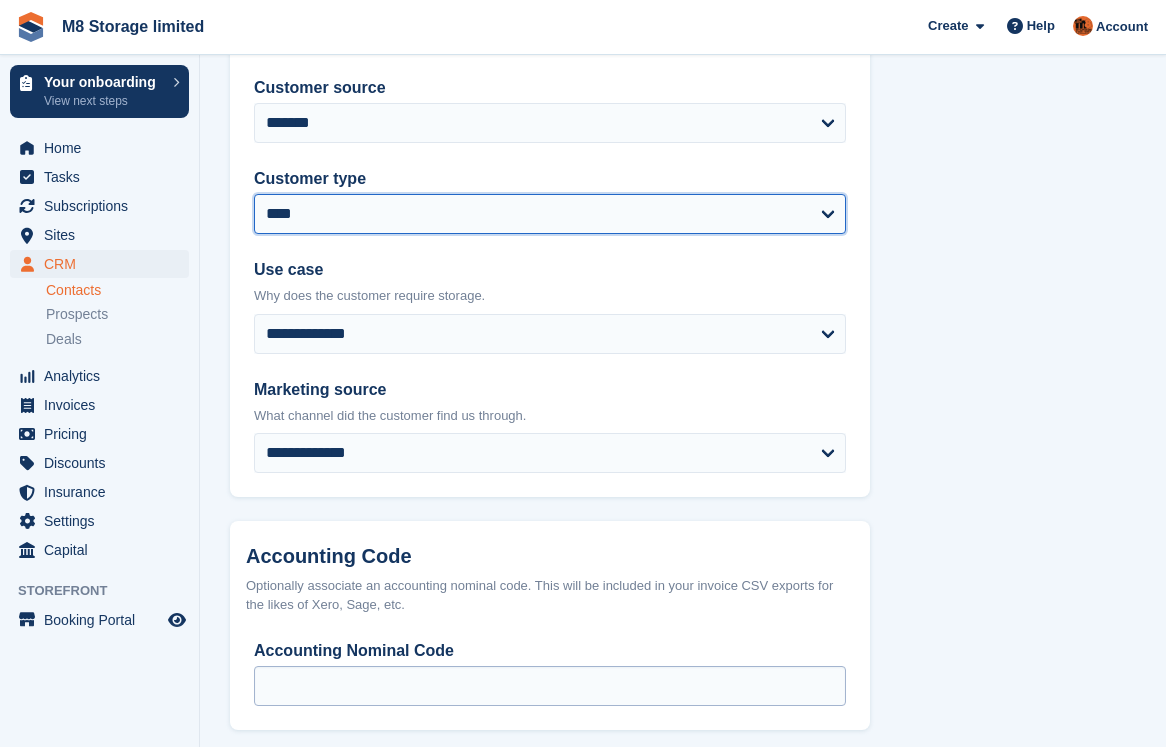 scroll, scrollTop: 1000, scrollLeft: 0, axis: vertical 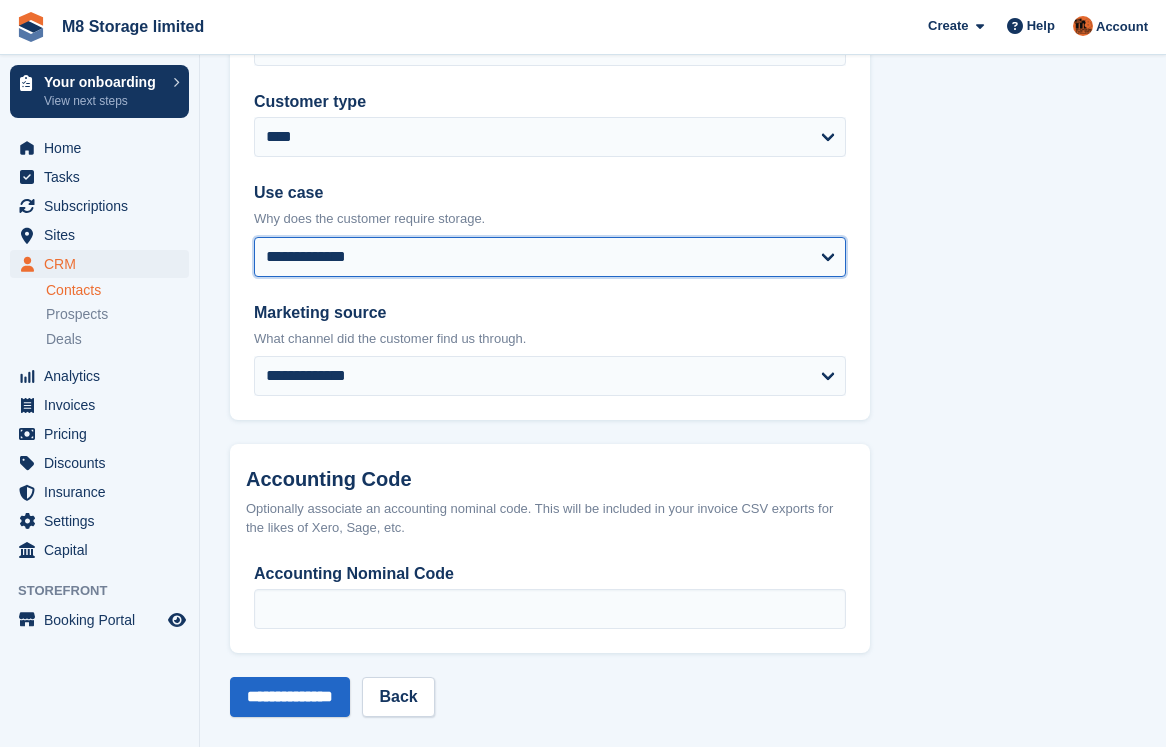 click on "**********" at bounding box center [550, 257] 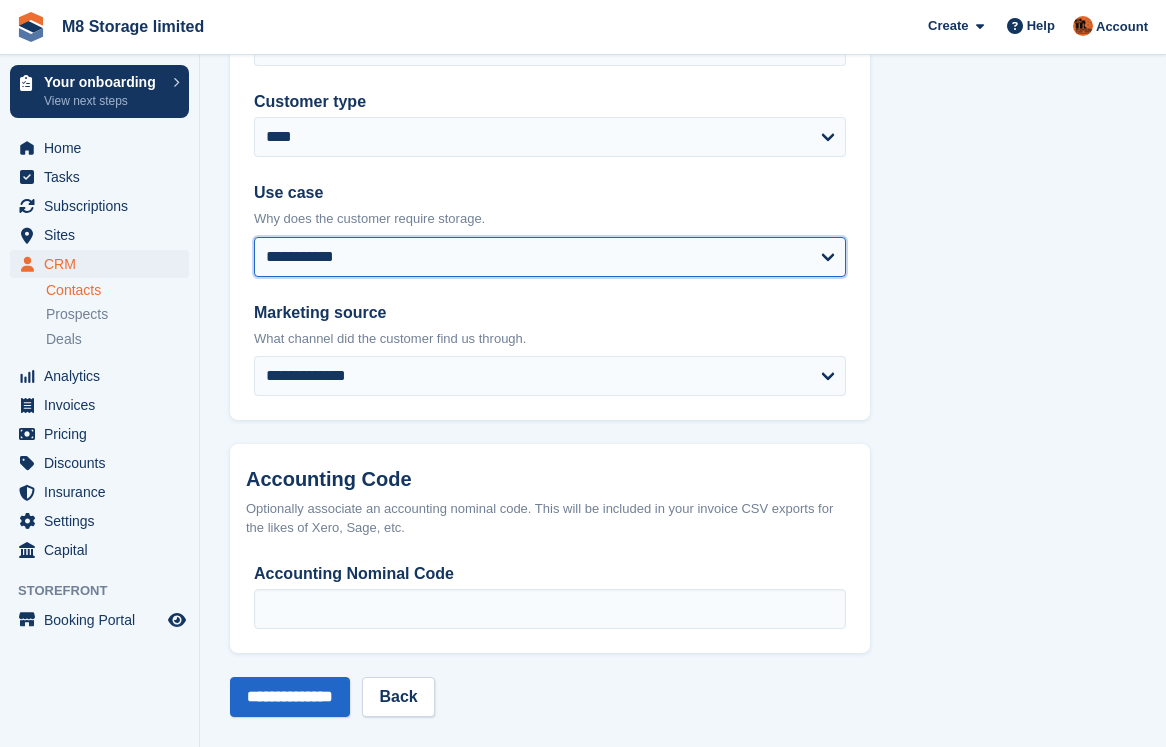 click on "**********" at bounding box center [550, 257] 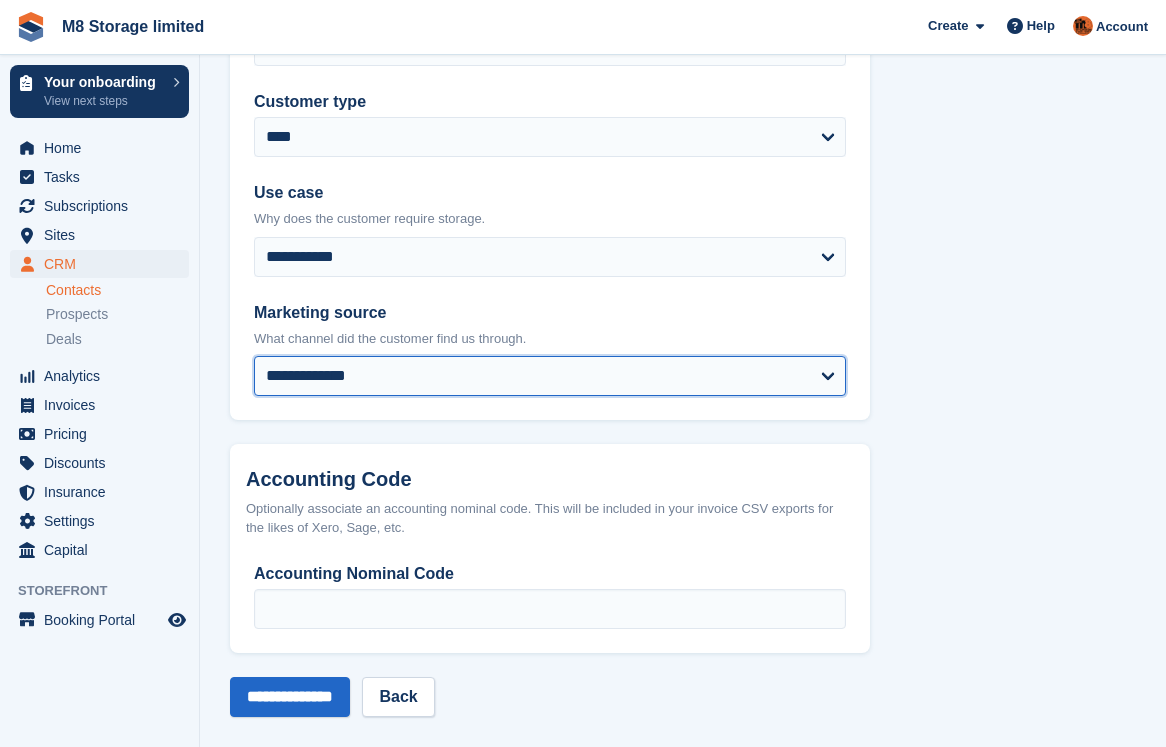 click on "**********" at bounding box center (550, 376) 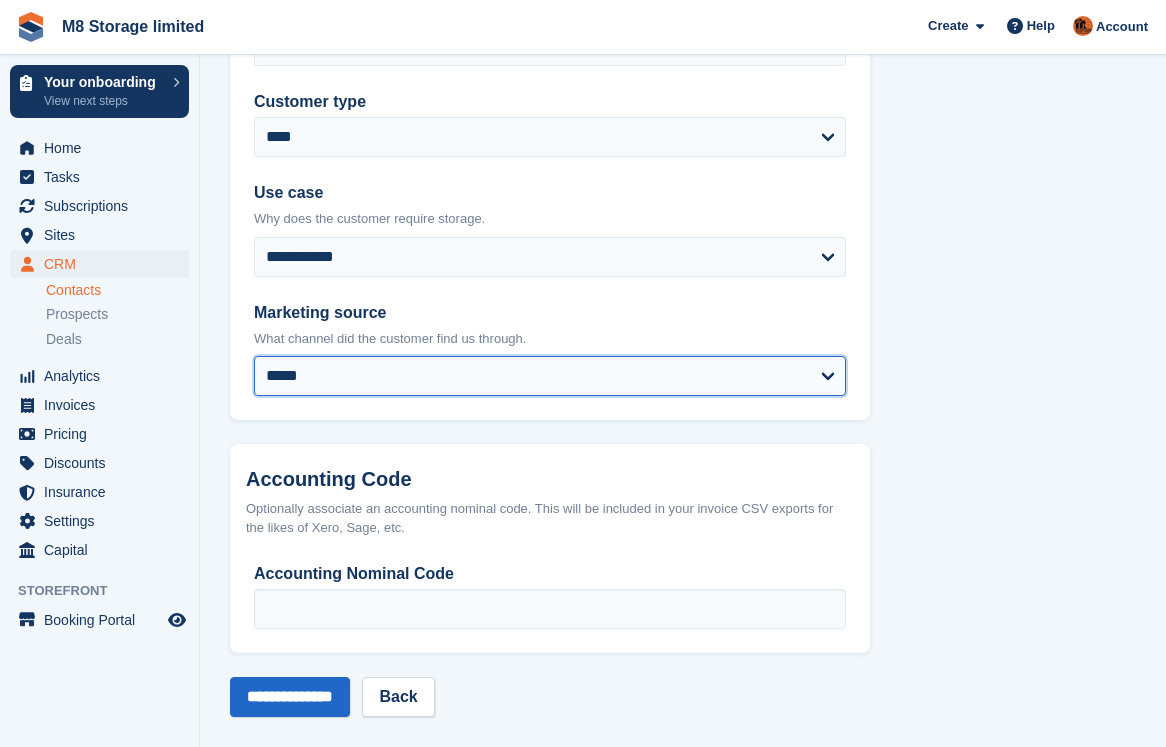 click on "**********" at bounding box center [550, 376] 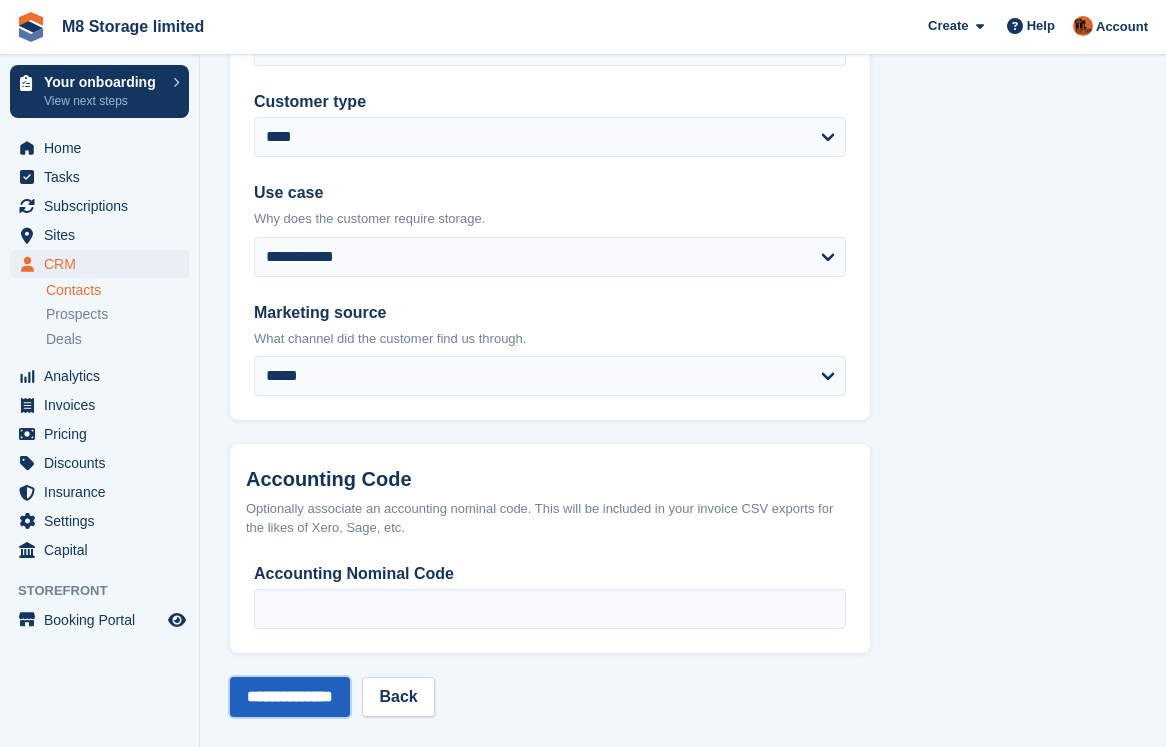 click on "**********" at bounding box center [290, 697] 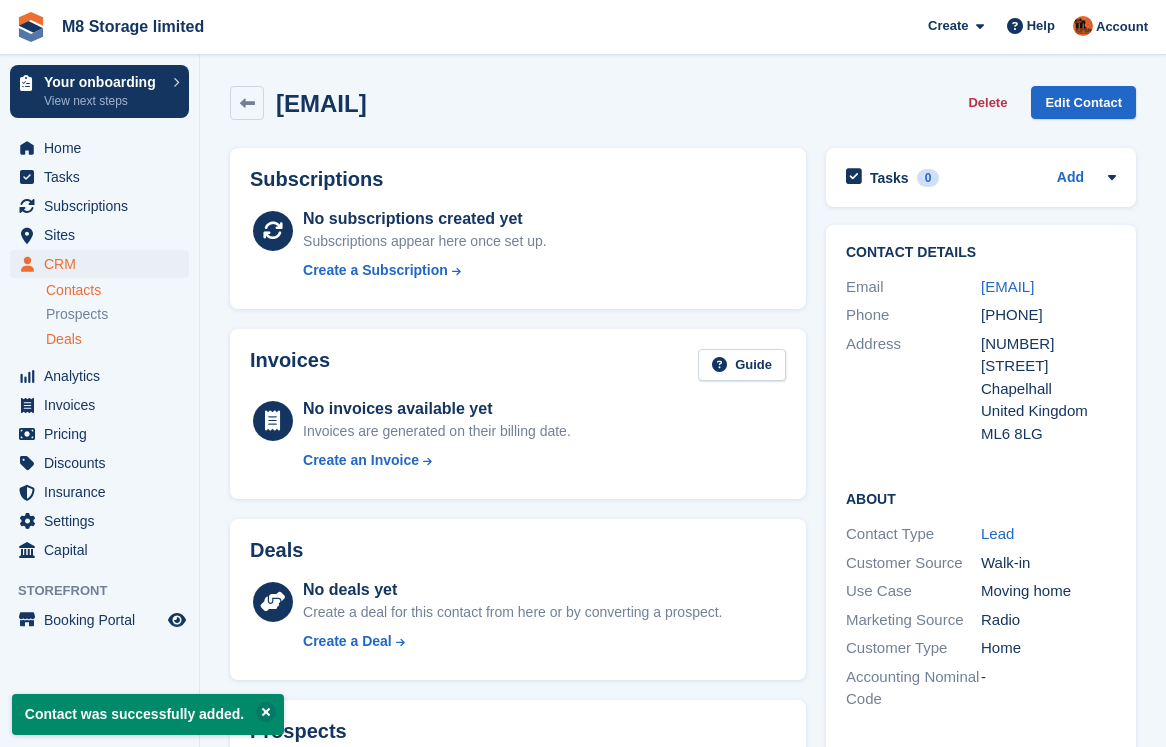 scroll, scrollTop: 0, scrollLeft: 0, axis: both 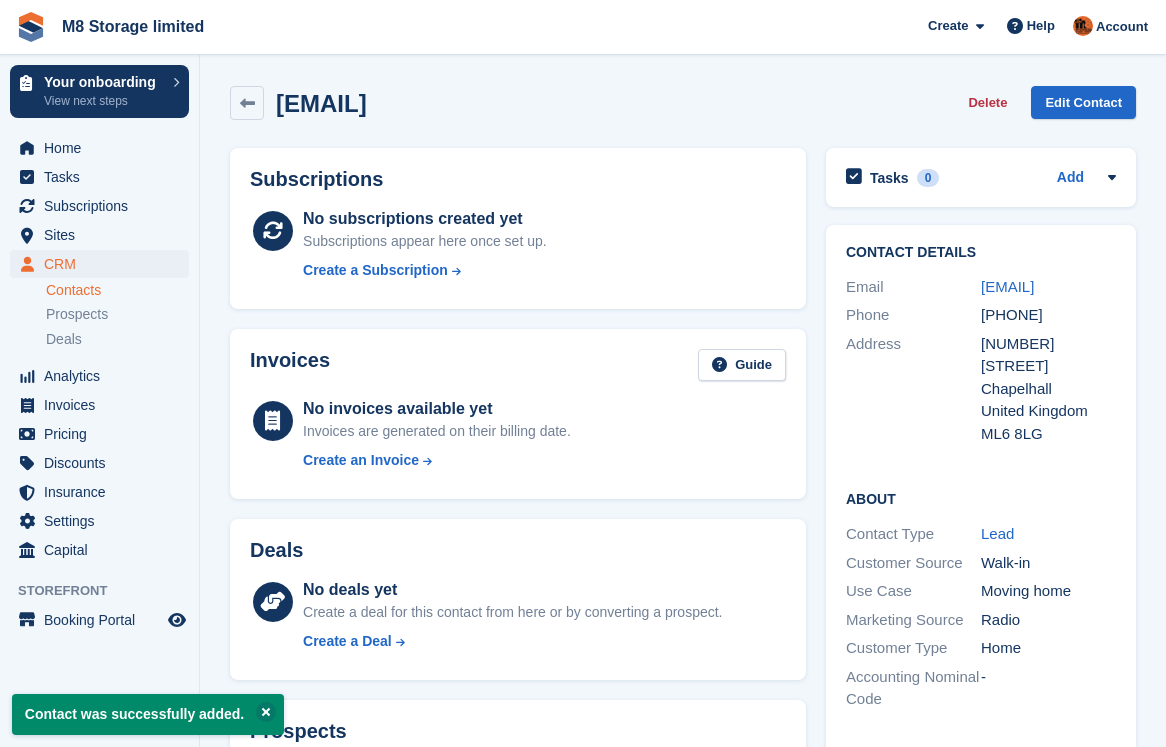 click on "Contacts" at bounding box center [117, 290] 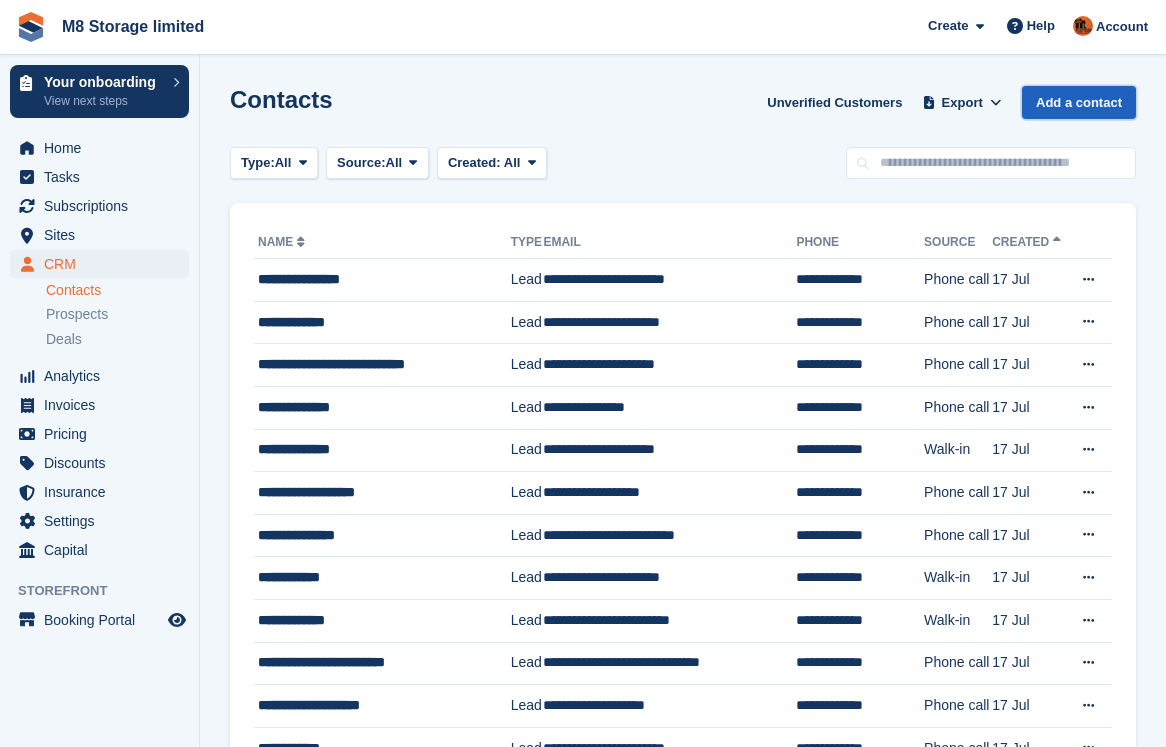 click on "Add a contact" at bounding box center [1079, 102] 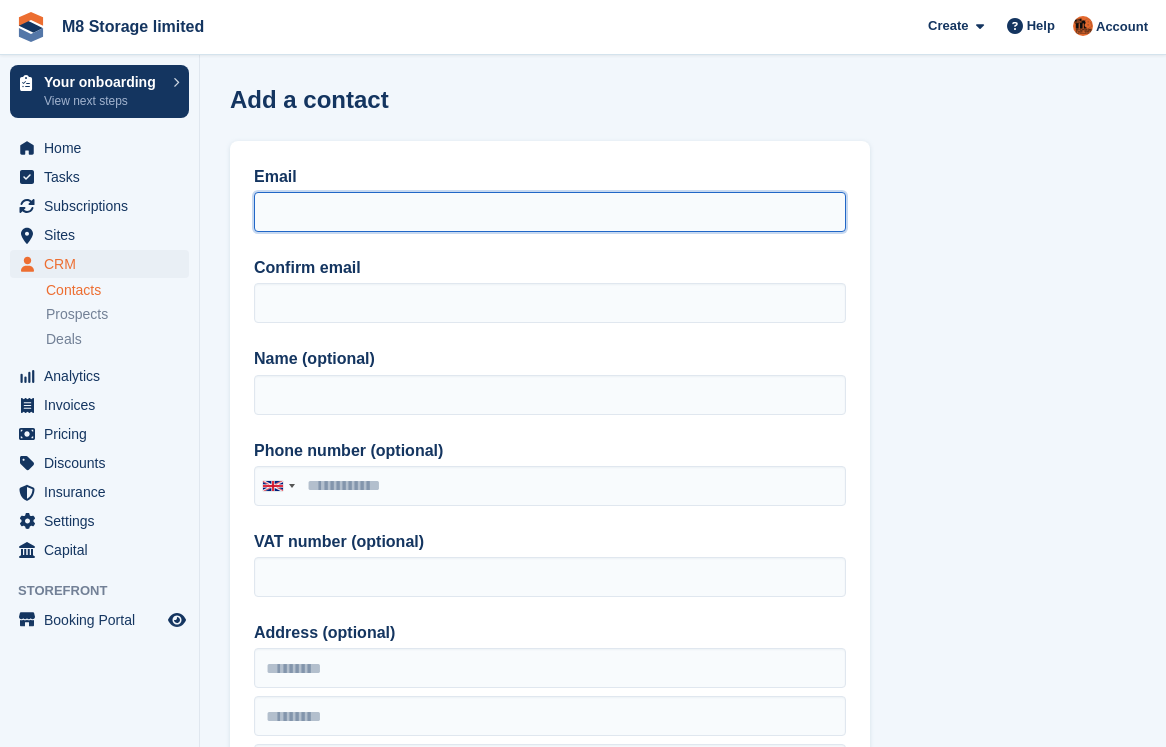 click on "Email" at bounding box center [550, 212] 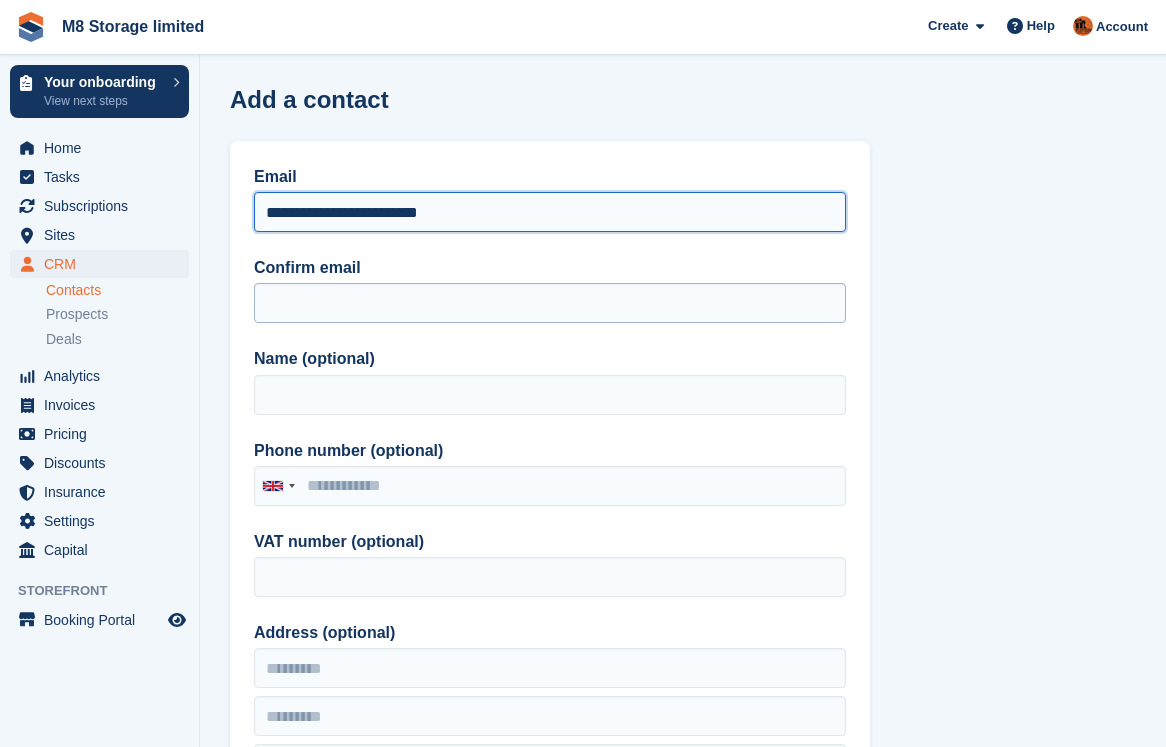 type on "**********" 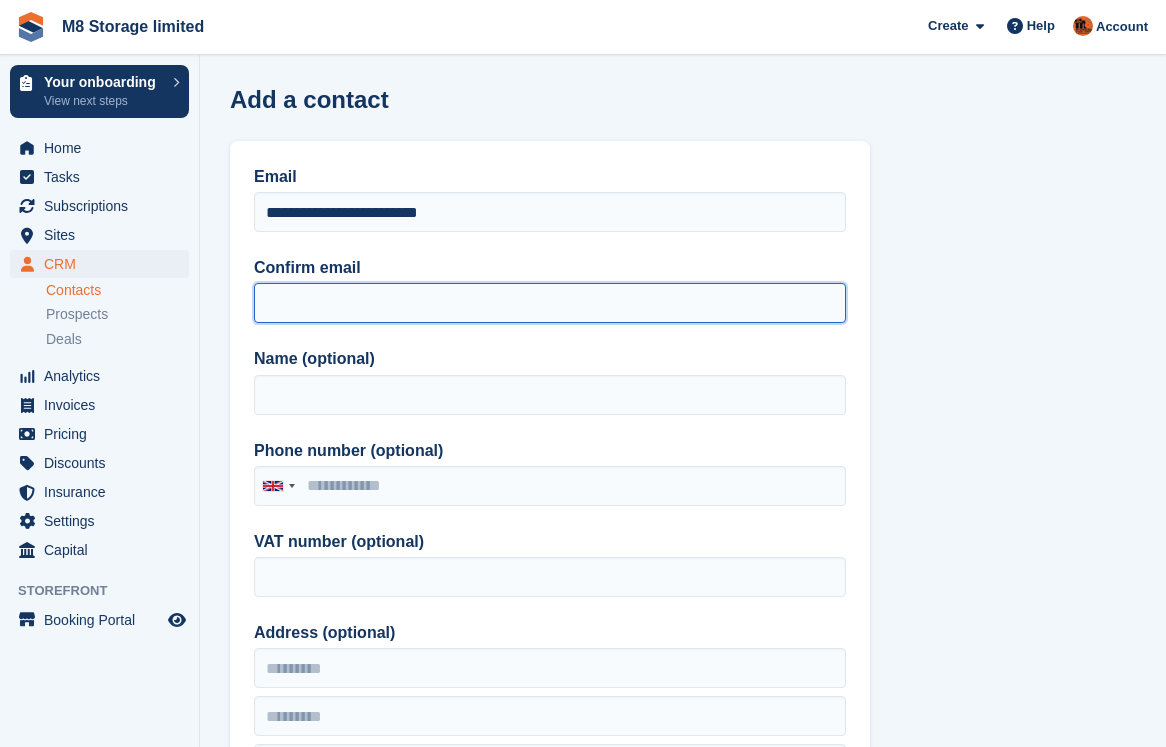 click on "Confirm email" at bounding box center [550, 303] 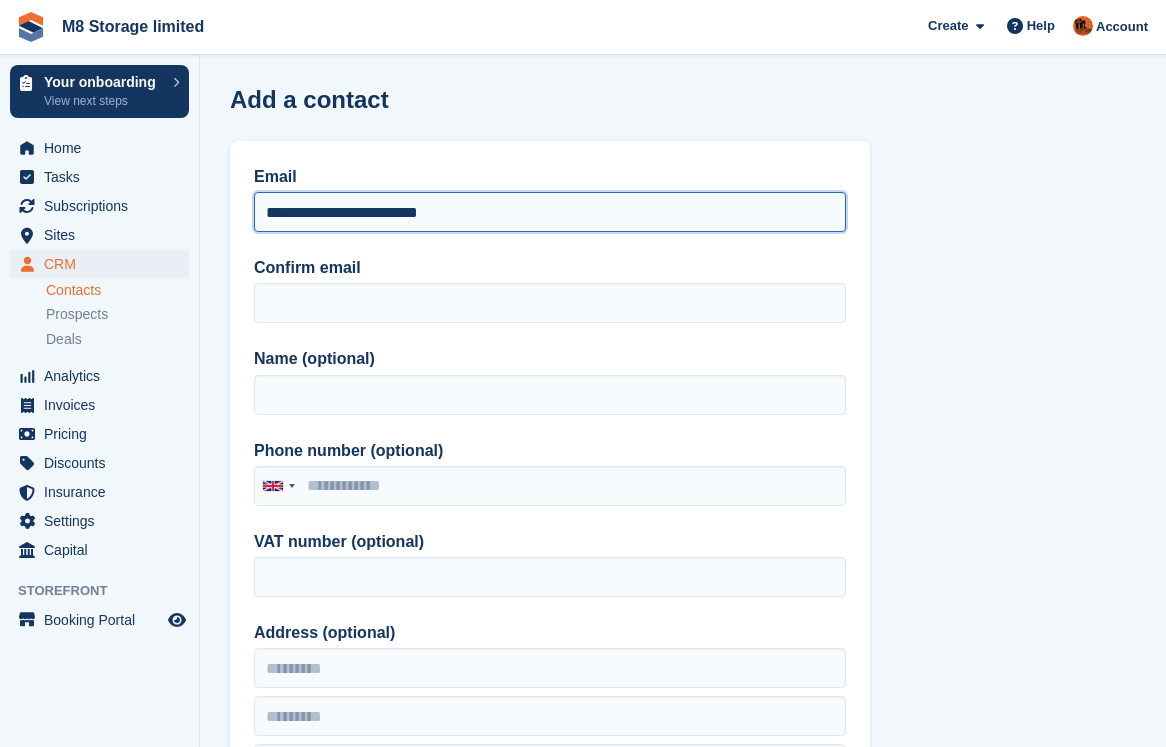 drag, startPoint x: 480, startPoint y: 216, endPoint x: 260, endPoint y: 215, distance: 220.00227 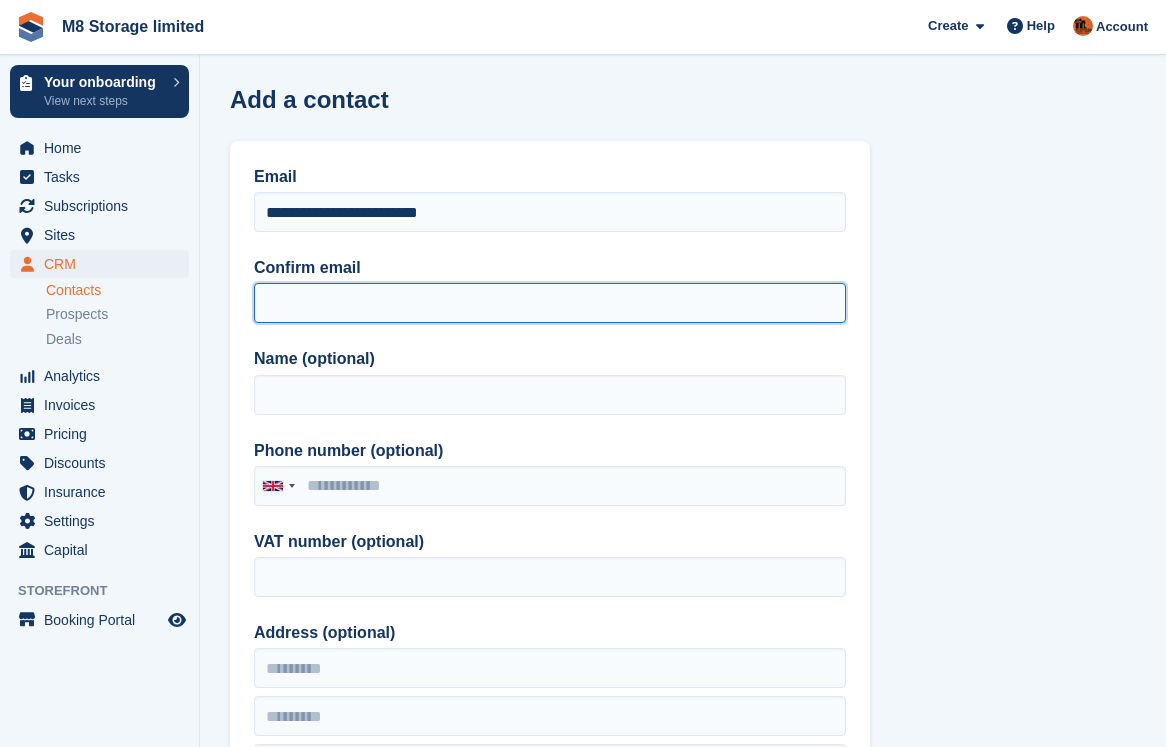 paste on "**********" 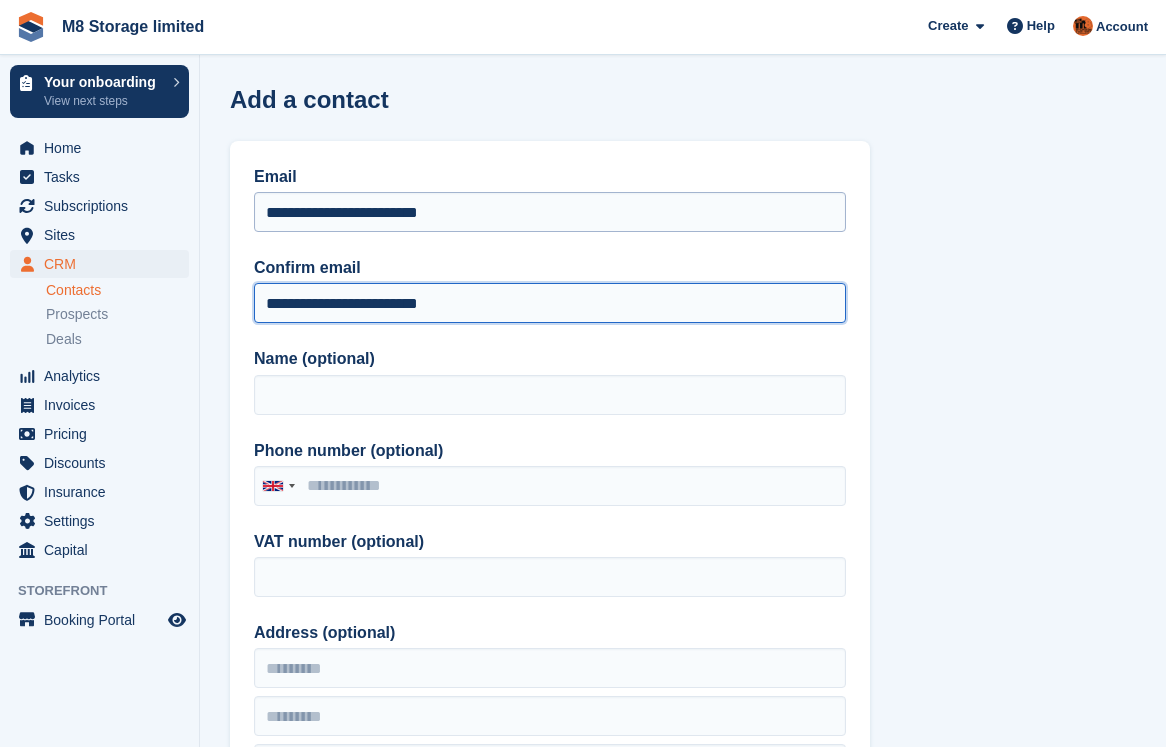 type on "**********" 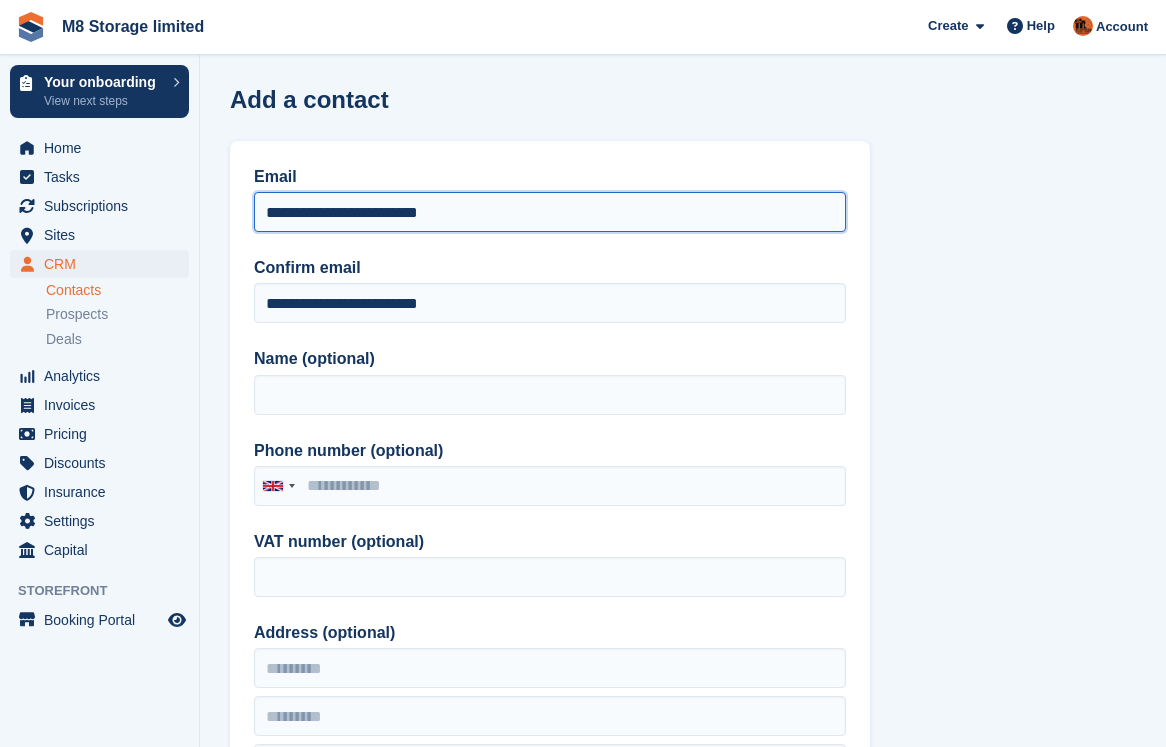 click on "**********" at bounding box center [550, 212] 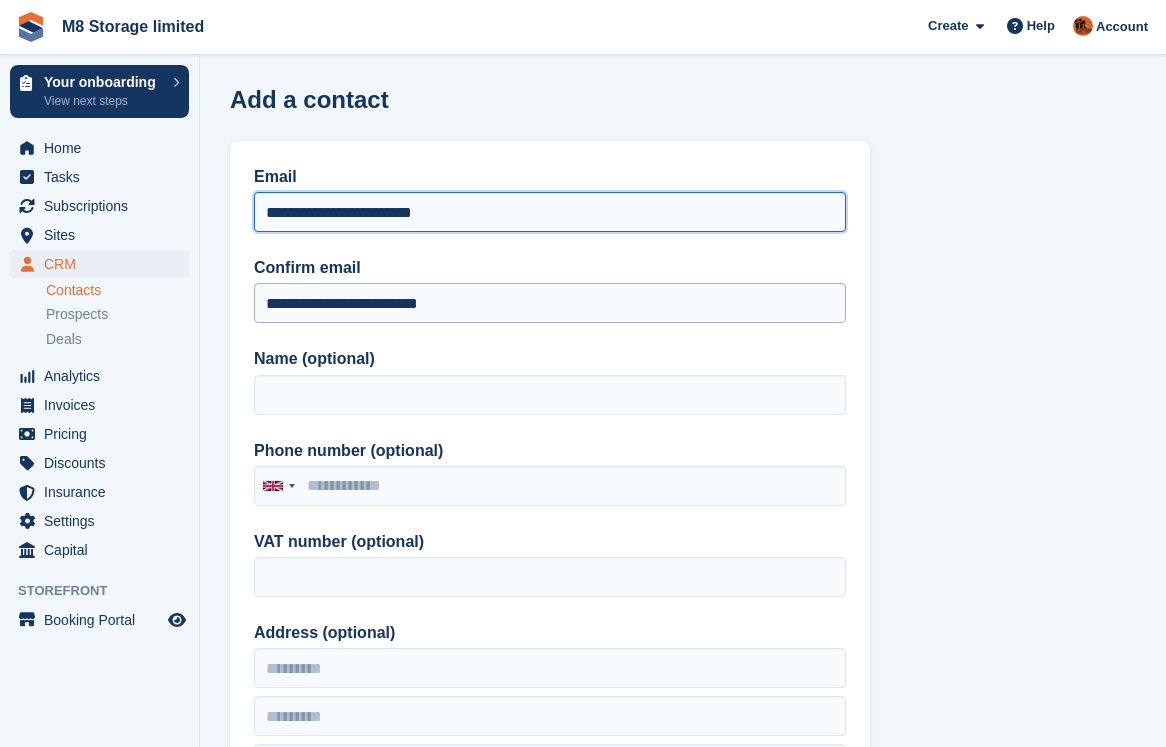 type on "**********" 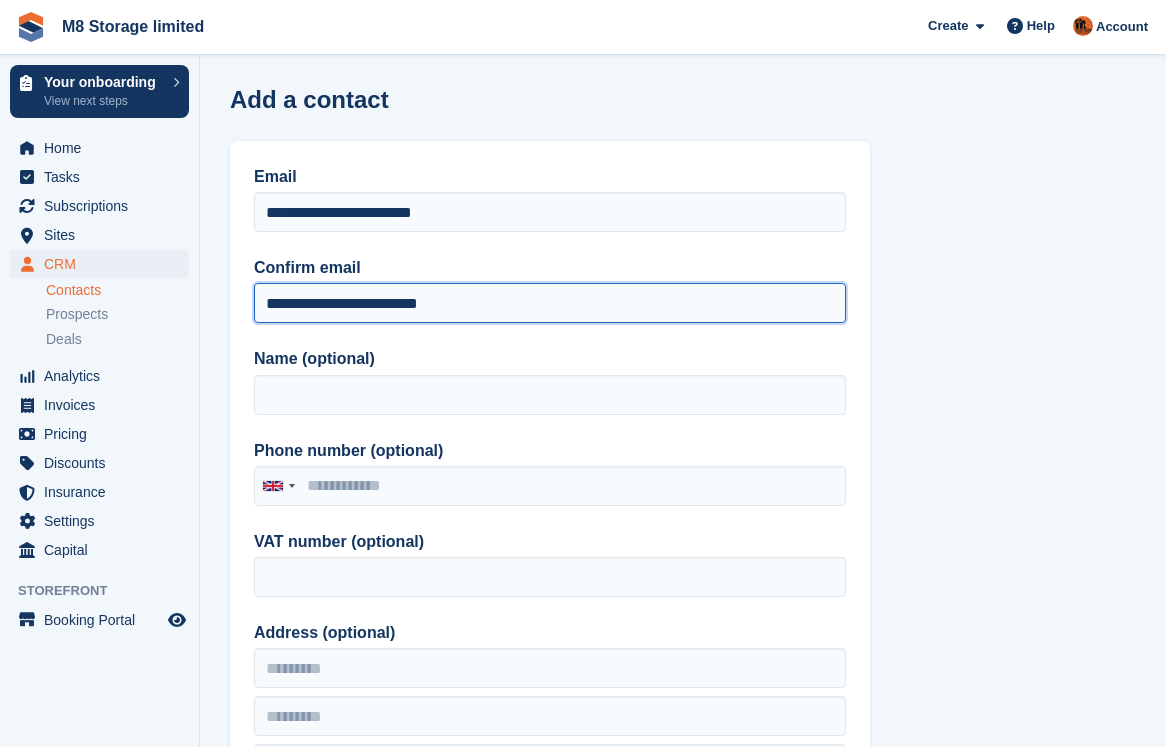 click on "**********" at bounding box center (550, 303) 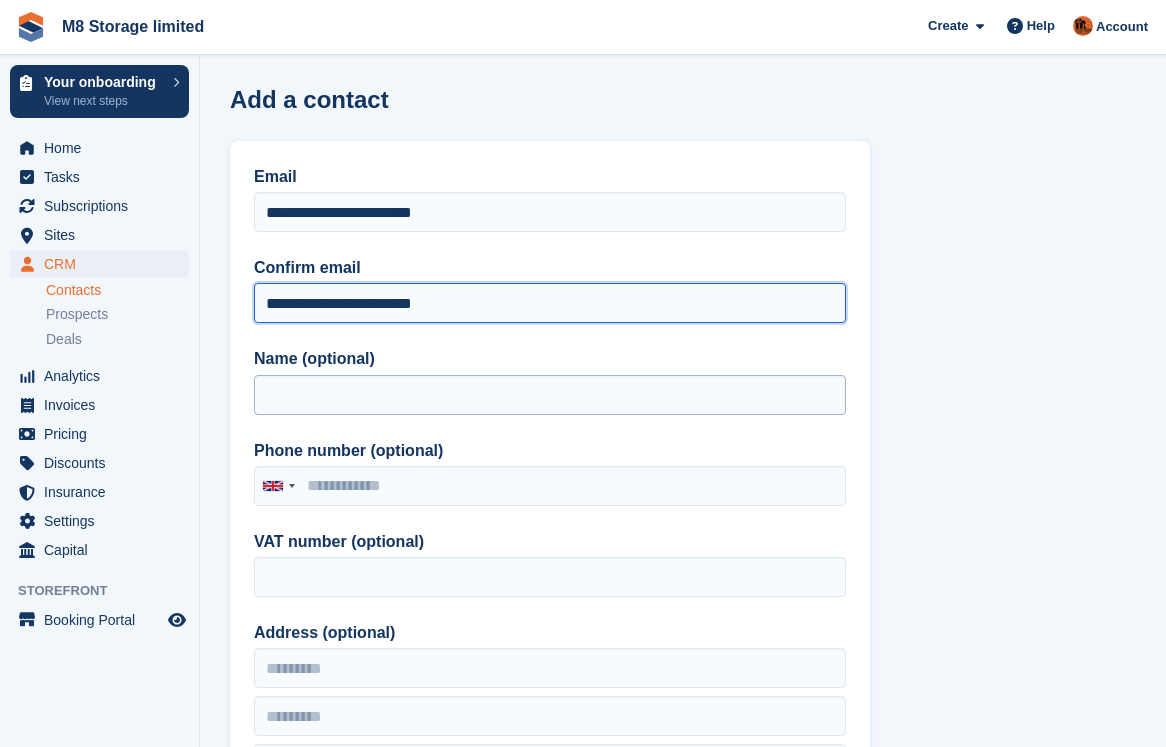 type on "**********" 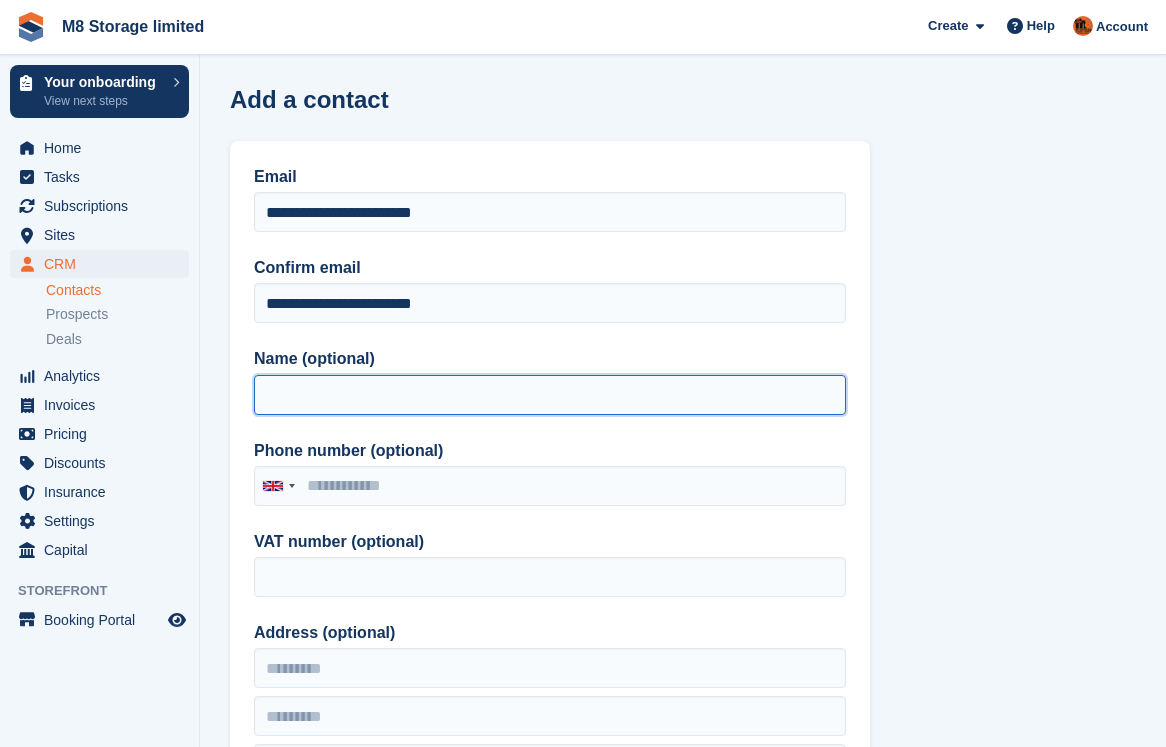 click on "Name (optional)" at bounding box center [550, 395] 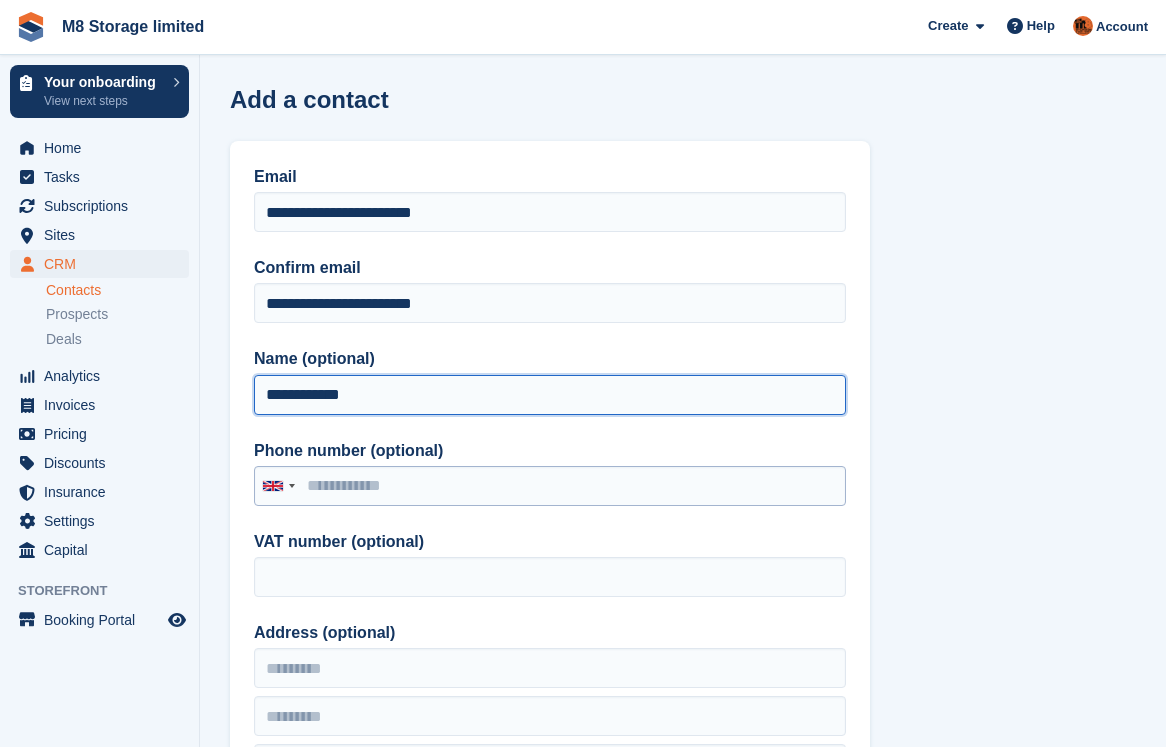 type on "**********" 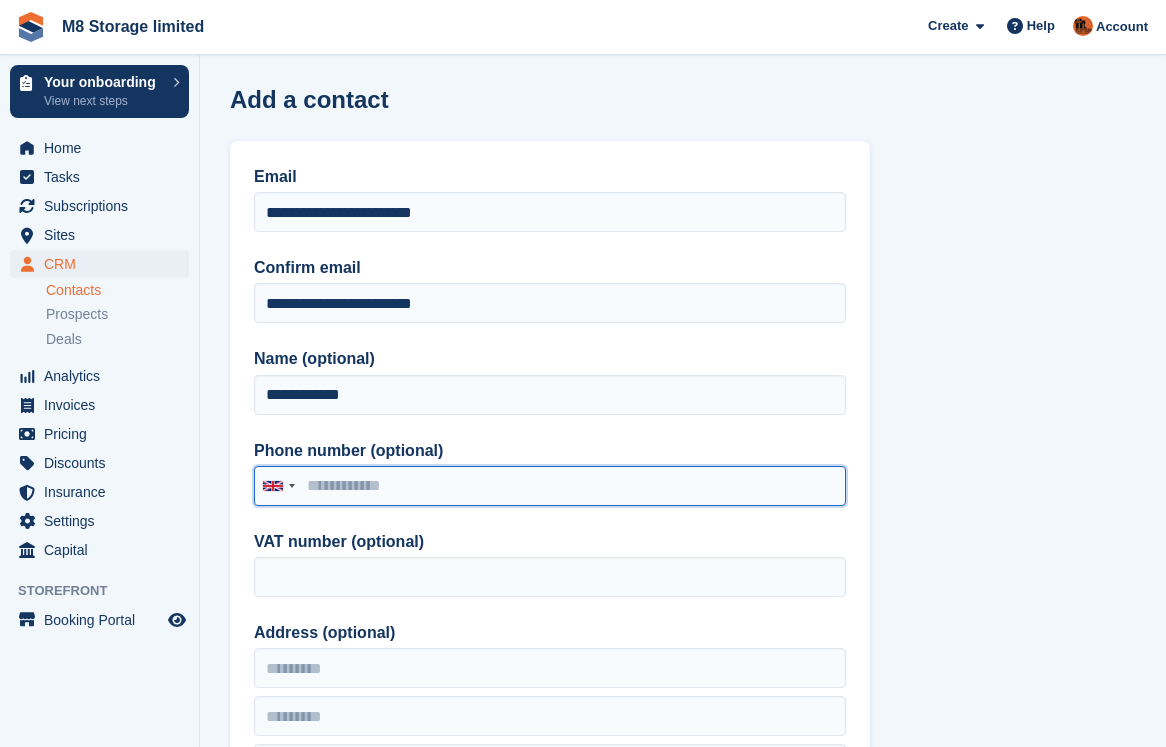 click on "Phone number (optional)" at bounding box center [550, 486] 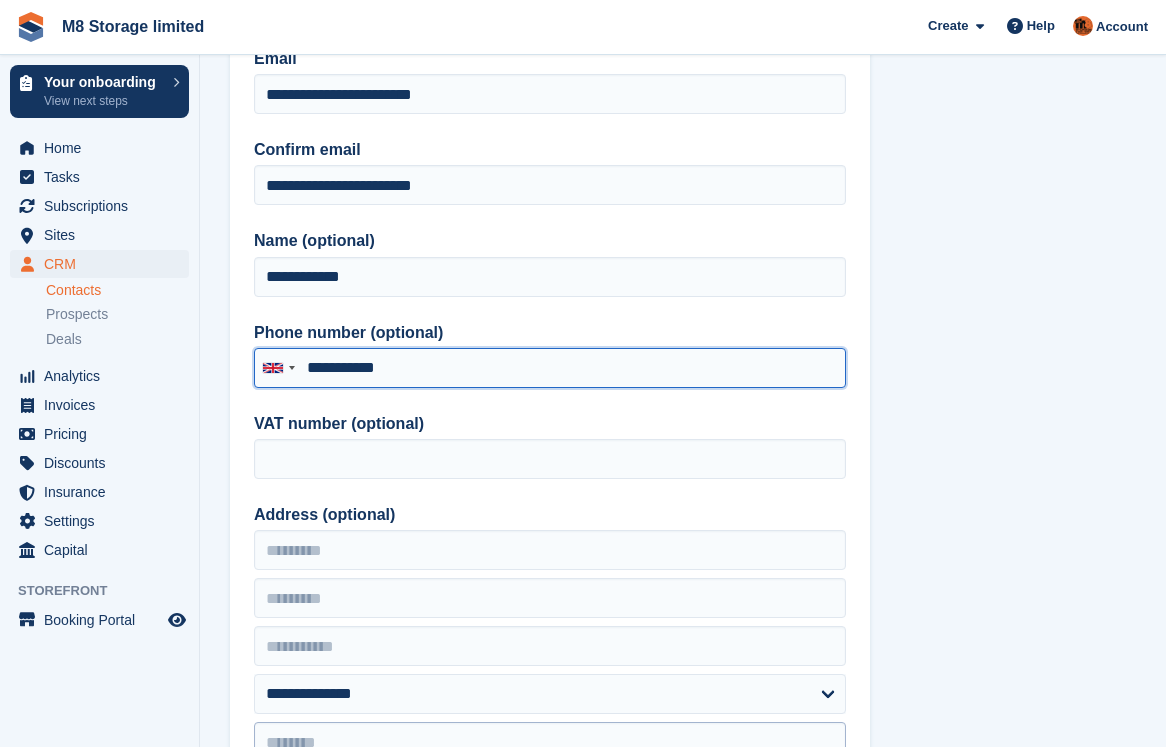 scroll, scrollTop: 500, scrollLeft: 0, axis: vertical 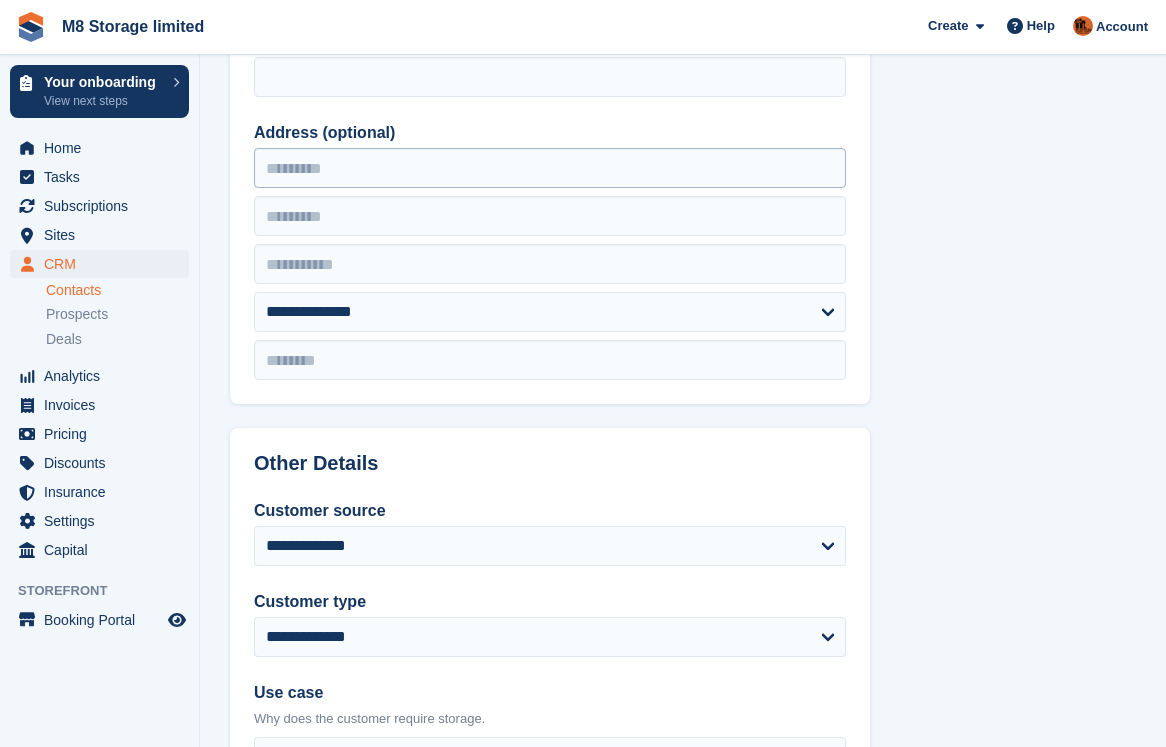 type on "**********" 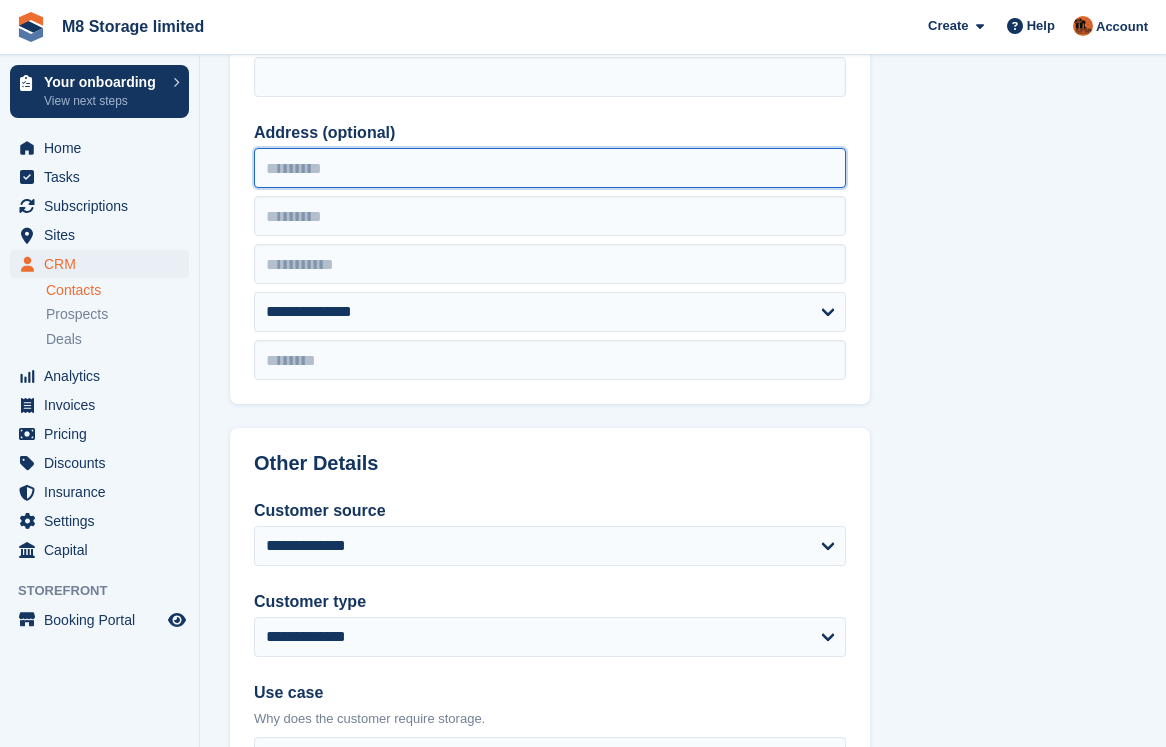 click on "Address (optional)" at bounding box center (550, 168) 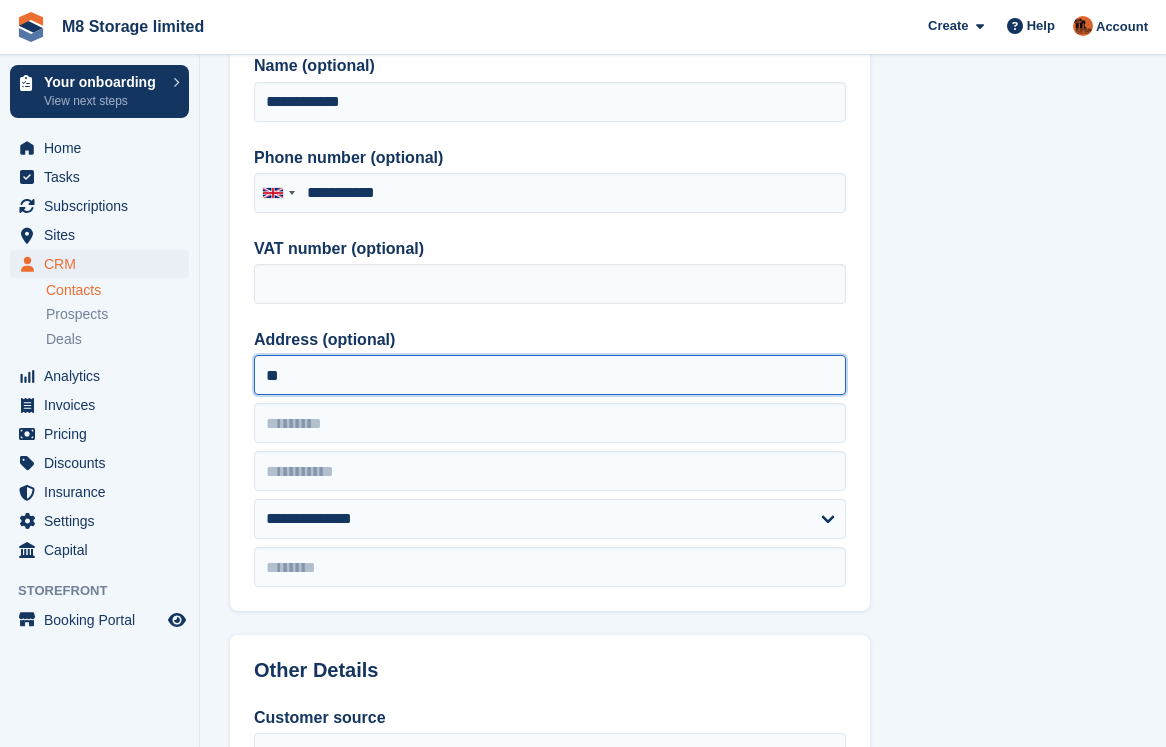 scroll, scrollTop: 300, scrollLeft: 0, axis: vertical 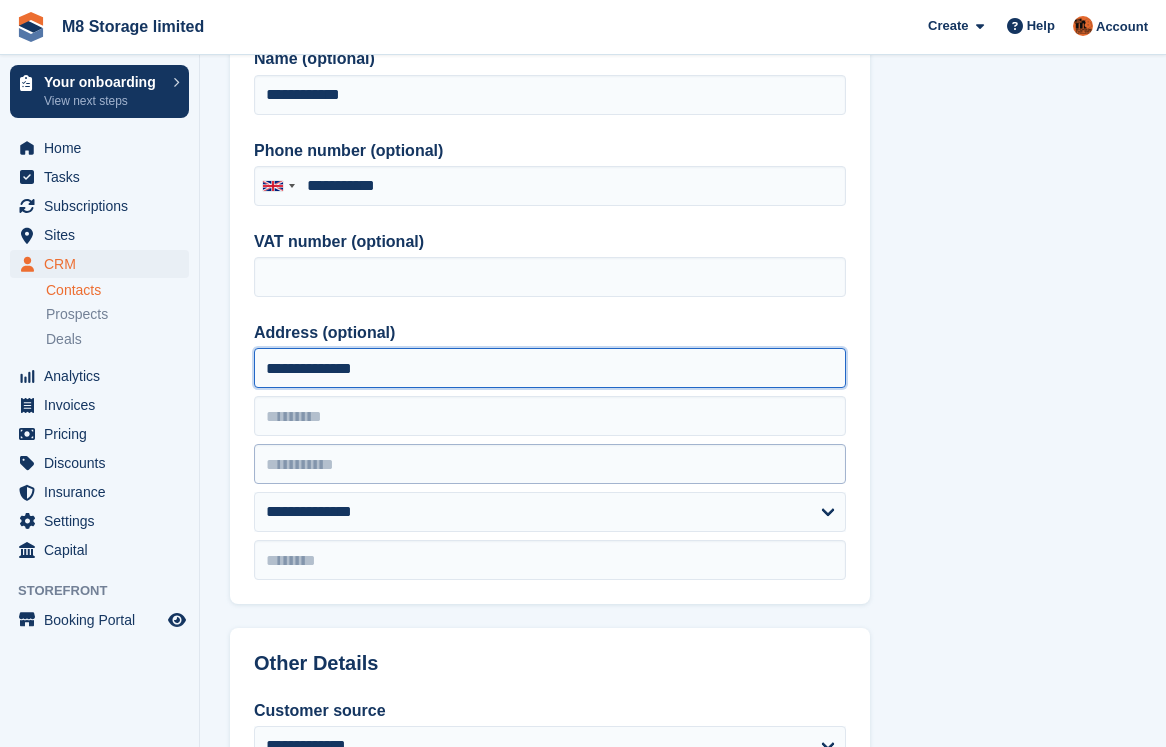 type on "**********" 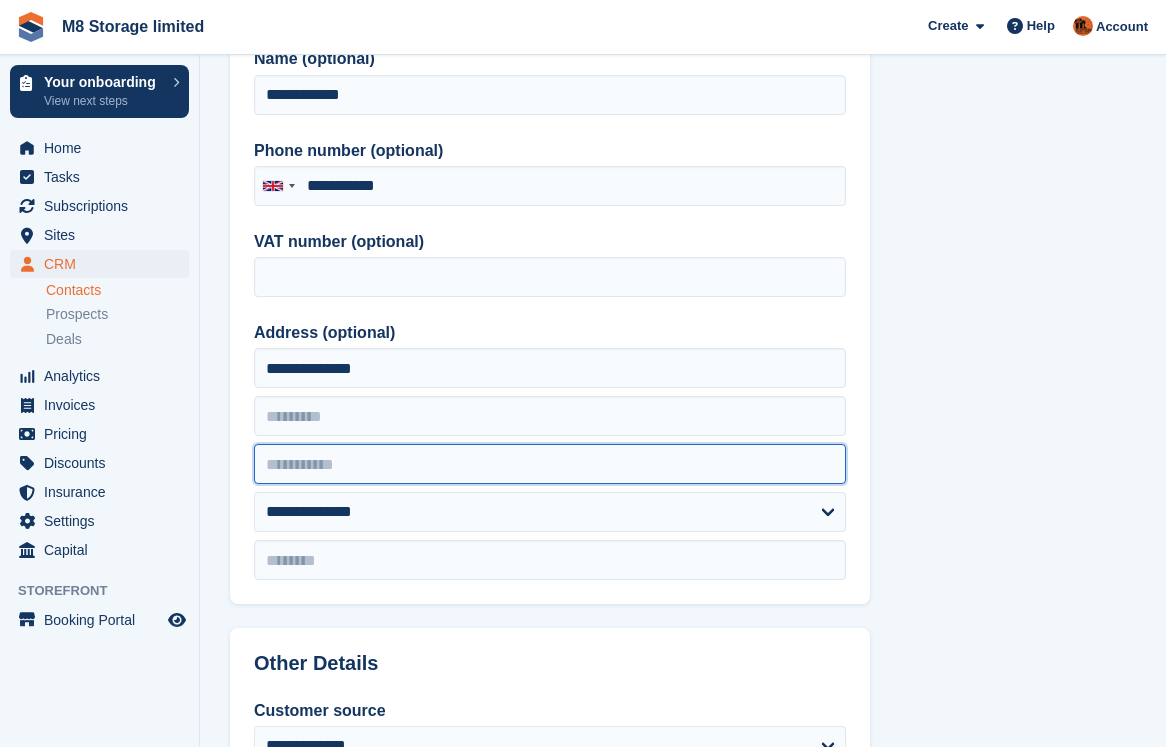 click at bounding box center [550, 464] 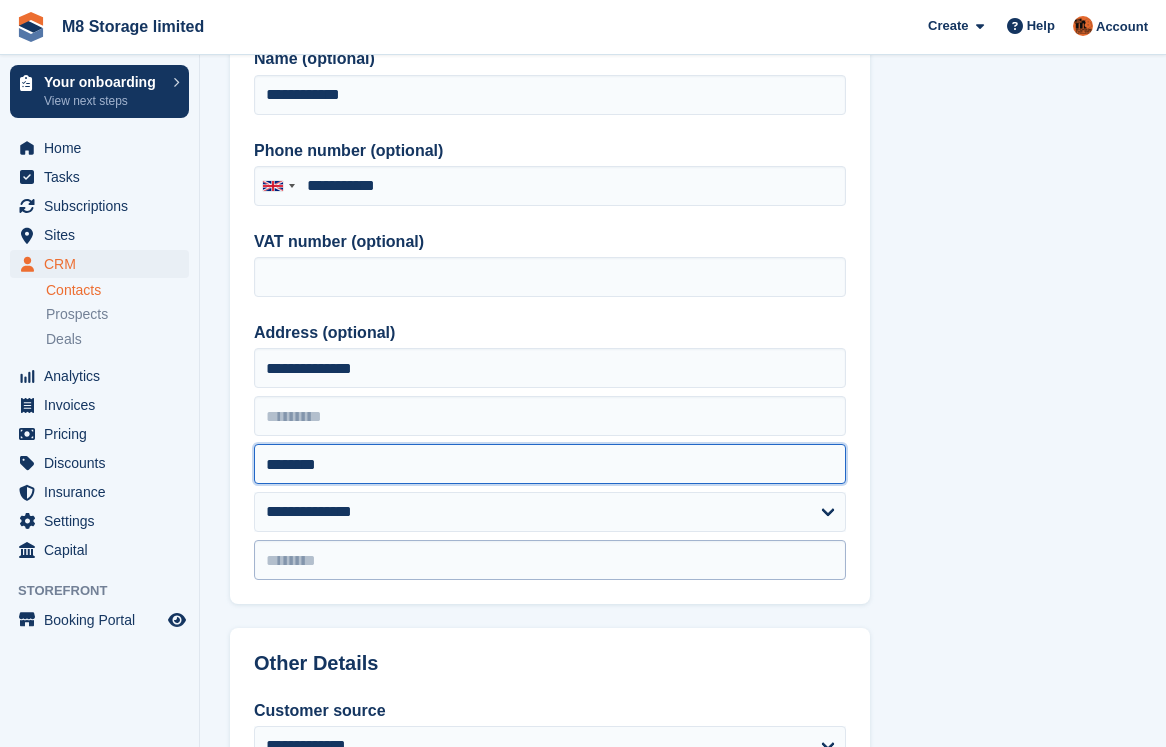 type on "********" 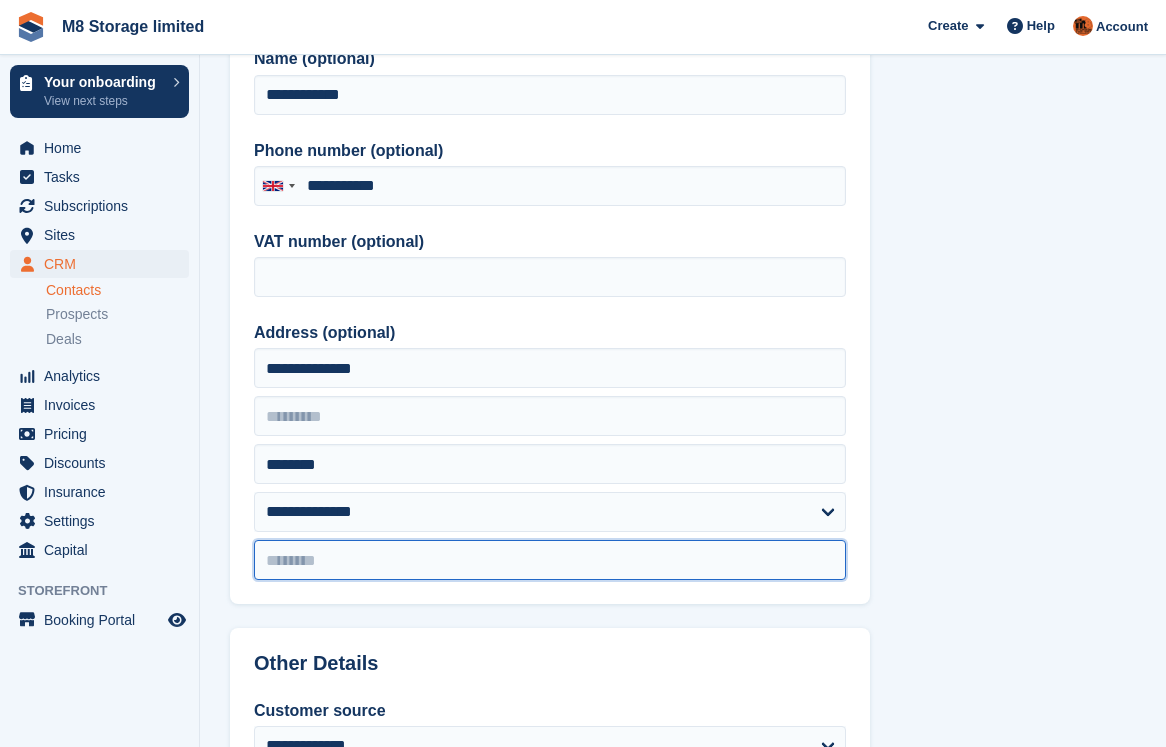click at bounding box center (550, 560) 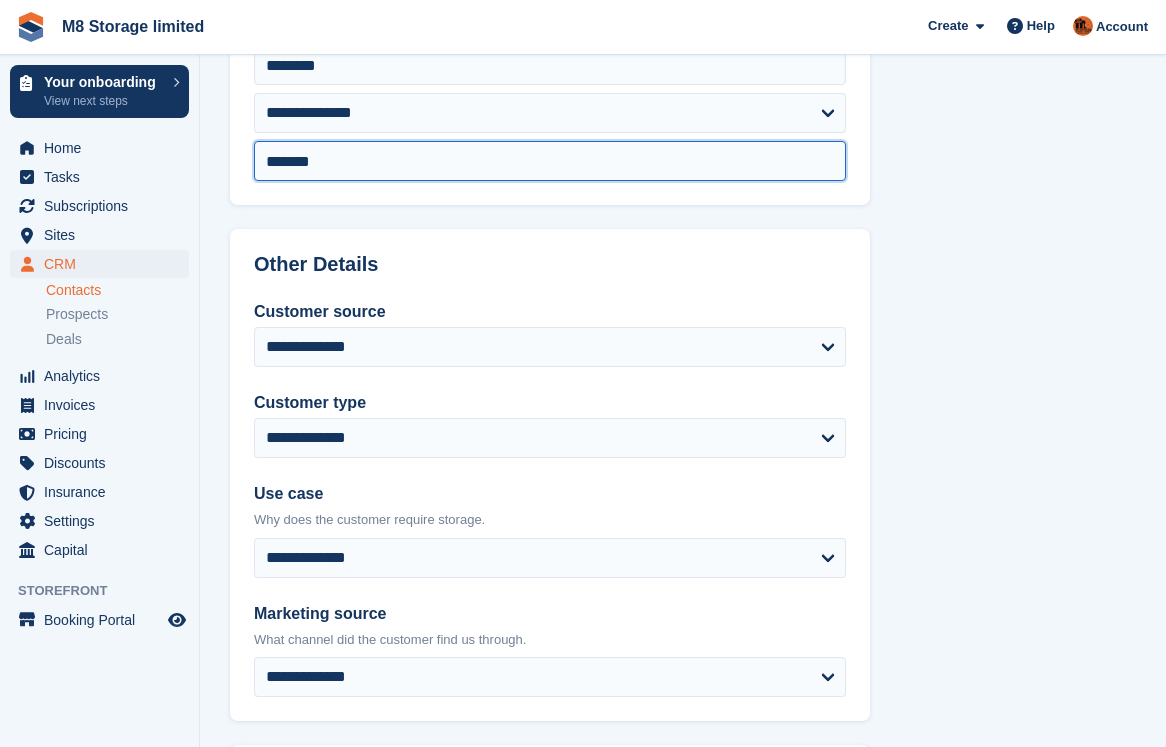 scroll, scrollTop: 700, scrollLeft: 0, axis: vertical 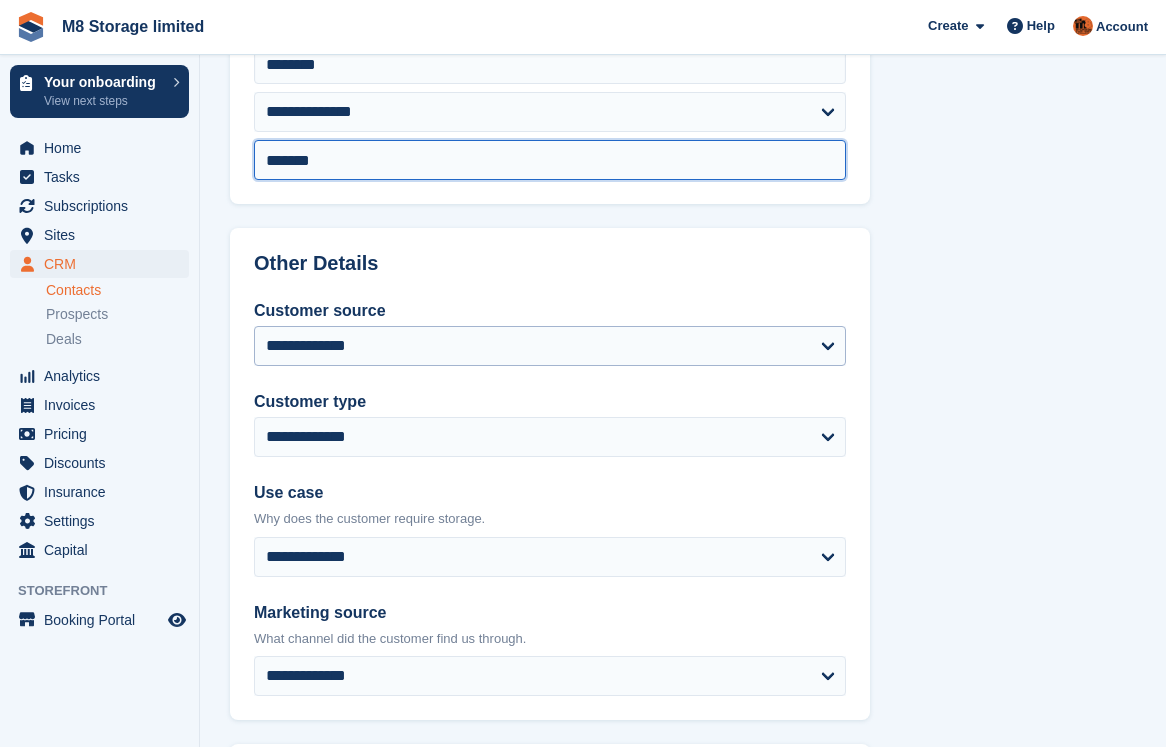 type on "*******" 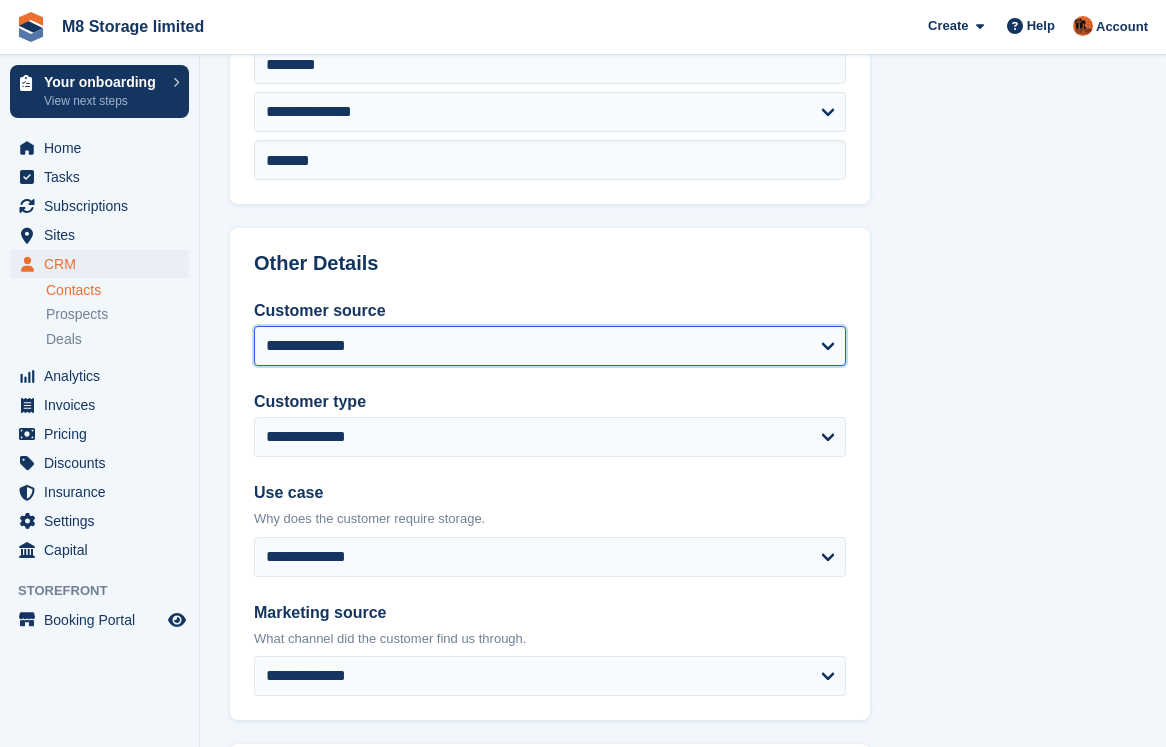 click on "**********" at bounding box center (550, 346) 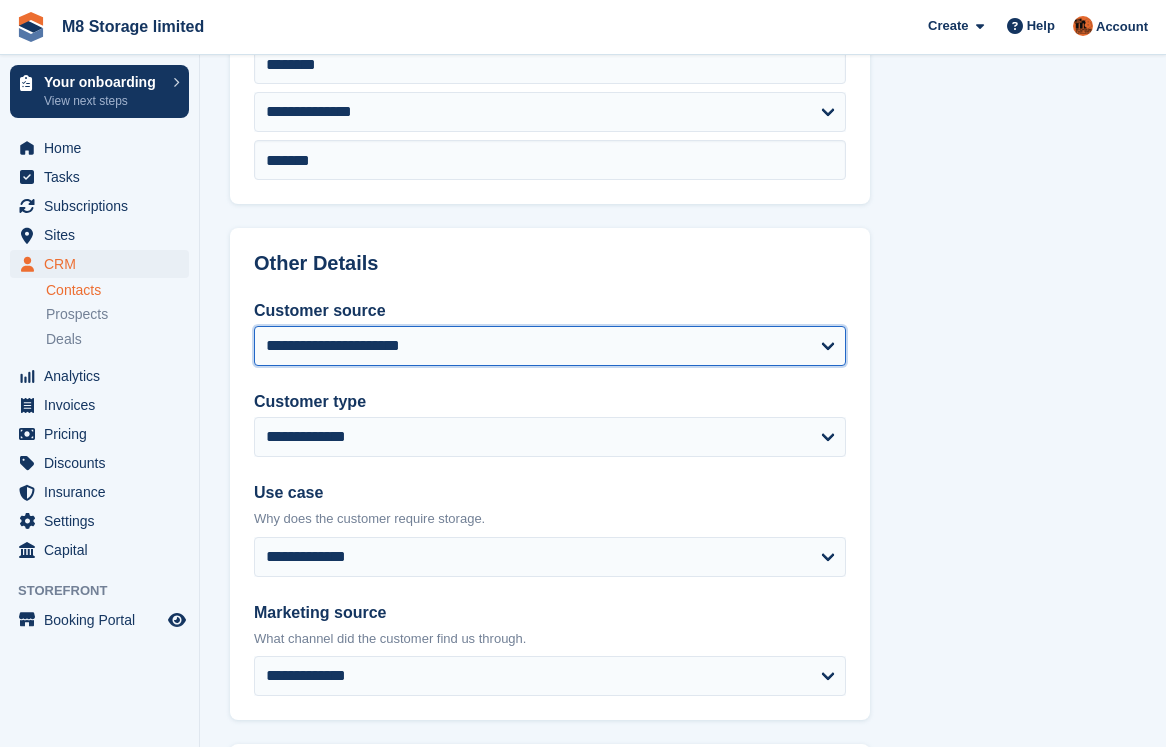 click on "**********" at bounding box center (550, 346) 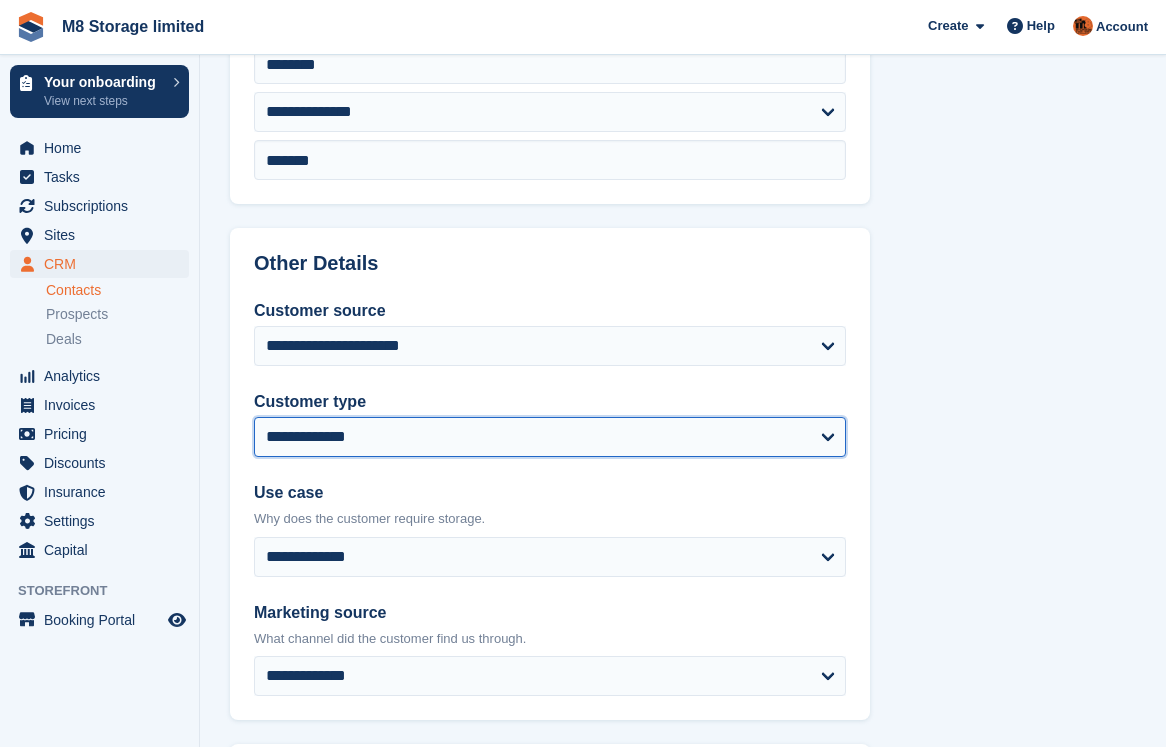 click on "**********" at bounding box center [550, 437] 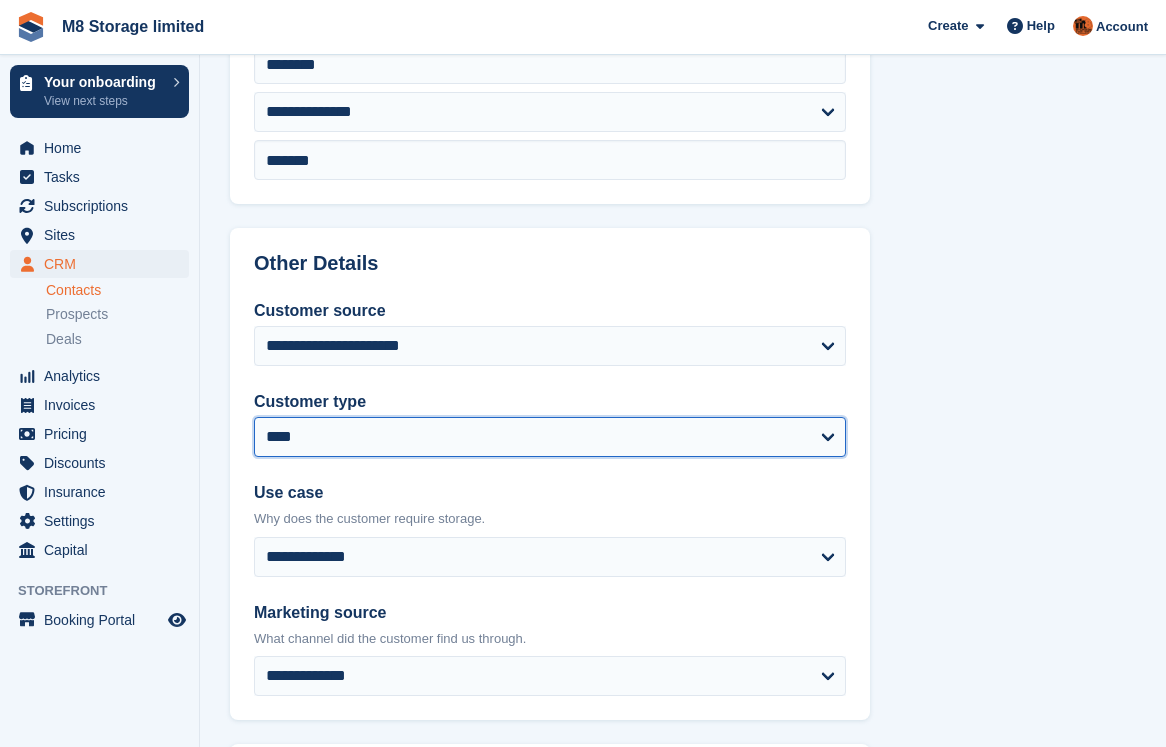 click on "**********" at bounding box center [550, 437] 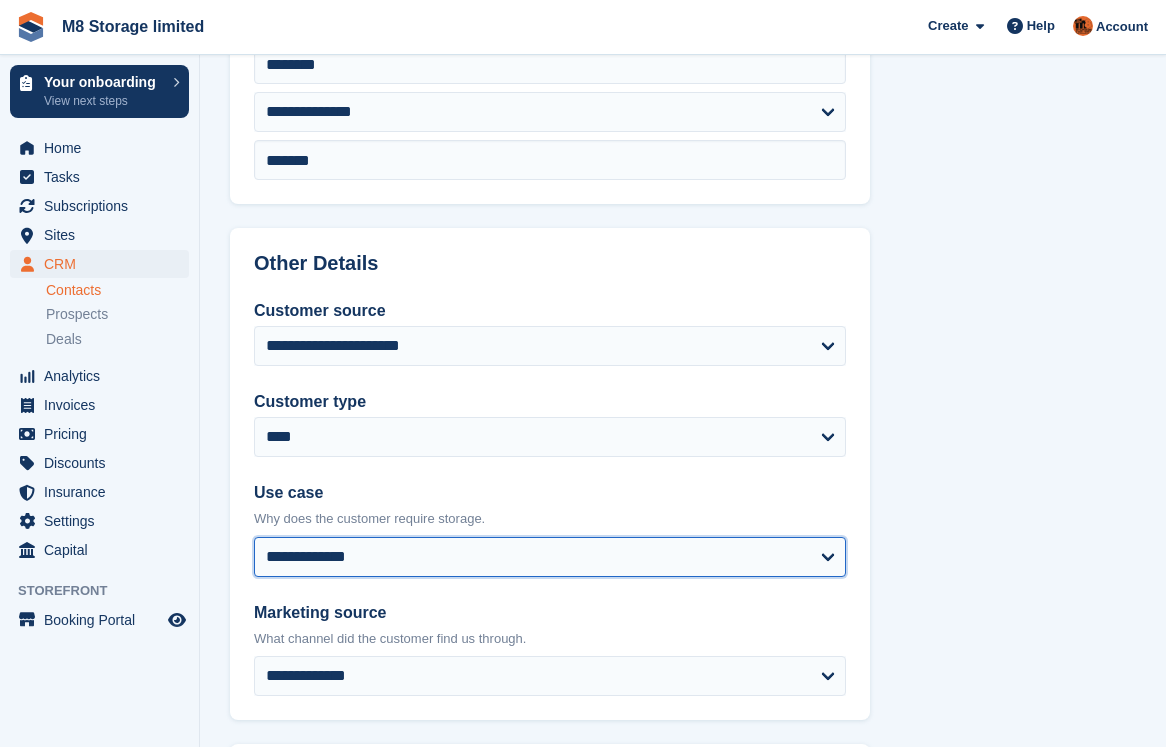 click on "**********" at bounding box center [550, 557] 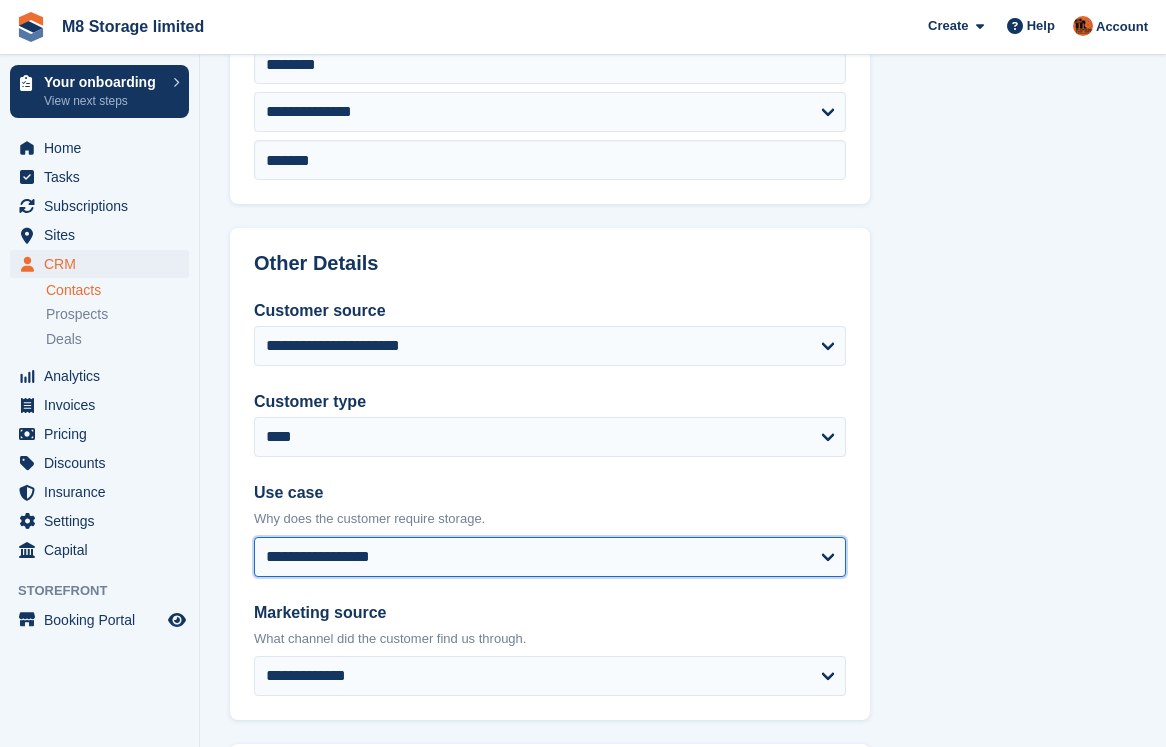 click on "**********" at bounding box center [550, 557] 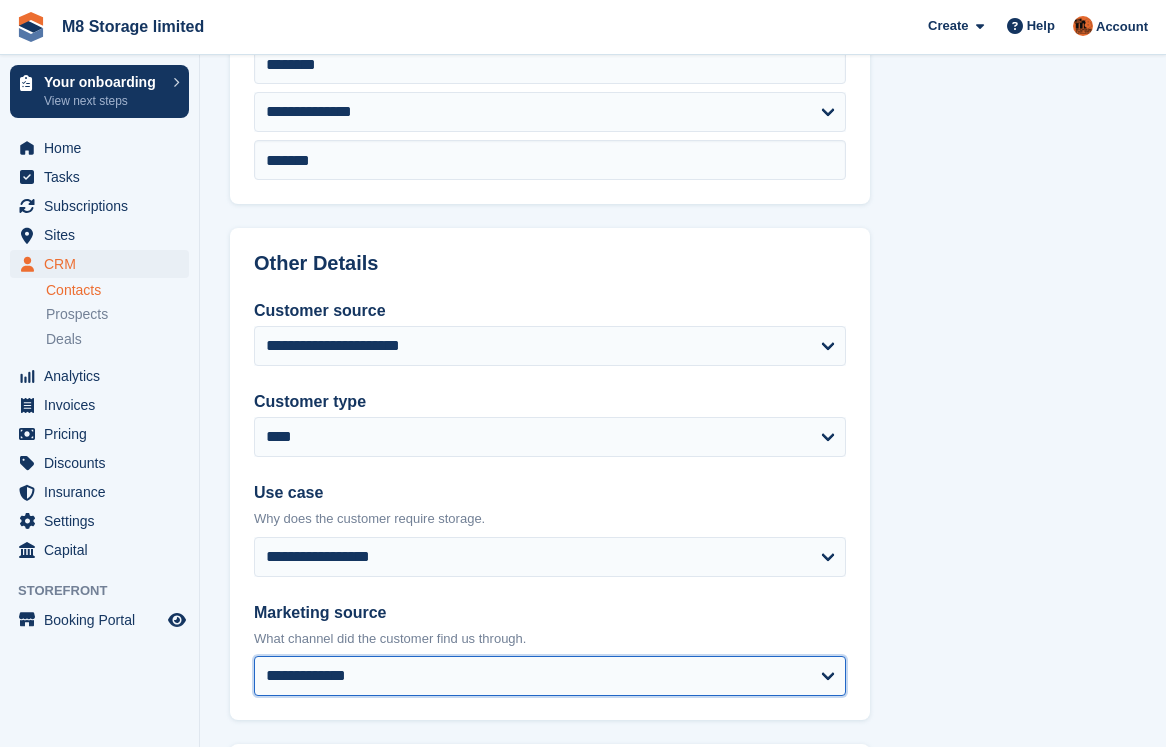 click on "**********" at bounding box center (550, 676) 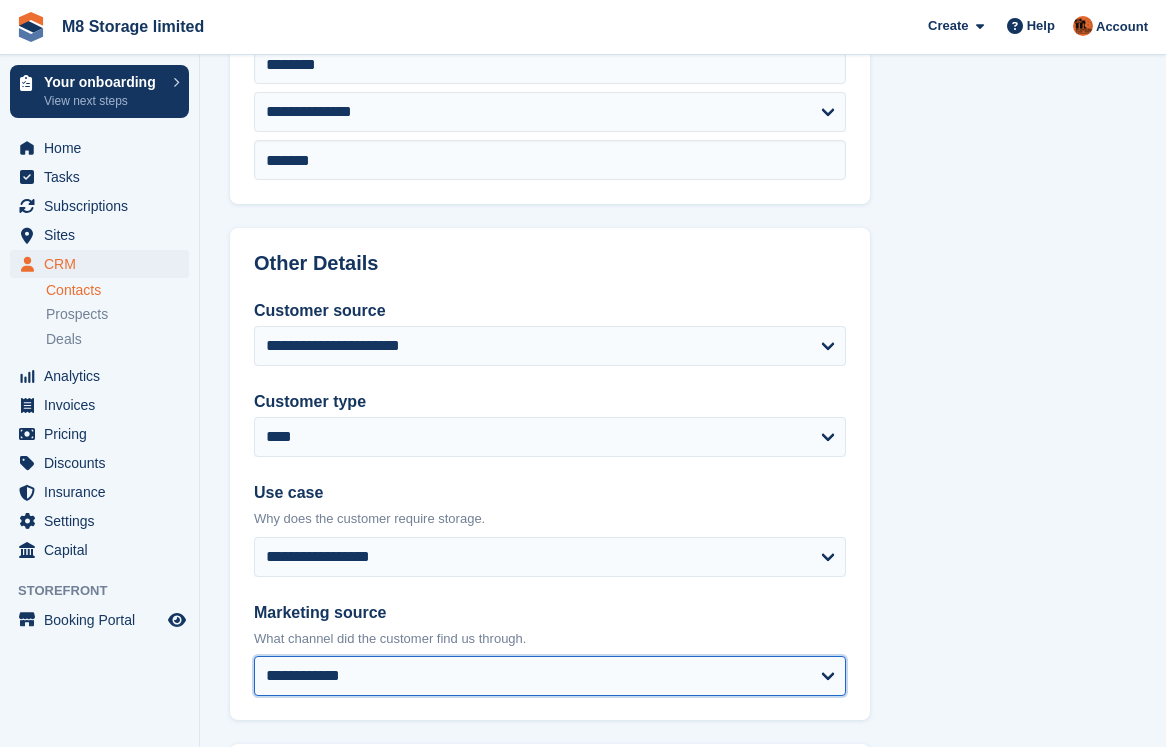 click on "**********" at bounding box center [550, 676] 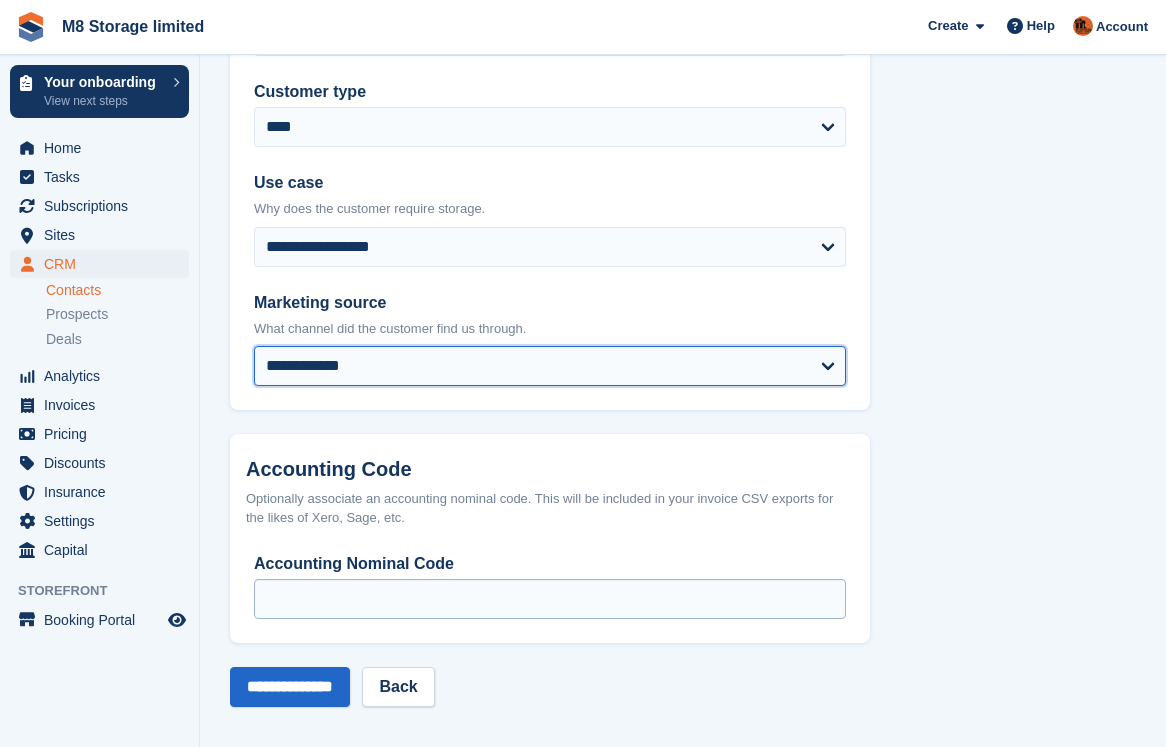 scroll, scrollTop: 1016, scrollLeft: 0, axis: vertical 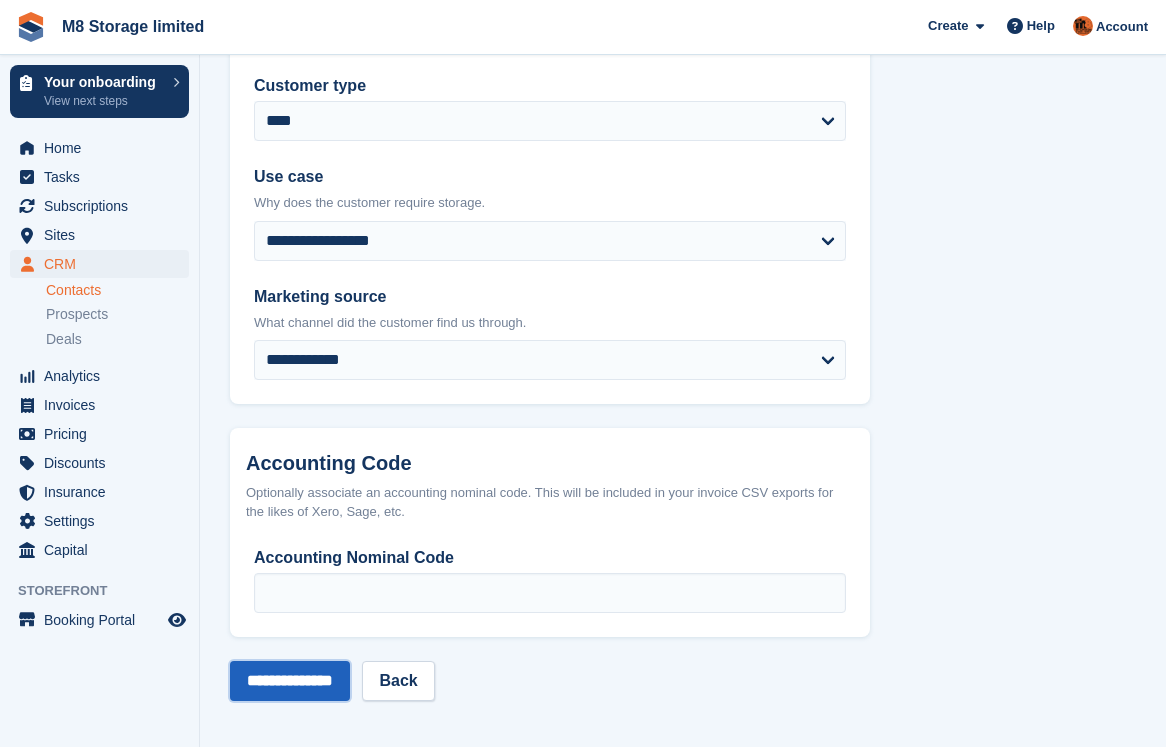 click on "**********" at bounding box center (290, 681) 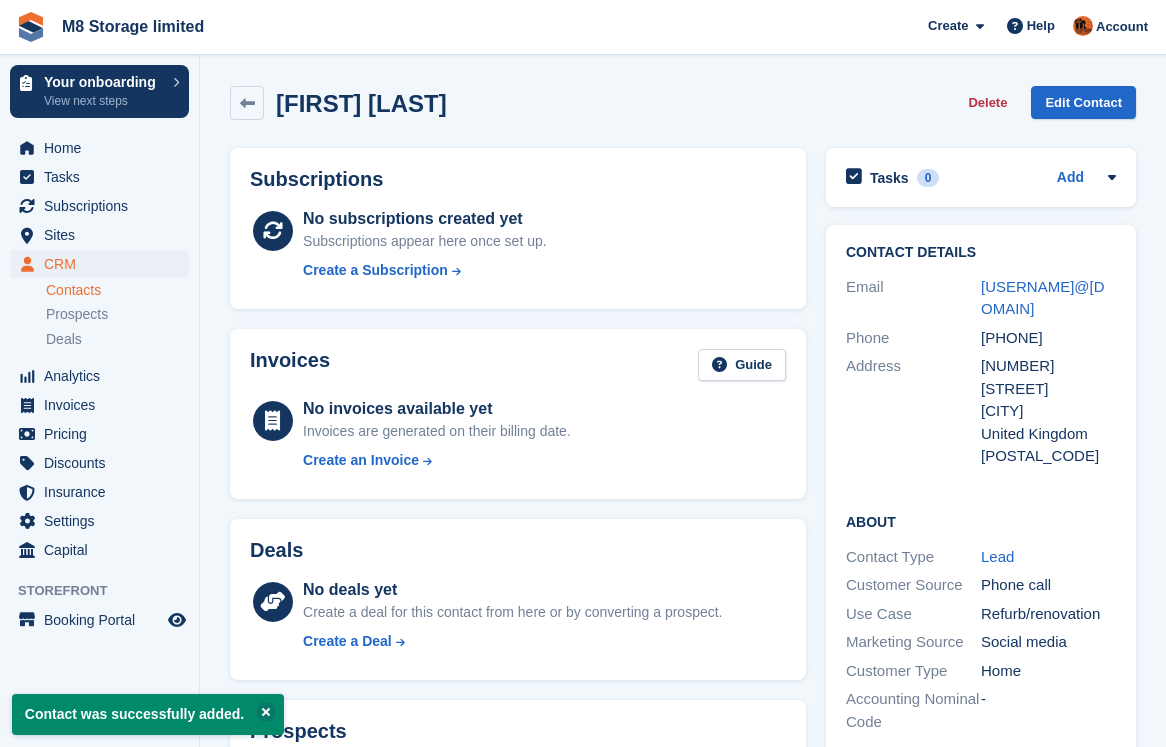 scroll, scrollTop: 0, scrollLeft: 0, axis: both 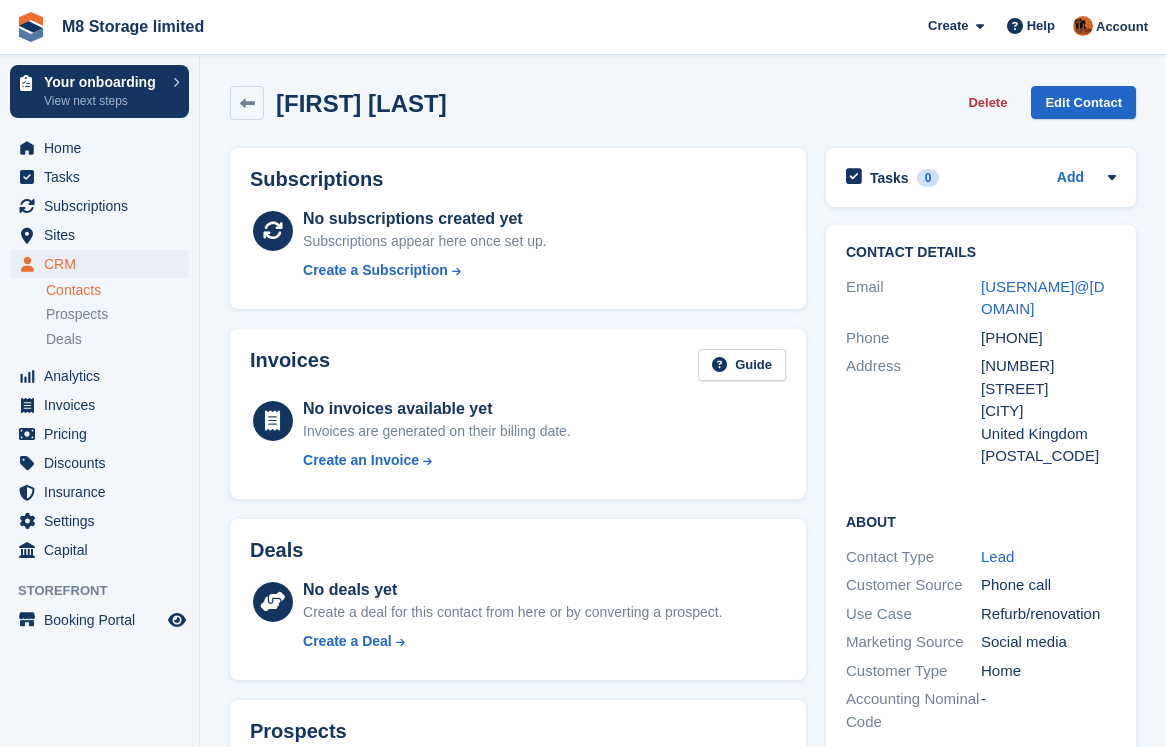 click on "Contacts" at bounding box center [117, 290] 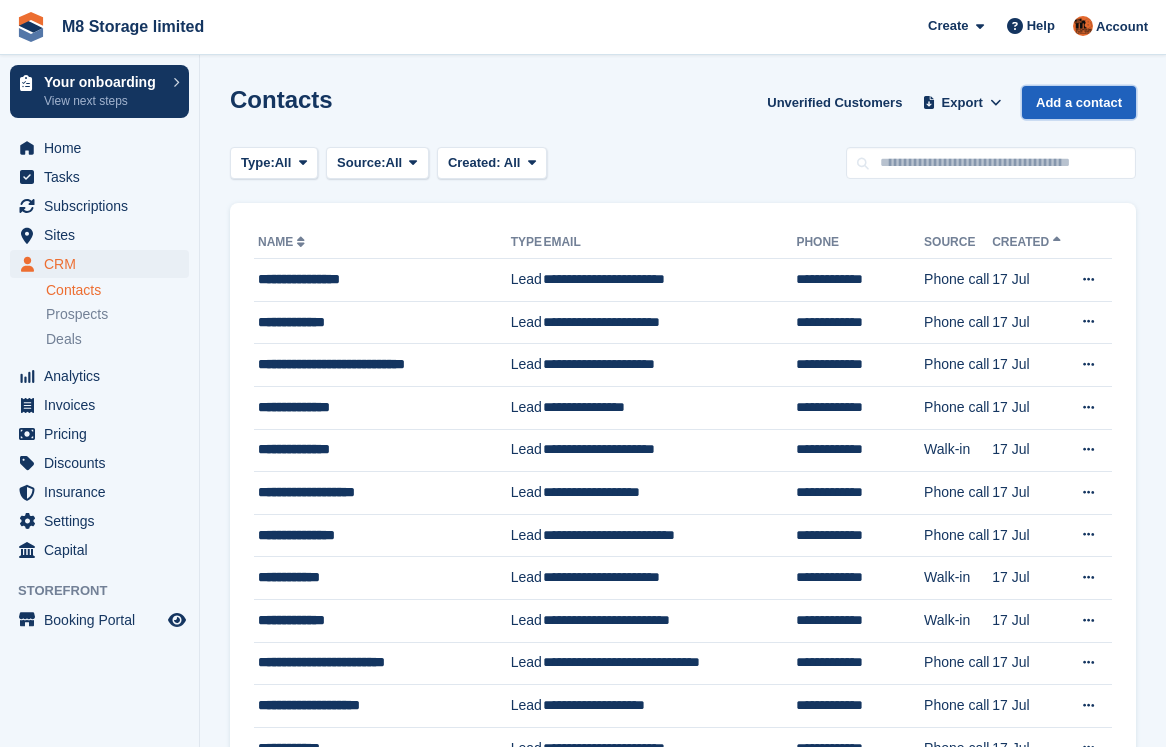 click on "Add a contact" at bounding box center (1079, 102) 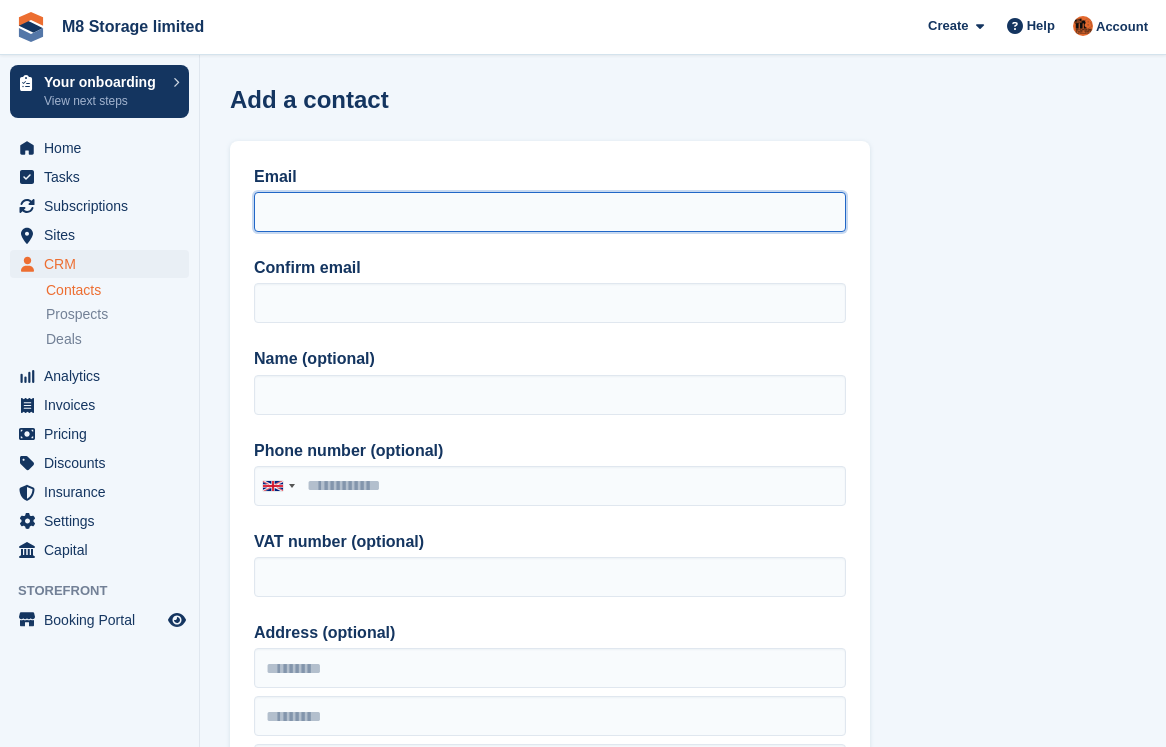 click on "Email" at bounding box center (550, 212) 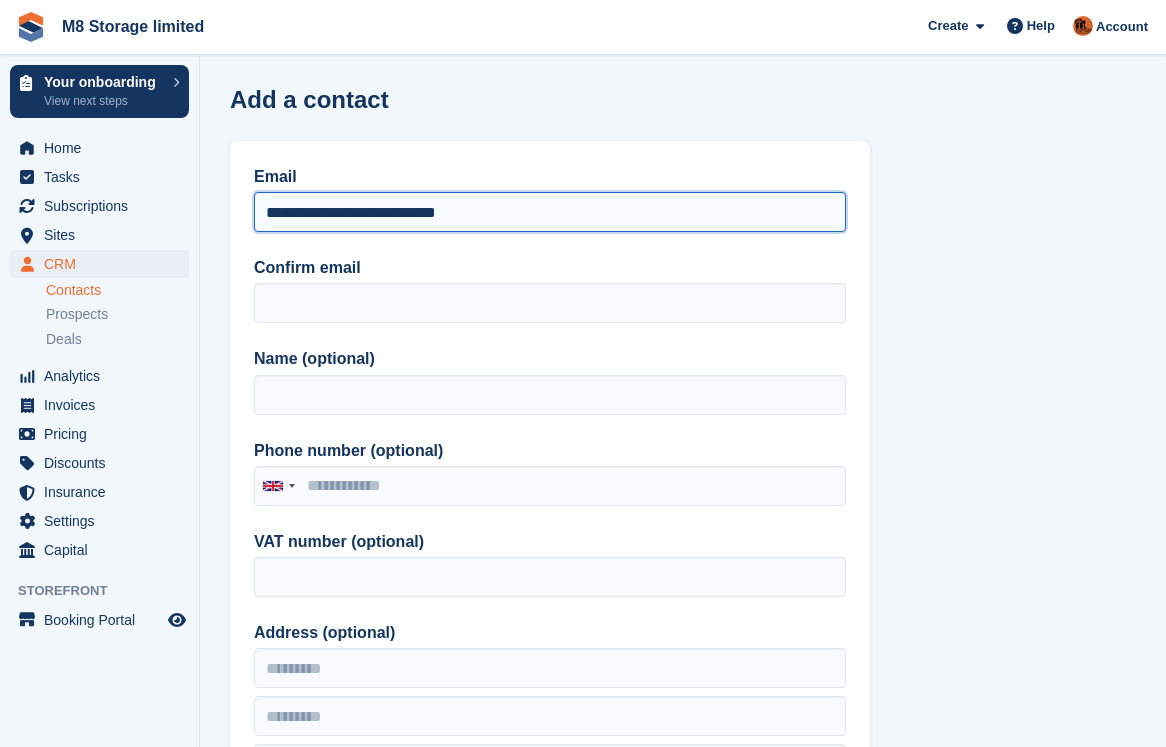 drag, startPoint x: 518, startPoint y: 214, endPoint x: 254, endPoint y: 212, distance: 264.00757 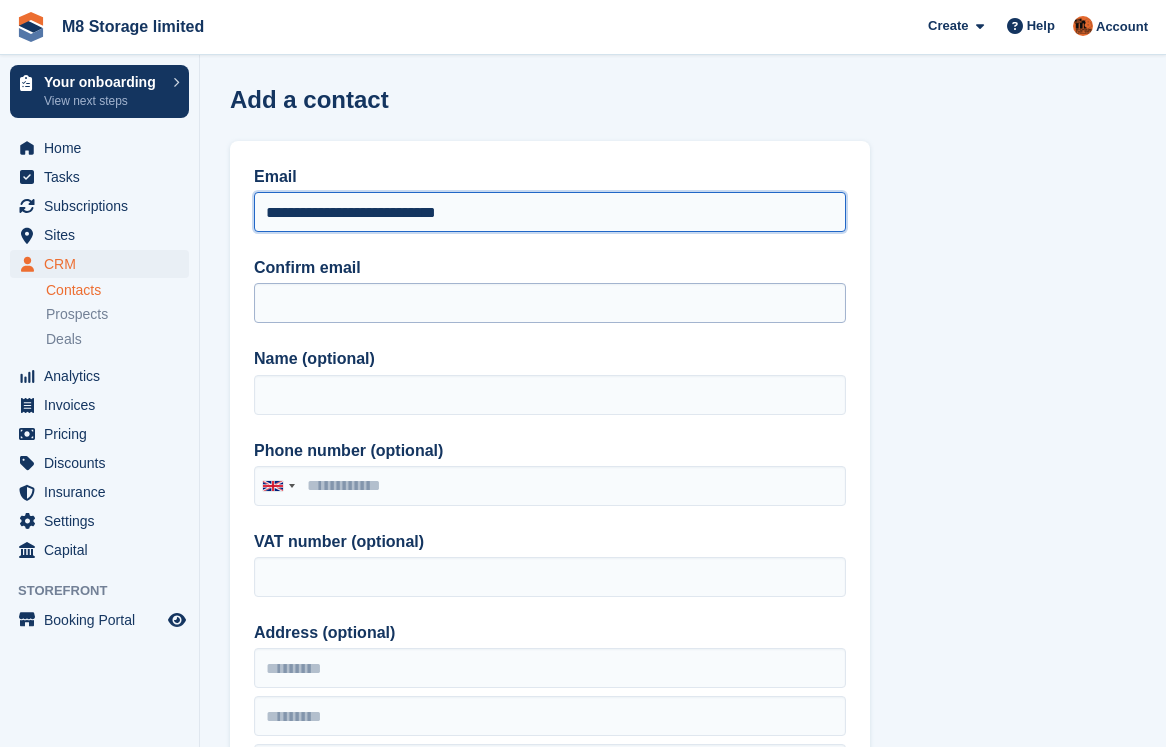 type on "**********" 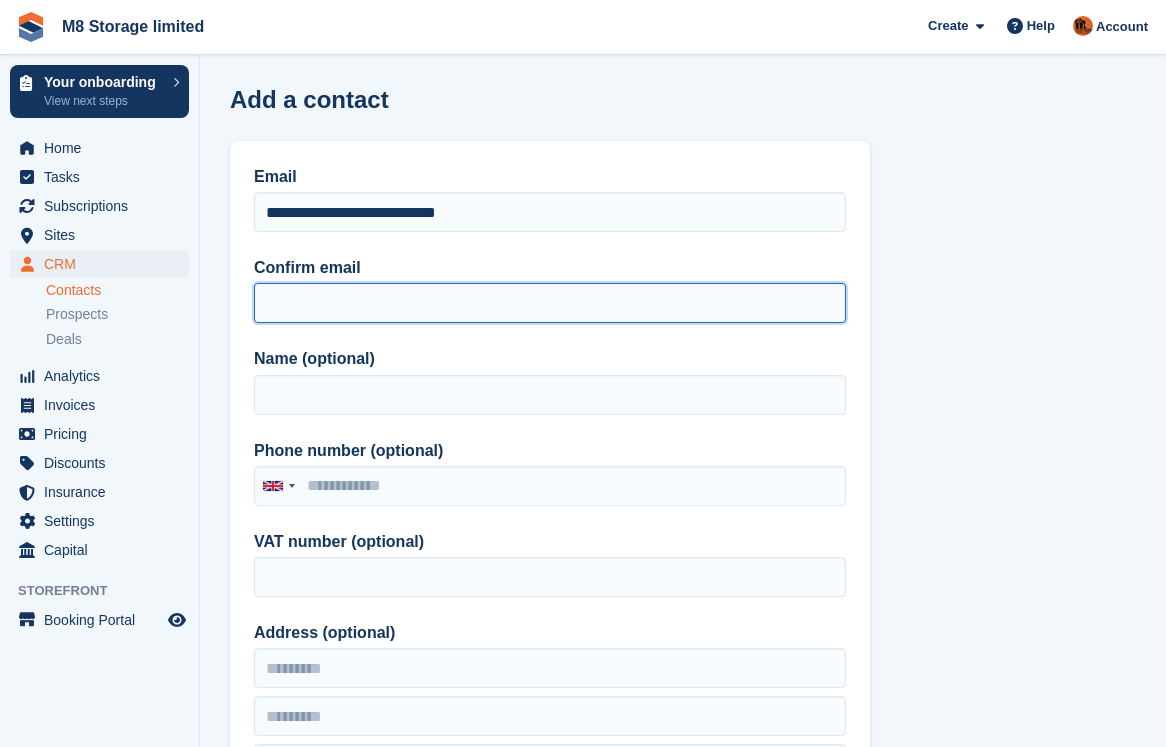 paste on "**********" 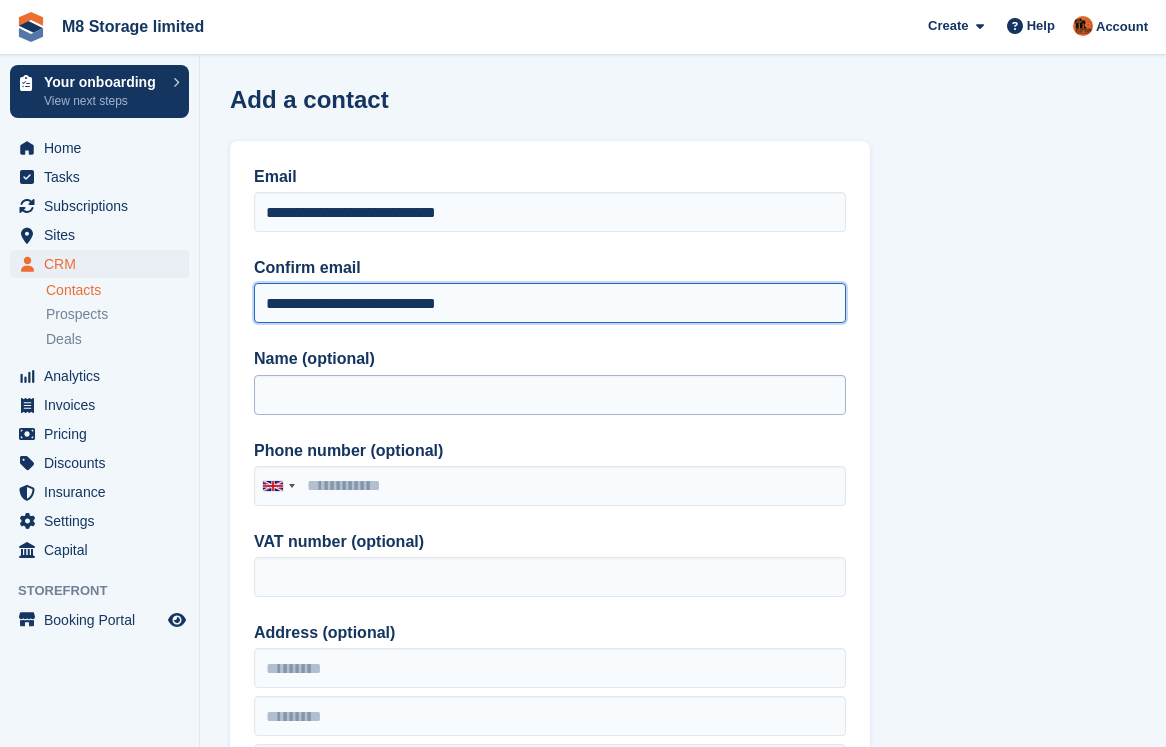type on "**********" 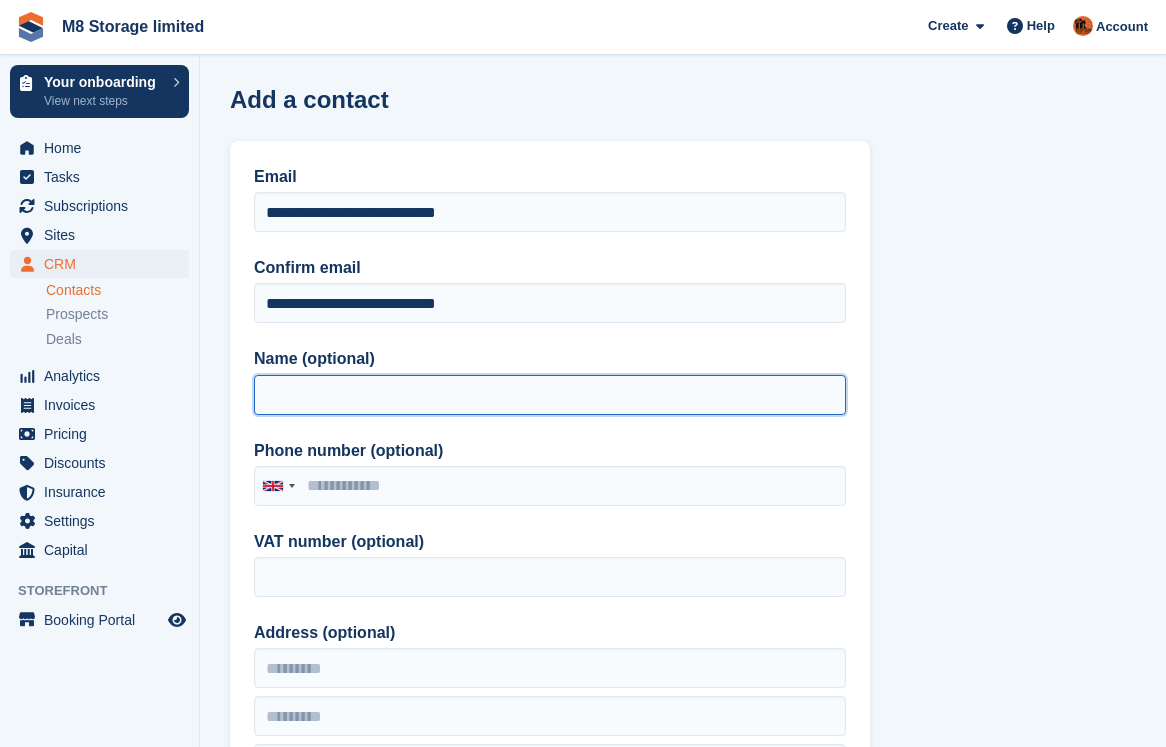 click on "Name (optional)" at bounding box center [550, 395] 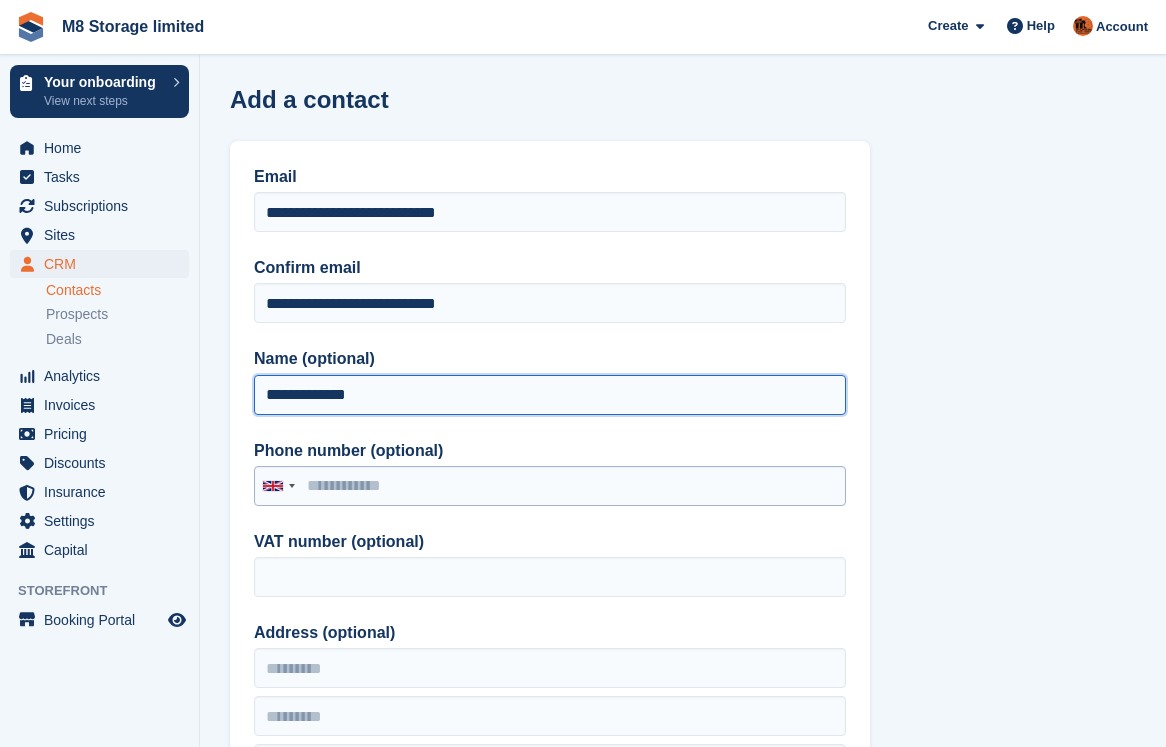 type on "**********" 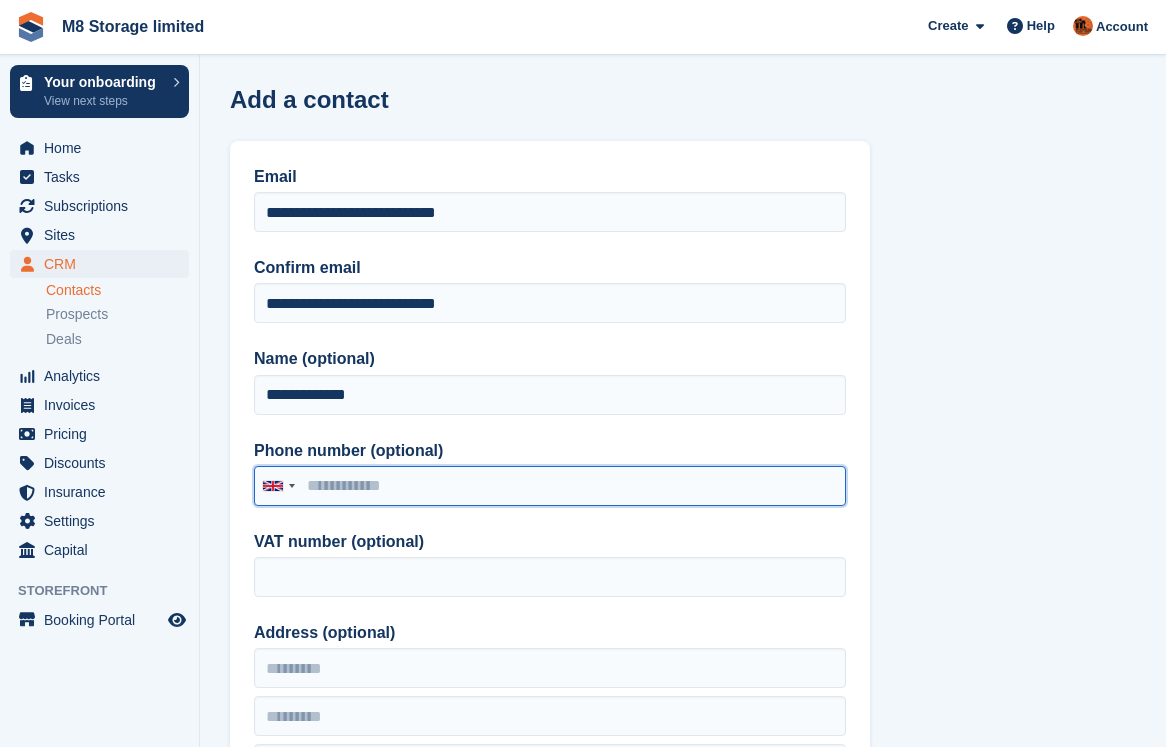 click on "Phone number (optional)" at bounding box center [550, 486] 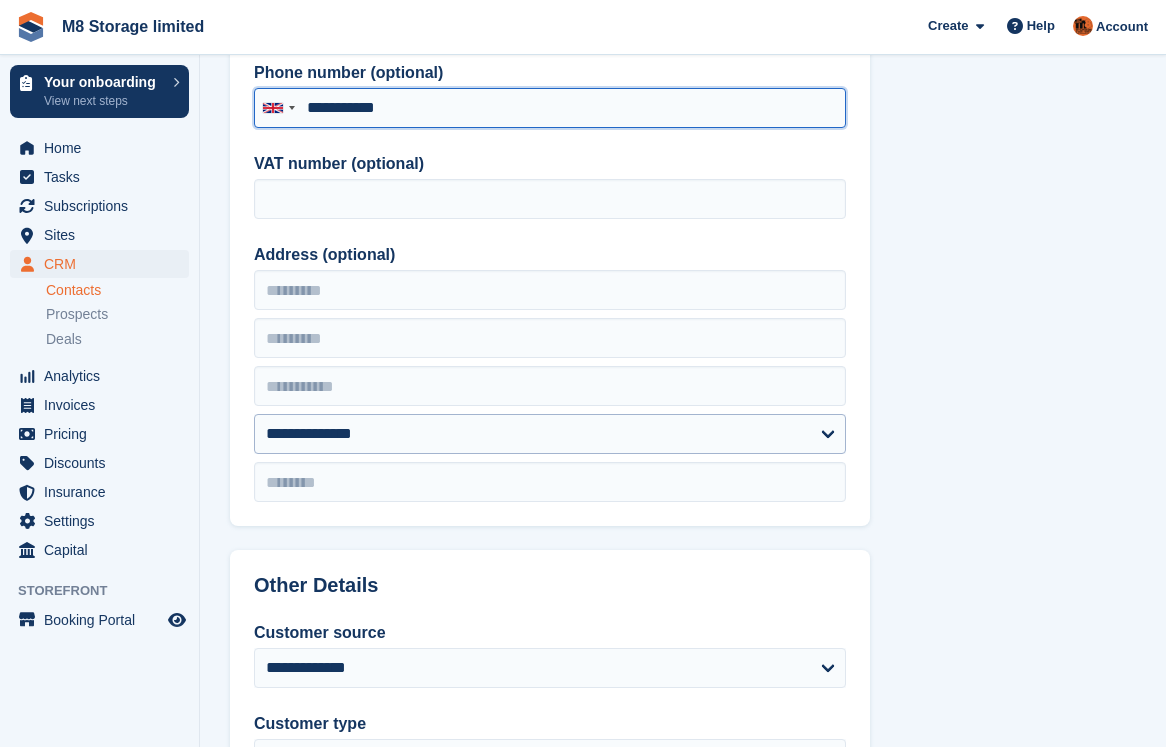 scroll, scrollTop: 400, scrollLeft: 0, axis: vertical 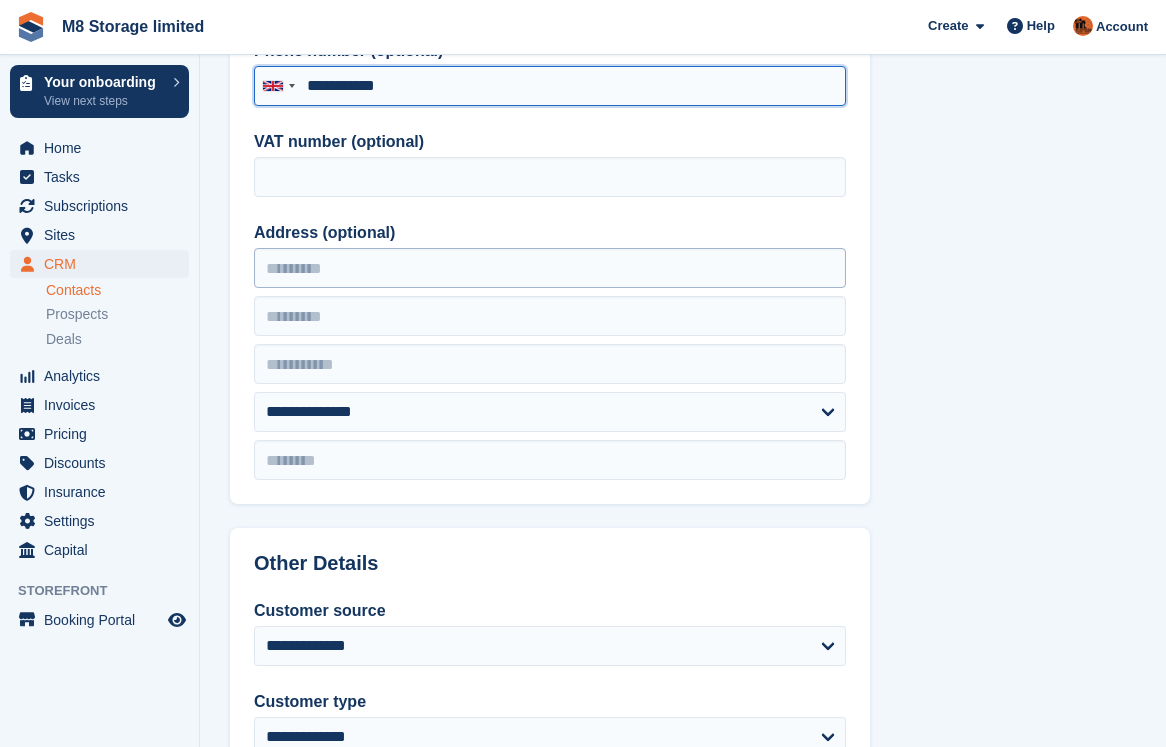 type on "**********" 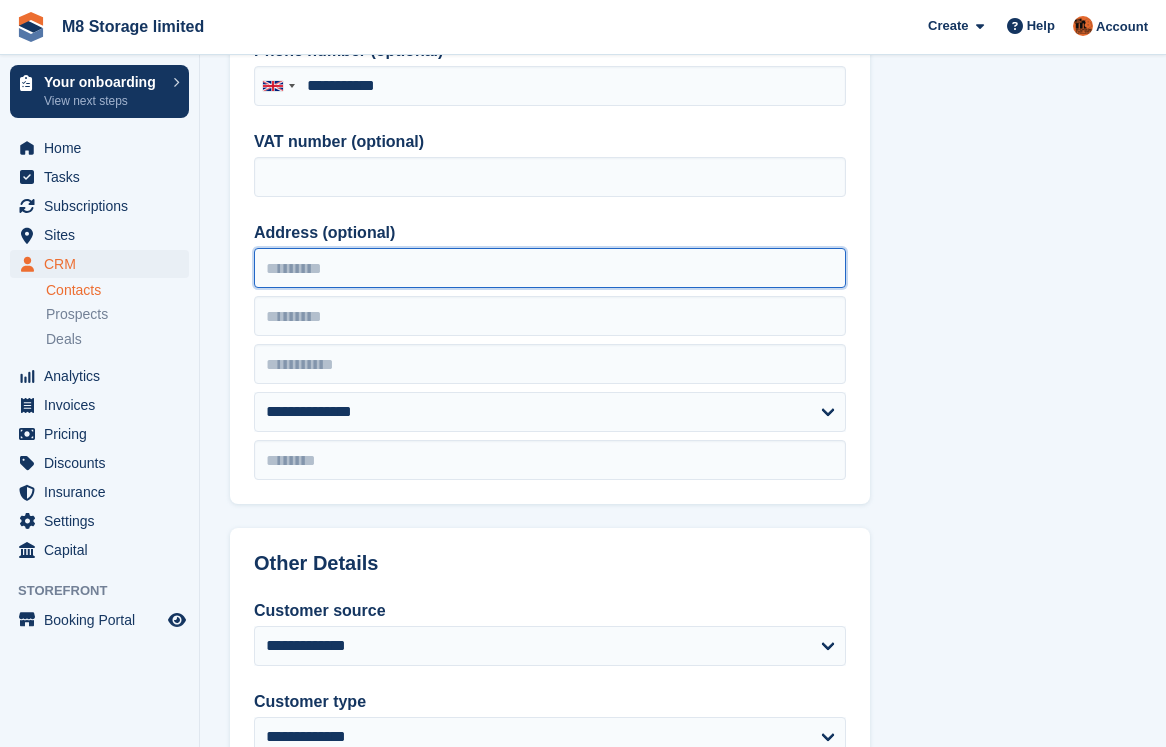 click on "Address (optional)" at bounding box center (550, 268) 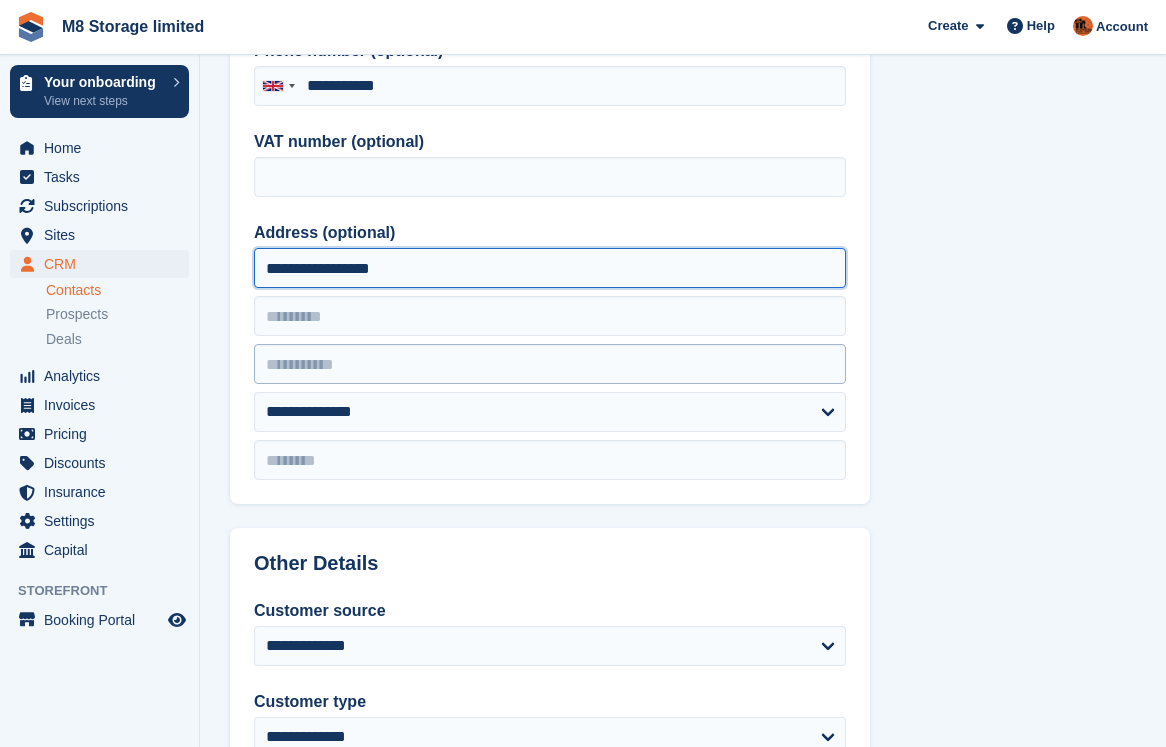 type on "**********" 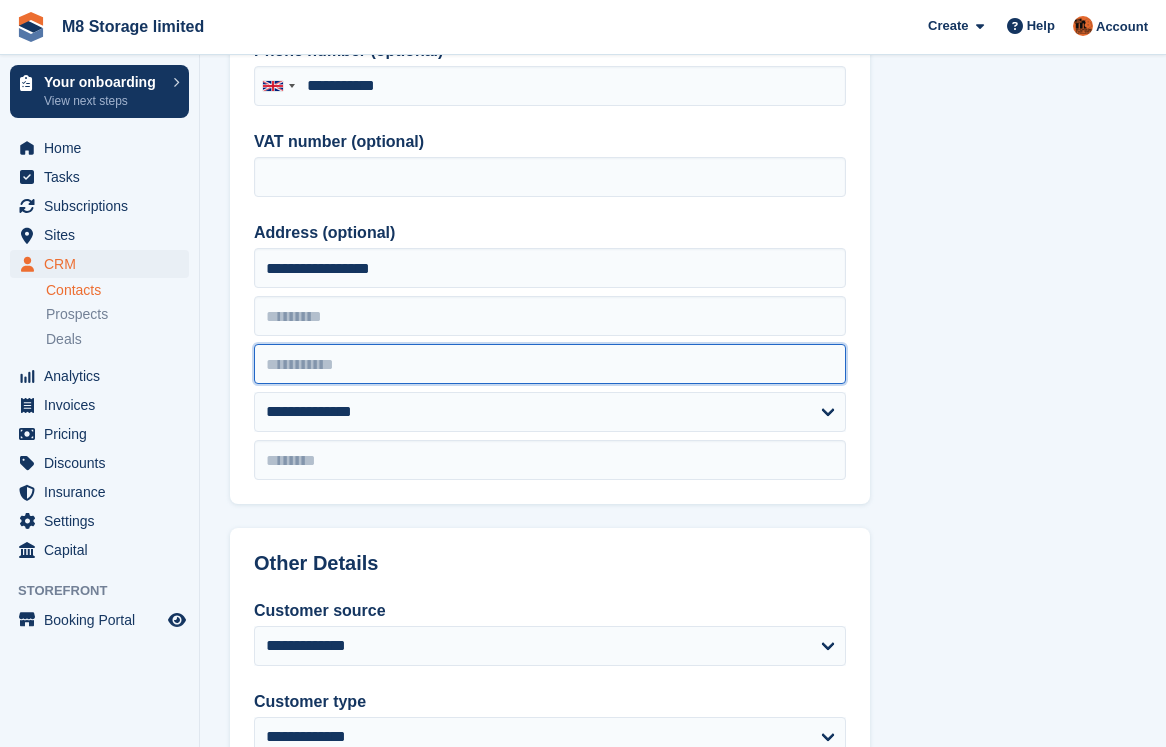 click at bounding box center (550, 364) 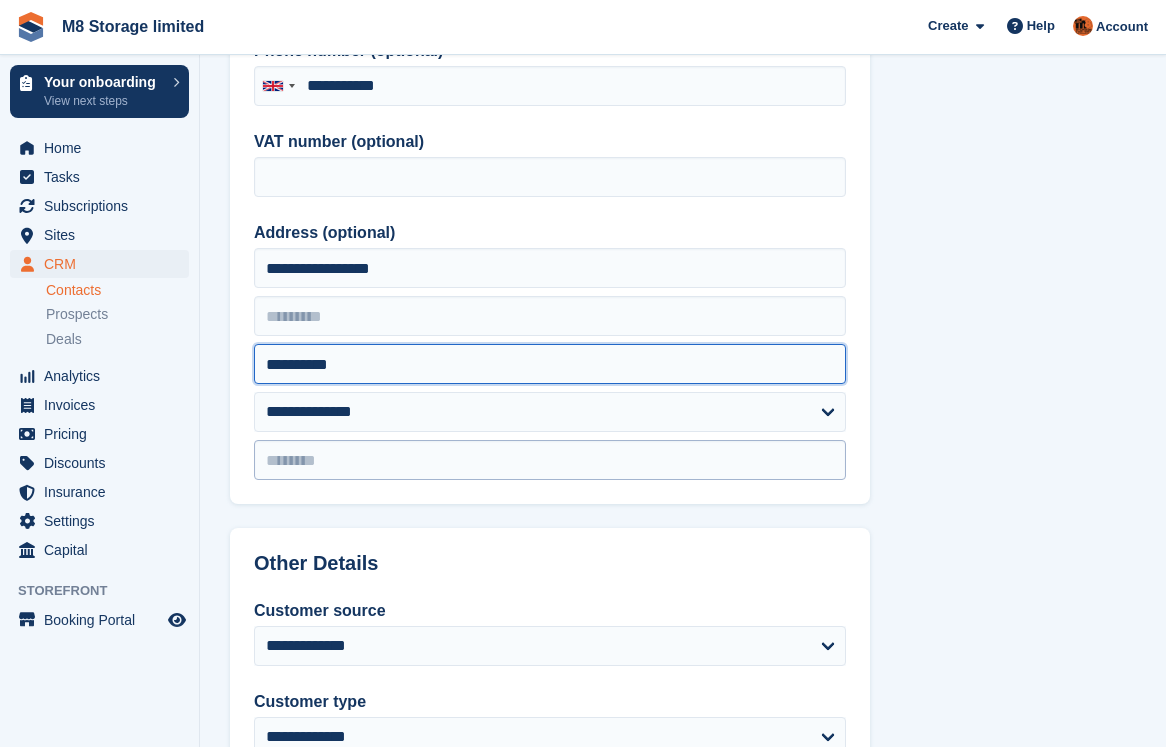 type on "**********" 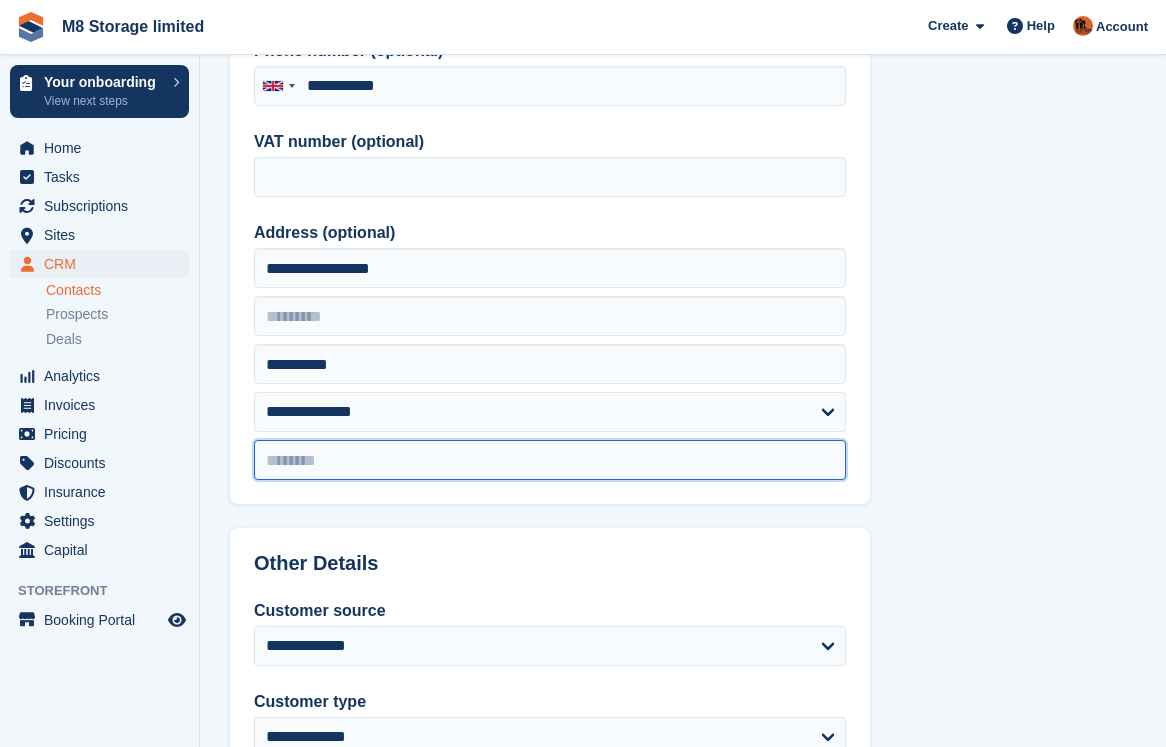 click at bounding box center (550, 460) 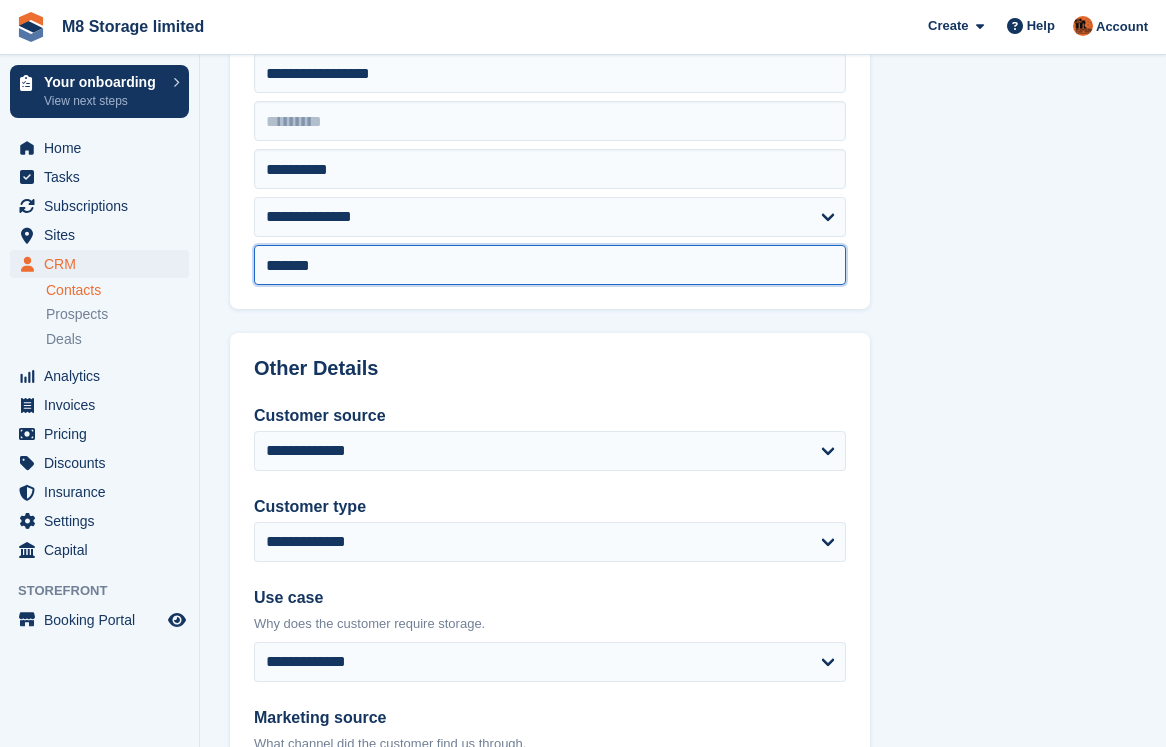 scroll, scrollTop: 600, scrollLeft: 0, axis: vertical 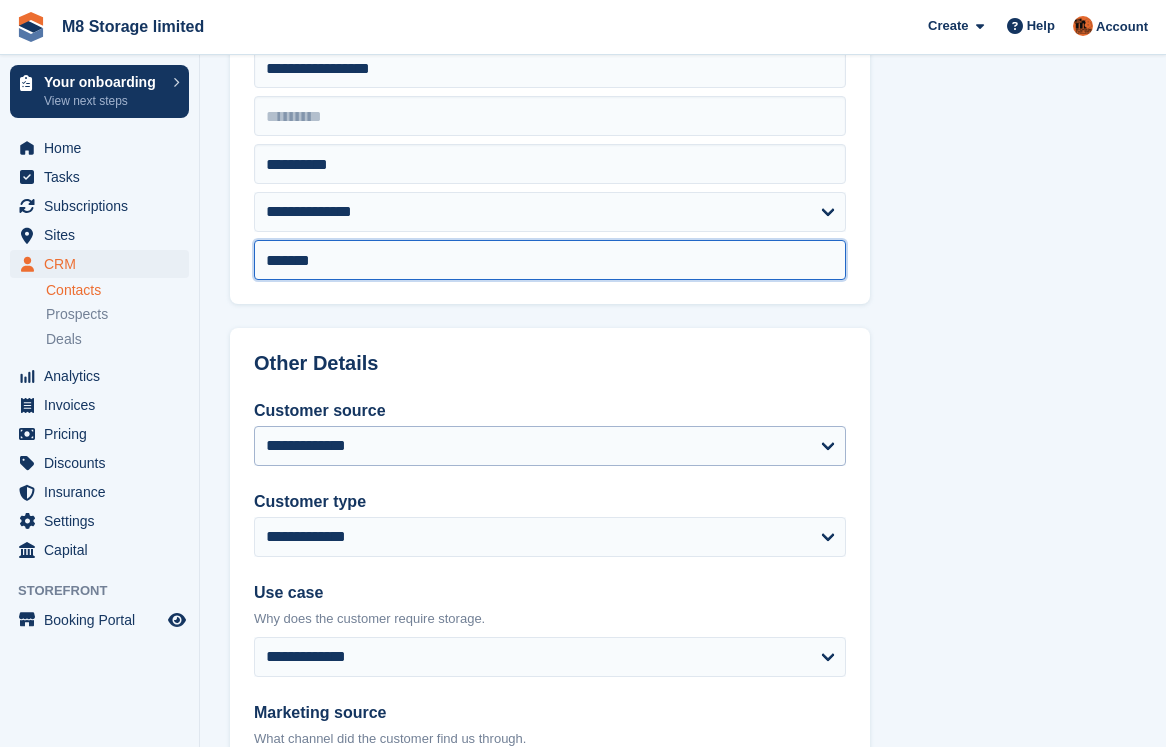 type on "*******" 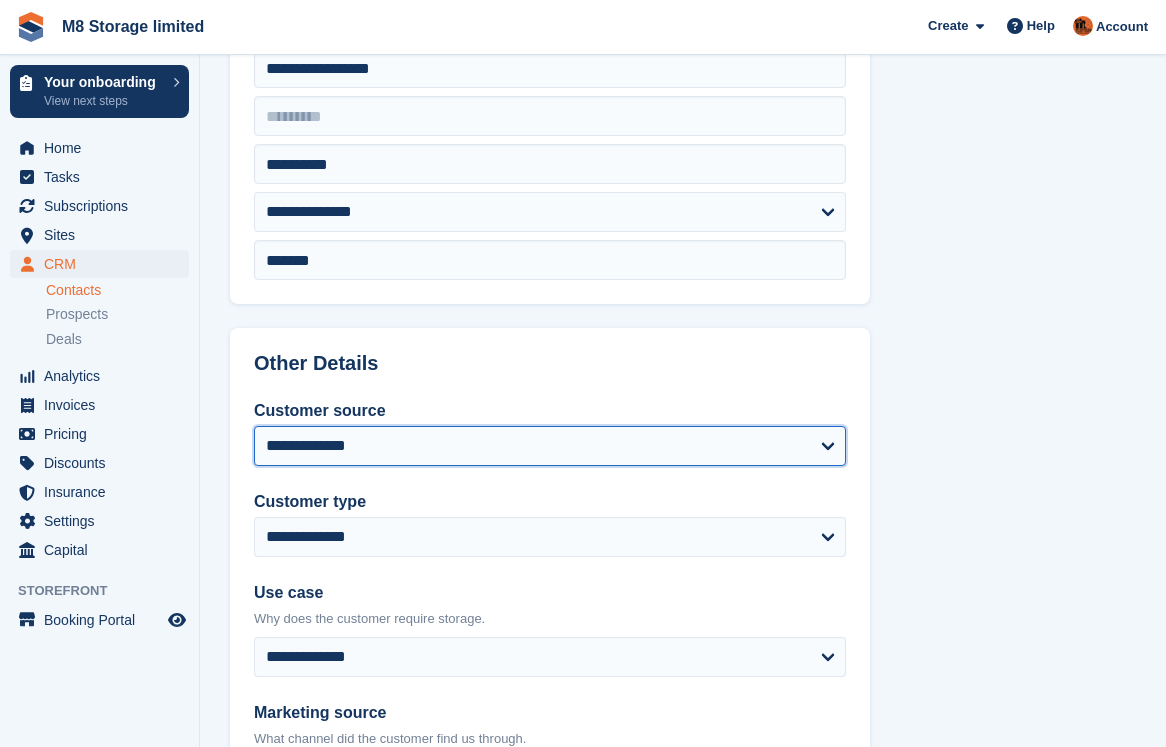 click on "**********" at bounding box center [550, 446] 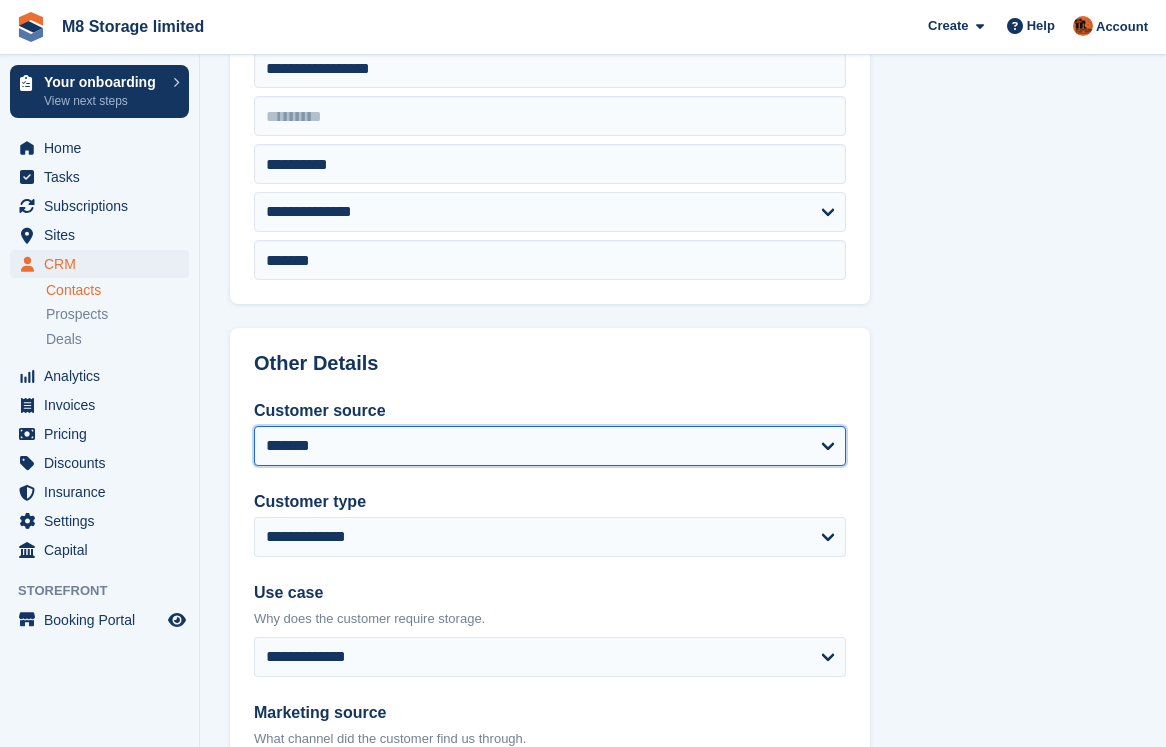 click on "**********" at bounding box center [550, 446] 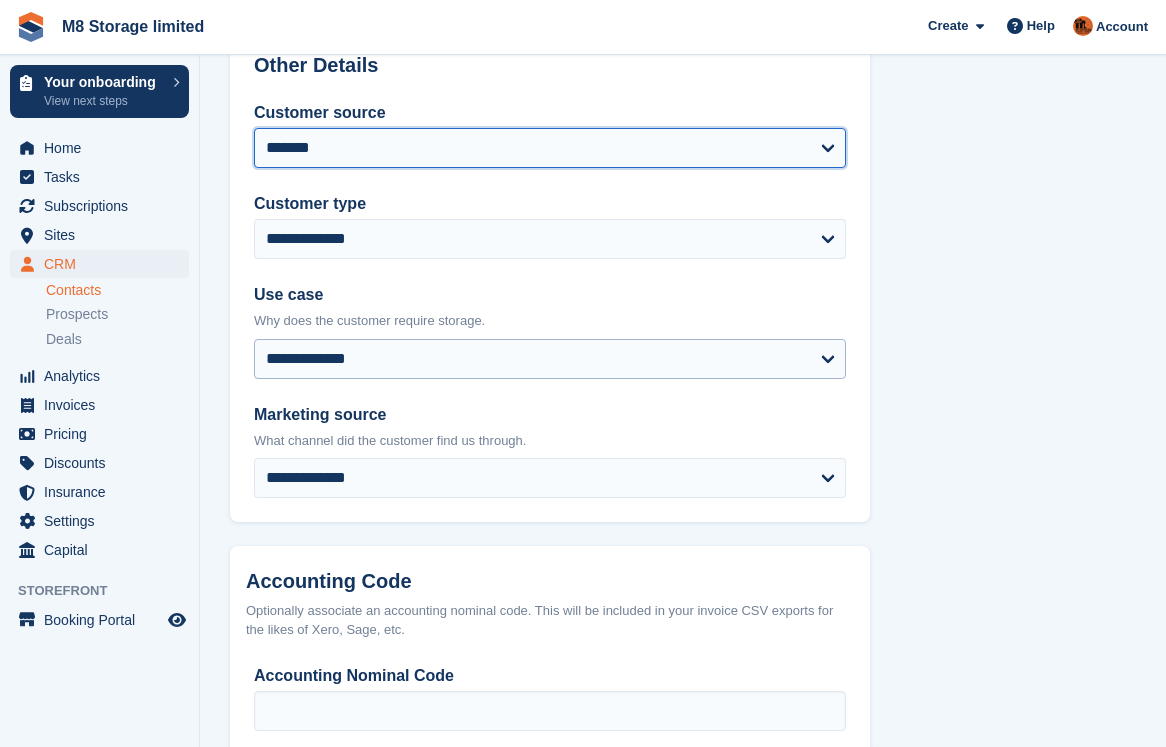scroll, scrollTop: 900, scrollLeft: 0, axis: vertical 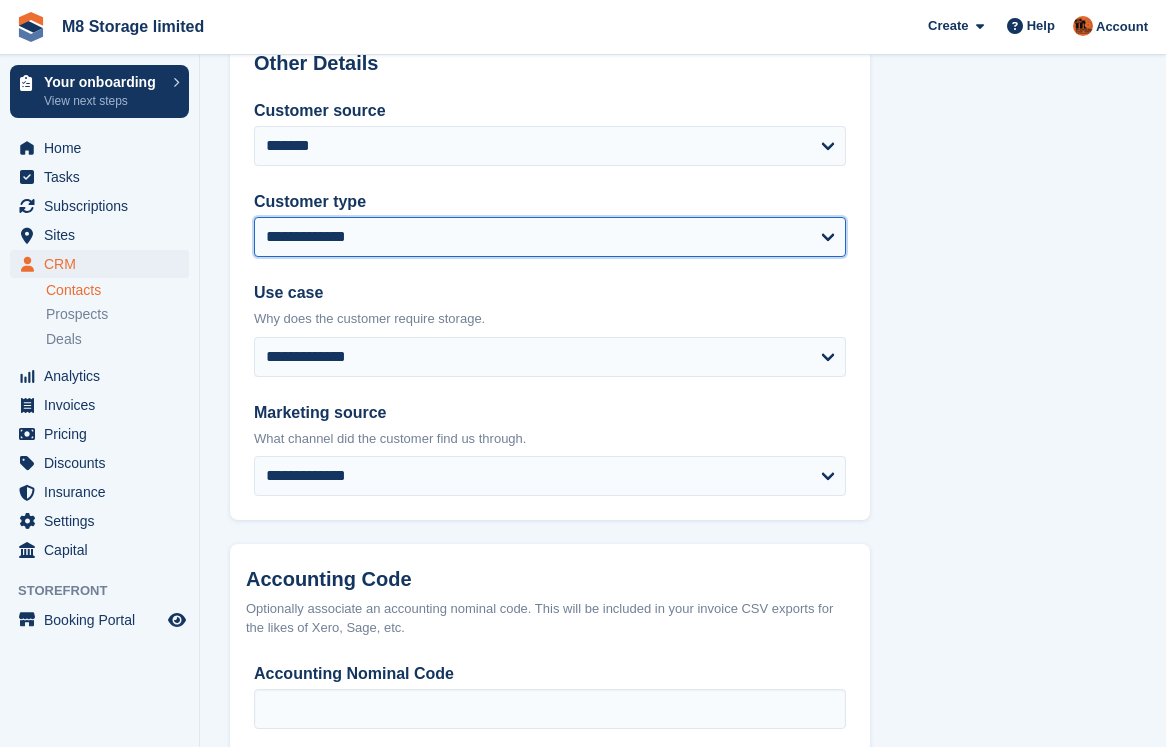 click on "**********" at bounding box center (550, 237) 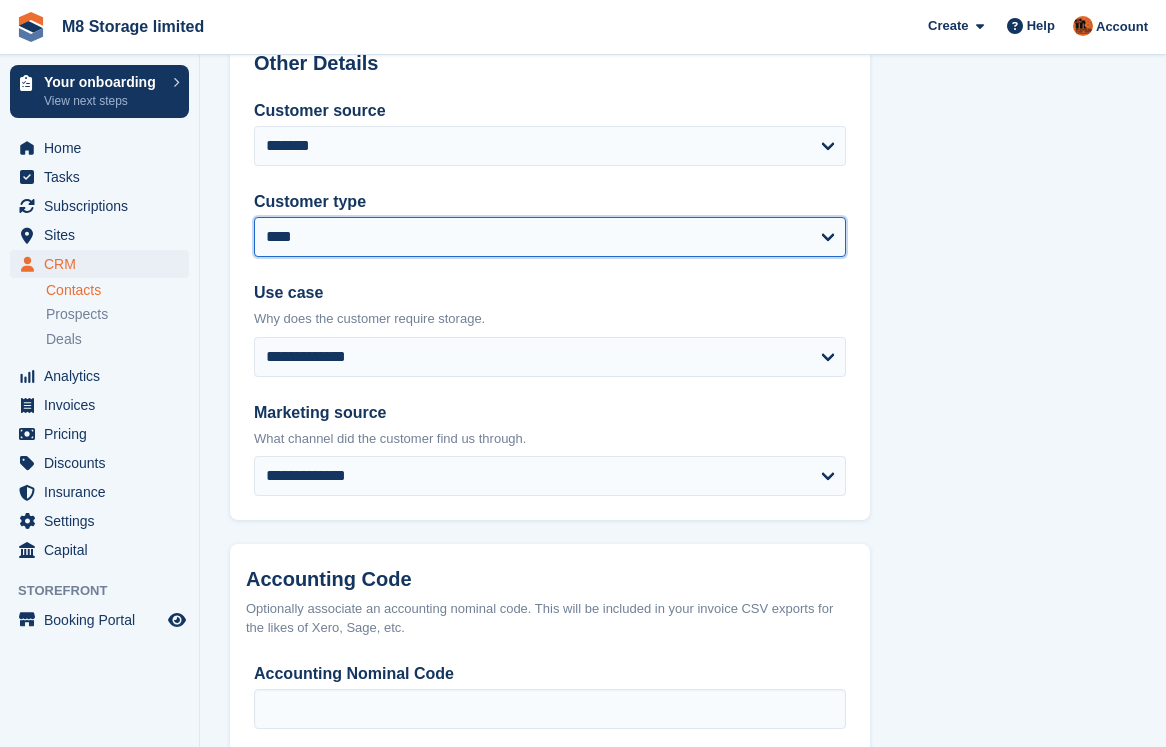 click on "**********" at bounding box center [550, 237] 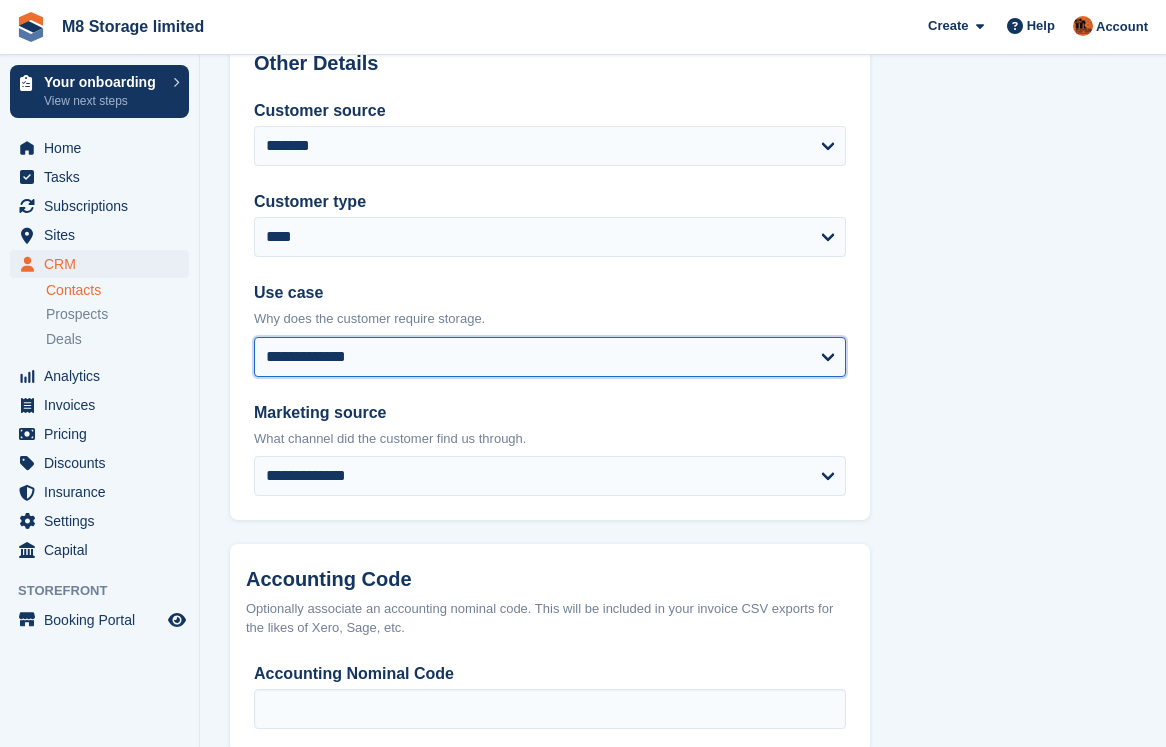 click on "**********" at bounding box center (550, 357) 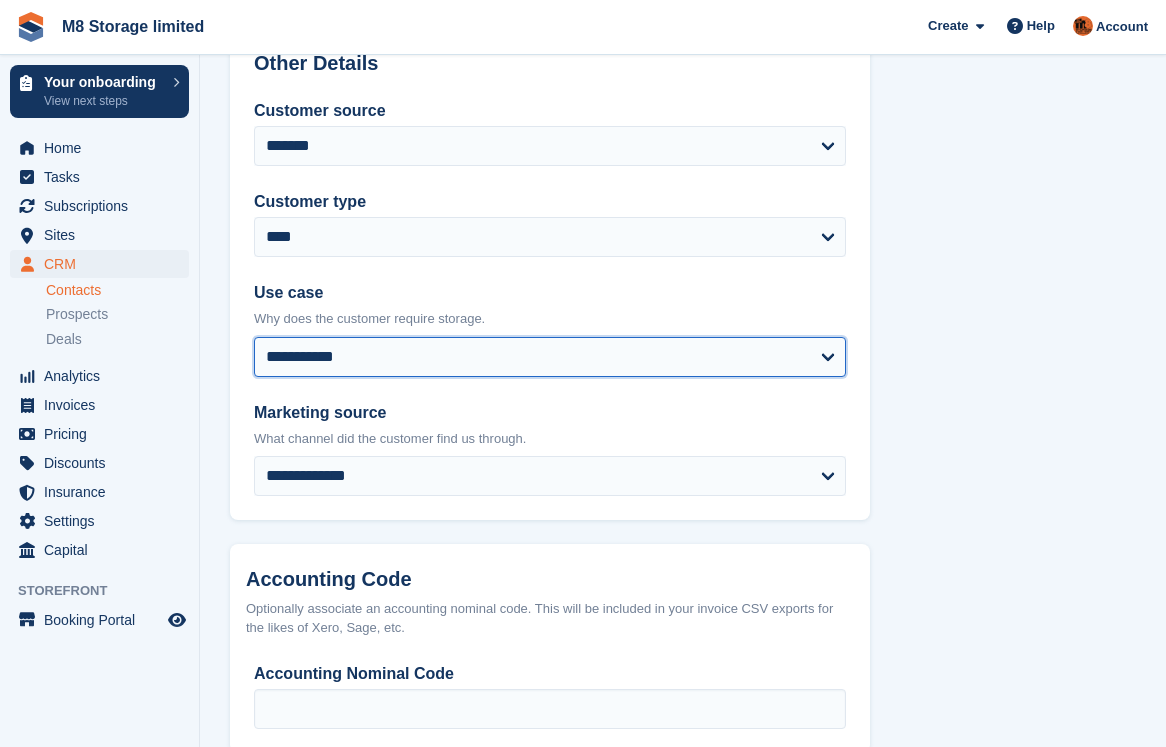 click on "**********" at bounding box center [550, 357] 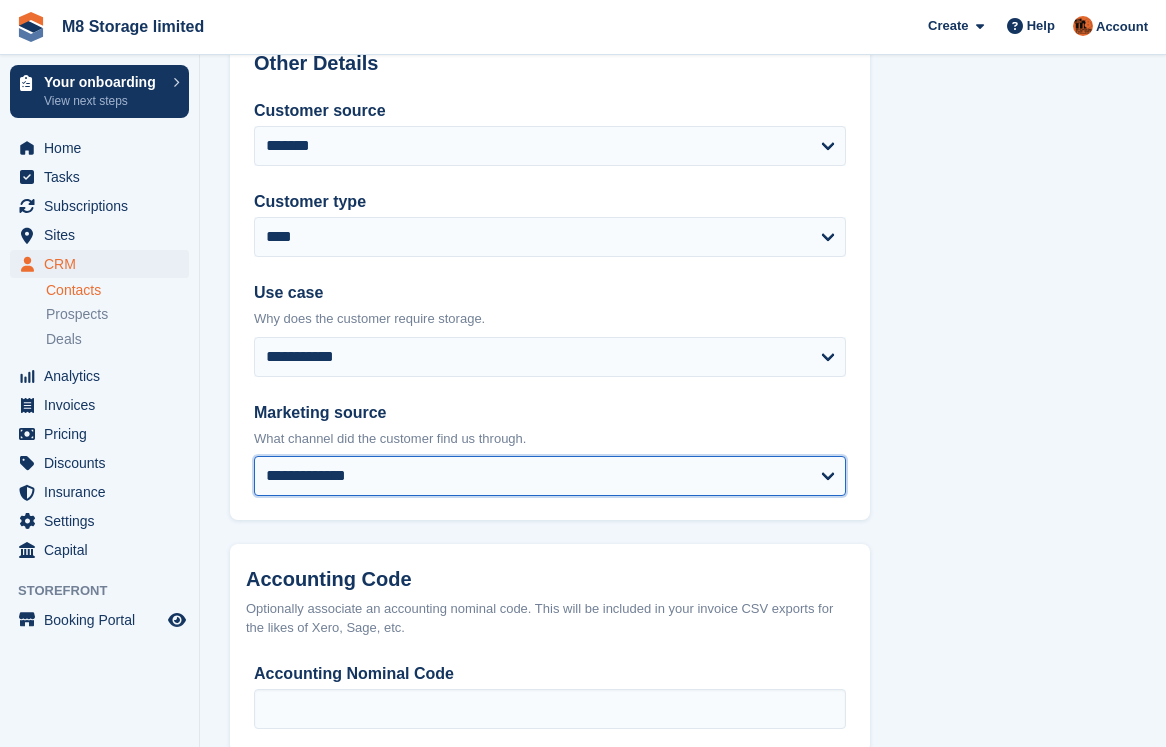 click on "**********" at bounding box center [550, 476] 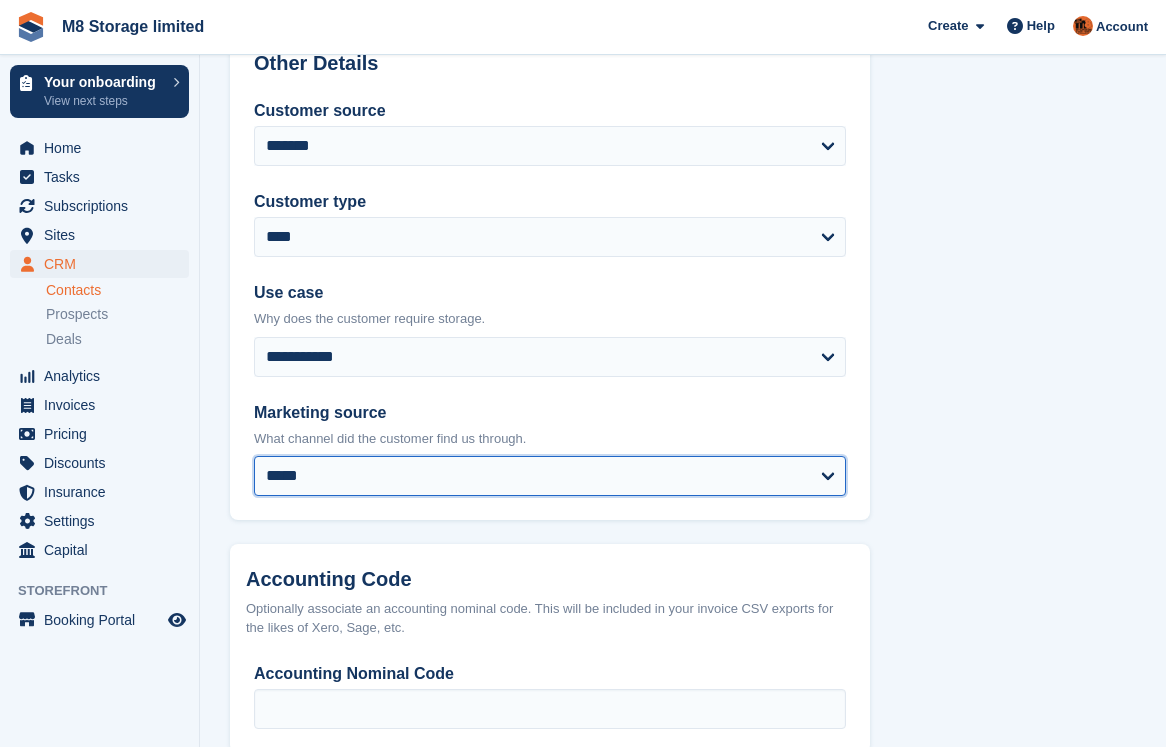 click on "**********" at bounding box center (550, 476) 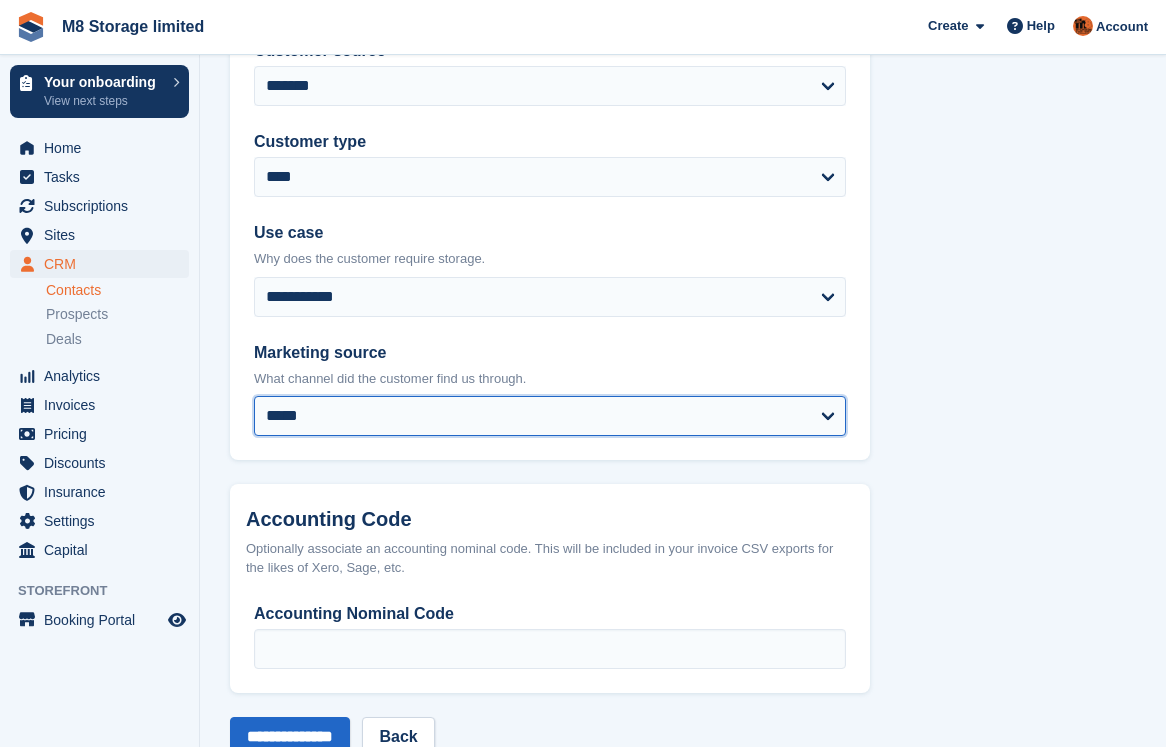 scroll, scrollTop: 1016, scrollLeft: 0, axis: vertical 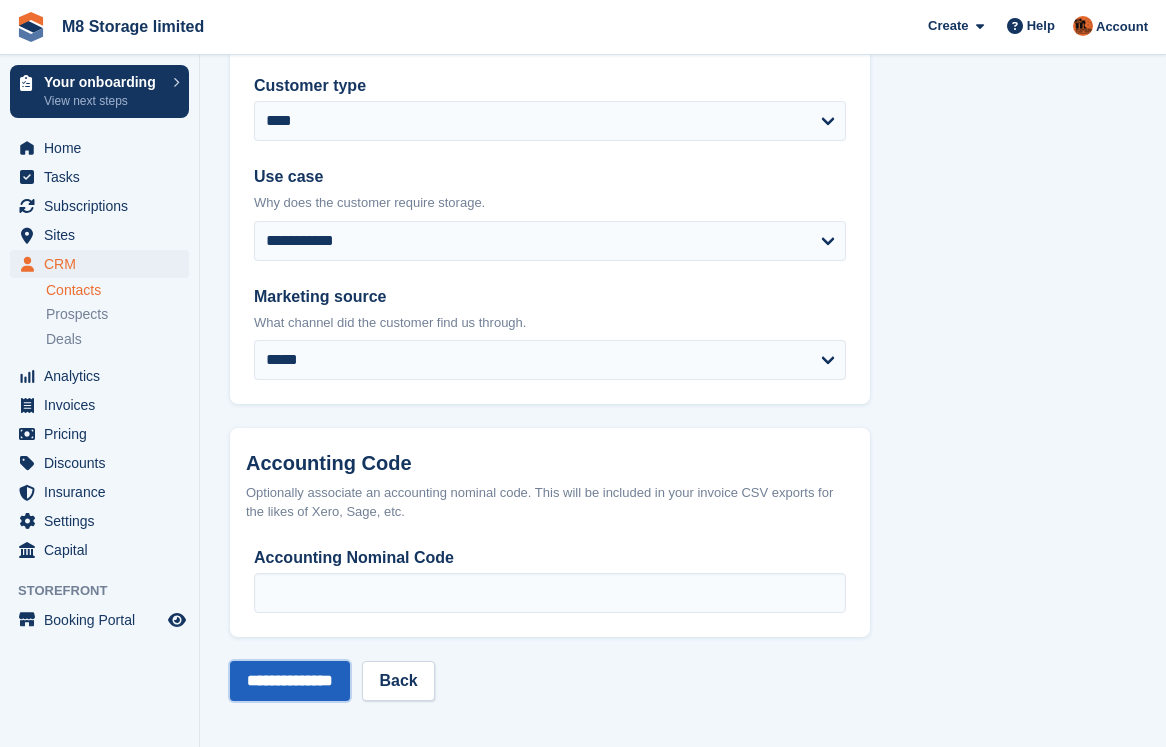 click on "**********" at bounding box center (290, 681) 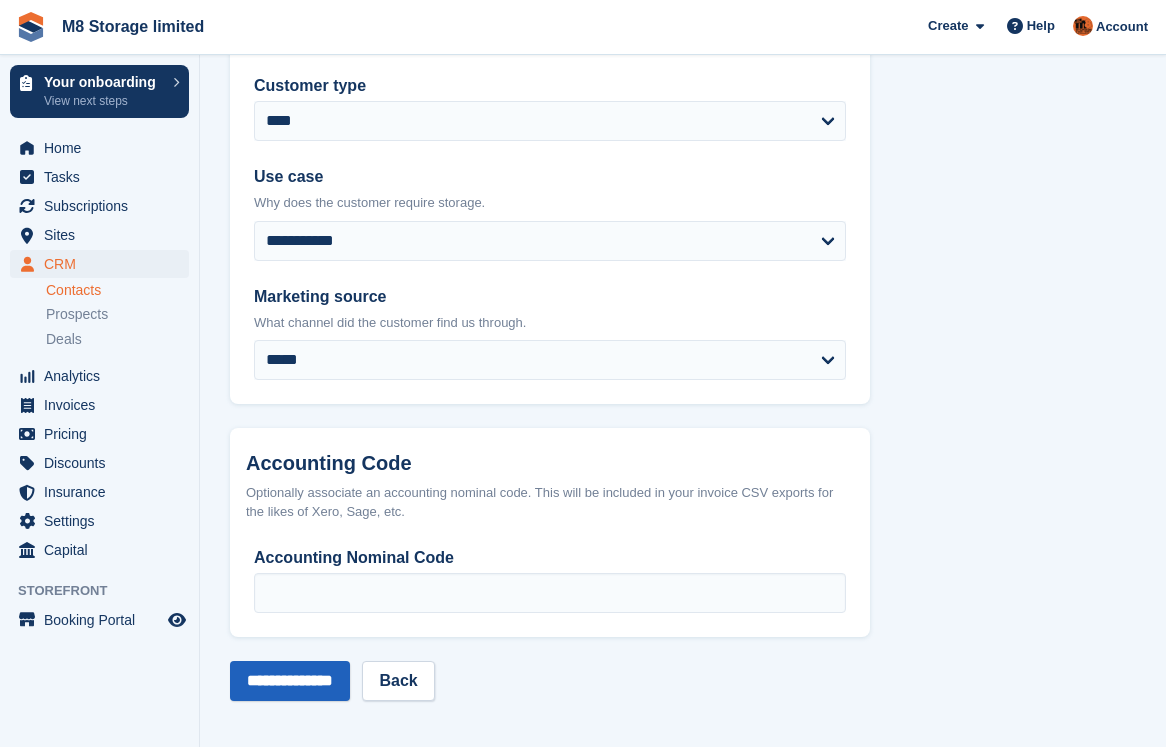 scroll, scrollTop: 138, scrollLeft: 0, axis: vertical 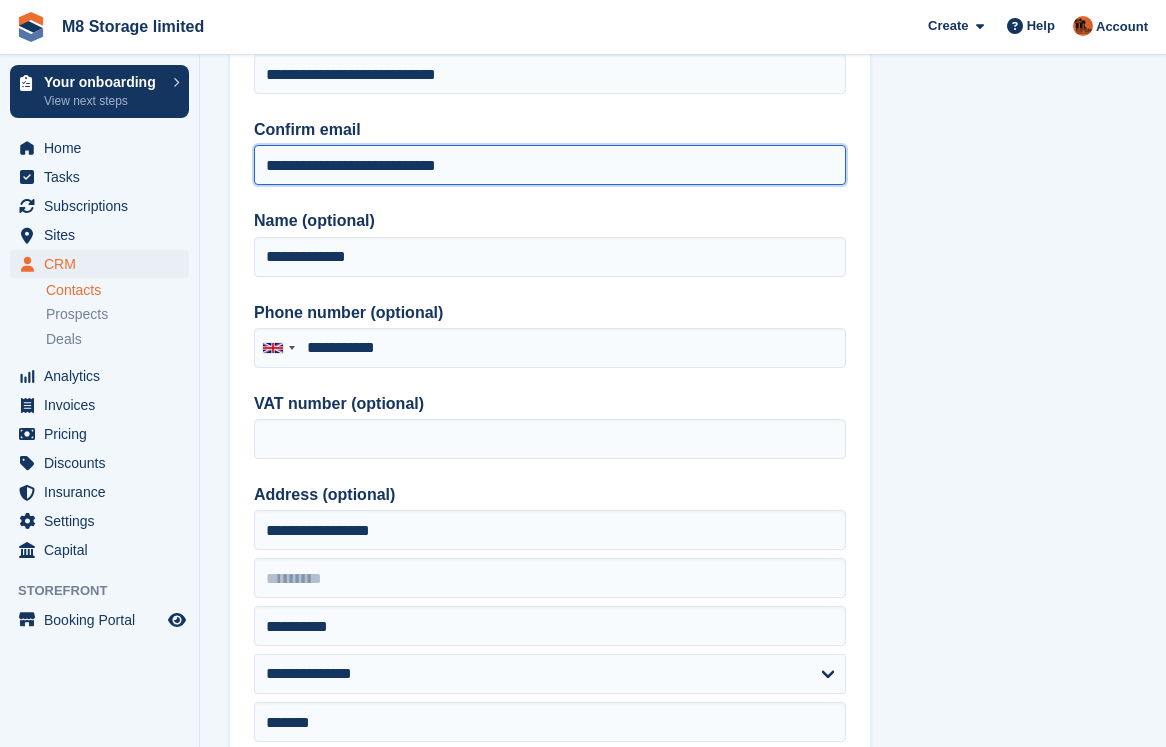 click on "**********" at bounding box center (550, 165) 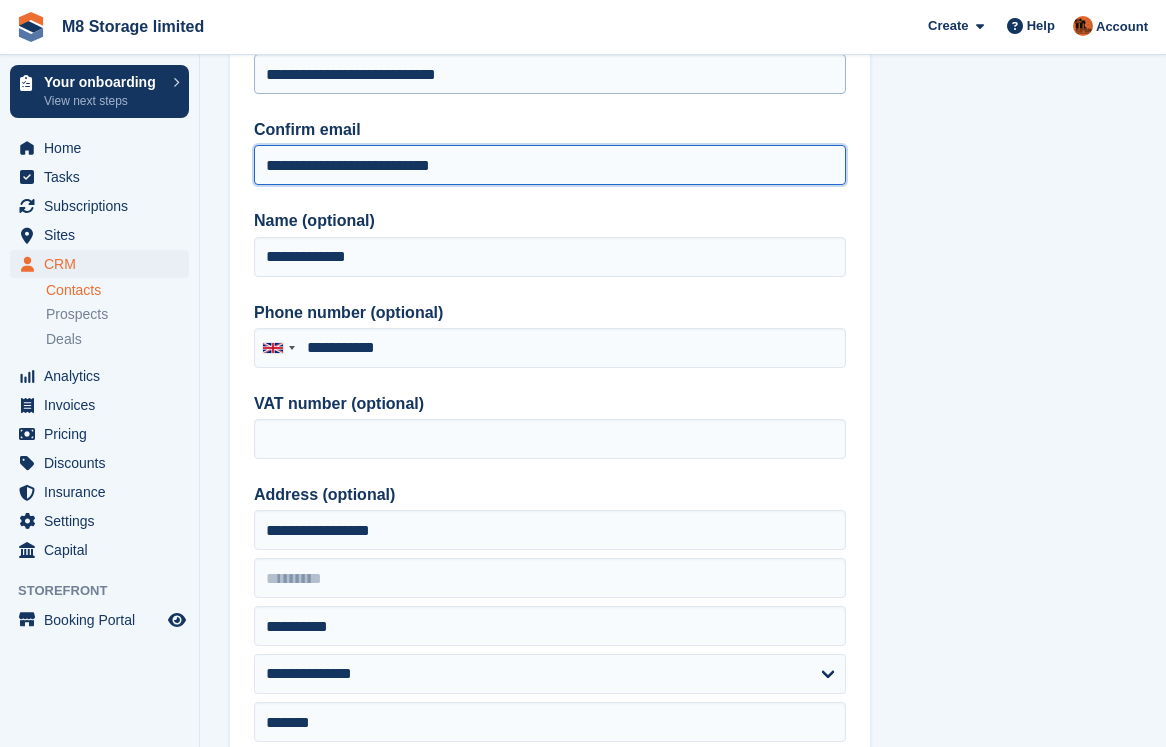 type on "**********" 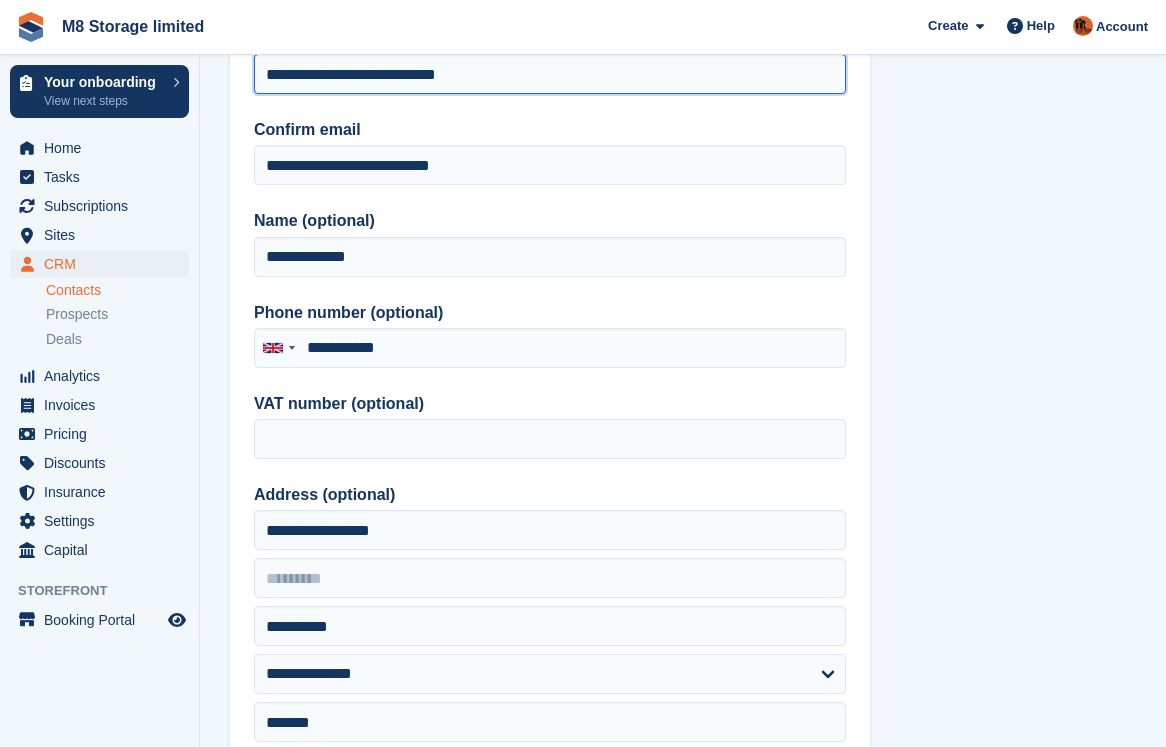 drag, startPoint x: 402, startPoint y: 77, endPoint x: 416, endPoint y: 97, distance: 24.41311 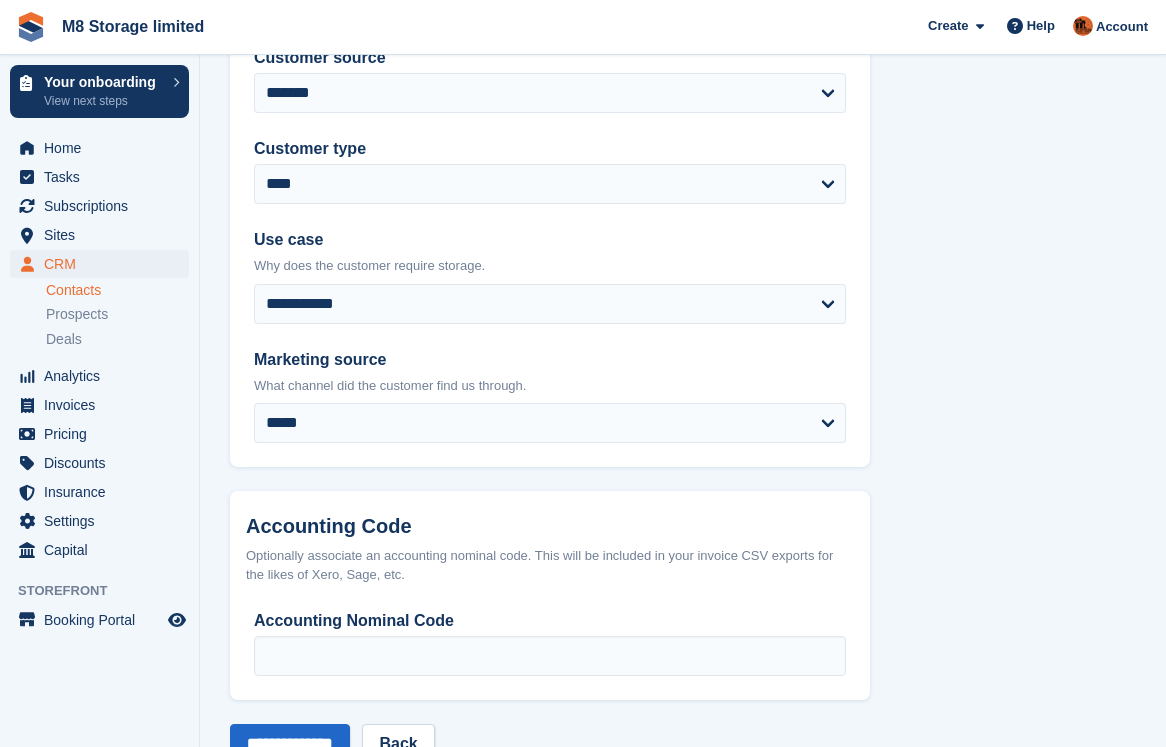 scroll, scrollTop: 1016, scrollLeft: 0, axis: vertical 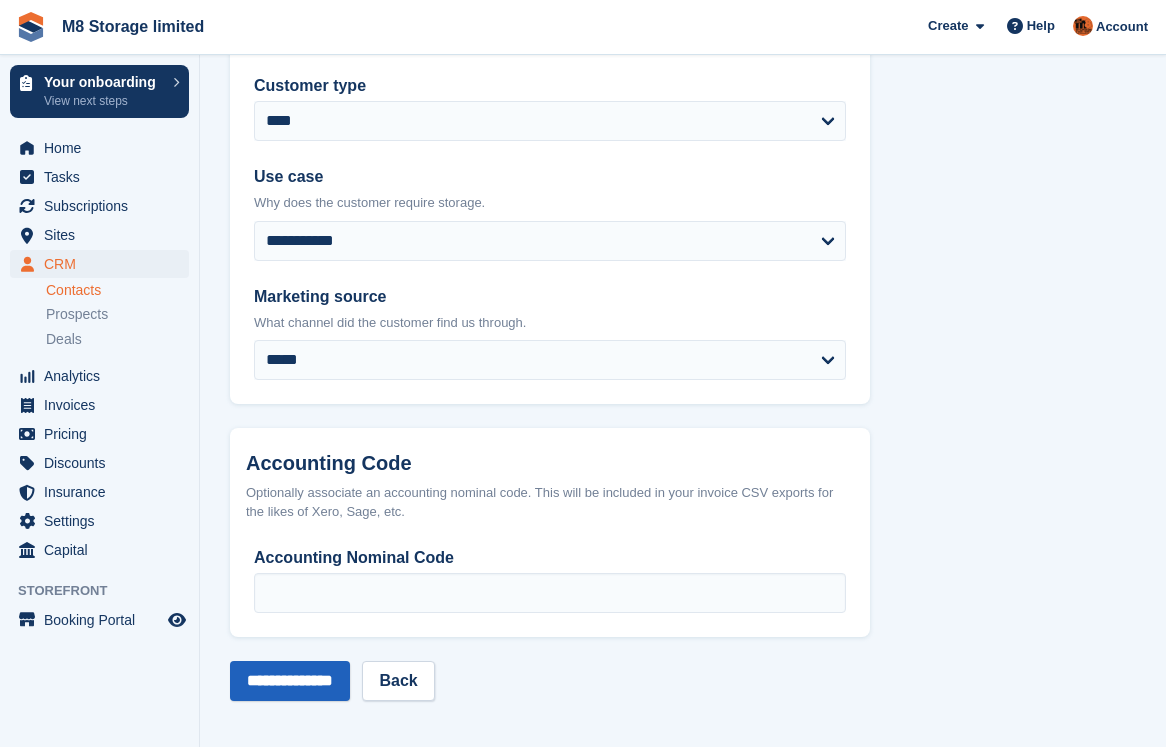 type on "**********" 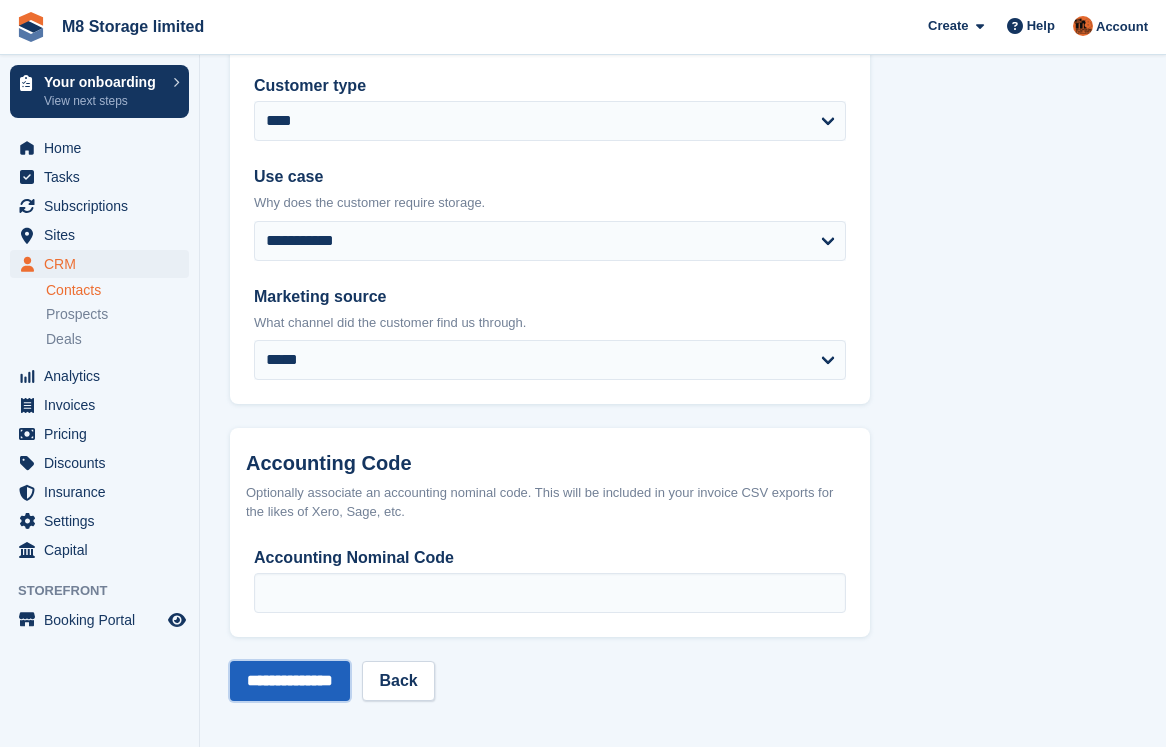 click on "**********" at bounding box center [290, 681] 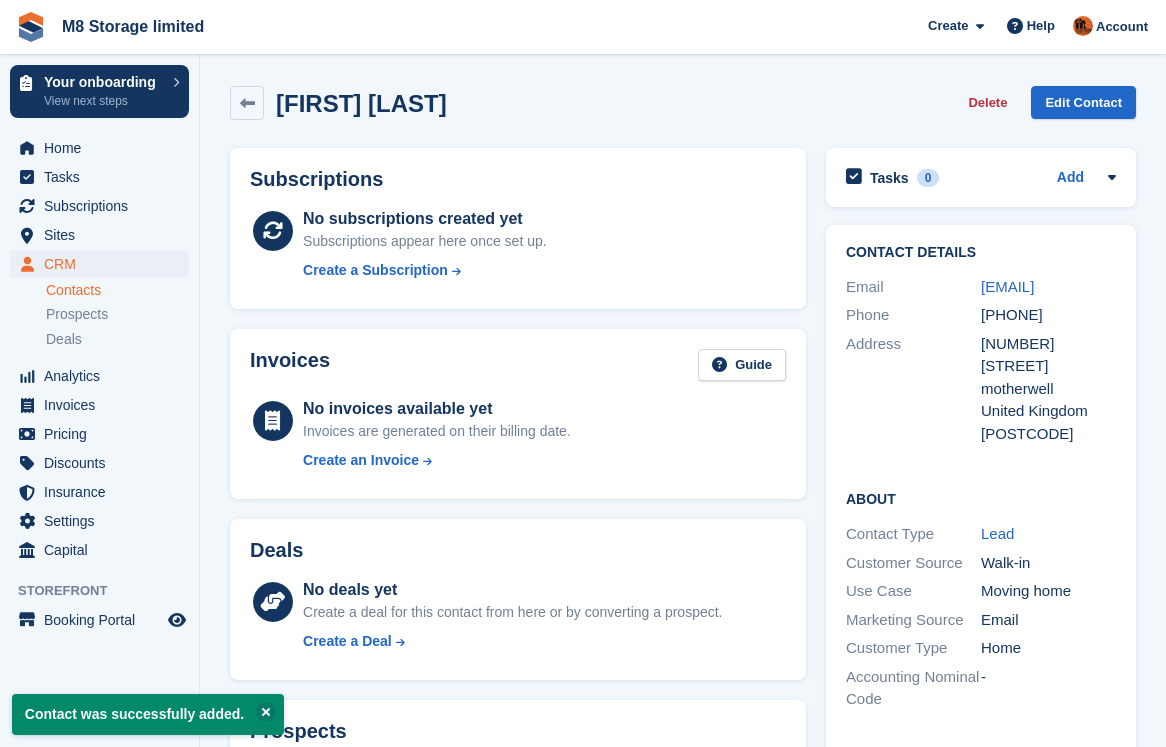 scroll, scrollTop: 0, scrollLeft: 0, axis: both 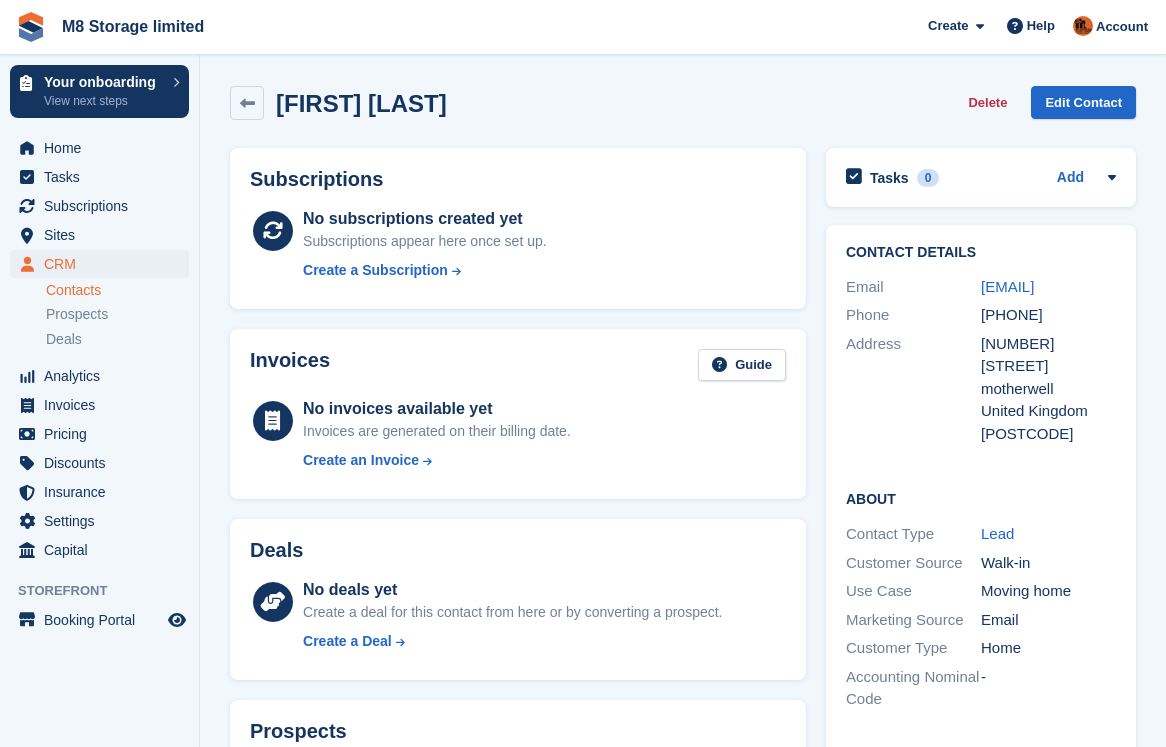 click on "Contacts" at bounding box center [117, 290] 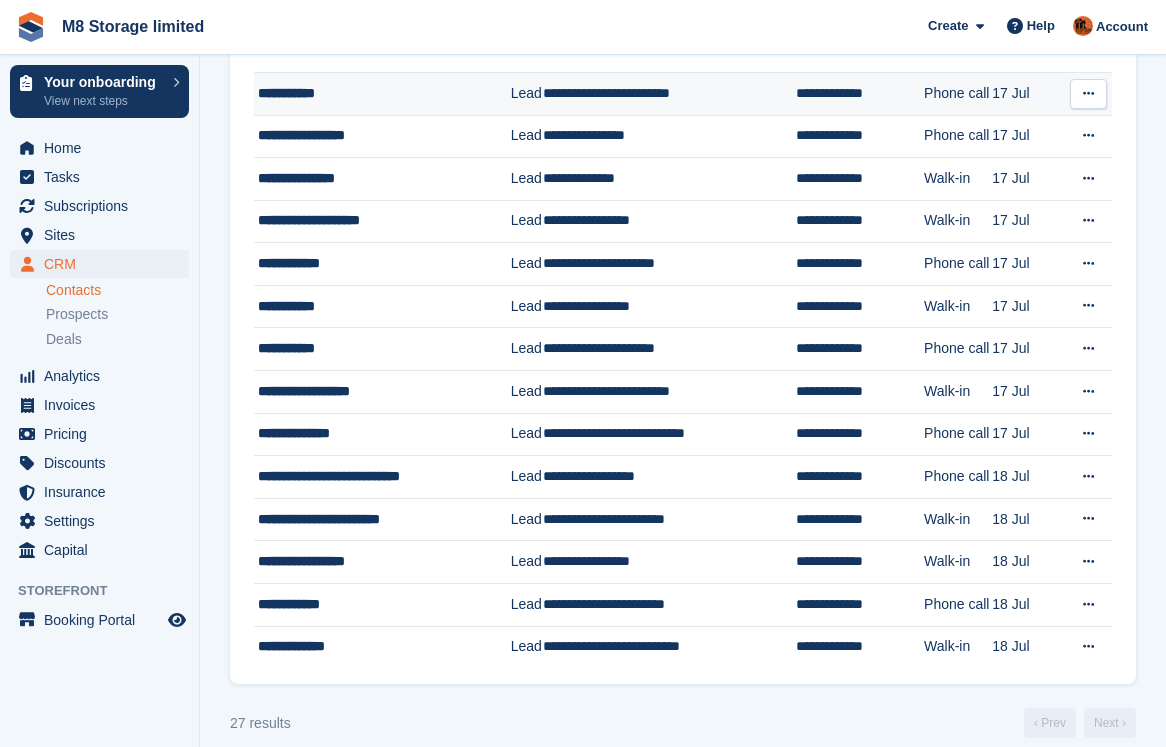 scroll, scrollTop: 761, scrollLeft: 0, axis: vertical 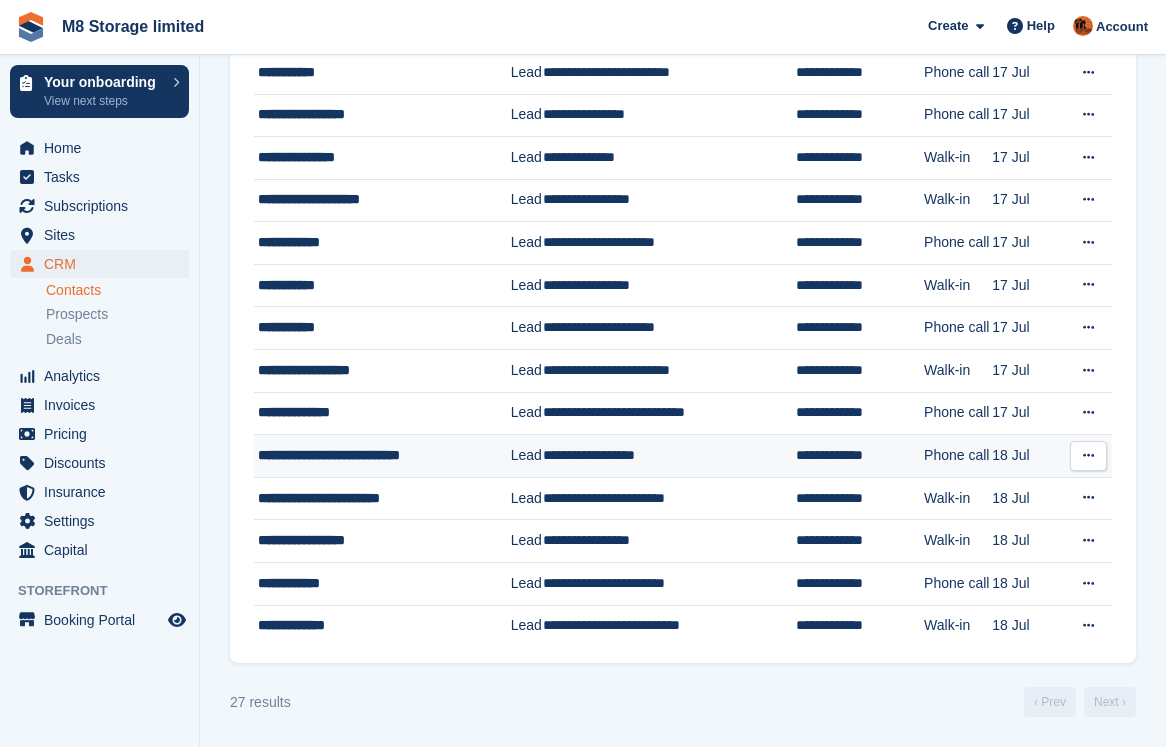 click at bounding box center [1088, 455] 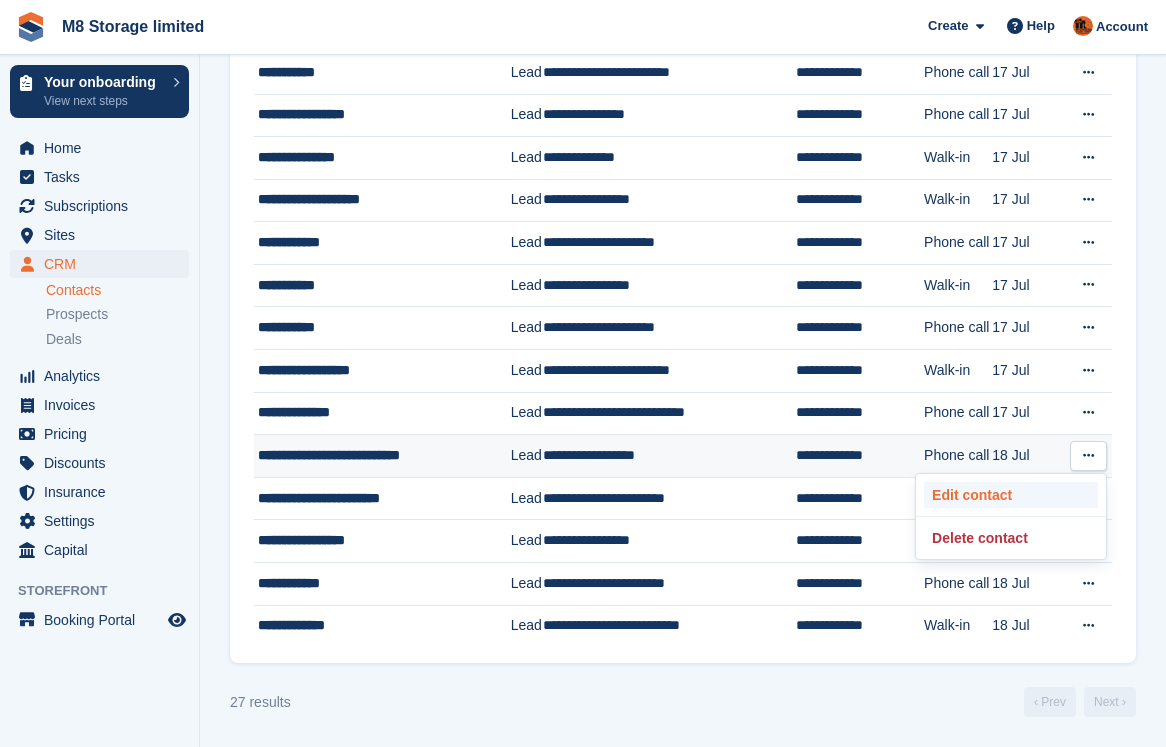 click on "Edit contact" at bounding box center (1011, 495) 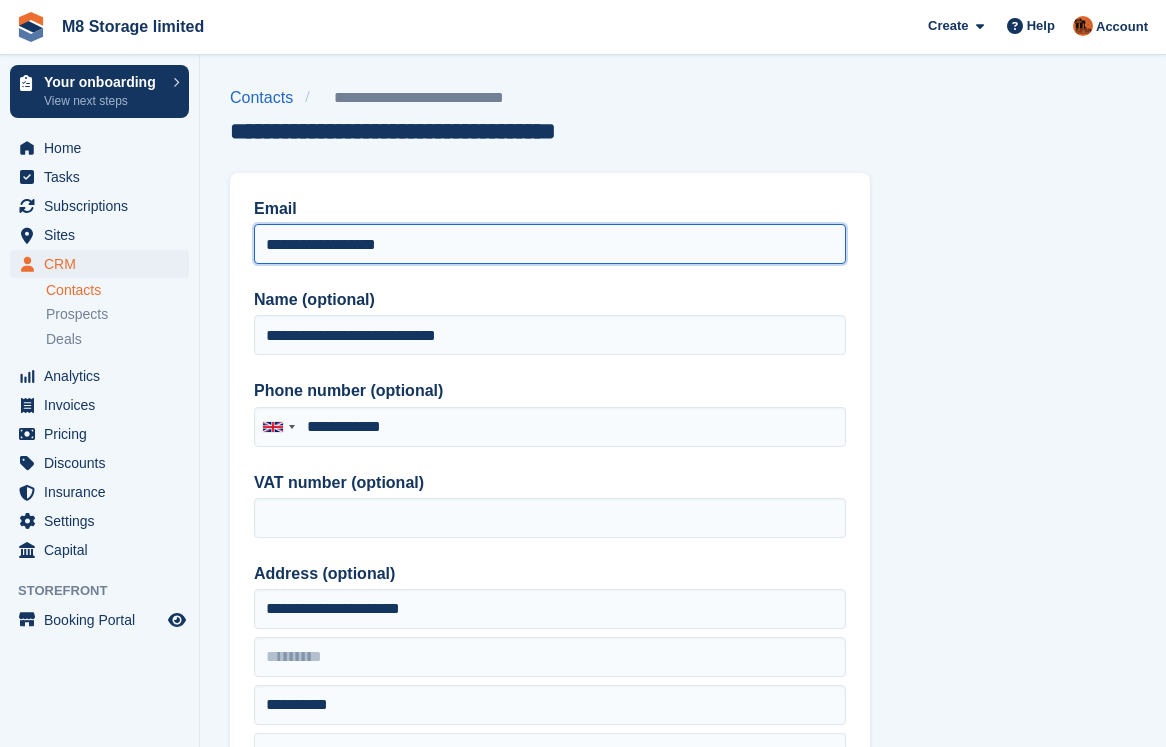 click on "**********" at bounding box center (550, 244) 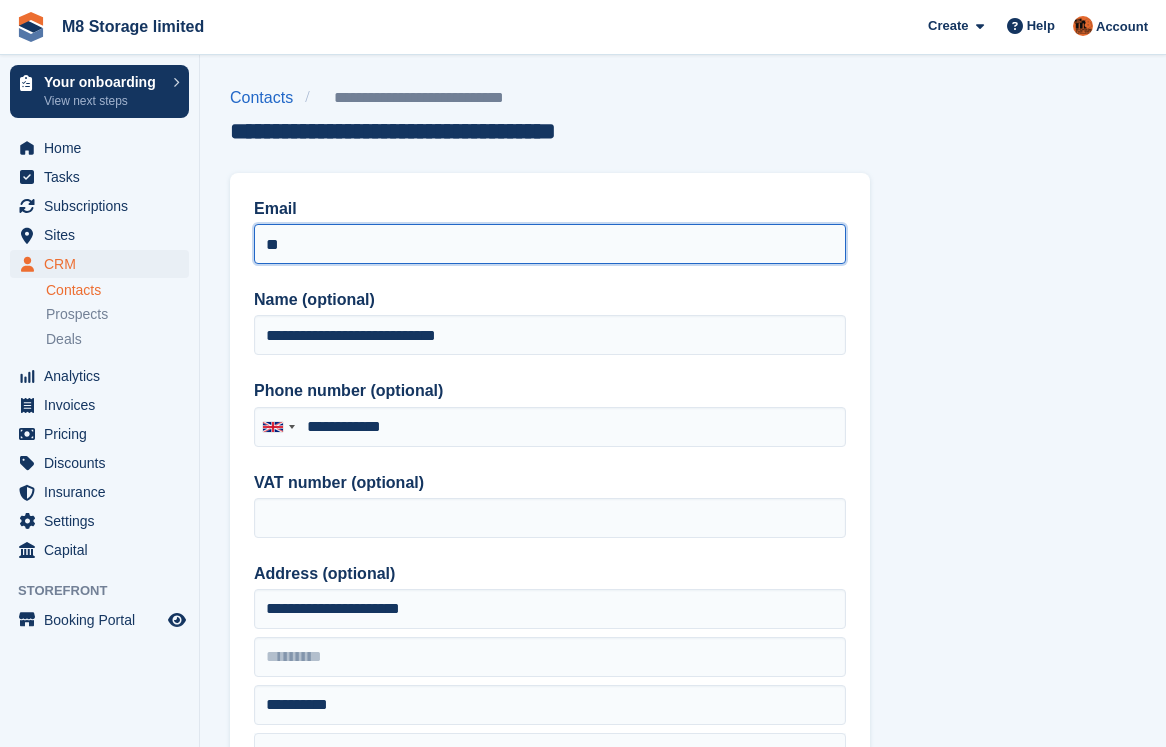 type on "*" 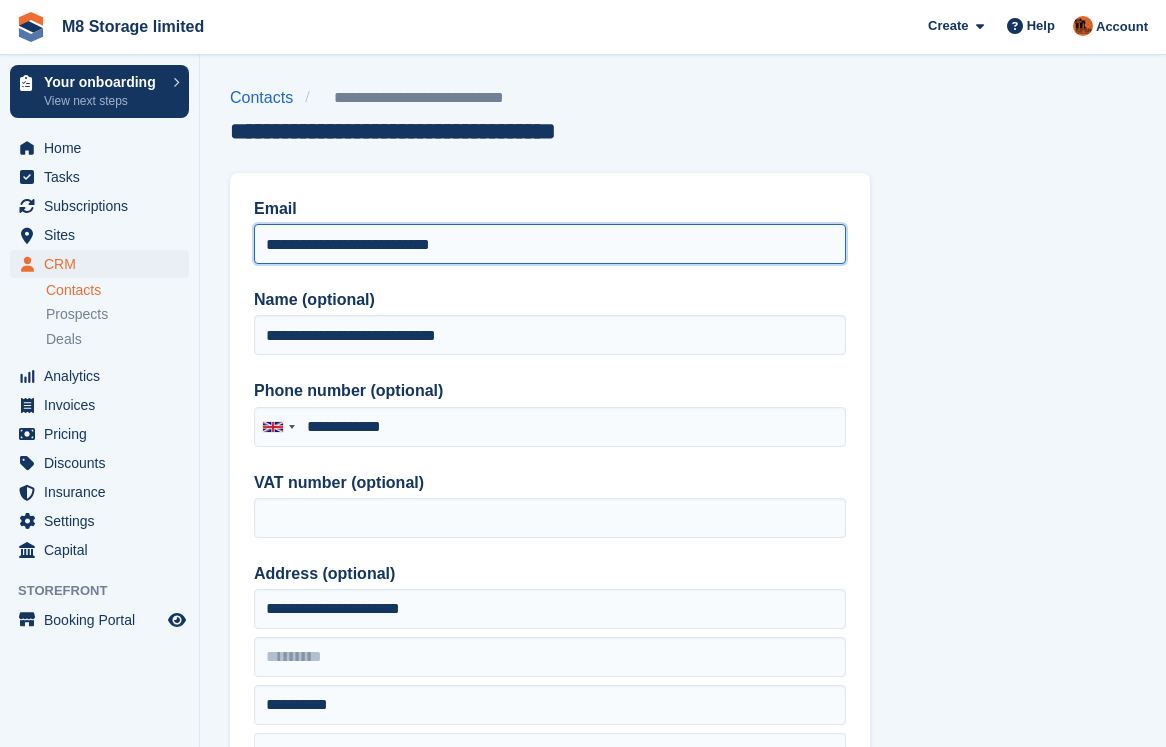 type on "**********" 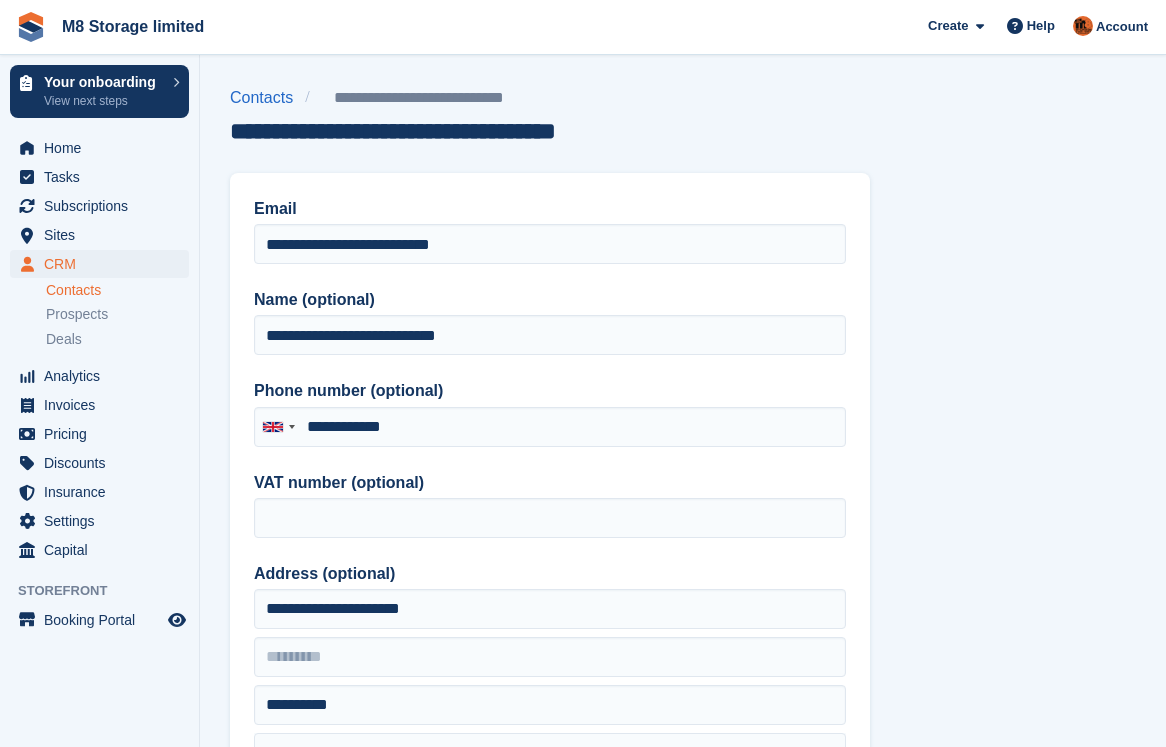 click on "**********" at bounding box center (550, 509) 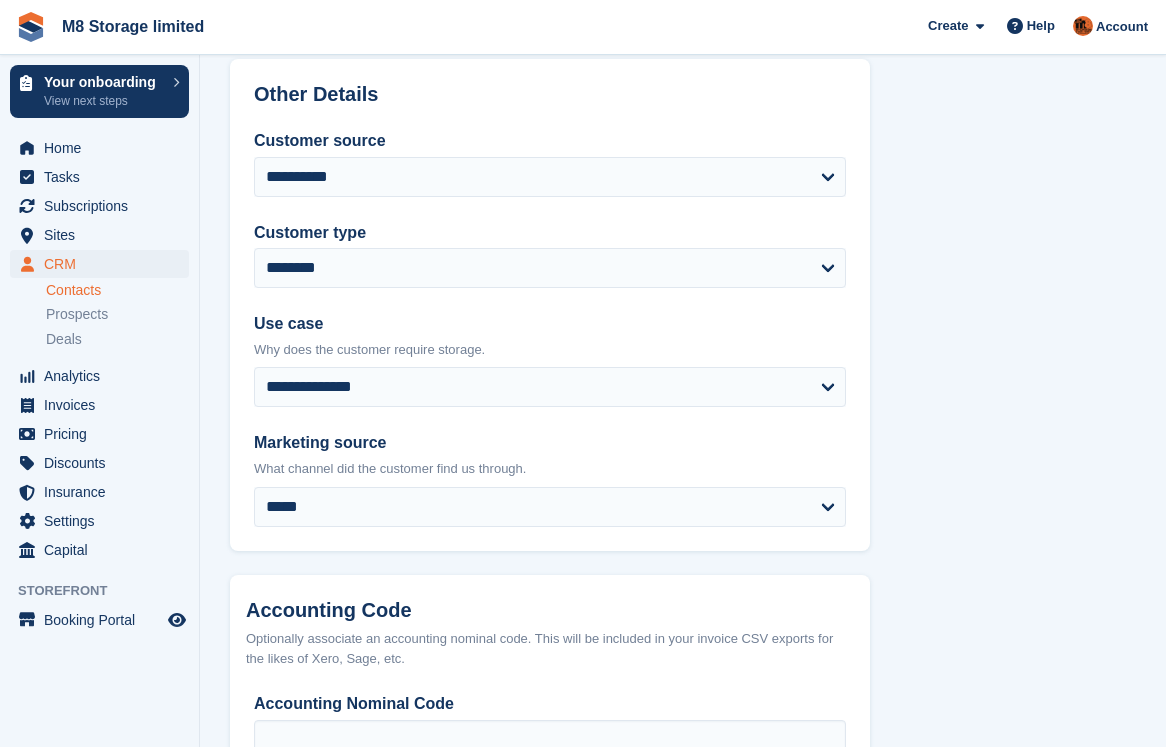 scroll, scrollTop: 957, scrollLeft: 0, axis: vertical 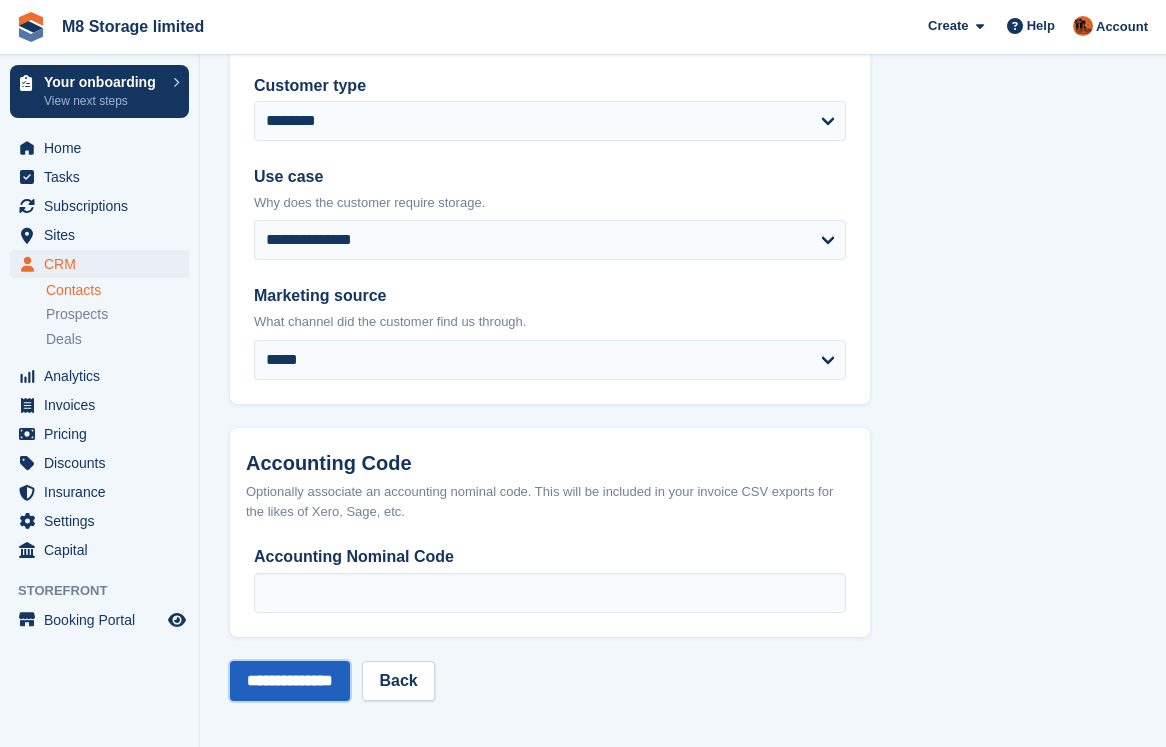 click on "**********" at bounding box center [290, 681] 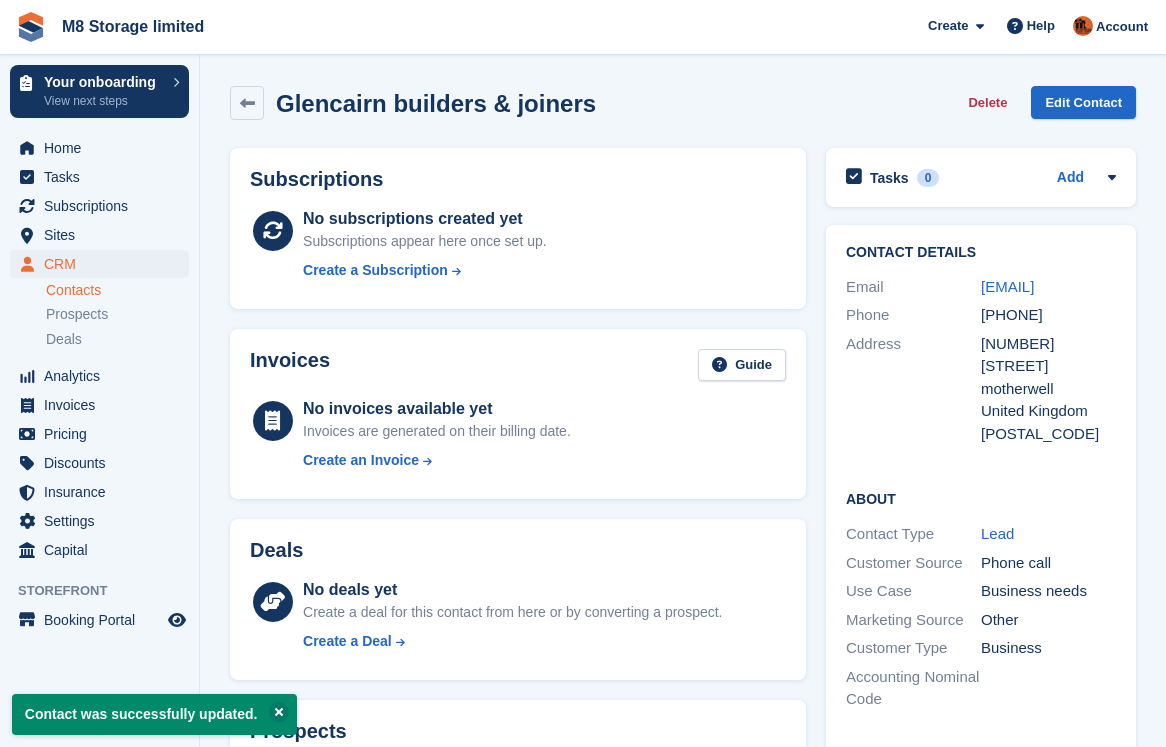 scroll, scrollTop: 0, scrollLeft: 0, axis: both 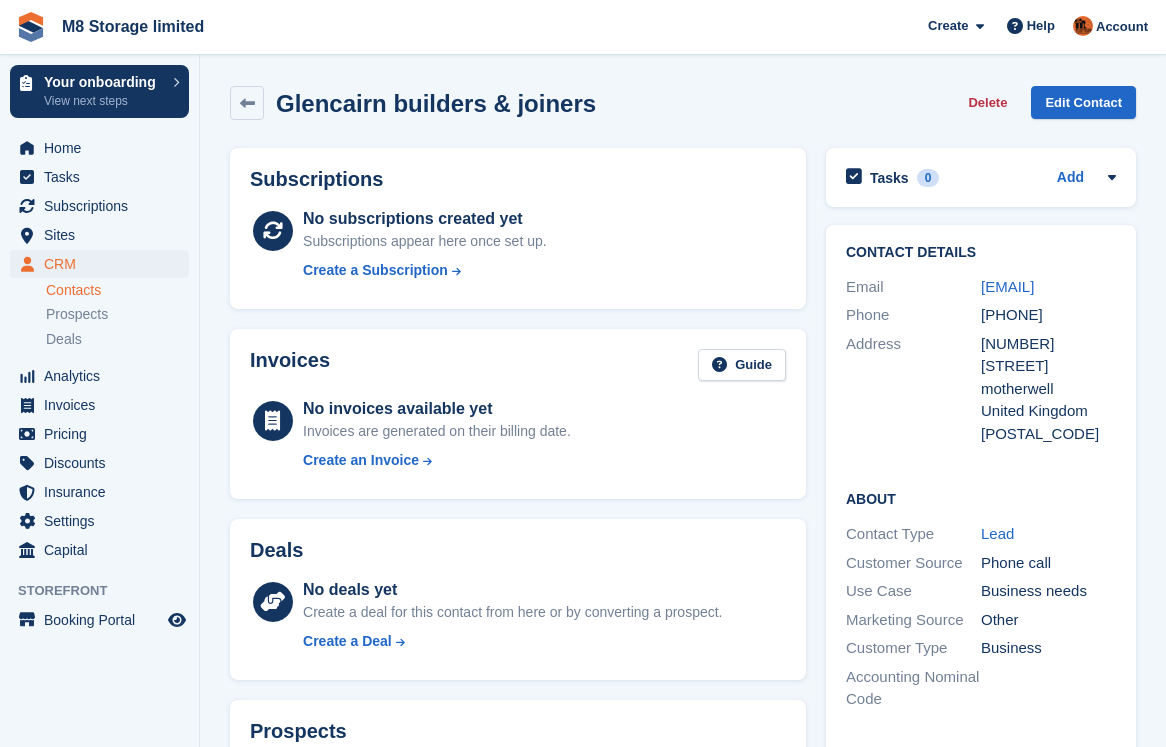 click on "Contacts" at bounding box center (117, 290) 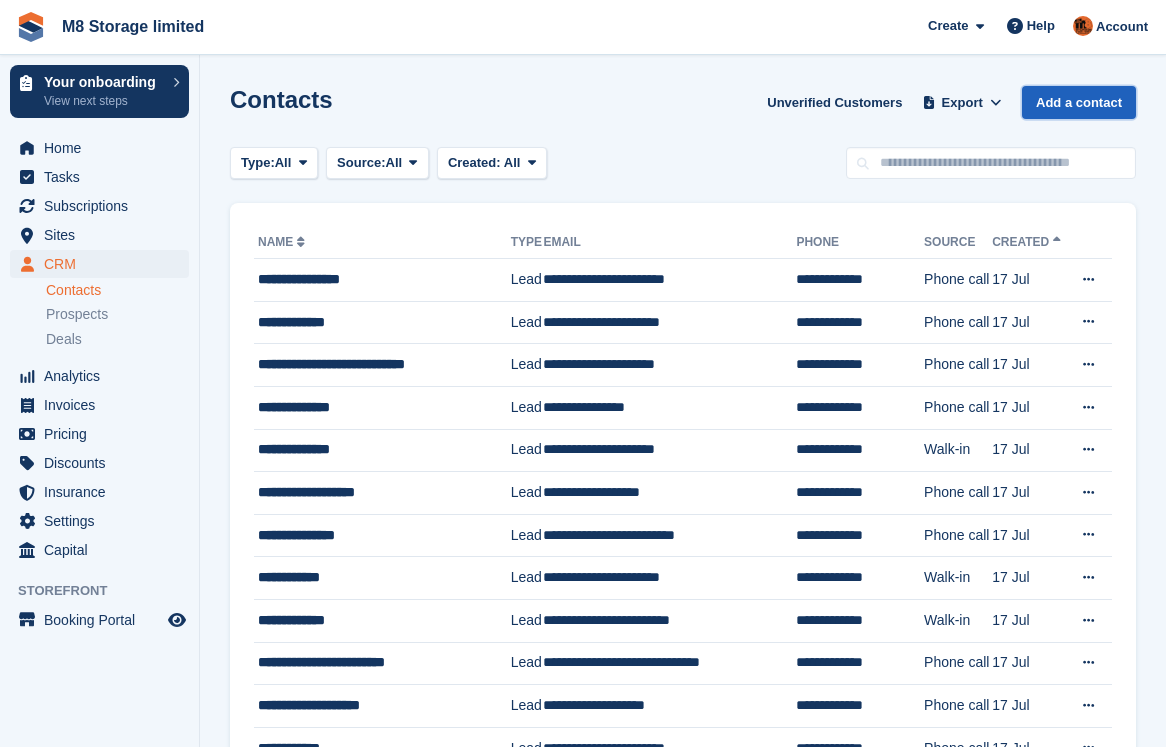 click on "Add a contact" at bounding box center (1079, 102) 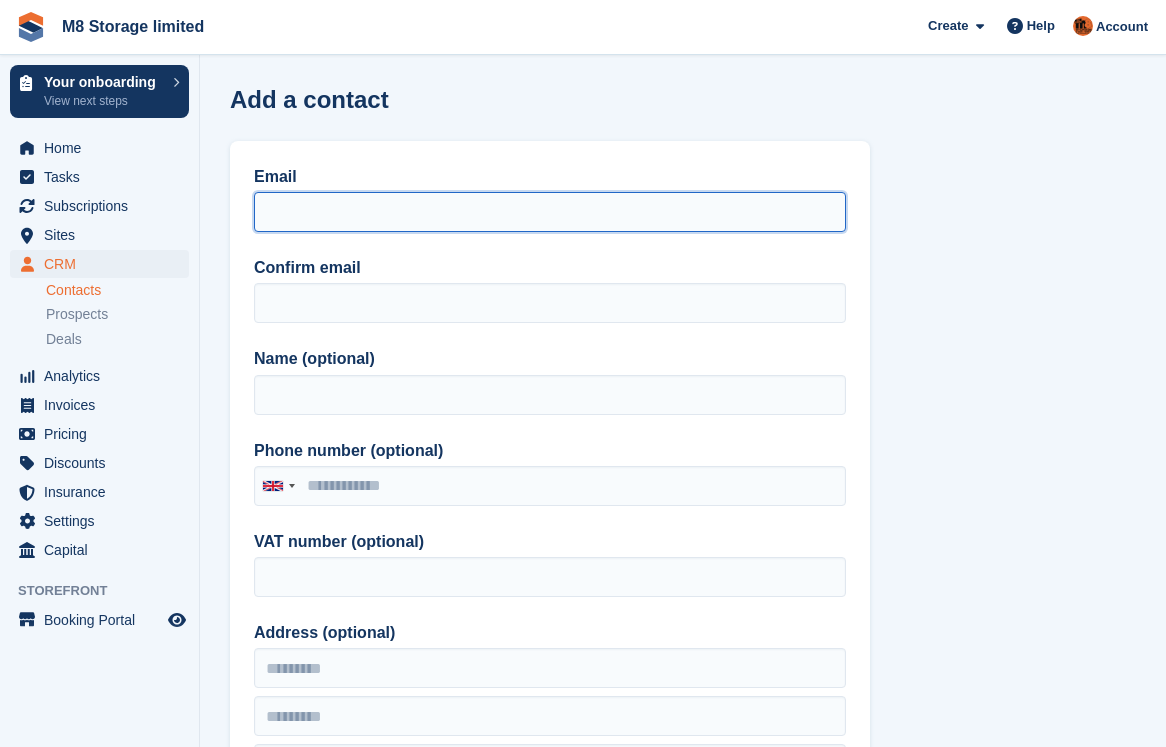 click on "Email" at bounding box center (550, 212) 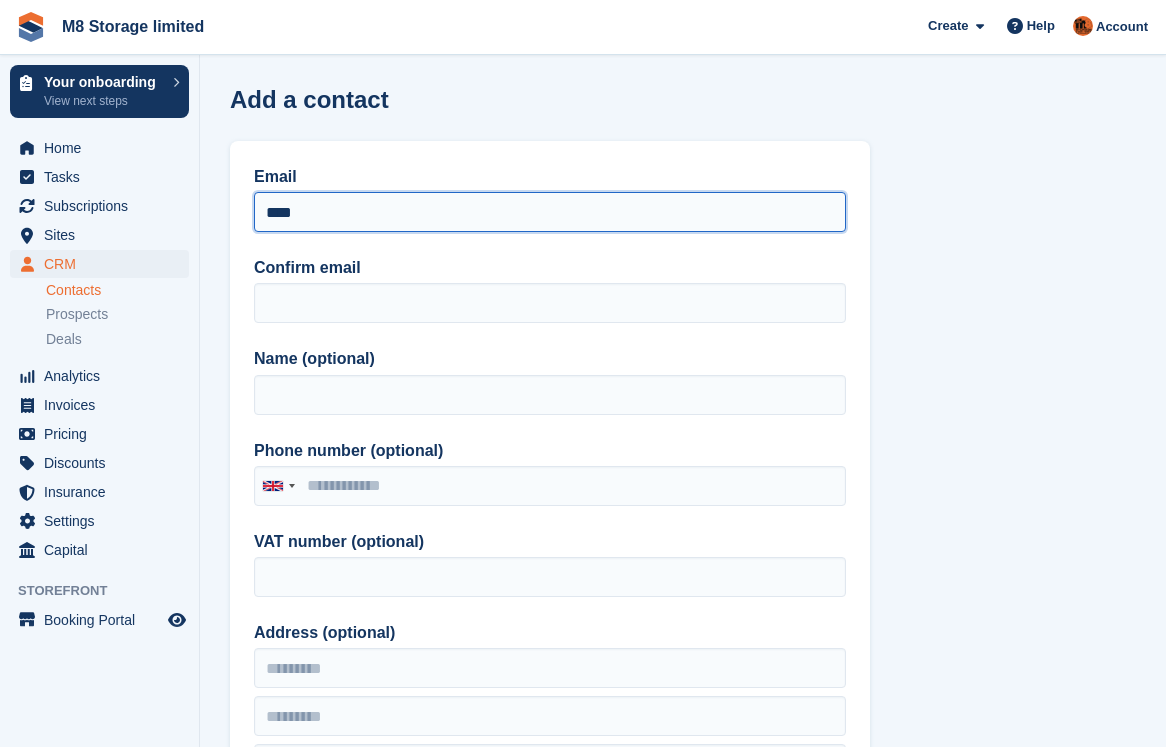 click on "**********" at bounding box center [290, 1697] 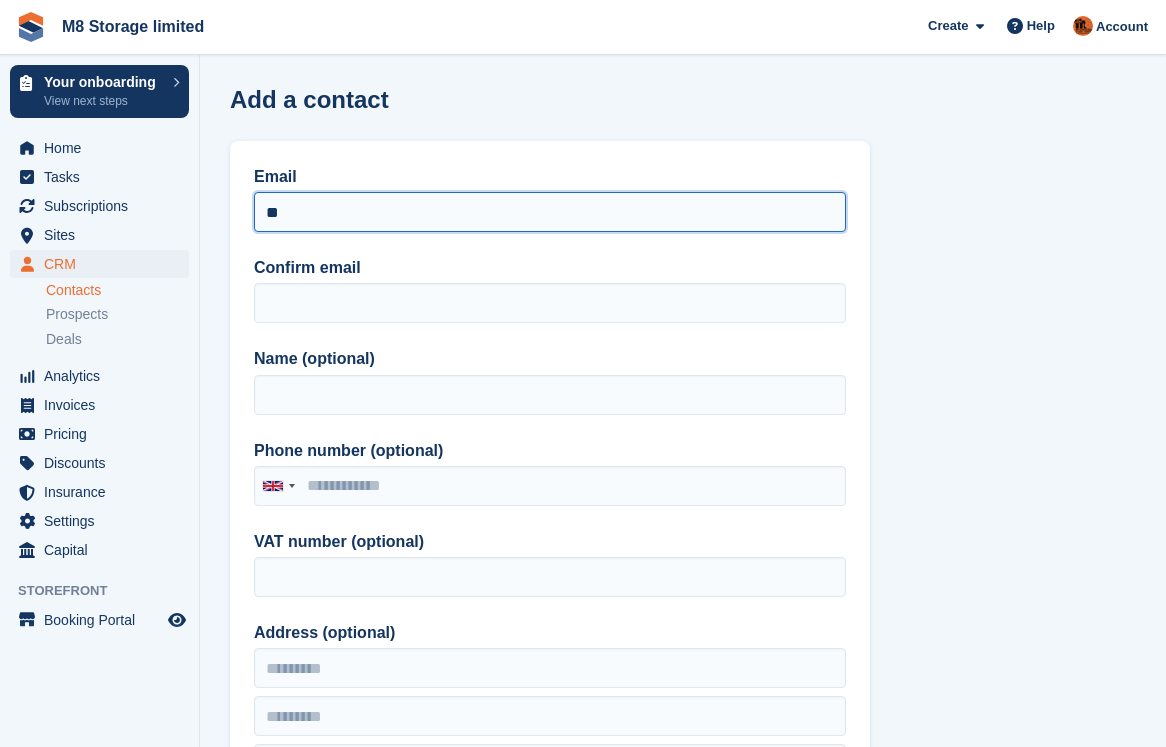 type on "*" 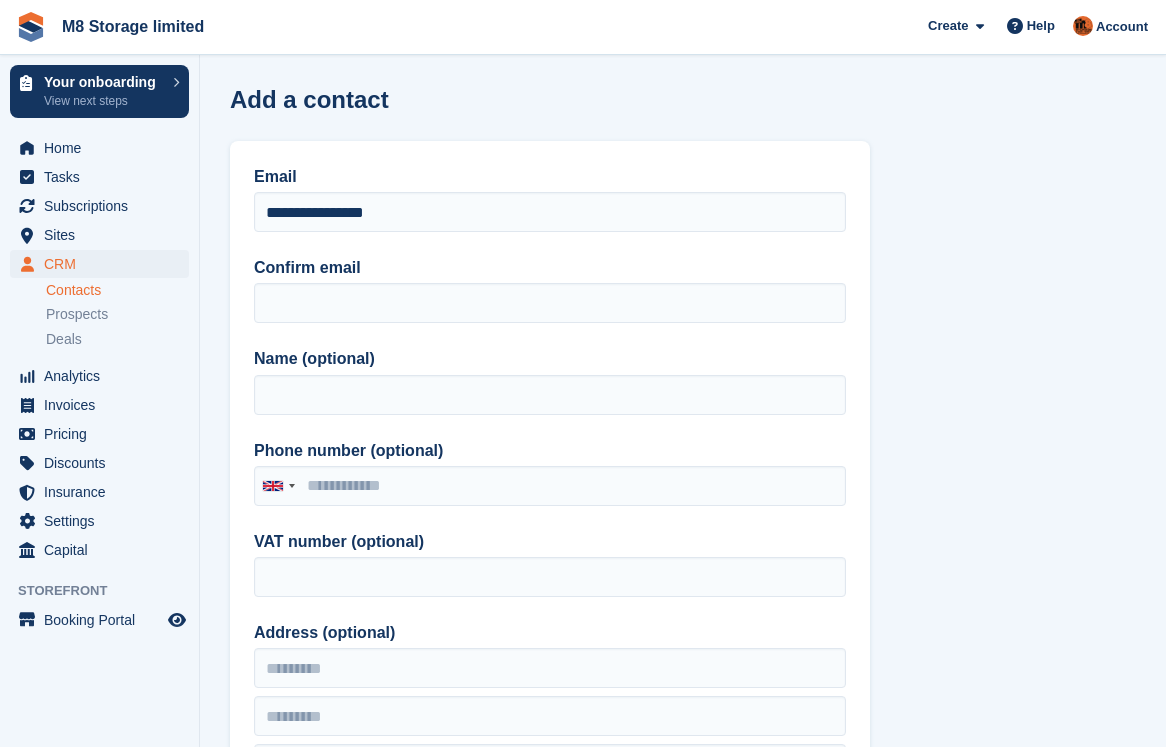 click on "Phone number (optional)" at bounding box center [550, 451] 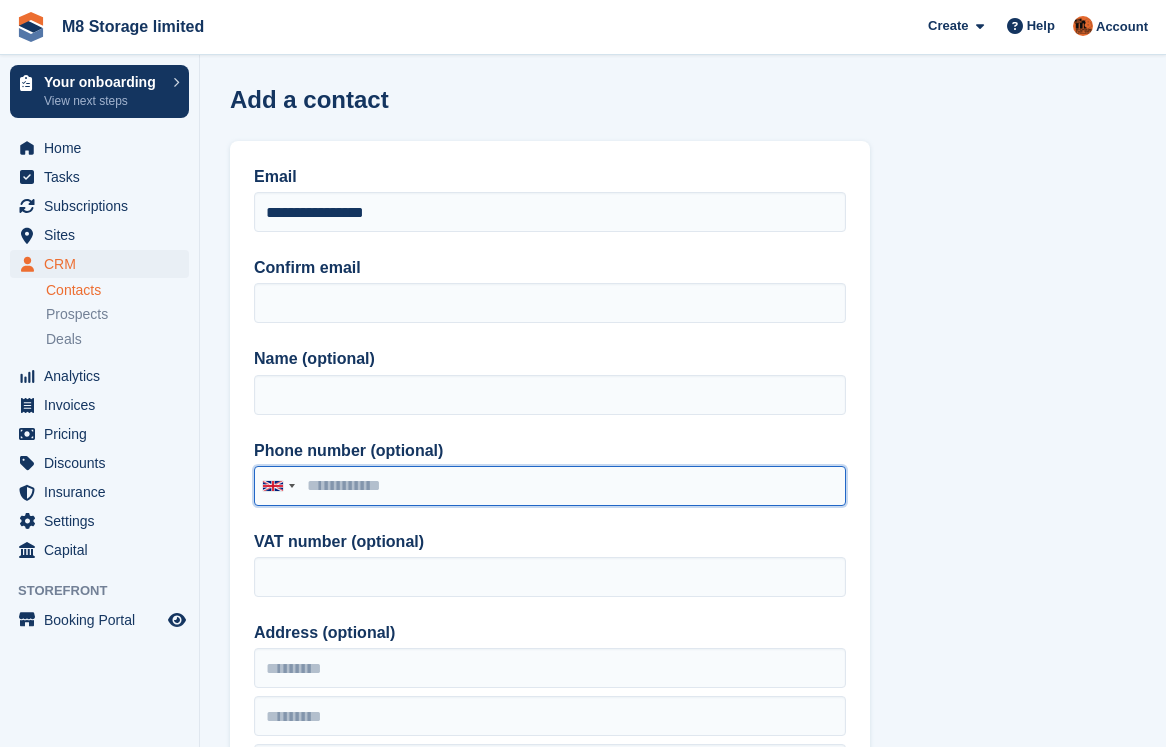 click on "Phone number (optional)" at bounding box center [550, 486] 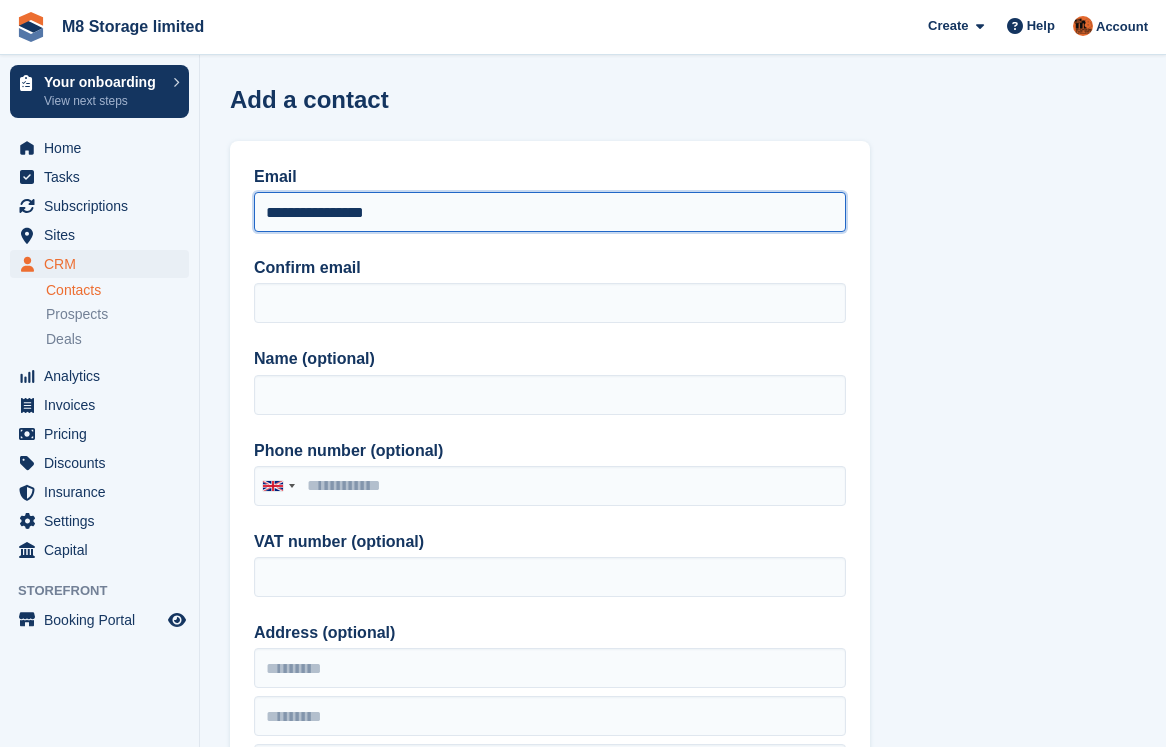 click on "**********" at bounding box center (550, 212) 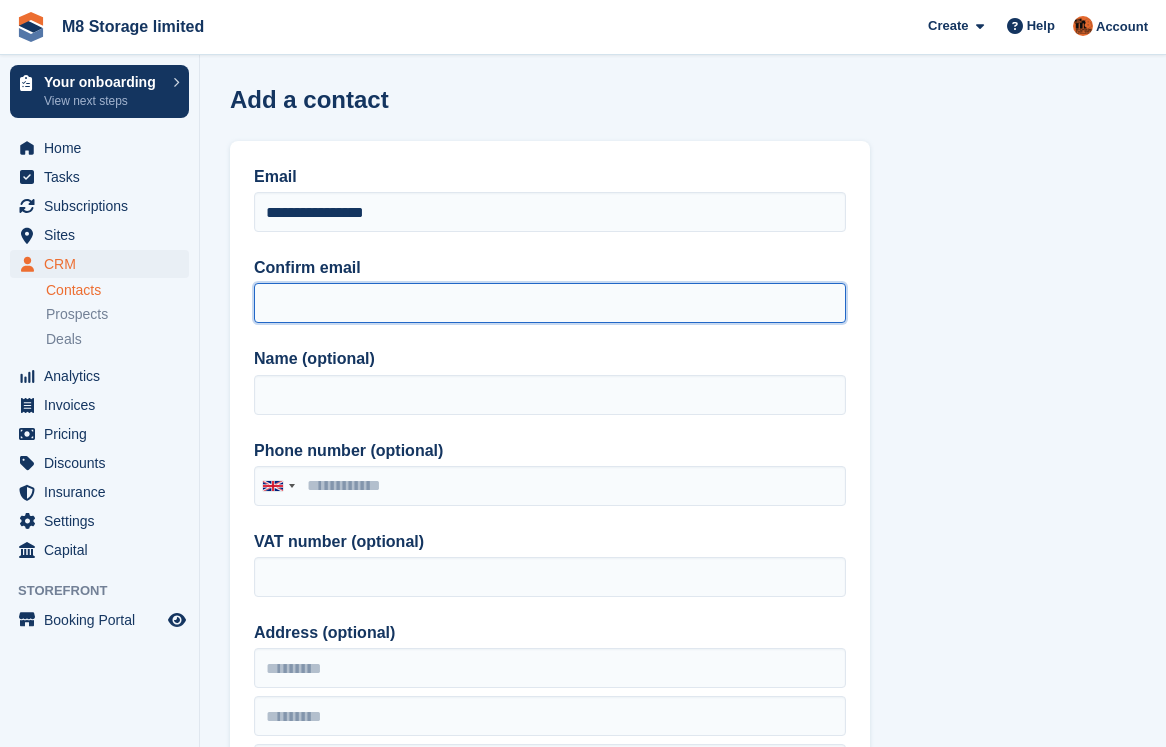 click on "Confirm email" at bounding box center [550, 303] 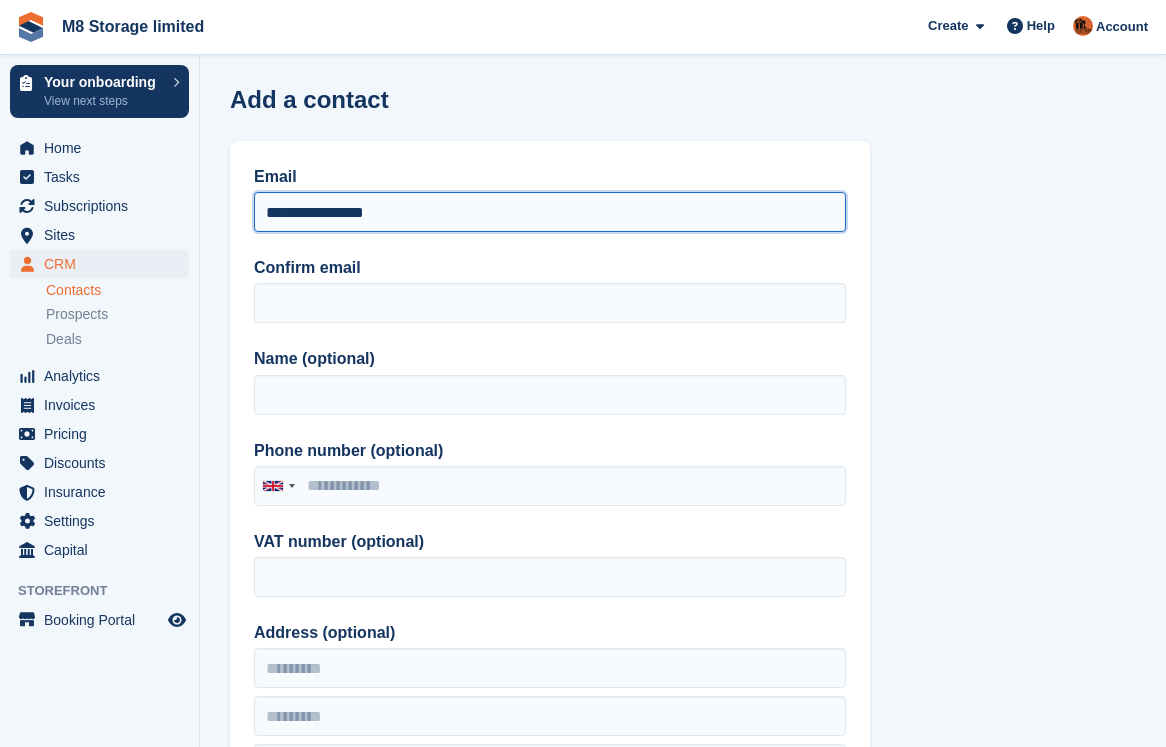 click on "**********" at bounding box center [550, 212] 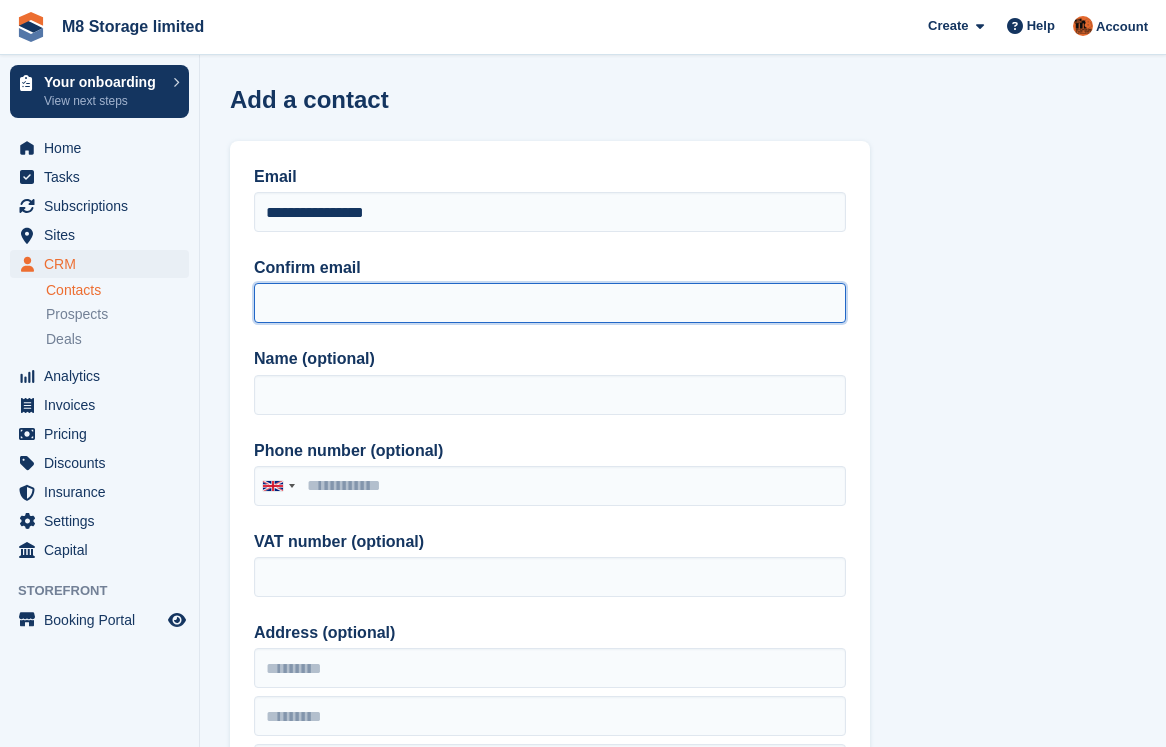 click on "Confirm email" at bounding box center [550, 303] 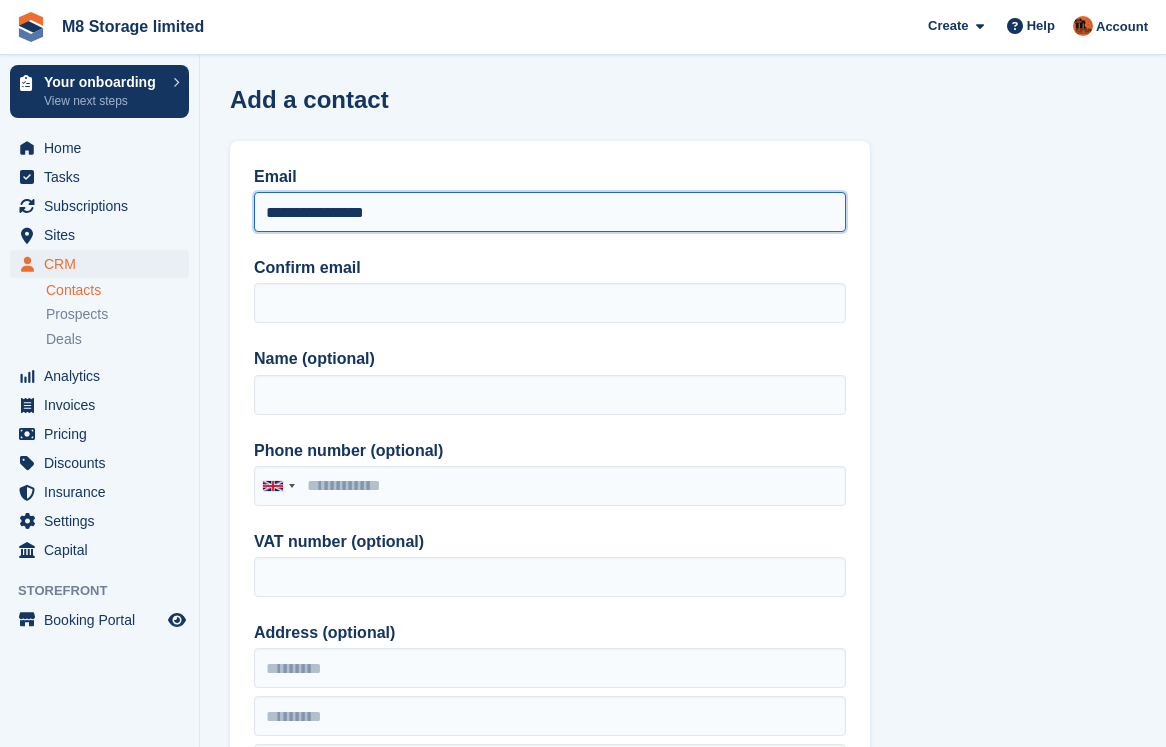 drag, startPoint x: 404, startPoint y: 219, endPoint x: 274, endPoint y: 213, distance: 130.13838 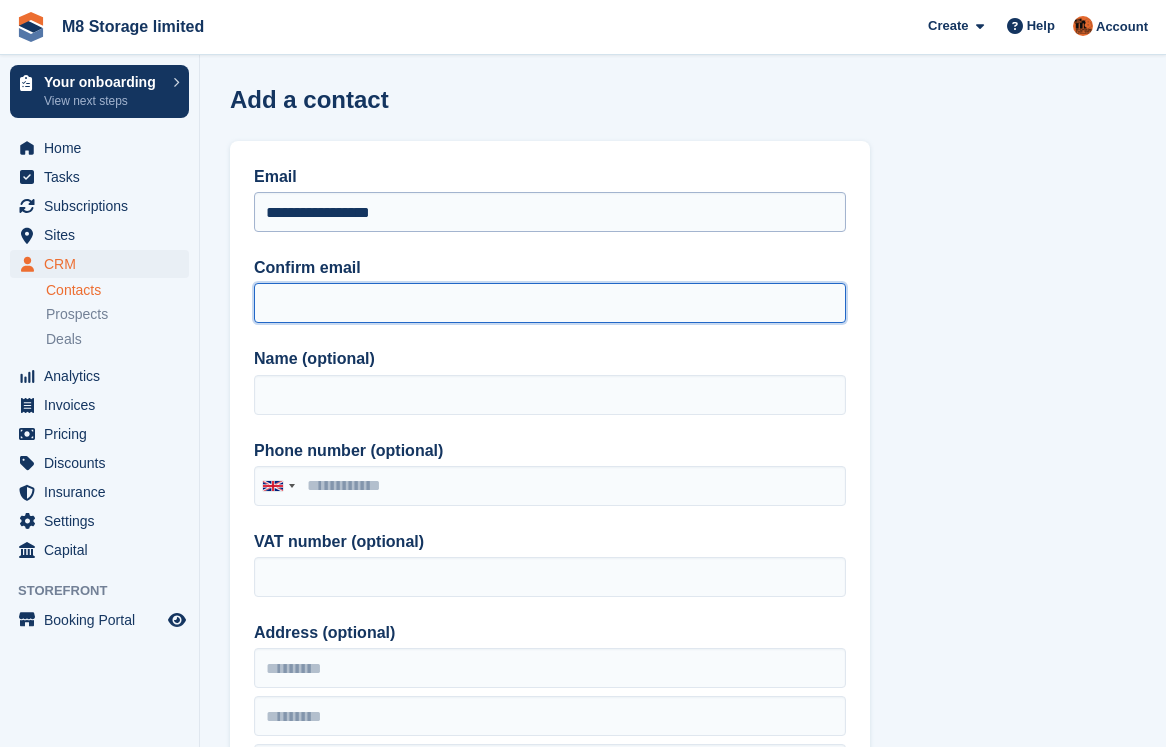 type on "**********" 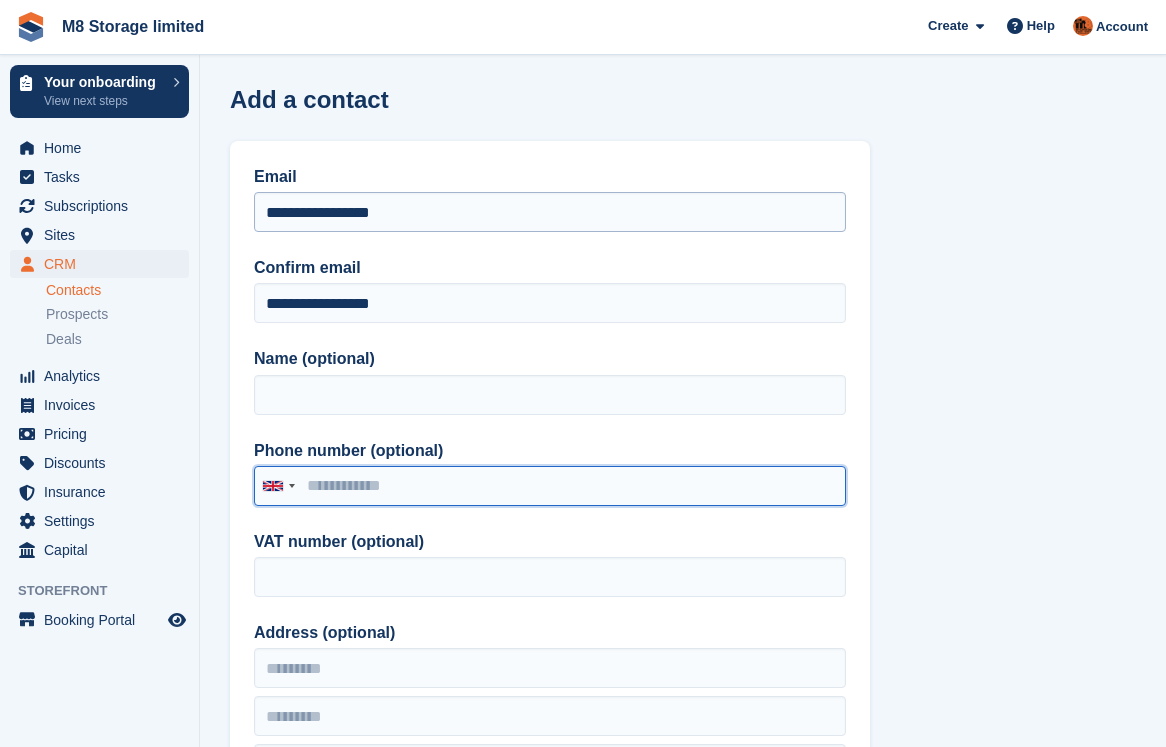 type on "**********" 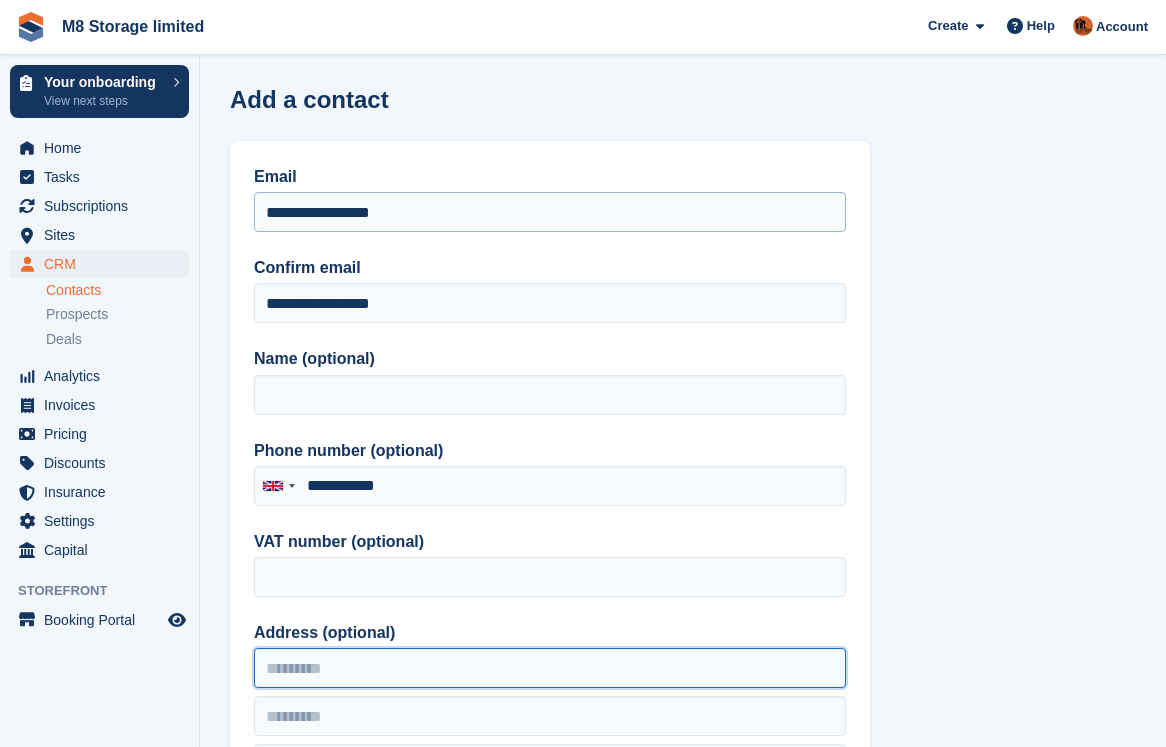 type on "**********" 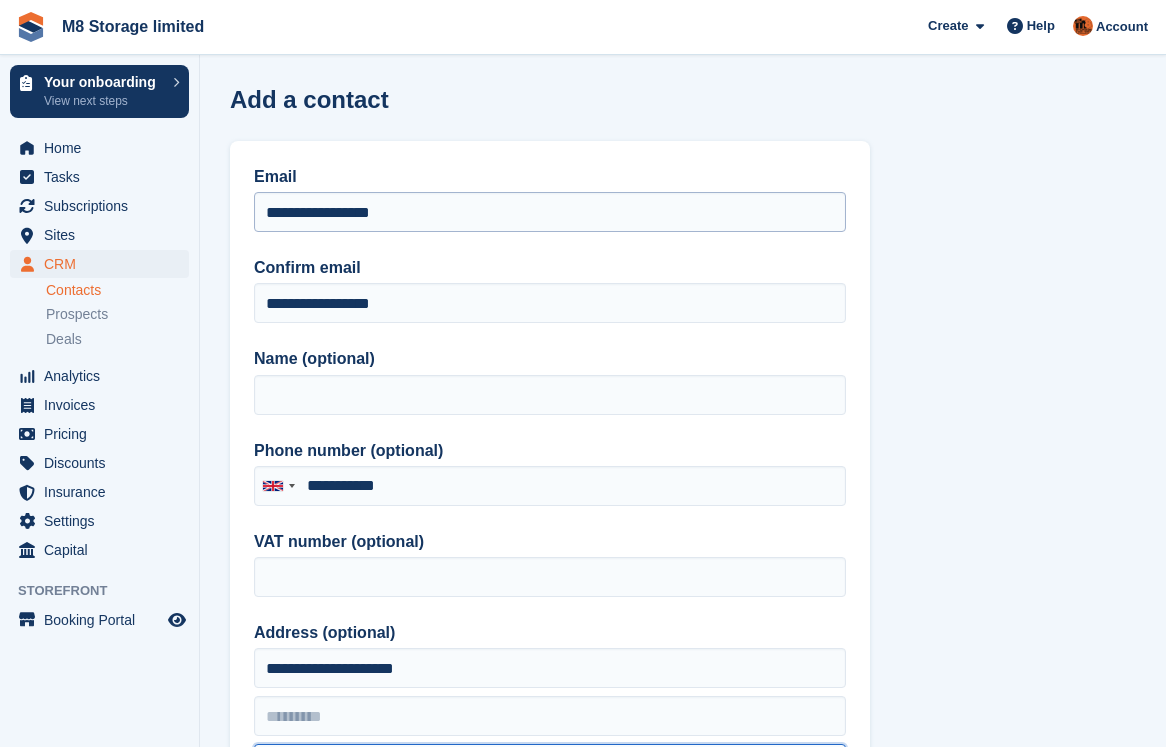 type on "**********" 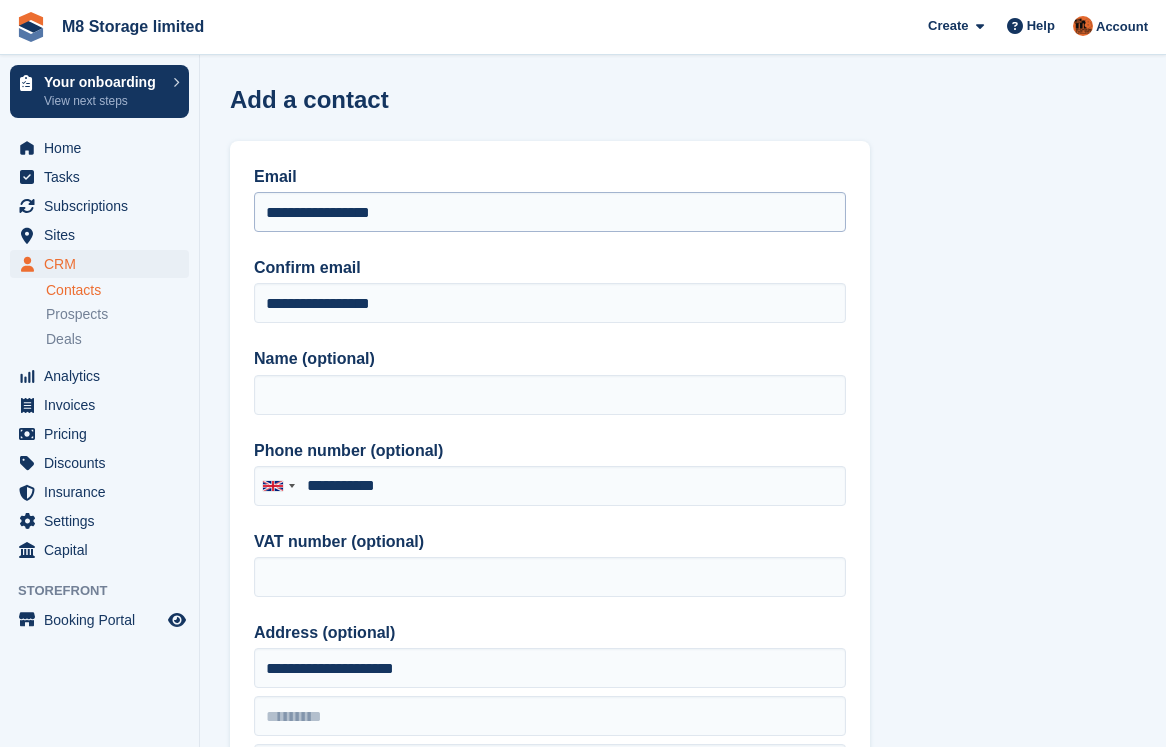 type on "*******" 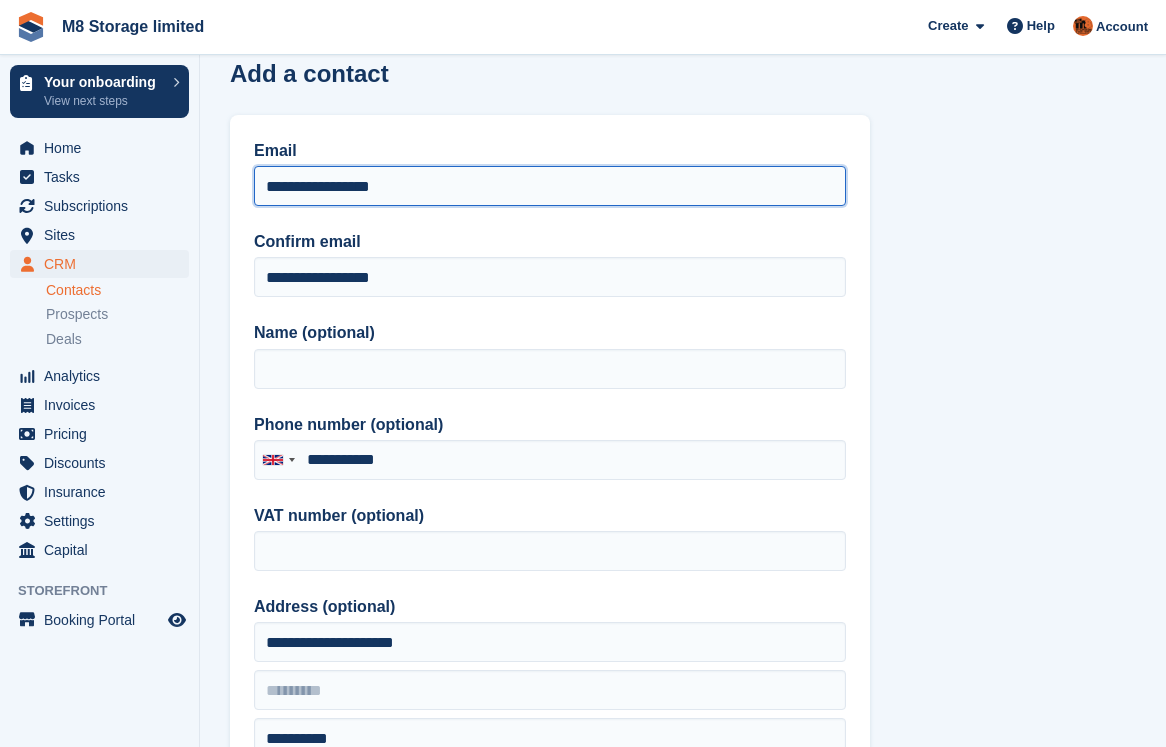 scroll, scrollTop: 0, scrollLeft: 0, axis: both 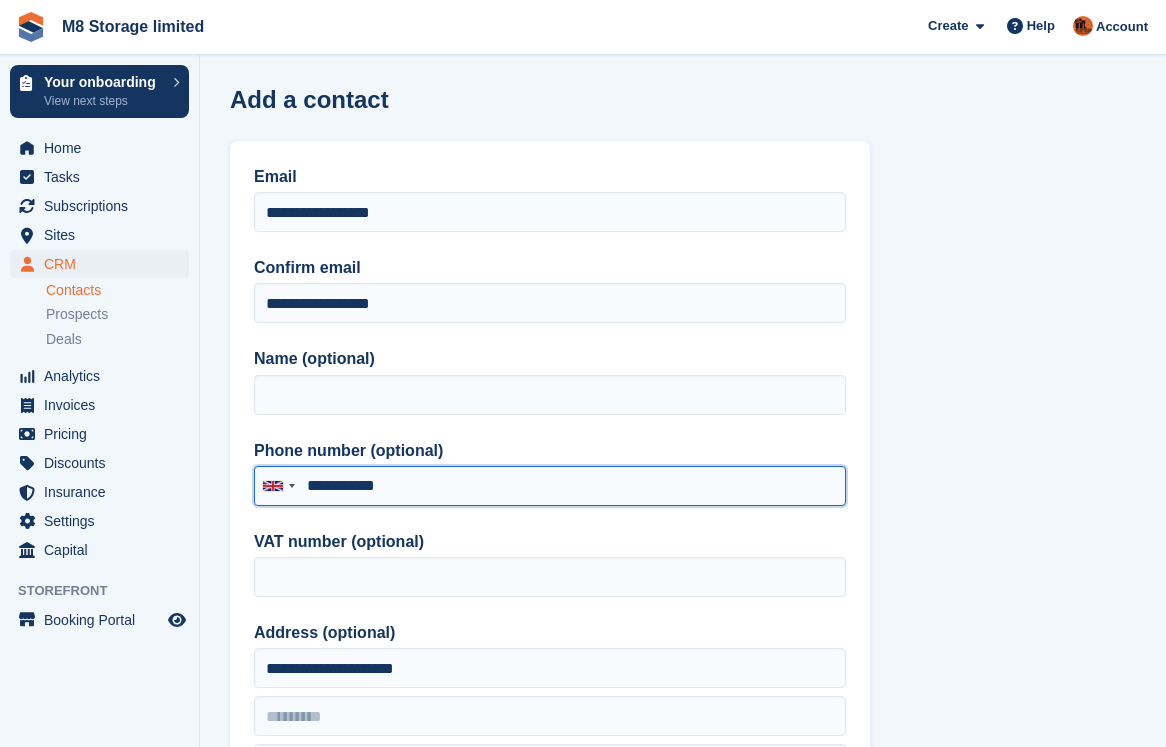 click on "**********" at bounding box center (550, 486) 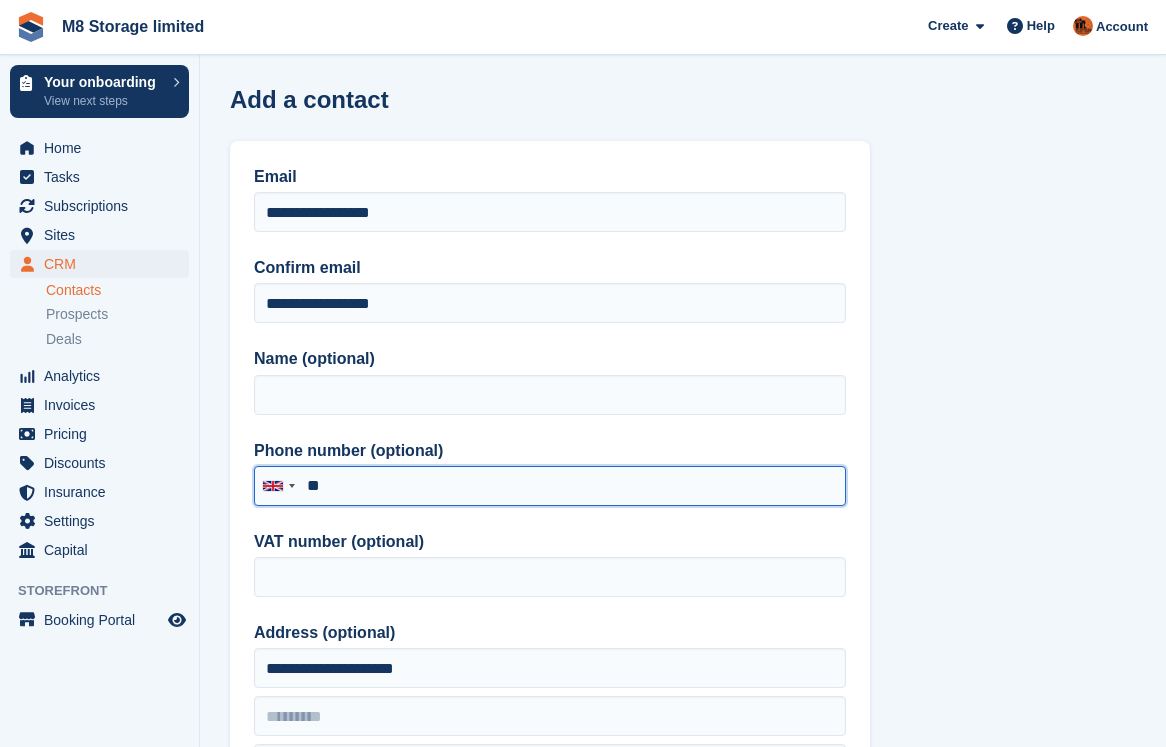 type on "*" 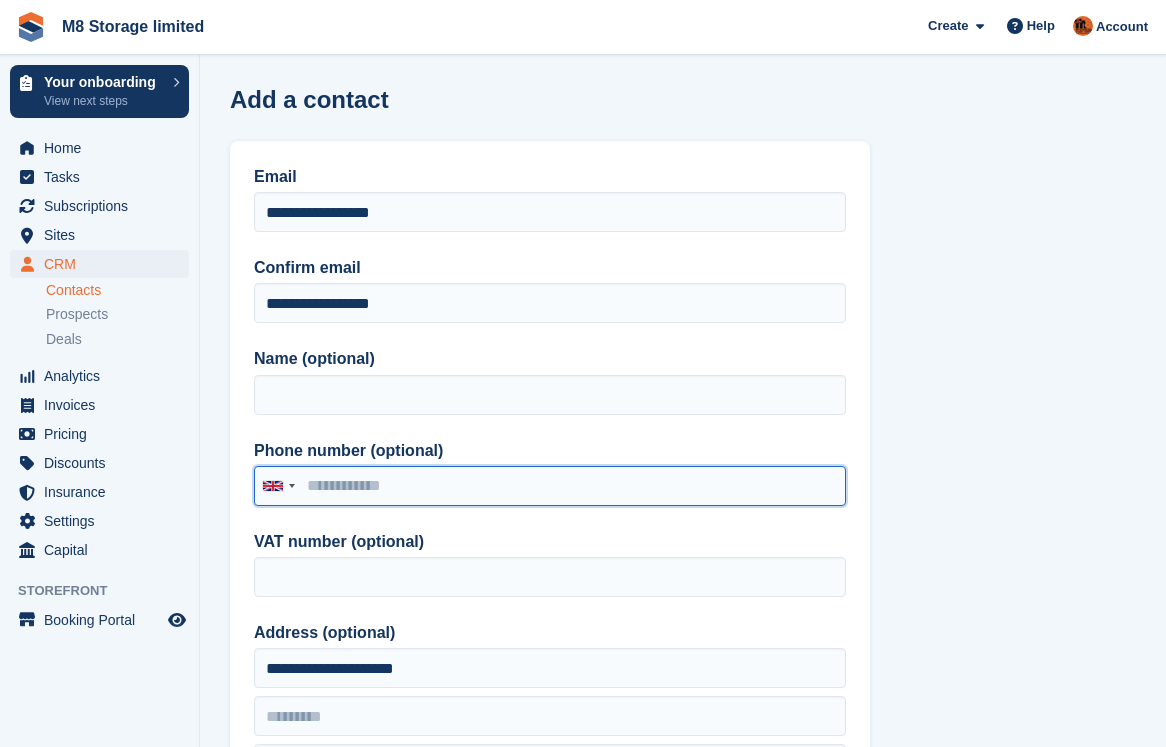 click on "Phone number (optional)" at bounding box center [550, 486] 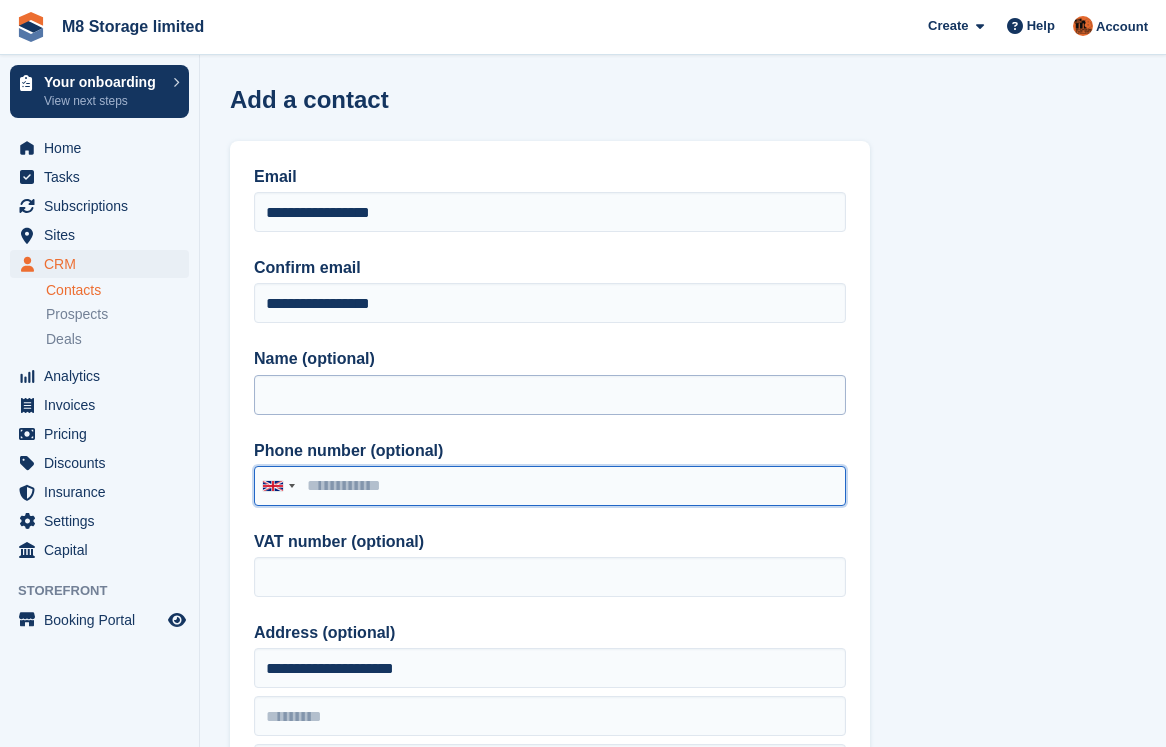 drag, startPoint x: 455, startPoint y: 487, endPoint x: 282, endPoint y: 387, distance: 199.82242 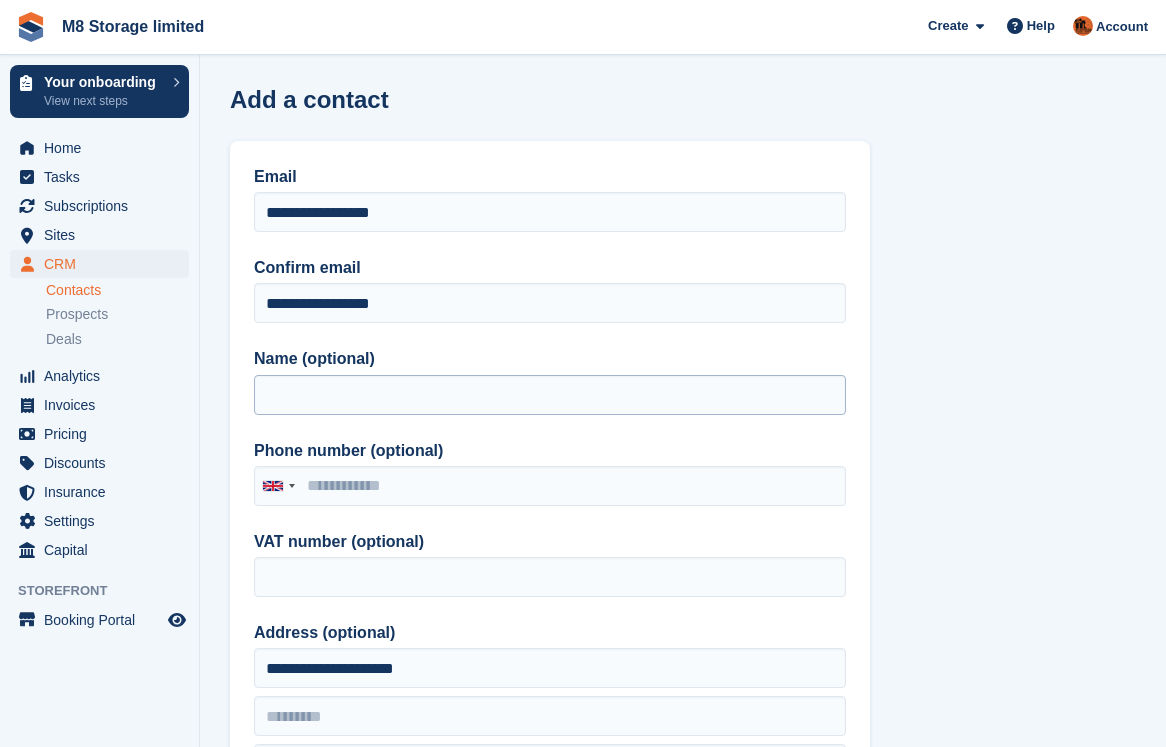 click on "**********" at bounding box center [550, 522] 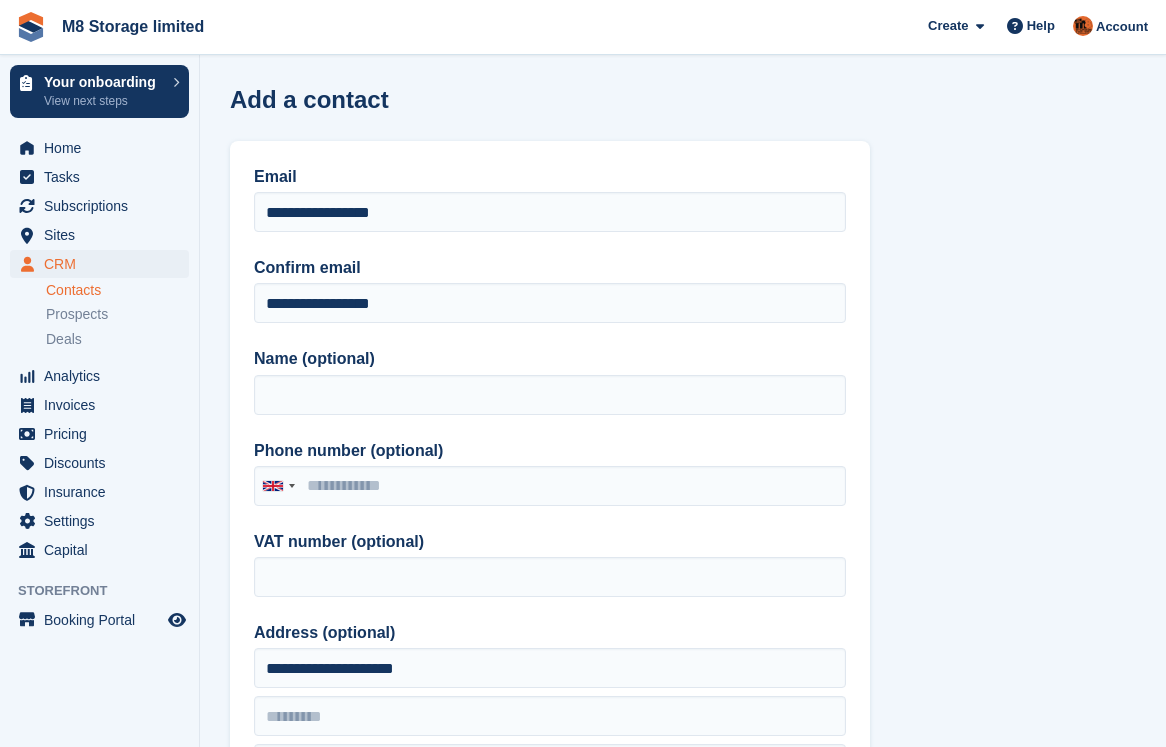drag, startPoint x: 282, startPoint y: 387, endPoint x: 198, endPoint y: 286, distance: 131.3659 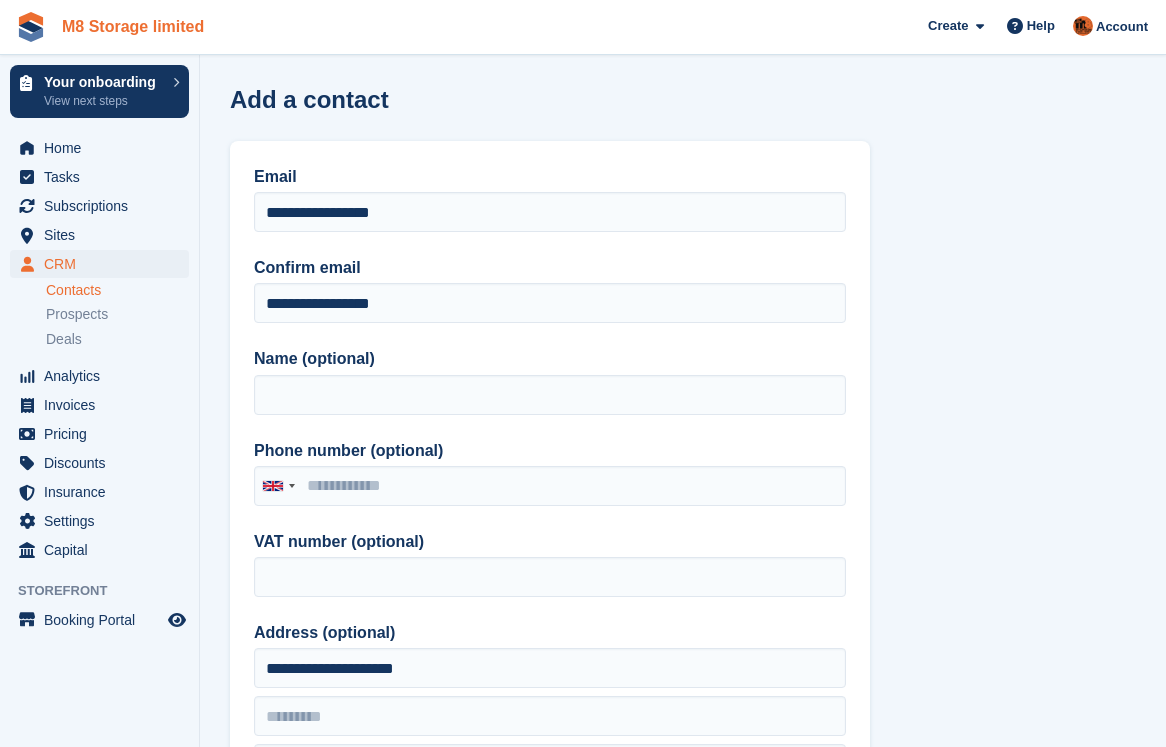 drag, startPoint x: 198, startPoint y: 286, endPoint x: 159, endPoint y: 17, distance: 271.81244 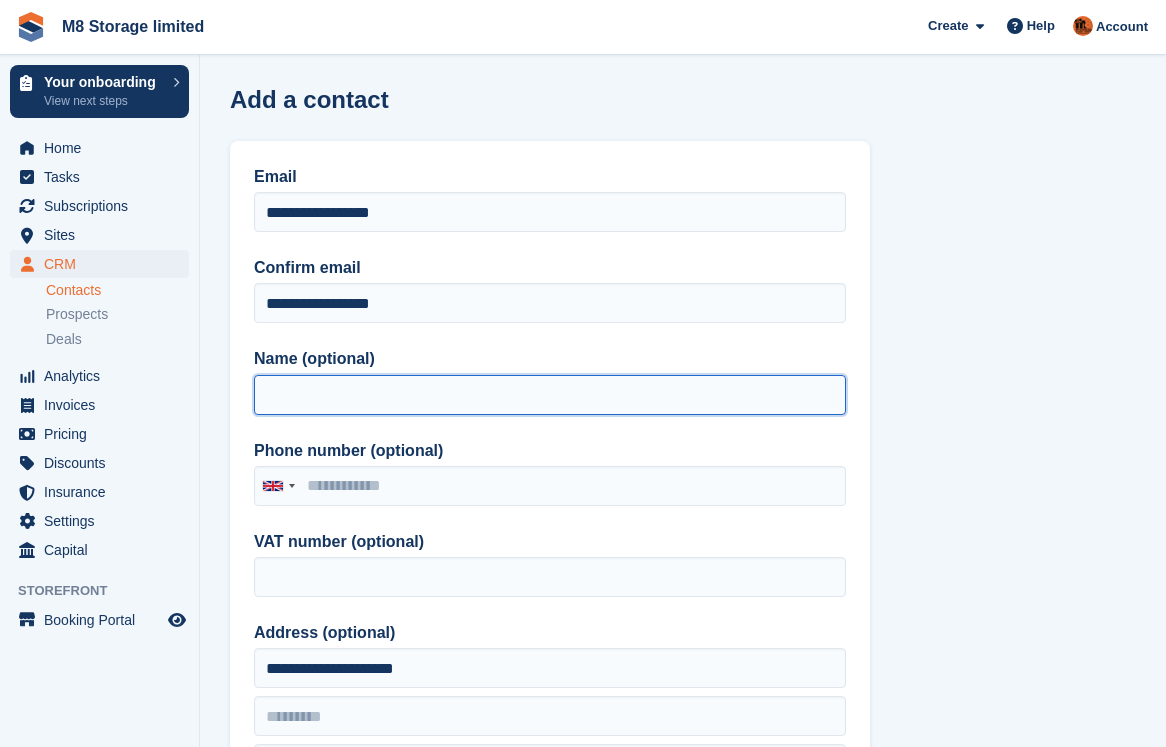 click on "Name (optional)" at bounding box center (550, 395) 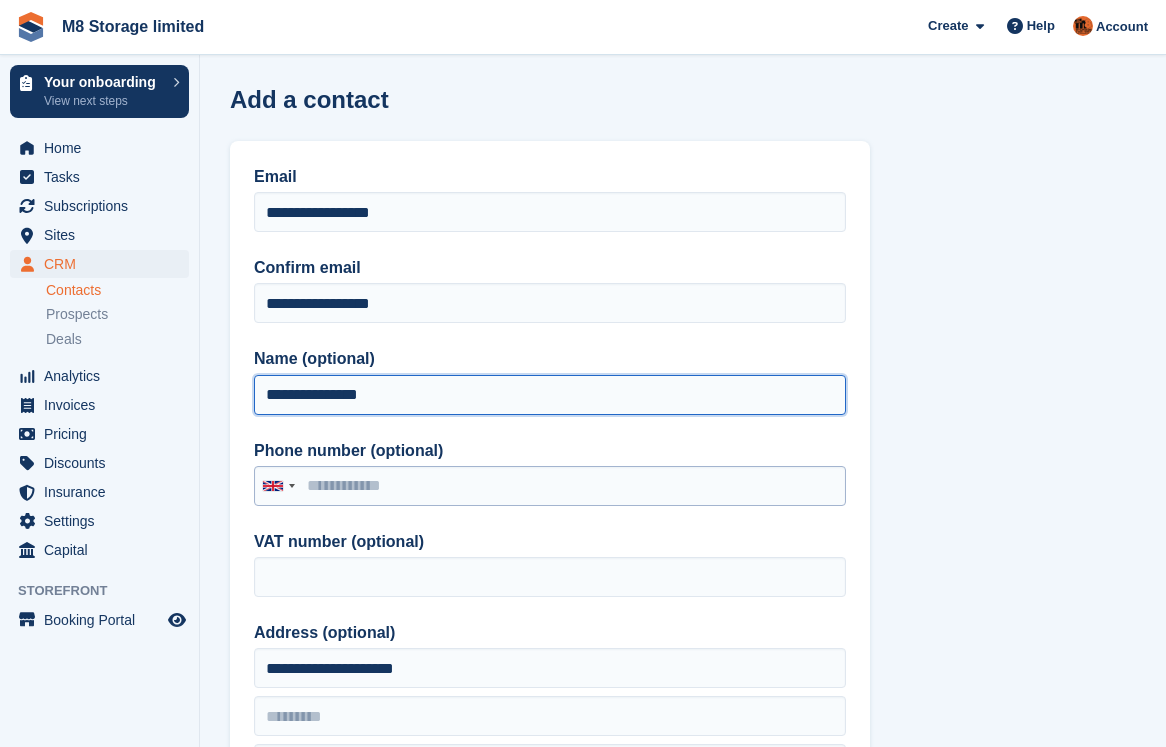 type on "**********" 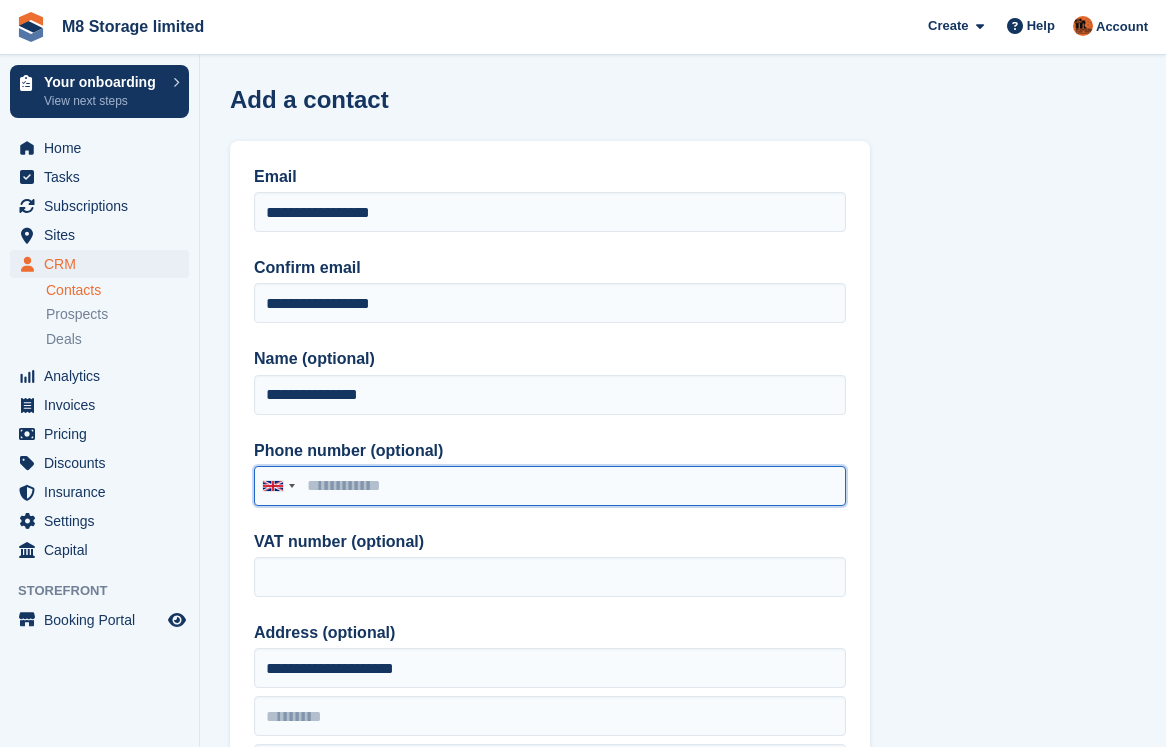click on "Phone number (optional)" at bounding box center (550, 486) 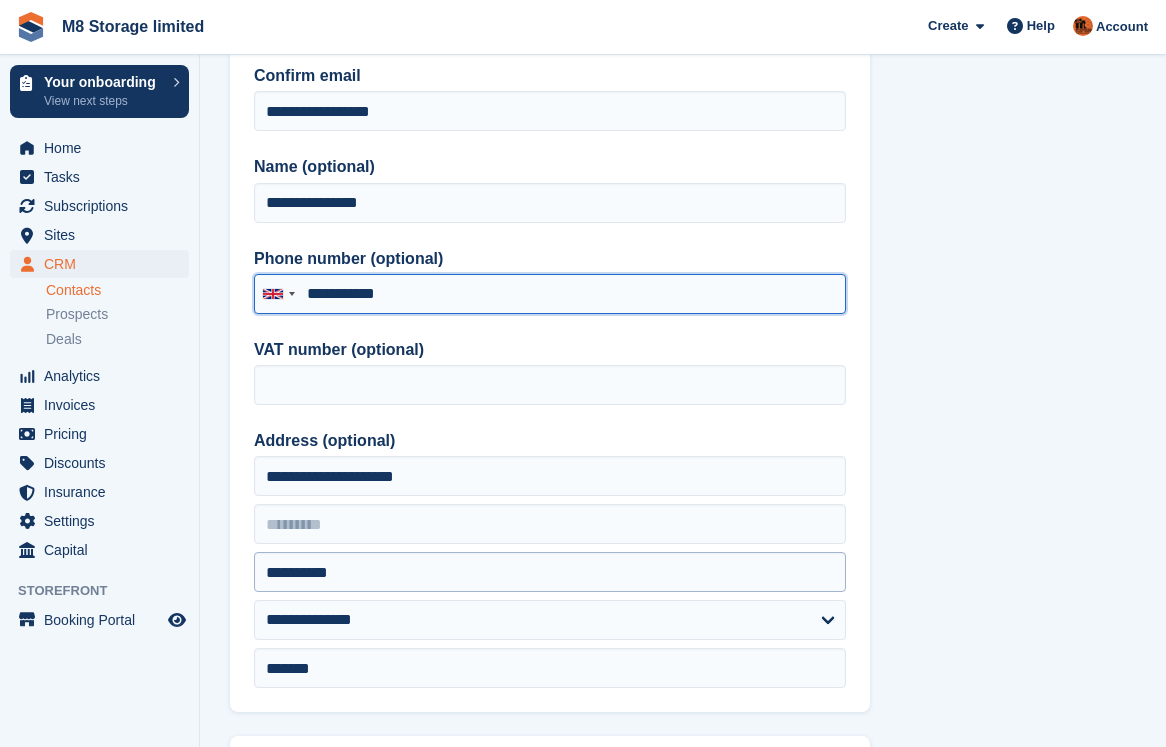 scroll, scrollTop: 200, scrollLeft: 0, axis: vertical 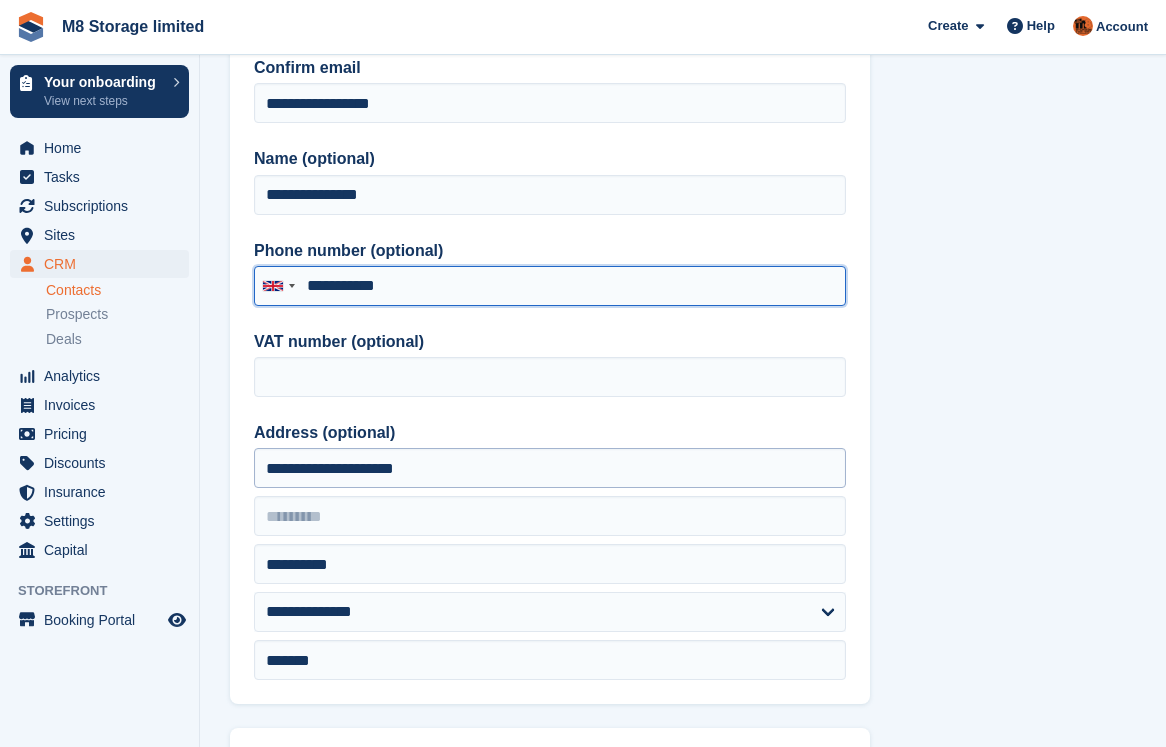 type on "**********" 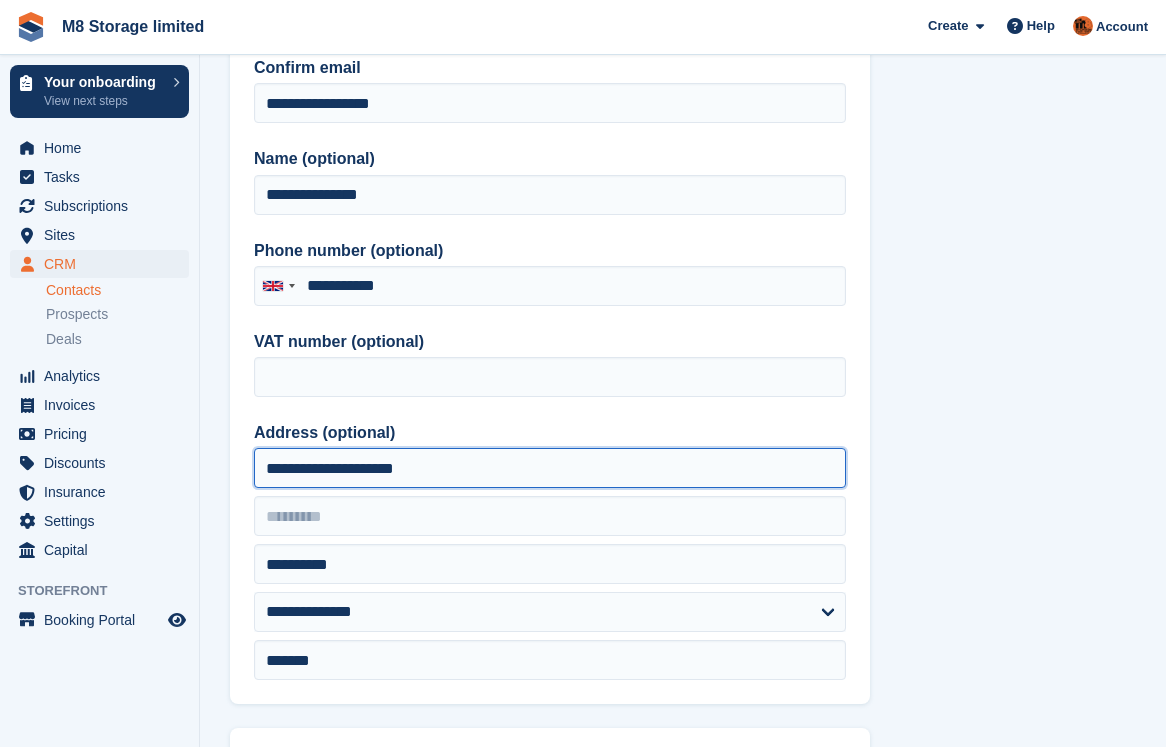 click on "**********" at bounding box center [550, 468] 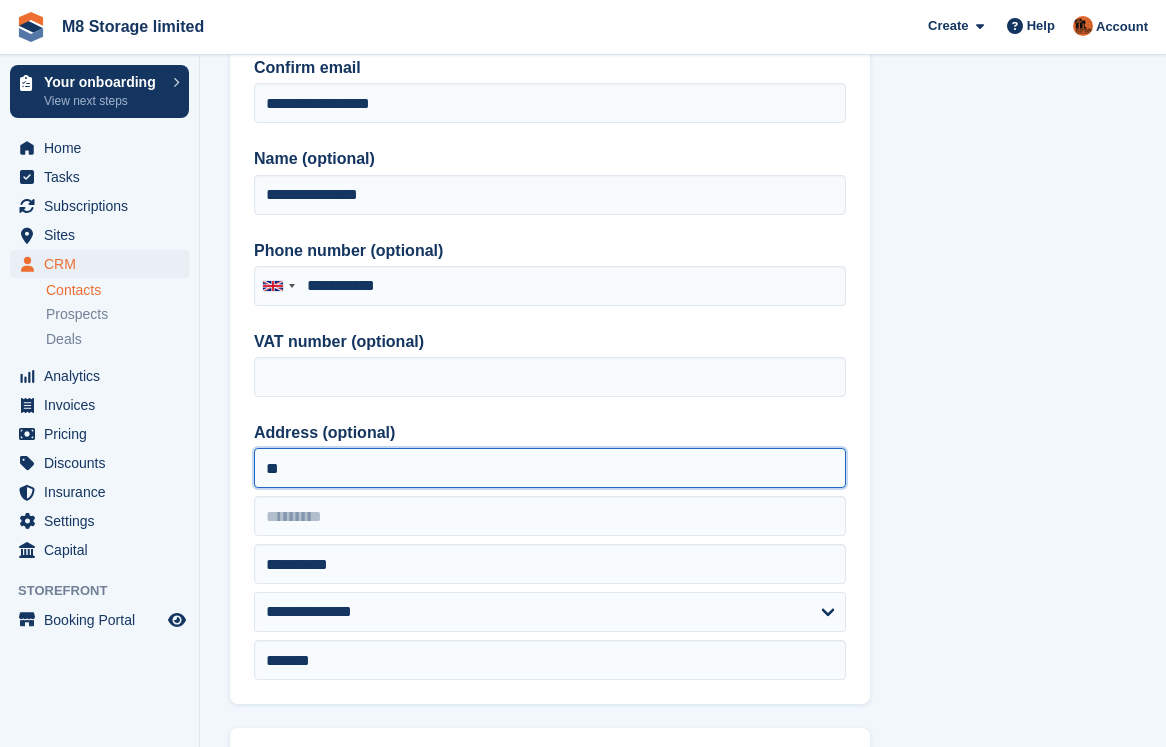 type on "*" 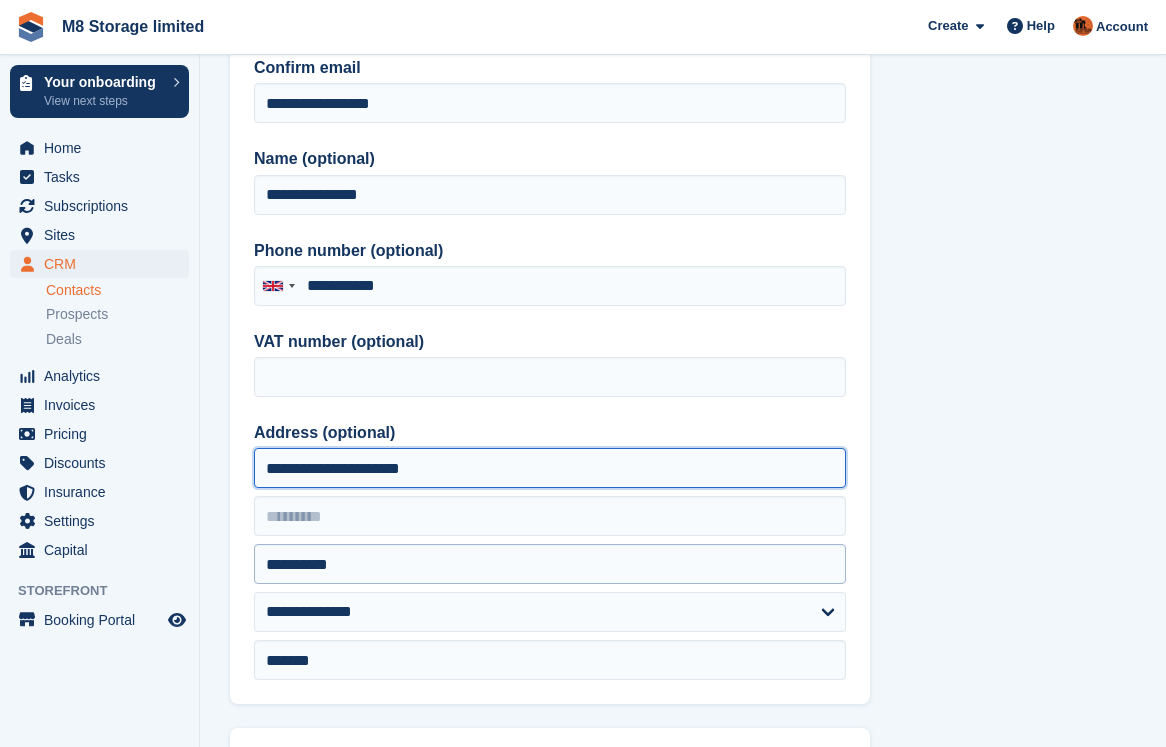 type on "**********" 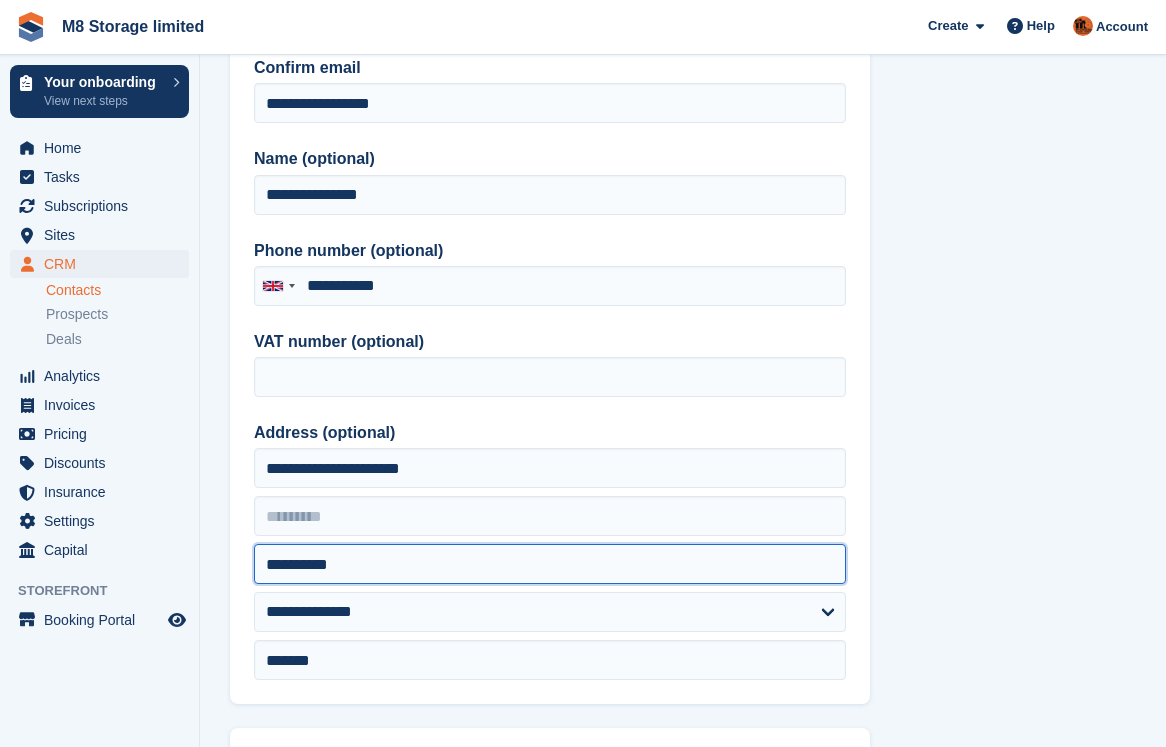 click on "**********" at bounding box center [550, 564] 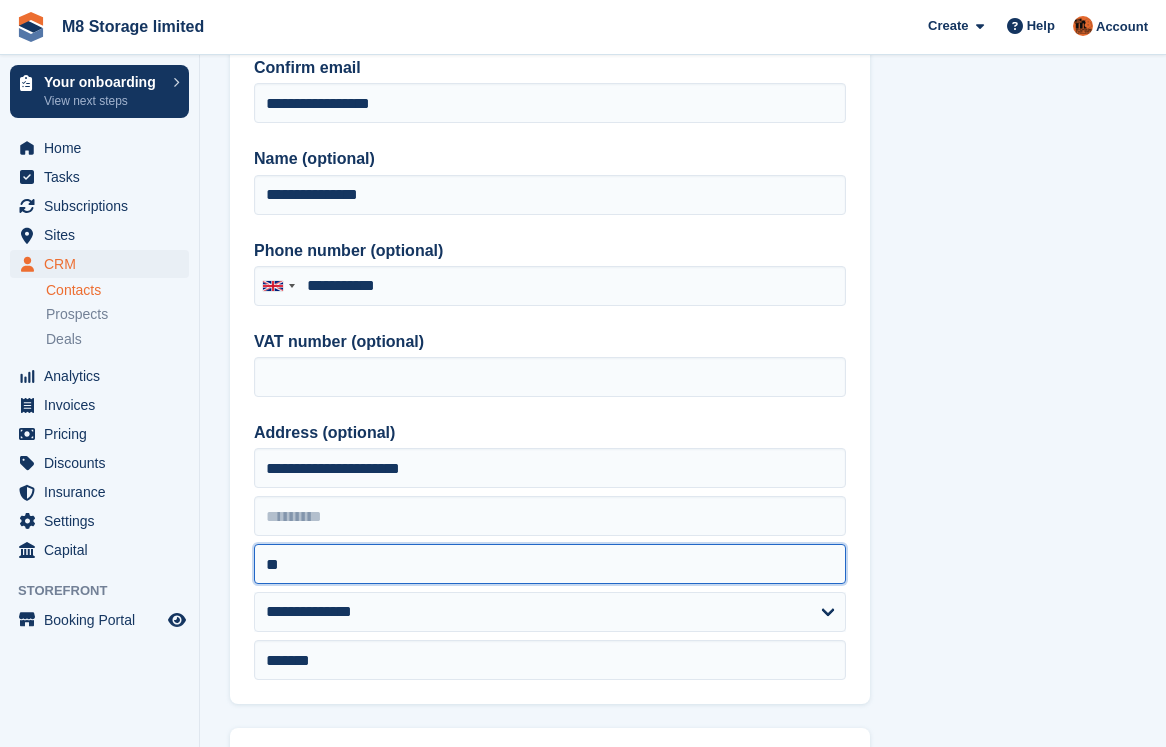 type on "*" 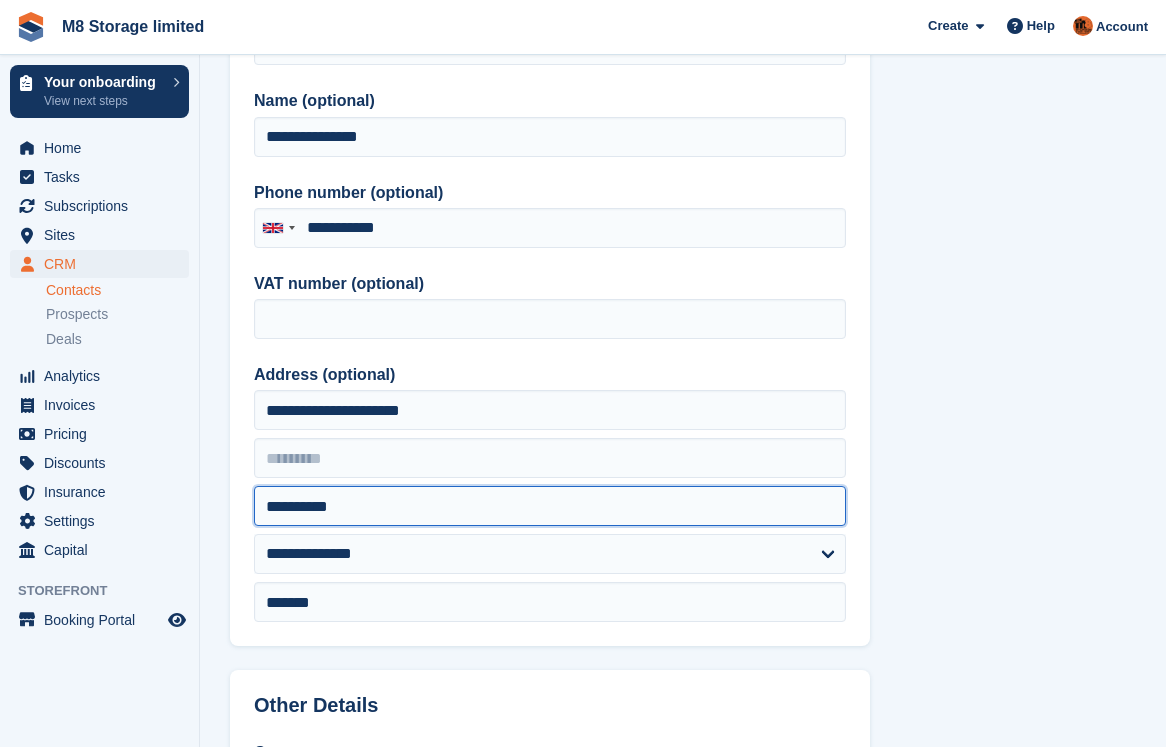 scroll, scrollTop: 300, scrollLeft: 0, axis: vertical 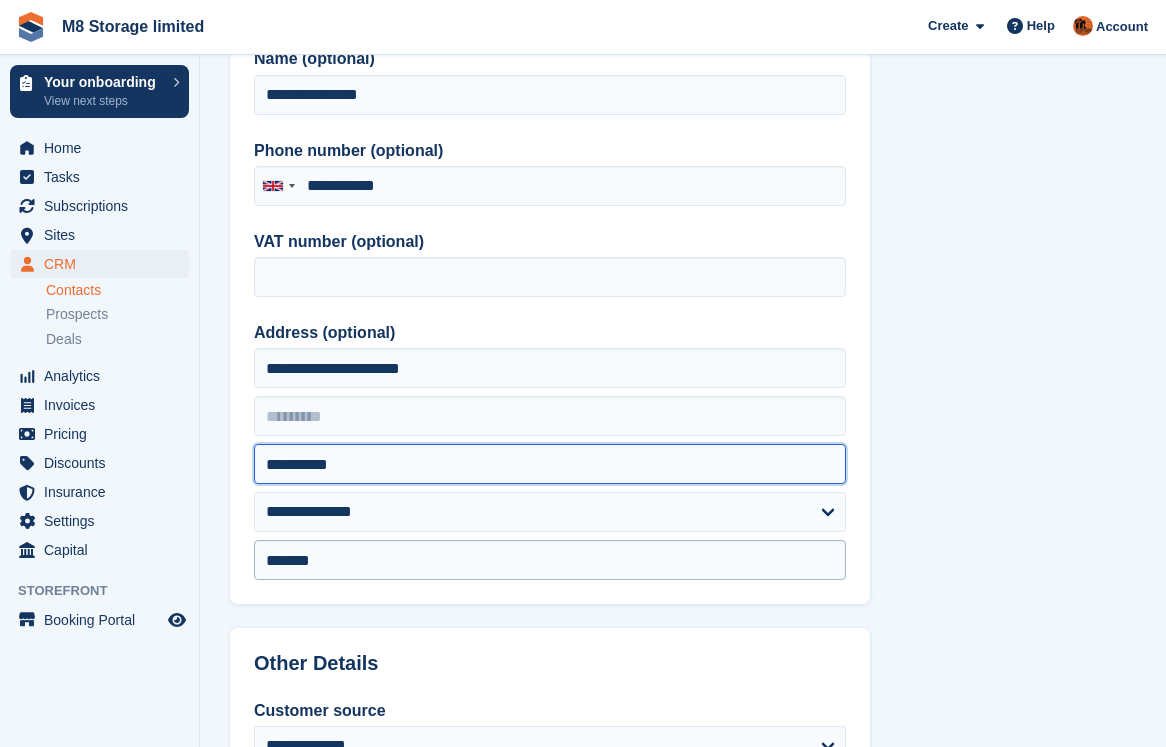 type on "**********" 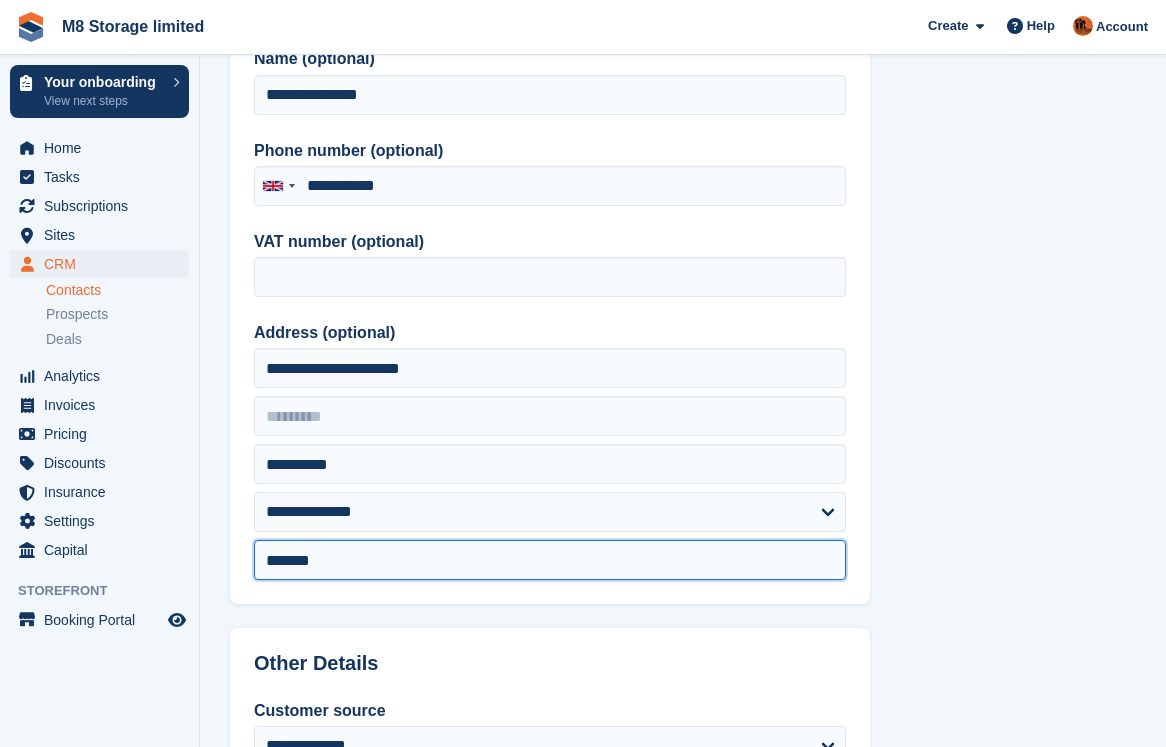 click on "*******" at bounding box center [550, 560] 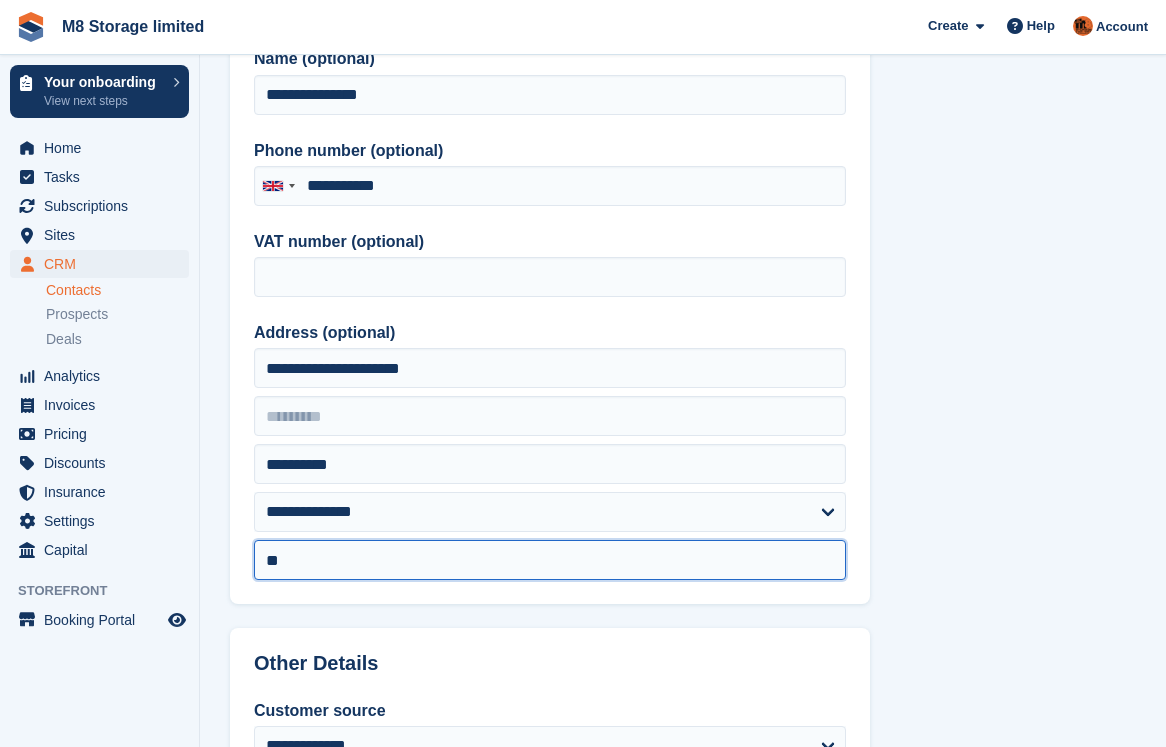 type on "*" 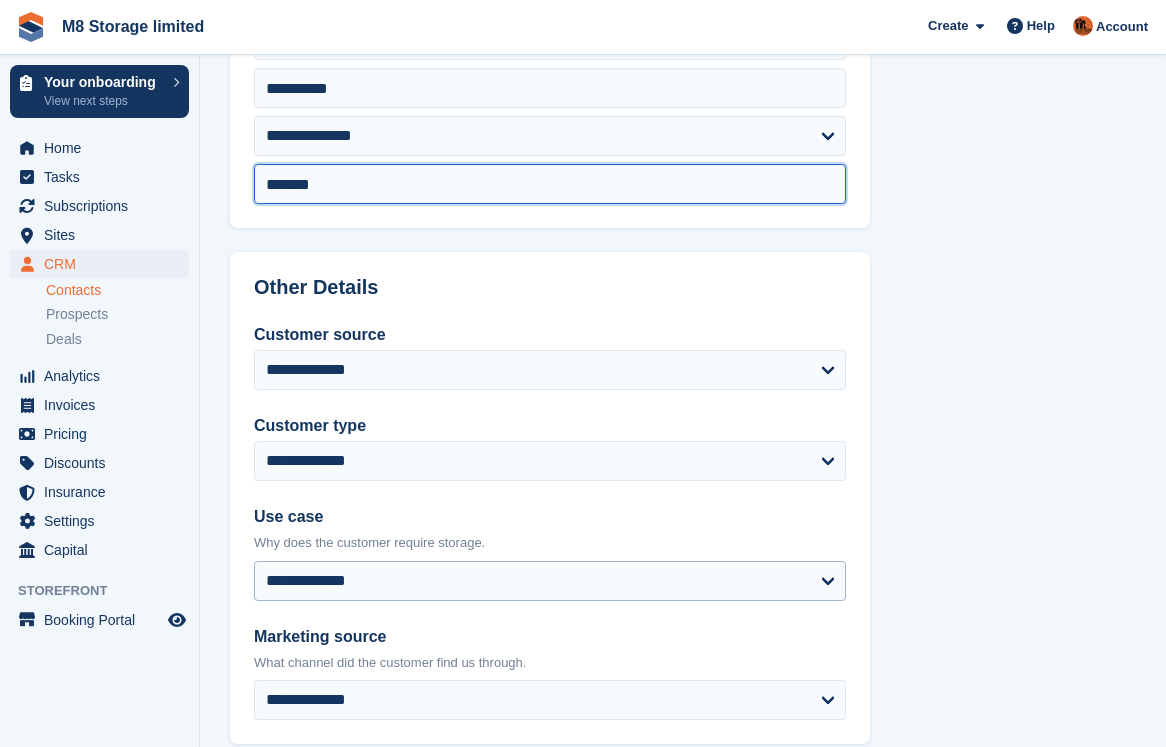 scroll, scrollTop: 700, scrollLeft: 0, axis: vertical 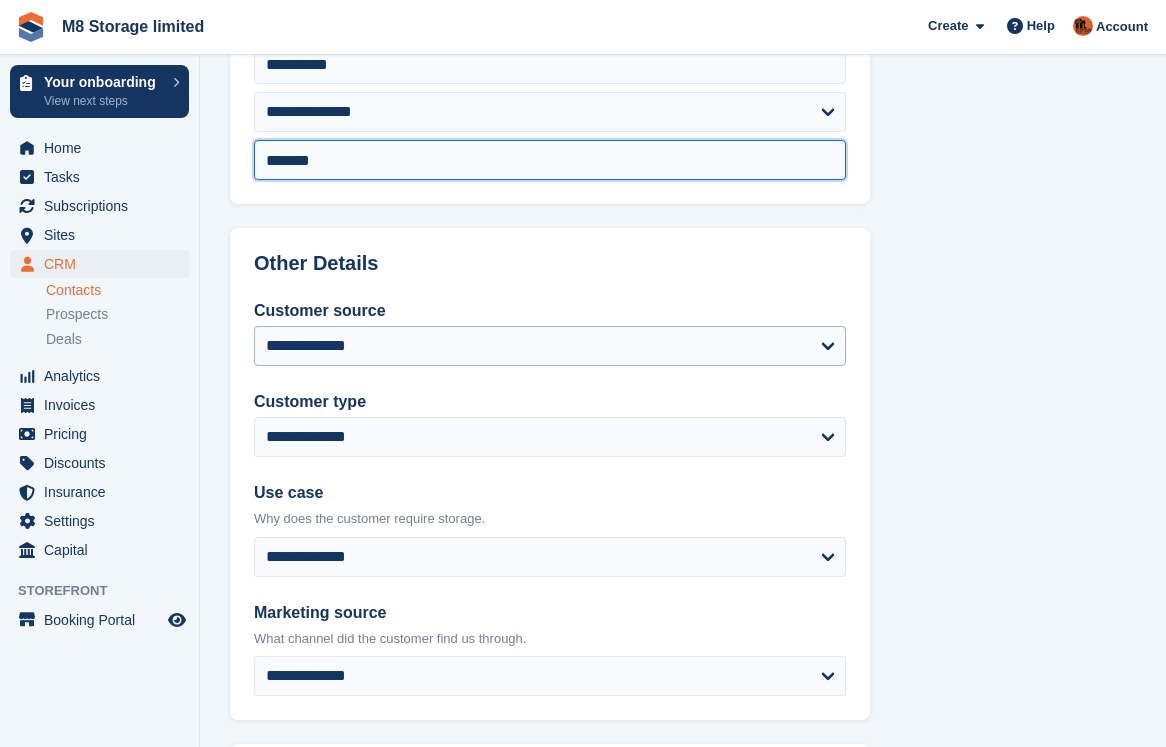 type on "*******" 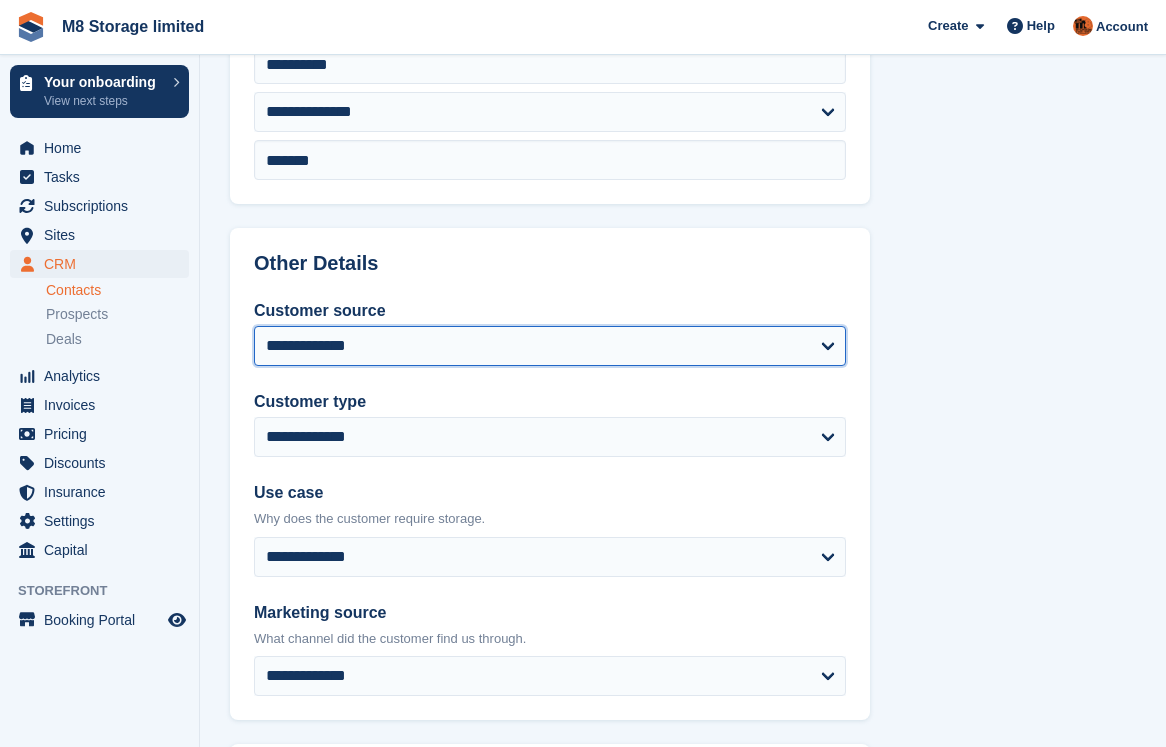 click on "**********" at bounding box center [550, 346] 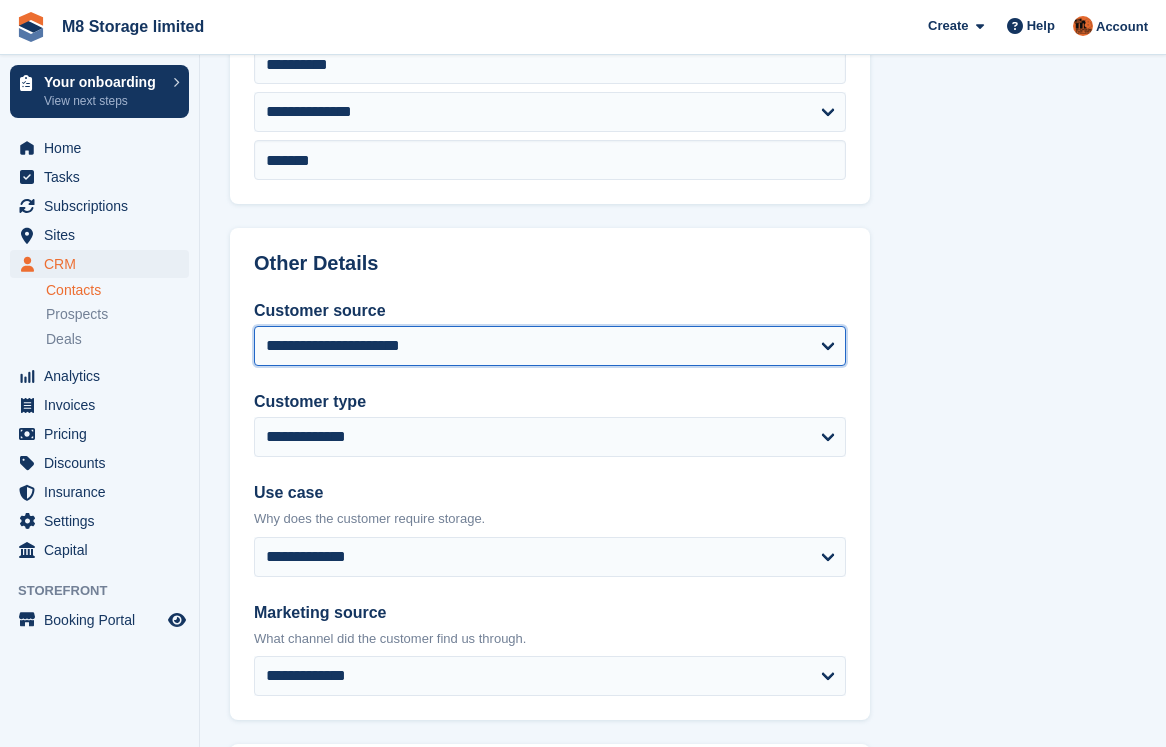click on "**********" at bounding box center (550, 346) 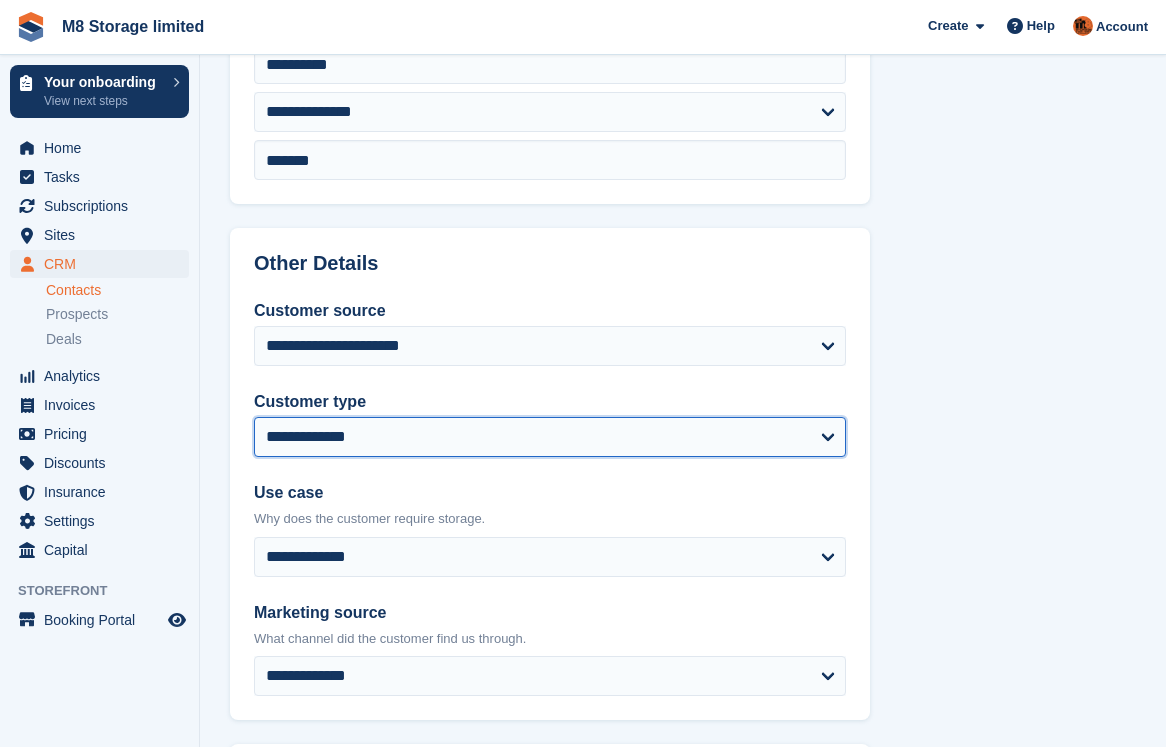 click on "**********" at bounding box center (550, 437) 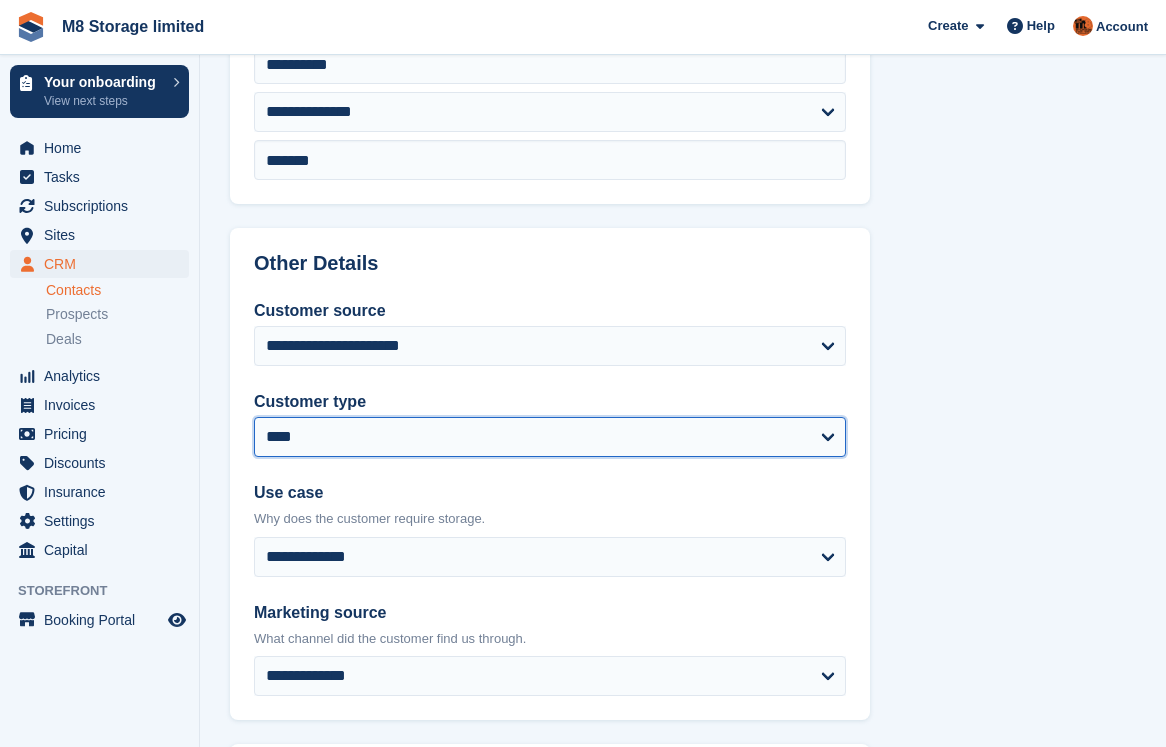 click on "**********" at bounding box center (550, 437) 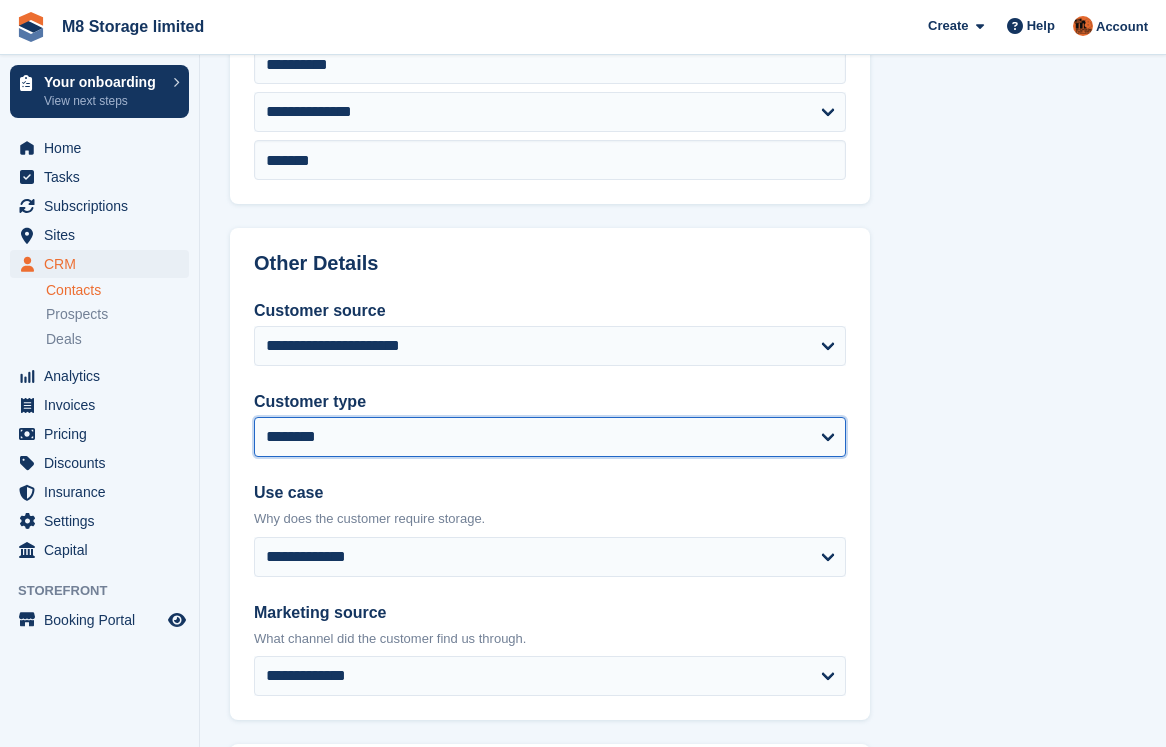 click on "**********" at bounding box center (550, 437) 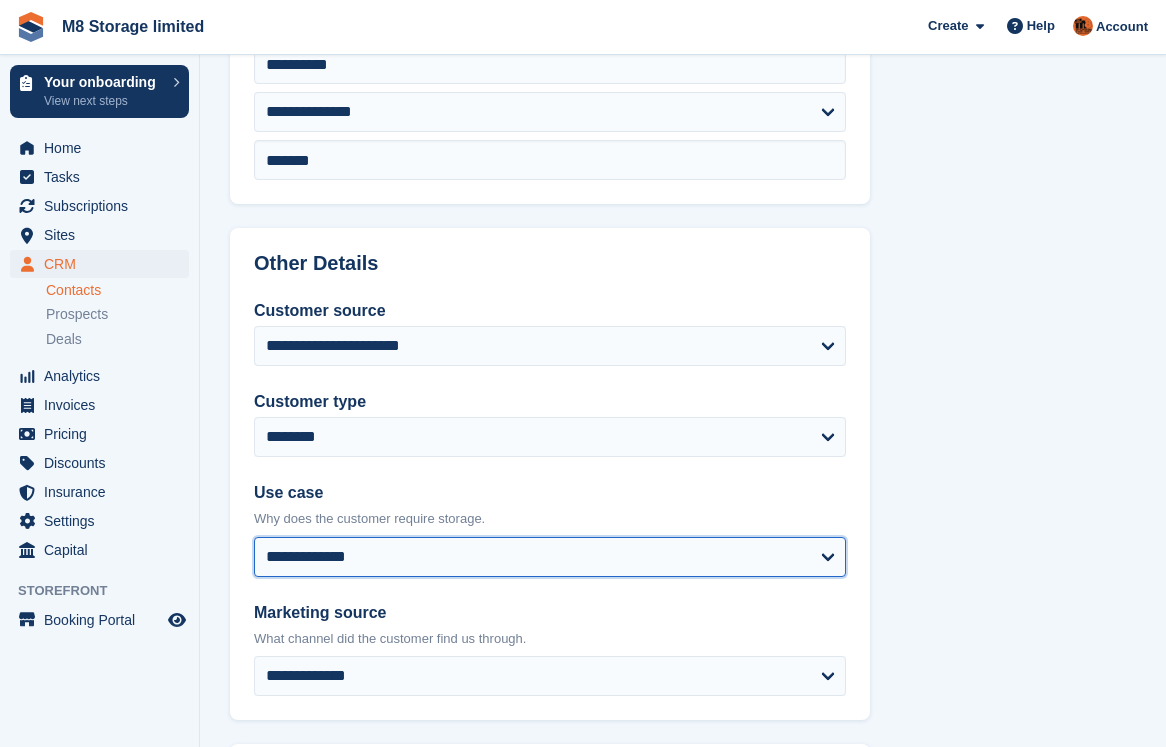 click on "**********" at bounding box center [550, 557] 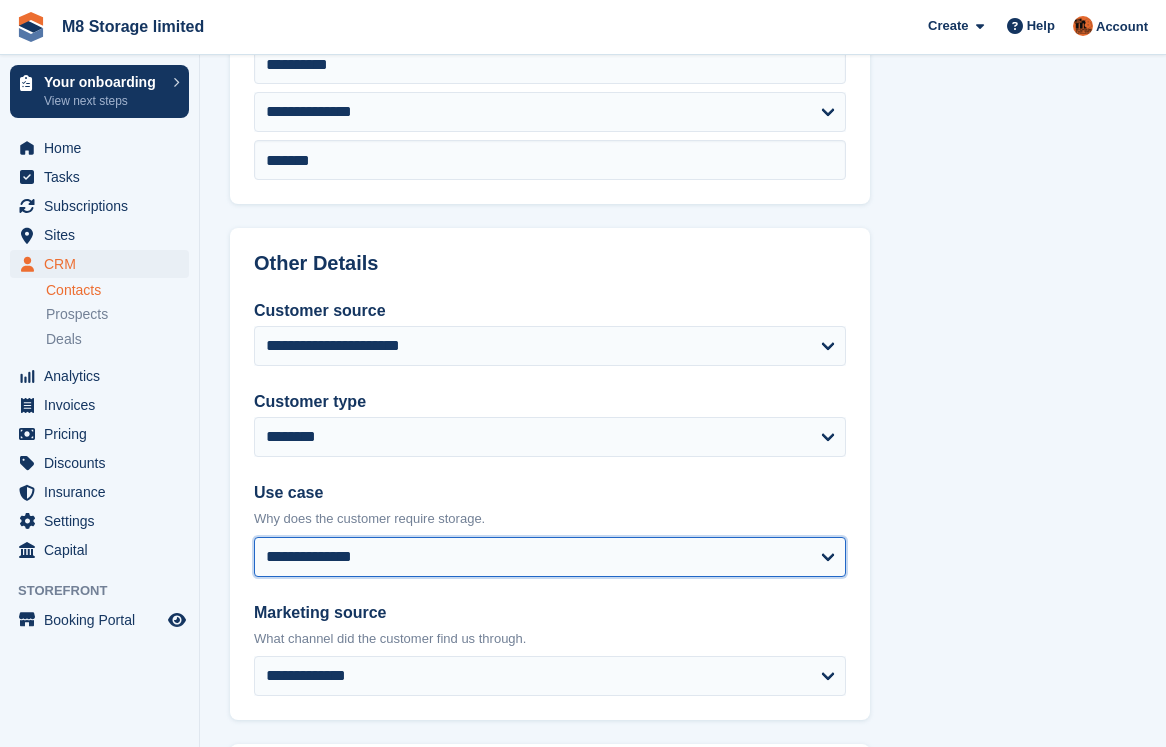 click on "**********" at bounding box center [550, 557] 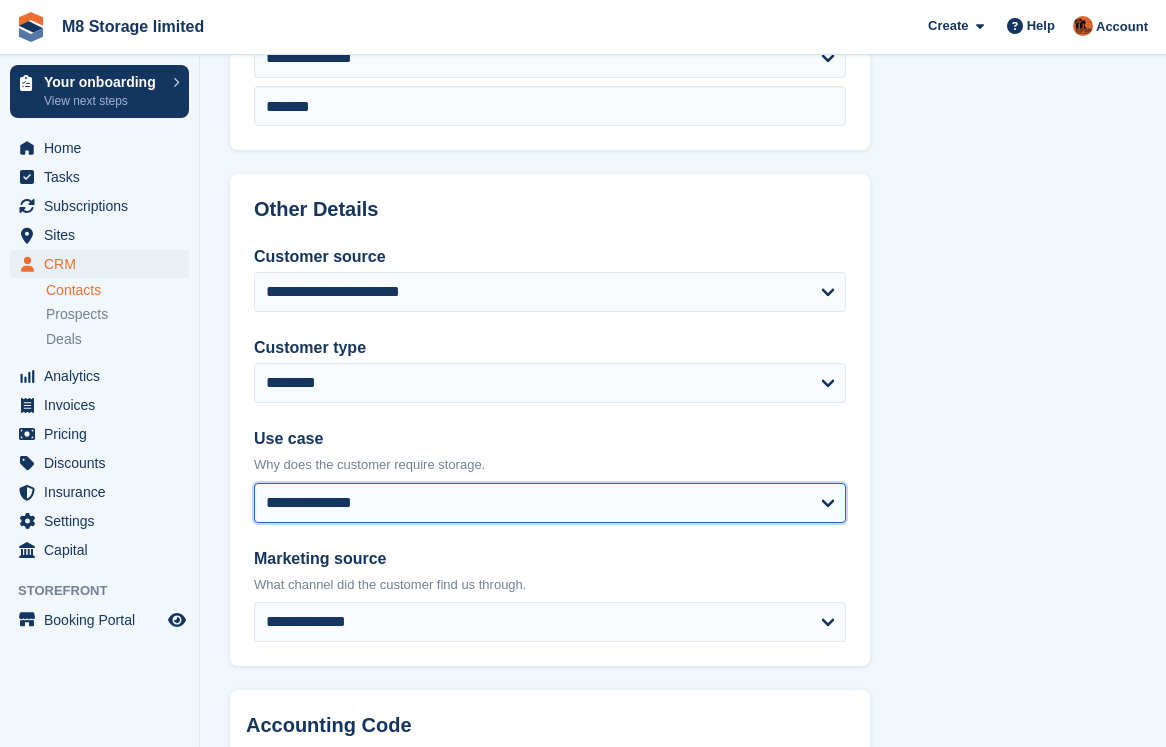 scroll, scrollTop: 900, scrollLeft: 0, axis: vertical 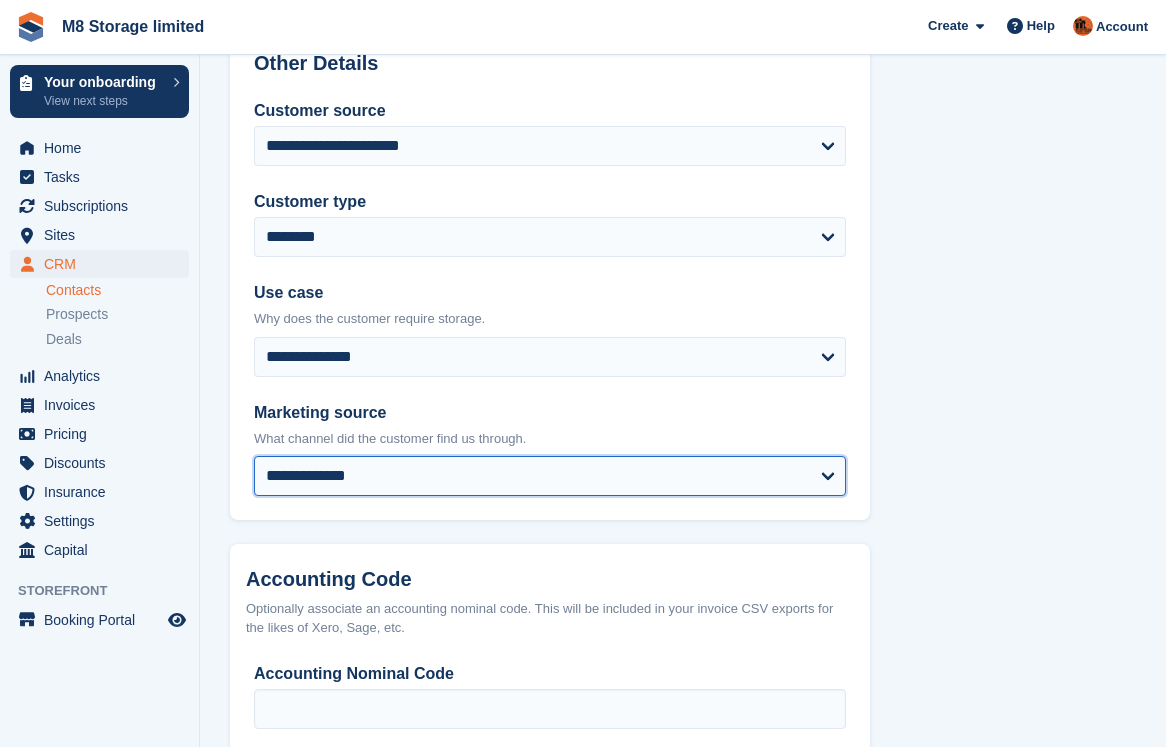 click on "**********" at bounding box center (550, 476) 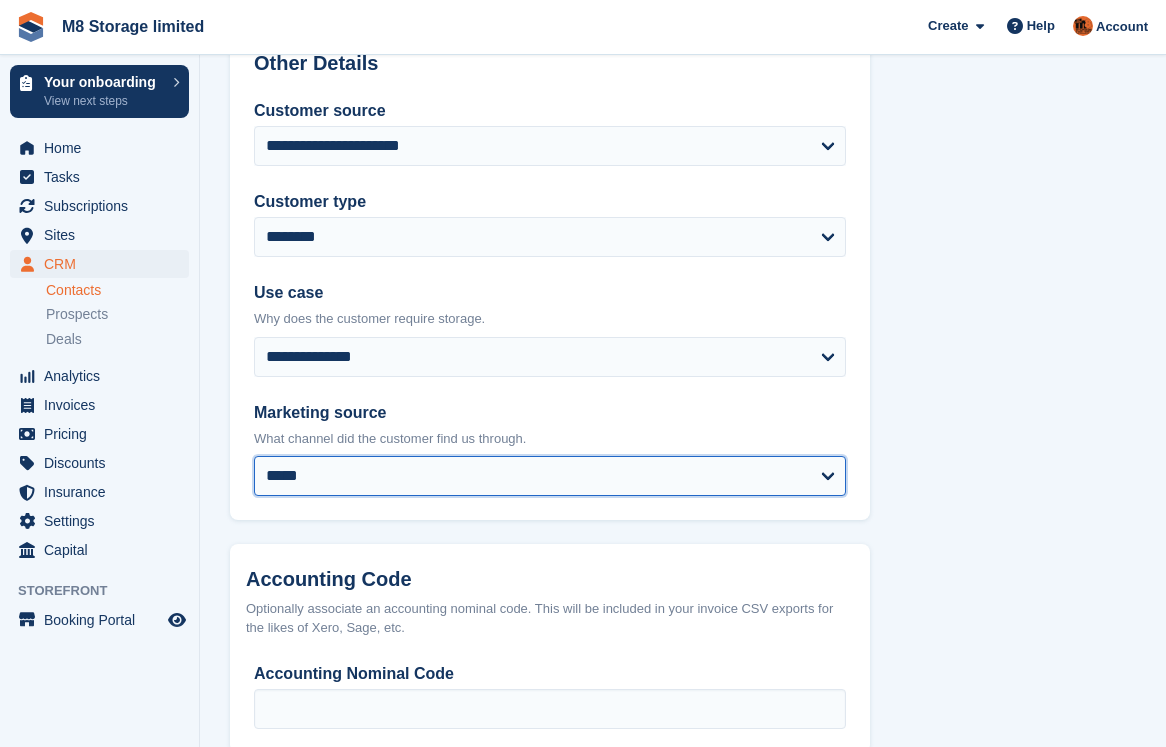 click on "**********" at bounding box center [550, 476] 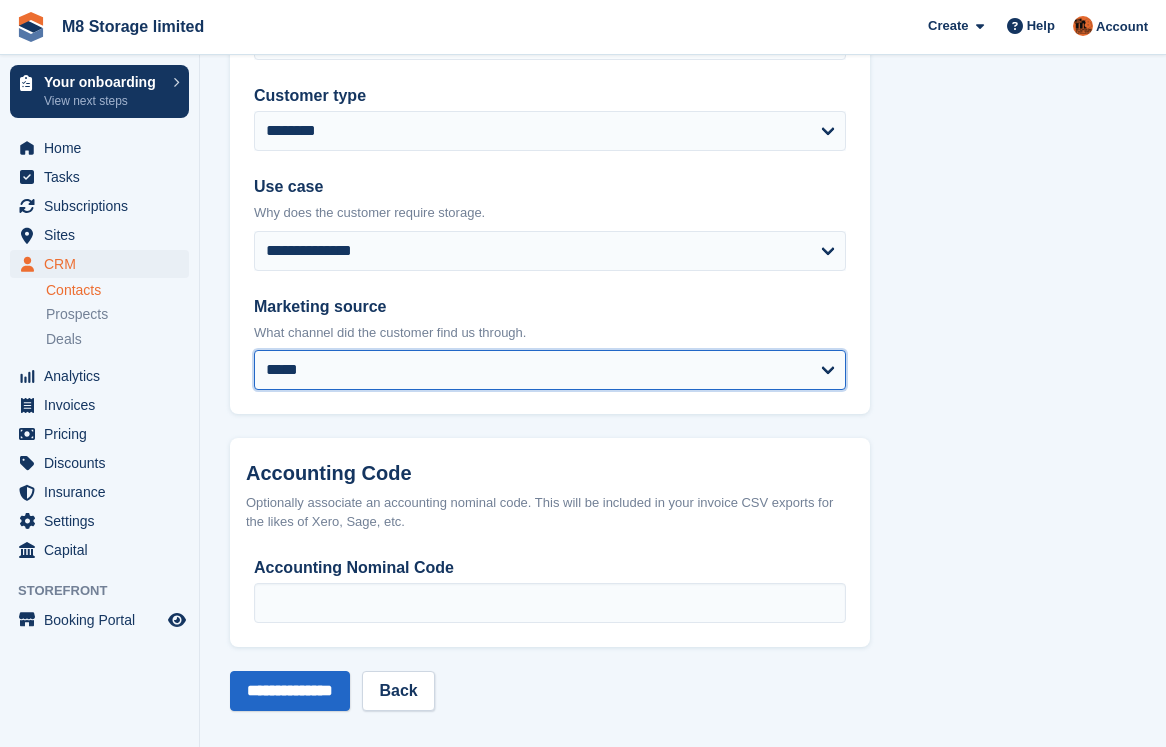 scroll, scrollTop: 1016, scrollLeft: 0, axis: vertical 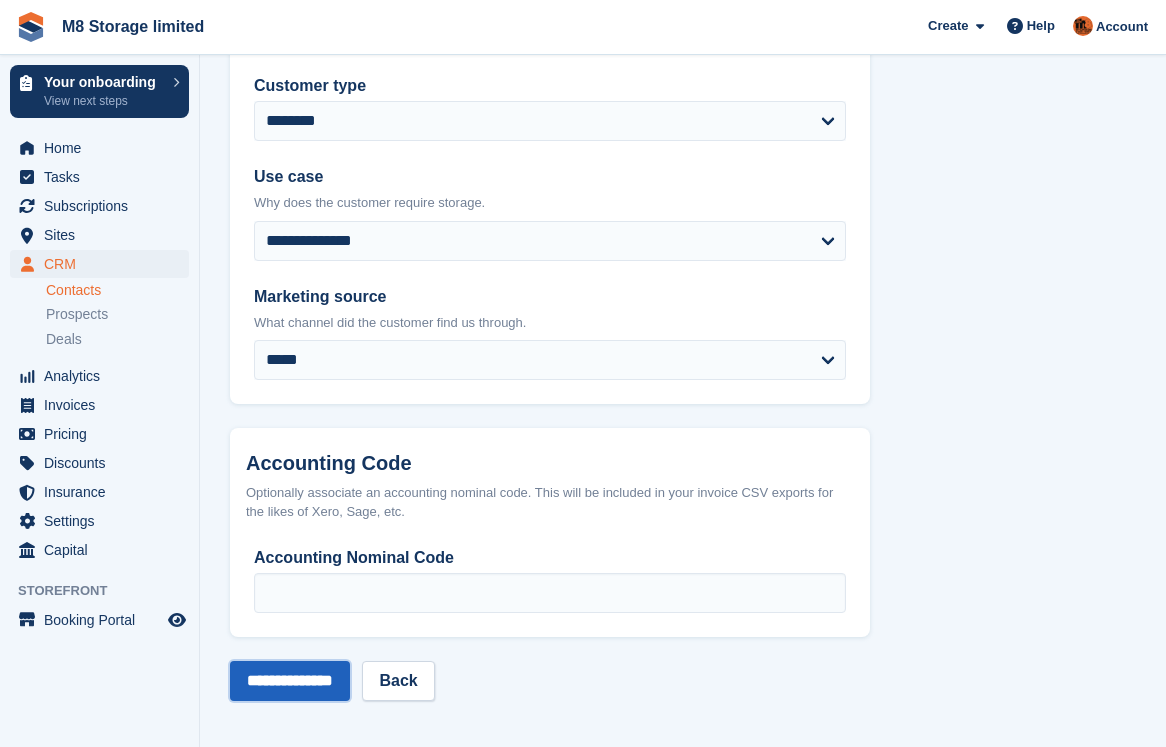 click on "**********" at bounding box center (290, 681) 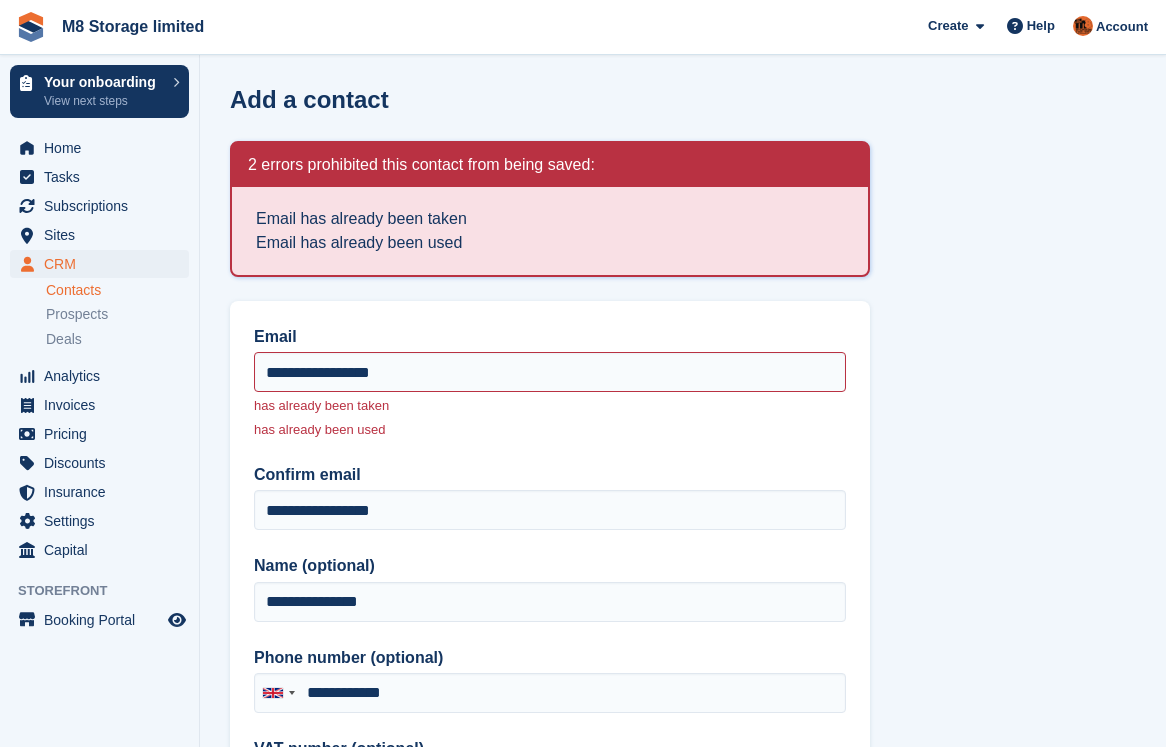 scroll, scrollTop: 0, scrollLeft: 0, axis: both 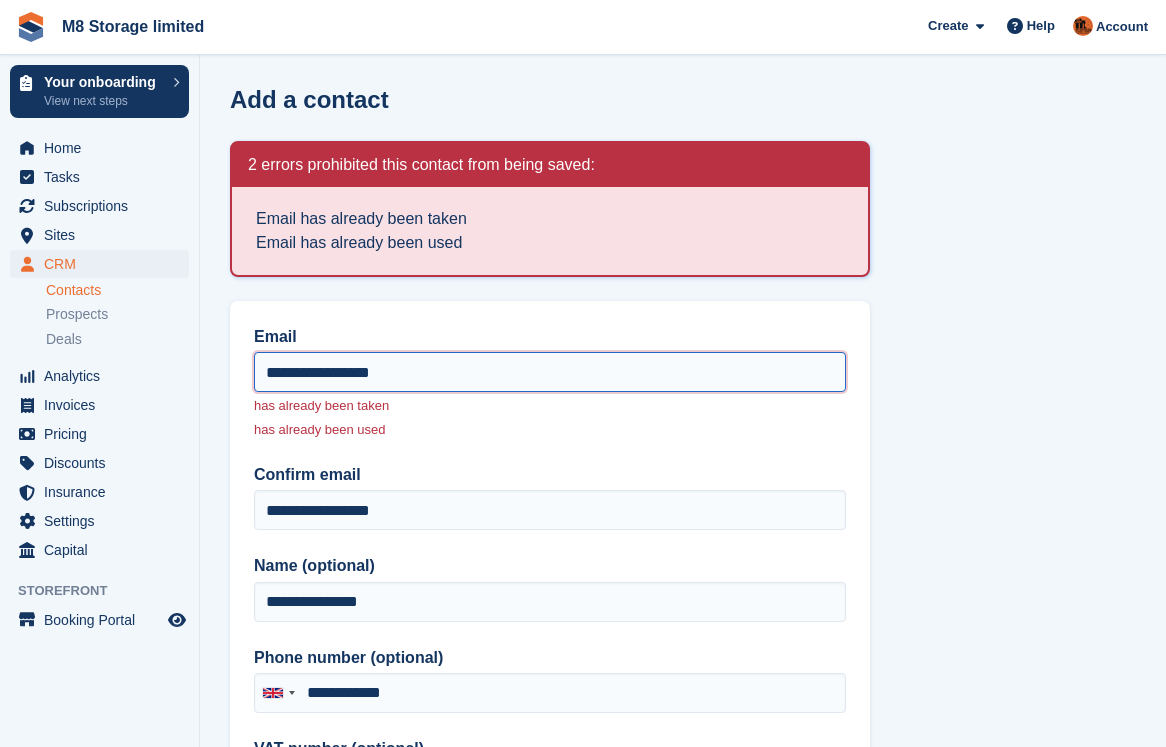 click on "**********" at bounding box center [550, 372] 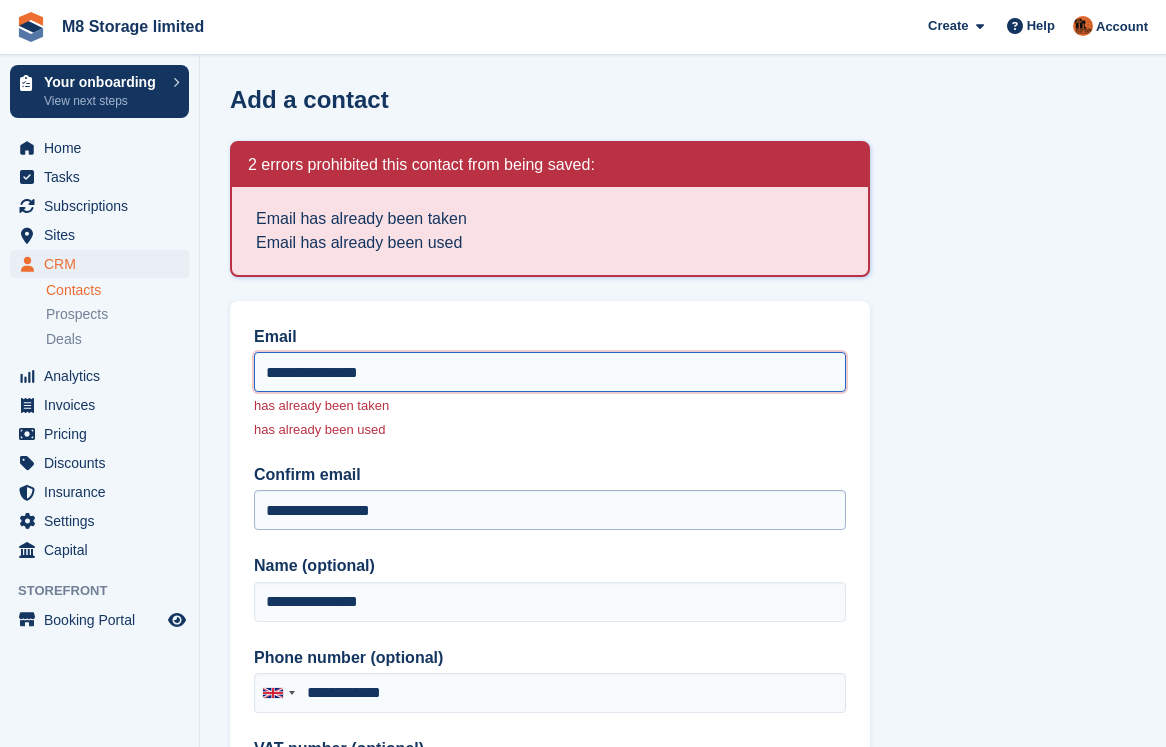 type on "**********" 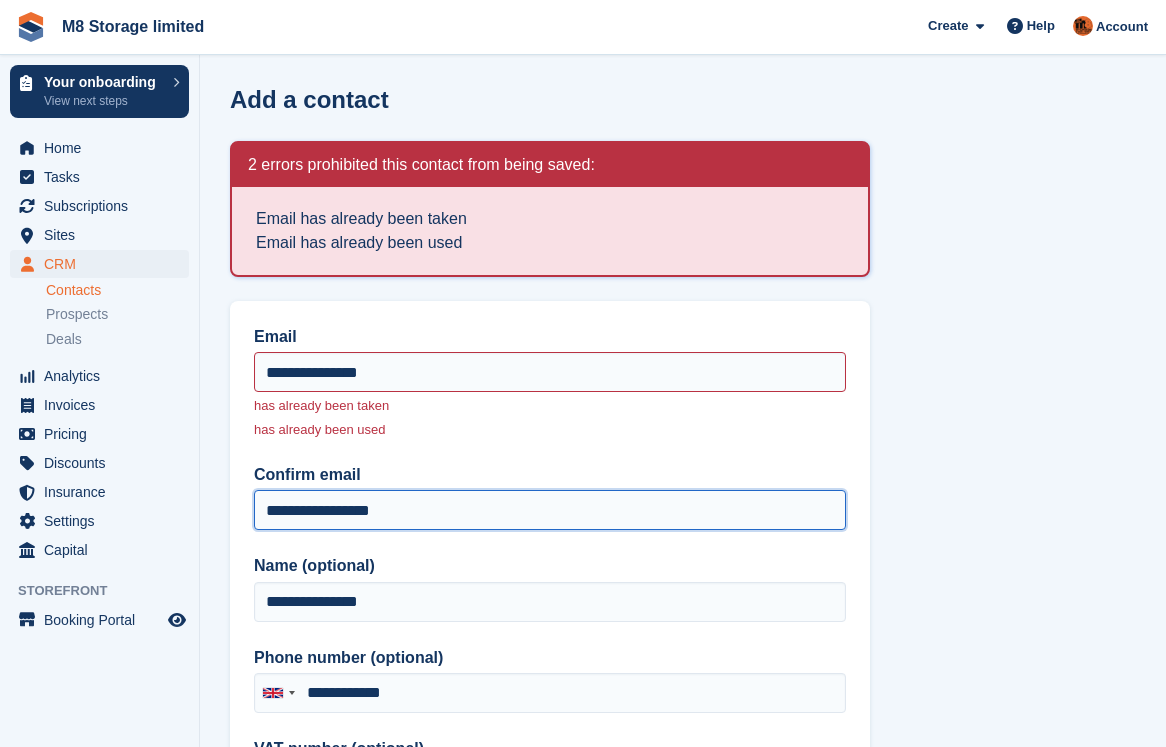 click on "**********" at bounding box center (550, 510) 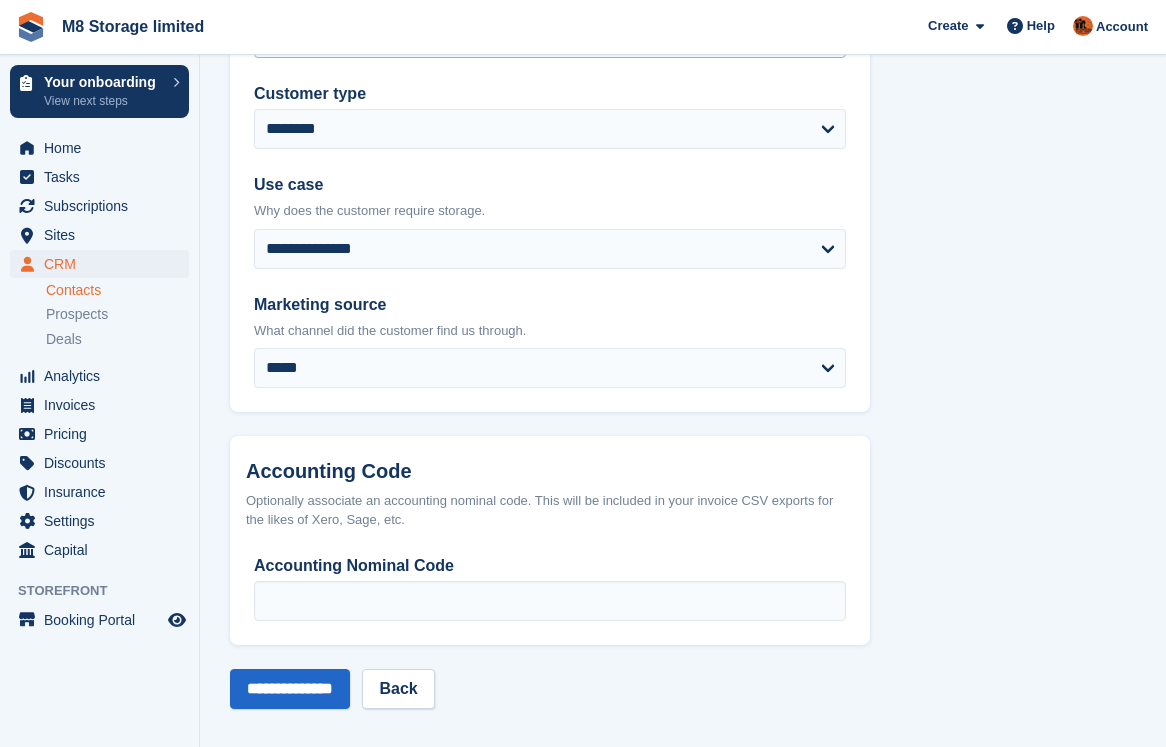 scroll, scrollTop: 1223, scrollLeft: 0, axis: vertical 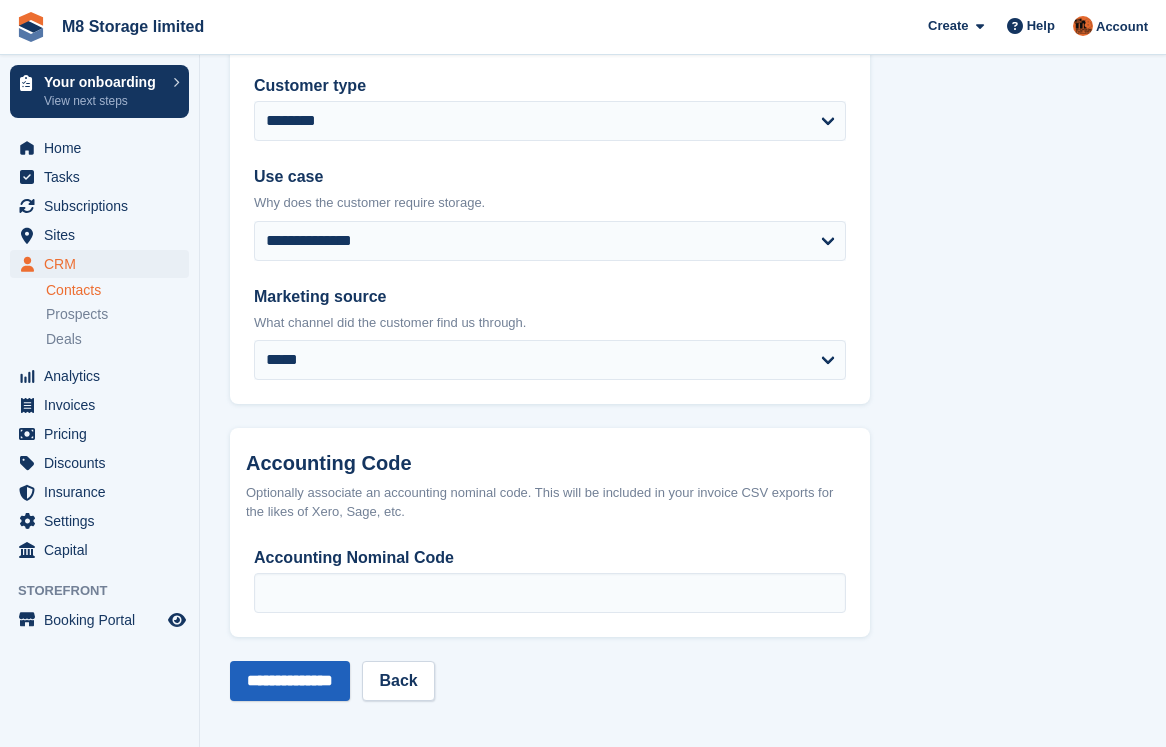 type on "**********" 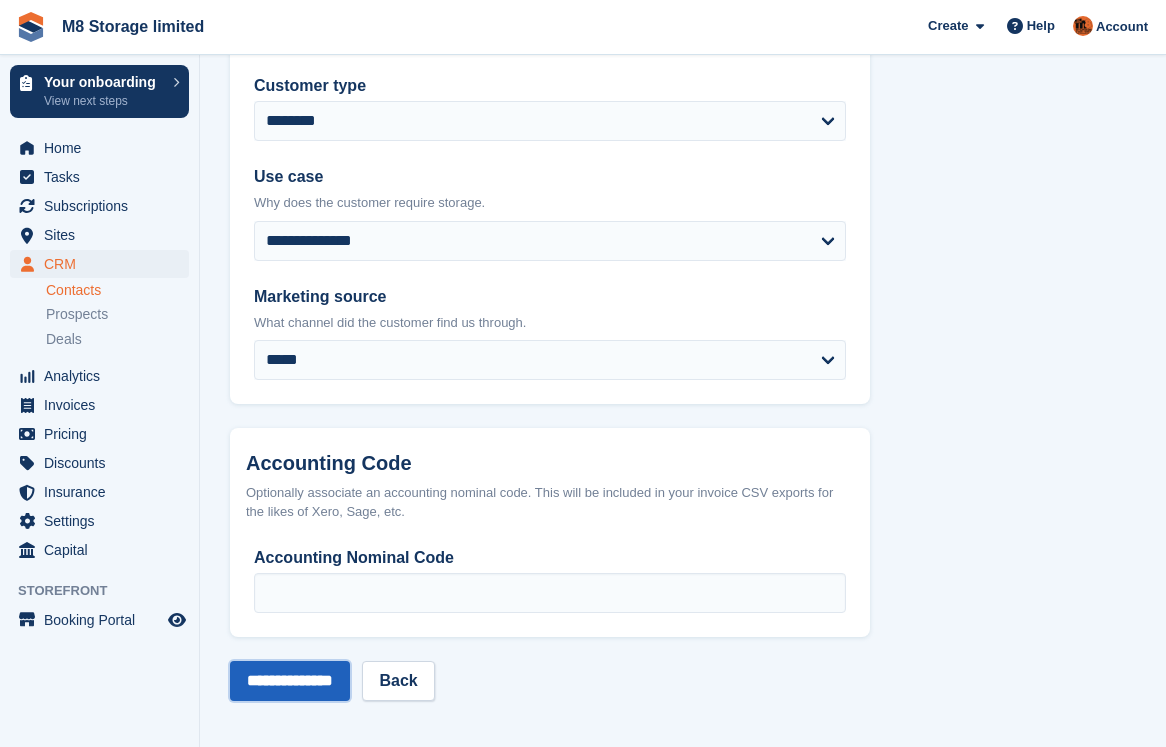 click on "**********" at bounding box center (290, 681) 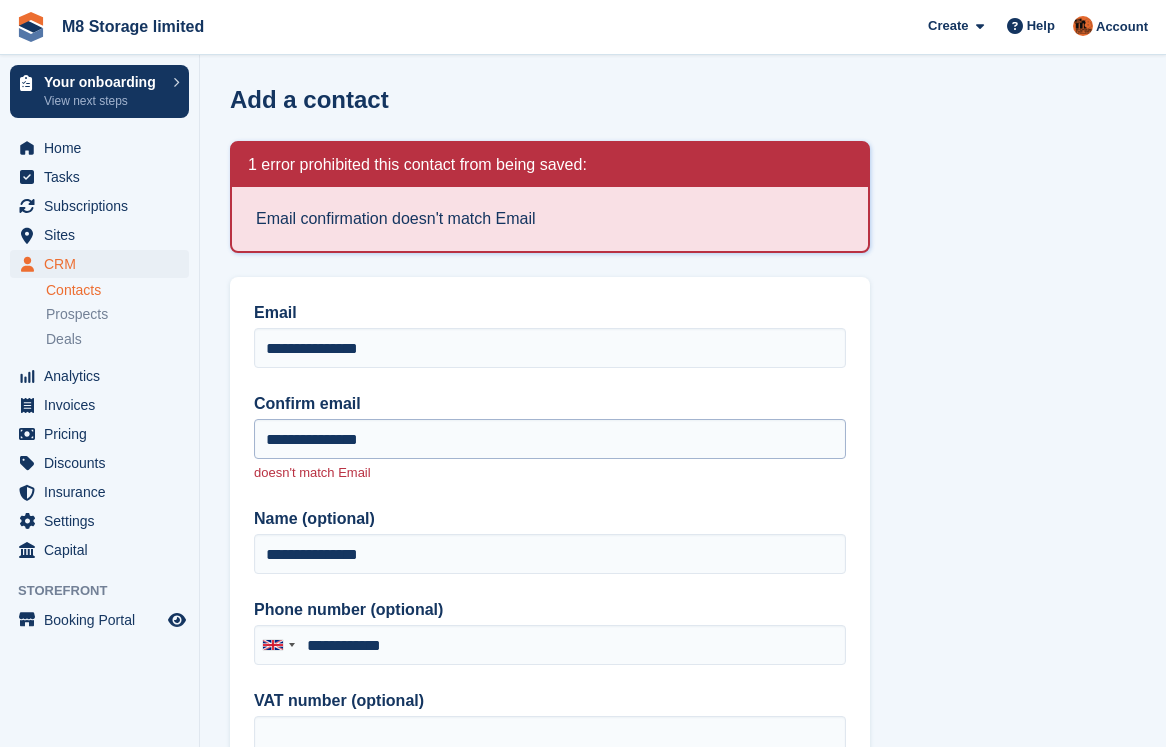 scroll, scrollTop: 0, scrollLeft: 0, axis: both 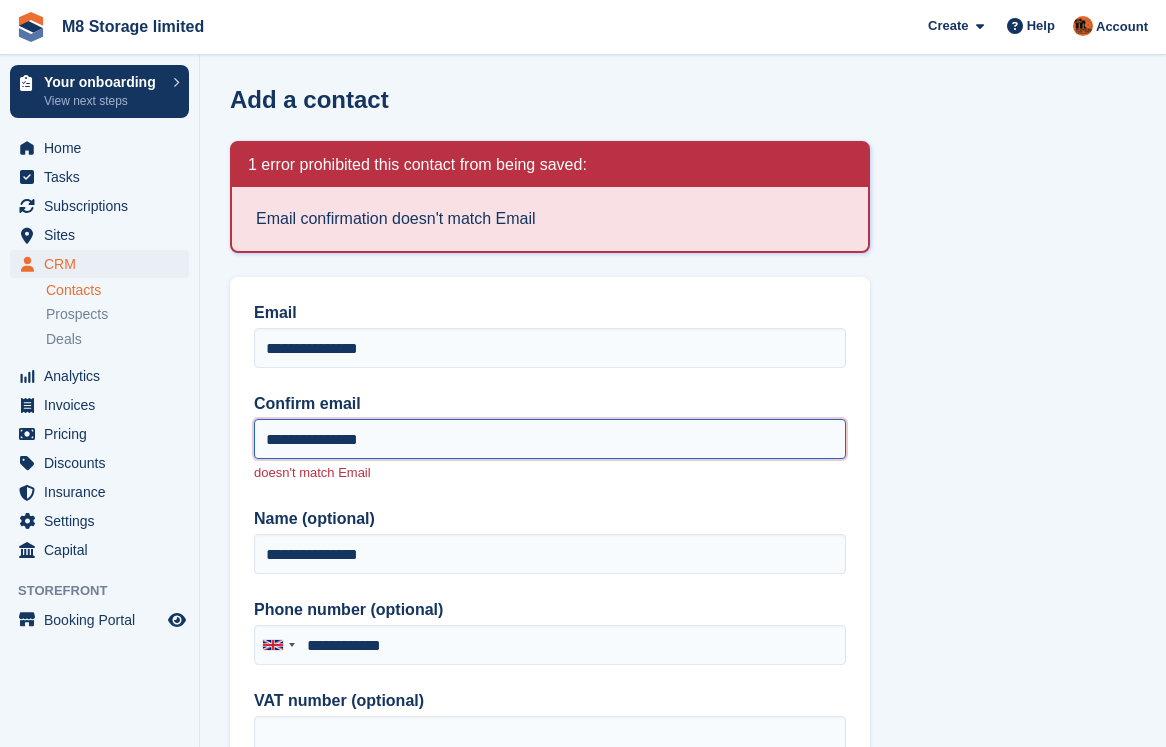 click on "**********" at bounding box center (550, 439) 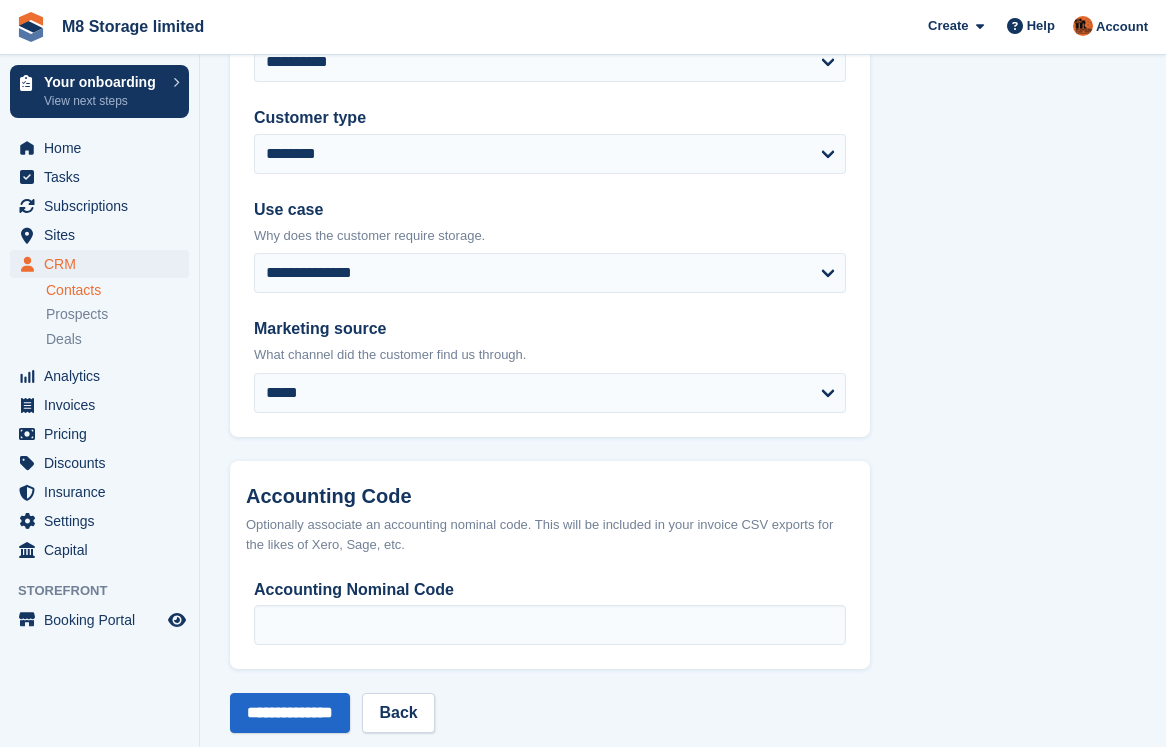 scroll, scrollTop: 1175, scrollLeft: 0, axis: vertical 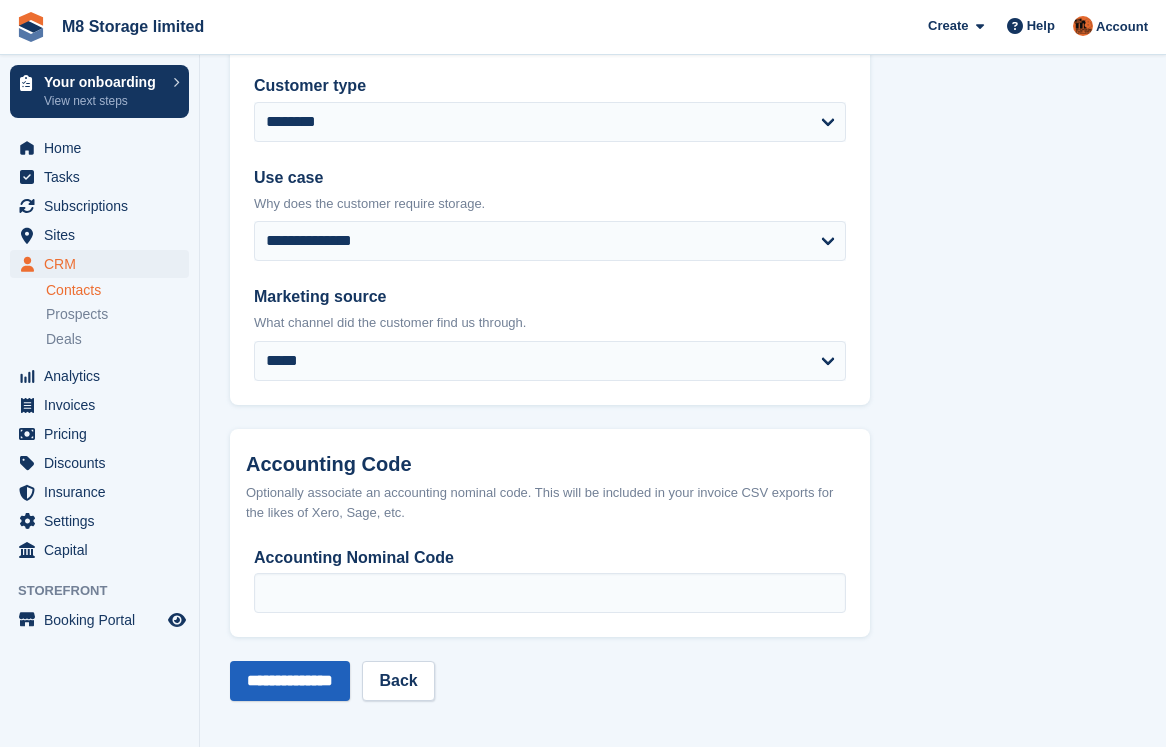 type on "**********" 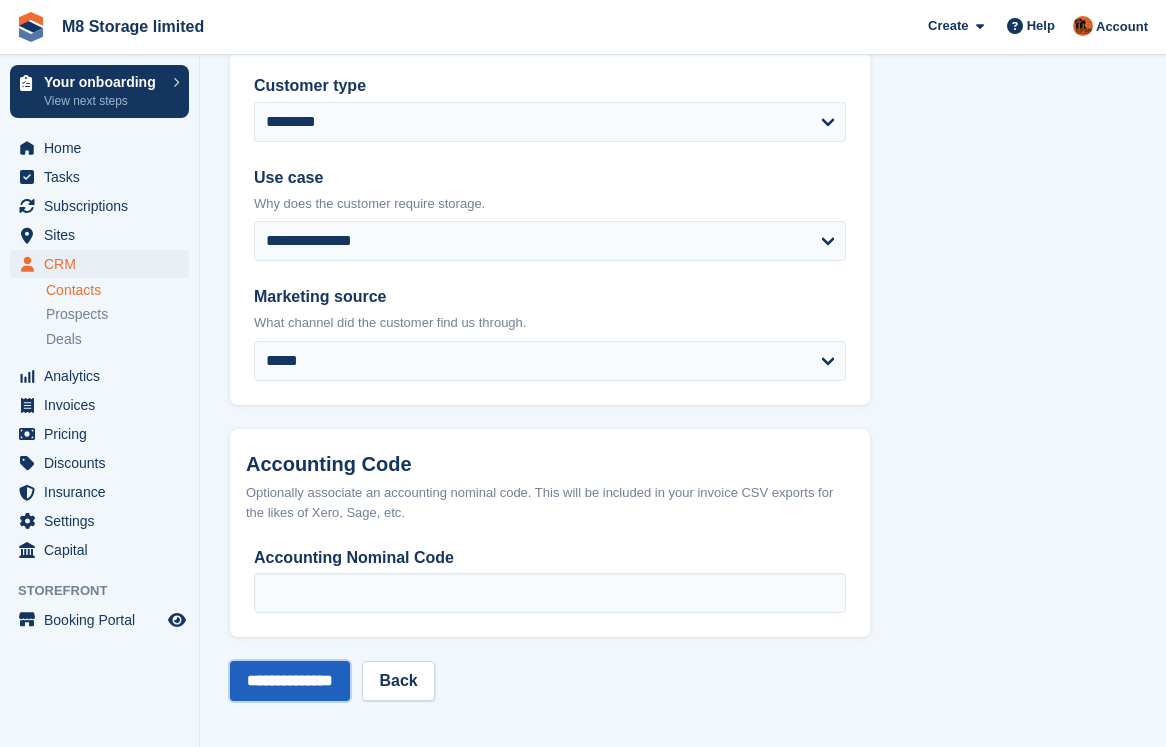 click on "**********" at bounding box center [290, 681] 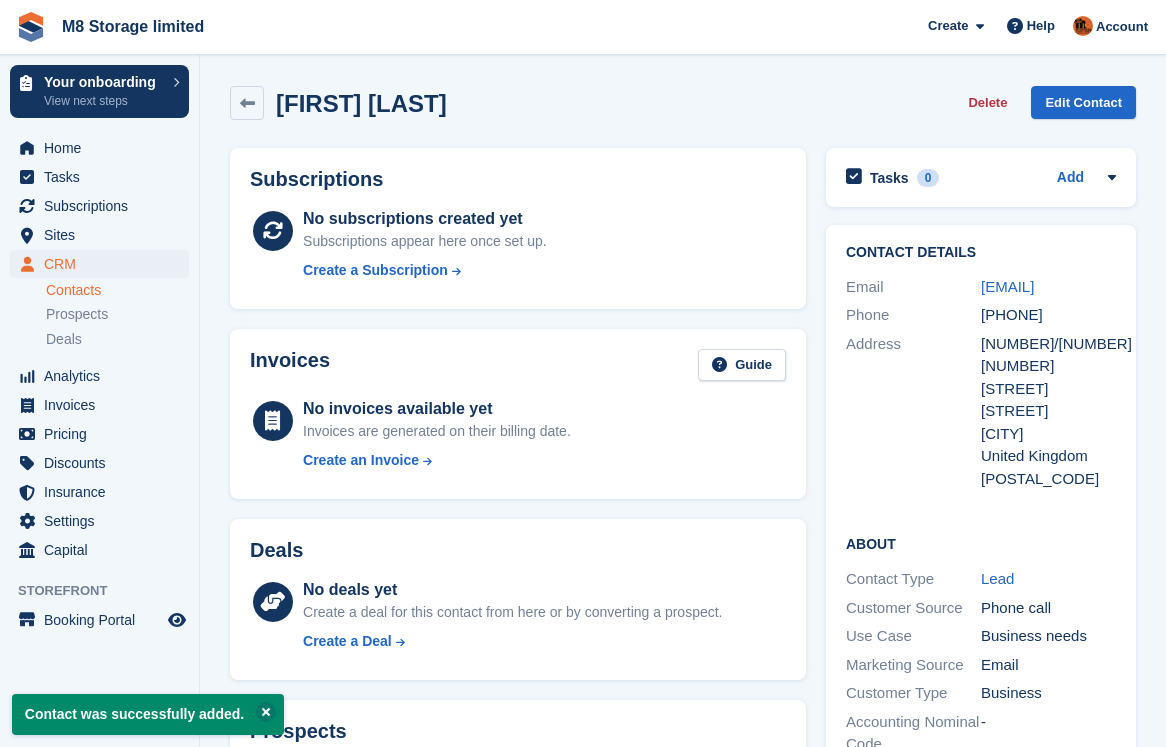 scroll, scrollTop: 0, scrollLeft: 0, axis: both 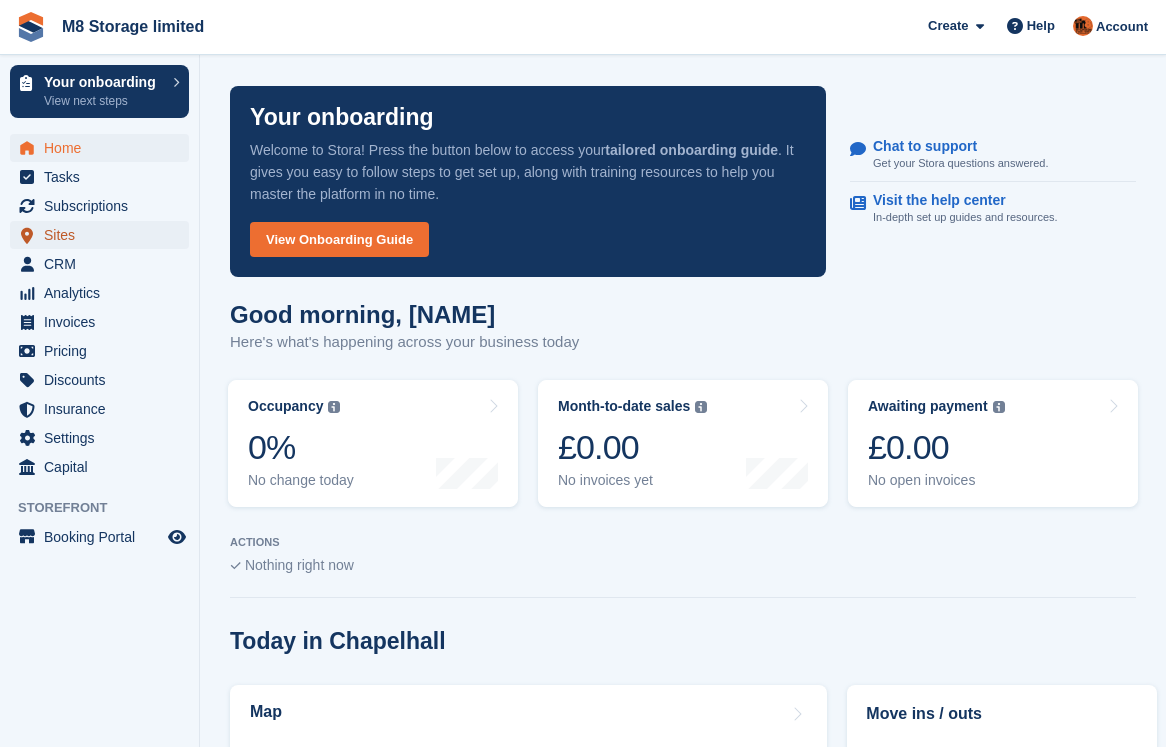 click on "Sites" at bounding box center [104, 235] 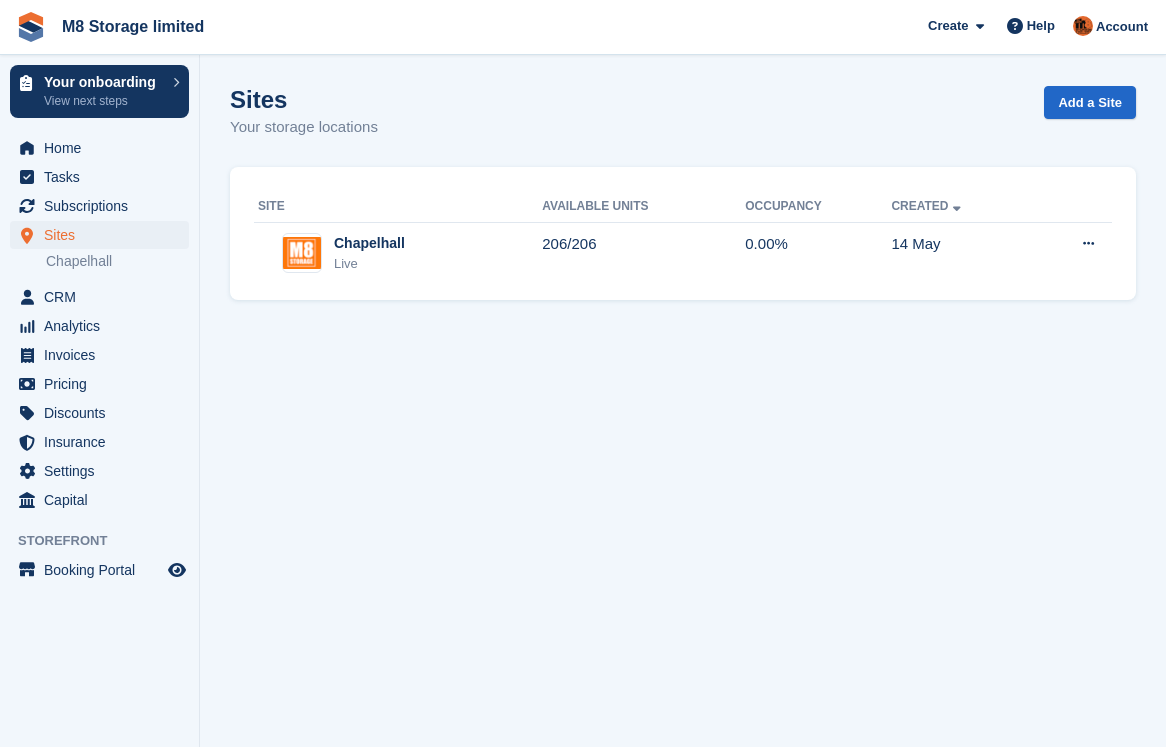scroll, scrollTop: 0, scrollLeft: 0, axis: both 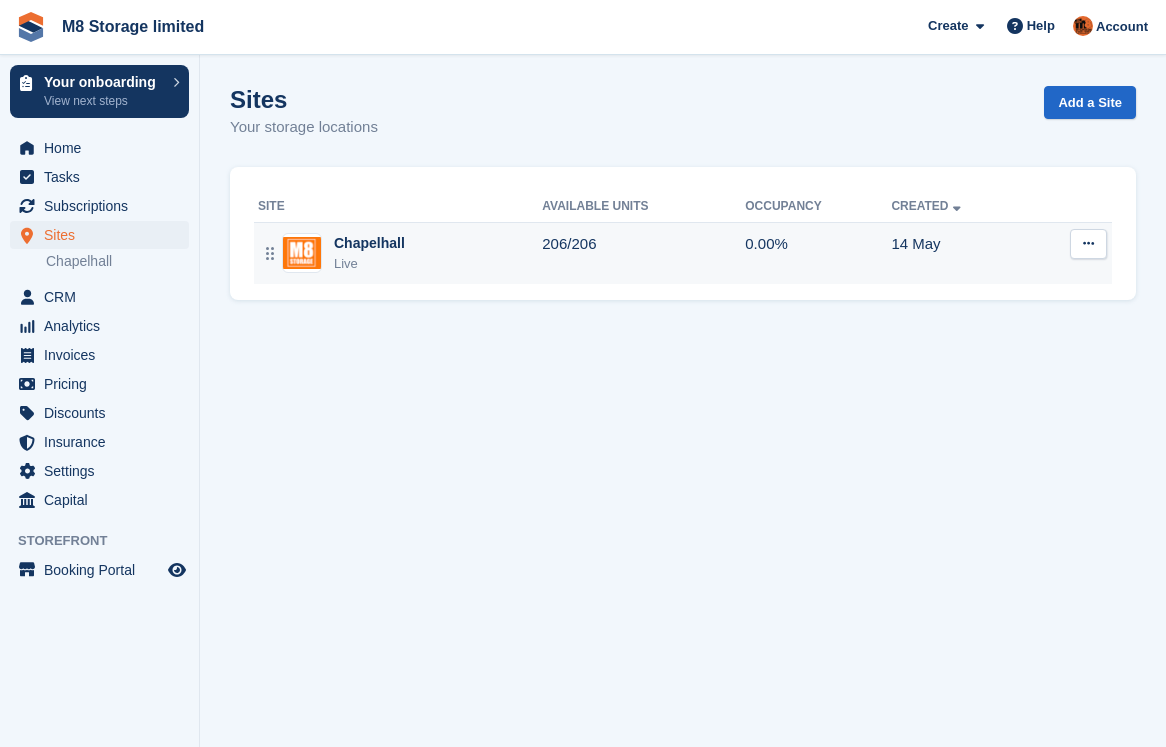 click on "[CITY] Live" at bounding box center [400, 253] 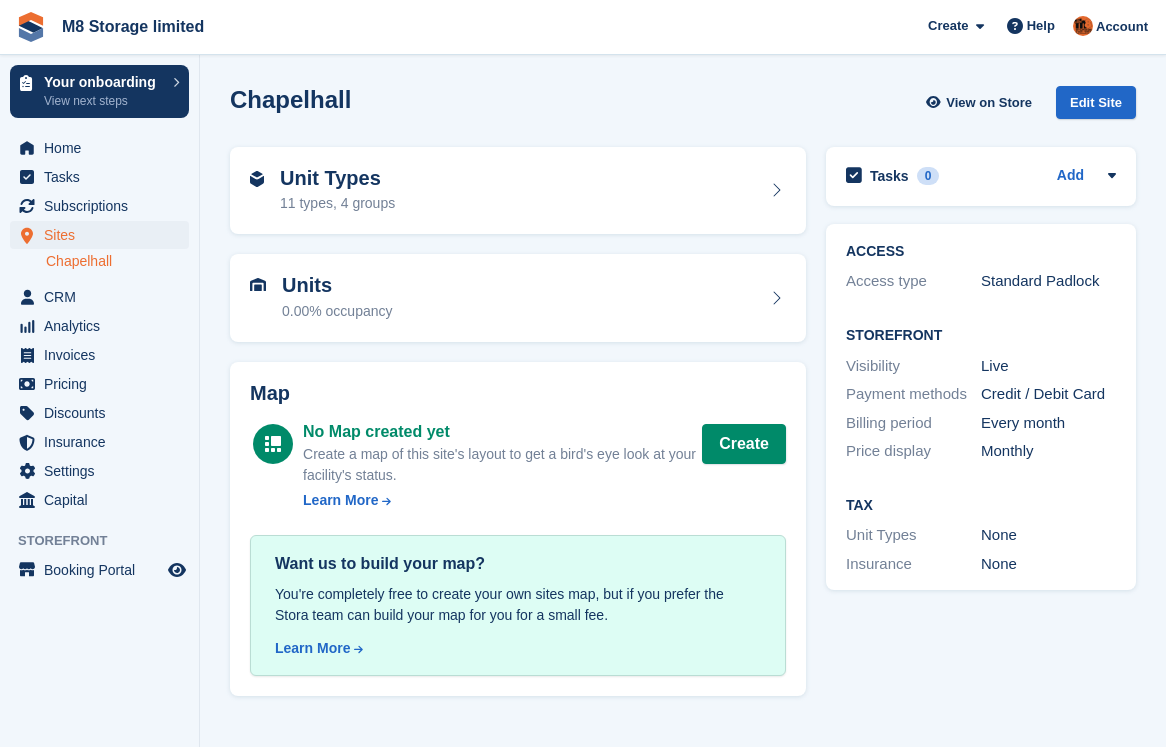 scroll, scrollTop: 0, scrollLeft: 0, axis: both 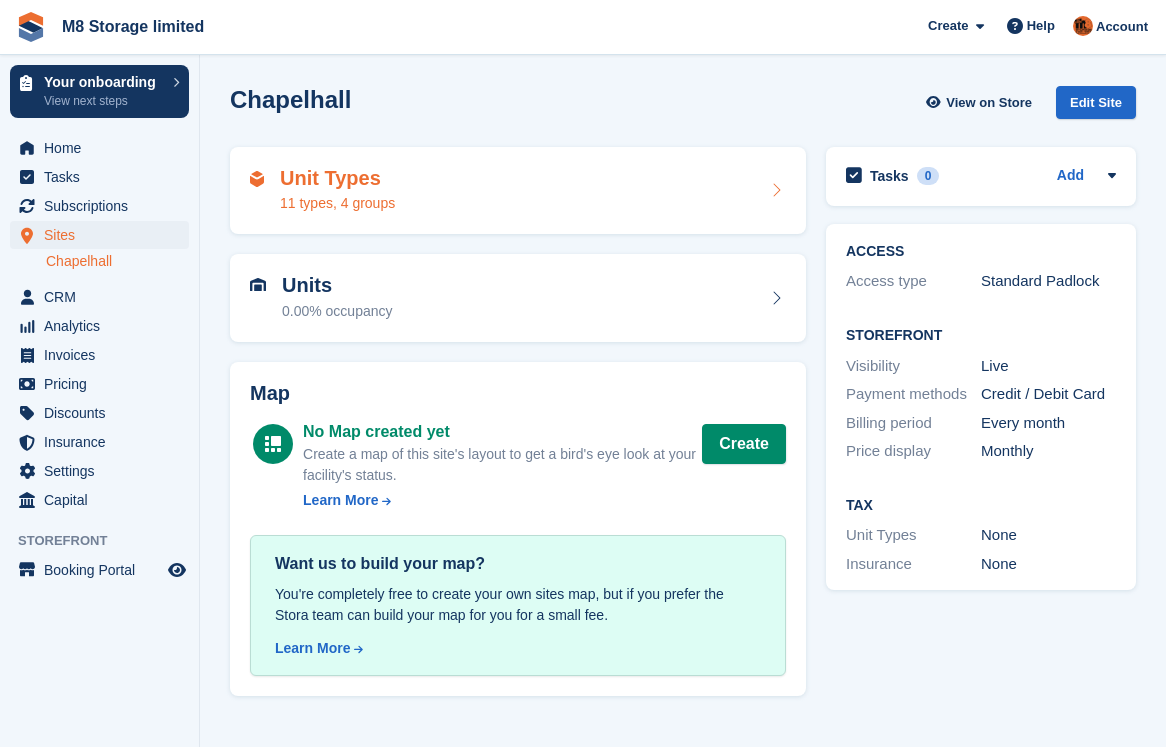 click on "11 types, 4 groups" at bounding box center (337, 203) 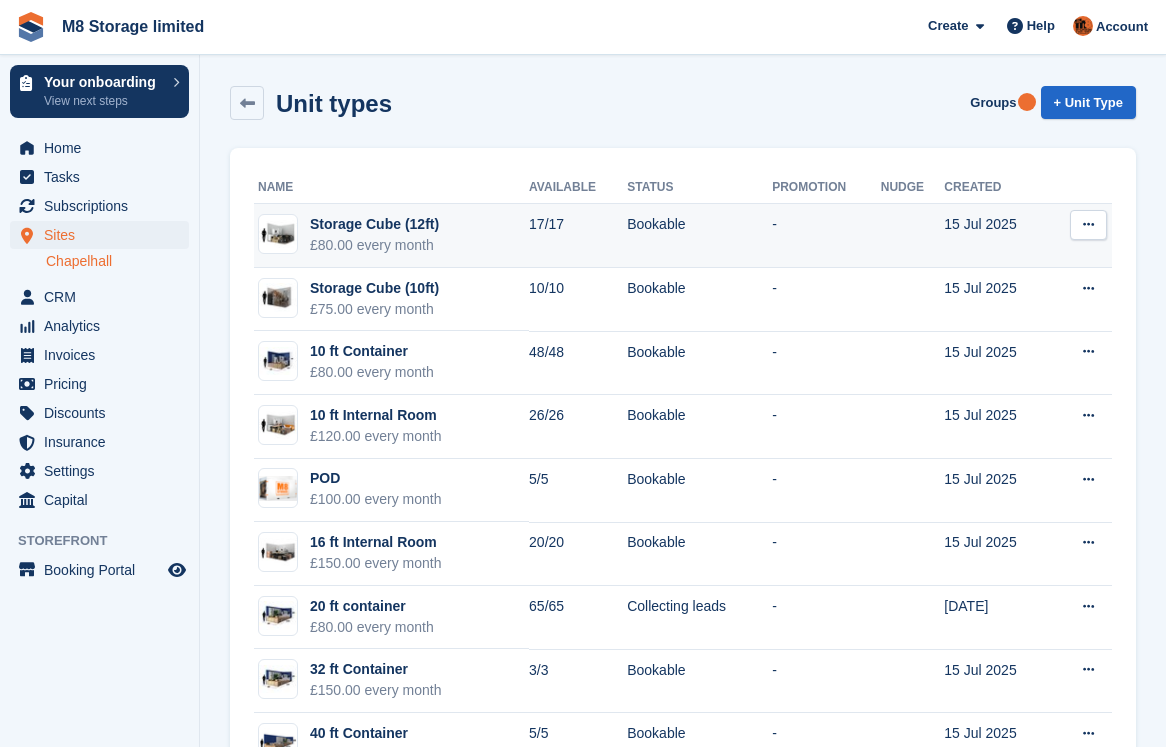click on "Storage Cube (12ft)
£80.00 every month" at bounding box center (391, 236) 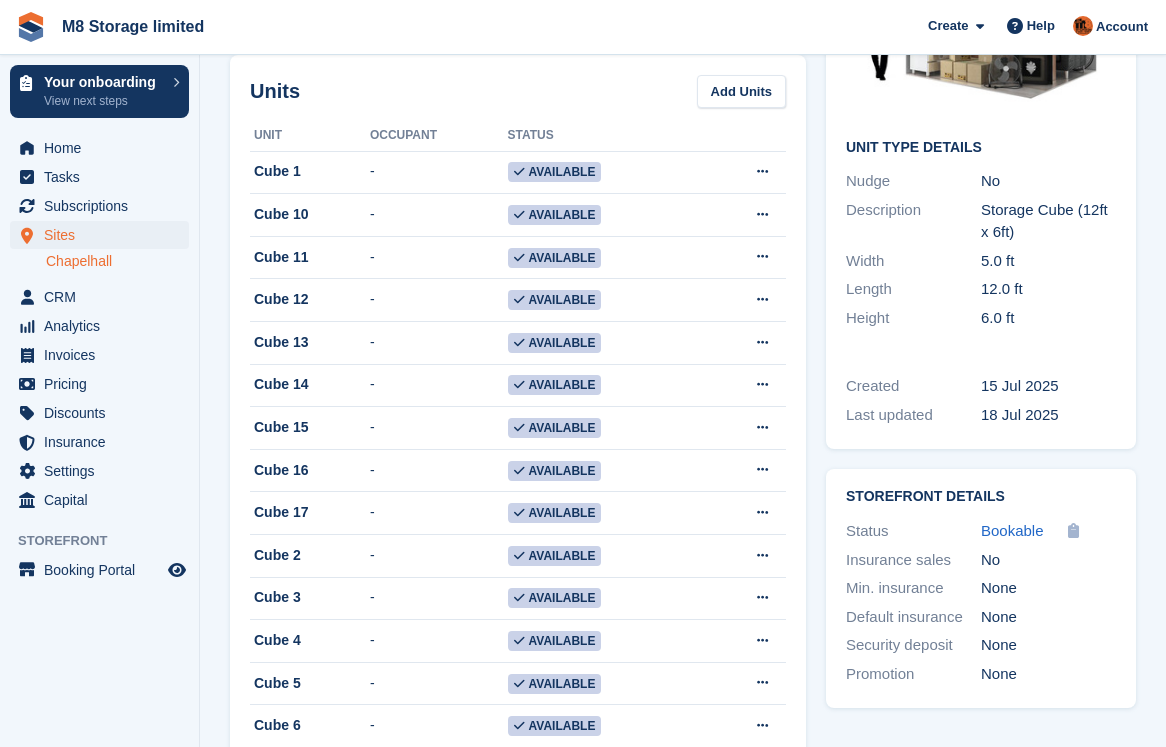 scroll, scrollTop: 0, scrollLeft: 0, axis: both 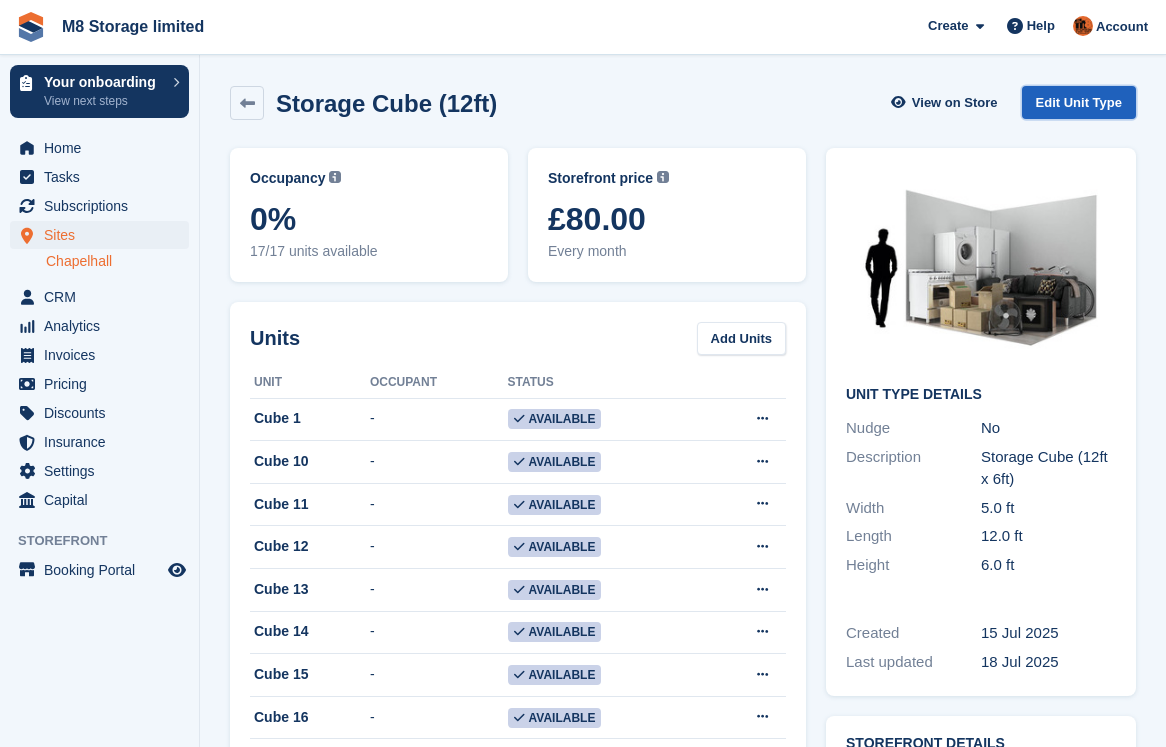 click on "Edit Unit Type" at bounding box center [1079, 102] 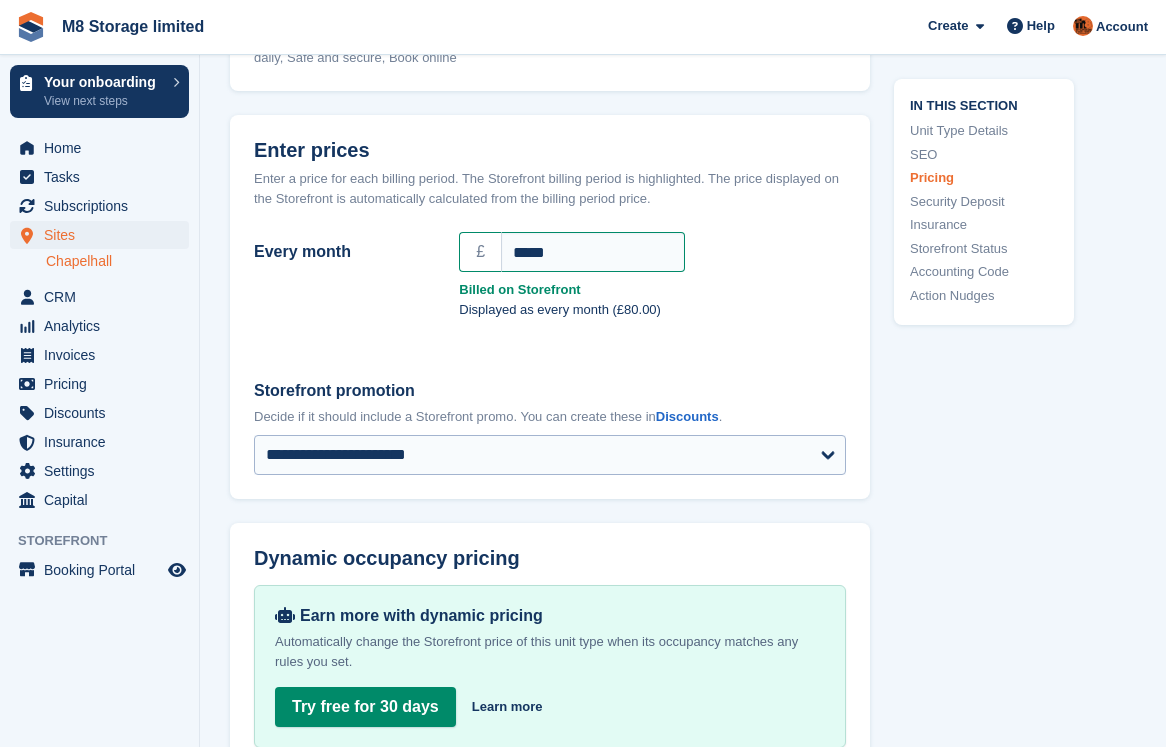 scroll, scrollTop: 1700, scrollLeft: 0, axis: vertical 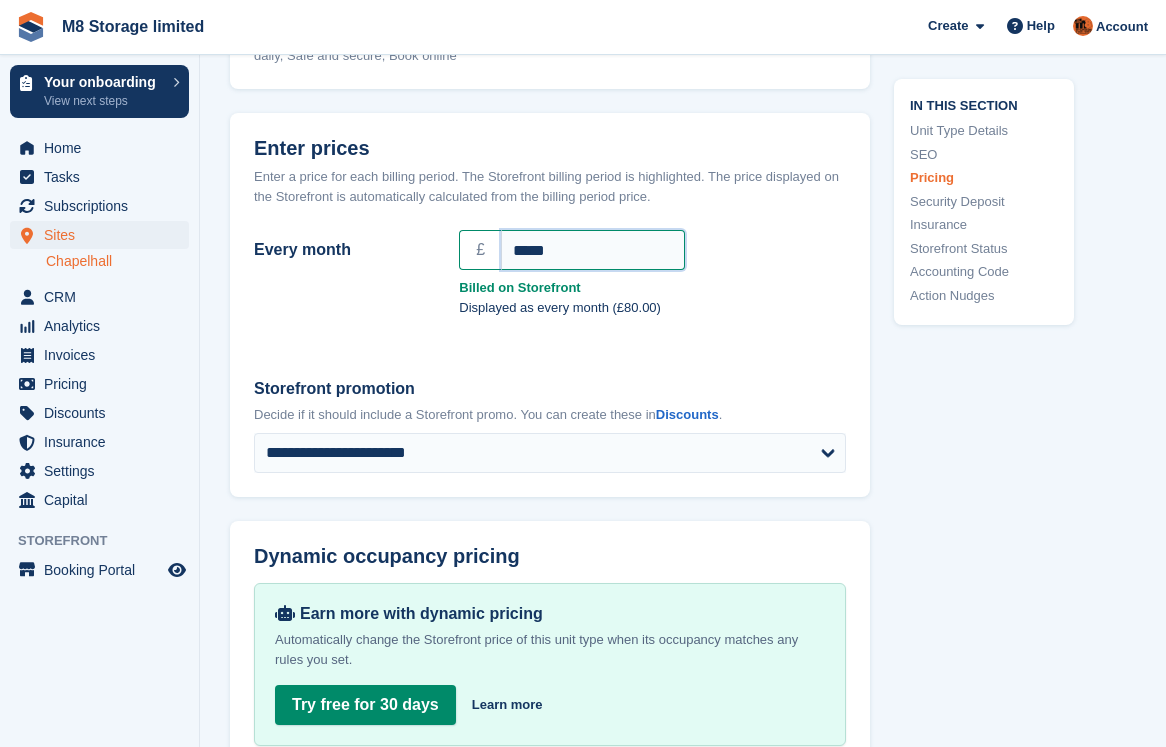 click on "*****" at bounding box center (593, 250) 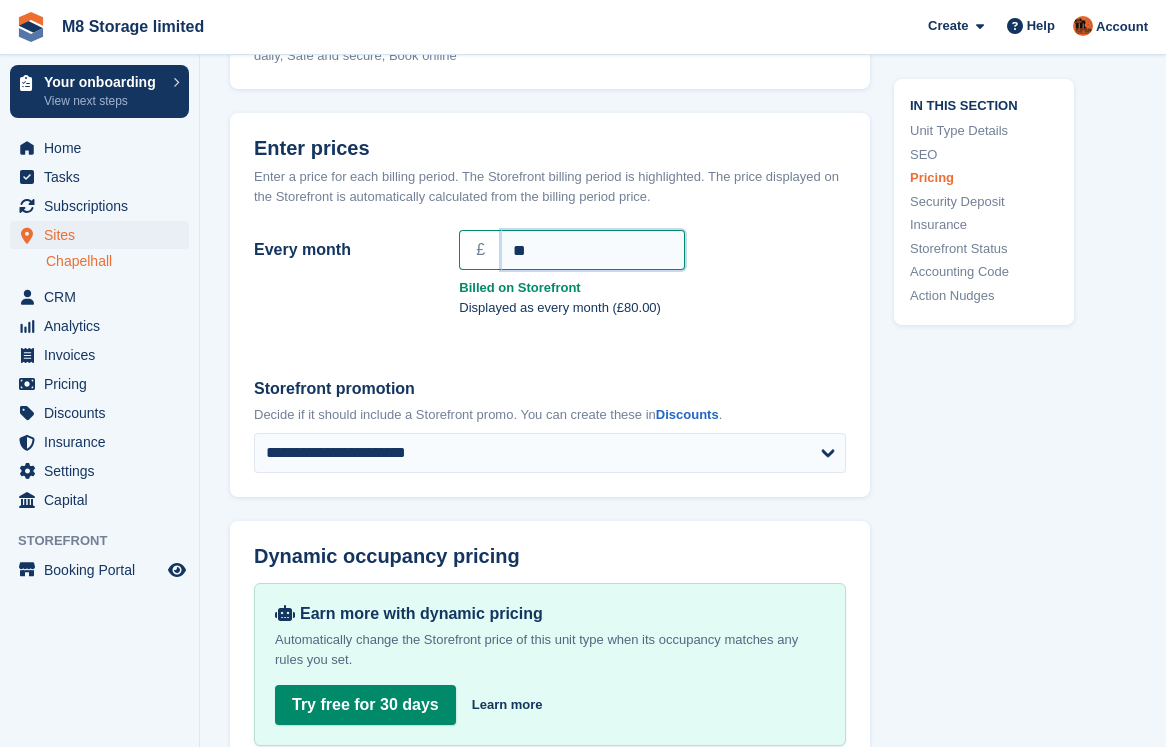 type on "*" 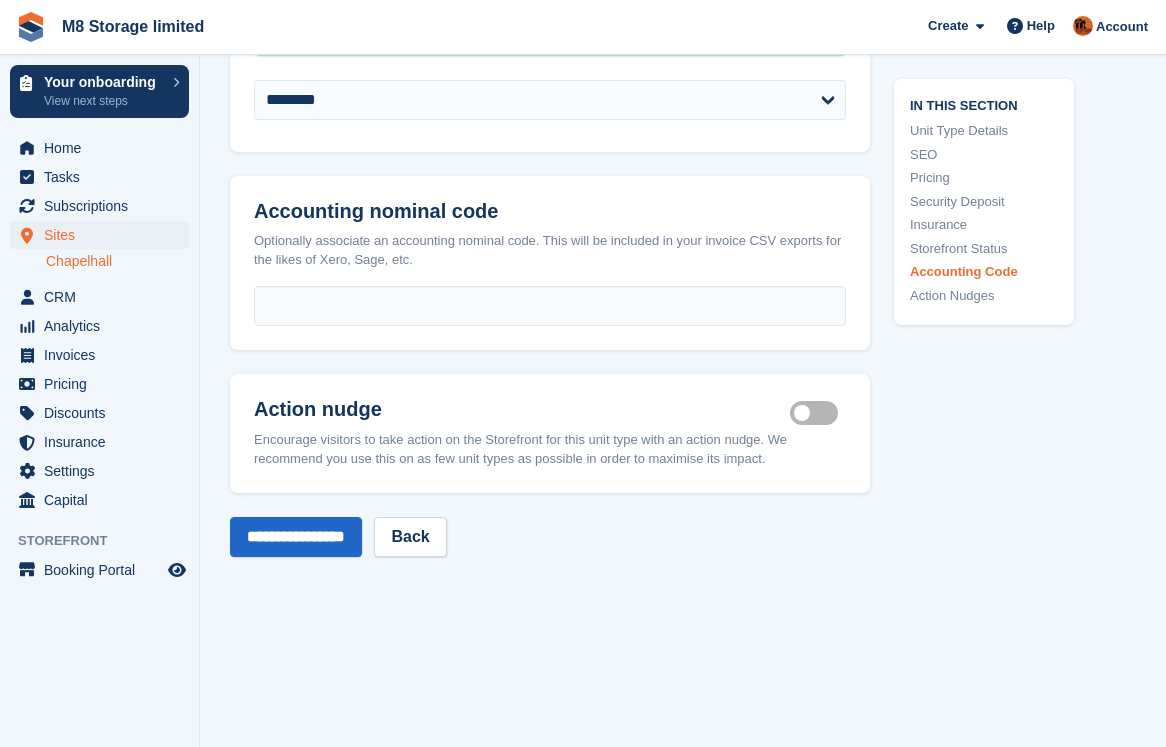 scroll, scrollTop: 3200, scrollLeft: 0, axis: vertical 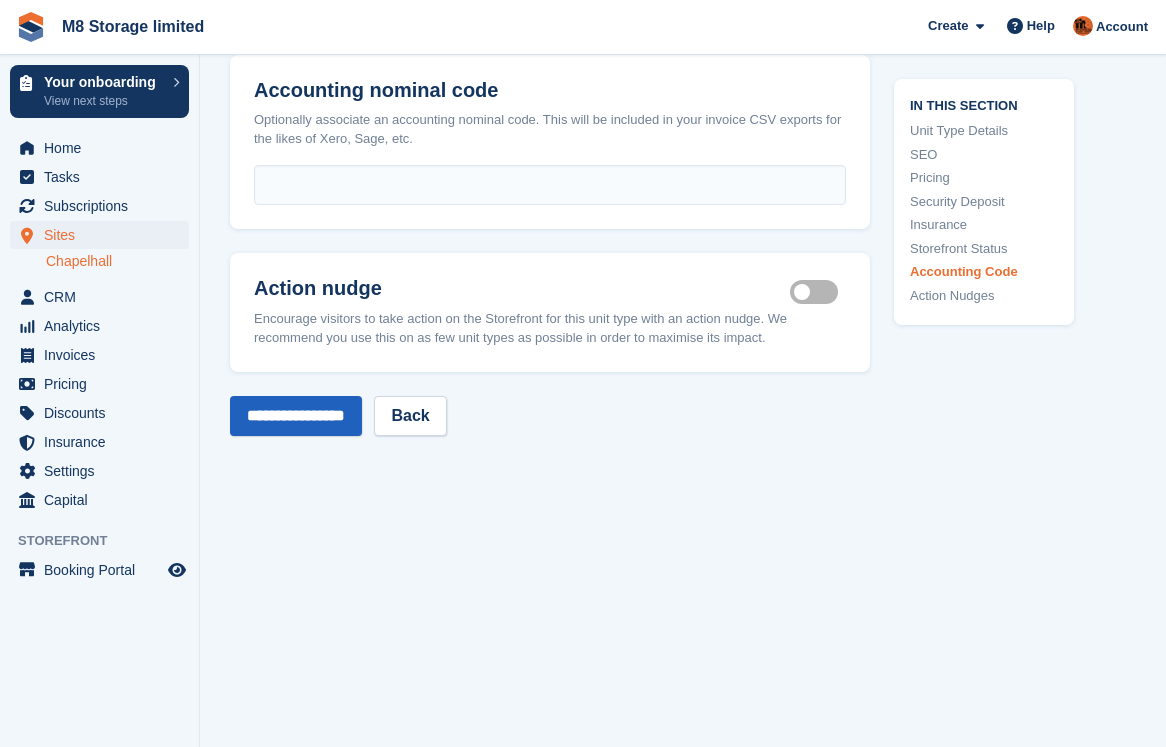 type on "*****" 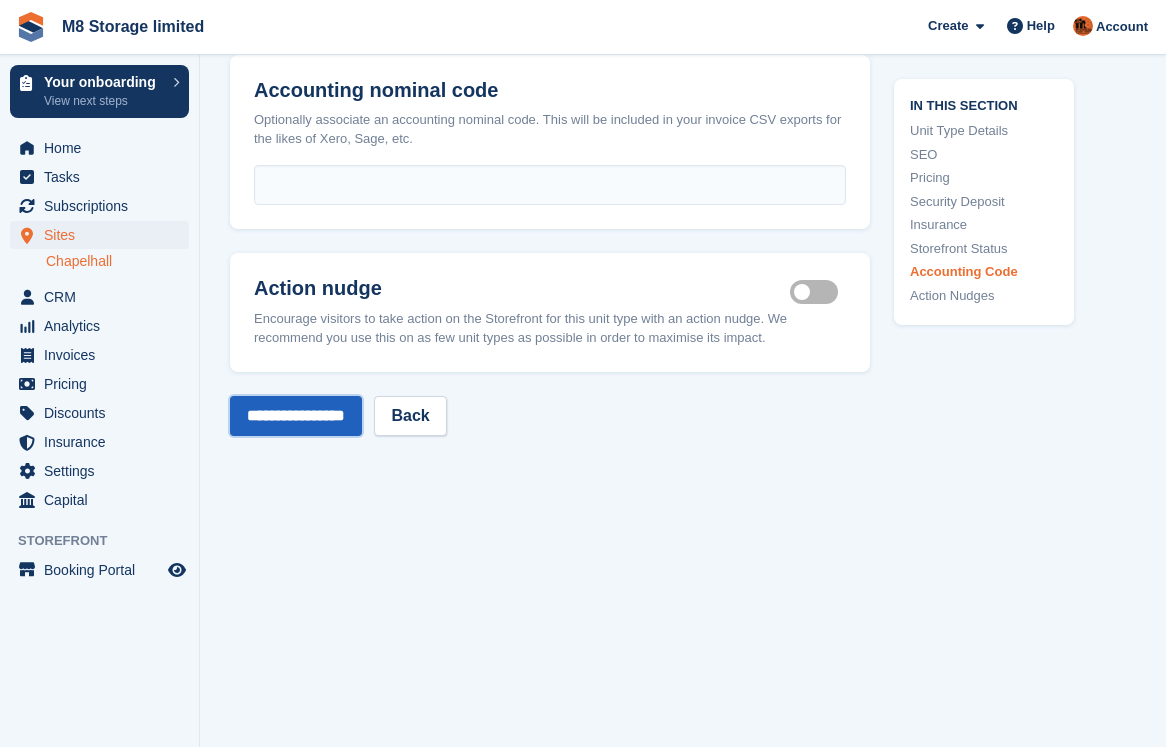 click on "**********" at bounding box center [296, 416] 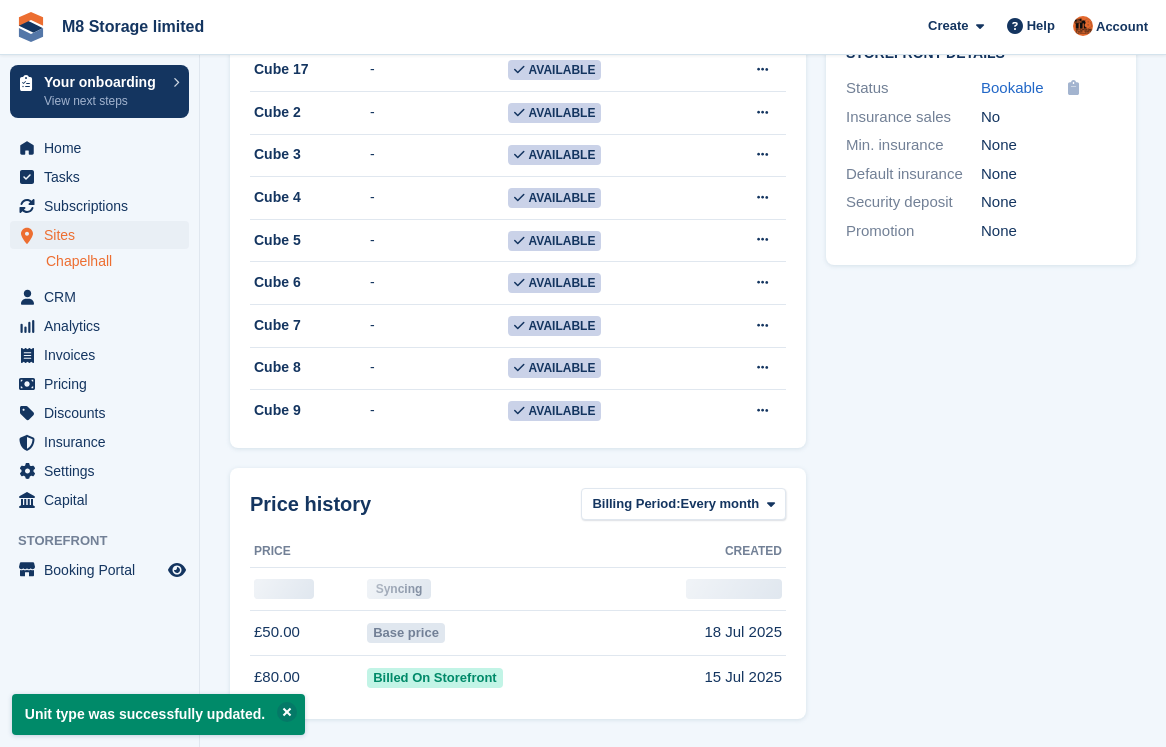 scroll, scrollTop: 0, scrollLeft: 0, axis: both 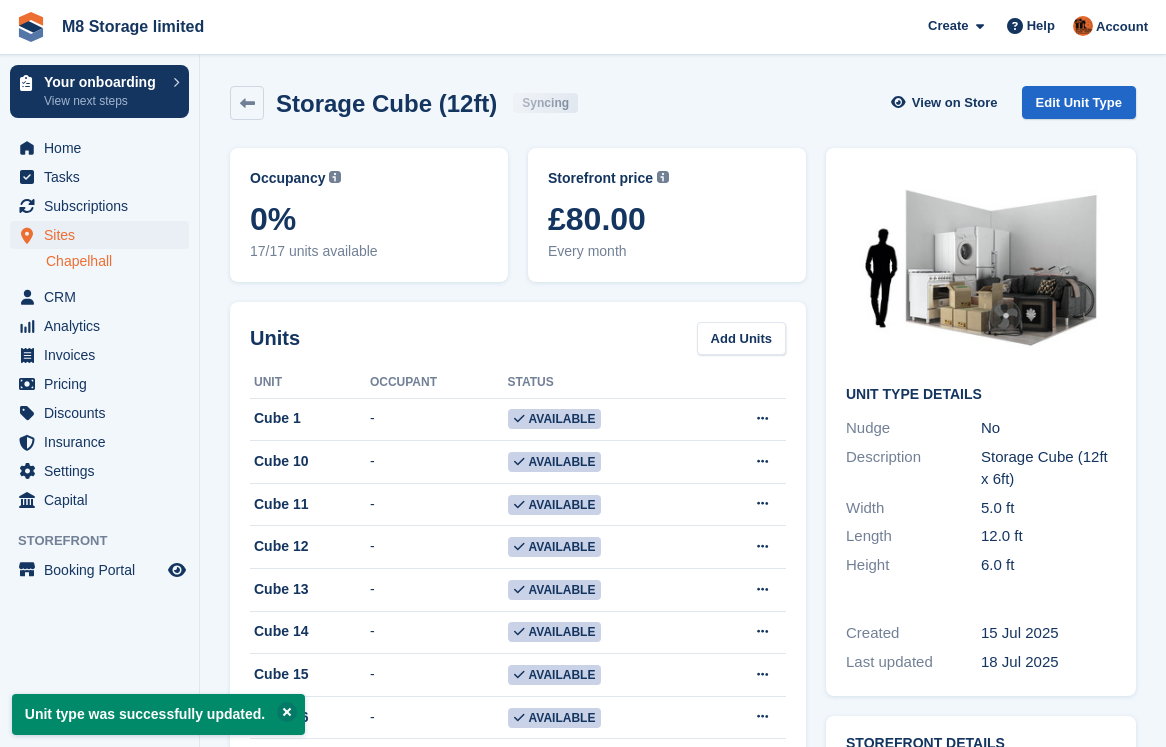 click on "£80.00" at bounding box center [667, 219] 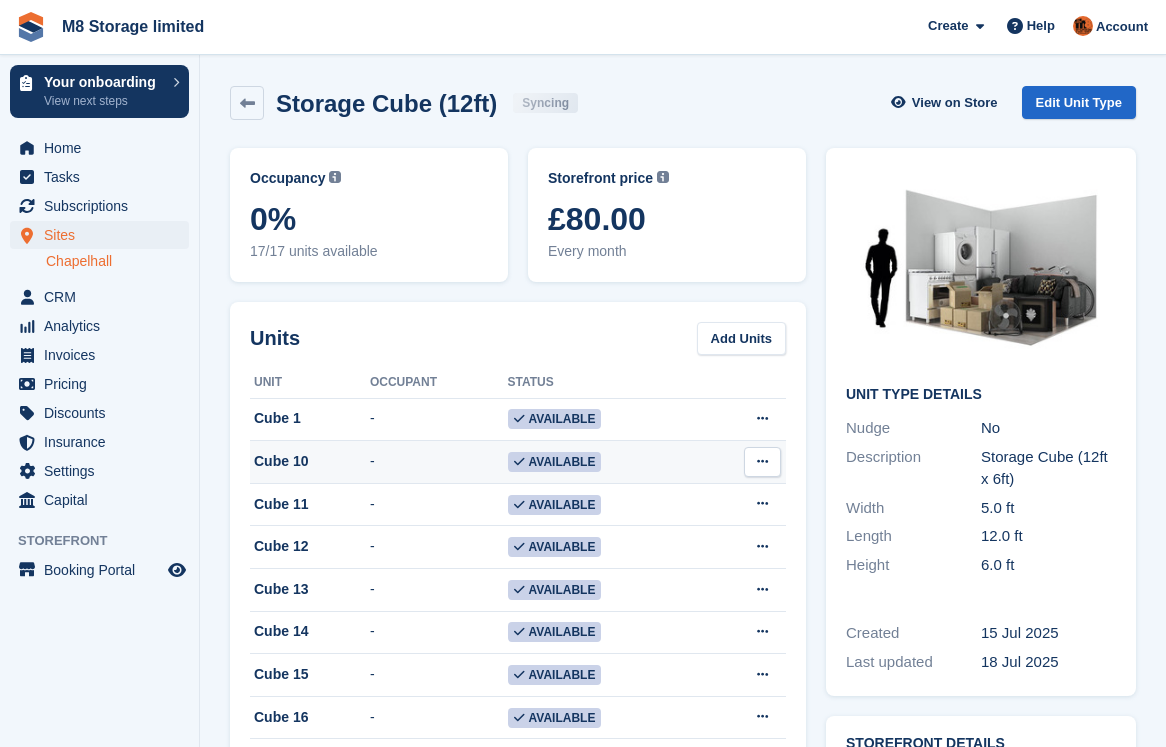 scroll, scrollTop: 100, scrollLeft: 0, axis: vertical 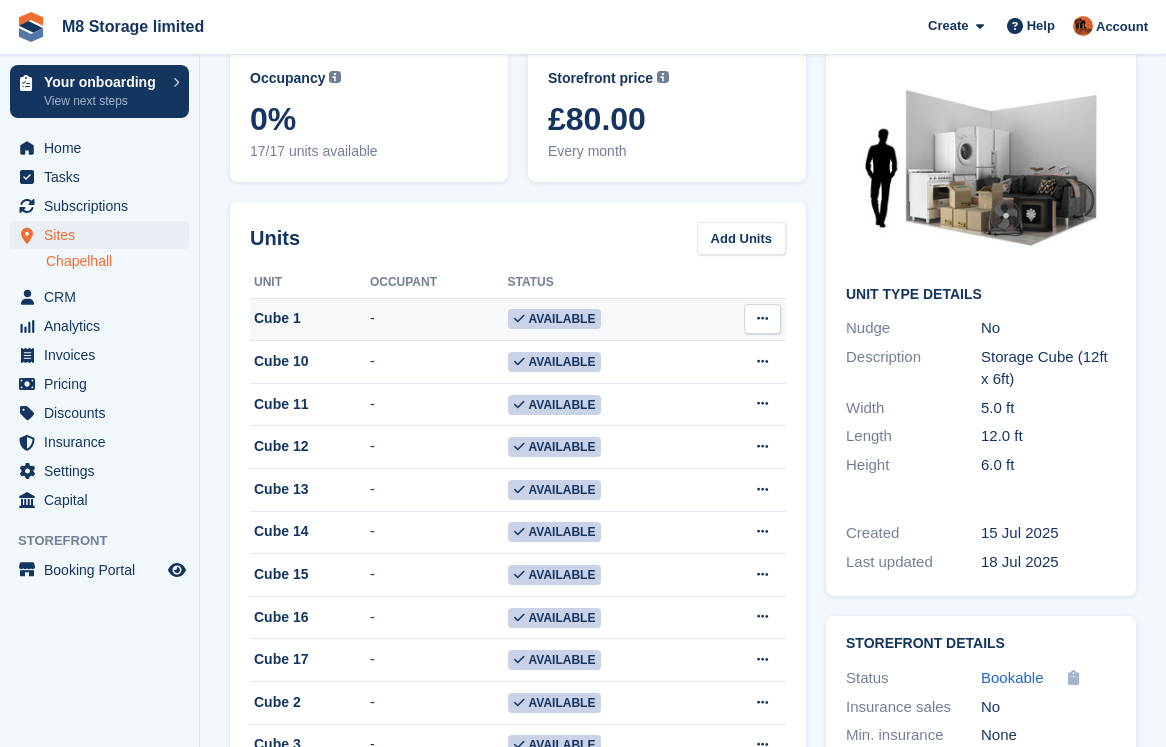 click at bounding box center (762, 318) 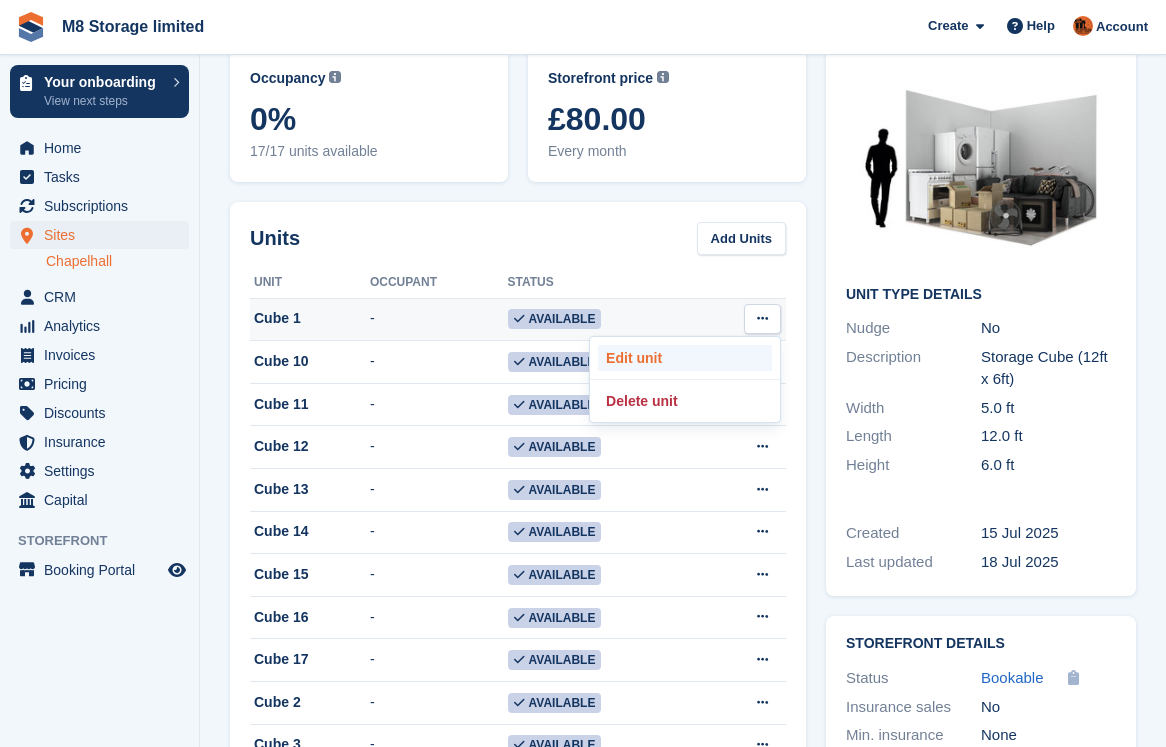 click on "Edit unit" at bounding box center (685, 358) 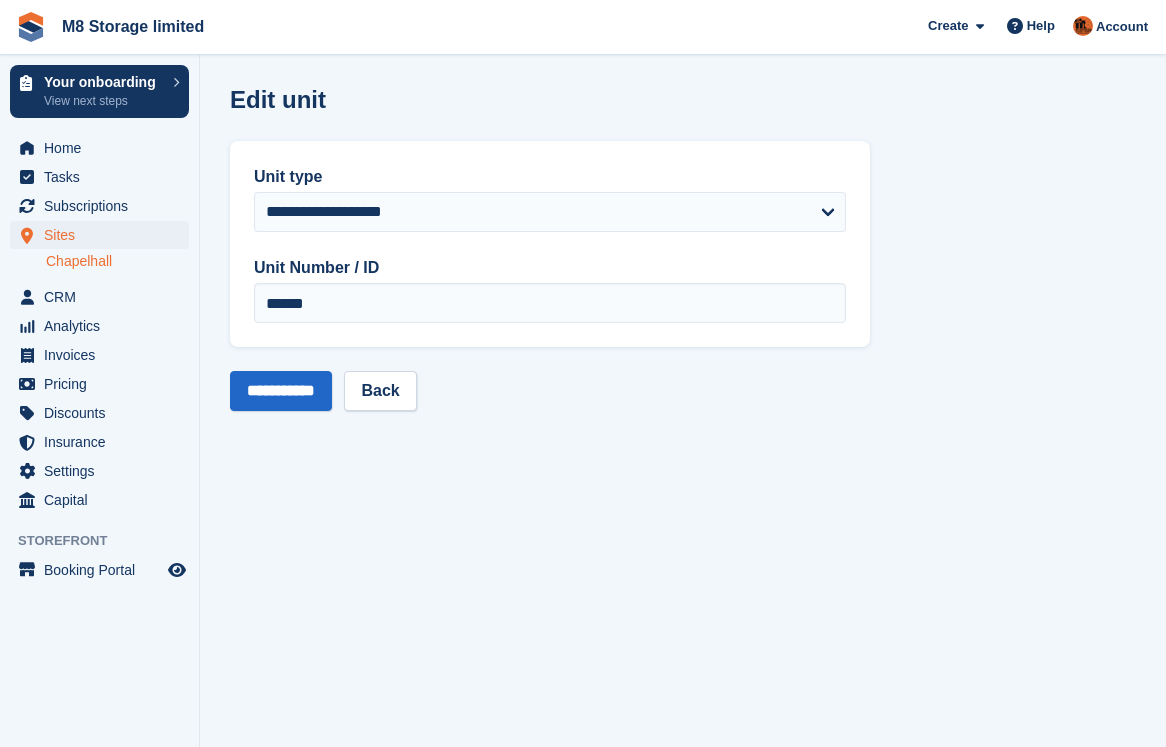 scroll, scrollTop: 0, scrollLeft: 0, axis: both 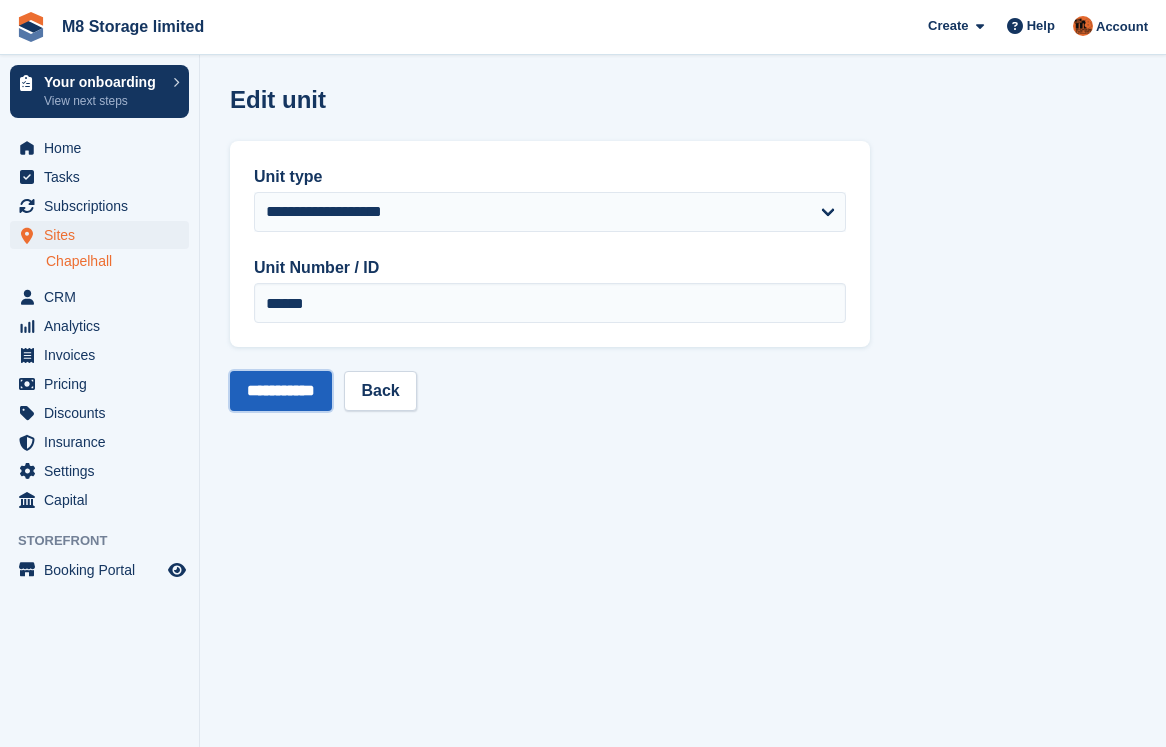 click on "**********" at bounding box center [281, 391] 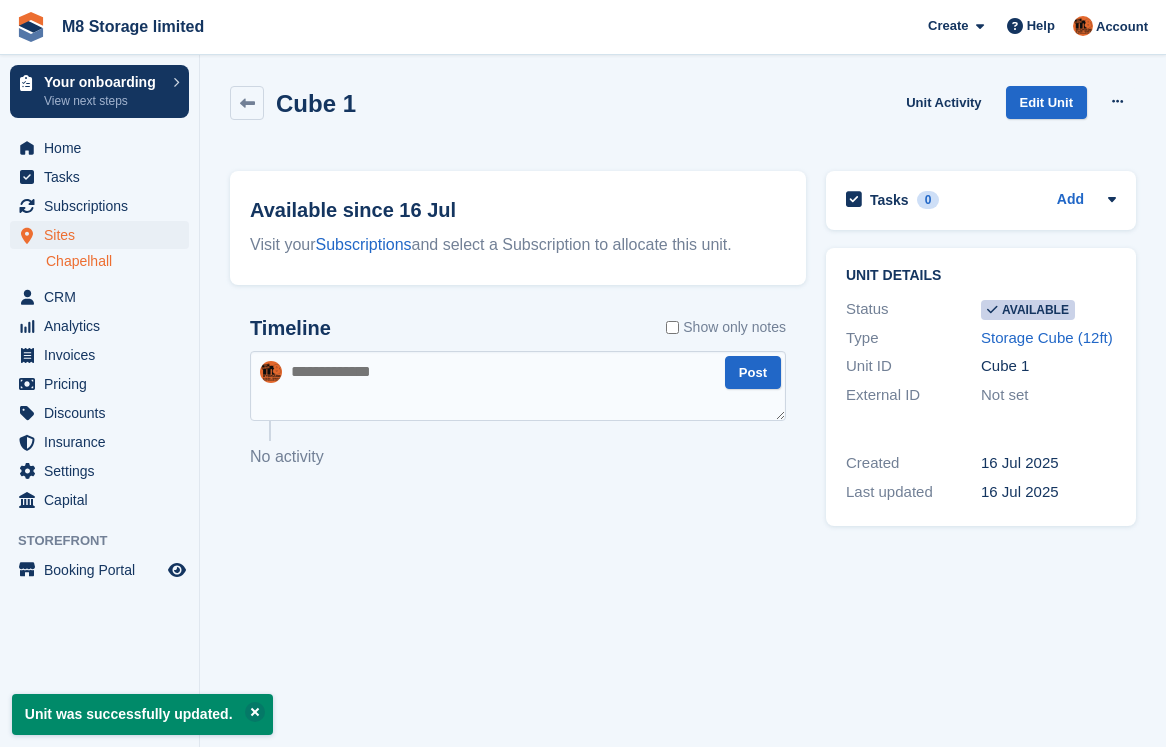 scroll, scrollTop: 0, scrollLeft: 0, axis: both 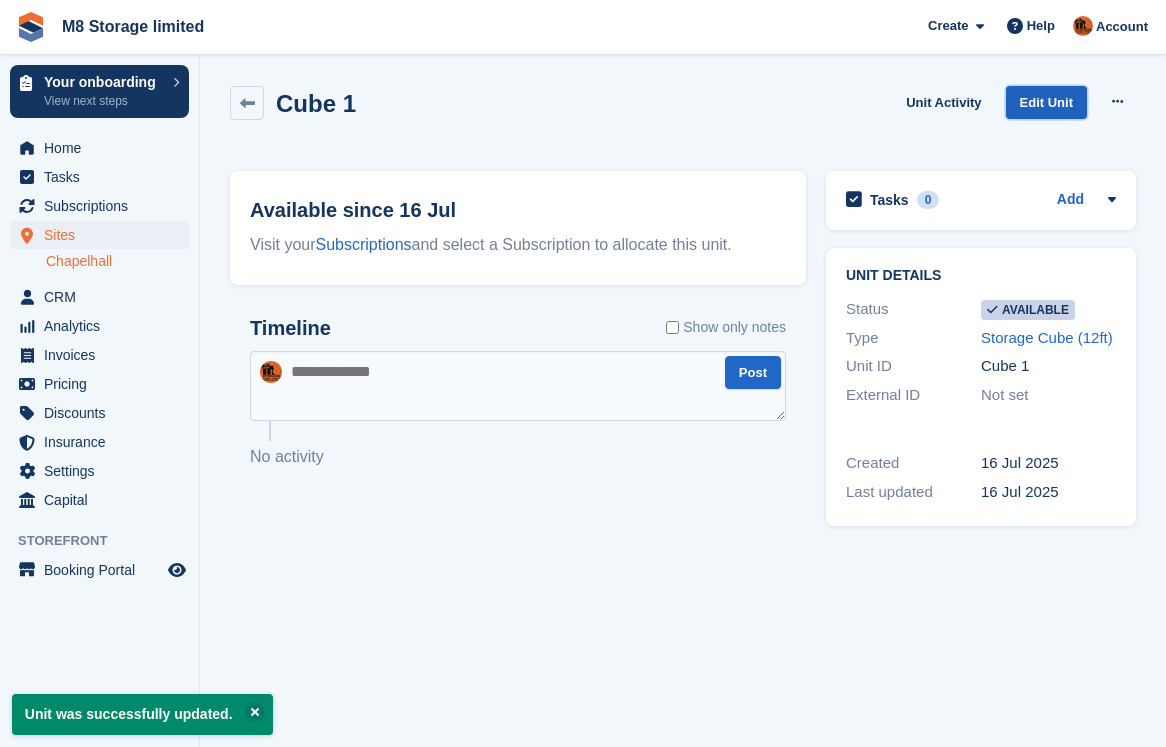 click on "Edit Unit" at bounding box center [1046, 102] 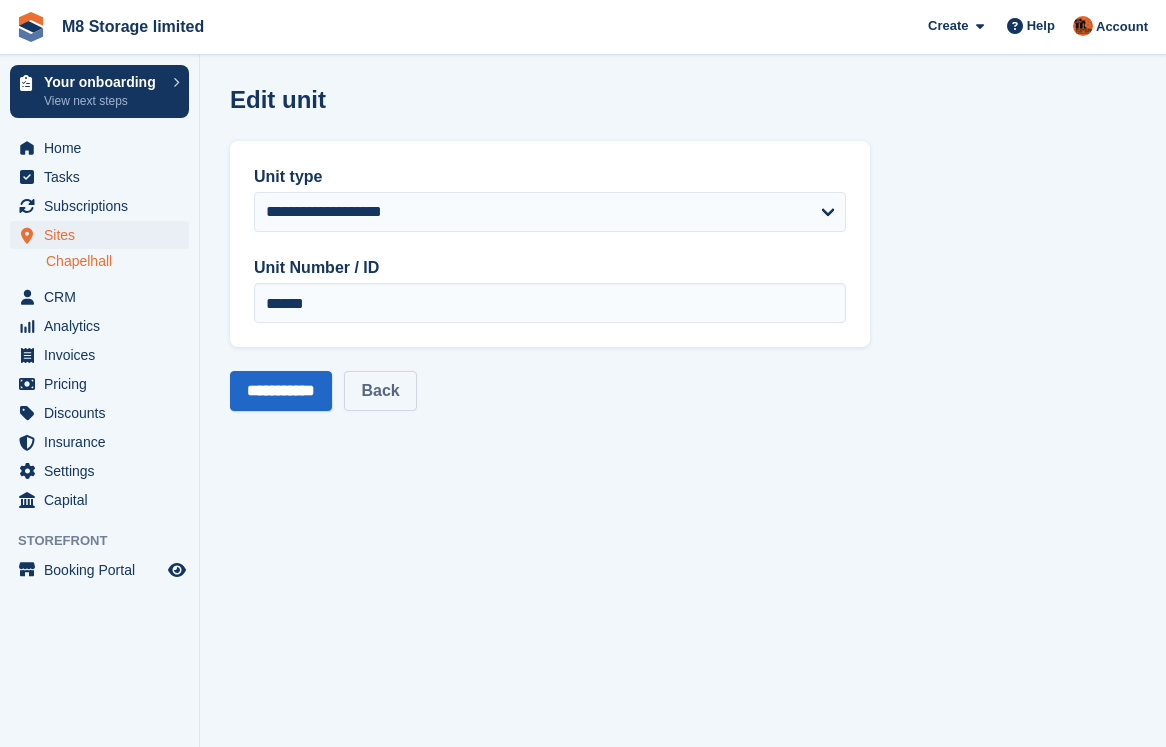click on "Back" at bounding box center [380, 391] 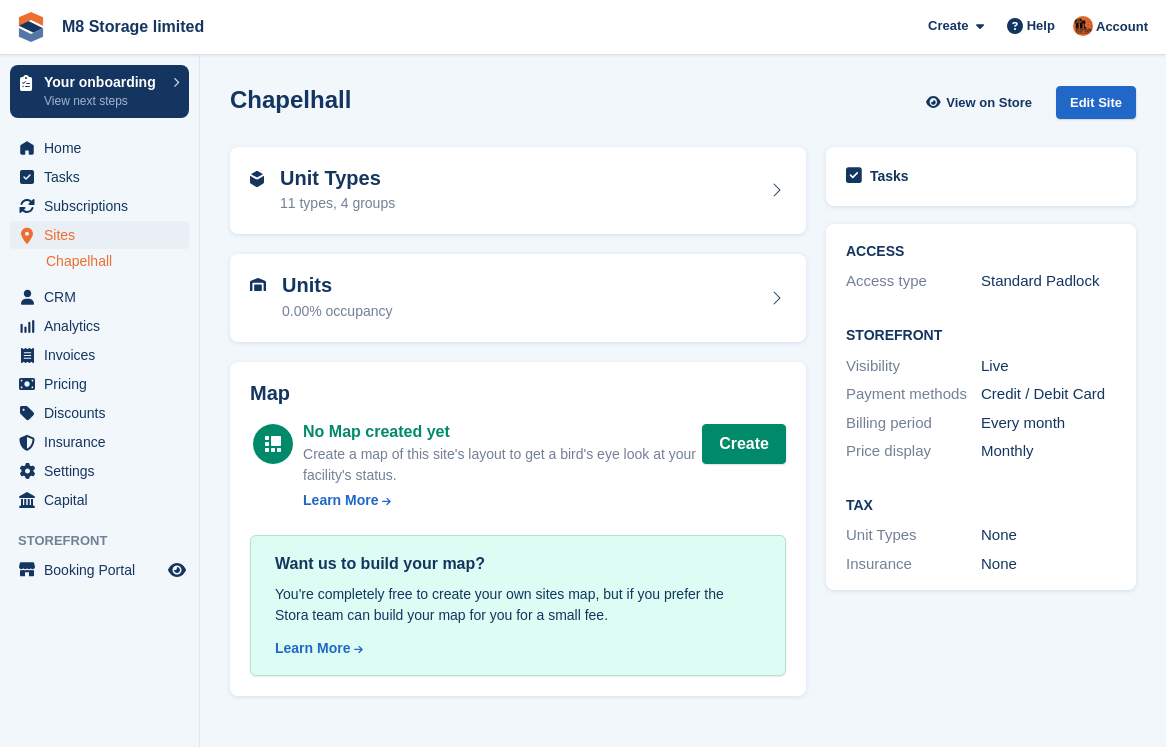 scroll, scrollTop: 0, scrollLeft: 0, axis: both 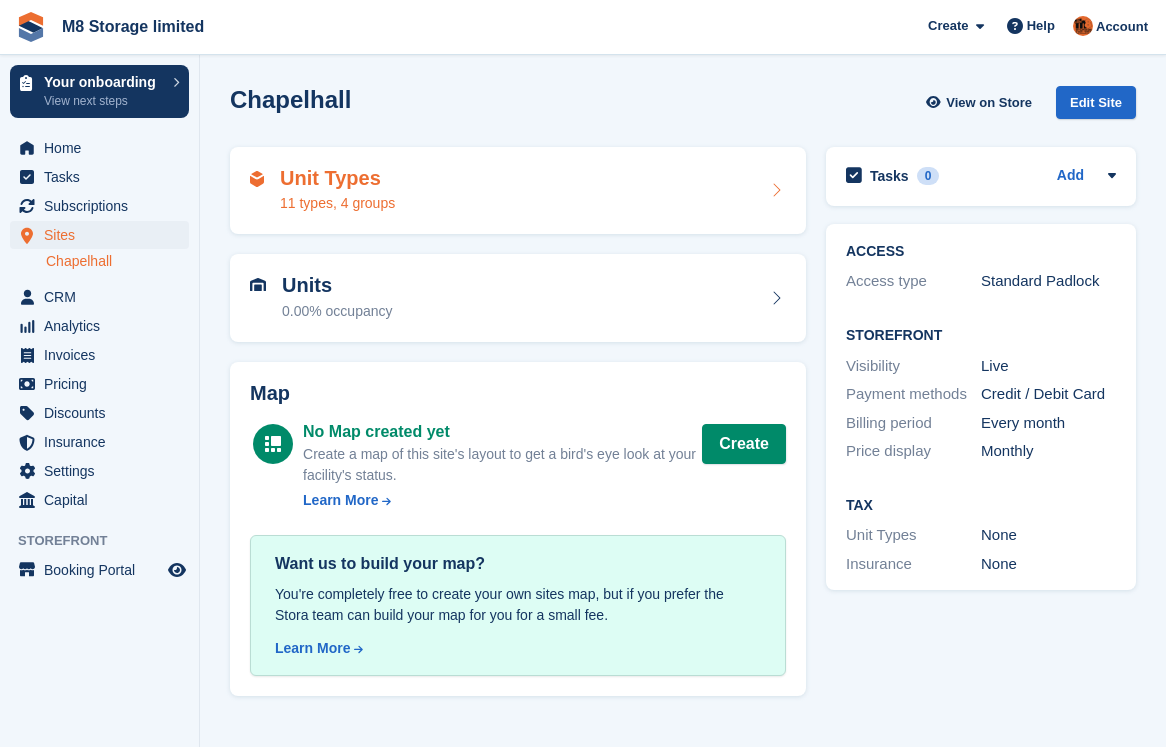 click on "Unit Types
11 types, 4 groups" at bounding box center (518, 191) 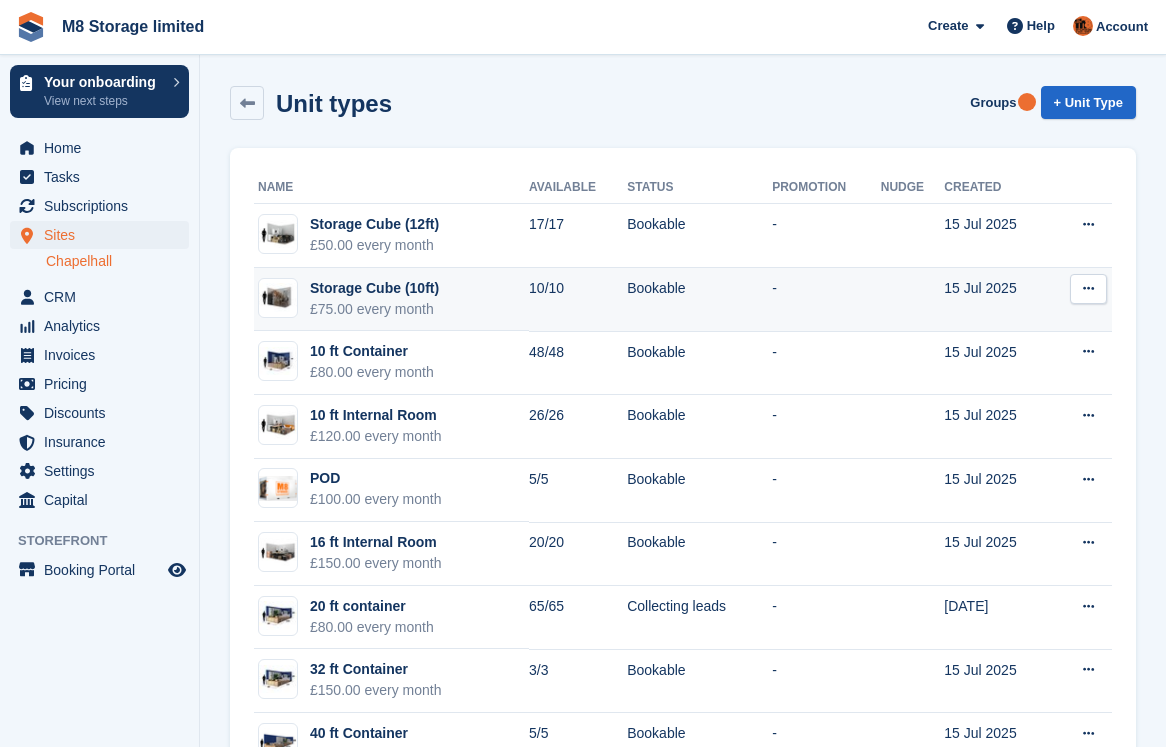 click on "Storage Cube (10ft)
£75.00 every month" at bounding box center (391, 300) 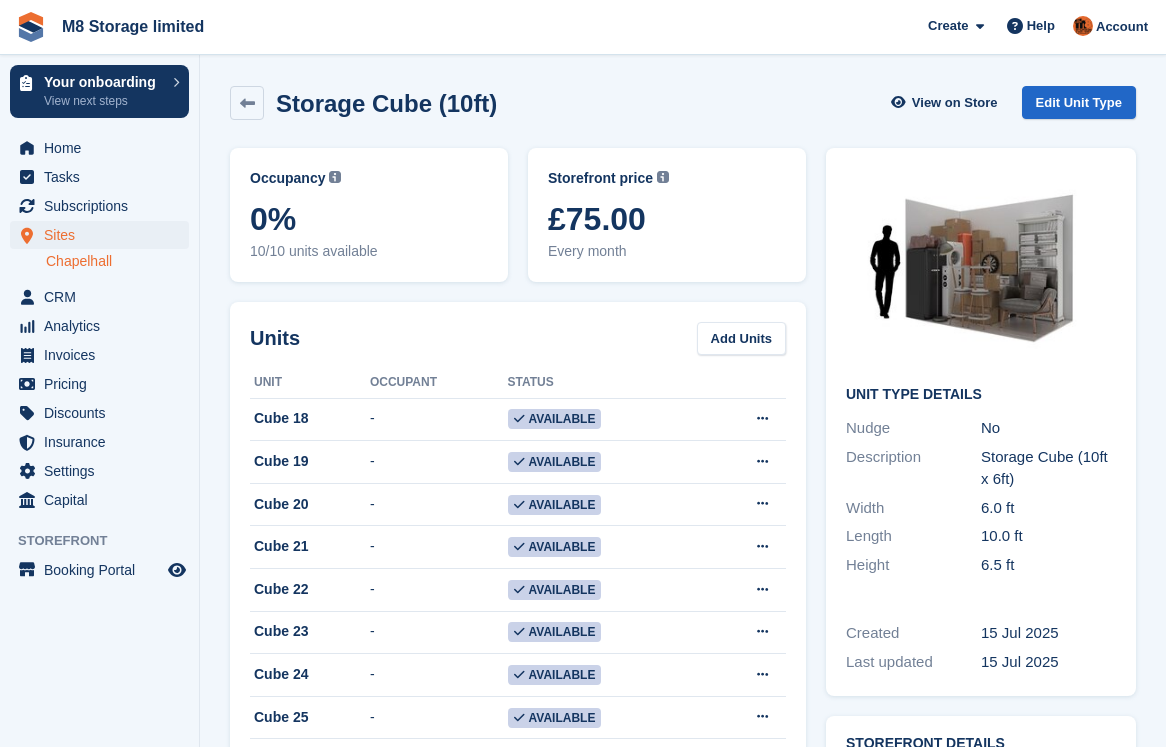 scroll, scrollTop: 0, scrollLeft: 0, axis: both 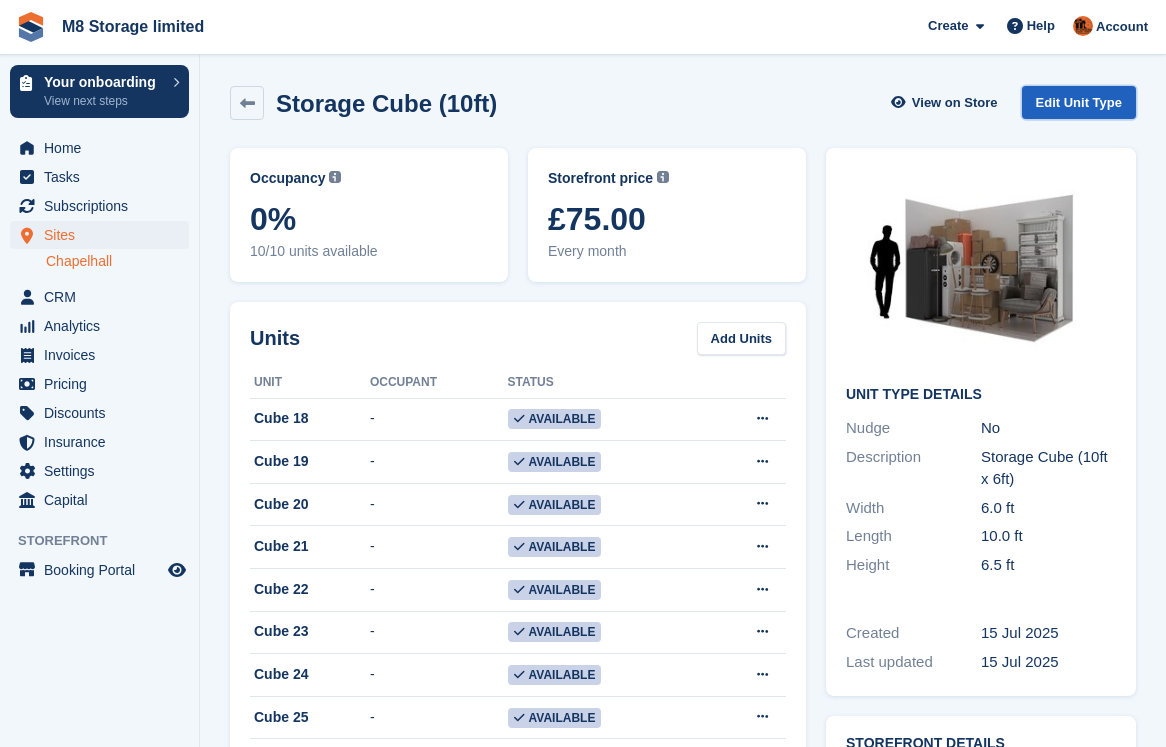 click on "Edit Unit Type" at bounding box center (1079, 102) 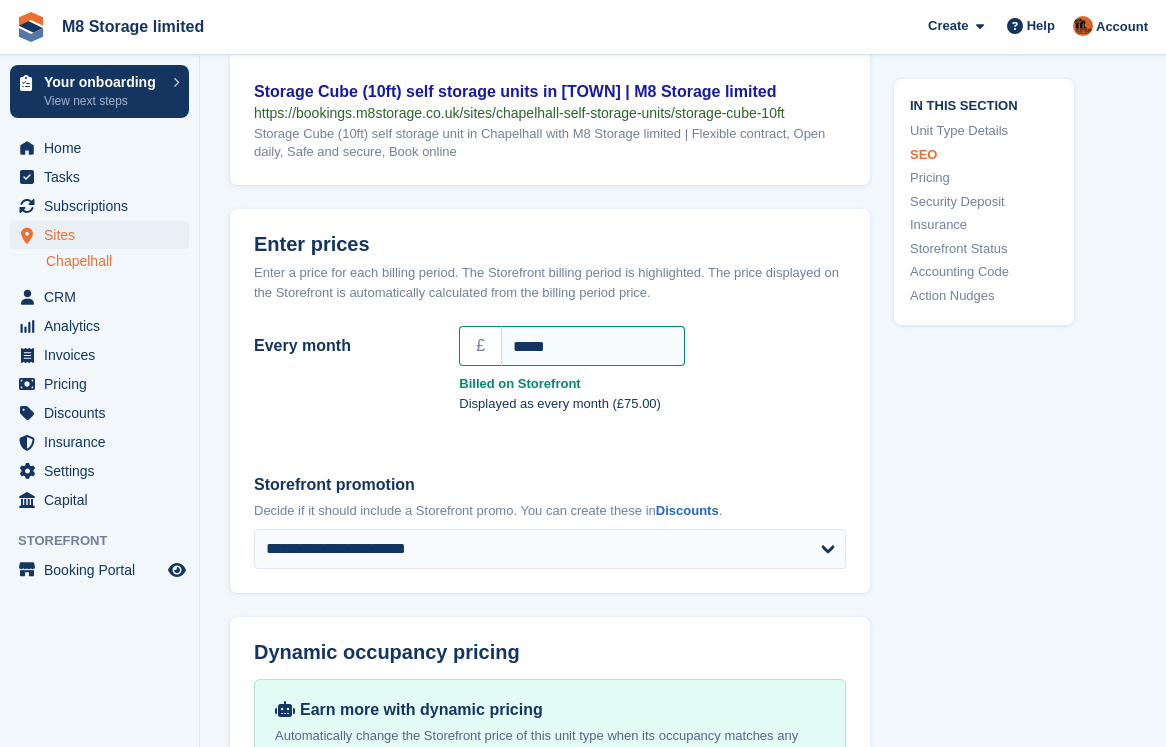 scroll, scrollTop: 1600, scrollLeft: 0, axis: vertical 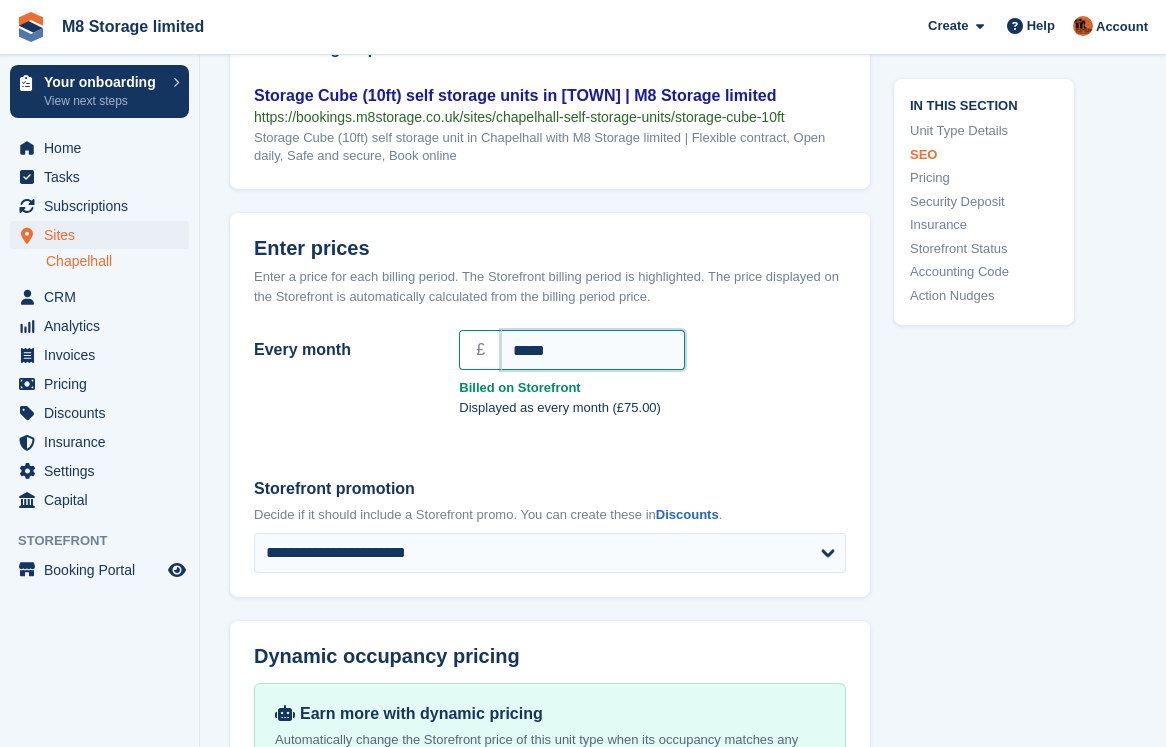 click on "*****" at bounding box center [593, 350] 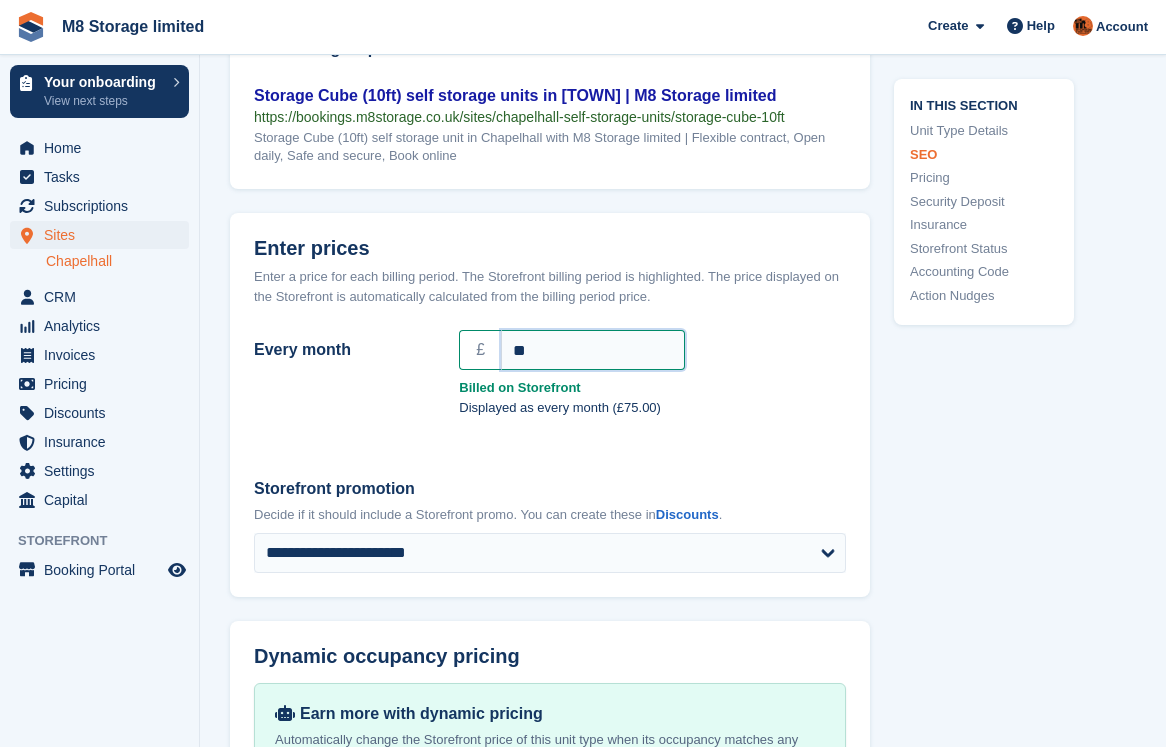 type on "*" 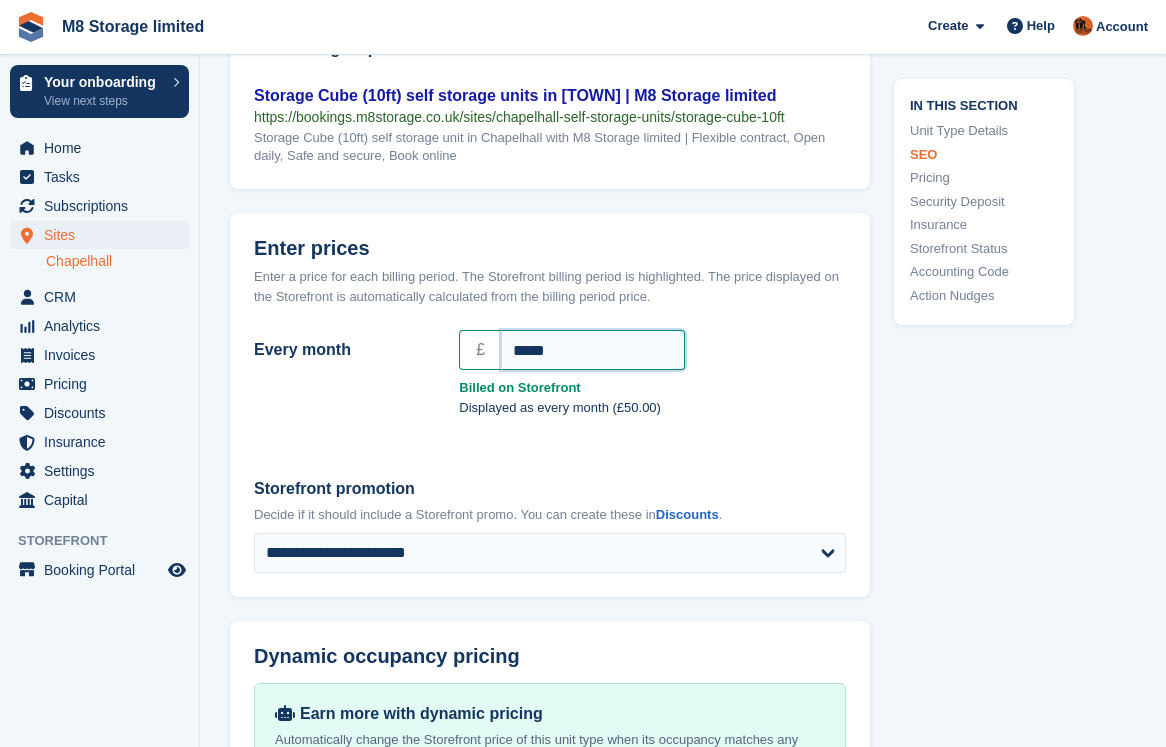 type on "*****" 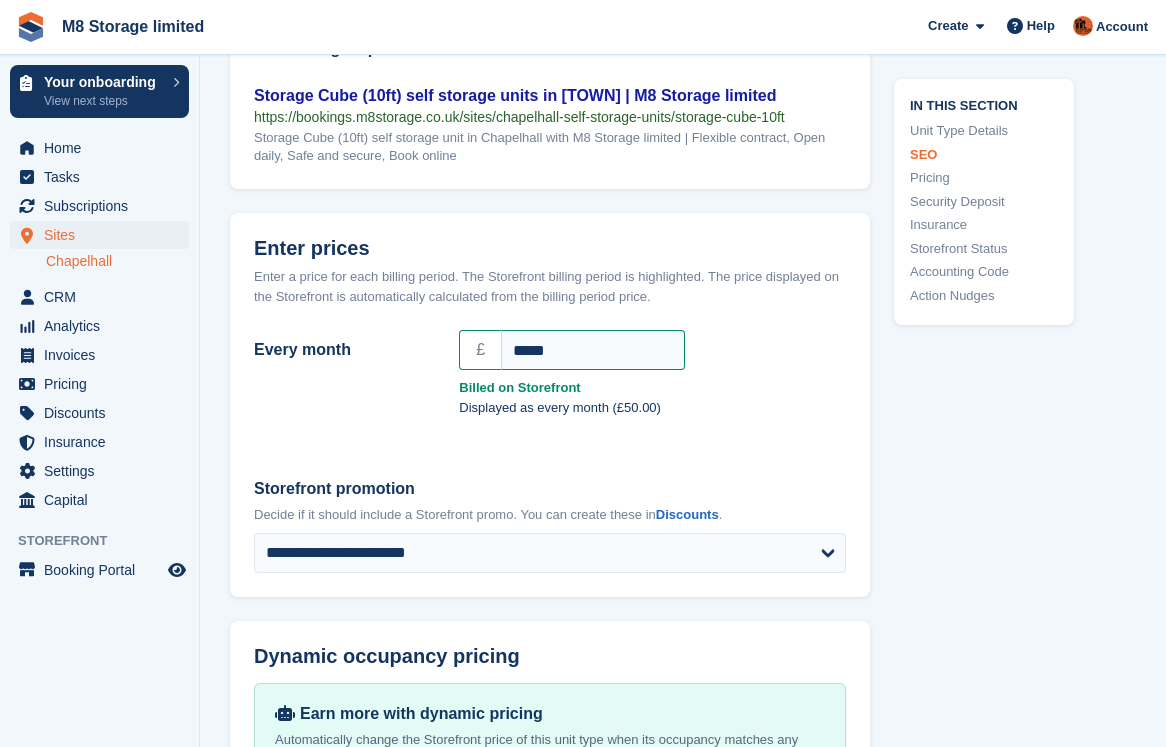 click on "**********" at bounding box center (550, 525) 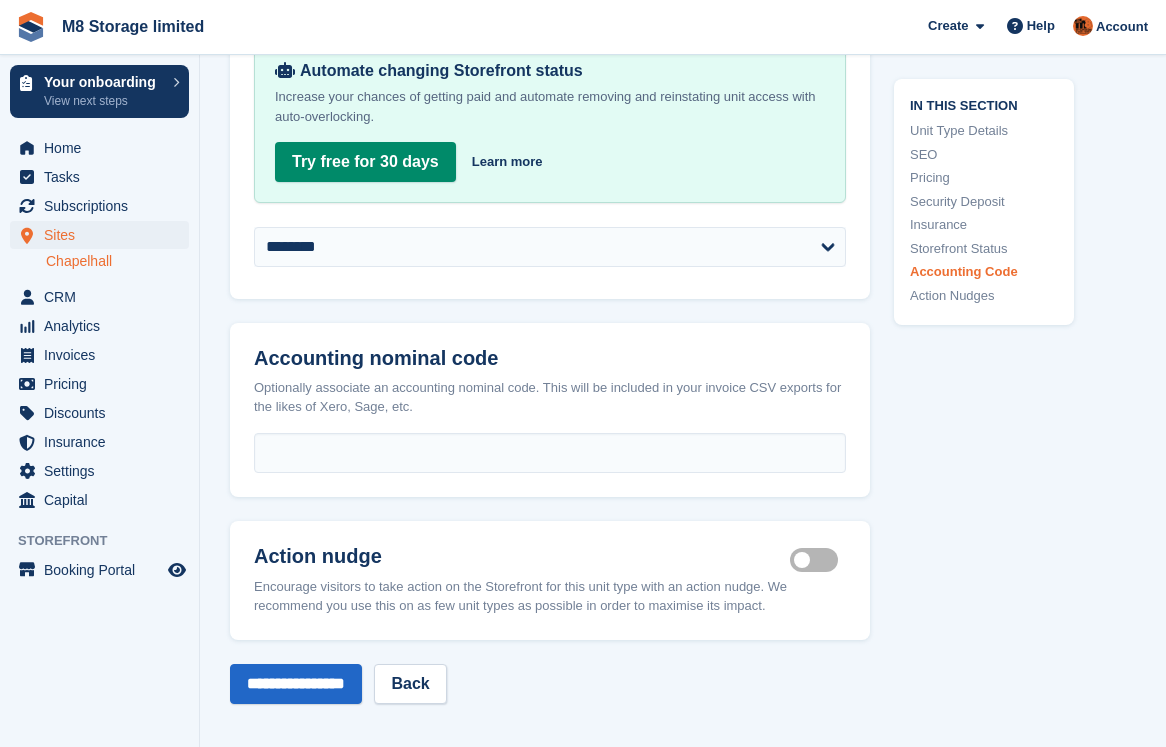 scroll, scrollTop: 3200, scrollLeft: 0, axis: vertical 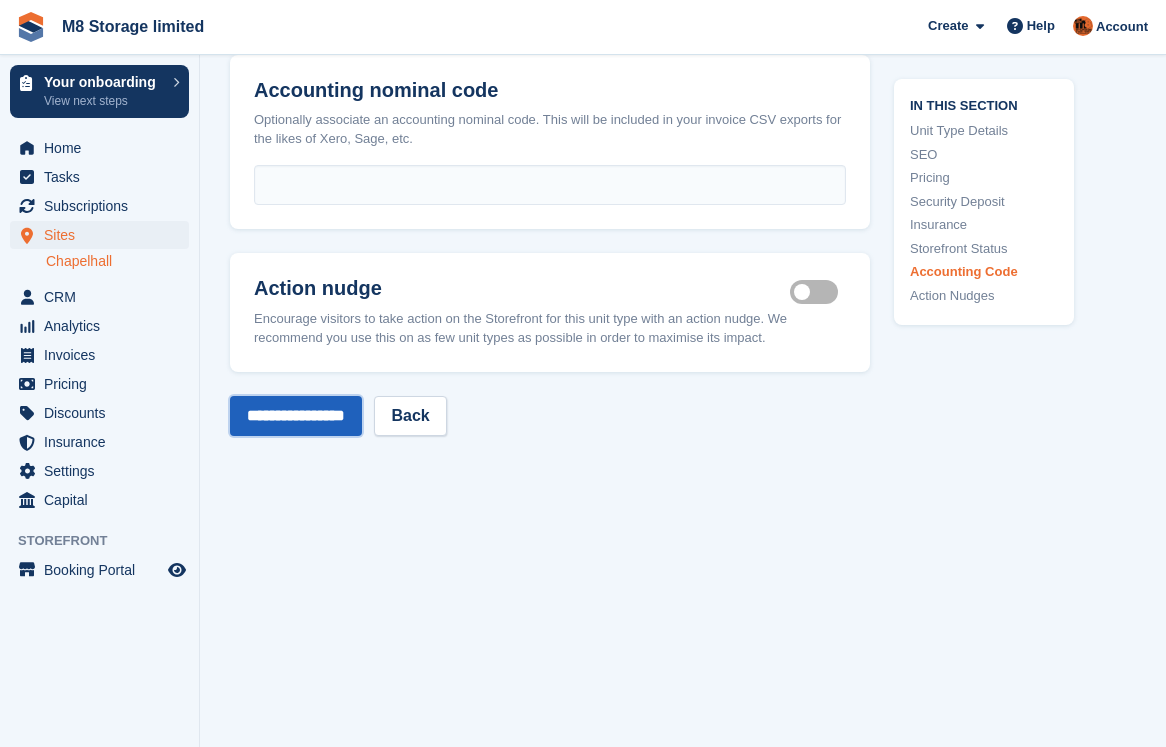 click on "**********" at bounding box center (296, 416) 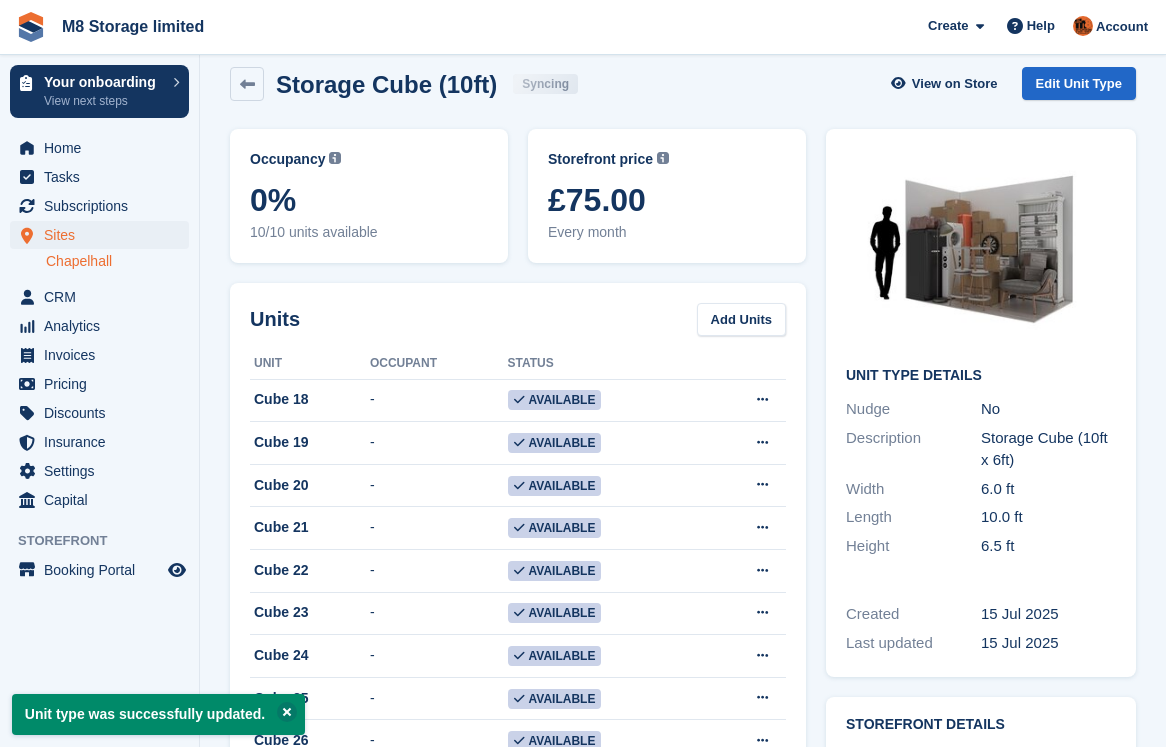 scroll, scrollTop: 0, scrollLeft: 0, axis: both 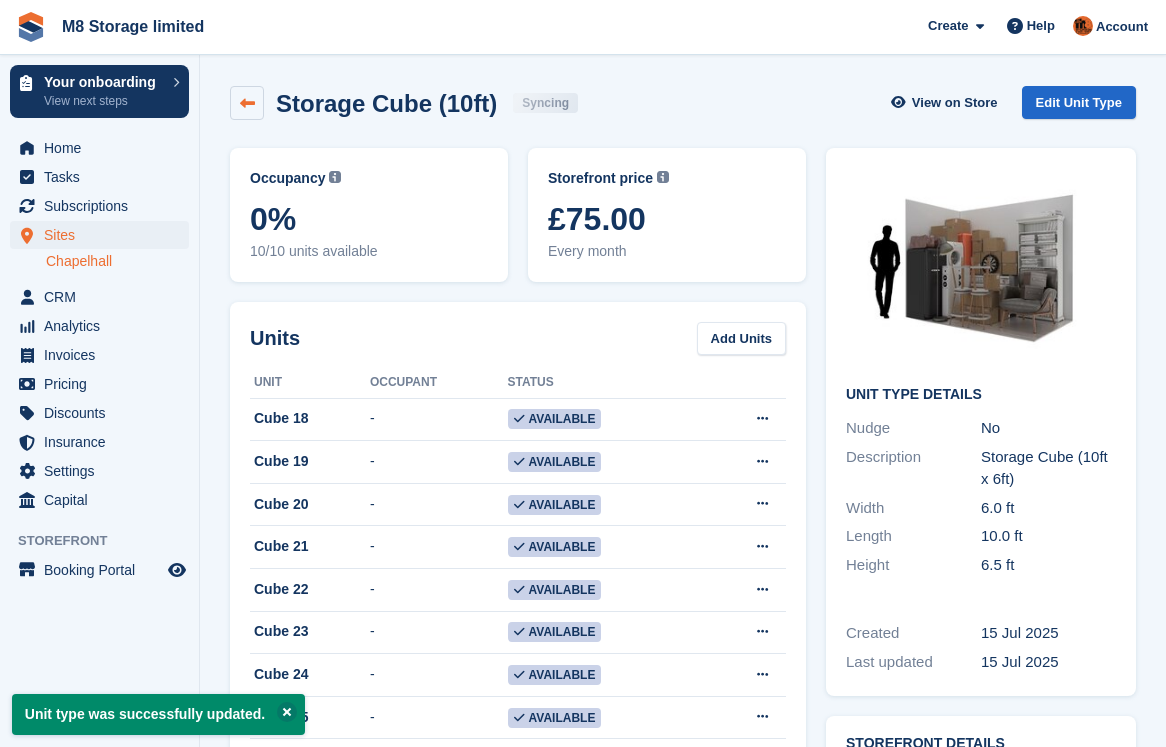 click at bounding box center (247, 103) 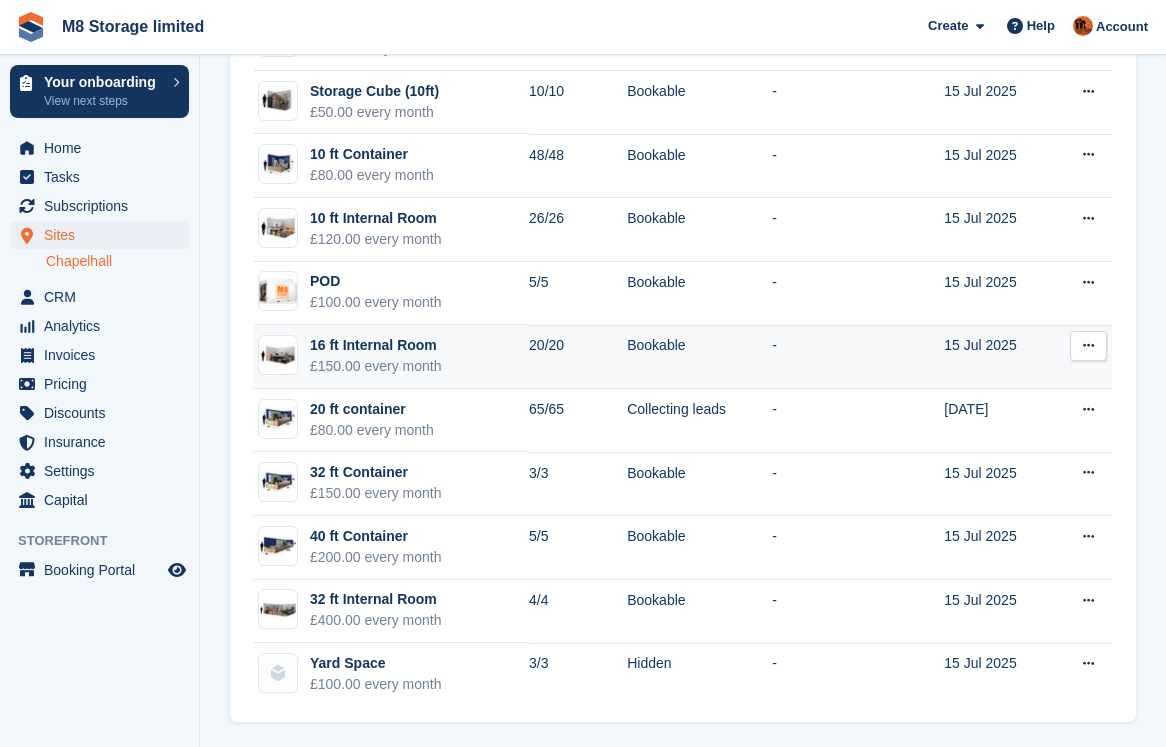 scroll, scrollTop: 200, scrollLeft: 0, axis: vertical 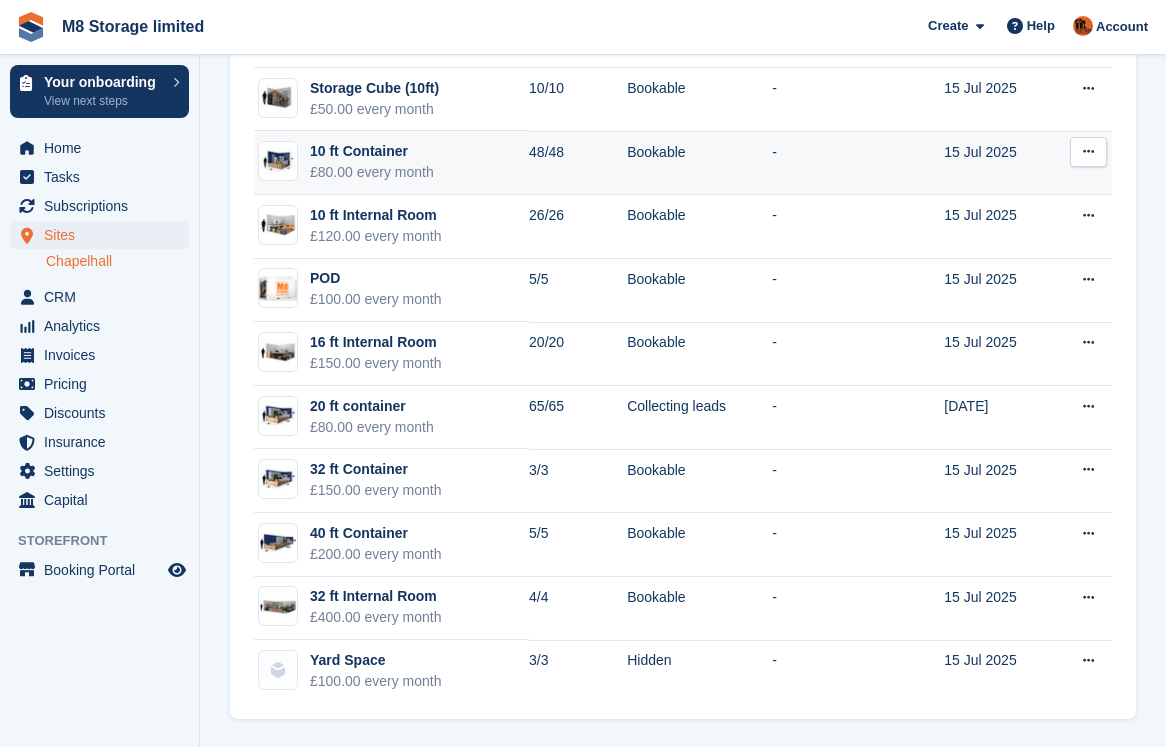click on "10 ft Container" at bounding box center [372, 151] 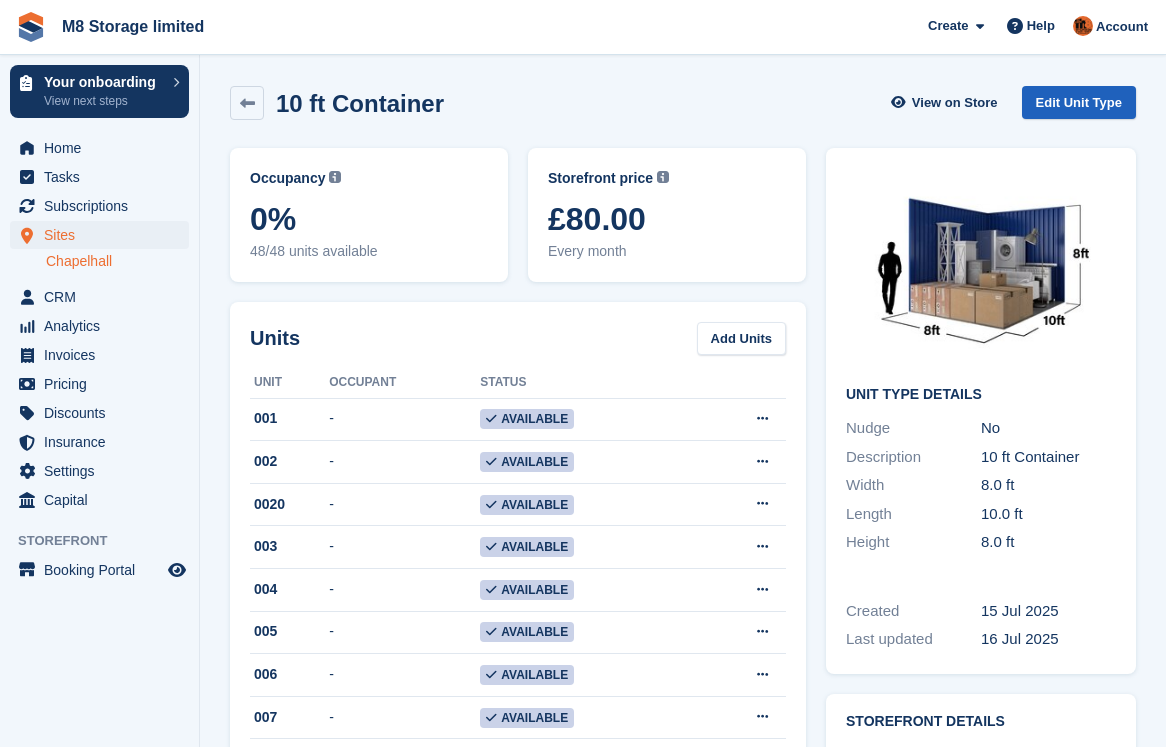 scroll, scrollTop: 0, scrollLeft: 0, axis: both 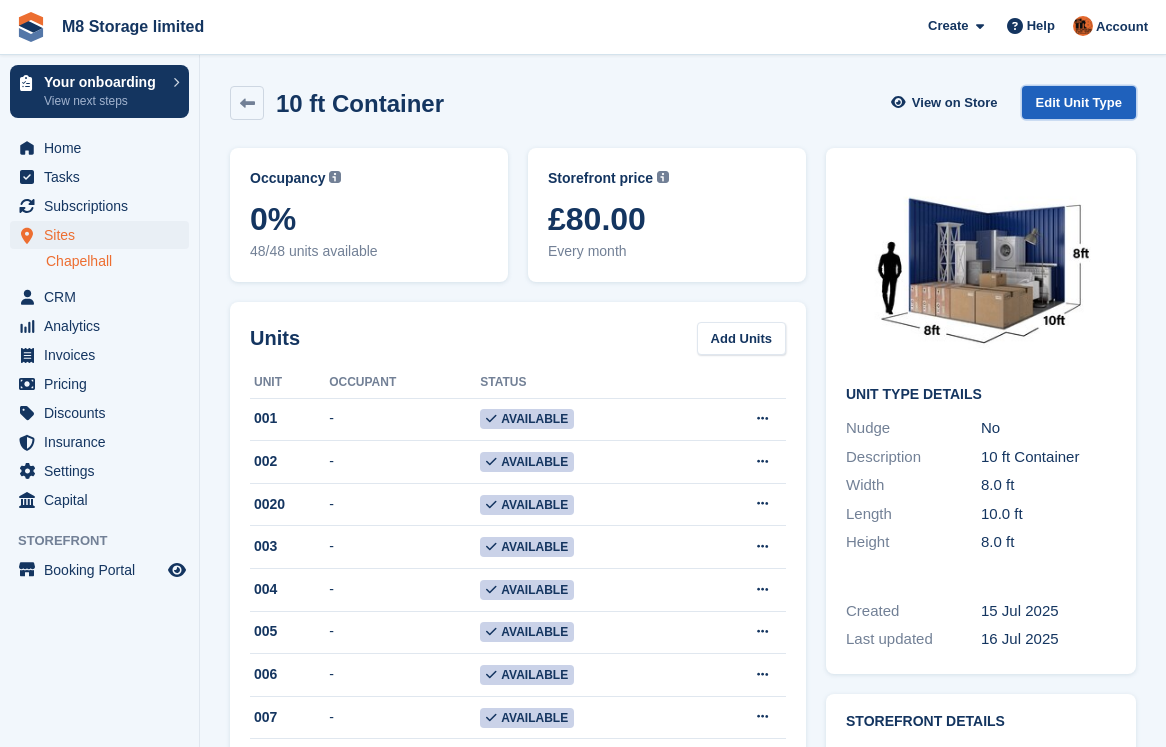 click on "Edit Unit Type" at bounding box center (1079, 102) 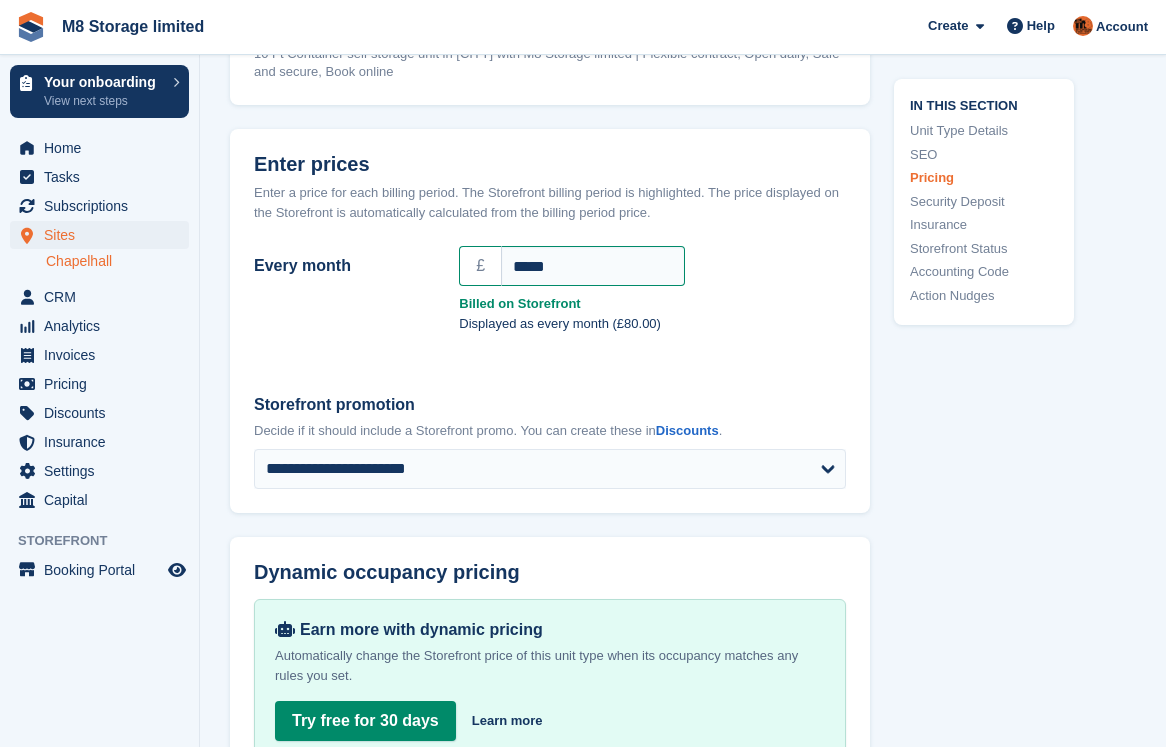 scroll, scrollTop: 1700, scrollLeft: 0, axis: vertical 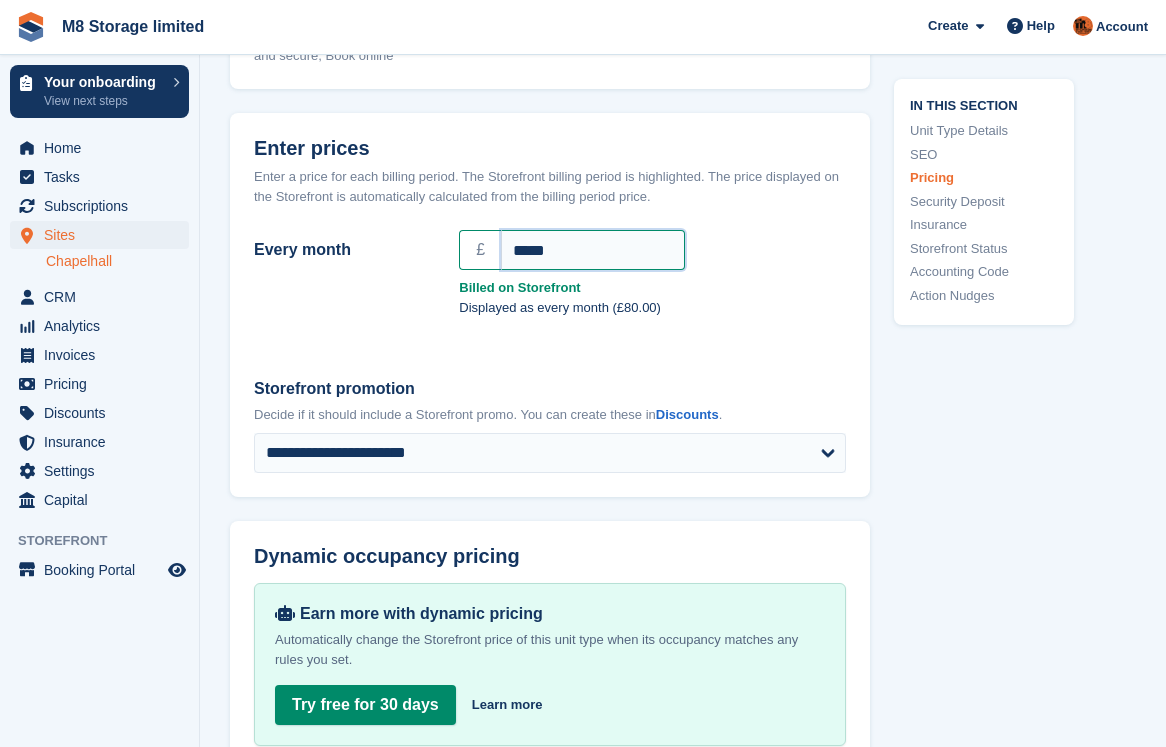 click on "*****" at bounding box center (593, 250) 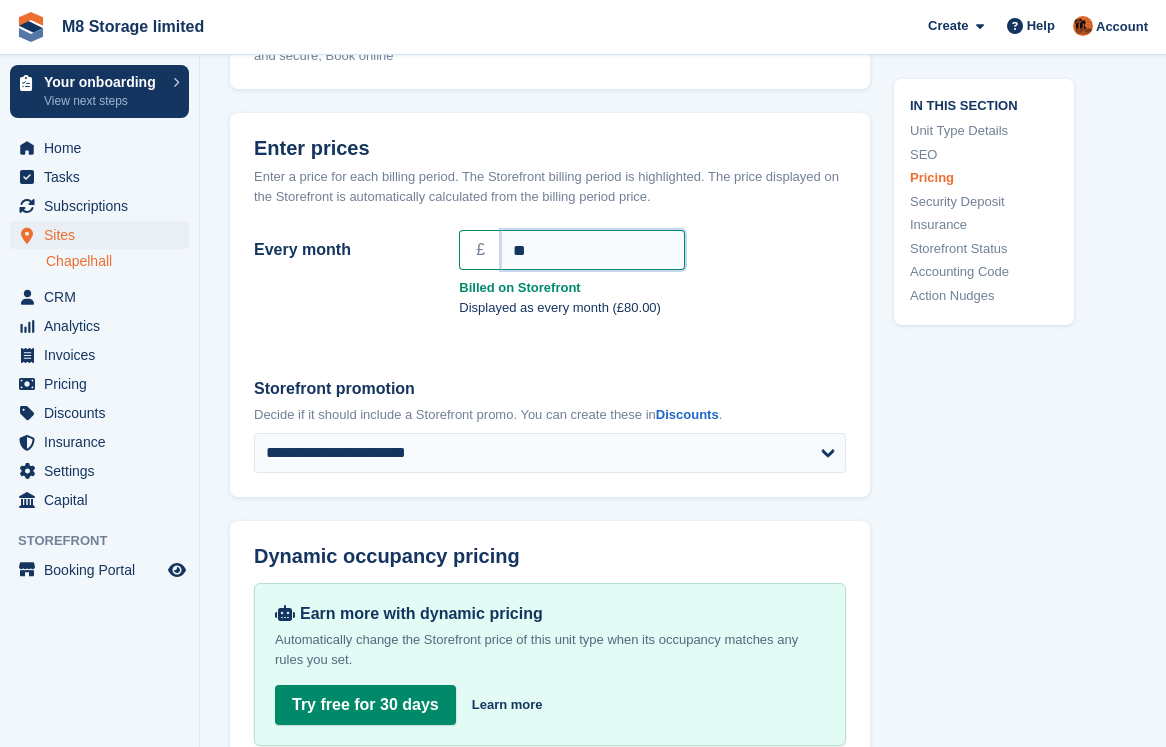 type on "*" 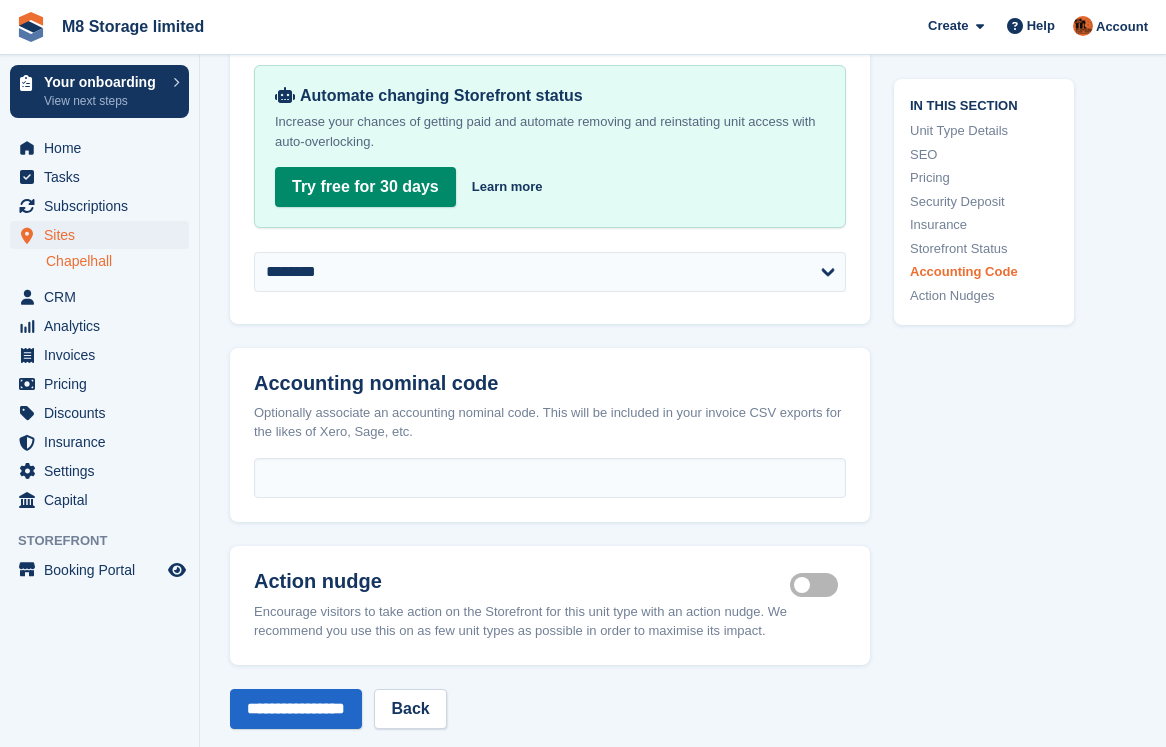 scroll, scrollTop: 3307, scrollLeft: 0, axis: vertical 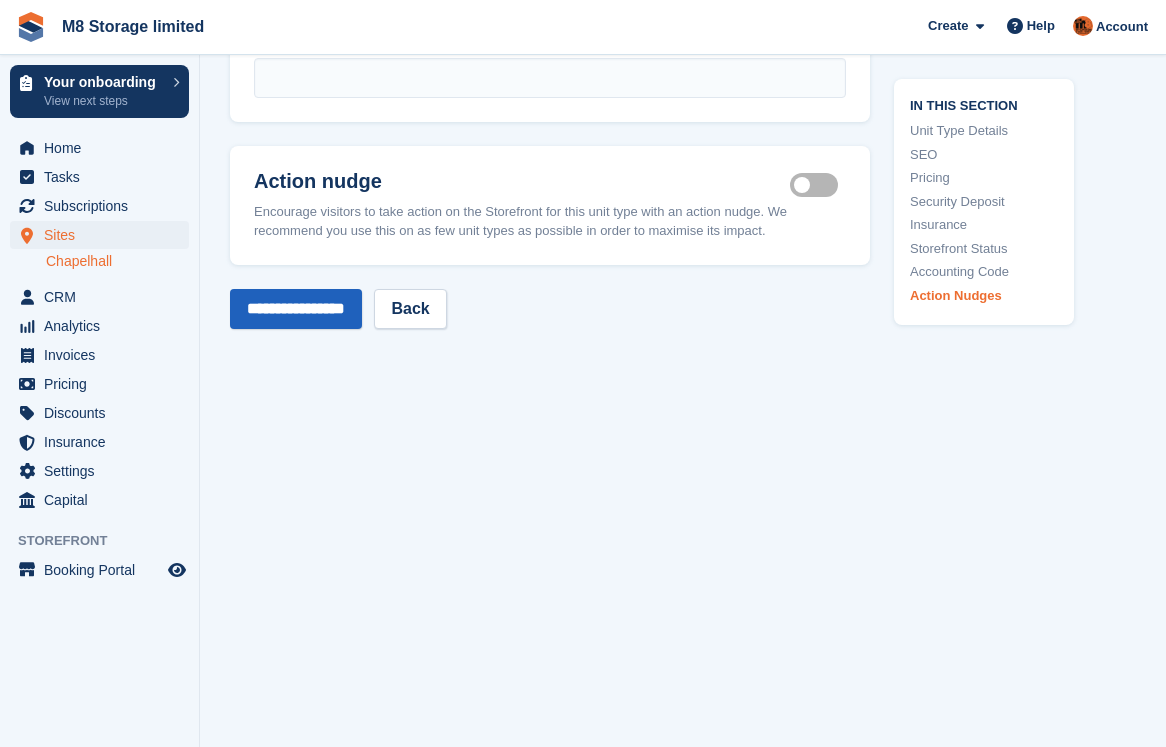 type on "*****" 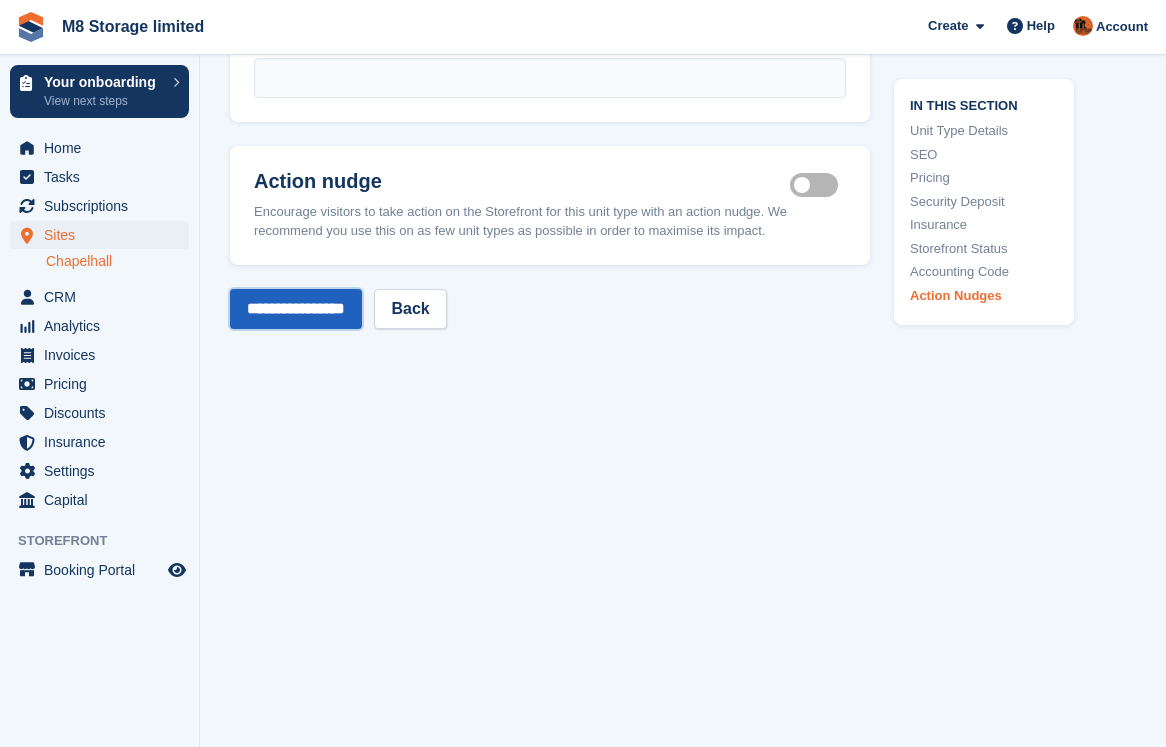 click on "**********" at bounding box center (296, 309) 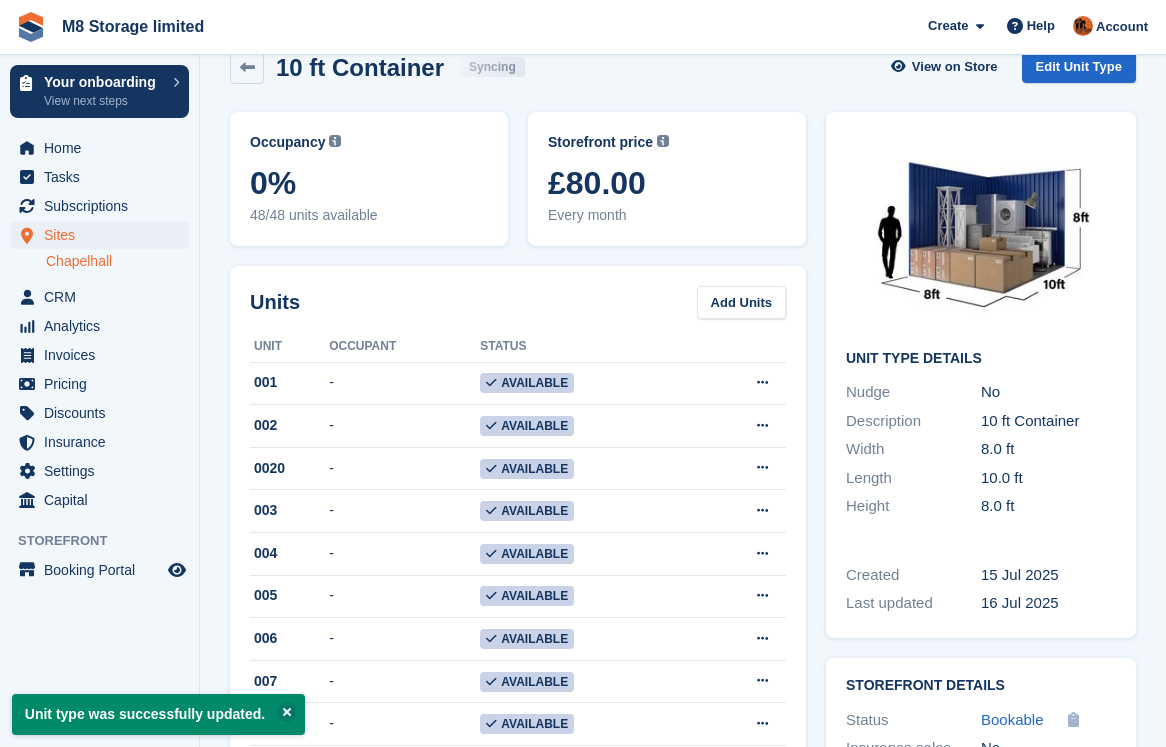 scroll, scrollTop: 0, scrollLeft: 0, axis: both 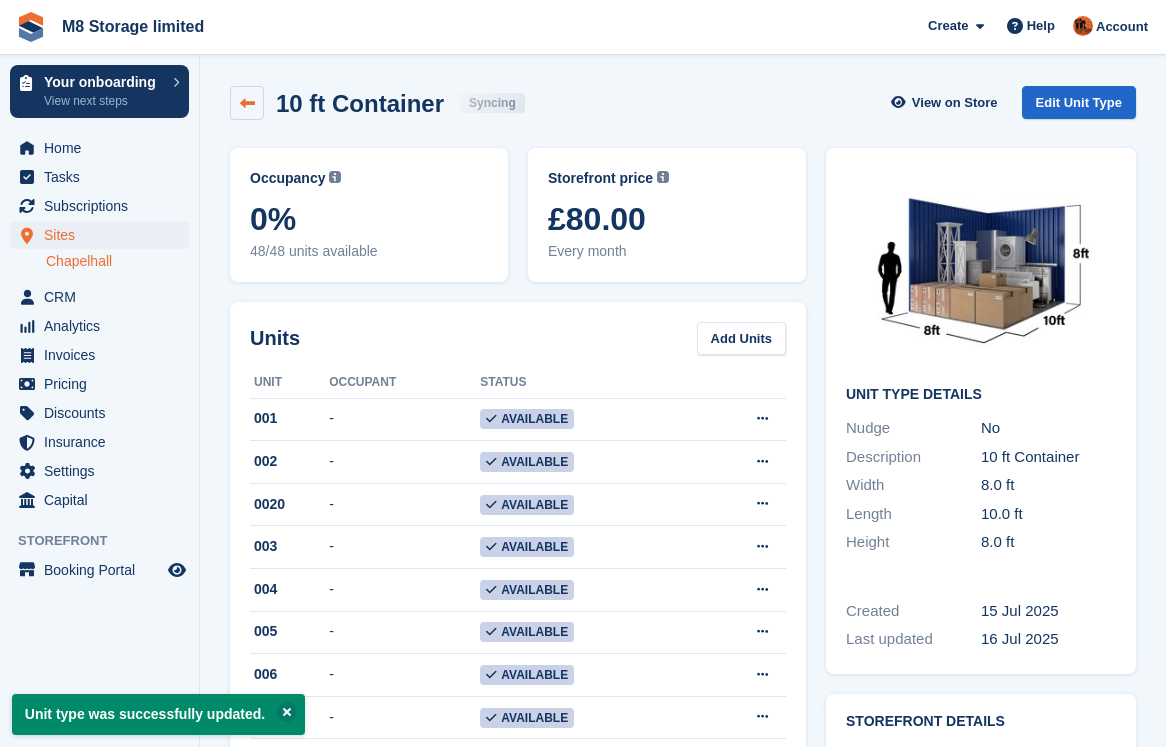 click at bounding box center (247, 103) 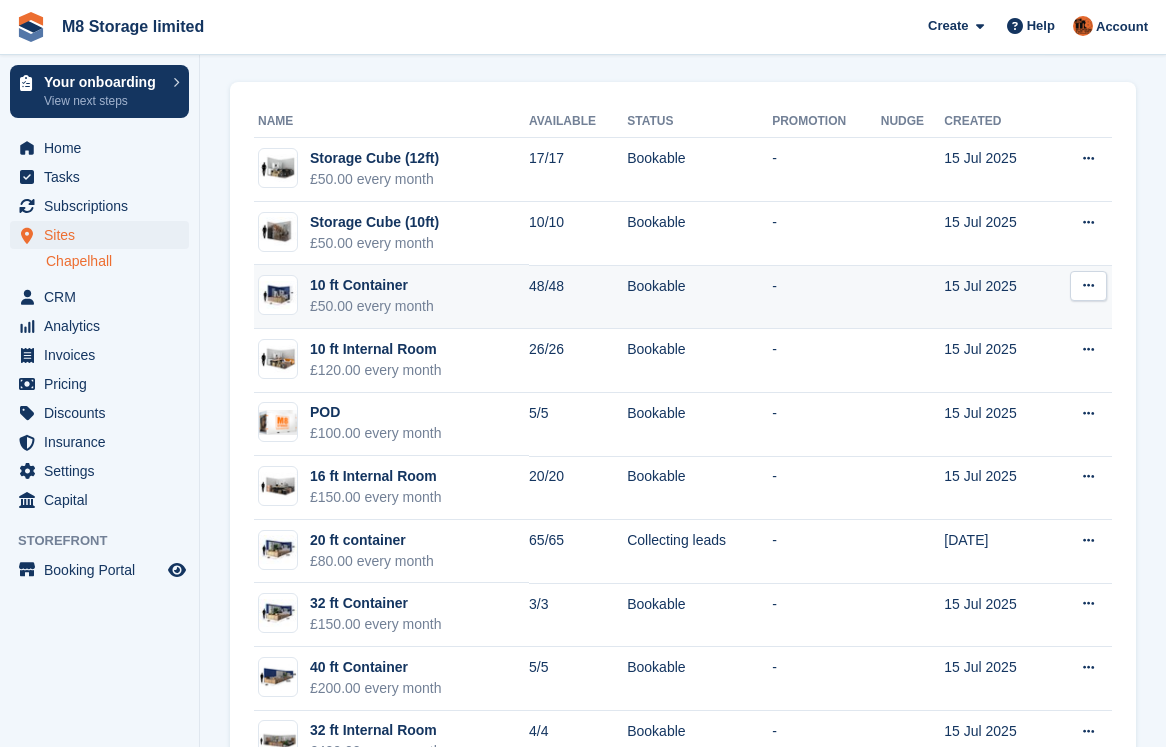 scroll, scrollTop: 100, scrollLeft: 0, axis: vertical 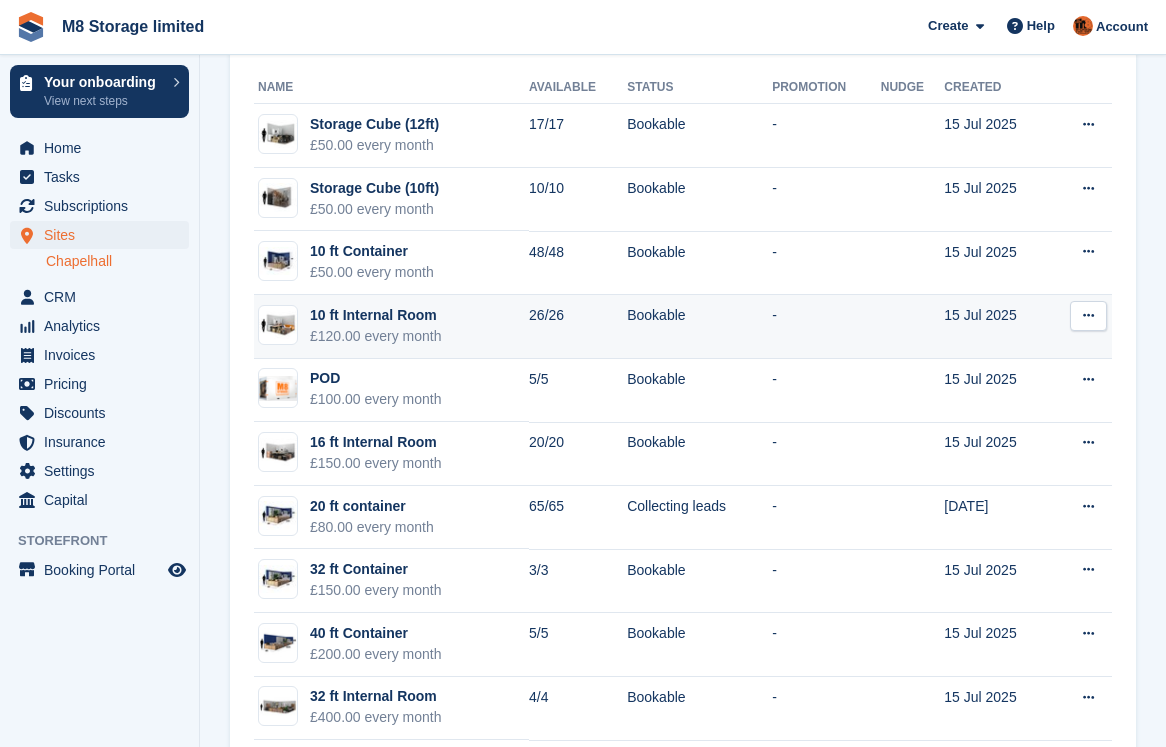 click on "Bookable" at bounding box center [699, 327] 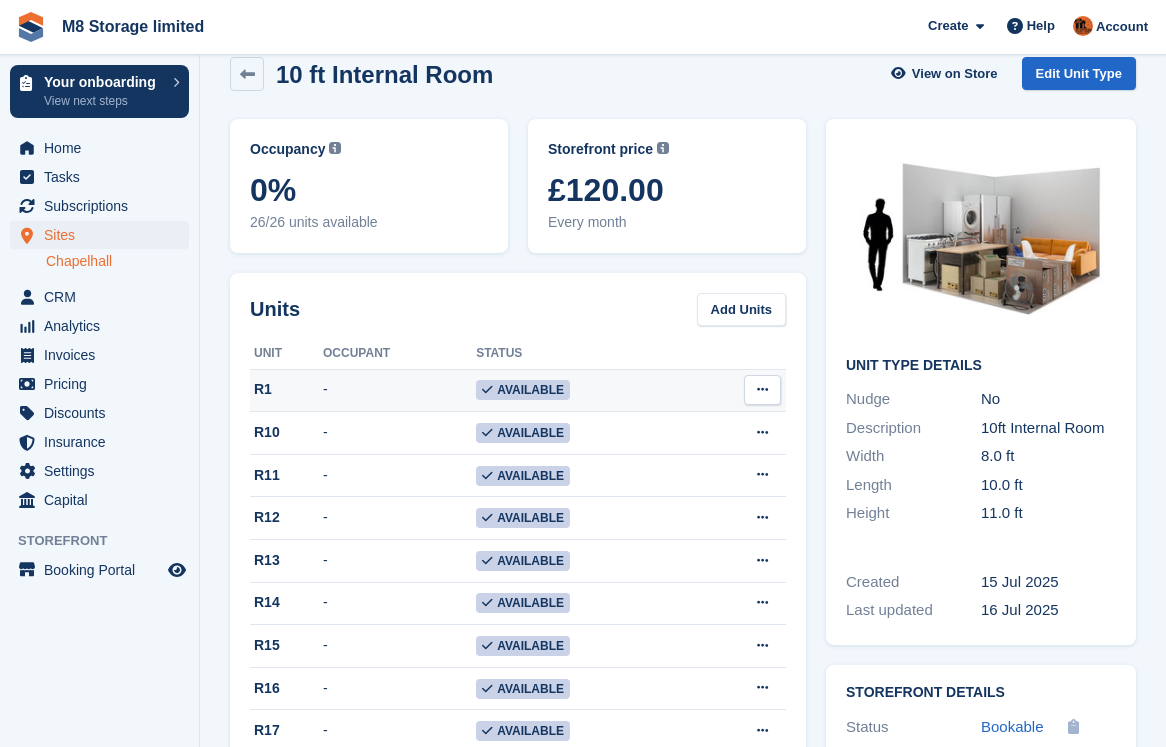 scroll, scrollTop: 0, scrollLeft: 0, axis: both 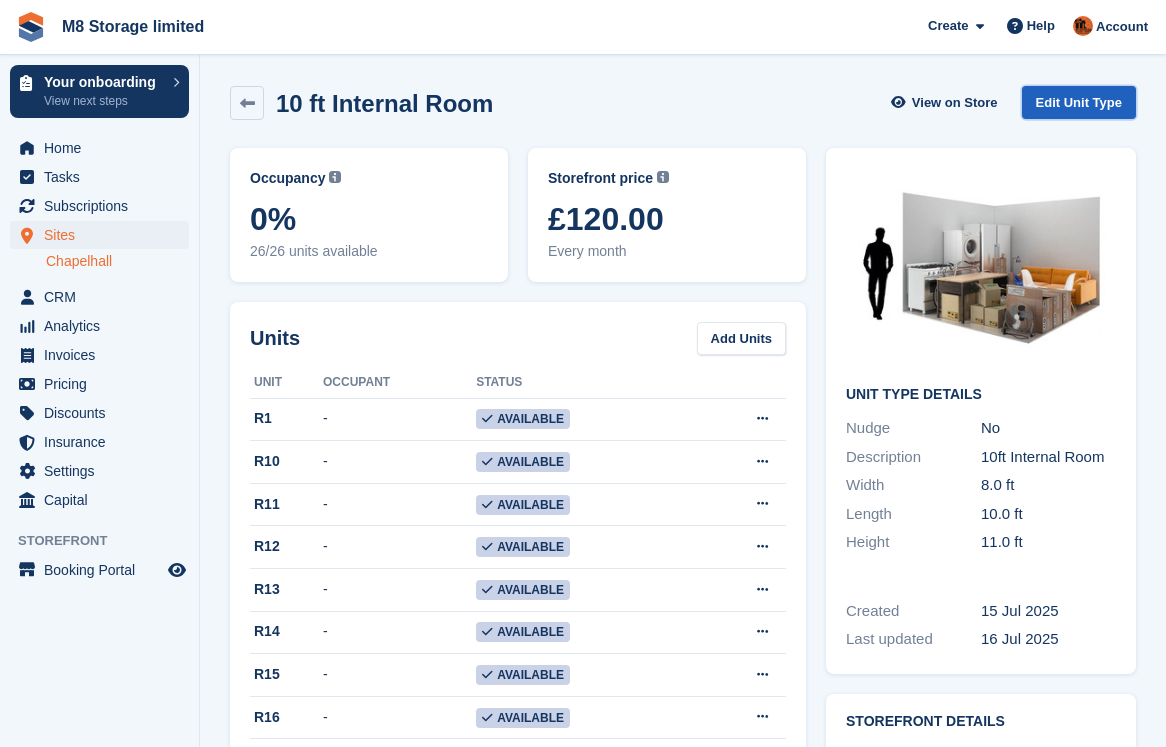 click on "Edit Unit Type" at bounding box center (1079, 102) 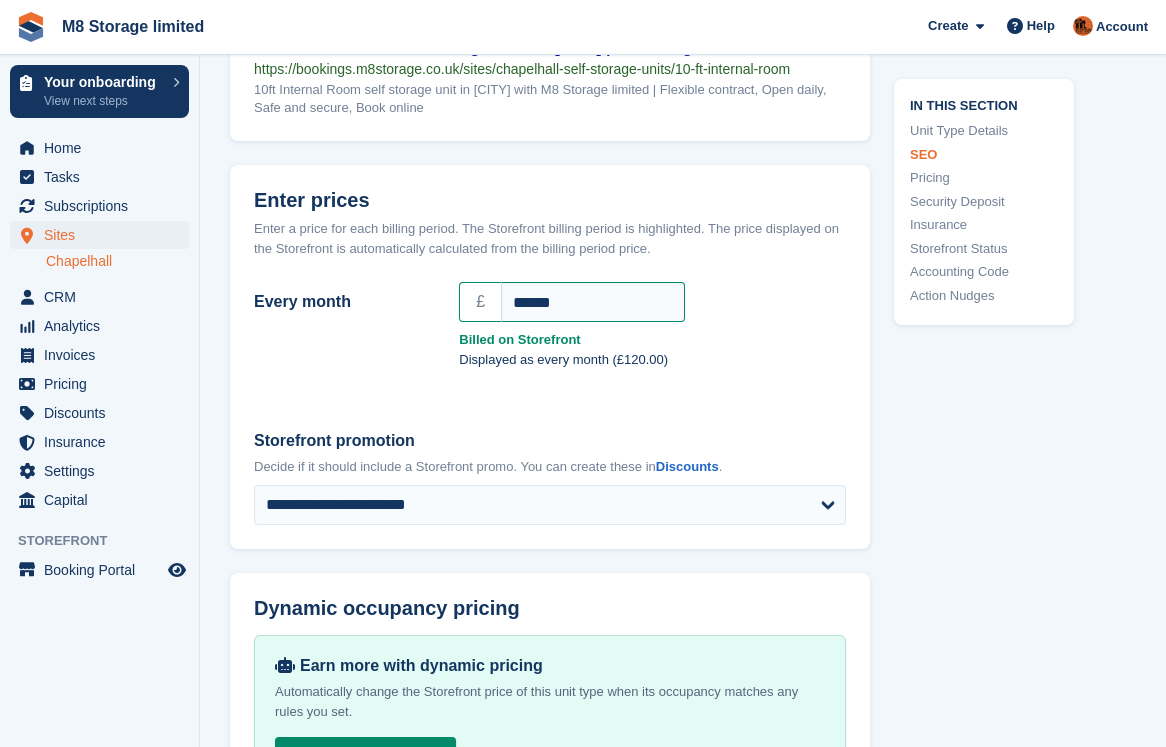 scroll, scrollTop: 1700, scrollLeft: 0, axis: vertical 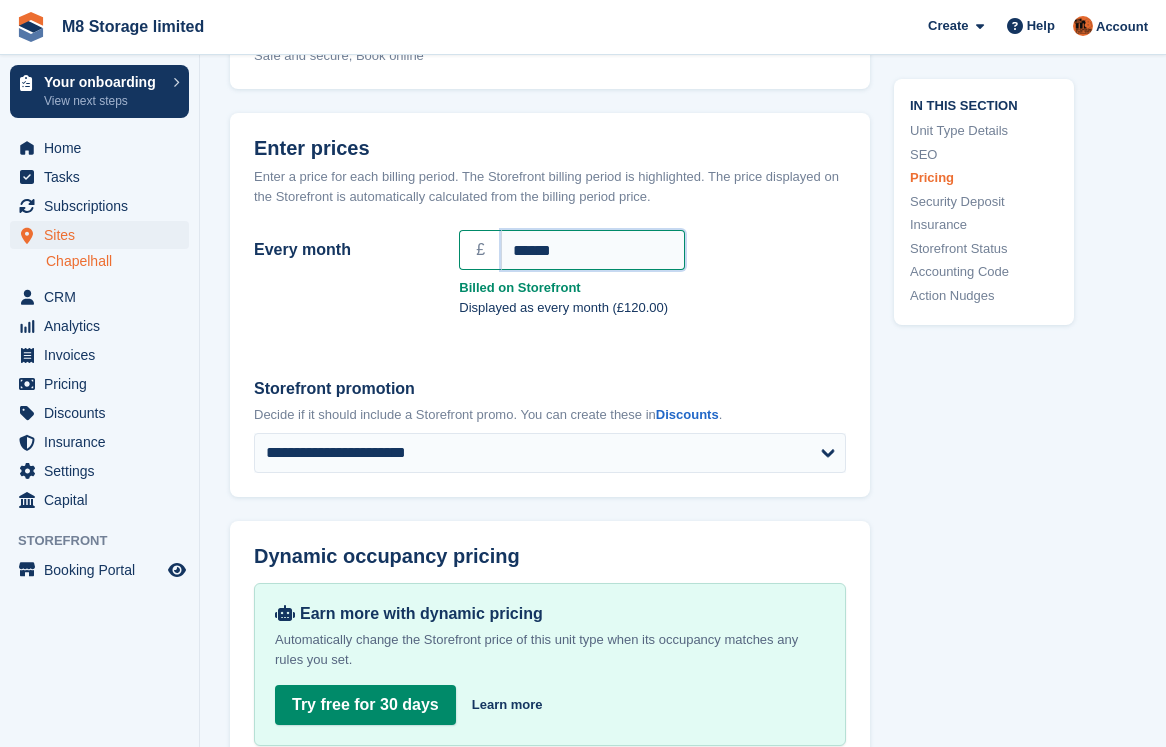 click on "******" at bounding box center (593, 250) 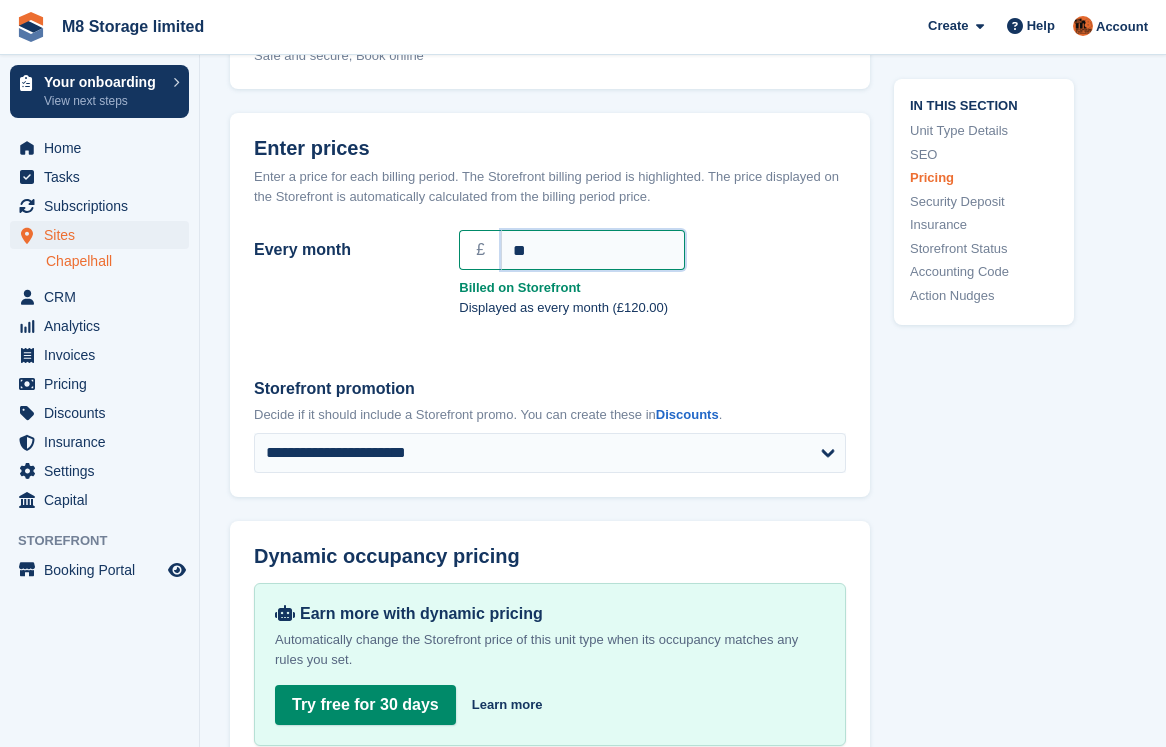 type on "*" 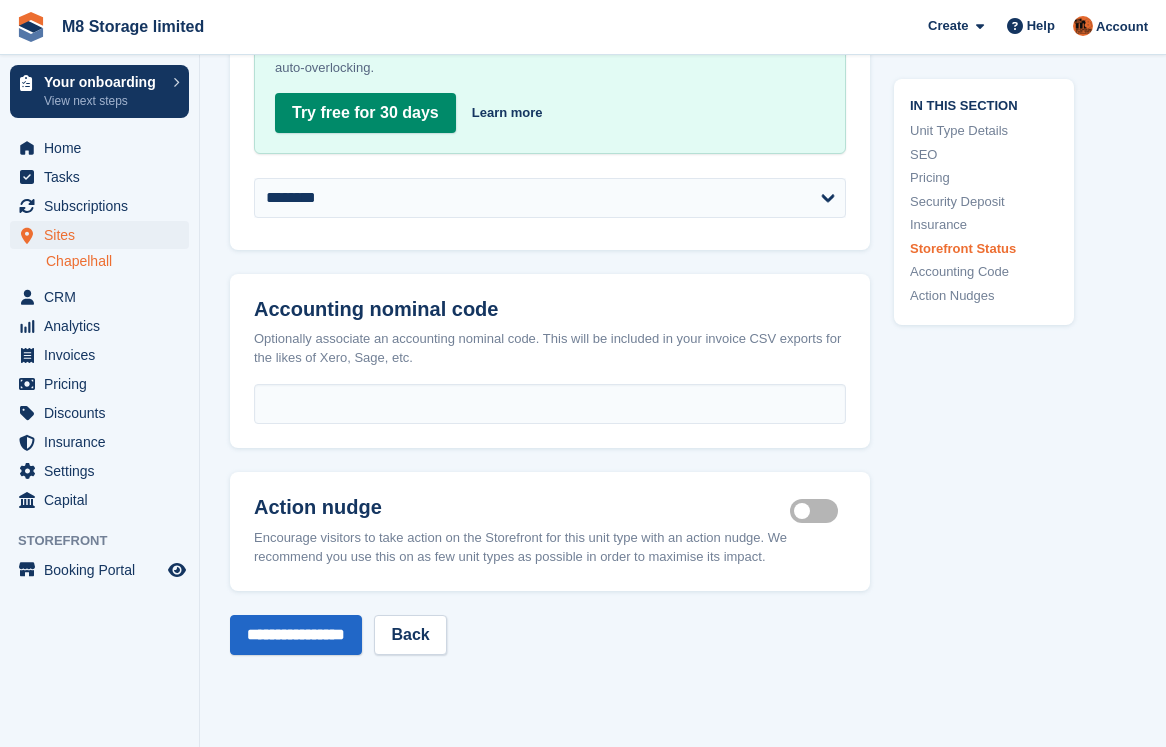 scroll, scrollTop: 3100, scrollLeft: 0, axis: vertical 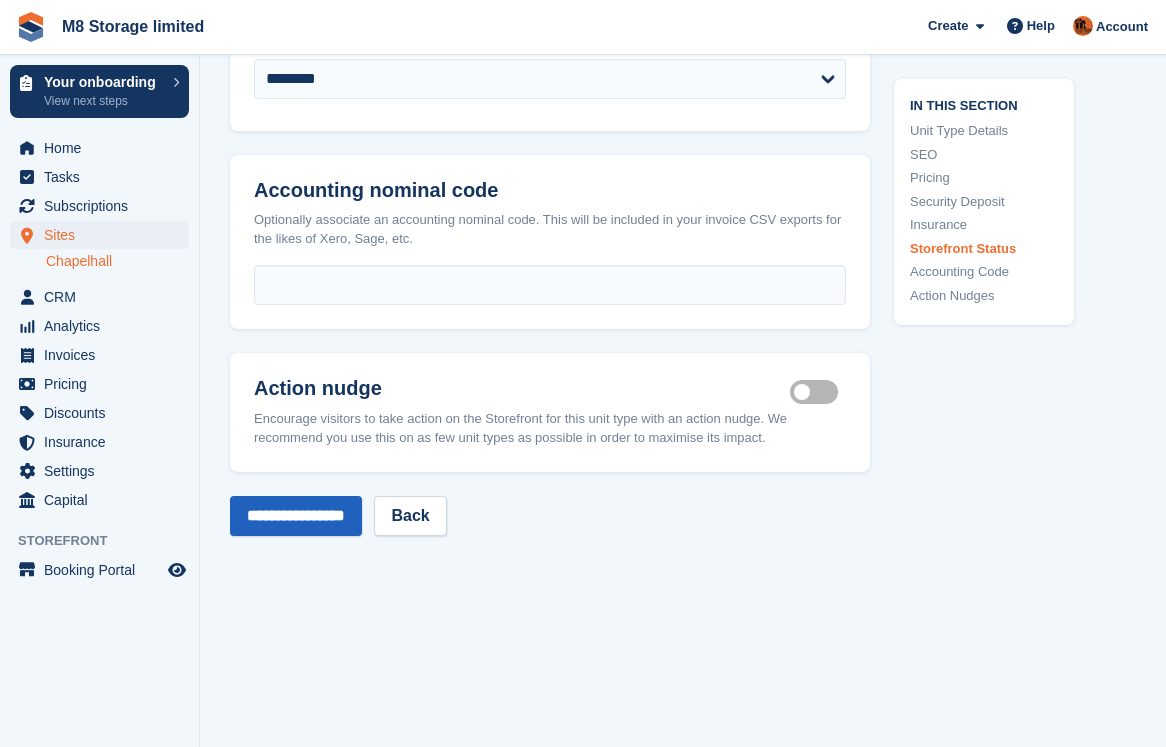 type on "*****" 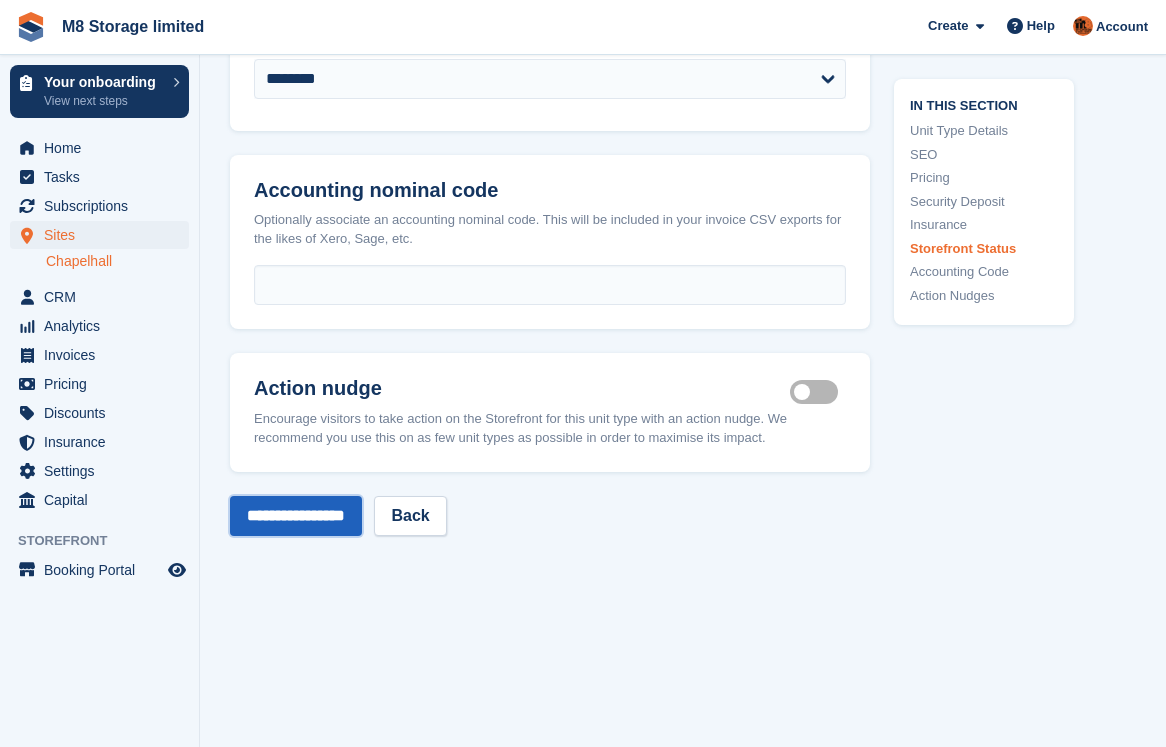 click on "**********" at bounding box center [296, 516] 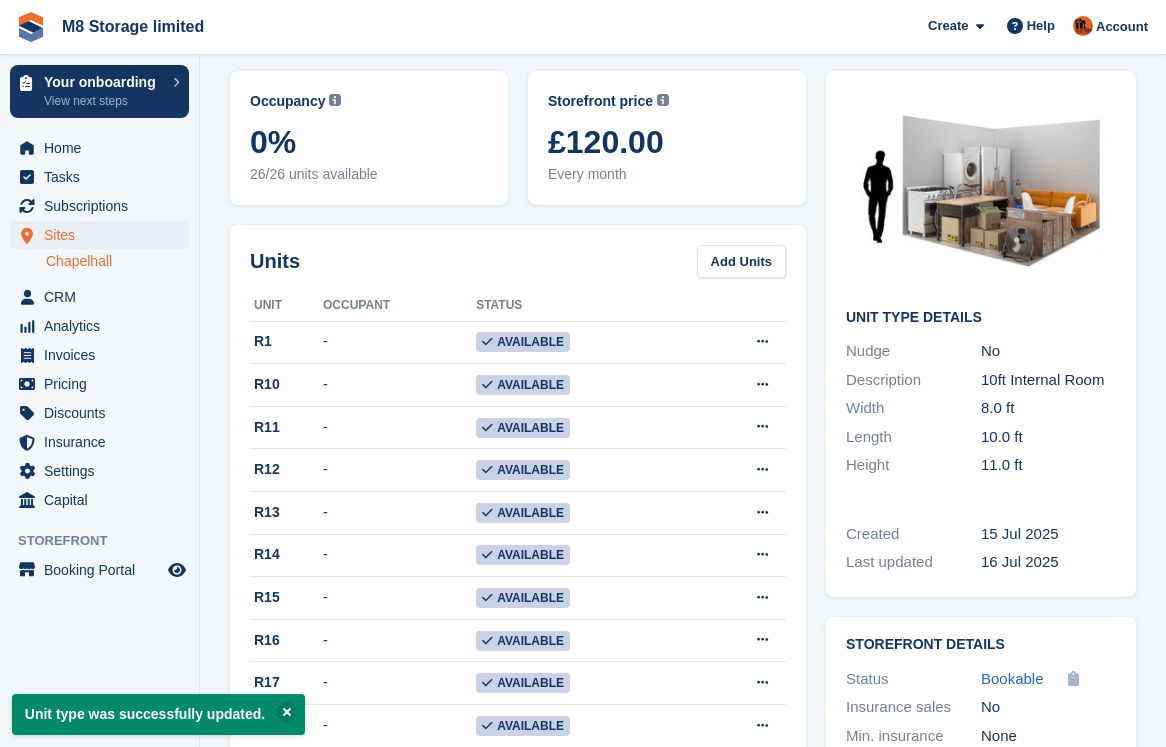 scroll, scrollTop: 0, scrollLeft: 0, axis: both 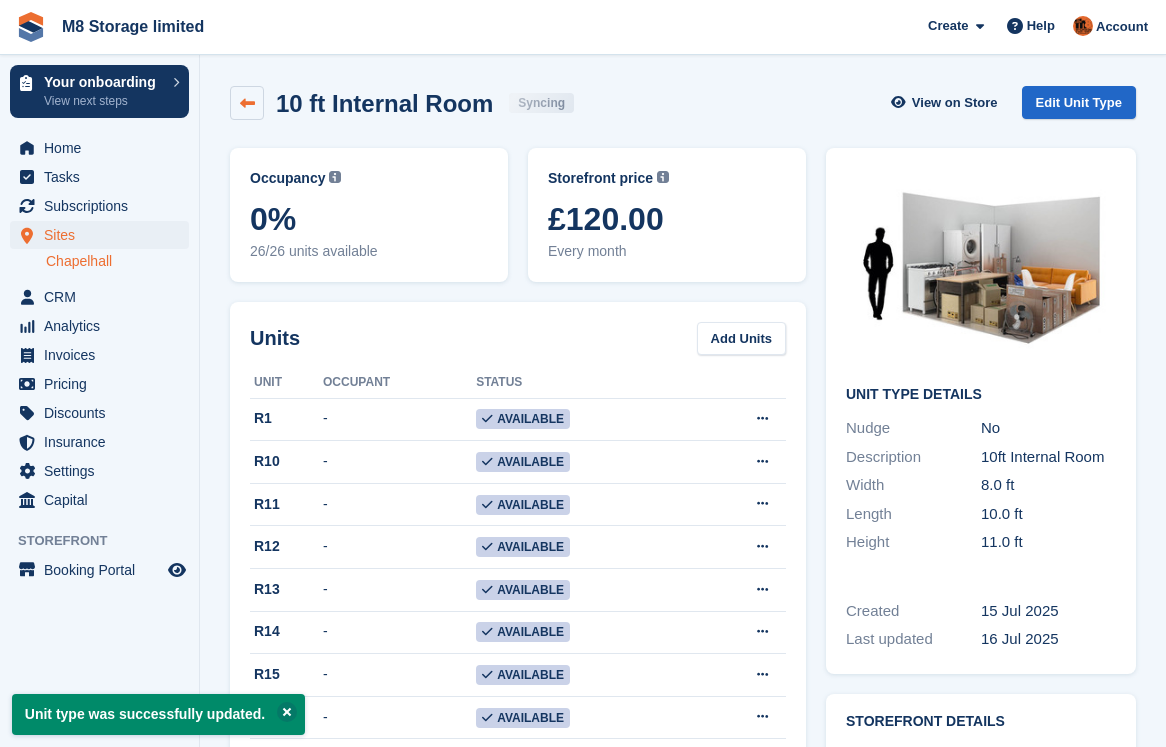 click at bounding box center (247, 103) 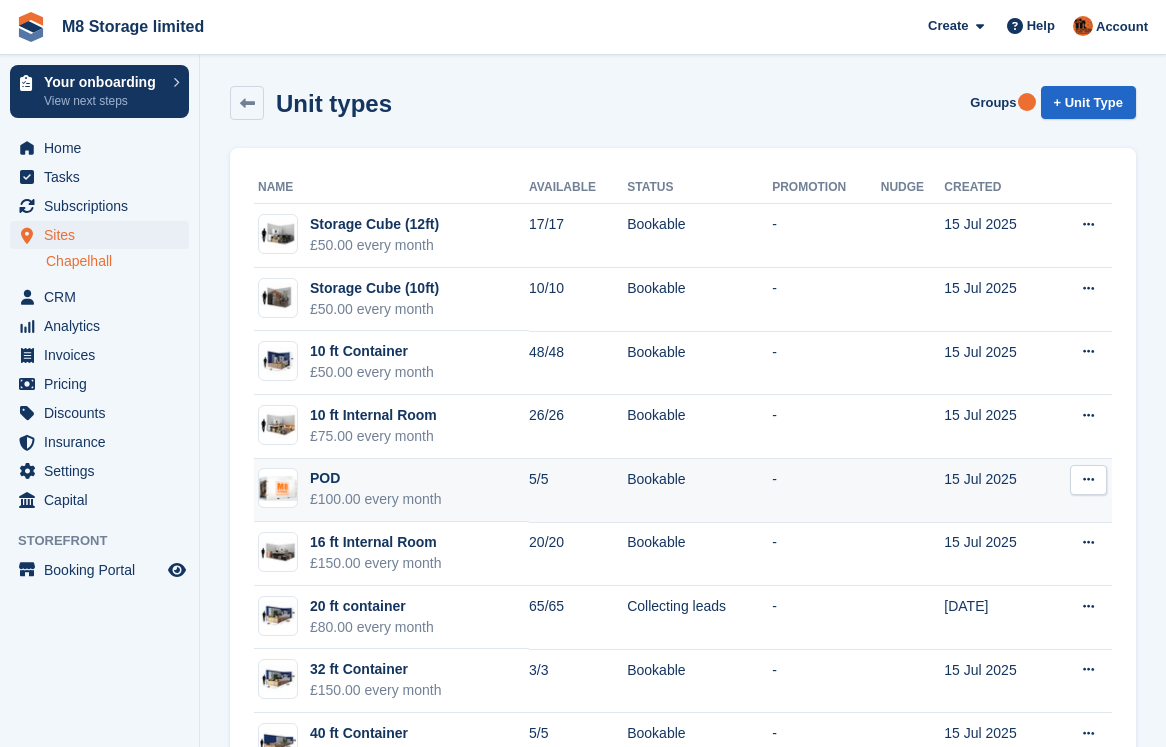 click on "POD
£100.00 every month" at bounding box center (391, 491) 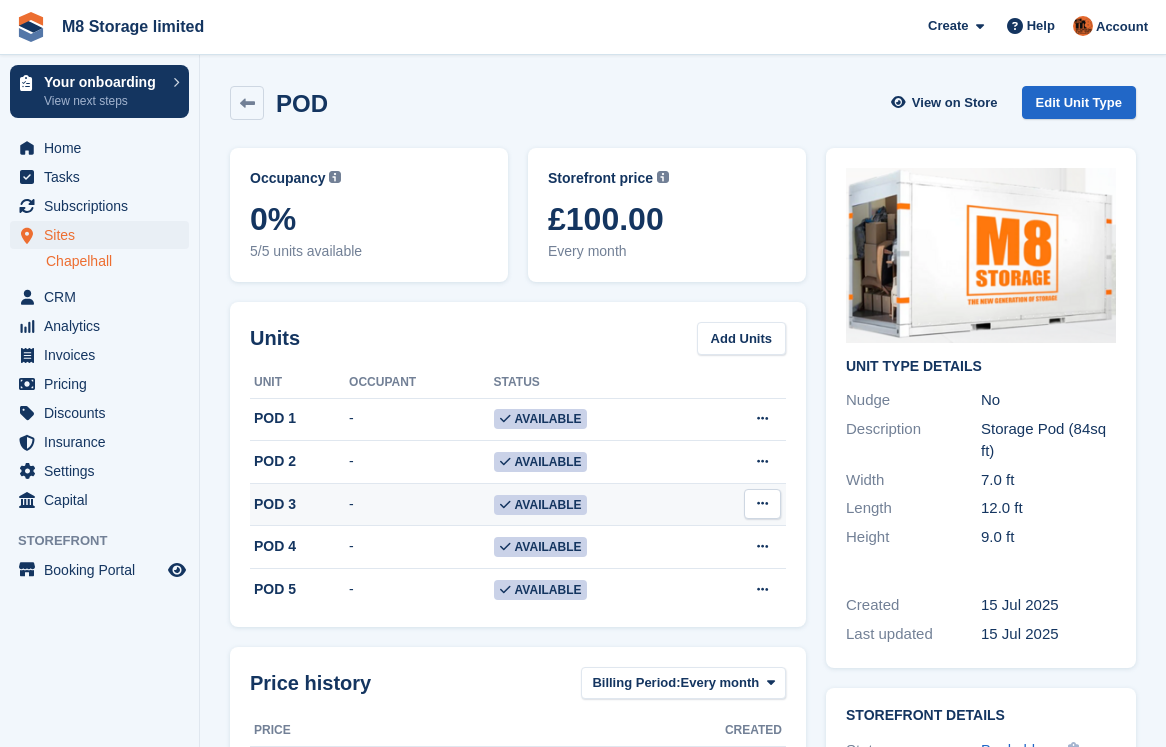 scroll, scrollTop: 0, scrollLeft: 0, axis: both 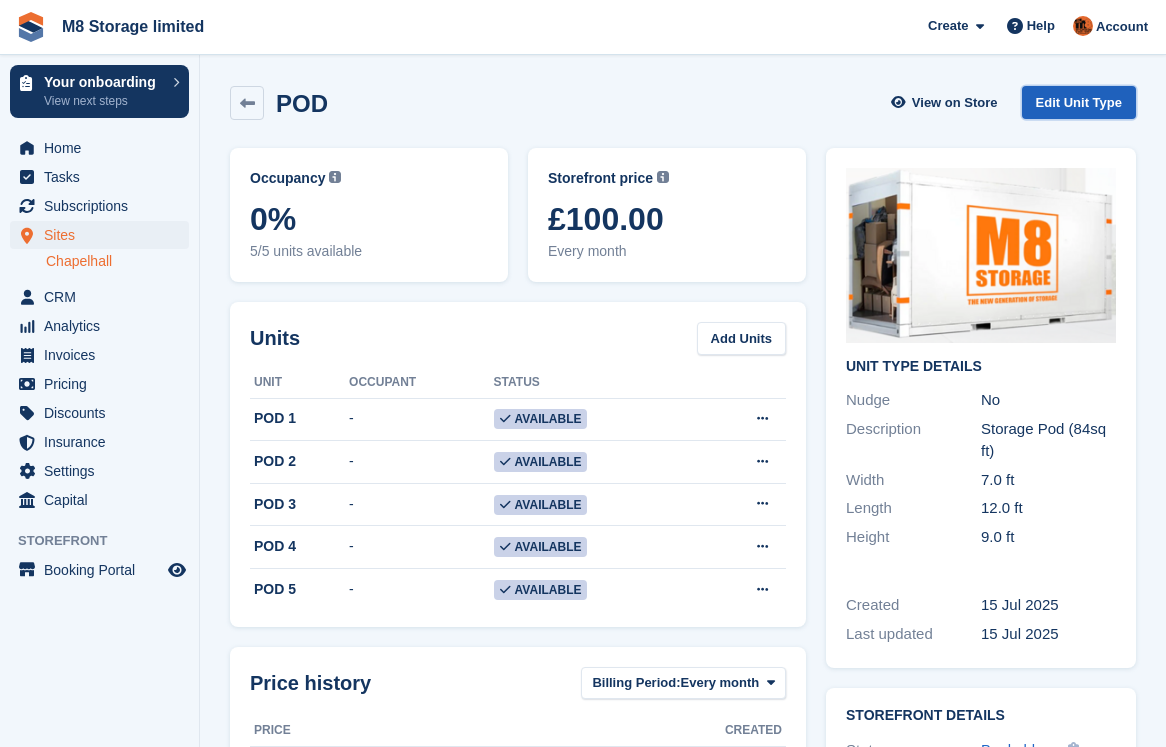 click on "Edit Unit Type" at bounding box center (1079, 102) 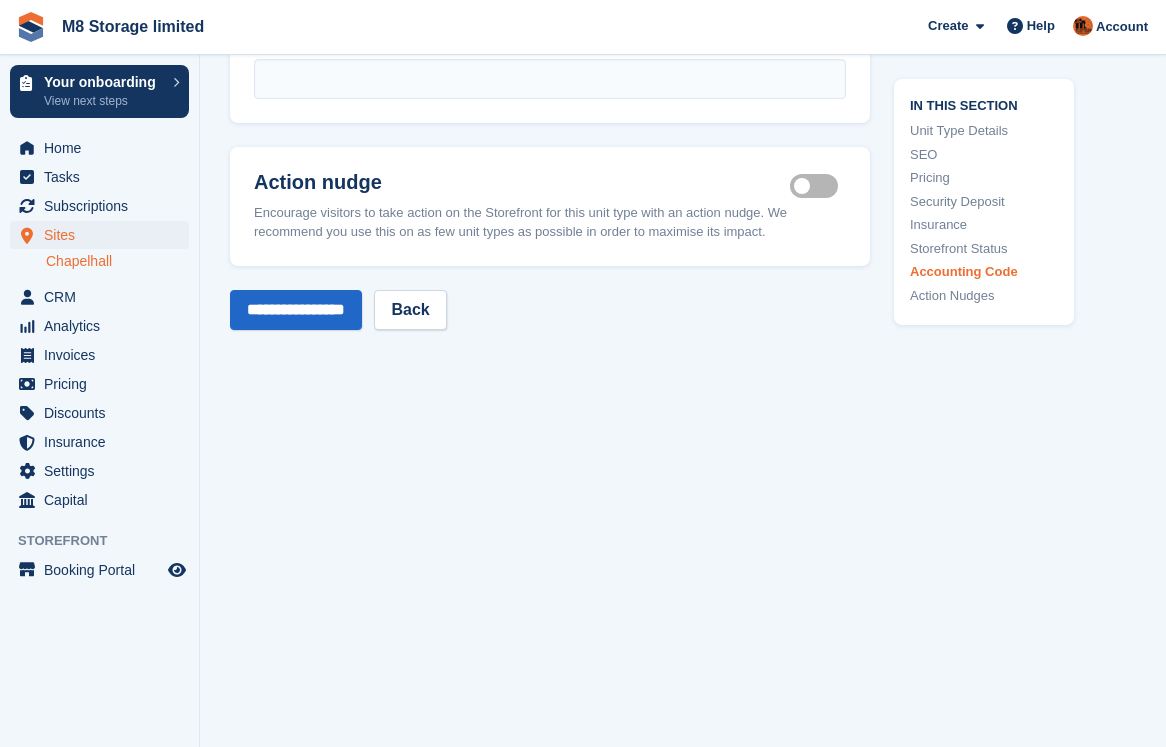 scroll, scrollTop: 3281, scrollLeft: 0, axis: vertical 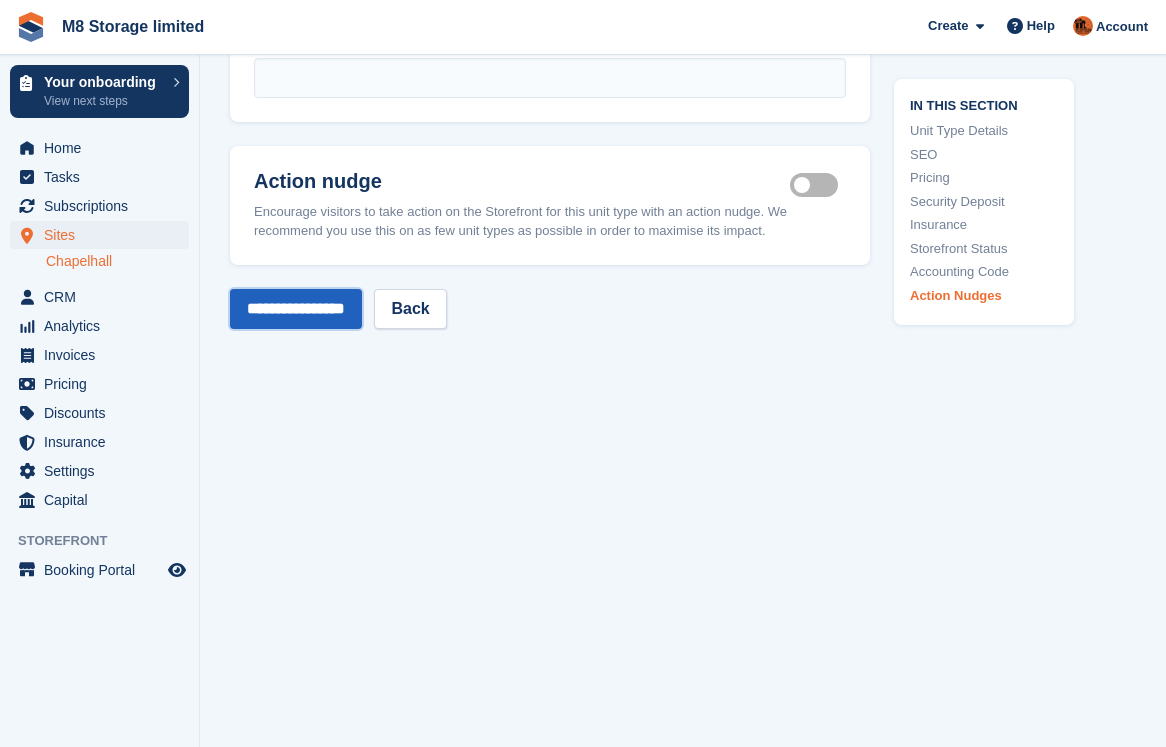 click on "**********" at bounding box center (296, 309) 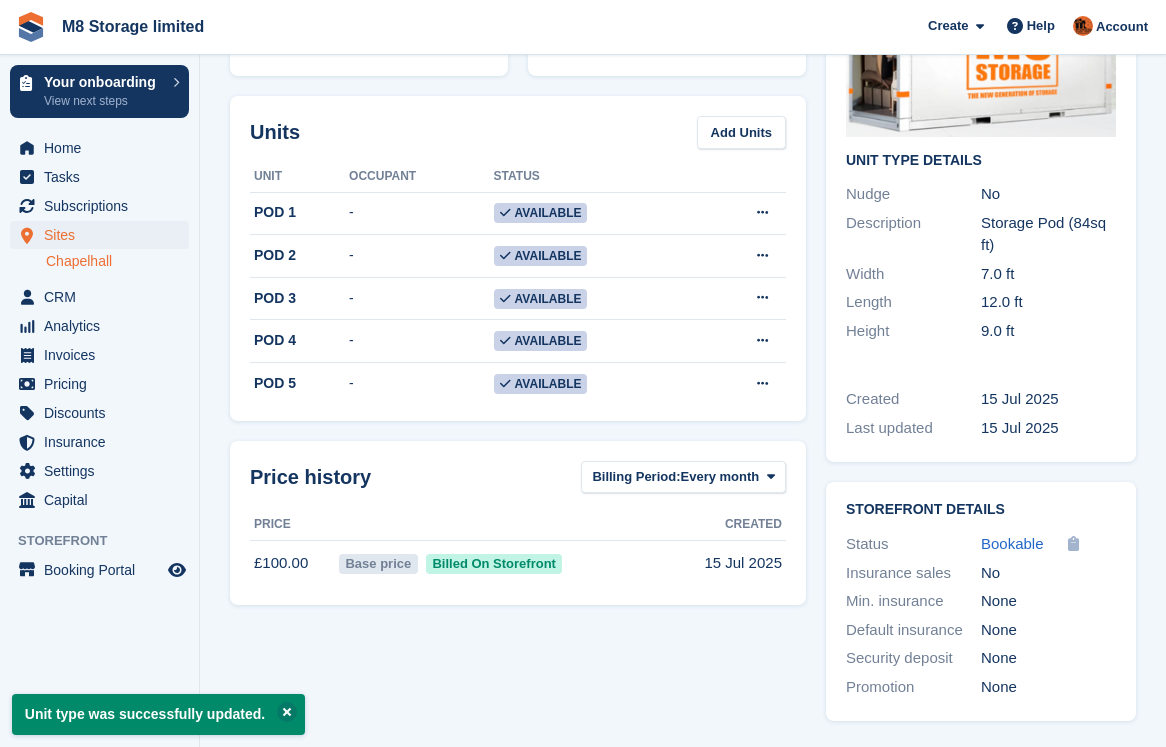scroll, scrollTop: 0, scrollLeft: 0, axis: both 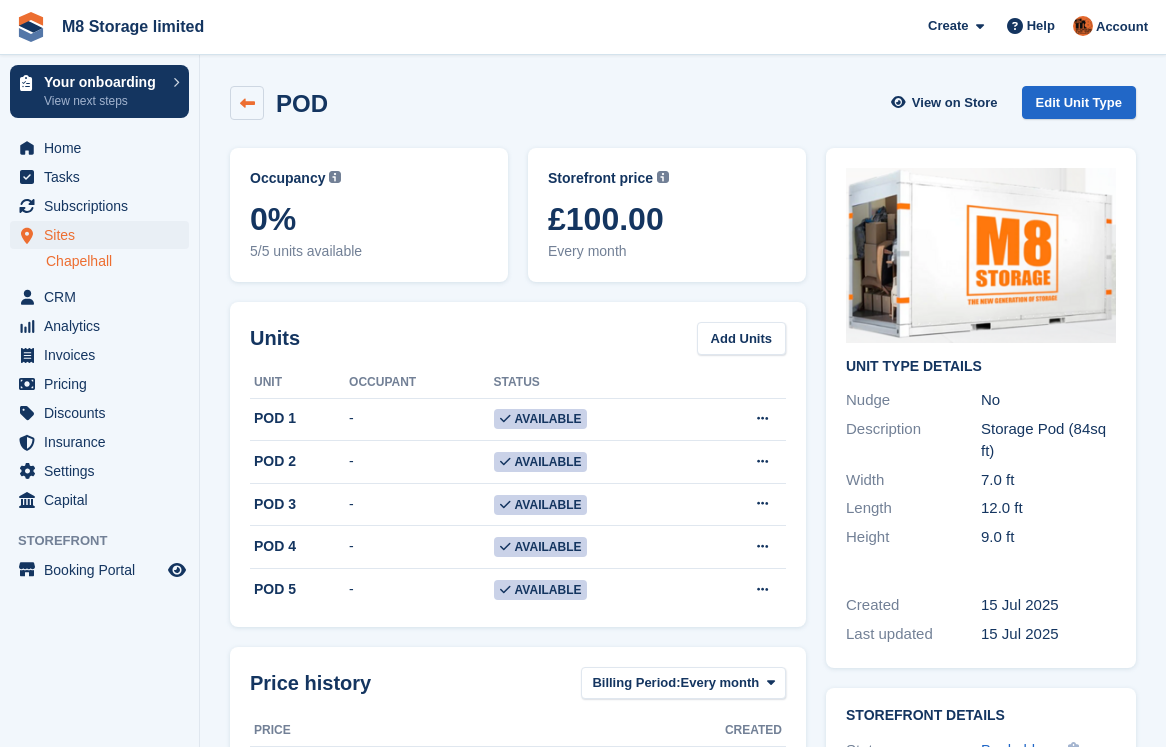 click at bounding box center (247, 103) 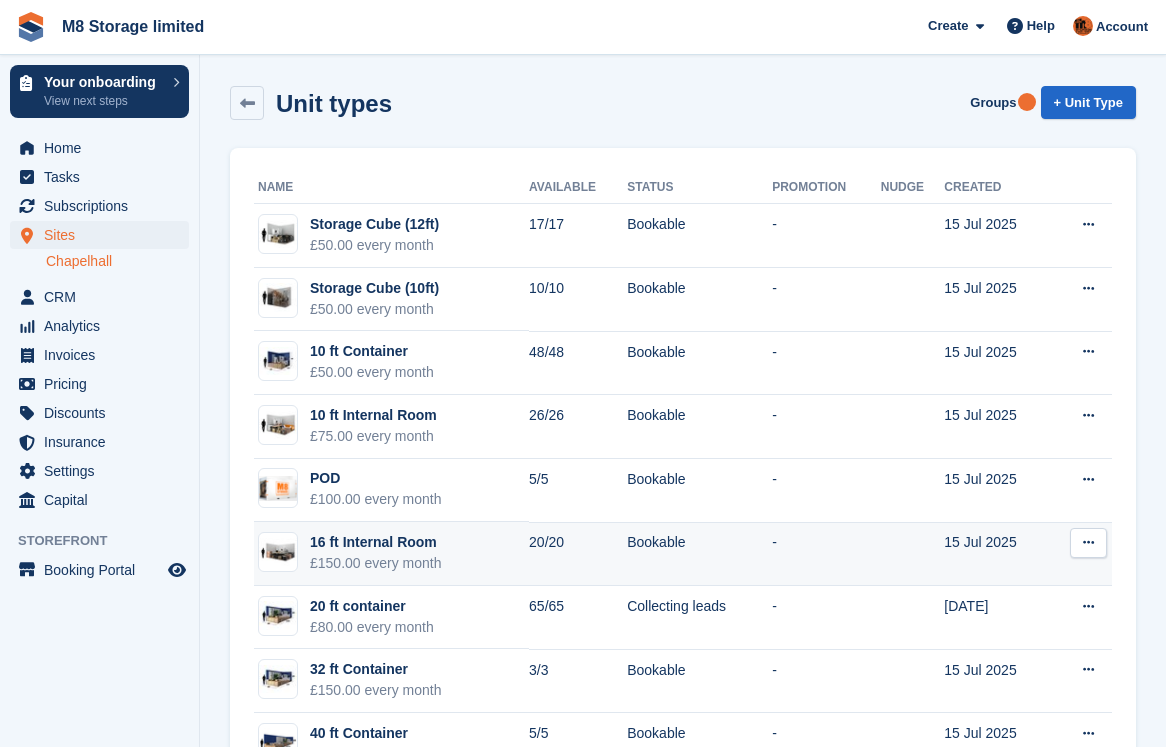 click on "20/20" at bounding box center [578, 554] 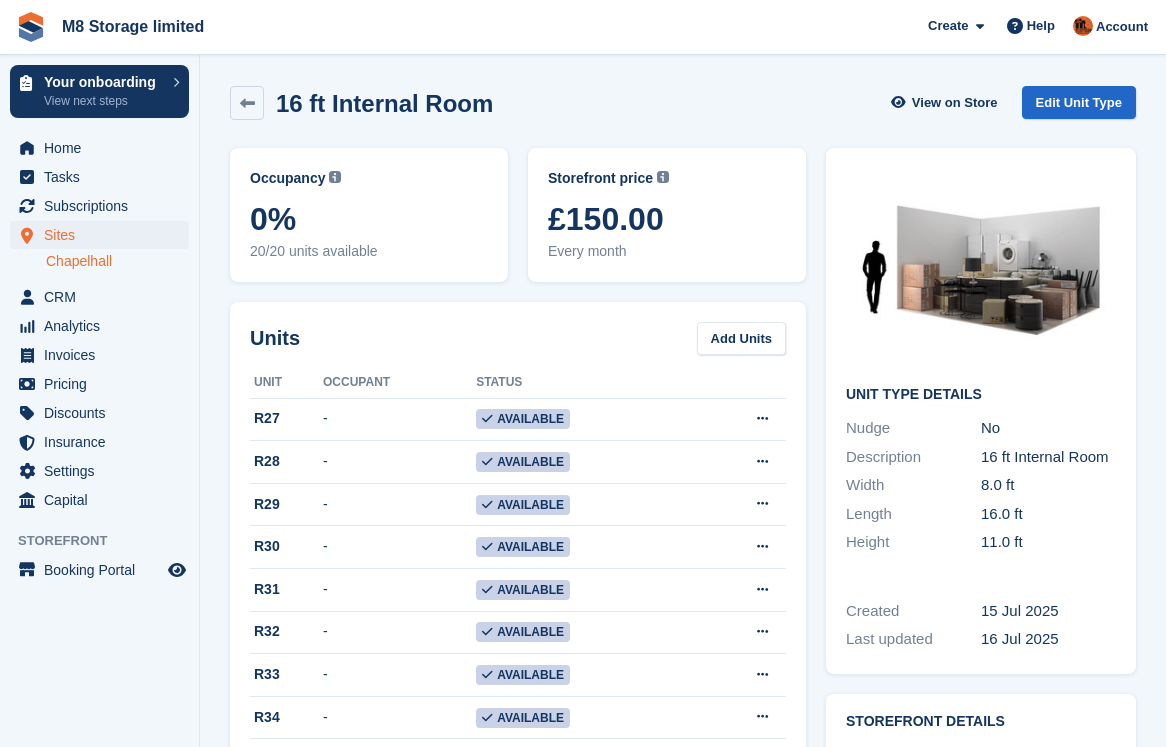 scroll, scrollTop: 0, scrollLeft: 0, axis: both 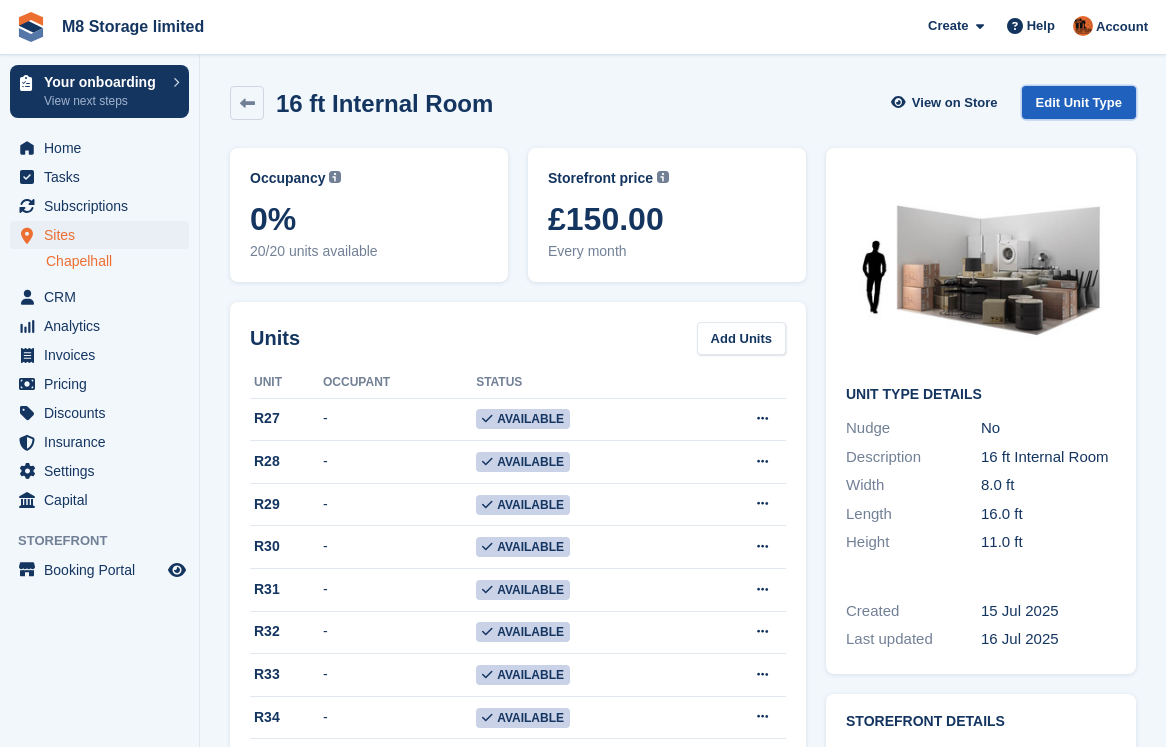 click on "Edit Unit Type" at bounding box center [1079, 102] 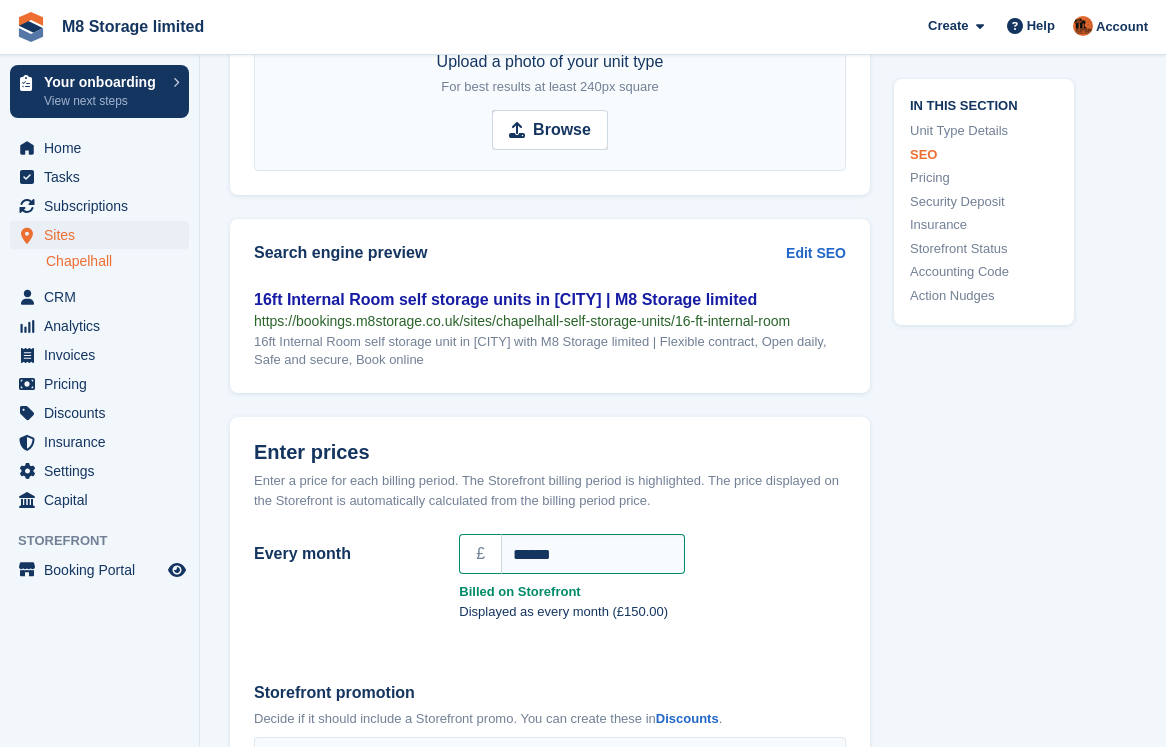 scroll, scrollTop: 1400, scrollLeft: 0, axis: vertical 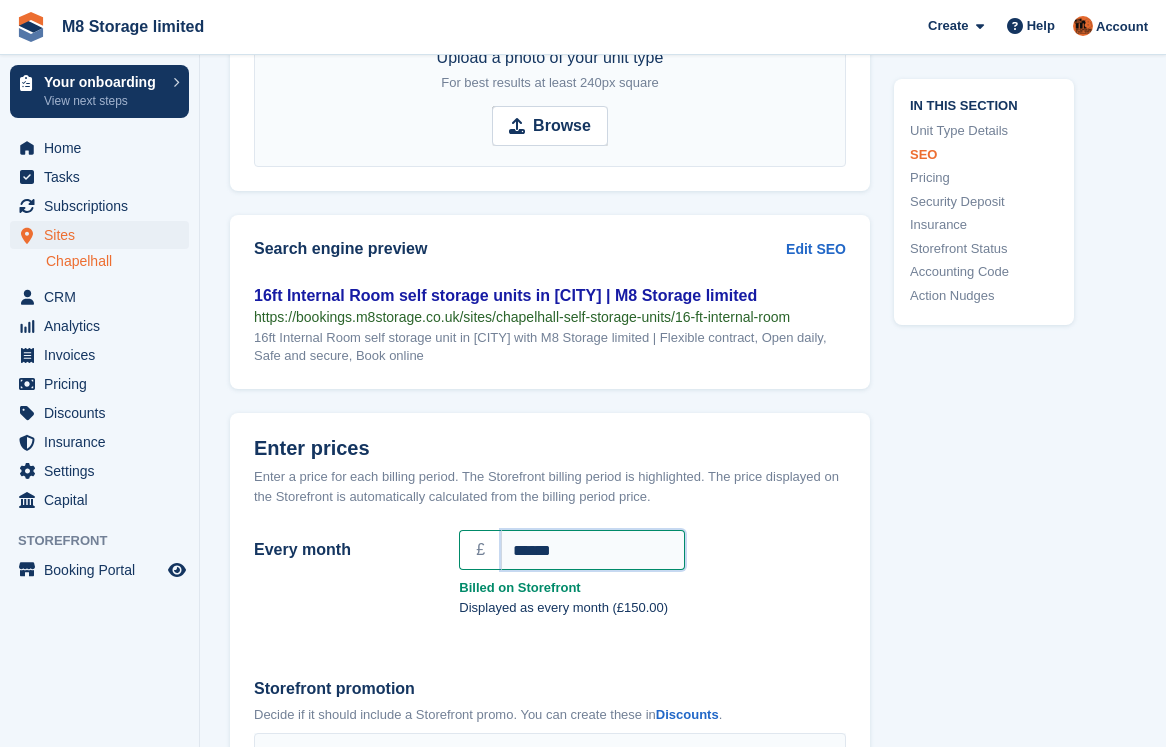 click on "******" at bounding box center (593, 550) 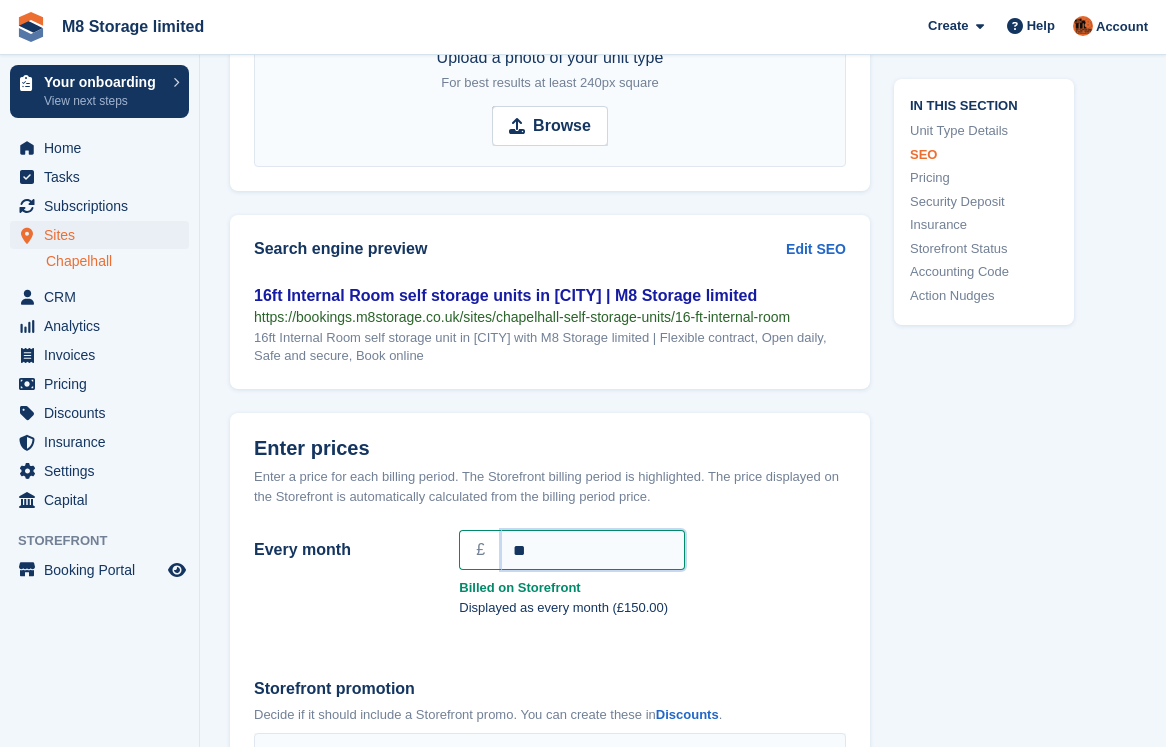 type on "*" 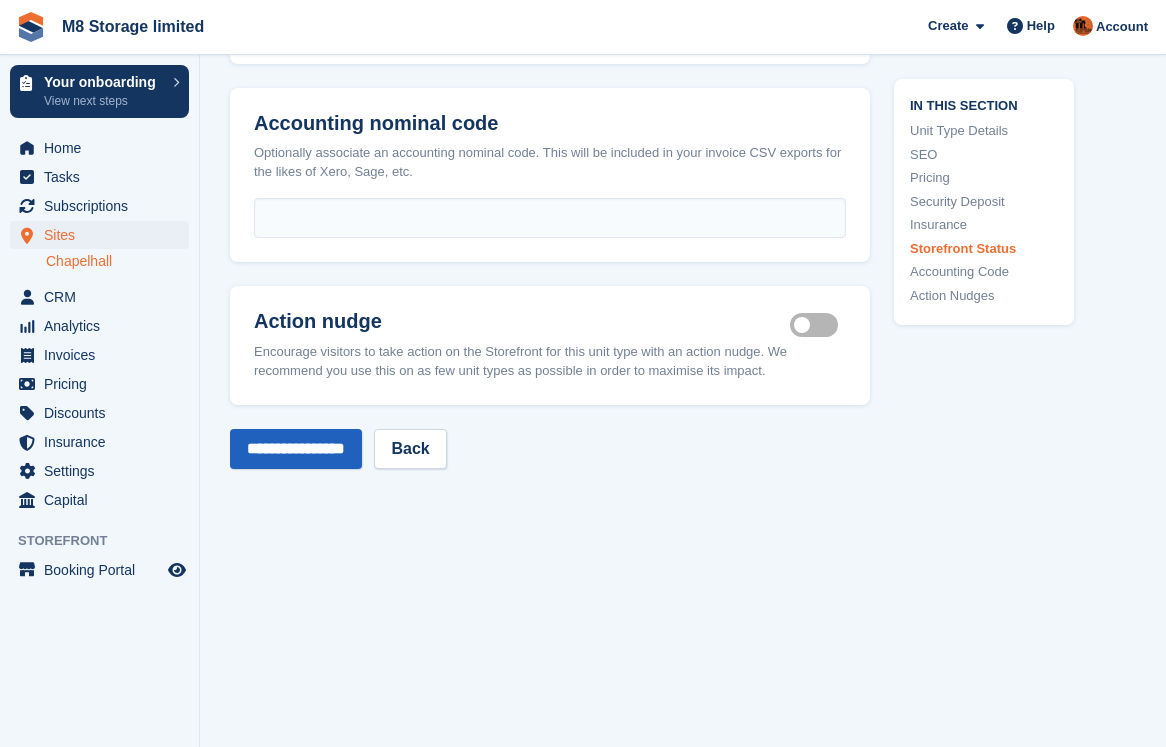scroll, scrollTop: 3300, scrollLeft: 0, axis: vertical 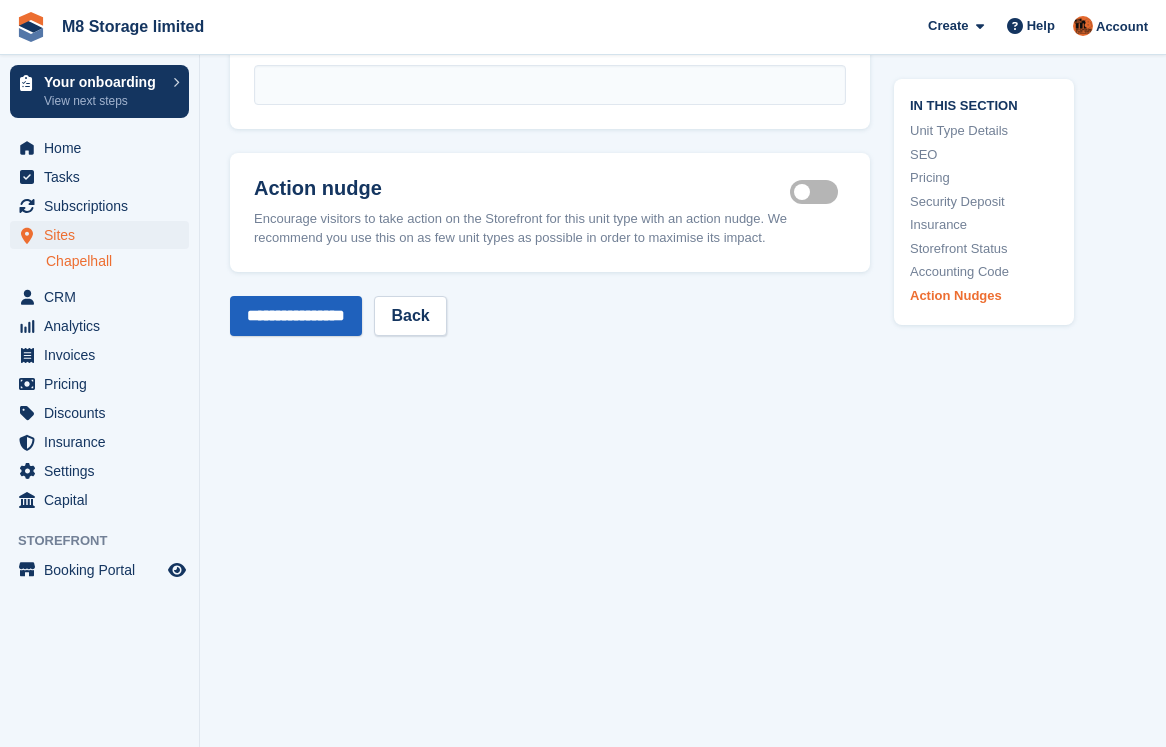 type on "******" 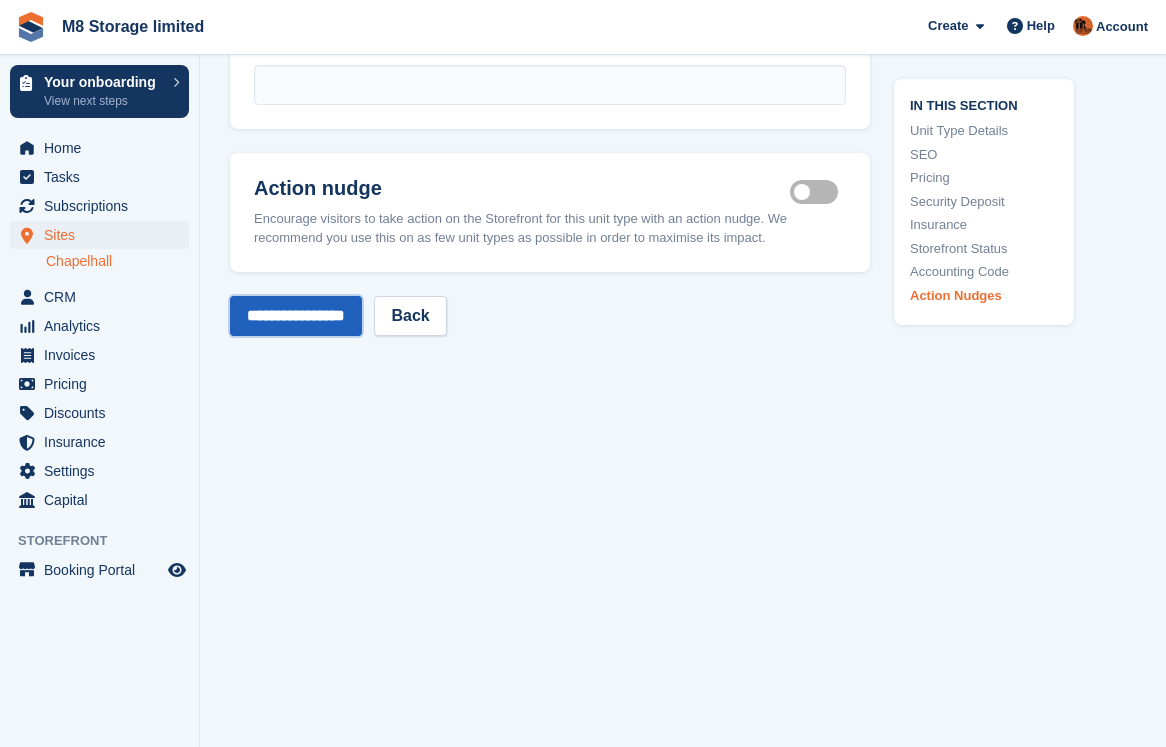 click on "**********" at bounding box center [296, 316] 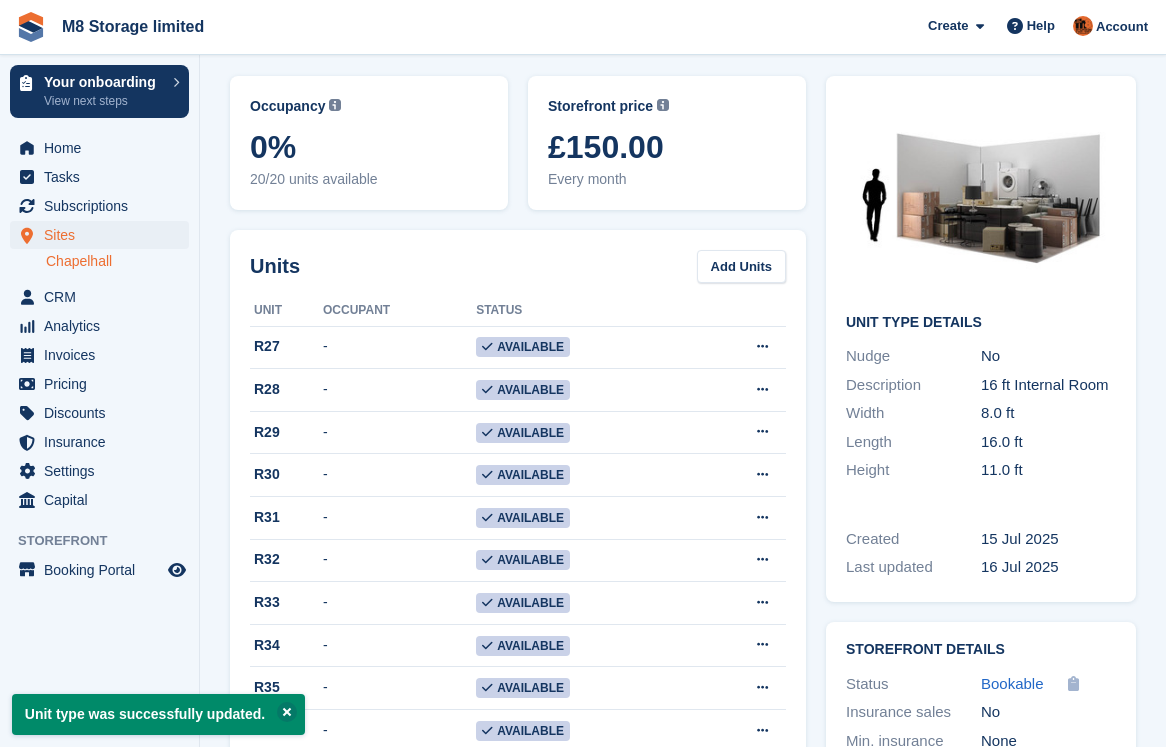 scroll, scrollTop: 0, scrollLeft: 0, axis: both 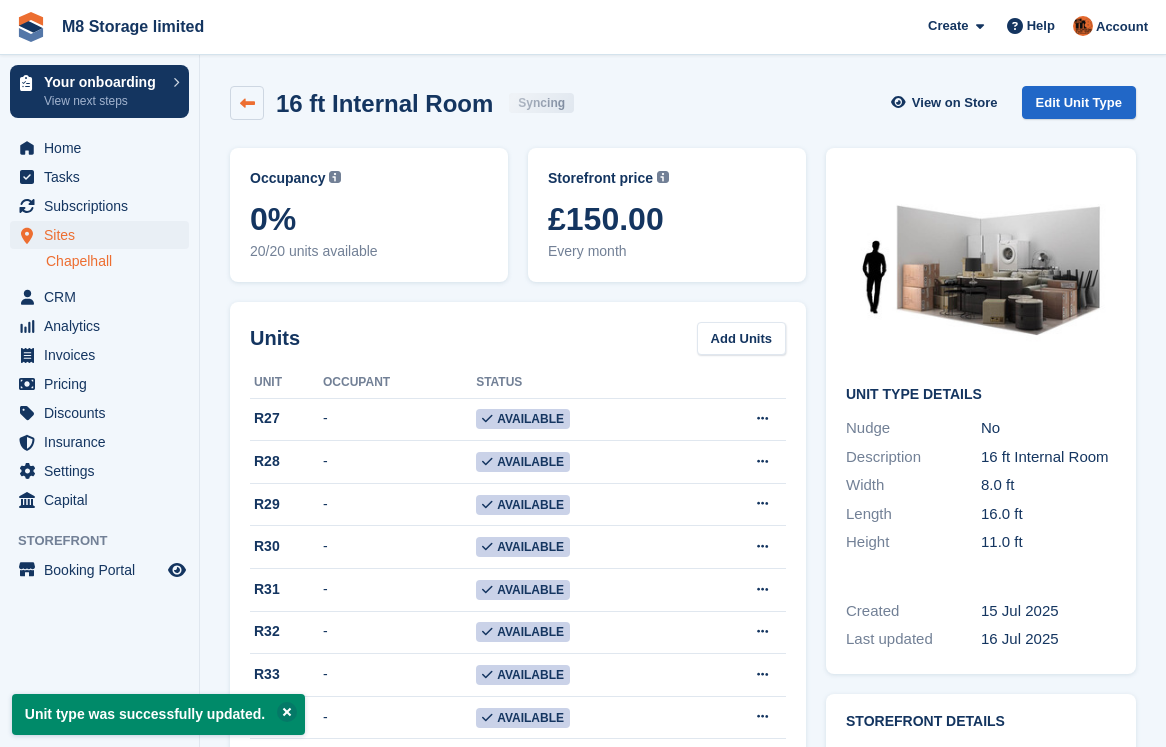 click at bounding box center (247, 103) 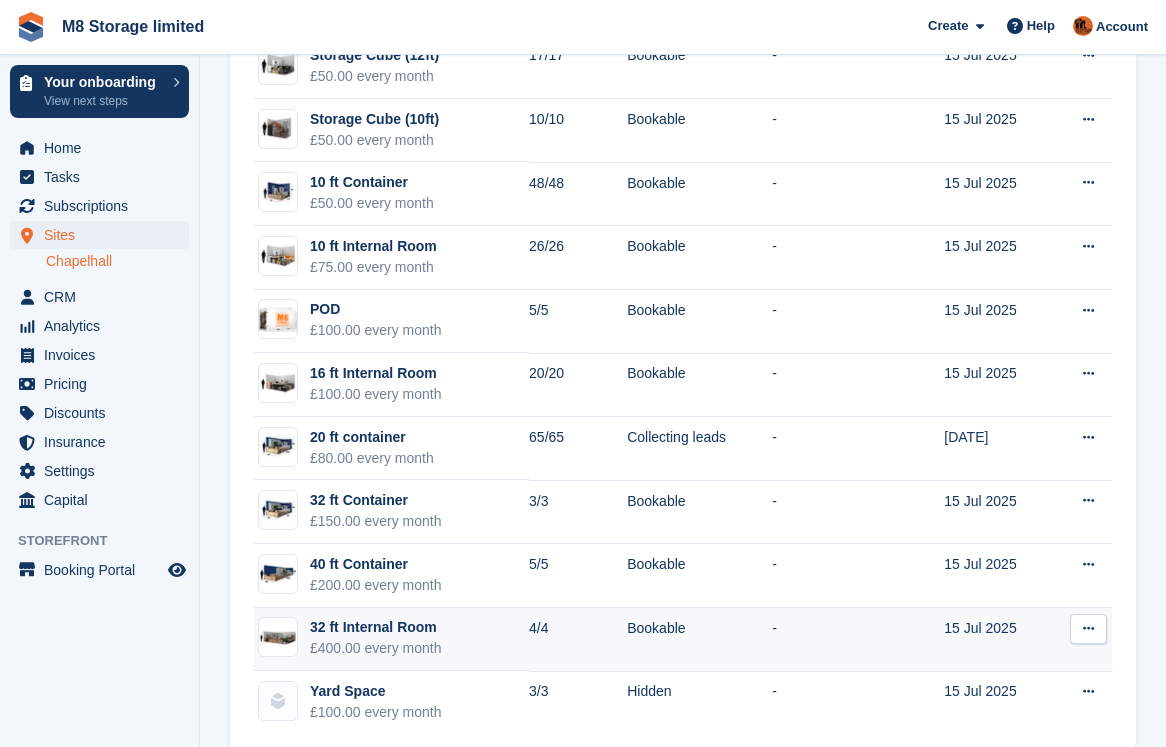 scroll, scrollTop: 200, scrollLeft: 0, axis: vertical 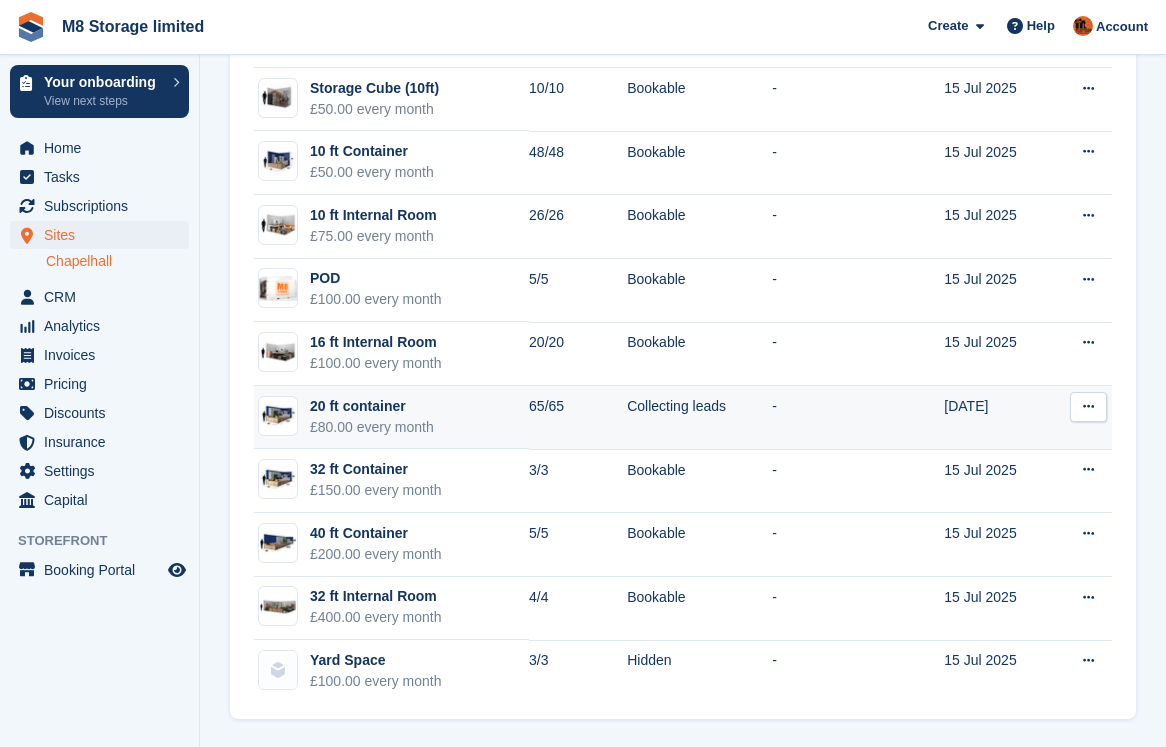 click on "Collecting leads" at bounding box center [699, 418] 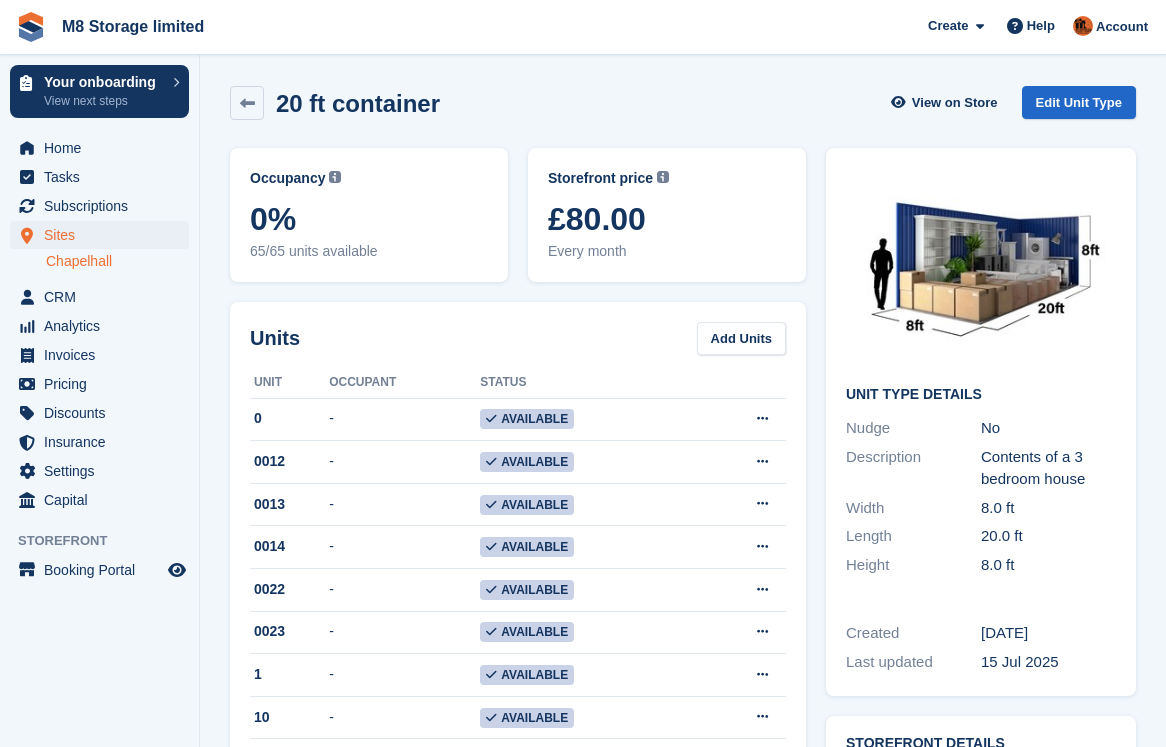 scroll, scrollTop: 0, scrollLeft: 0, axis: both 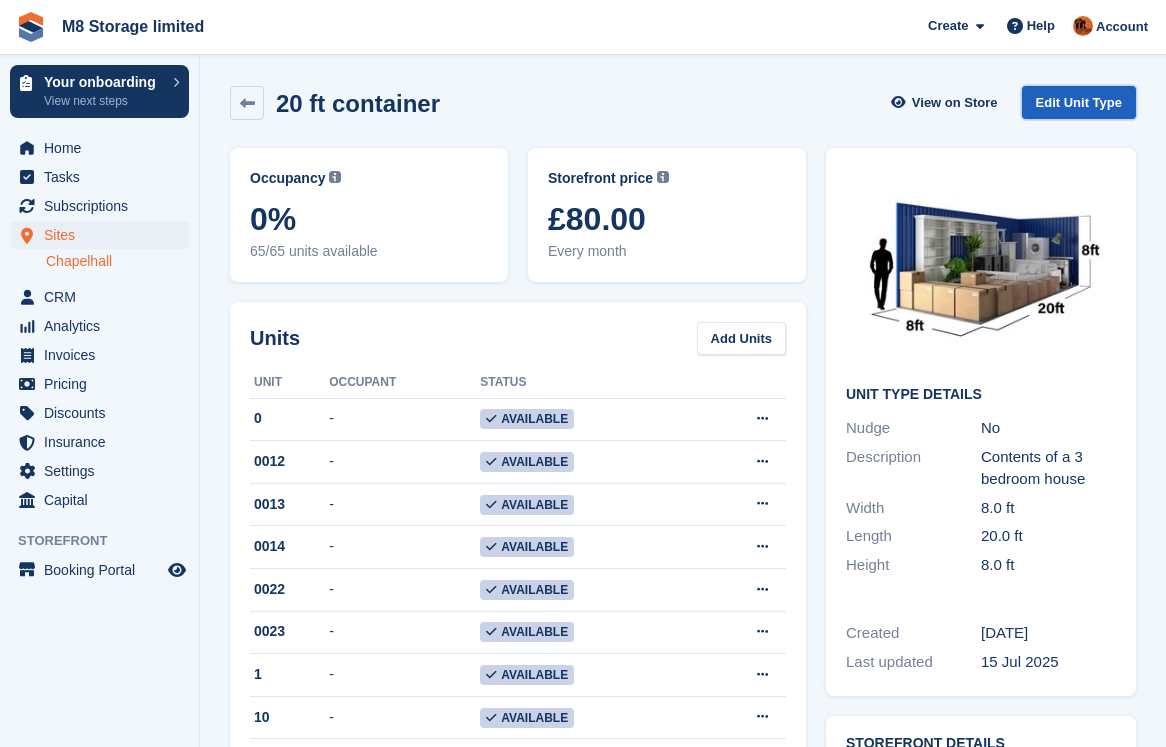 click on "Edit Unit Type" at bounding box center (1079, 102) 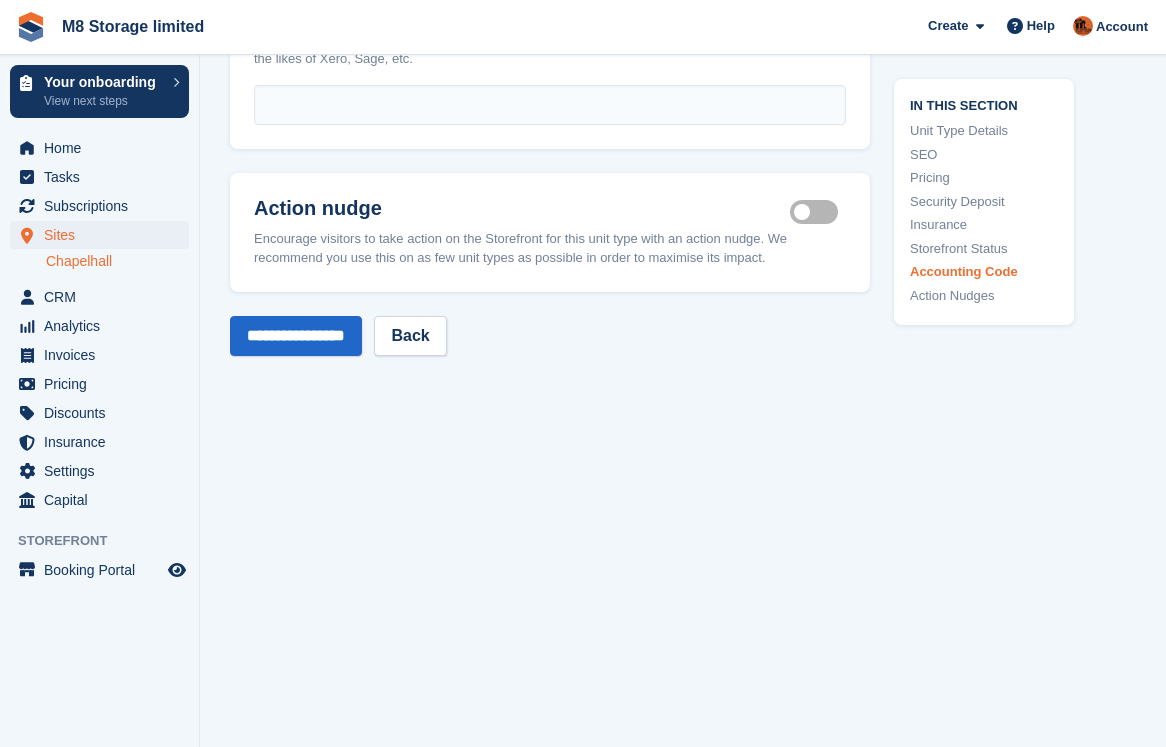 scroll, scrollTop: 3510, scrollLeft: 0, axis: vertical 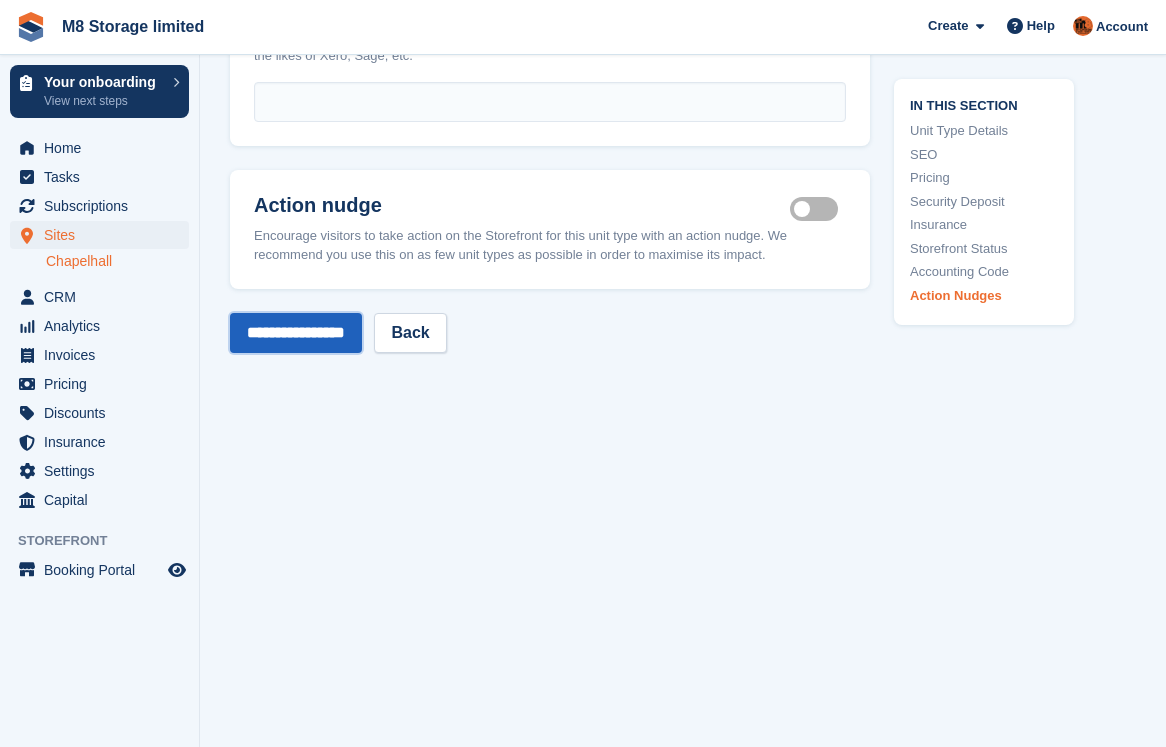 click on "**********" at bounding box center (296, 333) 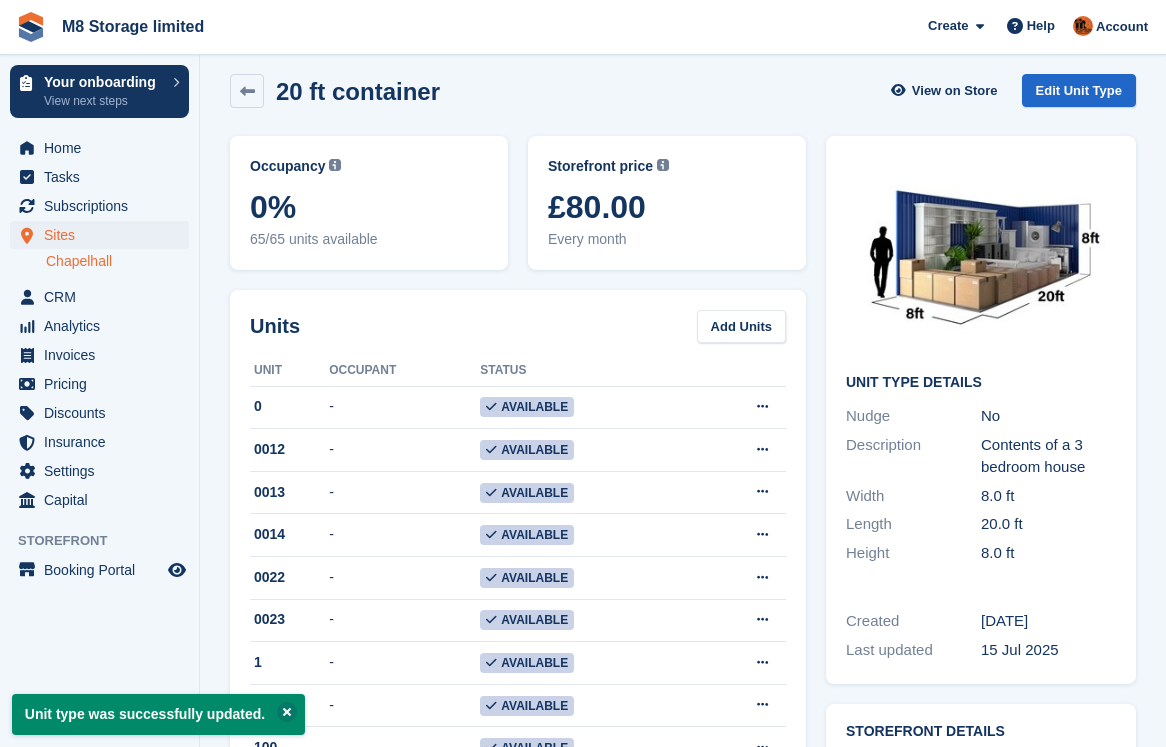 scroll, scrollTop: 0, scrollLeft: 0, axis: both 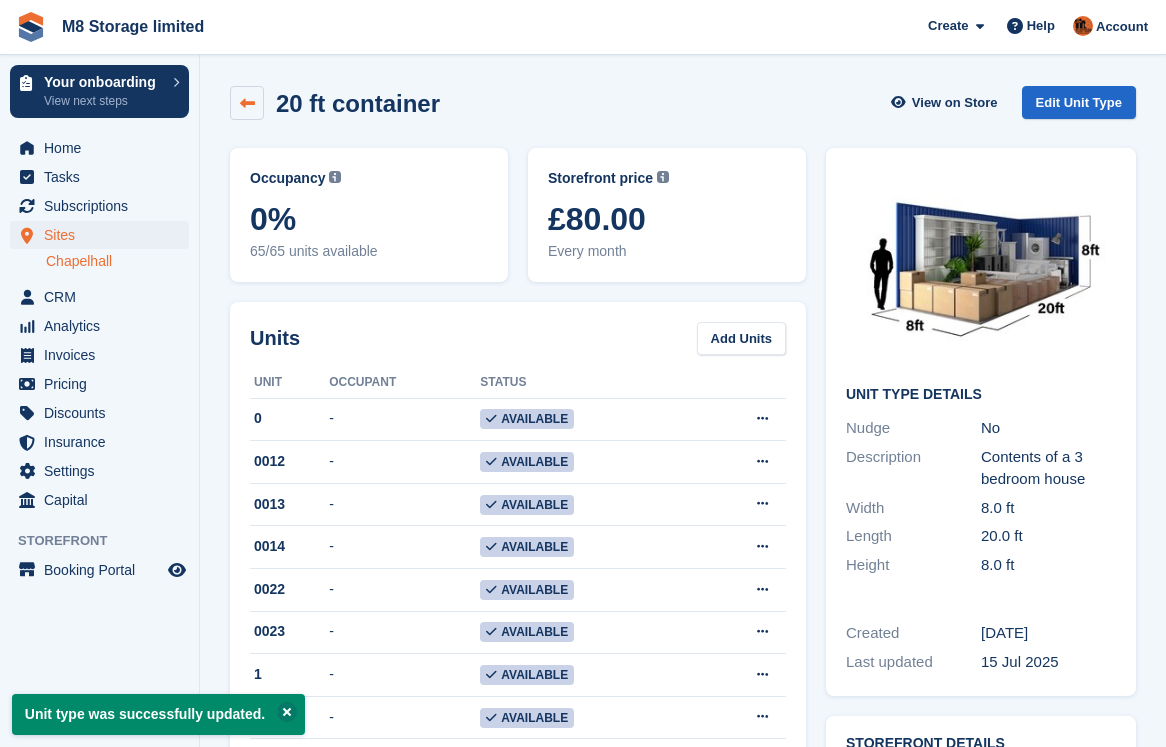 click at bounding box center [247, 103] 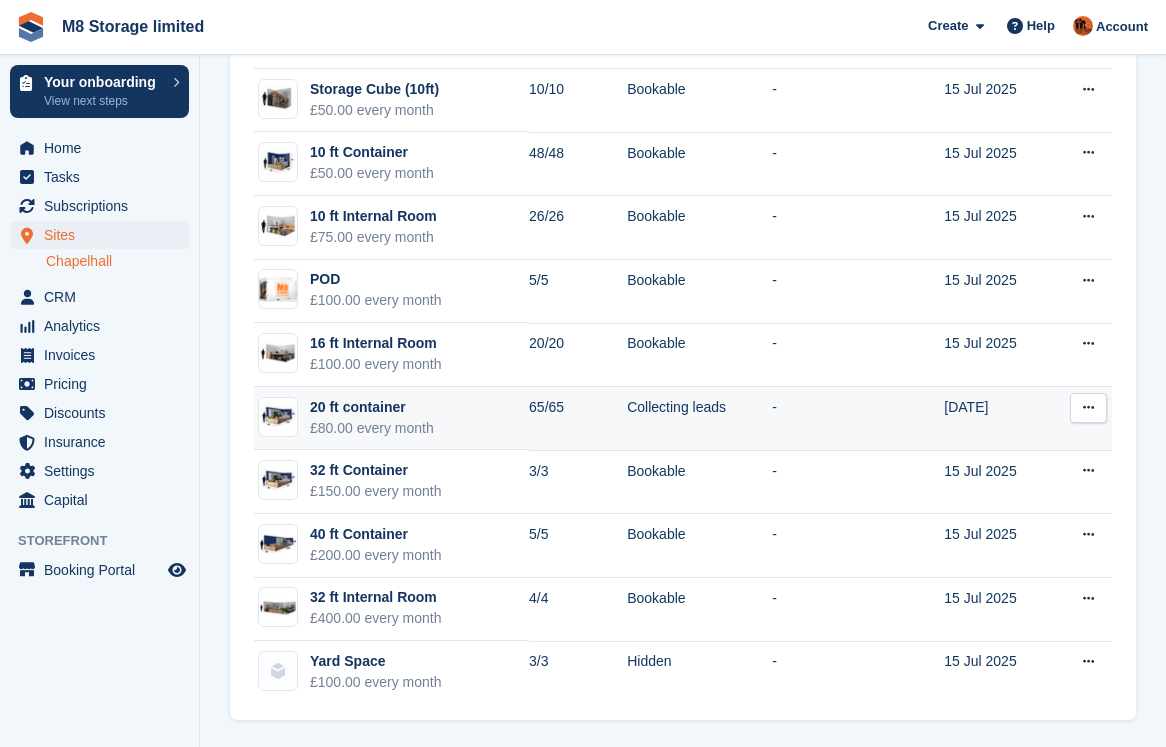 scroll, scrollTop: 200, scrollLeft: 0, axis: vertical 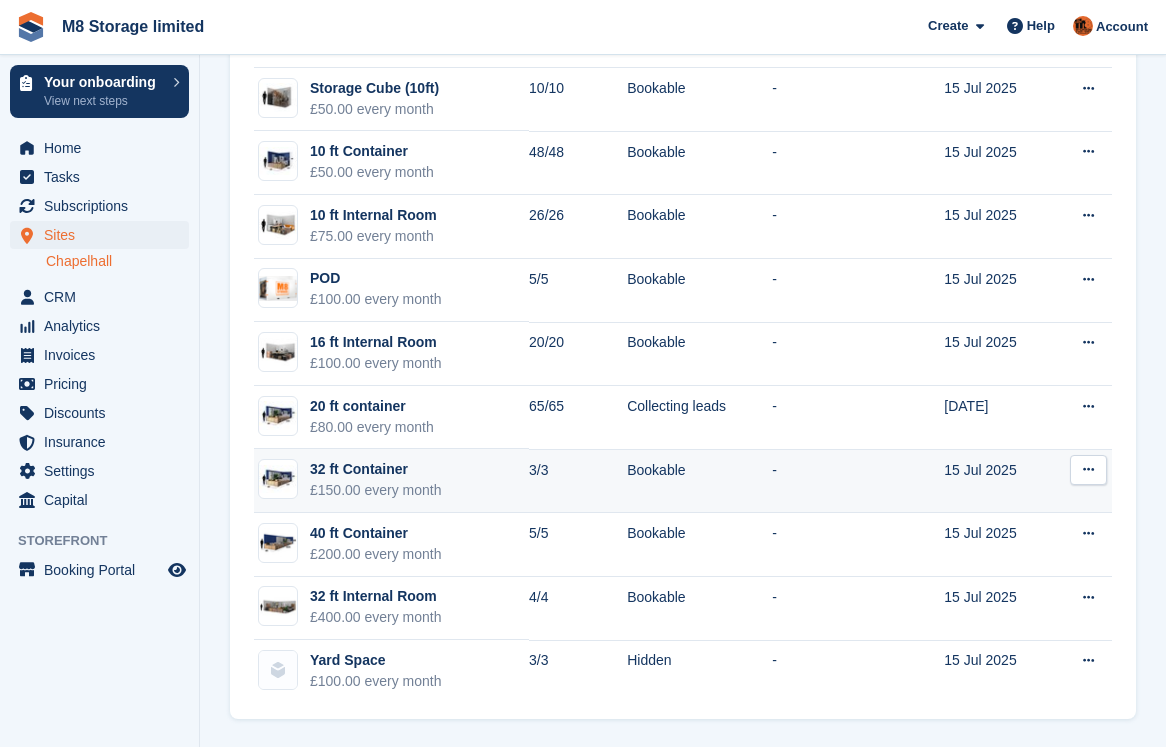 click on "32 ft Container" at bounding box center [376, 469] 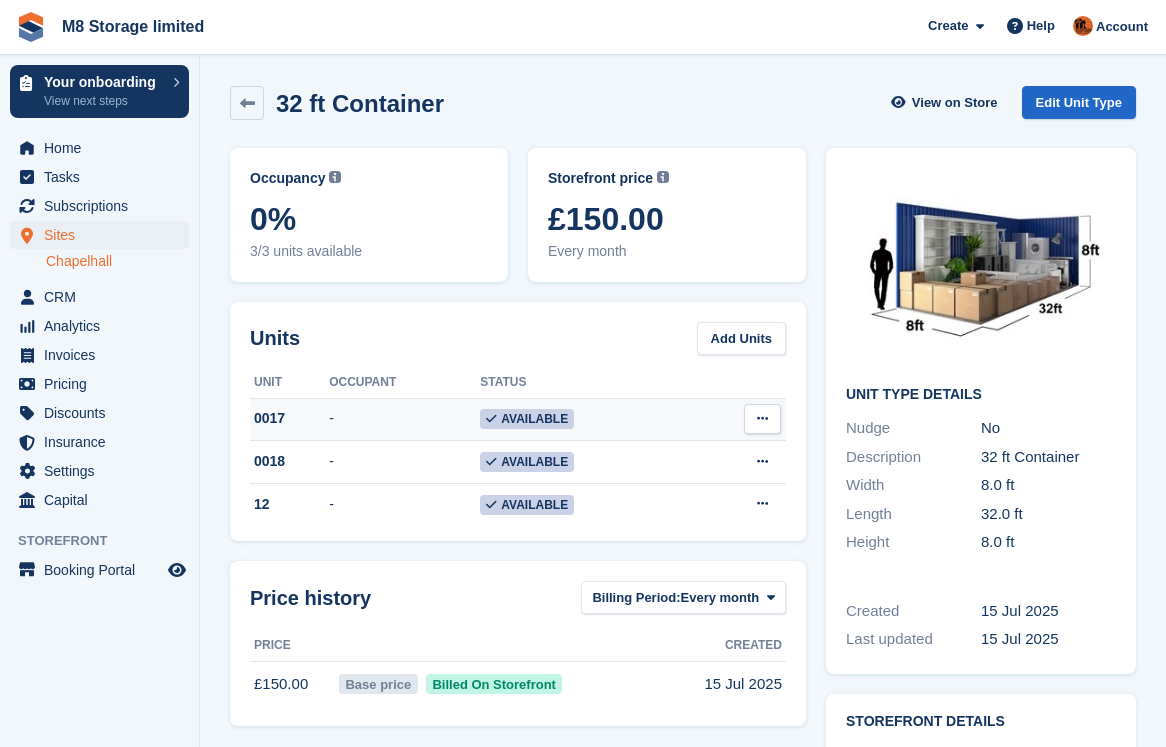 scroll, scrollTop: 0, scrollLeft: 0, axis: both 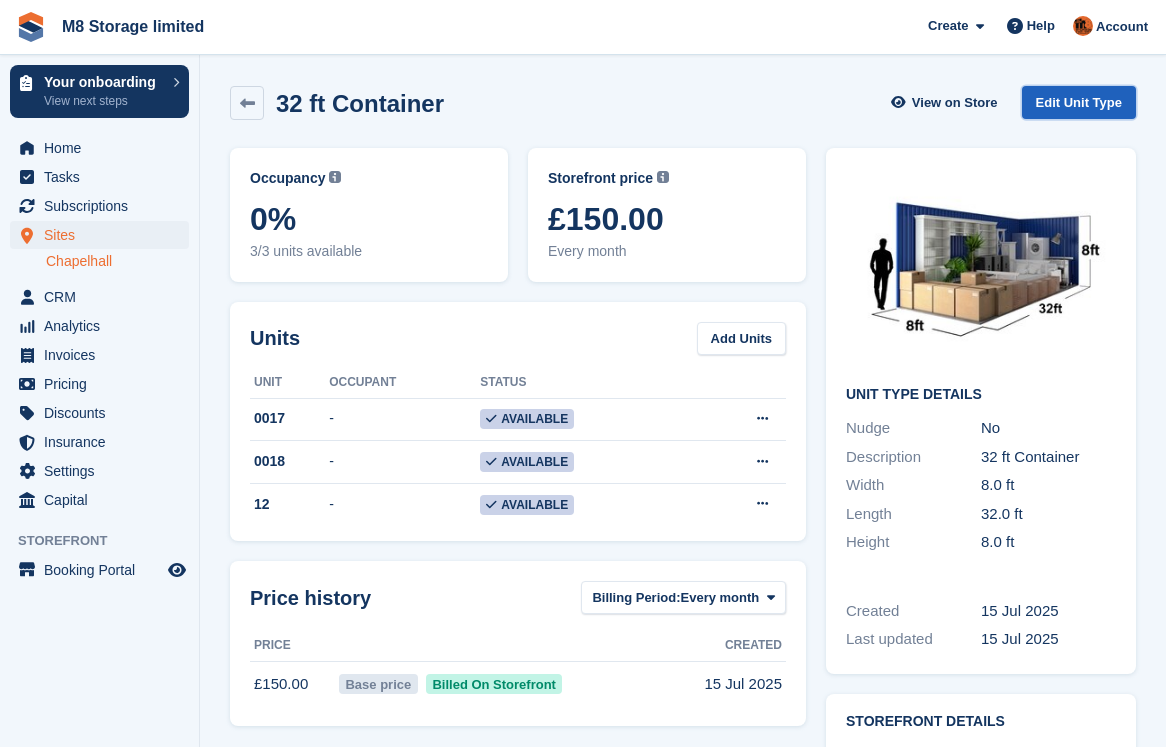 click on "Edit Unit Type" at bounding box center [1079, 102] 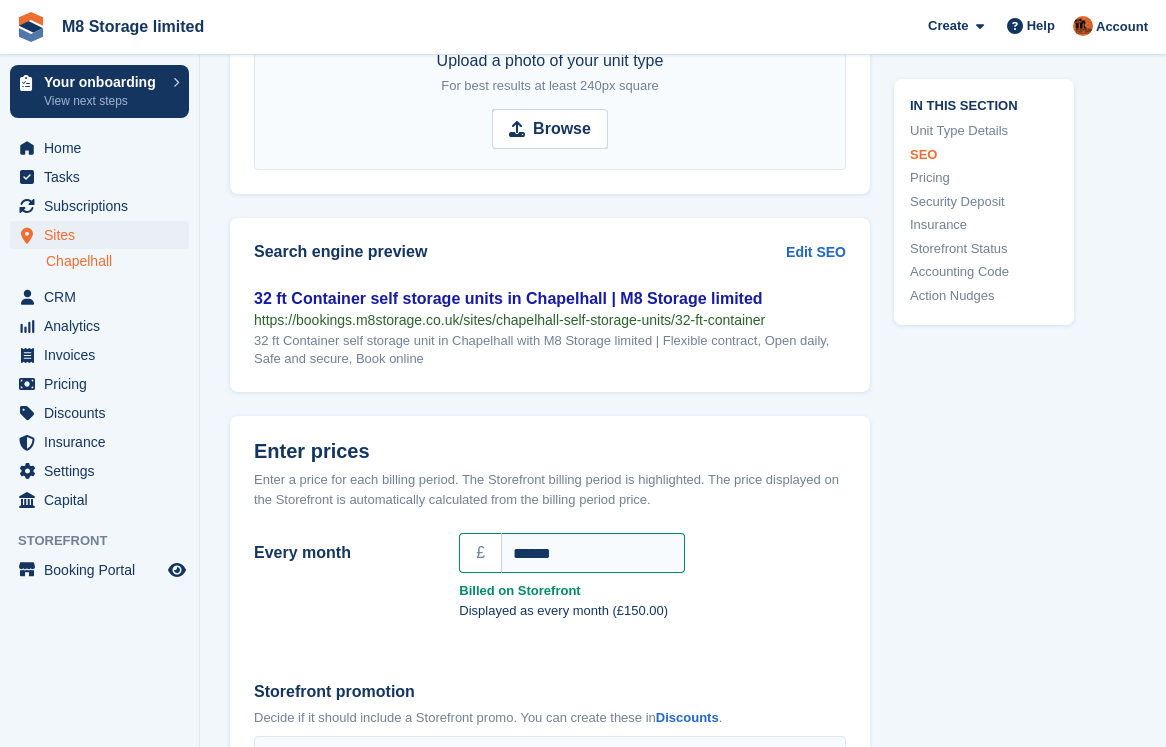 scroll, scrollTop: 1400, scrollLeft: 0, axis: vertical 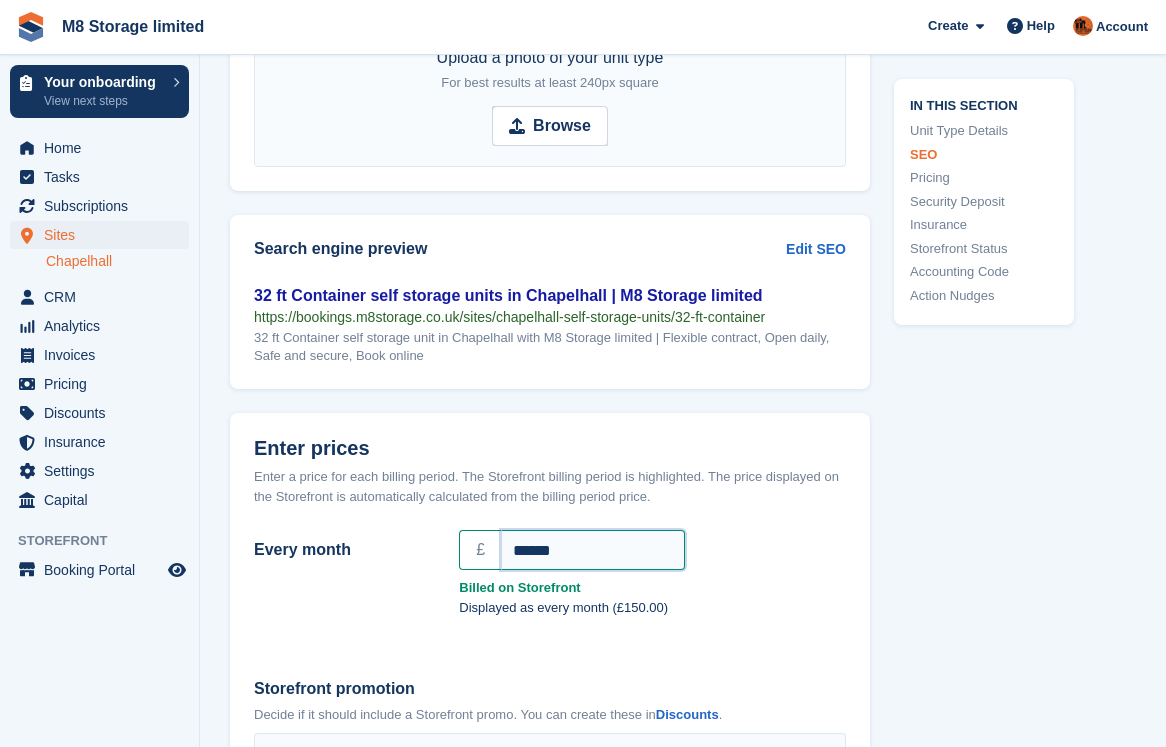 click on "******" at bounding box center (593, 550) 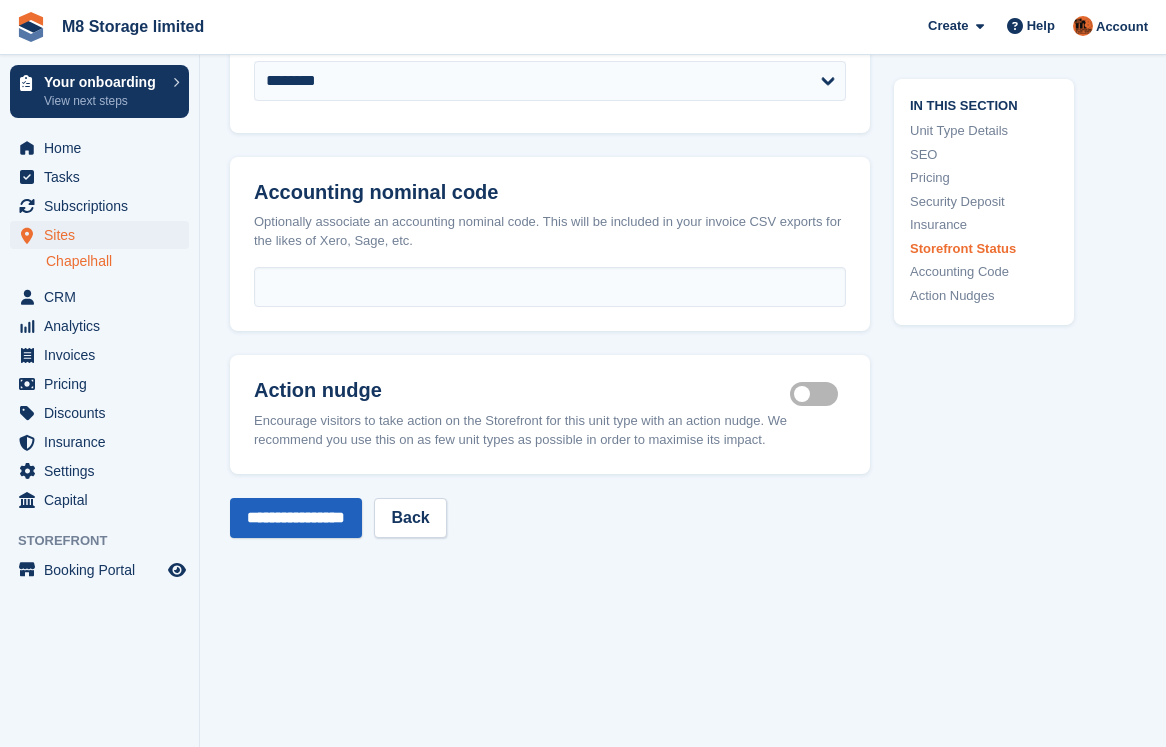 scroll, scrollTop: 3100, scrollLeft: 0, axis: vertical 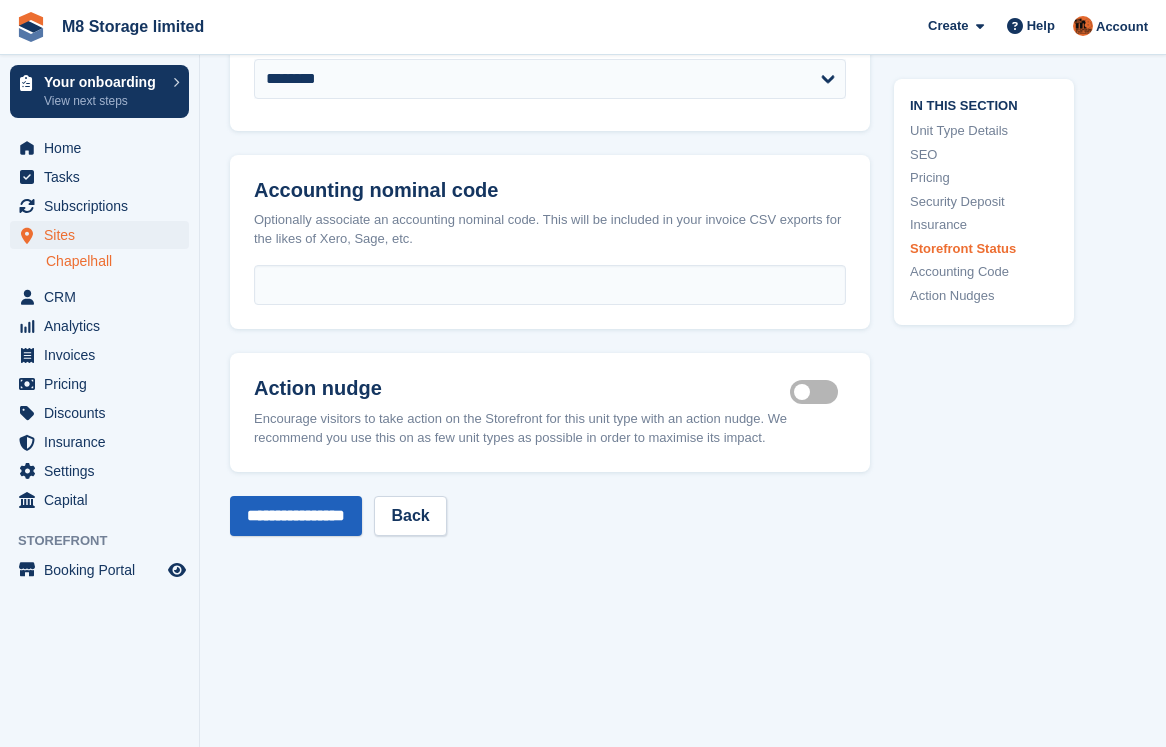 type on "***" 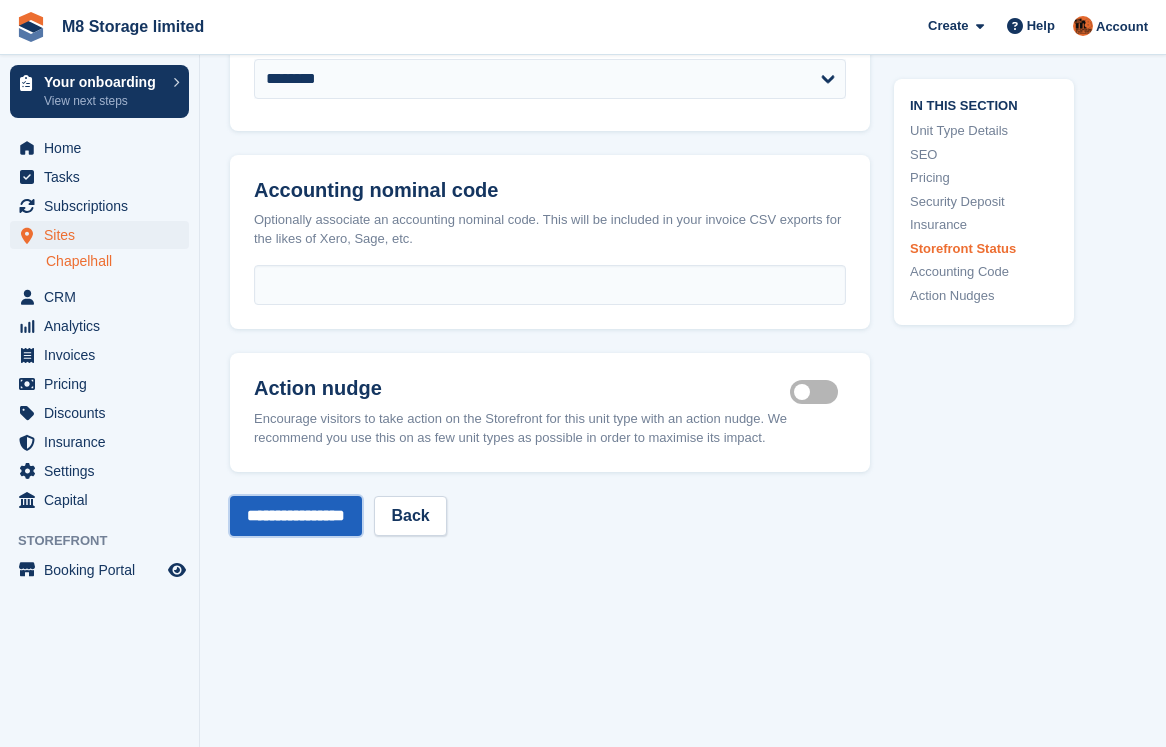 click on "**********" at bounding box center (296, 516) 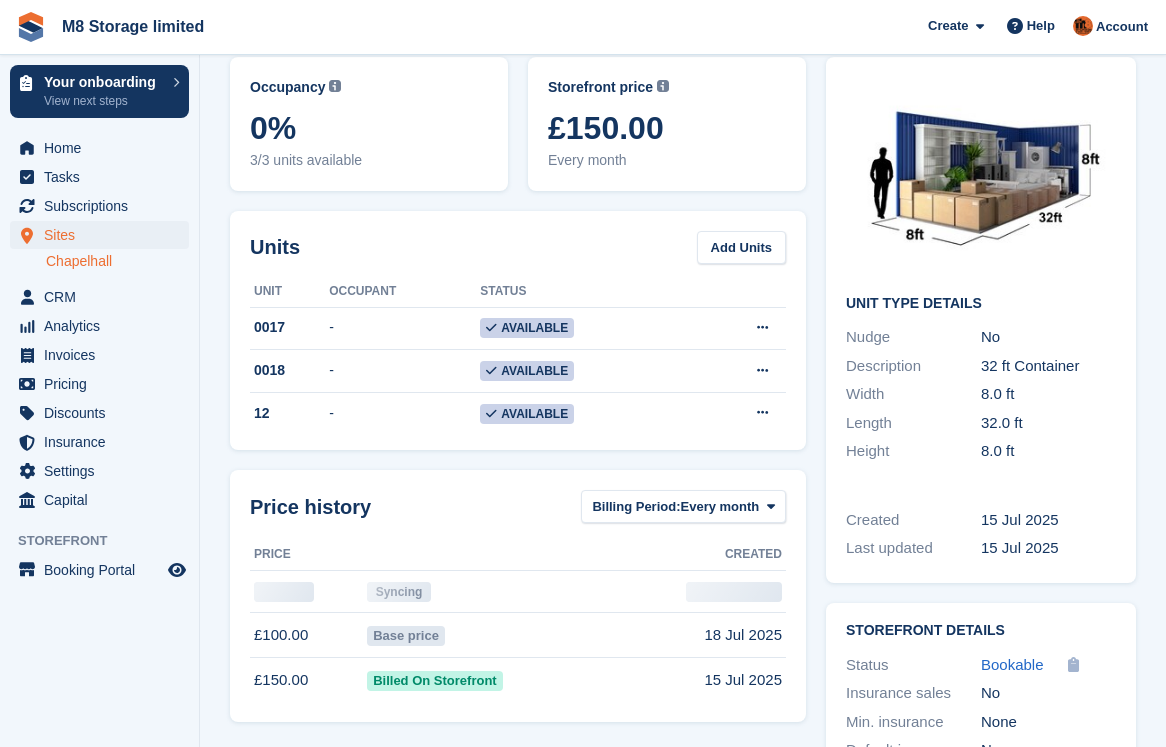scroll, scrollTop: 0, scrollLeft: 0, axis: both 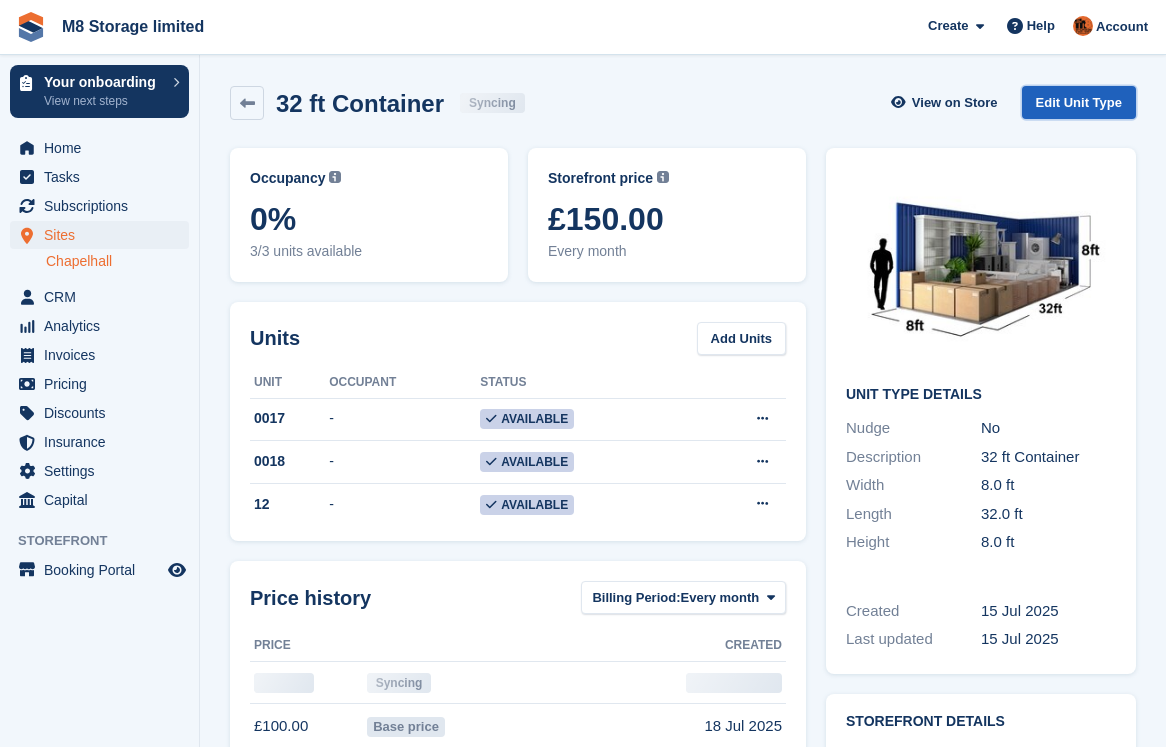 click on "Edit Unit Type" at bounding box center [1079, 102] 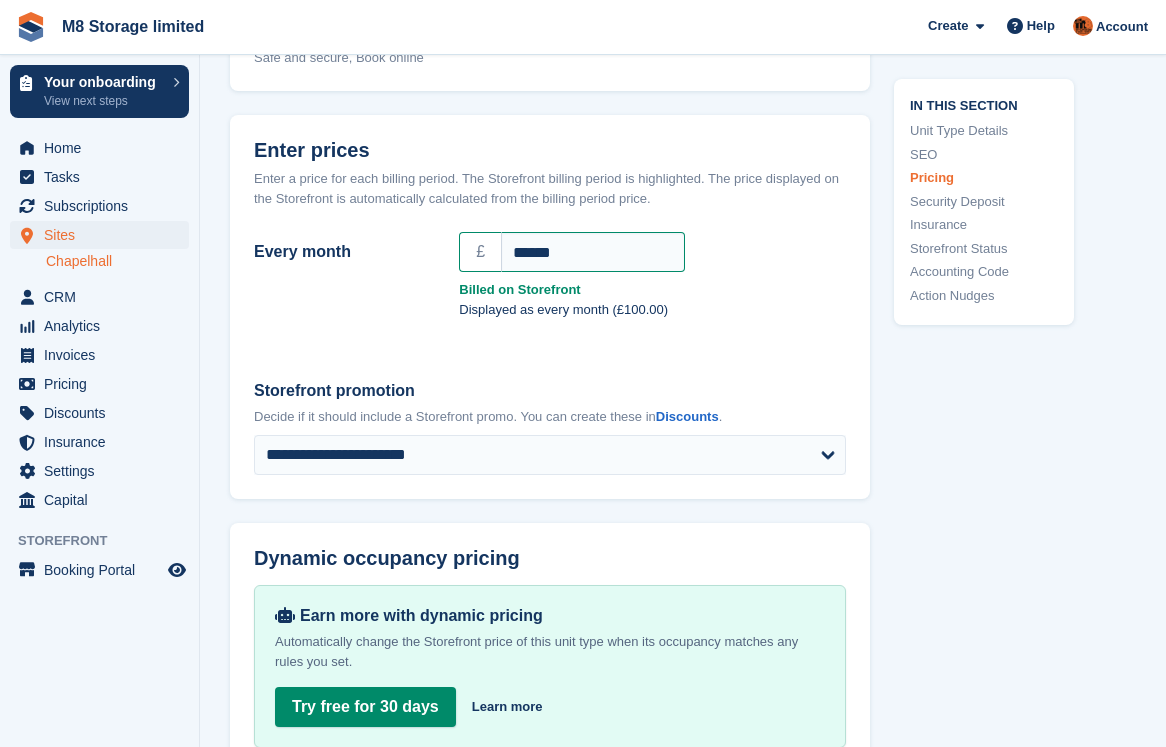 scroll, scrollTop: 1700, scrollLeft: 0, axis: vertical 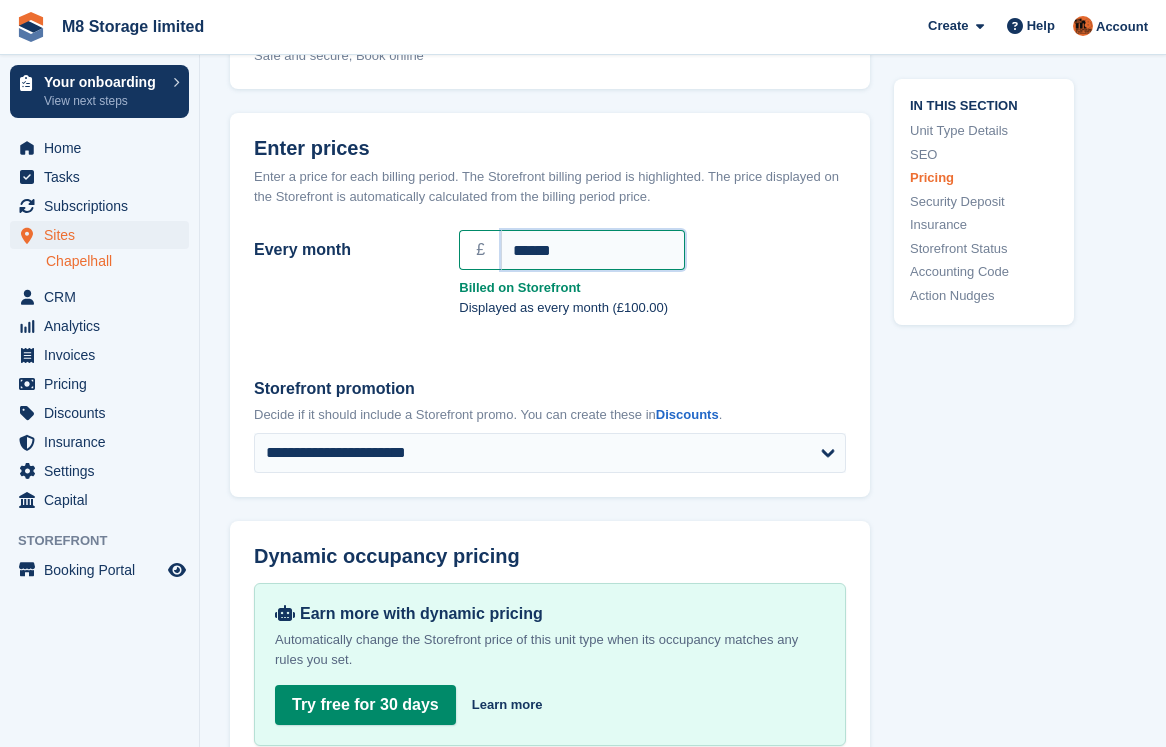 click on "******" at bounding box center [593, 250] 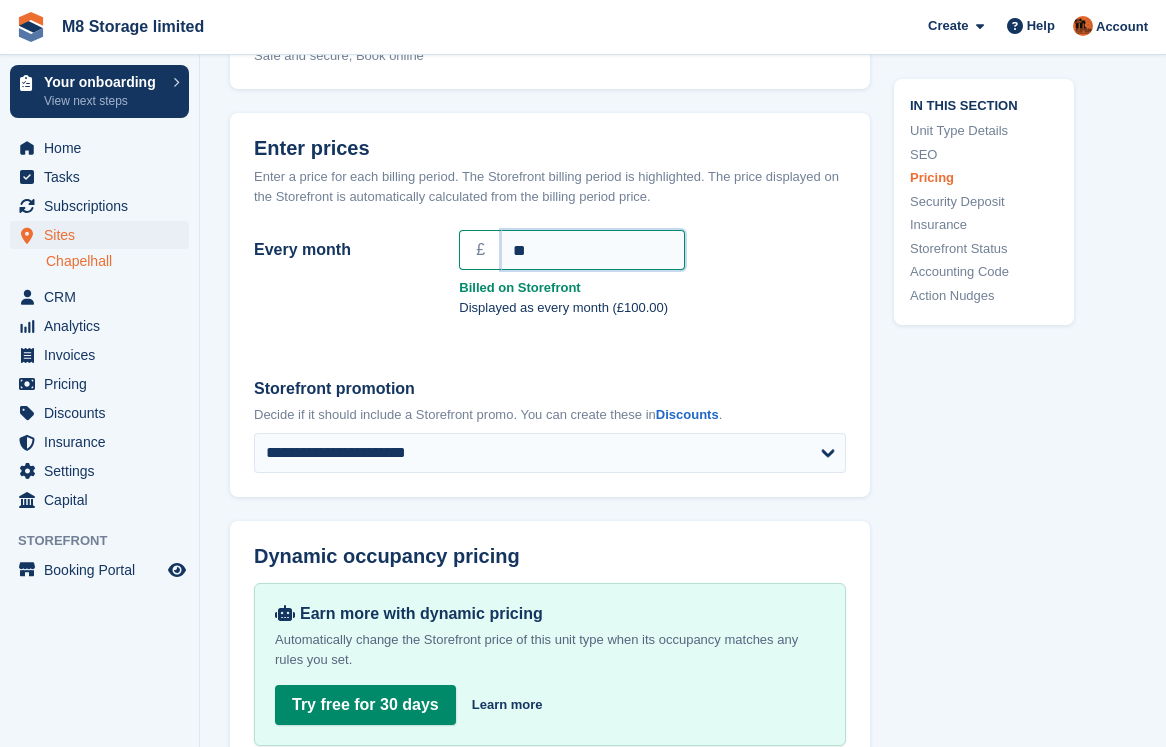type on "*" 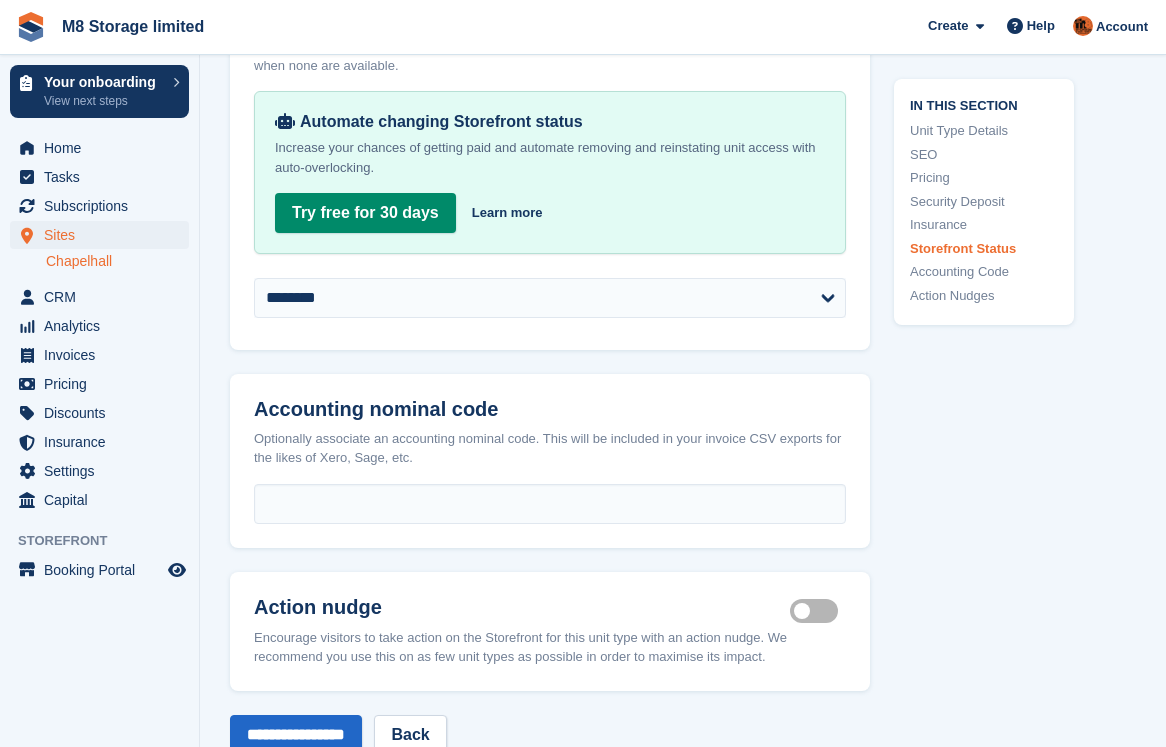 scroll, scrollTop: 3200, scrollLeft: 0, axis: vertical 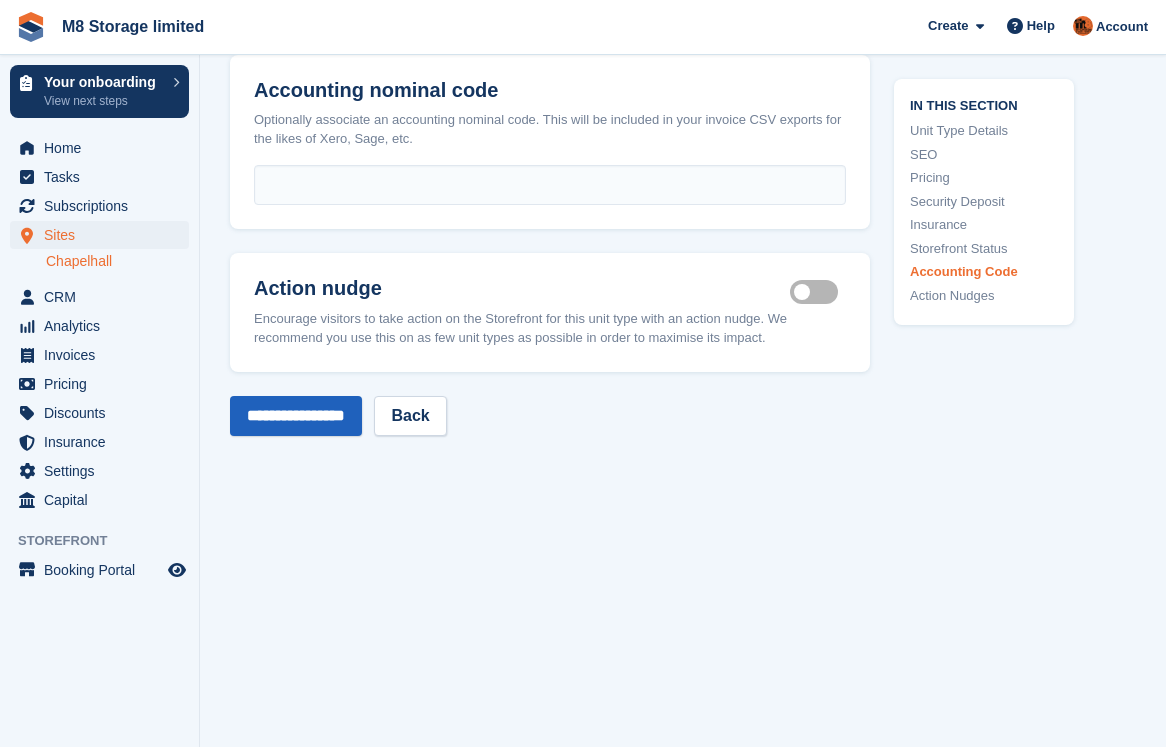 type on "***" 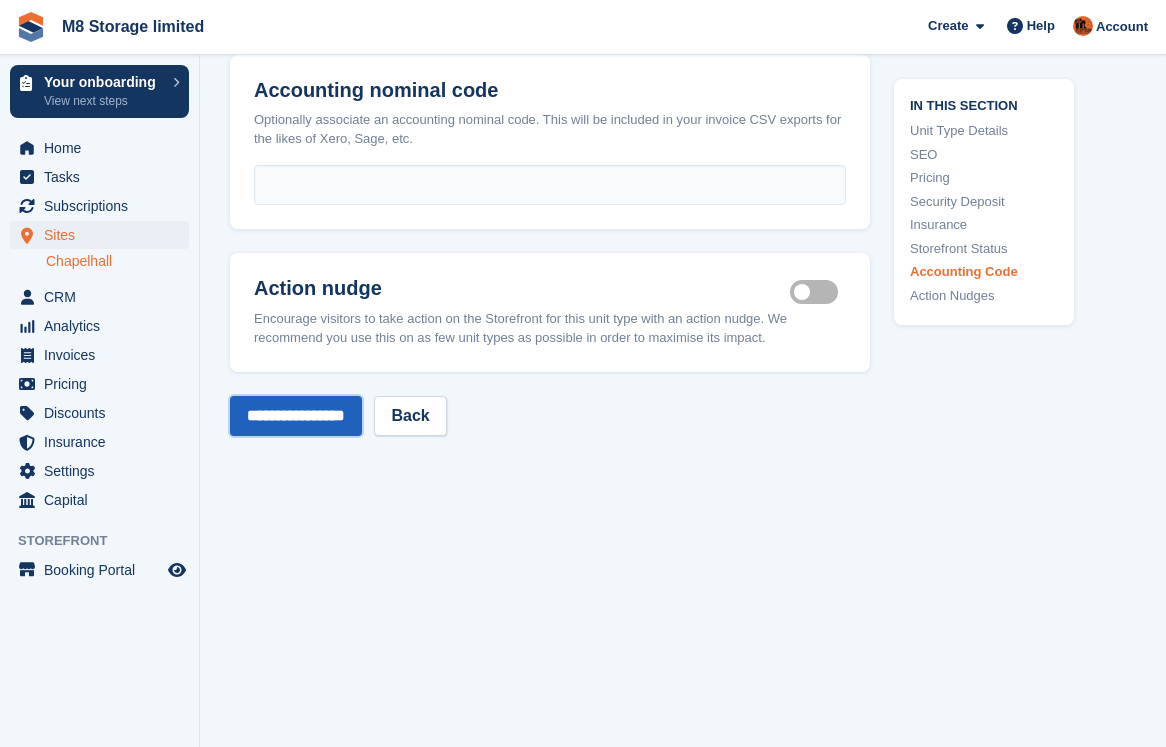 click on "**********" at bounding box center [296, 416] 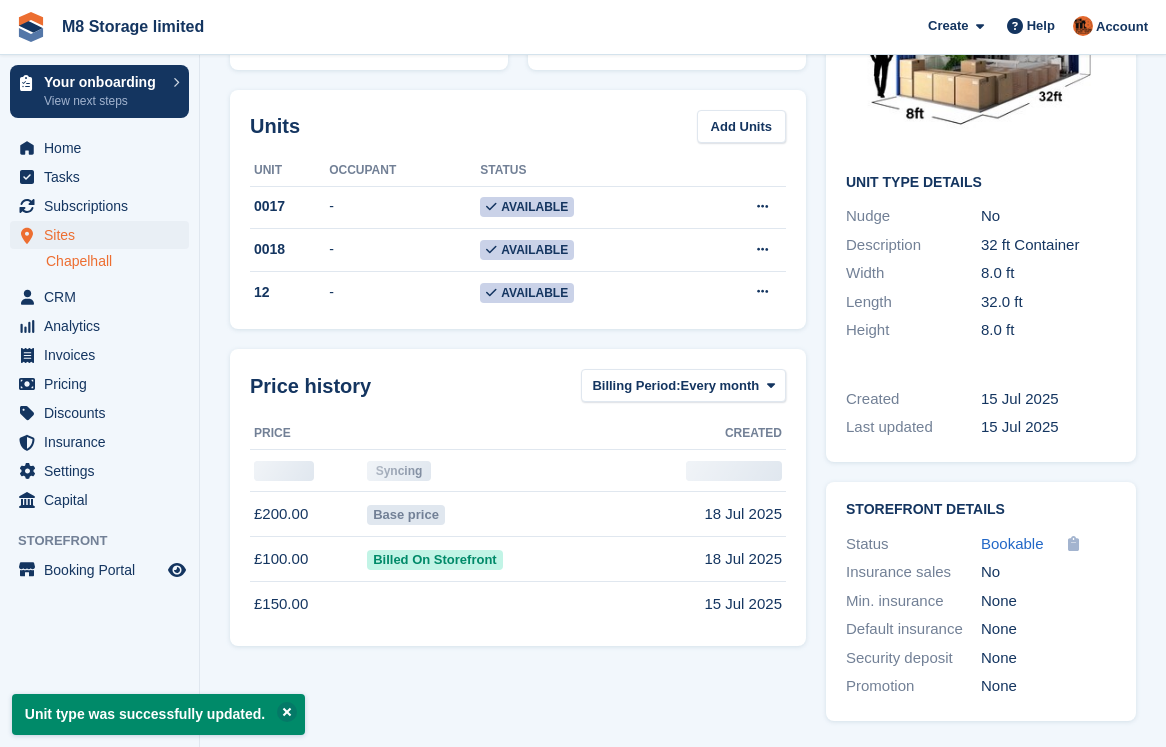 scroll, scrollTop: 0, scrollLeft: 0, axis: both 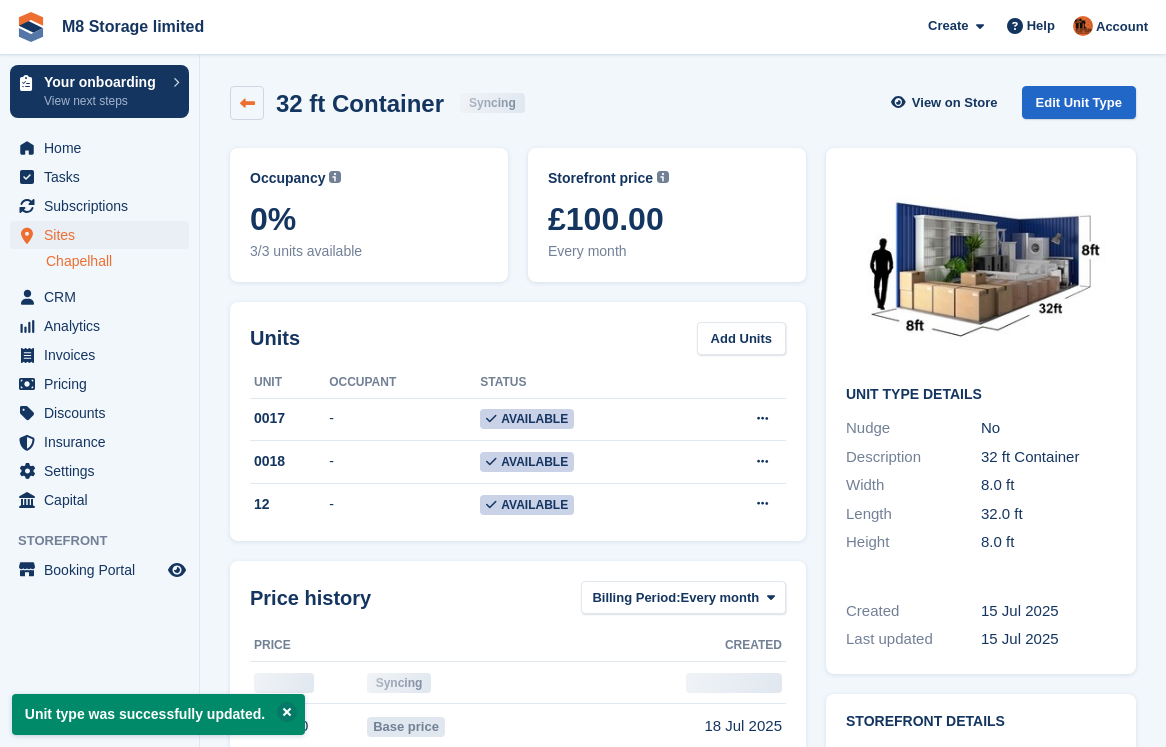 click at bounding box center [247, 103] 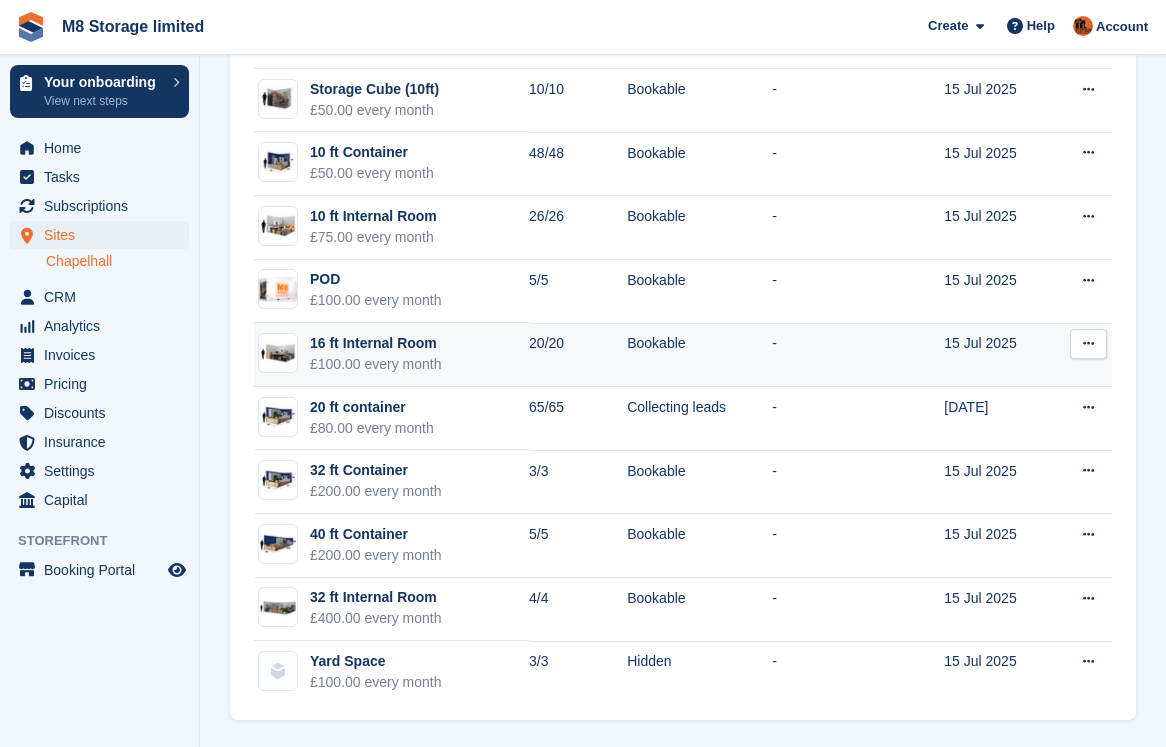 scroll, scrollTop: 202, scrollLeft: 0, axis: vertical 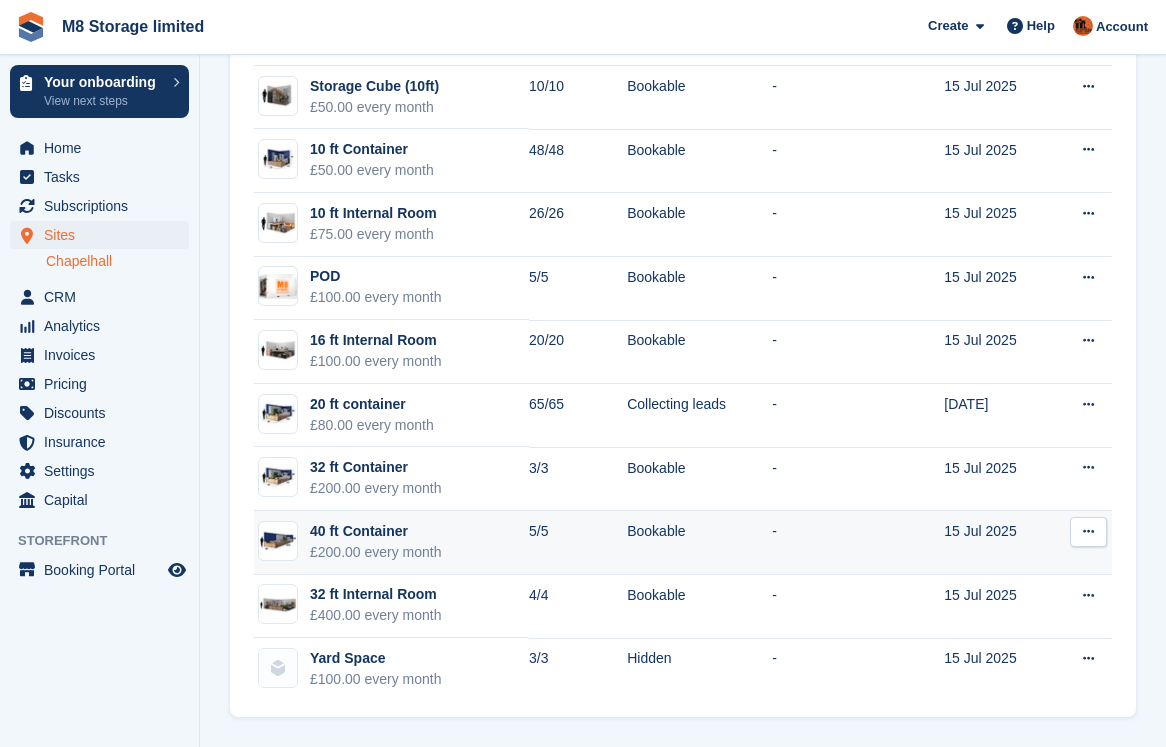 click on "£200.00 every month" at bounding box center (376, 552) 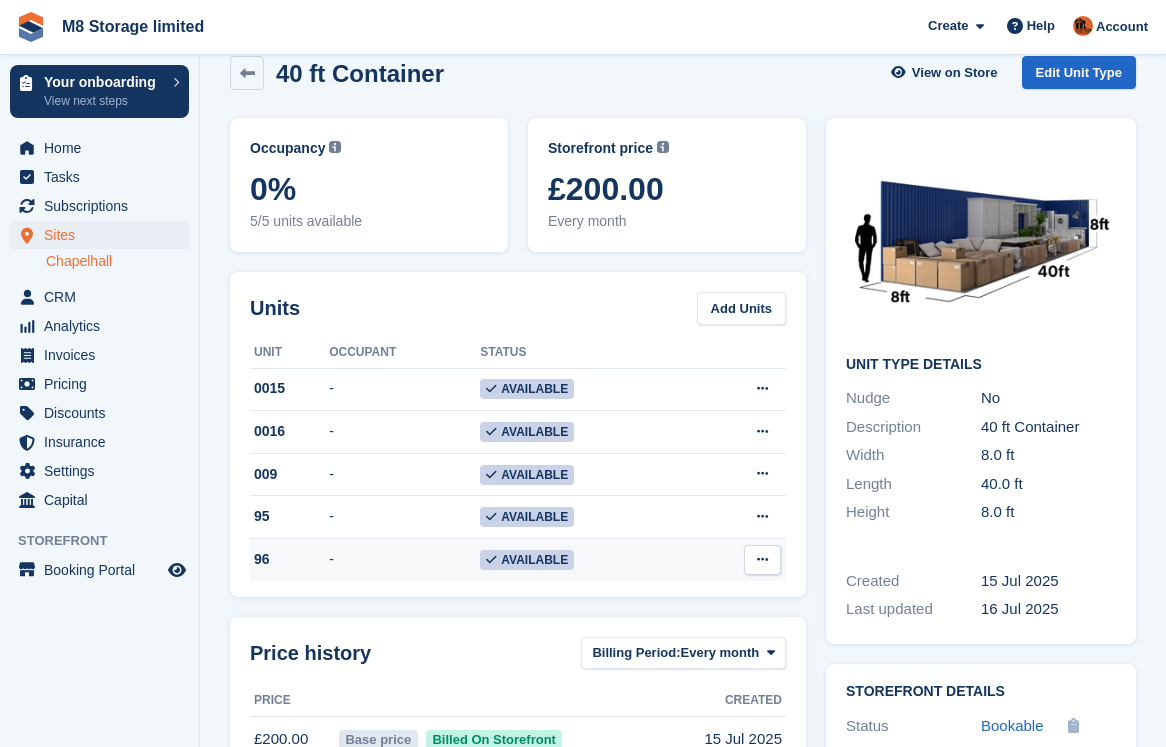 scroll, scrollTop: 0, scrollLeft: 0, axis: both 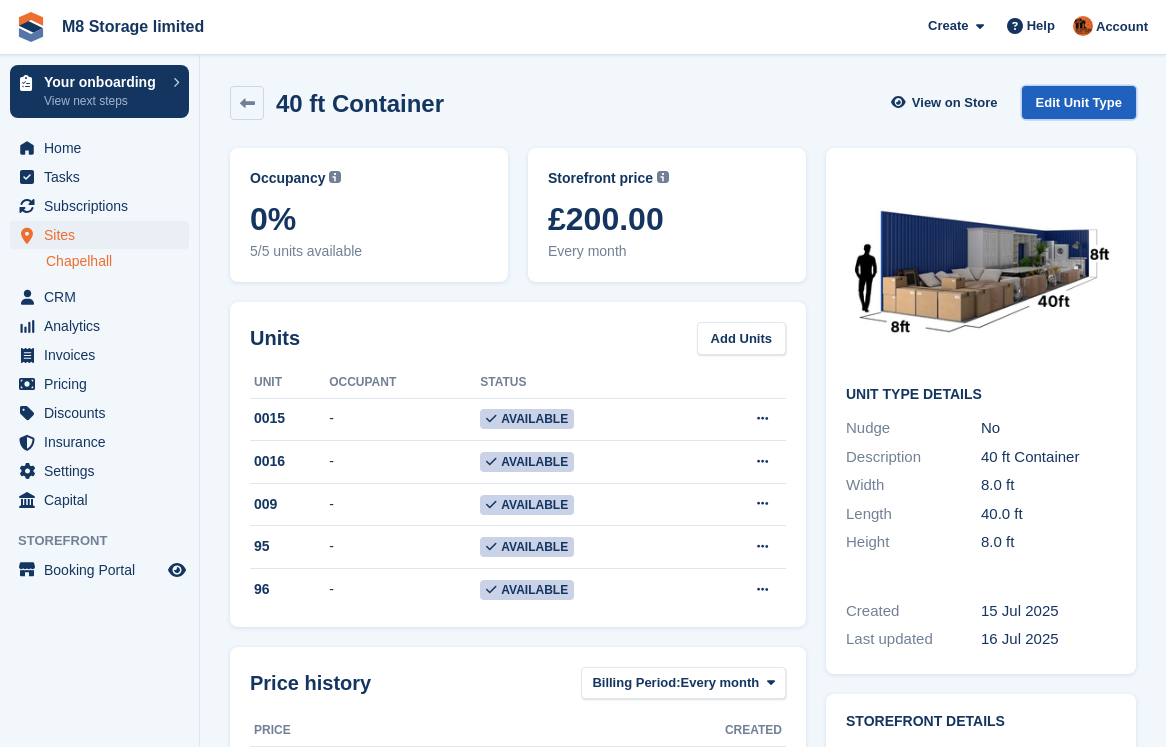 click on "Edit Unit Type" at bounding box center [1079, 102] 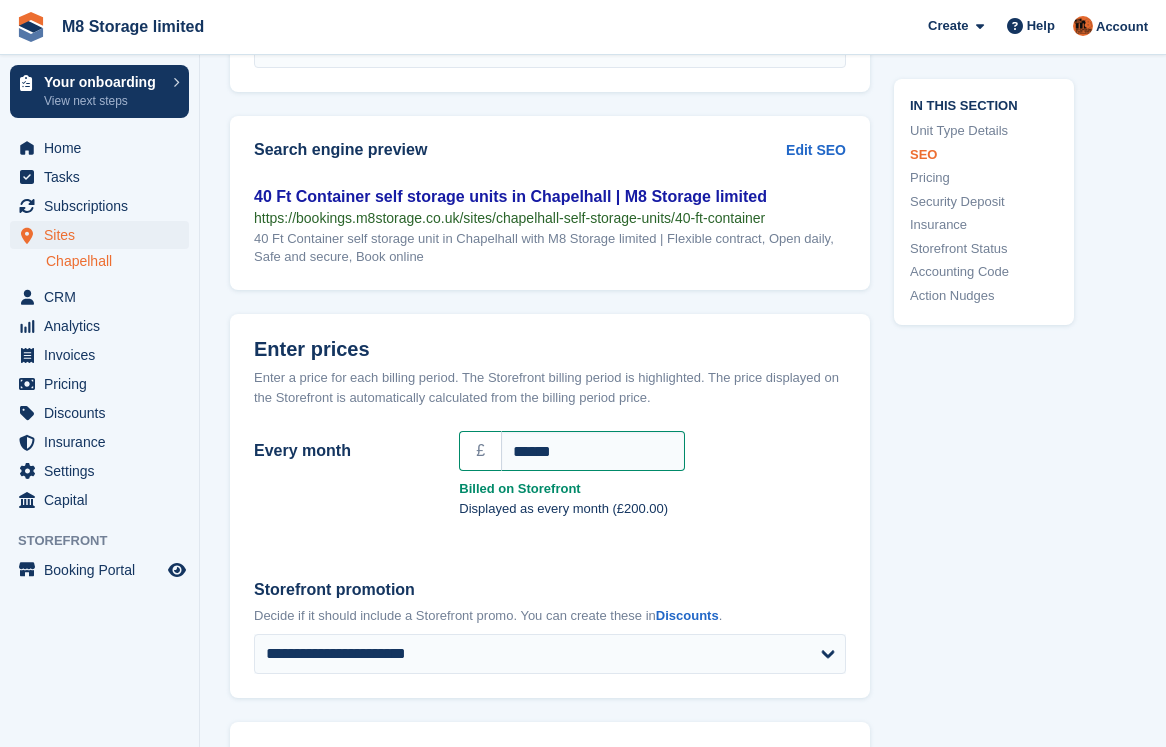 scroll, scrollTop: 1500, scrollLeft: 0, axis: vertical 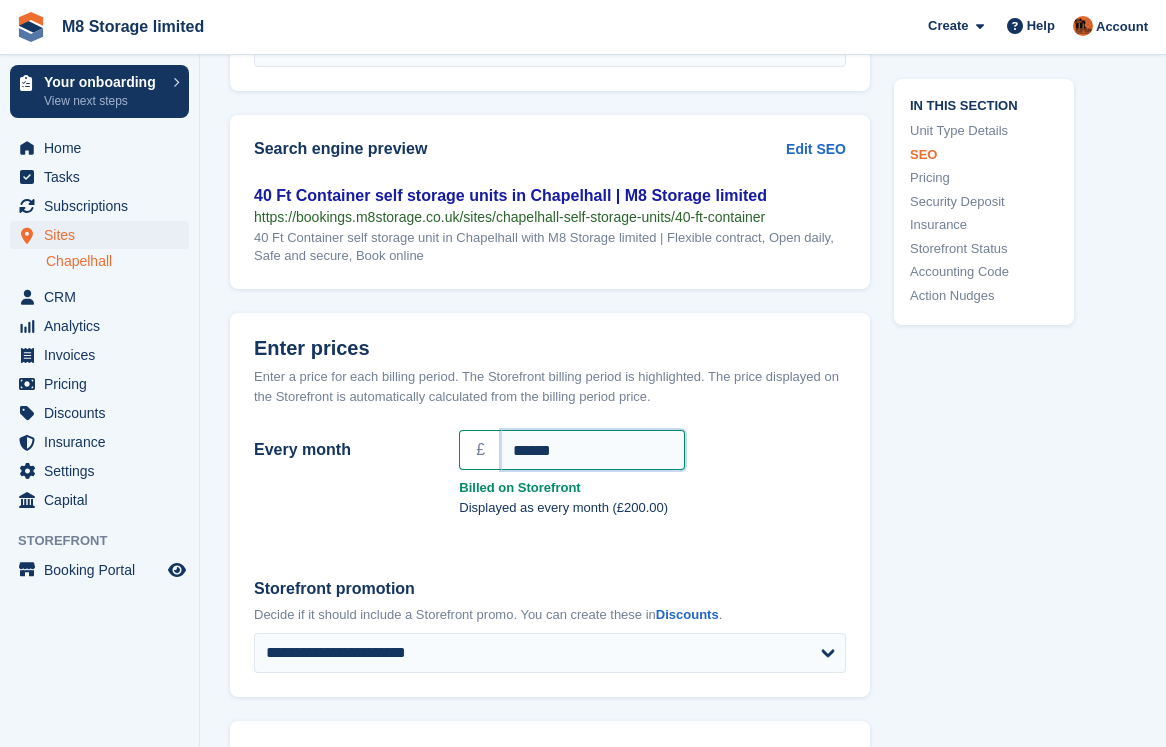 click on "******" at bounding box center (593, 450) 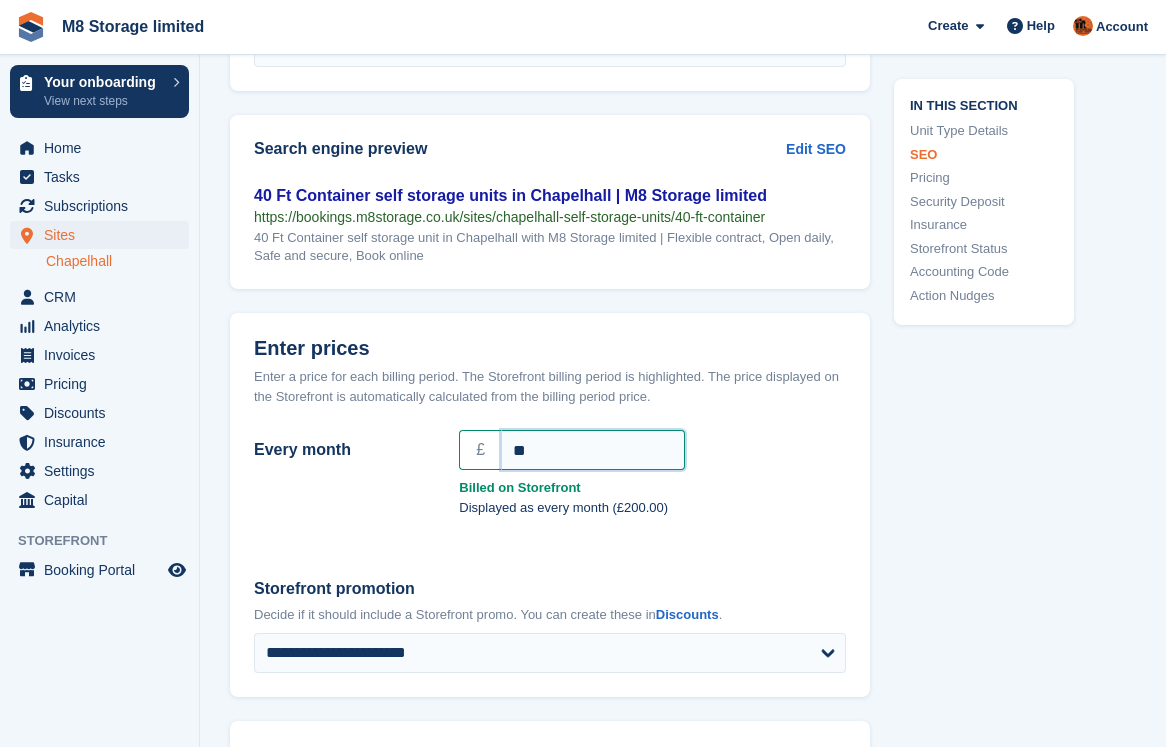 type on "*" 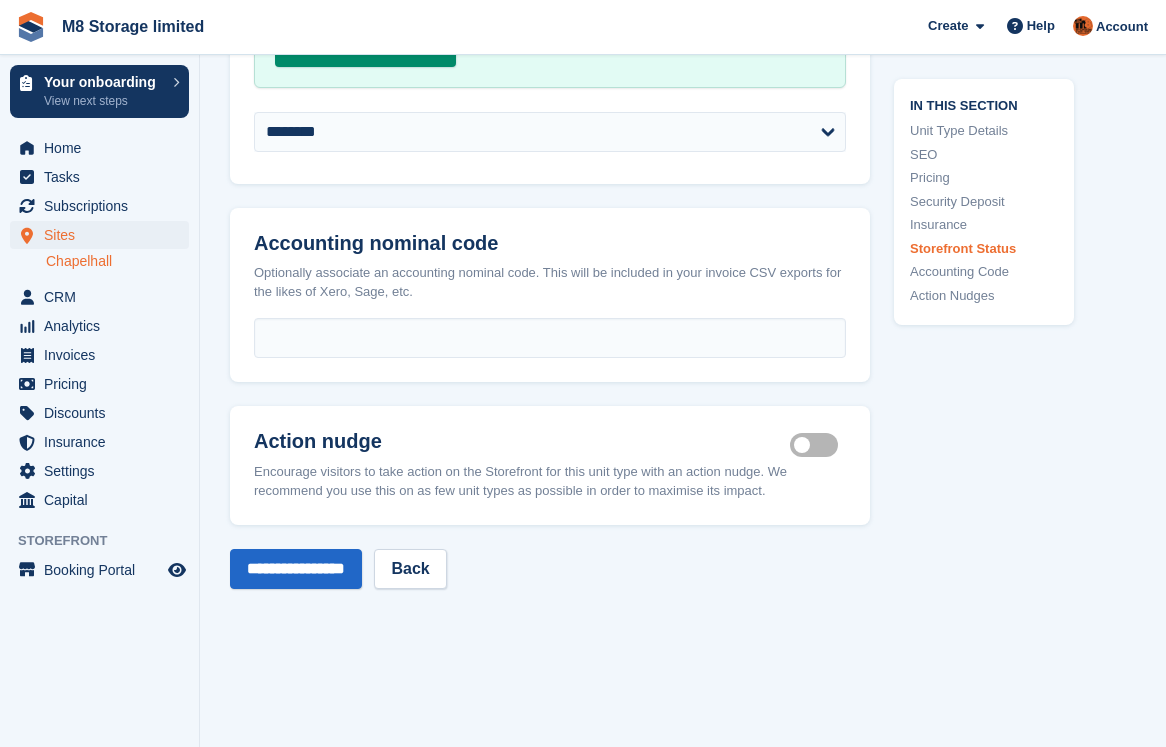 scroll, scrollTop: 3100, scrollLeft: 0, axis: vertical 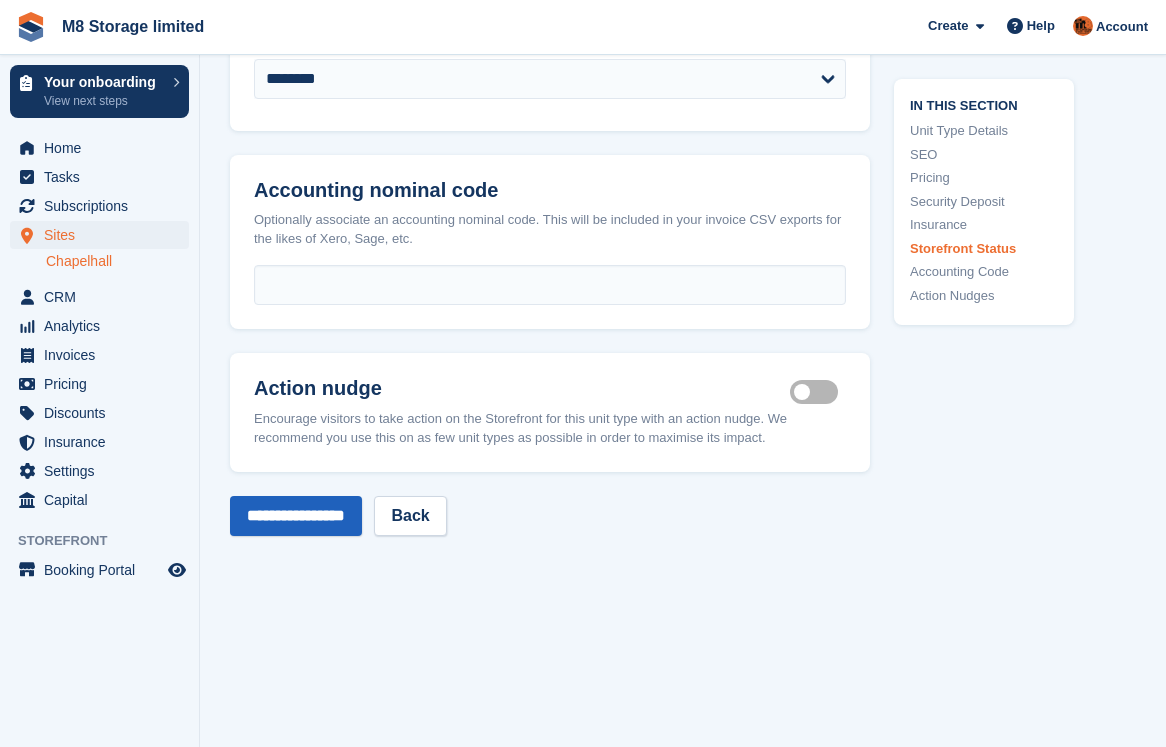 type on "***" 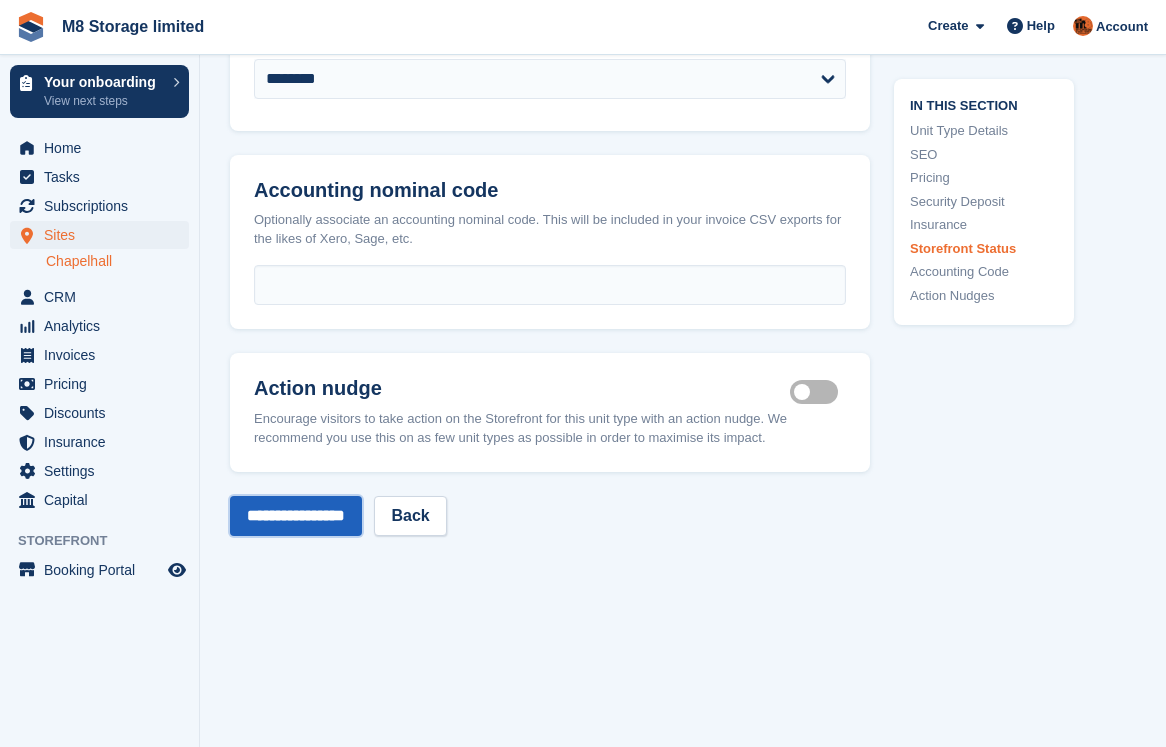 click on "**********" at bounding box center [296, 516] 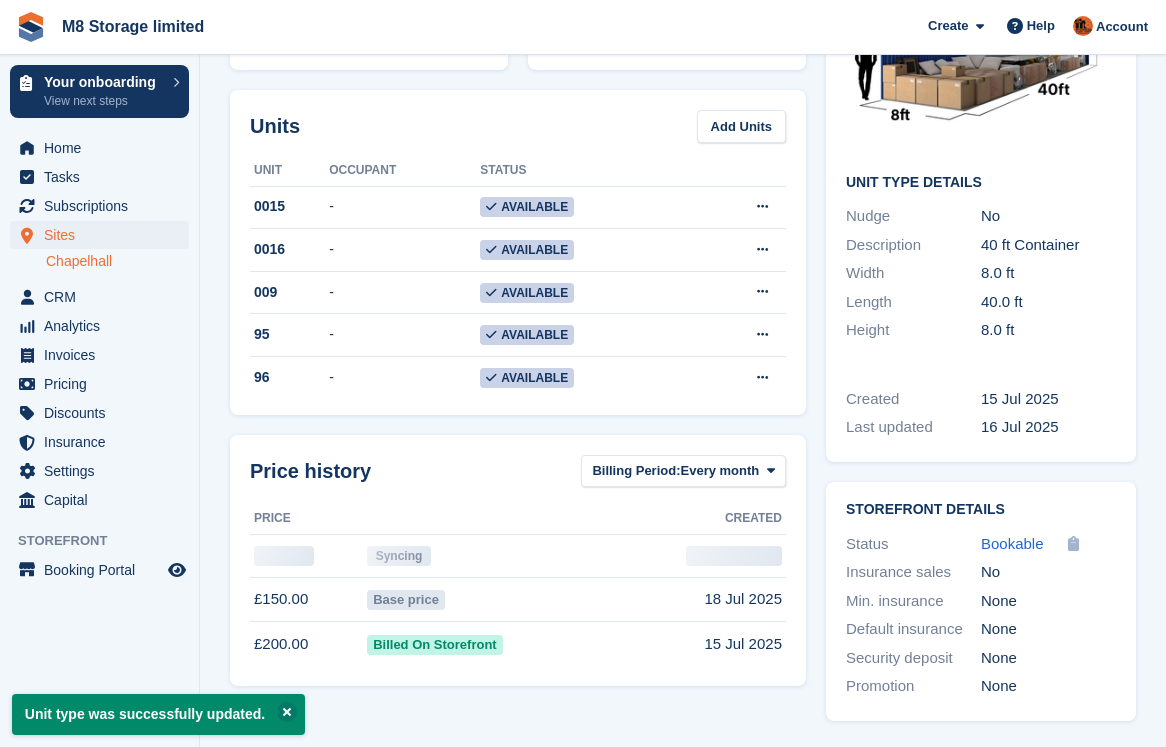 scroll, scrollTop: 0, scrollLeft: 0, axis: both 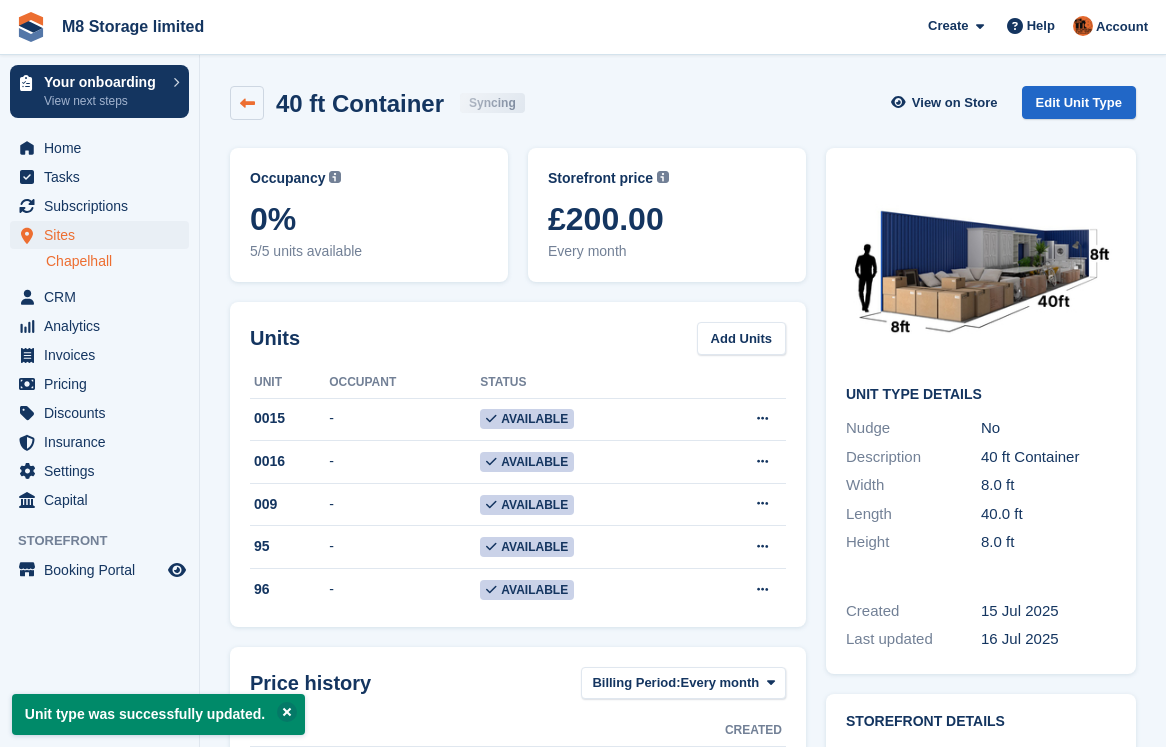 click at bounding box center (247, 103) 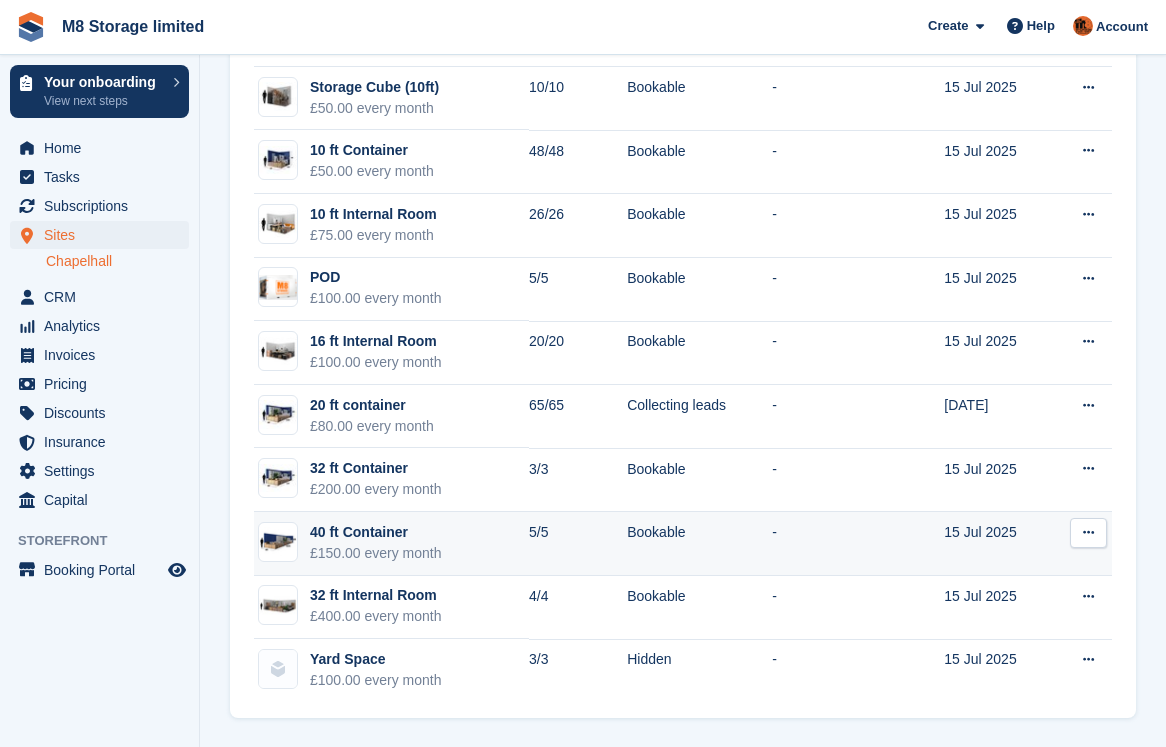 scroll, scrollTop: 202, scrollLeft: 0, axis: vertical 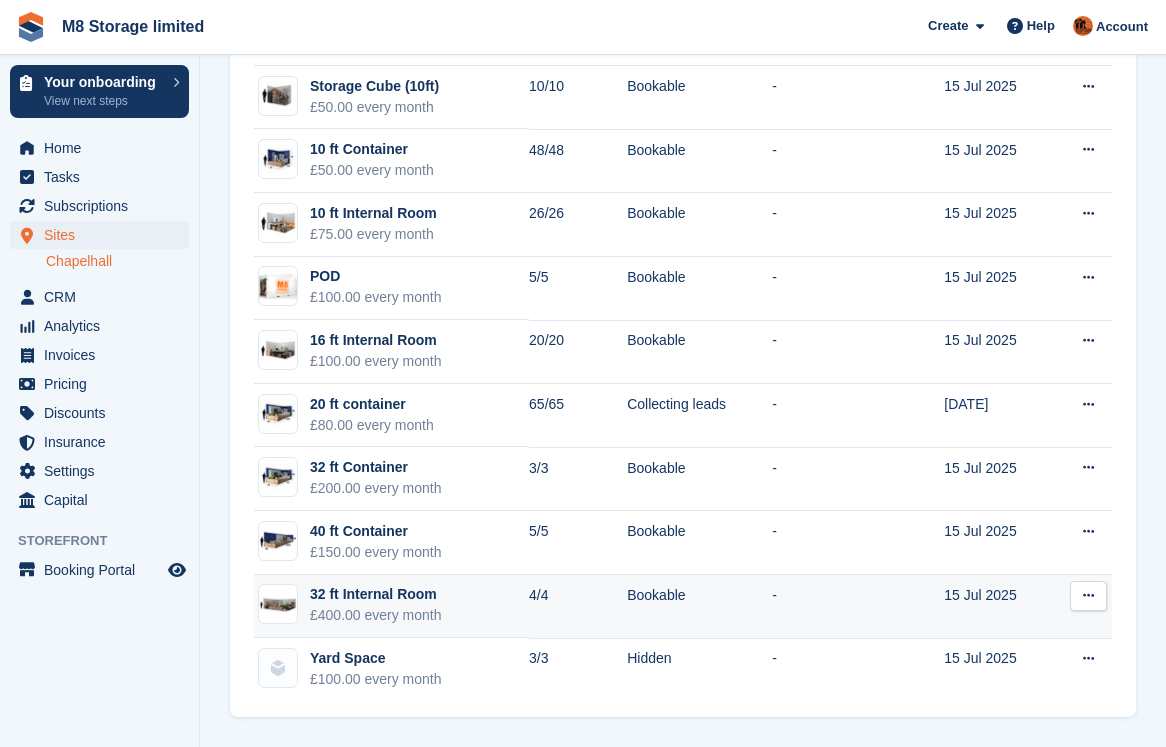 click on "£400.00 every month" at bounding box center (376, 615) 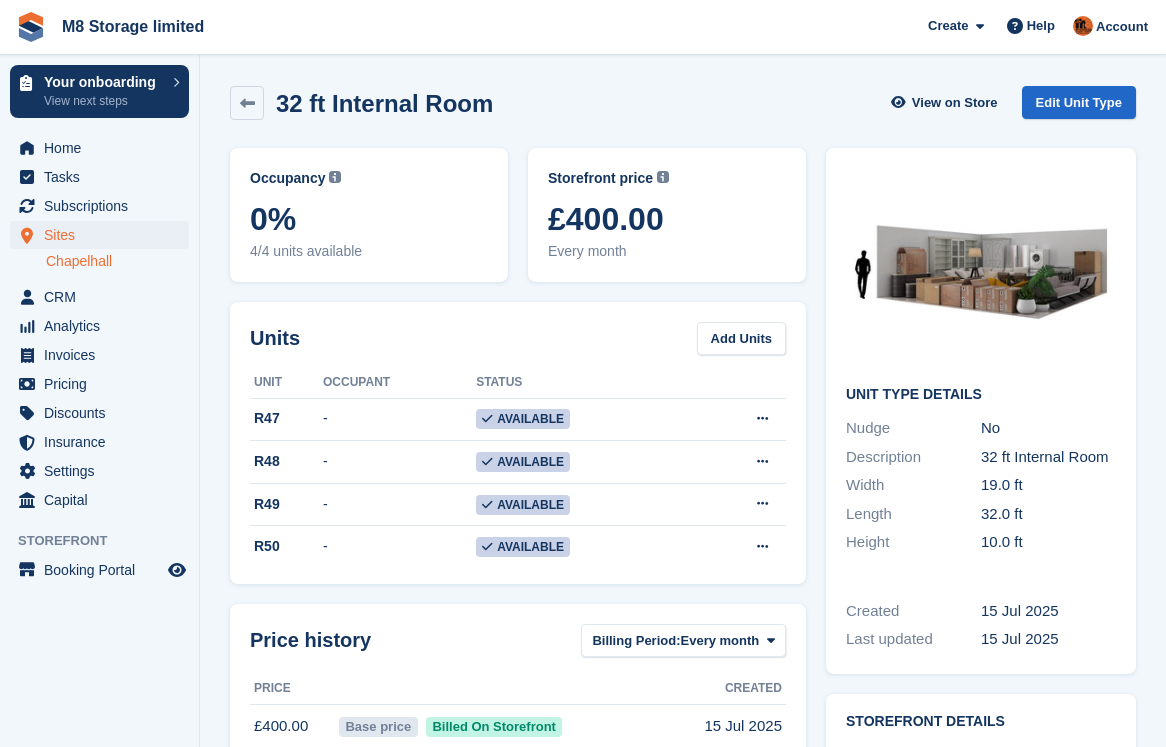 scroll, scrollTop: 0, scrollLeft: 0, axis: both 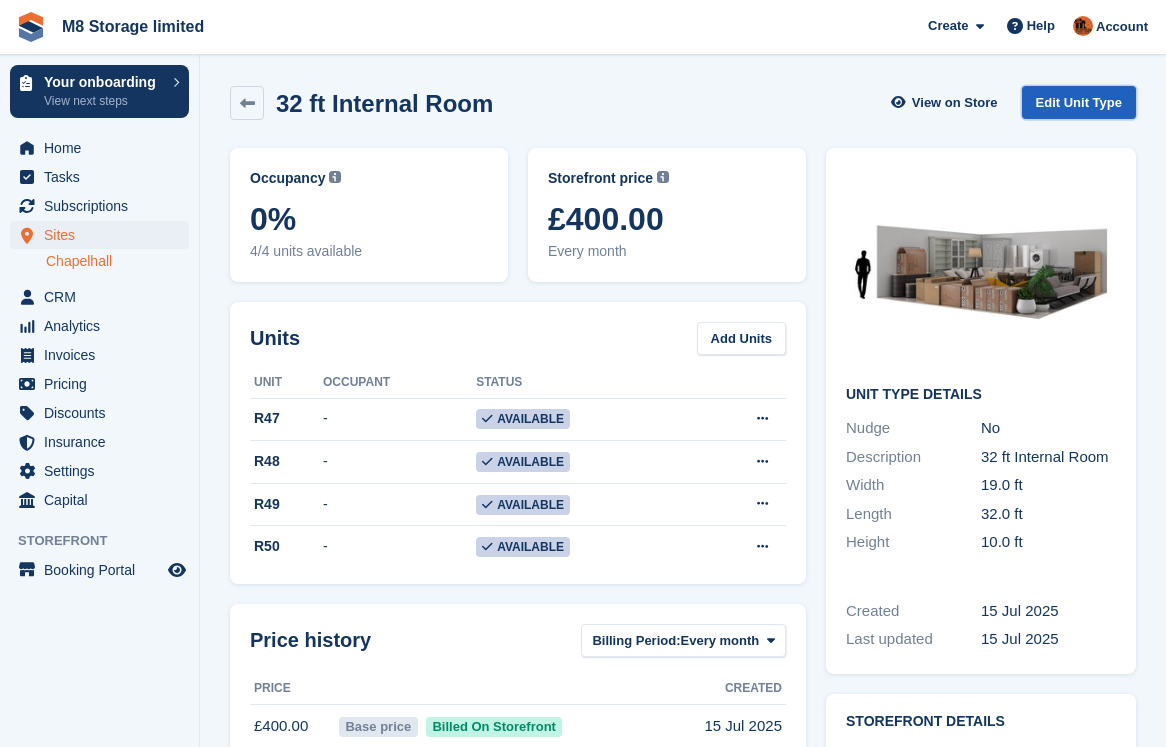 click on "Edit Unit Type" at bounding box center [1079, 102] 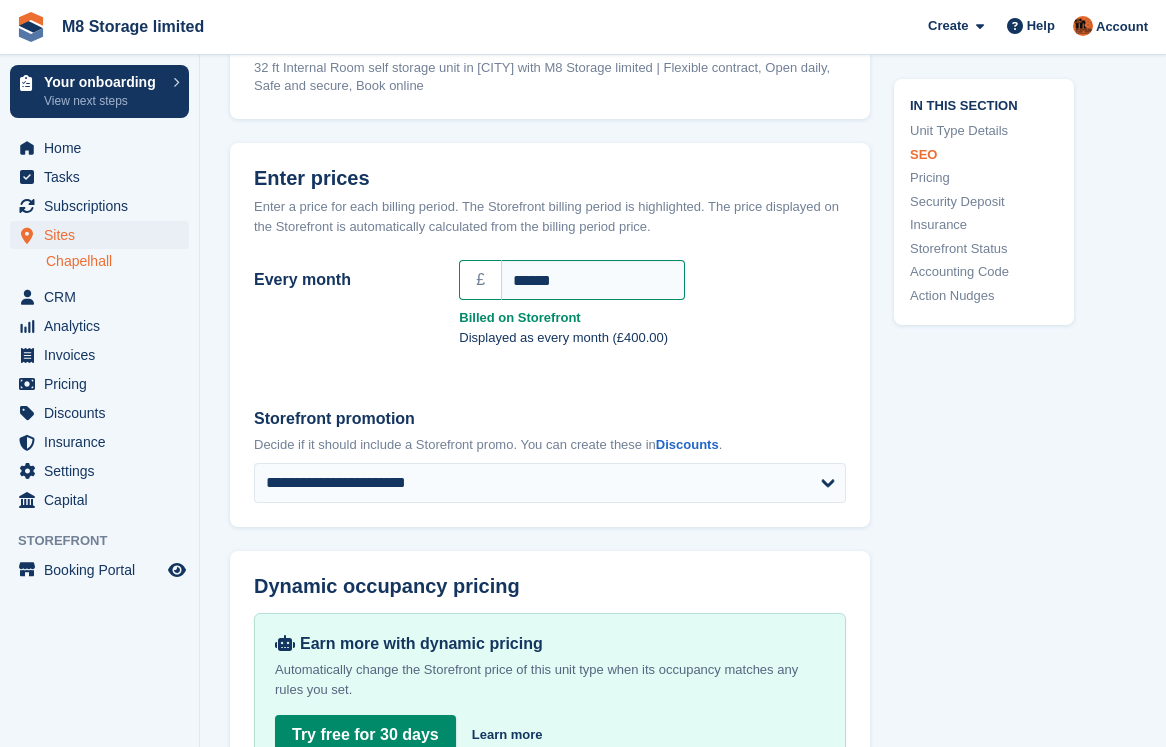 scroll, scrollTop: 1700, scrollLeft: 0, axis: vertical 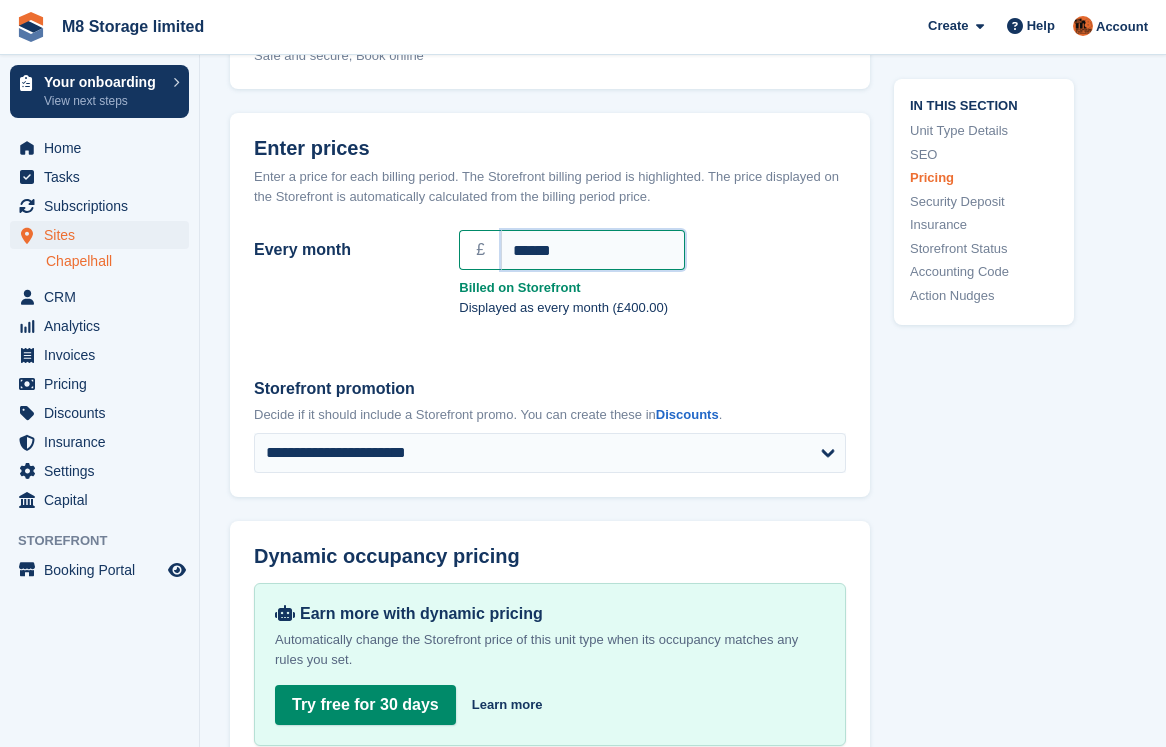 click on "******" at bounding box center [593, 250] 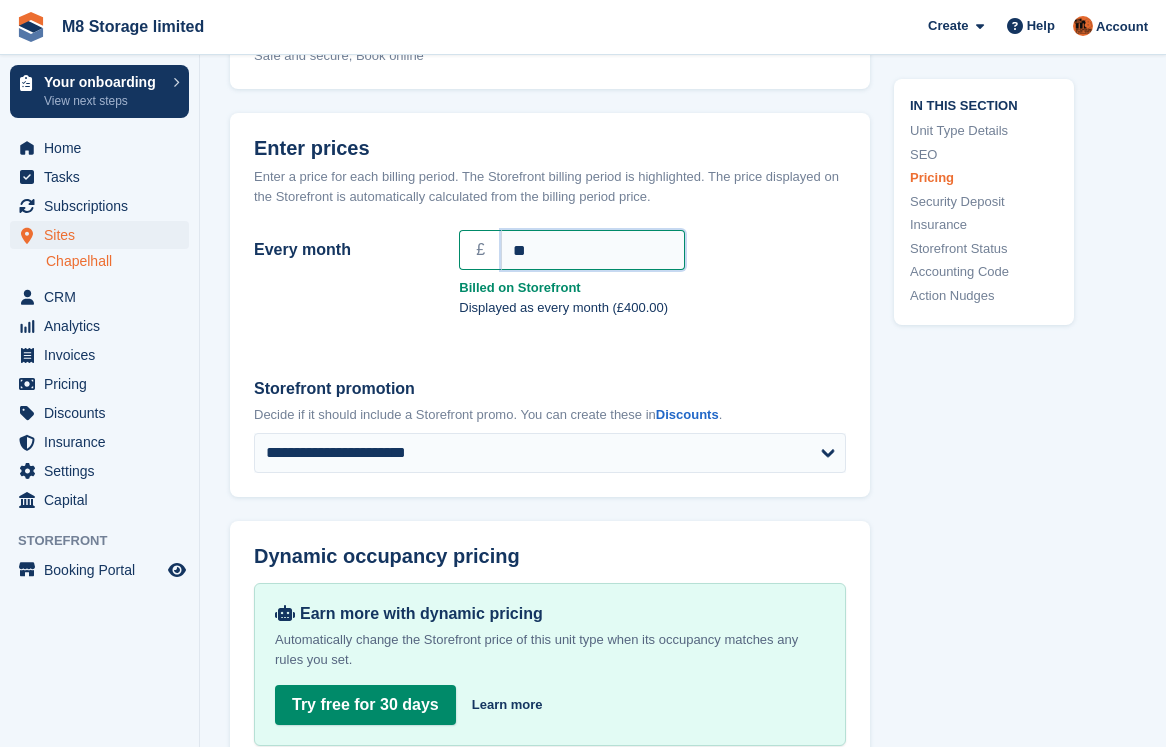 type on "*" 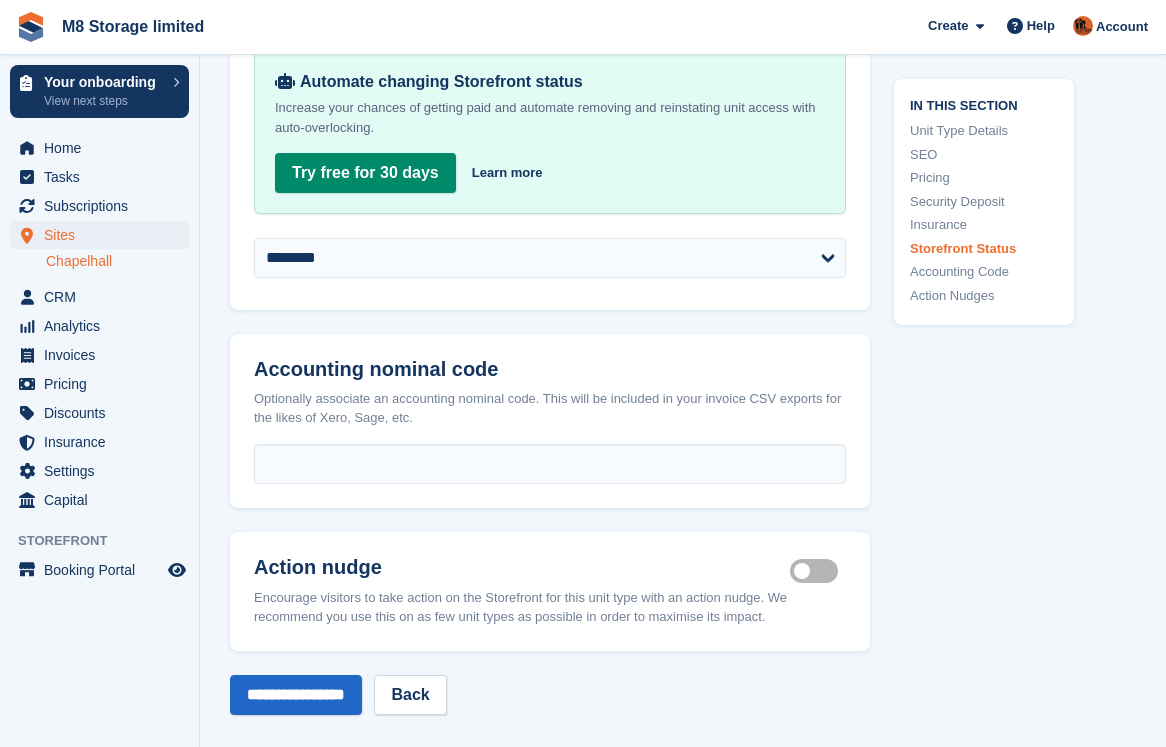 scroll, scrollTop: 3000, scrollLeft: 0, axis: vertical 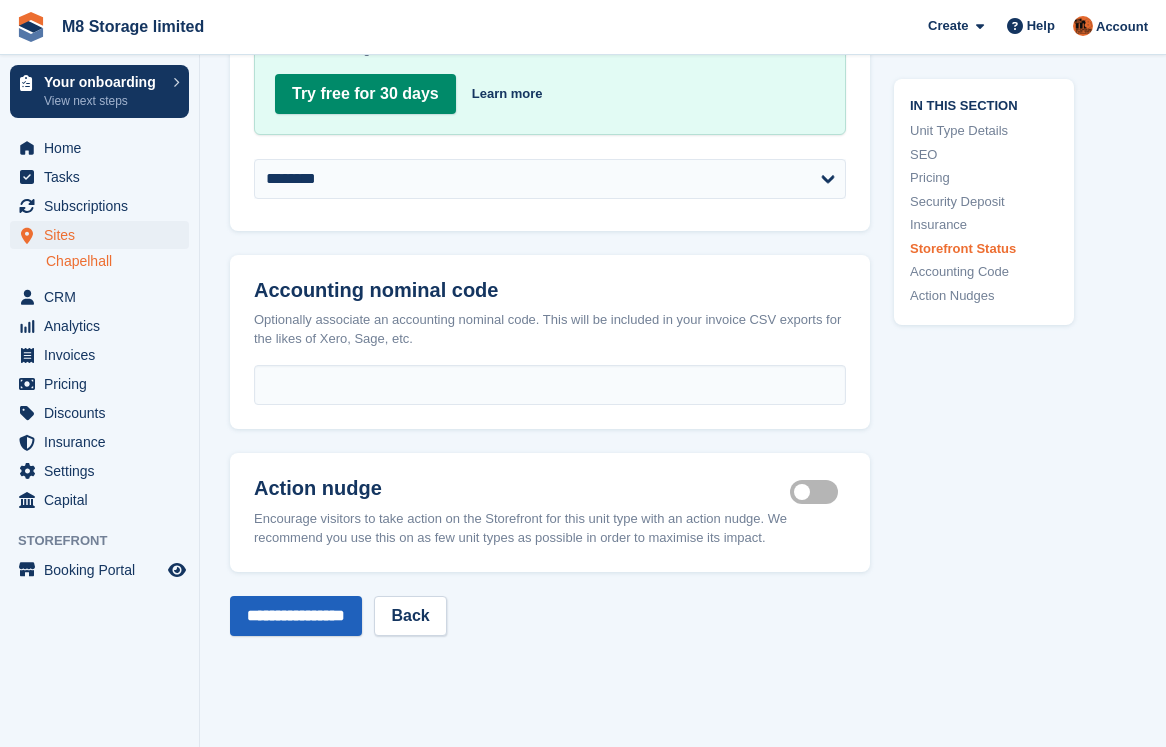 type on "***" 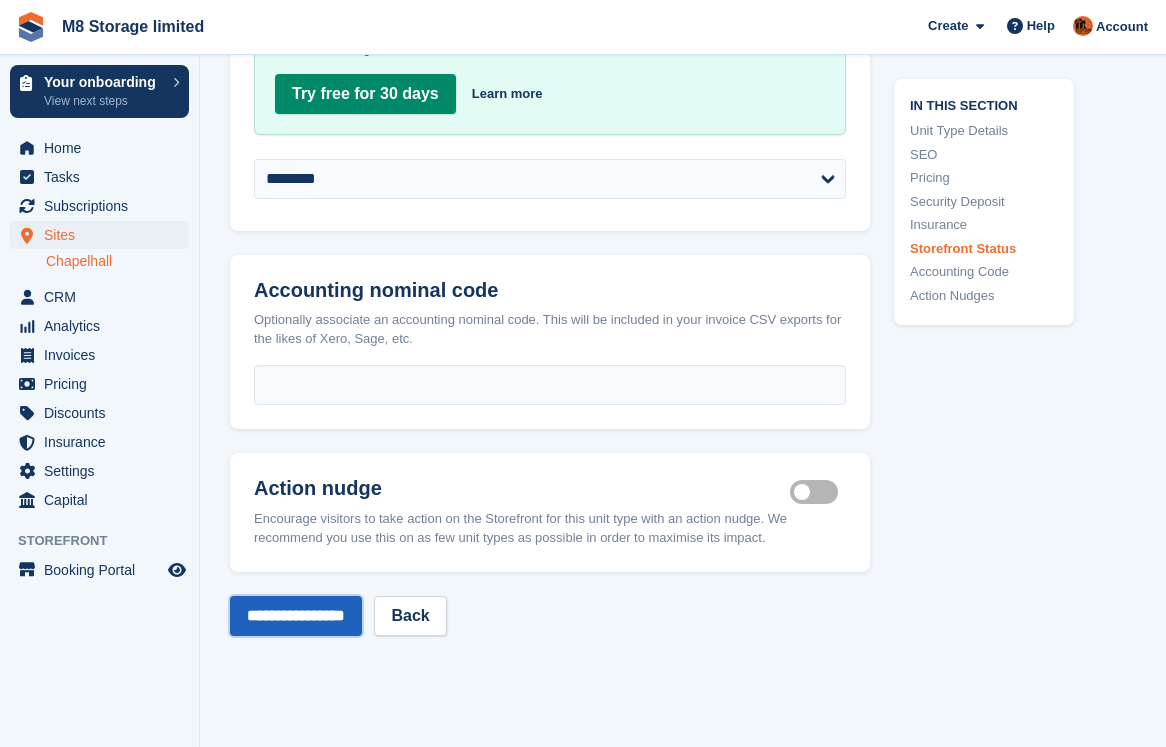 click on "**********" at bounding box center [296, 616] 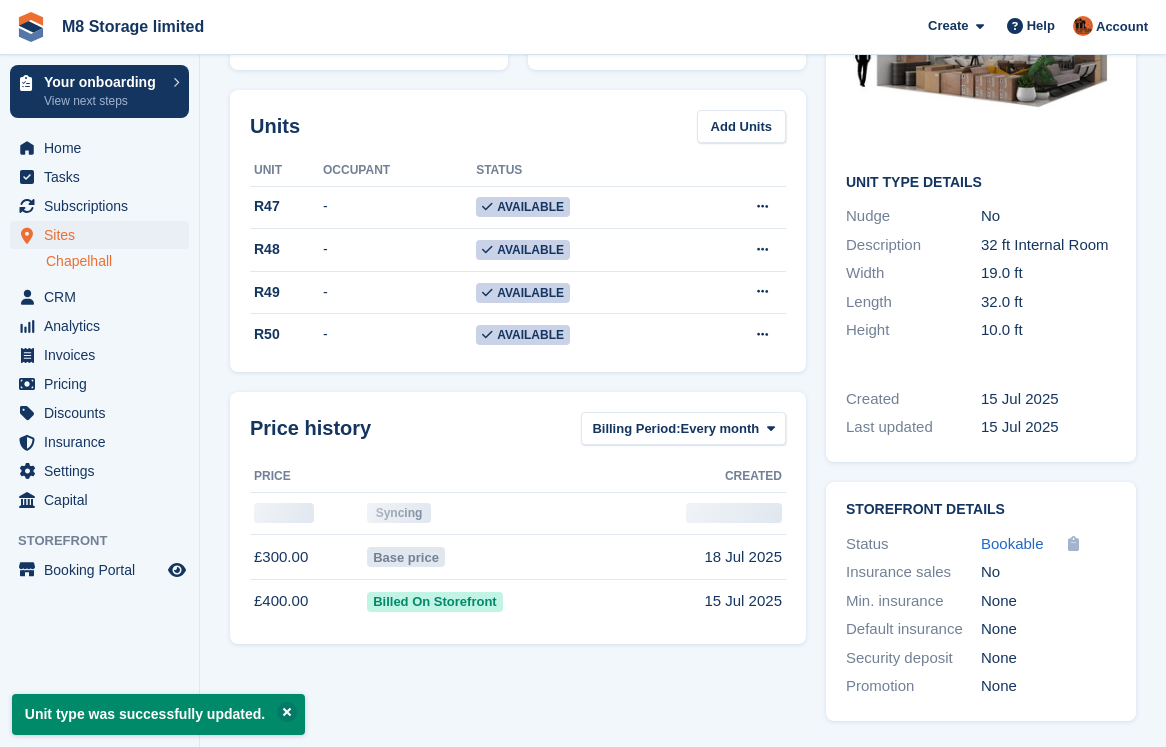 scroll, scrollTop: 0, scrollLeft: 0, axis: both 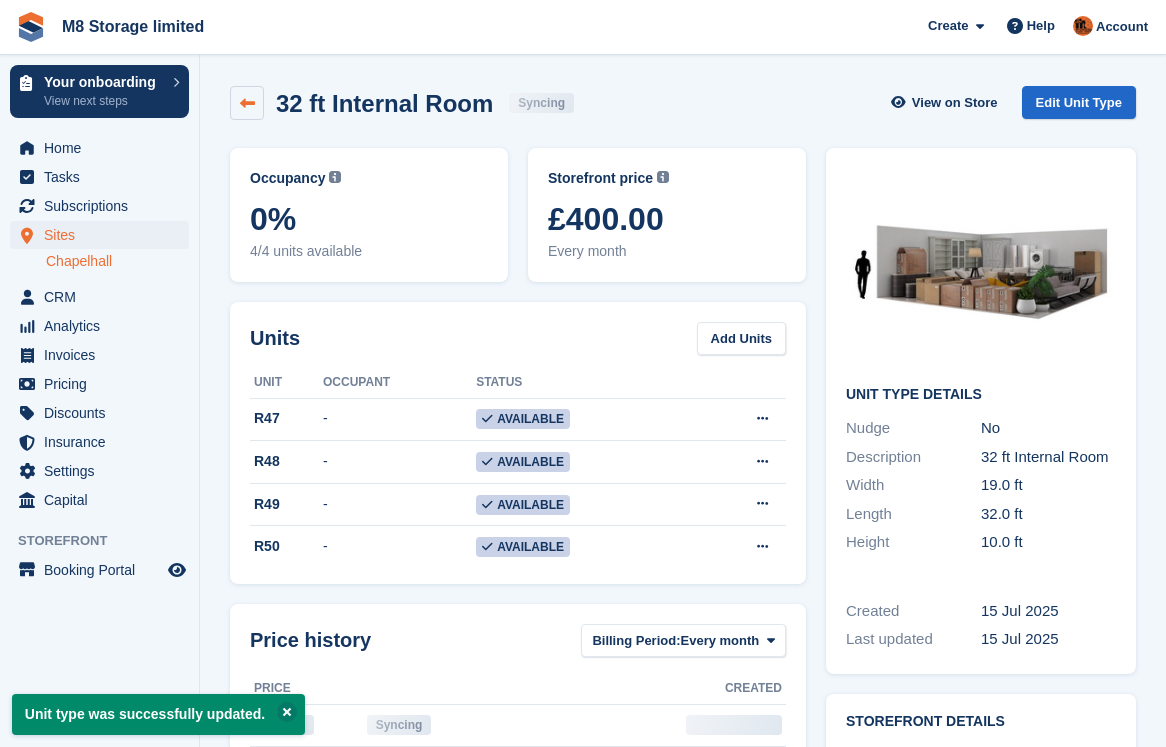 click at bounding box center (247, 103) 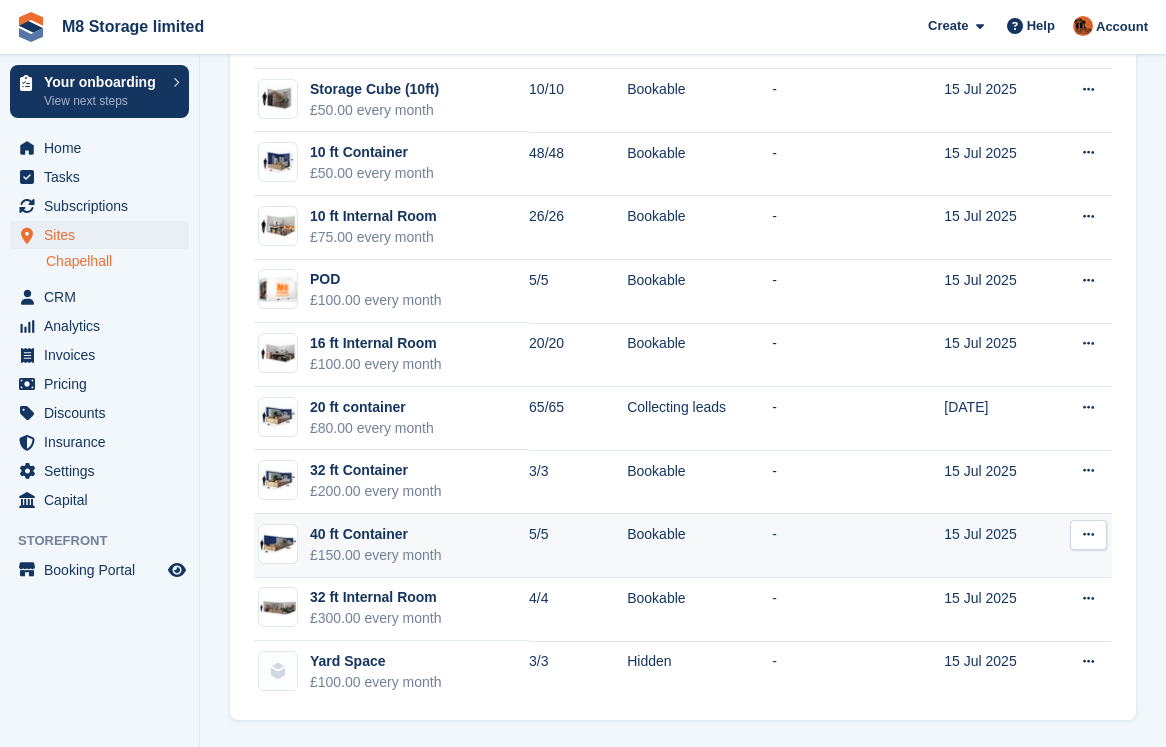 scroll, scrollTop: 202, scrollLeft: 0, axis: vertical 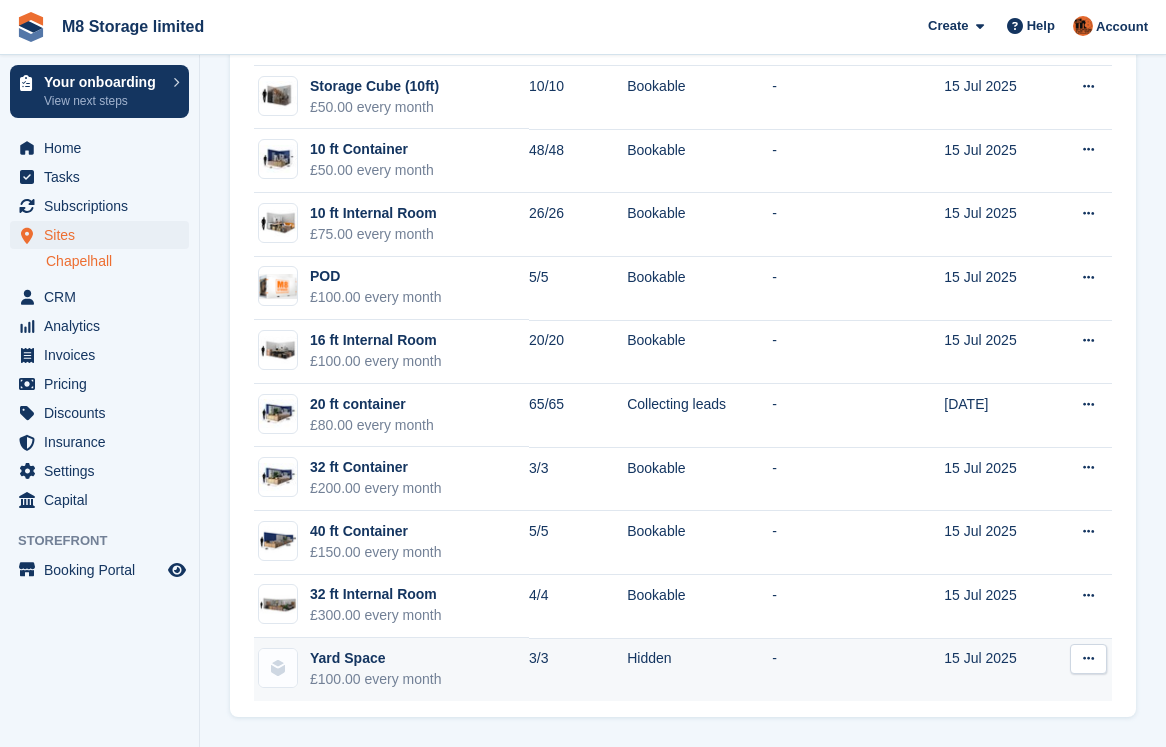 click on "£100.00 every month" at bounding box center (376, 679) 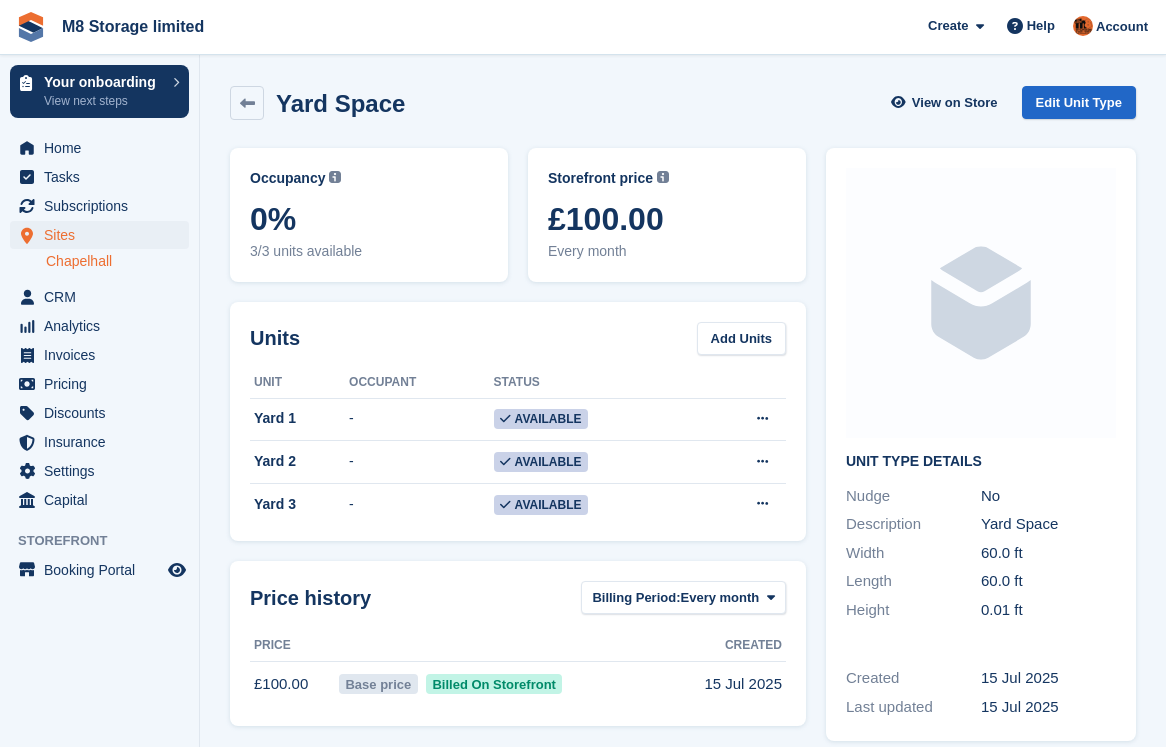 scroll, scrollTop: 0, scrollLeft: 0, axis: both 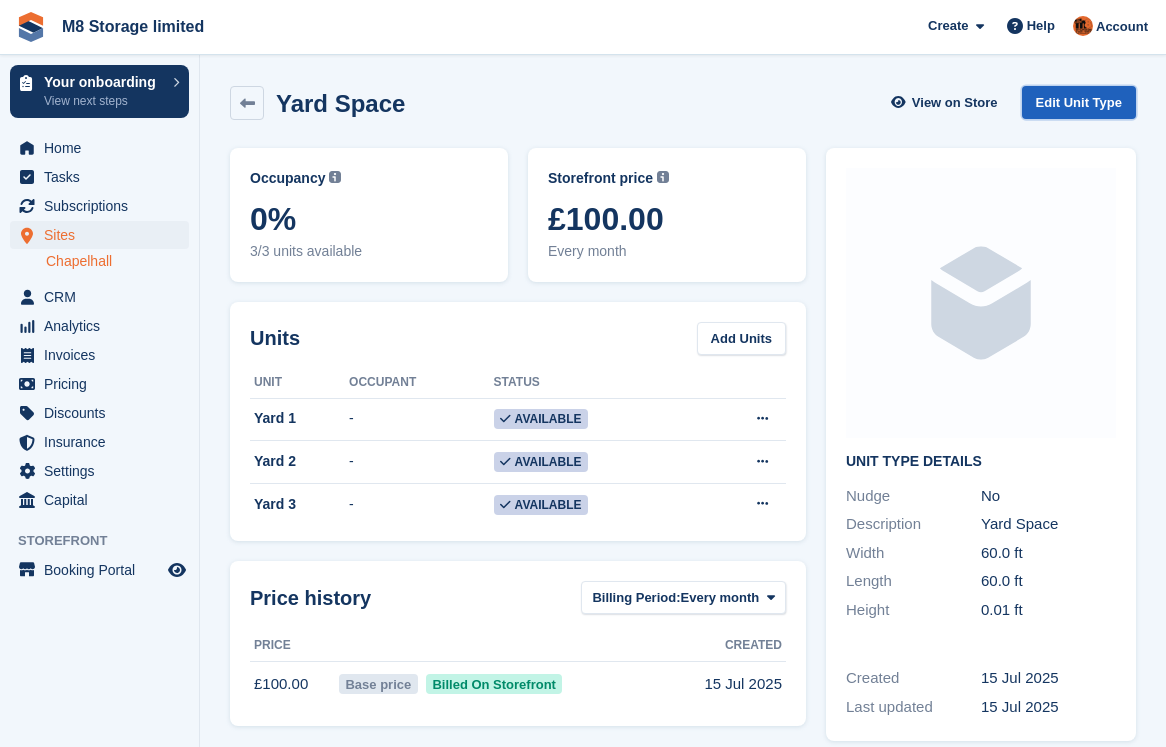 click on "Edit Unit Type" at bounding box center [1079, 102] 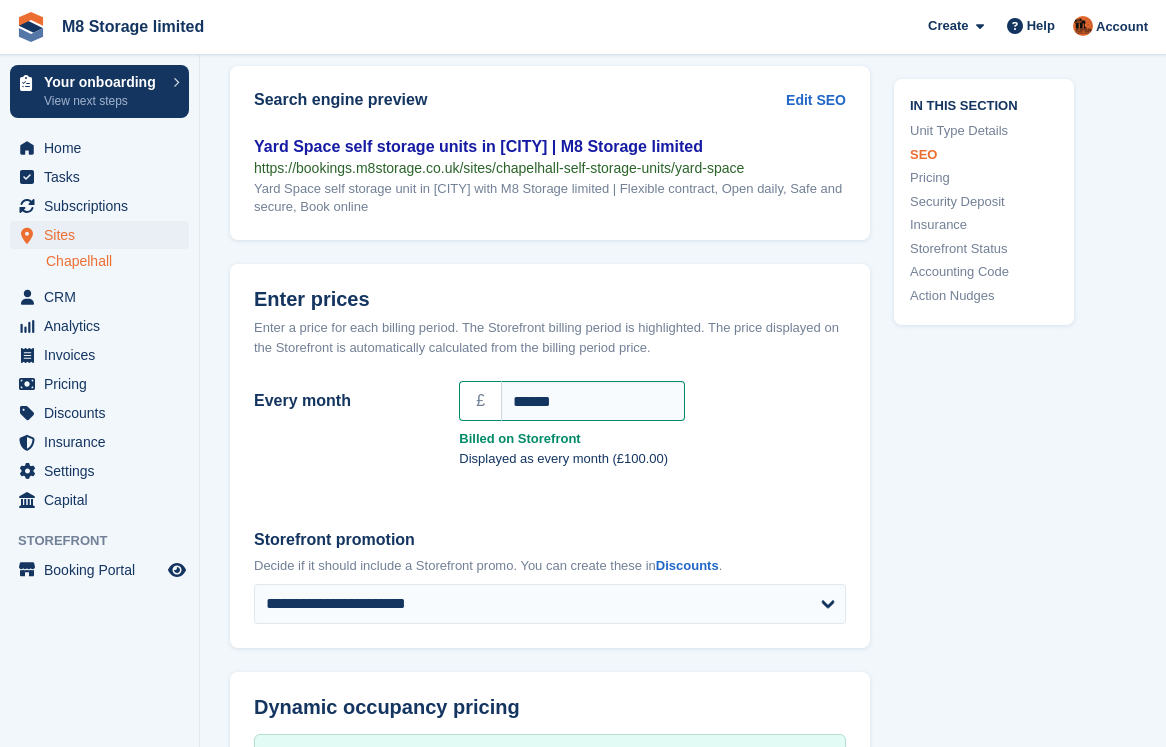 scroll, scrollTop: 1400, scrollLeft: 0, axis: vertical 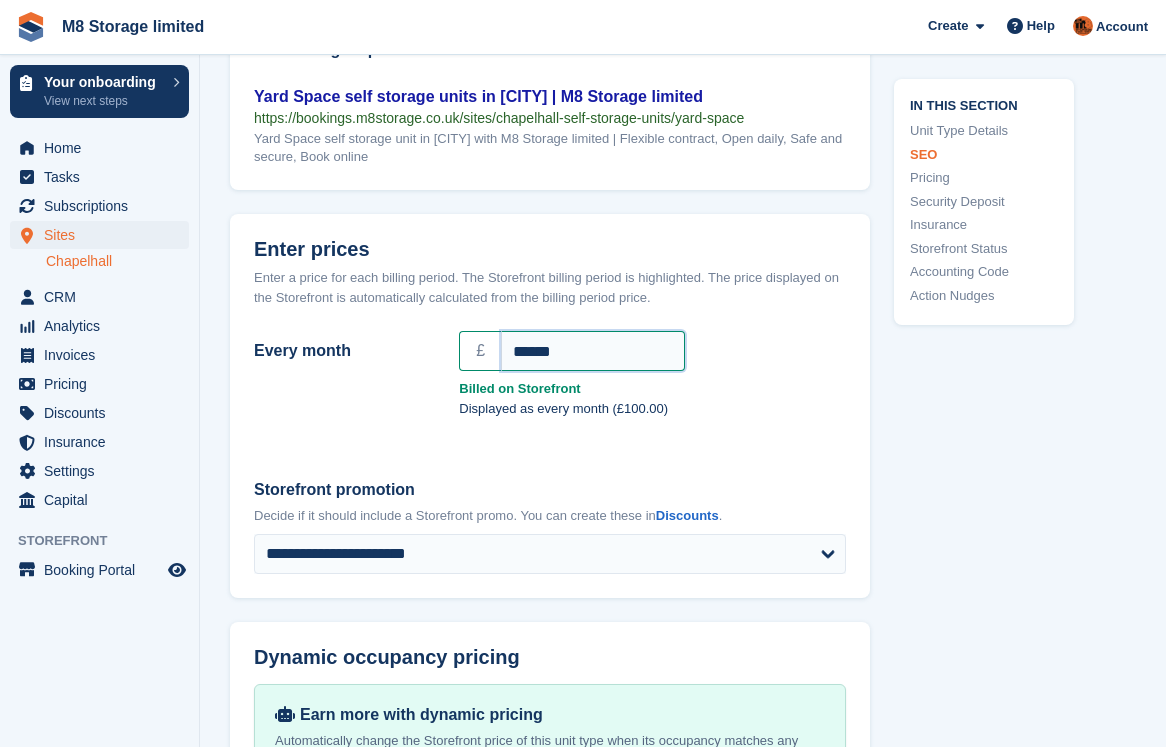 click on "******" at bounding box center [593, 351] 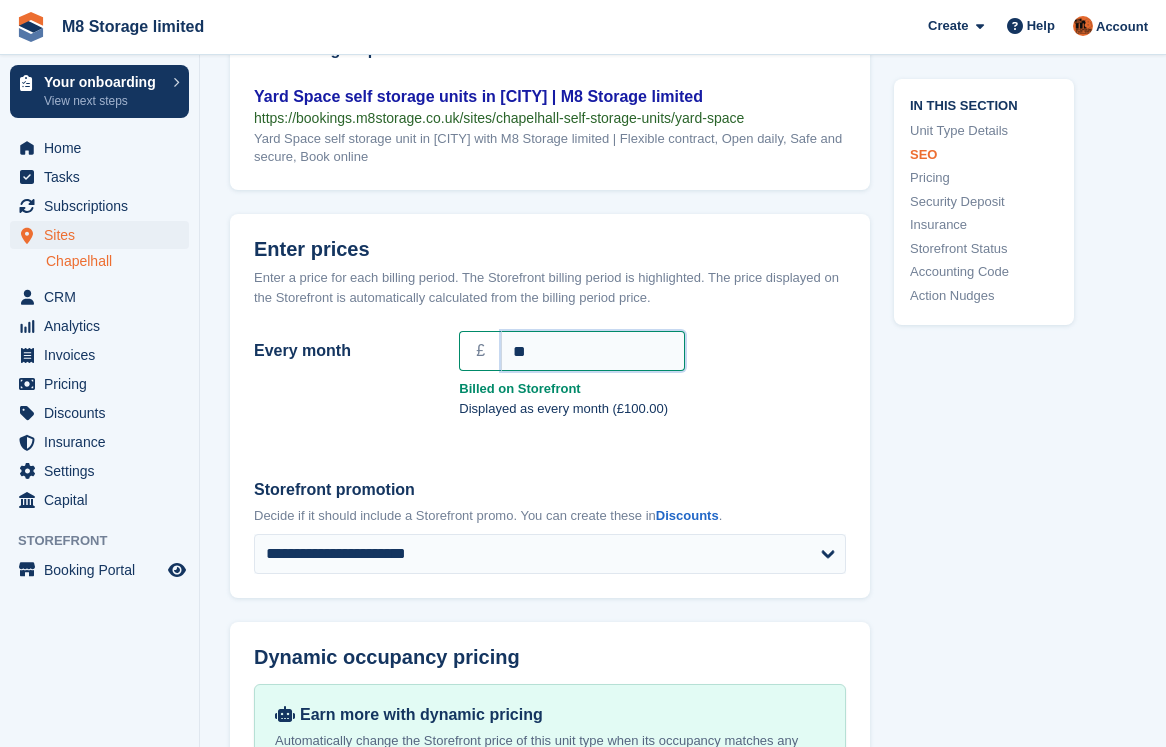 type on "*" 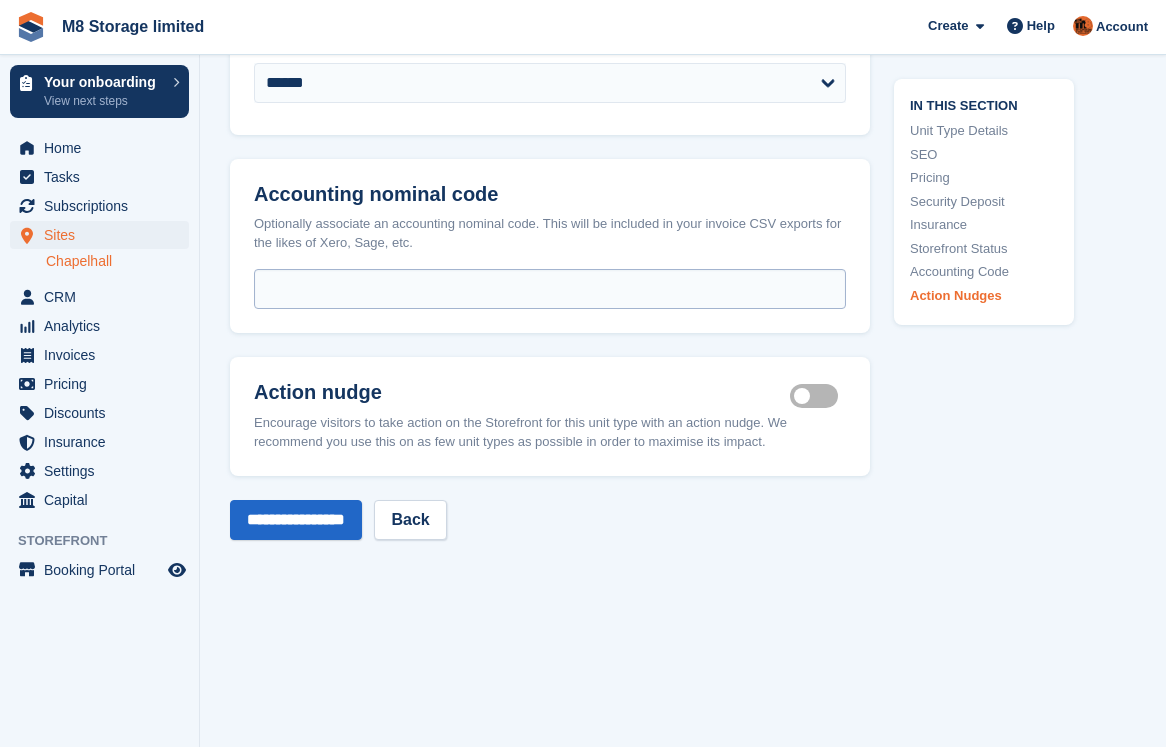 scroll, scrollTop: 3109, scrollLeft: 0, axis: vertical 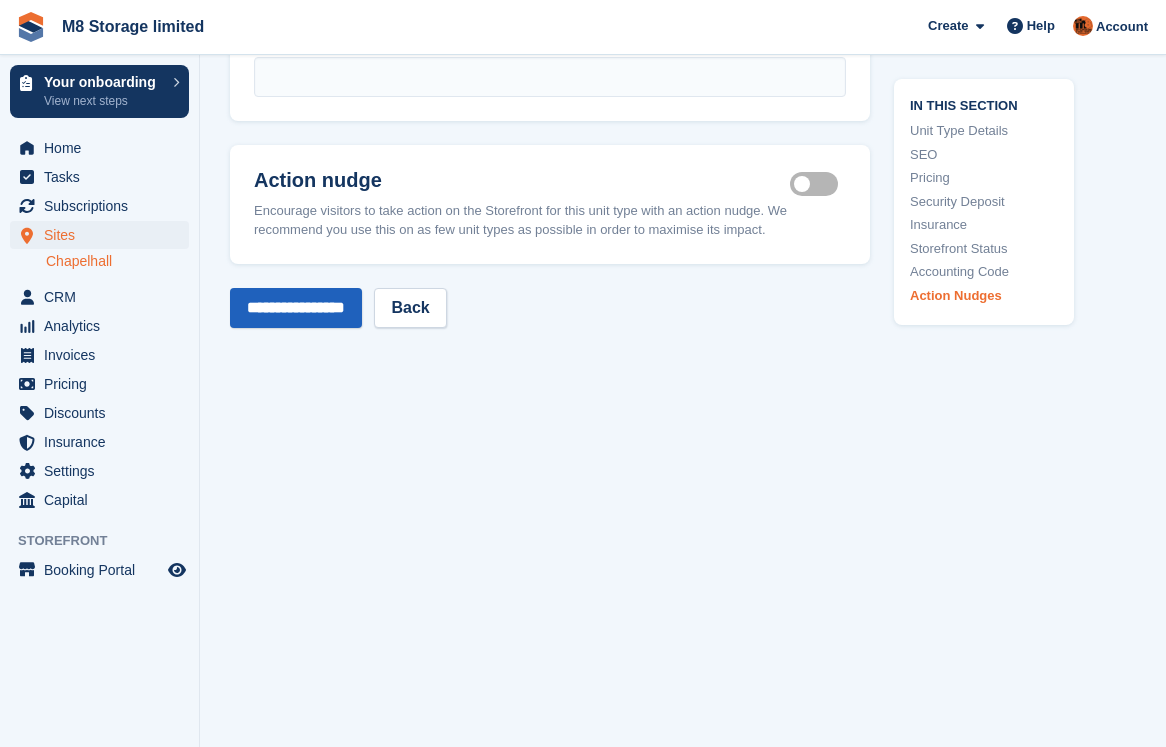 type on "***" 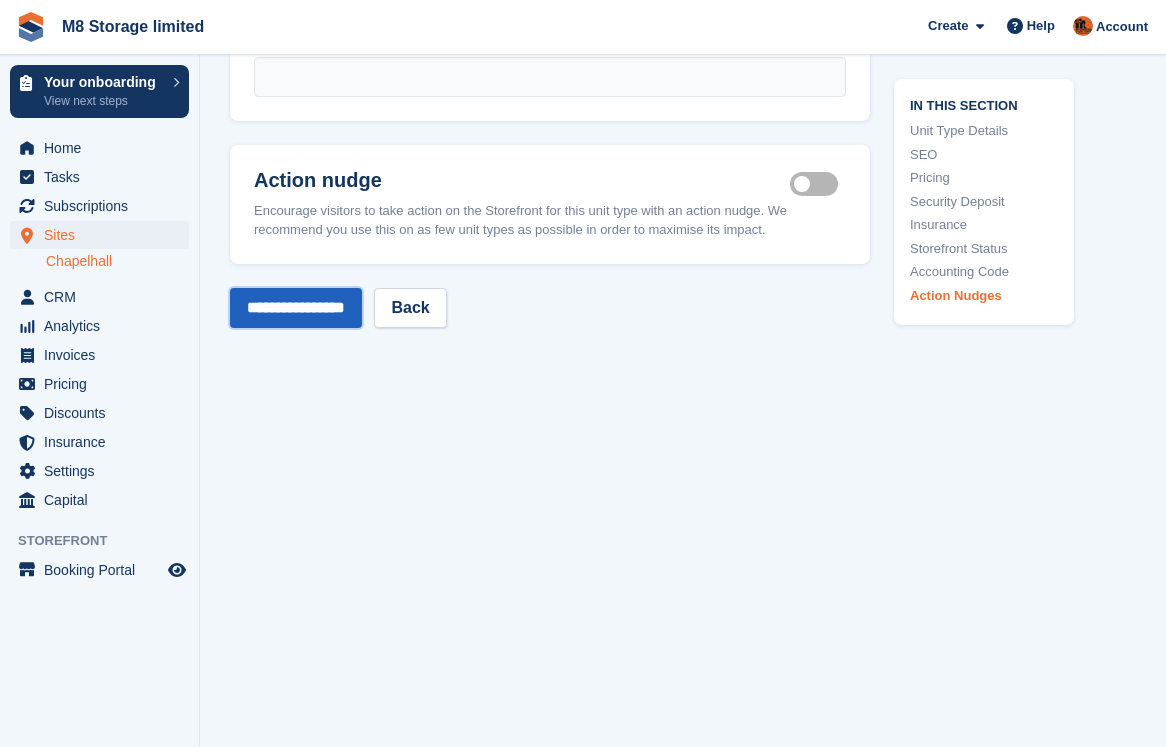 click on "**********" at bounding box center (296, 308) 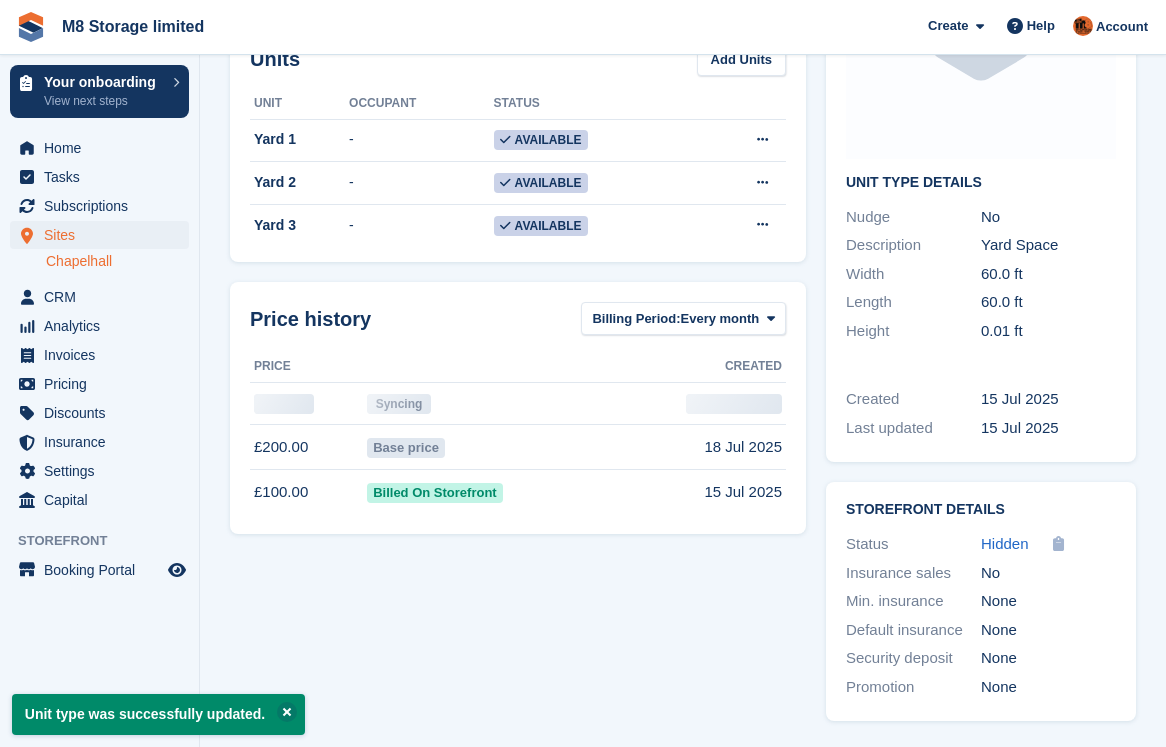 scroll, scrollTop: 0, scrollLeft: 0, axis: both 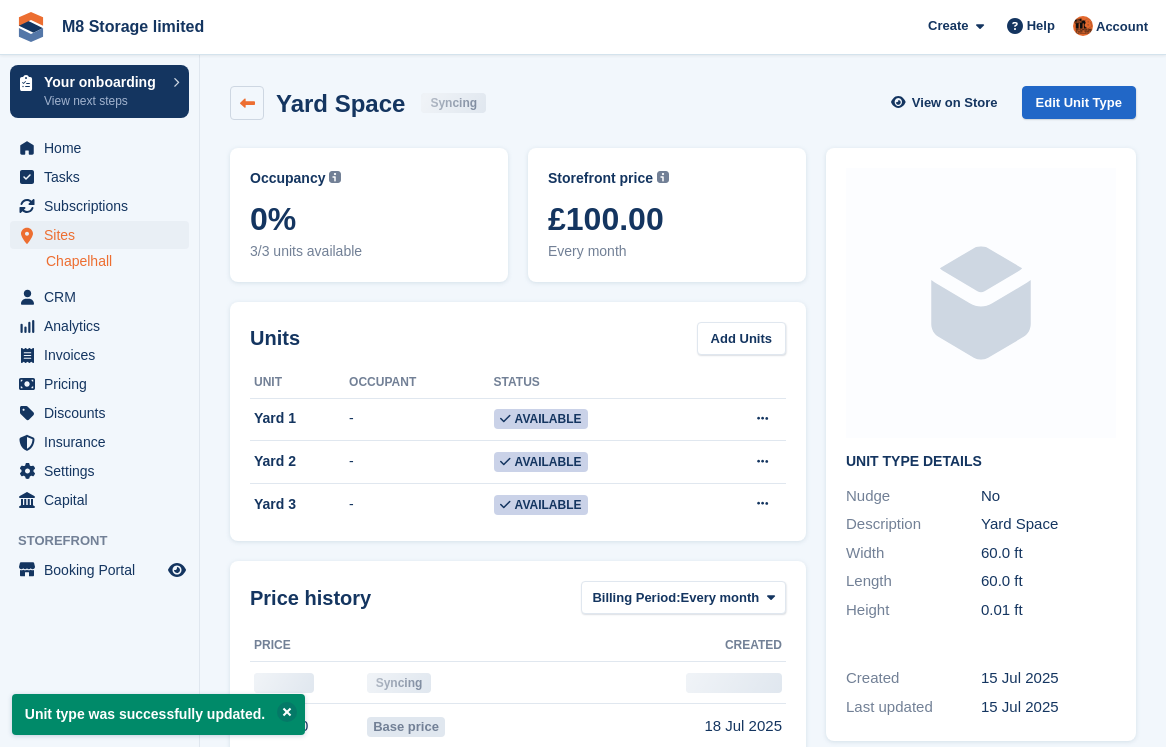 click at bounding box center (247, 103) 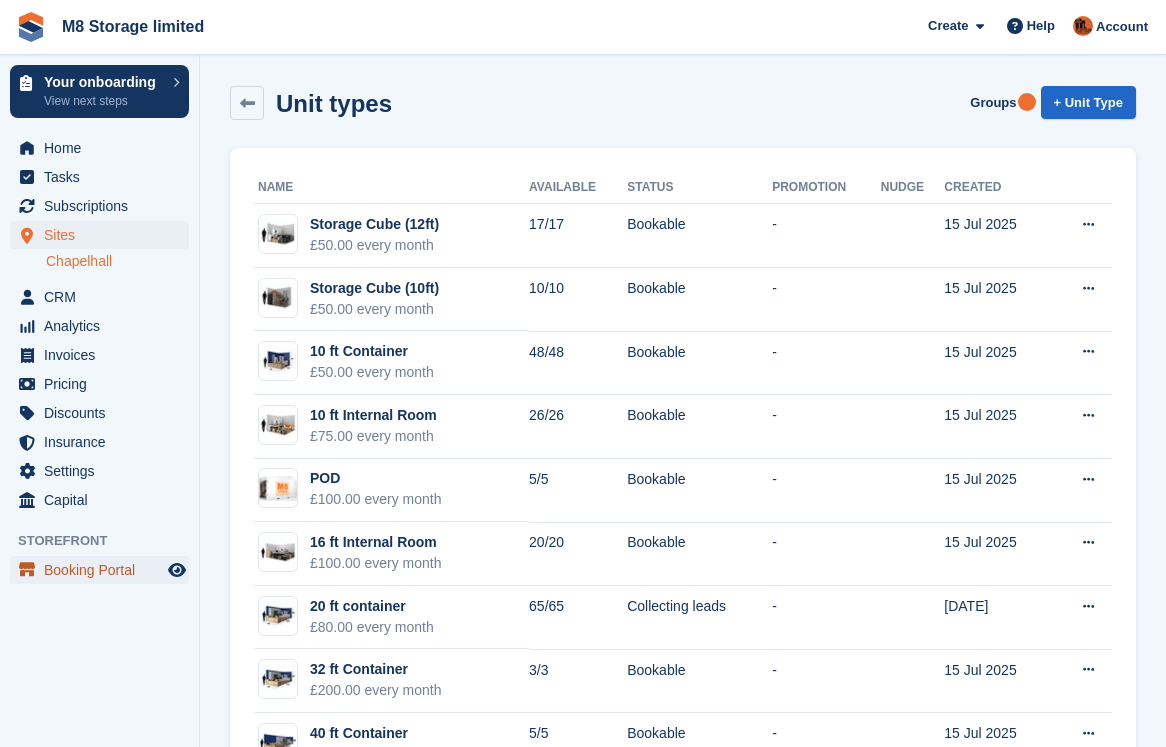 click on "Booking Portal" at bounding box center (104, 570) 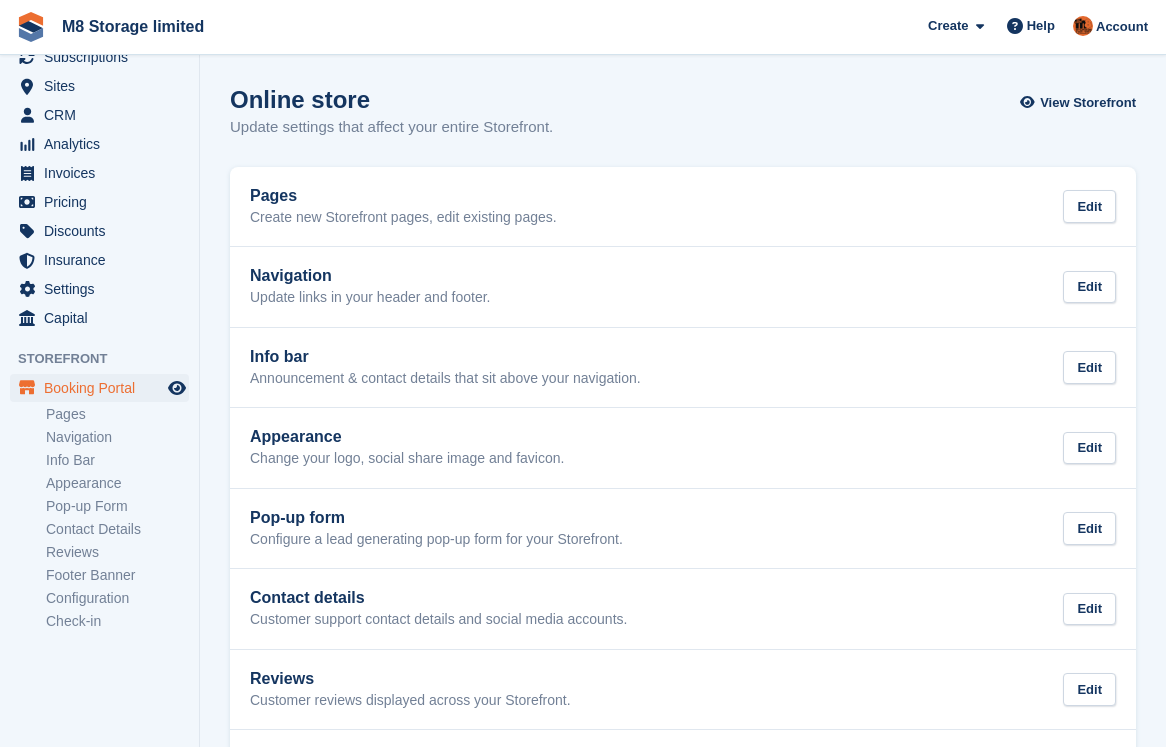 scroll, scrollTop: 154, scrollLeft: 0, axis: vertical 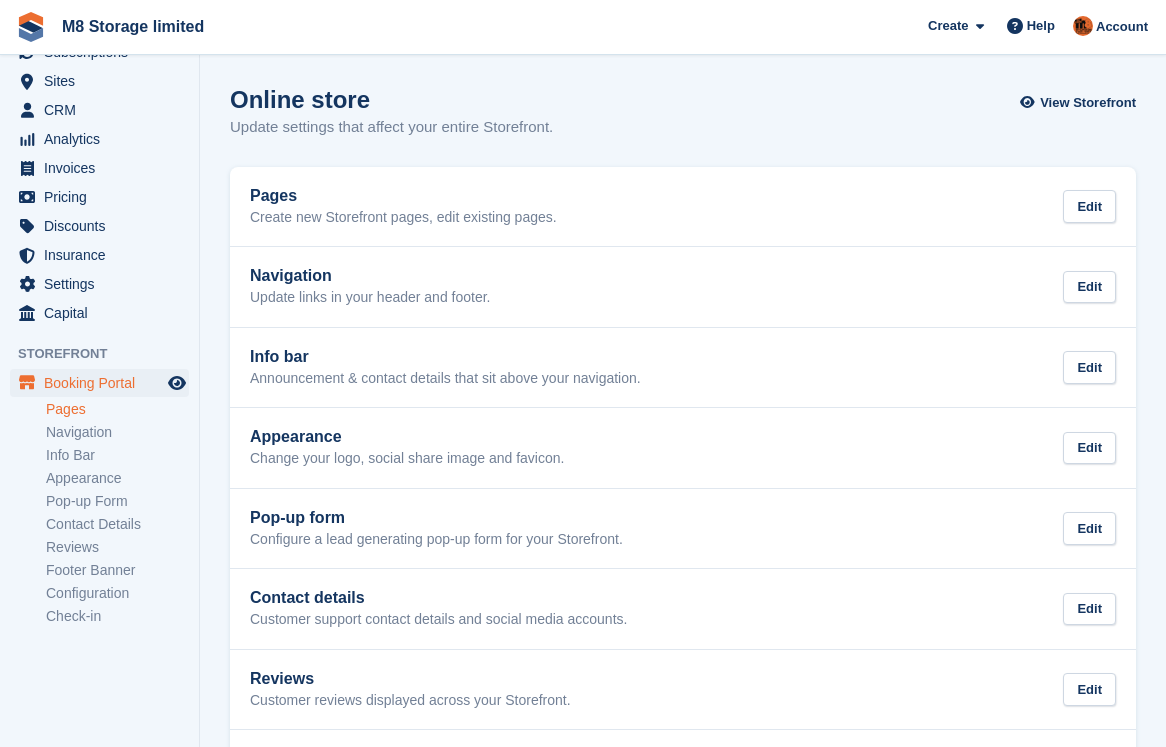 click on "Pages" at bounding box center (117, 409) 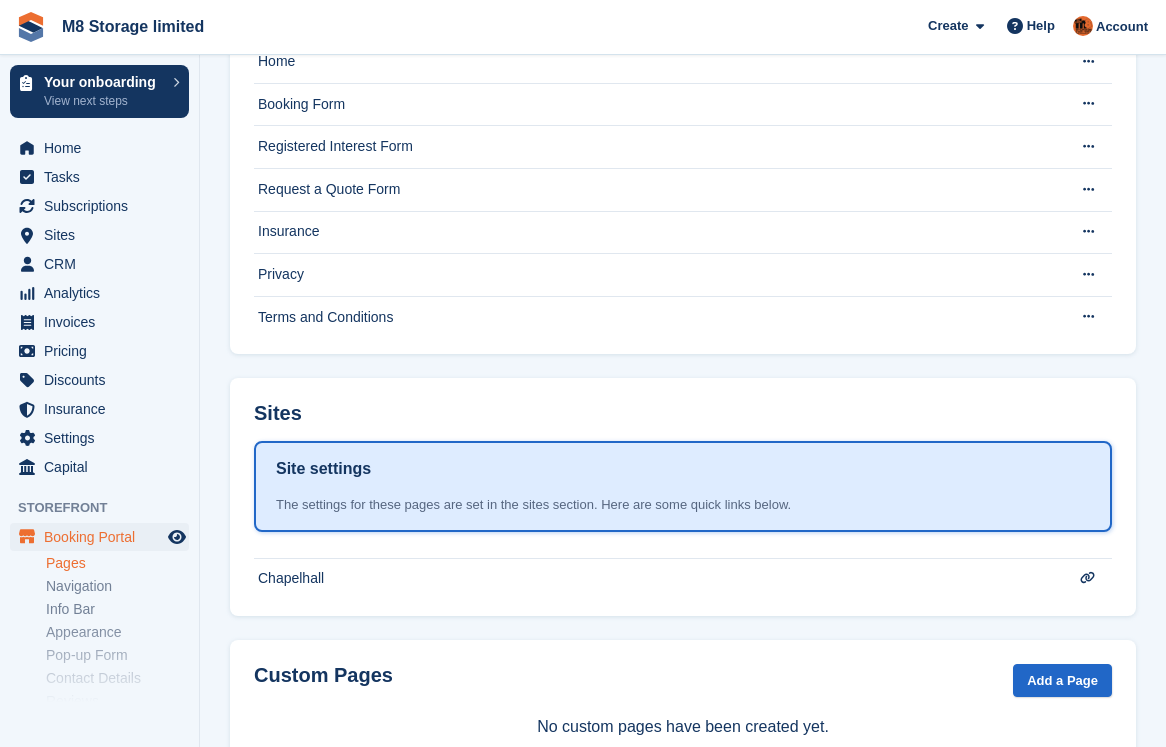 scroll, scrollTop: 182, scrollLeft: 0, axis: vertical 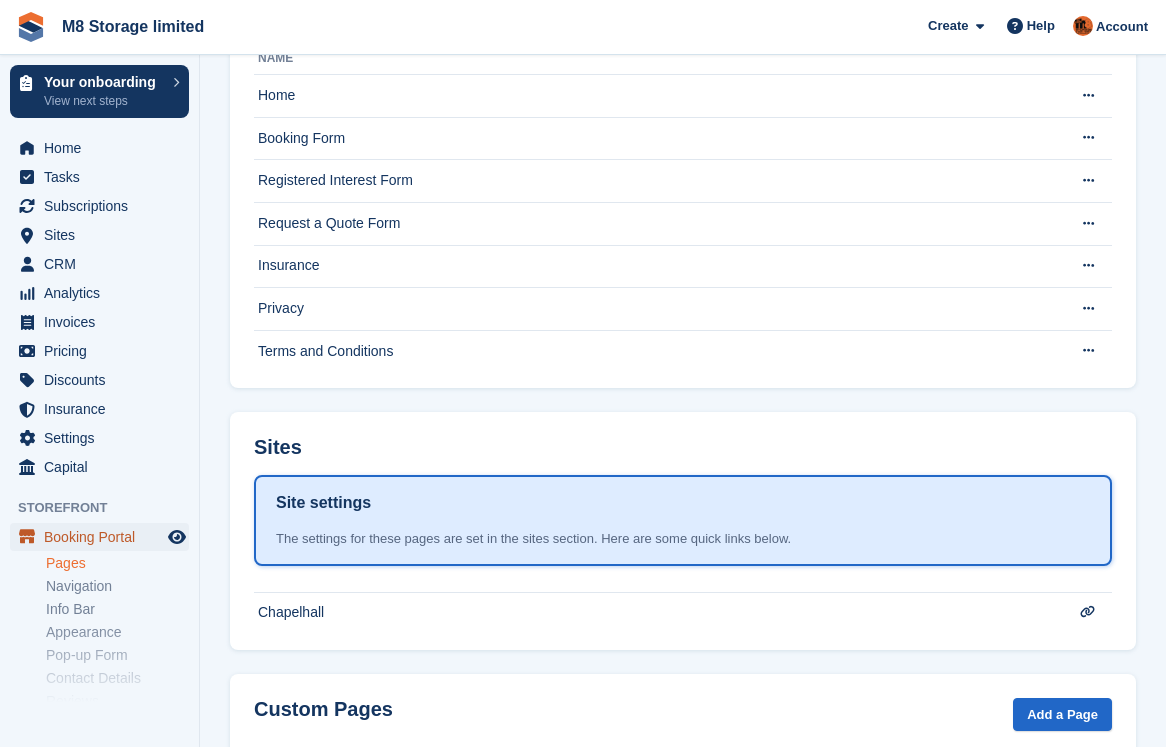 click on "Booking Portal" at bounding box center [104, 537] 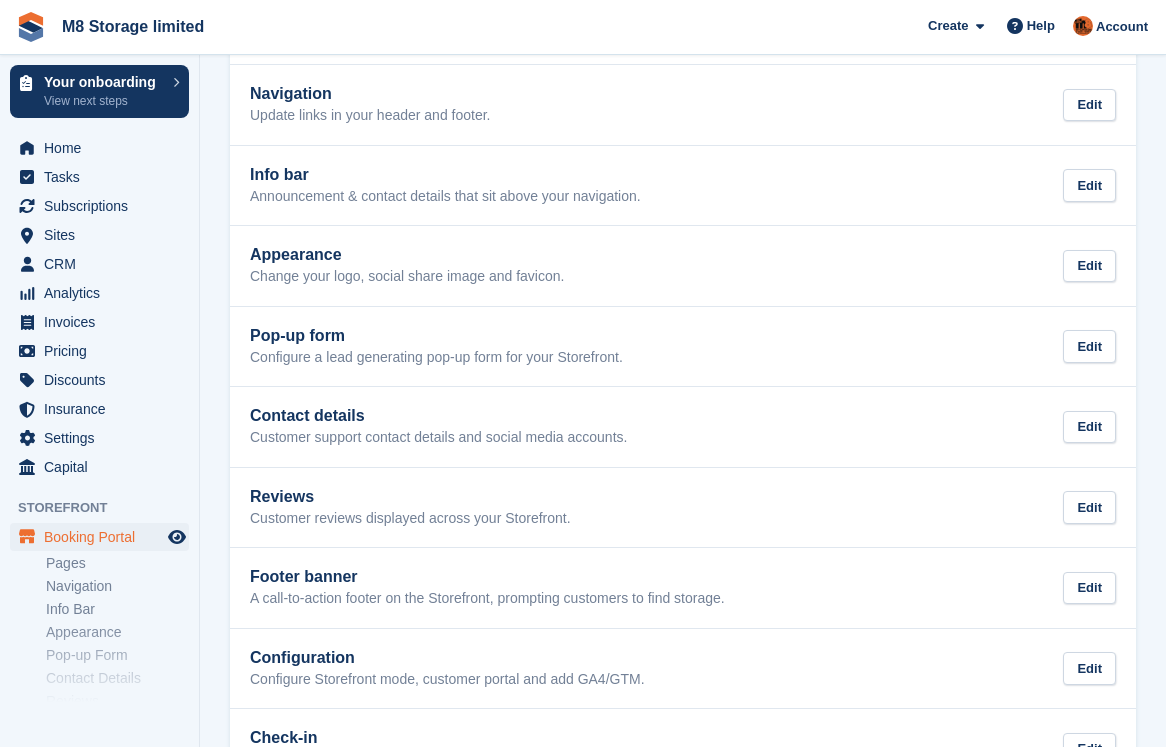 scroll, scrollTop: 0, scrollLeft: 0, axis: both 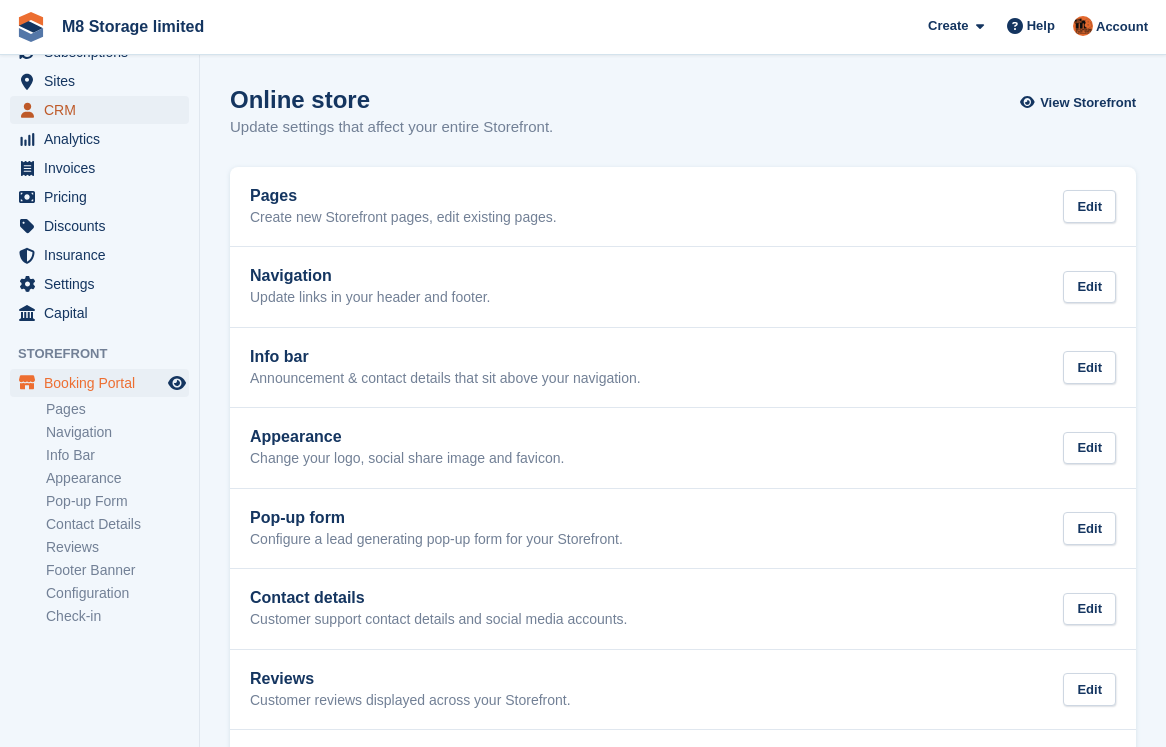 click on "CRM" at bounding box center (104, 110) 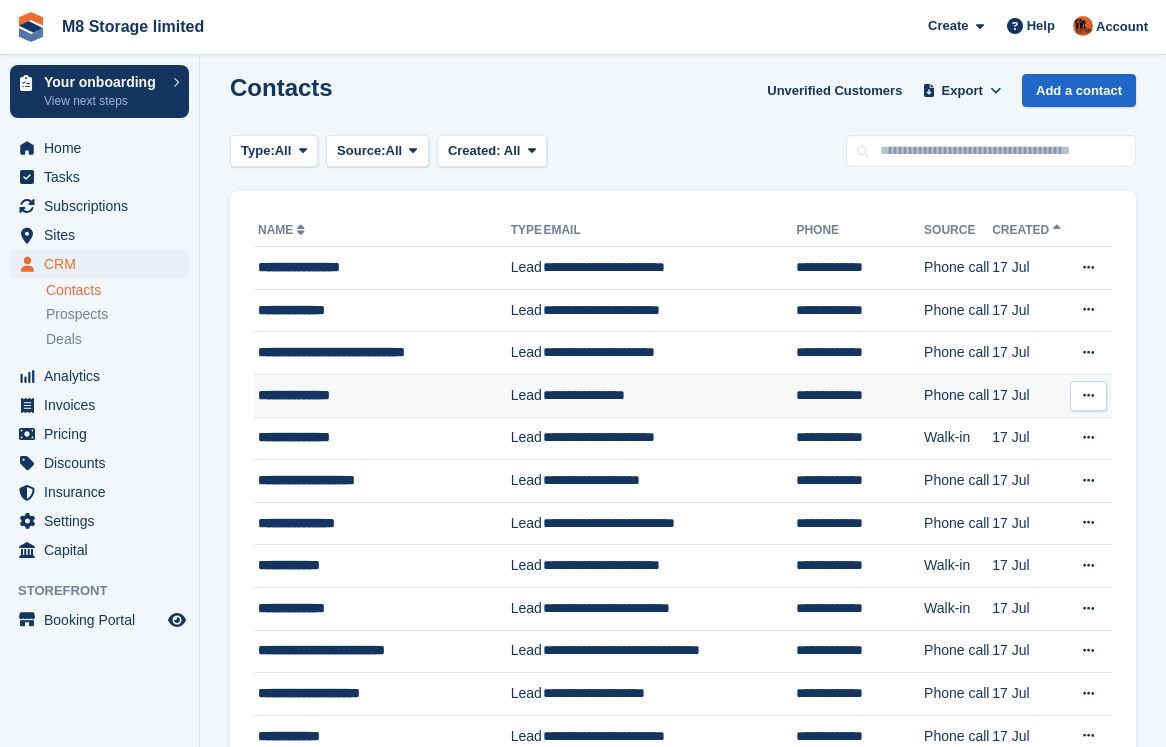 scroll, scrollTop: 4, scrollLeft: 0, axis: vertical 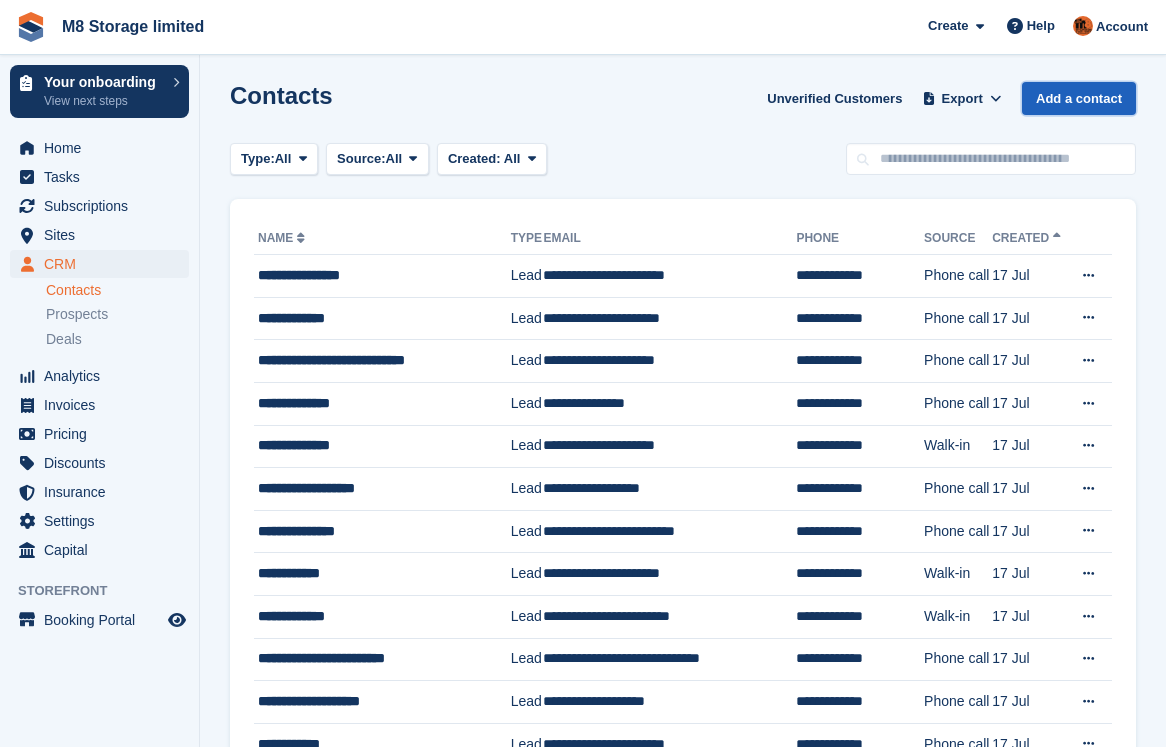 click on "Add a contact" at bounding box center [1079, 98] 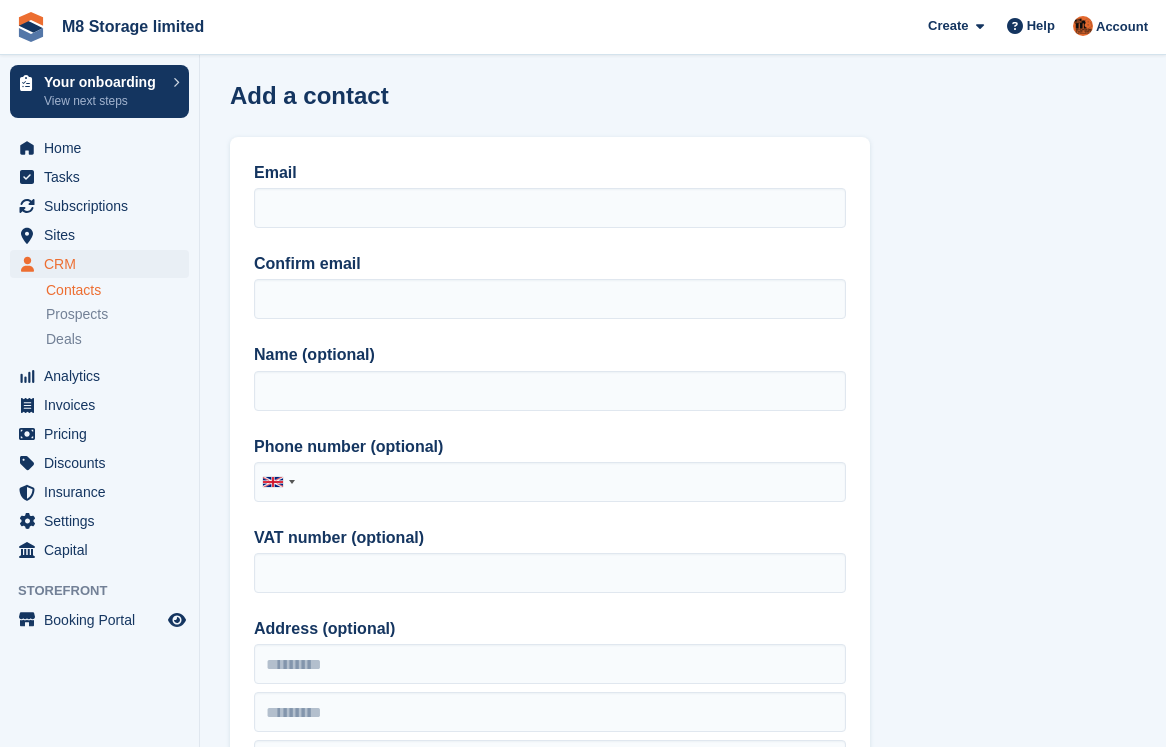 scroll, scrollTop: 0, scrollLeft: 0, axis: both 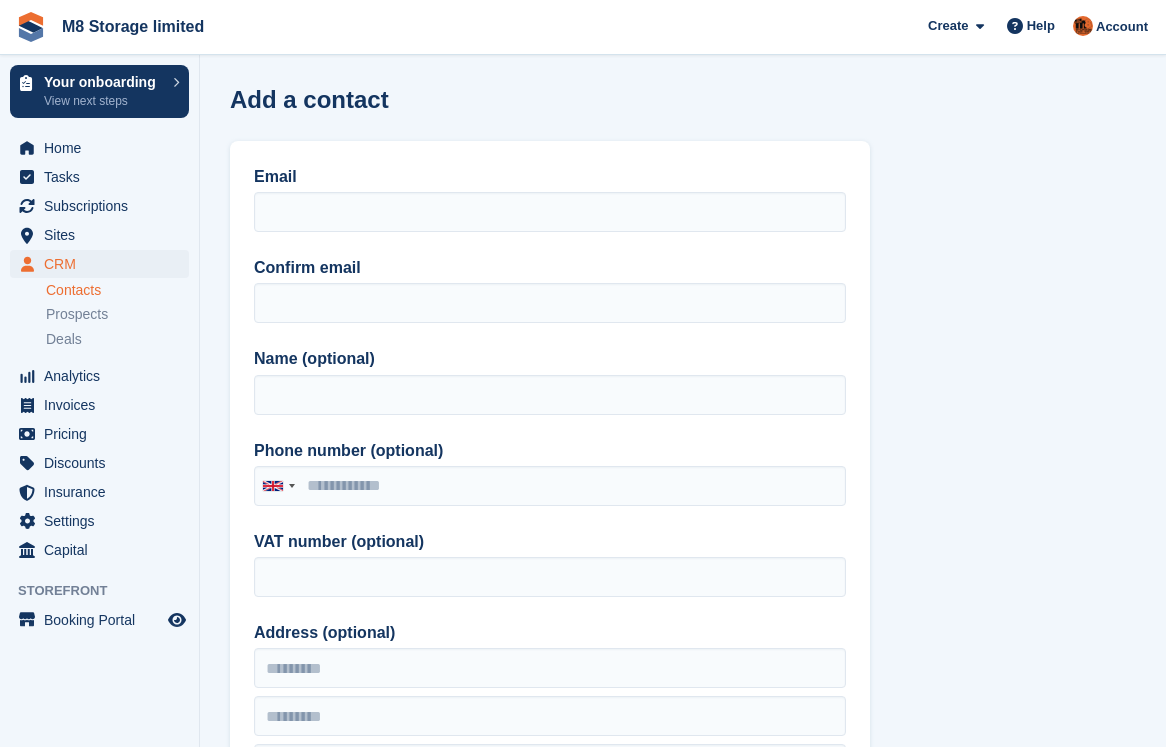 click on "Contacts" at bounding box center (117, 290) 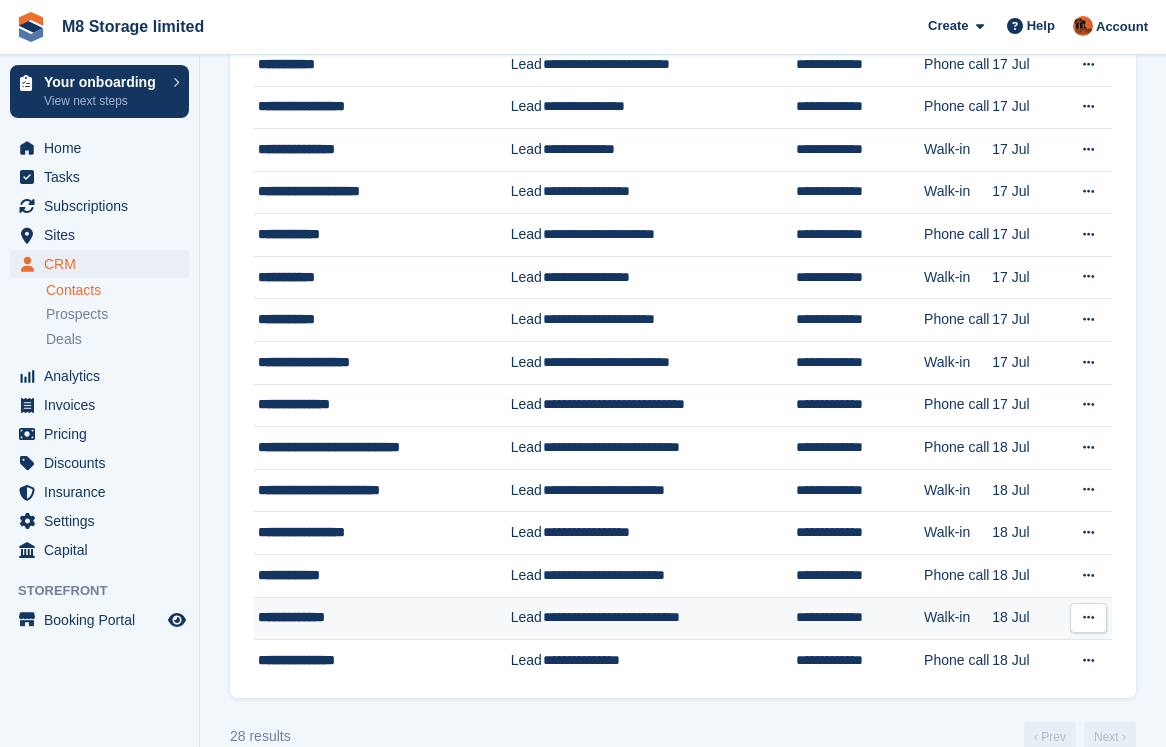 scroll, scrollTop: 804, scrollLeft: 0, axis: vertical 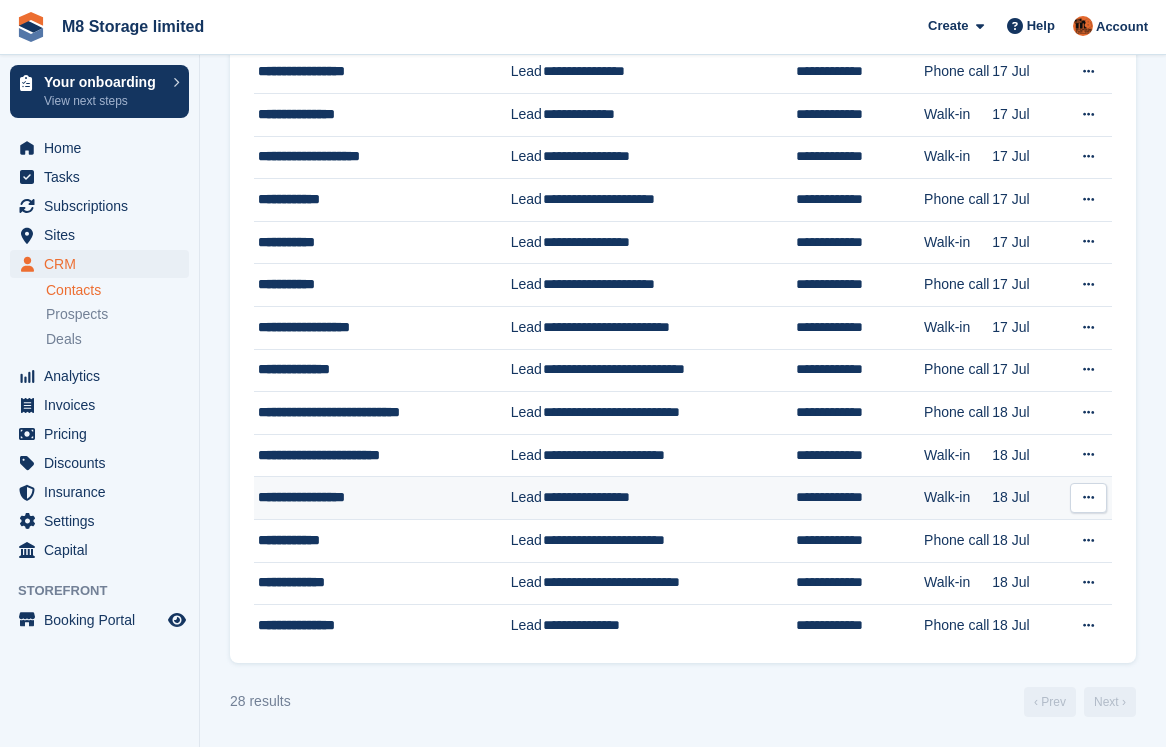 click at bounding box center [1088, 497] 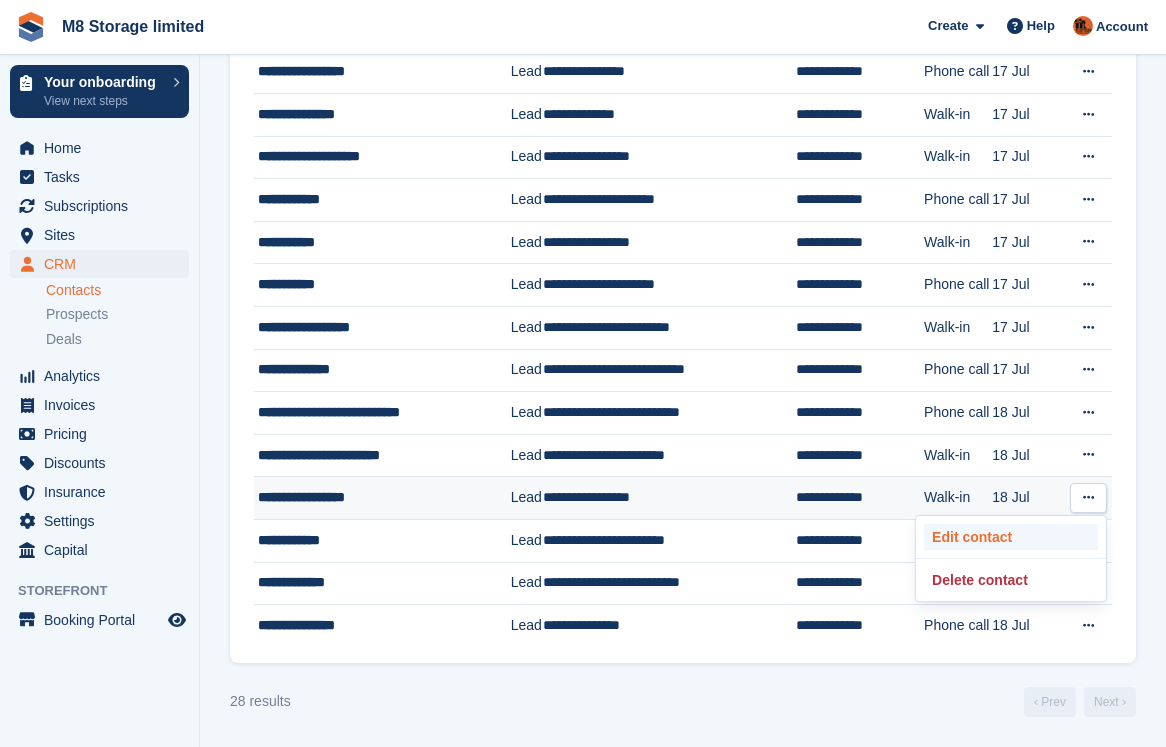 click on "Edit contact" at bounding box center [1011, 537] 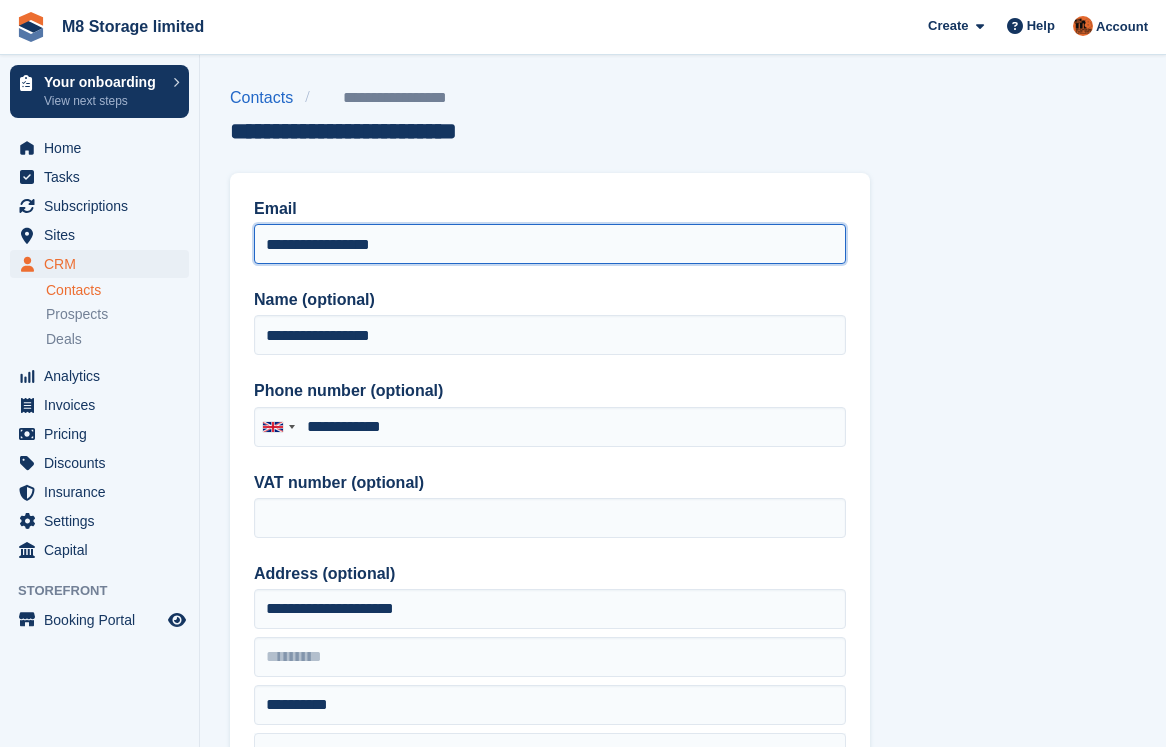 click on "**********" at bounding box center (550, 244) 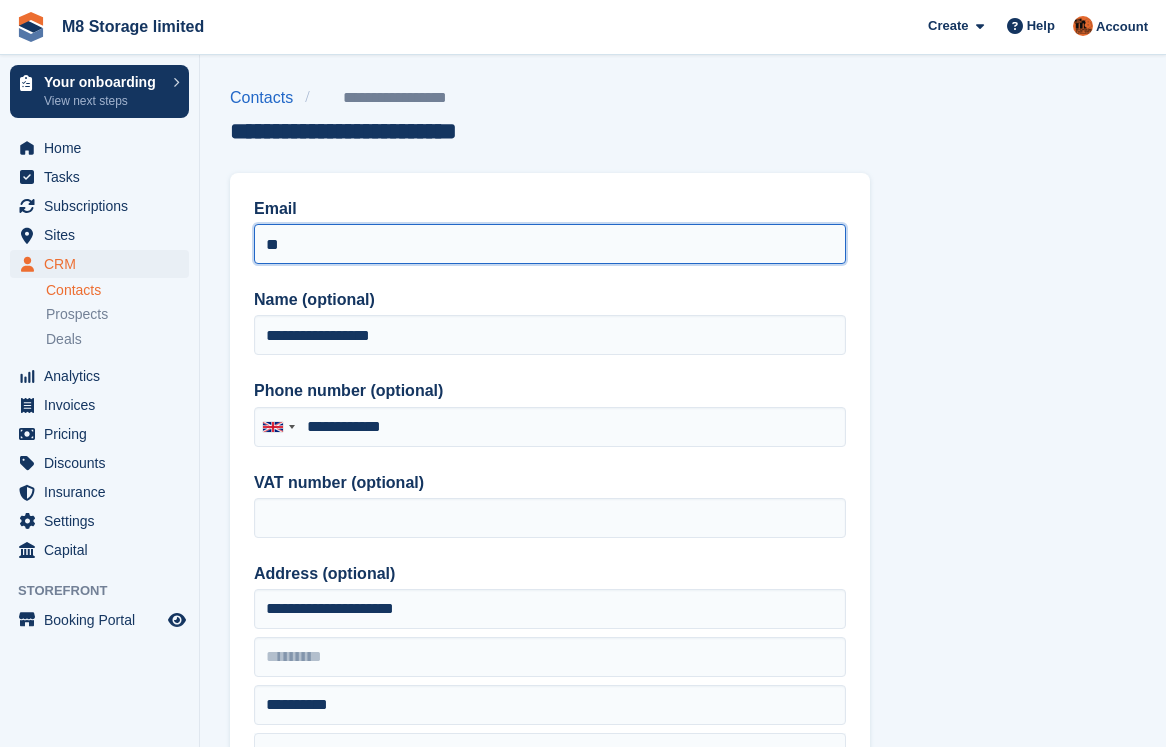 type on "*" 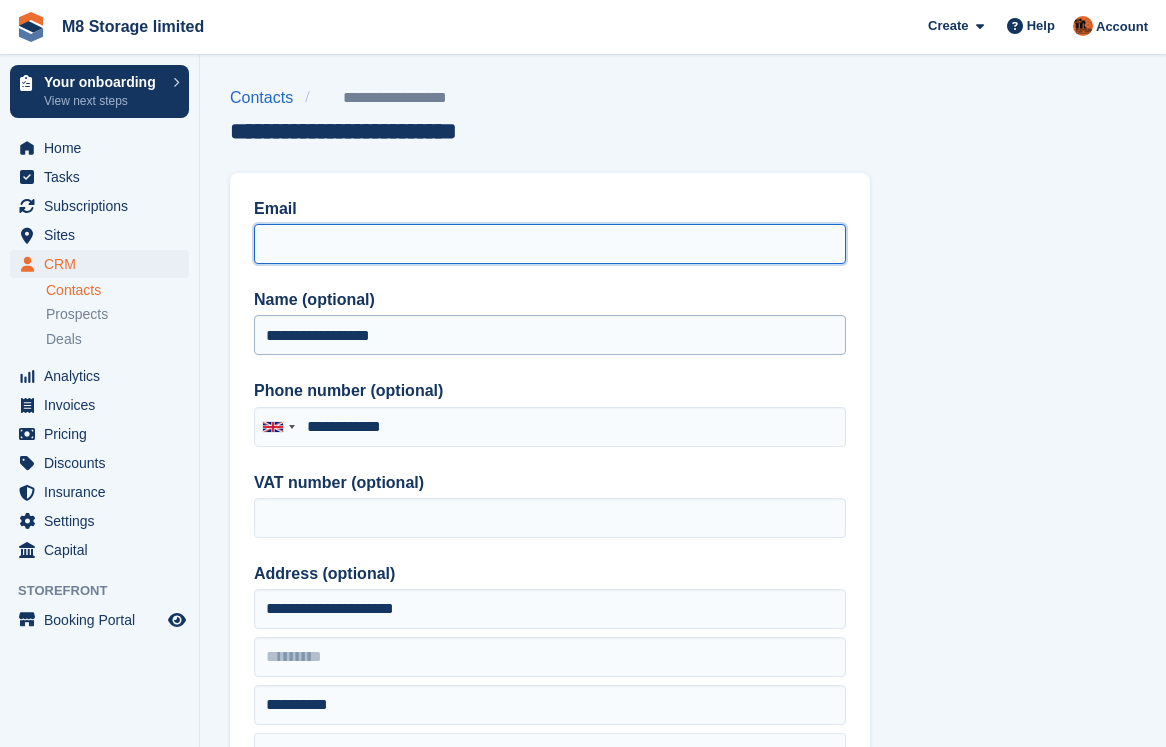 type 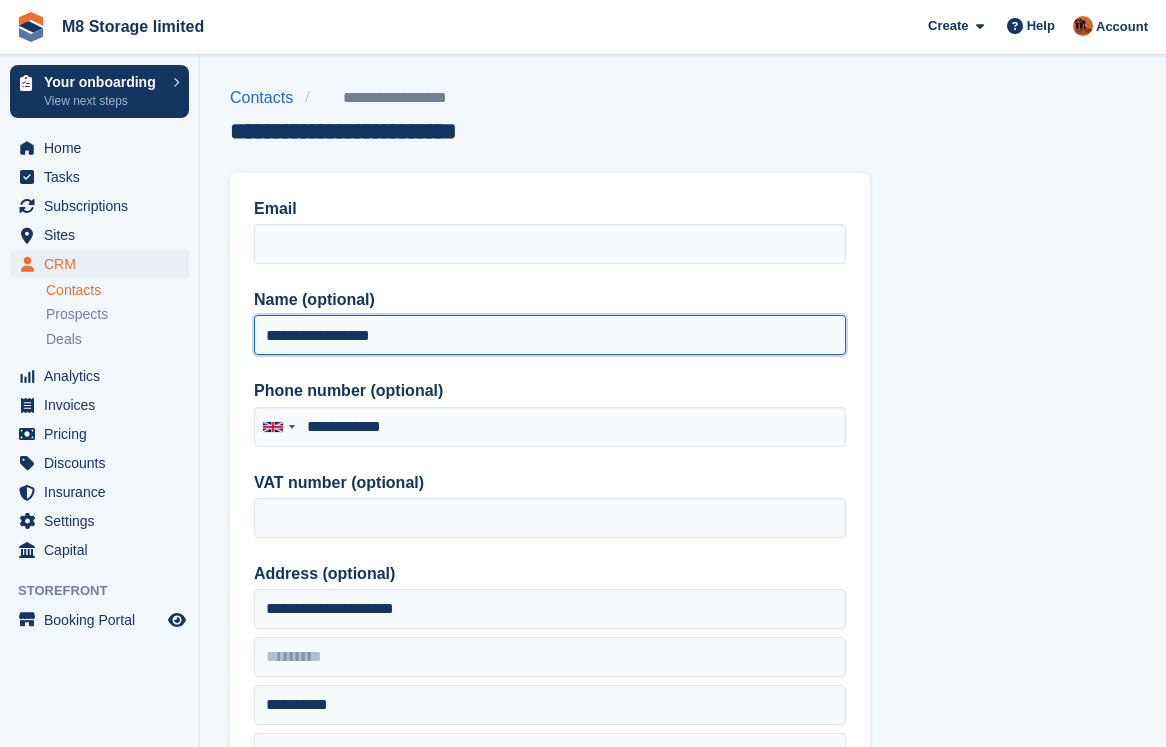 click on "**********" at bounding box center (550, 335) 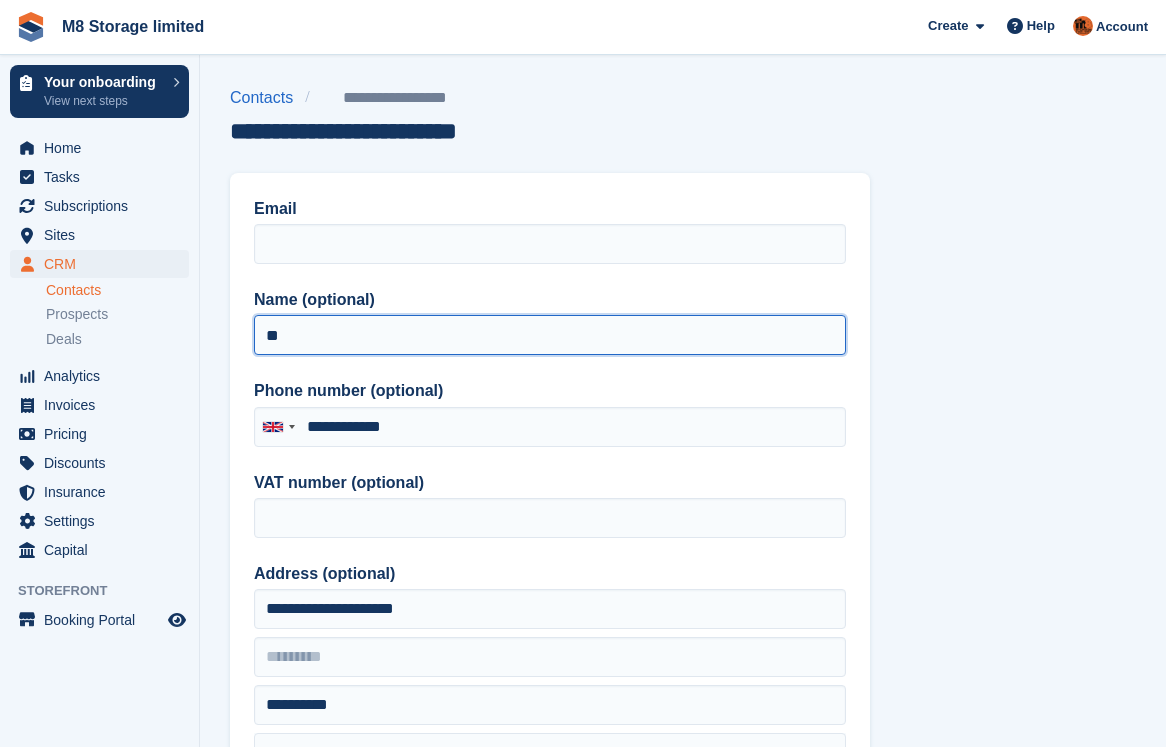 type on "*" 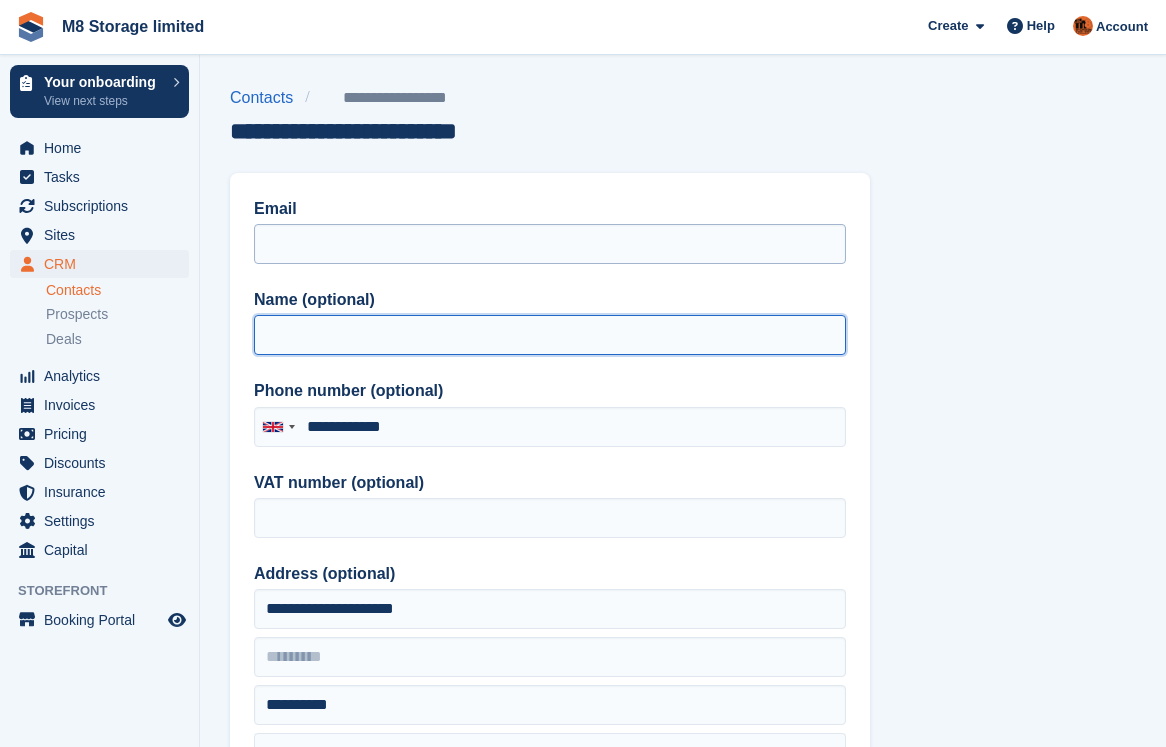 type 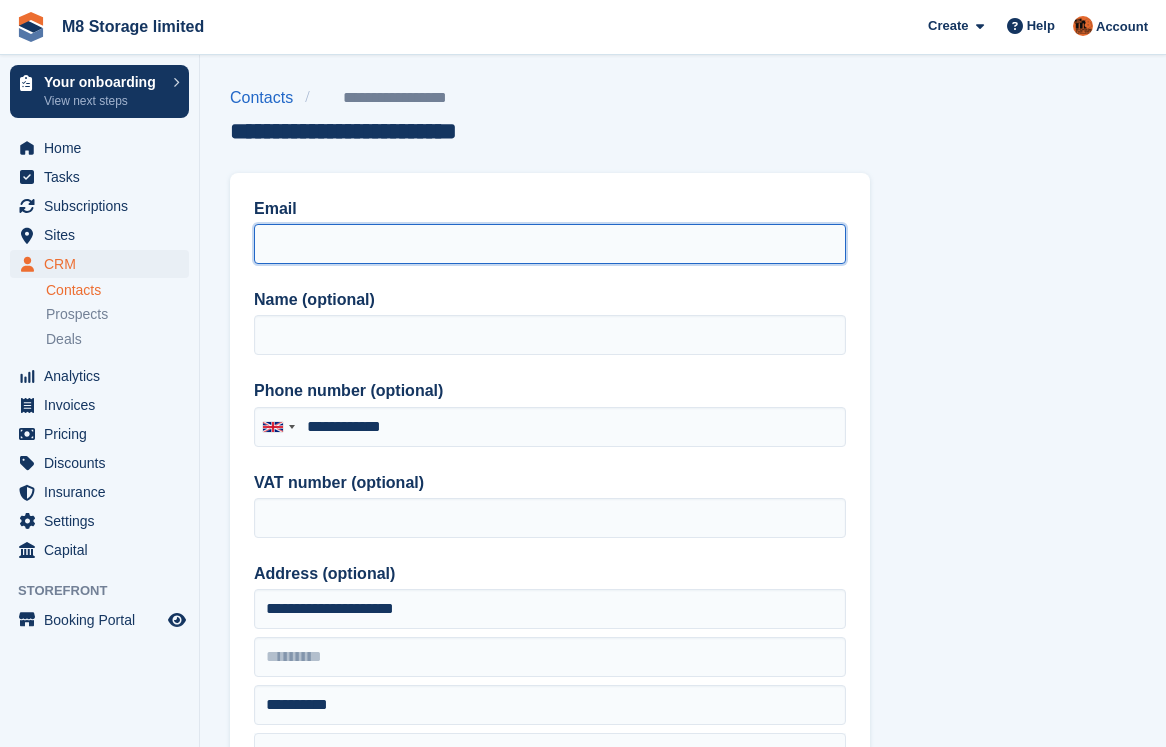 click on "Email" at bounding box center [550, 244] 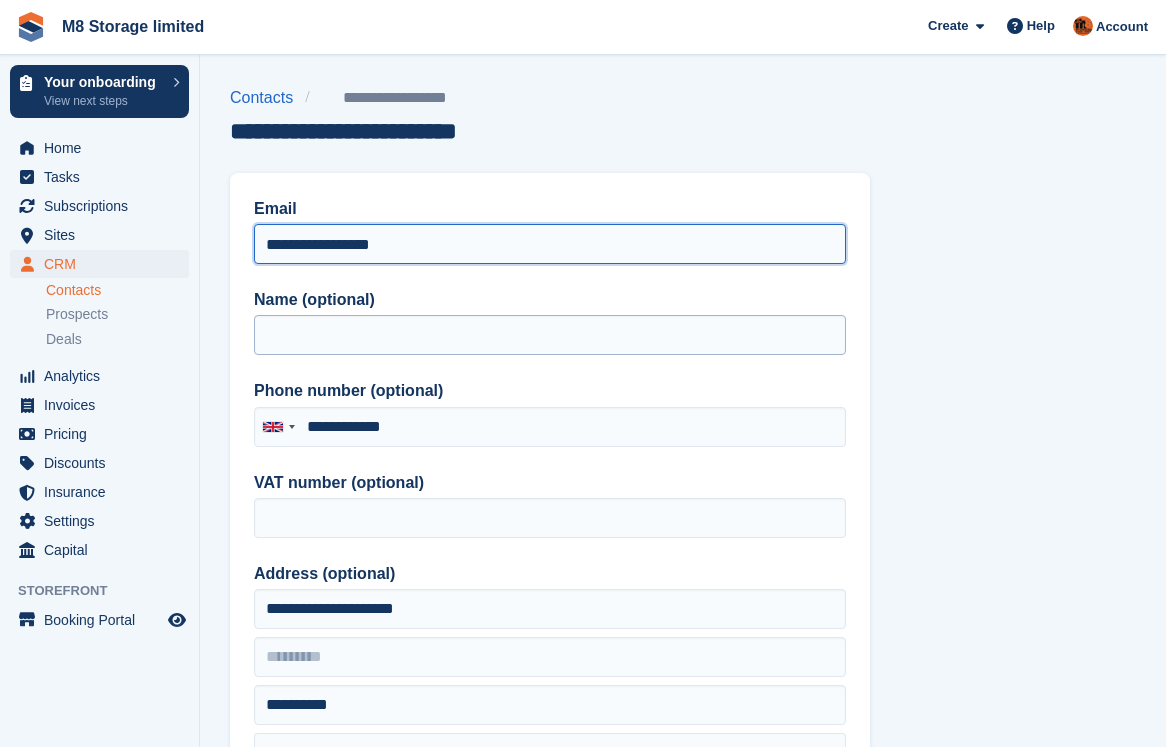 type on "**********" 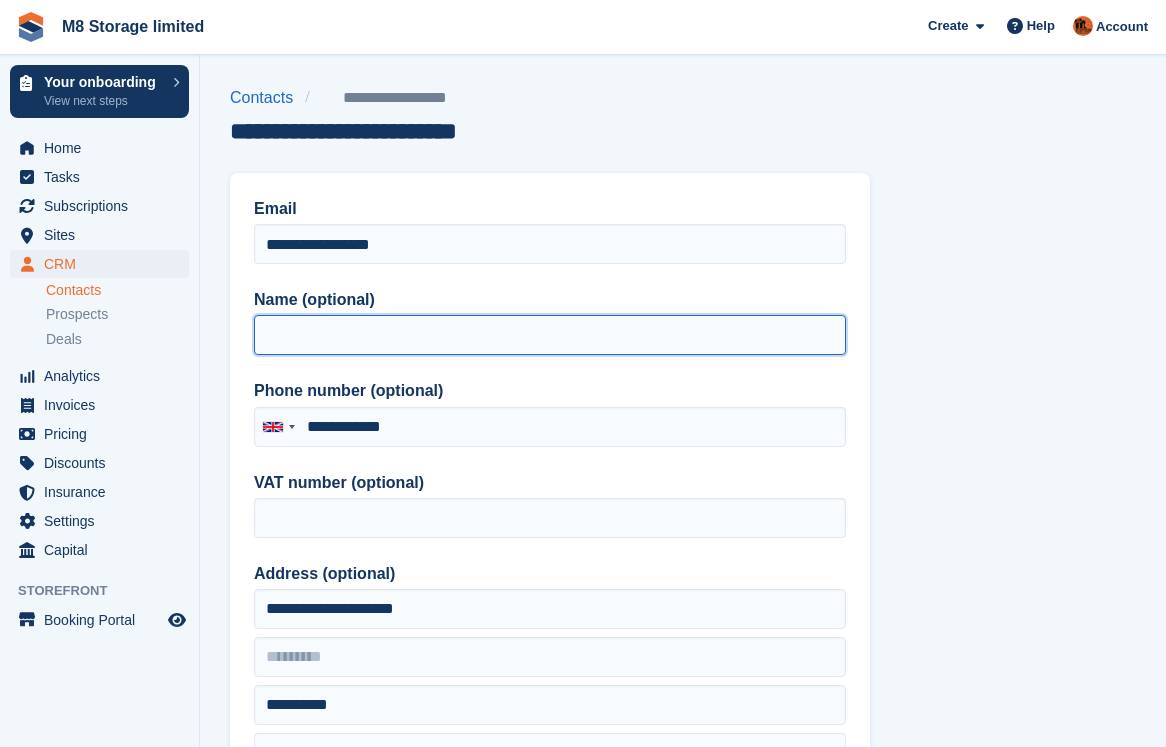 click on "Name (optional)" at bounding box center [550, 335] 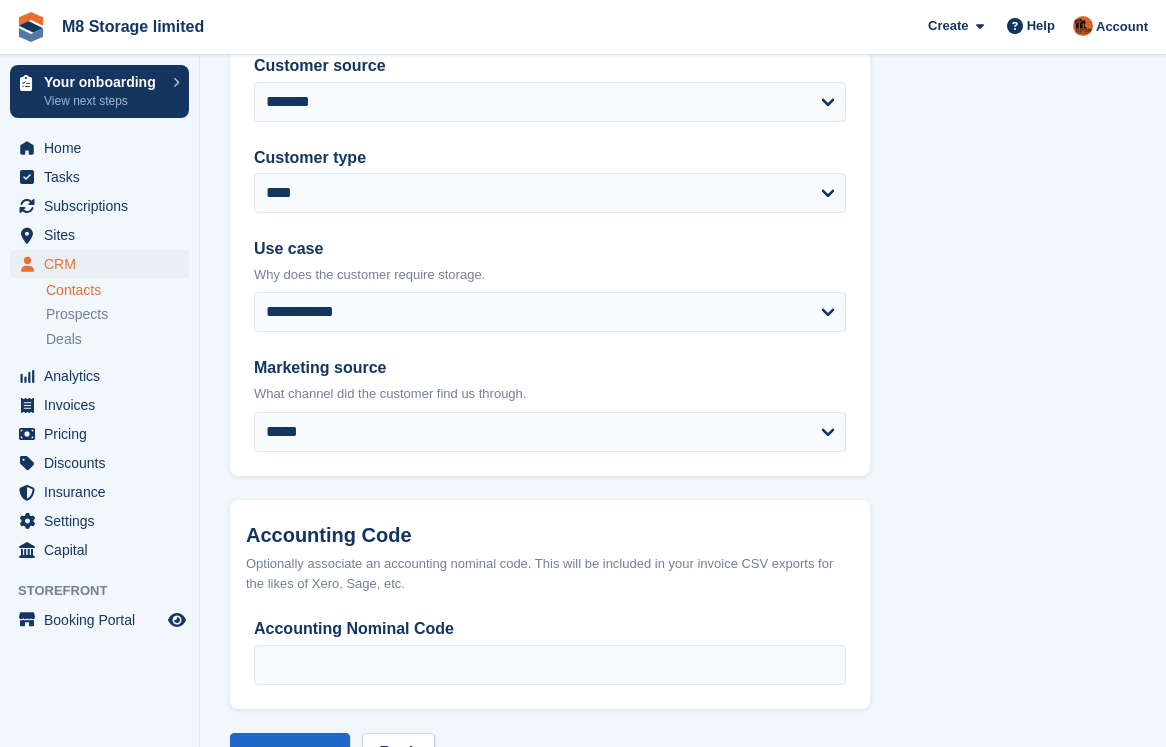 scroll, scrollTop: 957, scrollLeft: 0, axis: vertical 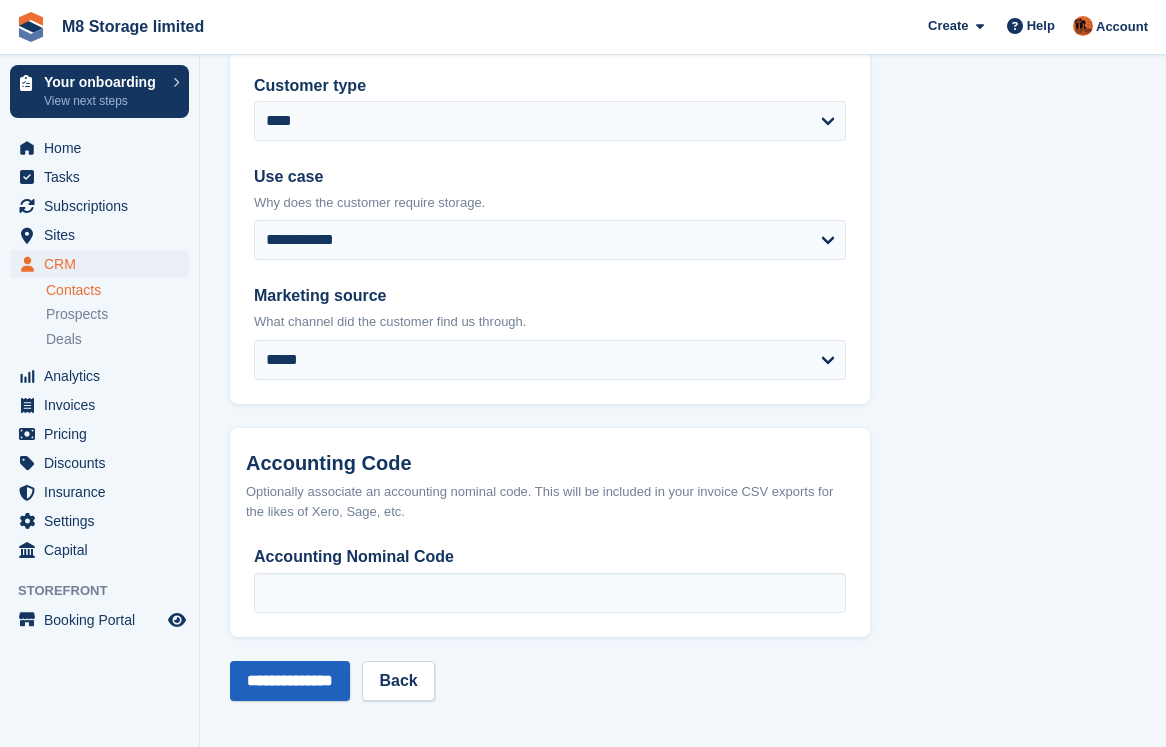 type on "**********" 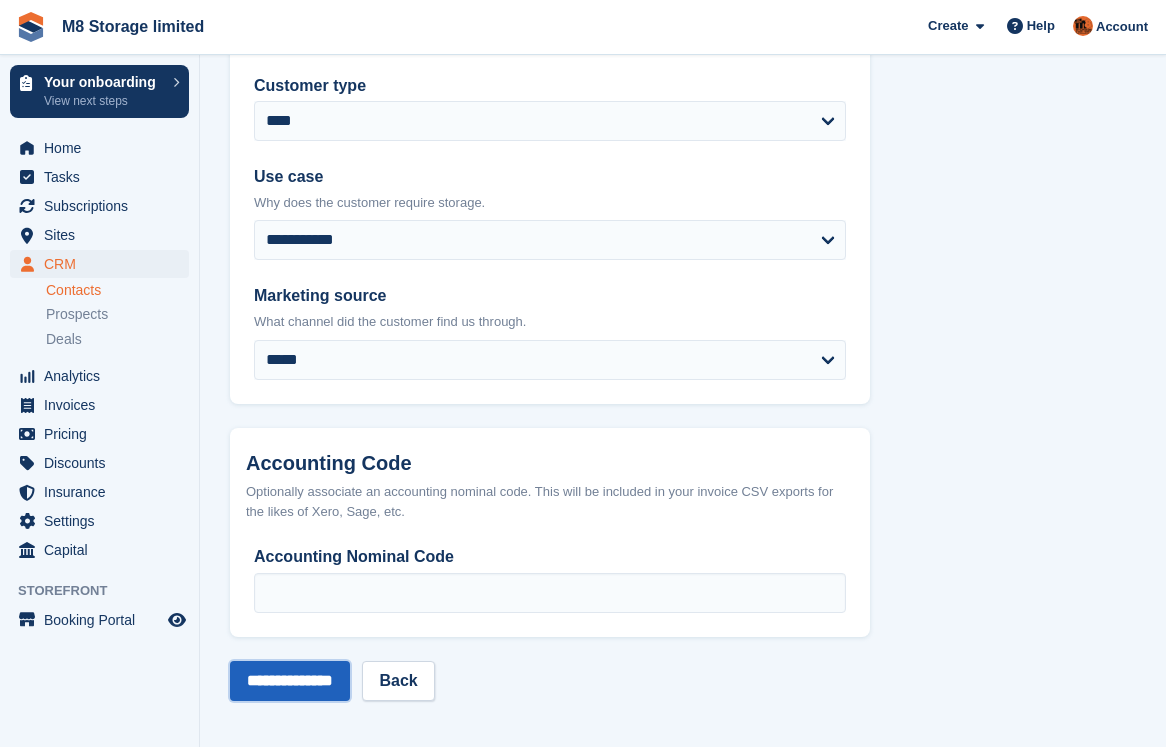 click on "**********" at bounding box center (290, 681) 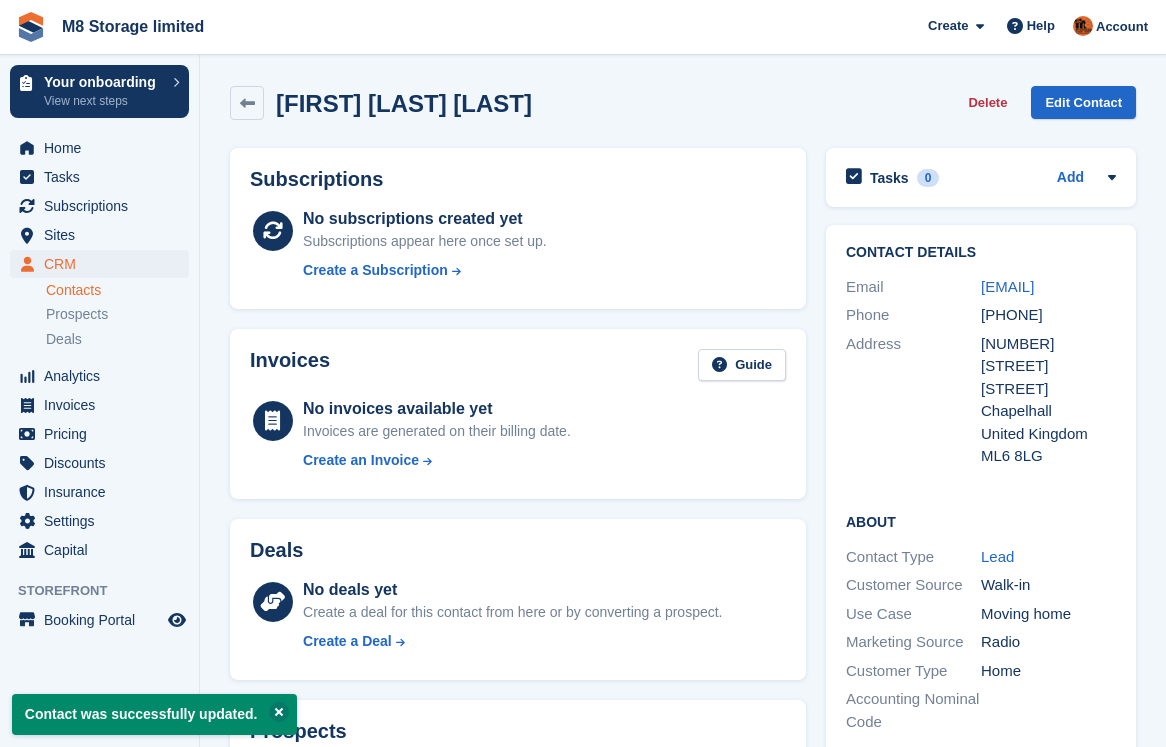 scroll, scrollTop: 0, scrollLeft: 0, axis: both 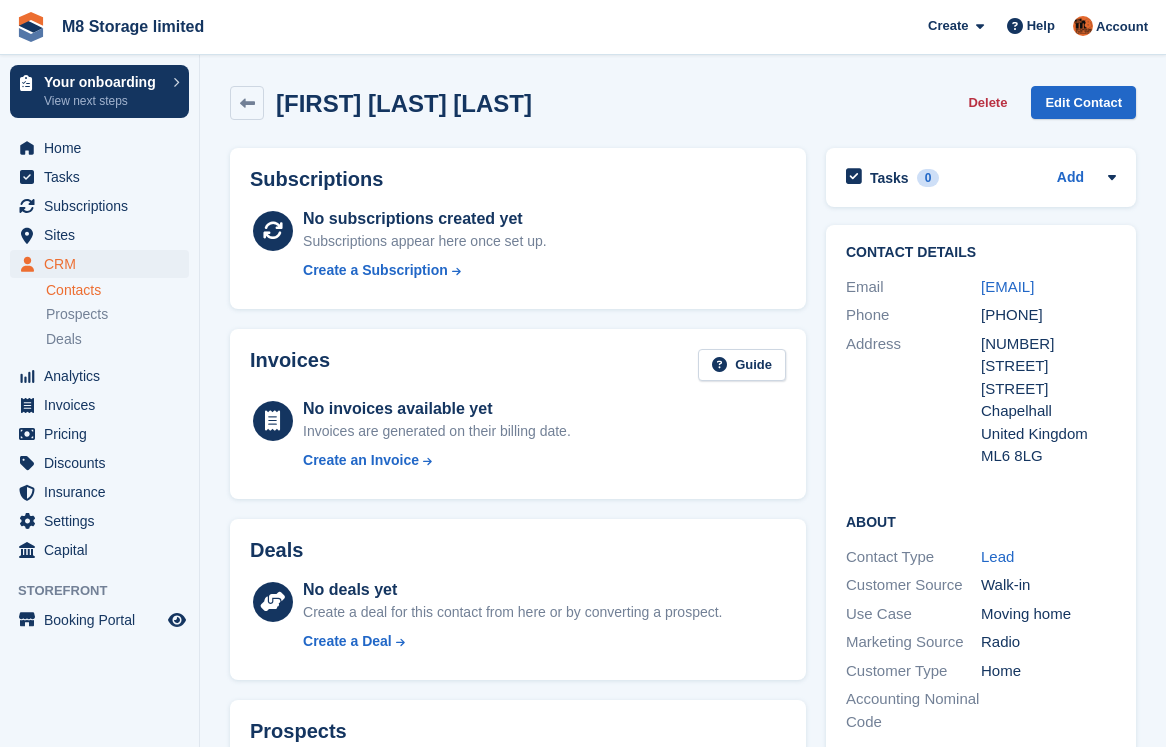 click on "Contacts" at bounding box center [117, 290] 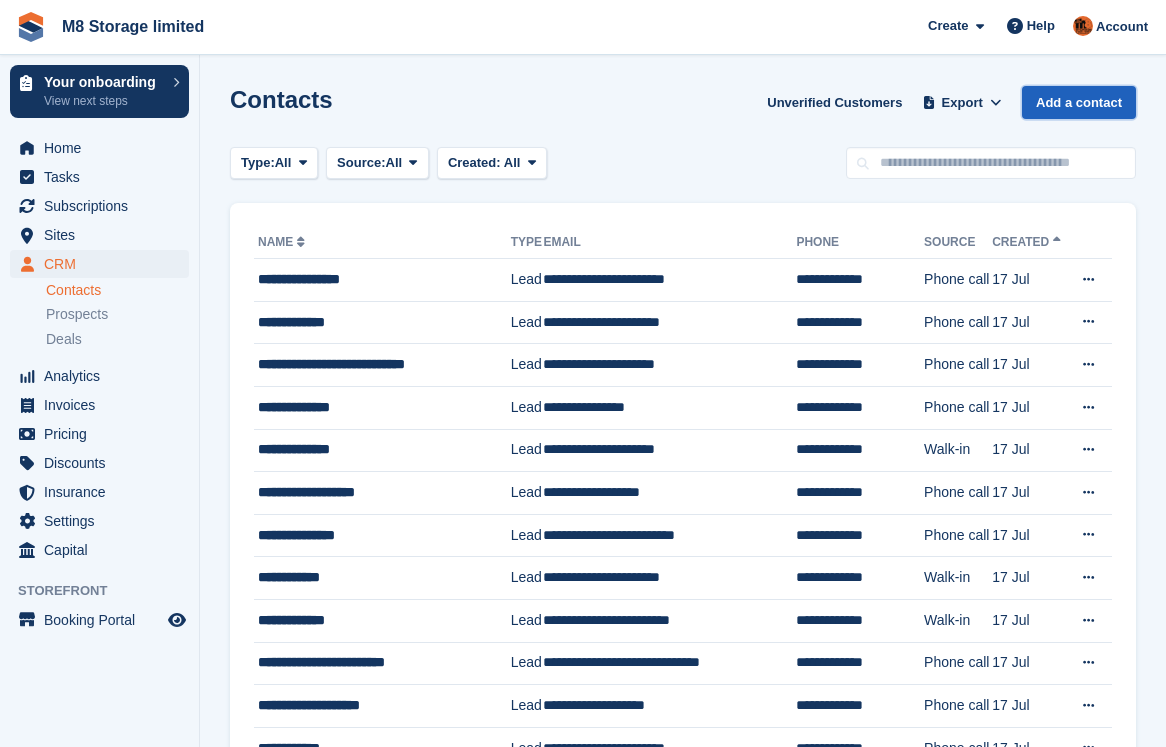 click on "Add a contact" at bounding box center (1079, 102) 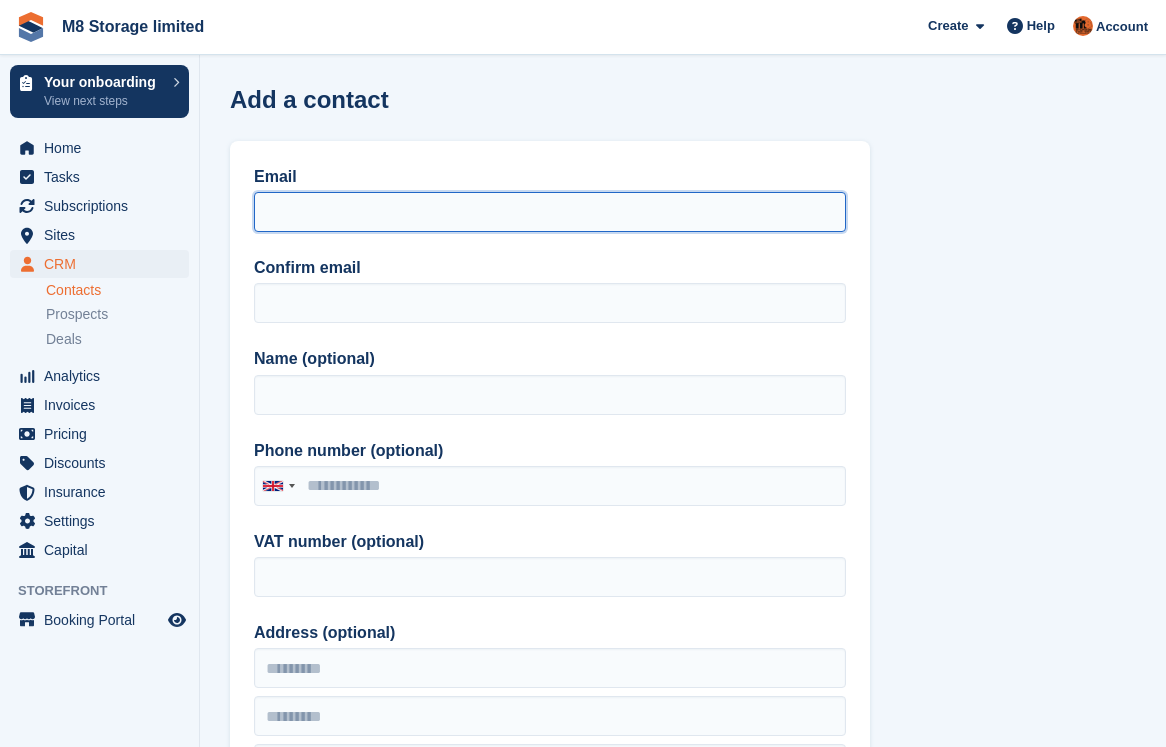 click on "Email" at bounding box center (550, 212) 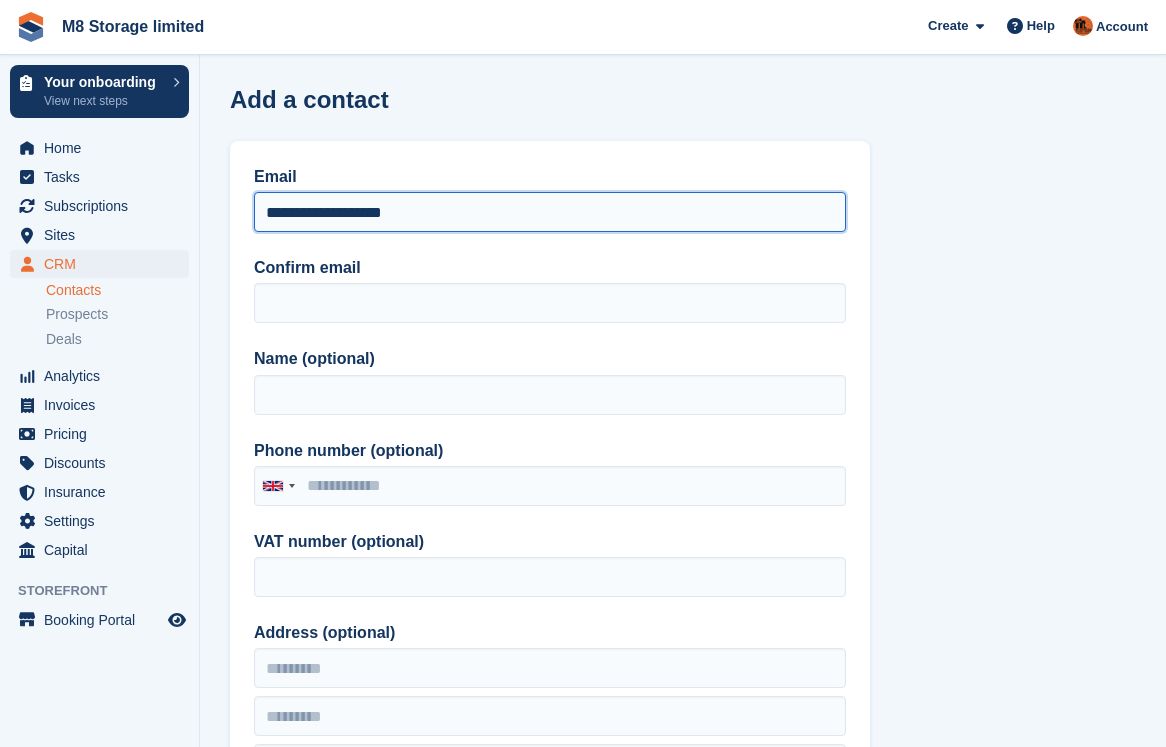 drag, startPoint x: 433, startPoint y: 208, endPoint x: 239, endPoint y: 217, distance: 194.20865 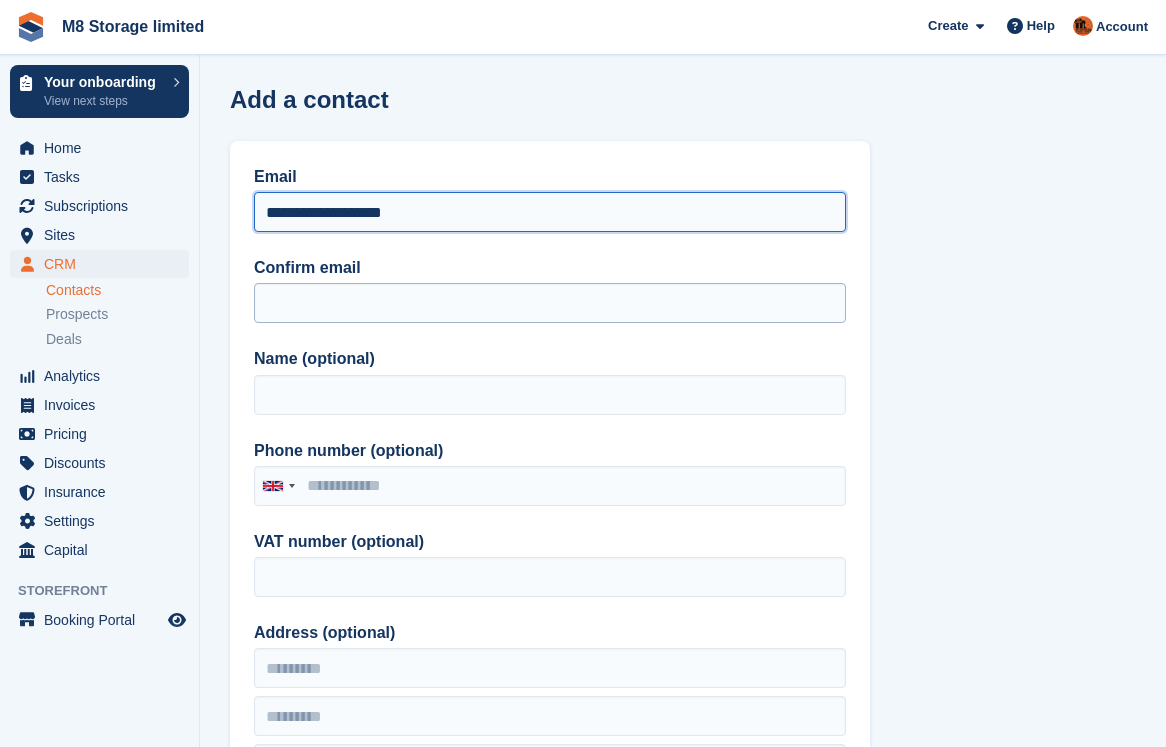 type on "**********" 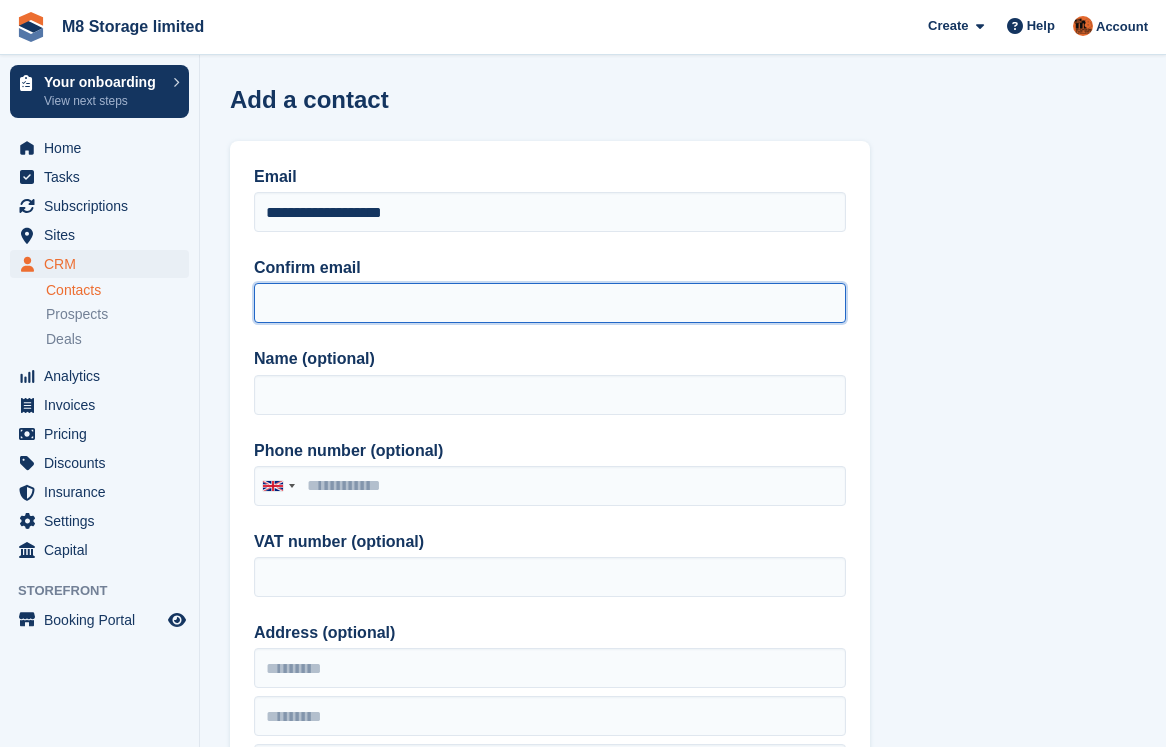 paste on "**********" 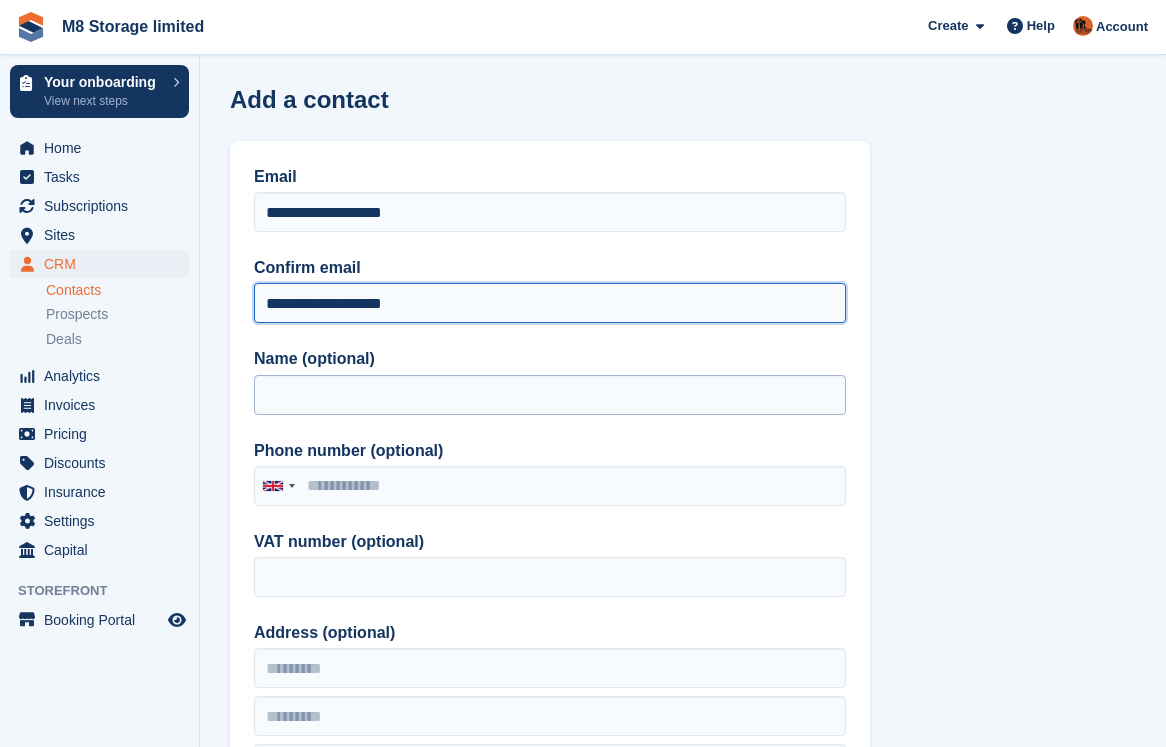 type on "**********" 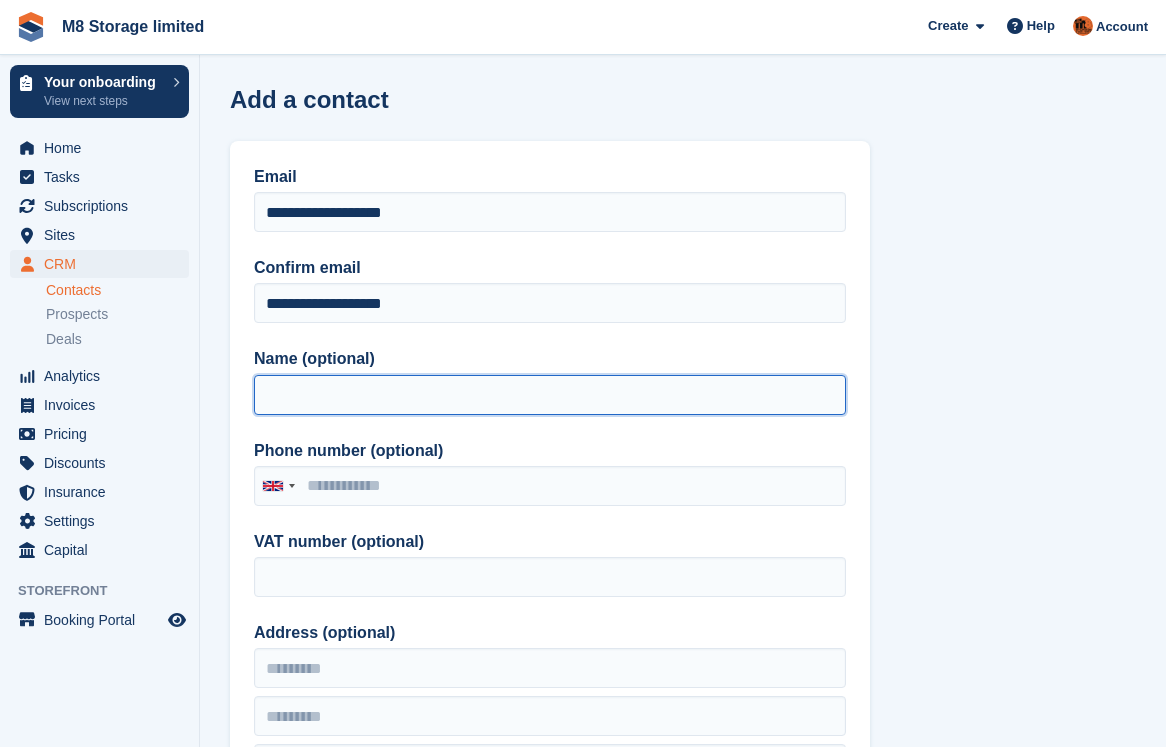 click on "Name (optional)" at bounding box center (550, 395) 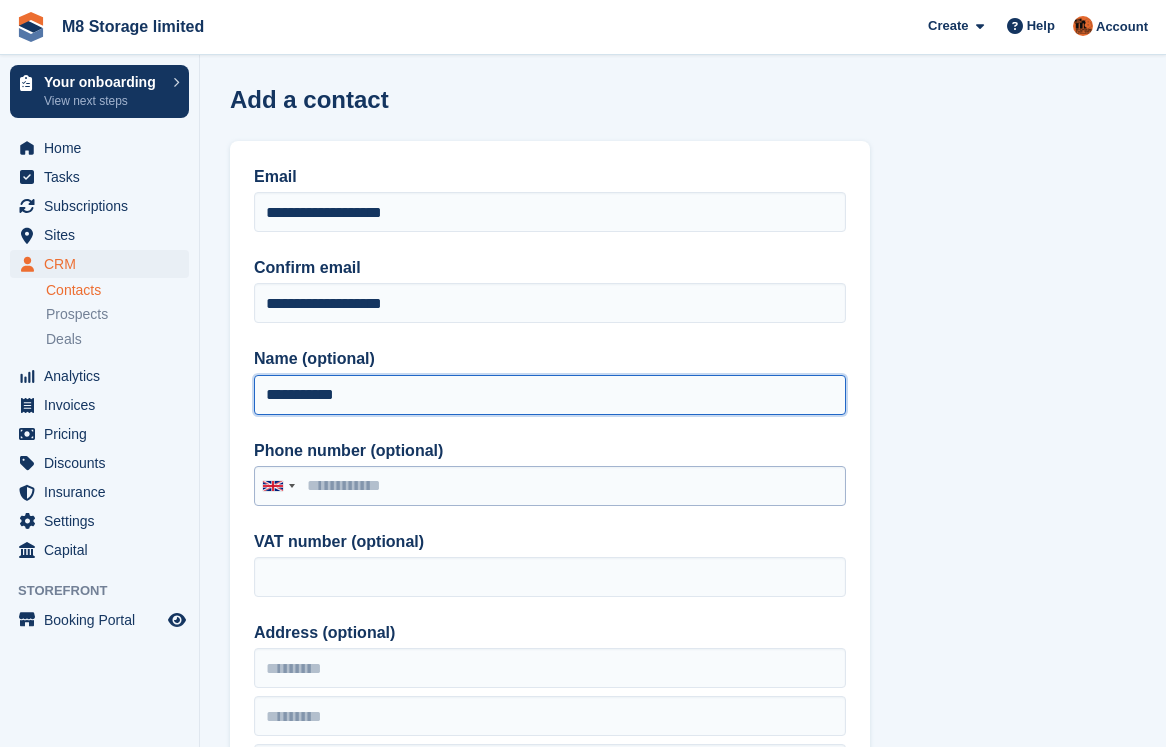 type on "**********" 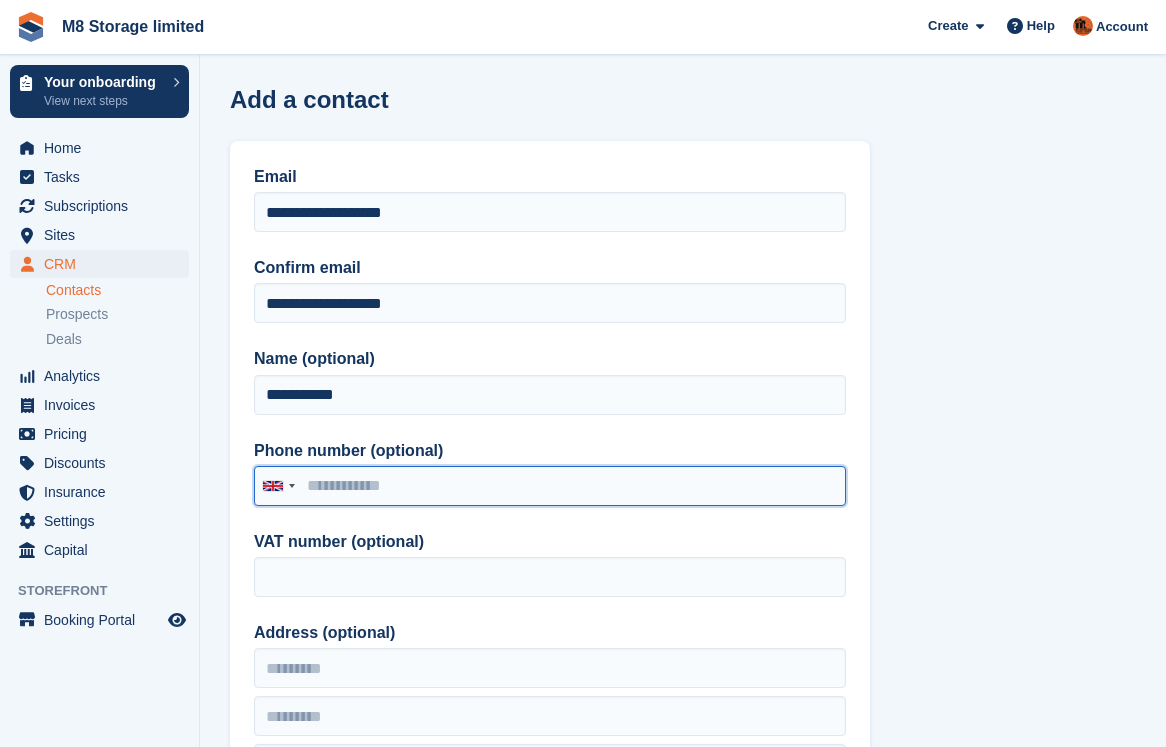 click on "Phone number (optional)" at bounding box center [550, 486] 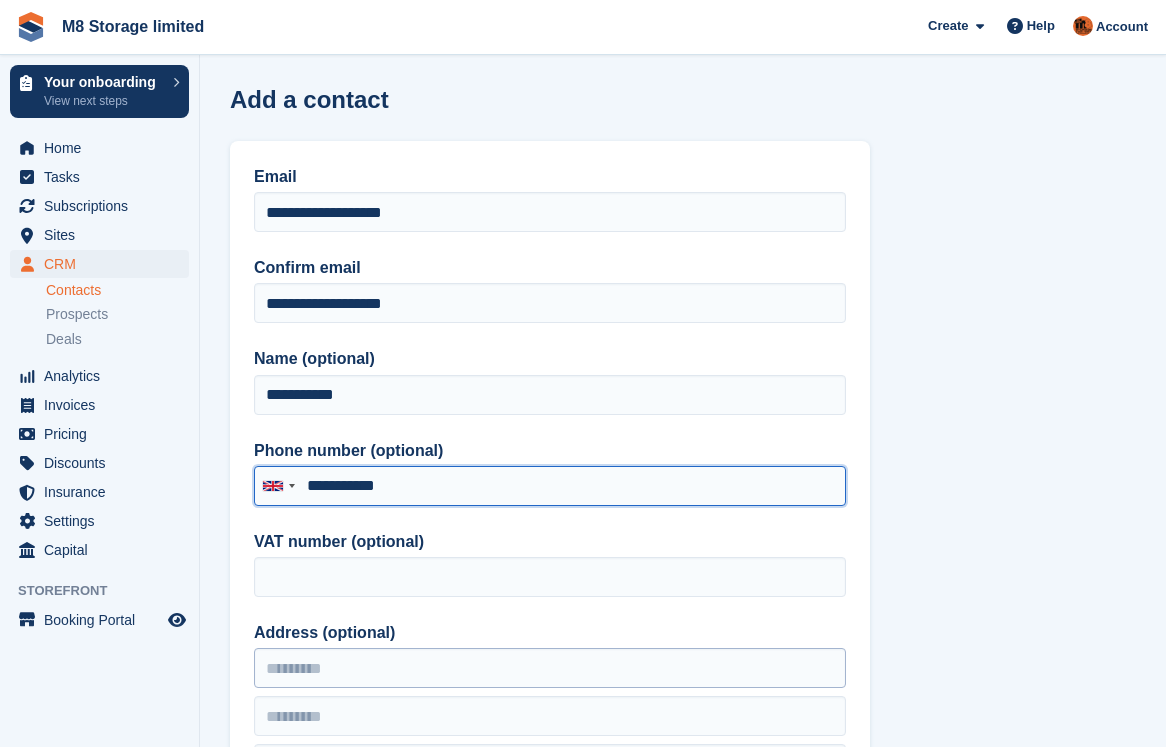 type on "**********" 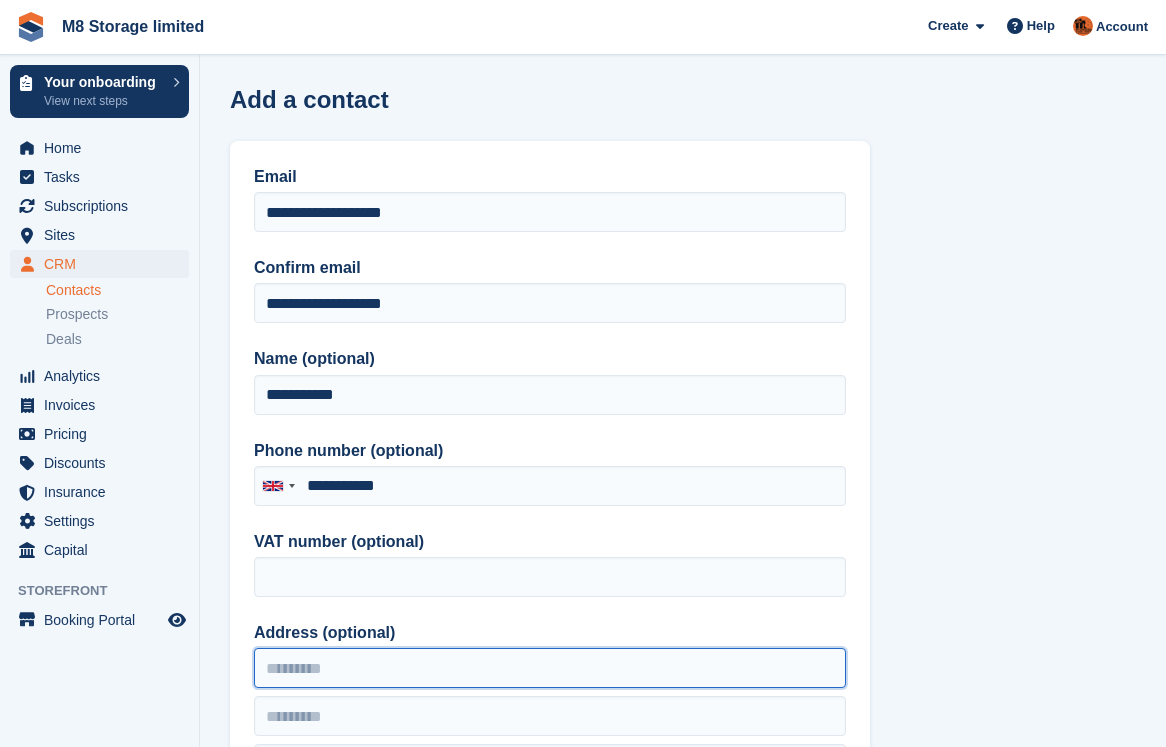 click on "Address (optional)" at bounding box center (550, 668) 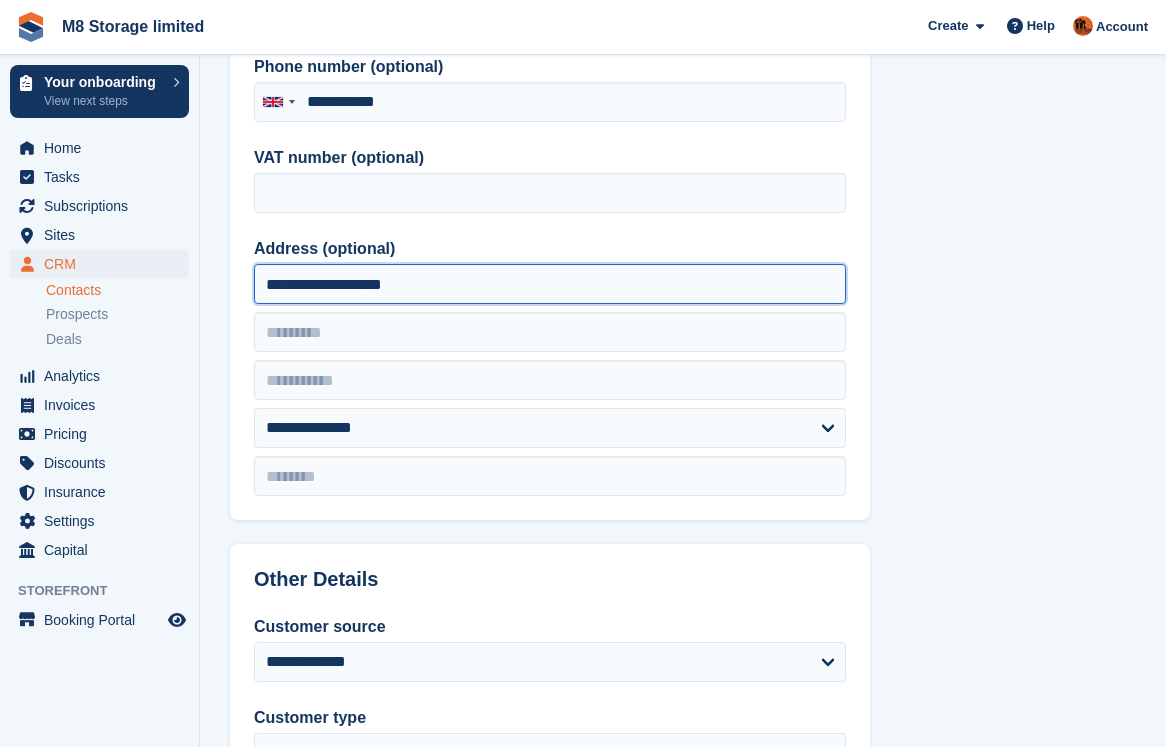 scroll, scrollTop: 400, scrollLeft: 0, axis: vertical 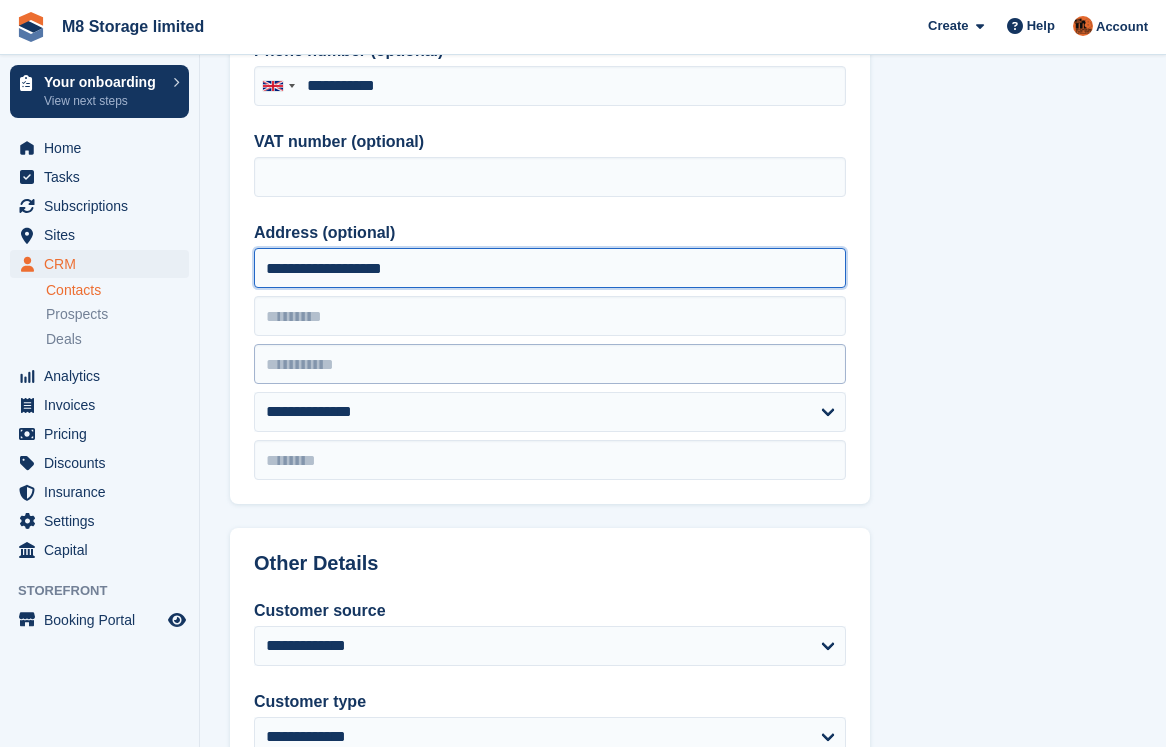 type on "**********" 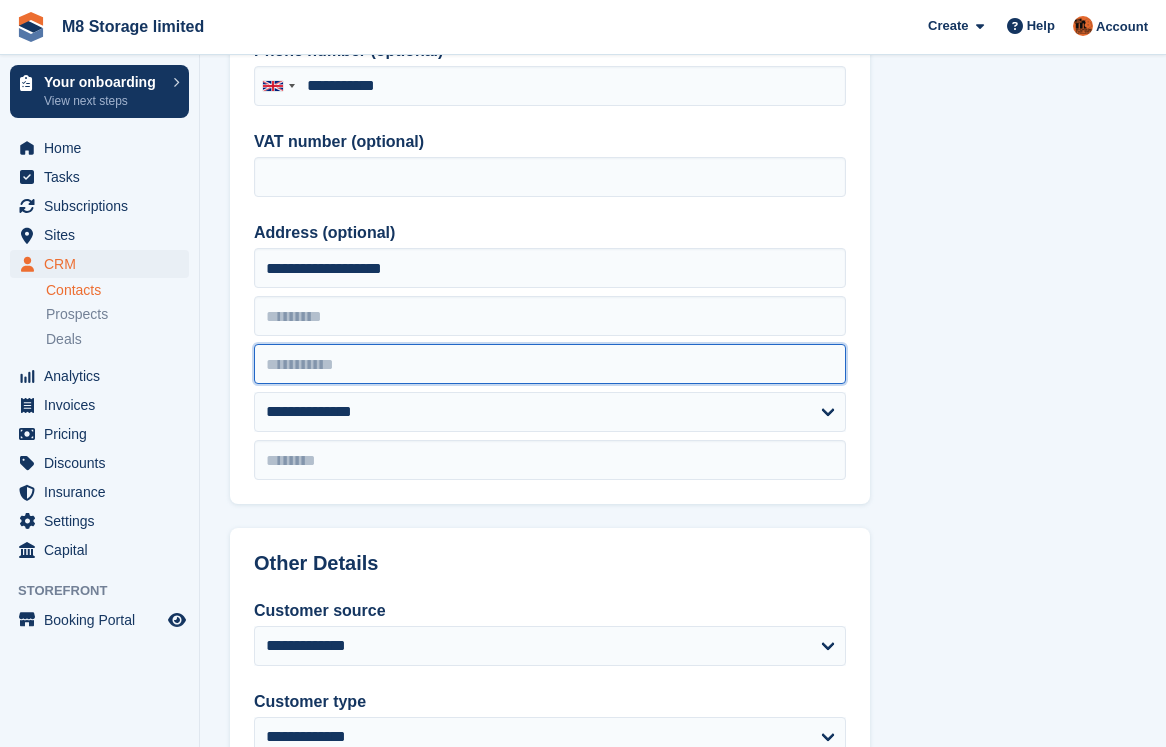 click at bounding box center [550, 364] 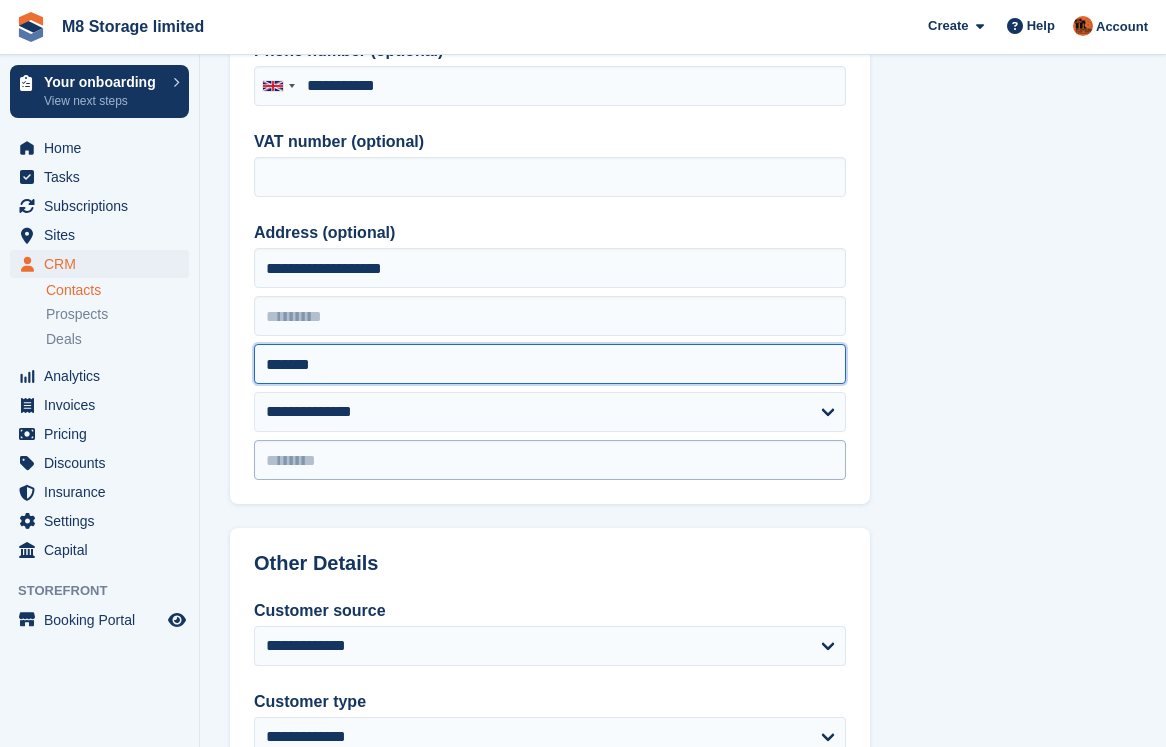 type on "*******" 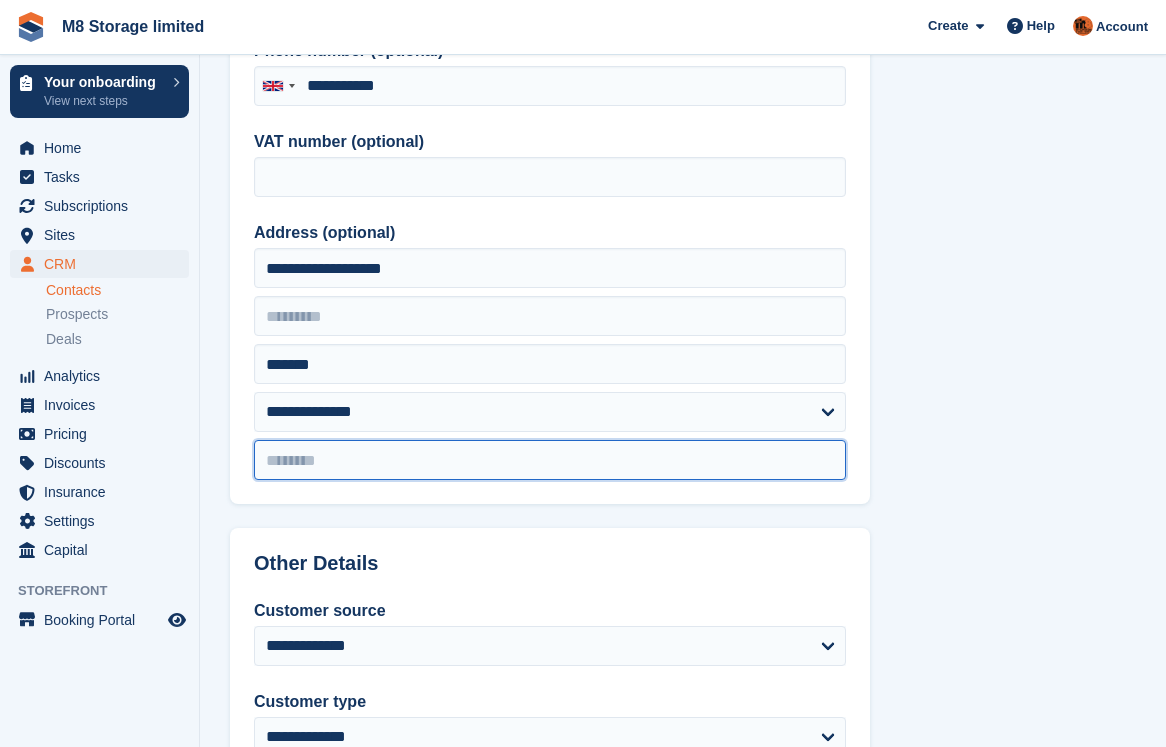 click at bounding box center (550, 460) 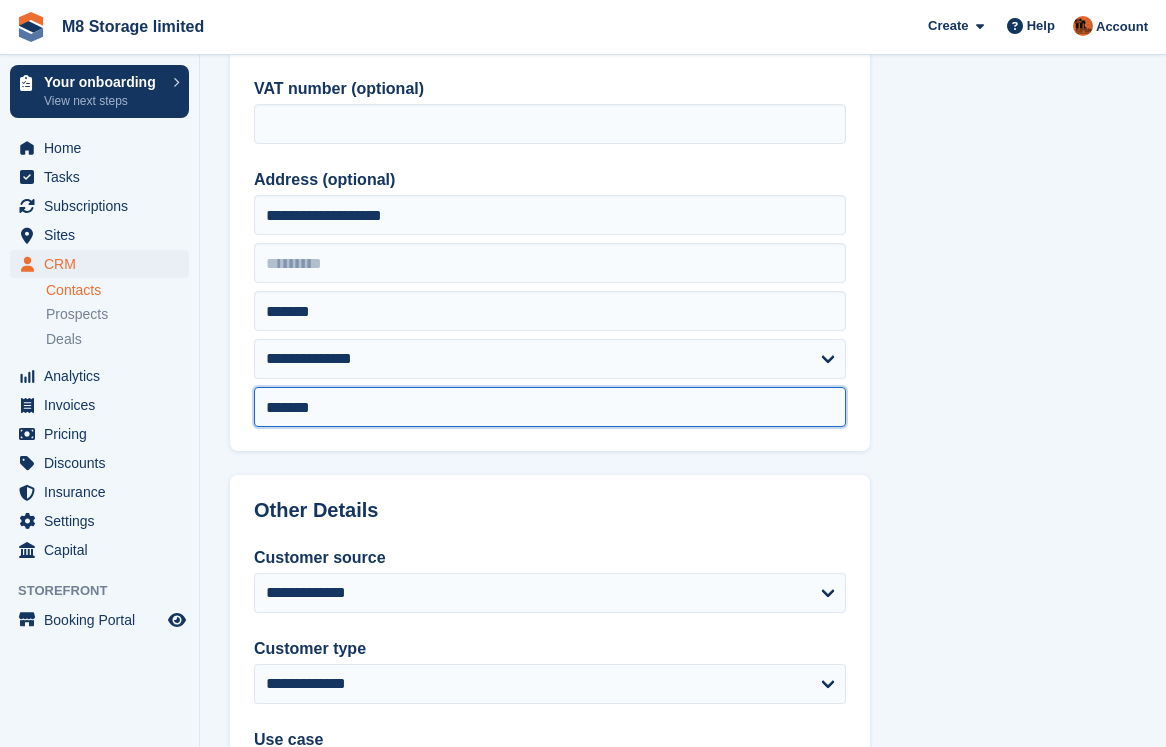 scroll, scrollTop: 500, scrollLeft: 0, axis: vertical 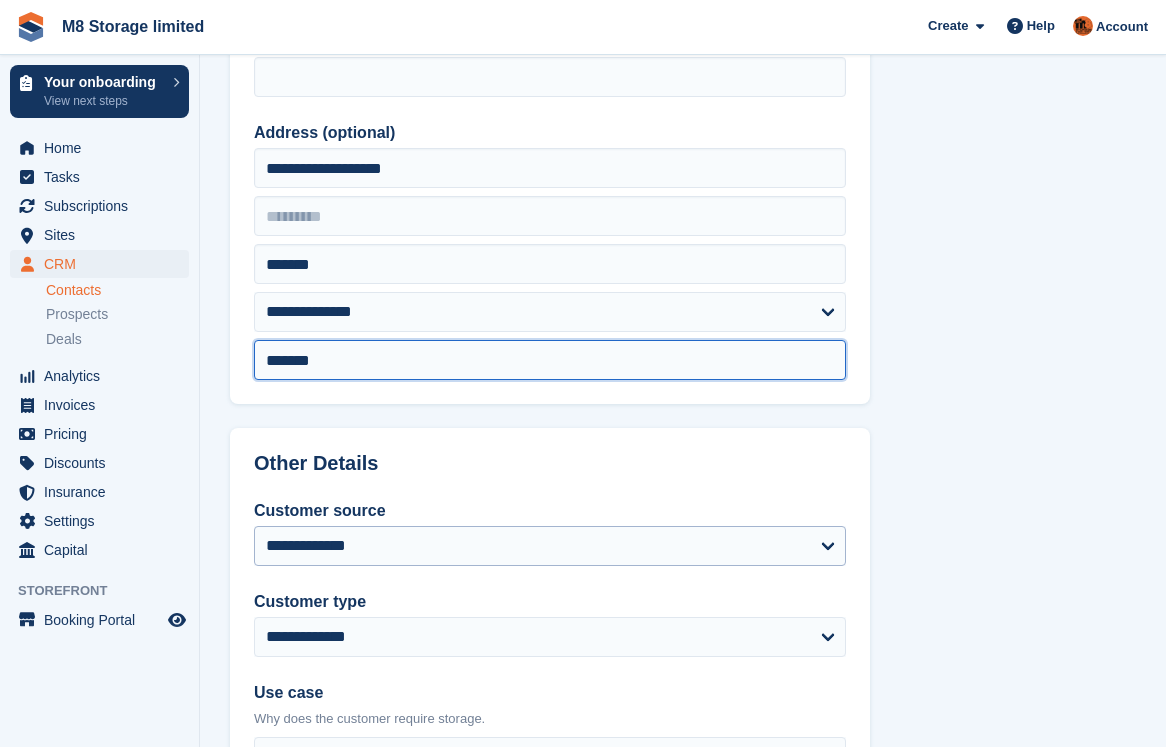 type on "*******" 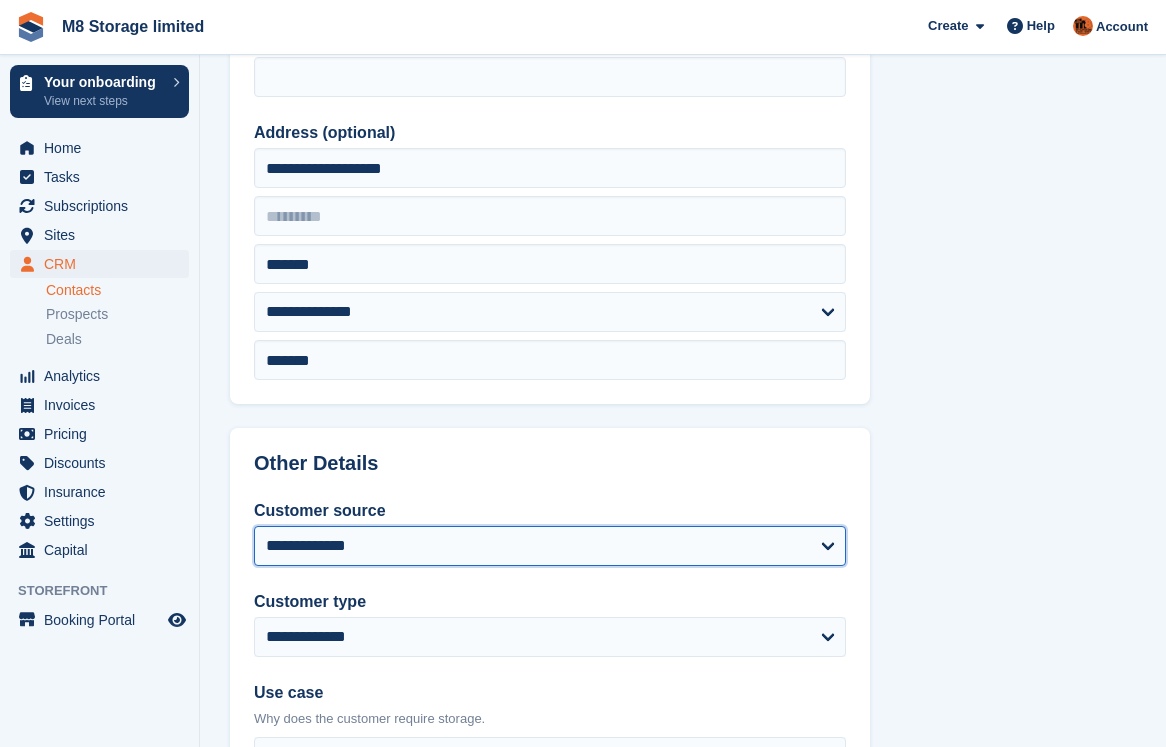 click on "**********" at bounding box center (550, 546) 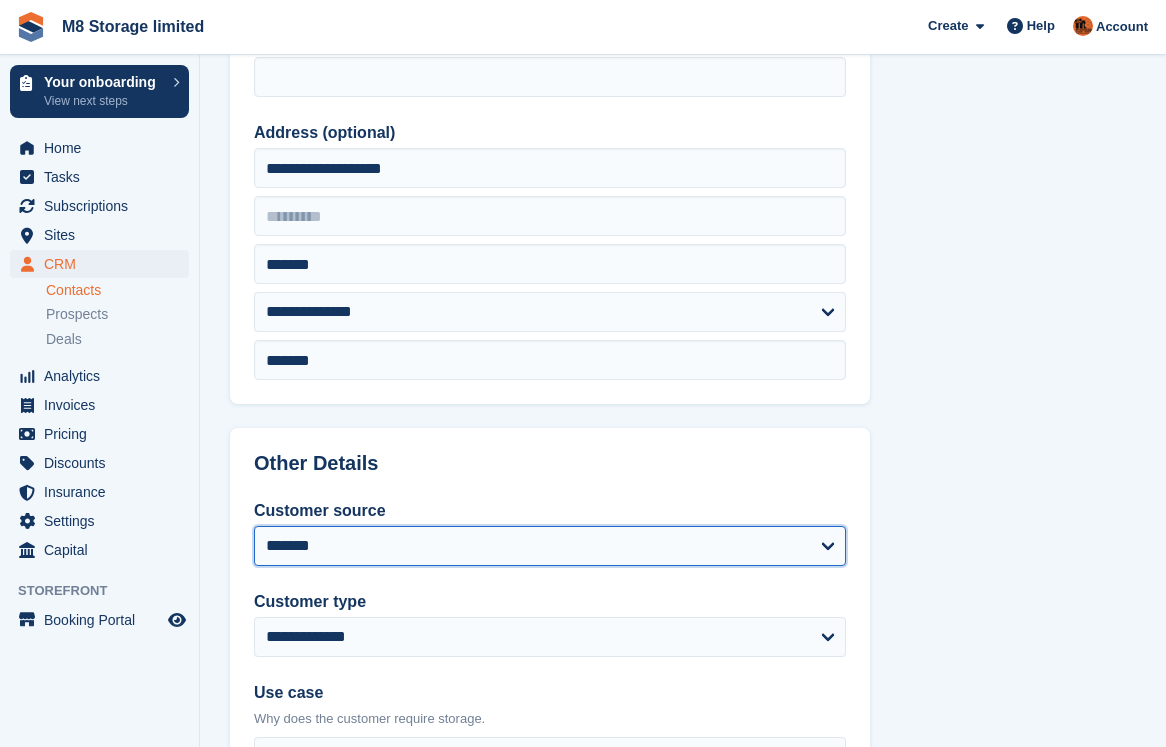 click on "**********" at bounding box center [550, 546] 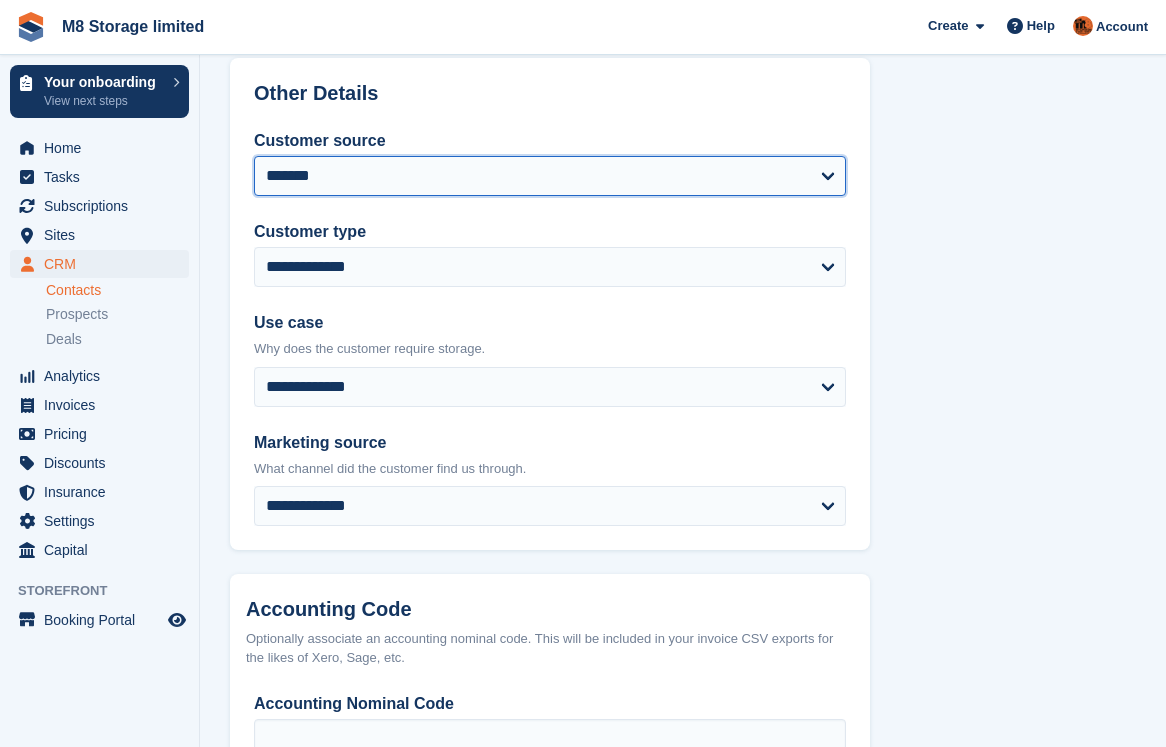 scroll, scrollTop: 900, scrollLeft: 0, axis: vertical 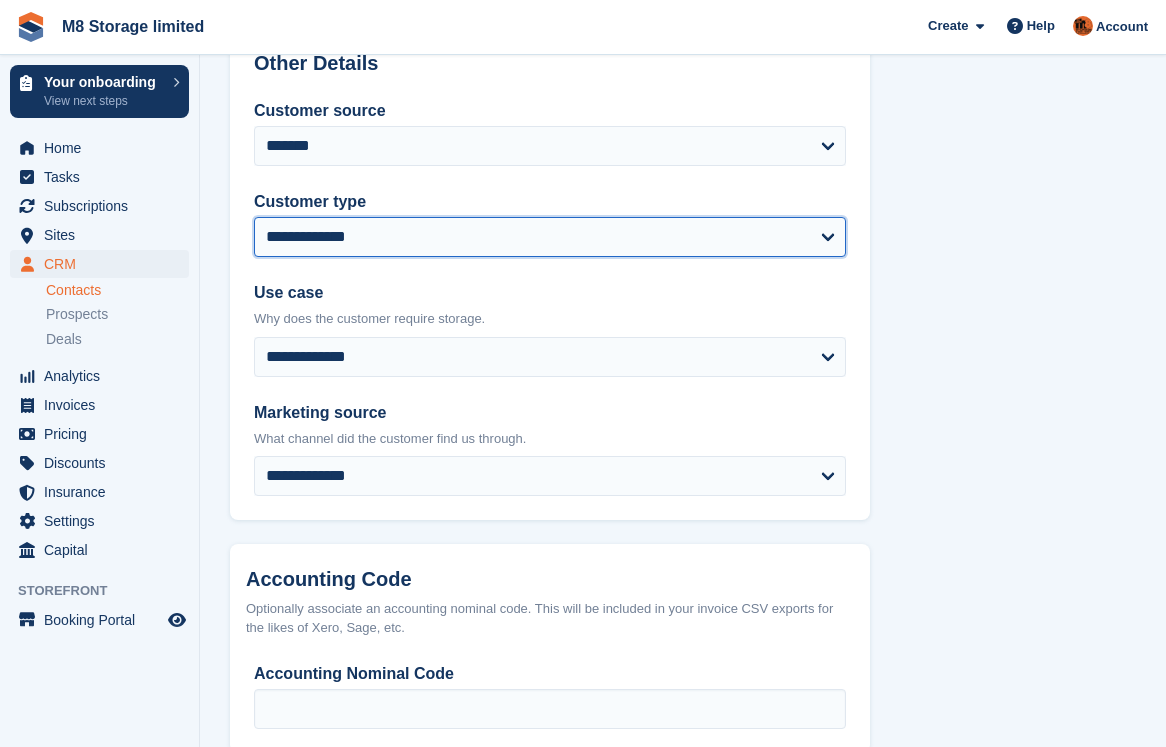 click on "**********" at bounding box center [550, 237] 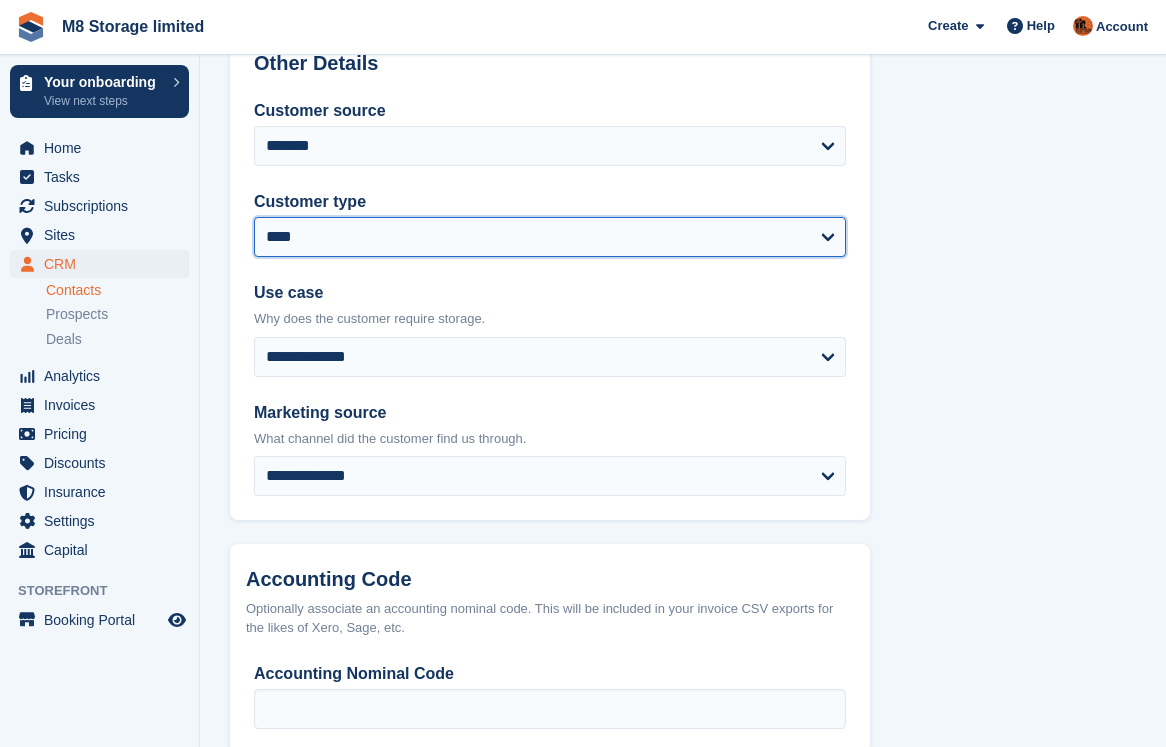 click on "**********" at bounding box center [550, 237] 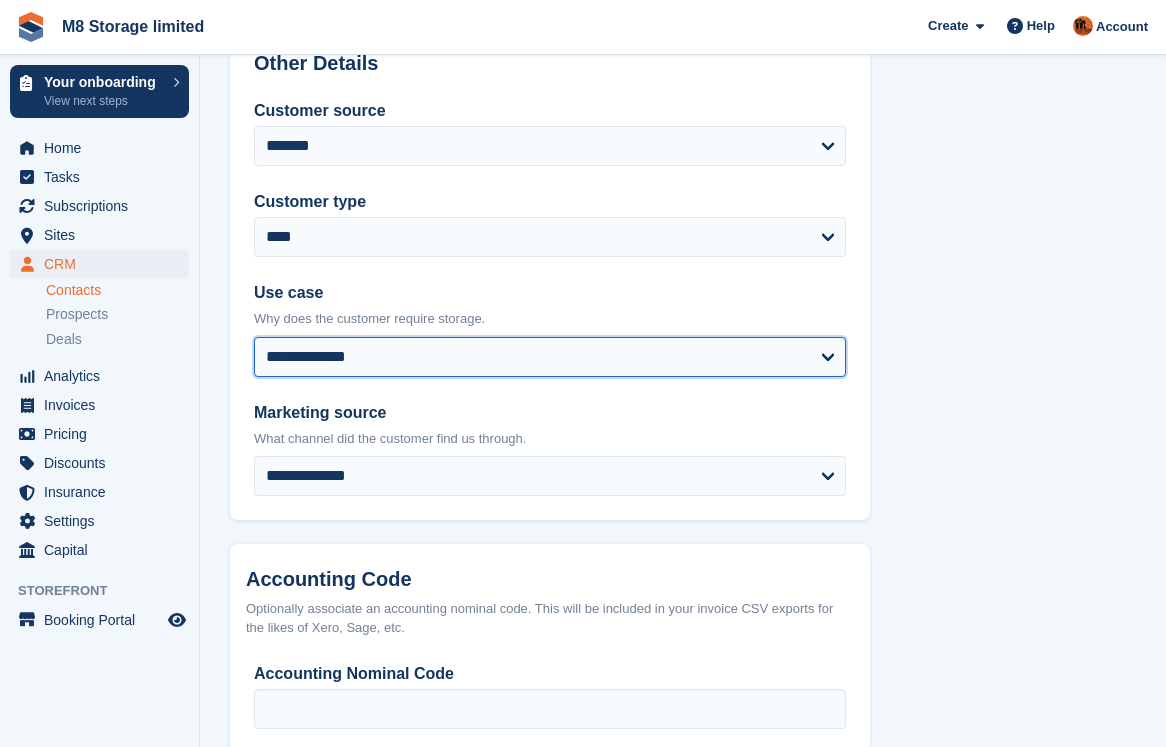 click on "**********" at bounding box center [550, 357] 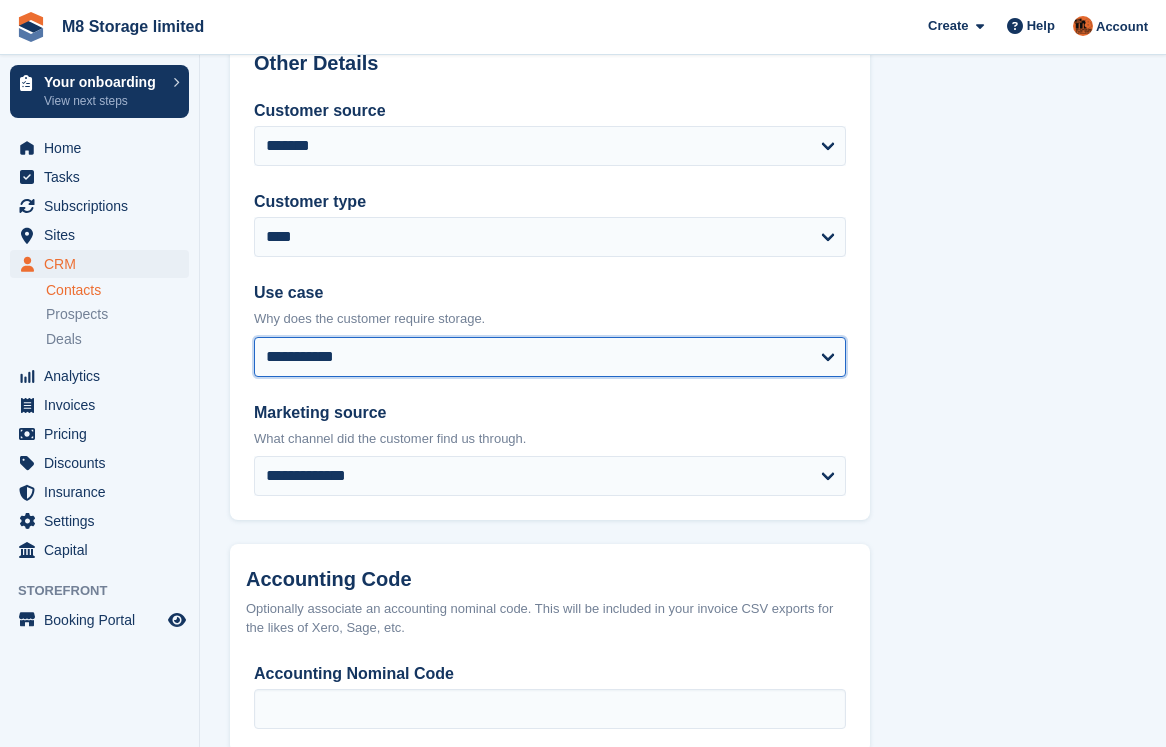 click on "**********" at bounding box center (550, 357) 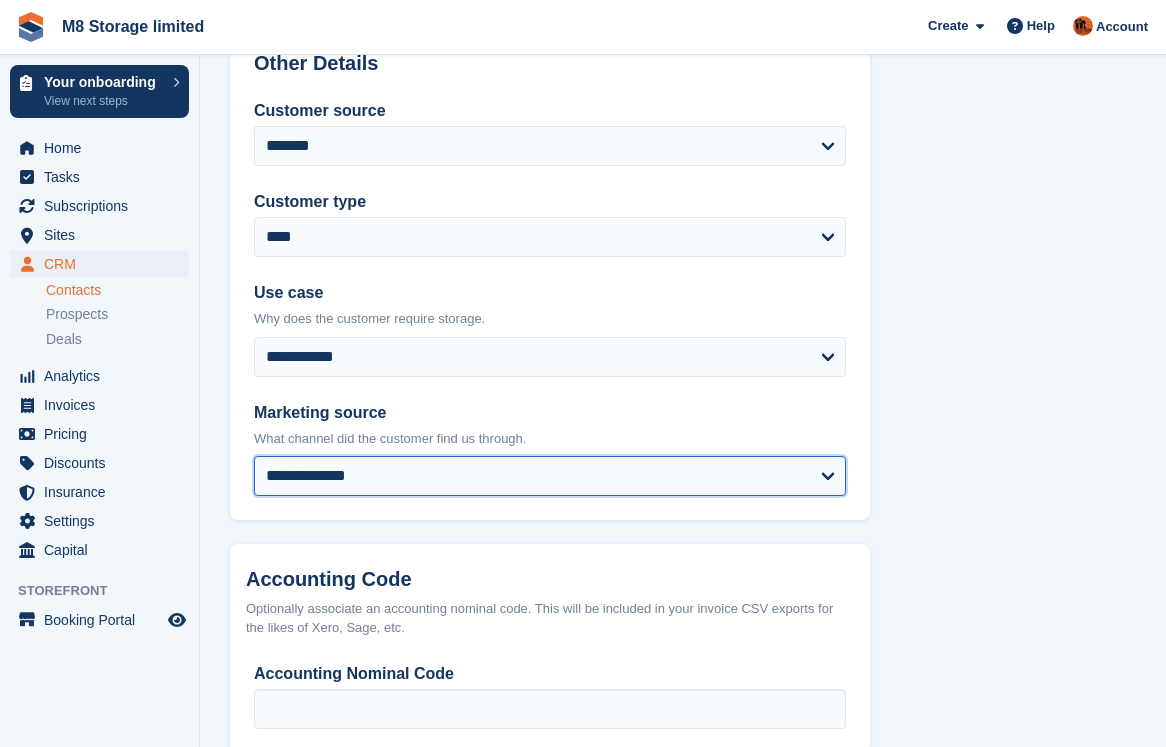click on "**********" at bounding box center (550, 476) 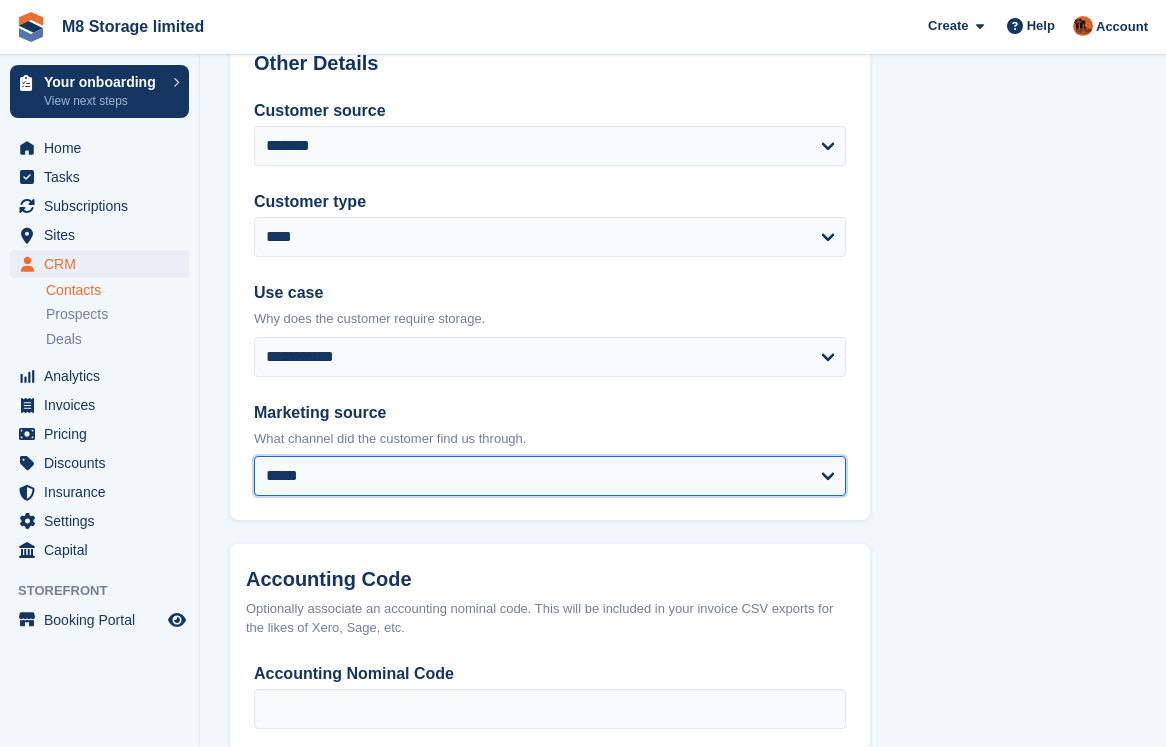 click on "**********" at bounding box center [550, 476] 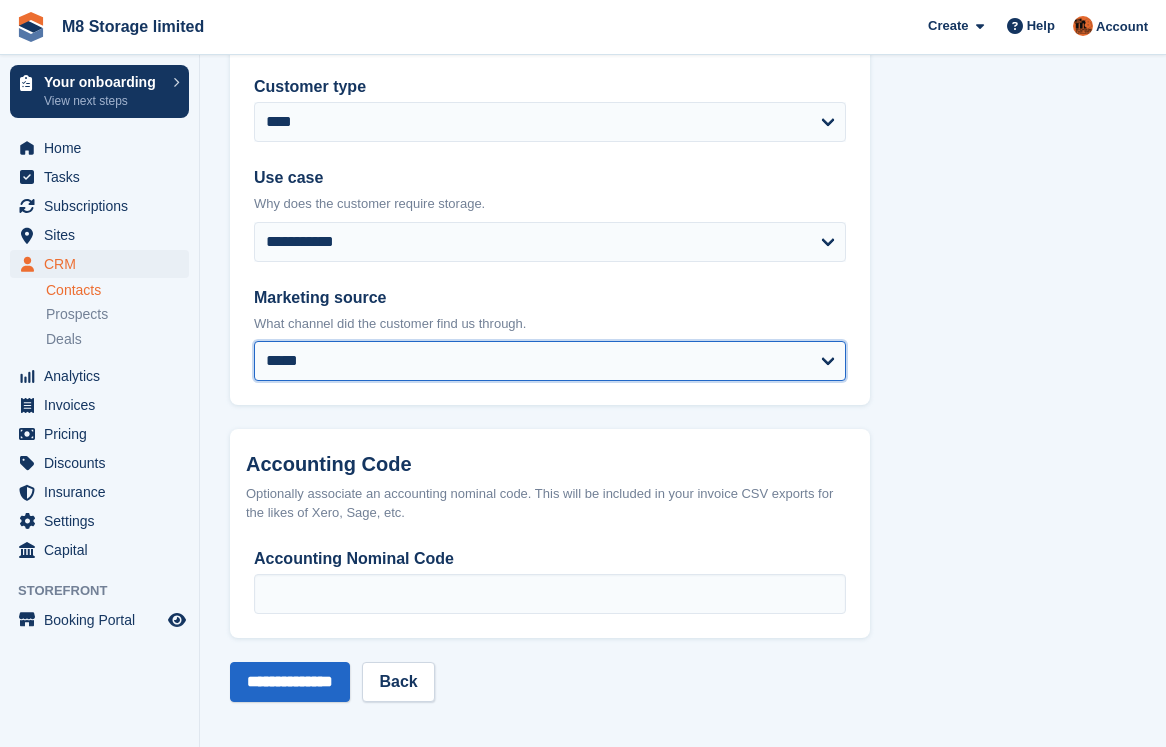 scroll, scrollTop: 1016, scrollLeft: 0, axis: vertical 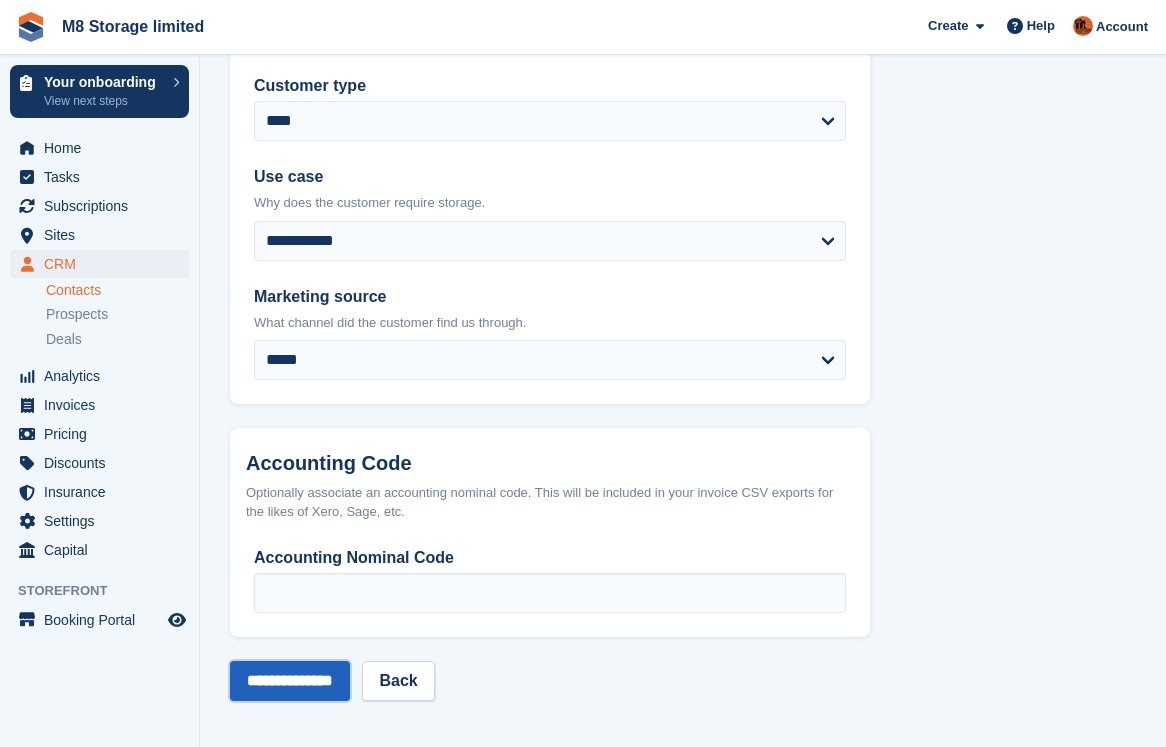 click on "**********" at bounding box center [290, 681] 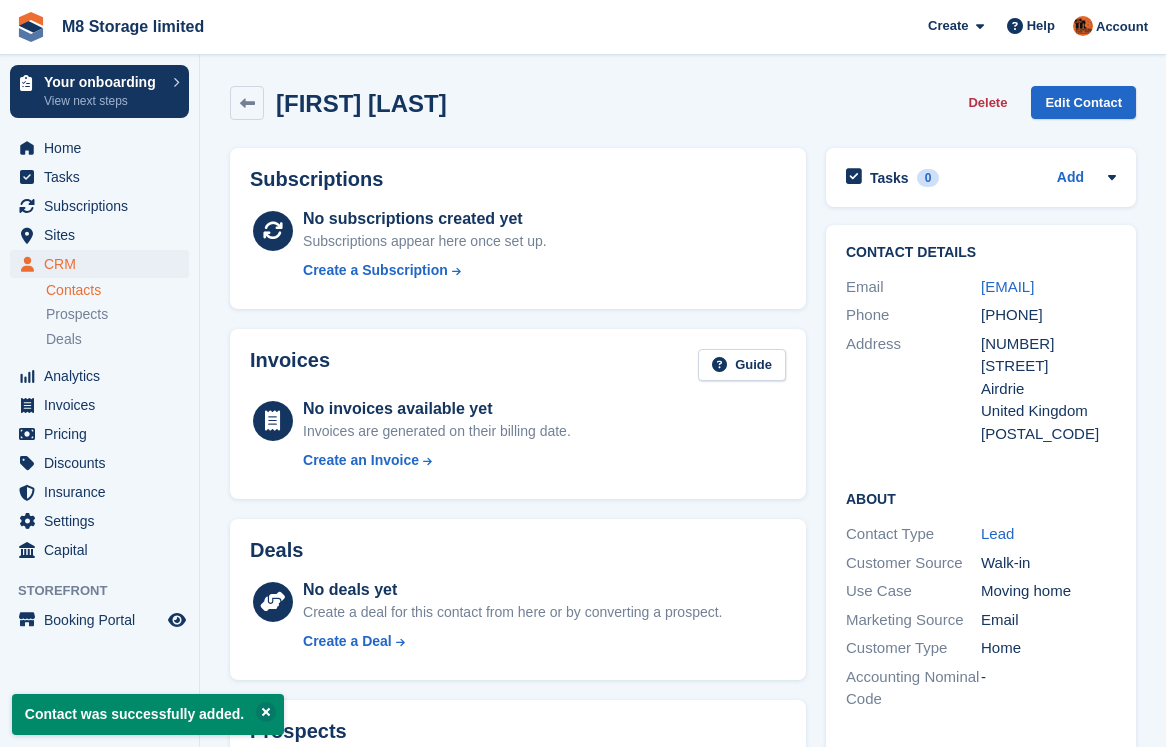 scroll, scrollTop: 0, scrollLeft: 0, axis: both 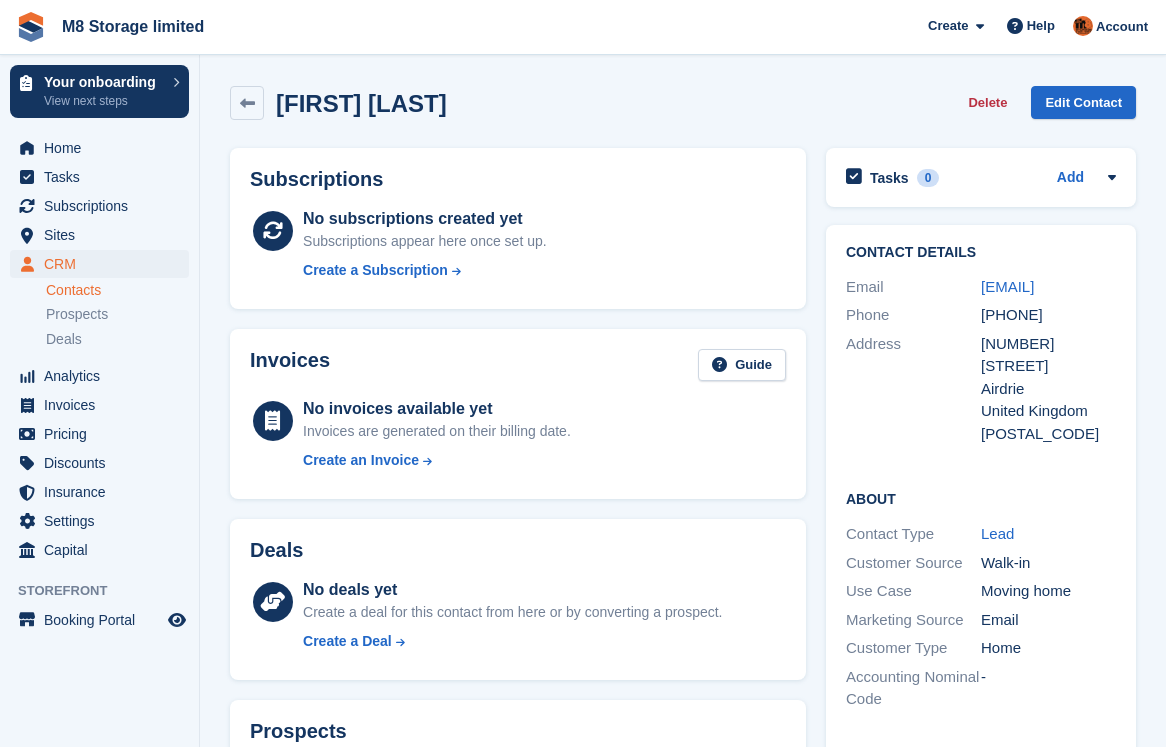 click on "Contacts" at bounding box center [117, 290] 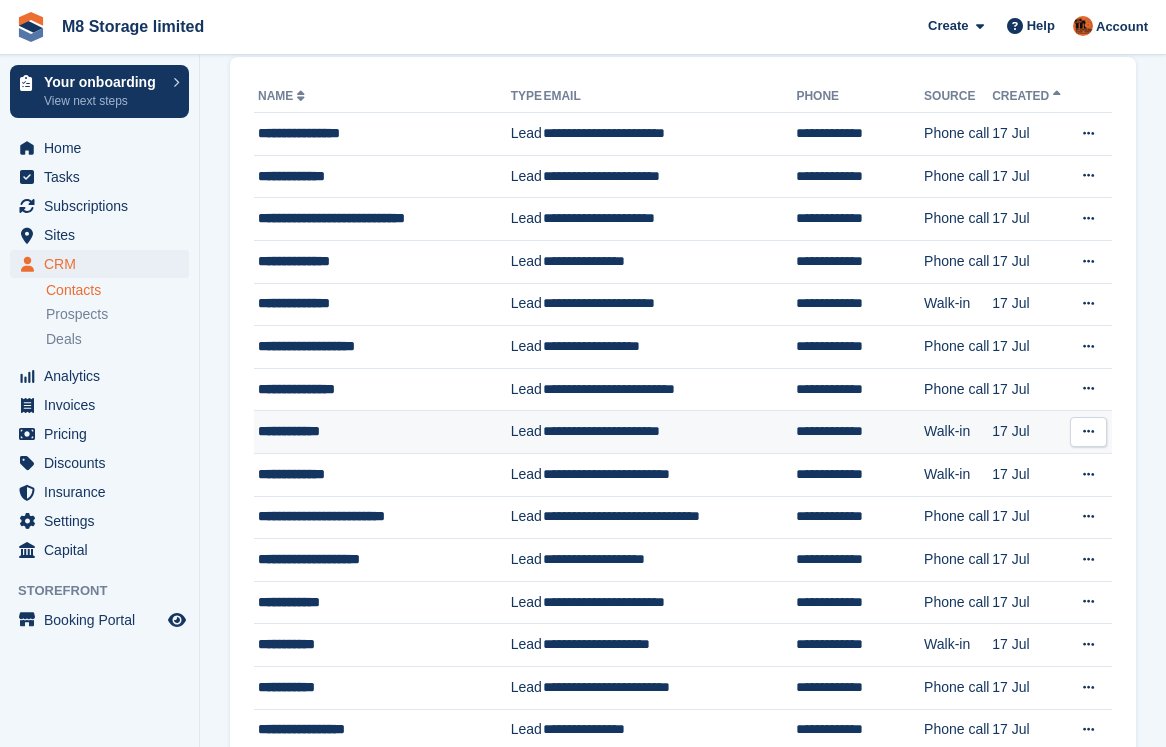 scroll, scrollTop: 0, scrollLeft: 0, axis: both 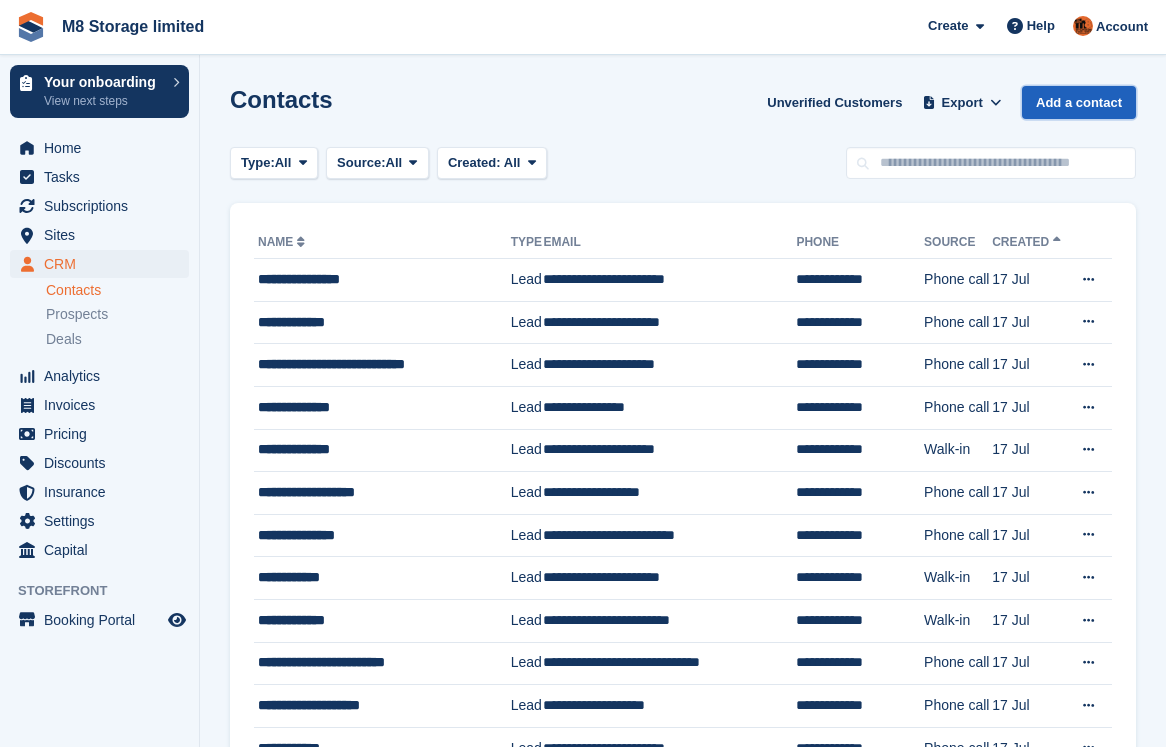 click on "Add a contact" at bounding box center [1079, 102] 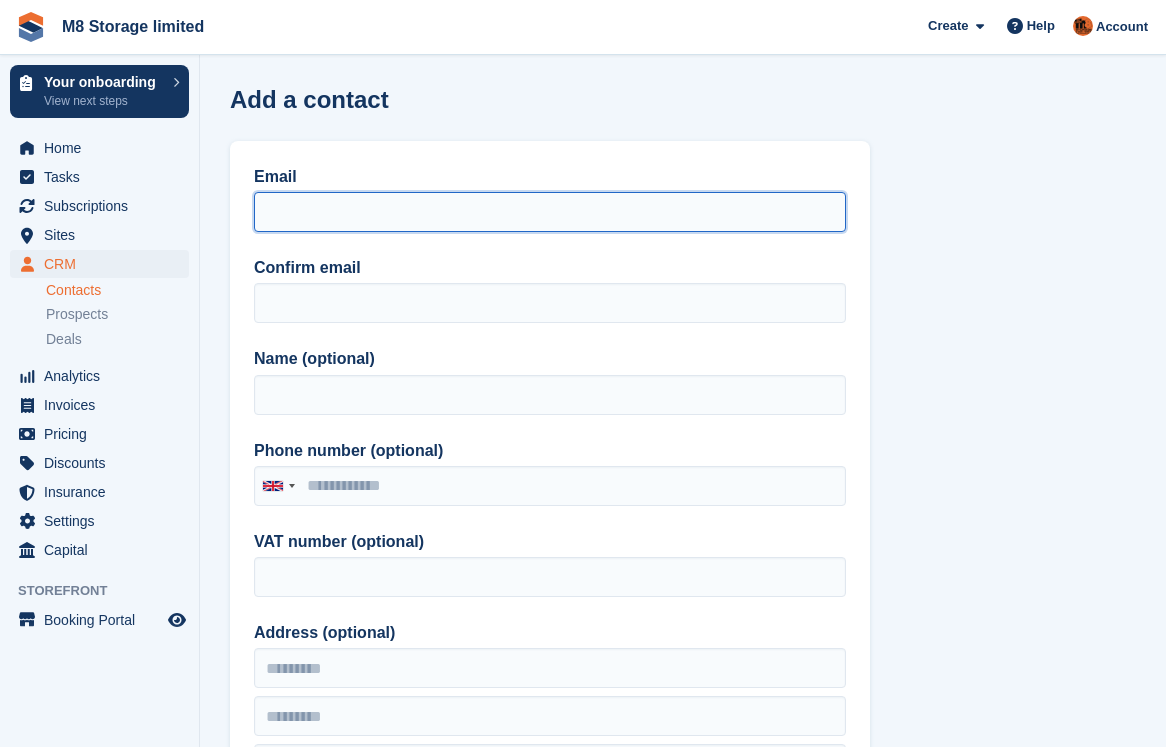 click on "Email" at bounding box center (550, 212) 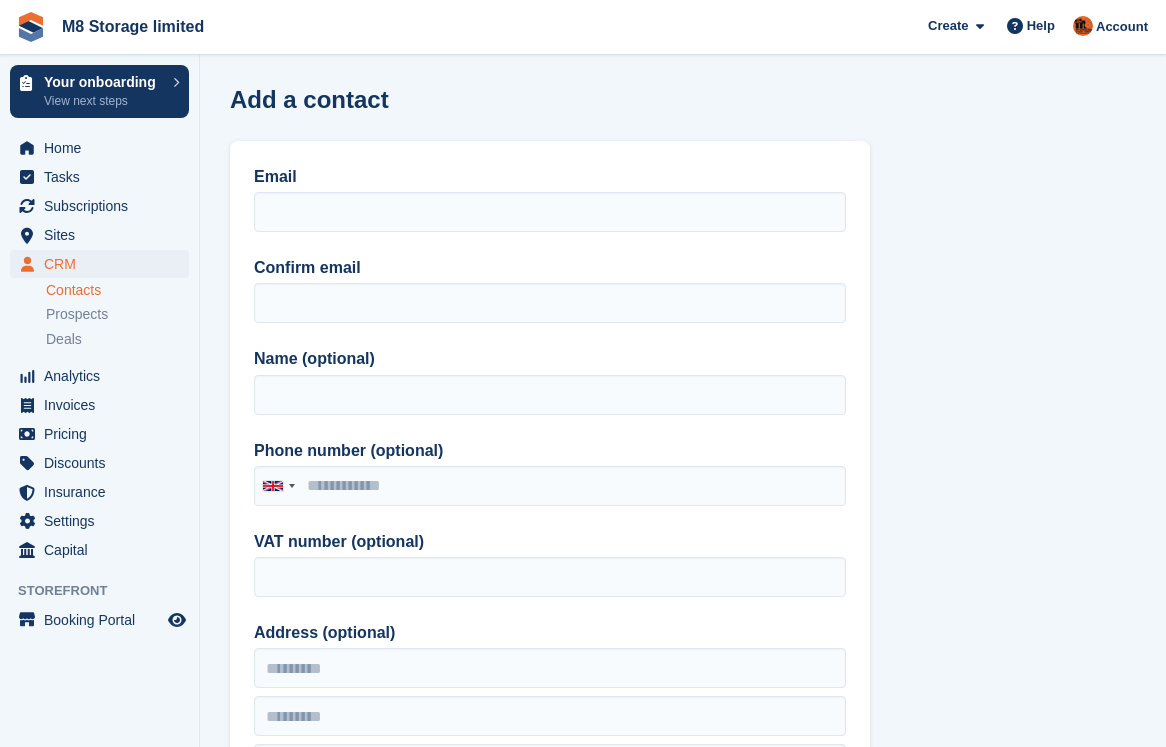 click on "Email
Confirm email
Name (optional)
Phone number (optional)
United Kingdom +44 Afghanistan (‫افغانستان‬‎) +93 Albania (Shqipëri) +355 Algeria (‫الجزائر‬‎) +213 American Samoa +1 Andorra +376 Angola +244 Anguilla +1 Antigua and Barbuda +1 Argentina +54 Armenia (Հայաստան) +374 Aruba +297 Ascension Island +247 Australia +61 Austria (Österreich) +43 Azerbaijan (Azərbaycan) +994 Bahamas +1 Bahrain (‫البحرين‬‎) +973 Bangladesh (বাংলাদেশ) +880 Barbados +1 Belarus (Беларусь) +375 Belgium (België) +32 Belize +501 Benin (Bénin) +229 Bermuda +1 Bhutan (འབྲུག) +975 Bolivia +591 Bosnia and Herzegovina (Босна и Херцеговина) +387 Botswana +267 Brazil (Brasil) +55 British Indian Ocean Territory +246 British Virgin Islands +1 Brunei +673 Bulgaria (България) +359 +226 +1" at bounding box center [550, 522] 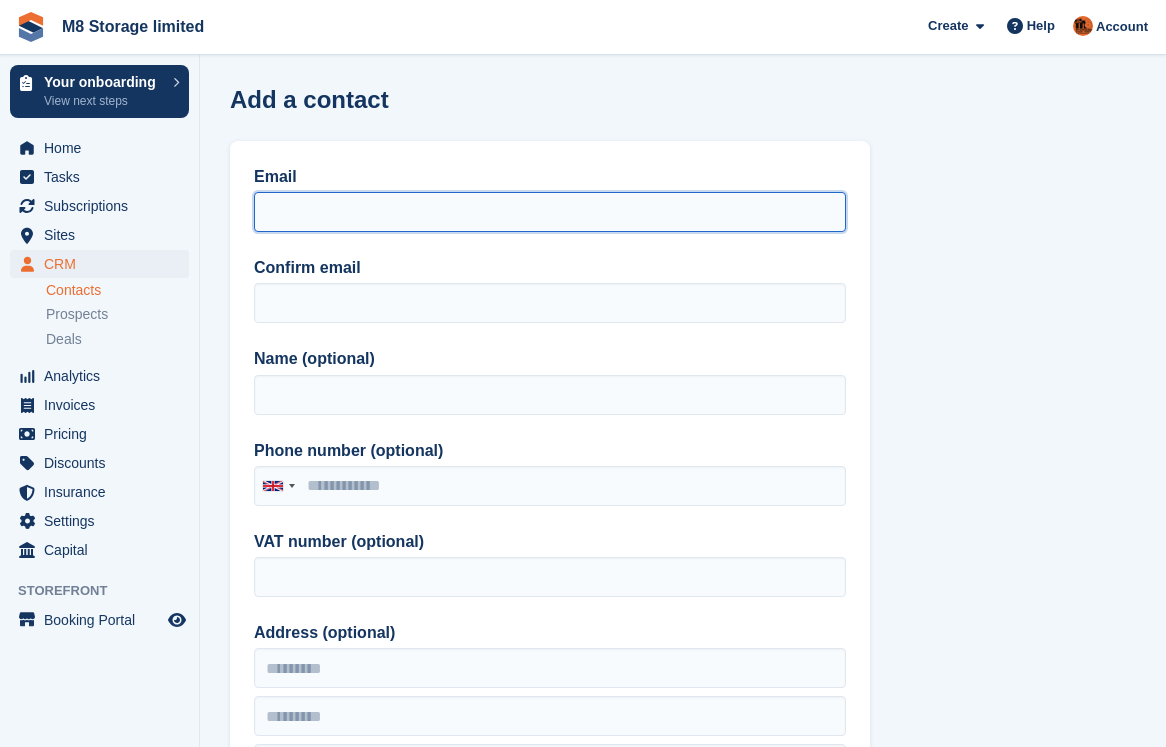 click on "Email" at bounding box center [550, 212] 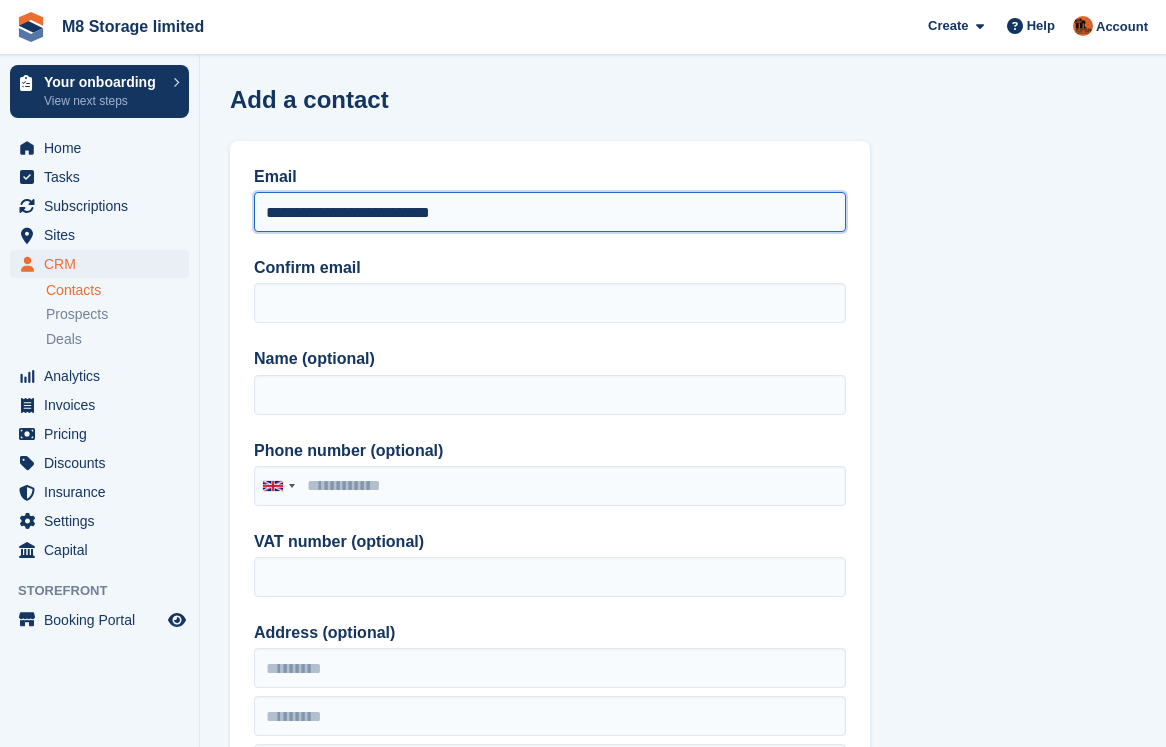 drag, startPoint x: 487, startPoint y: 210, endPoint x: 214, endPoint y: 210, distance: 273 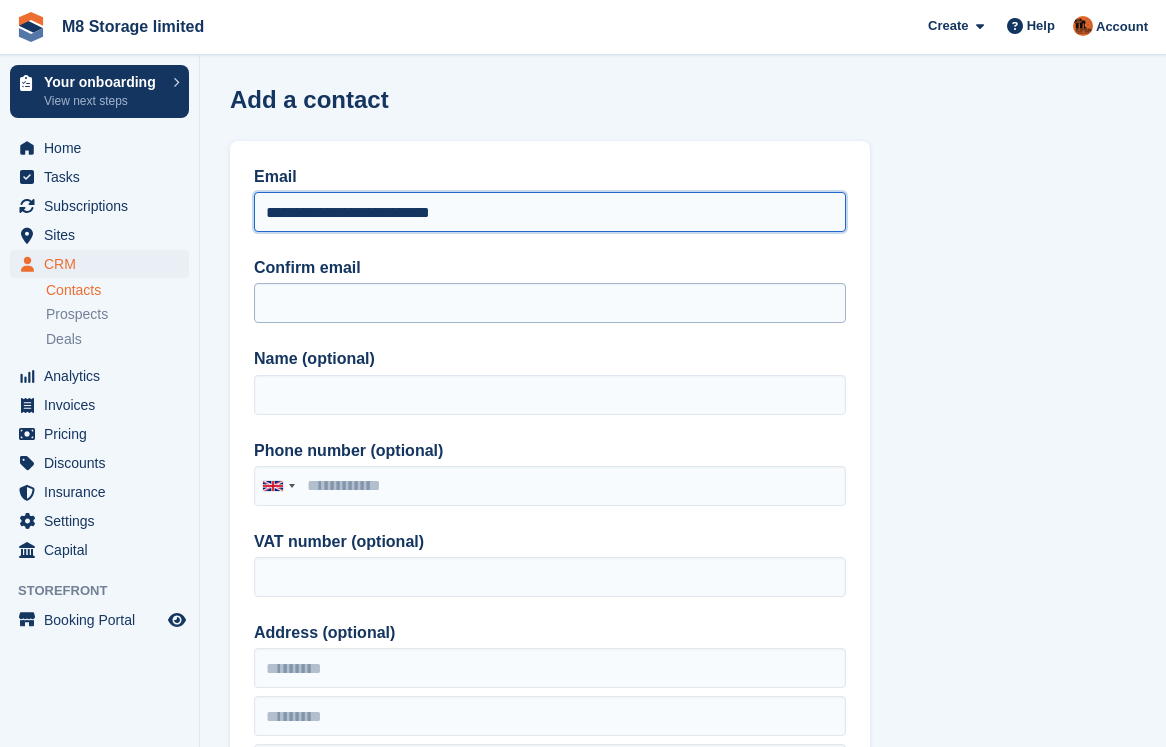 type on "**********" 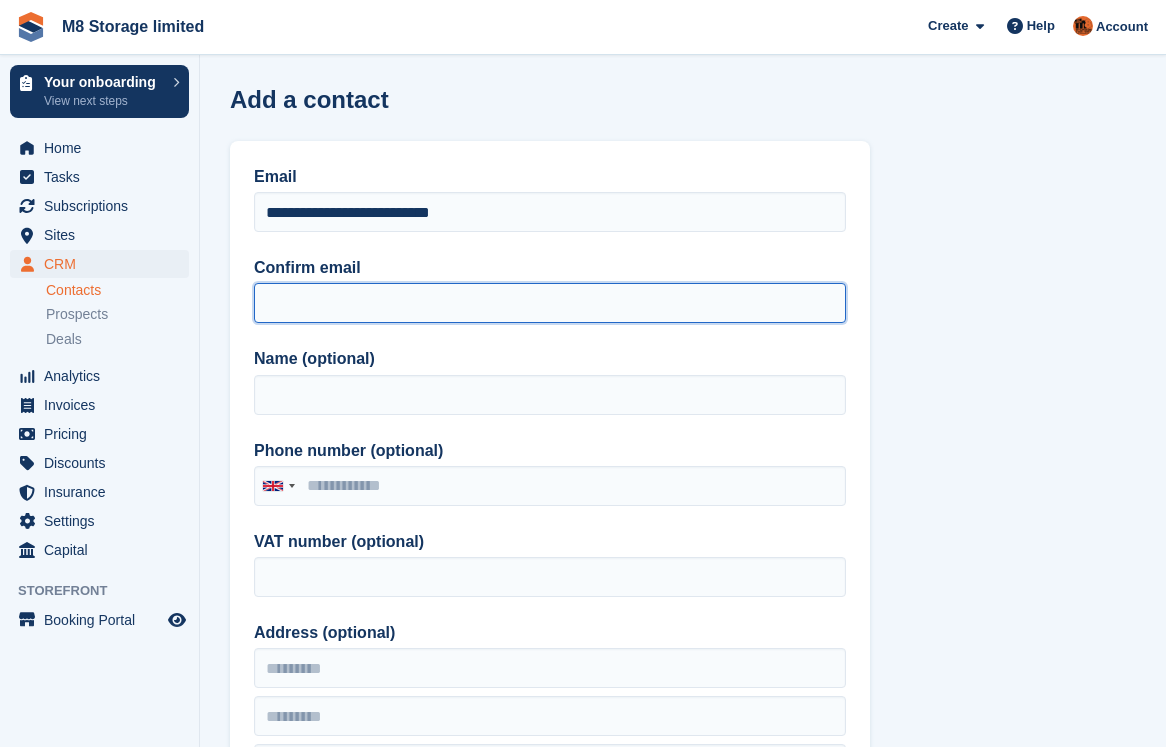 paste on "**********" 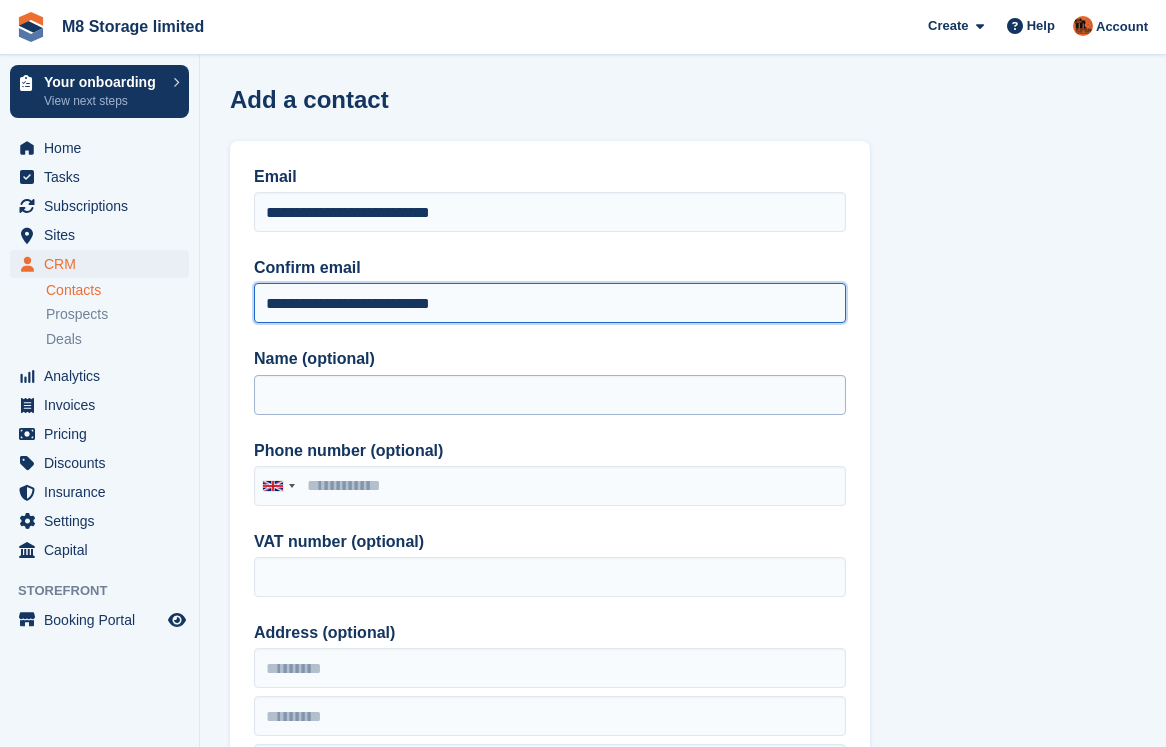 type on "**********" 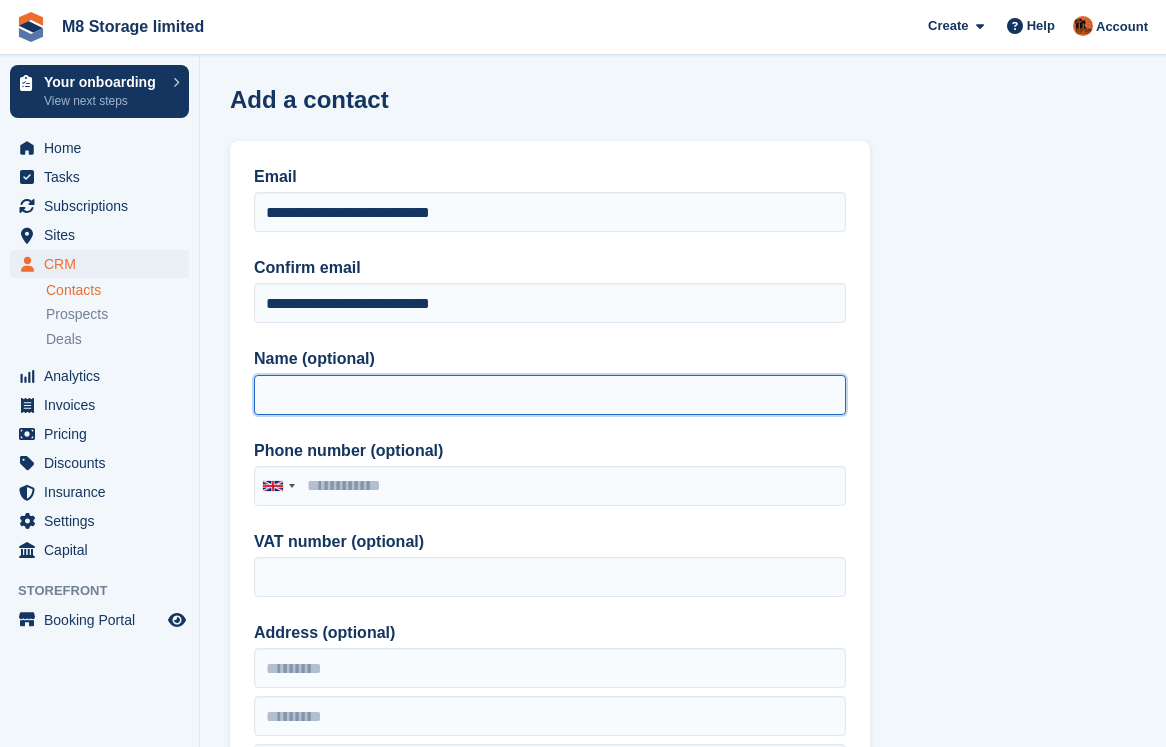 click on "Name (optional)" at bounding box center [550, 395] 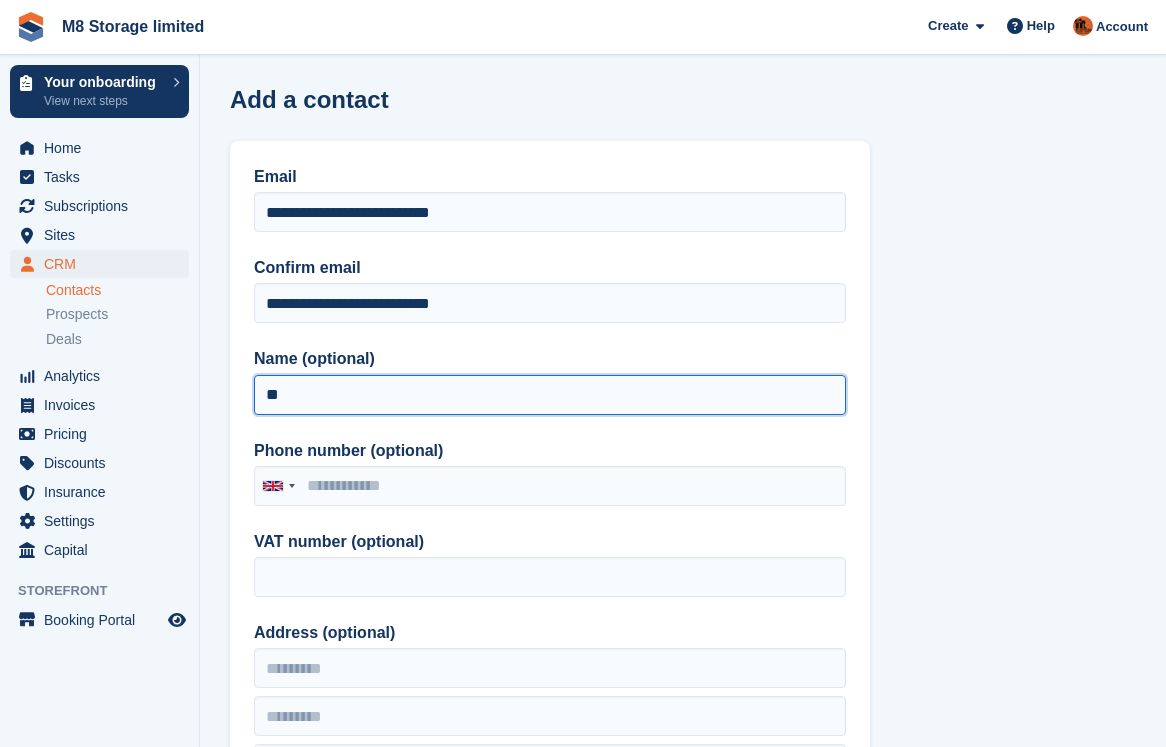 type on "*" 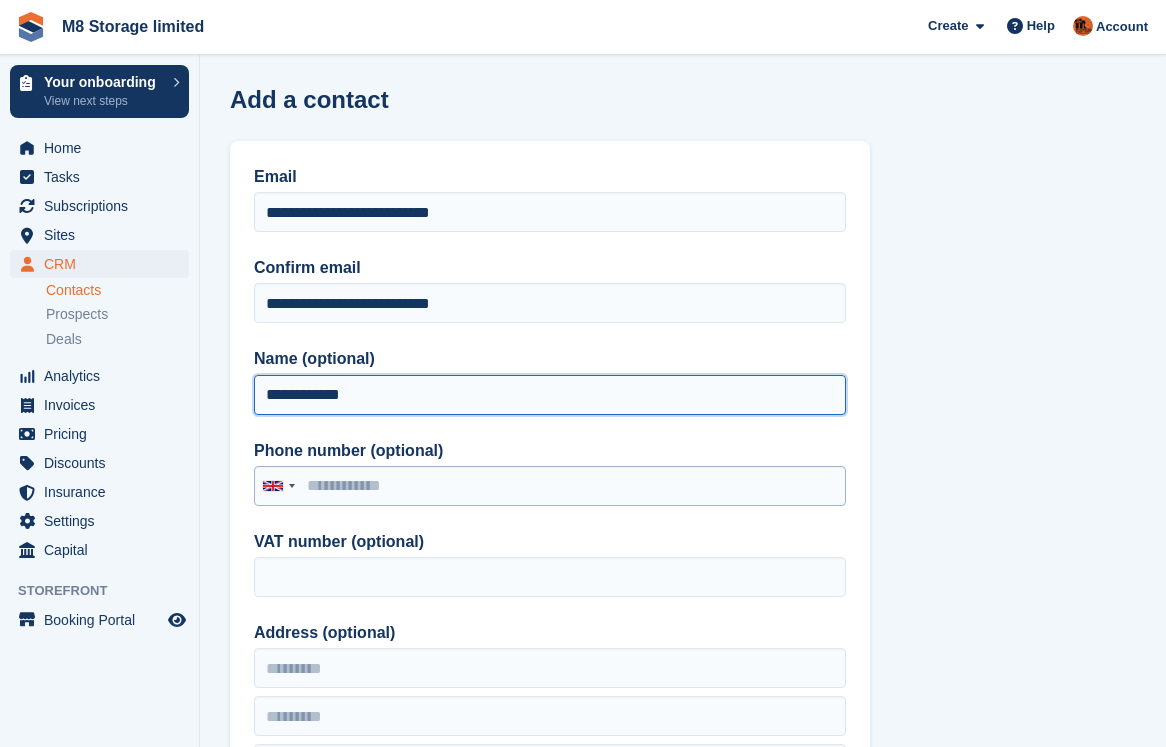 type on "**********" 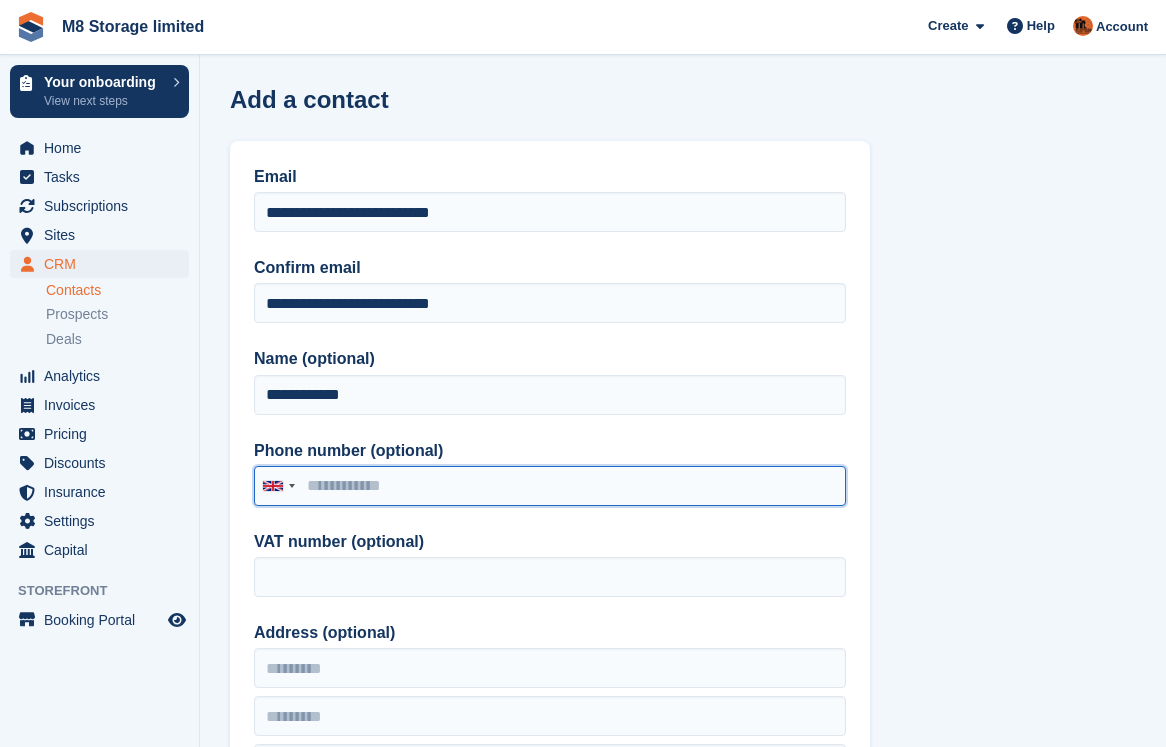 click on "Phone number (optional)" at bounding box center (550, 486) 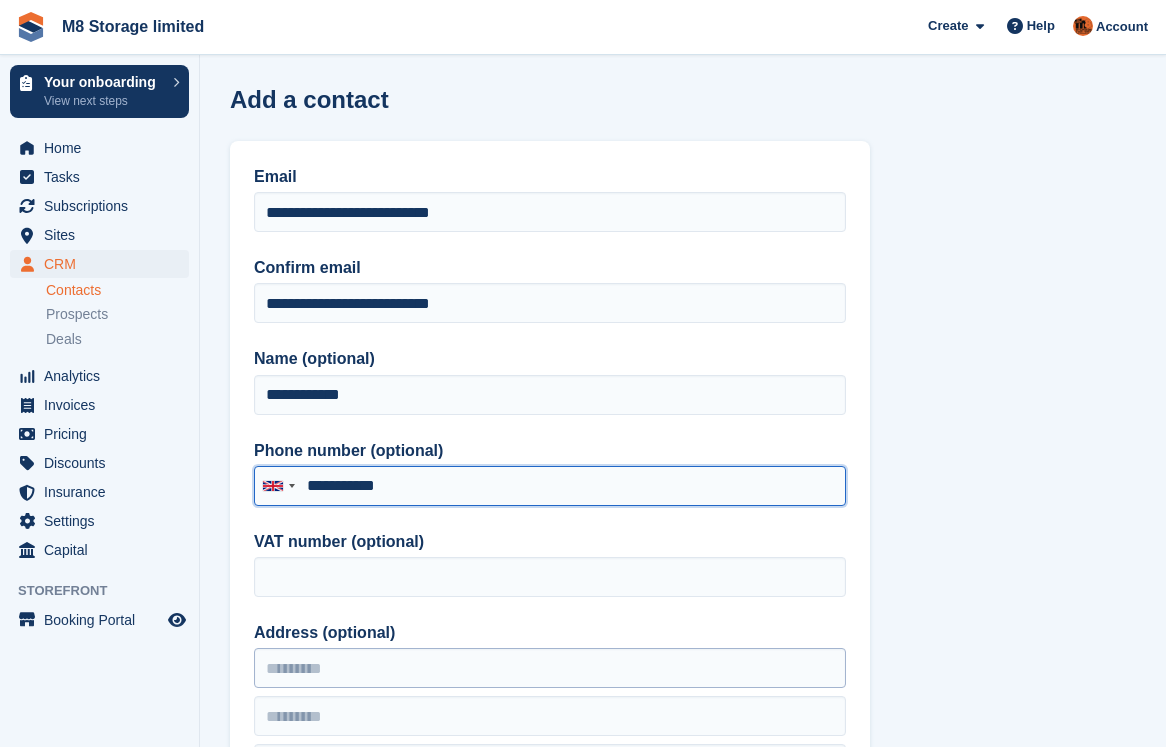 type on "**********" 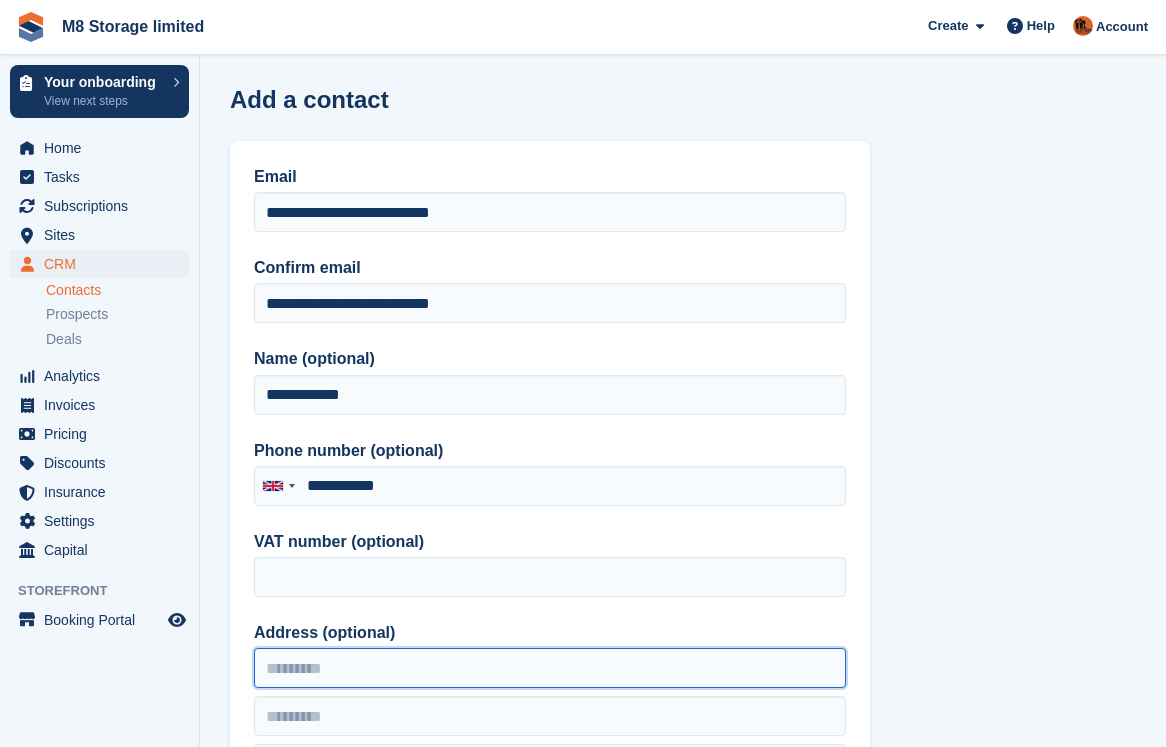 click on "Address (optional)" at bounding box center [550, 668] 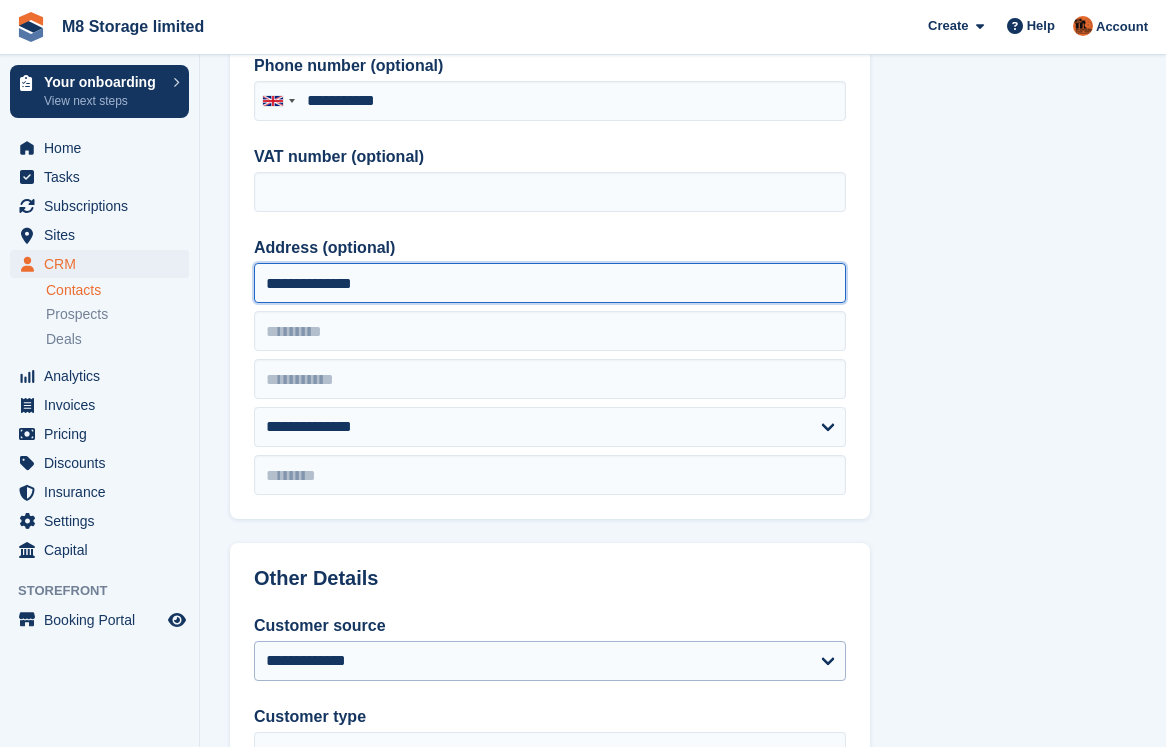 scroll, scrollTop: 400, scrollLeft: 0, axis: vertical 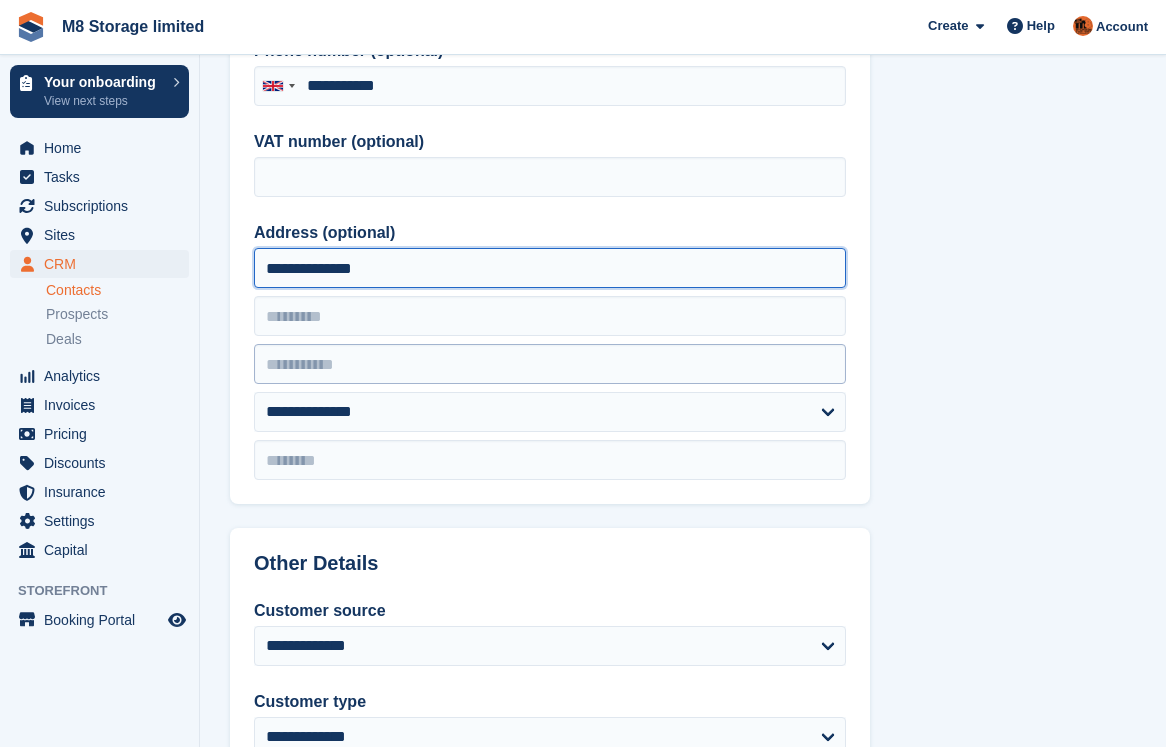type on "**********" 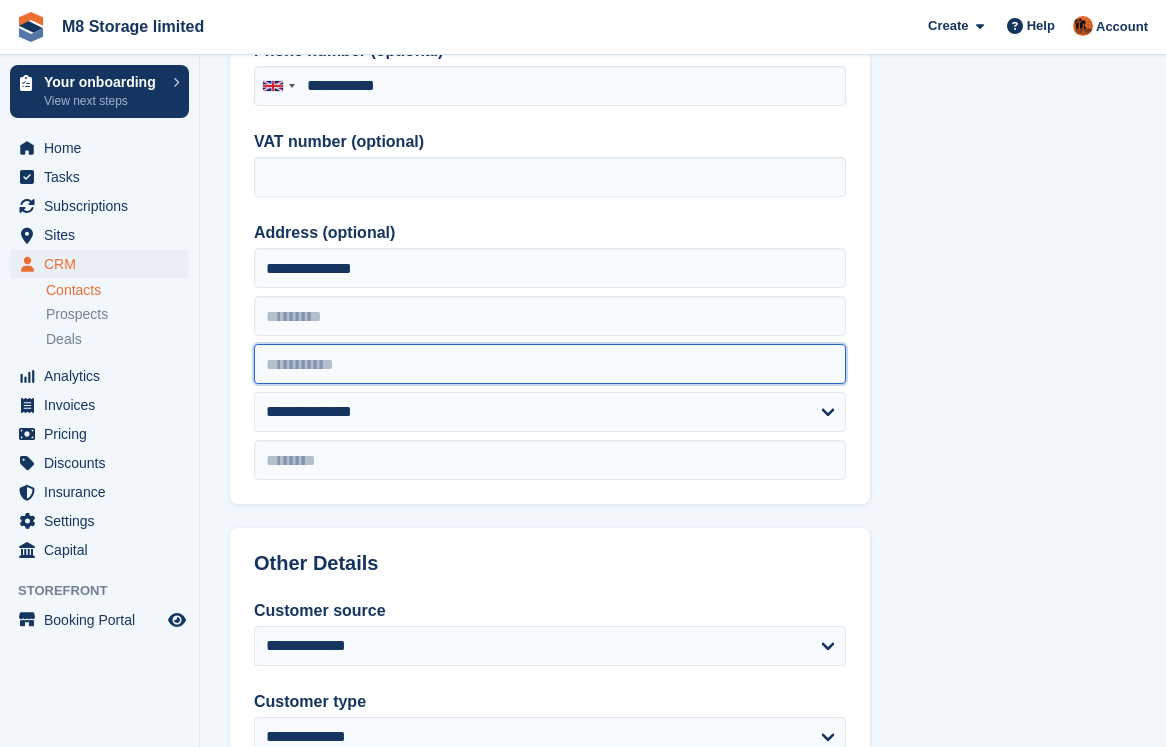 click at bounding box center [550, 364] 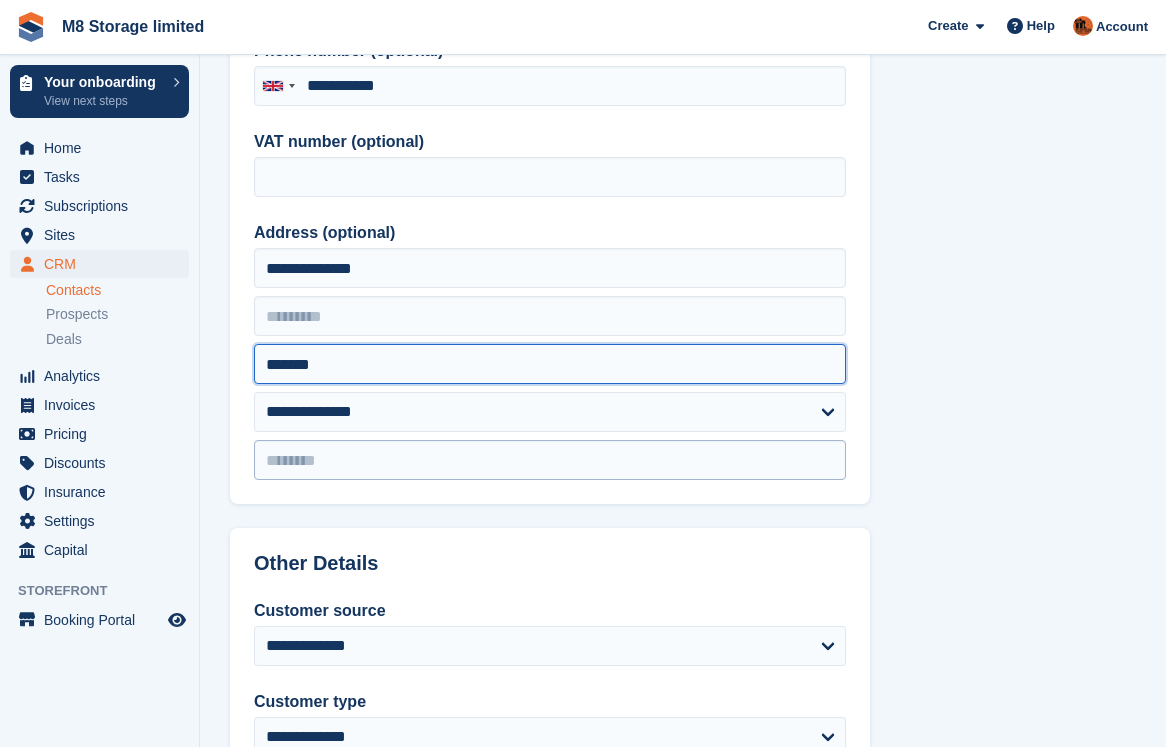 type on "*******" 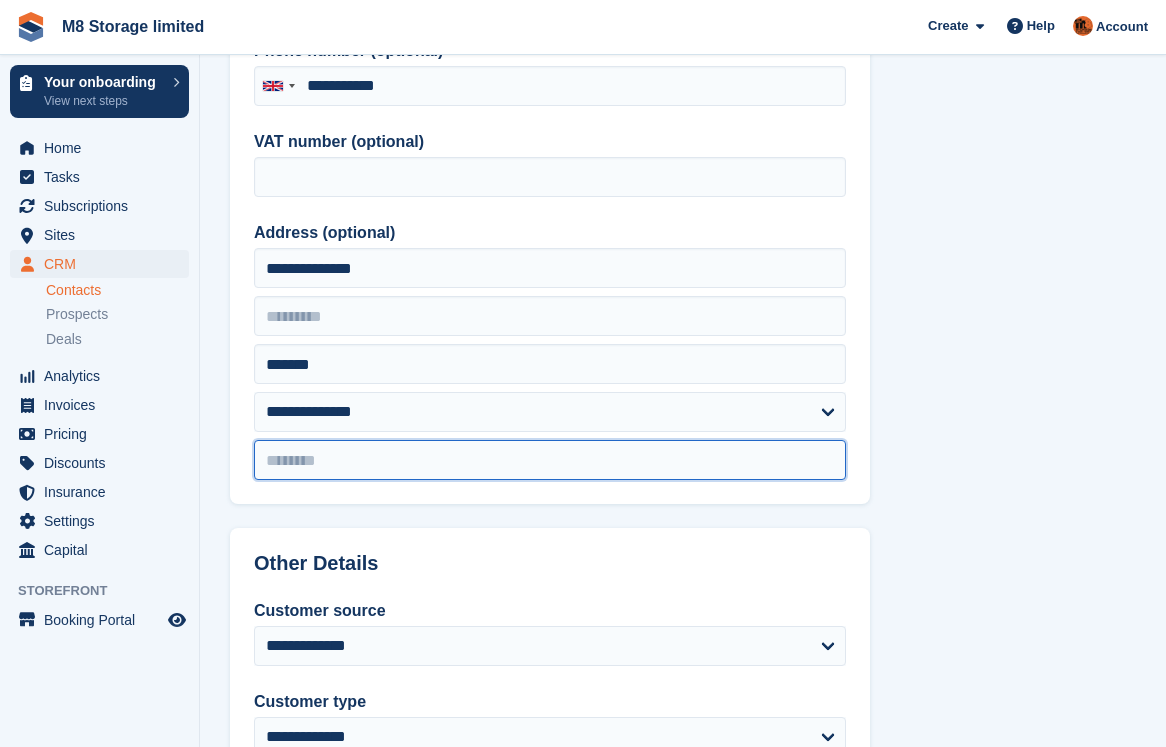 click at bounding box center (550, 460) 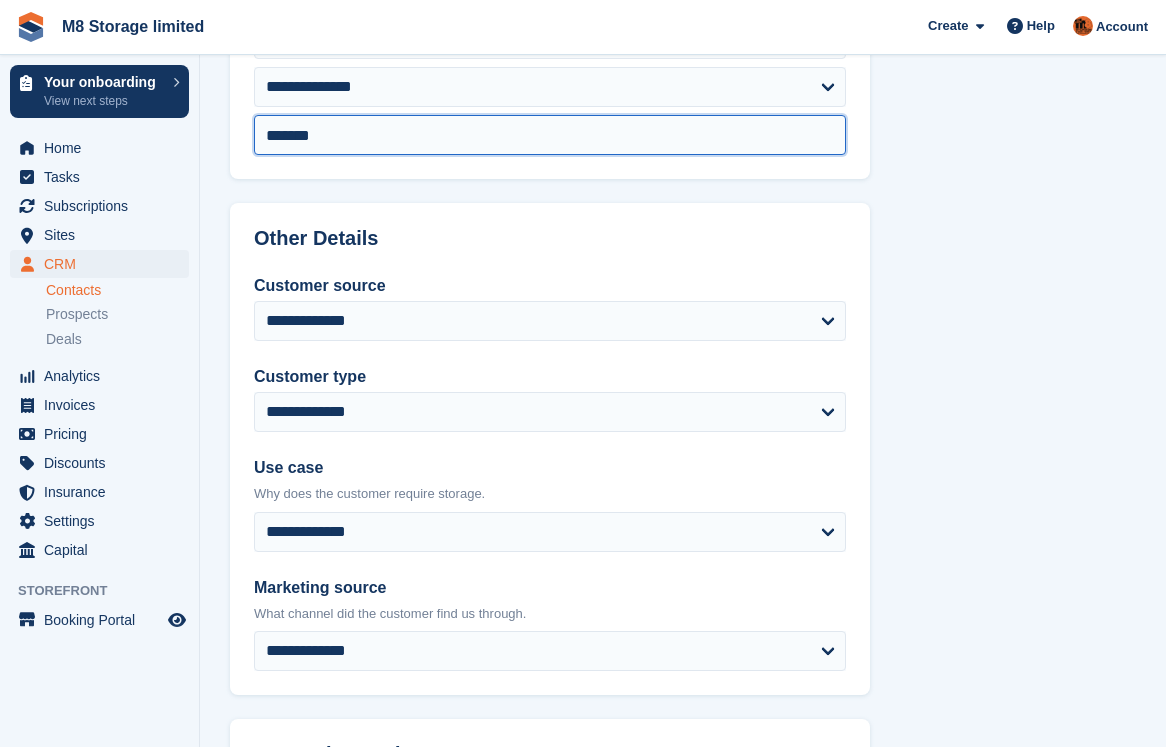 scroll, scrollTop: 900, scrollLeft: 0, axis: vertical 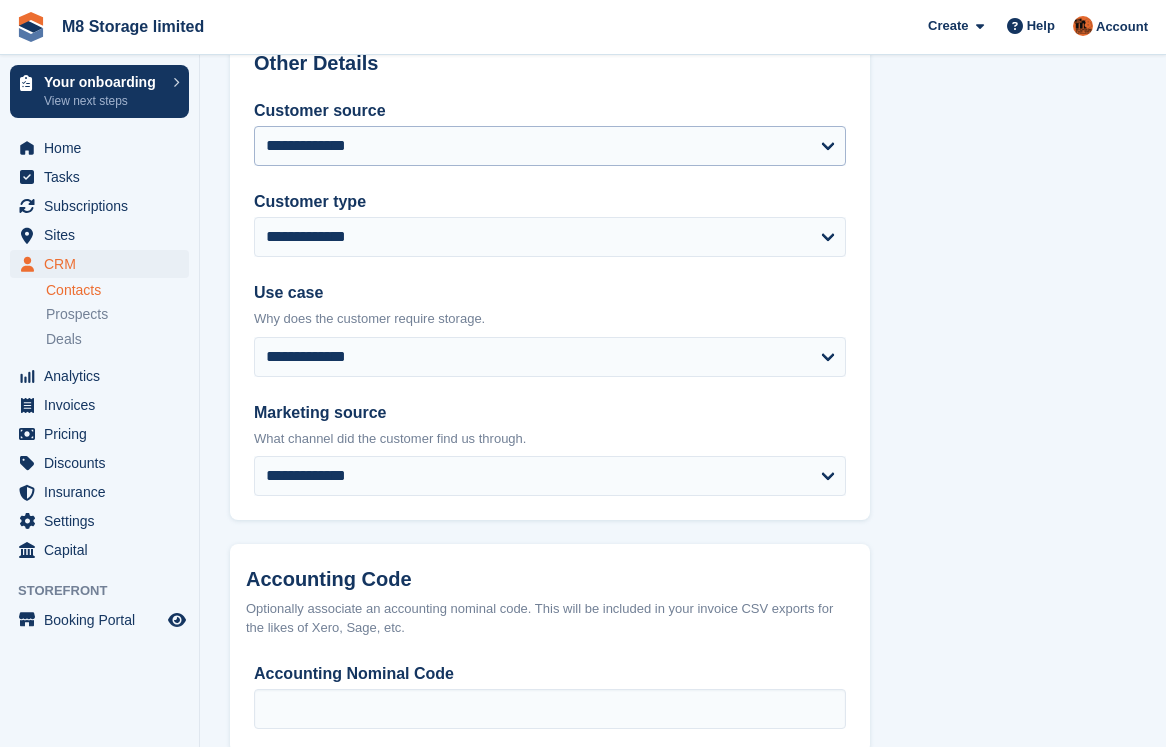 type on "*******" 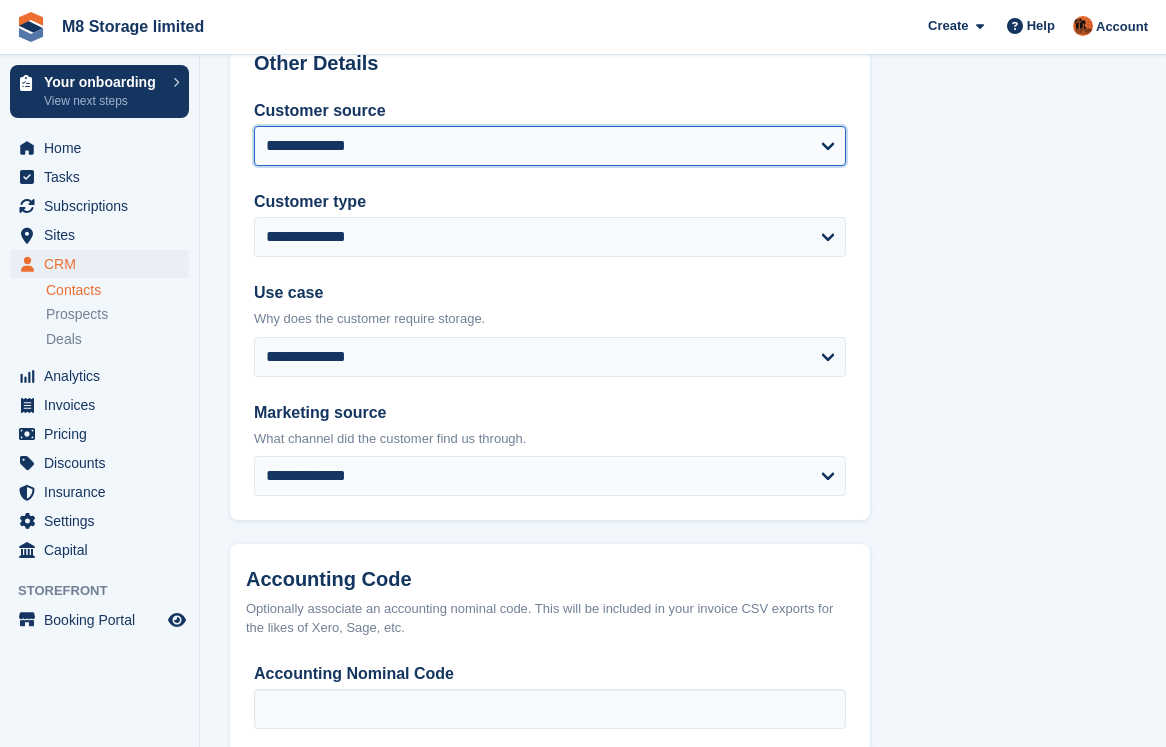 click on "**********" at bounding box center (550, 146) 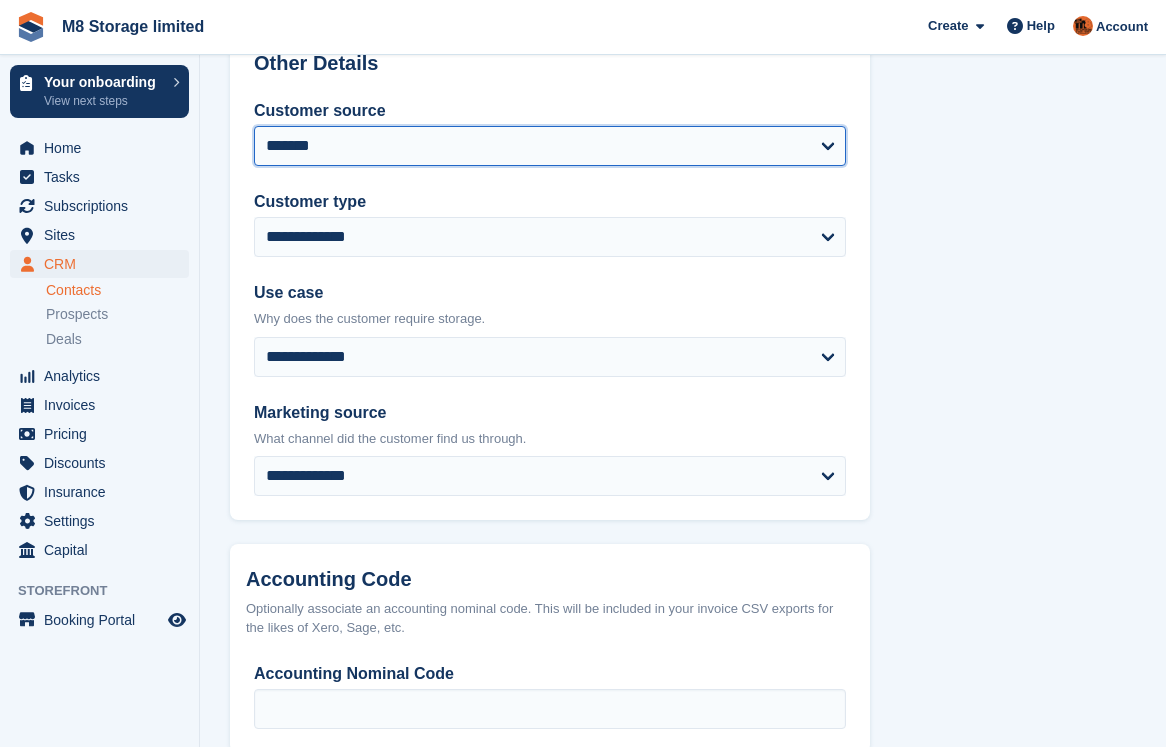 click on "**********" at bounding box center [550, 146] 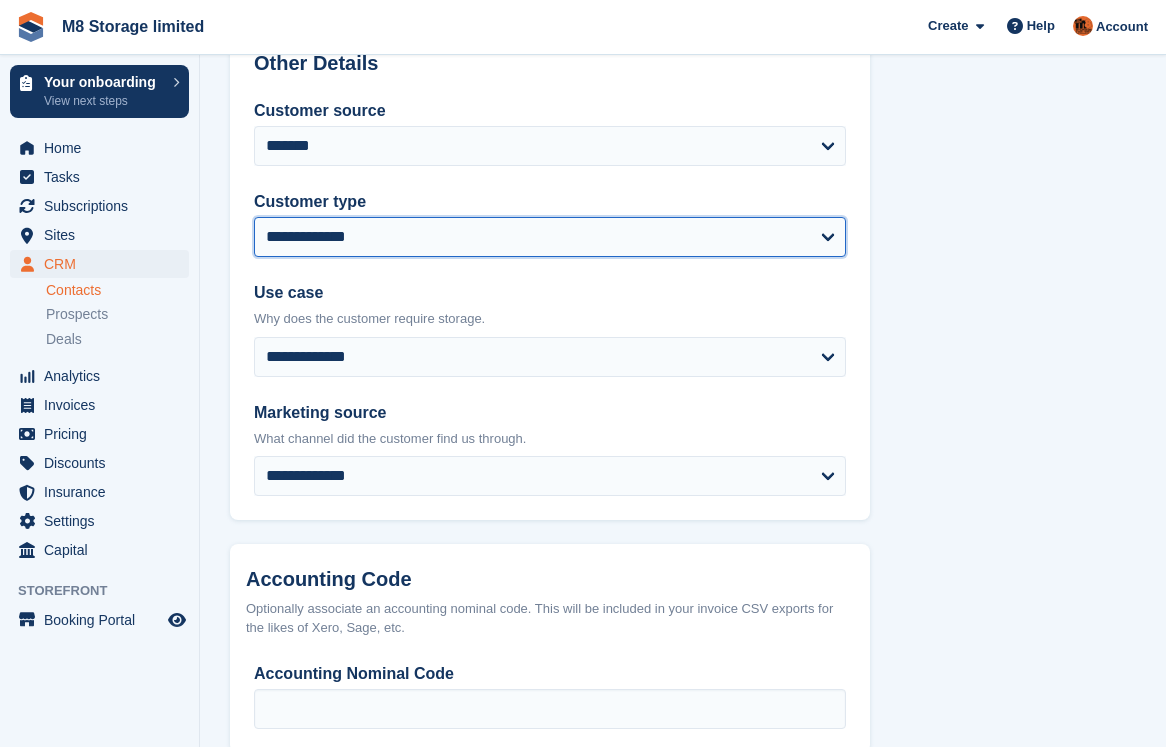 click on "**********" at bounding box center (550, 237) 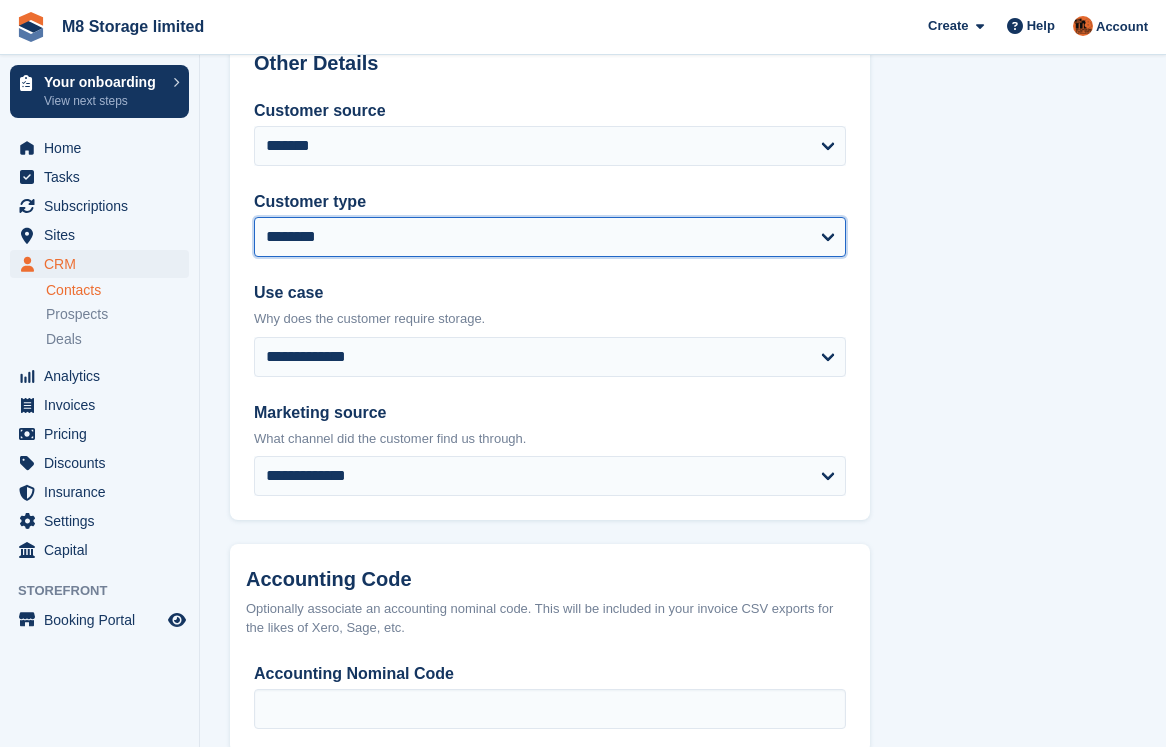 click on "**********" at bounding box center [550, 237] 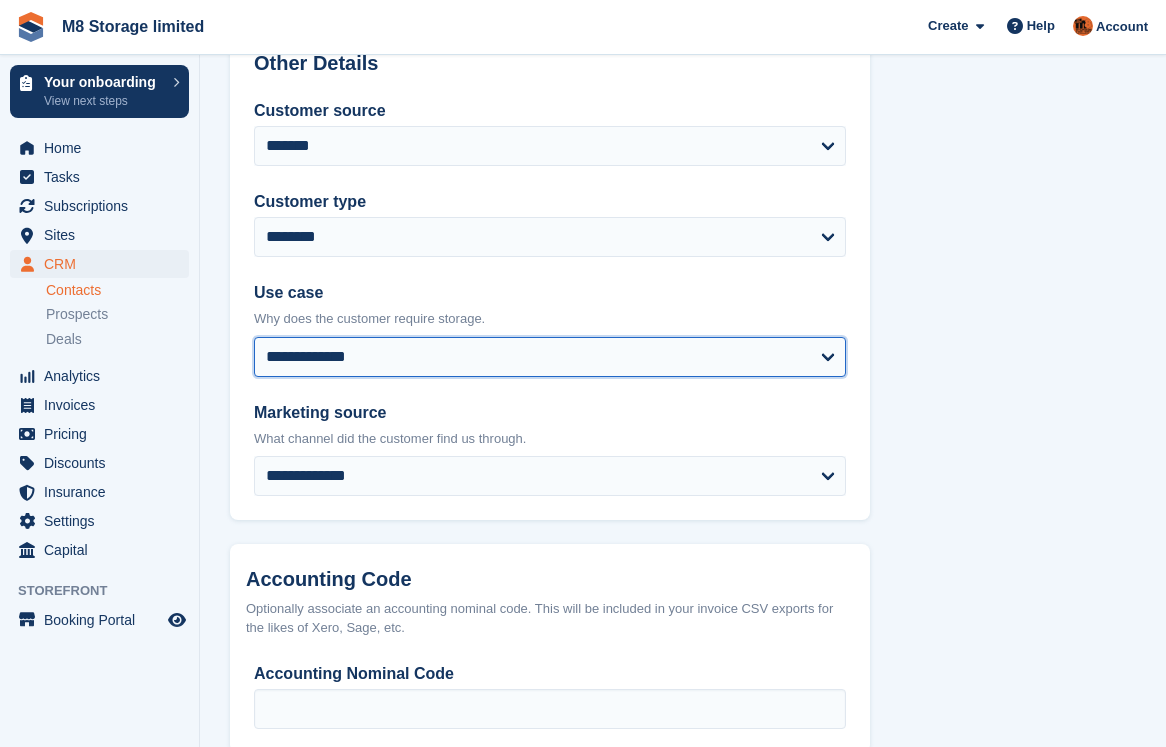 click on "**********" at bounding box center [550, 357] 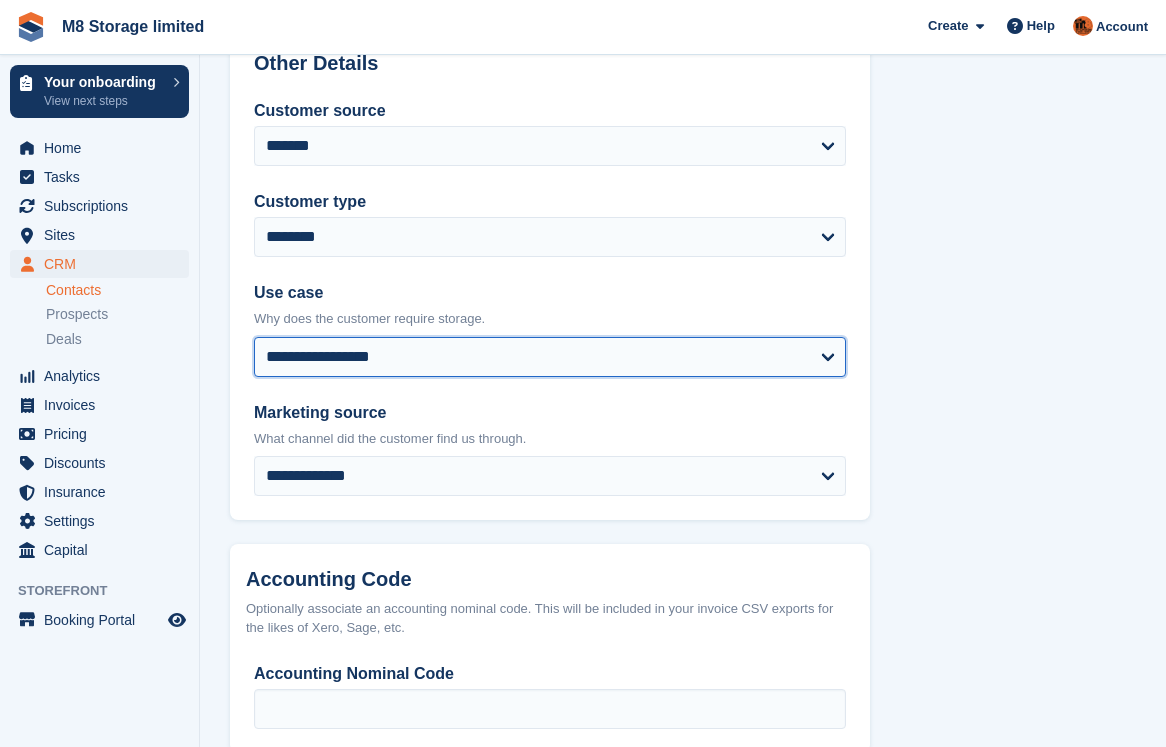 click on "**********" at bounding box center [550, 357] 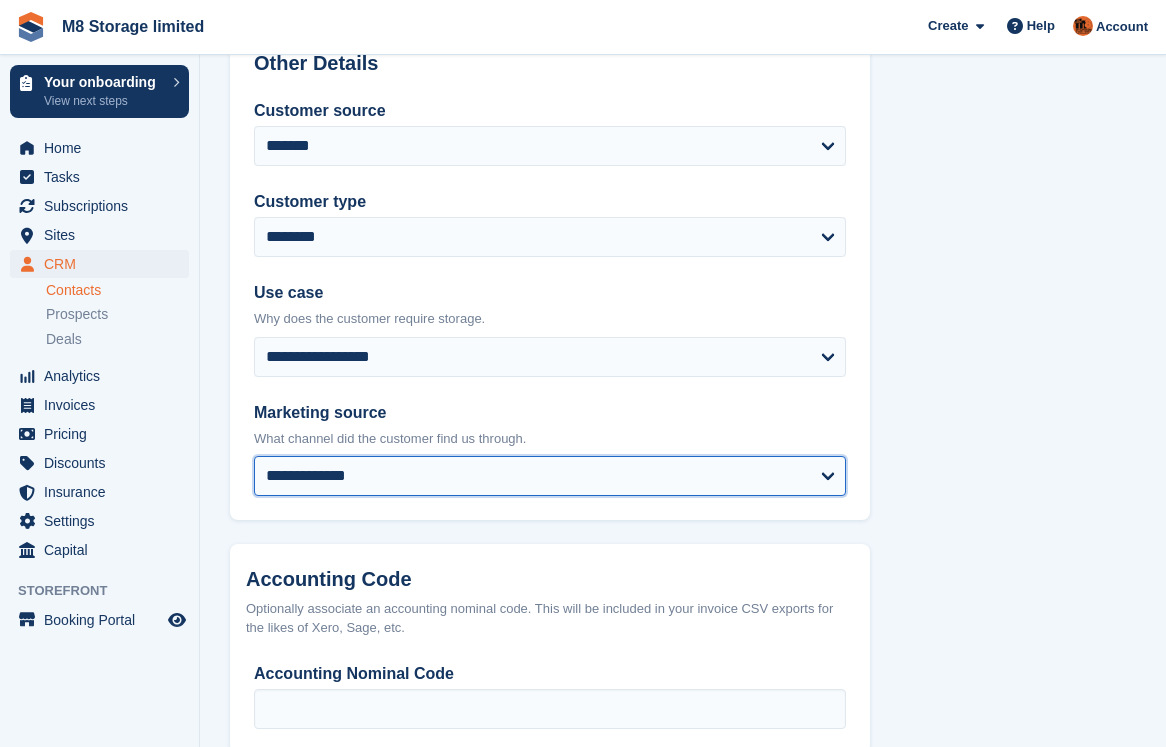 click on "**********" at bounding box center [550, 476] 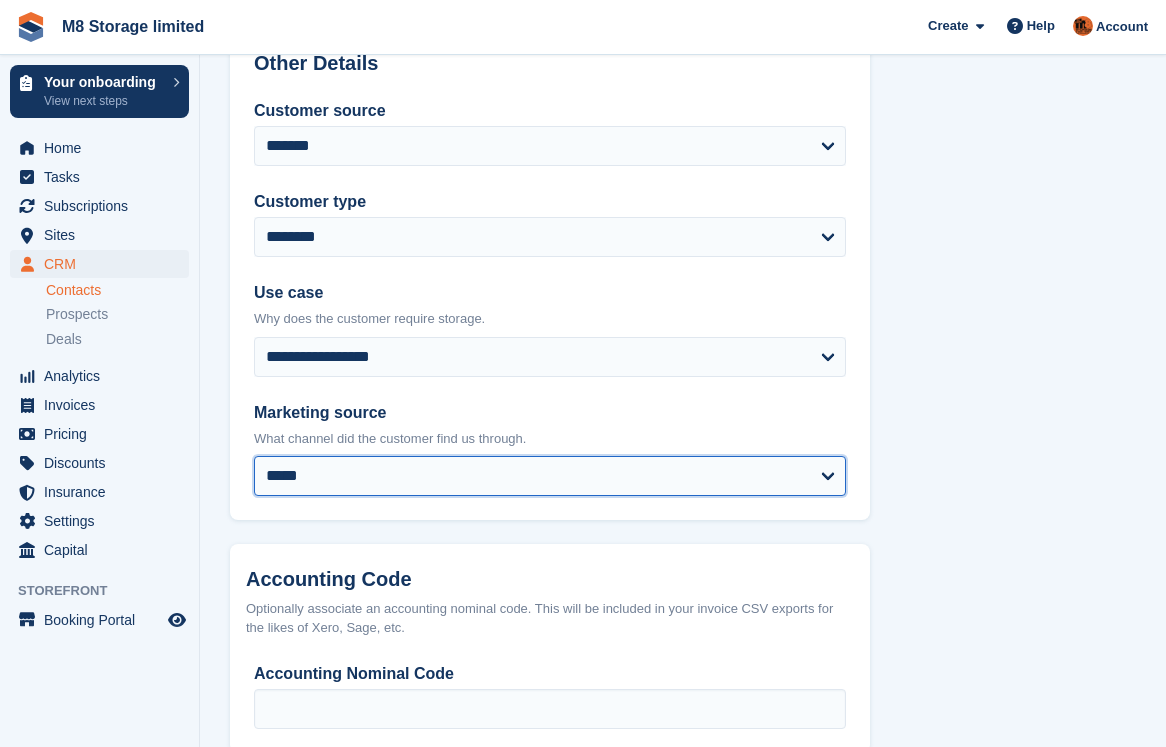 click on "**********" at bounding box center [550, 476] 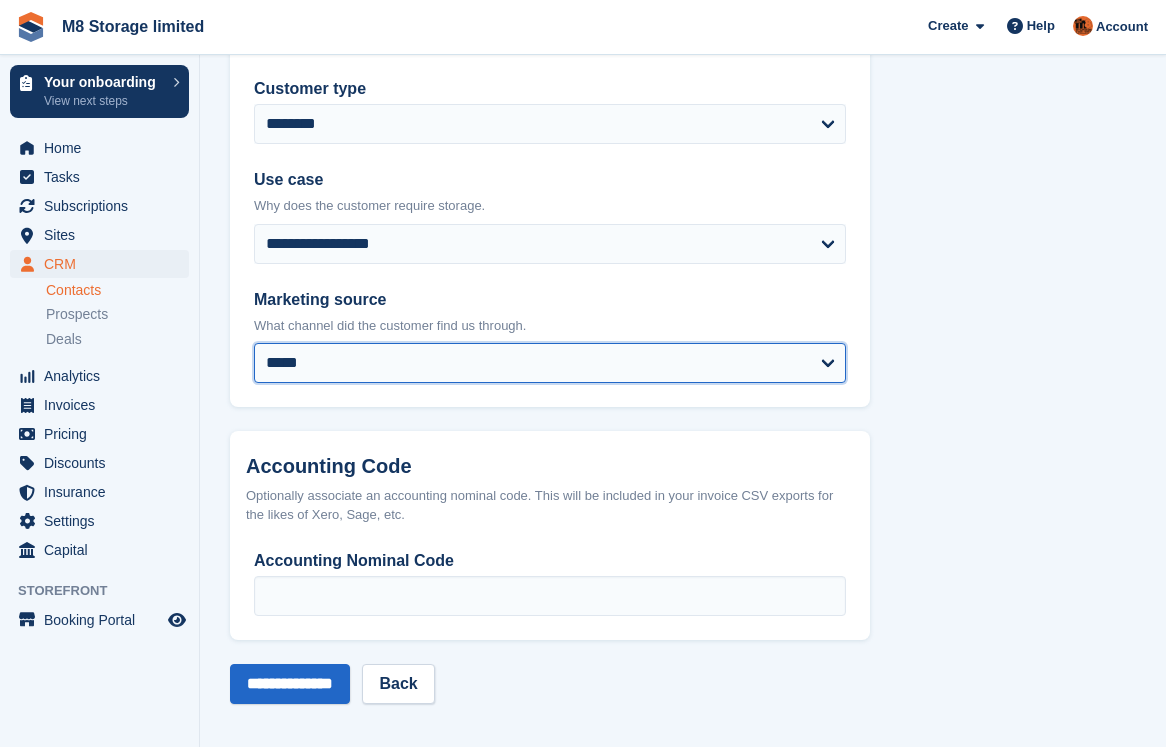 scroll, scrollTop: 1016, scrollLeft: 0, axis: vertical 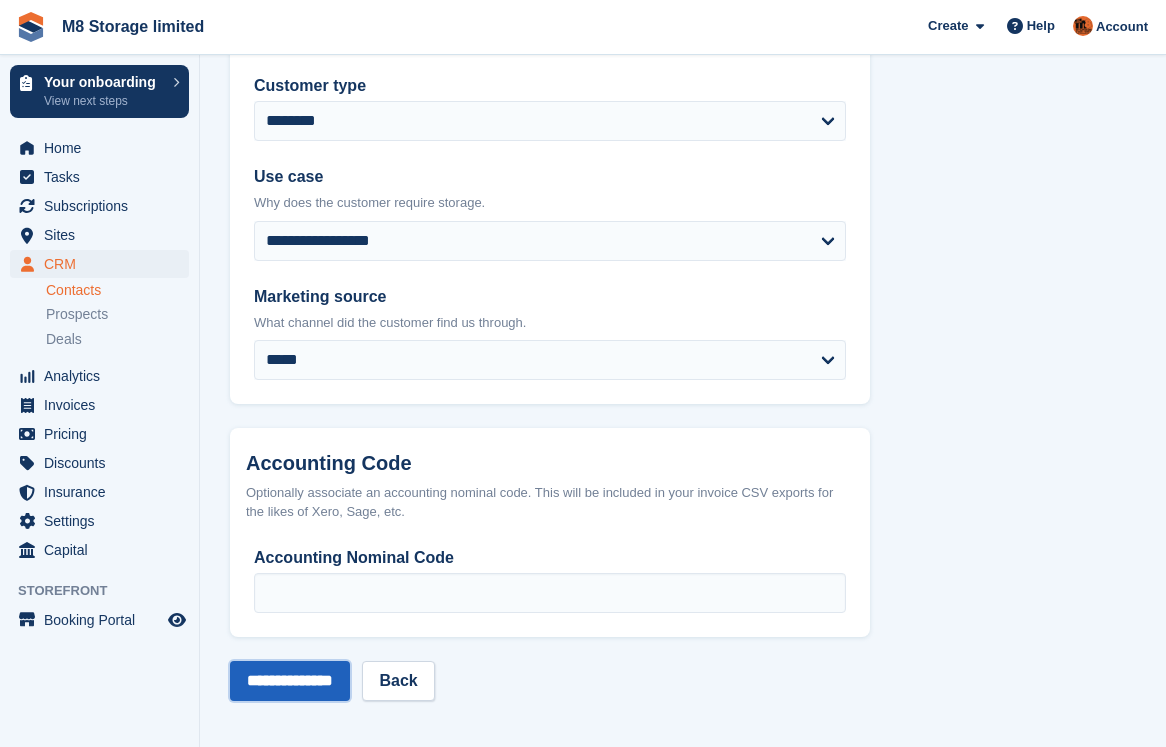 click on "**********" at bounding box center [290, 681] 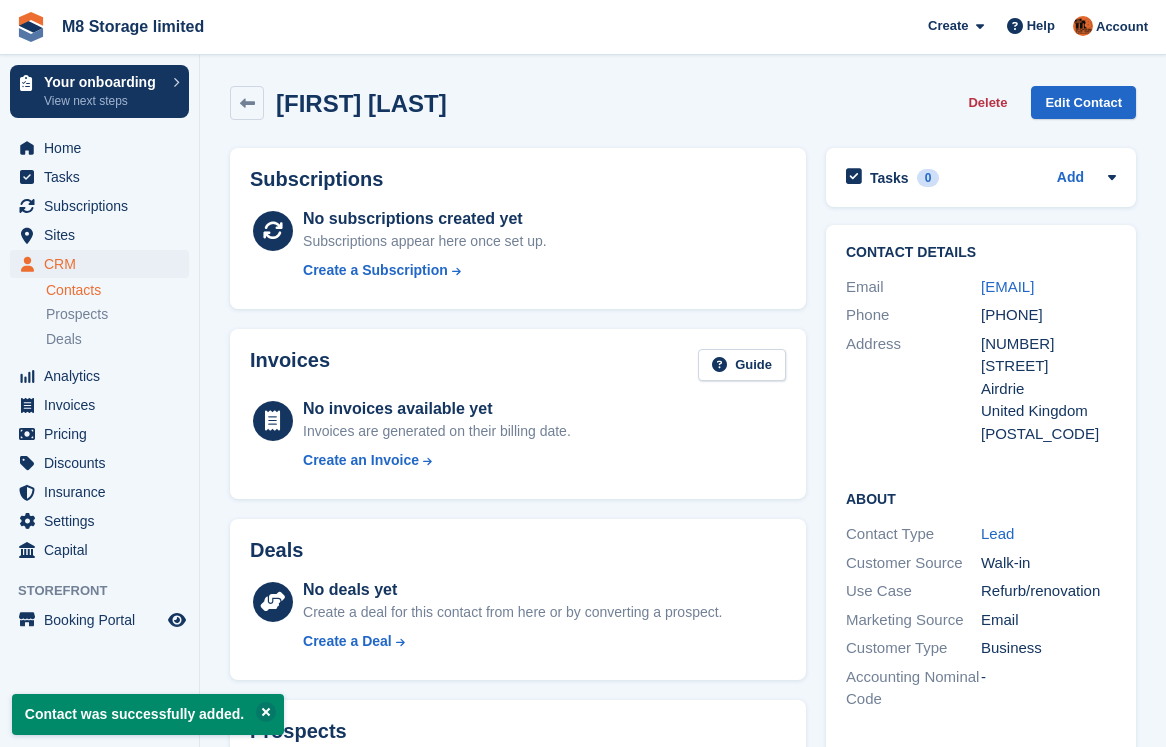 scroll, scrollTop: 0, scrollLeft: 0, axis: both 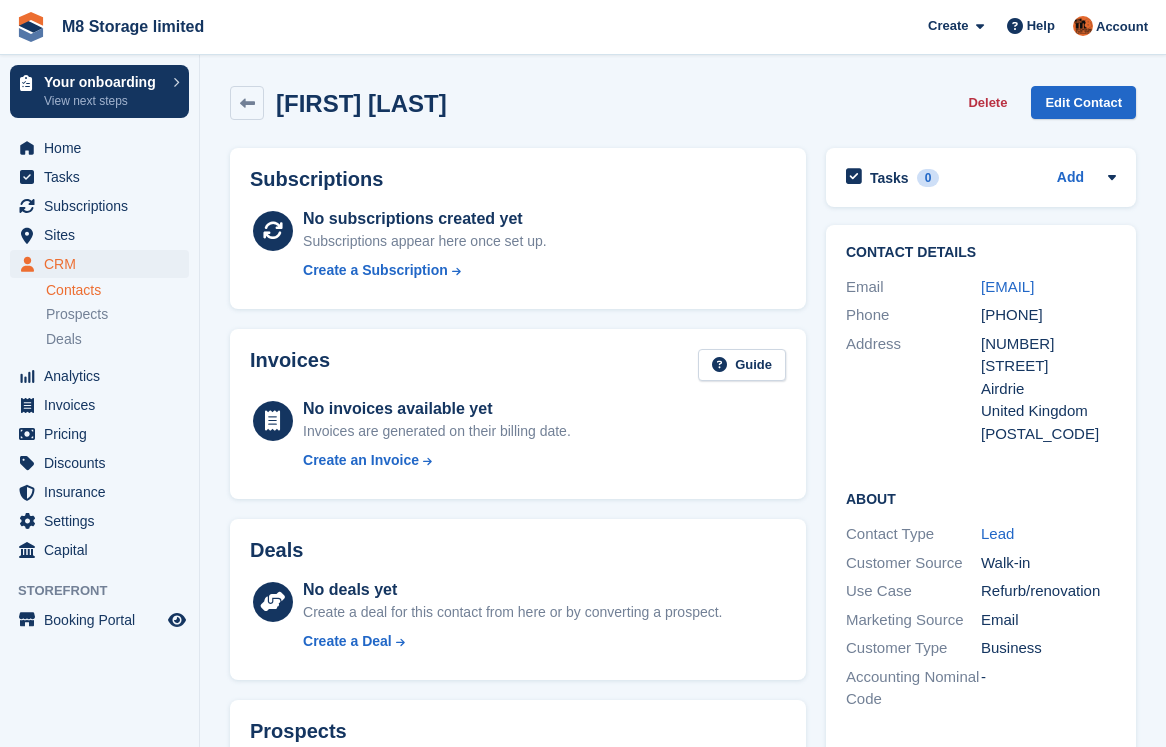 click on "Contacts" at bounding box center [117, 290] 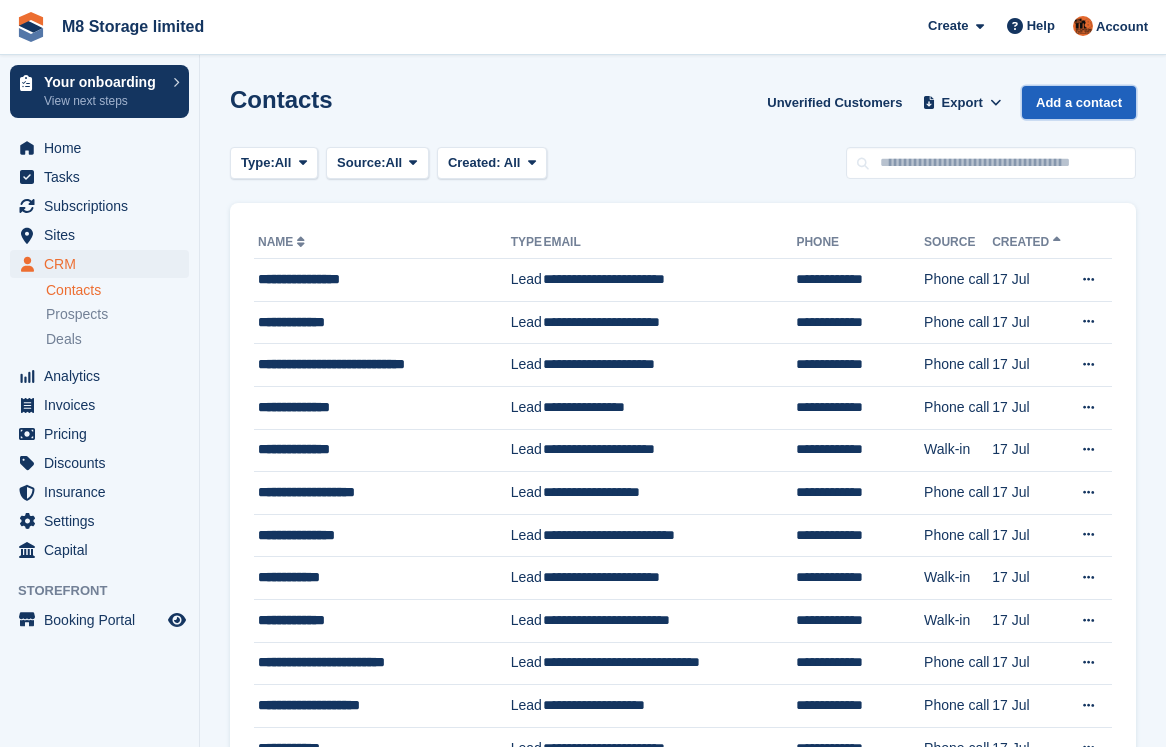 click on "Add a contact" at bounding box center [1079, 102] 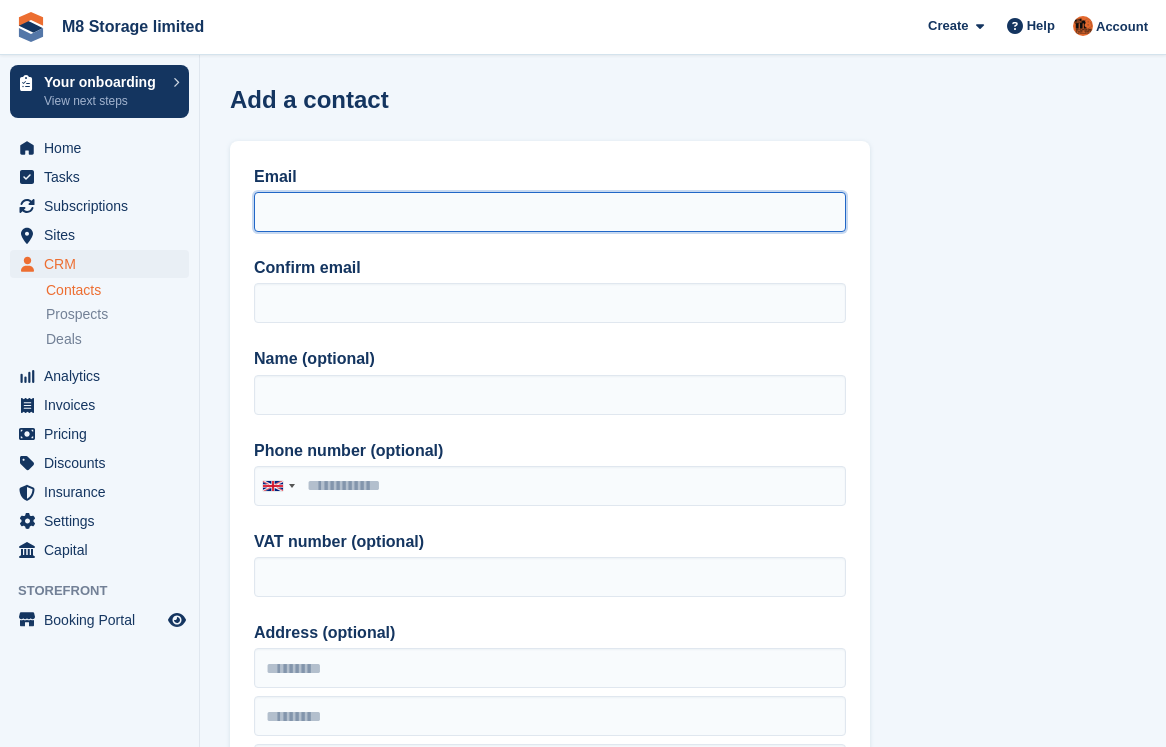 click on "Email" at bounding box center [550, 212] 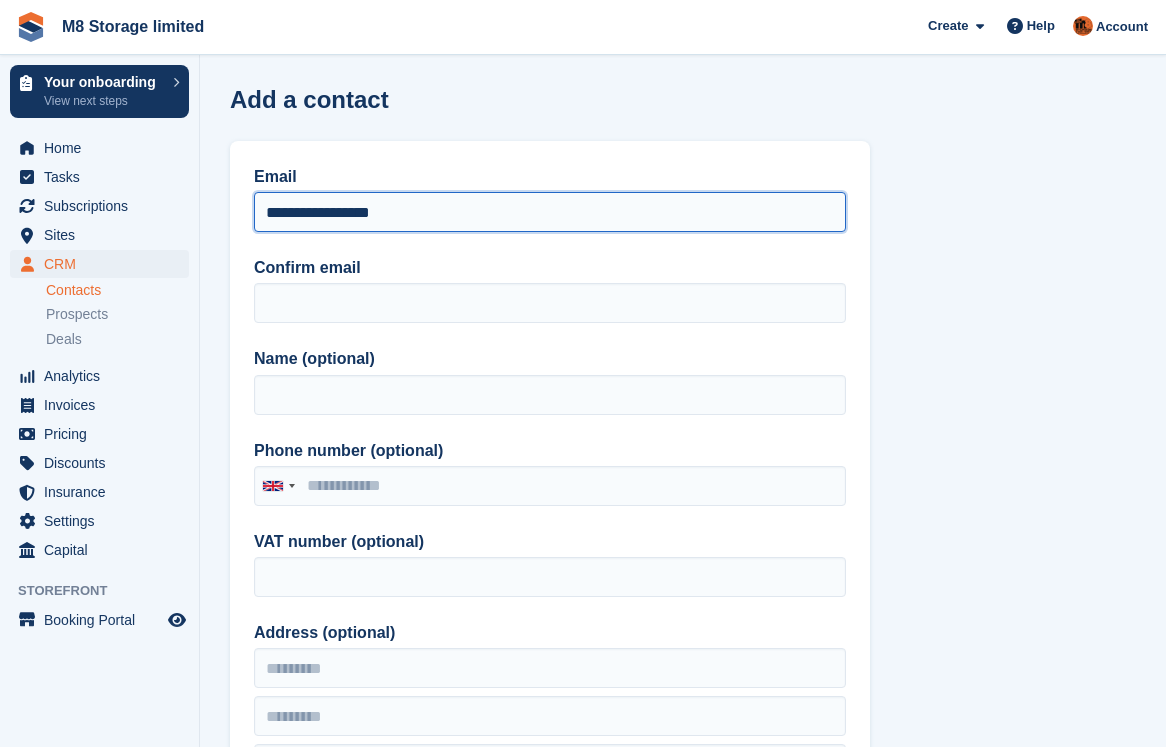 drag, startPoint x: 429, startPoint y: 211, endPoint x: 205, endPoint y: 207, distance: 224.0357 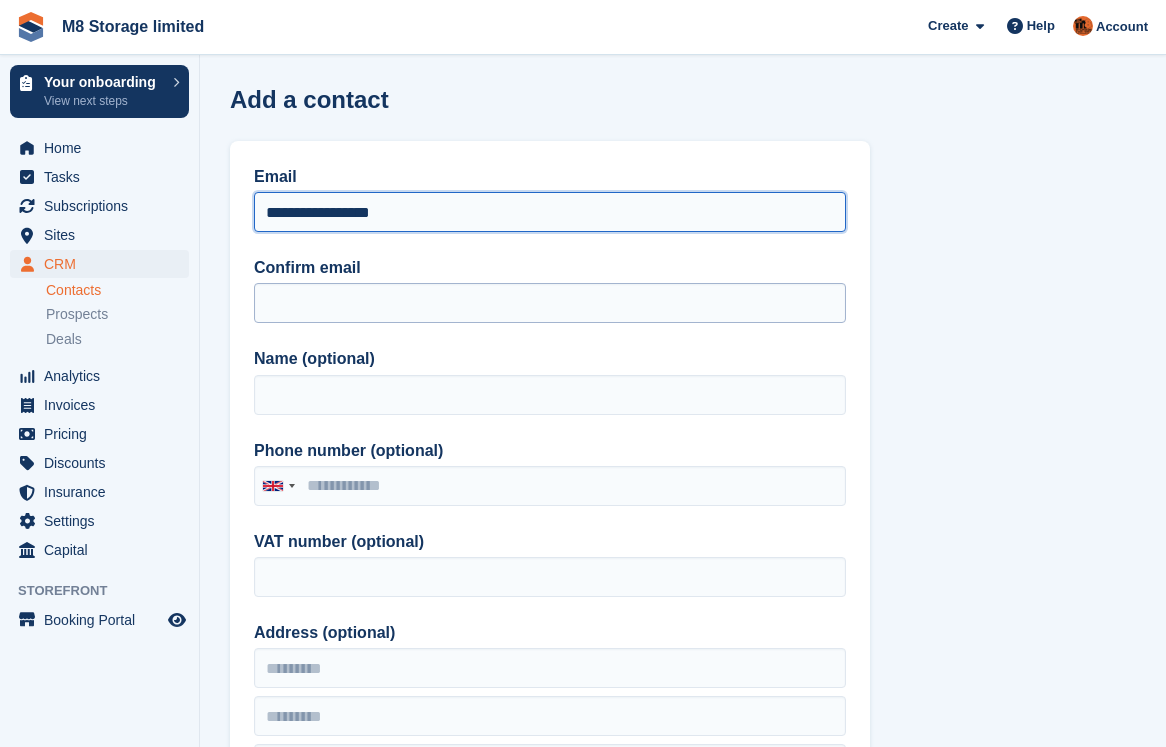 type on "**********" 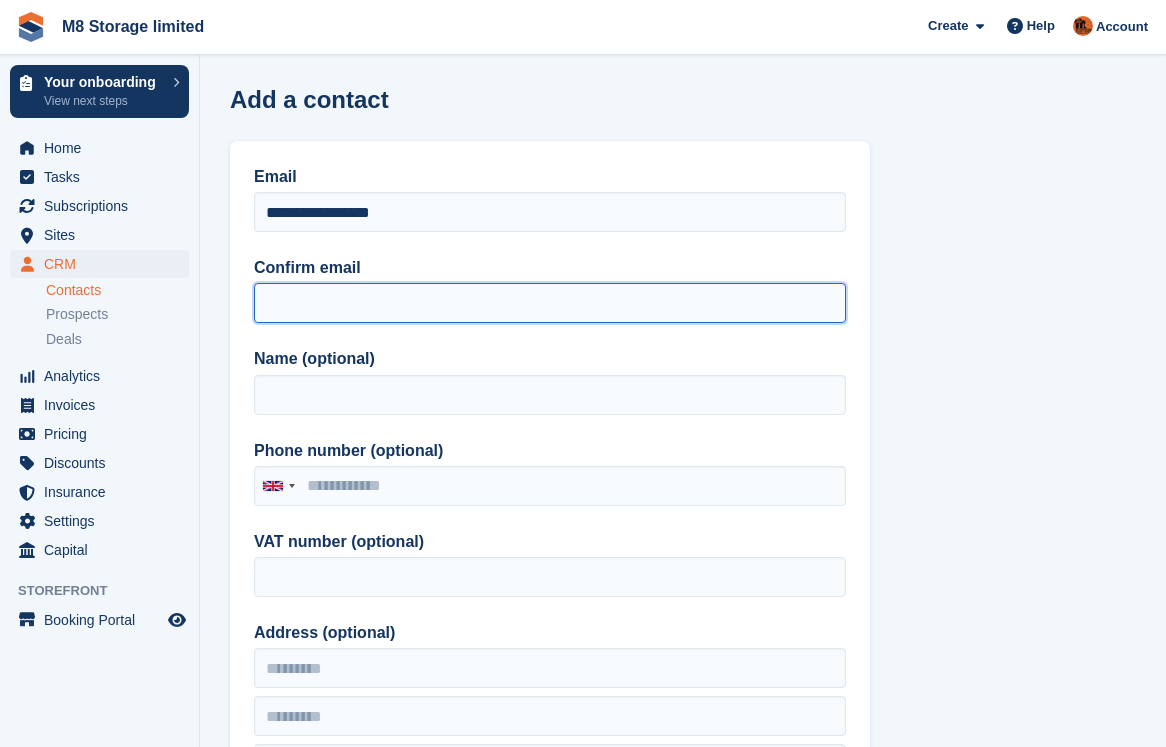 paste on "**********" 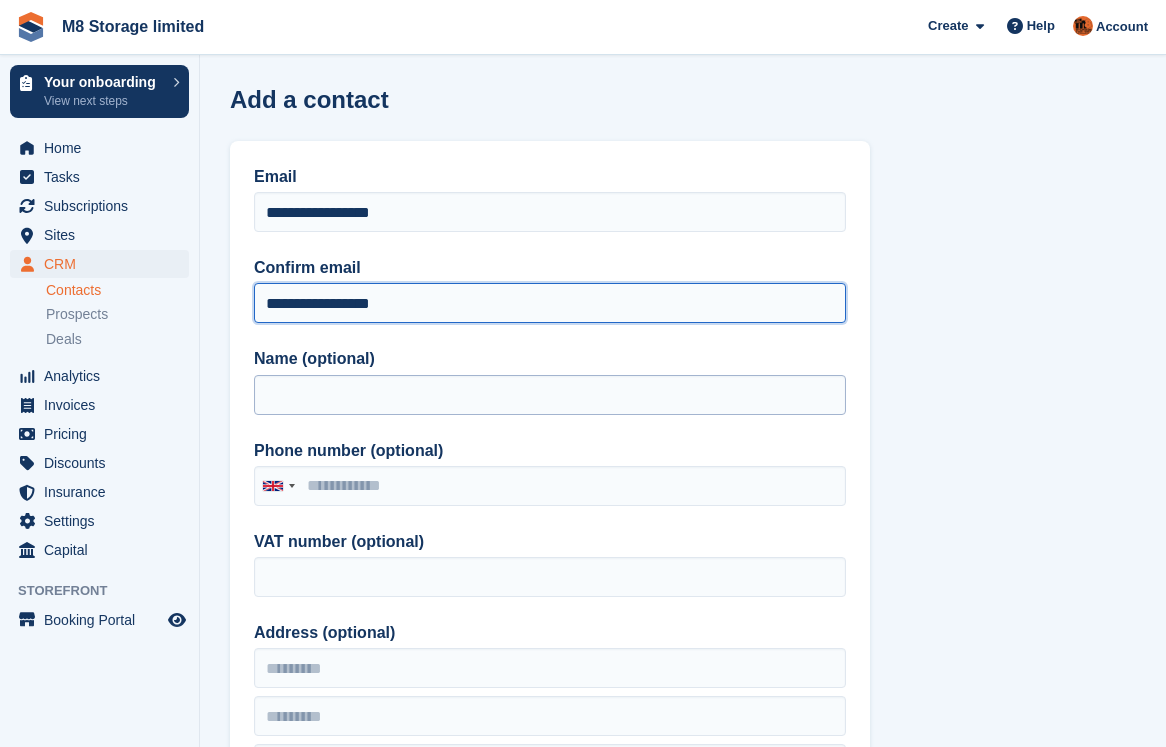 type on "**********" 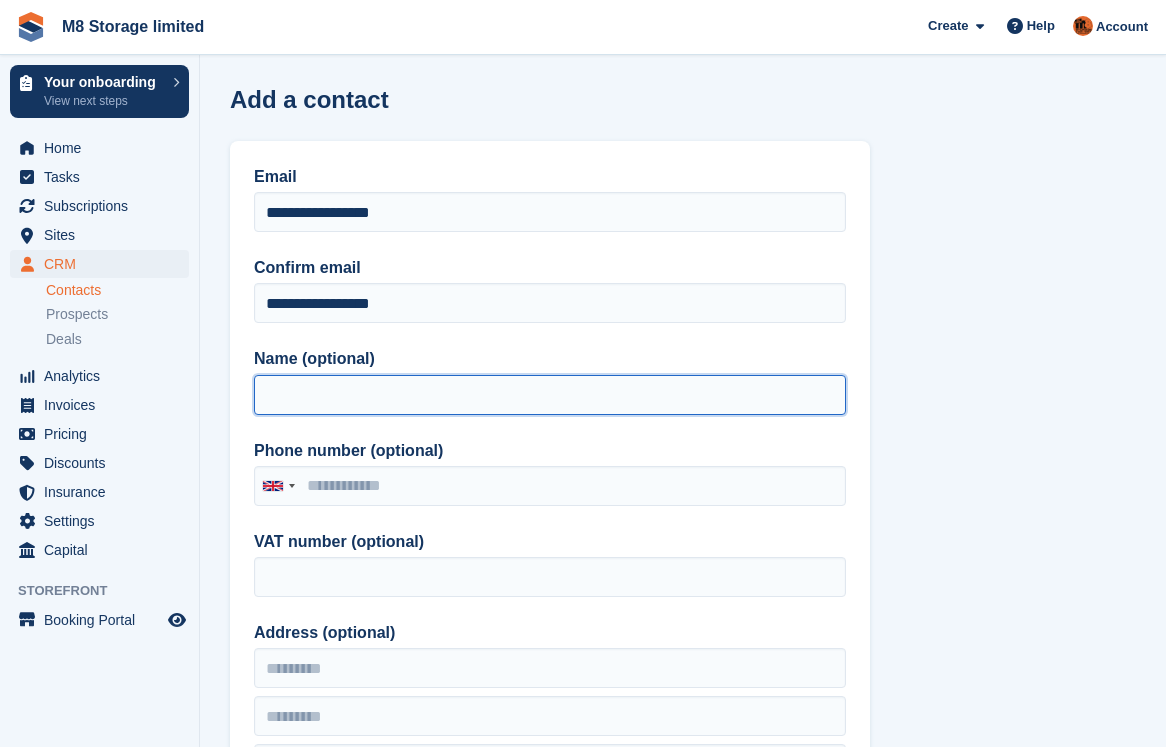 click on "Name (optional)" at bounding box center (550, 395) 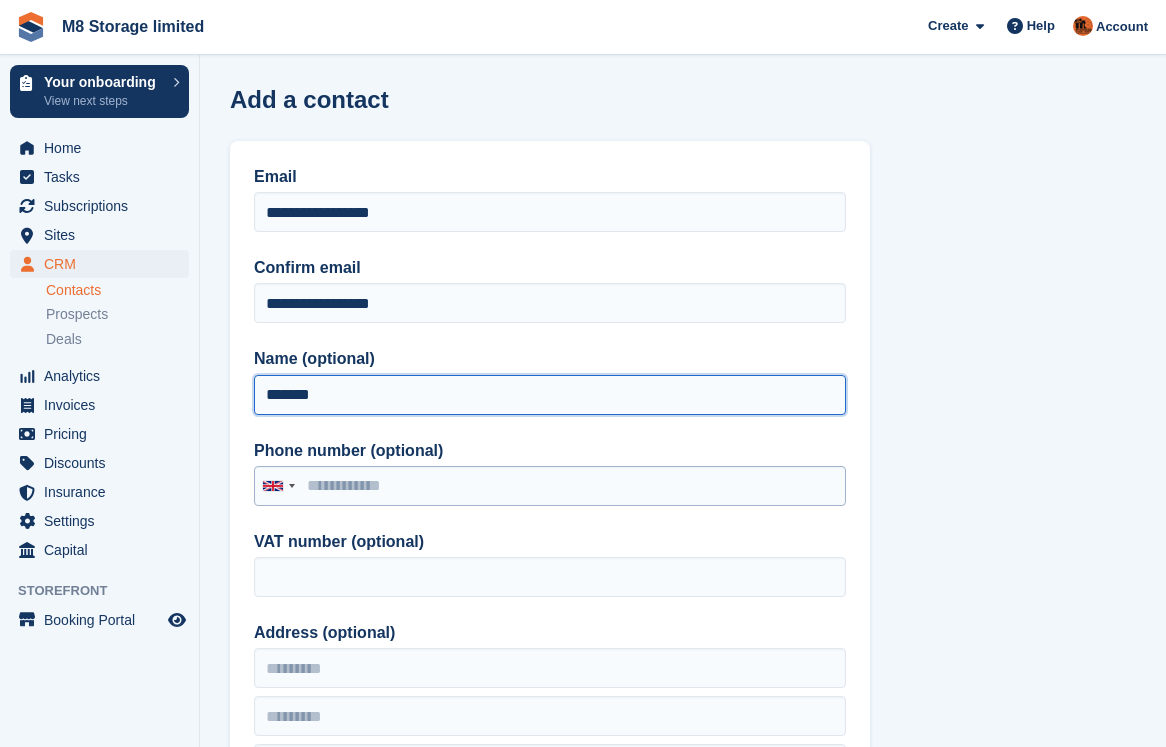 type on "*******" 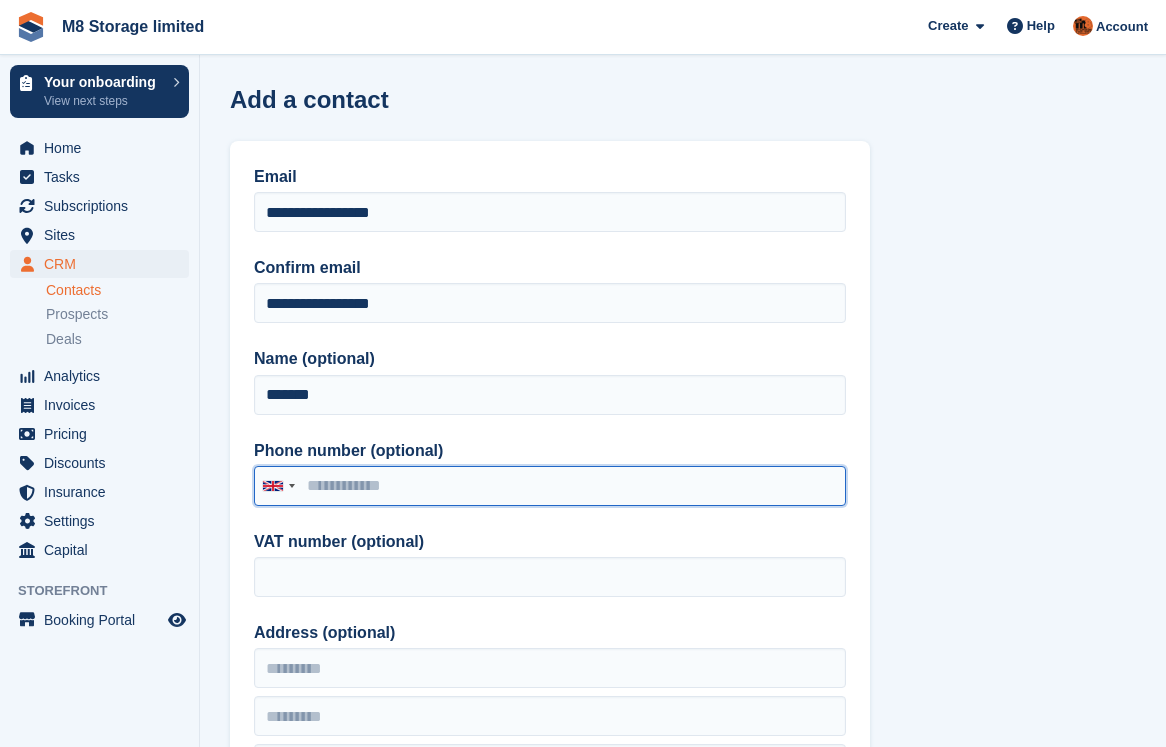 click on "Phone number (optional)" at bounding box center (550, 486) 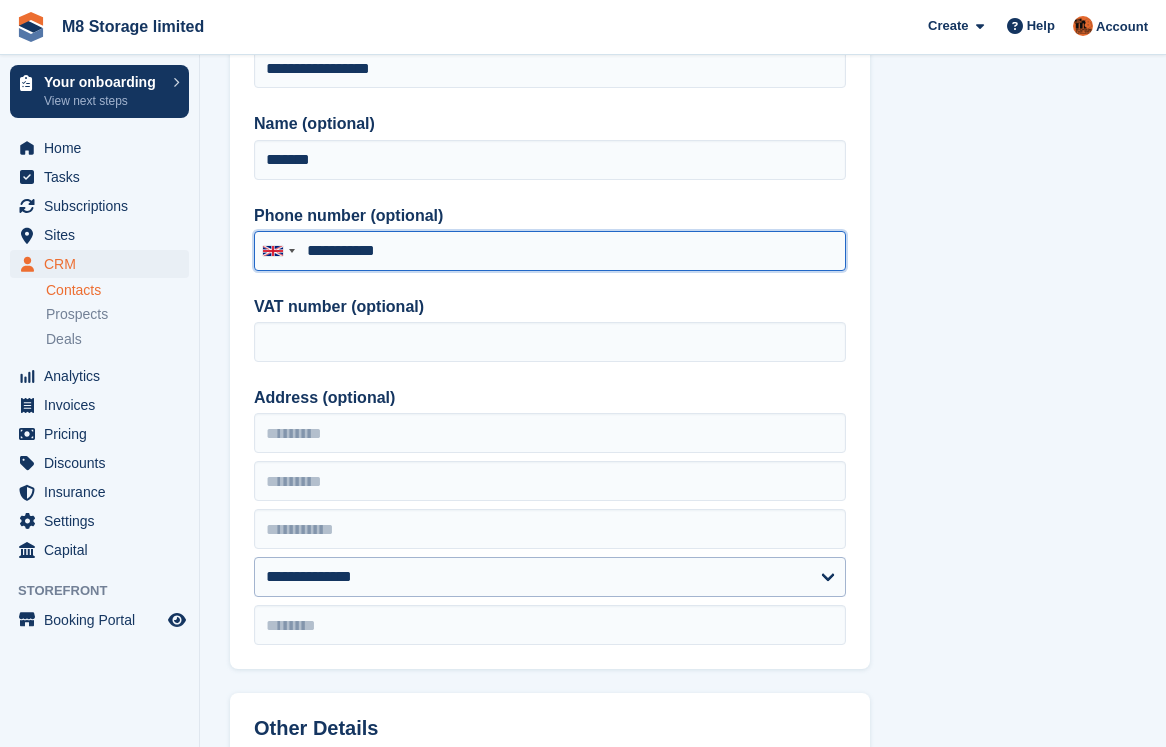 scroll, scrollTop: 300, scrollLeft: 0, axis: vertical 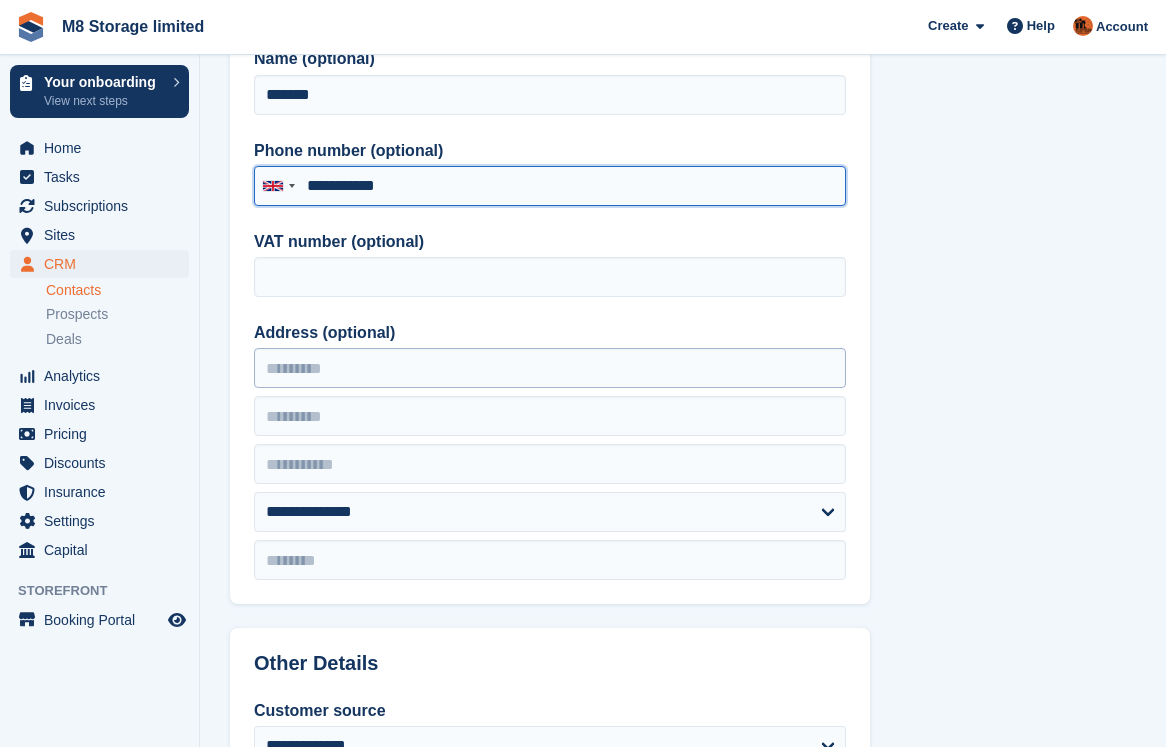 type on "**********" 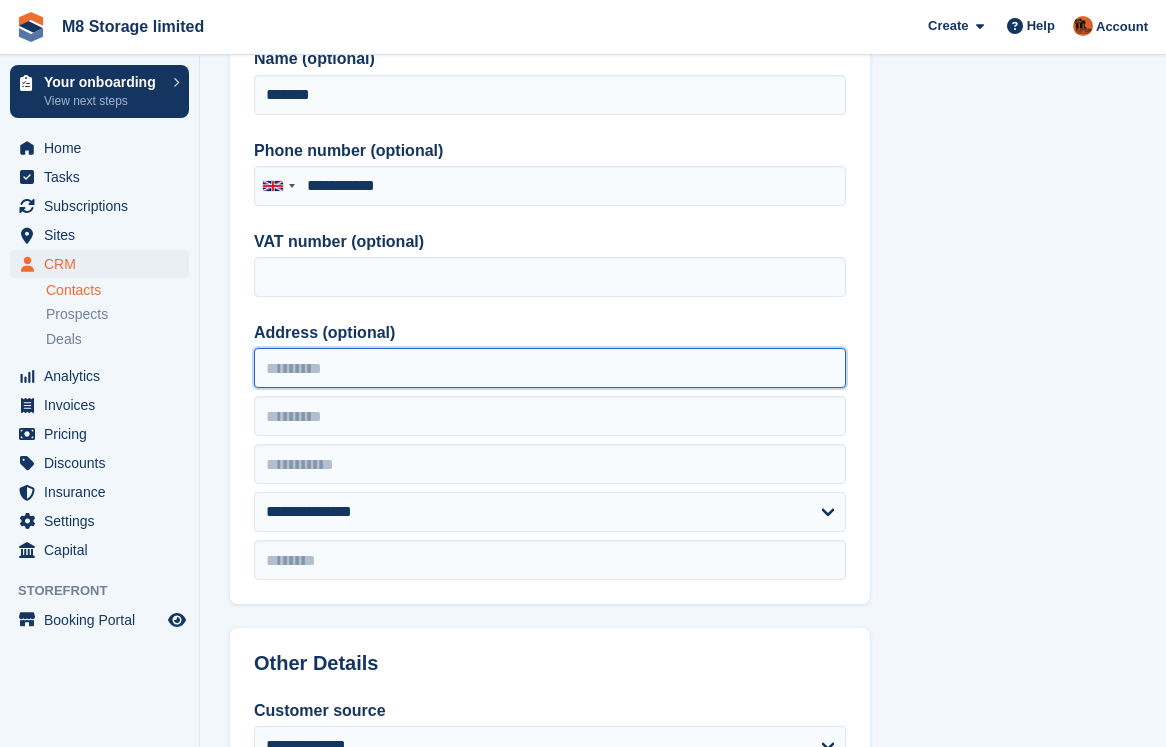 click on "Address (optional)" at bounding box center (550, 368) 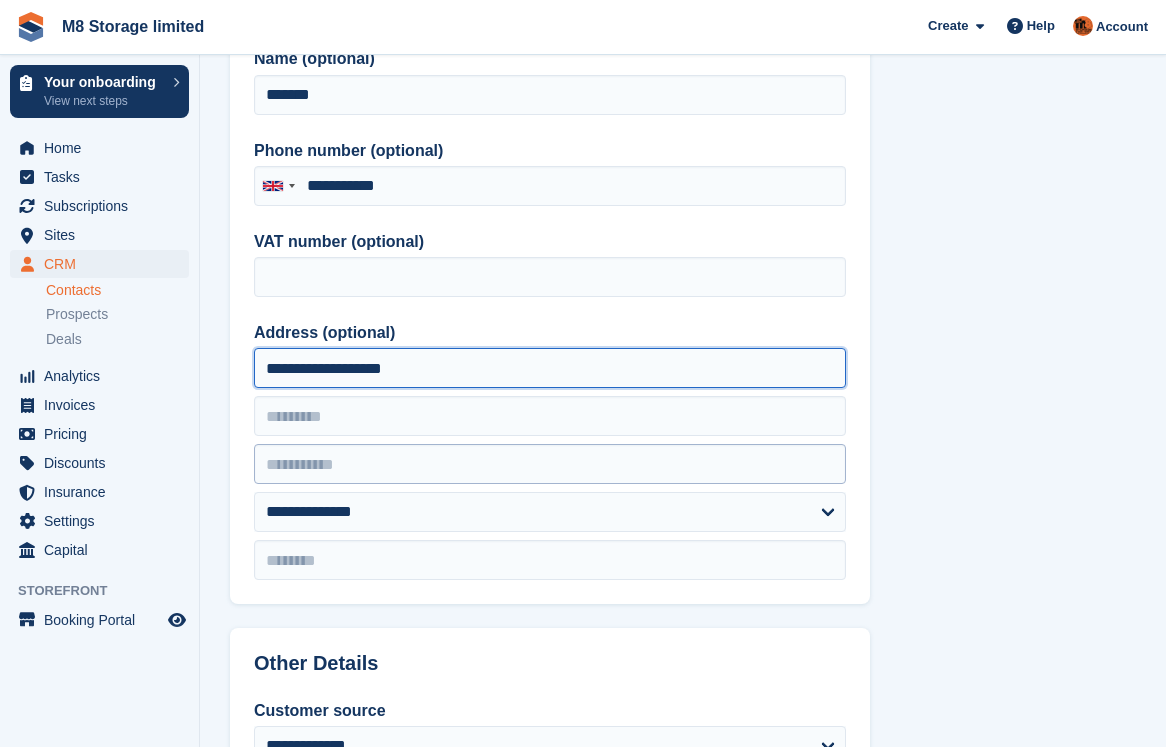 type on "**********" 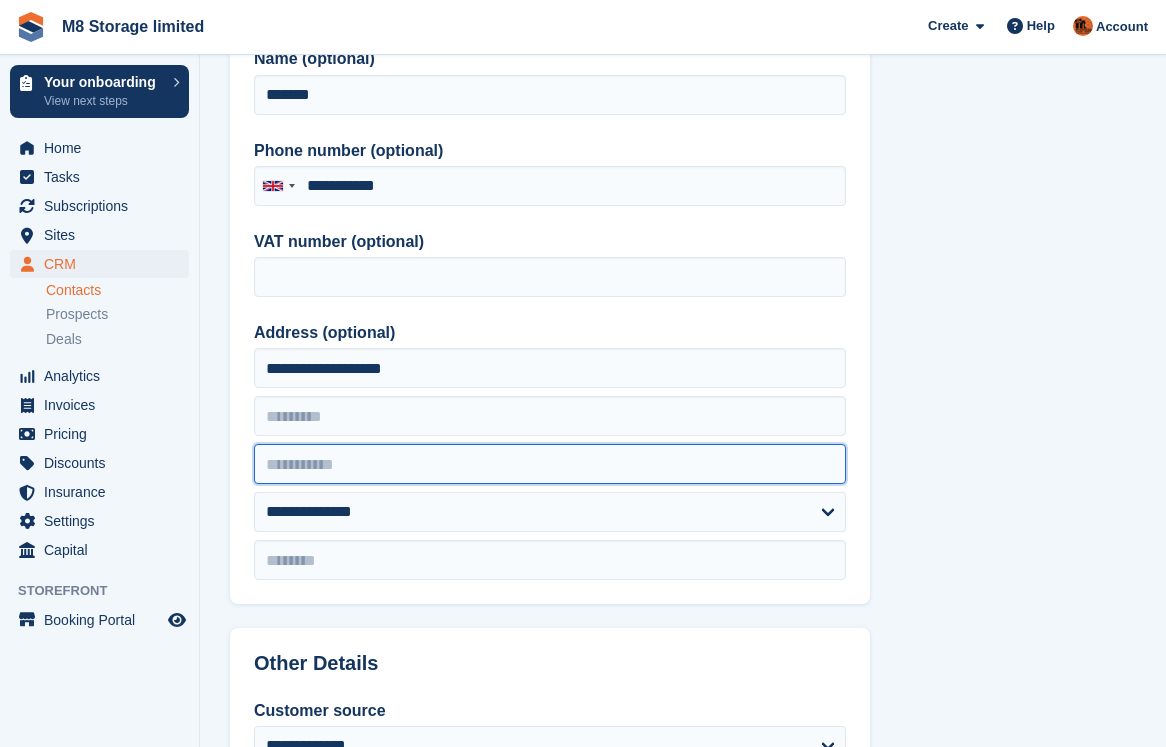 click at bounding box center (550, 464) 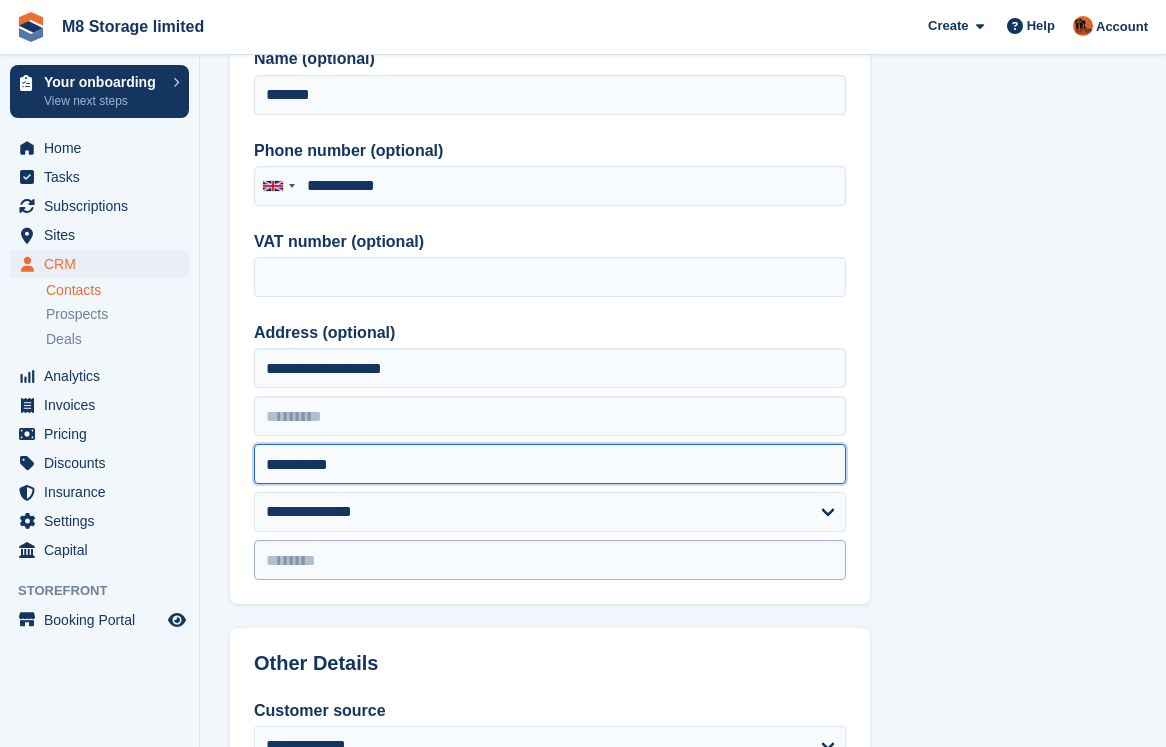 type on "**********" 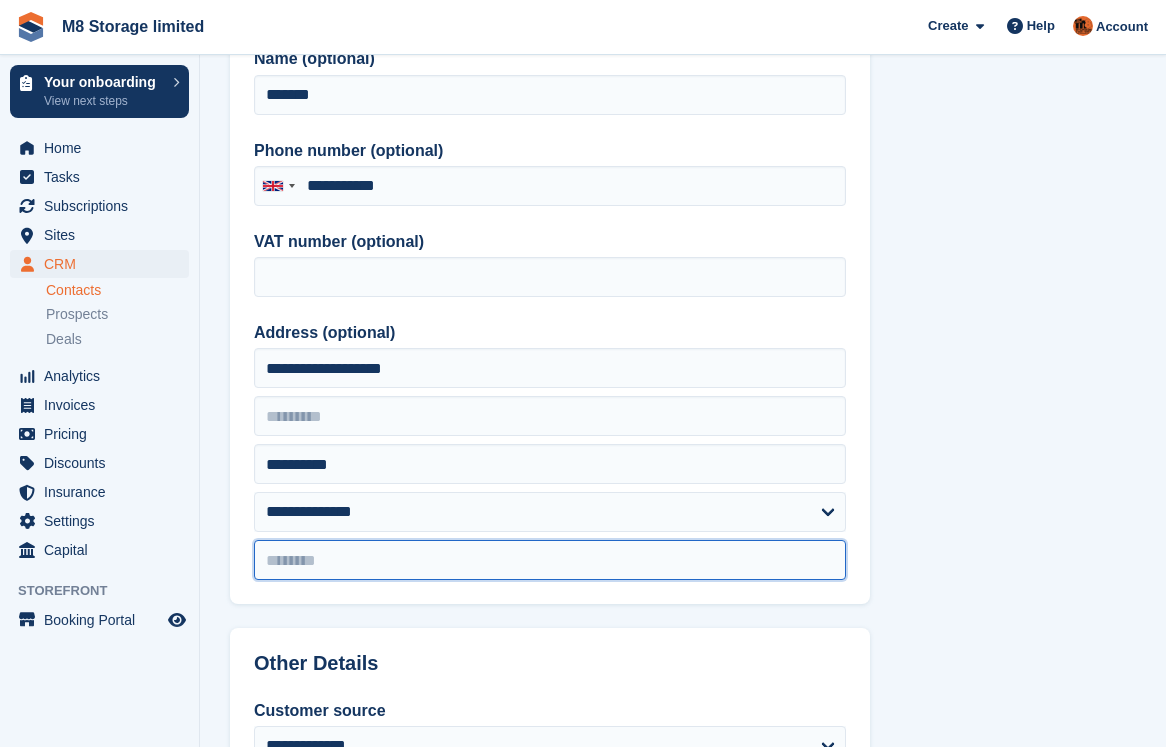 click at bounding box center [550, 560] 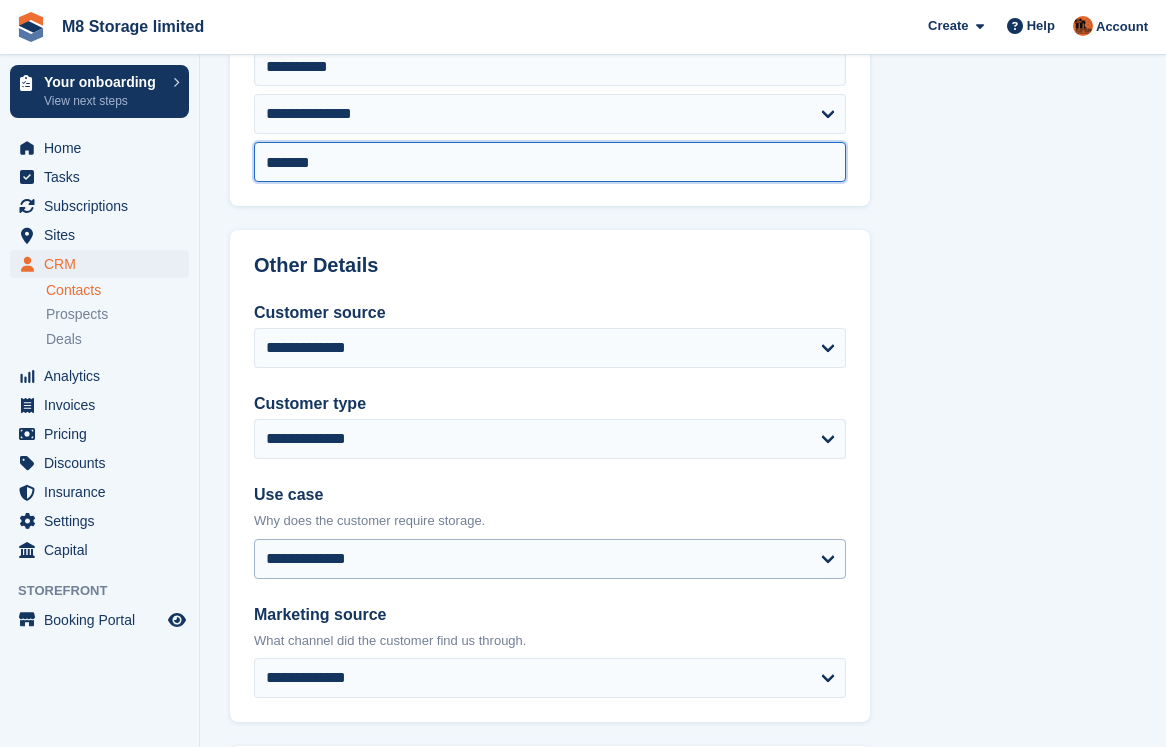 scroll, scrollTop: 700, scrollLeft: 0, axis: vertical 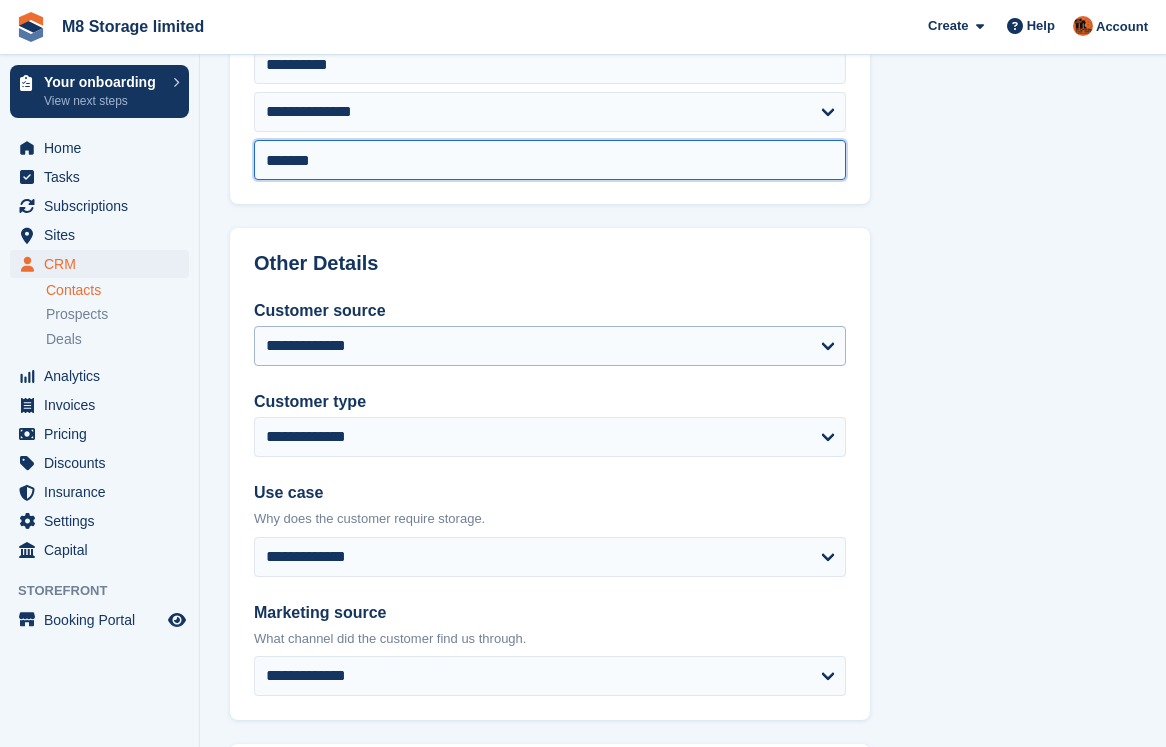 type on "*******" 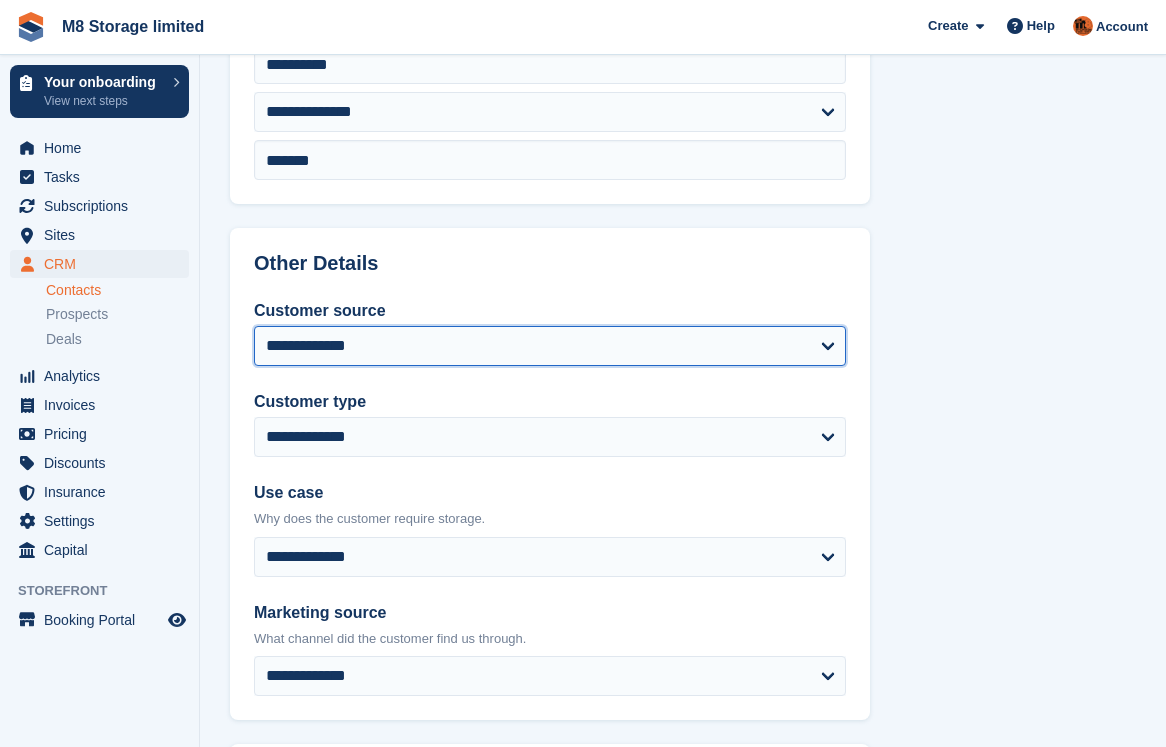 click on "**********" at bounding box center [550, 346] 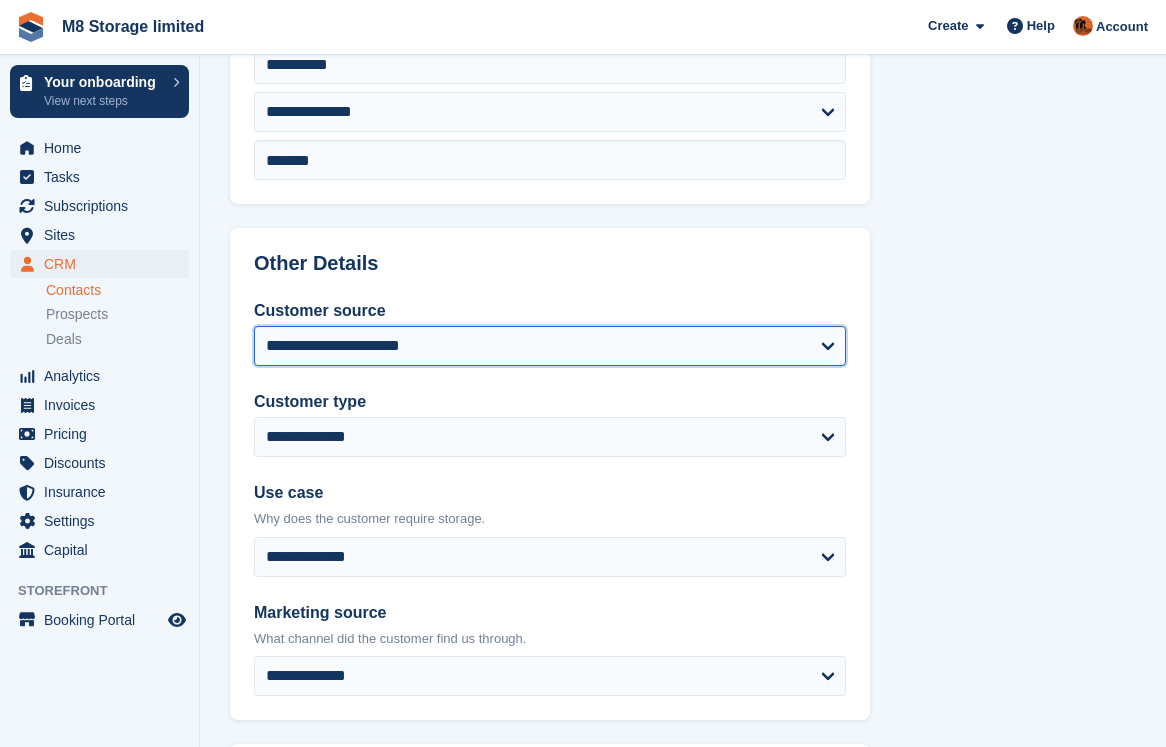 click on "**********" at bounding box center [550, 346] 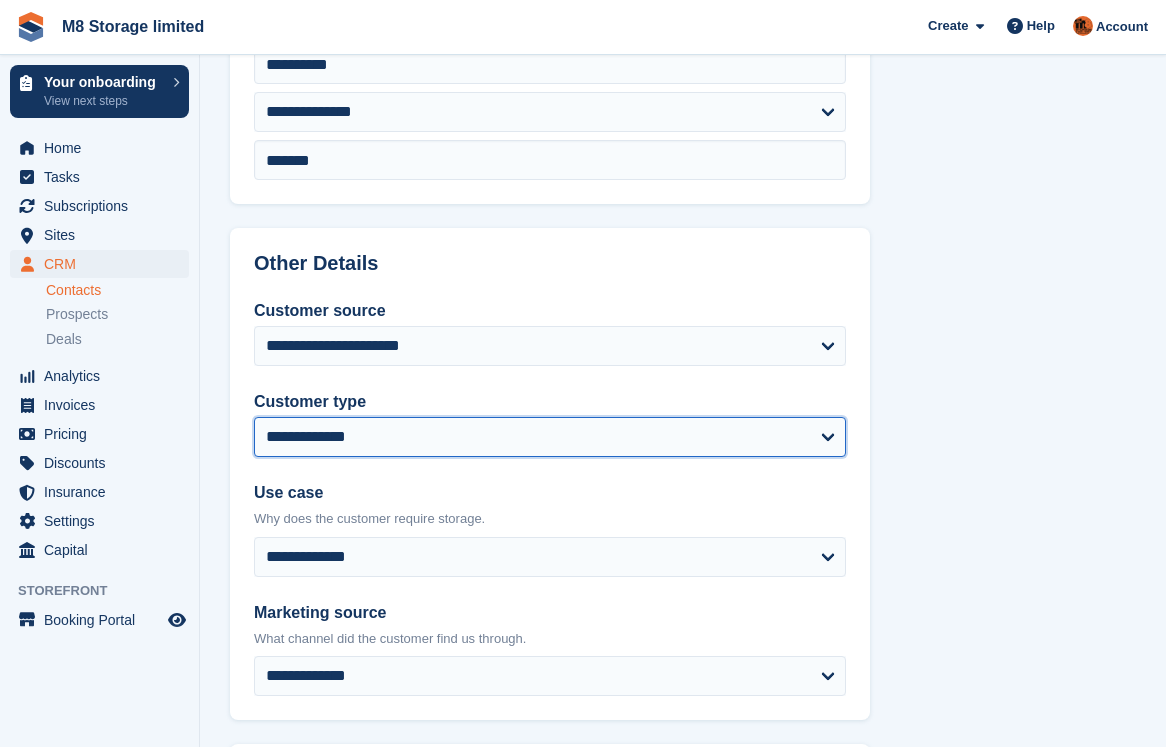 click on "**********" at bounding box center (550, 437) 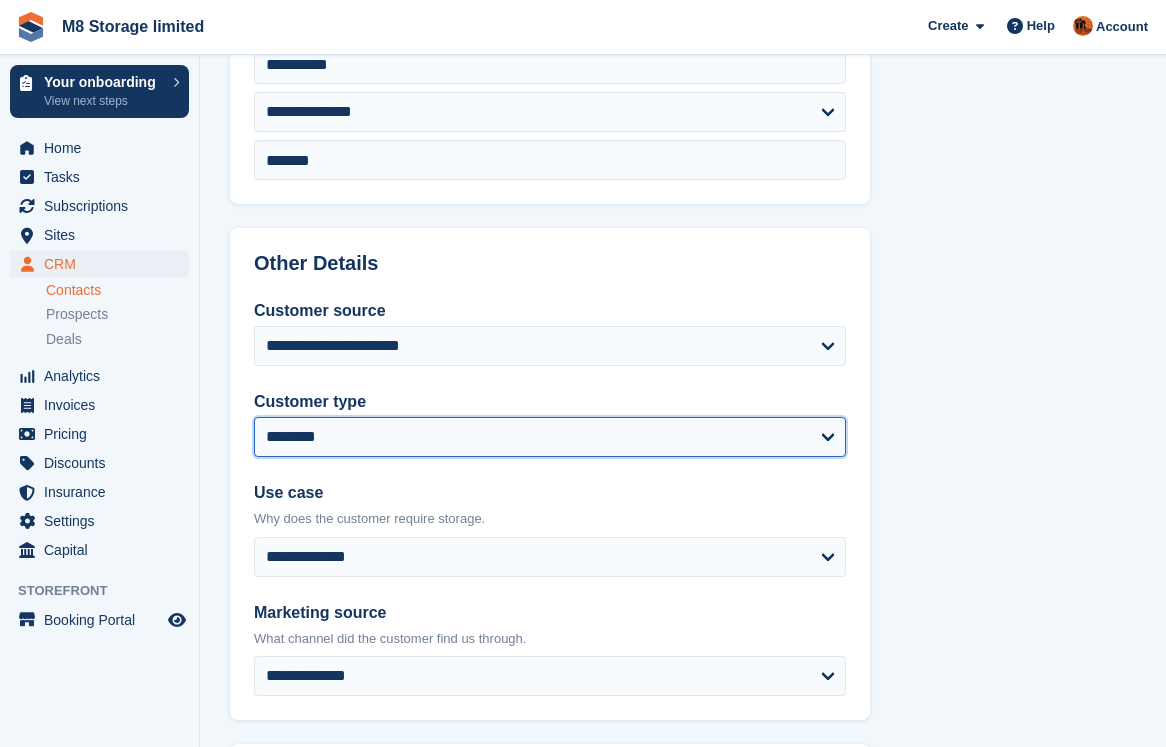 click on "**********" at bounding box center [550, 437] 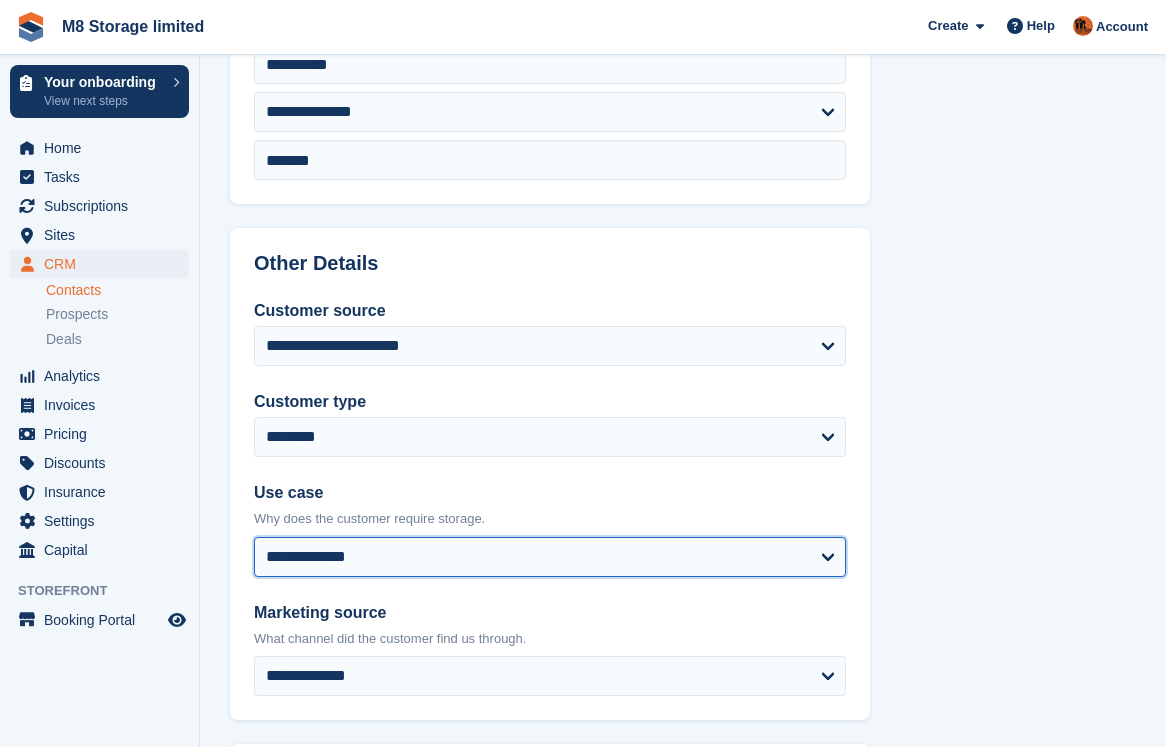 click on "**********" at bounding box center (550, 557) 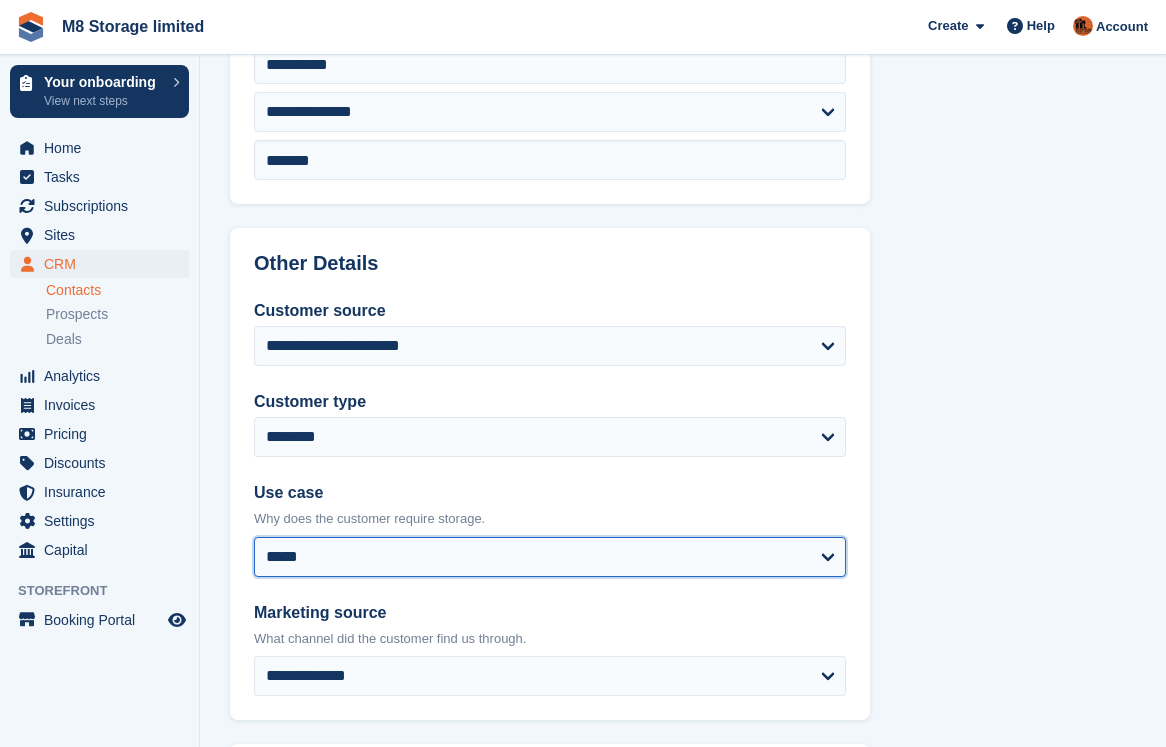 click on "**********" at bounding box center (550, 557) 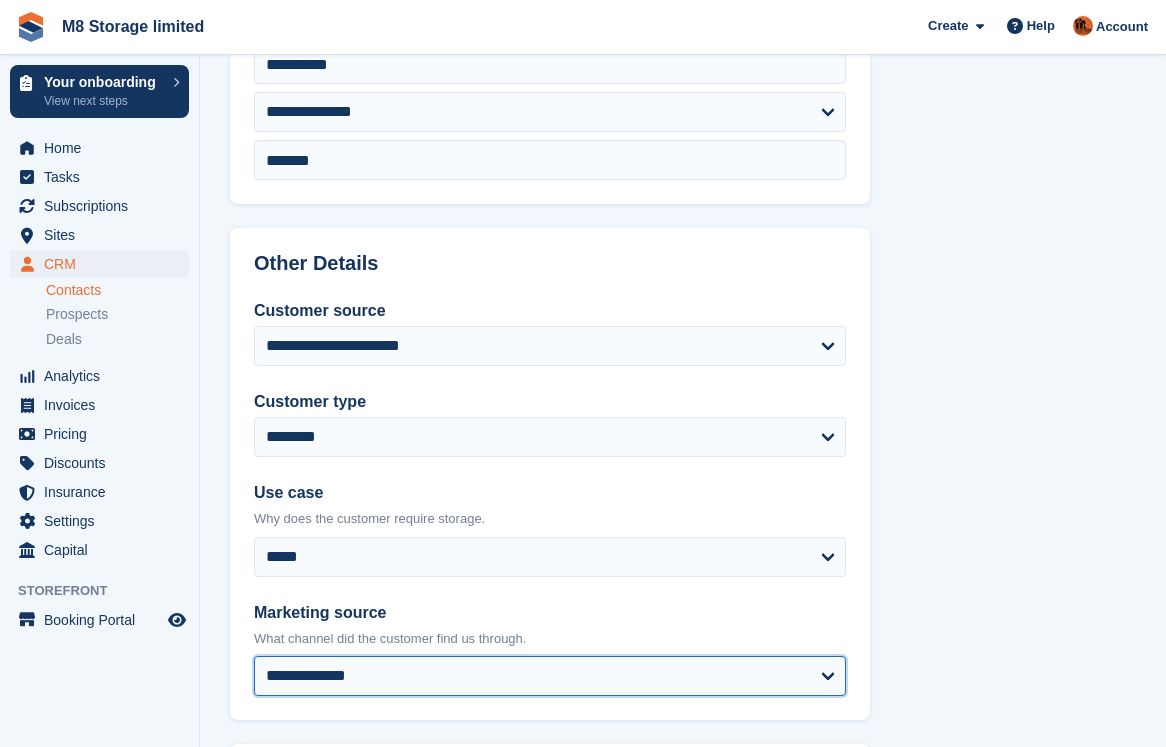 click on "**********" at bounding box center (550, 676) 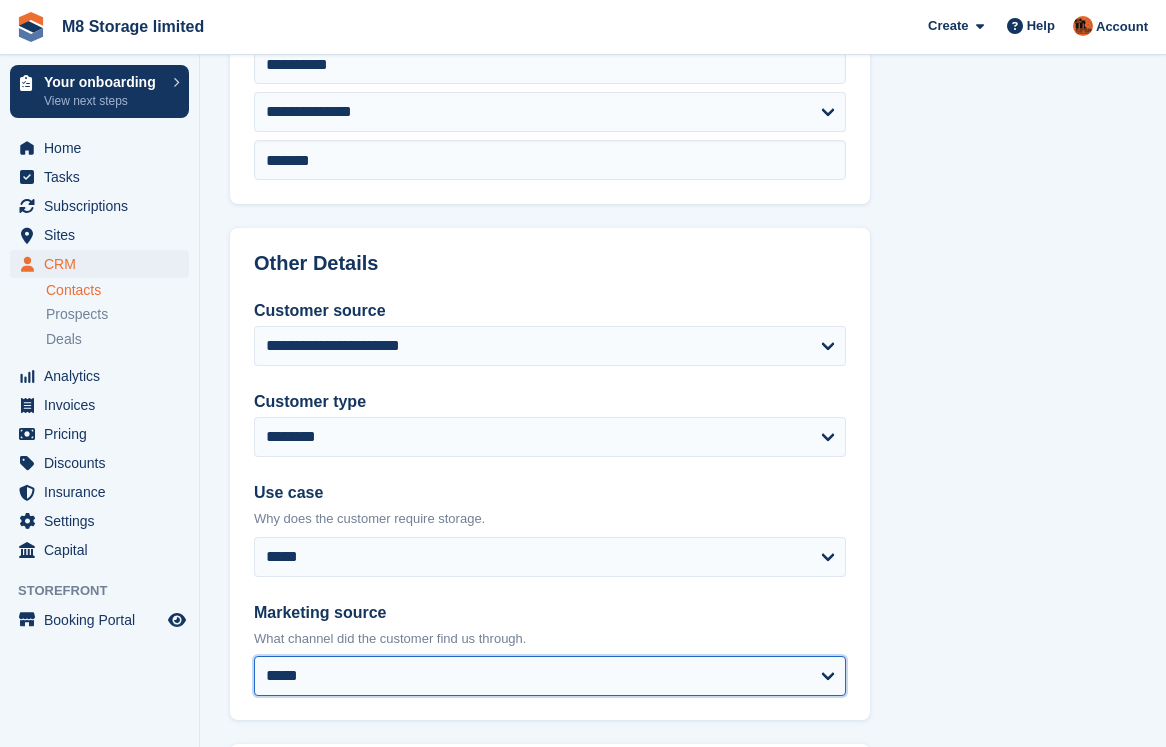 click on "**********" at bounding box center [550, 676] 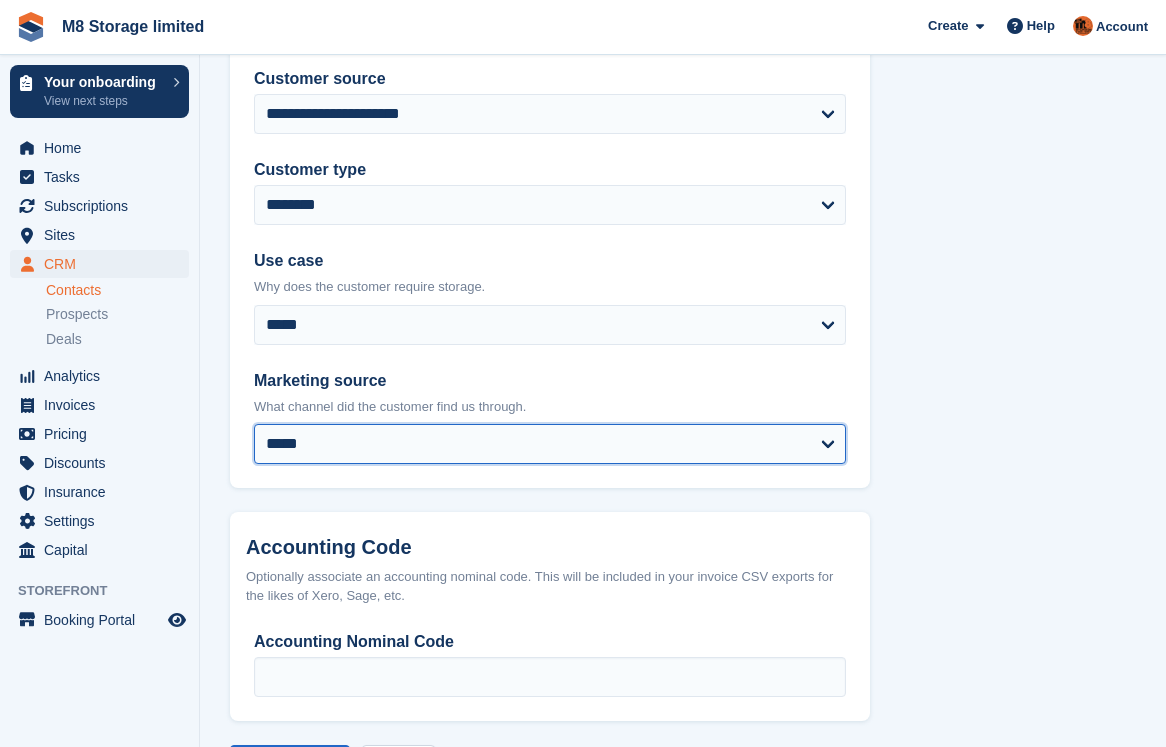 scroll, scrollTop: 1016, scrollLeft: 0, axis: vertical 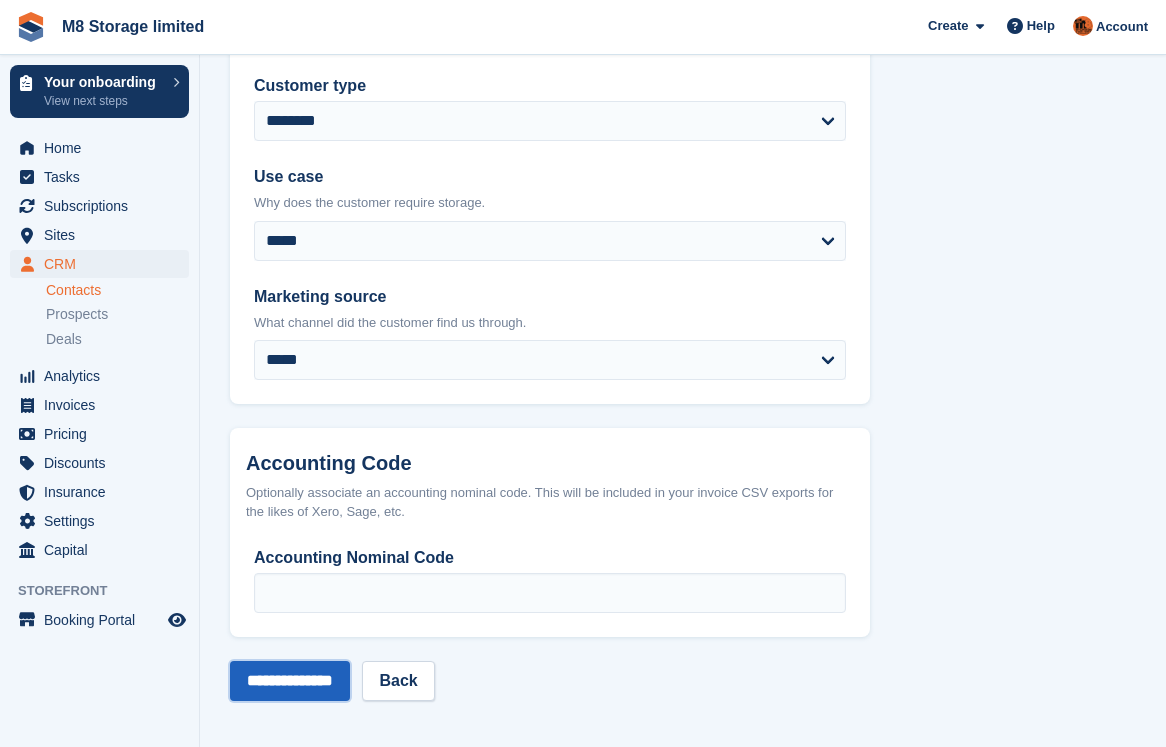 click on "**********" at bounding box center (290, 681) 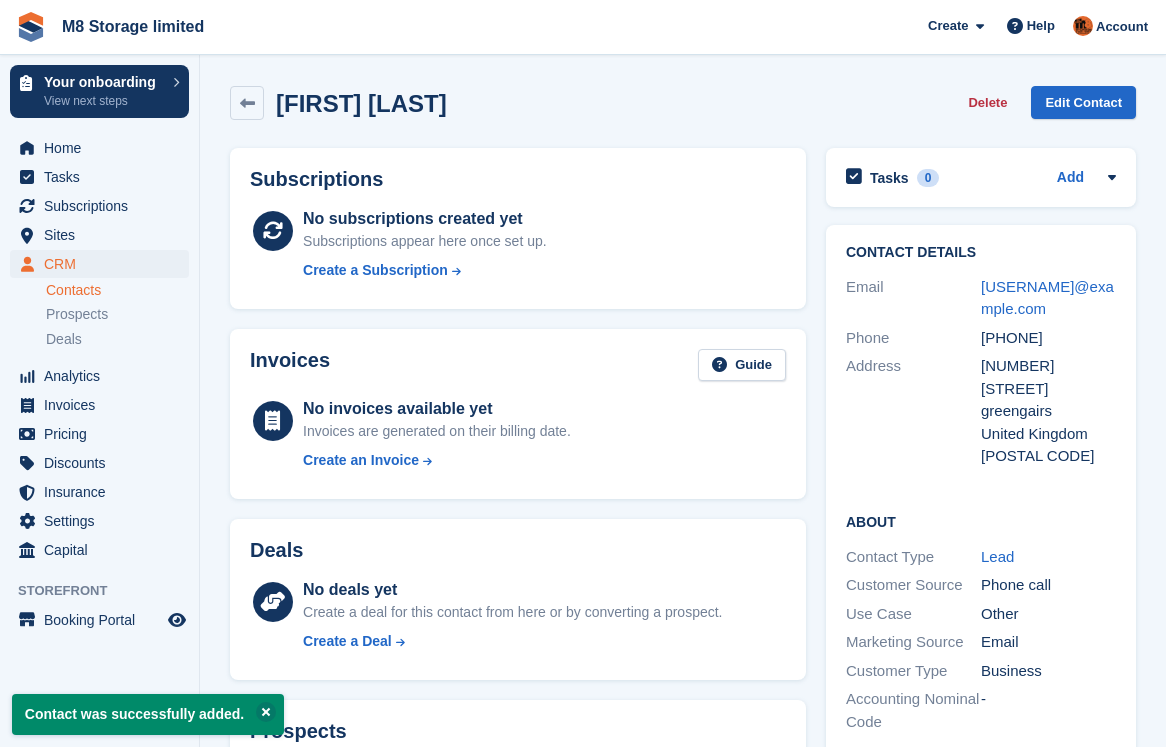 scroll, scrollTop: 0, scrollLeft: 0, axis: both 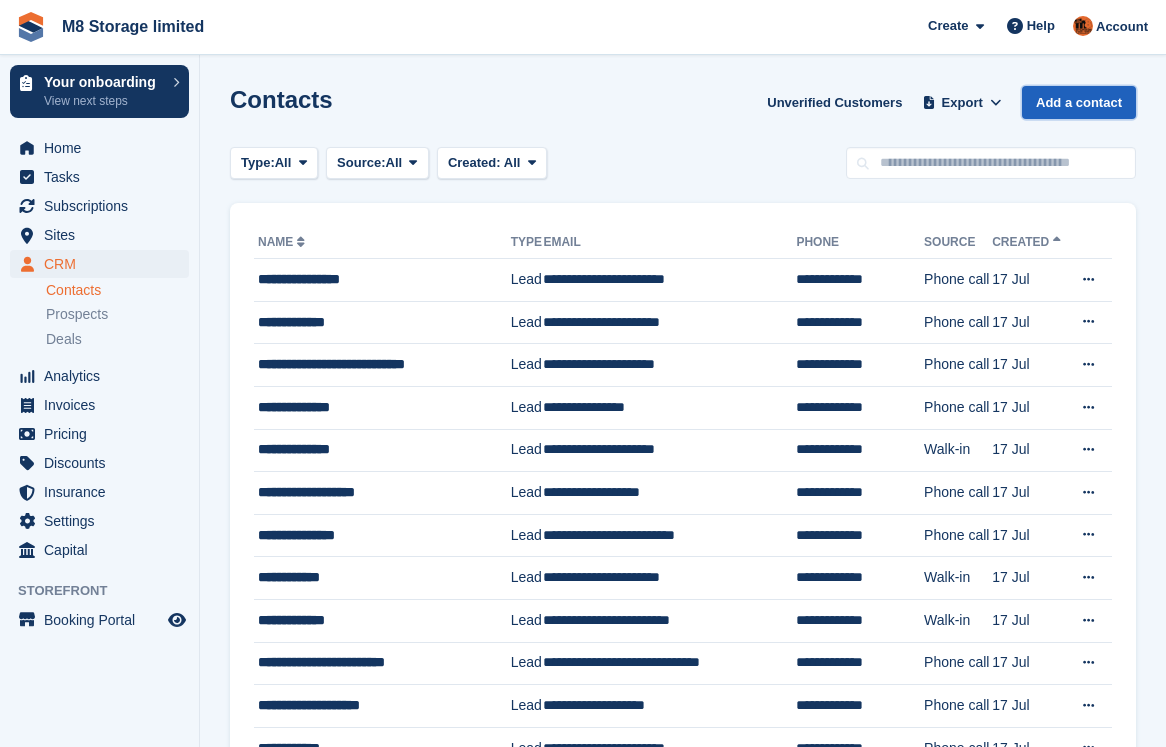 click on "Add a contact" at bounding box center [1079, 102] 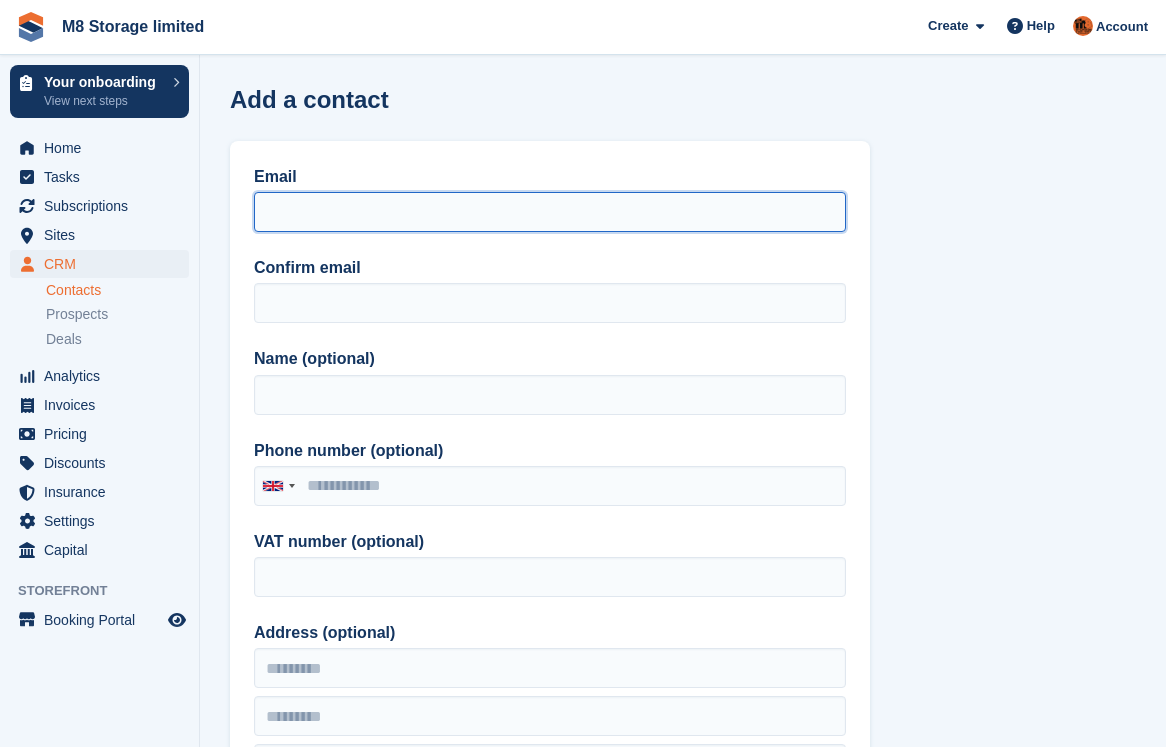 click on "Email" at bounding box center (550, 212) 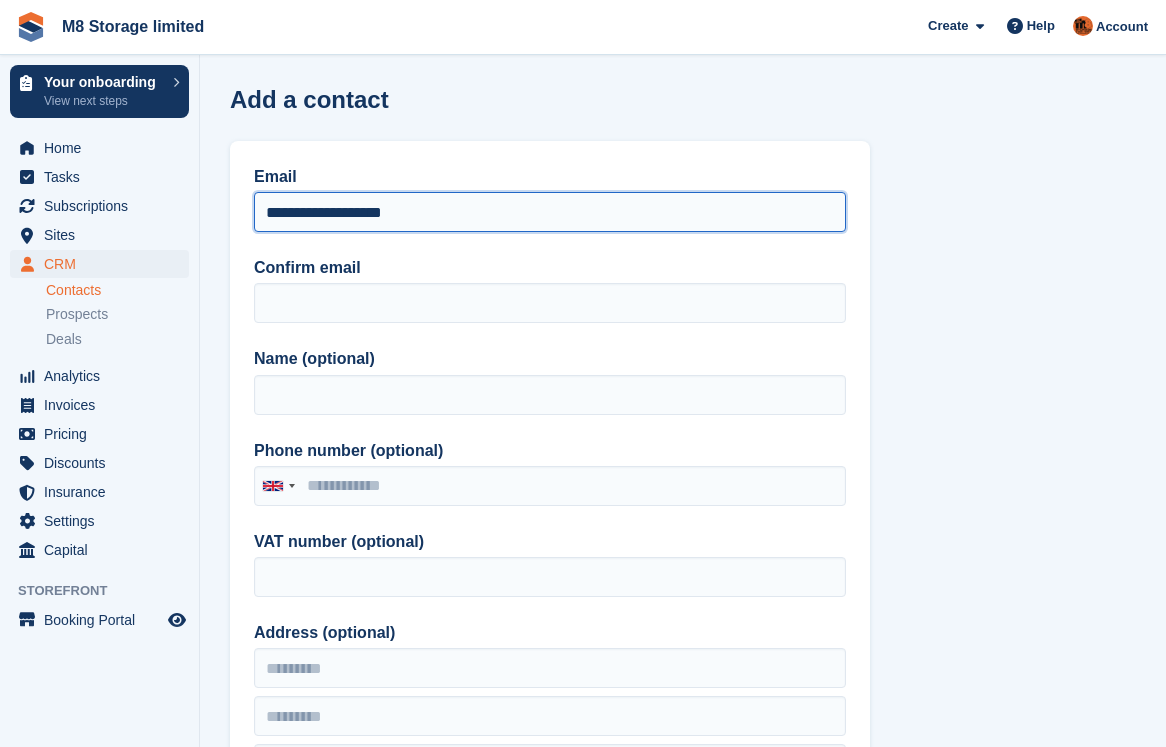 drag, startPoint x: 433, startPoint y: 213, endPoint x: 265, endPoint y: 215, distance: 168.0119 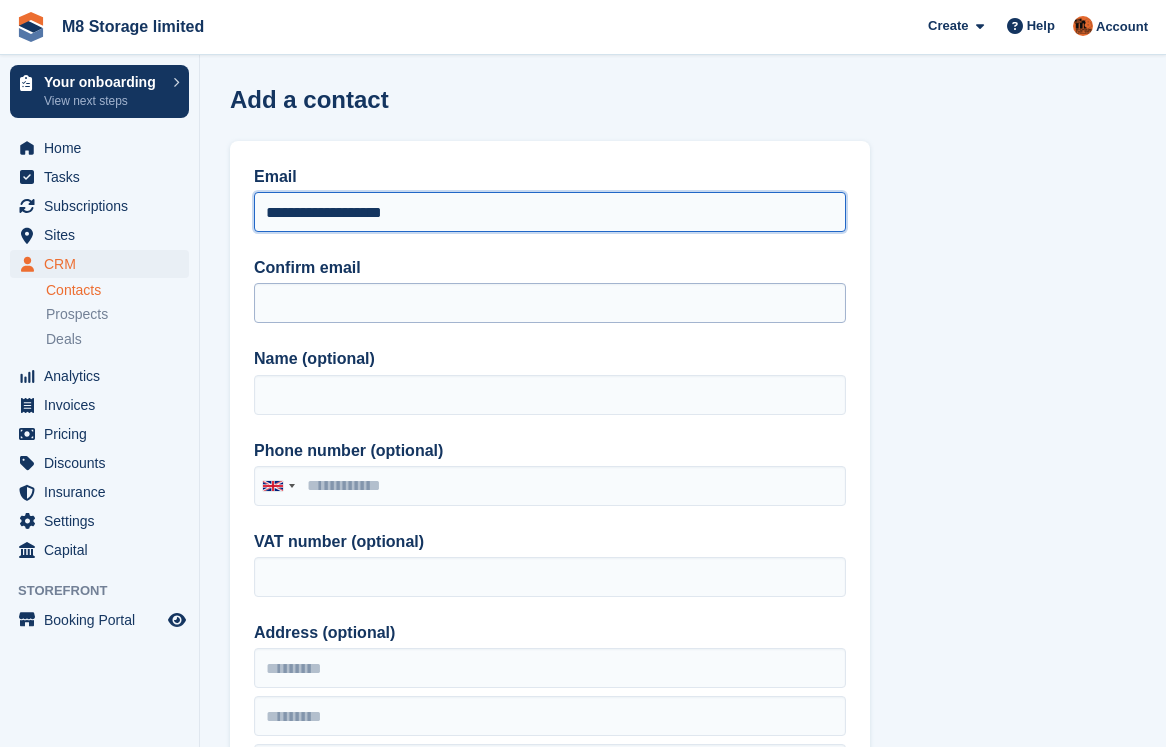 type on "**********" 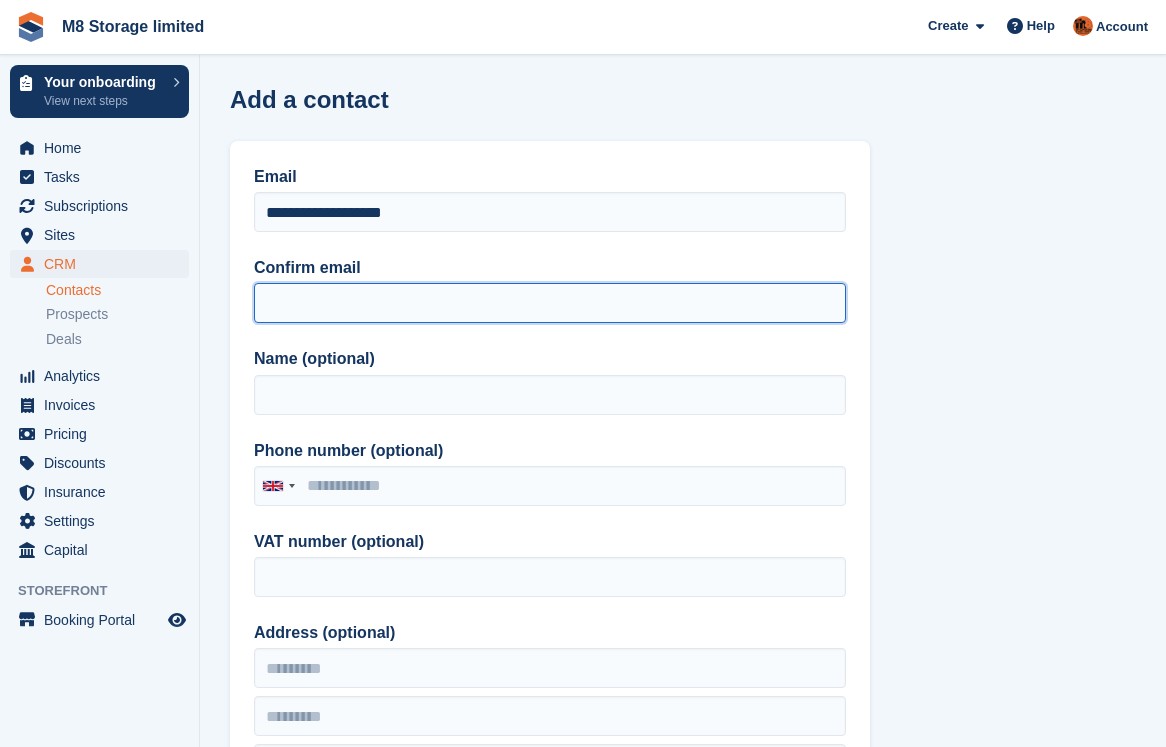 paste on "**********" 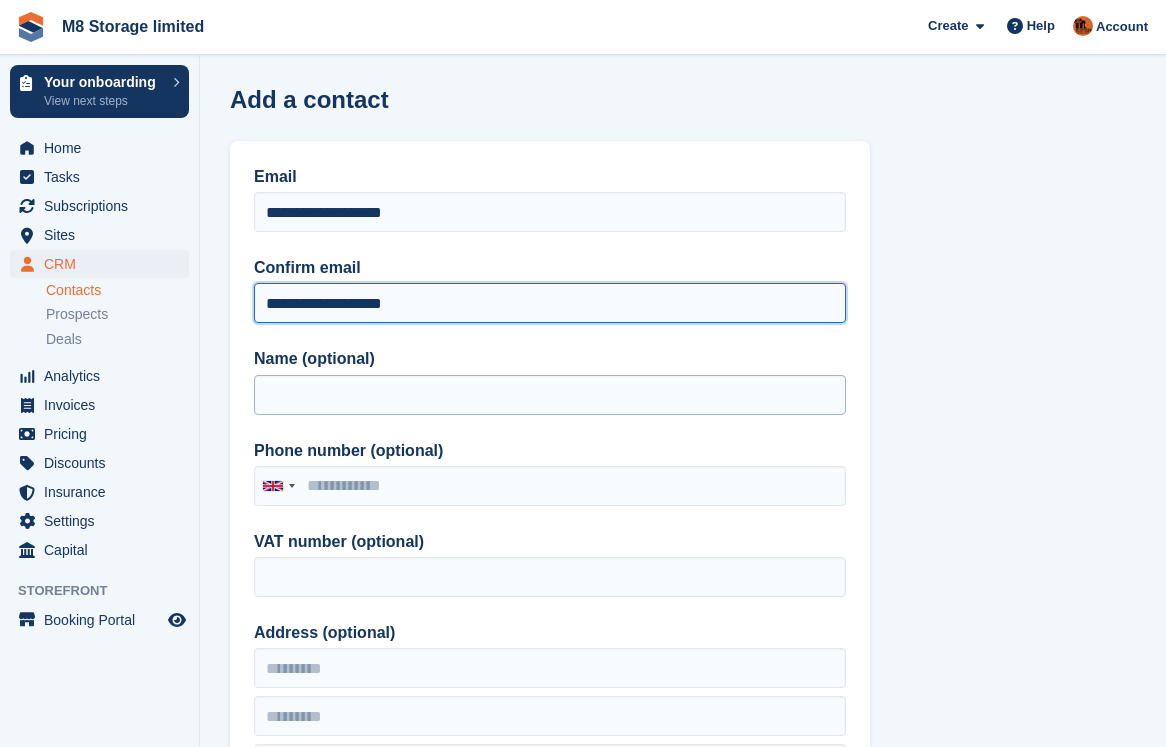 type on "**********" 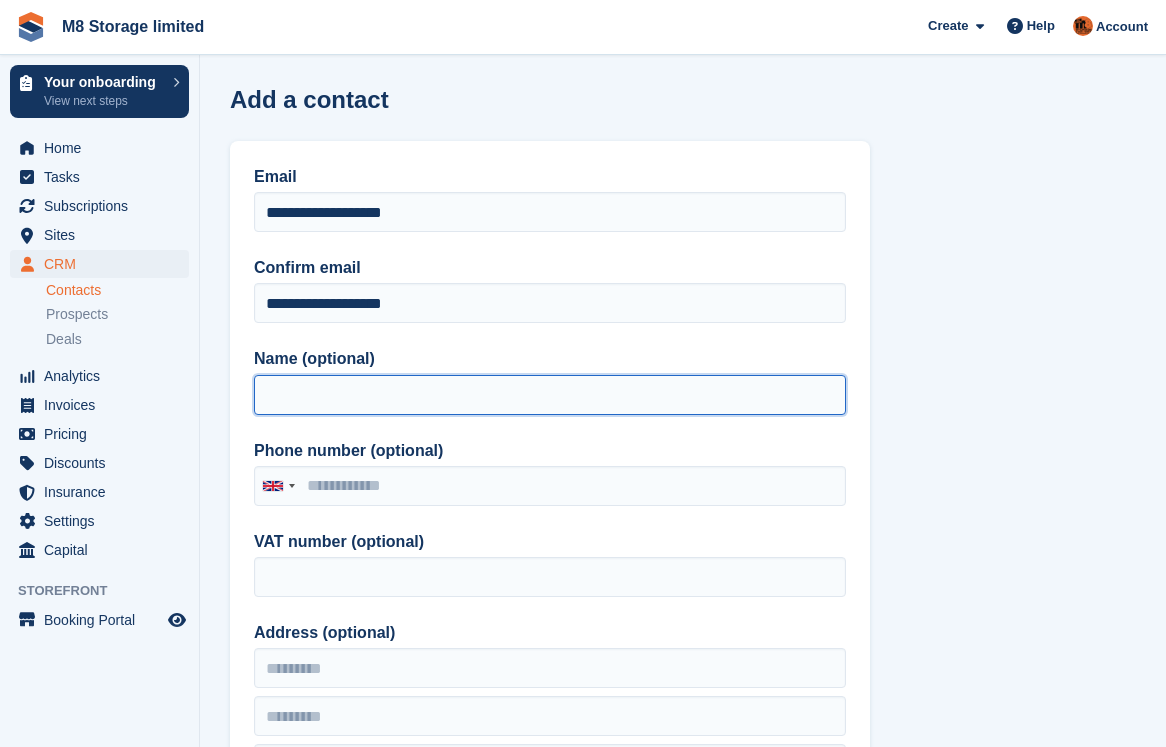 click on "Name (optional)" at bounding box center (550, 395) 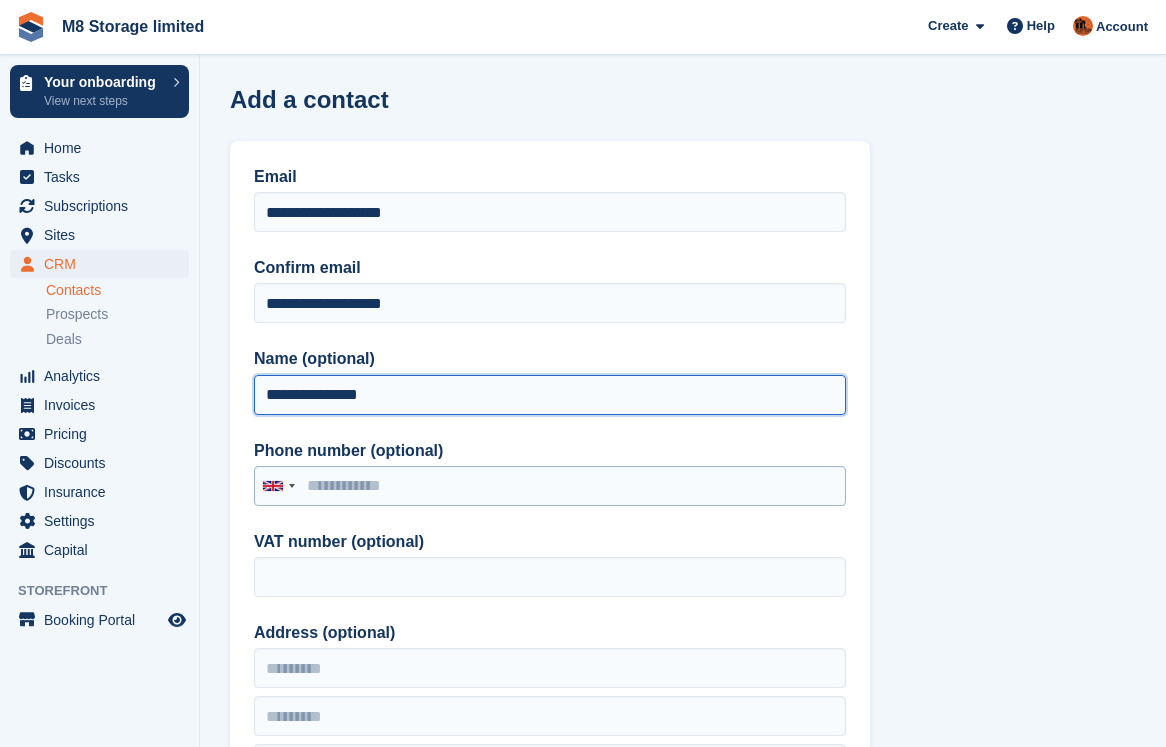 type on "**********" 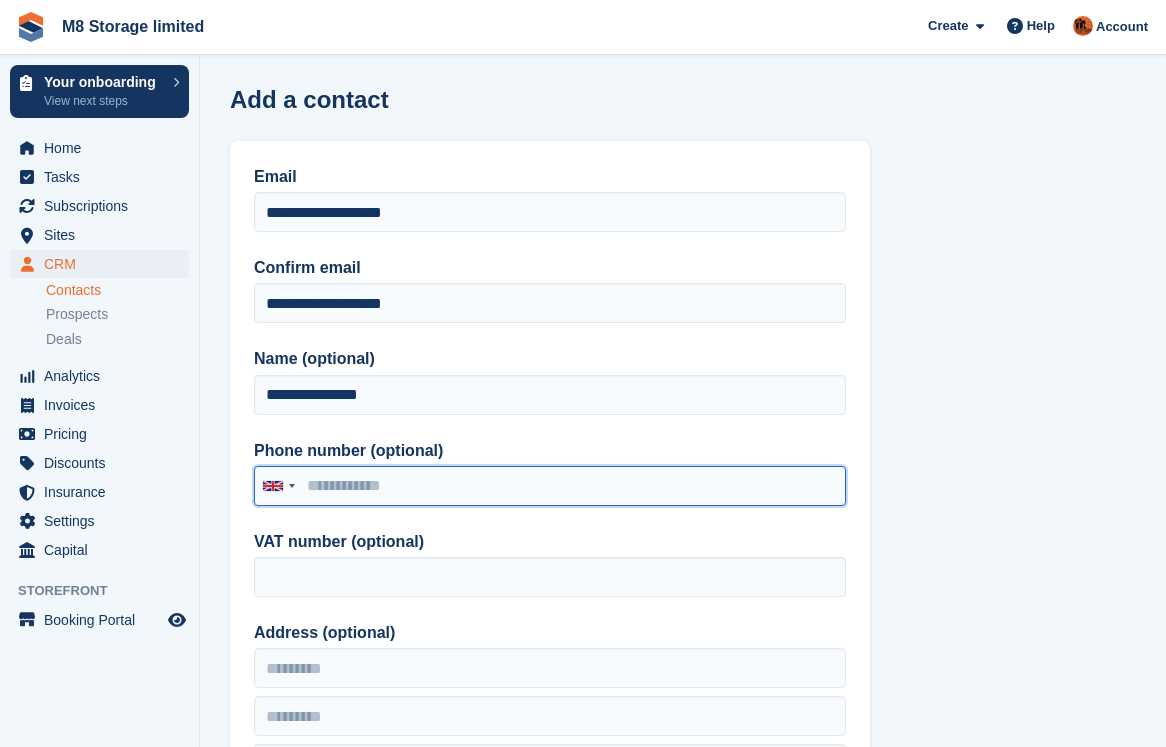 click on "Phone number (optional)" at bounding box center [550, 486] 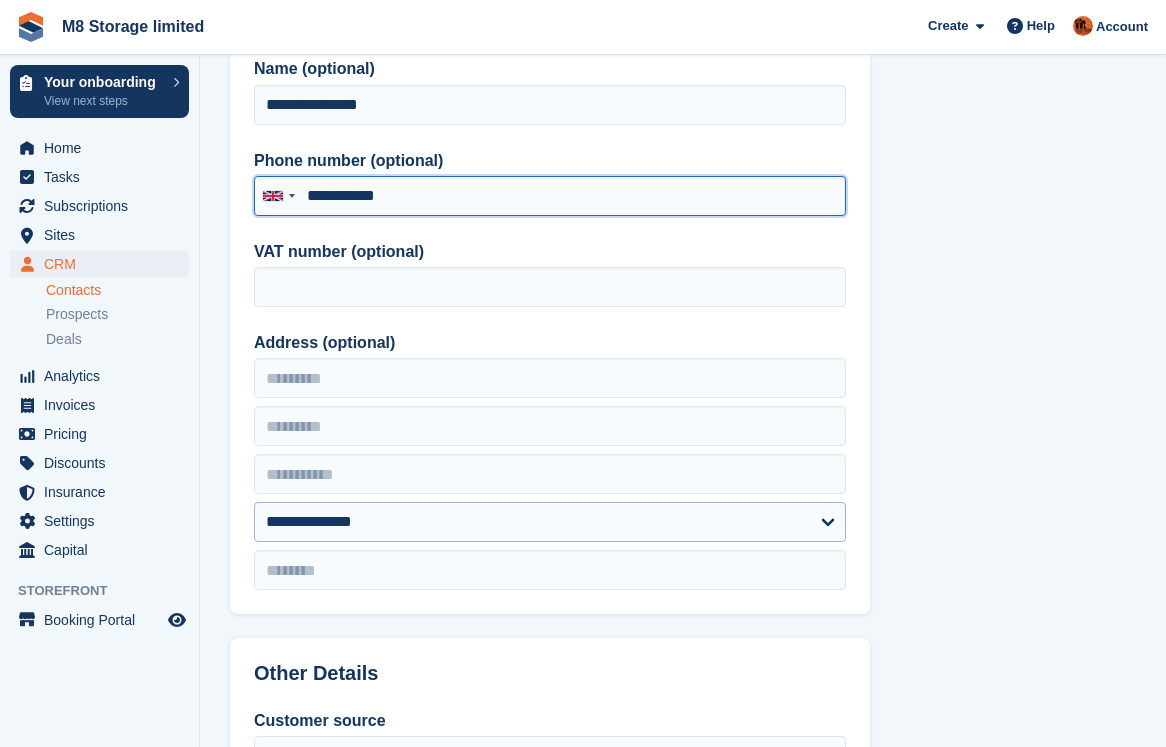 scroll, scrollTop: 300, scrollLeft: 0, axis: vertical 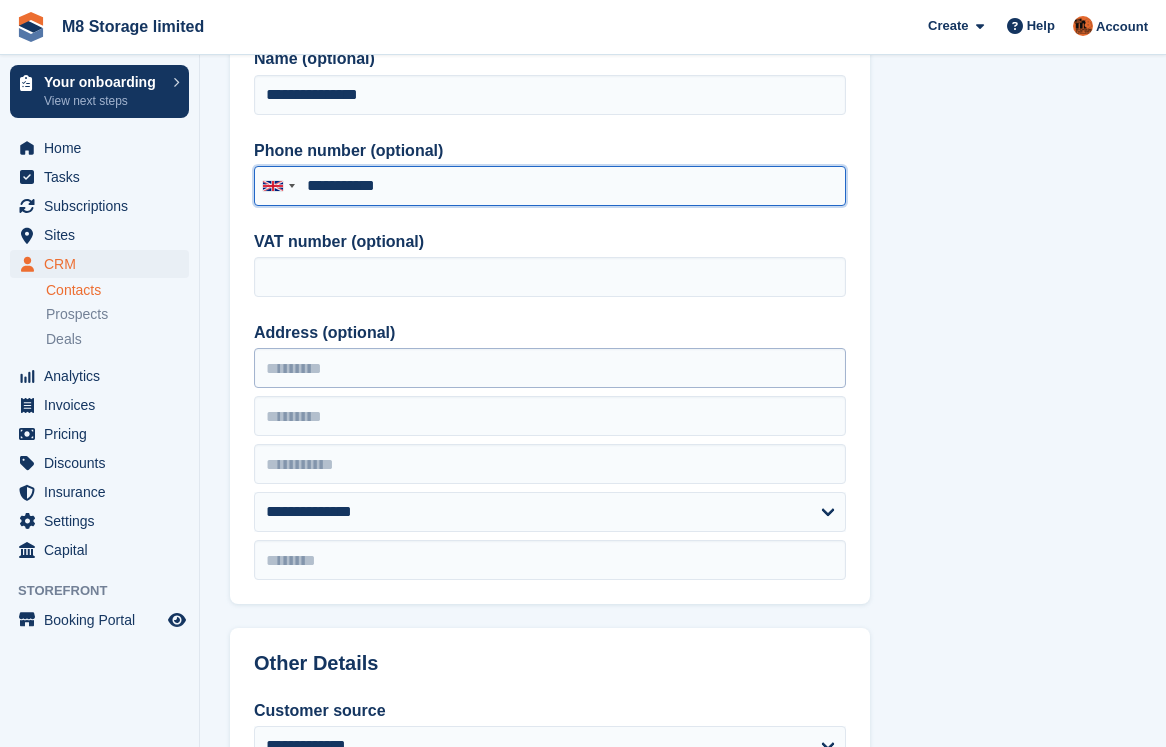 type on "**********" 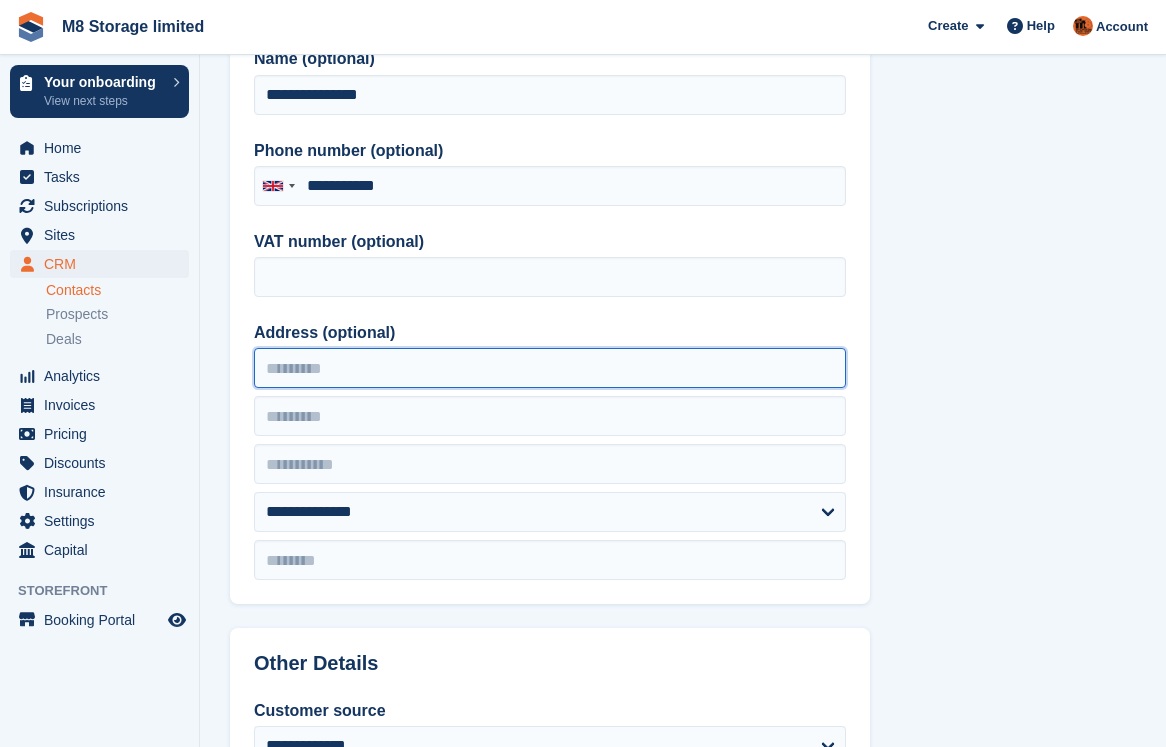 click on "Address (optional)" at bounding box center (550, 368) 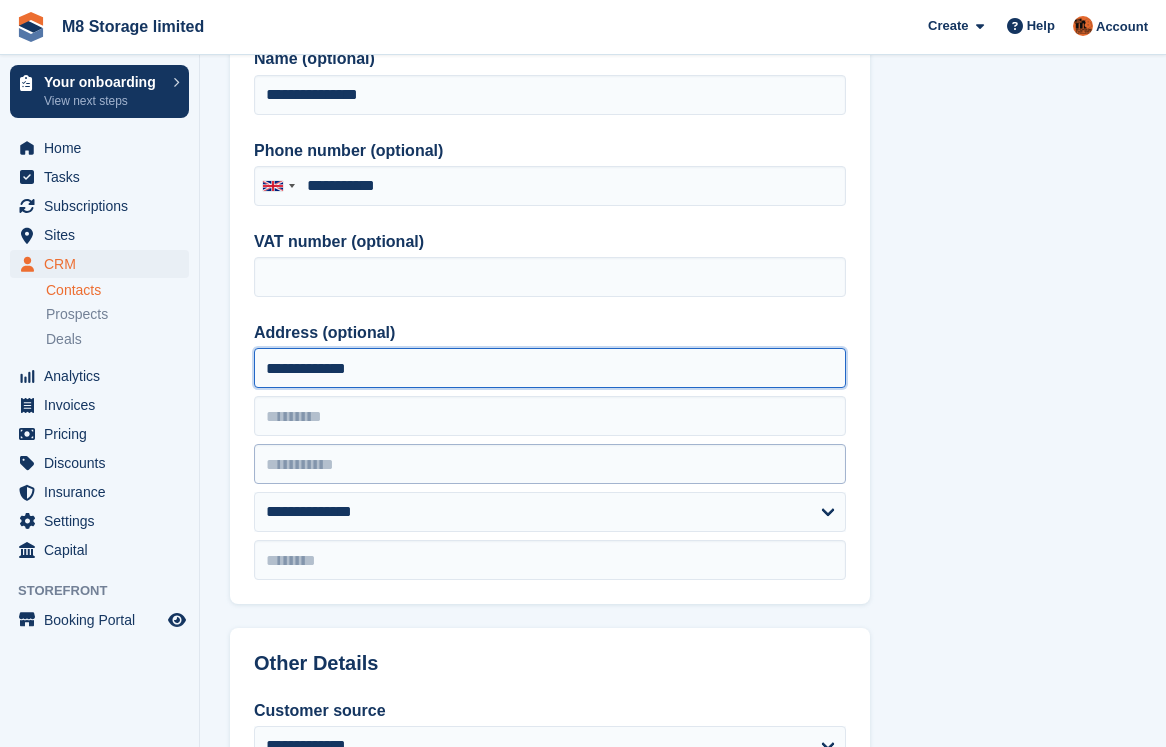 type on "**********" 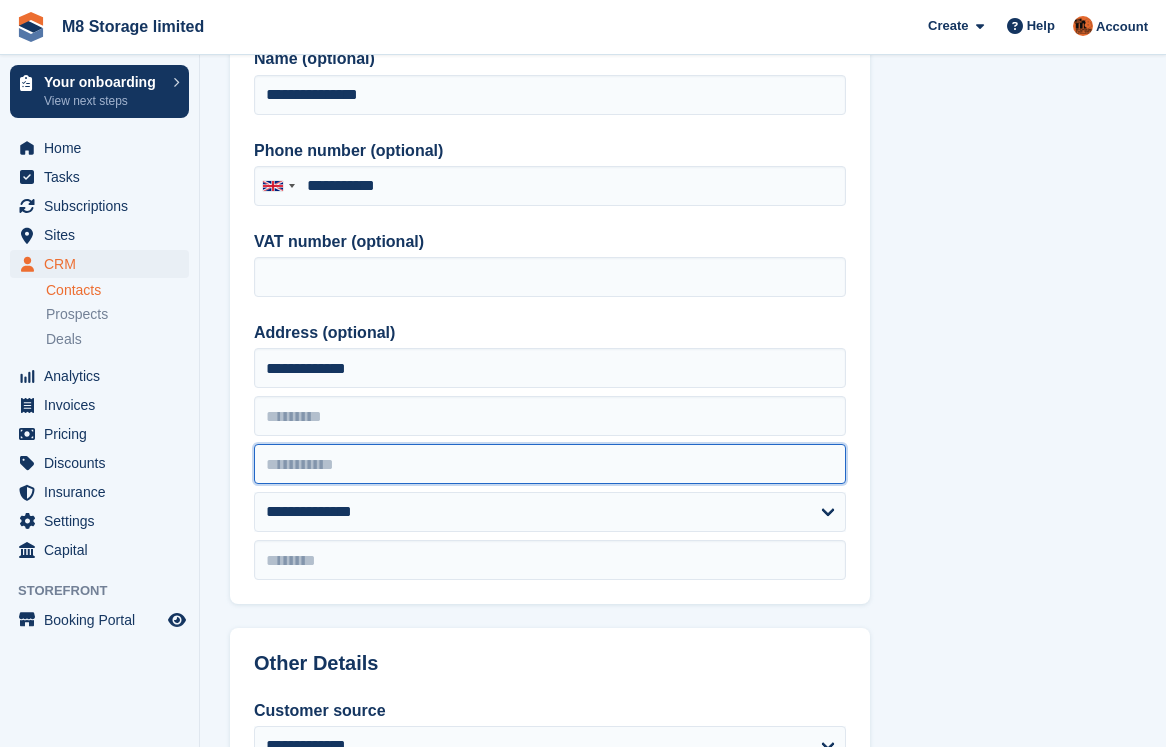 click at bounding box center (550, 464) 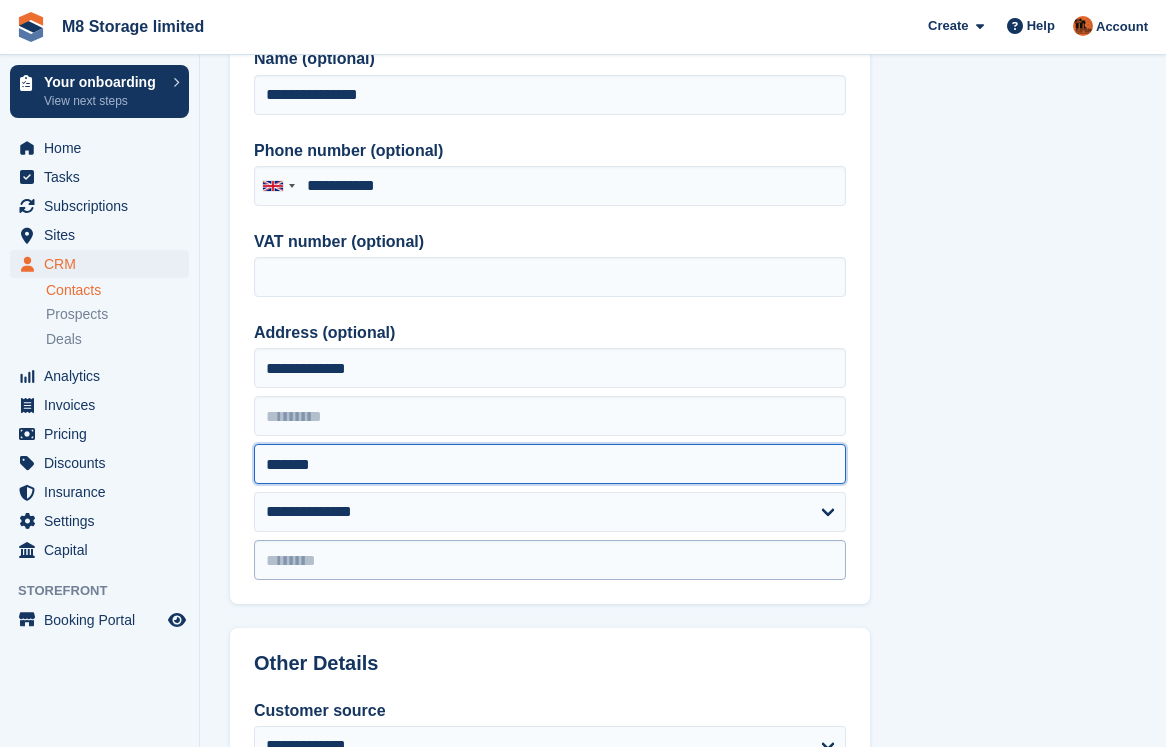 type on "*******" 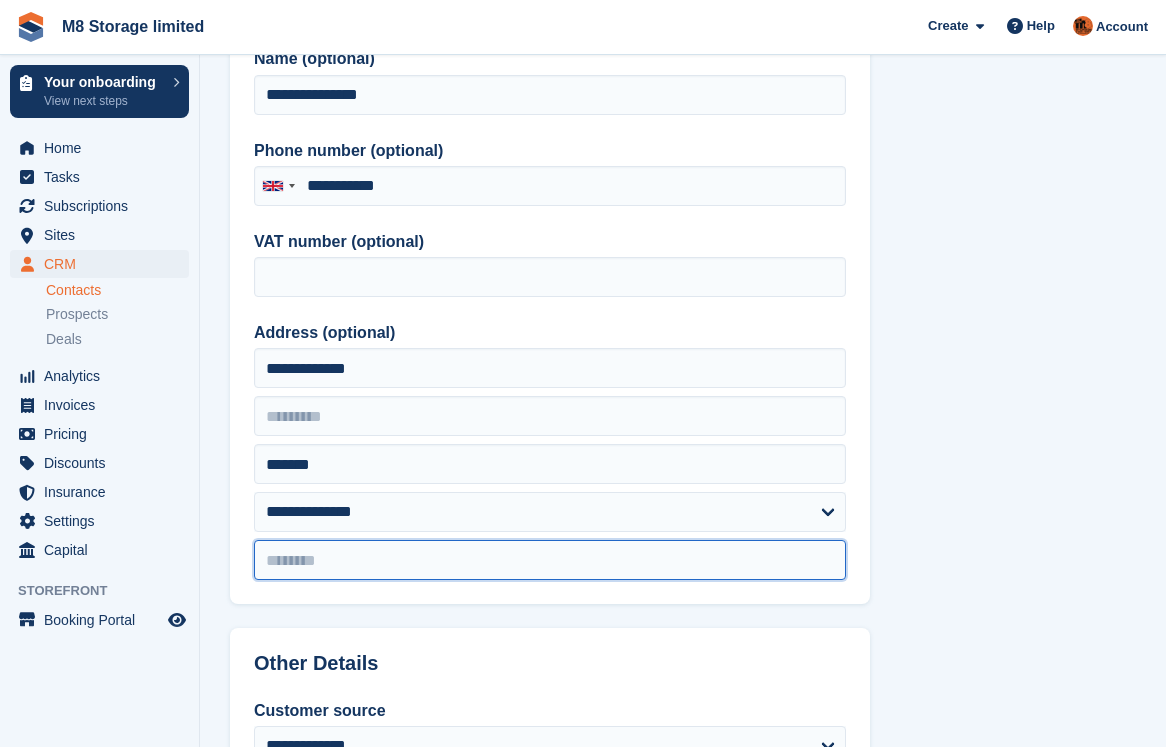 click at bounding box center (550, 560) 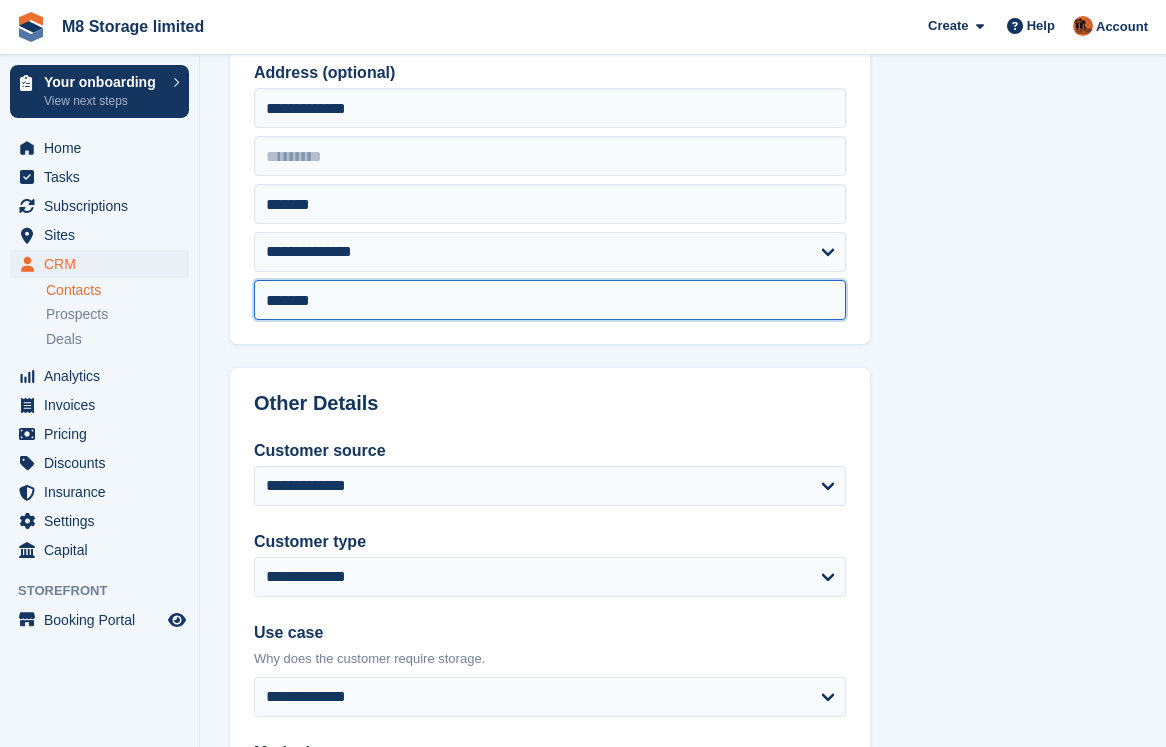 scroll, scrollTop: 700, scrollLeft: 0, axis: vertical 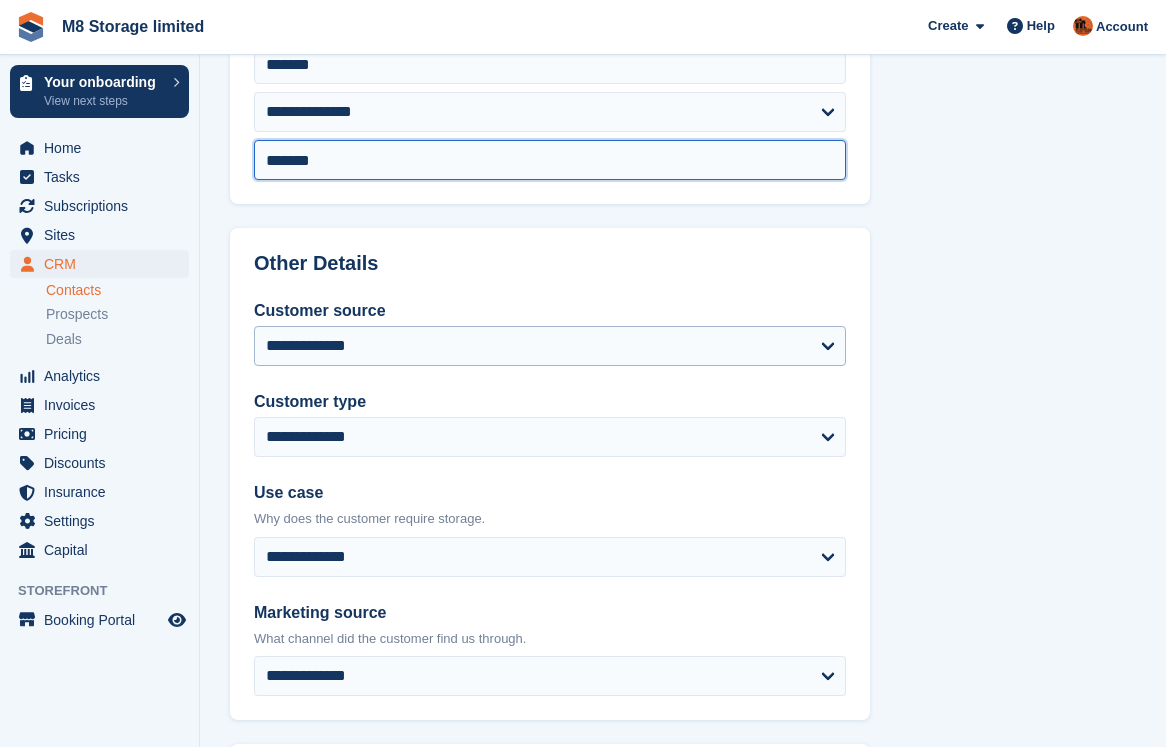type on "*******" 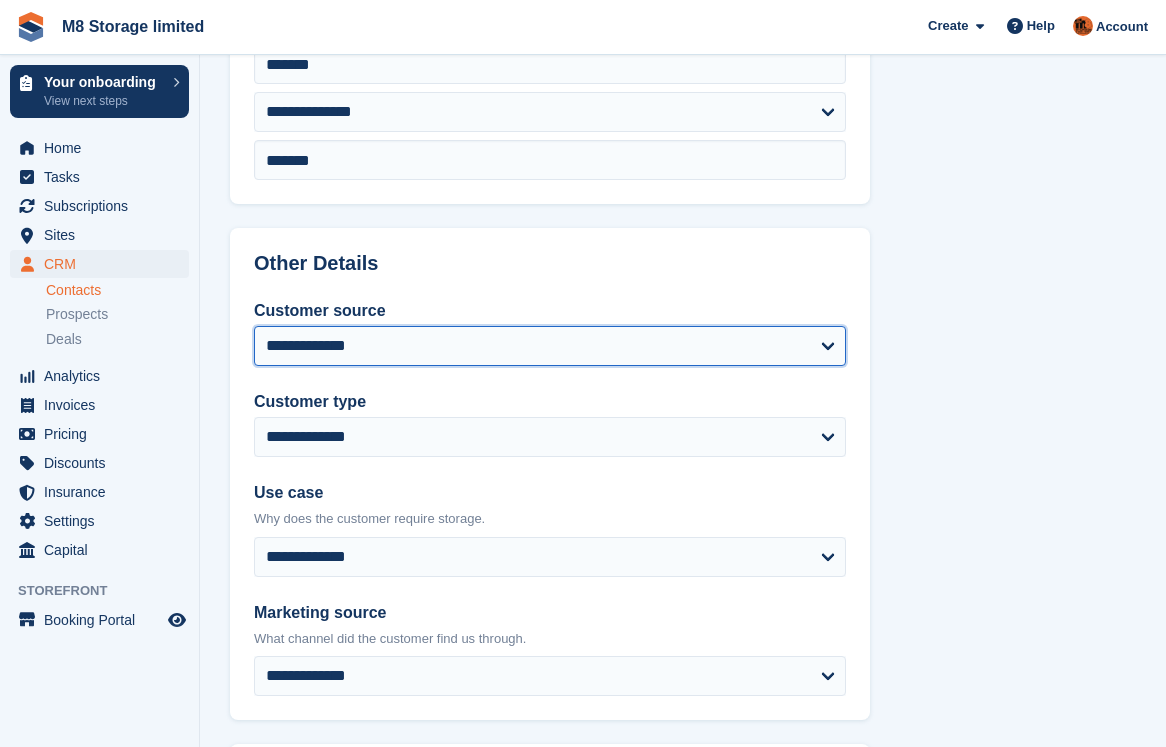 click on "**********" at bounding box center (550, 346) 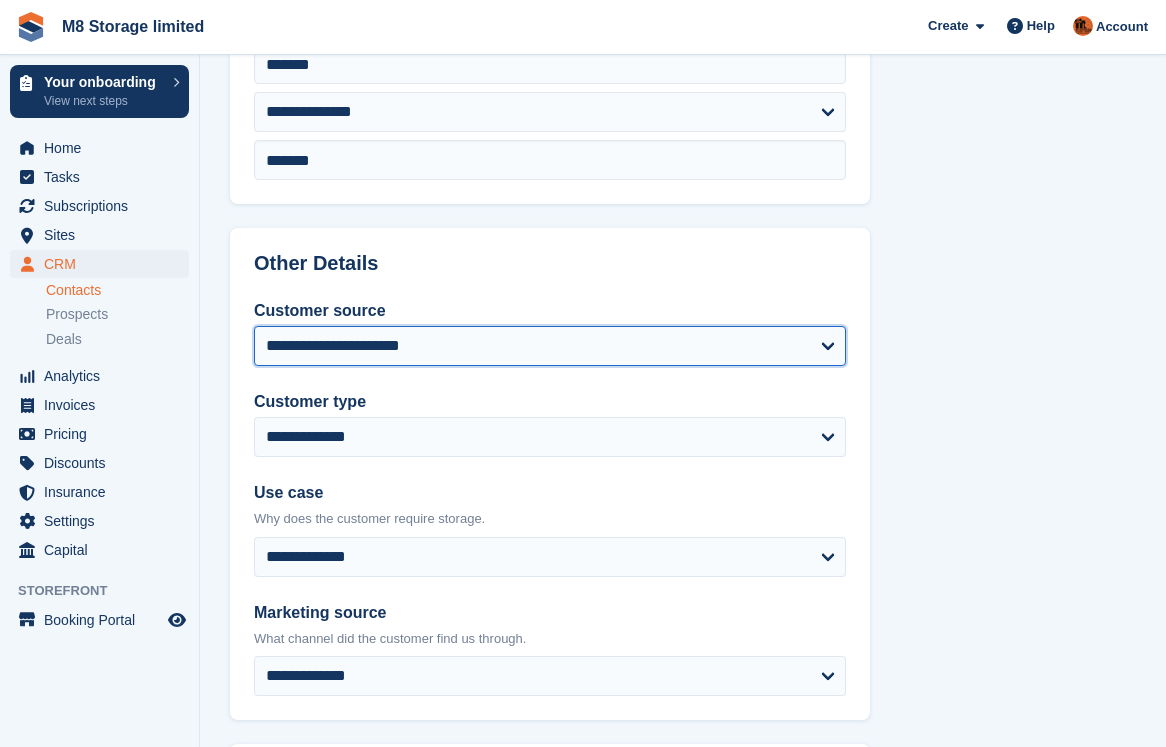 click on "**********" at bounding box center [550, 346] 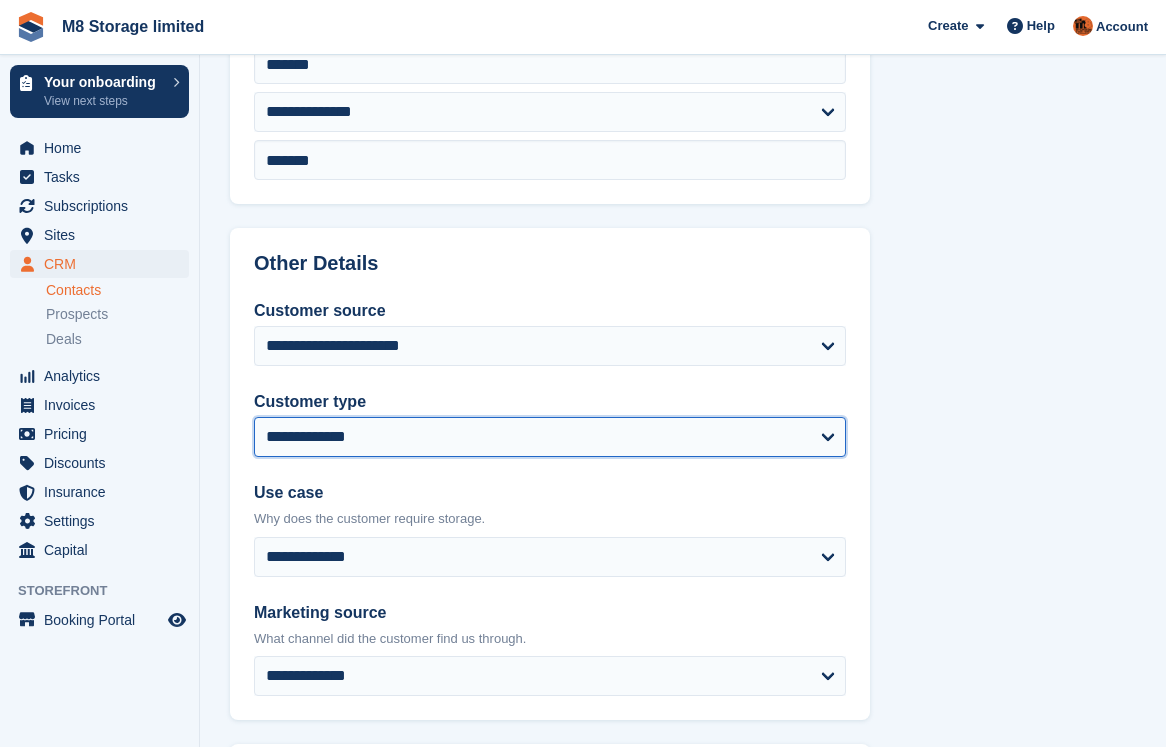 click on "**********" at bounding box center [550, 437] 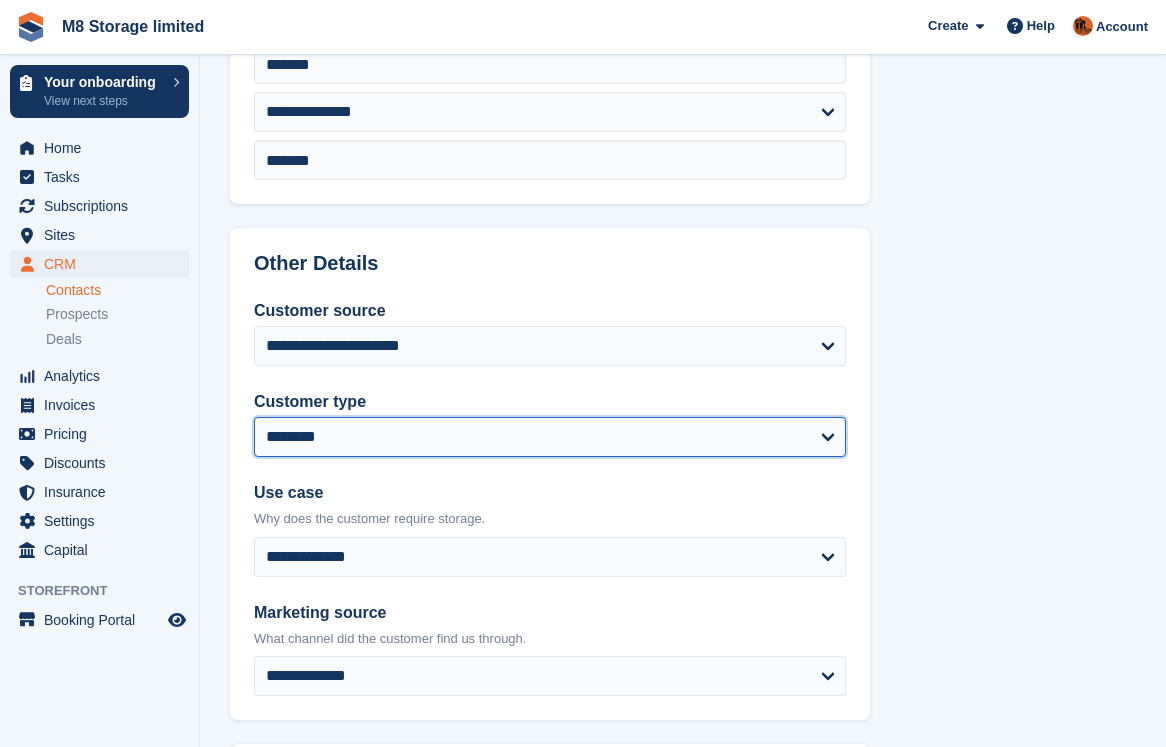 click on "**********" at bounding box center [550, 437] 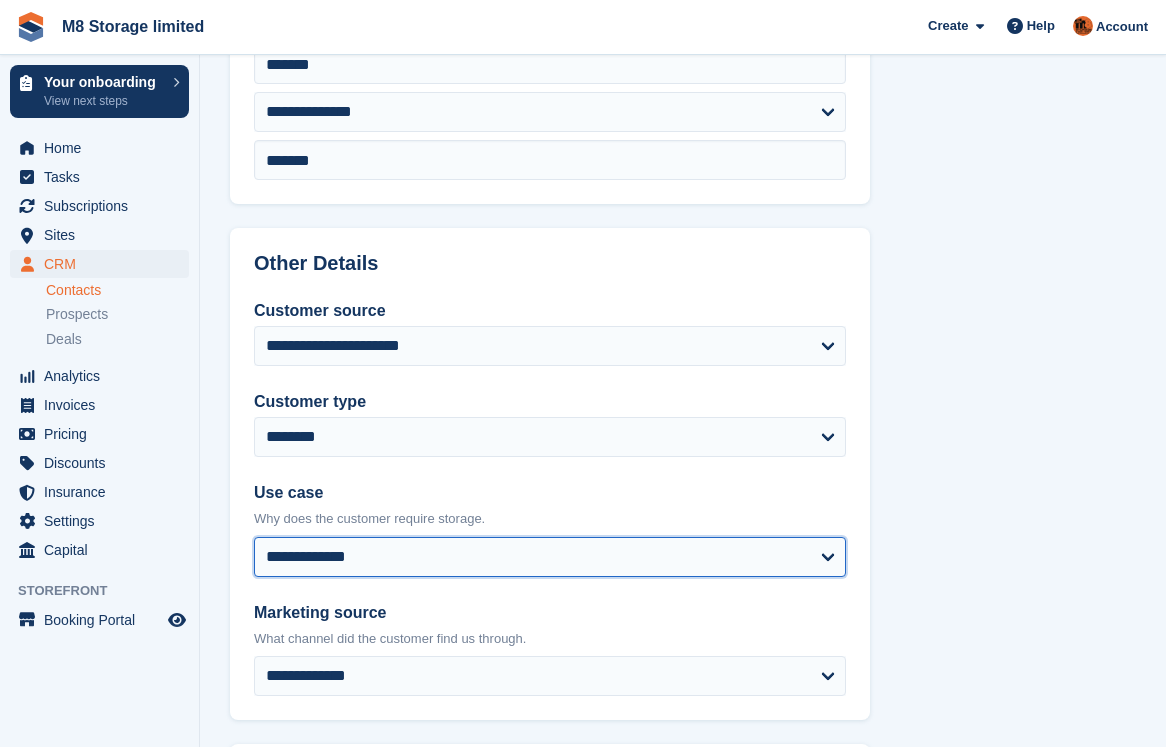 click on "**********" at bounding box center [550, 557] 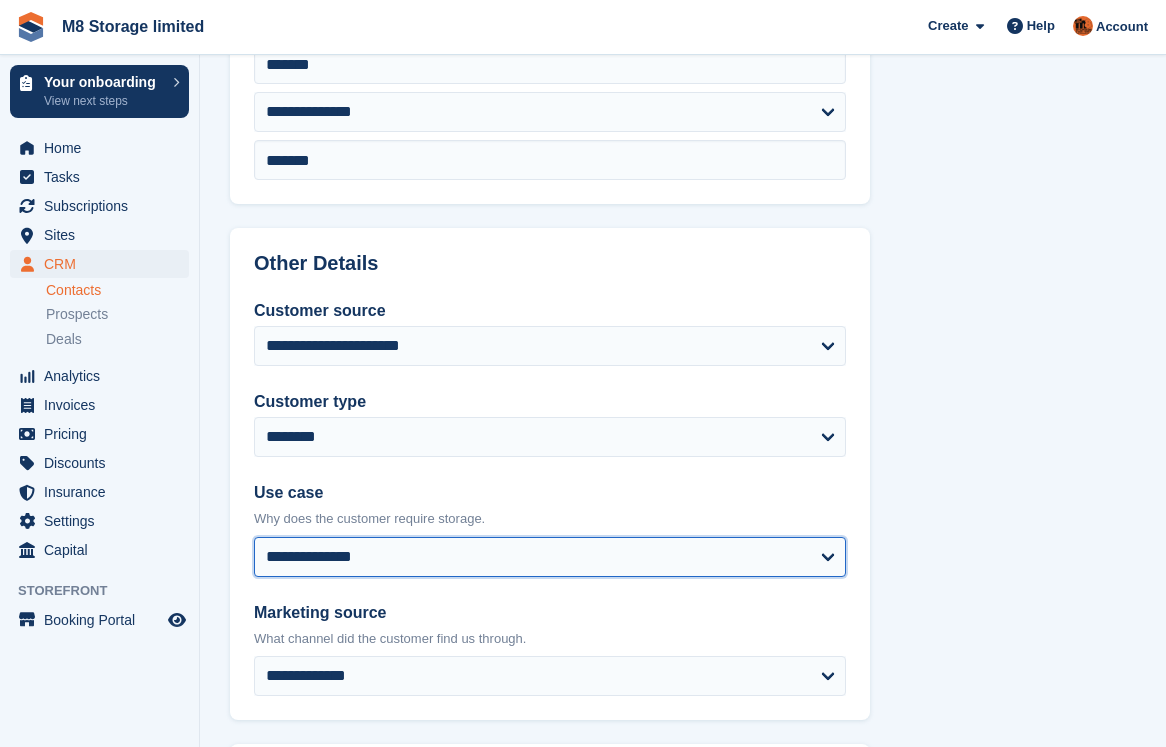 click on "**********" at bounding box center (550, 557) 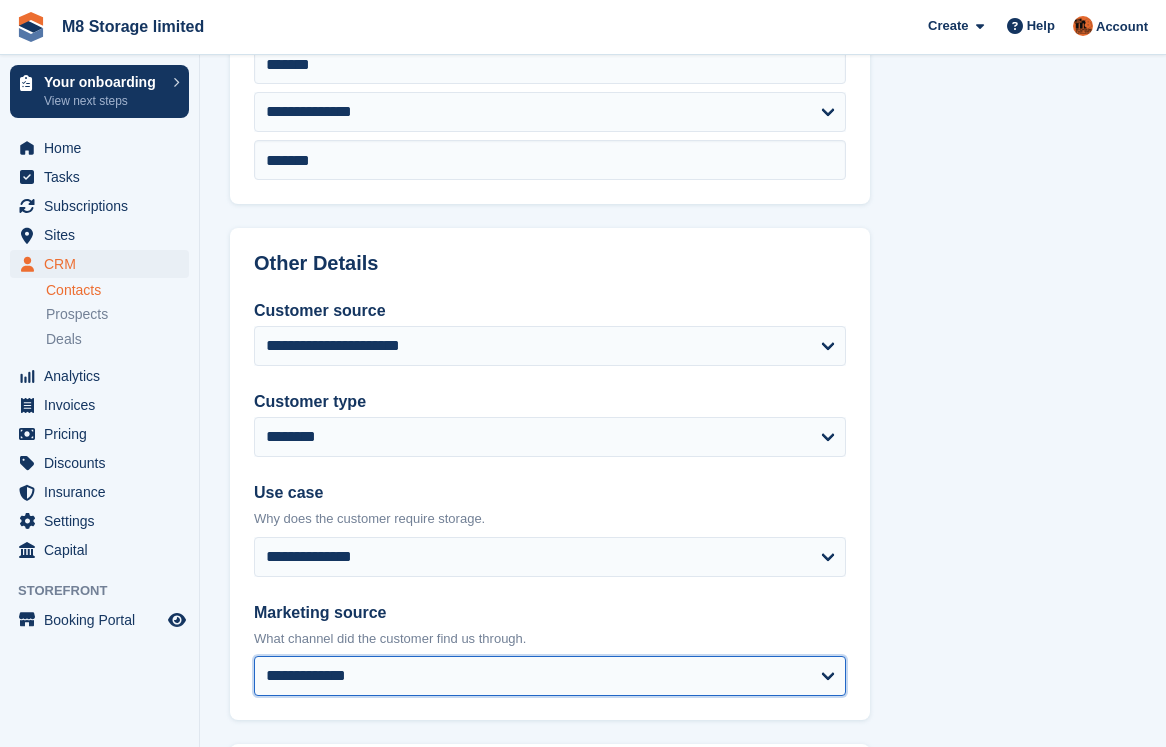 click on "**********" at bounding box center [550, 676] 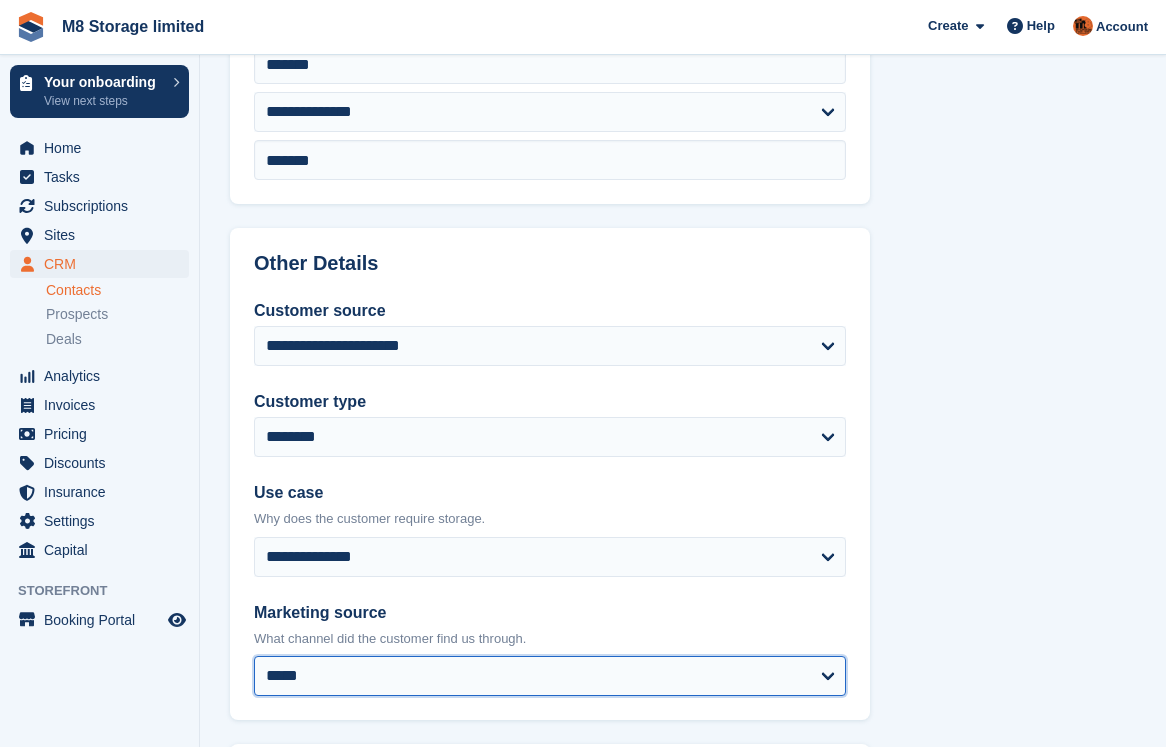 click on "**********" at bounding box center [550, 676] 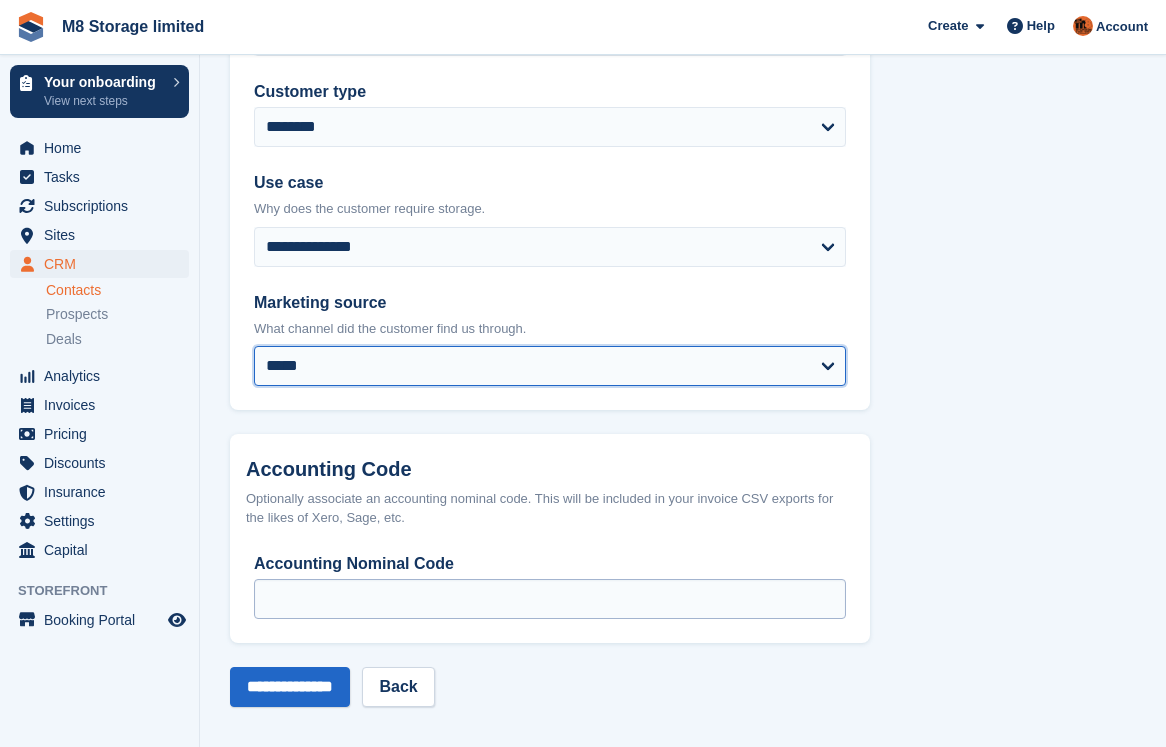 scroll, scrollTop: 1016, scrollLeft: 0, axis: vertical 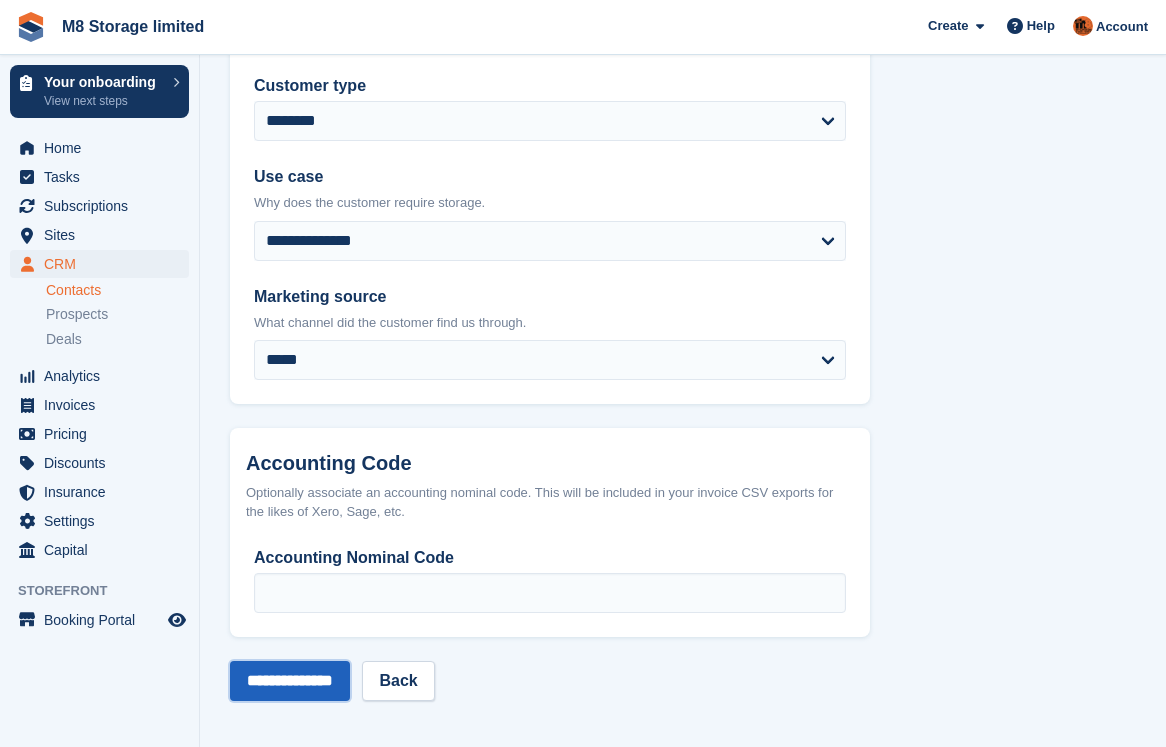 click on "**********" at bounding box center (290, 681) 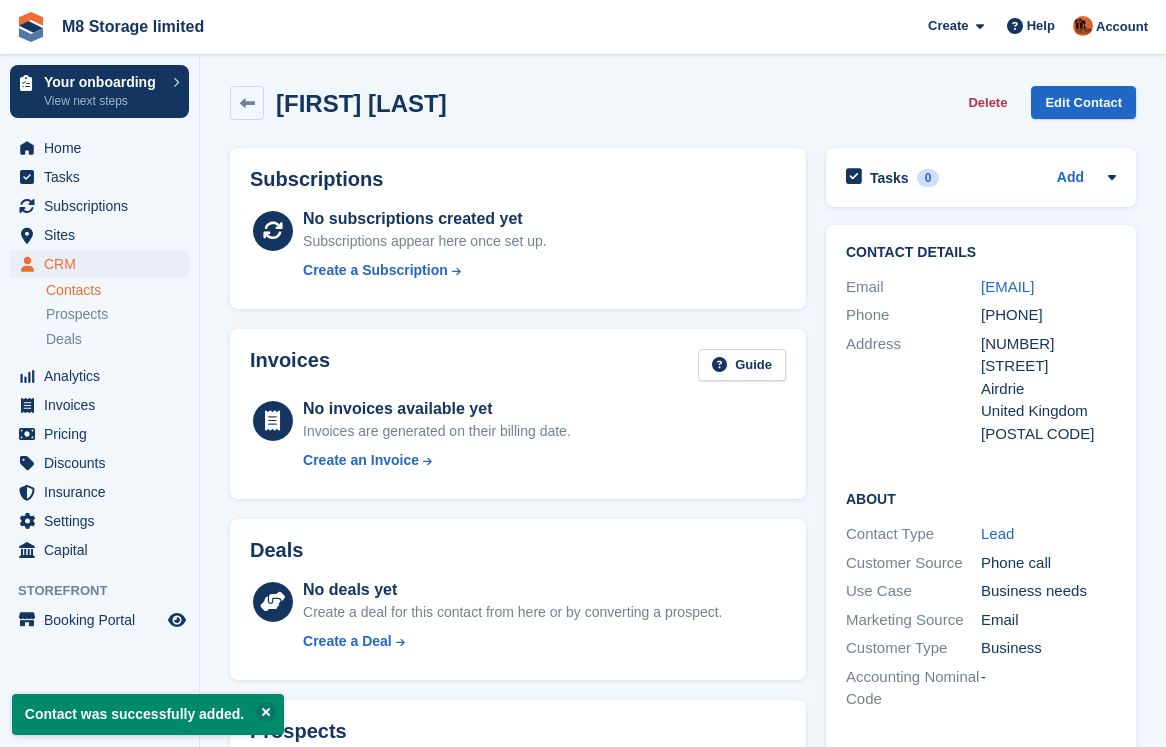 scroll, scrollTop: 0, scrollLeft: 0, axis: both 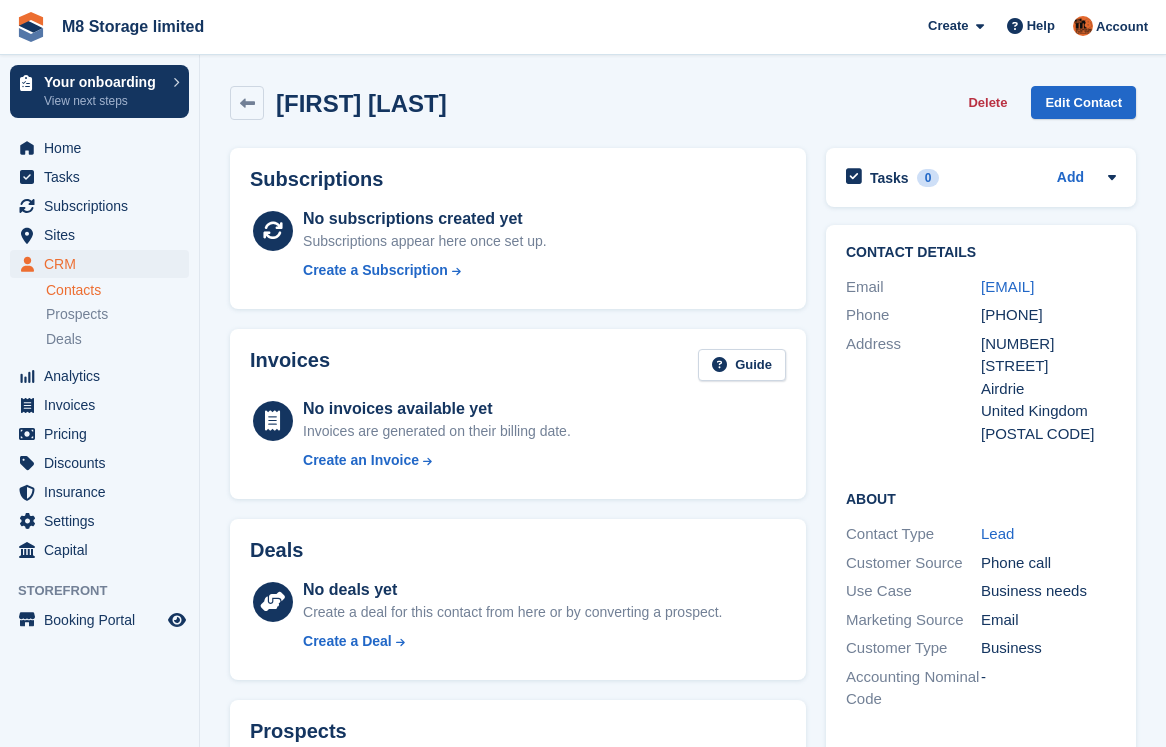 click on "Contacts" at bounding box center [117, 290] 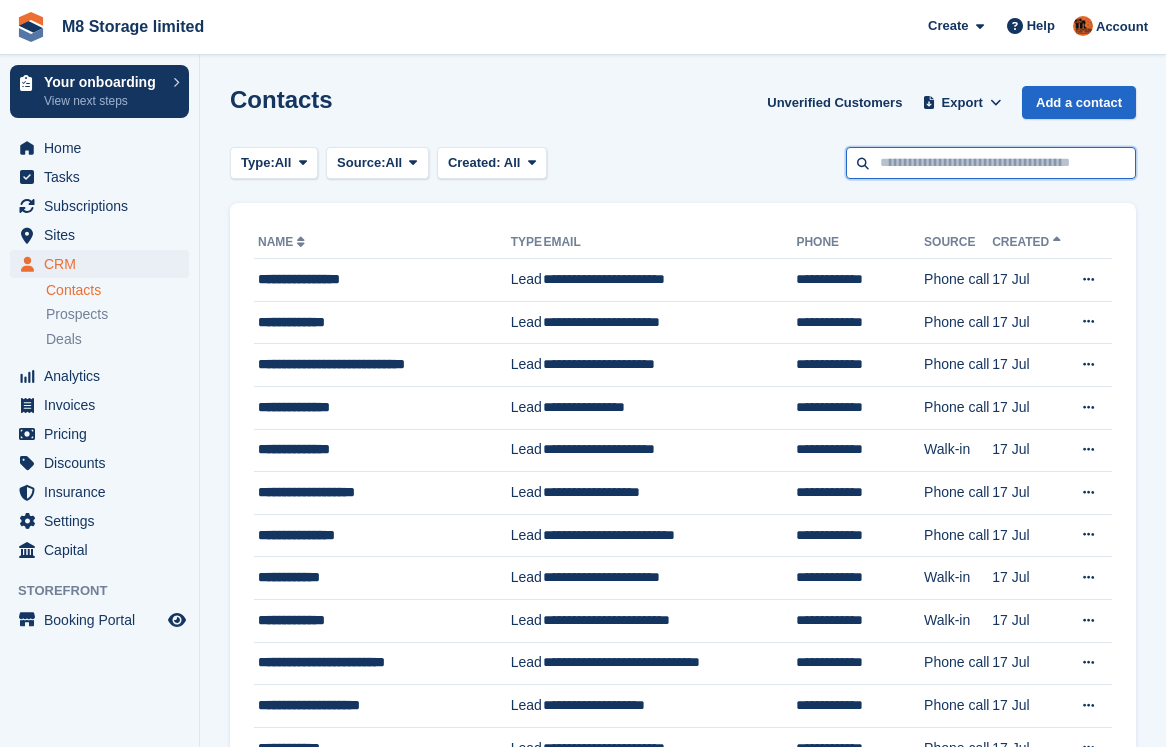 click at bounding box center [991, 163] 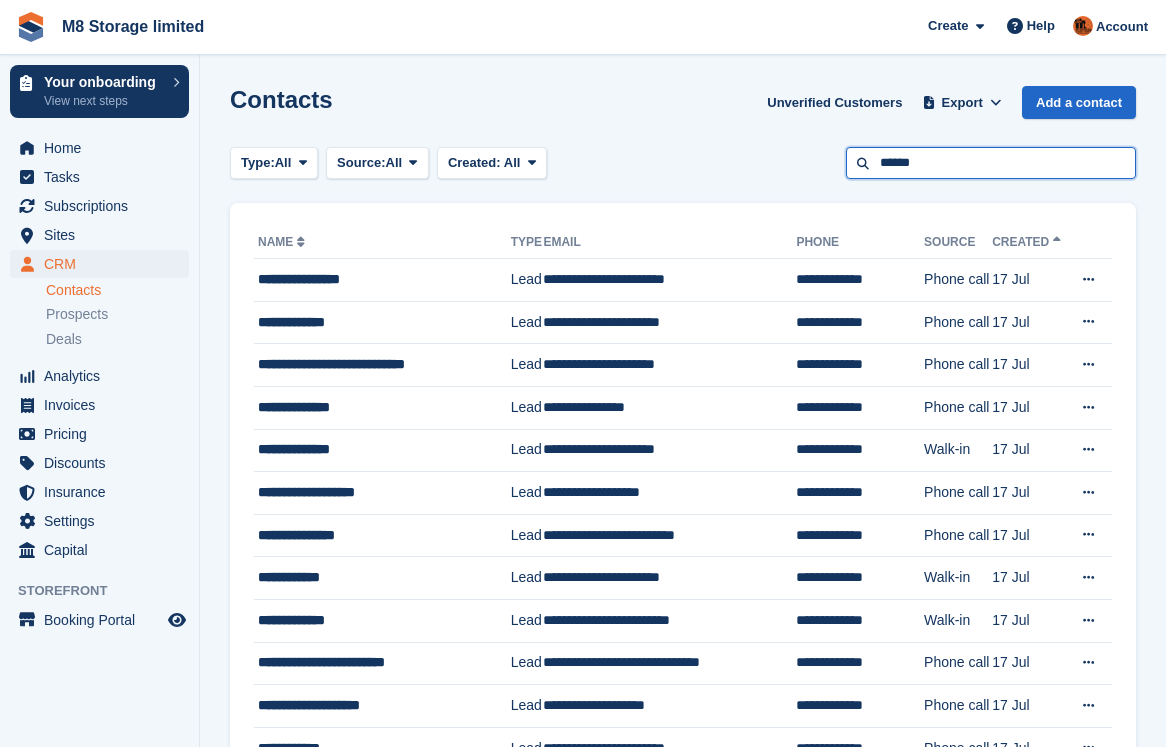 type on "******" 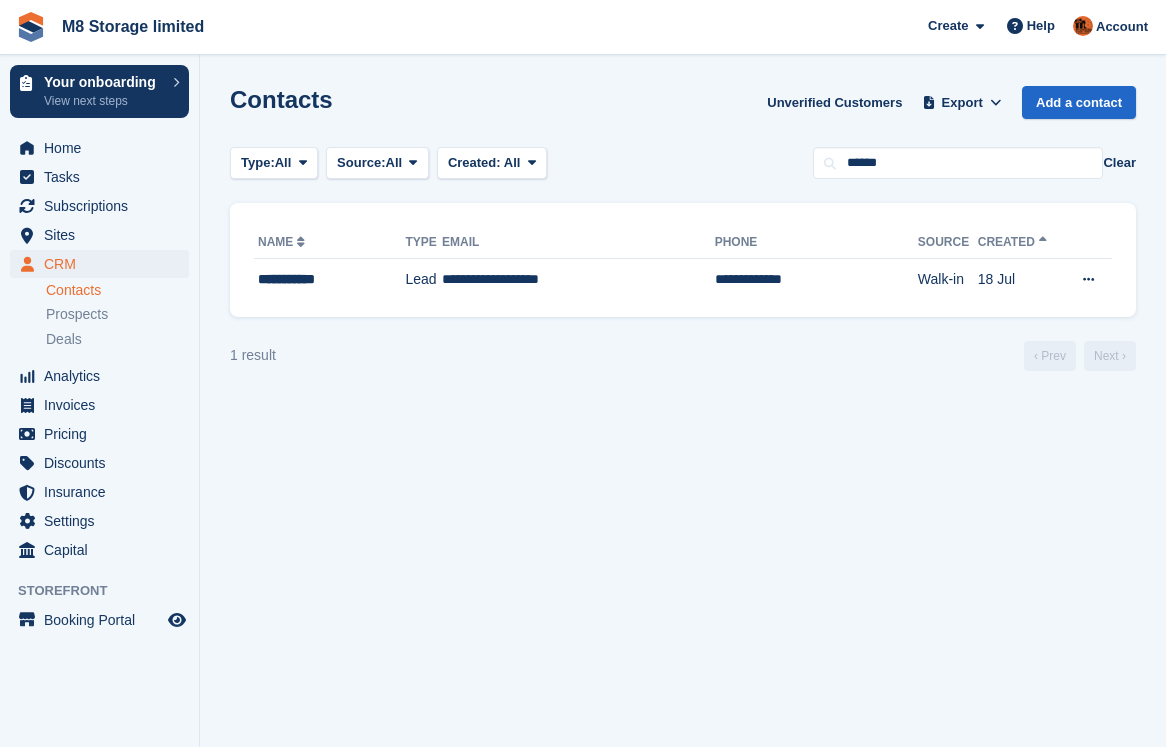 click on "Clear" at bounding box center [1119, 163] 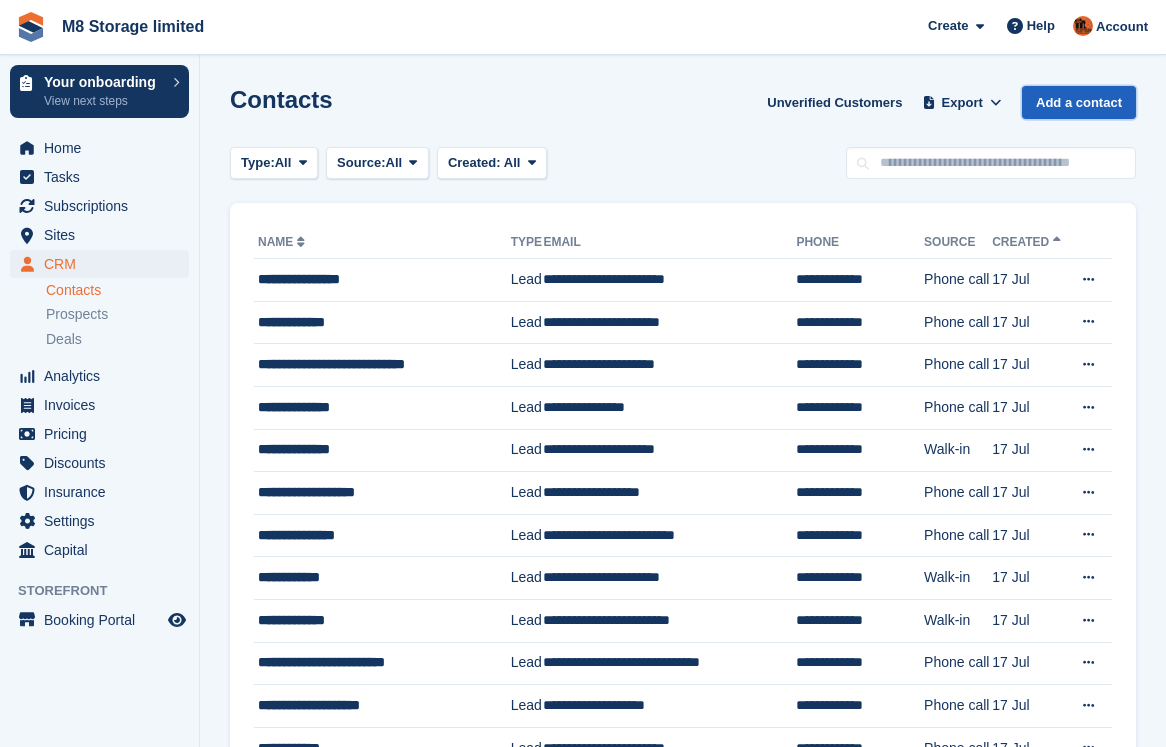 click on "Add a contact" at bounding box center (1079, 102) 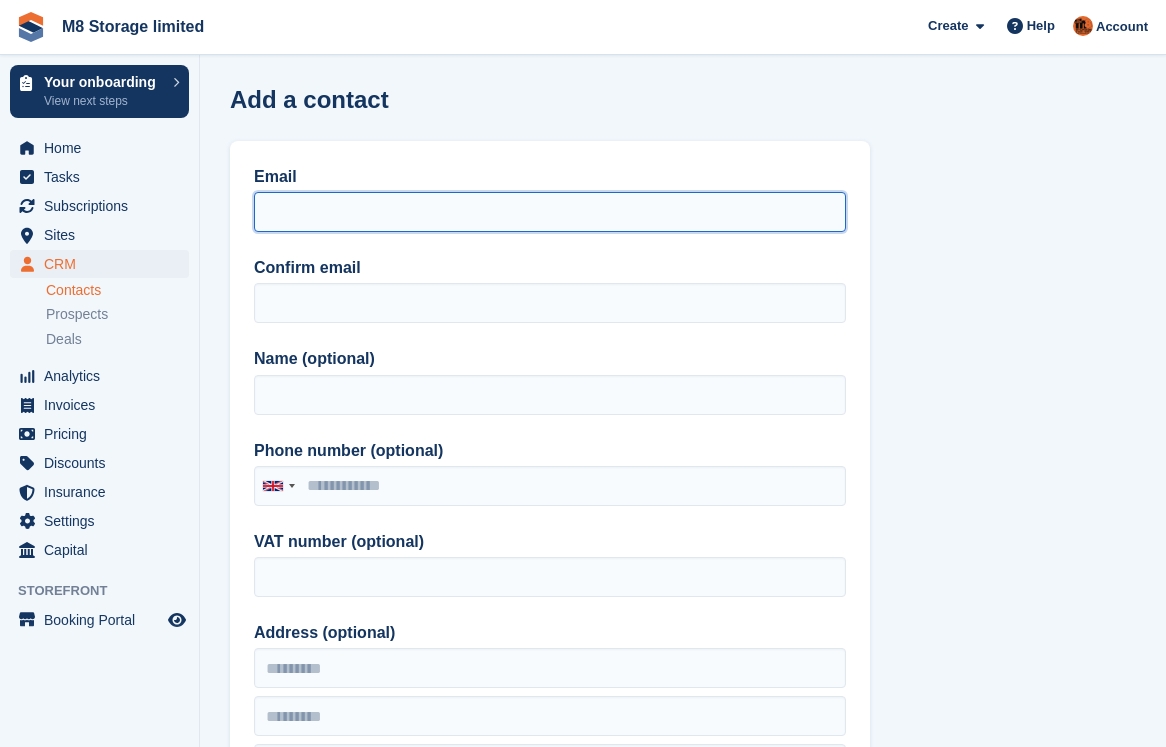 click on "Email" at bounding box center (550, 212) 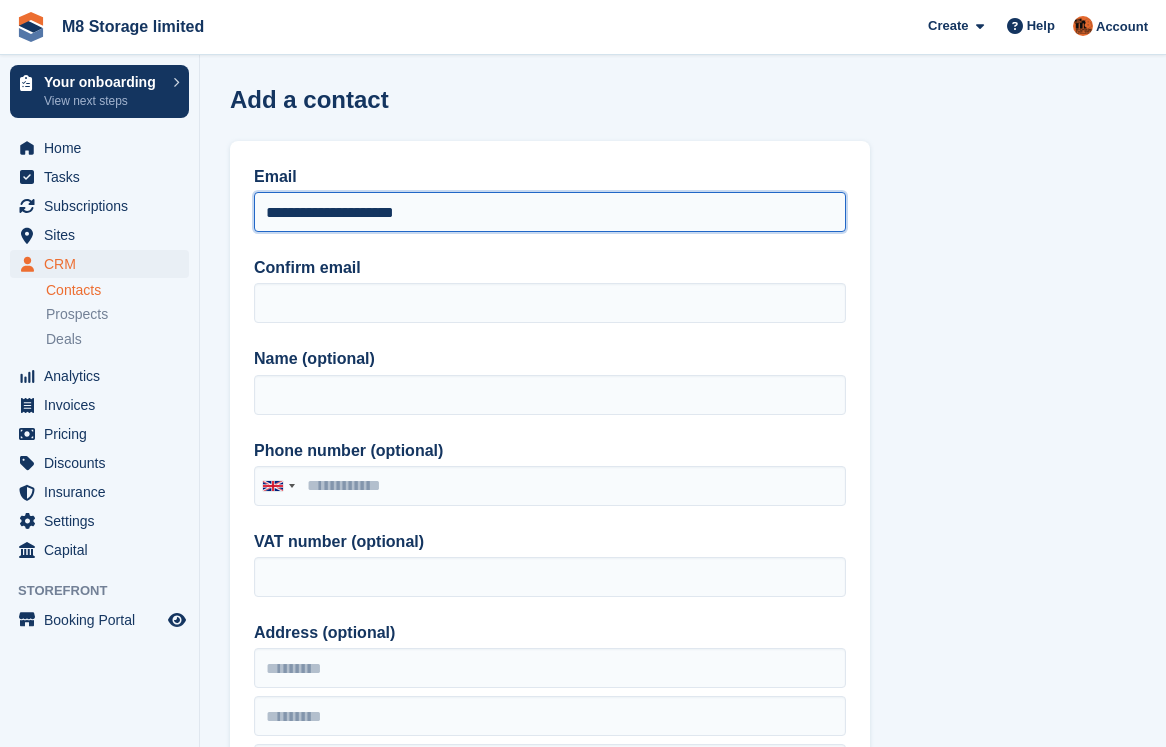 drag, startPoint x: 448, startPoint y: 214, endPoint x: 251, endPoint y: 216, distance: 197.01015 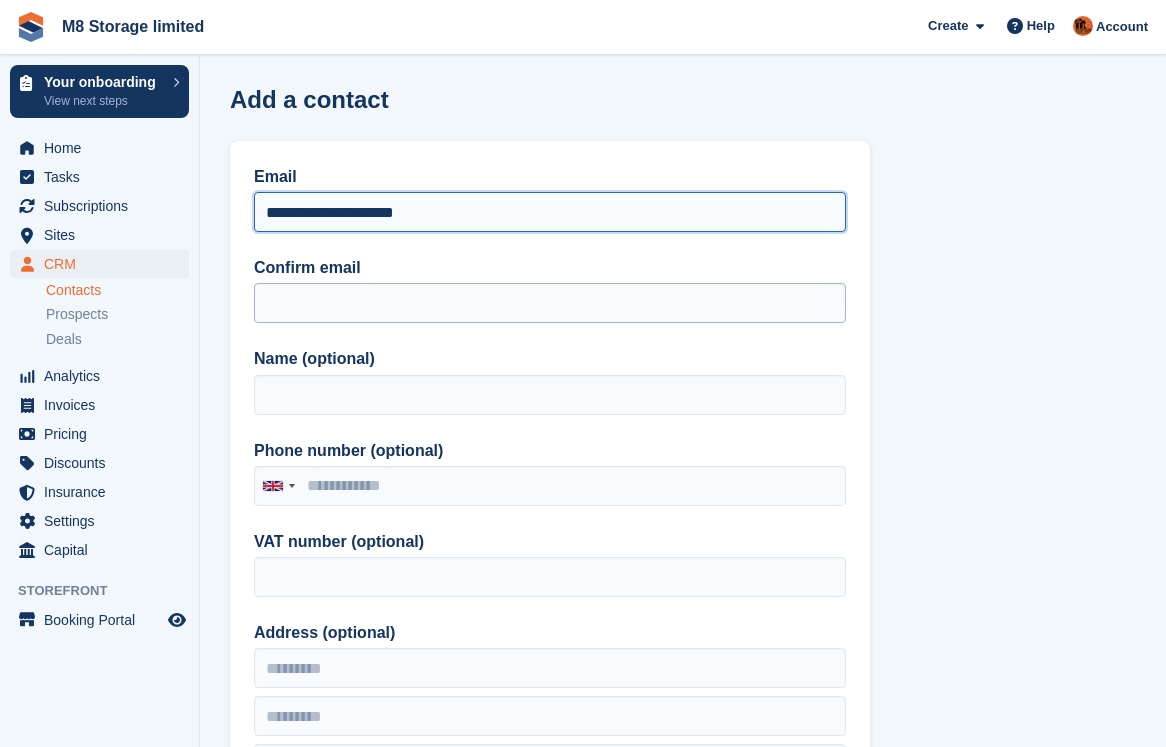 type on "**********" 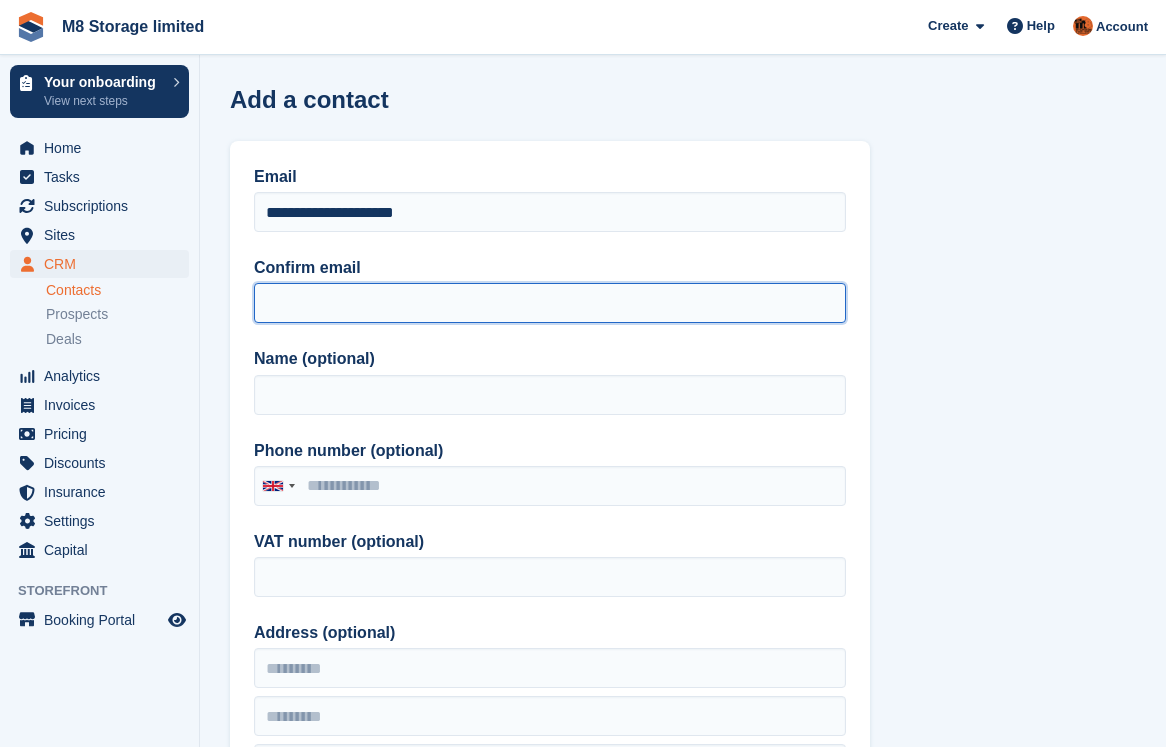 paste on "**********" 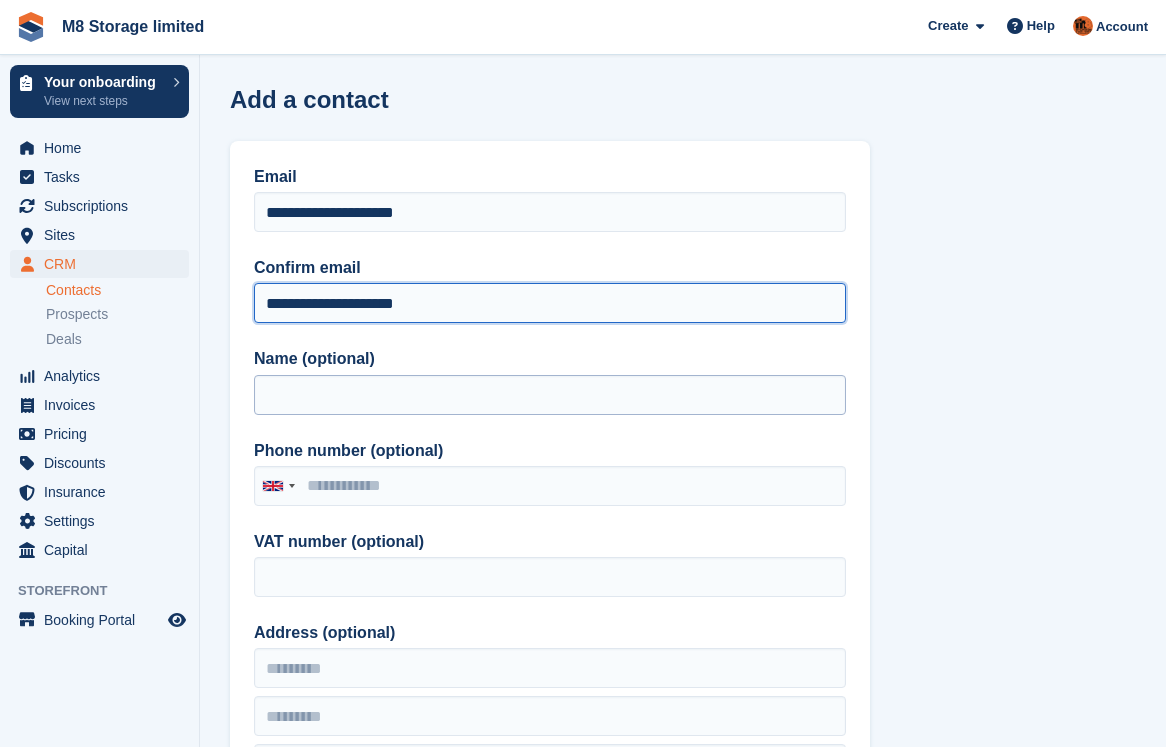 type on "**********" 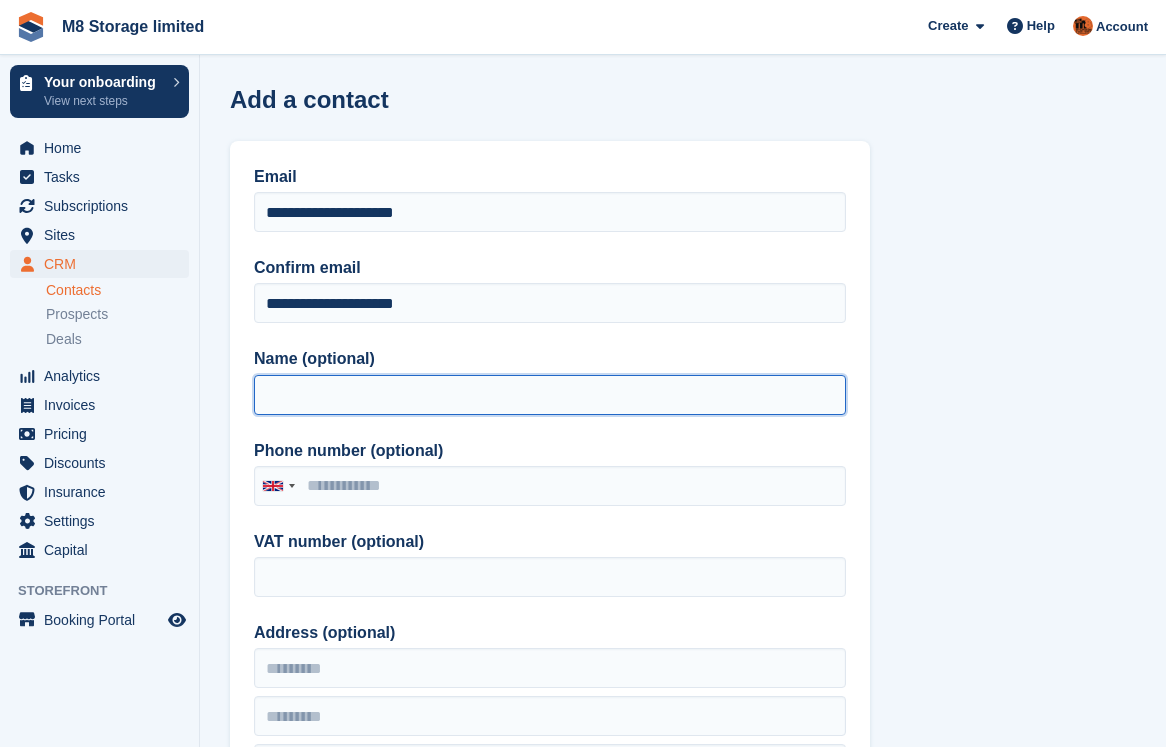 click on "Name (optional)" at bounding box center [550, 395] 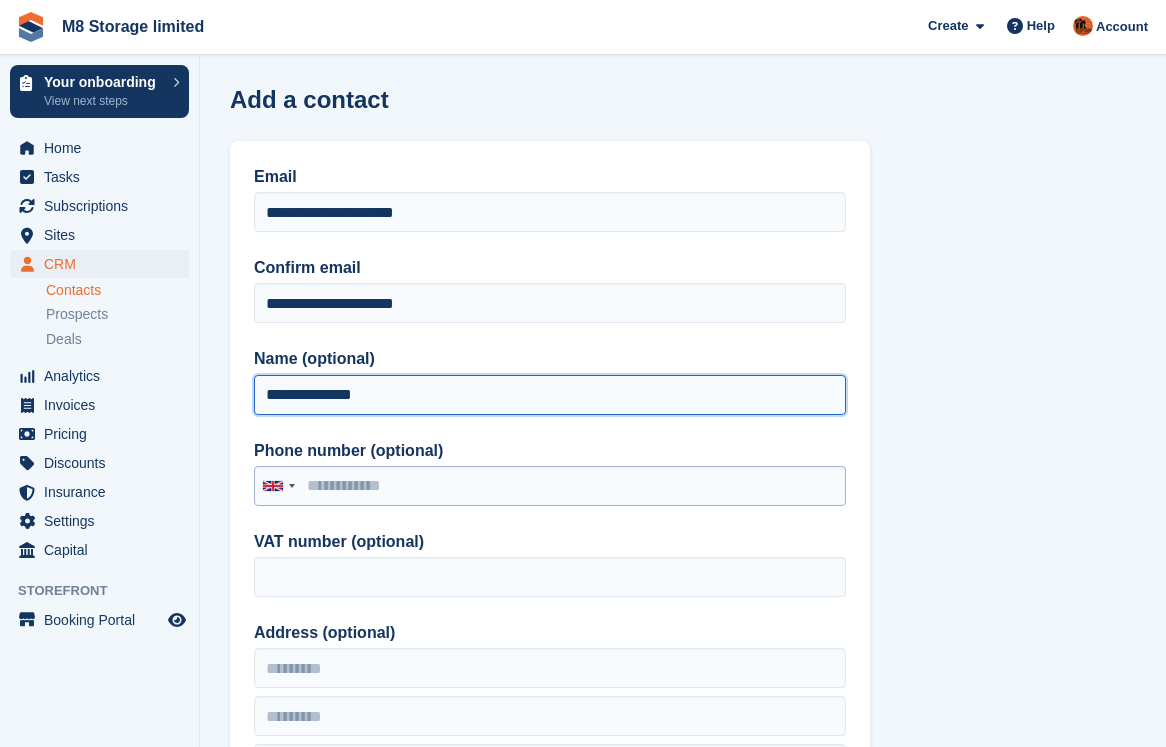 type on "**********" 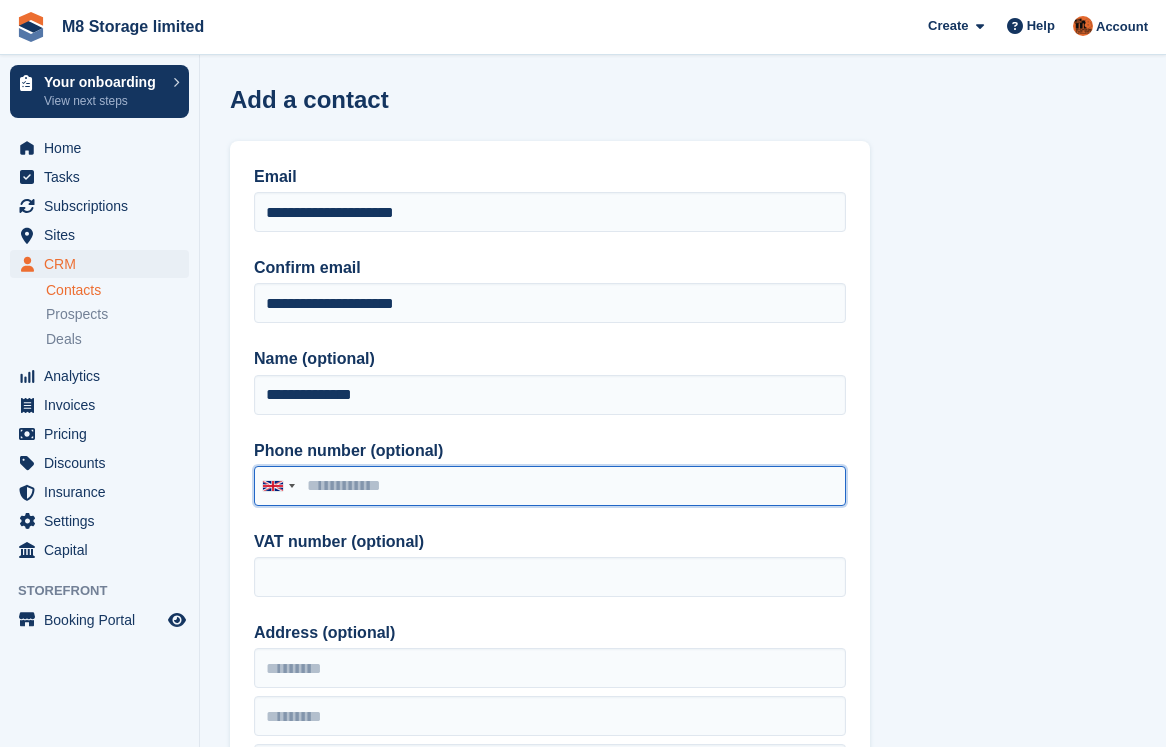 click on "Phone number (optional)" at bounding box center (550, 486) 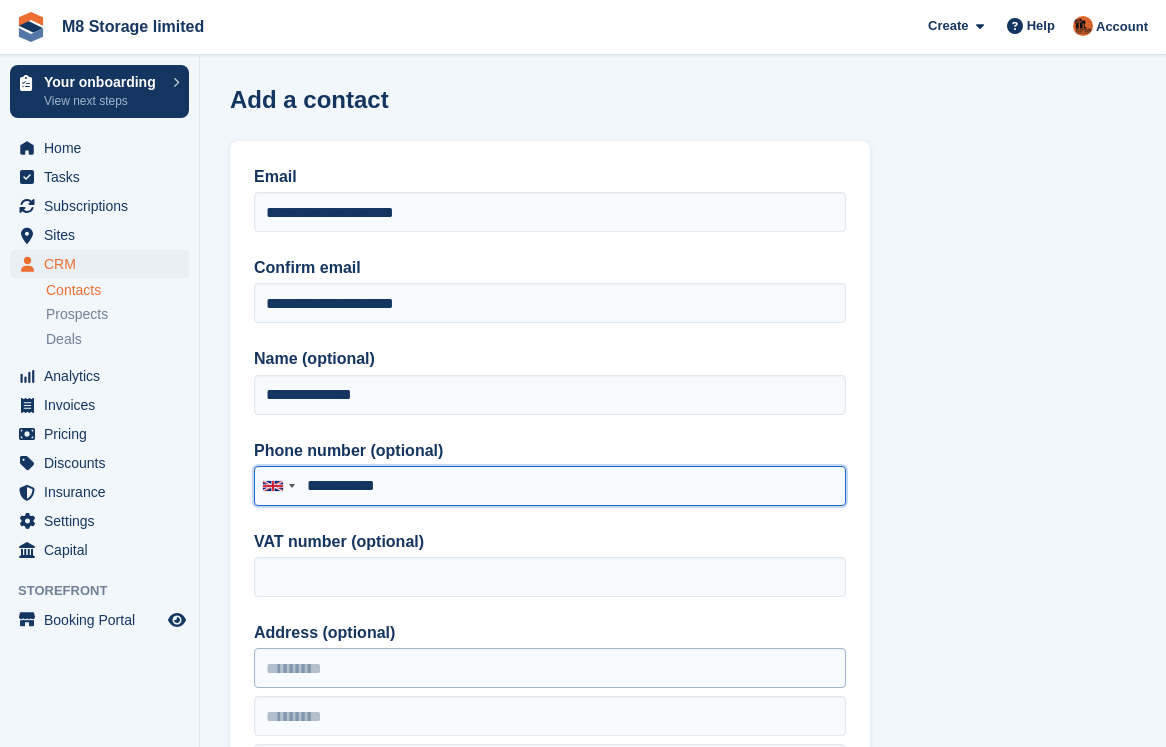 type on "**********" 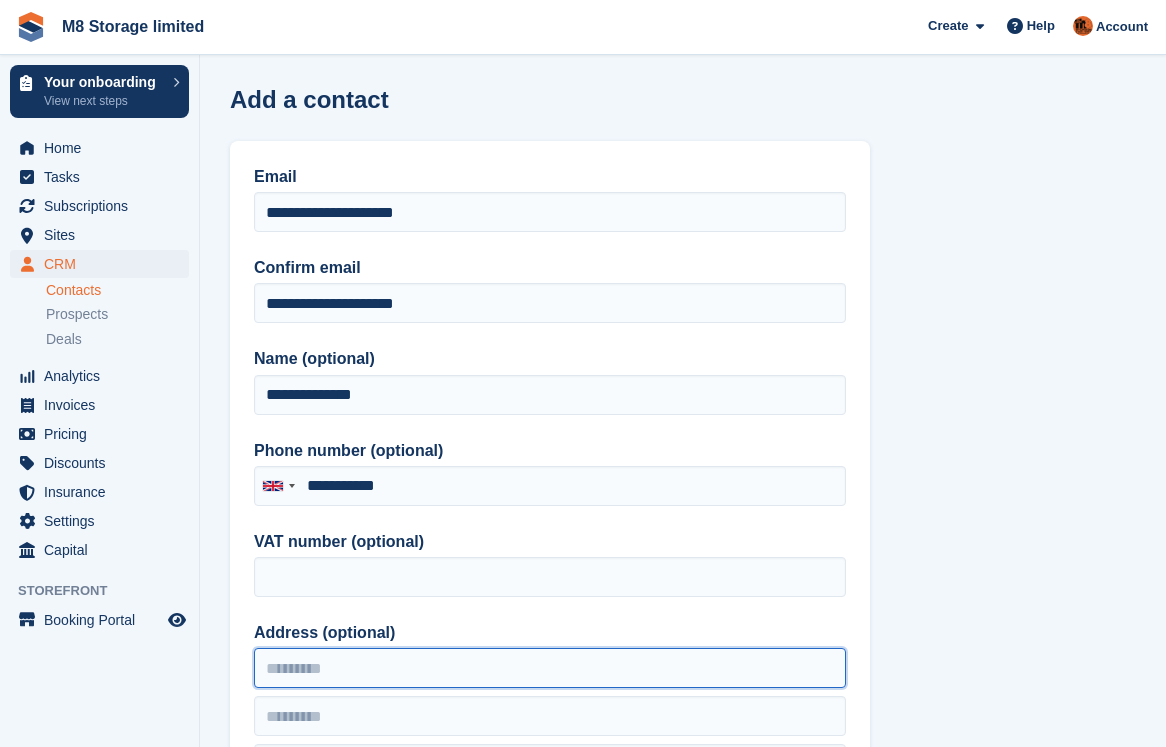click on "Address (optional)" at bounding box center (550, 668) 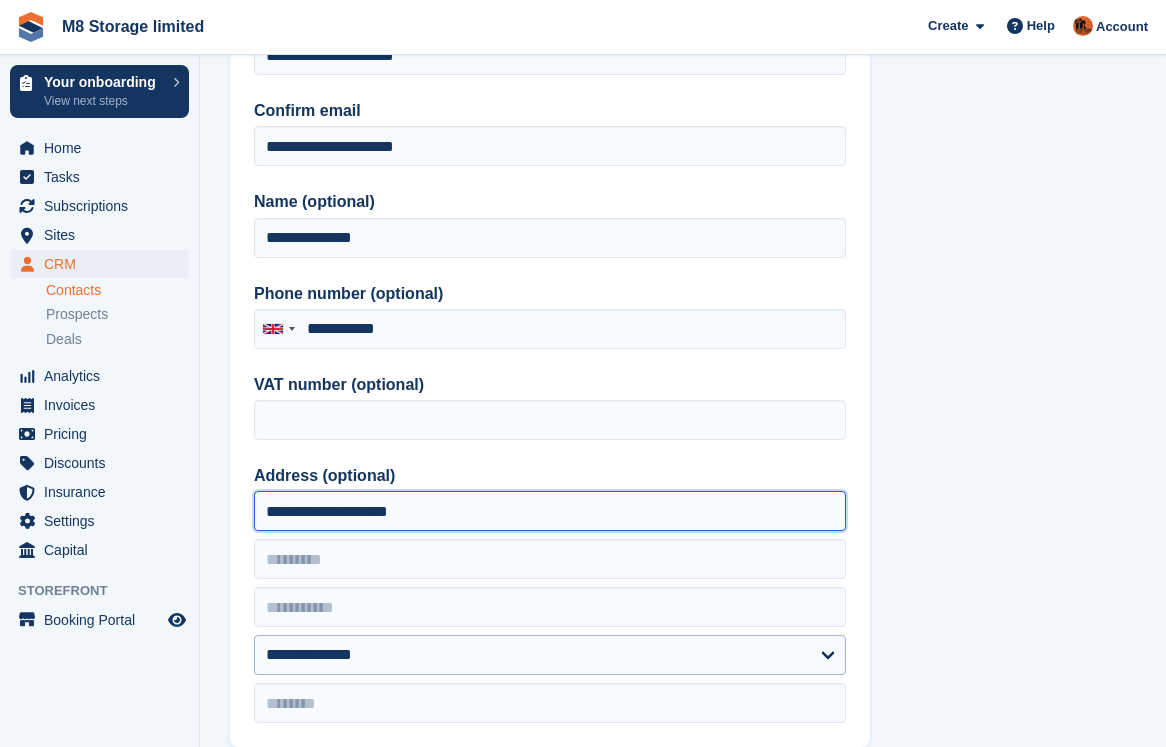 scroll, scrollTop: 200, scrollLeft: 0, axis: vertical 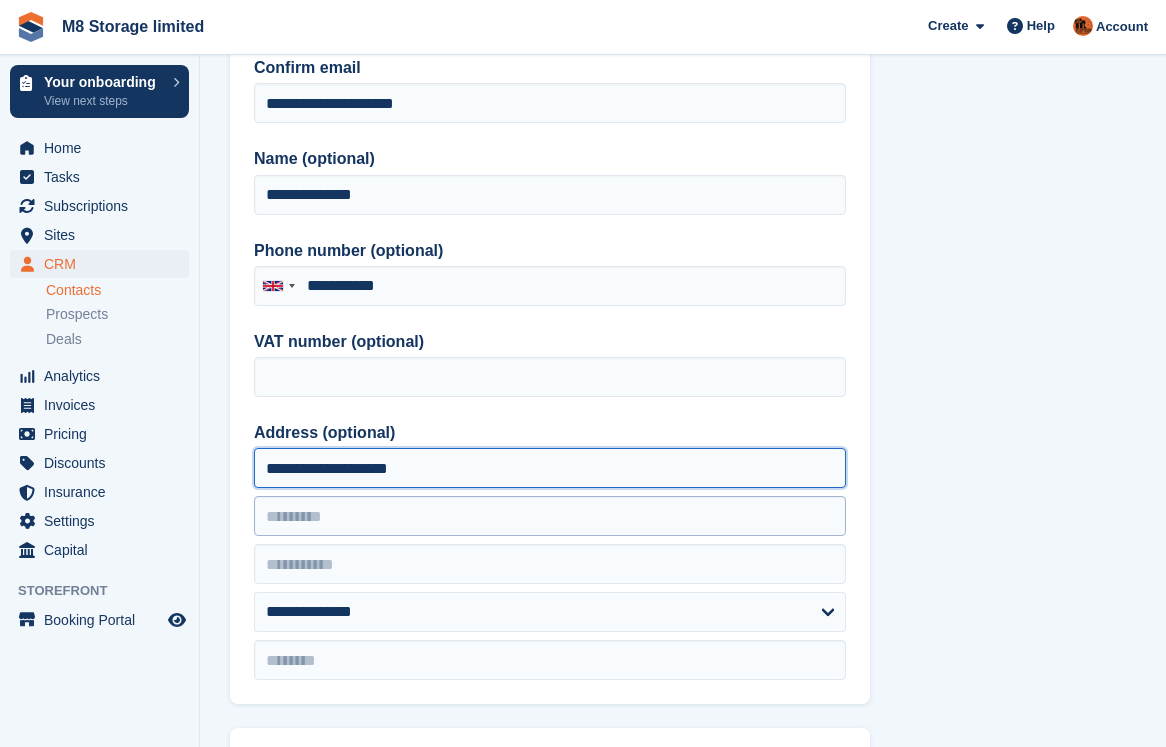 type on "**********" 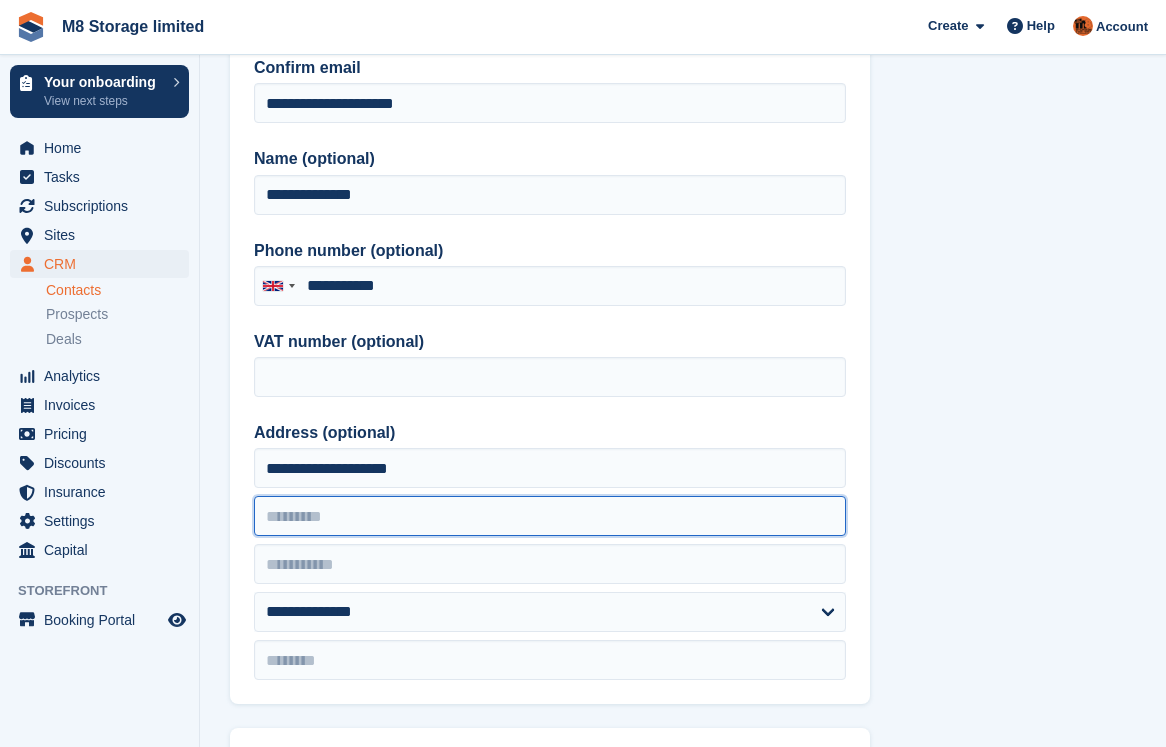 click at bounding box center (550, 516) 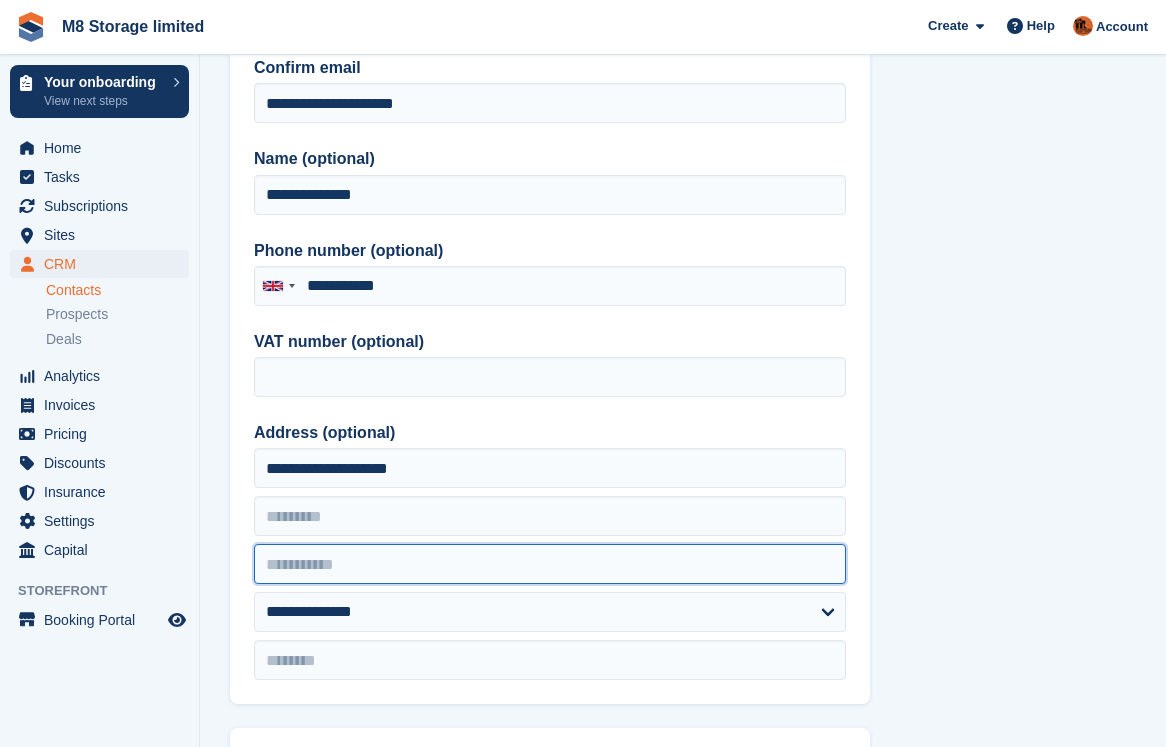 click at bounding box center (550, 564) 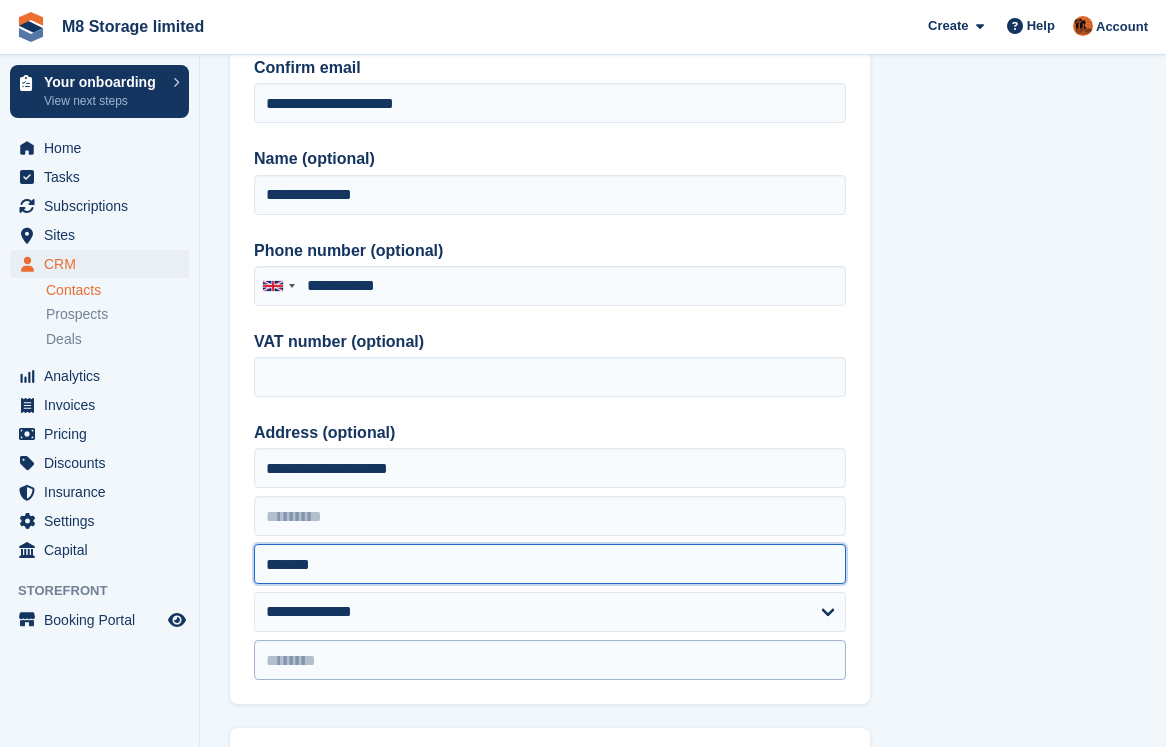 type on "*******" 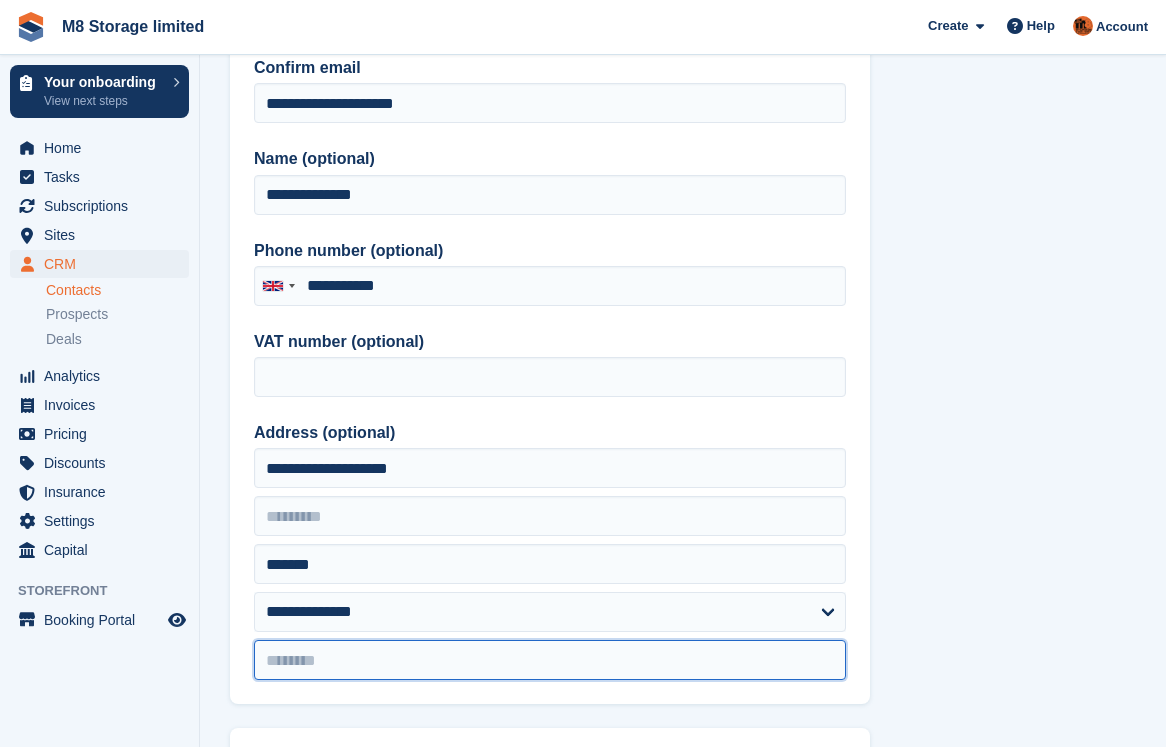 click at bounding box center [550, 660] 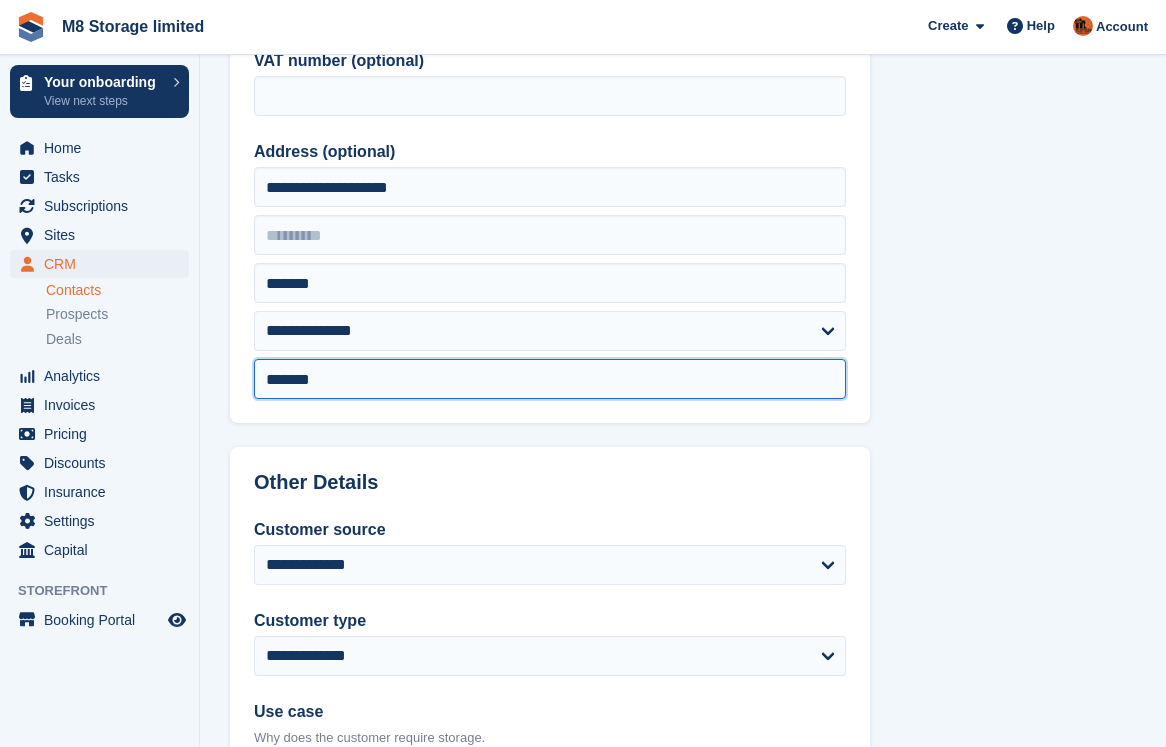 scroll, scrollTop: 500, scrollLeft: 0, axis: vertical 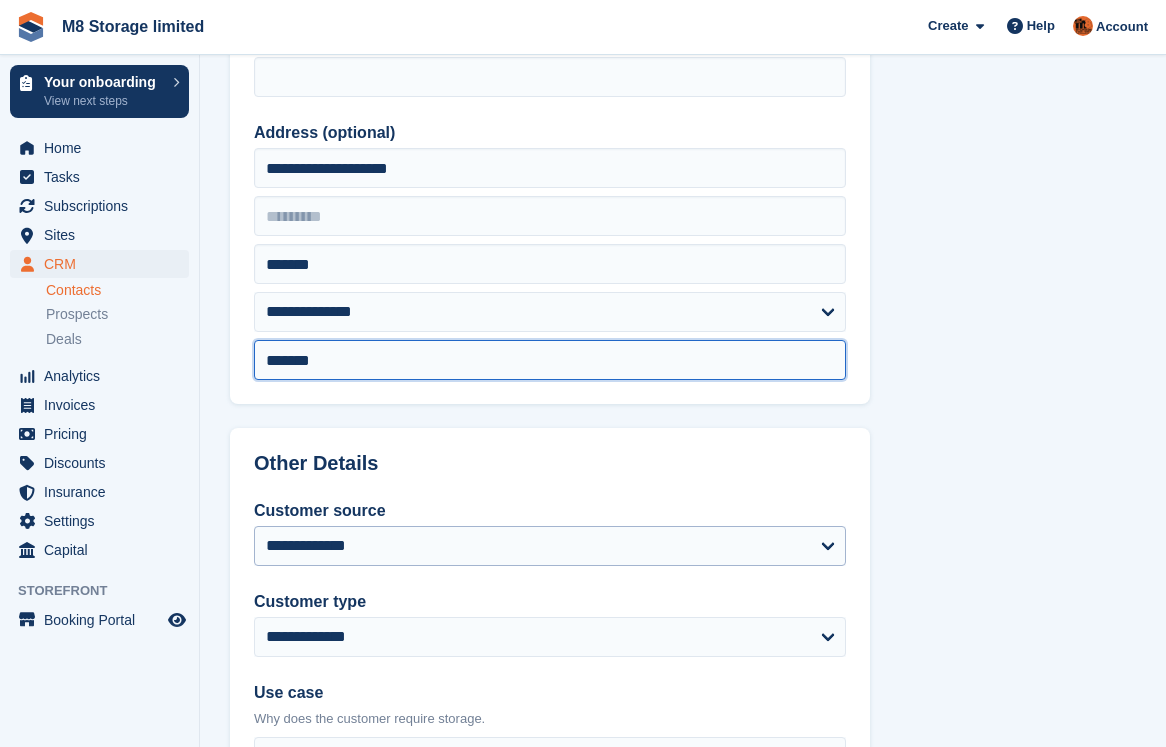 type on "*******" 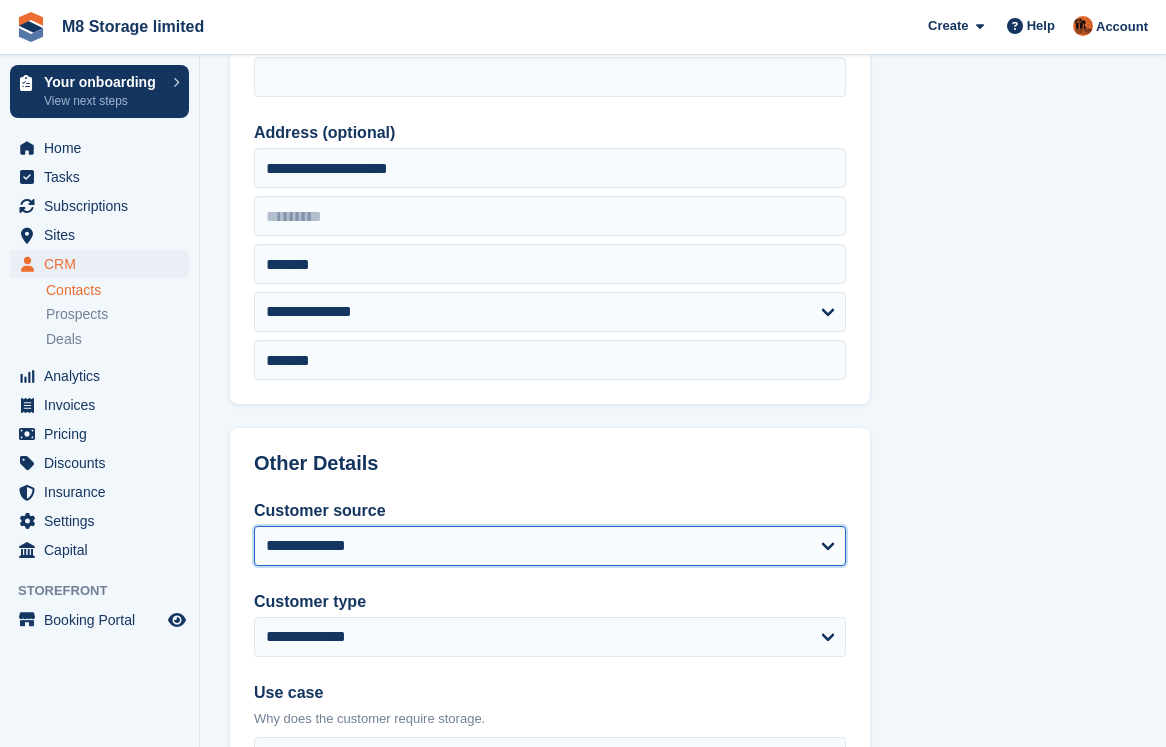 click on "**********" at bounding box center (550, 546) 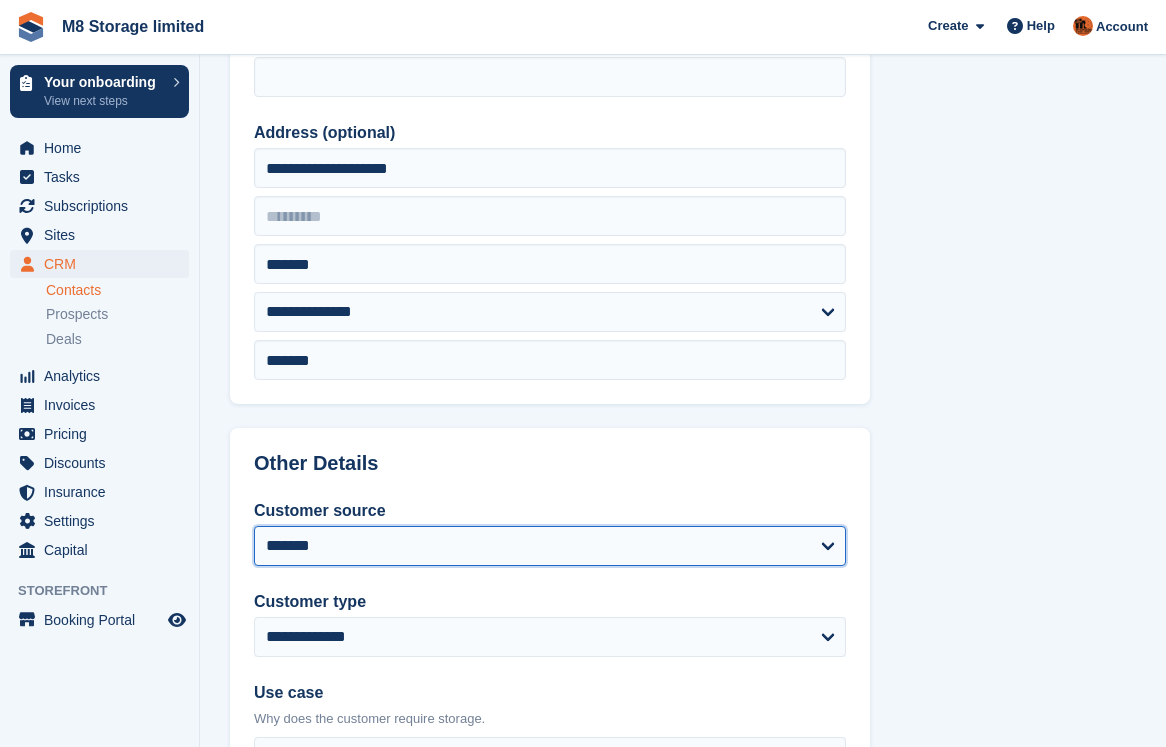click on "**********" at bounding box center (550, 546) 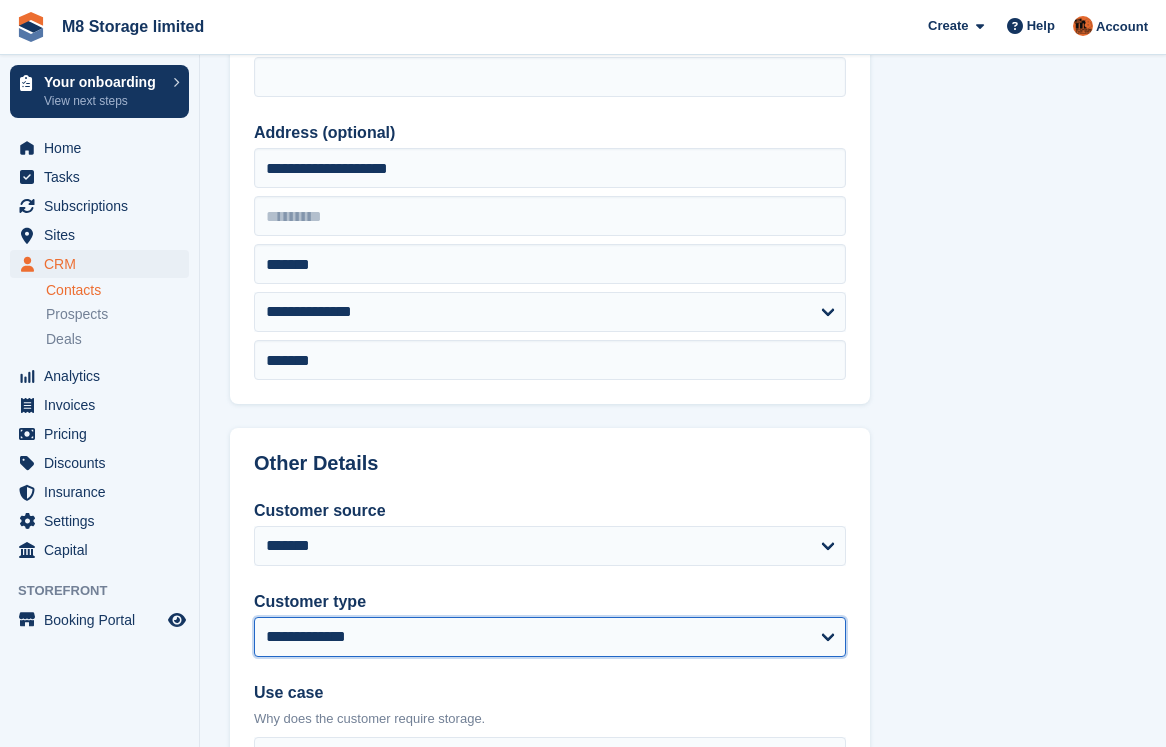 click on "**********" at bounding box center (550, 637) 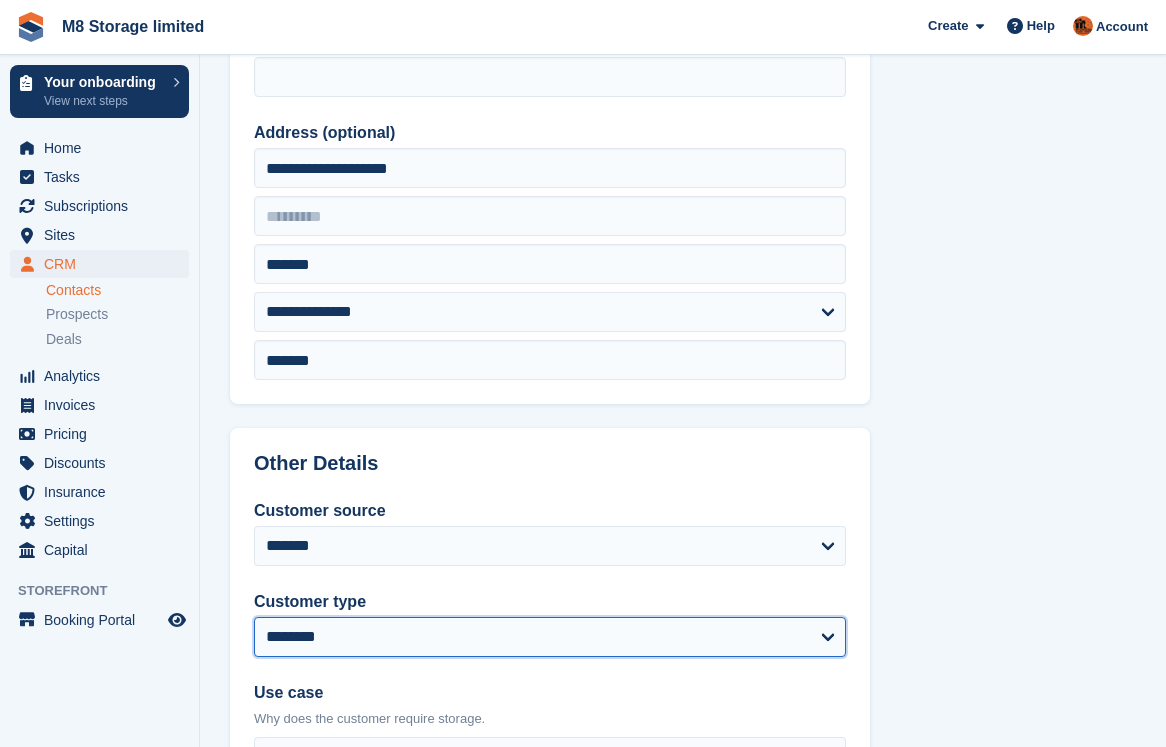 click on "**********" at bounding box center [550, 637] 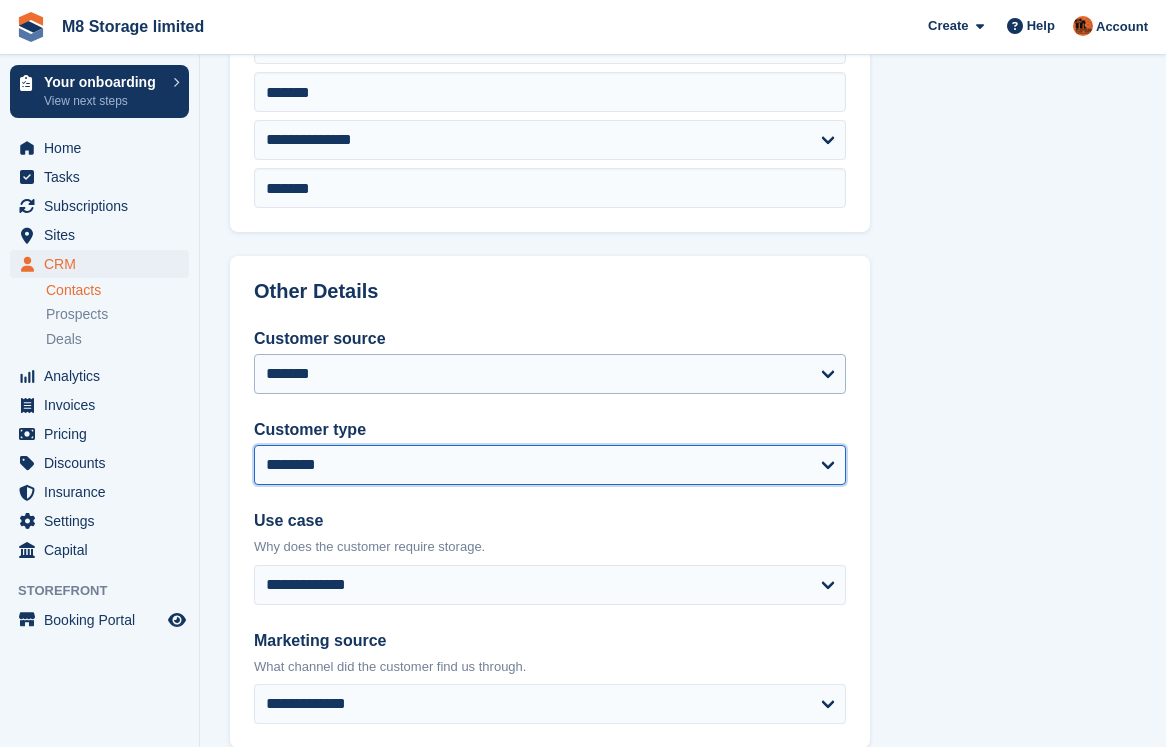 scroll, scrollTop: 700, scrollLeft: 0, axis: vertical 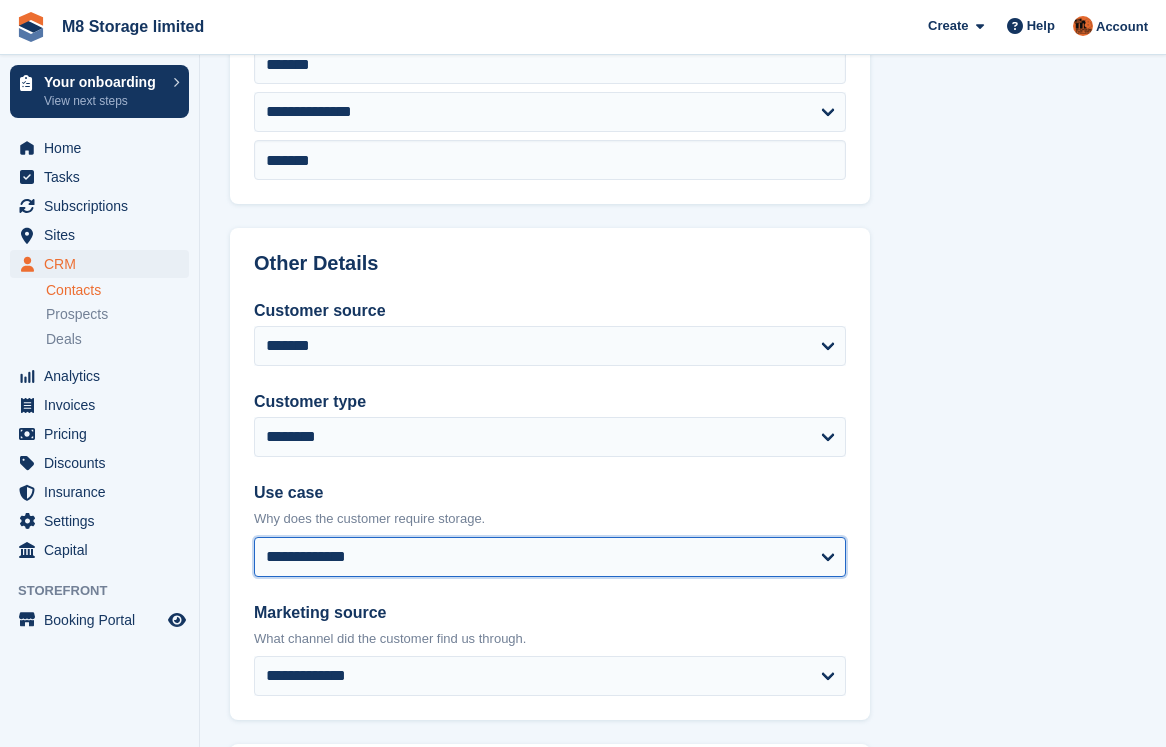 click on "**********" at bounding box center [550, 557] 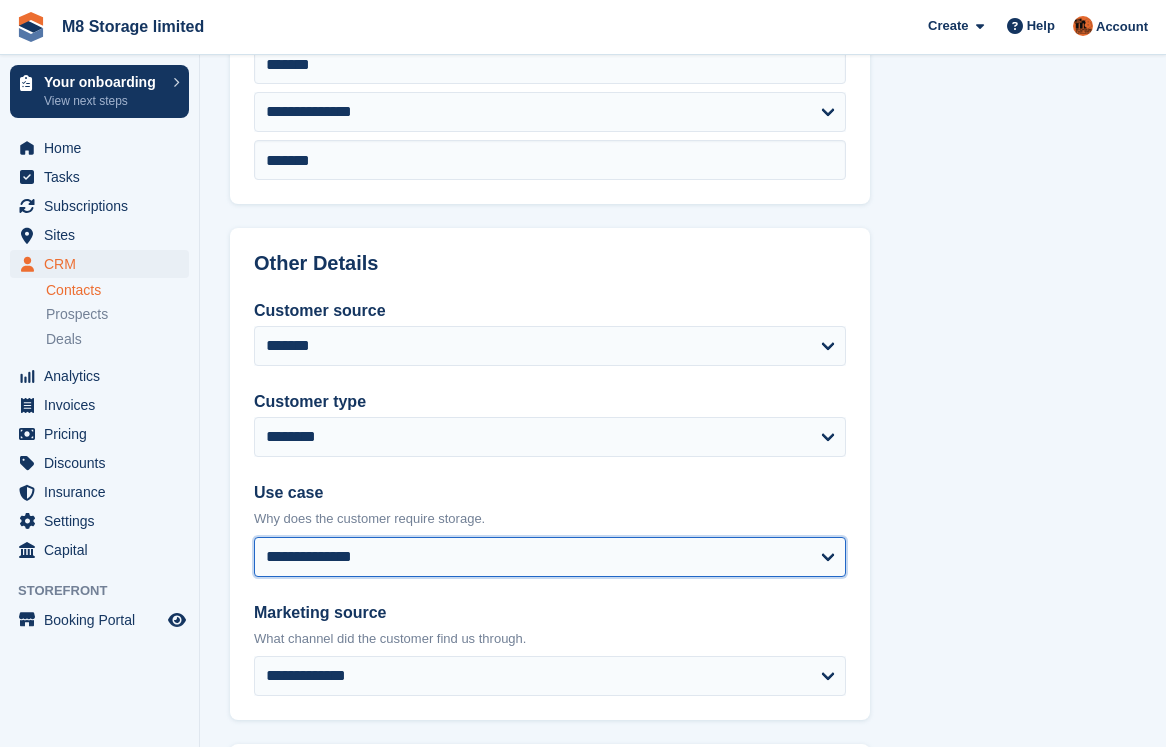click on "**********" at bounding box center [550, 557] 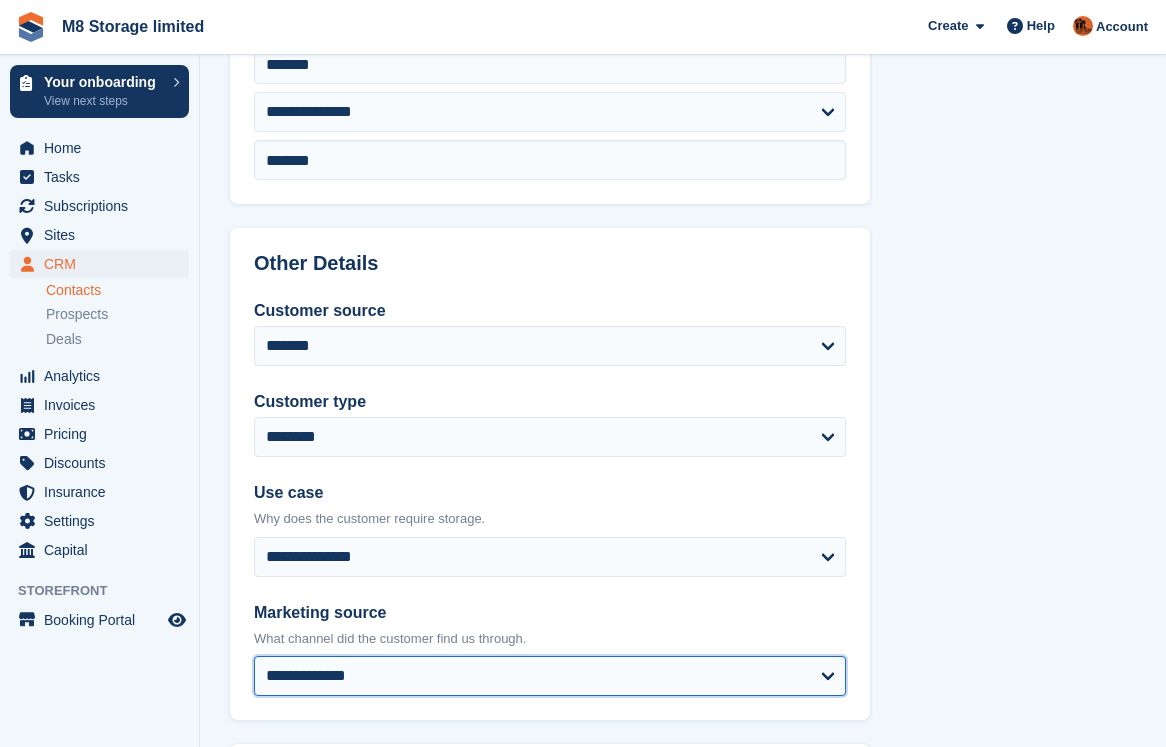 click on "**********" at bounding box center (550, 676) 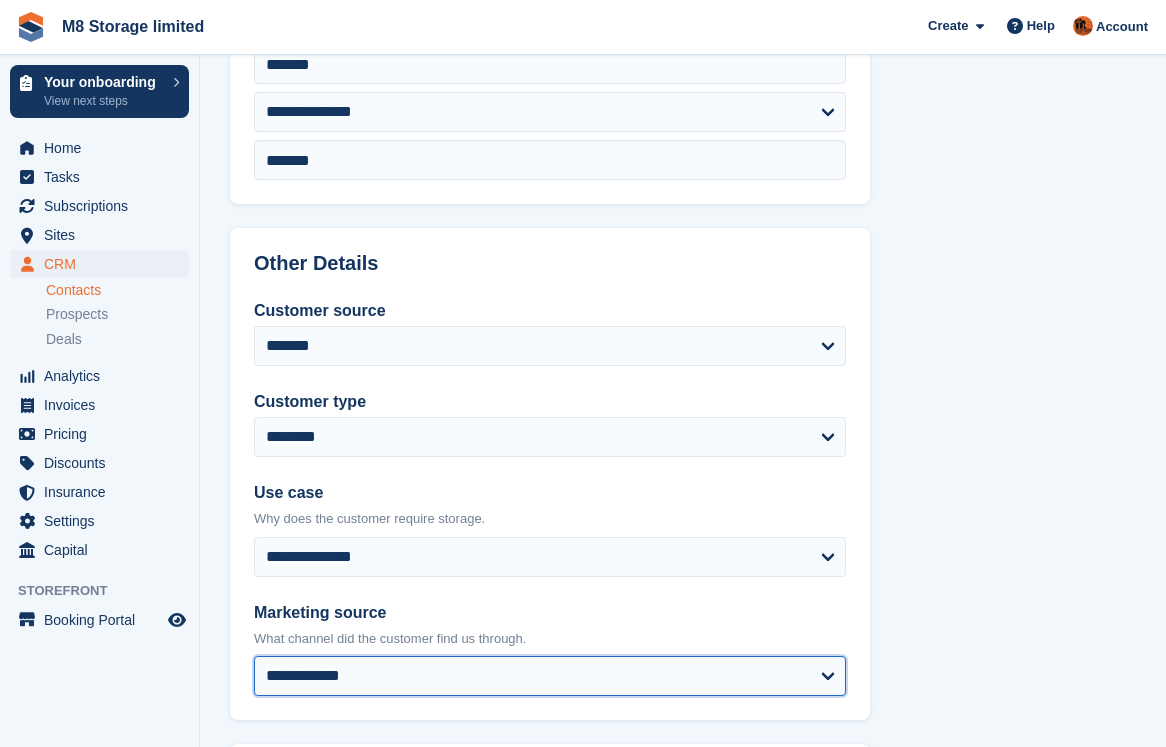 click on "**********" at bounding box center [550, 676] 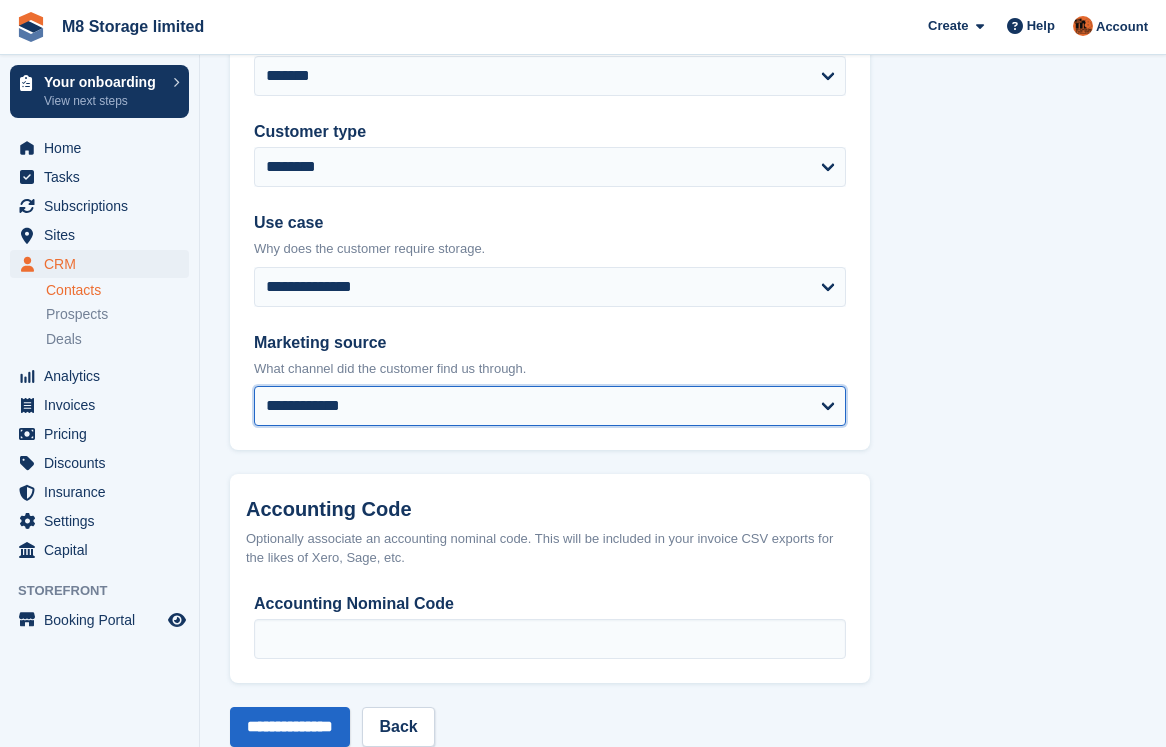scroll, scrollTop: 1016, scrollLeft: 0, axis: vertical 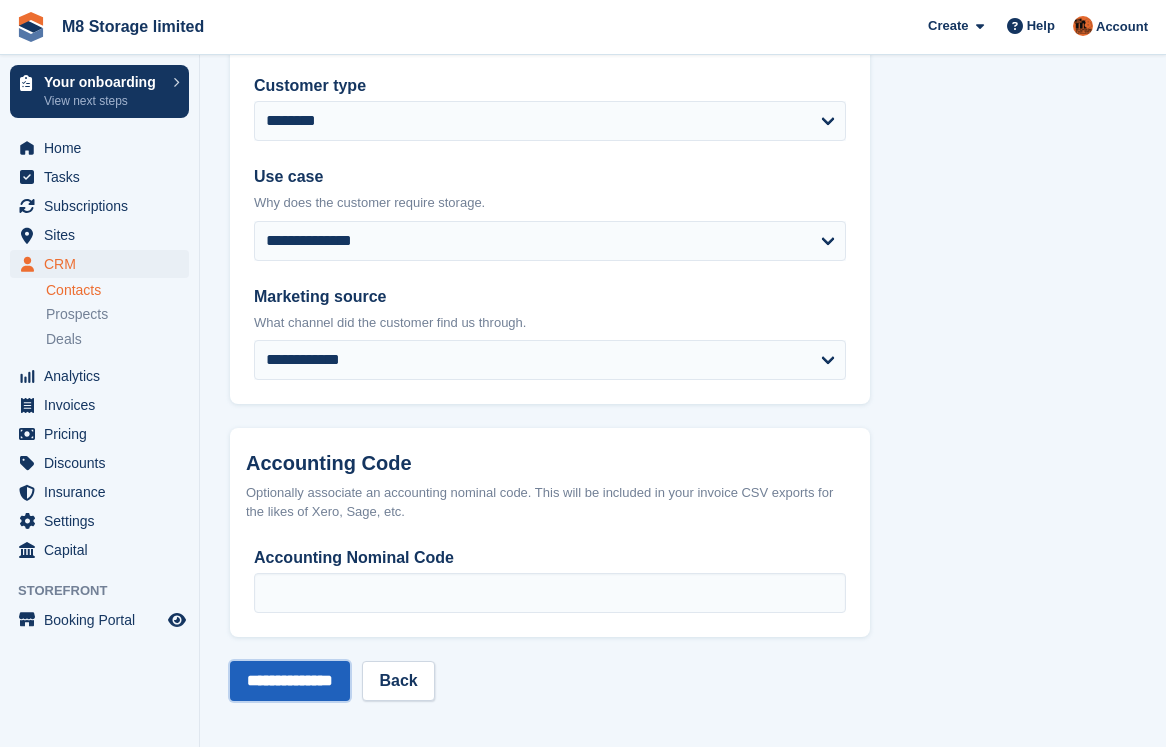 click on "**********" at bounding box center (290, 681) 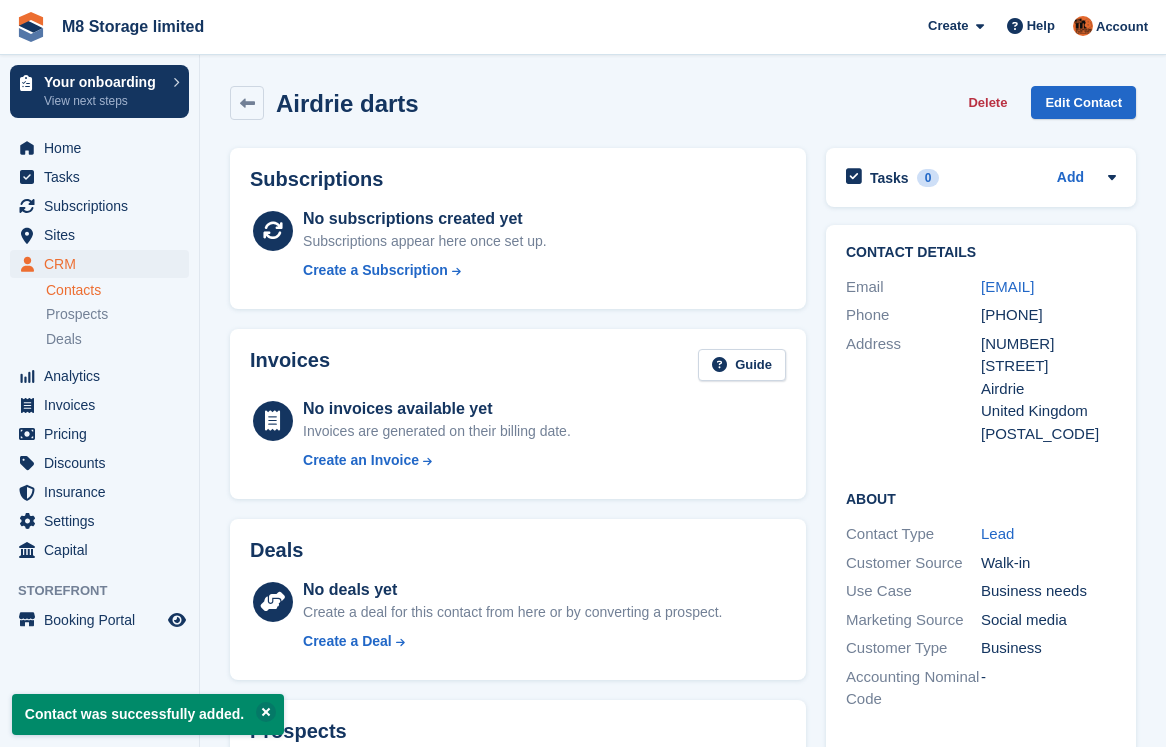 scroll, scrollTop: 0, scrollLeft: 0, axis: both 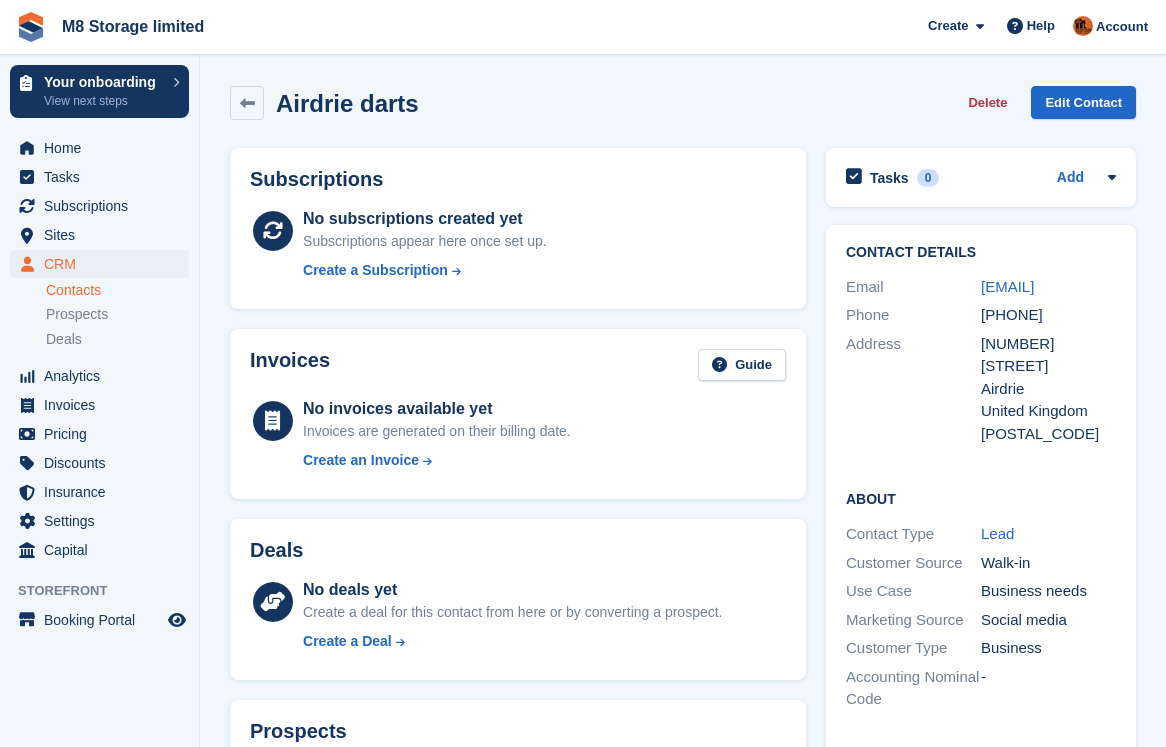 click on "Contacts" at bounding box center [117, 290] 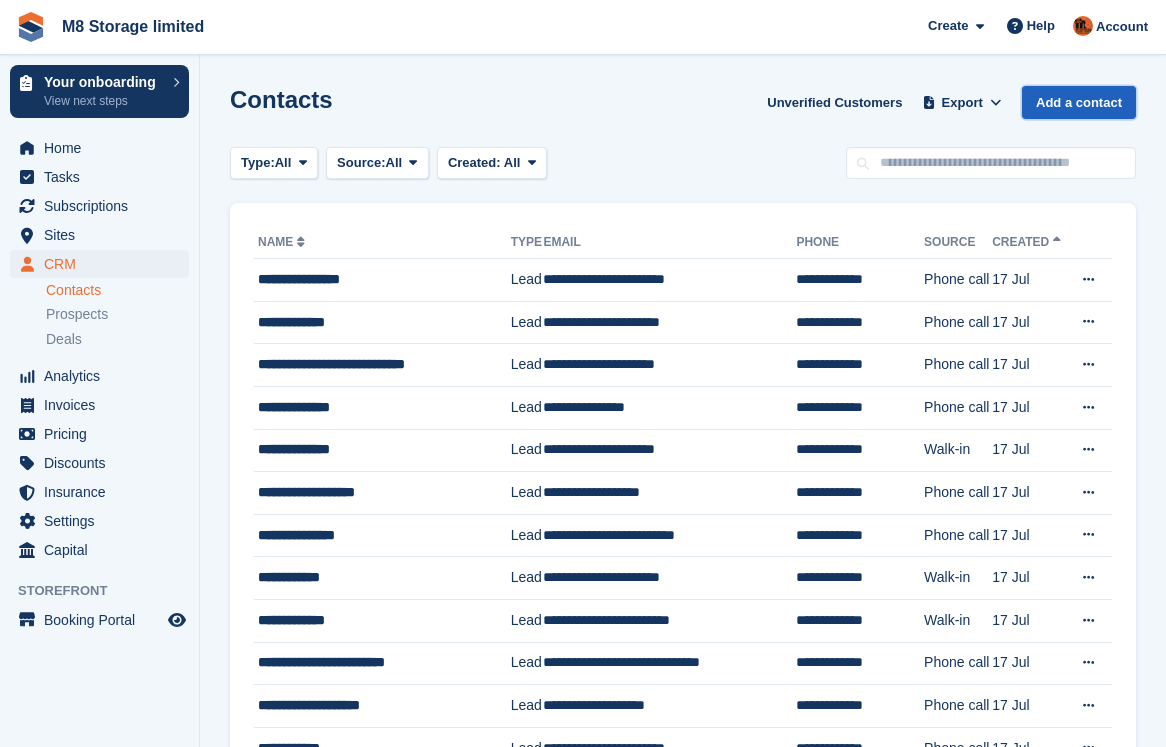 click on "Add a contact" at bounding box center (1079, 102) 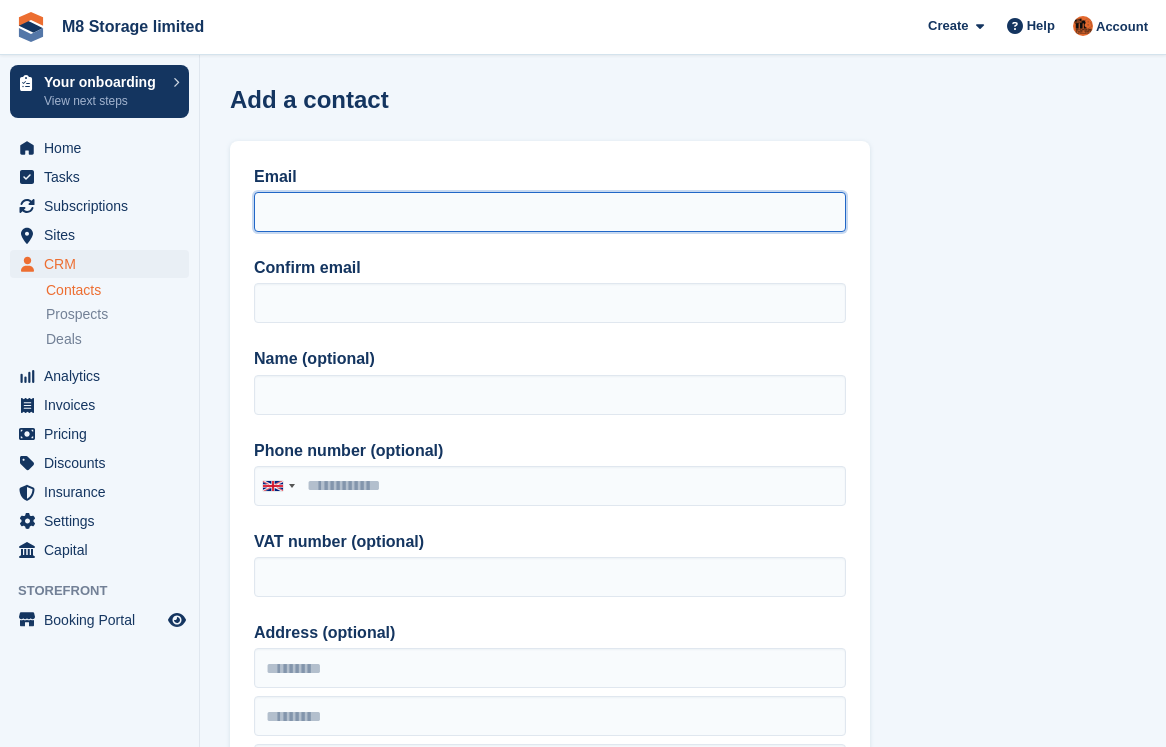 drag, startPoint x: 535, startPoint y: 210, endPoint x: 518, endPoint y: 214, distance: 17.464249 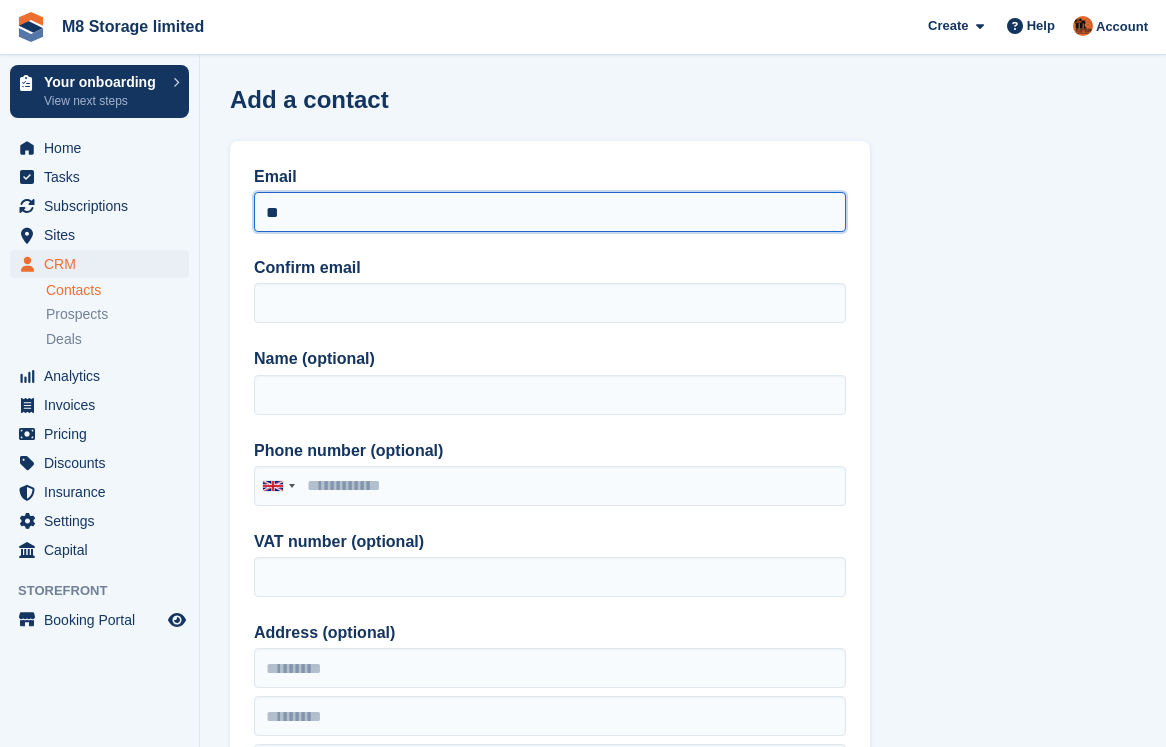 type on "*" 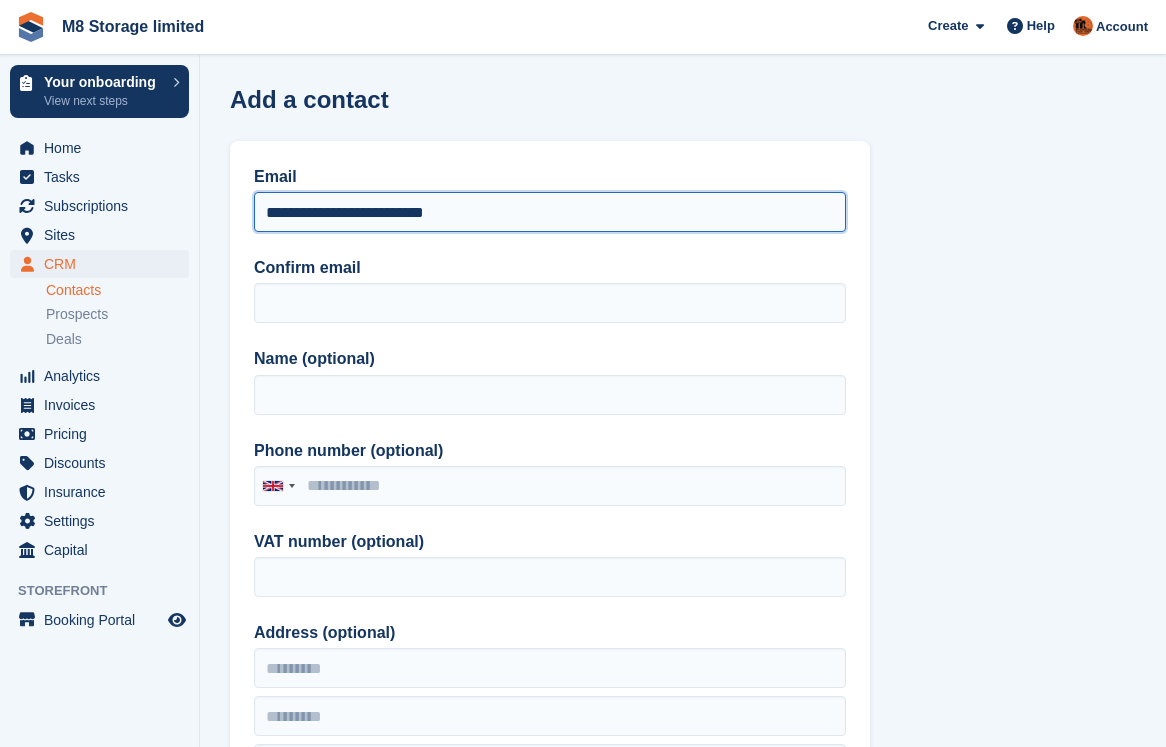 drag, startPoint x: 493, startPoint y: 218, endPoint x: 233, endPoint y: 207, distance: 260.23257 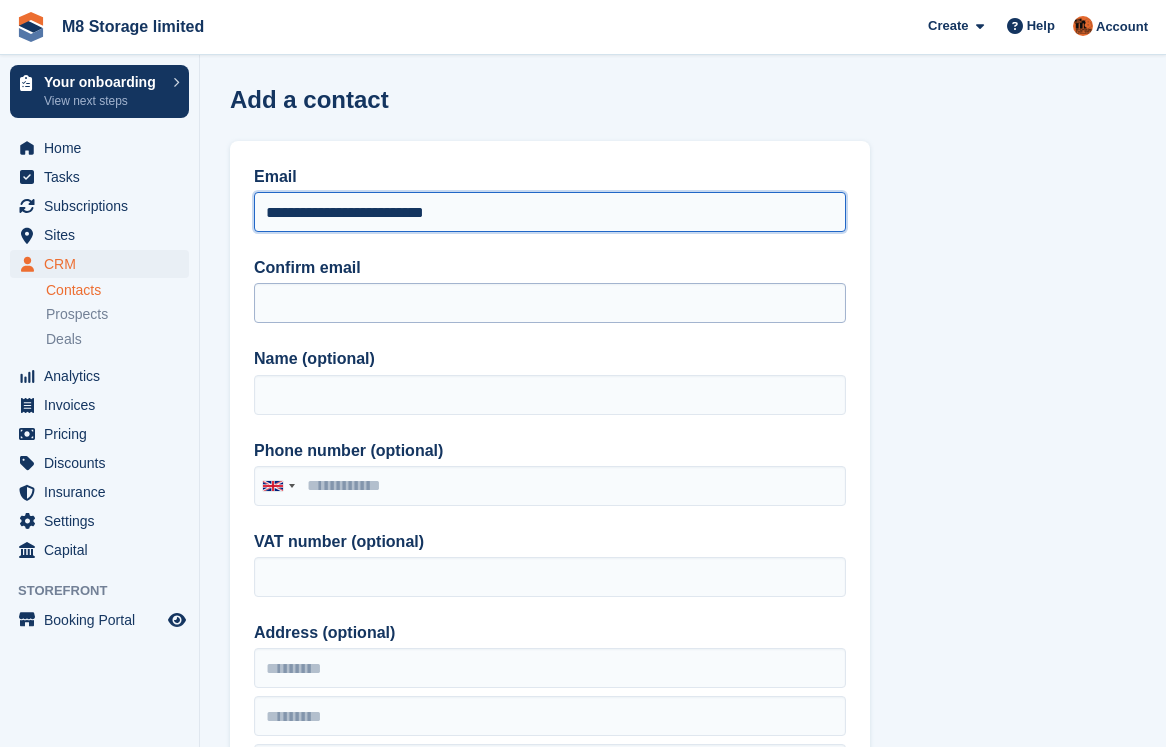 type on "**********" 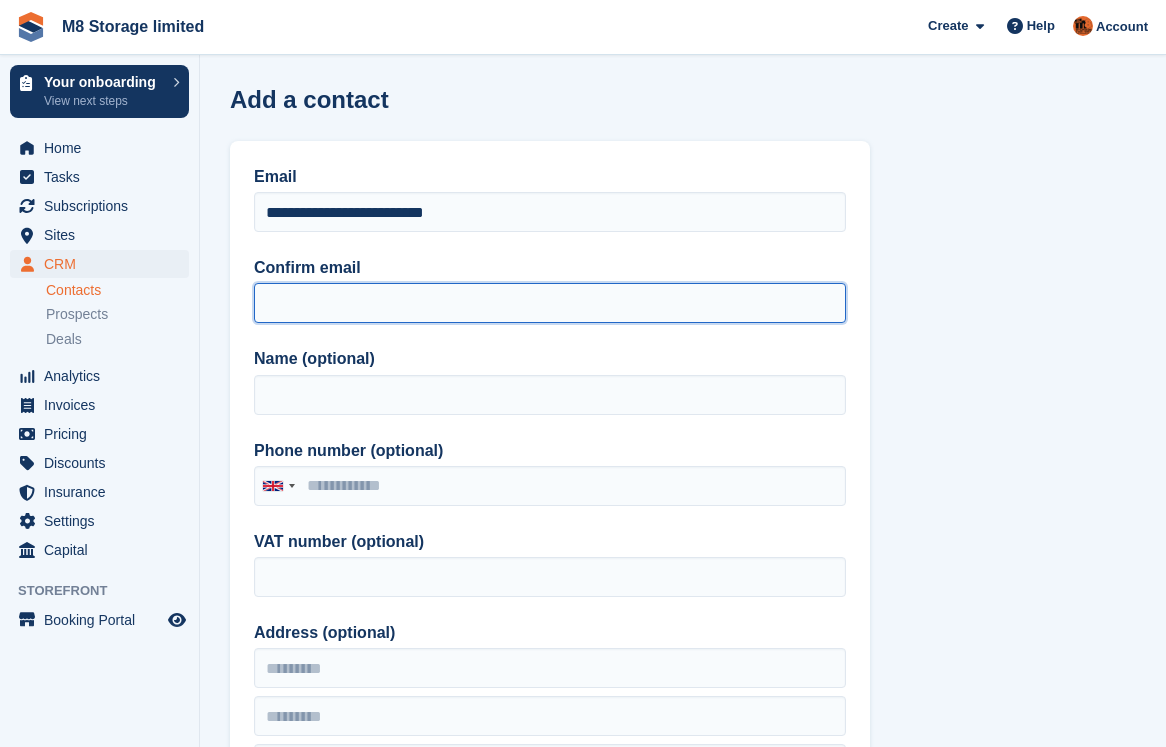 paste on "**********" 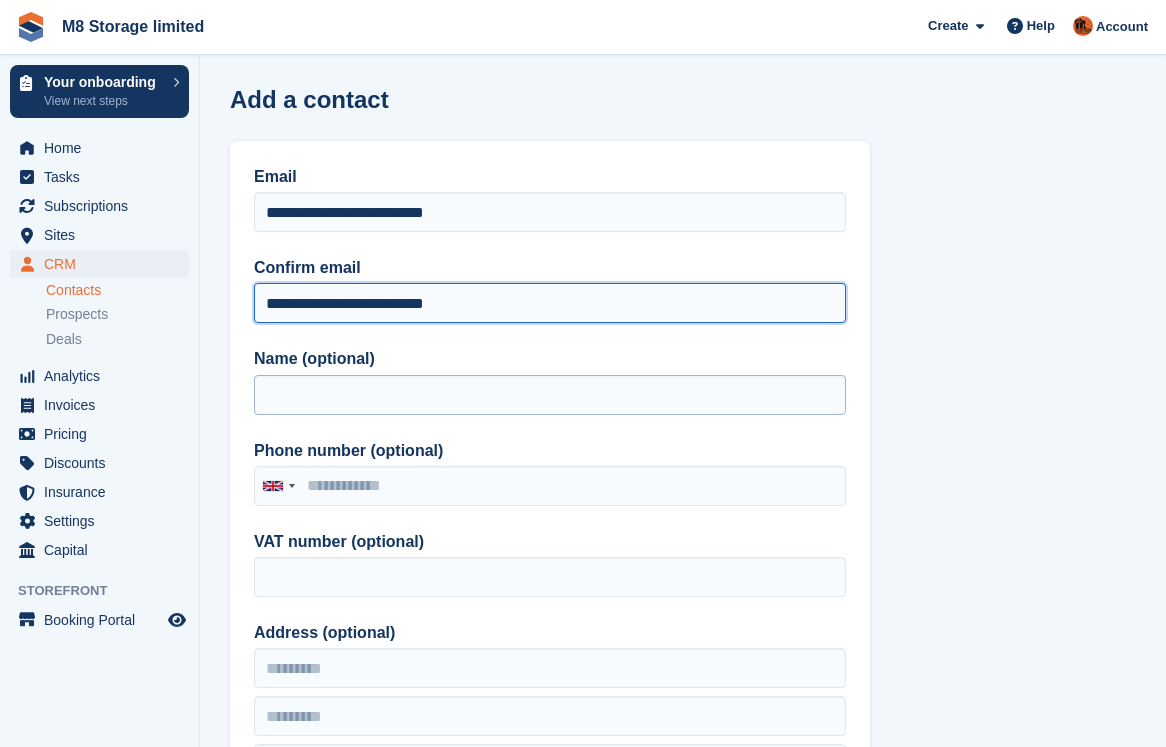 type on "**********" 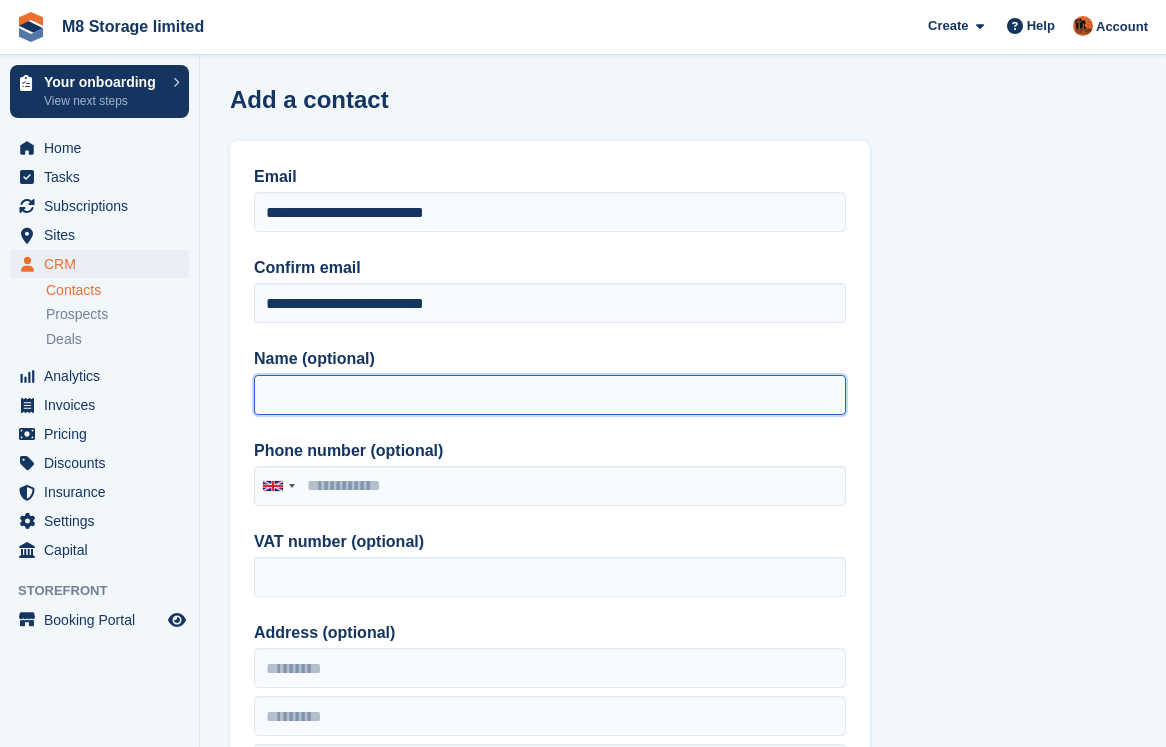 click on "Name (optional)" at bounding box center [550, 395] 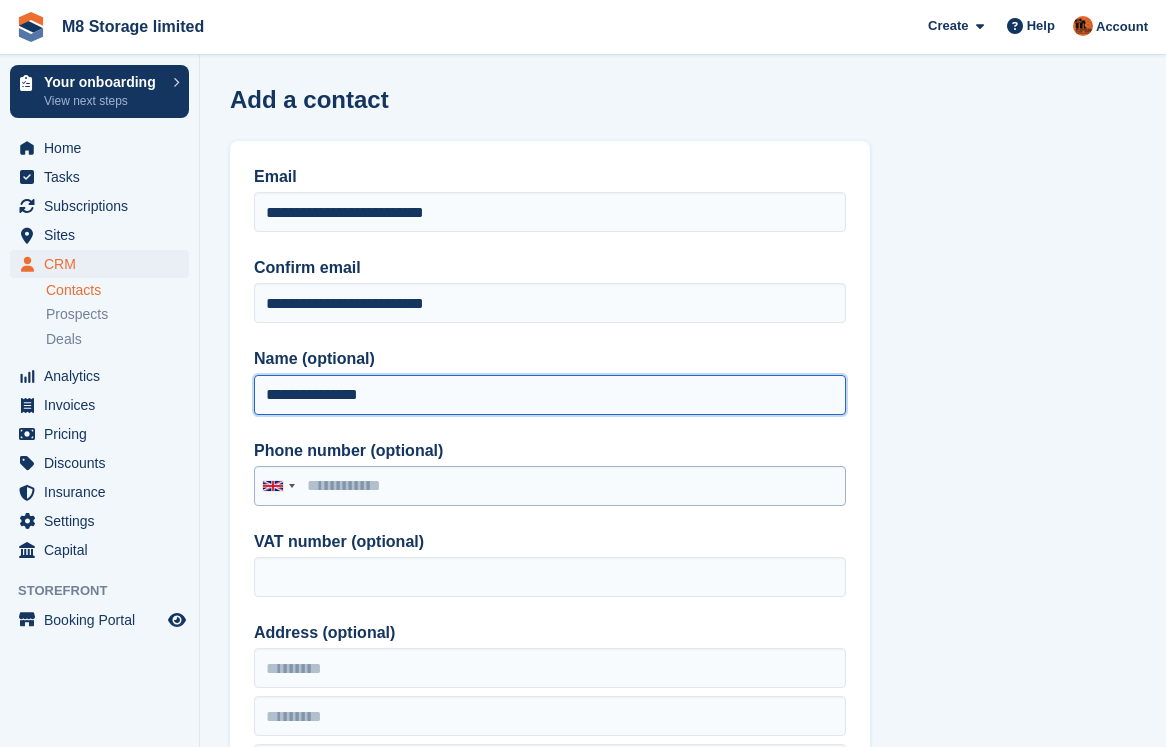 type on "**********" 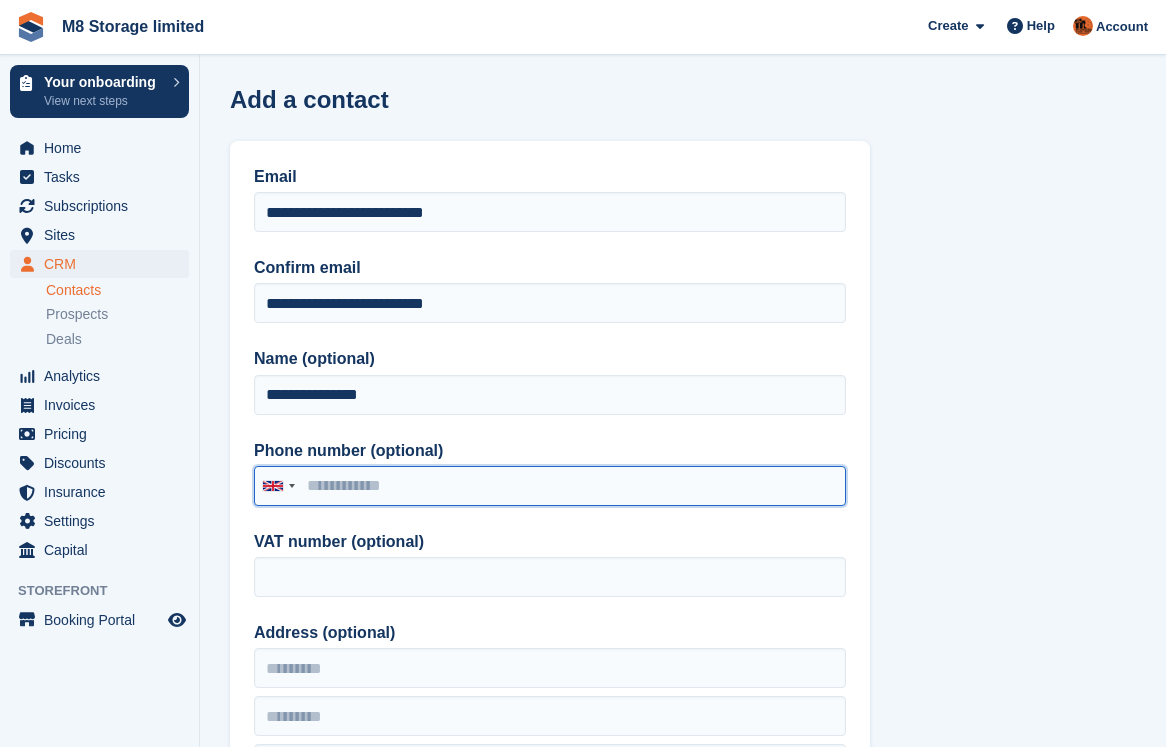 click on "Phone number (optional)" at bounding box center (550, 486) 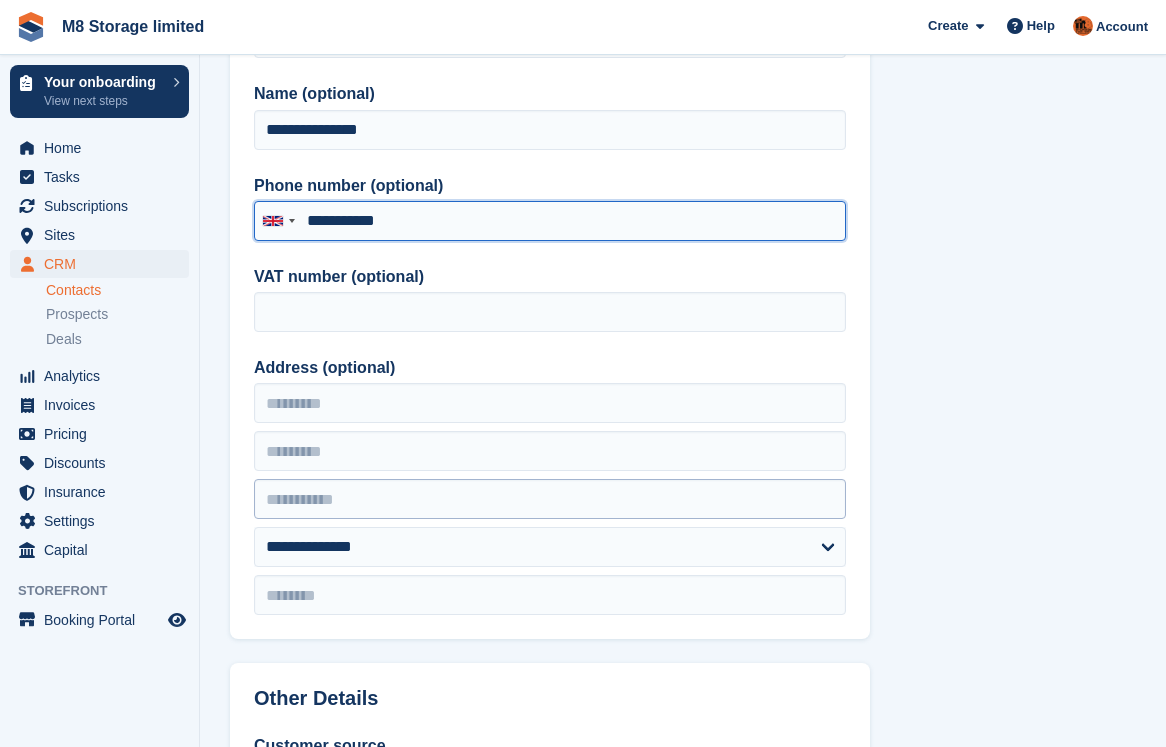 scroll, scrollTop: 300, scrollLeft: 0, axis: vertical 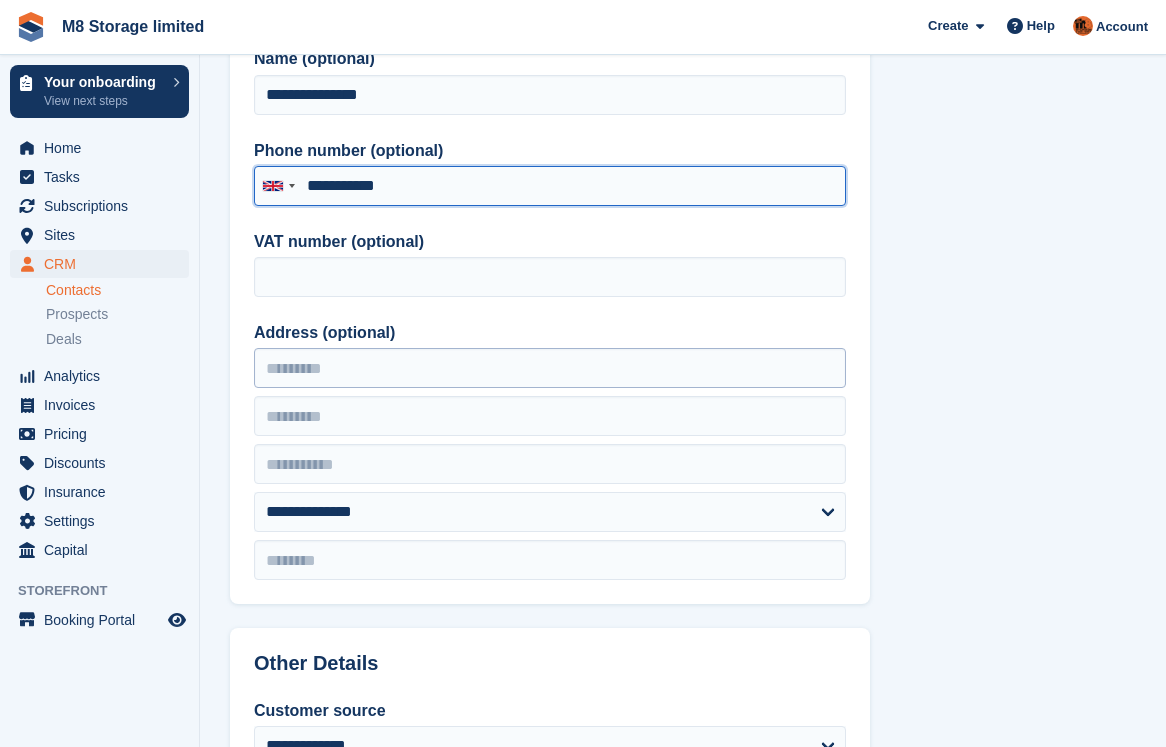 type on "**********" 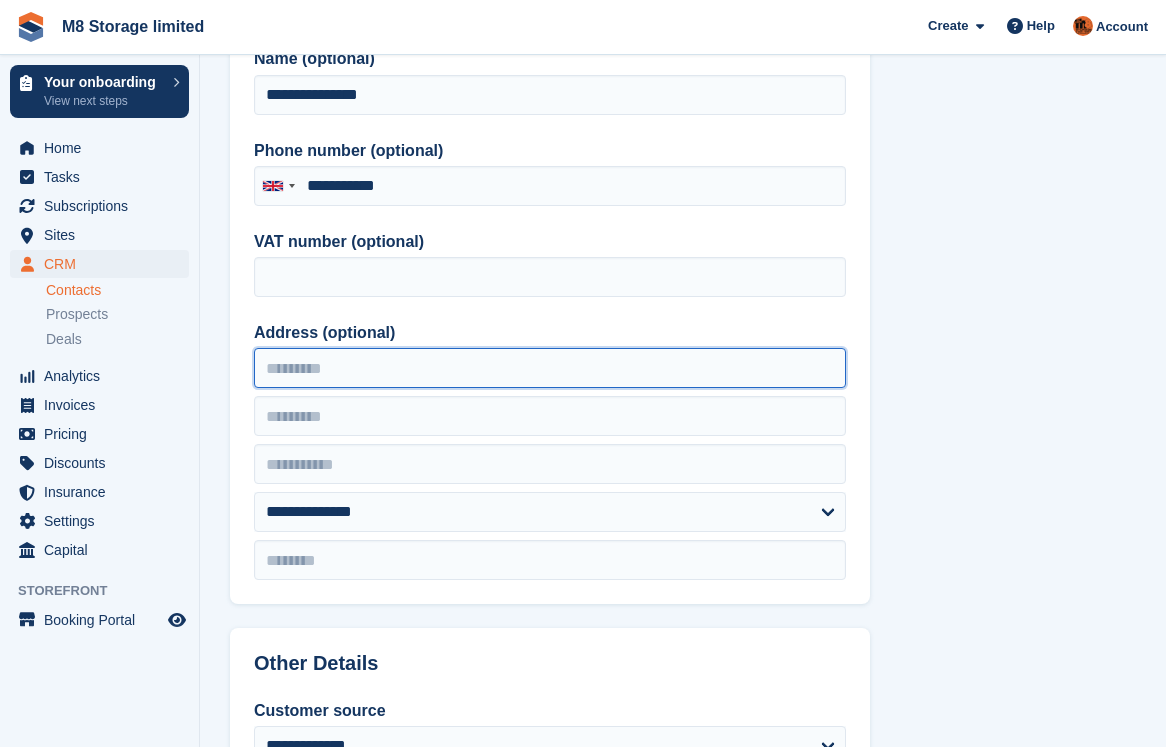 click on "Address (optional)" at bounding box center (550, 368) 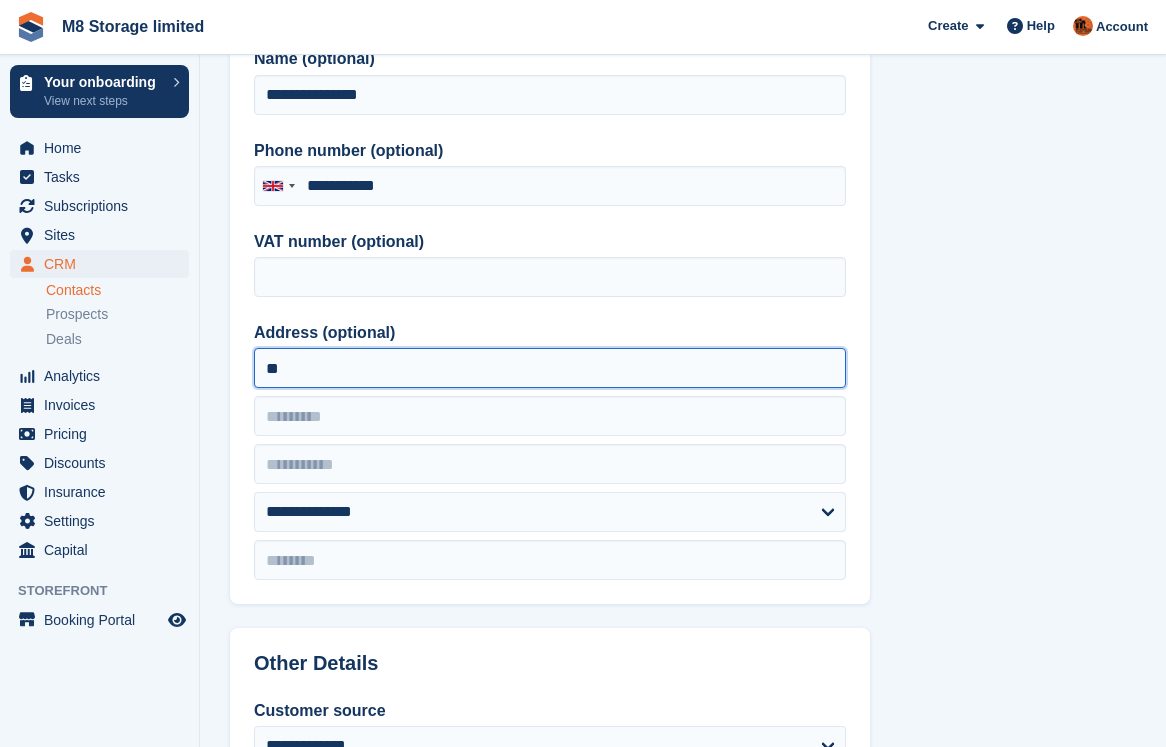 type on "*" 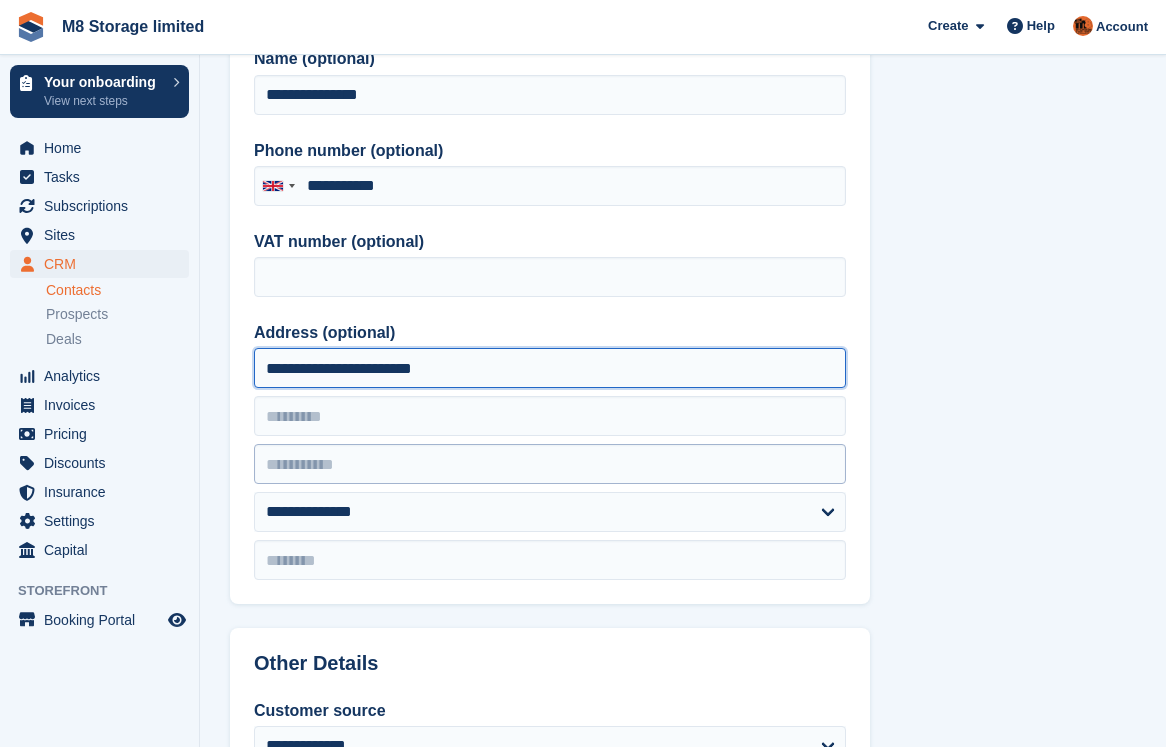 type on "**********" 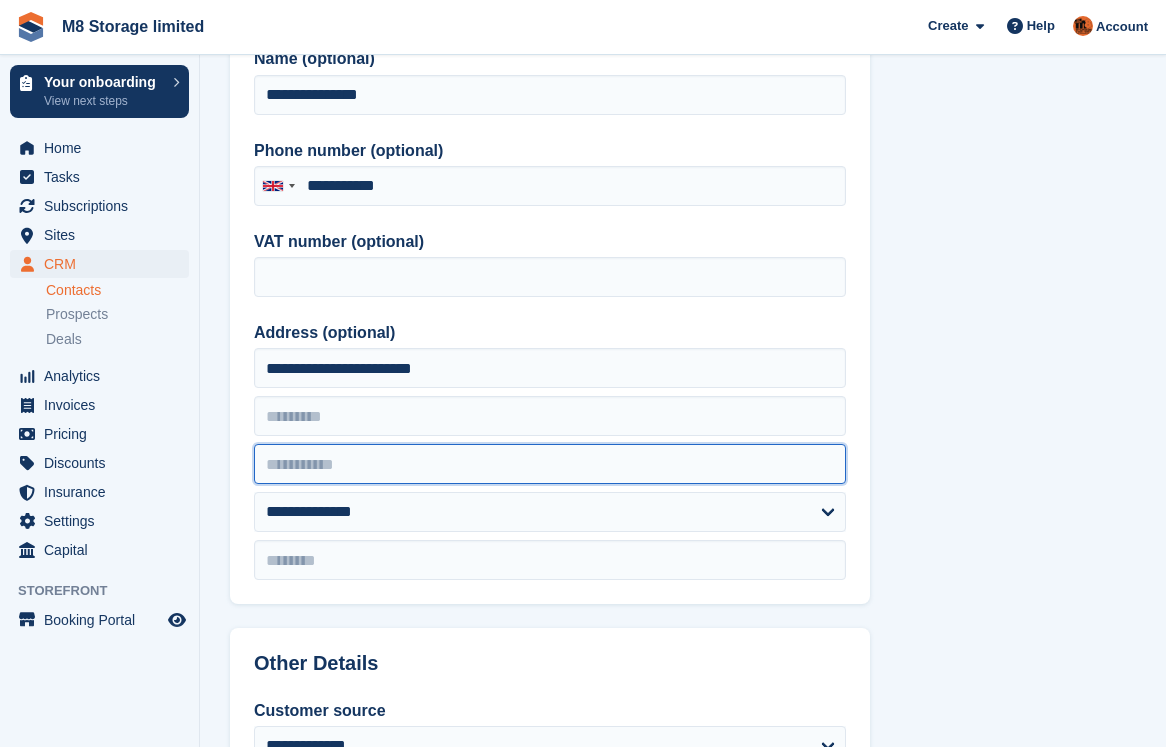 click at bounding box center (550, 464) 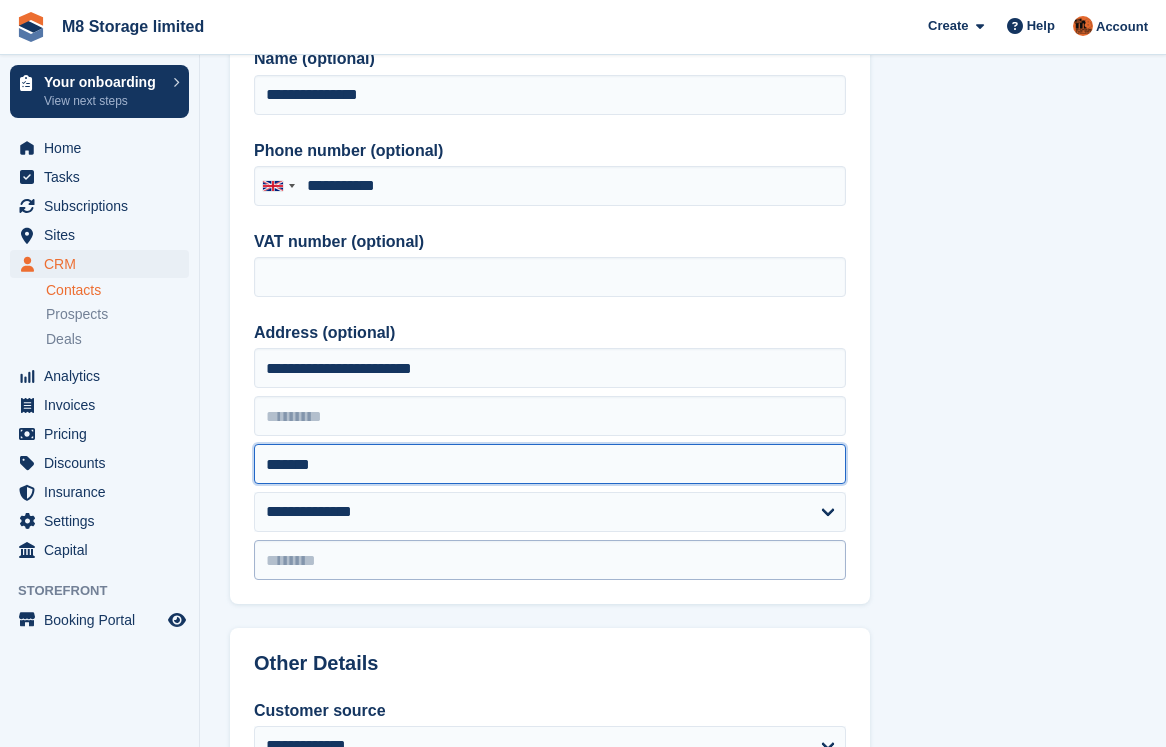 type on "*******" 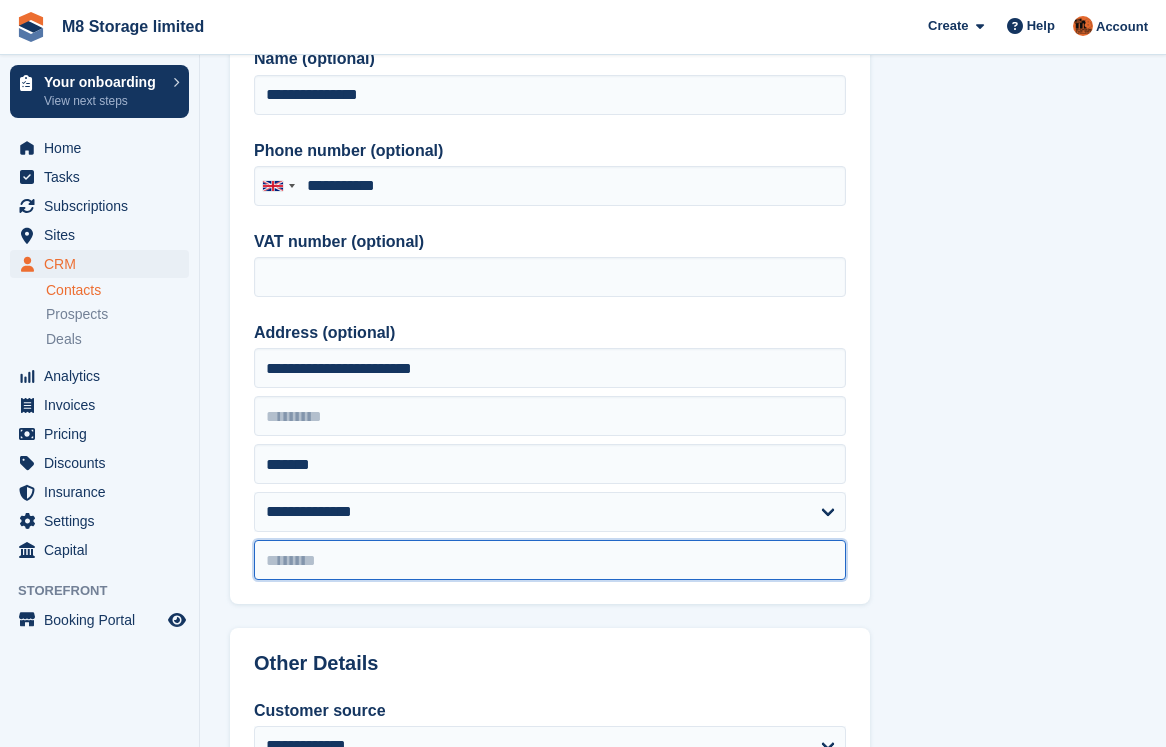 click at bounding box center [550, 560] 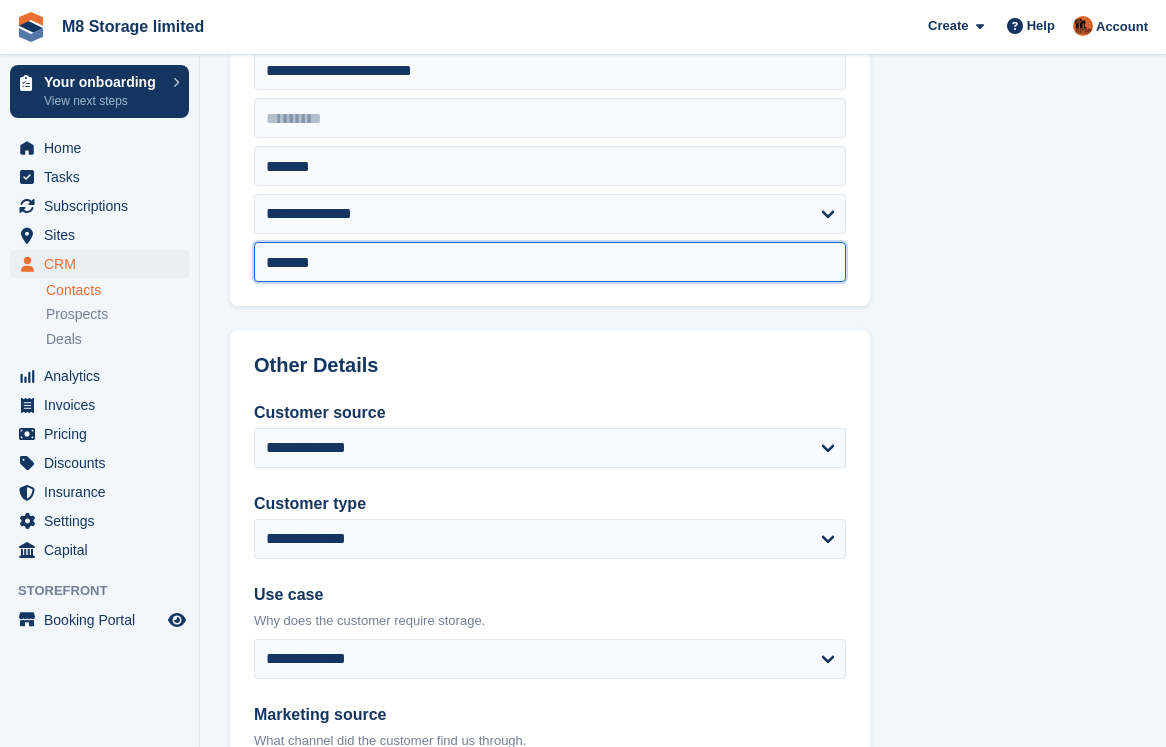 scroll, scrollTop: 600, scrollLeft: 0, axis: vertical 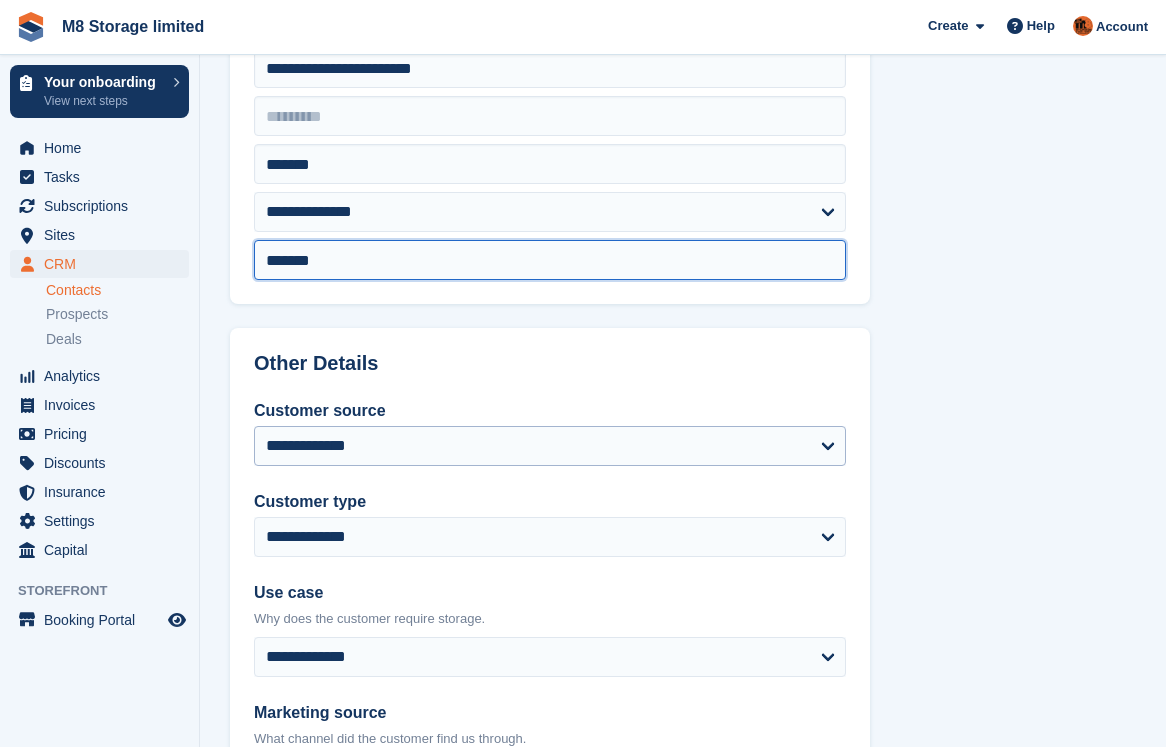 type on "*******" 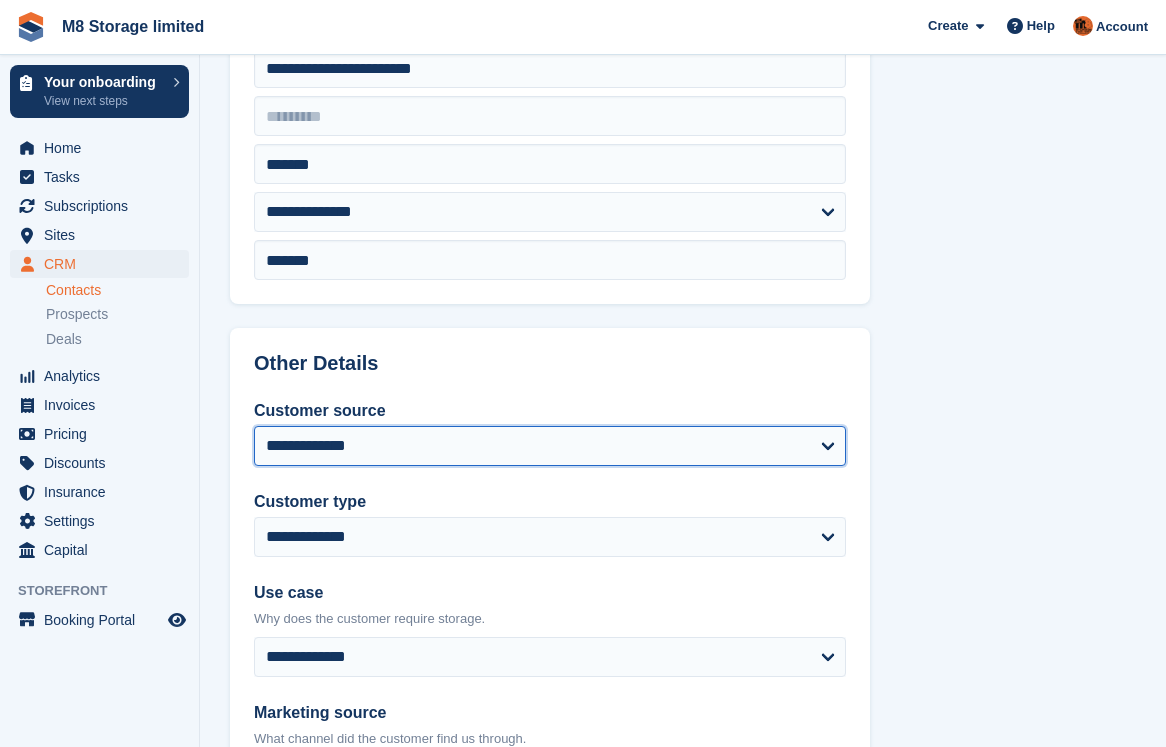 click on "**********" at bounding box center (550, 446) 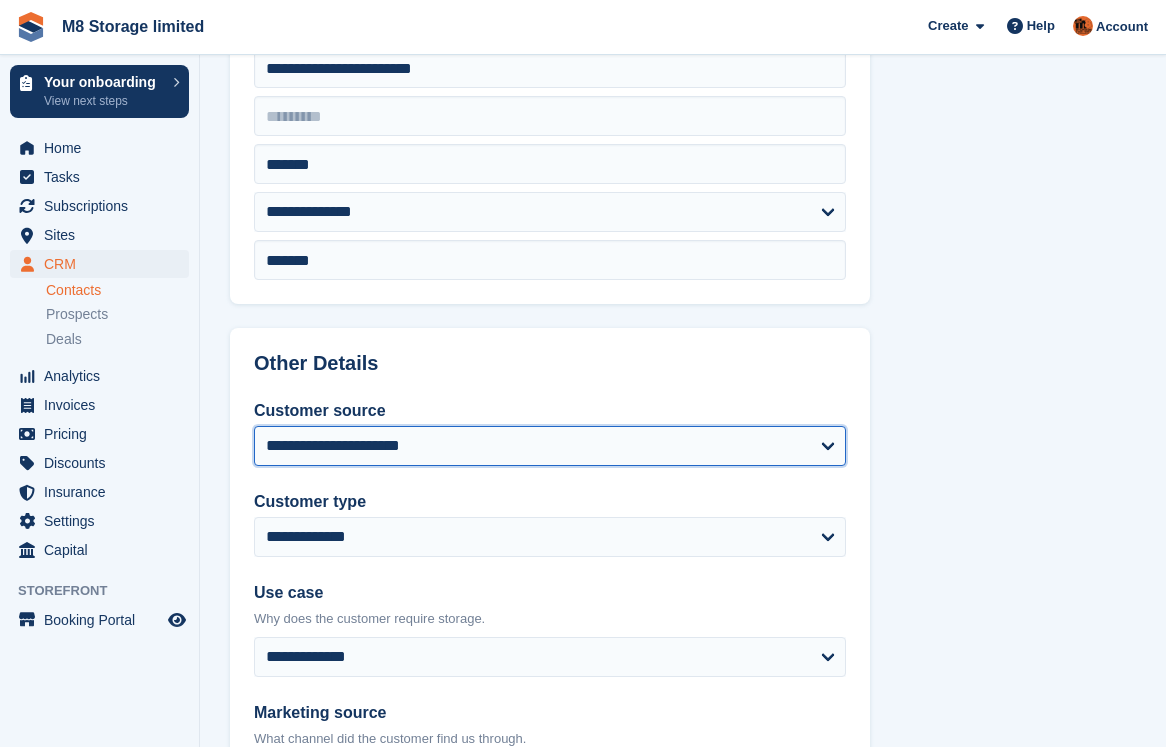 click on "**********" at bounding box center (550, 446) 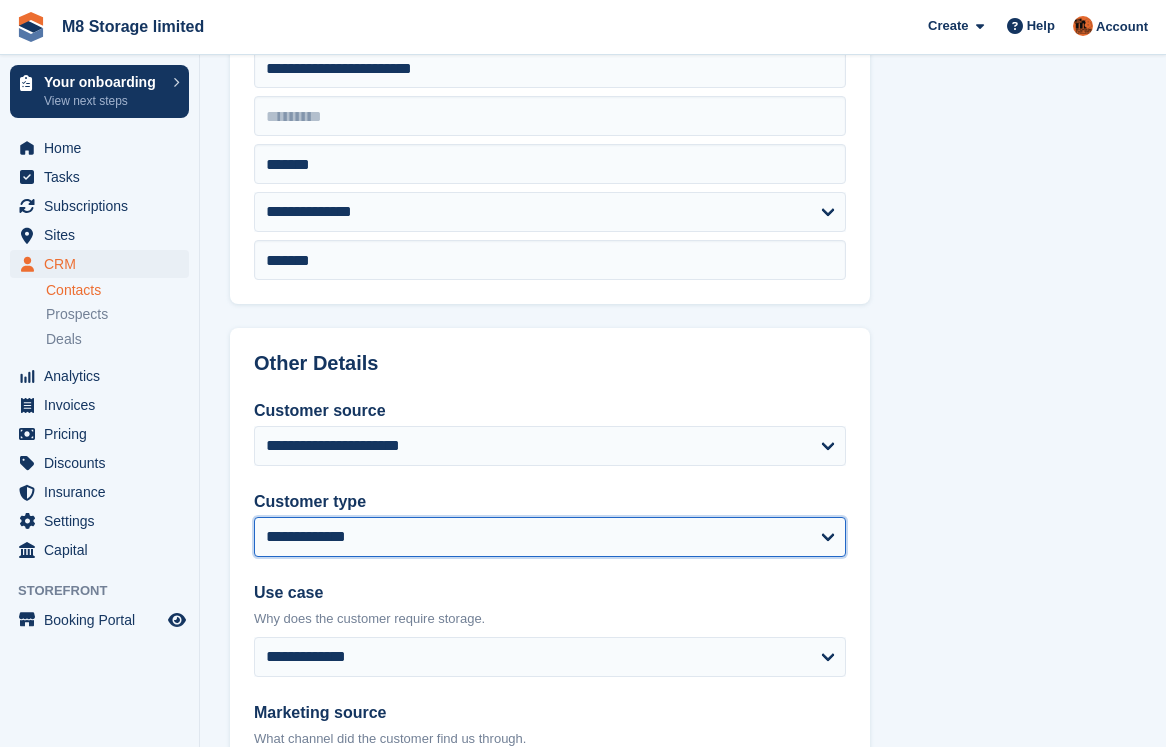 click on "**********" at bounding box center (550, 537) 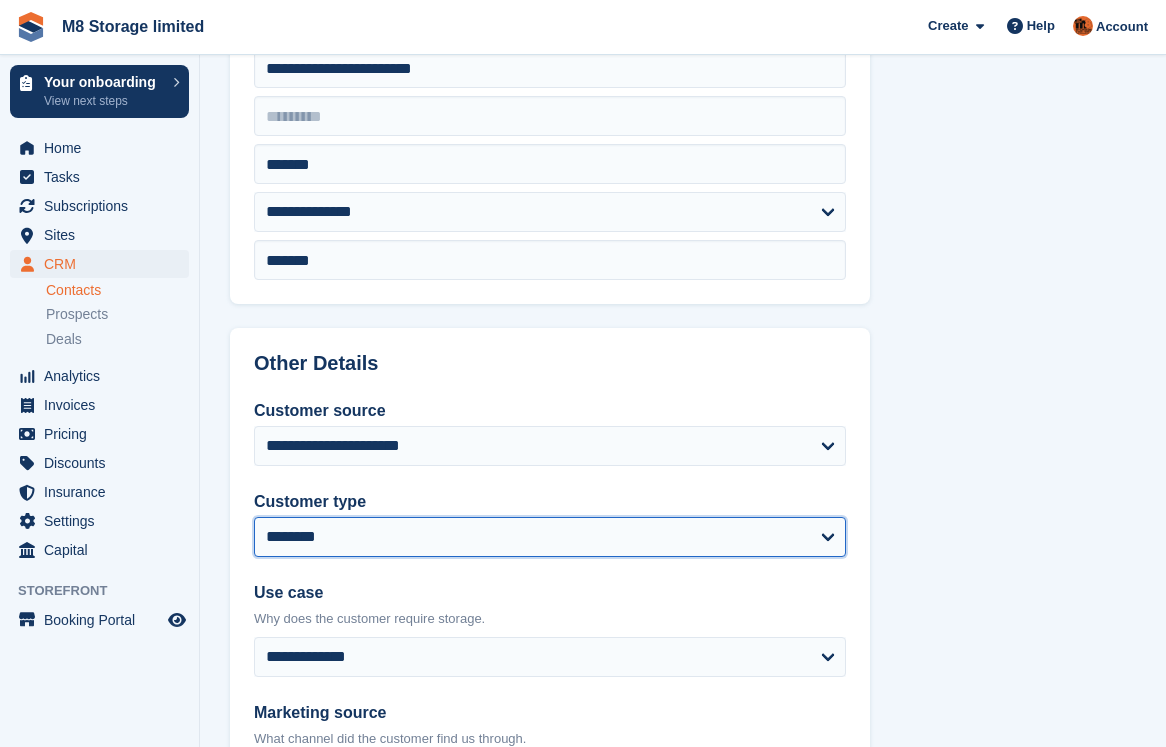 click on "**********" at bounding box center (550, 537) 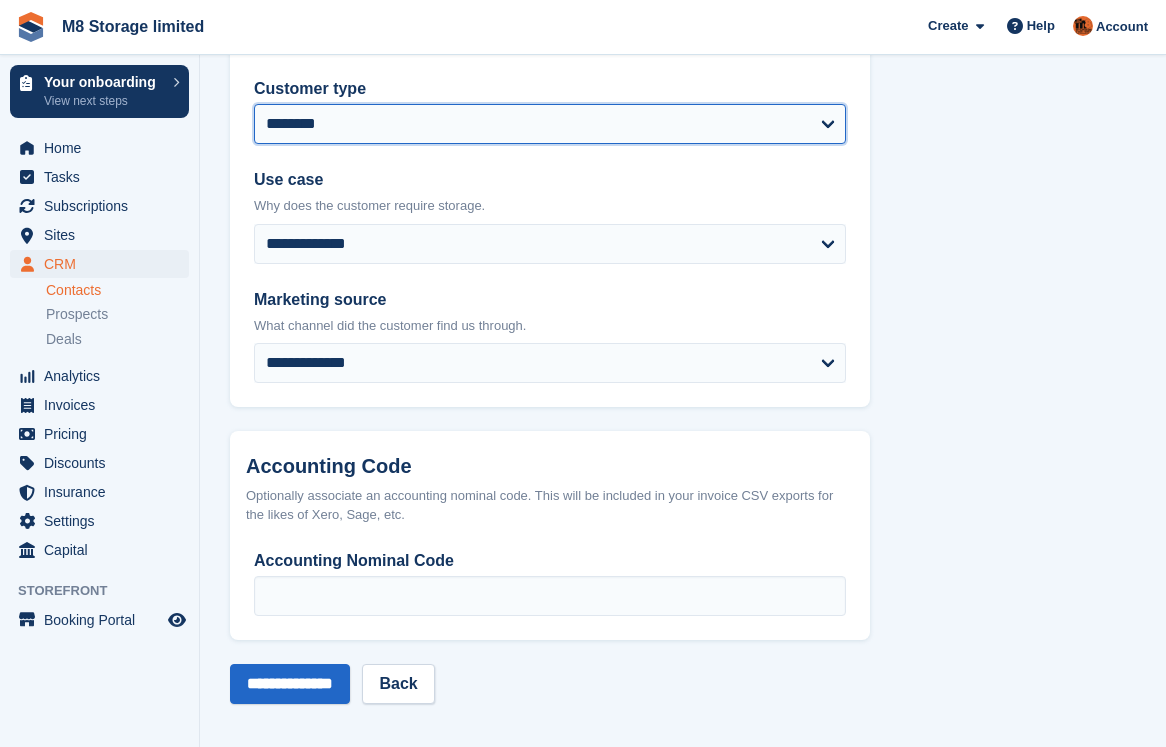 scroll, scrollTop: 1016, scrollLeft: 0, axis: vertical 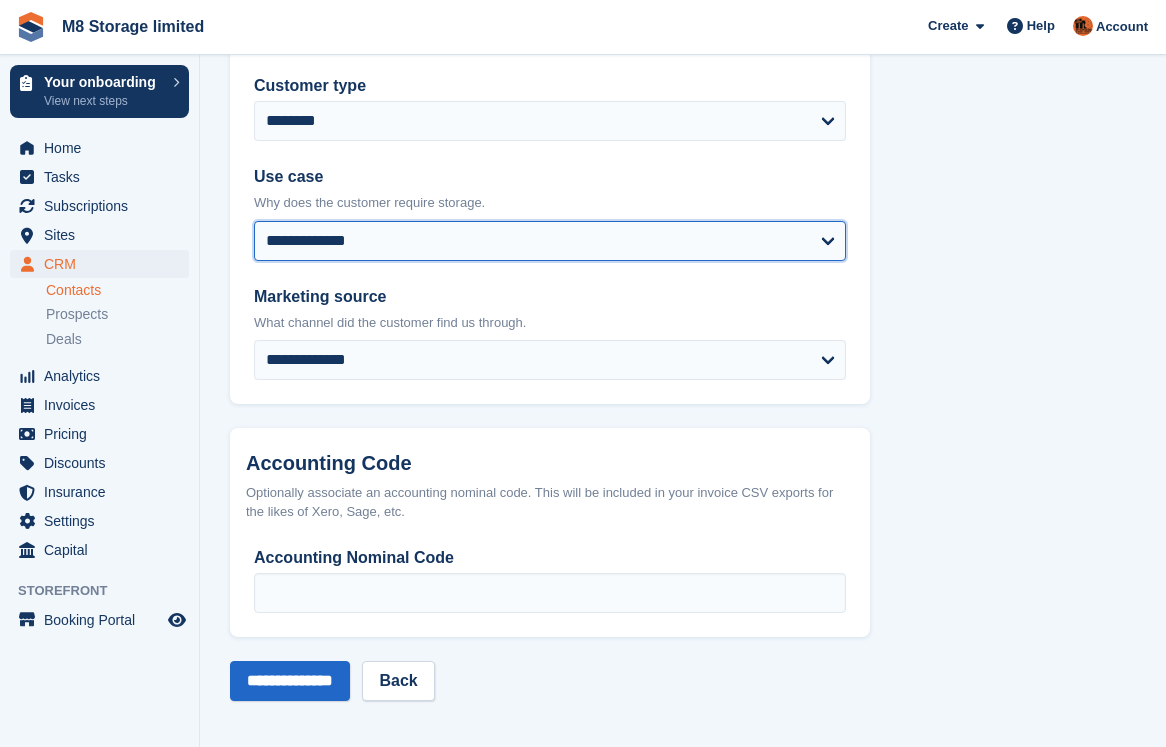 click on "**********" at bounding box center (550, 241) 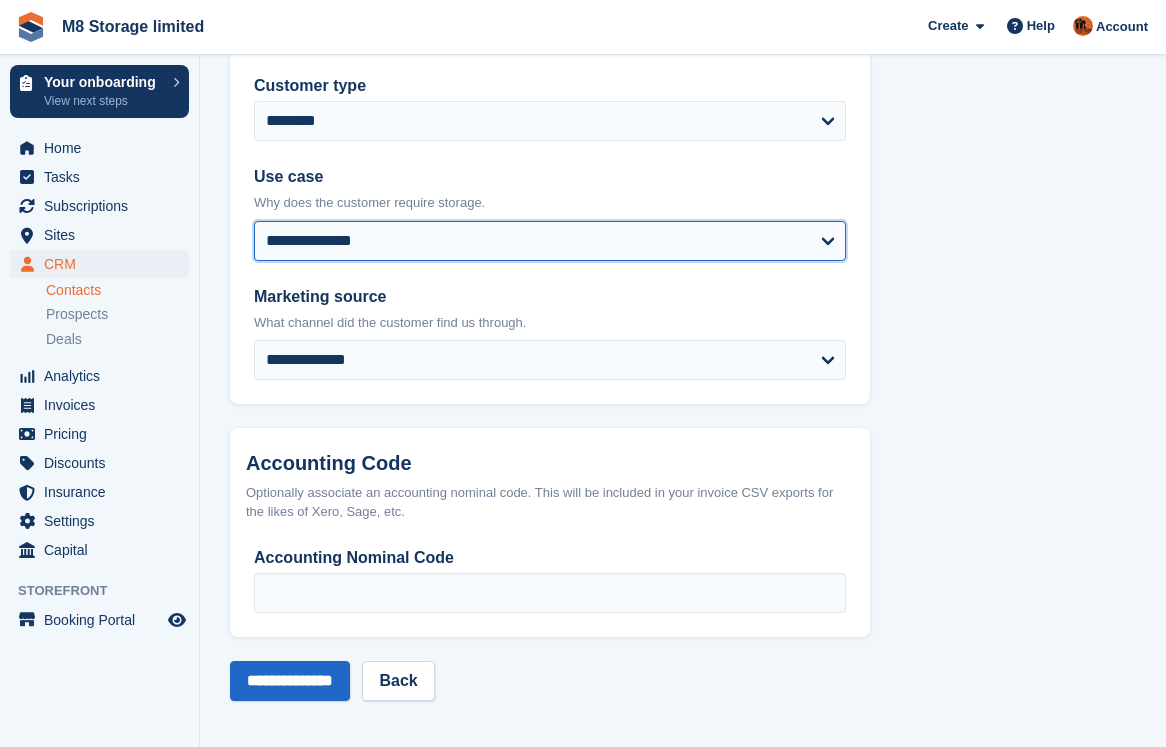 click on "**********" at bounding box center [550, 241] 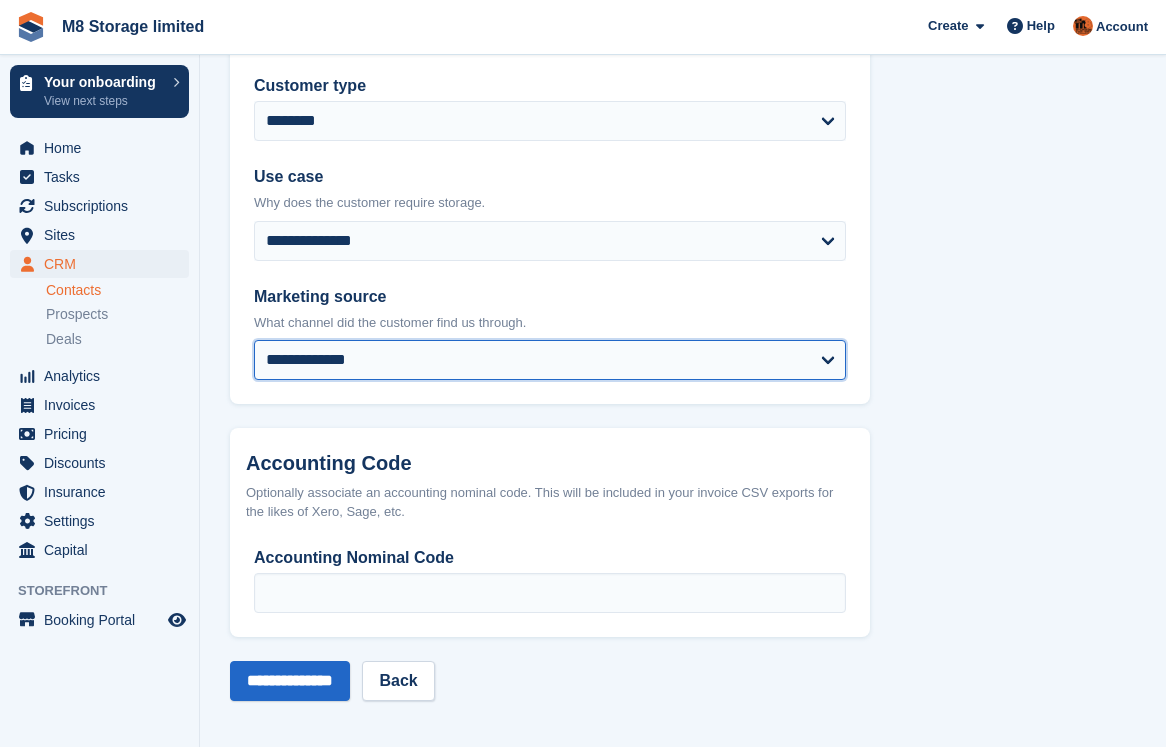 click on "**********" at bounding box center [550, 360] 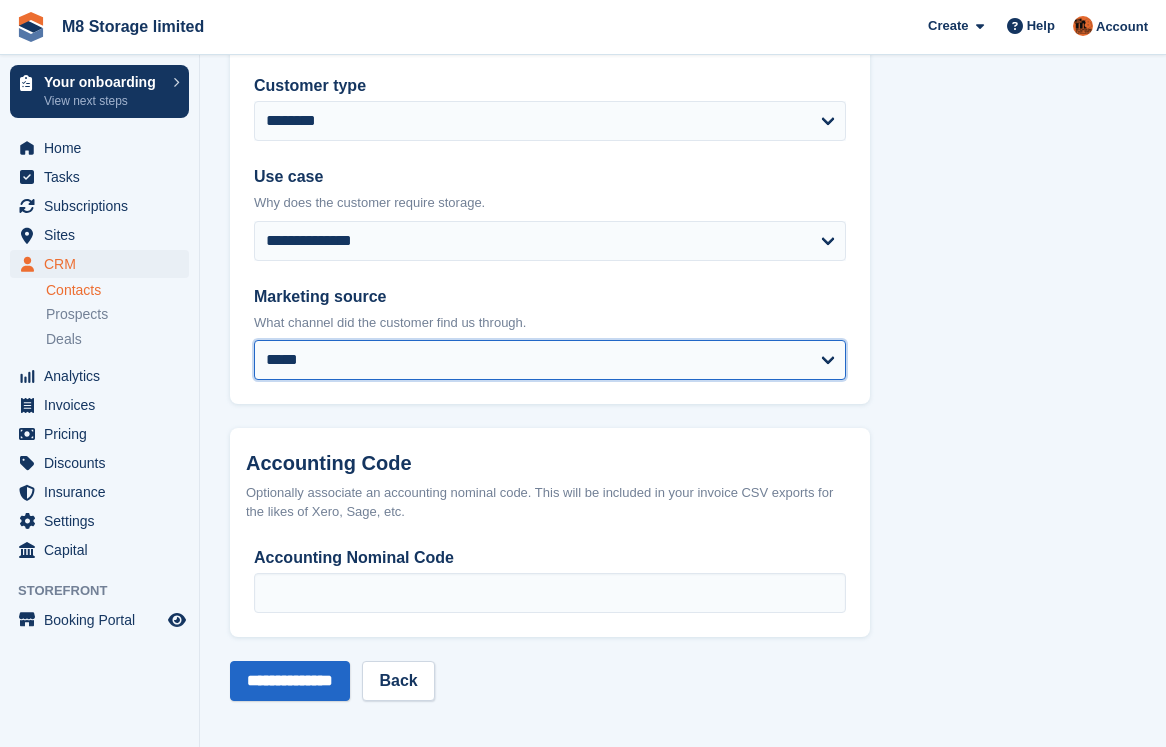 click on "**********" at bounding box center (550, 360) 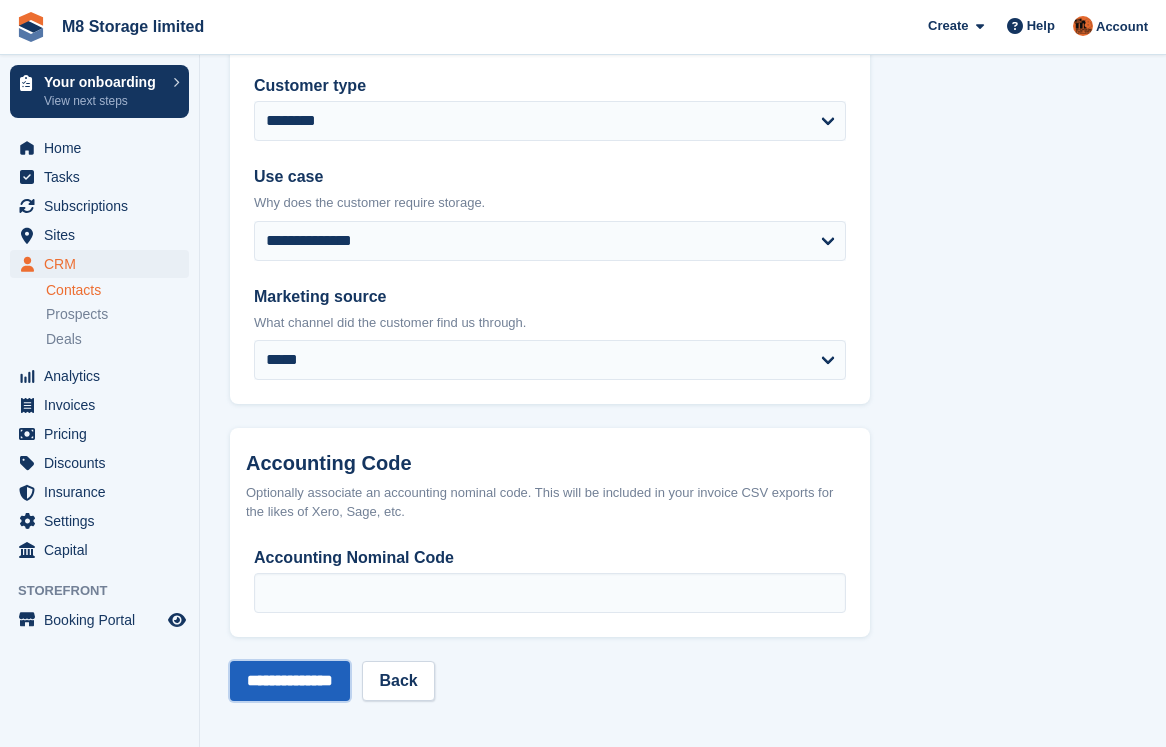 click on "**********" at bounding box center [290, 681] 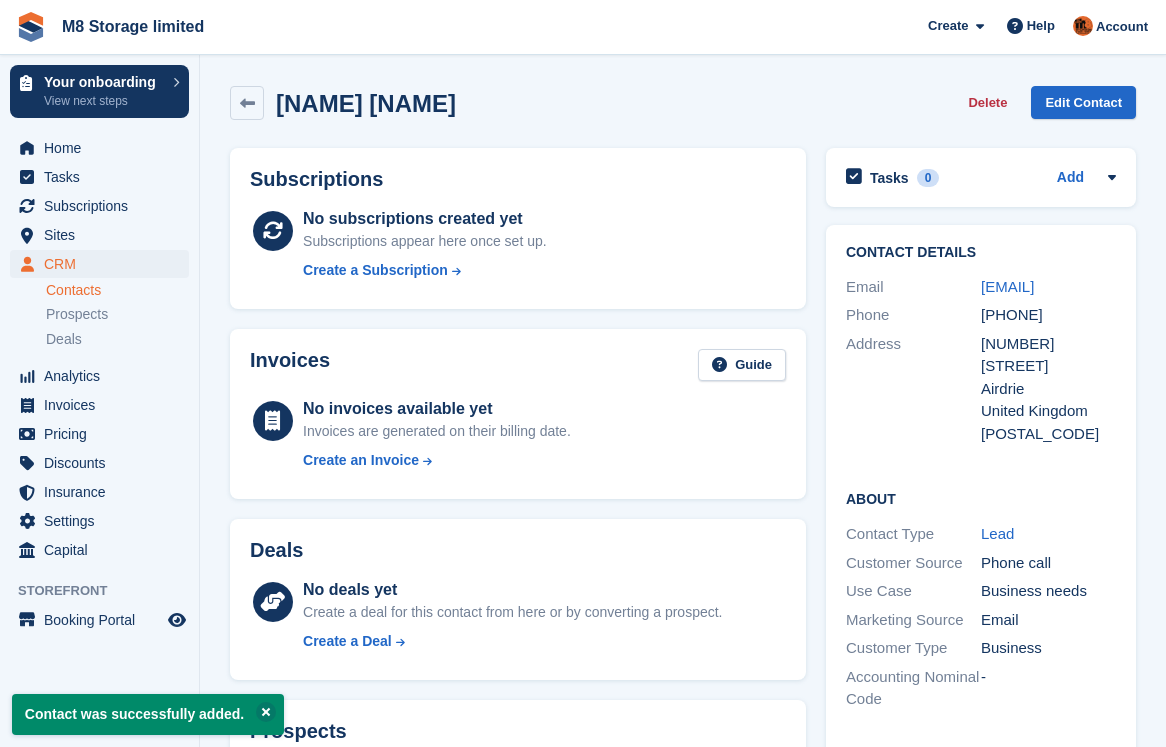scroll, scrollTop: 0, scrollLeft: 0, axis: both 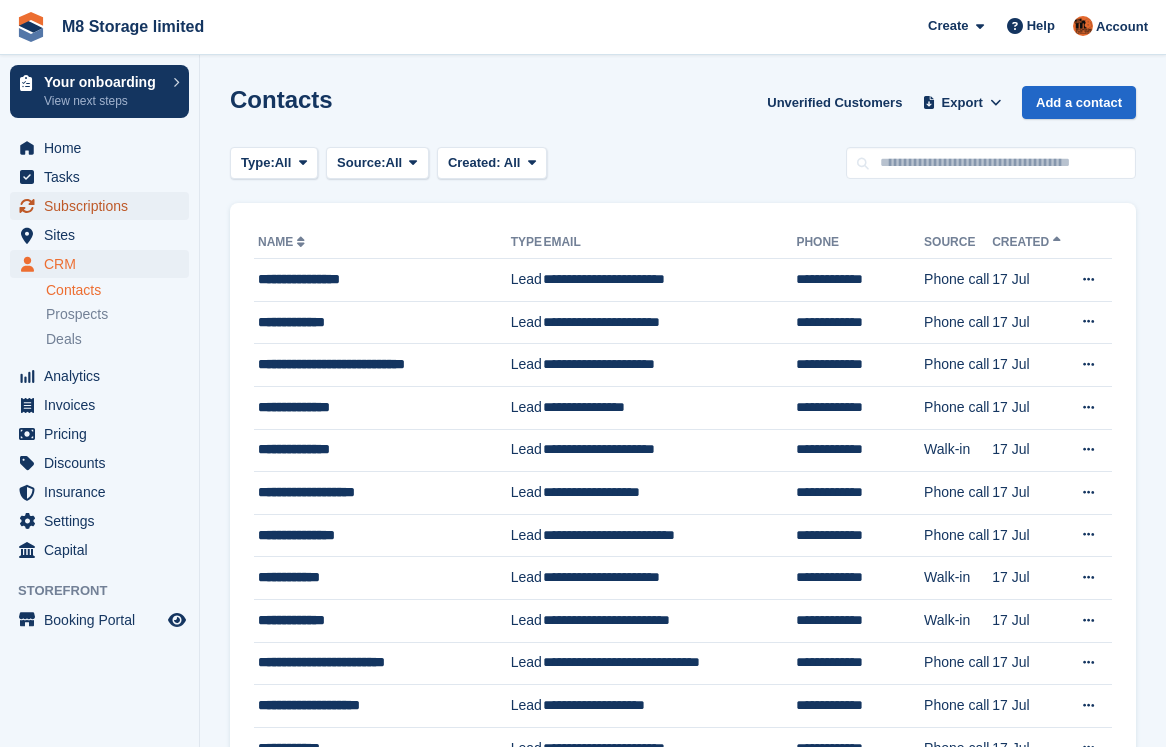 click on "Subscriptions" at bounding box center [104, 206] 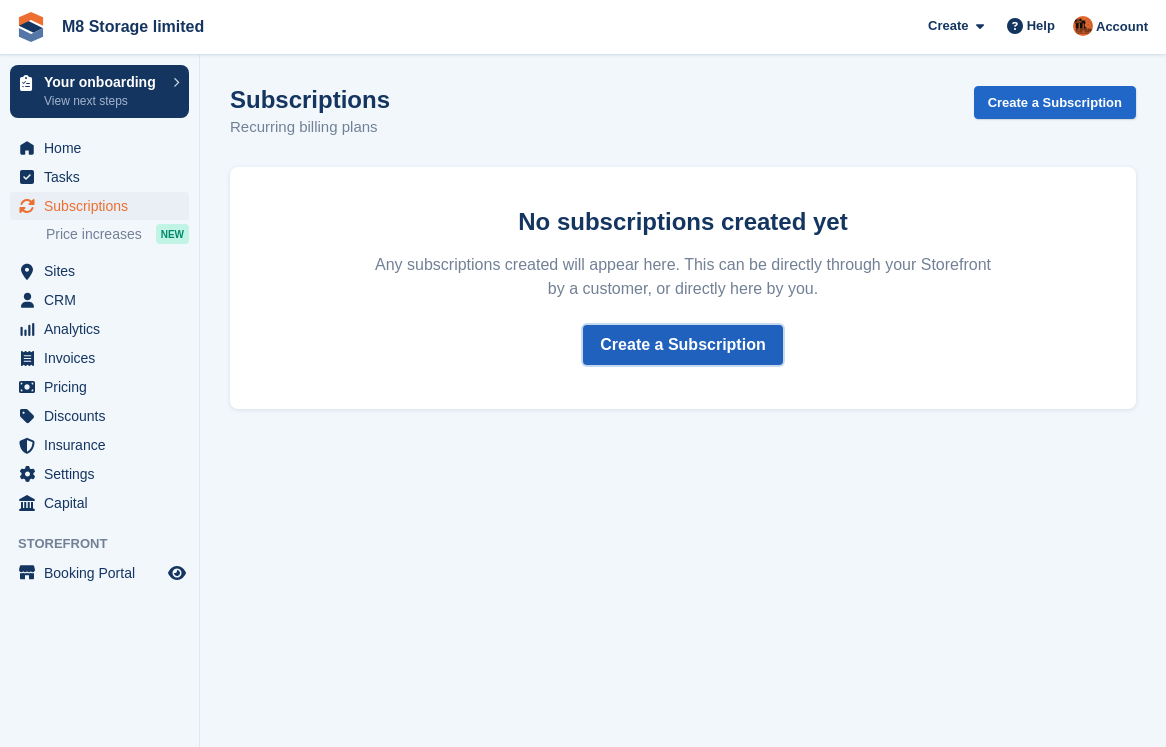 click on "Create a Subscription" at bounding box center (682, 345) 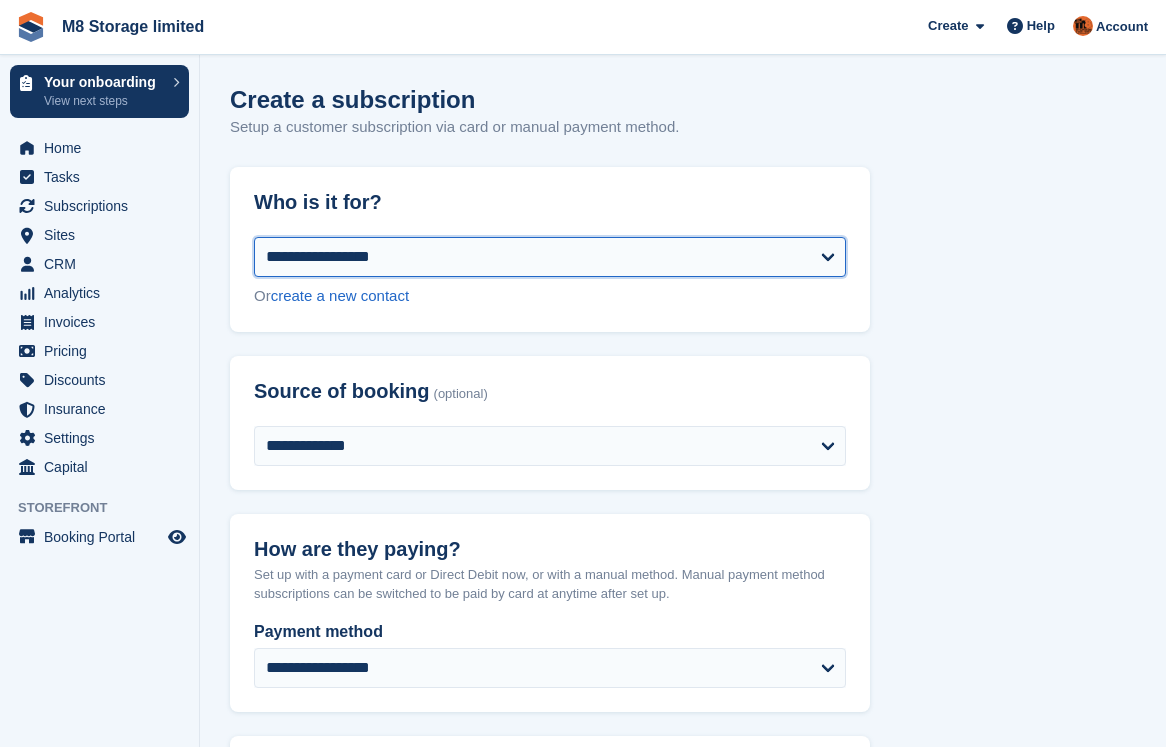click on "**********" at bounding box center [550, 257] 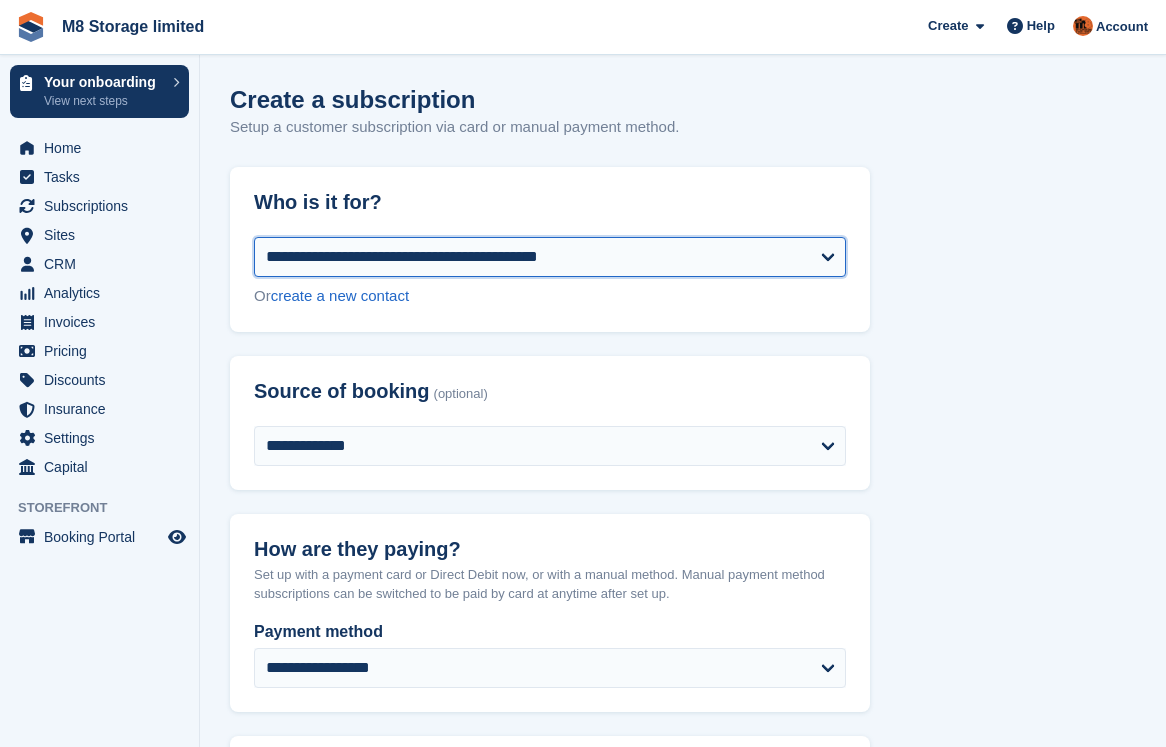 click on "**********" at bounding box center (550, 257) 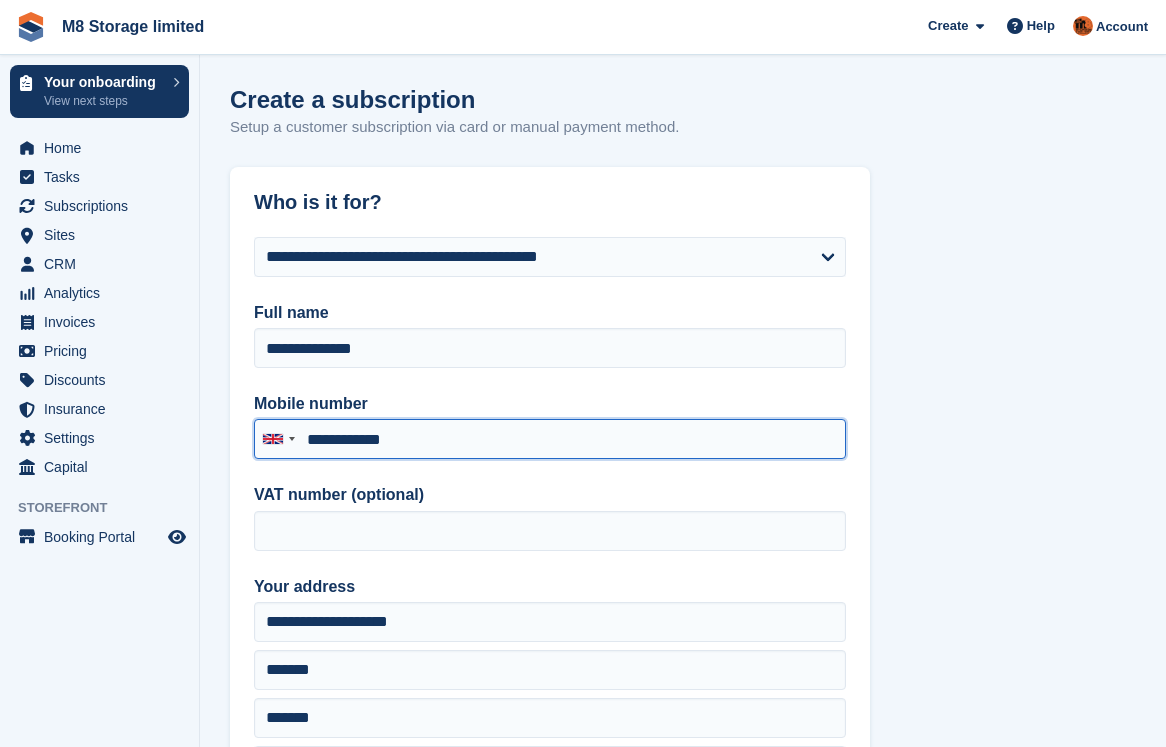 click on "**********" at bounding box center (550, 439) 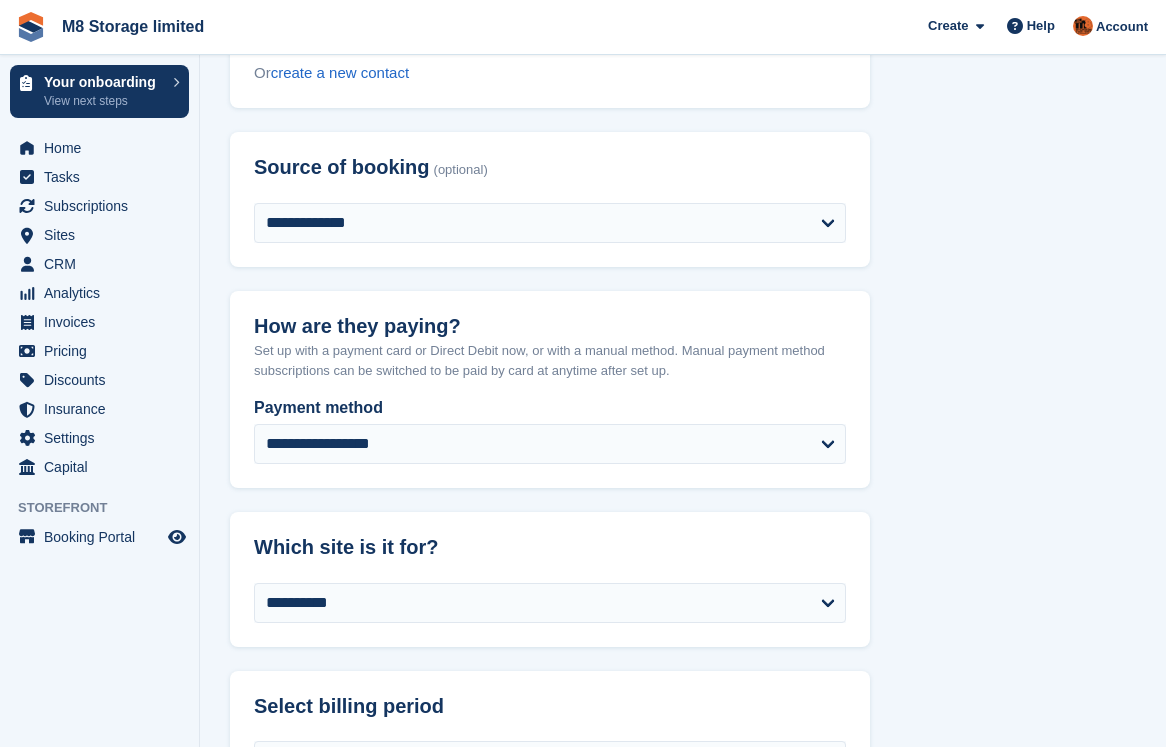 scroll, scrollTop: 700, scrollLeft: 0, axis: vertical 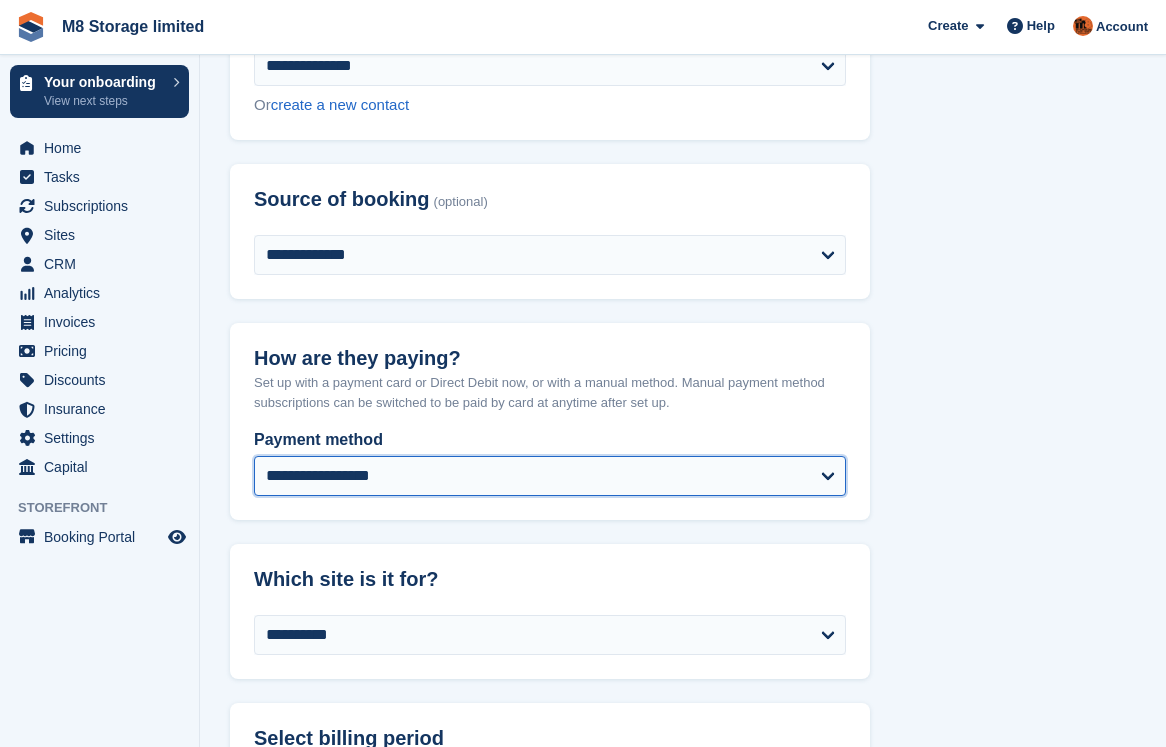 click on "**********" at bounding box center (550, 476) 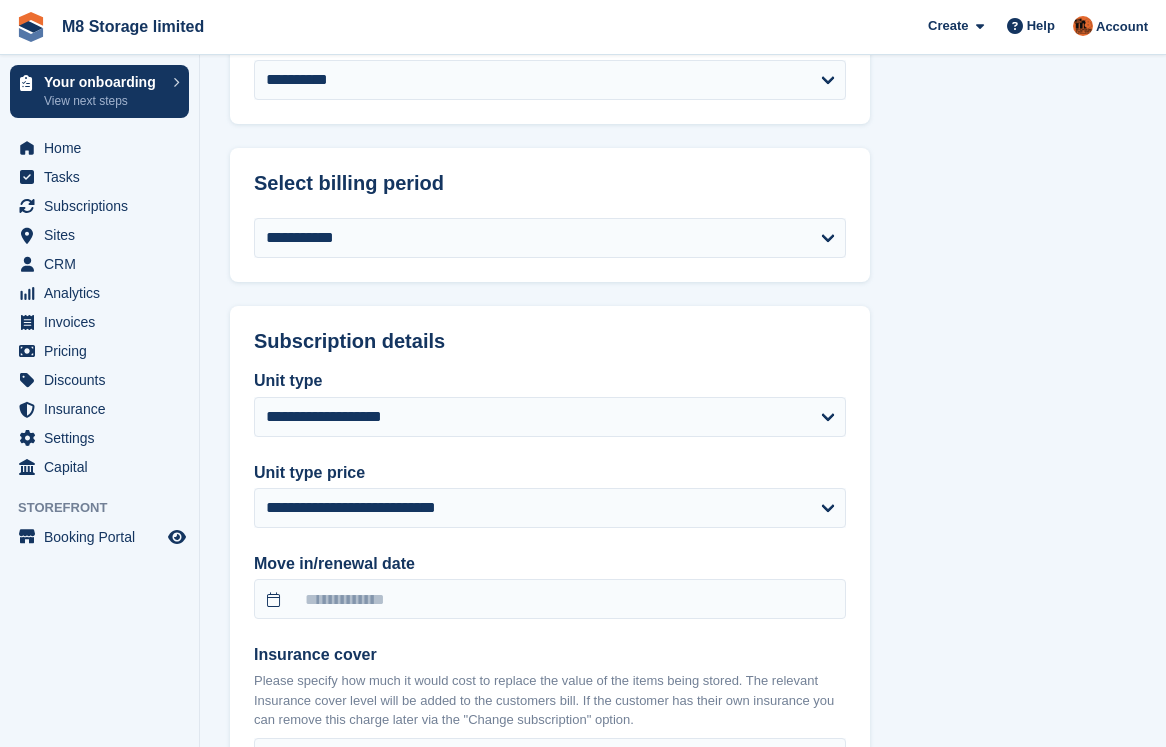 scroll, scrollTop: 1300, scrollLeft: 0, axis: vertical 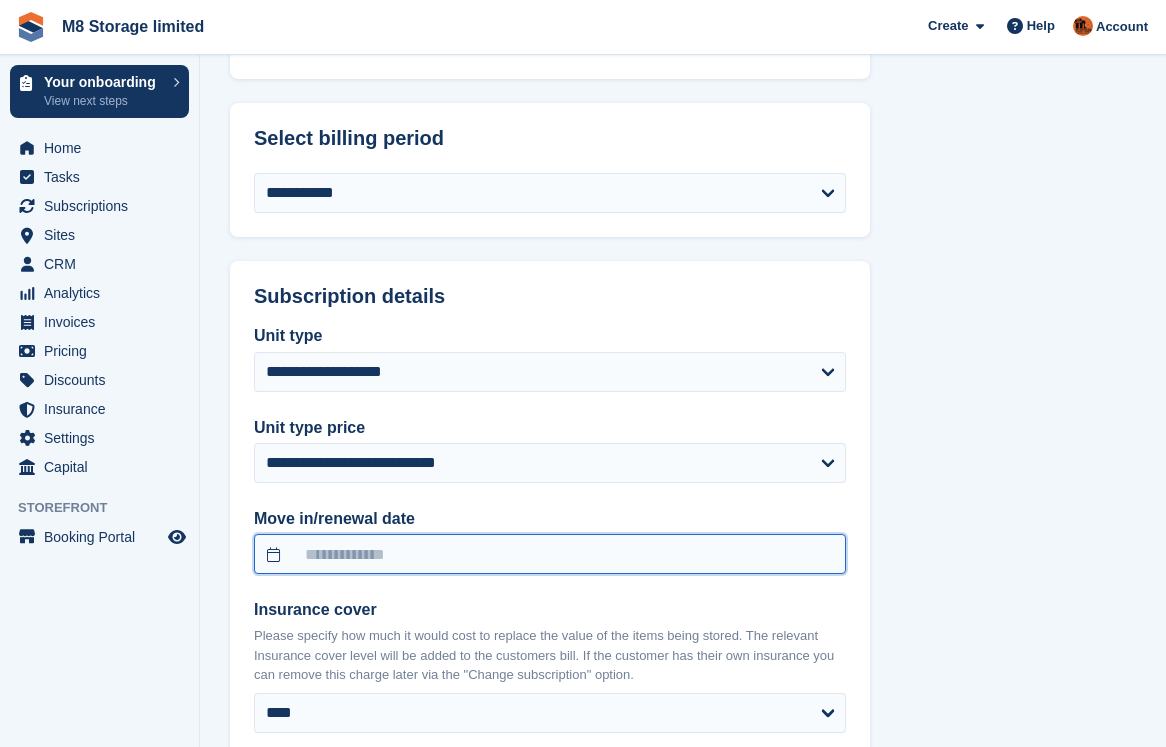 click at bounding box center (550, 554) 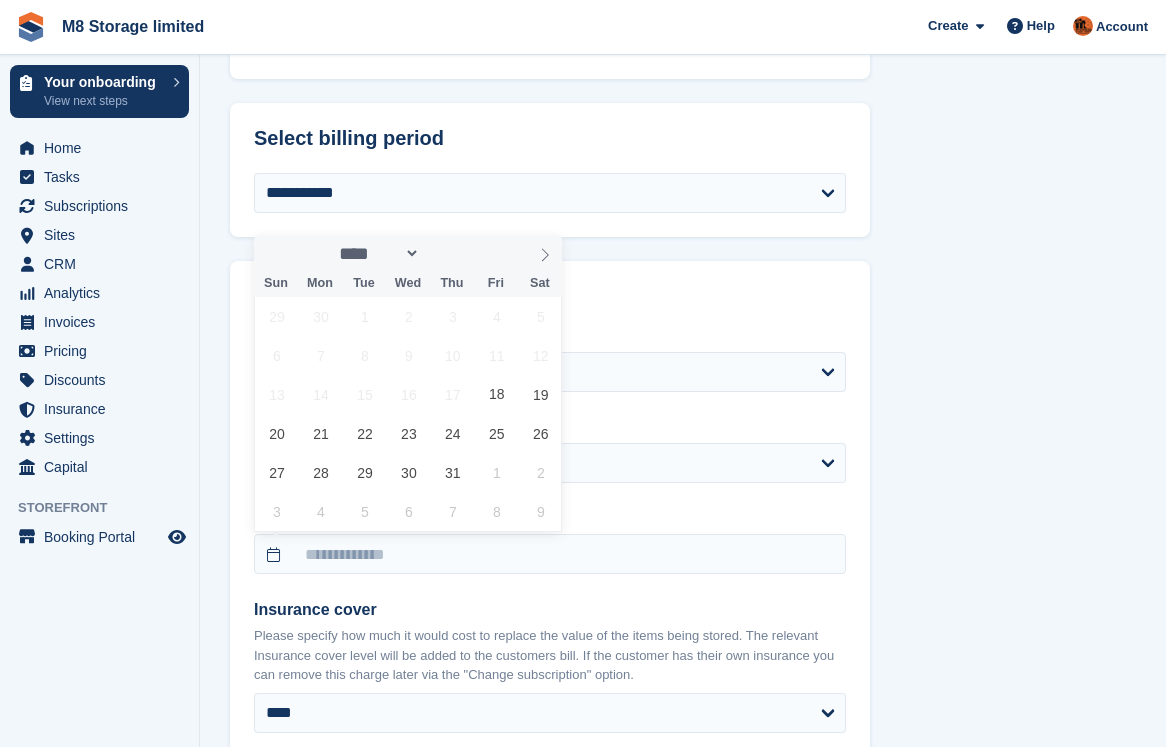 click on "**********" at bounding box center (683, 279) 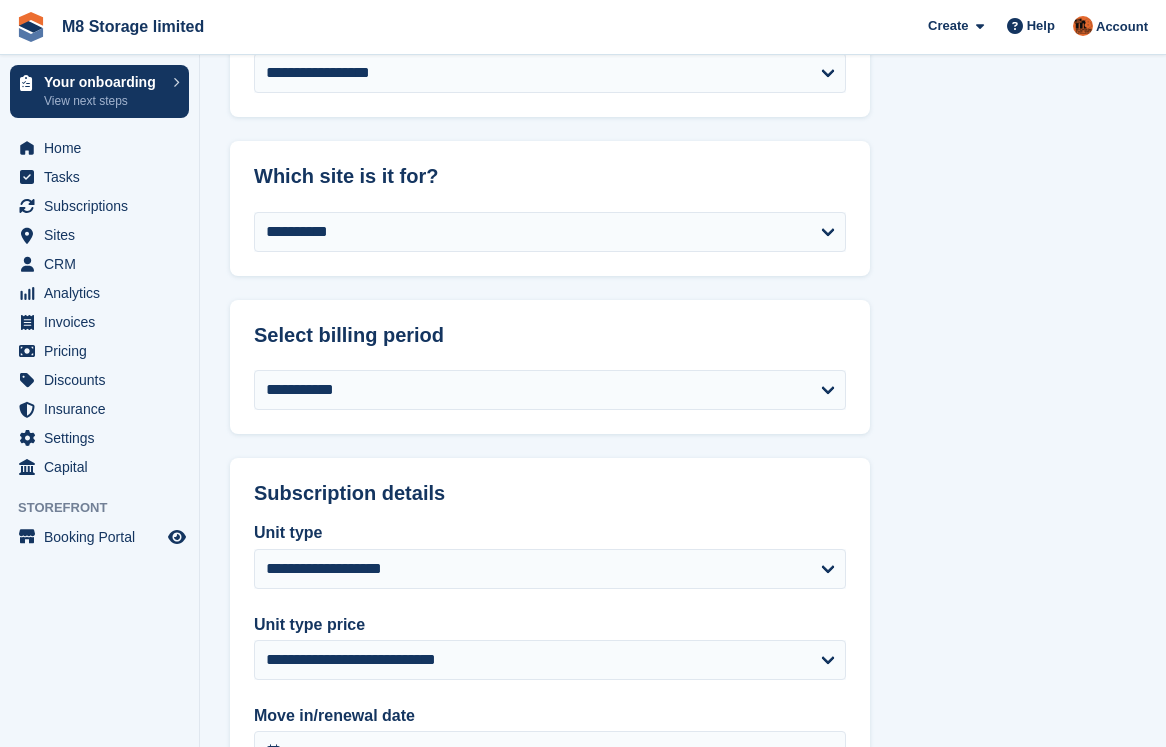 scroll, scrollTop: 800, scrollLeft: 0, axis: vertical 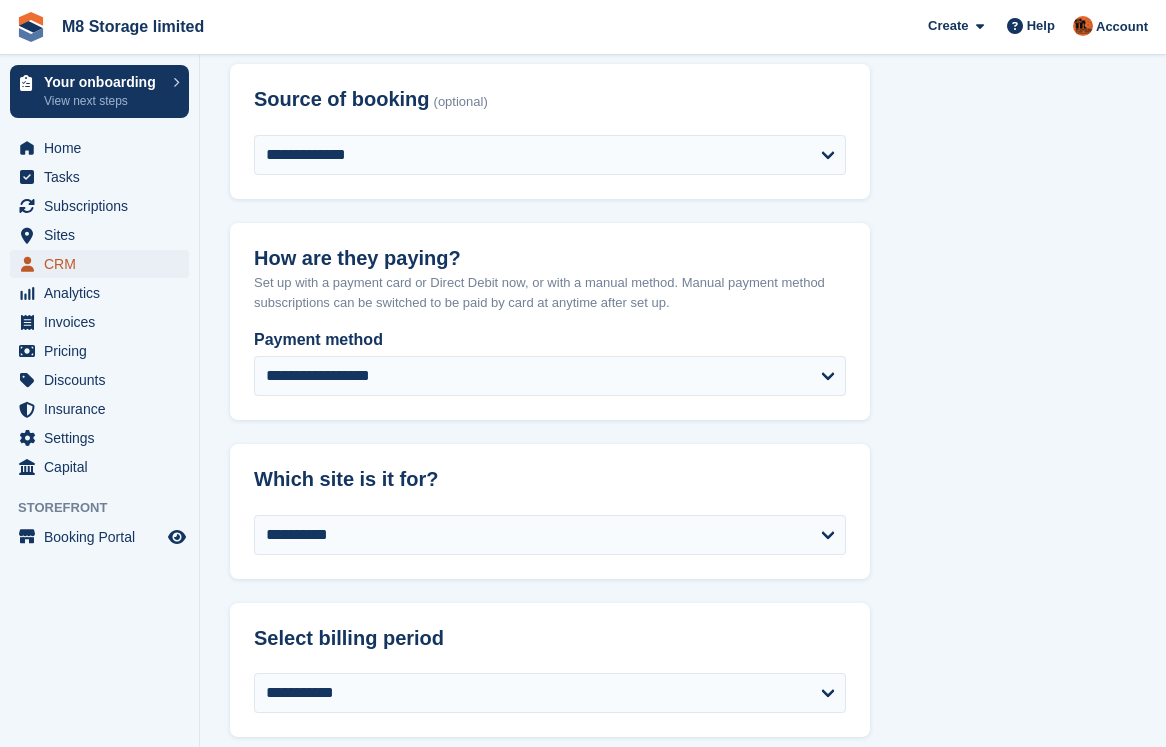 click on "CRM" at bounding box center (104, 264) 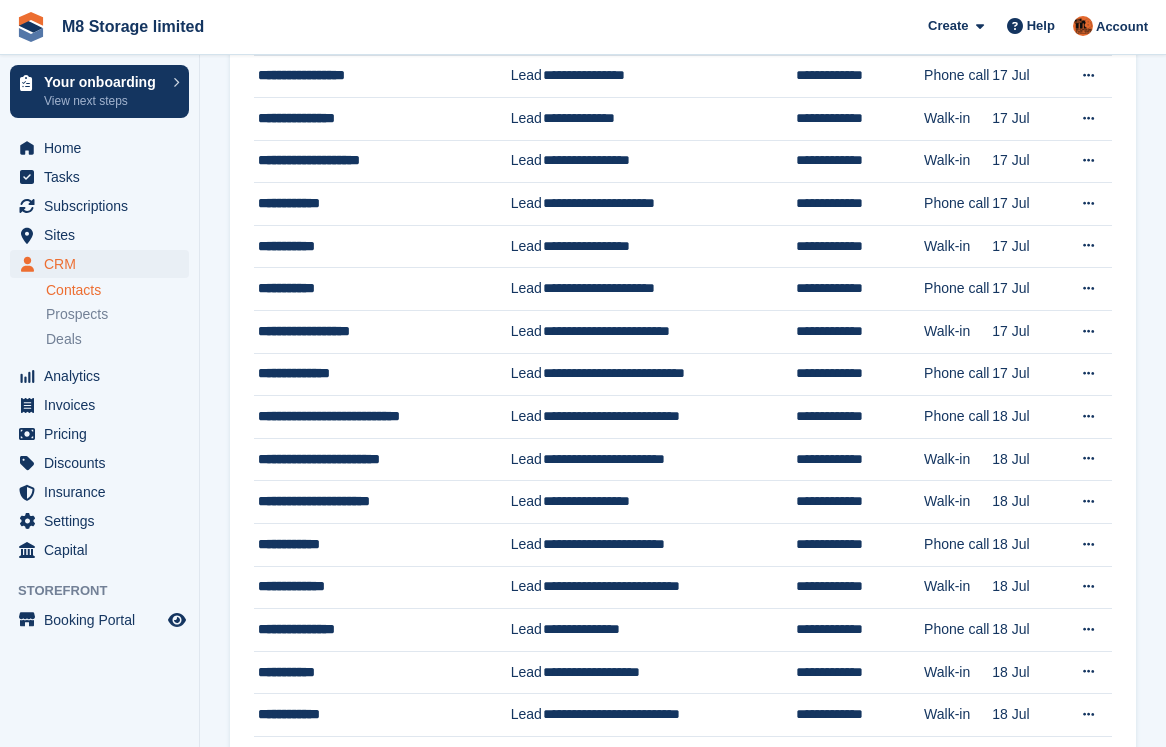 scroll, scrollTop: 0, scrollLeft: 0, axis: both 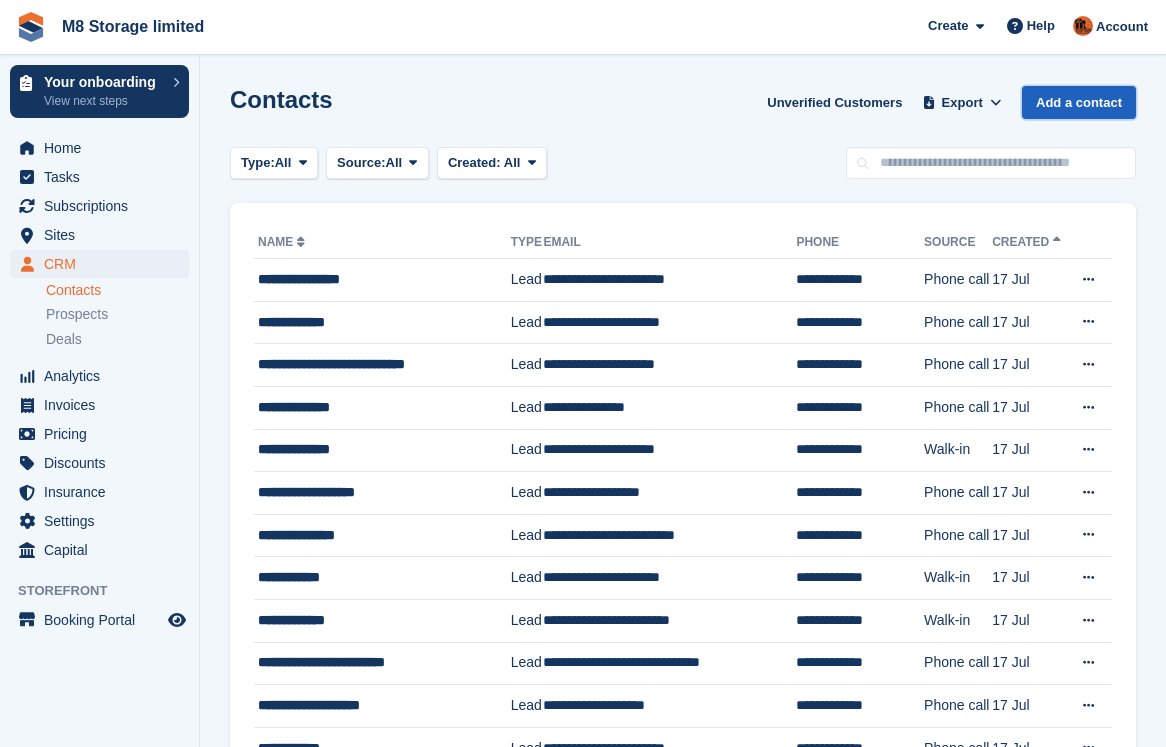 click on "Add a contact" at bounding box center (1079, 102) 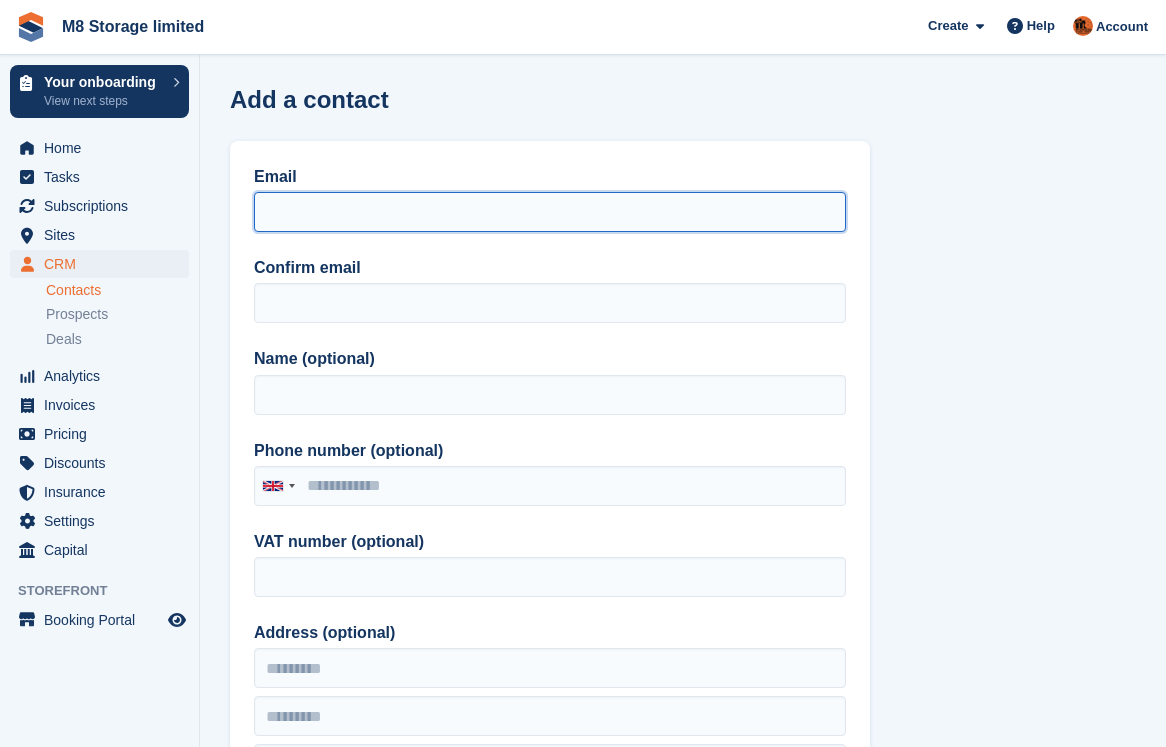 click on "Email" at bounding box center [550, 212] 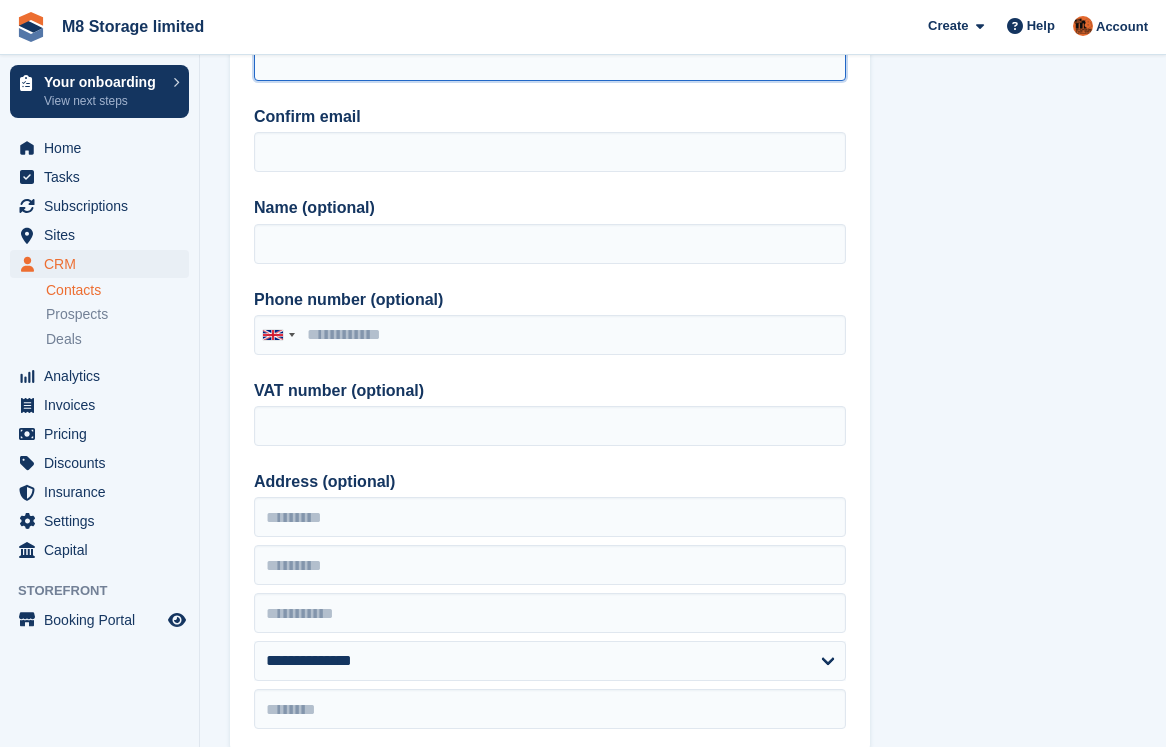 scroll, scrollTop: 200, scrollLeft: 0, axis: vertical 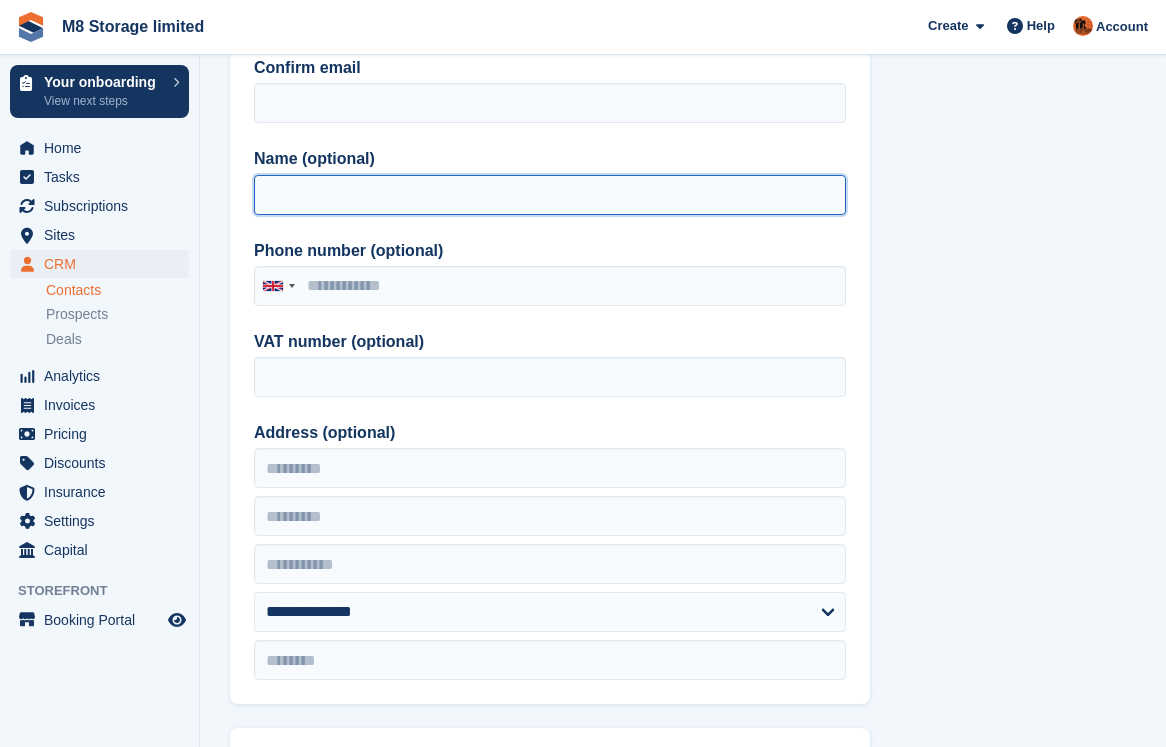 click on "Name (optional)" at bounding box center [550, 195] 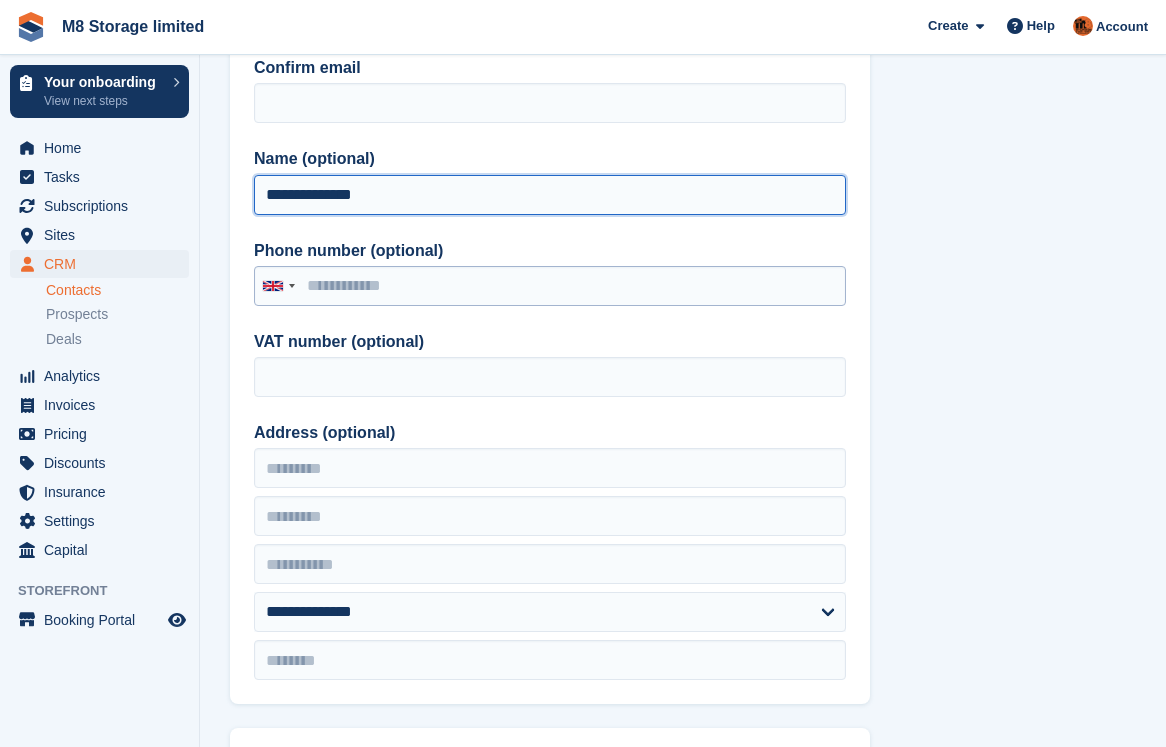 type on "**********" 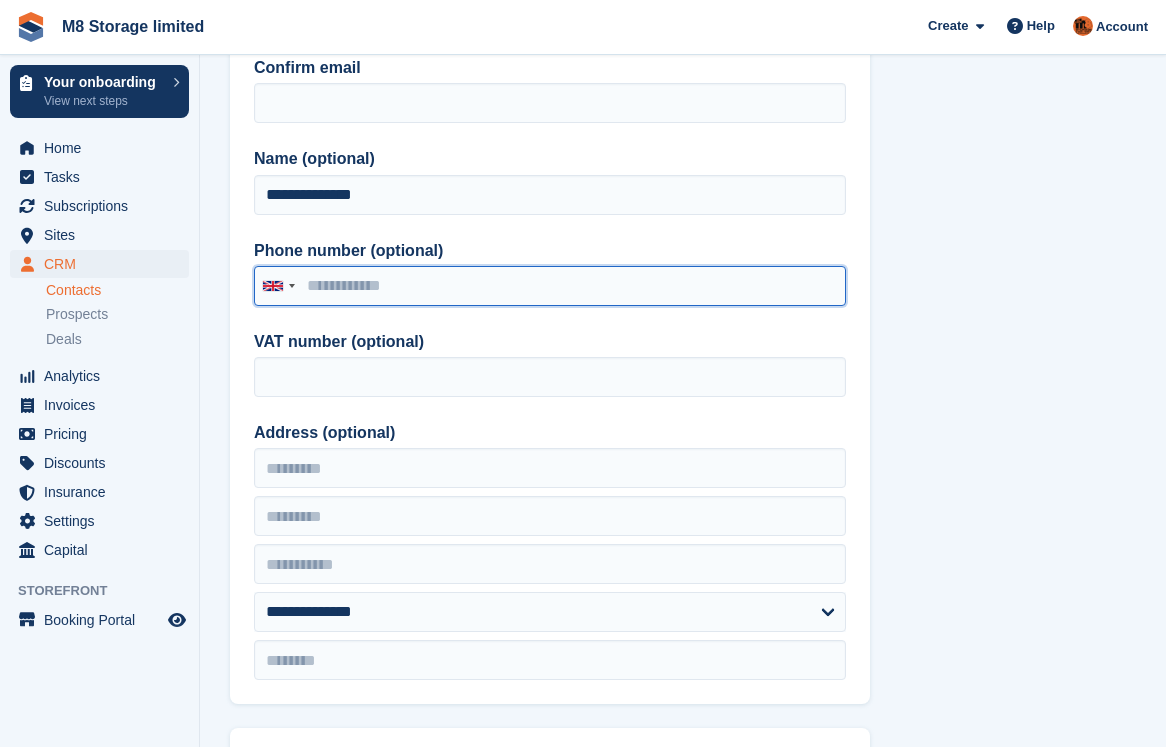 click on "Phone number (optional)" at bounding box center (550, 286) 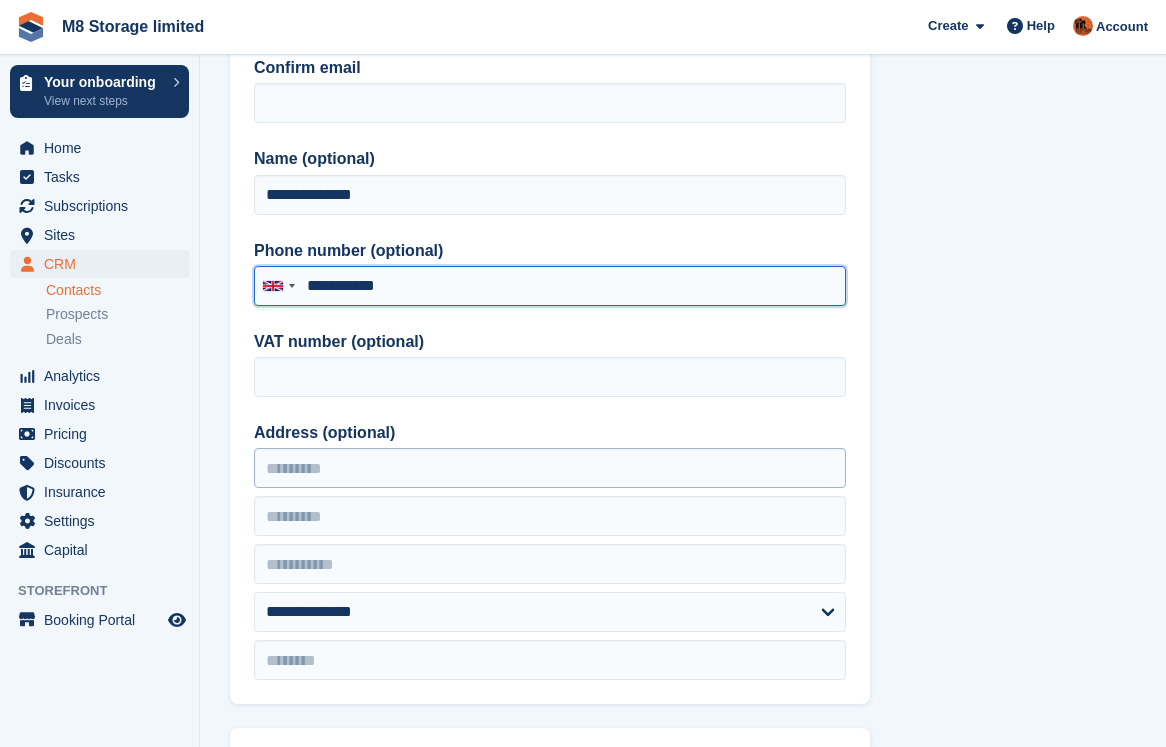 type on "**********" 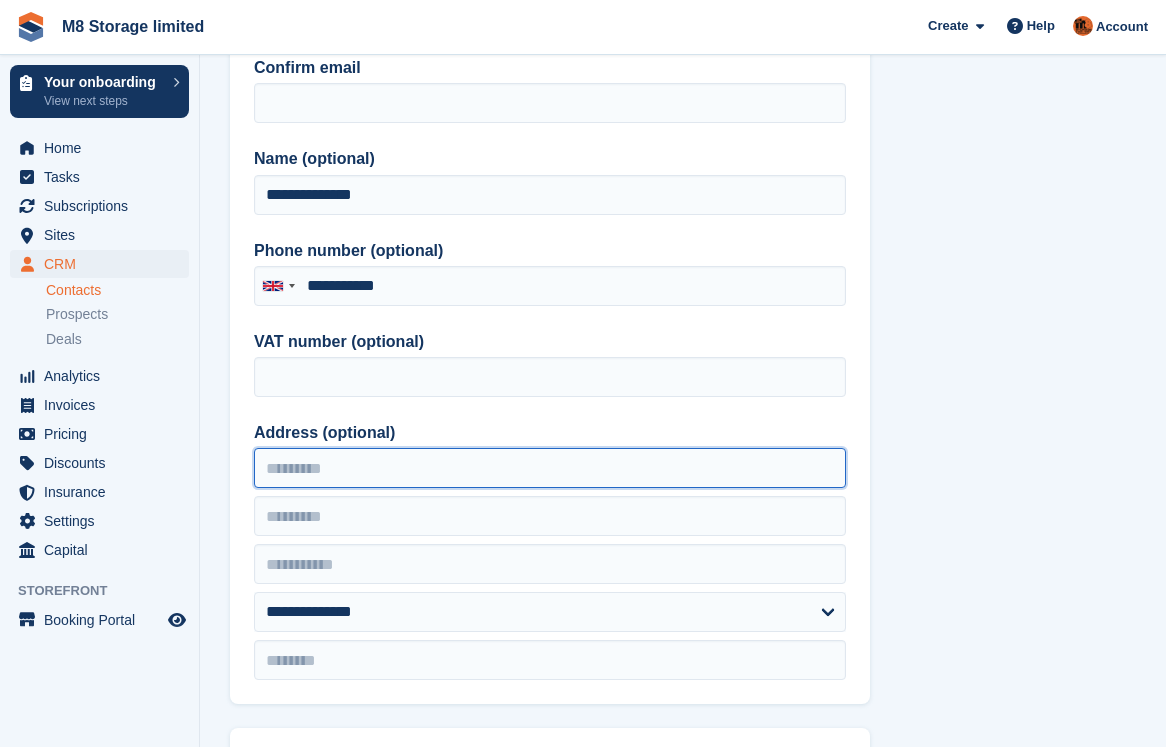 click on "Address (optional)" at bounding box center [550, 468] 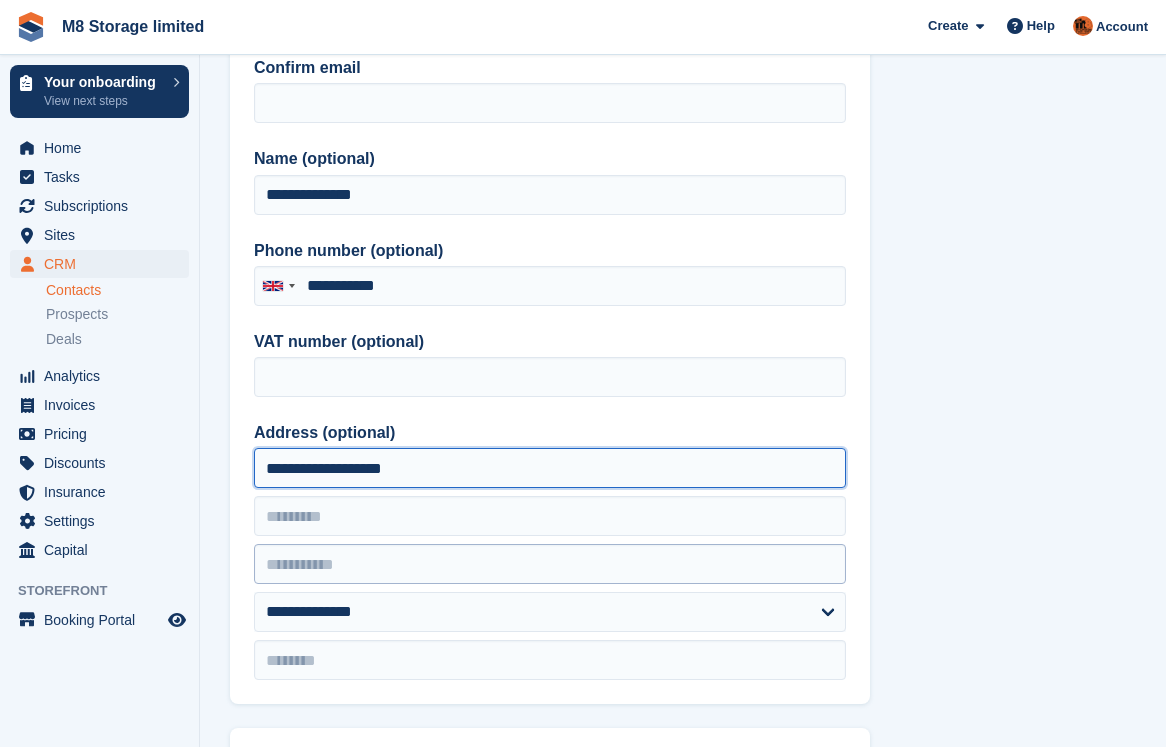 type on "**********" 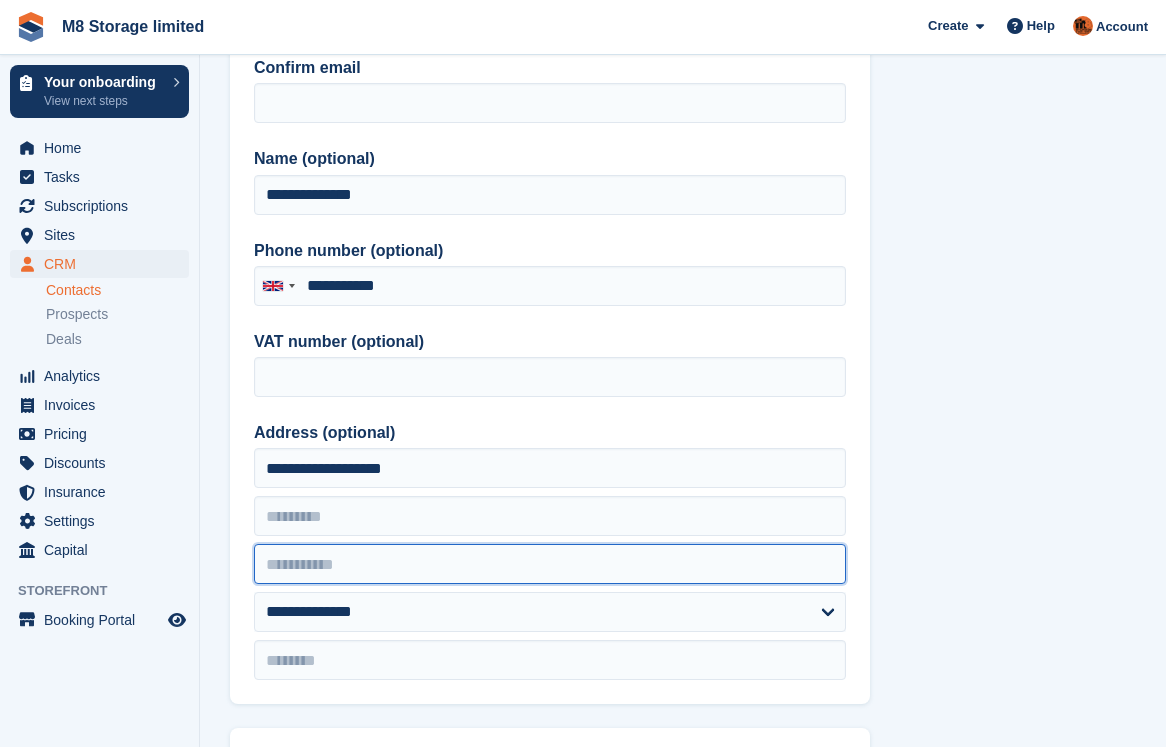click at bounding box center (550, 564) 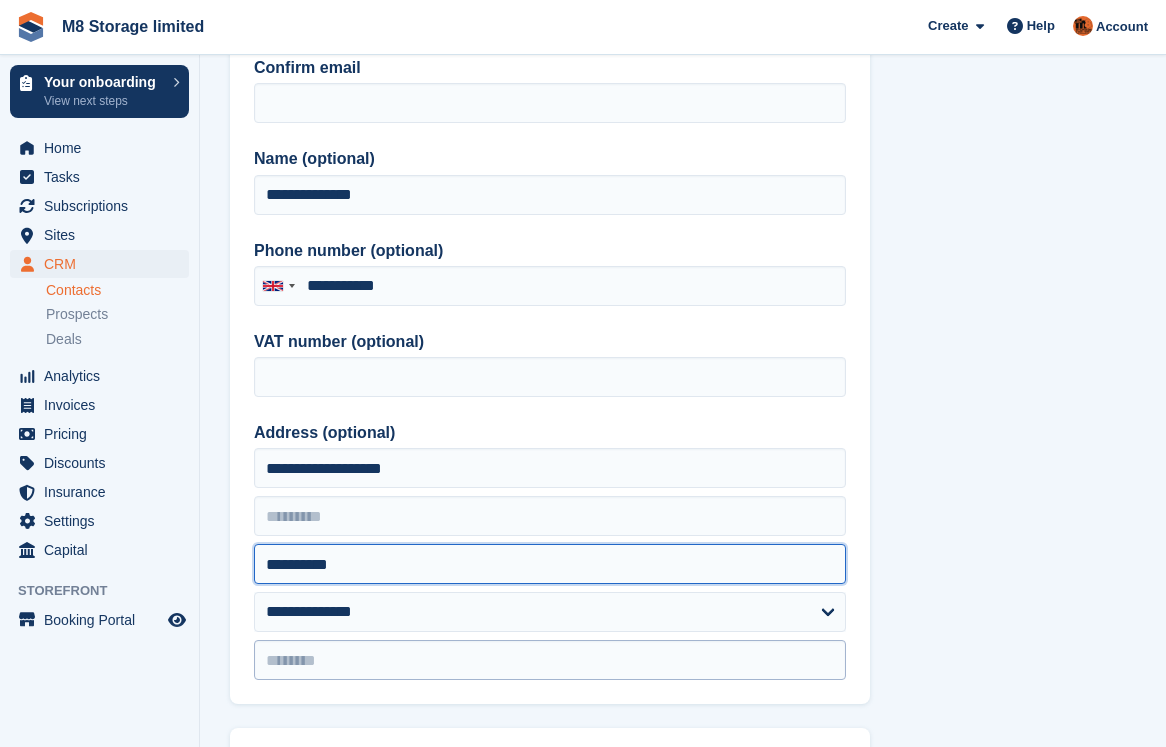 type on "**********" 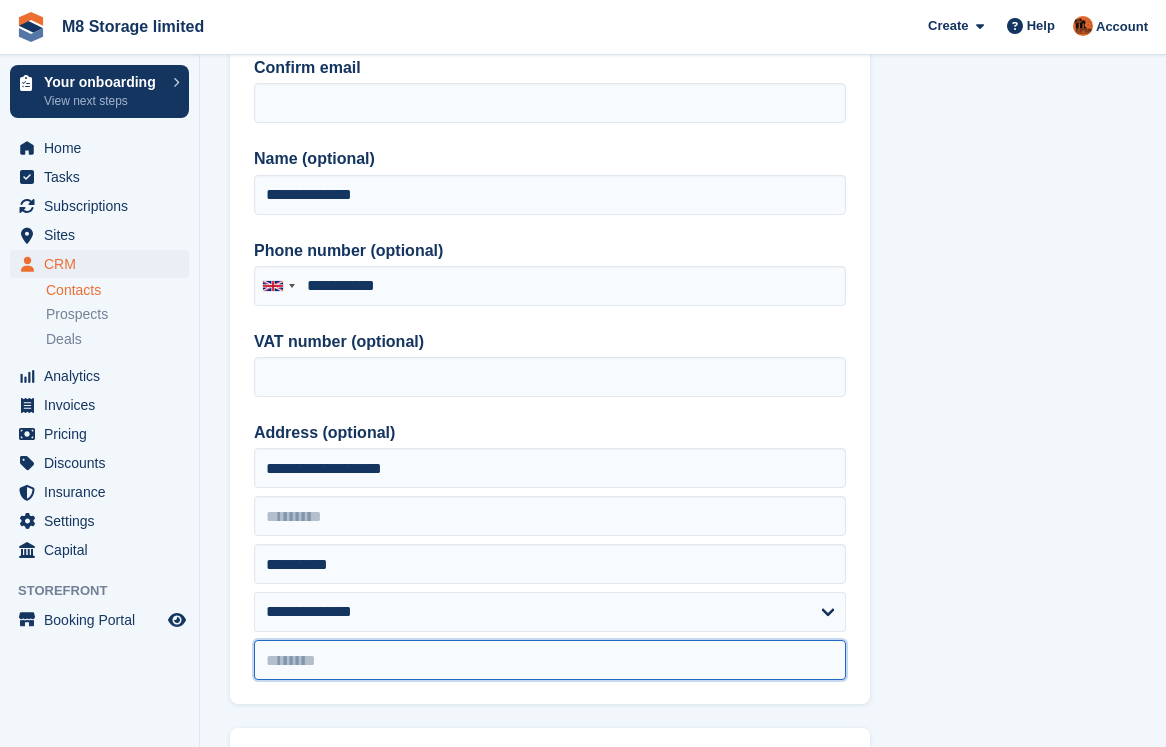click at bounding box center (550, 660) 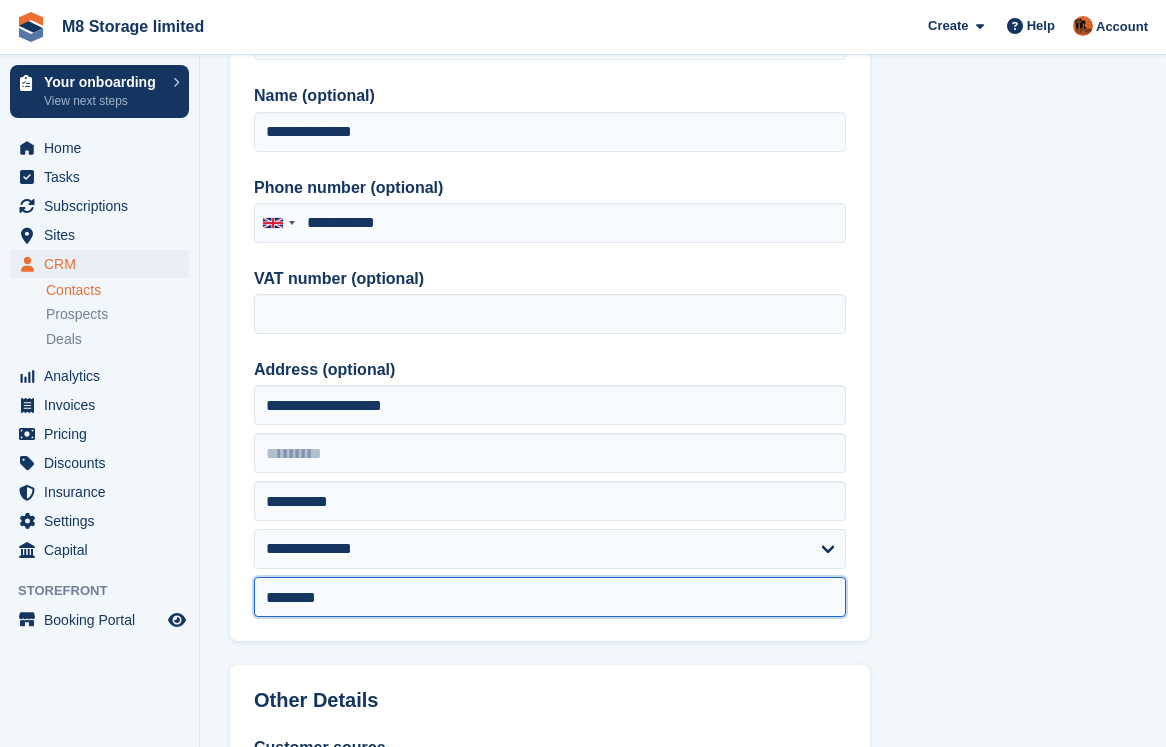 scroll, scrollTop: 400, scrollLeft: 0, axis: vertical 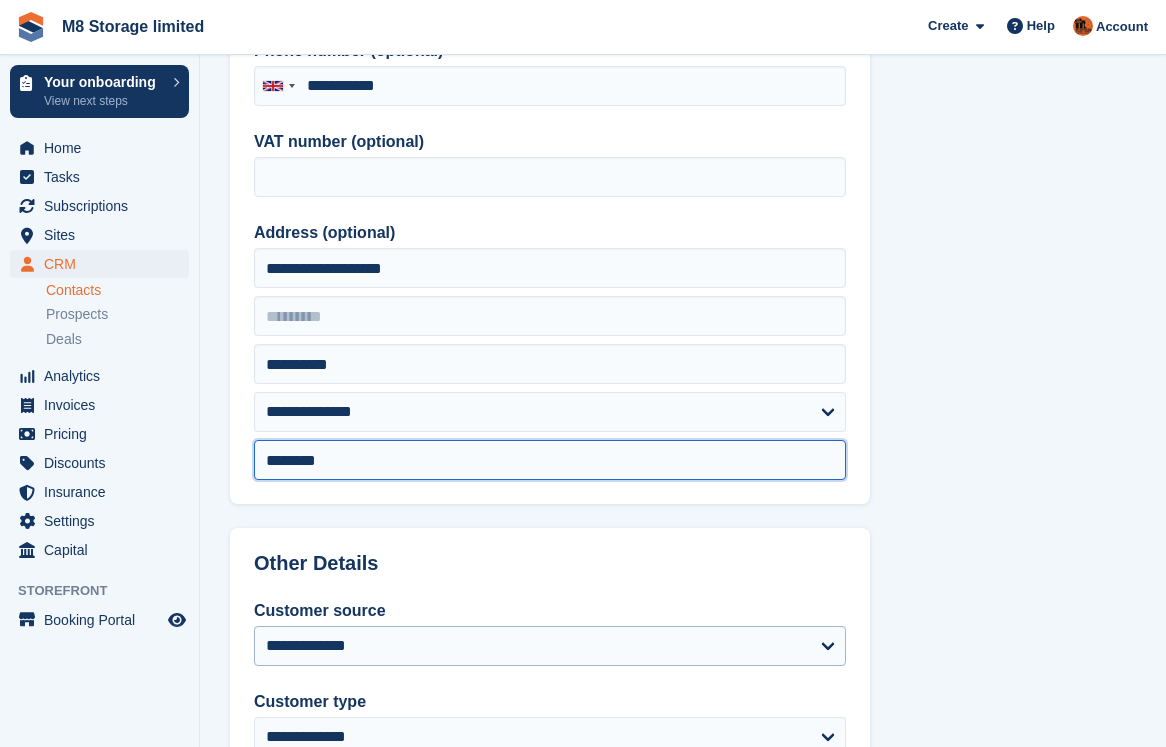 type on "********" 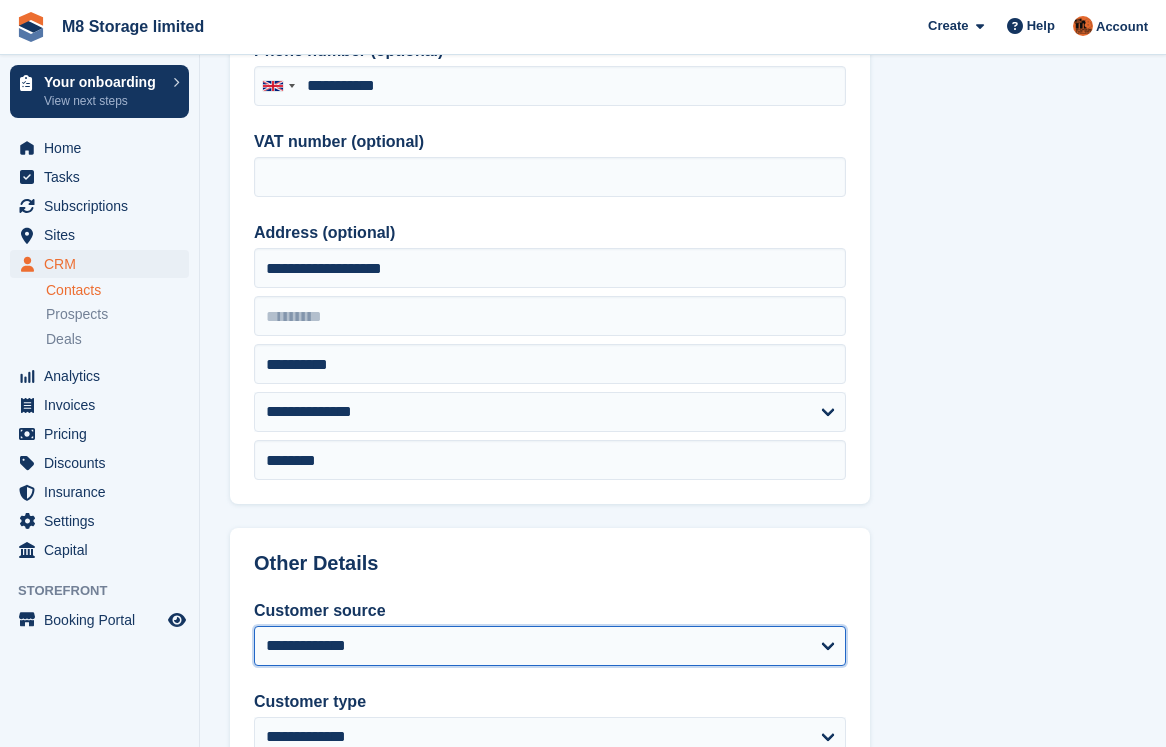 click on "**********" at bounding box center (550, 646) 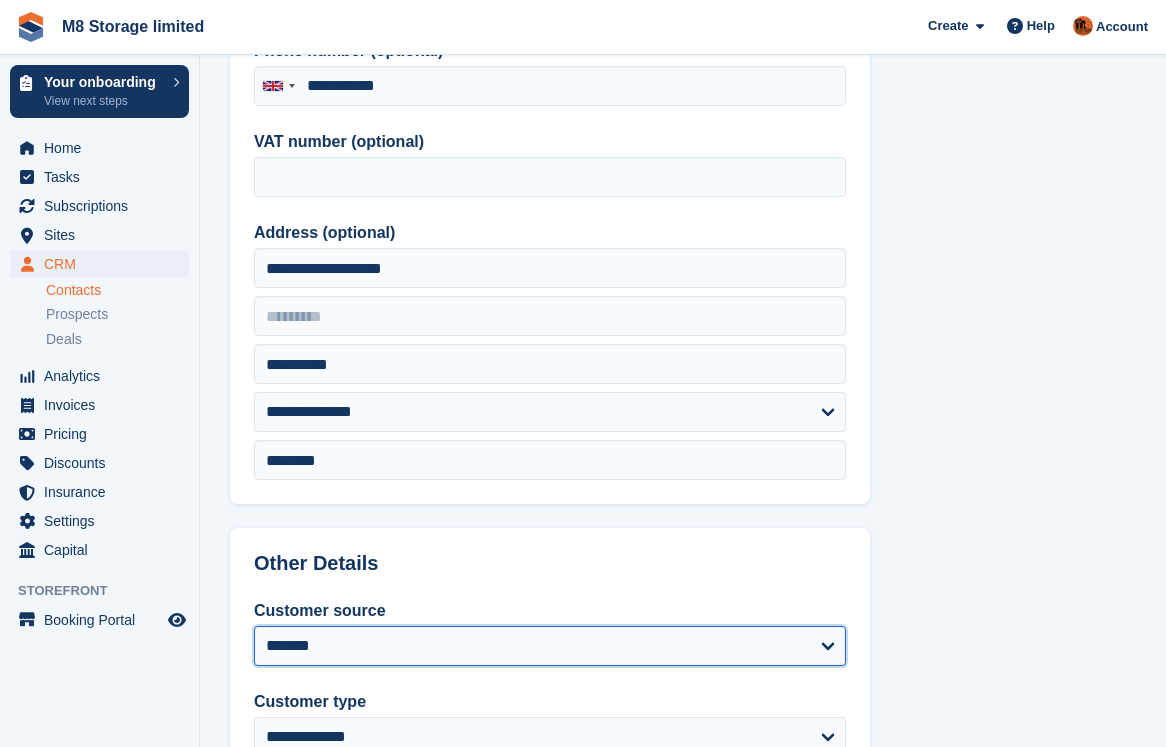 click on "**********" at bounding box center (550, 646) 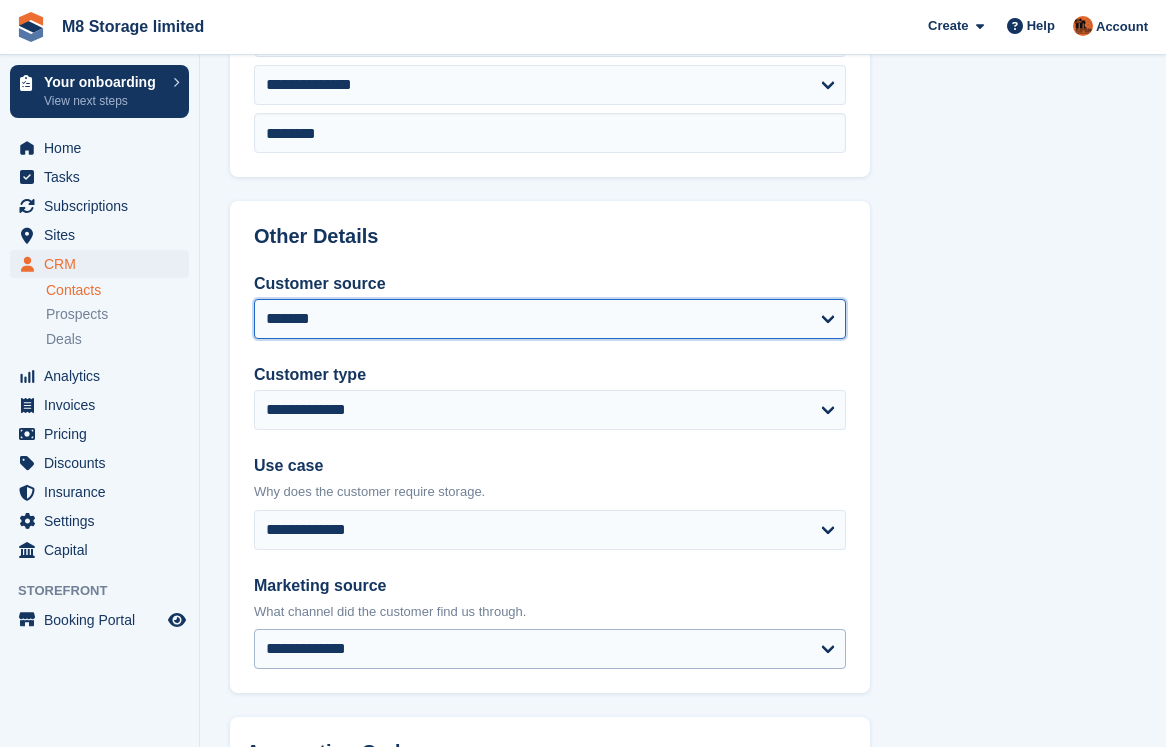 scroll, scrollTop: 800, scrollLeft: 0, axis: vertical 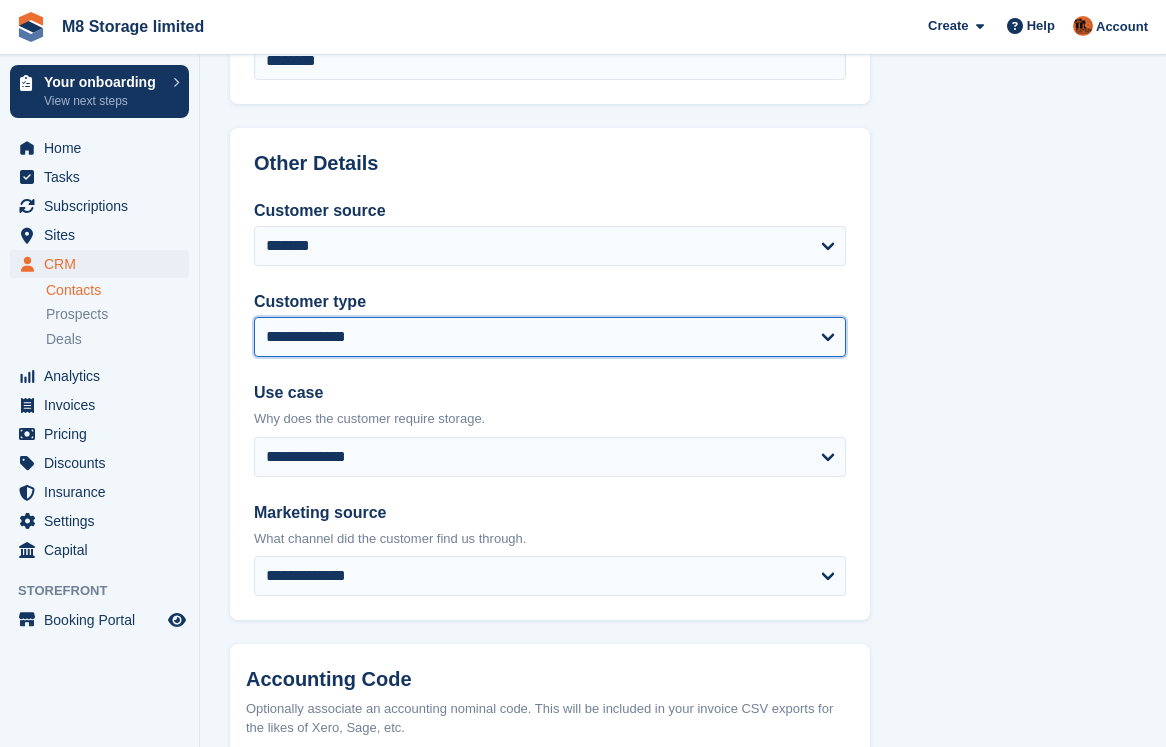 click on "**********" at bounding box center [550, 337] 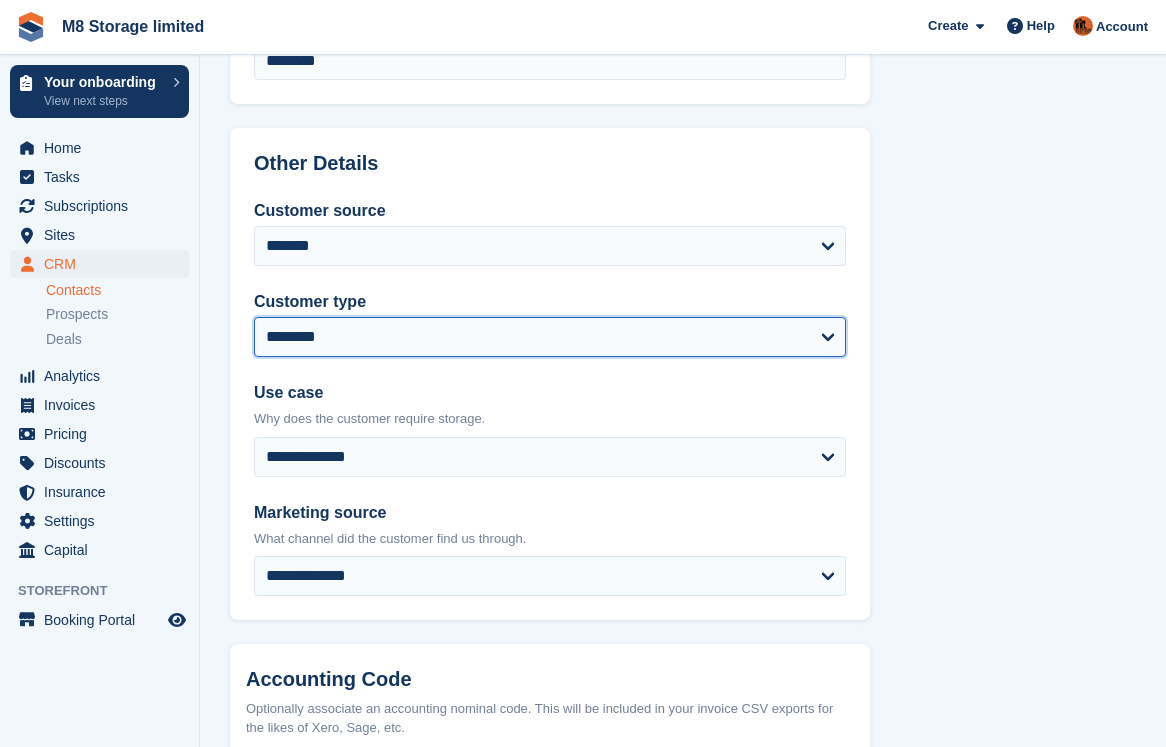 click on "**********" at bounding box center (550, 337) 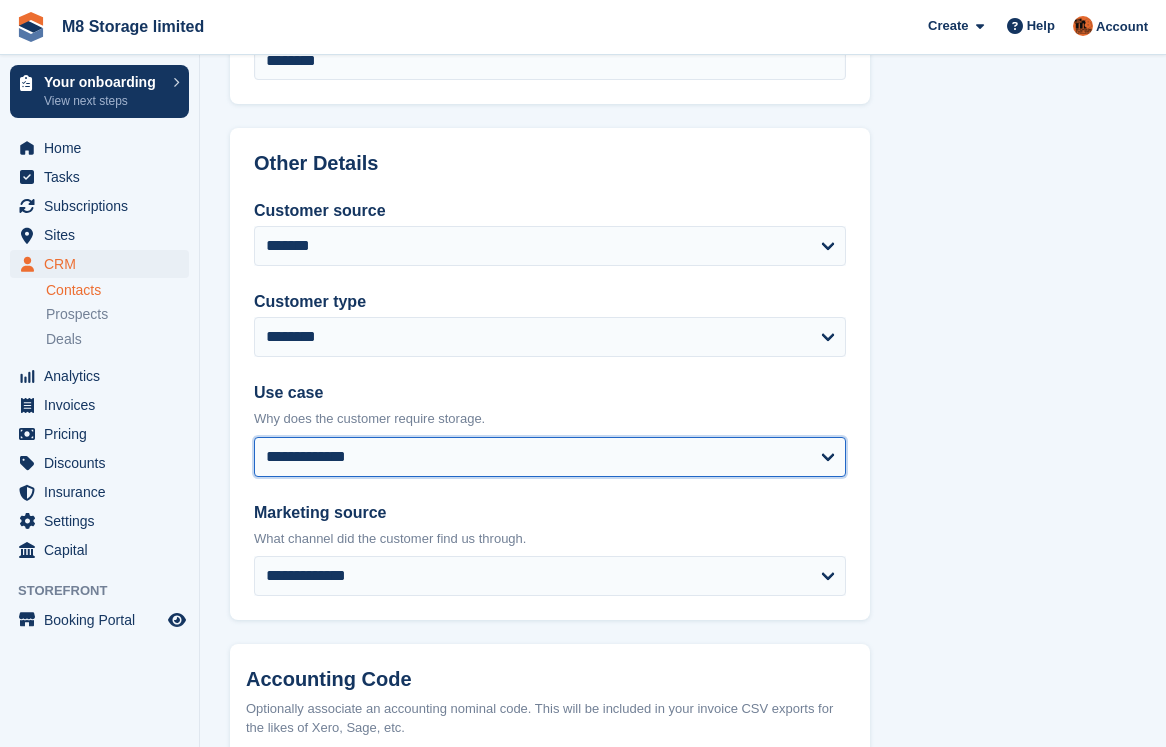 click on "**********" at bounding box center (550, 457) 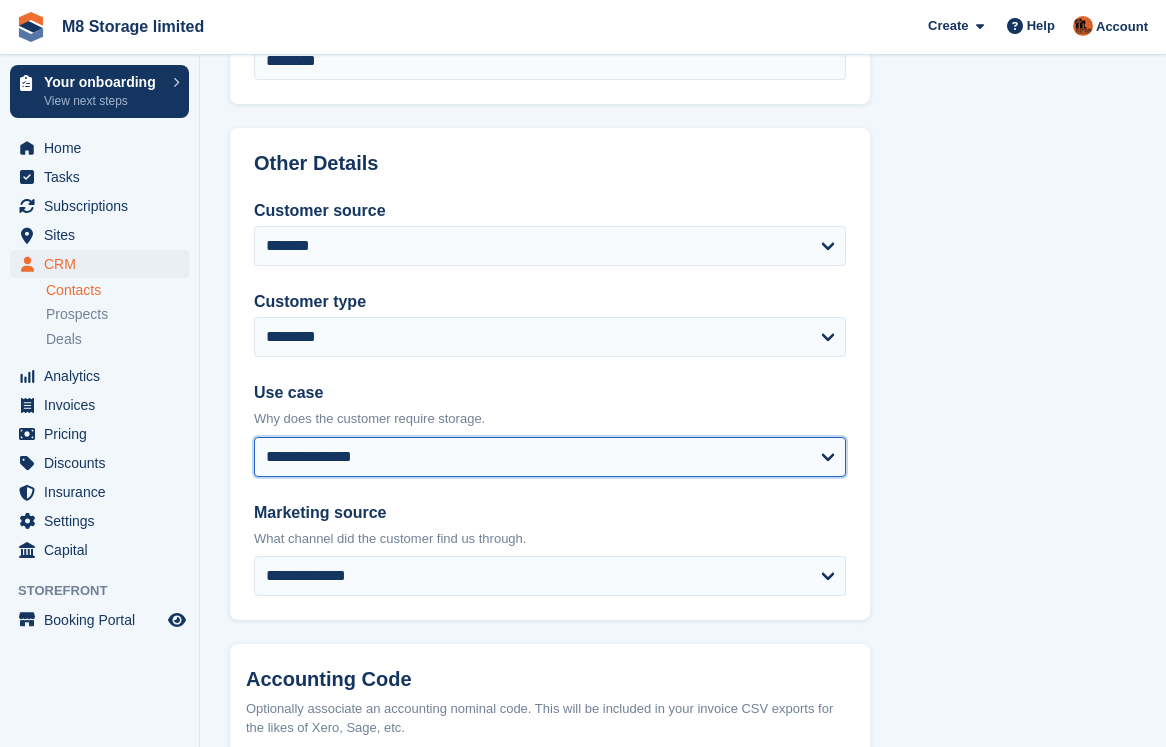 click on "**********" at bounding box center (550, 457) 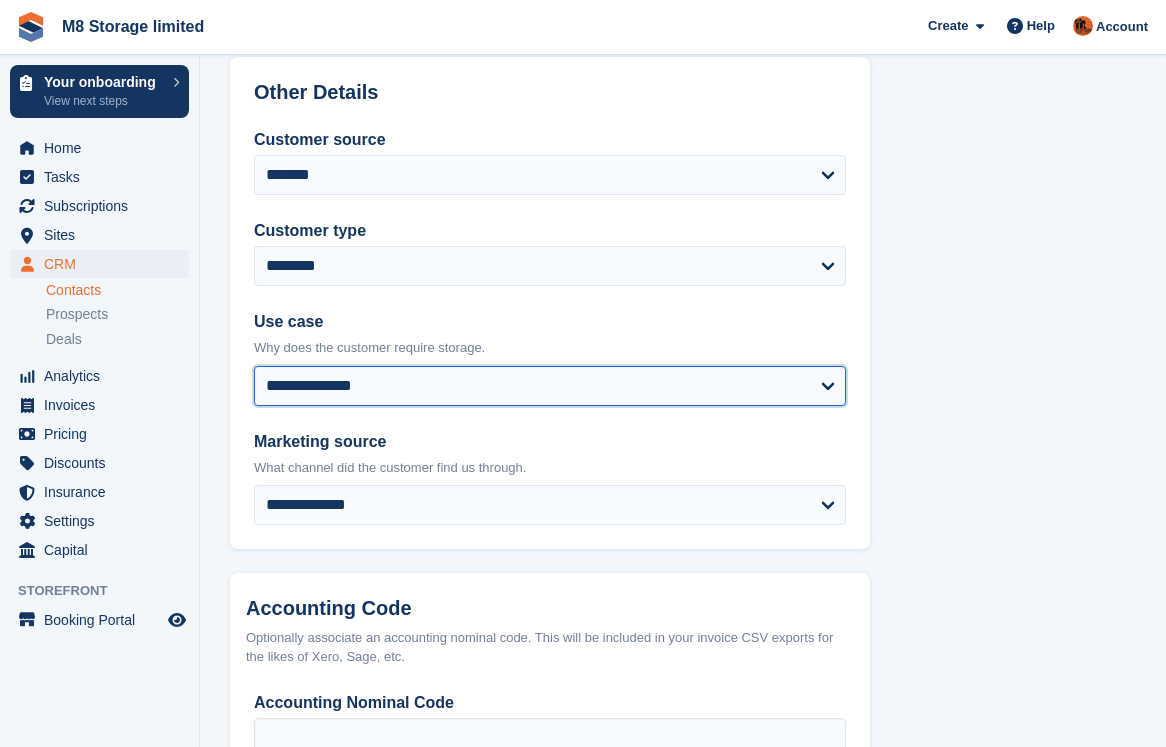 scroll, scrollTop: 1000, scrollLeft: 0, axis: vertical 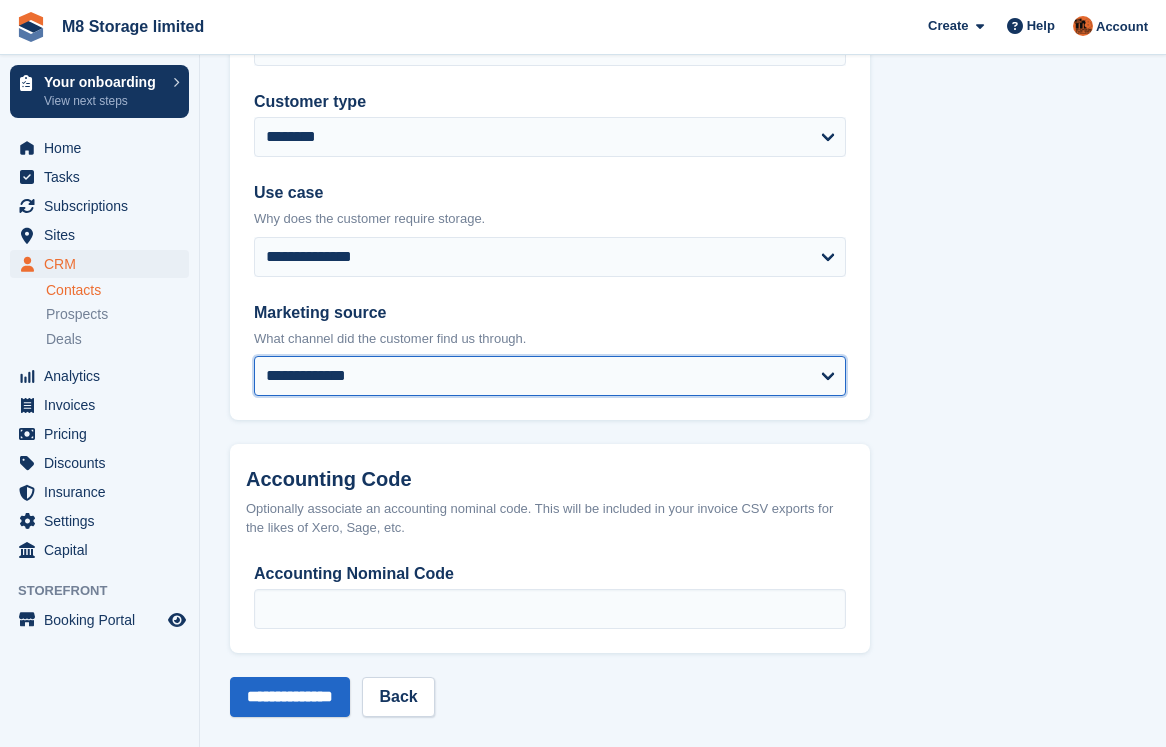 click on "**********" at bounding box center (550, 376) 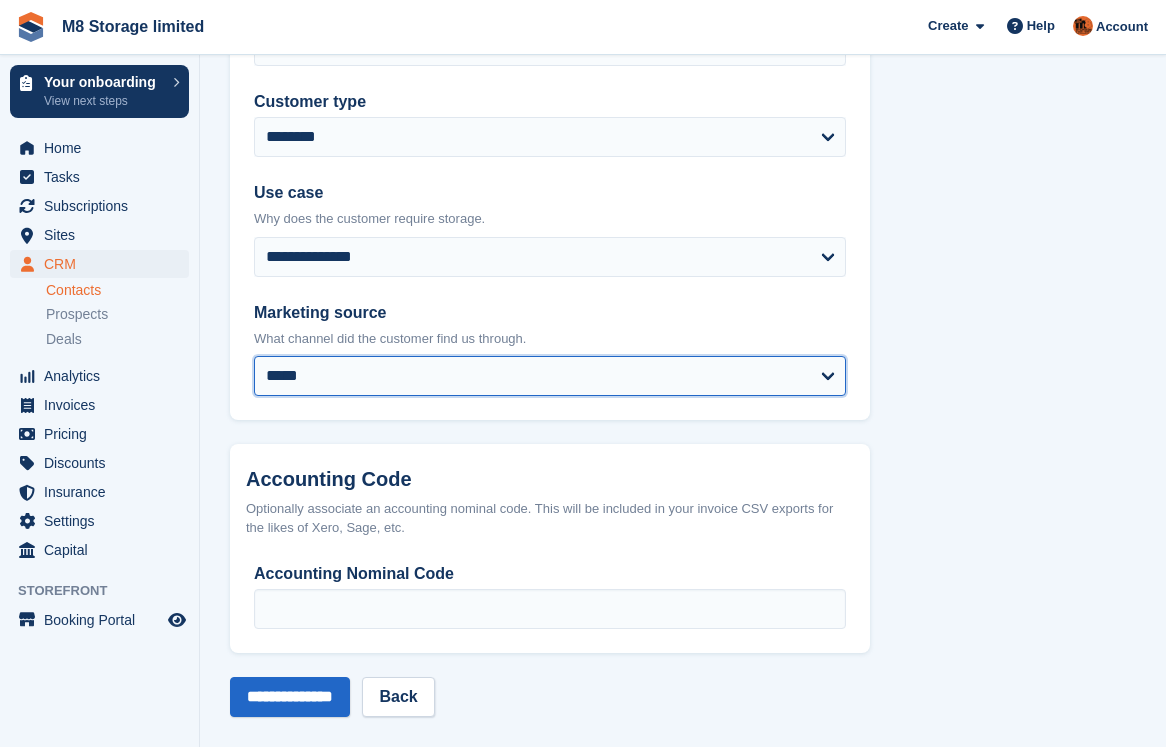 click on "**********" at bounding box center [550, 376] 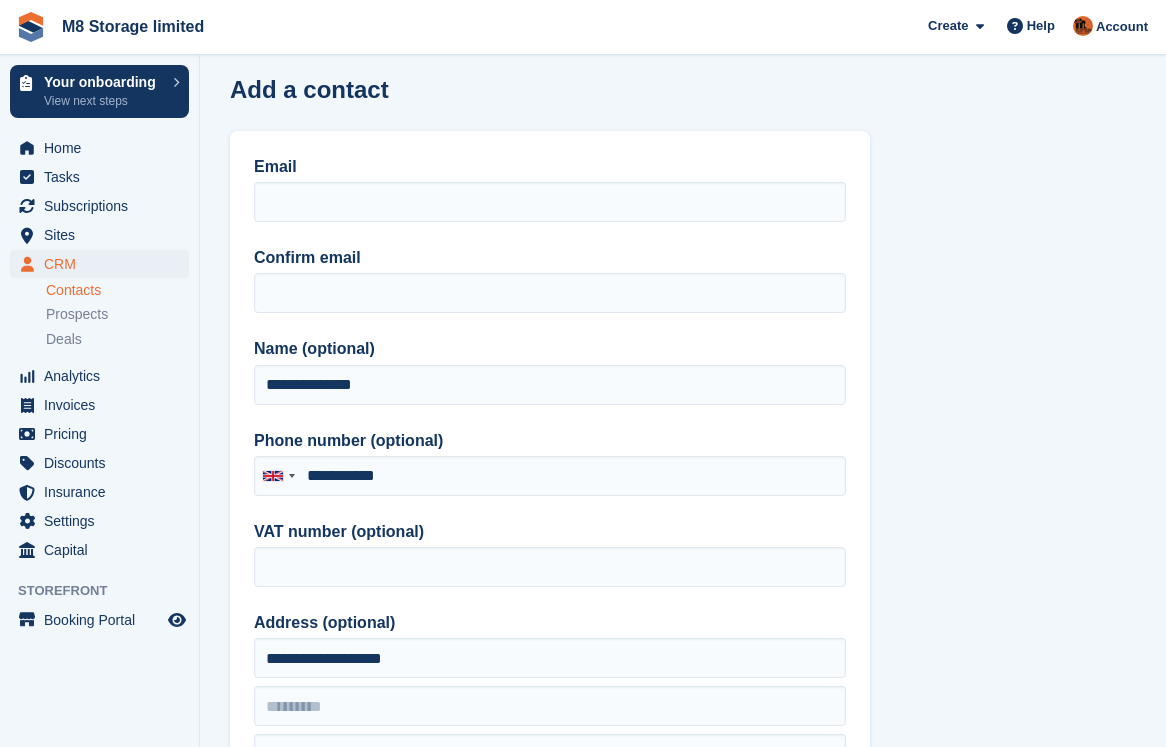 scroll, scrollTop: 0, scrollLeft: 0, axis: both 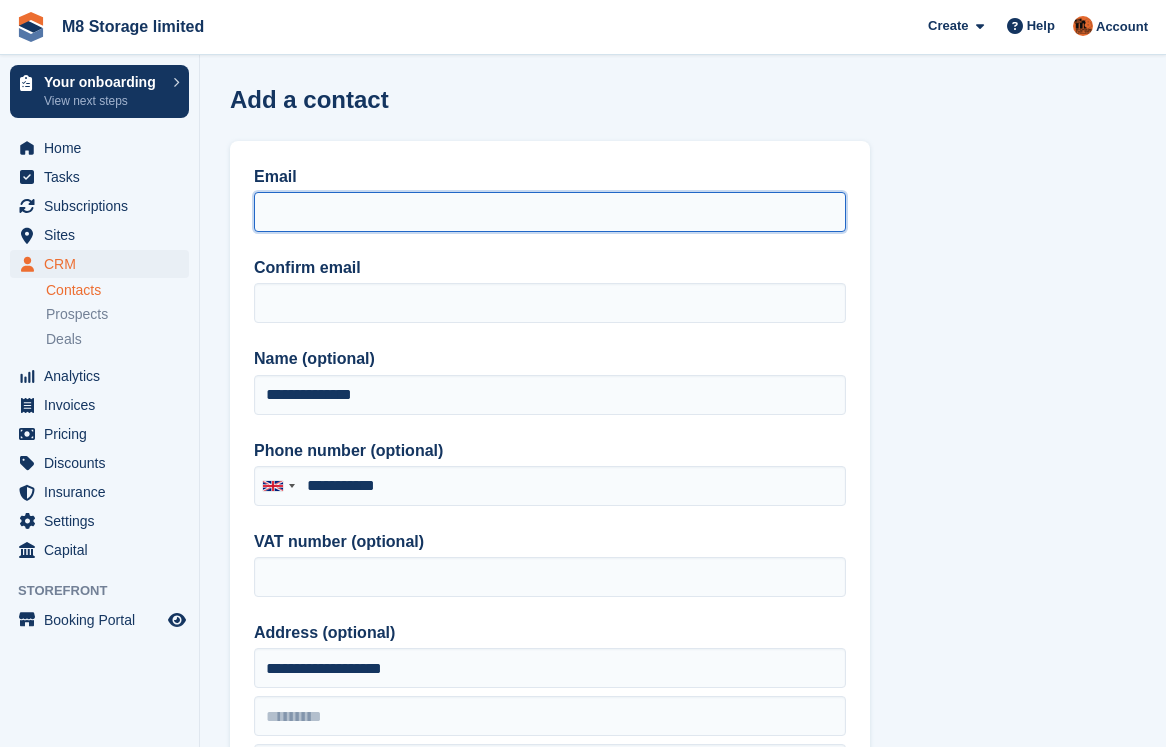 click on "Email" at bounding box center [550, 212] 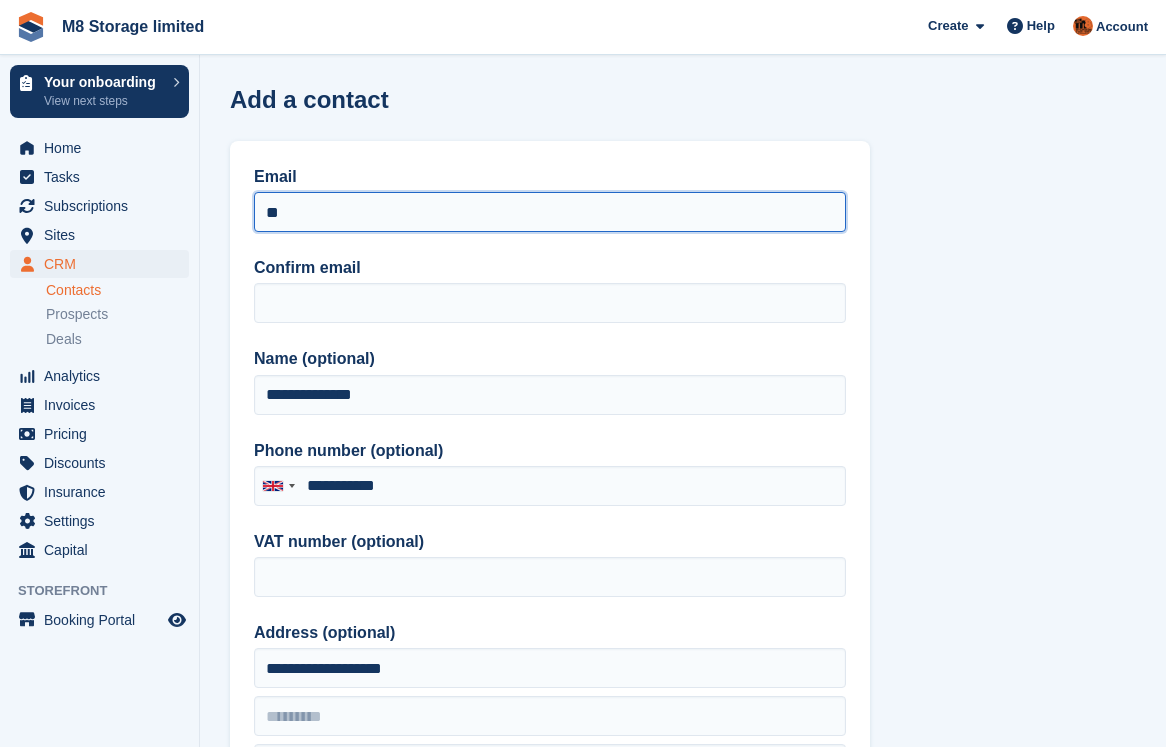 type on "*" 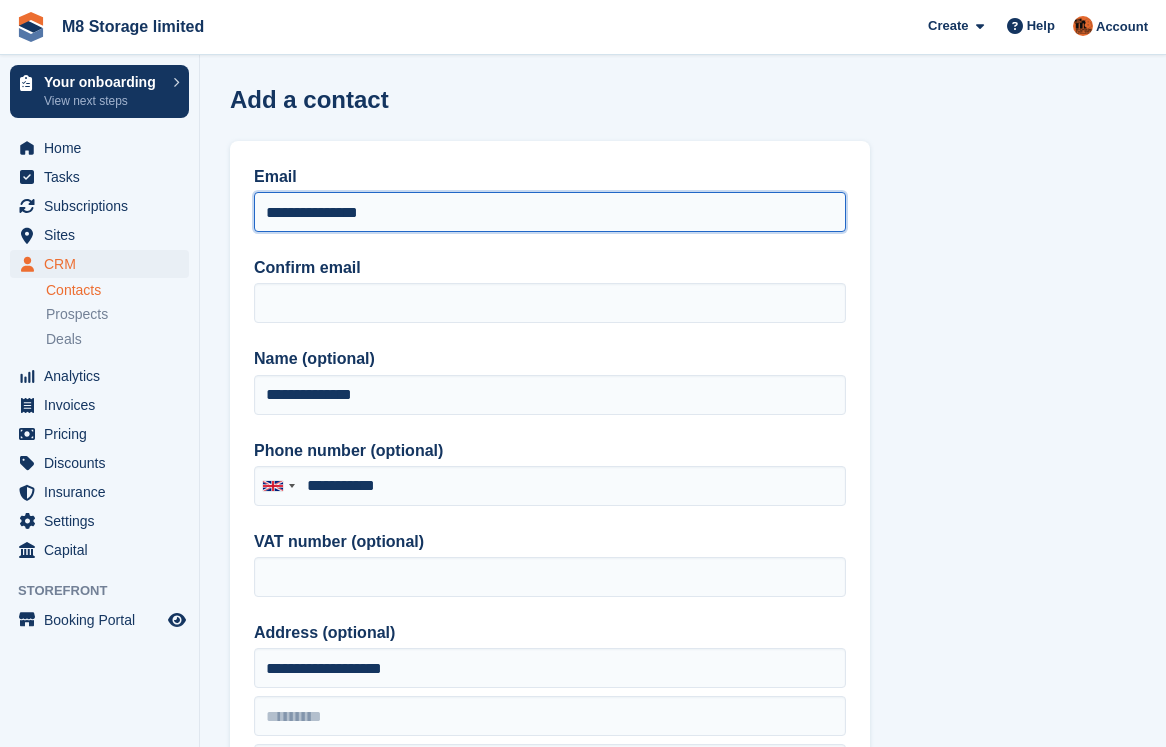 drag, startPoint x: 419, startPoint y: 213, endPoint x: 254, endPoint y: 219, distance: 165.10905 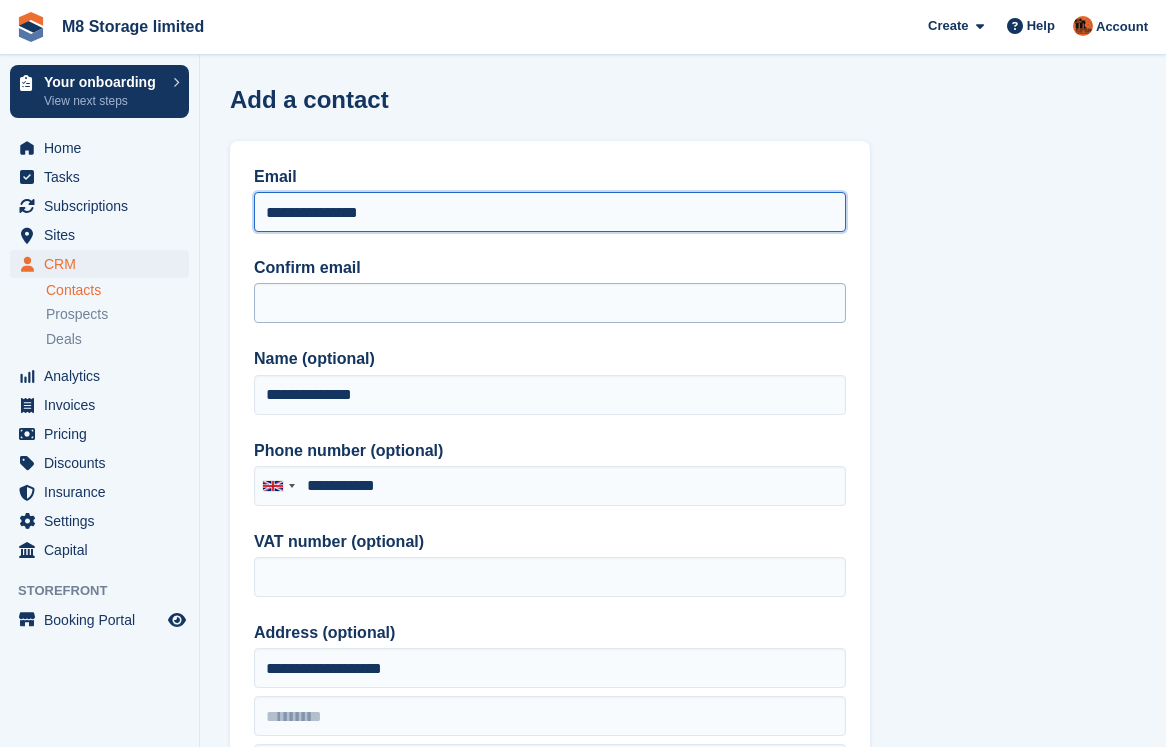 type on "**********" 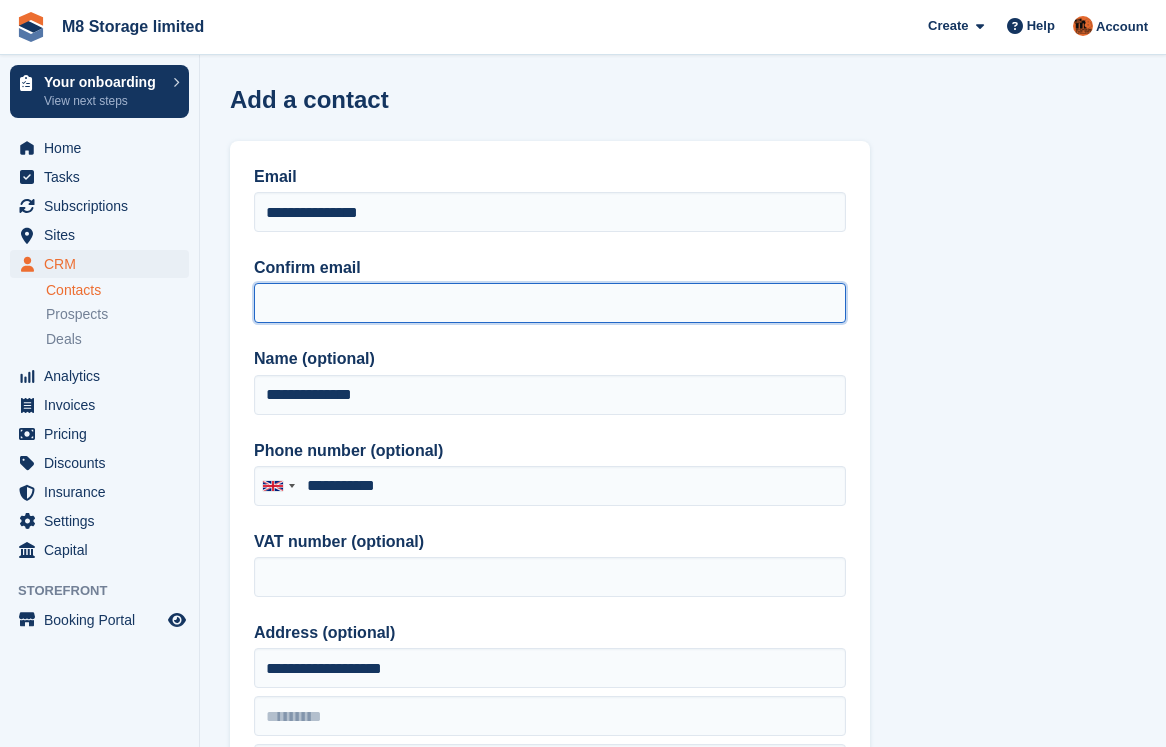 paste on "**********" 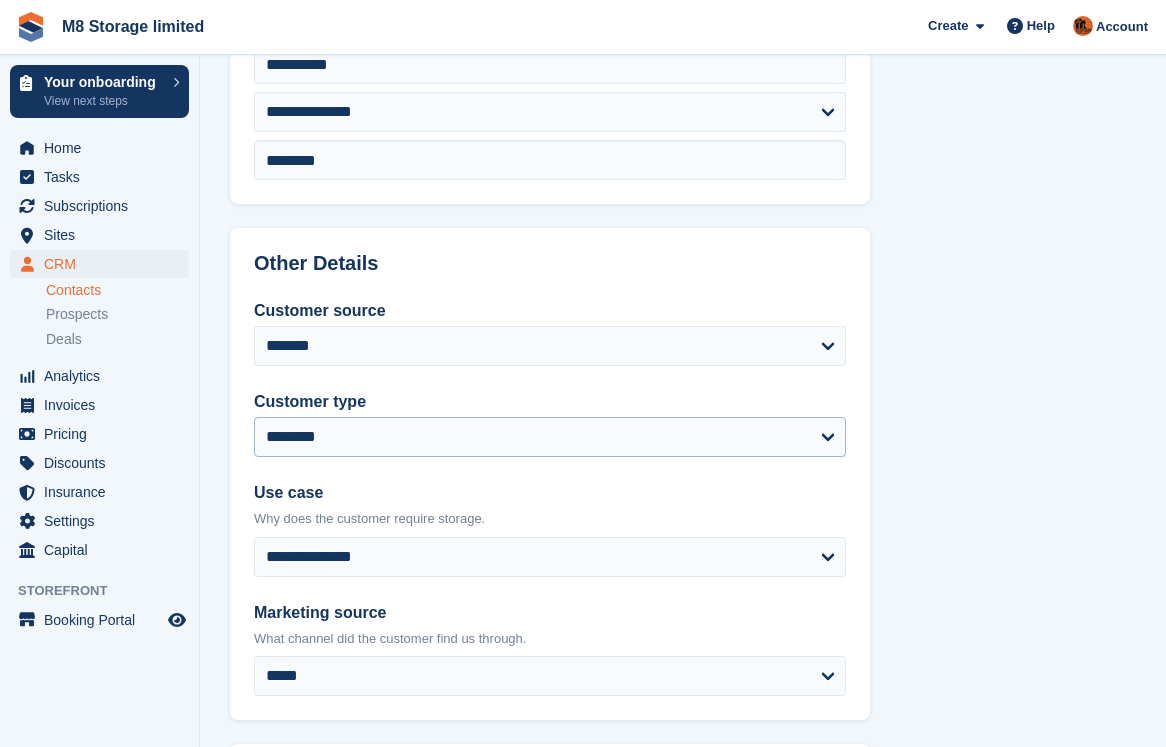 scroll, scrollTop: 1016, scrollLeft: 0, axis: vertical 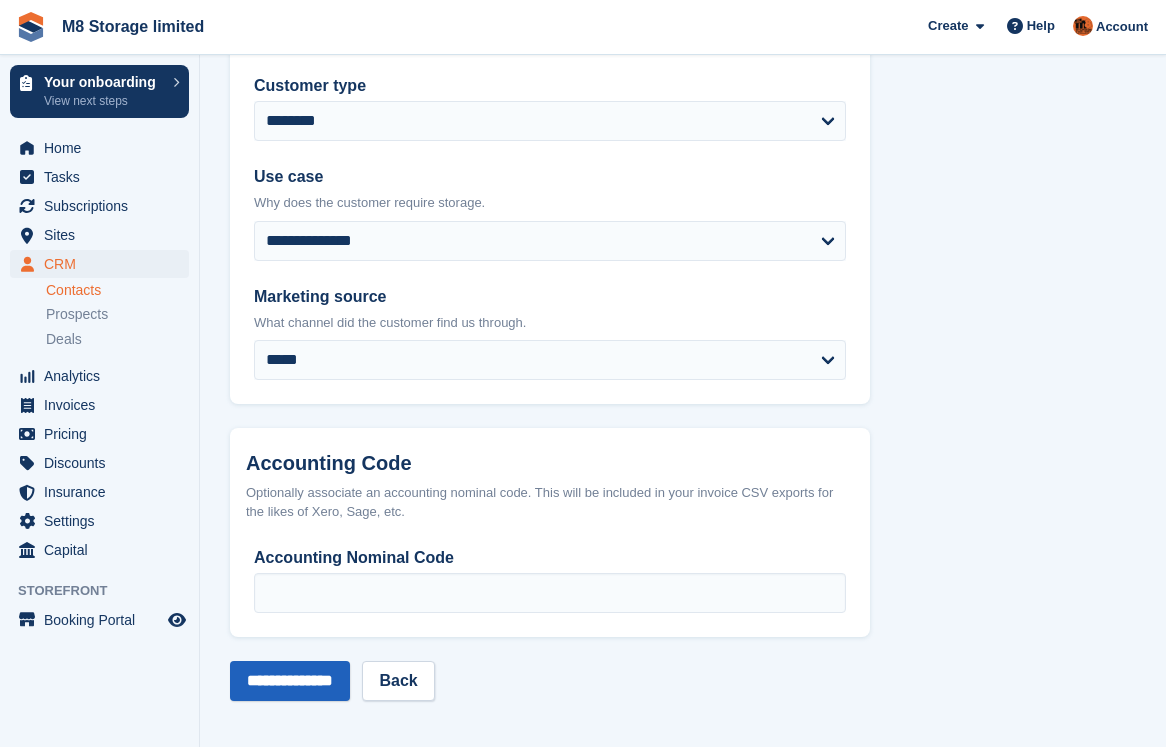 type on "**********" 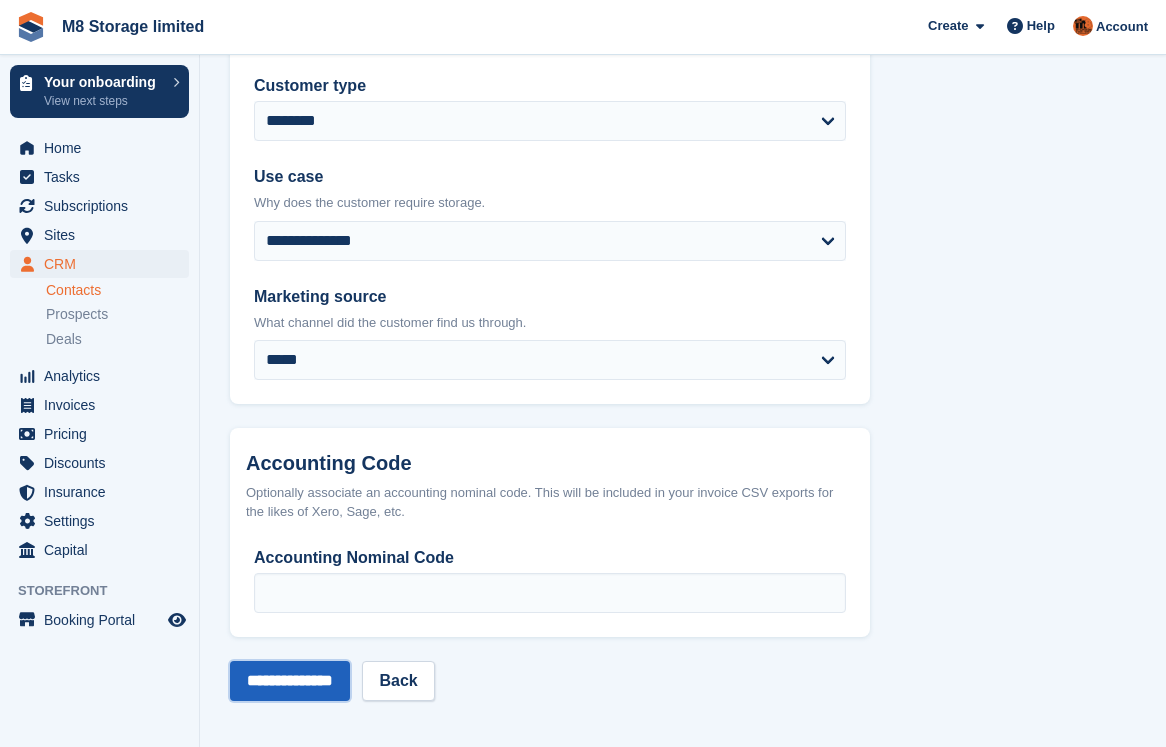 click on "**********" at bounding box center [290, 681] 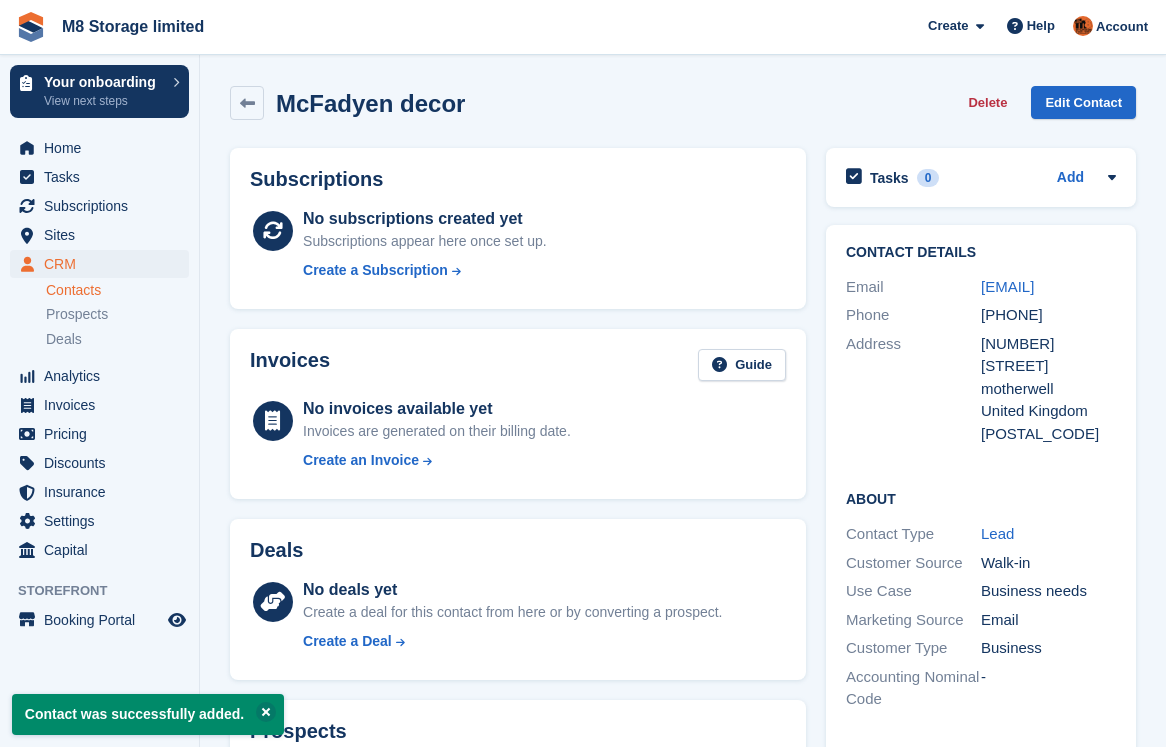 scroll, scrollTop: 0, scrollLeft: 0, axis: both 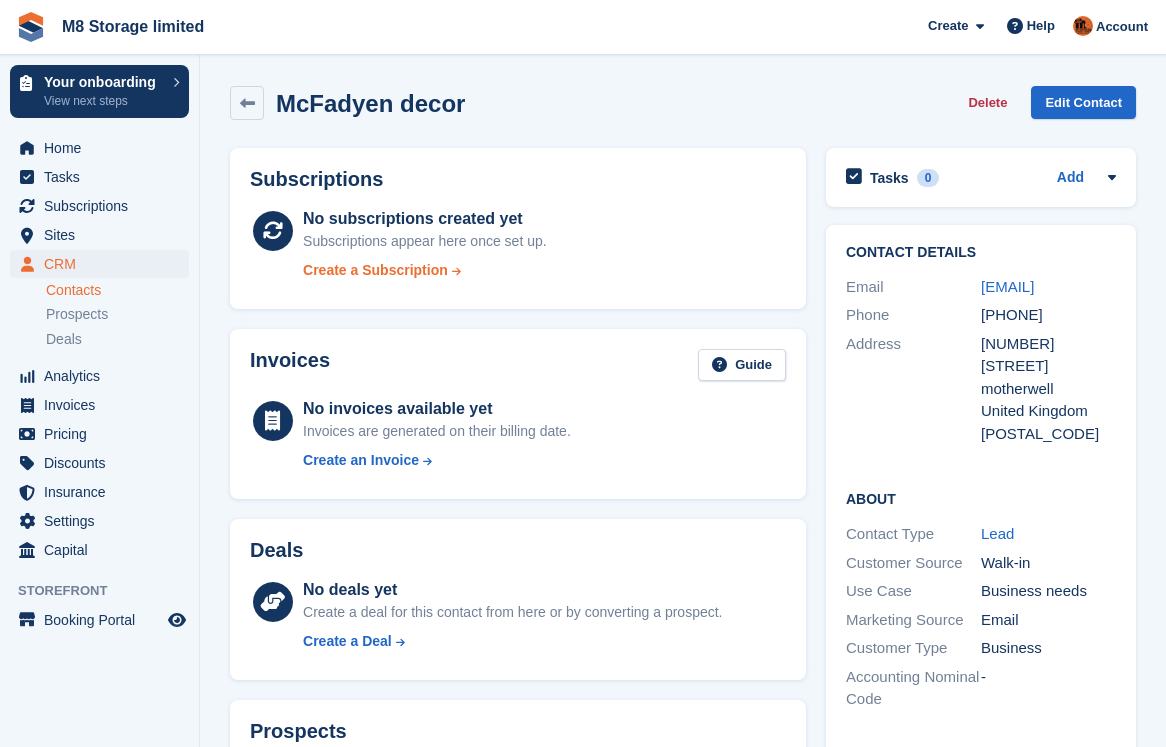 click on "Create a Subscription" at bounding box center (375, 270) 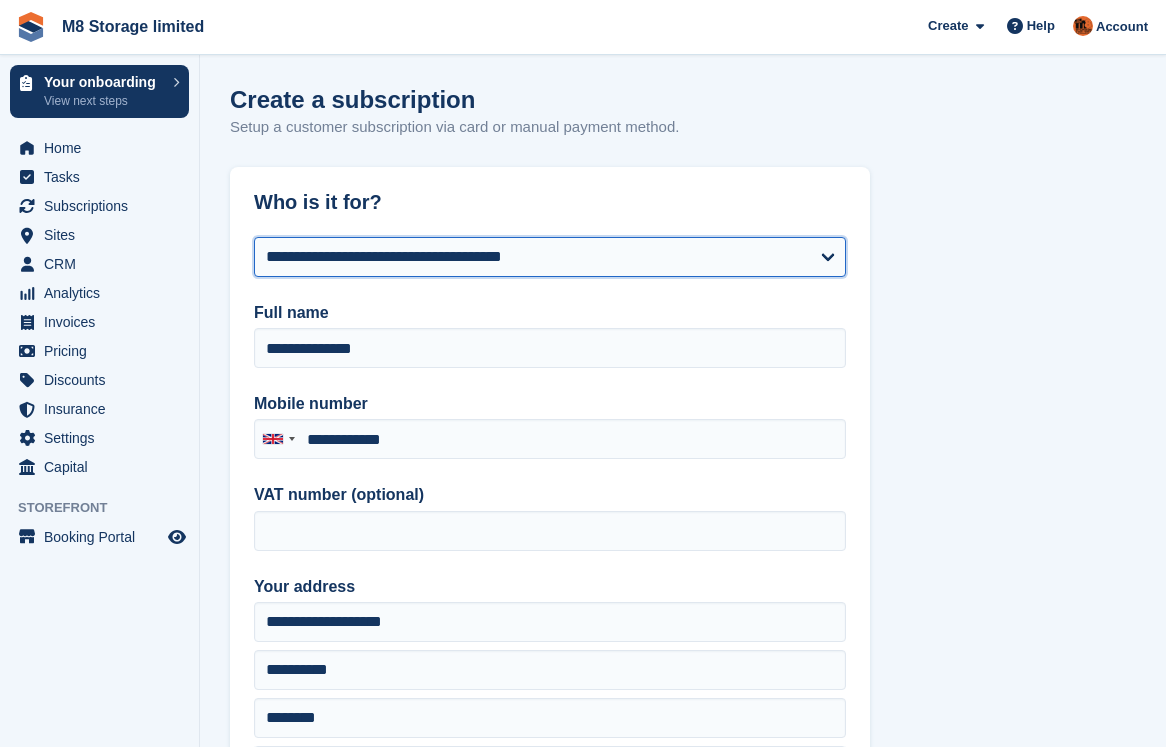click on "**********" at bounding box center [550, 257] 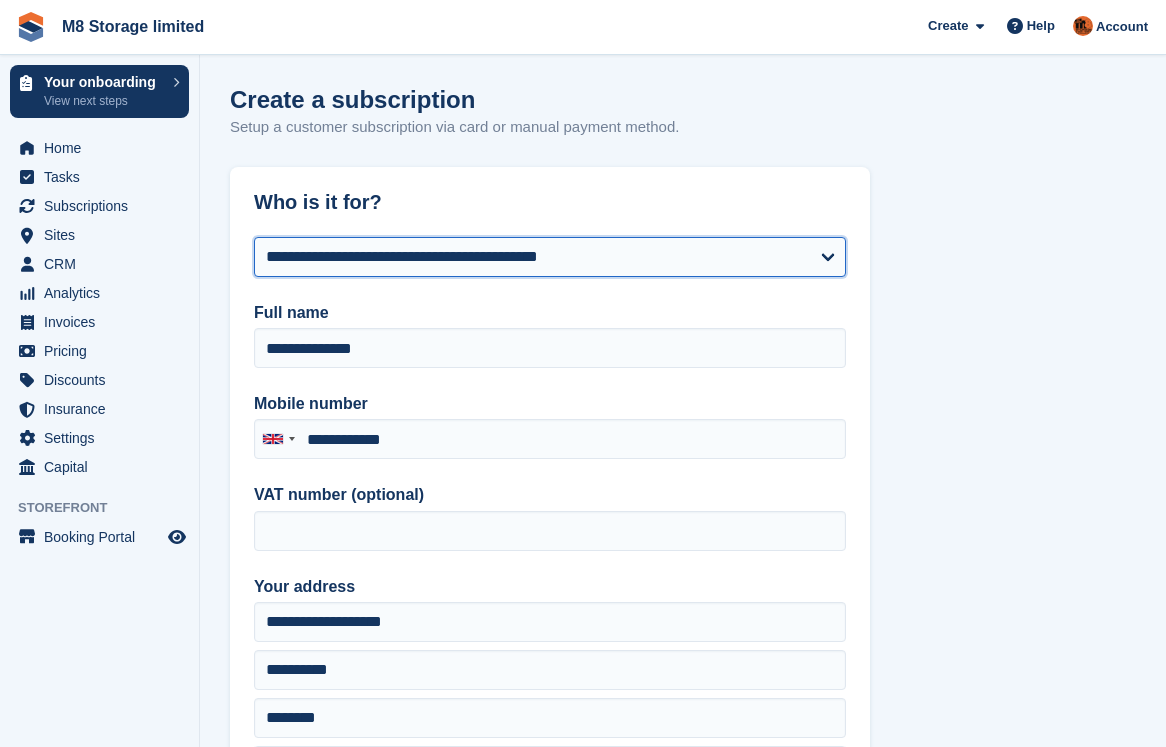 click on "**********" at bounding box center (550, 257) 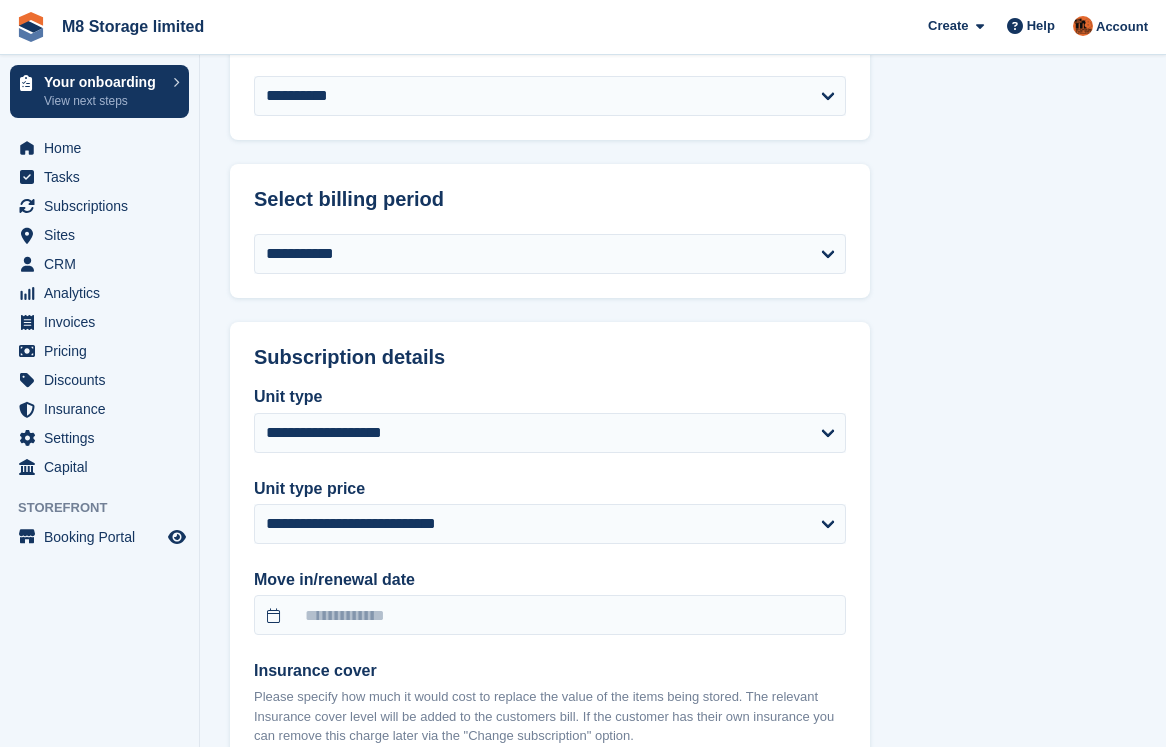 scroll, scrollTop: 1300, scrollLeft: 0, axis: vertical 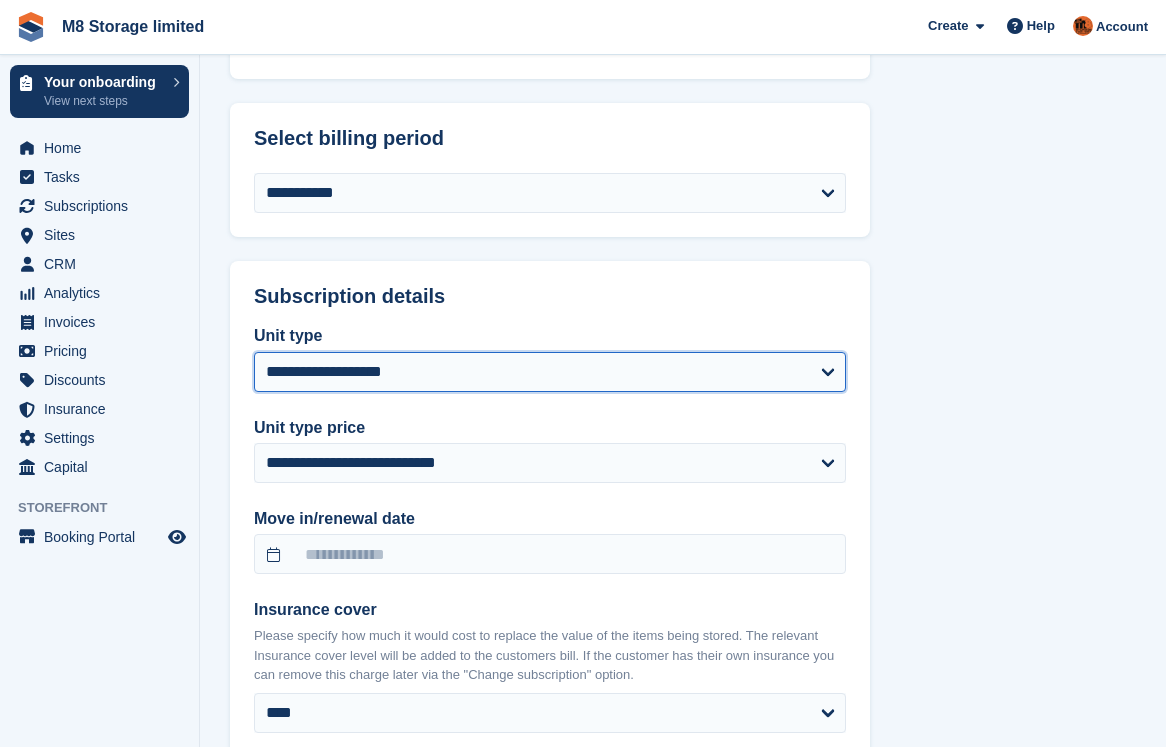 click on "**********" at bounding box center (550, 372) 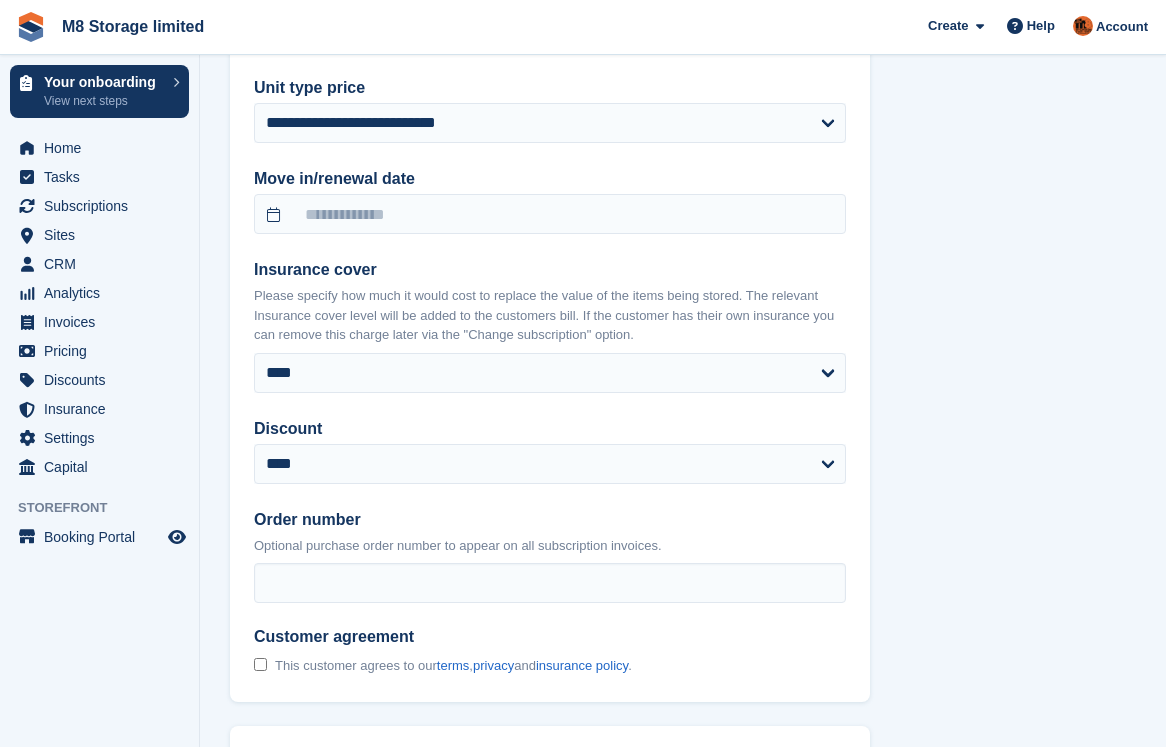 scroll, scrollTop: 1573, scrollLeft: 0, axis: vertical 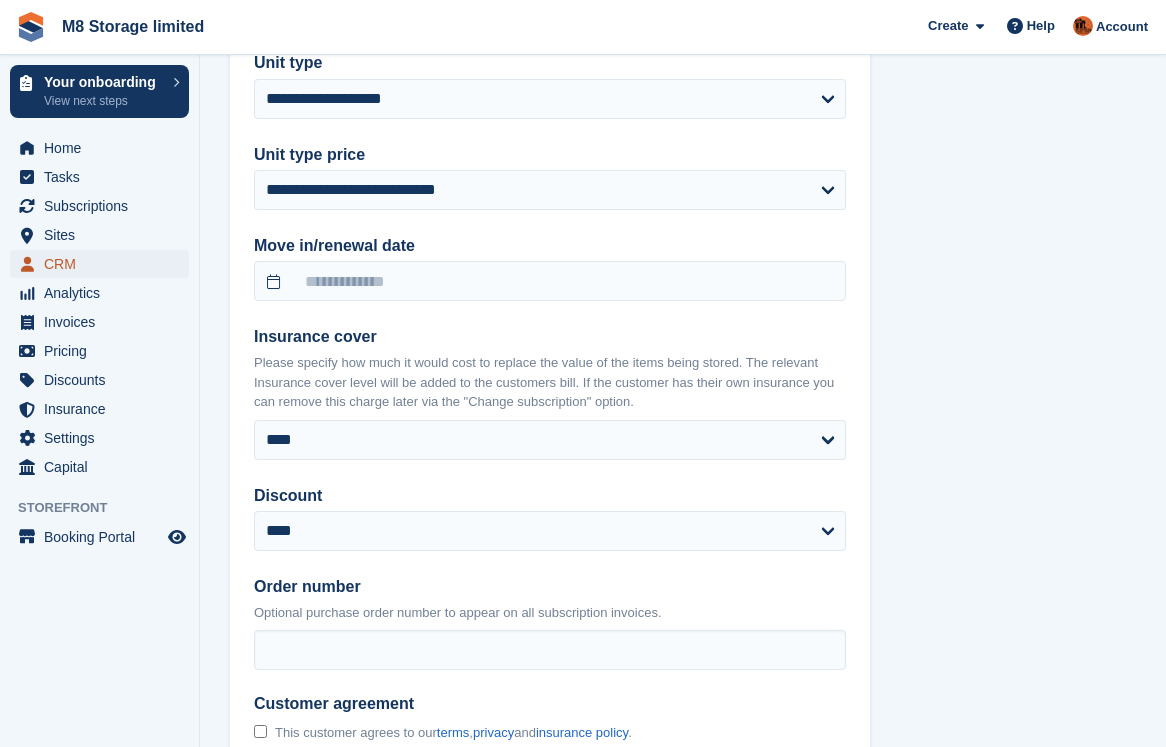click on "CRM" at bounding box center (104, 264) 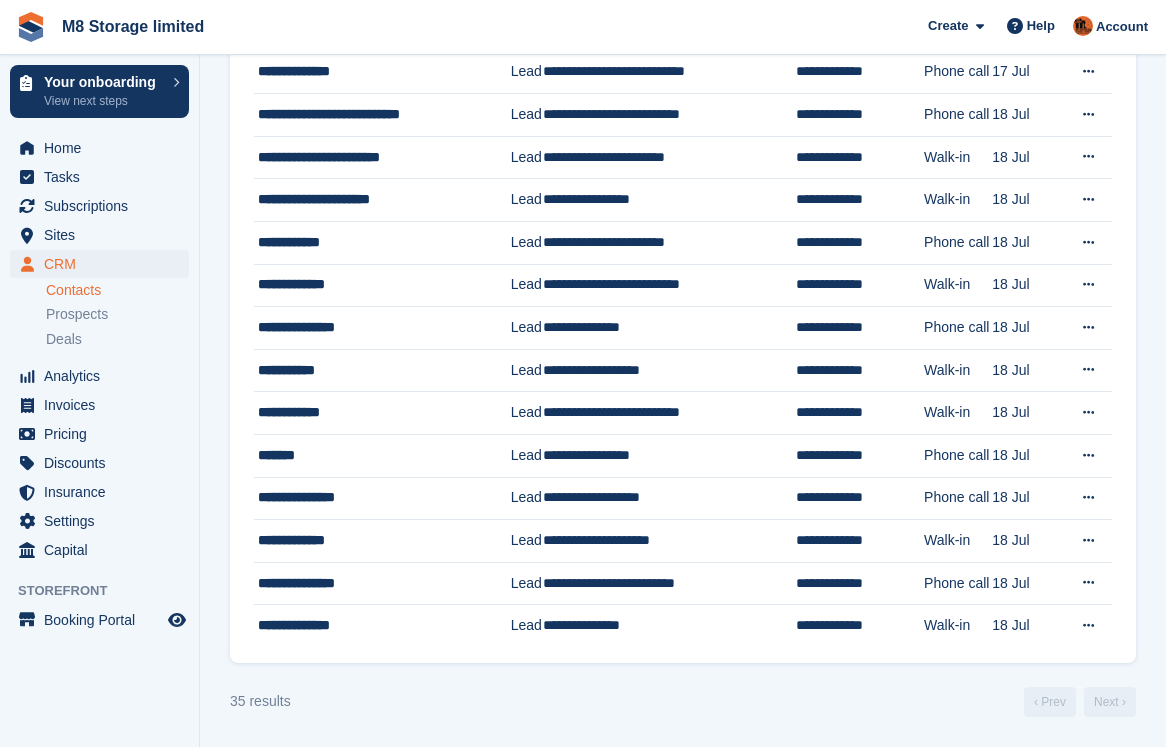 scroll, scrollTop: 0, scrollLeft: 0, axis: both 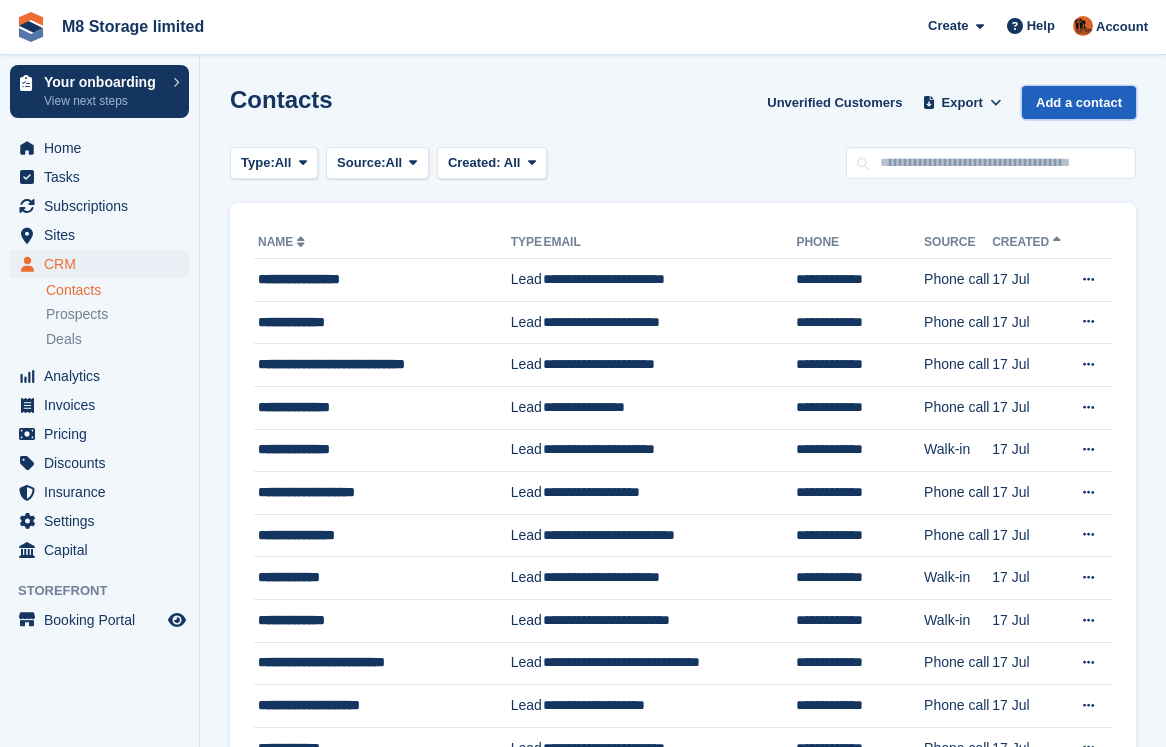 click on "Add a contact" at bounding box center [1079, 102] 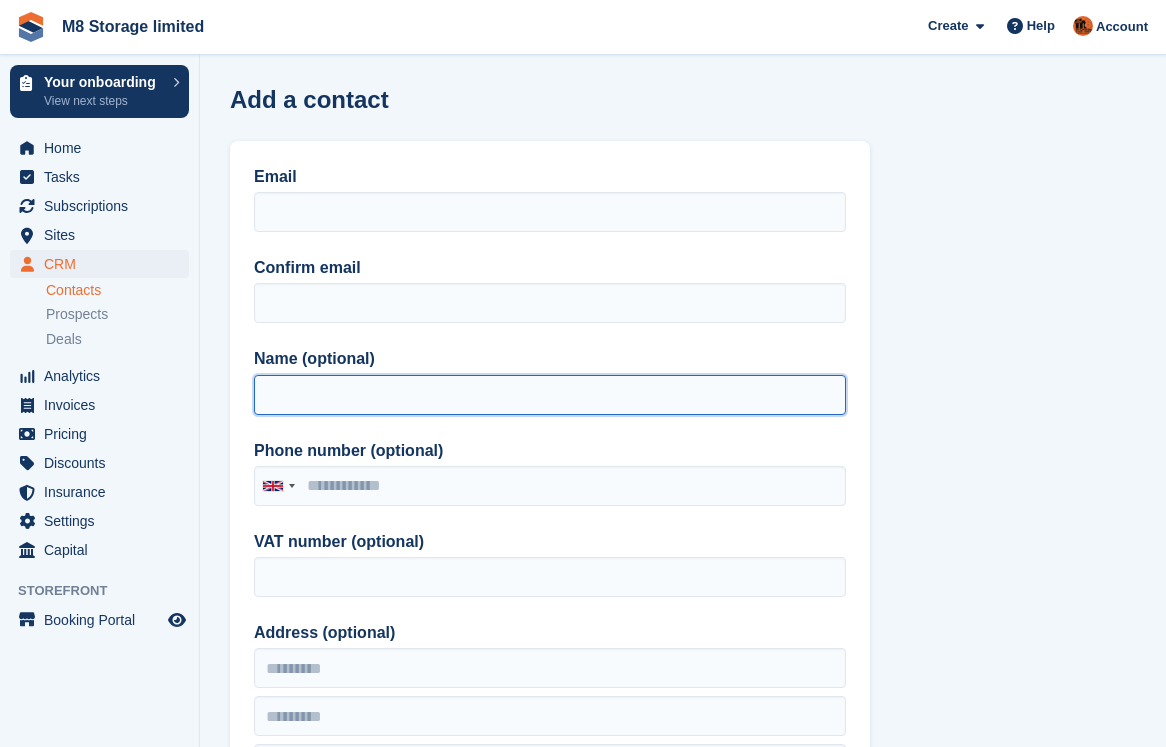 click on "Name (optional)" at bounding box center [550, 395] 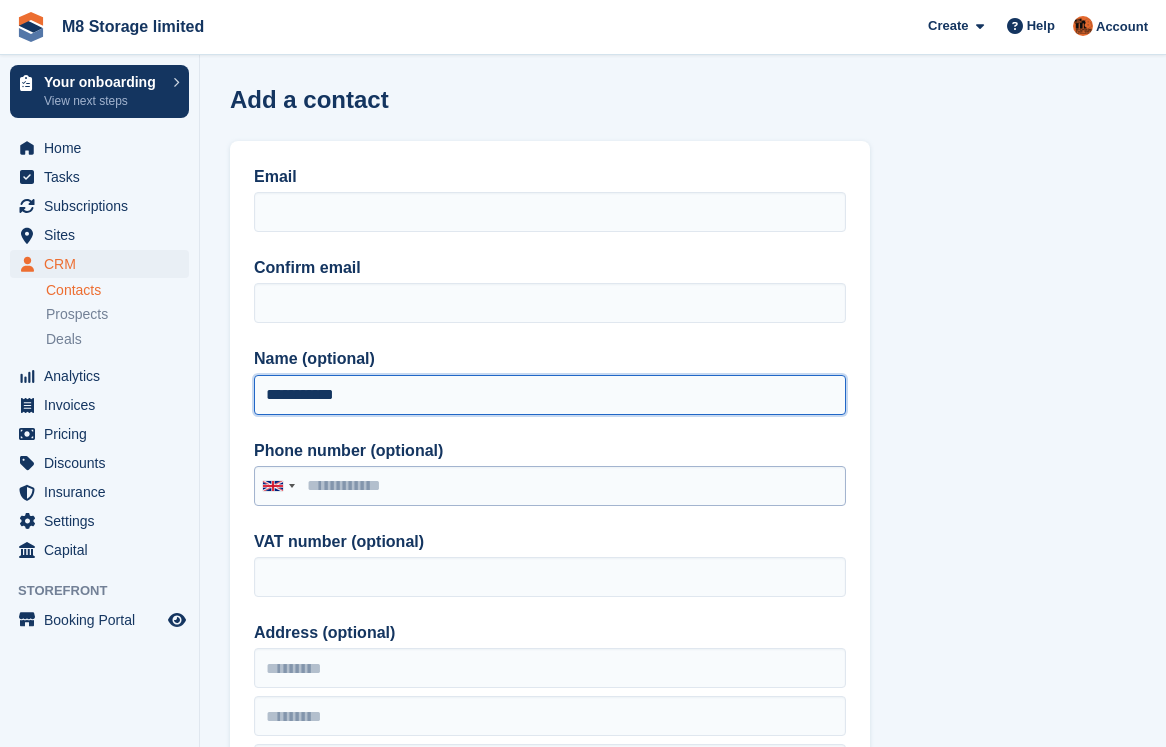 type on "**********" 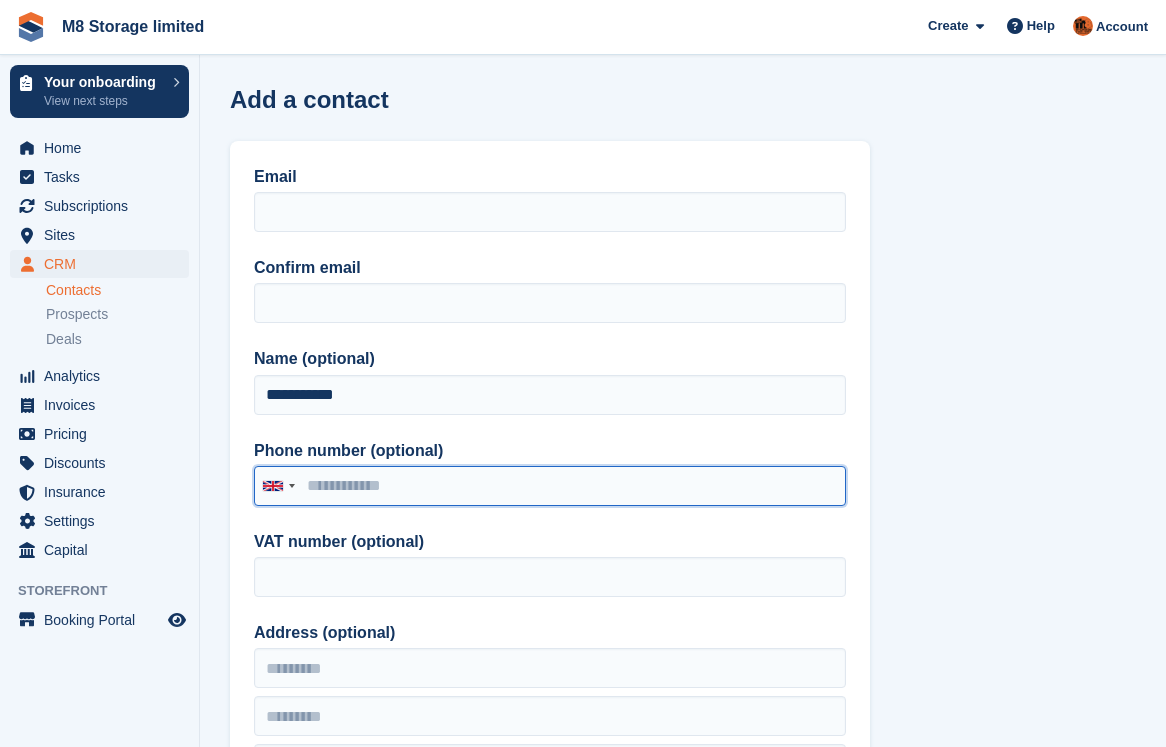 click on "Phone number (optional)" at bounding box center [550, 486] 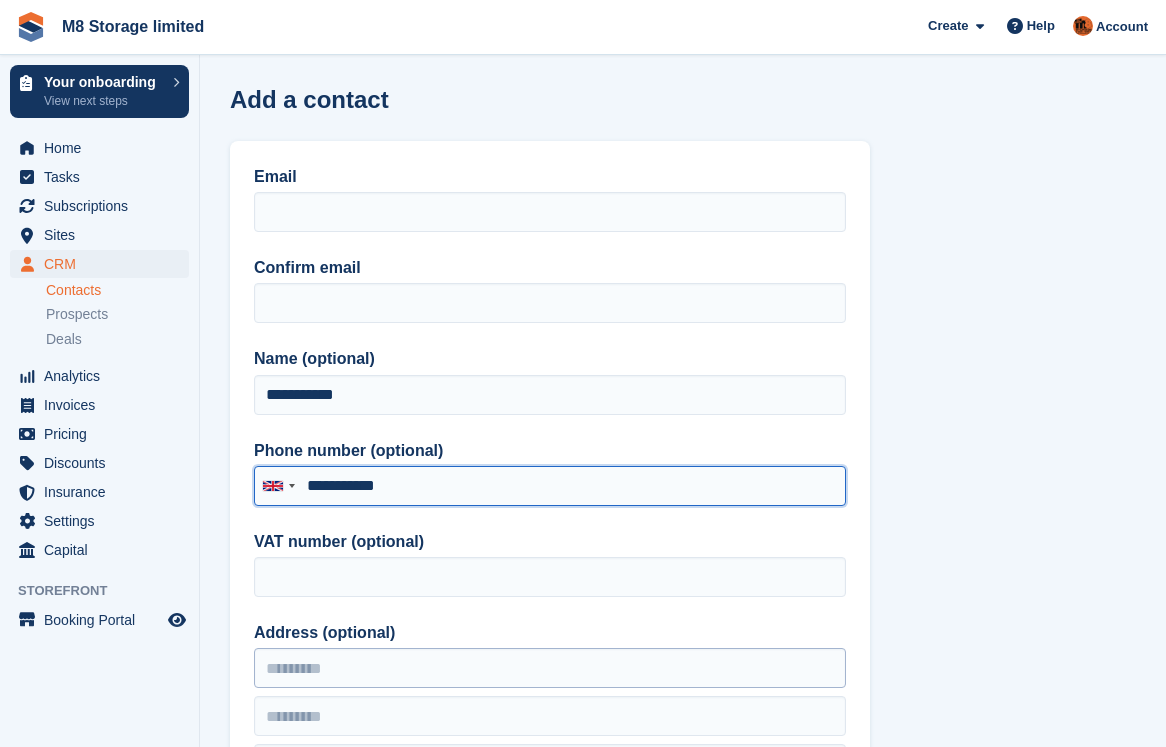 type on "**********" 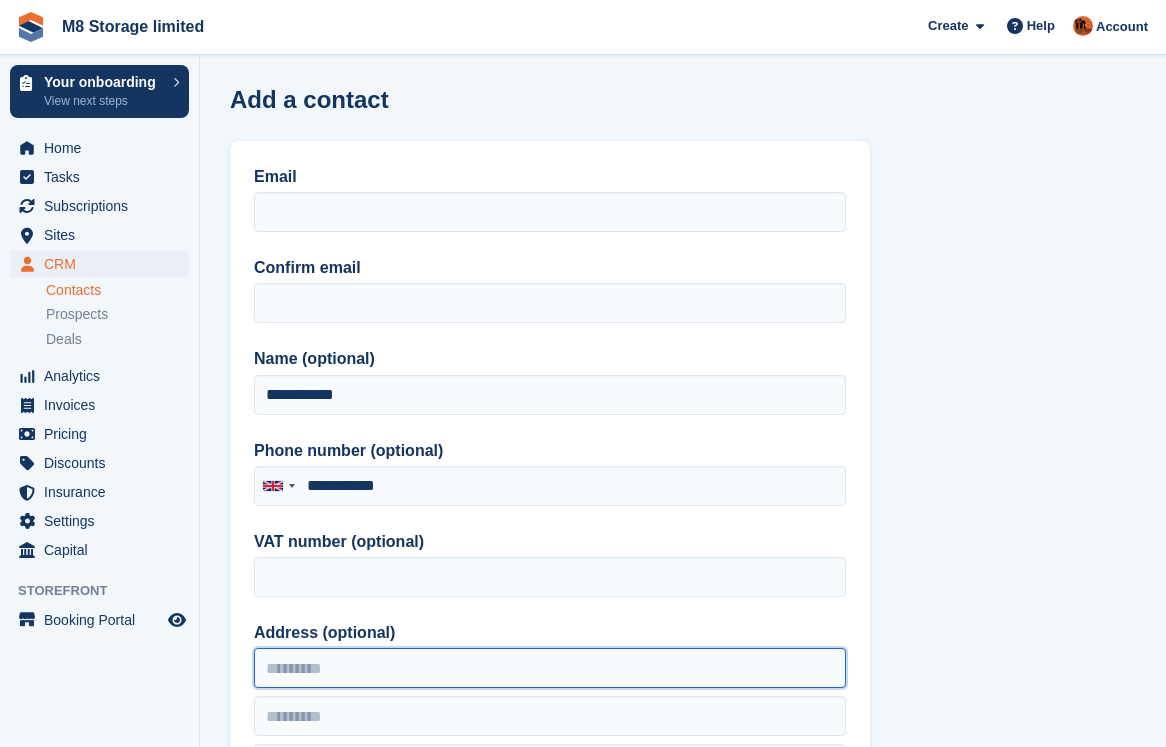 click on "Address (optional)" at bounding box center (550, 668) 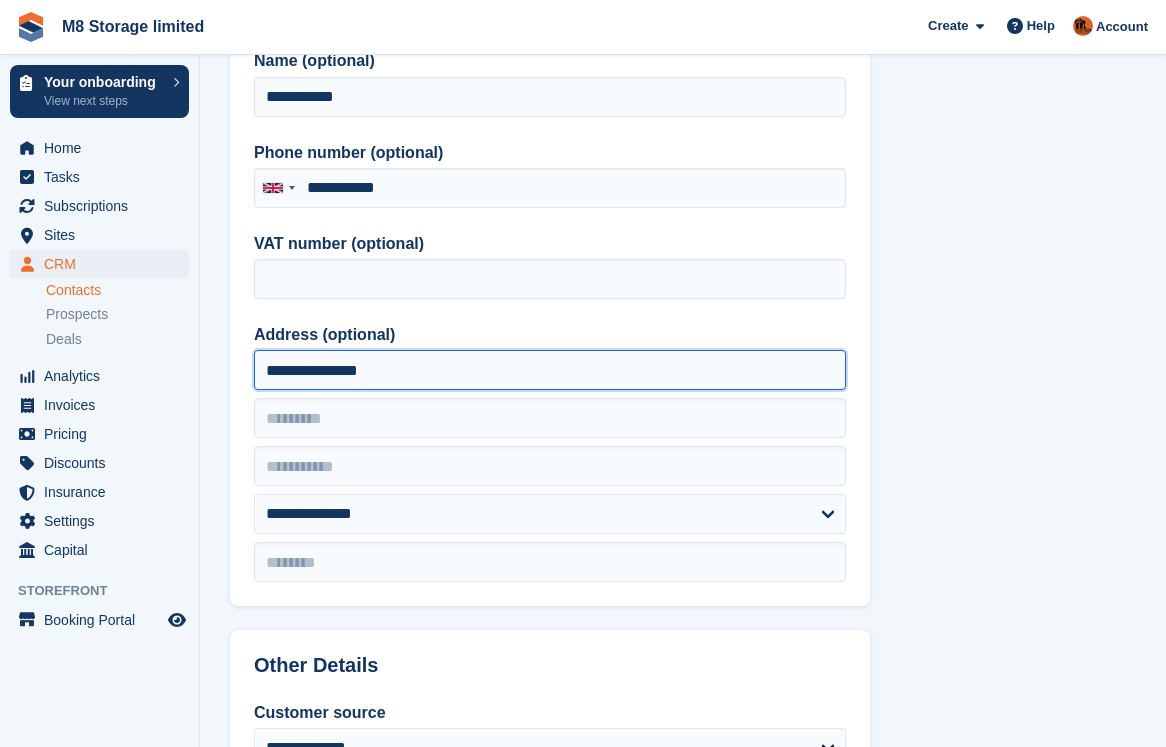scroll, scrollTop: 300, scrollLeft: 0, axis: vertical 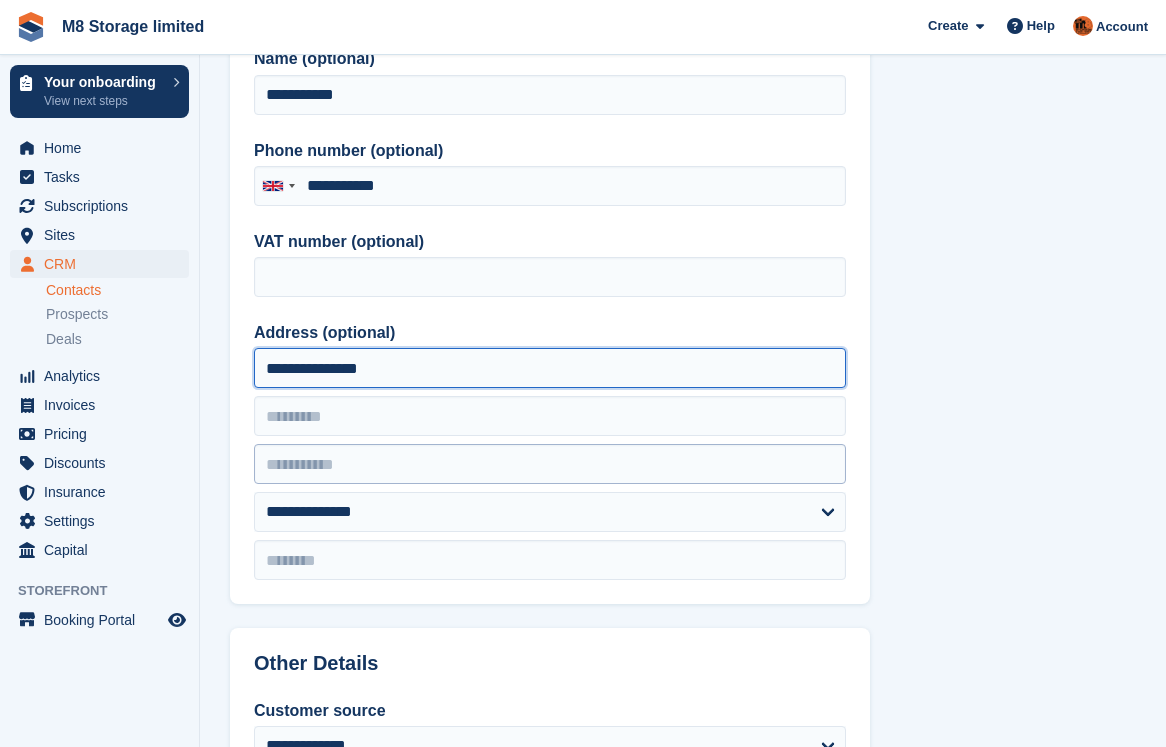 type on "**********" 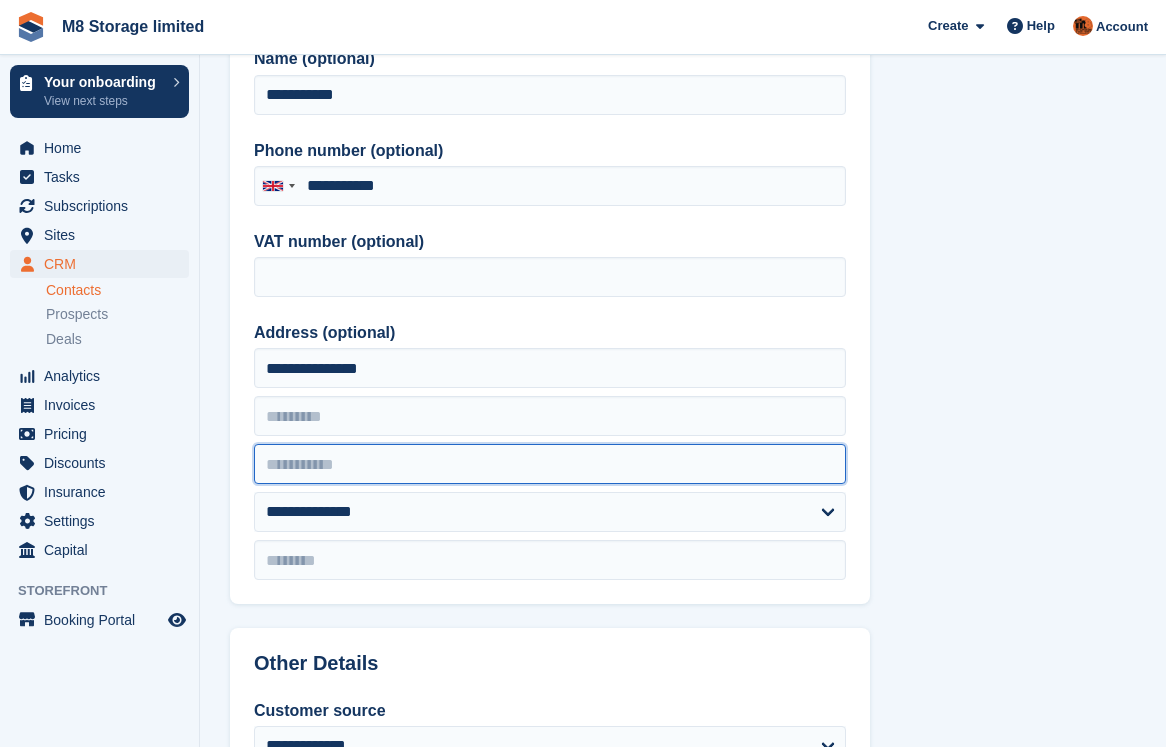 click at bounding box center (550, 464) 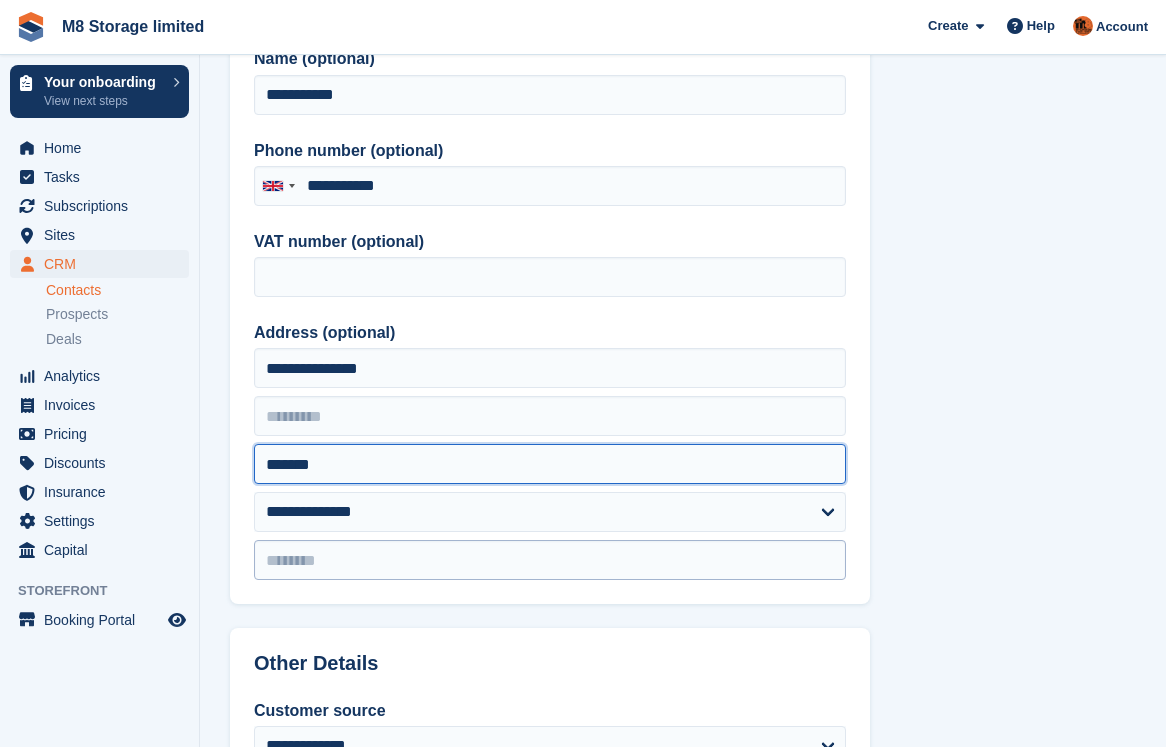 type on "*******" 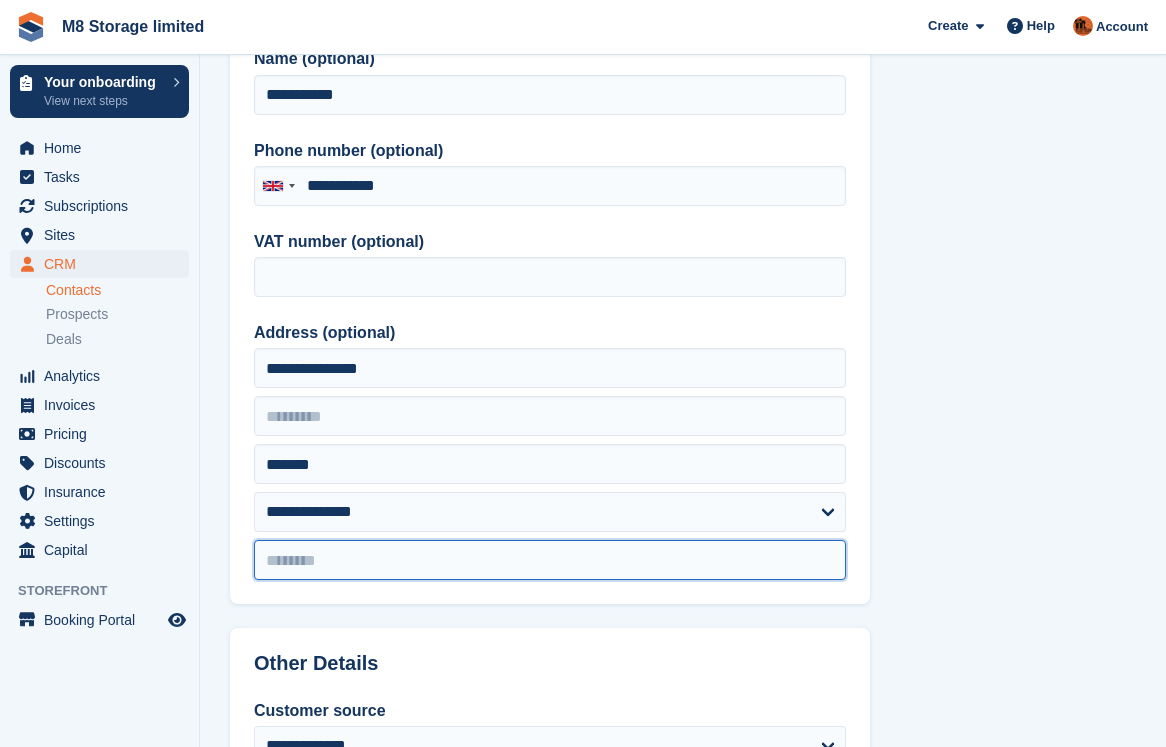 click at bounding box center (550, 560) 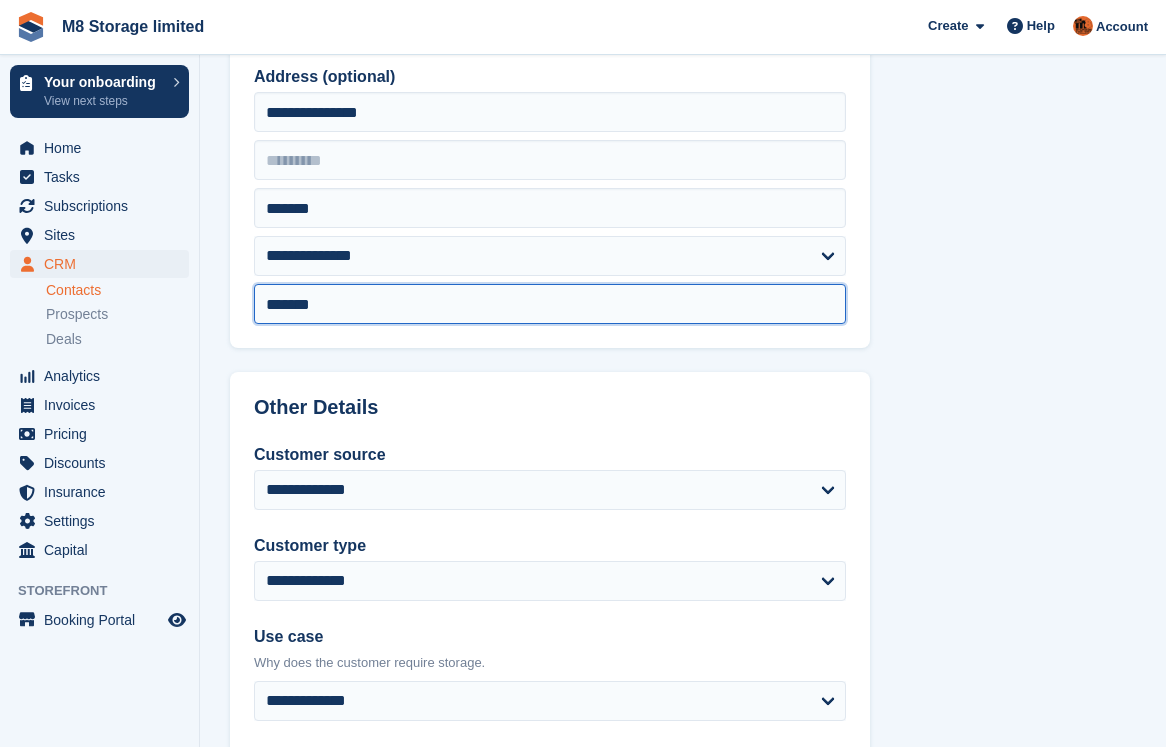 scroll, scrollTop: 700, scrollLeft: 0, axis: vertical 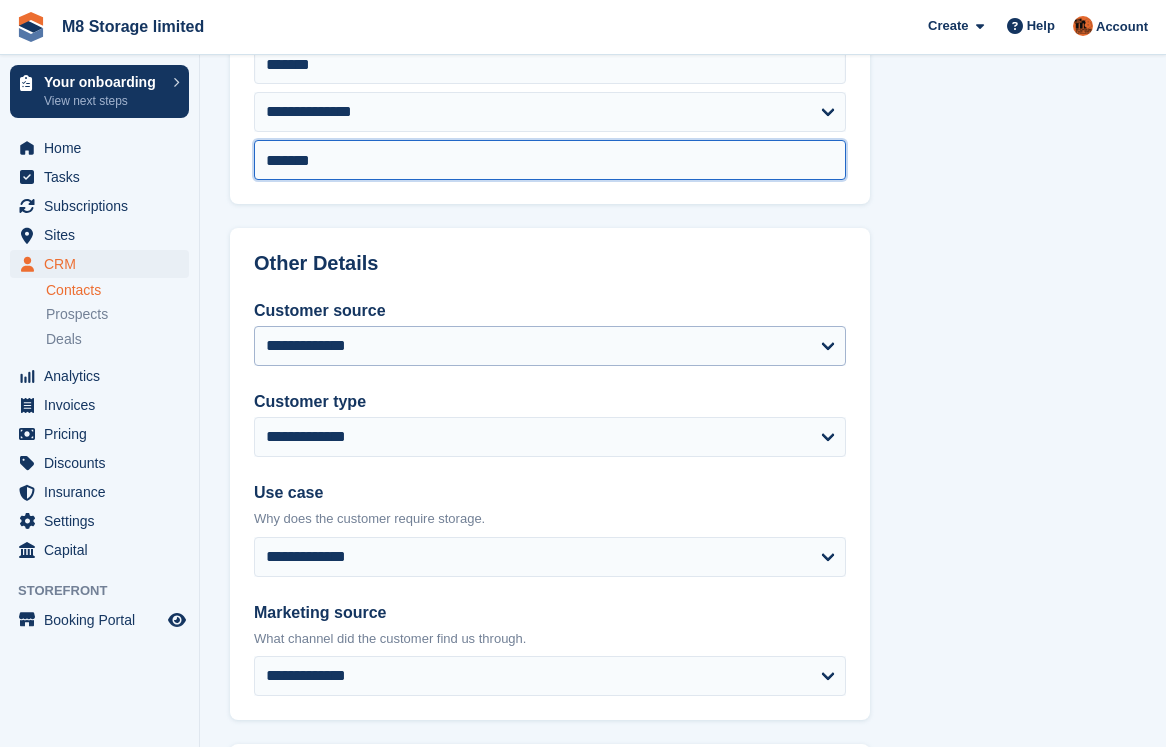 type on "*******" 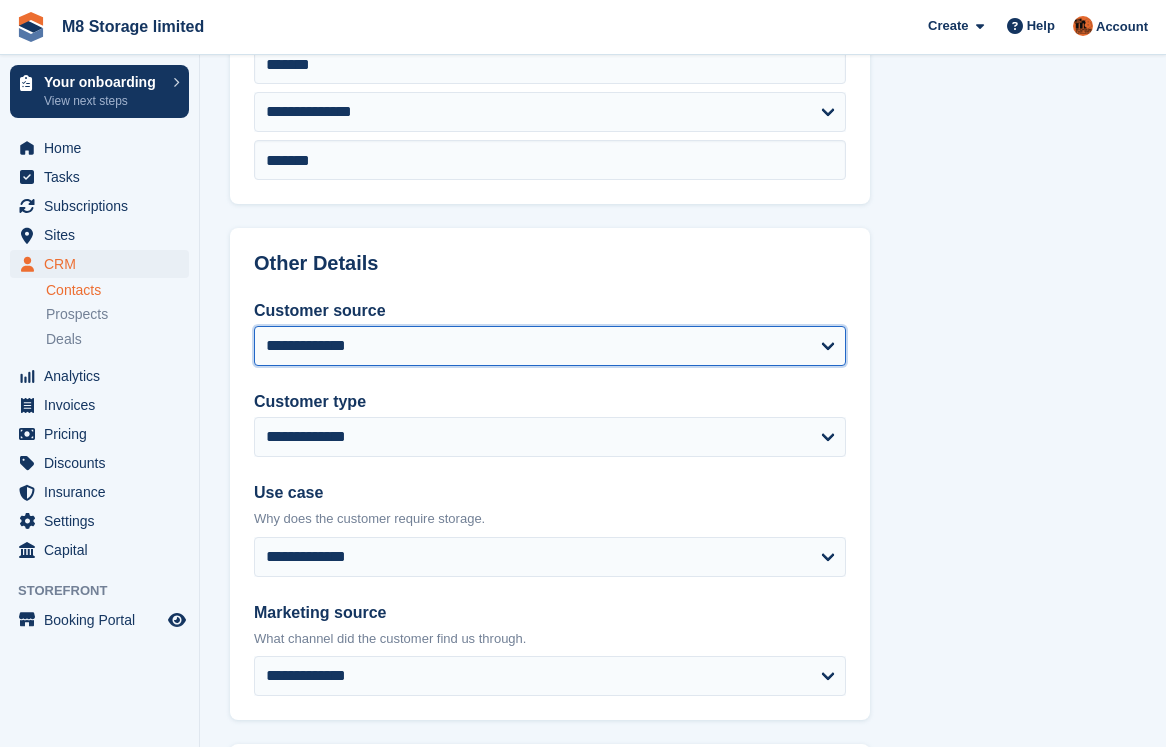 click on "**********" at bounding box center (550, 346) 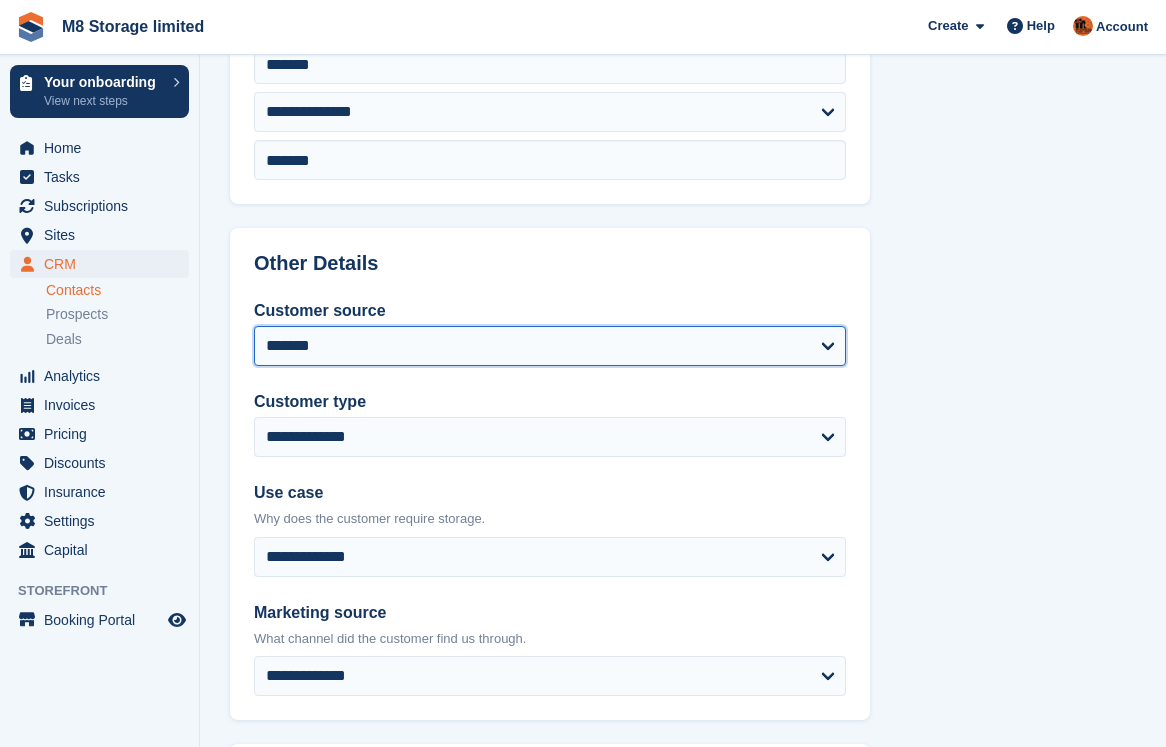 click on "**********" at bounding box center (550, 346) 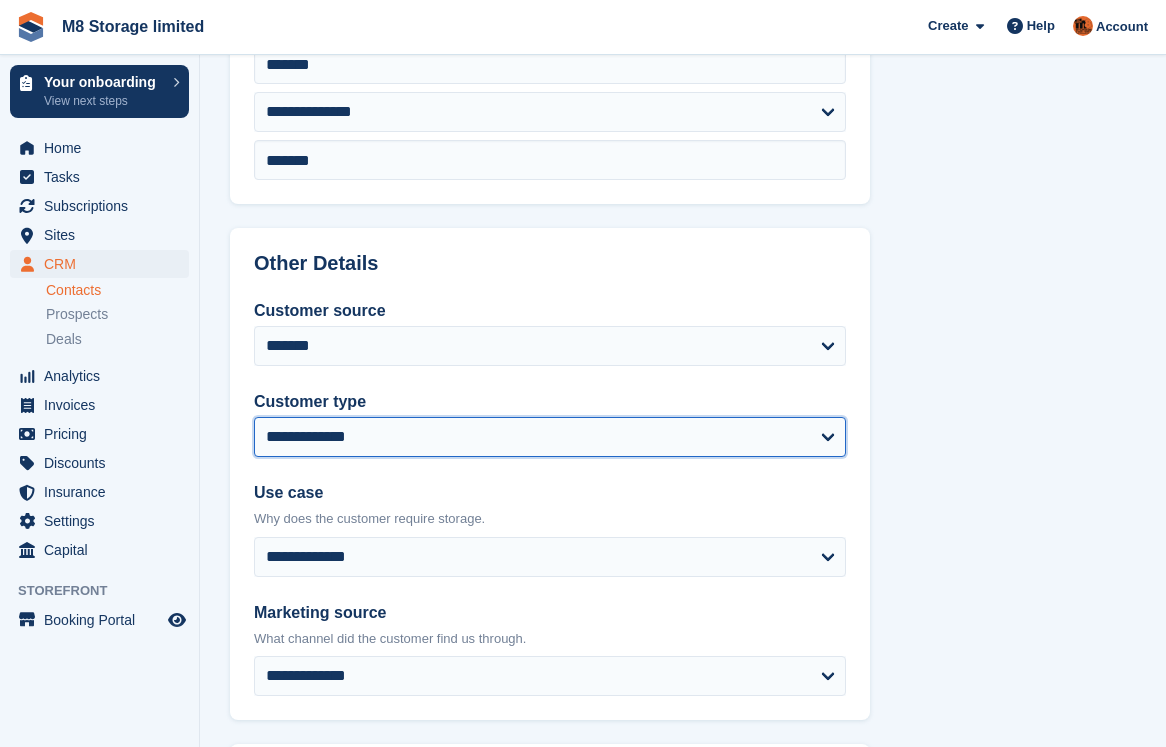 click on "**********" at bounding box center [550, 437] 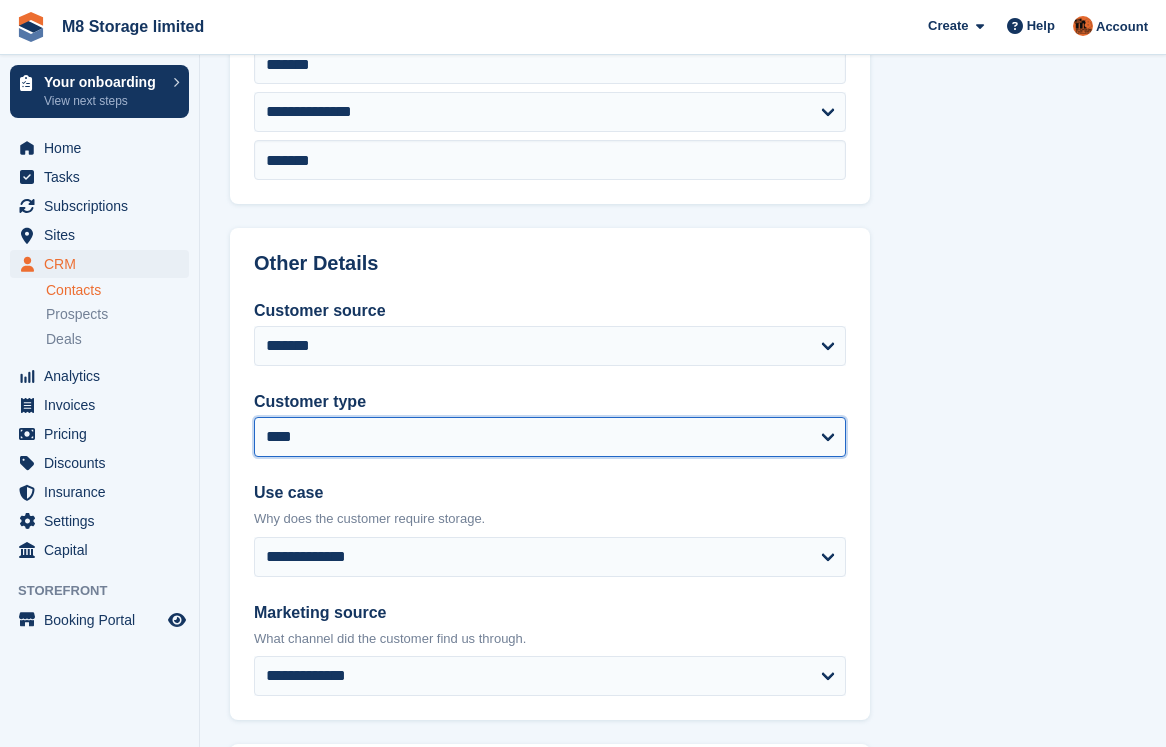 click on "**********" at bounding box center (550, 437) 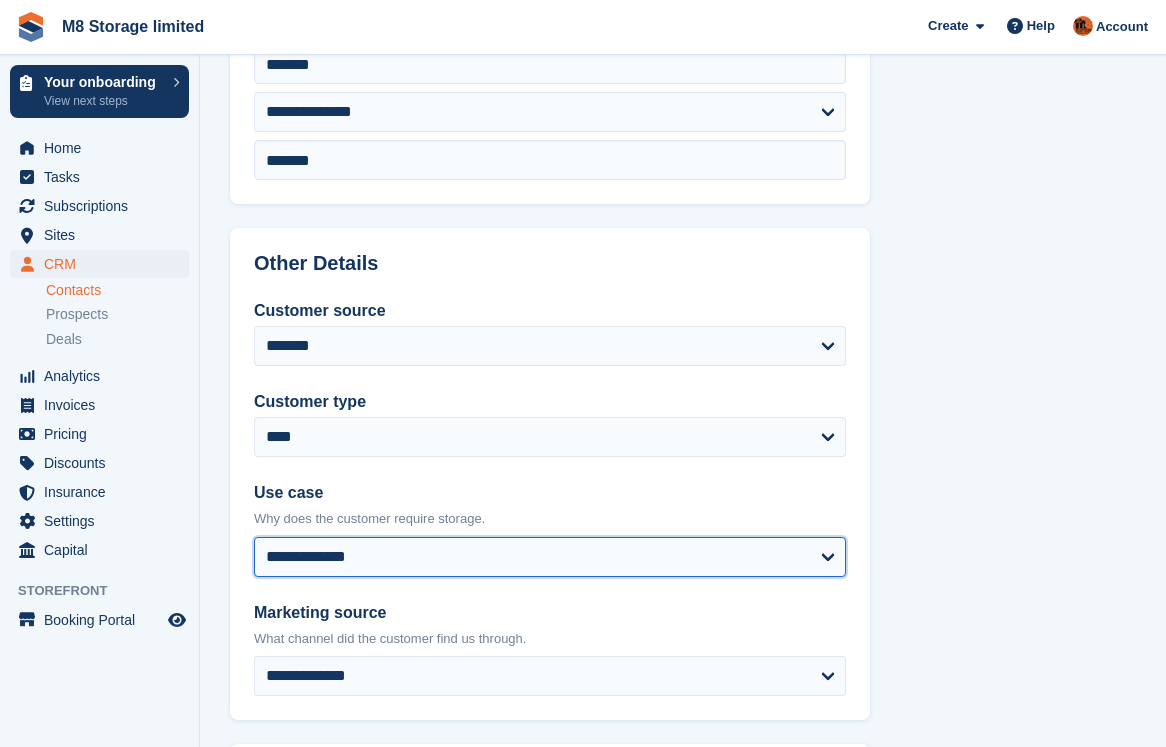 click on "**********" at bounding box center [550, 557] 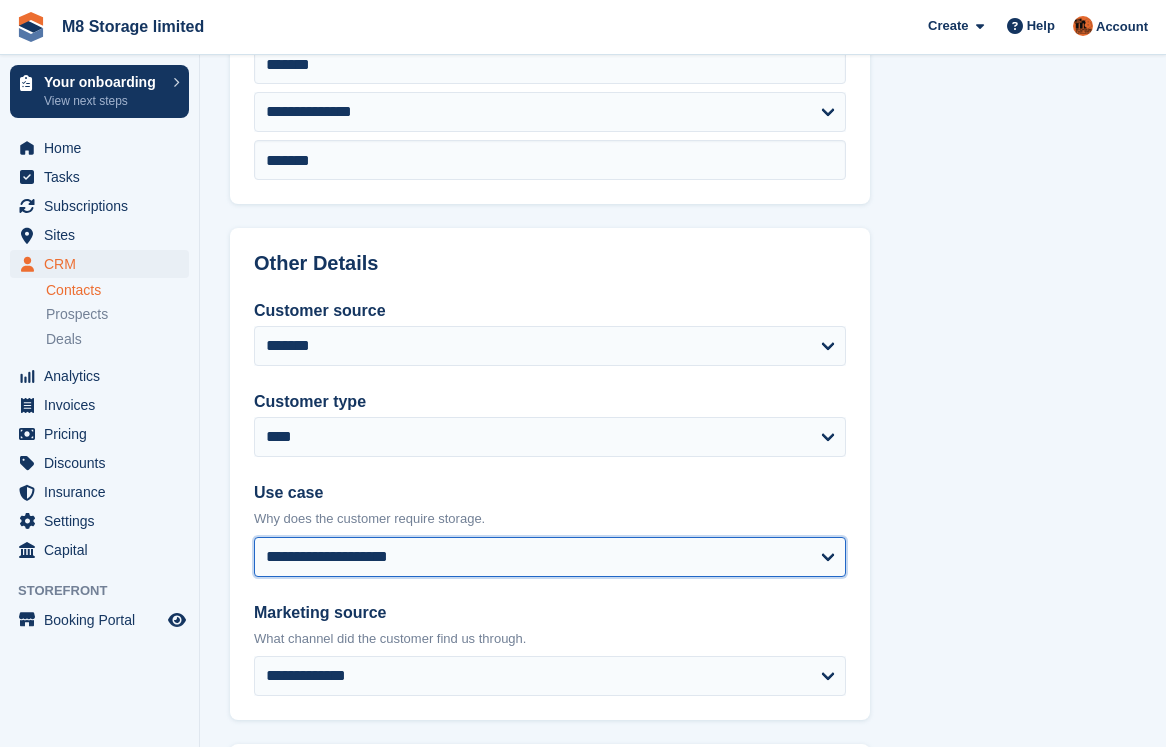 click on "**********" at bounding box center [550, 557] 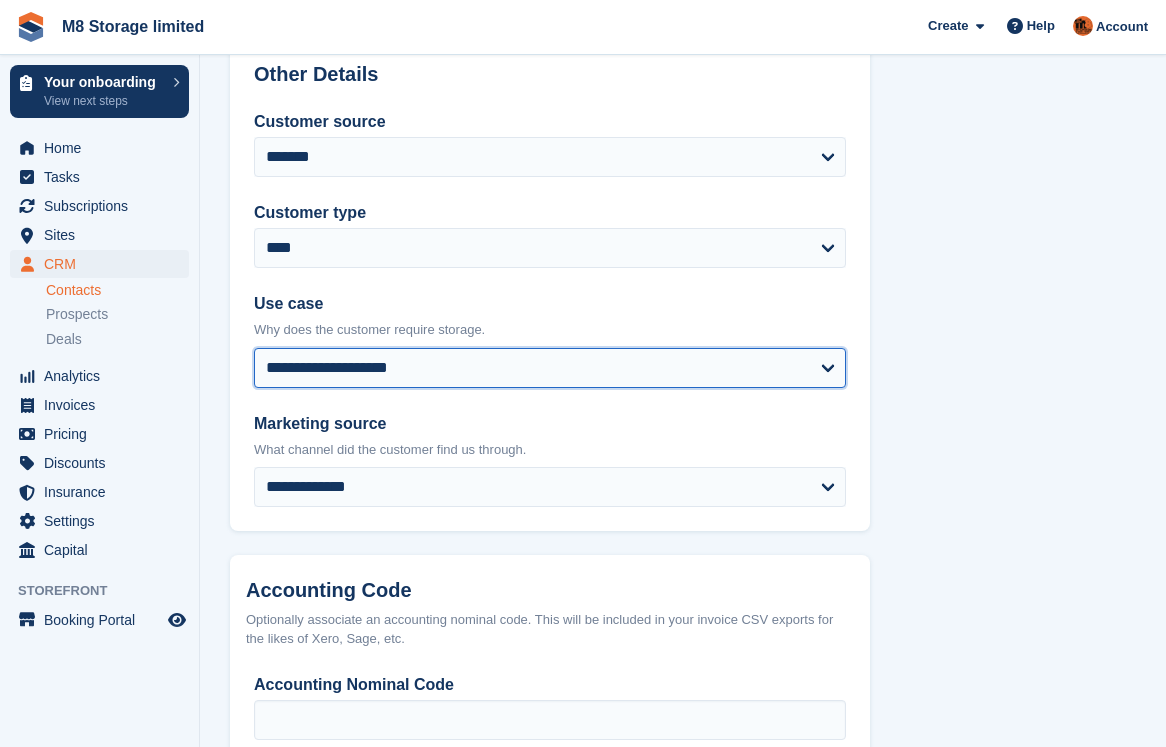 scroll, scrollTop: 900, scrollLeft: 0, axis: vertical 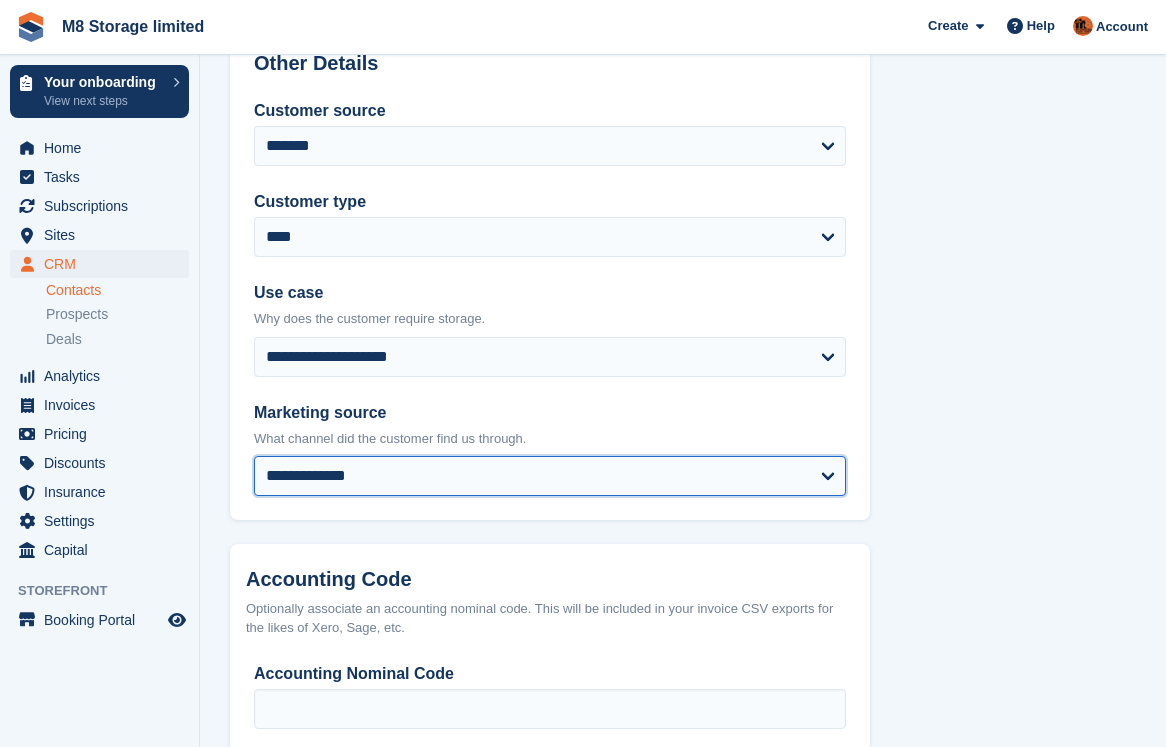 click on "**********" at bounding box center (550, 476) 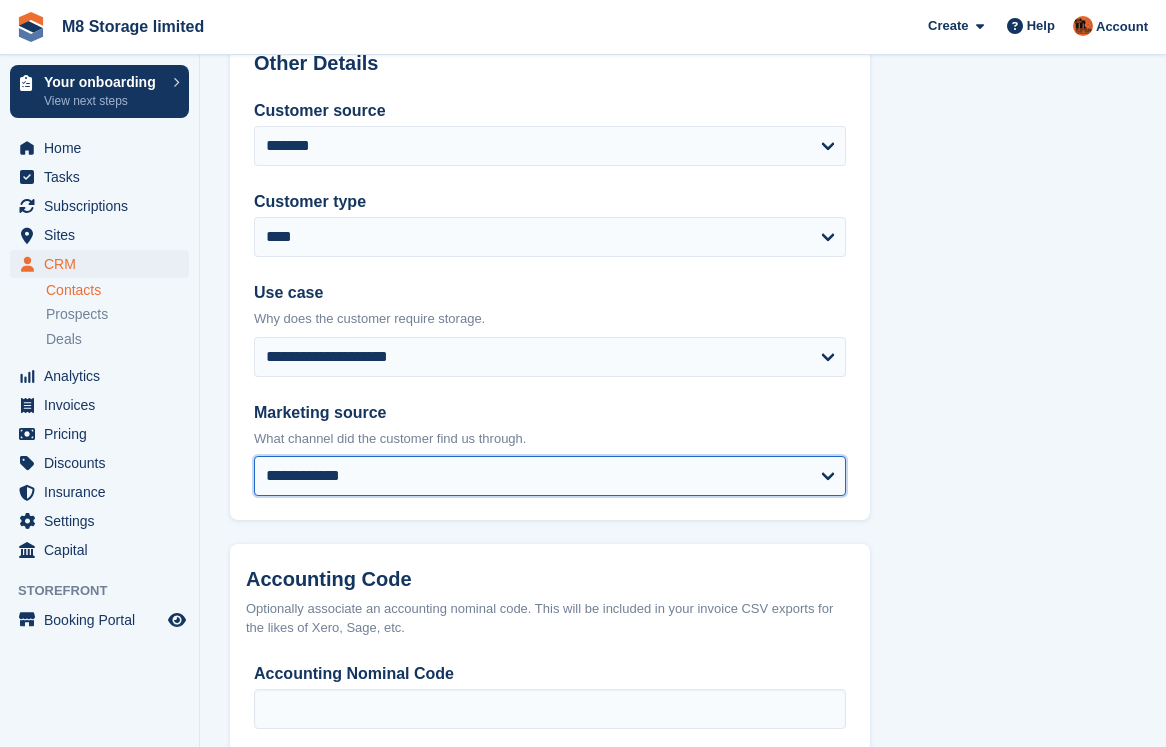 click on "**********" at bounding box center (550, 476) 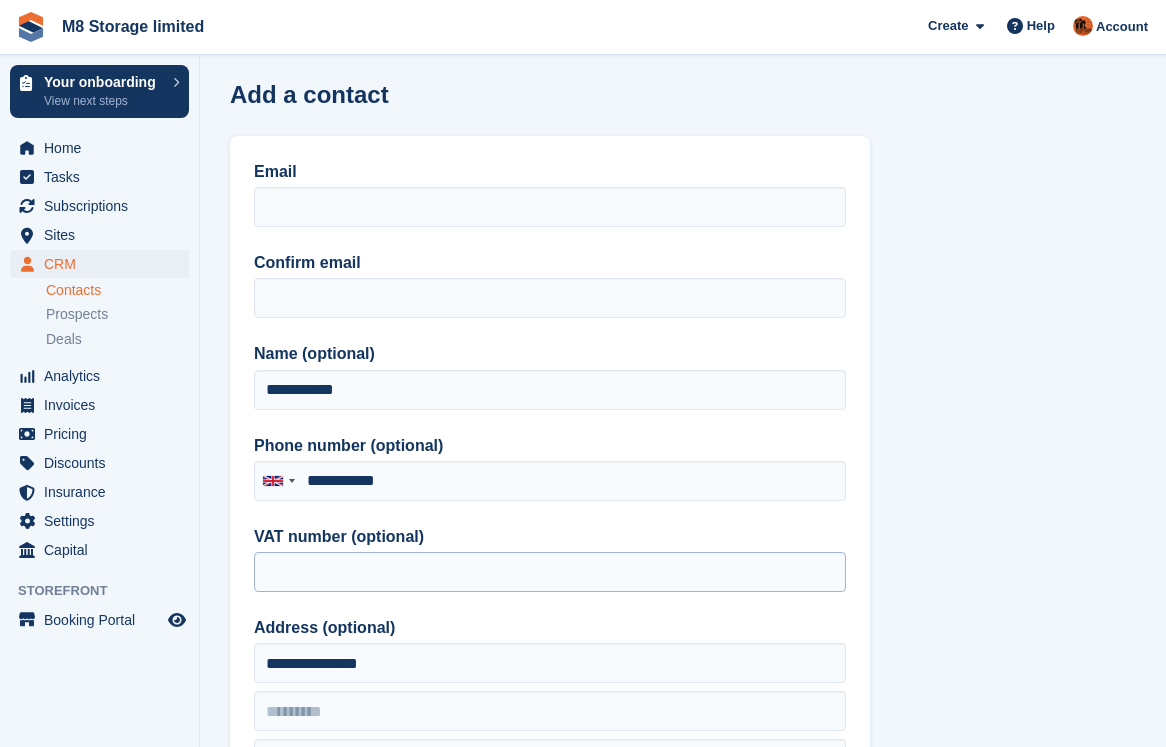 scroll, scrollTop: 0, scrollLeft: 0, axis: both 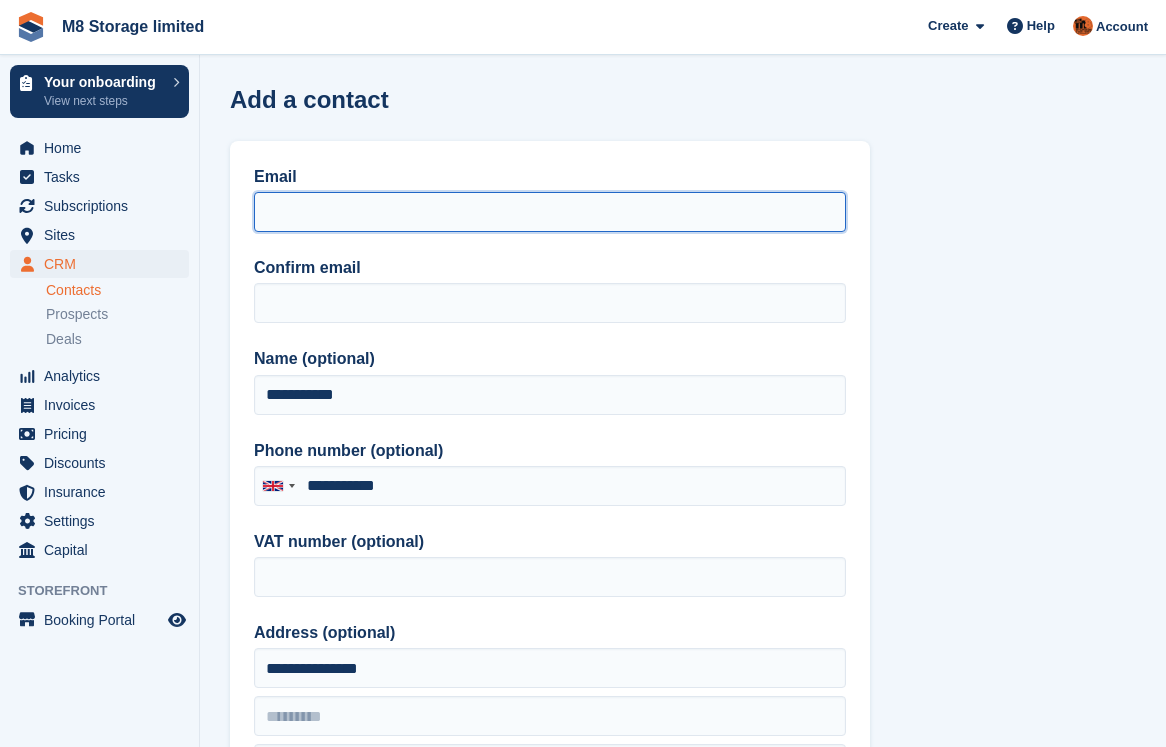 click on "Email" at bounding box center (550, 212) 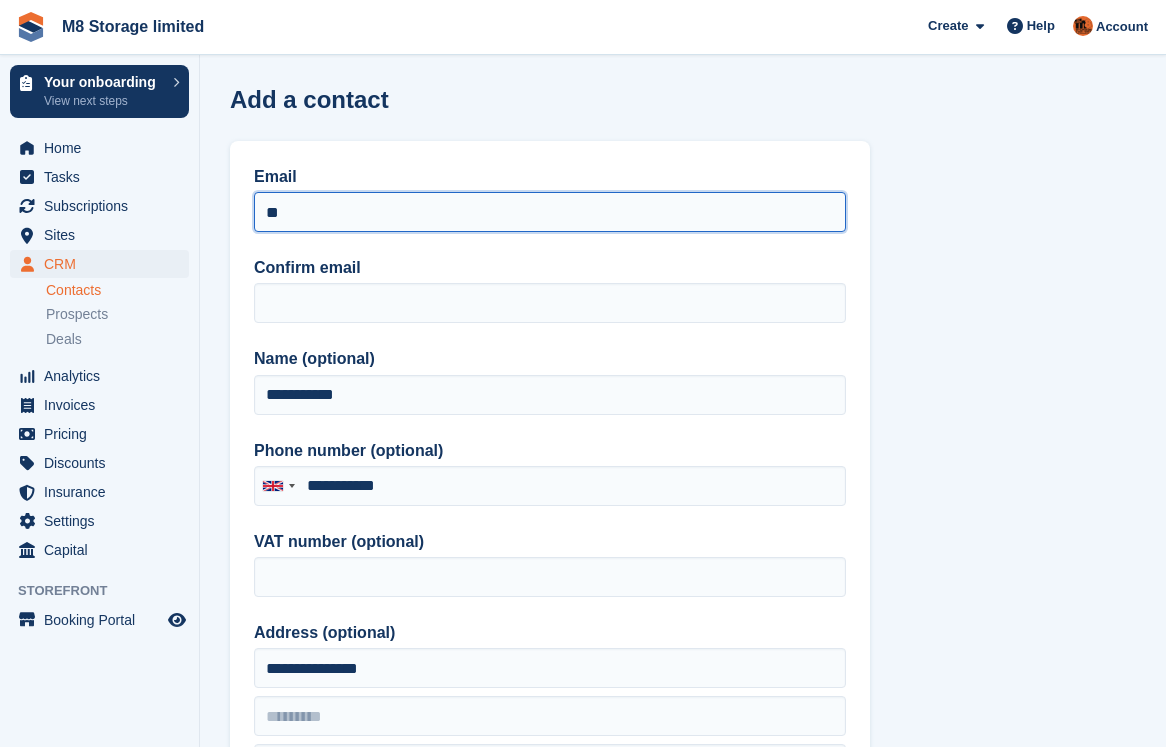 type on "*" 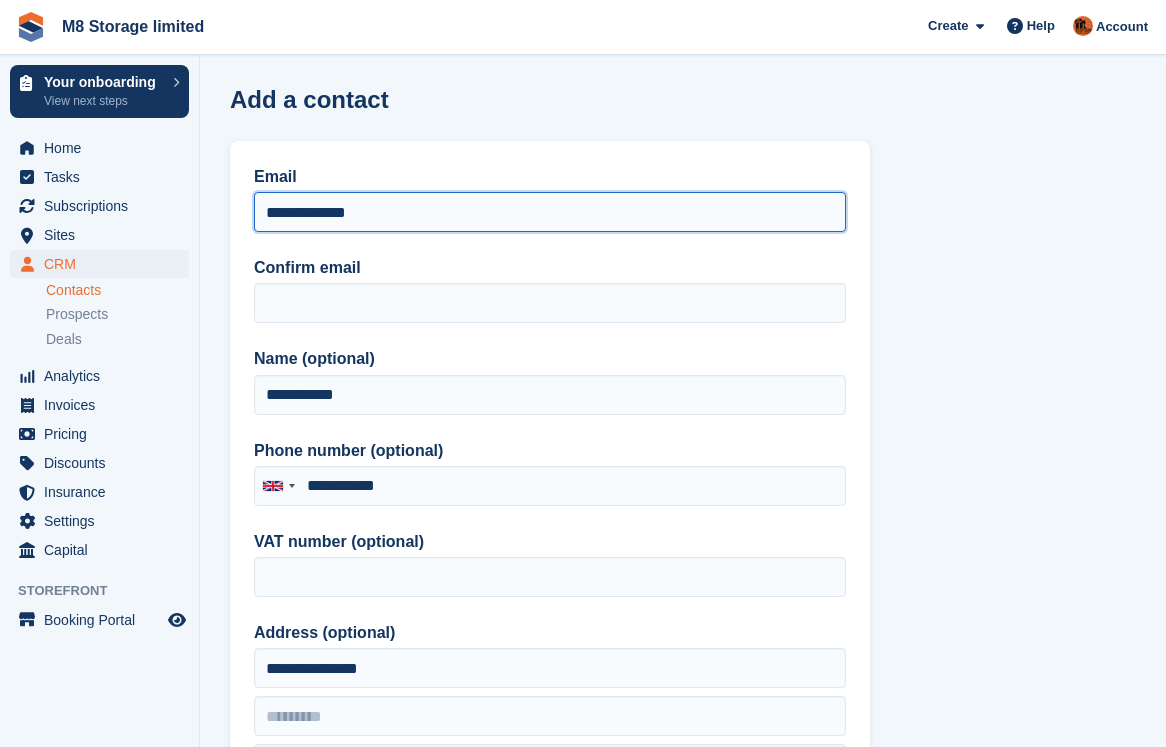 drag, startPoint x: 387, startPoint y: 202, endPoint x: 266, endPoint y: 214, distance: 121.59358 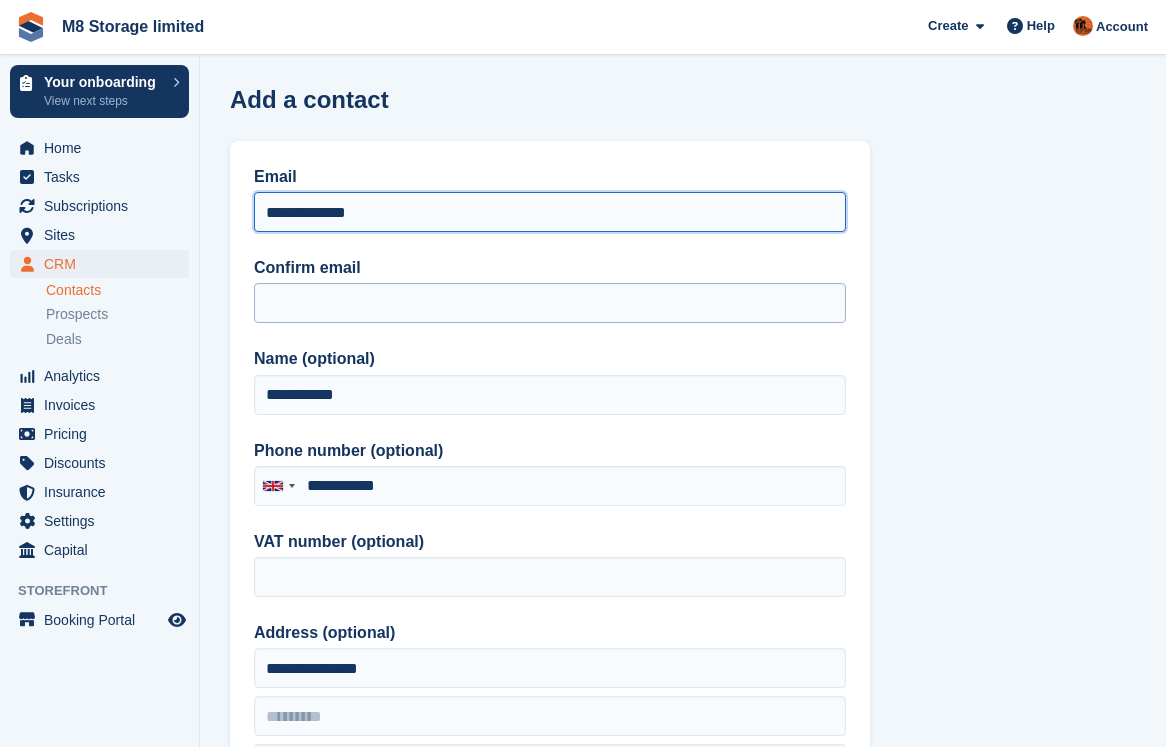 type on "**********" 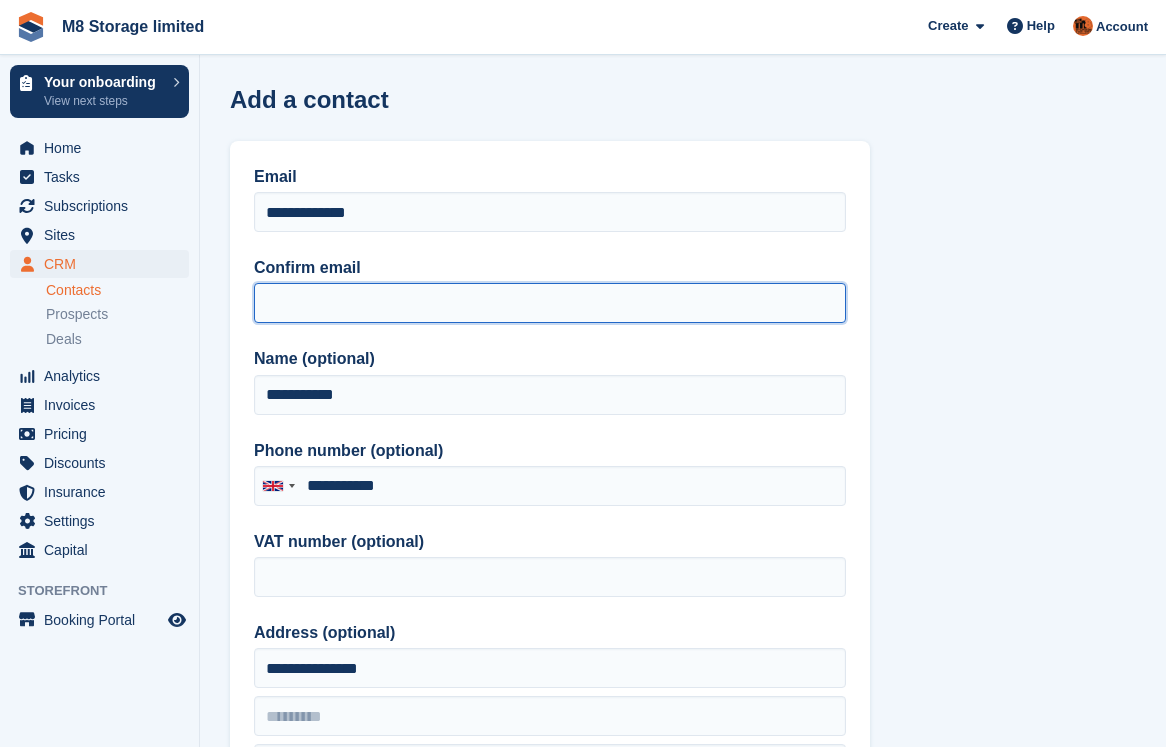 paste on "**********" 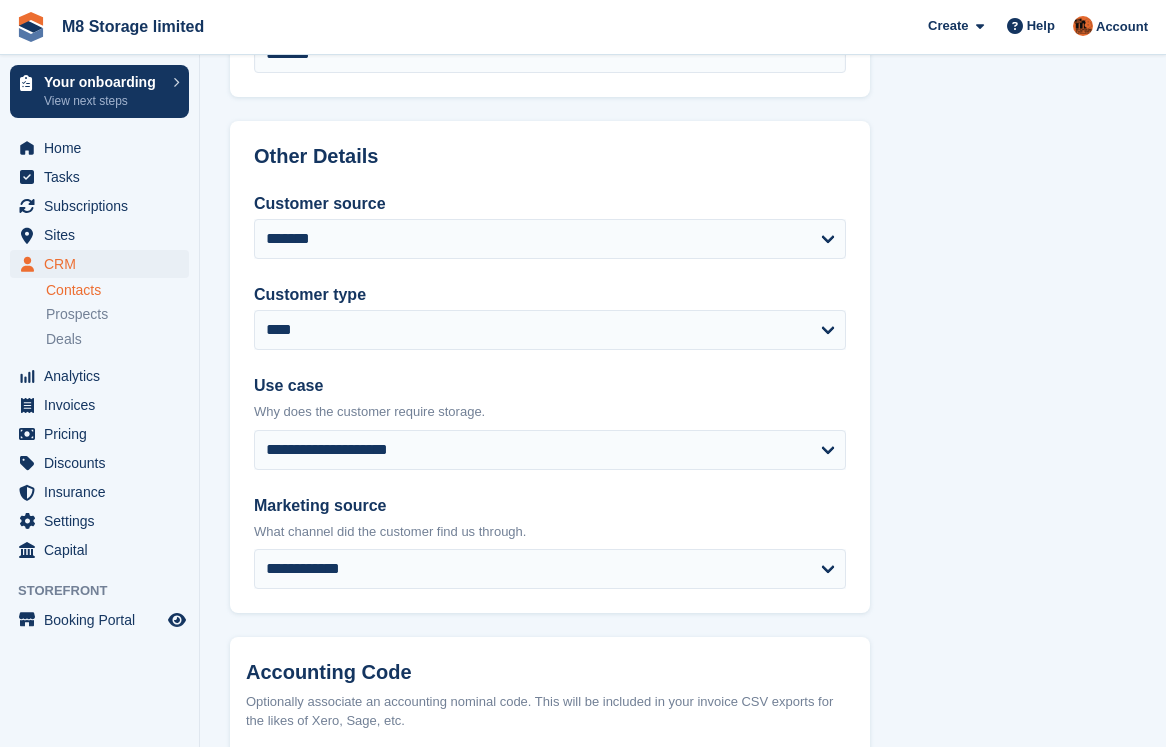 scroll, scrollTop: 1016, scrollLeft: 0, axis: vertical 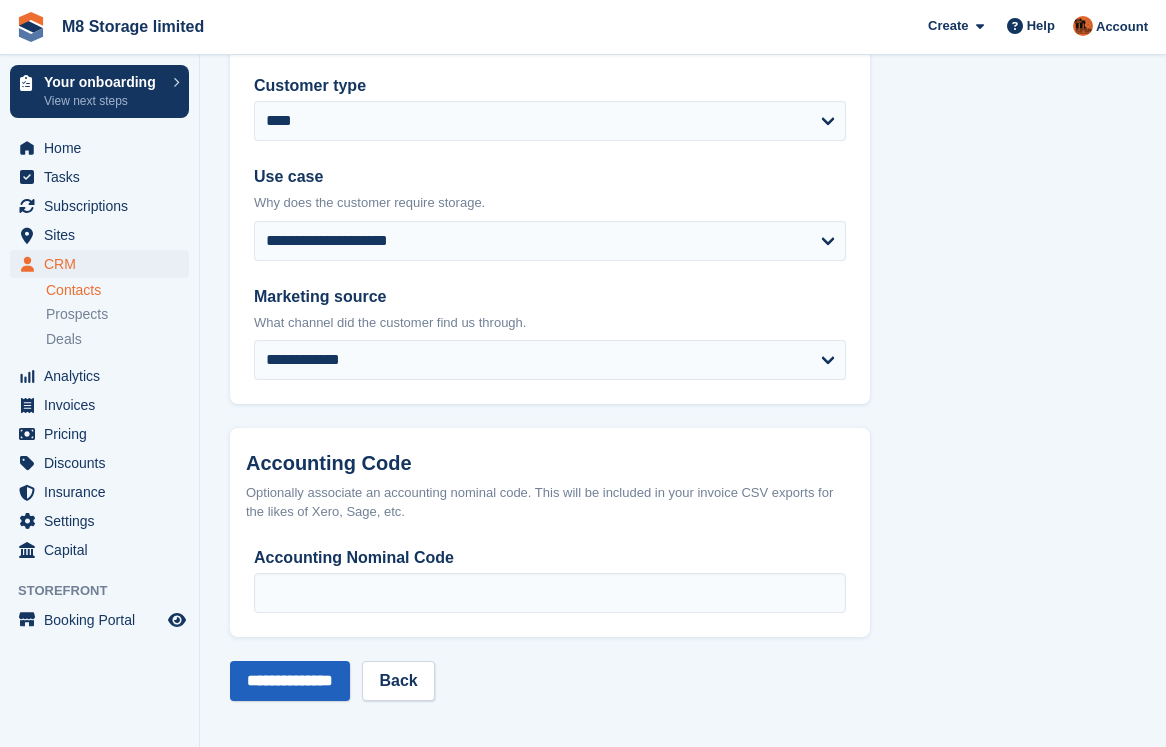 type on "**********" 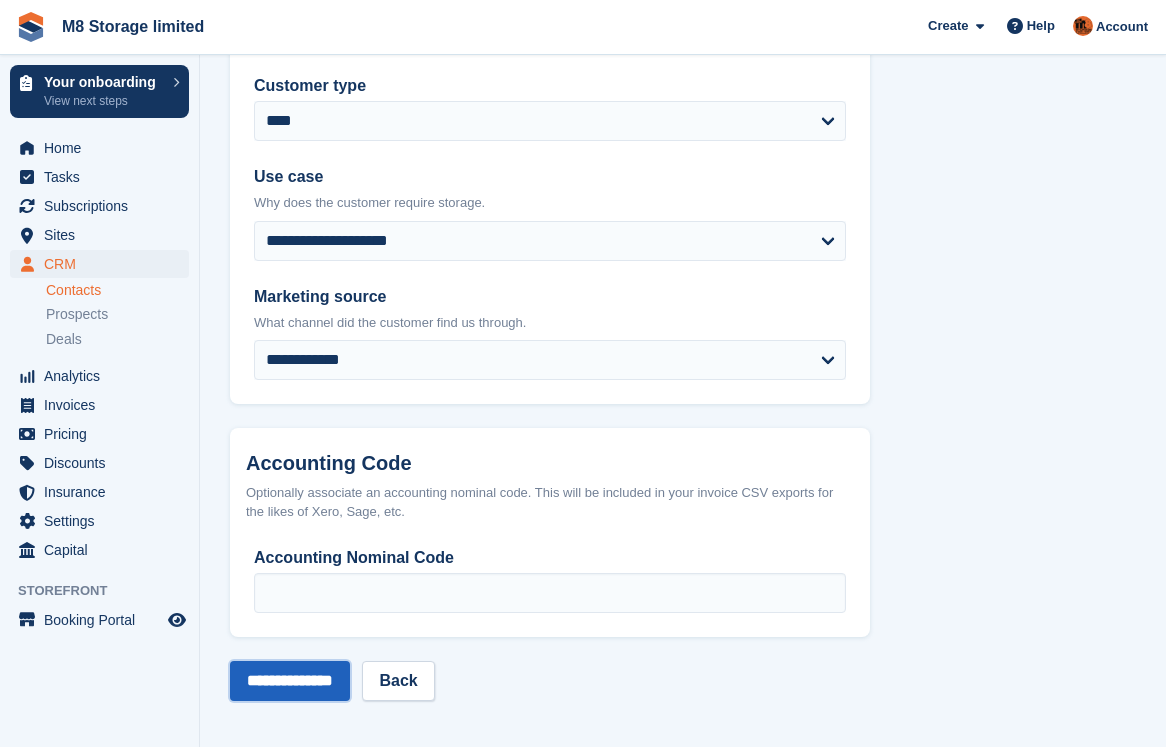 click on "**********" at bounding box center [290, 681] 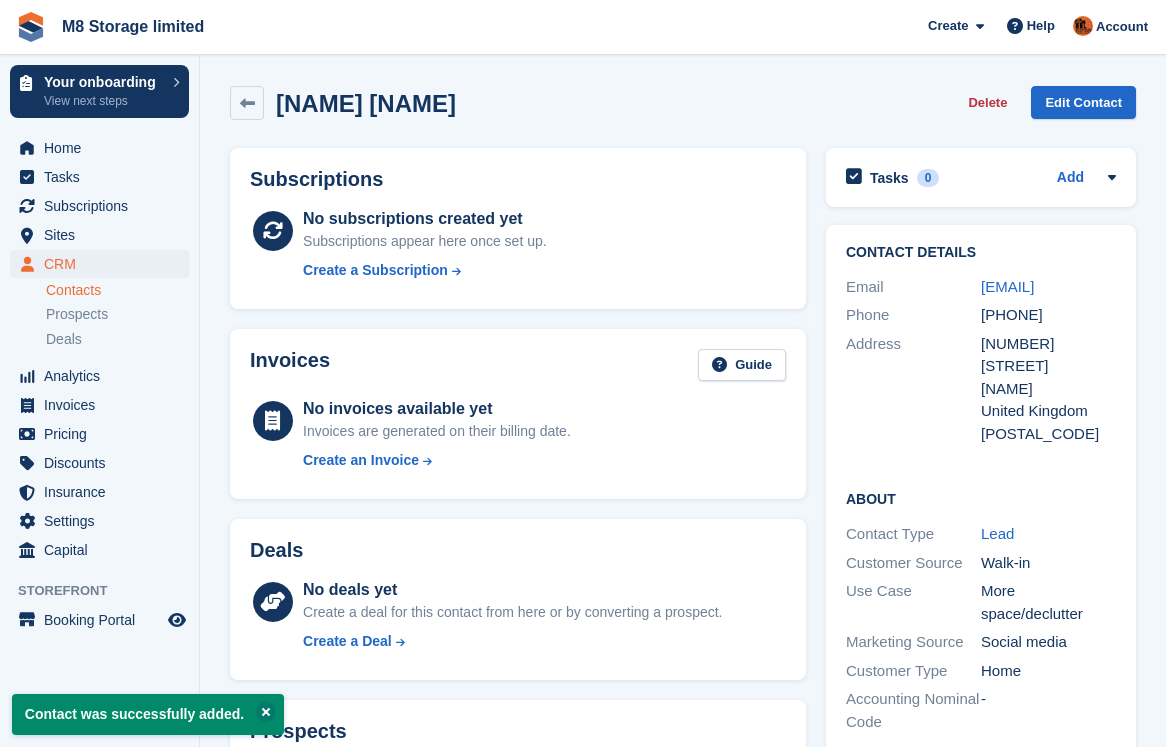 scroll, scrollTop: 0, scrollLeft: 0, axis: both 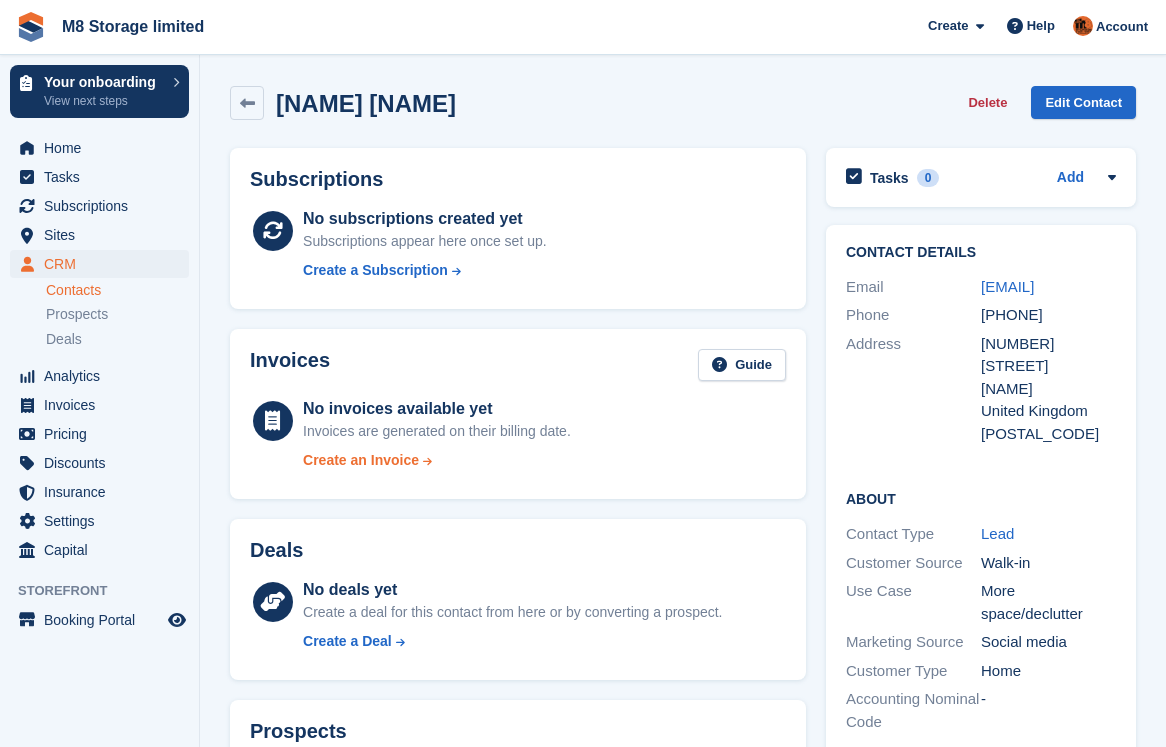 click on "Create an Invoice" at bounding box center (361, 460) 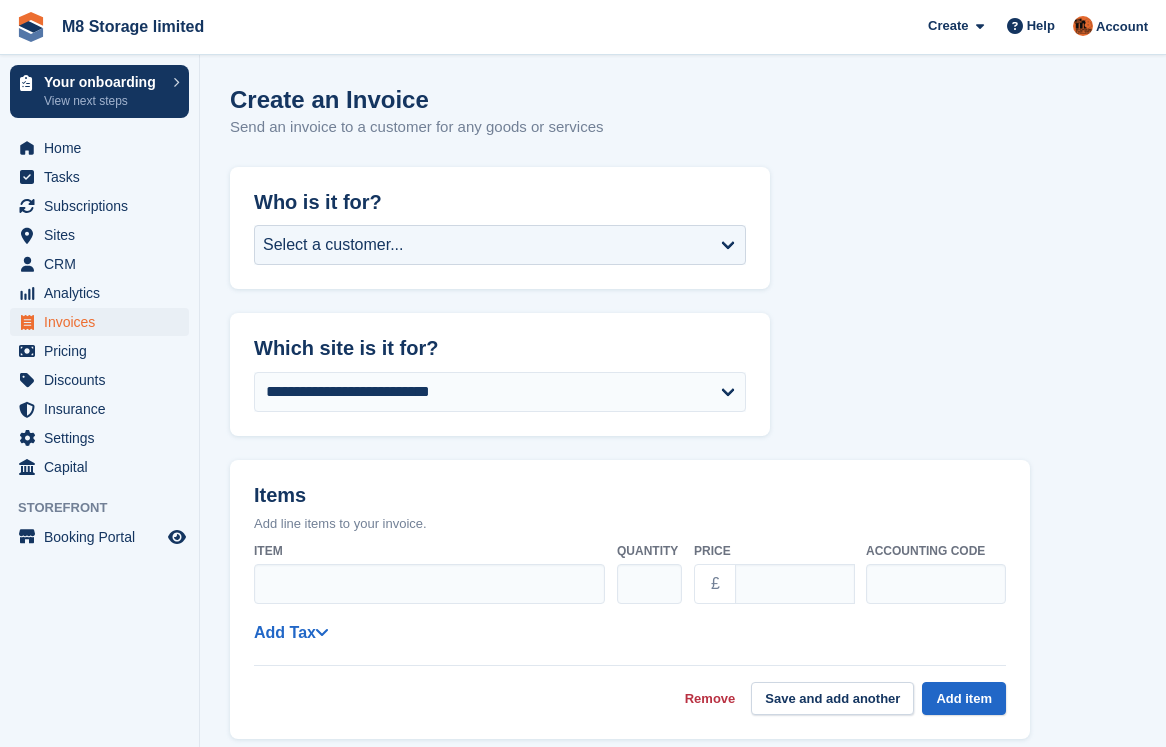 scroll, scrollTop: 0, scrollLeft: 0, axis: both 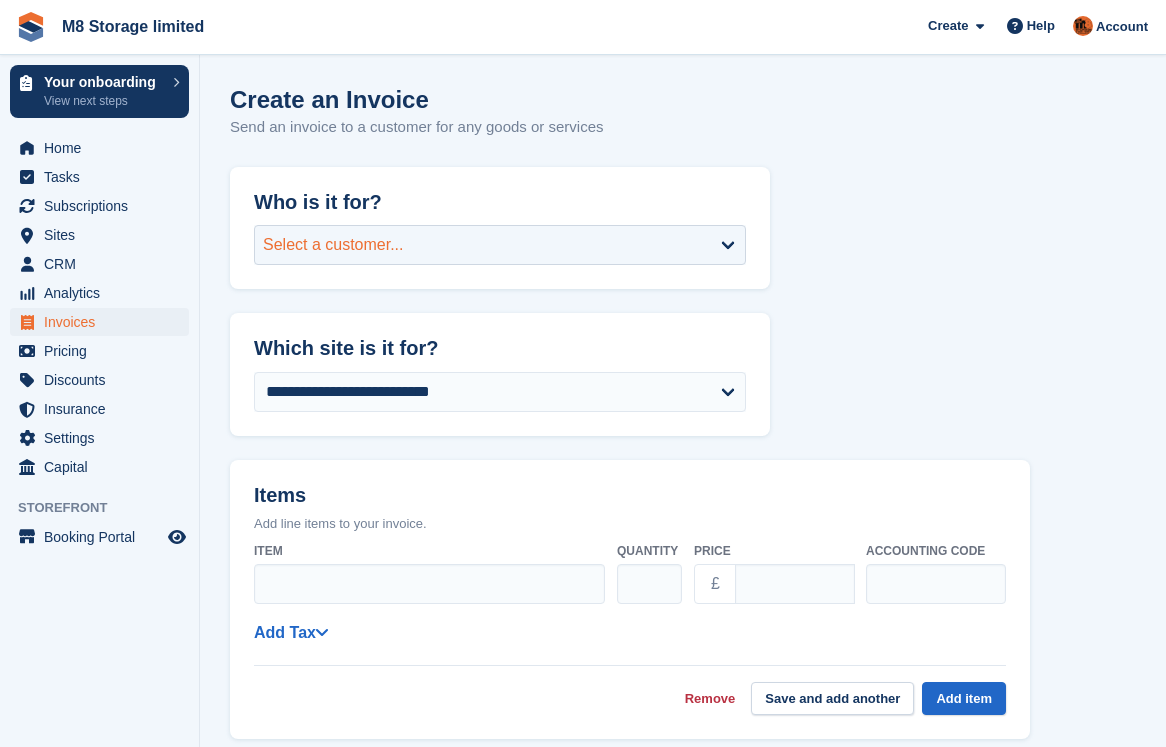 click on "Select a customer..." at bounding box center (500, 245) 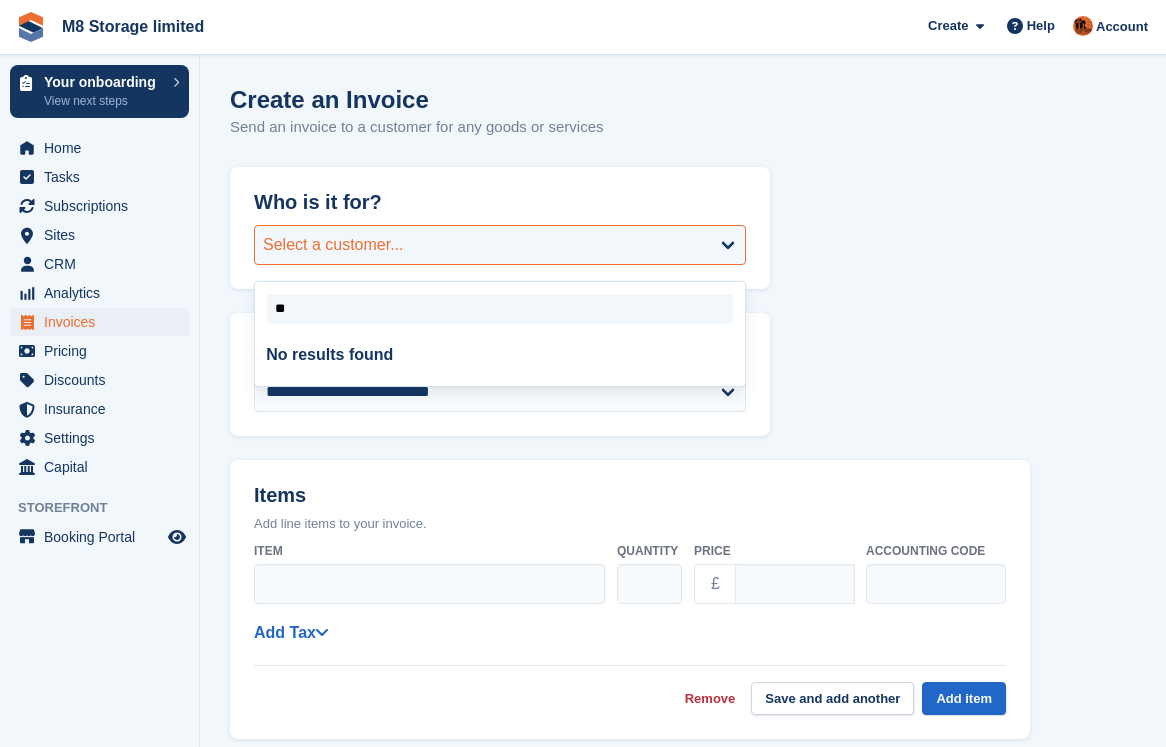 type on "*" 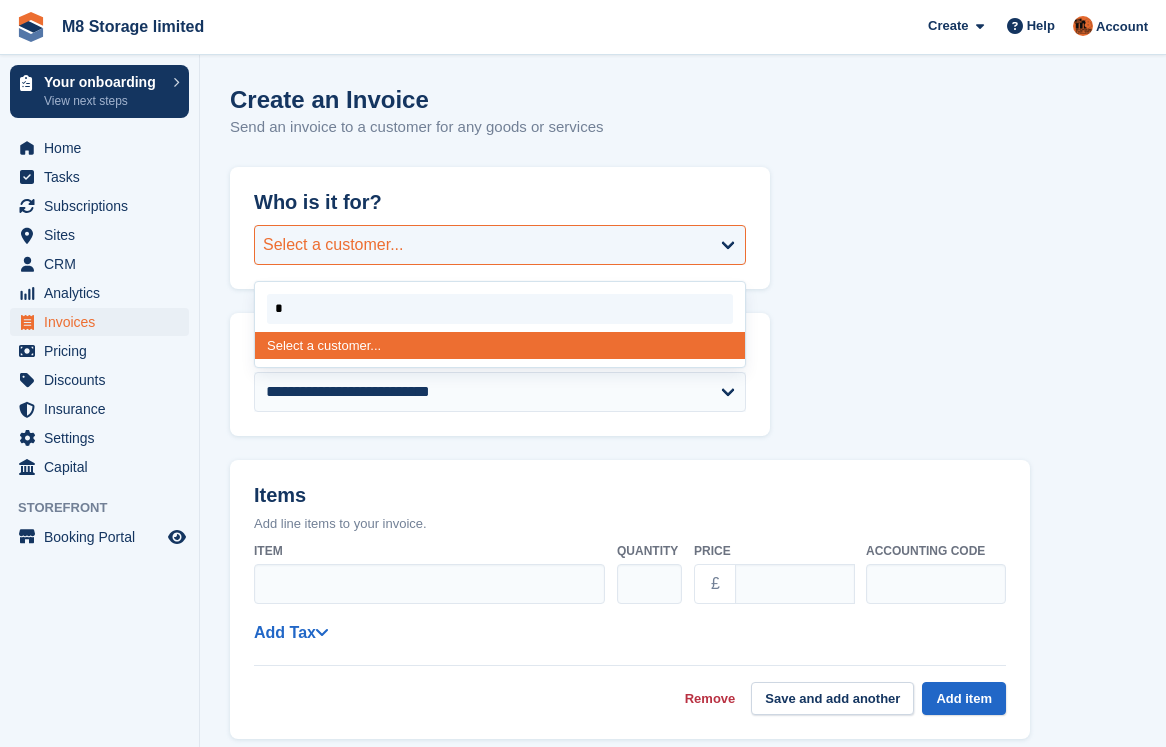 type 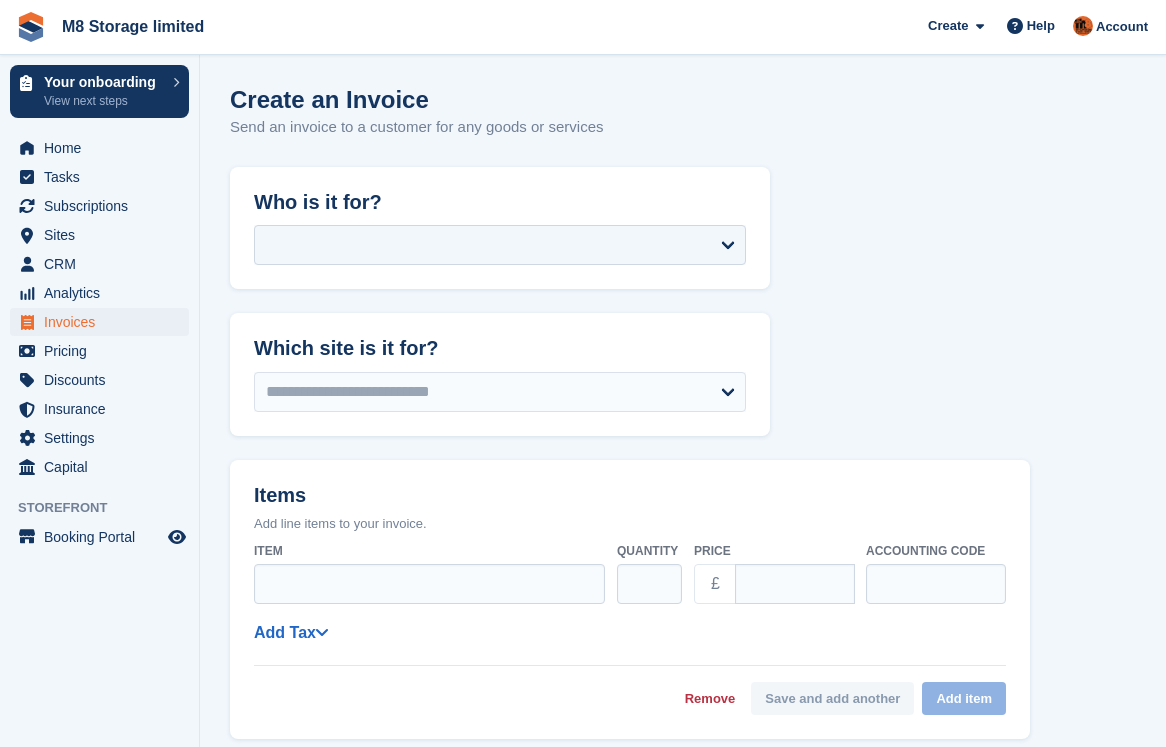 select 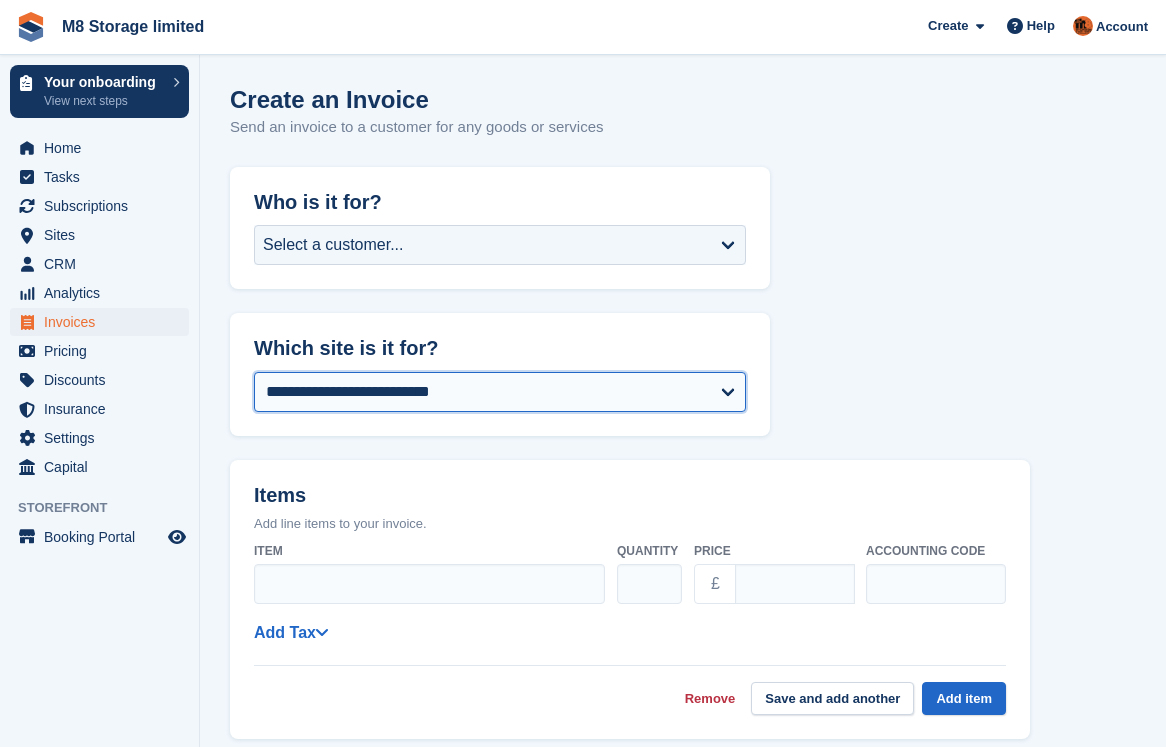 click on "**********" at bounding box center (500, 392) 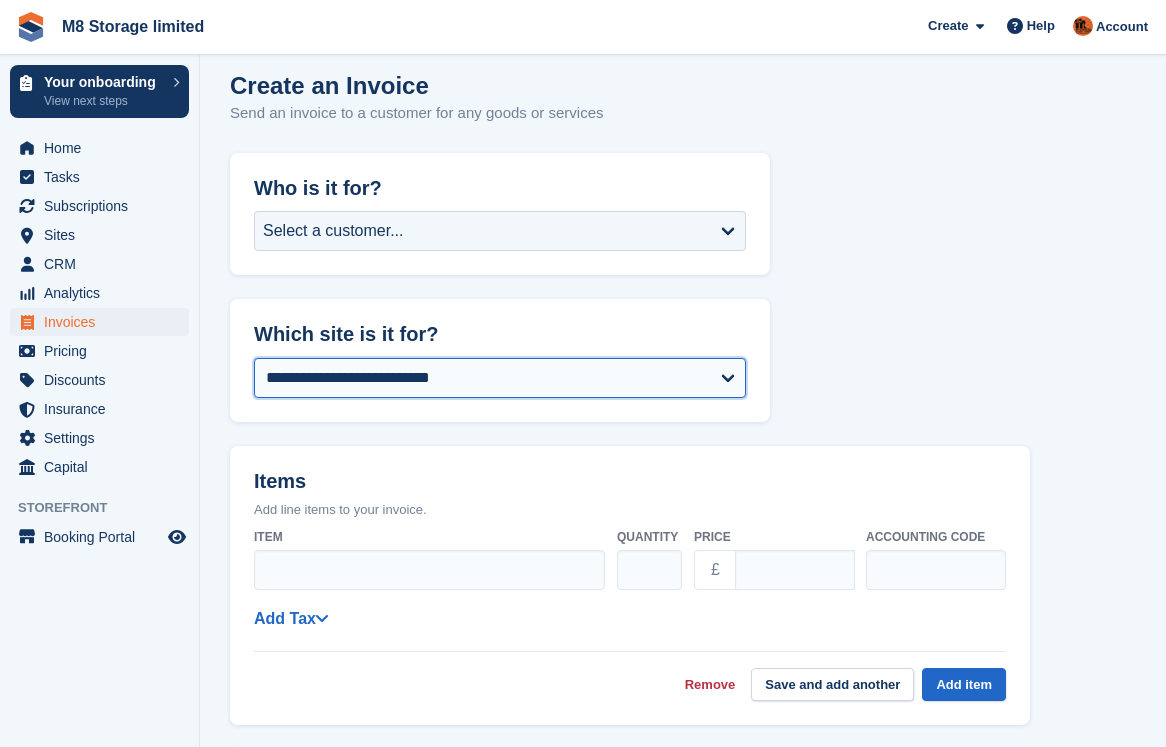 scroll, scrollTop: 0, scrollLeft: 0, axis: both 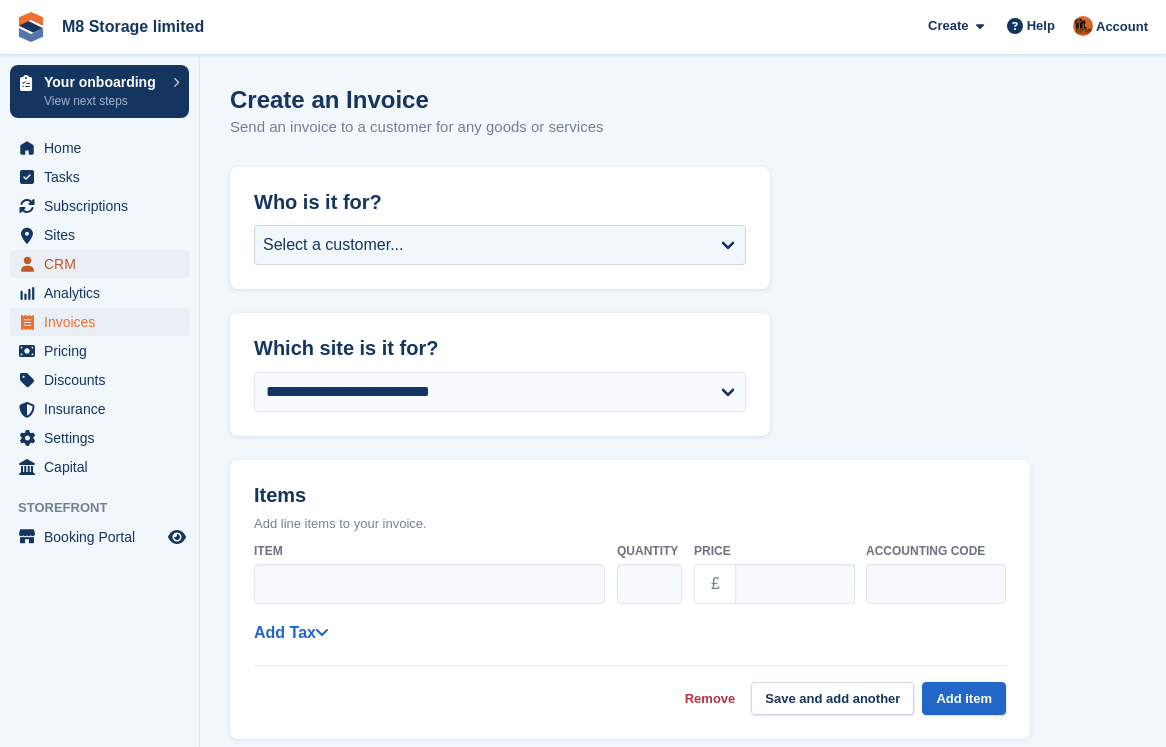 click on "CRM" at bounding box center (104, 264) 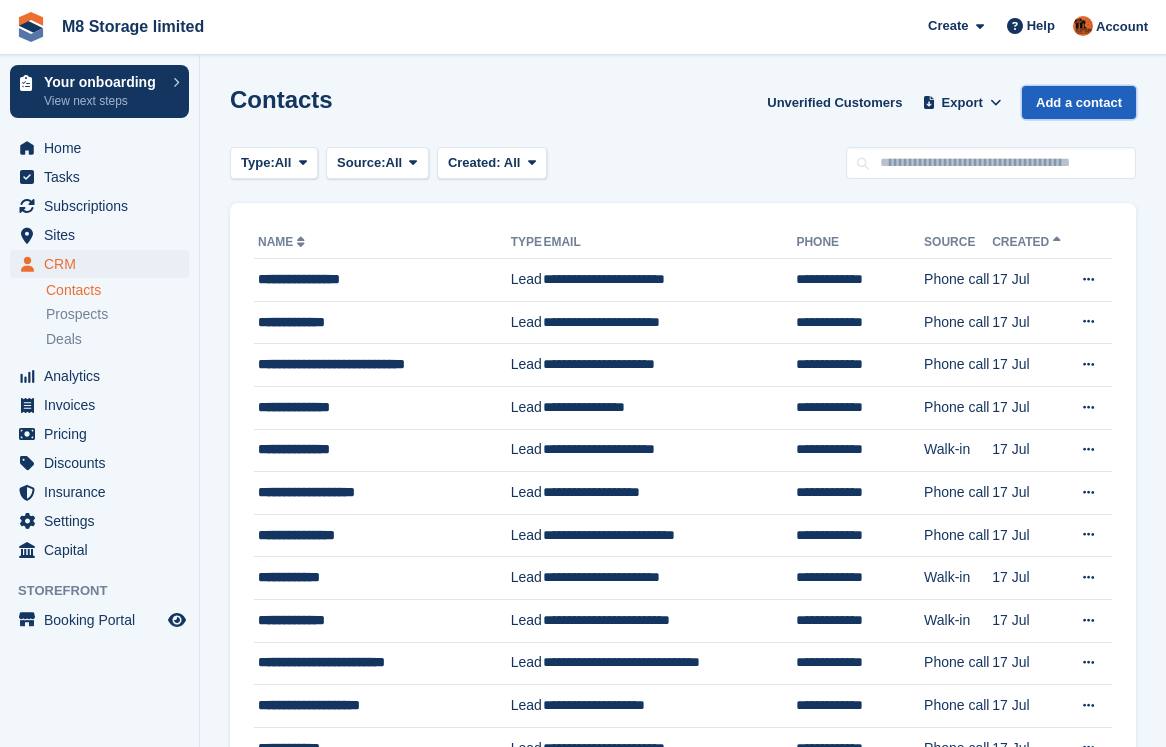 click on "Add a contact" at bounding box center [1079, 102] 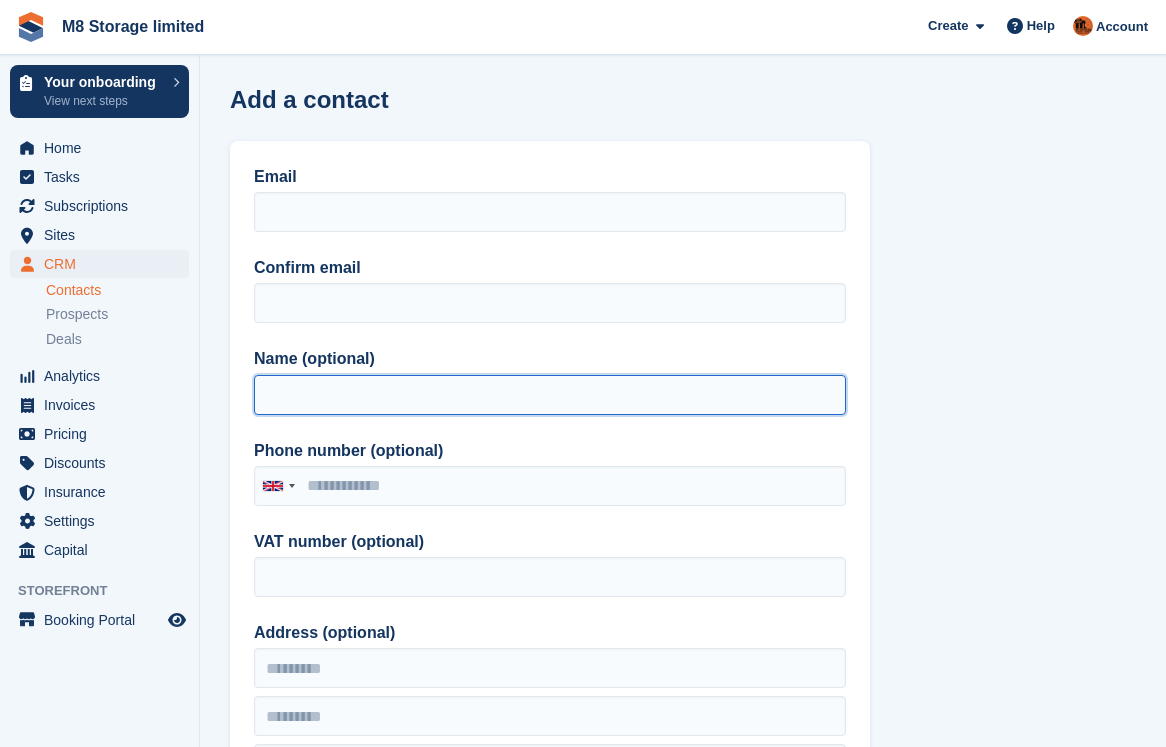 click on "Name (optional)" at bounding box center (550, 395) 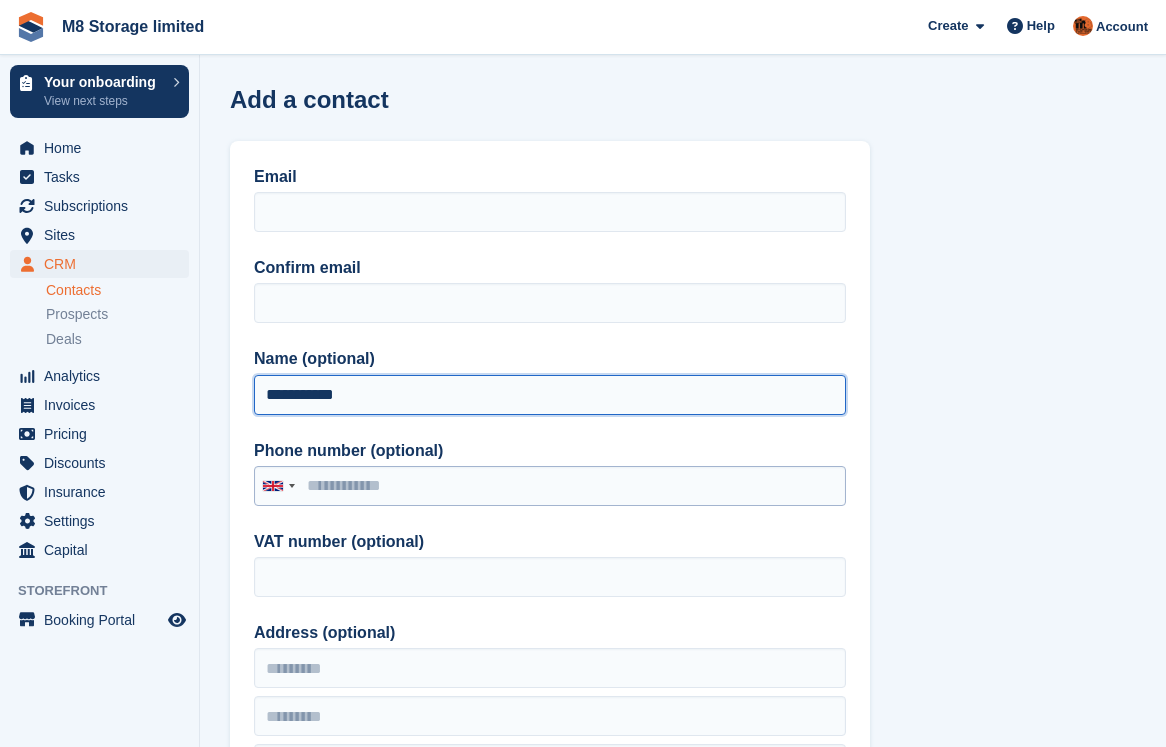 type on "**********" 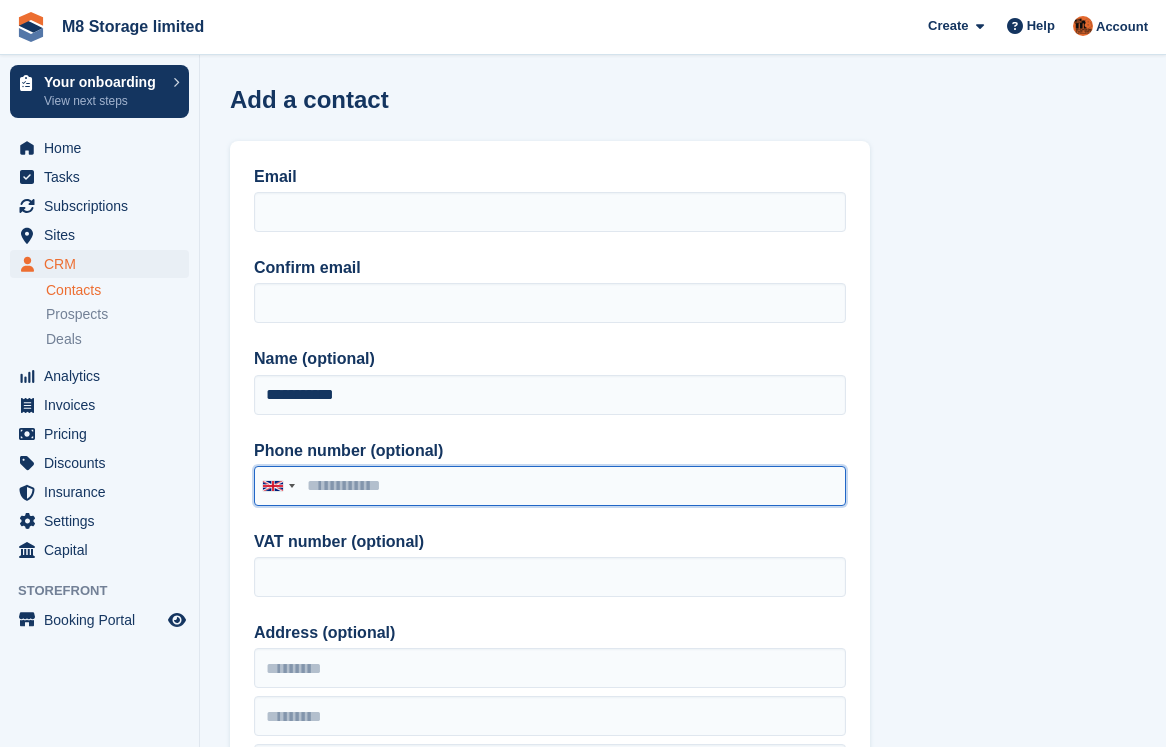 click on "Phone number (optional)" at bounding box center (550, 486) 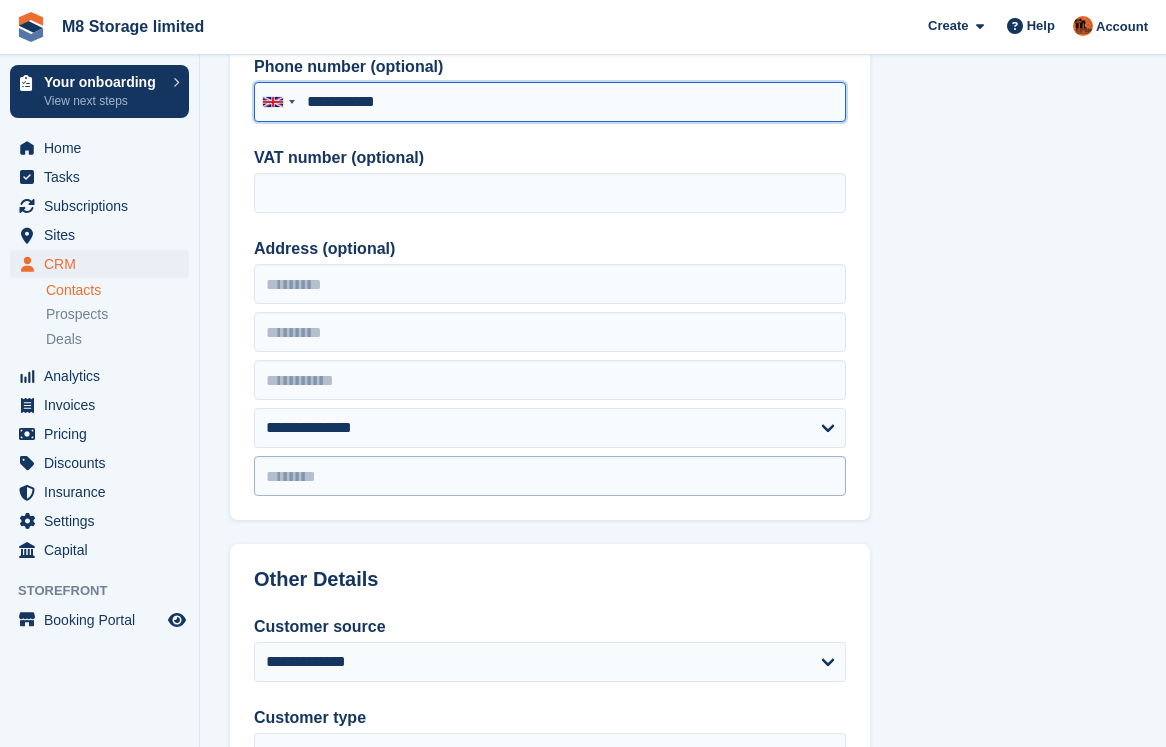 scroll, scrollTop: 400, scrollLeft: 0, axis: vertical 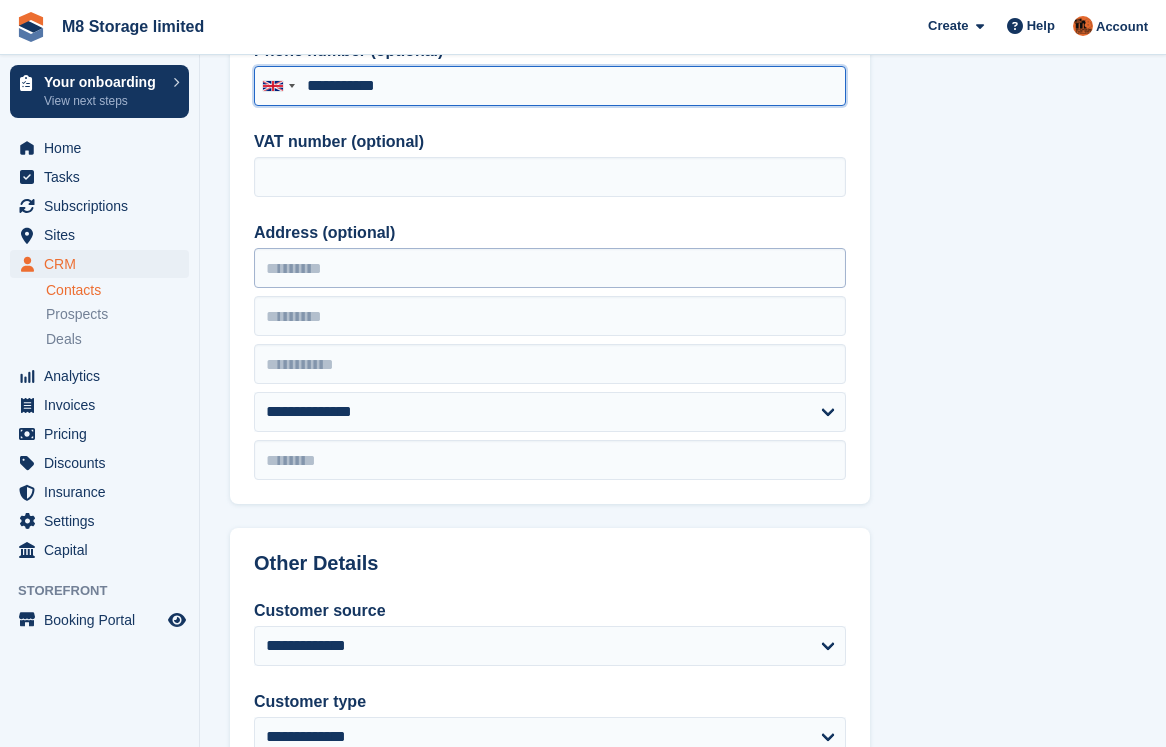type on "**********" 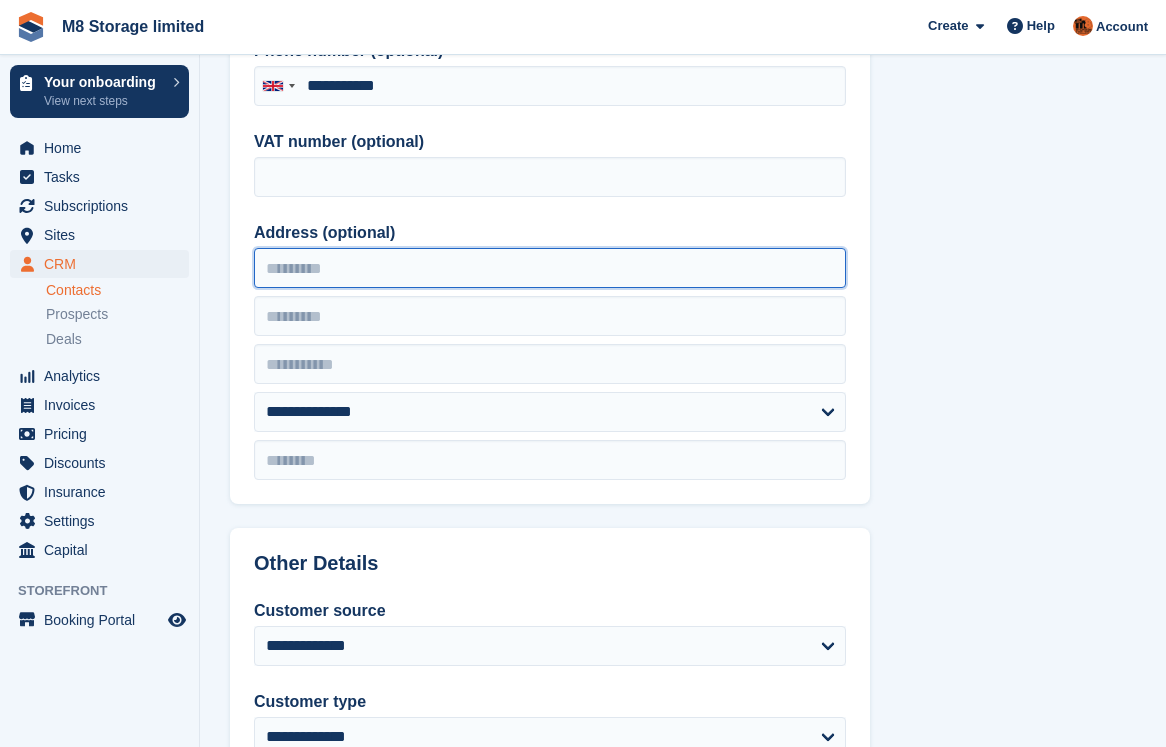 click on "Address (optional)" at bounding box center [550, 268] 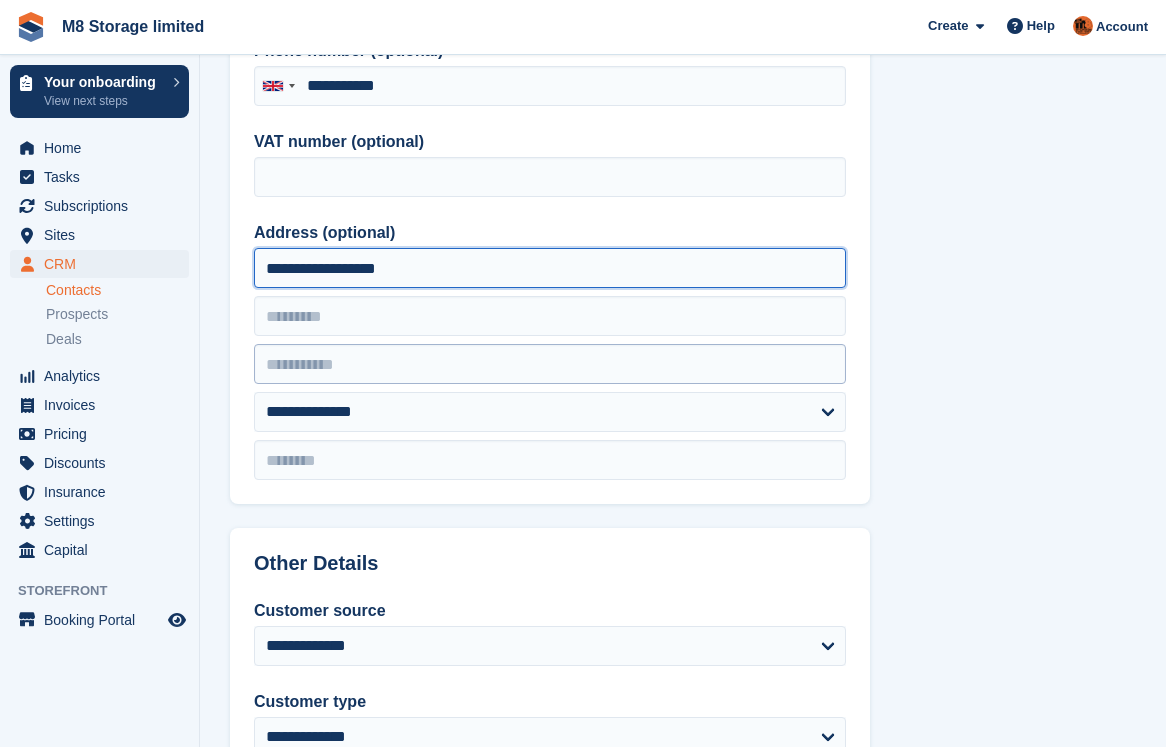 type on "**********" 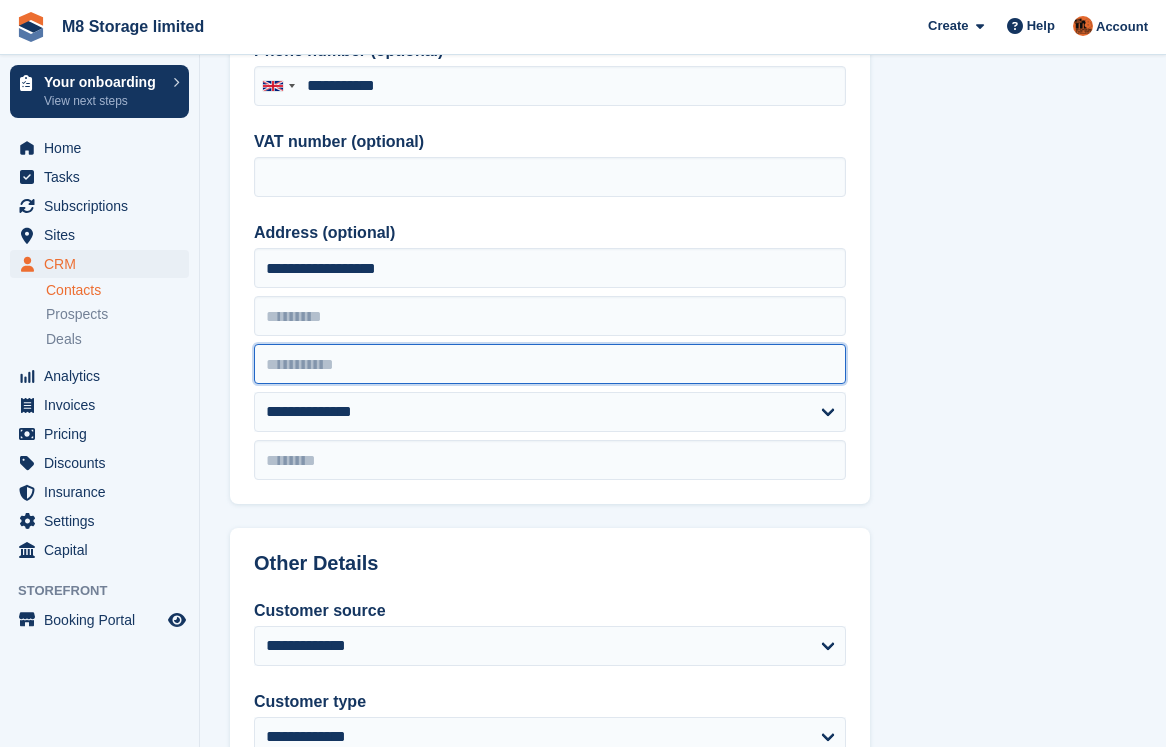 click at bounding box center [550, 364] 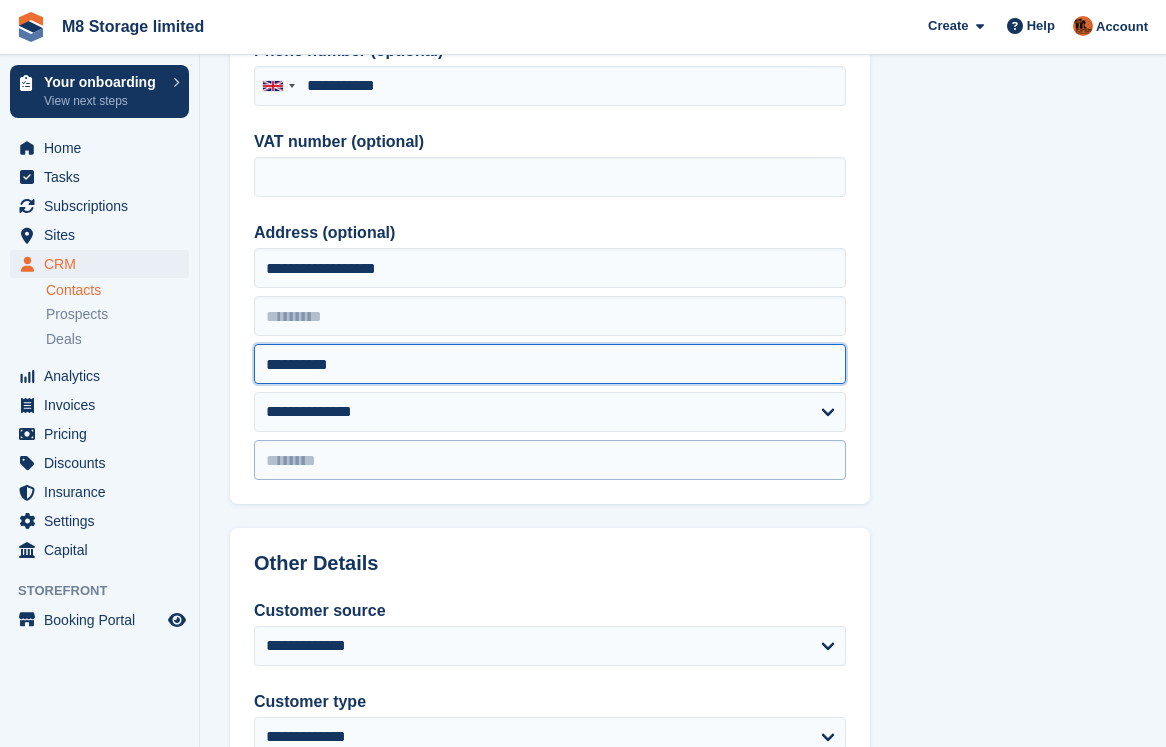 type on "**********" 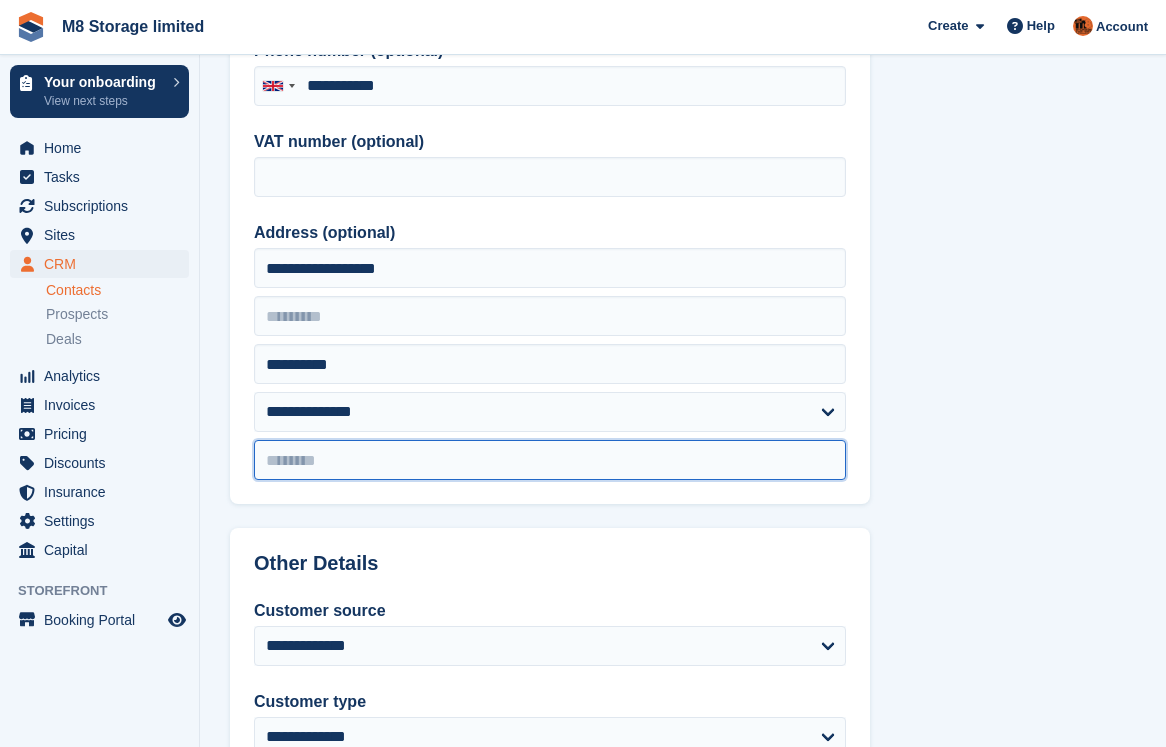 click at bounding box center [550, 460] 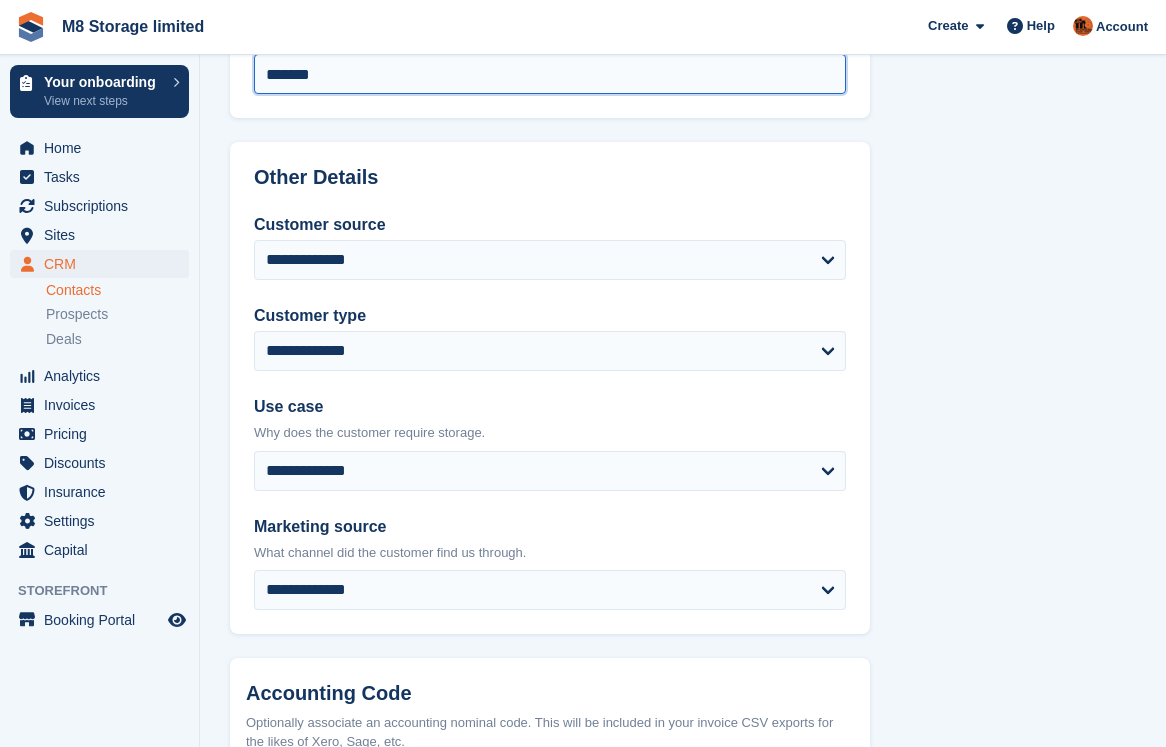 scroll, scrollTop: 800, scrollLeft: 0, axis: vertical 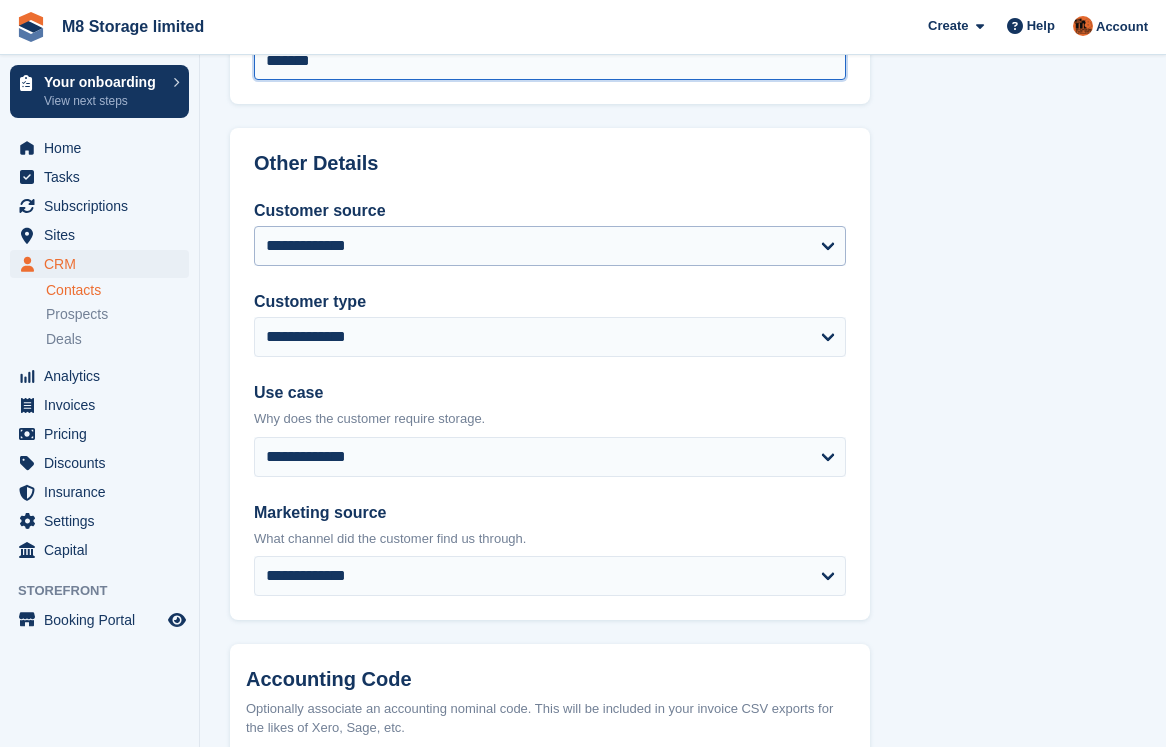 type on "*******" 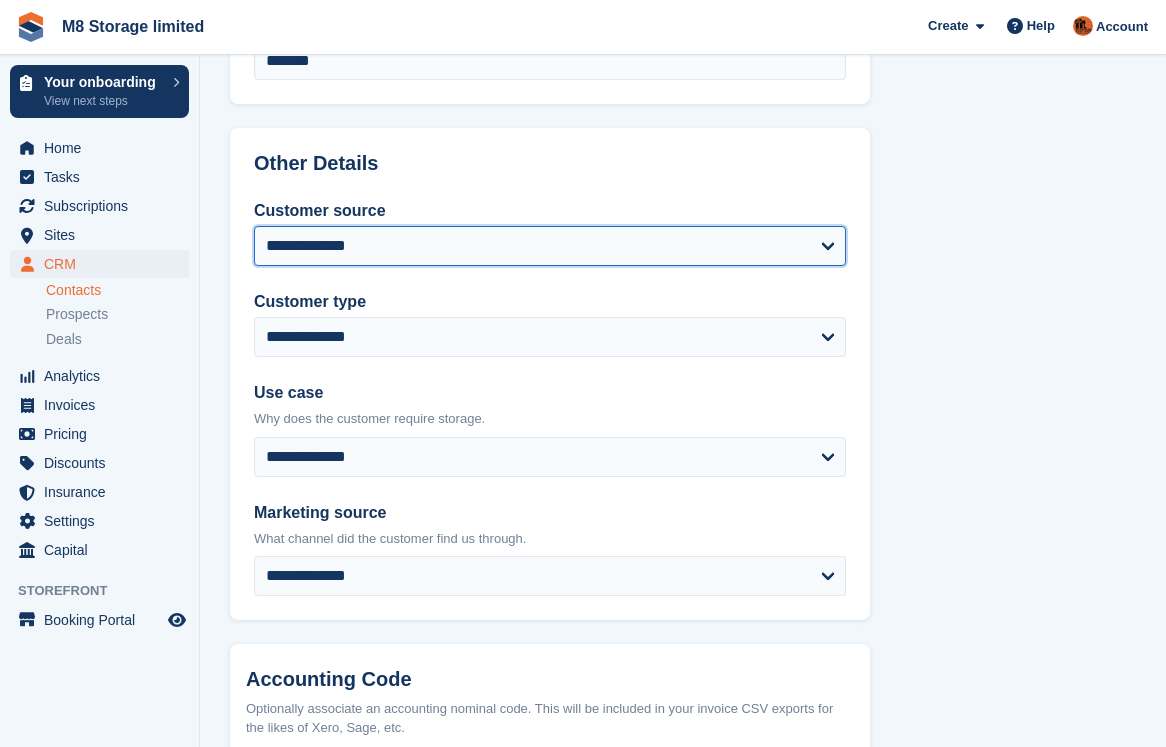 click on "**********" at bounding box center [550, 246] 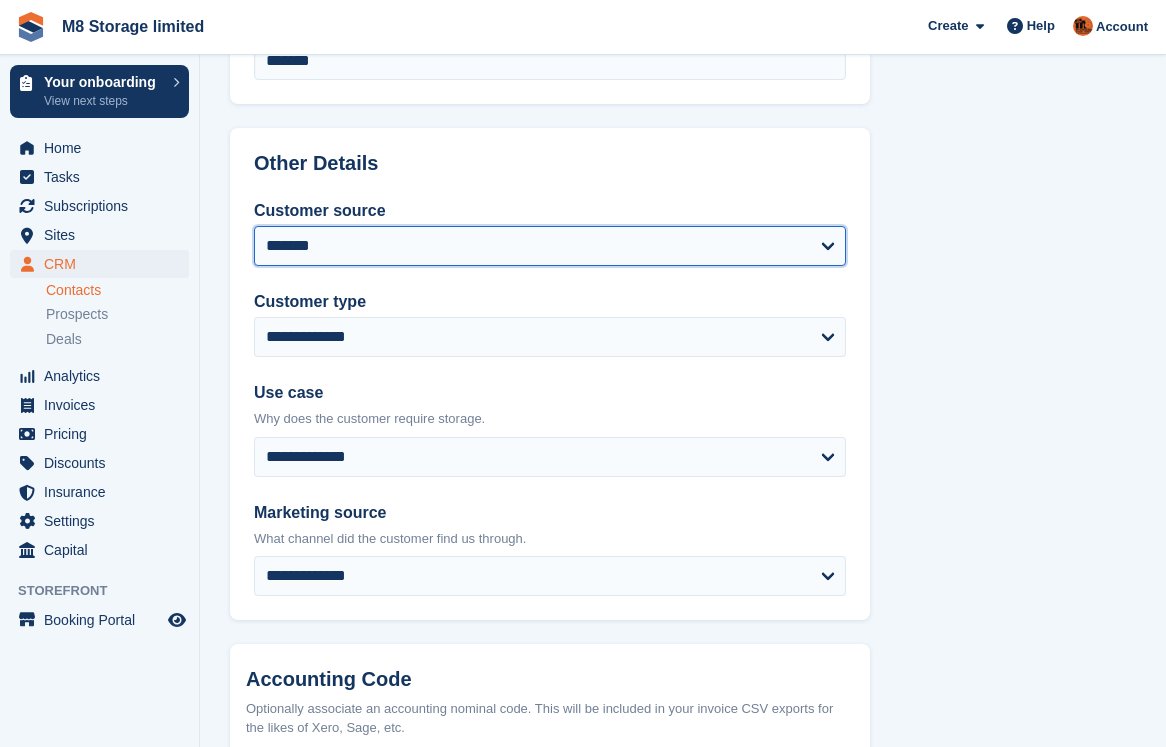 click on "**********" at bounding box center (550, 246) 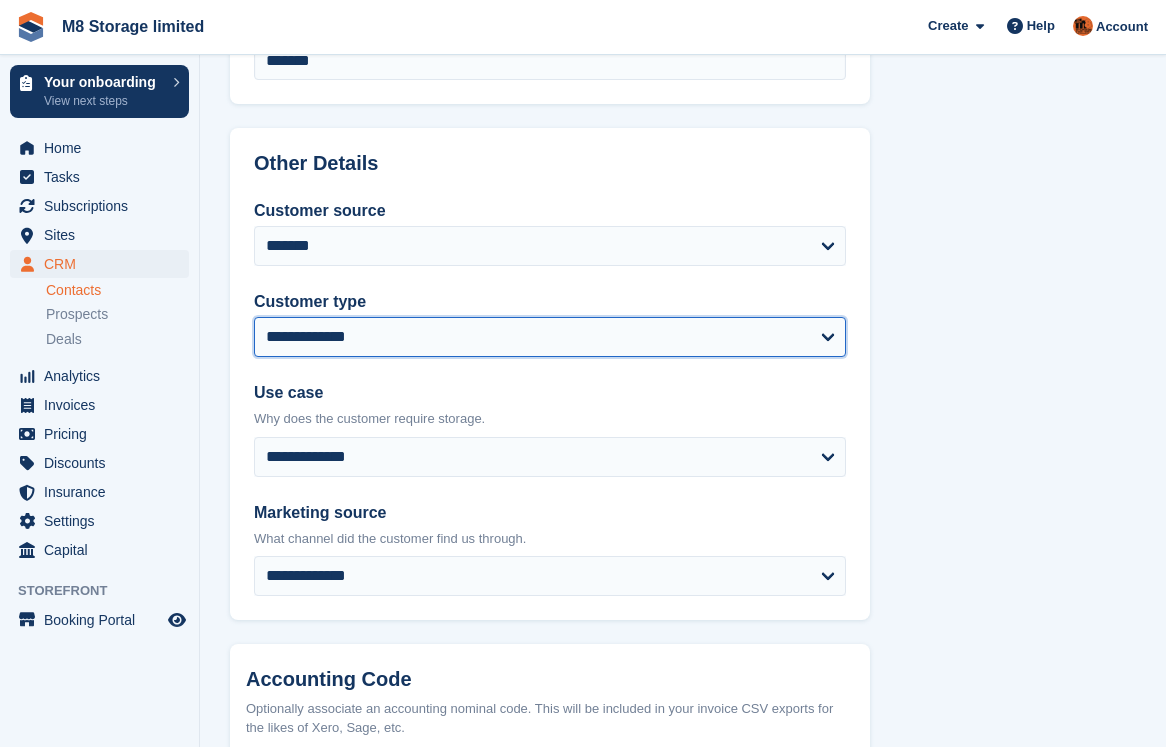 click on "**********" at bounding box center (550, 337) 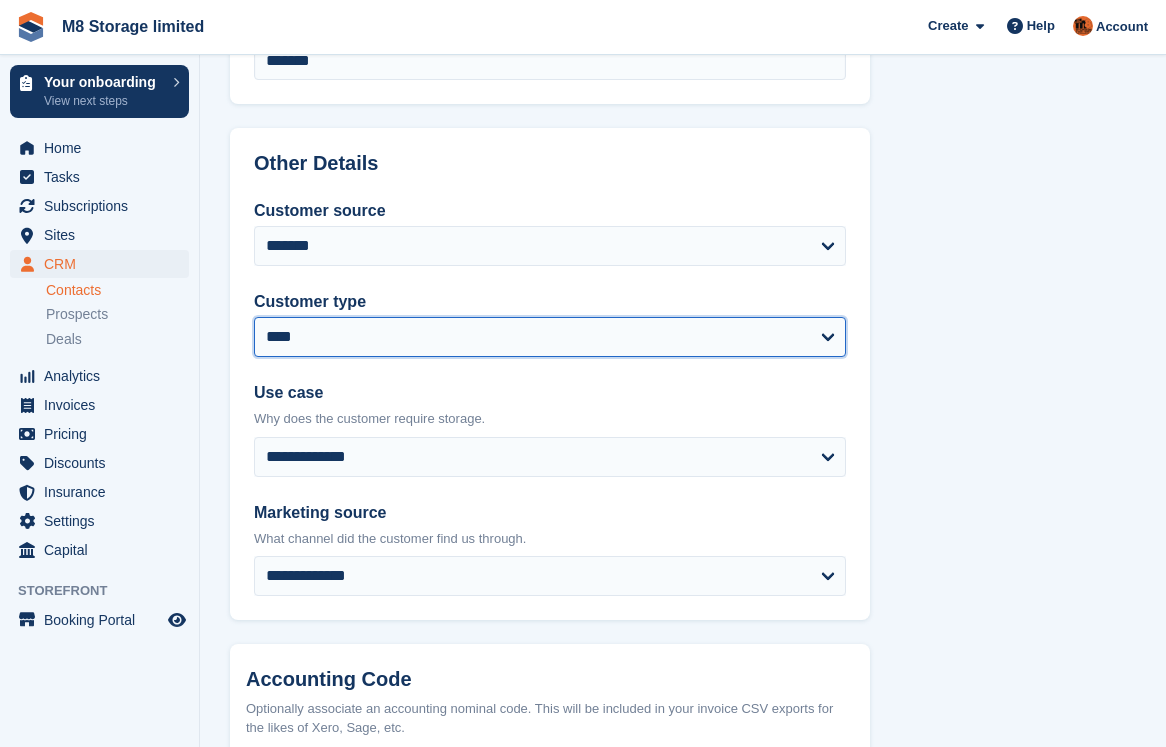 click on "**********" at bounding box center [550, 337] 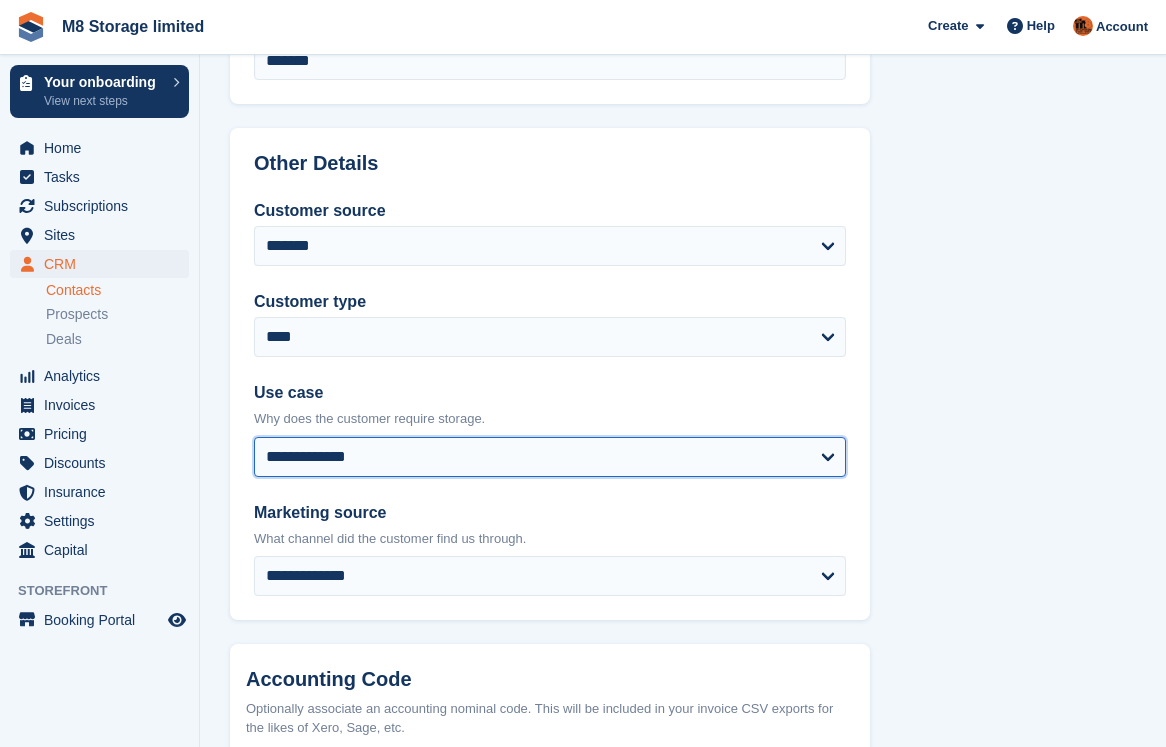 click on "**********" at bounding box center (550, 457) 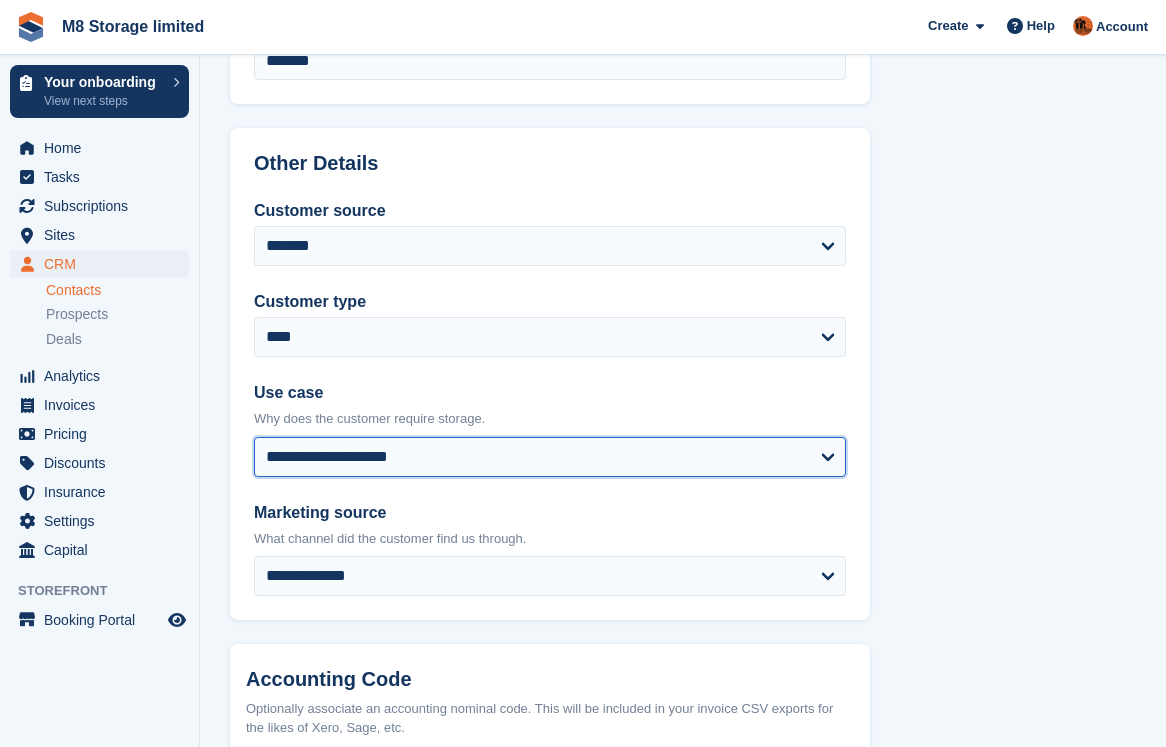click on "**********" at bounding box center [550, 457] 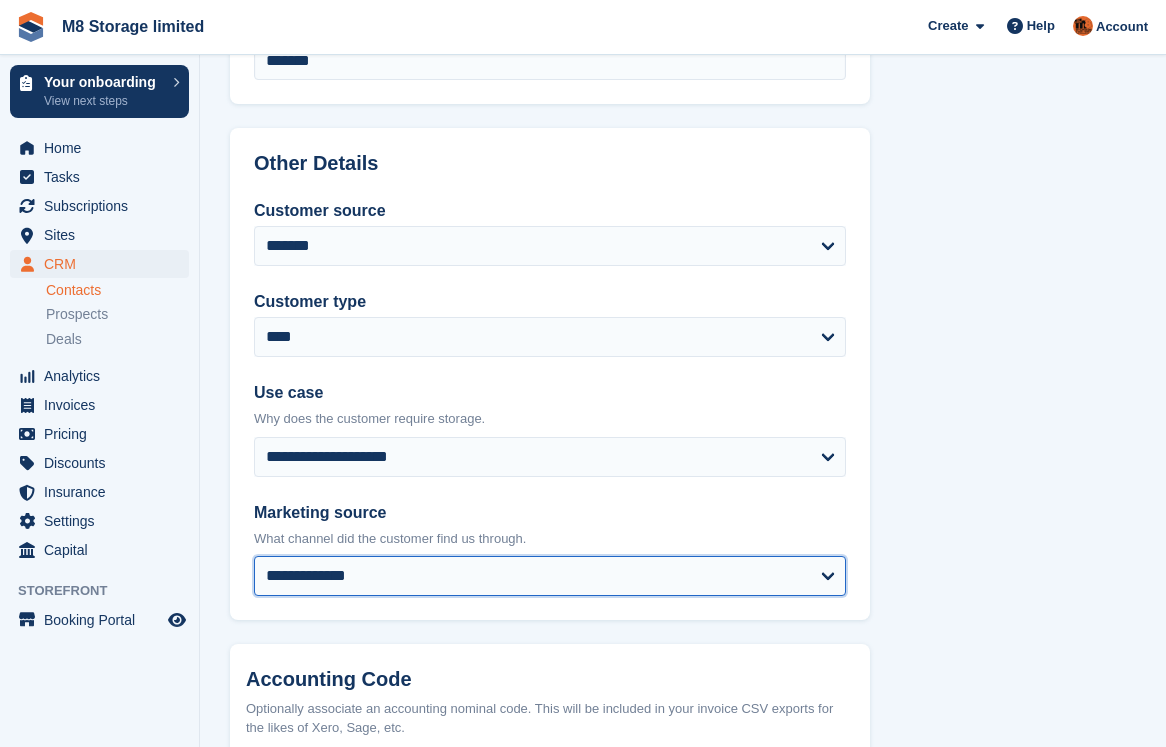 click on "**********" at bounding box center (550, 576) 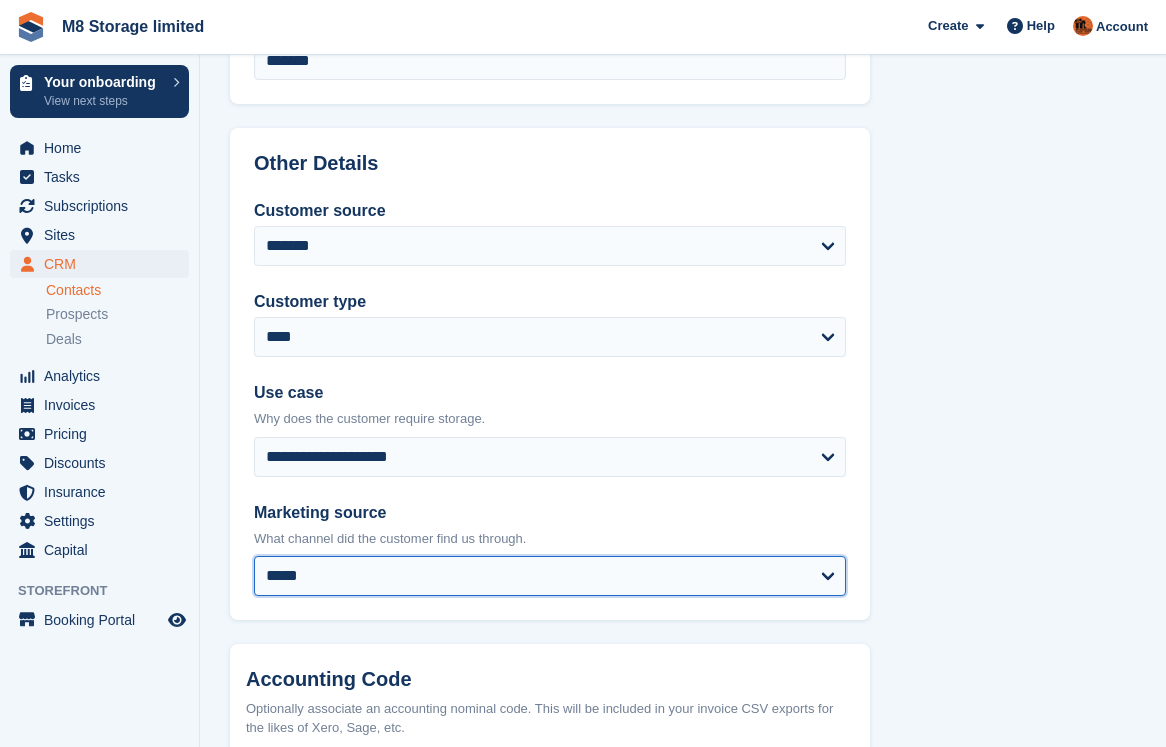 click on "**********" at bounding box center [550, 576] 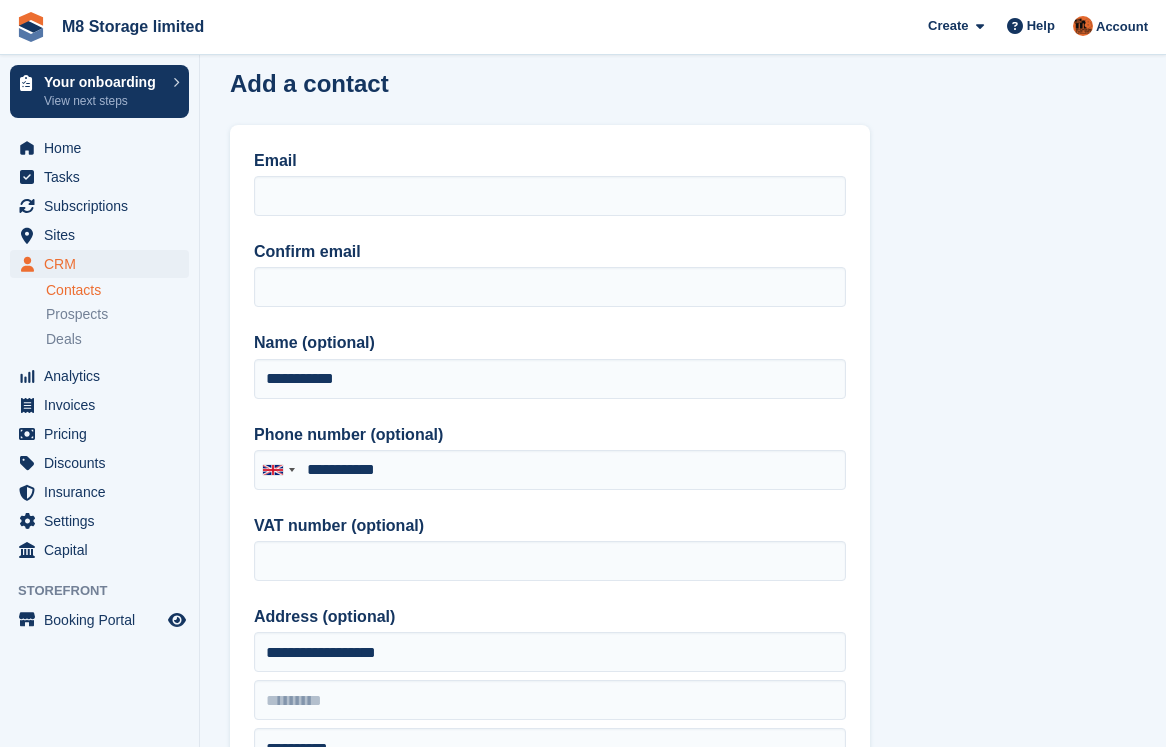 scroll, scrollTop: 0, scrollLeft: 0, axis: both 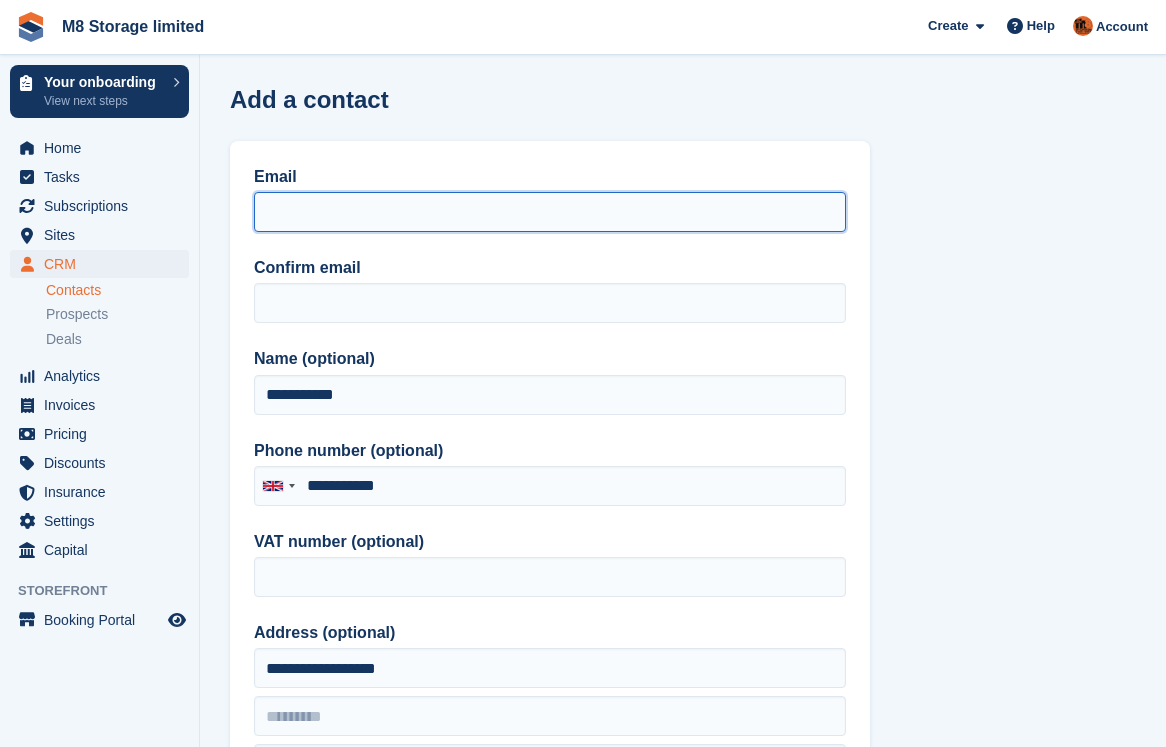 click on "Email" at bounding box center [550, 212] 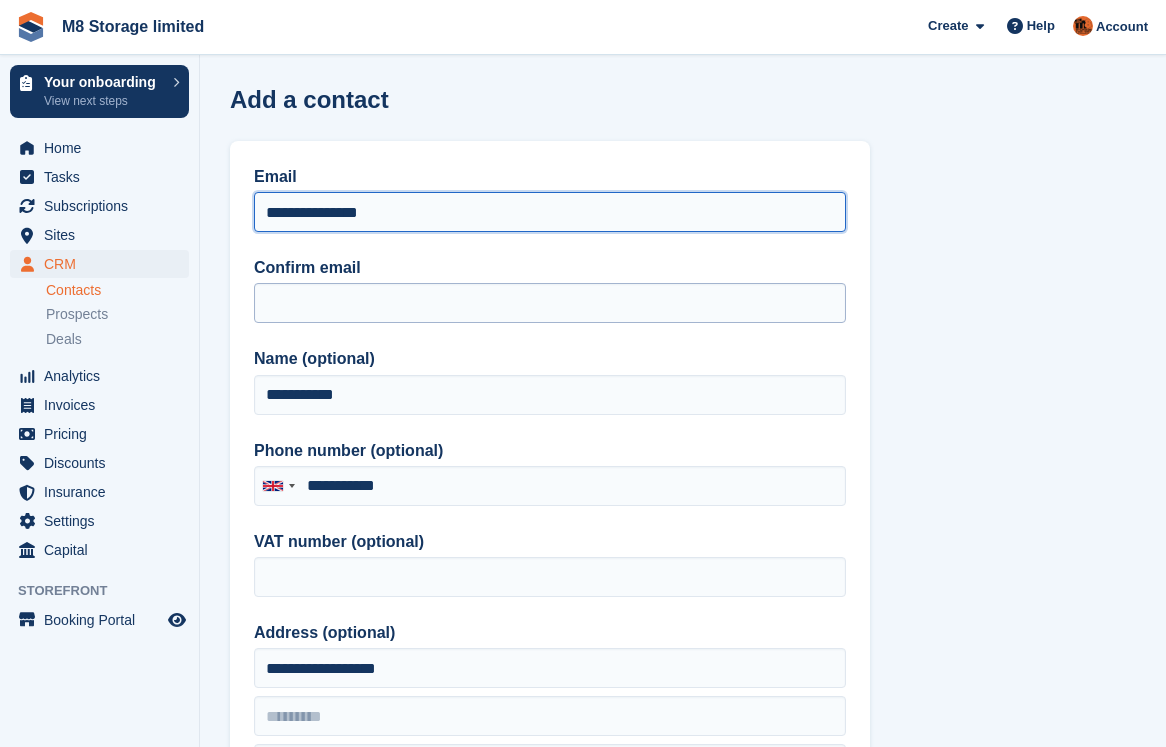 type on "**********" 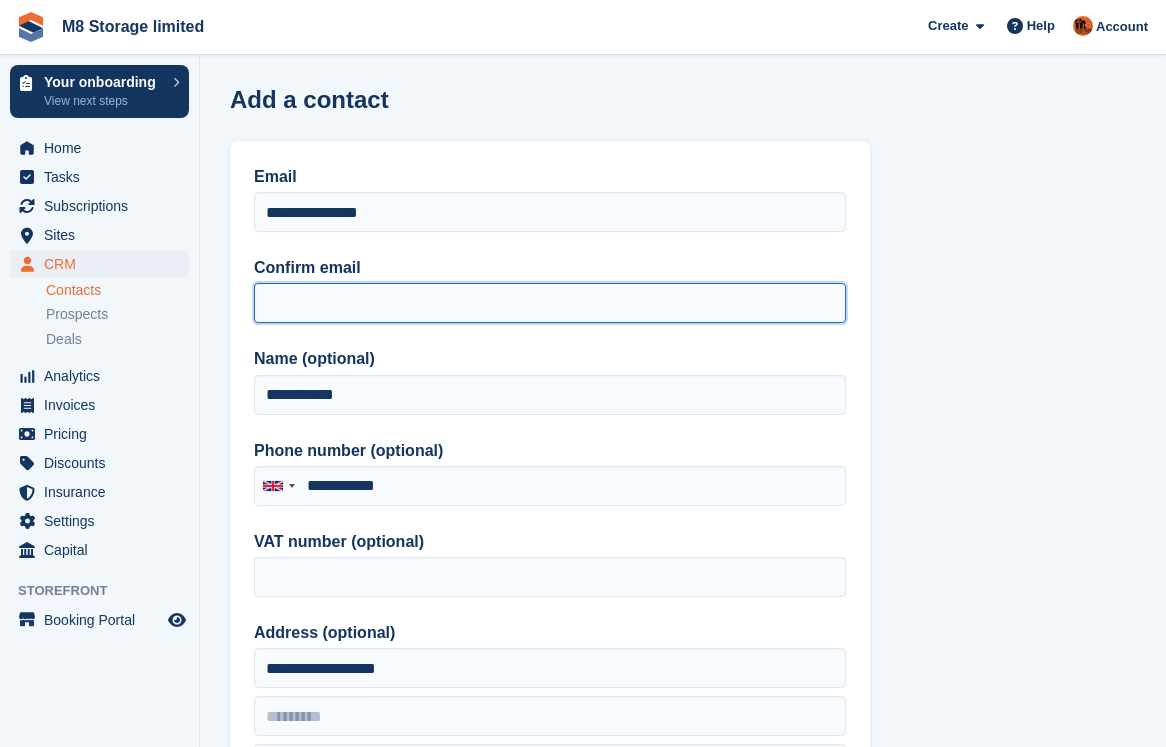 click on "Confirm email" at bounding box center (550, 303) 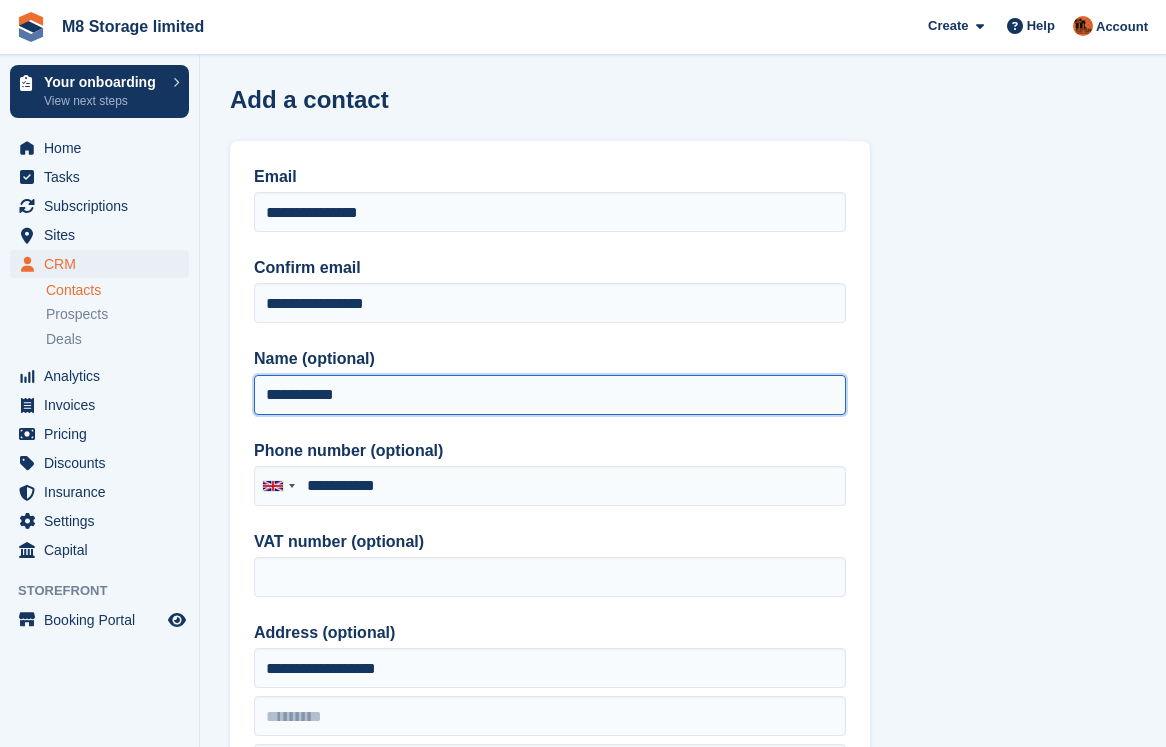 click on "**********" at bounding box center [550, 395] 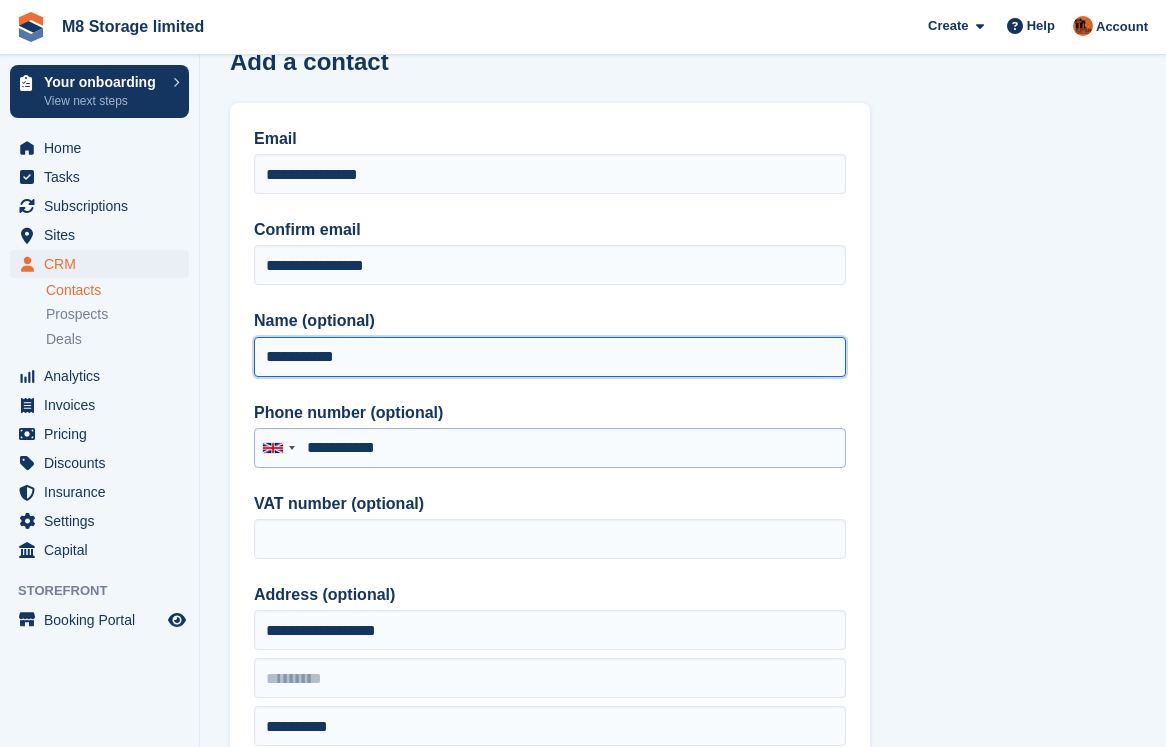 scroll, scrollTop: 0, scrollLeft: 0, axis: both 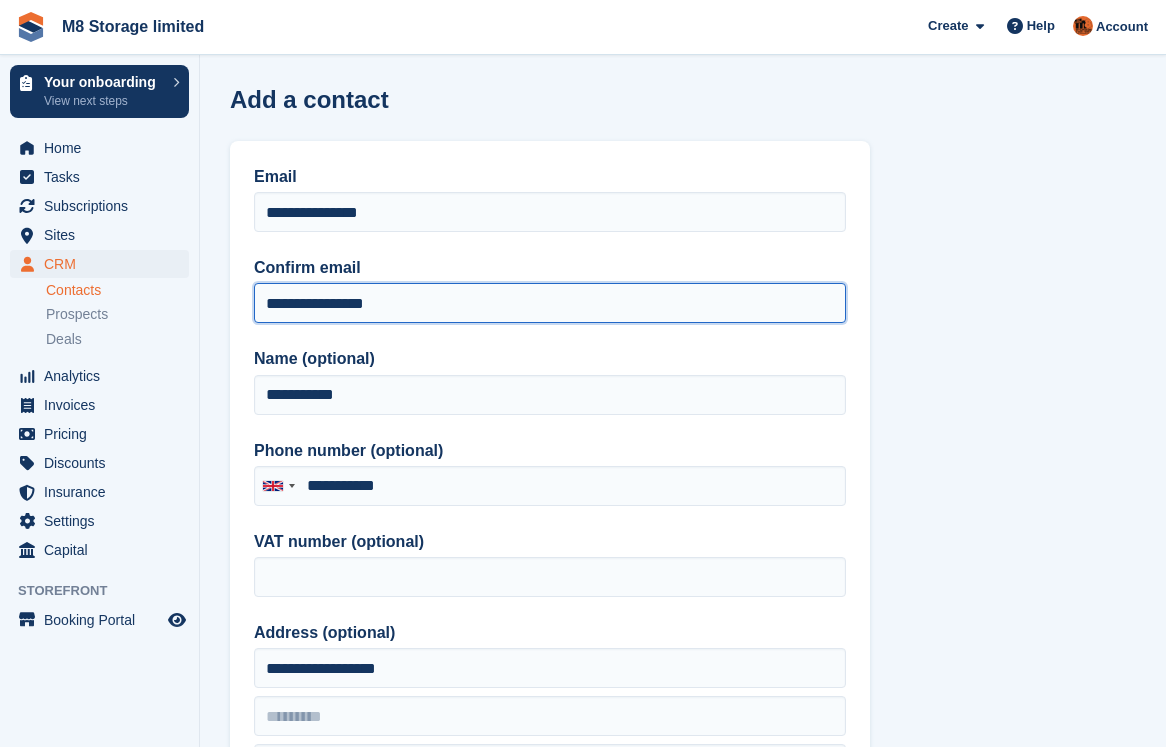 click on "**********" at bounding box center (550, 303) 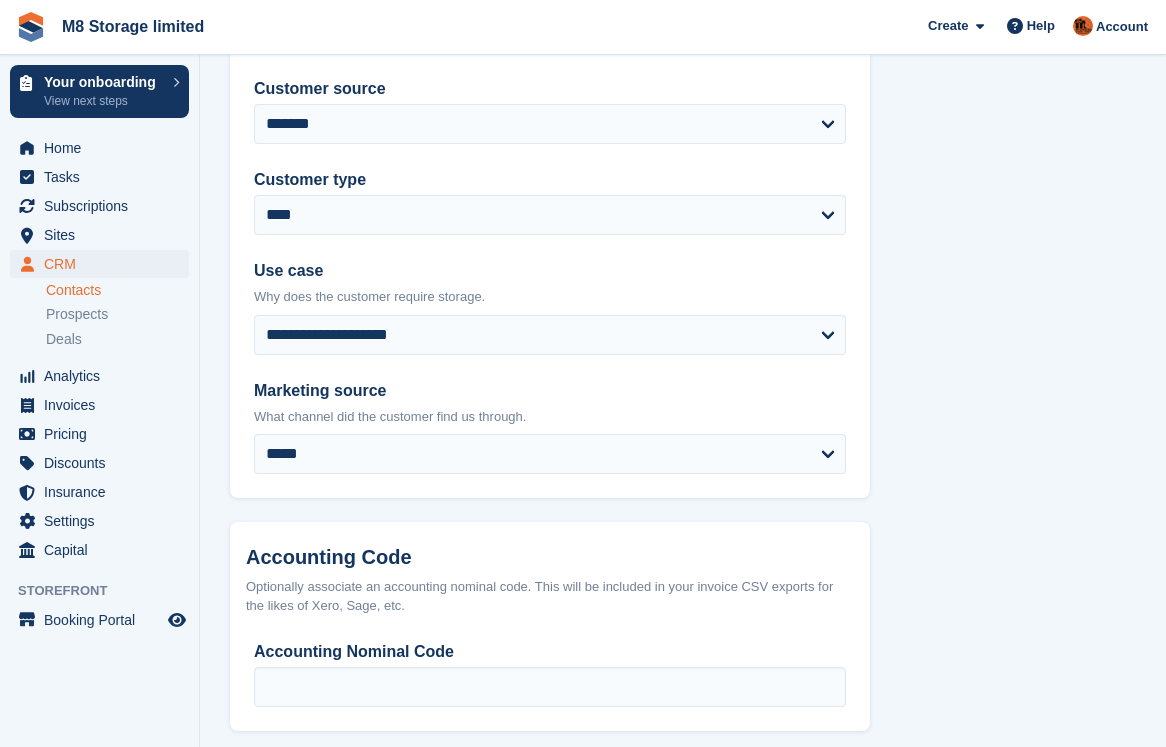 scroll, scrollTop: 1016, scrollLeft: 0, axis: vertical 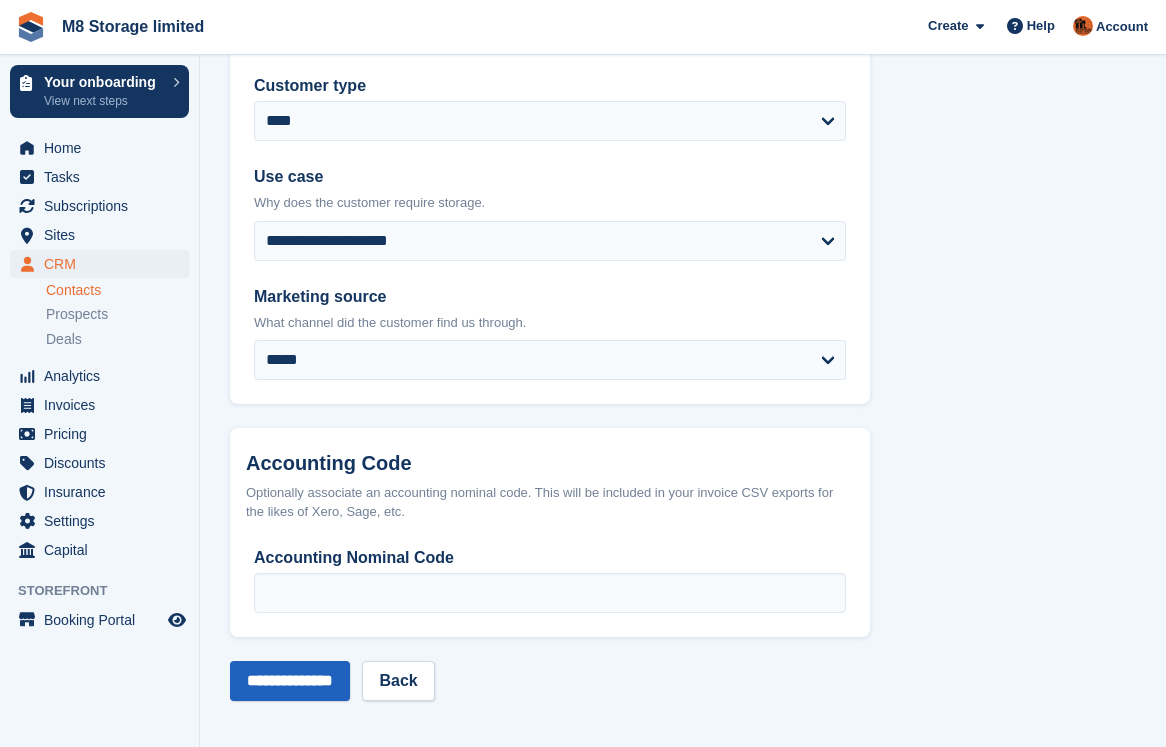 type on "**********" 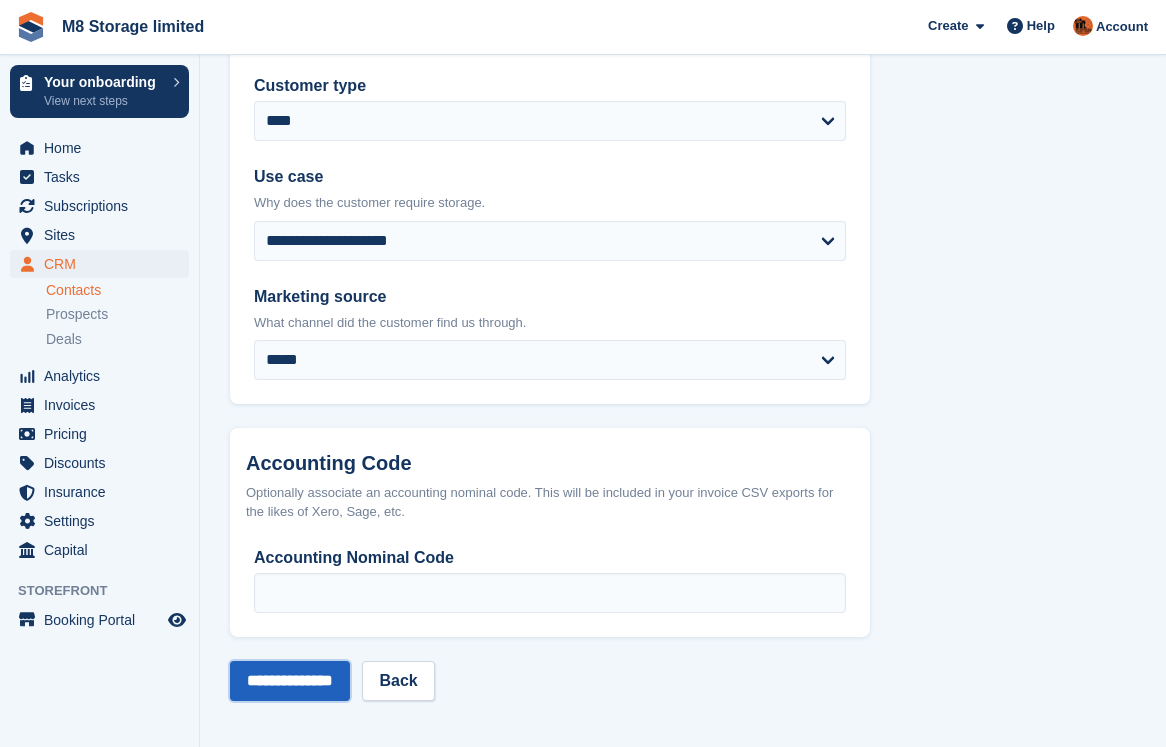 click on "**********" at bounding box center [290, 681] 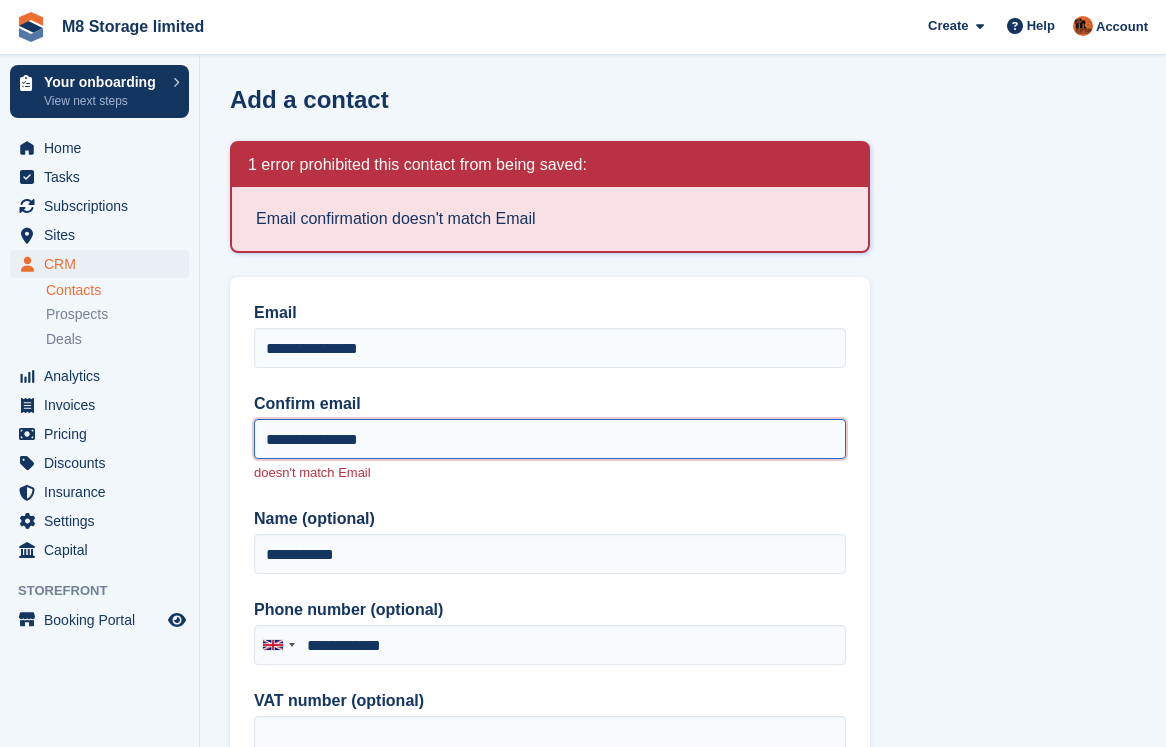 click on "**********" at bounding box center (550, 439) 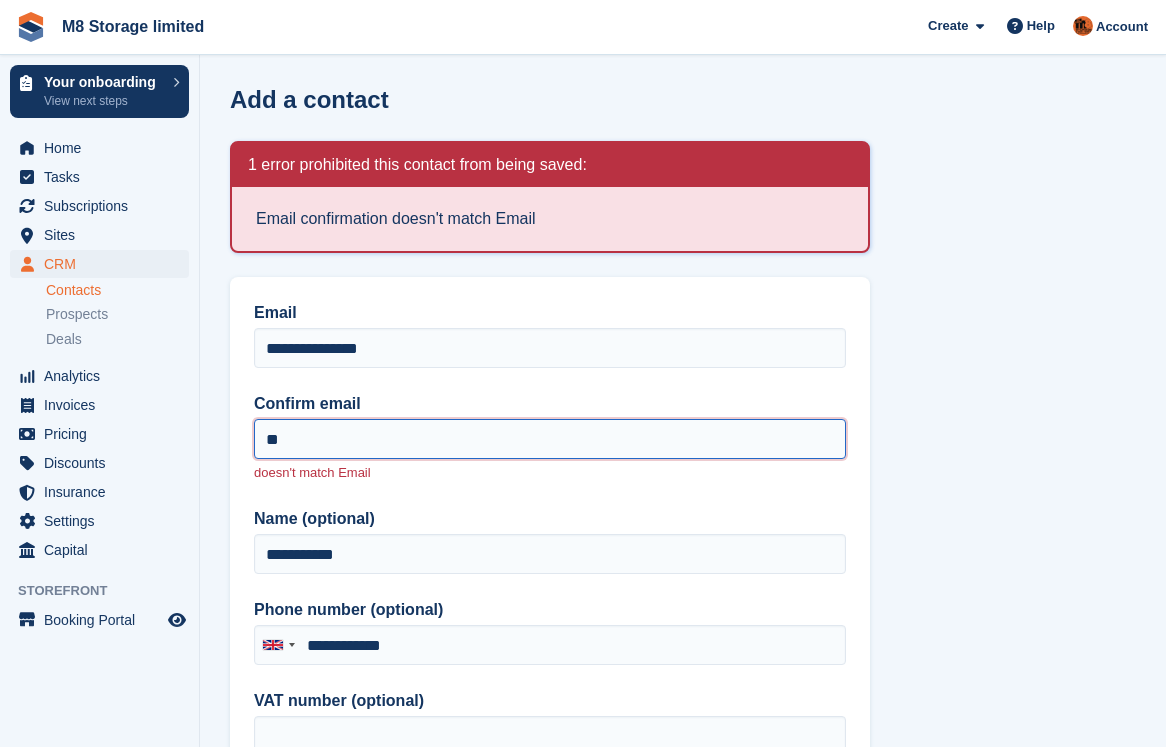 type on "*" 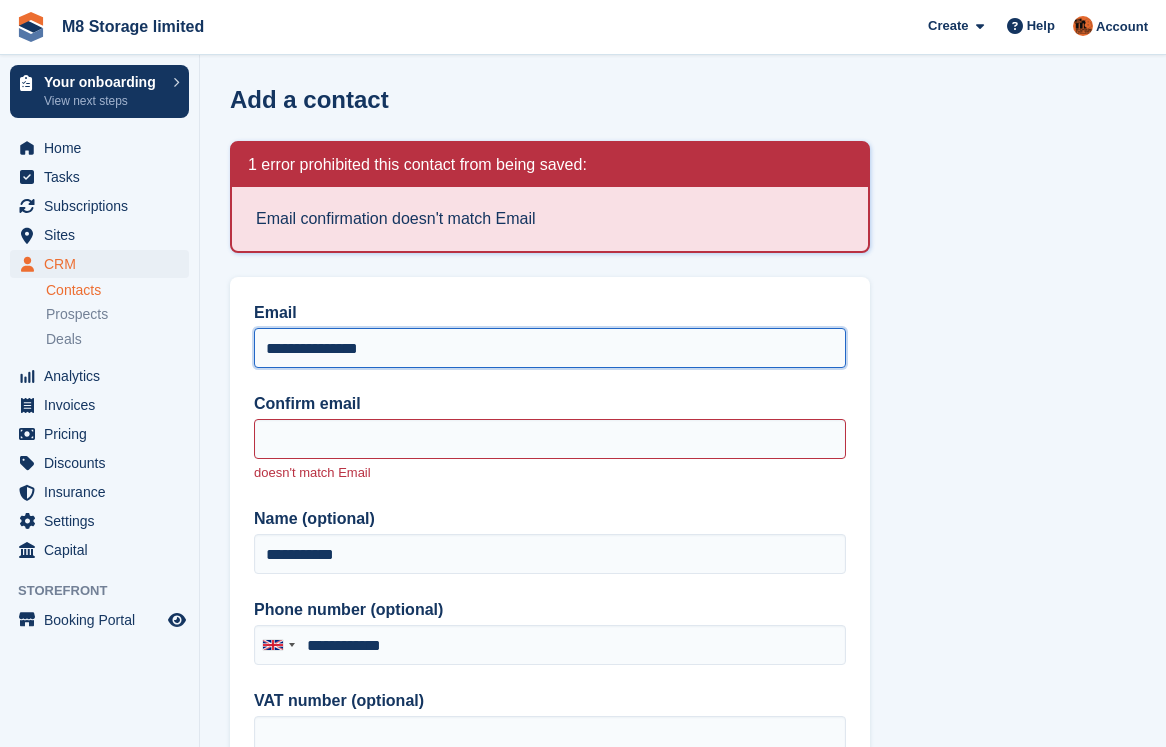 drag, startPoint x: 404, startPoint y: 348, endPoint x: 246, endPoint y: 347, distance: 158.00316 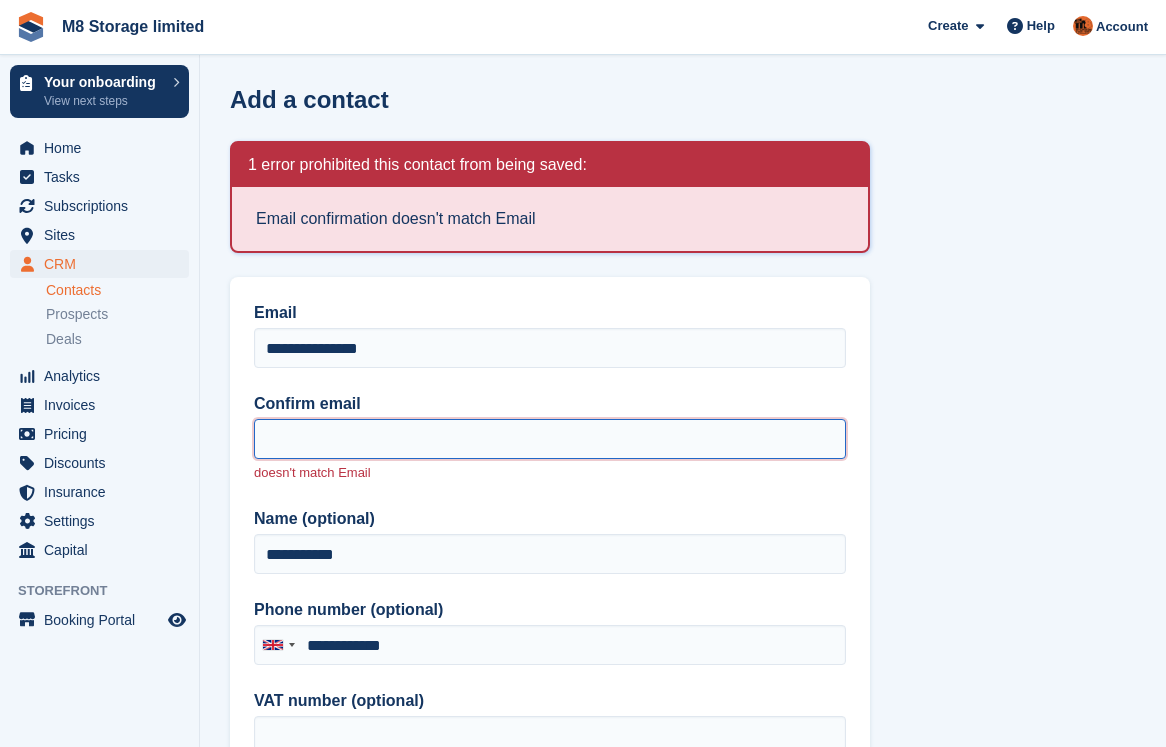 paste on "**********" 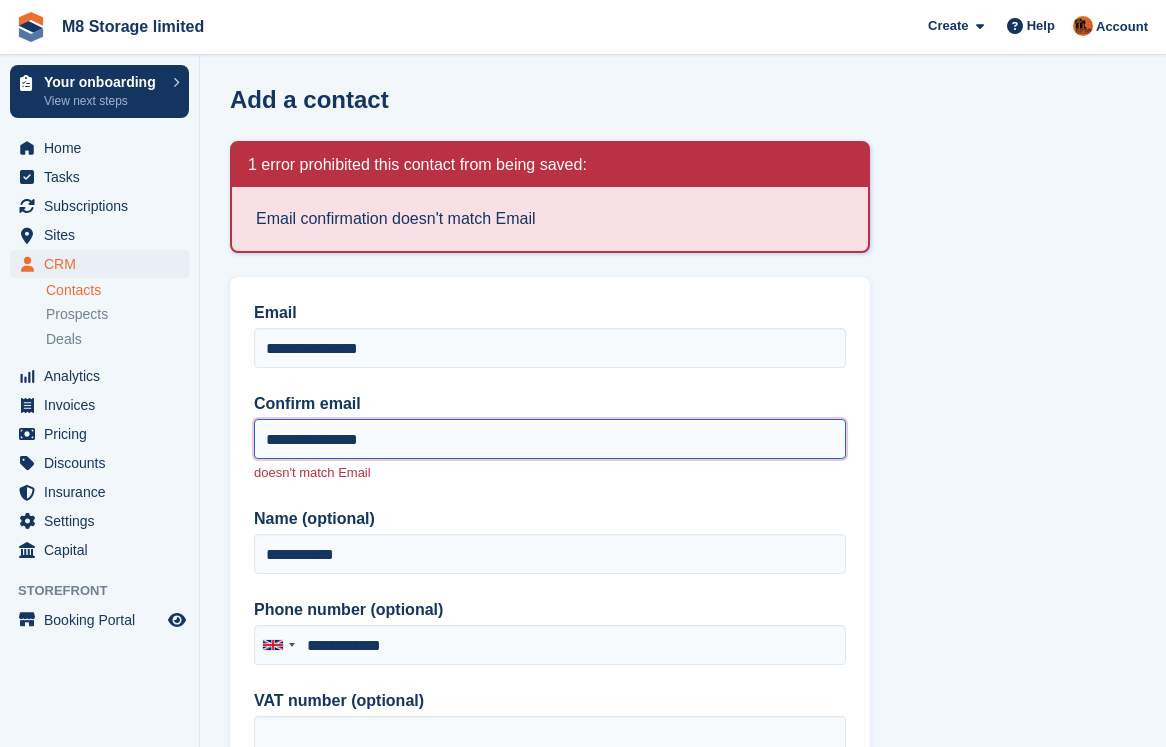 type on "**********" 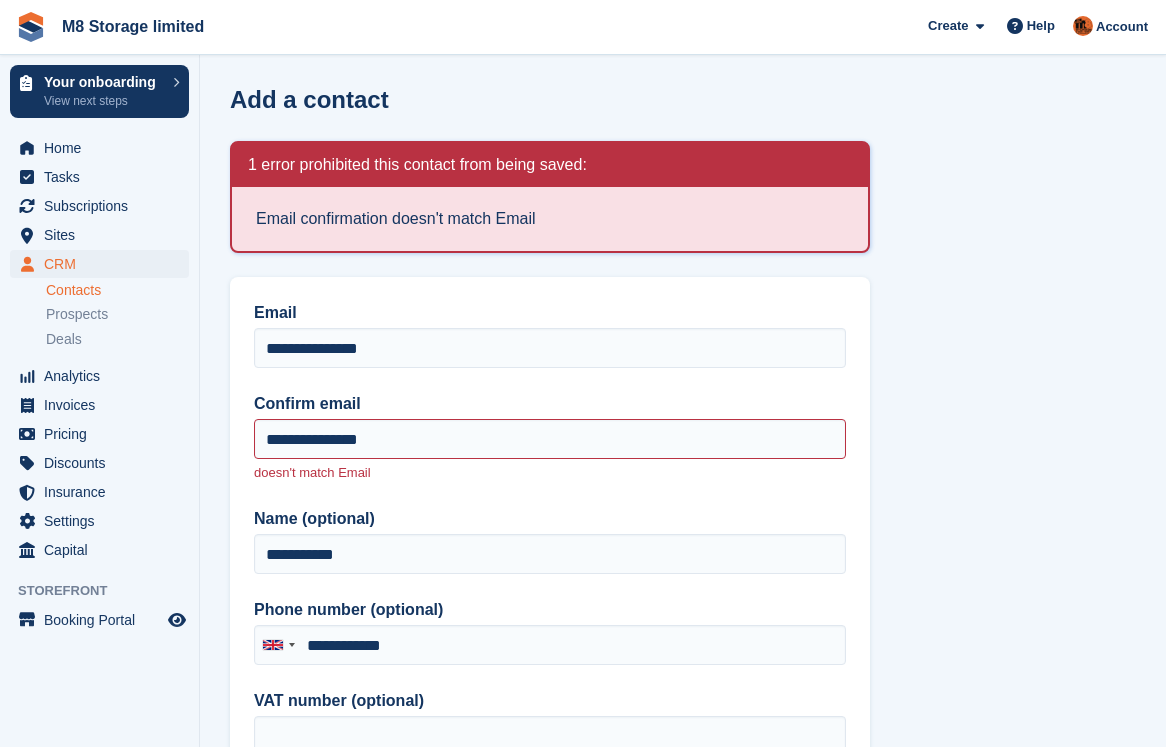 click on "**********" at bounding box center (550, 670) 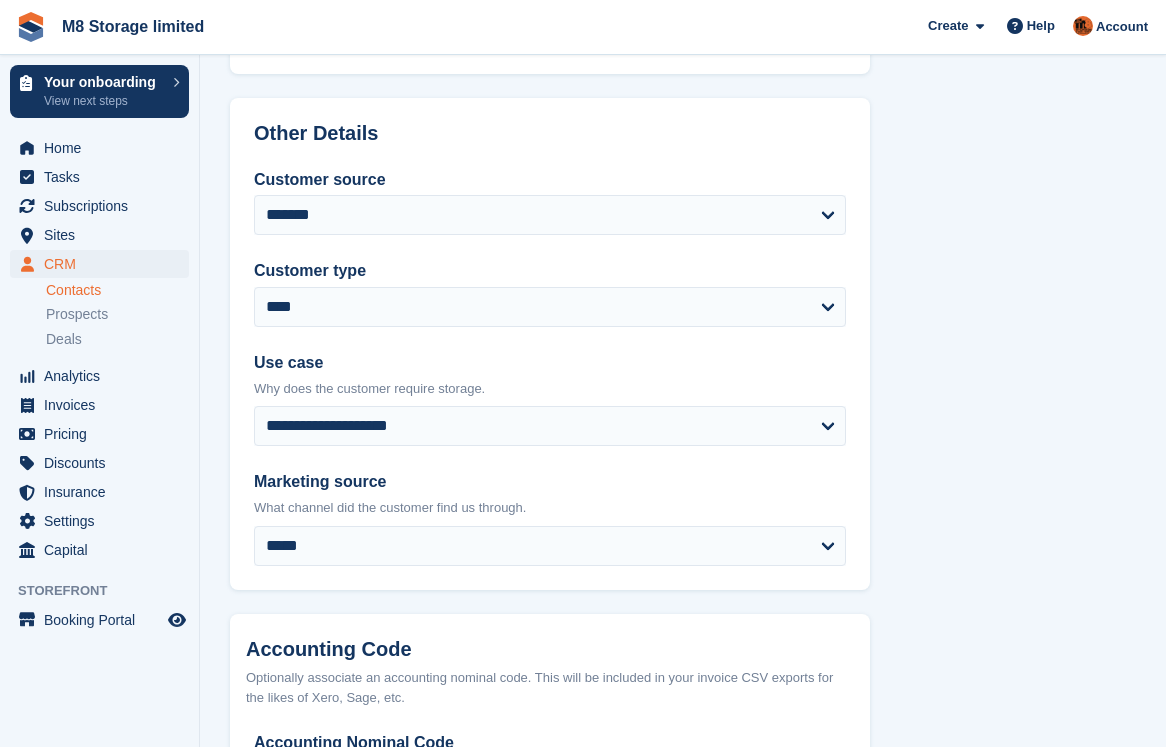 scroll, scrollTop: 1175, scrollLeft: 0, axis: vertical 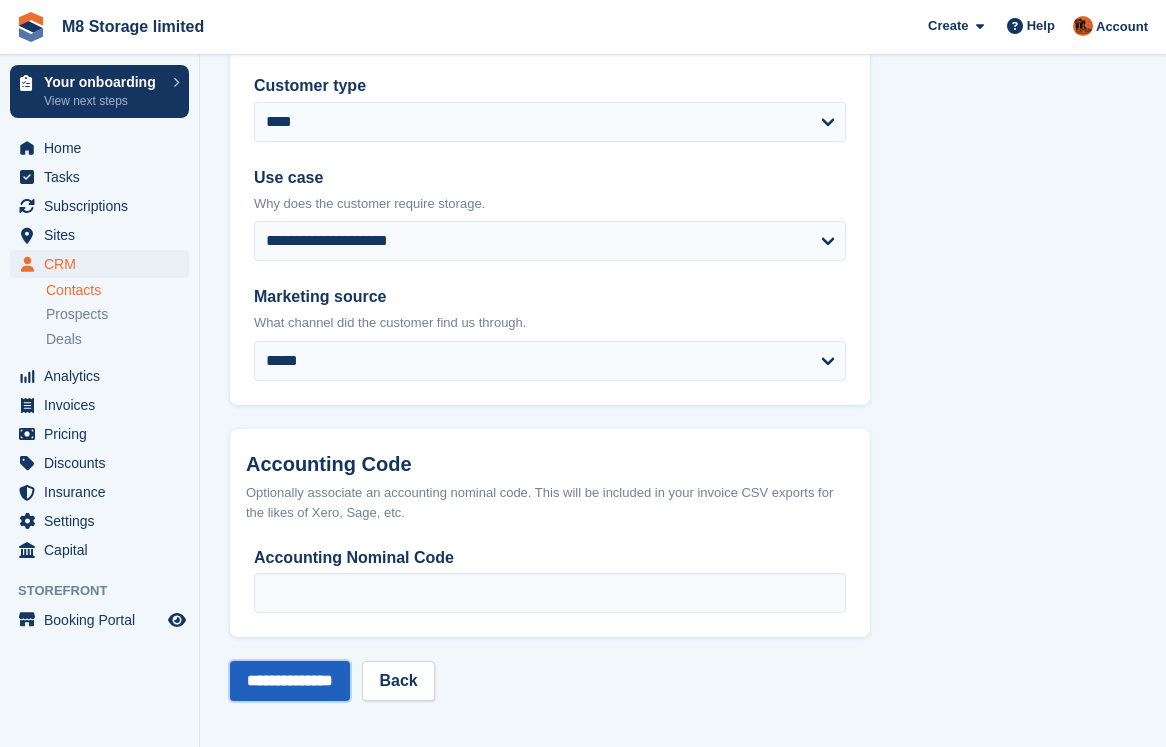 click on "**********" at bounding box center (290, 681) 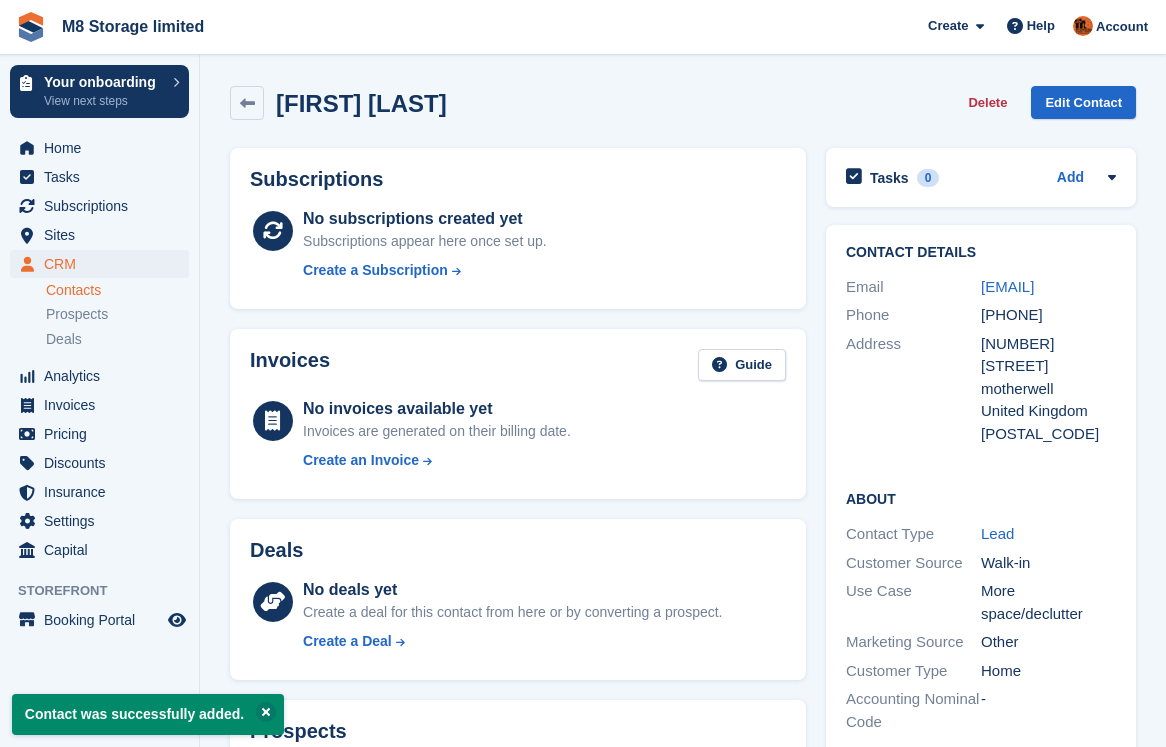 scroll, scrollTop: 0, scrollLeft: 0, axis: both 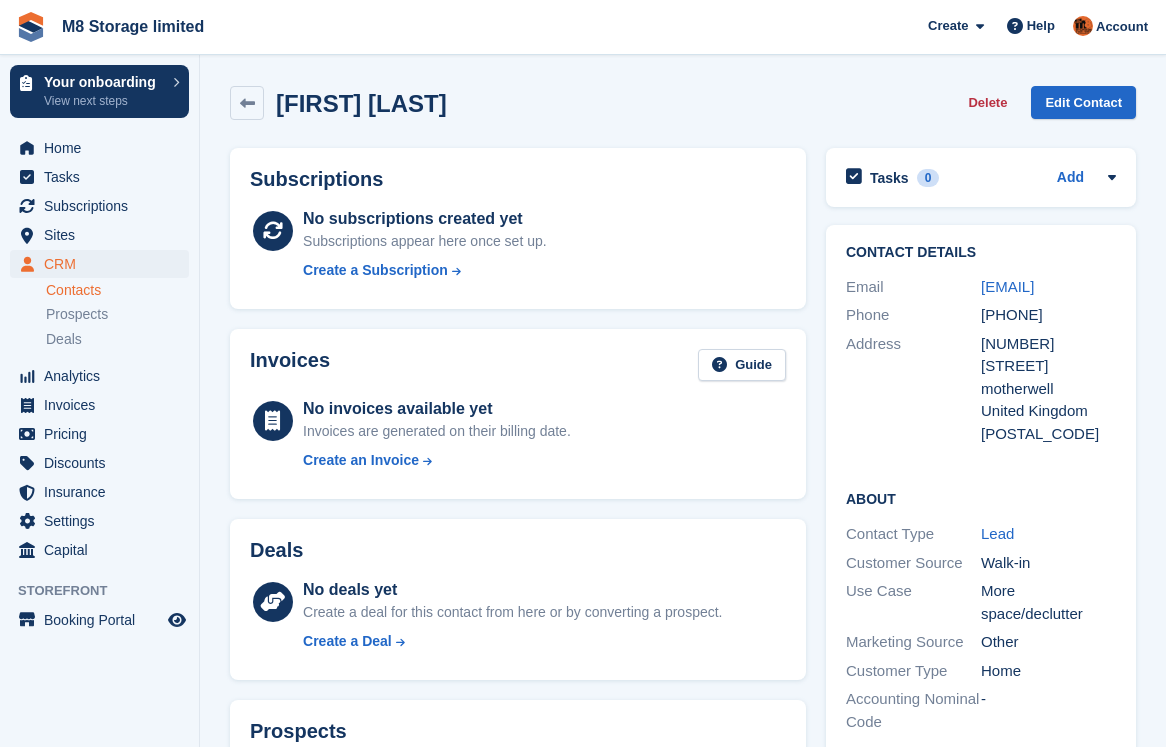 click on "Contacts" at bounding box center (117, 290) 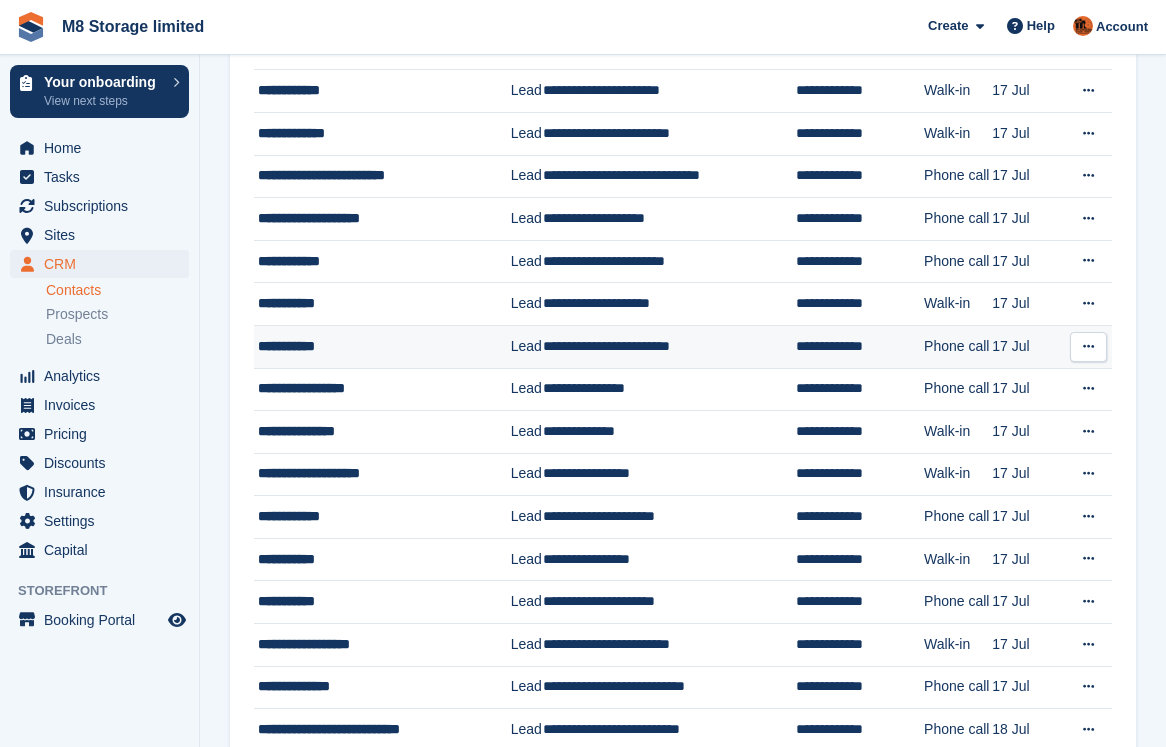 scroll, scrollTop: 0, scrollLeft: 0, axis: both 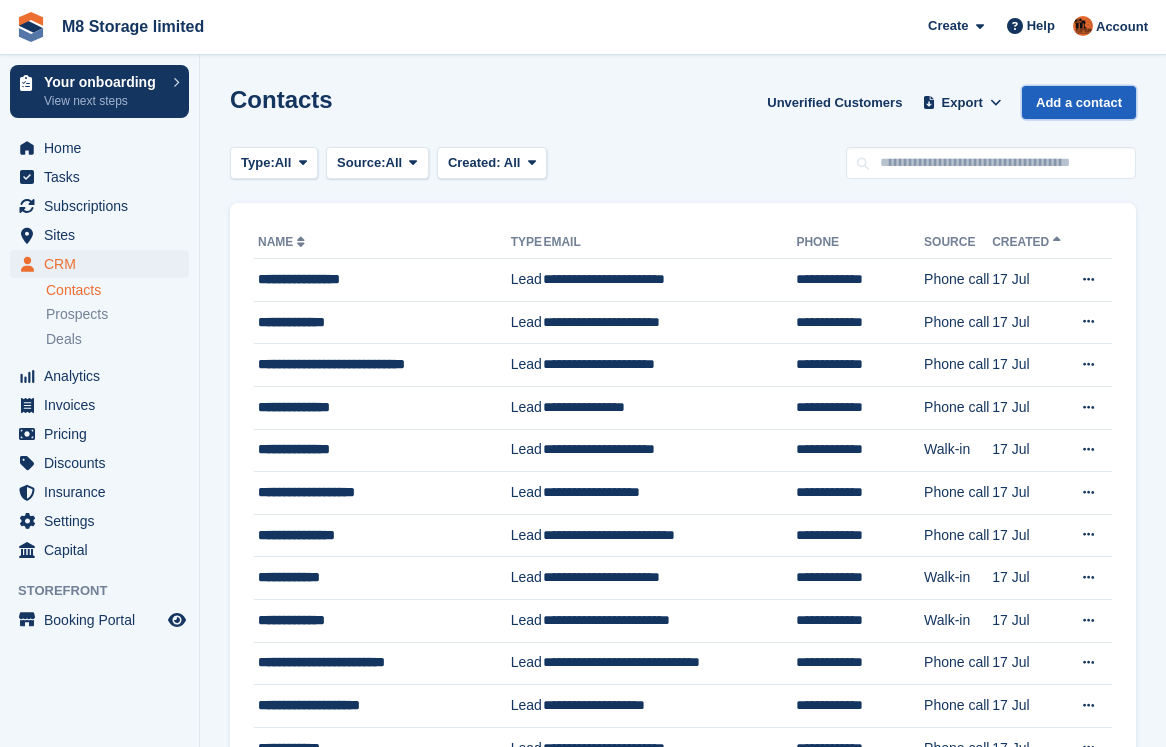 click on "Add a contact" at bounding box center [1079, 102] 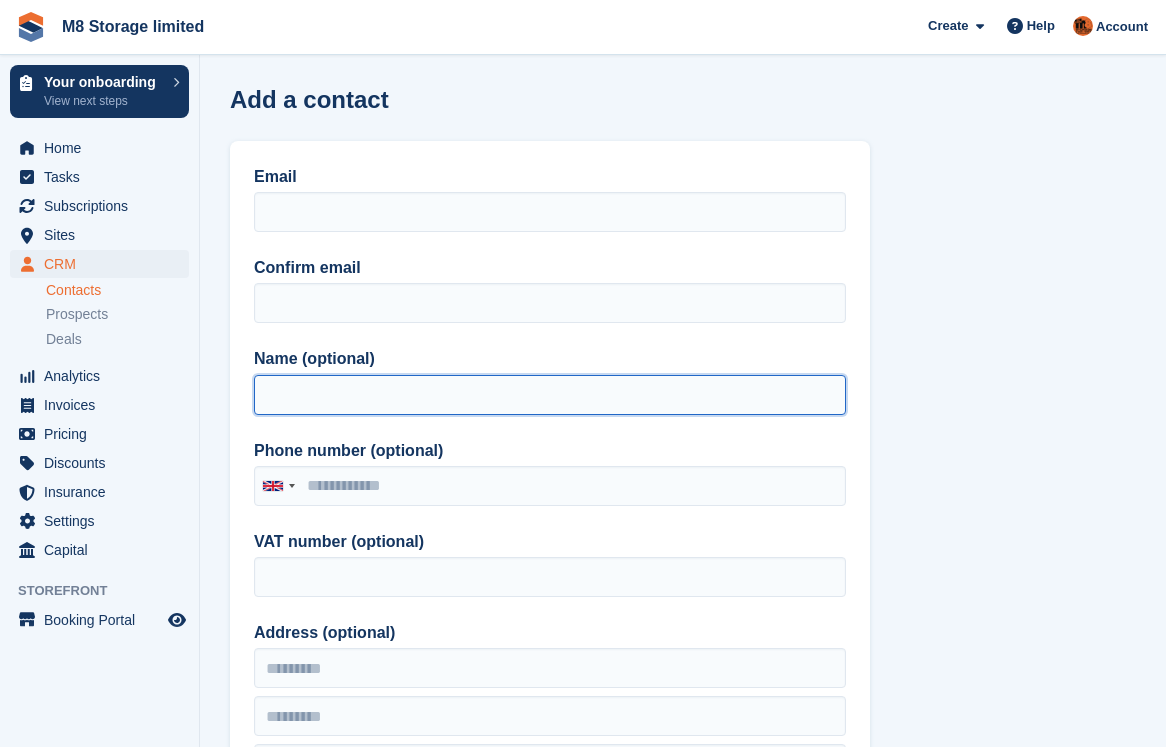 click on "Name (optional)" at bounding box center [550, 395] 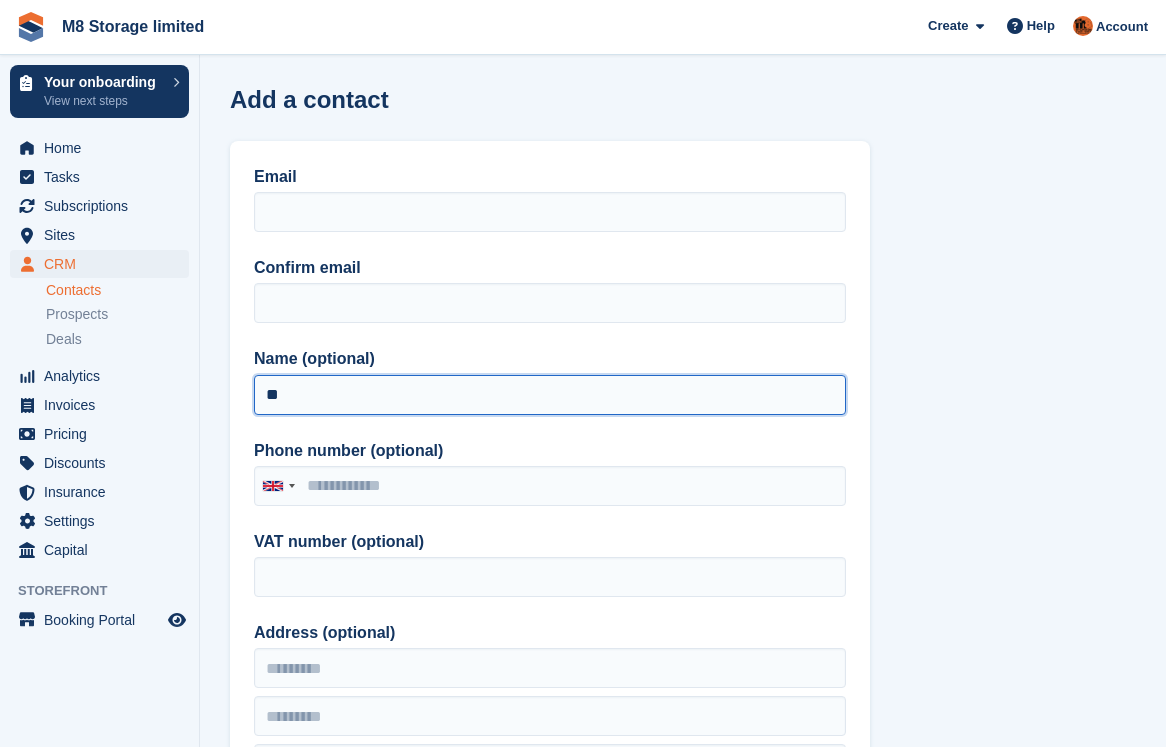 type on "*" 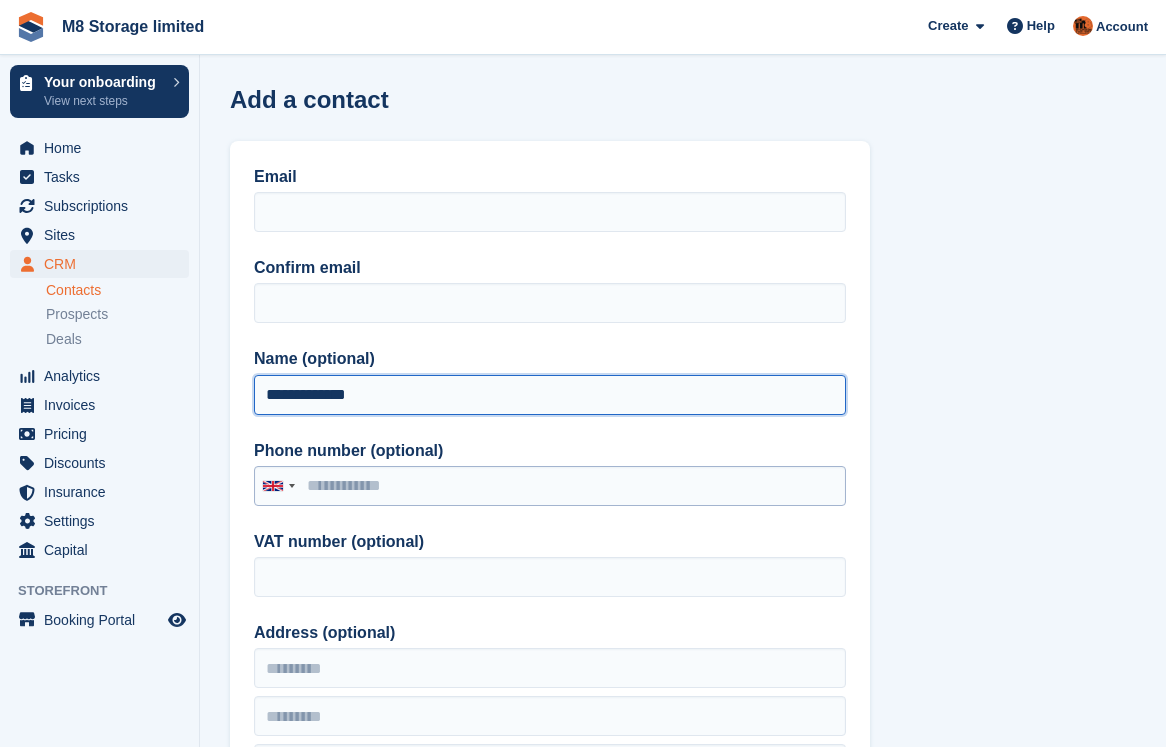 type on "**********" 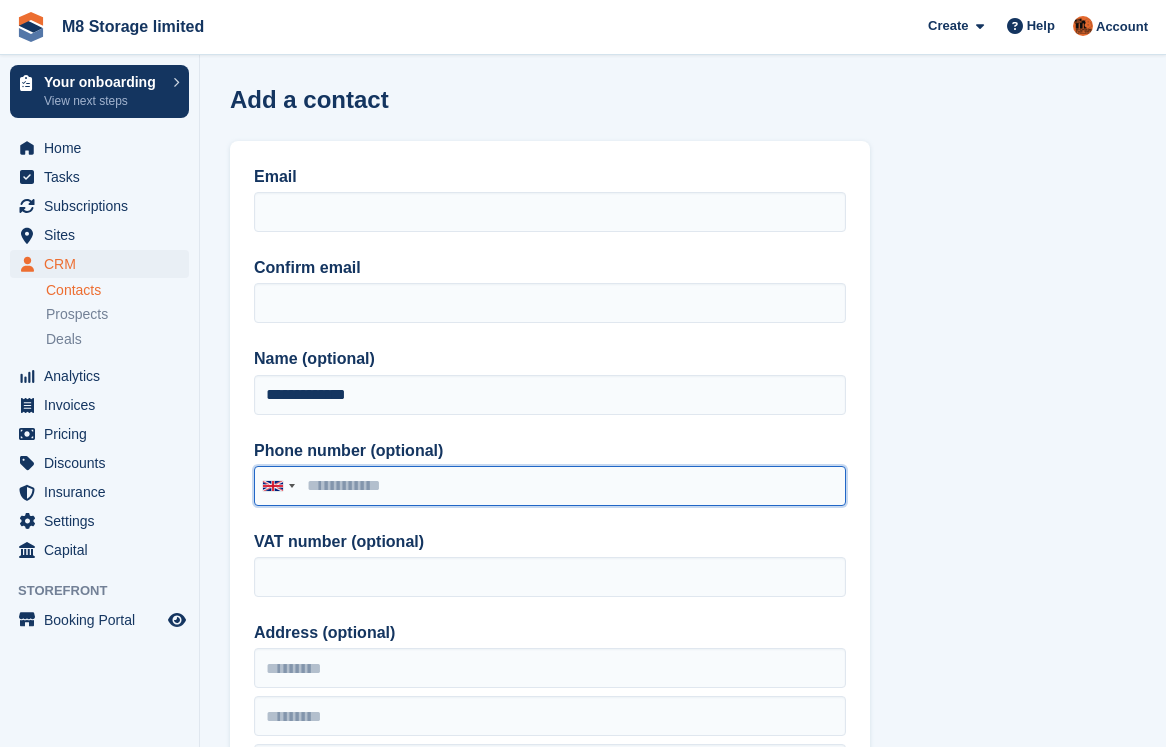 click on "Phone number (optional)" at bounding box center [550, 486] 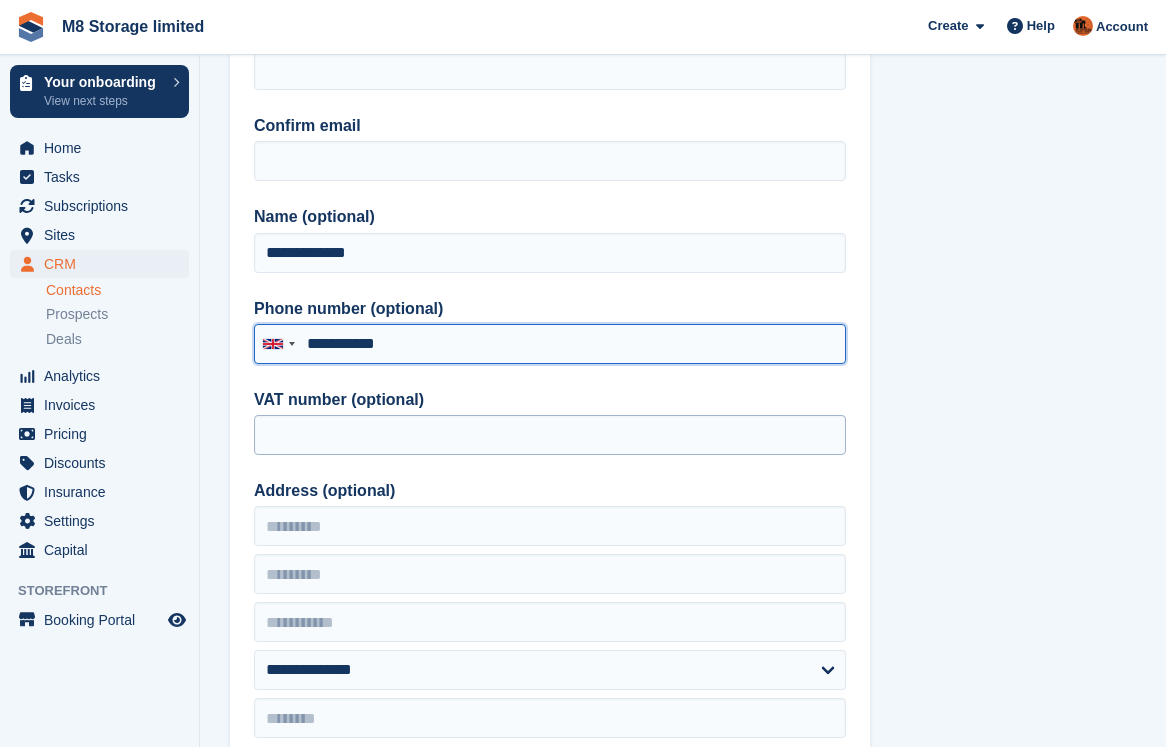 scroll, scrollTop: 300, scrollLeft: 0, axis: vertical 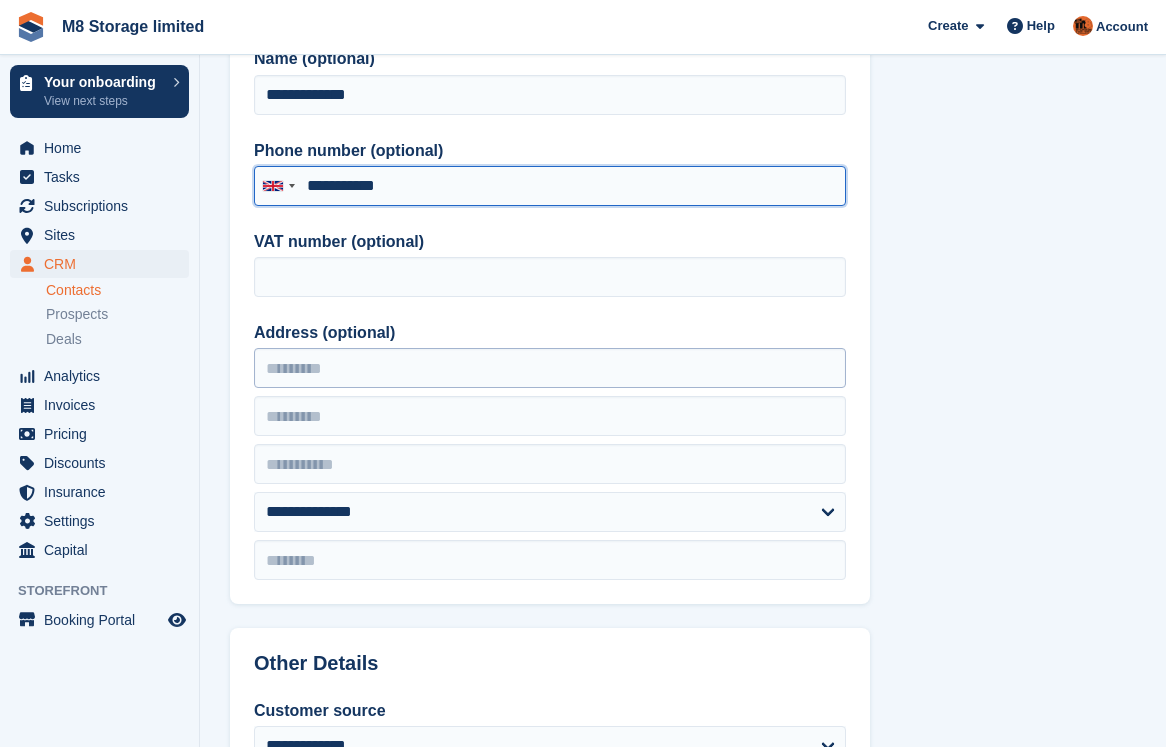 type on "**********" 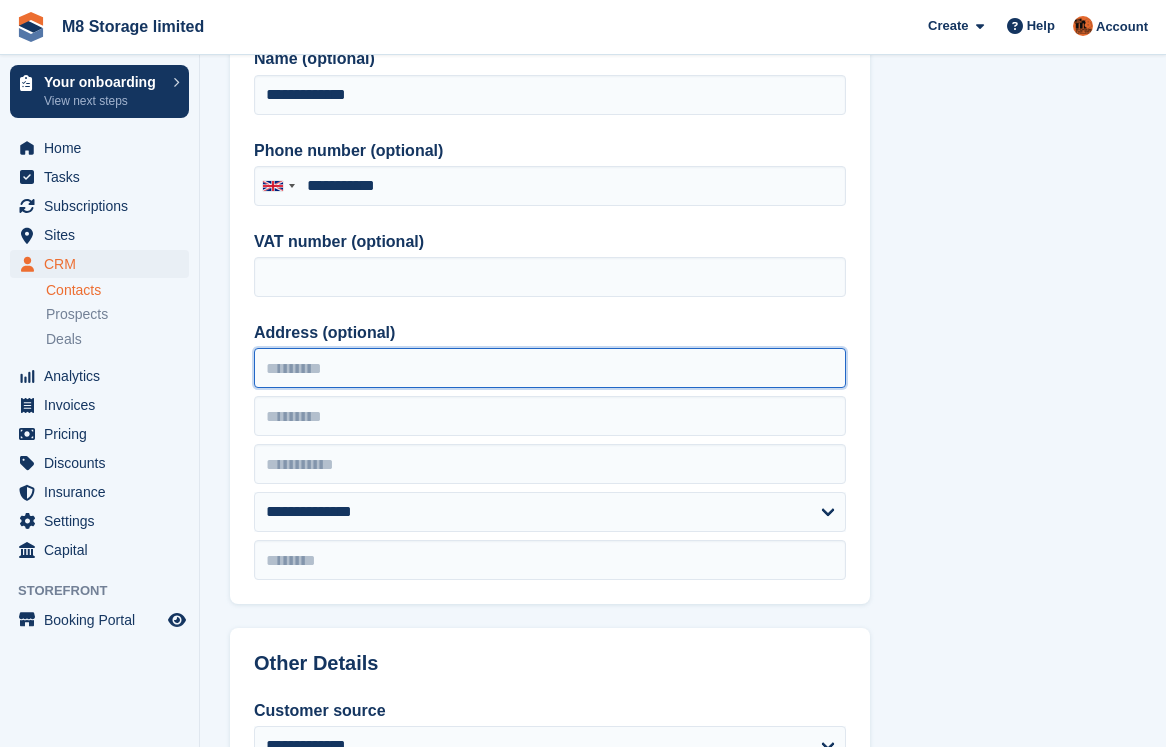 click on "Address (optional)" at bounding box center (550, 368) 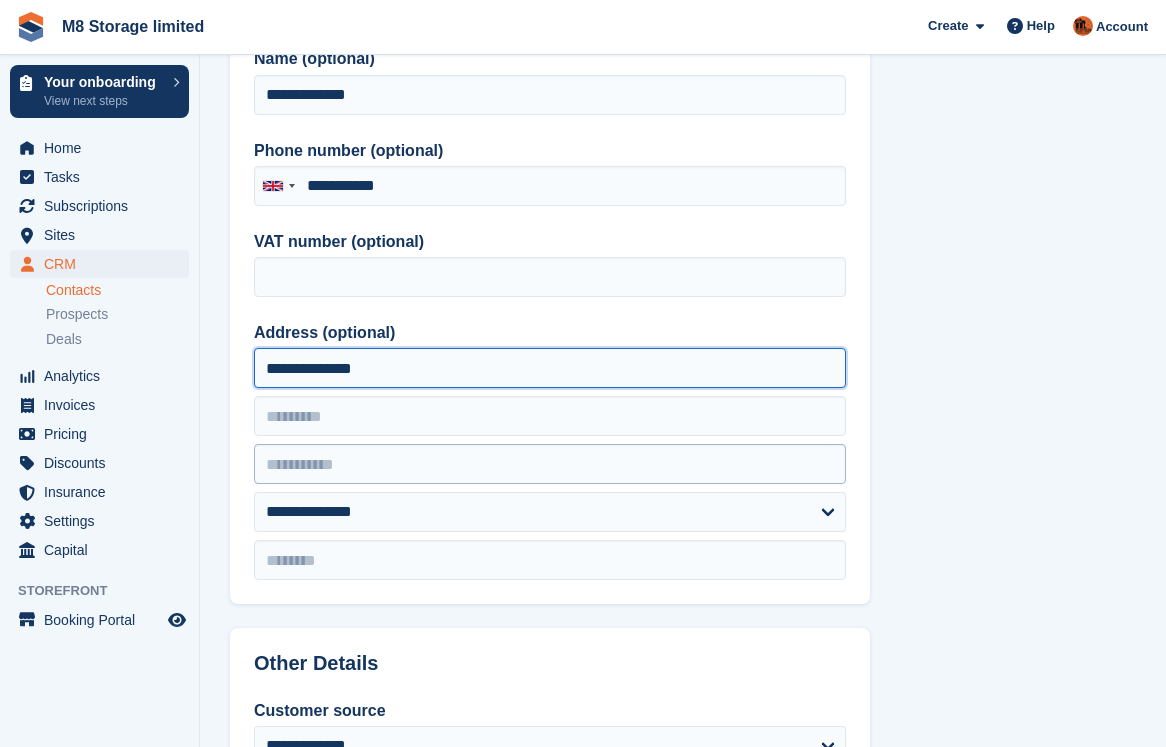 type on "**********" 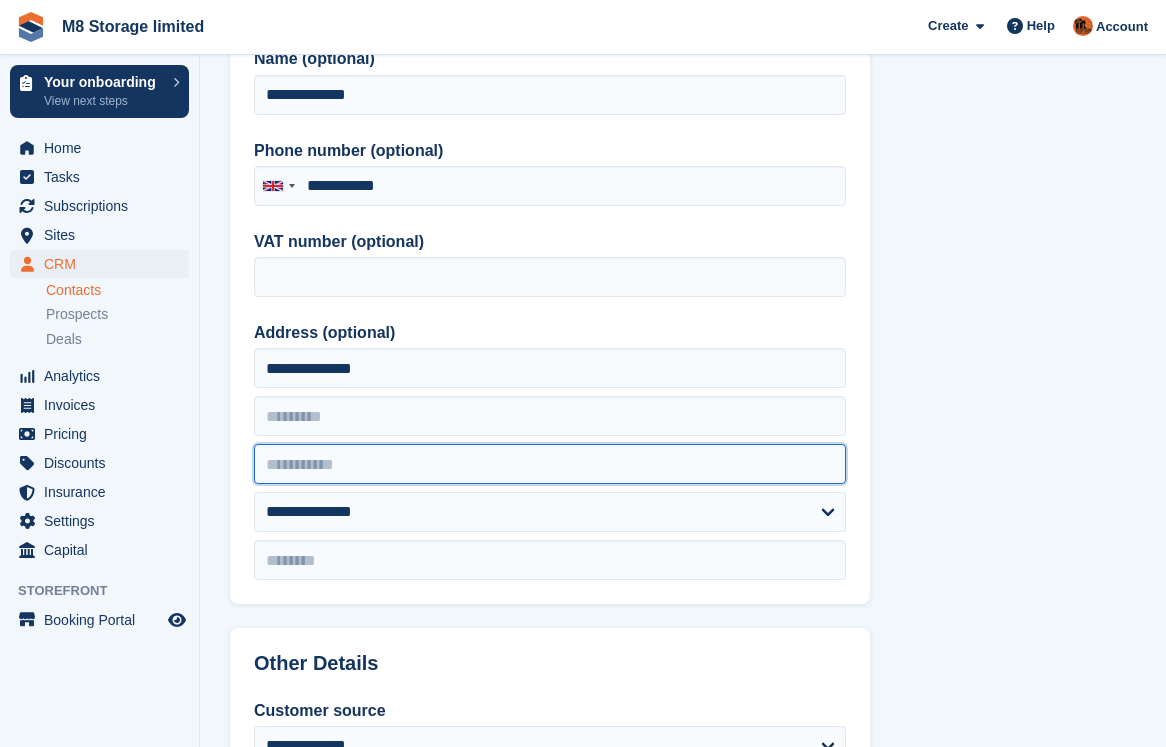 click at bounding box center [550, 464] 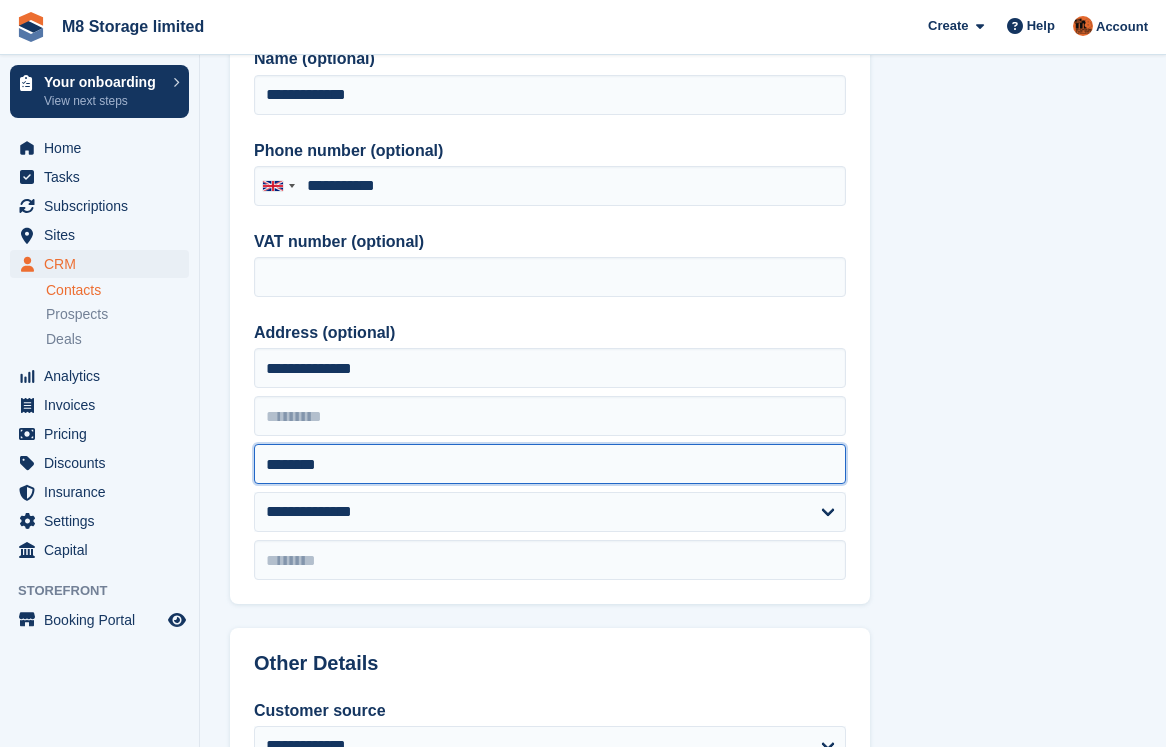drag, startPoint x: 307, startPoint y: 468, endPoint x: 326, endPoint y: 478, distance: 21.470911 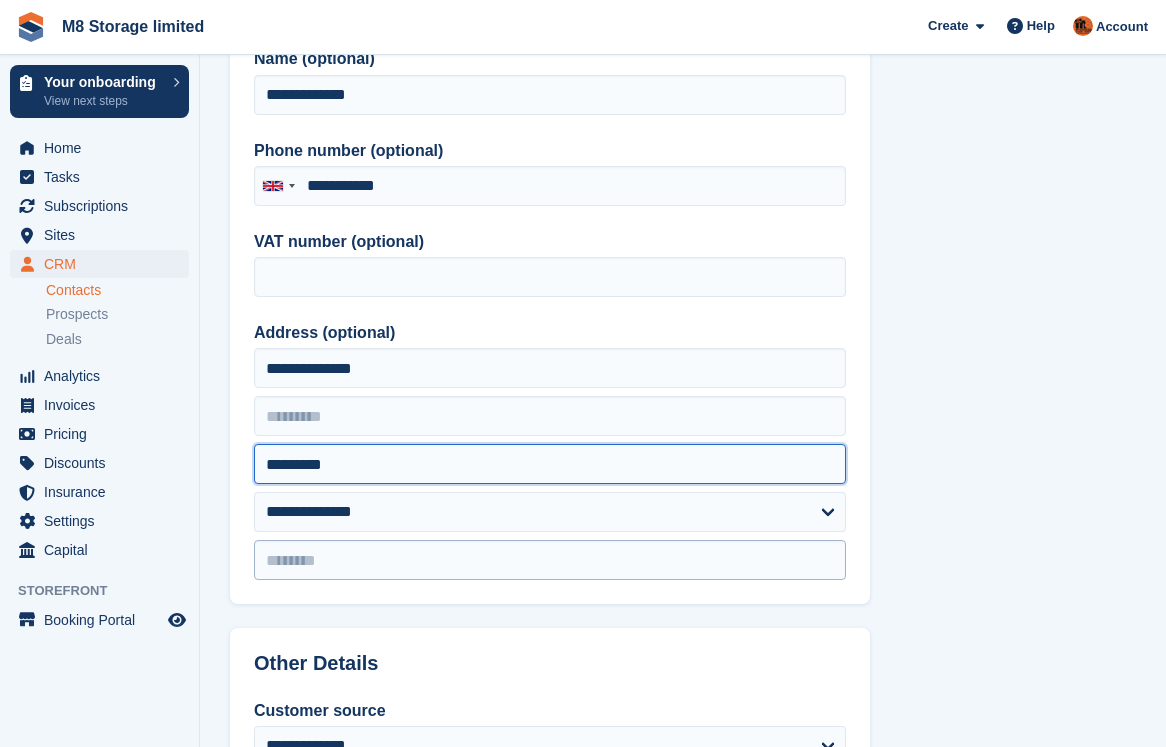 type on "*********" 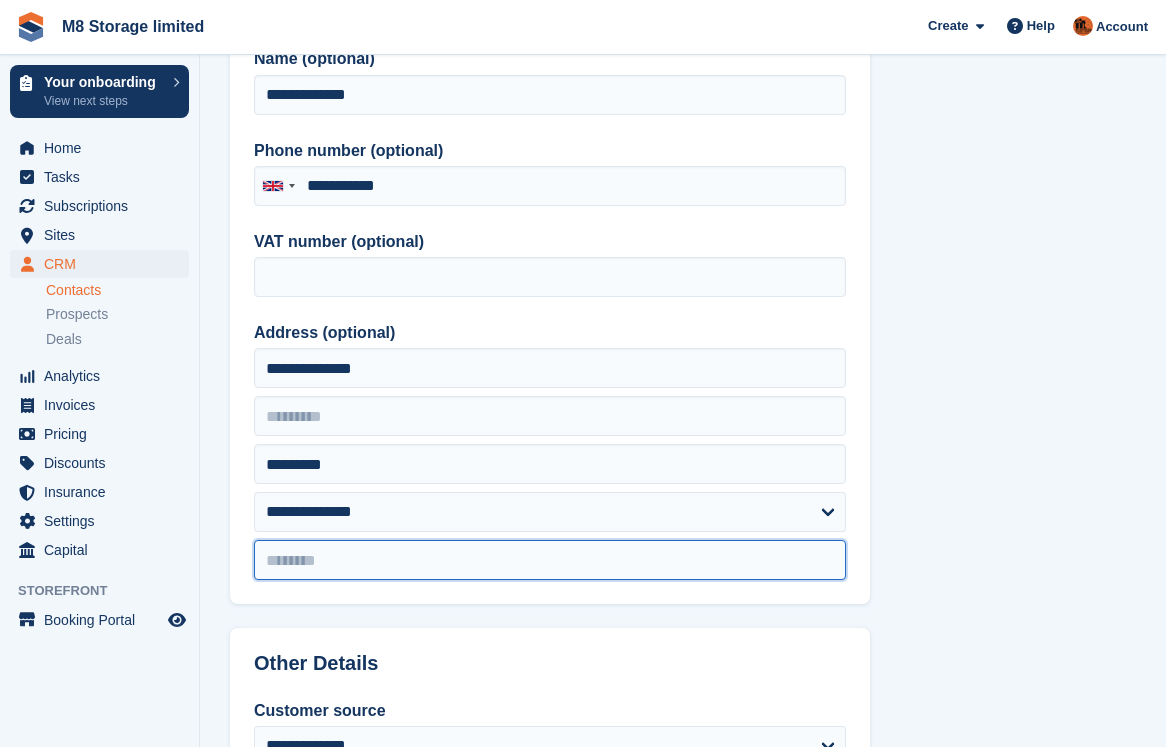 click at bounding box center [550, 560] 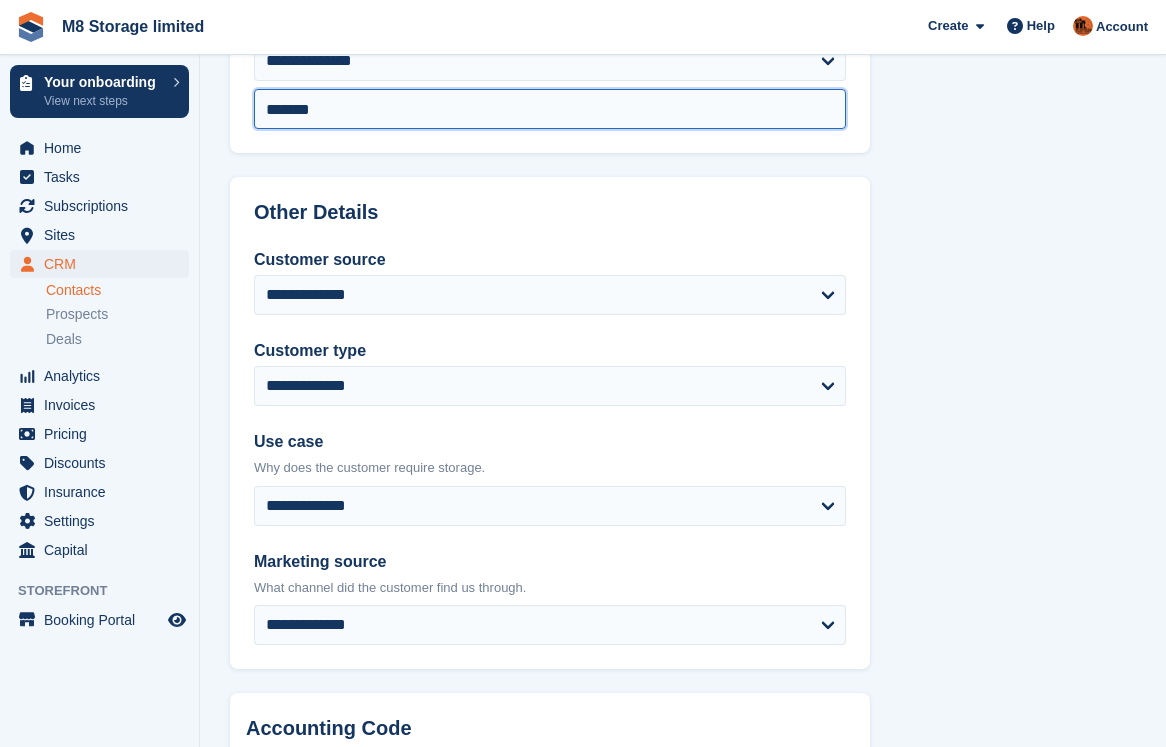 scroll, scrollTop: 700, scrollLeft: 0, axis: vertical 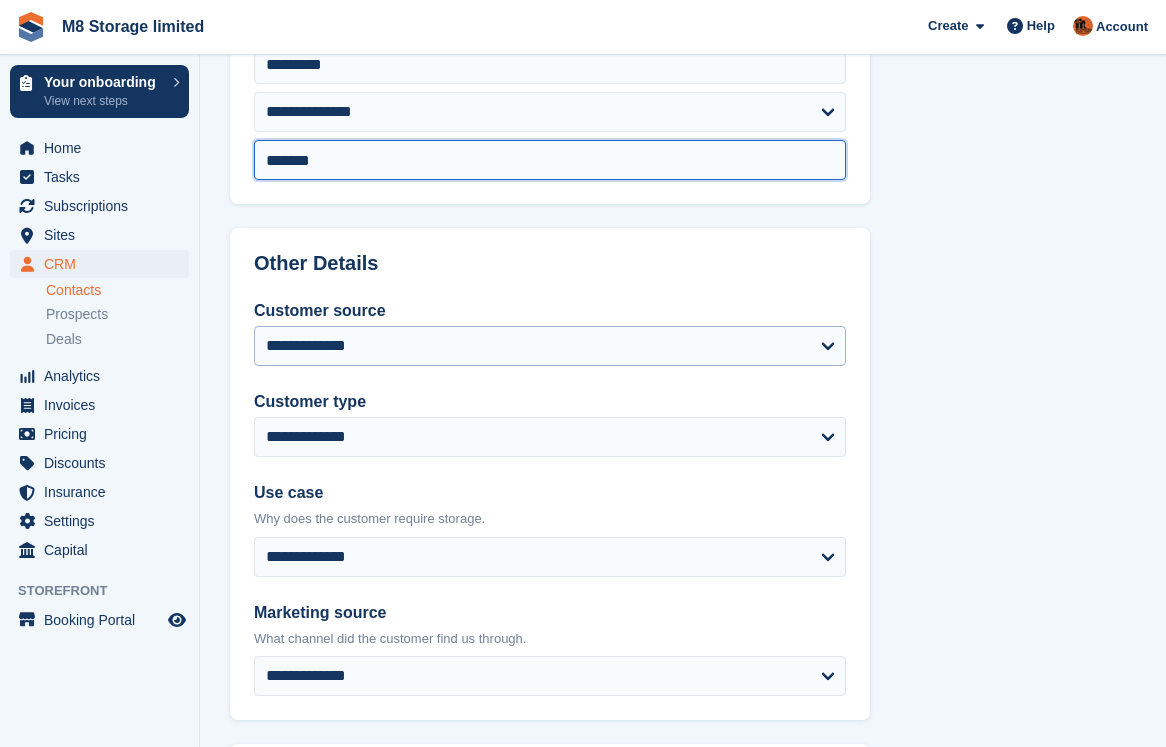 type on "*******" 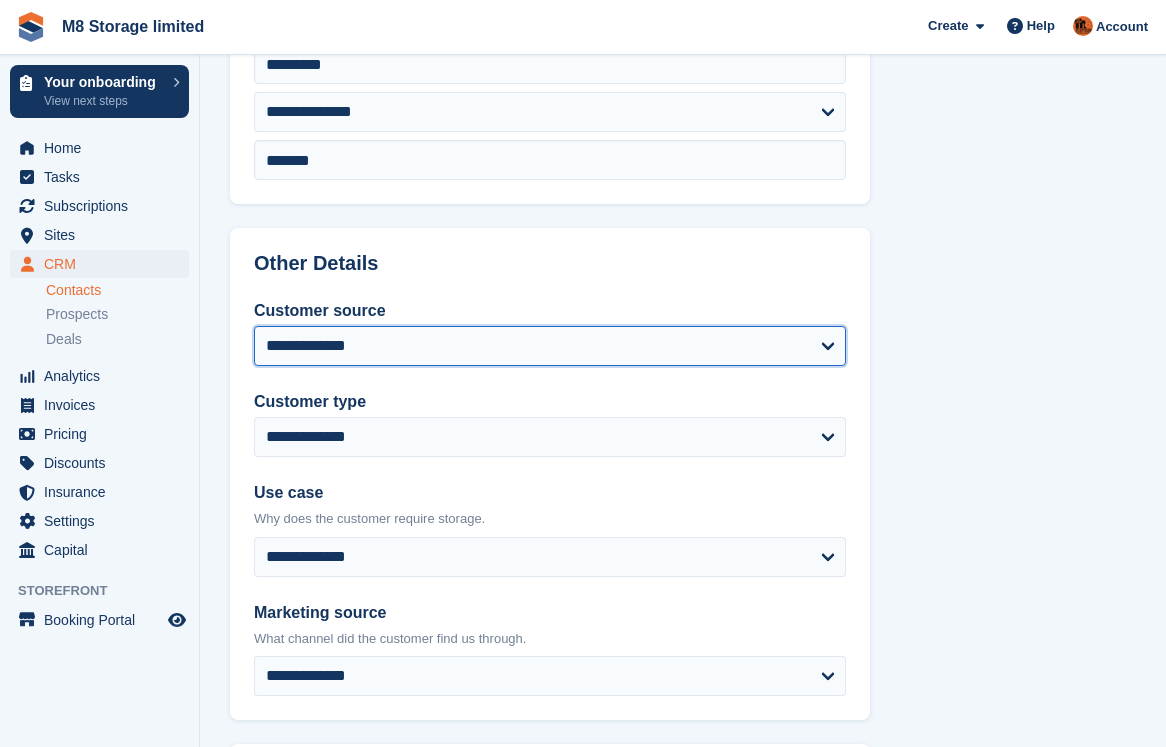 click on "**********" at bounding box center (550, 346) 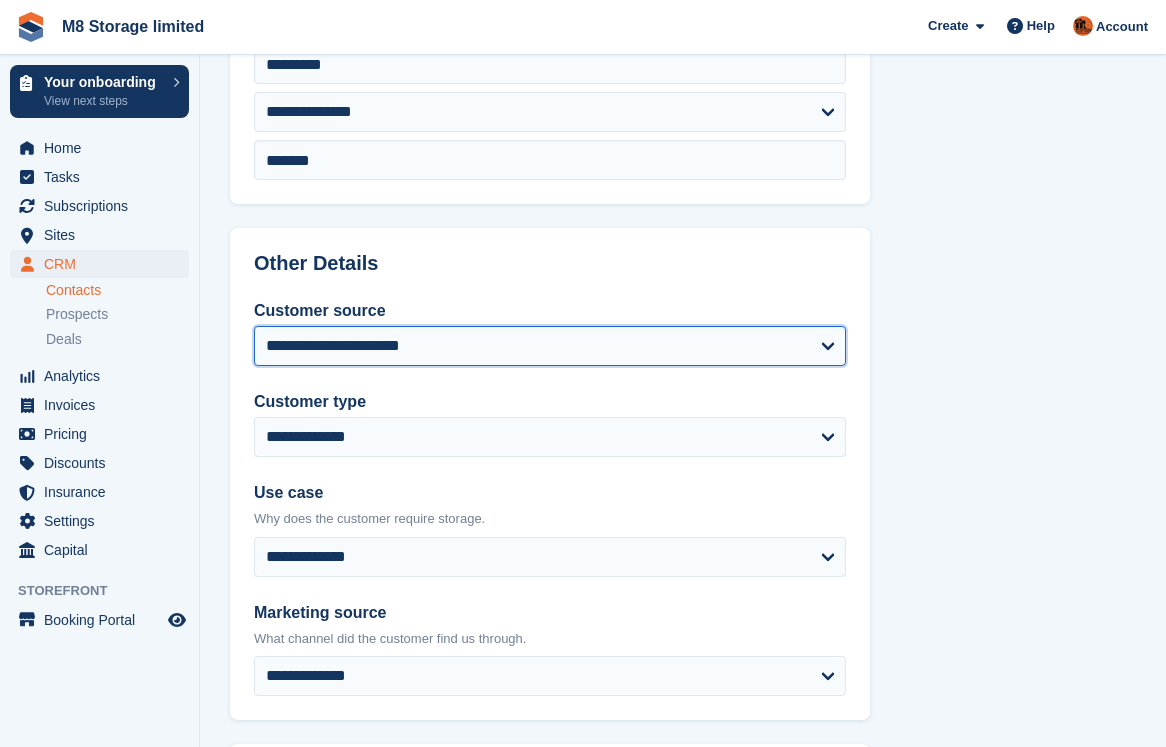 click on "**********" at bounding box center [550, 346] 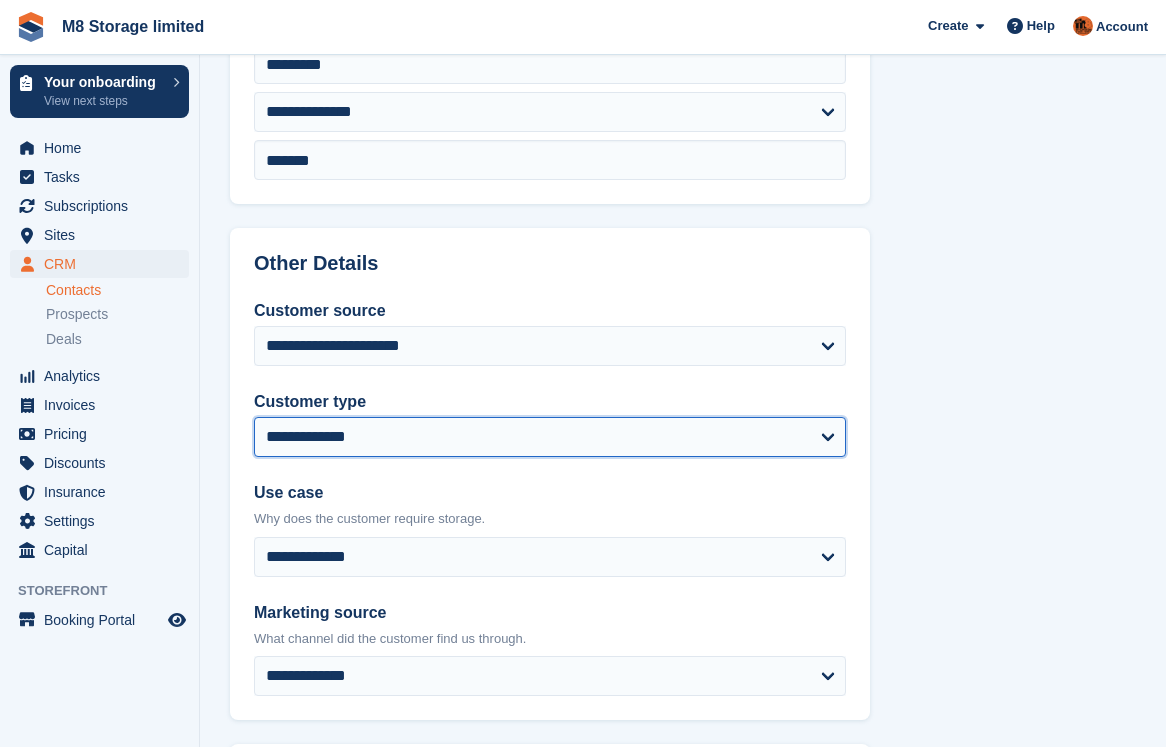 click on "**********" at bounding box center [550, 437] 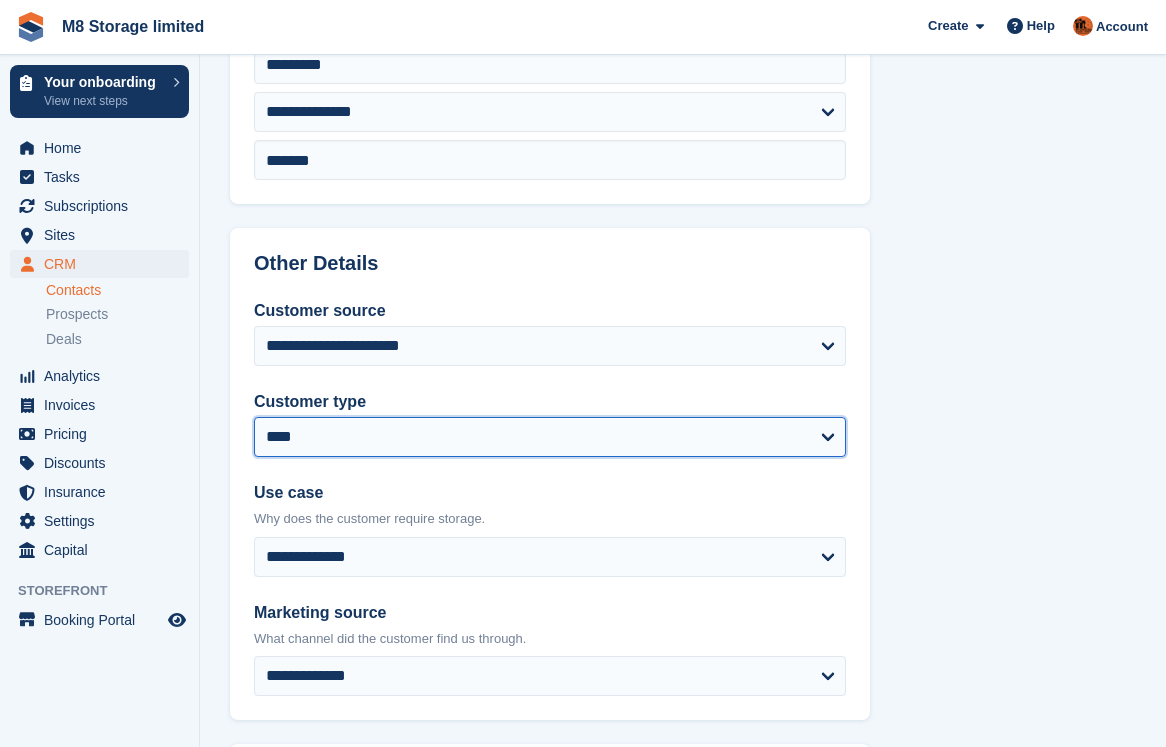 click on "**********" at bounding box center (550, 437) 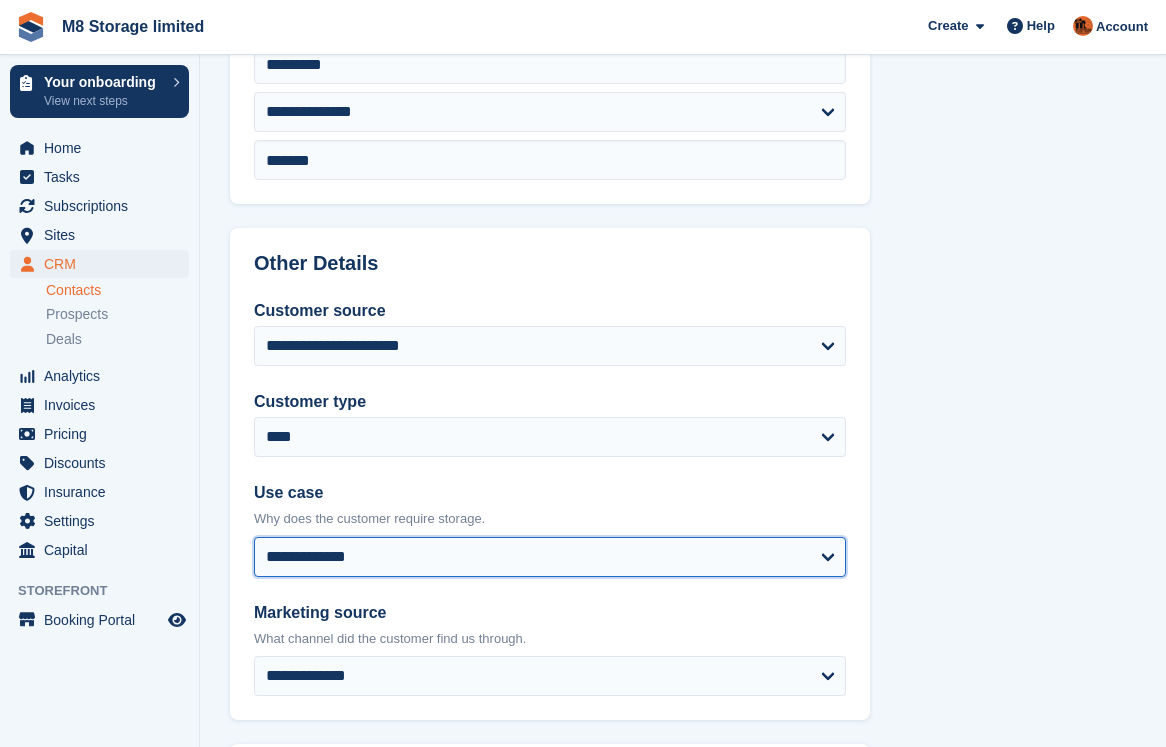 click on "**********" at bounding box center [550, 557] 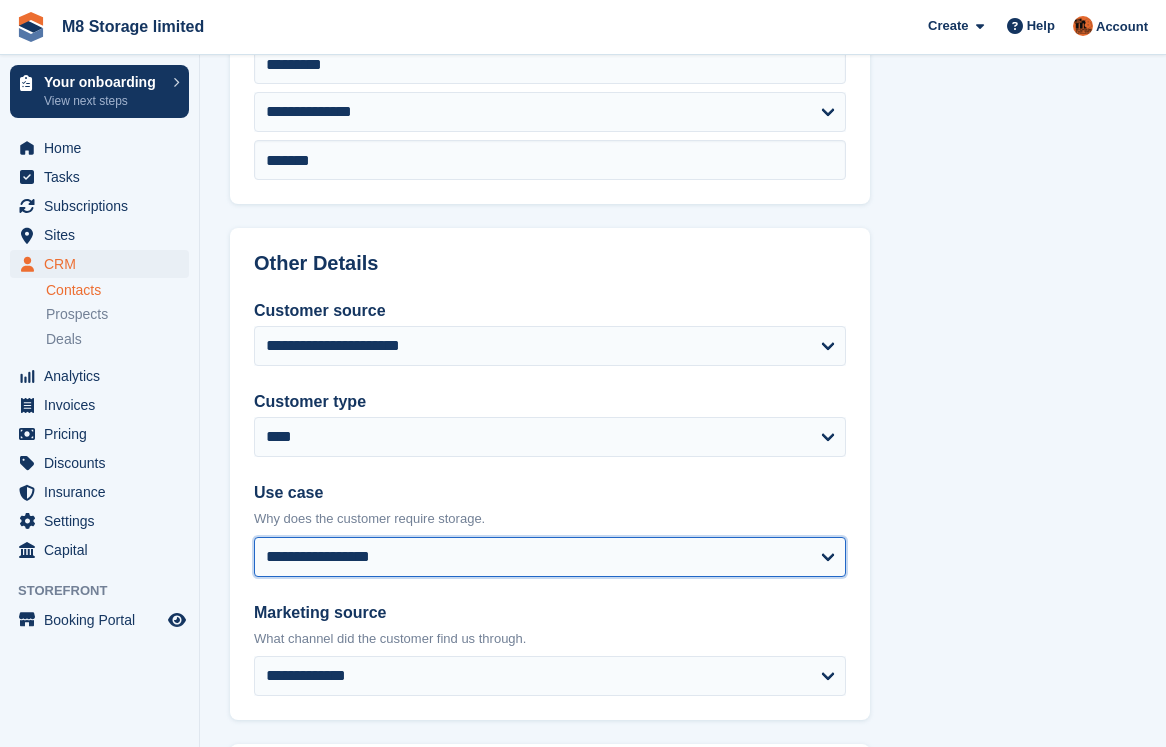 click on "**********" at bounding box center [550, 557] 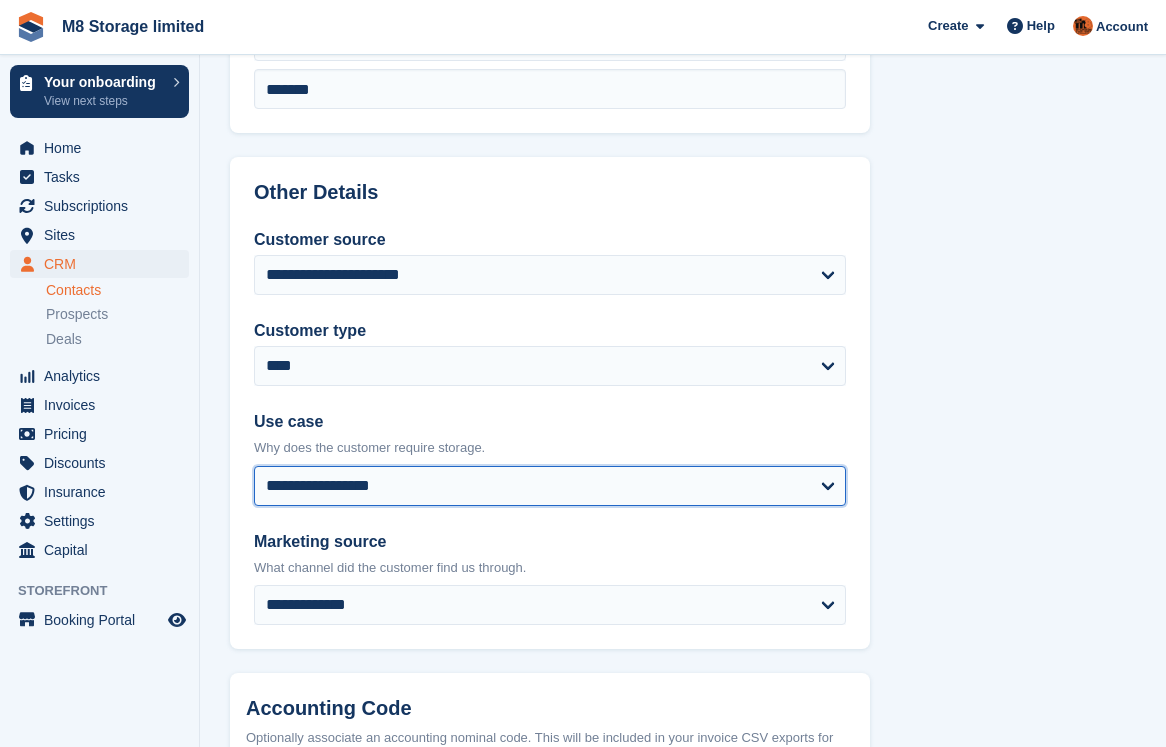scroll, scrollTop: 900, scrollLeft: 0, axis: vertical 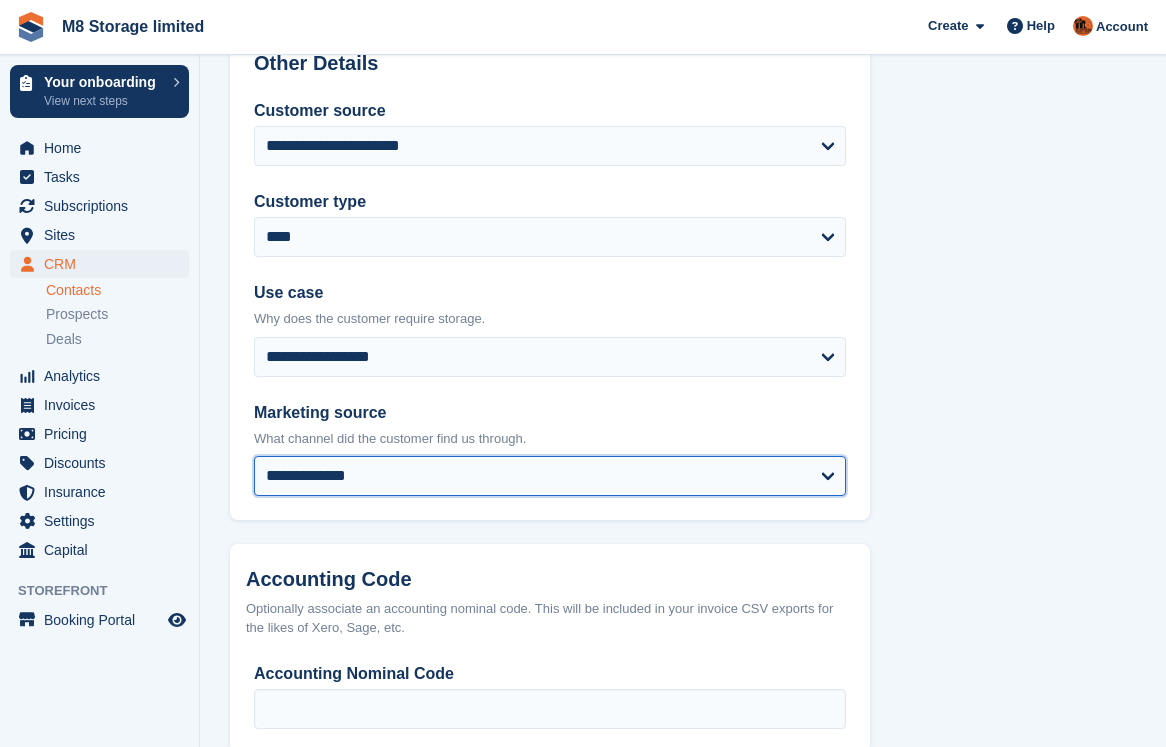 click on "**********" at bounding box center (550, 476) 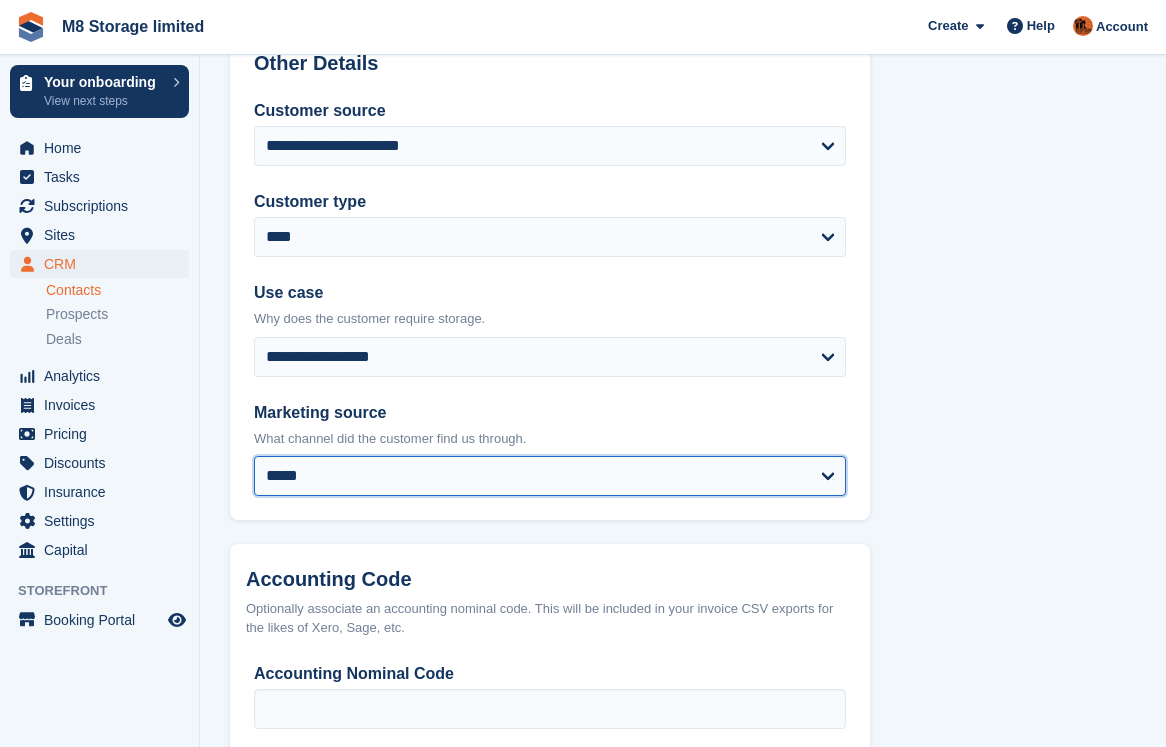 click on "**********" at bounding box center (550, 476) 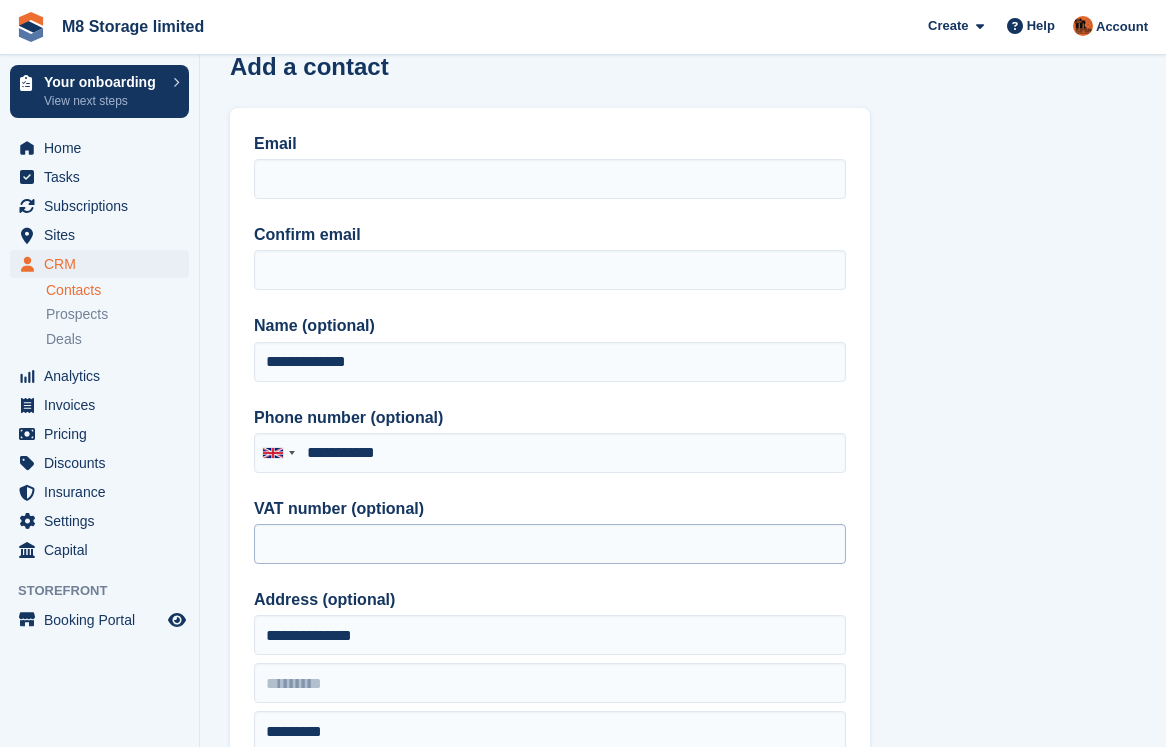 scroll, scrollTop: 0, scrollLeft: 0, axis: both 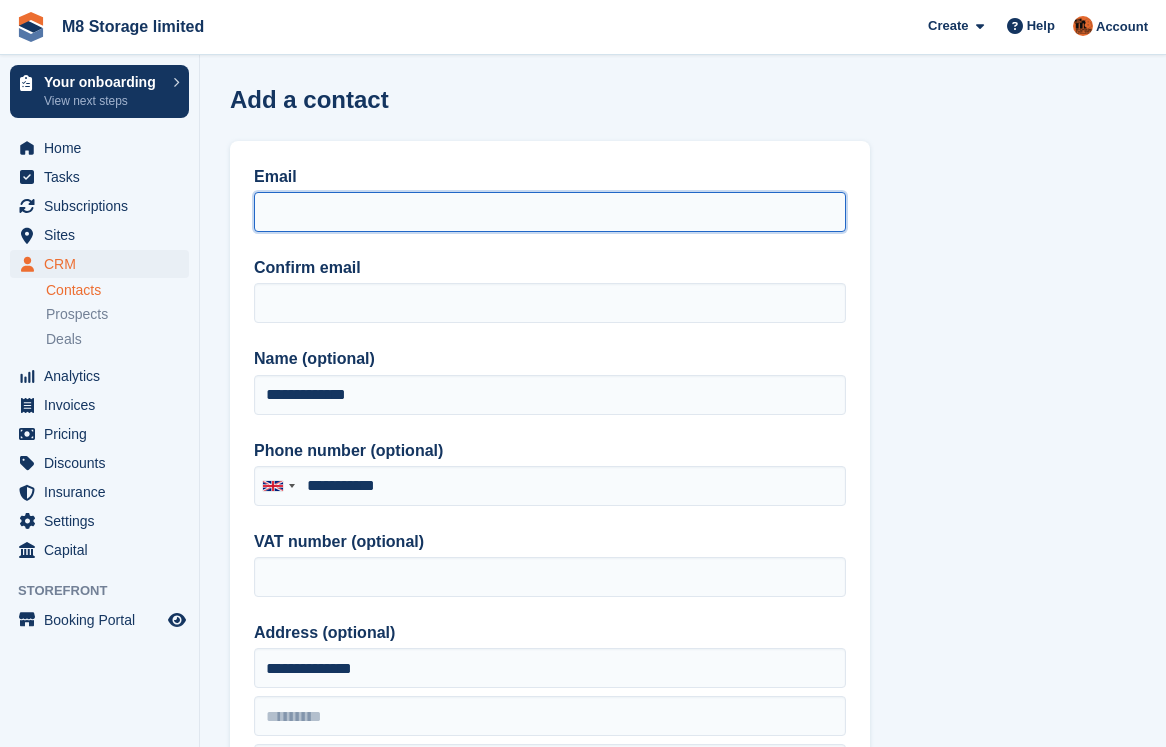 click on "Email" at bounding box center (550, 212) 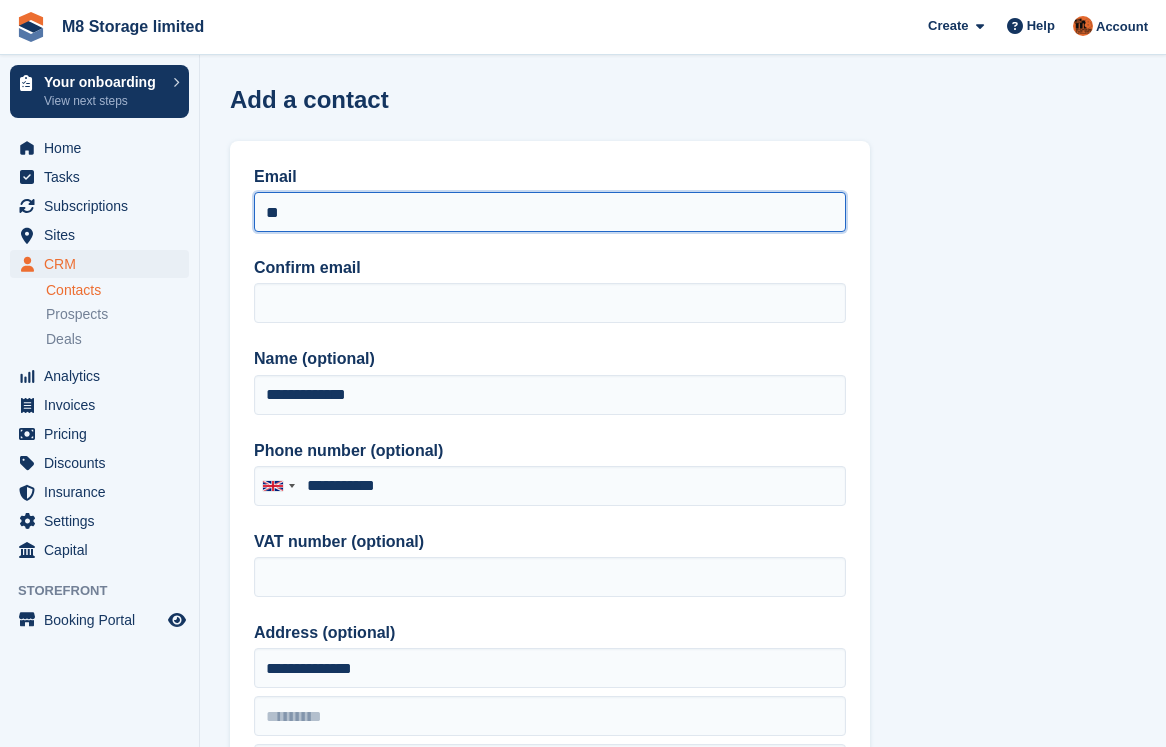 type on "*" 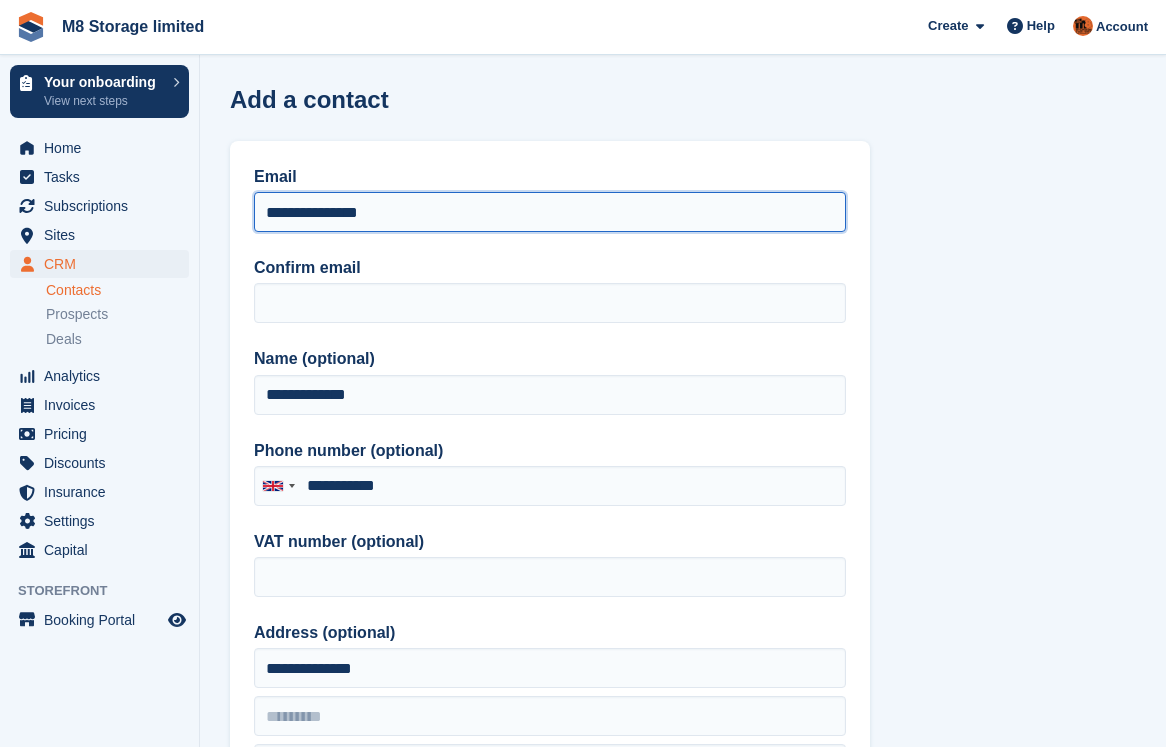 drag, startPoint x: 386, startPoint y: 225, endPoint x: 264, endPoint y: 221, distance: 122.06556 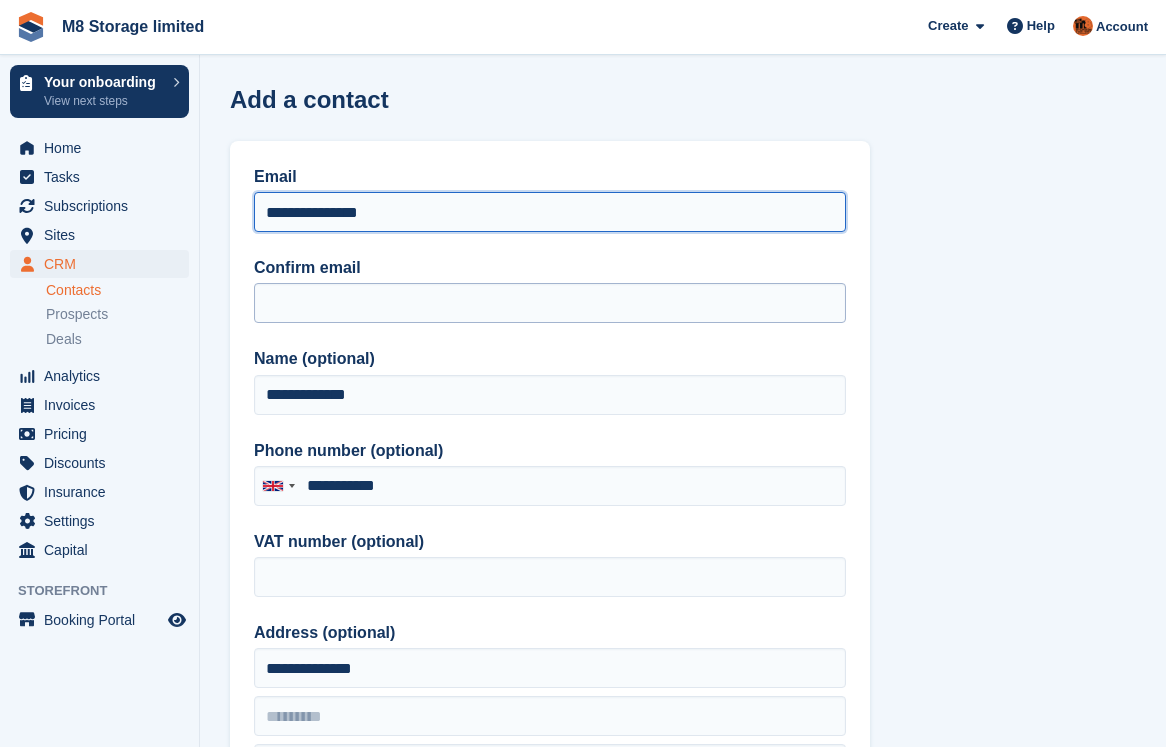 type on "**********" 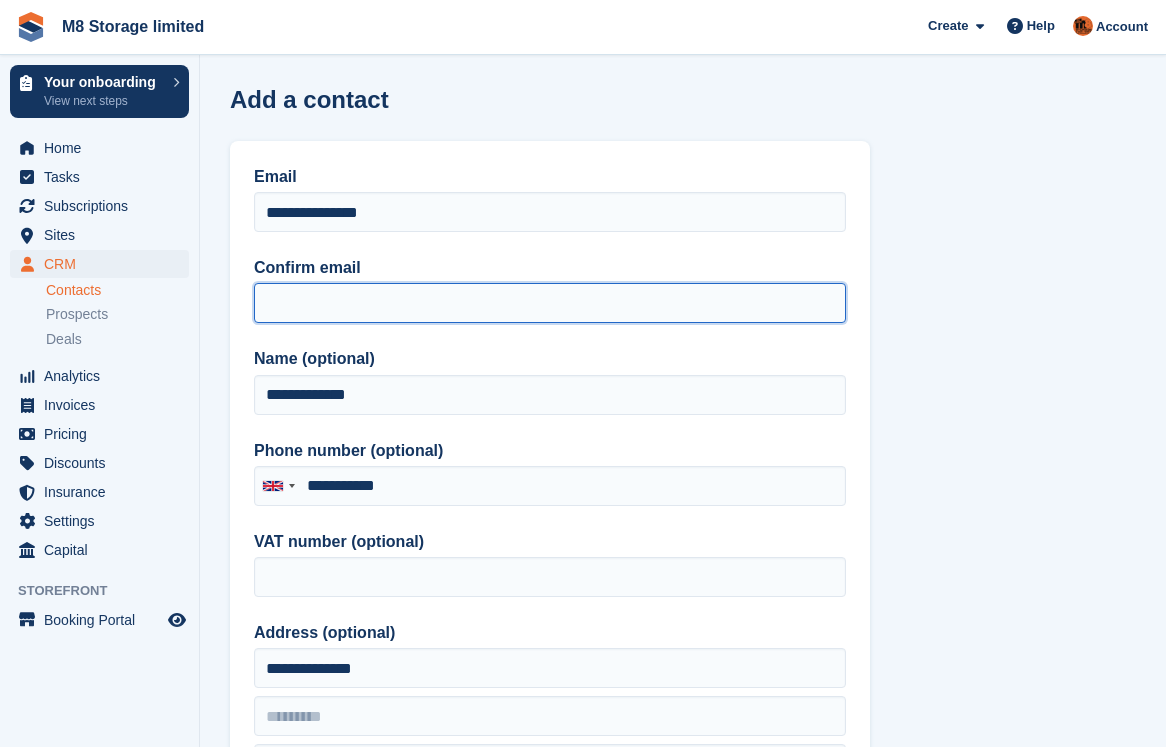 paste on "**********" 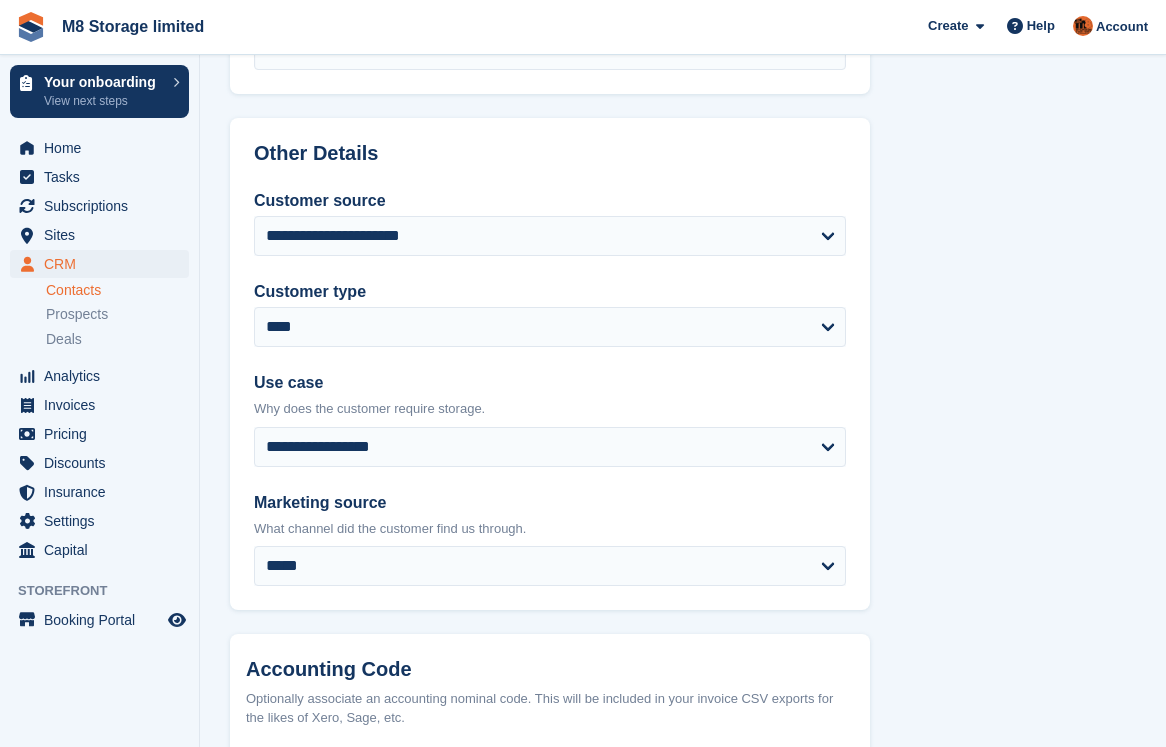 scroll, scrollTop: 1016, scrollLeft: 0, axis: vertical 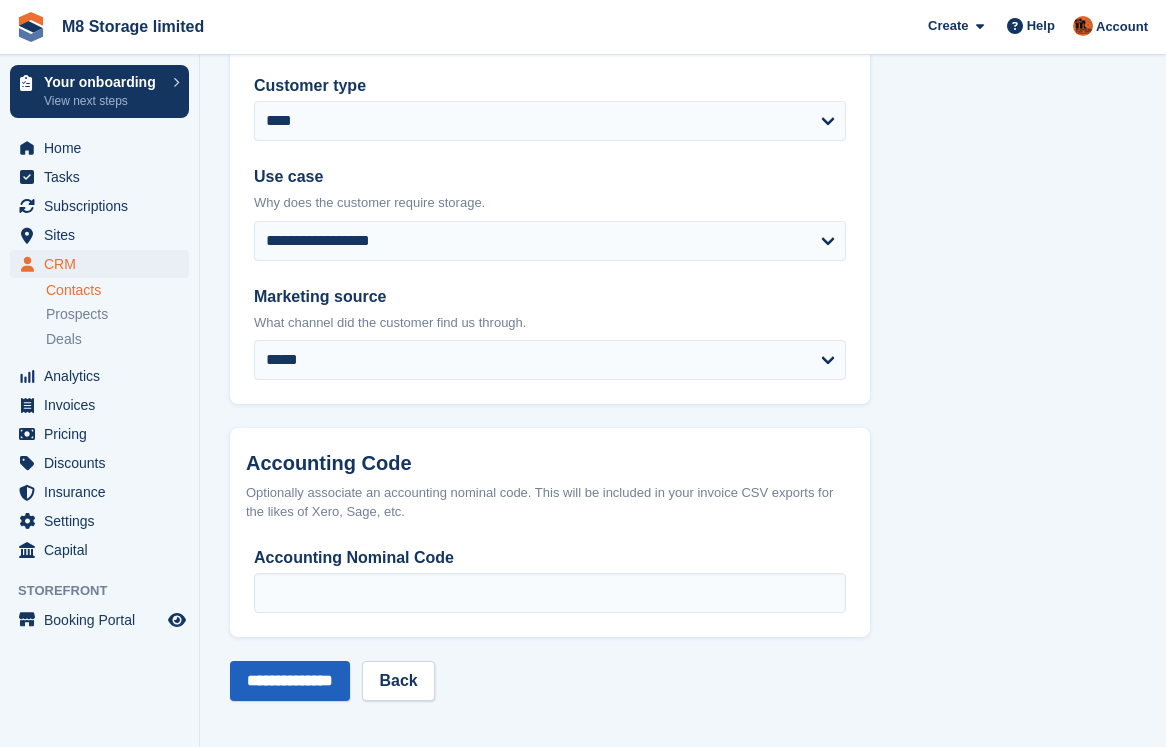 type on "**********" 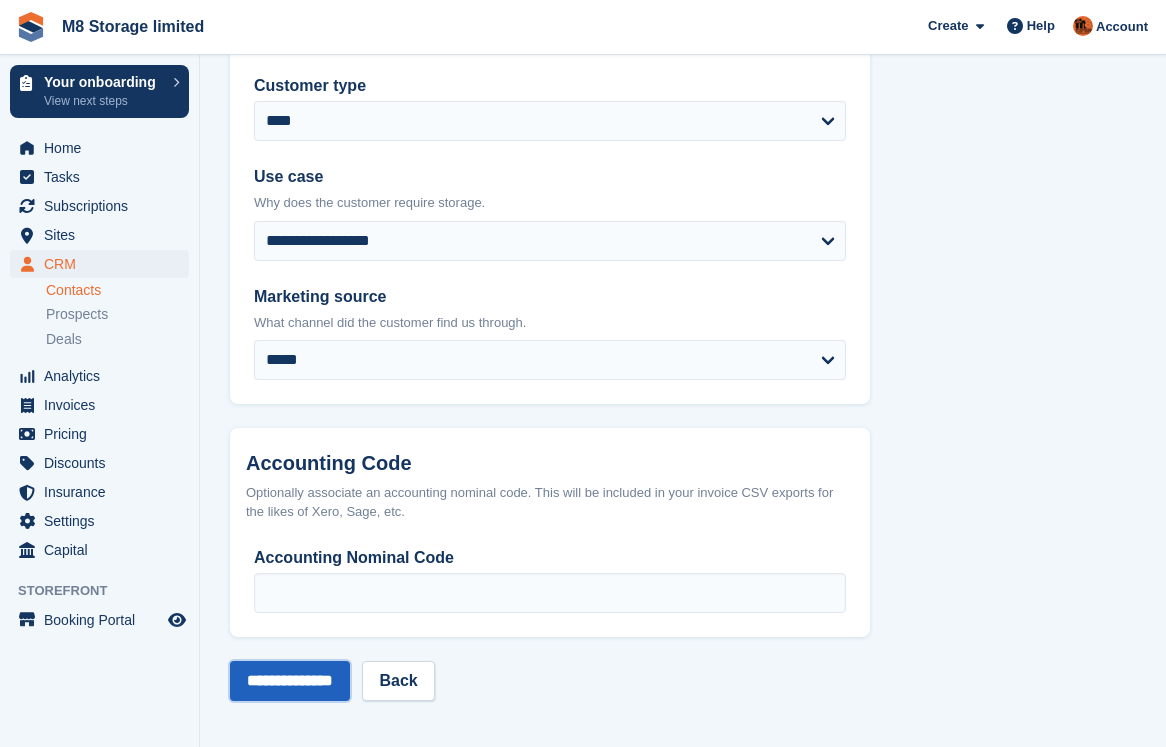 click on "**********" at bounding box center [290, 681] 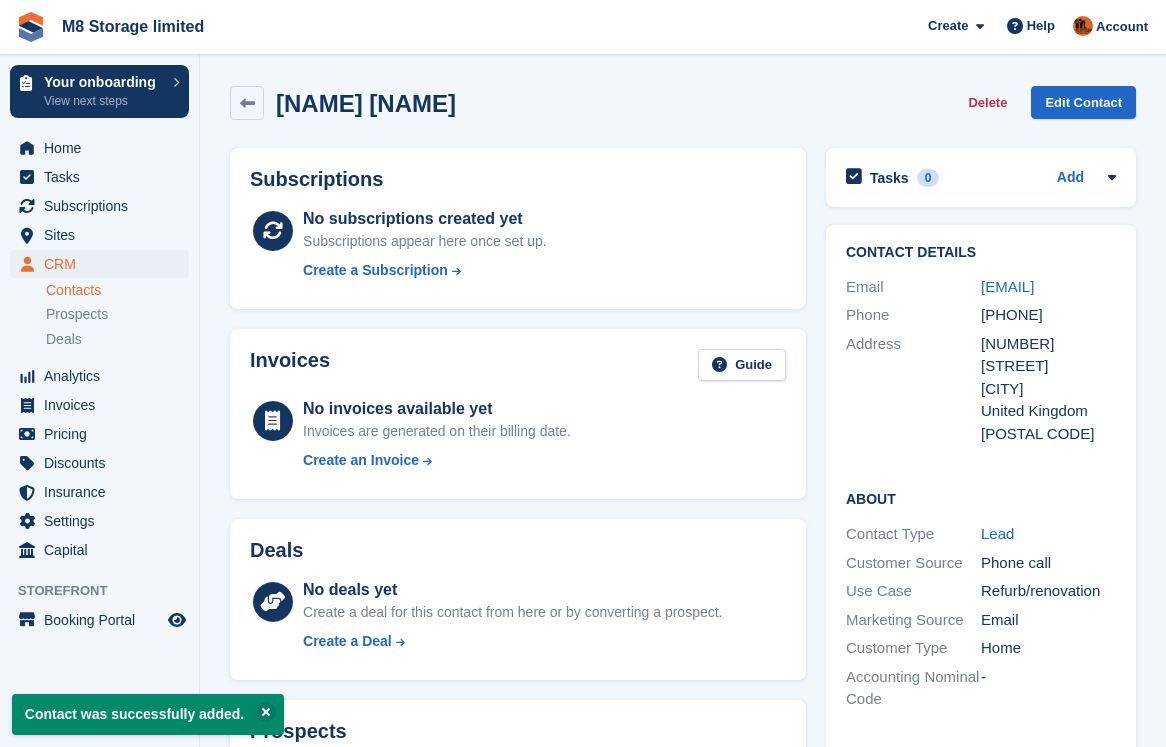 scroll, scrollTop: 0, scrollLeft: 0, axis: both 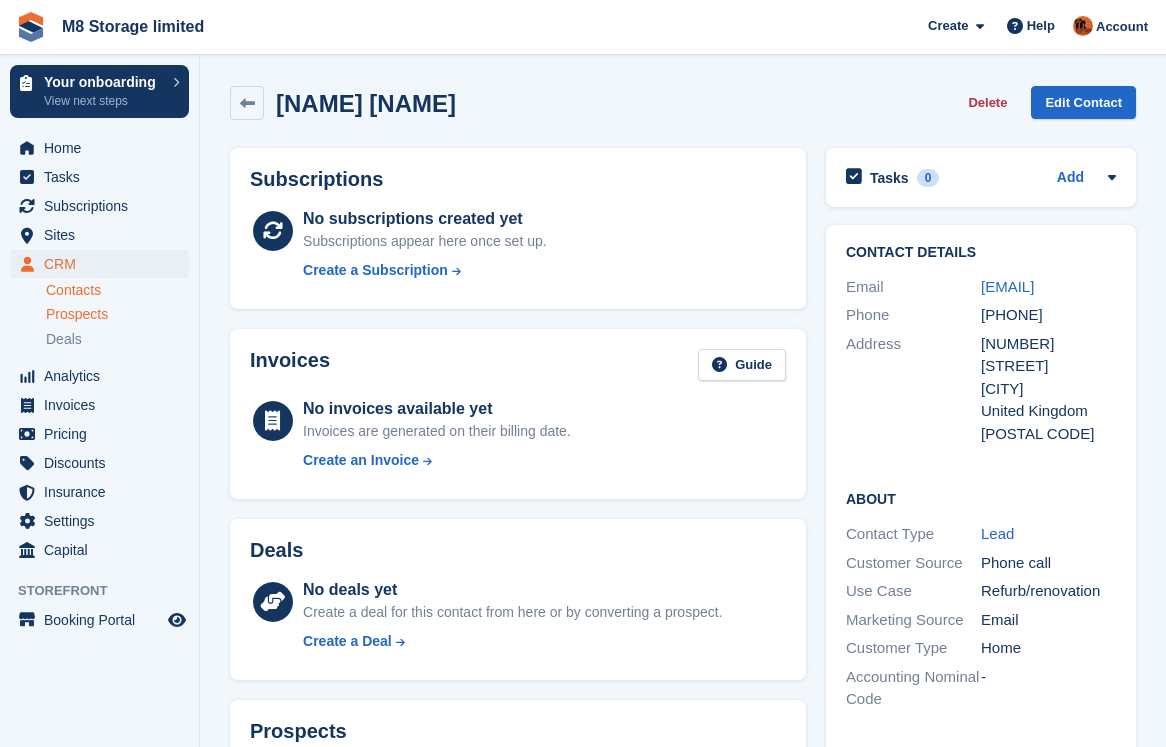 click on "Prospects" at bounding box center [77, 314] 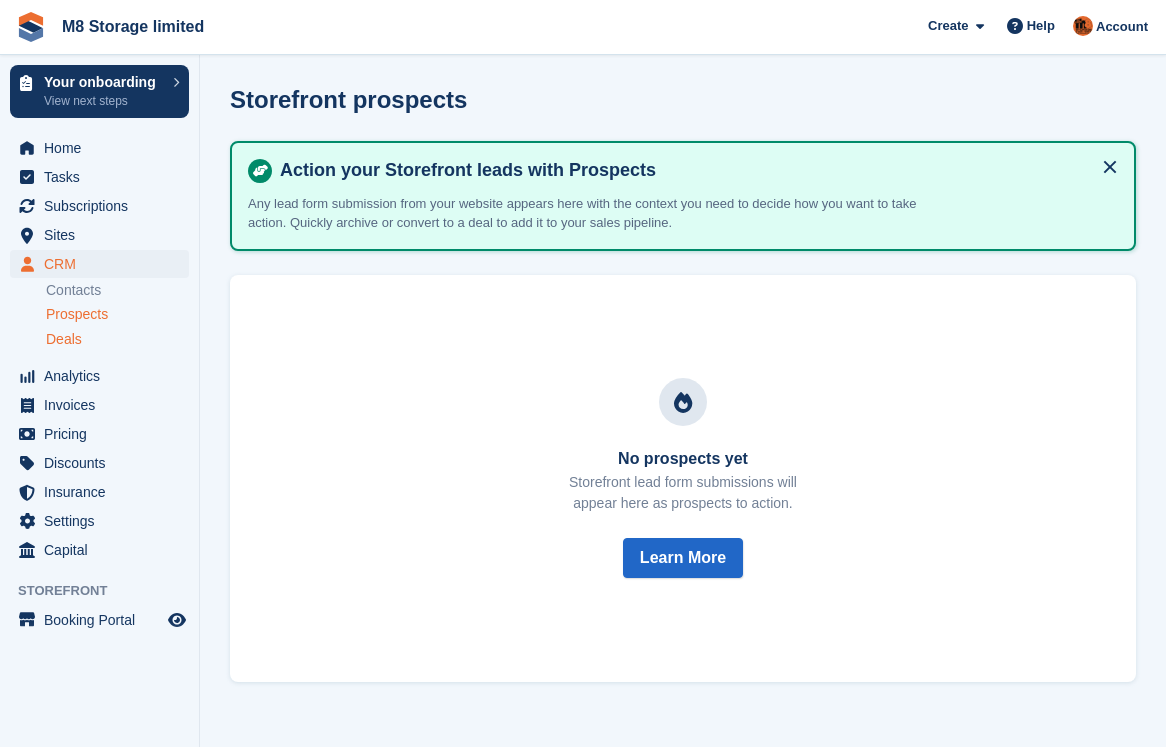 click on "Deals" at bounding box center [64, 339] 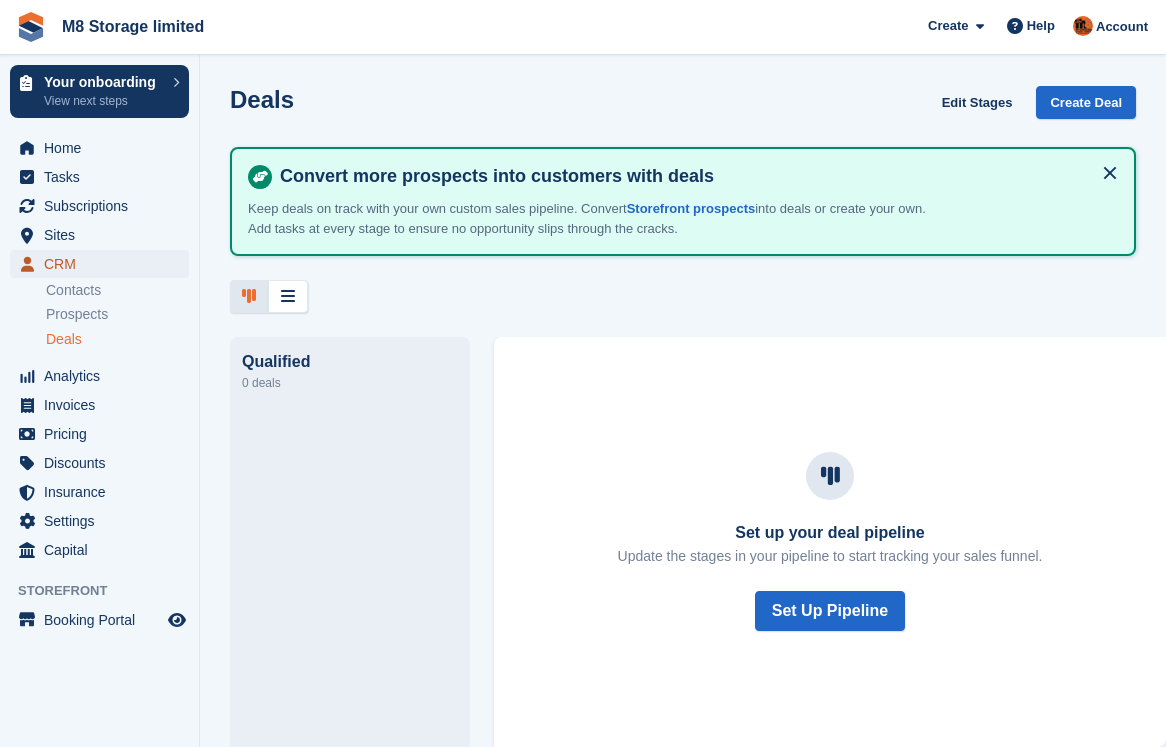 click on "CRM" at bounding box center [104, 264] 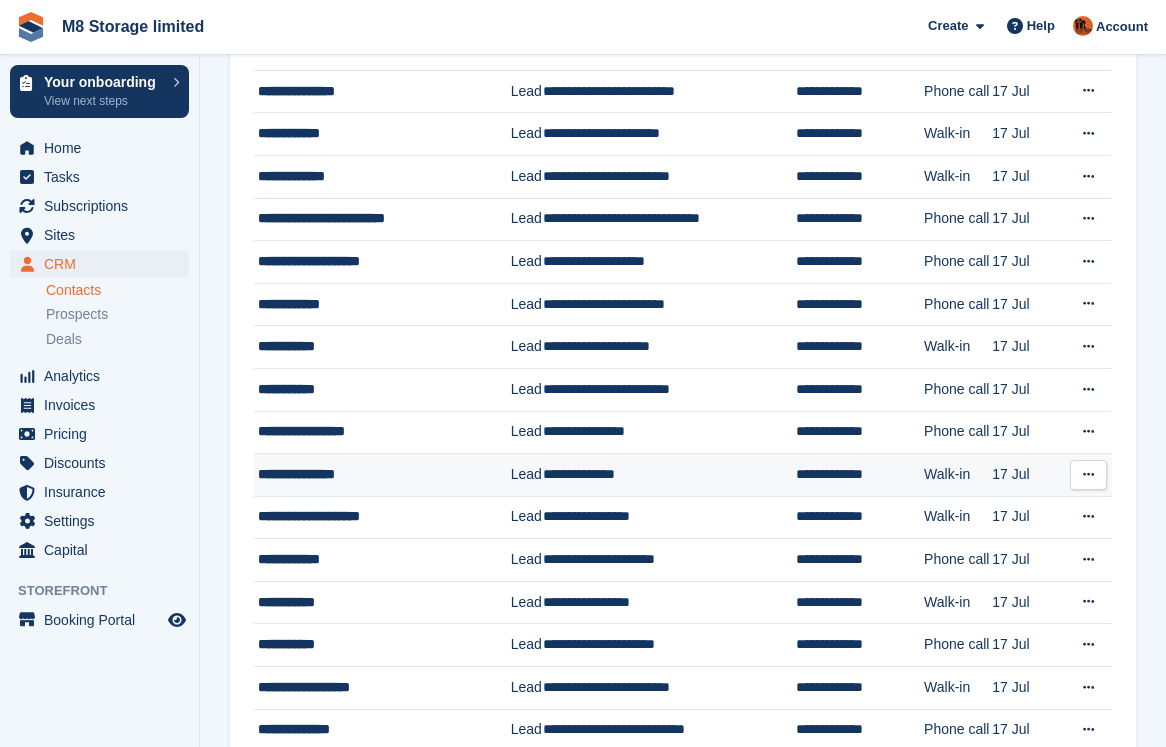 scroll, scrollTop: 0, scrollLeft: 0, axis: both 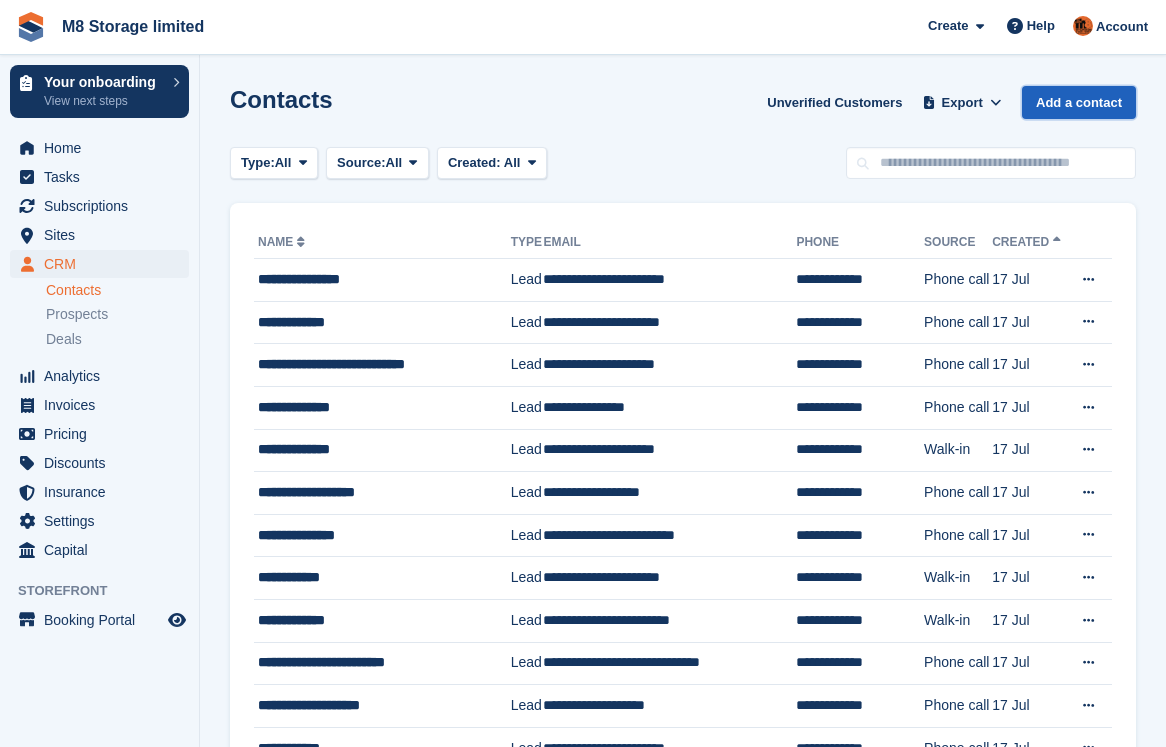 click on "Add a contact" at bounding box center [1079, 102] 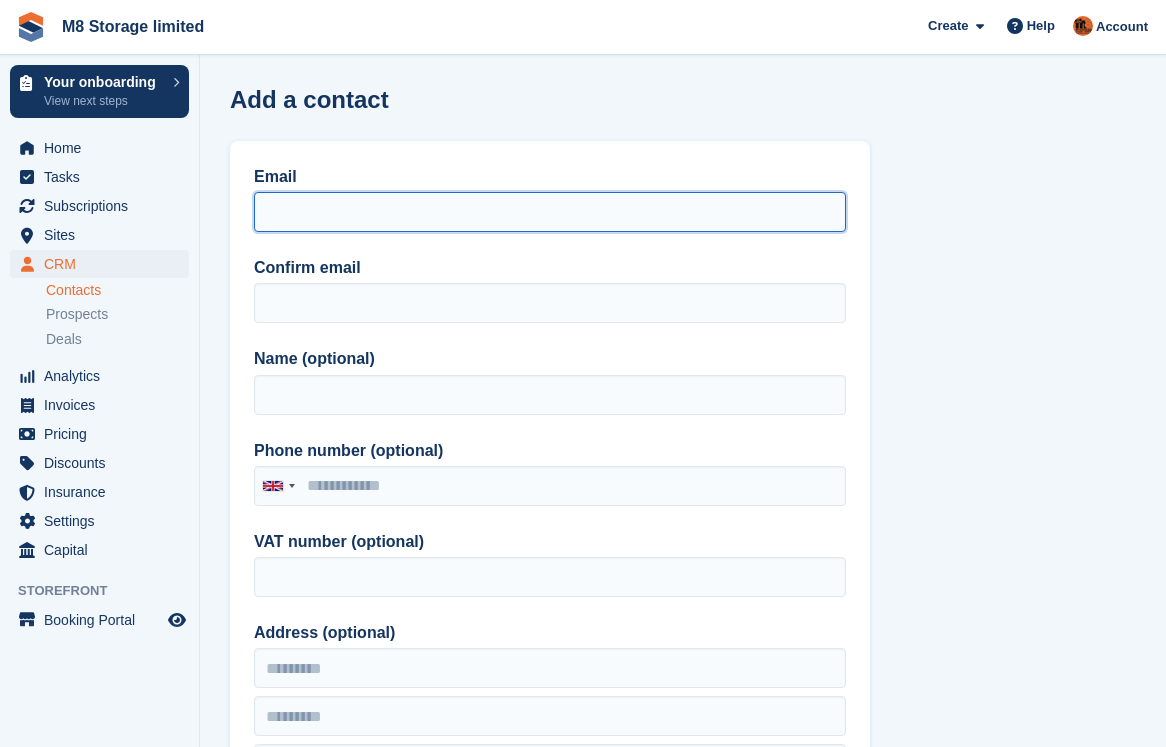 click on "Email" at bounding box center (550, 212) 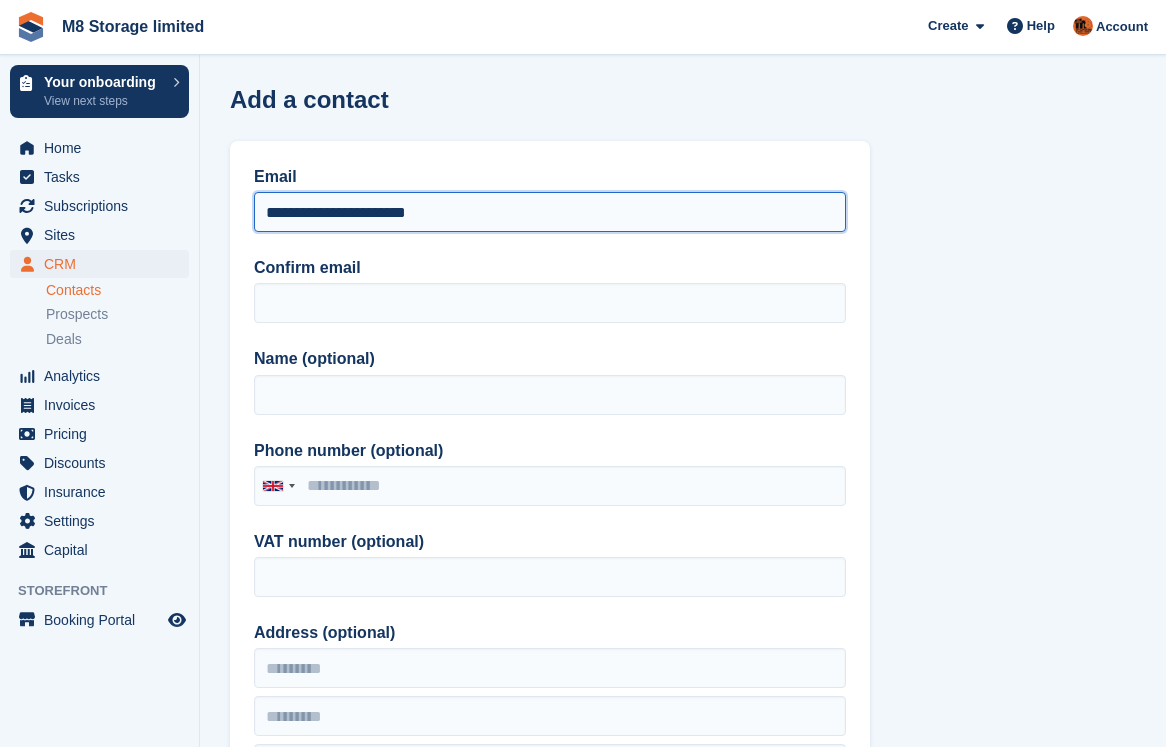 type on "**********" 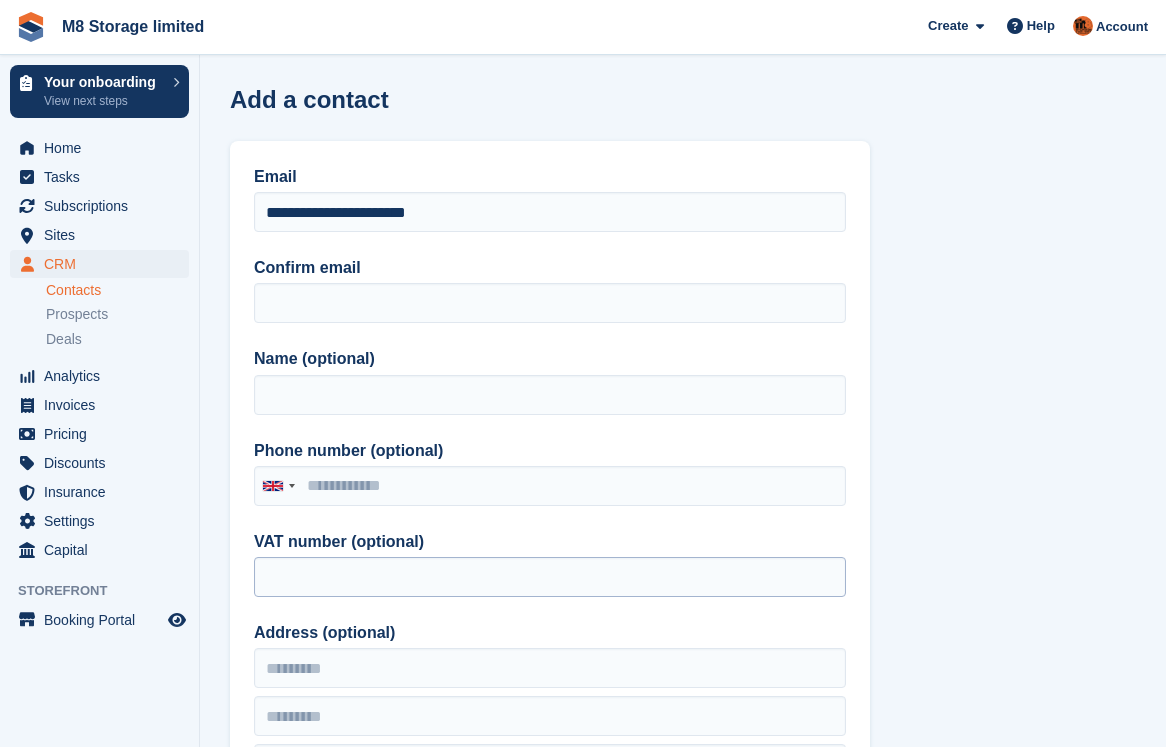 drag, startPoint x: 825, startPoint y: 604, endPoint x: 816, endPoint y: 592, distance: 15 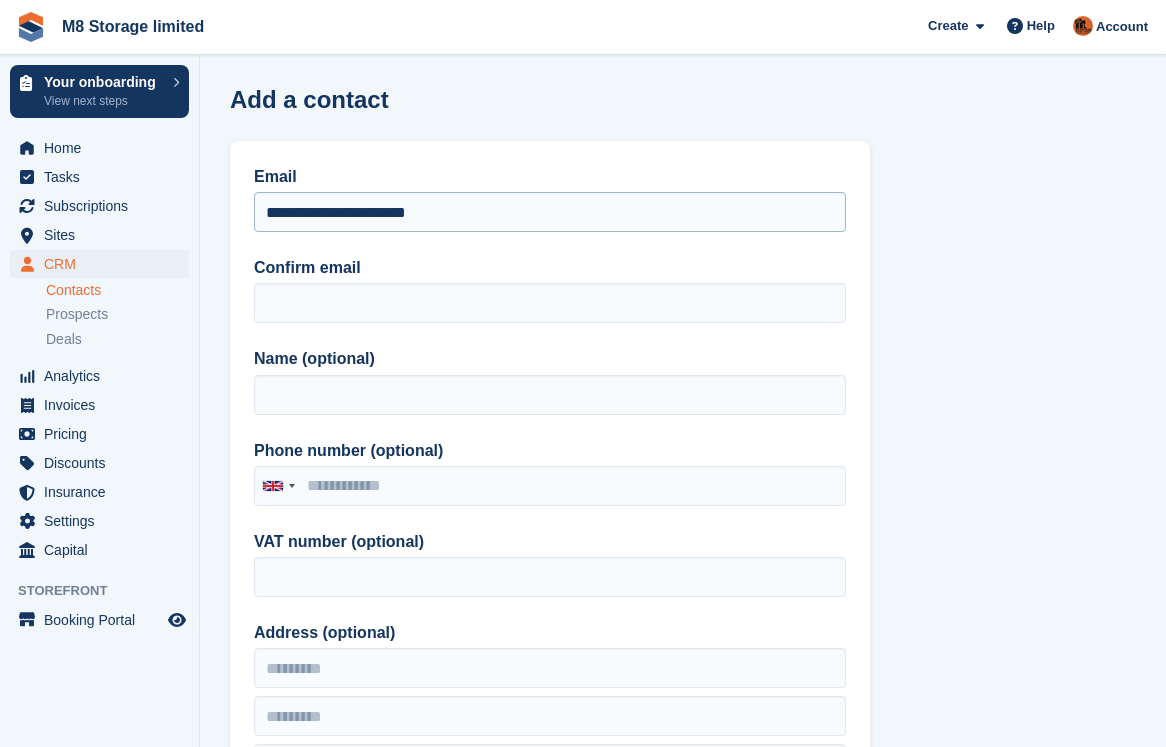 drag, startPoint x: 399, startPoint y: 277, endPoint x: 469, endPoint y: 231, distance: 83.761566 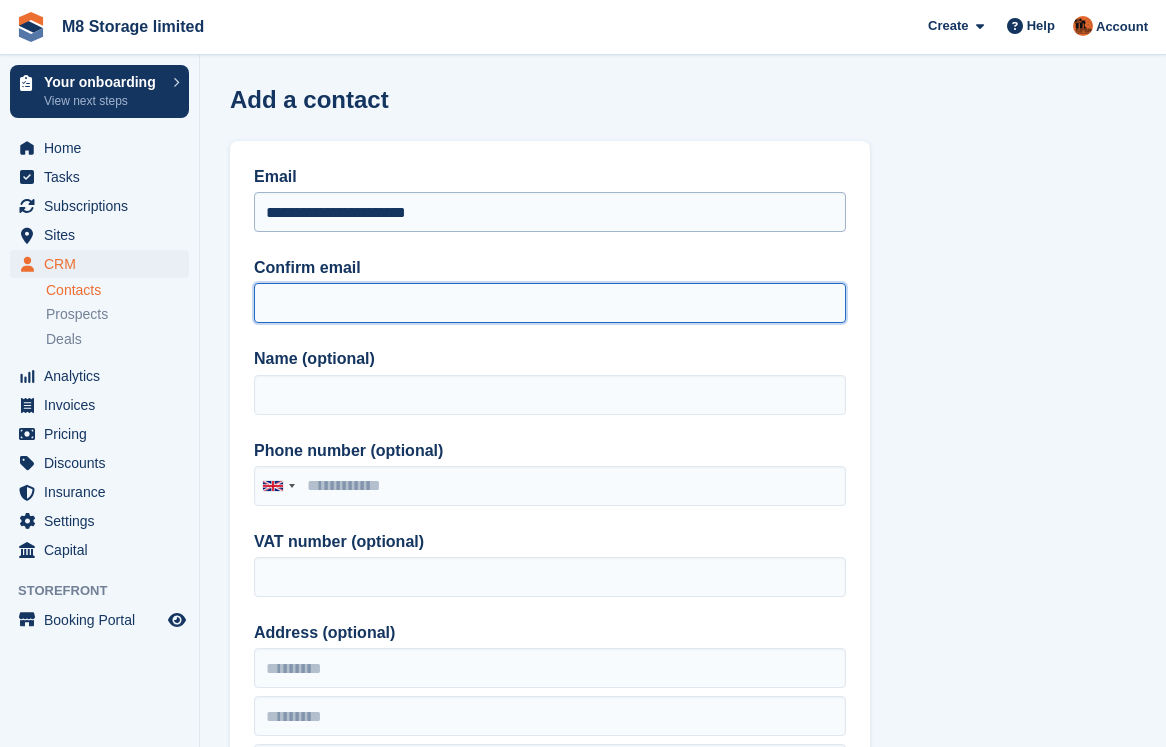 click on "Confirm email" at bounding box center (550, 303) 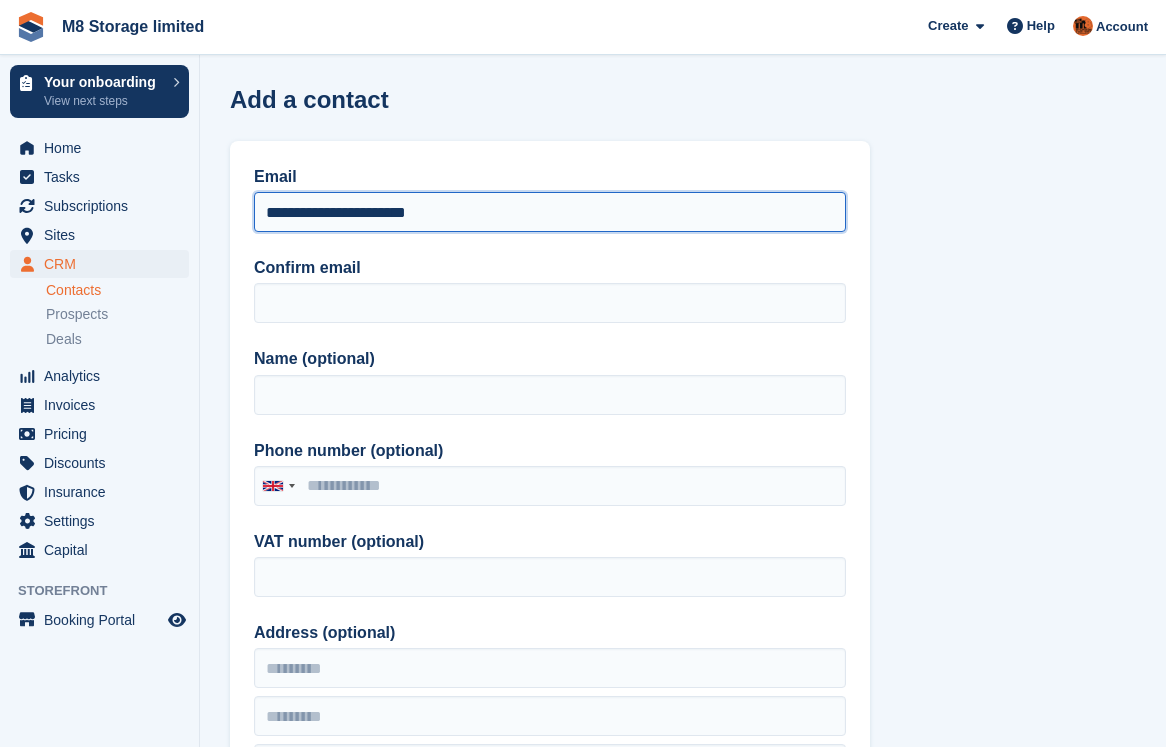drag, startPoint x: 486, startPoint y: 207, endPoint x: 251, endPoint y: 219, distance: 235.30618 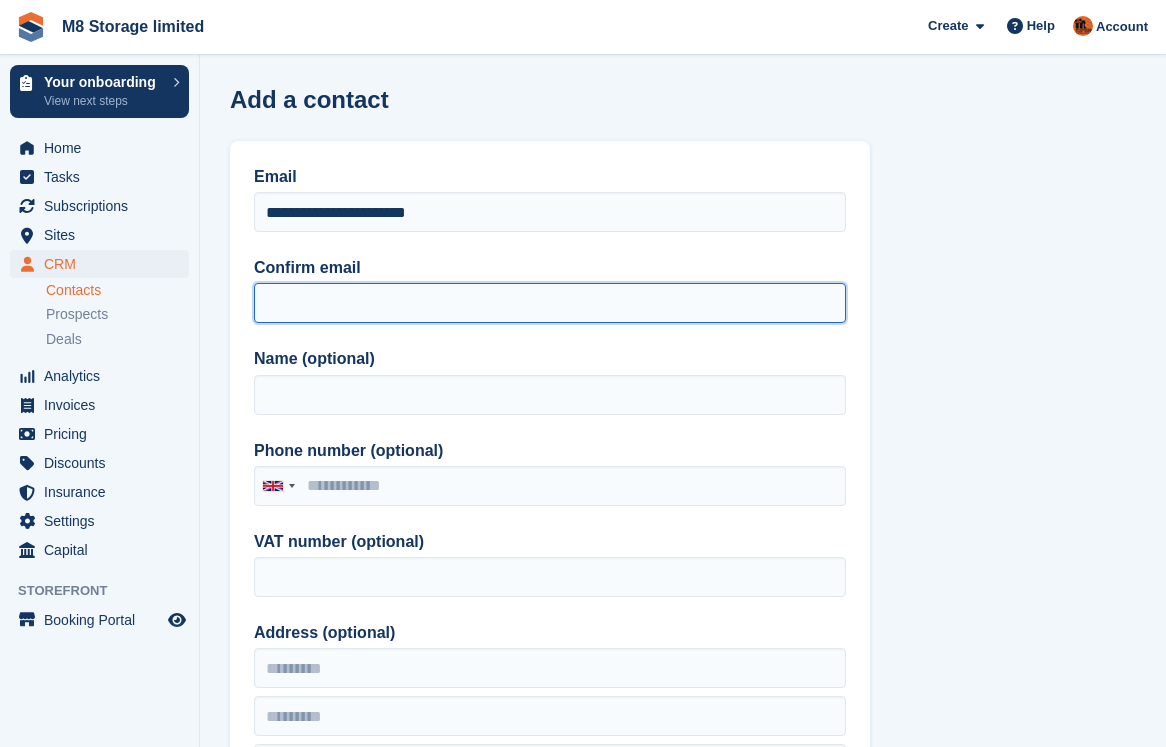 paste on "**********" 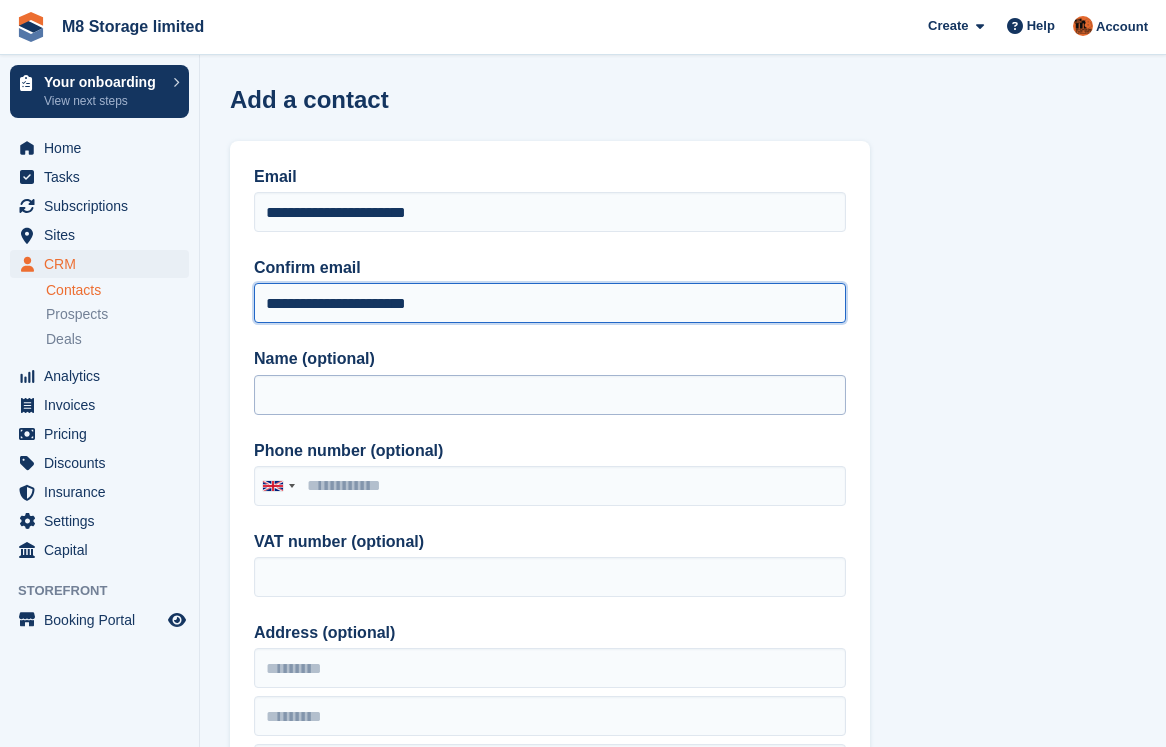 type on "**********" 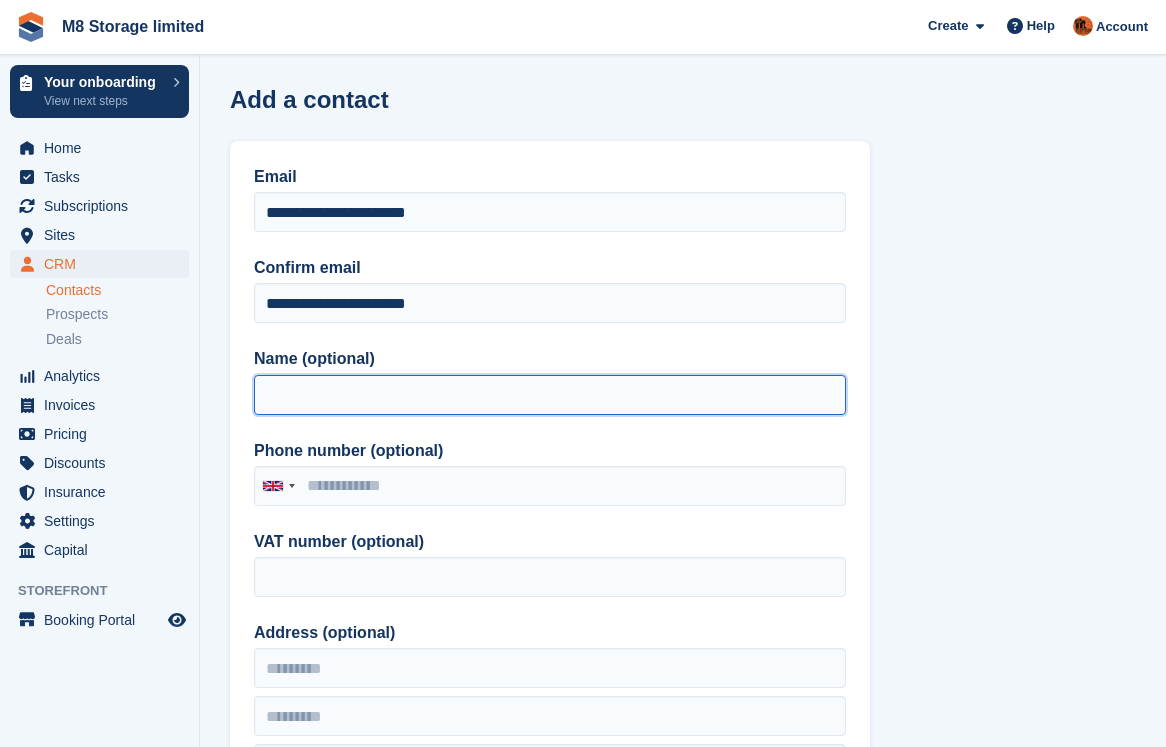click on "Name (optional)" at bounding box center (550, 395) 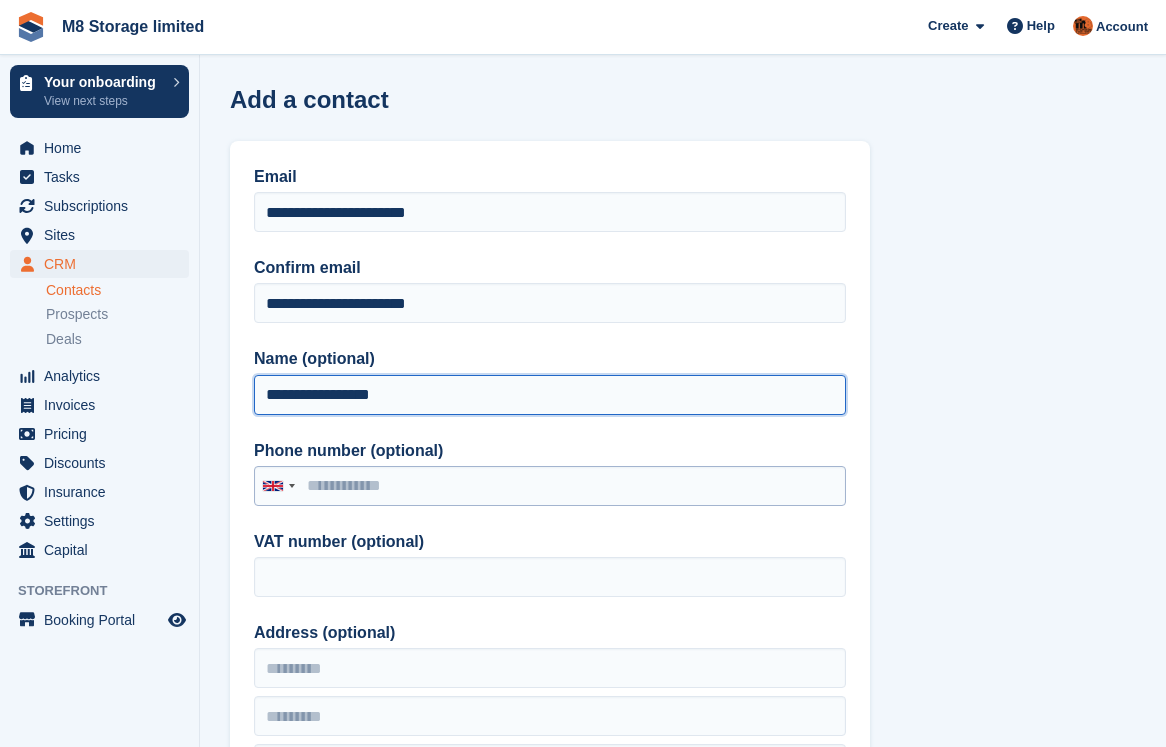 type on "**********" 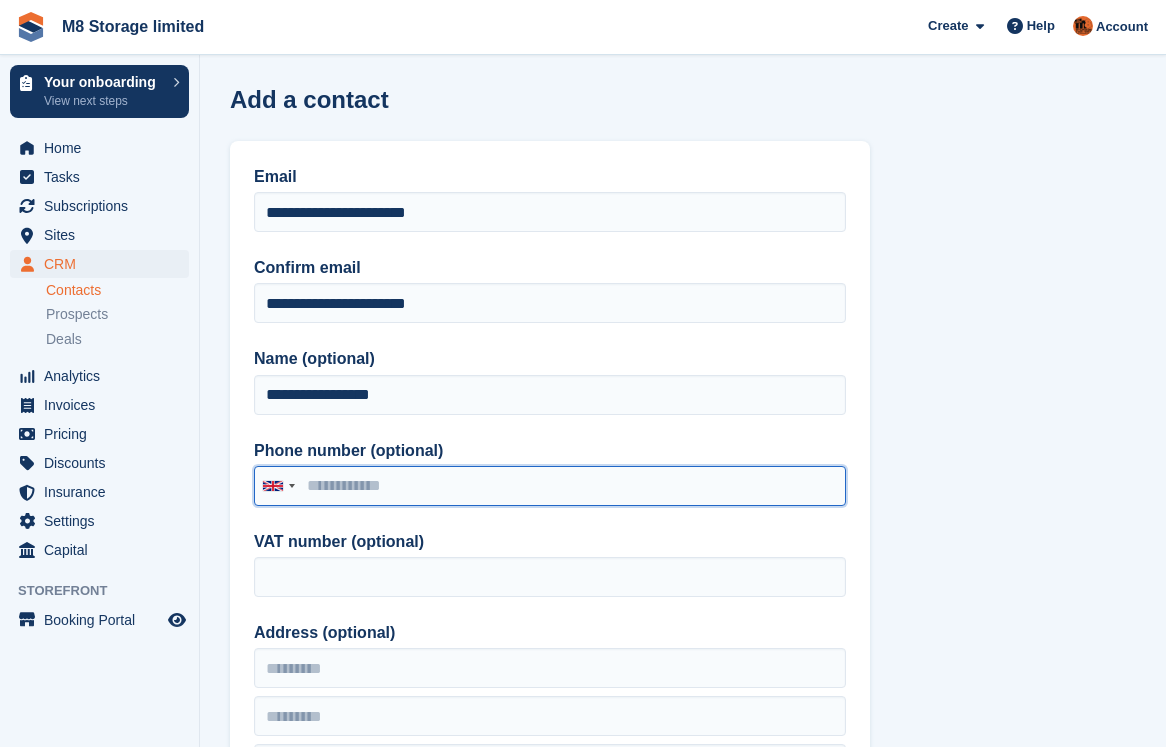 click on "Phone number (optional)" at bounding box center [550, 486] 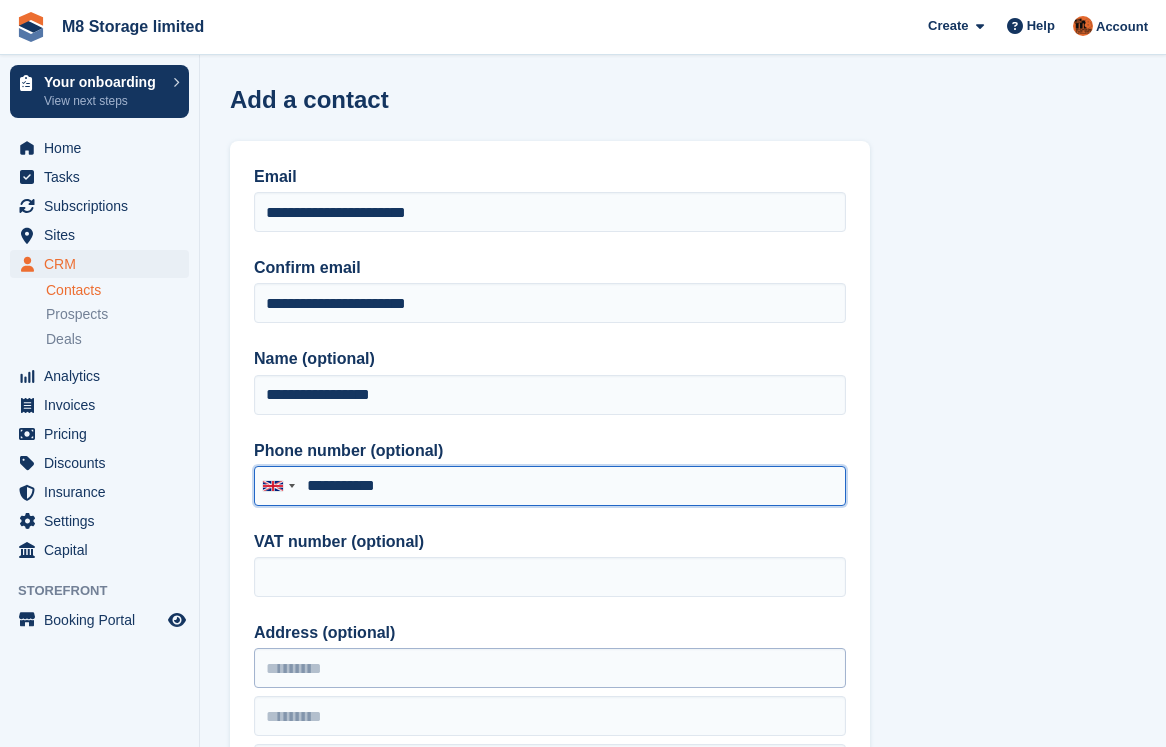 type on "**********" 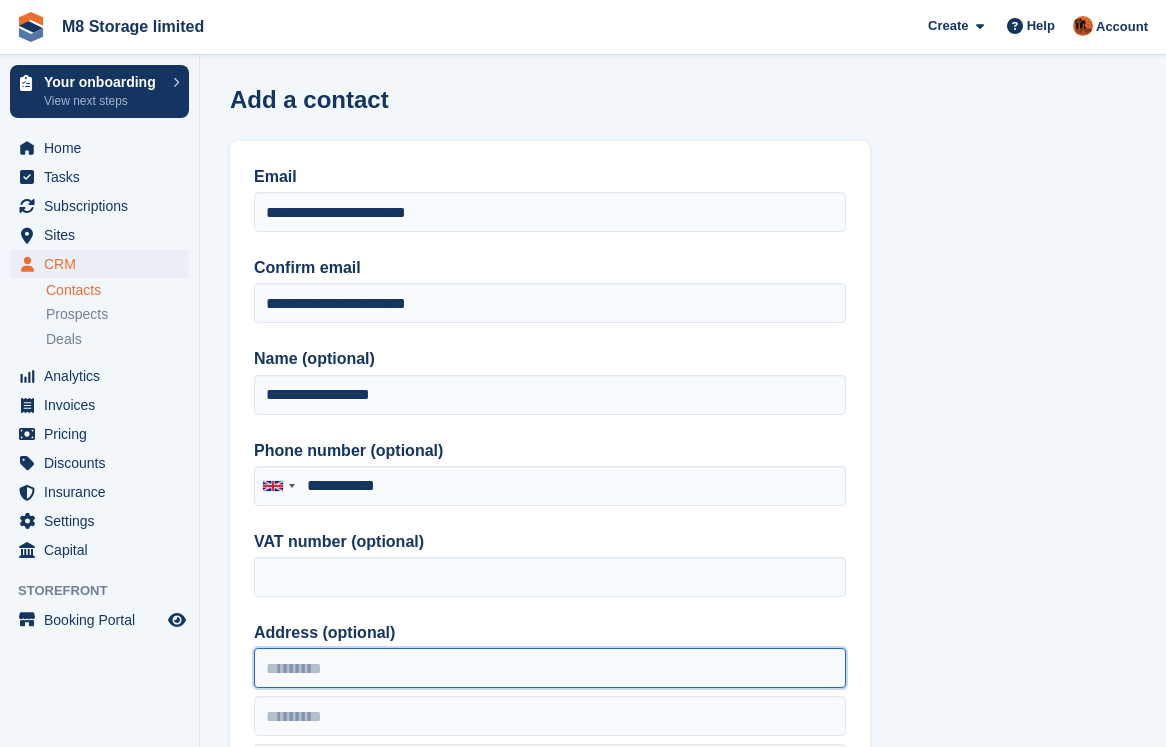 click on "Address (optional)" at bounding box center (550, 668) 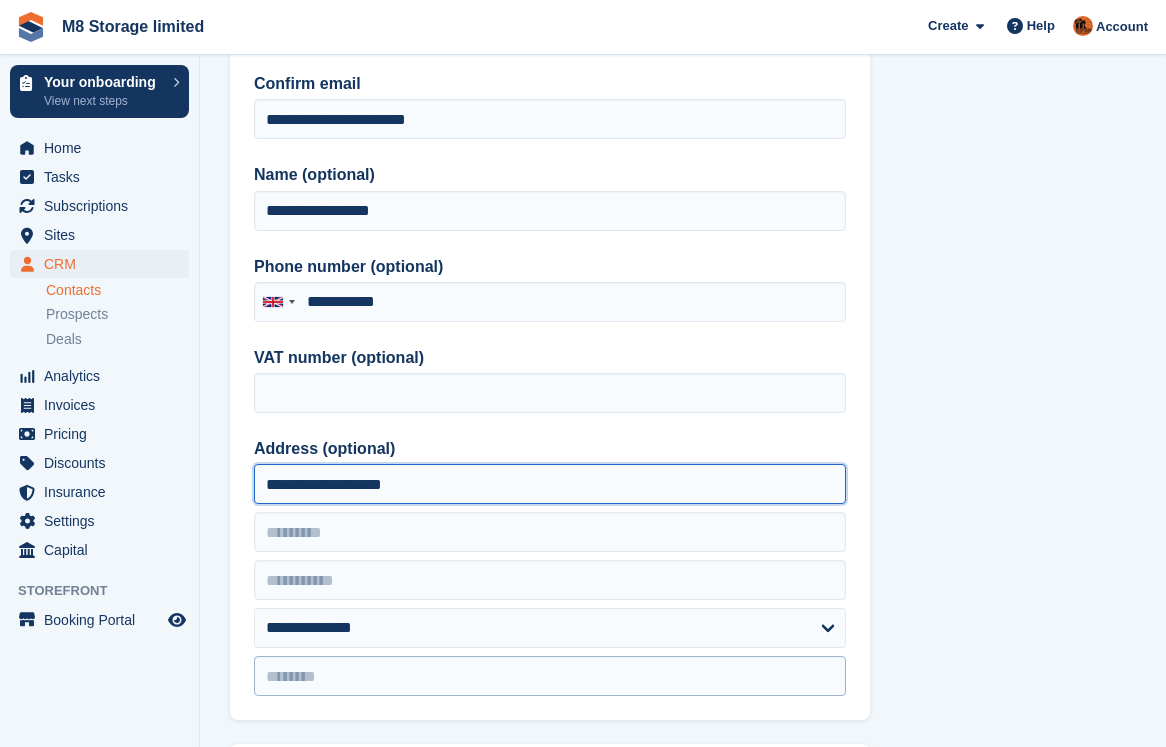 scroll, scrollTop: 200, scrollLeft: 0, axis: vertical 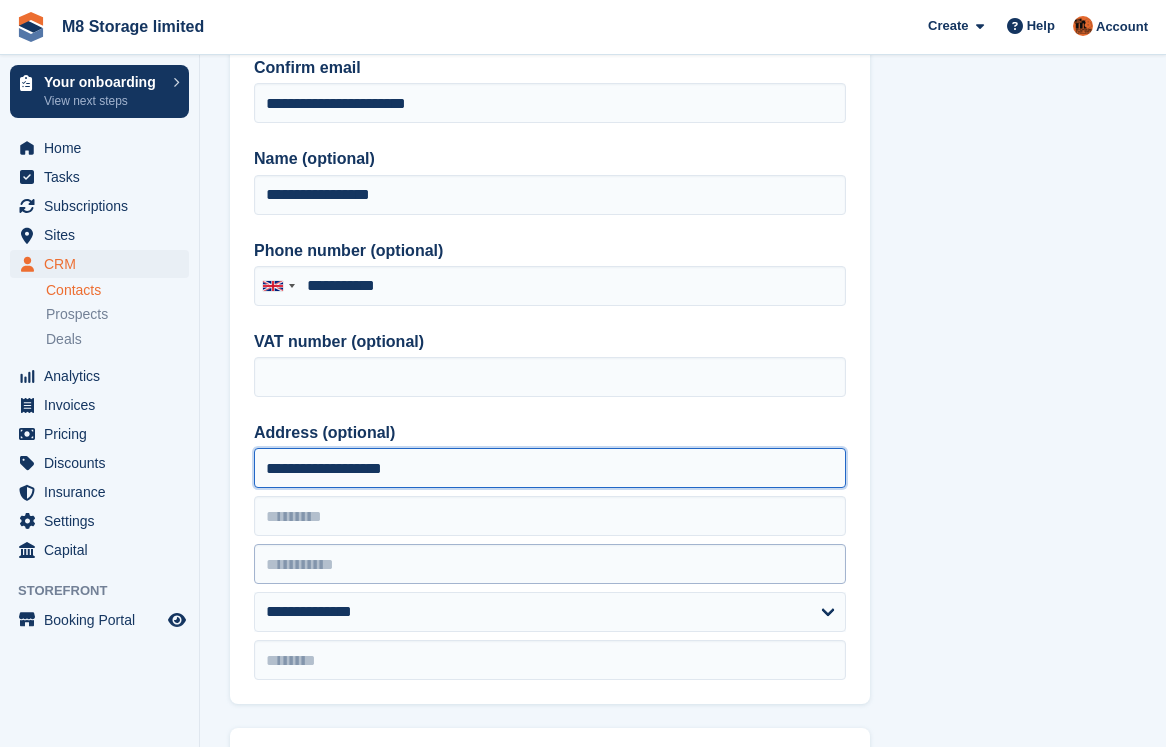 type on "**********" 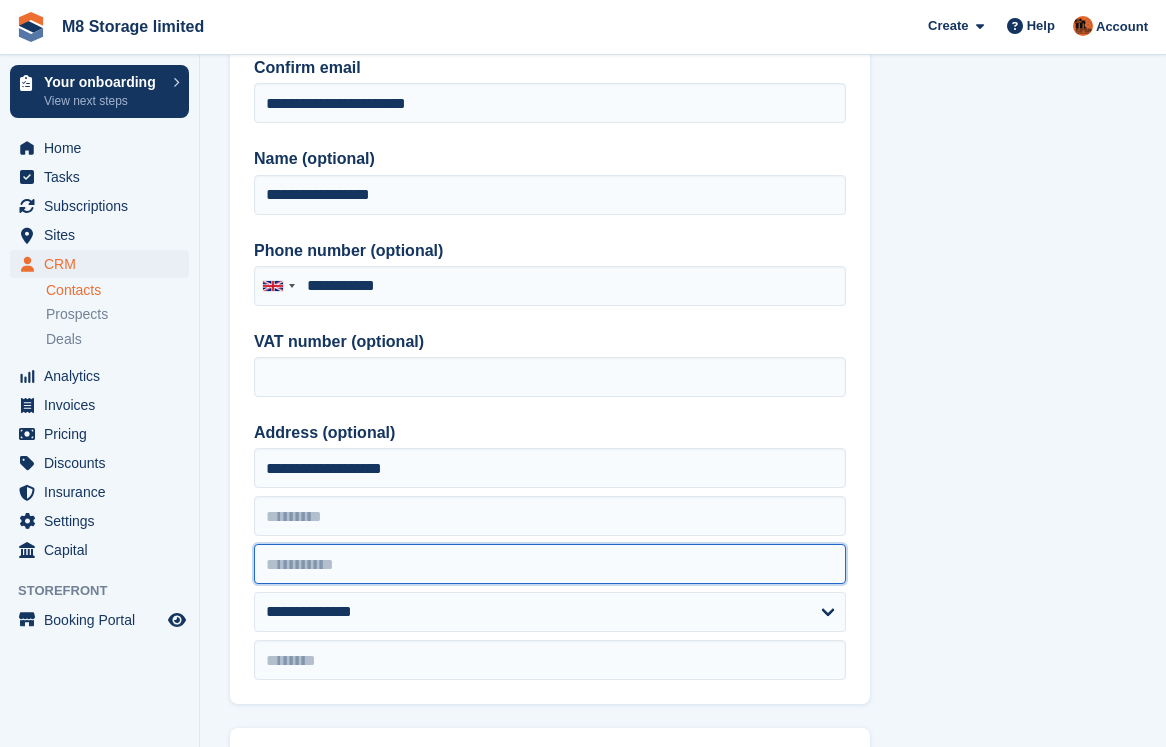 click at bounding box center (550, 564) 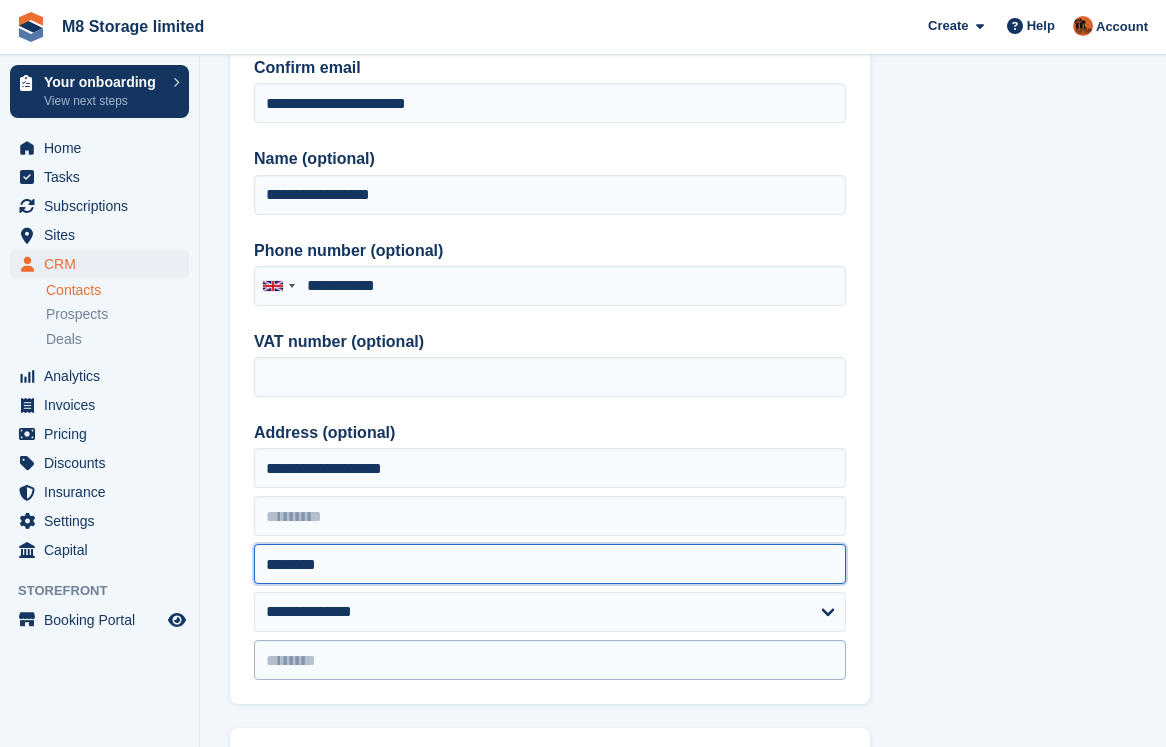 type on "********" 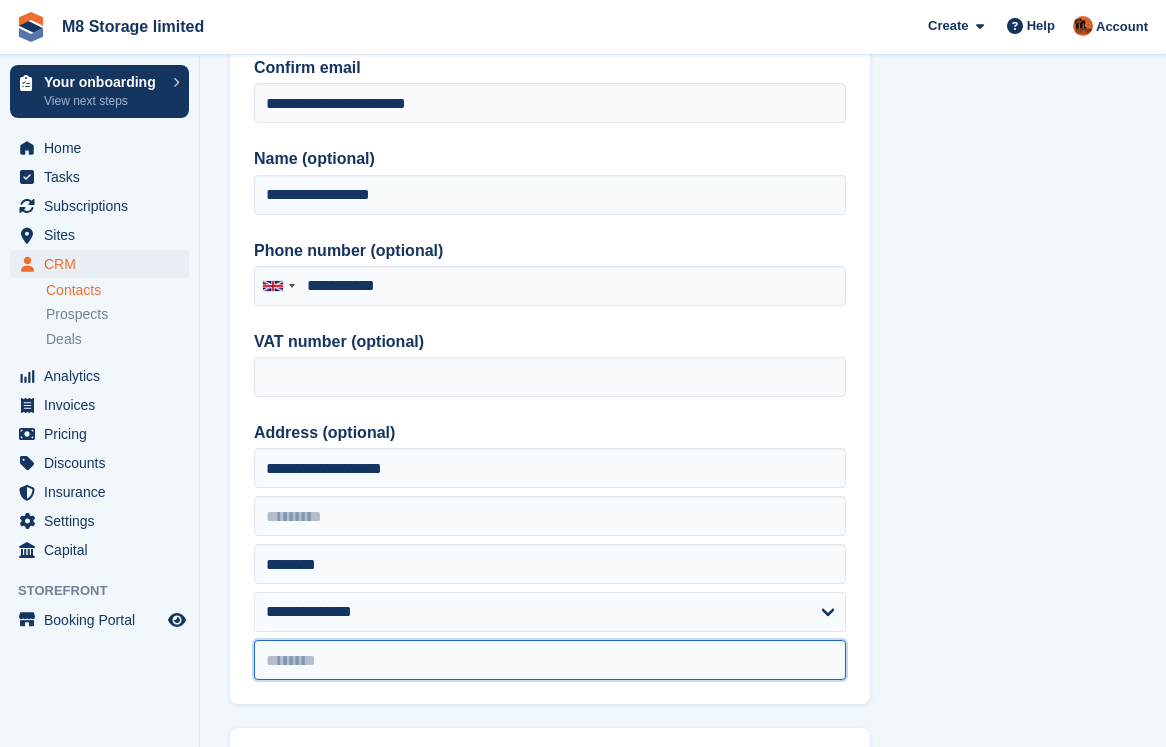 click at bounding box center (550, 660) 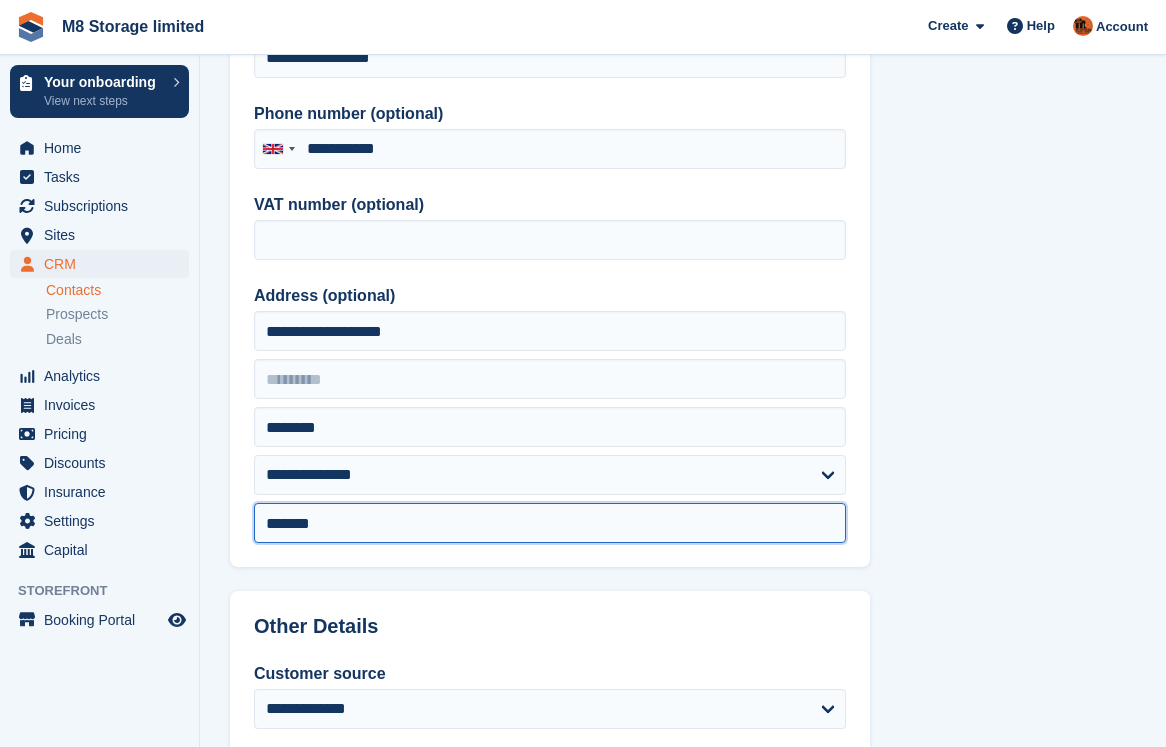 scroll, scrollTop: 600, scrollLeft: 0, axis: vertical 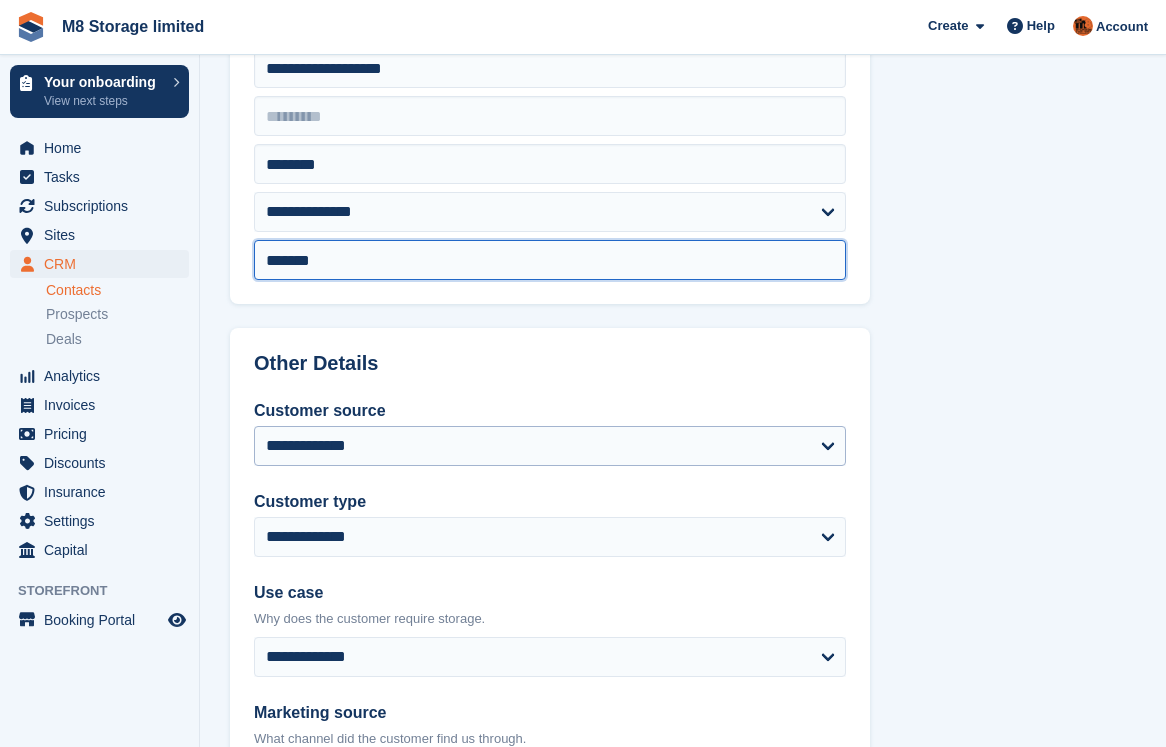 type on "*******" 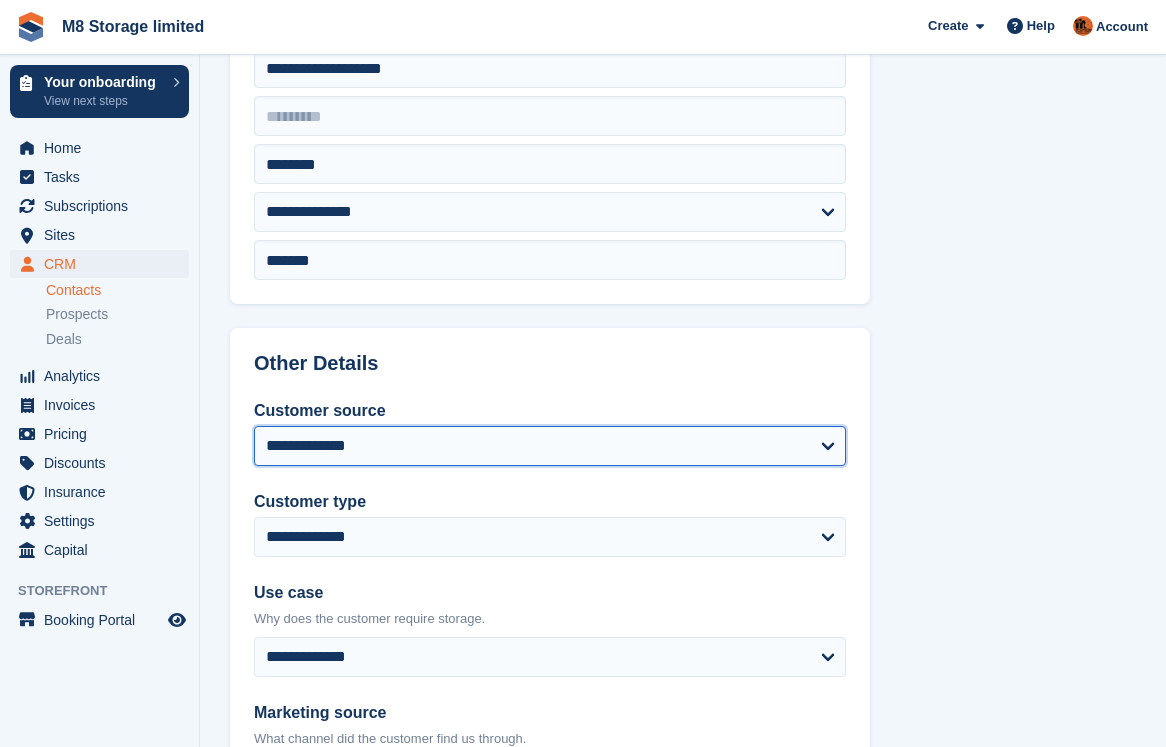 click on "**********" at bounding box center (550, 446) 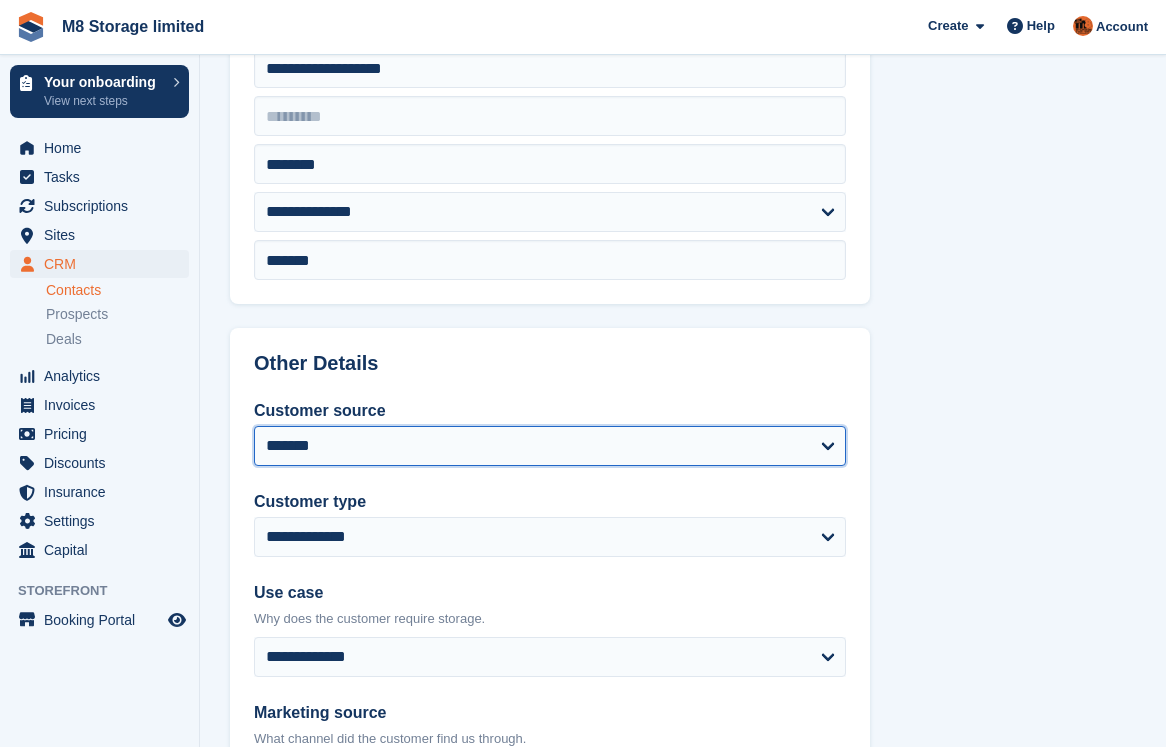 click on "**********" at bounding box center [550, 446] 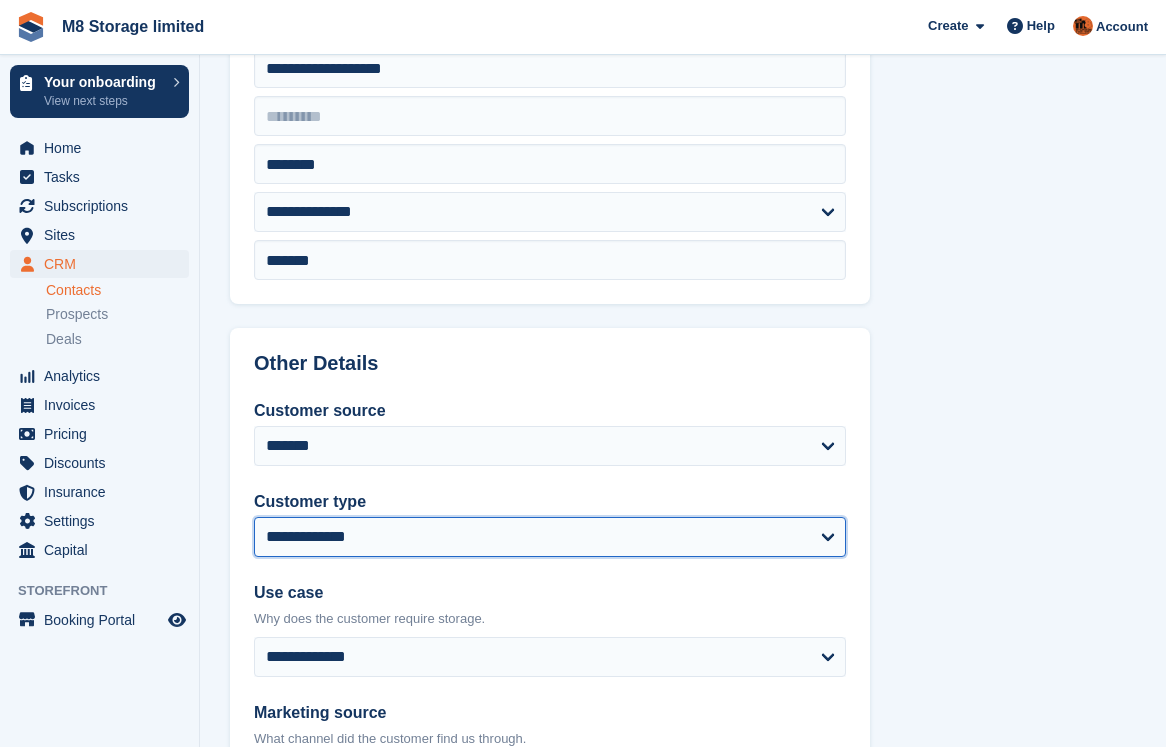 click on "**********" at bounding box center [550, 537] 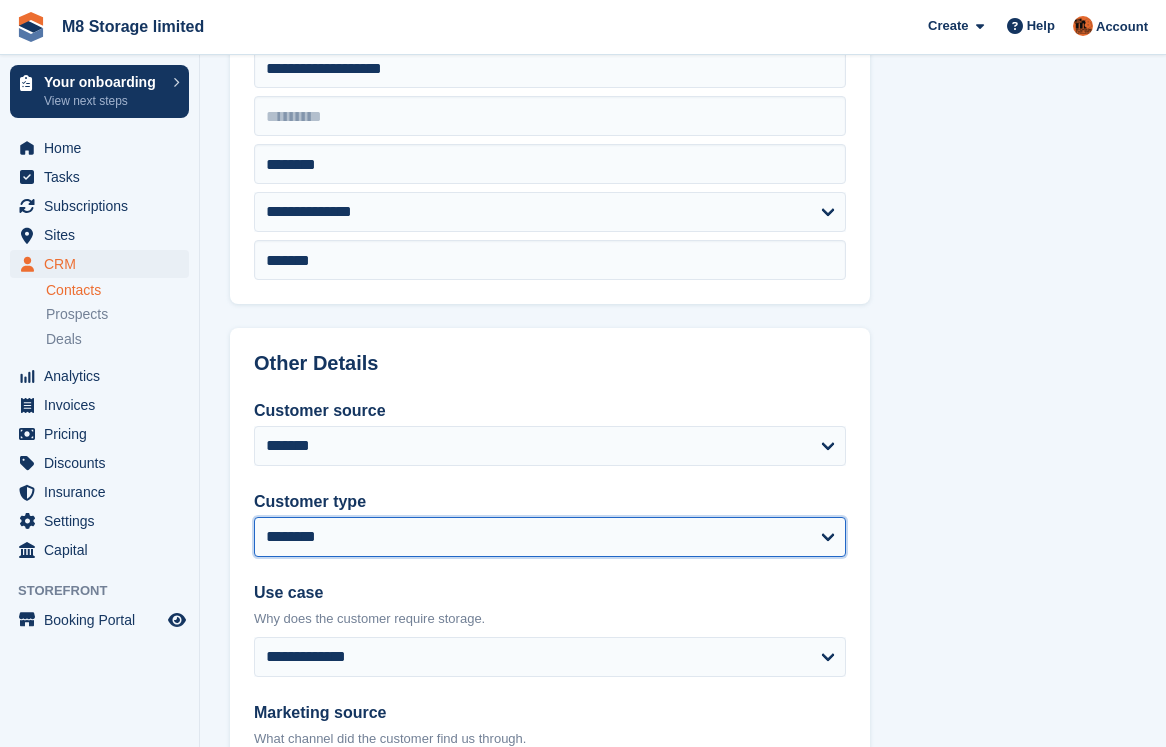 click on "**********" at bounding box center [550, 537] 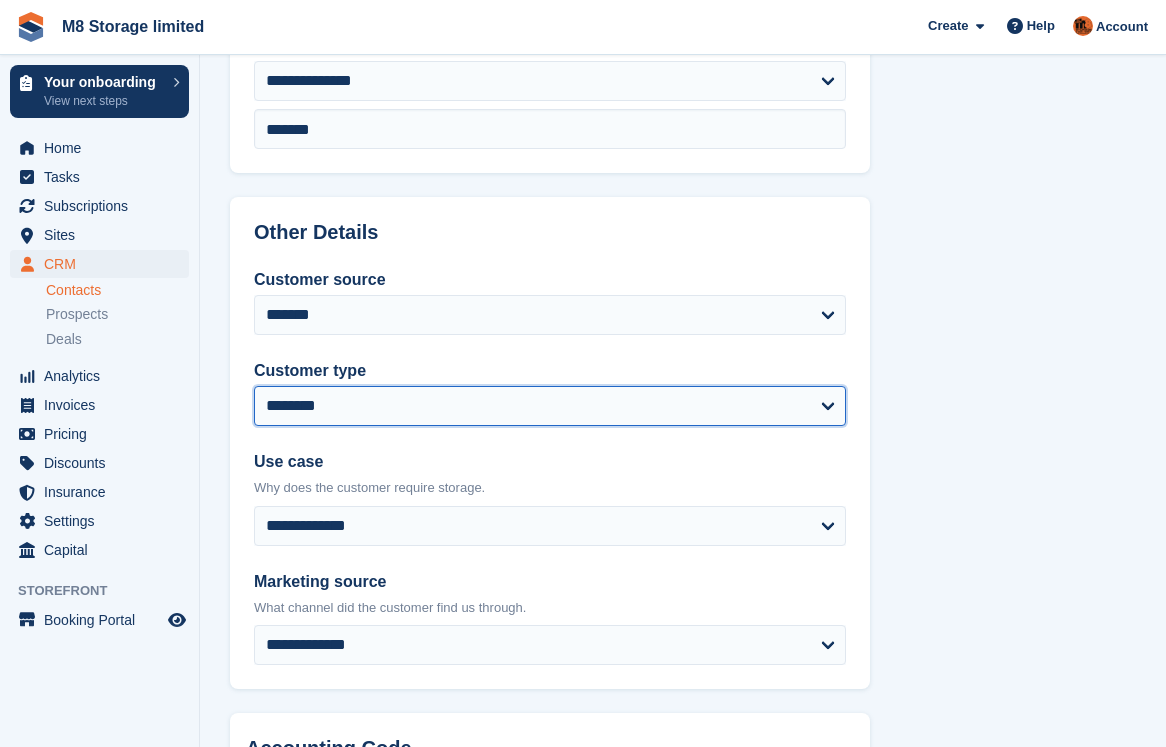 scroll, scrollTop: 900, scrollLeft: 0, axis: vertical 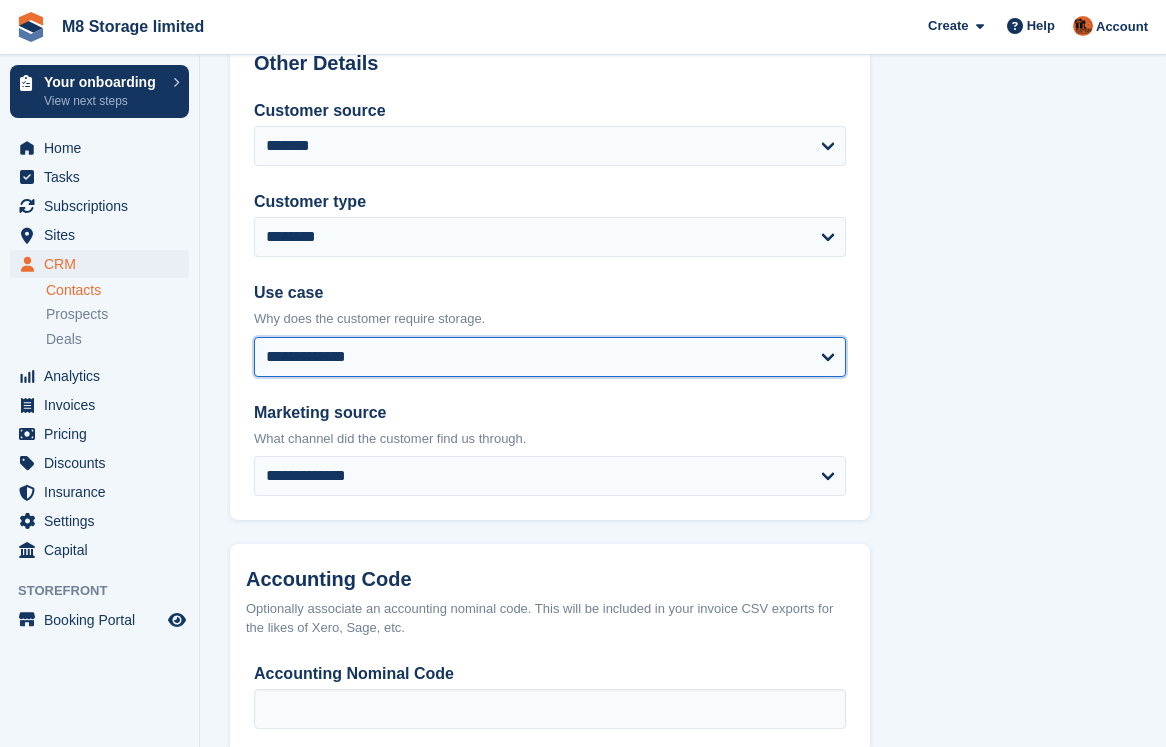 click on "**********" at bounding box center (550, 357) 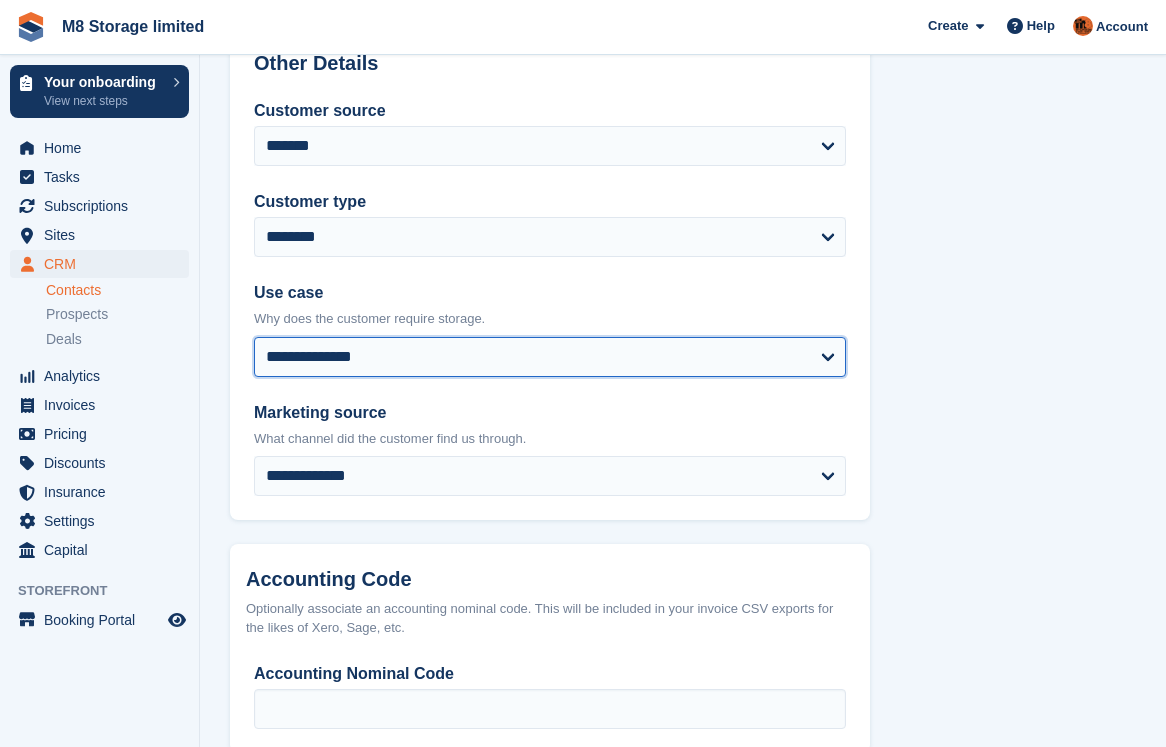 click on "**********" at bounding box center (550, 357) 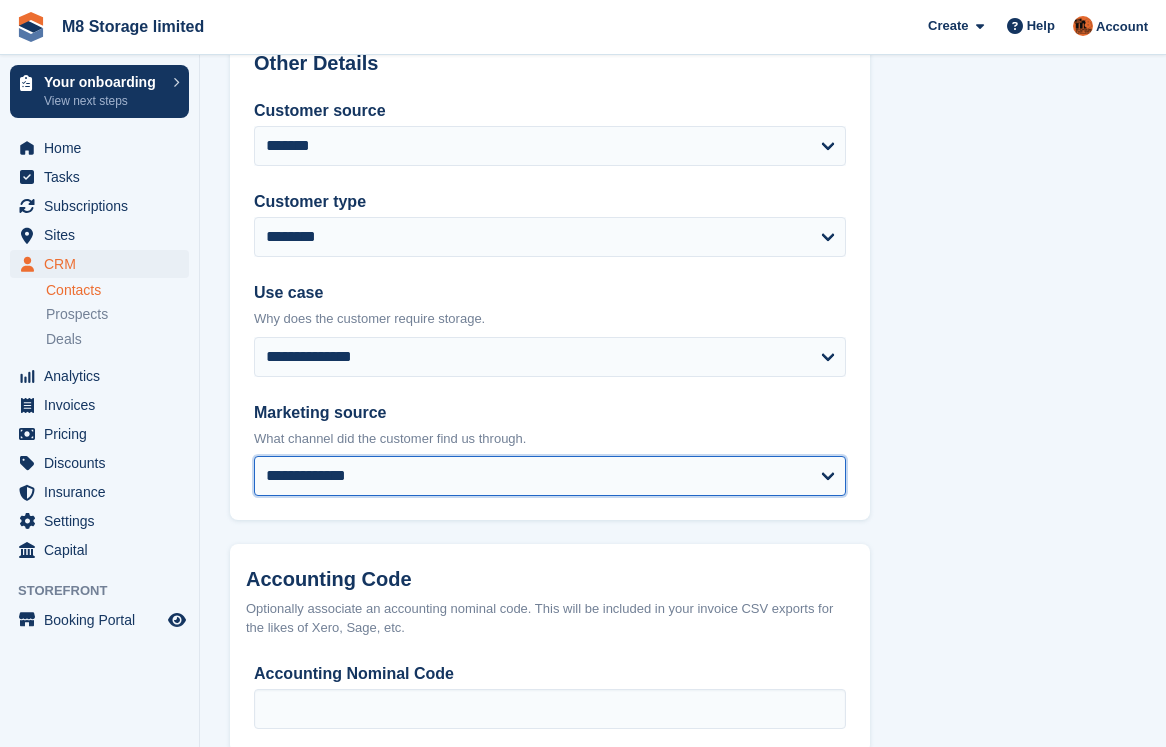 click on "**********" at bounding box center [550, 476] 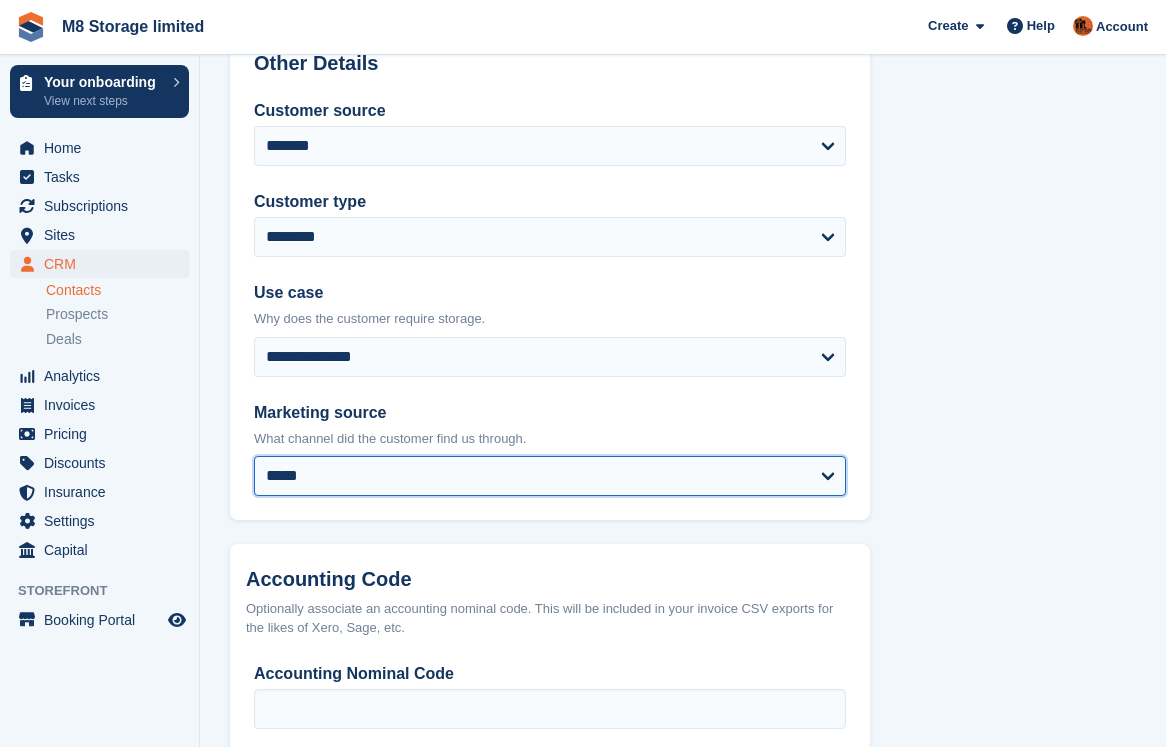 click on "**********" at bounding box center [550, 476] 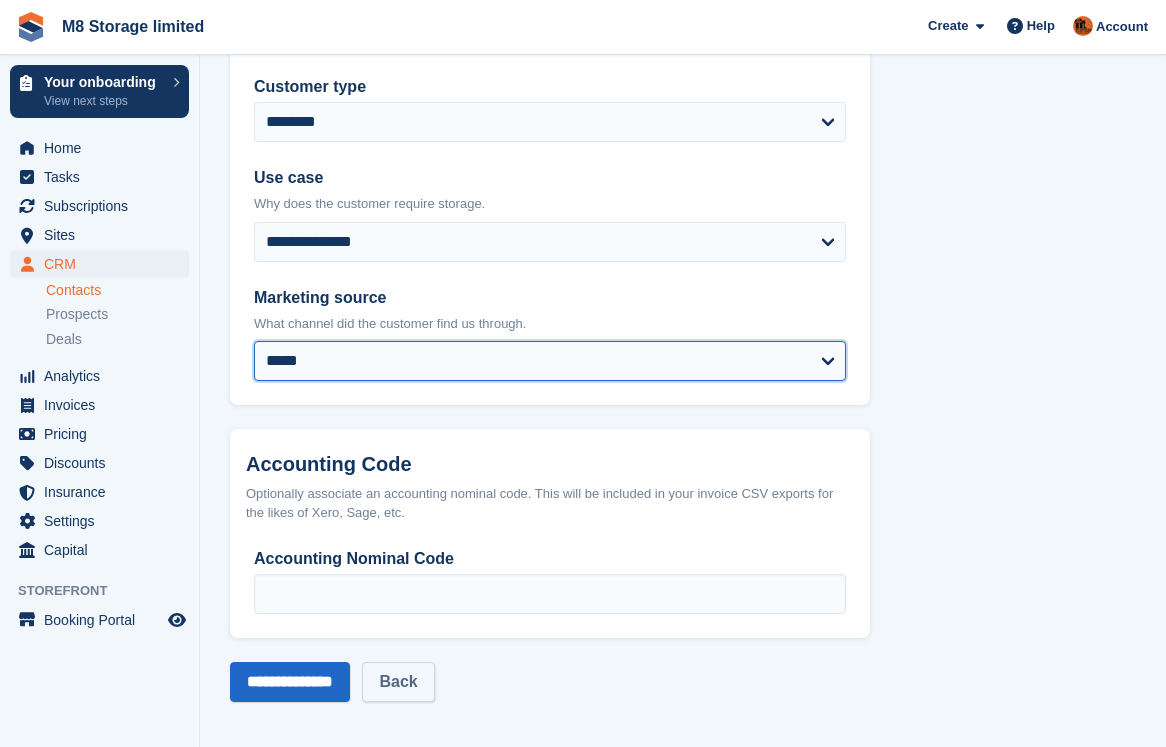 scroll, scrollTop: 1016, scrollLeft: 0, axis: vertical 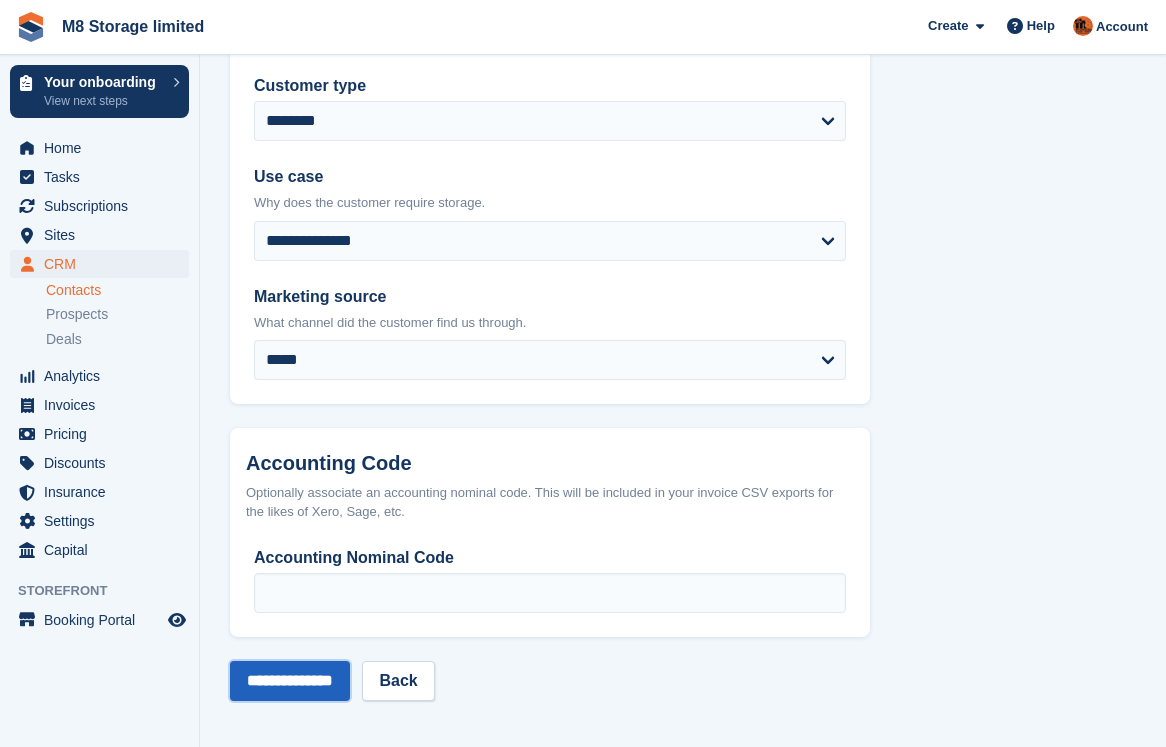 click on "**********" at bounding box center [290, 681] 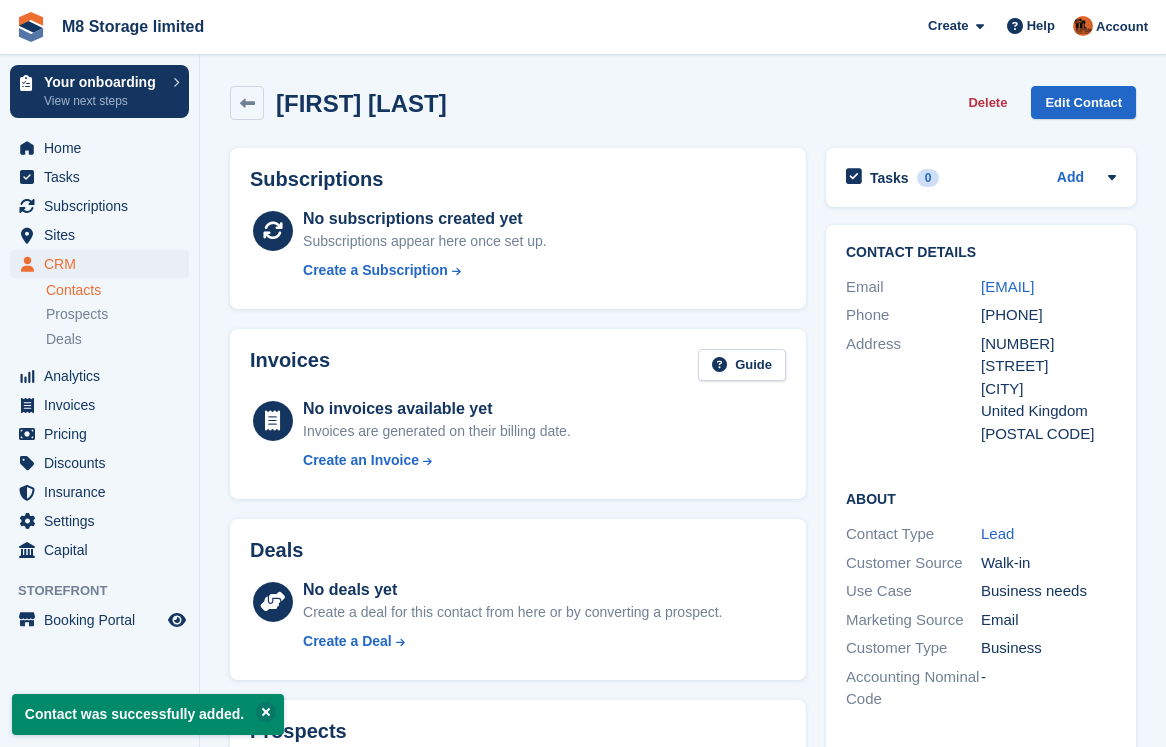 scroll, scrollTop: 0, scrollLeft: 0, axis: both 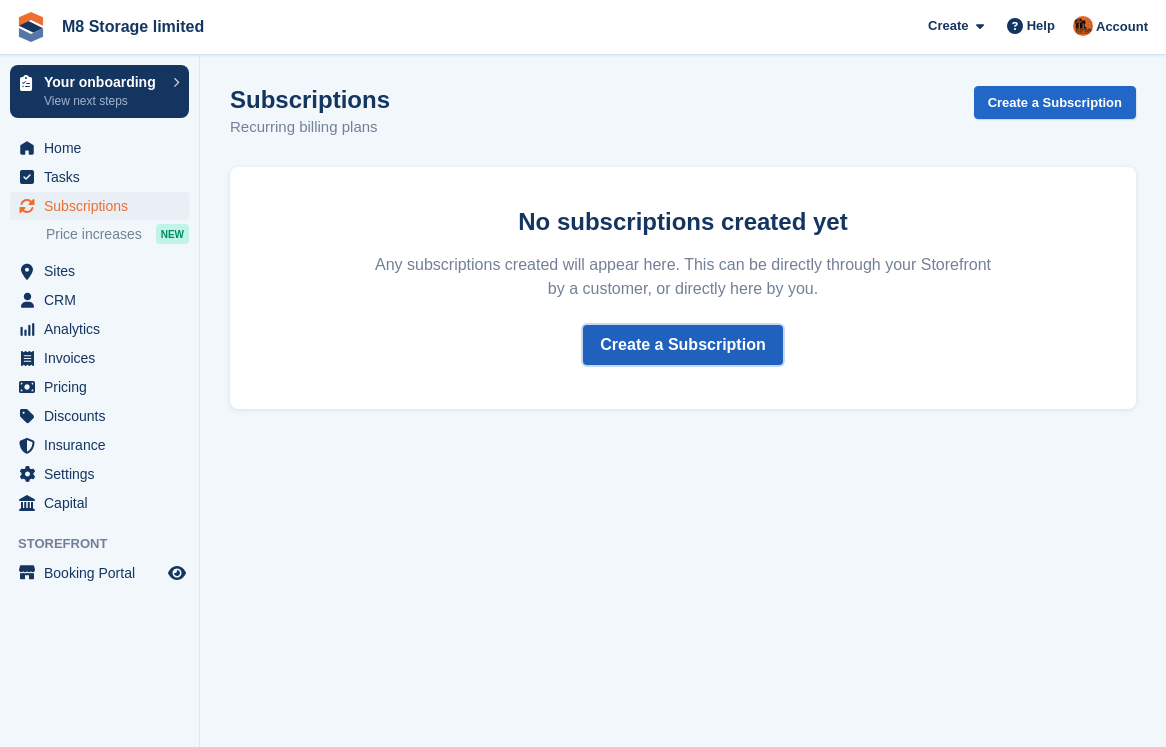 click on "Create a Subscription" at bounding box center (682, 345) 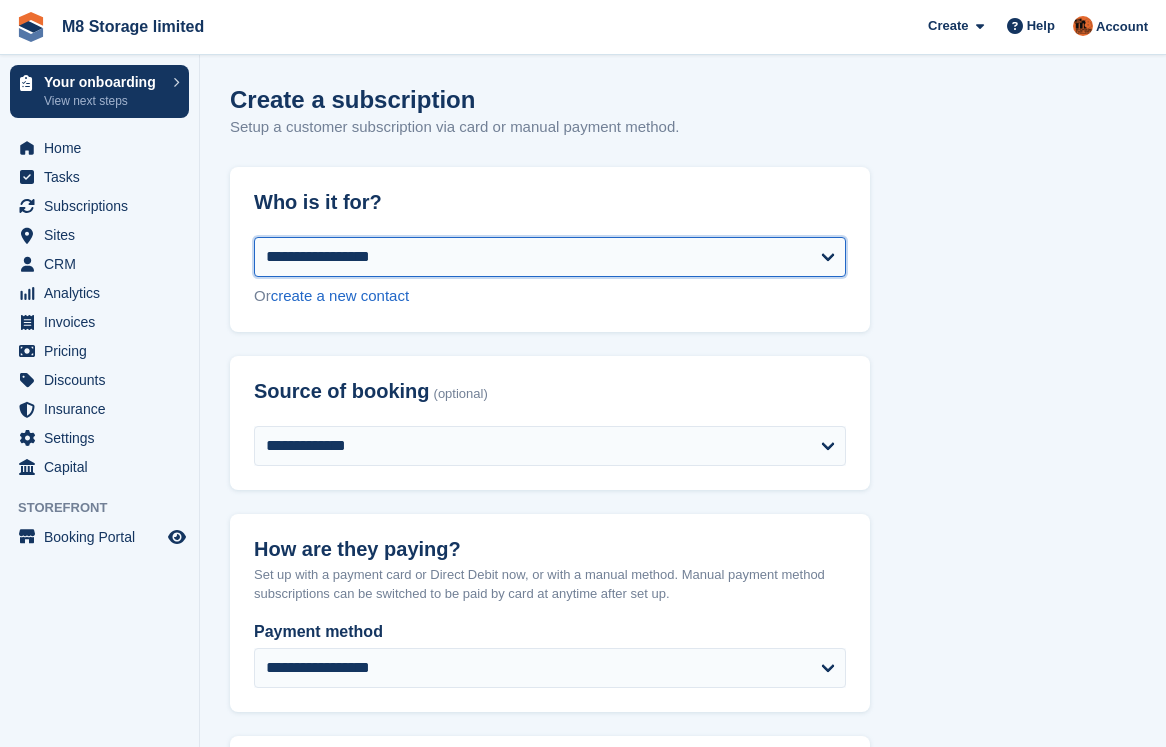click on "**********" at bounding box center (550, 257) 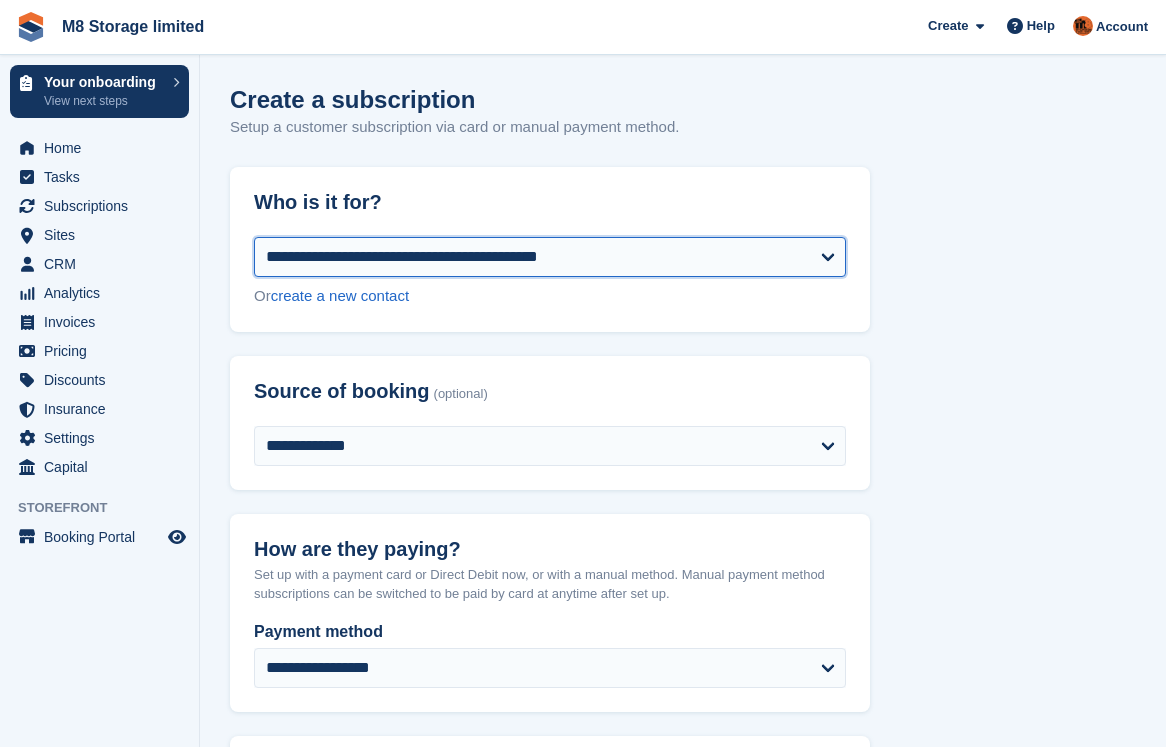 select on "******" 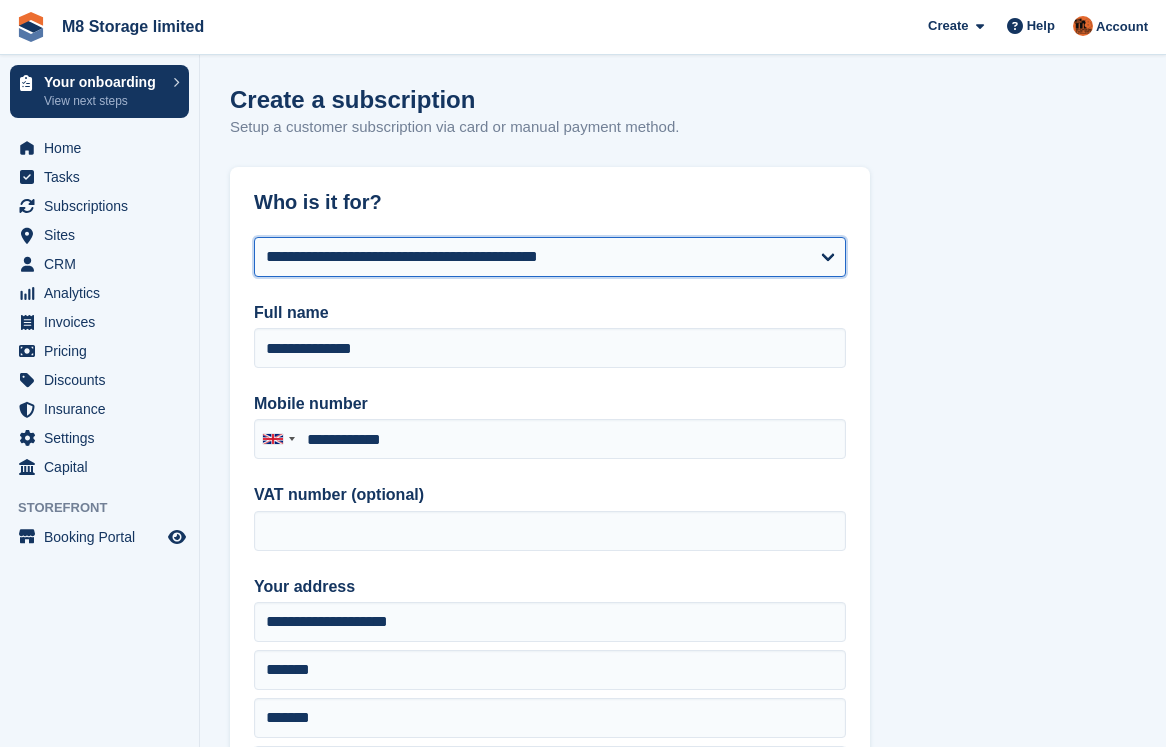 select on "**********" 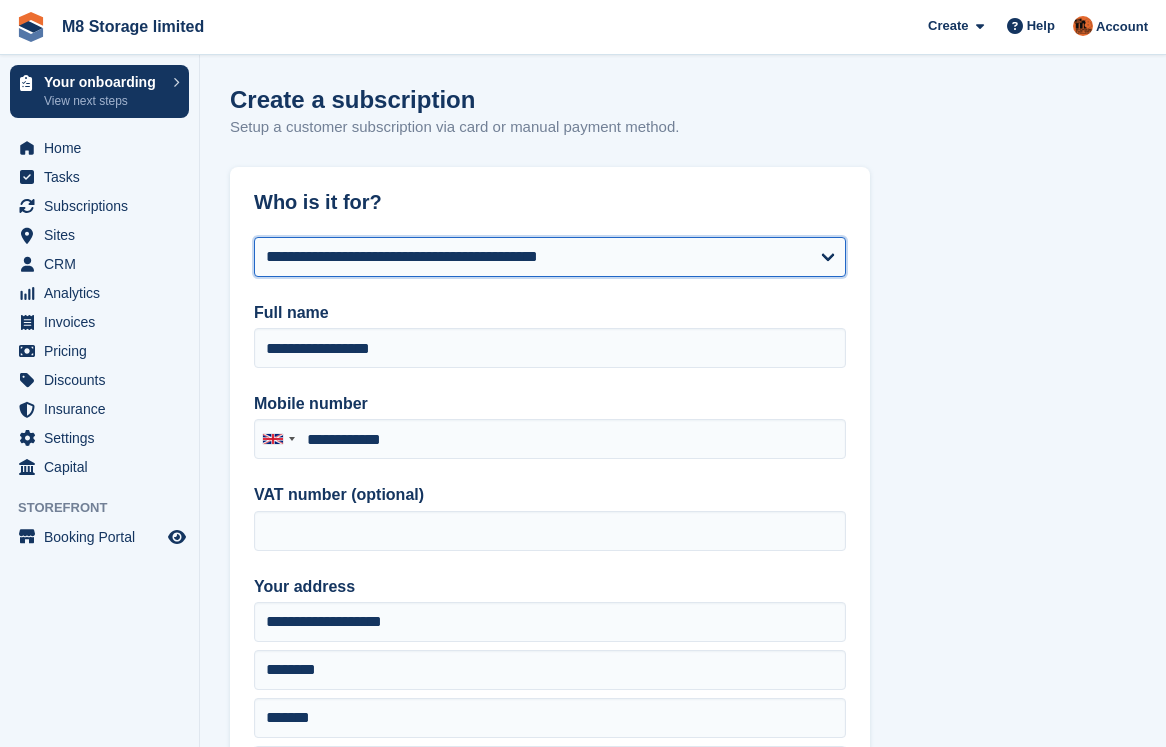 click on "**********" at bounding box center [550, 257] 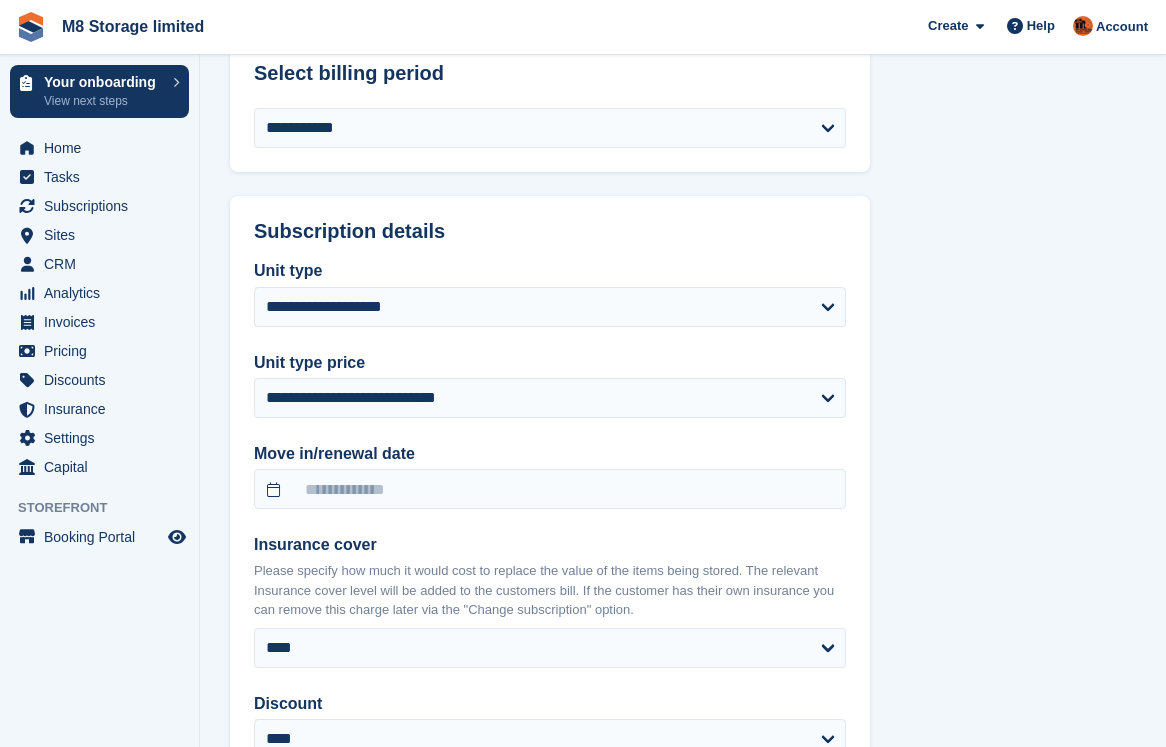 scroll, scrollTop: 1400, scrollLeft: 0, axis: vertical 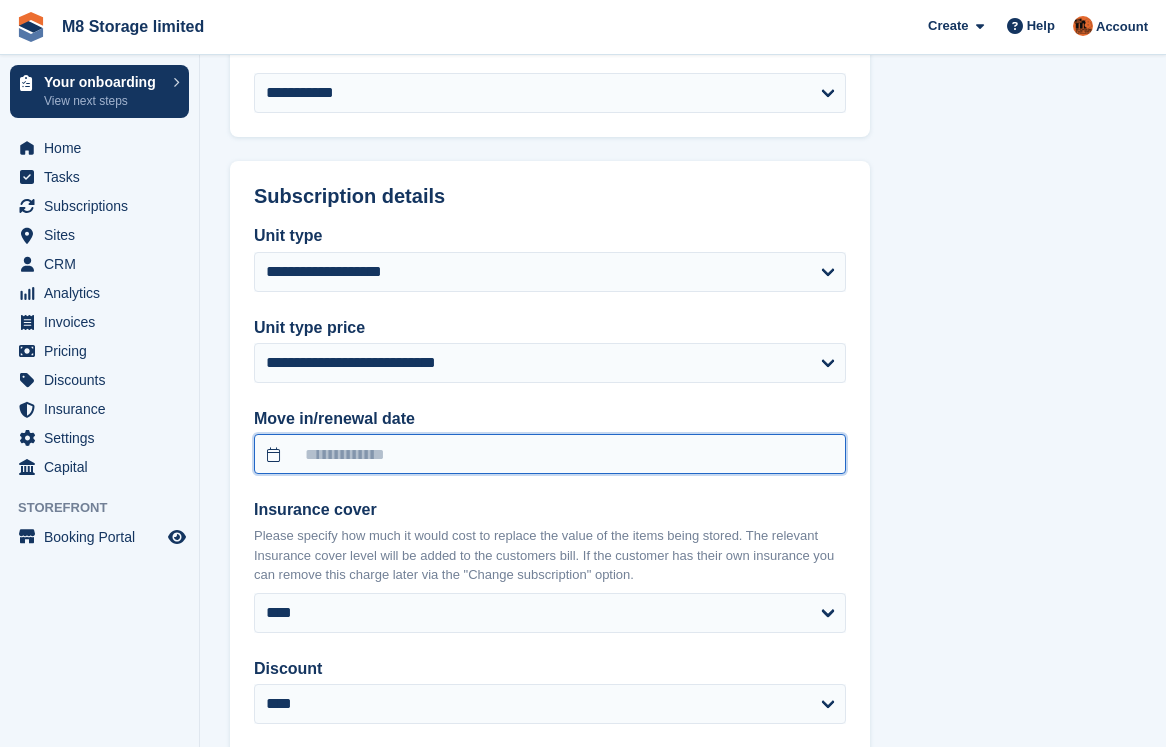 click at bounding box center [550, 454] 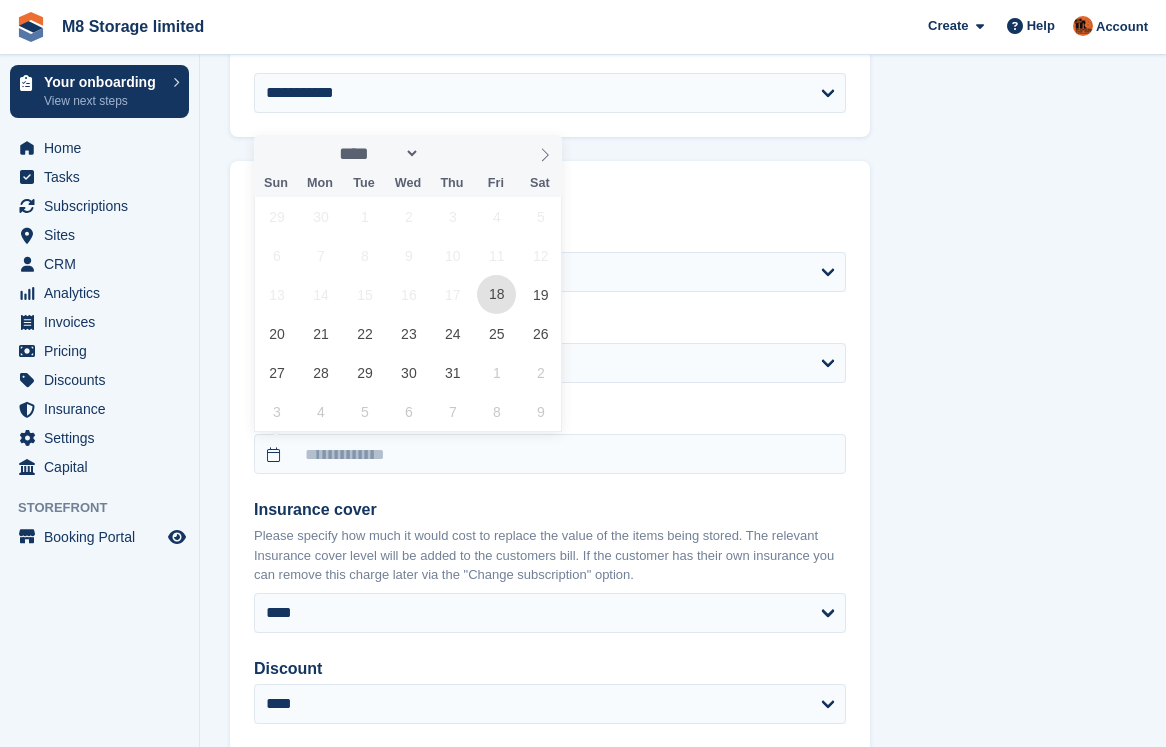 click on "18" at bounding box center (496, 294) 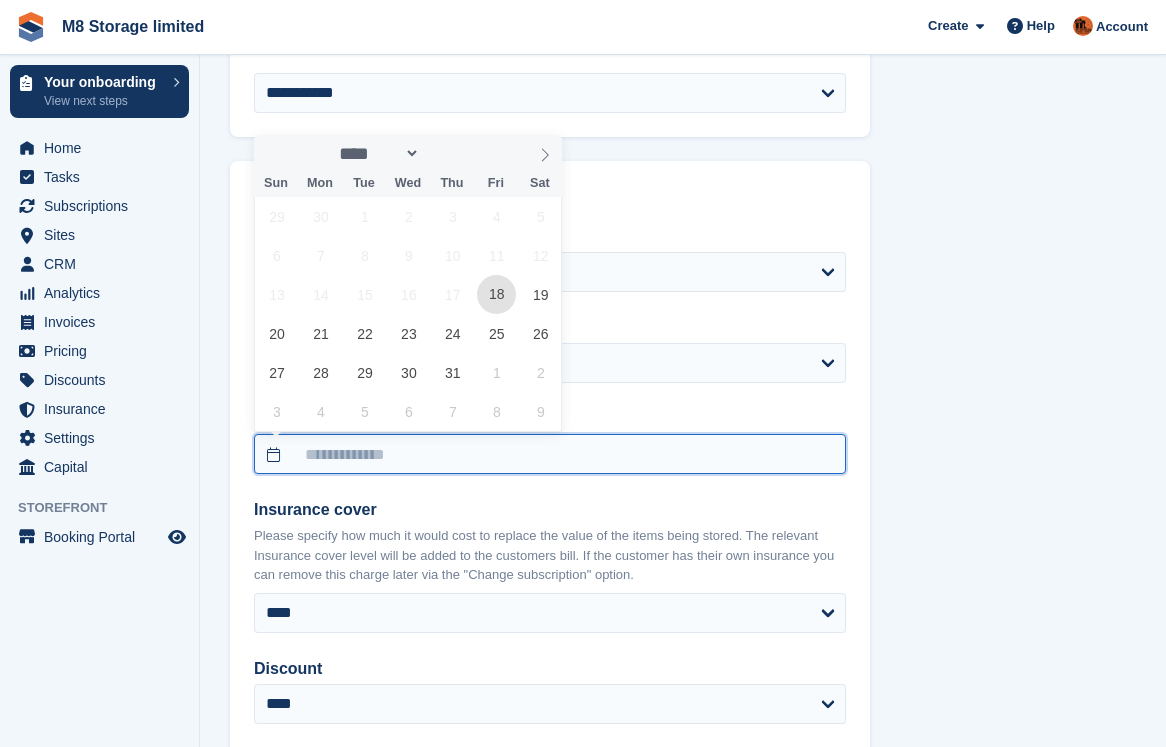 type on "**********" 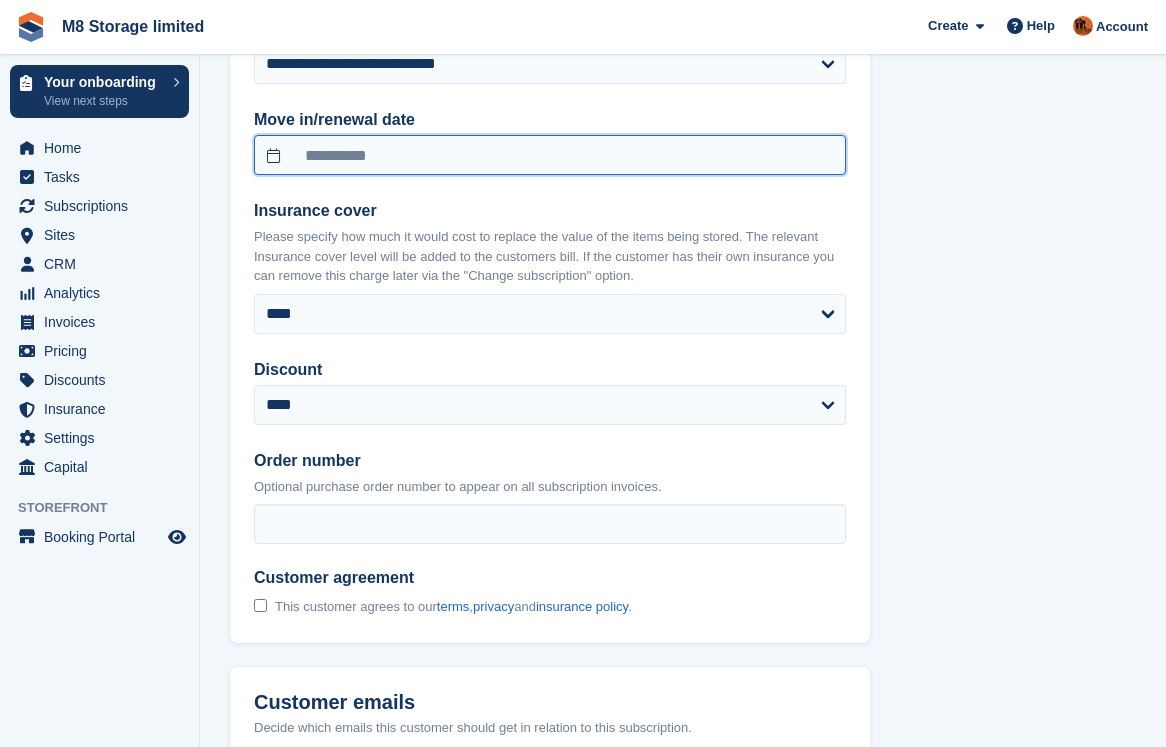 scroll, scrollTop: 1700, scrollLeft: 0, axis: vertical 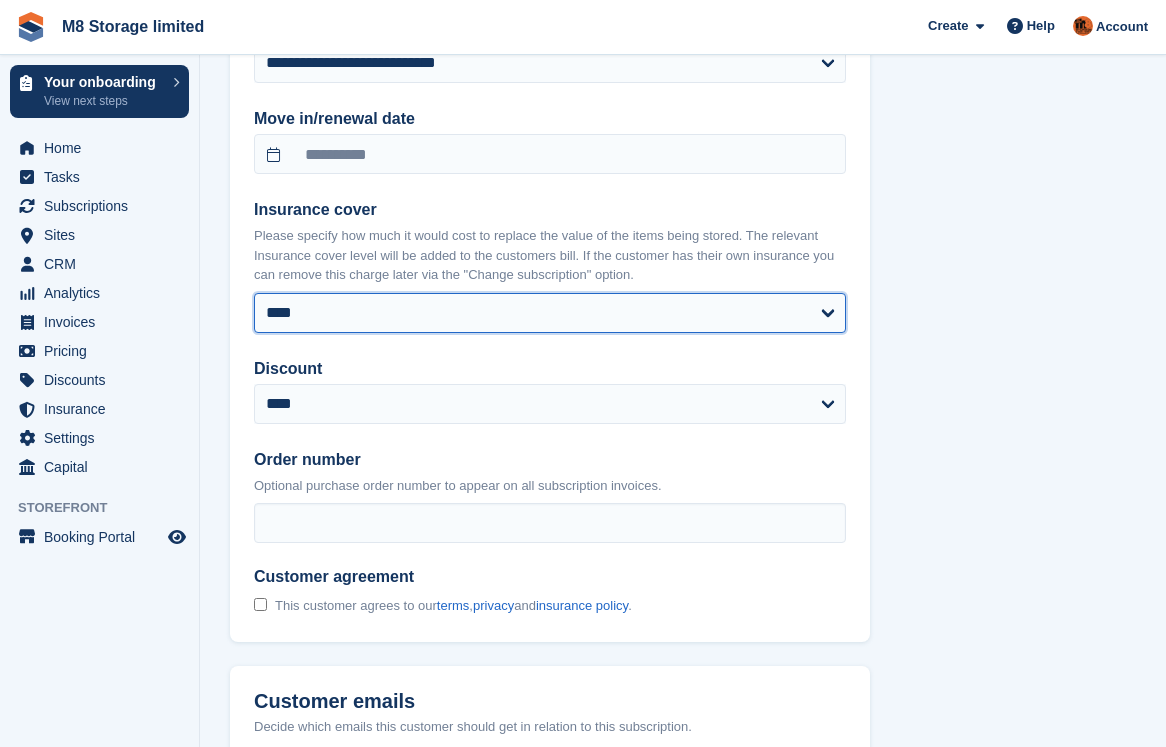 click on "****
******
*******" at bounding box center (550, 313) 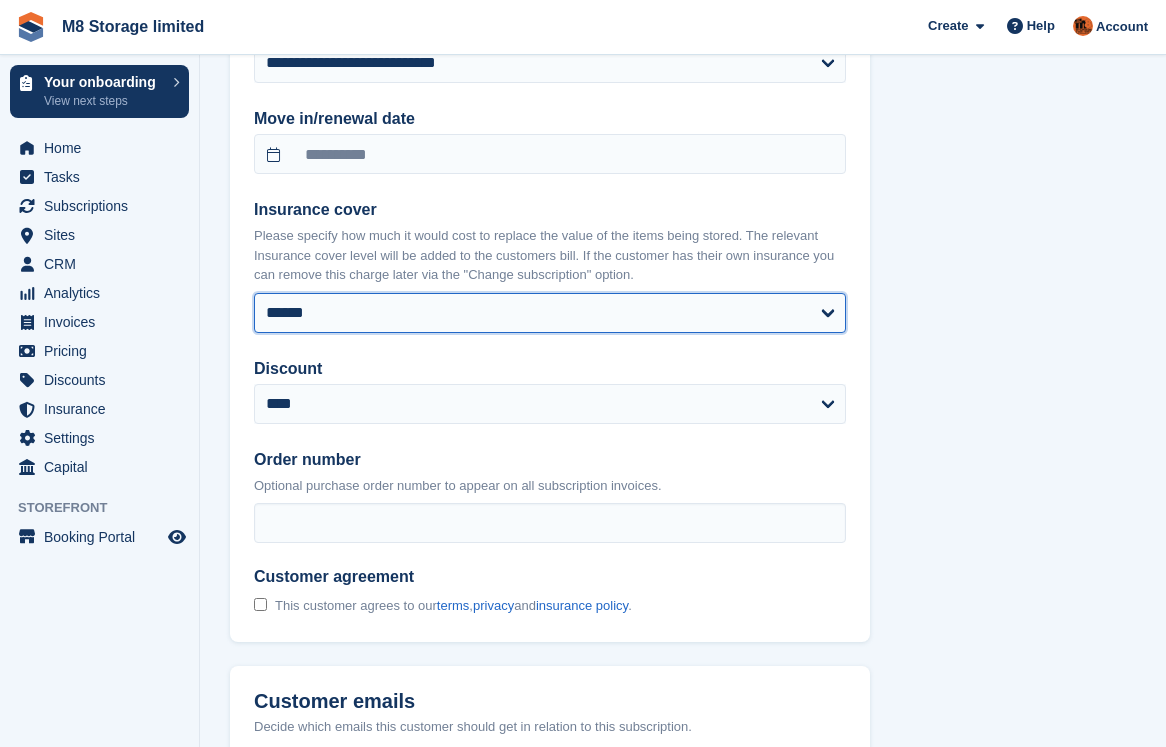 click on "****
******
*******" at bounding box center [550, 313] 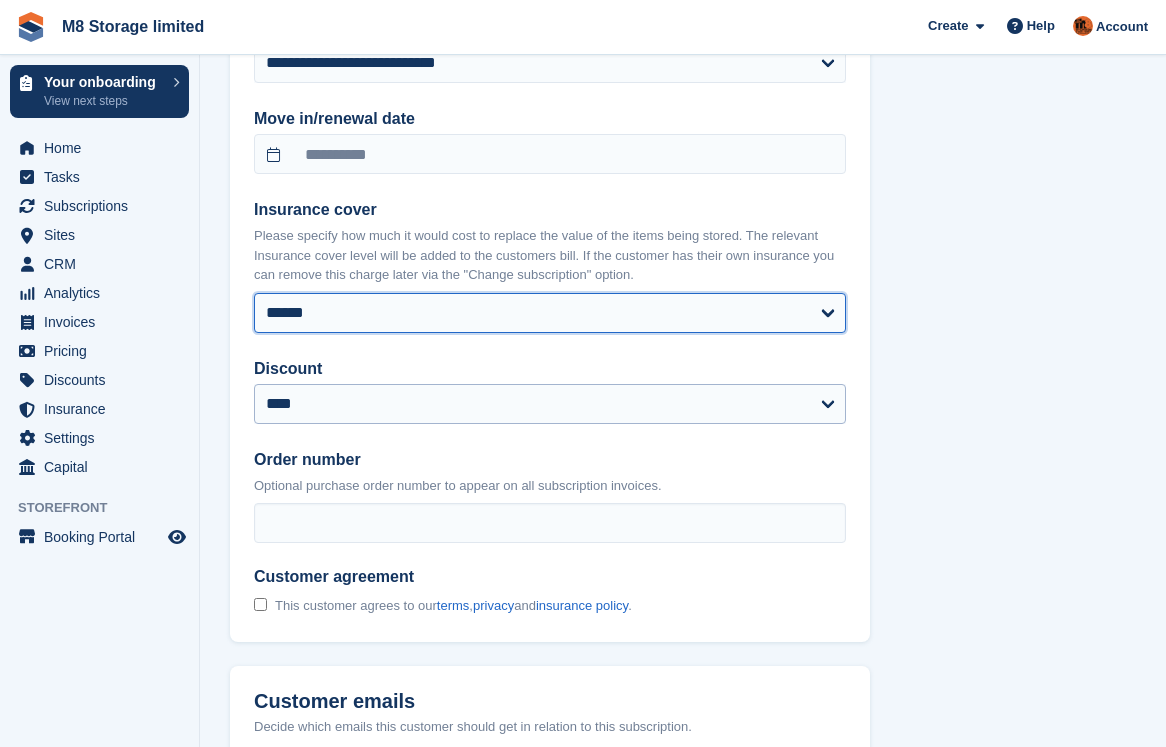 select on "******" 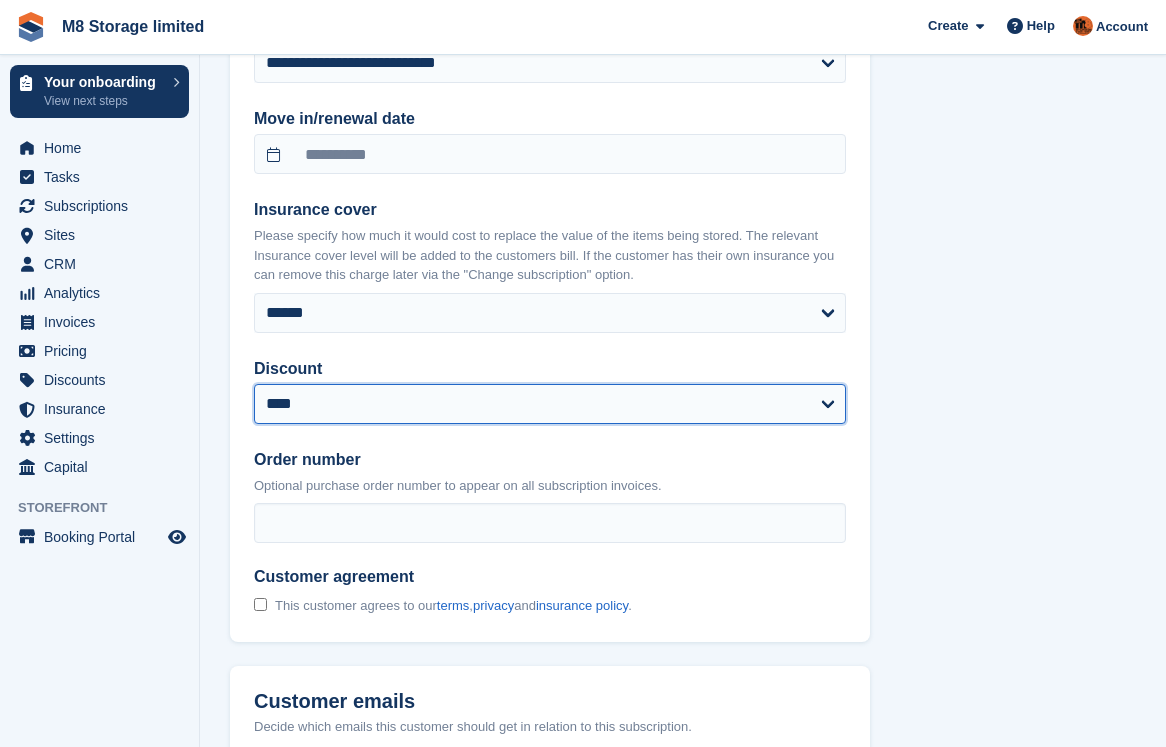 click on "**********" at bounding box center [550, 404] 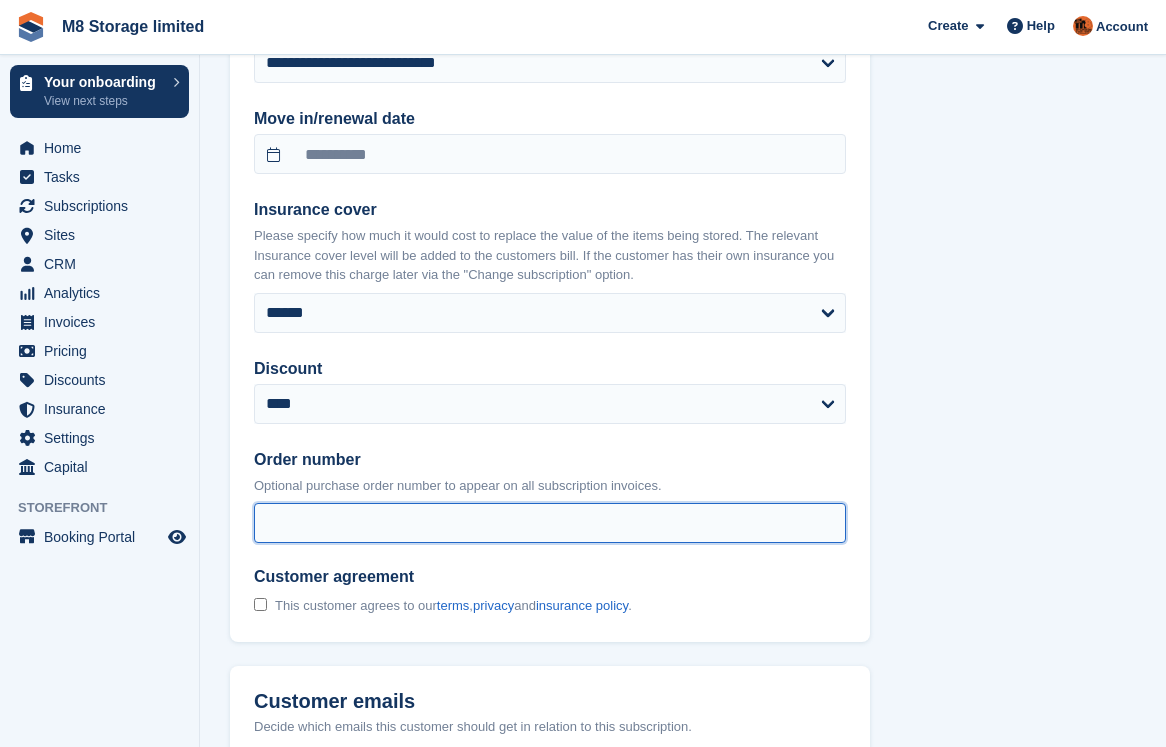 click on "Order number" at bounding box center [550, 523] 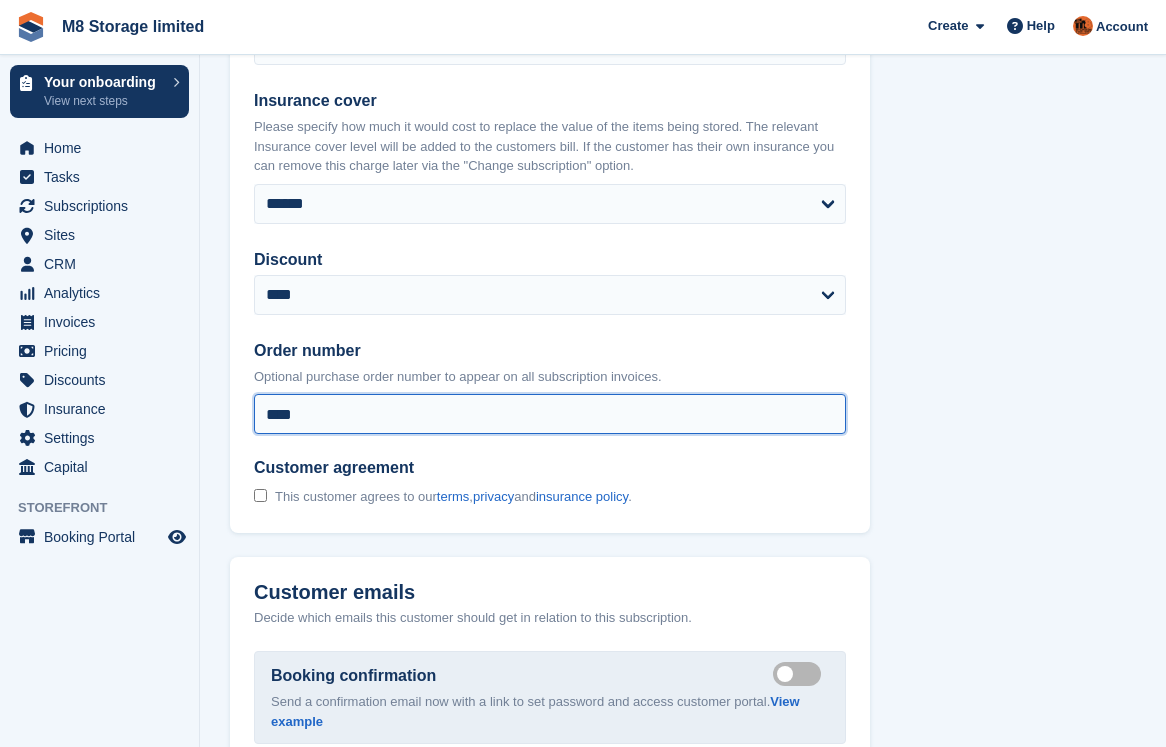 scroll, scrollTop: 1900, scrollLeft: 0, axis: vertical 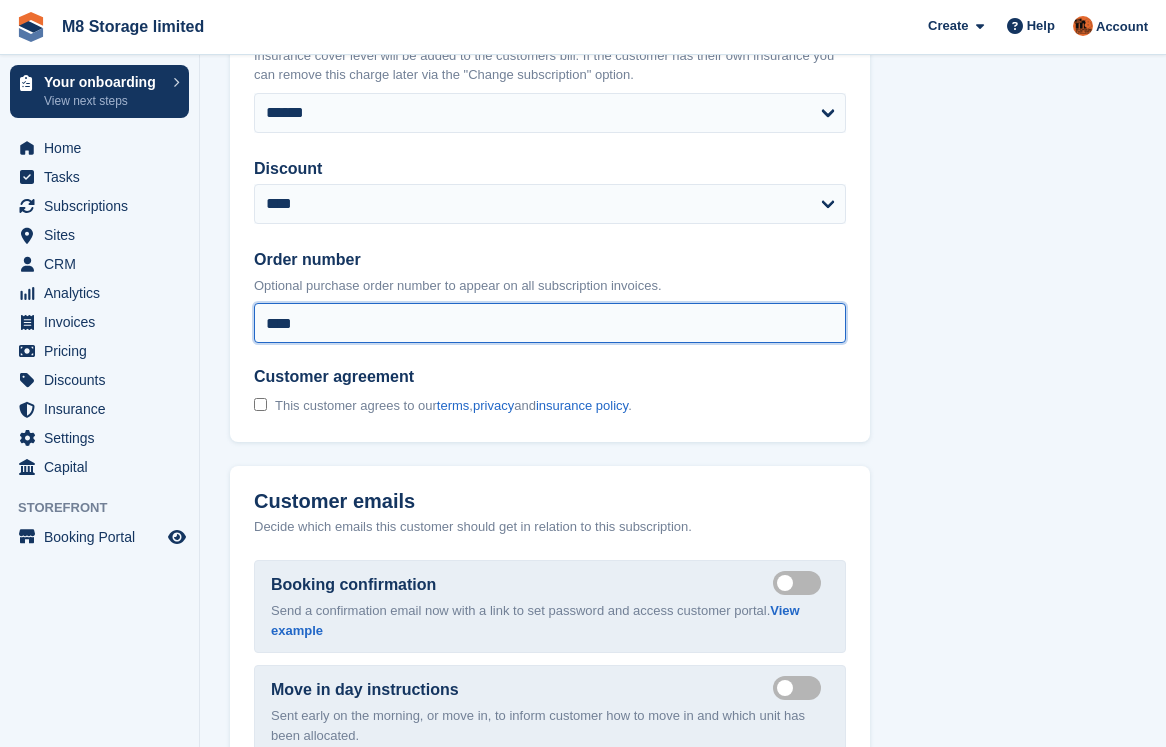 type on "****" 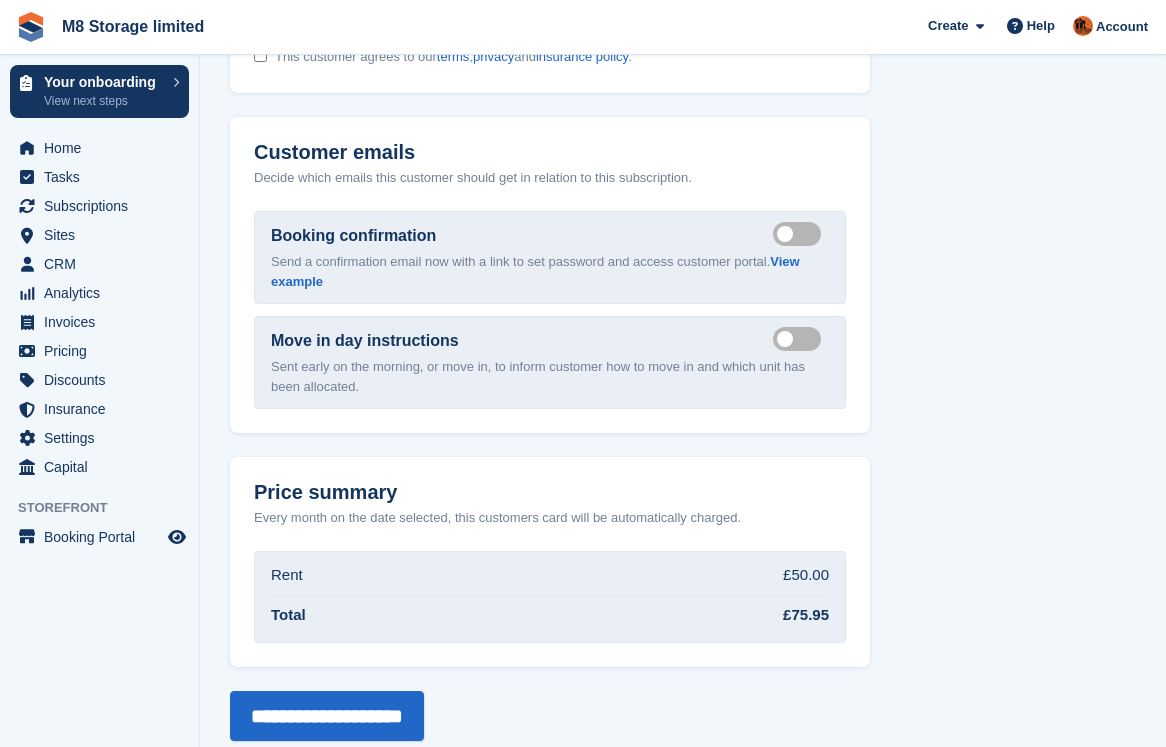 scroll, scrollTop: 2273, scrollLeft: 0, axis: vertical 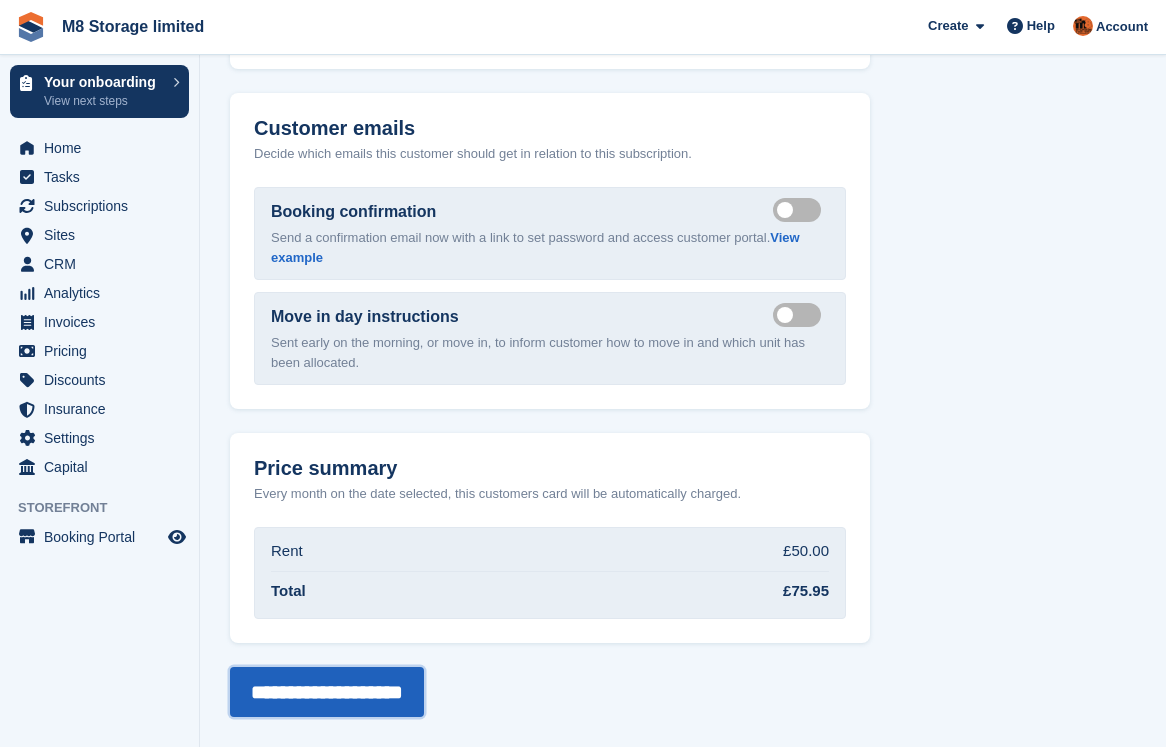 click on "**********" at bounding box center (327, 692) 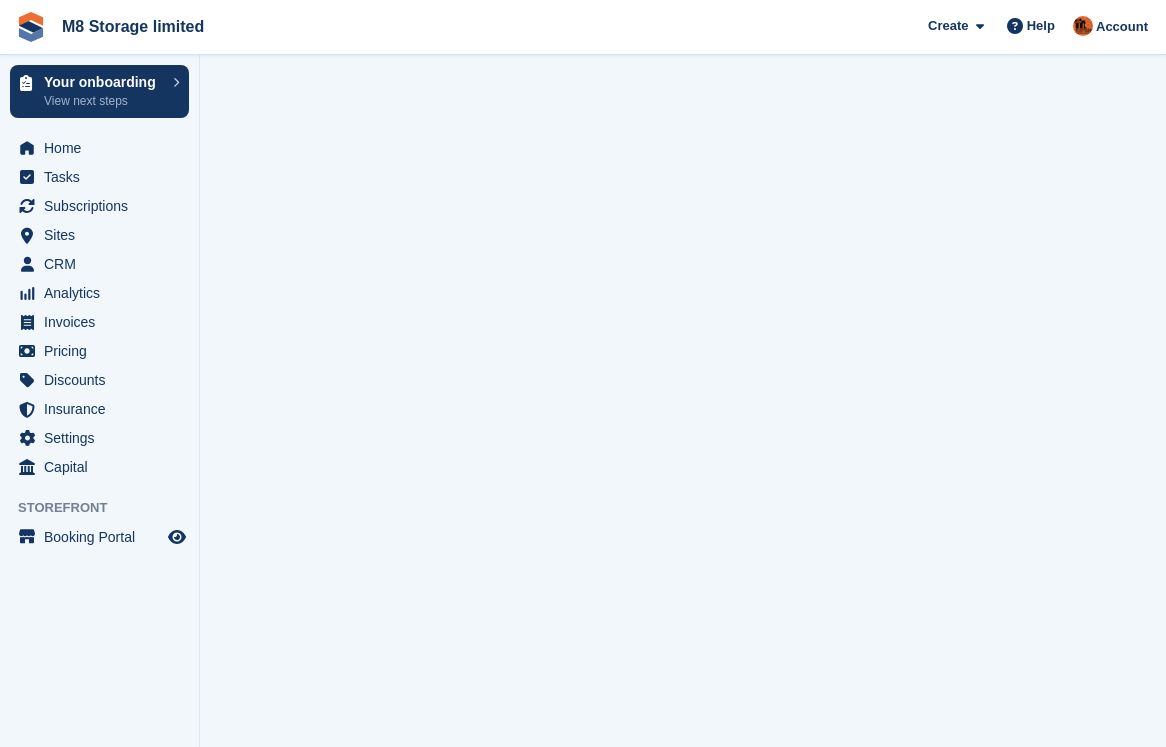 scroll, scrollTop: 0, scrollLeft: 0, axis: both 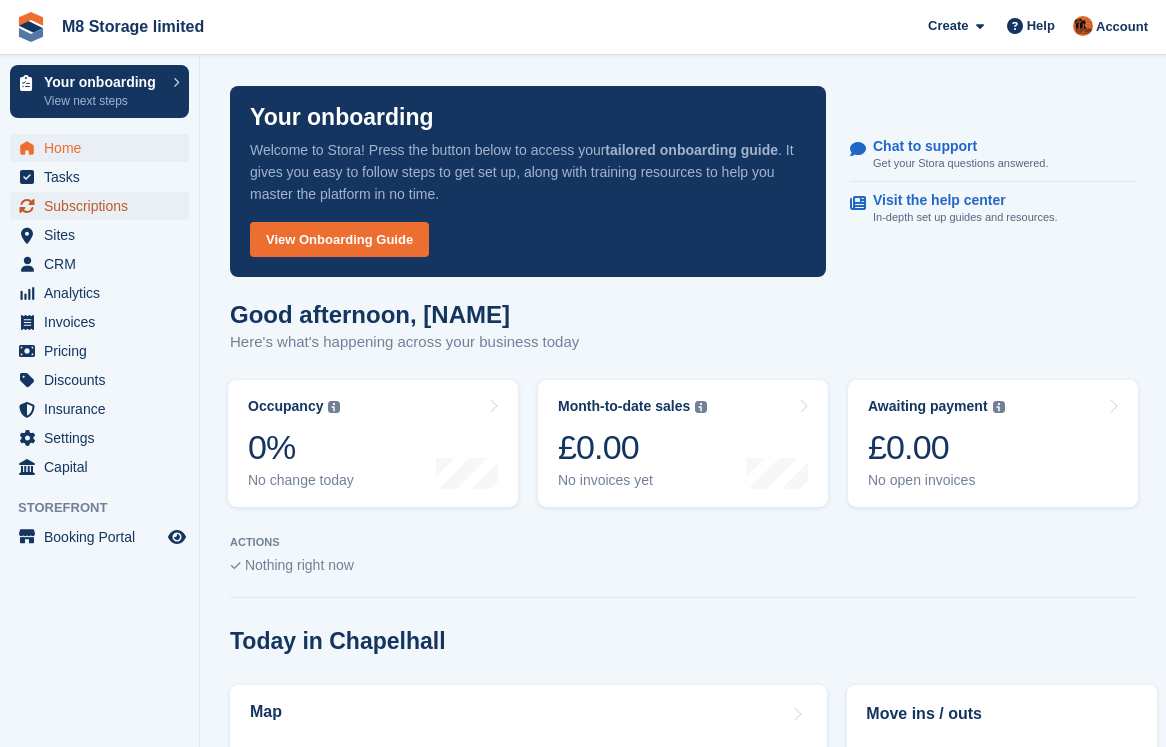 click on "Subscriptions" at bounding box center [104, 206] 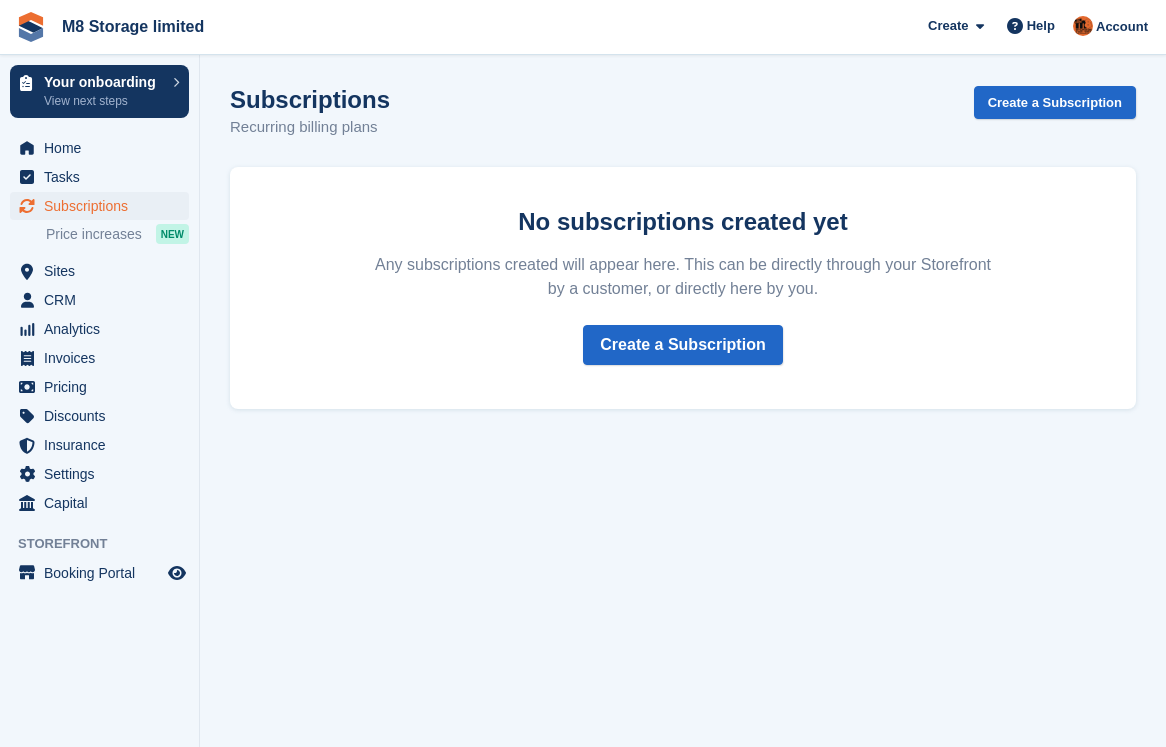 scroll, scrollTop: 0, scrollLeft: 0, axis: both 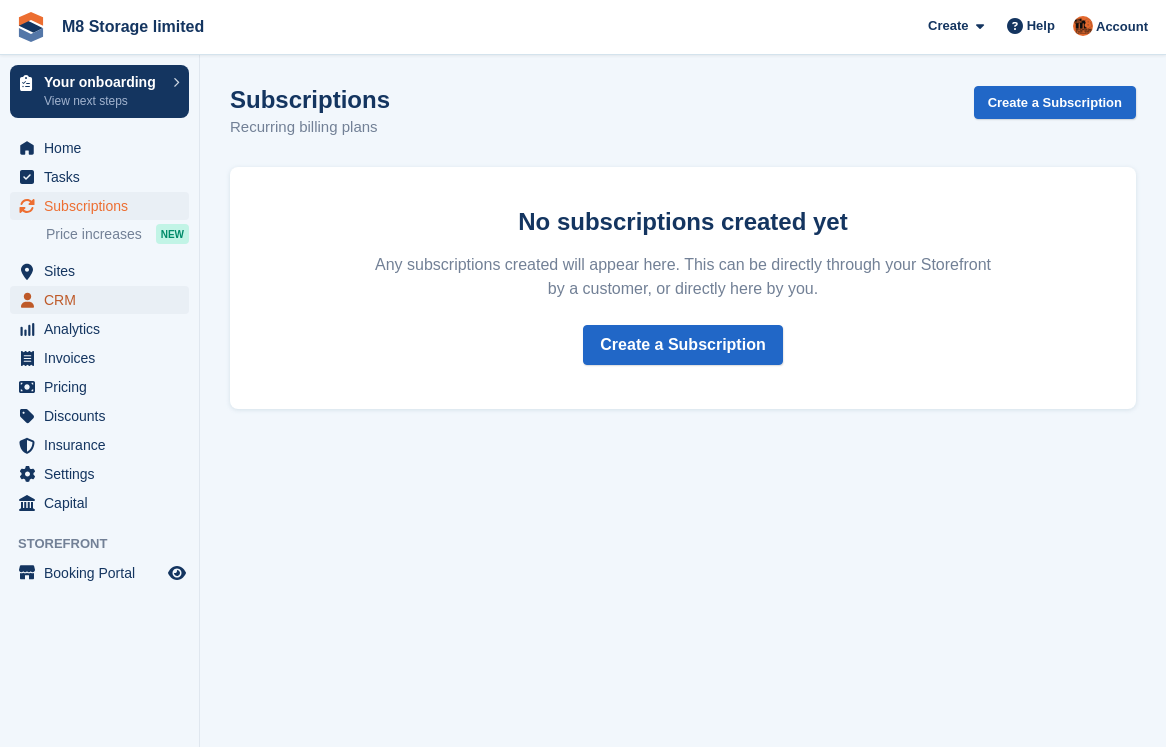 click on "CRM" at bounding box center (104, 300) 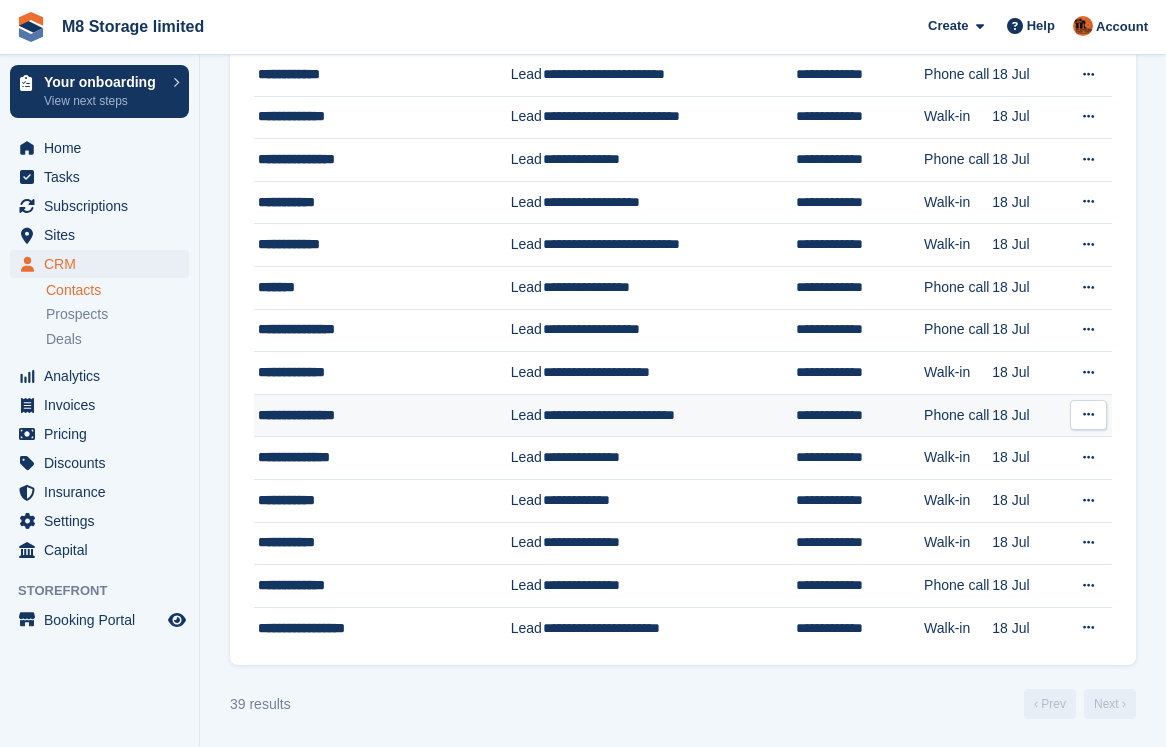 scroll, scrollTop: 1272, scrollLeft: 0, axis: vertical 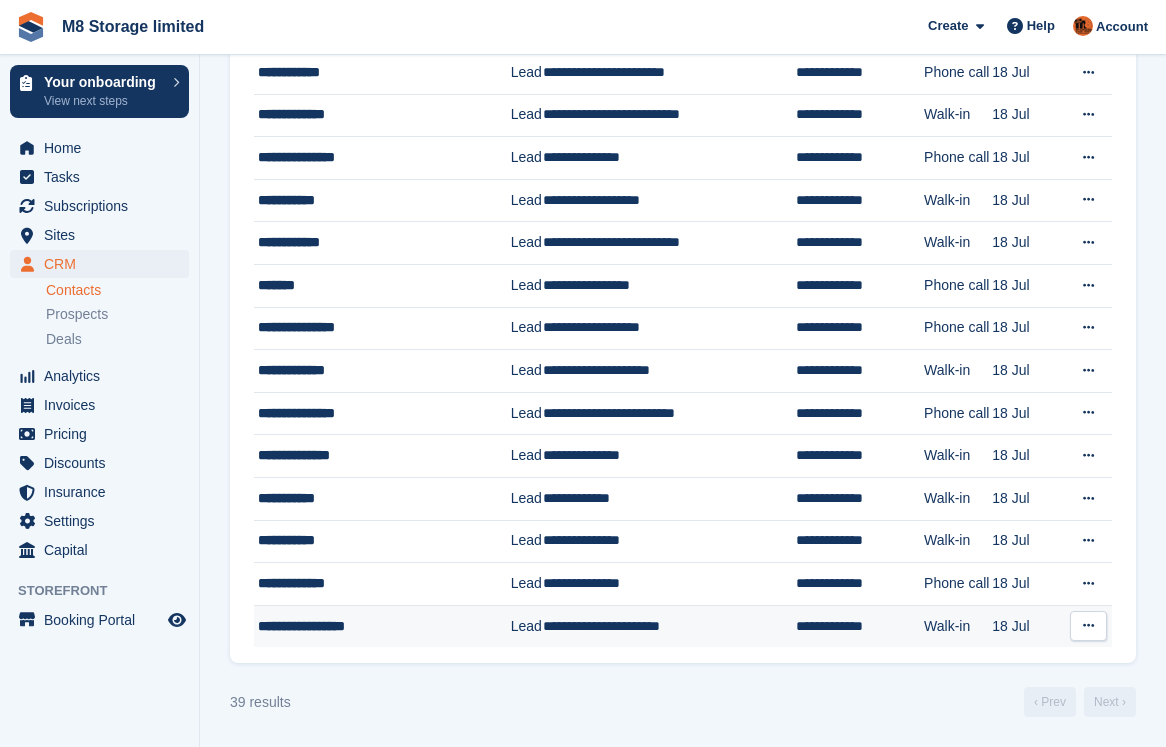 click at bounding box center [1088, 625] 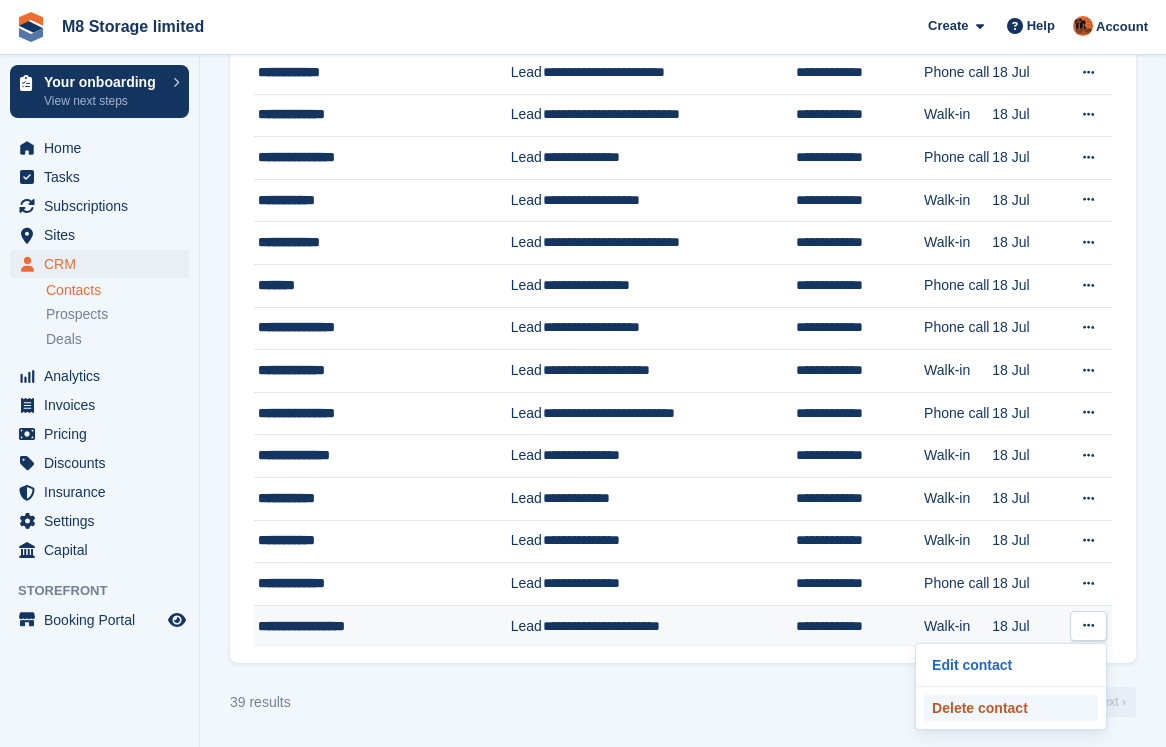 click on "Delete contact" at bounding box center (1011, 708) 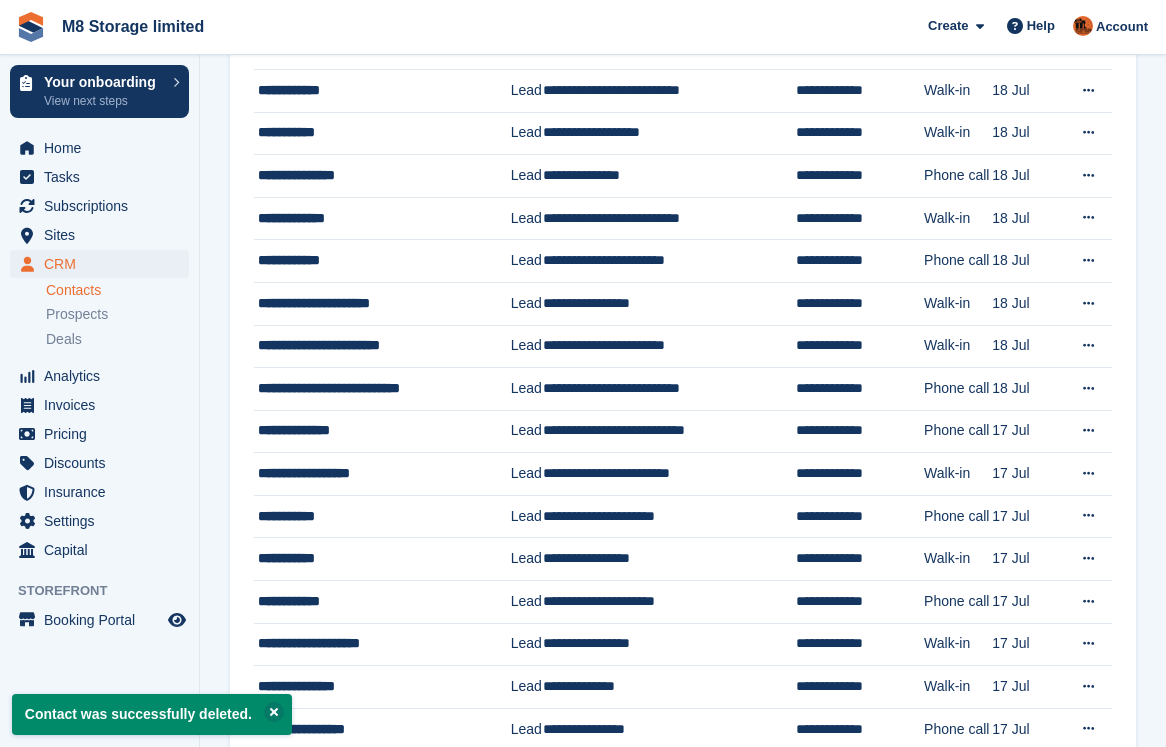 scroll, scrollTop: 0, scrollLeft: 0, axis: both 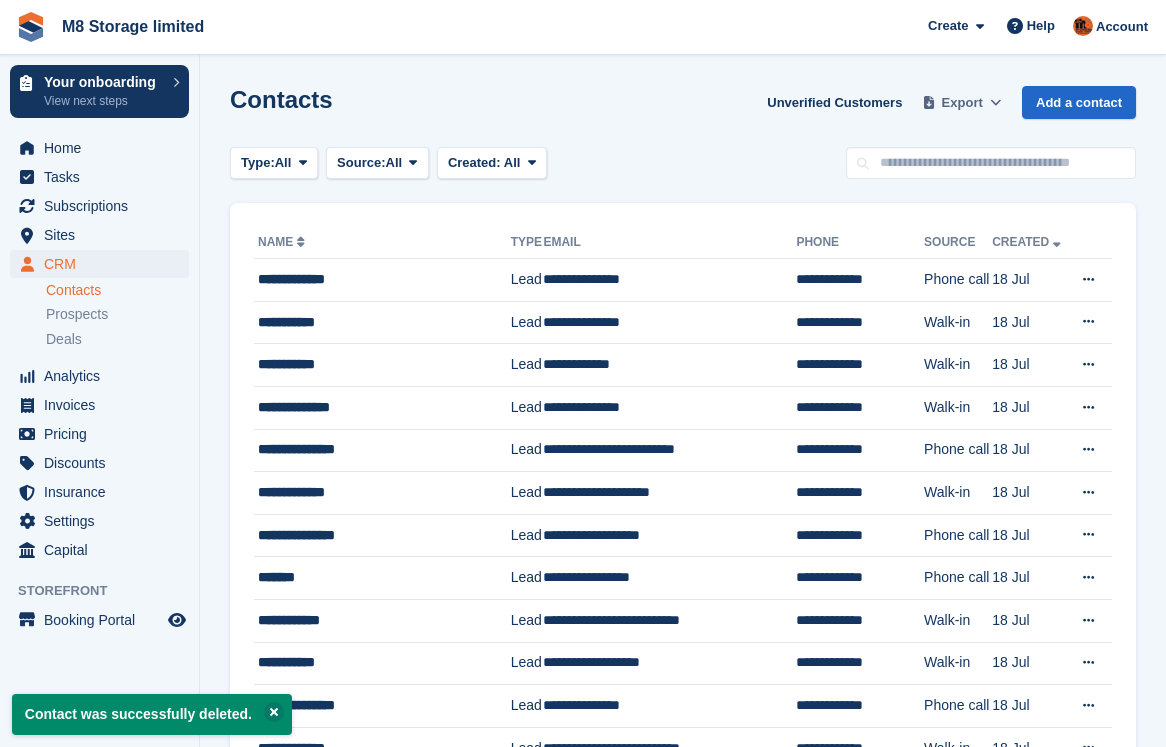 click at bounding box center [995, 102] 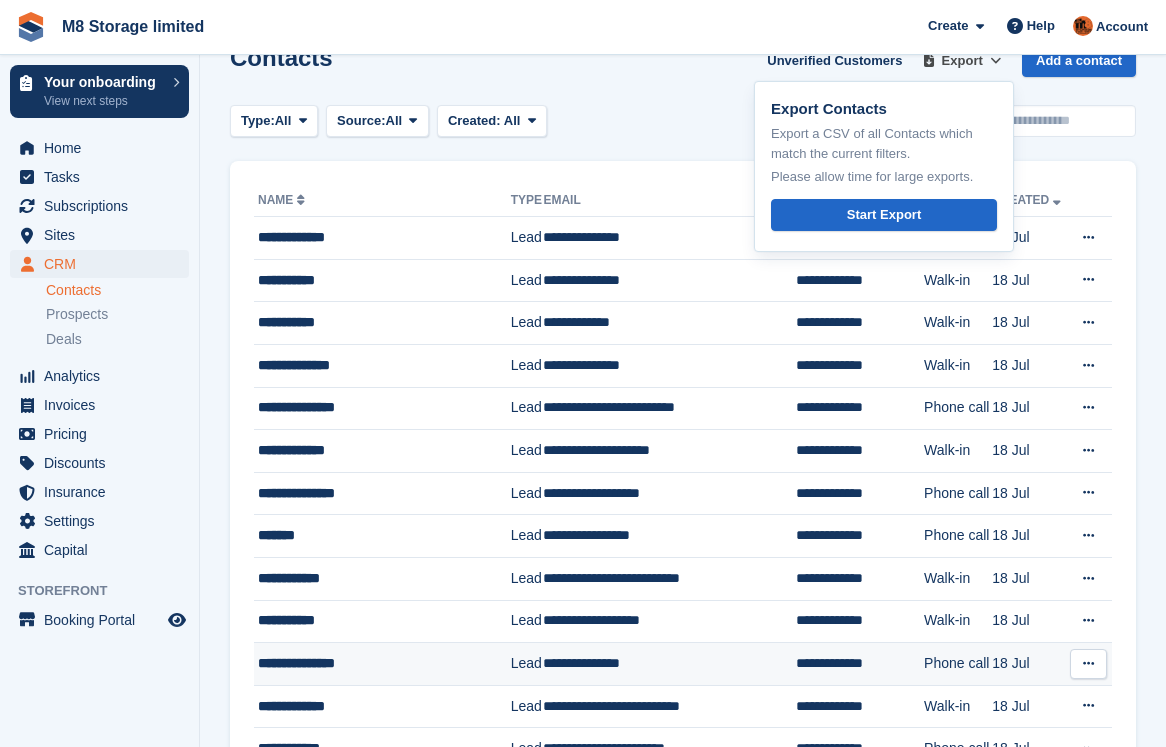 scroll, scrollTop: 0, scrollLeft: 0, axis: both 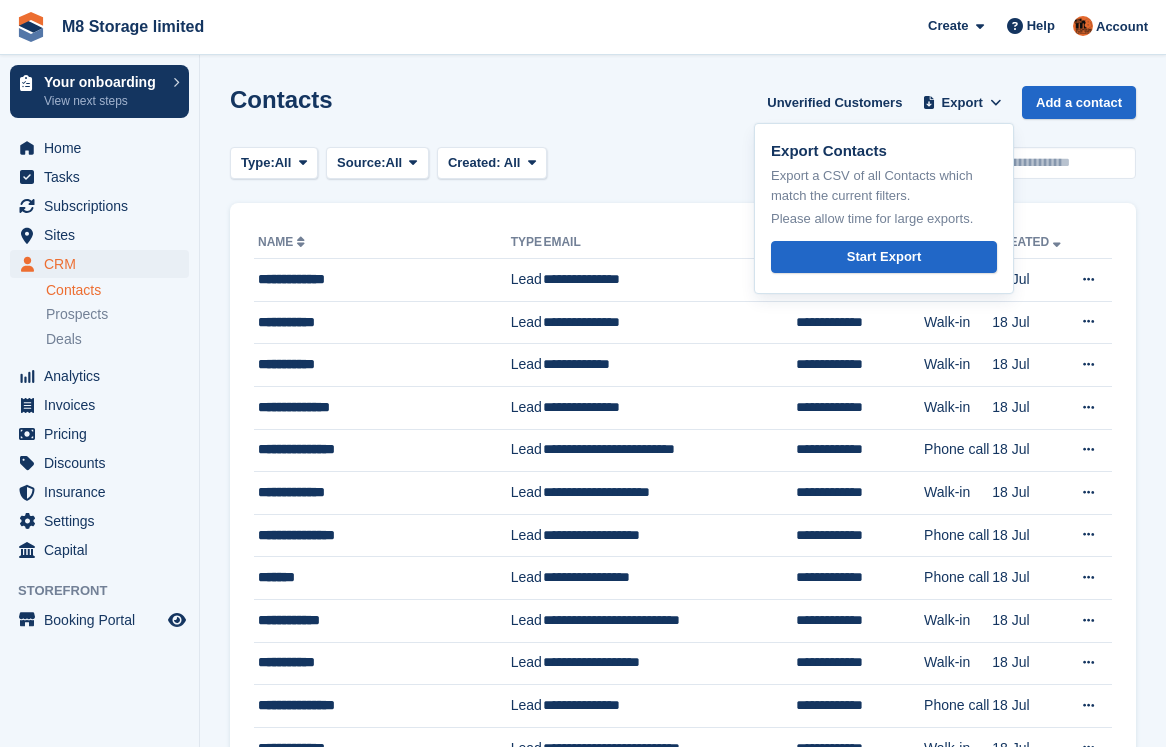 click on "Contact was successfully deleted.
Contacts
Unverified Customers
Export
Export Contacts
Export a CSV of all Contacts which match the current filters.
Please allow time for large exports.
Start Export
Add a contact
Type:
All
All
Lead
Customer
Source:
All
All
Storefront
Backoffice
Pre-Opening interest
Incomplete booking
Unit type interest
Price reveal
Quote requested
Storefront booking
Storefront pop-up form" at bounding box center (683, 988) 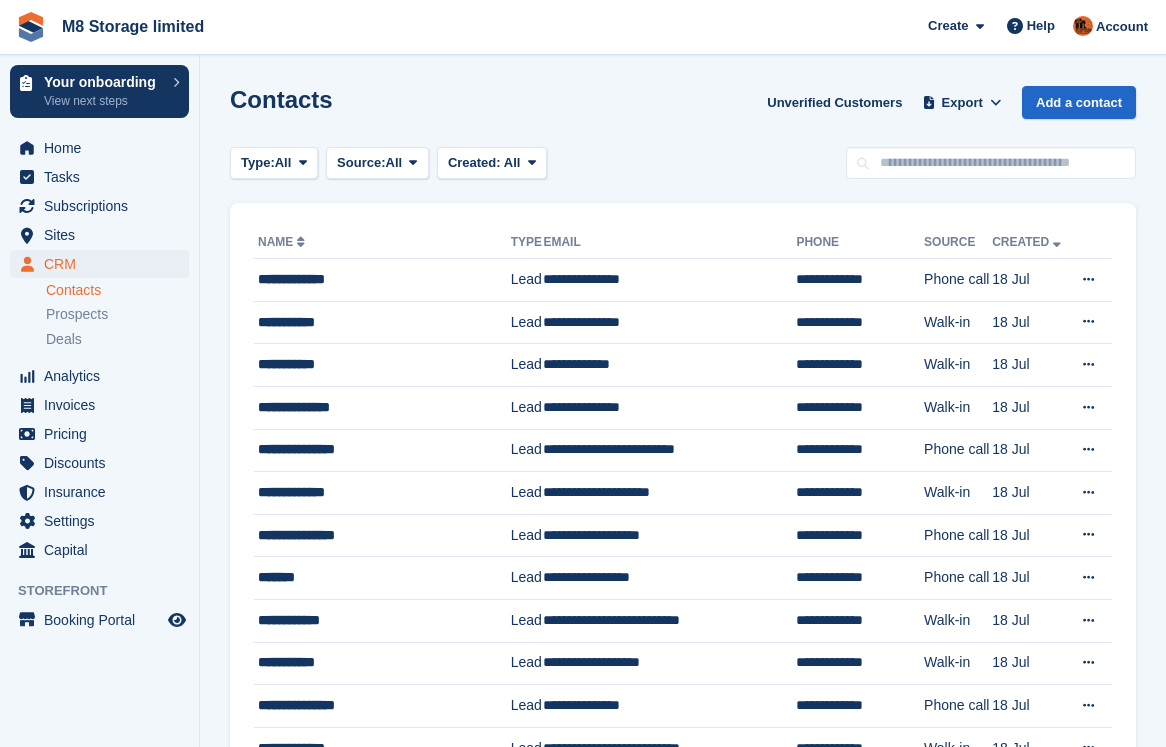 click on "Created" at bounding box center (1028, 242) 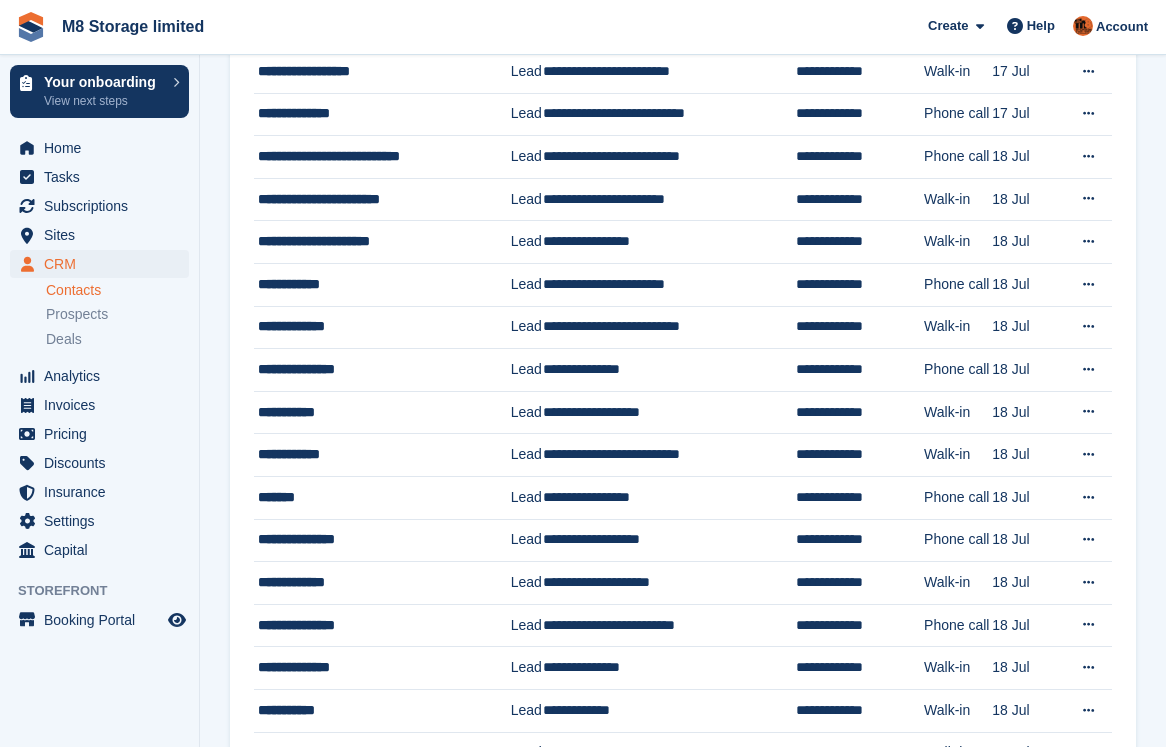 scroll, scrollTop: 1230, scrollLeft: 0, axis: vertical 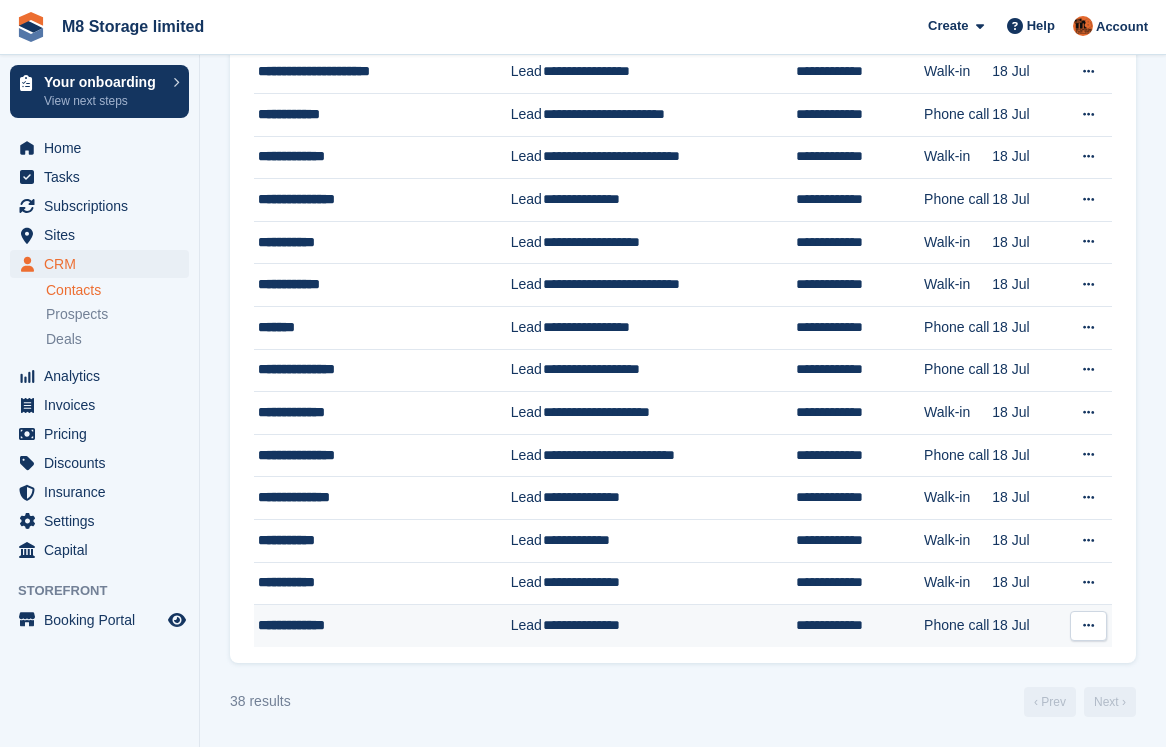 click at bounding box center [1088, 625] 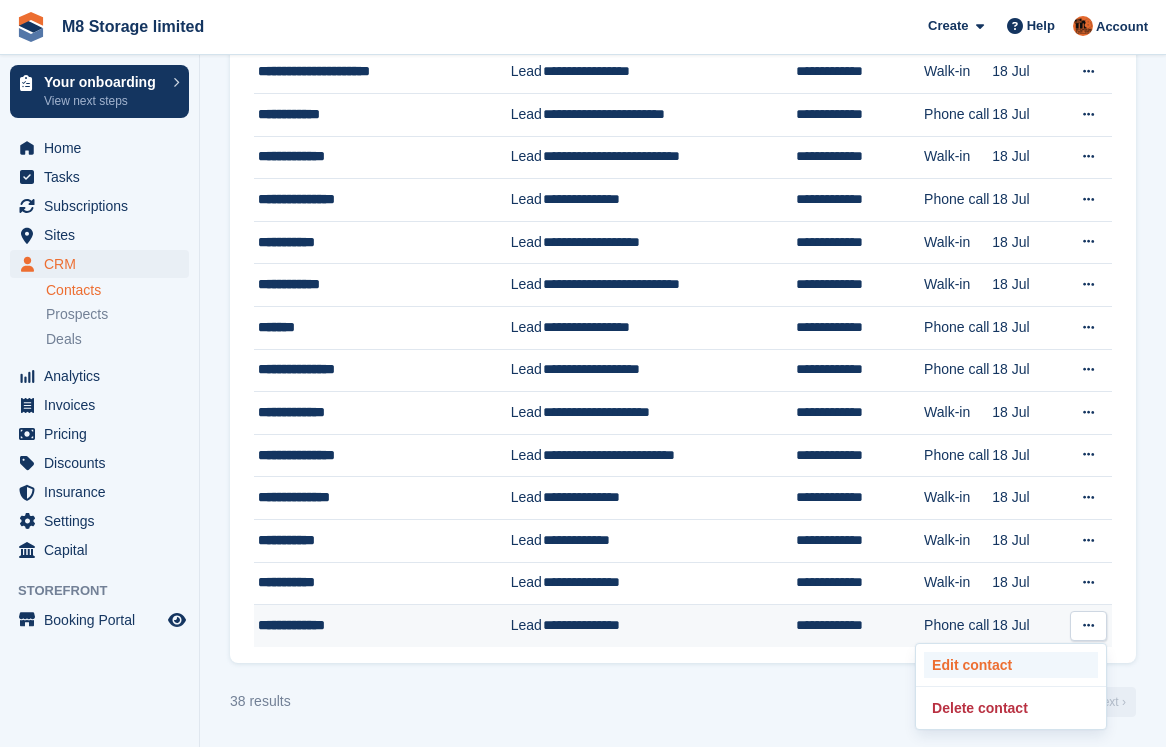 click on "Edit contact" at bounding box center (1011, 665) 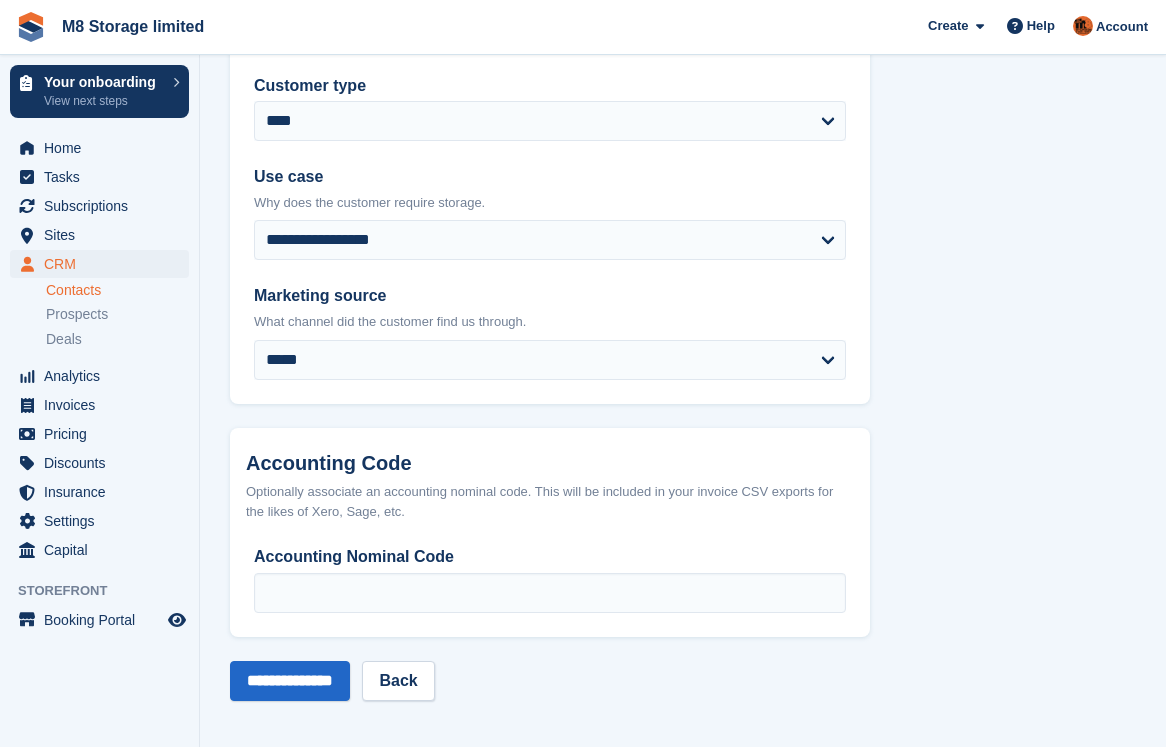 scroll, scrollTop: 0, scrollLeft: 0, axis: both 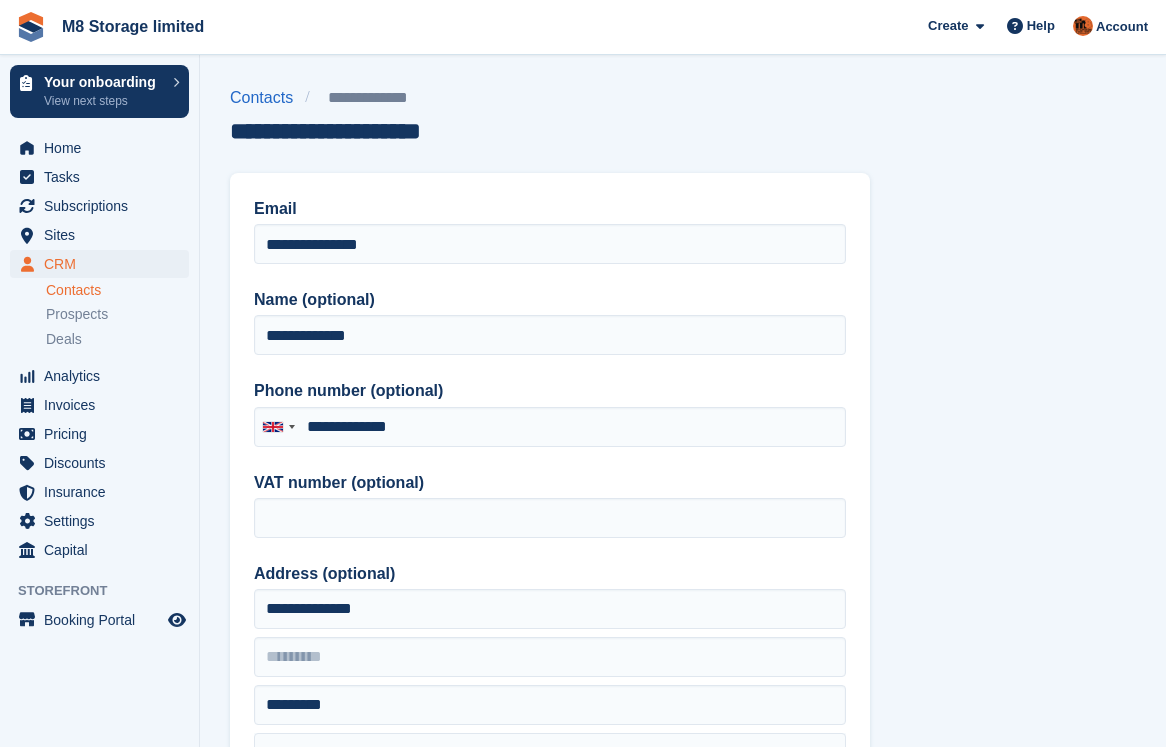 type on "**********" 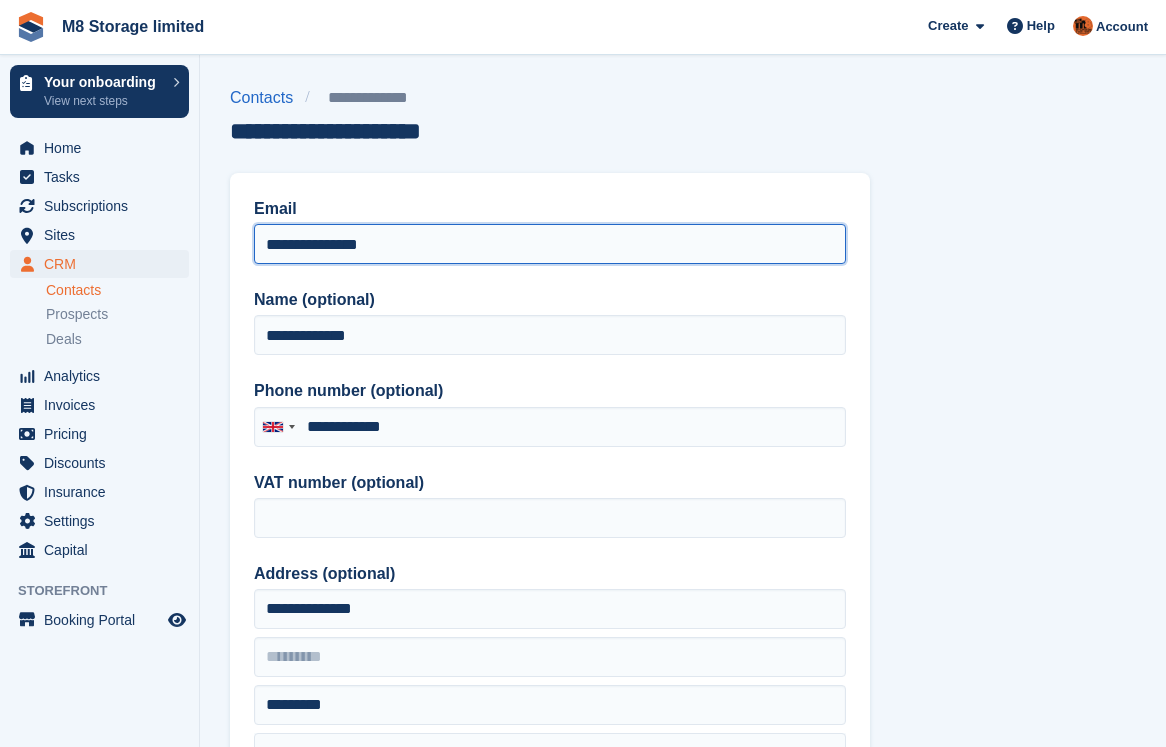 click on "**********" at bounding box center (550, 244) 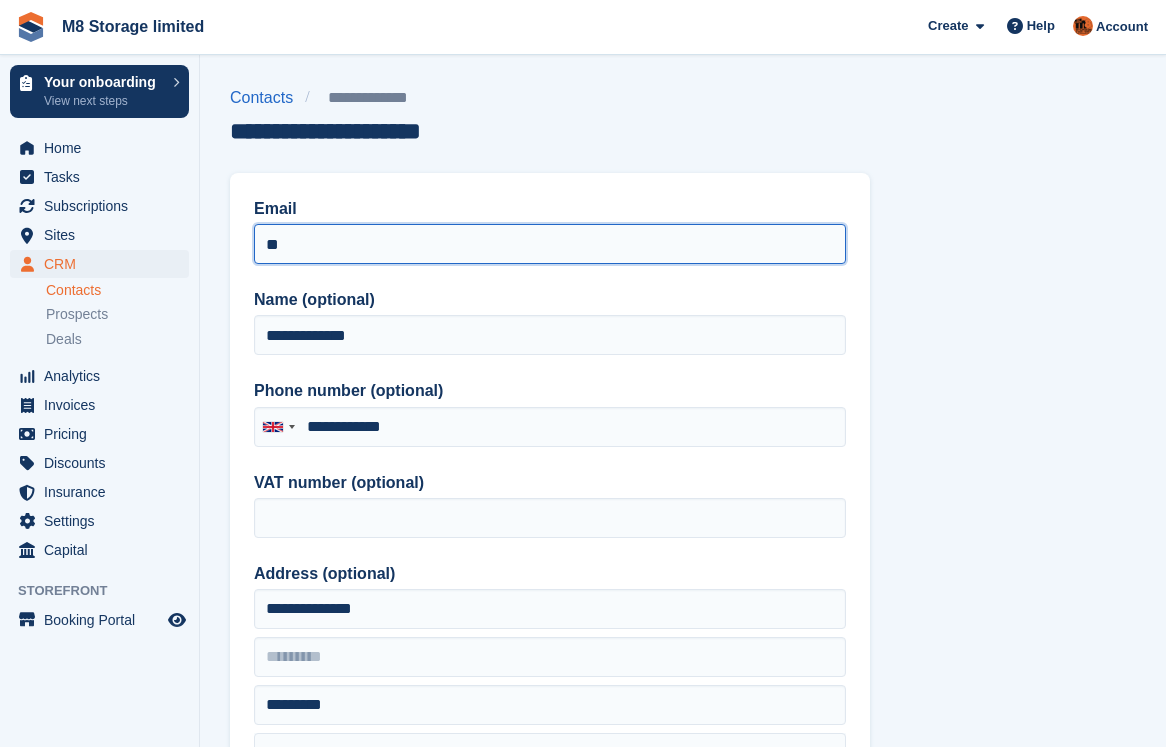 type on "*" 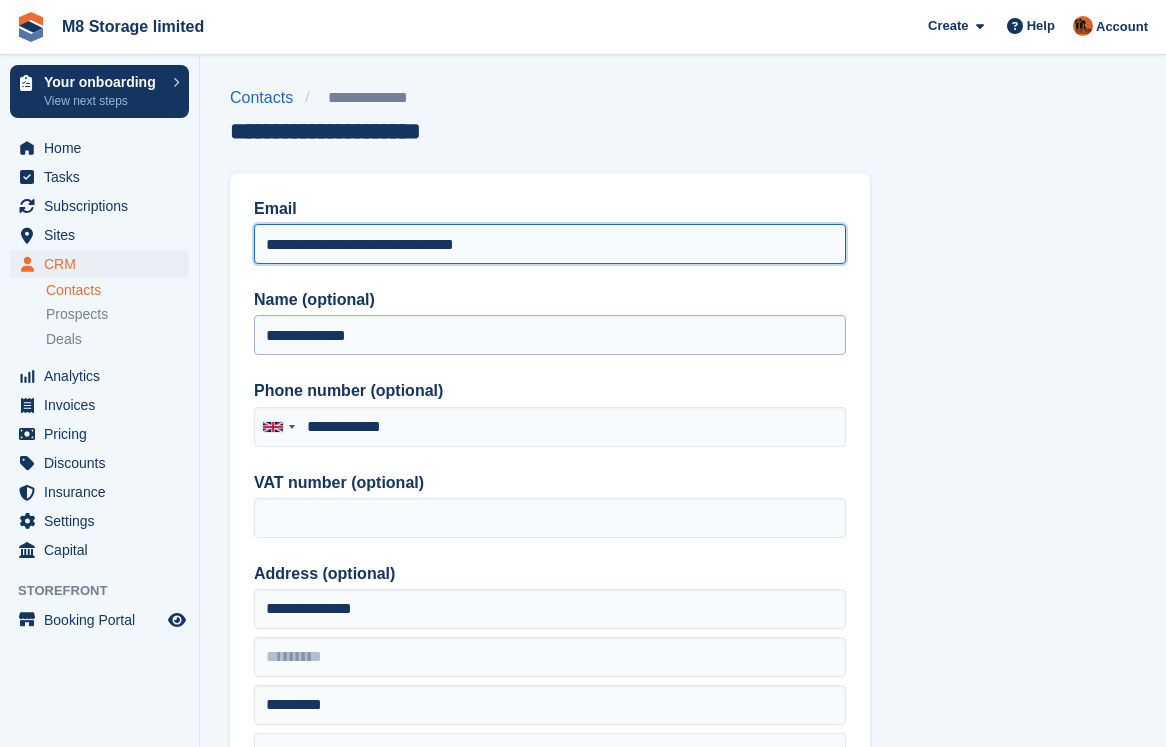 type on "**********" 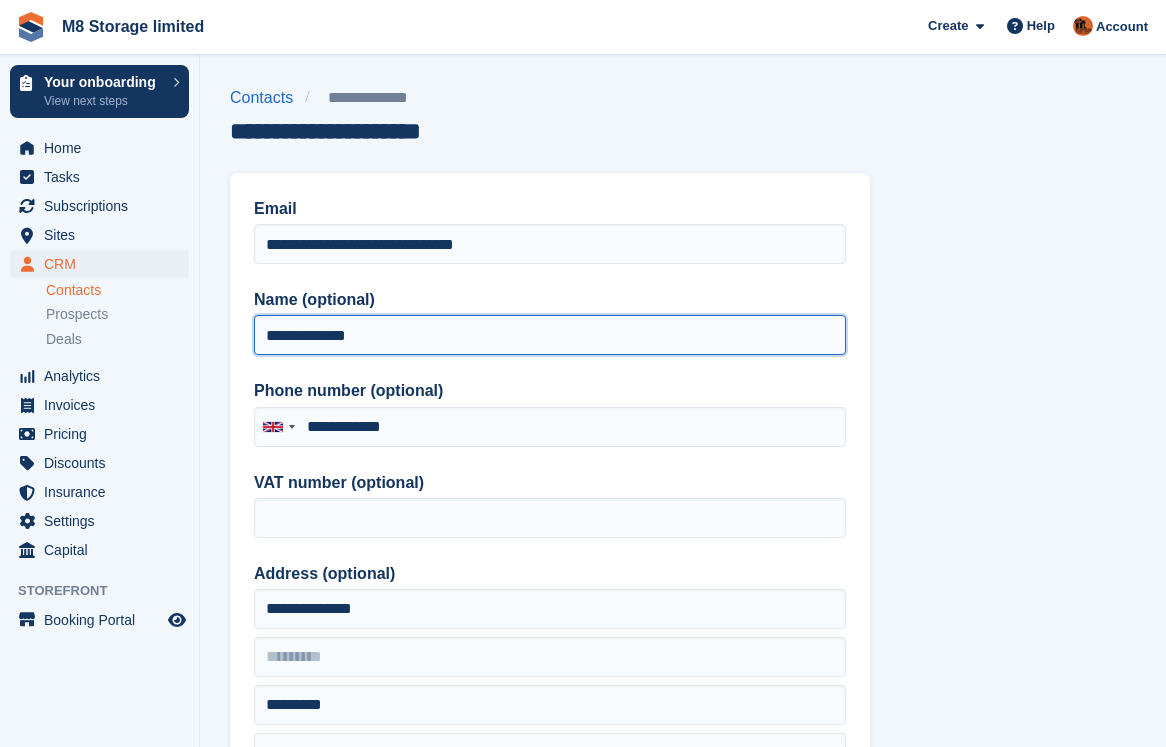 click on "**********" at bounding box center (550, 335) 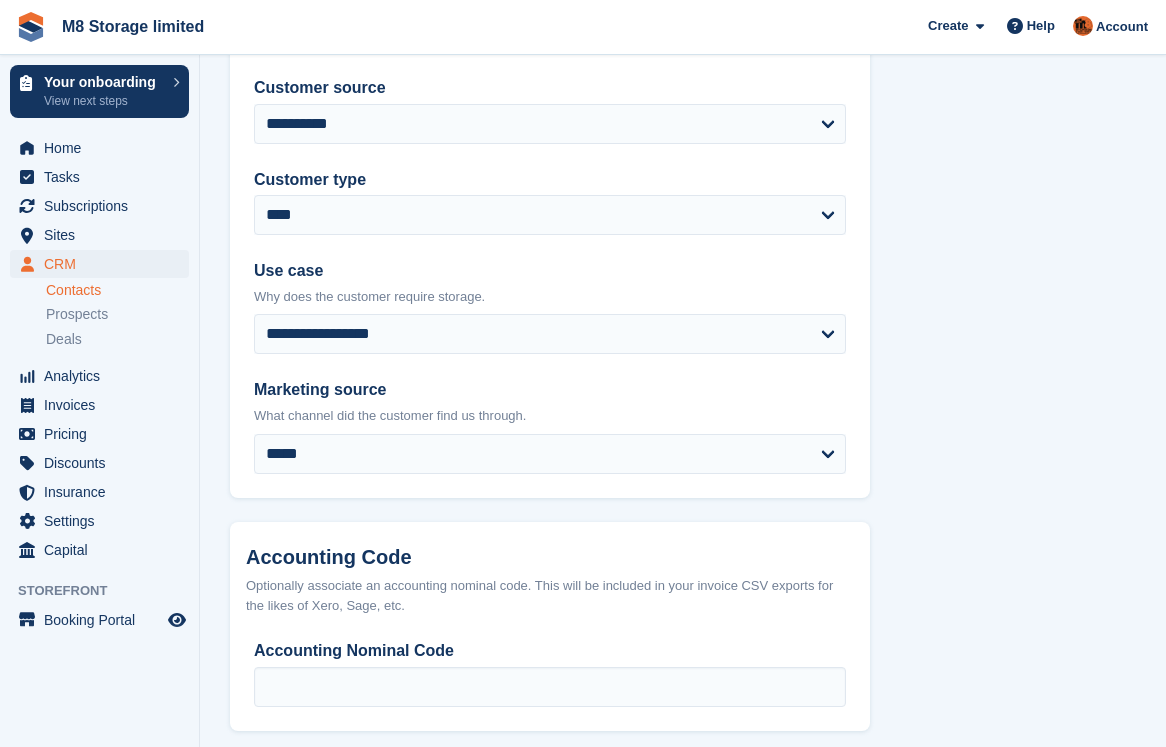 scroll, scrollTop: 957, scrollLeft: 0, axis: vertical 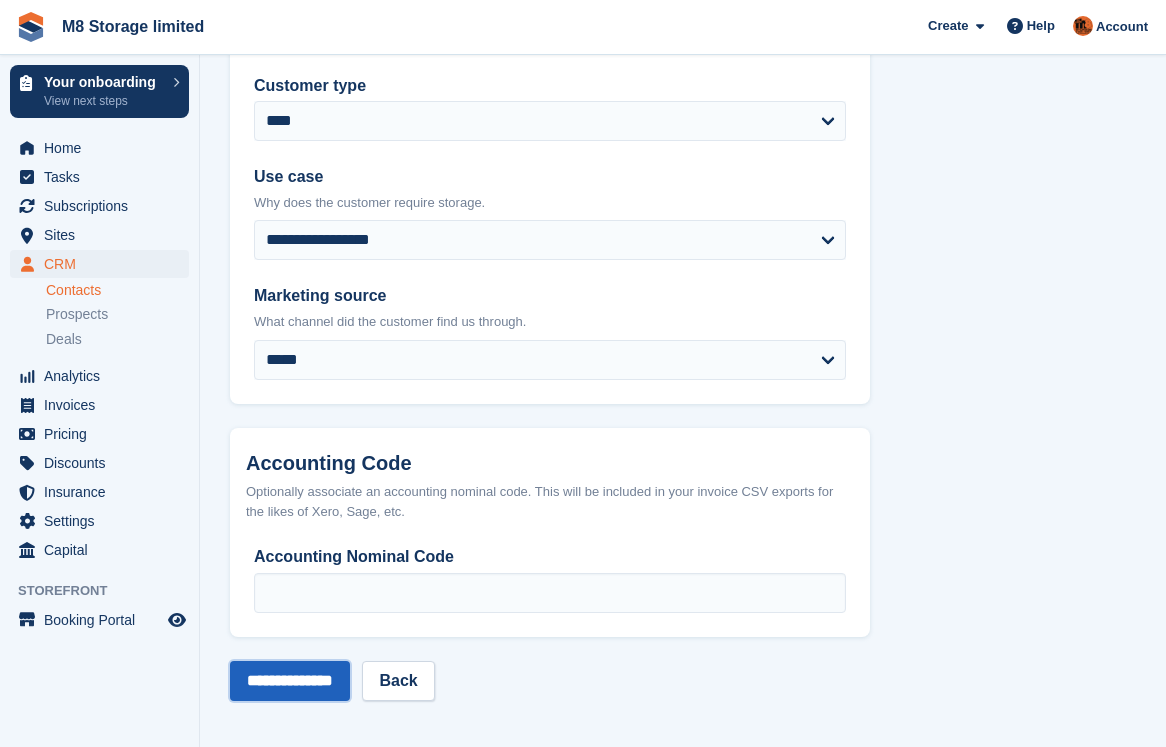 click on "**********" at bounding box center [290, 681] 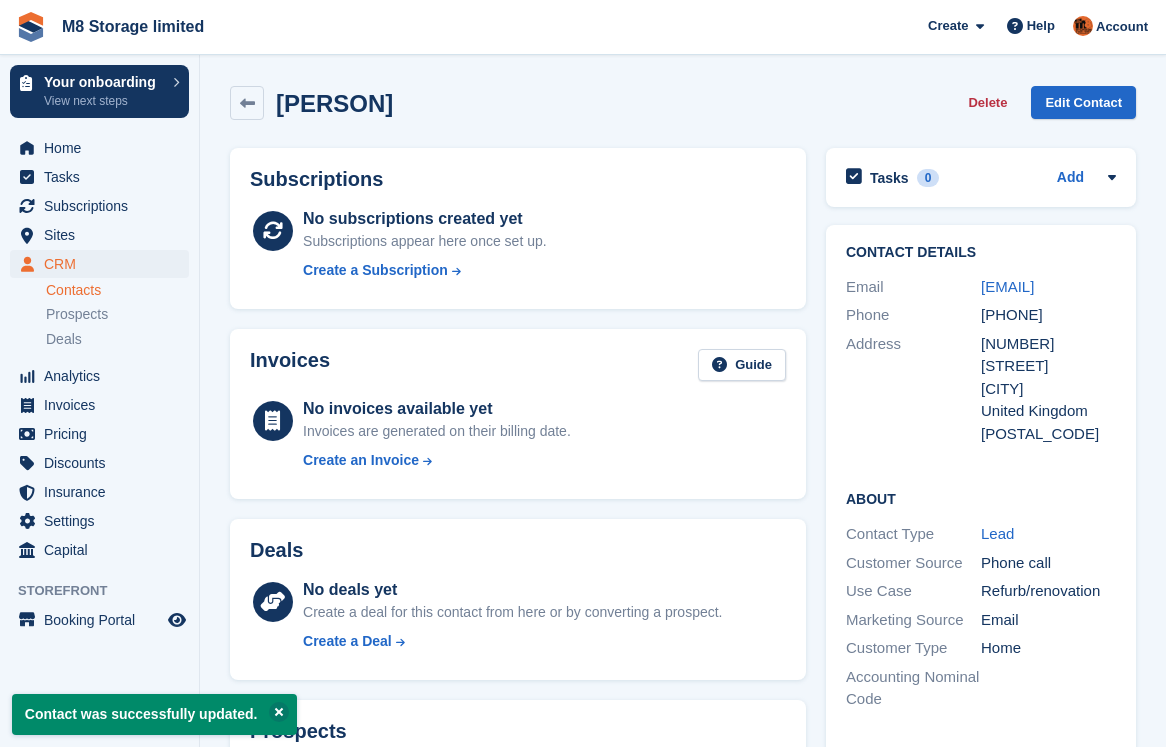 scroll, scrollTop: 0, scrollLeft: 0, axis: both 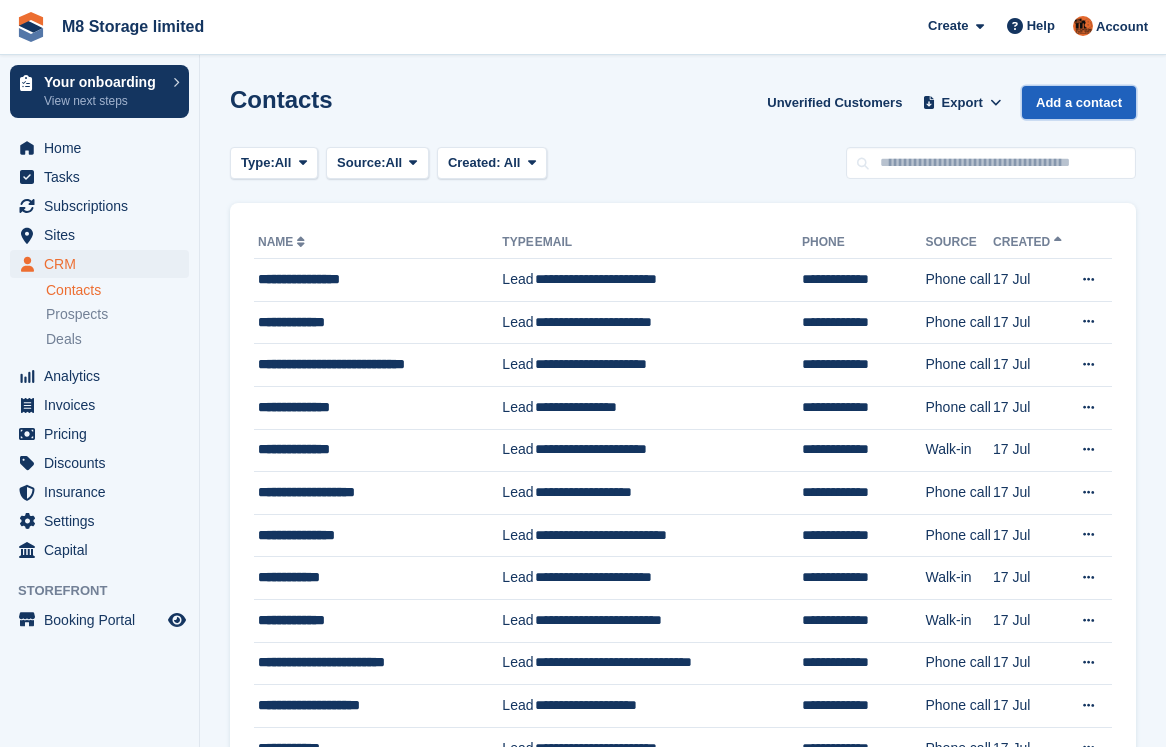 click on "Add a contact" at bounding box center (1079, 102) 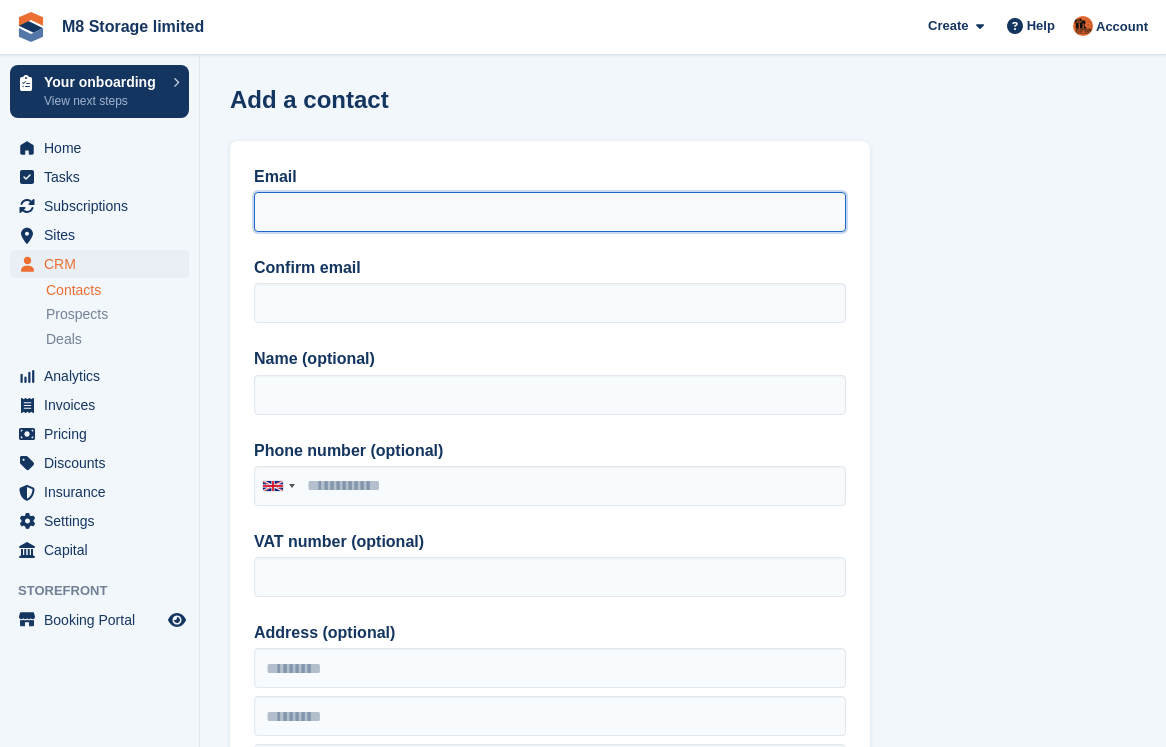 click on "Email" at bounding box center (550, 212) 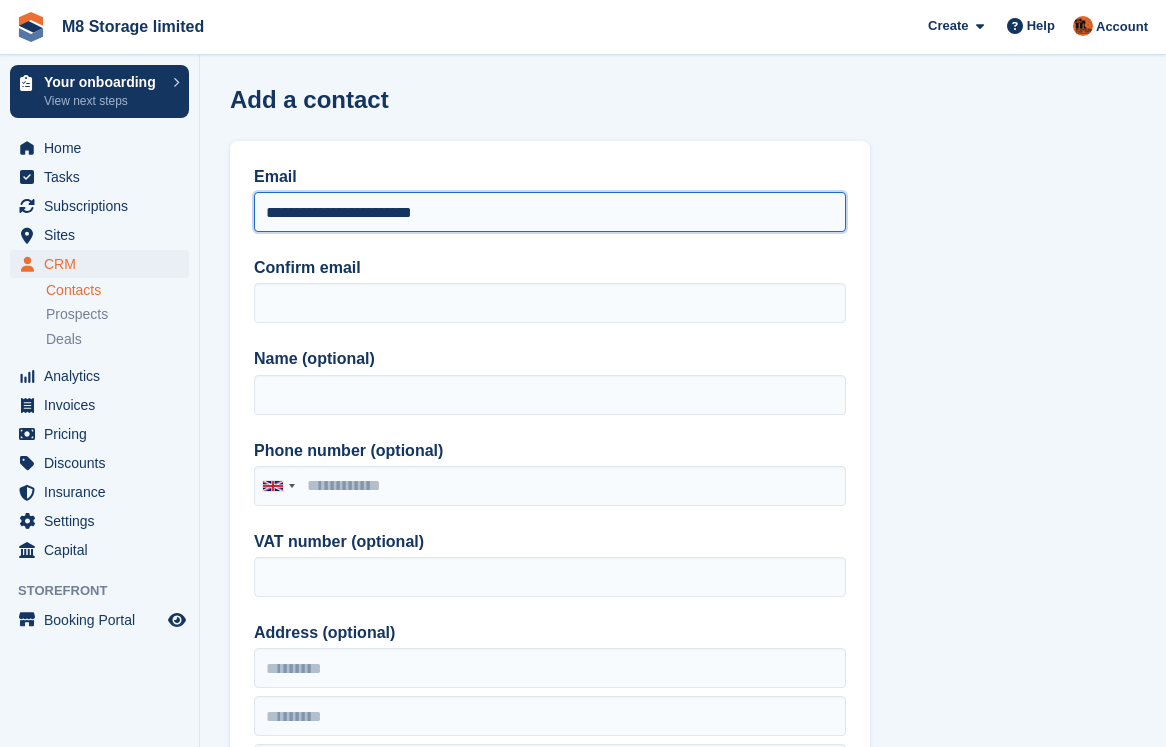 drag, startPoint x: 480, startPoint y: 211, endPoint x: 248, endPoint y: 217, distance: 232.07758 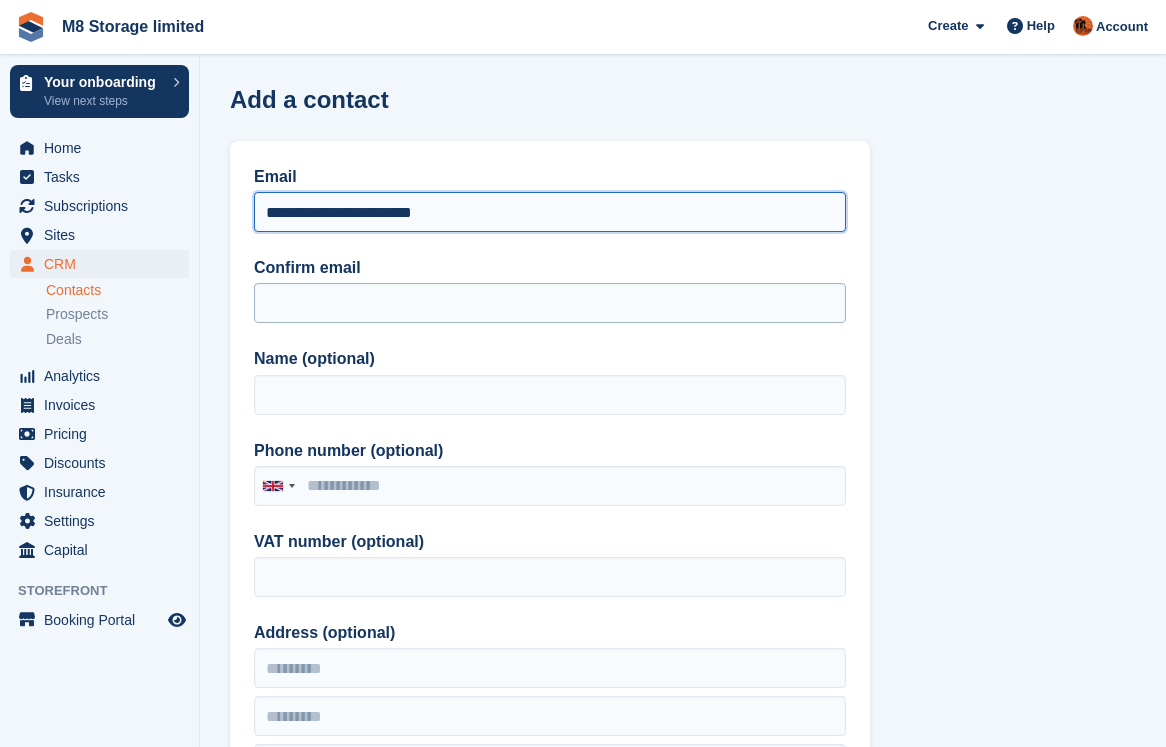 type on "**********" 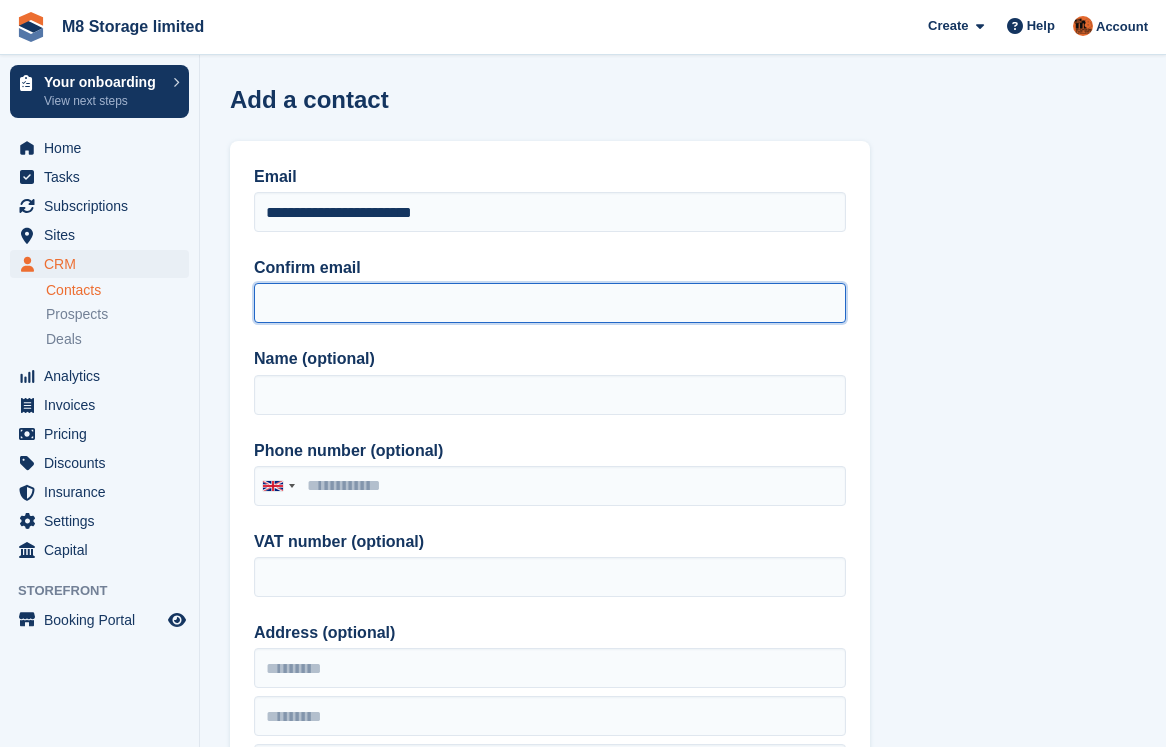 paste on "**********" 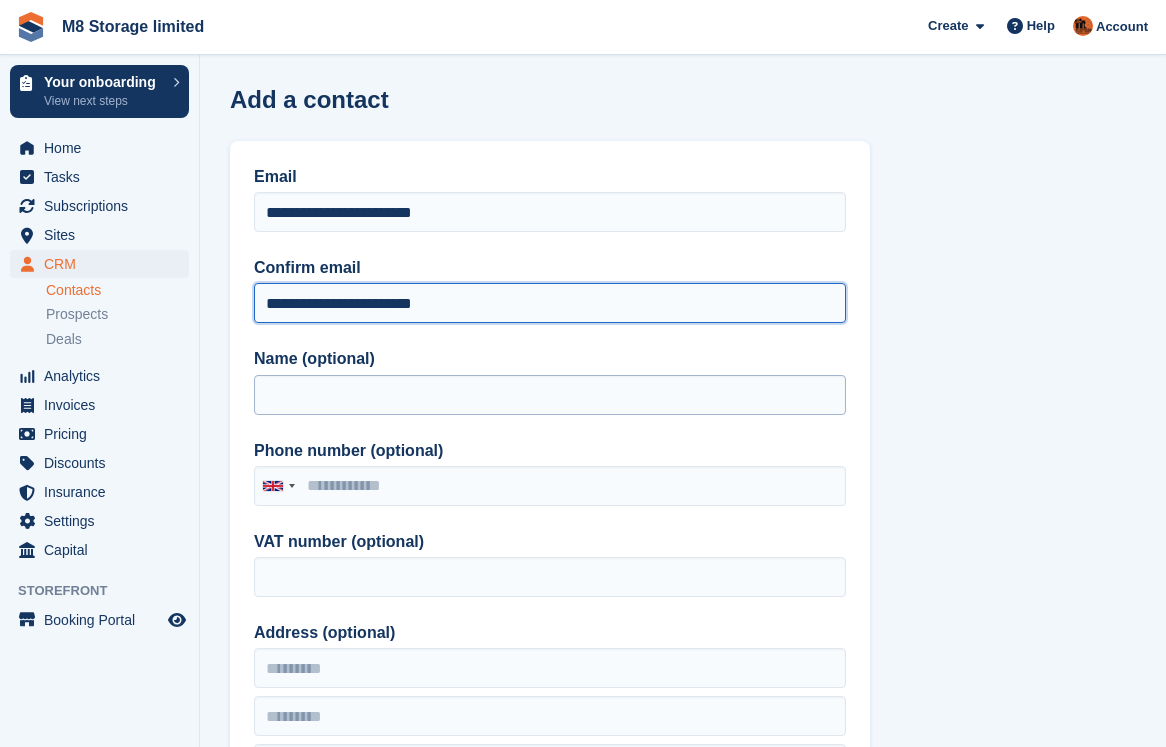 type on "**********" 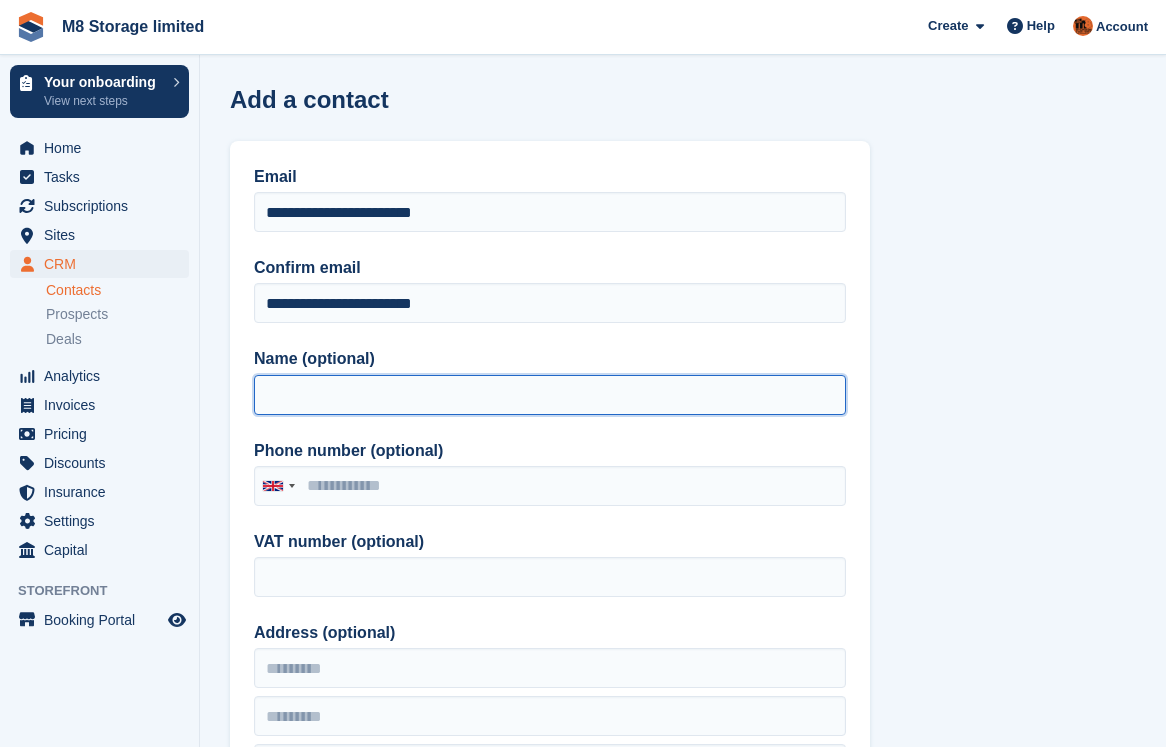 click on "Name (optional)" at bounding box center (550, 395) 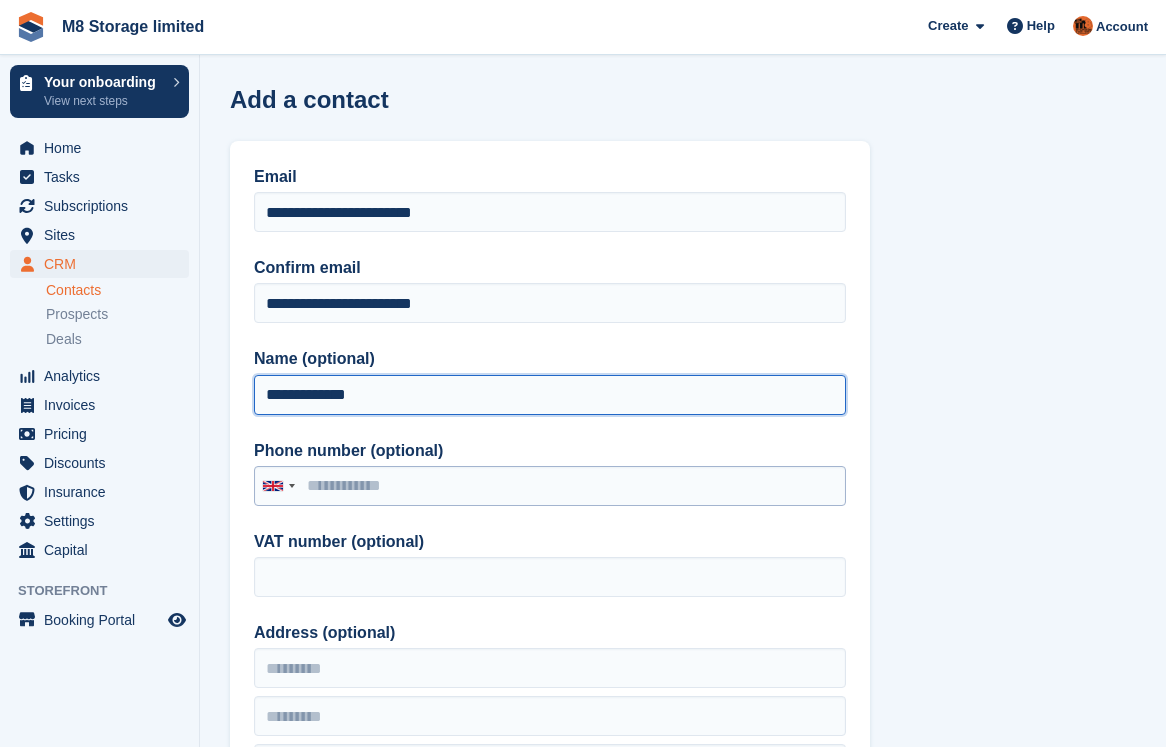 type on "**********" 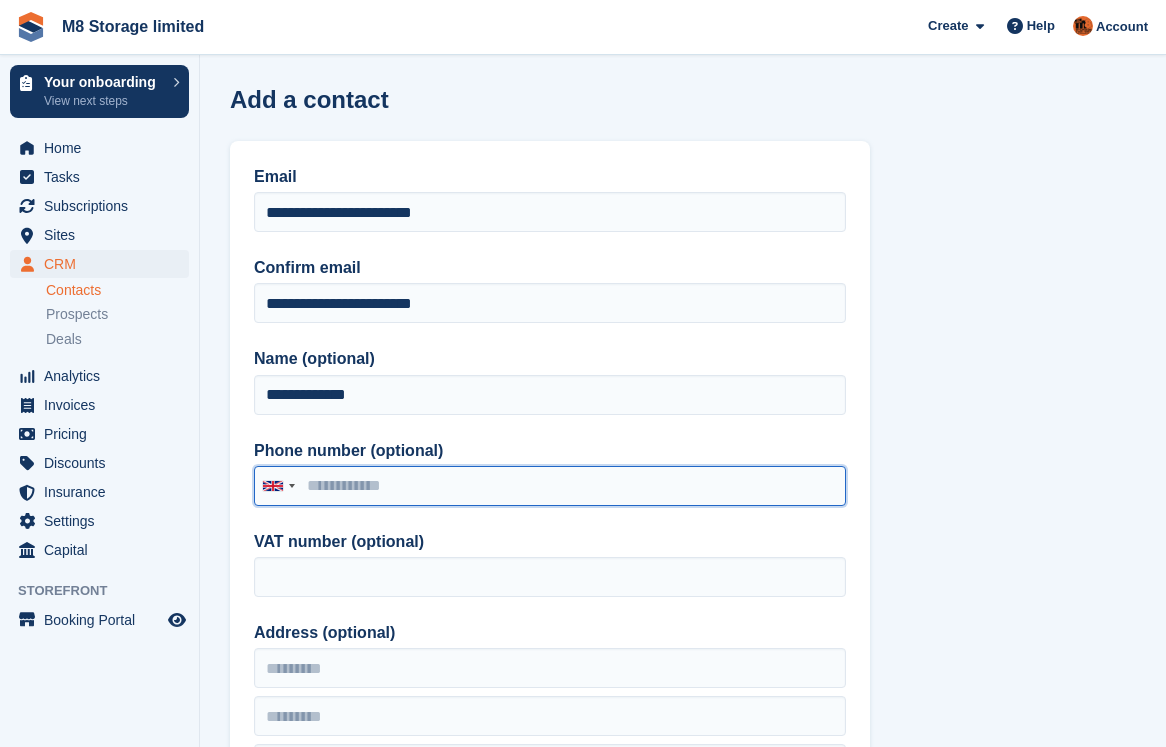 click on "Phone number (optional)" at bounding box center [550, 486] 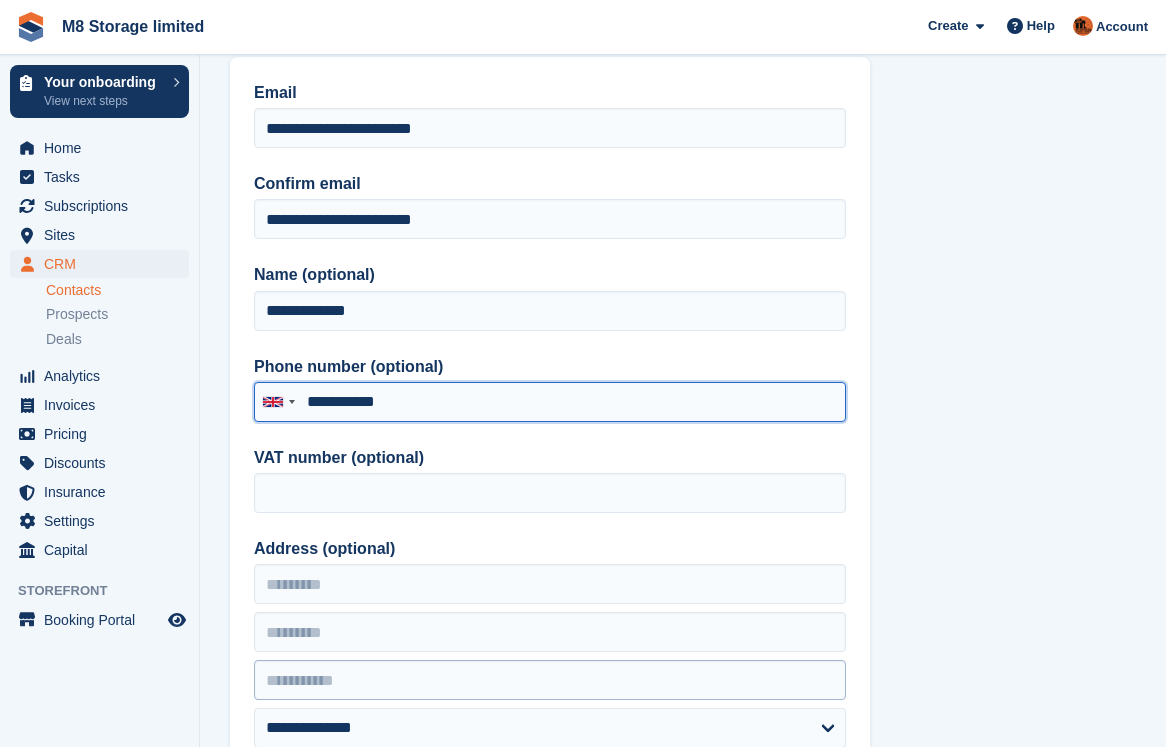 scroll, scrollTop: 300, scrollLeft: 0, axis: vertical 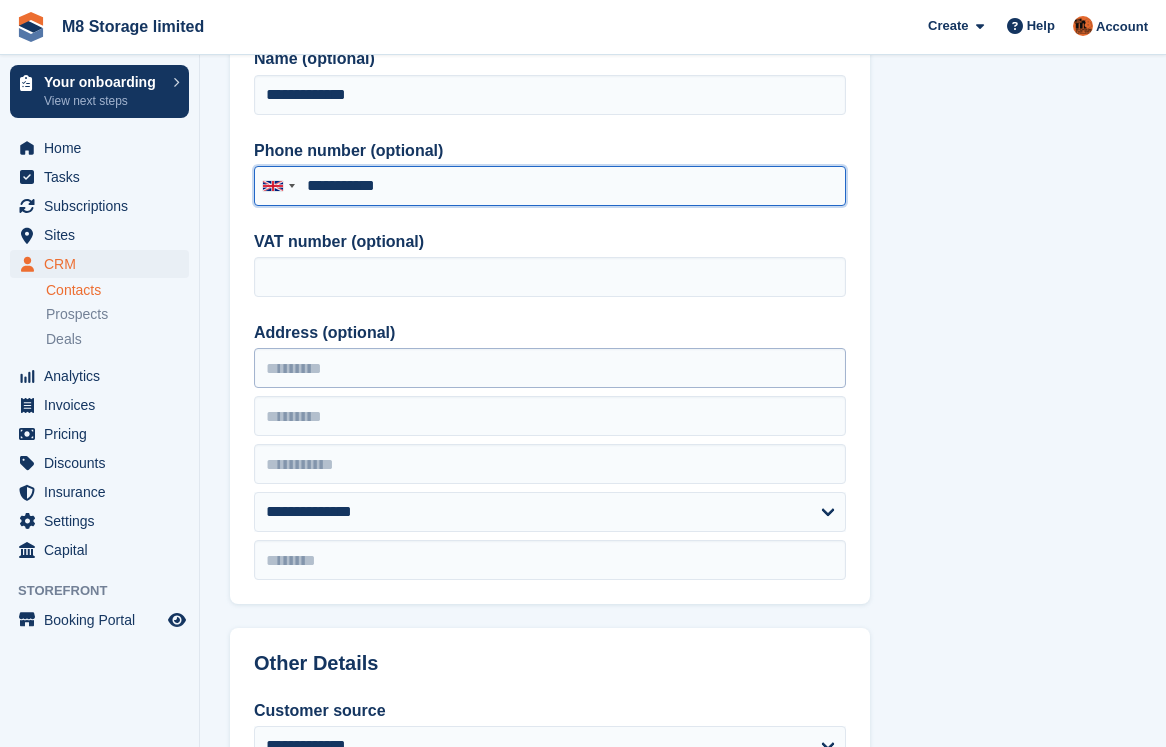 type on "**********" 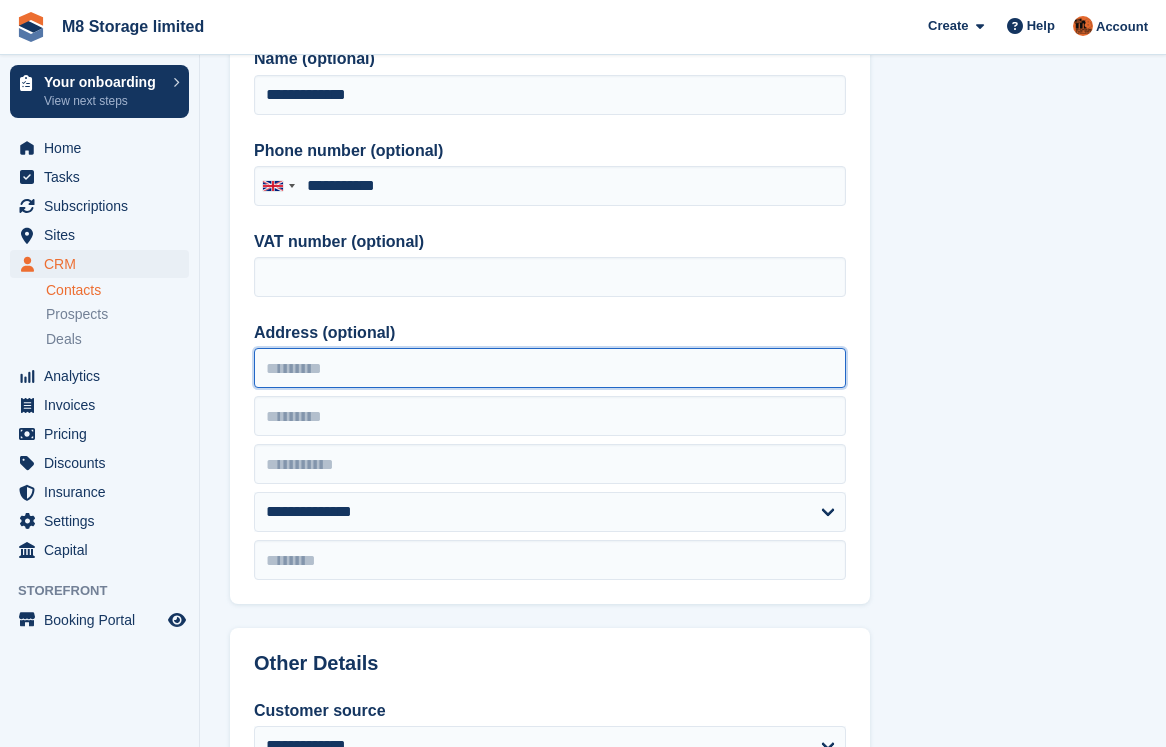 click on "Address (optional)" at bounding box center [550, 368] 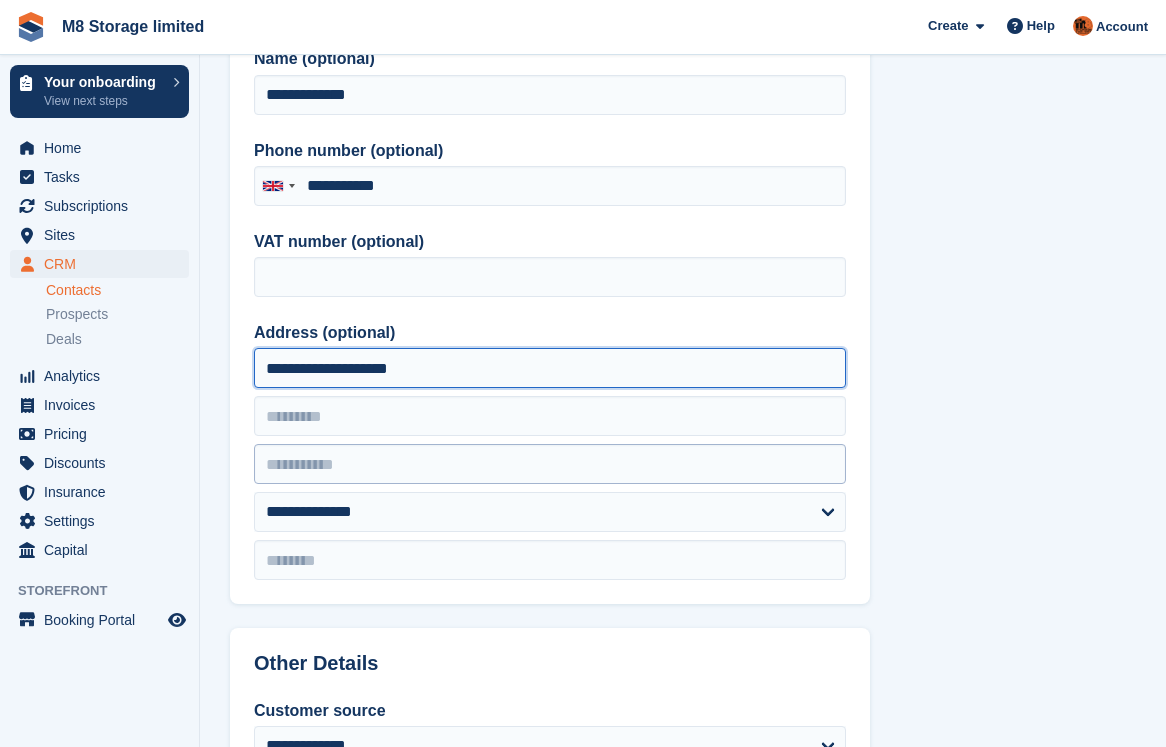 type on "**********" 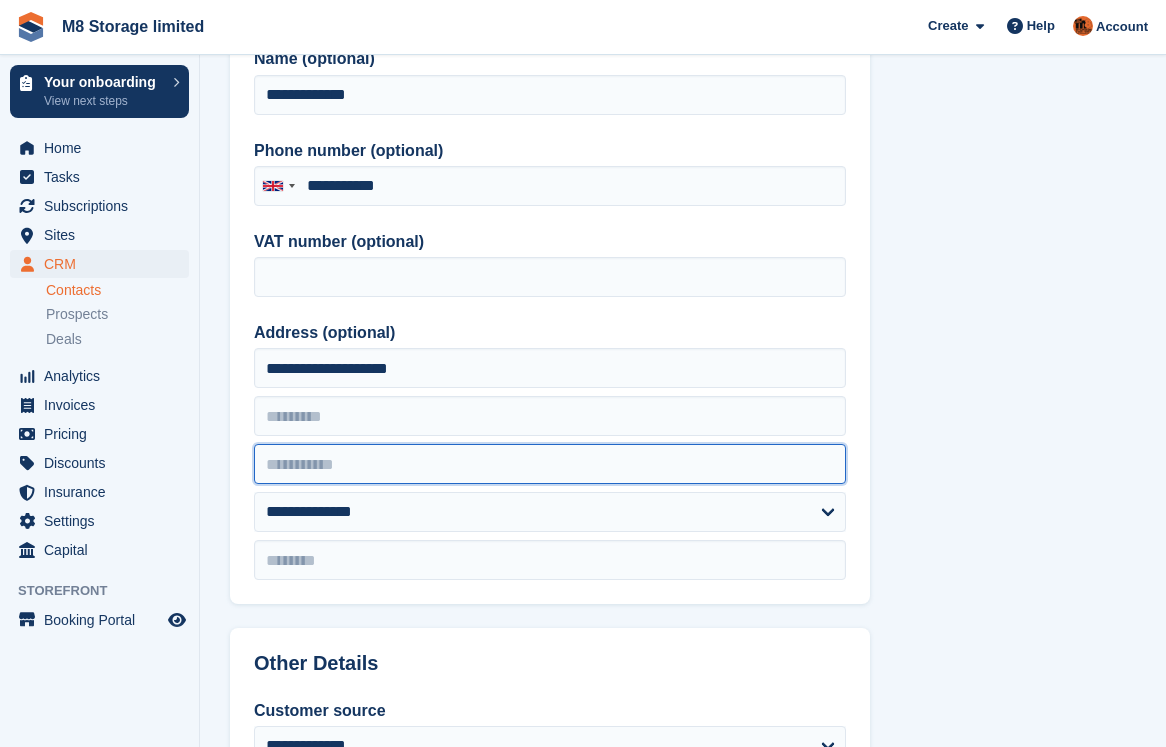 click at bounding box center [550, 464] 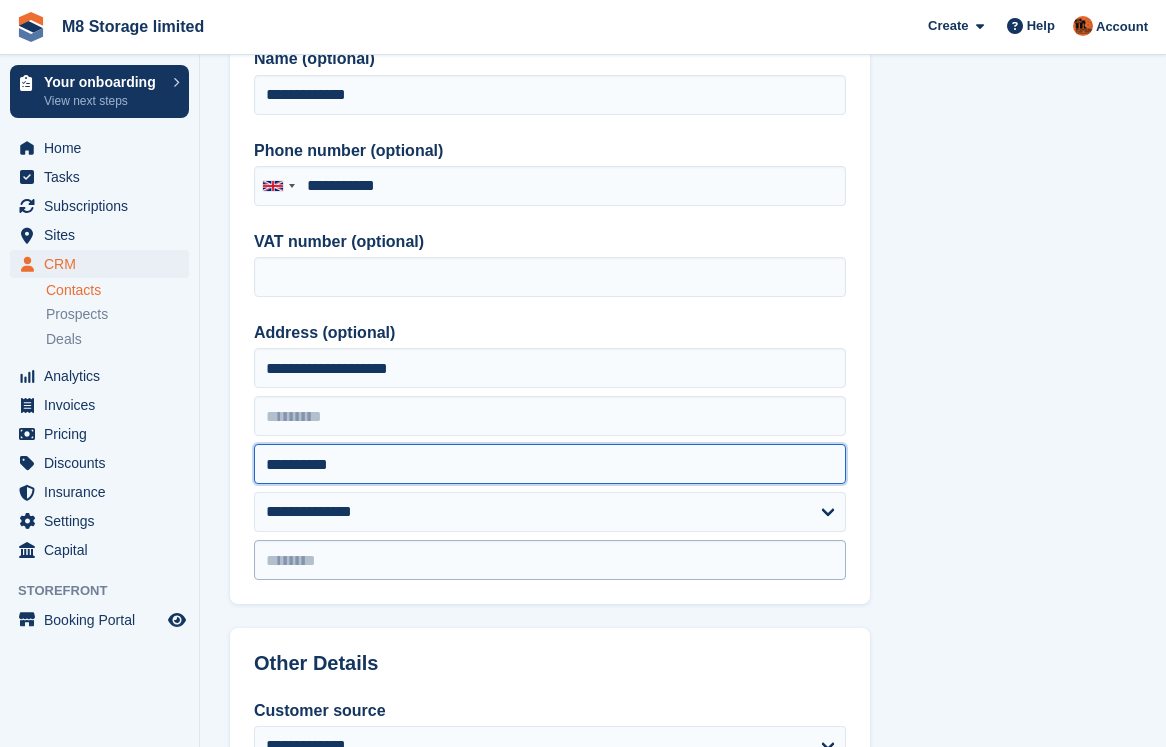 type on "**********" 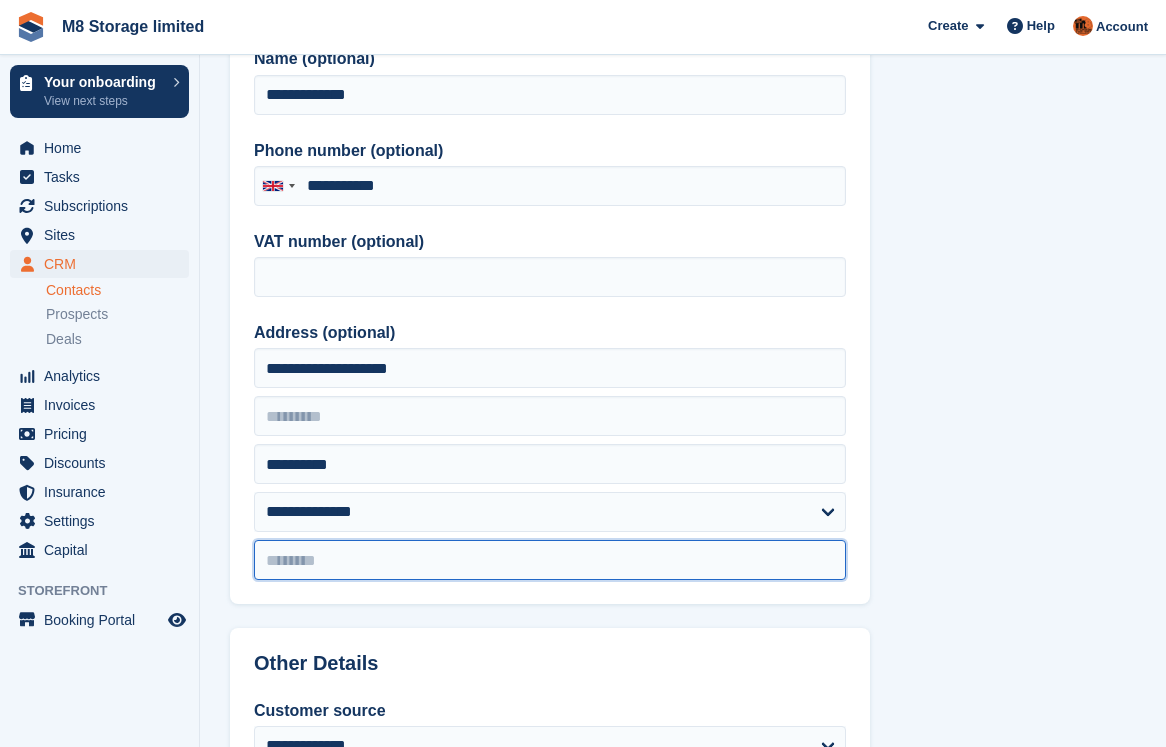 drag, startPoint x: 351, startPoint y: 558, endPoint x: 370, endPoint y: 556, distance: 19.104973 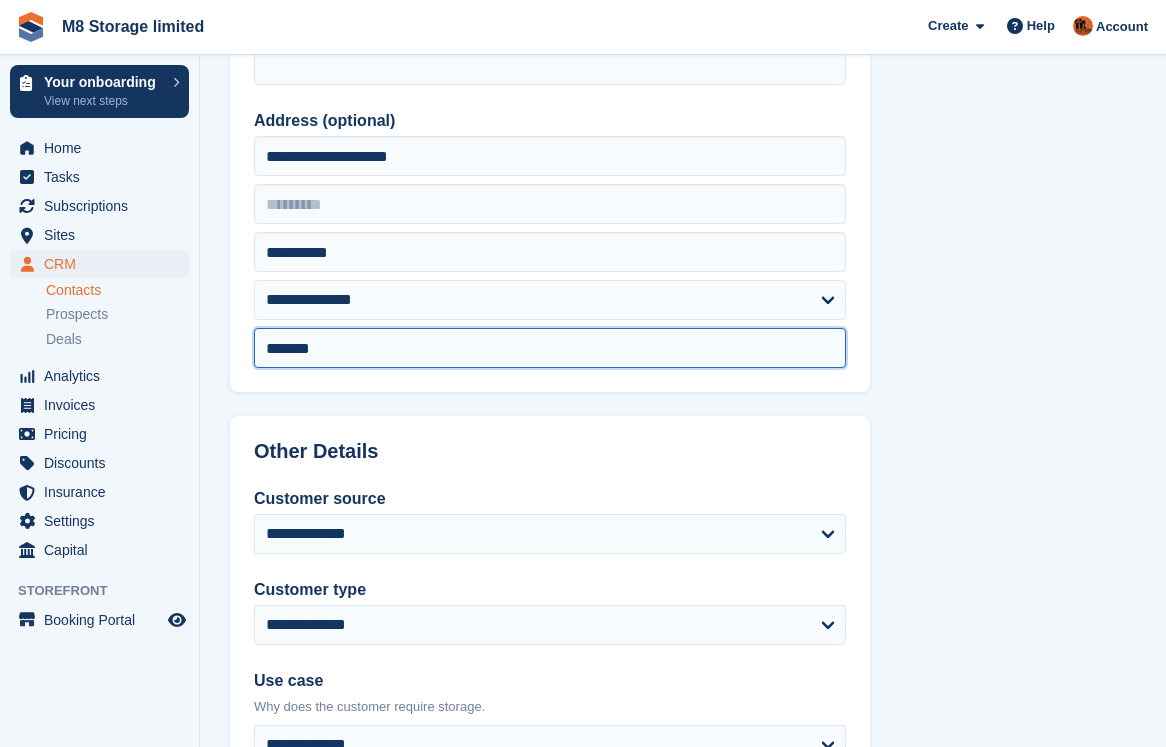 scroll, scrollTop: 600, scrollLeft: 0, axis: vertical 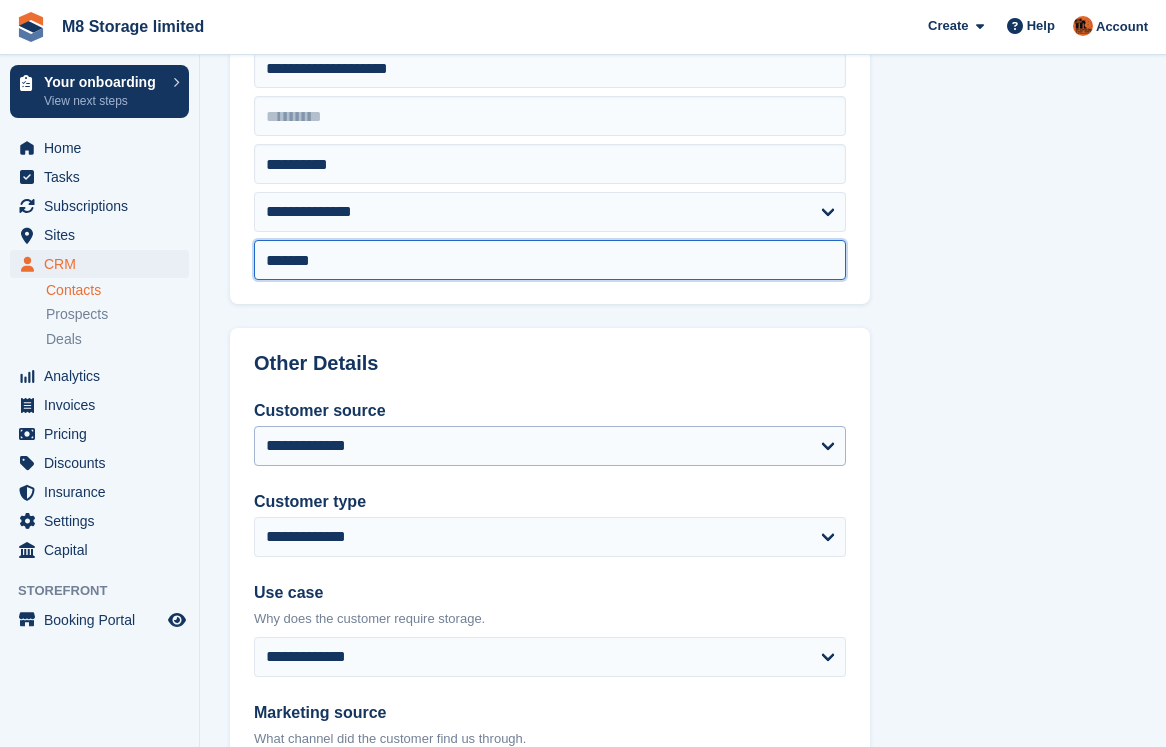 type on "*******" 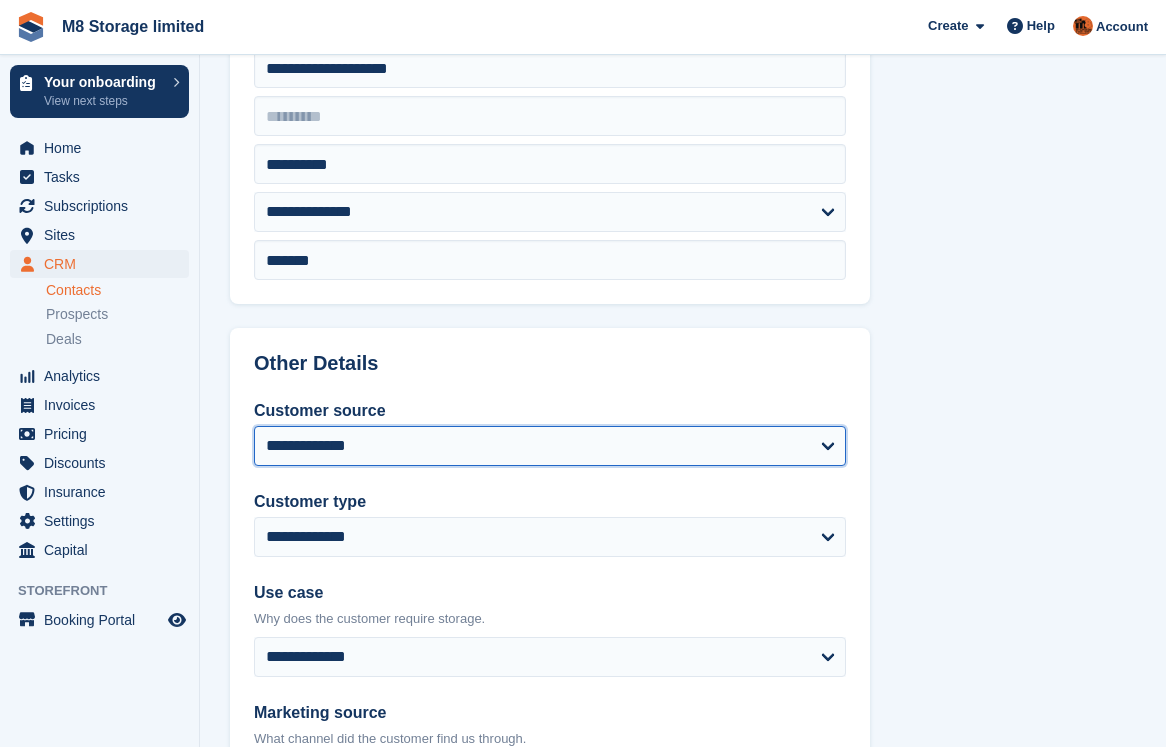 click on "**********" at bounding box center (550, 446) 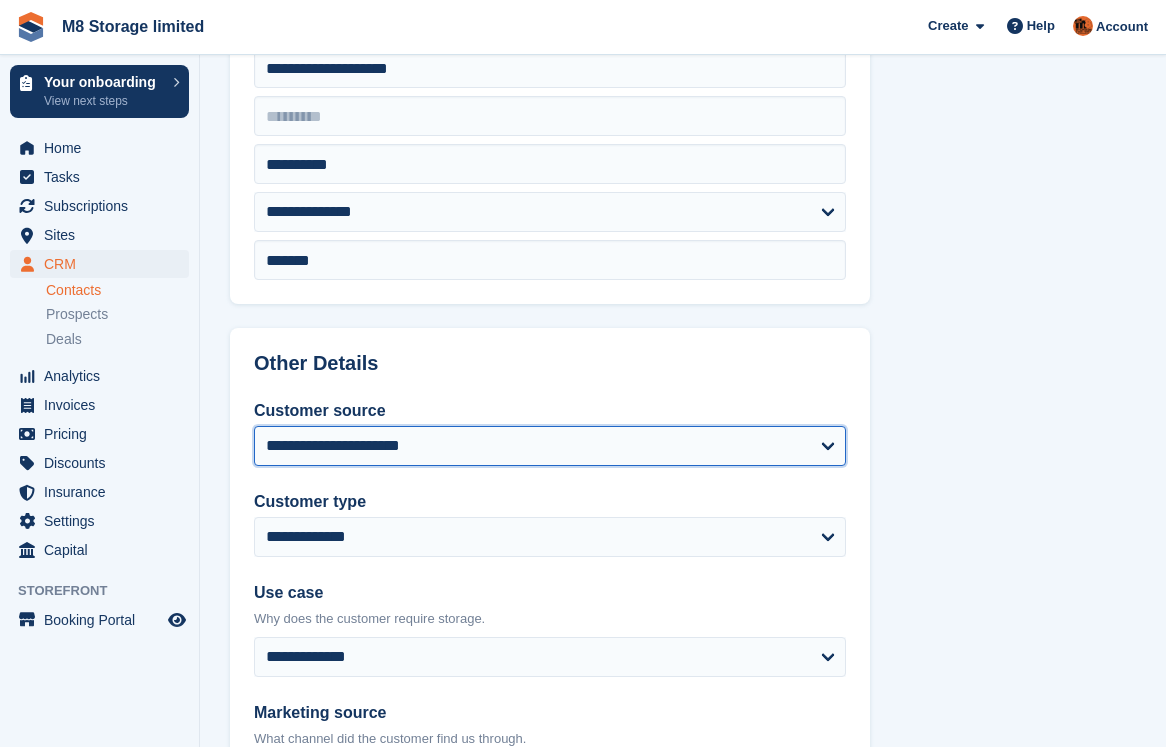 click on "**********" at bounding box center [550, 446] 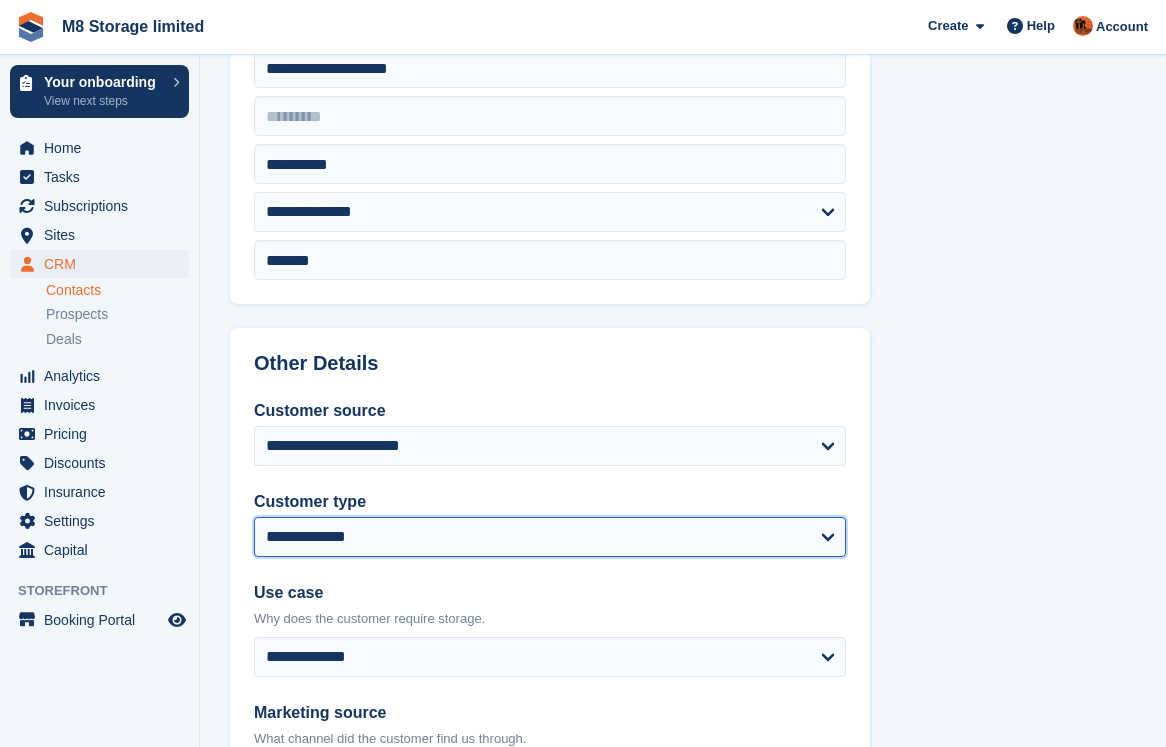 click on "**********" at bounding box center [550, 537] 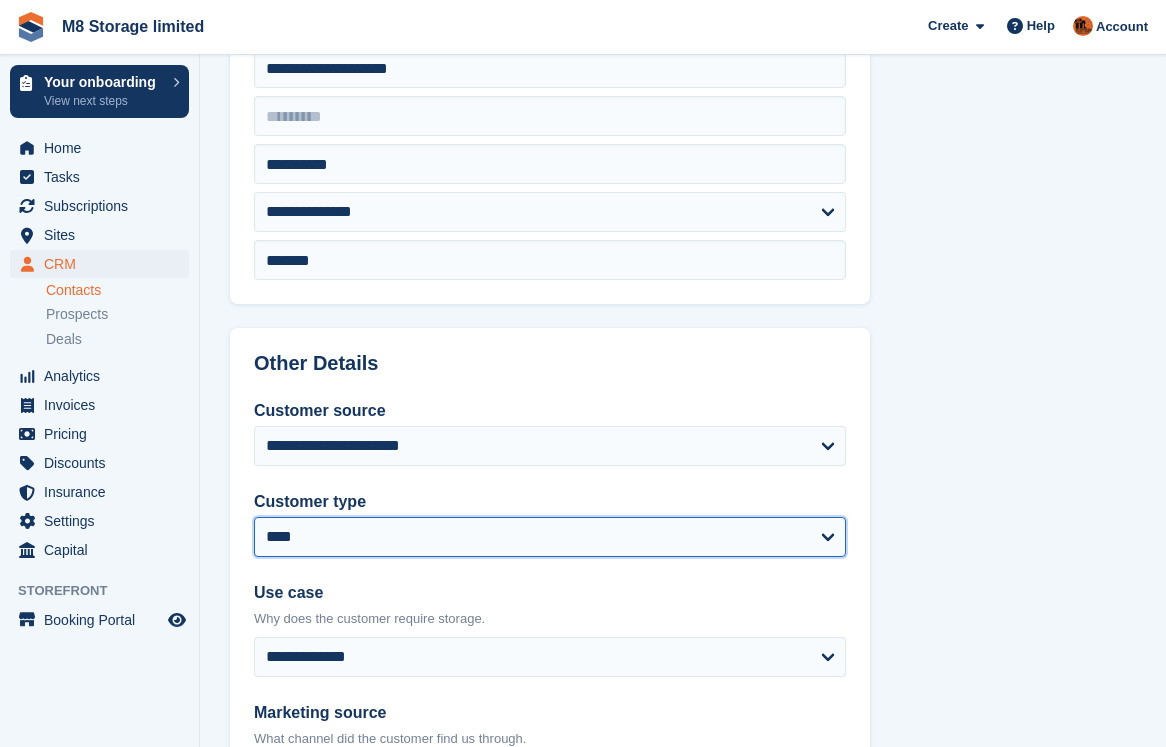 click on "**********" at bounding box center [550, 537] 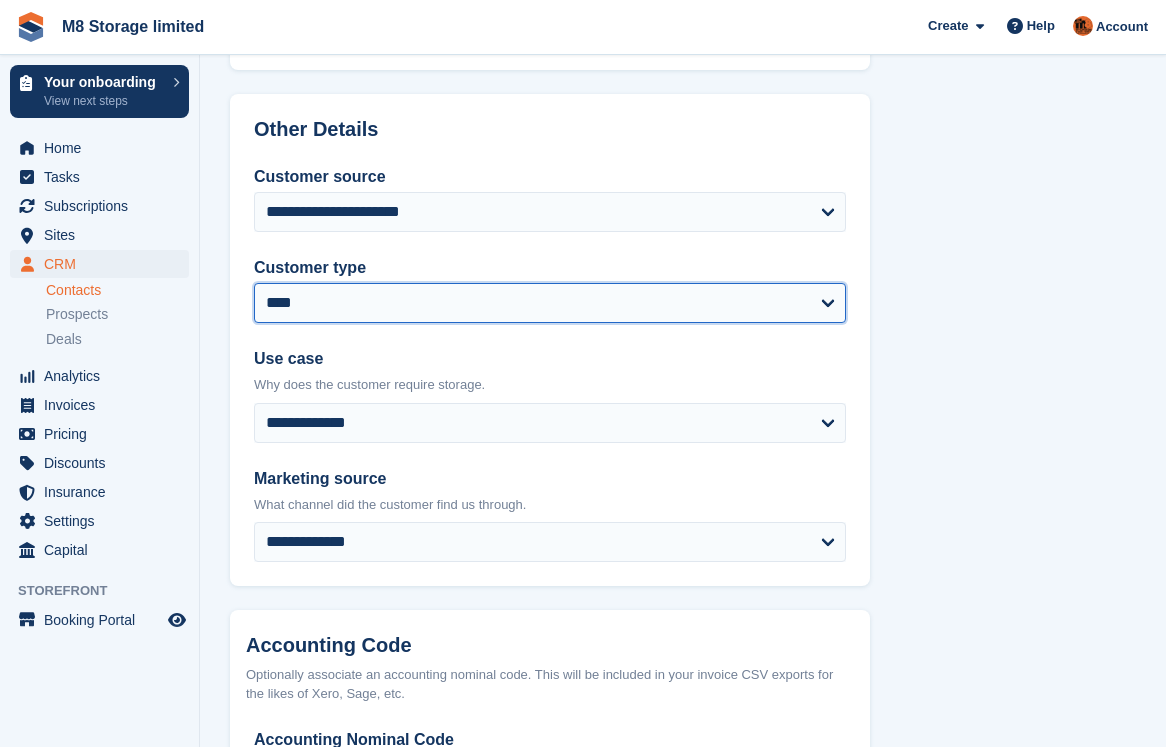 scroll, scrollTop: 900, scrollLeft: 0, axis: vertical 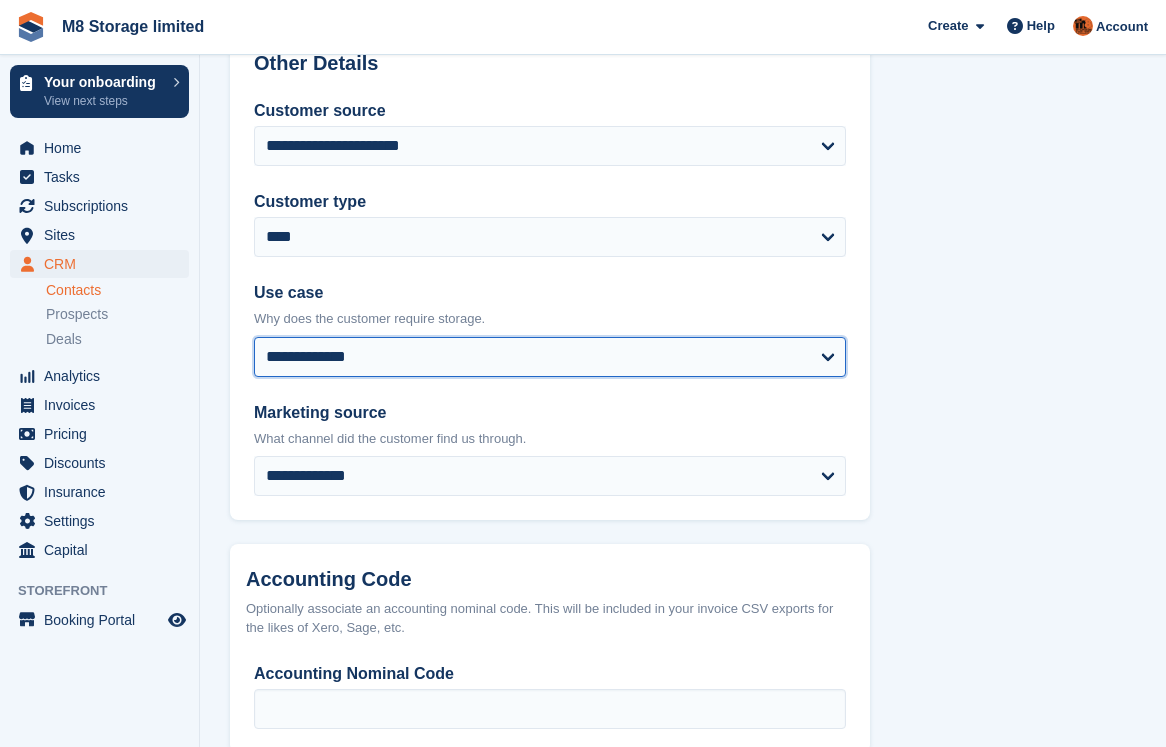 click on "**********" at bounding box center (550, 357) 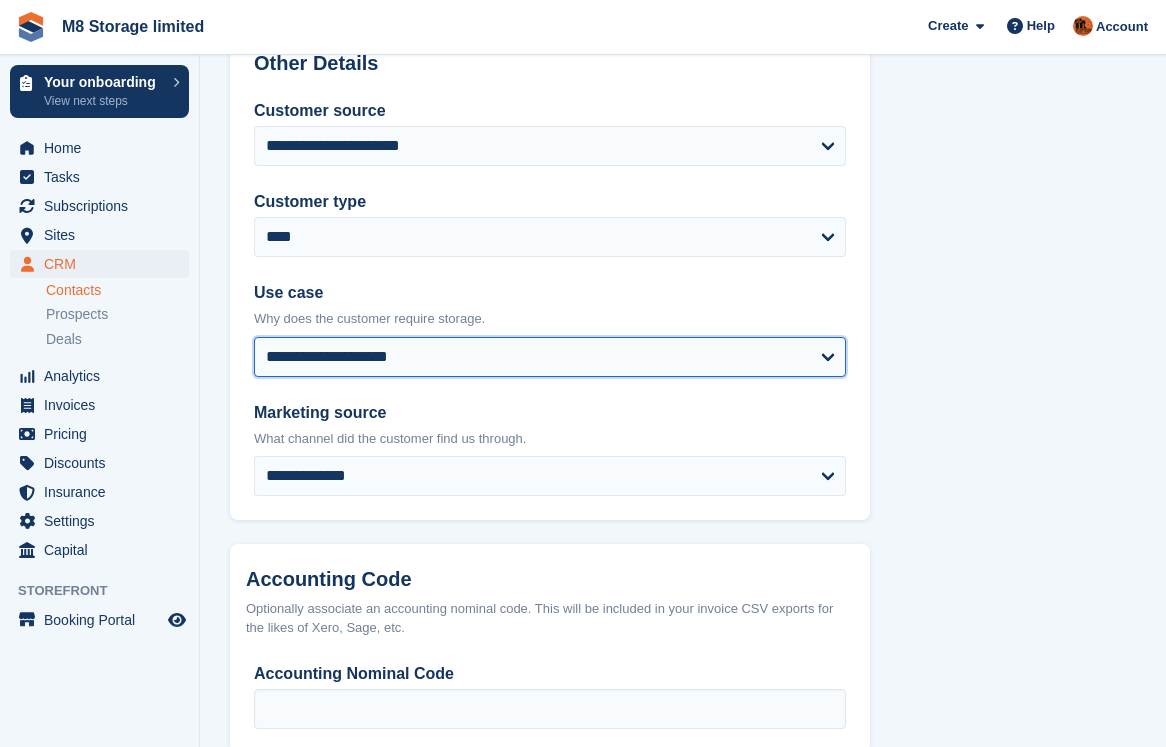 click on "**********" at bounding box center (550, 357) 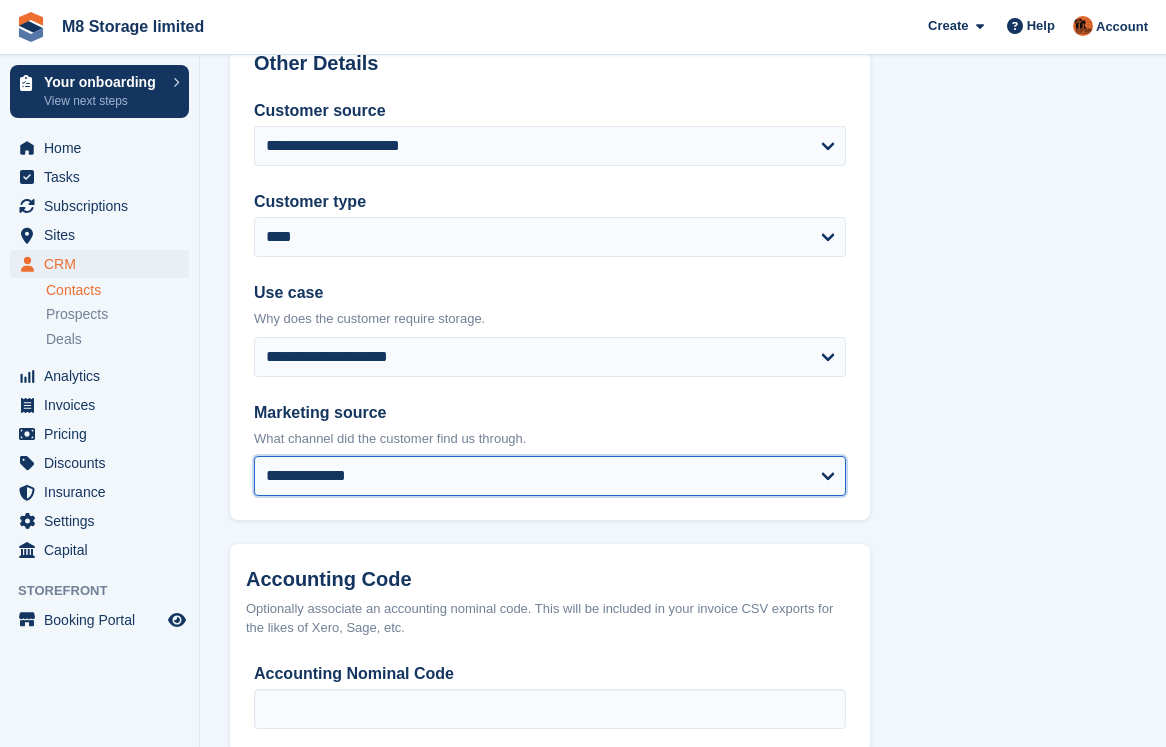 click on "**********" at bounding box center (550, 476) 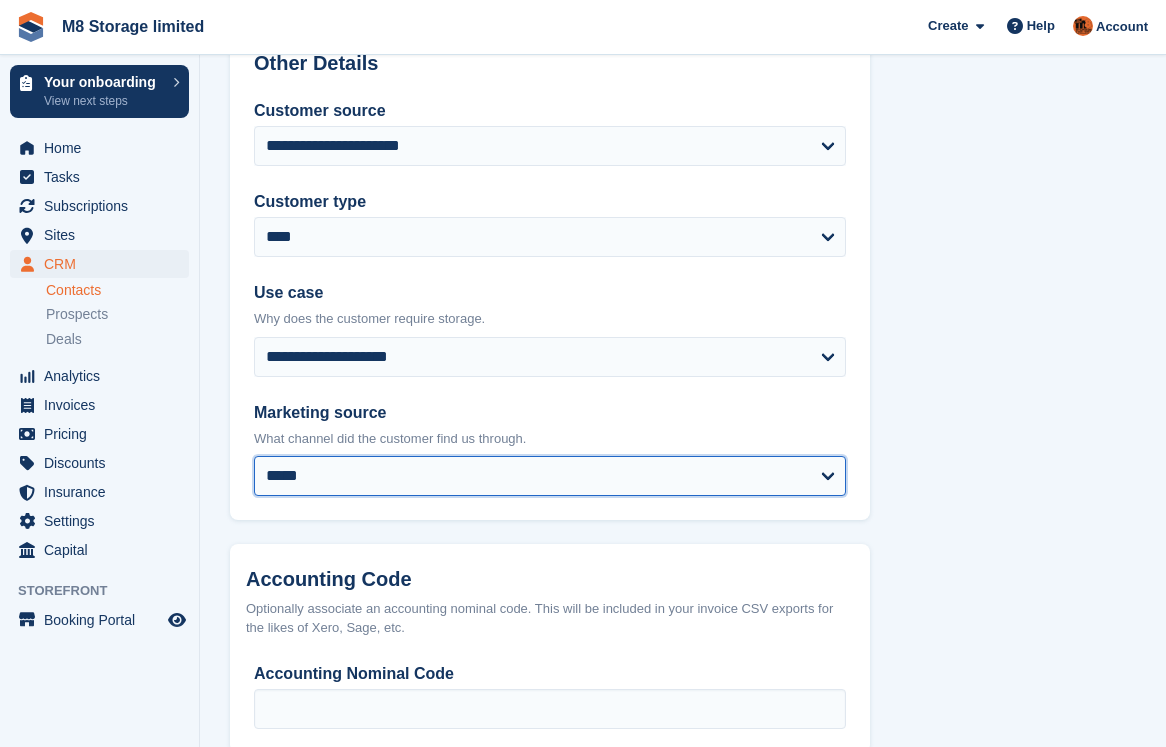 click on "**********" at bounding box center [550, 476] 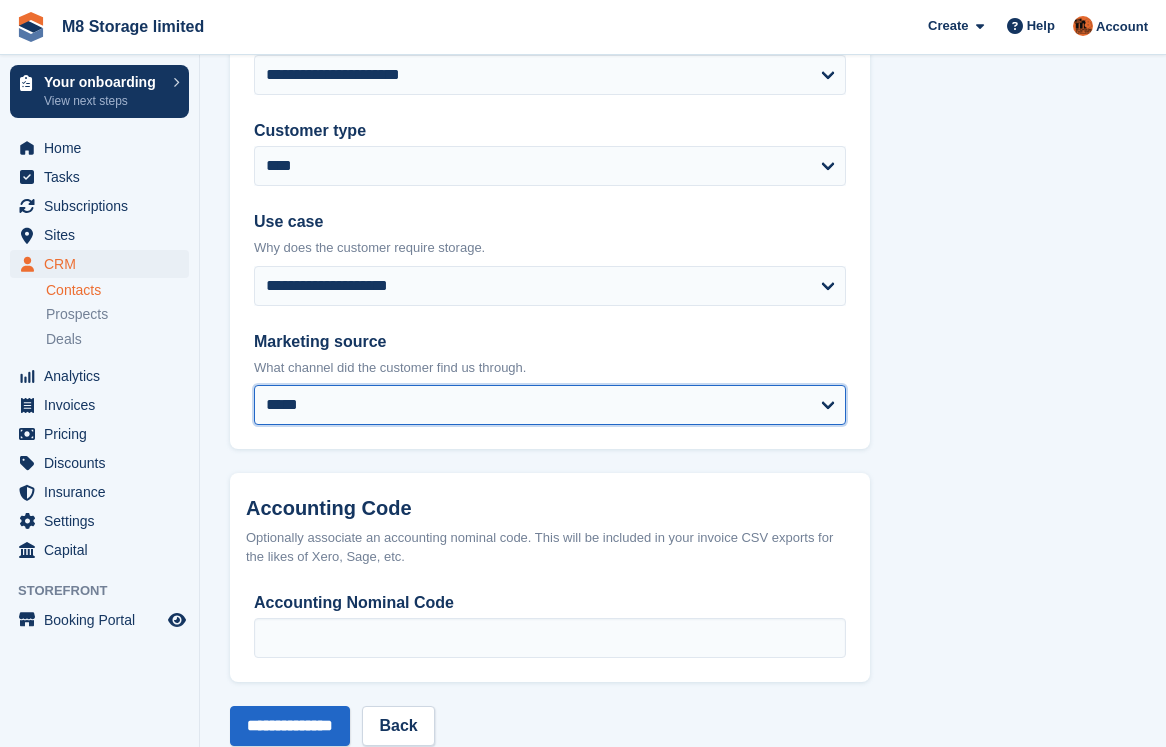 scroll, scrollTop: 1016, scrollLeft: 0, axis: vertical 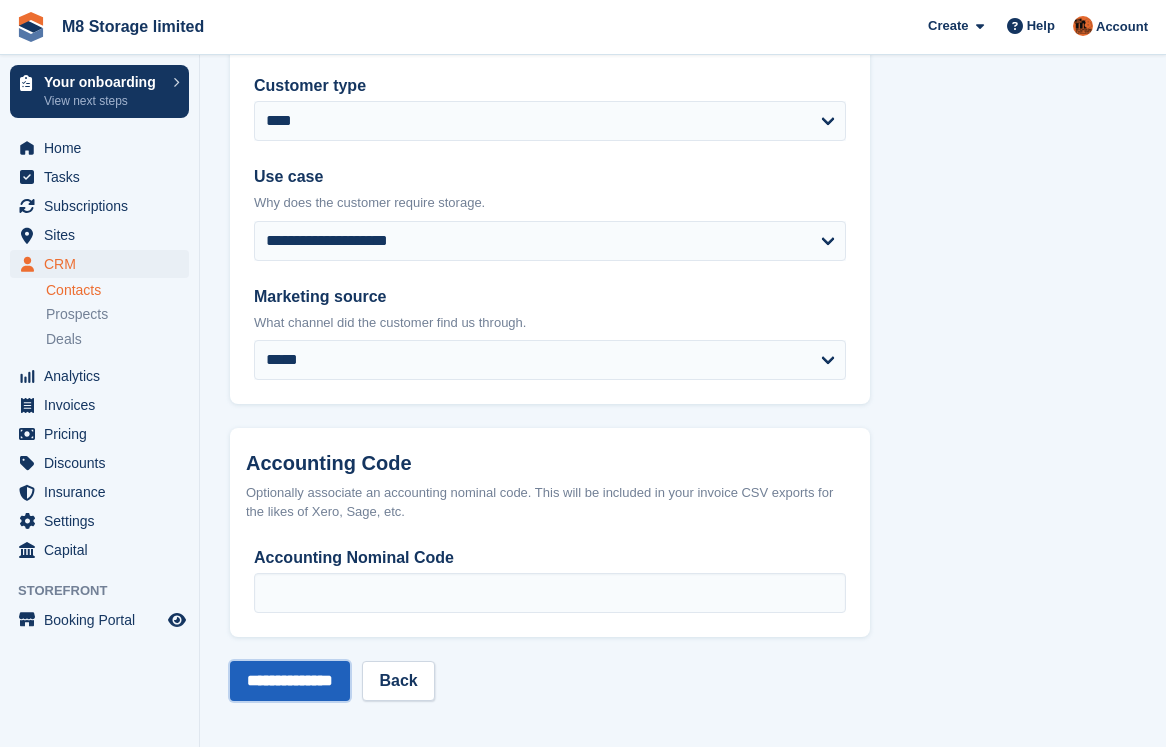 click on "**********" at bounding box center [290, 681] 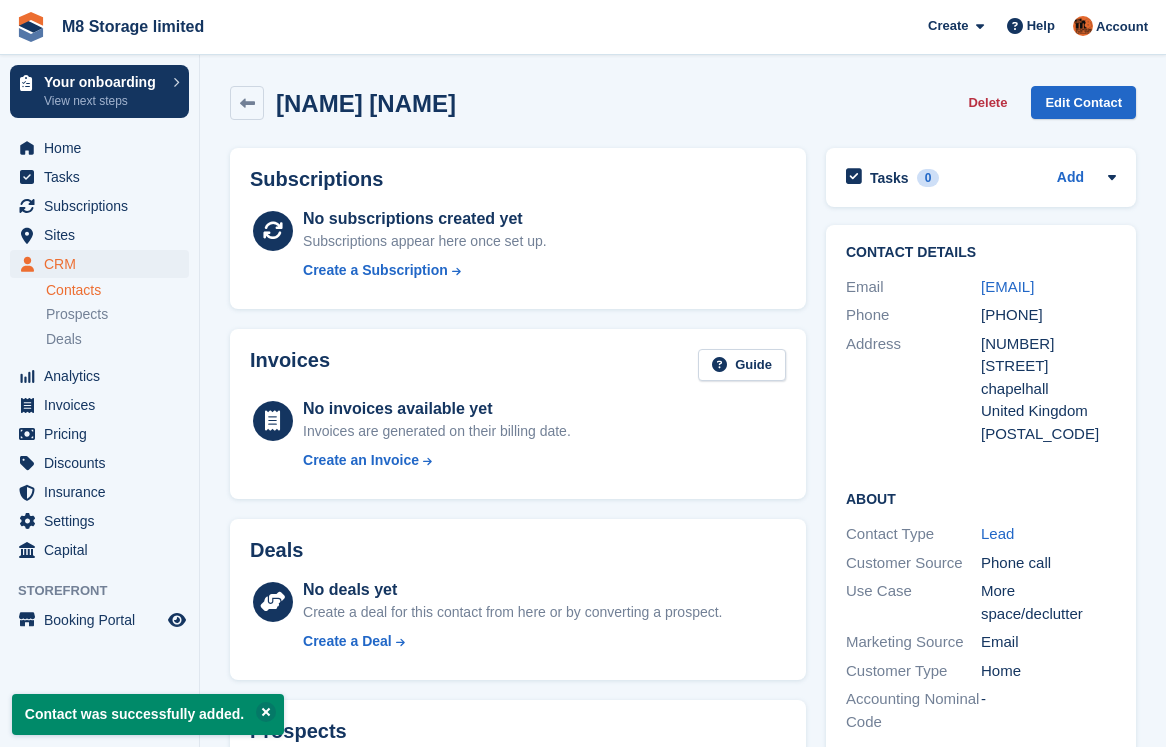 scroll, scrollTop: 0, scrollLeft: 0, axis: both 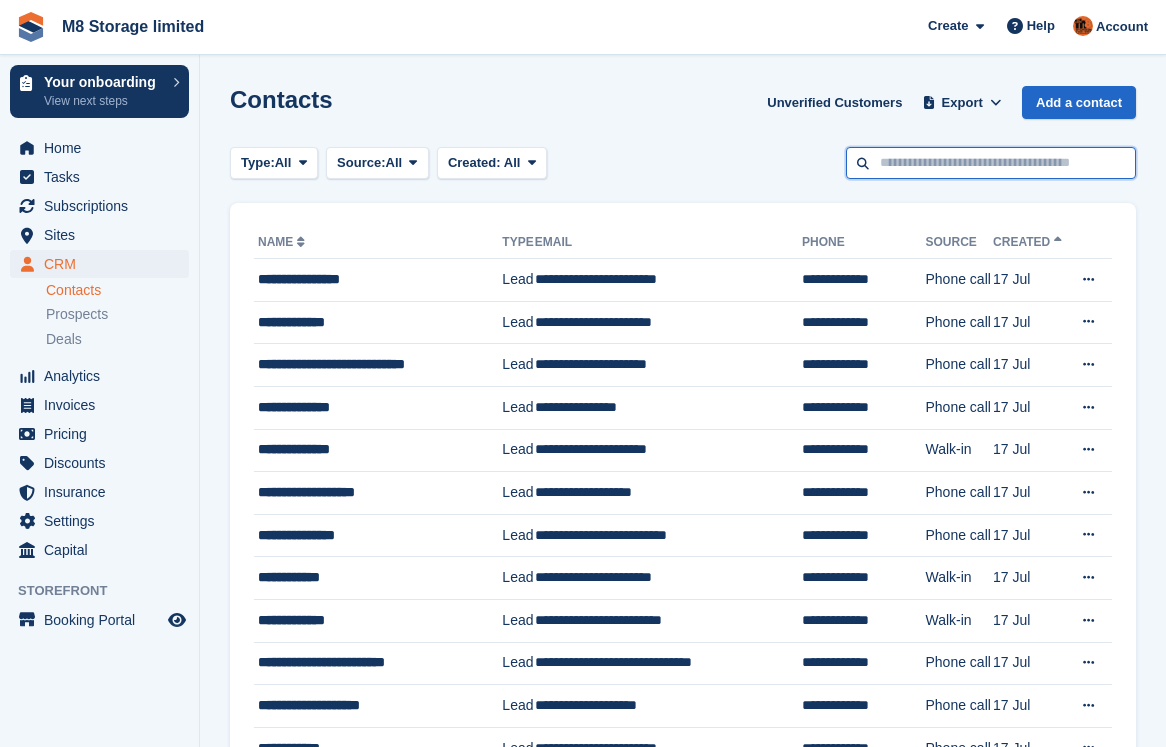 click at bounding box center (991, 163) 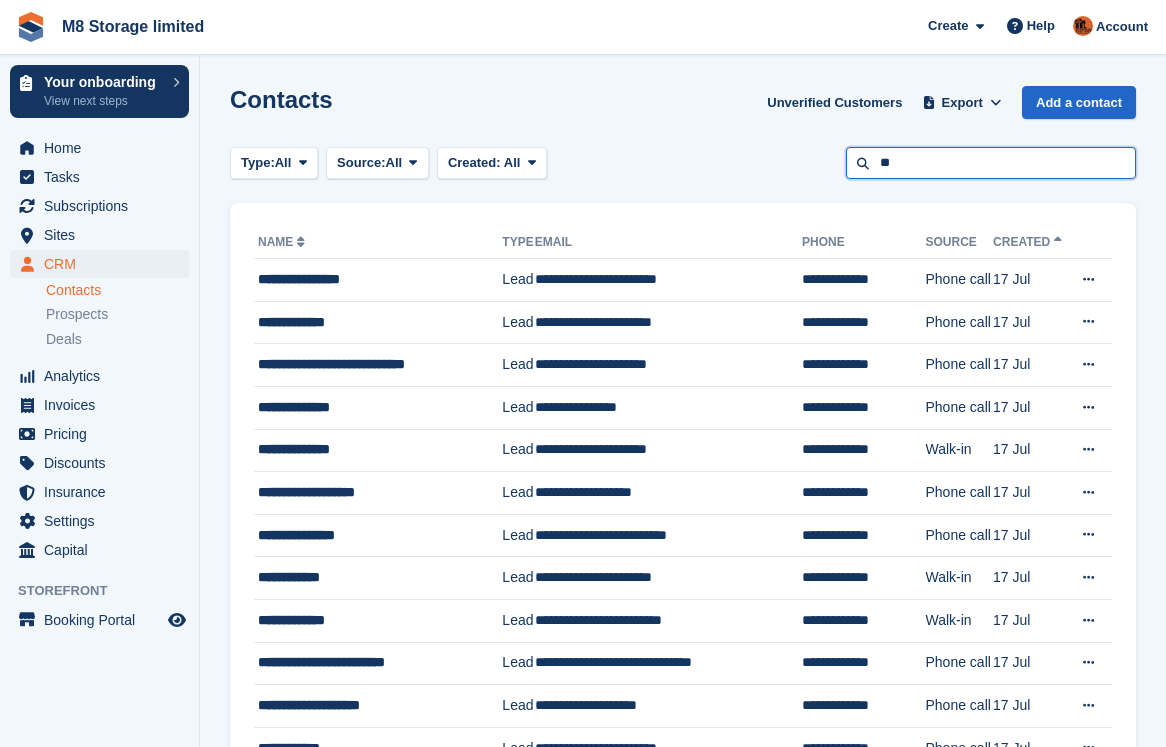 type on "**" 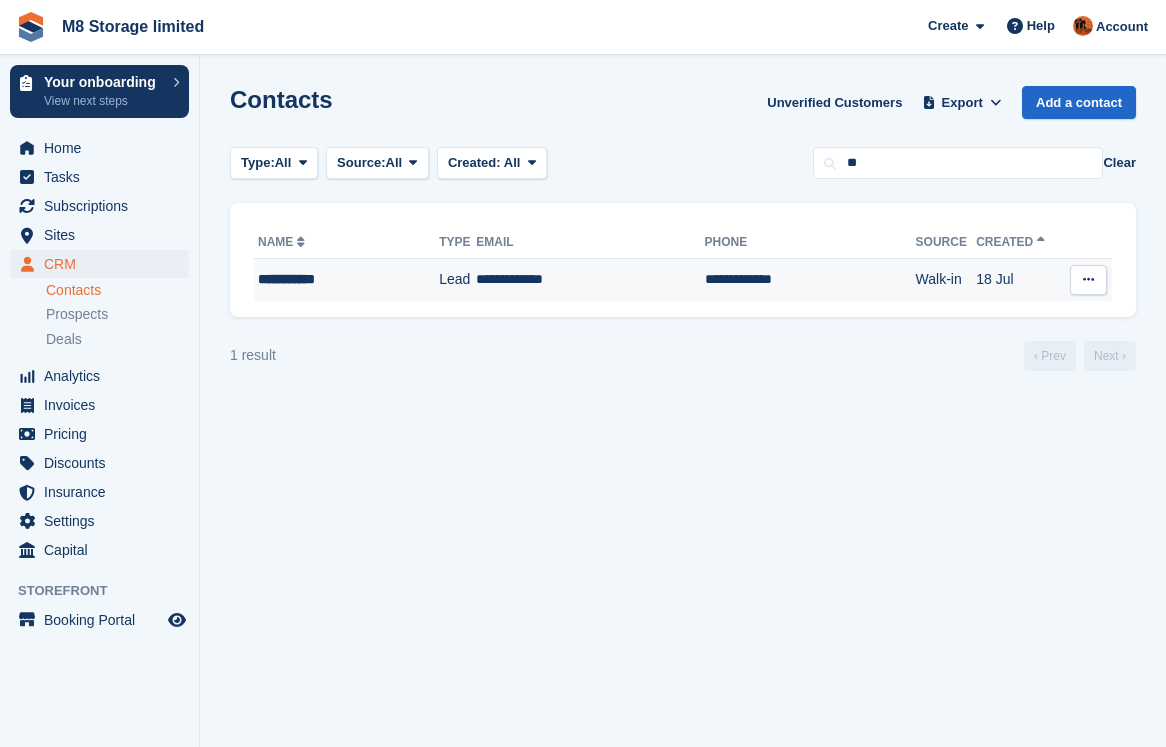 click at bounding box center (1088, 279) 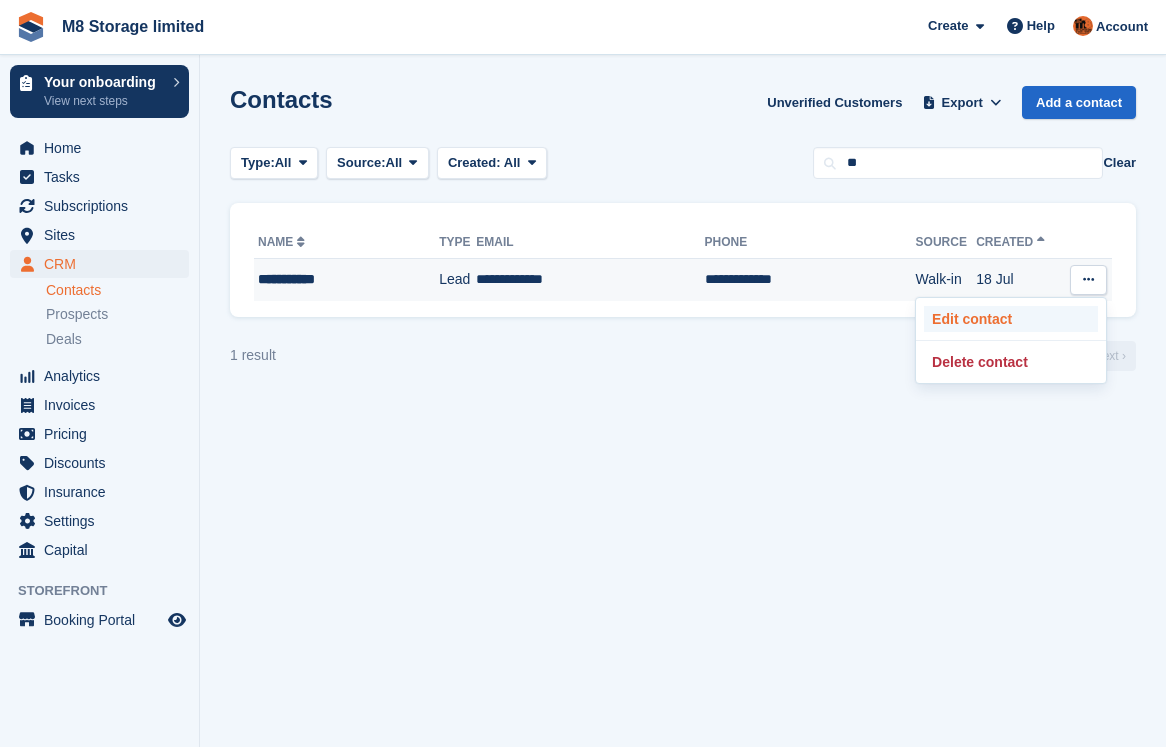 click on "Edit contact" at bounding box center [1011, 319] 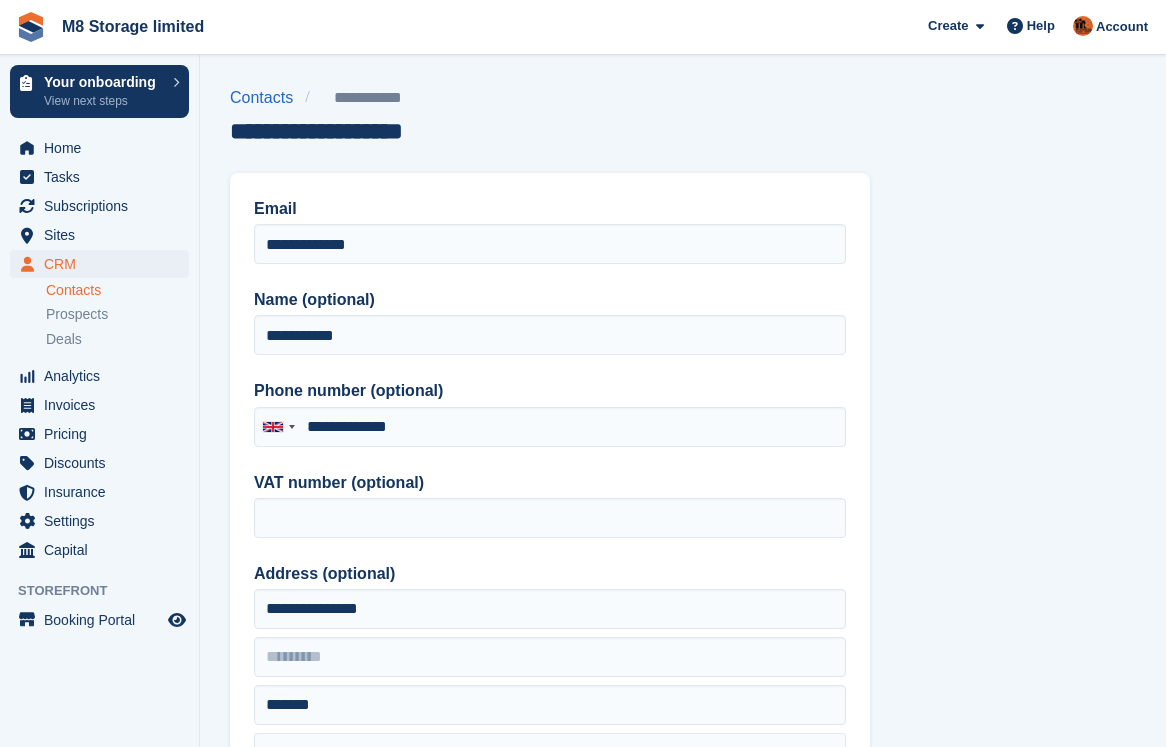 type on "**********" 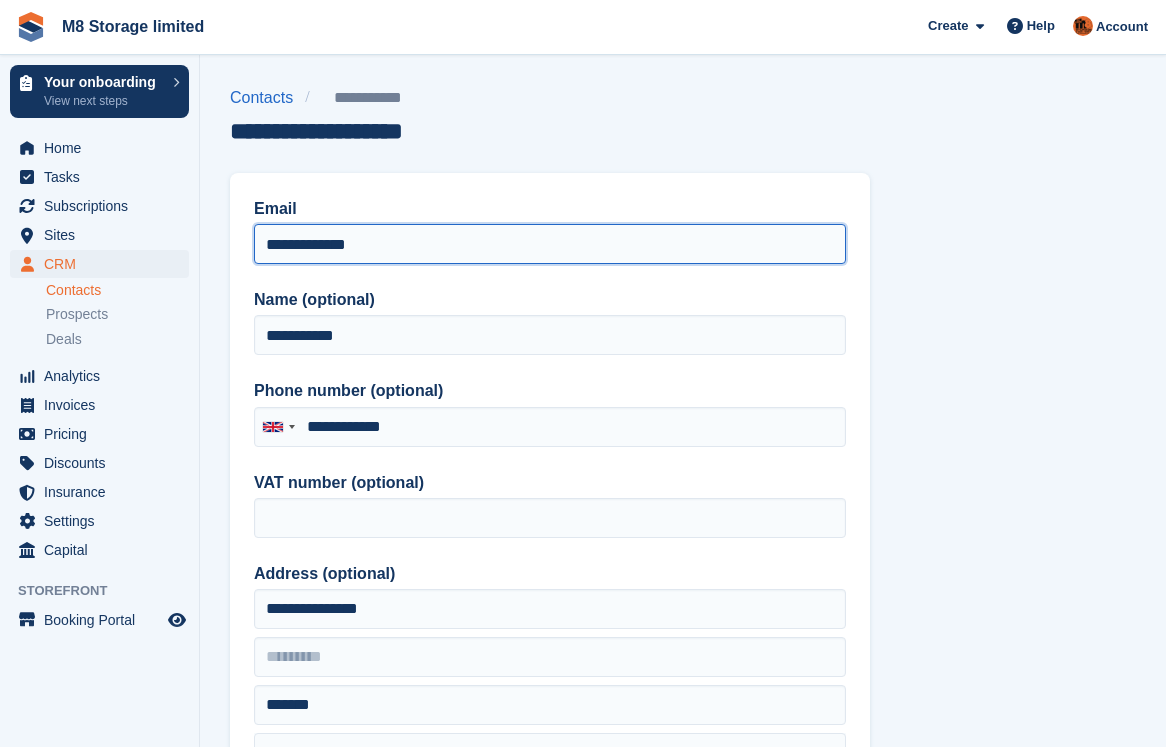 click on "**********" at bounding box center (550, 244) 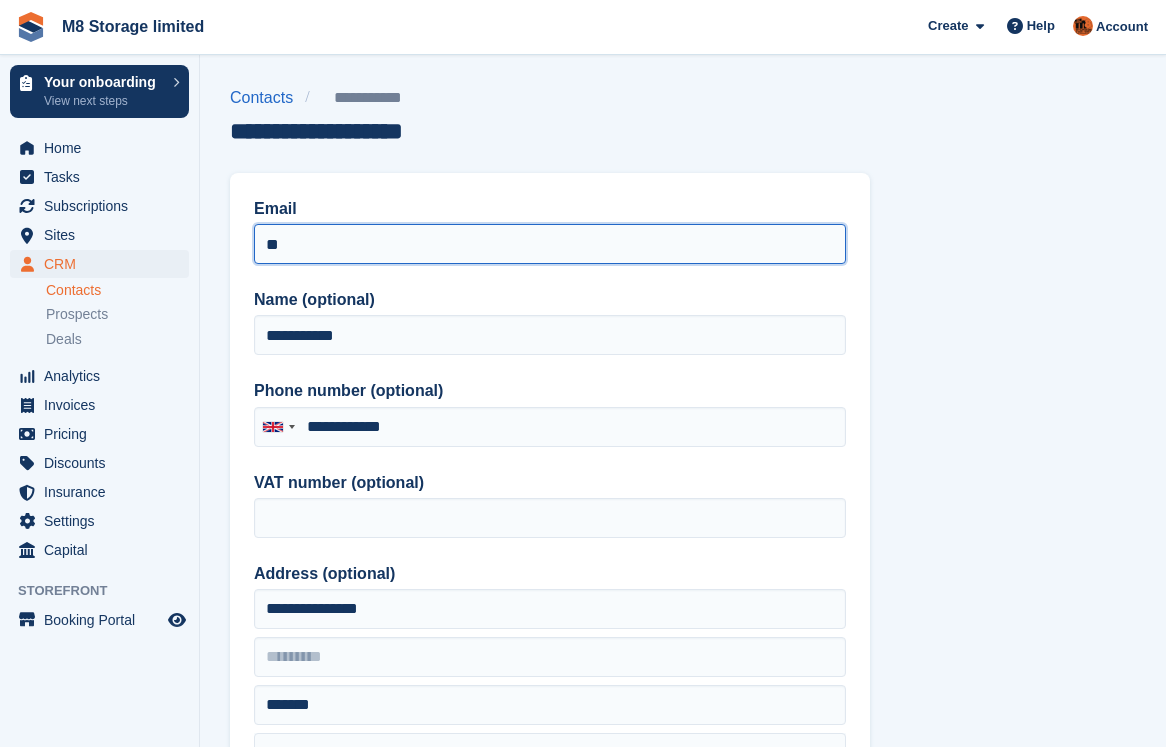type on "*" 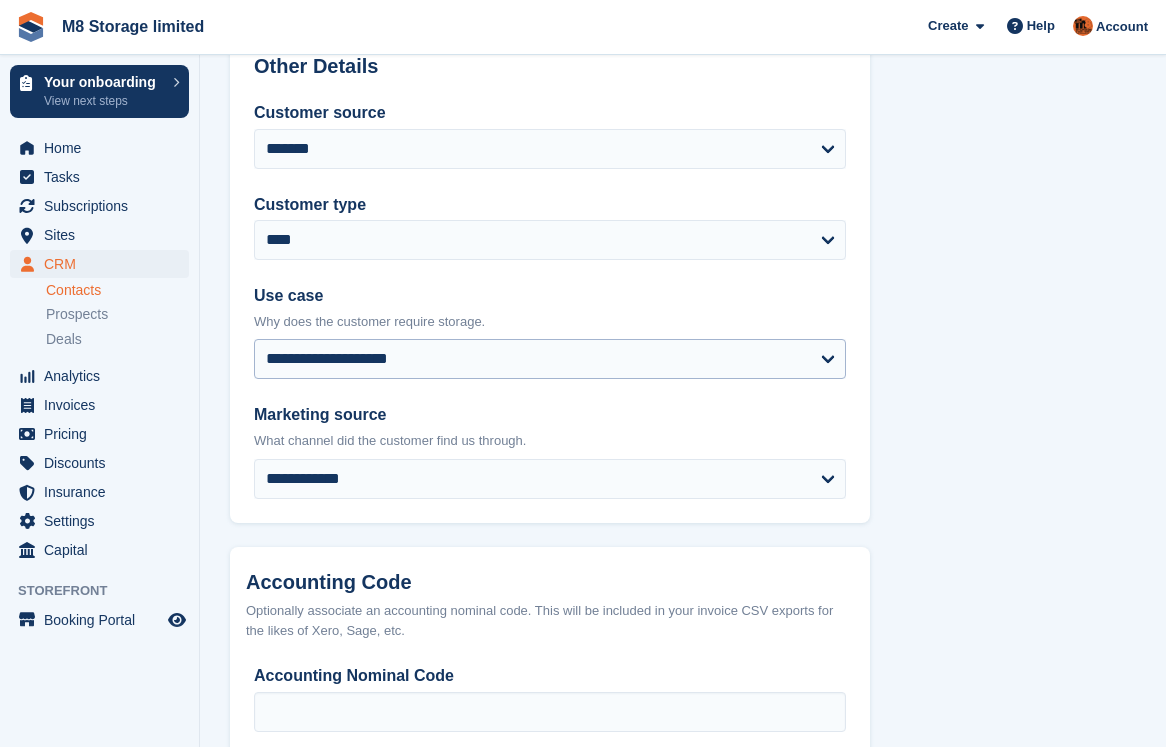 scroll, scrollTop: 957, scrollLeft: 0, axis: vertical 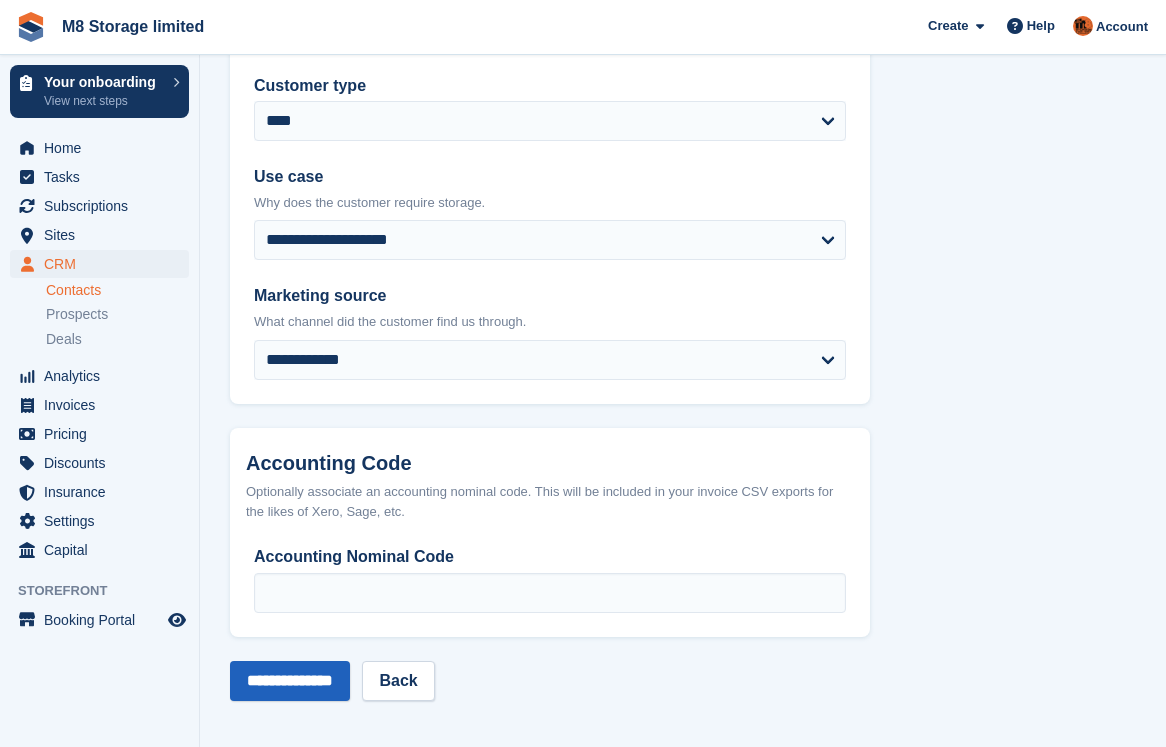type on "**********" 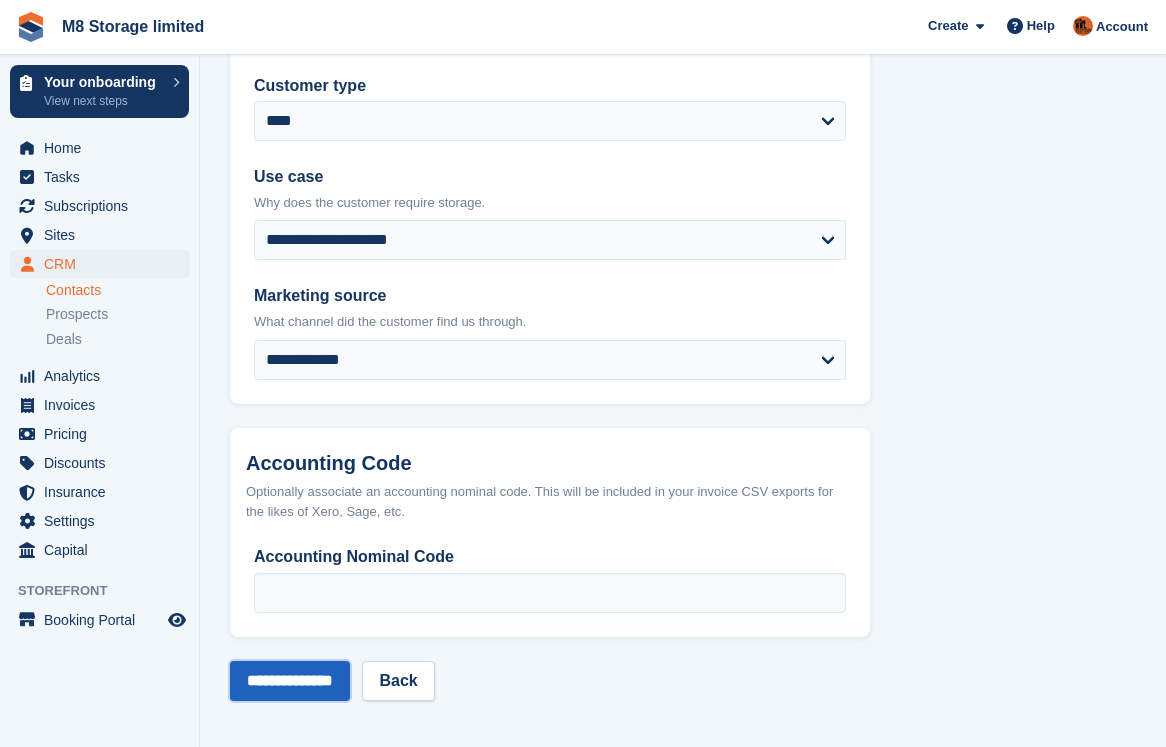 click on "**********" at bounding box center [290, 681] 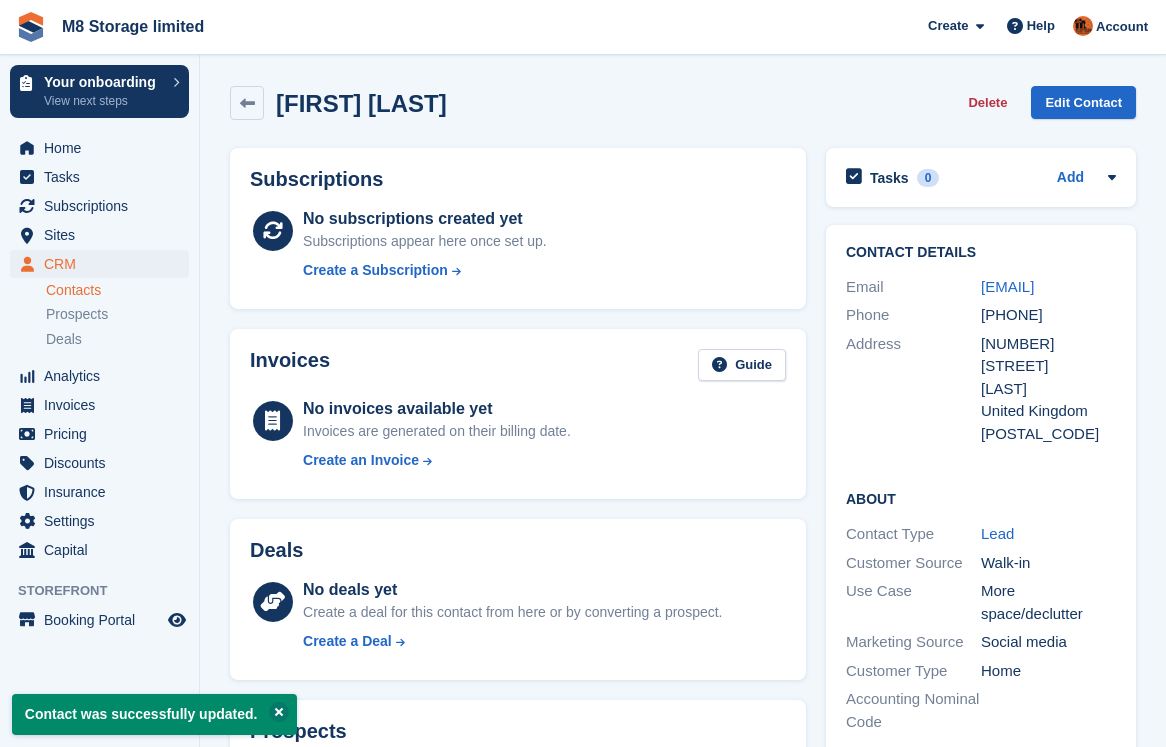 scroll, scrollTop: 0, scrollLeft: 0, axis: both 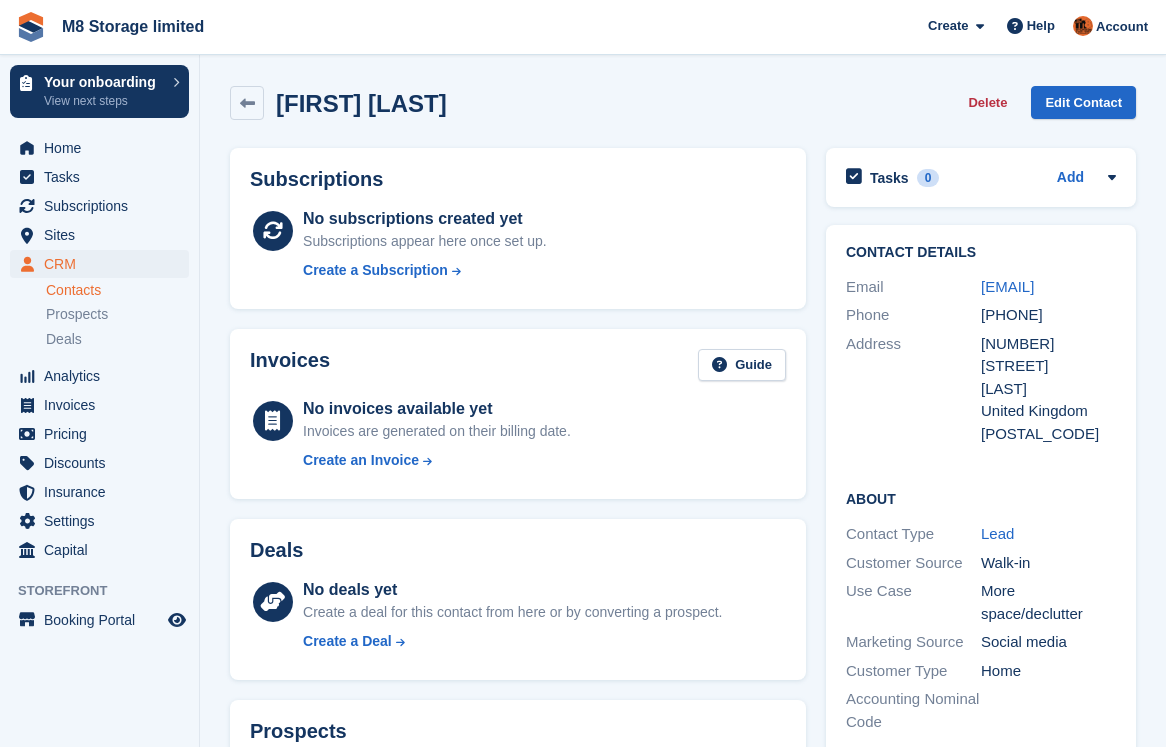 click on "Contacts" at bounding box center [117, 290] 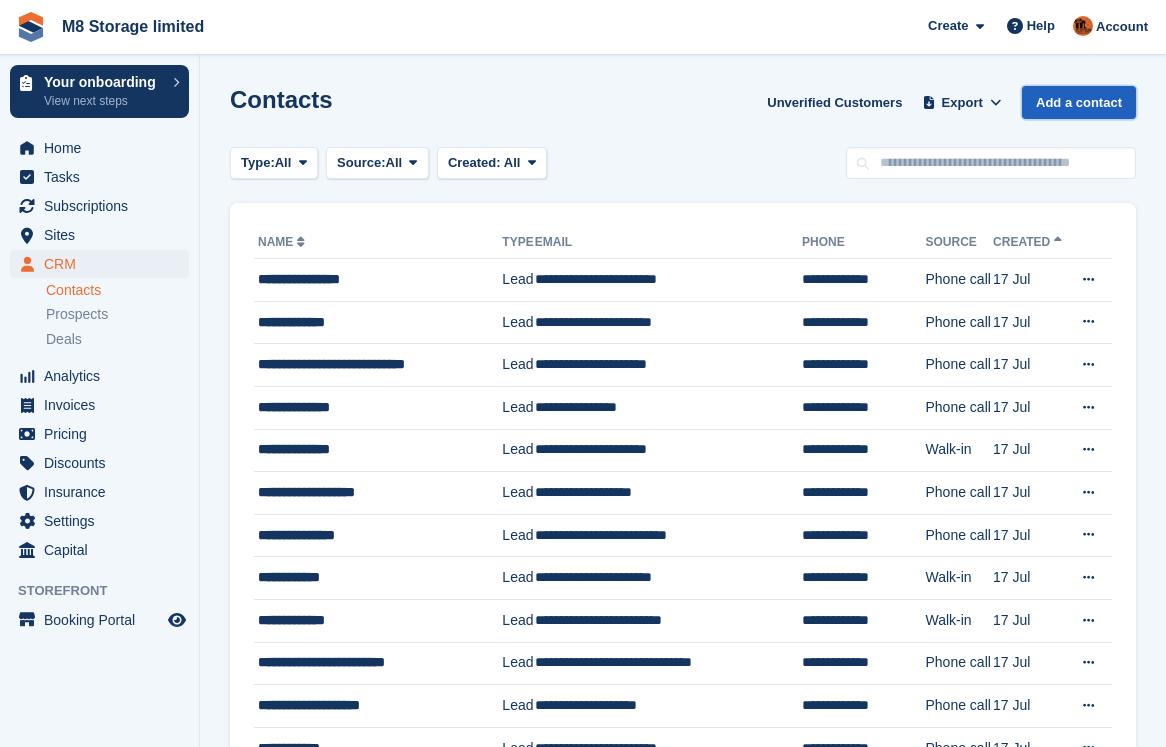 click on "Add a contact" at bounding box center (1079, 102) 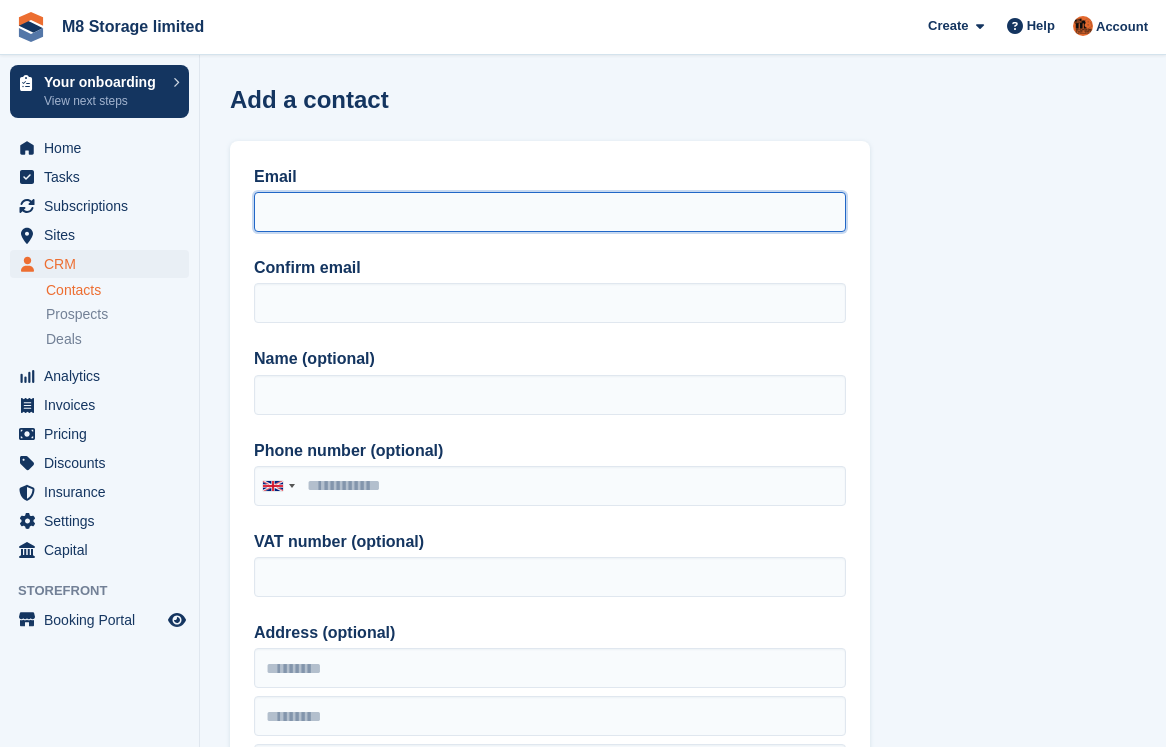 click on "Email" at bounding box center (550, 212) 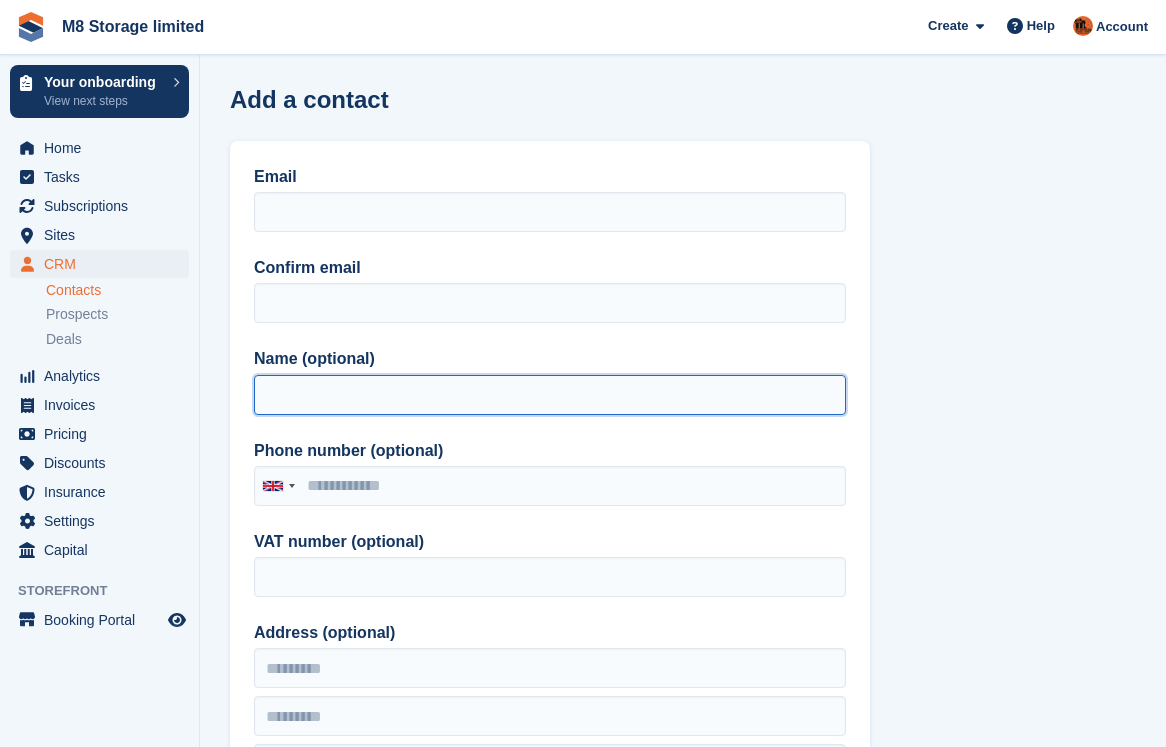 click on "Name (optional)" at bounding box center [550, 395] 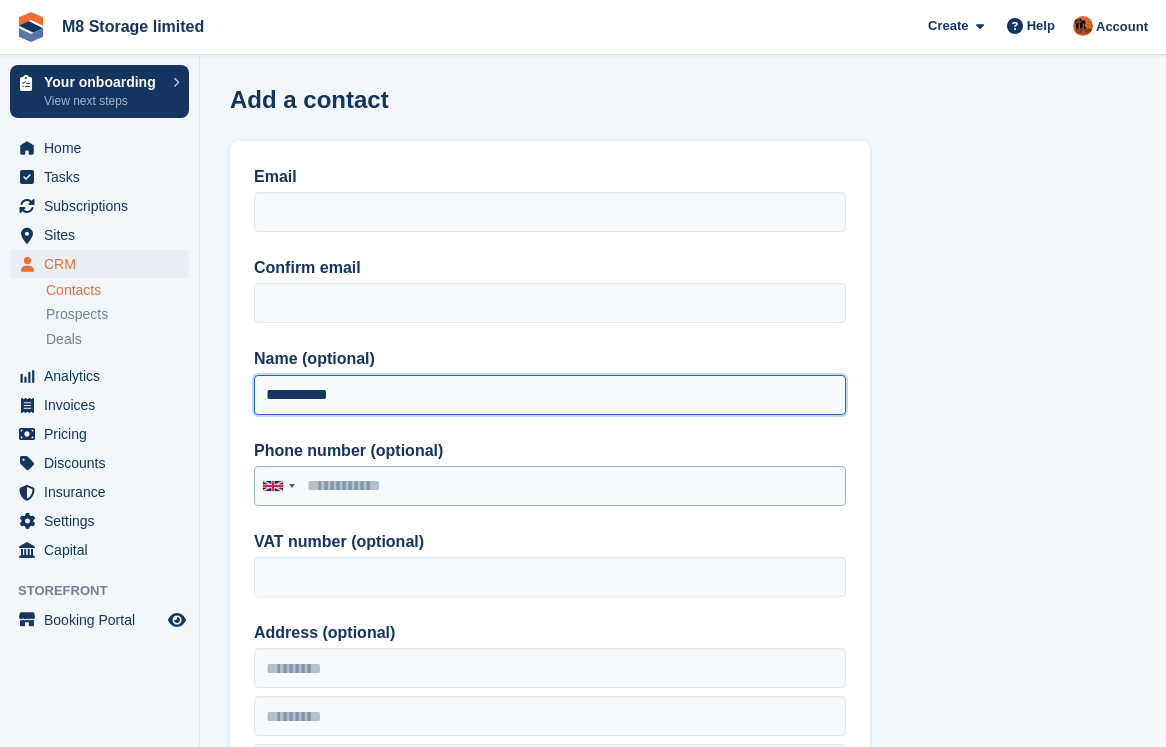 type on "**********" 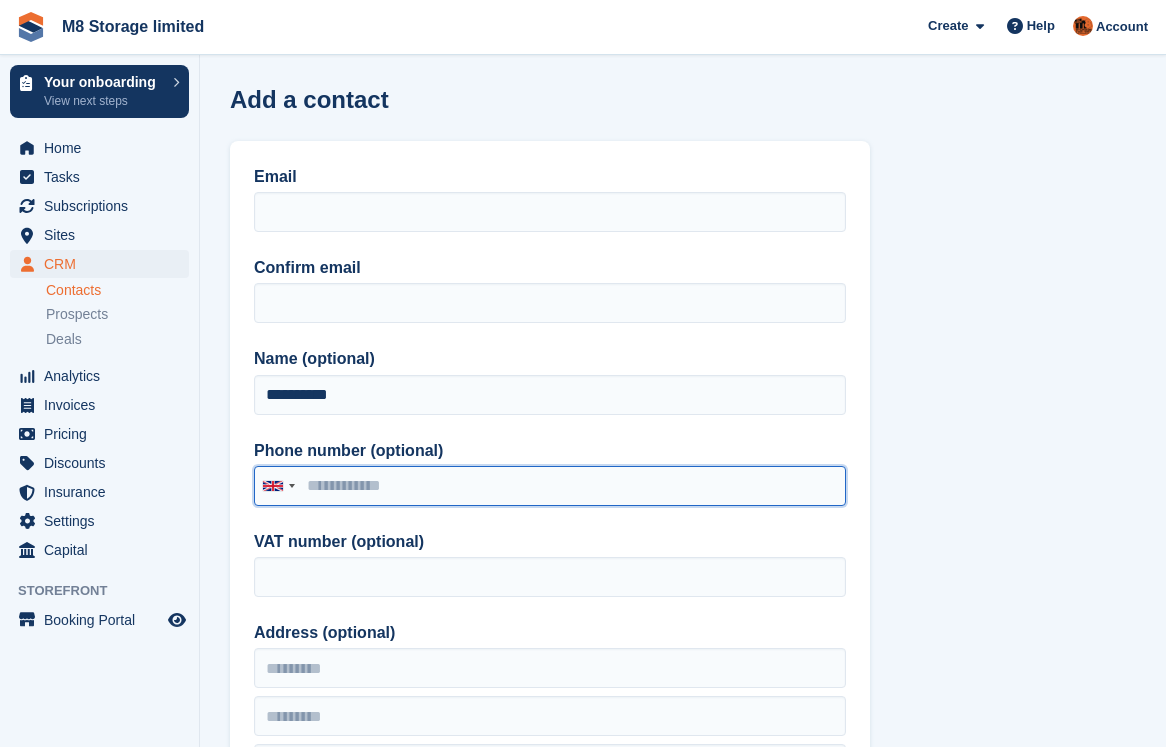 click on "Phone number (optional)" at bounding box center [550, 486] 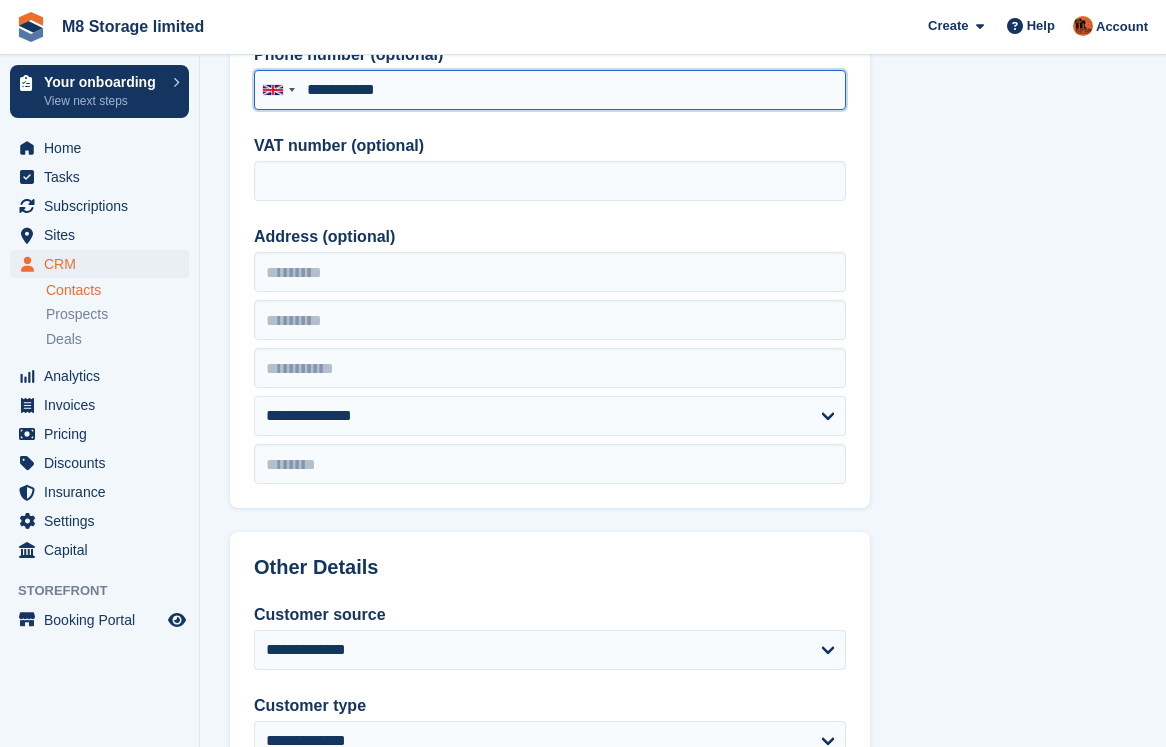 scroll, scrollTop: 400, scrollLeft: 0, axis: vertical 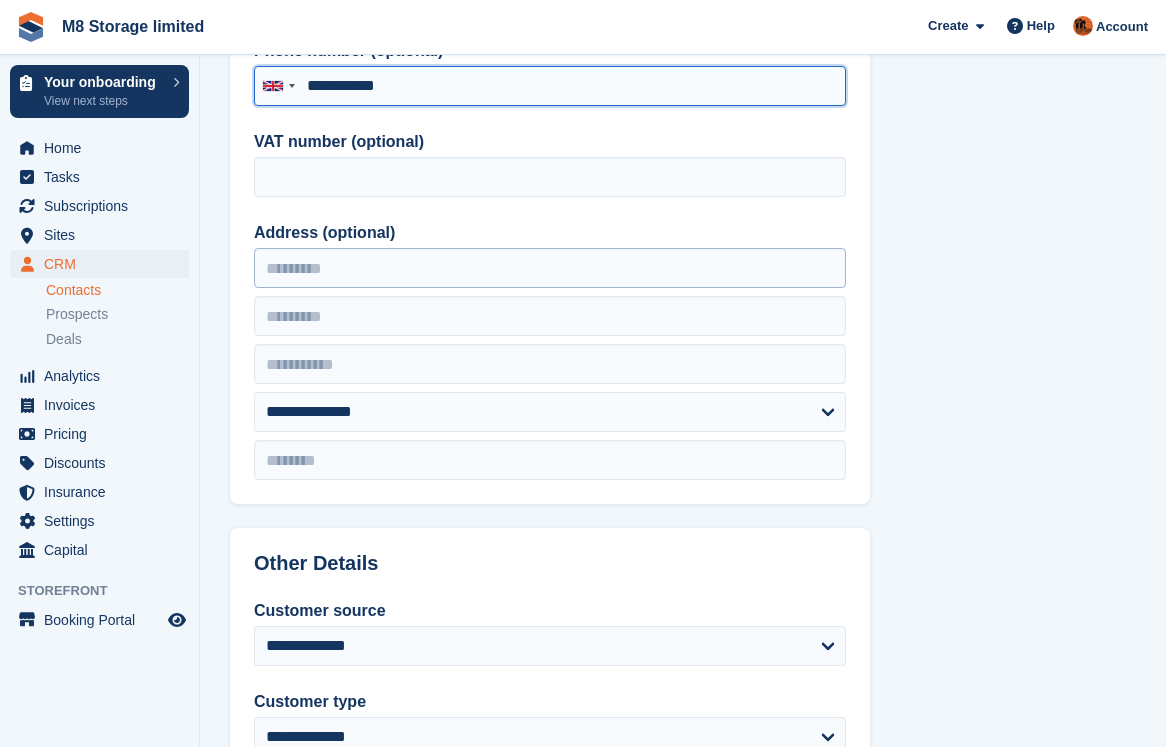 type on "**********" 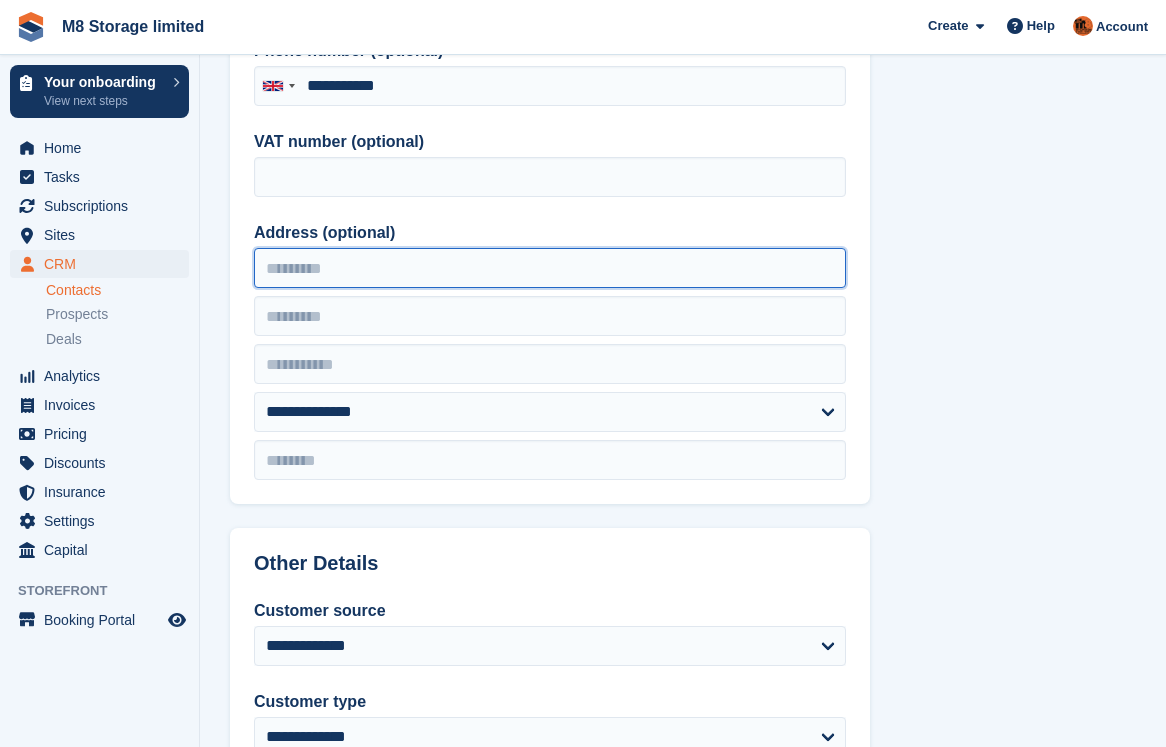 click on "Address (optional)" at bounding box center [550, 268] 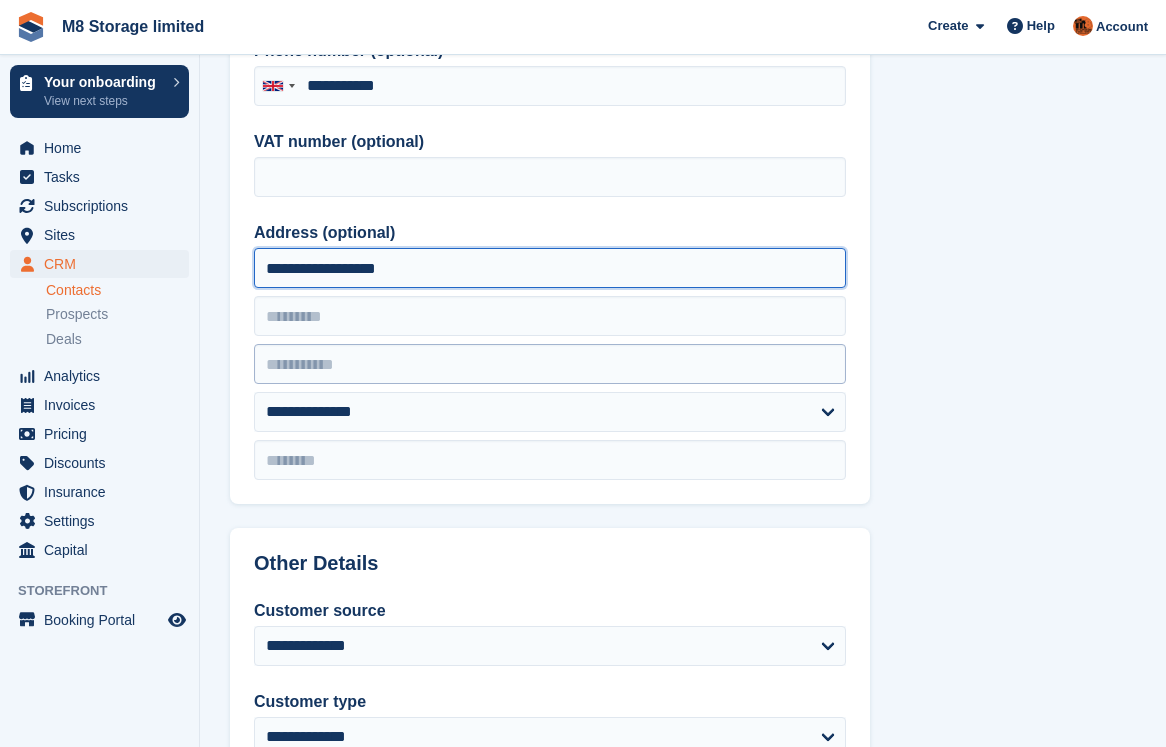 type on "**********" 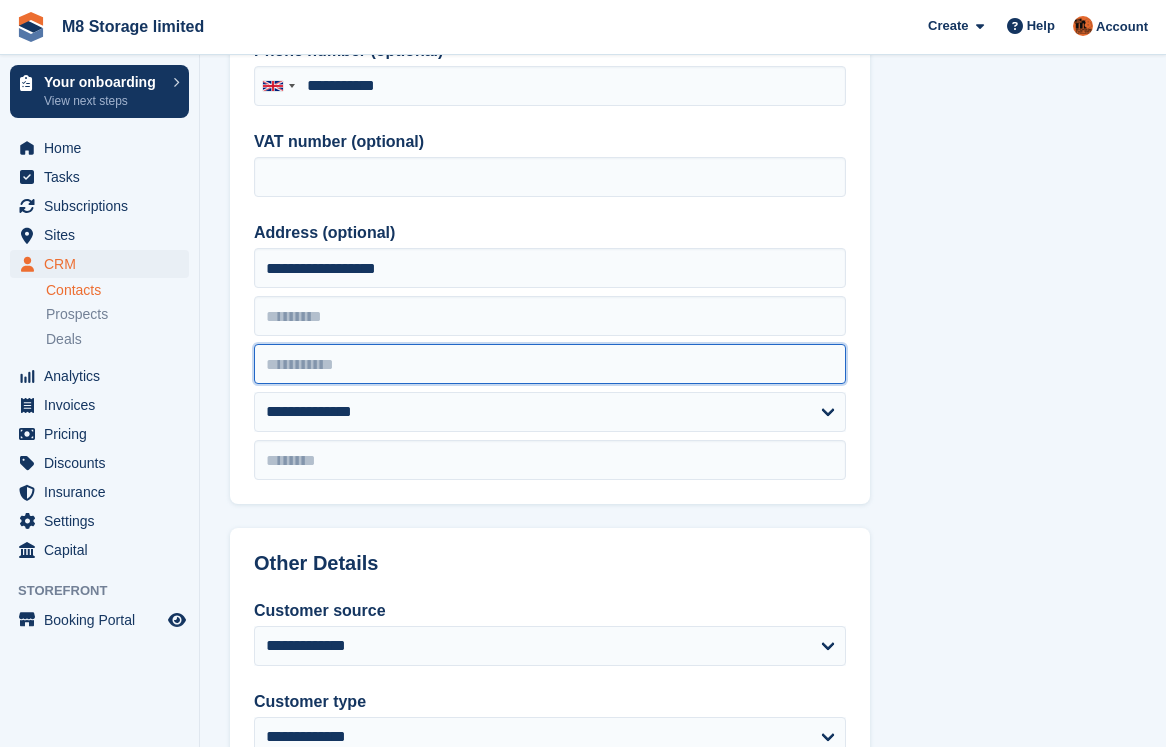 click at bounding box center [550, 364] 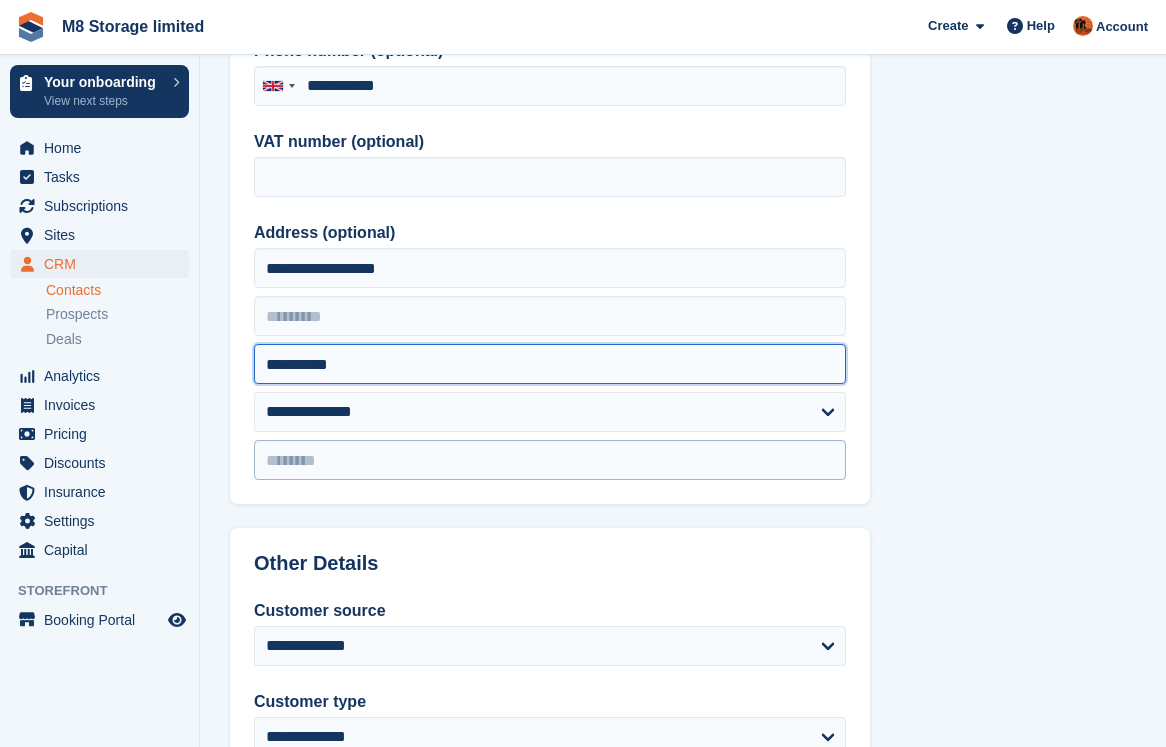 type on "**********" 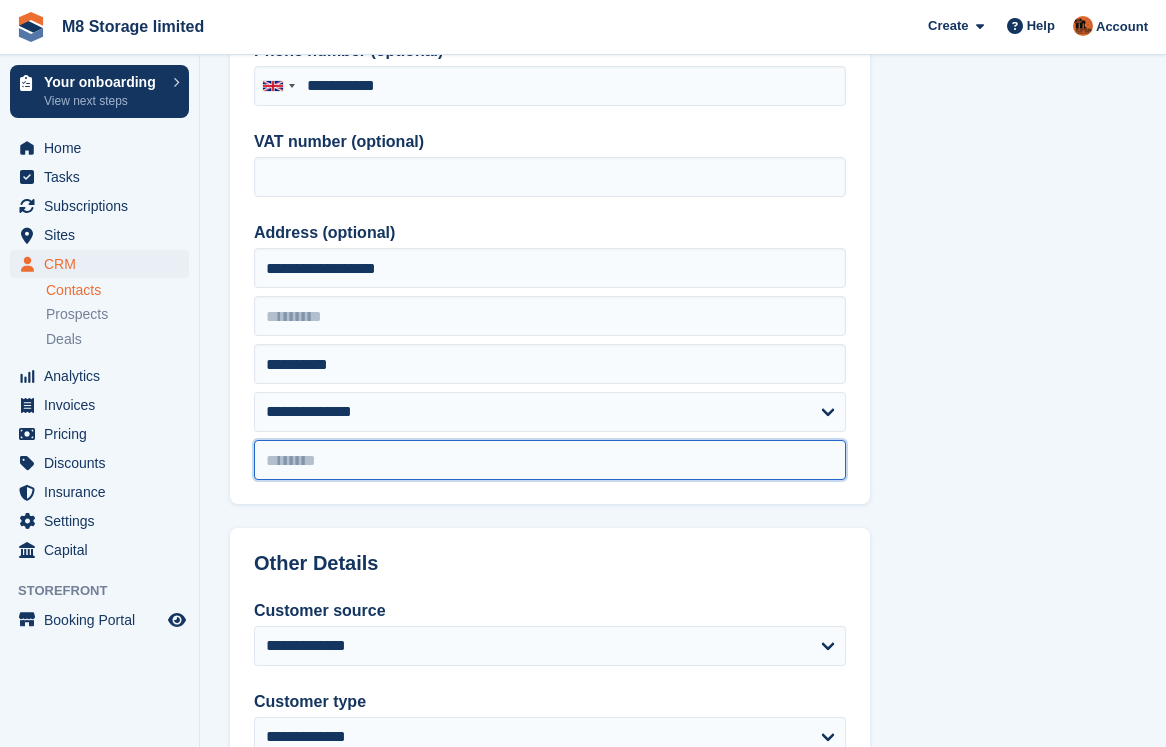 click at bounding box center (550, 460) 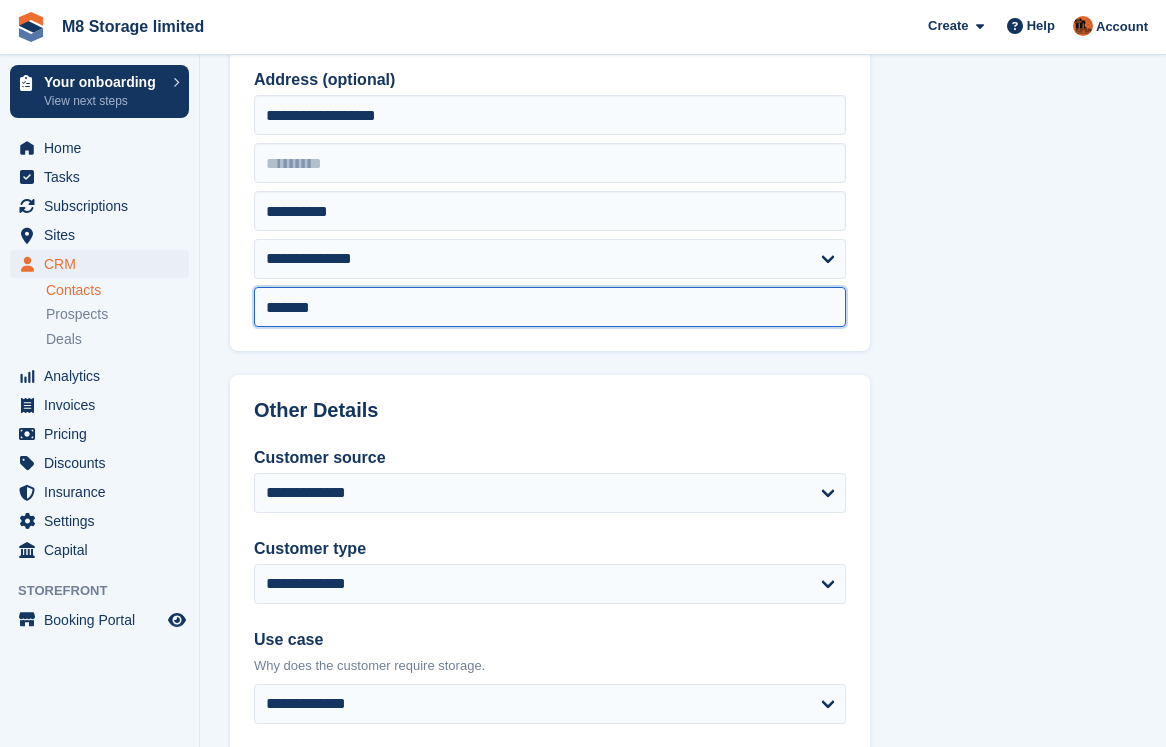 scroll, scrollTop: 600, scrollLeft: 0, axis: vertical 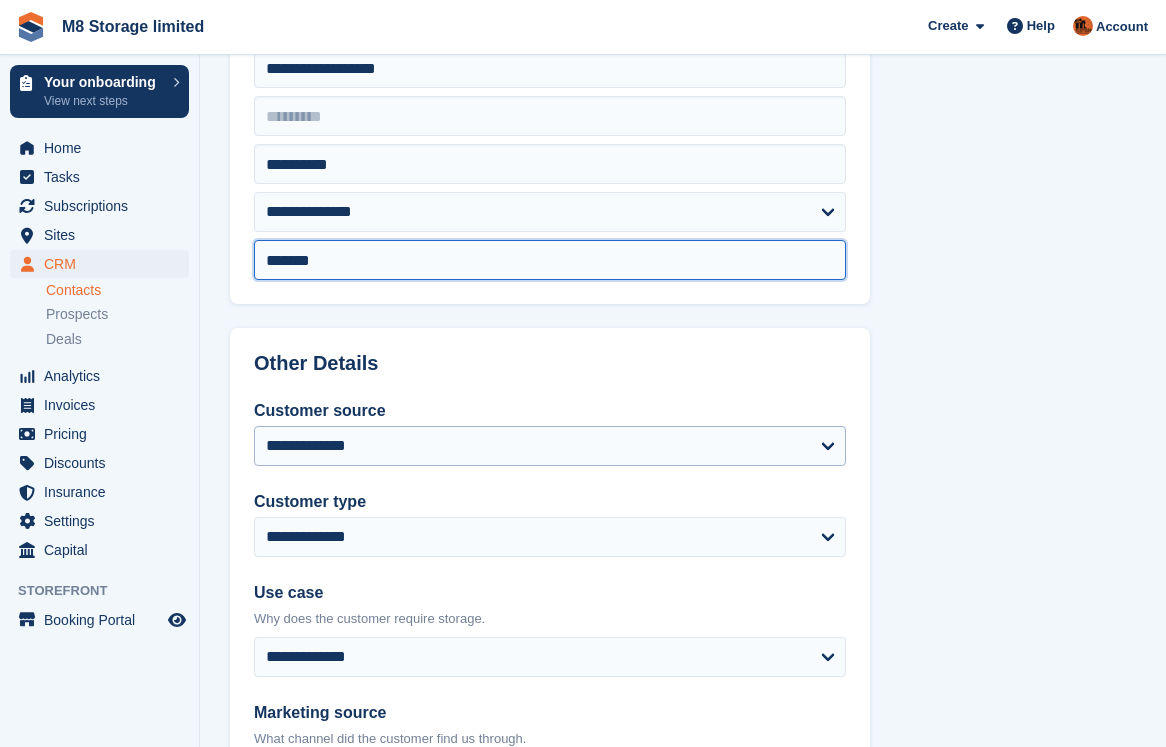 type on "*******" 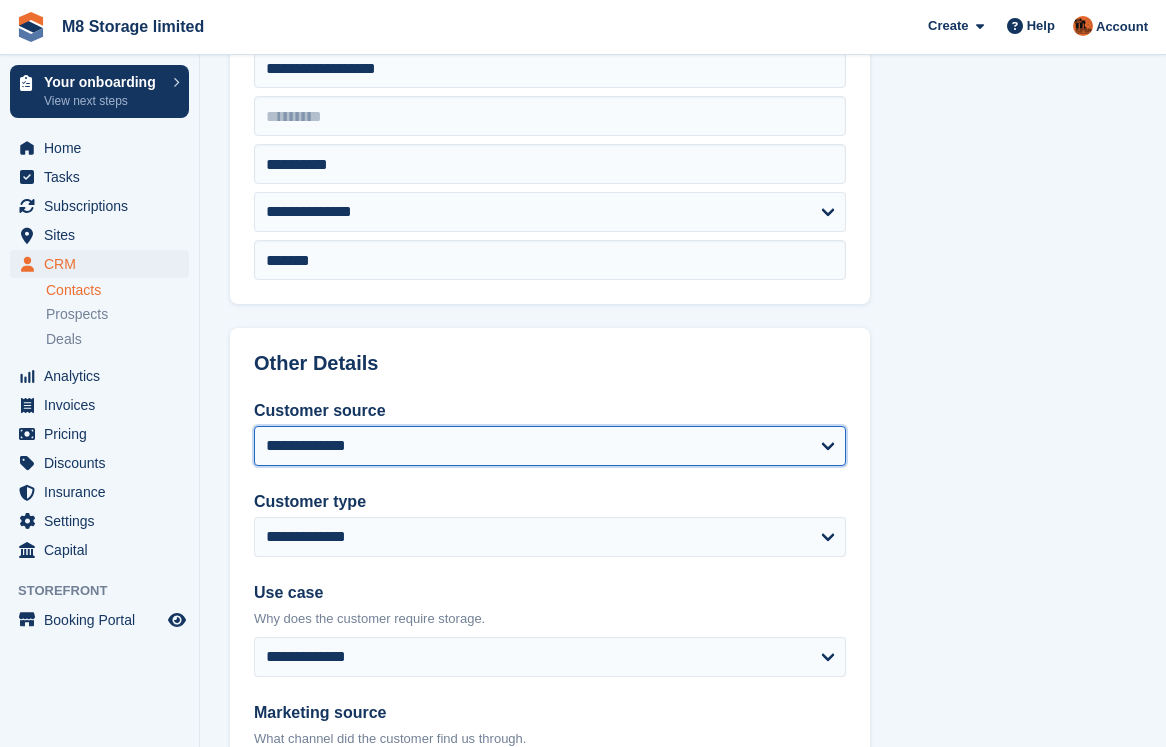 click on "**********" at bounding box center [550, 446] 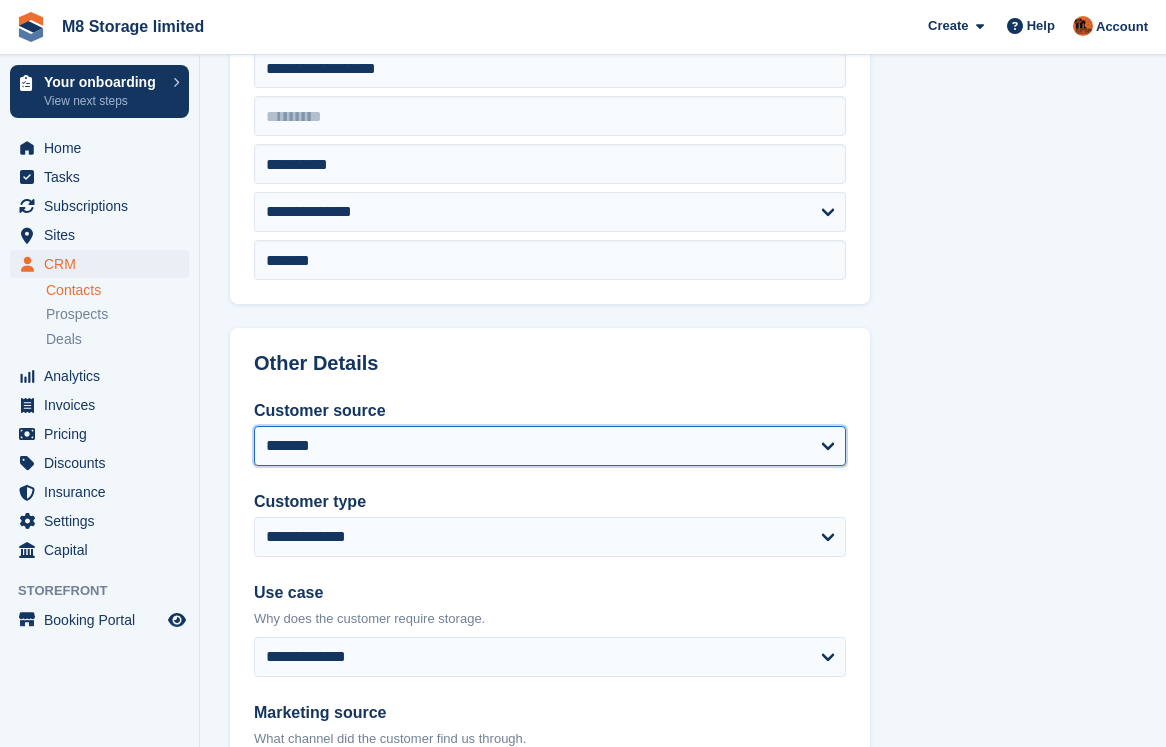click on "**********" at bounding box center (550, 446) 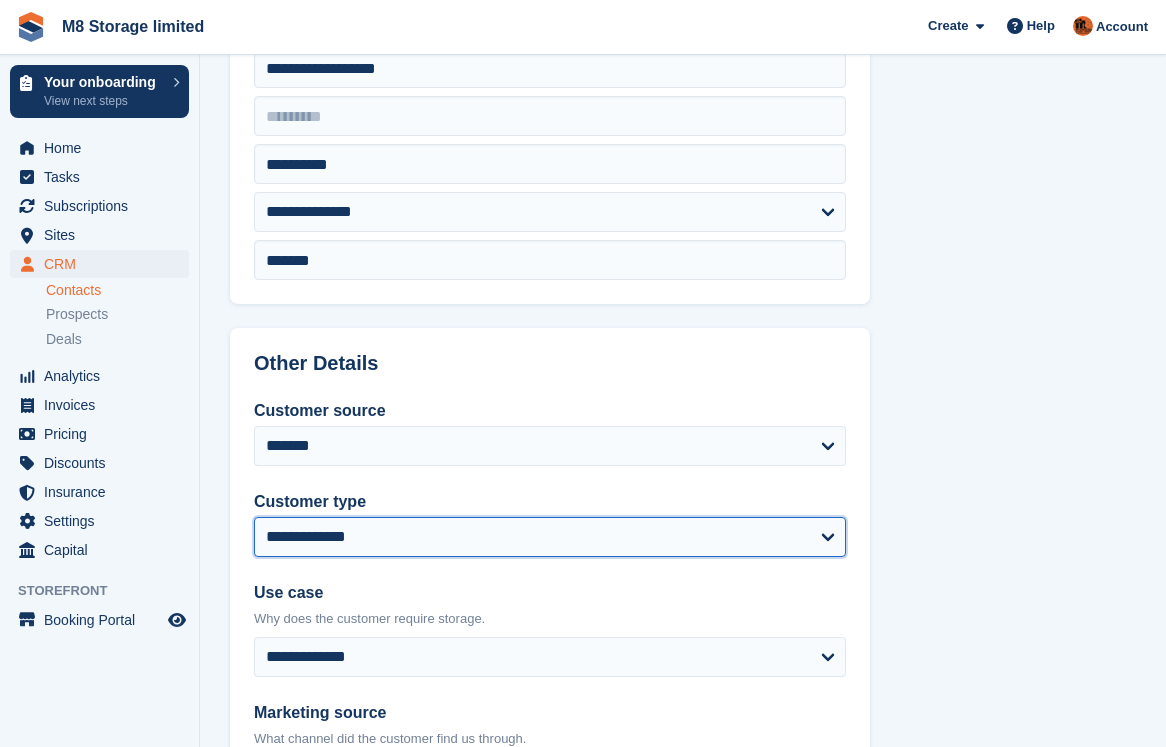 click on "**********" at bounding box center [550, 537] 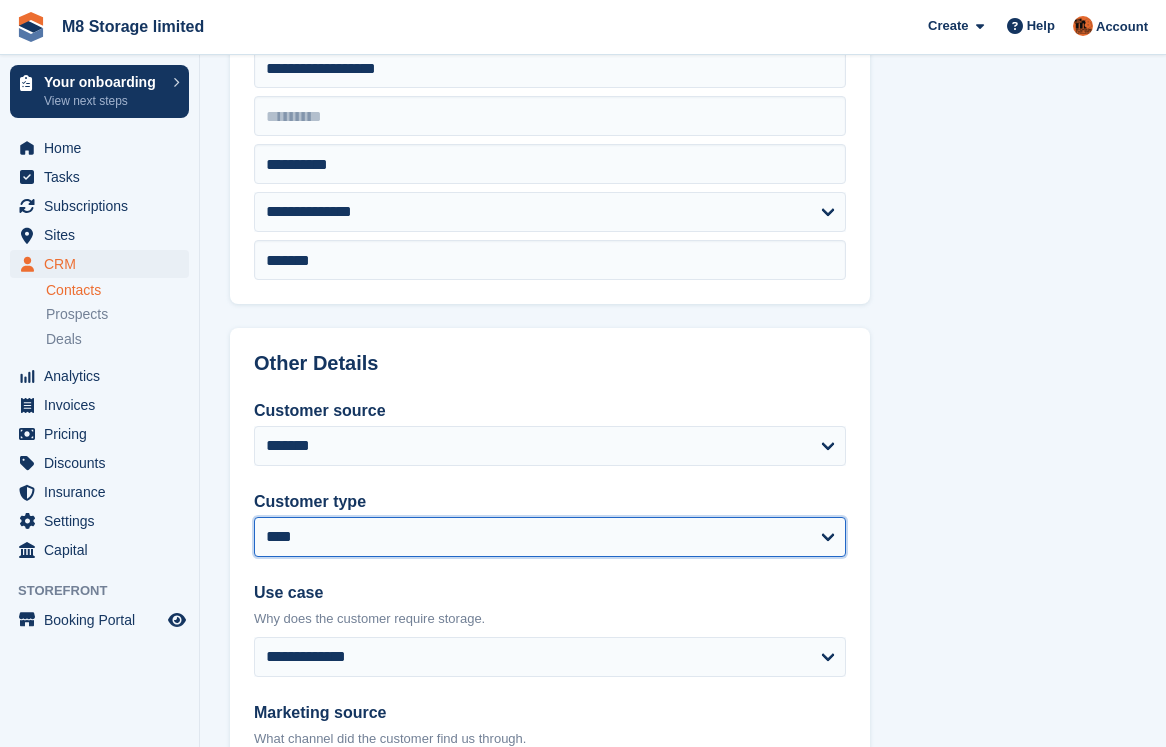 click on "**********" at bounding box center [550, 537] 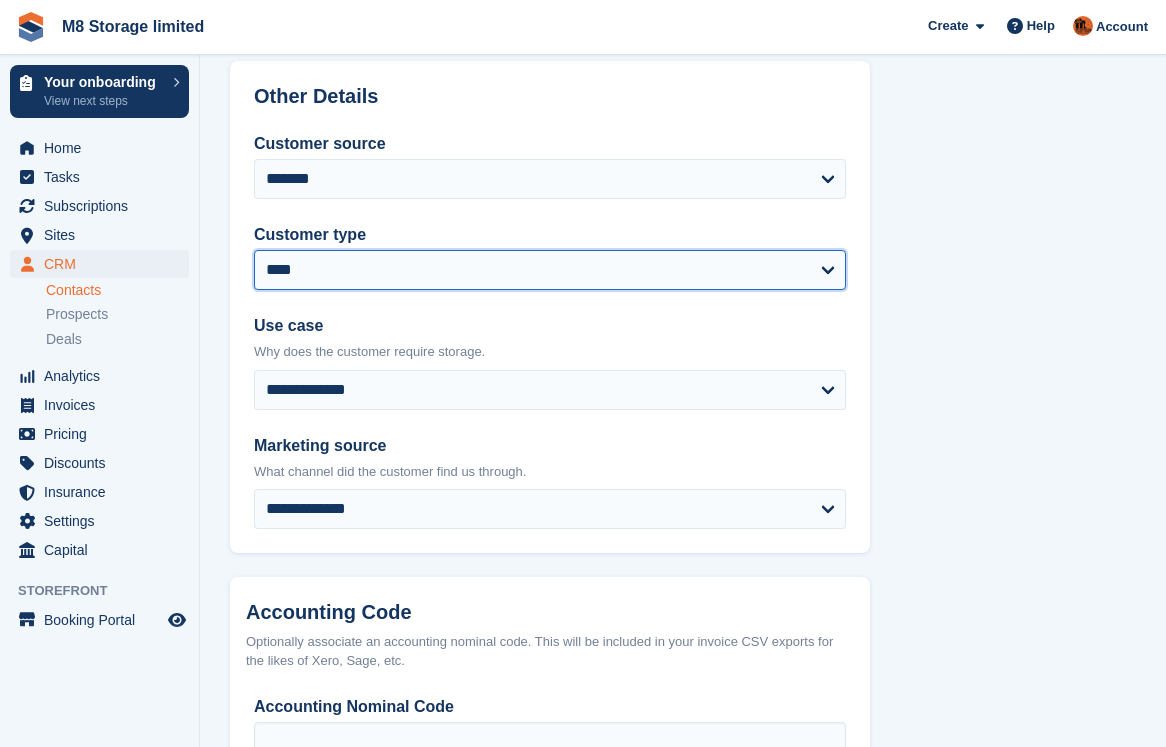 scroll, scrollTop: 900, scrollLeft: 0, axis: vertical 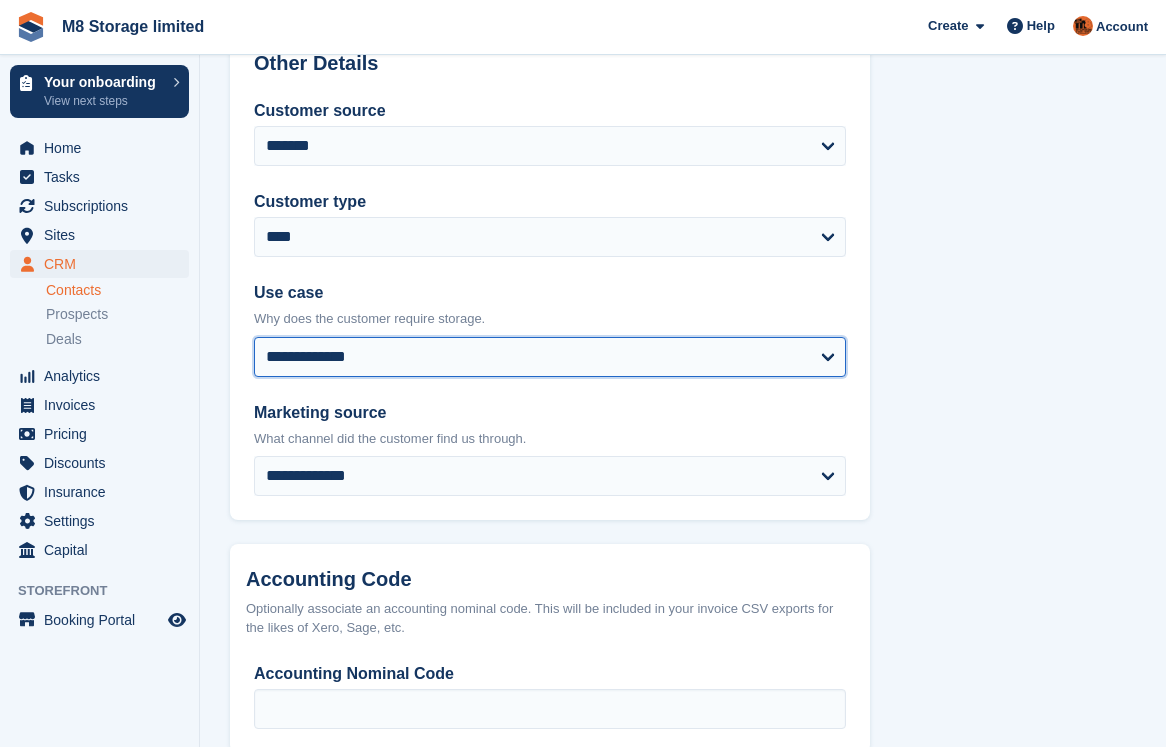 click on "**********" at bounding box center (550, 357) 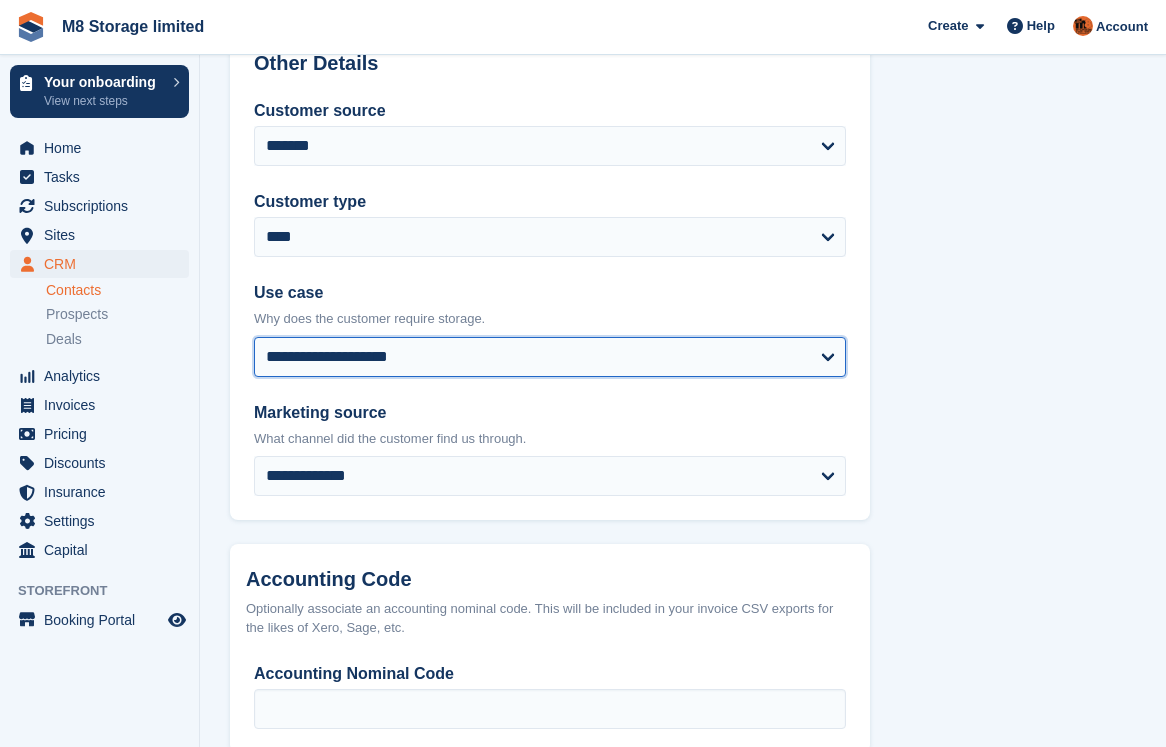 click on "**********" at bounding box center [550, 357] 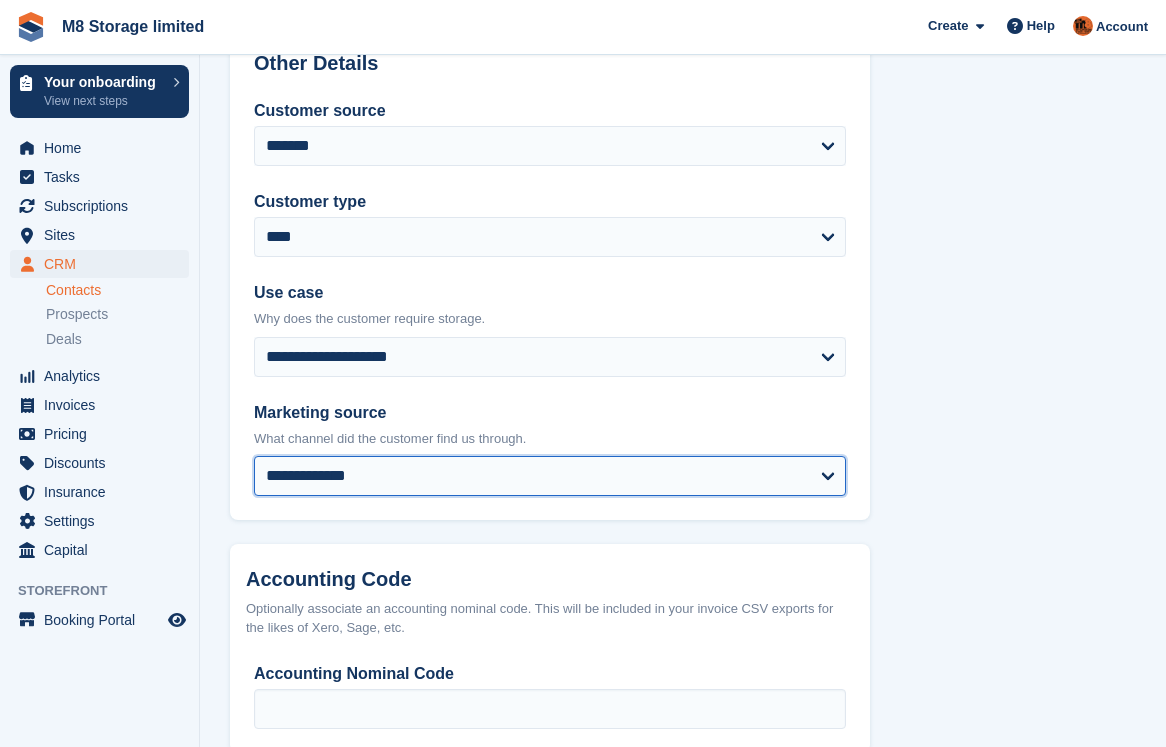 click on "**********" at bounding box center (550, 476) 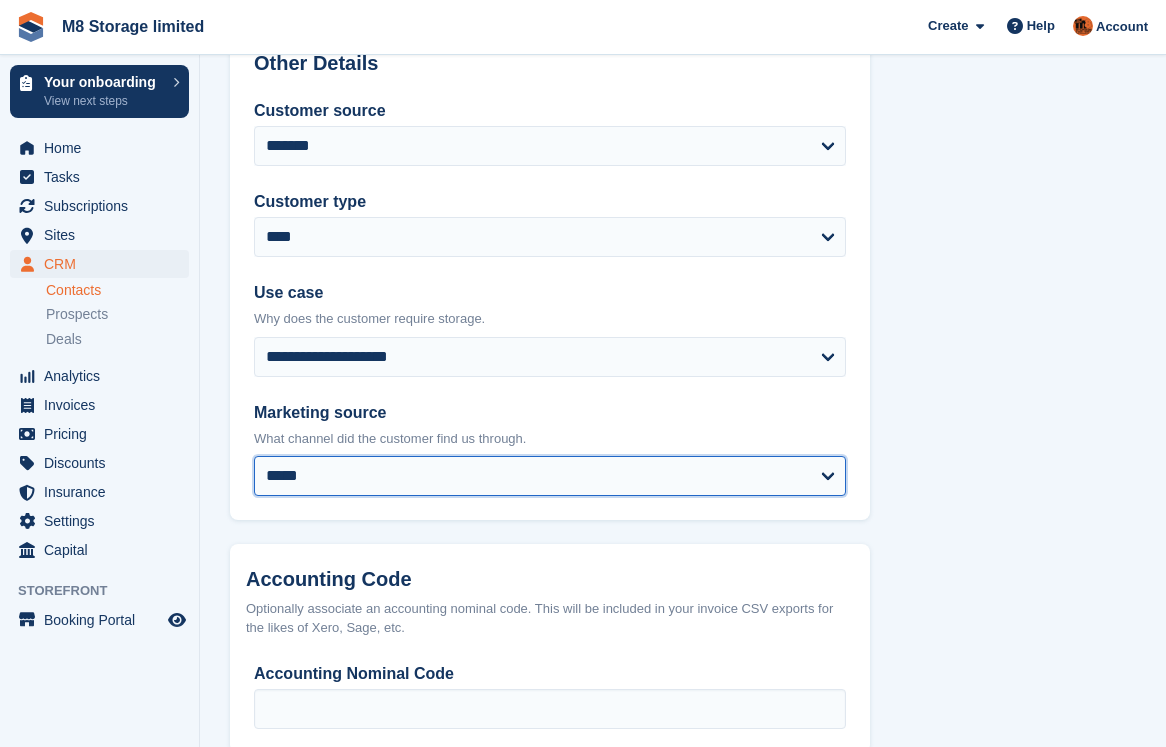 click on "**********" at bounding box center (550, 476) 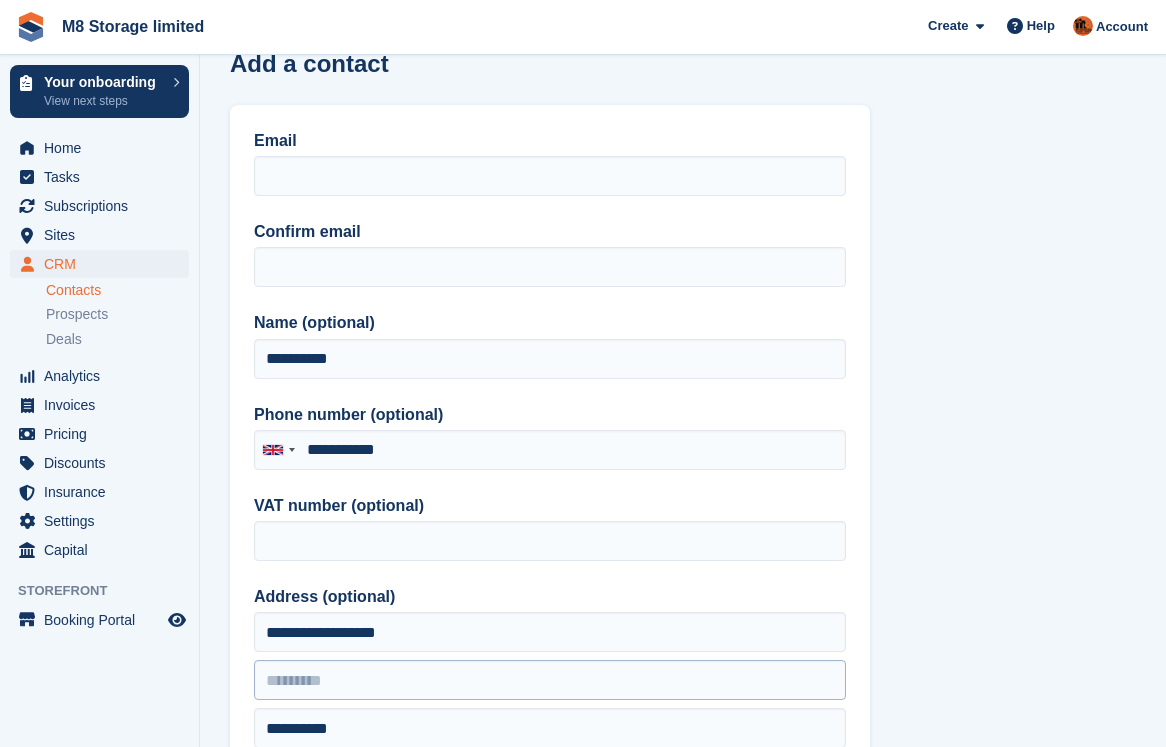 scroll, scrollTop: 0, scrollLeft: 0, axis: both 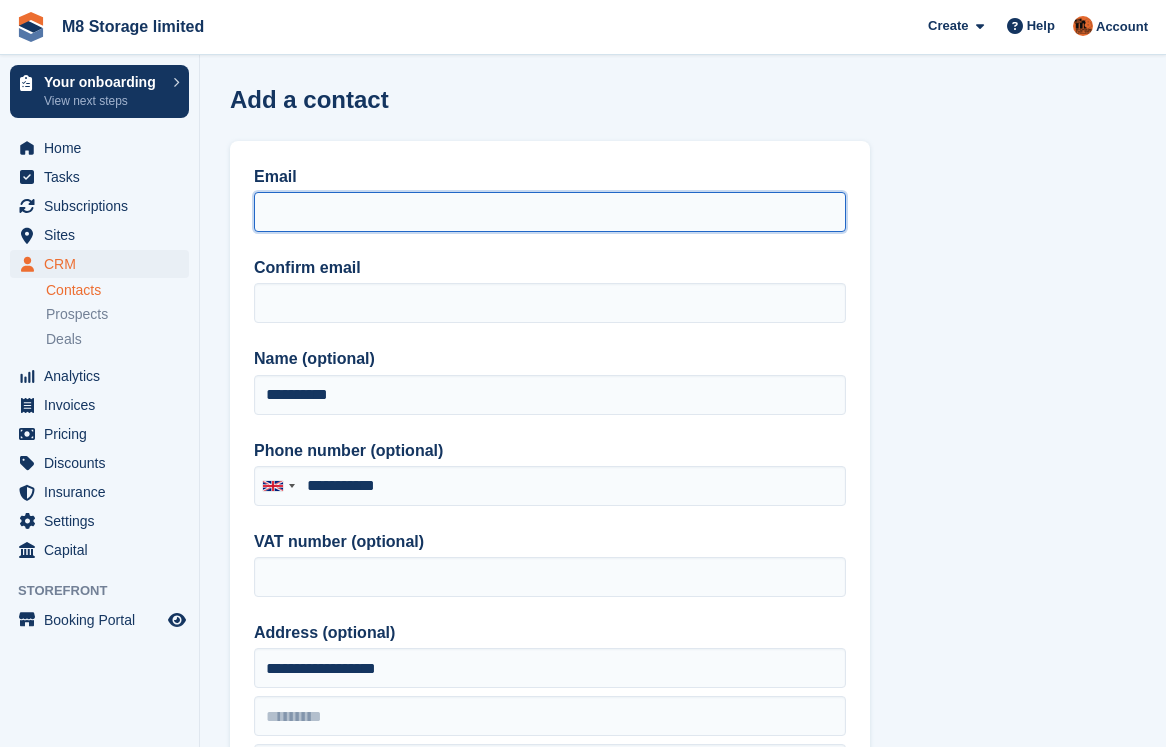 drag, startPoint x: 322, startPoint y: 201, endPoint x: 330, endPoint y: 212, distance: 13.601471 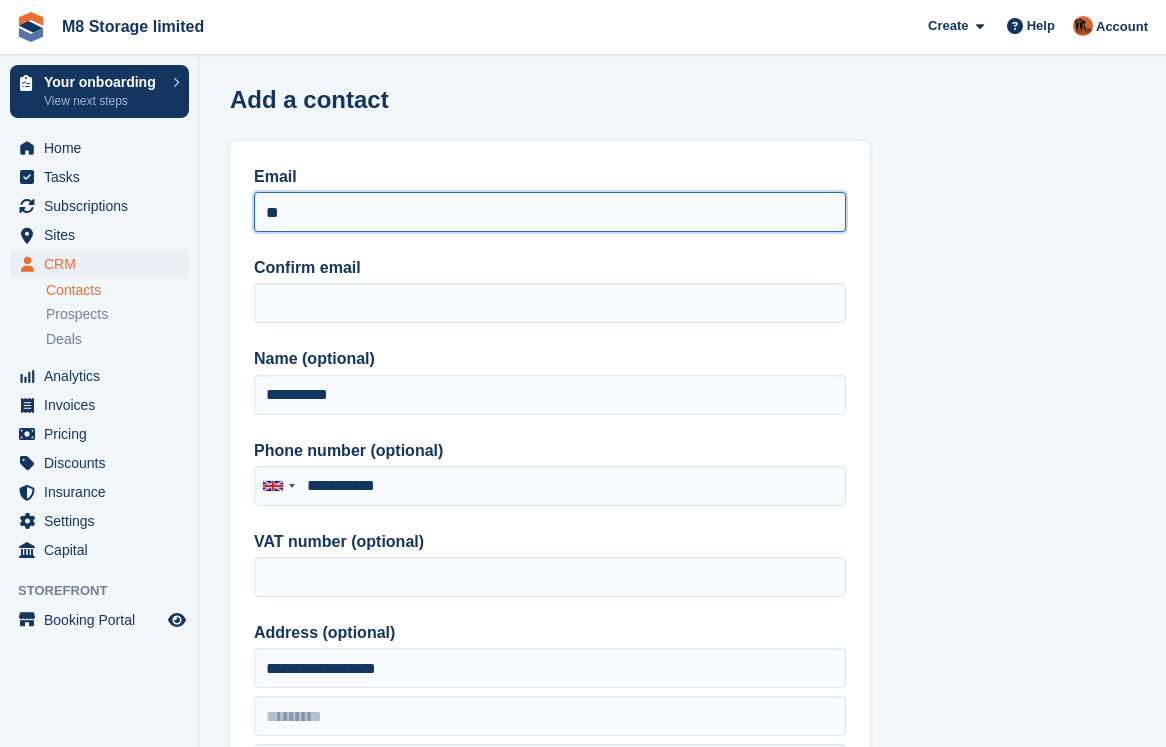 type on "*" 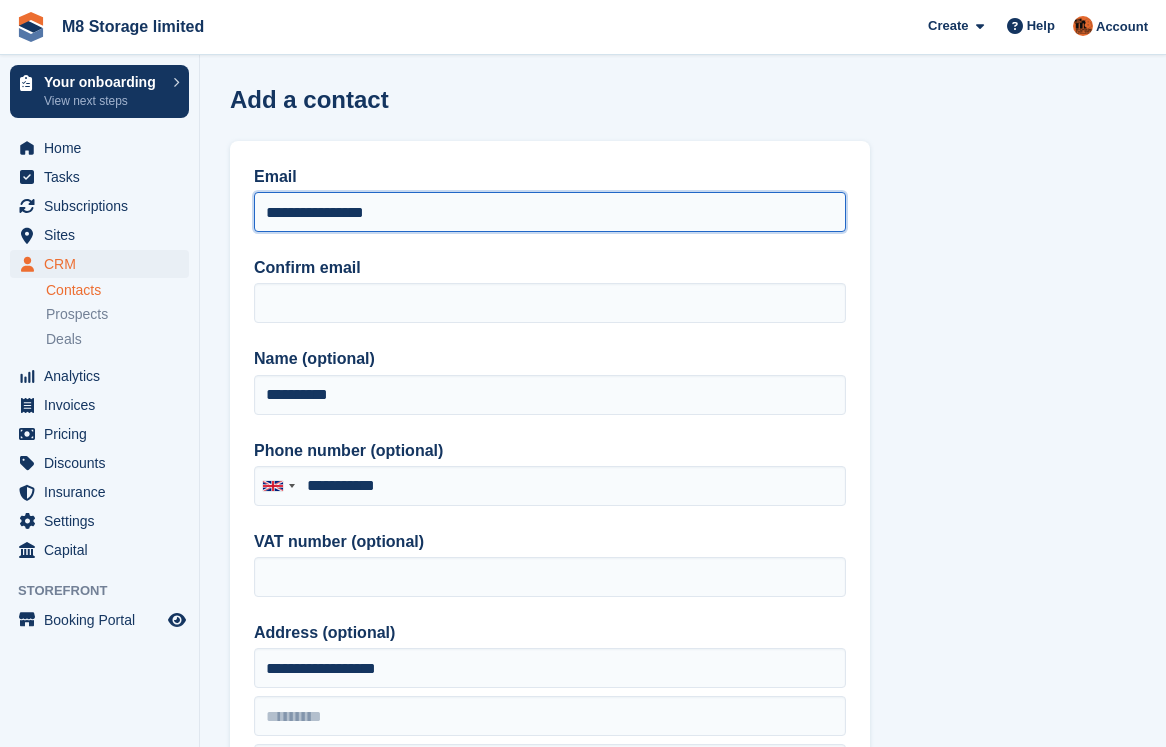 drag, startPoint x: 422, startPoint y: 210, endPoint x: 252, endPoint y: 225, distance: 170.66048 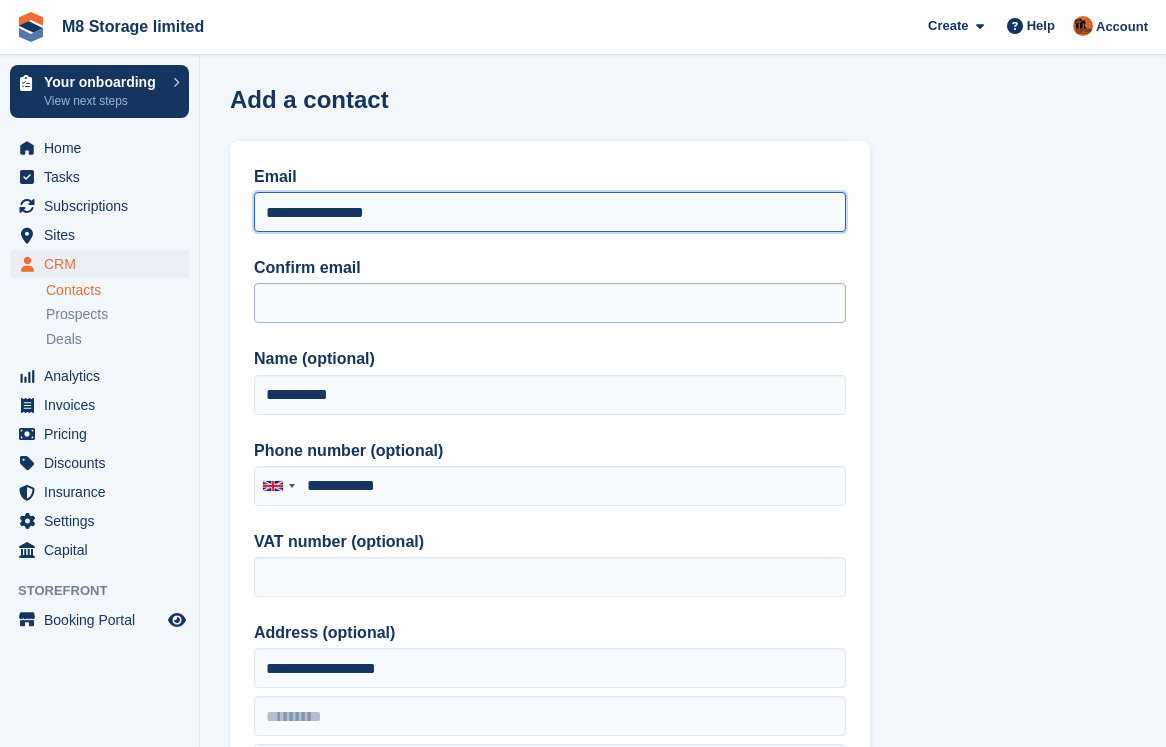 type on "**********" 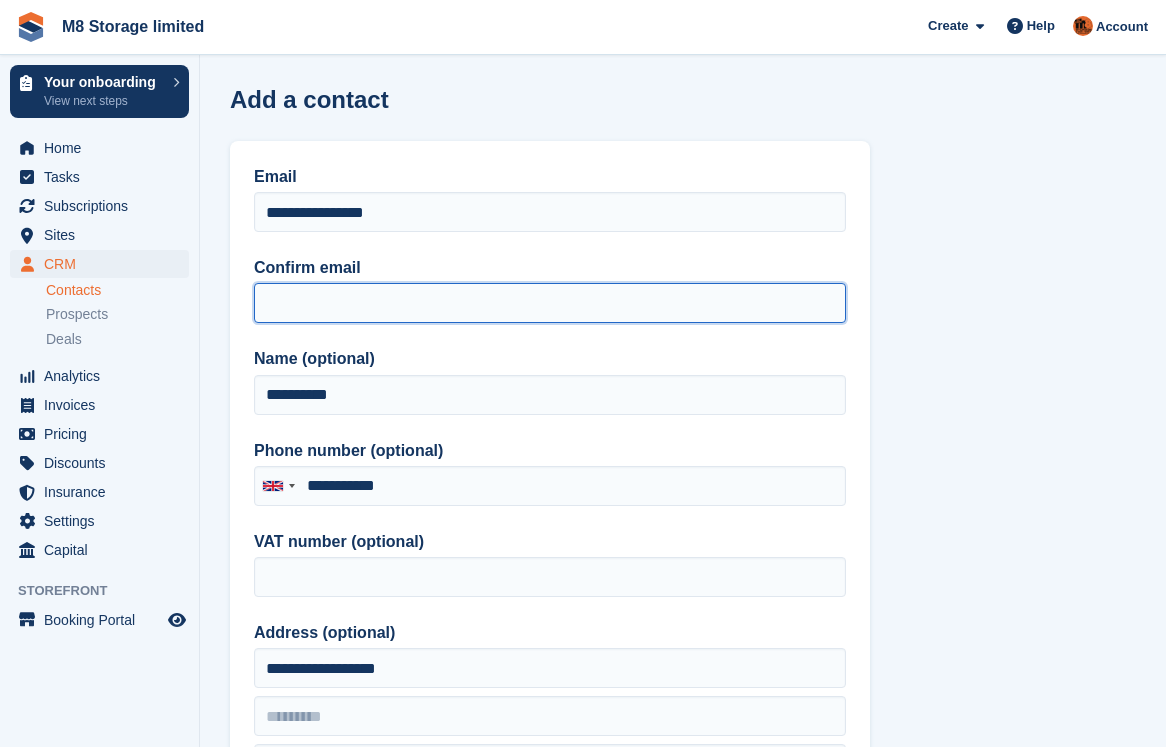 paste on "**********" 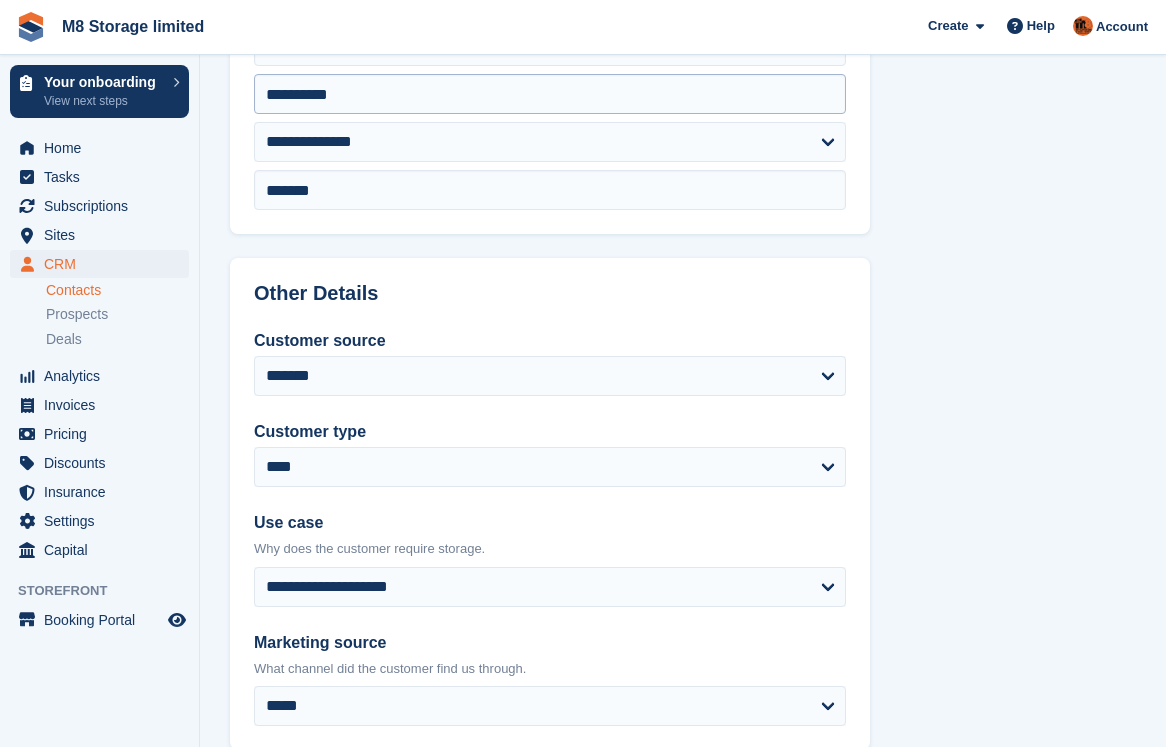 scroll, scrollTop: 1016, scrollLeft: 0, axis: vertical 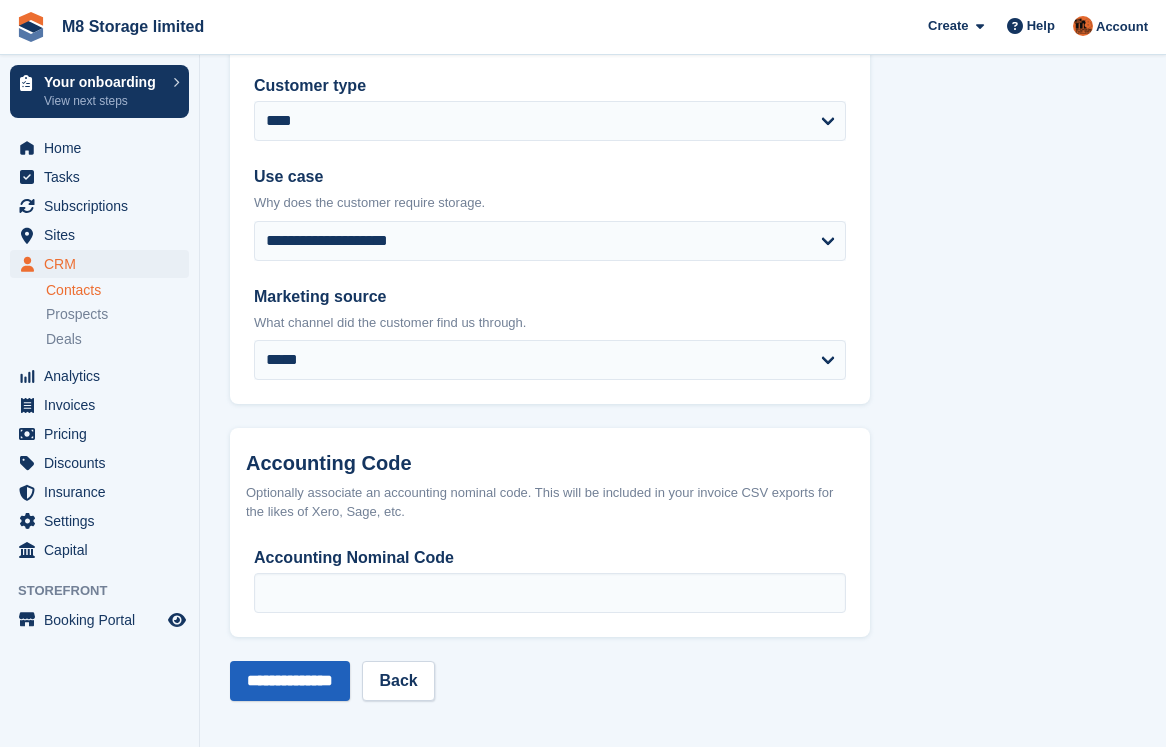 type on "**********" 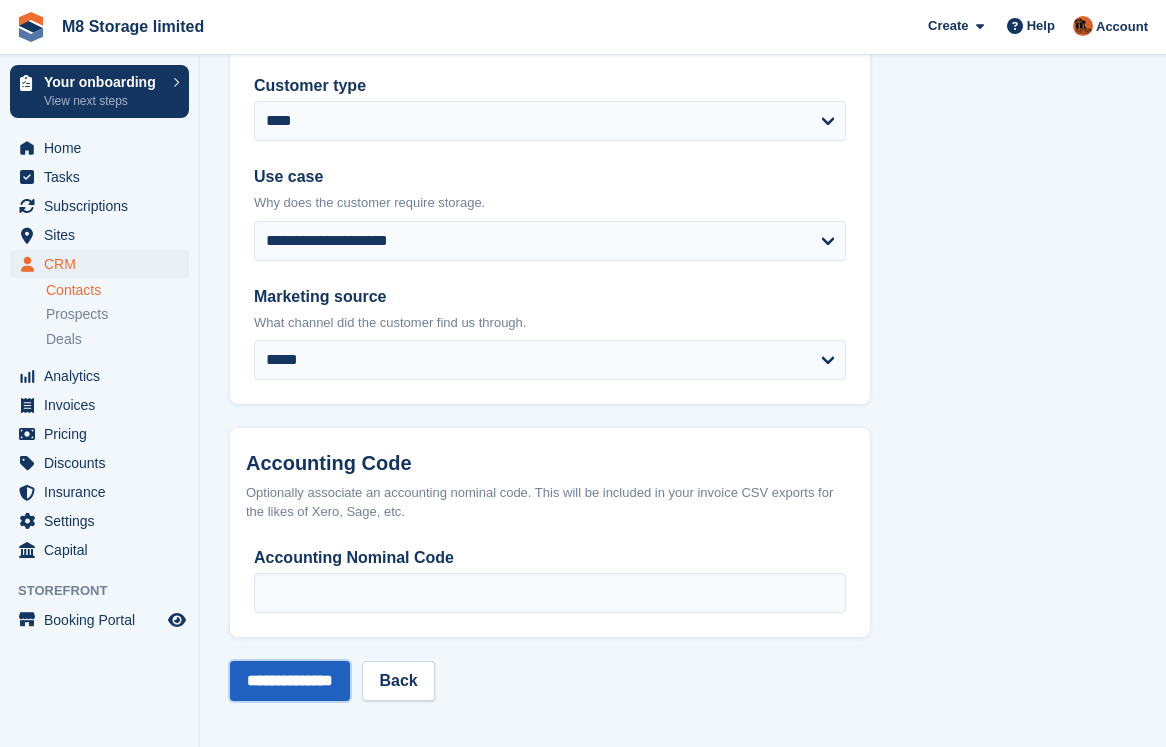 click on "**********" at bounding box center (290, 681) 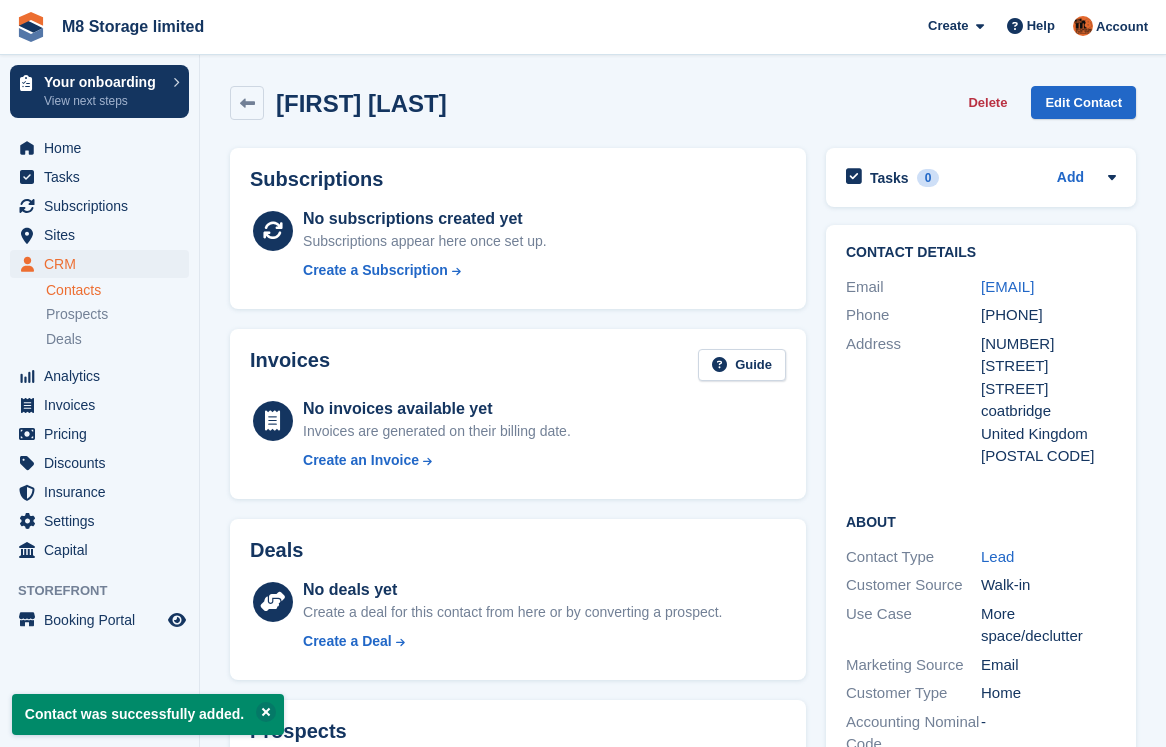 scroll, scrollTop: 0, scrollLeft: 0, axis: both 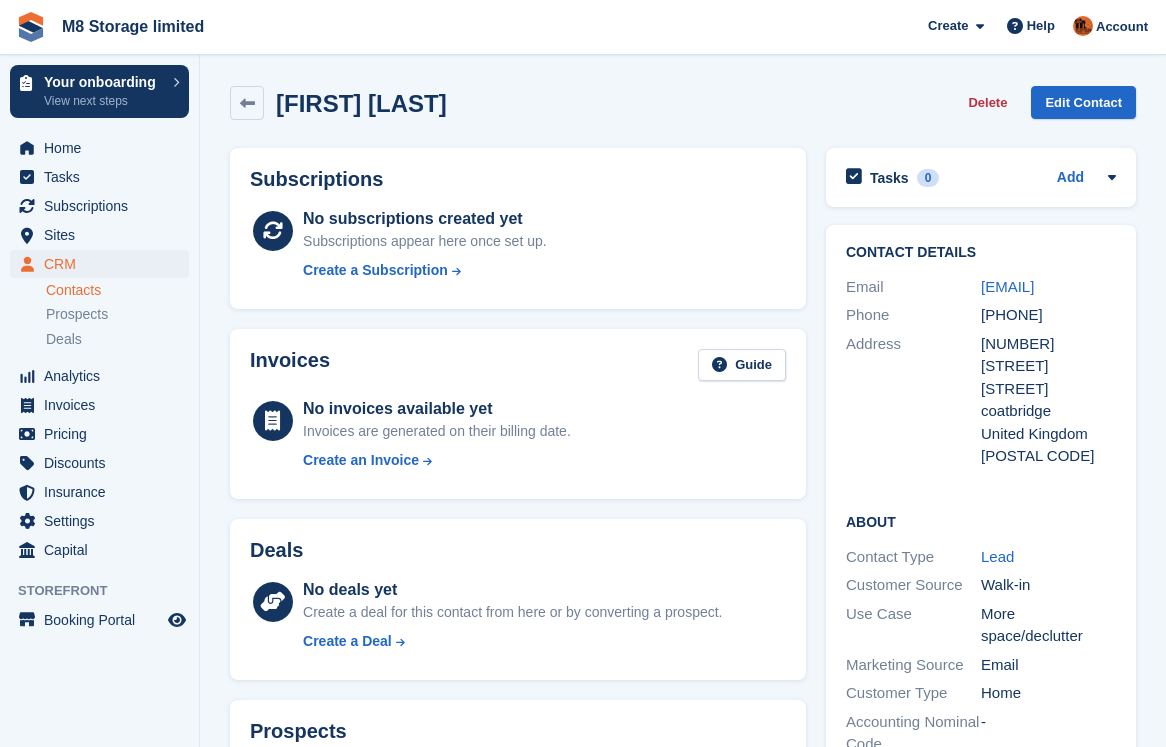 click on "Contacts" at bounding box center [117, 290] 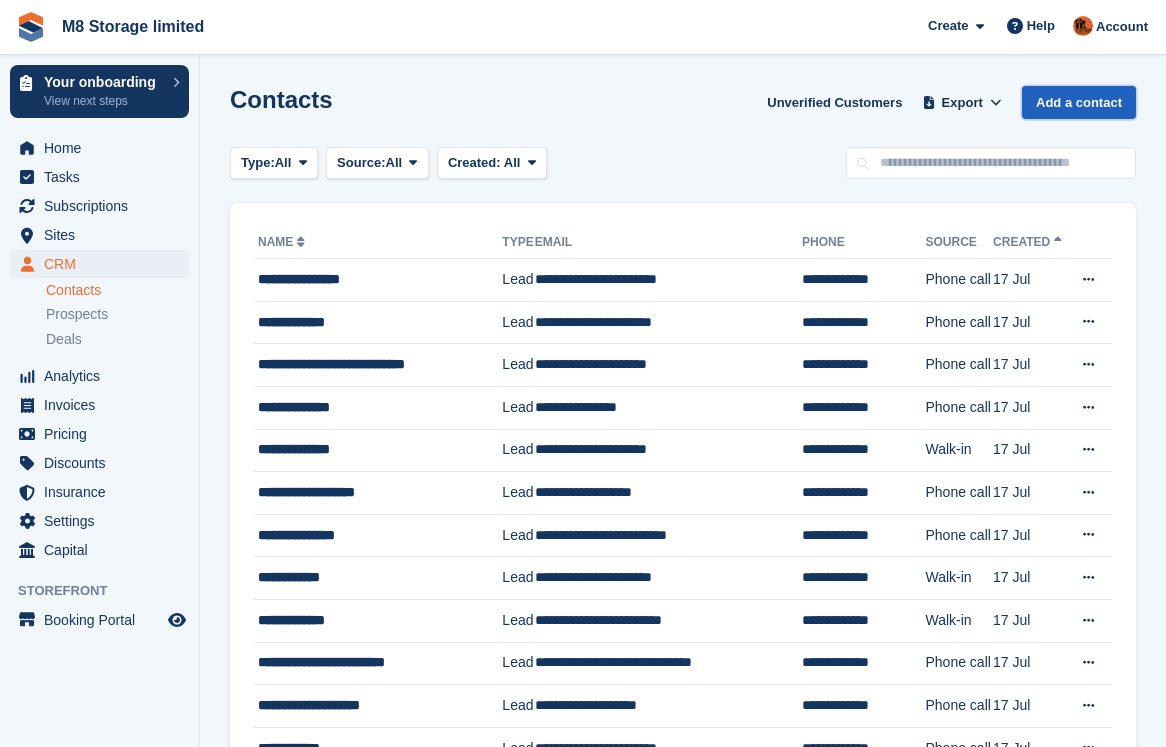 click on "Add a contact" at bounding box center (1079, 102) 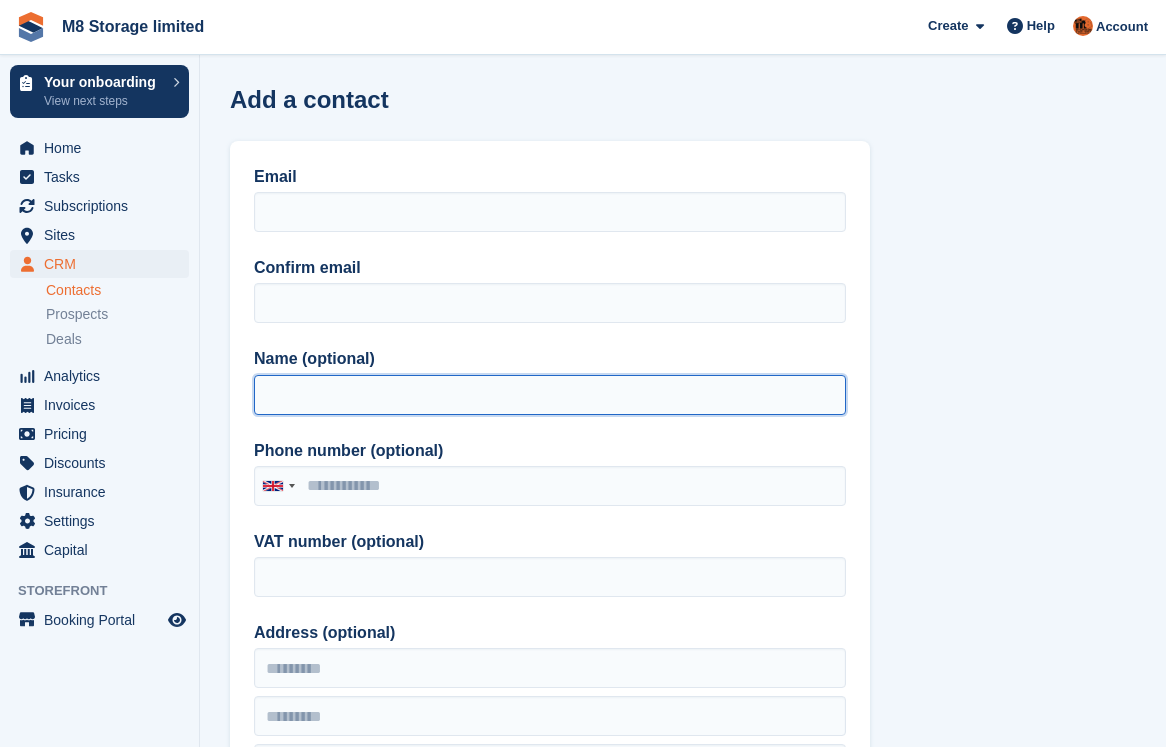 click on "Name (optional)" at bounding box center [550, 395] 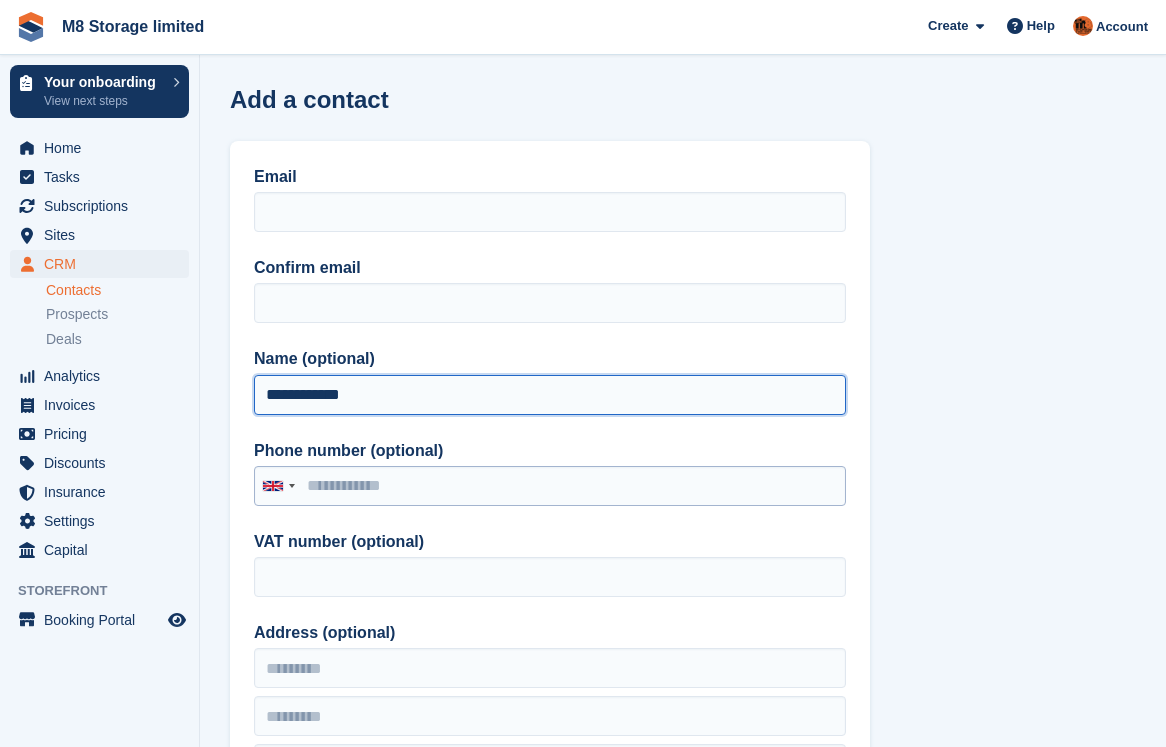 type on "**********" 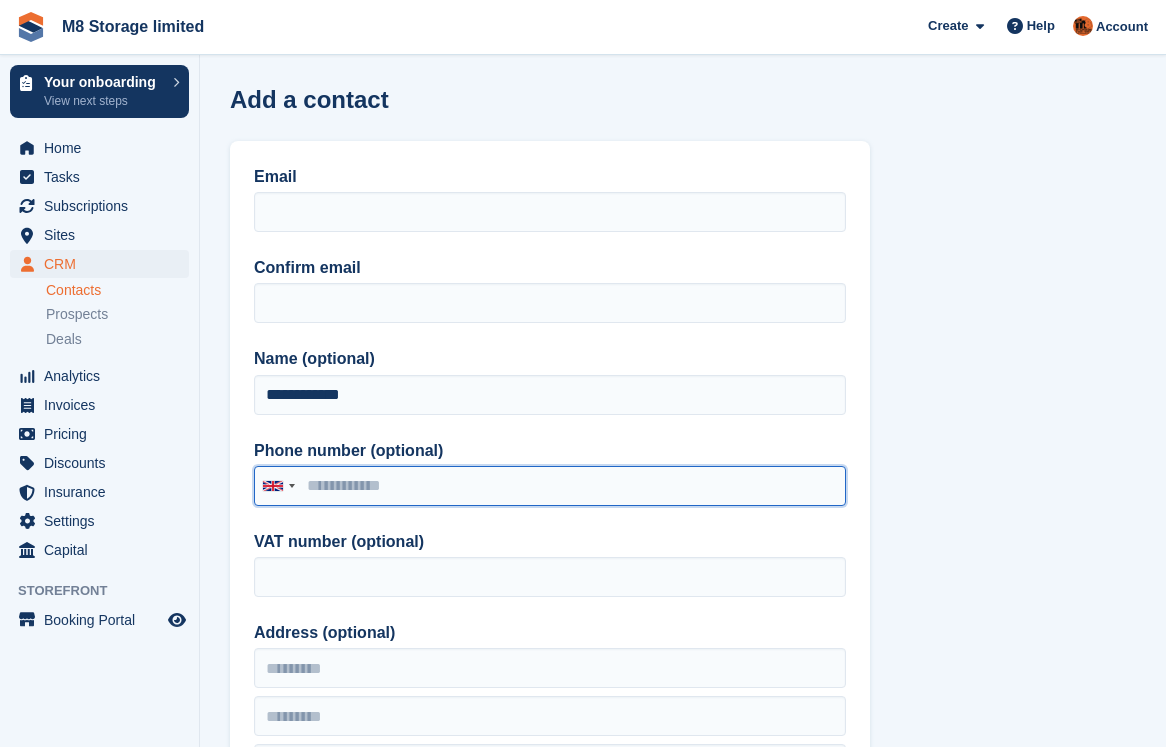 click on "Phone number (optional)" at bounding box center (550, 486) 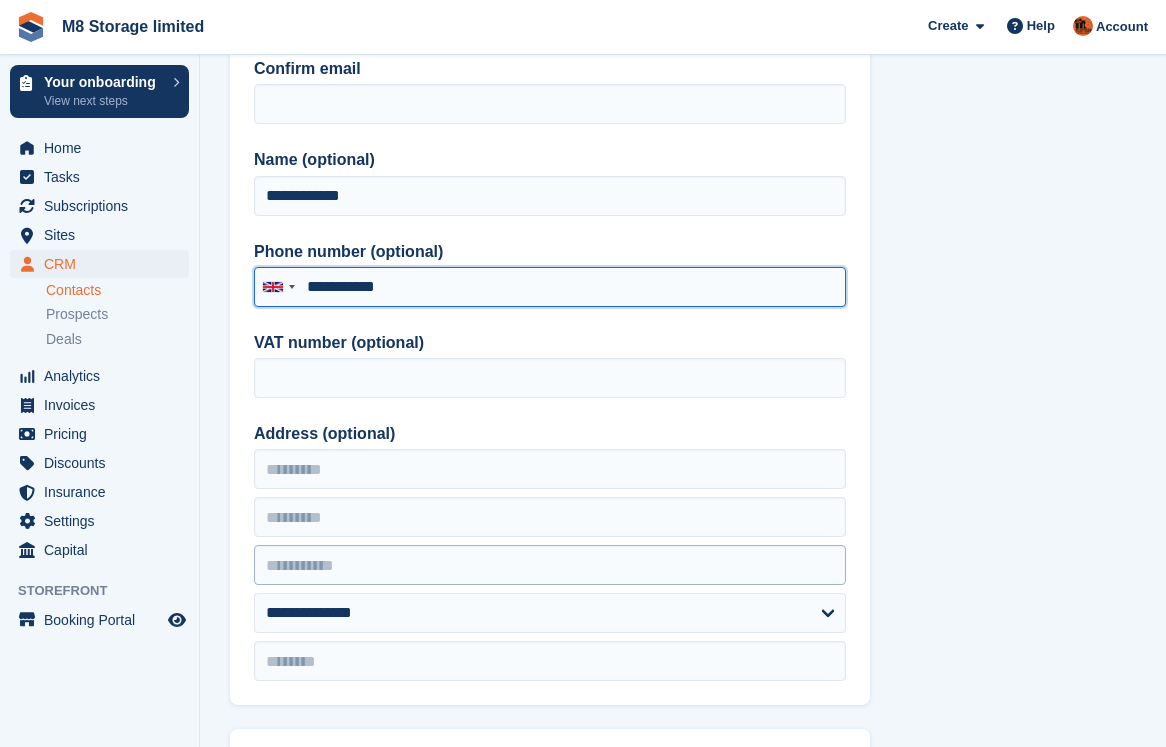 scroll, scrollTop: 200, scrollLeft: 0, axis: vertical 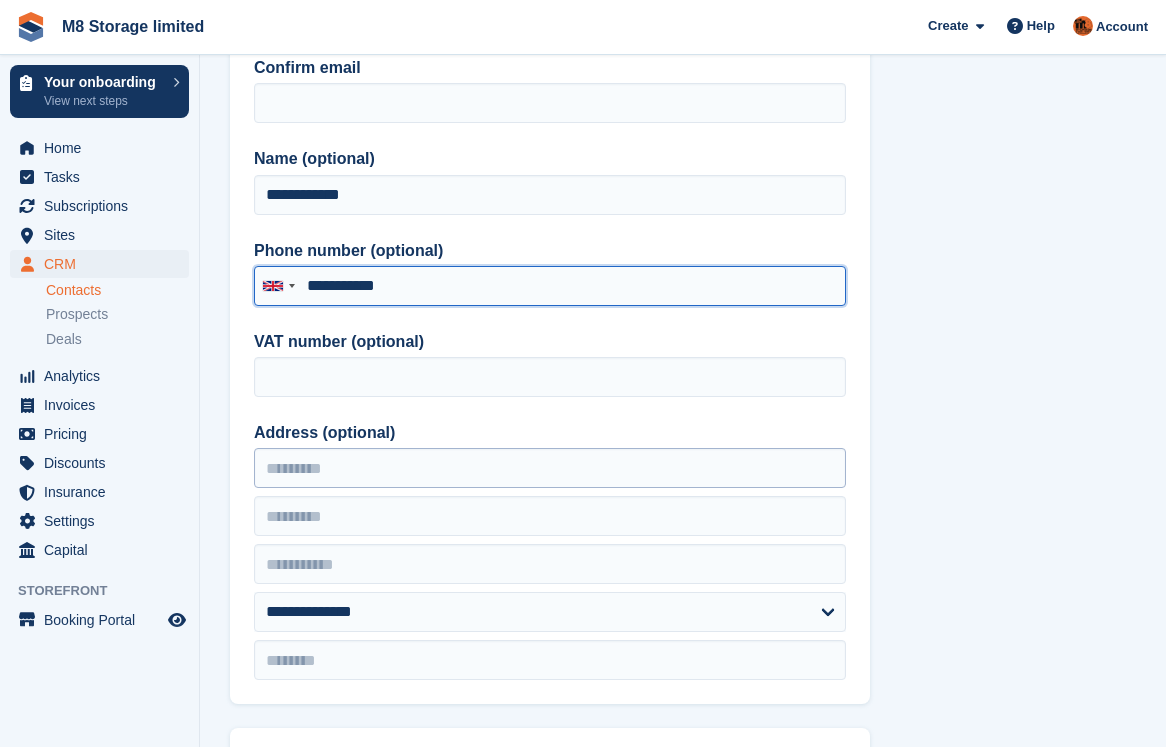 type on "**********" 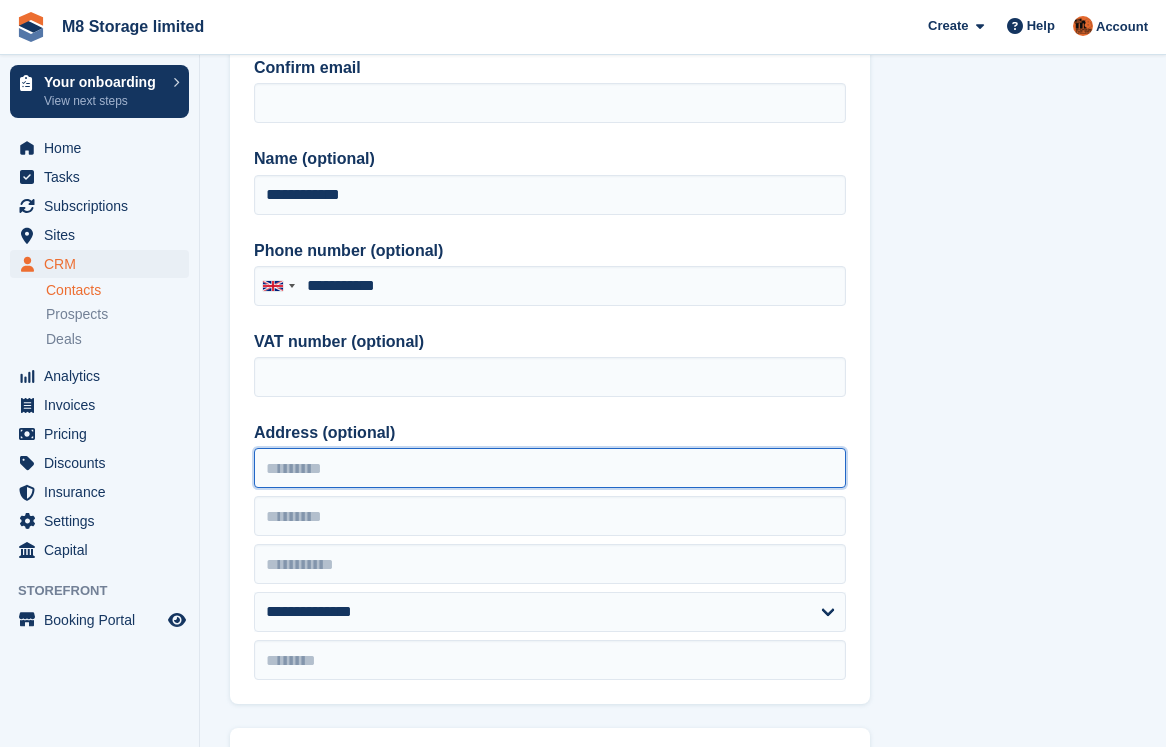 click on "Address (optional)" at bounding box center (550, 468) 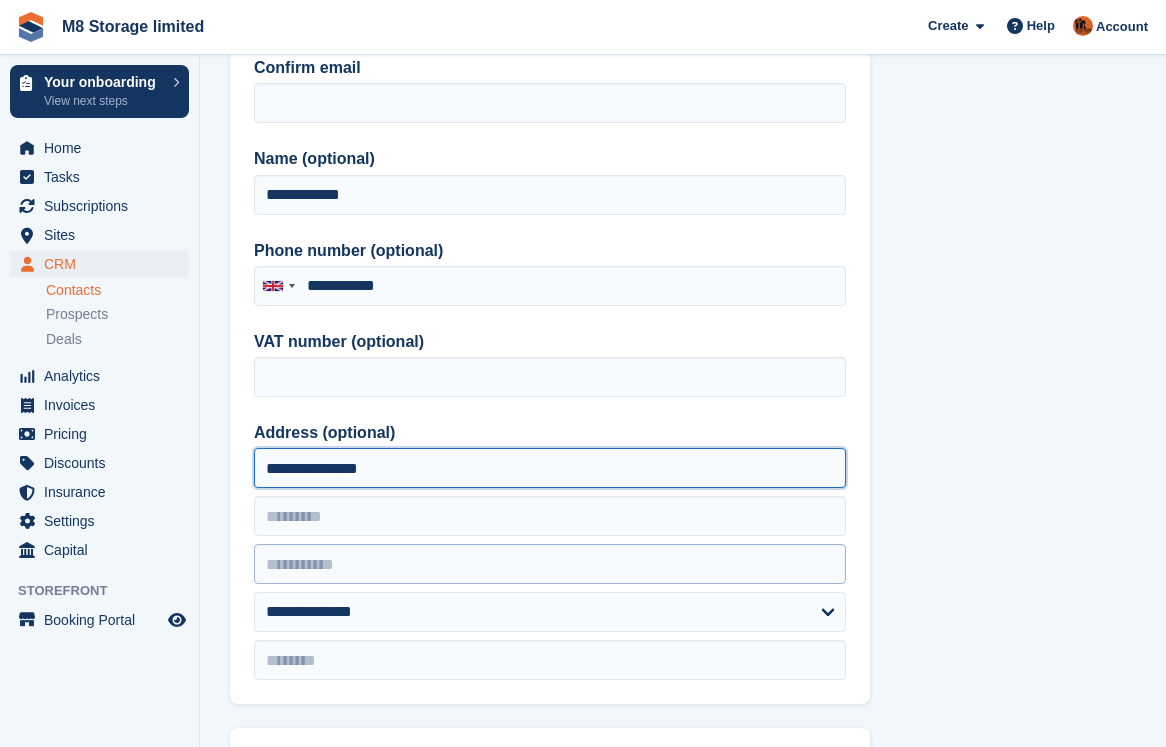 type on "**********" 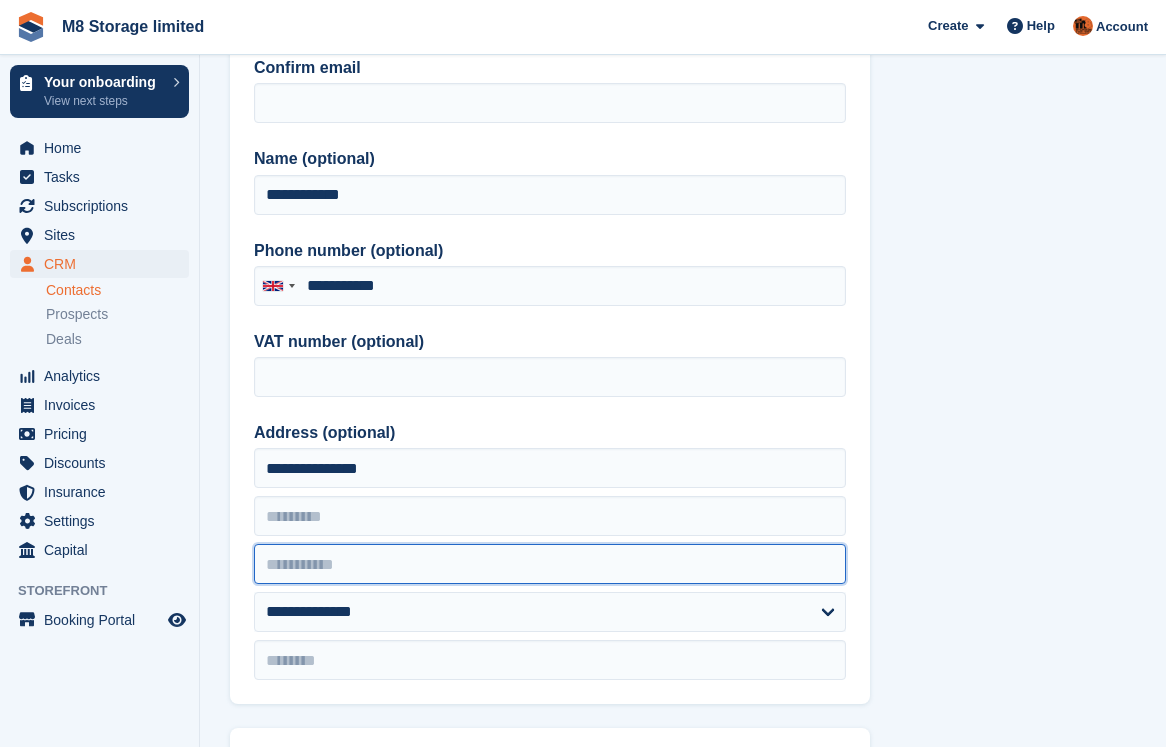 click at bounding box center [550, 564] 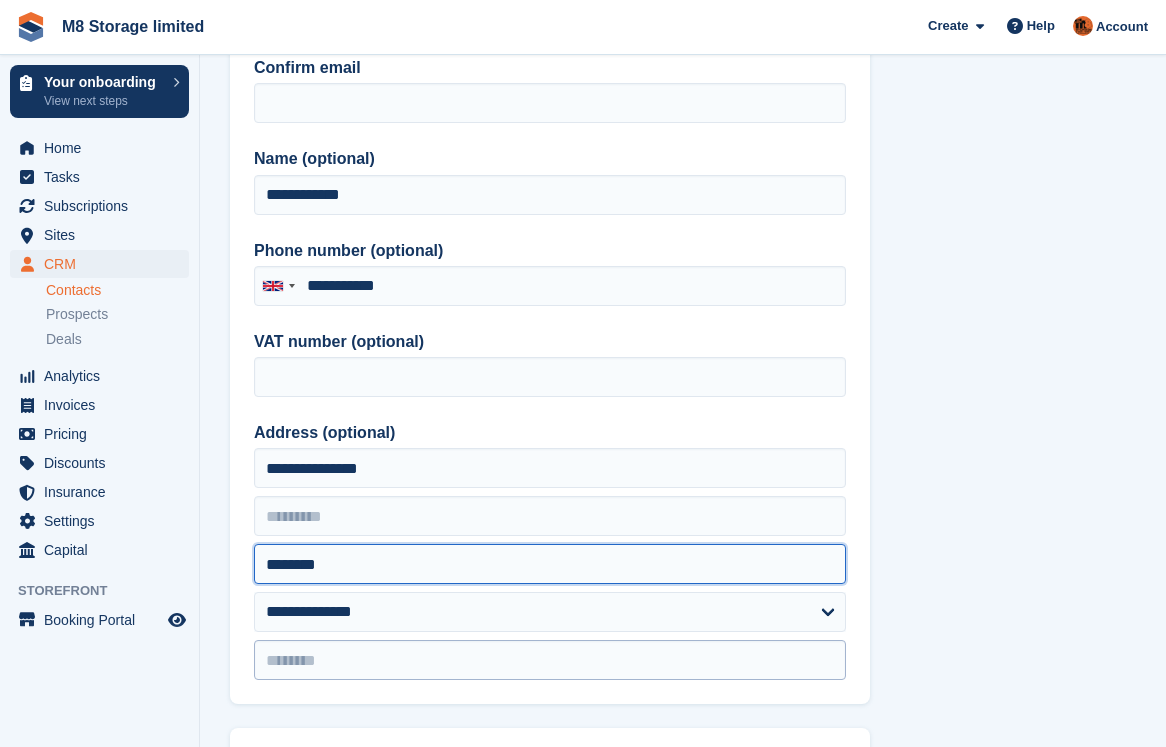 type on "********" 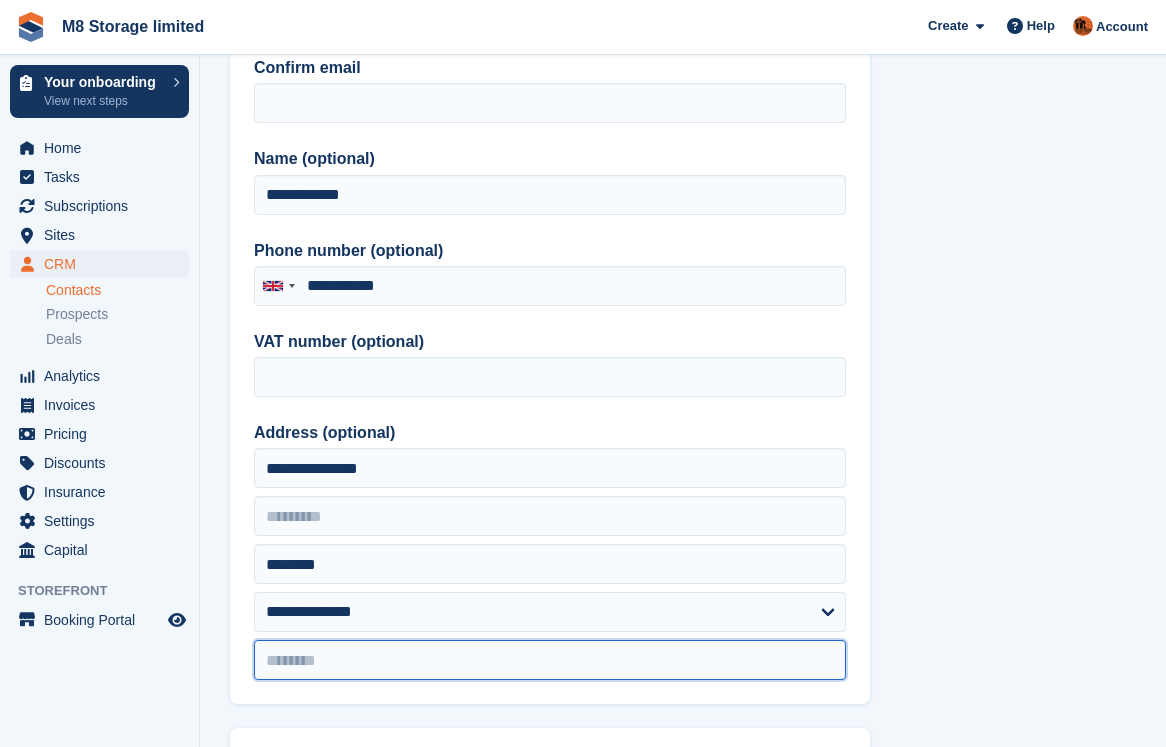 click at bounding box center [550, 660] 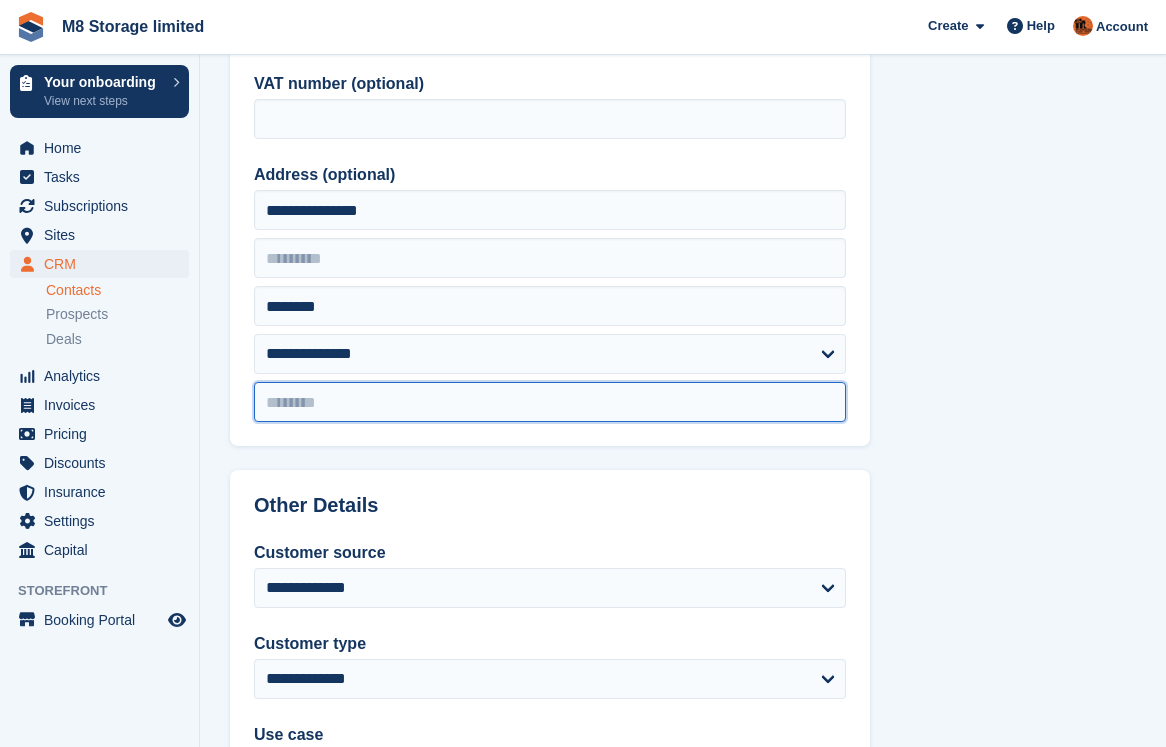 scroll, scrollTop: 500, scrollLeft: 0, axis: vertical 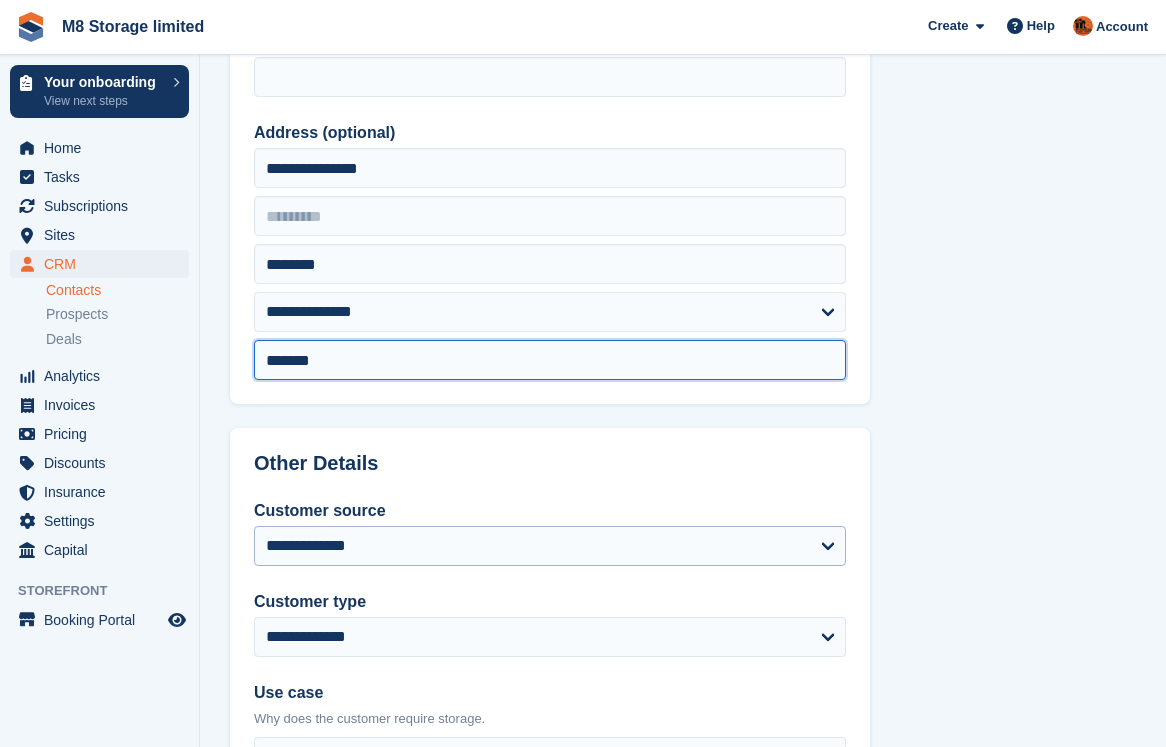 type on "*******" 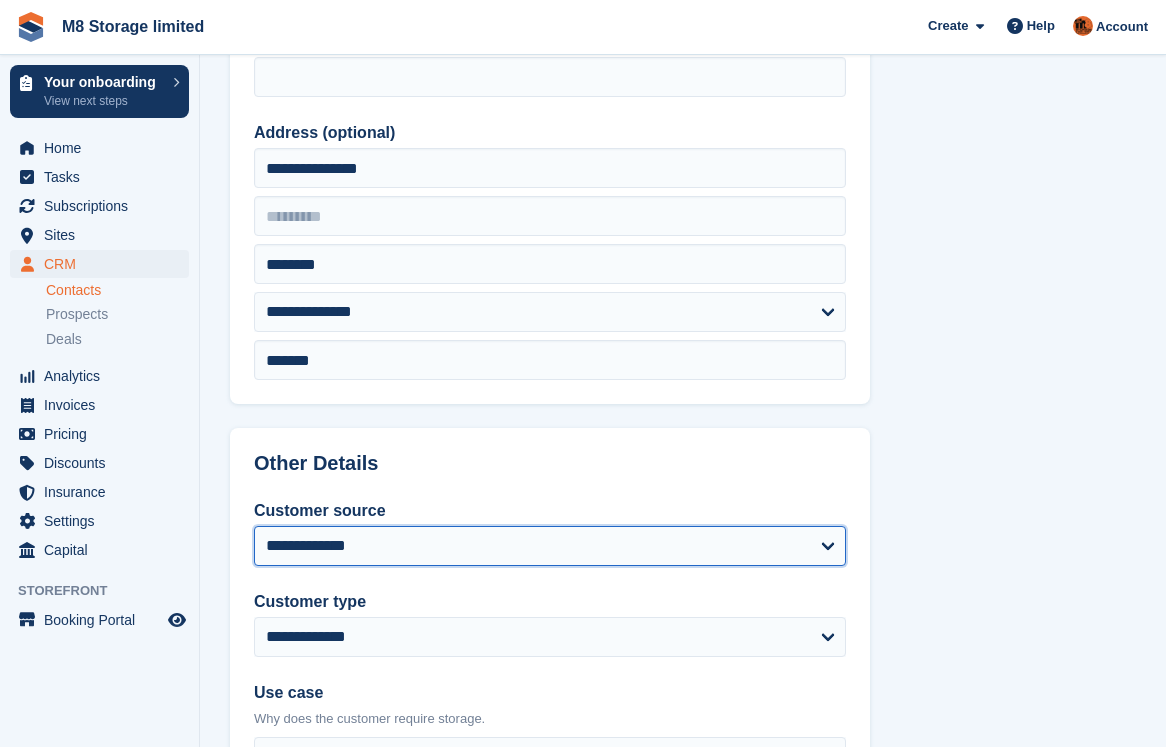 click on "**********" at bounding box center (550, 546) 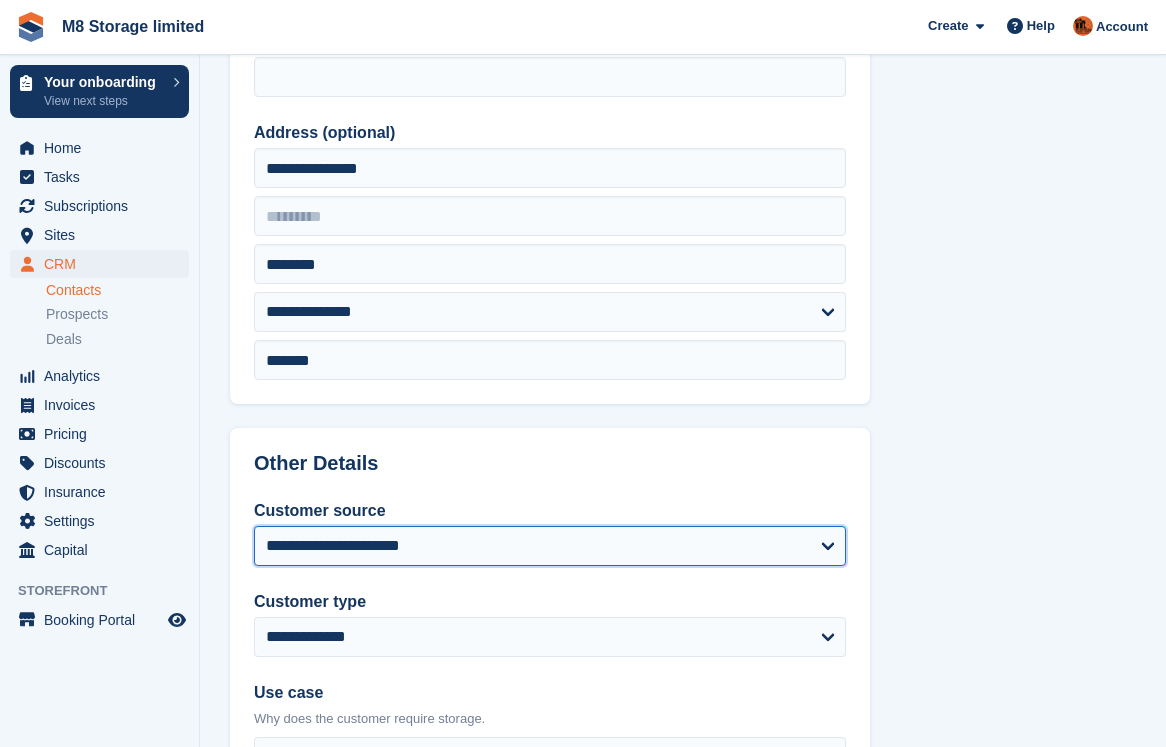 click on "**********" at bounding box center (550, 546) 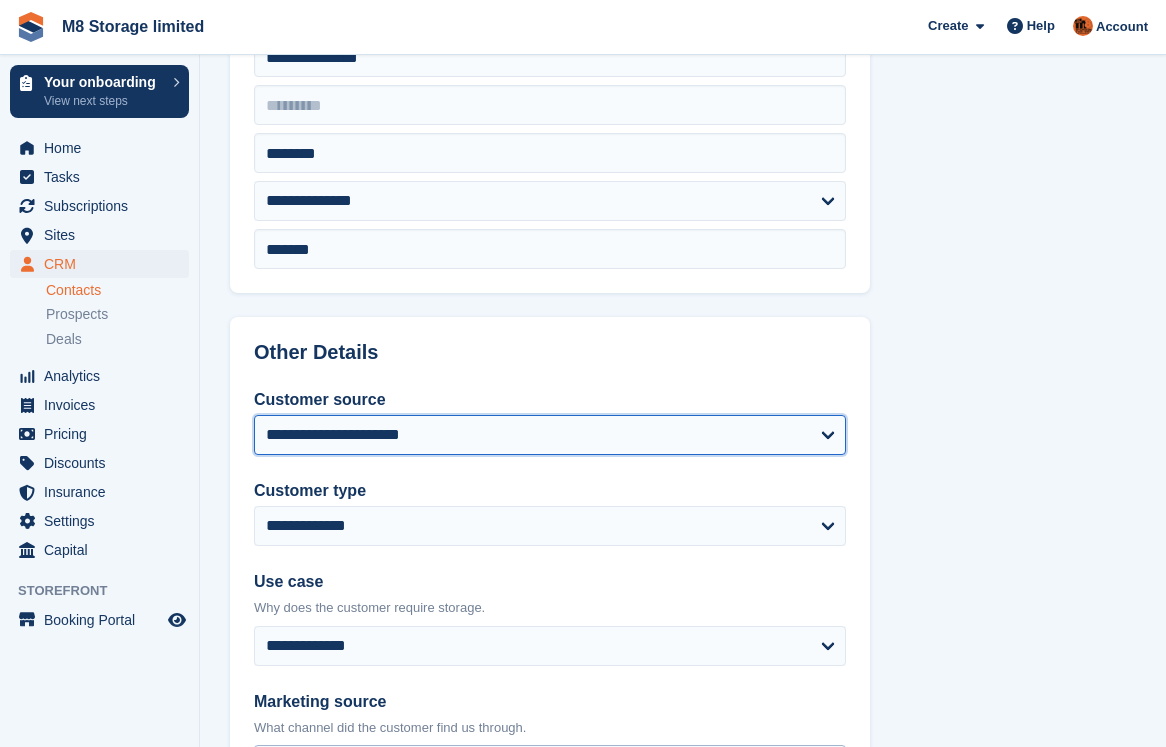 scroll, scrollTop: 800, scrollLeft: 0, axis: vertical 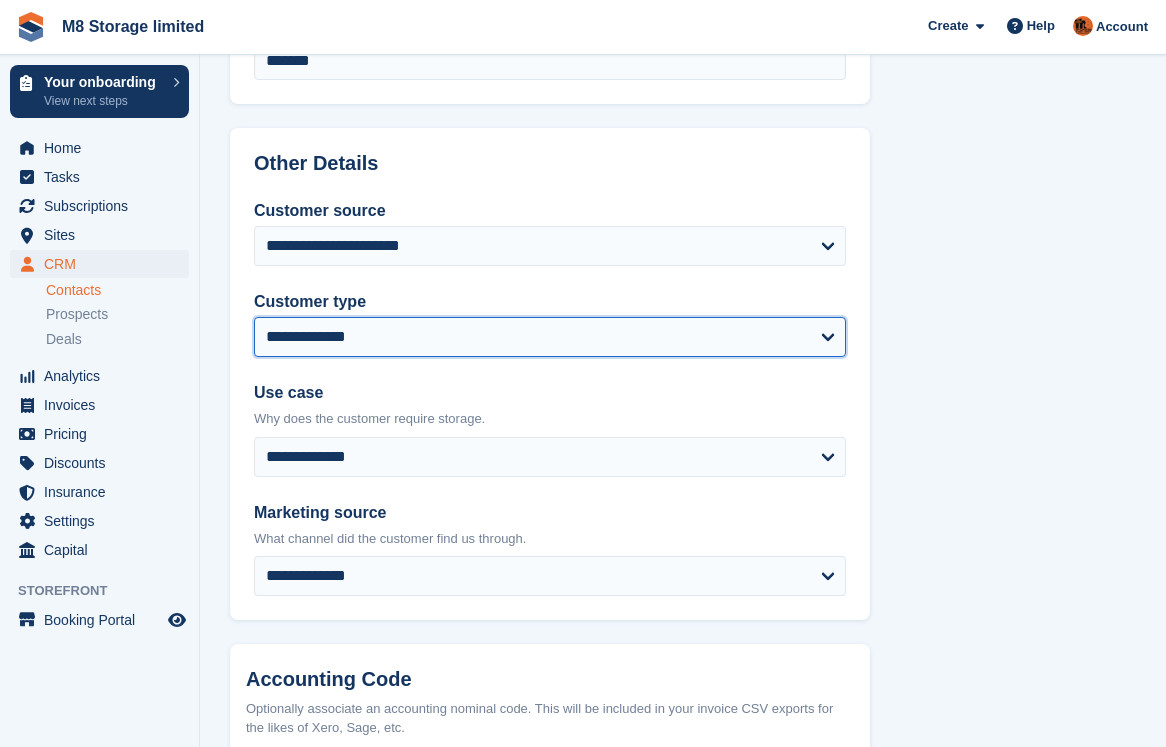 click on "**********" at bounding box center (550, 337) 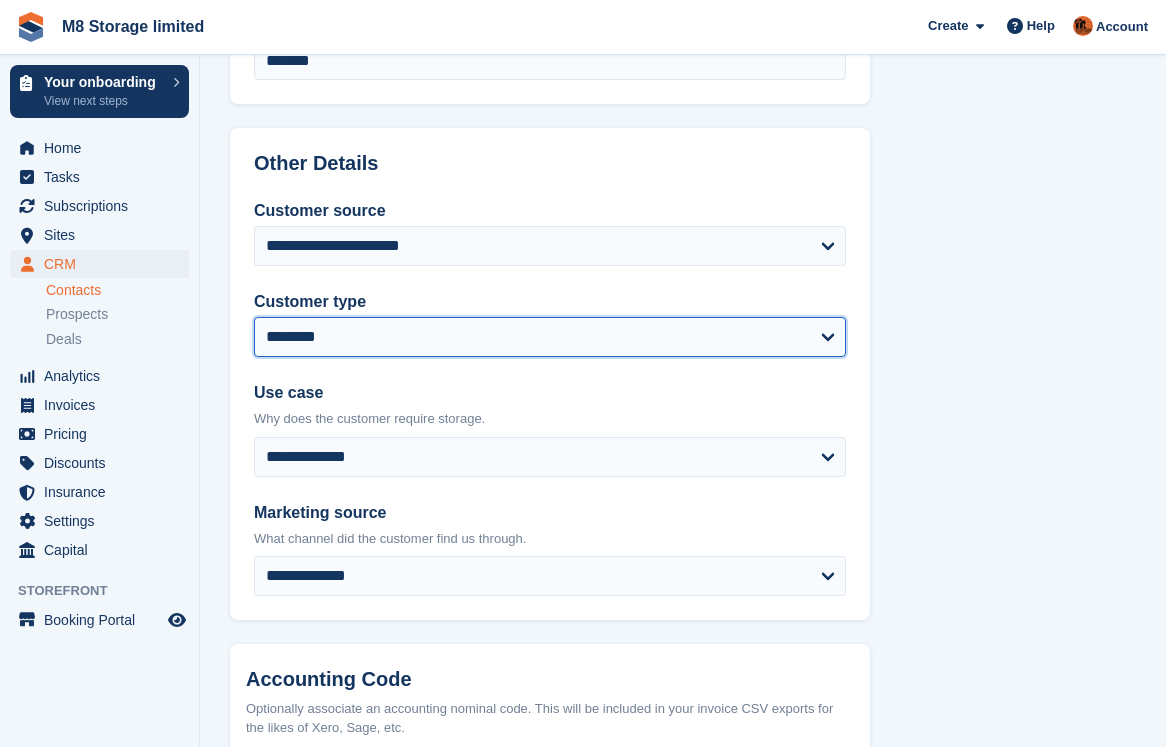 click on "**********" at bounding box center (550, 337) 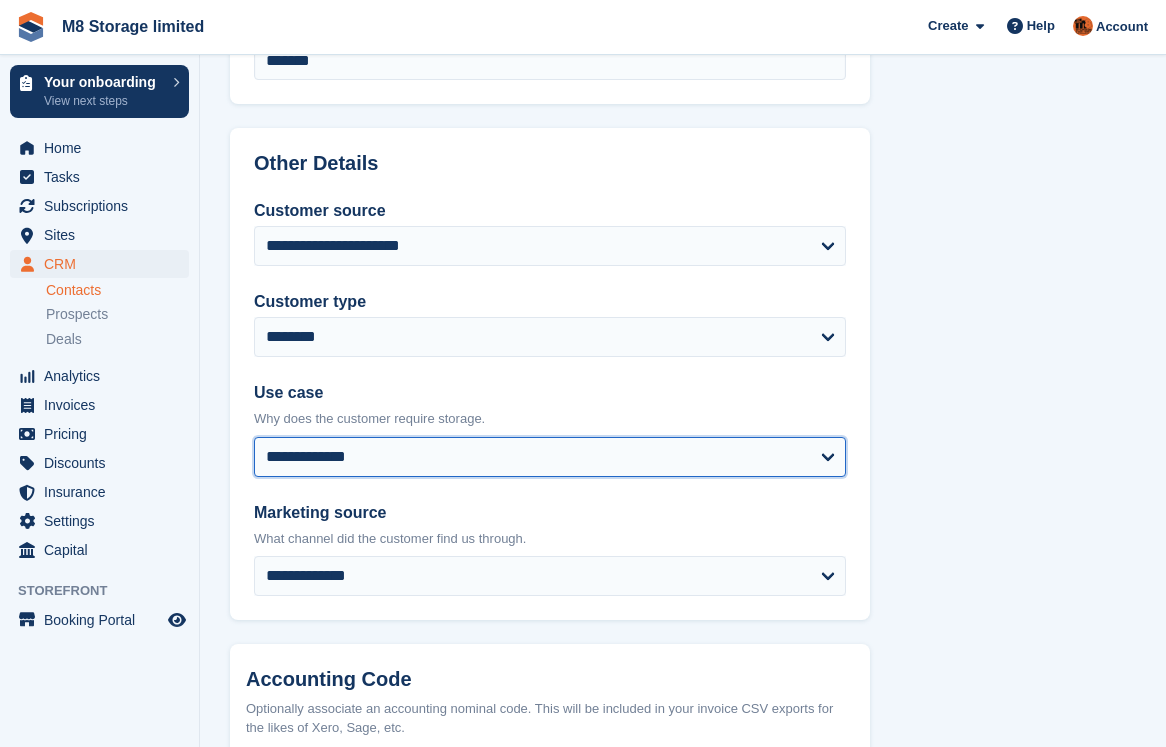 click on "**********" at bounding box center (550, 457) 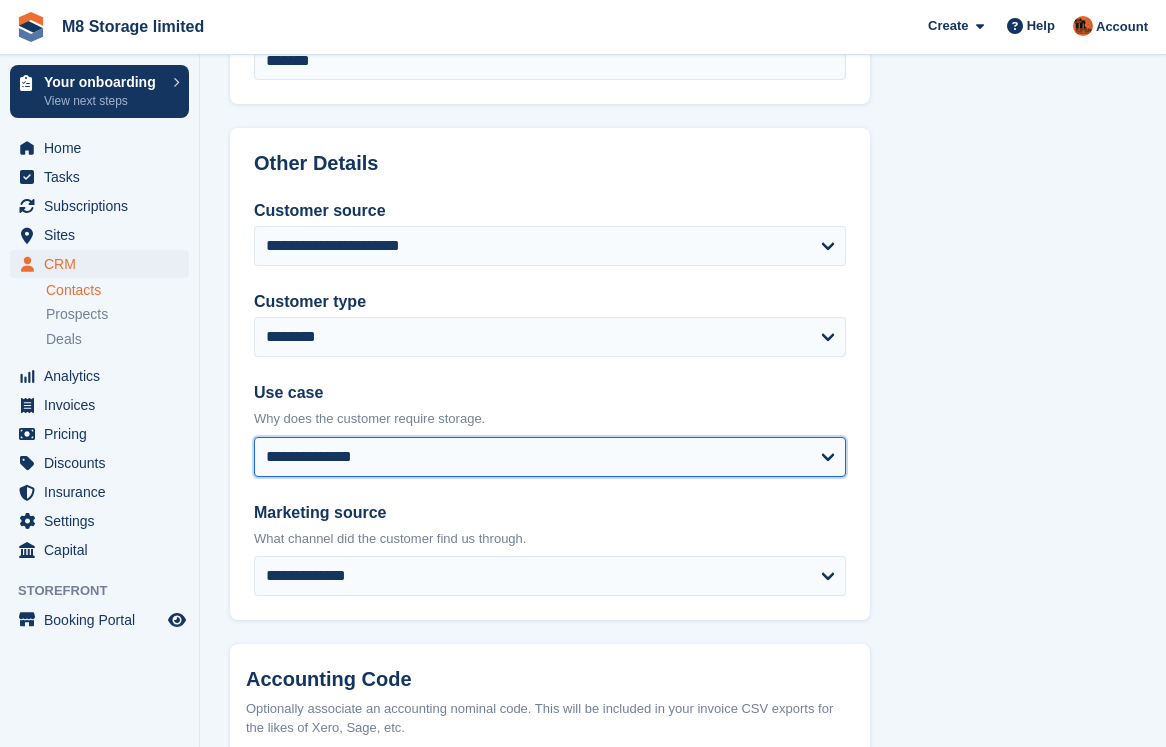 click on "**********" at bounding box center [550, 457] 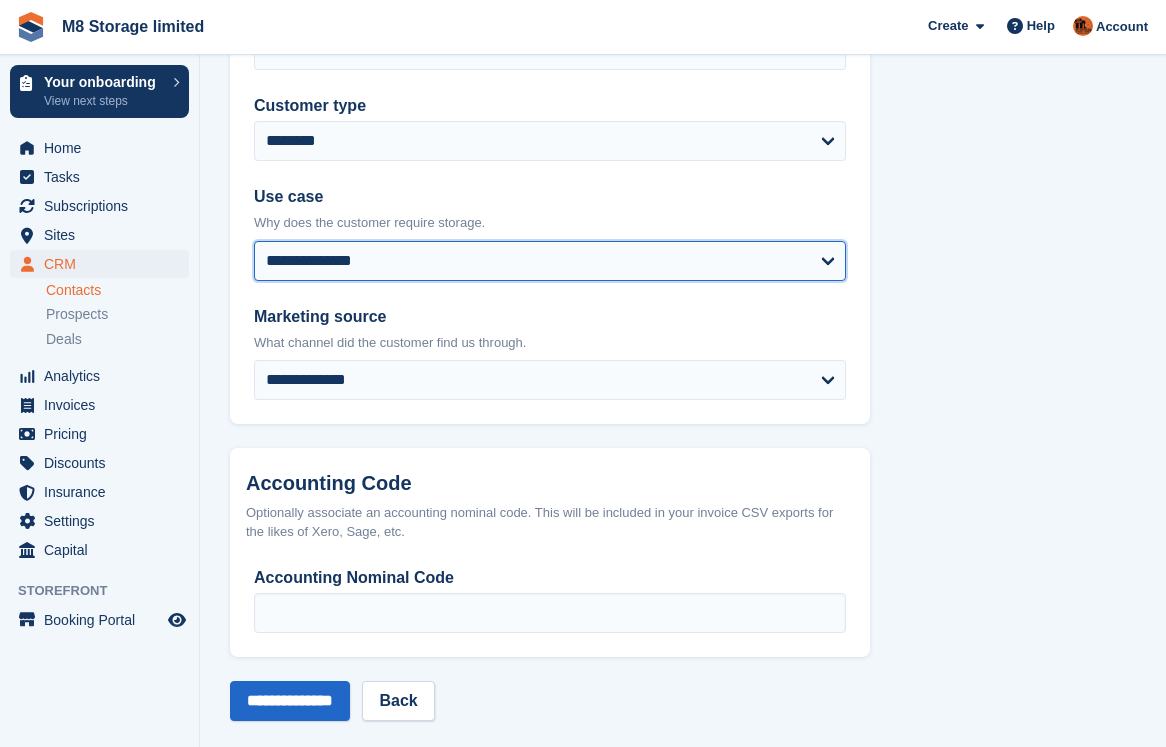 scroll, scrollTop: 1016, scrollLeft: 0, axis: vertical 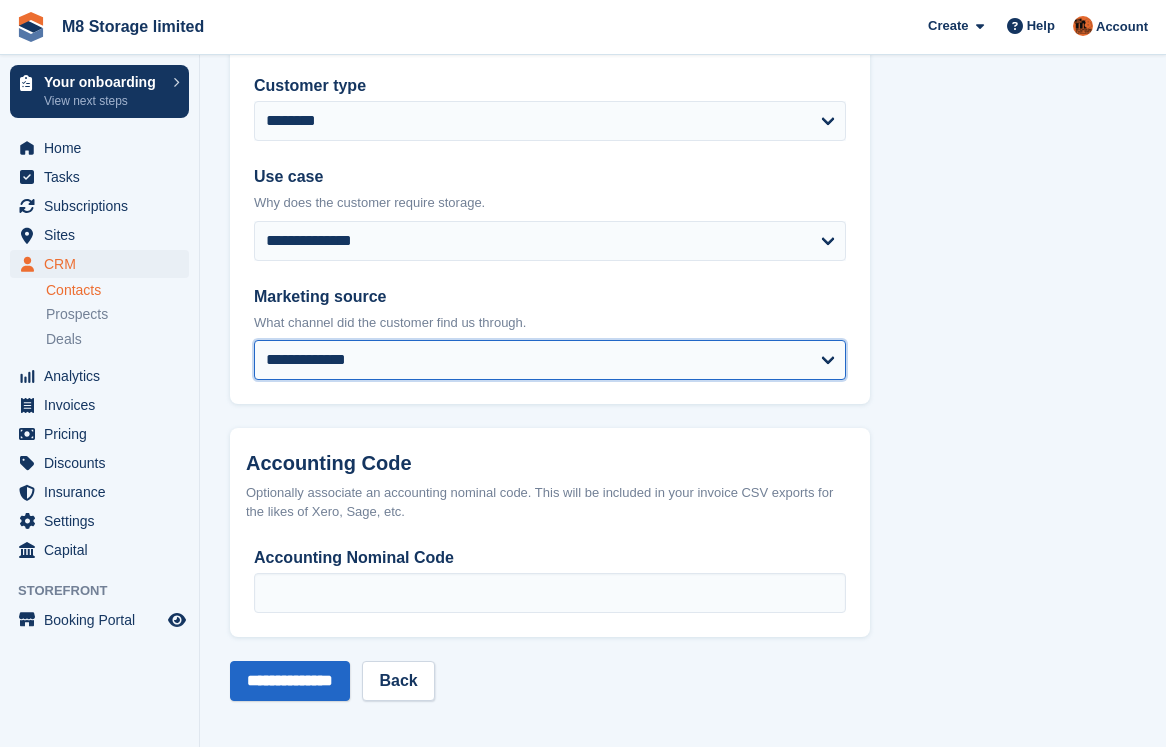 click on "**********" at bounding box center [550, 360] 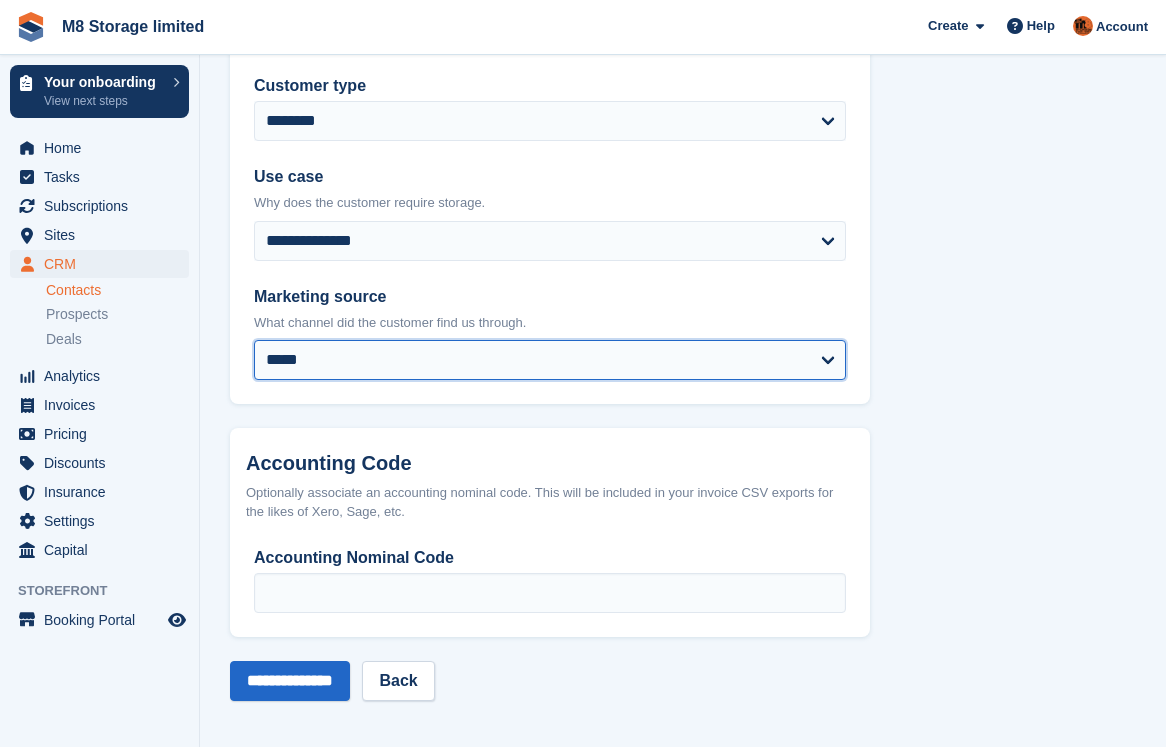 click on "**********" at bounding box center (550, 360) 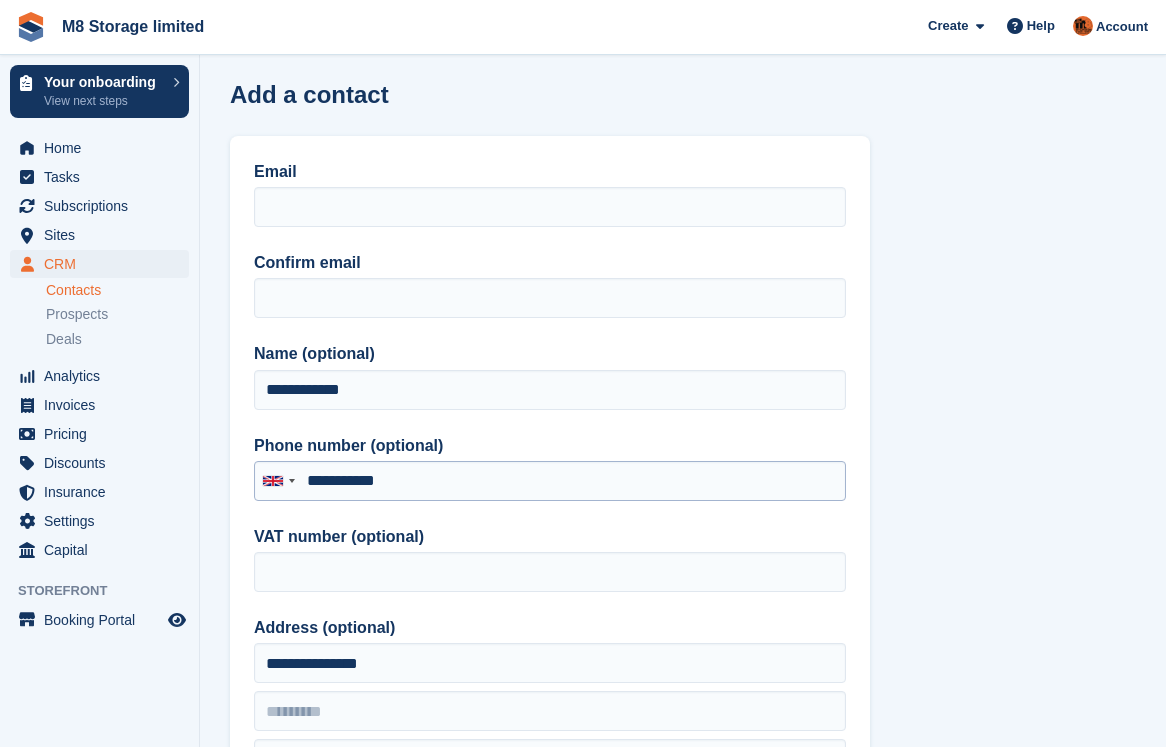 scroll, scrollTop: 0, scrollLeft: 0, axis: both 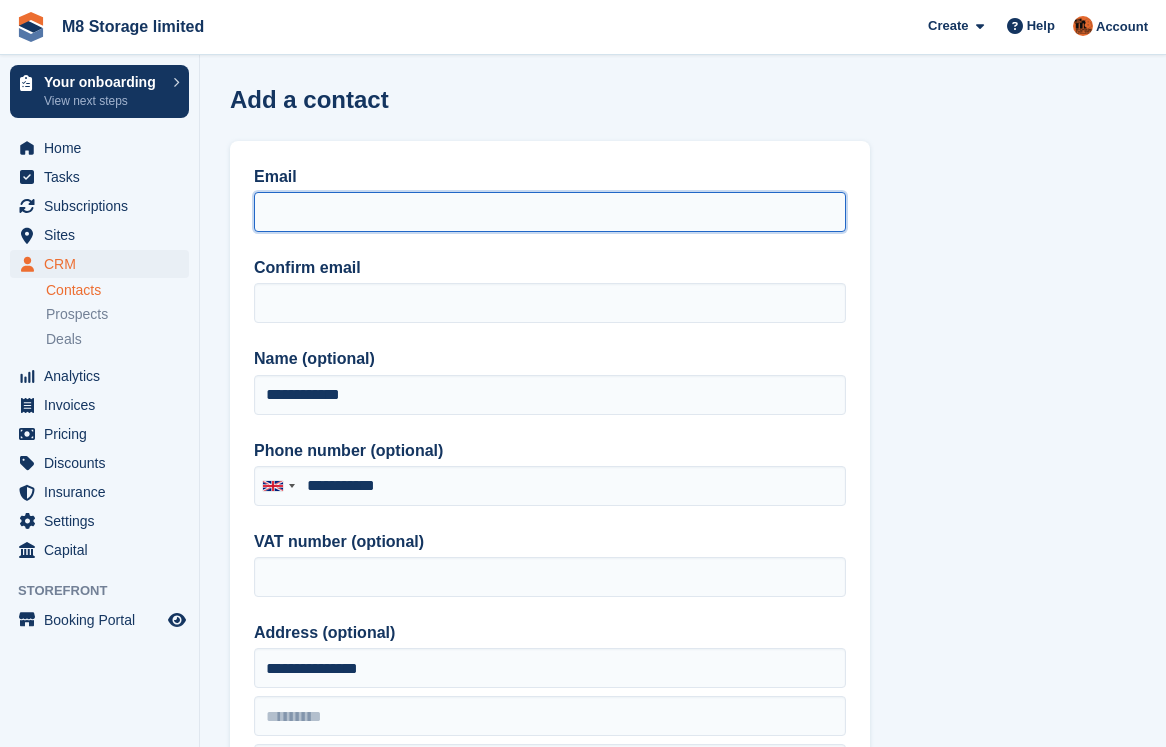 click on "Email" at bounding box center (550, 212) 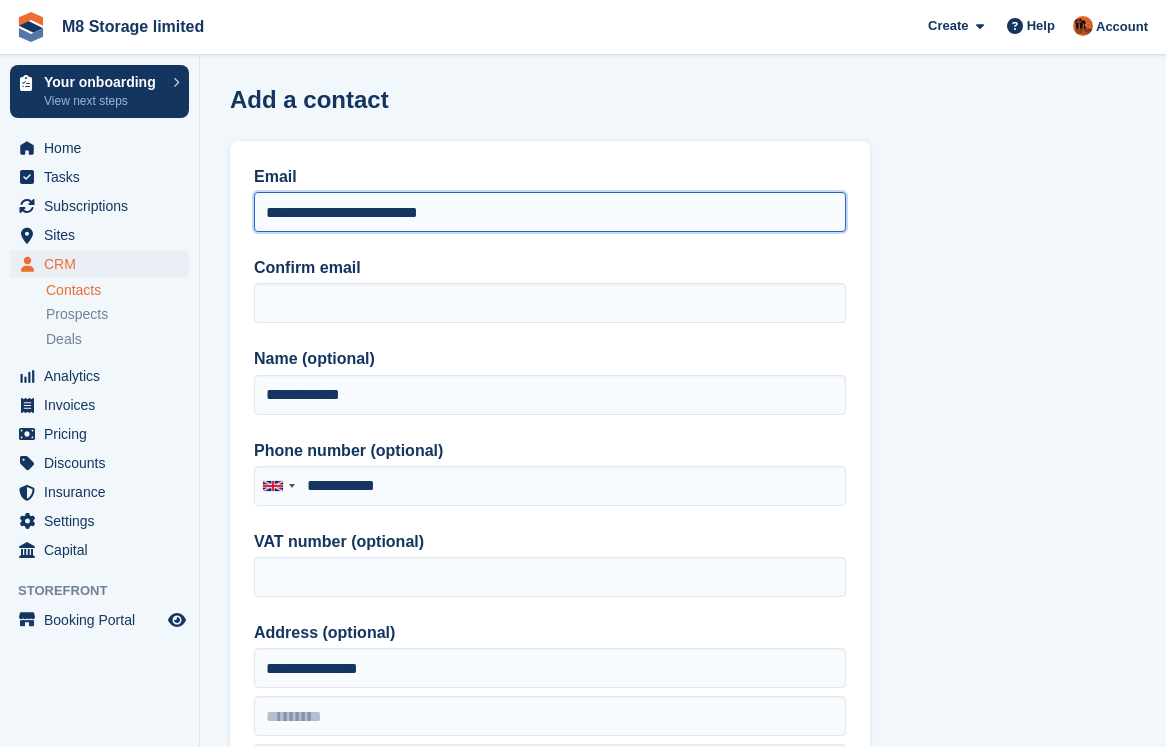 drag, startPoint x: 474, startPoint y: 213, endPoint x: 257, endPoint y: 220, distance: 217.11287 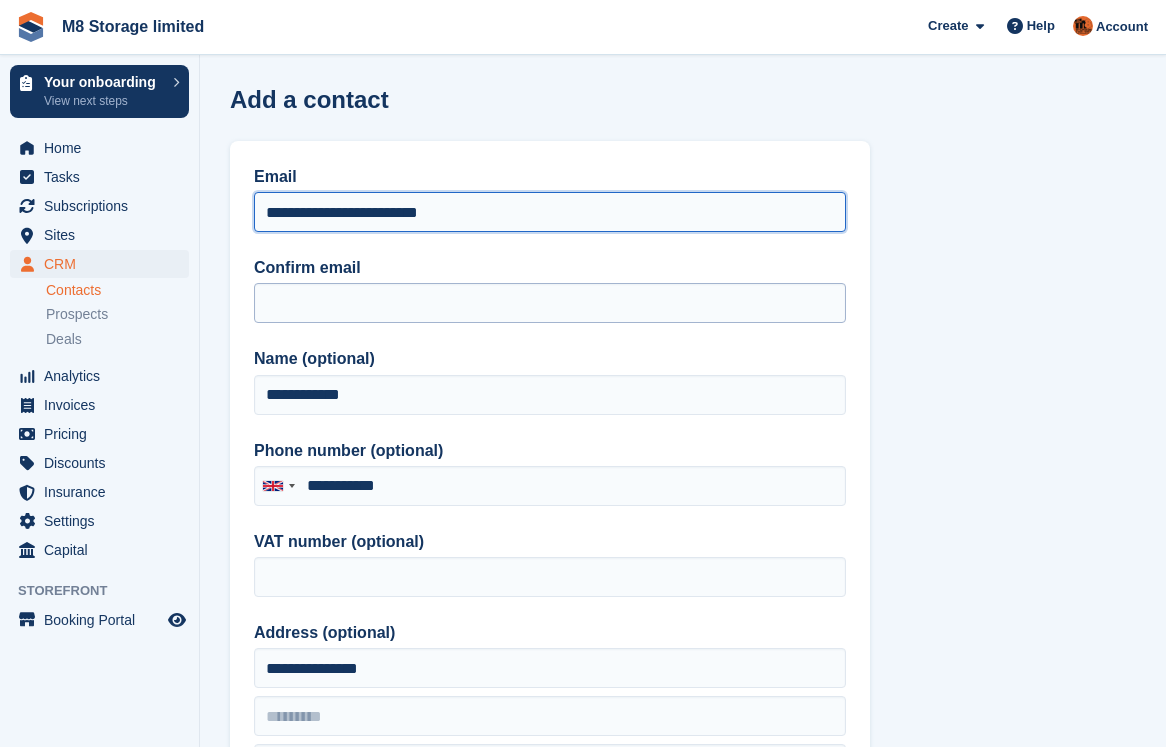 type on "**********" 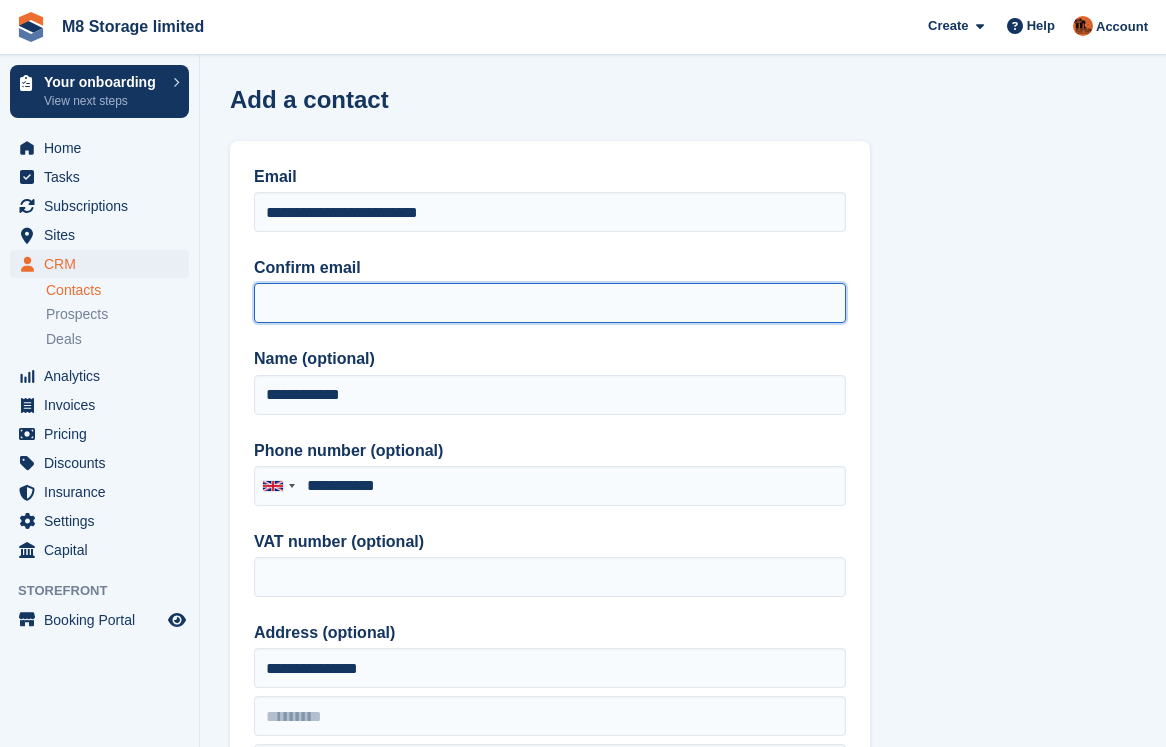 paste on "**********" 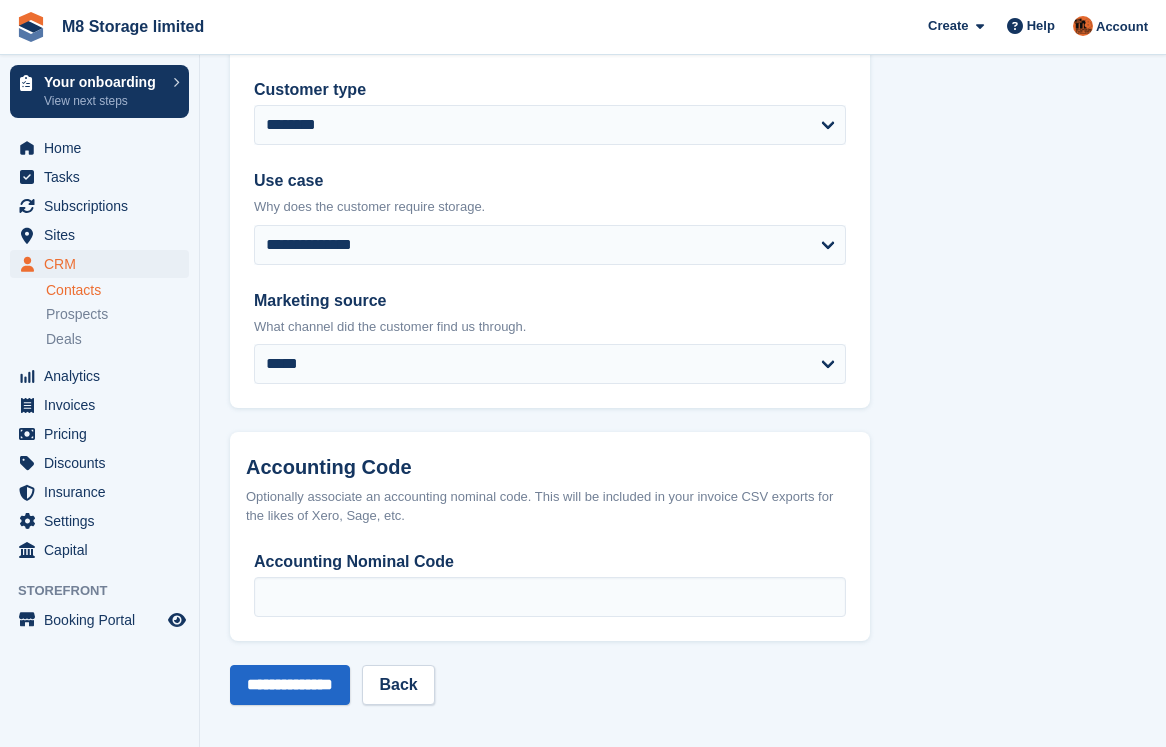 scroll, scrollTop: 1016, scrollLeft: 0, axis: vertical 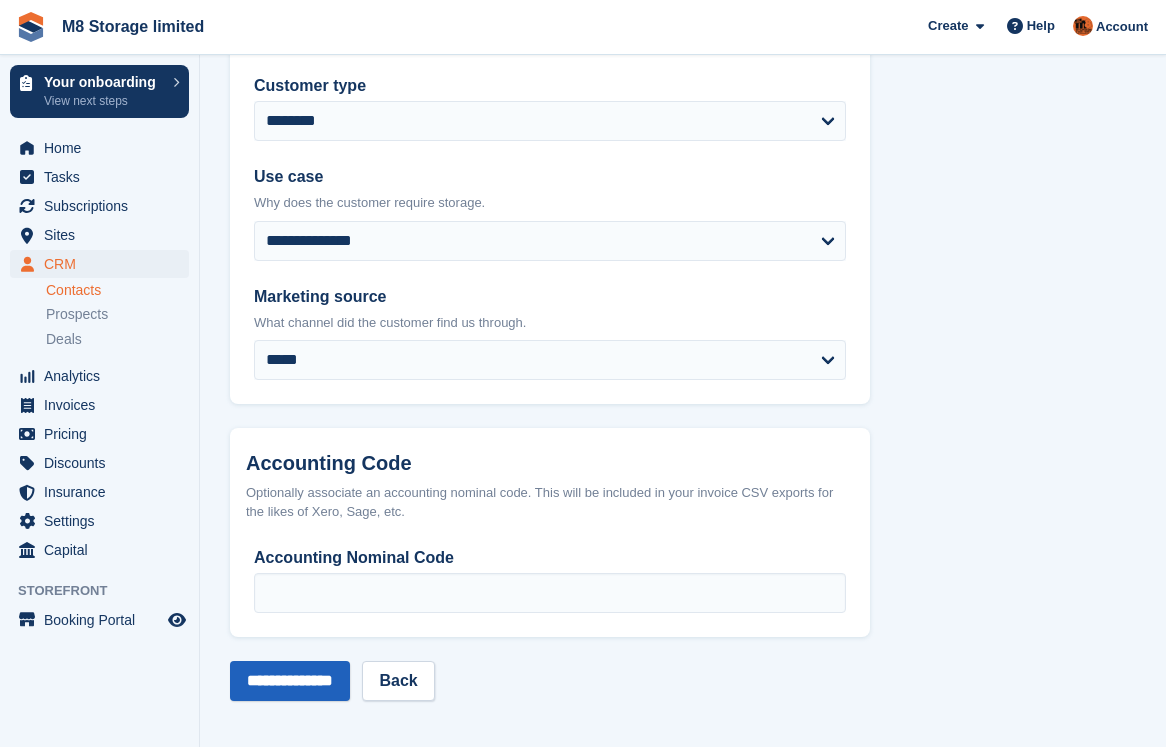 type on "**********" 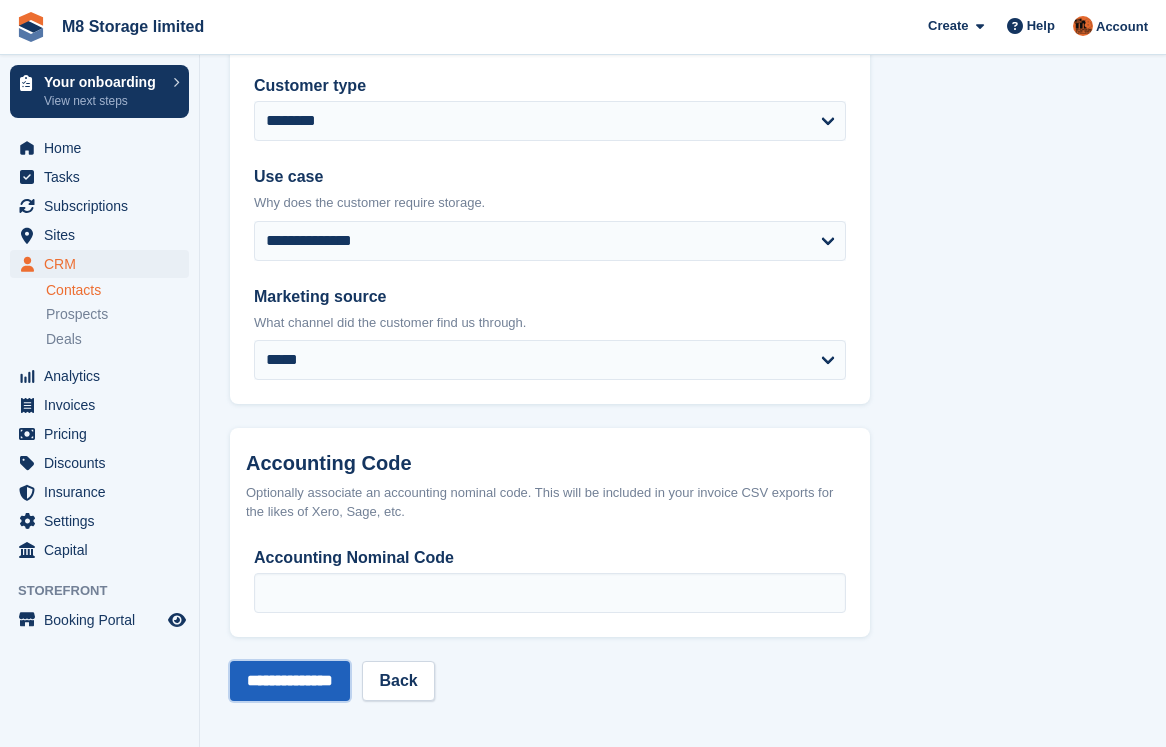 click on "**********" at bounding box center (290, 681) 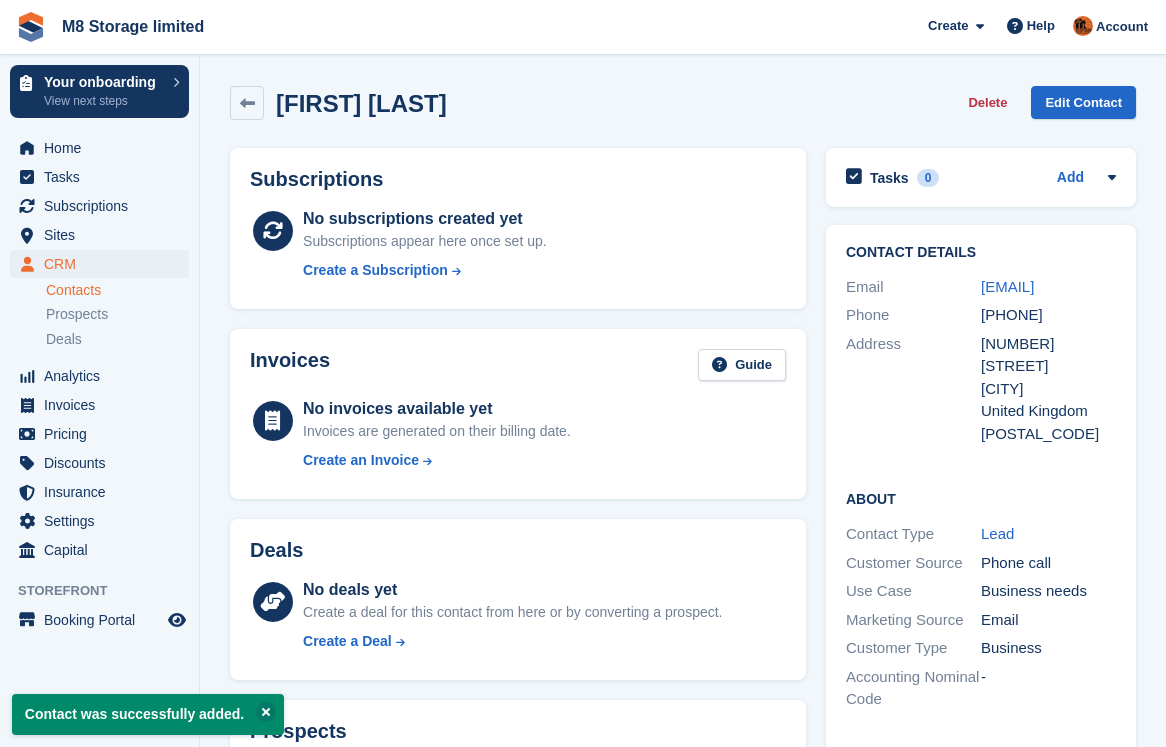 scroll, scrollTop: 0, scrollLeft: 0, axis: both 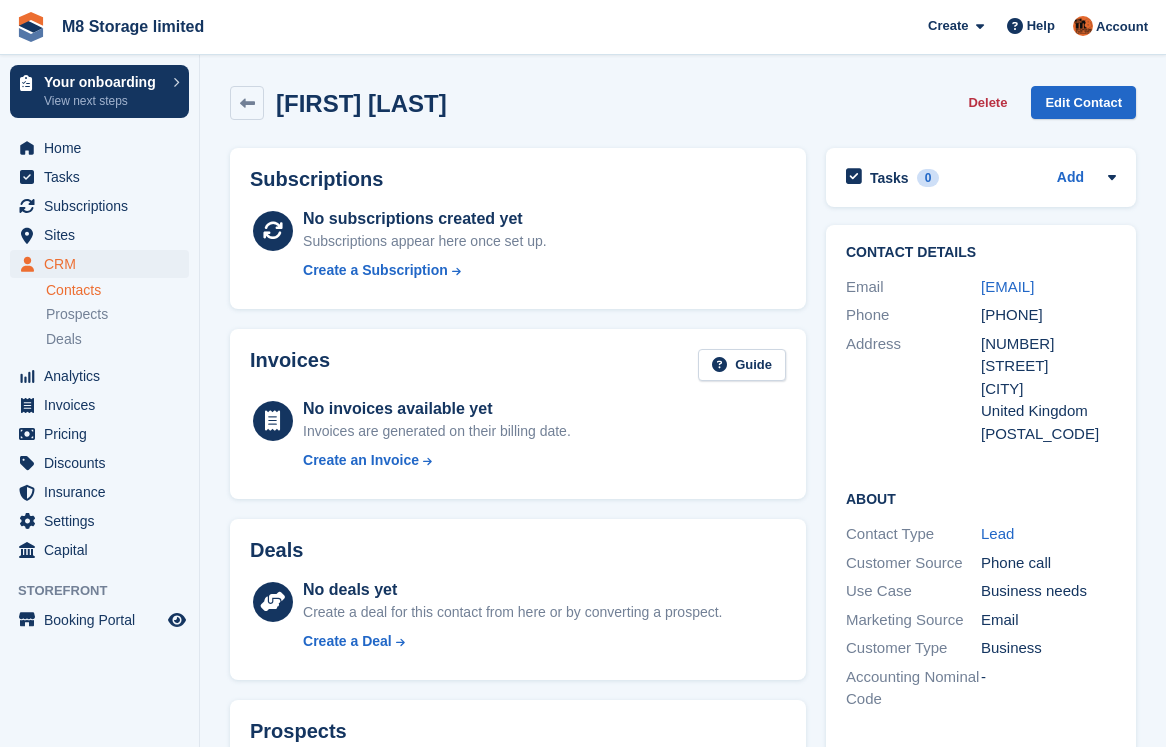click on "Contacts" at bounding box center (117, 290) 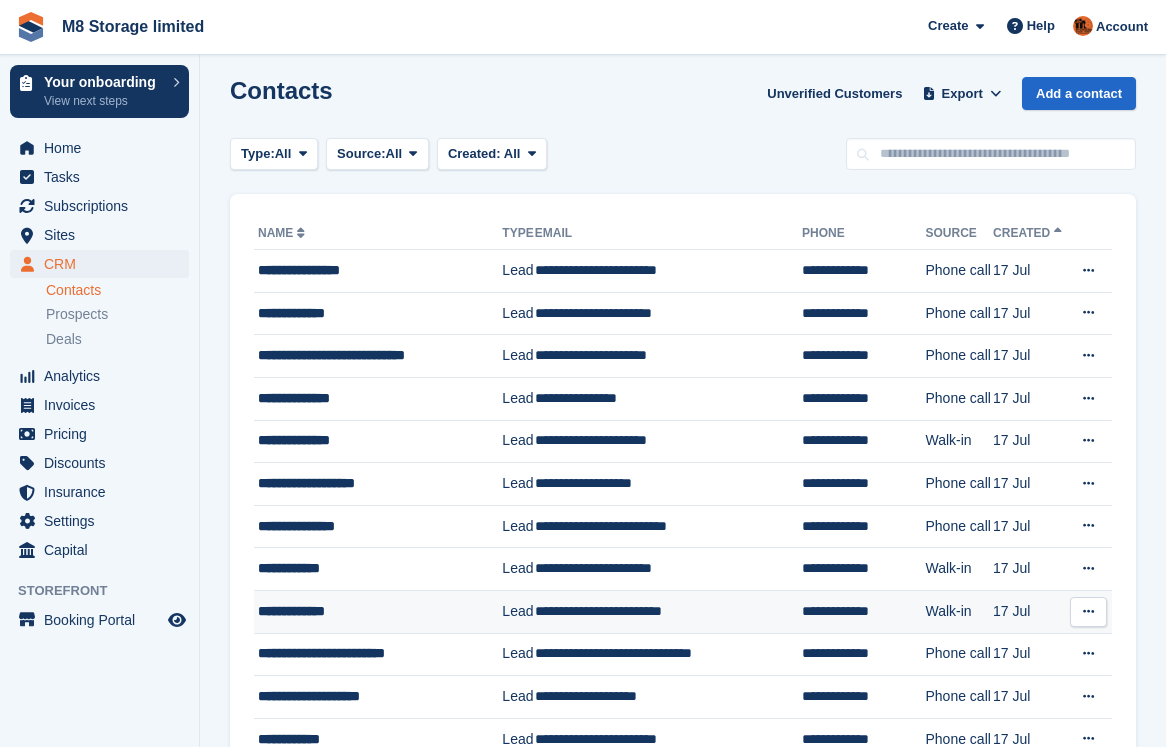 scroll, scrollTop: 0, scrollLeft: 0, axis: both 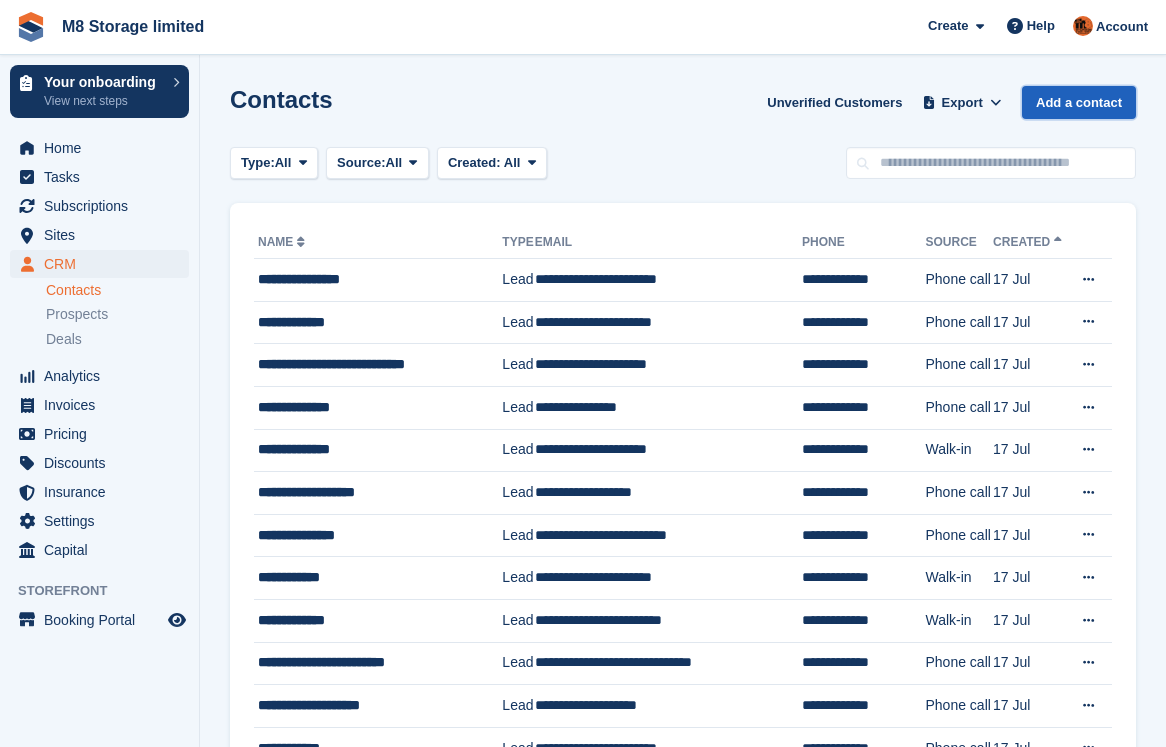 click on "Add a contact" at bounding box center (1079, 102) 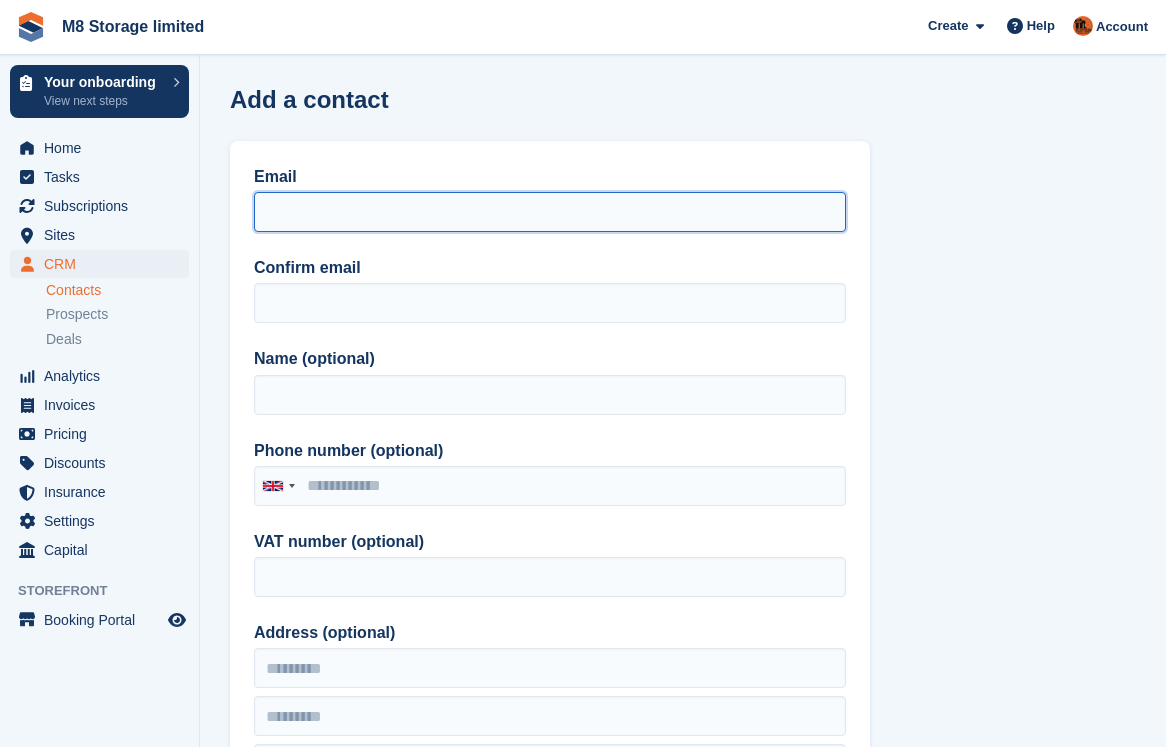 click on "Email" at bounding box center [550, 212] 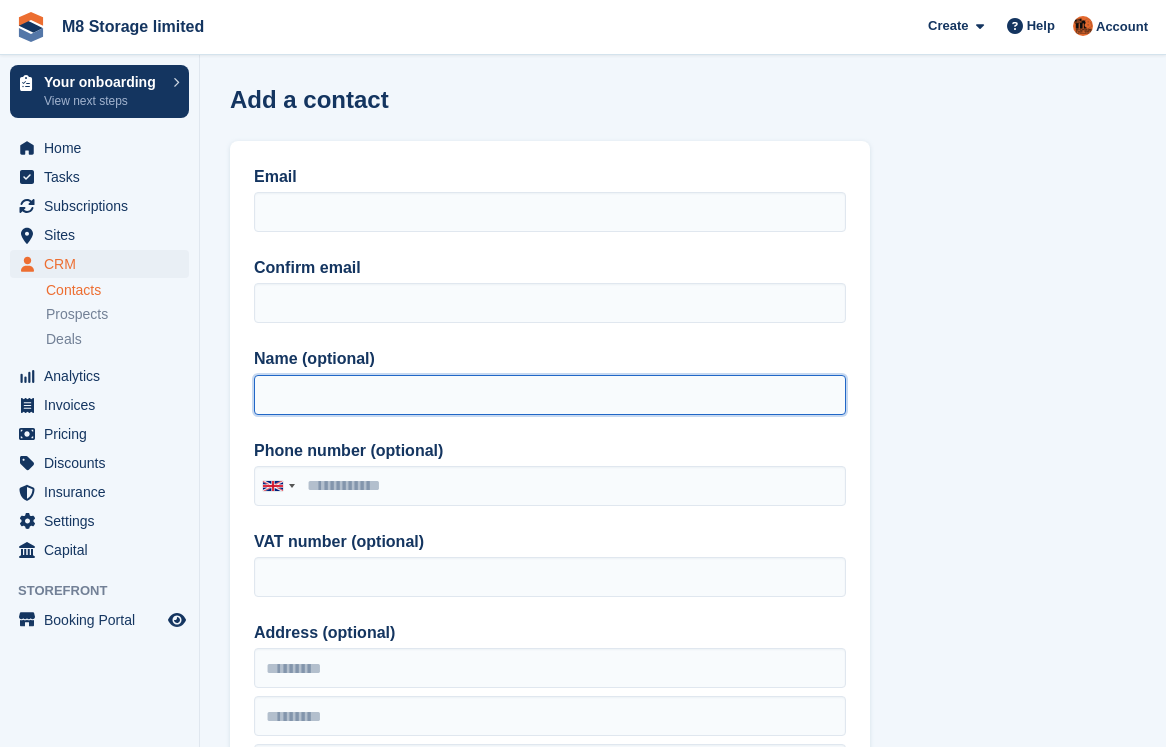 click on "Name (optional)" at bounding box center (550, 395) 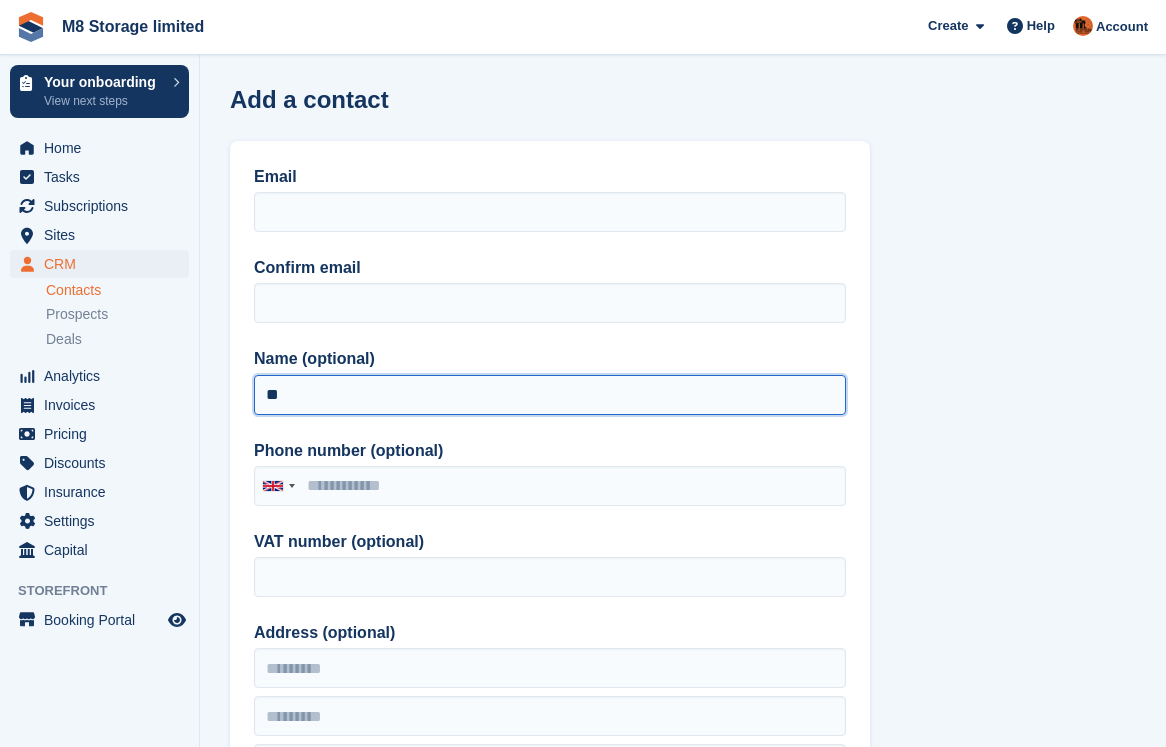 type on "*" 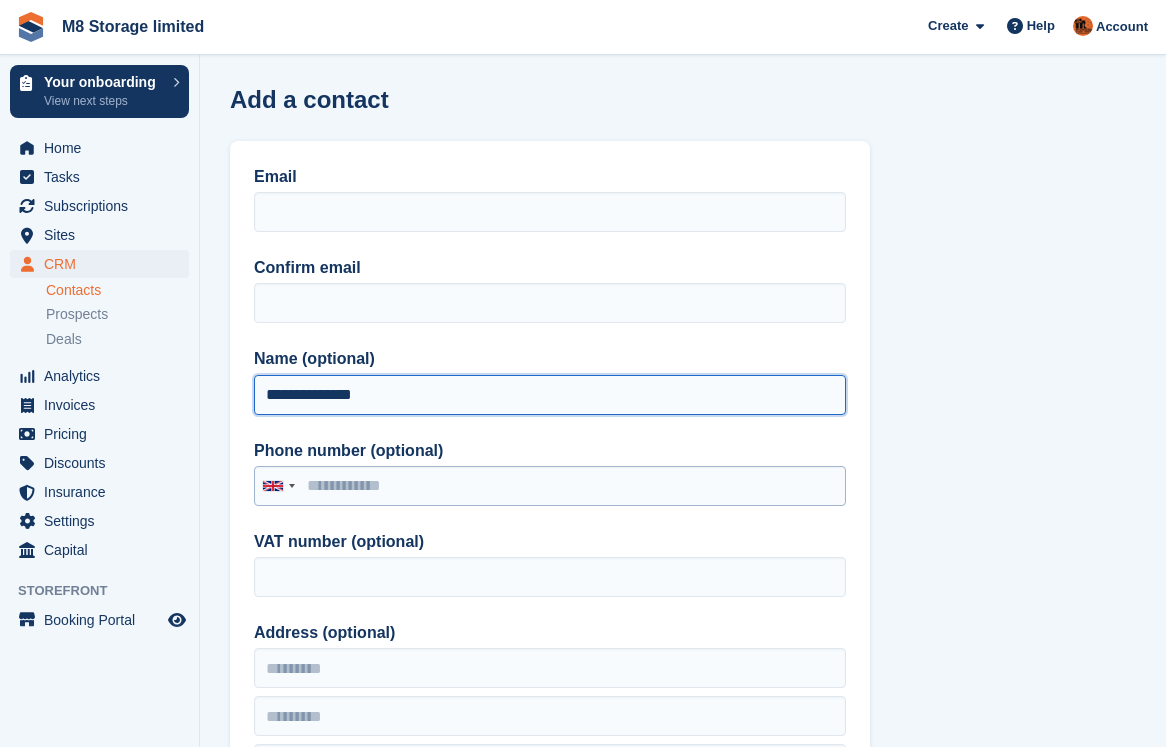 type on "**********" 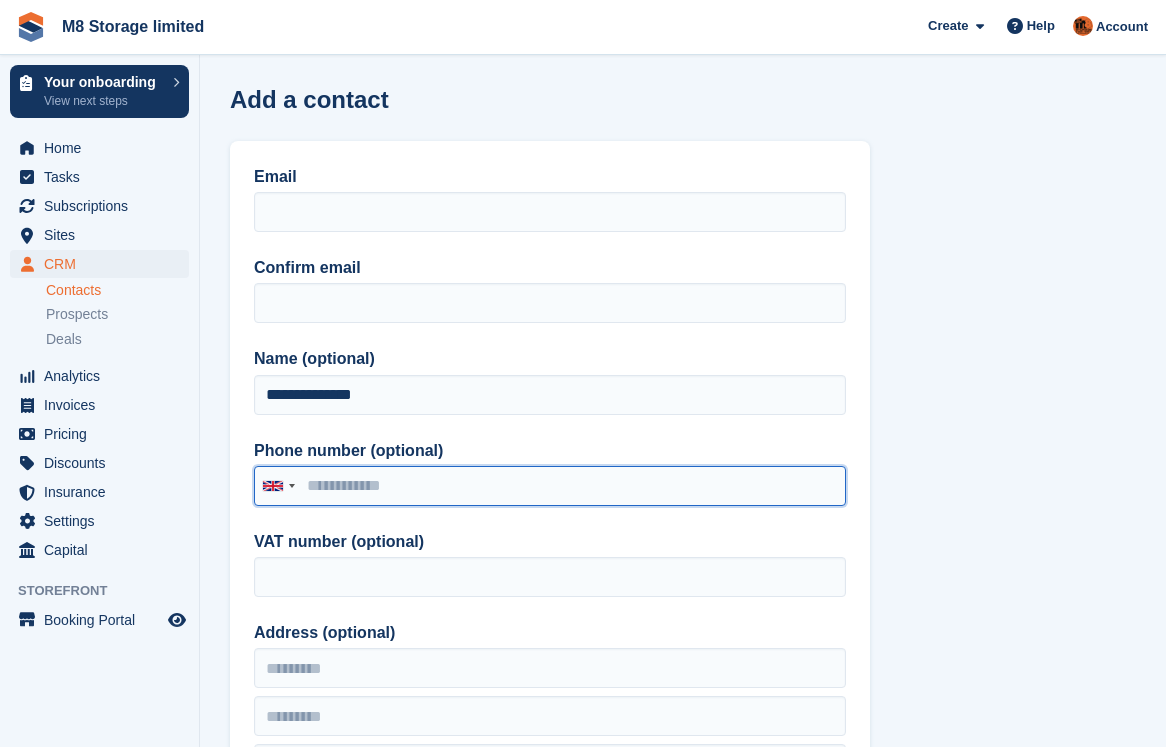 click on "Phone number (optional)" at bounding box center [550, 486] 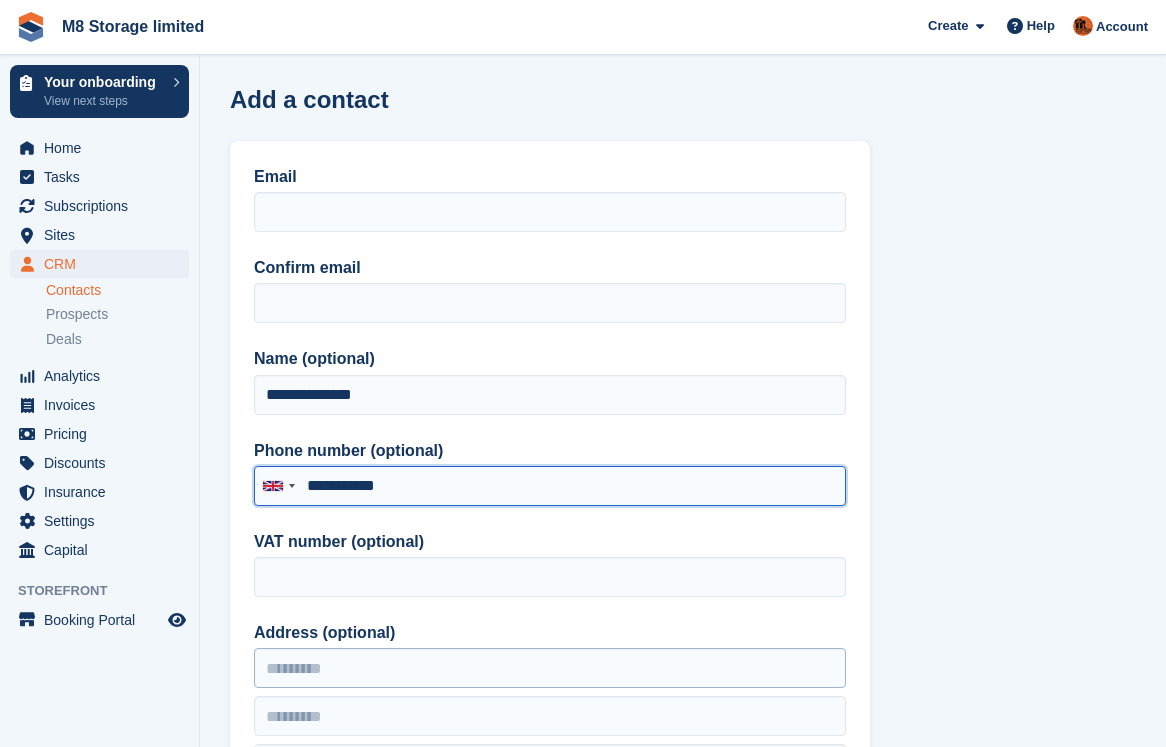 click on "**********" at bounding box center (550, 486) 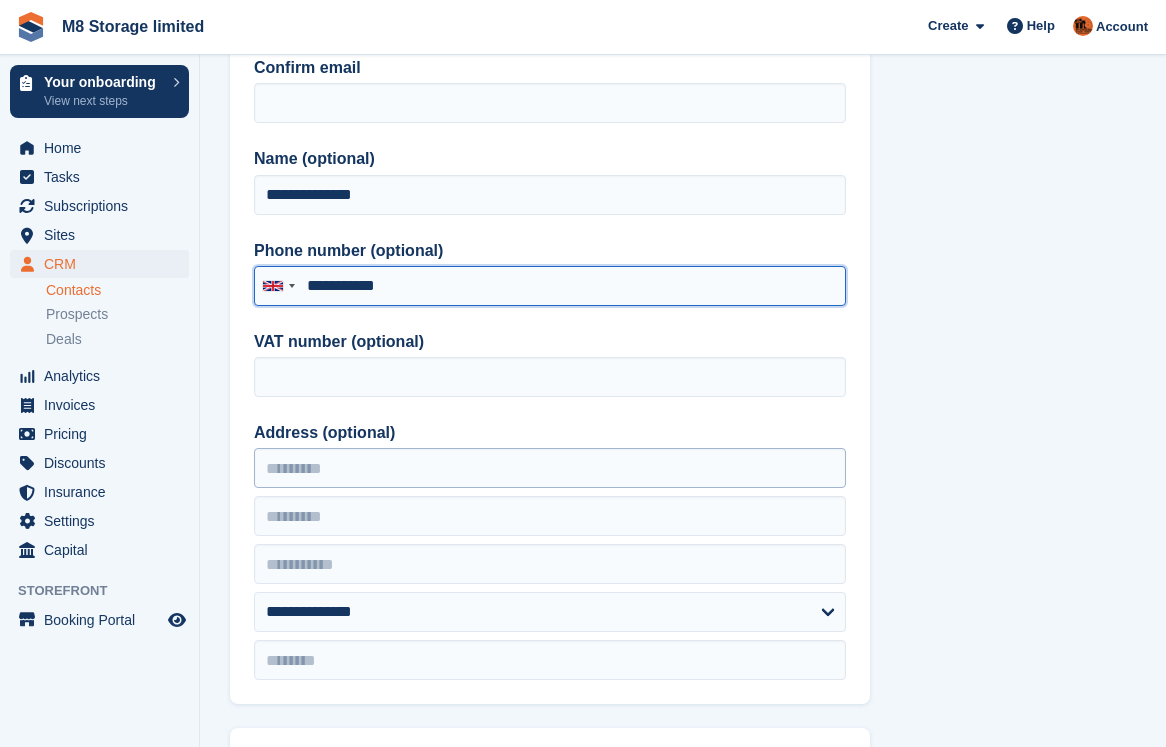type on "**********" 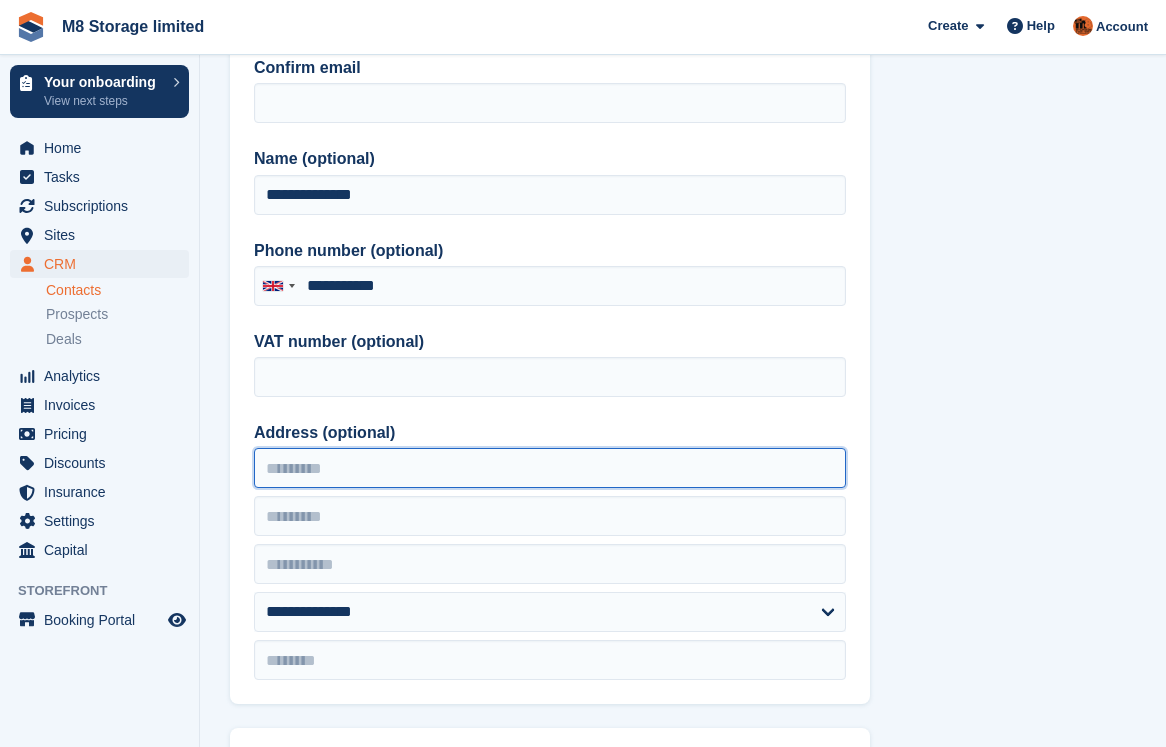 click on "Address (optional)" at bounding box center (550, 468) 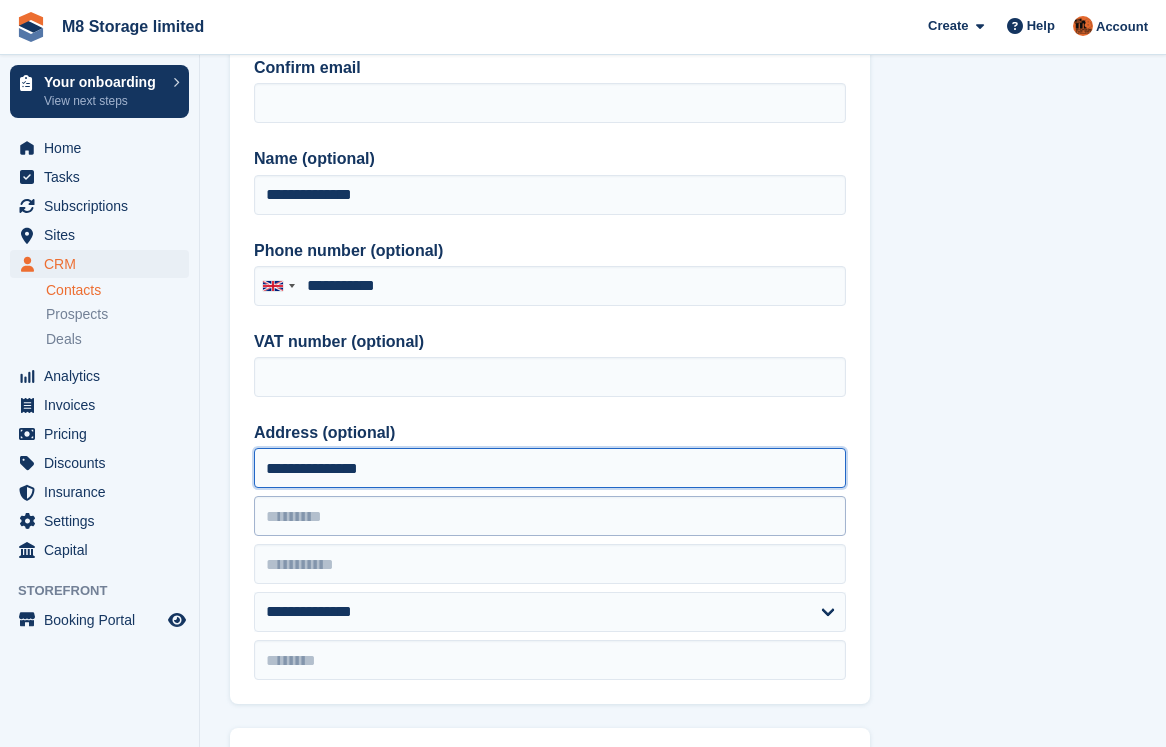 type on "**********" 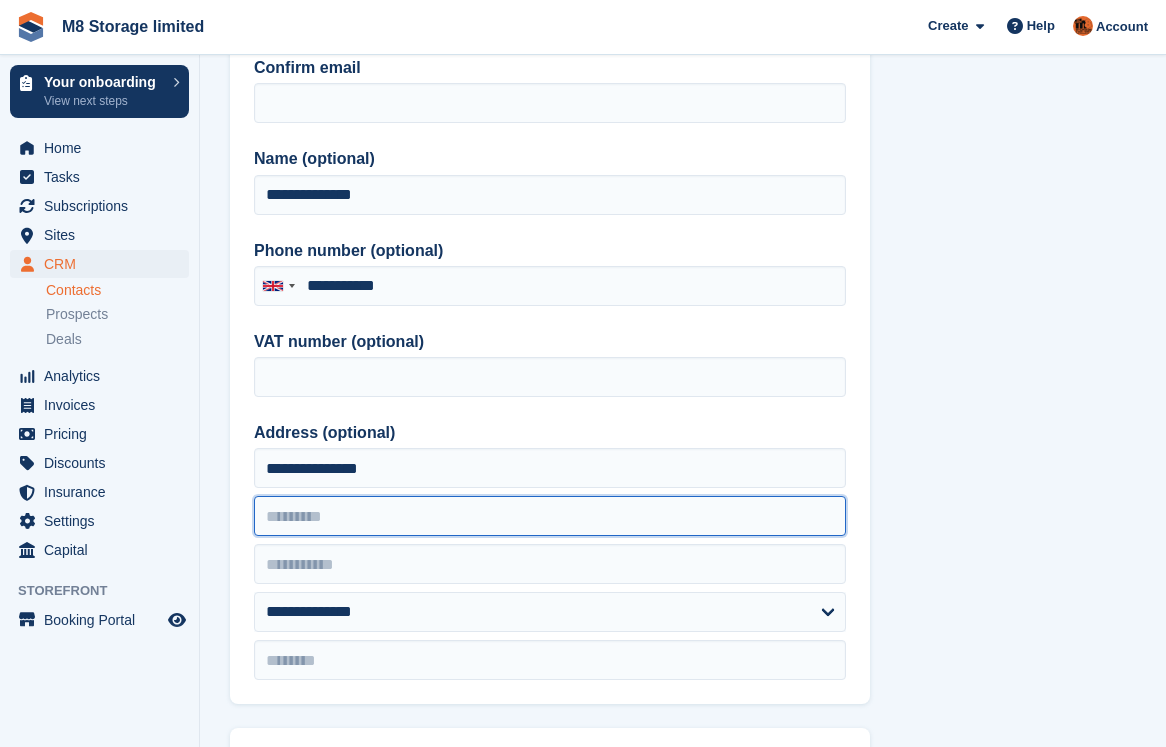 click at bounding box center (550, 516) 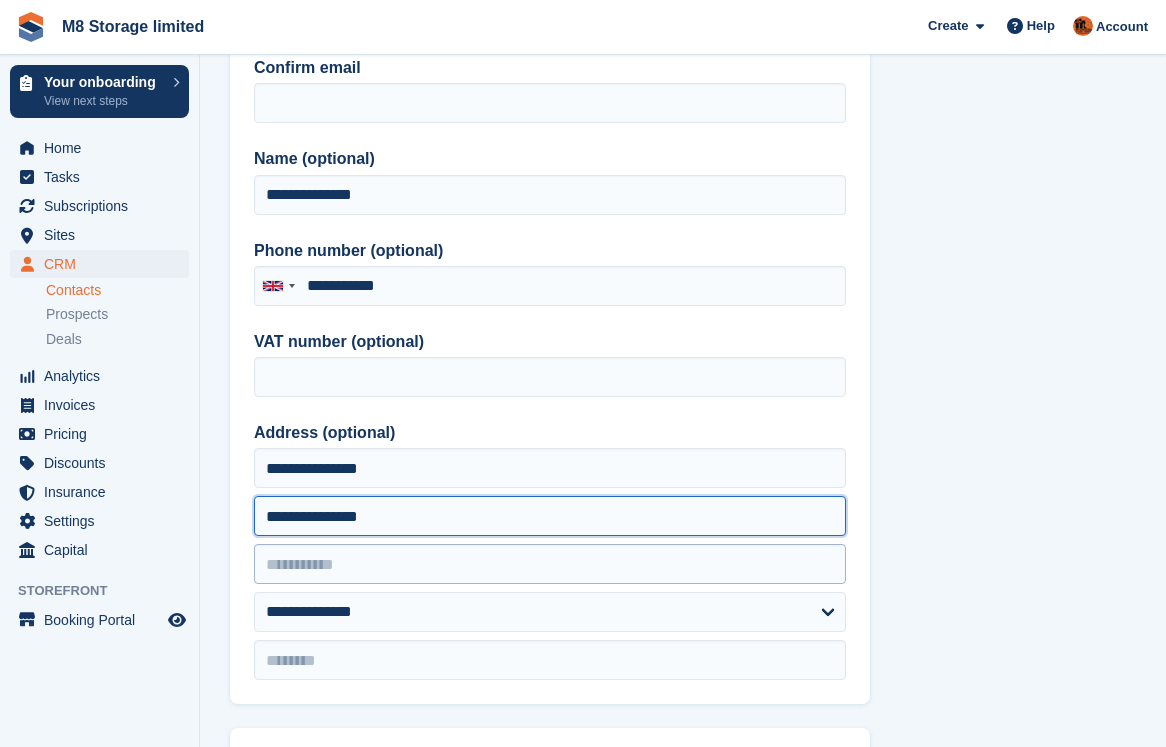type on "**********" 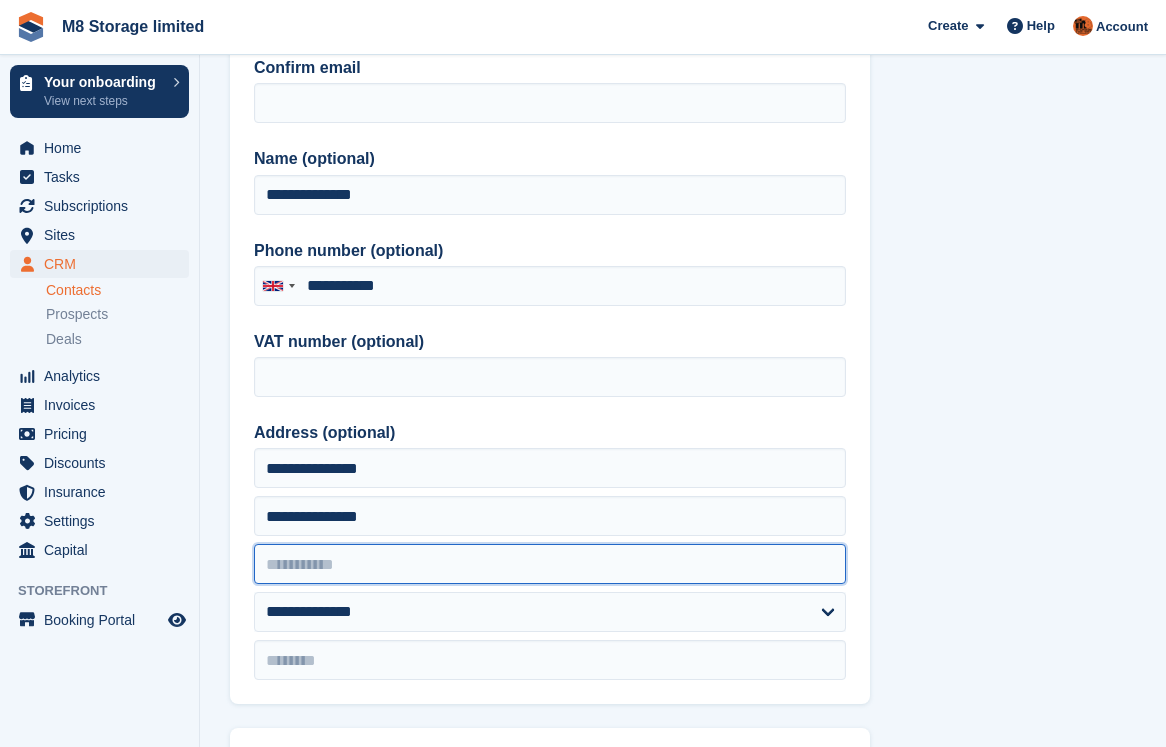 click at bounding box center (550, 564) 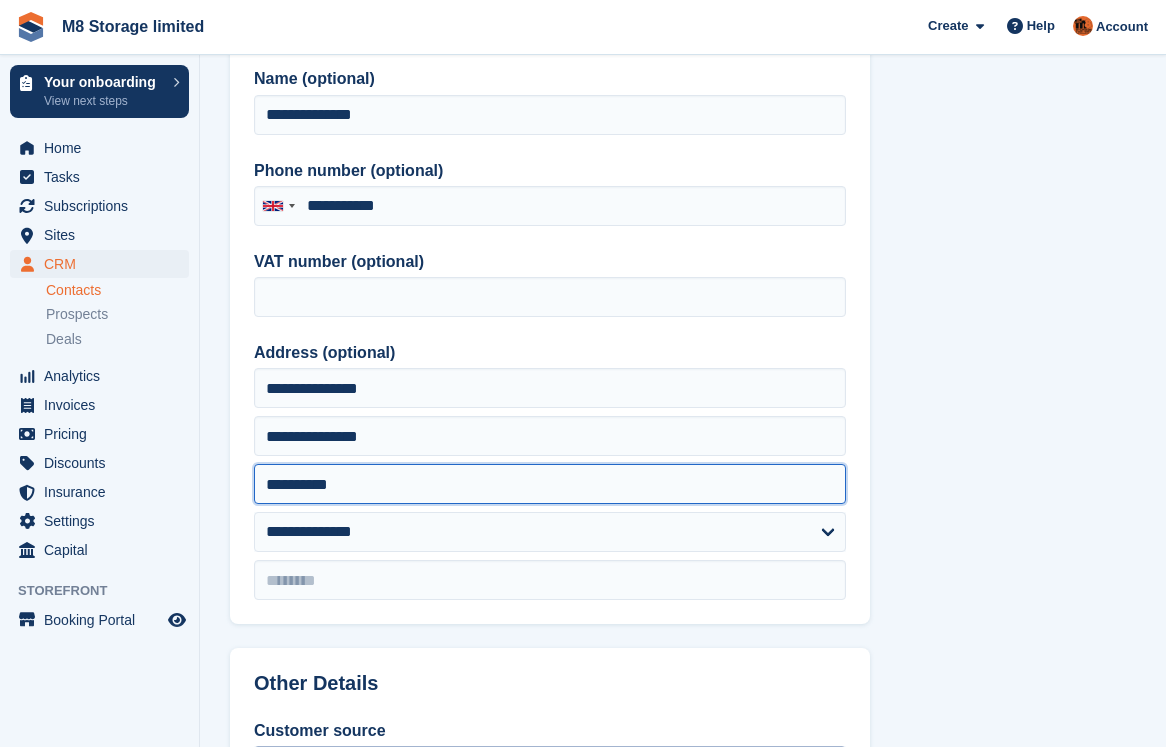 scroll, scrollTop: 400, scrollLeft: 0, axis: vertical 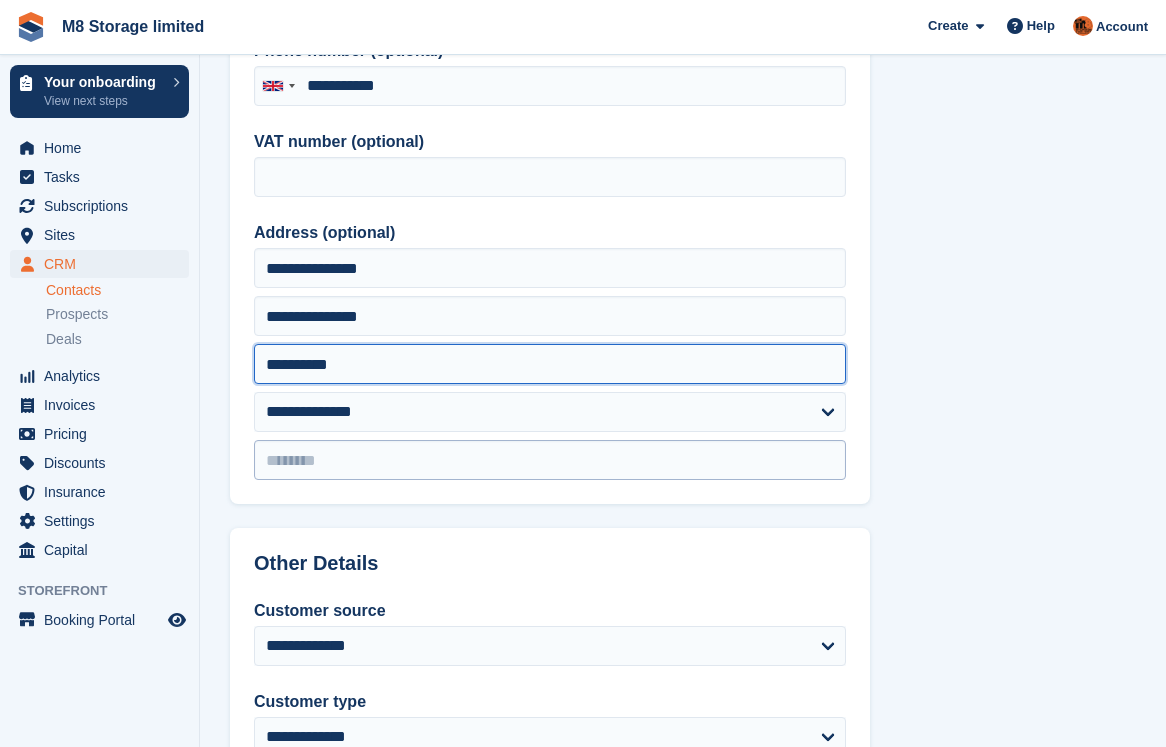type on "**********" 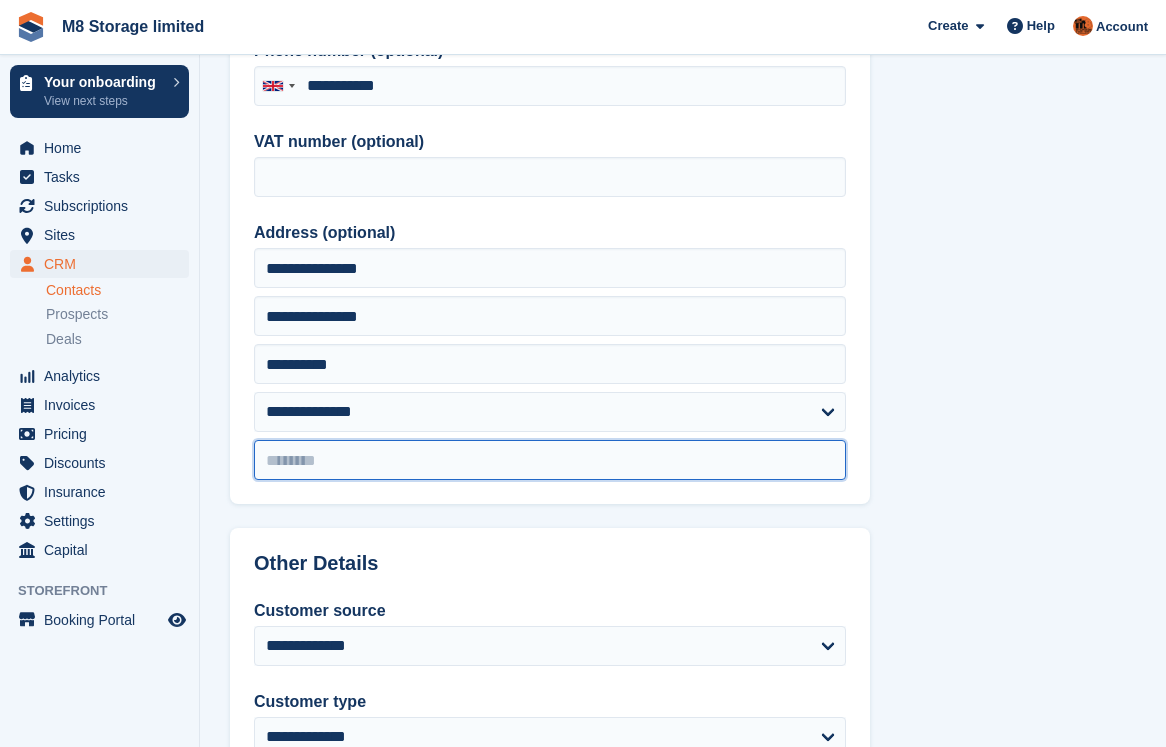 click at bounding box center [550, 460] 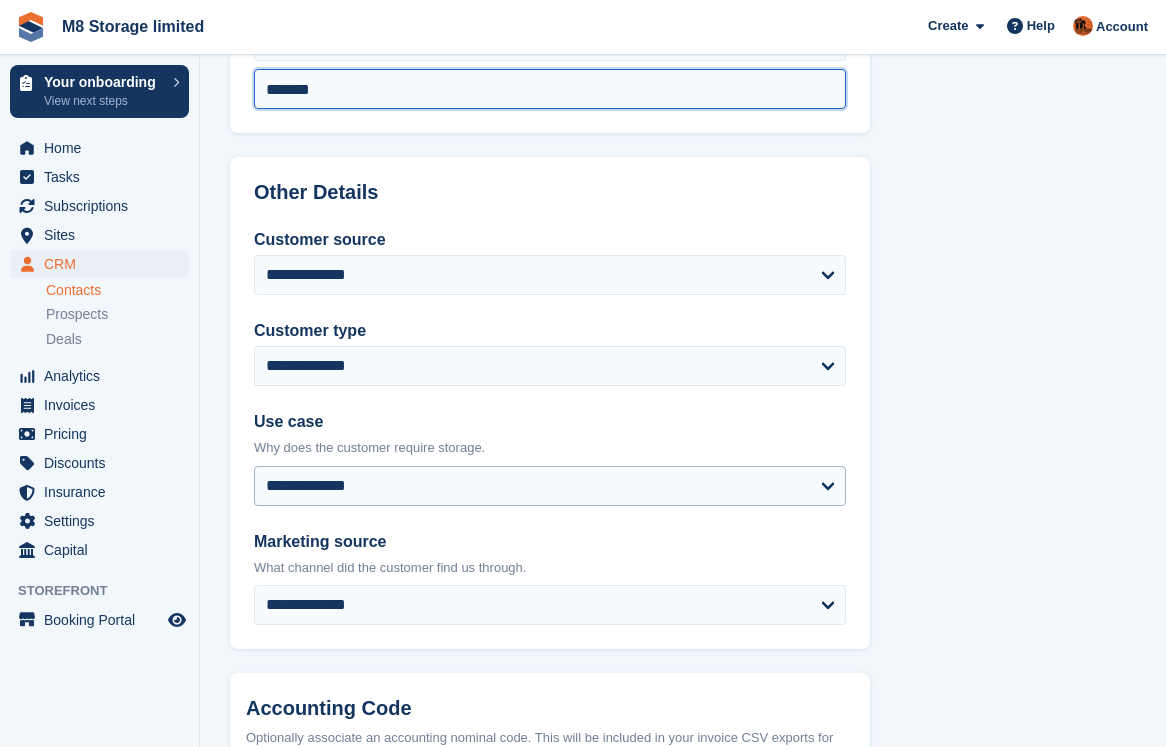 scroll, scrollTop: 800, scrollLeft: 0, axis: vertical 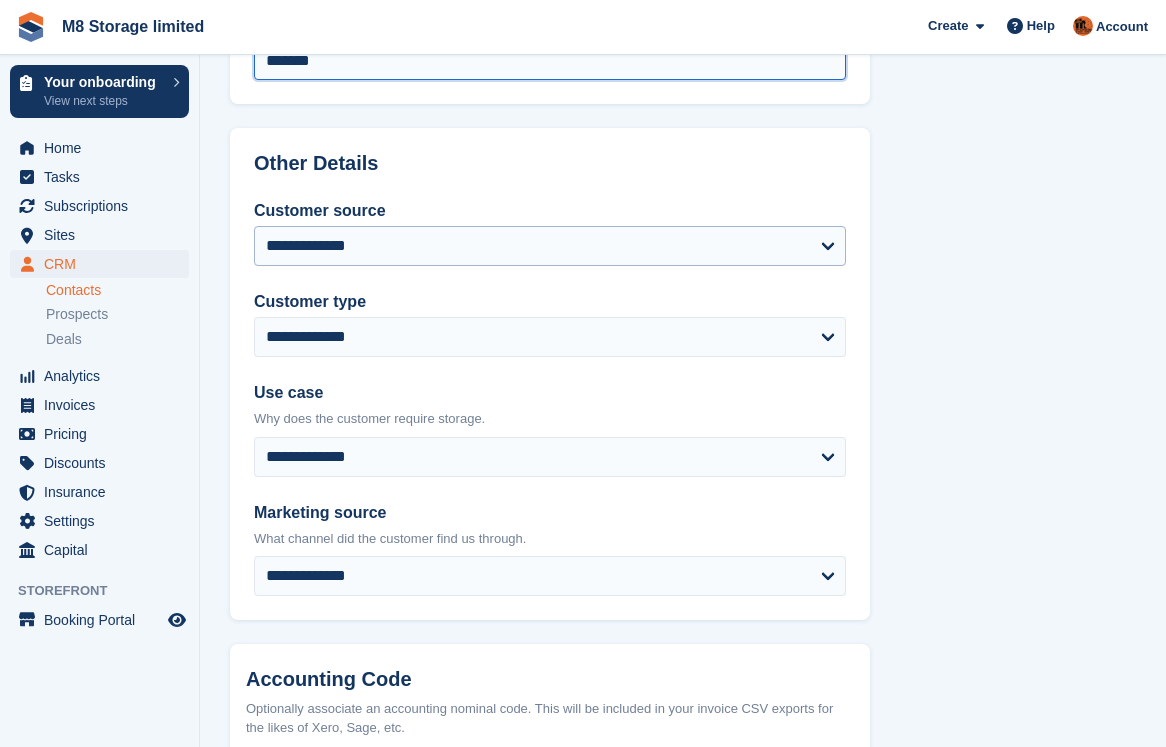 type on "*******" 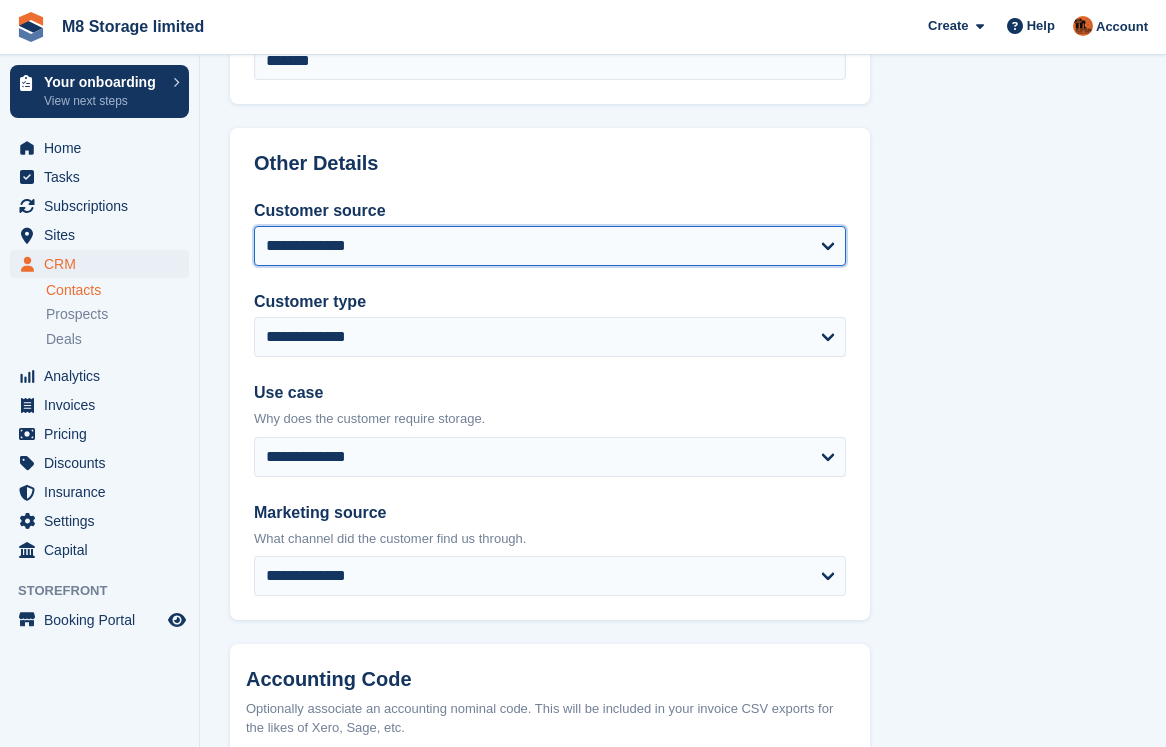 click on "**********" at bounding box center [550, 246] 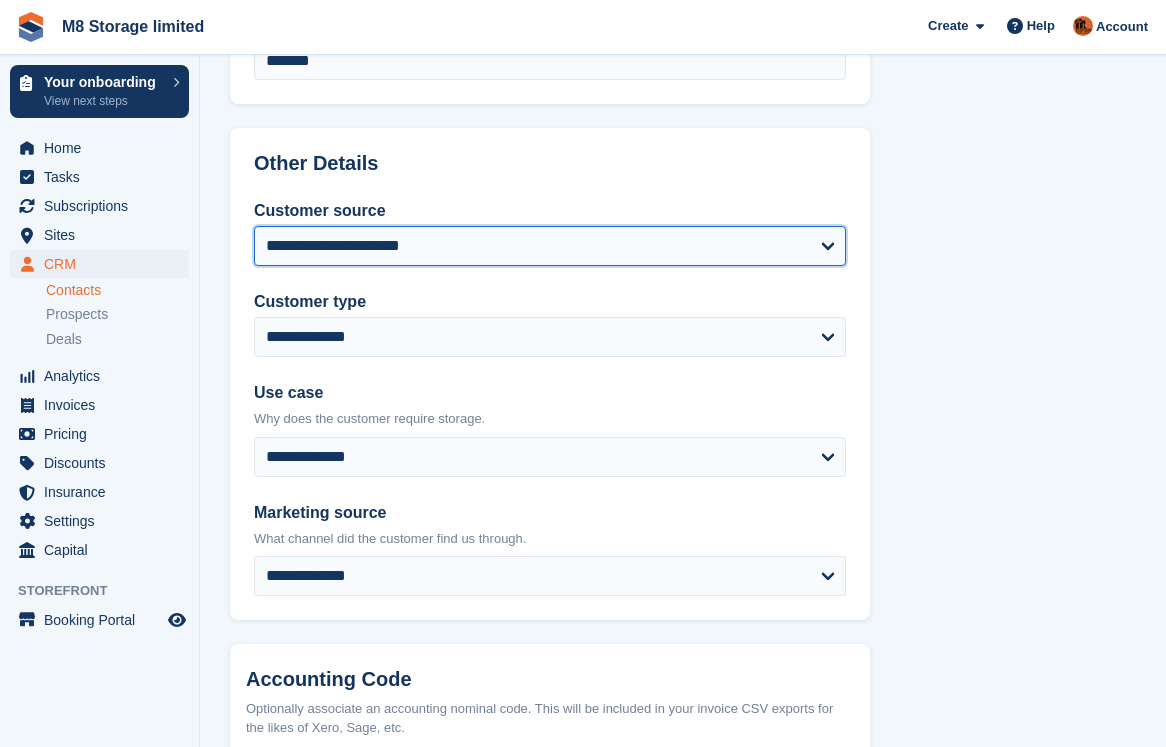 click on "**********" at bounding box center [550, 246] 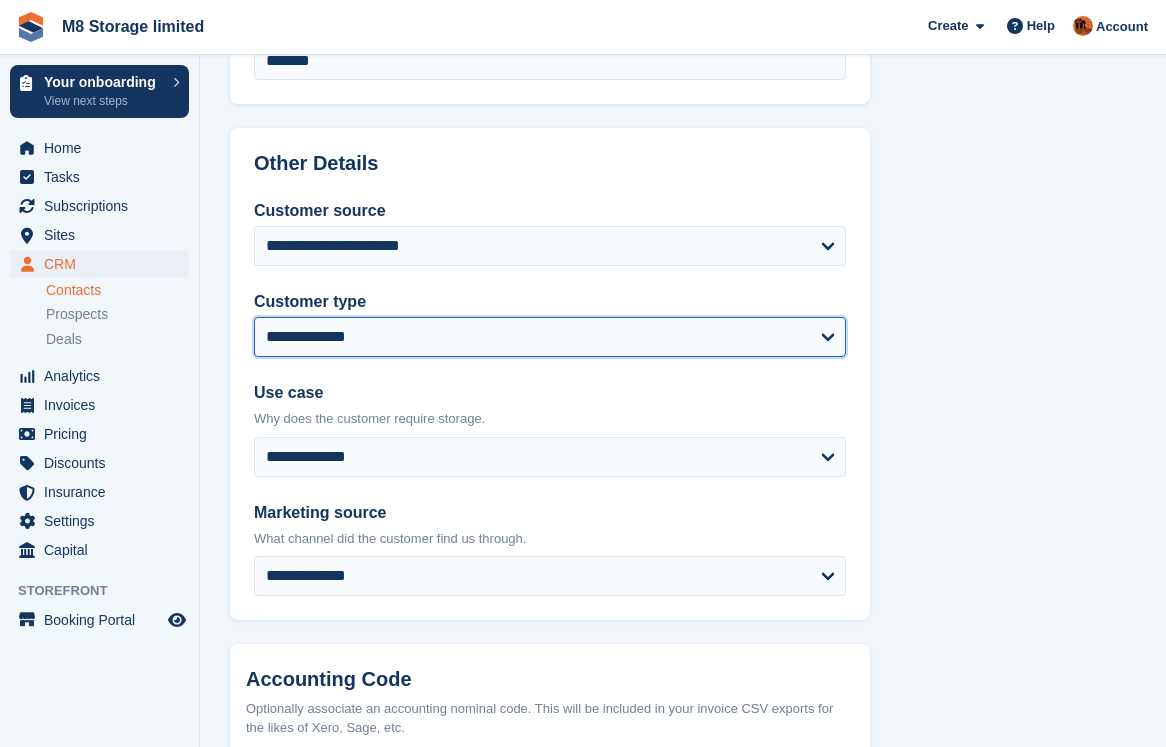 click on "**********" at bounding box center (550, 337) 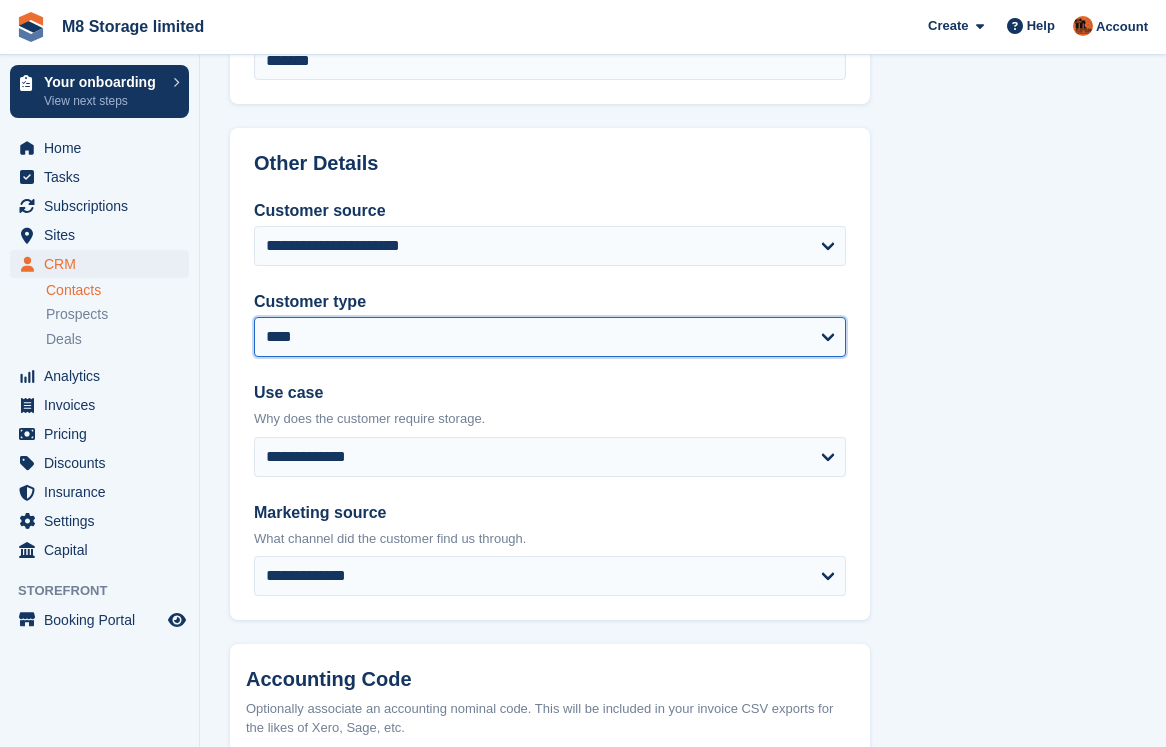 click on "**********" at bounding box center [550, 337] 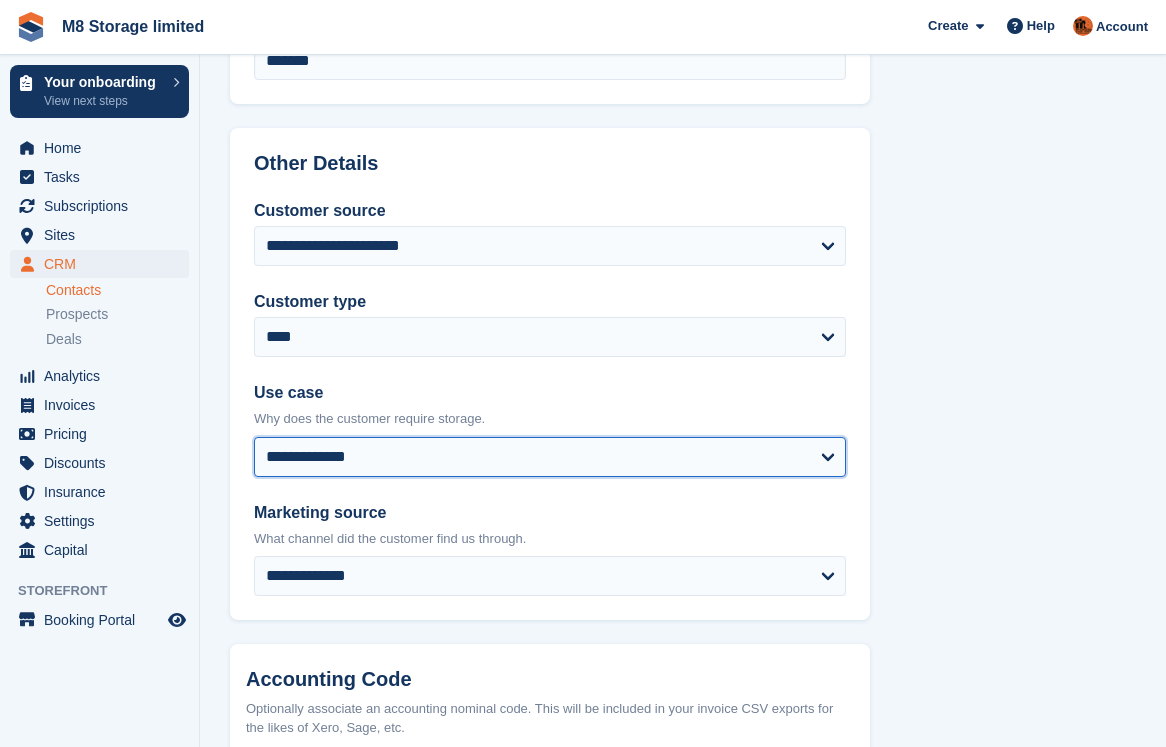 click on "**********" at bounding box center (550, 457) 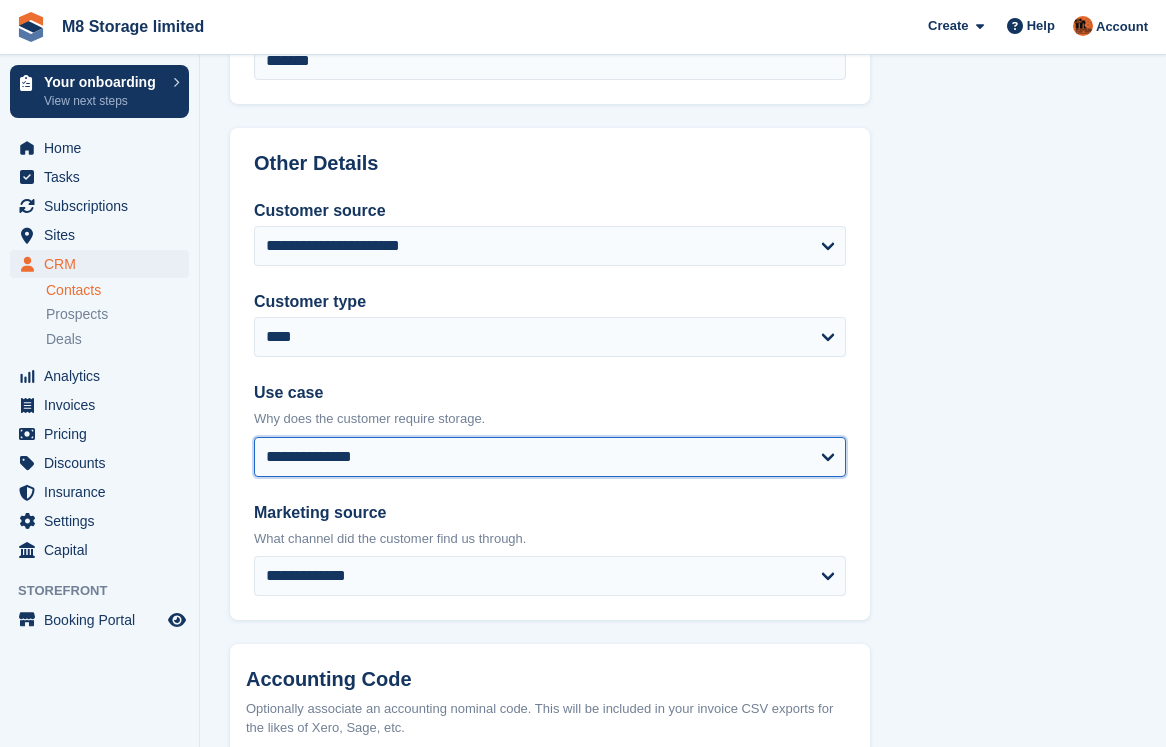 click on "**********" at bounding box center [550, 457] 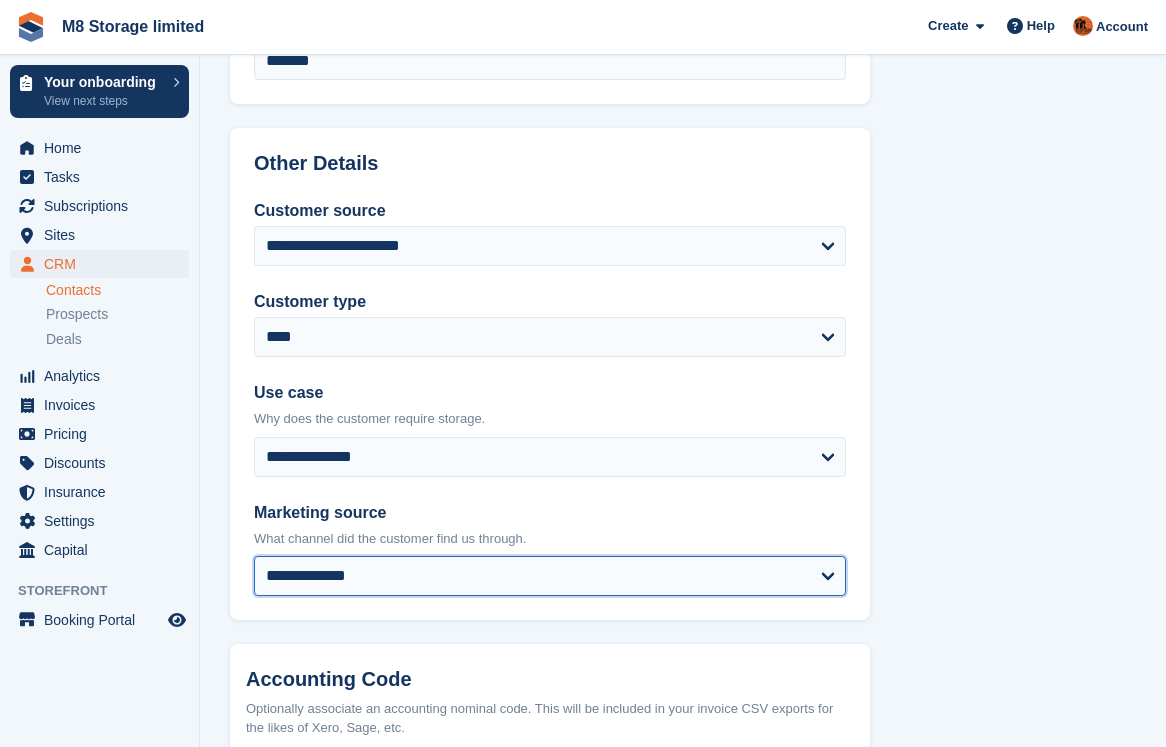 click on "**********" at bounding box center [550, 576] 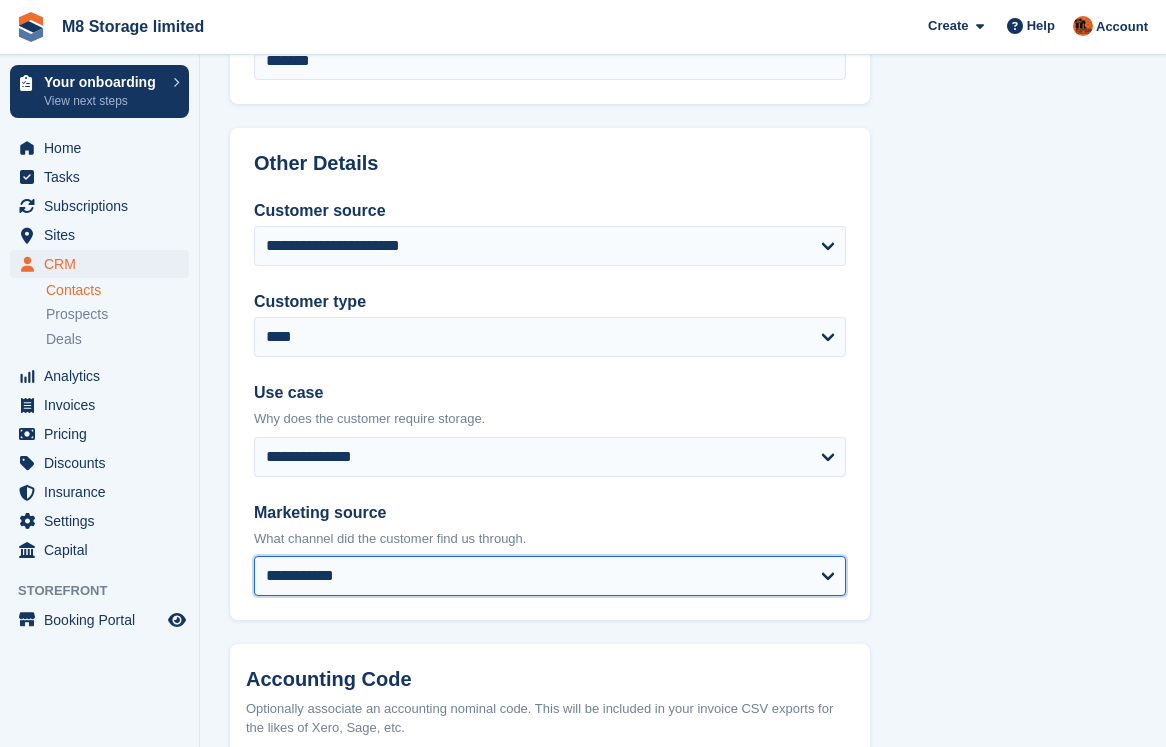 click on "**********" at bounding box center (550, 576) 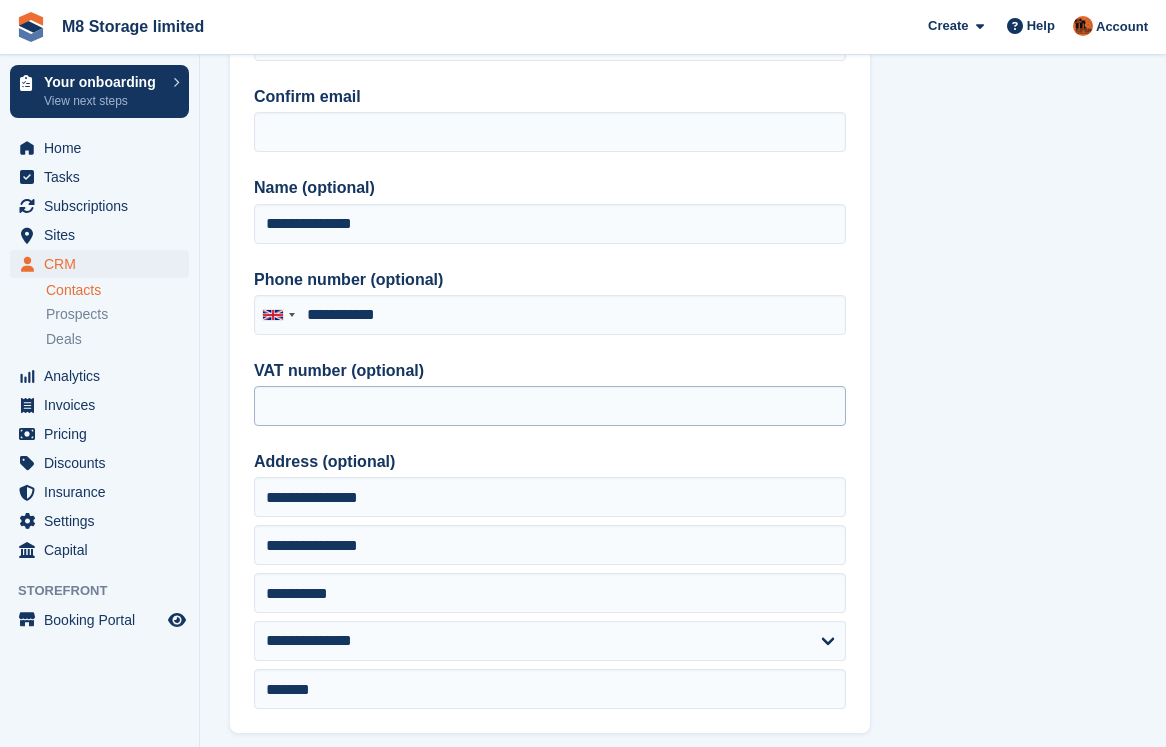 scroll, scrollTop: 0, scrollLeft: 0, axis: both 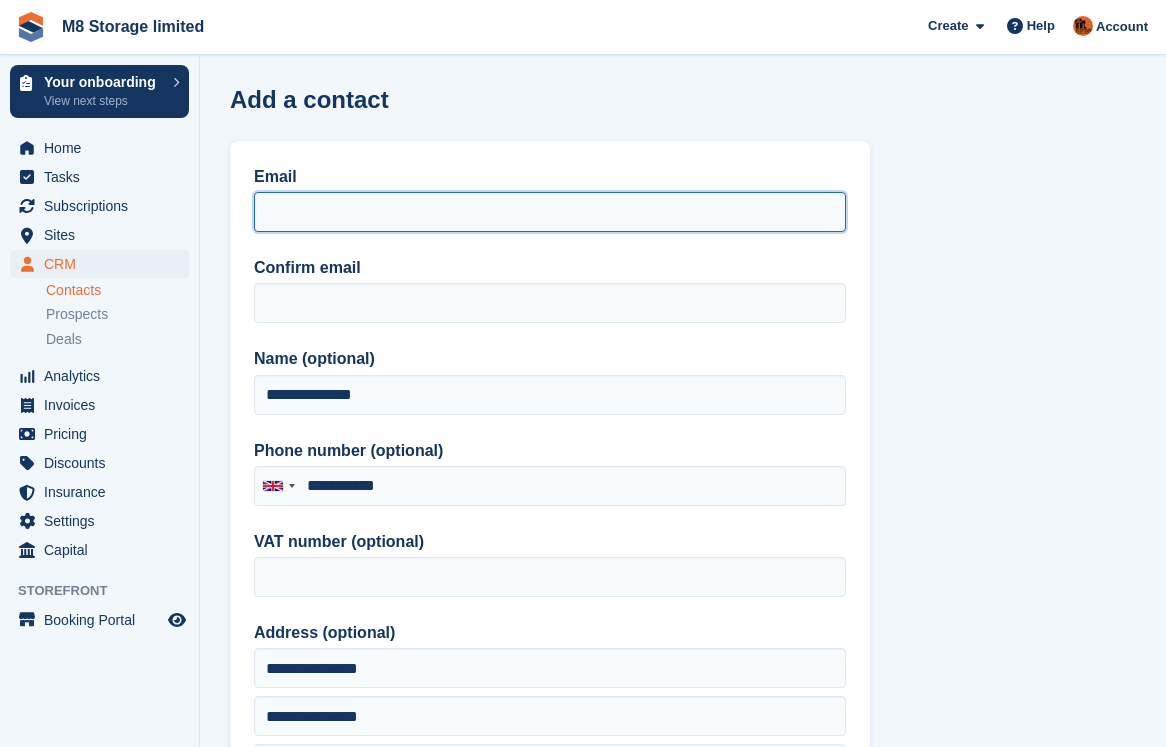 click on "Email" at bounding box center (550, 212) 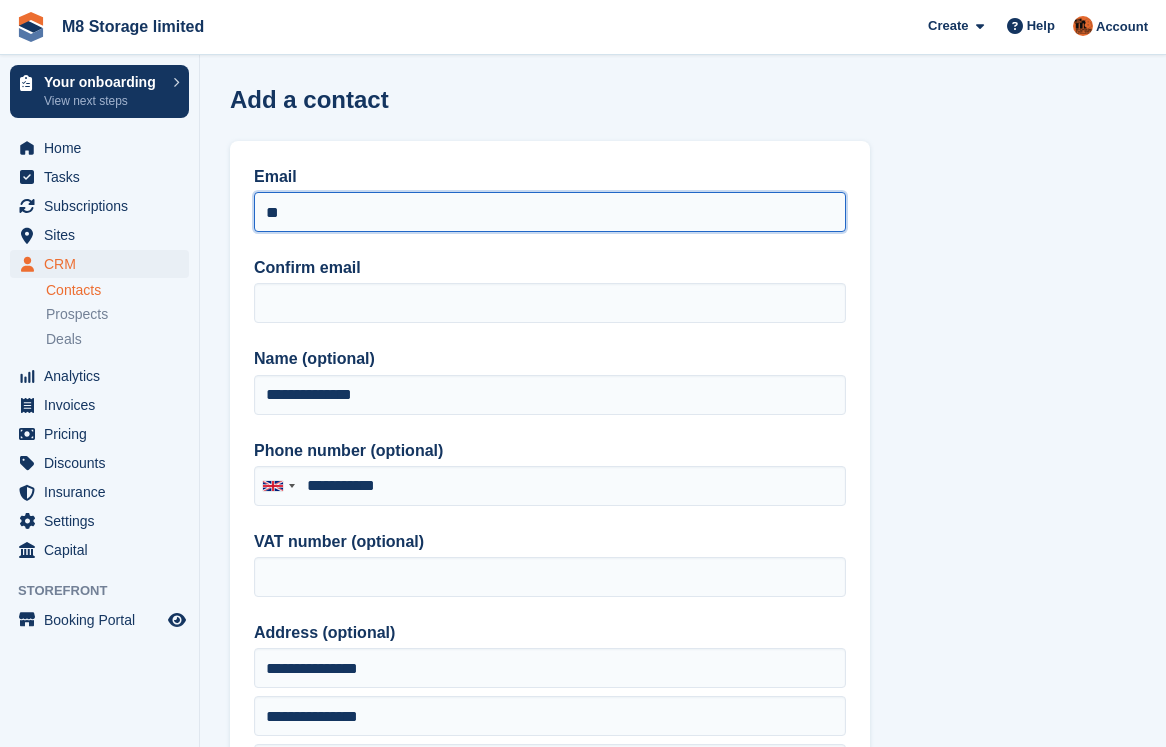 type on "*" 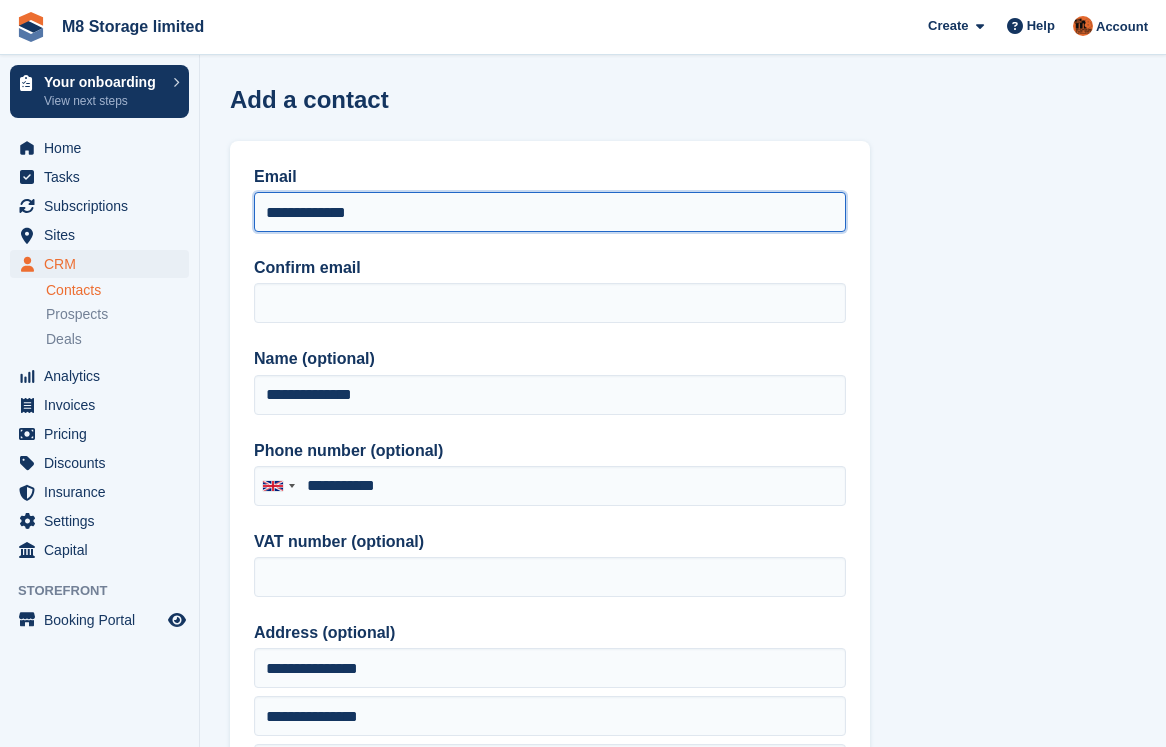 drag, startPoint x: 388, startPoint y: 213, endPoint x: 248, endPoint y: 215, distance: 140.01428 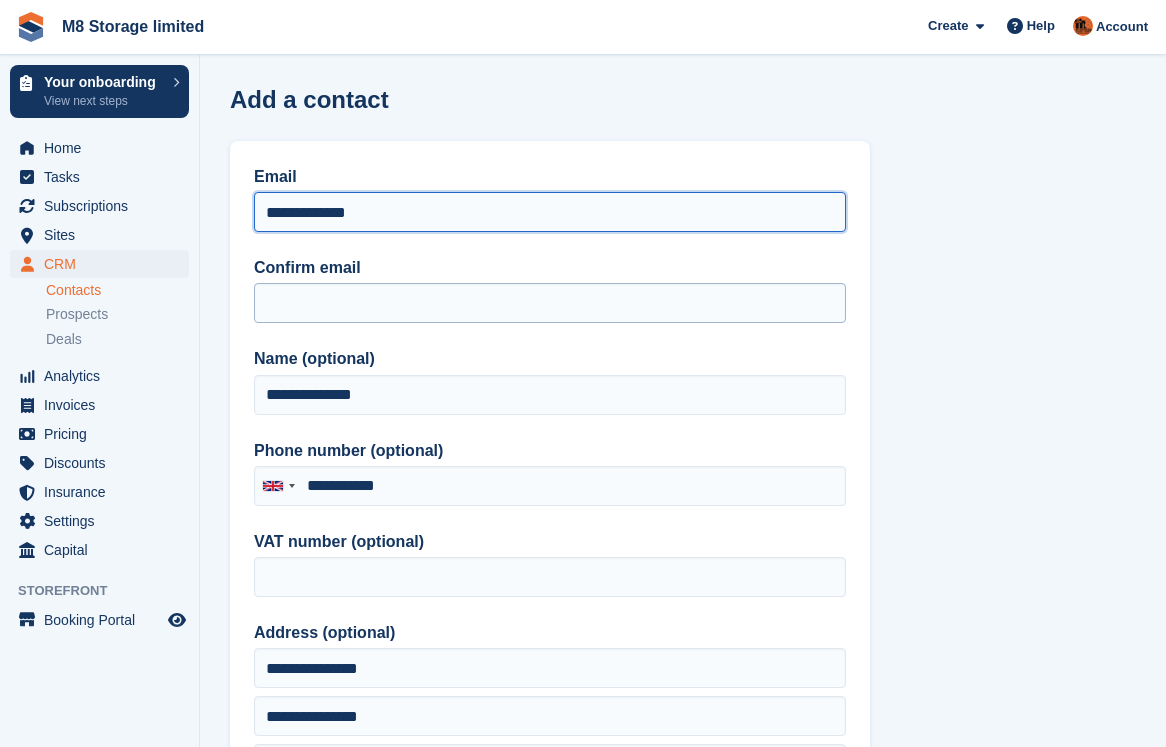 type on "**********" 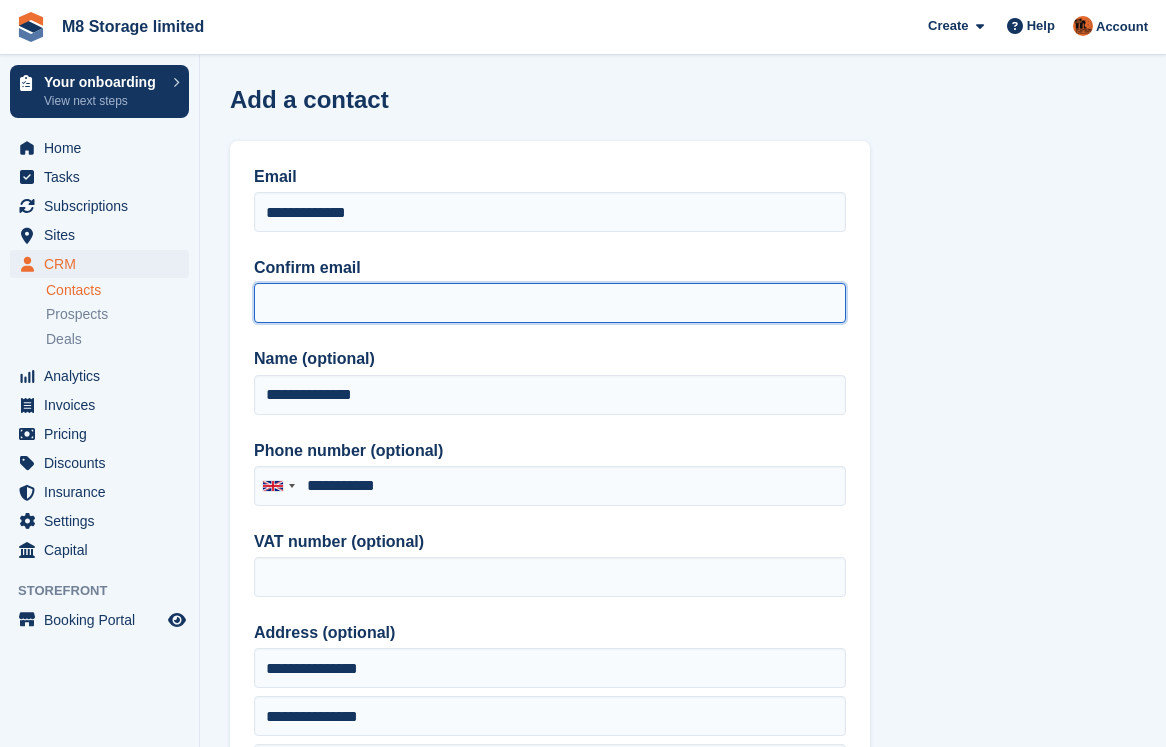 paste on "**********" 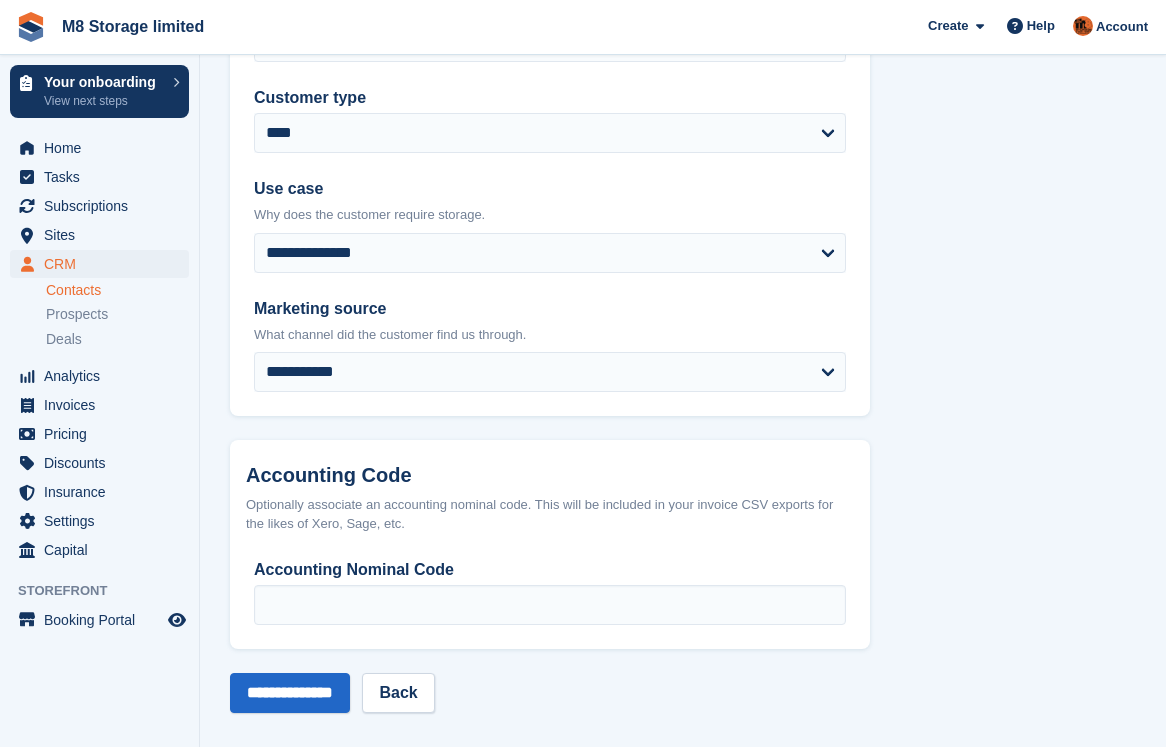 scroll, scrollTop: 1016, scrollLeft: 0, axis: vertical 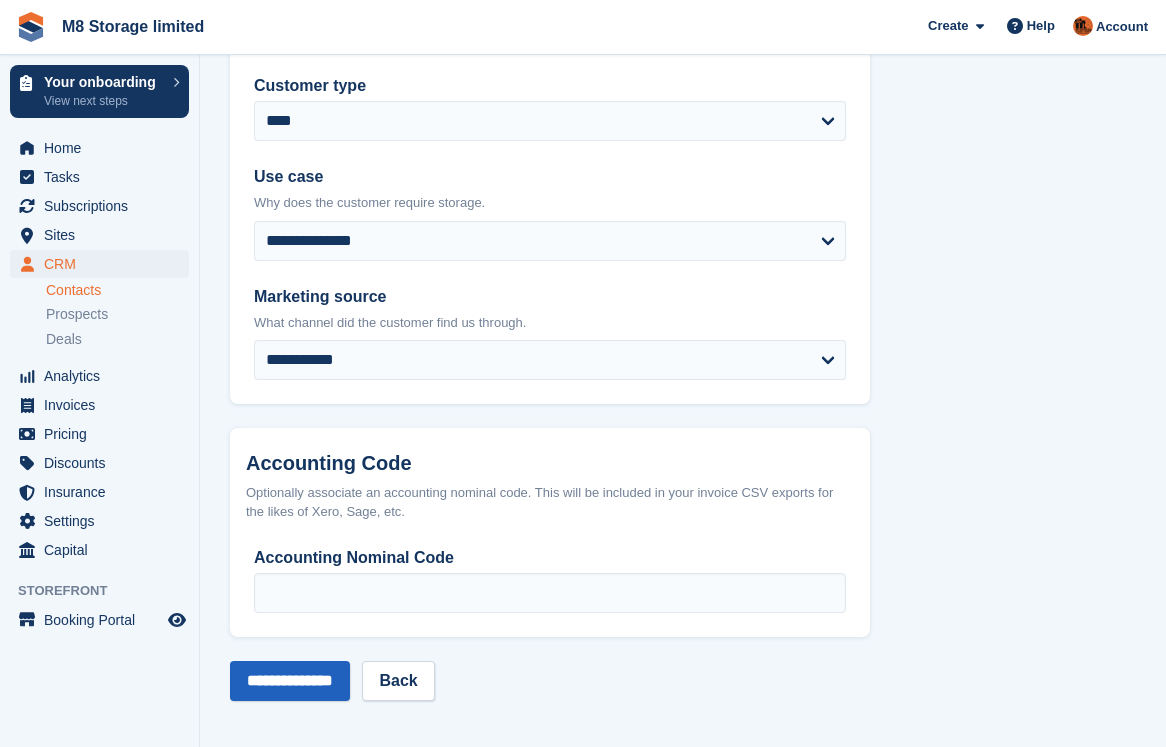type on "**********" 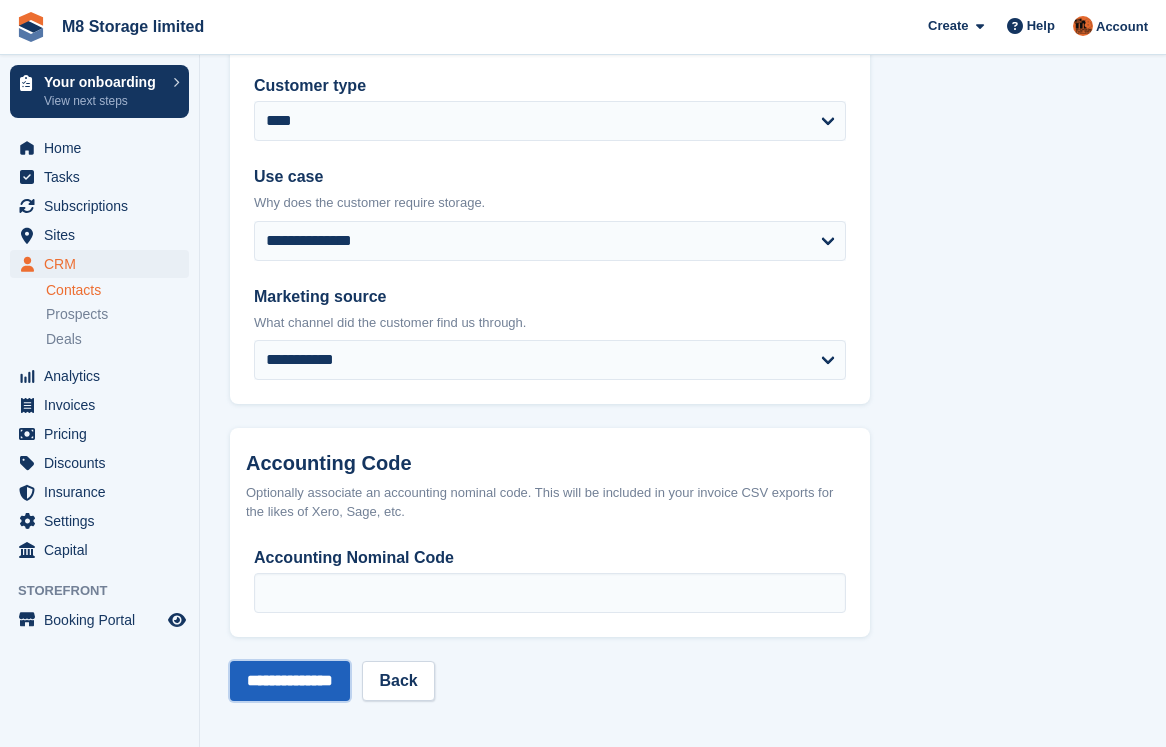 click on "**********" at bounding box center (290, 681) 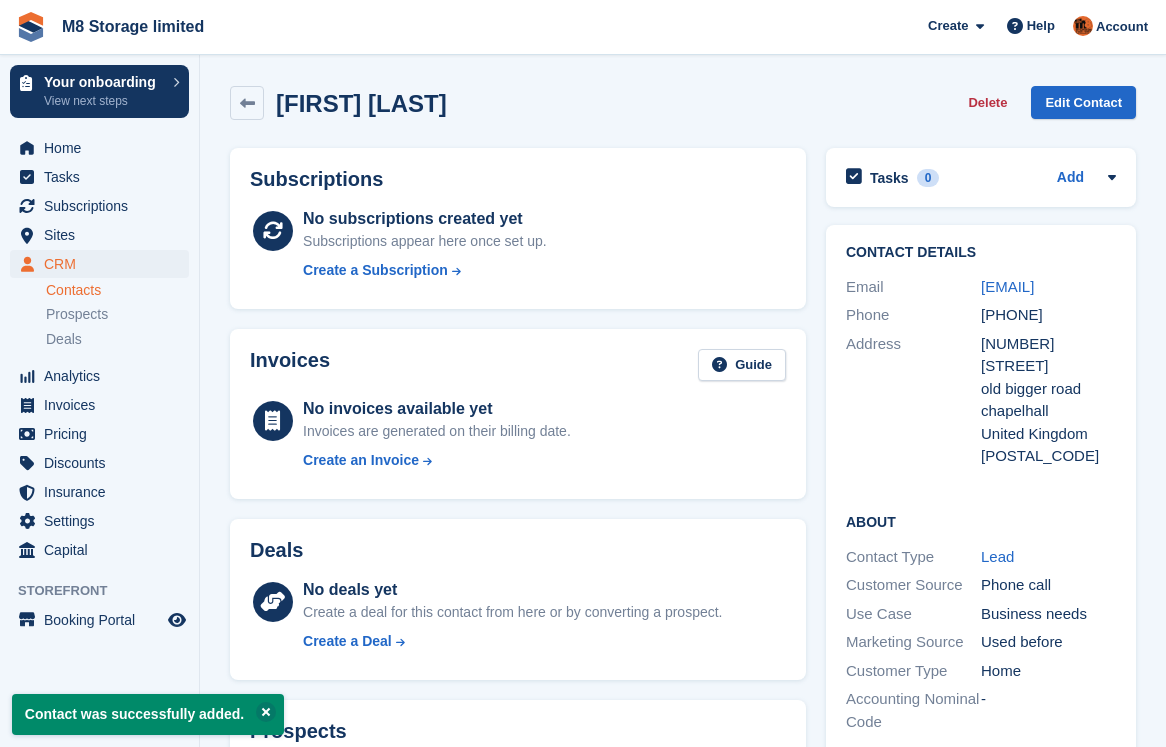 scroll, scrollTop: 0, scrollLeft: 0, axis: both 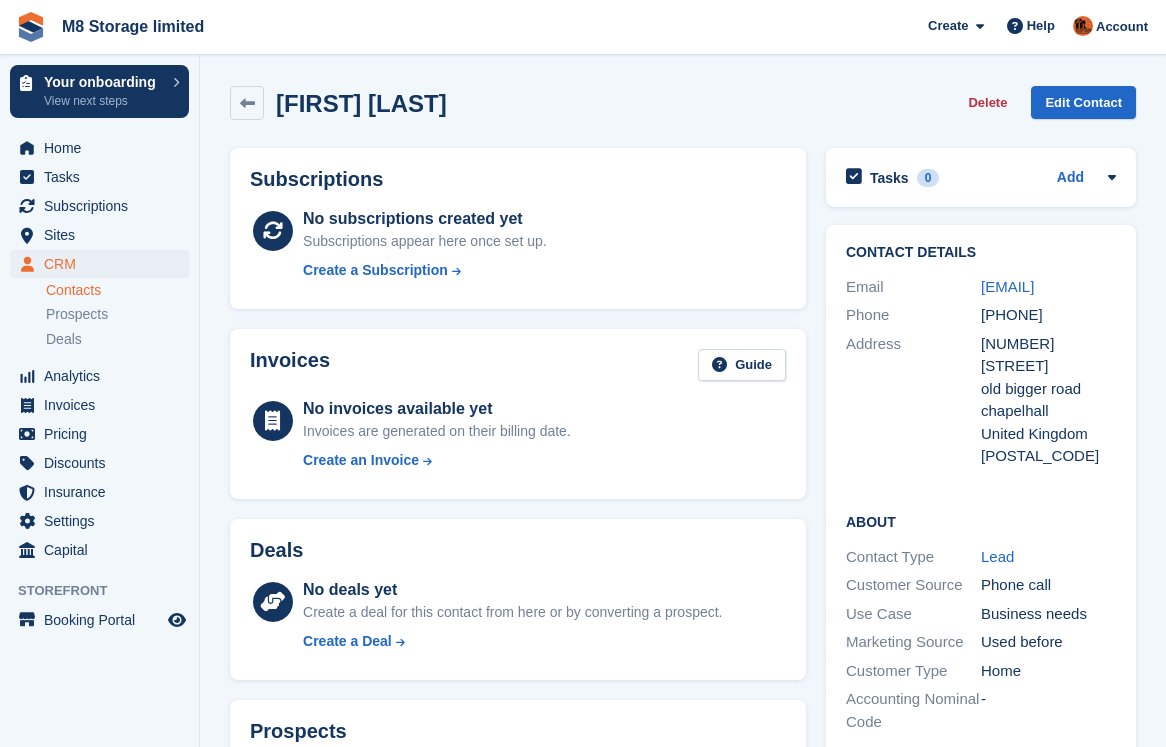 click on "Contacts" at bounding box center (117, 290) 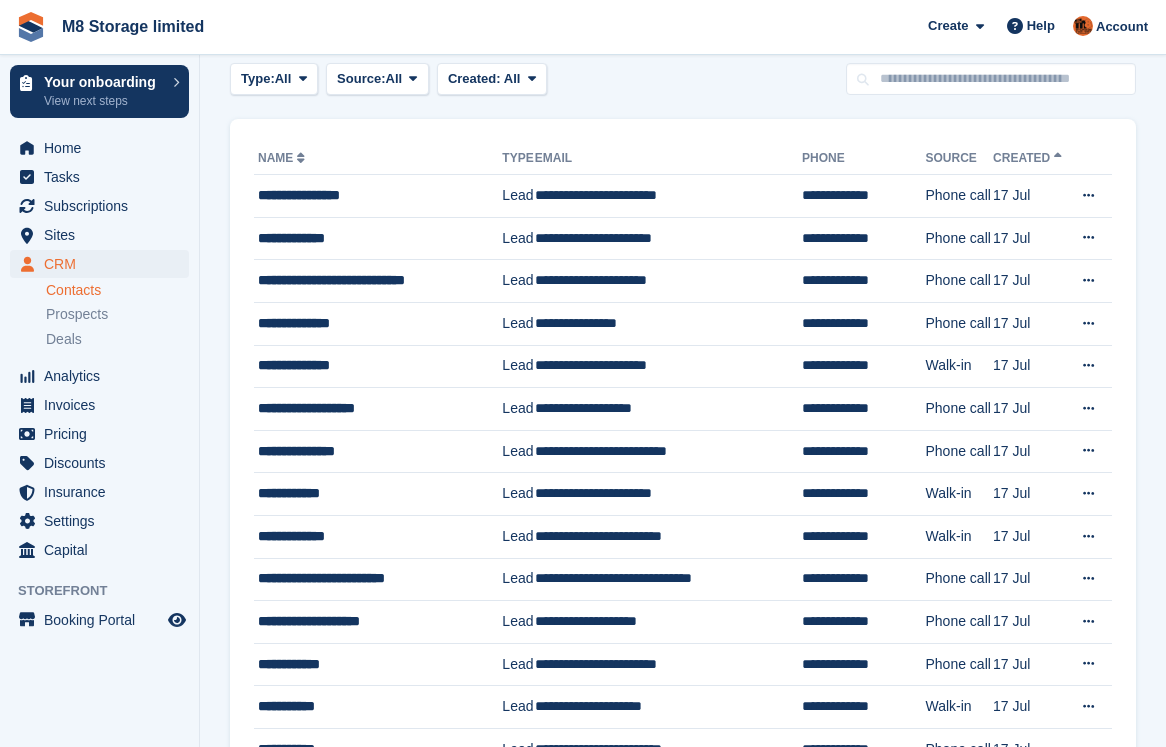 scroll, scrollTop: 0, scrollLeft: 0, axis: both 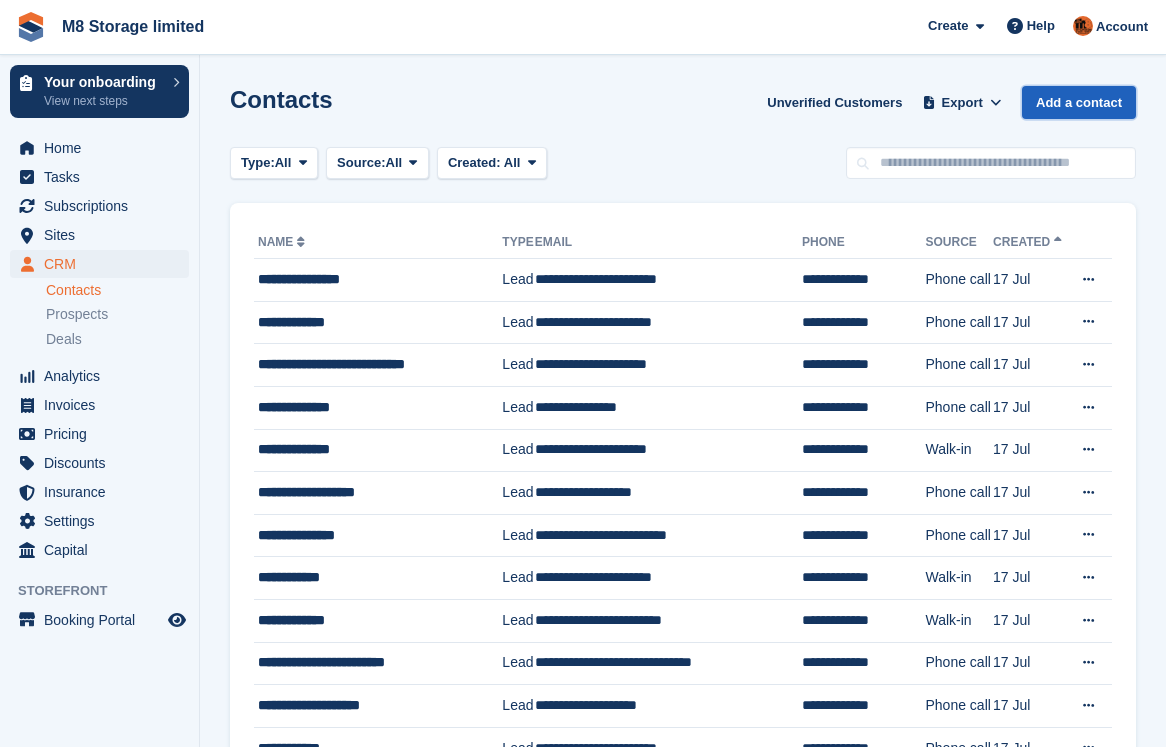 click on "Add a contact" at bounding box center [1079, 102] 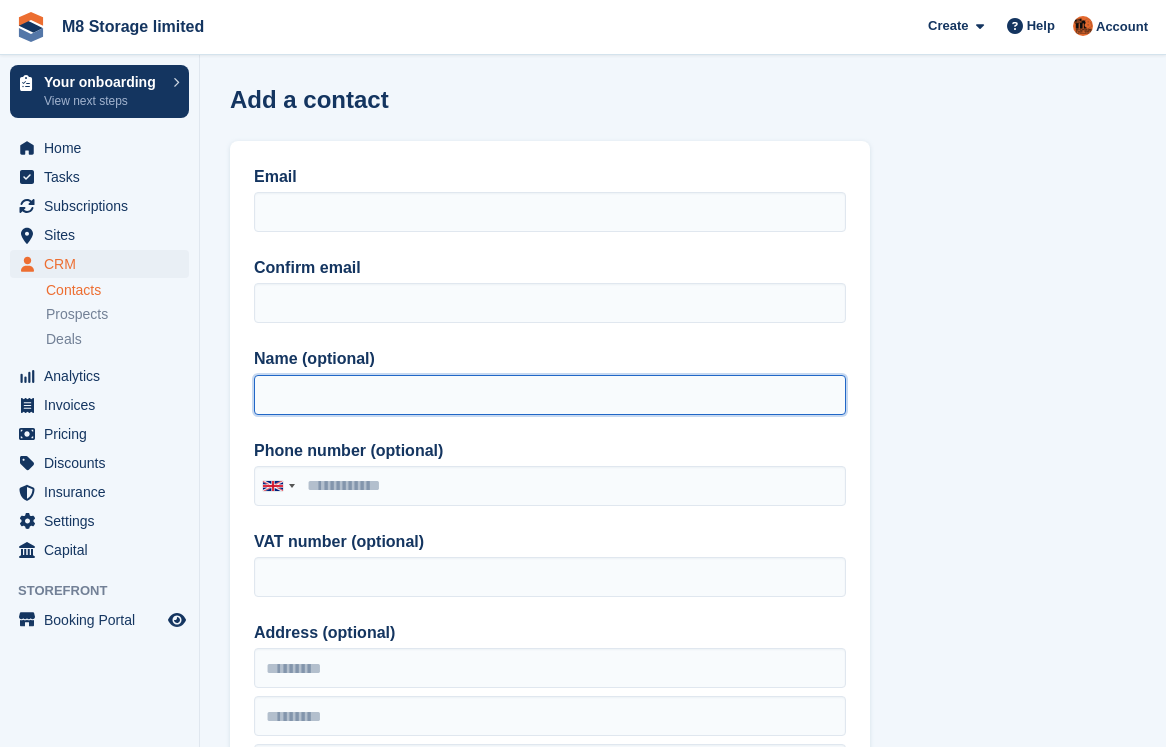 click on "Name (optional)" at bounding box center [550, 395] 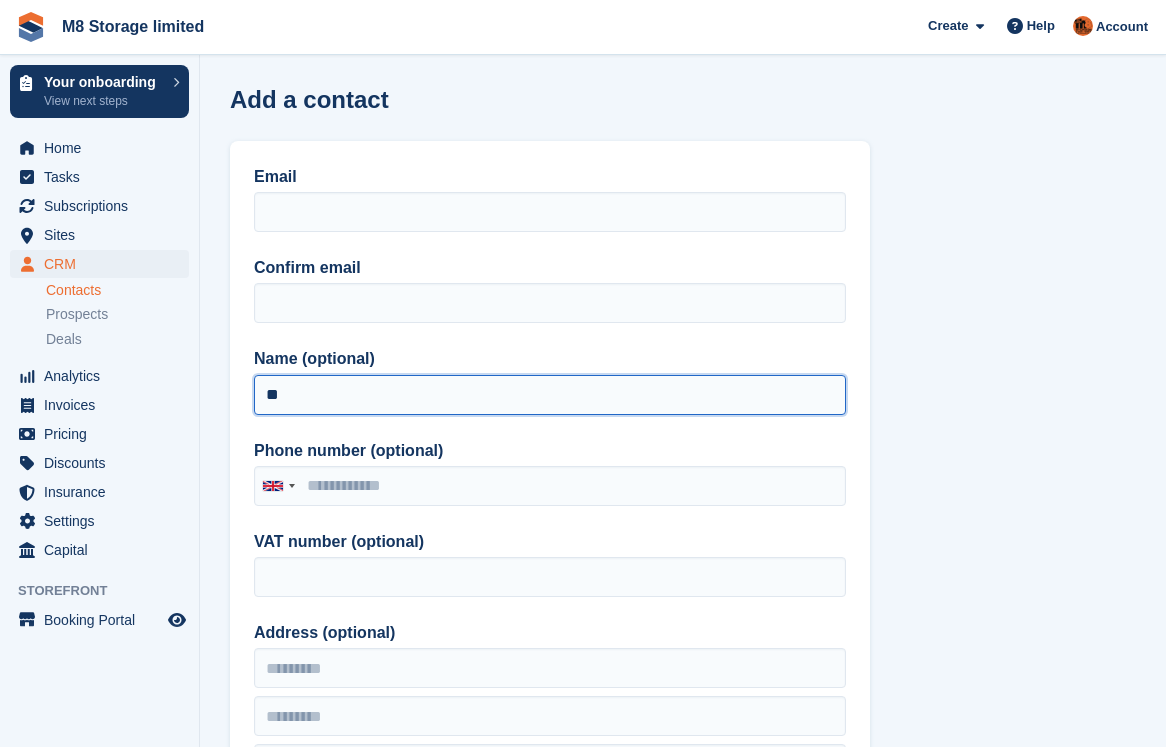 type on "*" 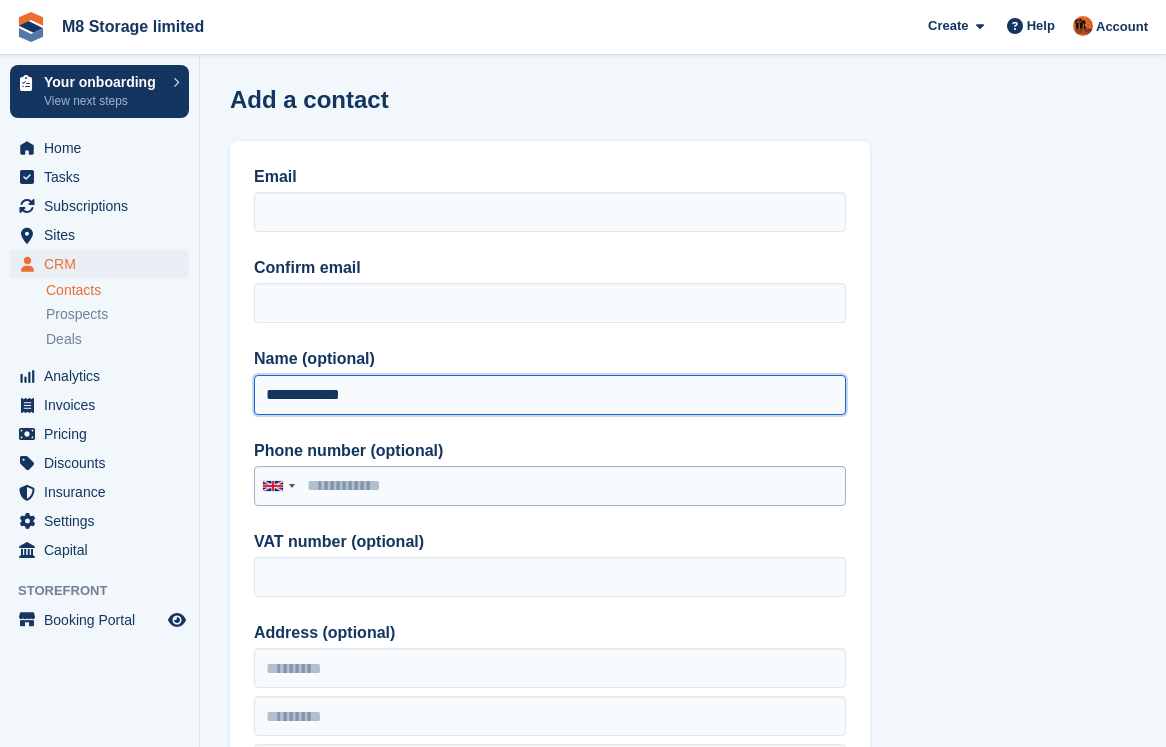 type on "**********" 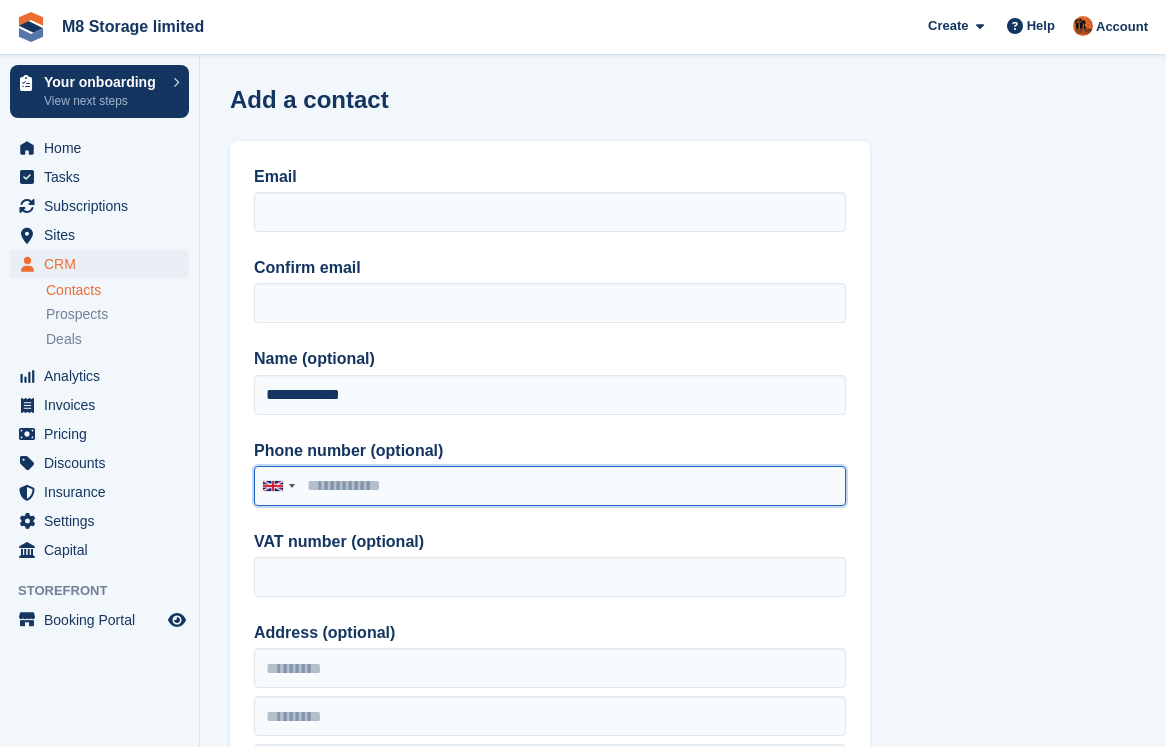 click on "Phone number (optional)" at bounding box center [550, 486] 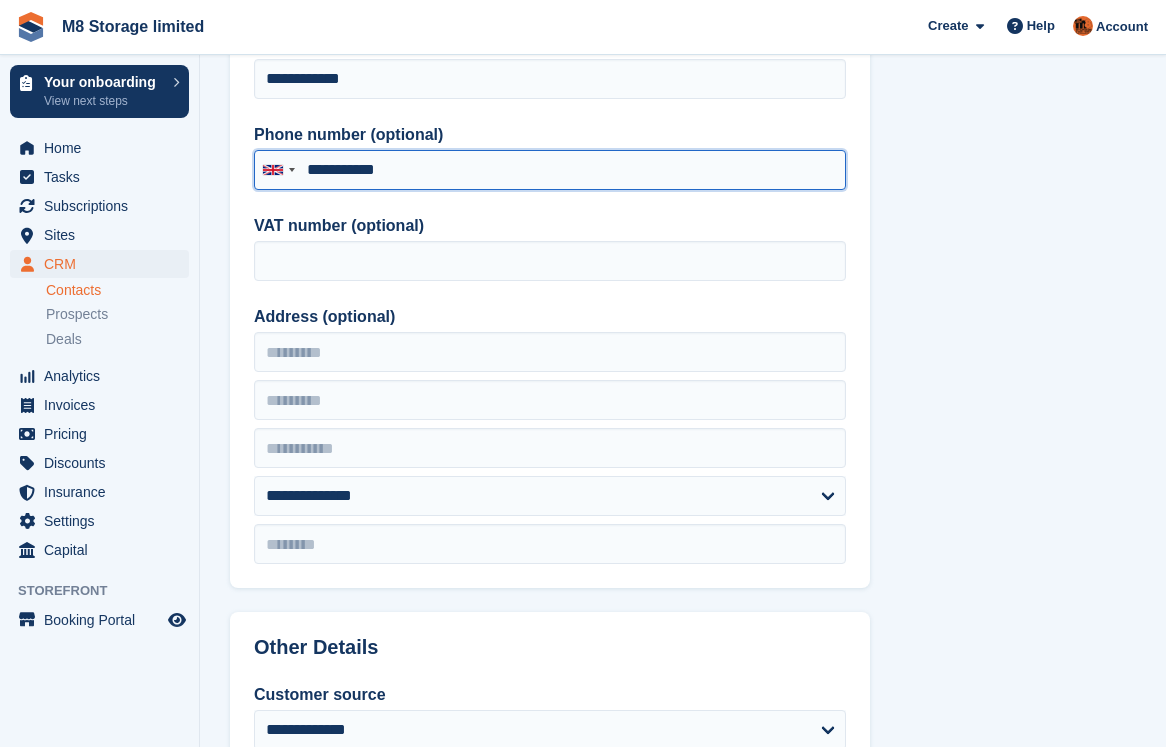 scroll, scrollTop: 400, scrollLeft: 0, axis: vertical 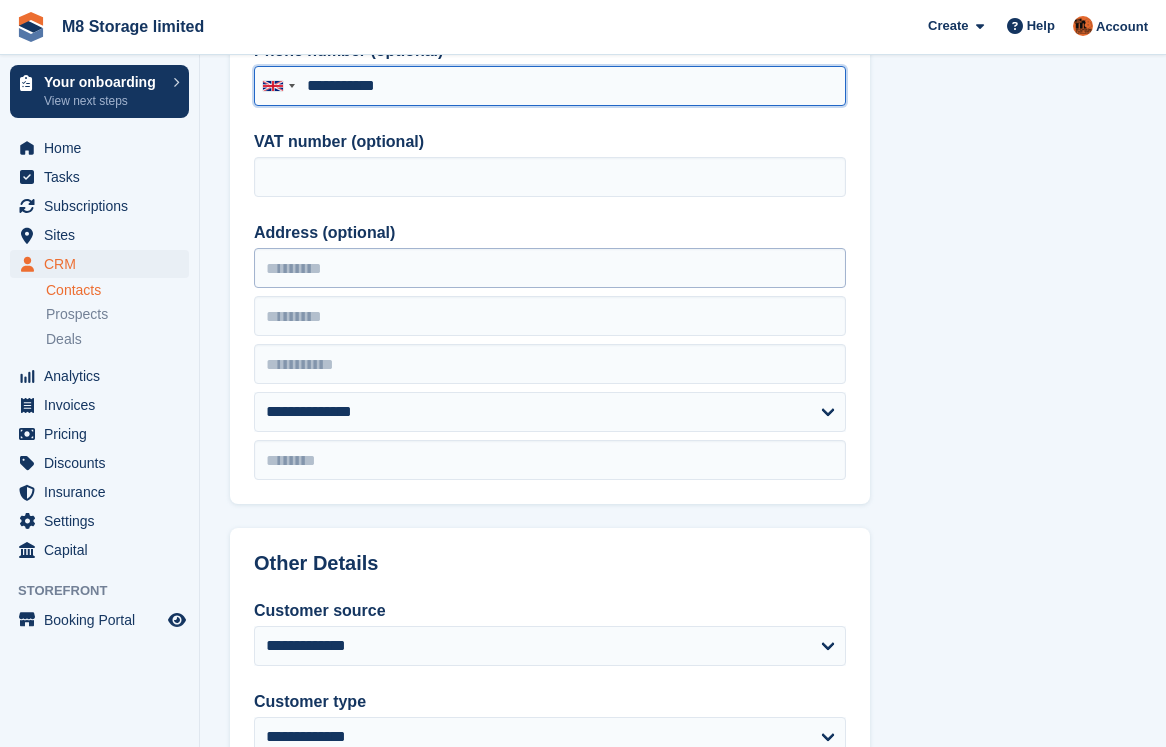 type on "**********" 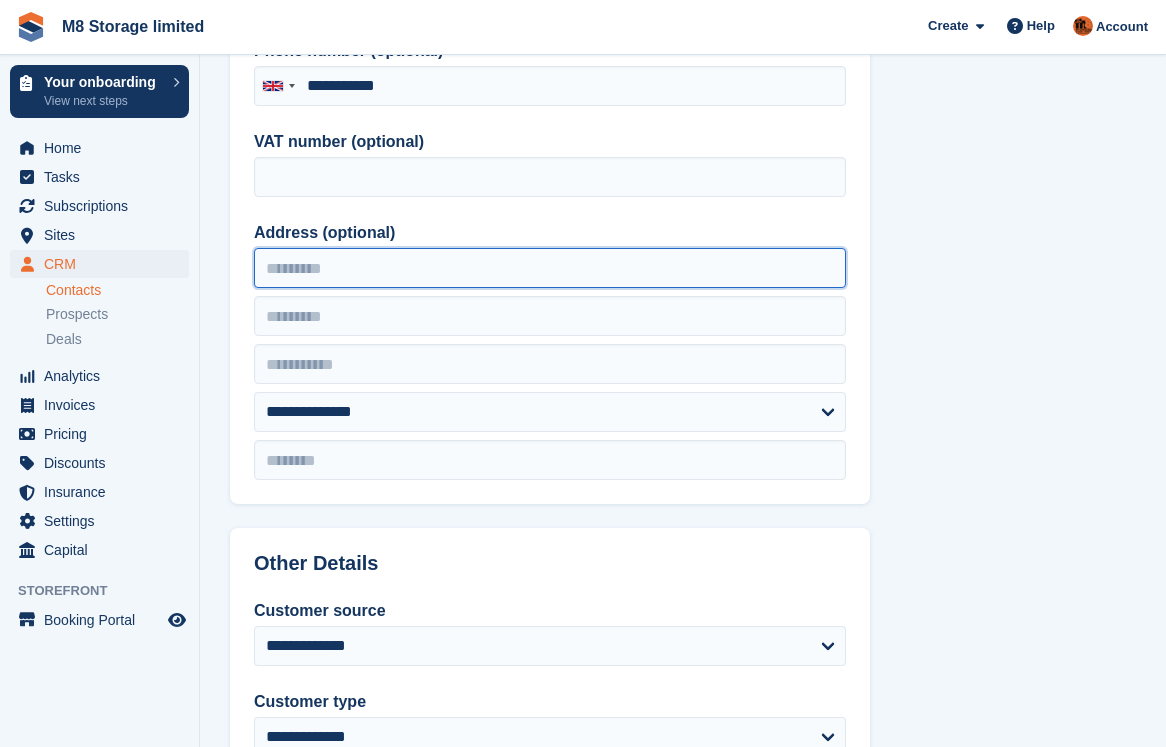 click on "Address (optional)" at bounding box center (550, 268) 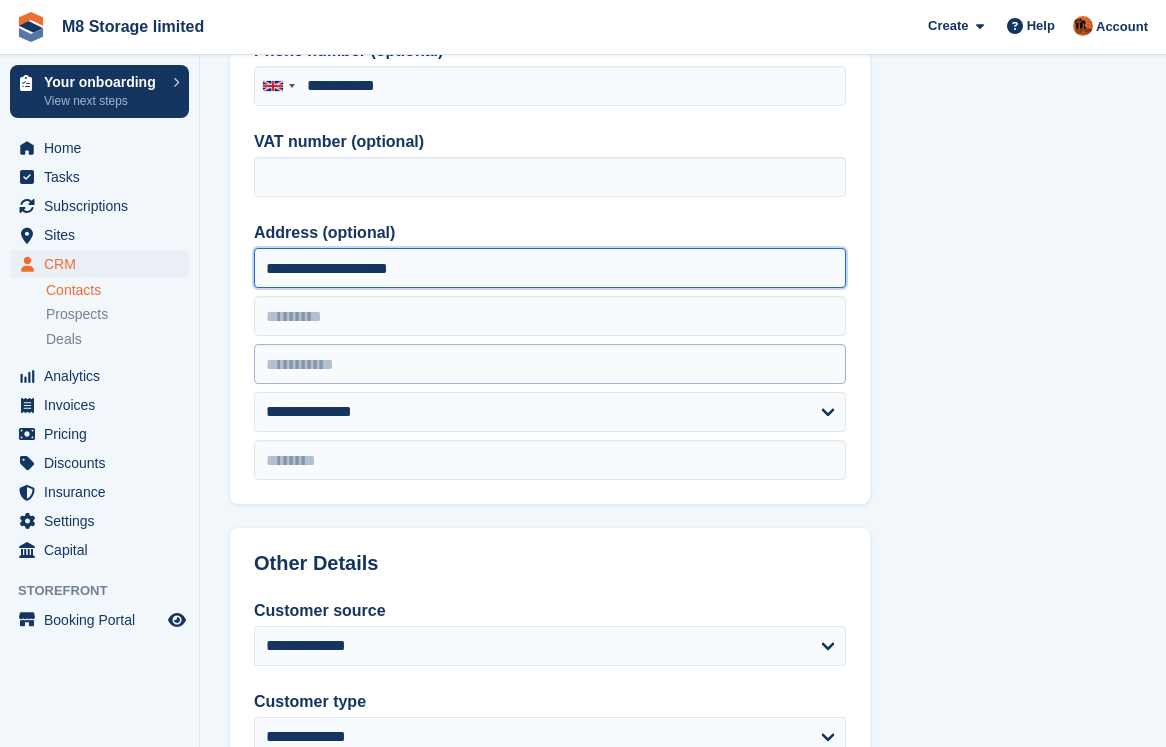 type on "**********" 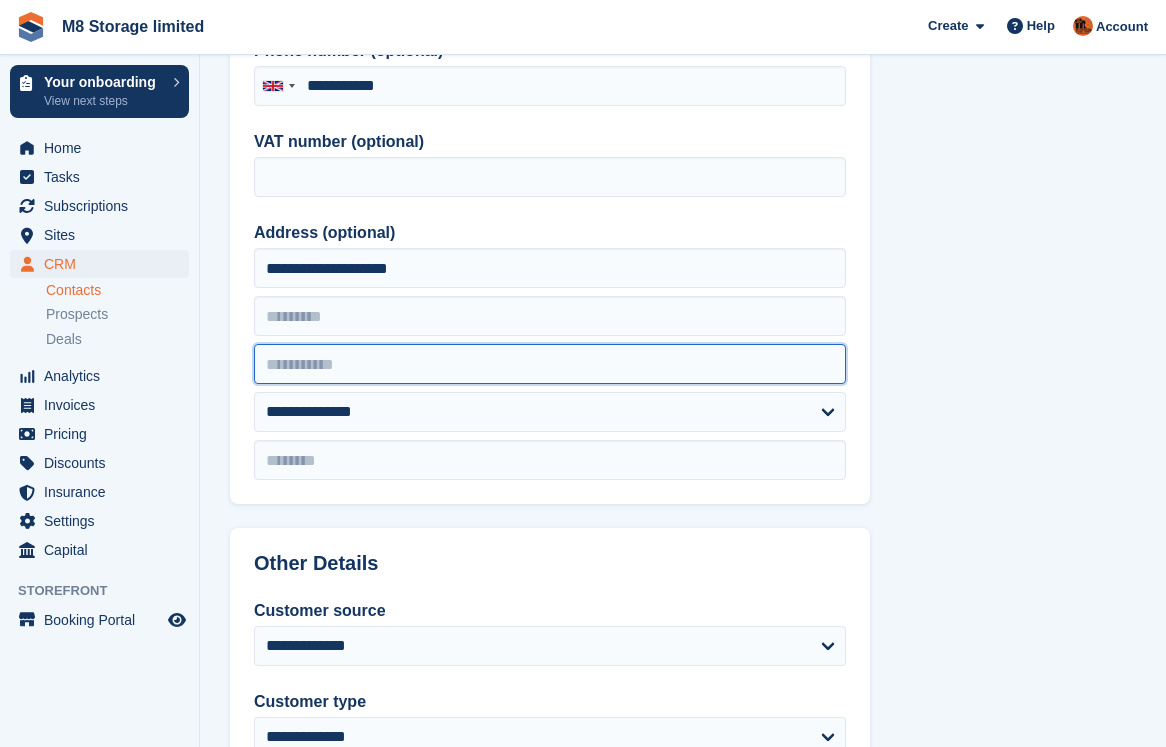 click at bounding box center [550, 364] 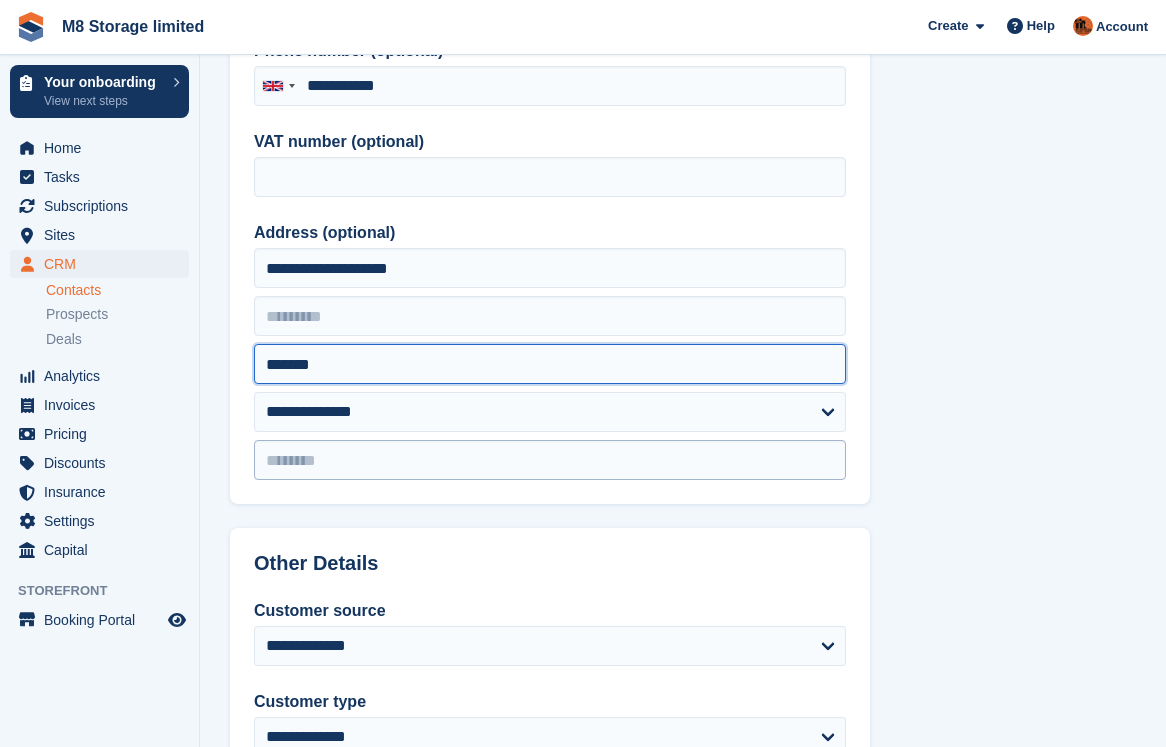 type on "*******" 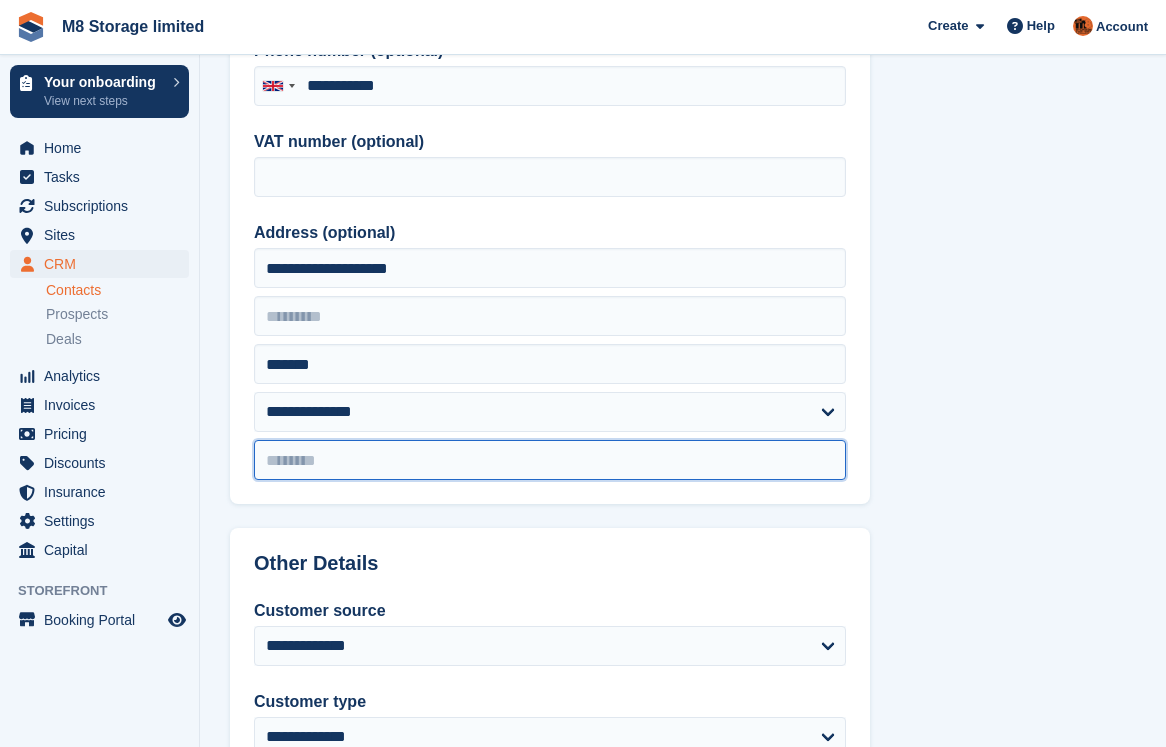 click at bounding box center (550, 460) 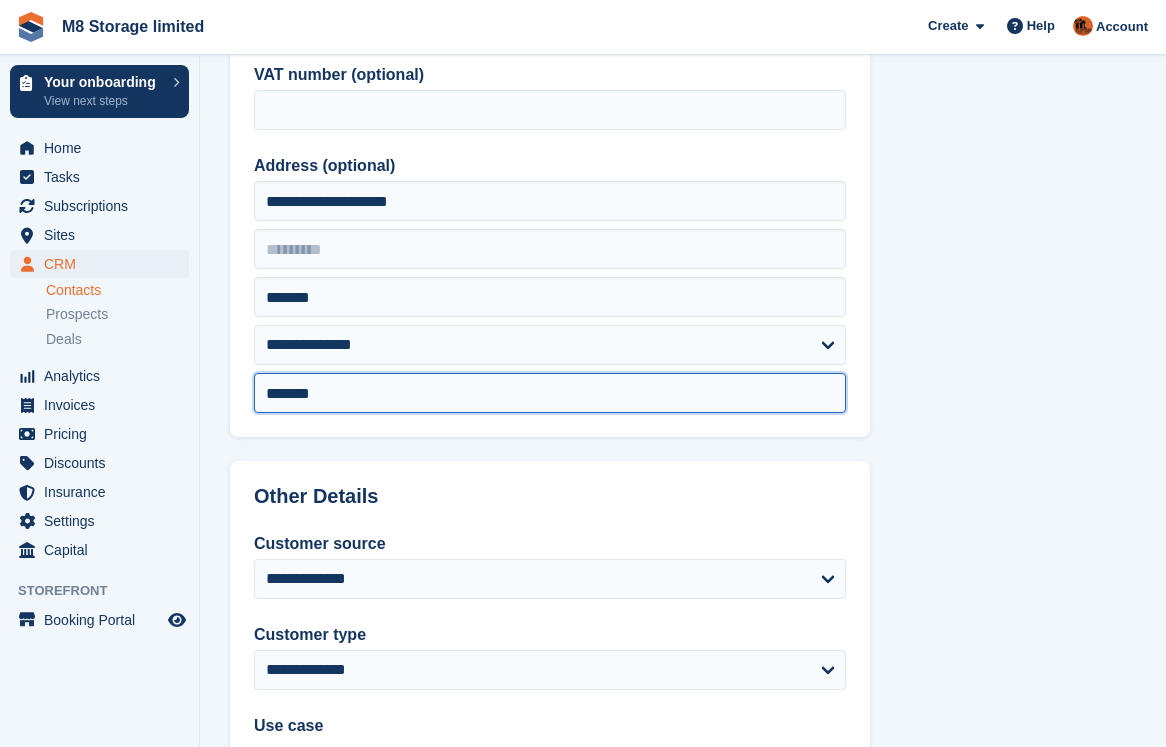scroll, scrollTop: 600, scrollLeft: 0, axis: vertical 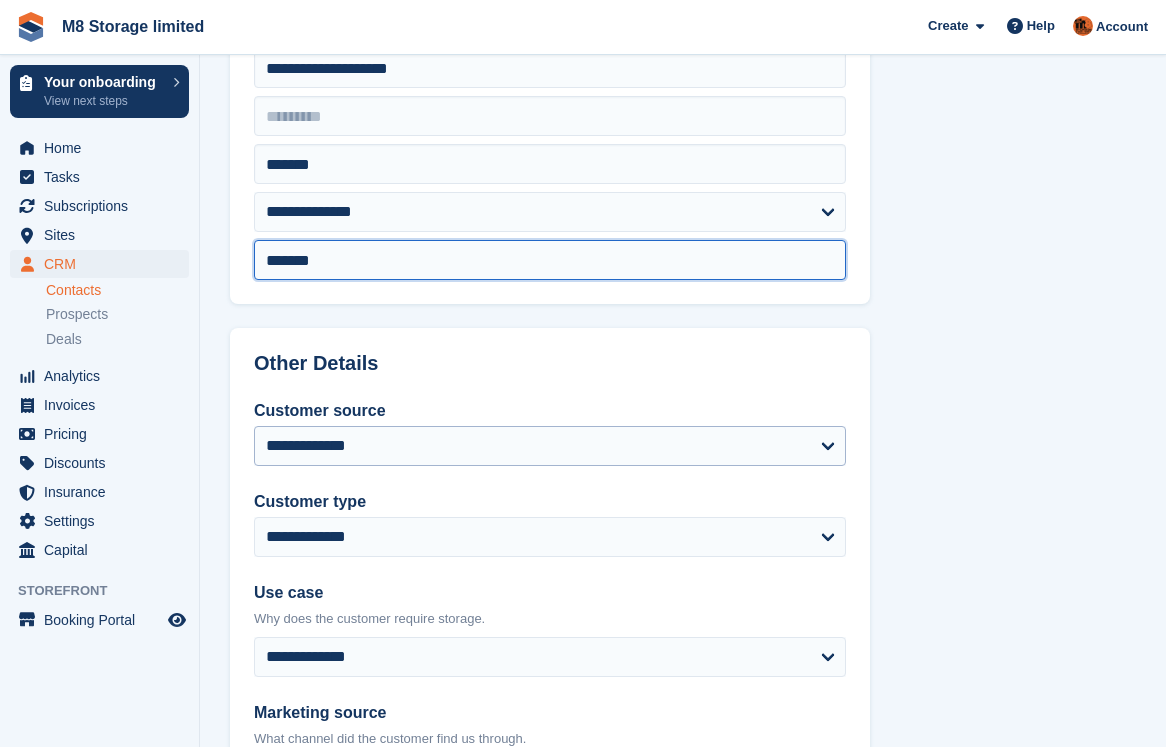 type on "*******" 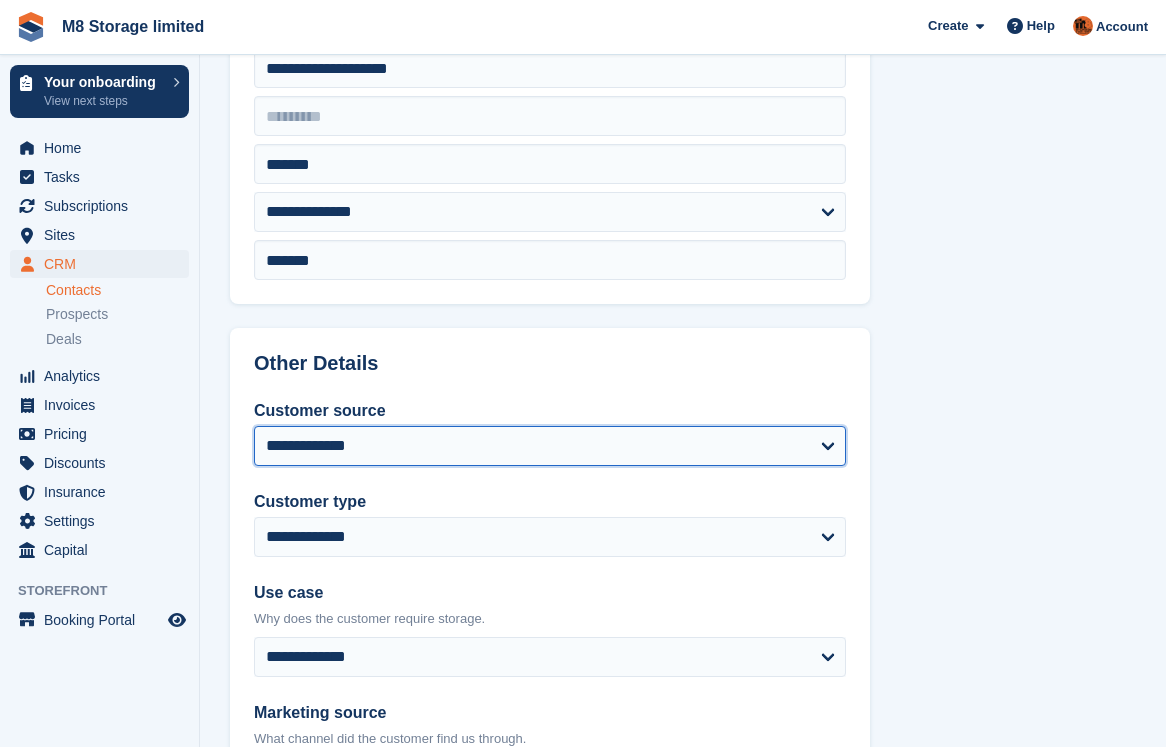 click on "**********" at bounding box center (550, 446) 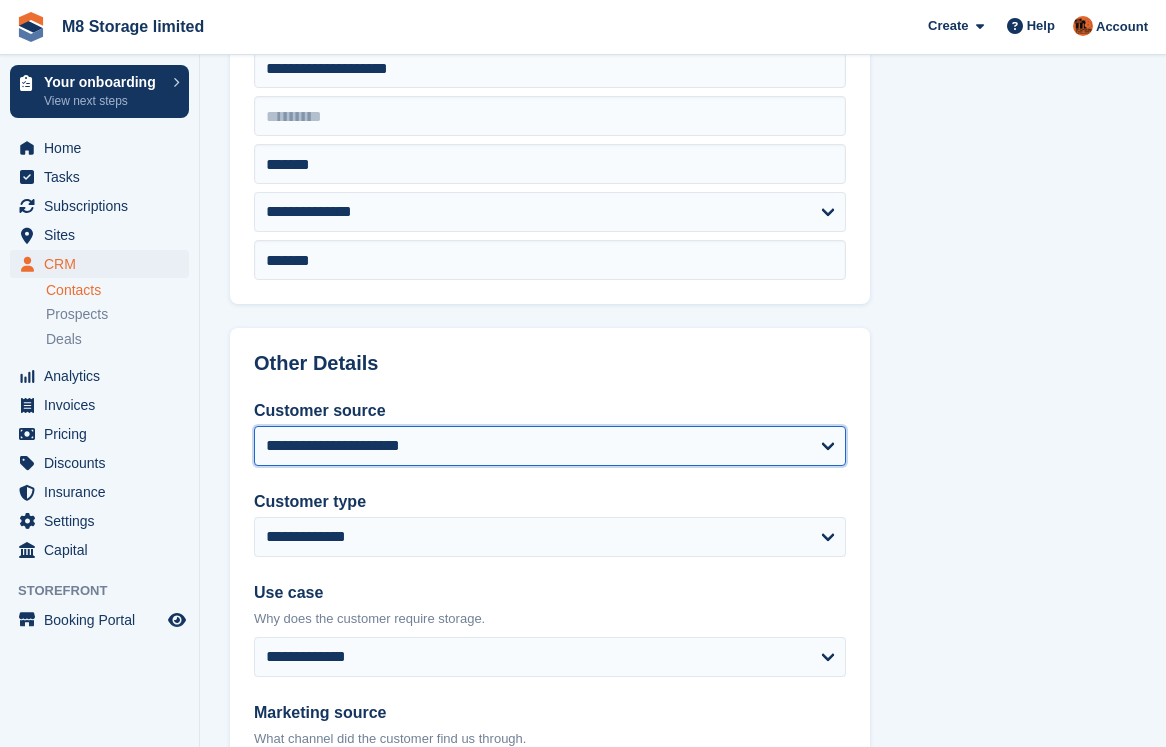 click on "**********" at bounding box center (550, 446) 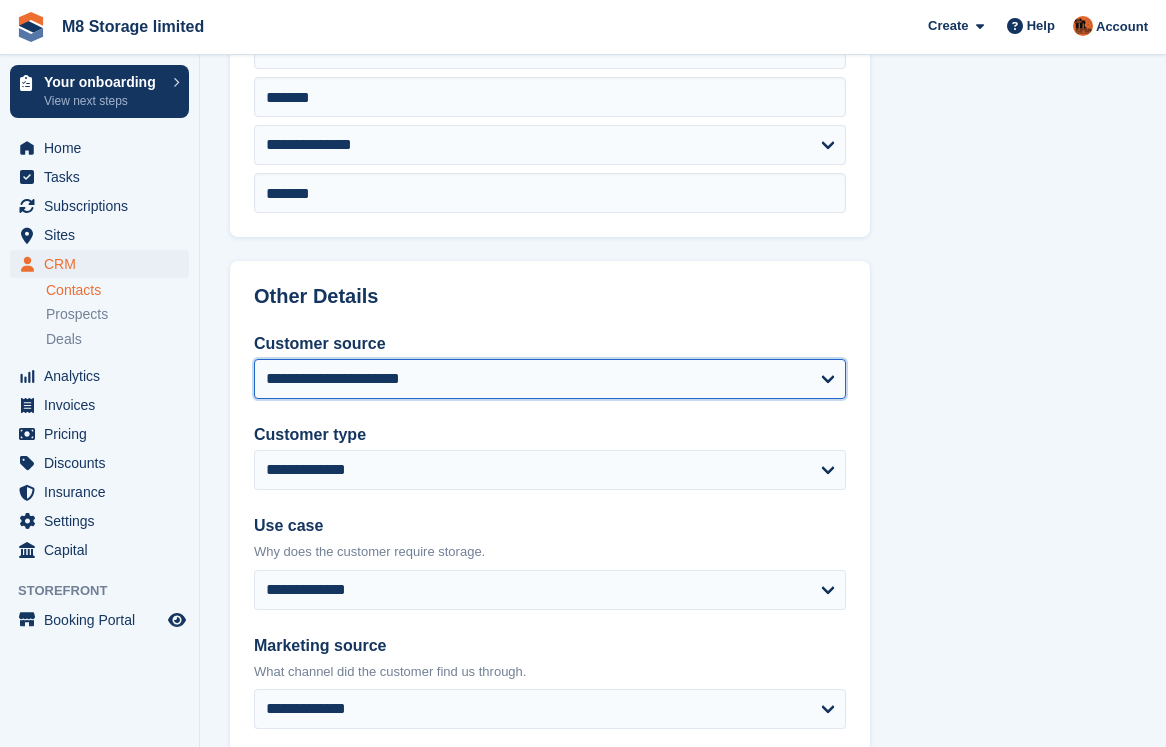 scroll, scrollTop: 700, scrollLeft: 0, axis: vertical 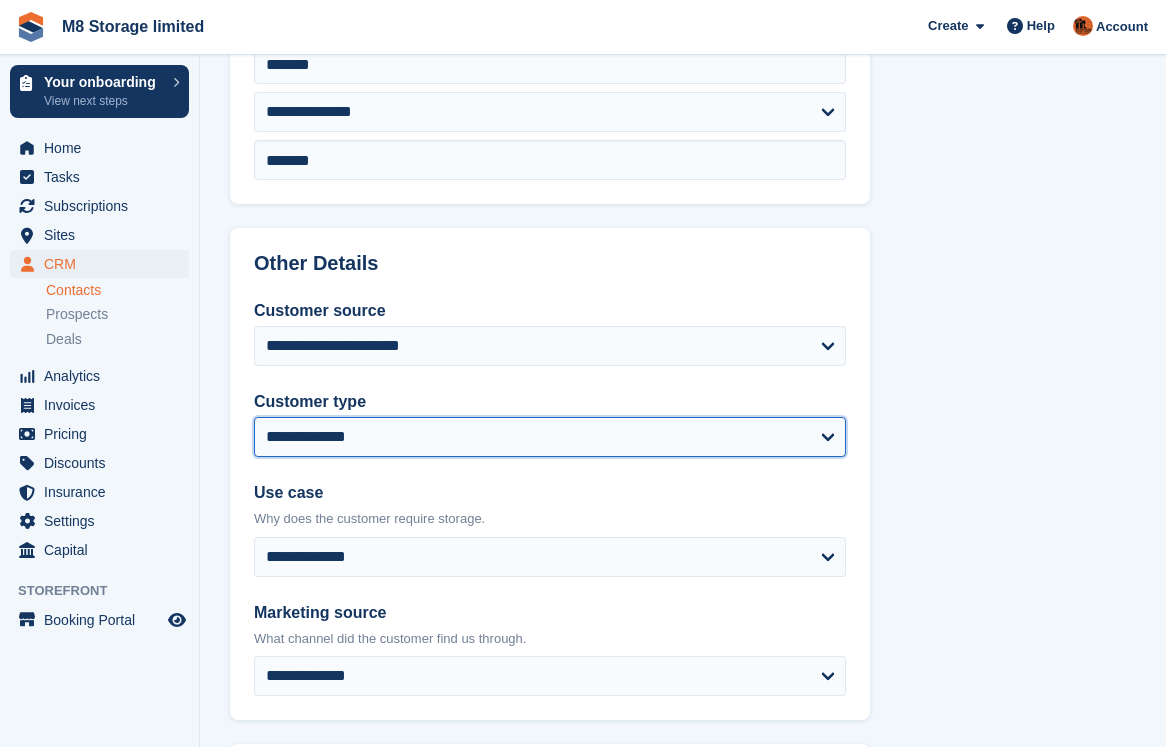 click on "**********" at bounding box center (550, 437) 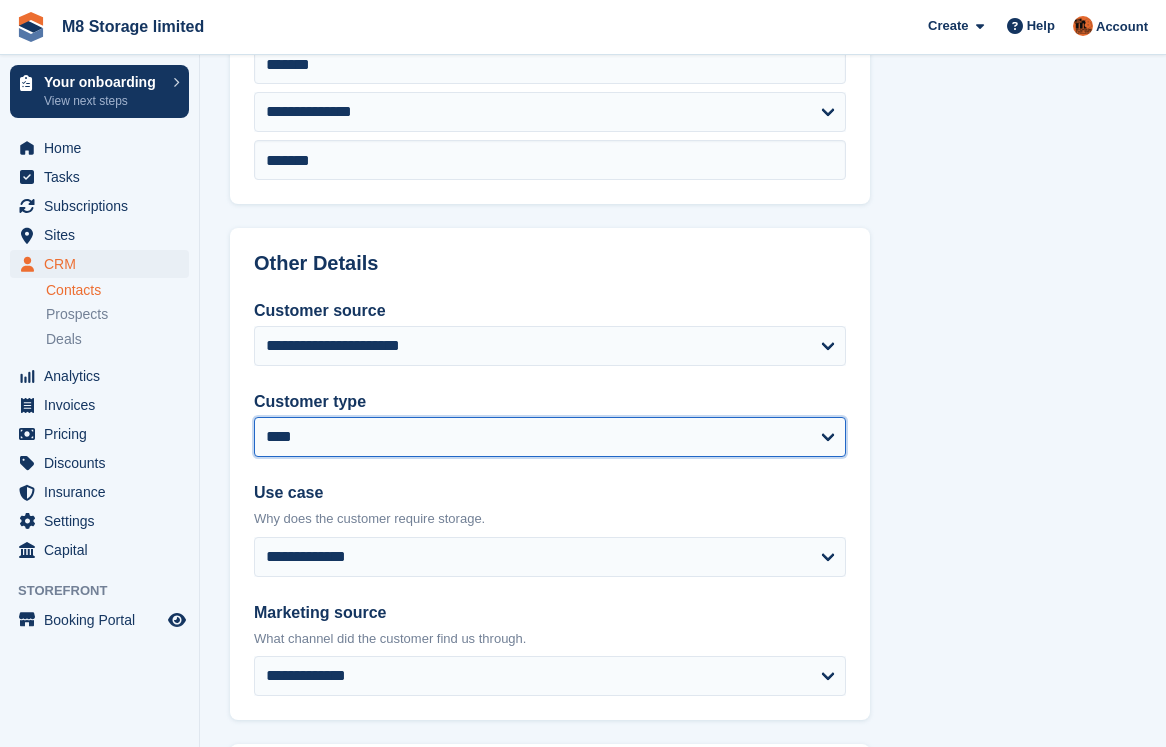 click on "**********" at bounding box center [550, 437] 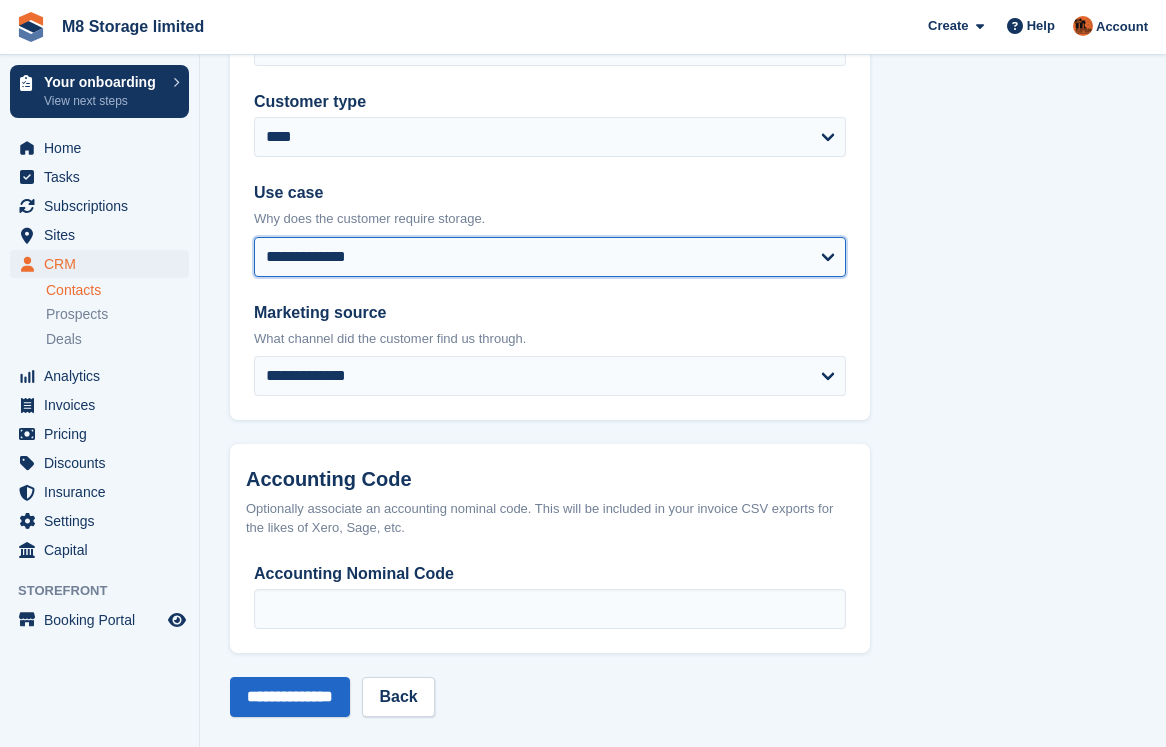 click on "**********" at bounding box center (550, 257) 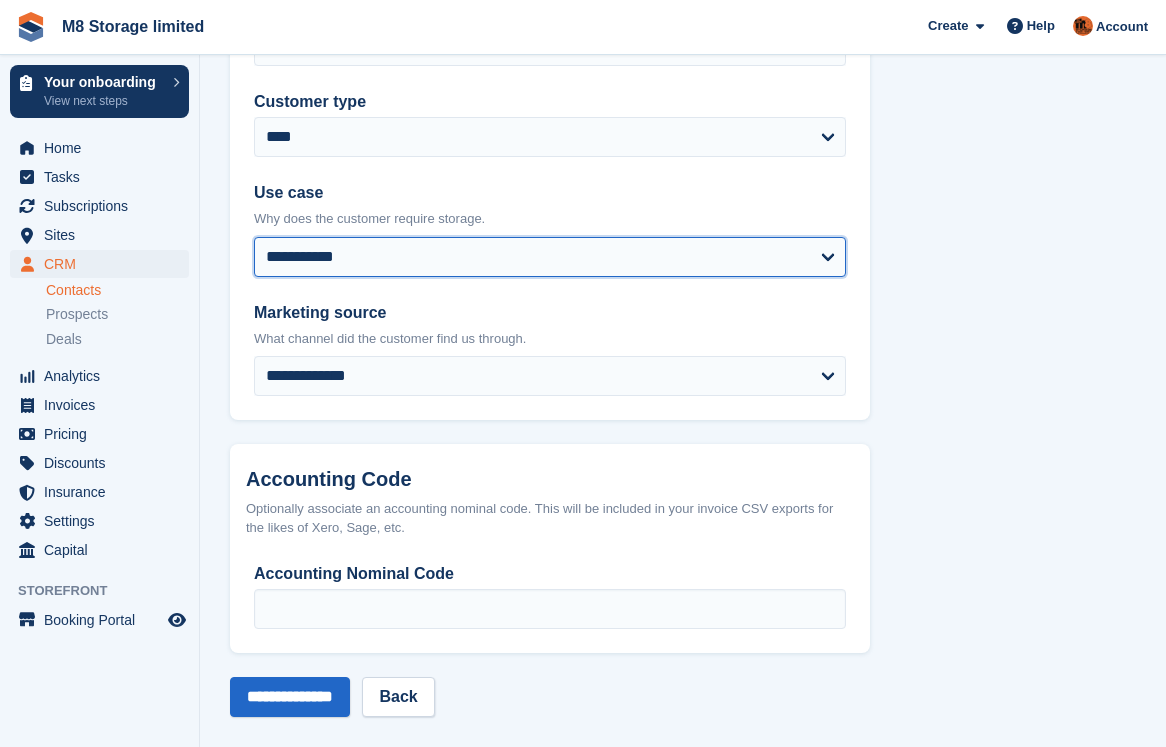 click on "**********" at bounding box center [550, 257] 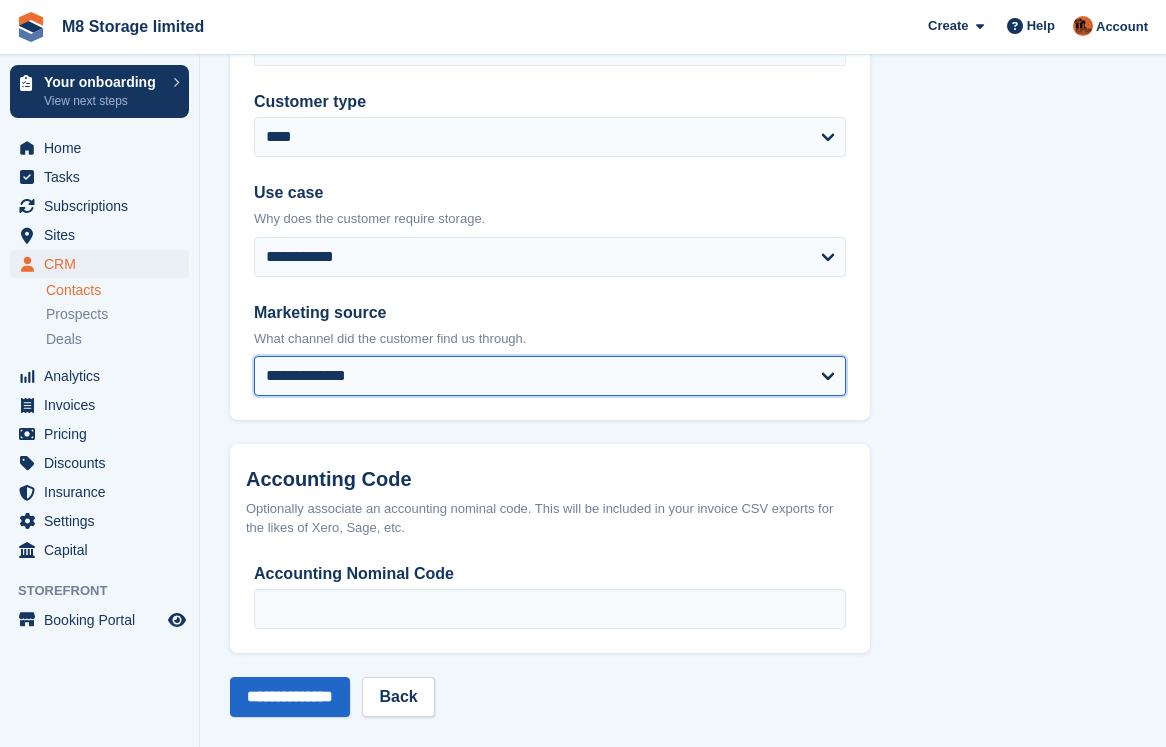 click on "**********" at bounding box center (550, 376) 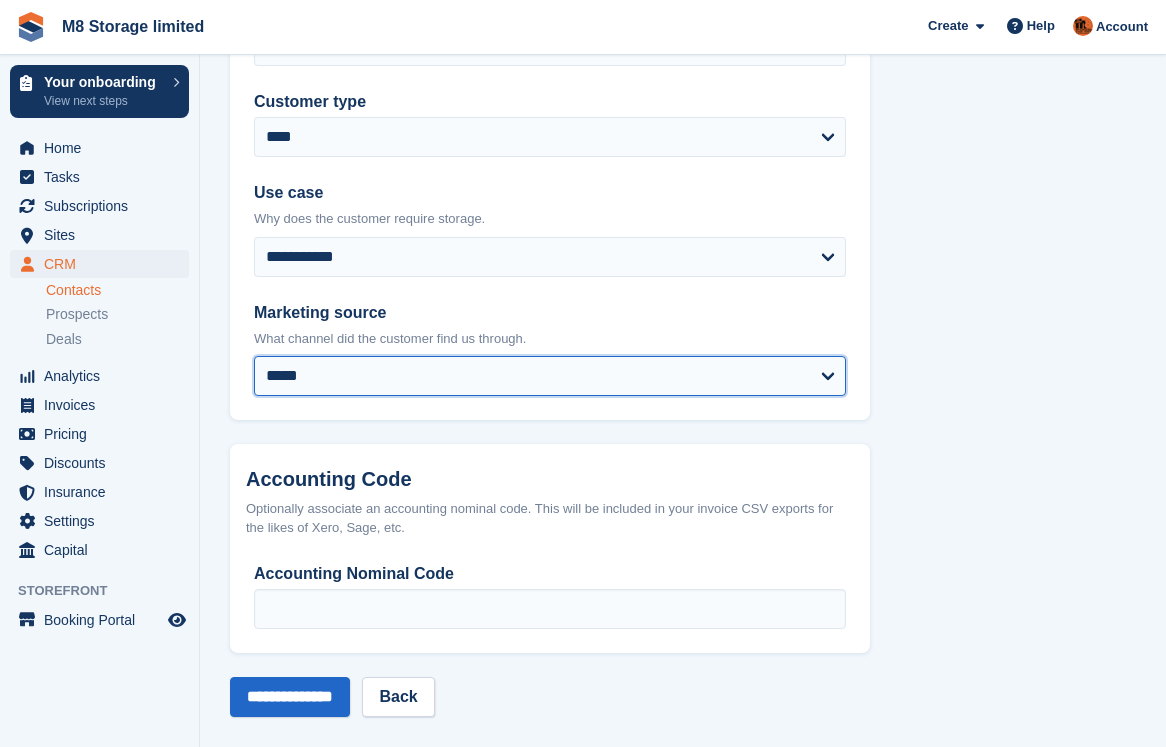 click on "**********" at bounding box center (550, 376) 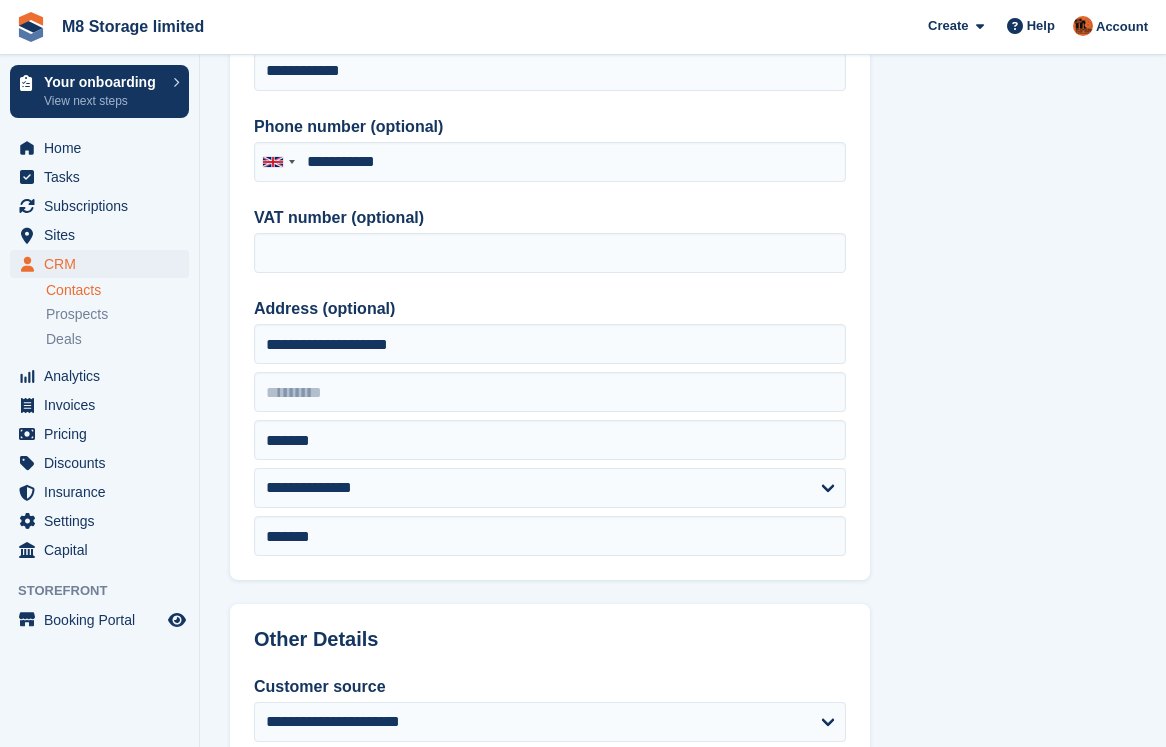 scroll, scrollTop: 0, scrollLeft: 0, axis: both 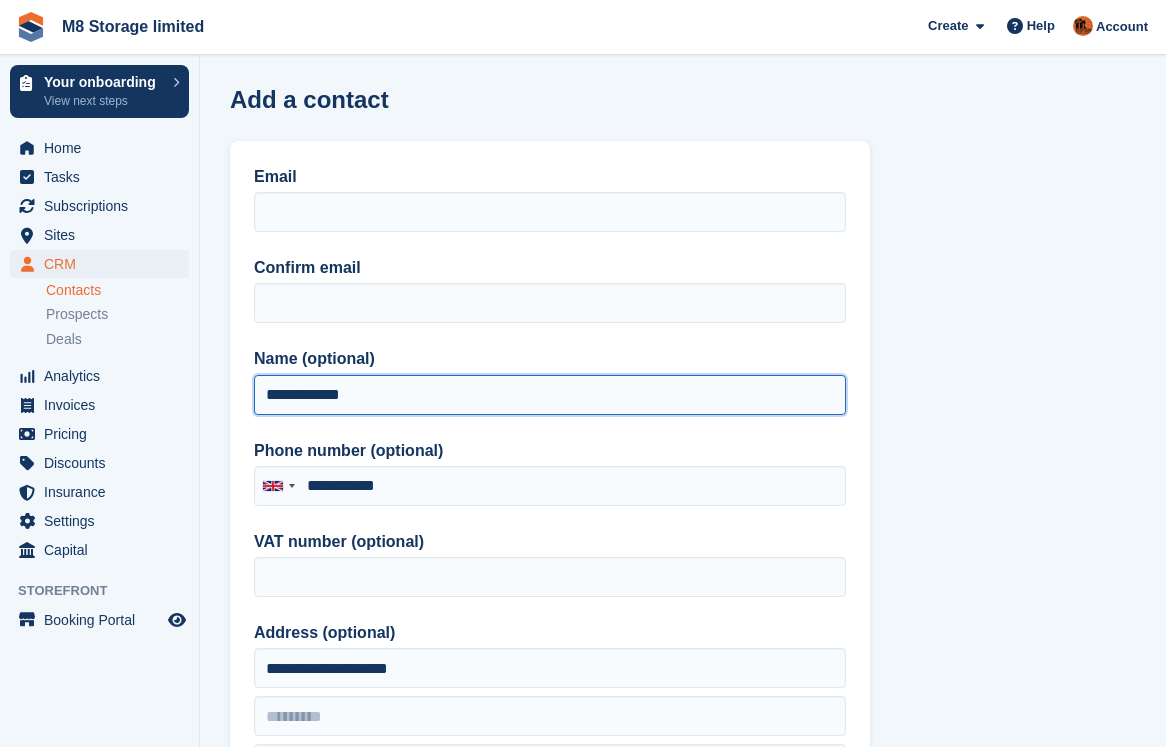click on "**********" at bounding box center (550, 395) 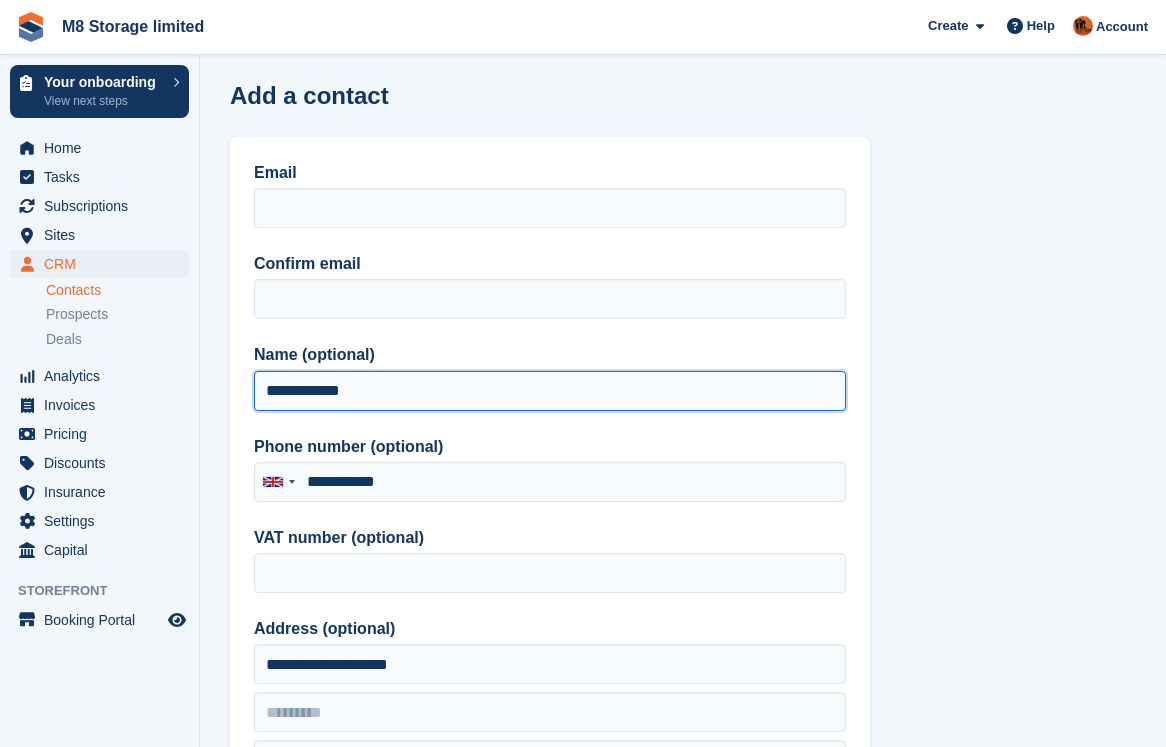 scroll, scrollTop: 0, scrollLeft: 0, axis: both 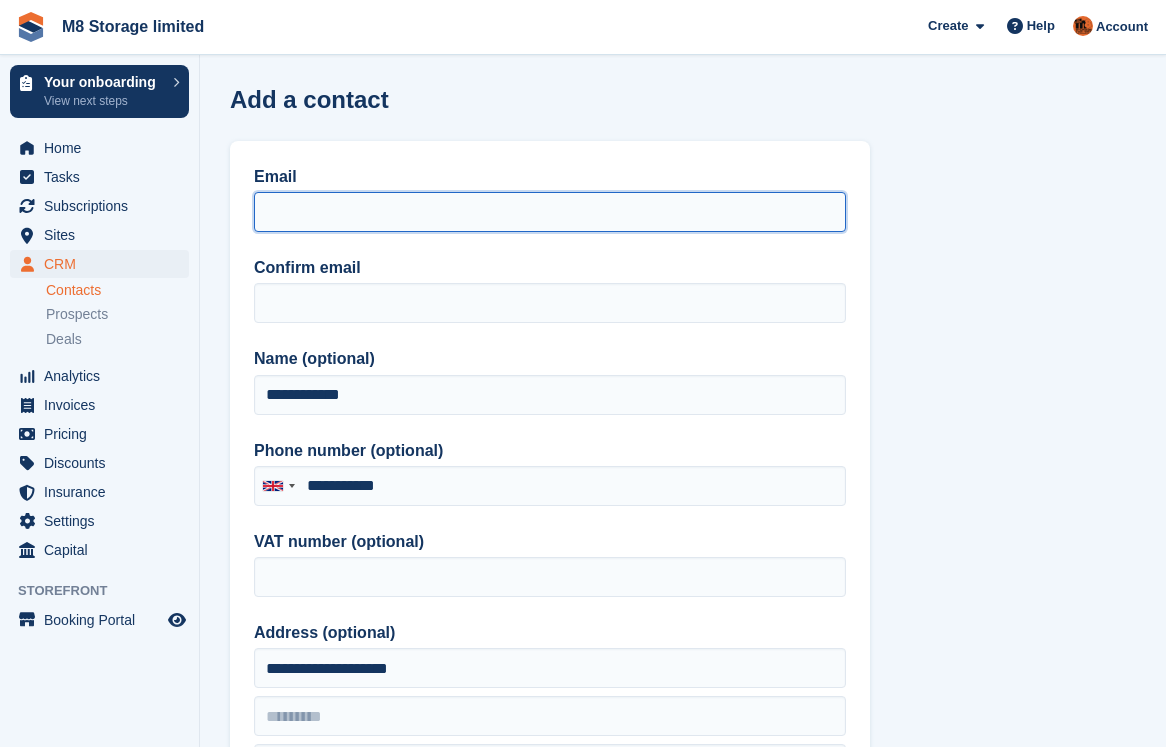 click on "Email" at bounding box center (550, 212) 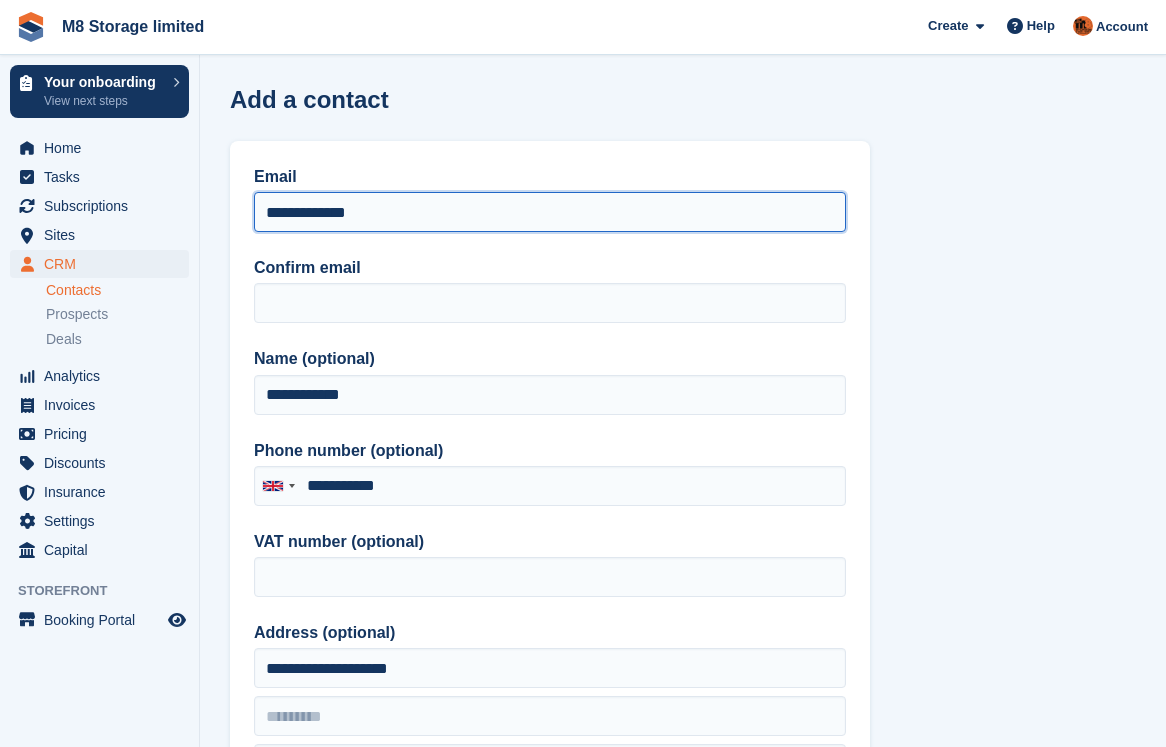 drag, startPoint x: 417, startPoint y: 216, endPoint x: 259, endPoint y: 216, distance: 158 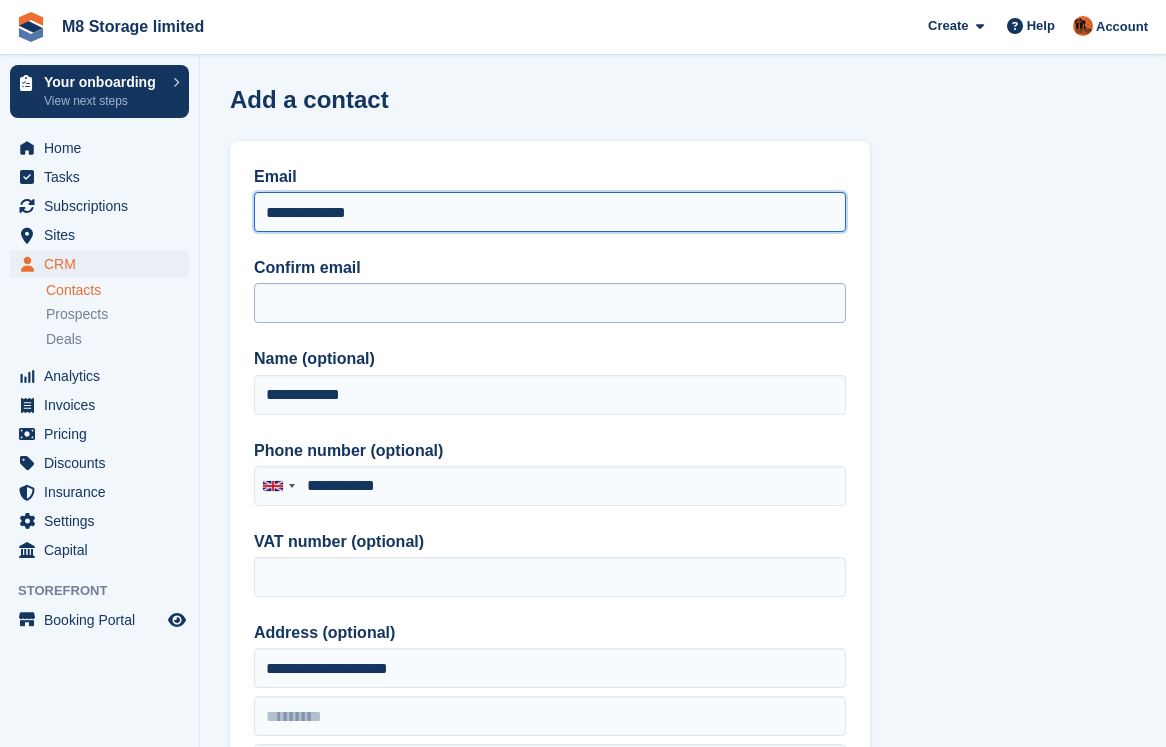 type on "**********" 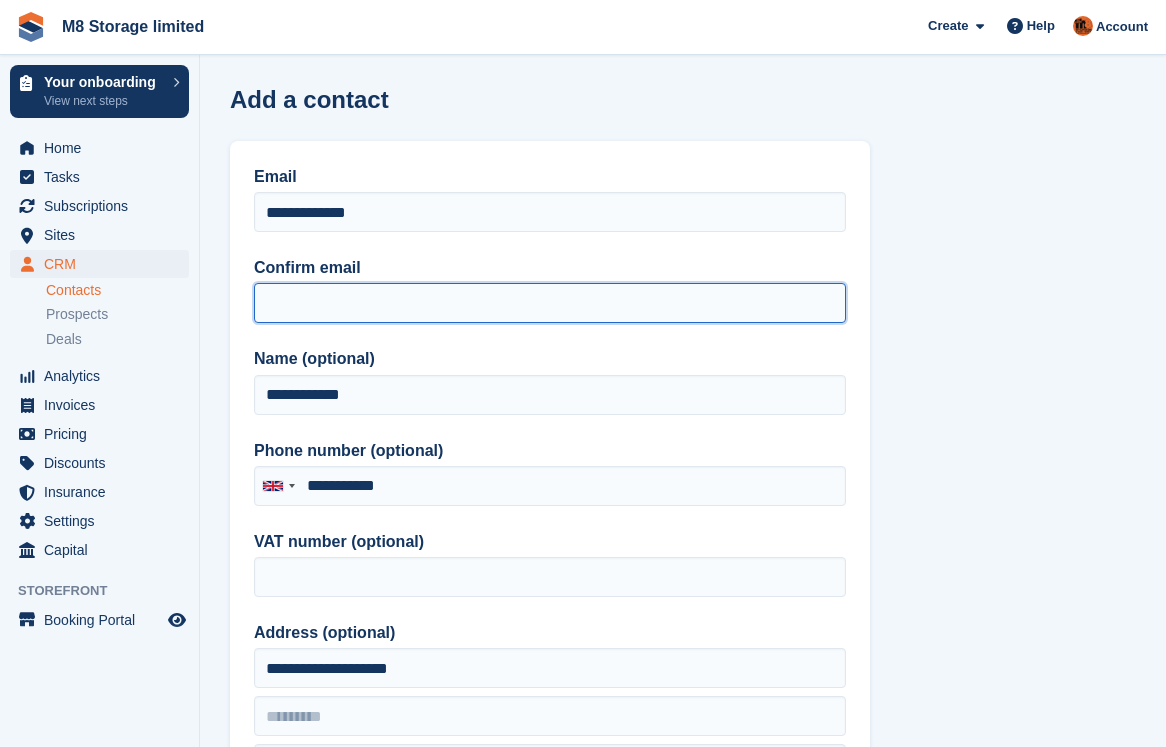 paste on "**********" 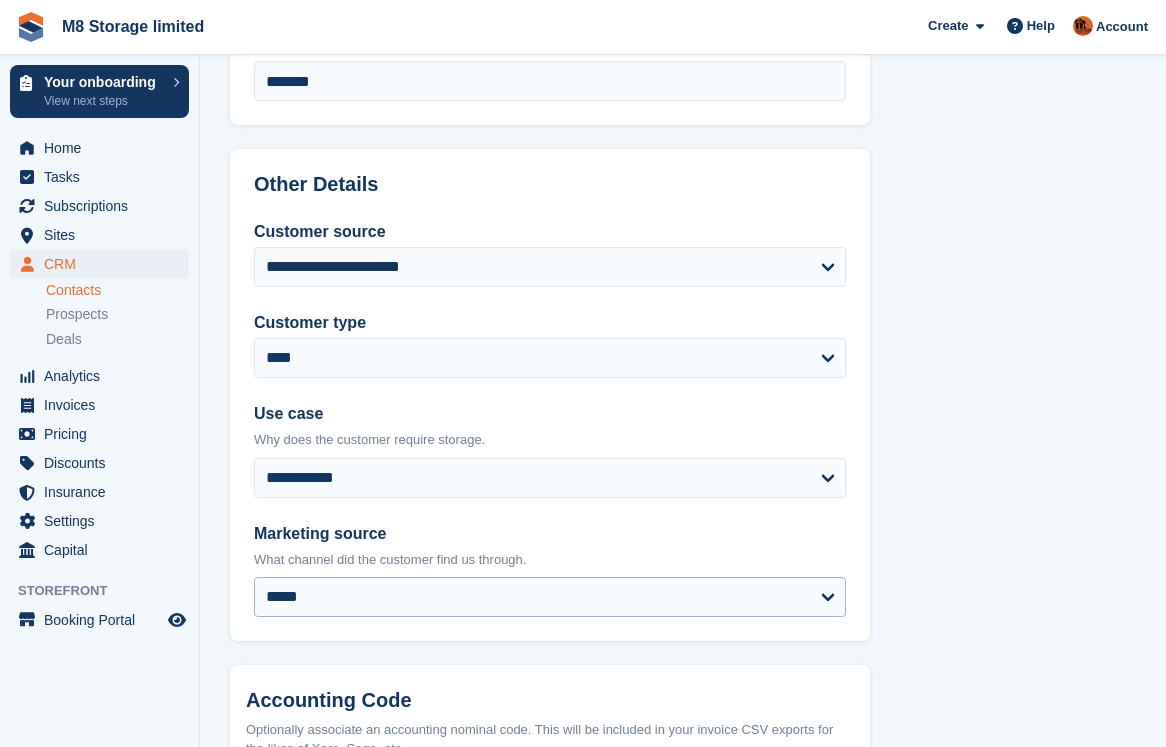 scroll, scrollTop: 1016, scrollLeft: 0, axis: vertical 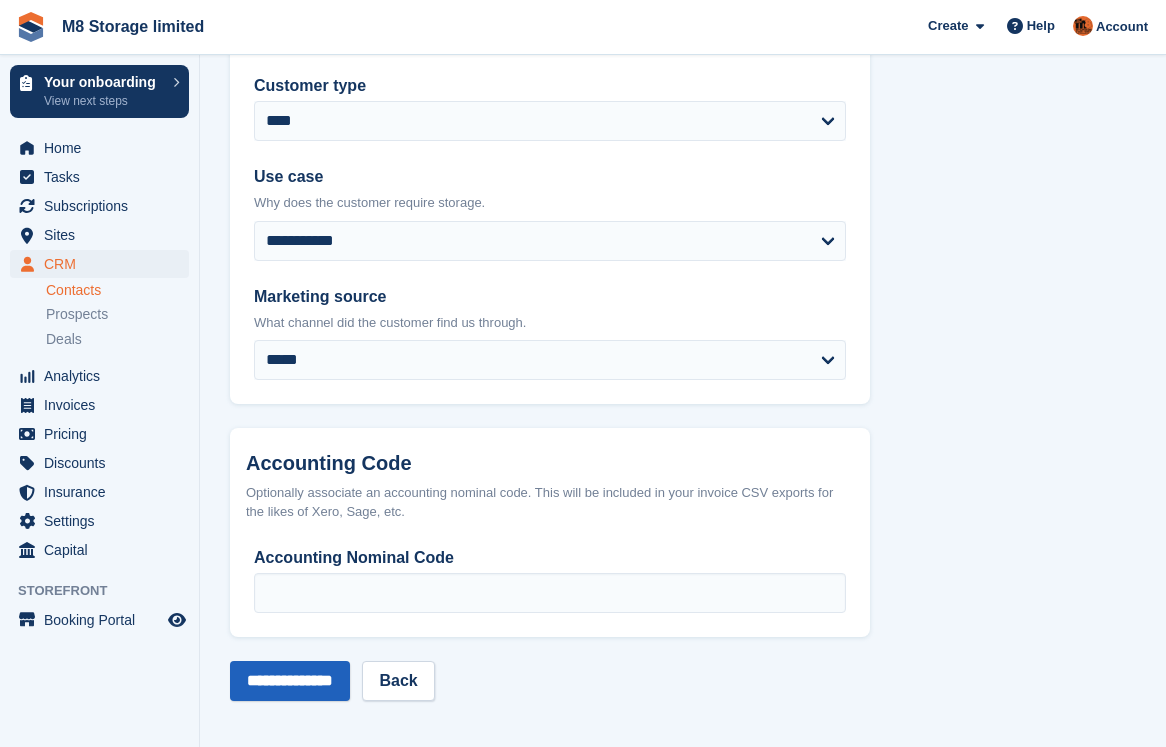 type on "**********" 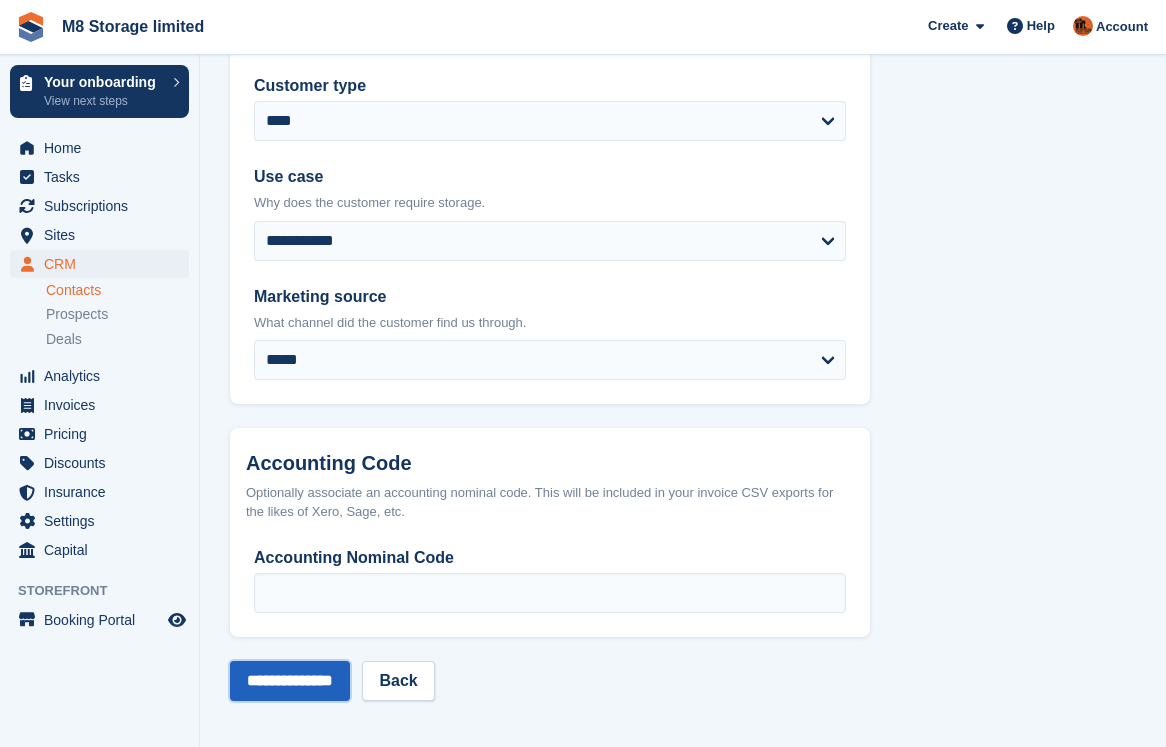 click on "**********" at bounding box center (290, 681) 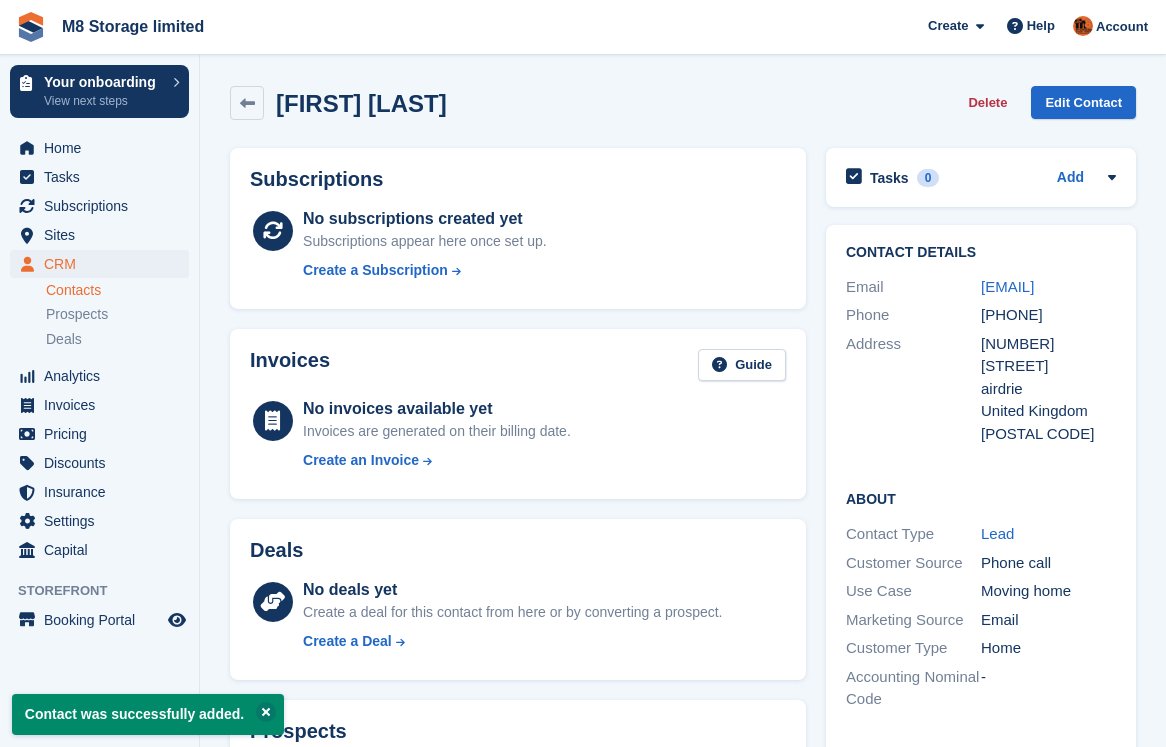 scroll, scrollTop: 0, scrollLeft: 0, axis: both 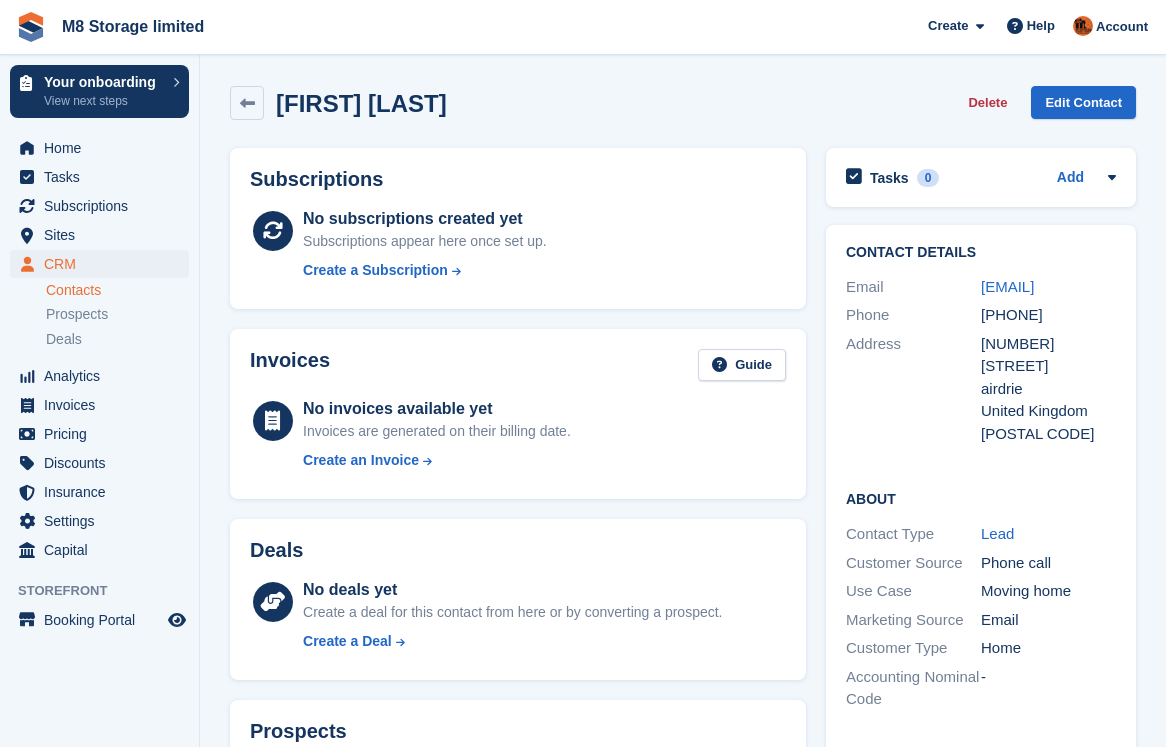 click on "Contacts" at bounding box center (117, 290) 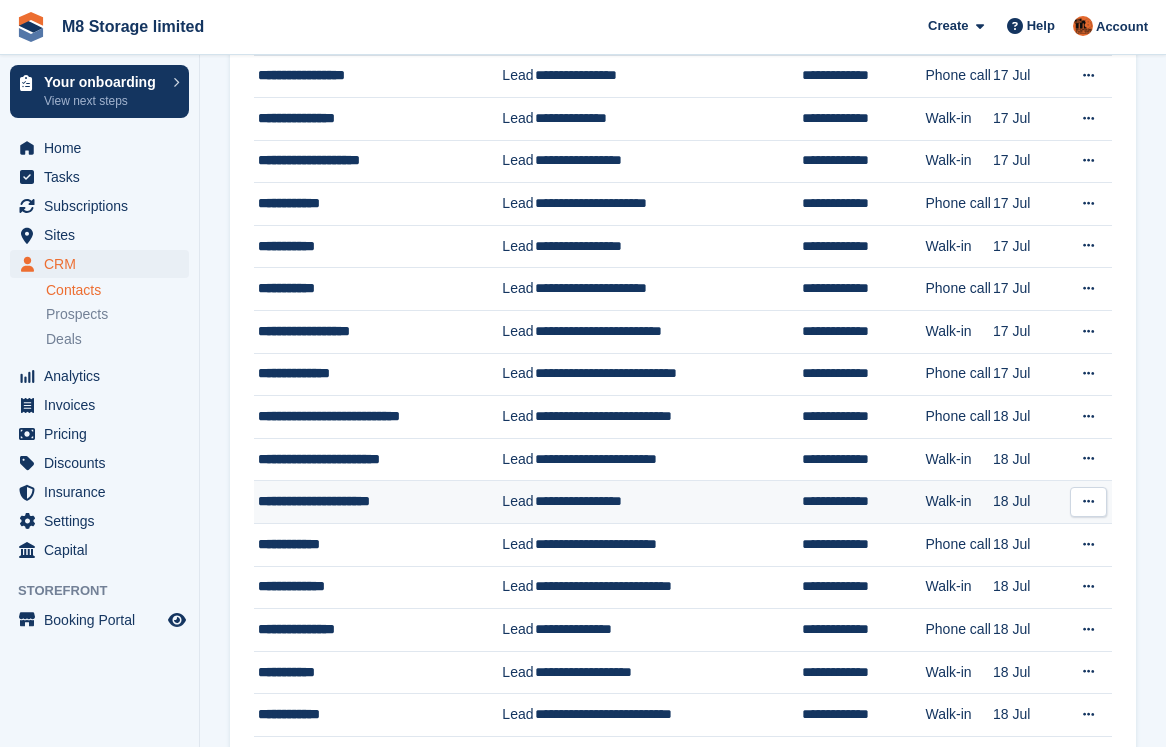 scroll, scrollTop: 1443, scrollLeft: 0, axis: vertical 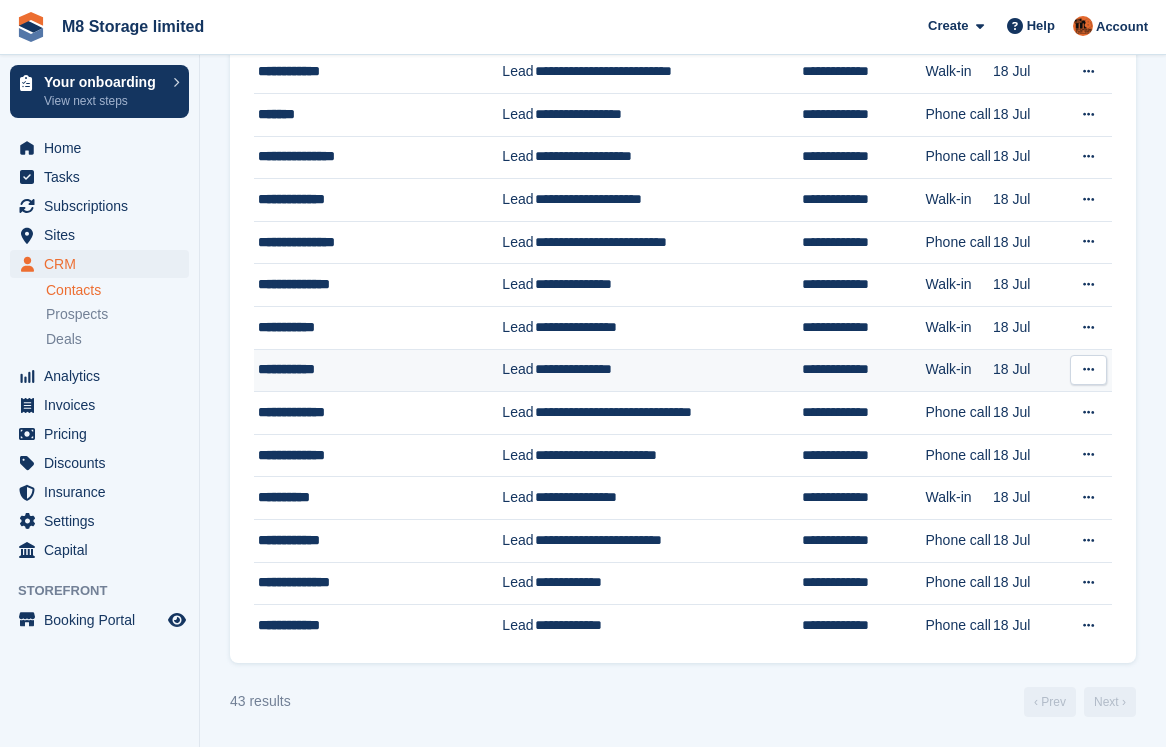 click at bounding box center (1088, 370) 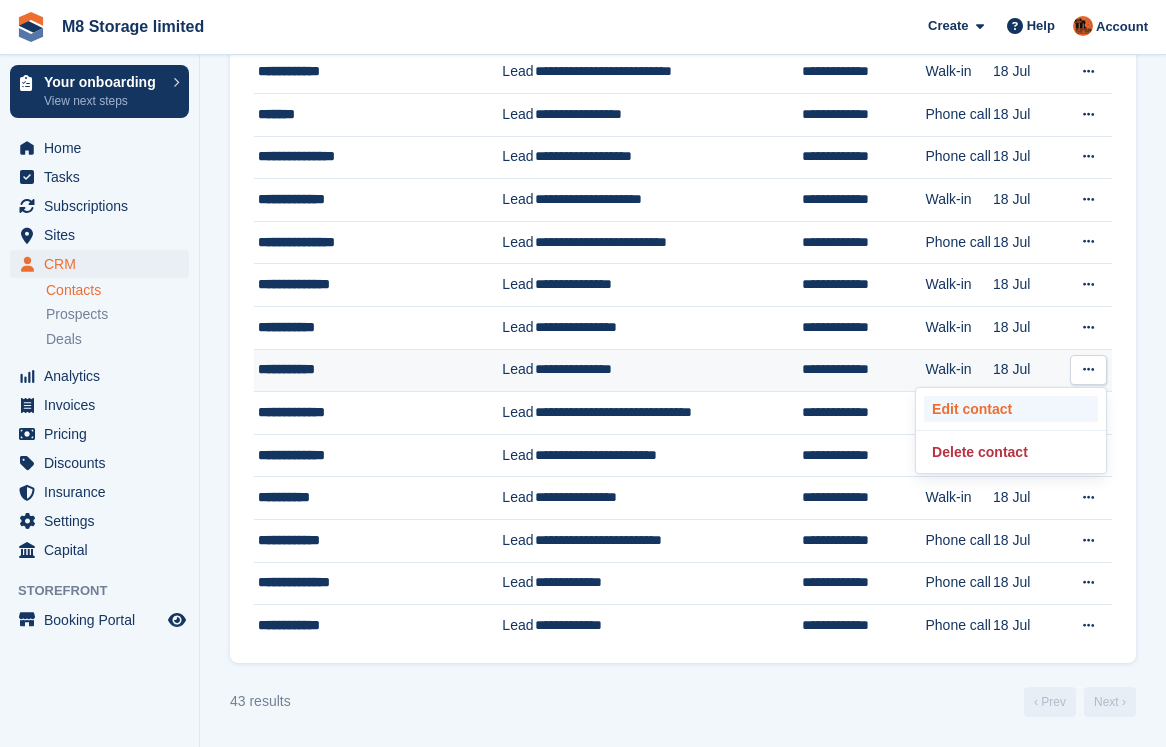 click on "Edit contact" at bounding box center [1011, 409] 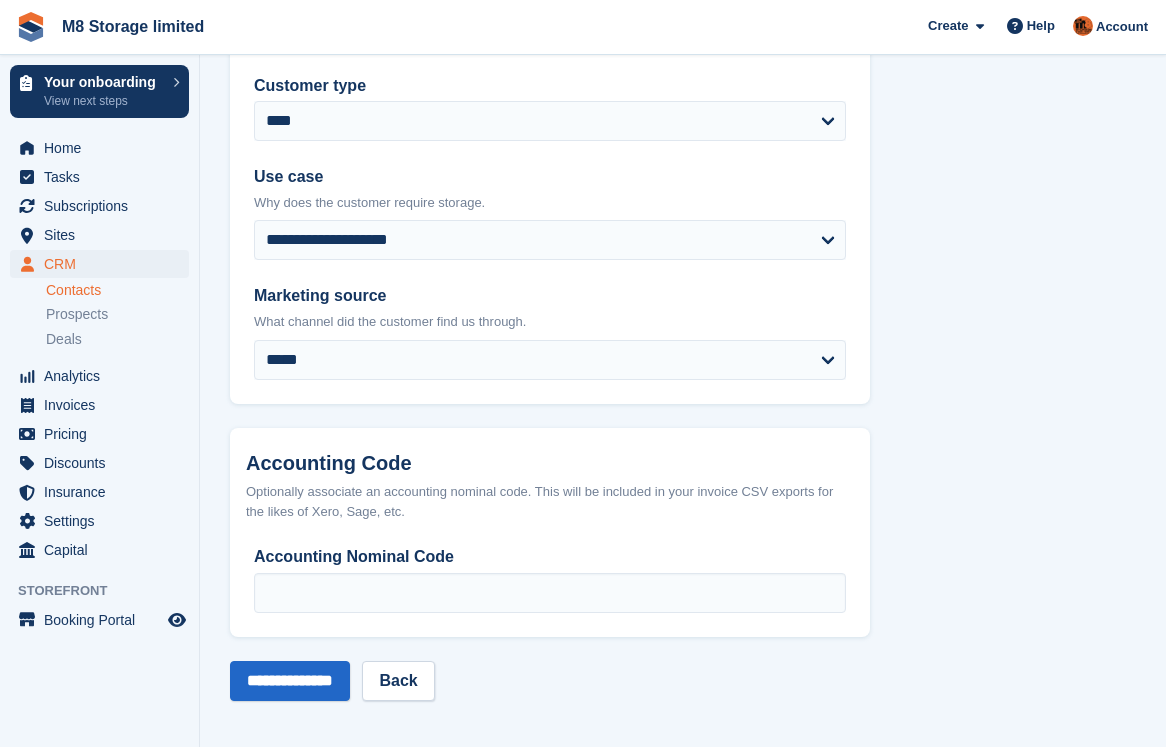 scroll, scrollTop: 0, scrollLeft: 0, axis: both 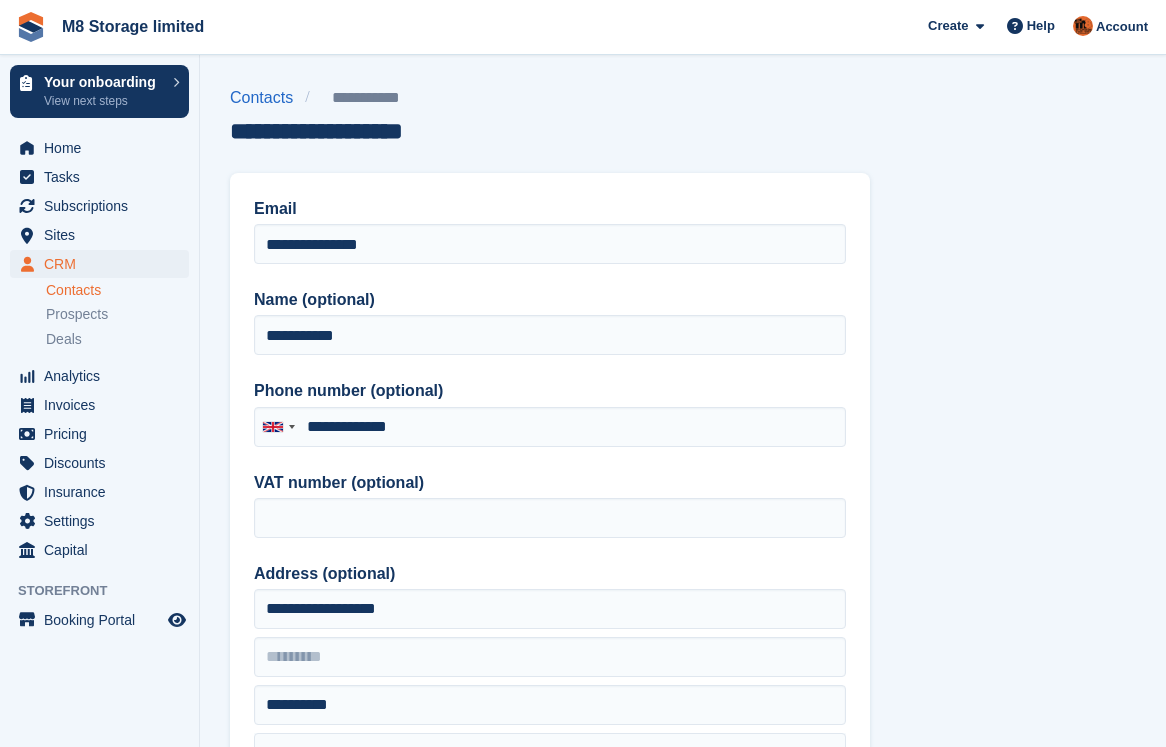 type on "**********" 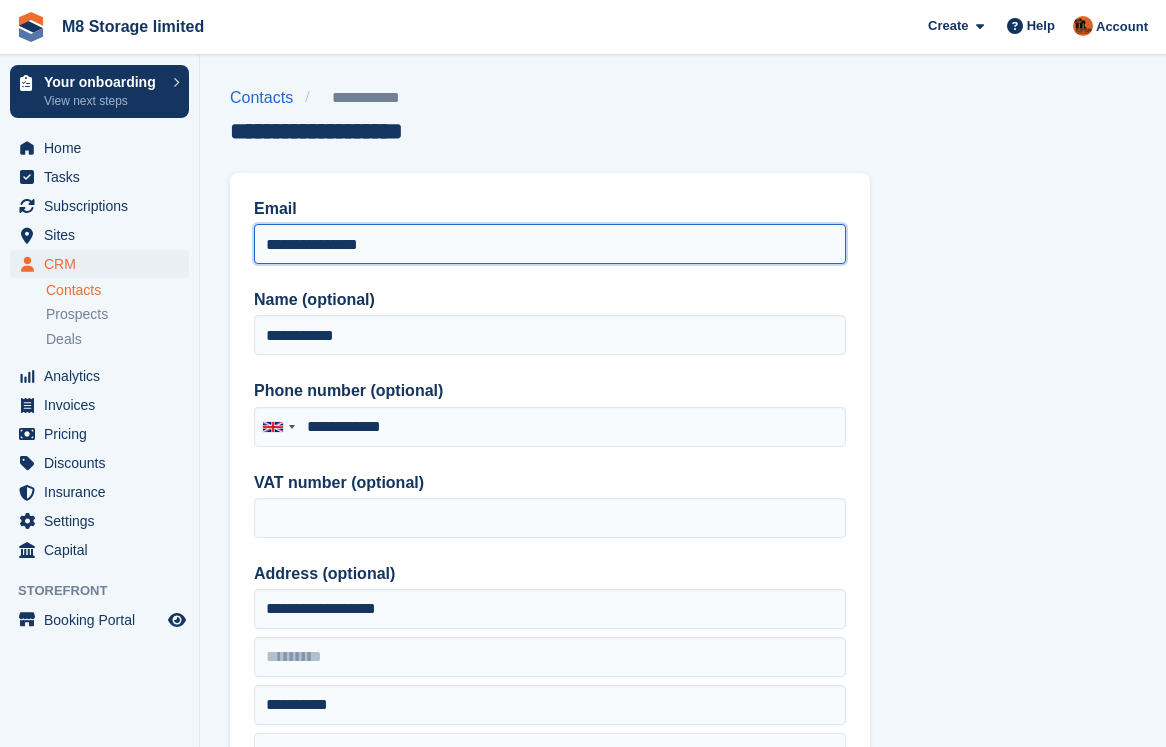 click on "**********" at bounding box center [550, 244] 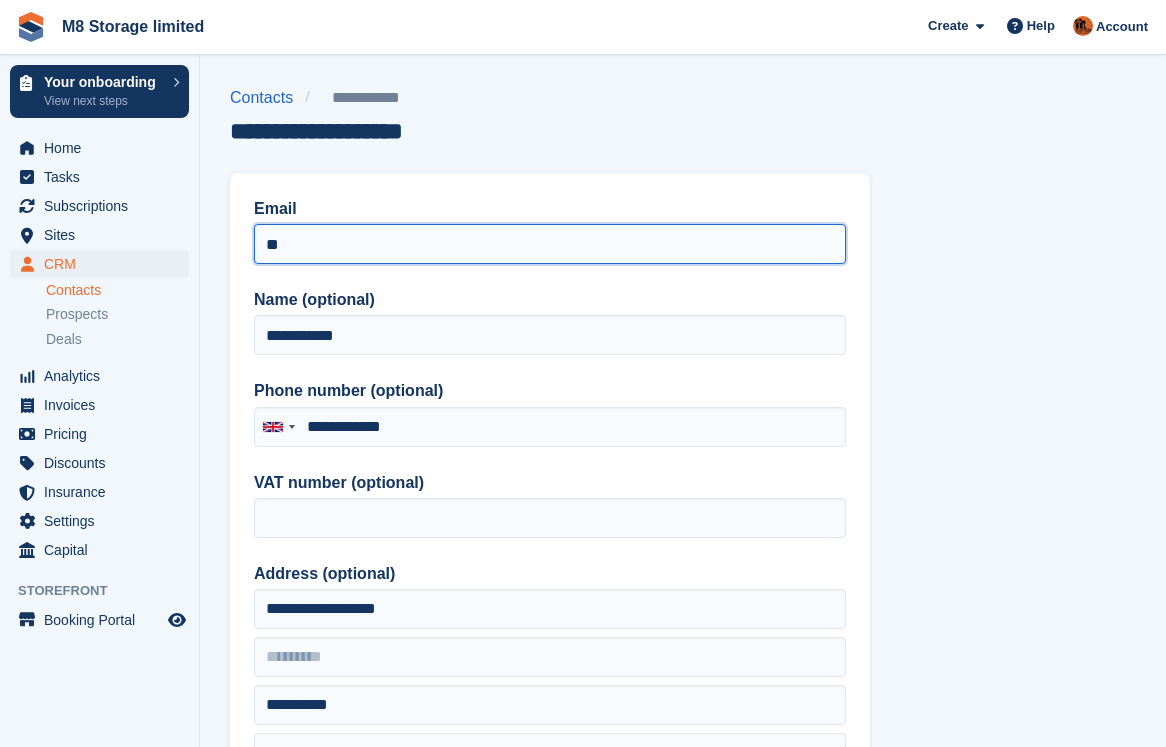type on "*" 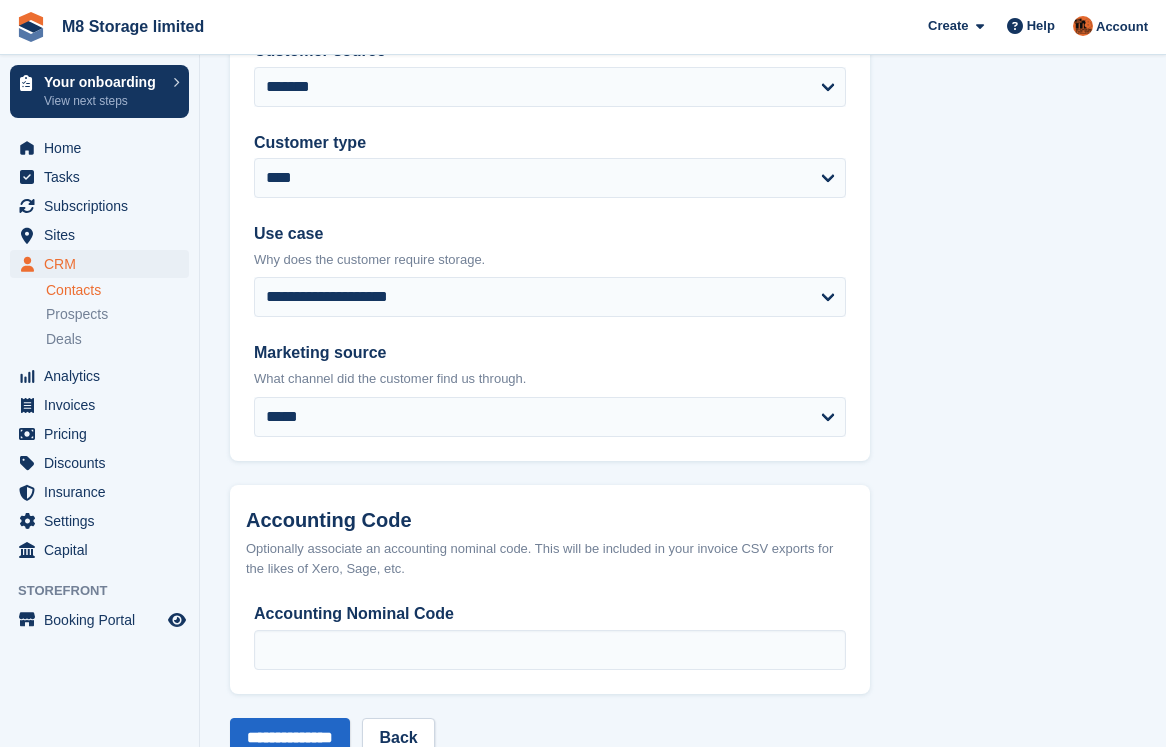 scroll, scrollTop: 957, scrollLeft: 0, axis: vertical 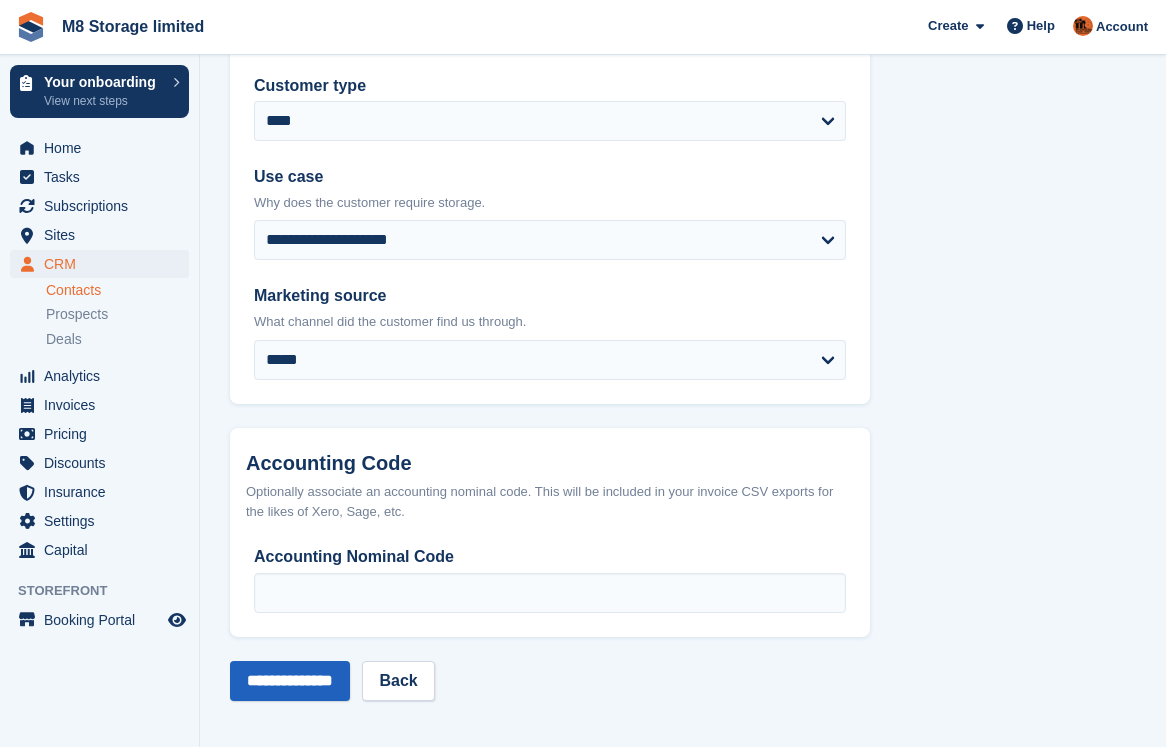 type on "**********" 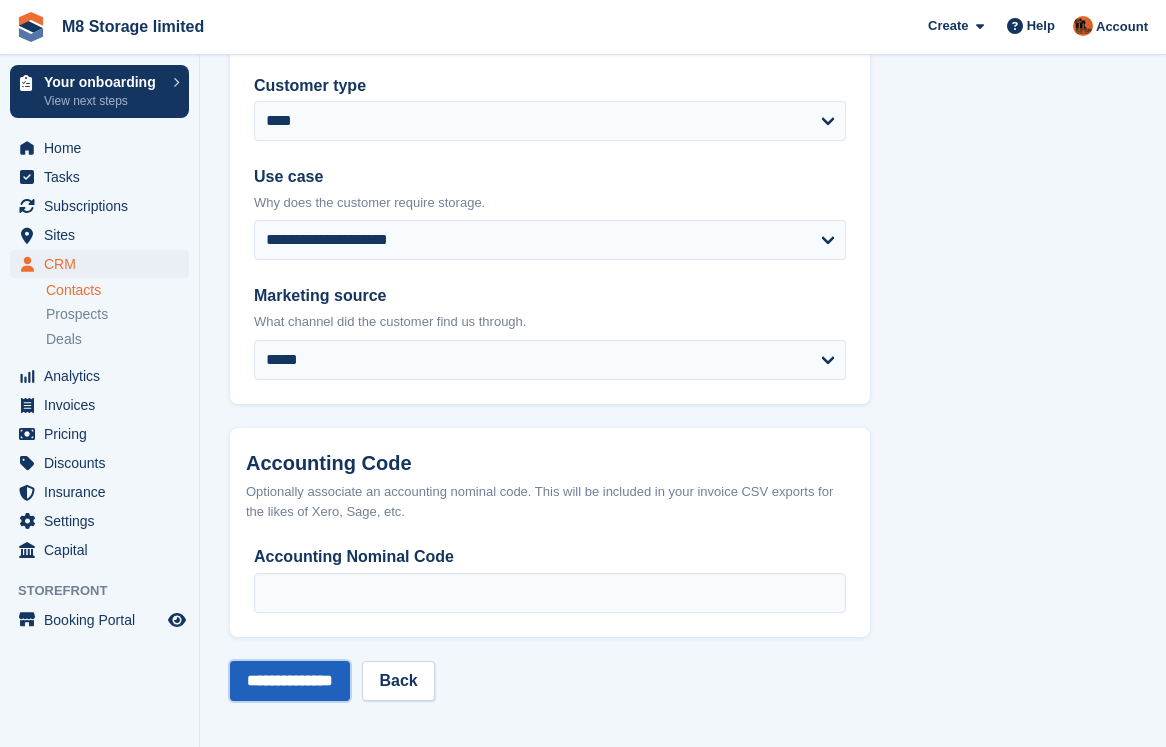 click on "**********" at bounding box center [290, 681] 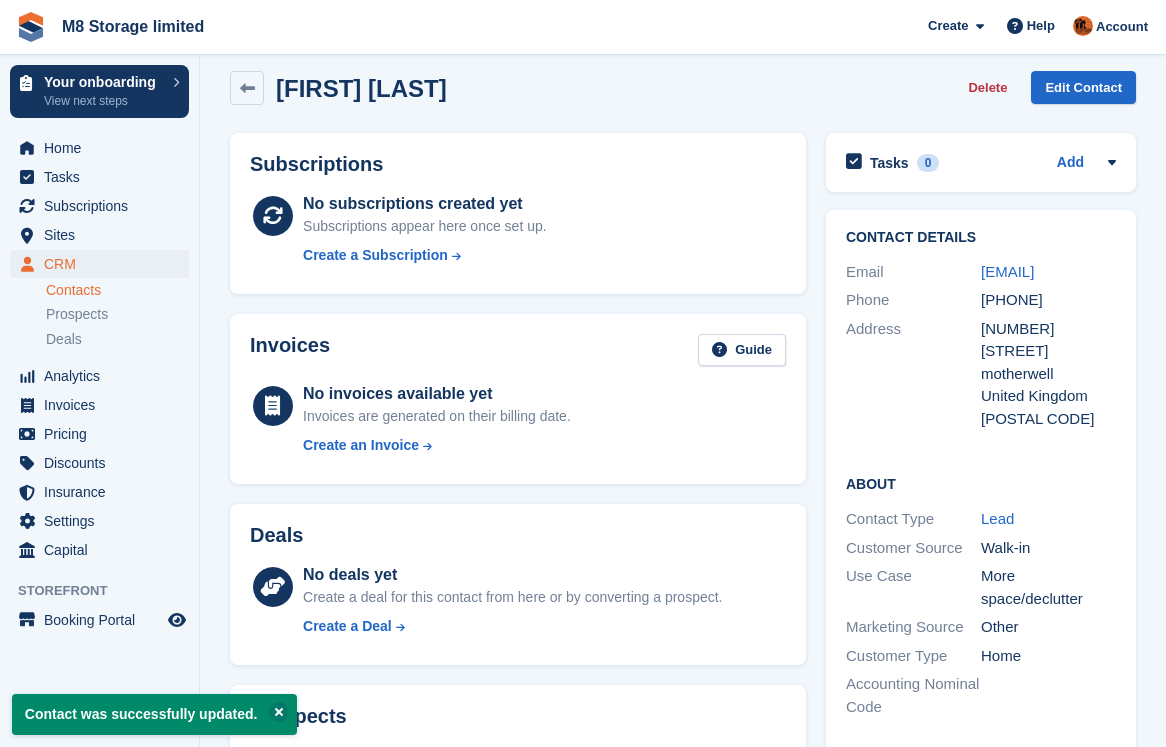 scroll, scrollTop: 0, scrollLeft: 0, axis: both 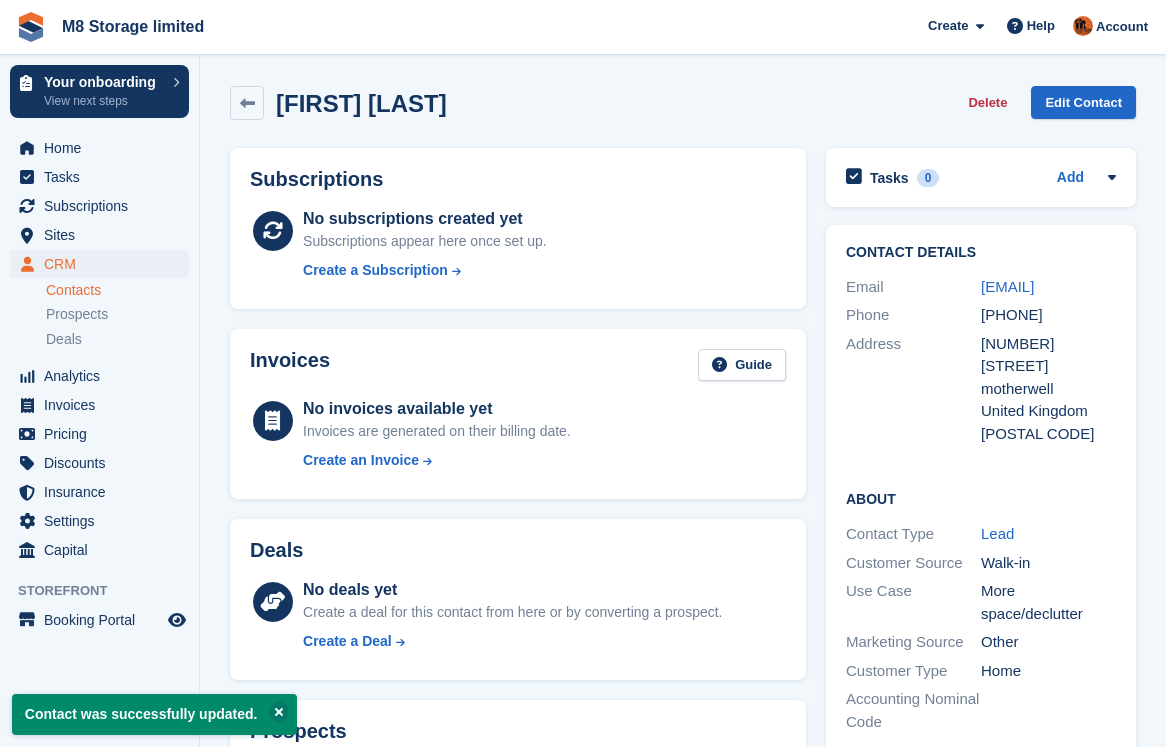 click on "Contacts" at bounding box center [117, 290] 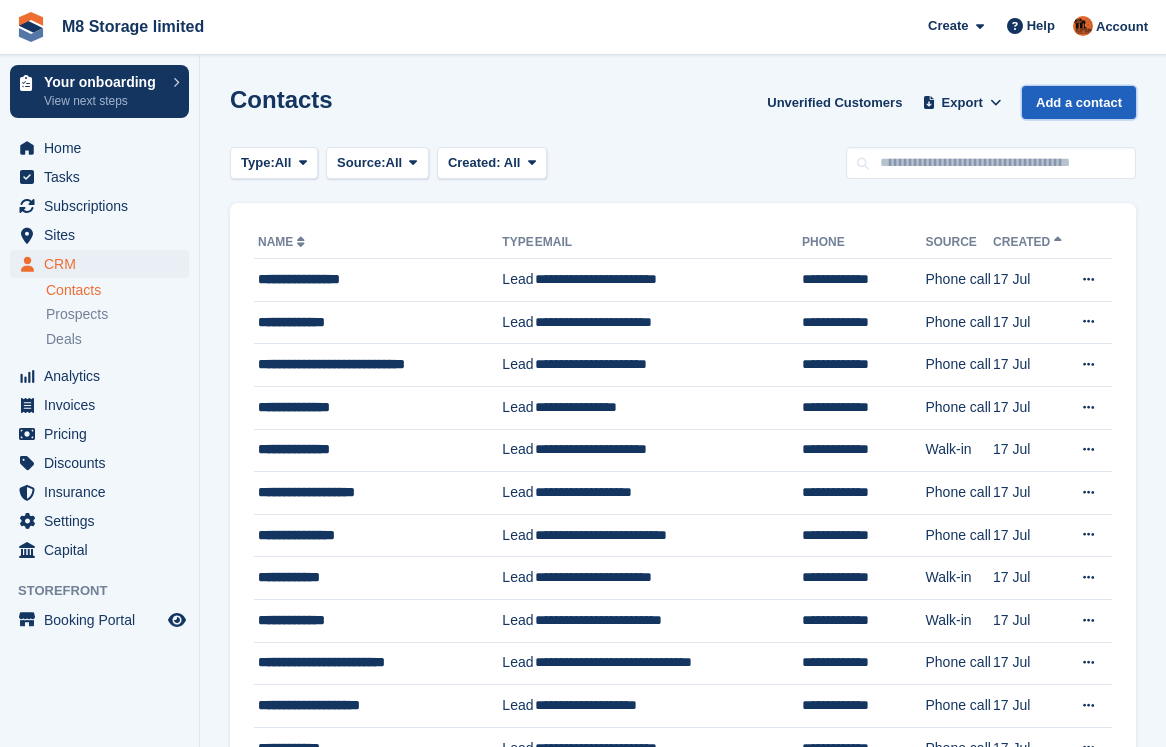 click on "Add a contact" at bounding box center [1079, 102] 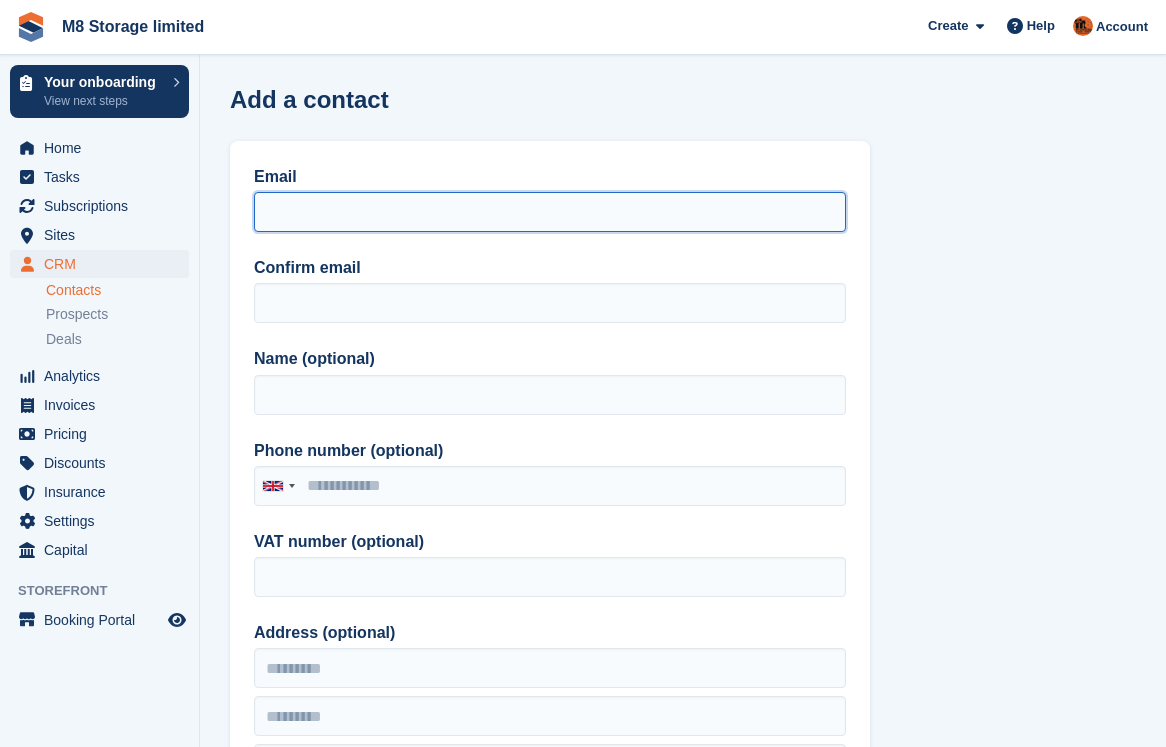 click on "Email" at bounding box center (550, 212) 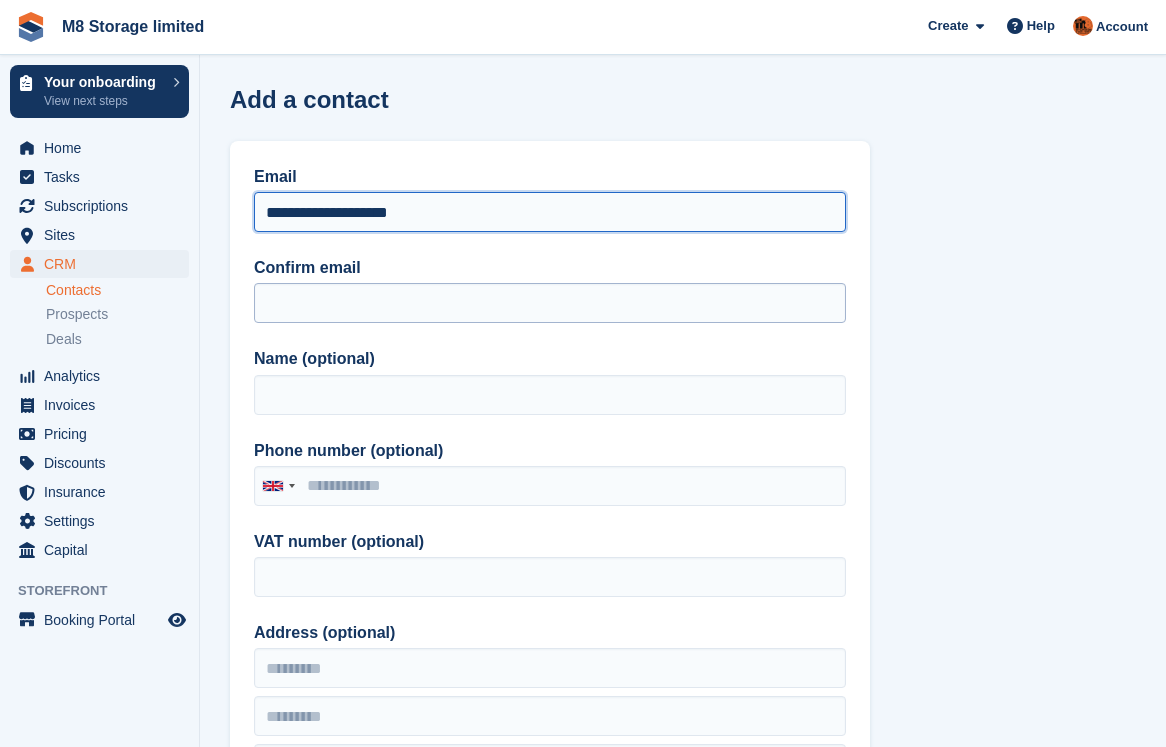type on "**********" 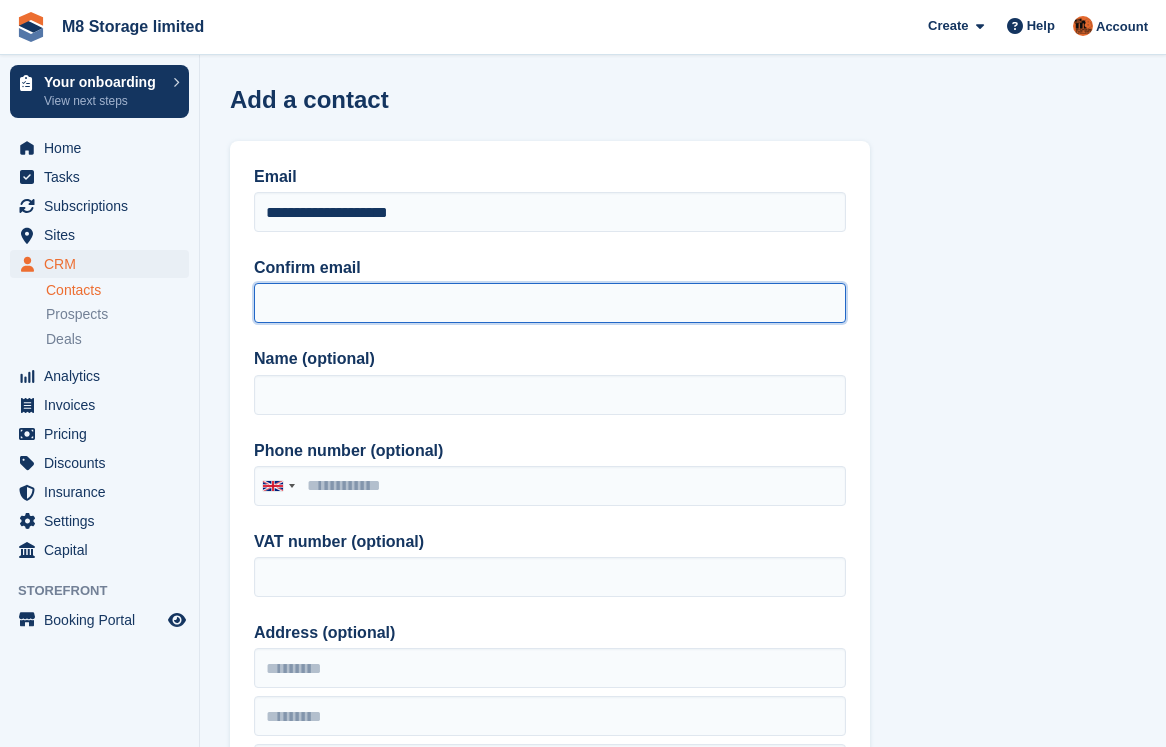 click on "Confirm email" at bounding box center (550, 303) 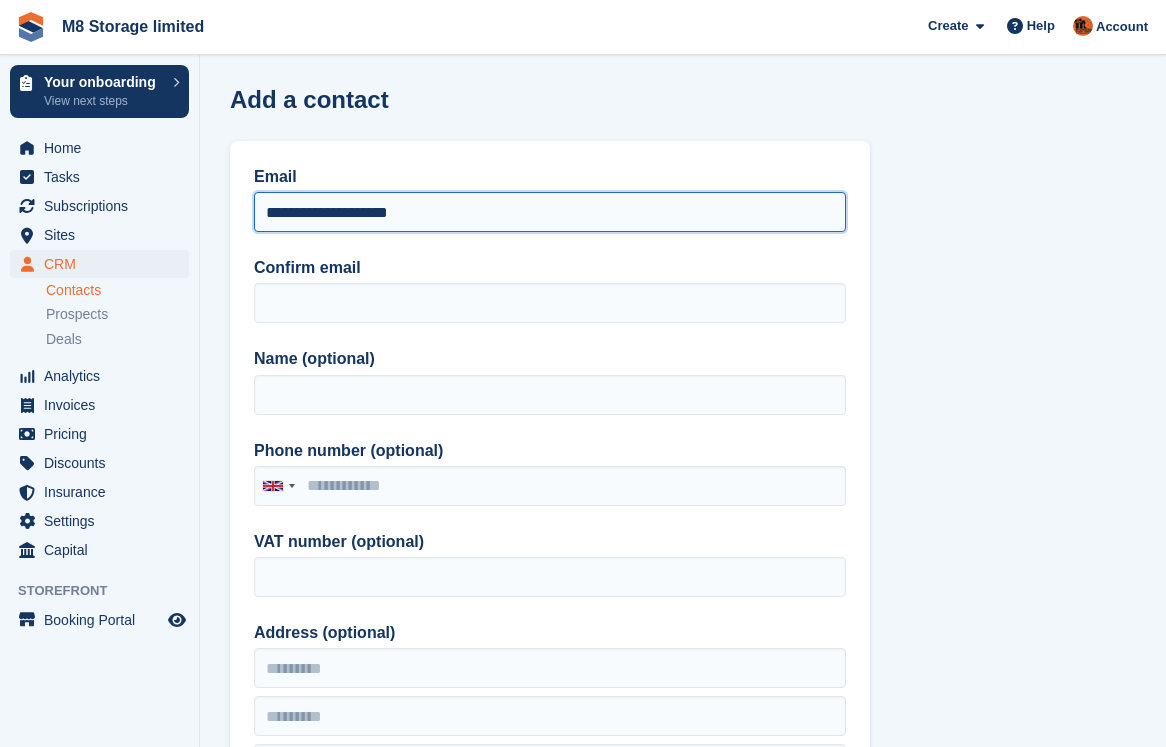drag, startPoint x: 448, startPoint y: 209, endPoint x: 267, endPoint y: 217, distance: 181.17671 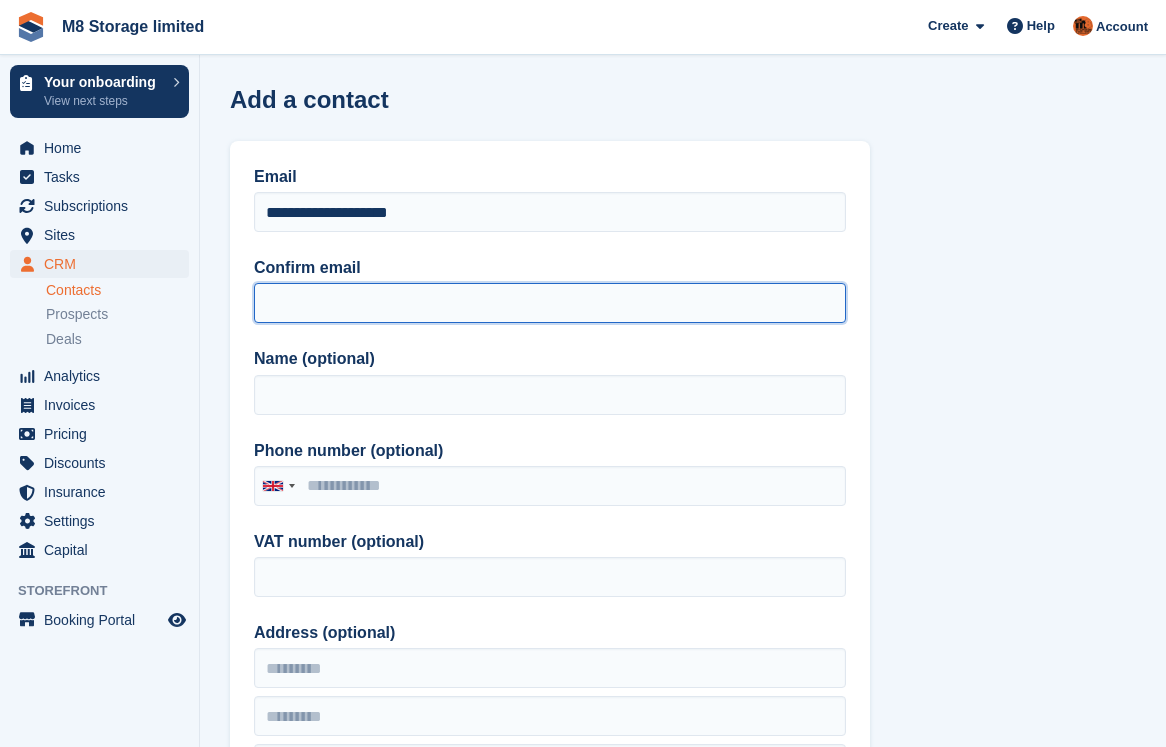 paste on "**********" 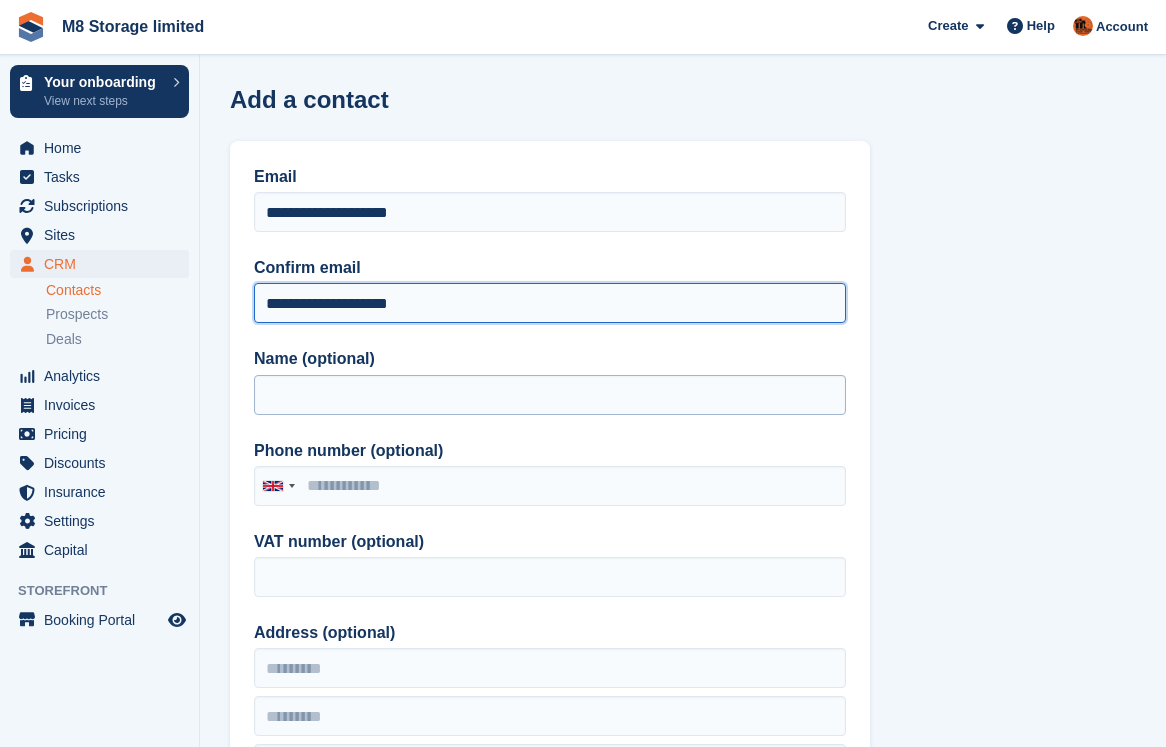 type on "**********" 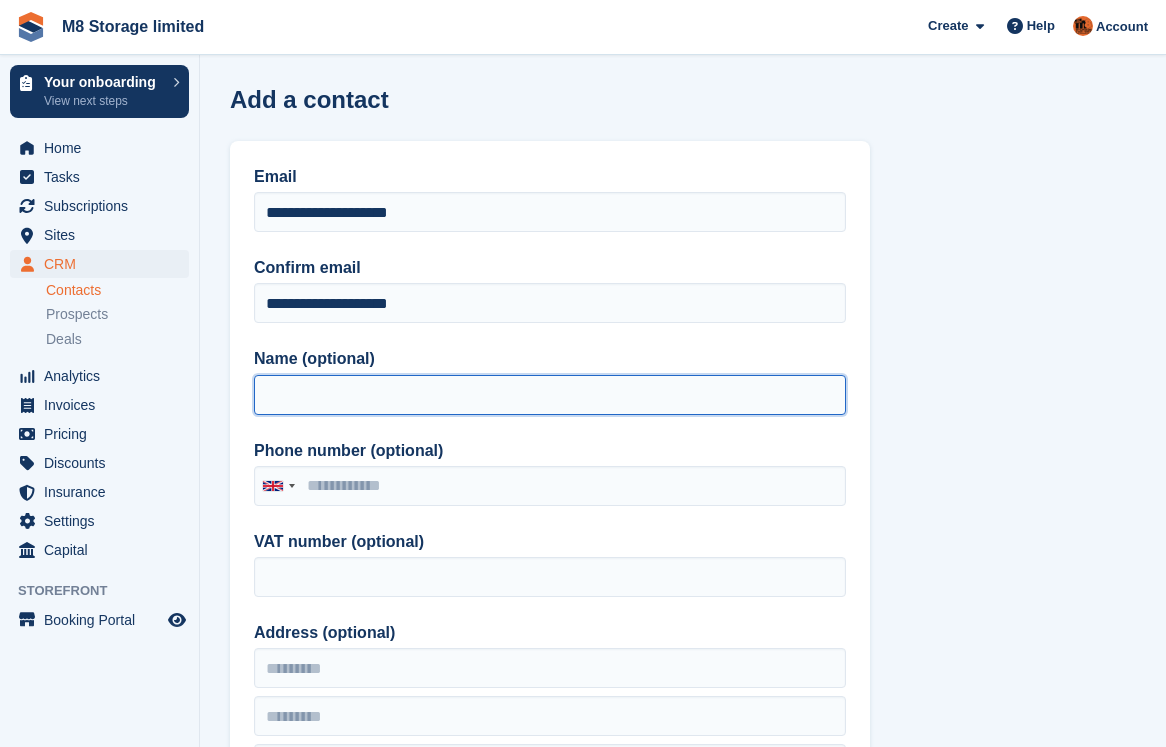 click on "Name (optional)" at bounding box center [550, 395] 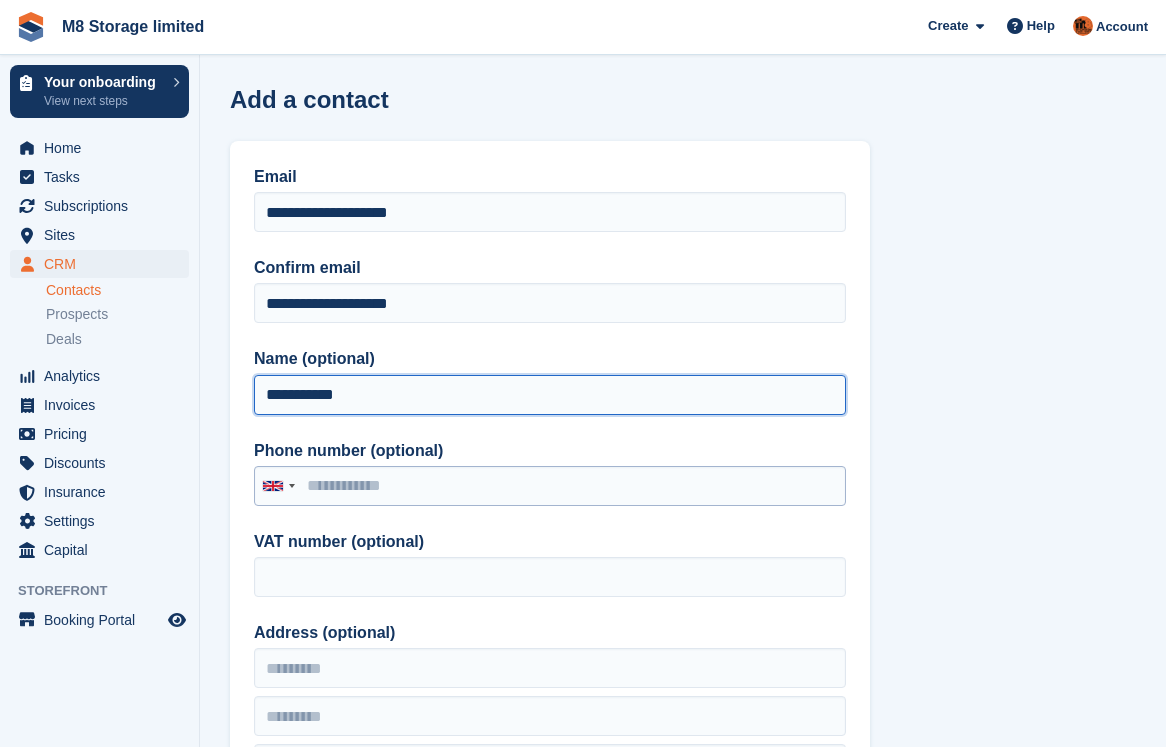 type on "**********" 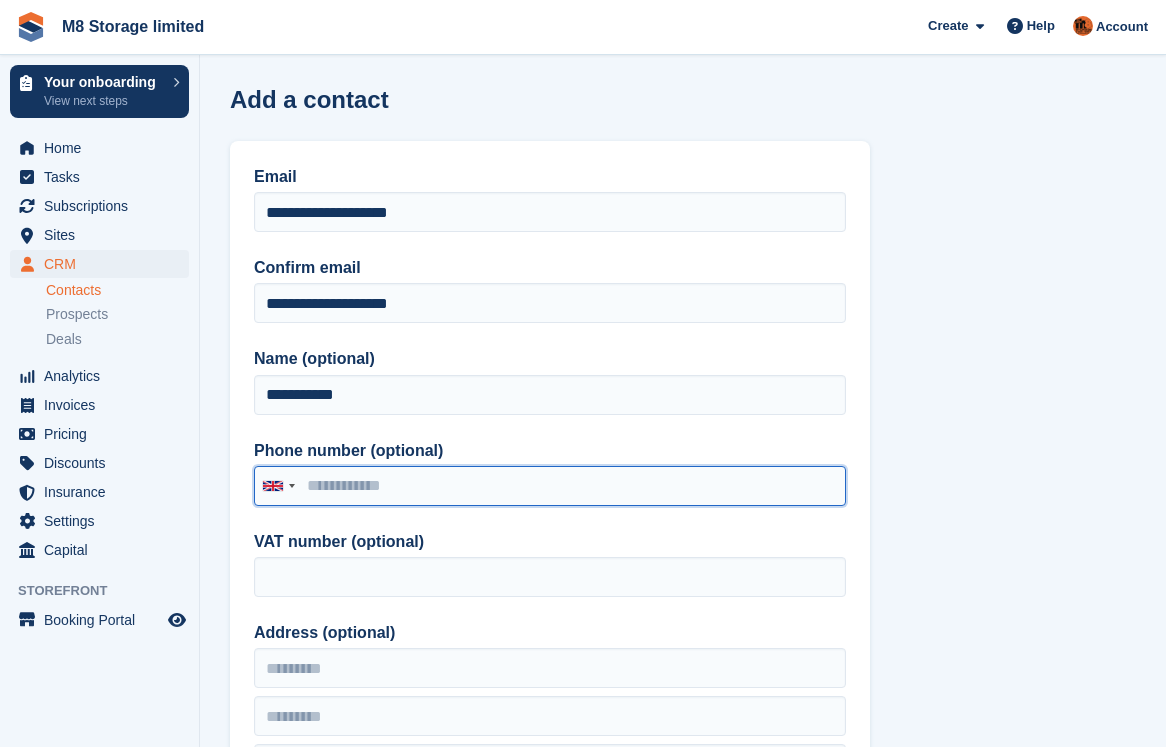 click on "Phone number (optional)" at bounding box center [550, 486] 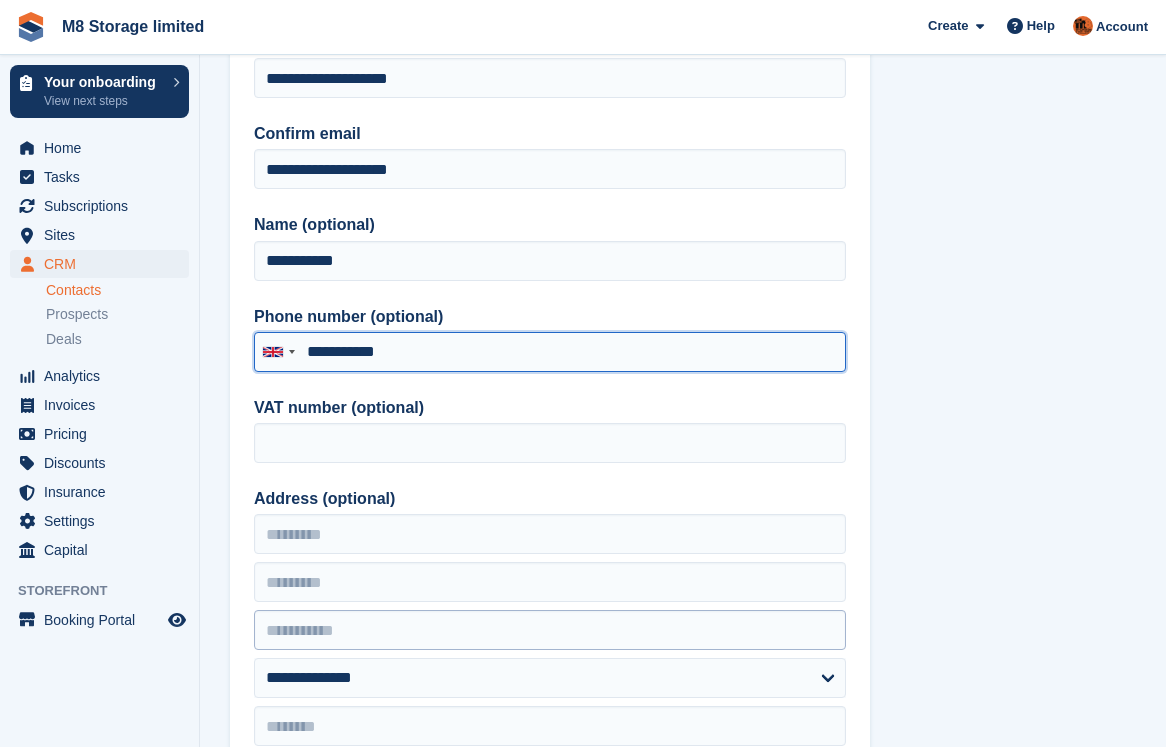scroll, scrollTop: 200, scrollLeft: 0, axis: vertical 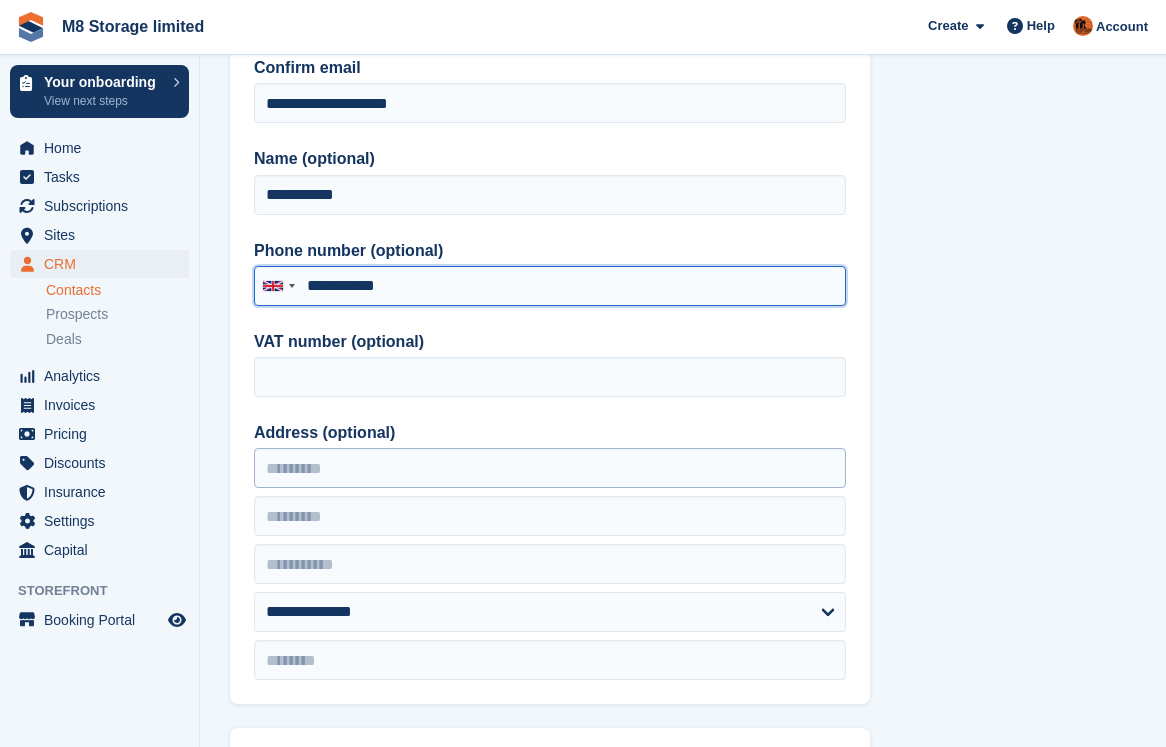 type on "**********" 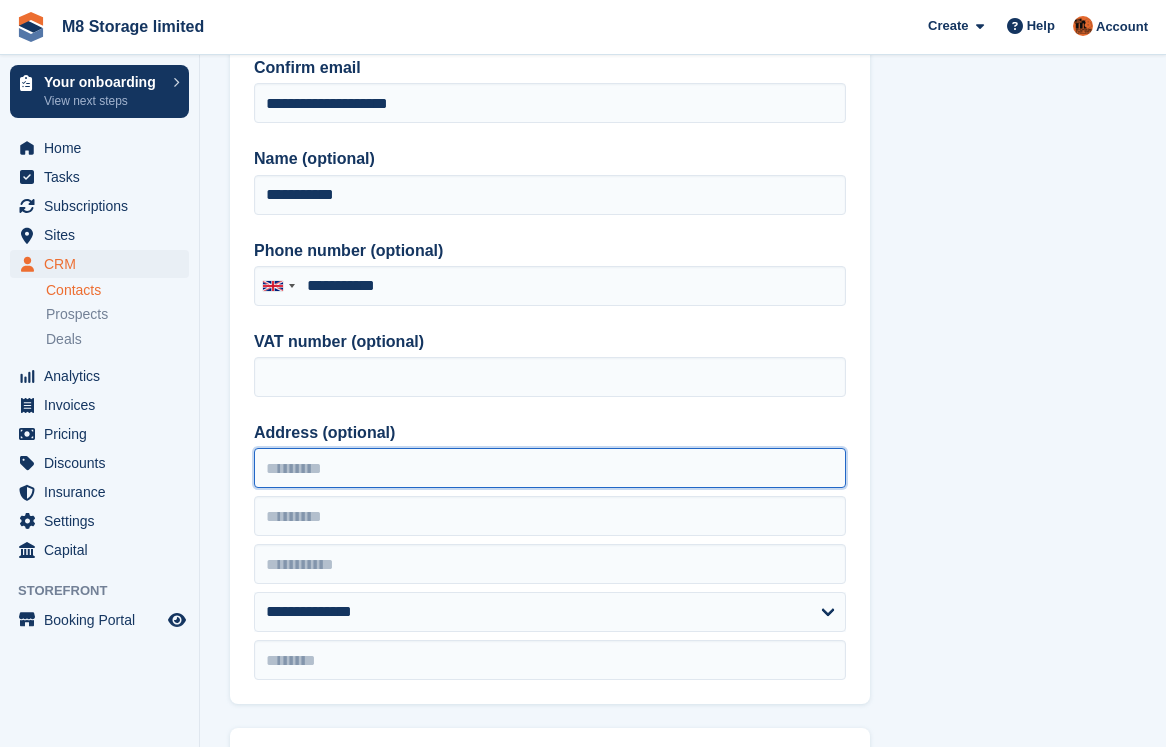 click on "Address (optional)" at bounding box center [550, 468] 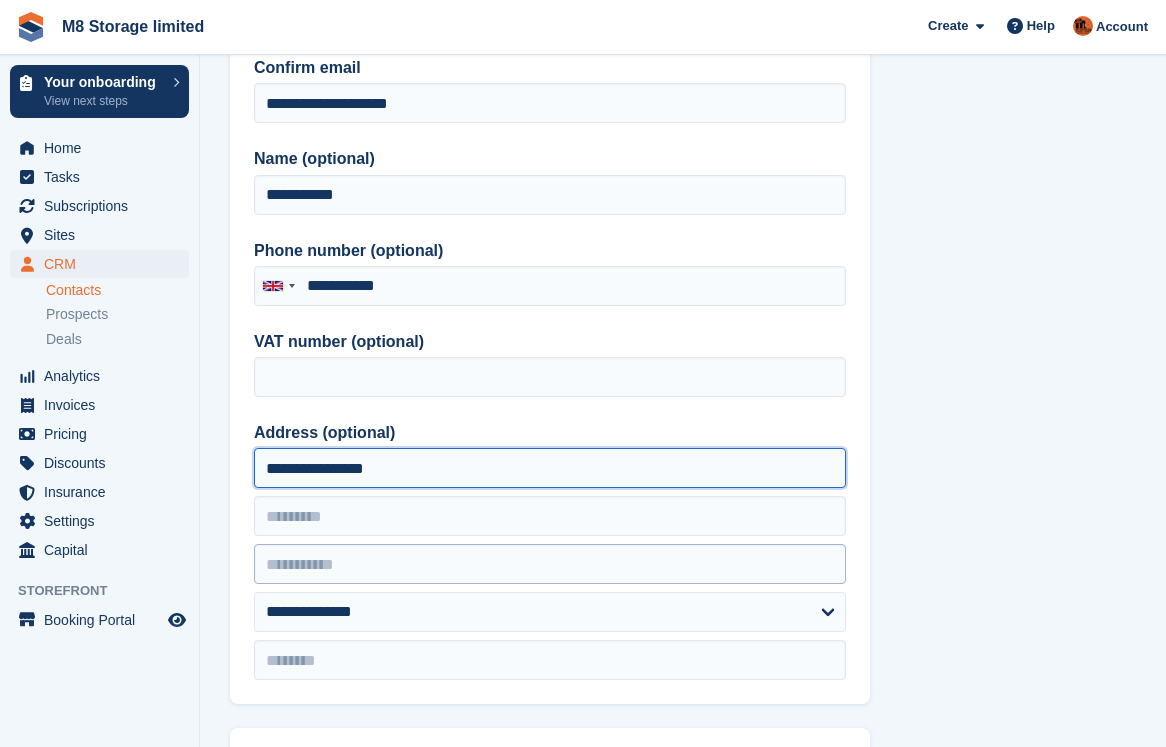 type on "**********" 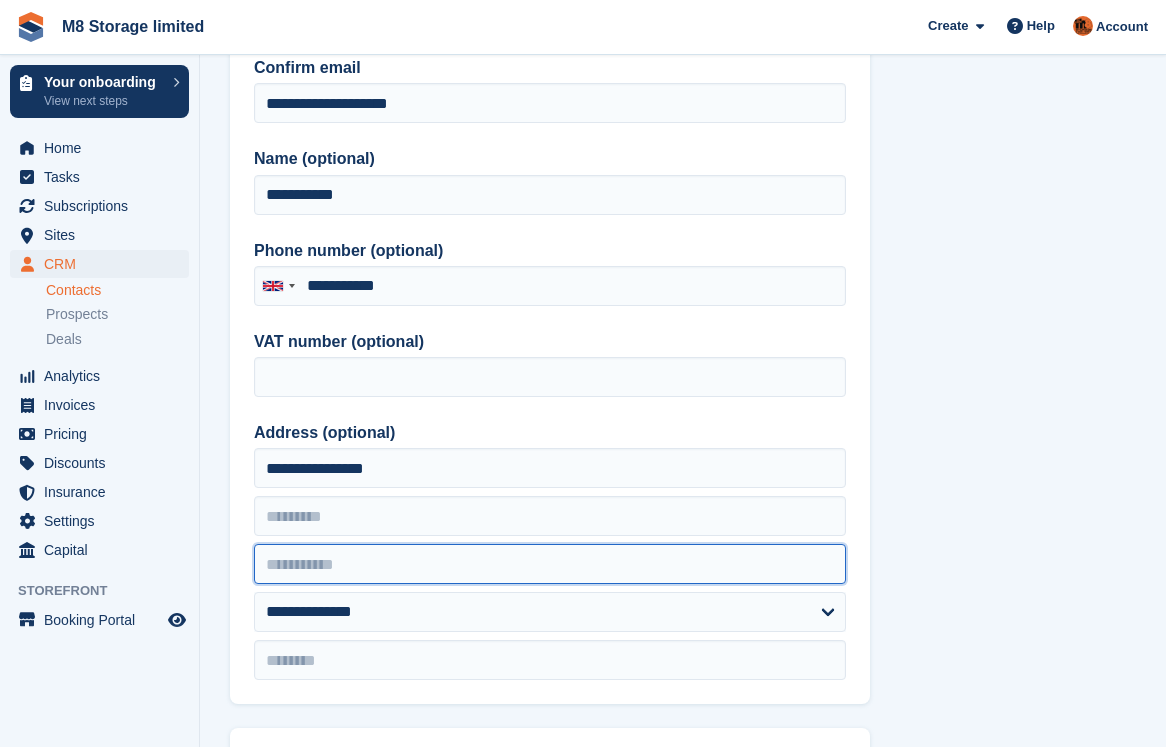 click at bounding box center [550, 564] 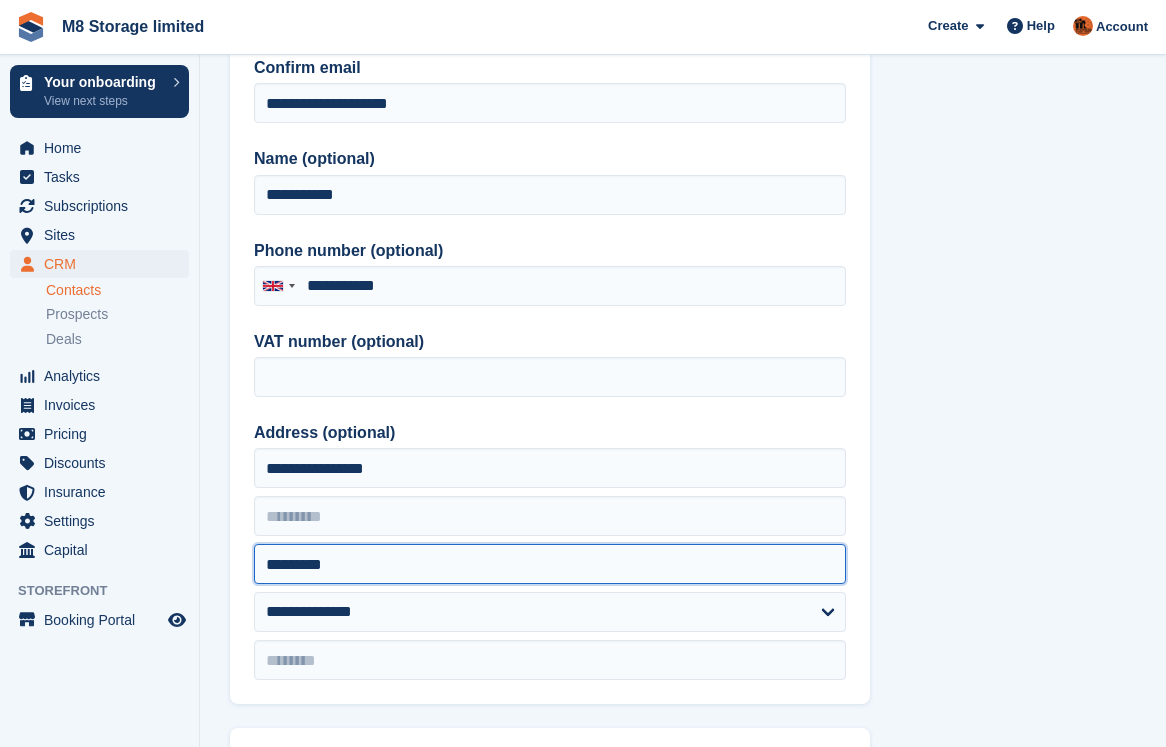 scroll, scrollTop: 300, scrollLeft: 0, axis: vertical 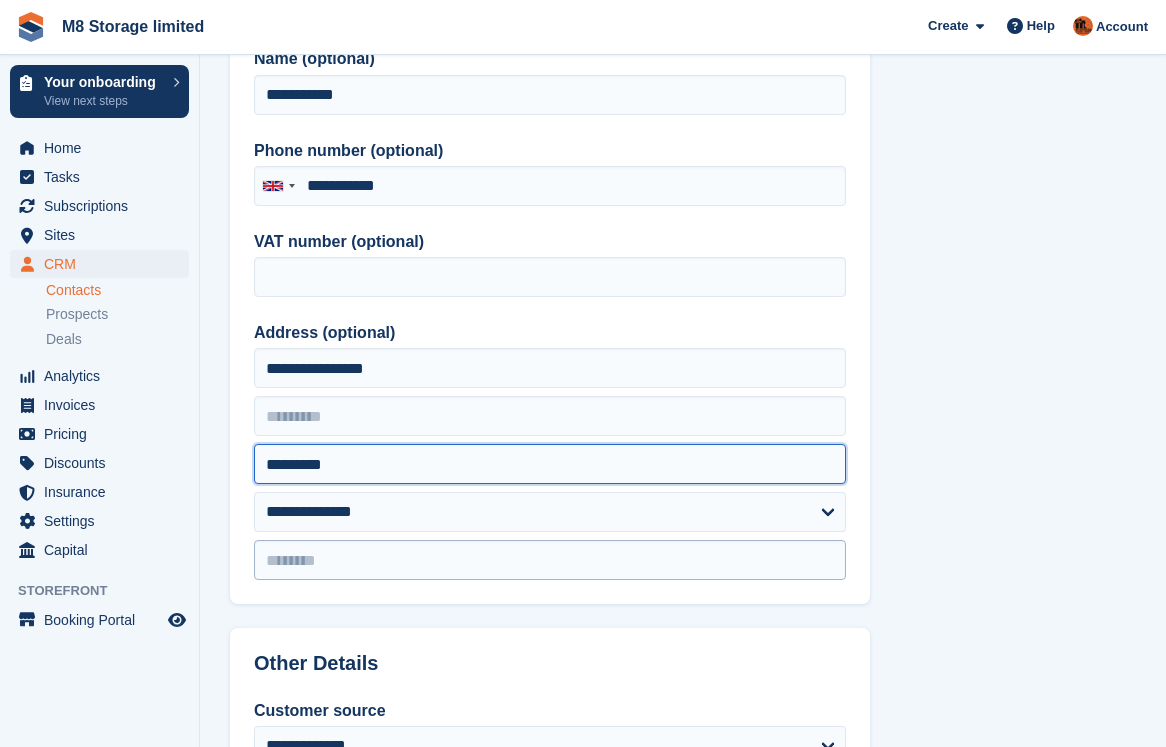 type on "*********" 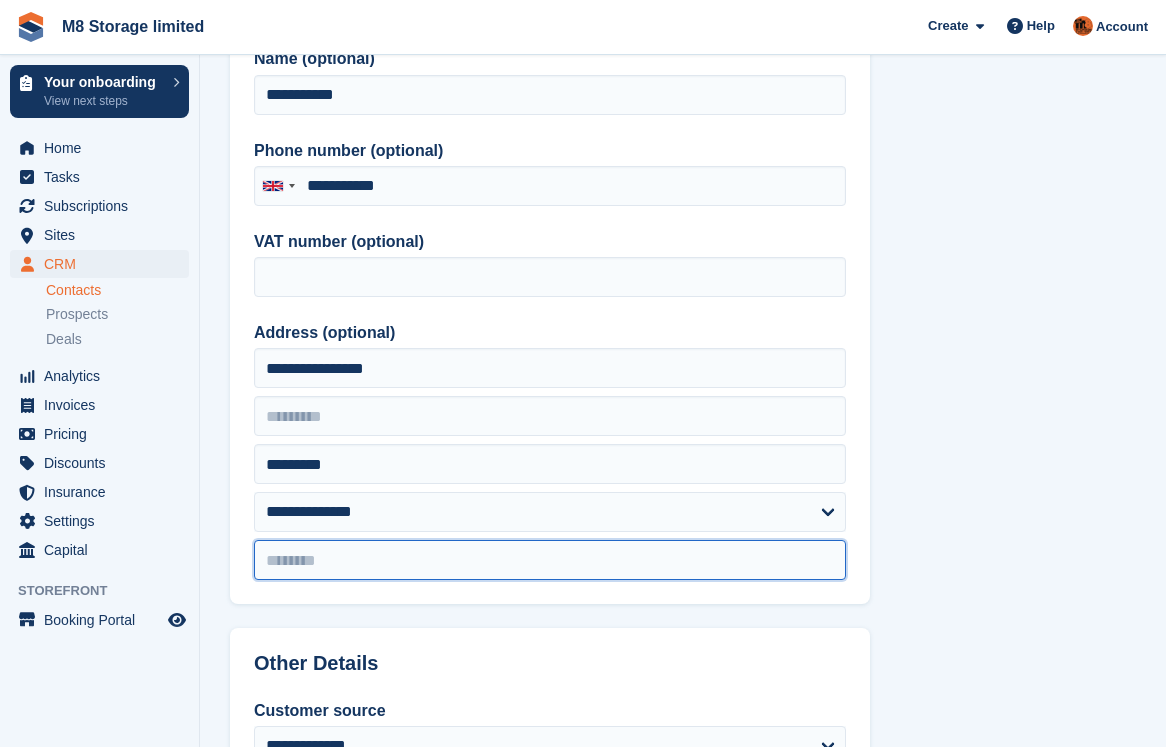 click at bounding box center (550, 560) 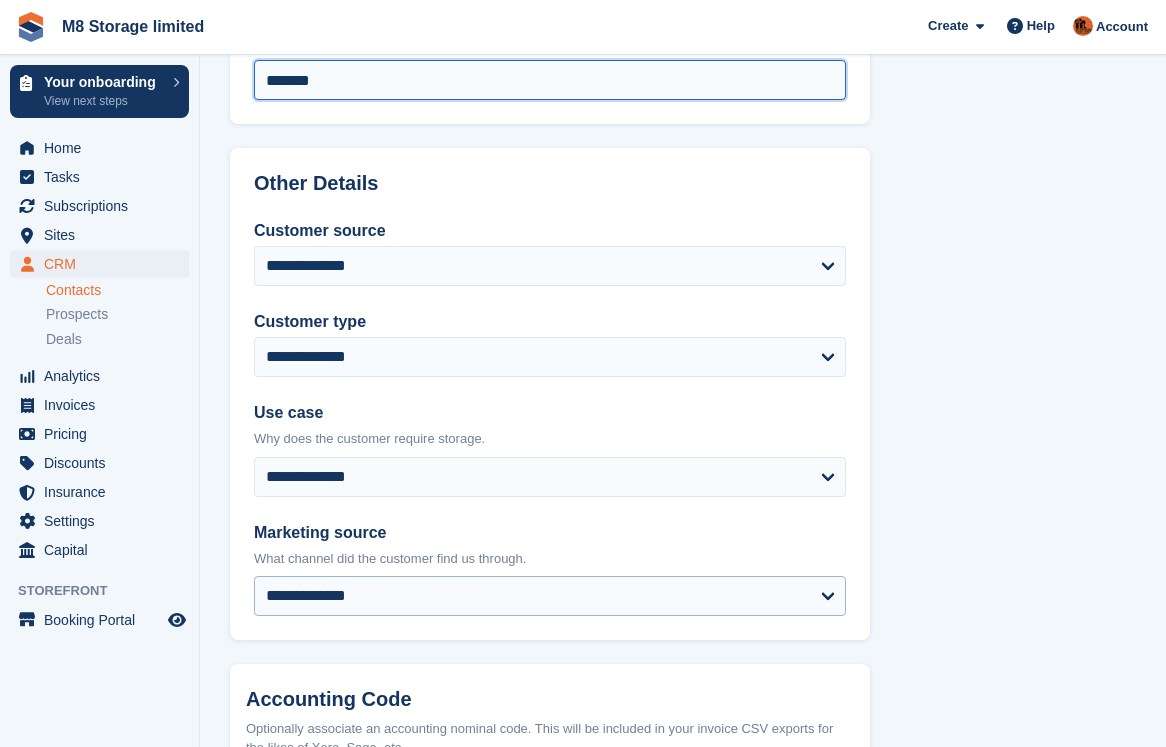 scroll, scrollTop: 800, scrollLeft: 0, axis: vertical 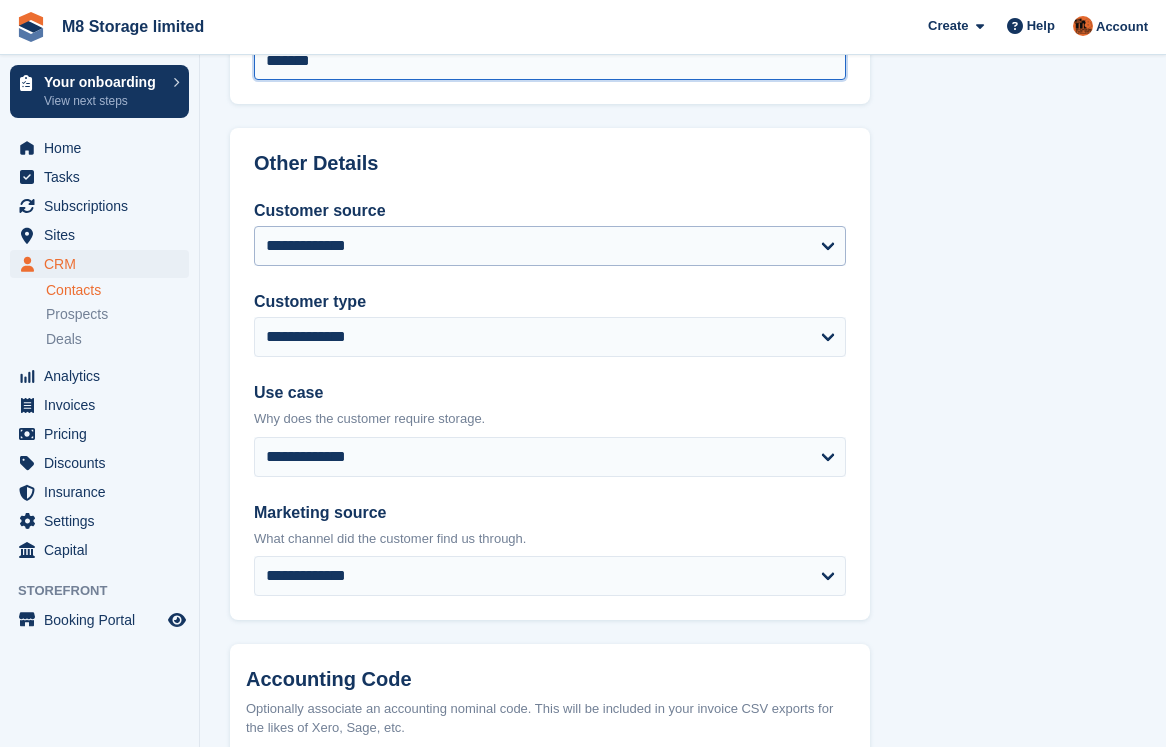 type on "*******" 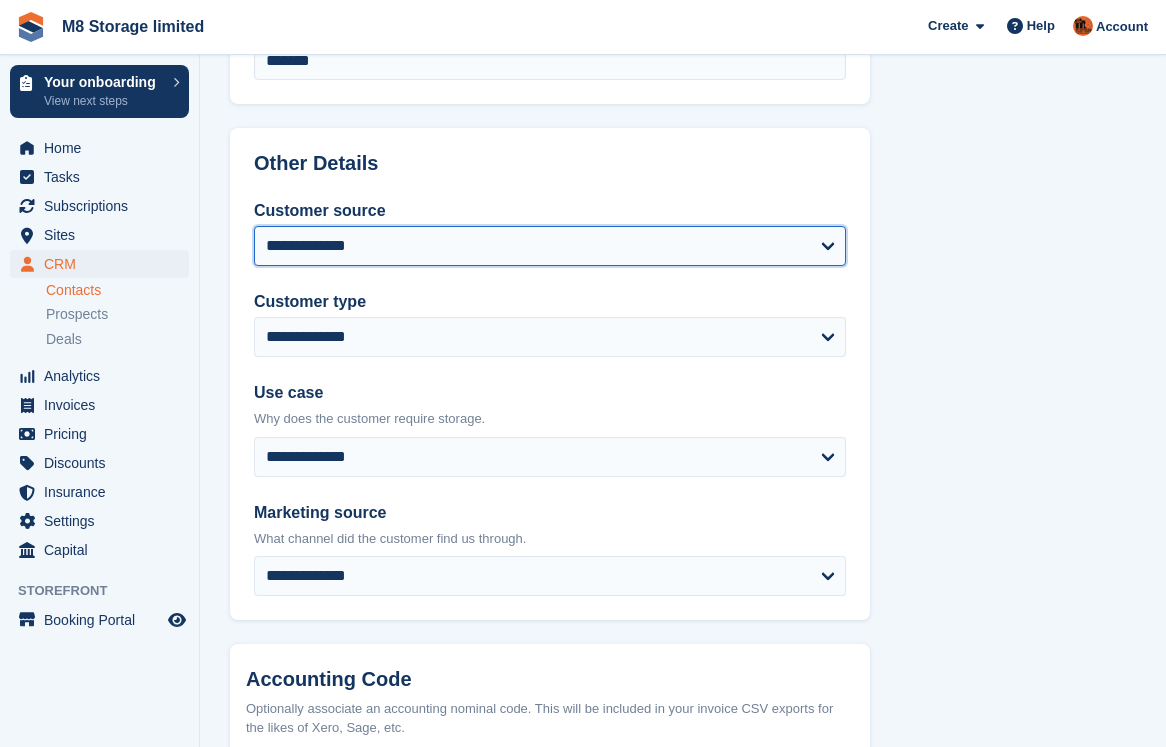 click on "**********" at bounding box center (550, 246) 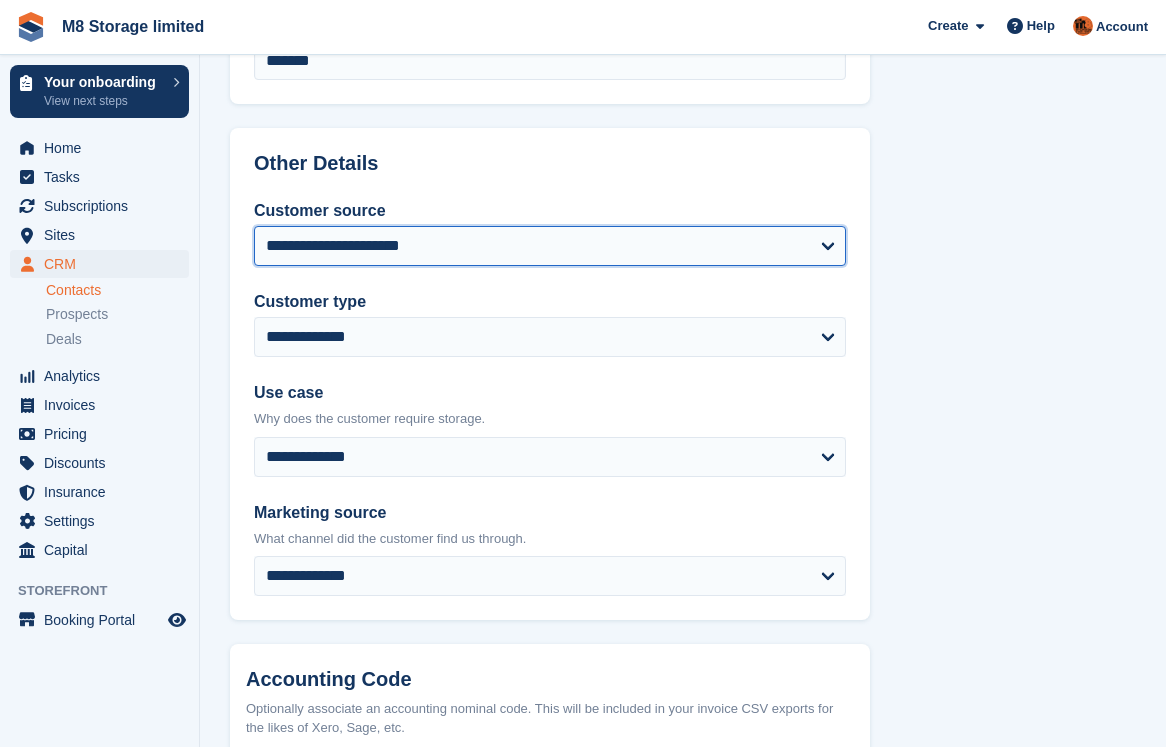click on "**********" at bounding box center (550, 246) 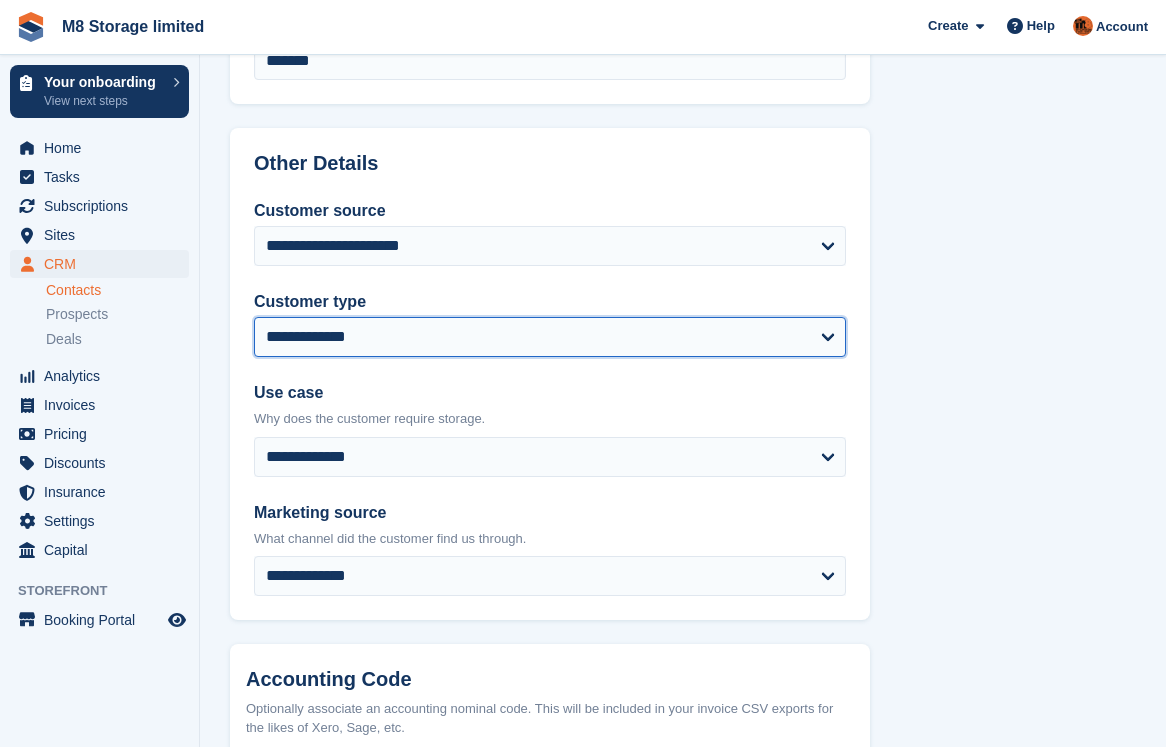 click on "**********" at bounding box center [550, 337] 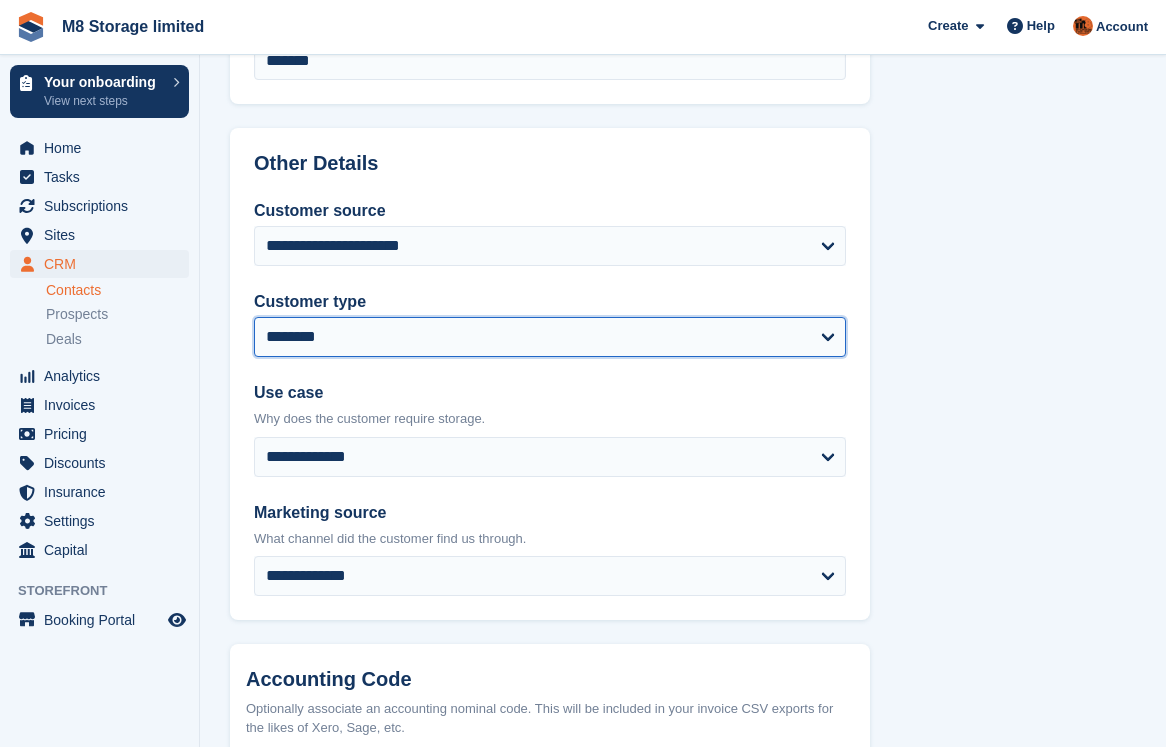 click on "**********" at bounding box center (550, 337) 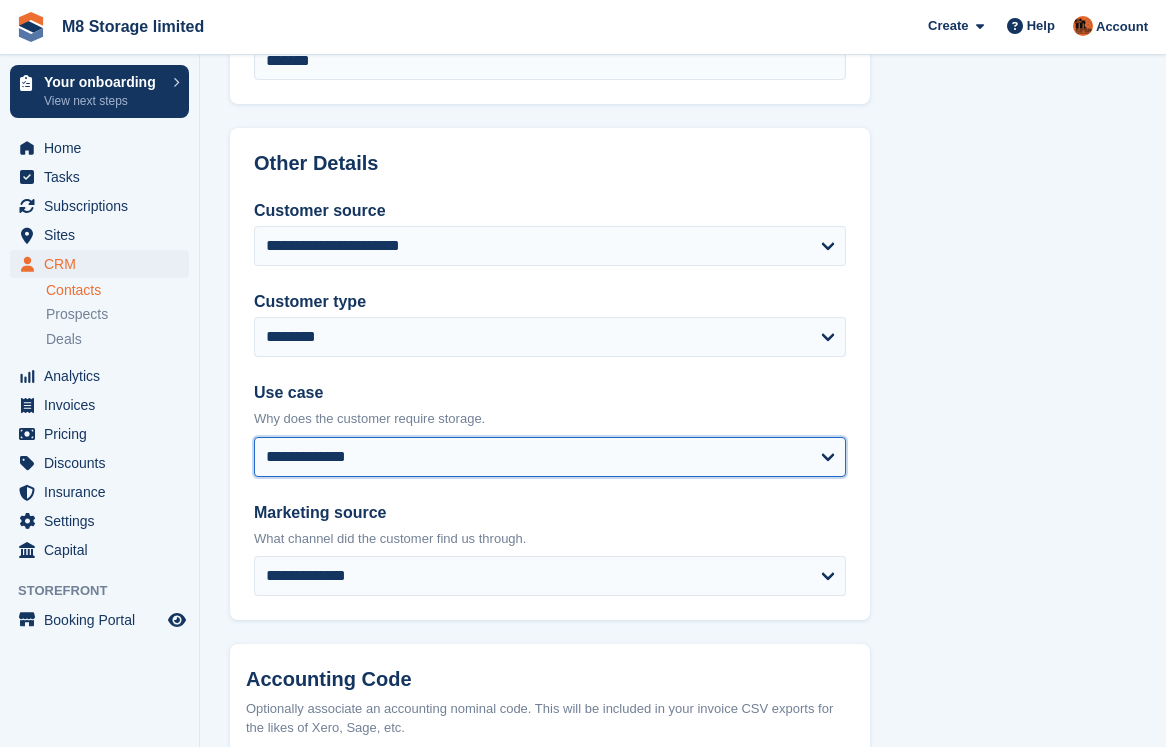 click on "**********" at bounding box center [550, 457] 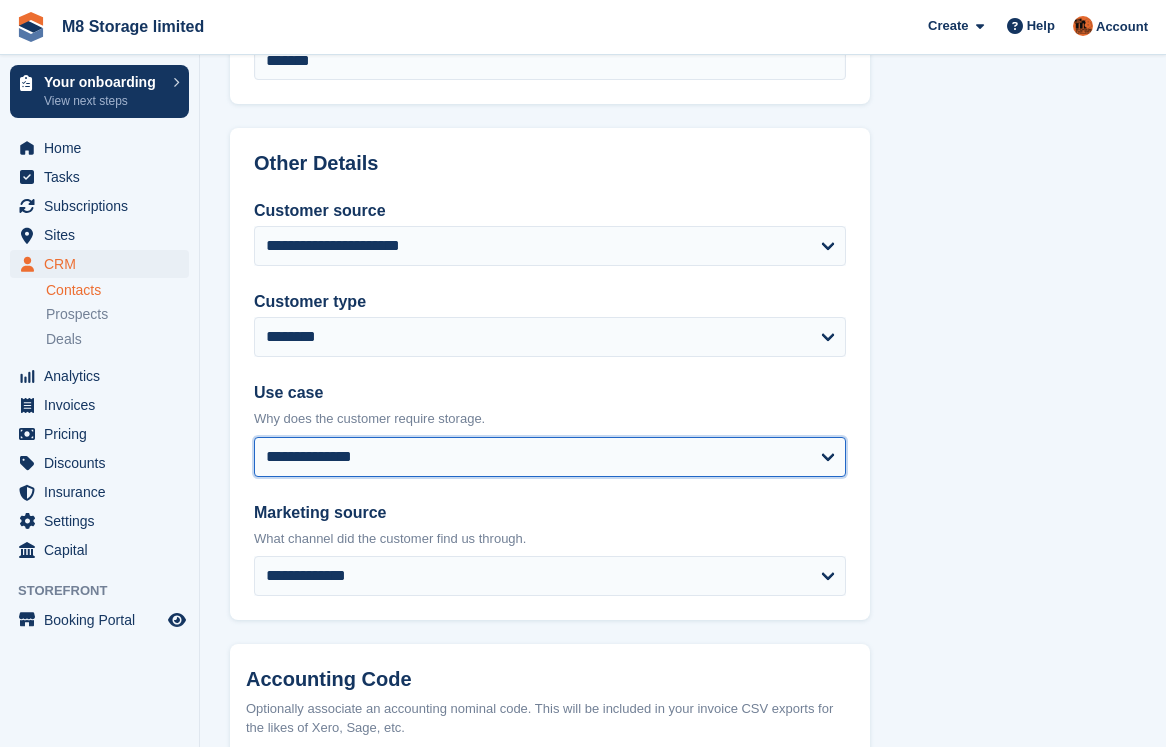 click on "**********" at bounding box center [550, 457] 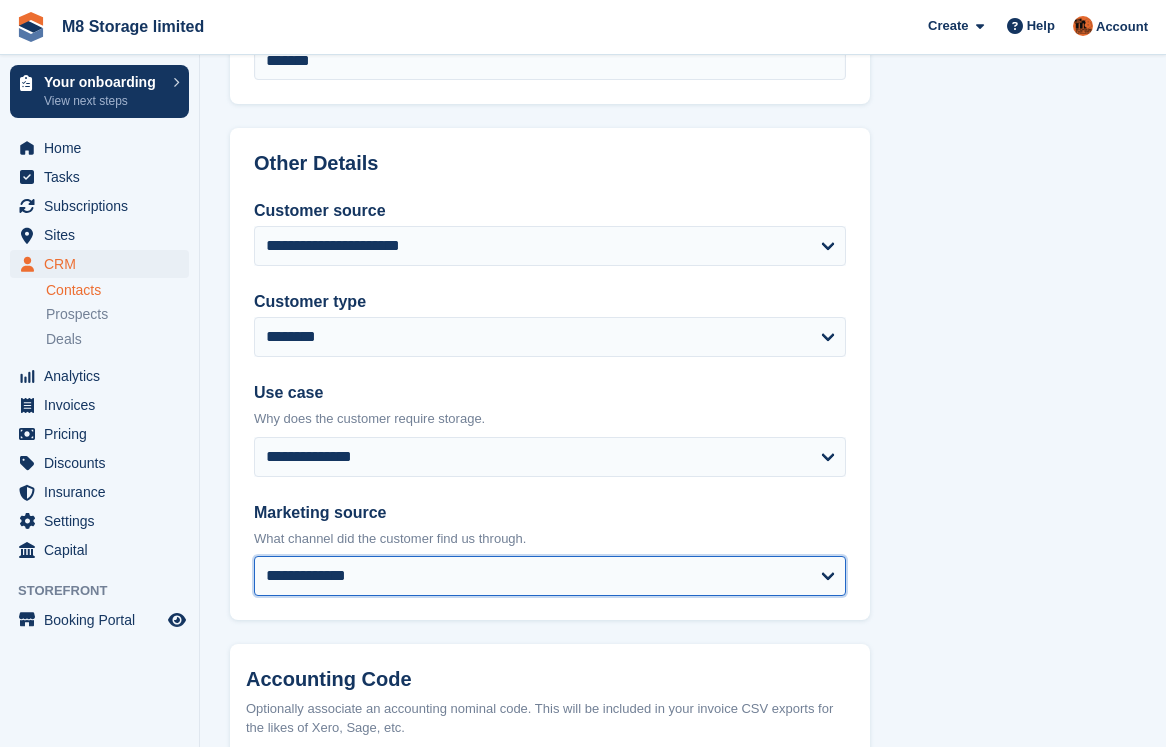 click on "**********" at bounding box center (550, 576) 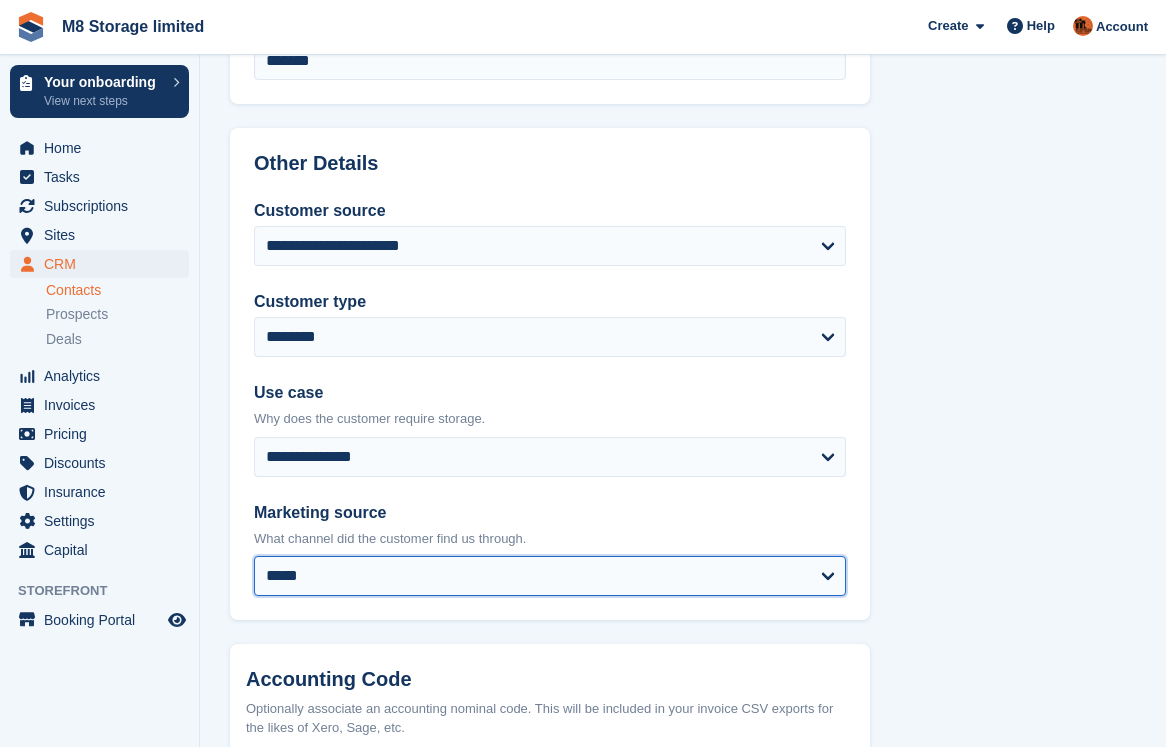 click on "**********" at bounding box center [550, 576] 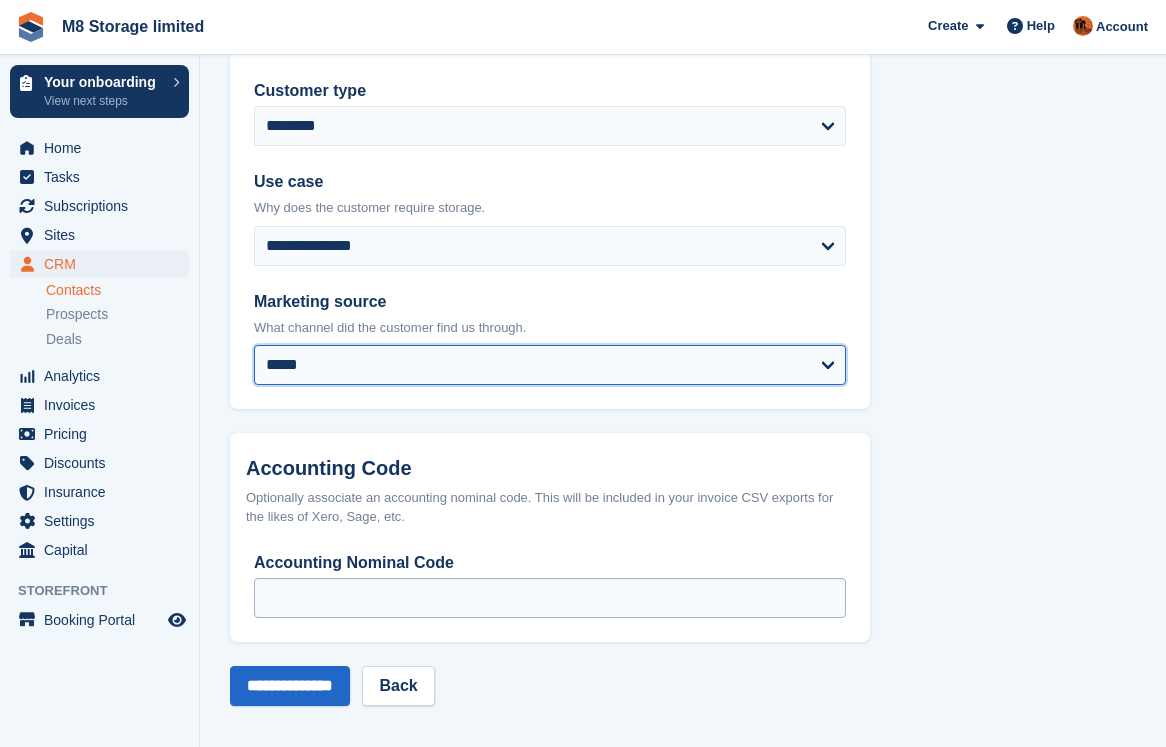 scroll, scrollTop: 1016, scrollLeft: 0, axis: vertical 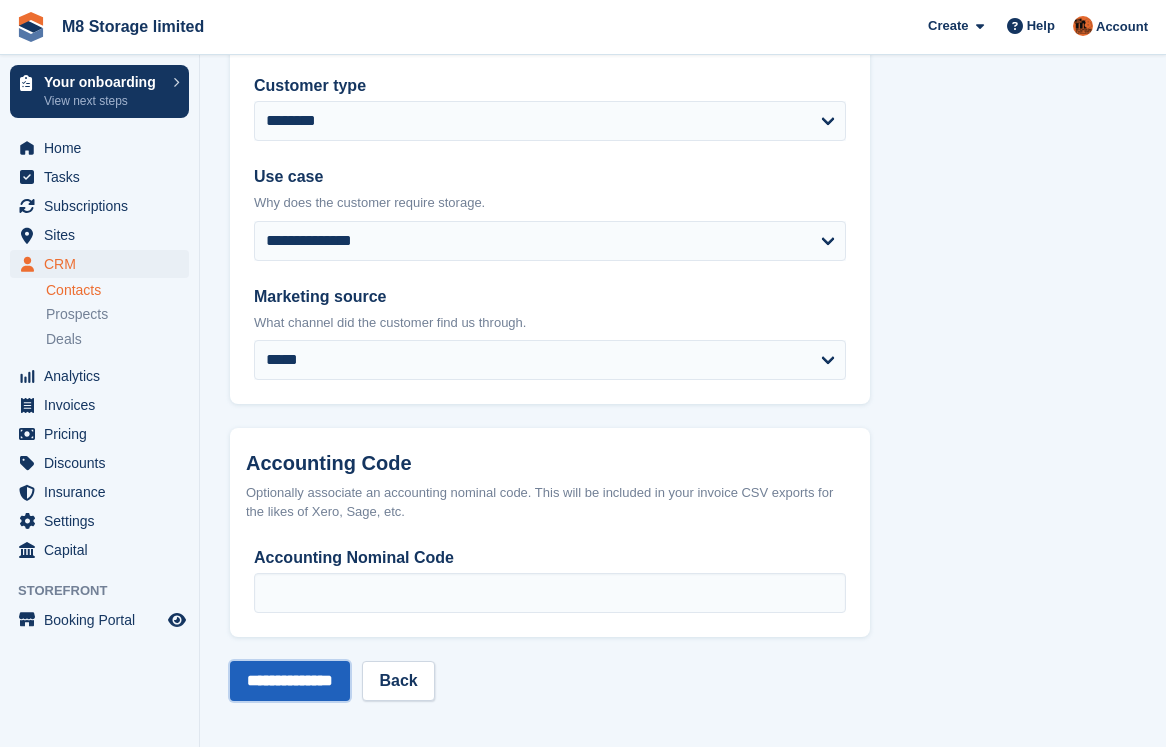 click on "**********" at bounding box center (290, 681) 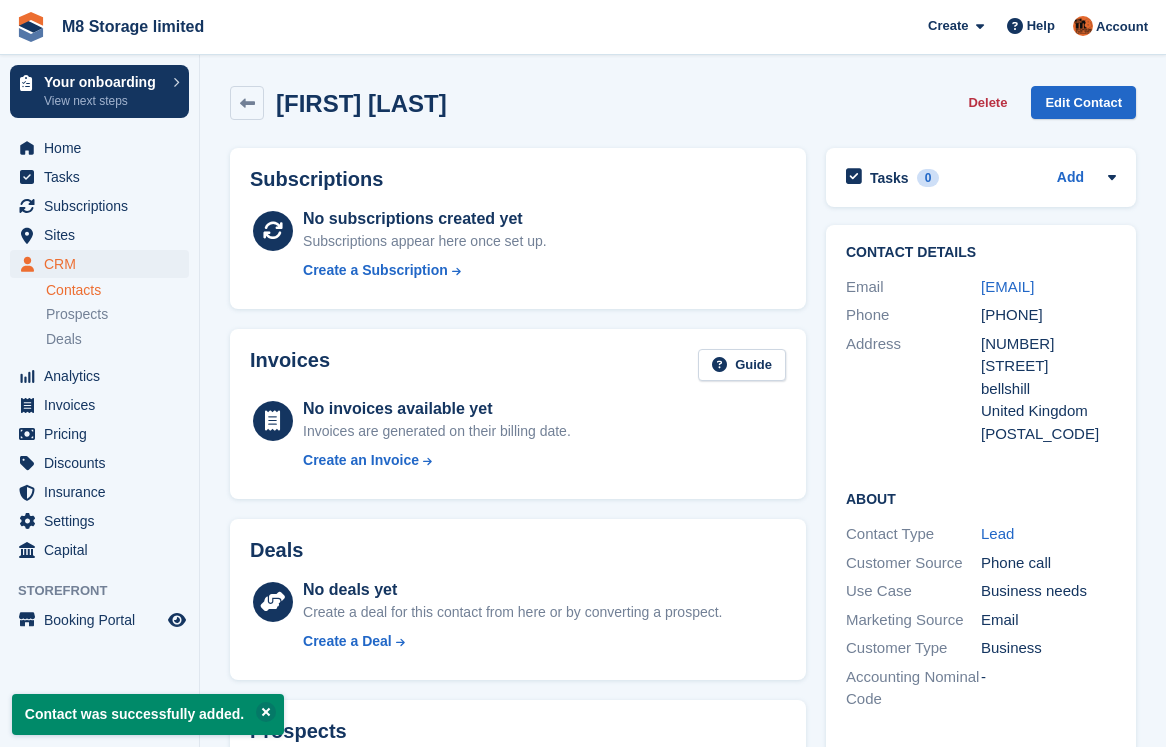 scroll, scrollTop: 0, scrollLeft: 0, axis: both 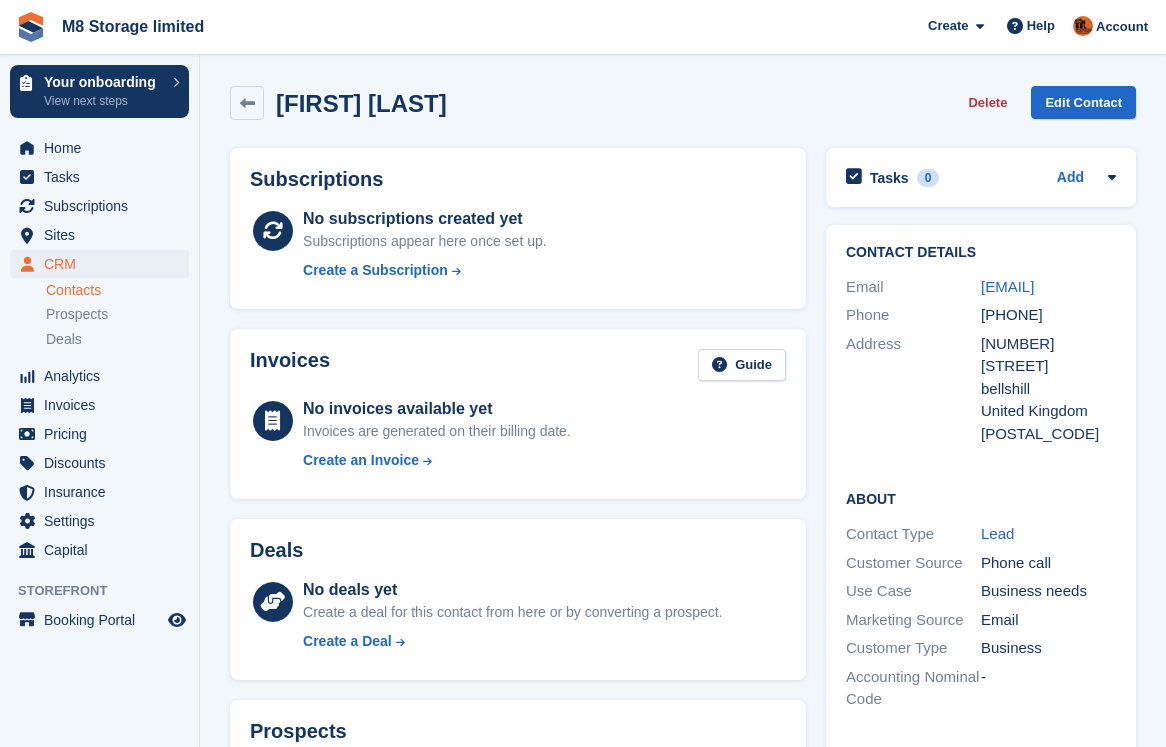 click on "Contacts" at bounding box center [117, 290] 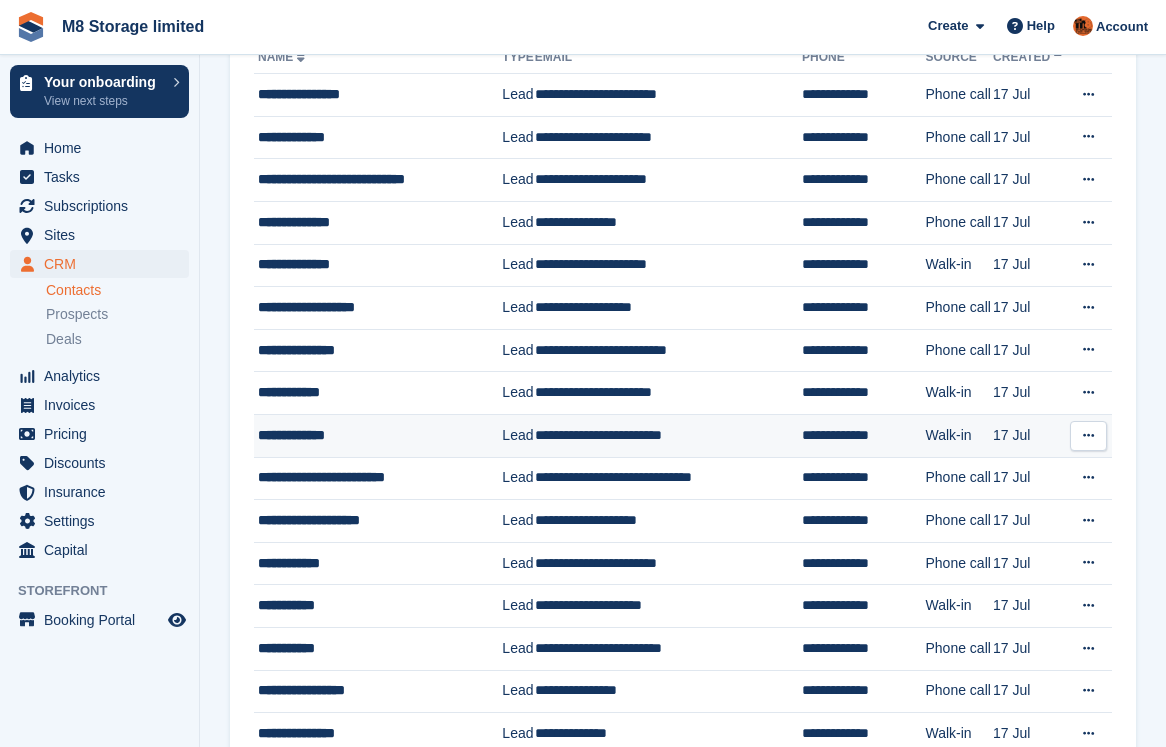 scroll, scrollTop: 0, scrollLeft: 0, axis: both 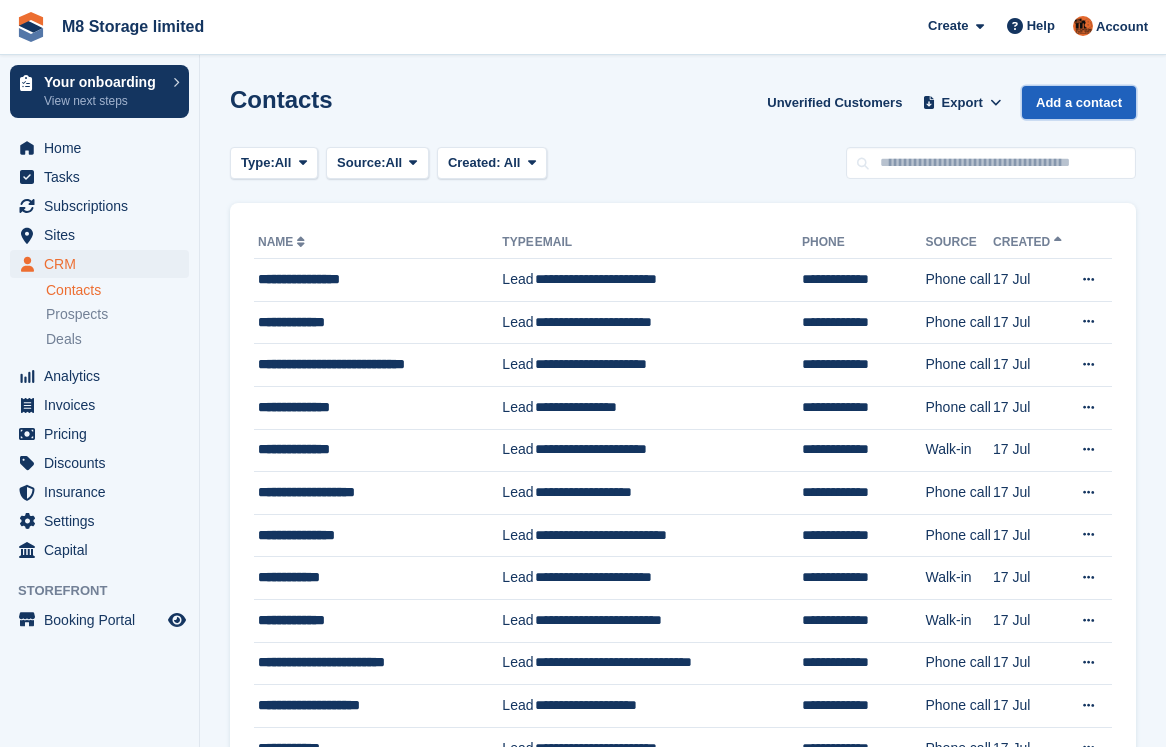 click on "Add a contact" at bounding box center (1079, 102) 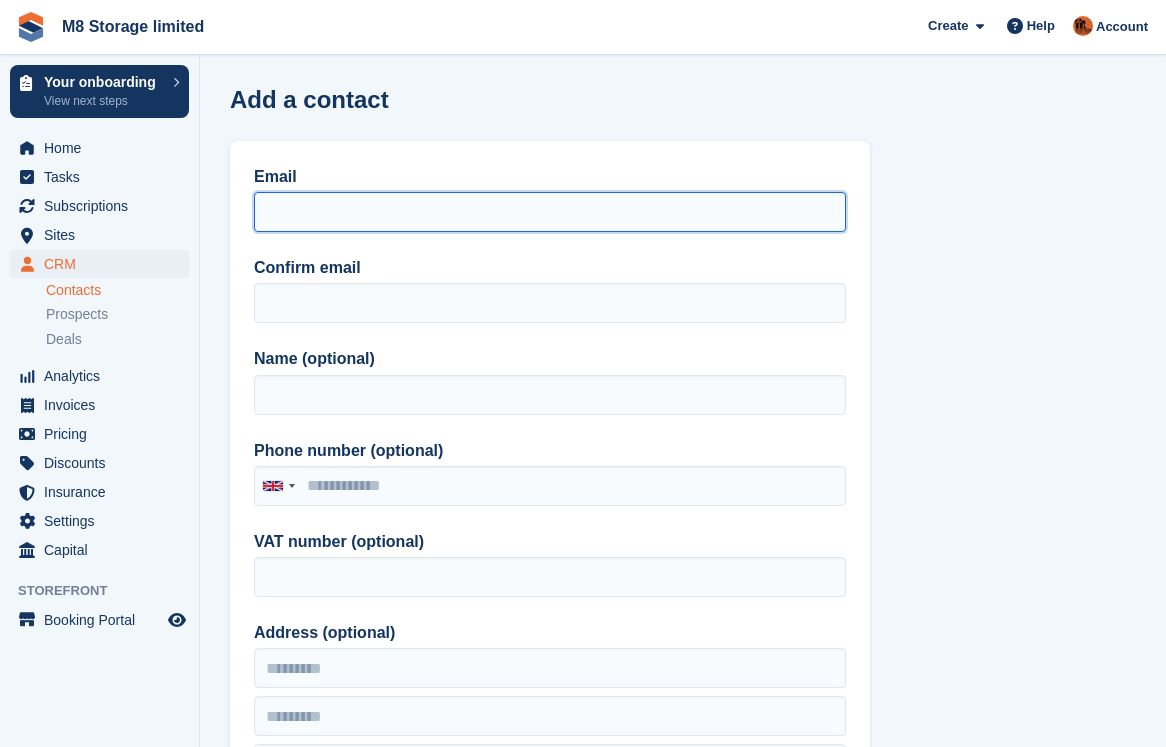 click on "Email" at bounding box center [550, 212] 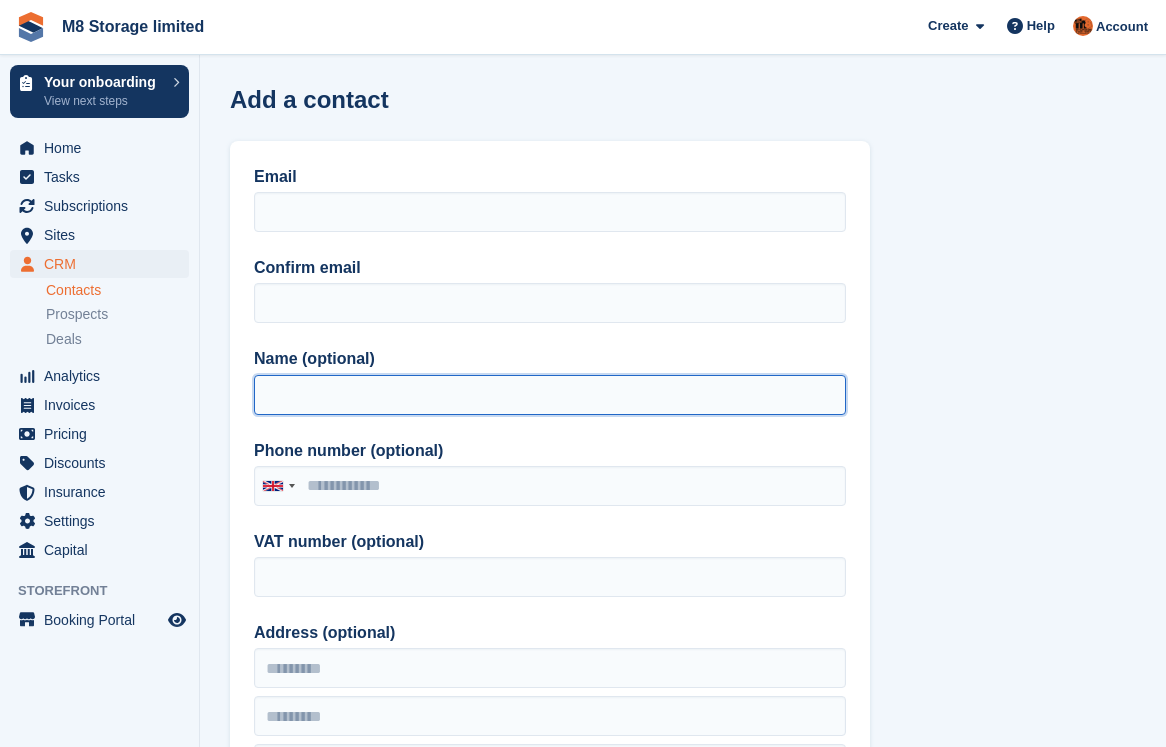 click on "Name (optional)" at bounding box center [550, 395] 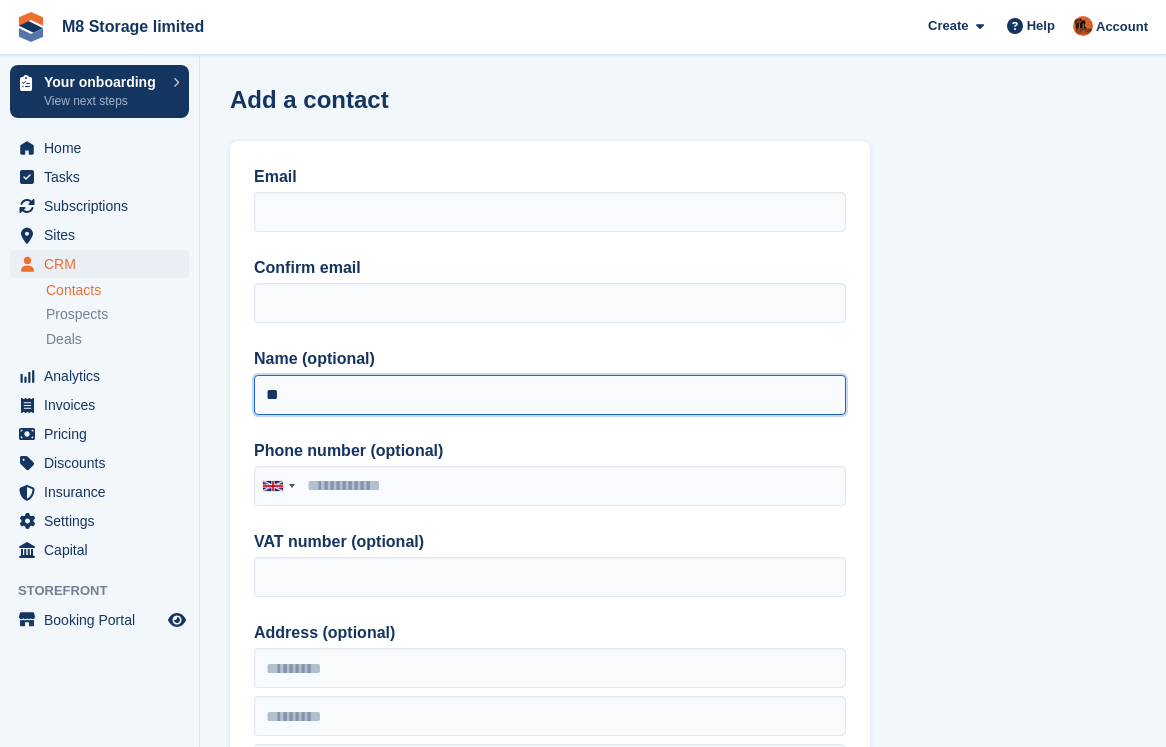 type on "*" 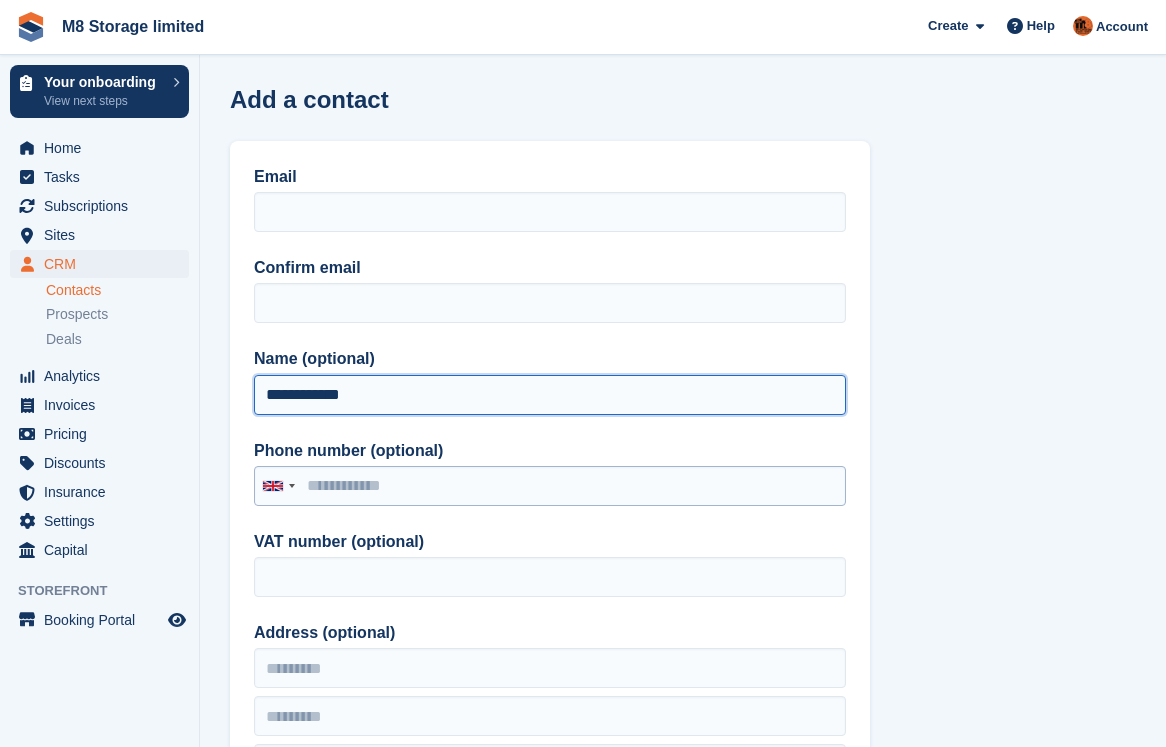 type on "**********" 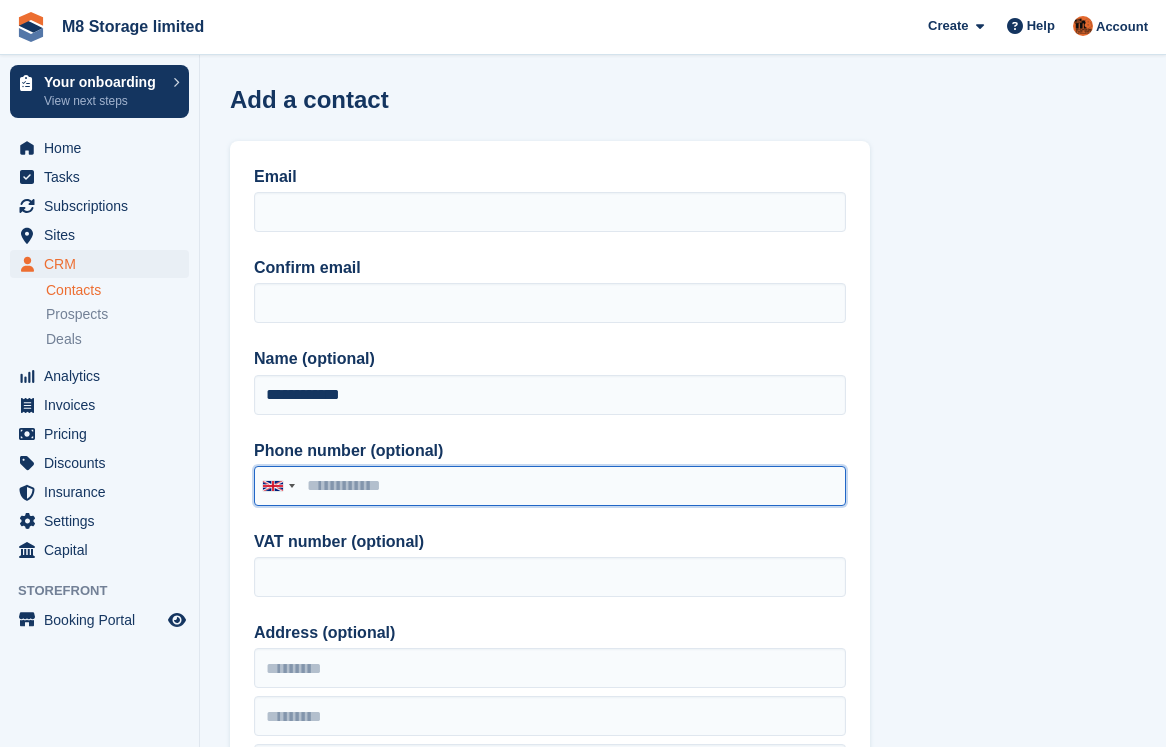 drag, startPoint x: 374, startPoint y: 478, endPoint x: 392, endPoint y: 476, distance: 18.110771 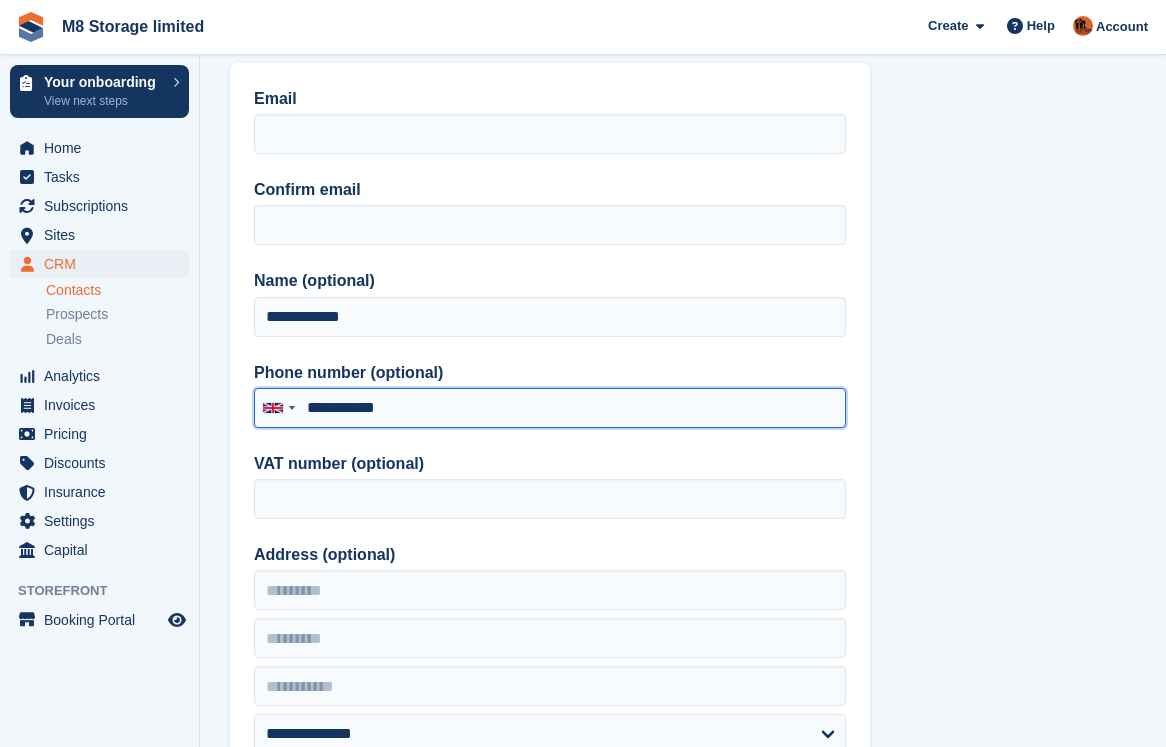 scroll, scrollTop: 200, scrollLeft: 0, axis: vertical 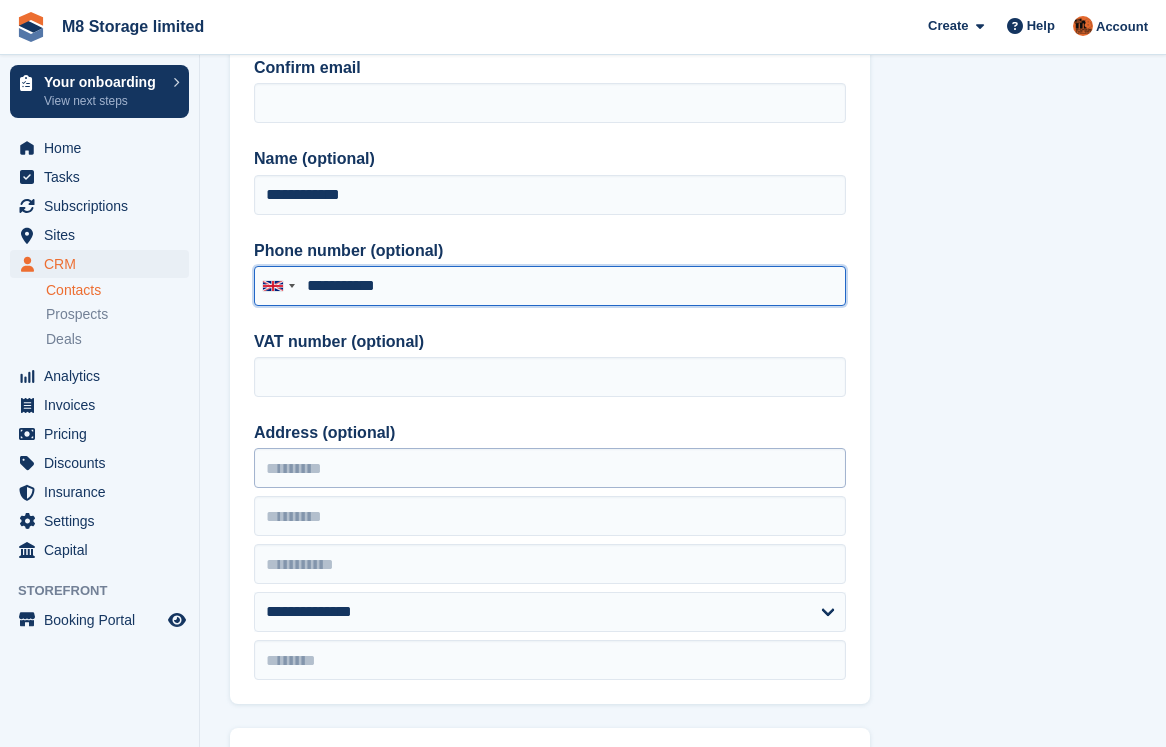 type on "**********" 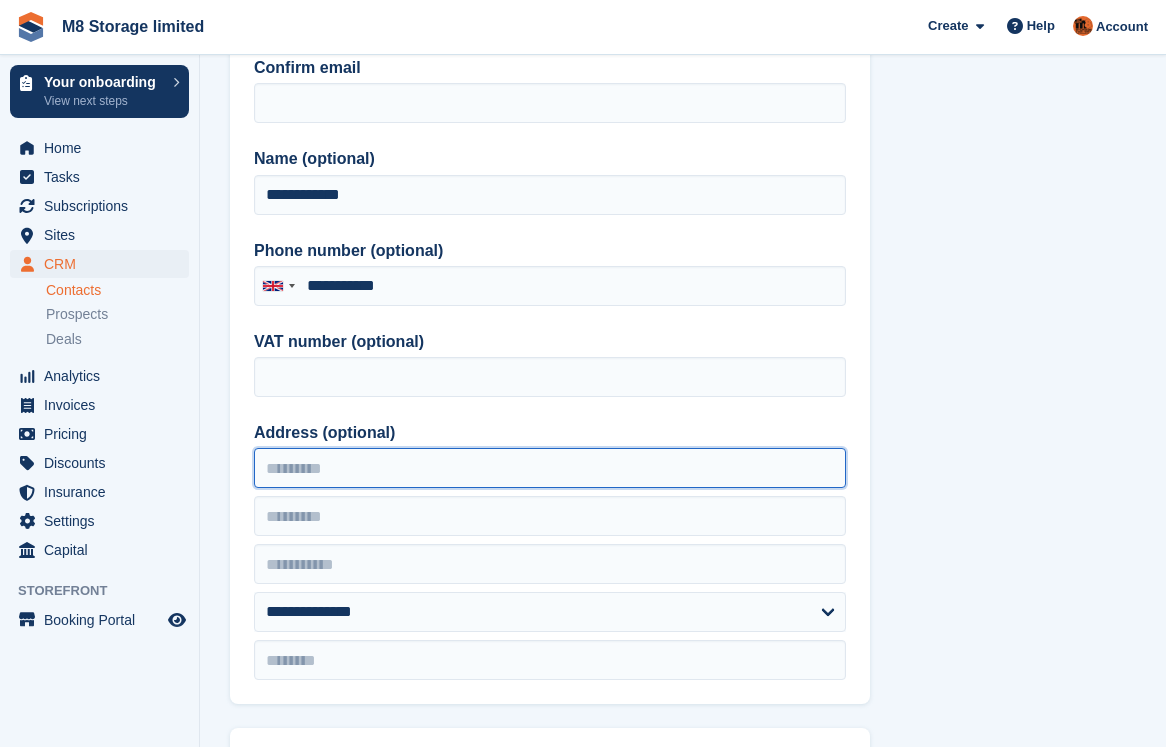 click on "Address (optional)" at bounding box center [550, 468] 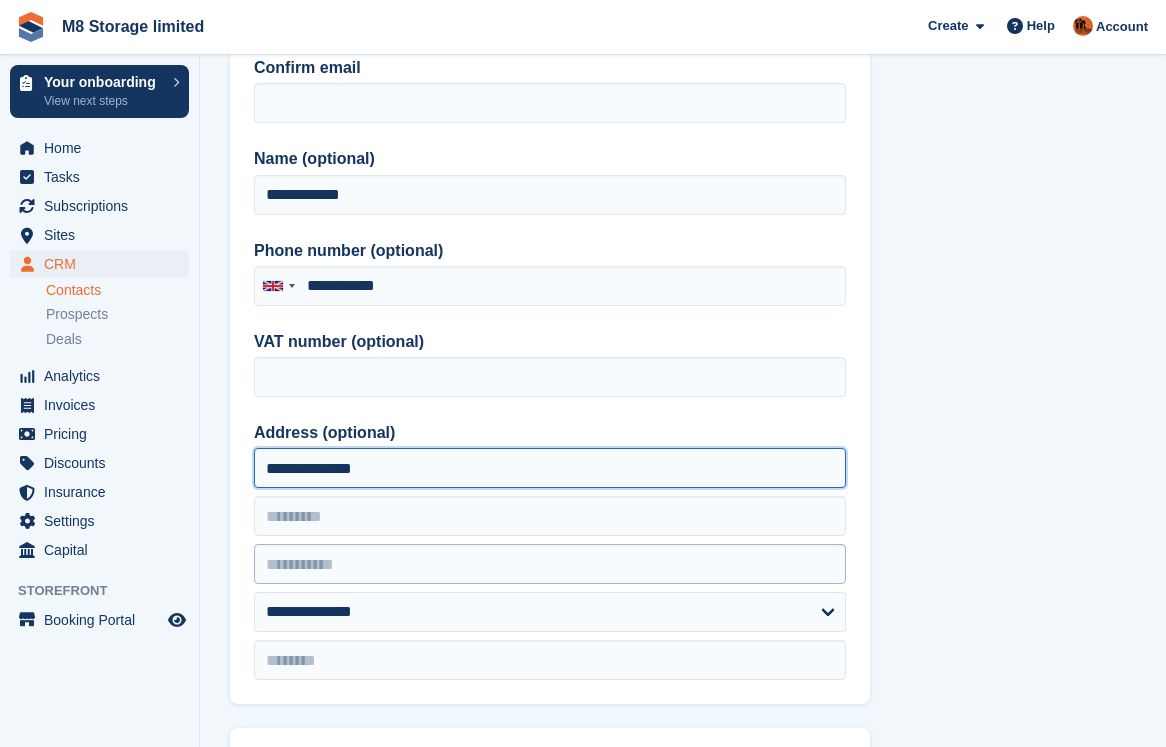 type on "**********" 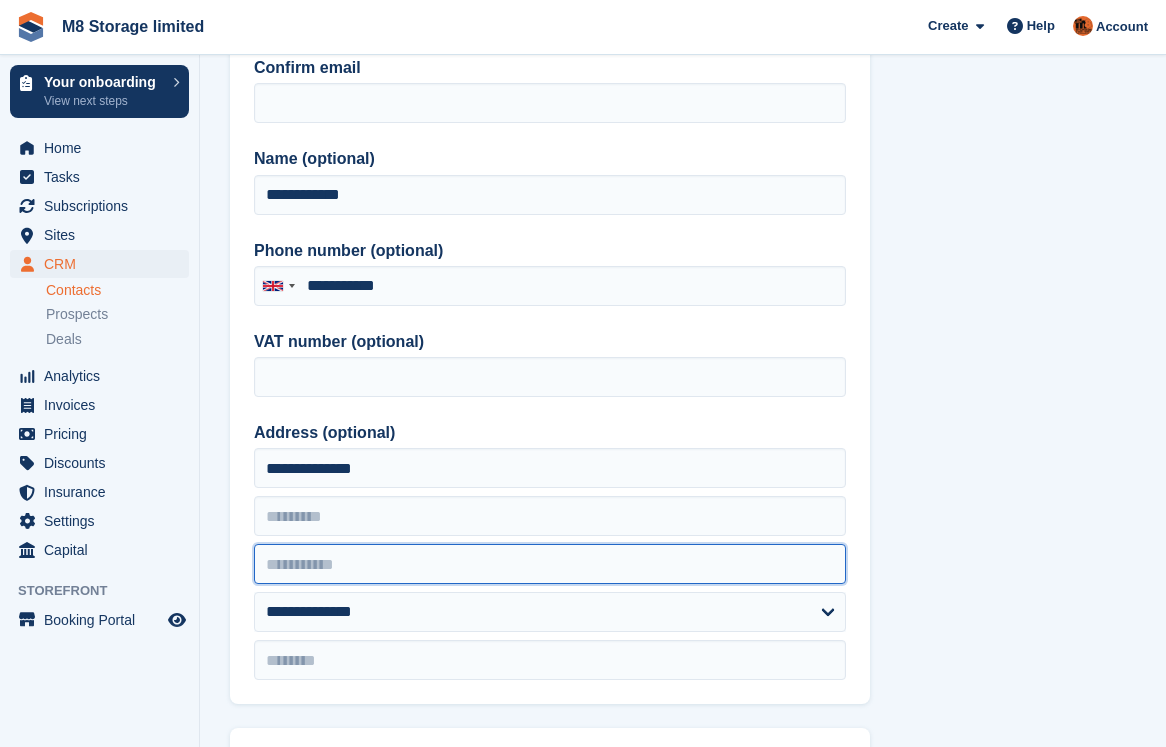 click at bounding box center [550, 564] 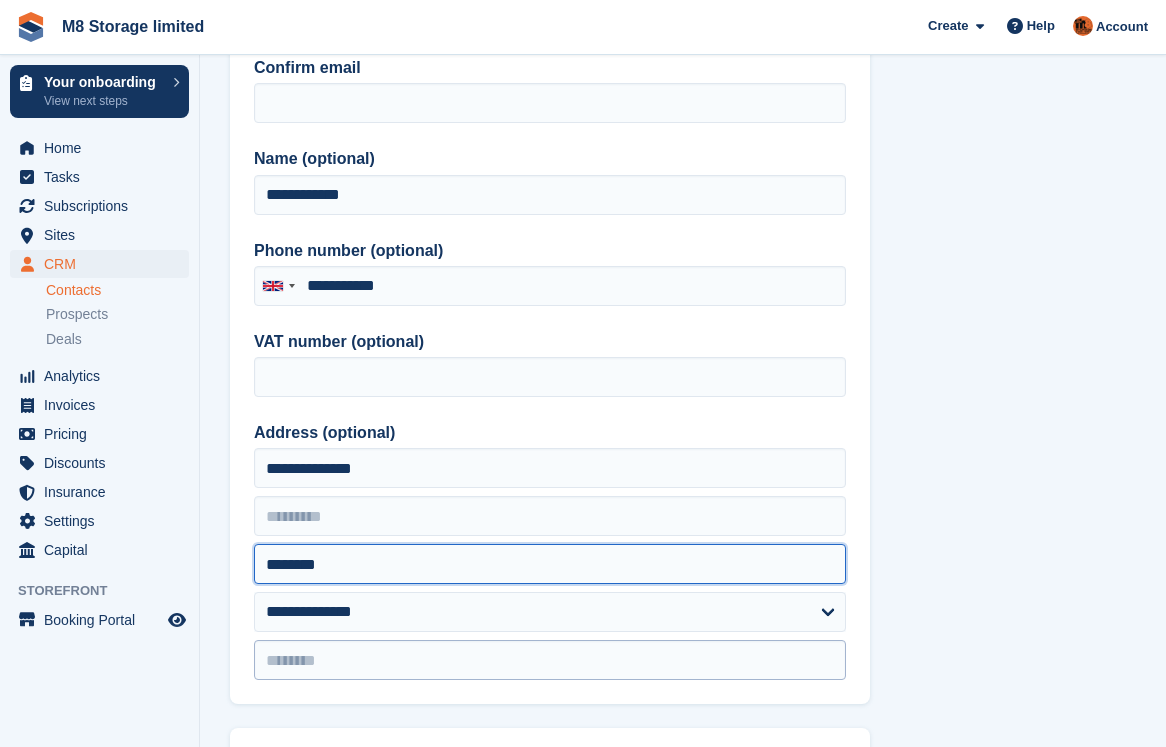 type on "********" 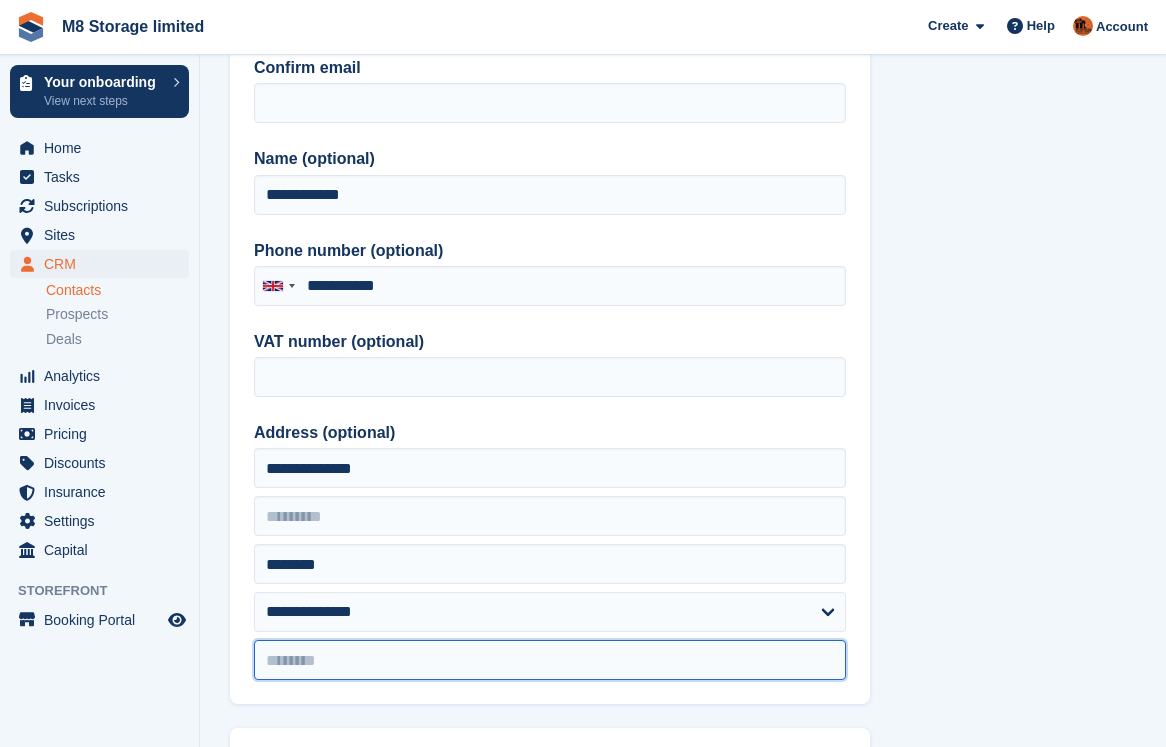 click at bounding box center (550, 660) 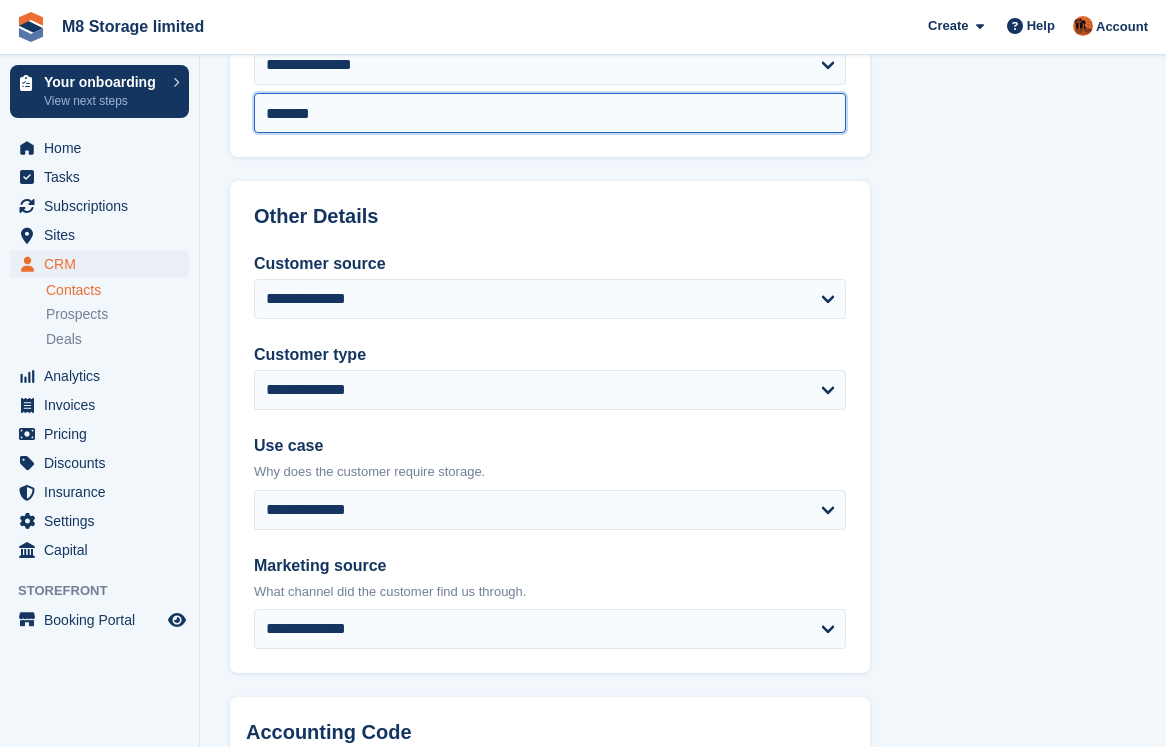 scroll, scrollTop: 700, scrollLeft: 0, axis: vertical 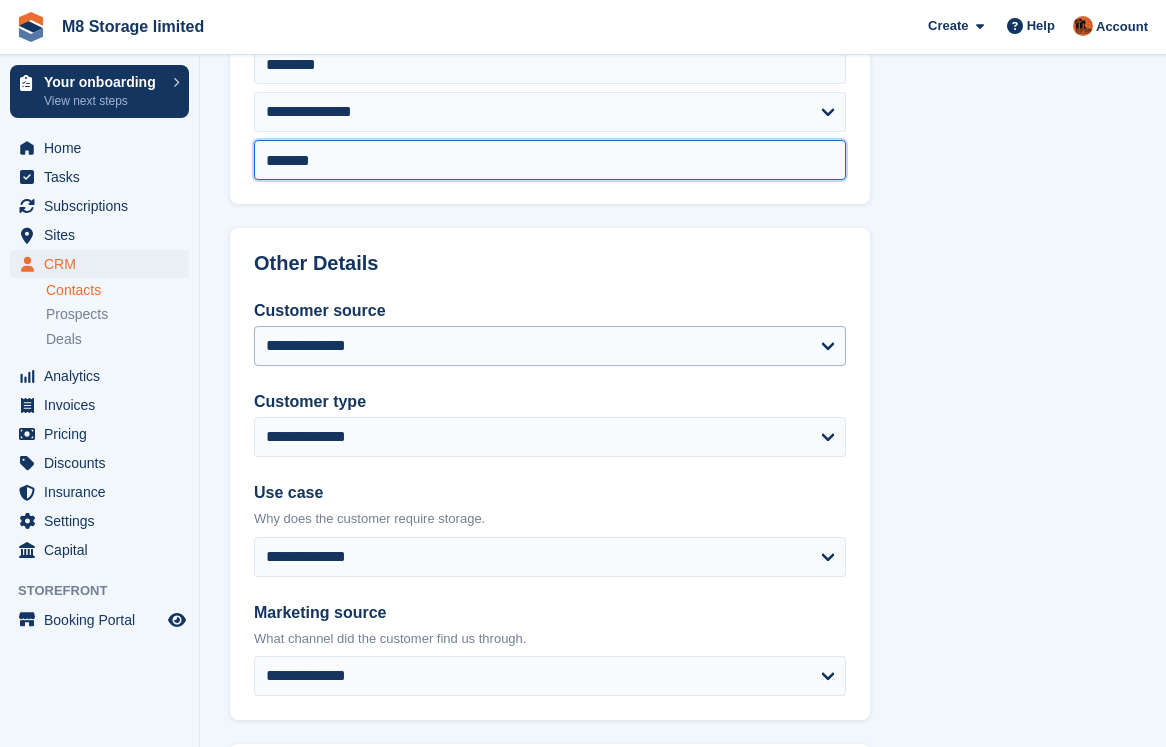 type on "*******" 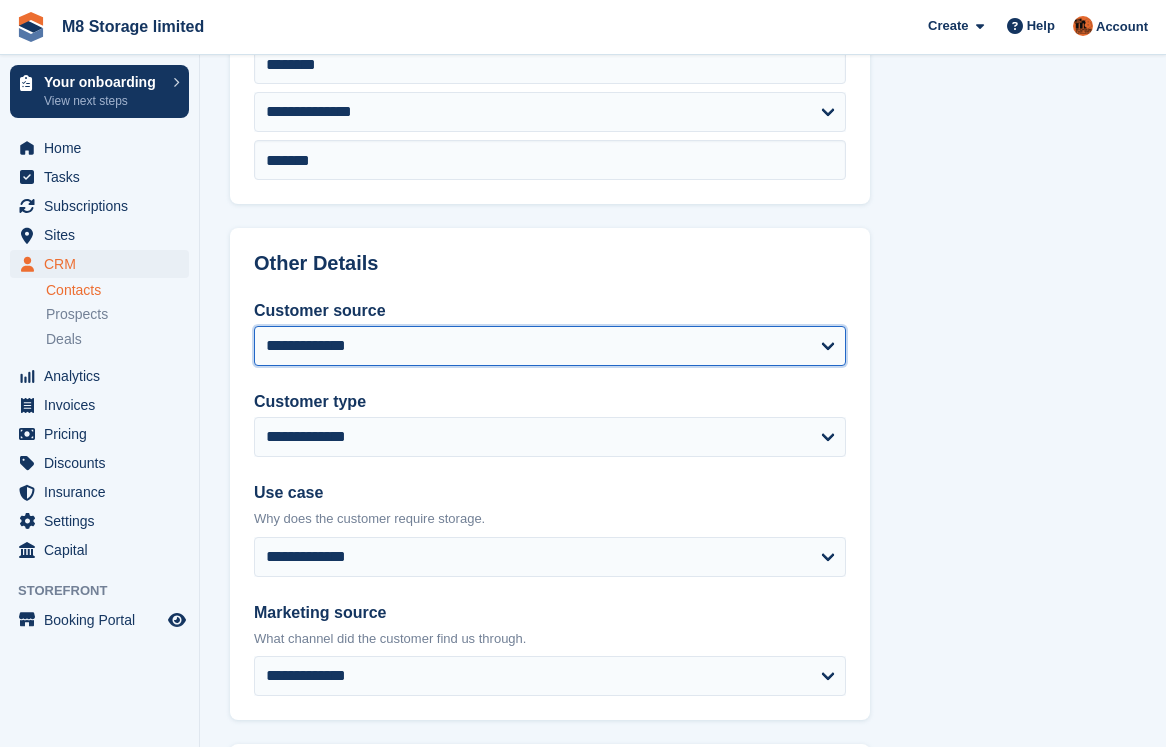 click on "**********" at bounding box center (550, 346) 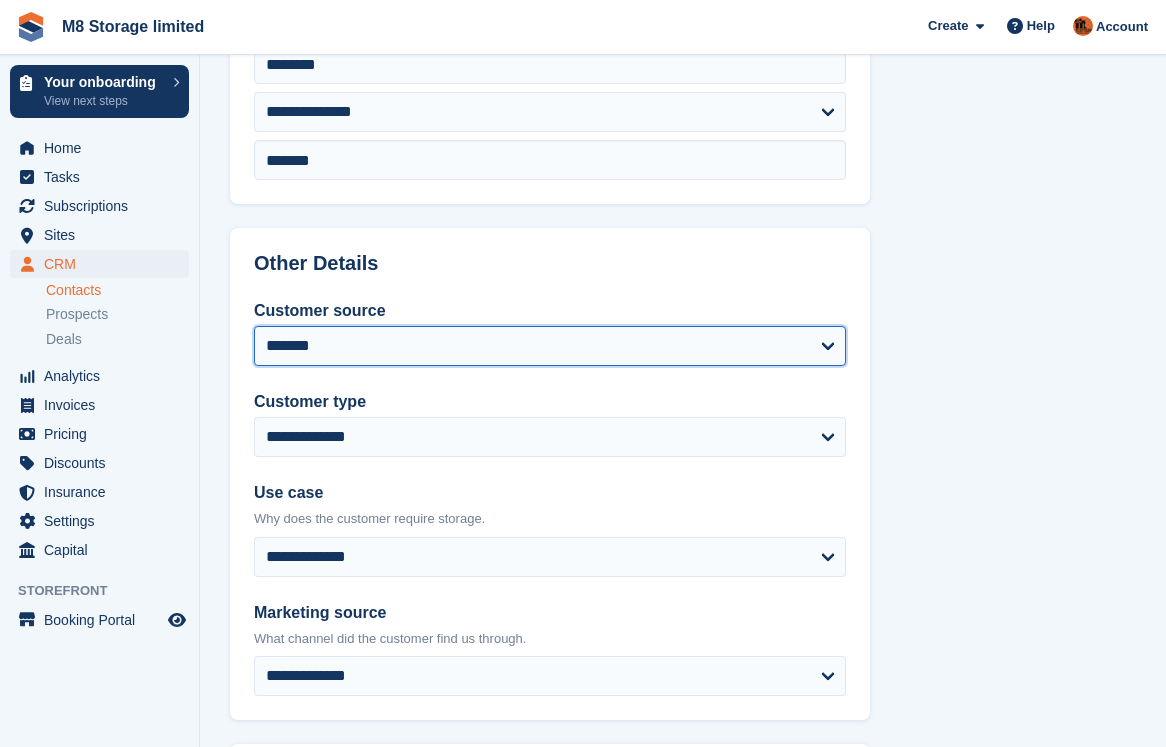 click on "**********" at bounding box center (550, 346) 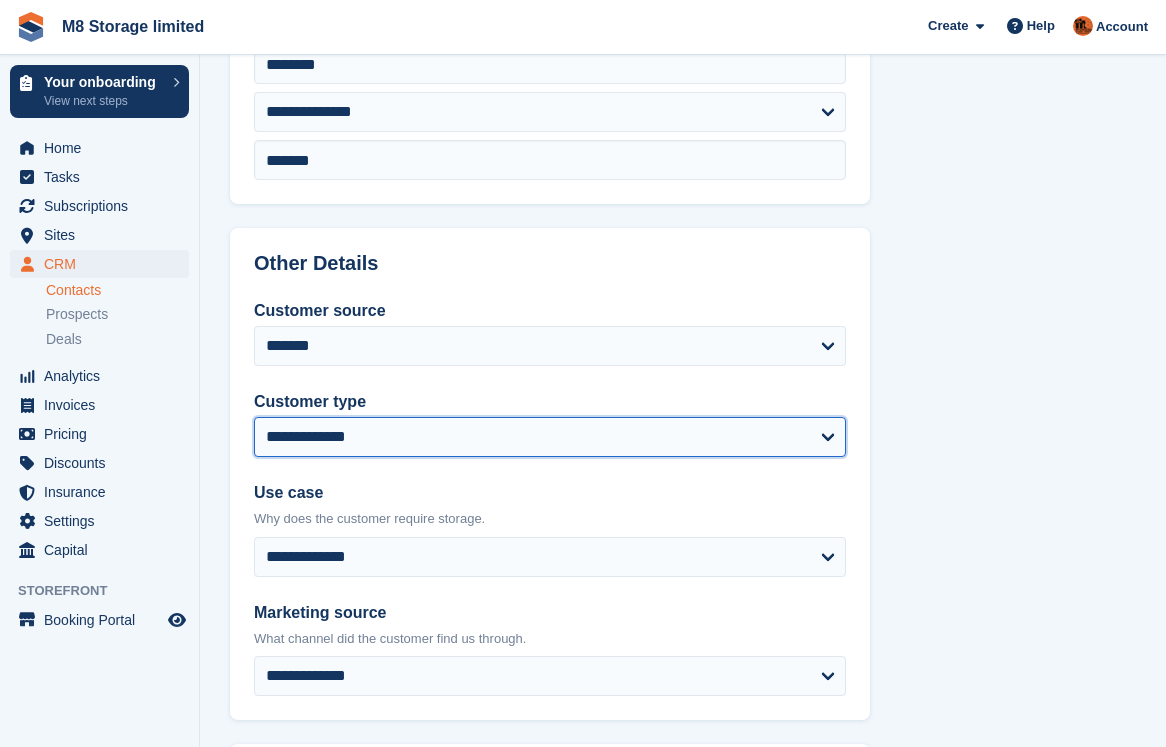 click on "**********" at bounding box center [550, 437] 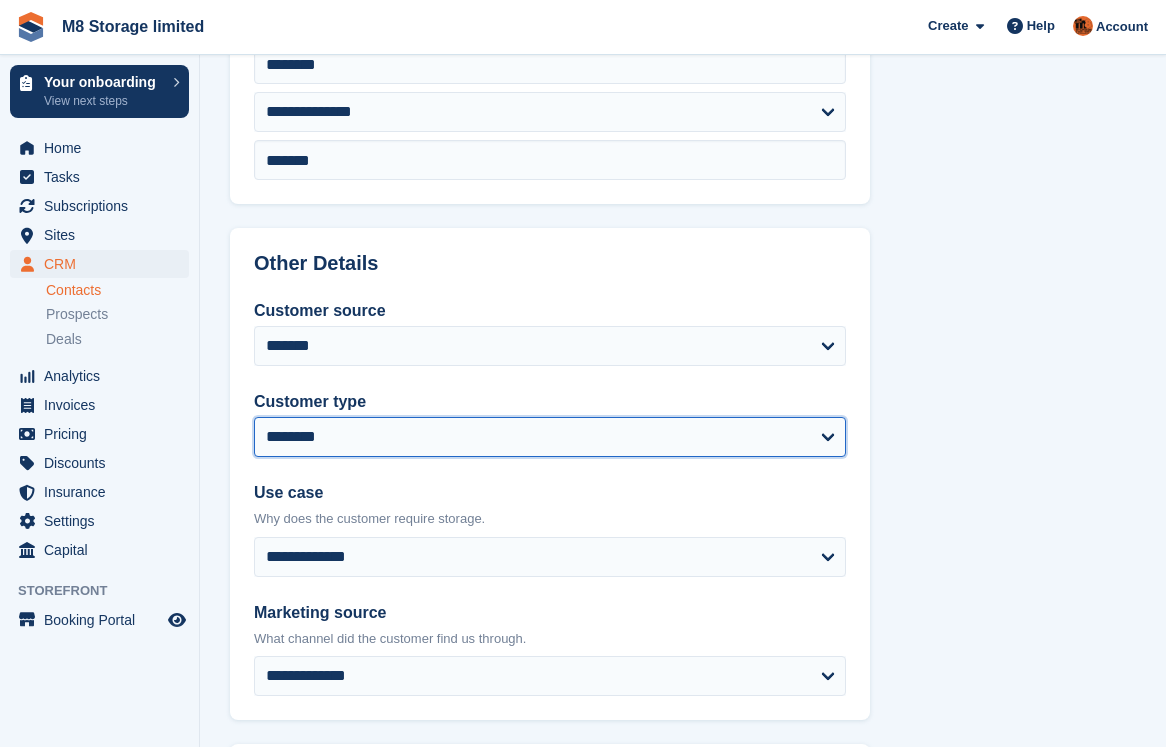 click on "**********" at bounding box center [550, 437] 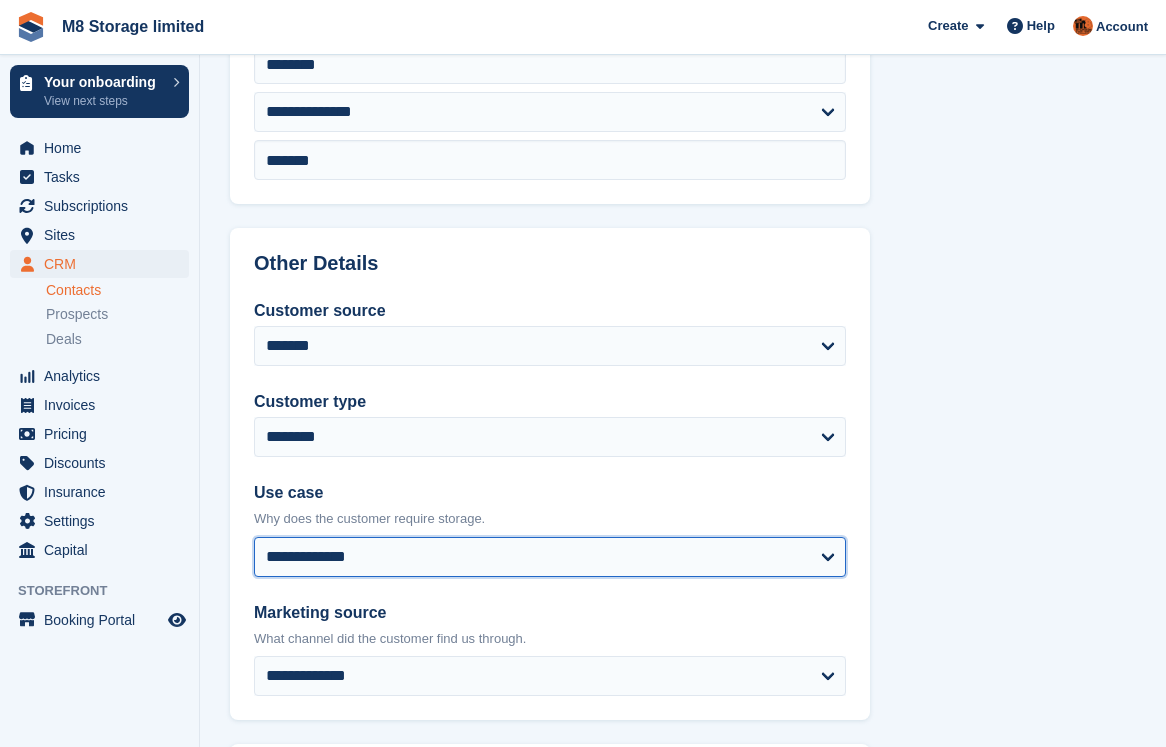 click on "**********" at bounding box center (550, 557) 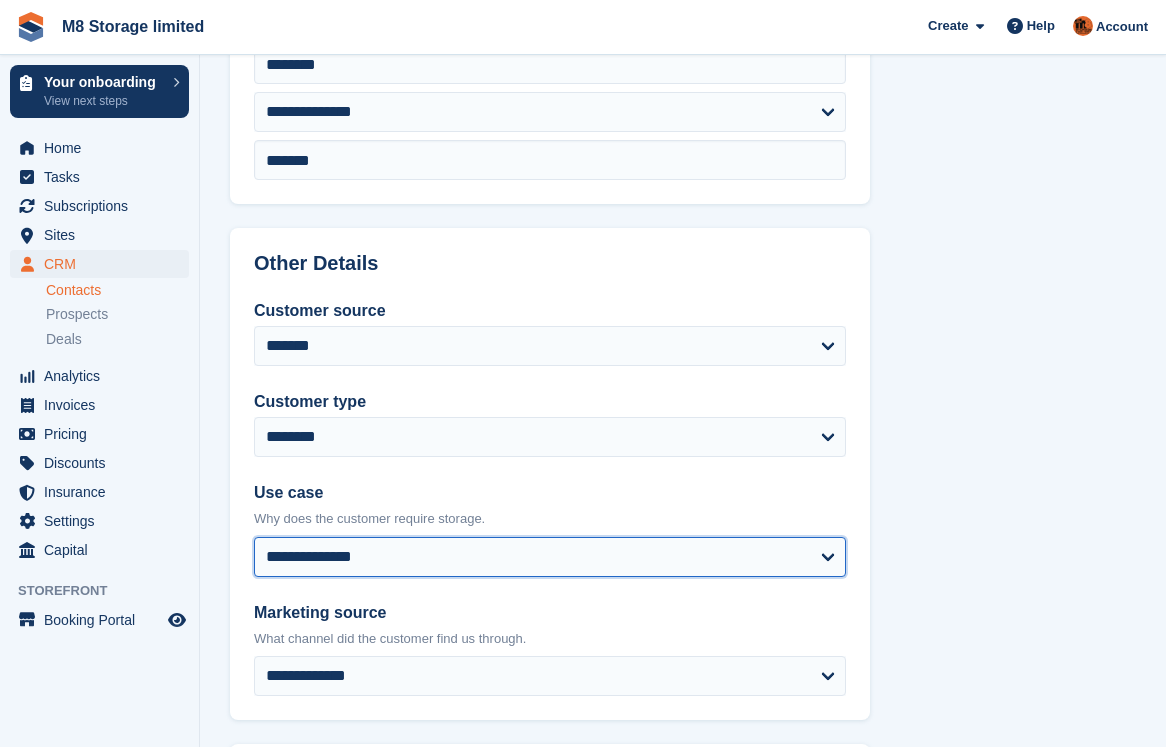 click on "**********" at bounding box center [550, 557] 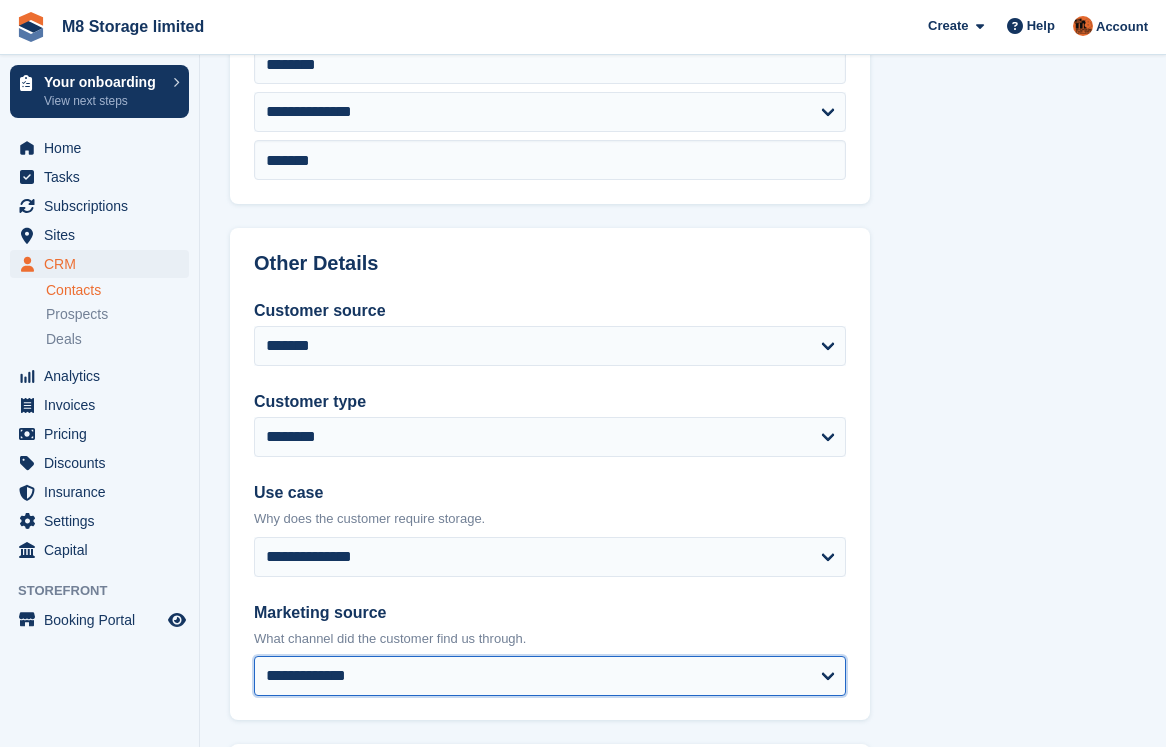 click on "**********" at bounding box center (550, 676) 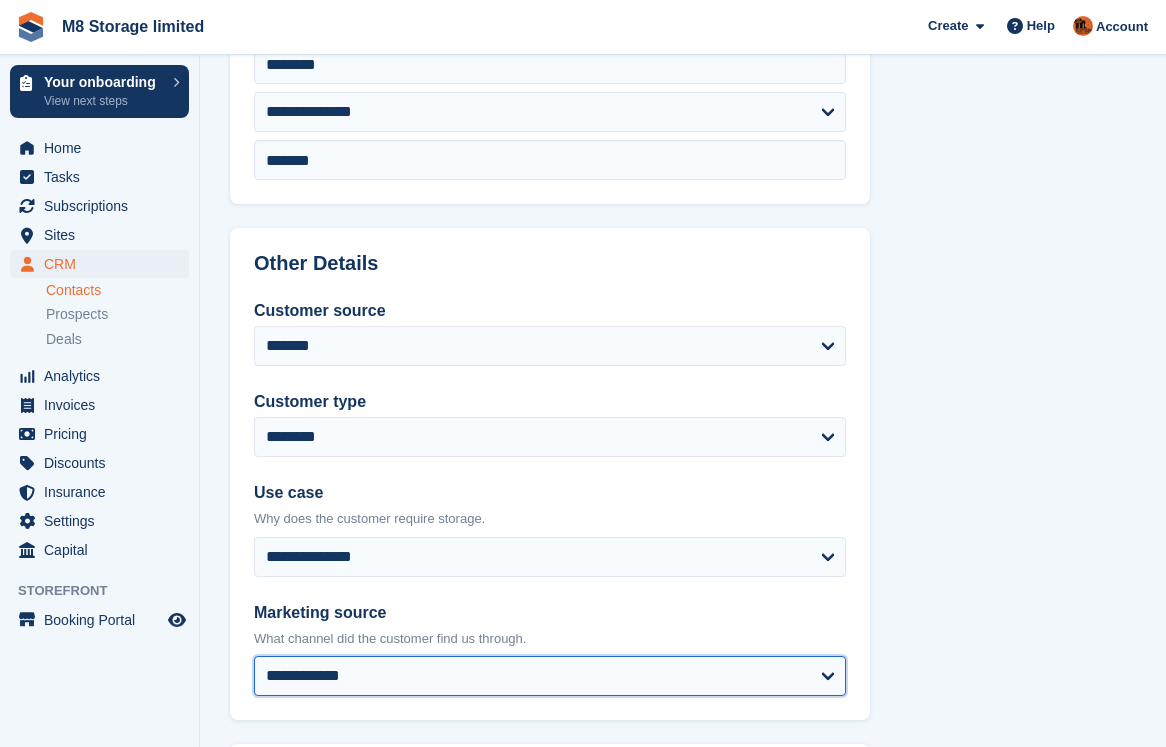 click on "**********" at bounding box center [550, 676] 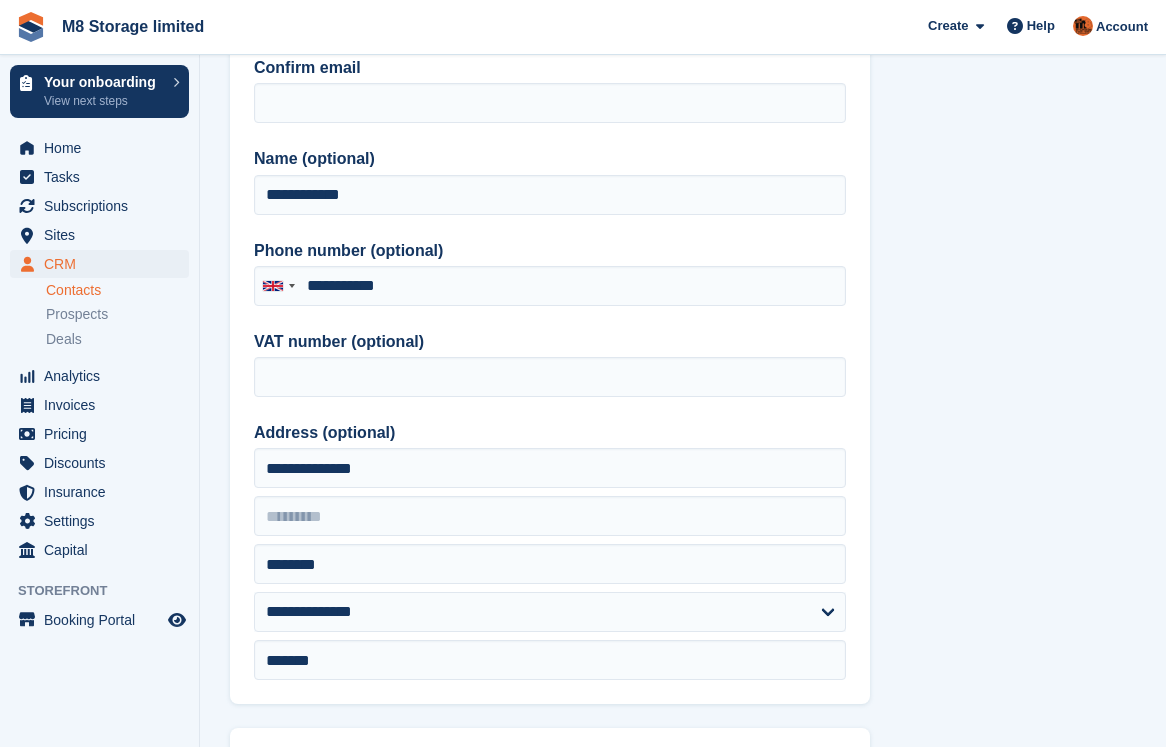 scroll, scrollTop: 0, scrollLeft: 0, axis: both 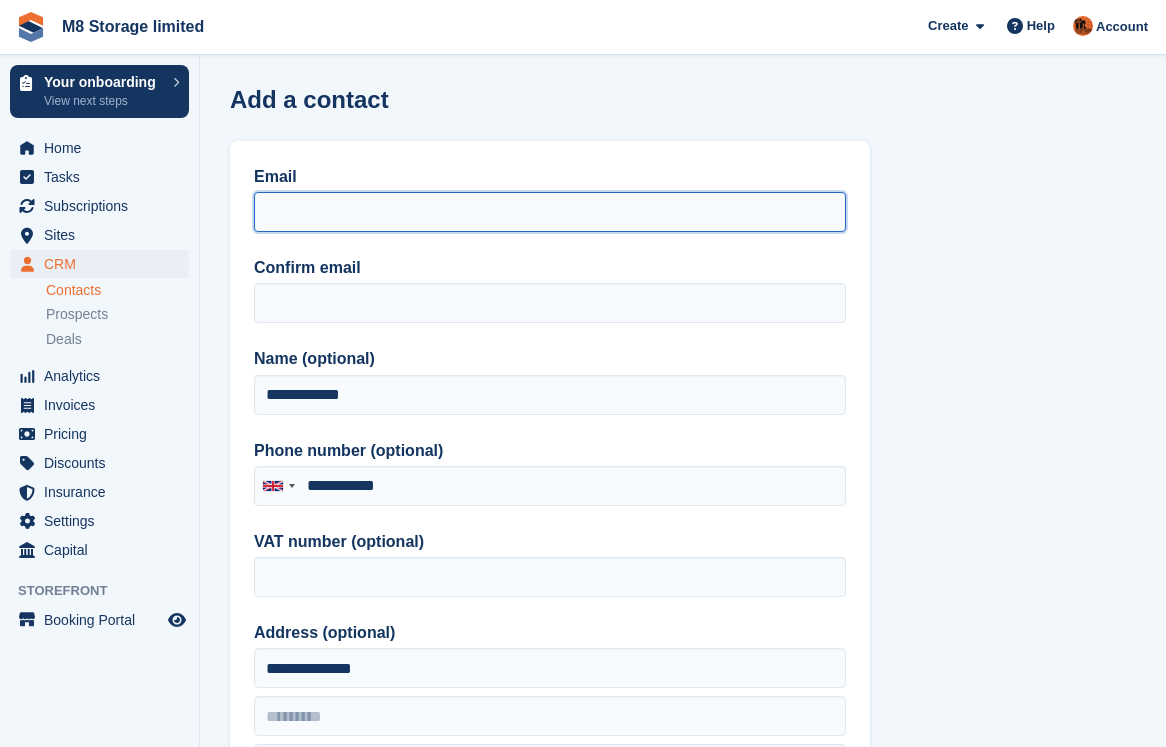 click on "Email" at bounding box center [550, 212] 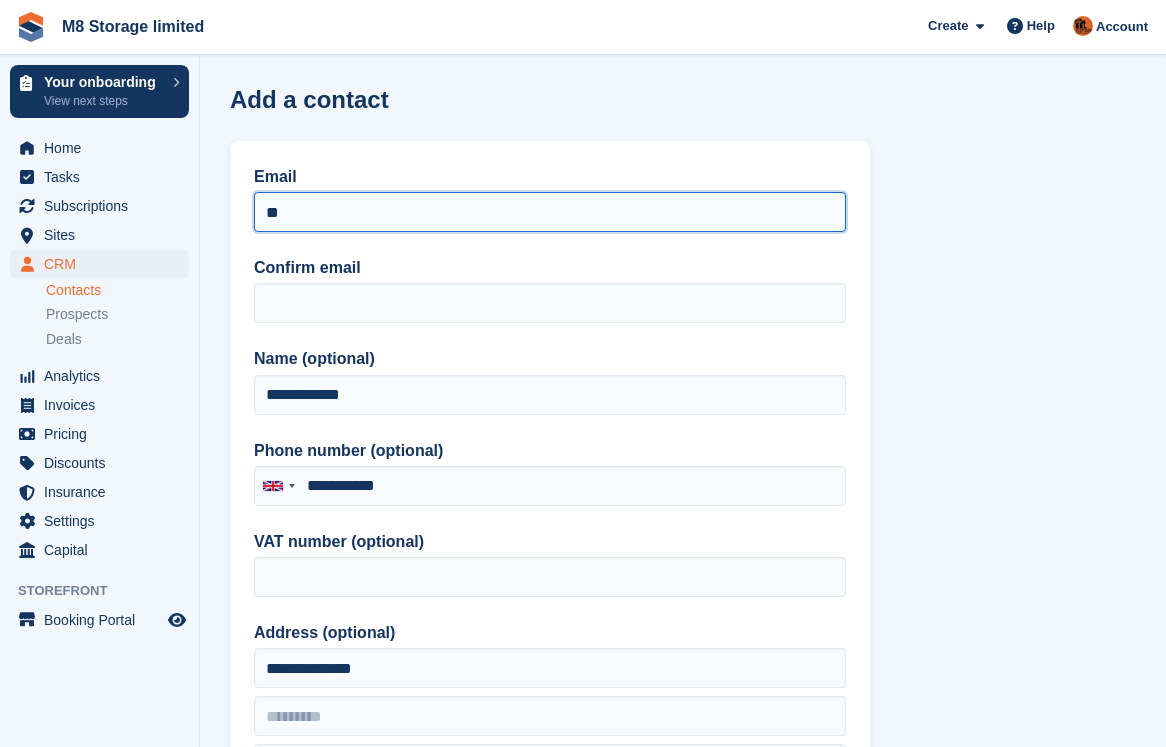 type on "*" 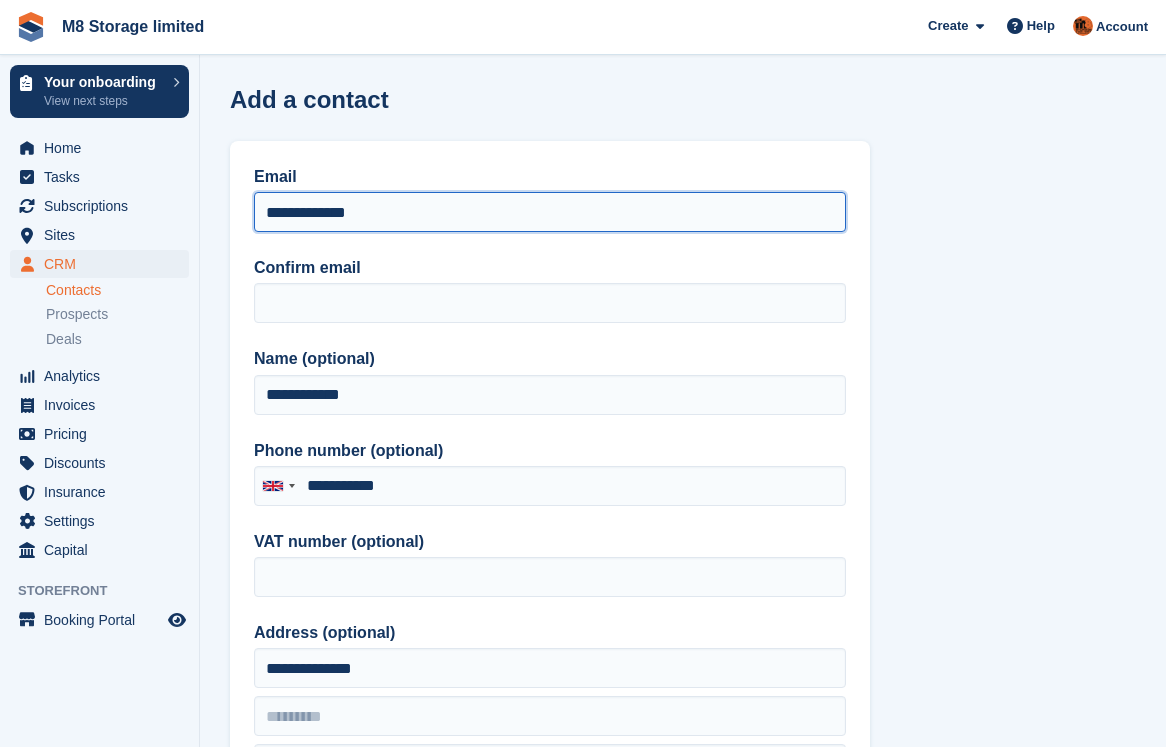 drag, startPoint x: 387, startPoint y: 217, endPoint x: 250, endPoint y: 222, distance: 137.09122 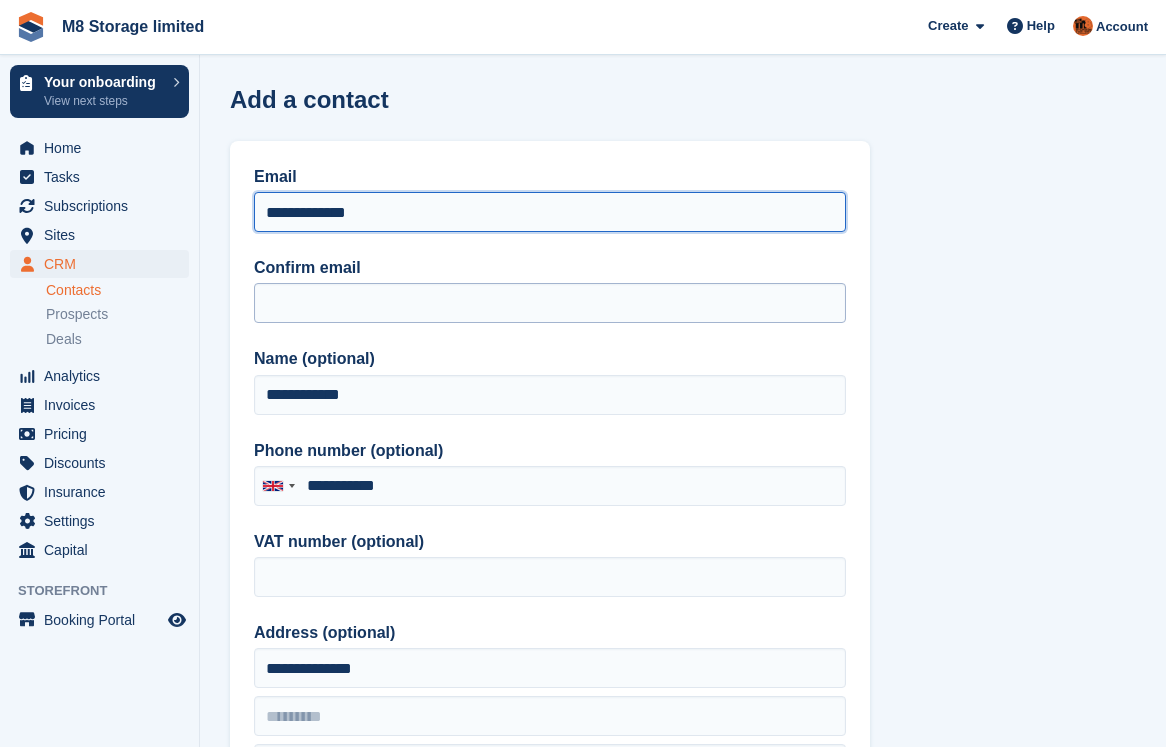 type on "**********" 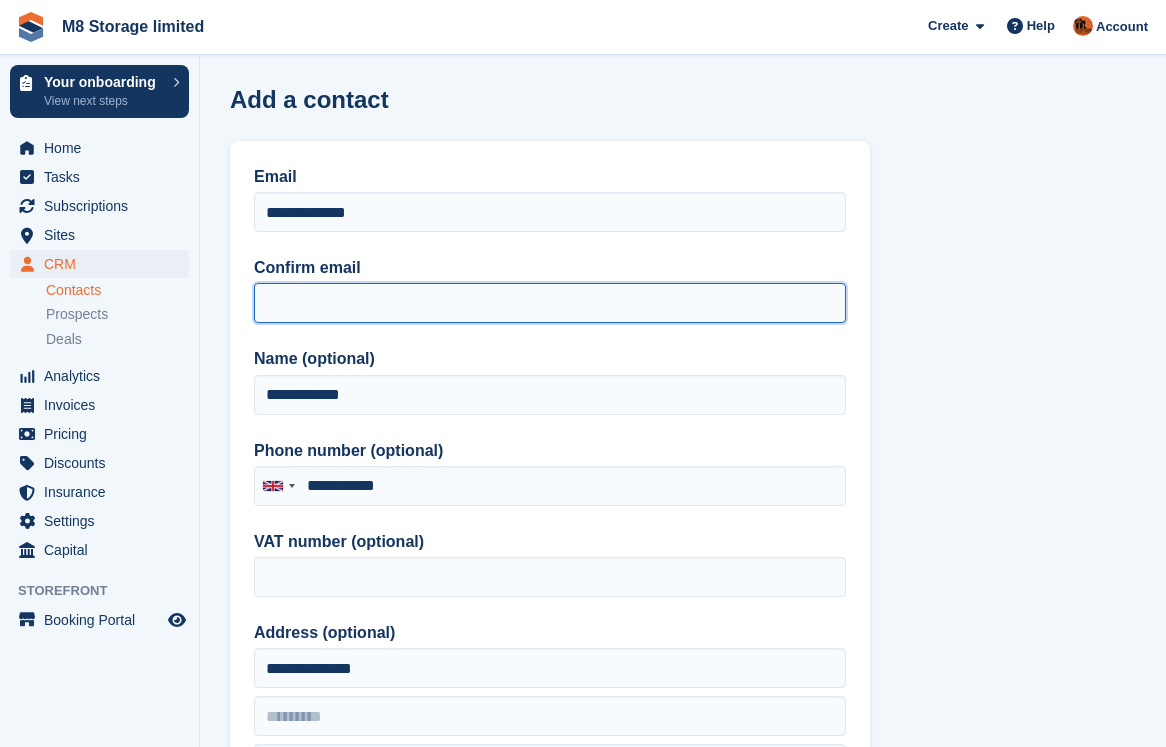 paste on "**********" 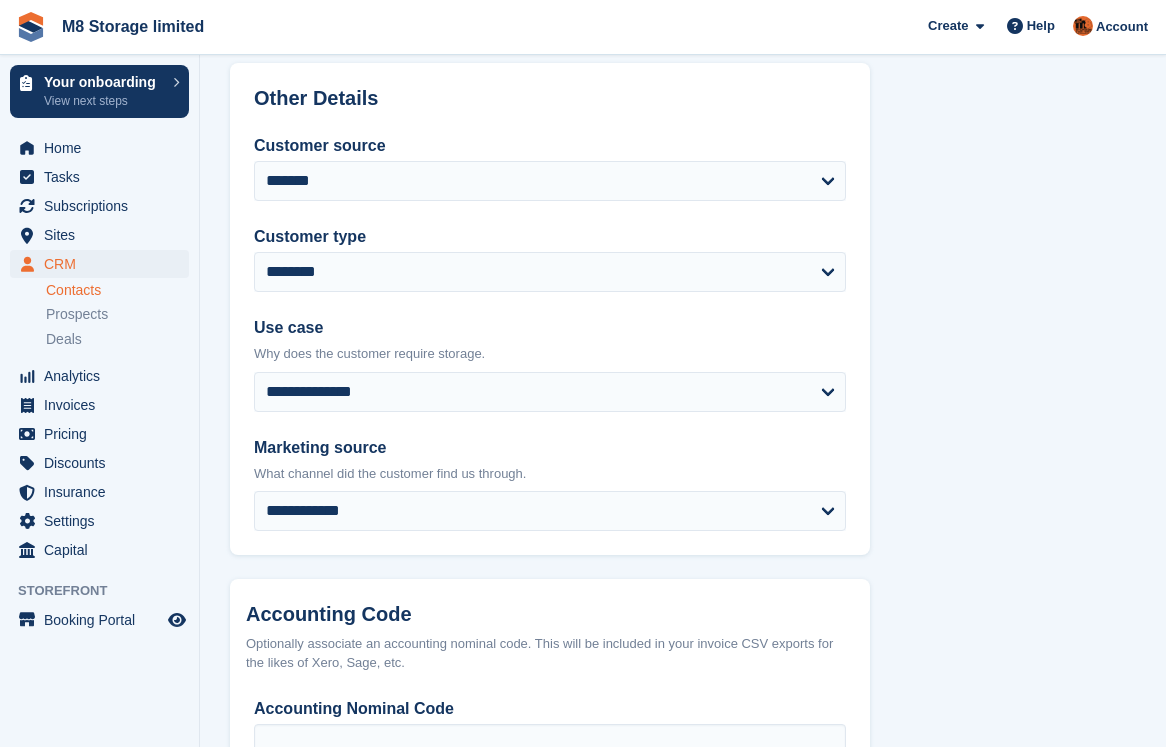 scroll, scrollTop: 1016, scrollLeft: 0, axis: vertical 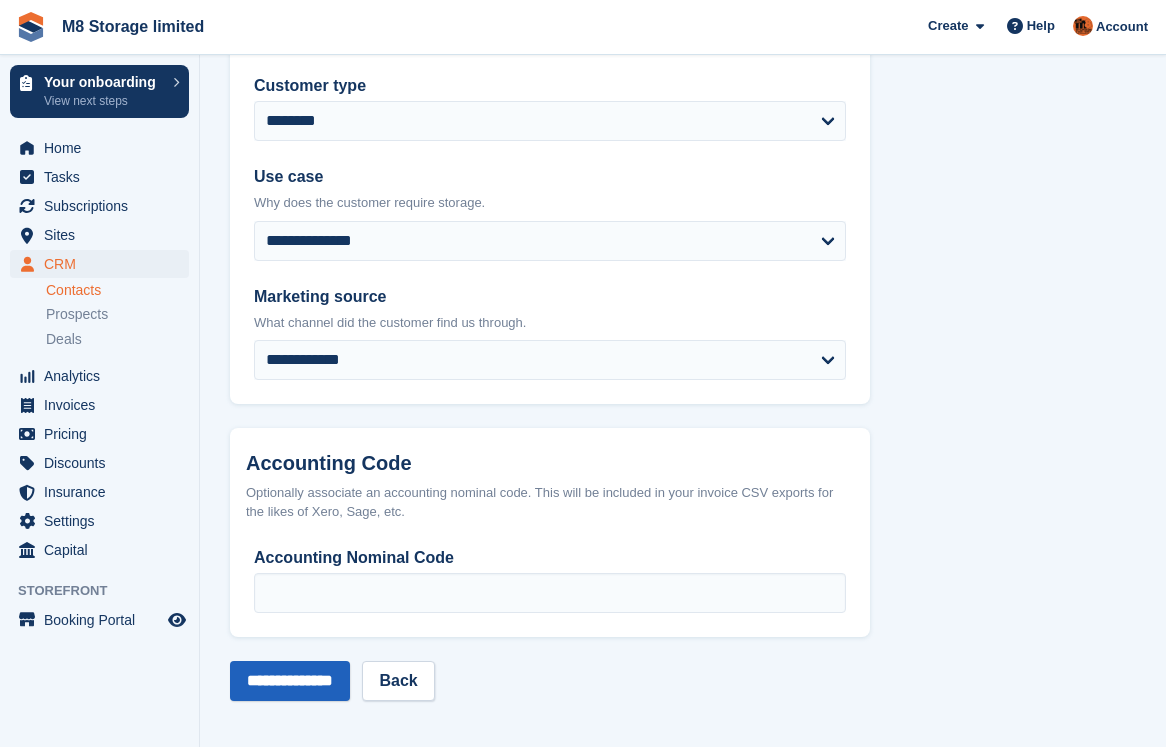 type on "**********" 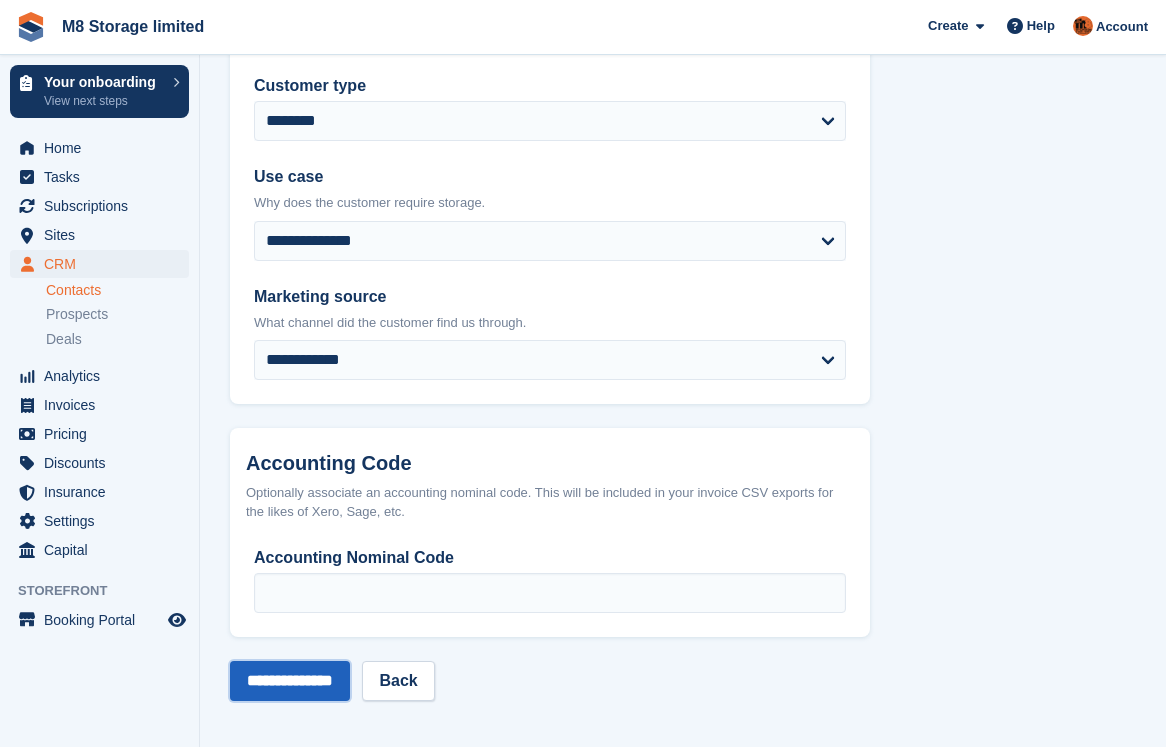 click on "**********" at bounding box center (290, 681) 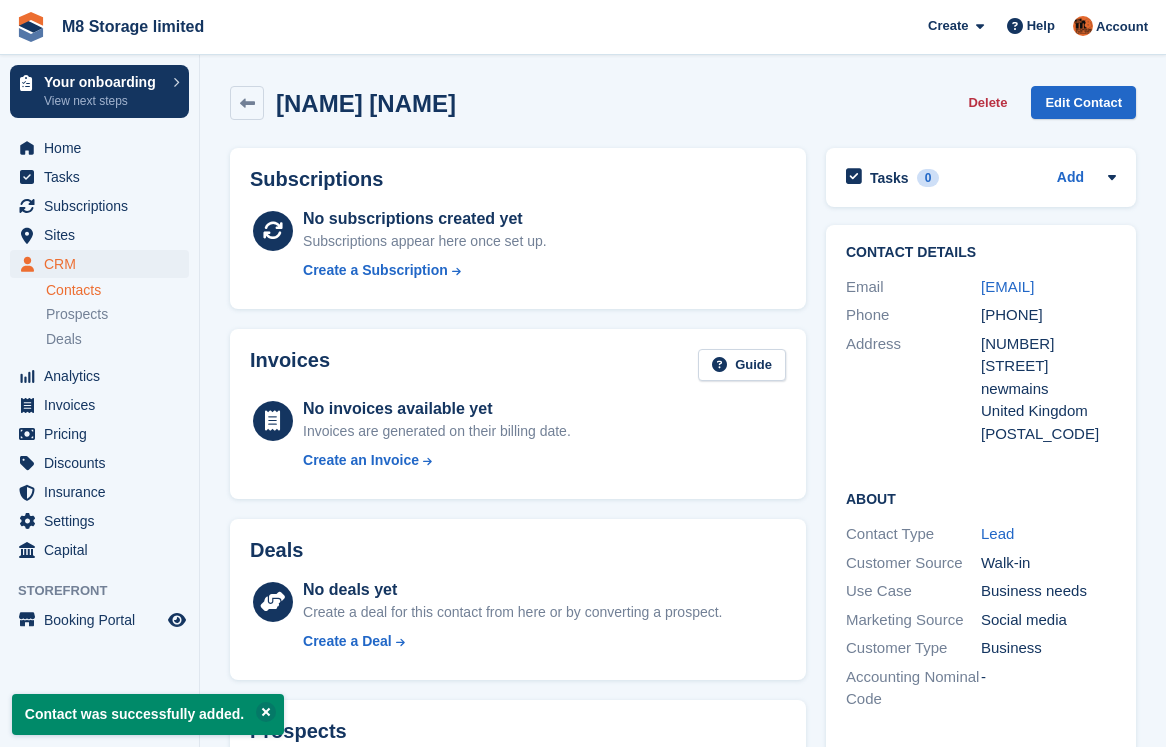 scroll, scrollTop: 0, scrollLeft: 0, axis: both 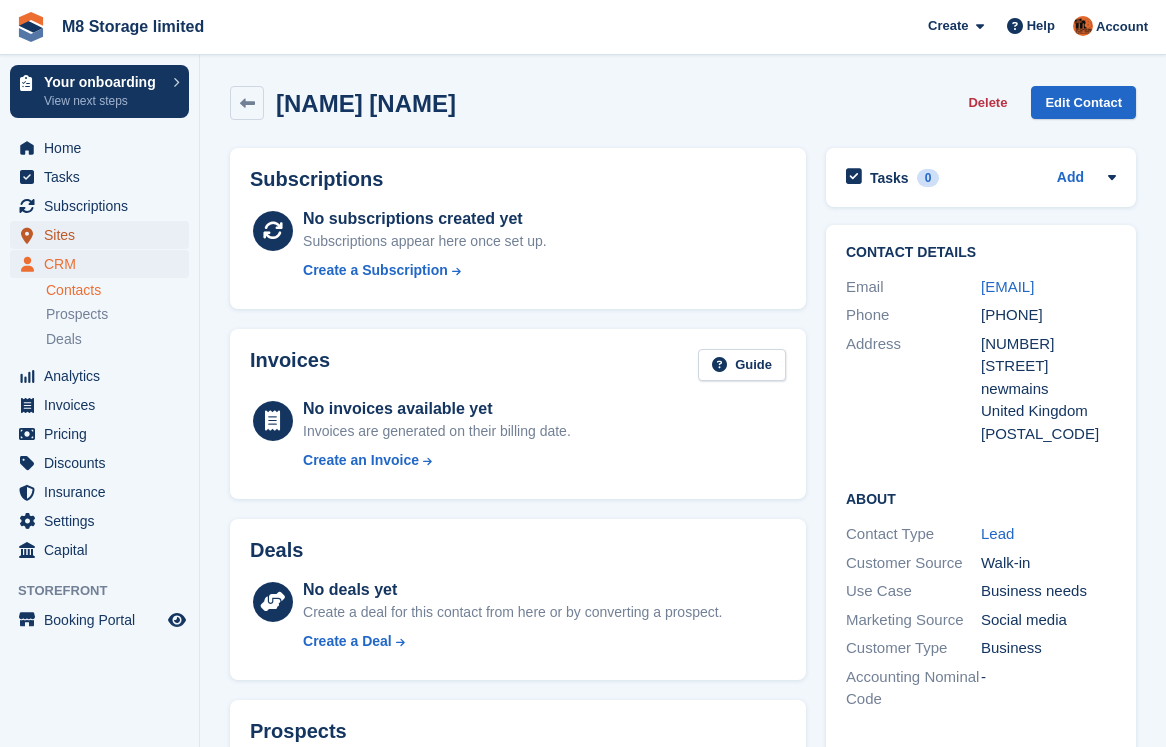 click on "Sites" at bounding box center [104, 235] 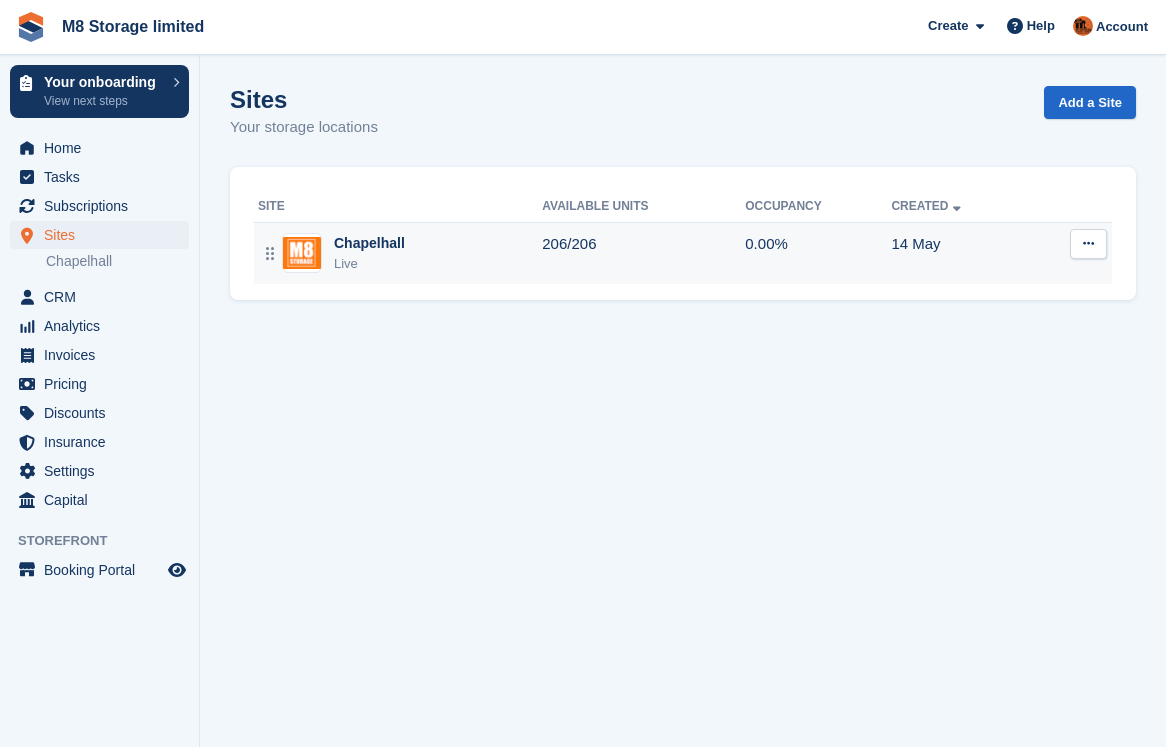 click on "0.00%" at bounding box center (818, 253) 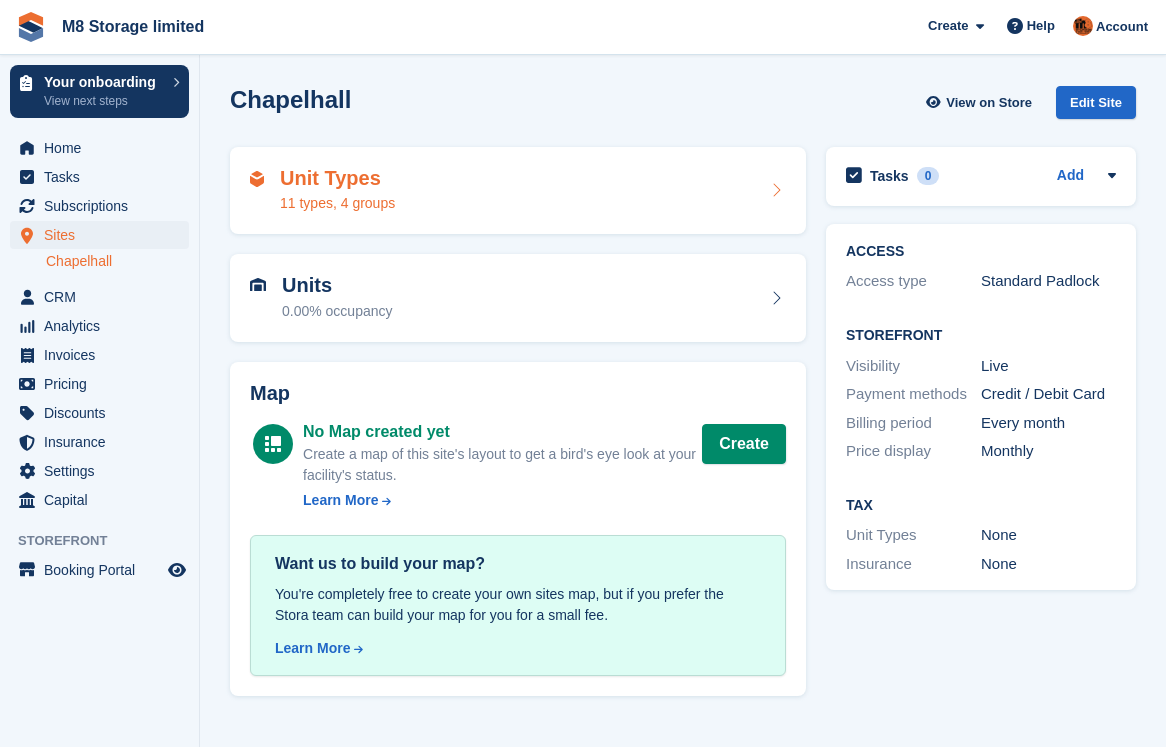 scroll, scrollTop: 0, scrollLeft: 0, axis: both 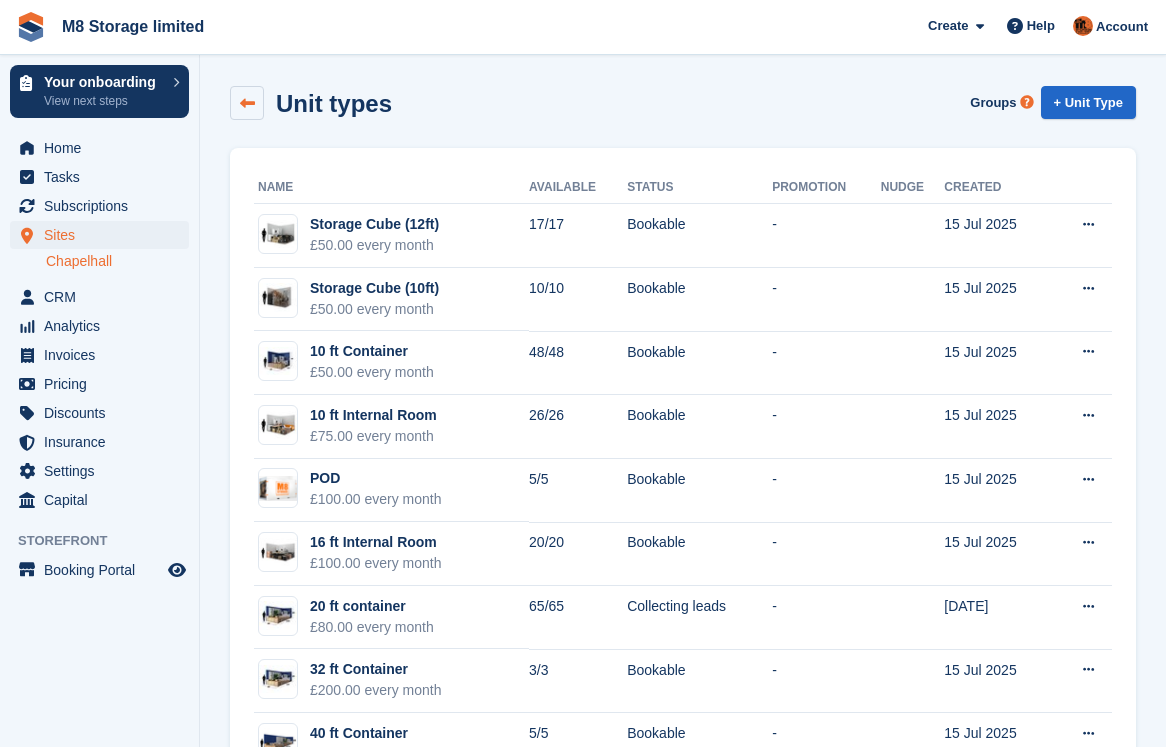 click at bounding box center (247, 103) 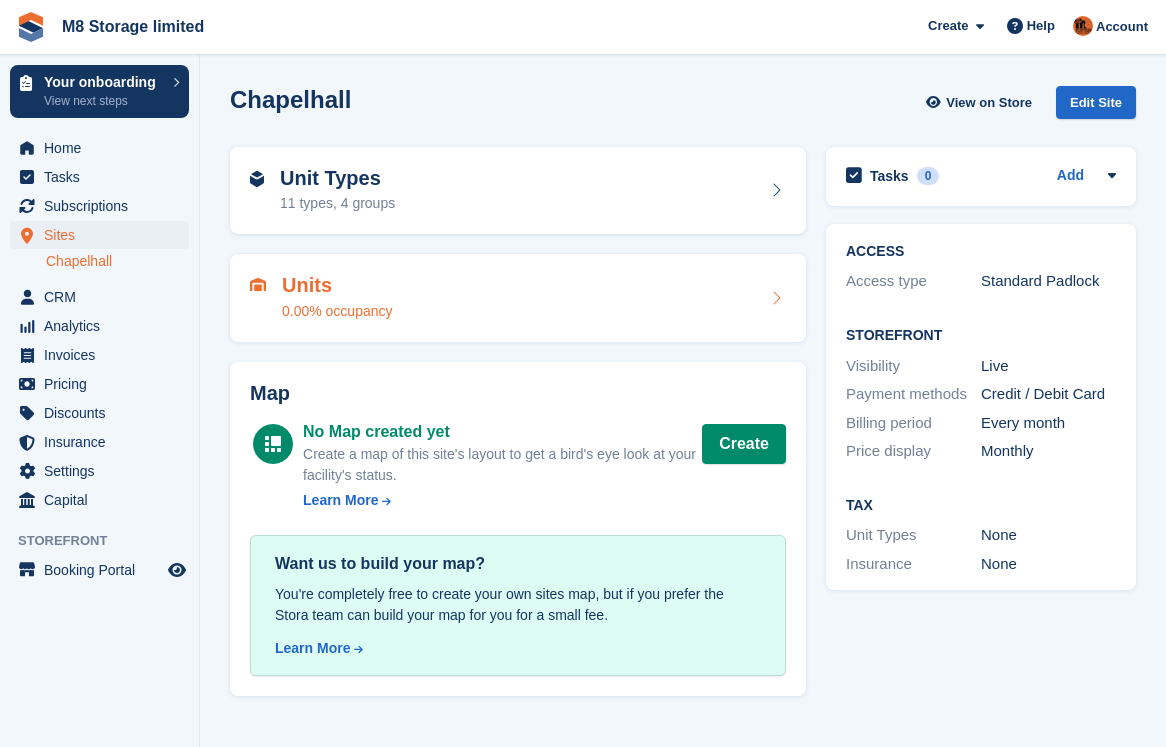 click on "Units
0.00% occupancy" at bounding box center [518, 298] 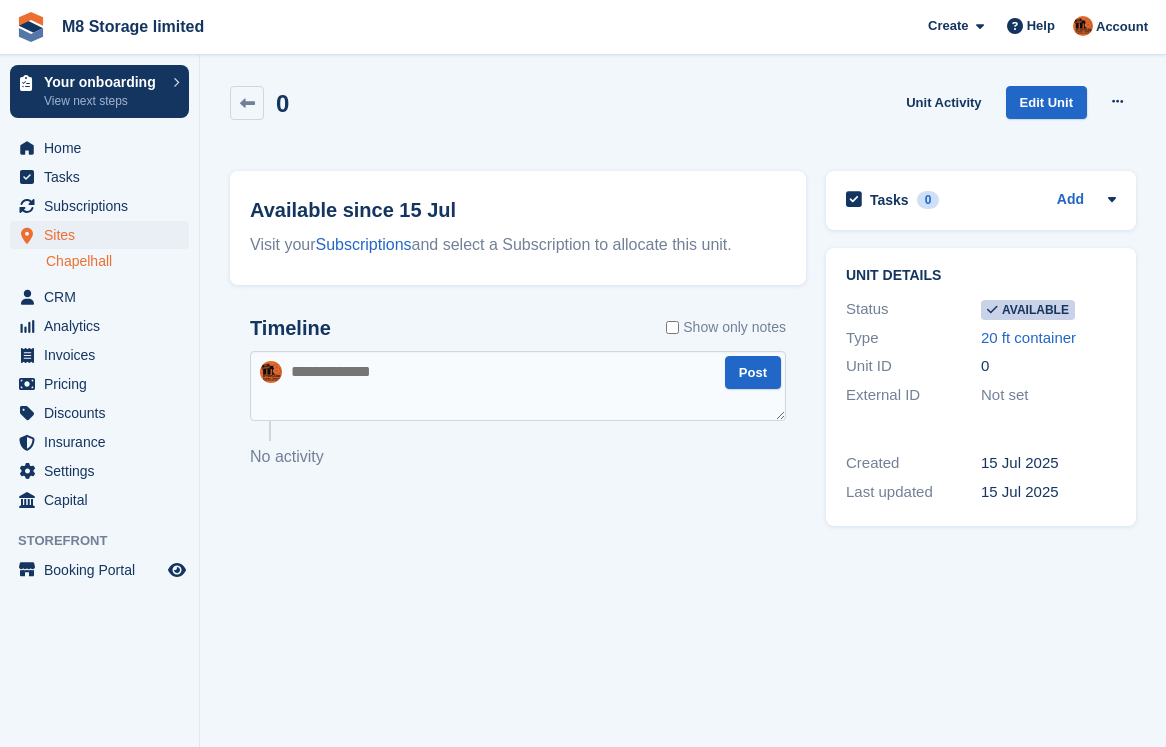 scroll, scrollTop: 0, scrollLeft: 0, axis: both 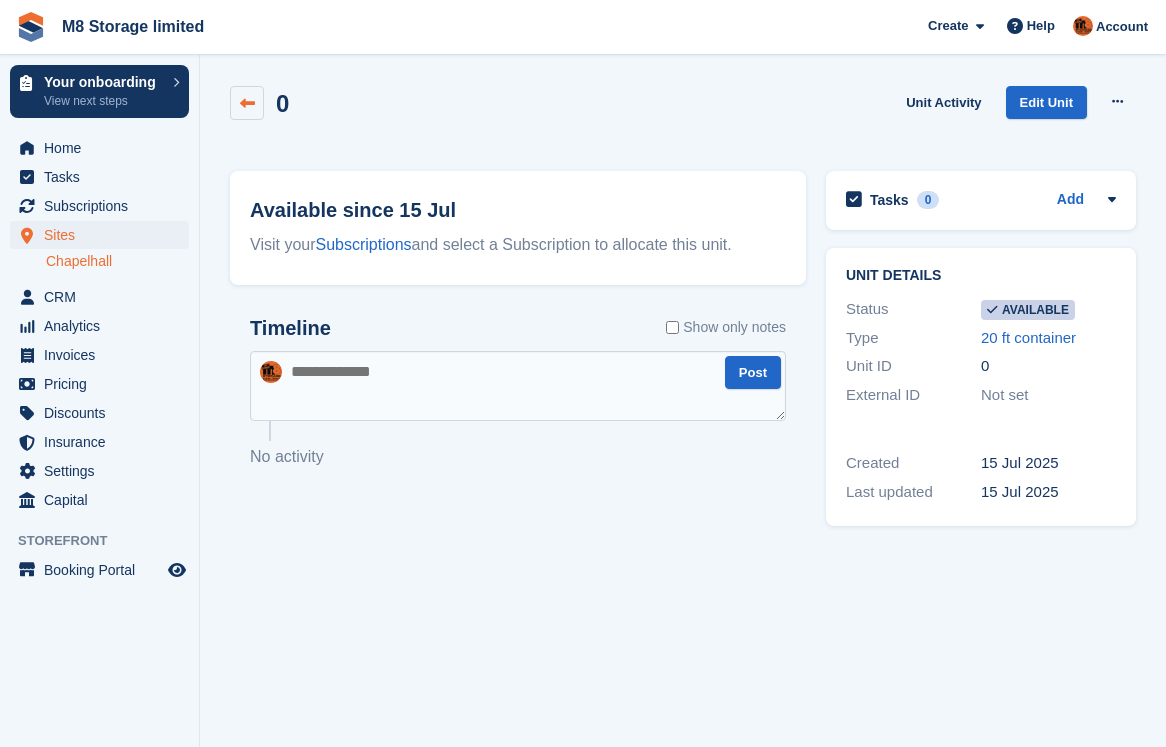 click at bounding box center [247, 103] 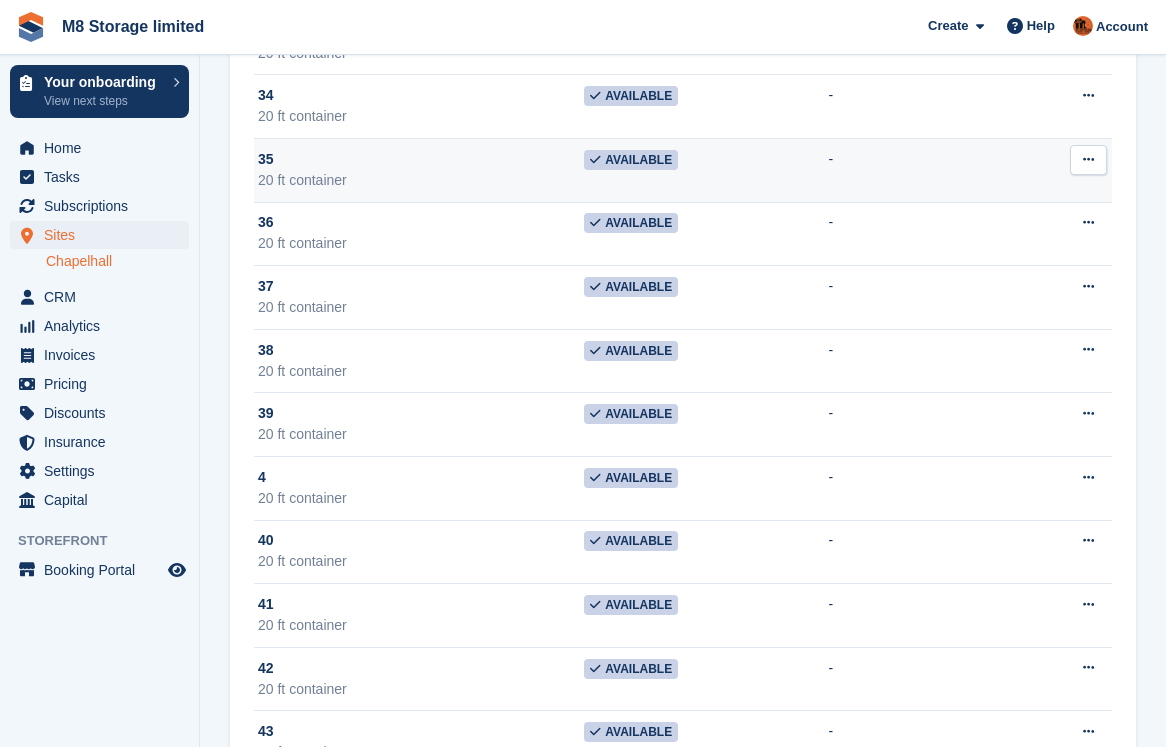 scroll, scrollTop: 3300, scrollLeft: 0, axis: vertical 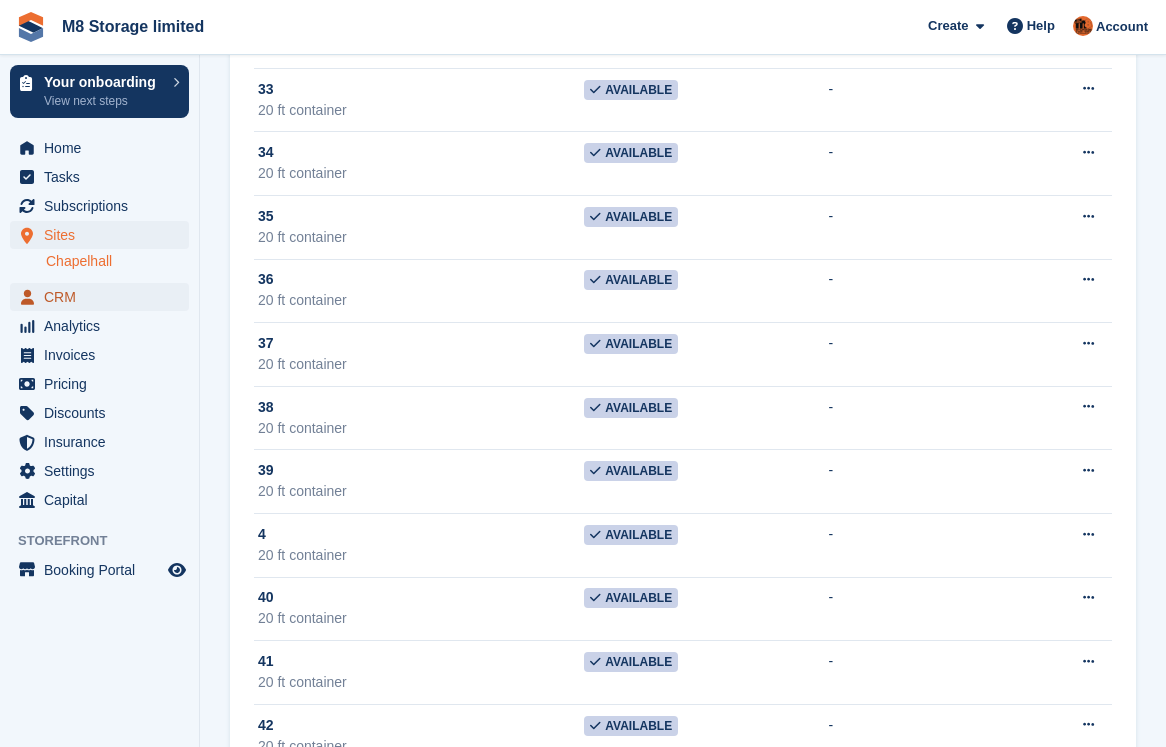 click on "CRM" at bounding box center (104, 297) 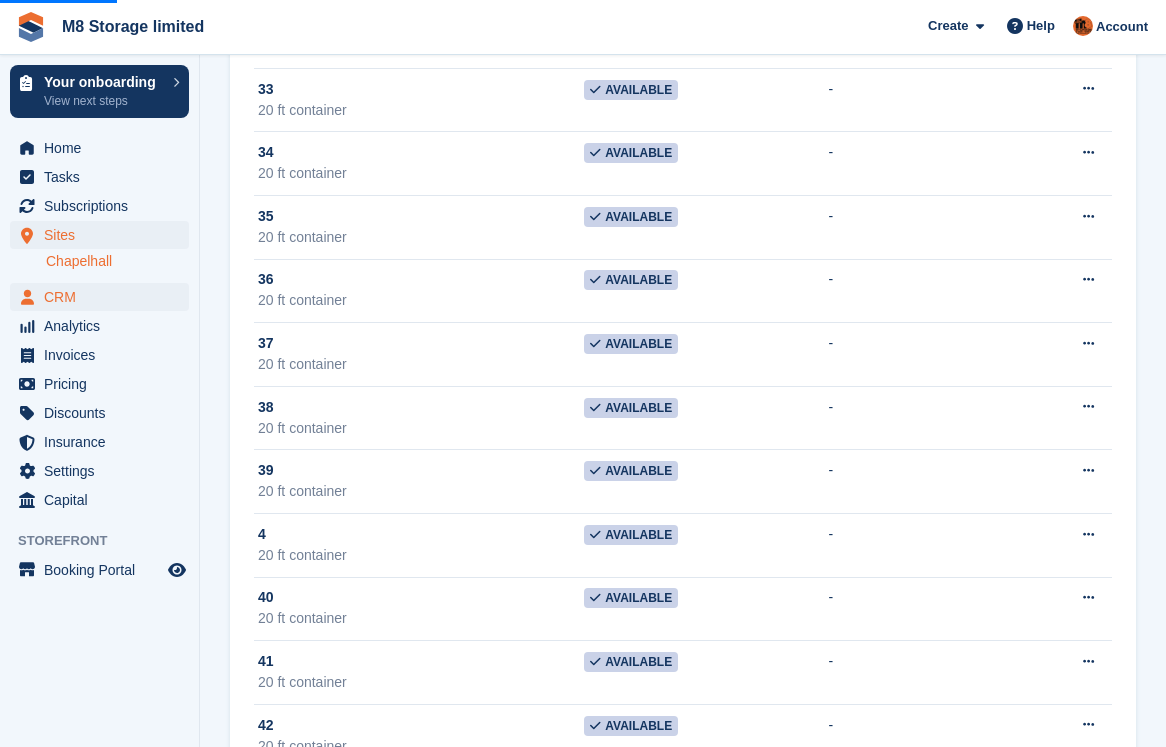 scroll, scrollTop: 0, scrollLeft: 0, axis: both 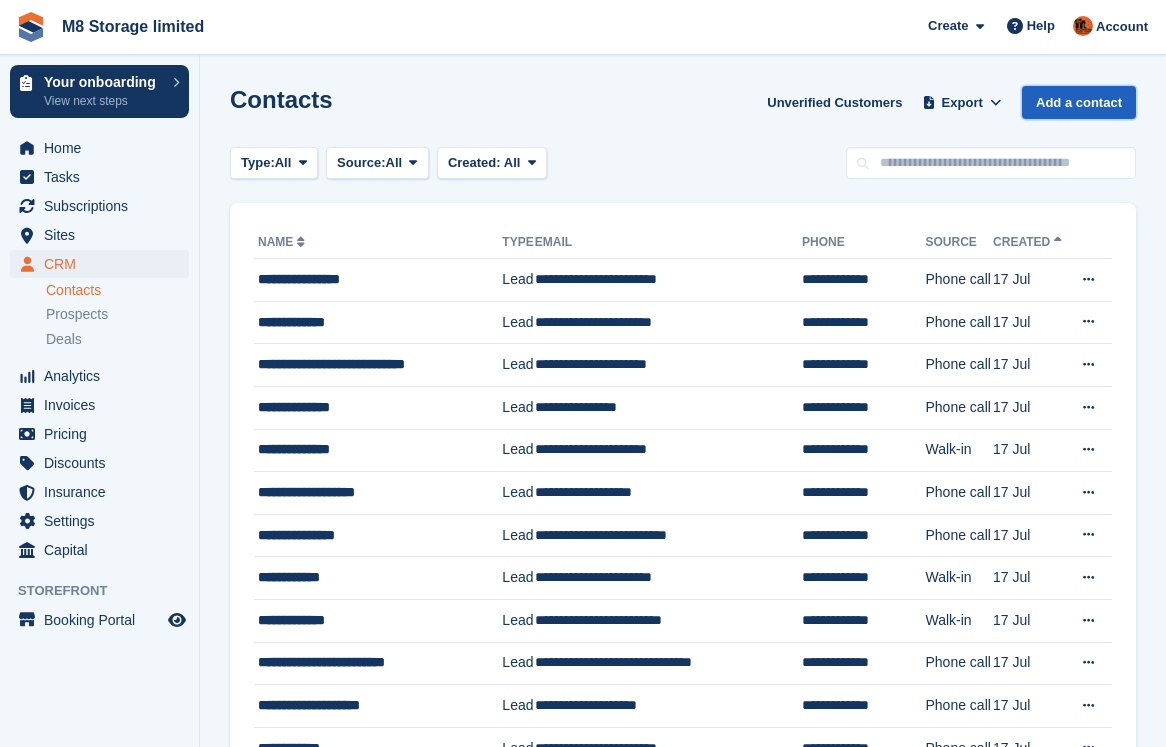 click on "Add a contact" at bounding box center [1079, 102] 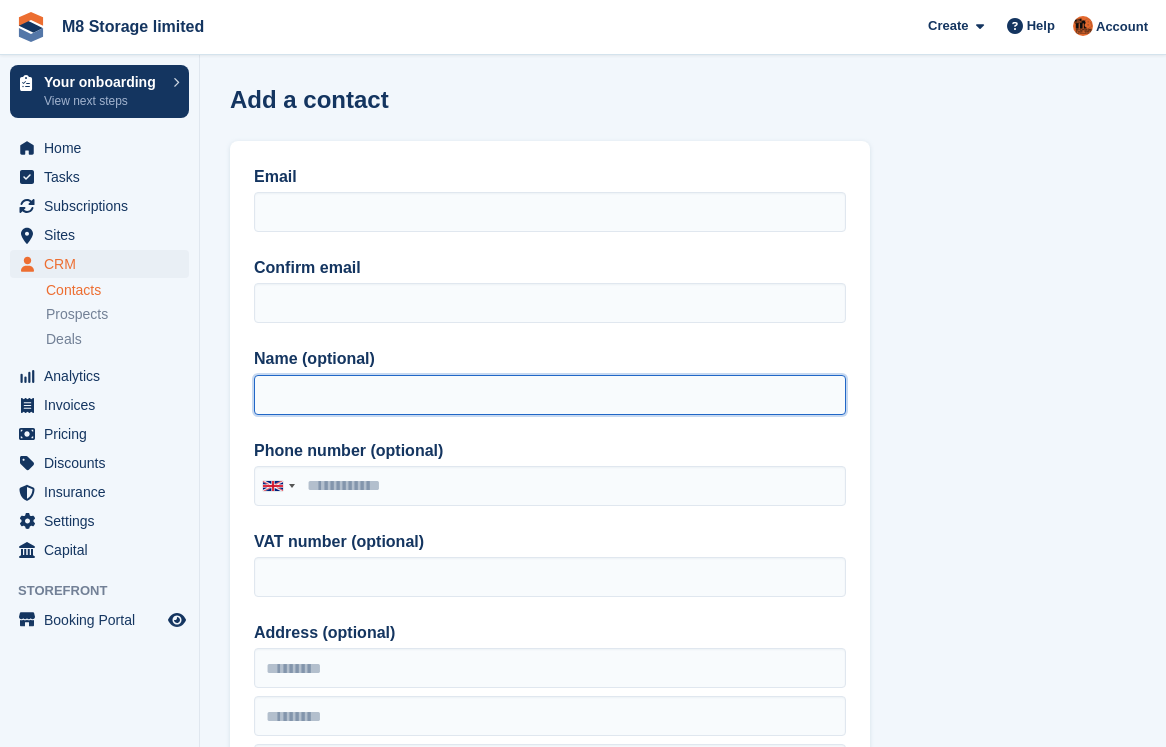 click on "Name (optional)" at bounding box center [550, 395] 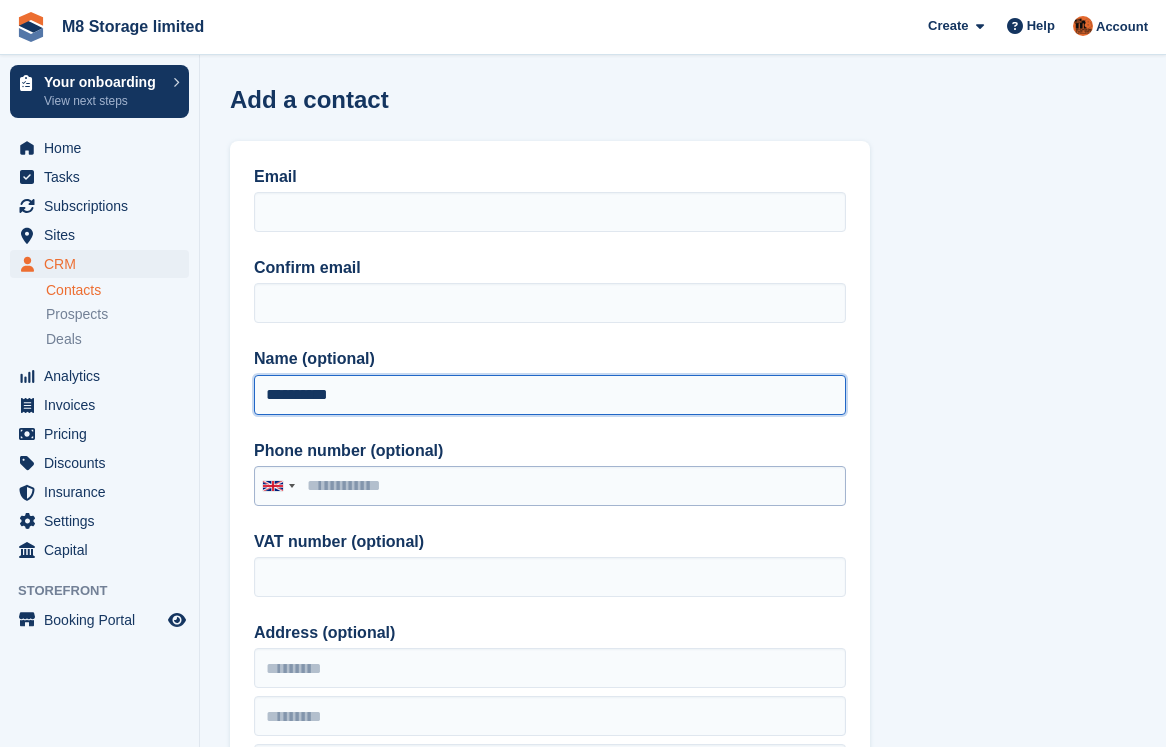 type on "**********" 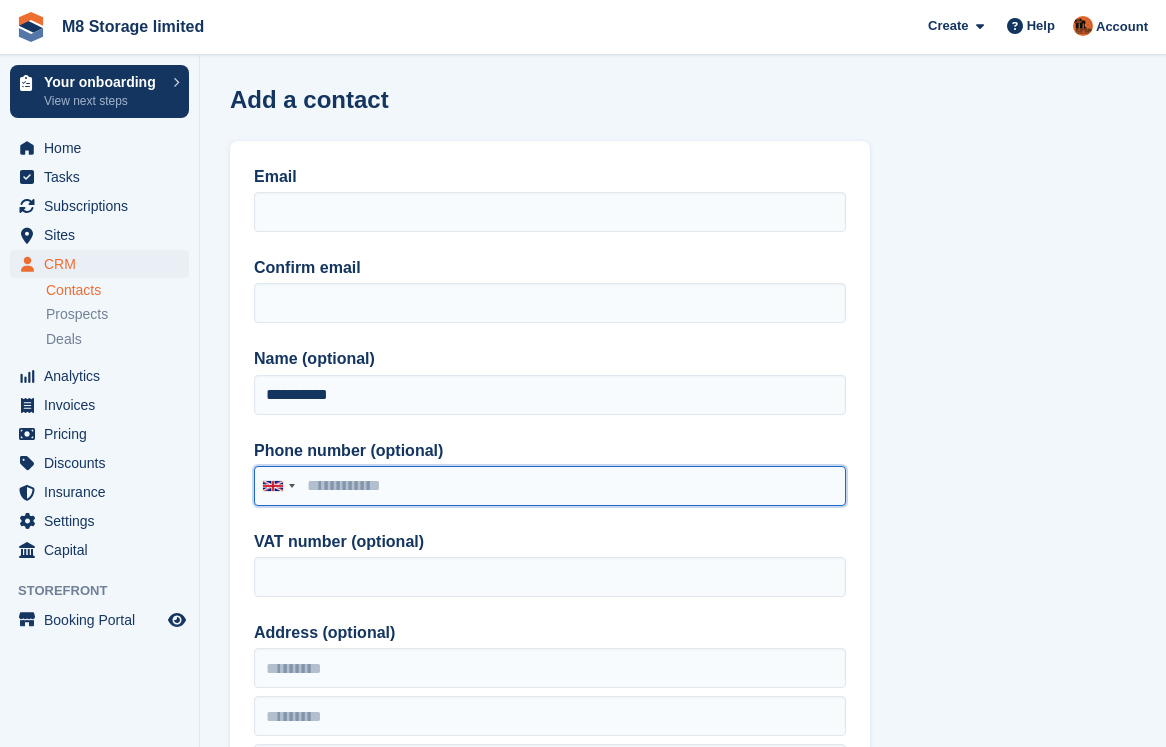 click on "Phone number (optional)" at bounding box center (550, 486) 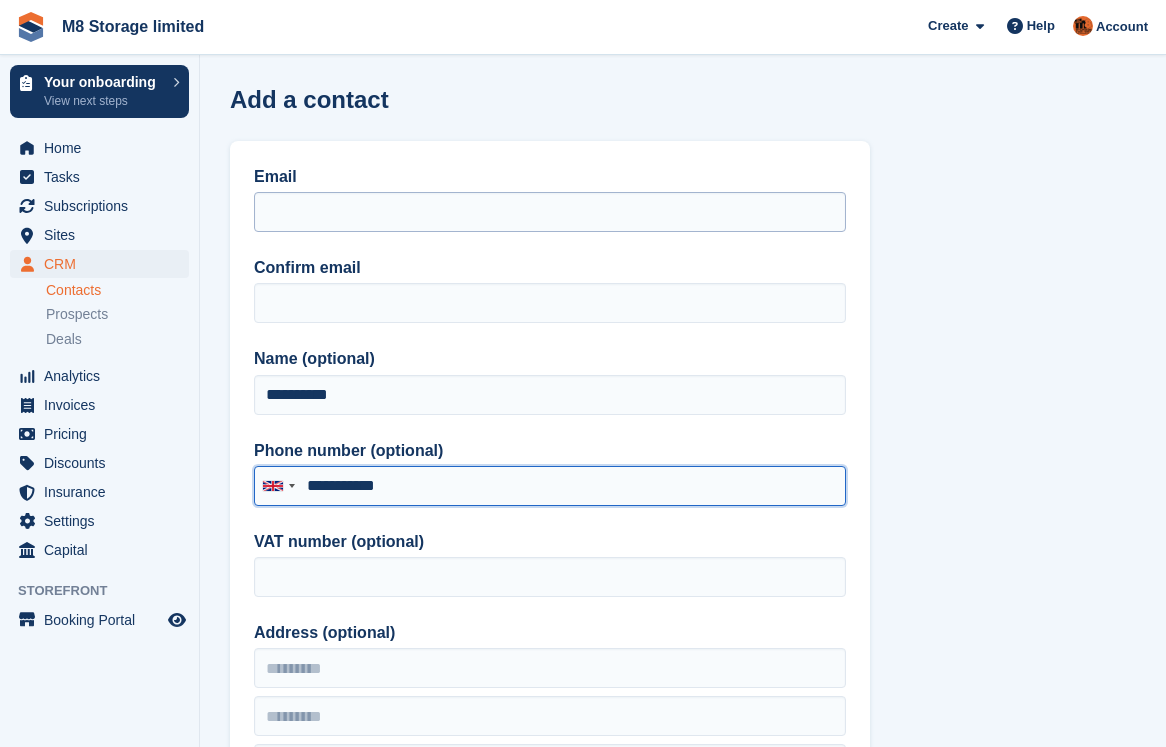 type on "**********" 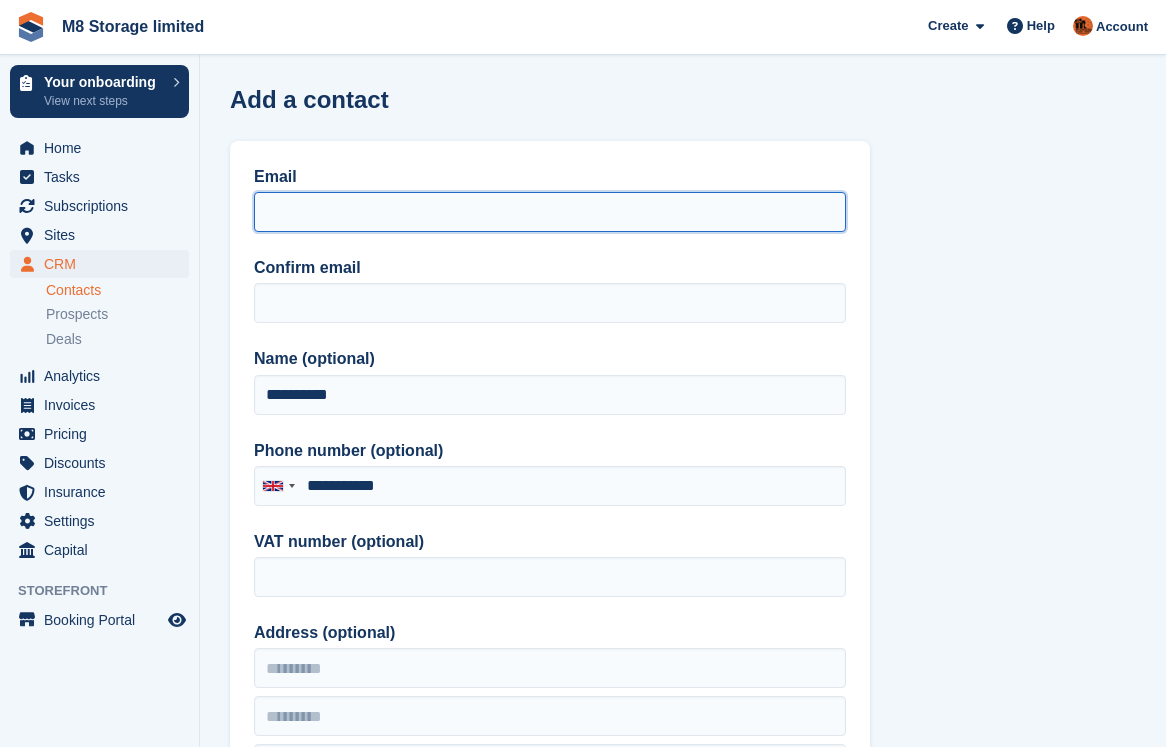 click on "Email" at bounding box center [550, 212] 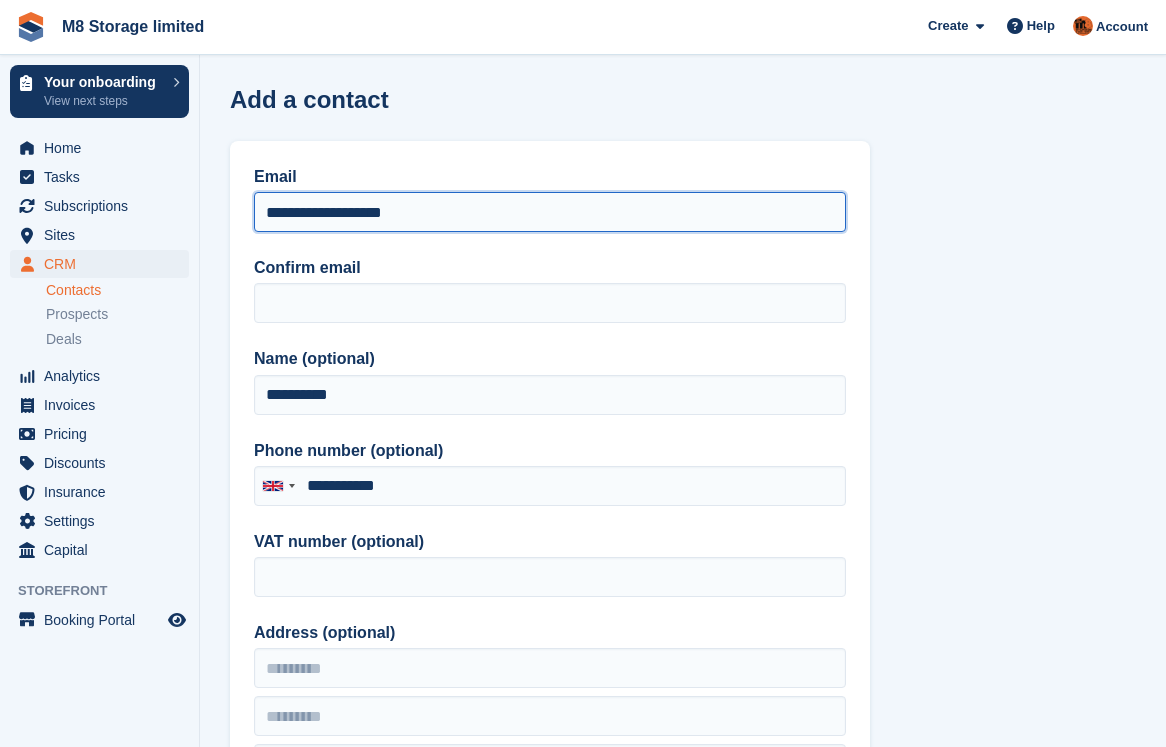 drag, startPoint x: 437, startPoint y: 215, endPoint x: 268, endPoint y: 216, distance: 169.00296 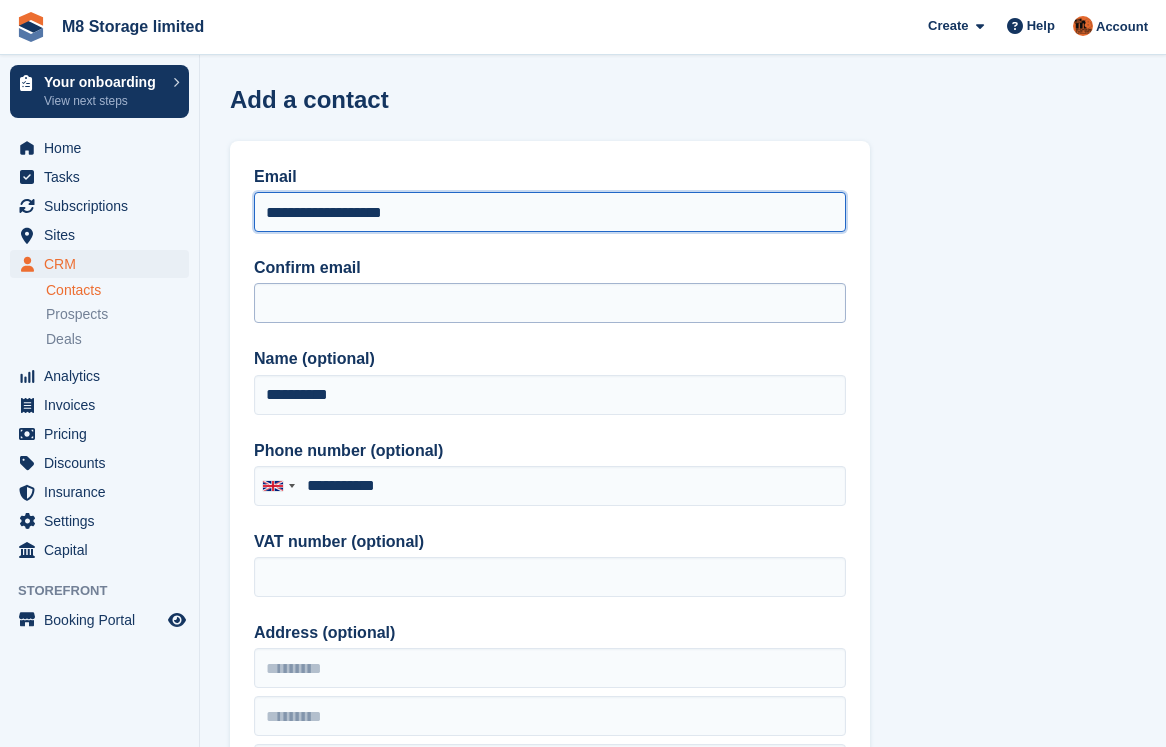 type on "**********" 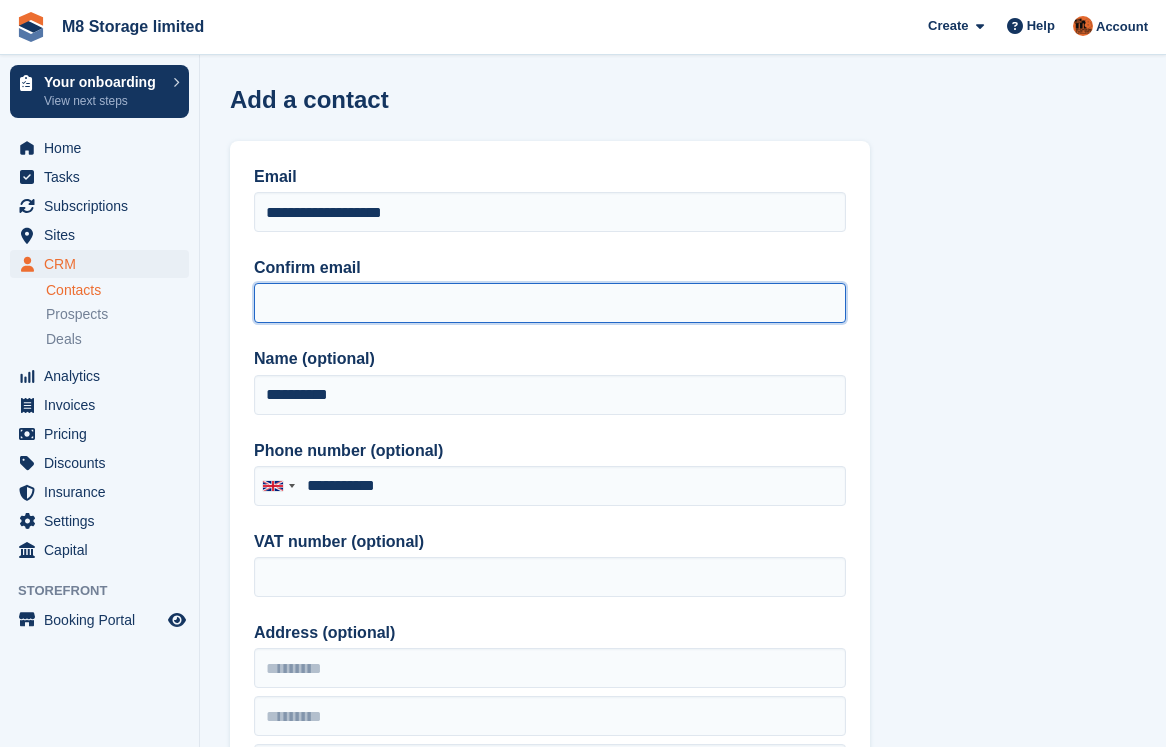 paste on "**********" 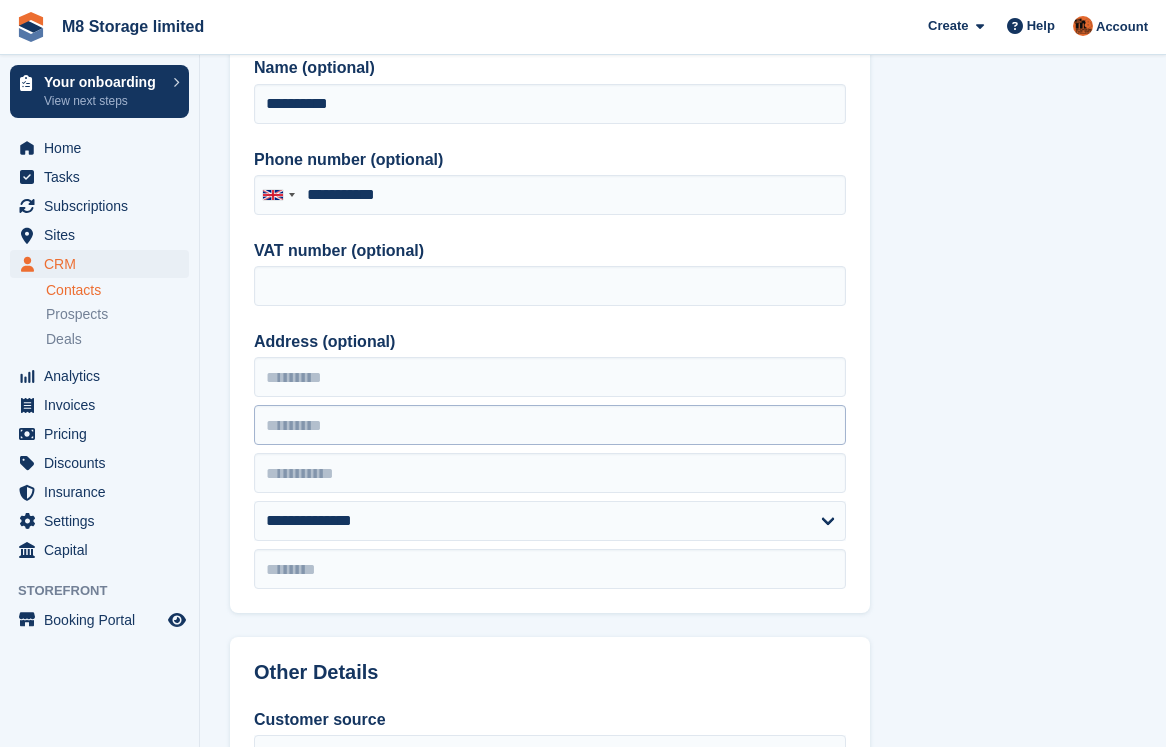 scroll, scrollTop: 300, scrollLeft: 0, axis: vertical 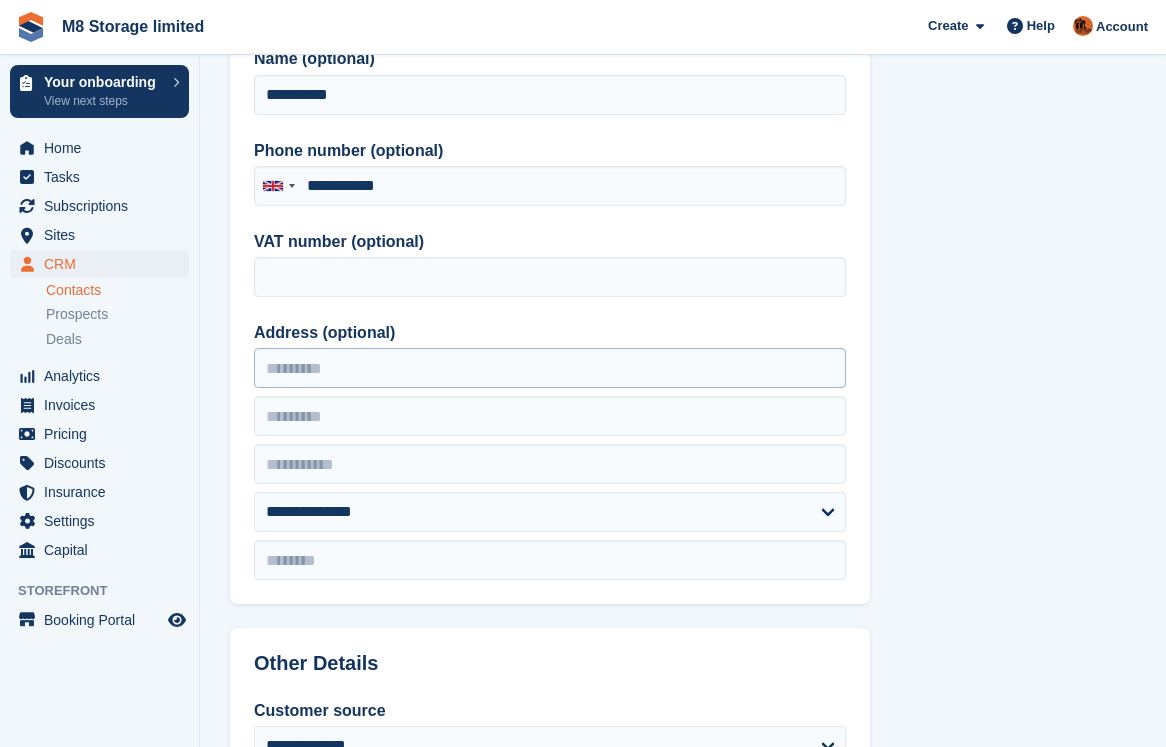 type on "**********" 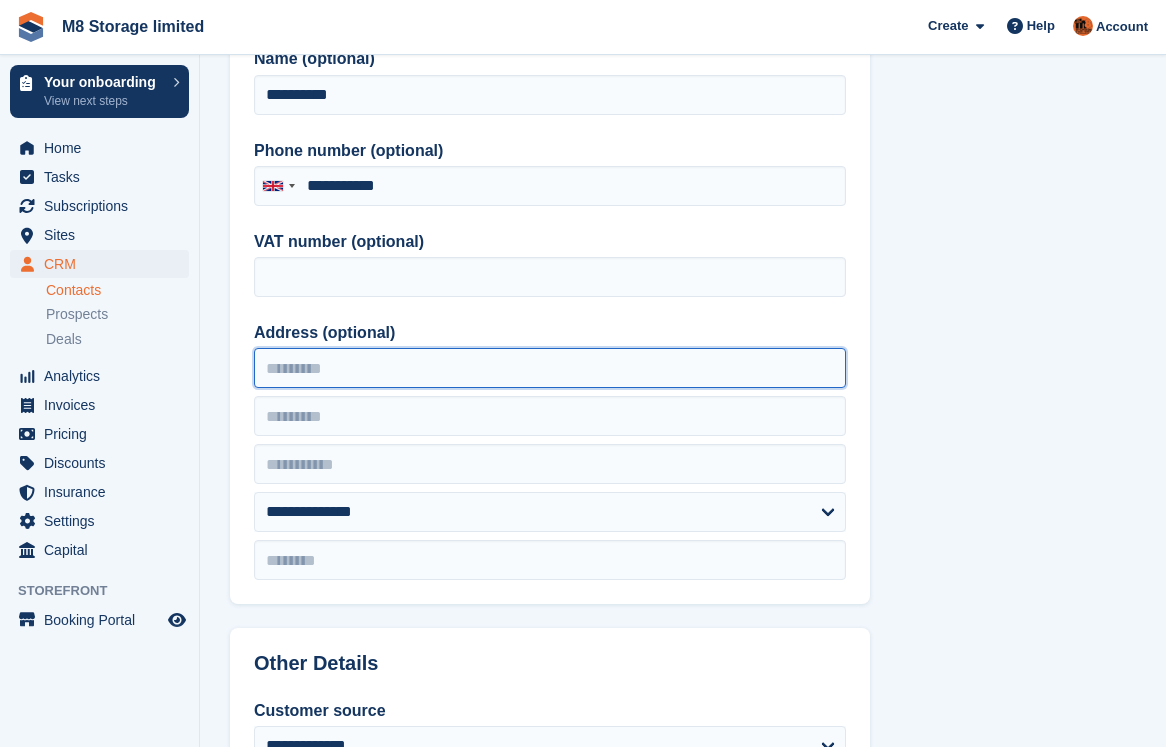click on "Address (optional)" at bounding box center [550, 368] 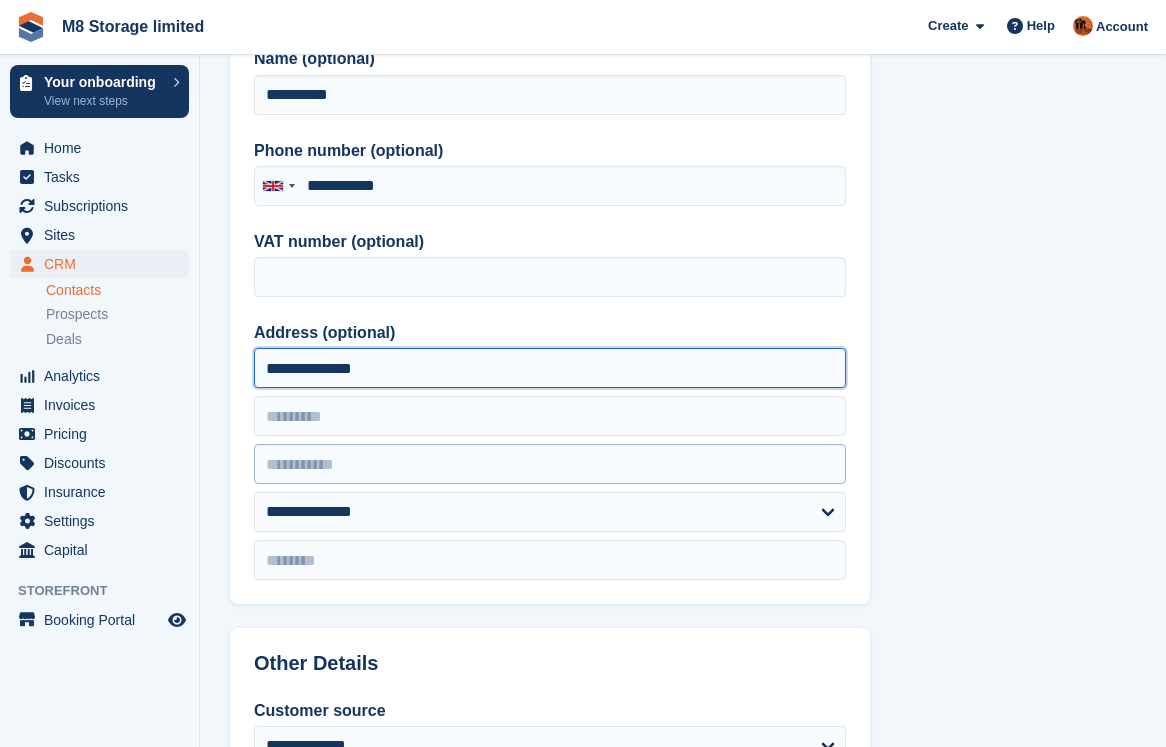 type on "**********" 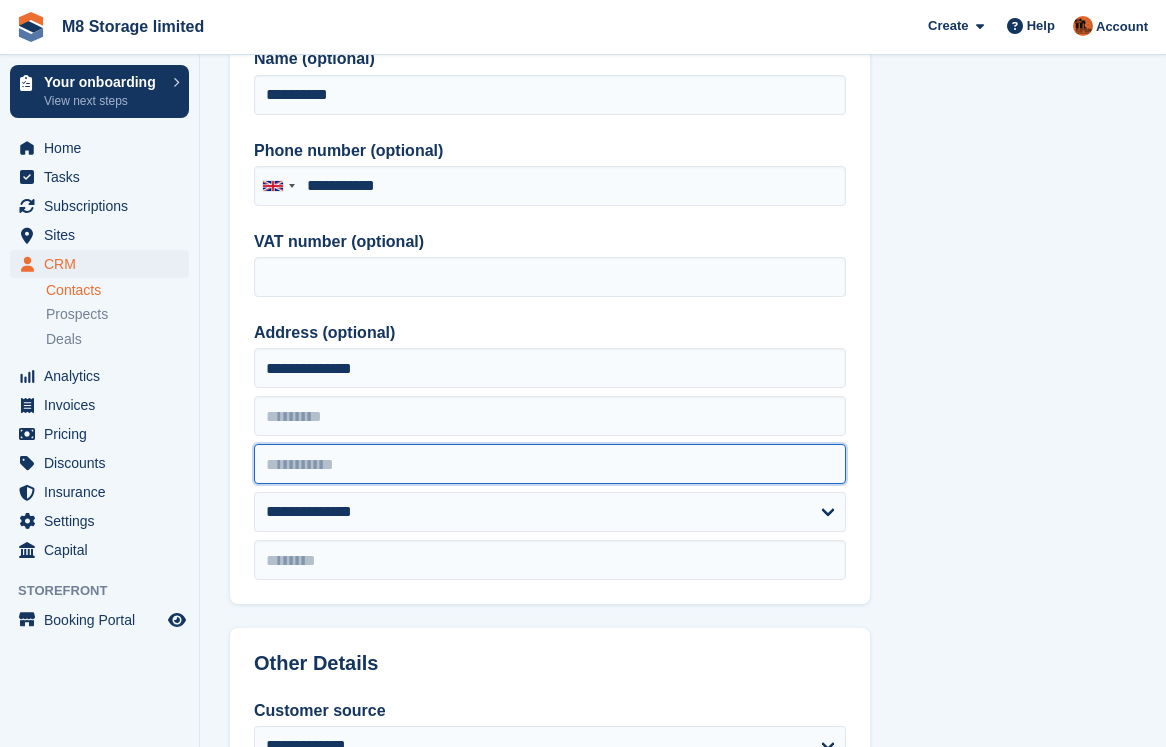 click at bounding box center [550, 464] 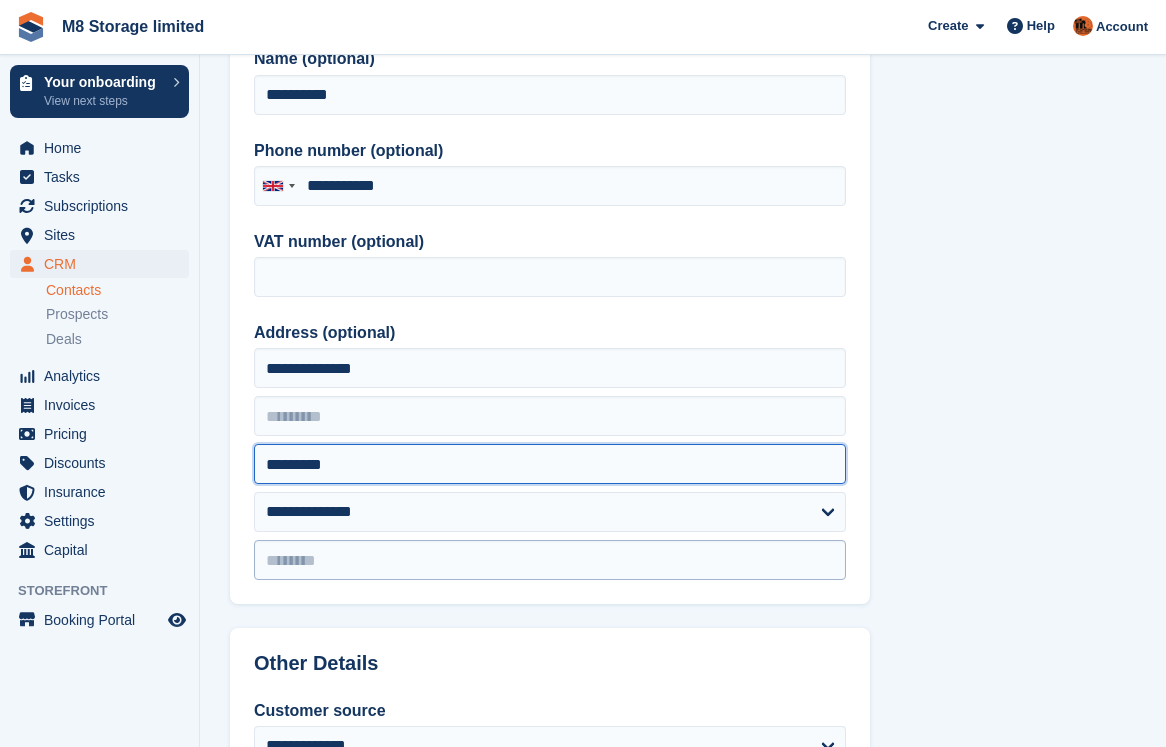 type on "*********" 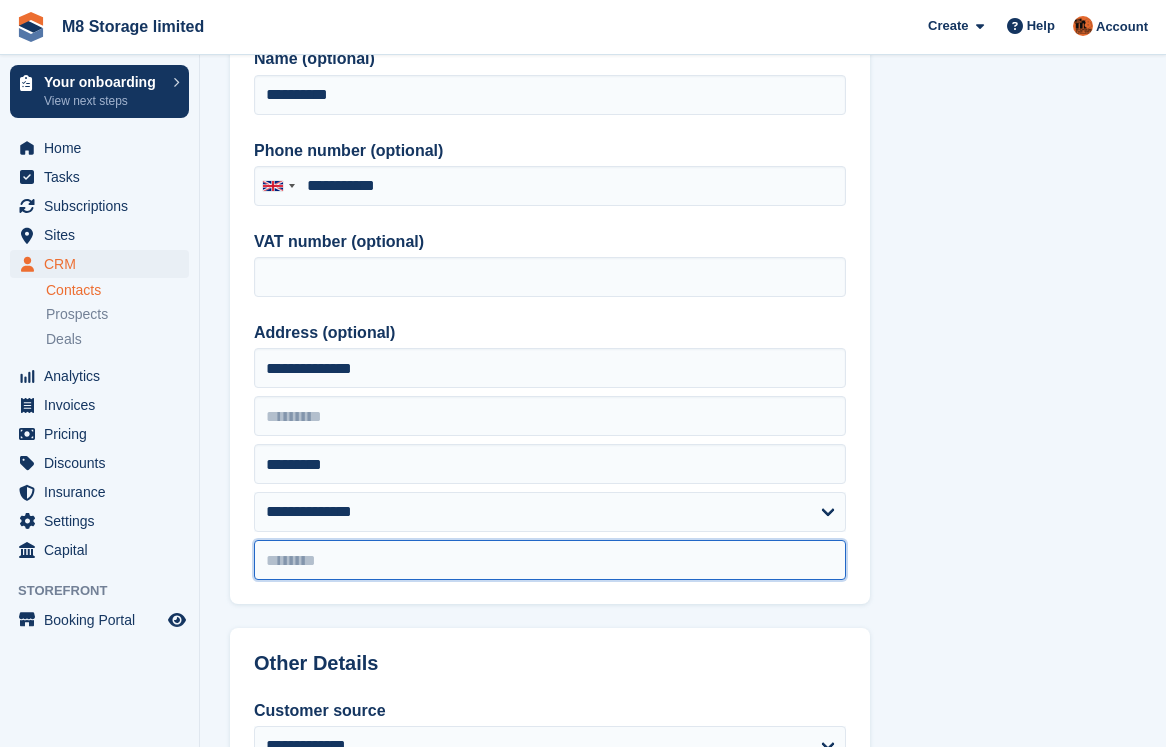 click at bounding box center [550, 560] 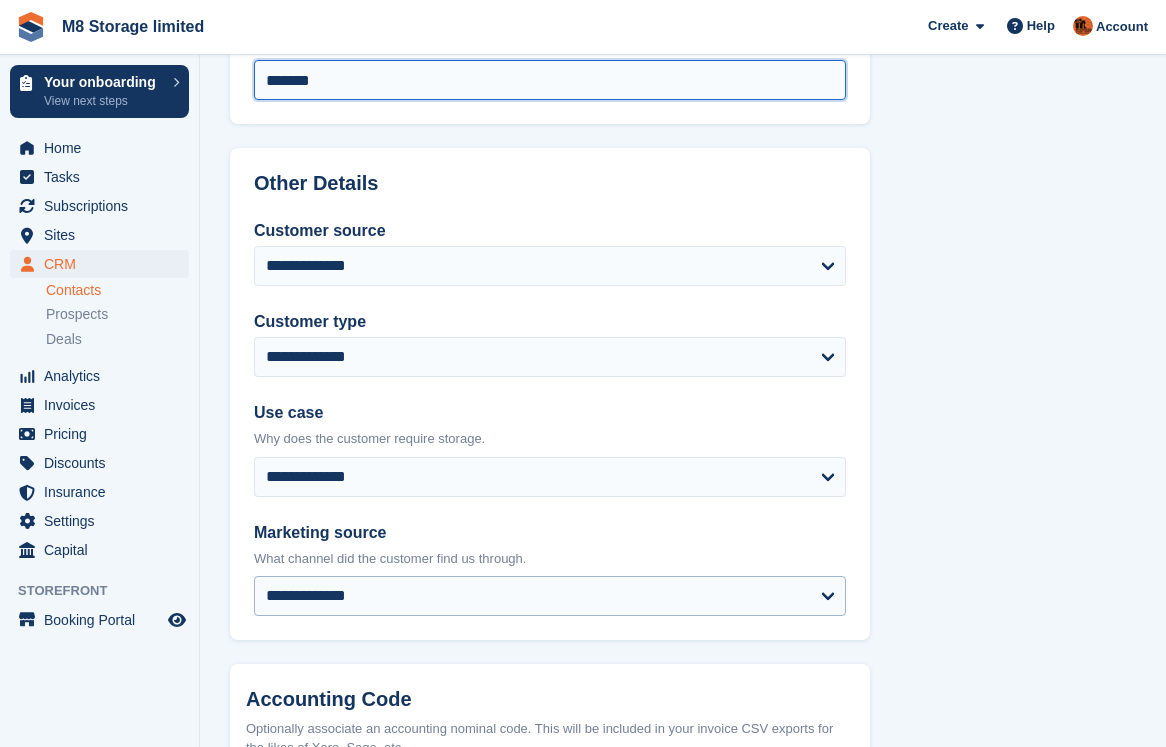 scroll, scrollTop: 900, scrollLeft: 0, axis: vertical 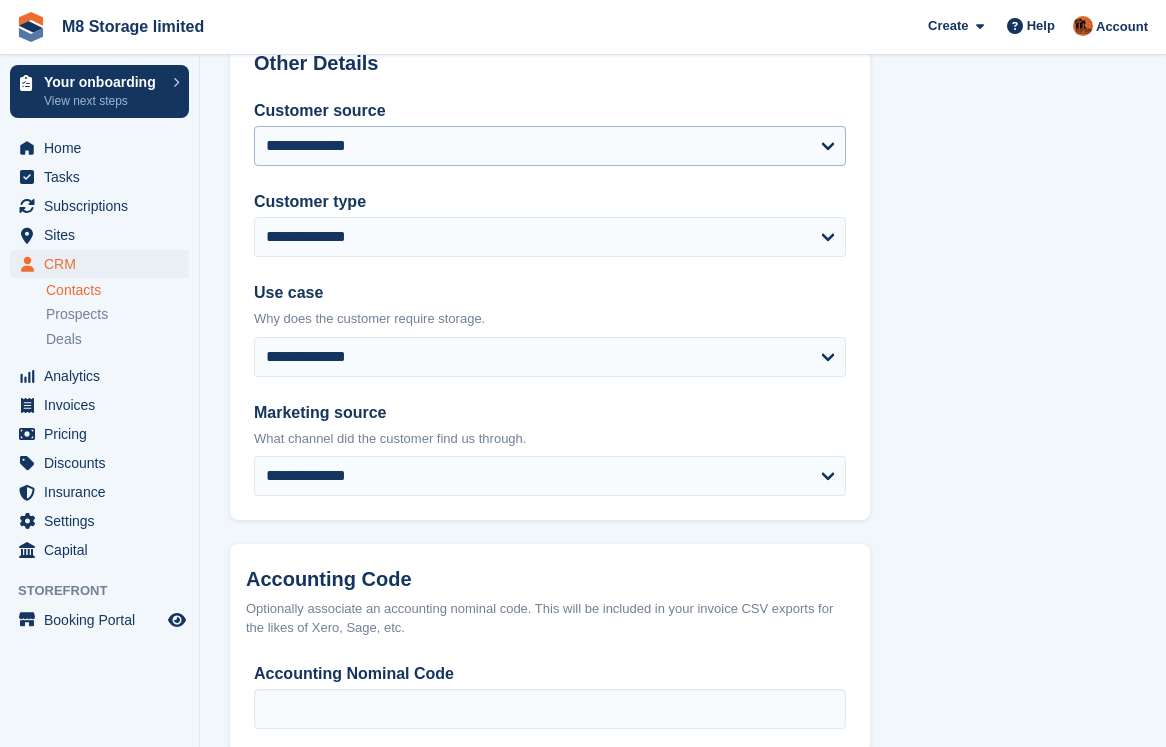 type on "*******" 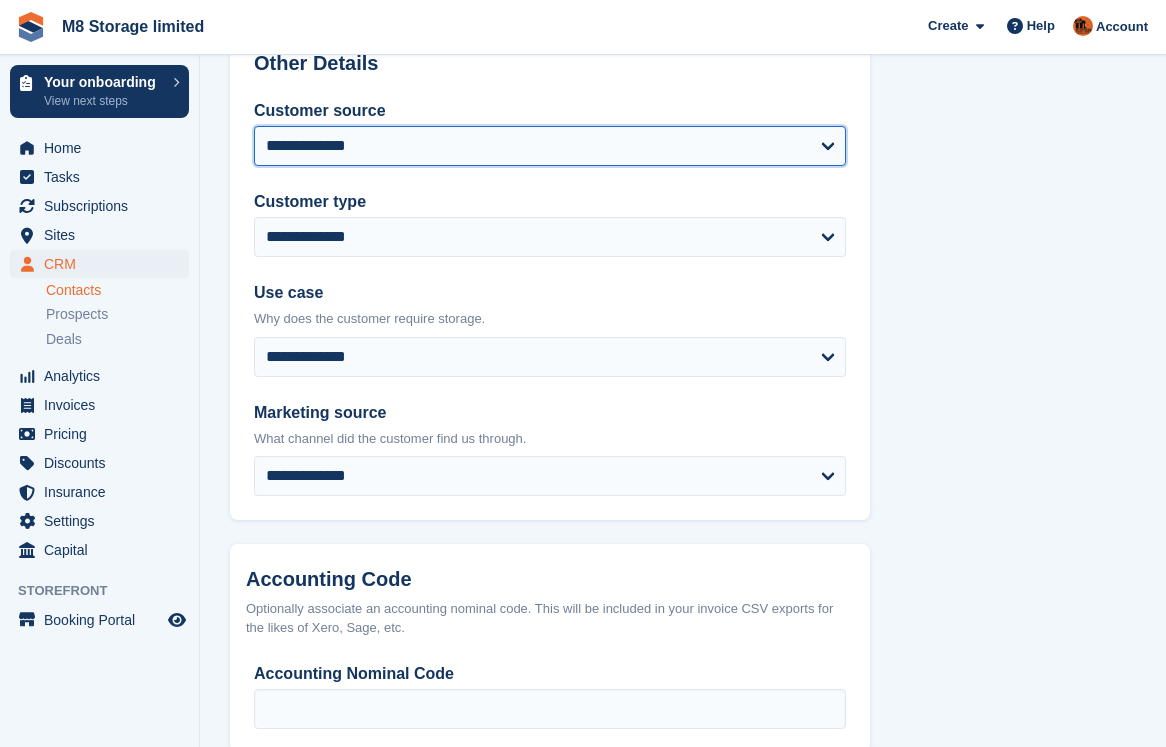 click on "**********" at bounding box center (550, 146) 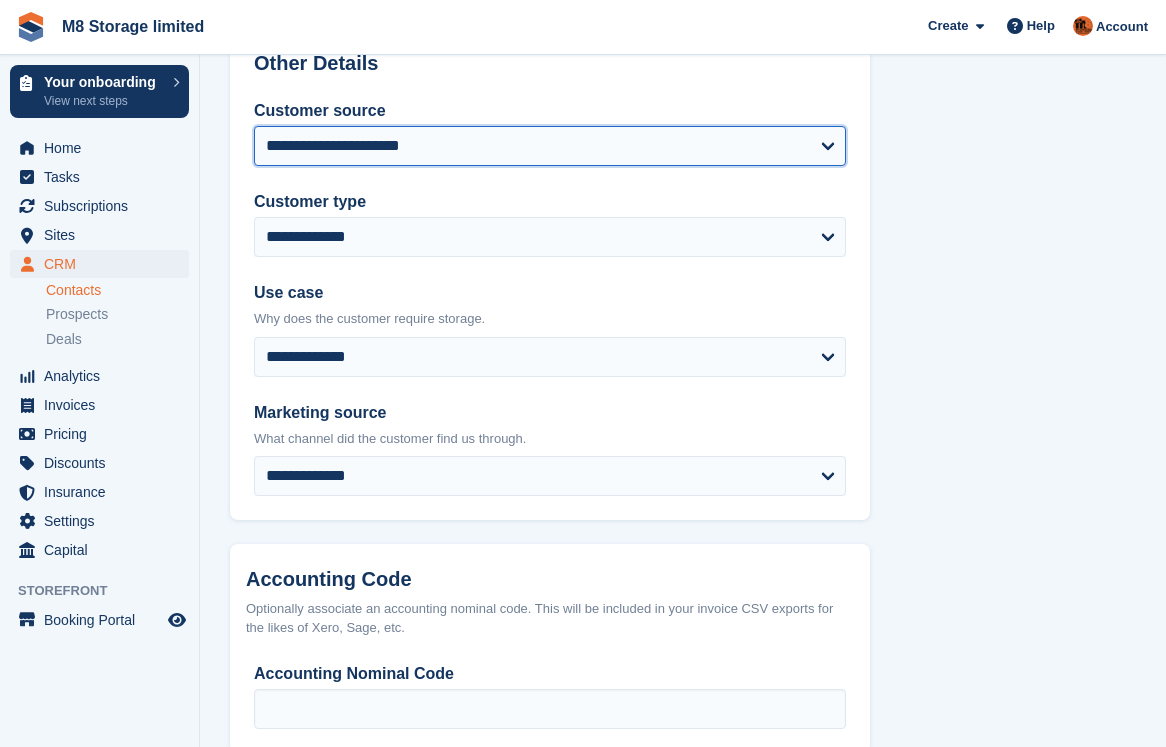 click on "**********" at bounding box center [550, 146] 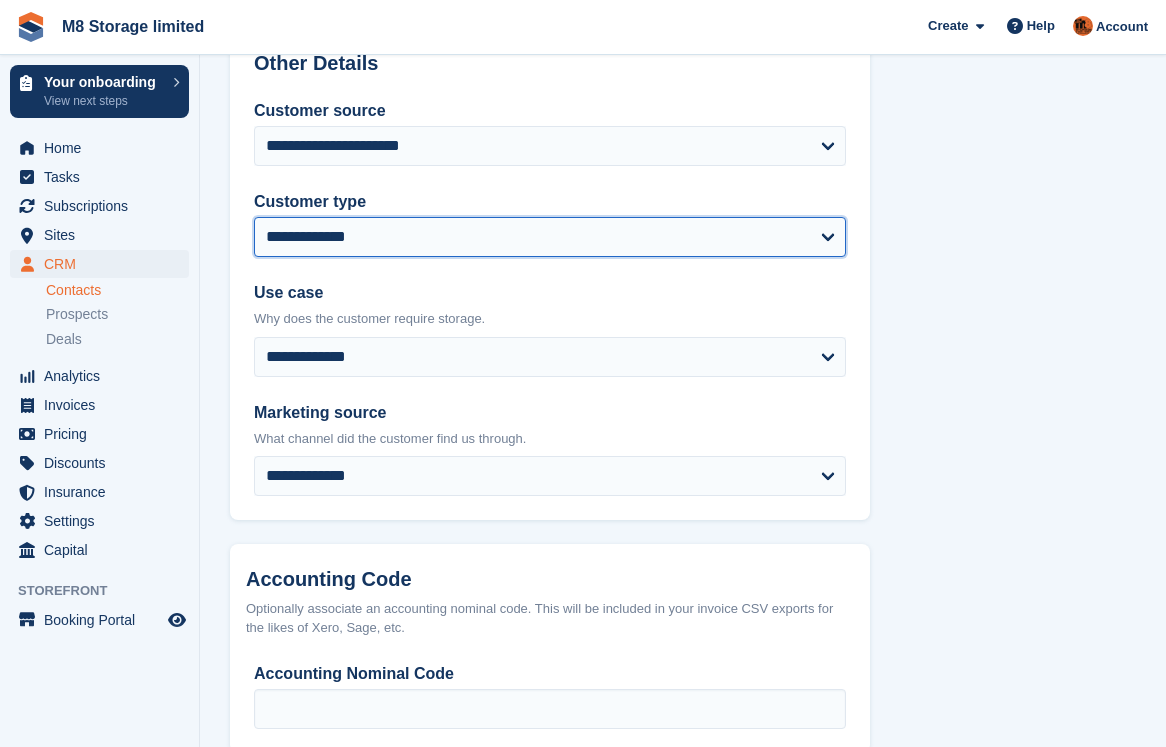 click on "**********" at bounding box center (550, 237) 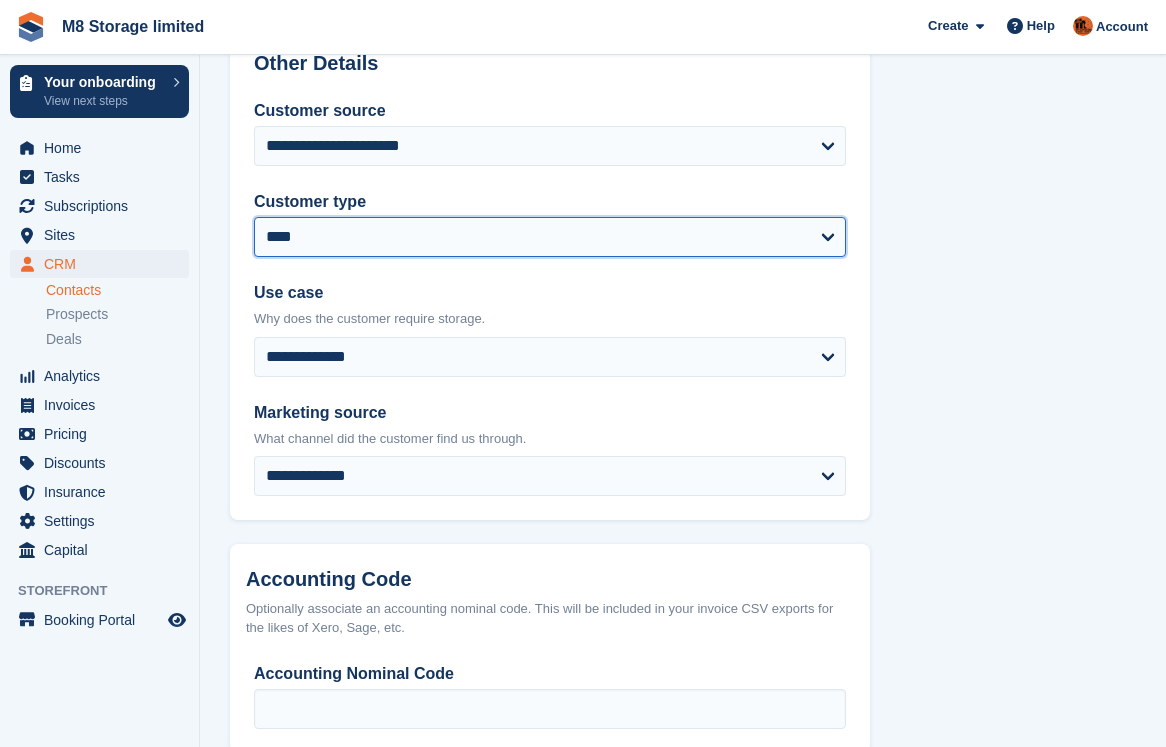 click on "**********" at bounding box center [550, 237] 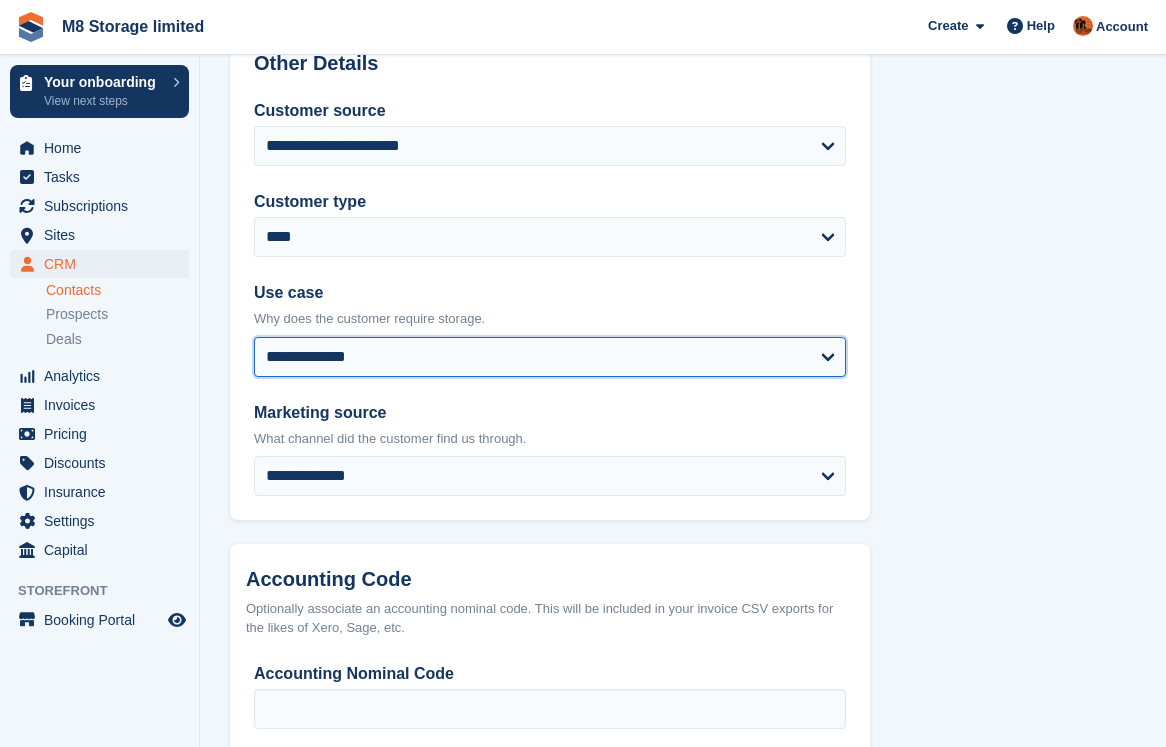 click on "**********" at bounding box center [550, 357] 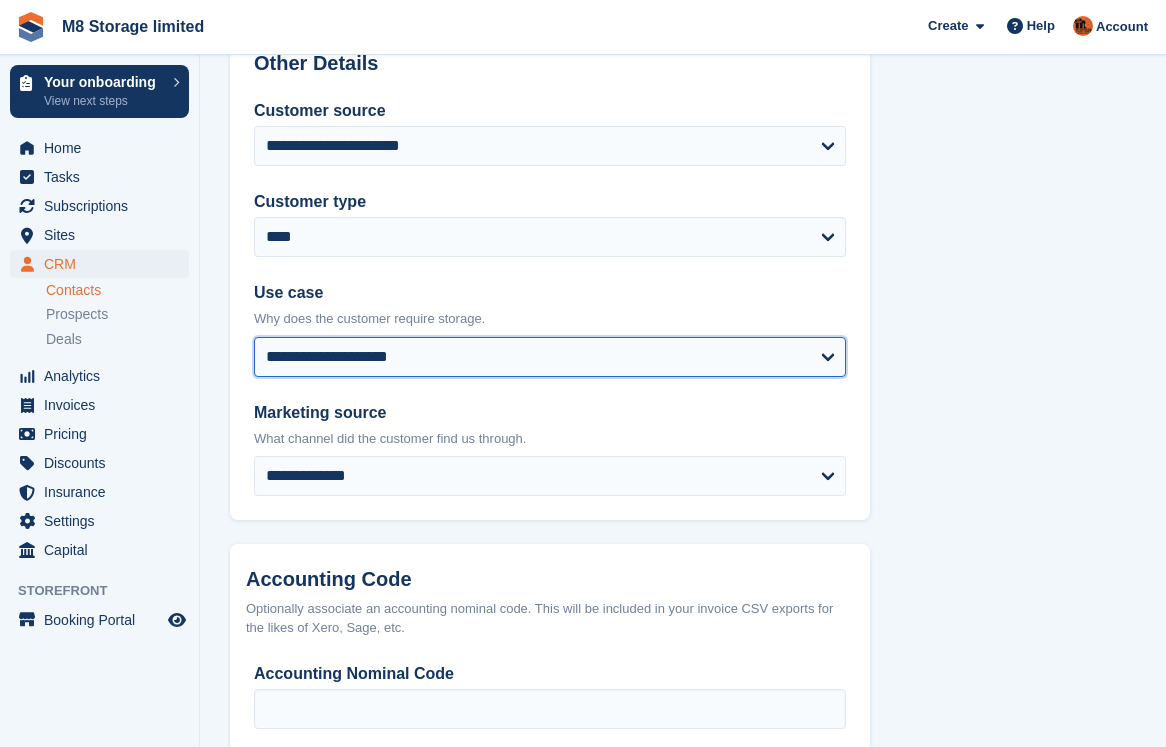 click on "**********" at bounding box center [550, 357] 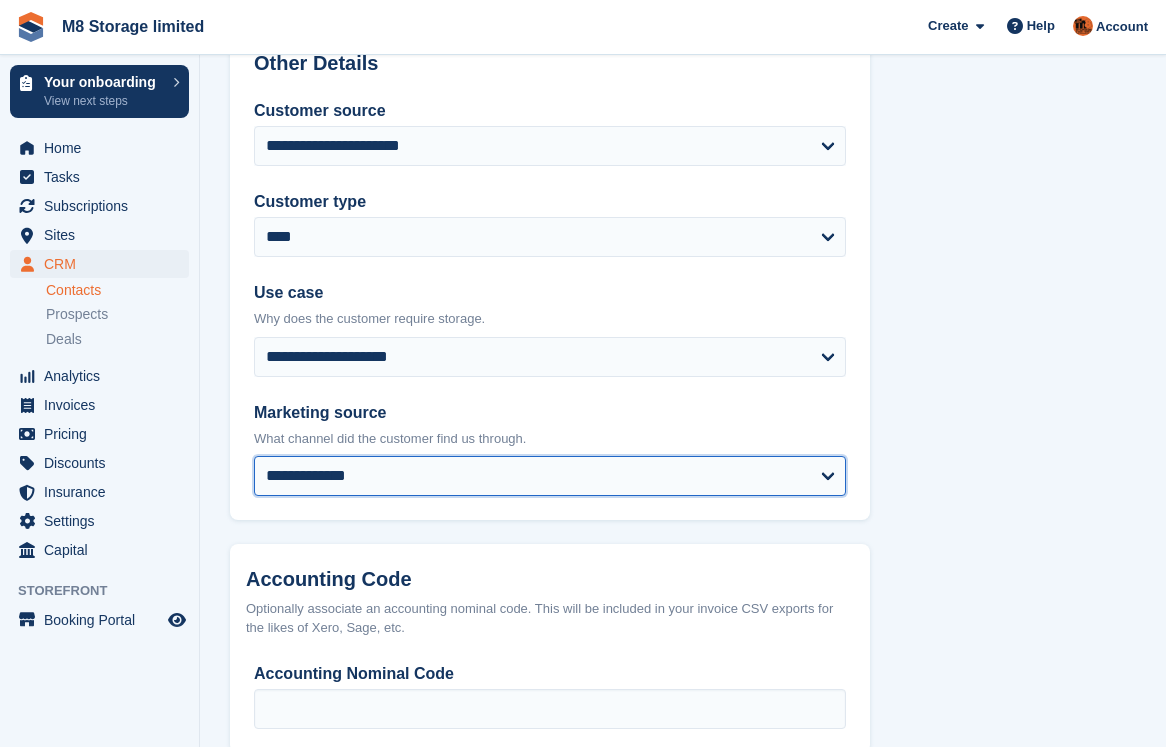 click on "**********" at bounding box center [550, 476] 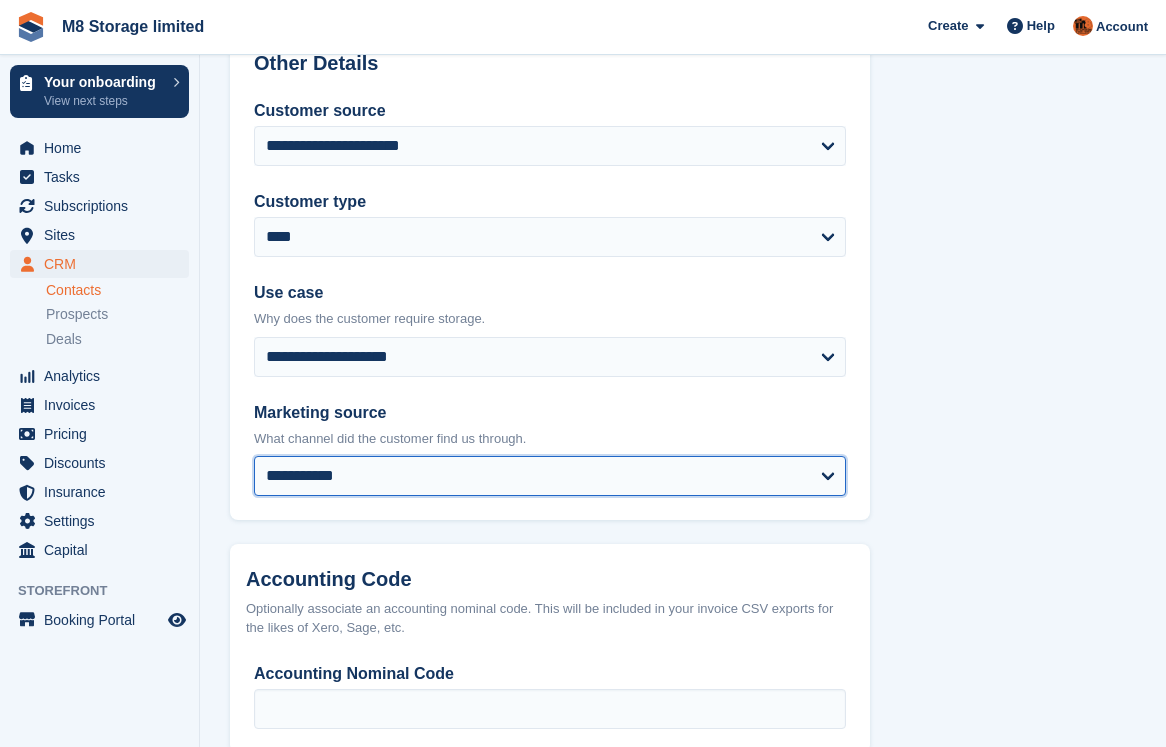 click on "**********" at bounding box center [550, 476] 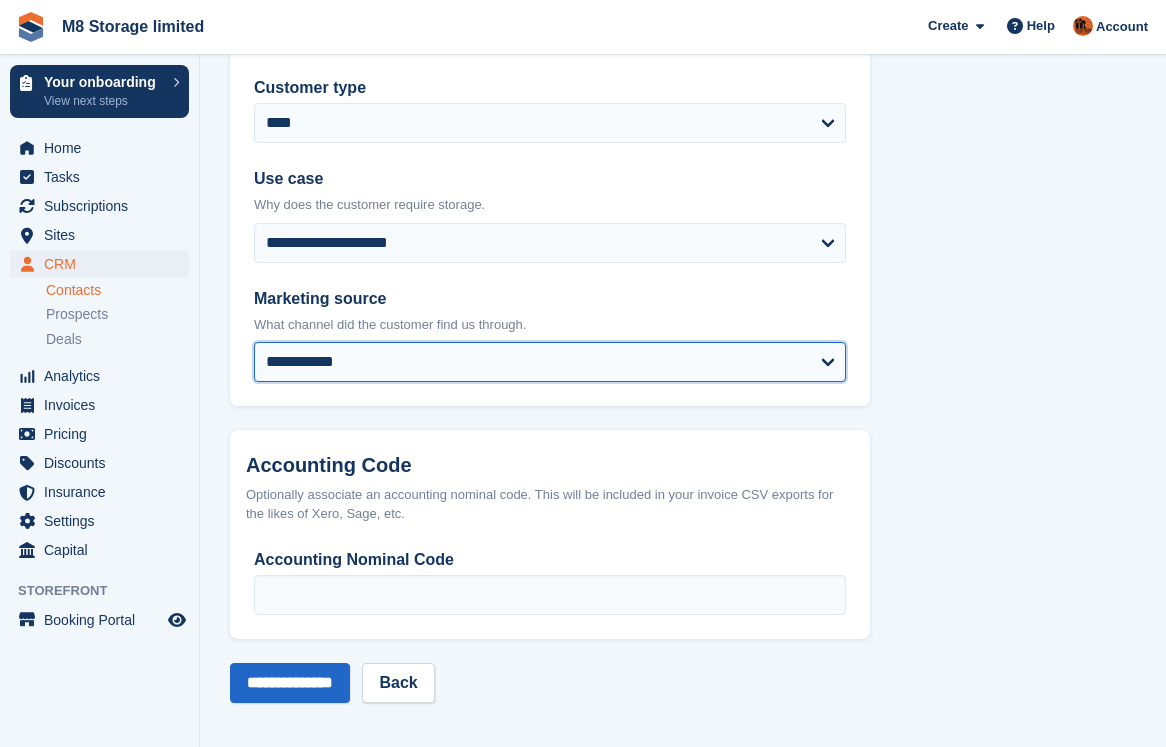 scroll, scrollTop: 1016, scrollLeft: 0, axis: vertical 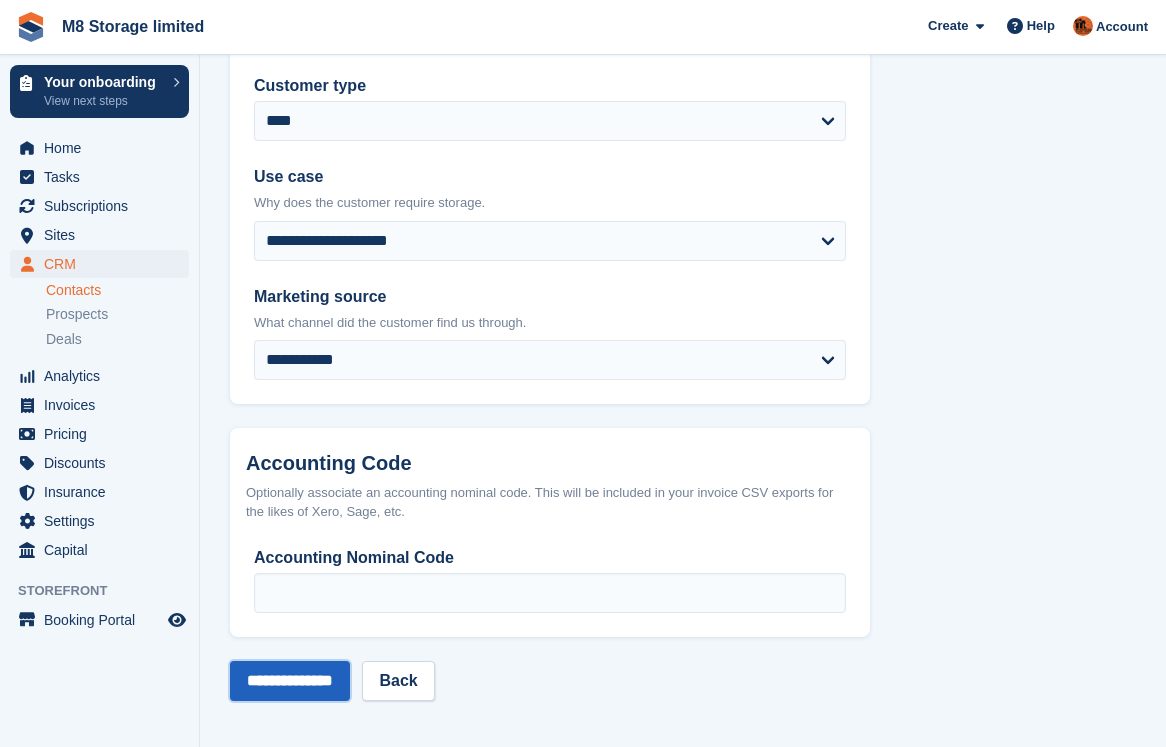 click on "**********" at bounding box center [290, 681] 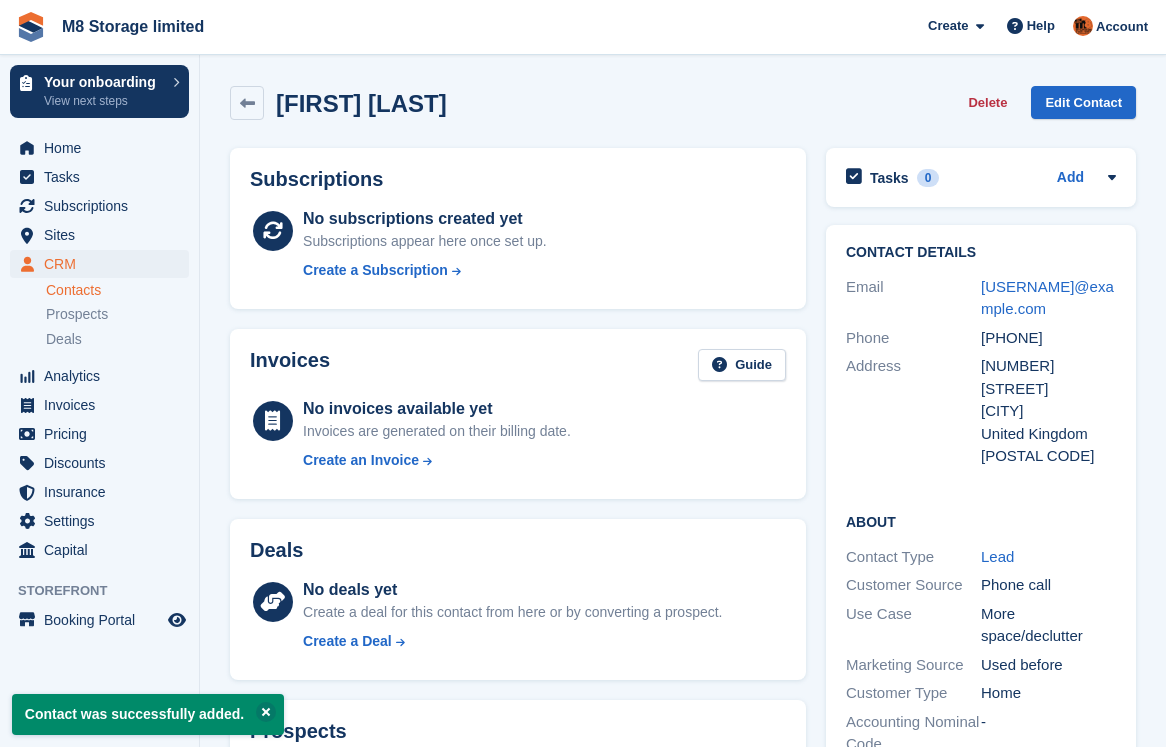 scroll, scrollTop: 0, scrollLeft: 0, axis: both 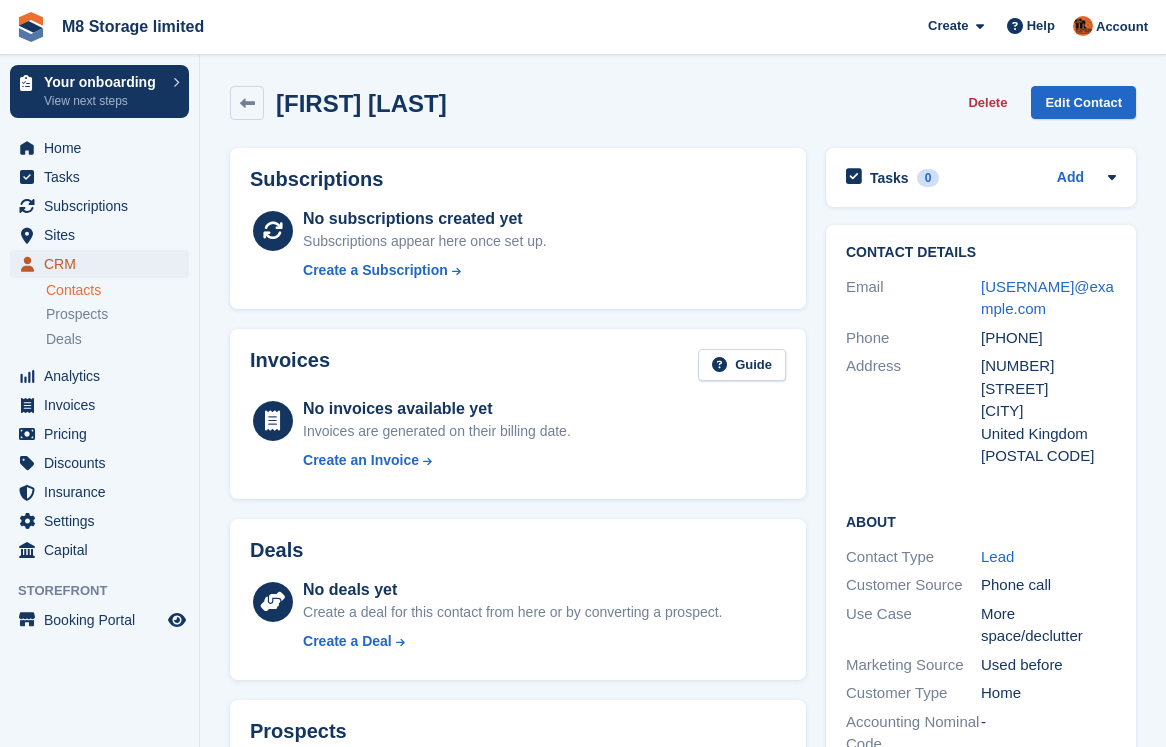 click on "CRM" at bounding box center [104, 264] 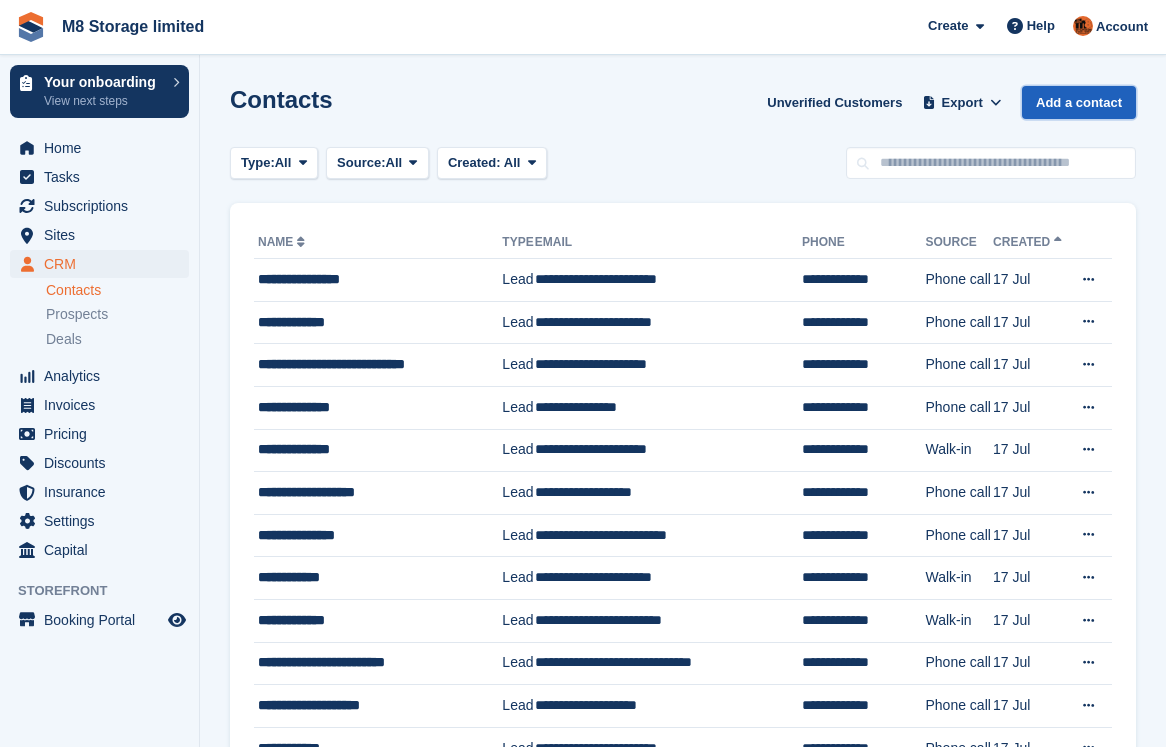 click on "Add a contact" at bounding box center (1079, 102) 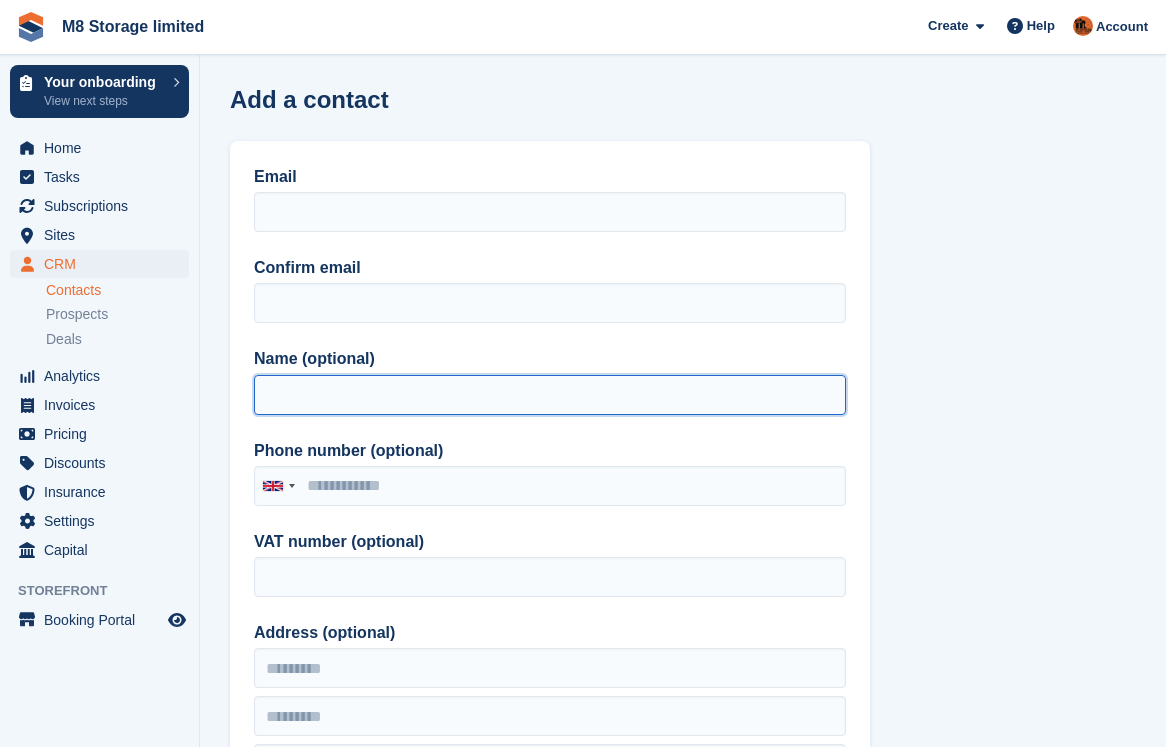click on "Name (optional)" at bounding box center (550, 395) 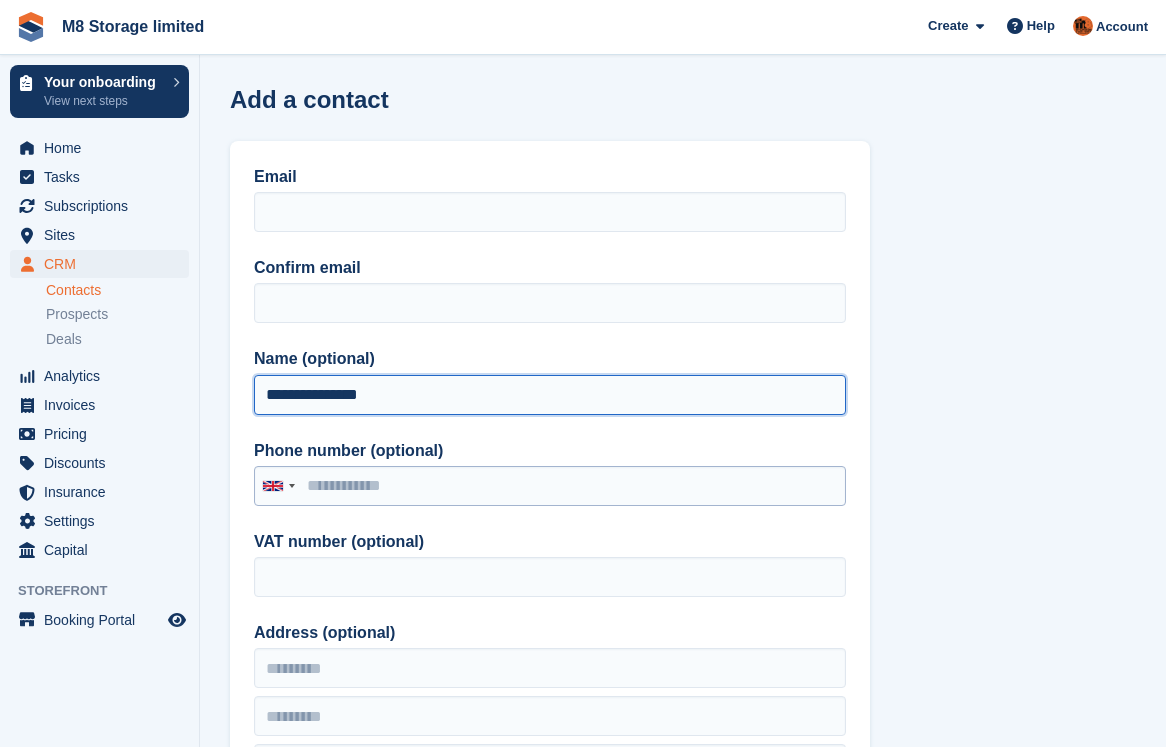 type on "**********" 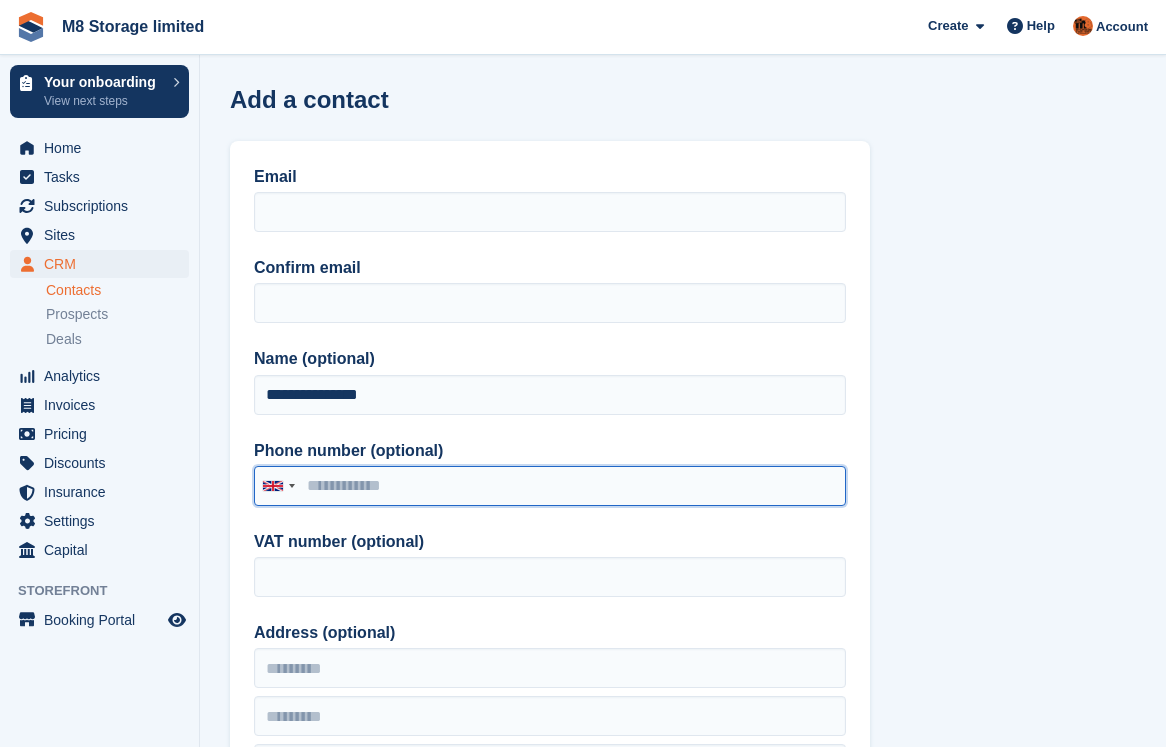click on "Phone number (optional)" at bounding box center (550, 486) 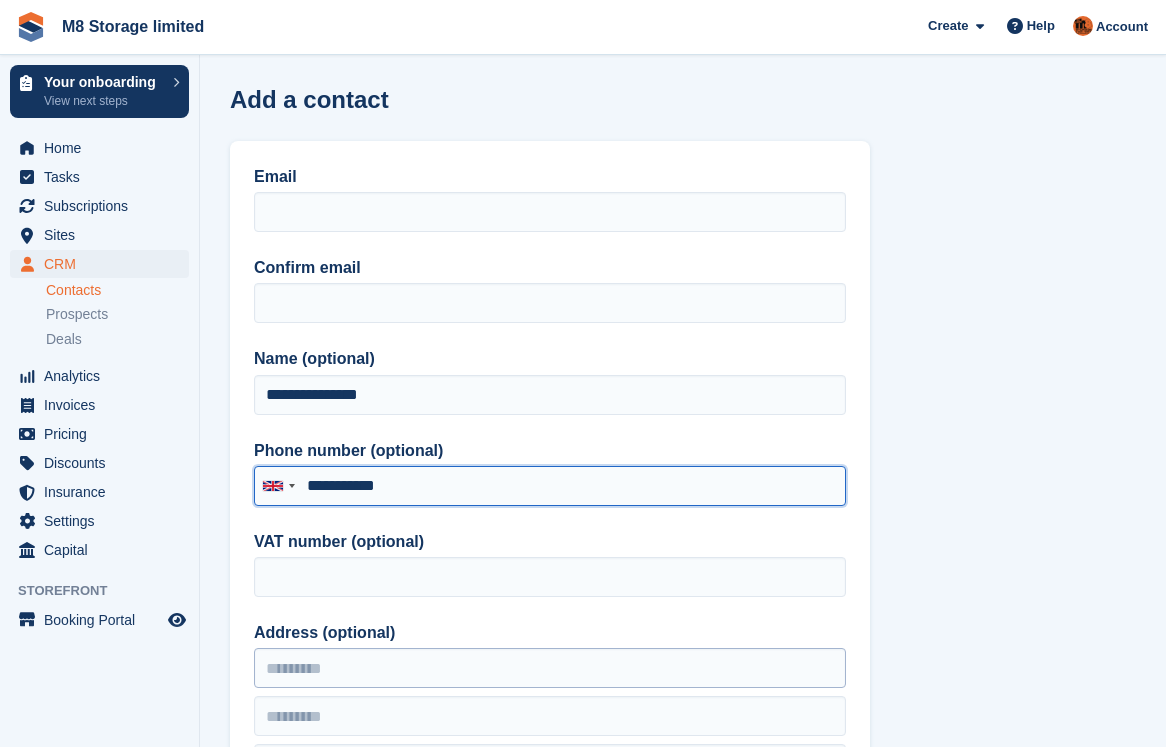 type on "**********" 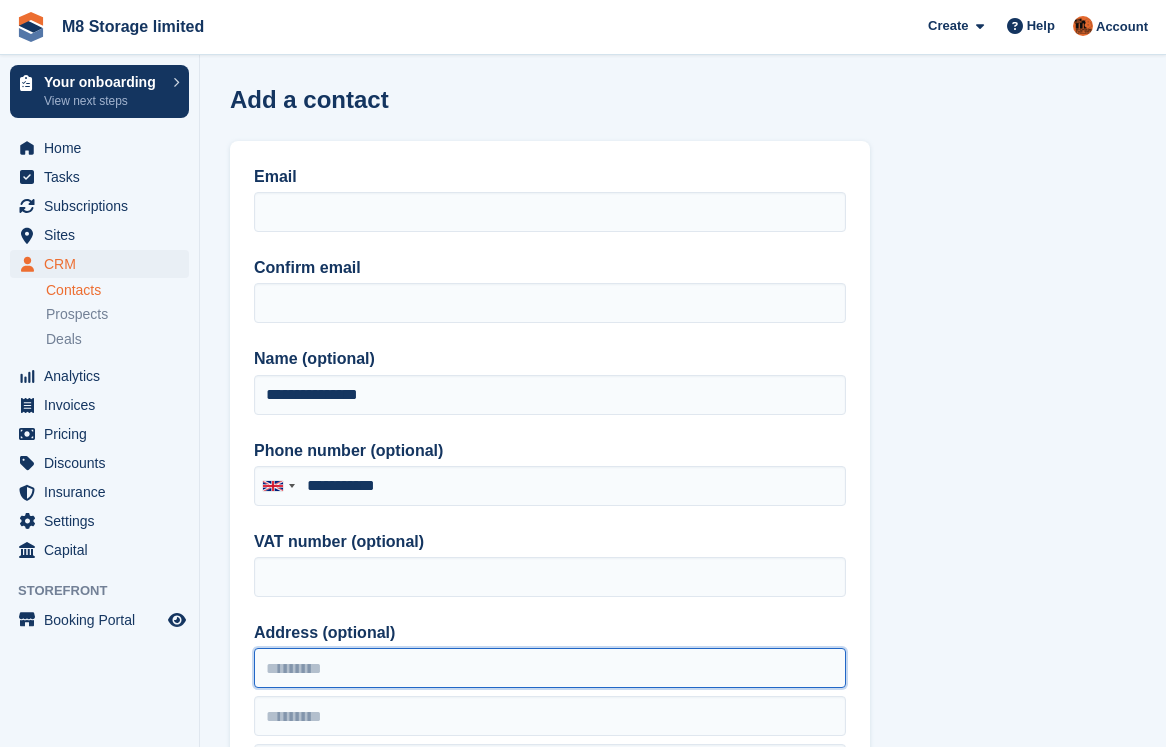 click on "Address (optional)" at bounding box center (550, 668) 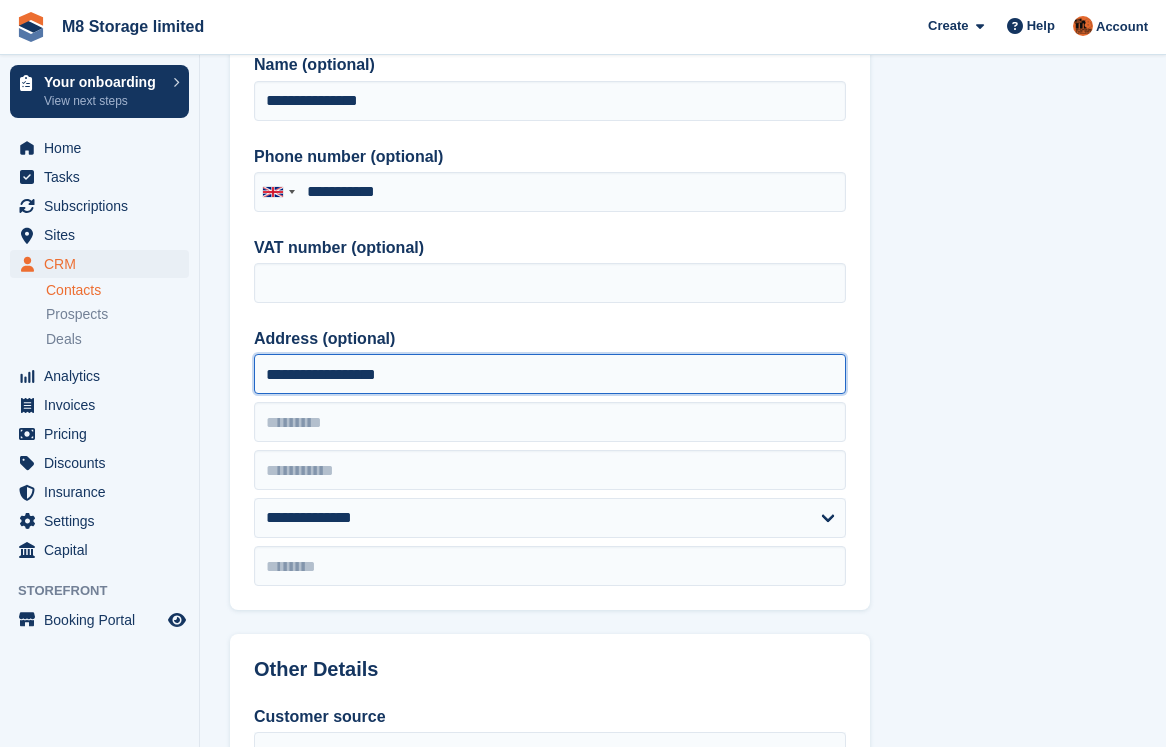 scroll, scrollTop: 300, scrollLeft: 0, axis: vertical 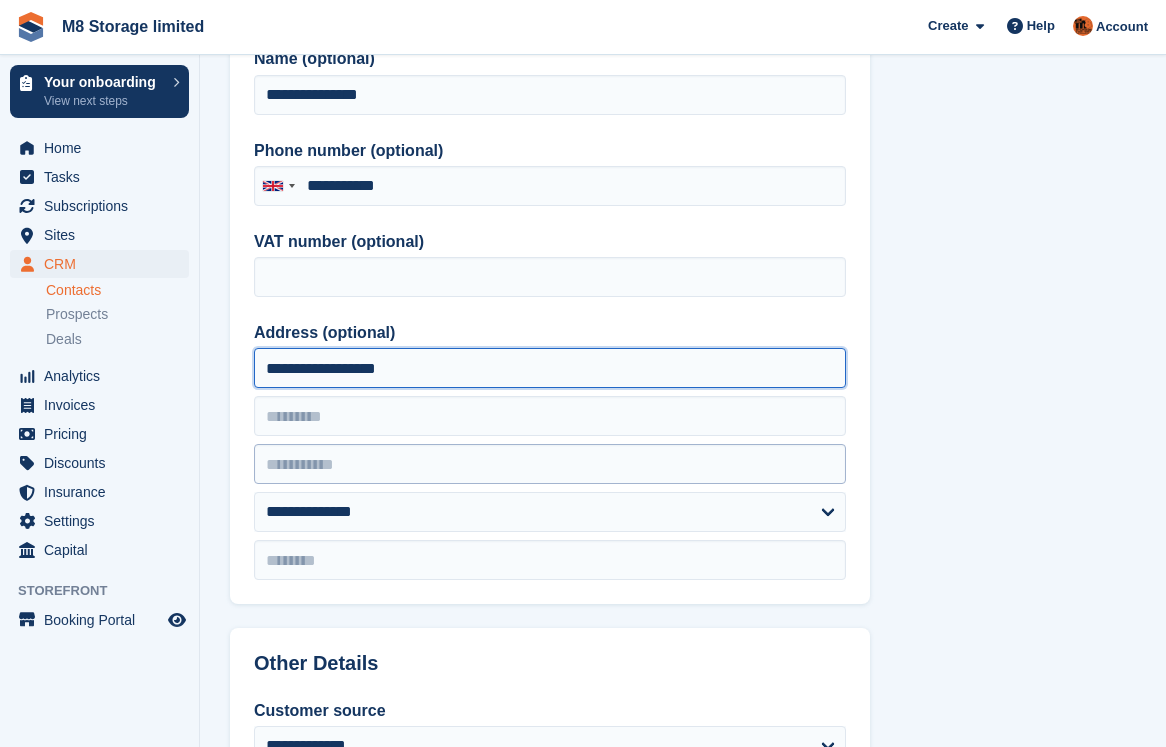 type on "**********" 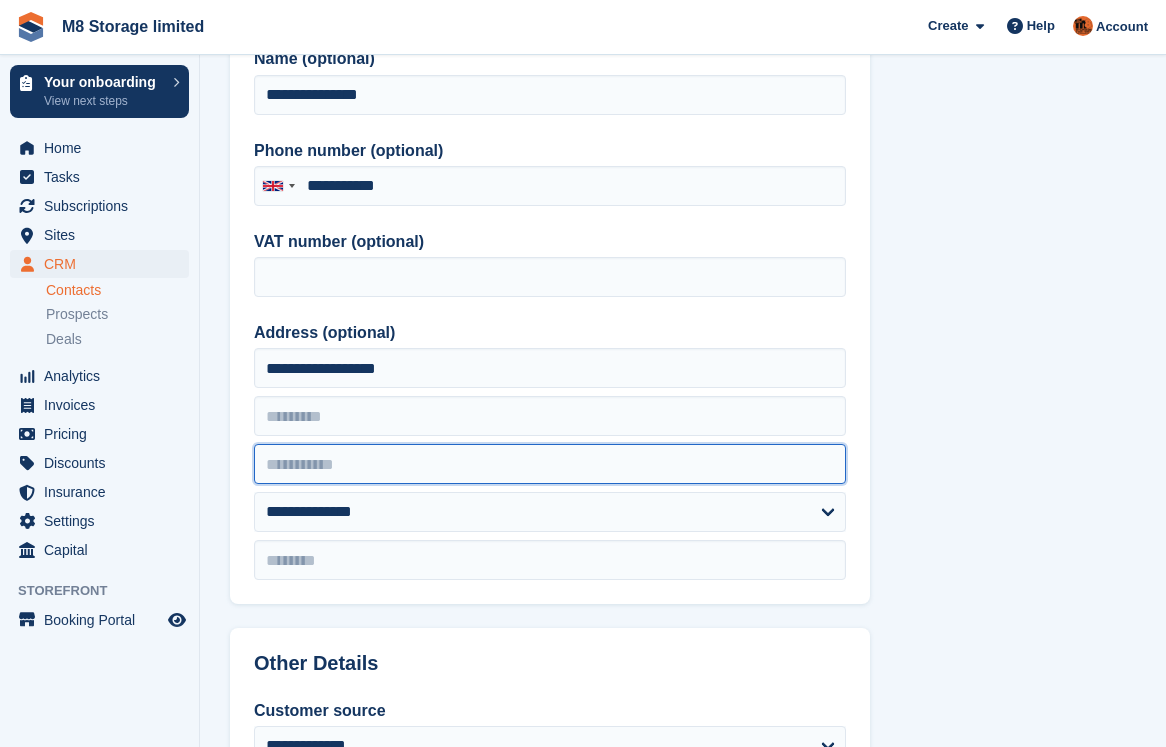 click at bounding box center [550, 464] 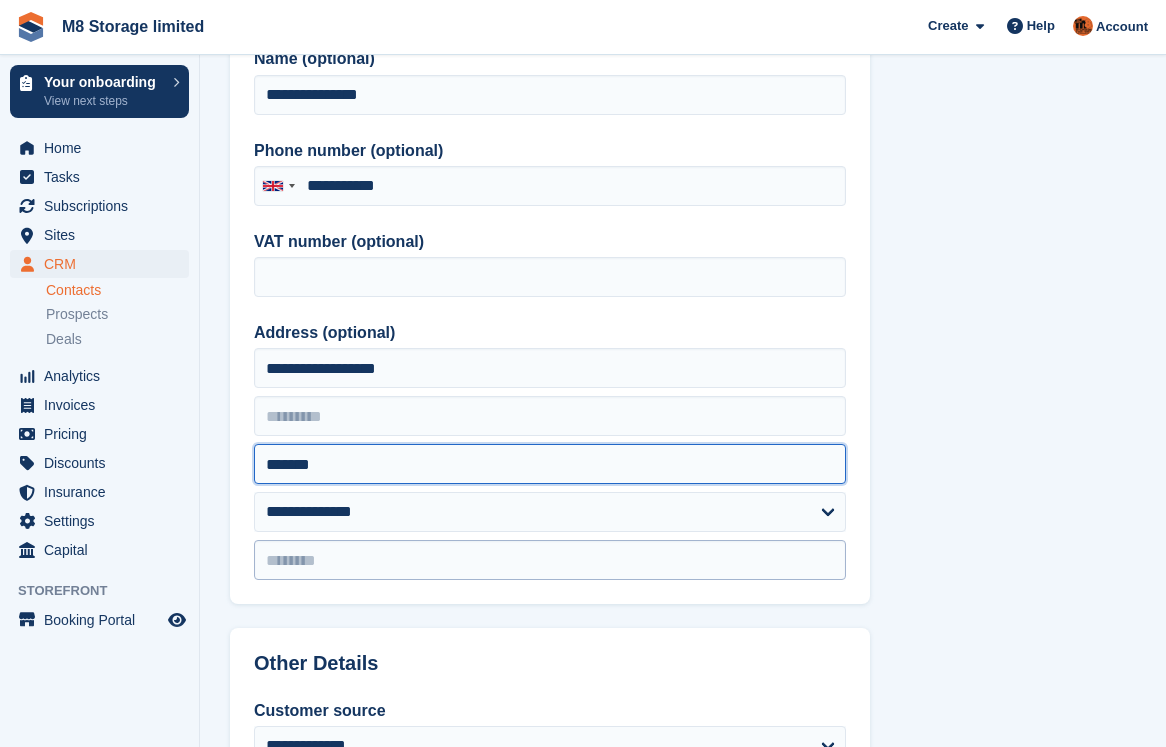 type on "*******" 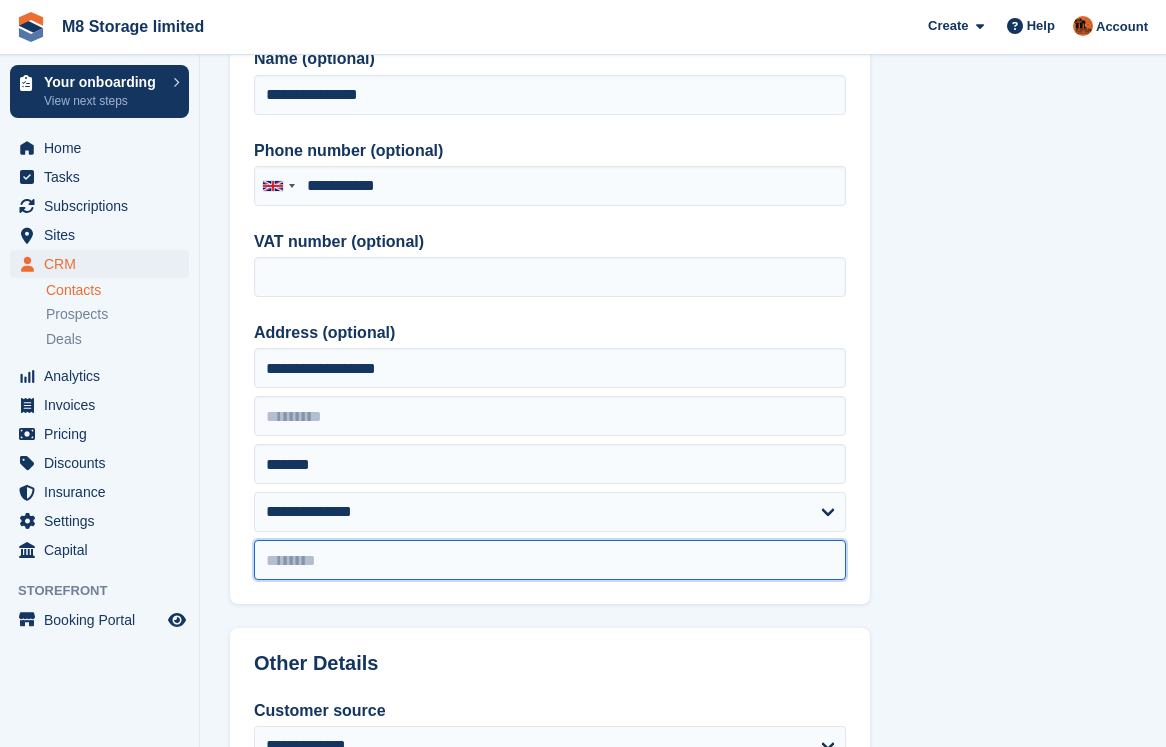 click at bounding box center (550, 560) 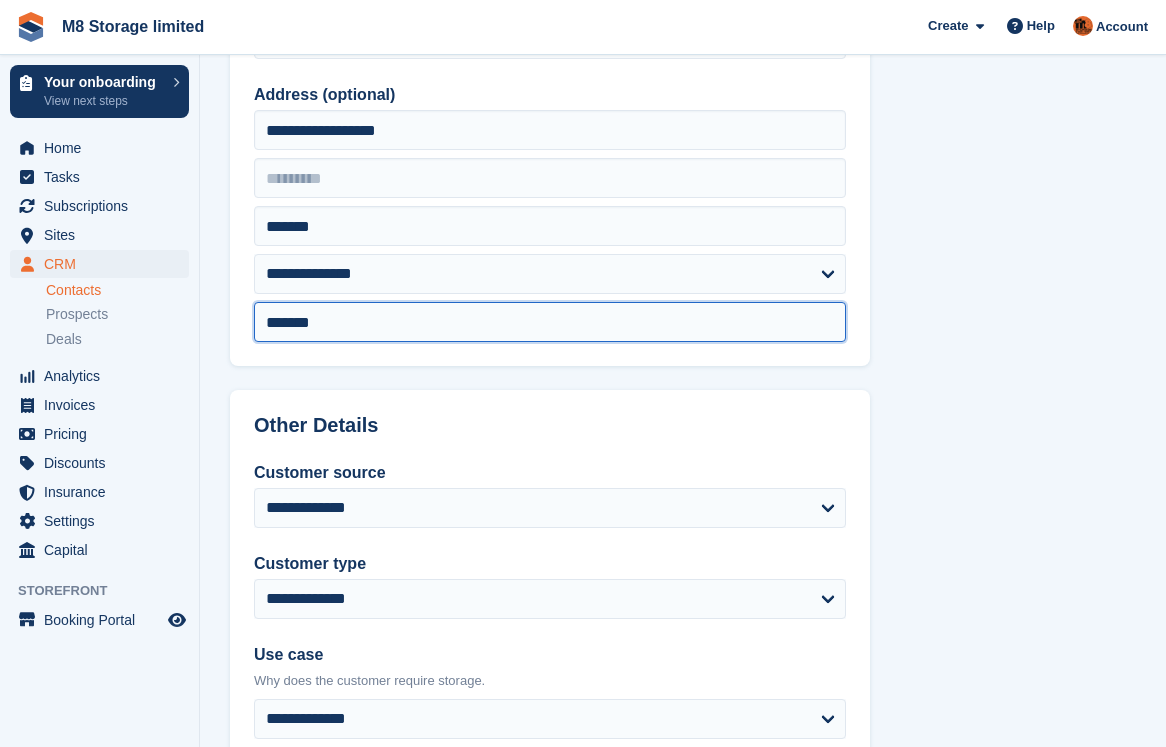 scroll, scrollTop: 700, scrollLeft: 0, axis: vertical 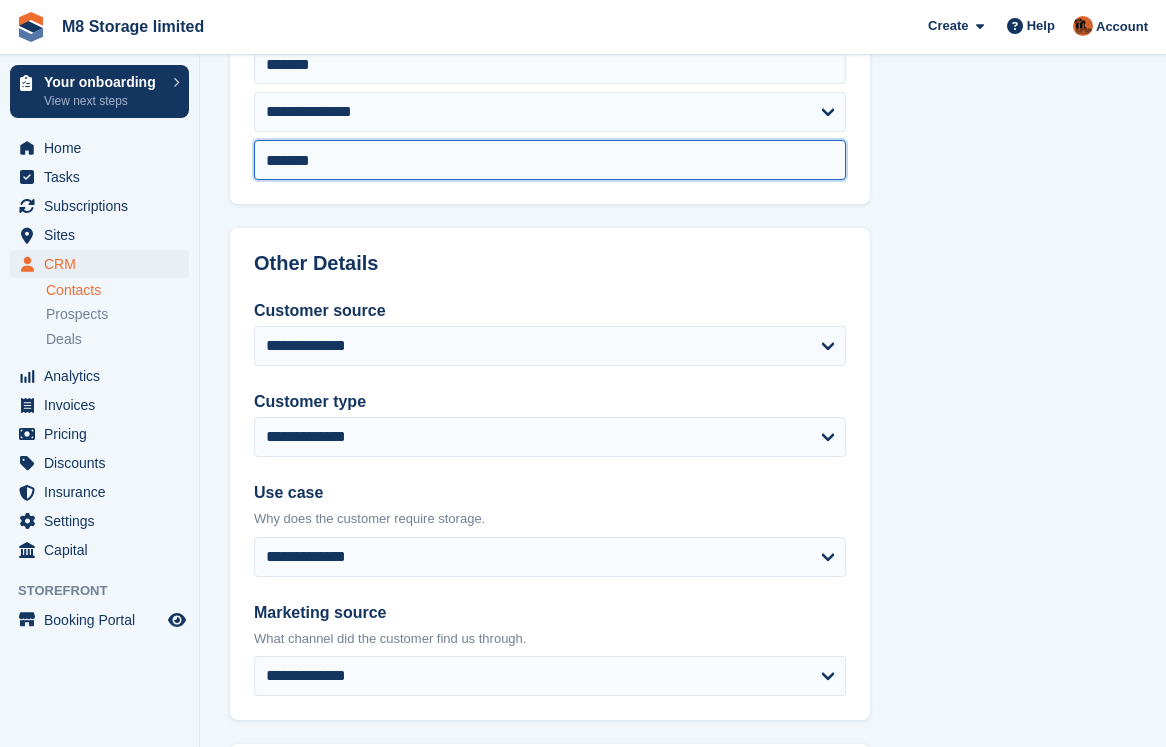 type on "*******" 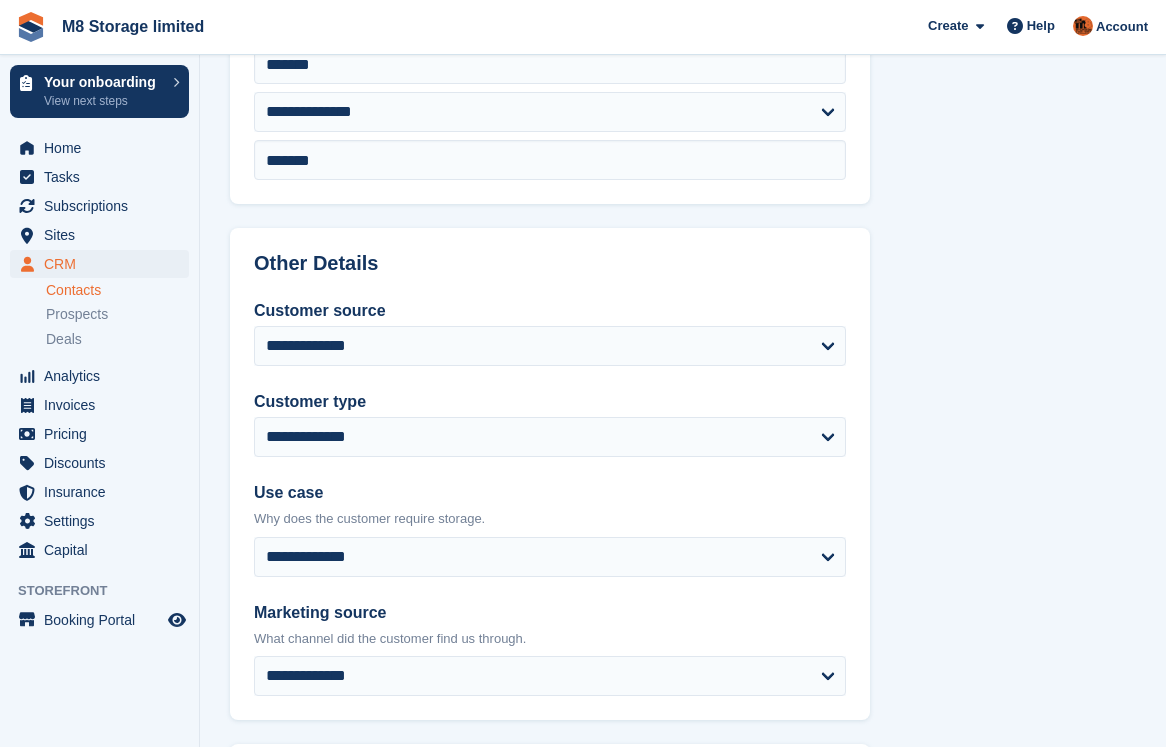 click on "Contacts" at bounding box center [117, 290] 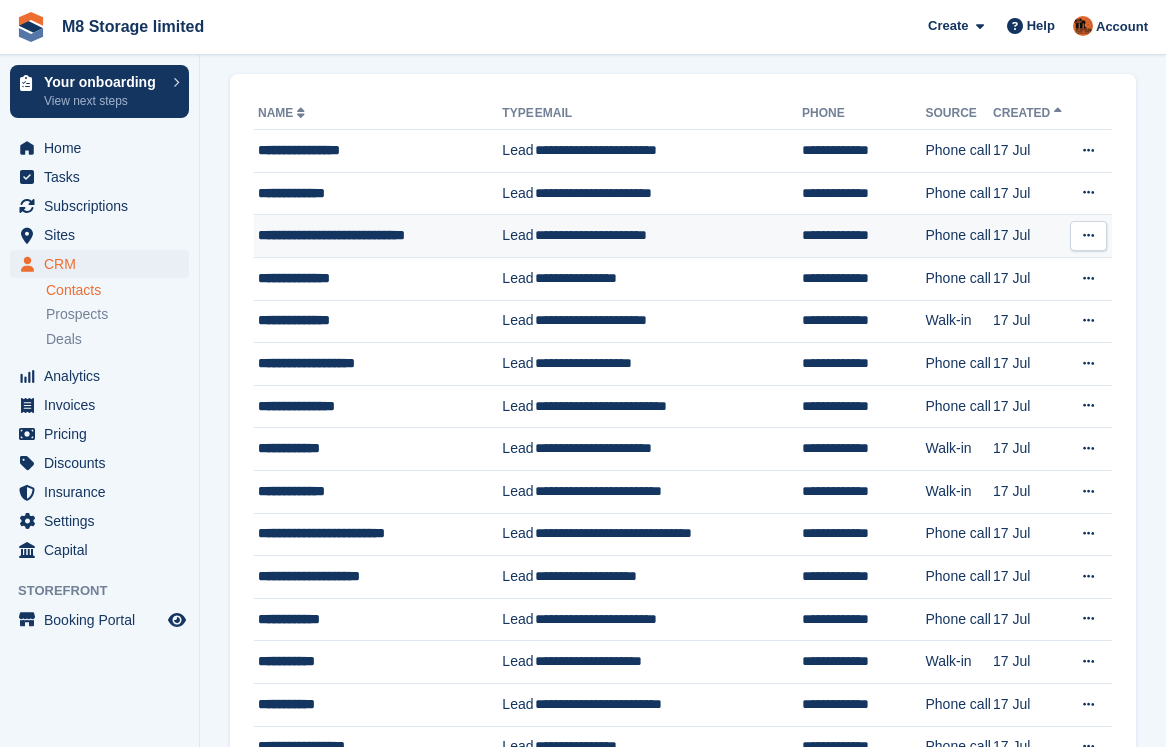 scroll, scrollTop: 0, scrollLeft: 0, axis: both 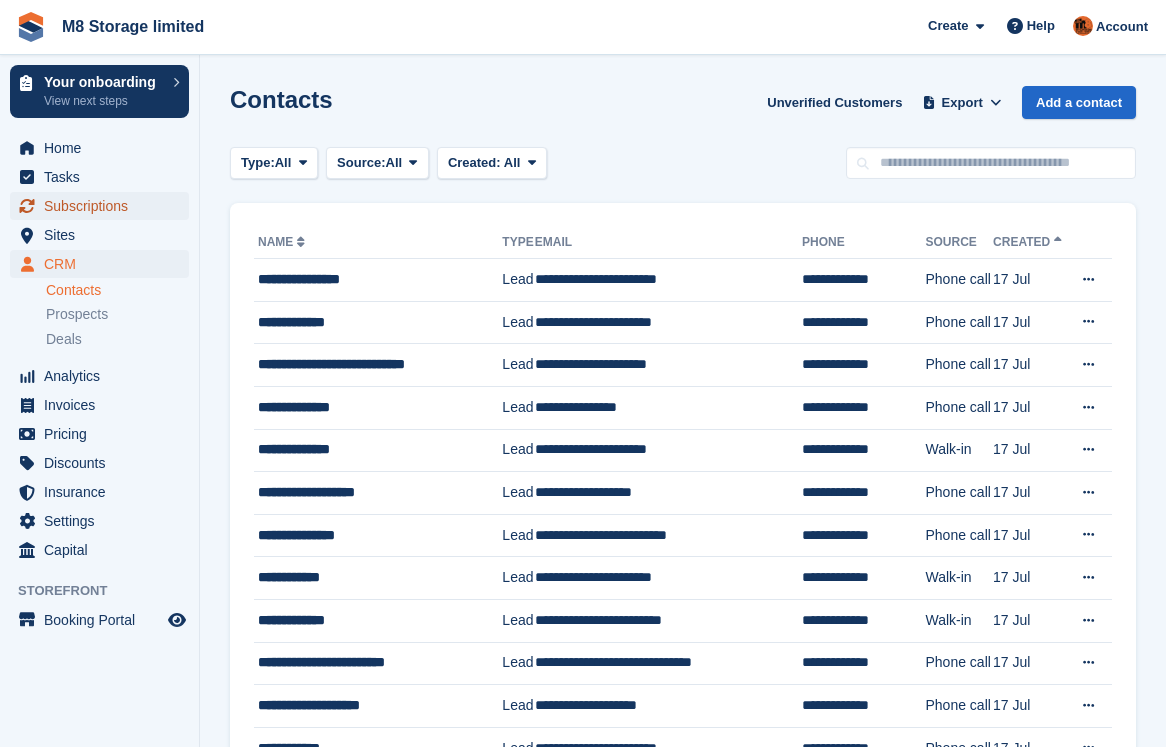 click on "Subscriptions" at bounding box center [104, 206] 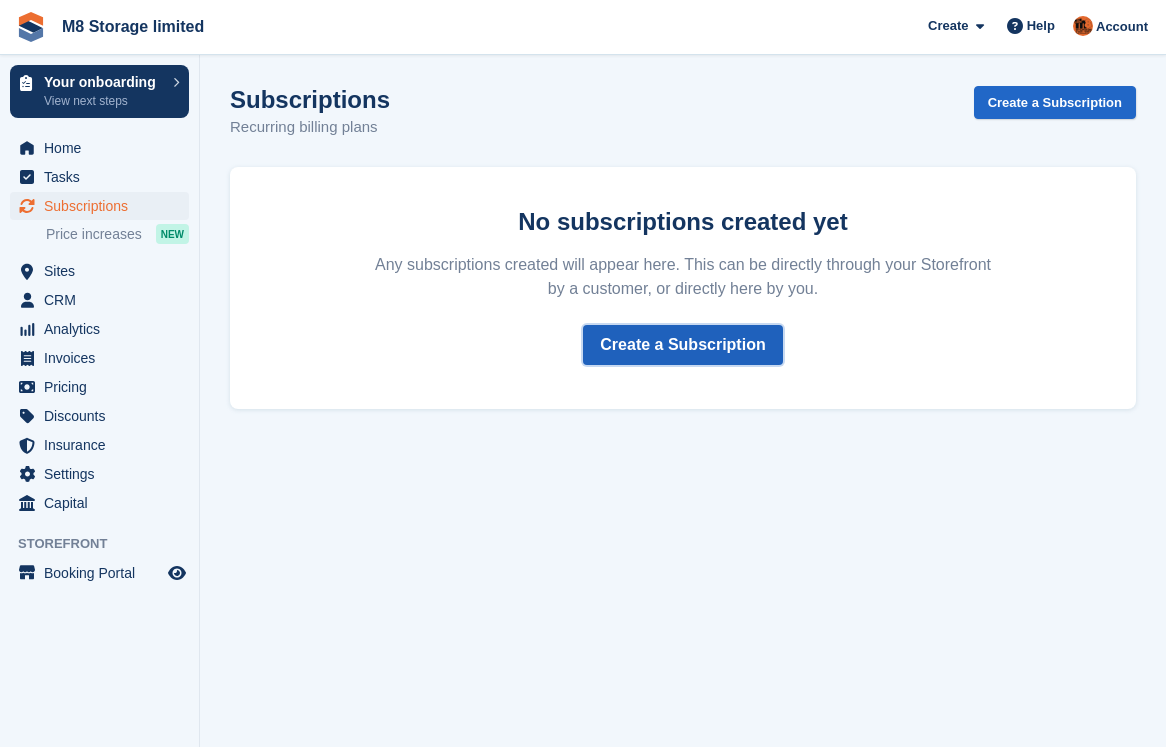 click on "Create a Subscription" at bounding box center [682, 345] 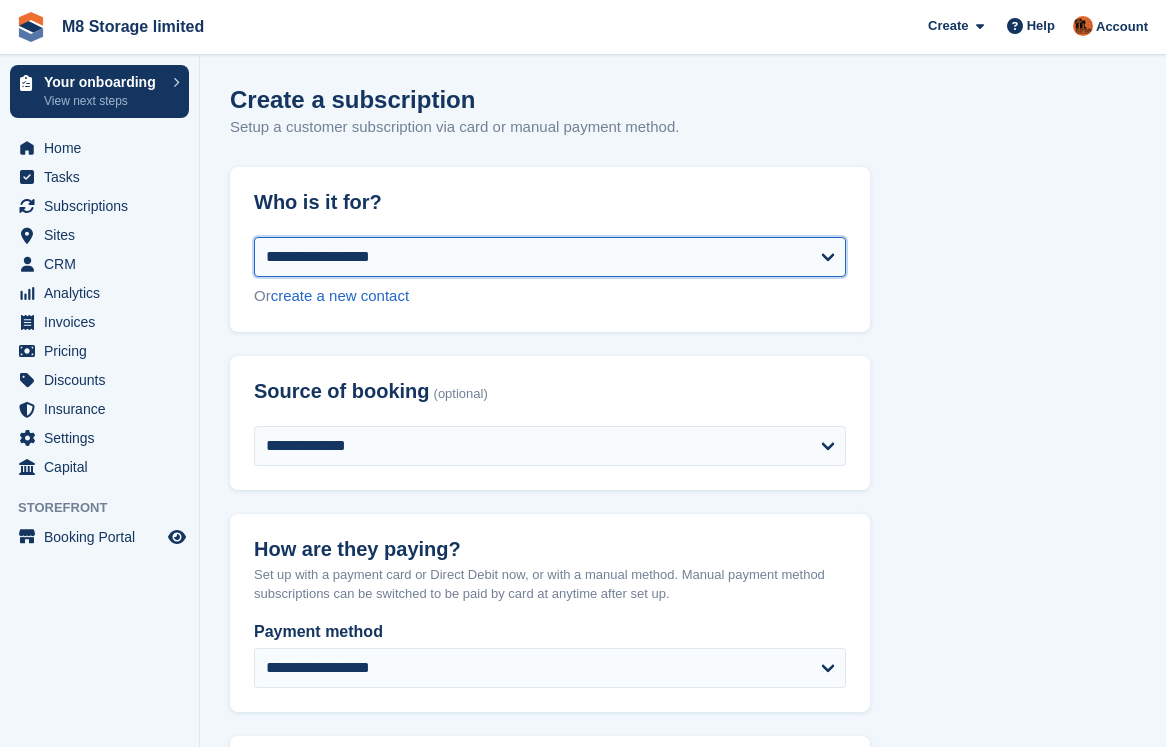 click on "**********" at bounding box center (550, 257) 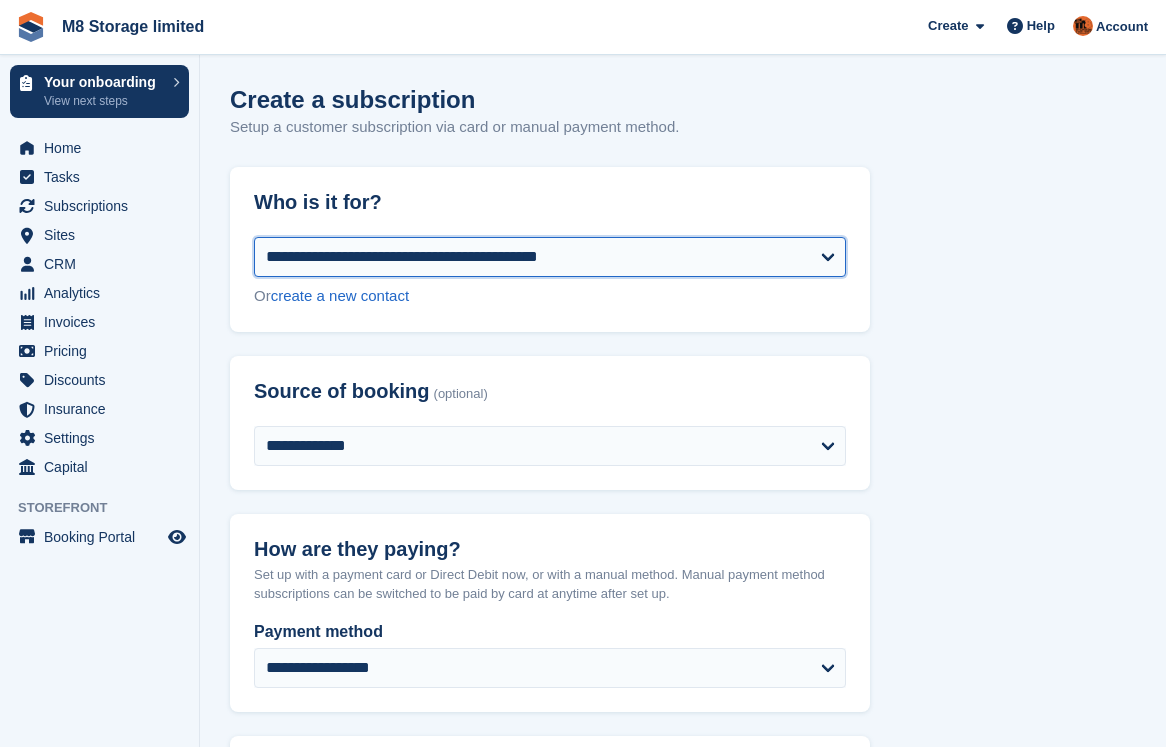 click on "**********" at bounding box center [550, 257] 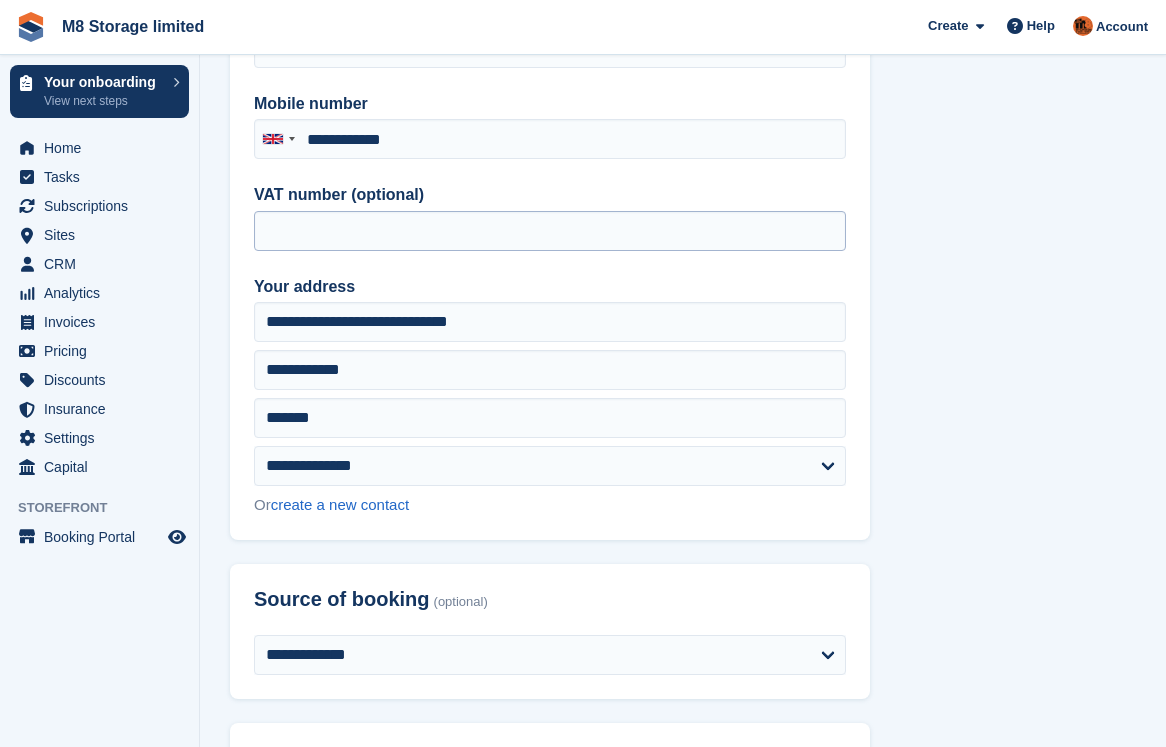 scroll, scrollTop: 0, scrollLeft: 0, axis: both 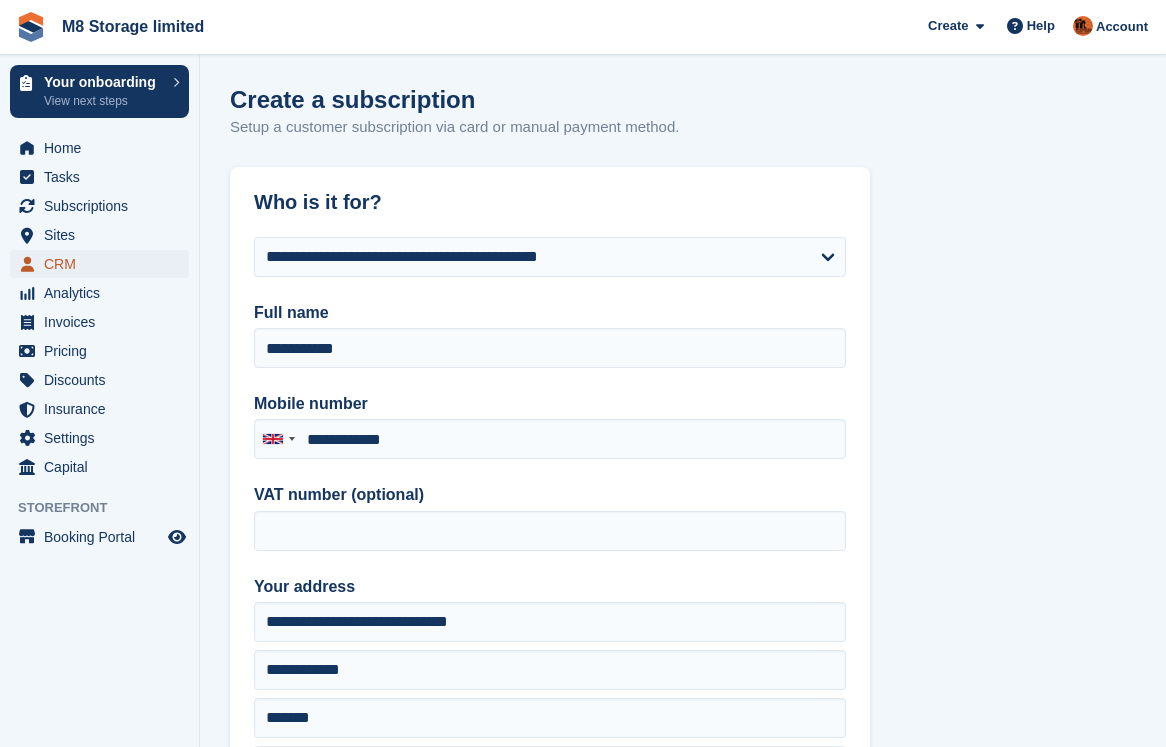 click on "CRM" at bounding box center (104, 264) 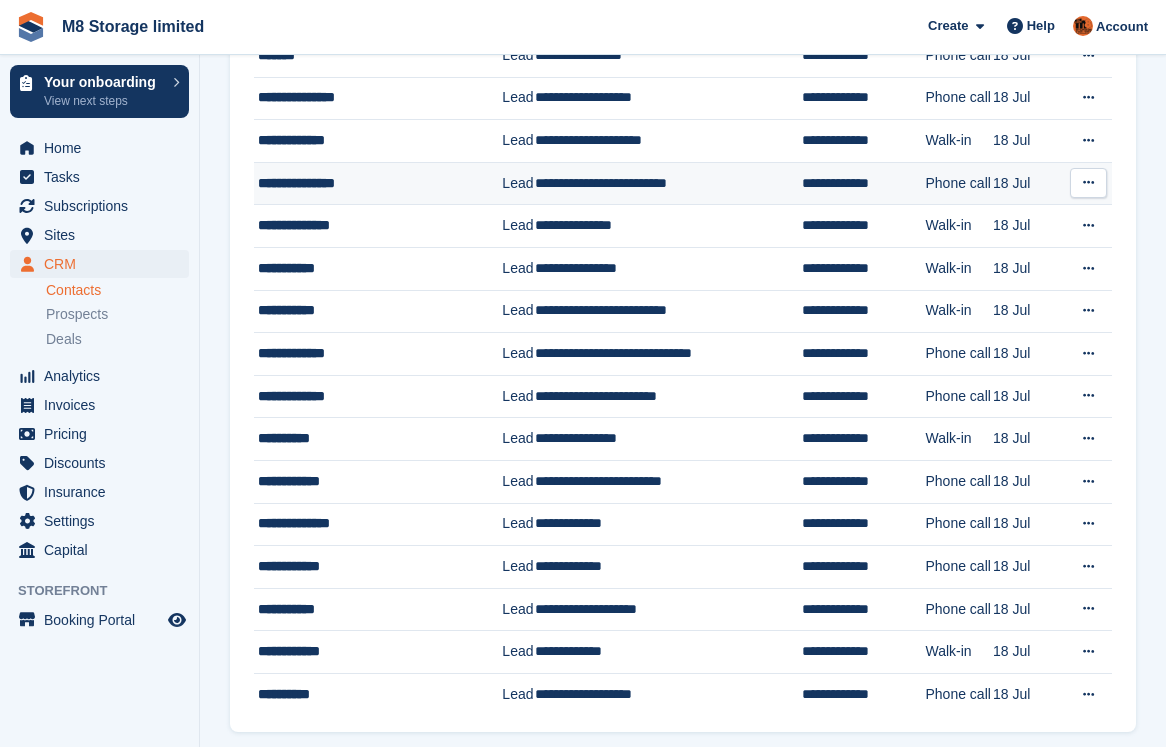 scroll, scrollTop: 1571, scrollLeft: 0, axis: vertical 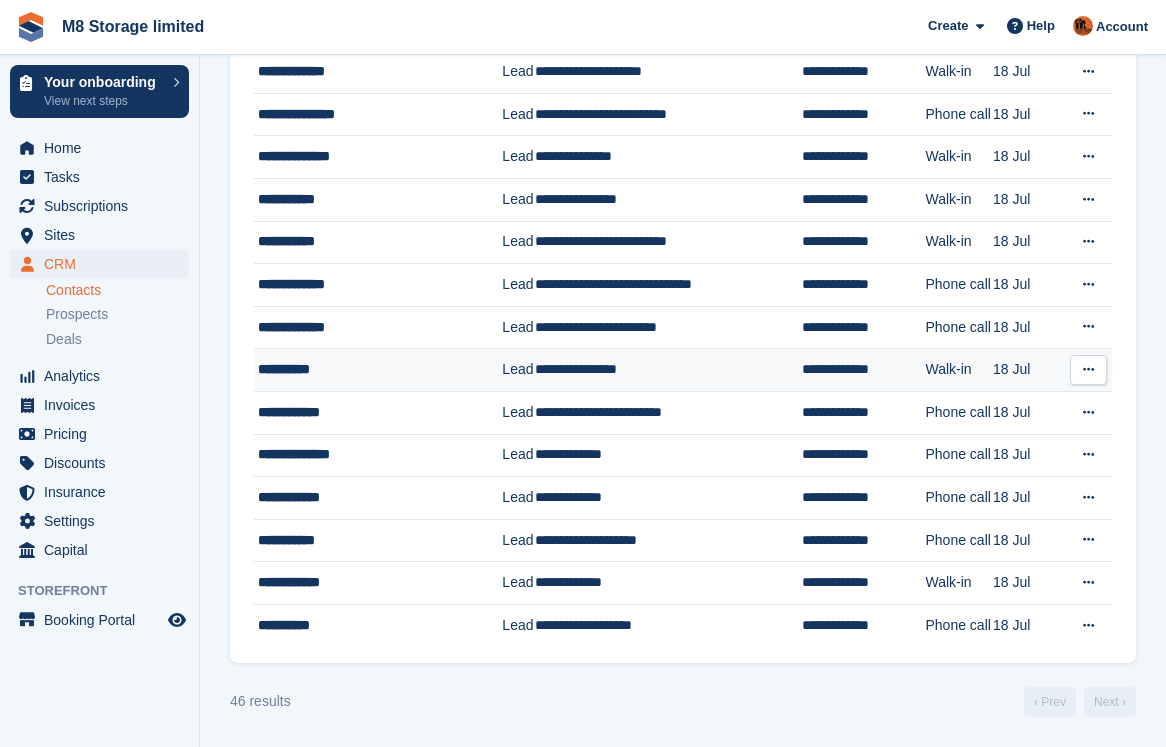 click at bounding box center (1088, 369) 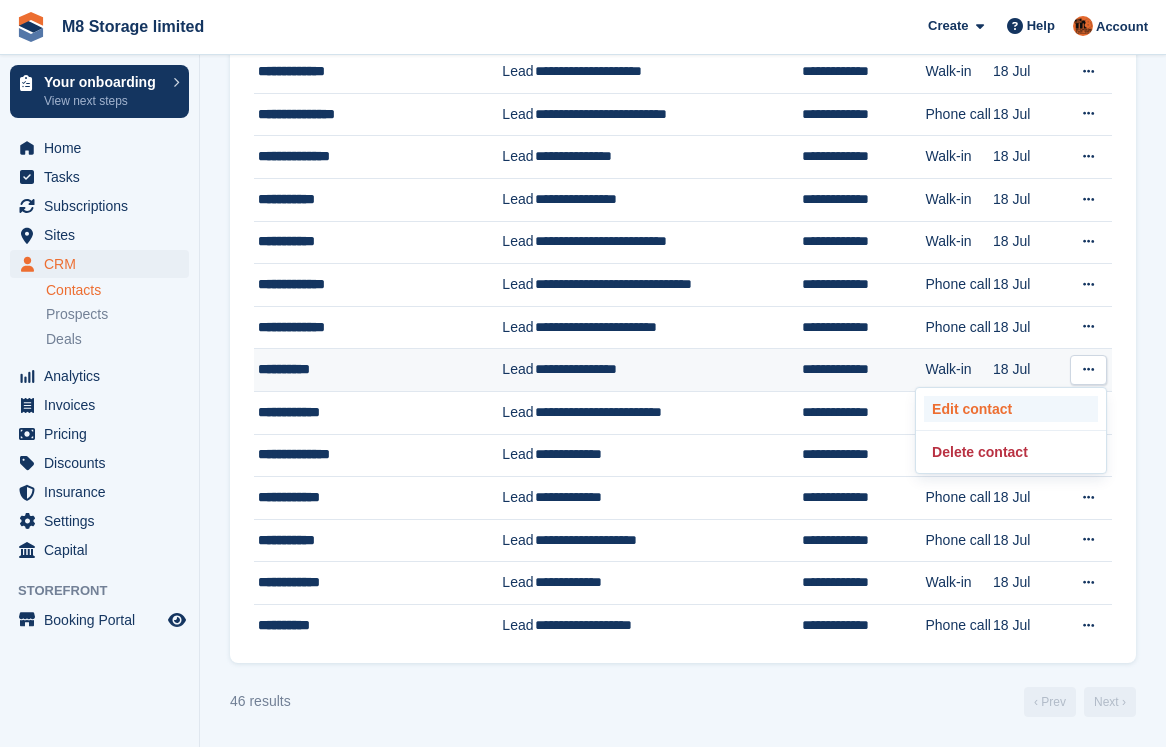 click on "Edit contact" at bounding box center [1011, 409] 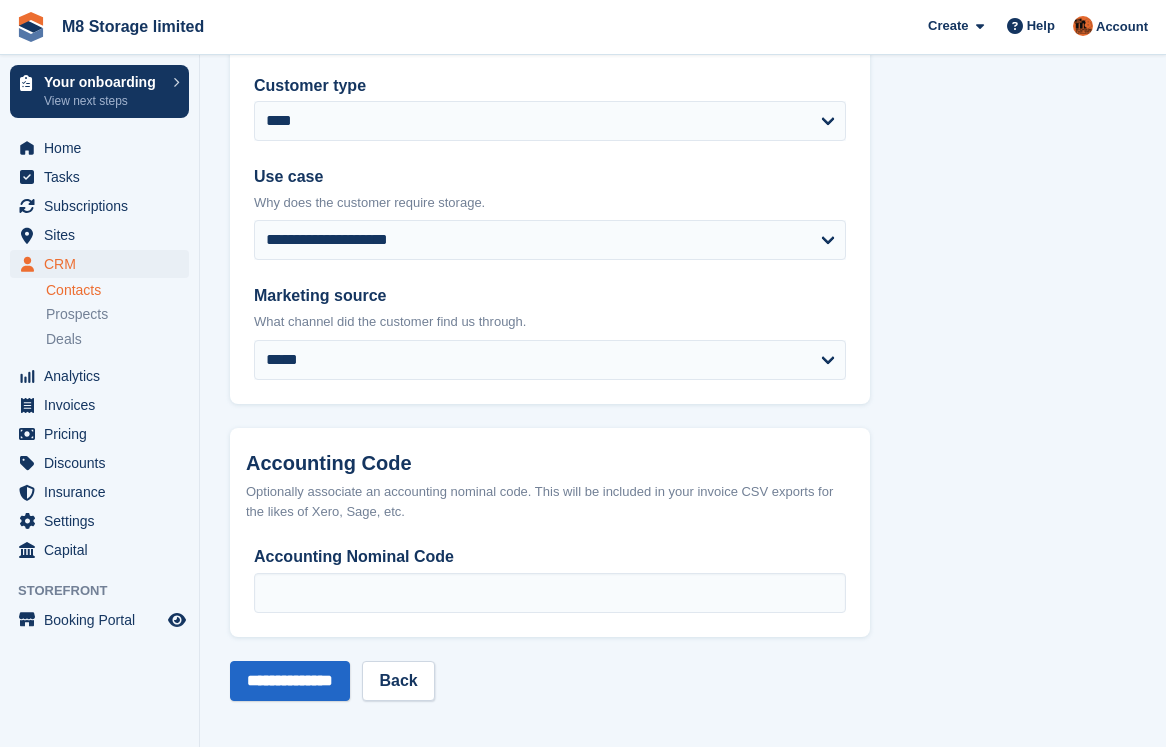 scroll, scrollTop: 0, scrollLeft: 0, axis: both 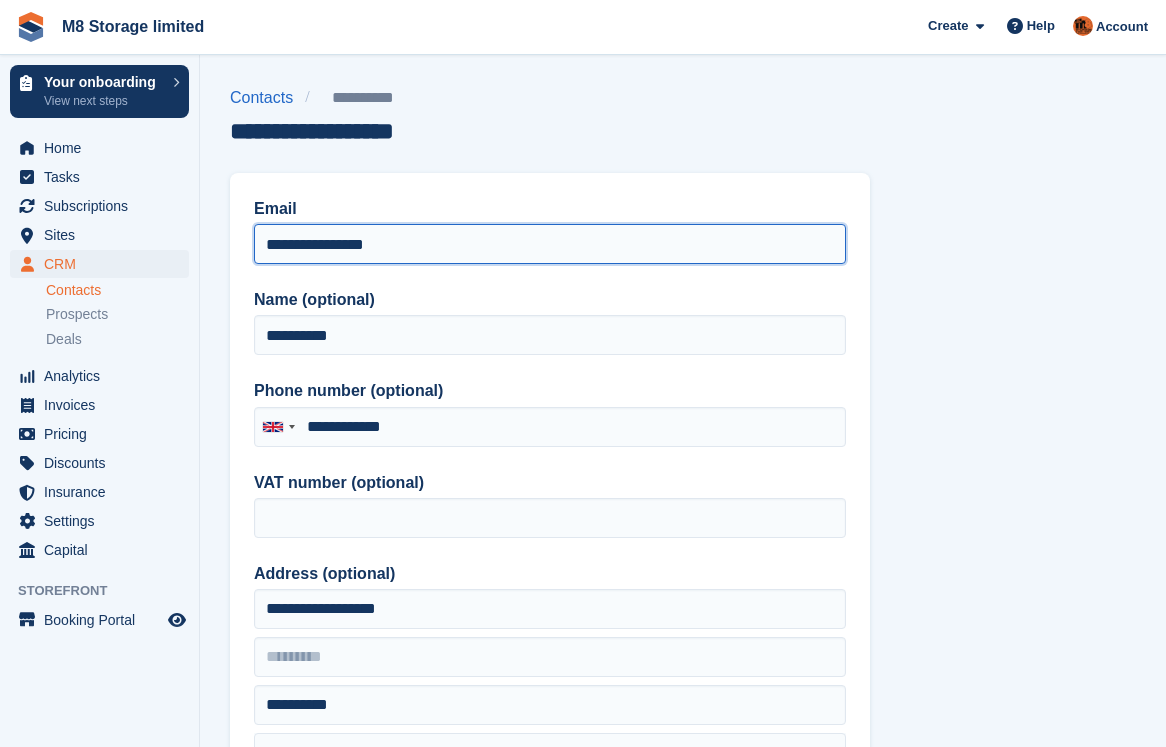 click on "**********" at bounding box center [550, 244] 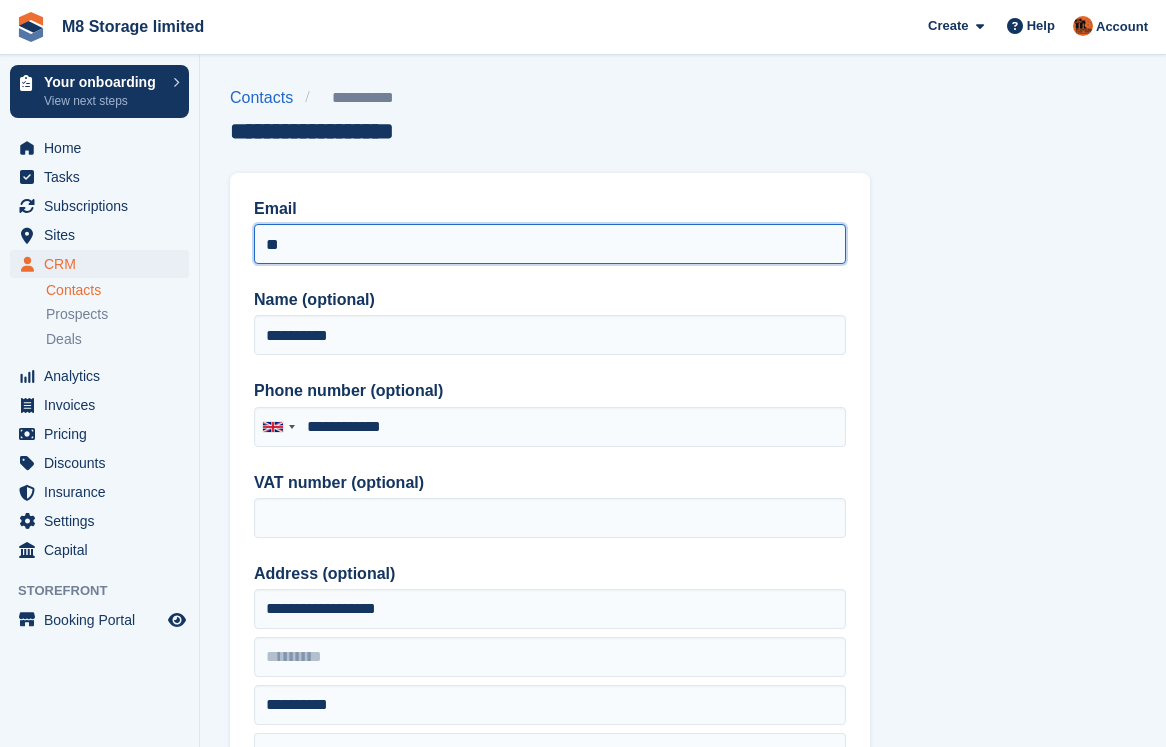 type on "*" 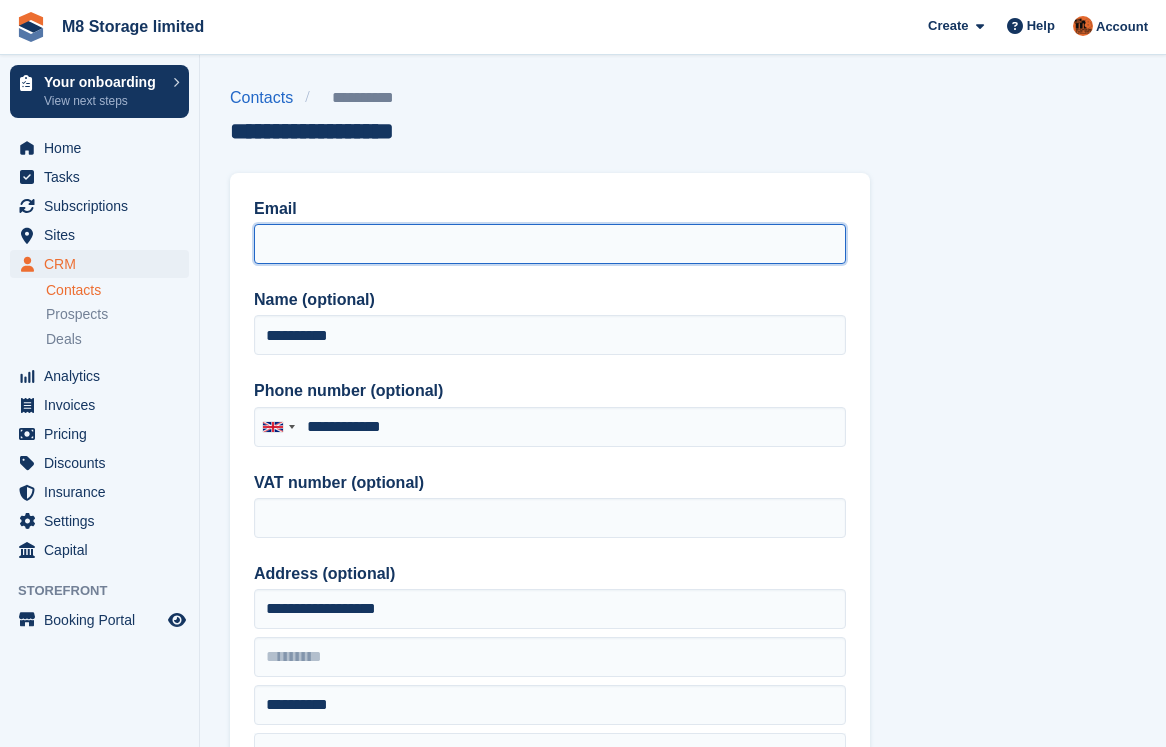 type on "*" 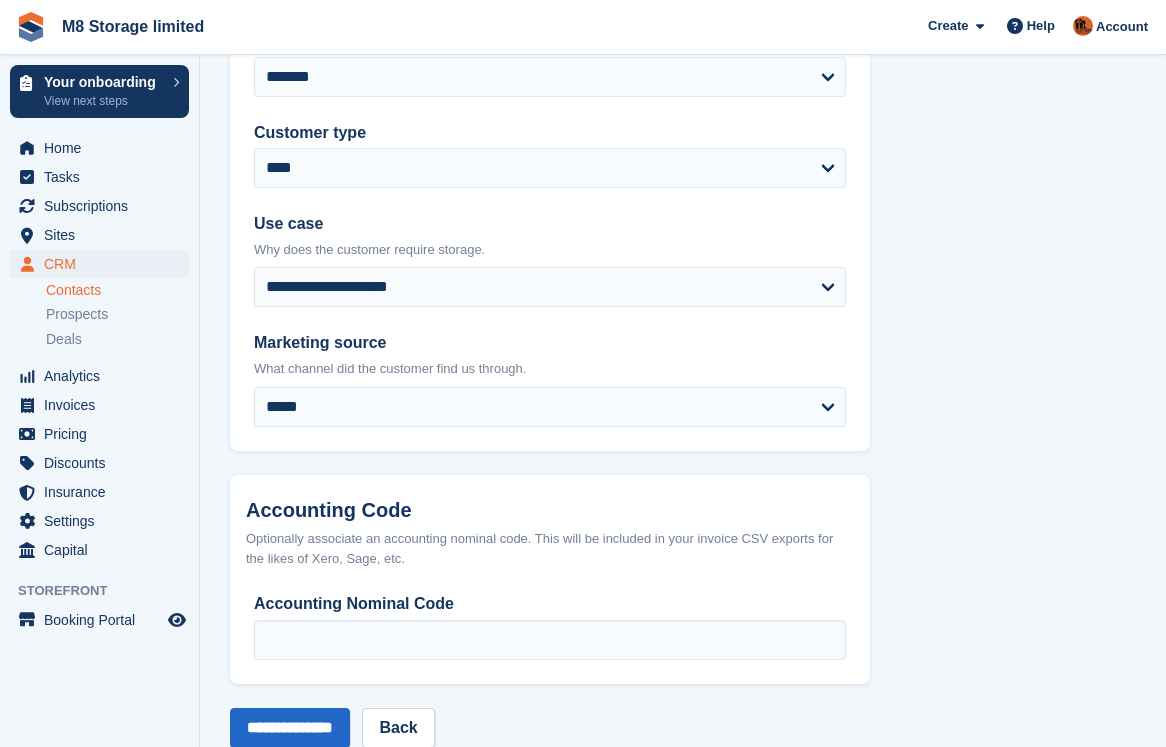 scroll, scrollTop: 957, scrollLeft: 0, axis: vertical 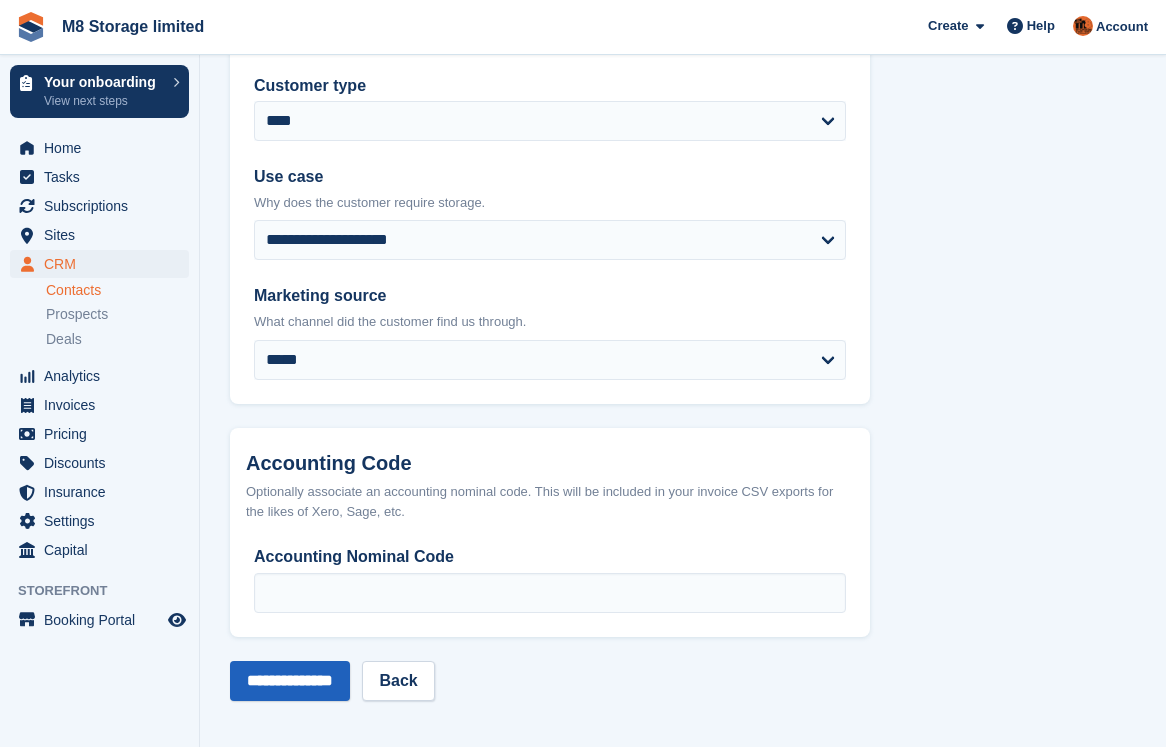 type on "**********" 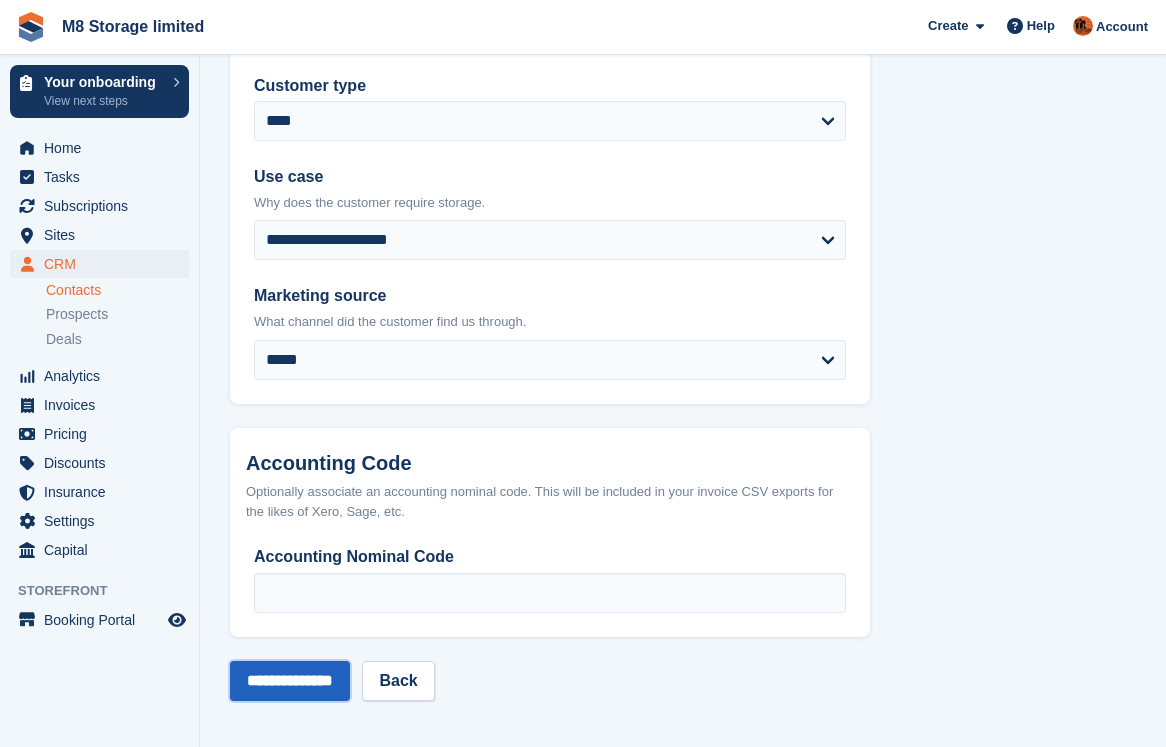drag, startPoint x: 256, startPoint y: 683, endPoint x: 273, endPoint y: 684, distance: 17.029387 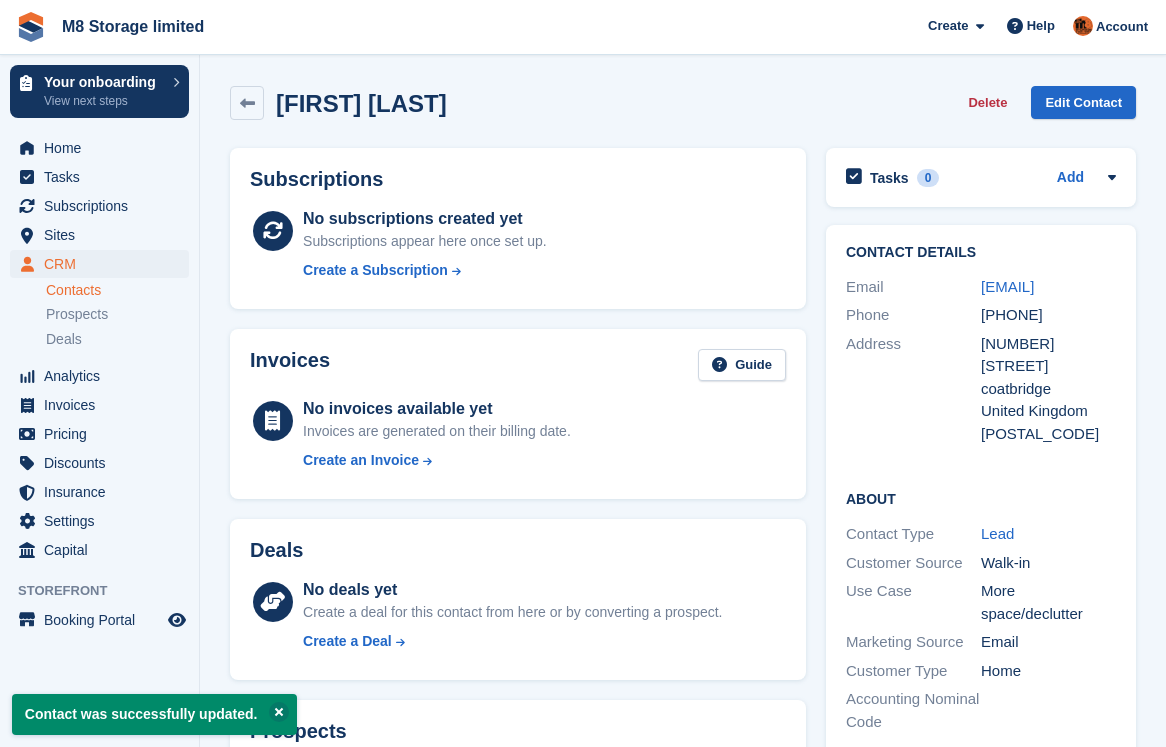 scroll, scrollTop: 0, scrollLeft: 0, axis: both 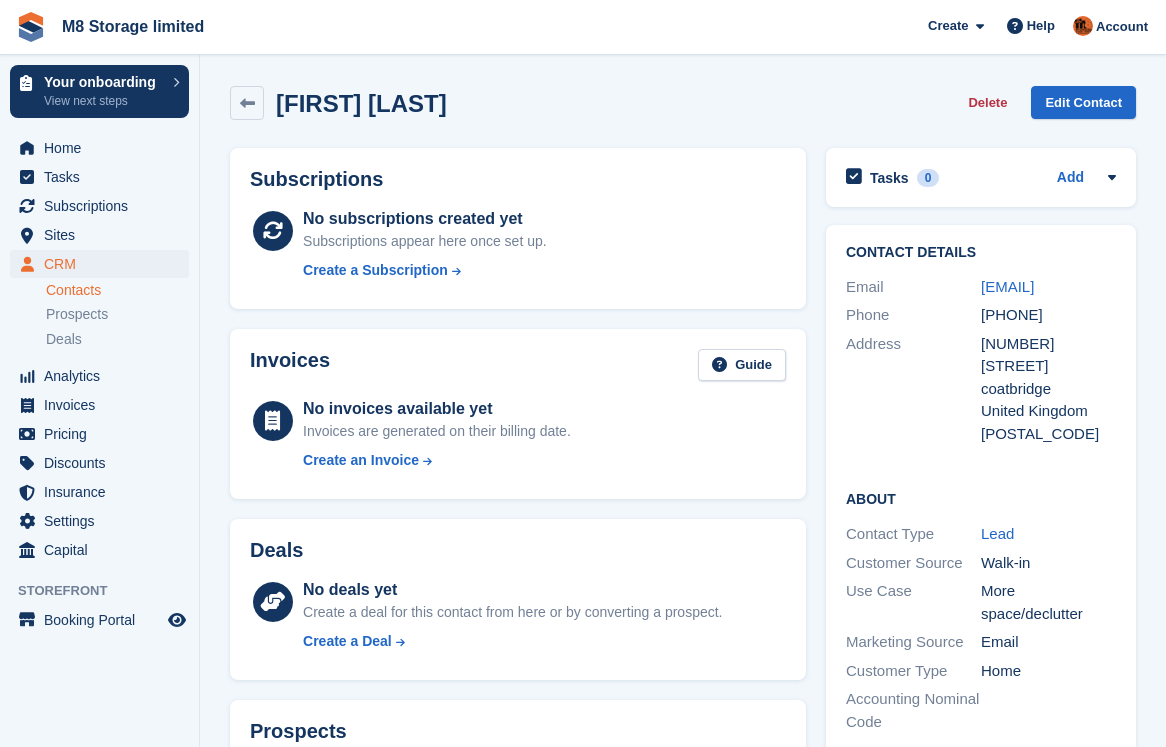 click on "Contacts" at bounding box center (117, 290) 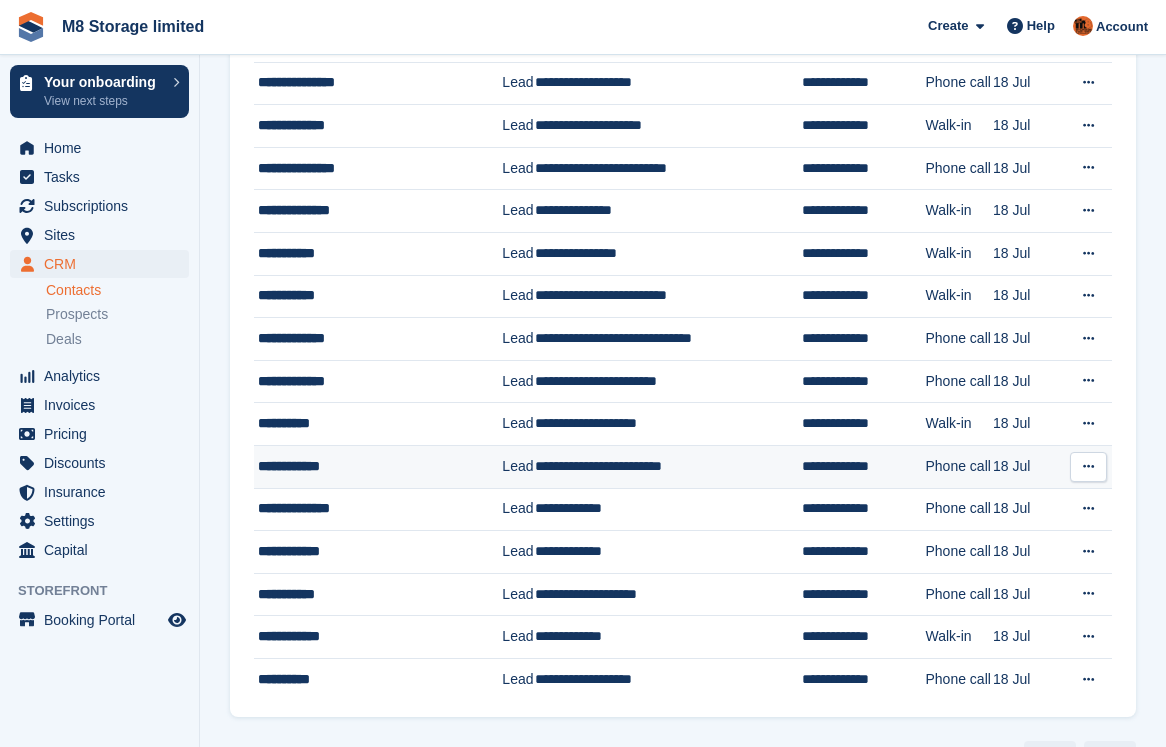 scroll, scrollTop: 1571, scrollLeft: 0, axis: vertical 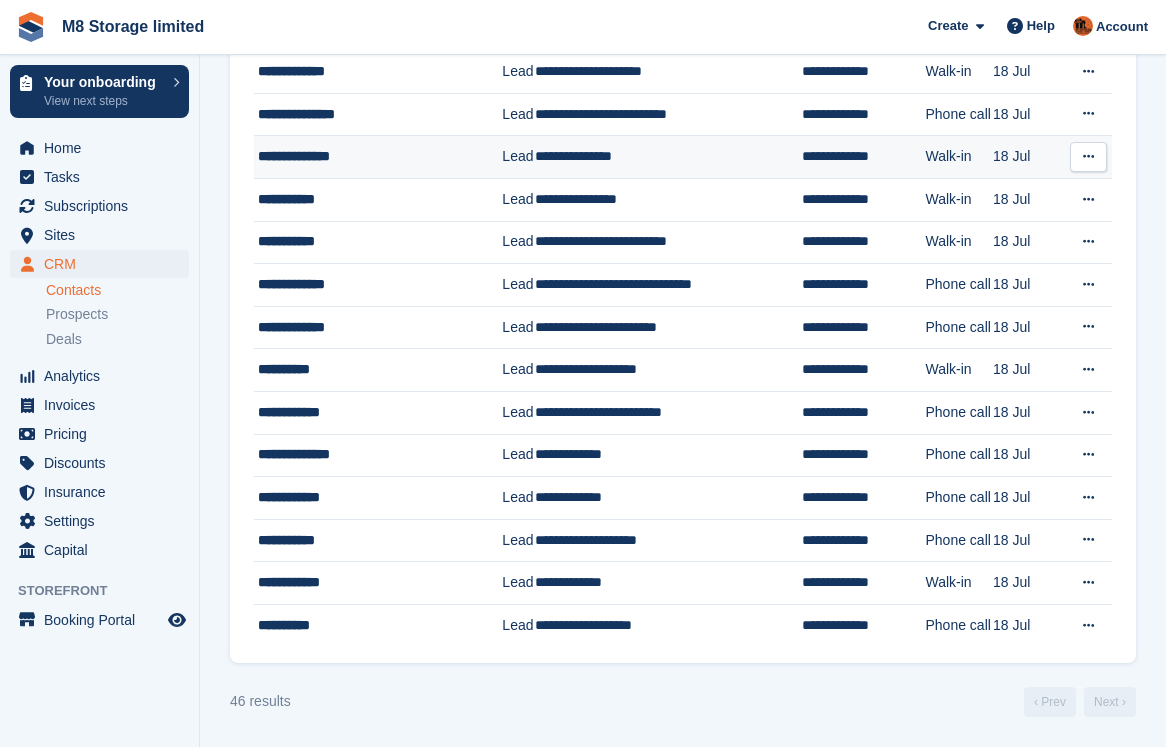 click at bounding box center (1088, 156) 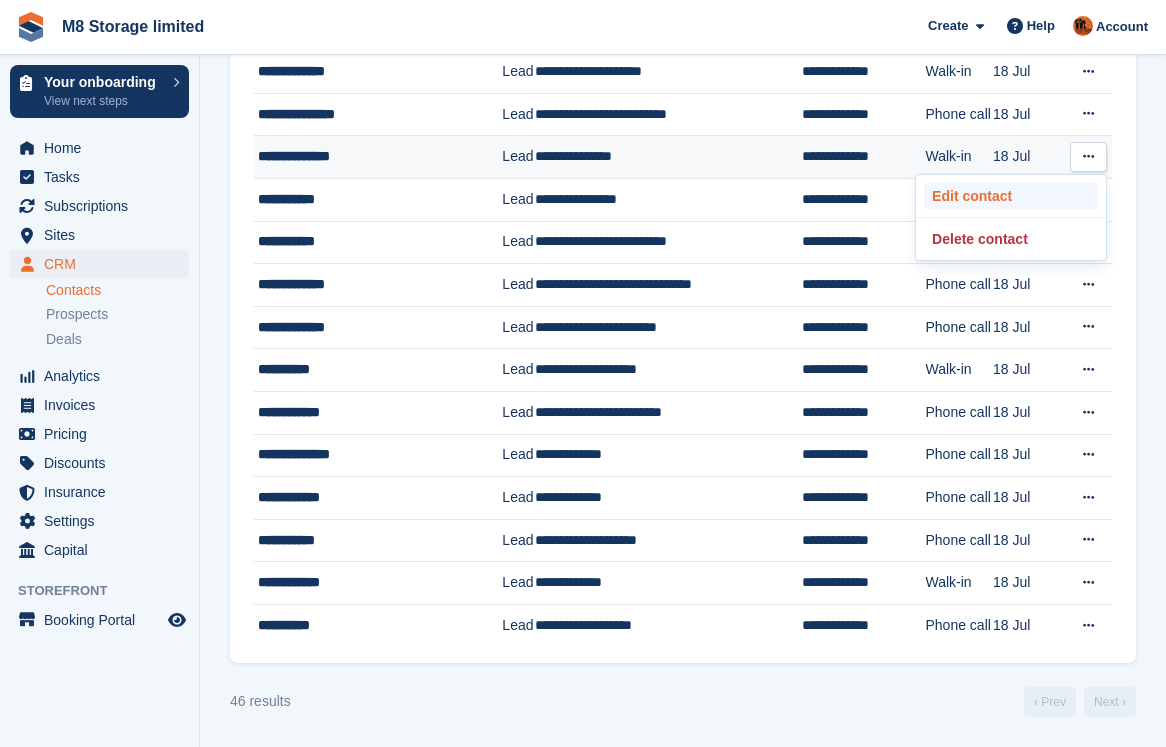 click on "Edit contact" at bounding box center [1011, 196] 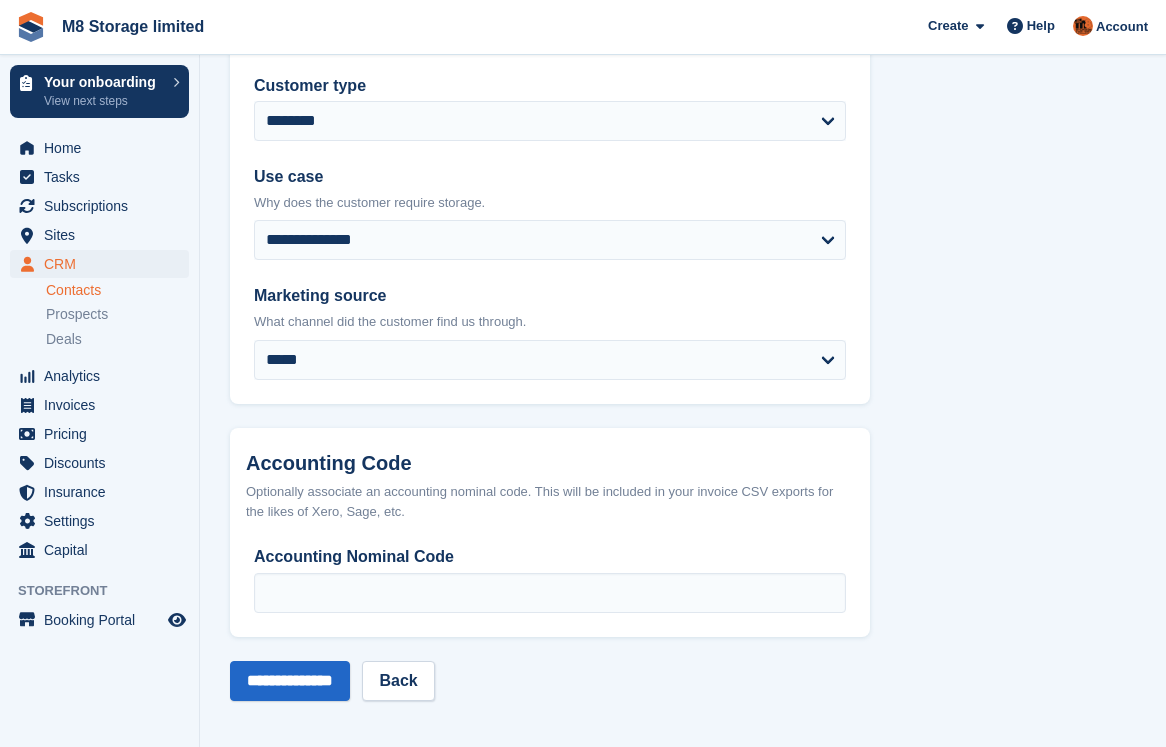 scroll, scrollTop: 0, scrollLeft: 0, axis: both 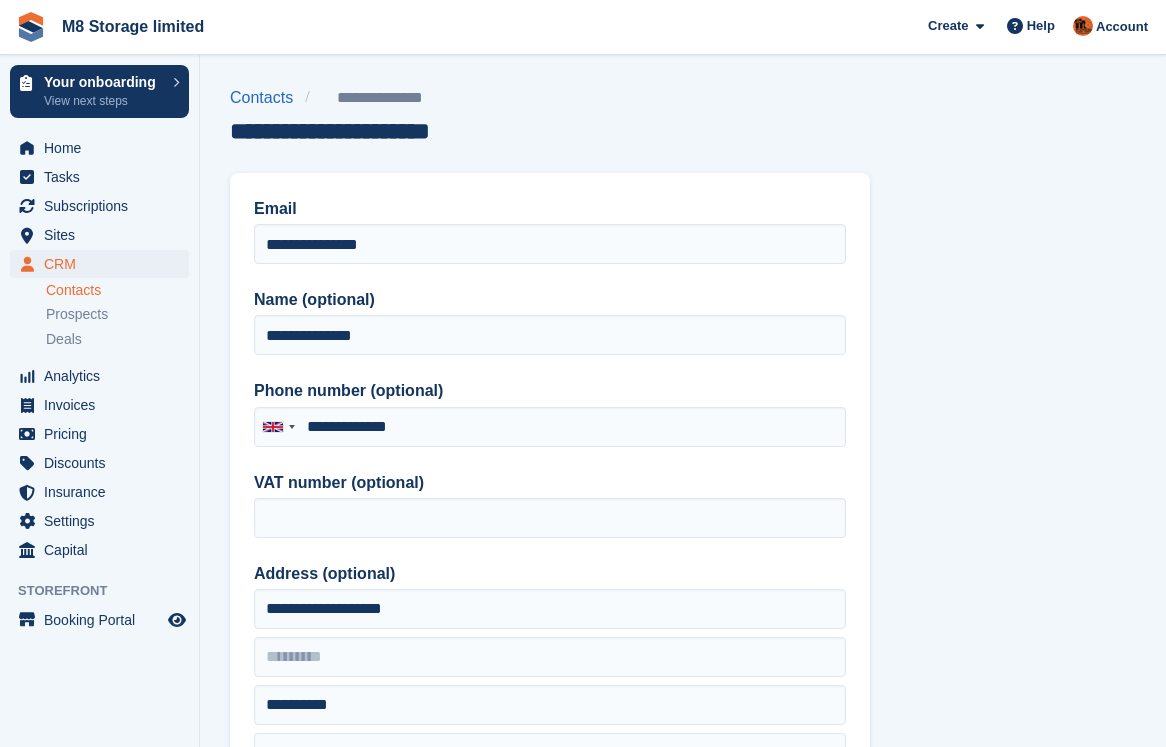 type on "**********" 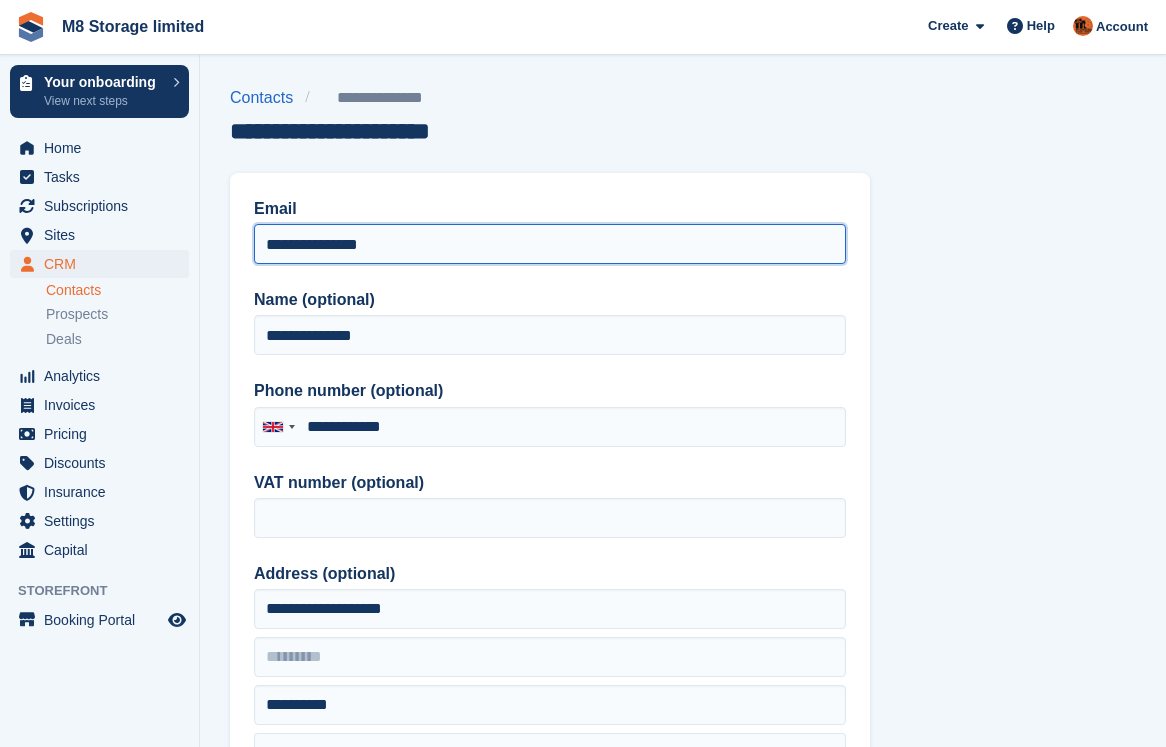 click on "**********" at bounding box center [550, 244] 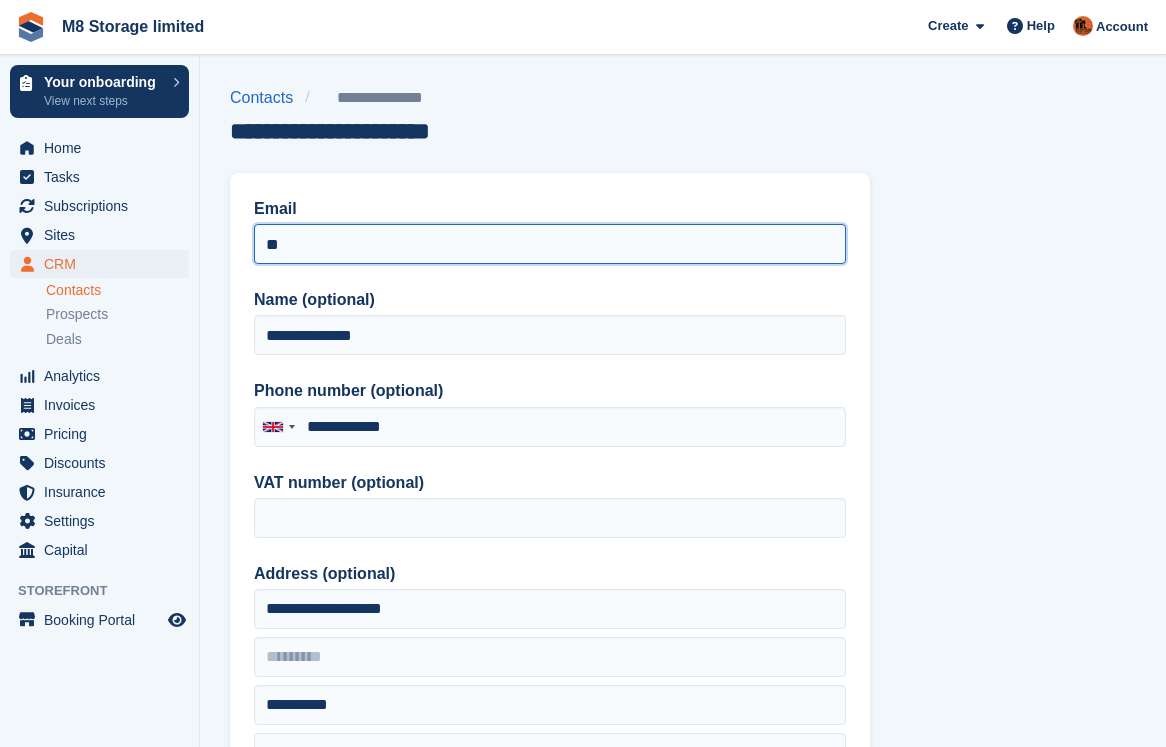 type on "*" 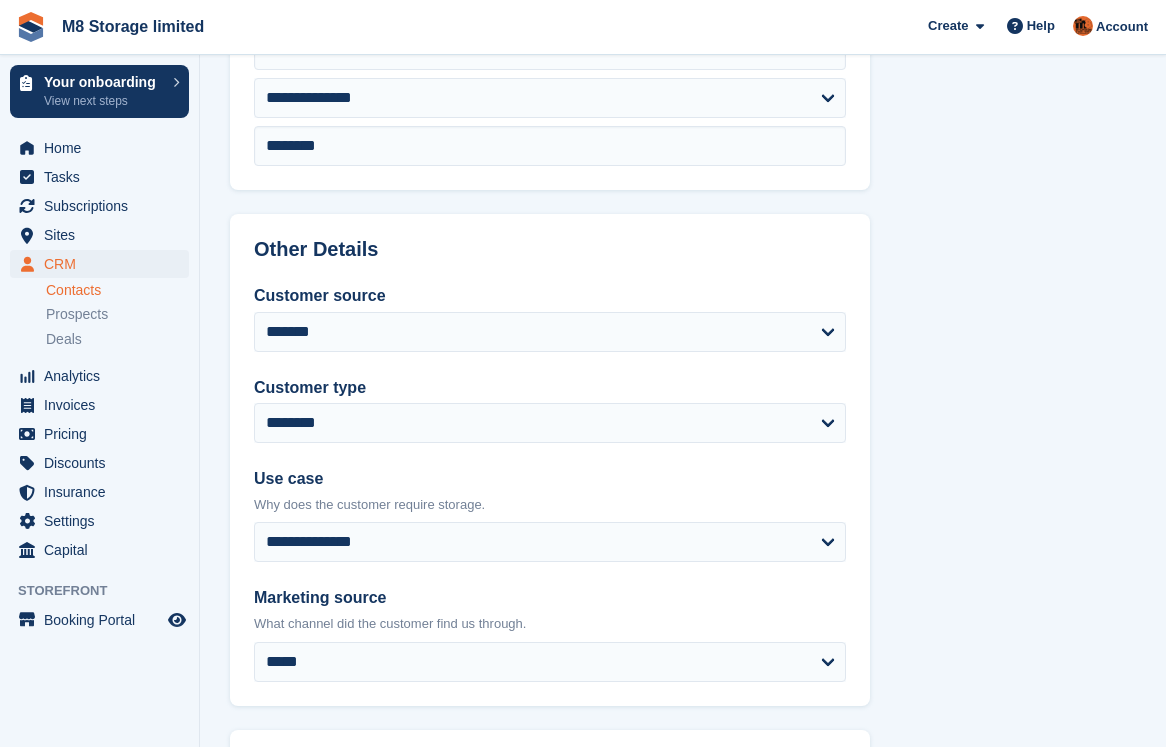 scroll, scrollTop: 957, scrollLeft: 0, axis: vertical 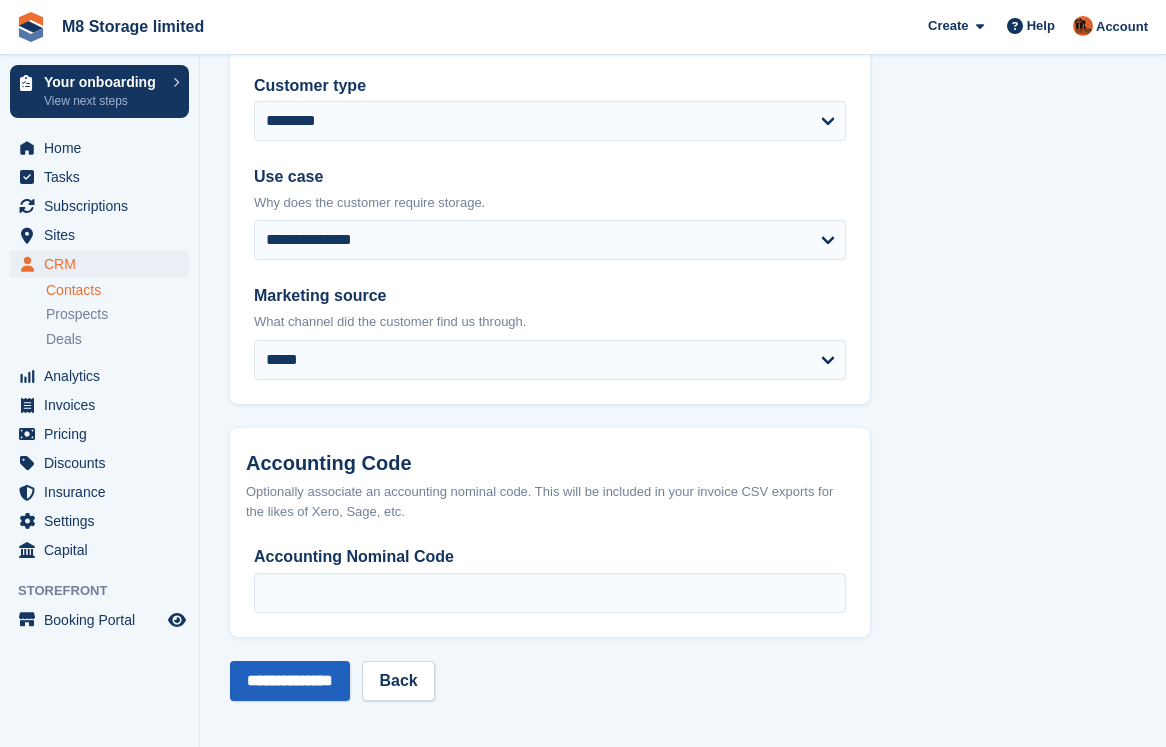 type on "**********" 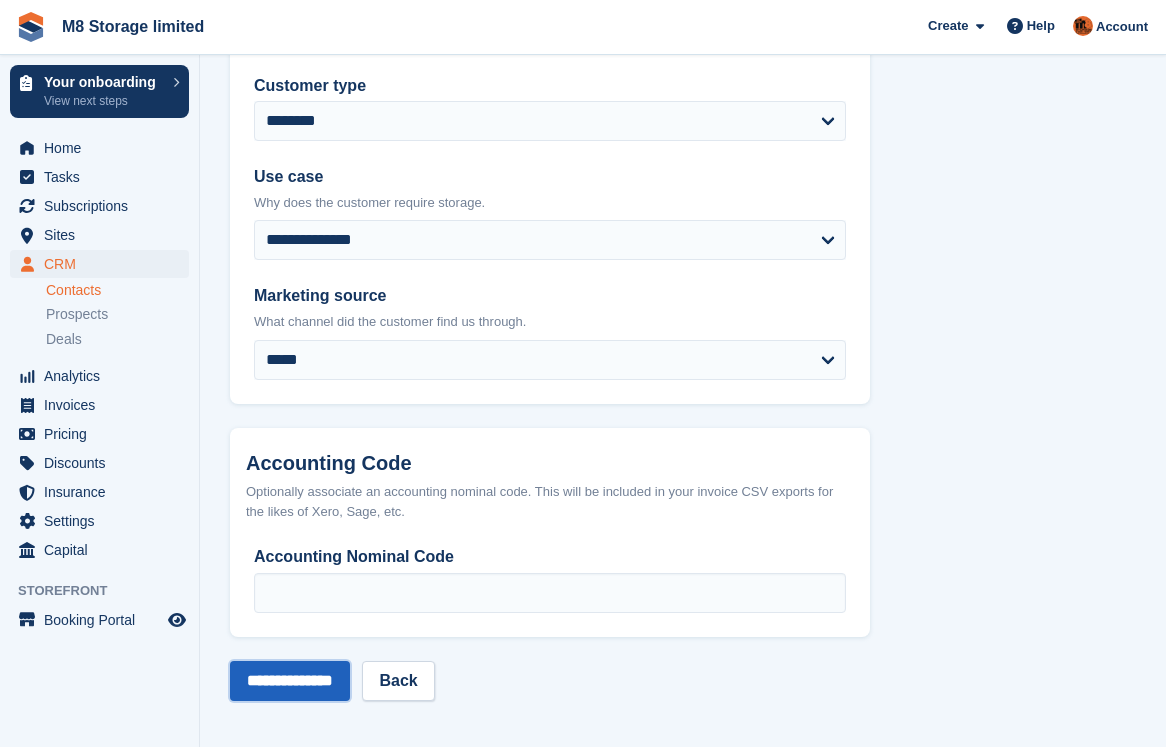 click on "**********" at bounding box center [290, 681] 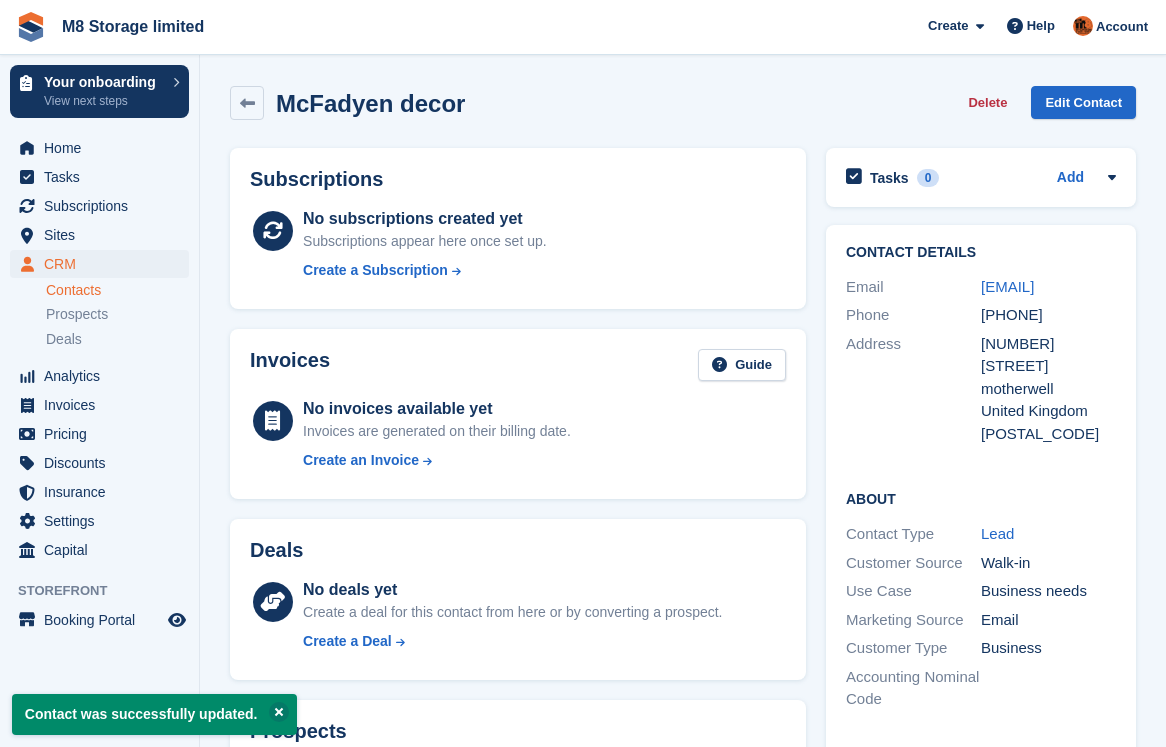 scroll, scrollTop: 0, scrollLeft: 0, axis: both 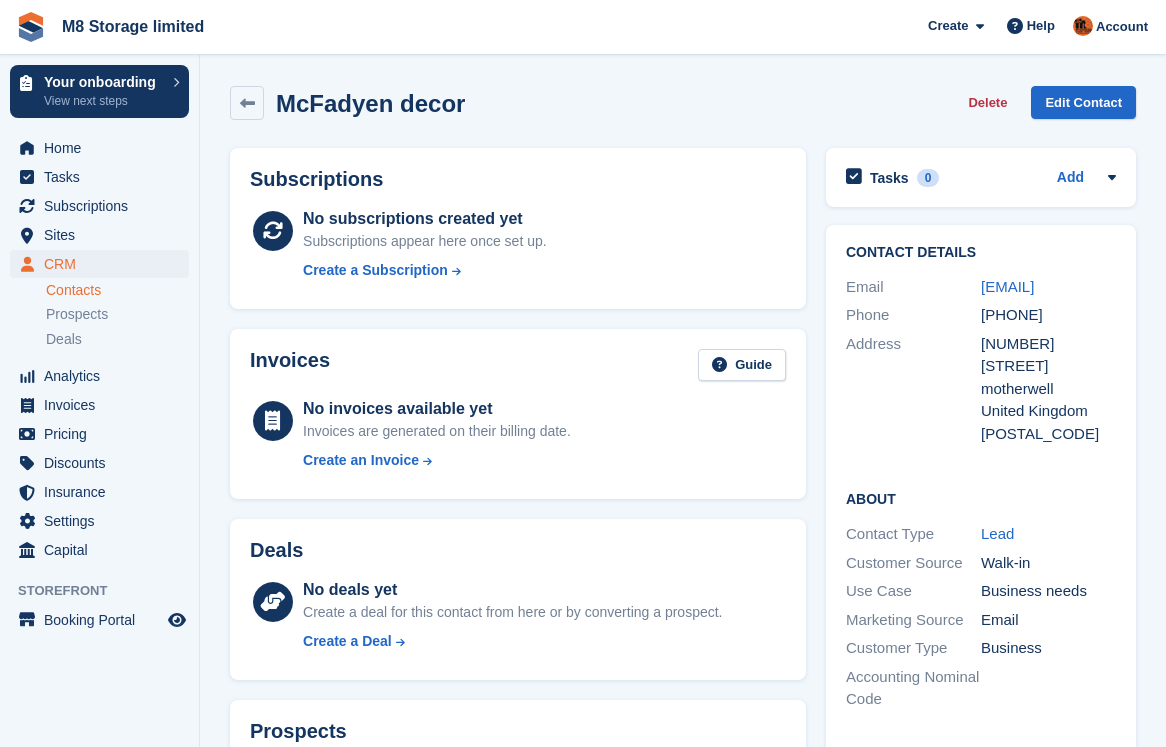 click on "Contacts" at bounding box center (117, 290) 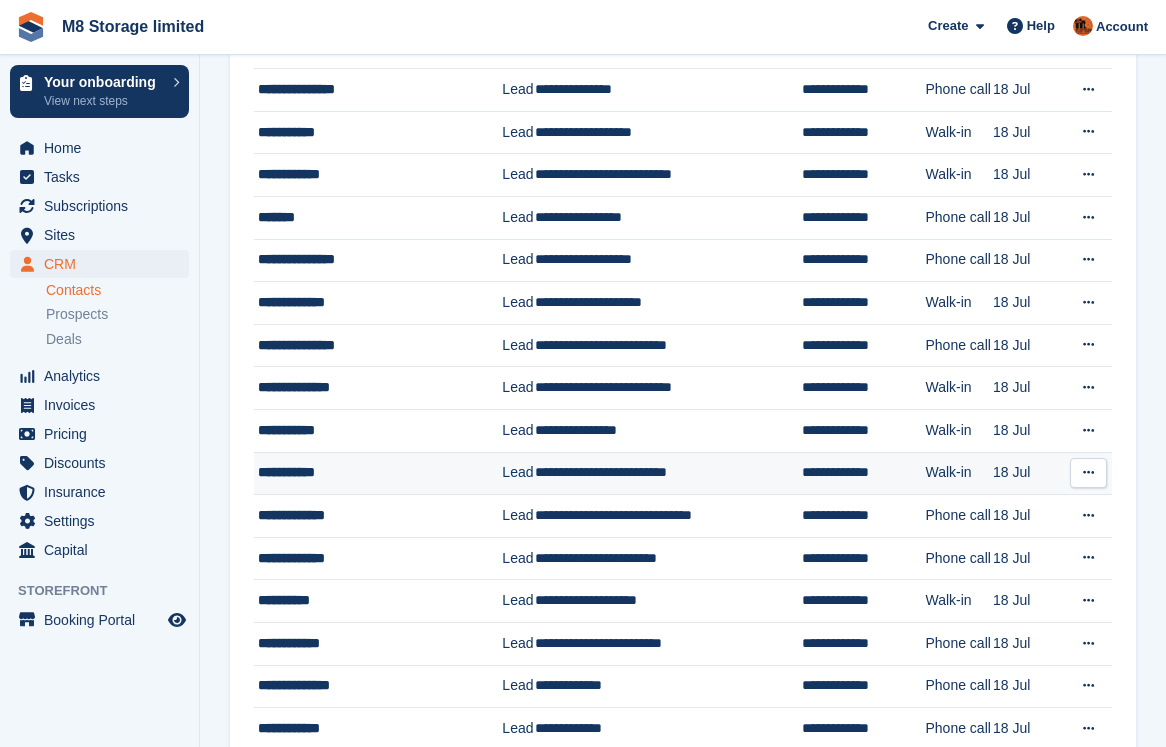 scroll, scrollTop: 1400, scrollLeft: 0, axis: vertical 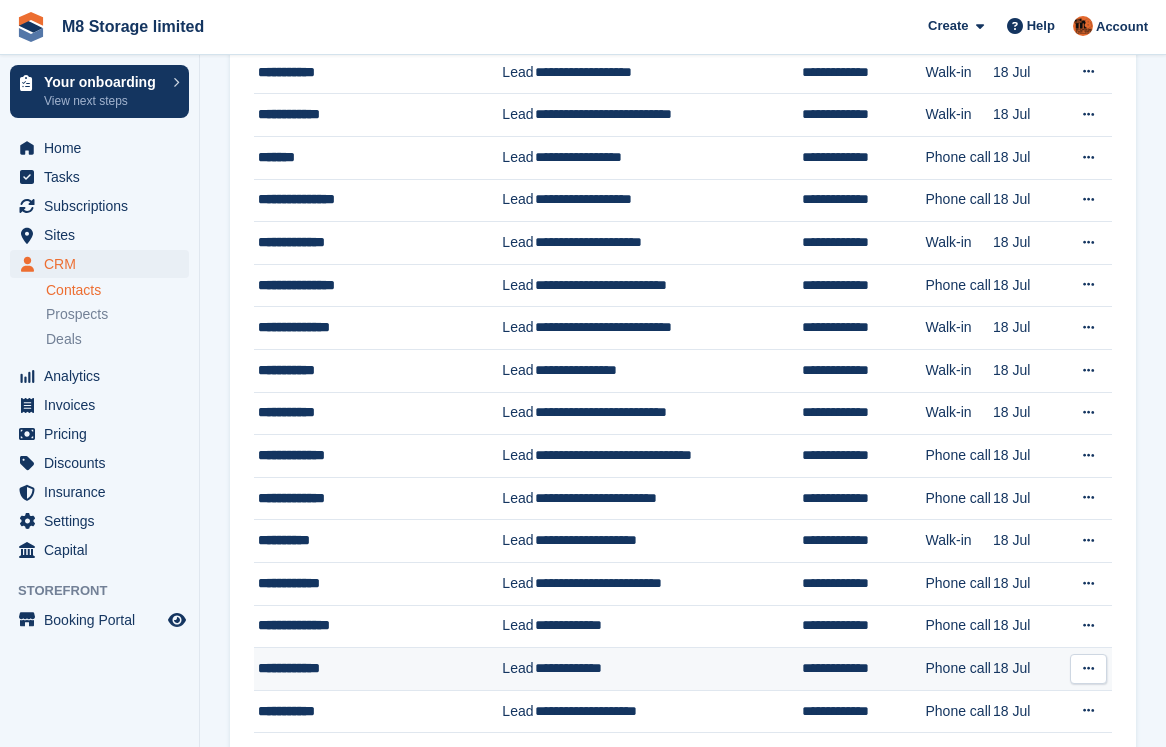 click at bounding box center (1088, 669) 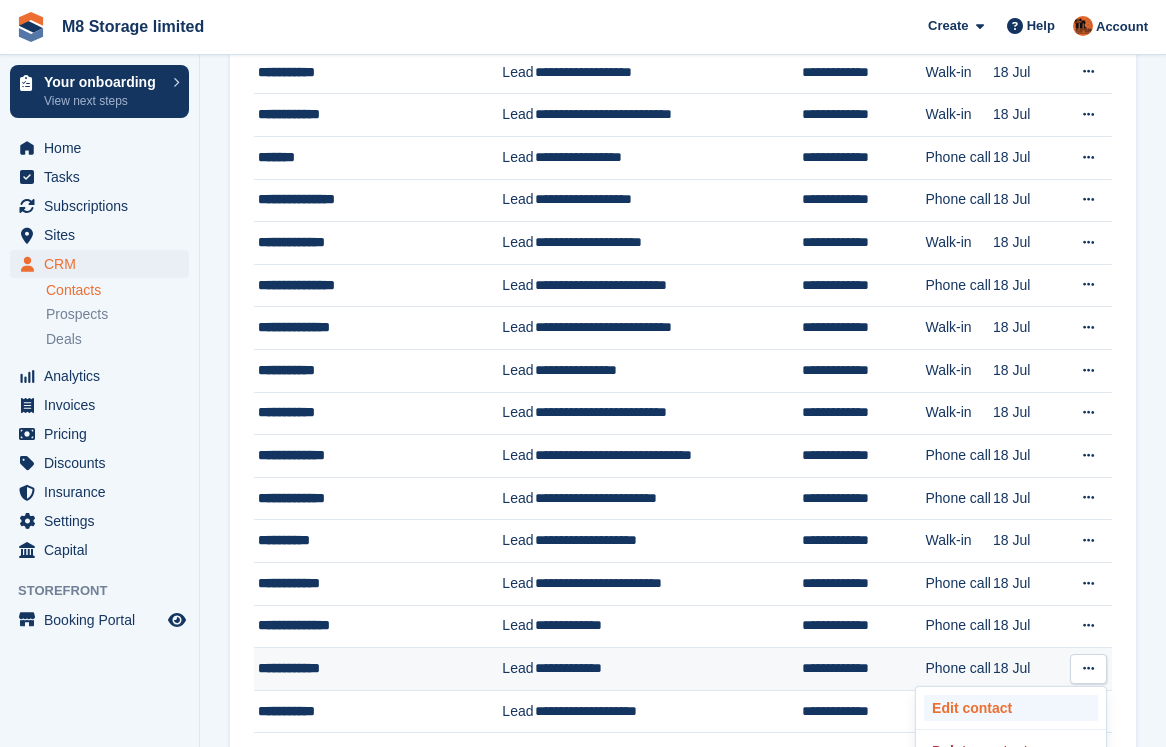 click on "Edit contact" at bounding box center (1011, 708) 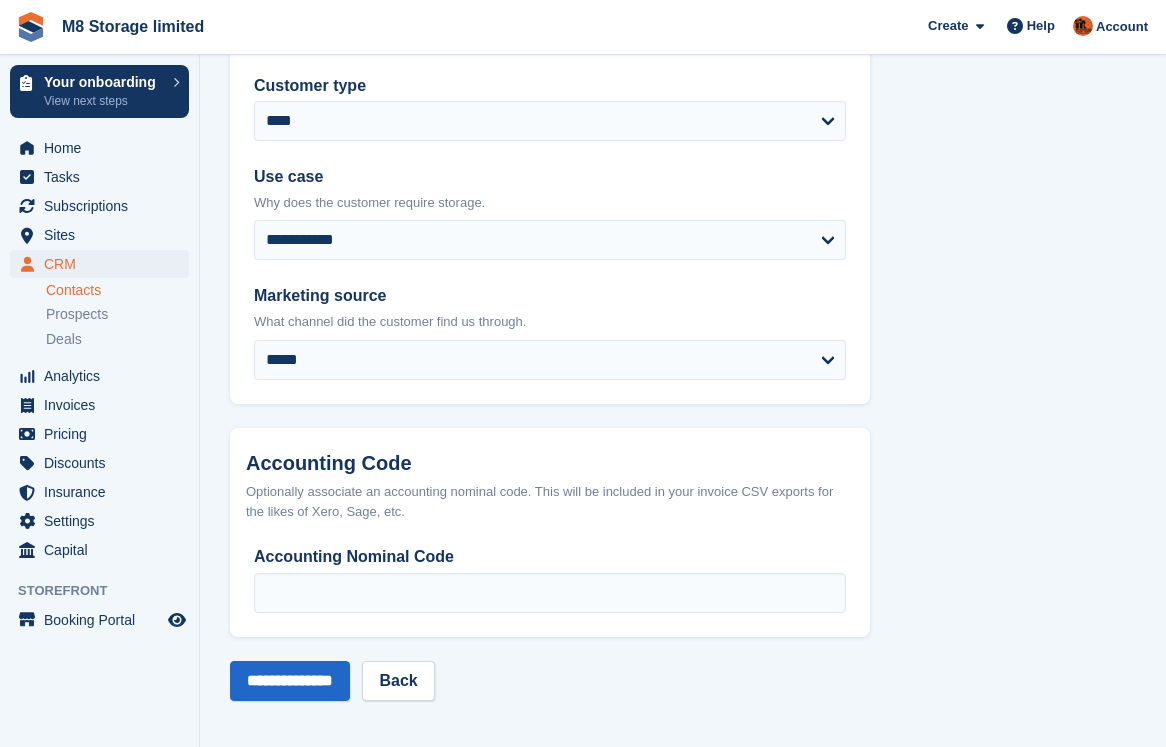 scroll, scrollTop: 0, scrollLeft: 0, axis: both 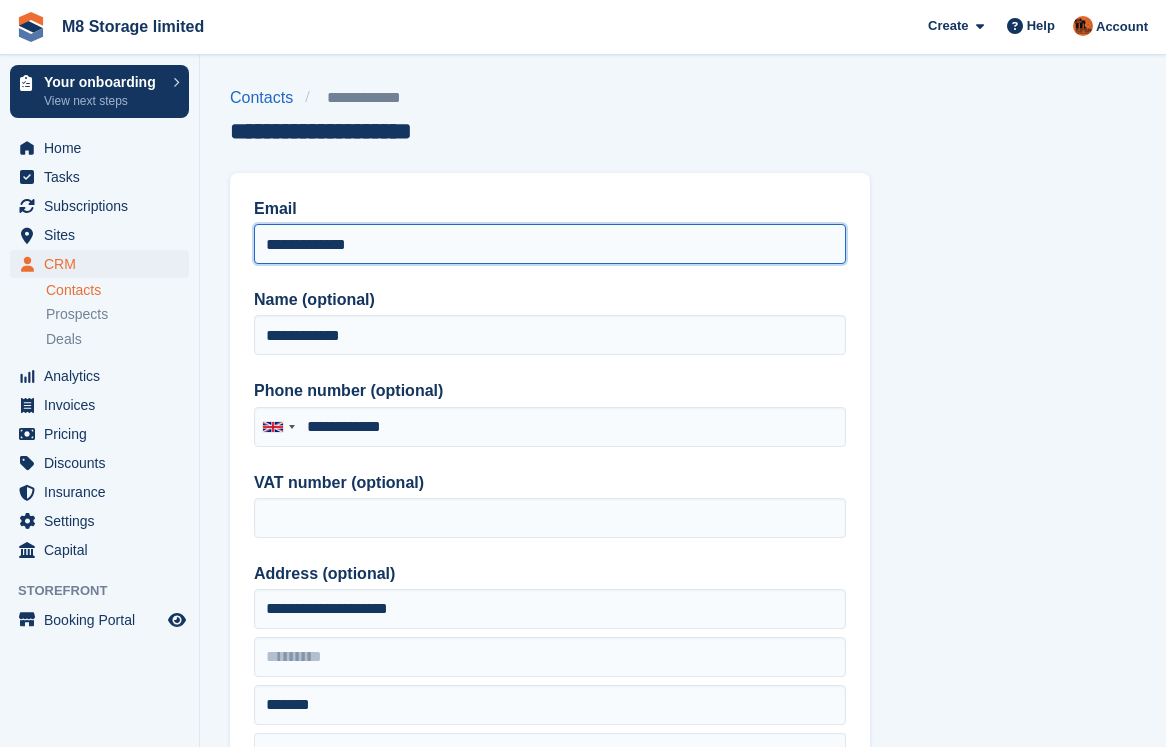 click on "**********" at bounding box center (550, 244) 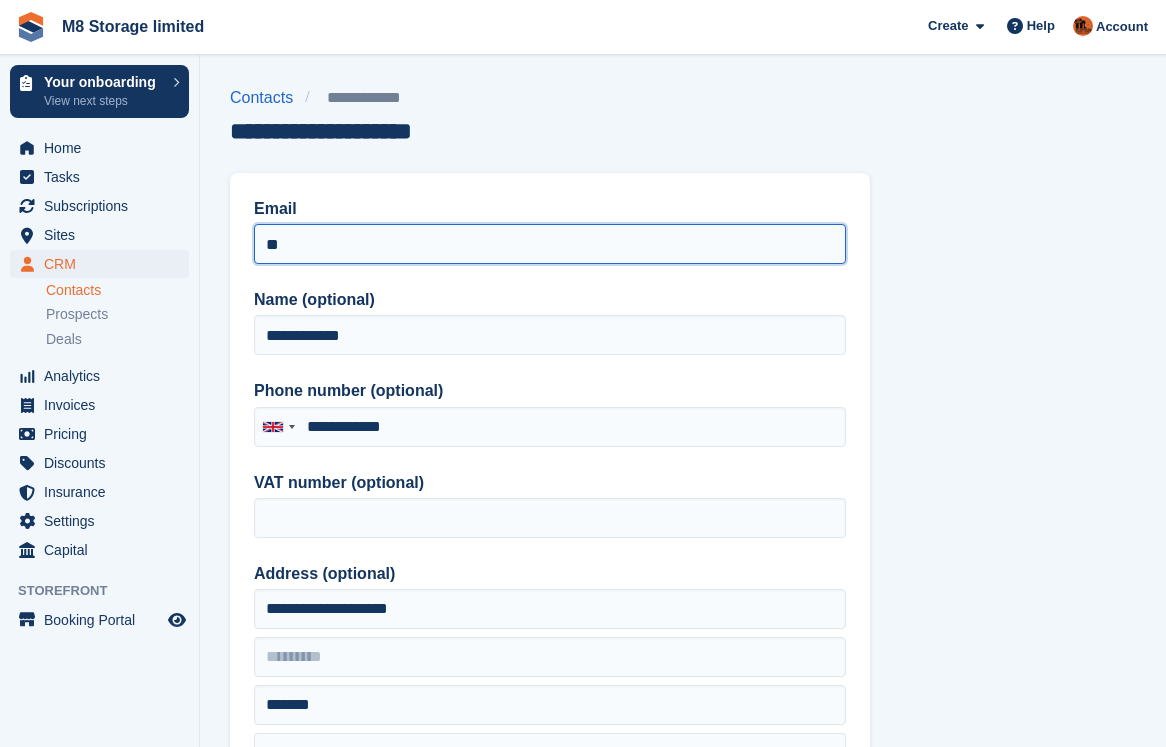 type on "*" 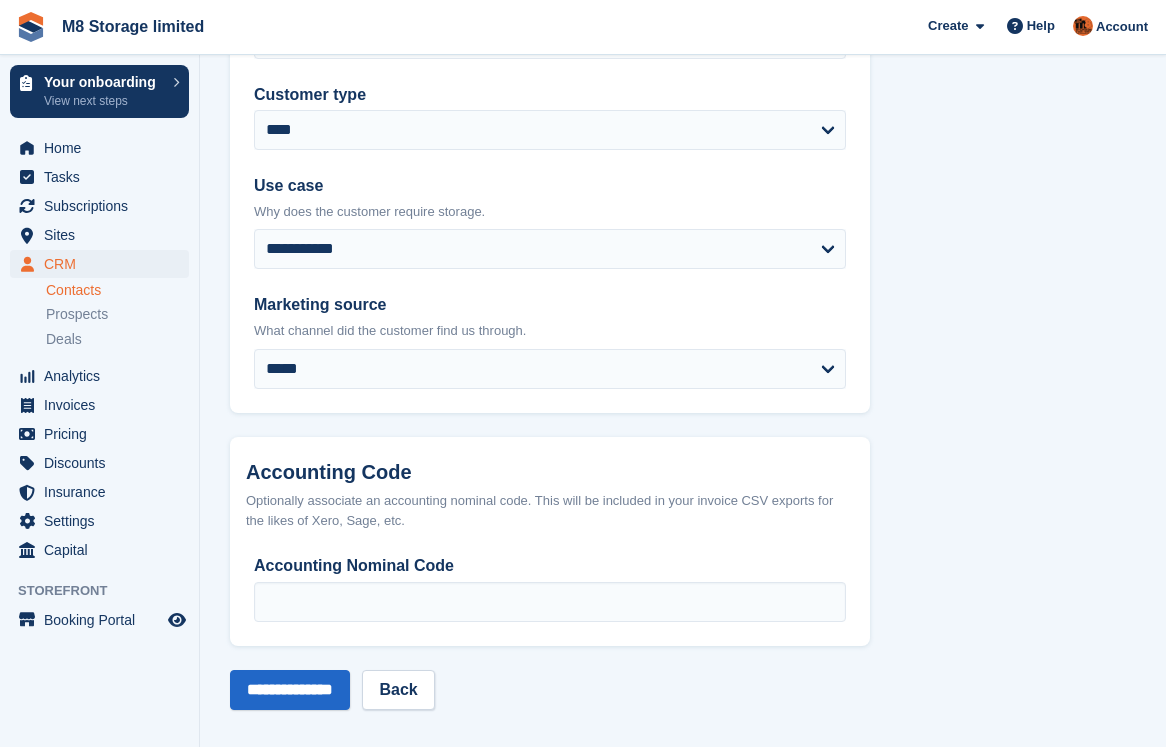 scroll, scrollTop: 957, scrollLeft: 0, axis: vertical 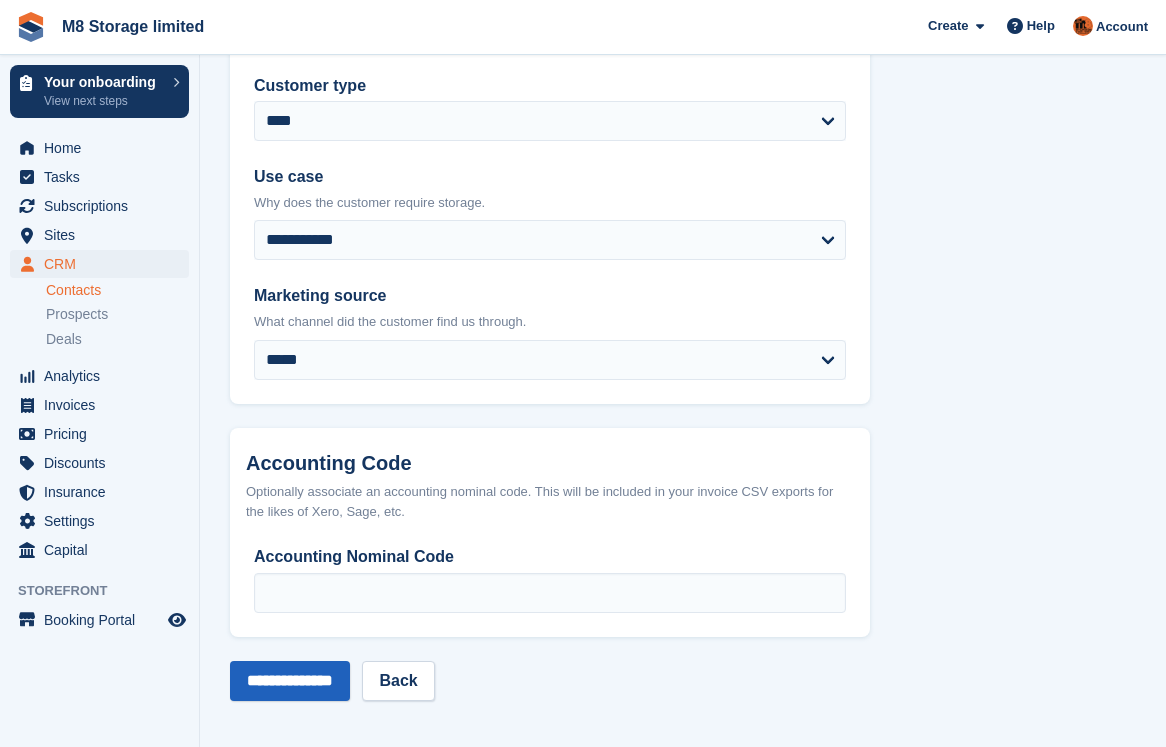 type on "**********" 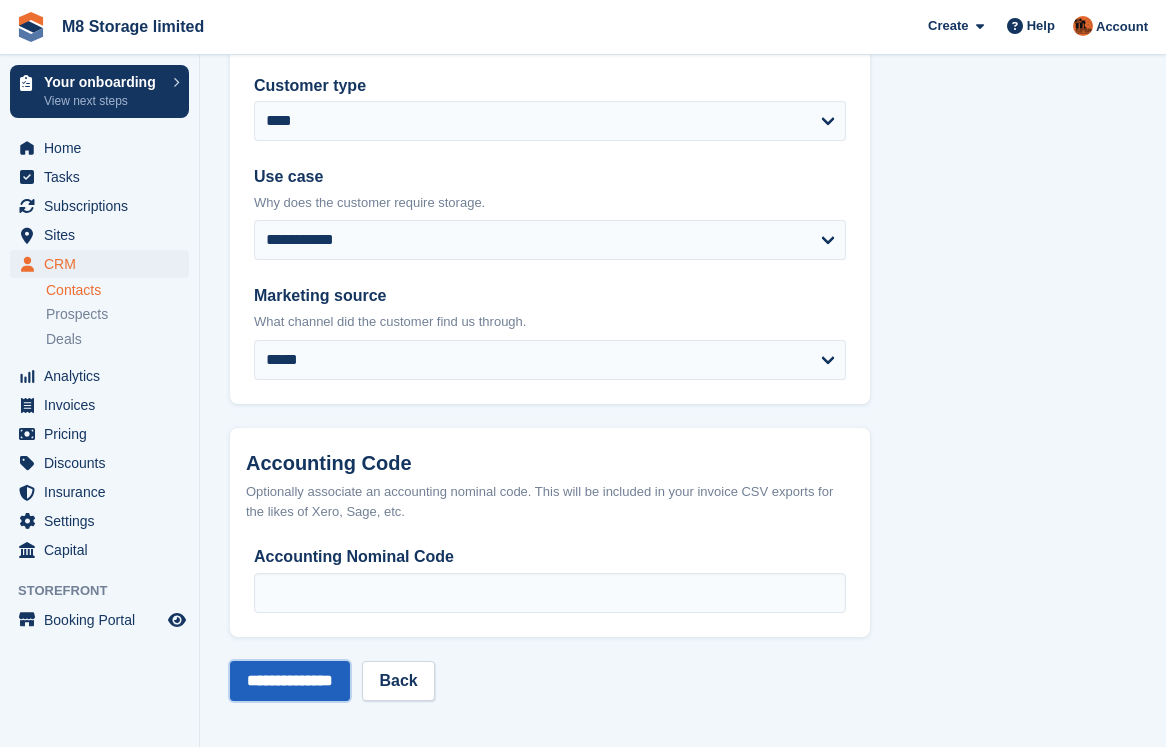 drag, startPoint x: 293, startPoint y: 672, endPoint x: 310, endPoint y: 669, distance: 17.262676 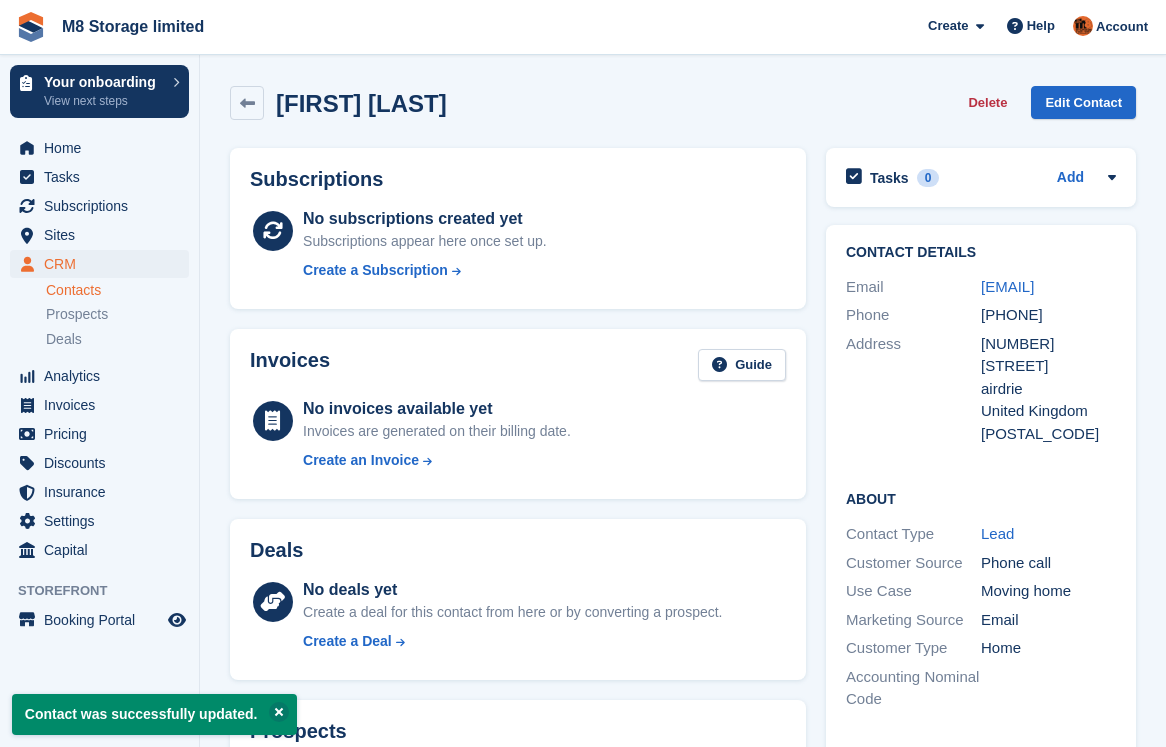 scroll, scrollTop: 0, scrollLeft: 0, axis: both 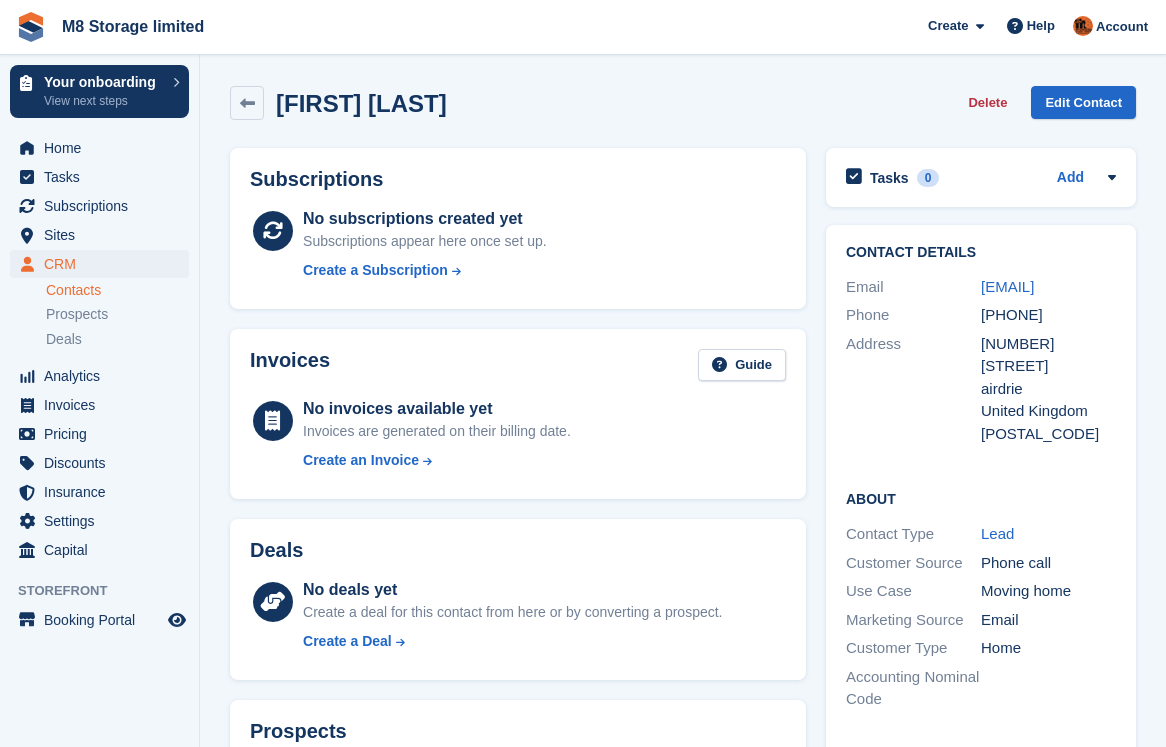 click on "Contacts" at bounding box center (117, 290) 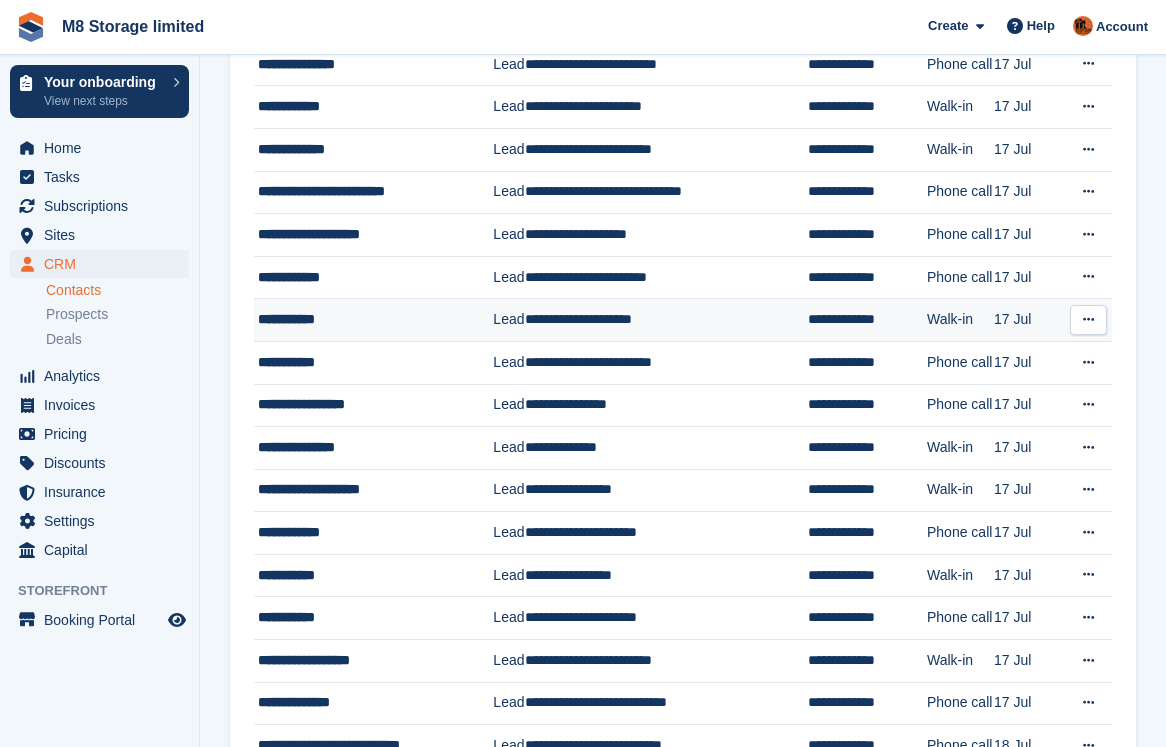 scroll, scrollTop: 0, scrollLeft: 0, axis: both 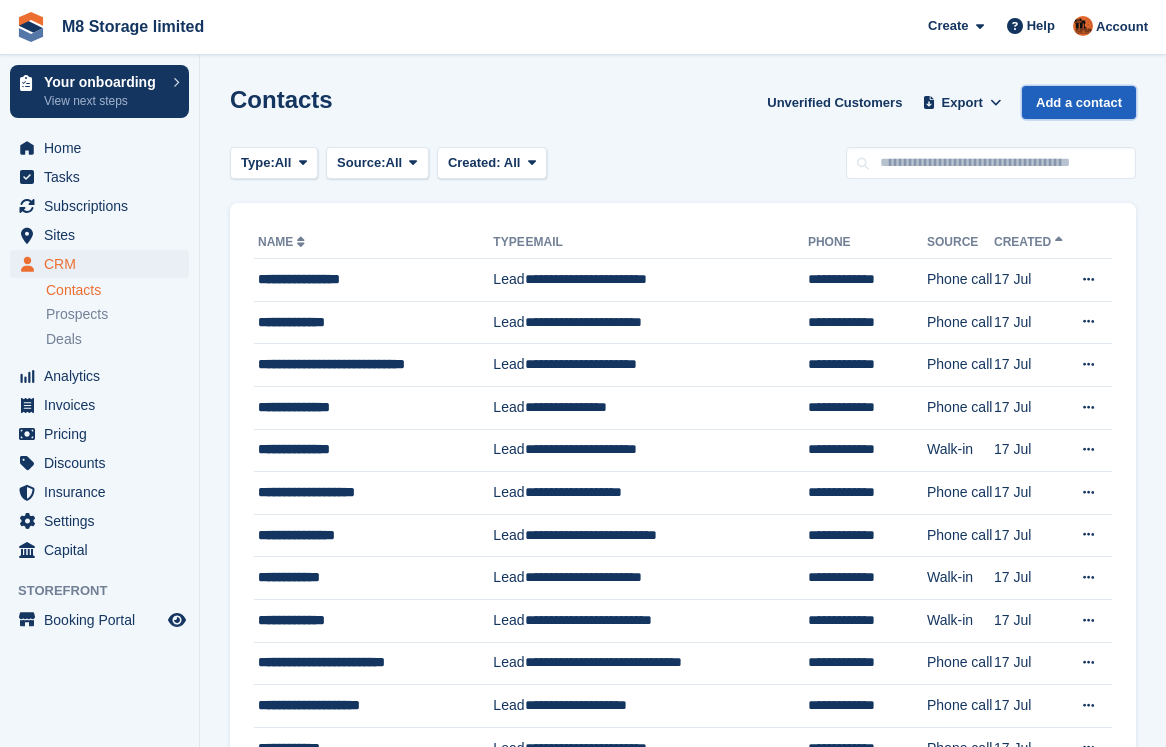click on "Add a contact" at bounding box center (1079, 102) 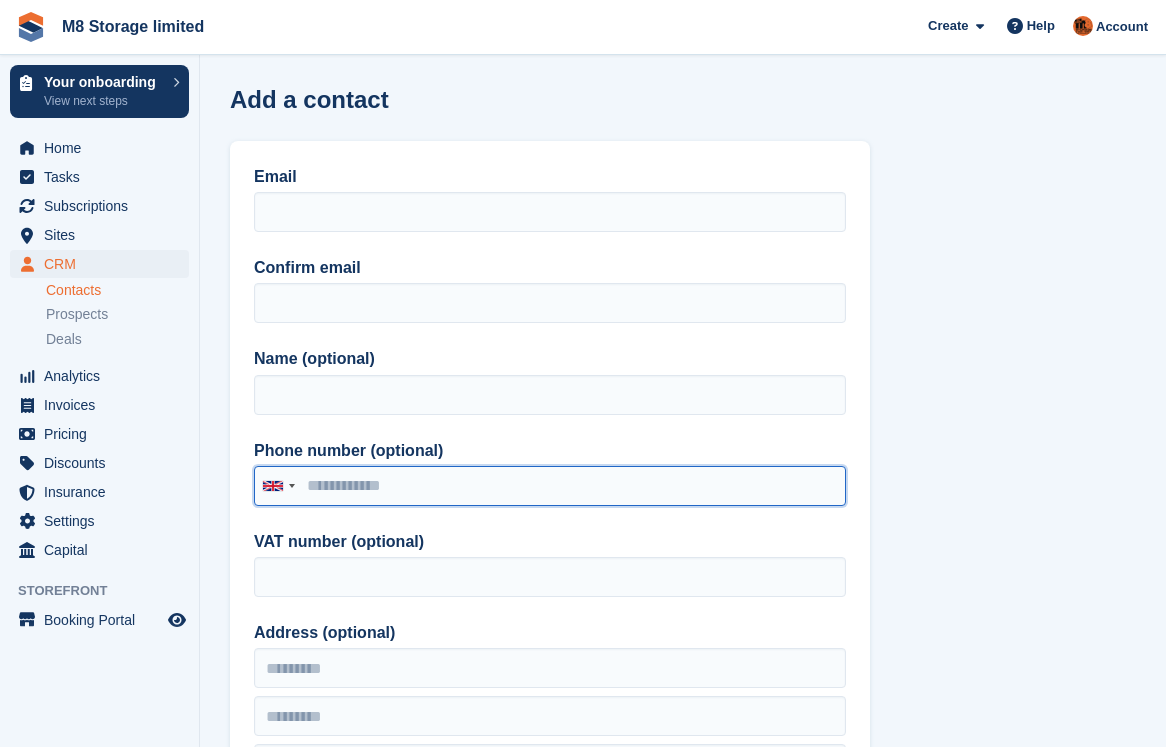 click on "Phone number (optional)" at bounding box center [550, 486] 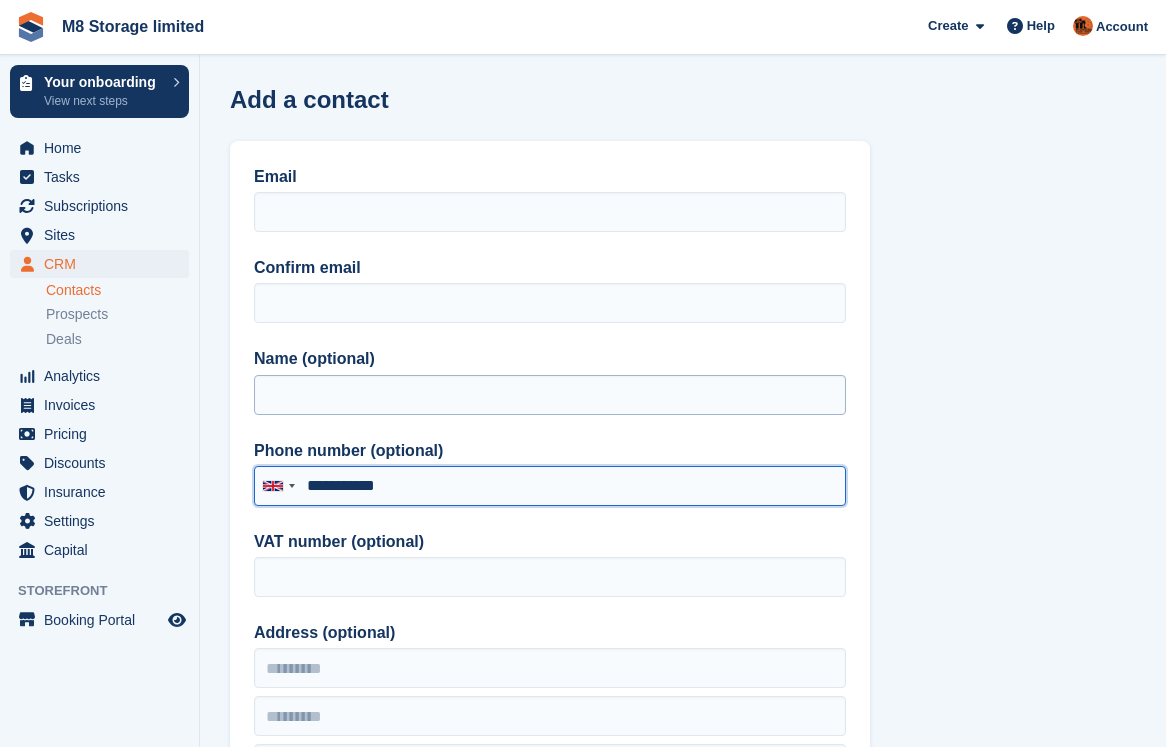 type on "**********" 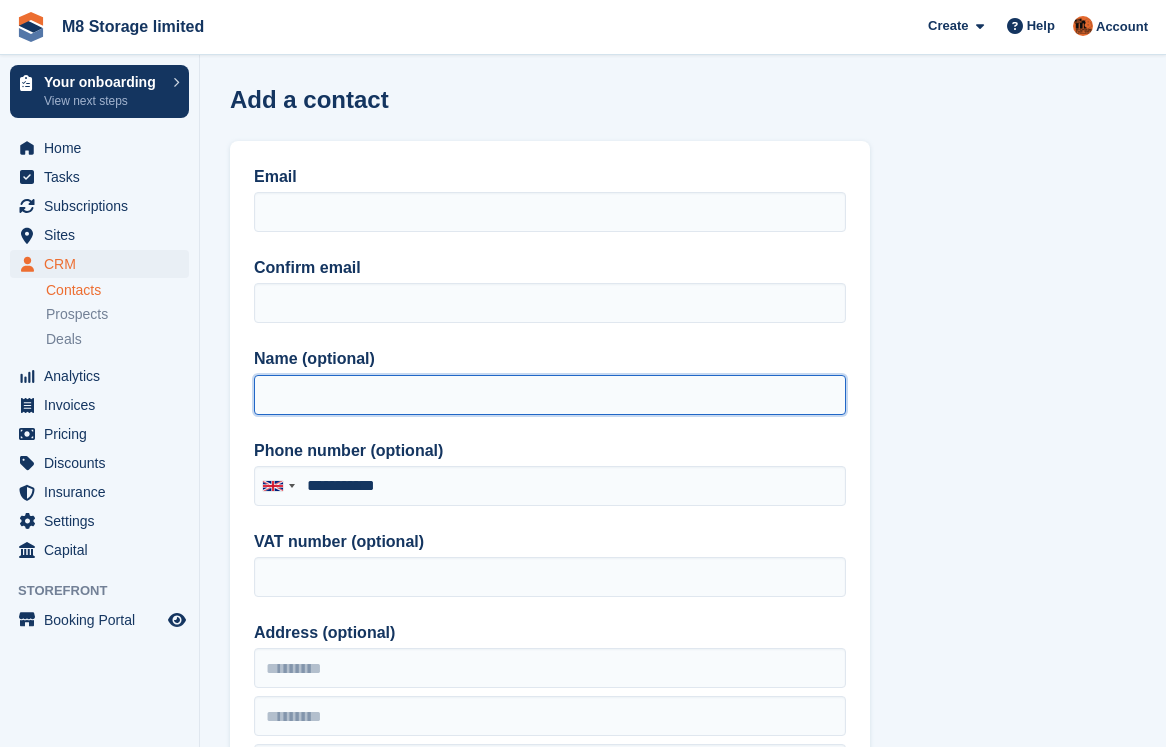 click on "Name (optional)" at bounding box center [550, 395] 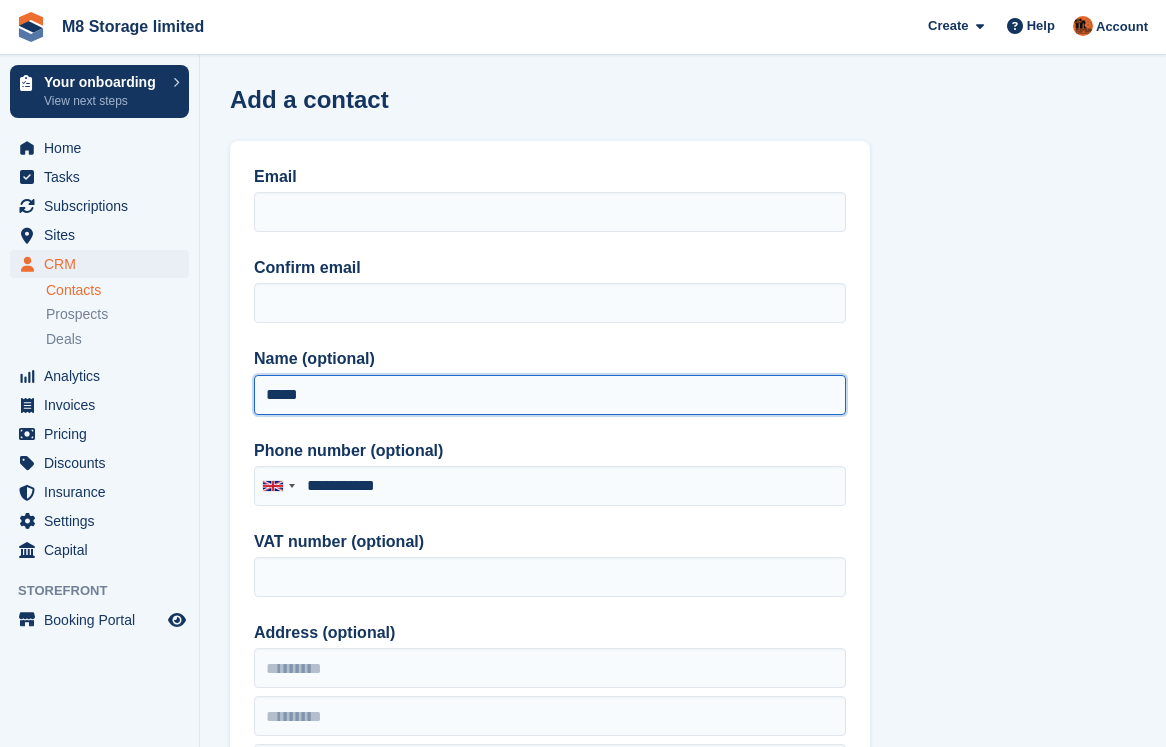 type on "**********" 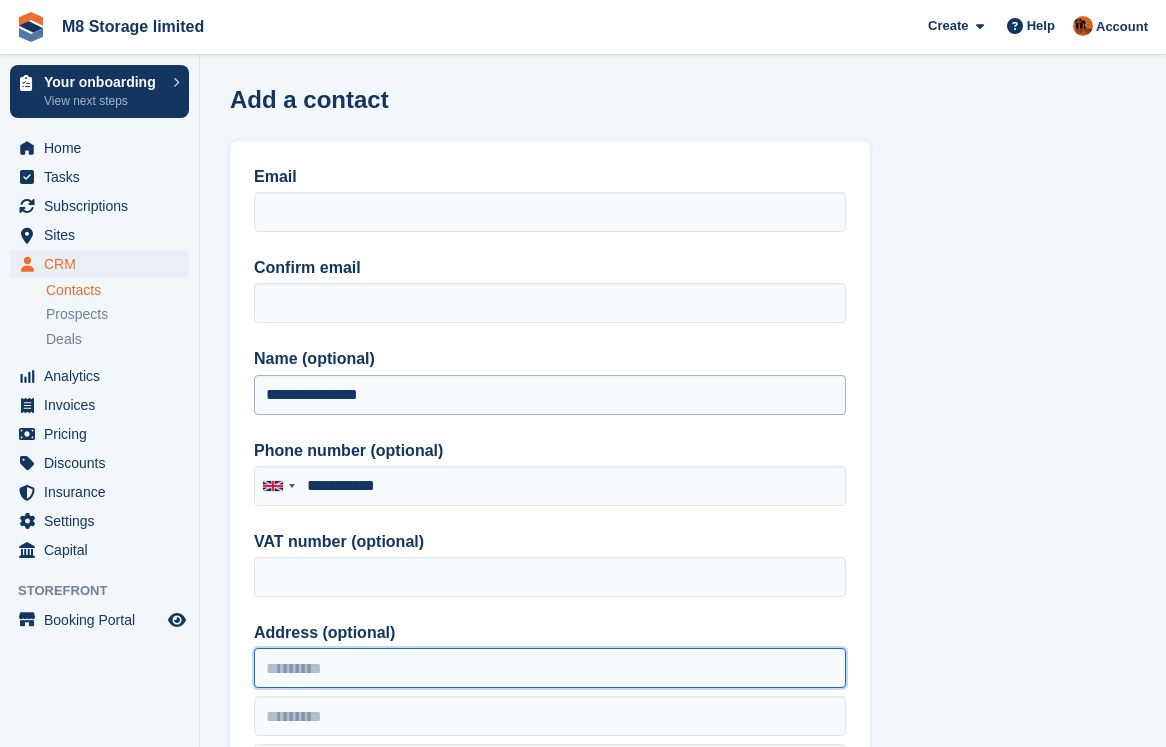 type on "**********" 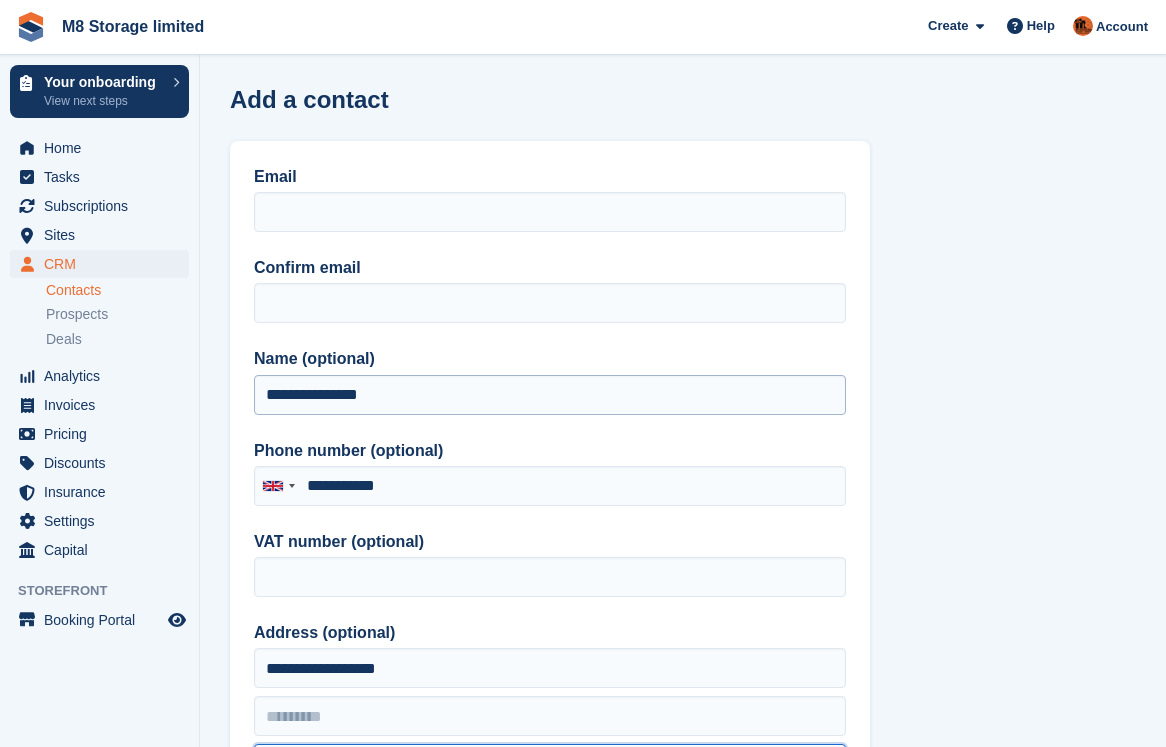 type on "*******" 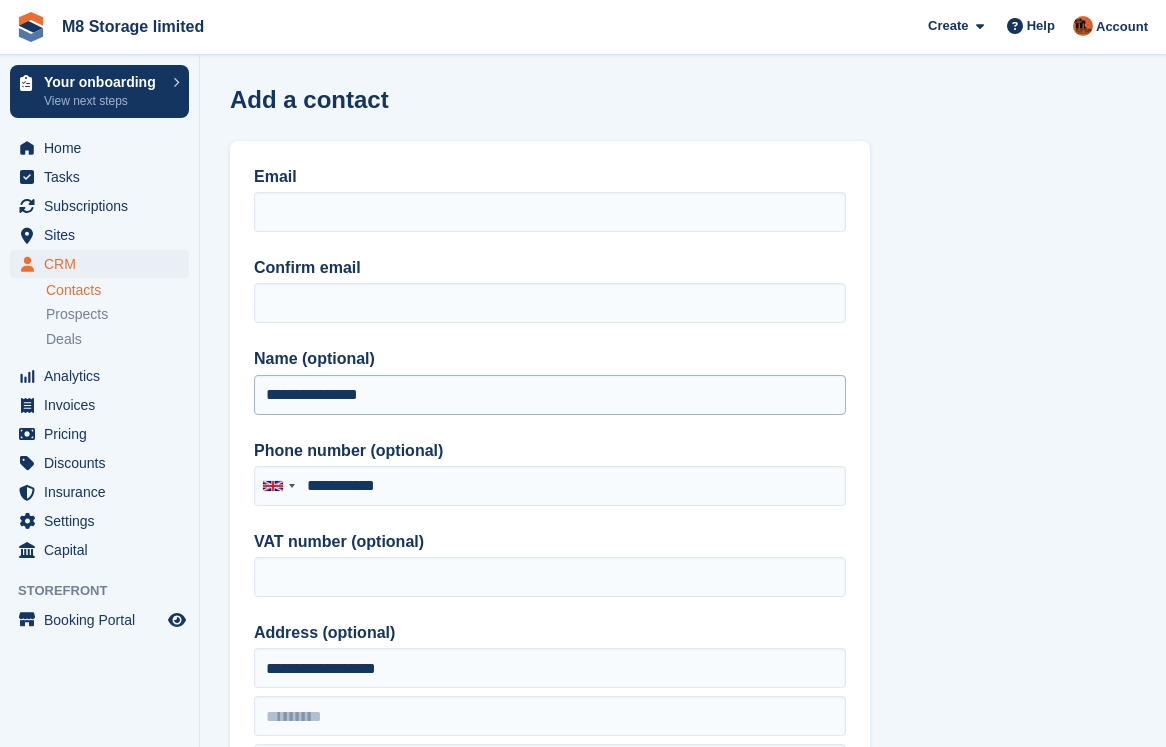 type on "*******" 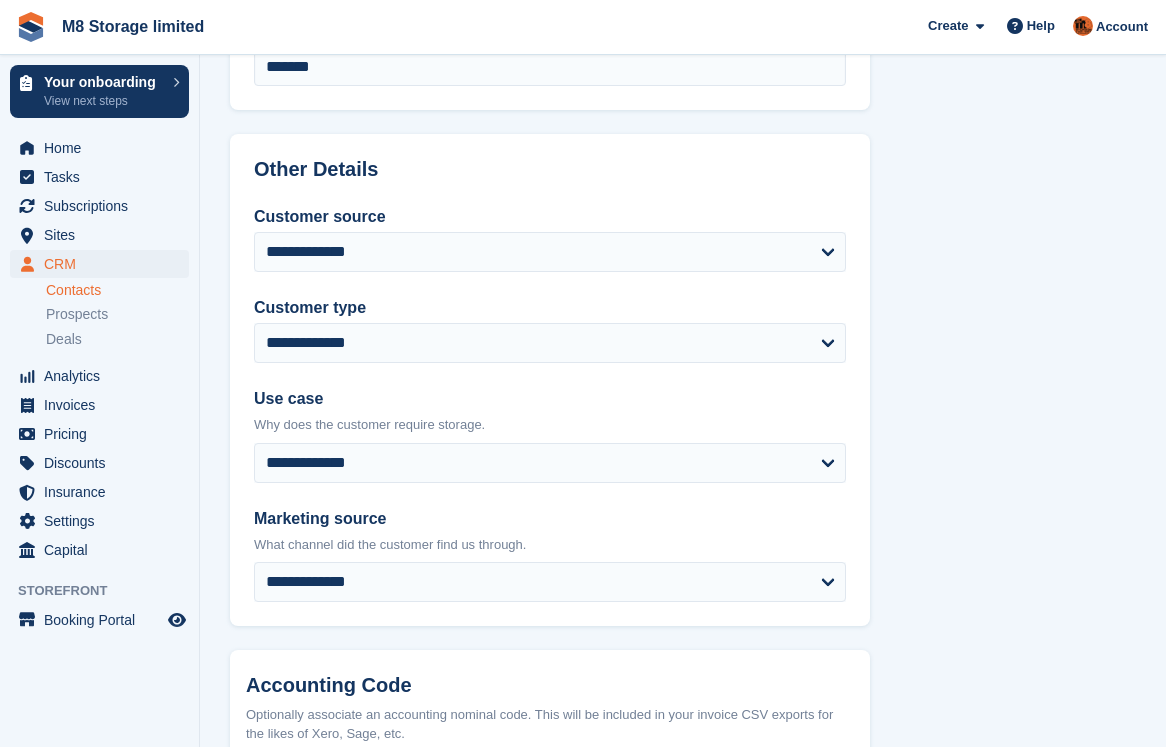 scroll, scrollTop: 600, scrollLeft: 0, axis: vertical 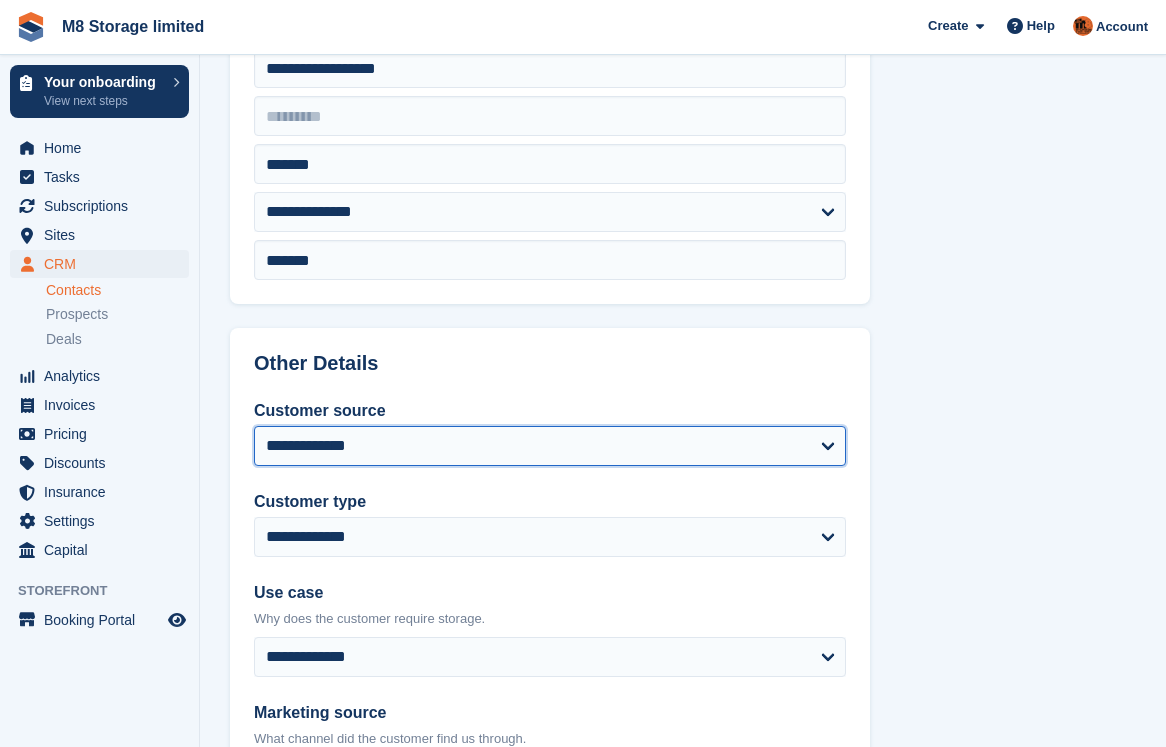 click on "**********" at bounding box center (550, 446) 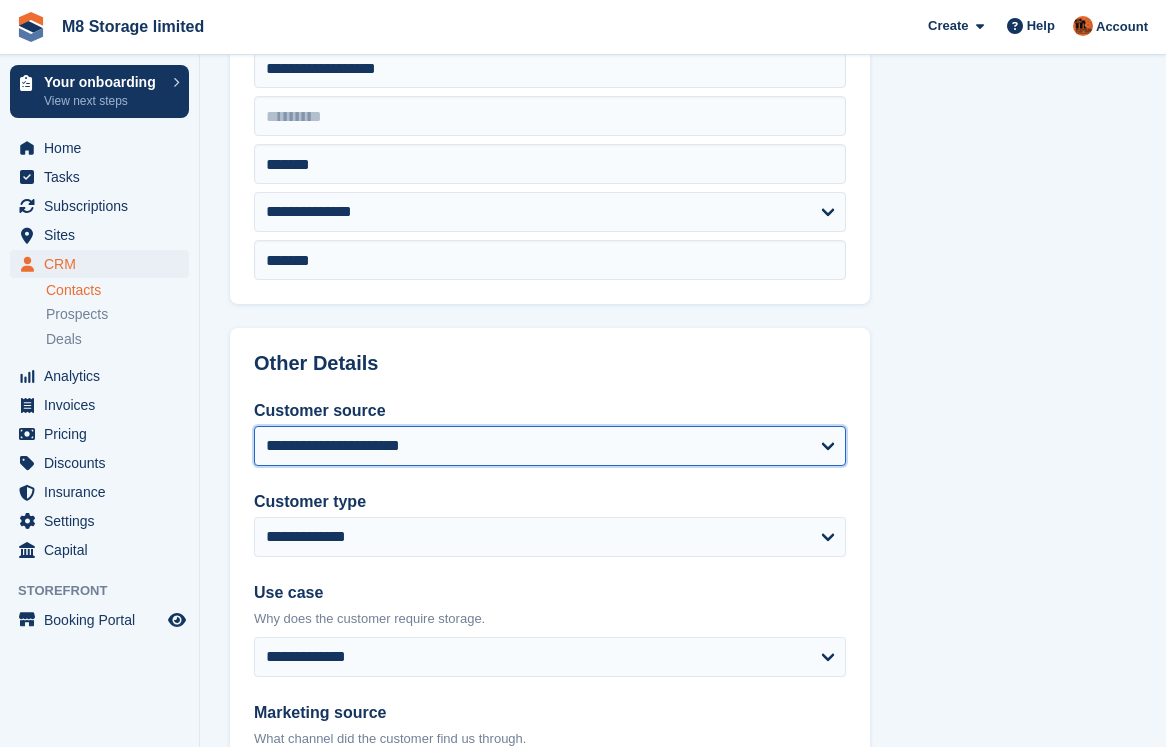 click on "**********" at bounding box center (550, 446) 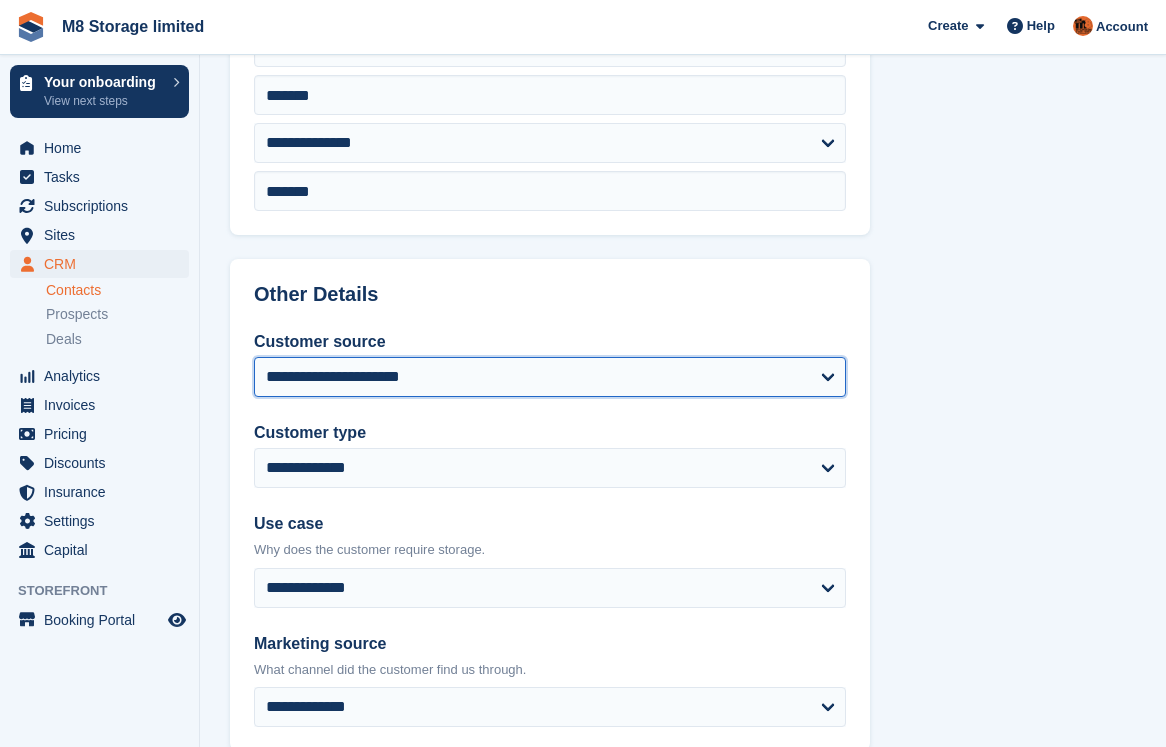 scroll, scrollTop: 800, scrollLeft: 0, axis: vertical 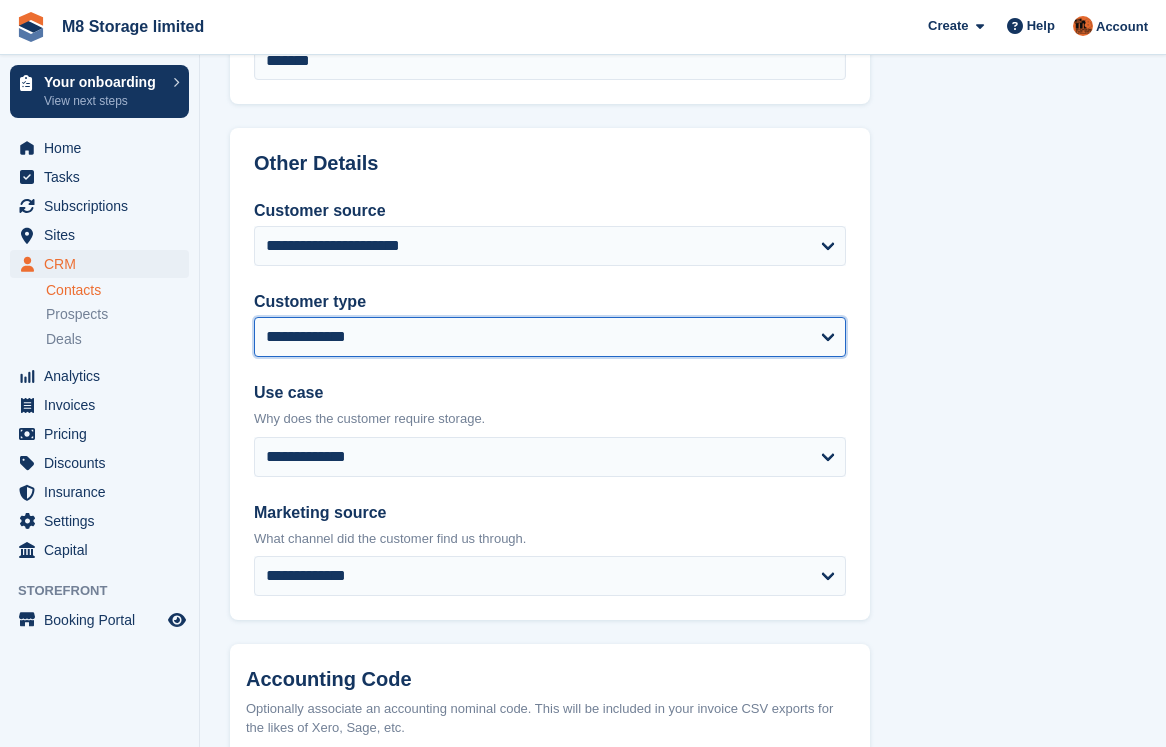 click on "**********" at bounding box center (550, 337) 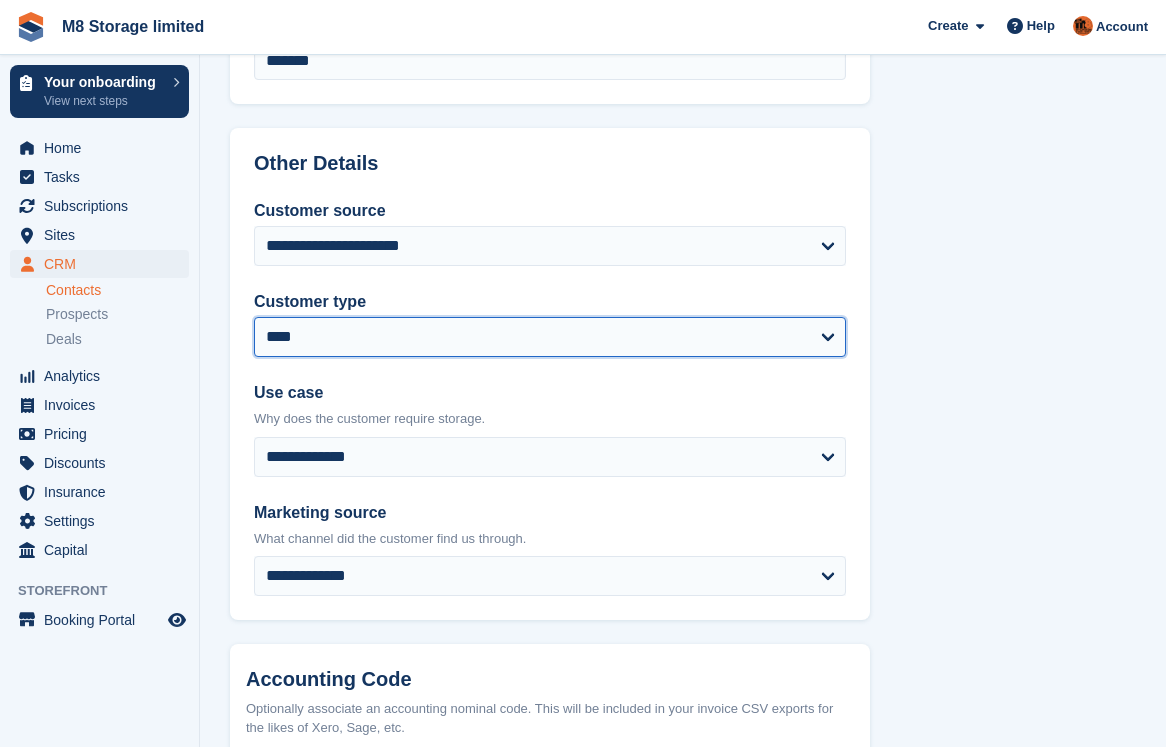click on "**********" at bounding box center (550, 337) 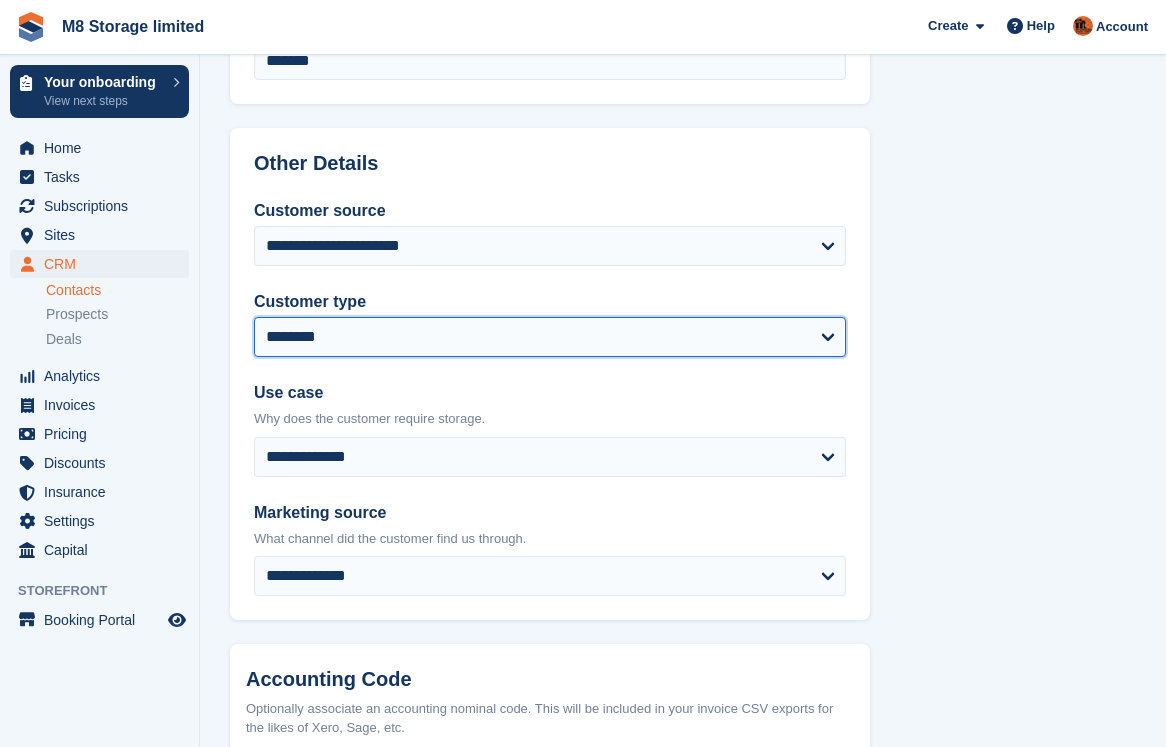click on "**********" at bounding box center (550, 337) 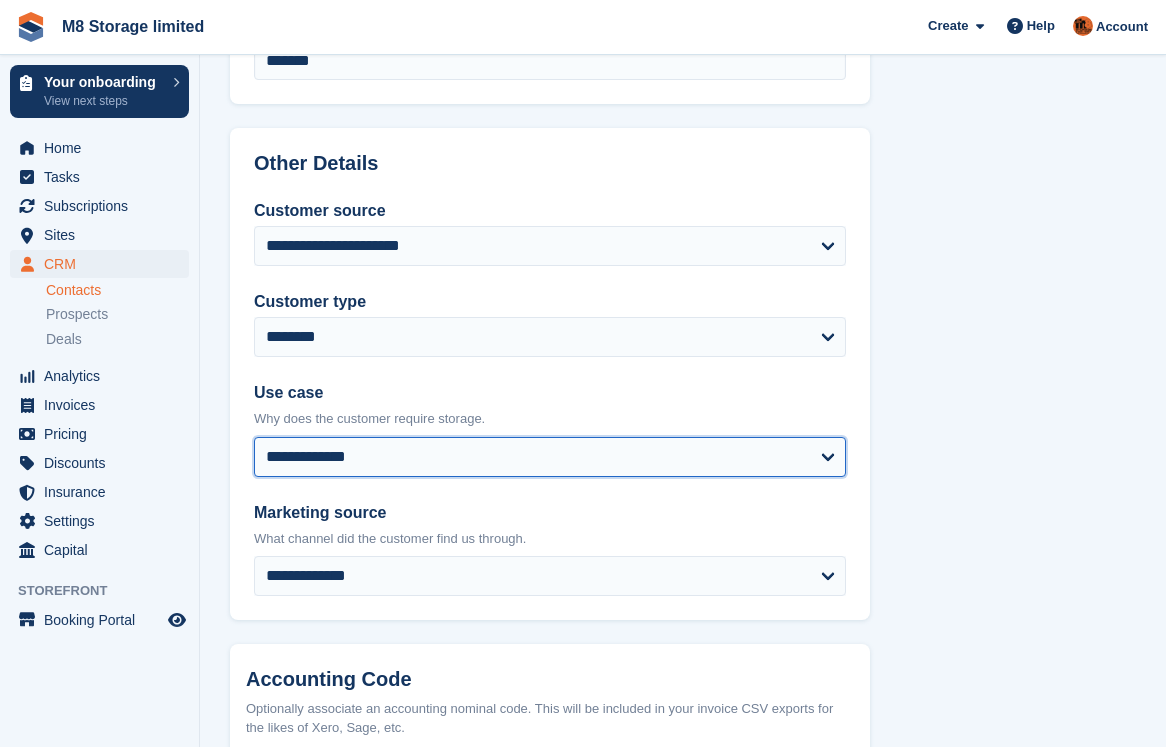 click on "**********" at bounding box center (550, 457) 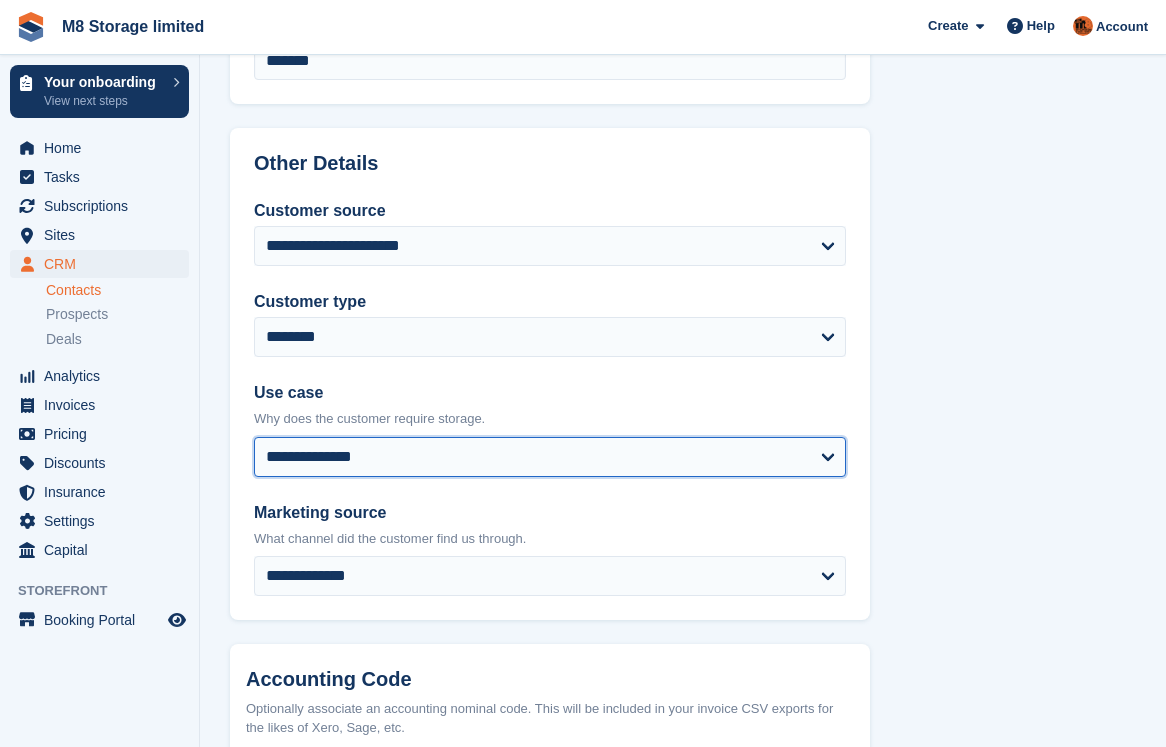 click on "**********" at bounding box center (550, 457) 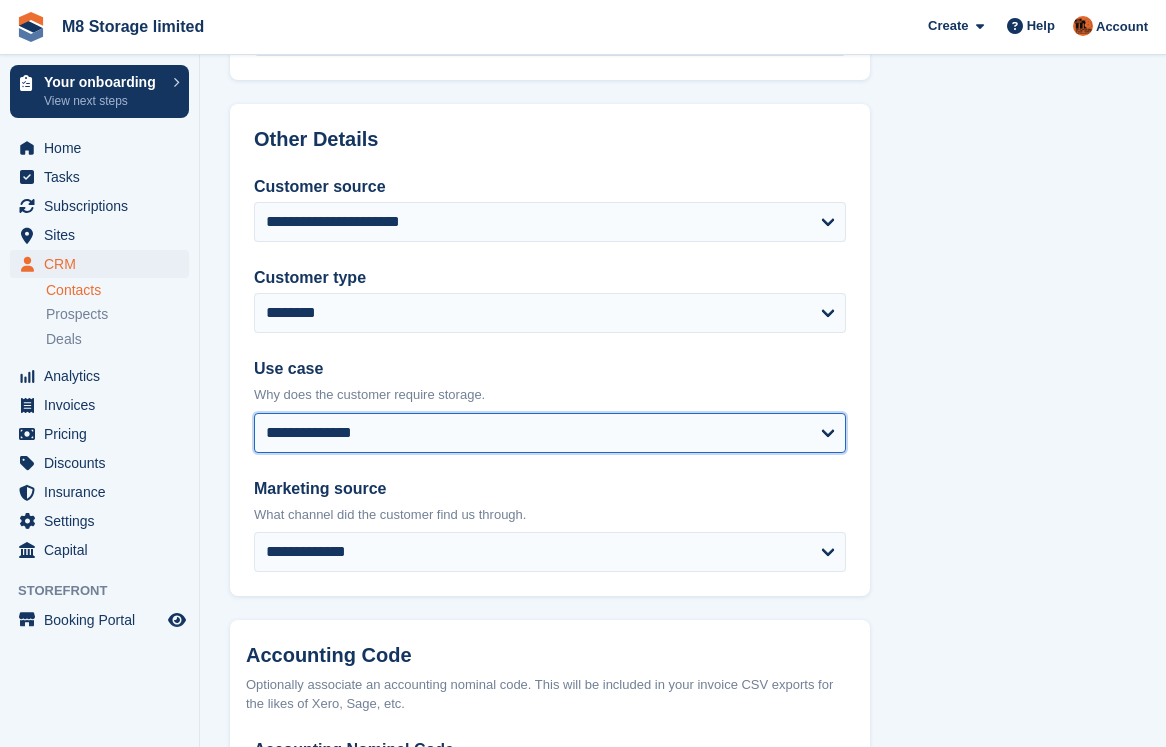 scroll, scrollTop: 900, scrollLeft: 0, axis: vertical 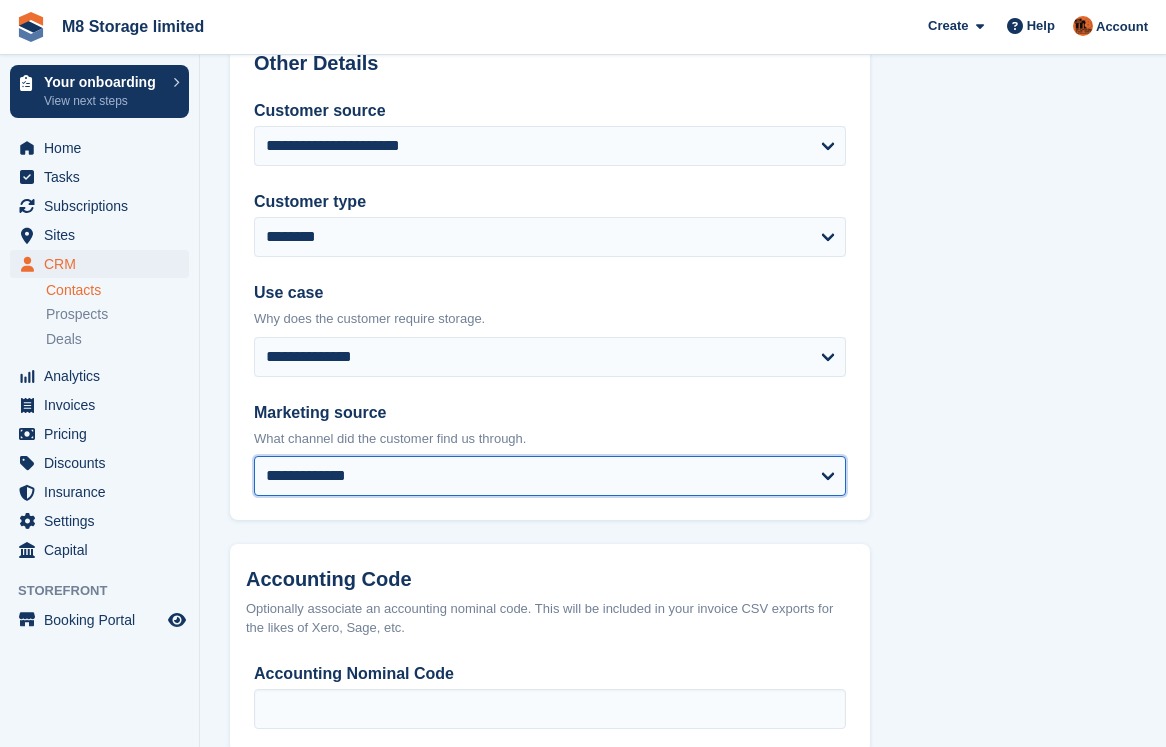 click on "**********" at bounding box center [550, 476] 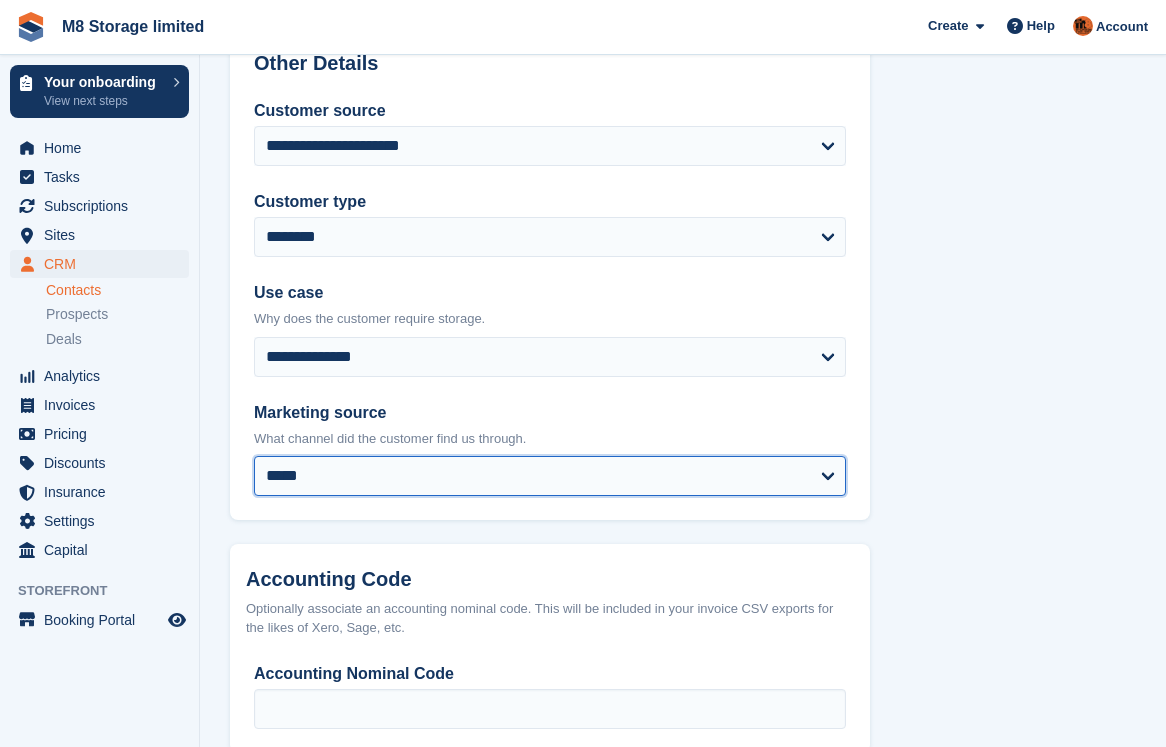 click on "**********" at bounding box center (550, 476) 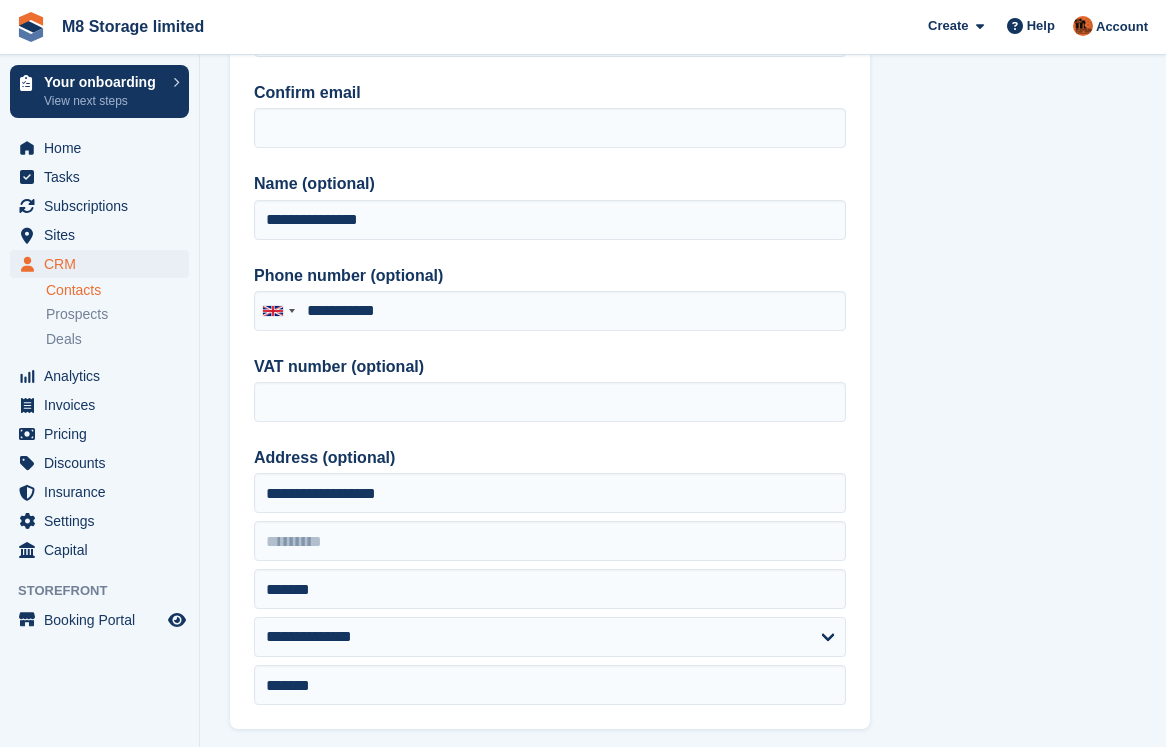 scroll, scrollTop: 0, scrollLeft: 0, axis: both 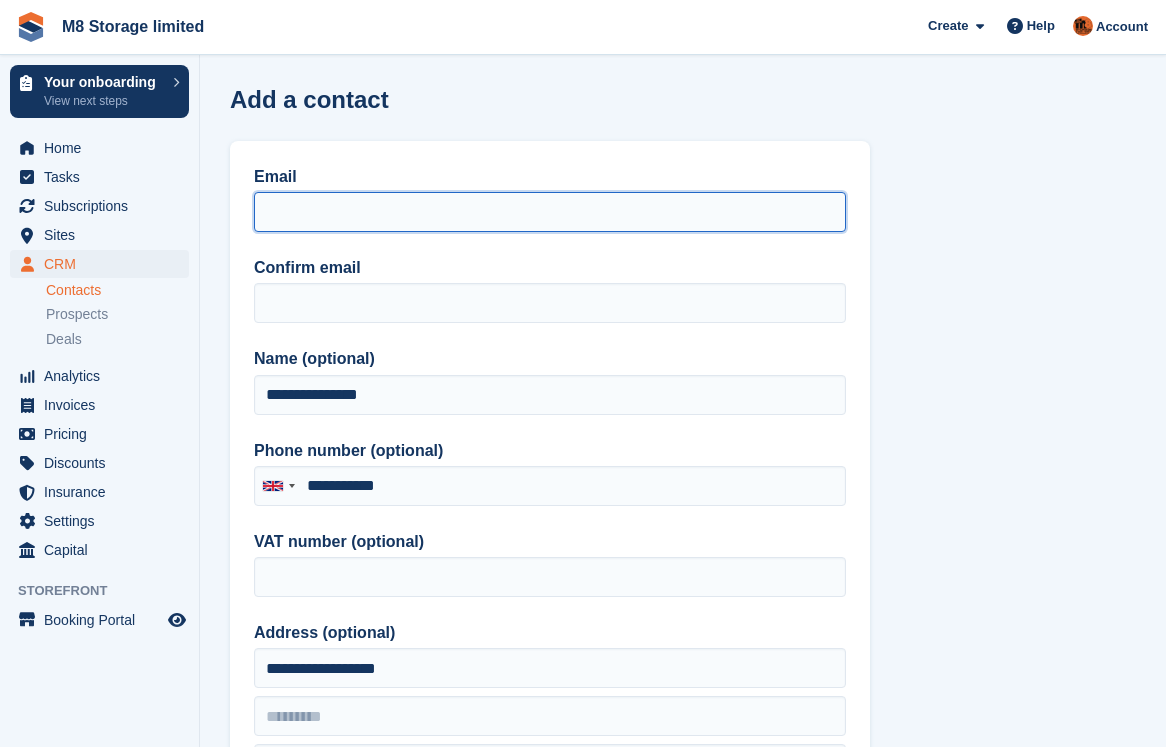 click on "Email" at bounding box center (550, 212) 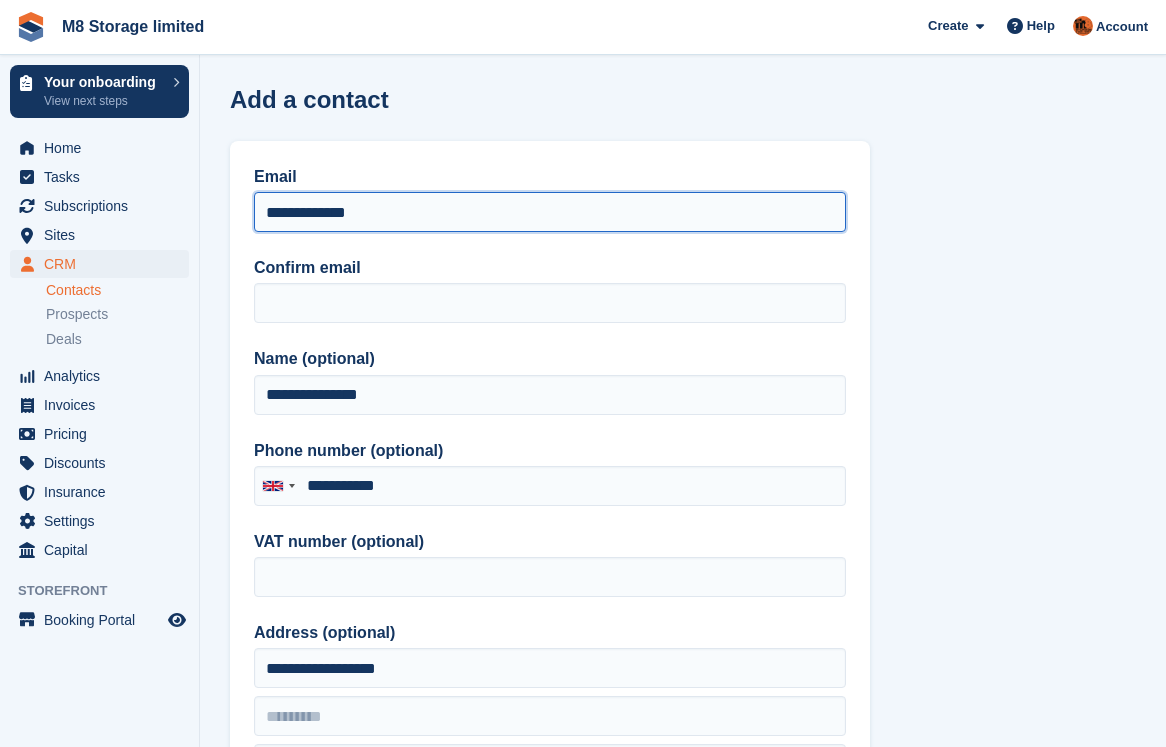 drag, startPoint x: 396, startPoint y: 210, endPoint x: 263, endPoint y: 221, distance: 133.45412 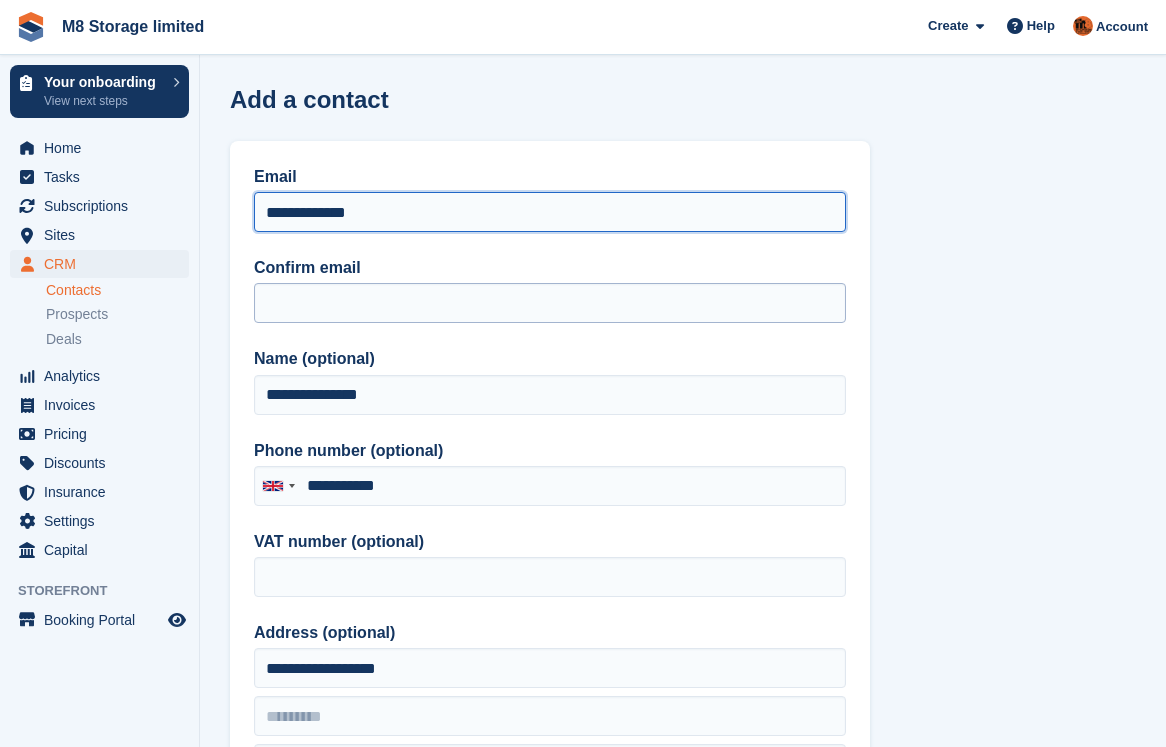 type on "**********" 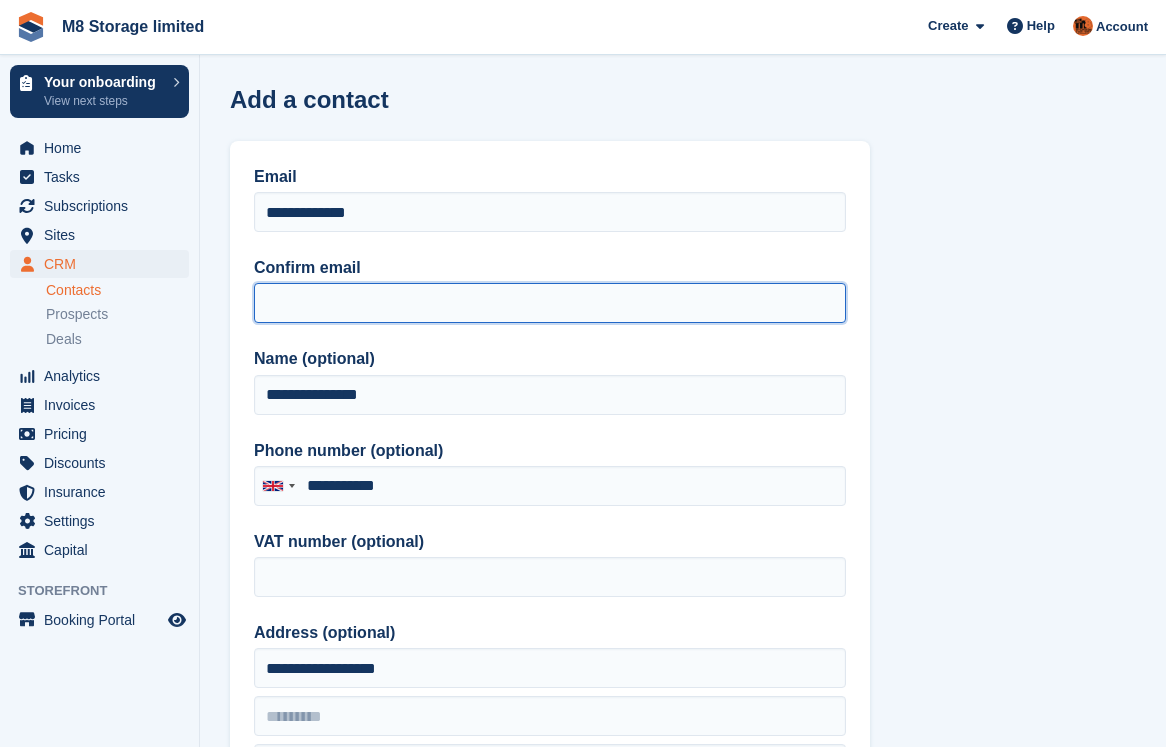 paste on "**********" 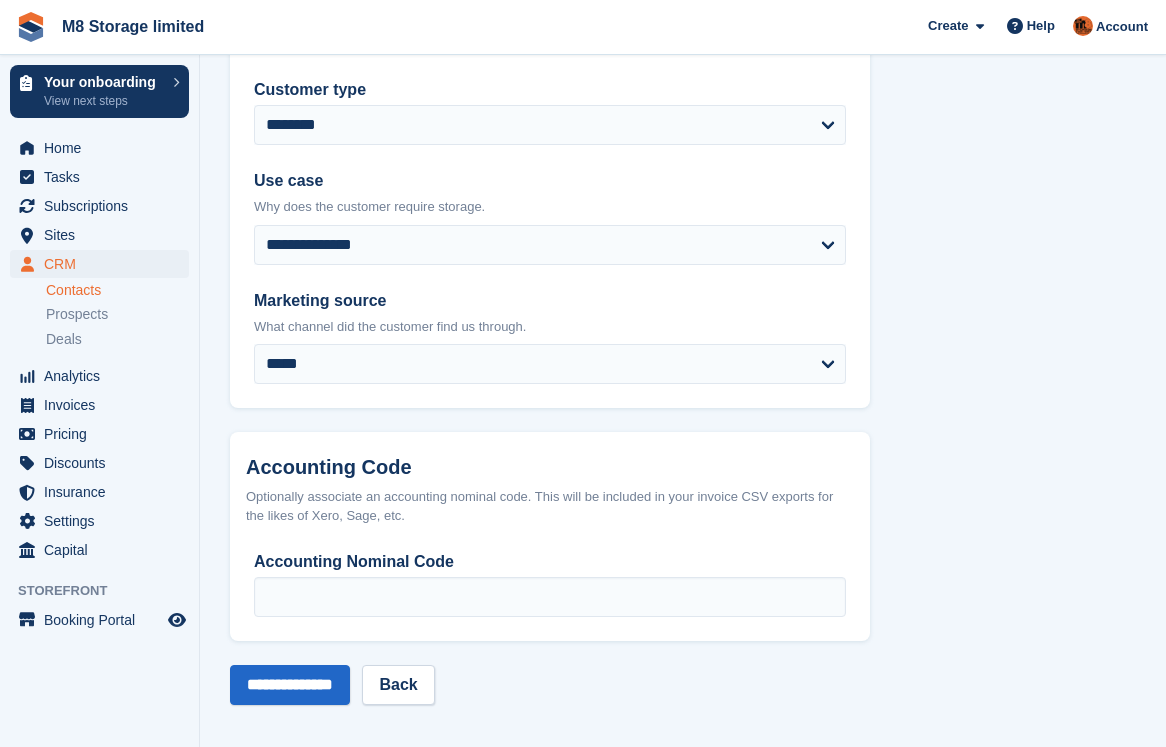 scroll, scrollTop: 1016, scrollLeft: 0, axis: vertical 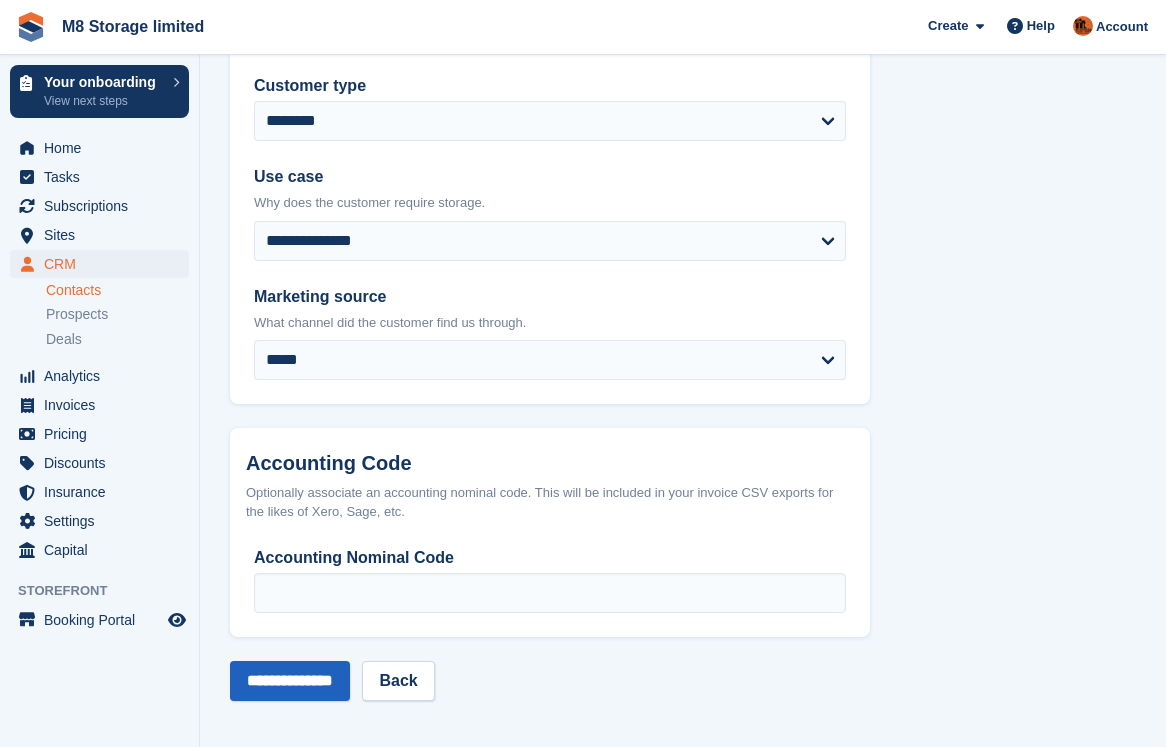 type on "**********" 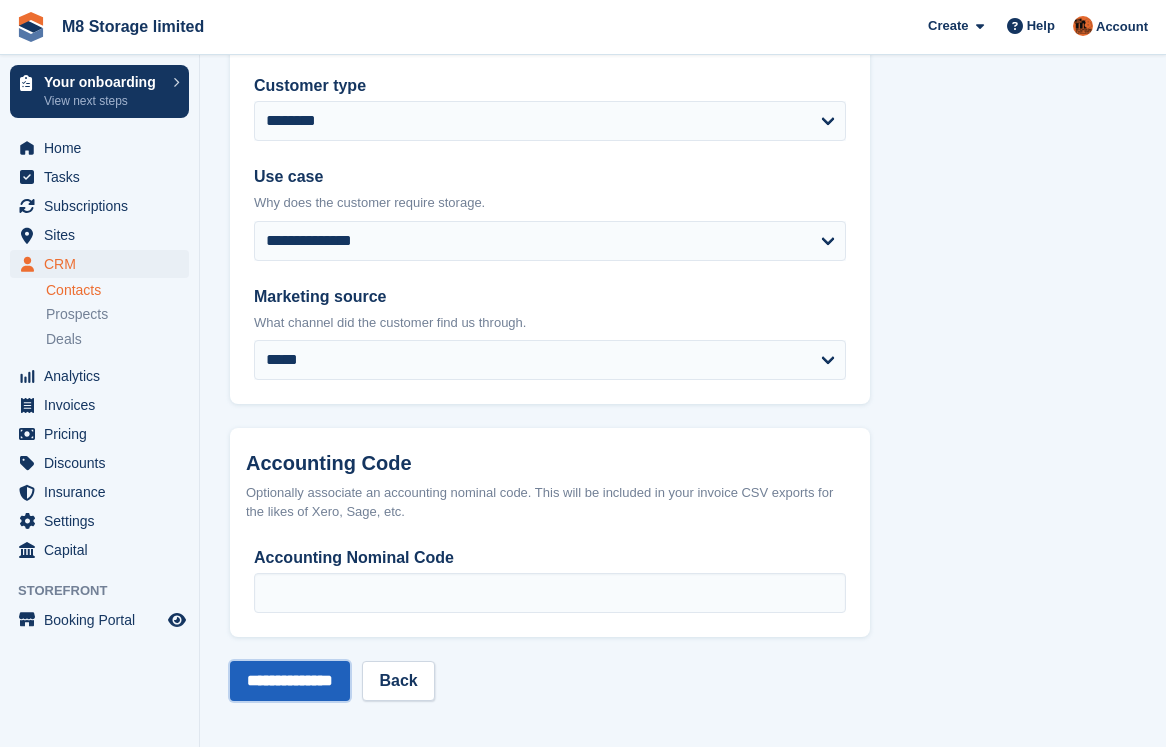 click on "**********" at bounding box center [290, 681] 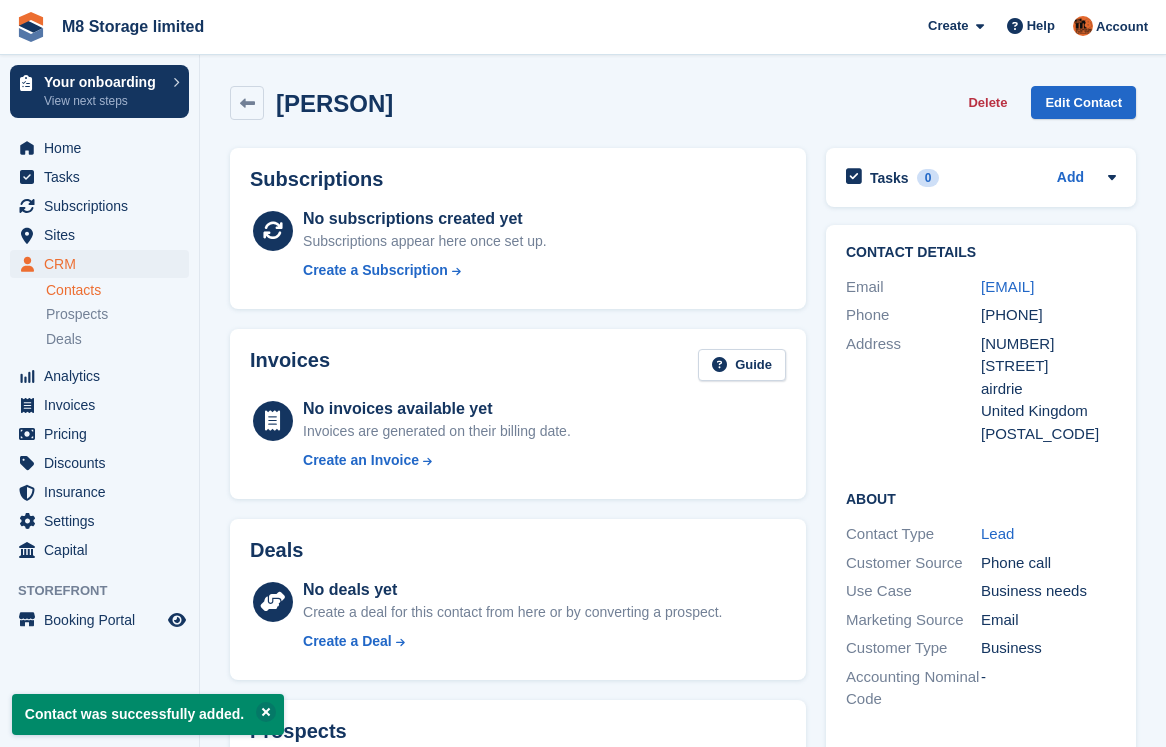 scroll, scrollTop: 0, scrollLeft: 0, axis: both 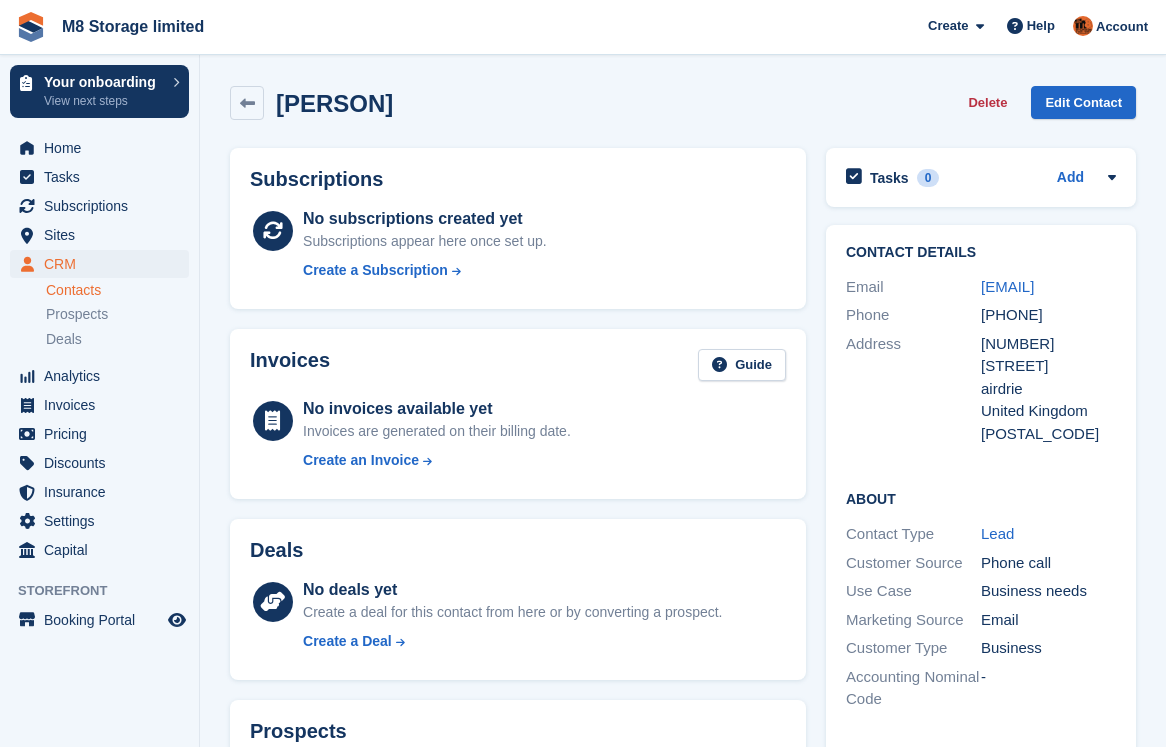 click on "Contacts" at bounding box center (117, 290) 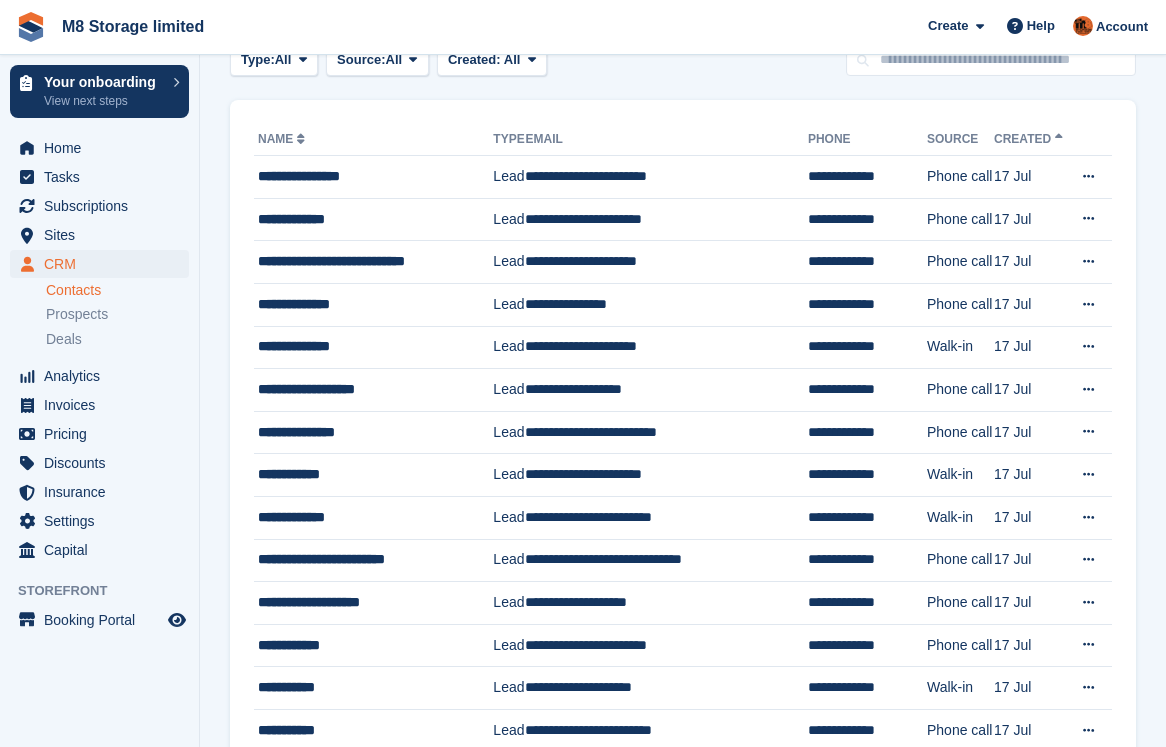 scroll, scrollTop: 0, scrollLeft: 0, axis: both 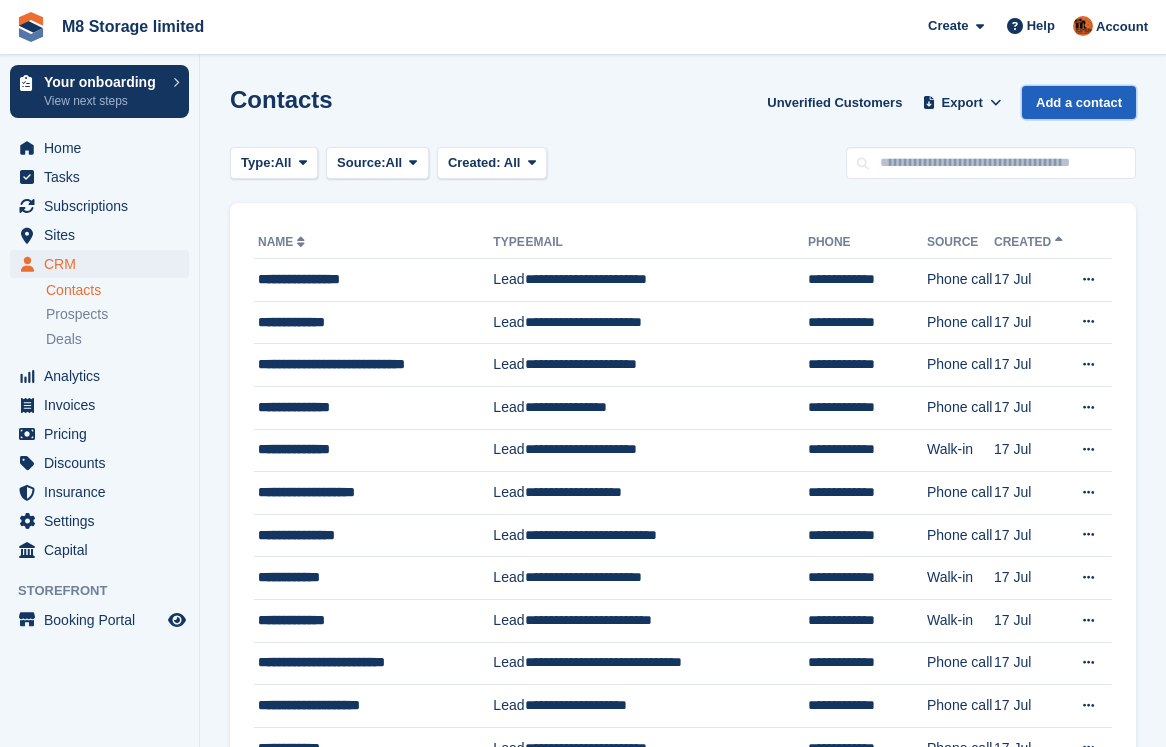 click on "Add a contact" at bounding box center [1079, 102] 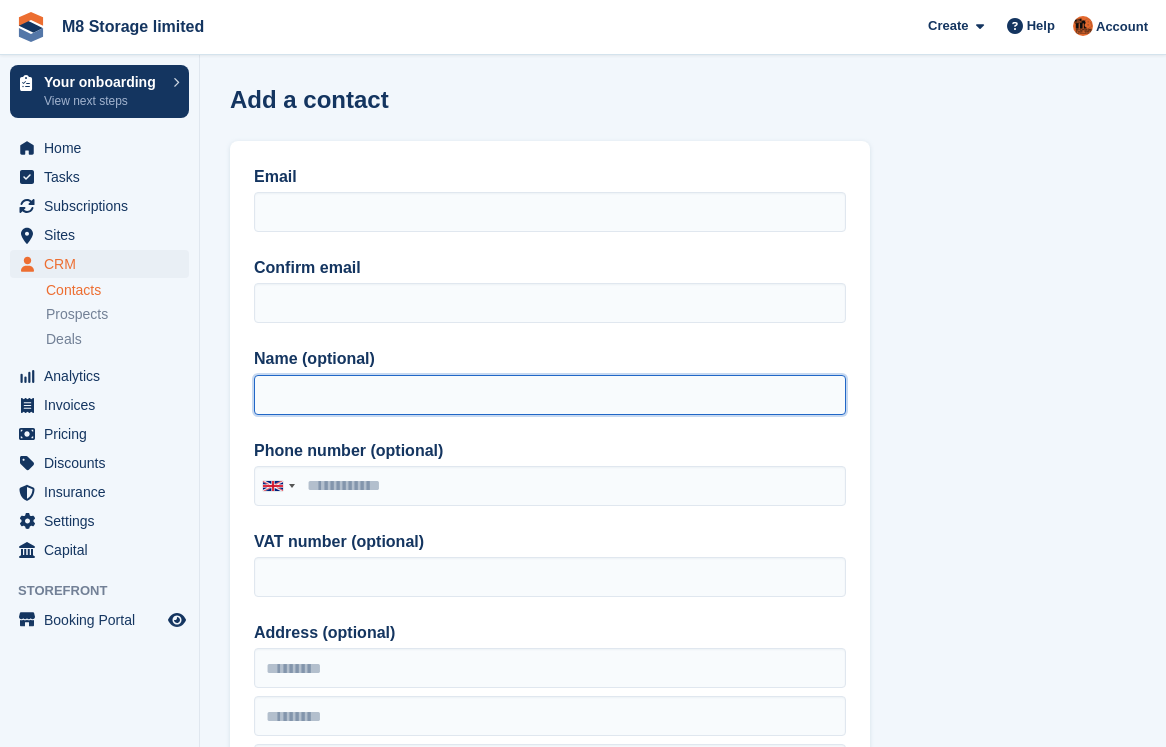 click on "Name (optional)" at bounding box center [550, 395] 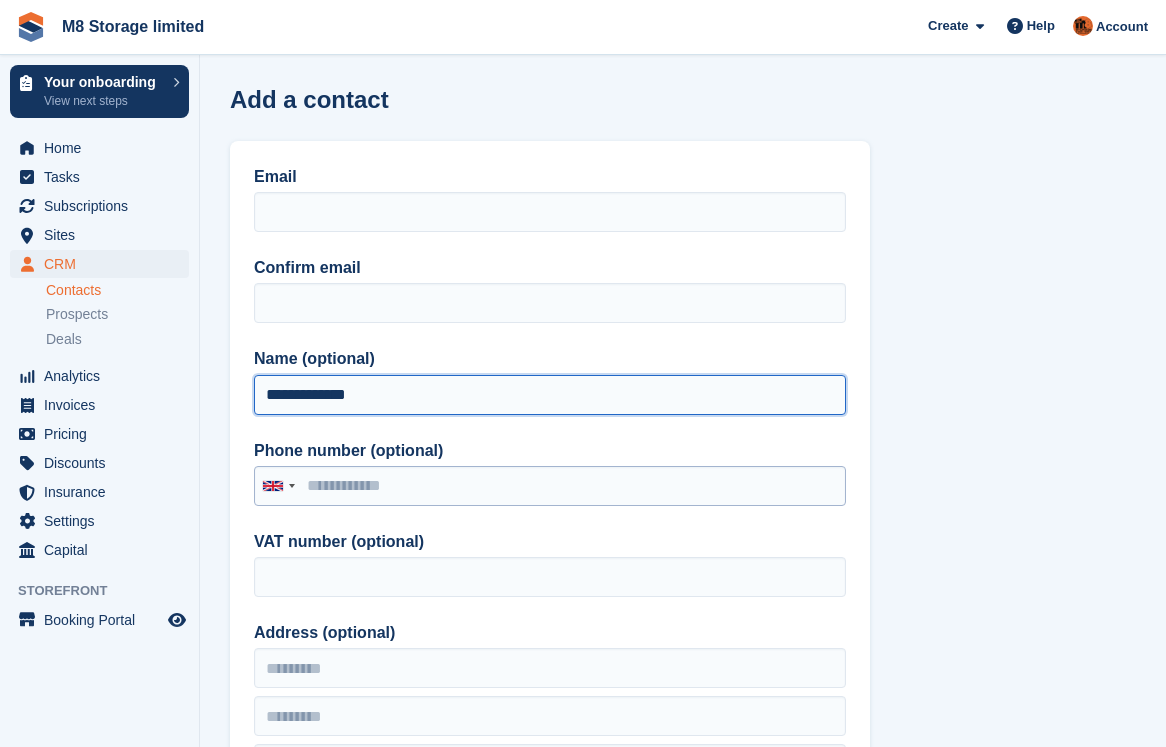 type on "**********" 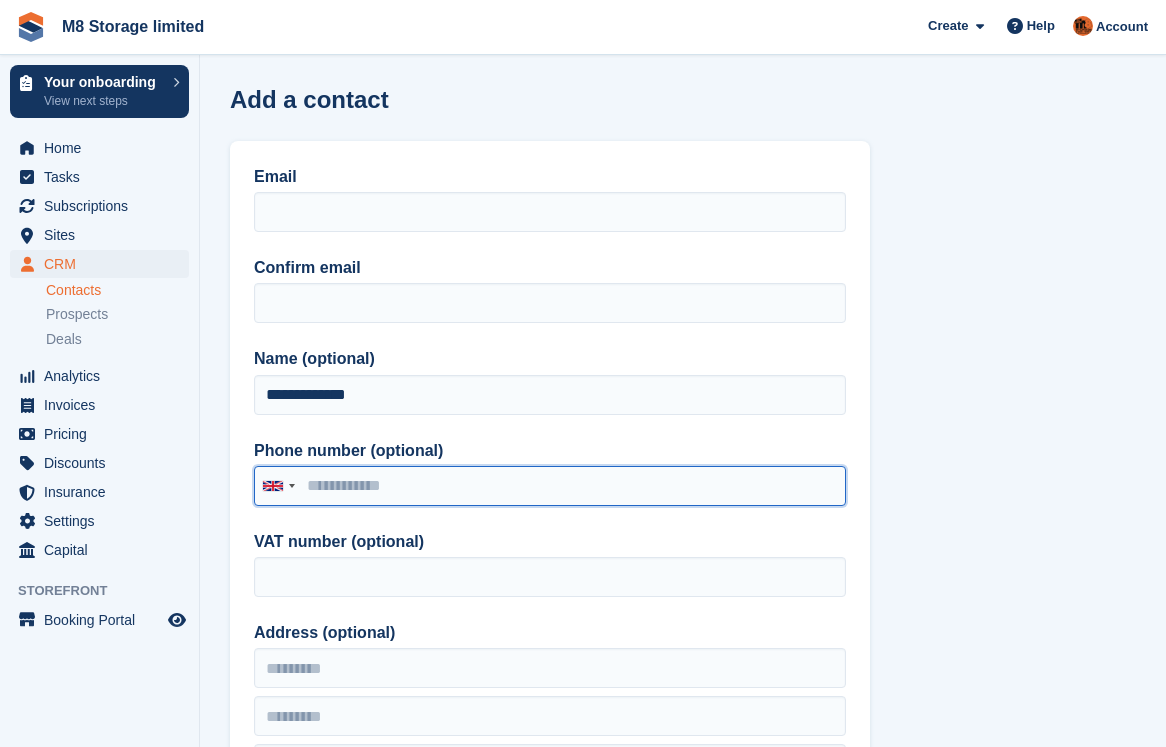 click on "Phone number (optional)" at bounding box center (550, 486) 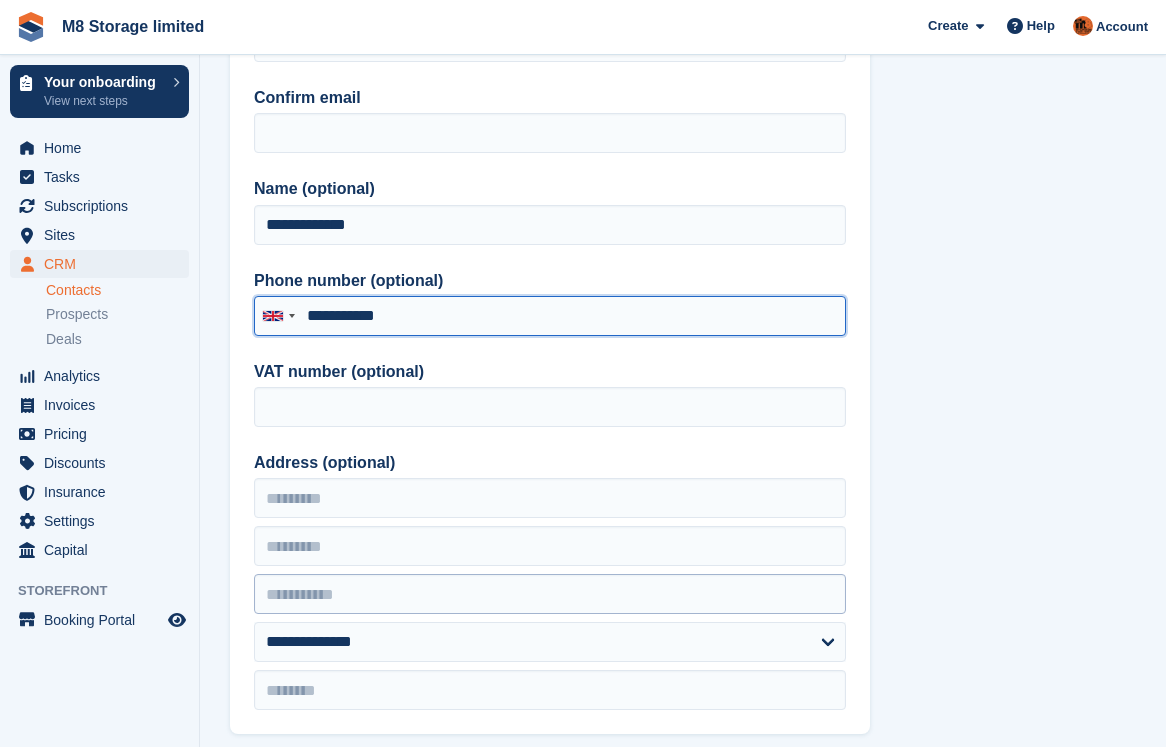 scroll, scrollTop: 200, scrollLeft: 0, axis: vertical 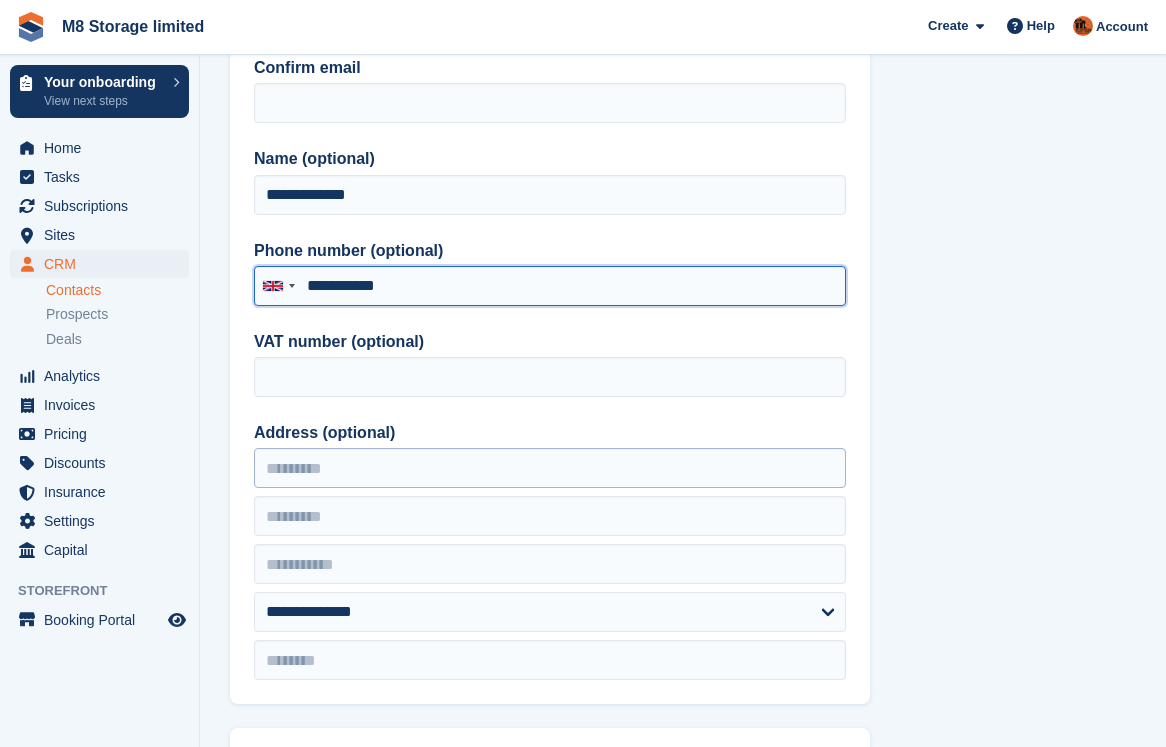 type on "**********" 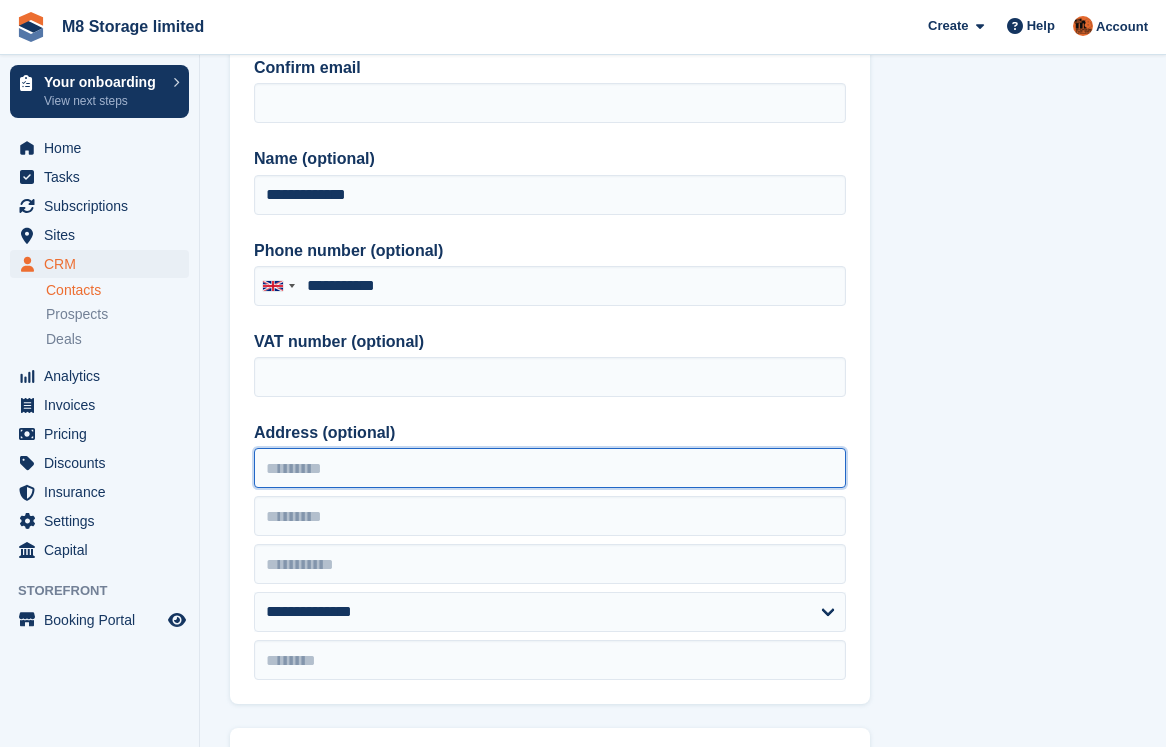 click on "Address (optional)" at bounding box center (550, 468) 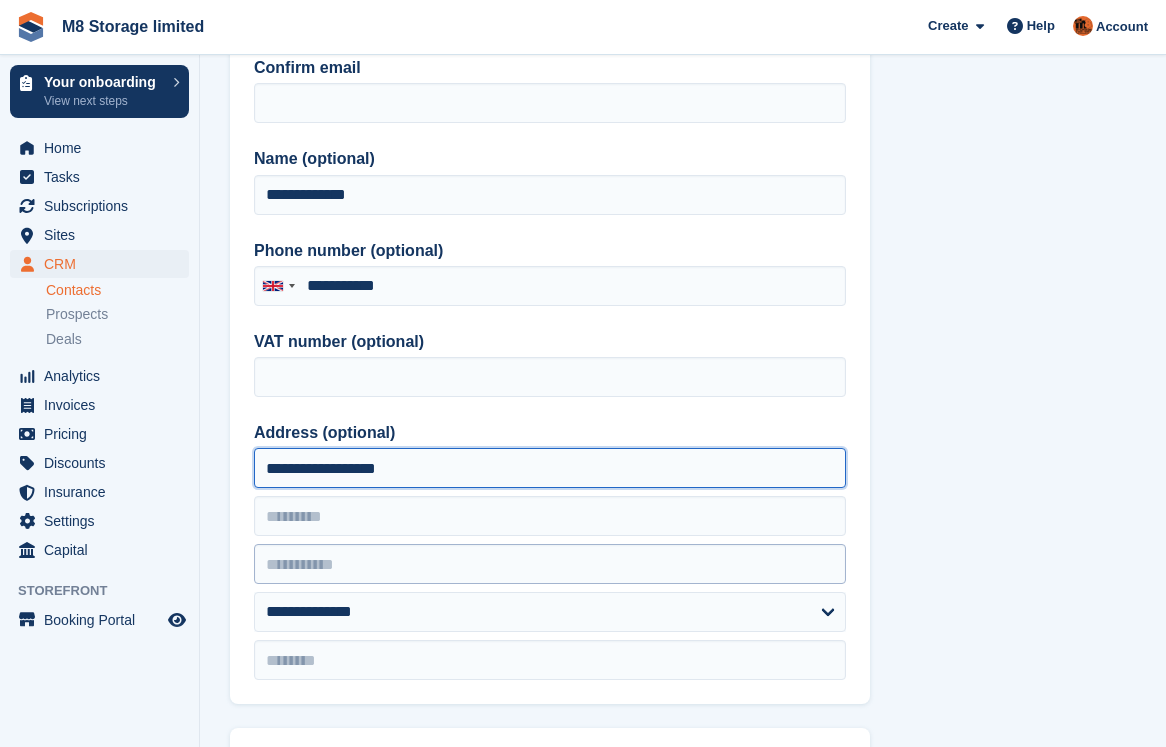 type on "**********" 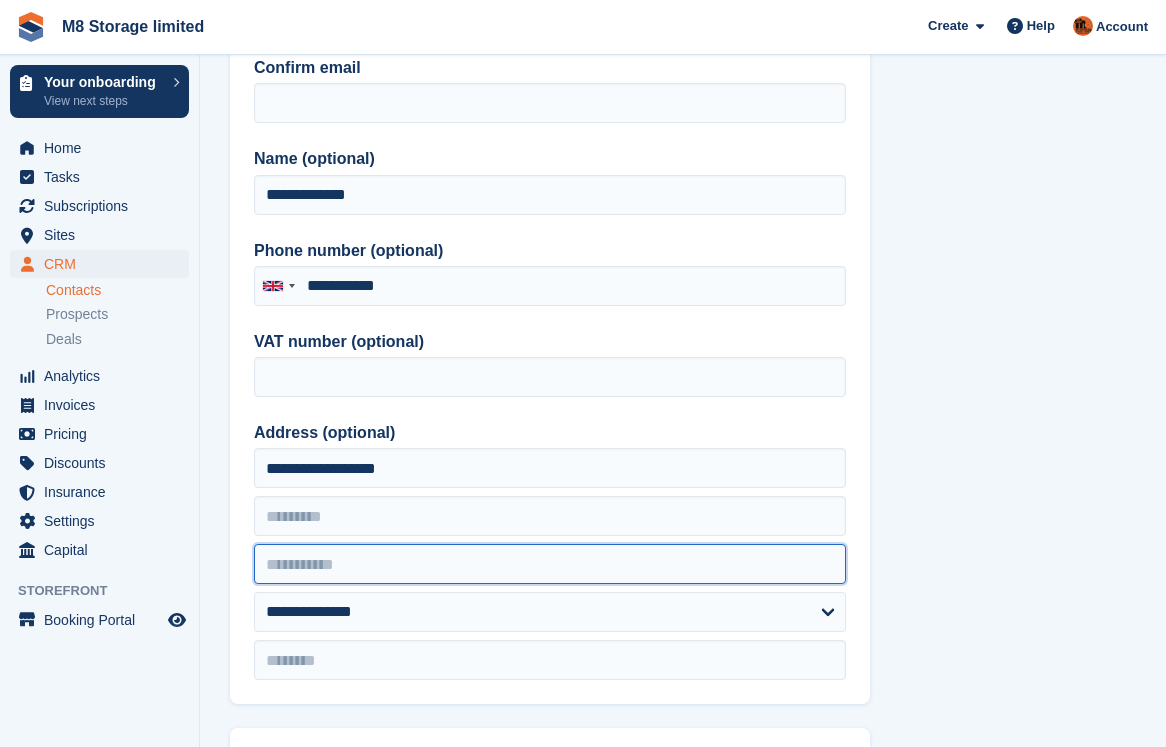 click at bounding box center [550, 564] 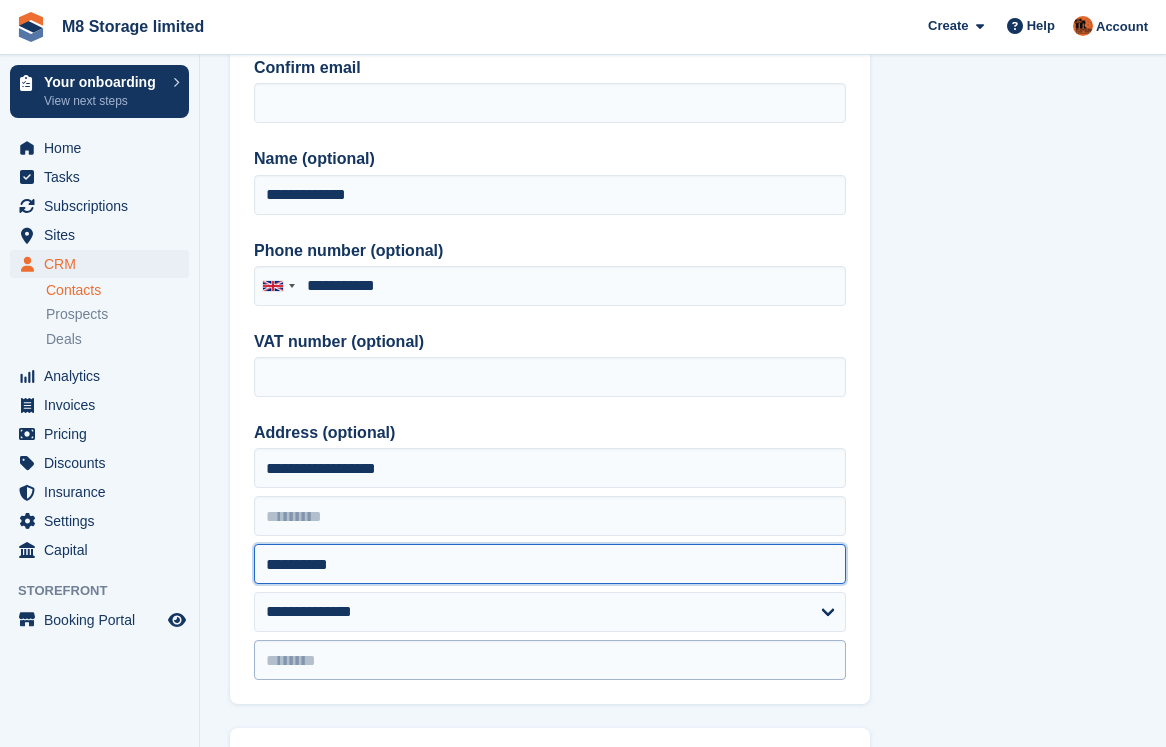 type on "**********" 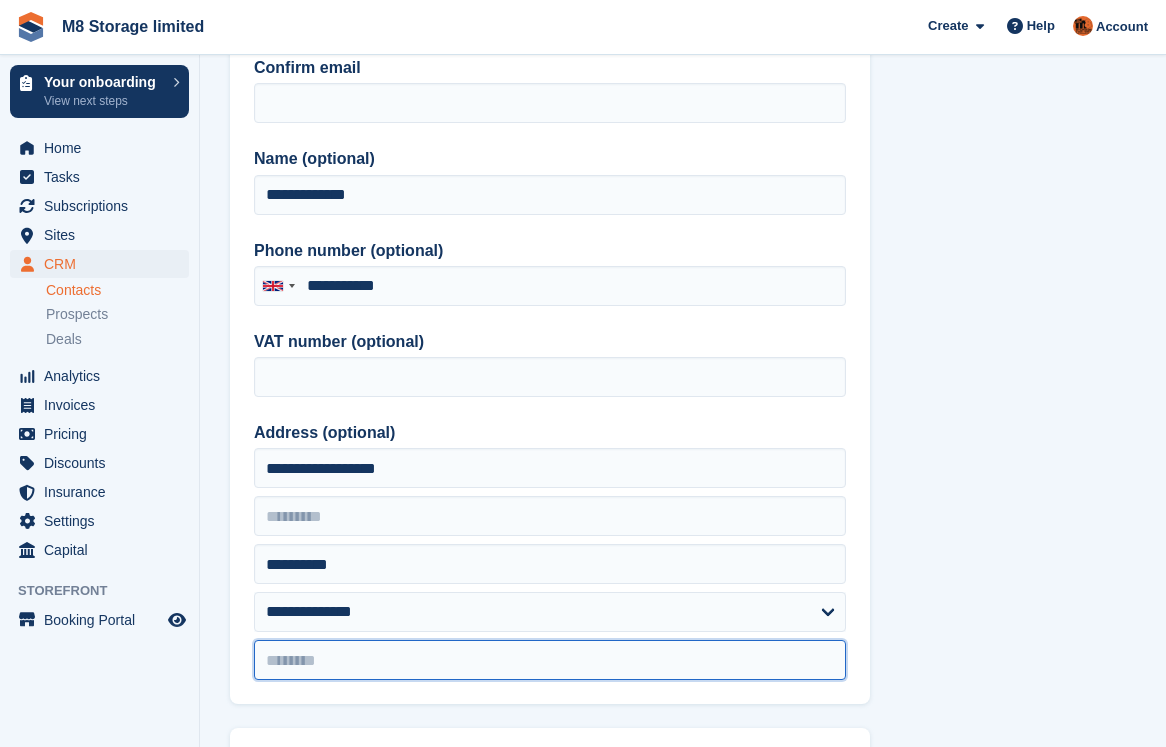click at bounding box center [550, 660] 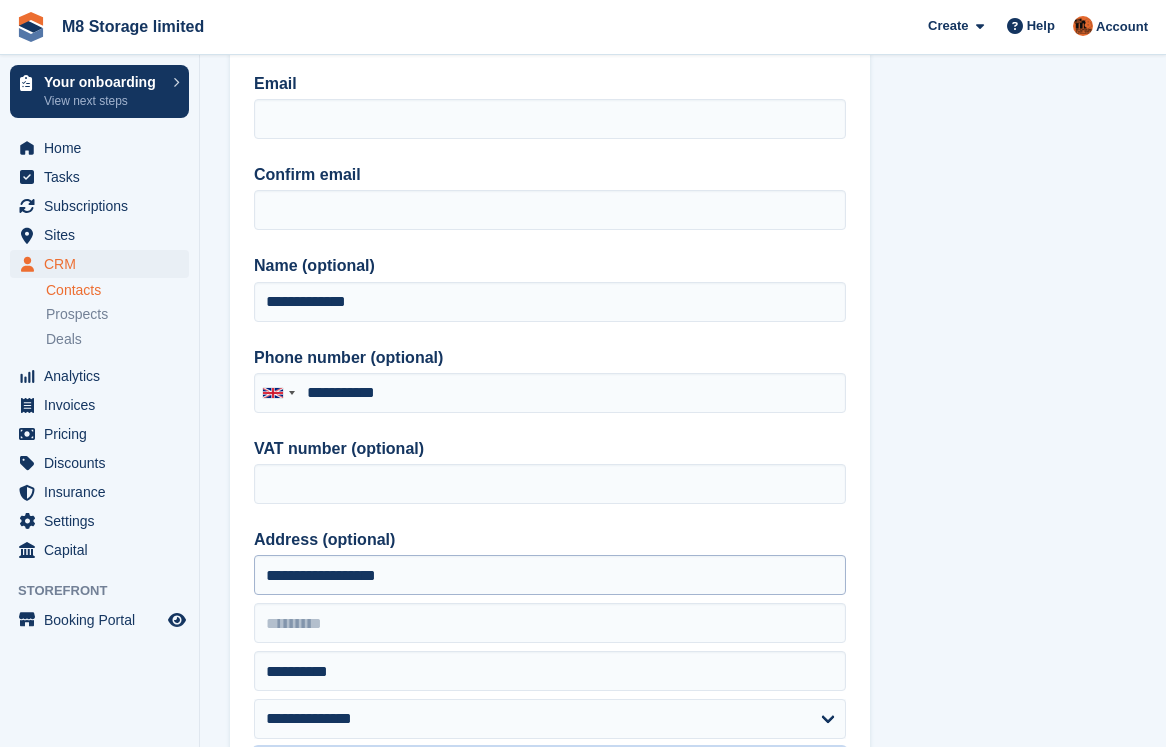 scroll, scrollTop: 0, scrollLeft: 0, axis: both 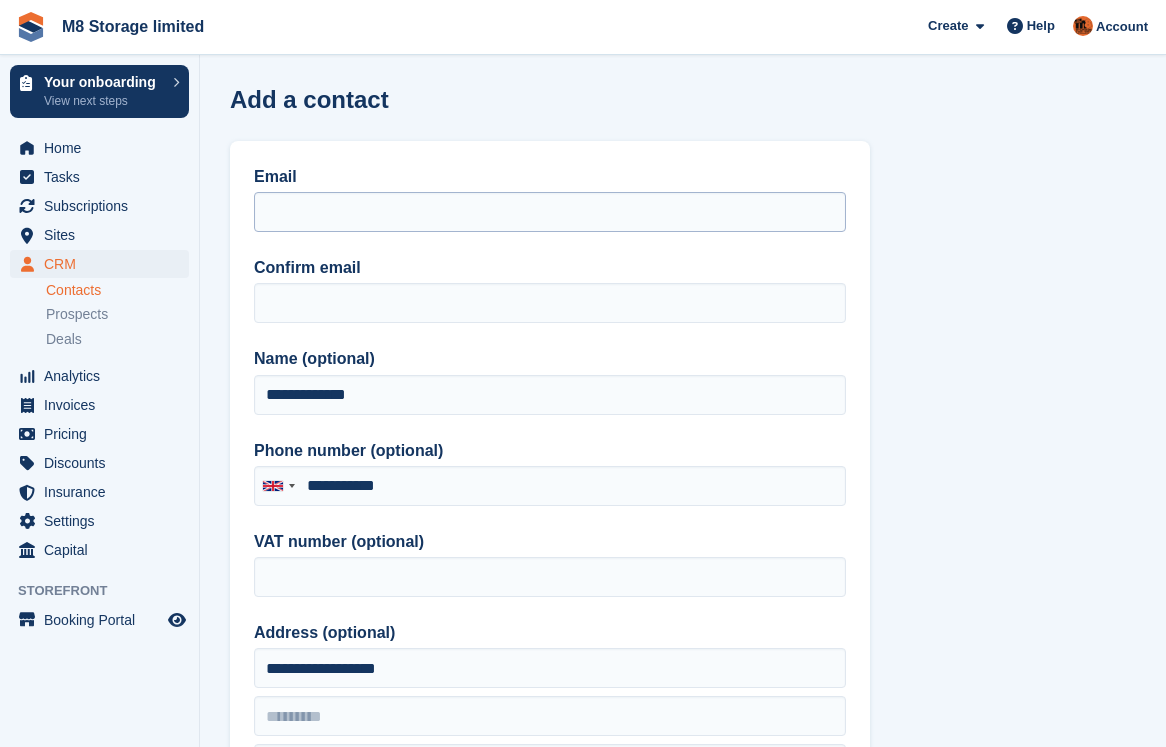 type on "*******" 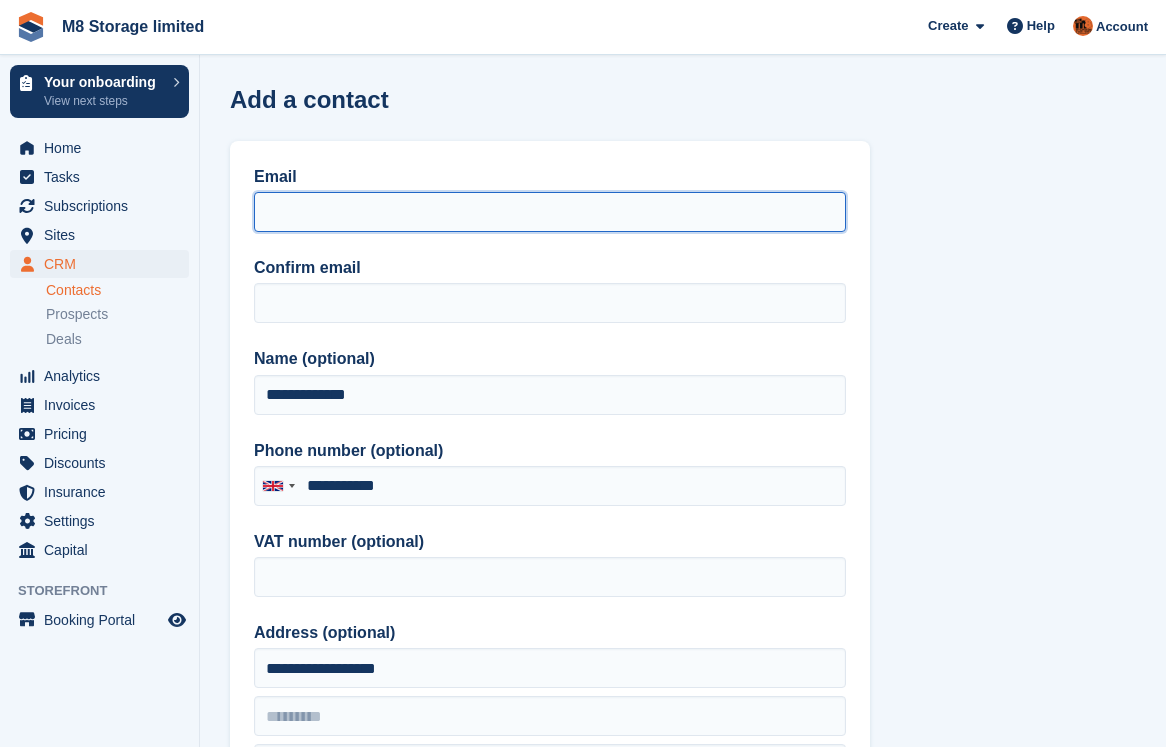 click on "Email" at bounding box center [550, 212] 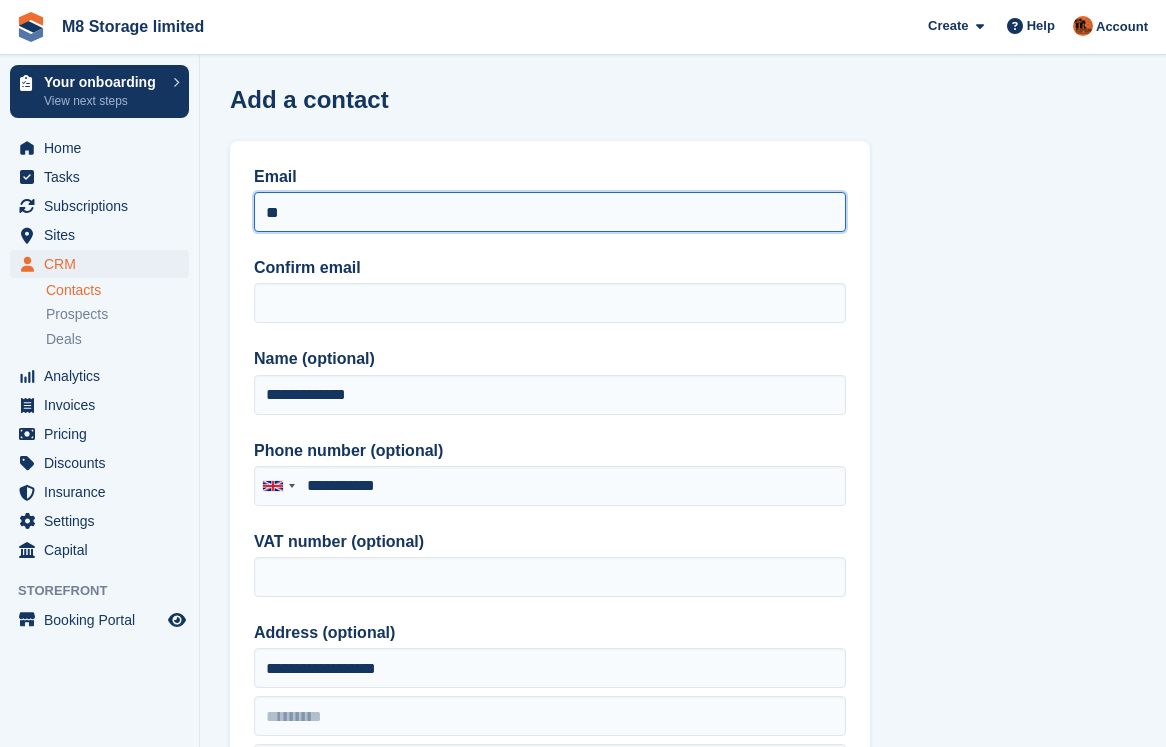 type on "*" 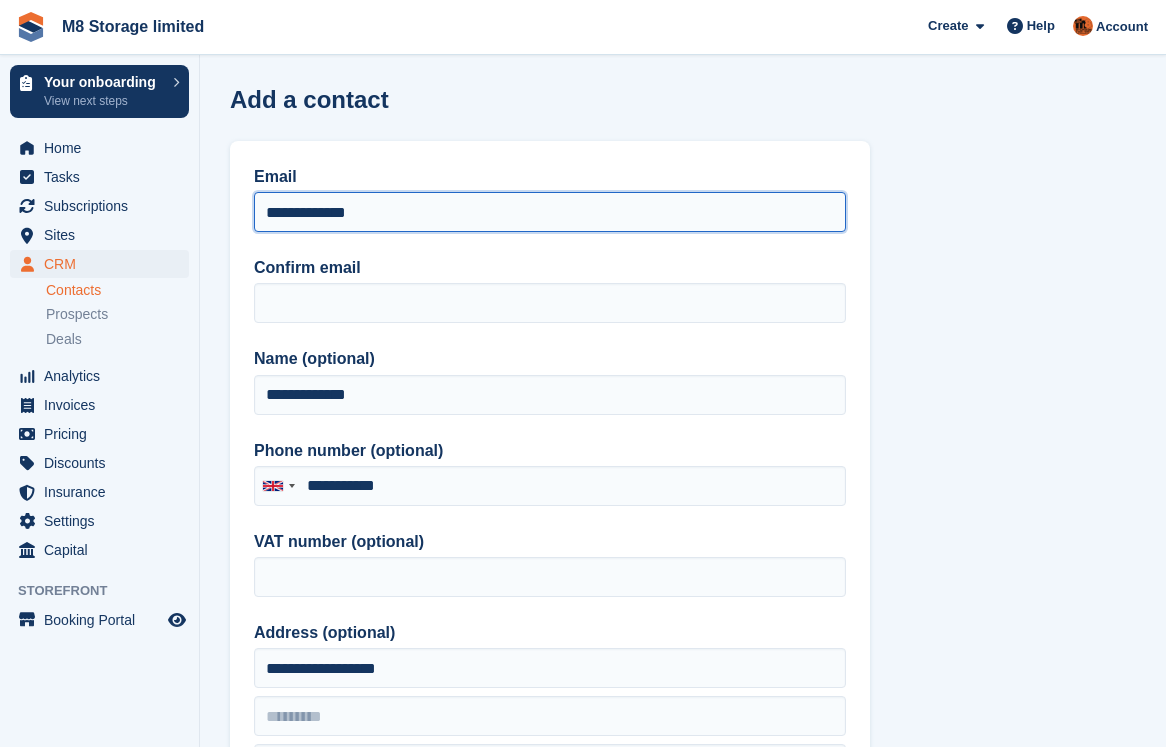 drag, startPoint x: 374, startPoint y: 211, endPoint x: 260, endPoint y: 218, distance: 114.21471 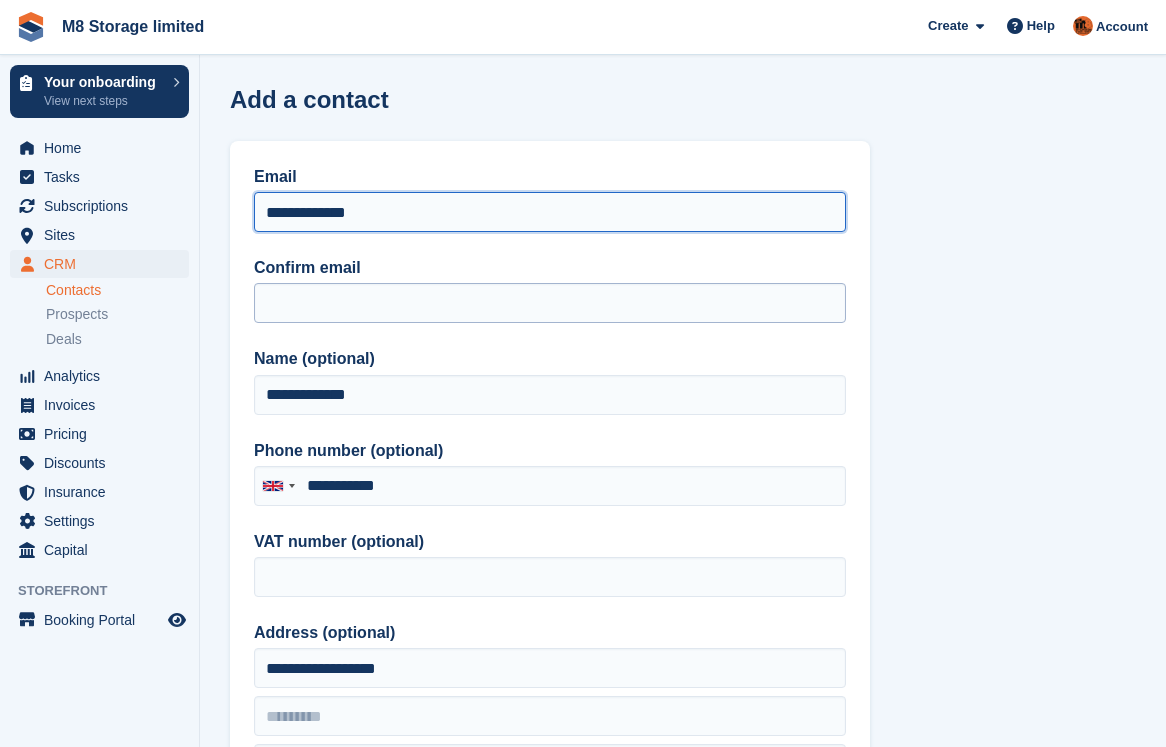 type on "**********" 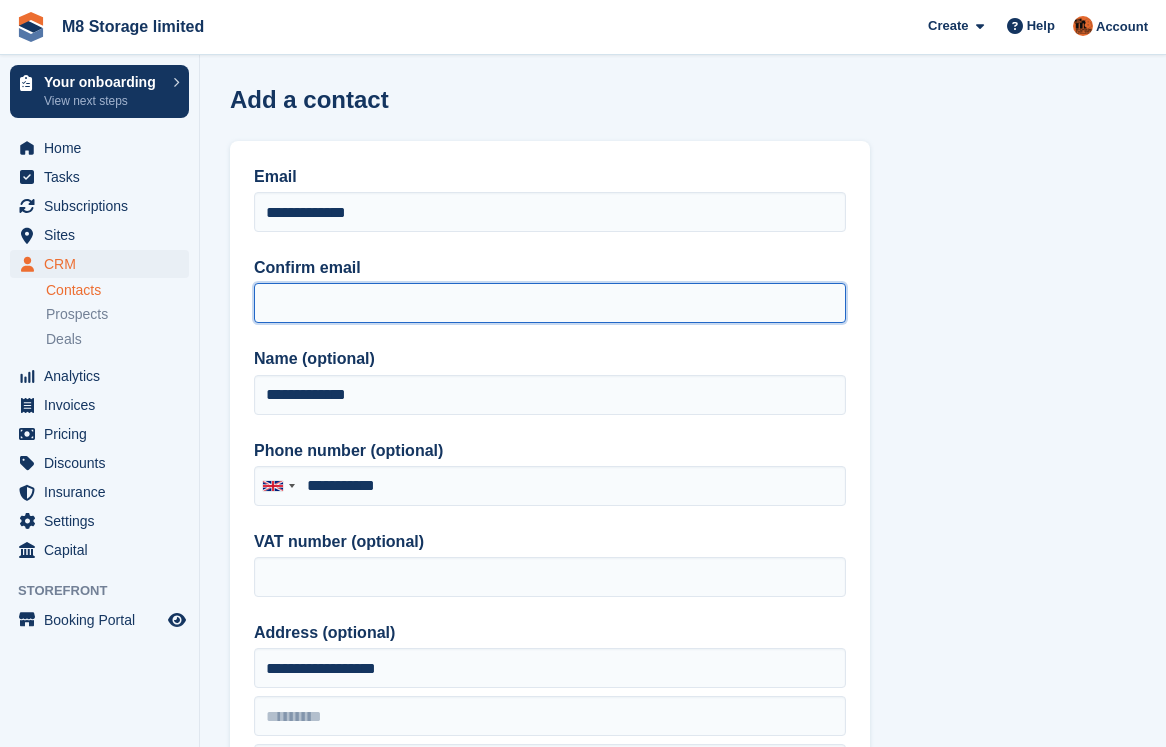 paste on "**********" 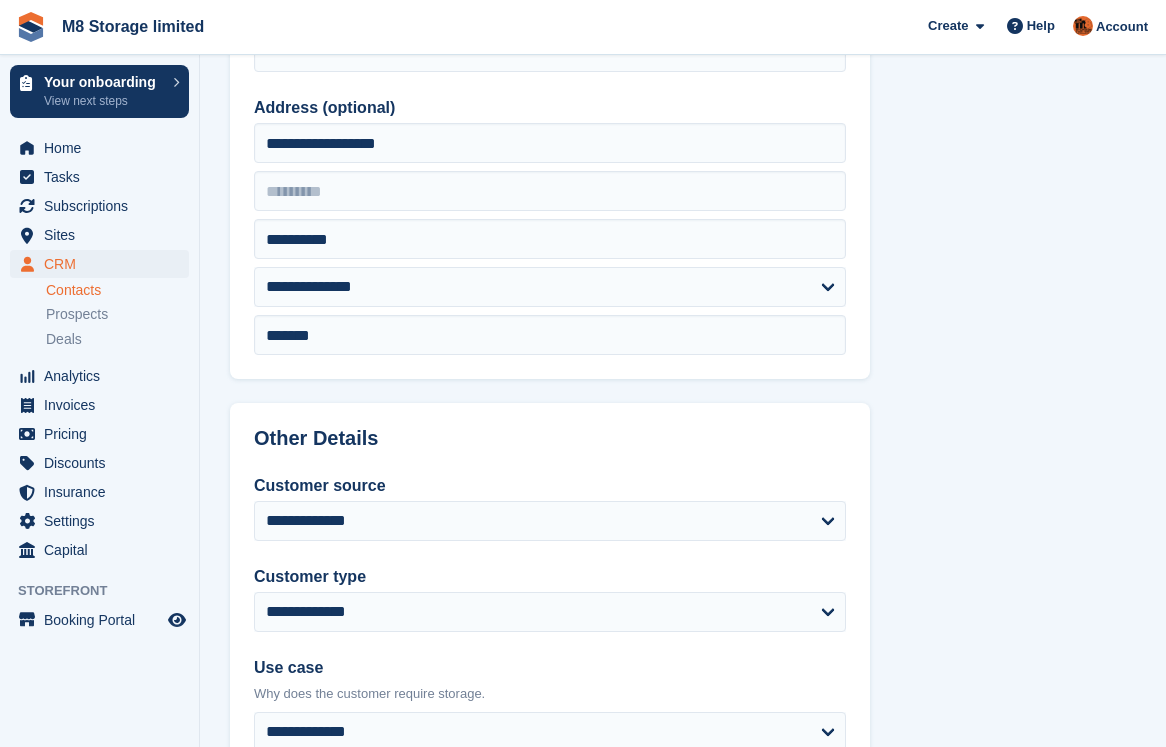 scroll, scrollTop: 800, scrollLeft: 0, axis: vertical 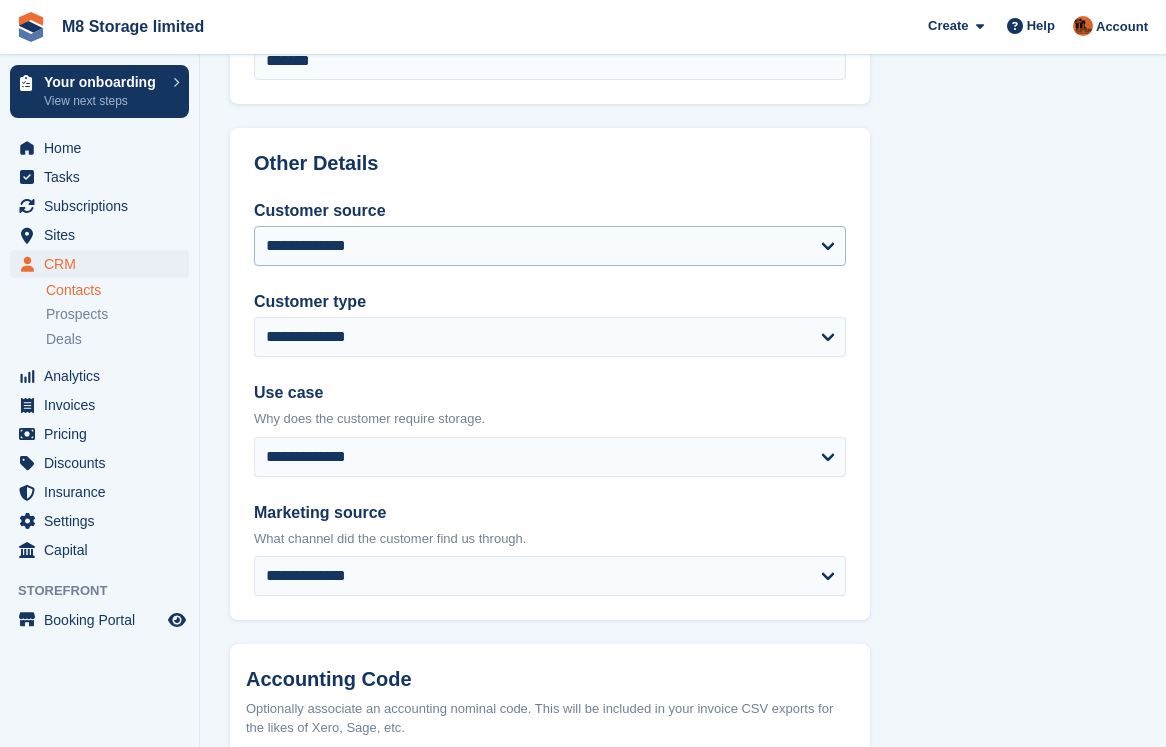 type on "**********" 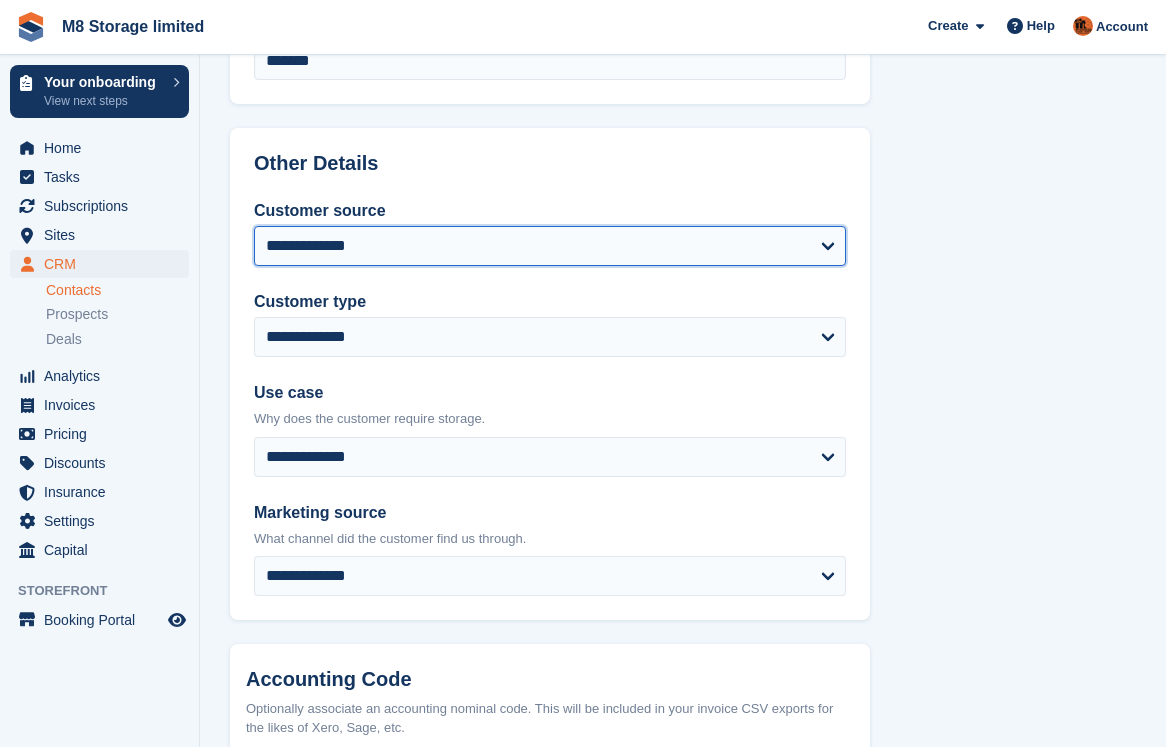 click on "**********" at bounding box center (550, 246) 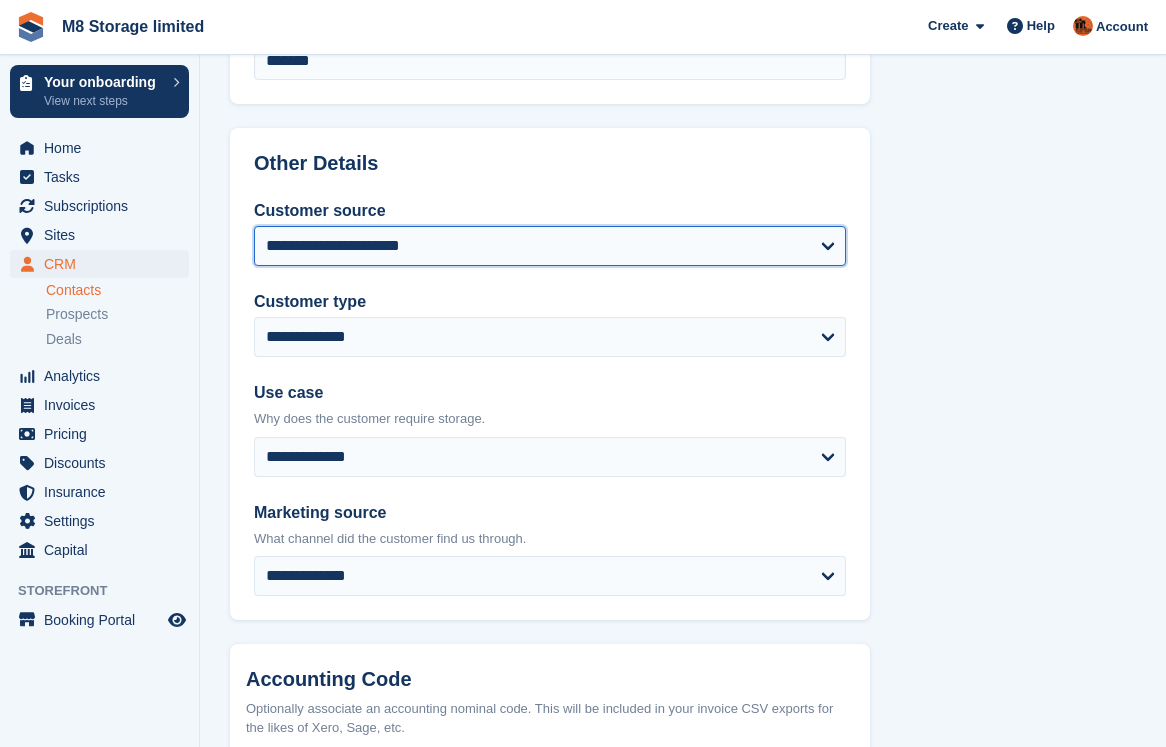 click on "**********" at bounding box center (550, 246) 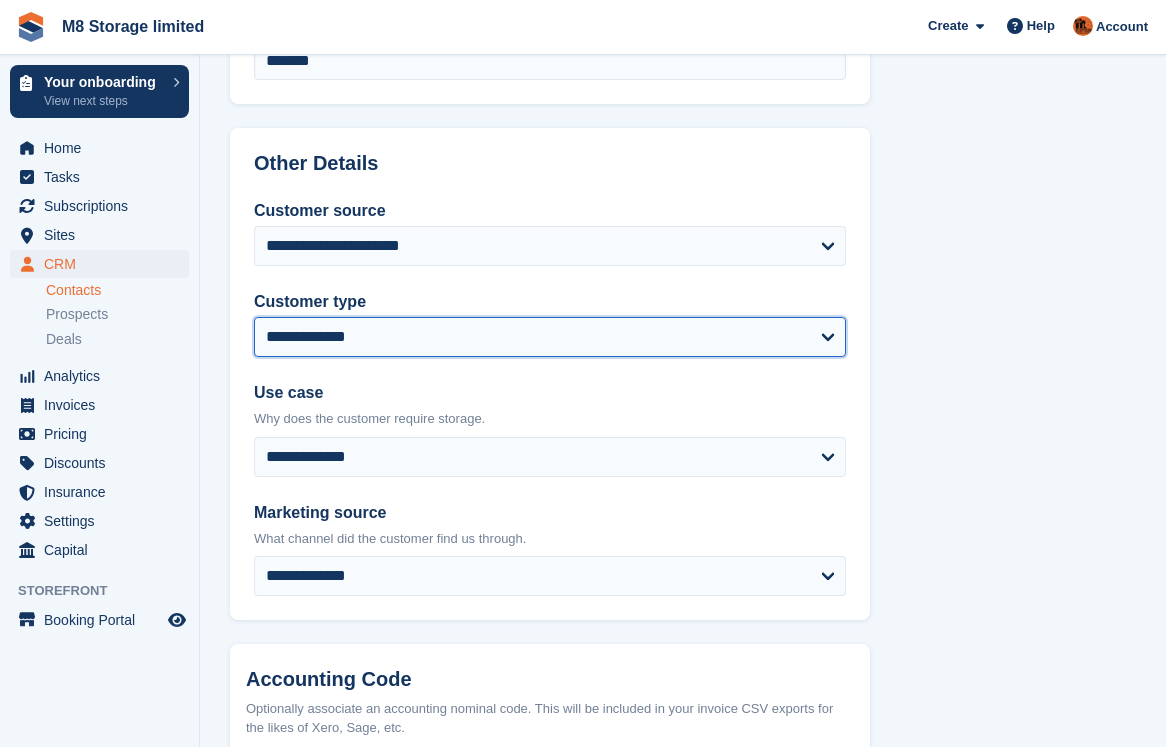 click on "**********" at bounding box center (550, 337) 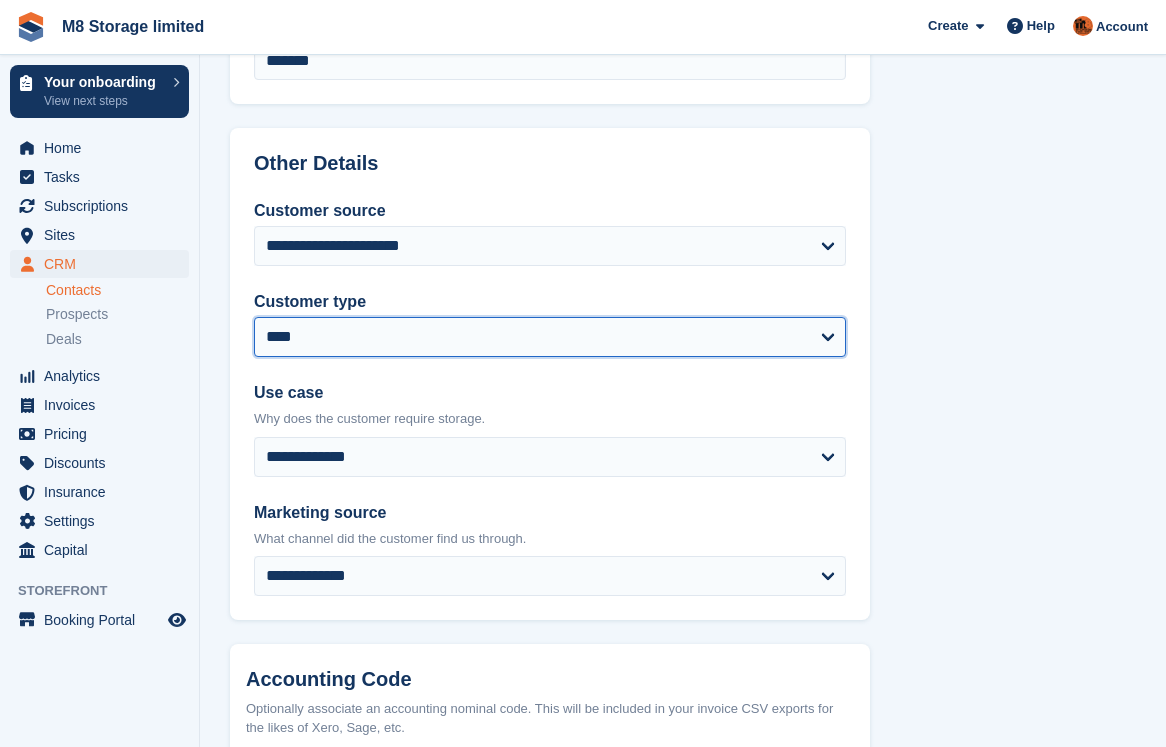click on "**********" at bounding box center (550, 337) 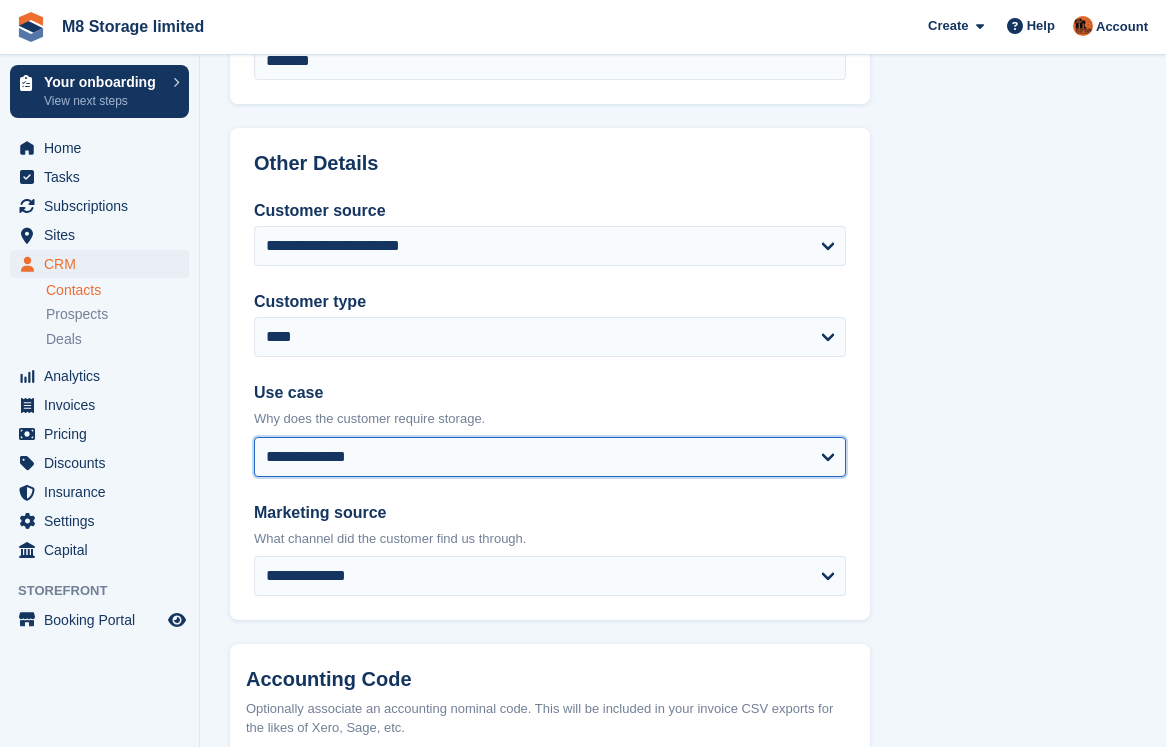click on "**********" at bounding box center (550, 457) 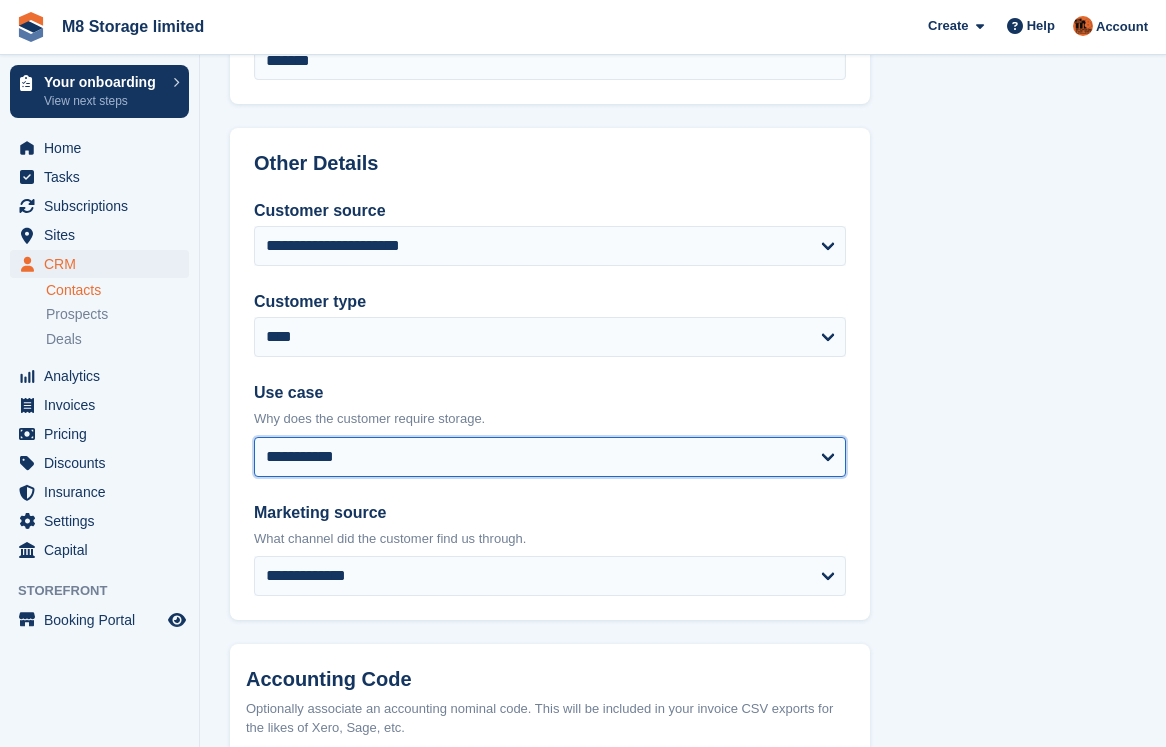 click on "**********" at bounding box center [550, 457] 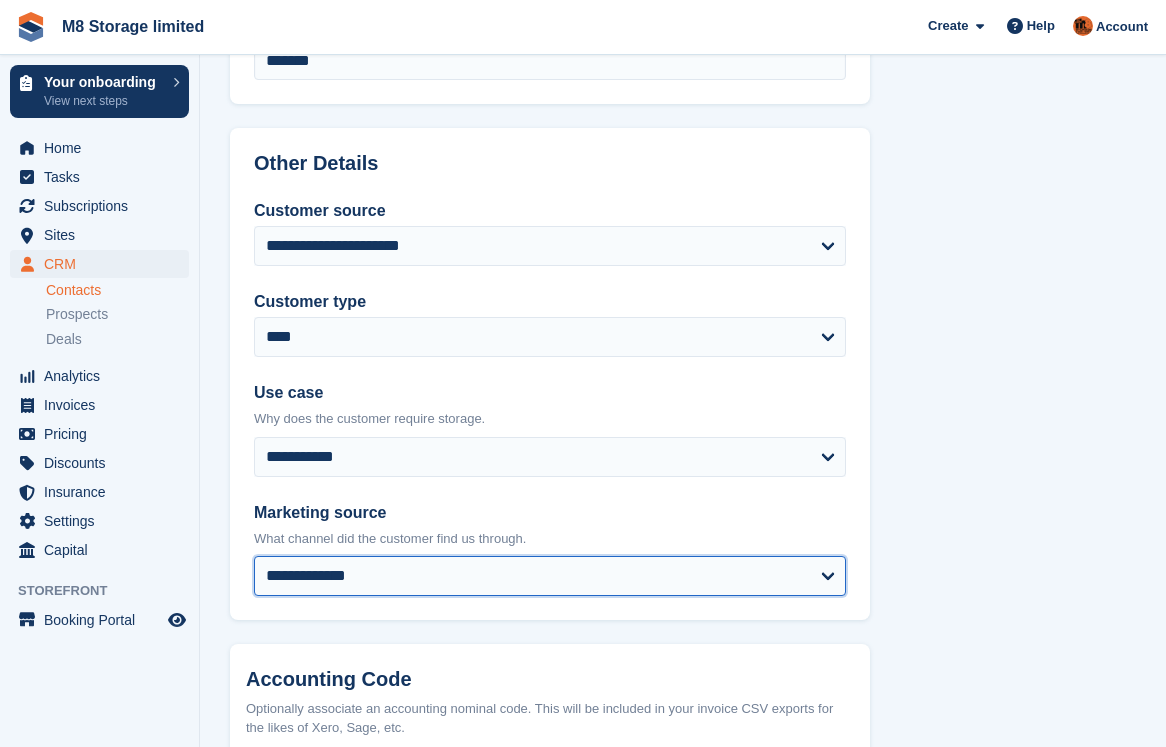 click on "**********" at bounding box center (550, 576) 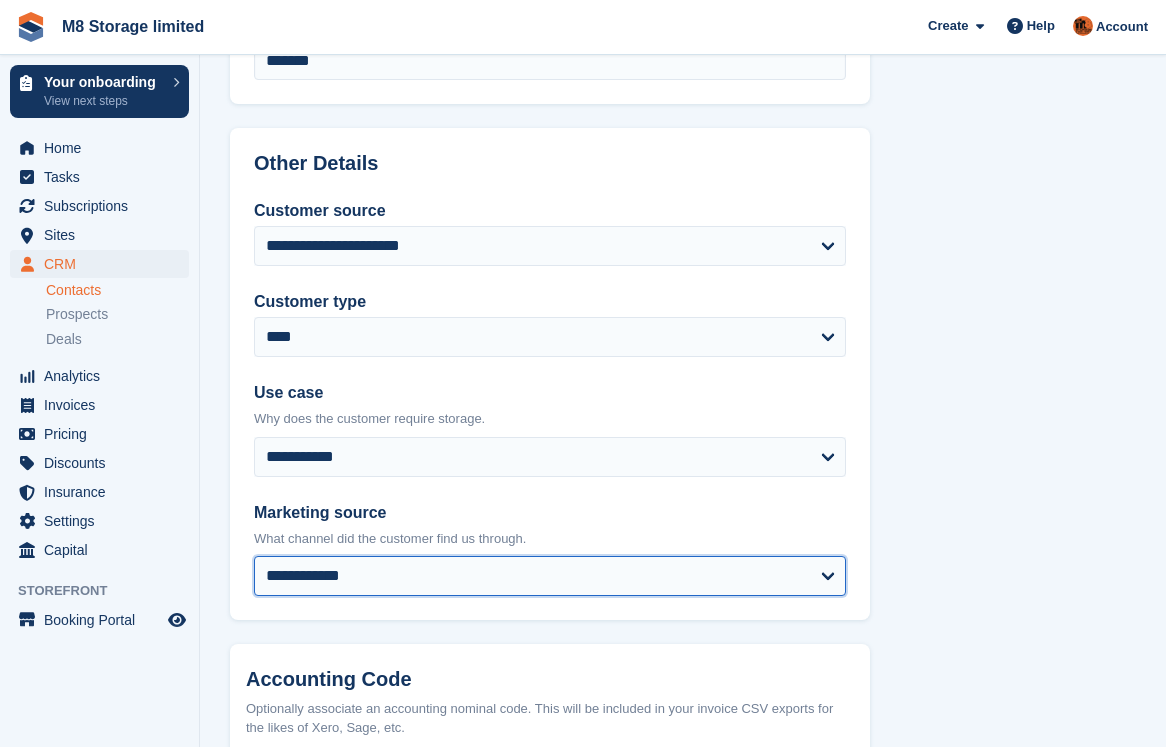 click on "**********" at bounding box center [550, 576] 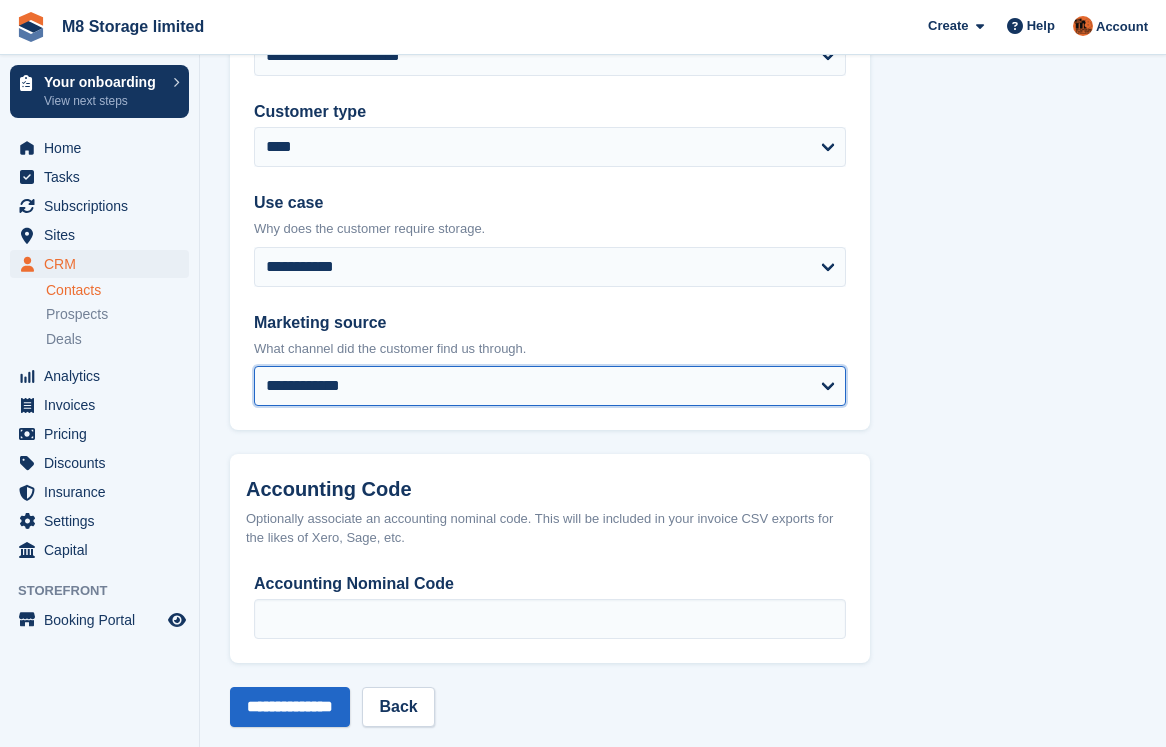 scroll, scrollTop: 1016, scrollLeft: 0, axis: vertical 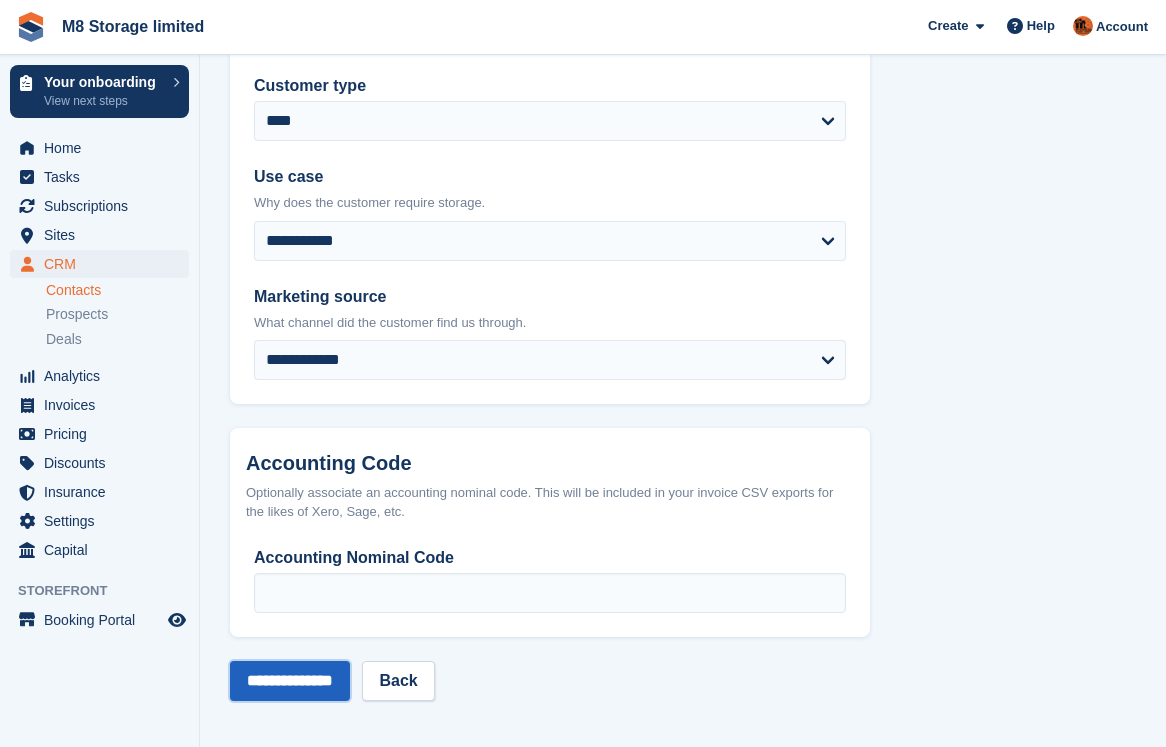 click on "**********" at bounding box center (290, 681) 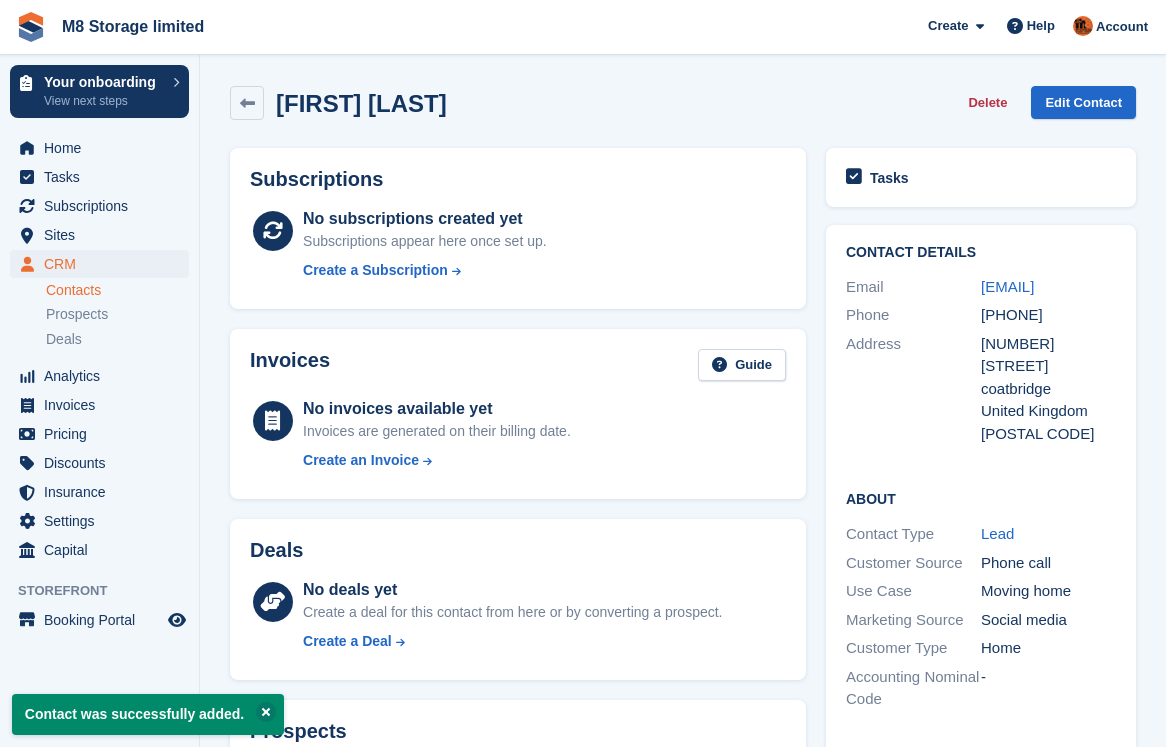 scroll, scrollTop: 0, scrollLeft: 0, axis: both 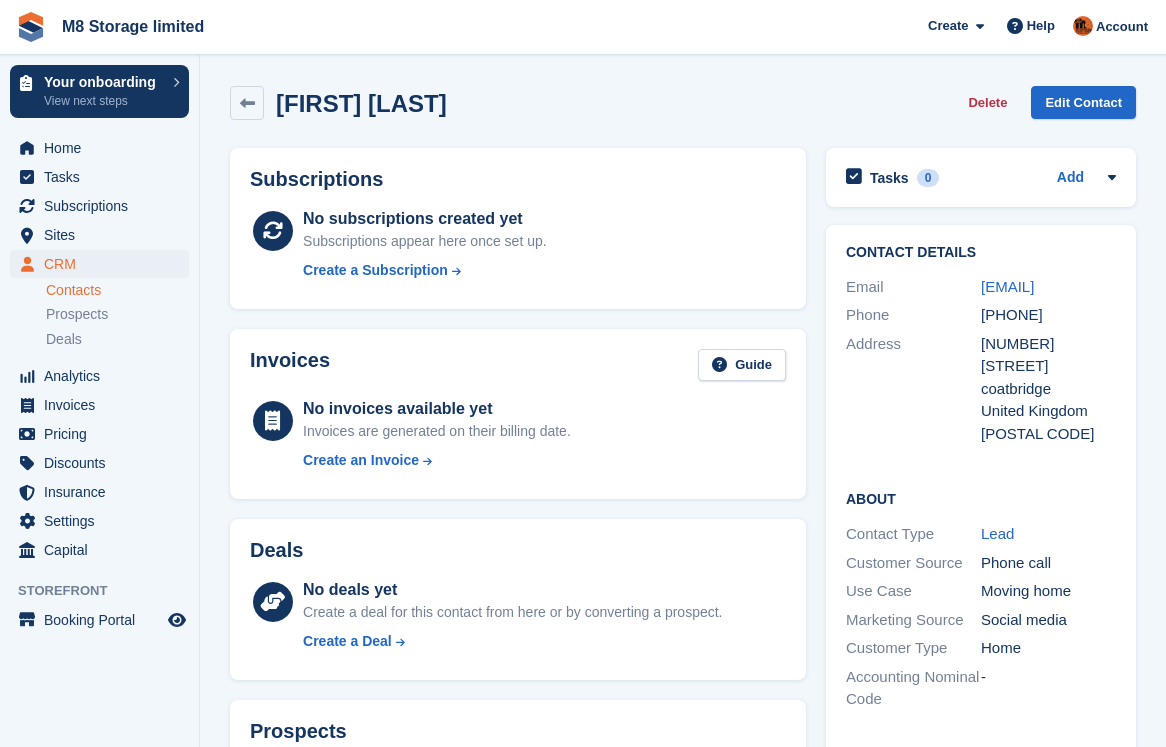 click on "Contacts" at bounding box center [117, 290] 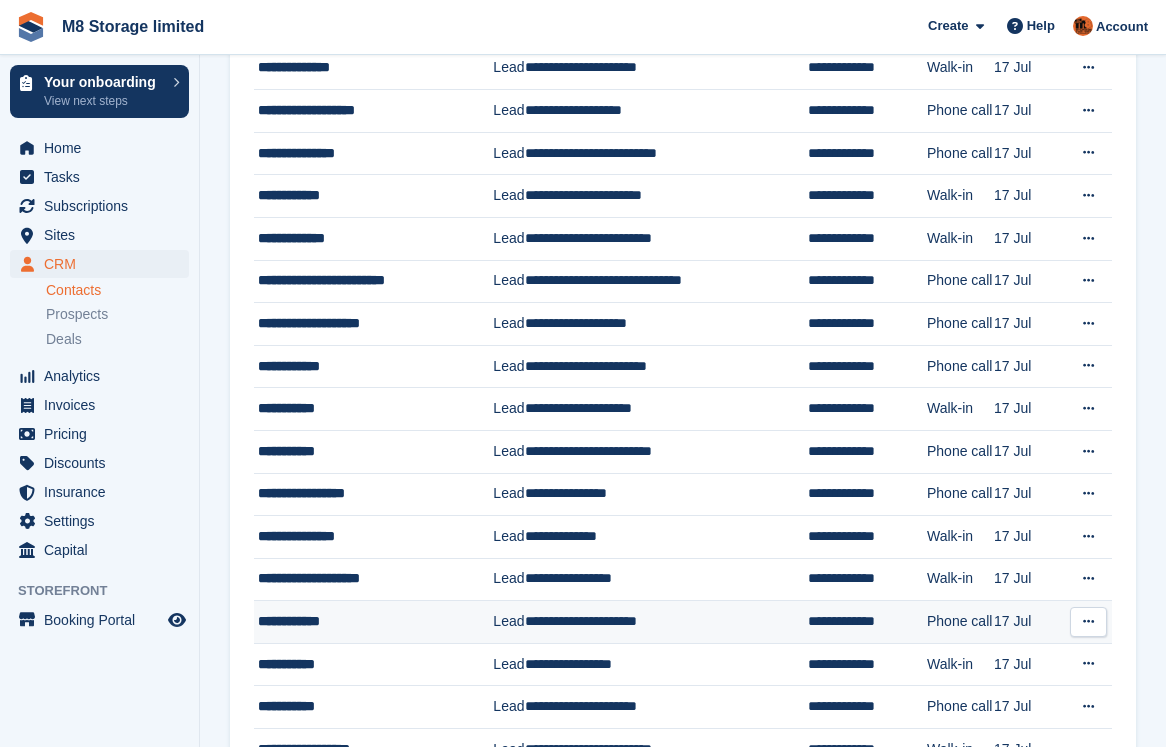 scroll, scrollTop: 0, scrollLeft: 0, axis: both 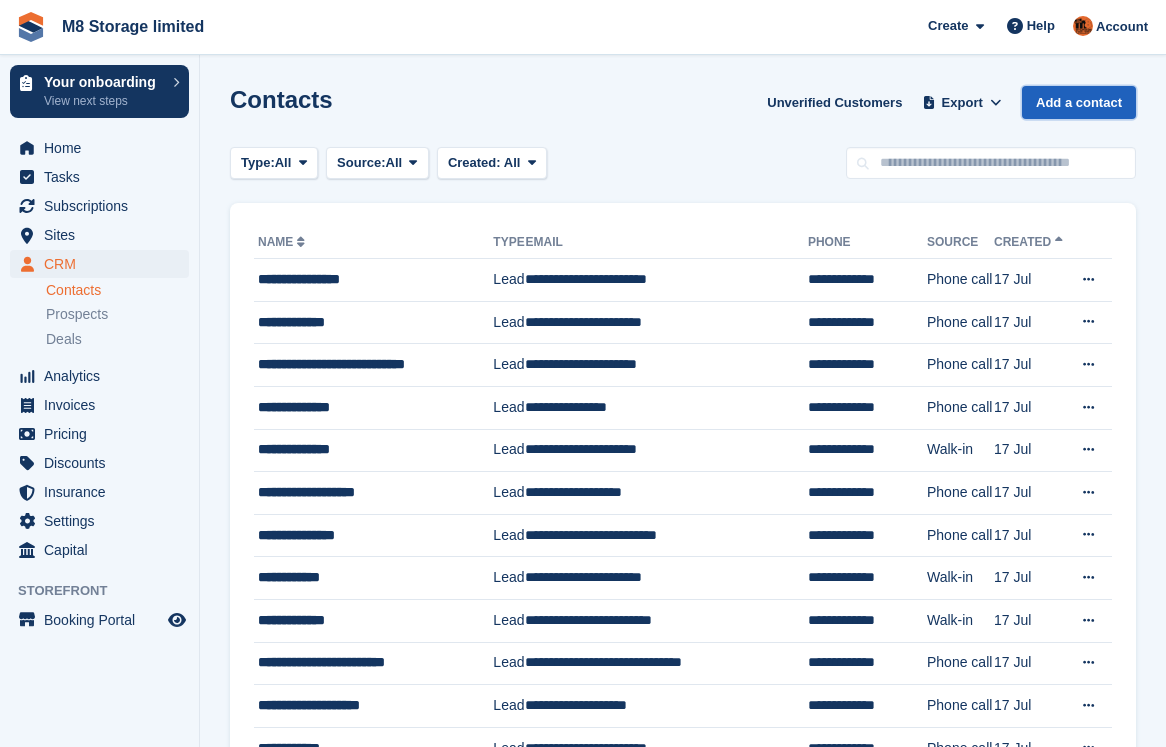 click on "Add a contact" at bounding box center [1079, 102] 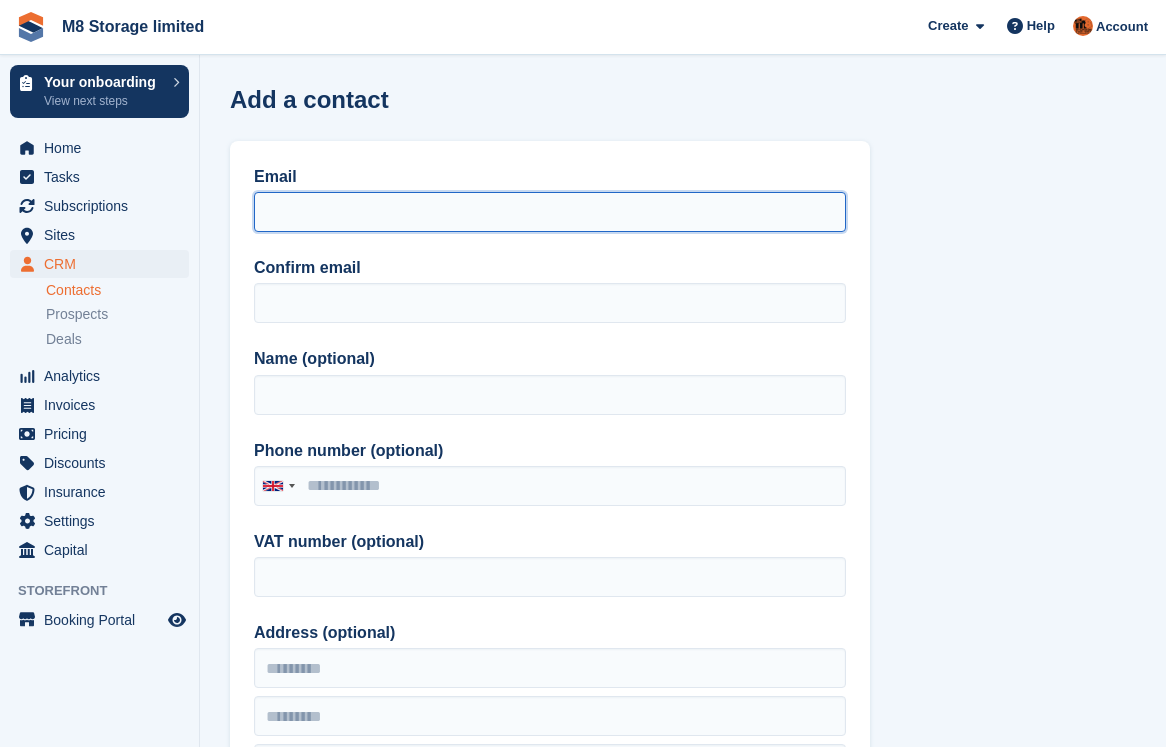 click on "Email" at bounding box center (550, 212) 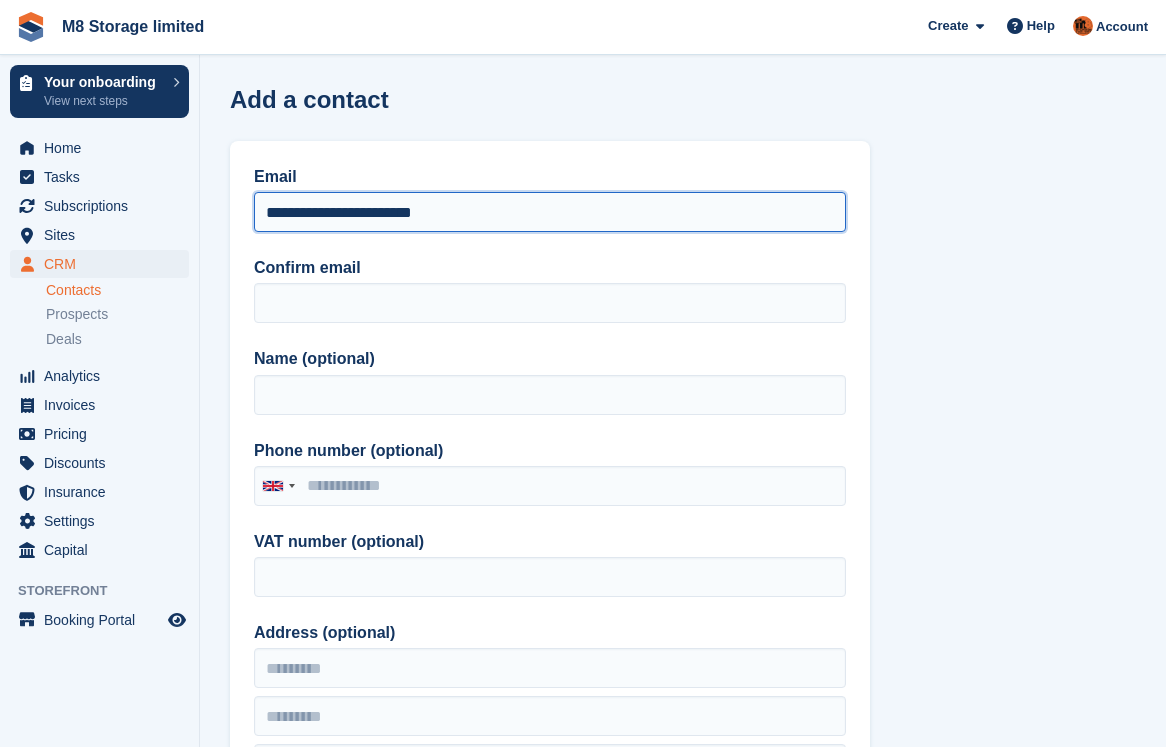 type on "**********" 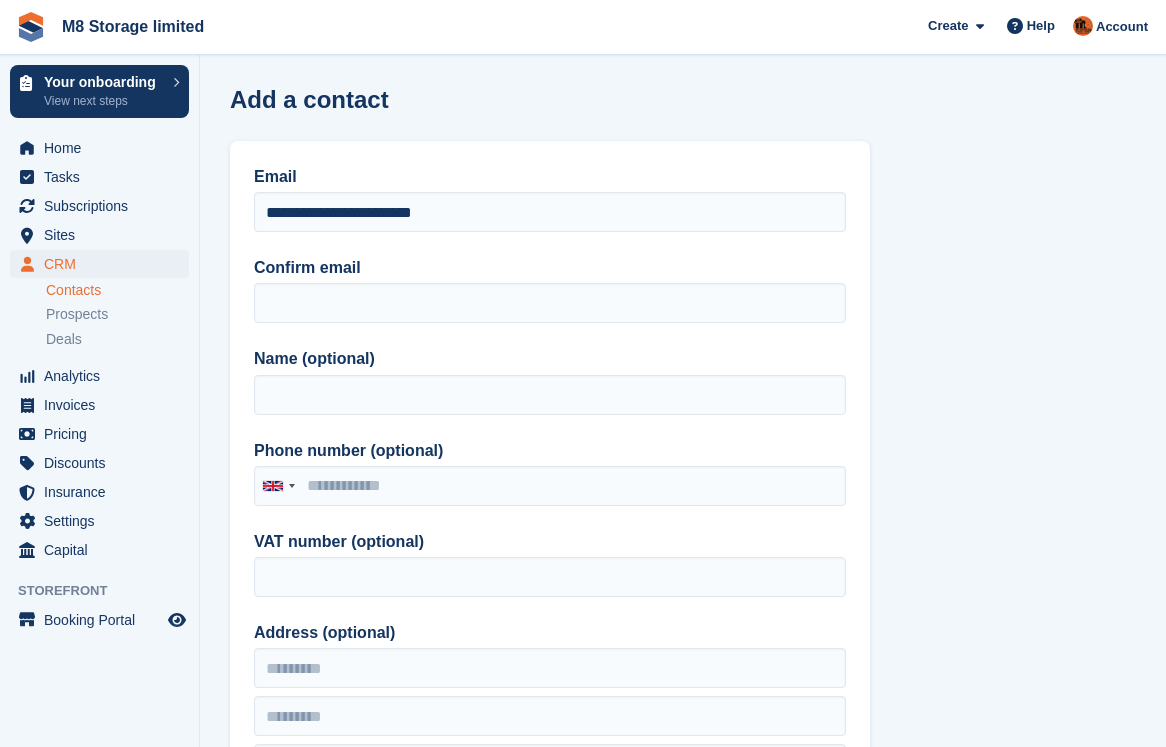 drag, startPoint x: 566, startPoint y: 327, endPoint x: 501, endPoint y: 265, distance: 89.827614 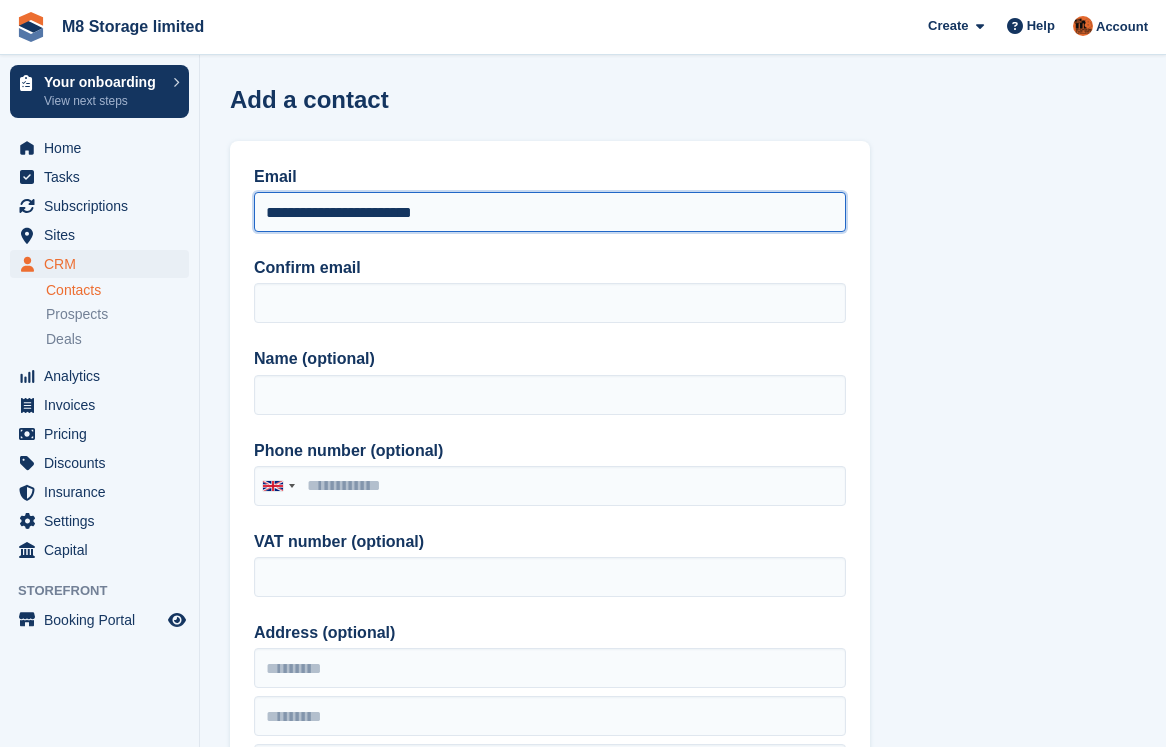 drag, startPoint x: 472, startPoint y: 216, endPoint x: 258, endPoint y: 219, distance: 214.02103 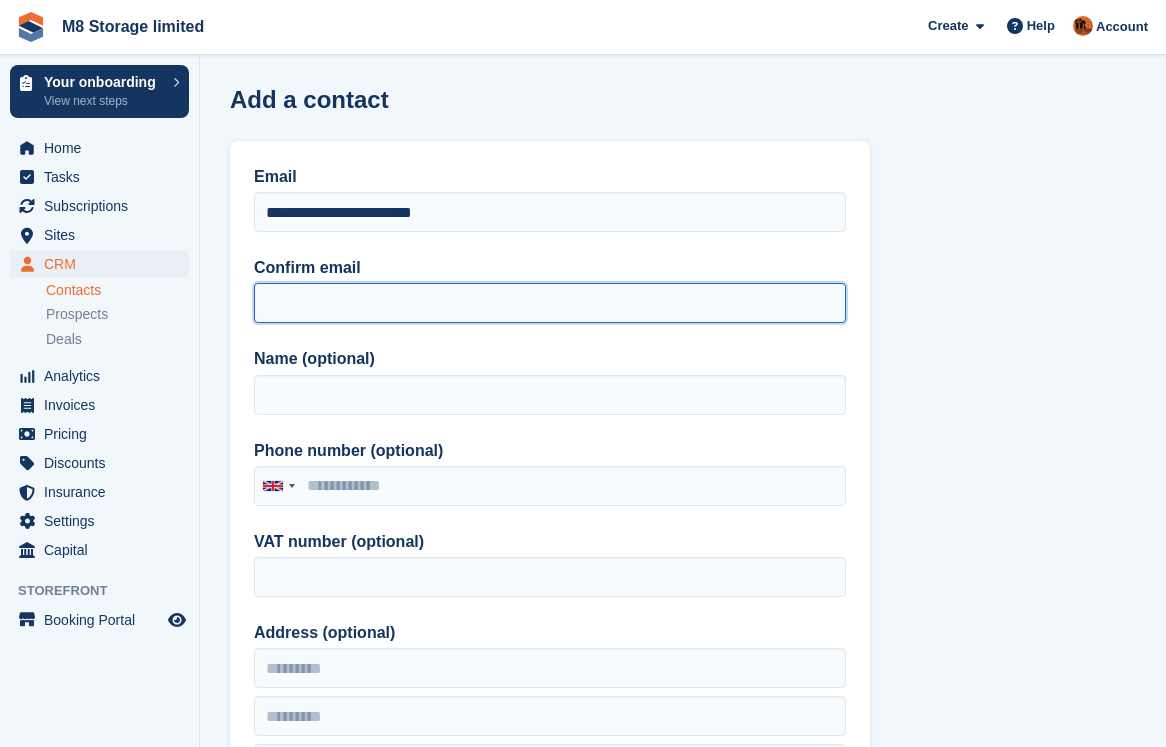 paste on "**********" 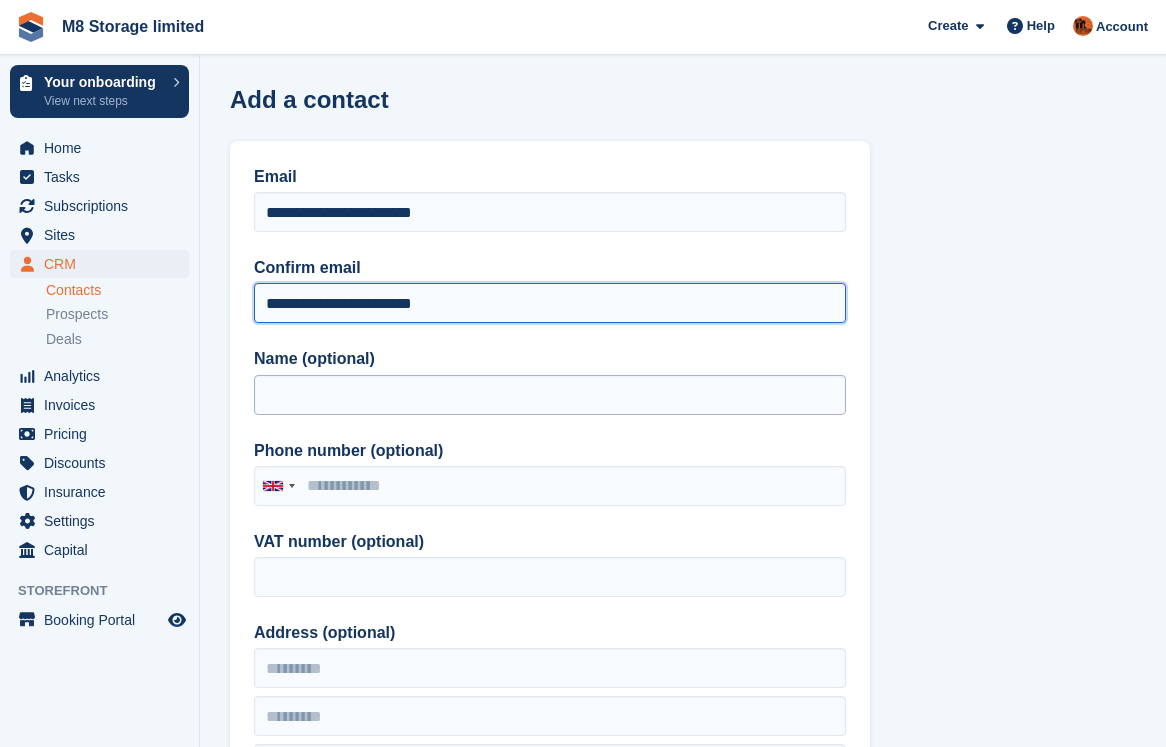 type on "**********" 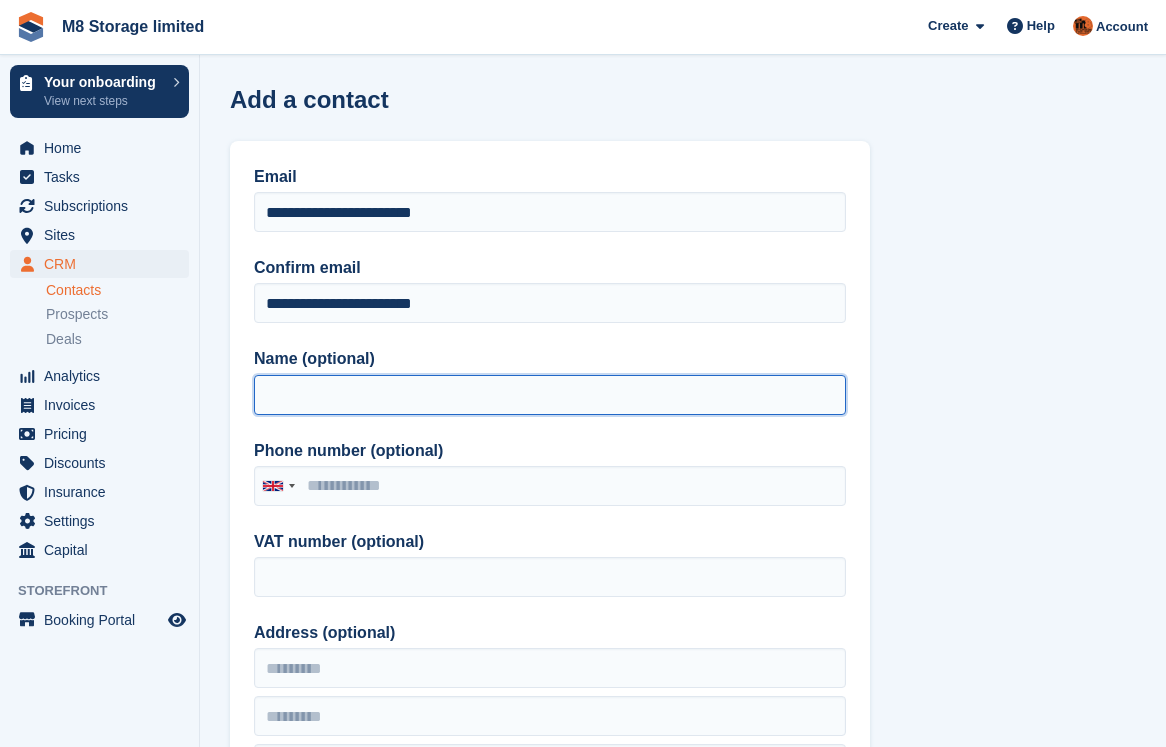 click on "Name (optional)" at bounding box center (550, 395) 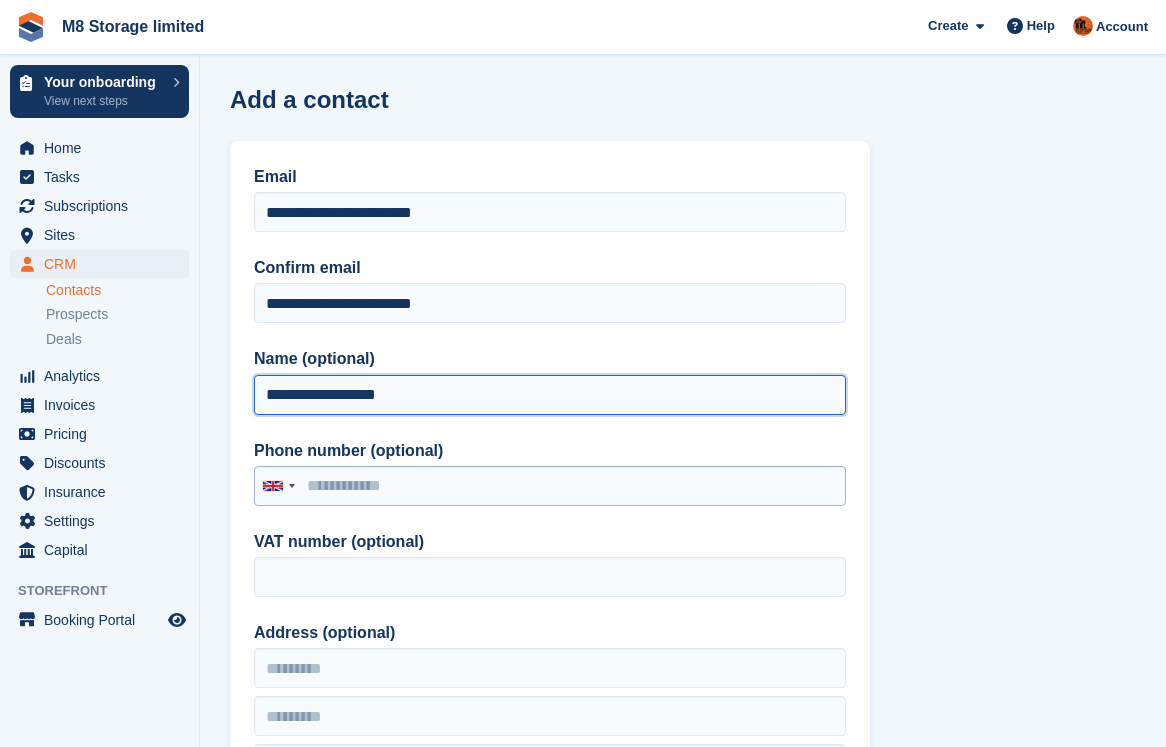 type on "**********" 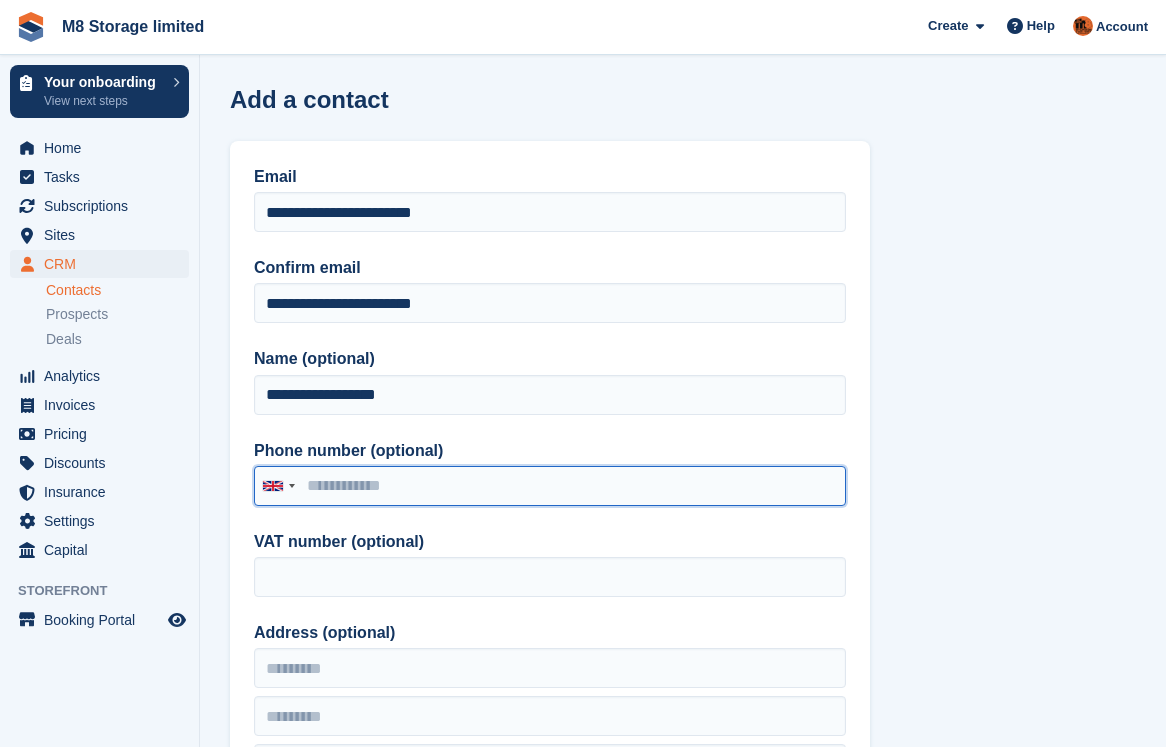 click on "Phone number (optional)" at bounding box center (550, 486) 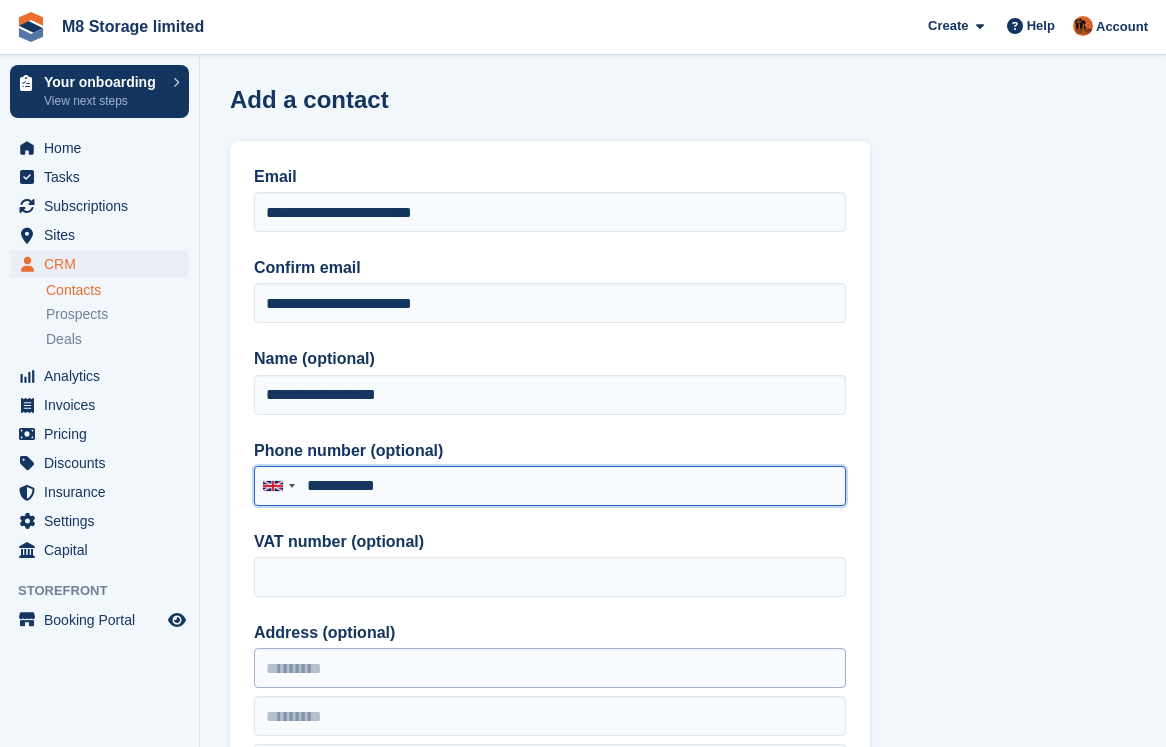 type on "**********" 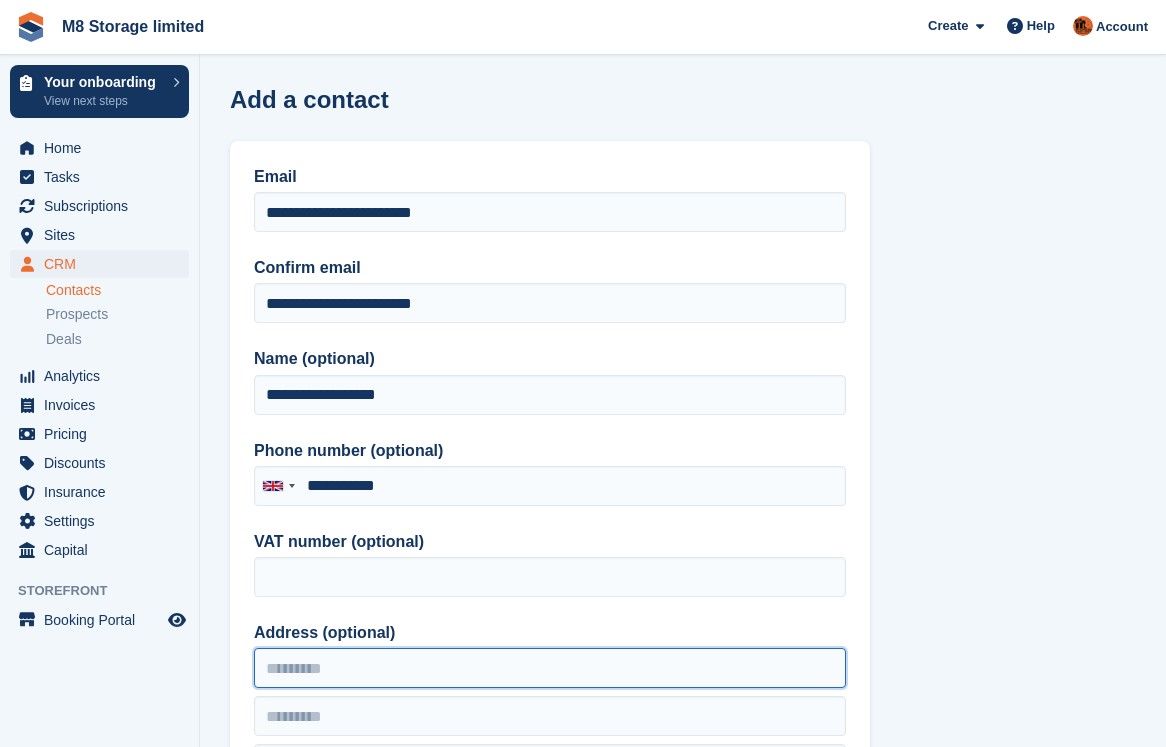 click on "Address (optional)" at bounding box center (550, 668) 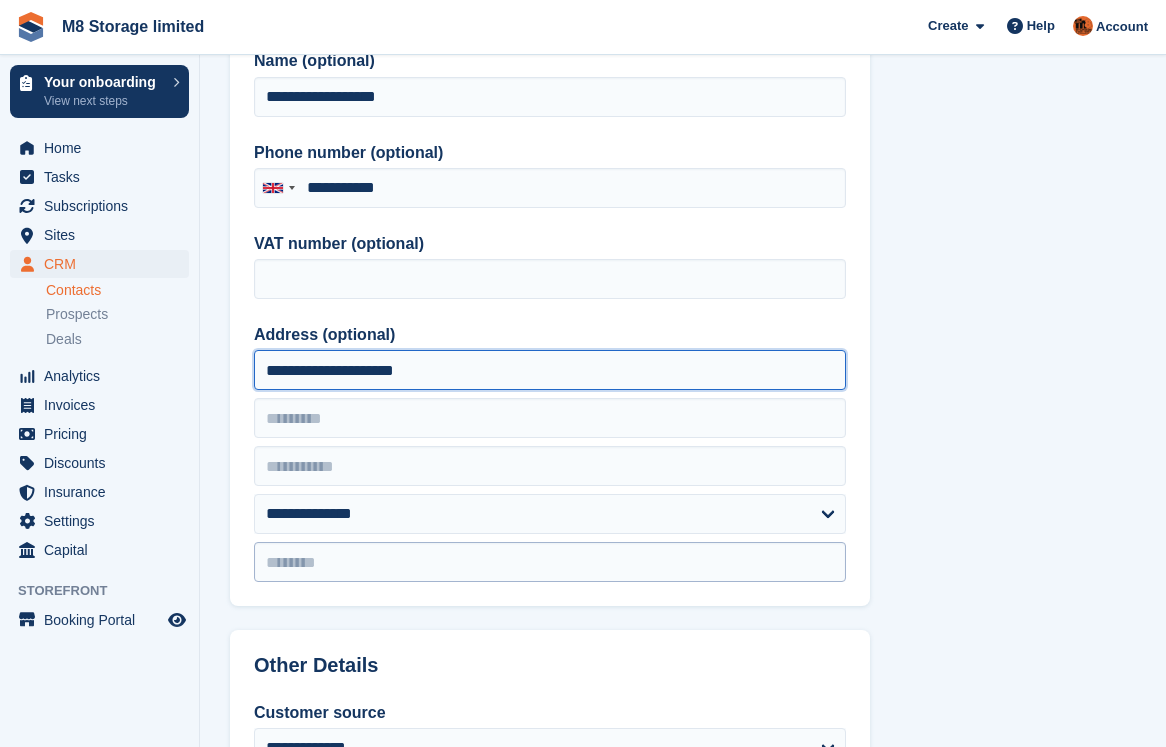 scroll, scrollTop: 300, scrollLeft: 0, axis: vertical 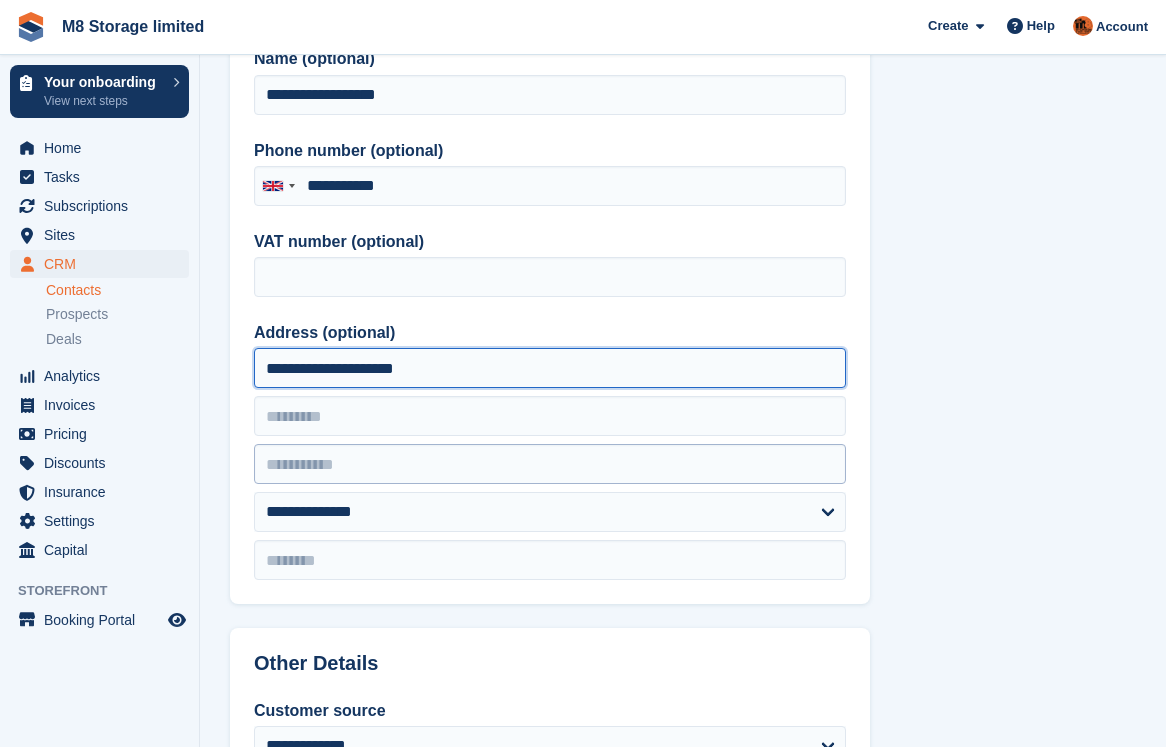 type on "**********" 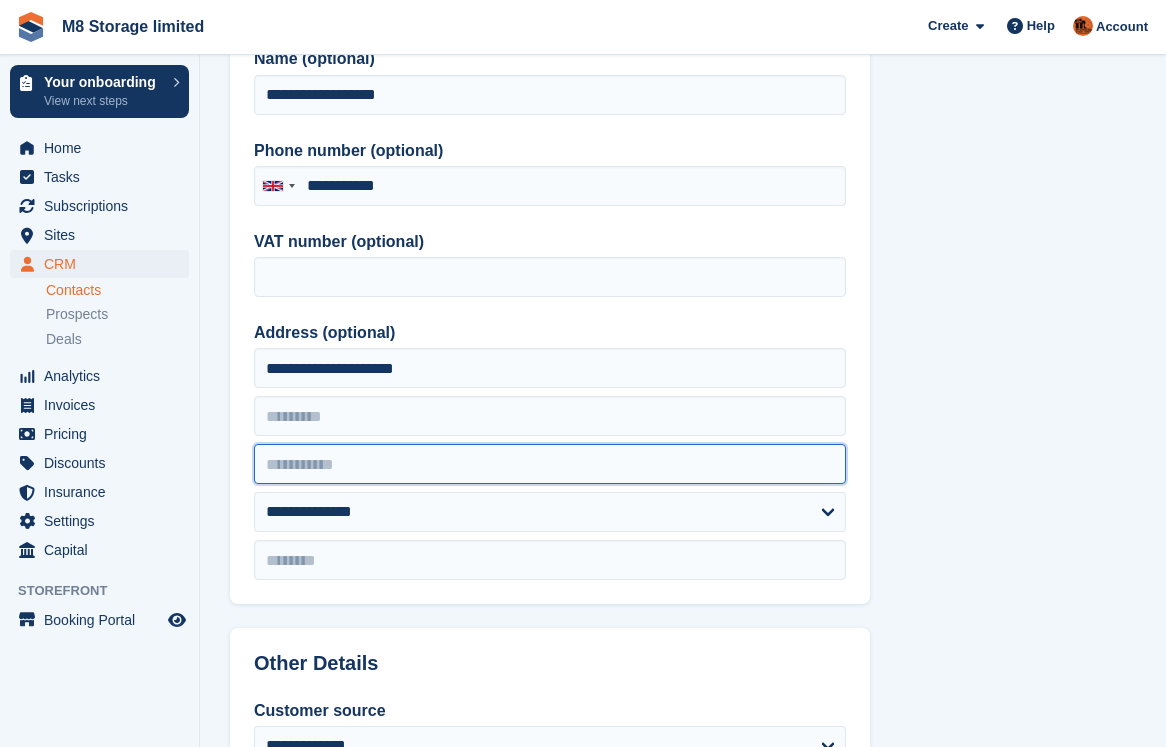 click at bounding box center (550, 464) 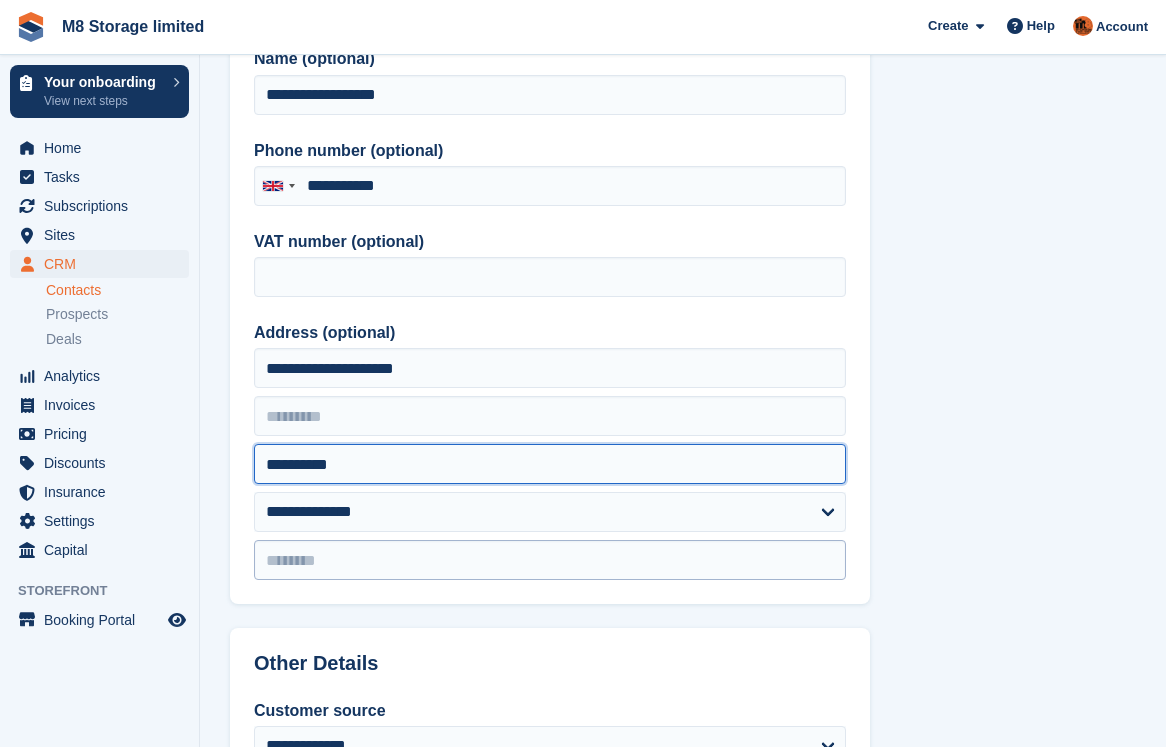type on "**********" 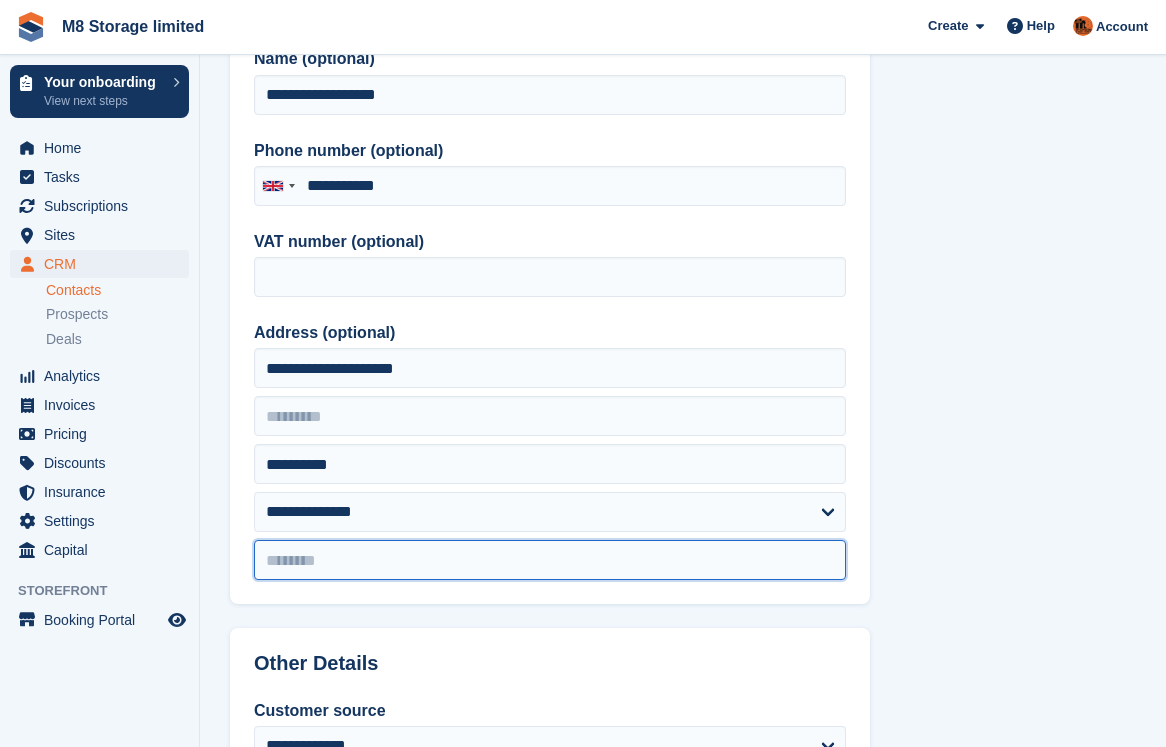 click at bounding box center (550, 560) 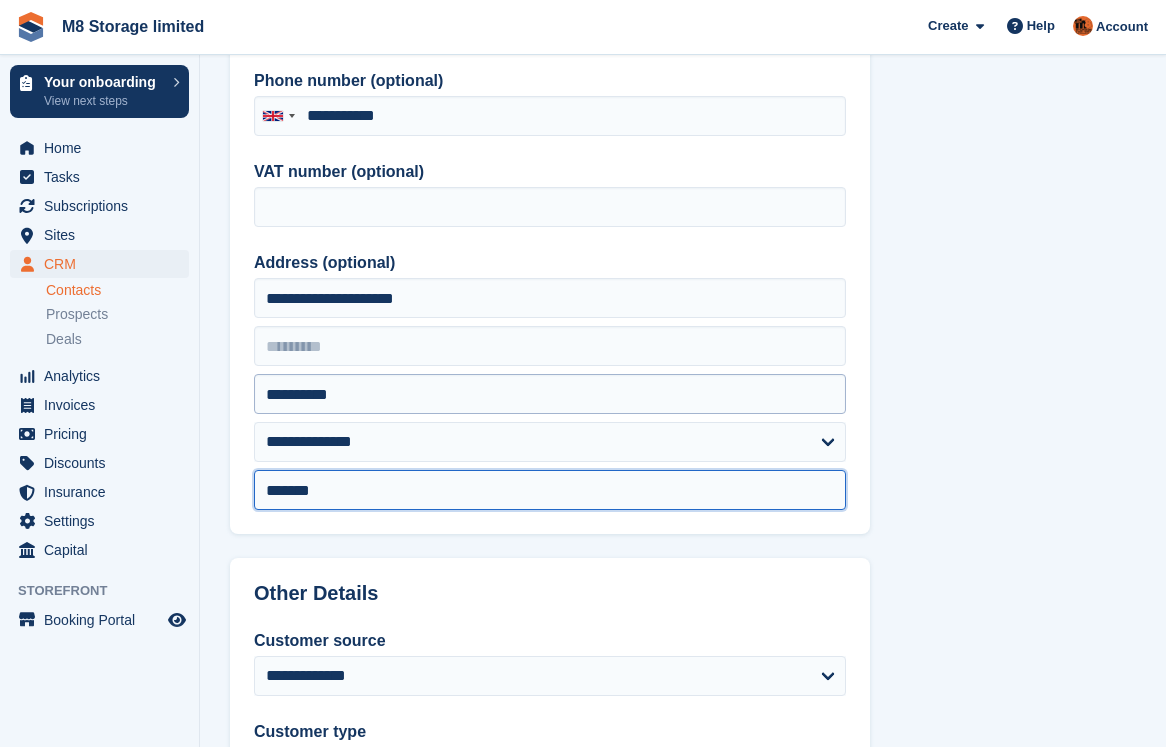 scroll, scrollTop: 600, scrollLeft: 0, axis: vertical 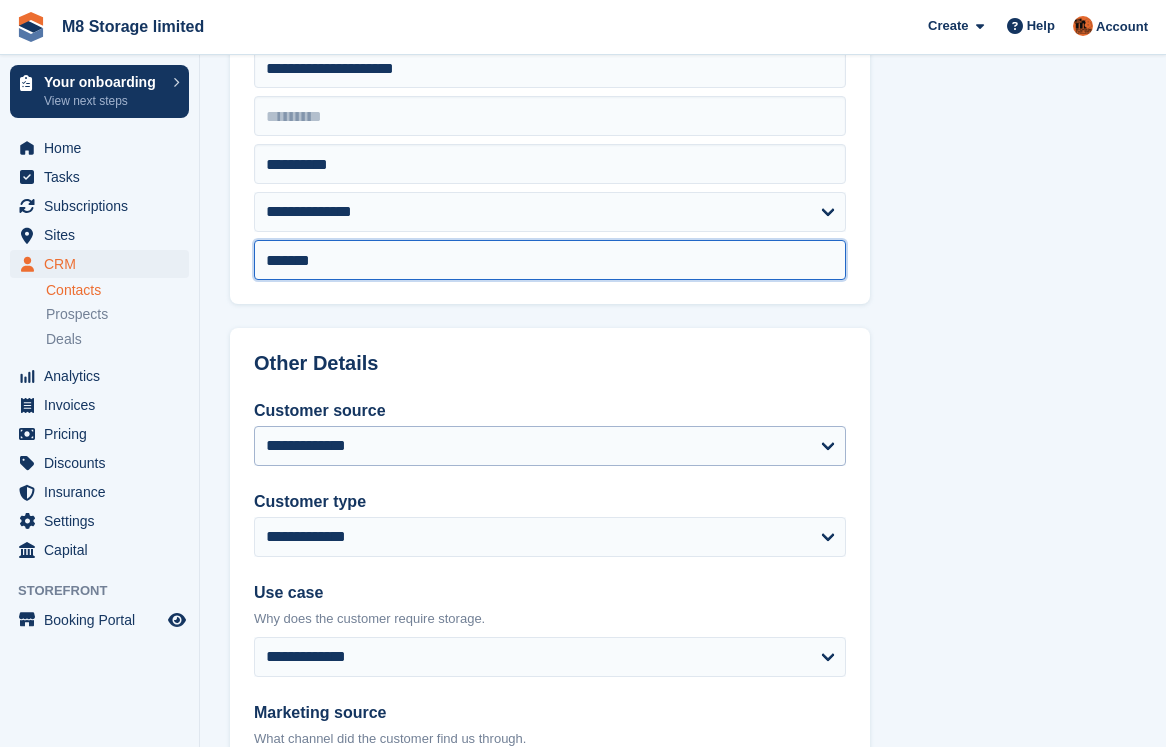 type on "*******" 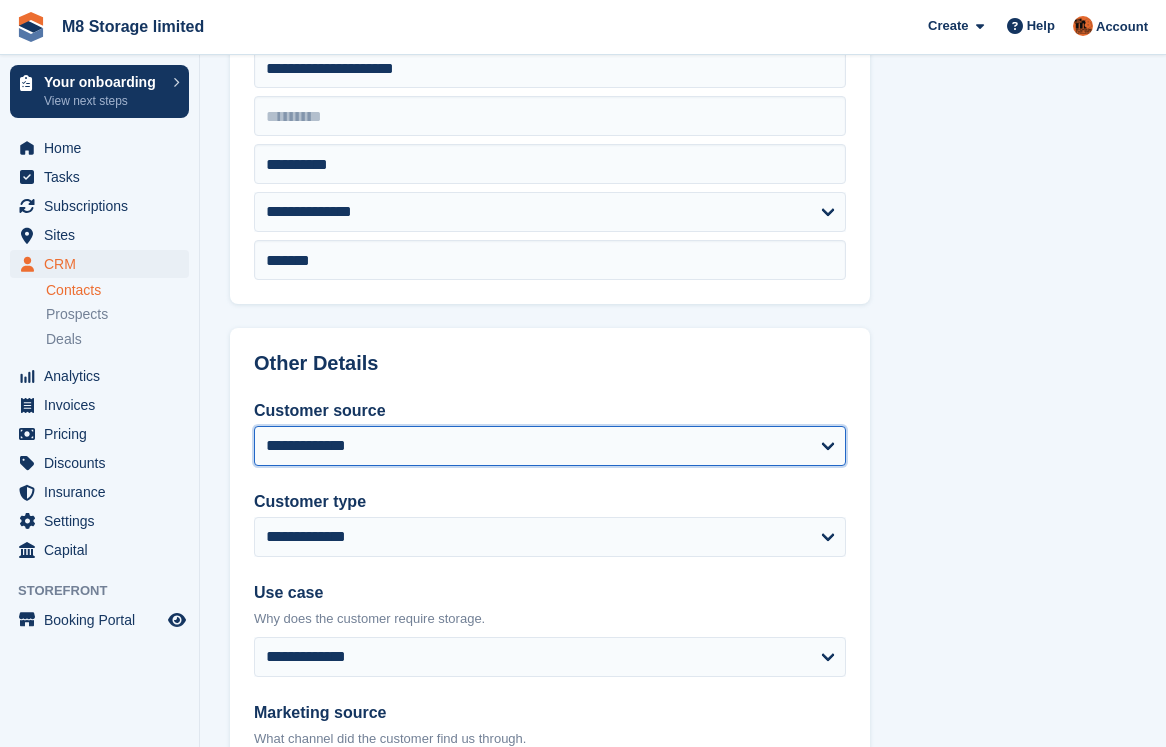 click on "**********" at bounding box center [550, 446] 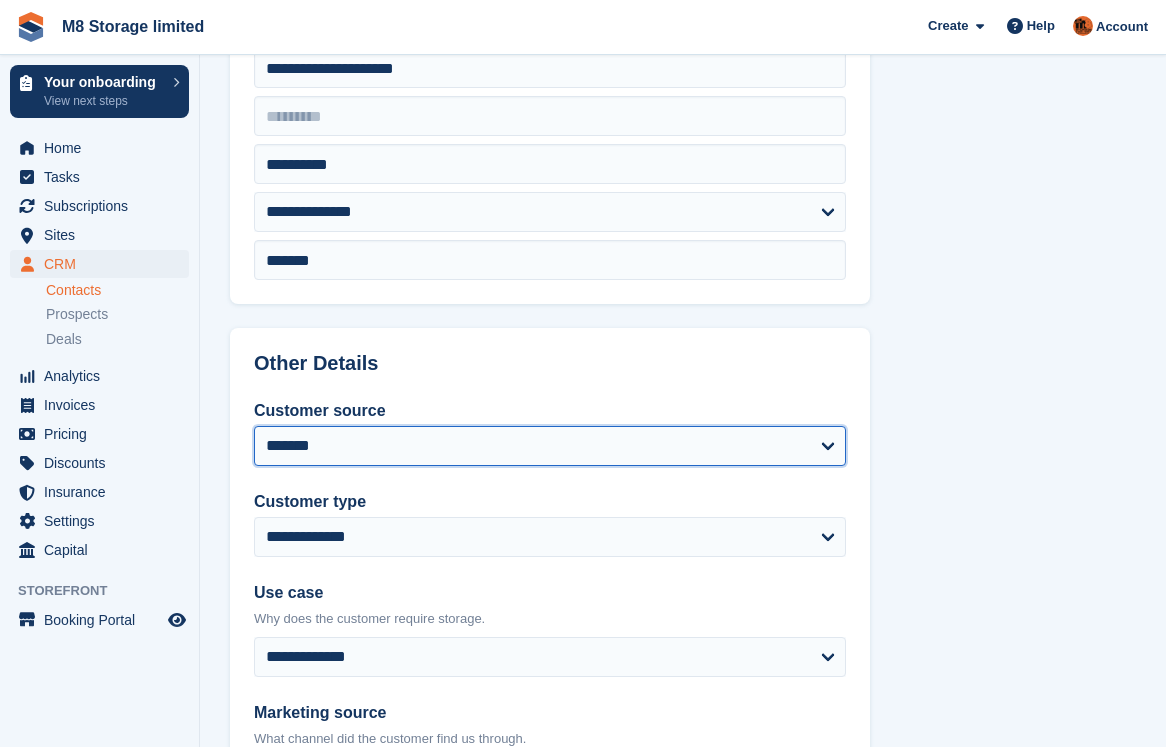click on "**********" at bounding box center [550, 446] 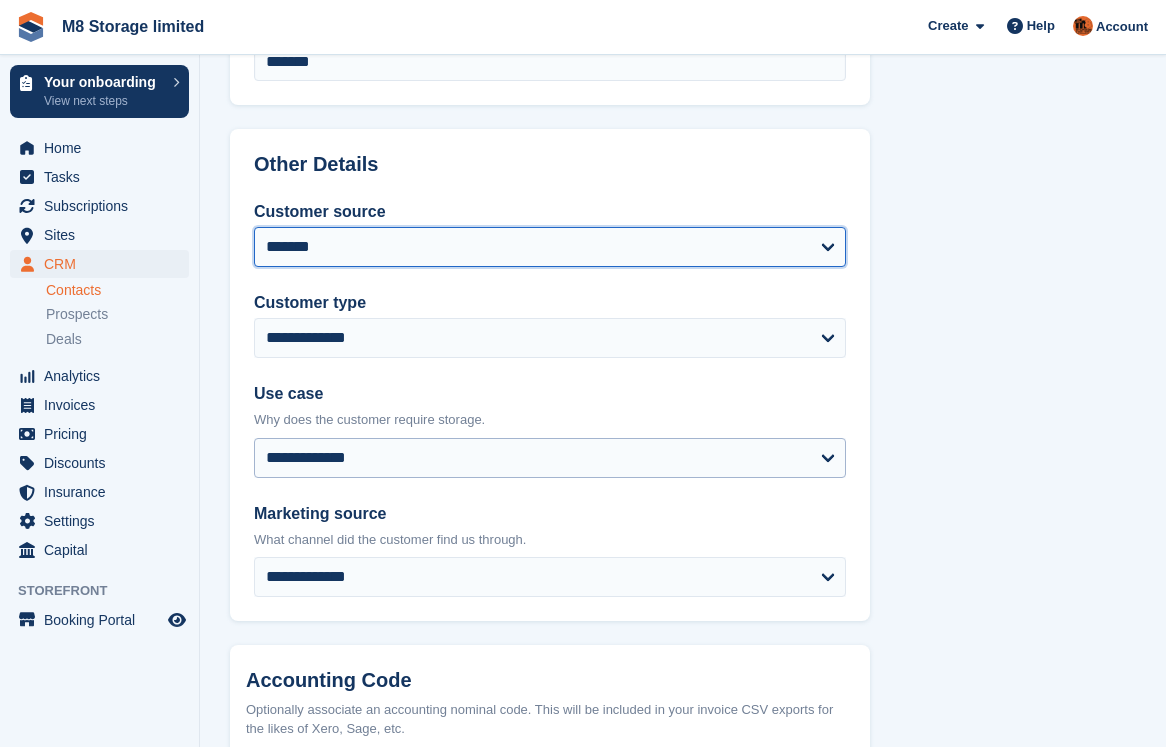 scroll, scrollTop: 800, scrollLeft: 0, axis: vertical 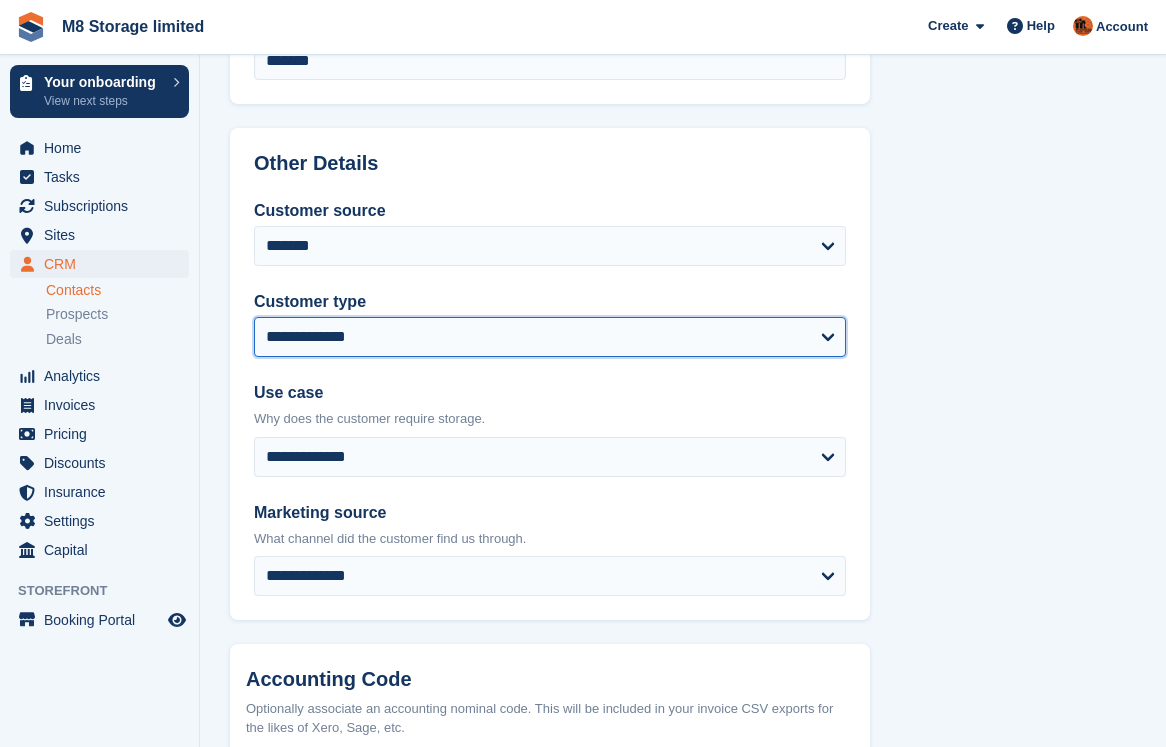 click on "**********" at bounding box center [550, 337] 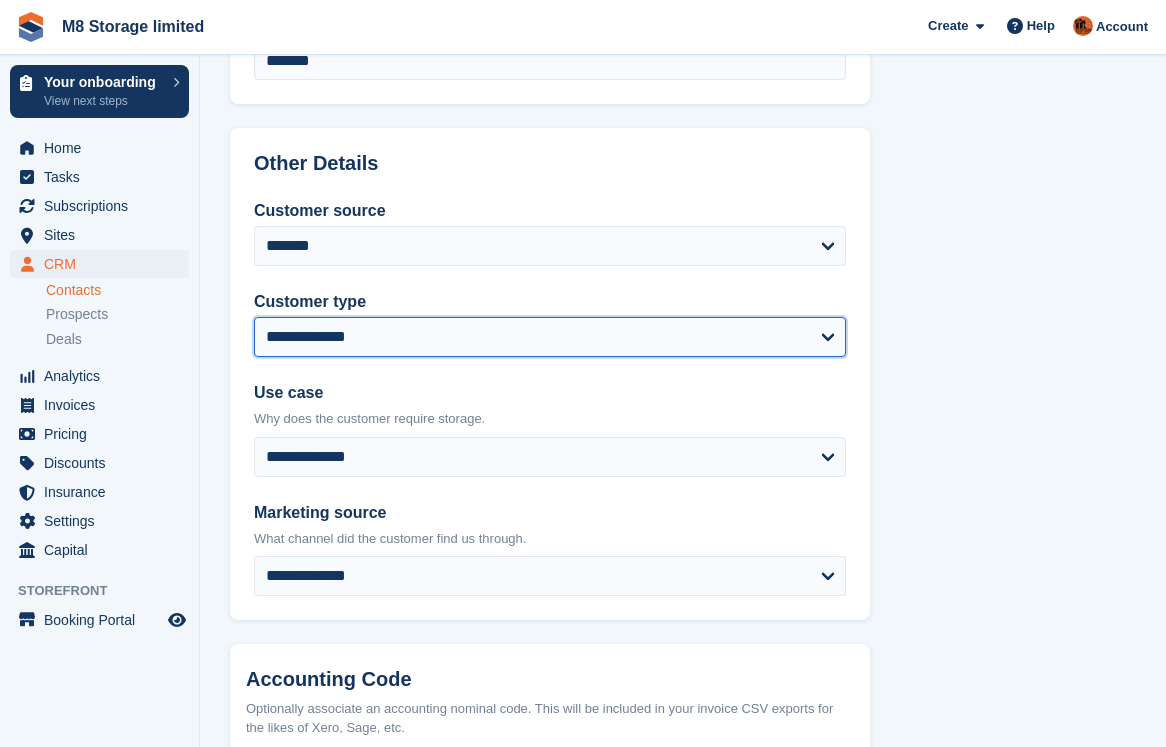 select on "********" 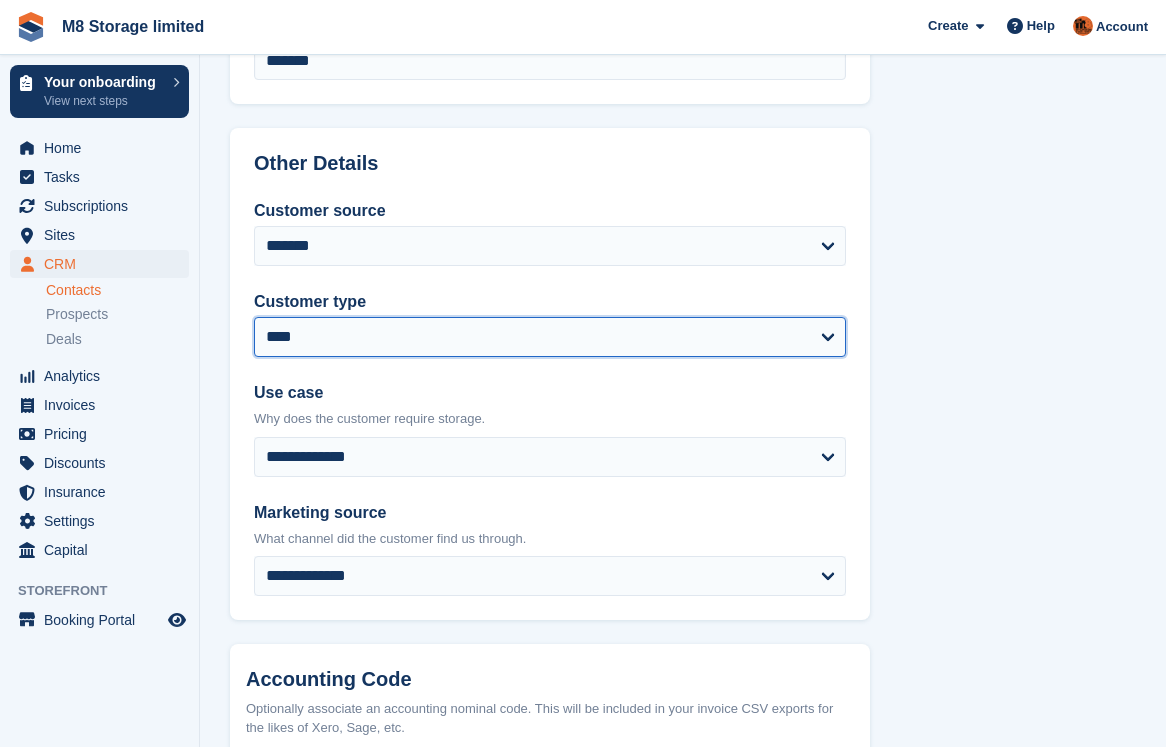 click on "**********" at bounding box center [550, 337] 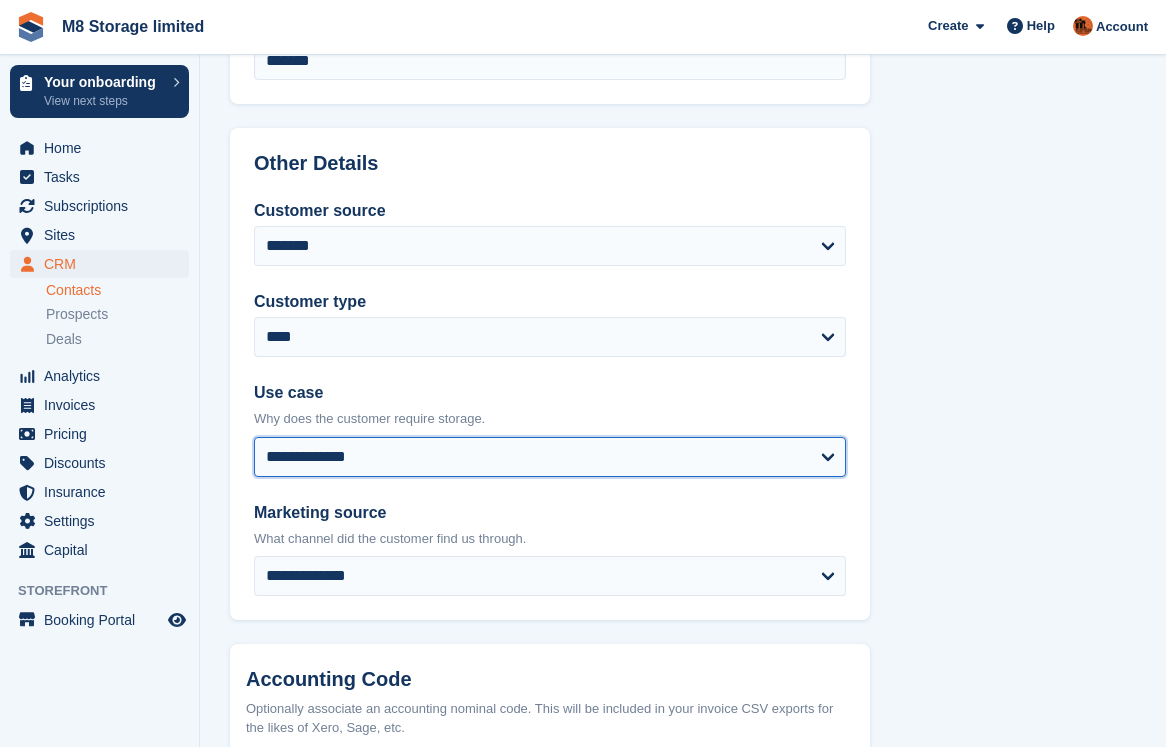 click on "**********" at bounding box center (550, 457) 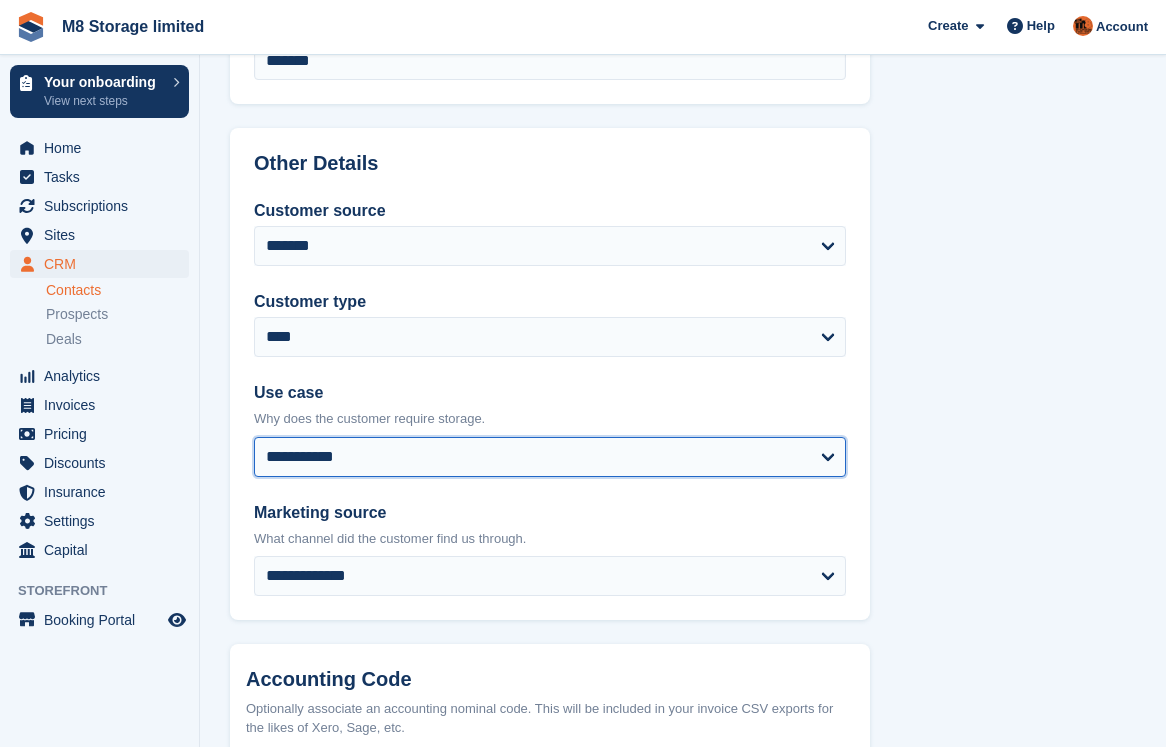 click on "**********" at bounding box center (550, 457) 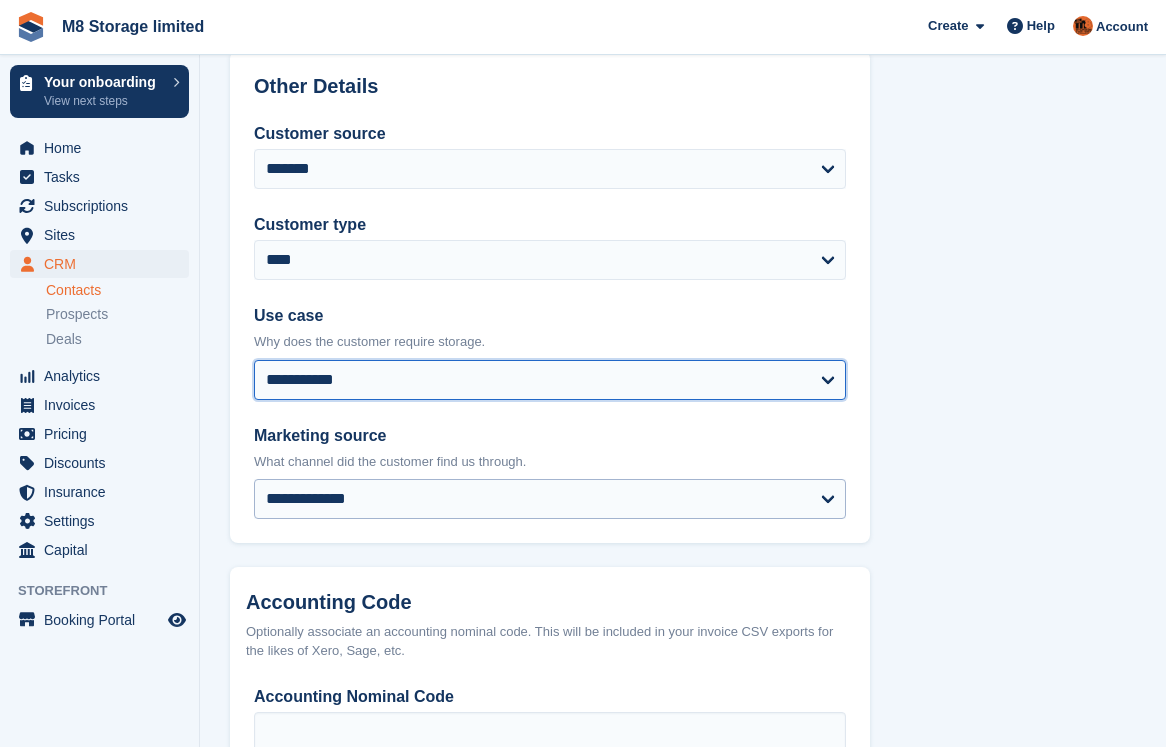 scroll, scrollTop: 1000, scrollLeft: 0, axis: vertical 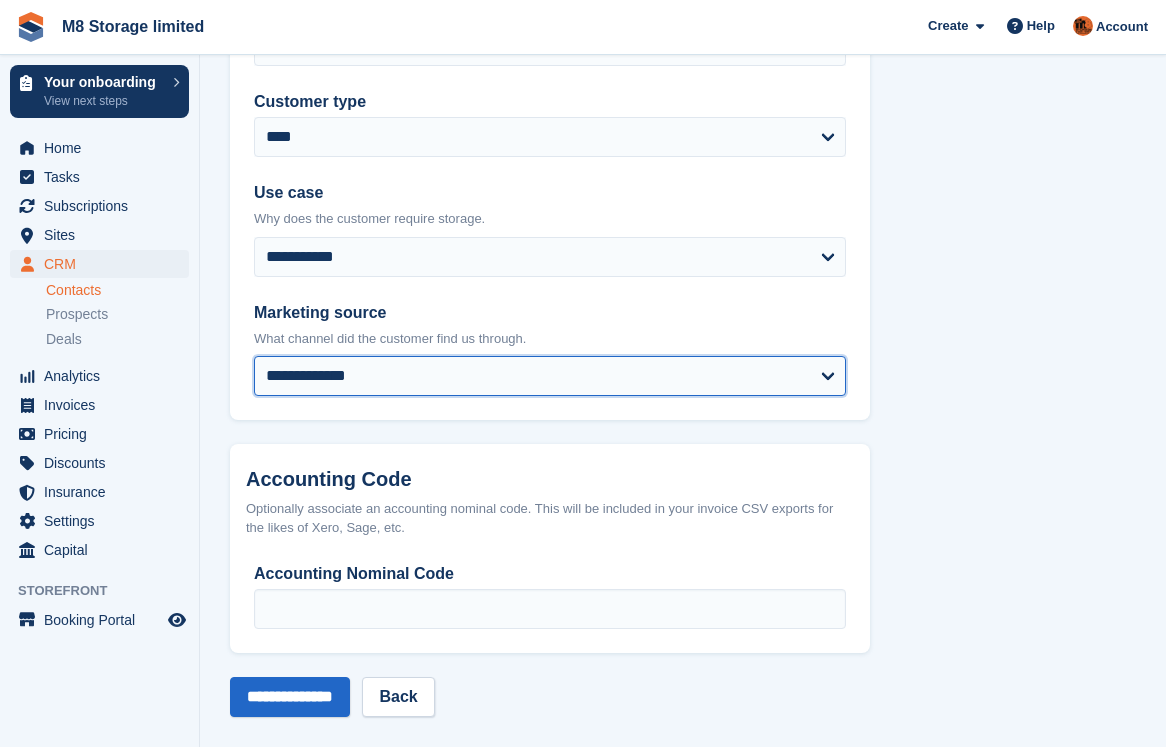 click on "**********" at bounding box center [550, 376] 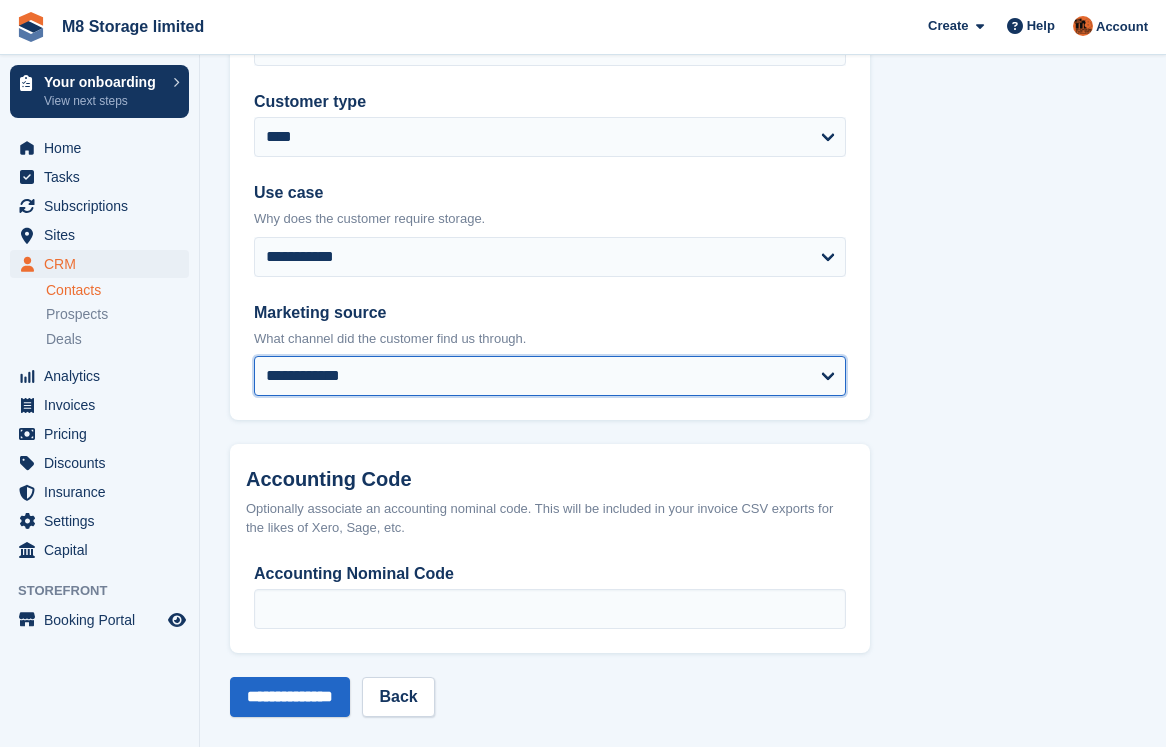 click on "**********" at bounding box center (550, 376) 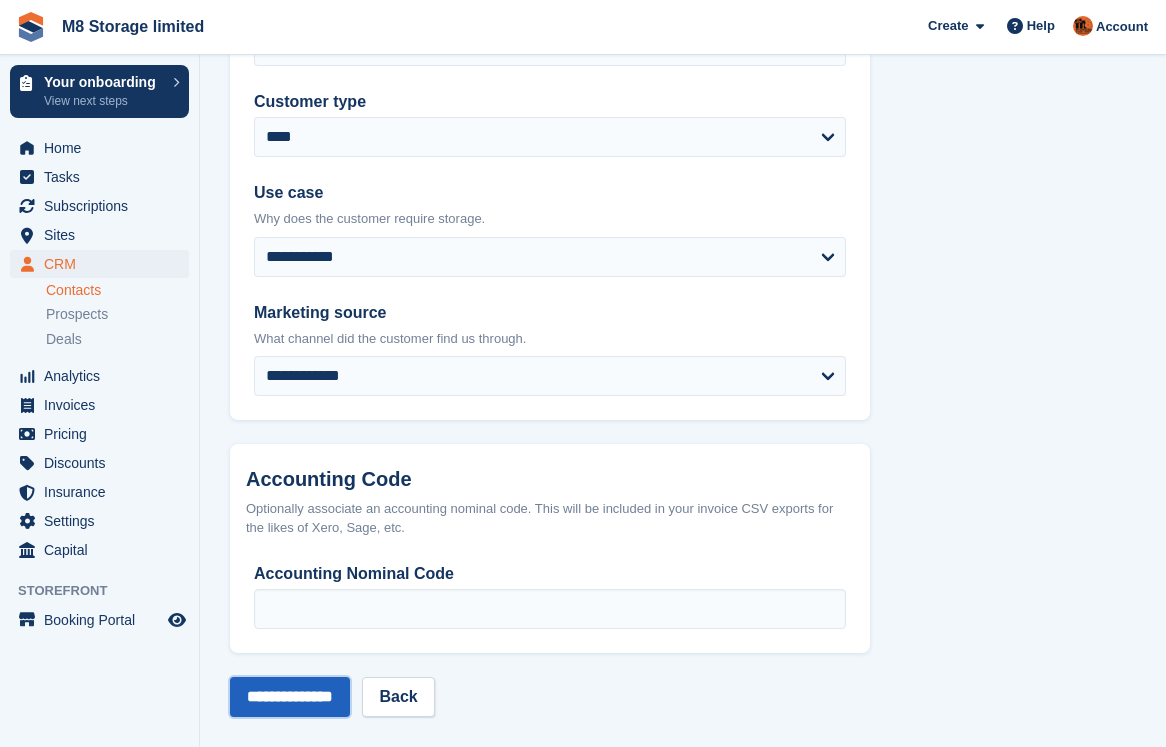 click on "**********" at bounding box center (290, 697) 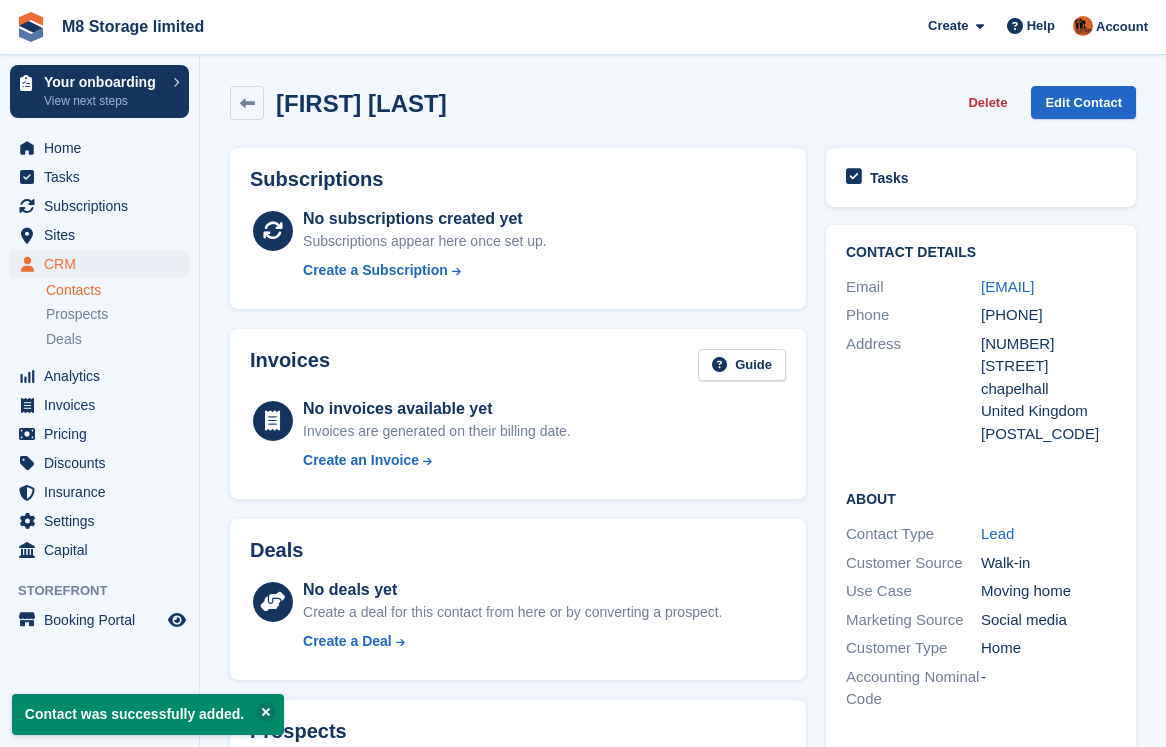 scroll, scrollTop: 0, scrollLeft: 0, axis: both 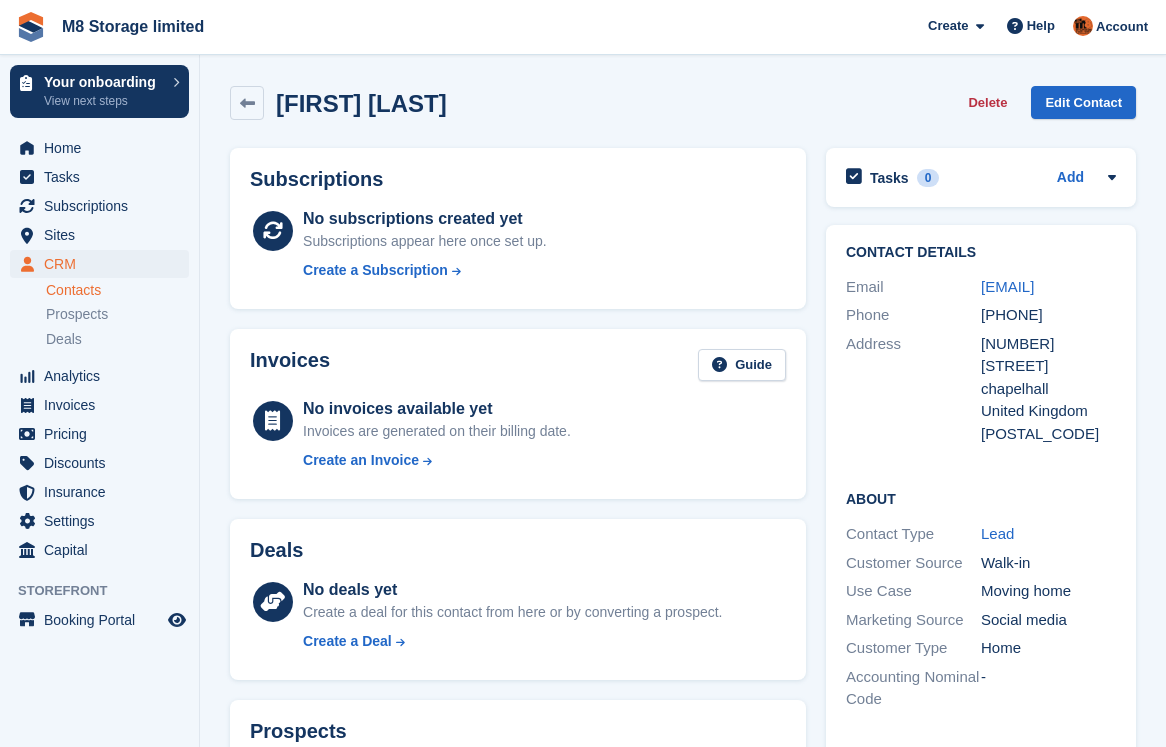click on "Contacts" at bounding box center [117, 290] 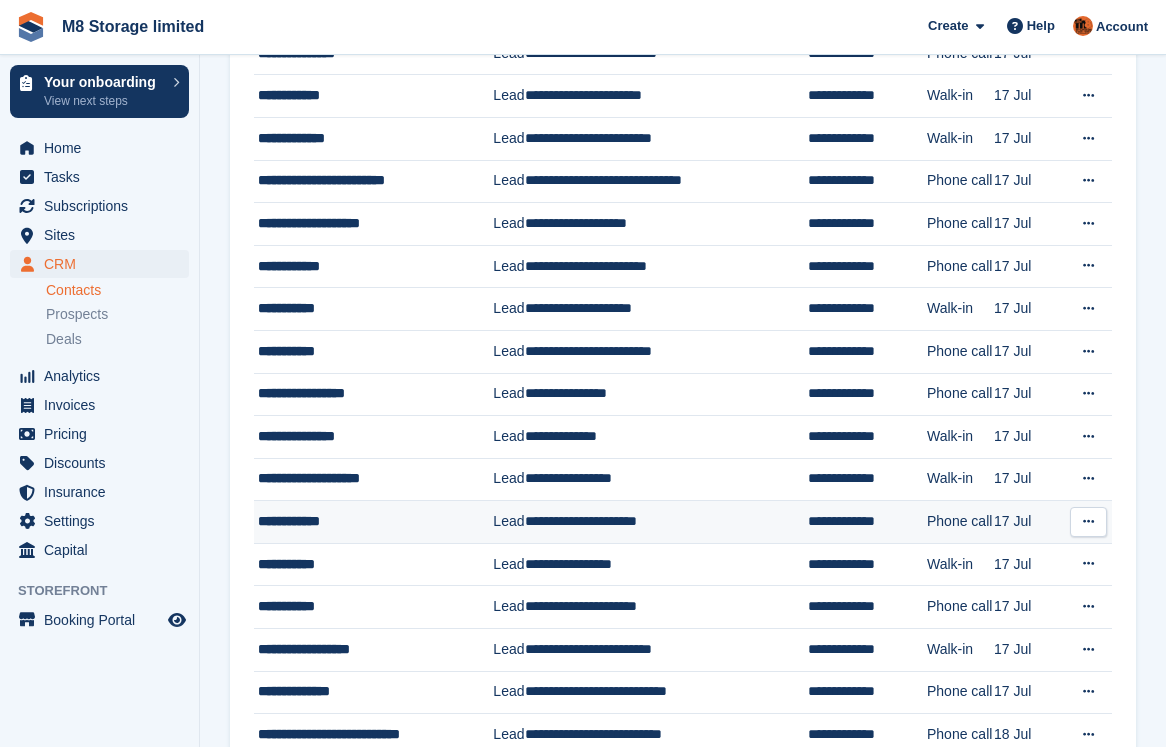 scroll, scrollTop: 500, scrollLeft: 0, axis: vertical 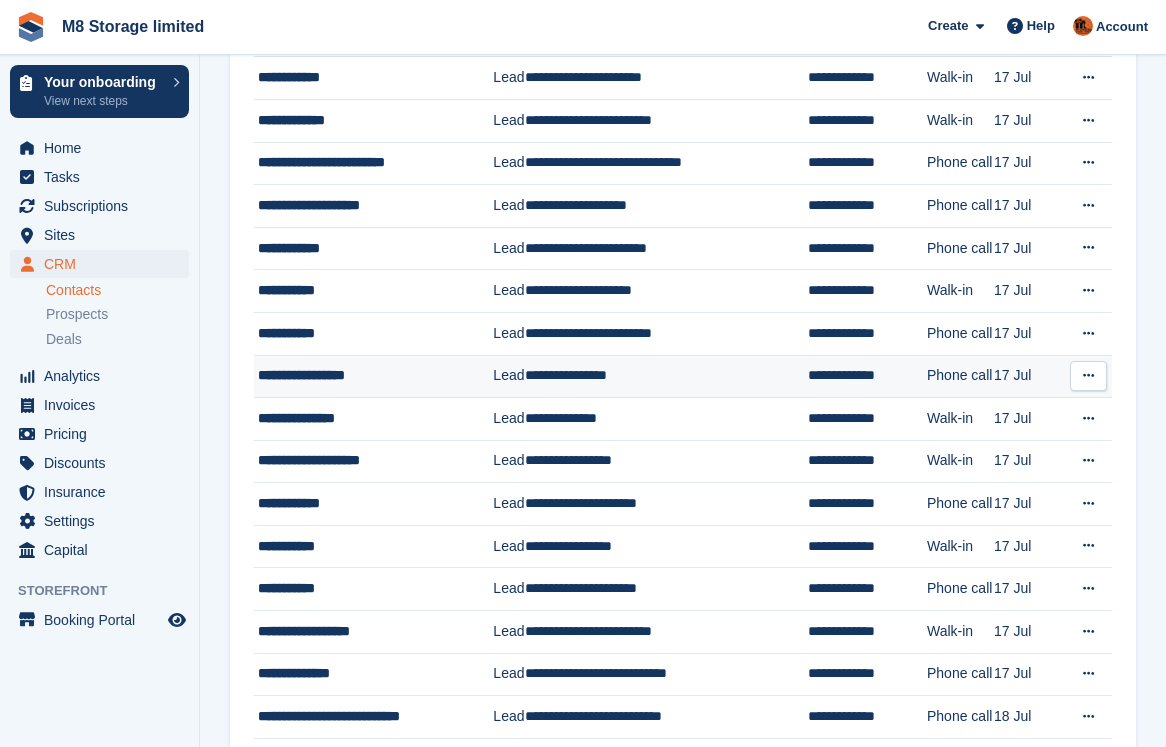 click at bounding box center [1088, 375] 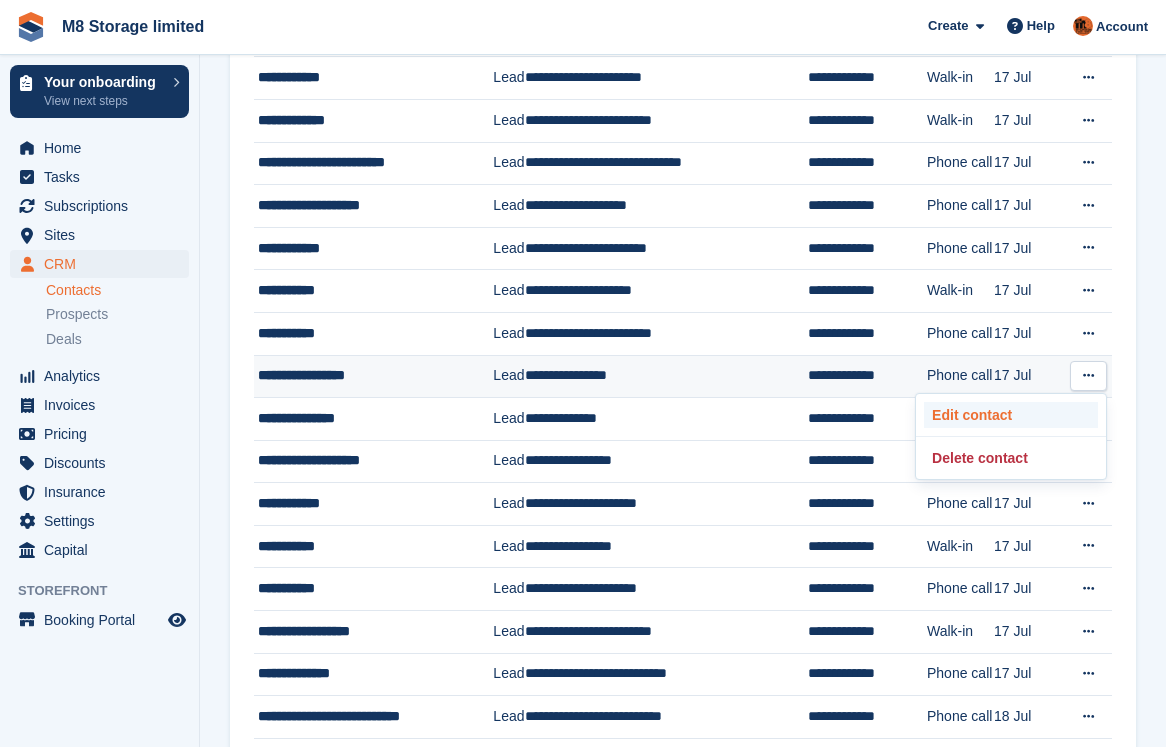 click on "Edit contact" at bounding box center (1011, 415) 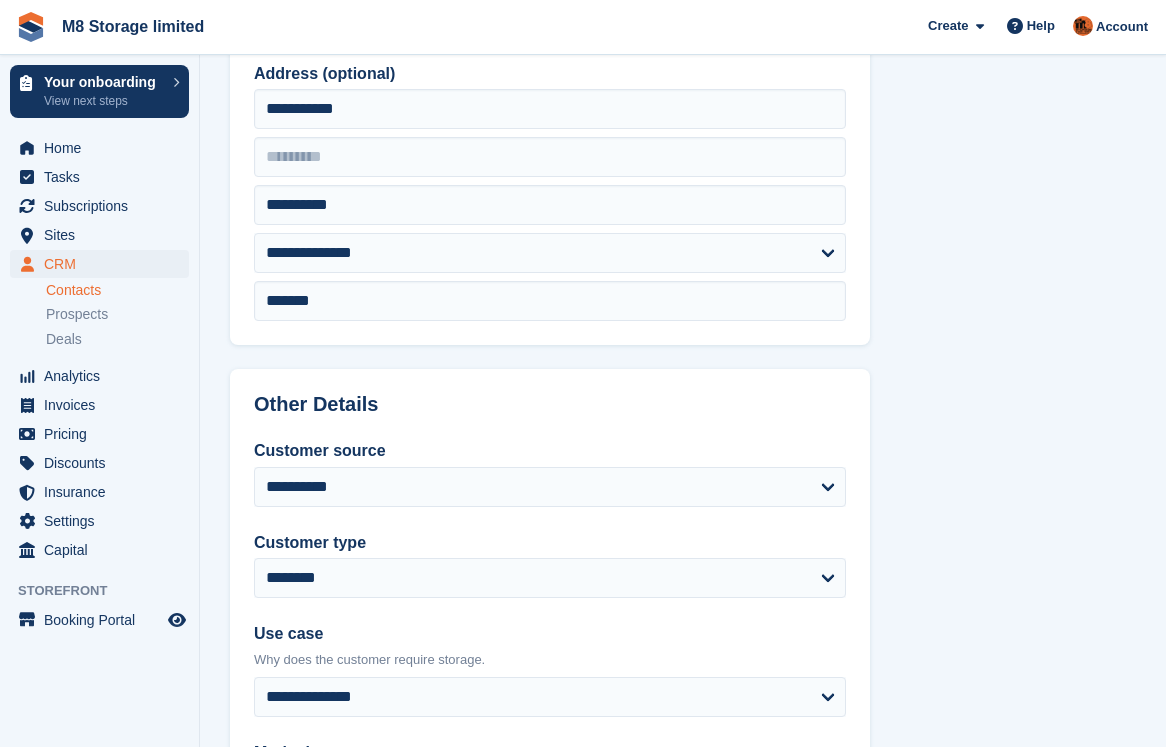 scroll, scrollTop: 0, scrollLeft: 0, axis: both 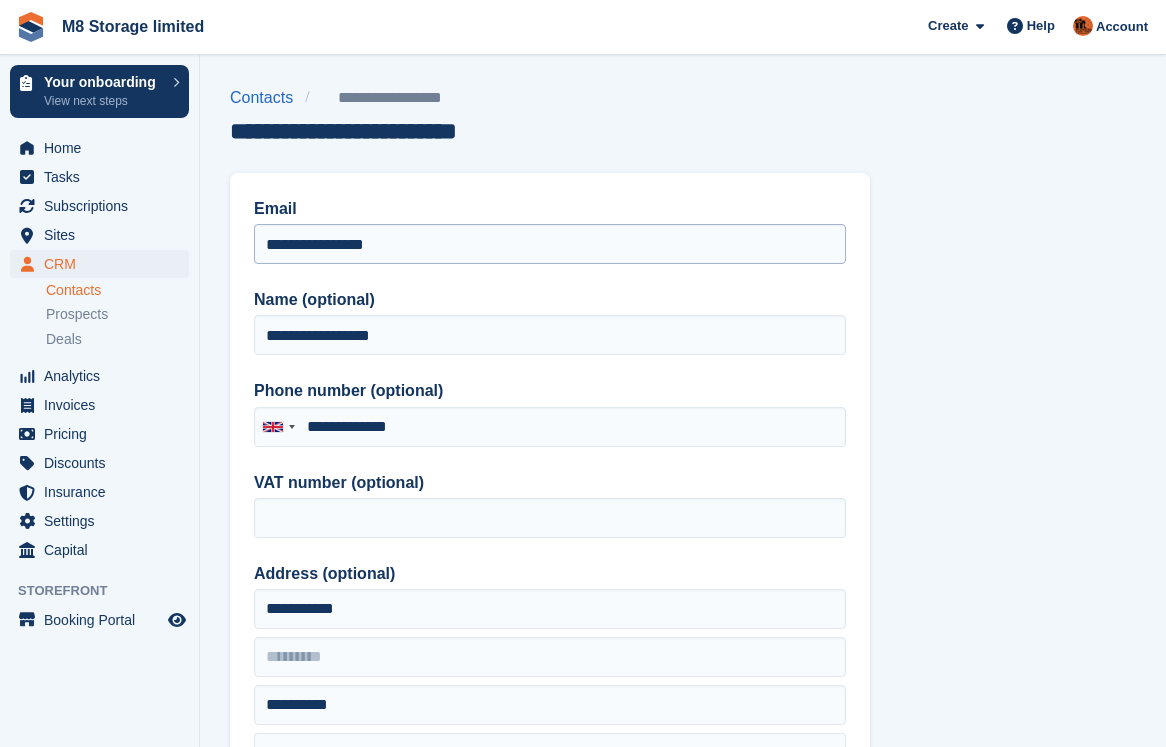 type on "**********" 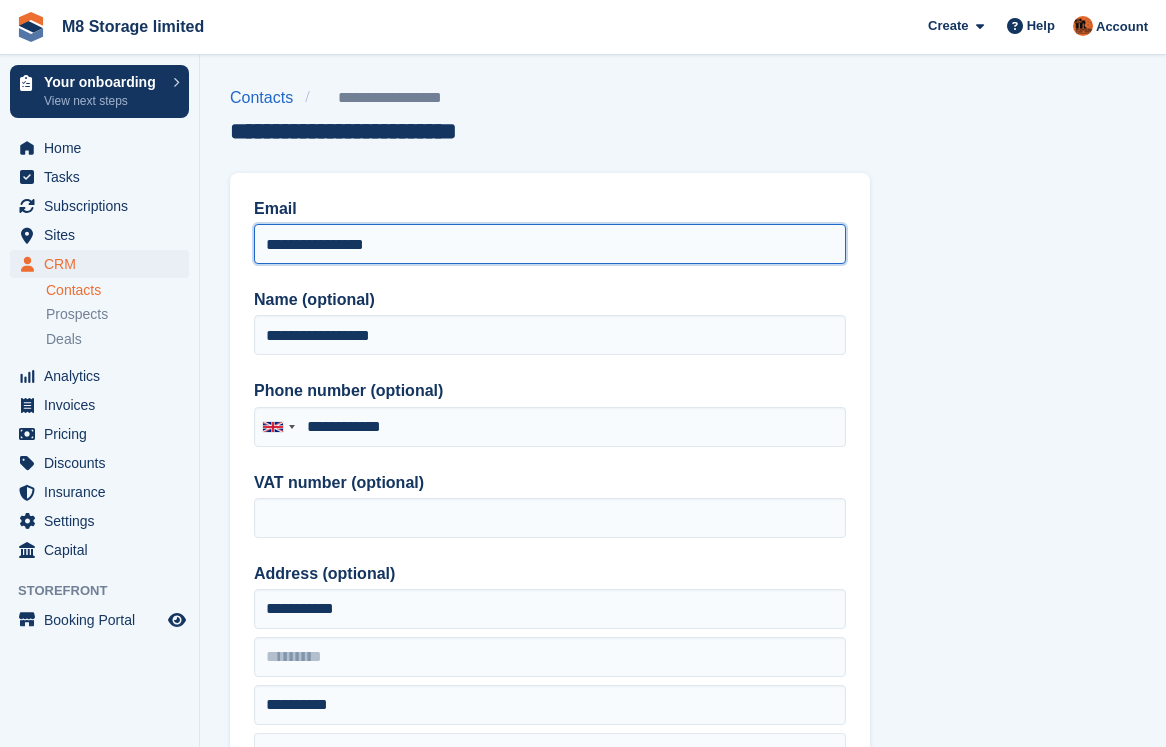 click on "**********" at bounding box center [550, 244] 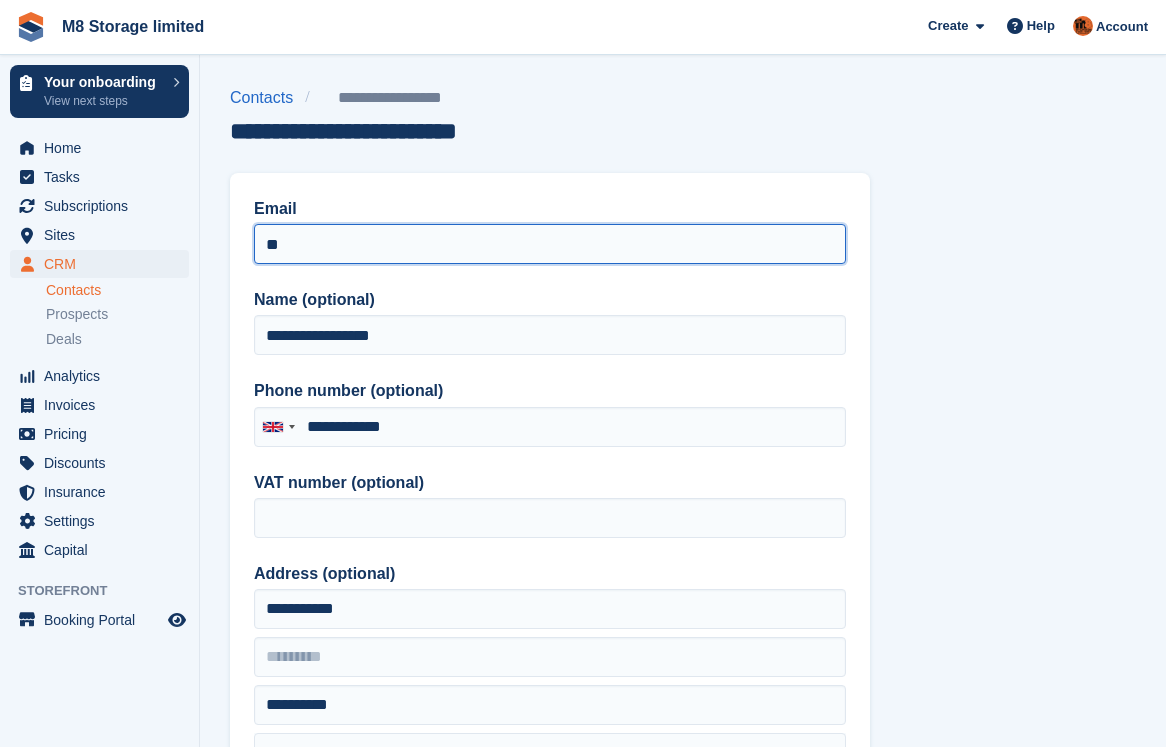 type on "*" 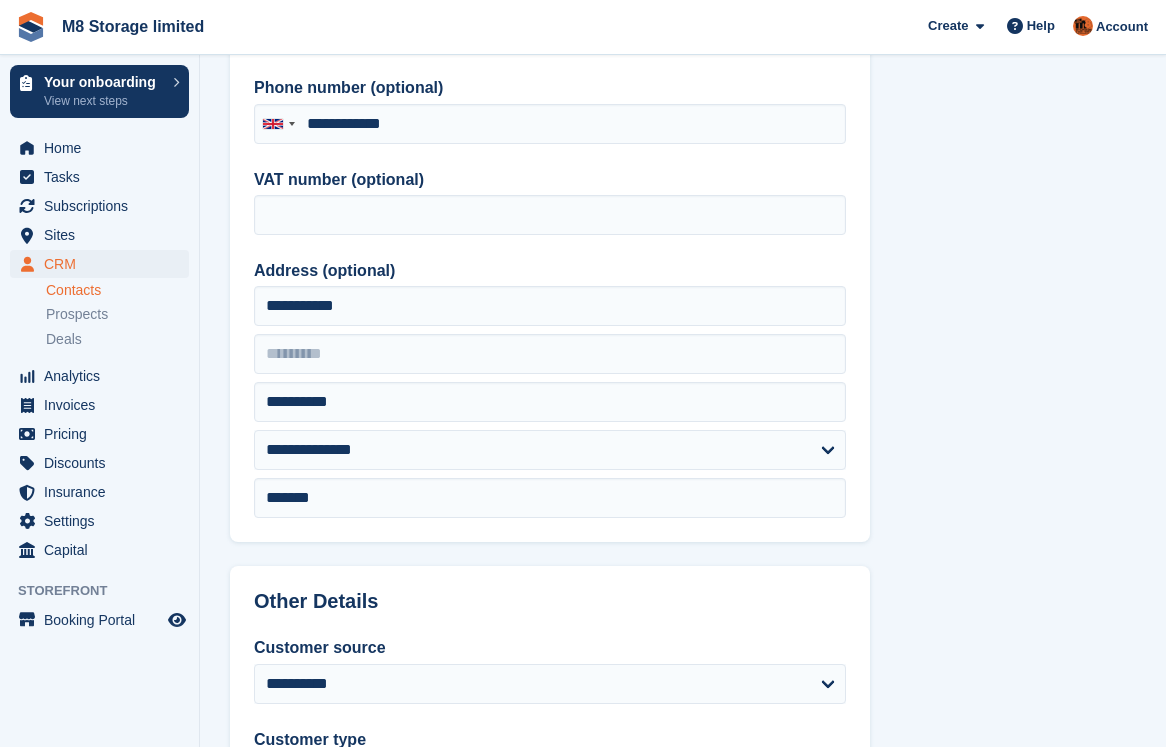 scroll, scrollTop: 257, scrollLeft: 0, axis: vertical 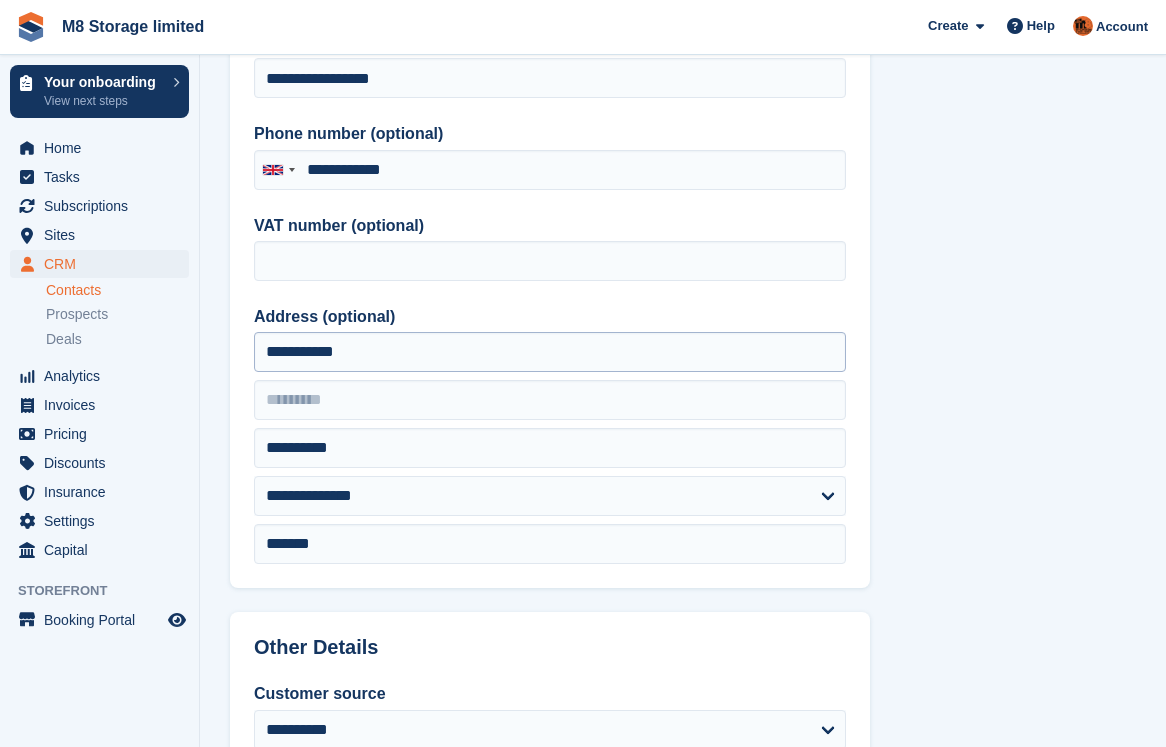 type on "**********" 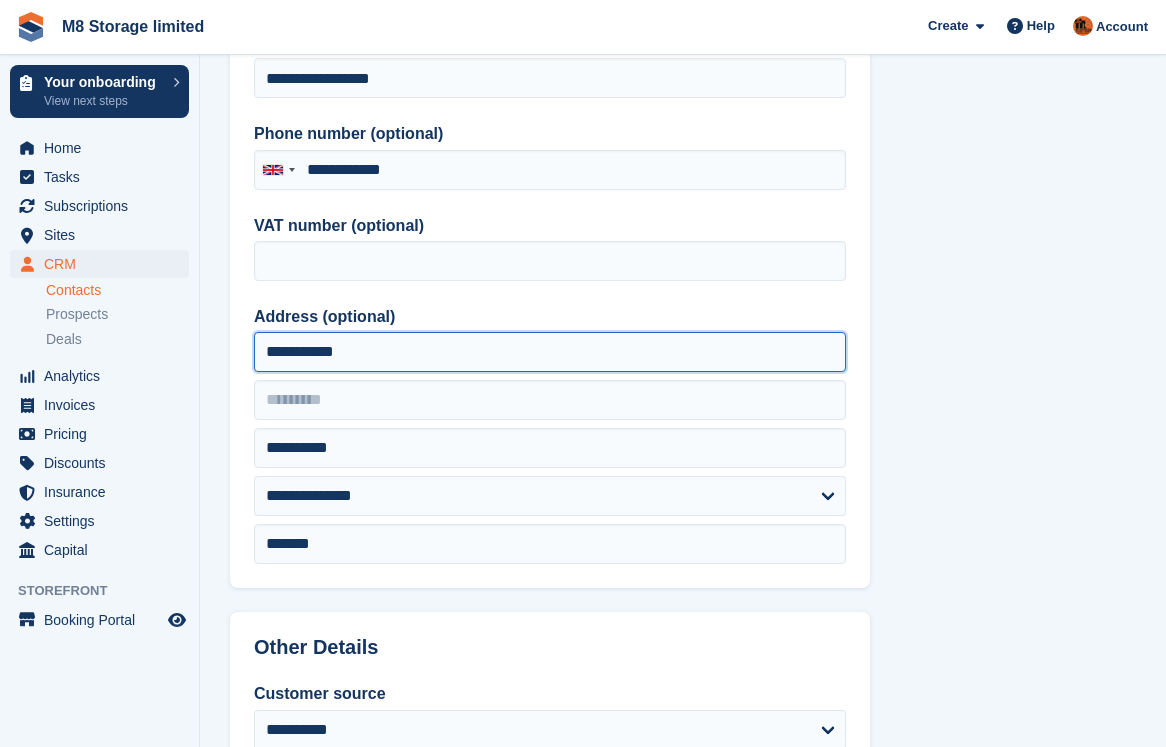 click on "**********" at bounding box center (550, 352) 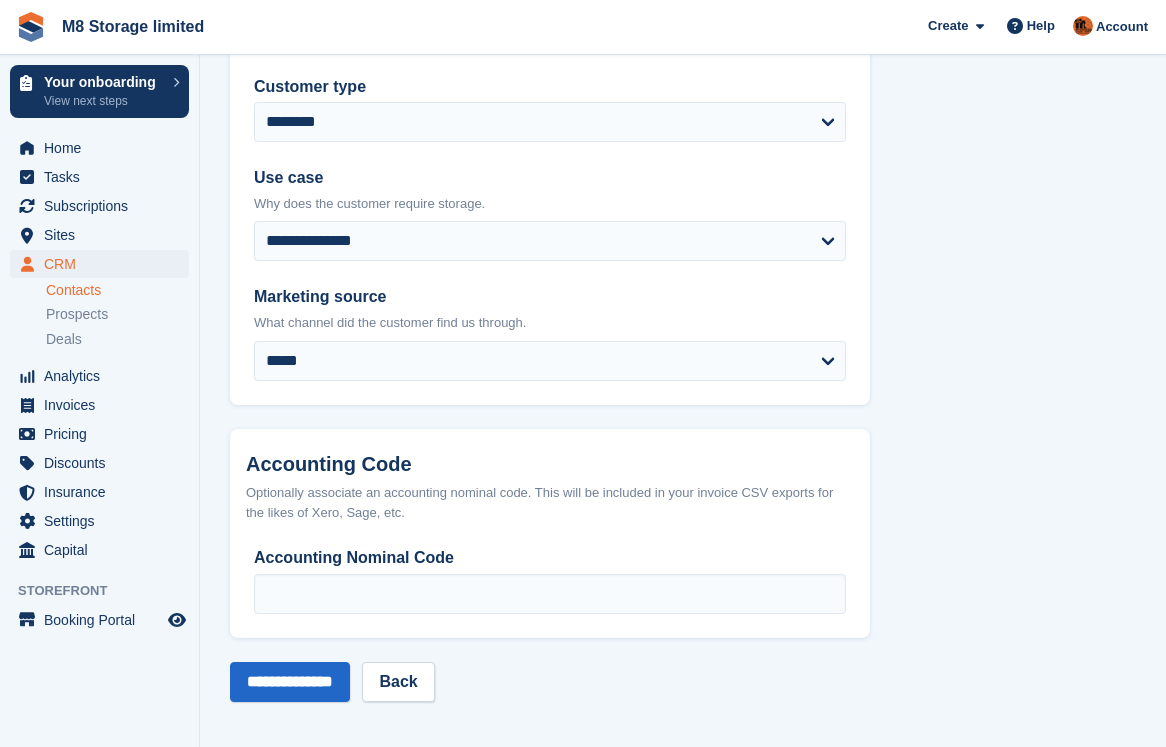 scroll, scrollTop: 957, scrollLeft: 0, axis: vertical 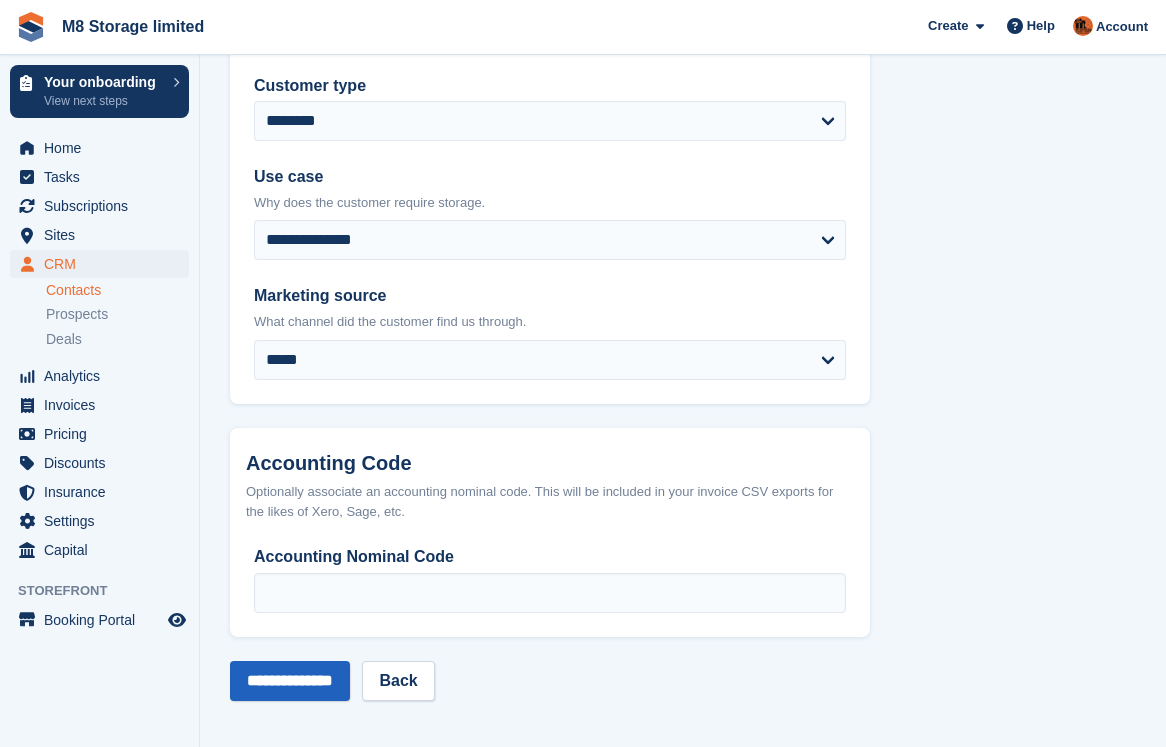 type on "**********" 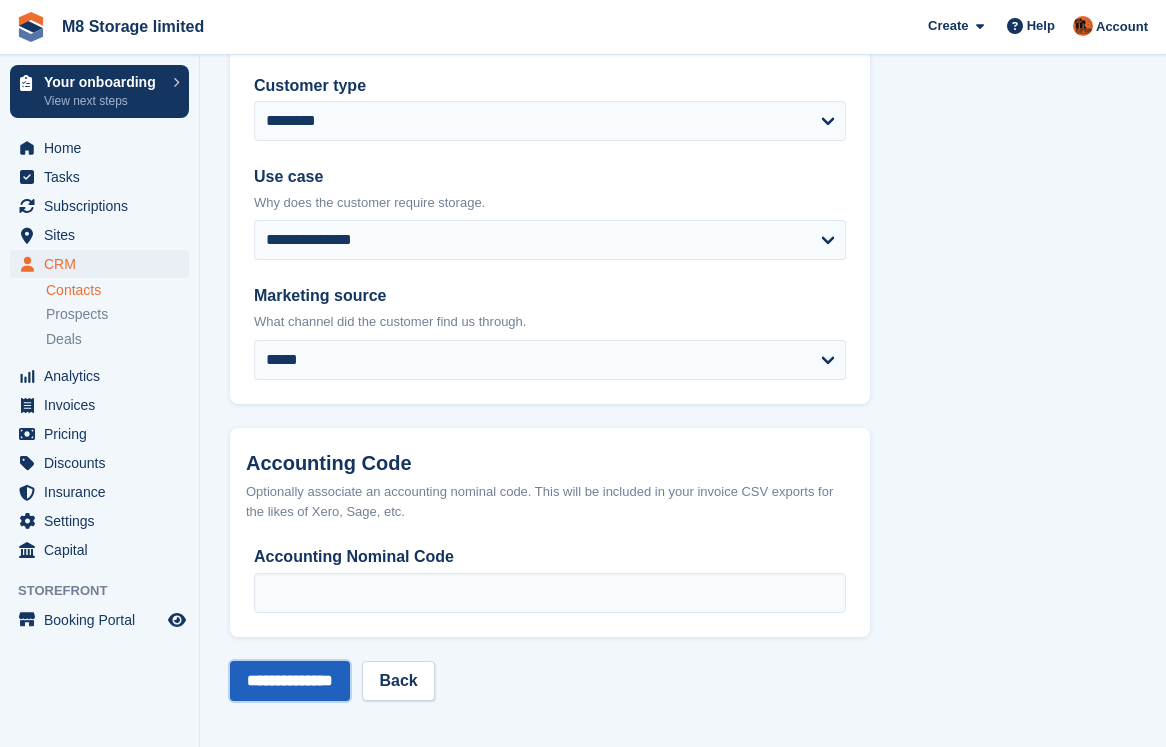 click on "**********" at bounding box center (290, 681) 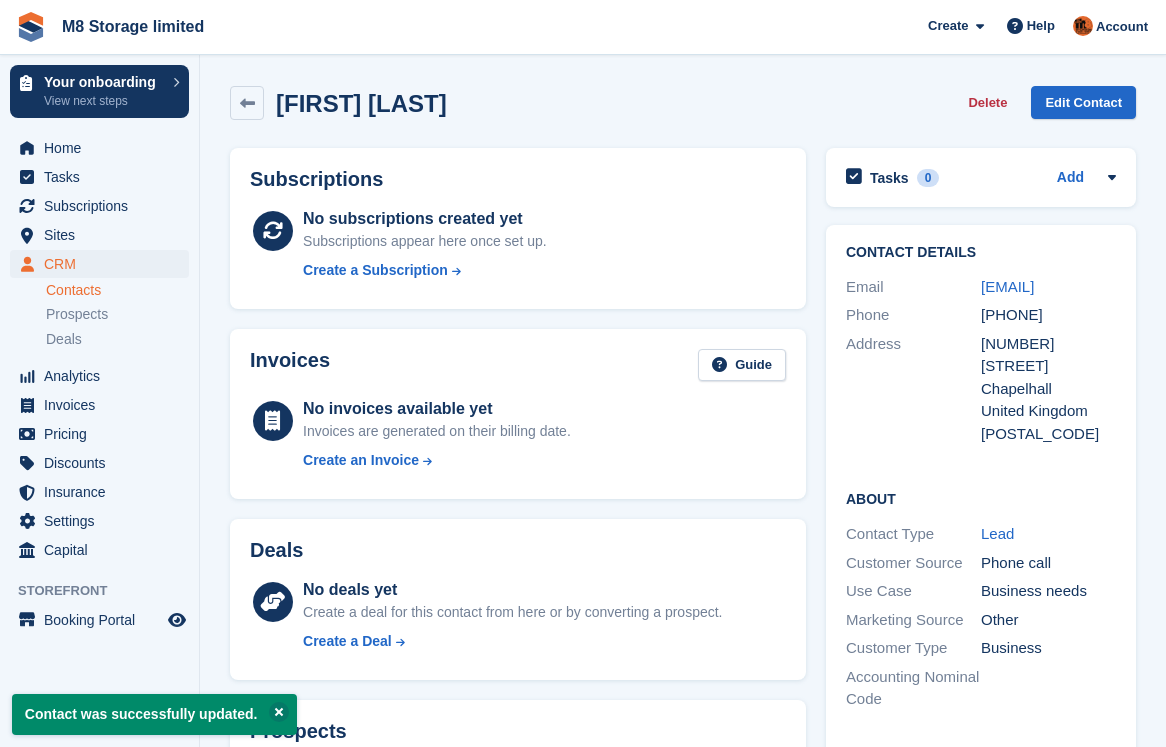 scroll, scrollTop: 0, scrollLeft: 0, axis: both 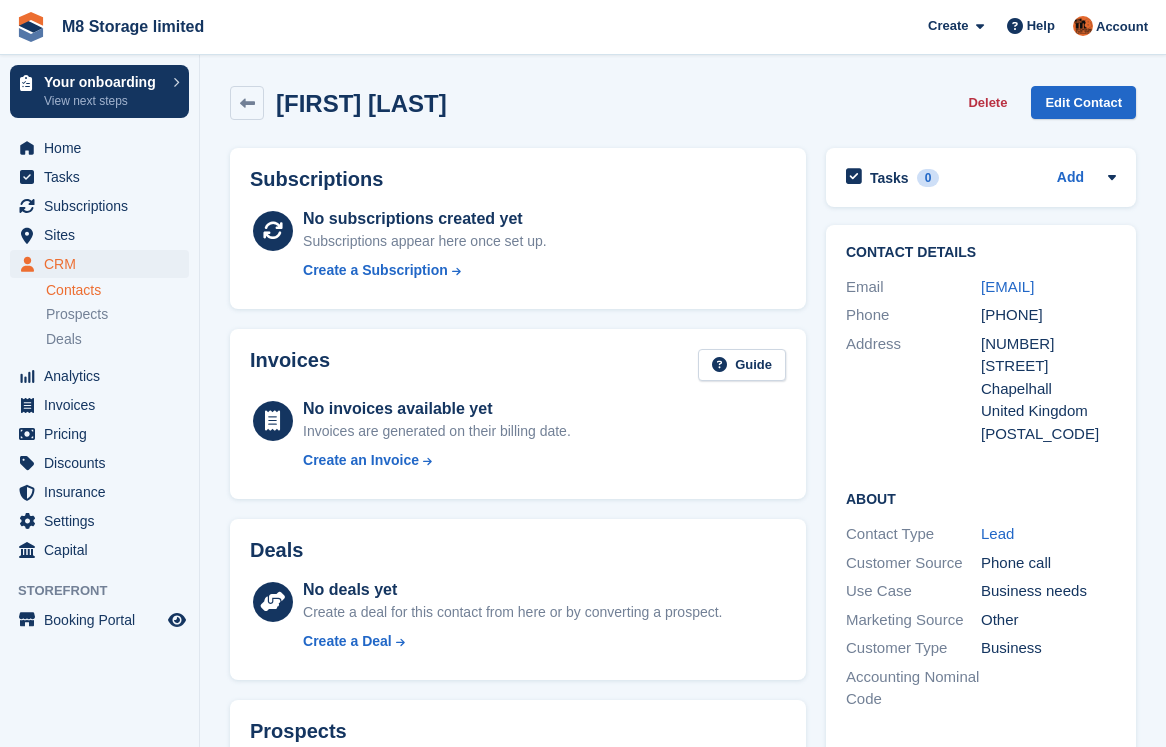 click on "Contacts" at bounding box center (117, 290) 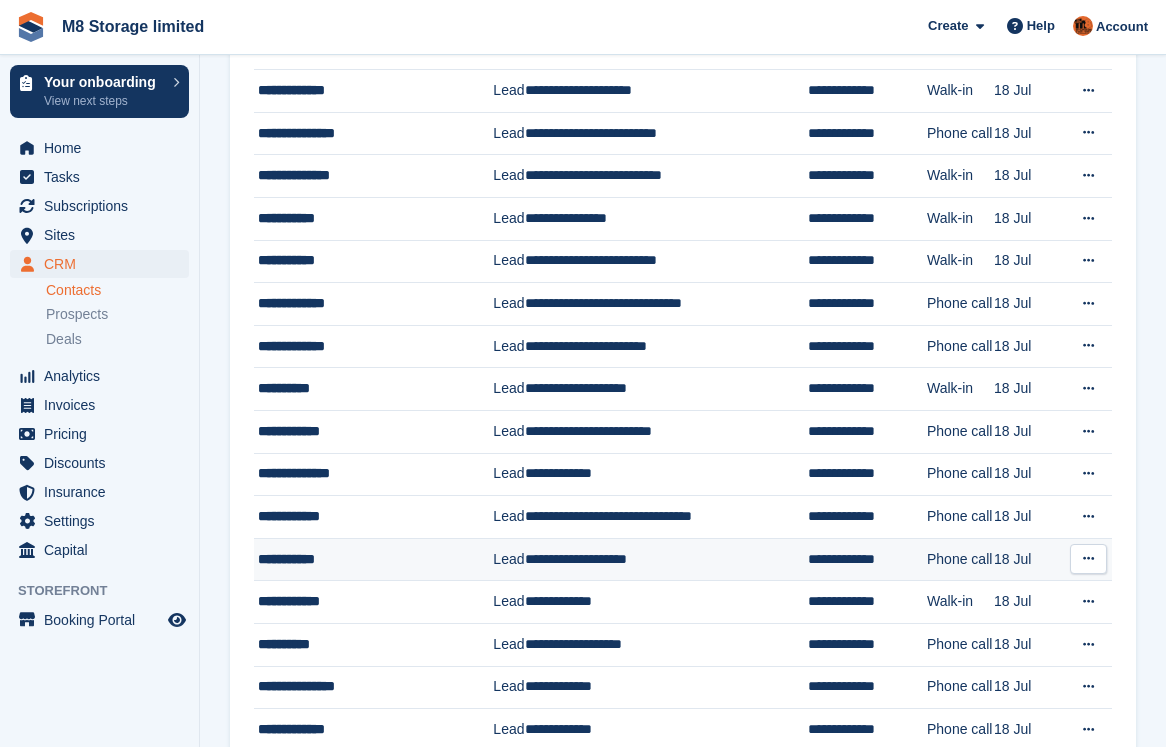 scroll, scrollTop: 1698, scrollLeft: 0, axis: vertical 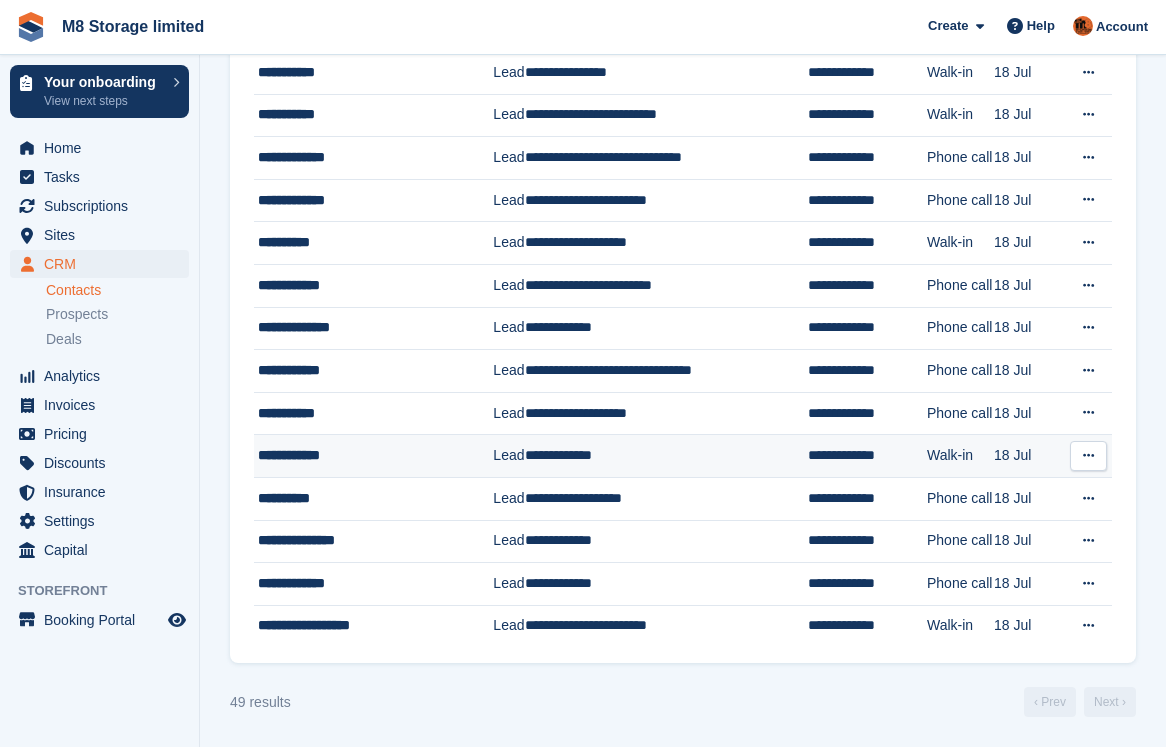 click at bounding box center (1088, 455) 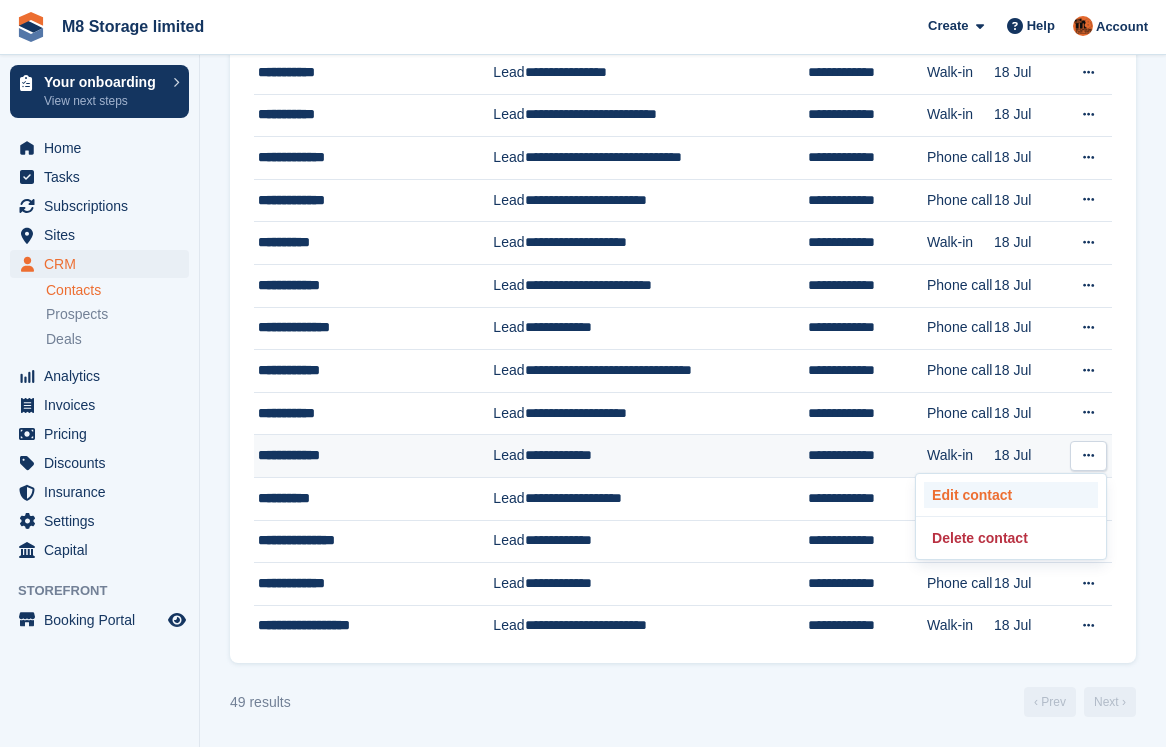 click on "Edit contact" at bounding box center (1011, 495) 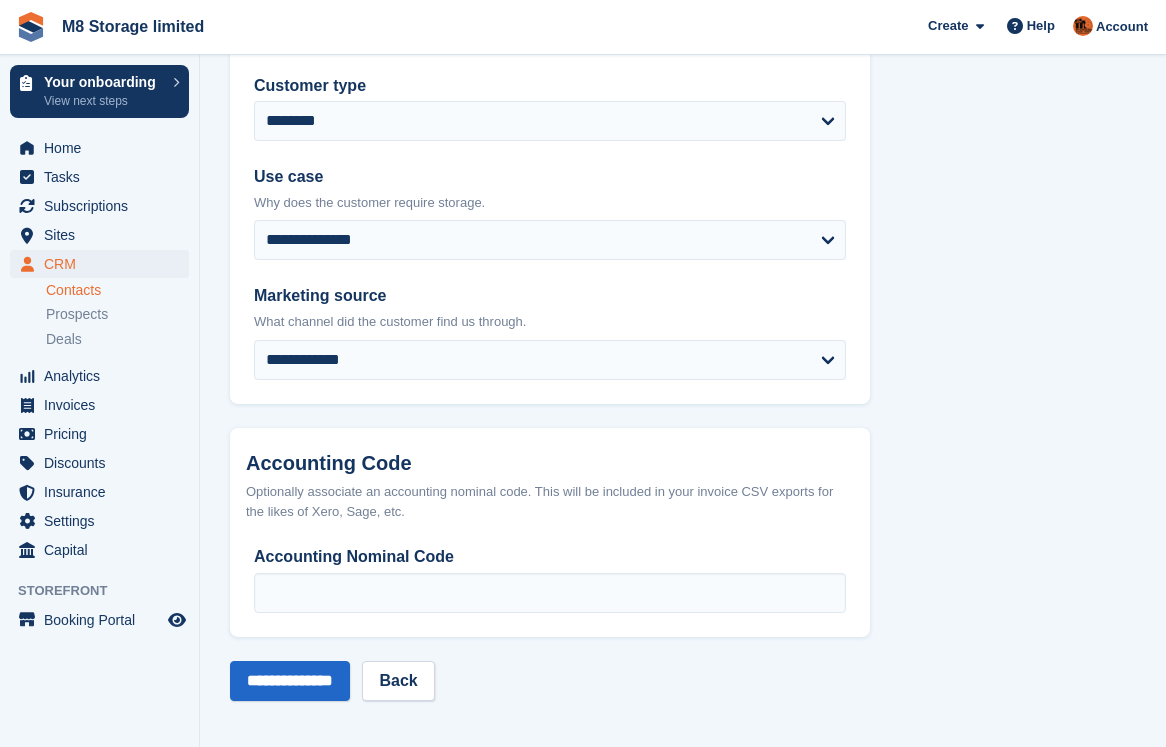 scroll, scrollTop: 0, scrollLeft: 0, axis: both 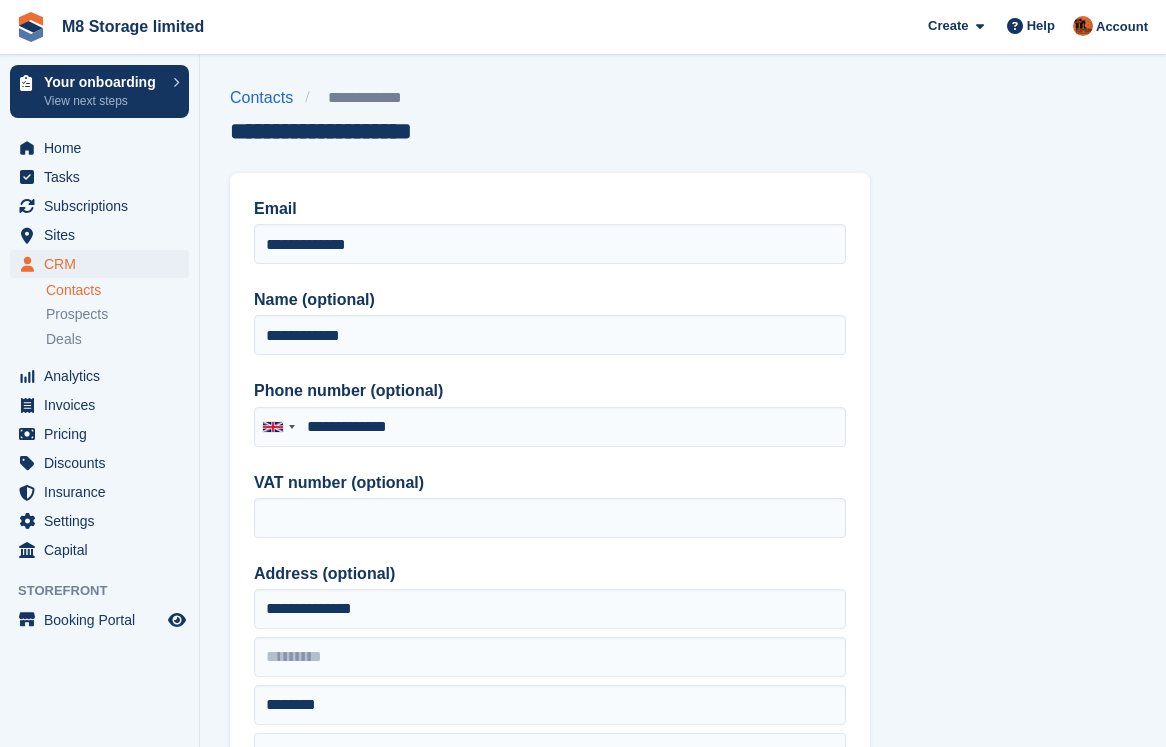 type on "**********" 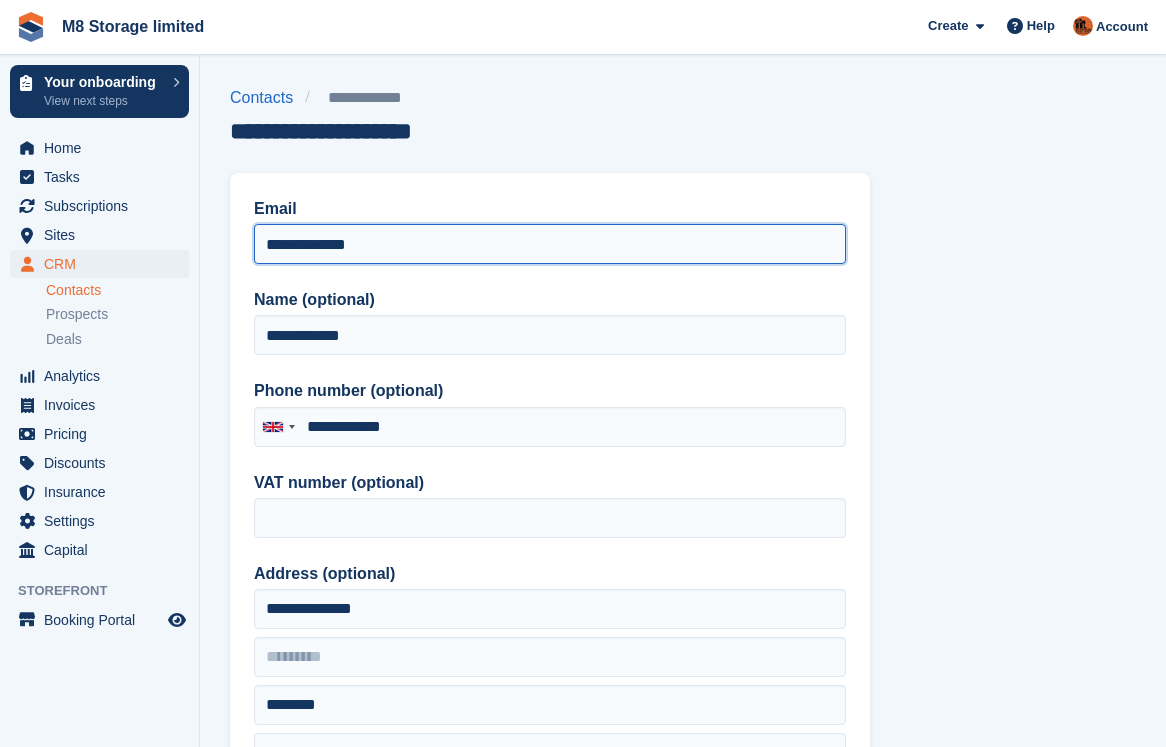 click on "**********" at bounding box center [550, 244] 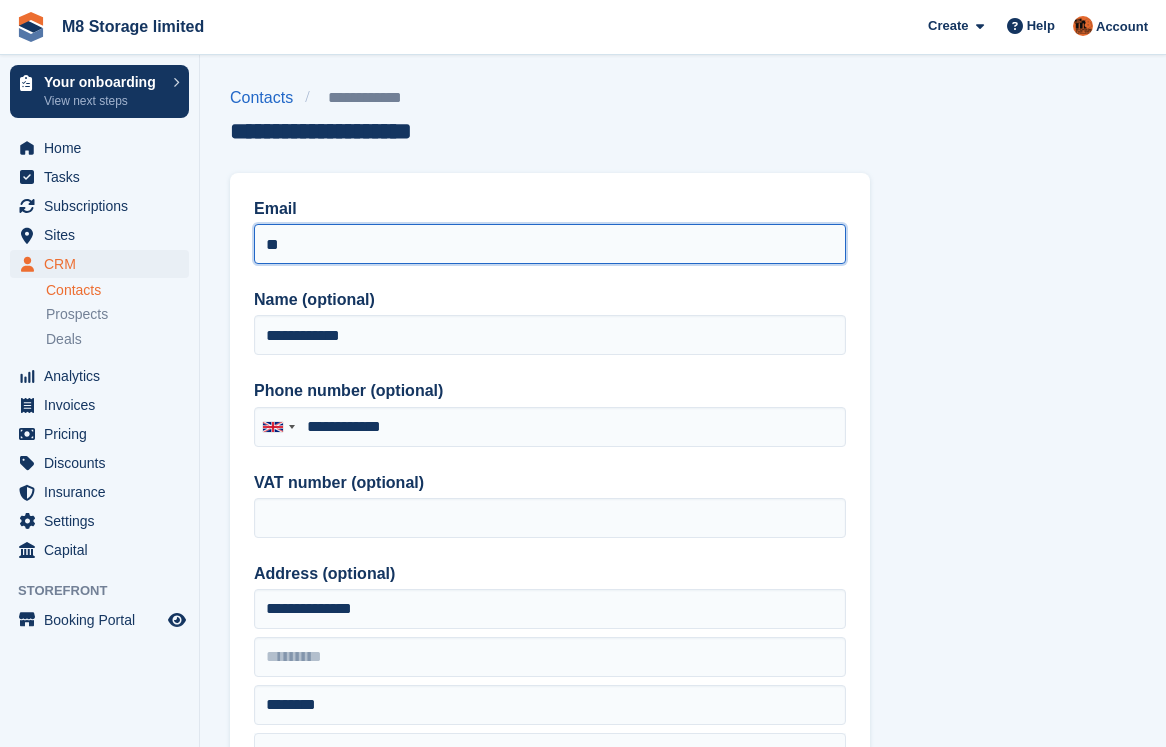 type on "*" 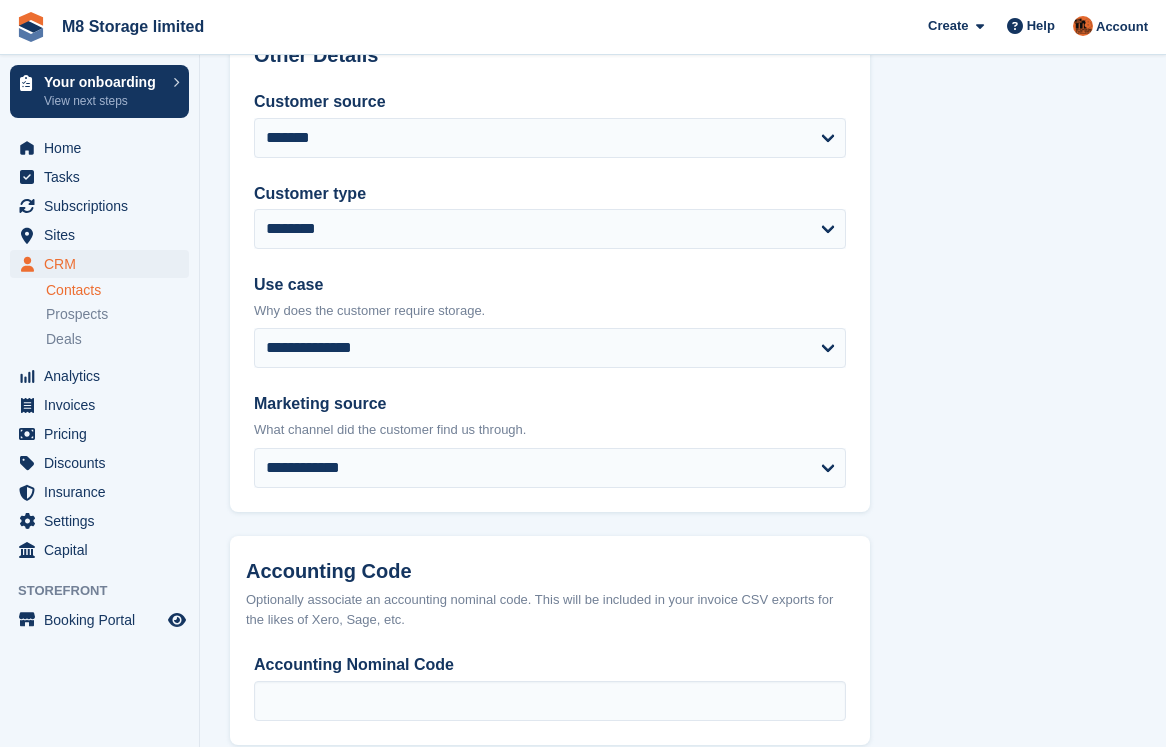 scroll, scrollTop: 957, scrollLeft: 0, axis: vertical 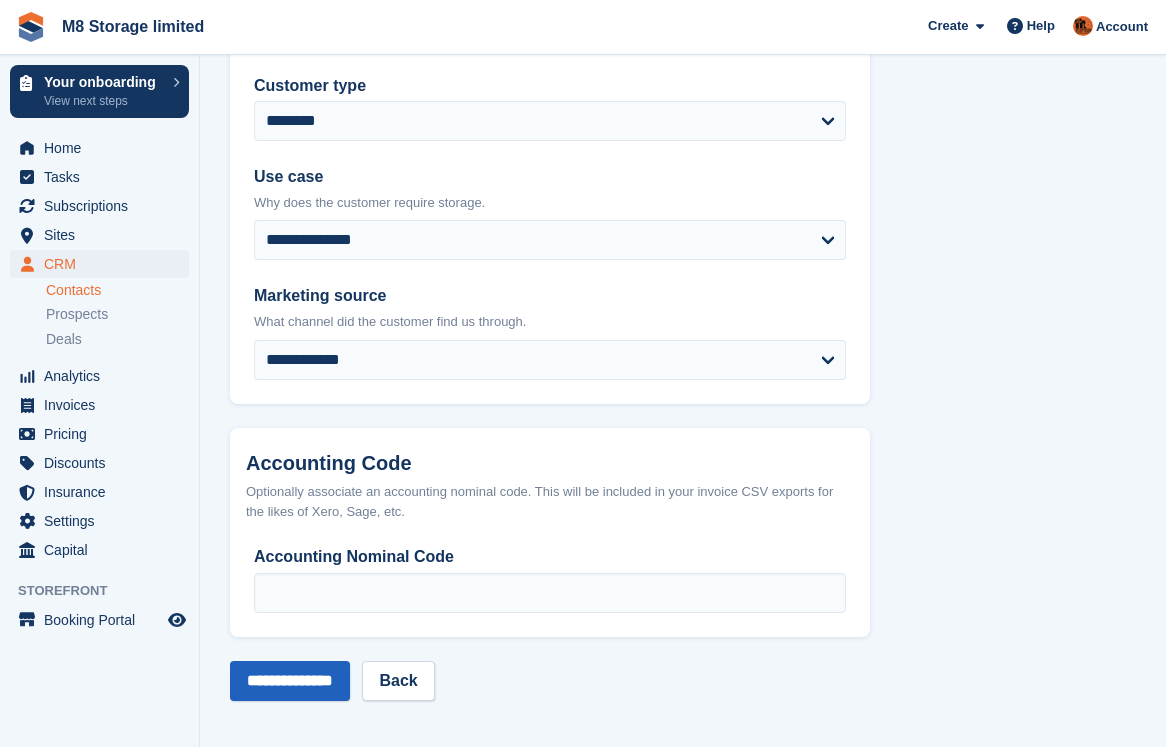 type on "**********" 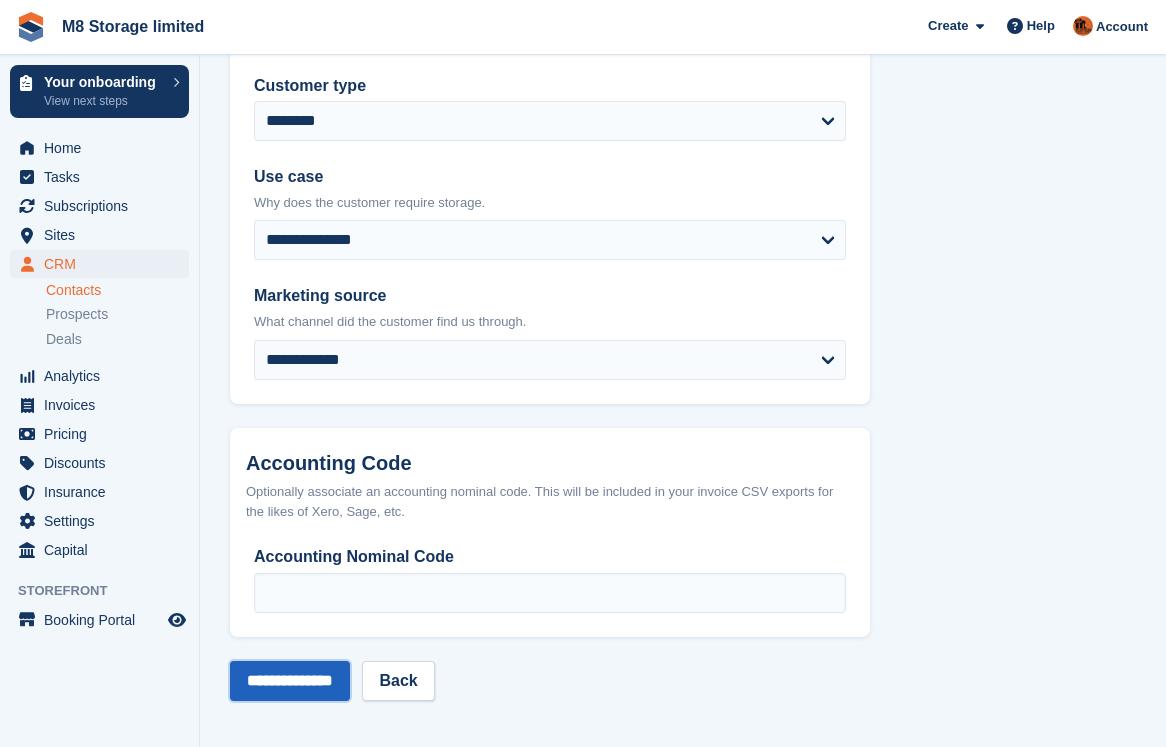 click on "**********" at bounding box center (290, 681) 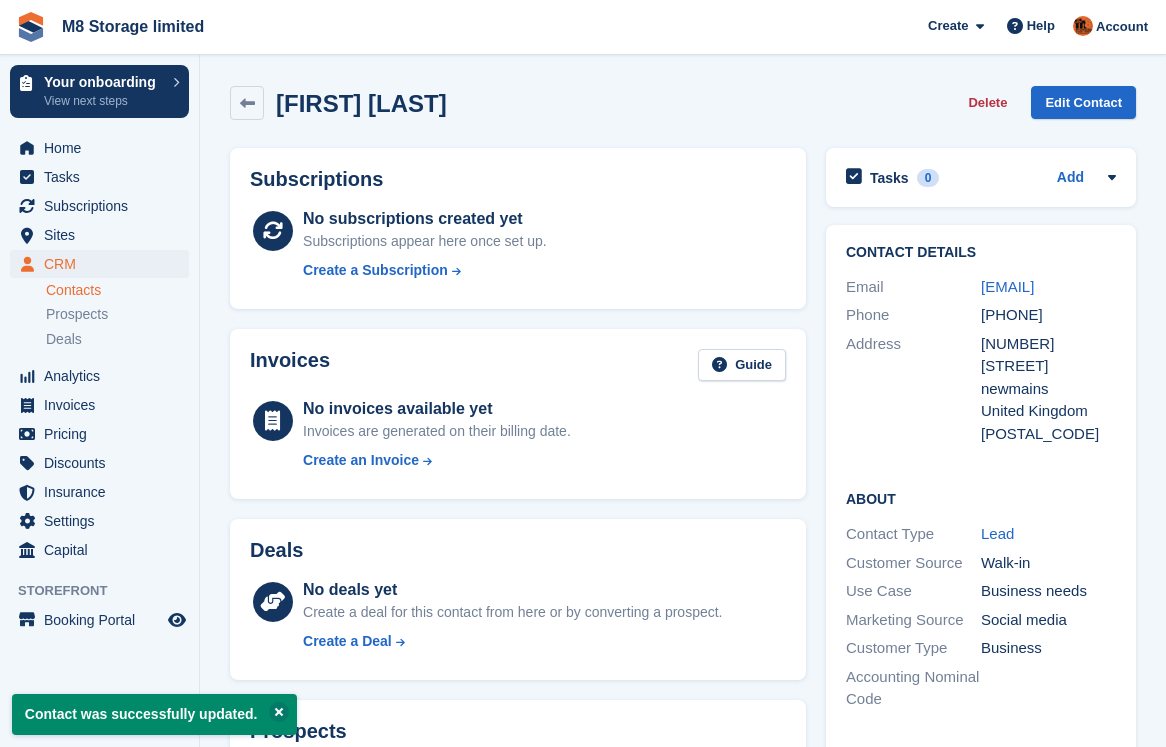 scroll, scrollTop: 0, scrollLeft: 0, axis: both 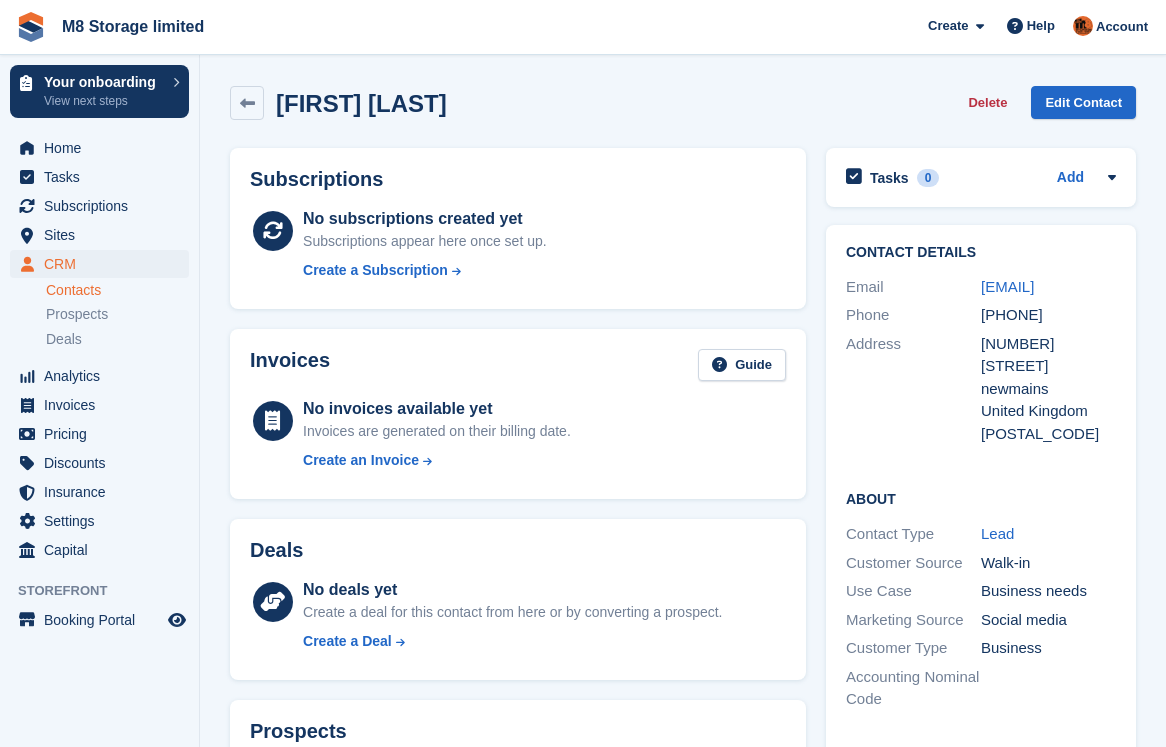 click on "Contacts" at bounding box center (117, 290) 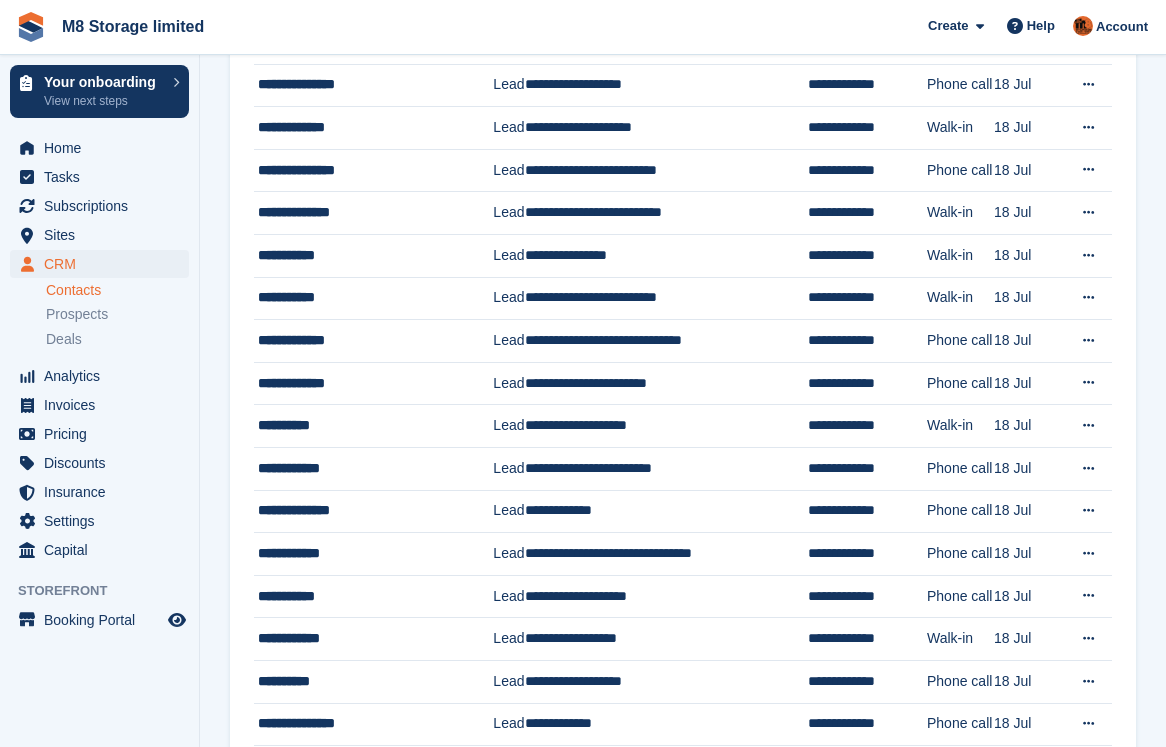 scroll, scrollTop: 1698, scrollLeft: 0, axis: vertical 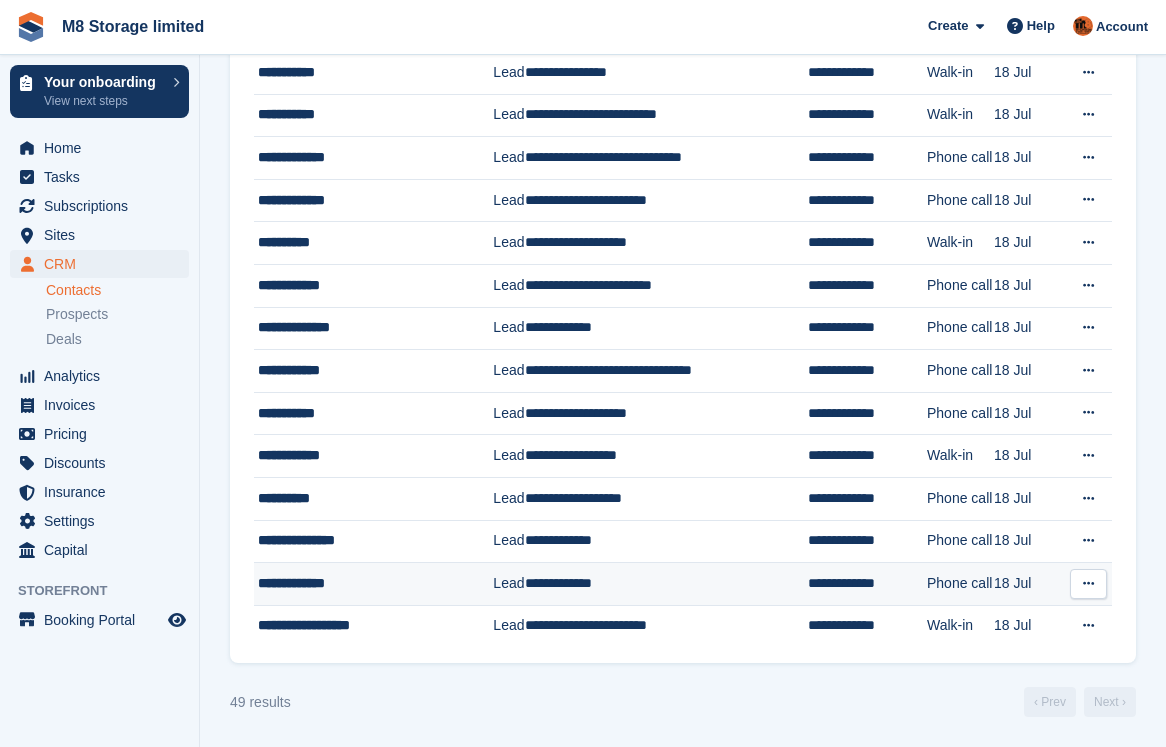click at bounding box center [1088, 583] 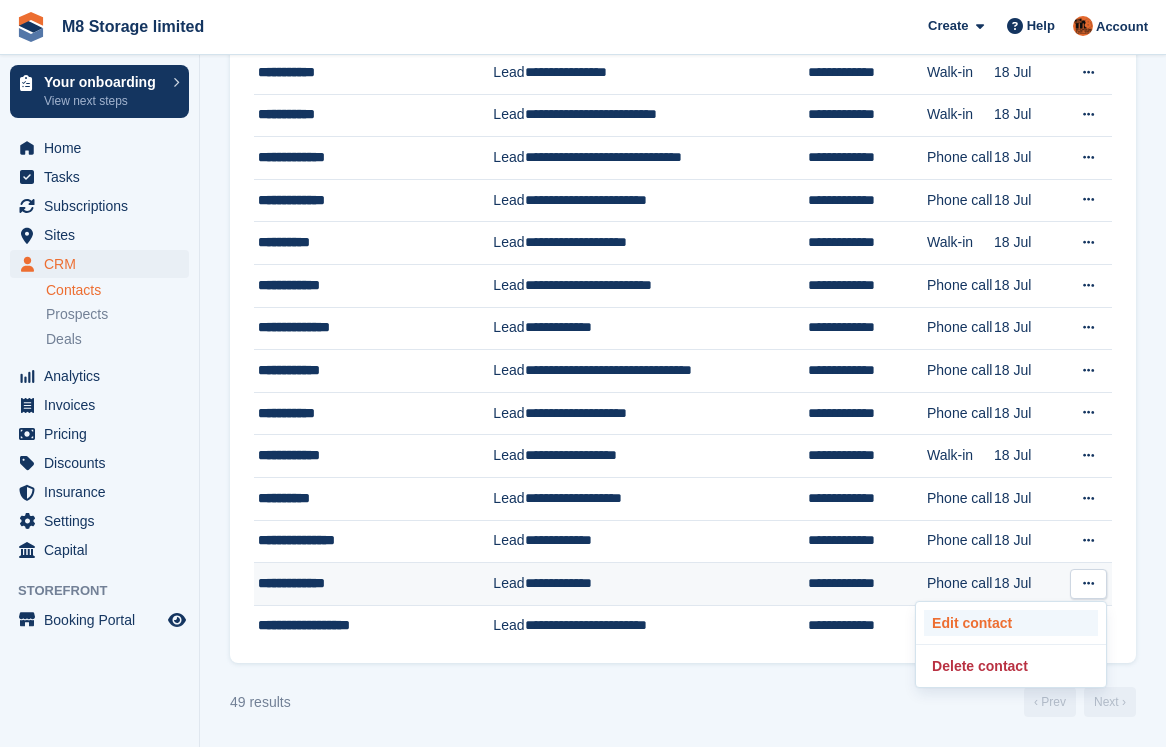 click on "Edit contact" at bounding box center (1011, 623) 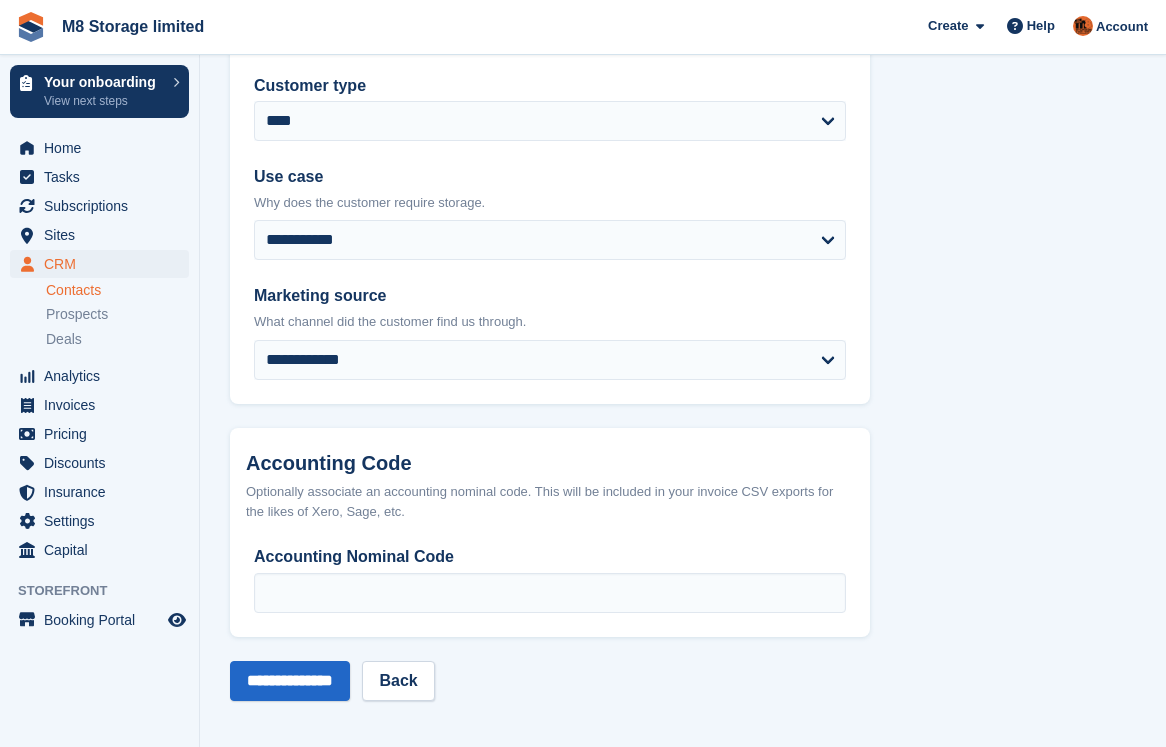 scroll, scrollTop: 0, scrollLeft: 0, axis: both 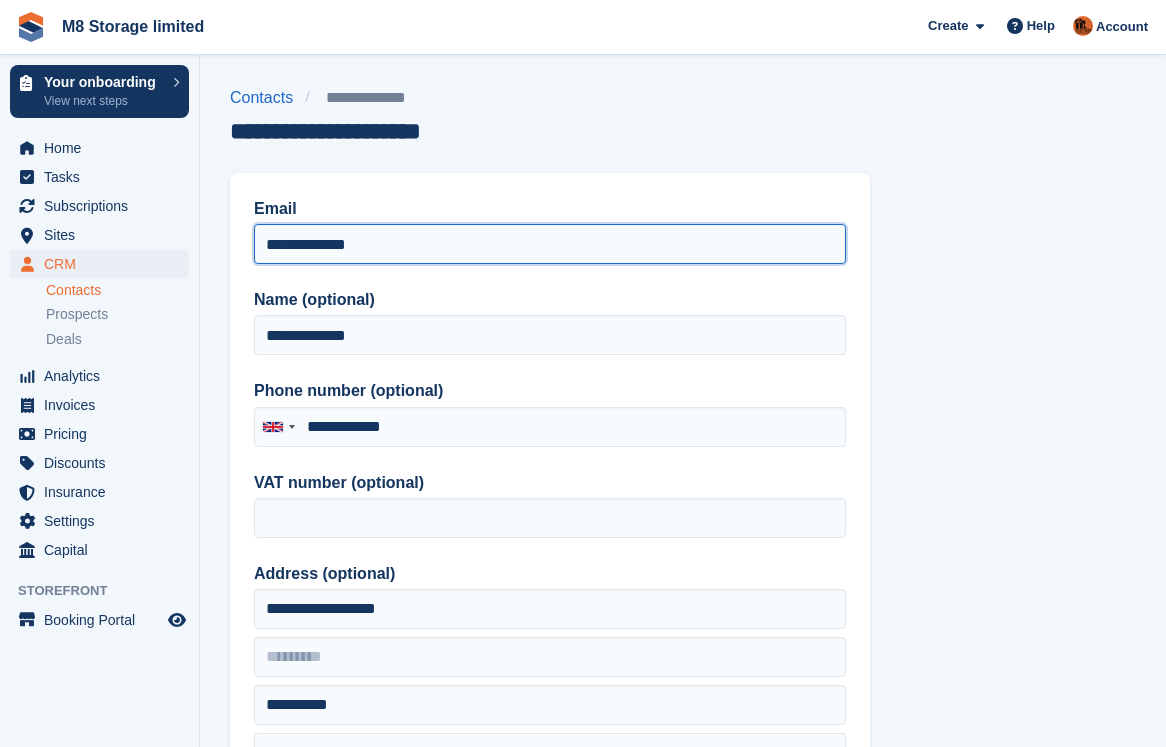 click on "**********" at bounding box center [550, 244] 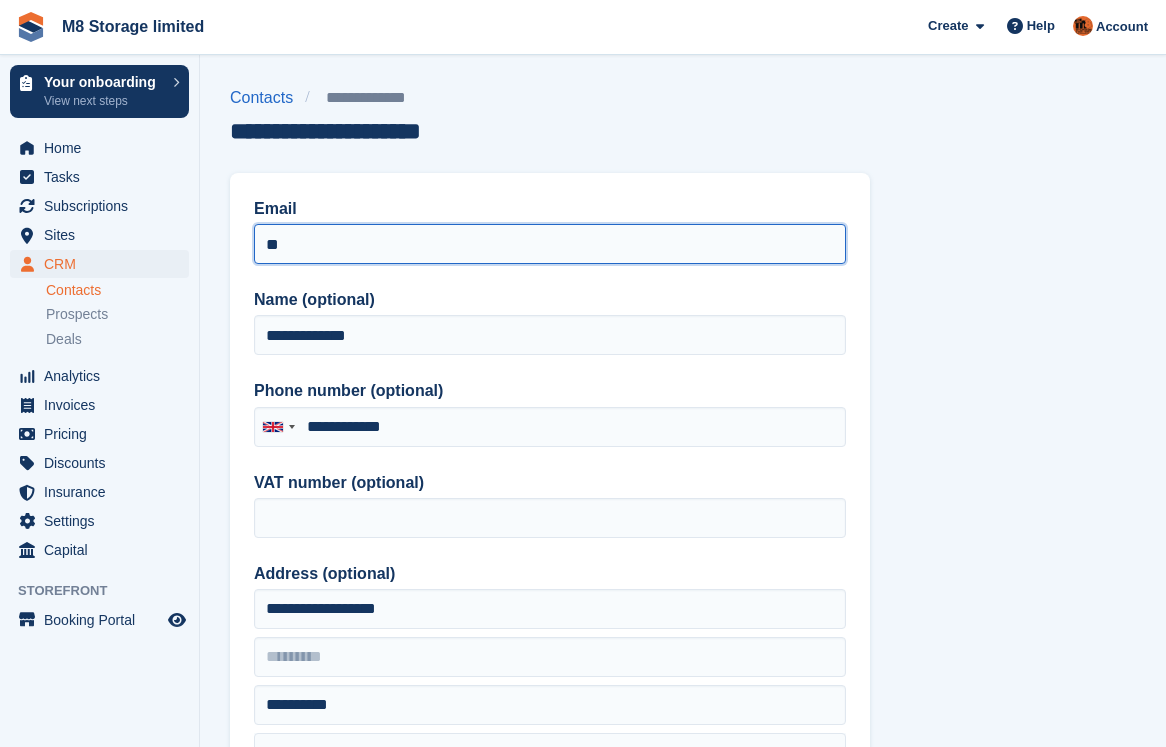 type on "*" 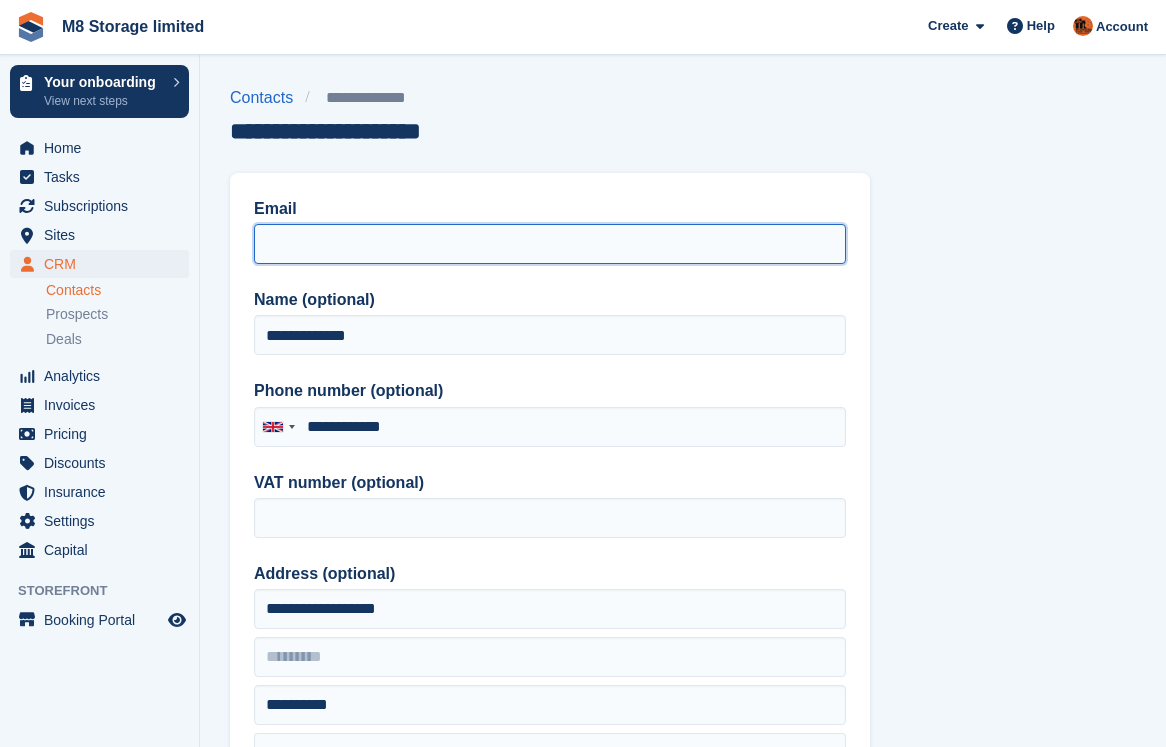 type on "*" 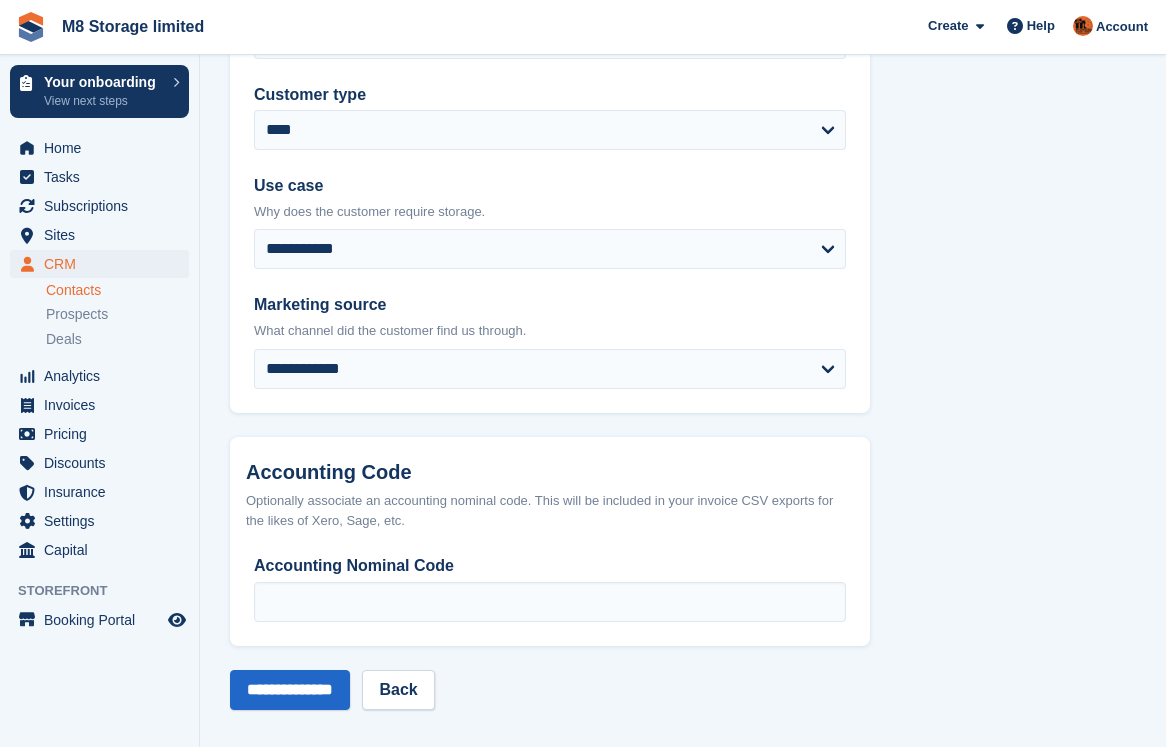 scroll, scrollTop: 957, scrollLeft: 0, axis: vertical 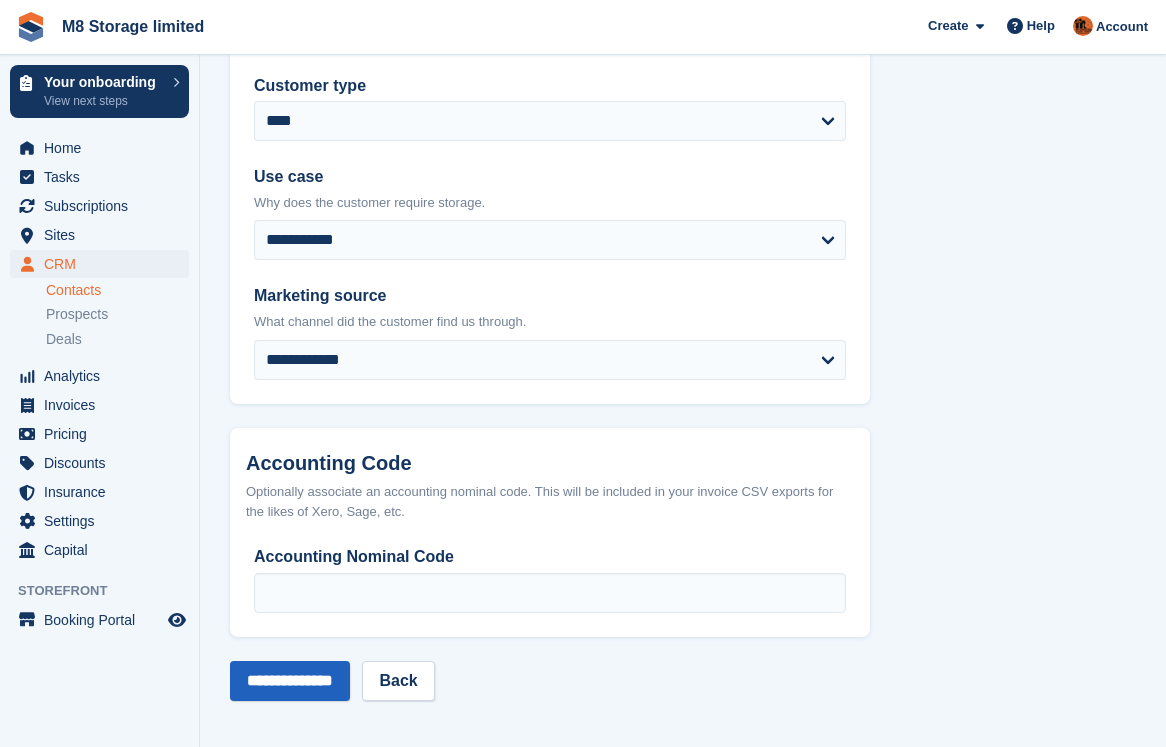 type on "**********" 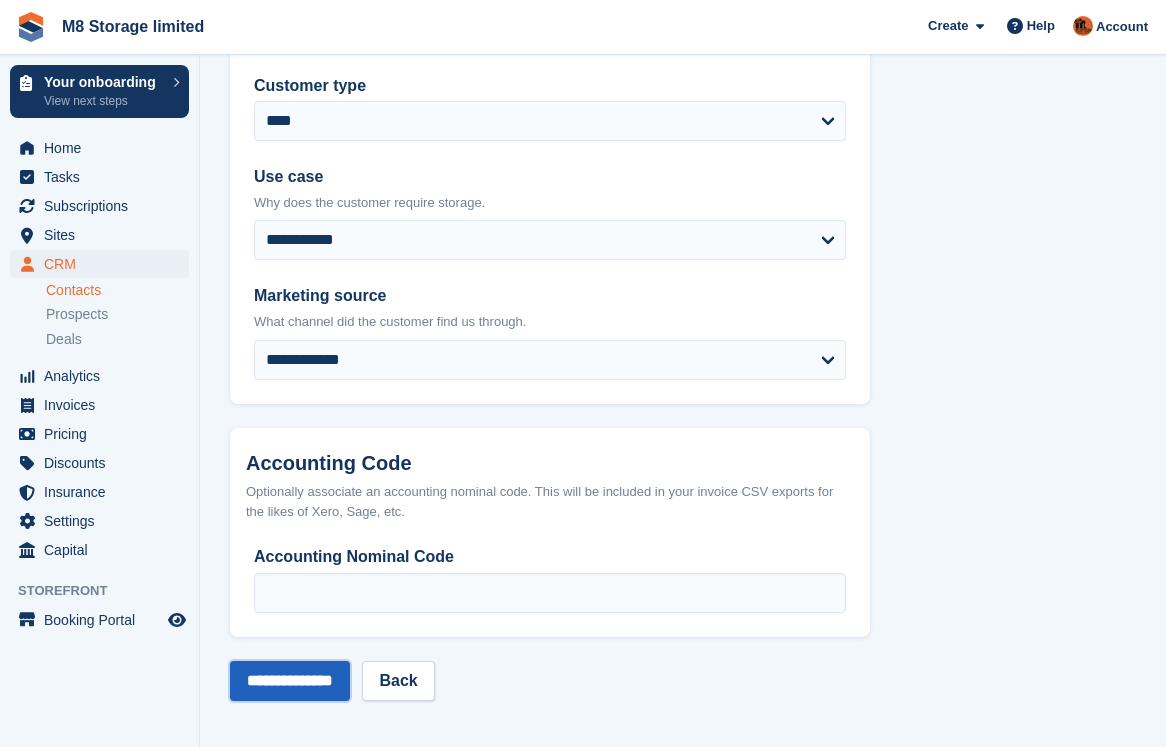 click on "**********" at bounding box center (290, 681) 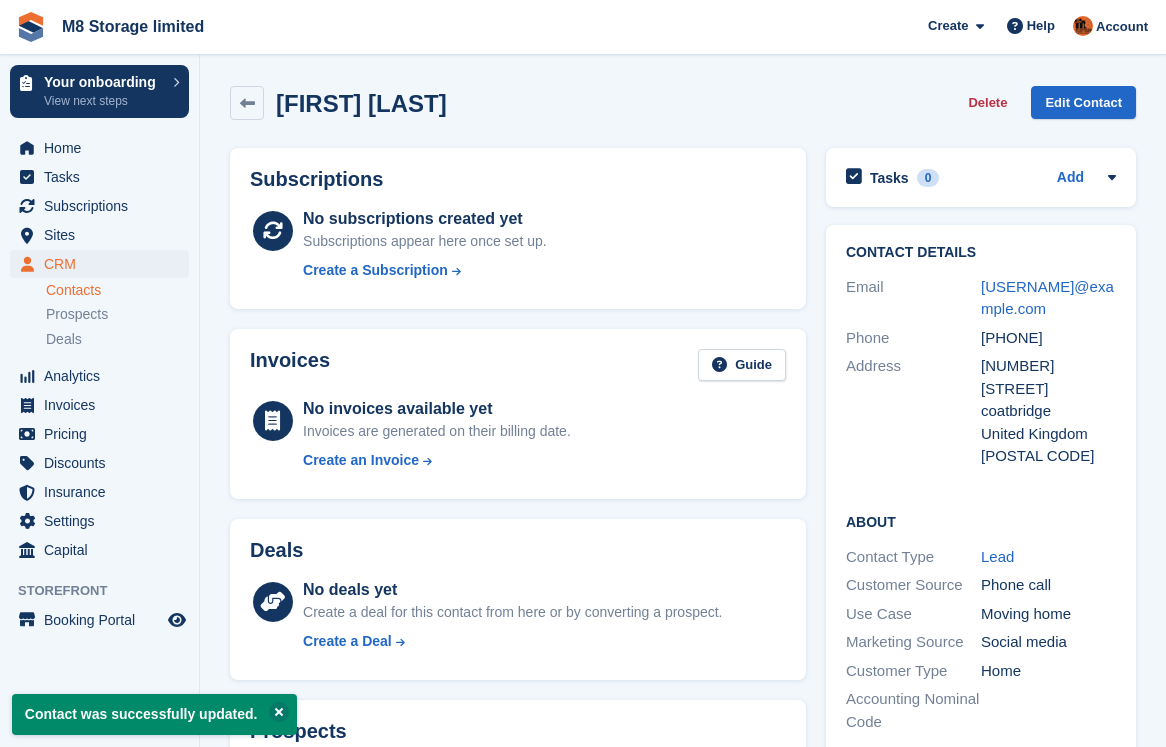 scroll, scrollTop: 0, scrollLeft: 0, axis: both 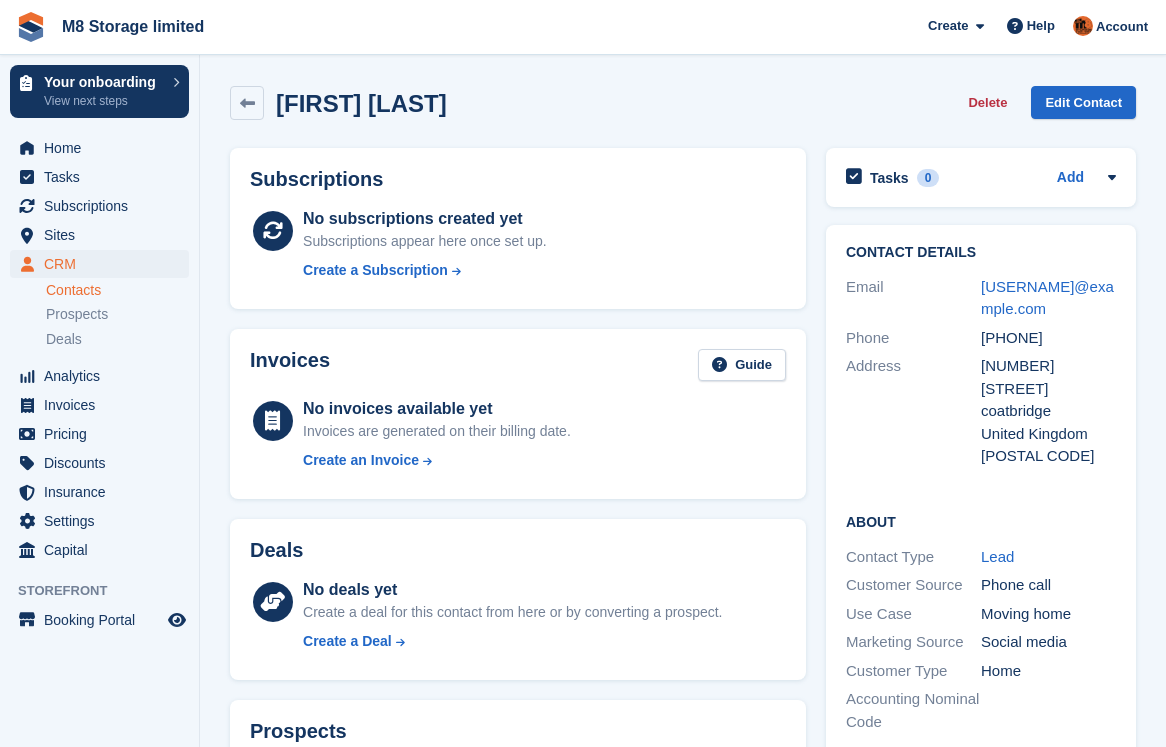 click on "Contacts" at bounding box center [117, 290] 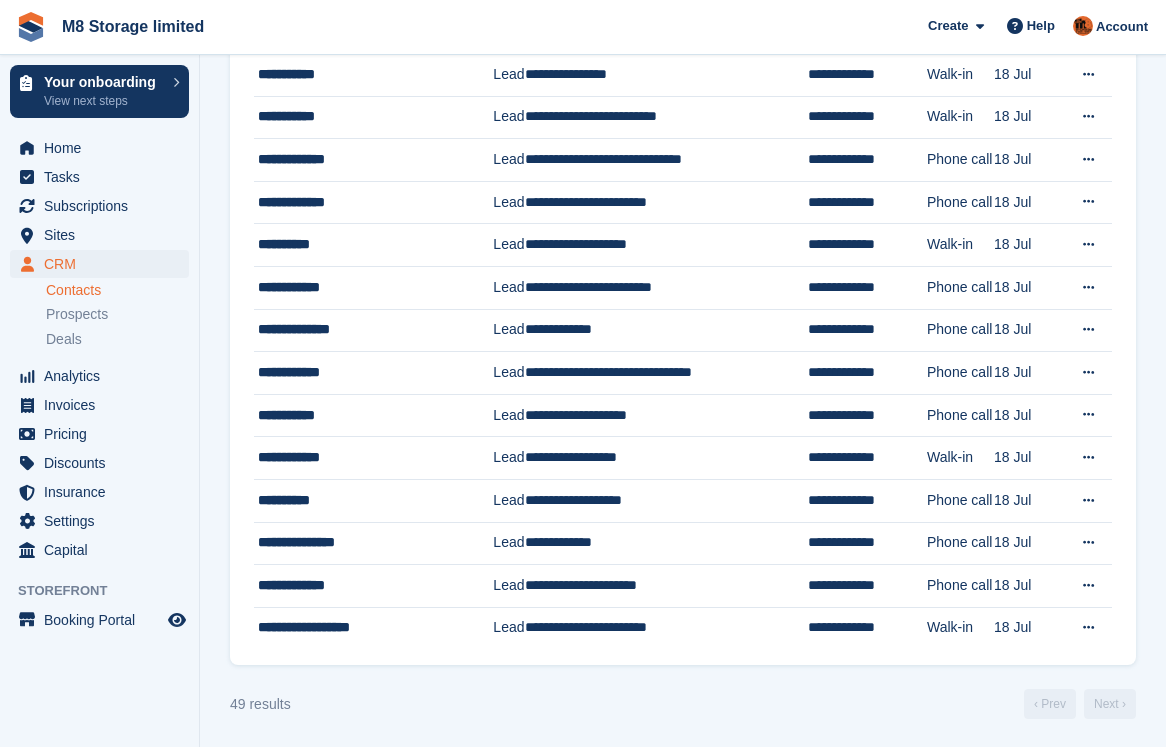 scroll, scrollTop: 1698, scrollLeft: 0, axis: vertical 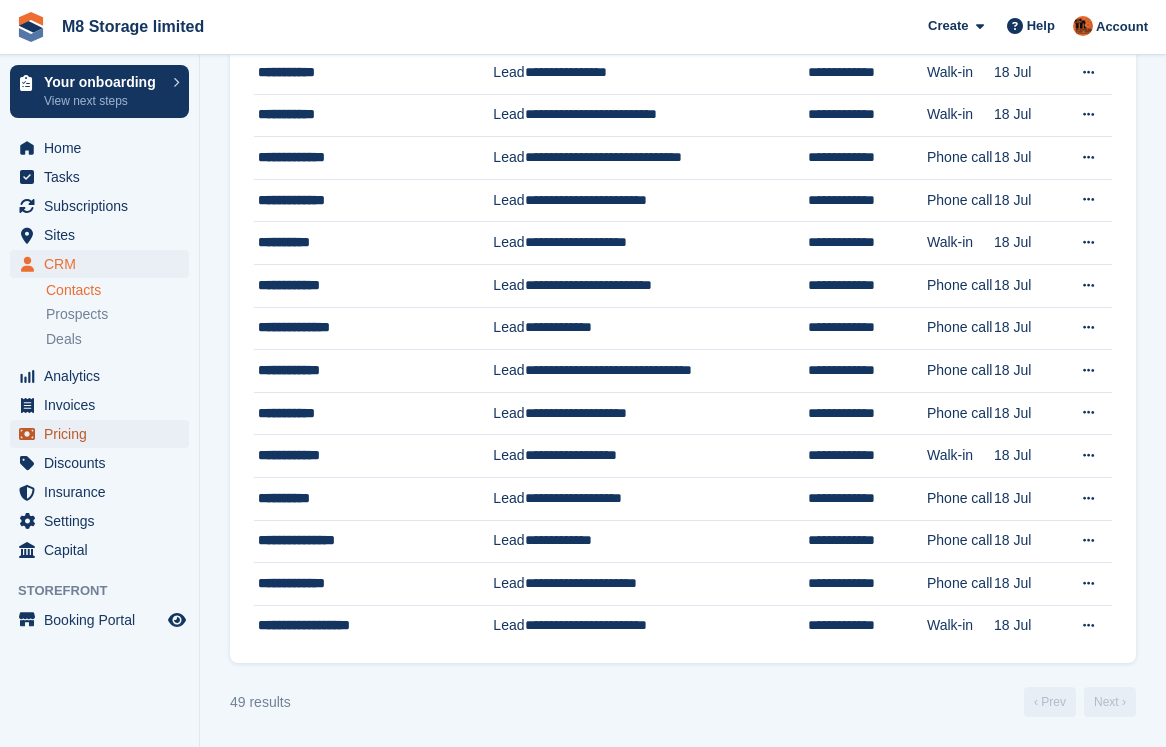 click on "Pricing" at bounding box center [104, 434] 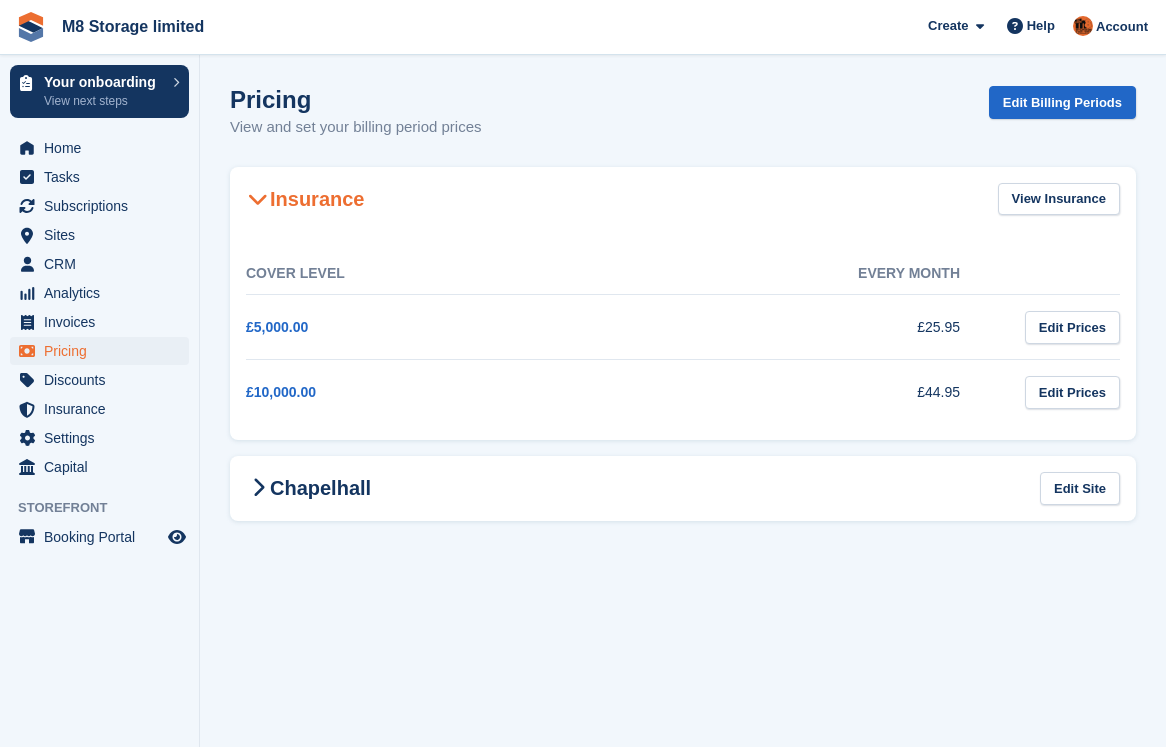 scroll, scrollTop: 0, scrollLeft: 0, axis: both 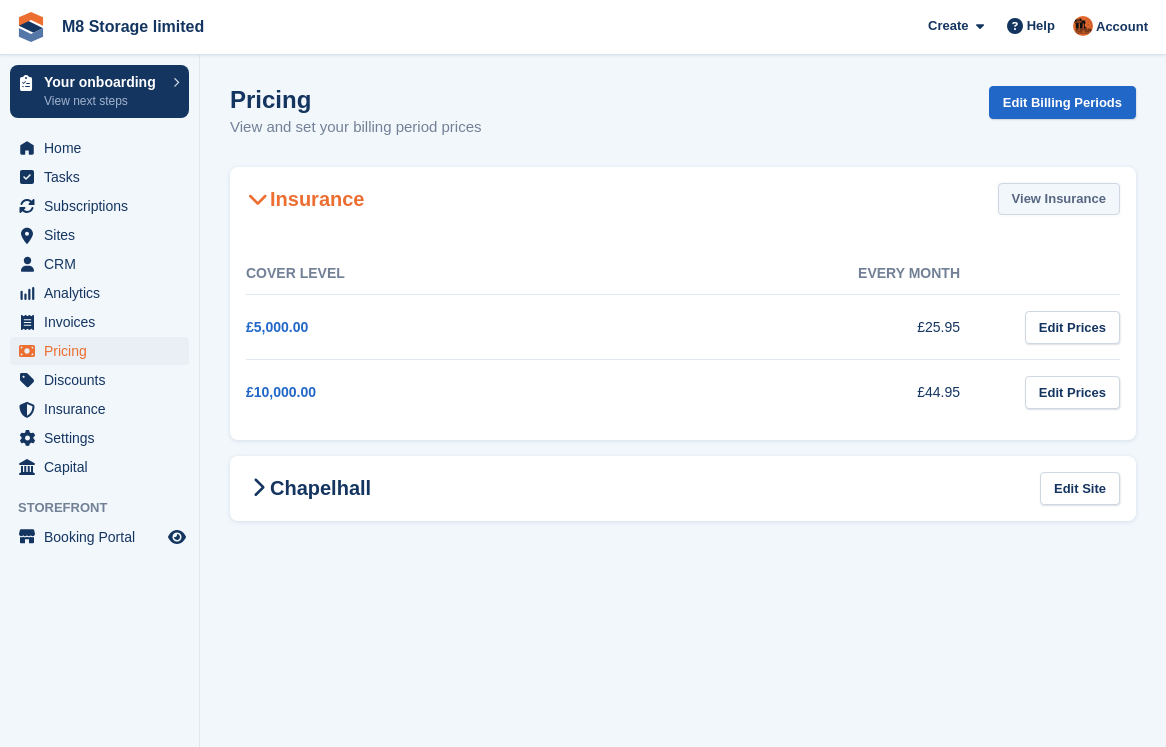 click on "View Insurance" at bounding box center [1059, 199] 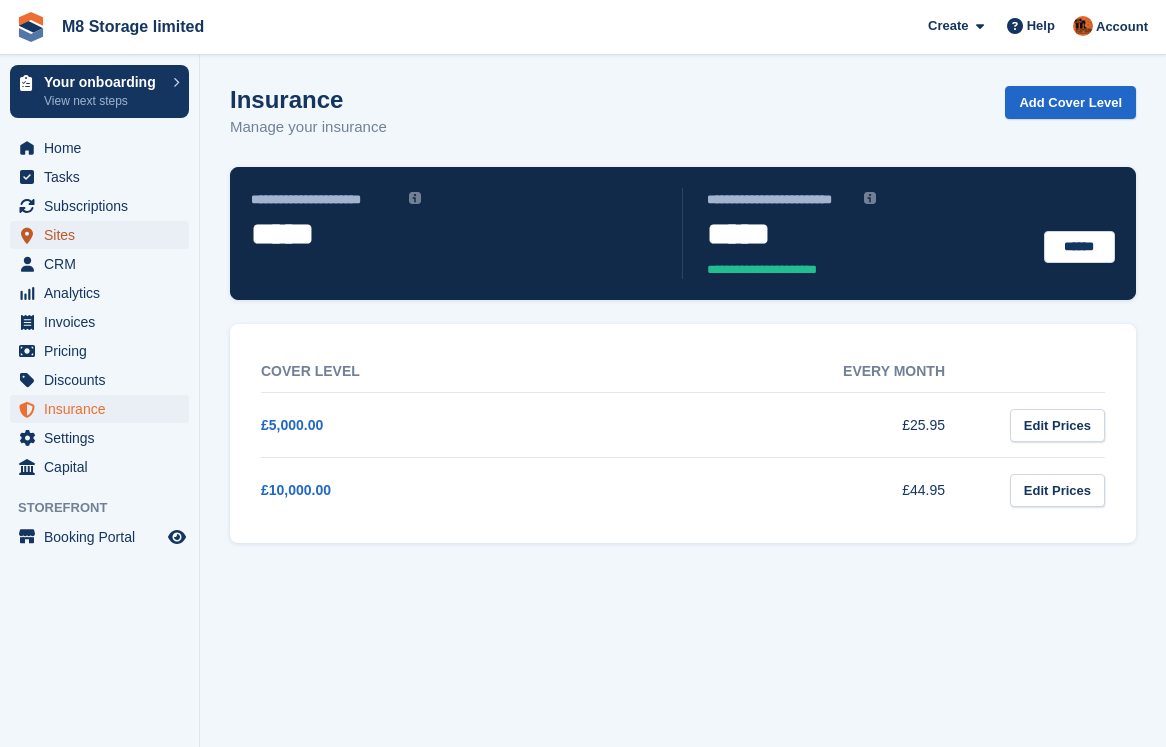 click on "Sites" at bounding box center [104, 235] 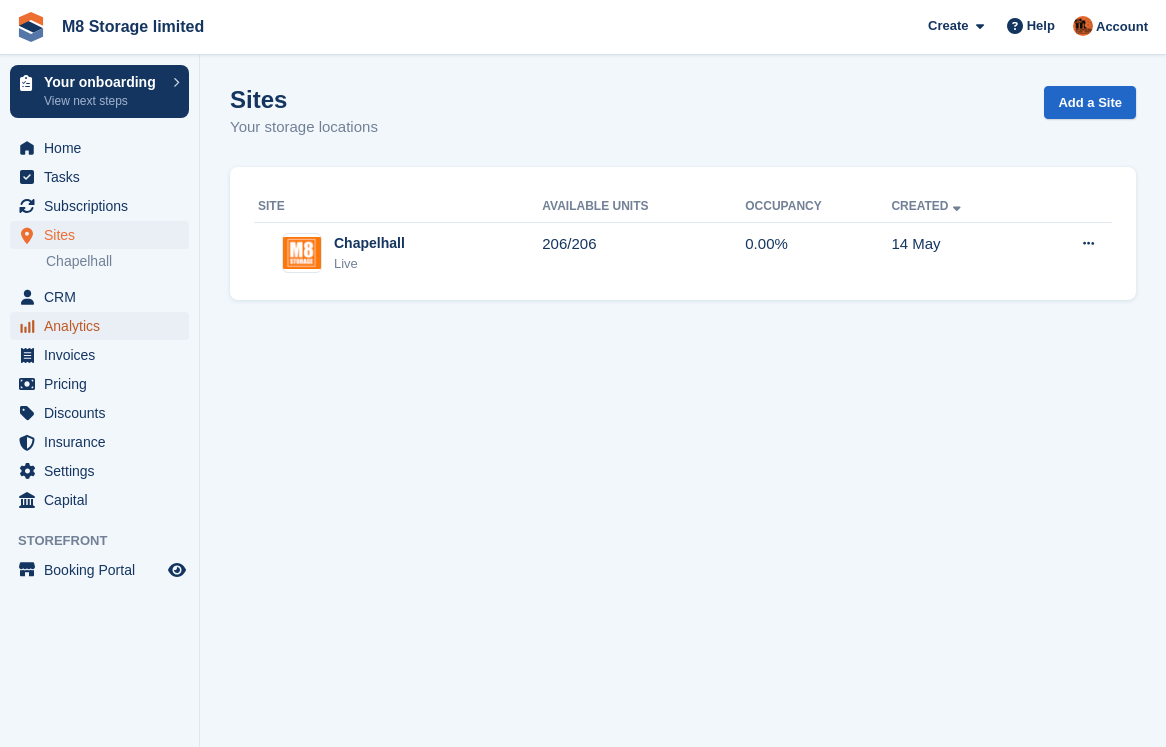 click on "Analytics" at bounding box center [104, 326] 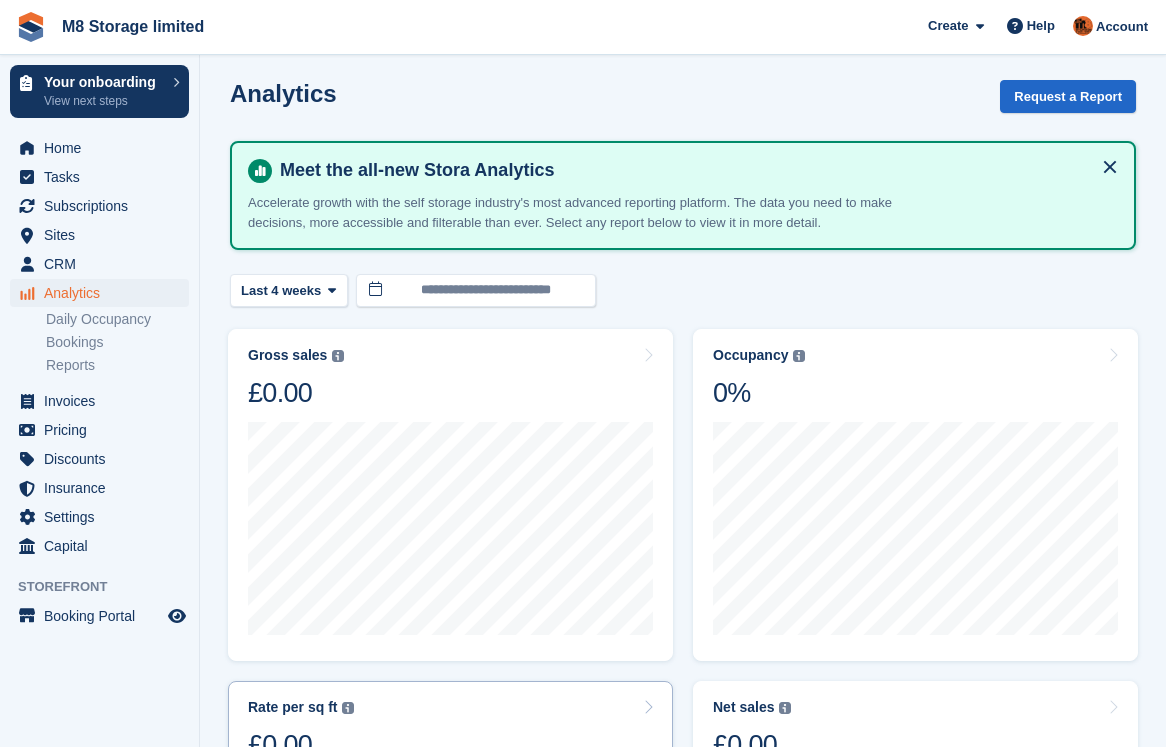 scroll, scrollTop: 0, scrollLeft: 0, axis: both 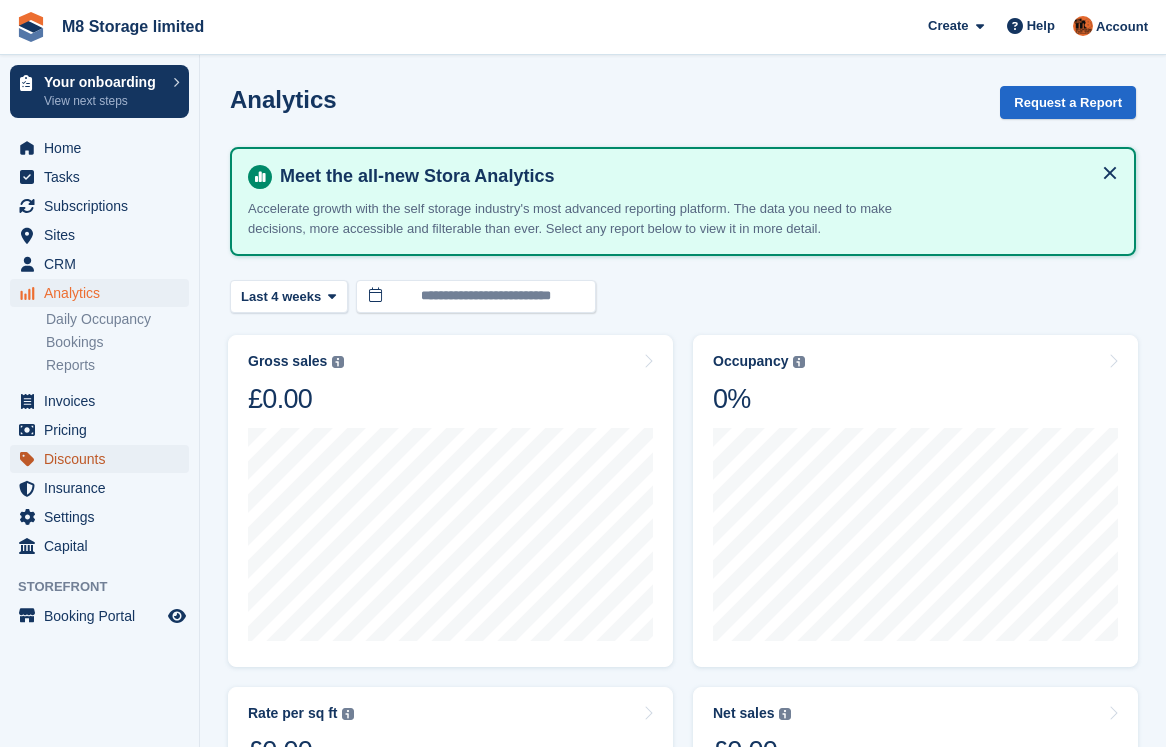 click on "Discounts" at bounding box center (104, 459) 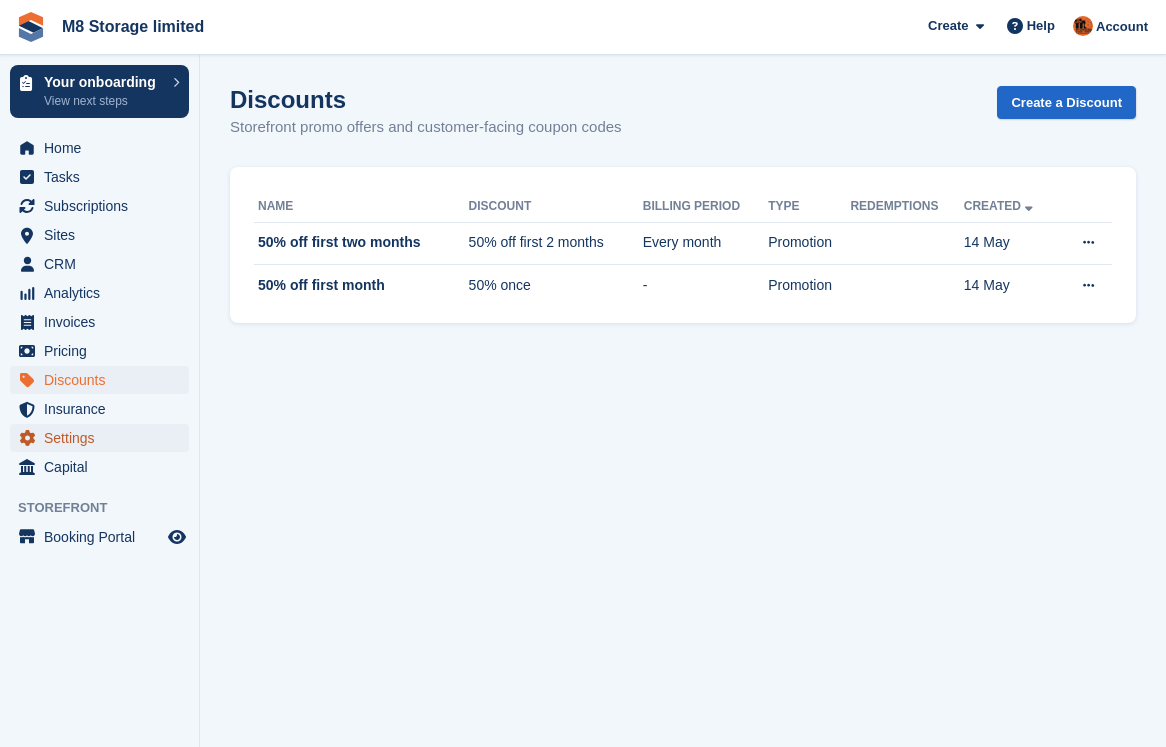 click on "Settings" at bounding box center [104, 438] 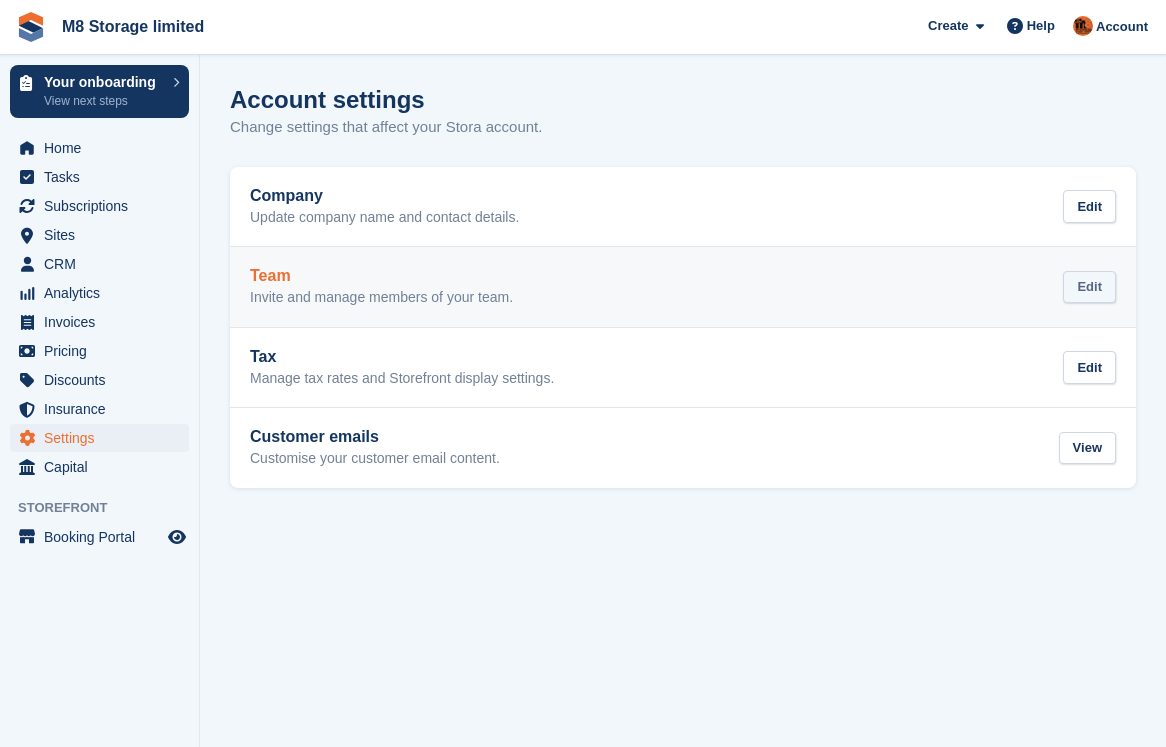 click on "Edit" at bounding box center (1089, 287) 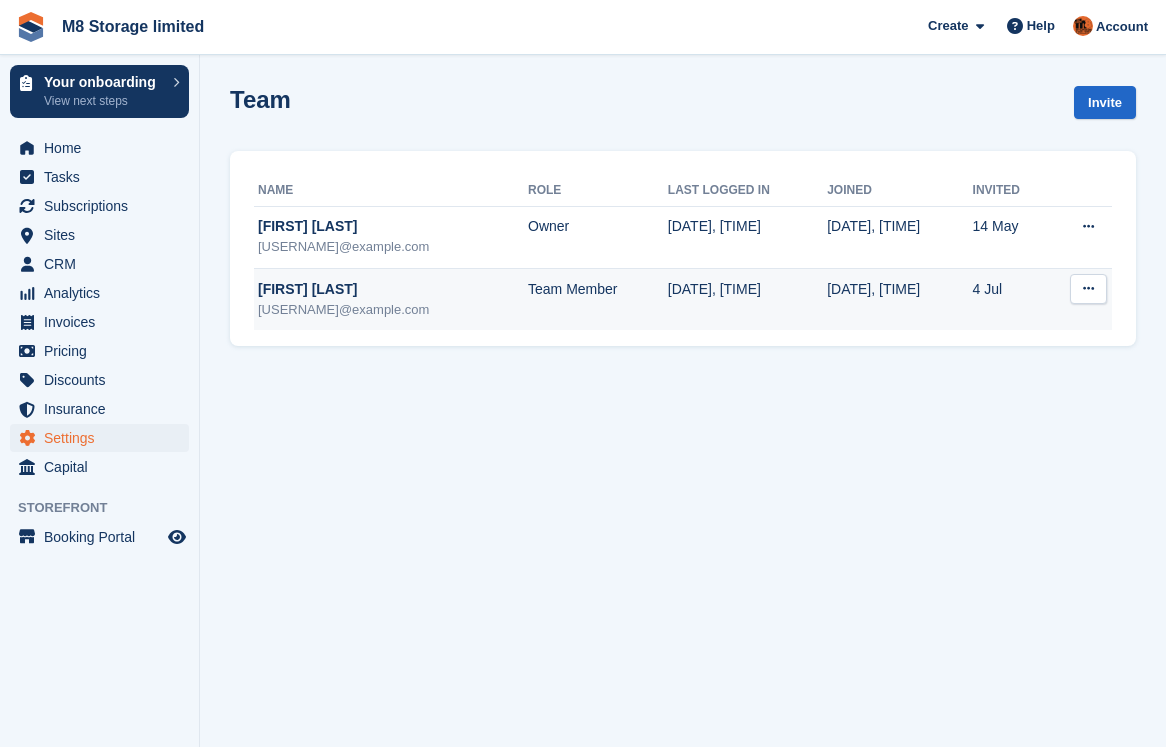 click at bounding box center (1088, 289) 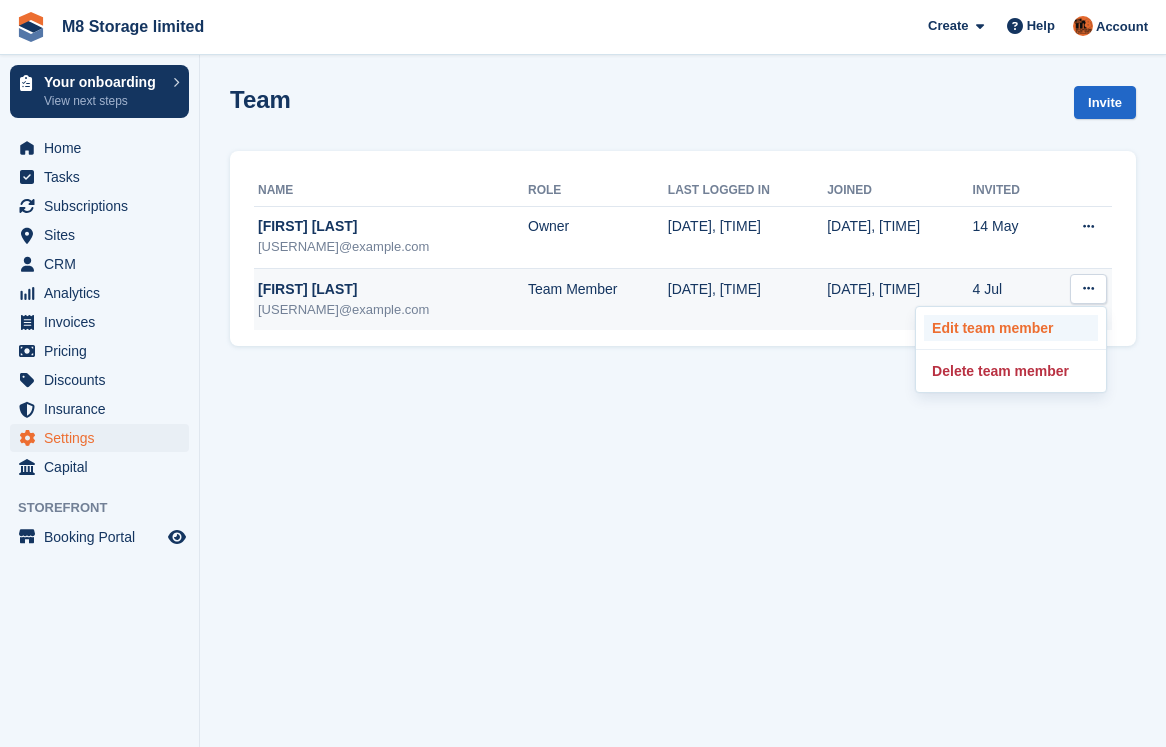 click on "Edit team member" at bounding box center [1011, 328] 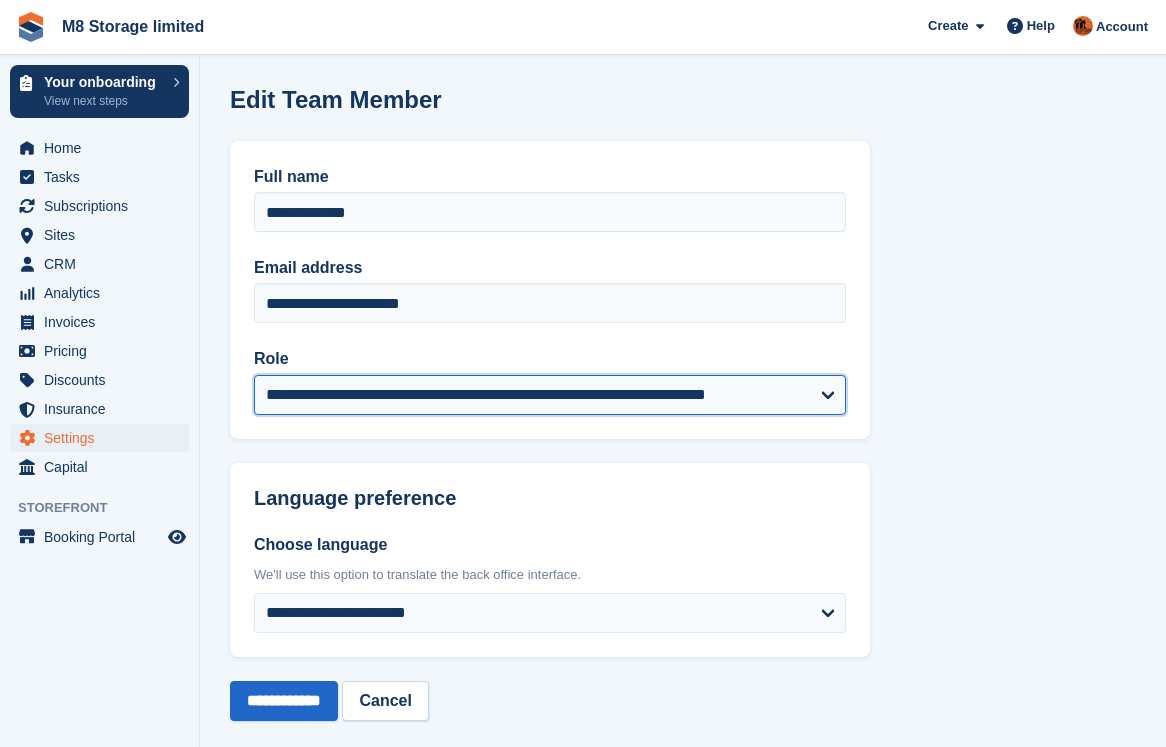 click on "**********" at bounding box center [550, 395] 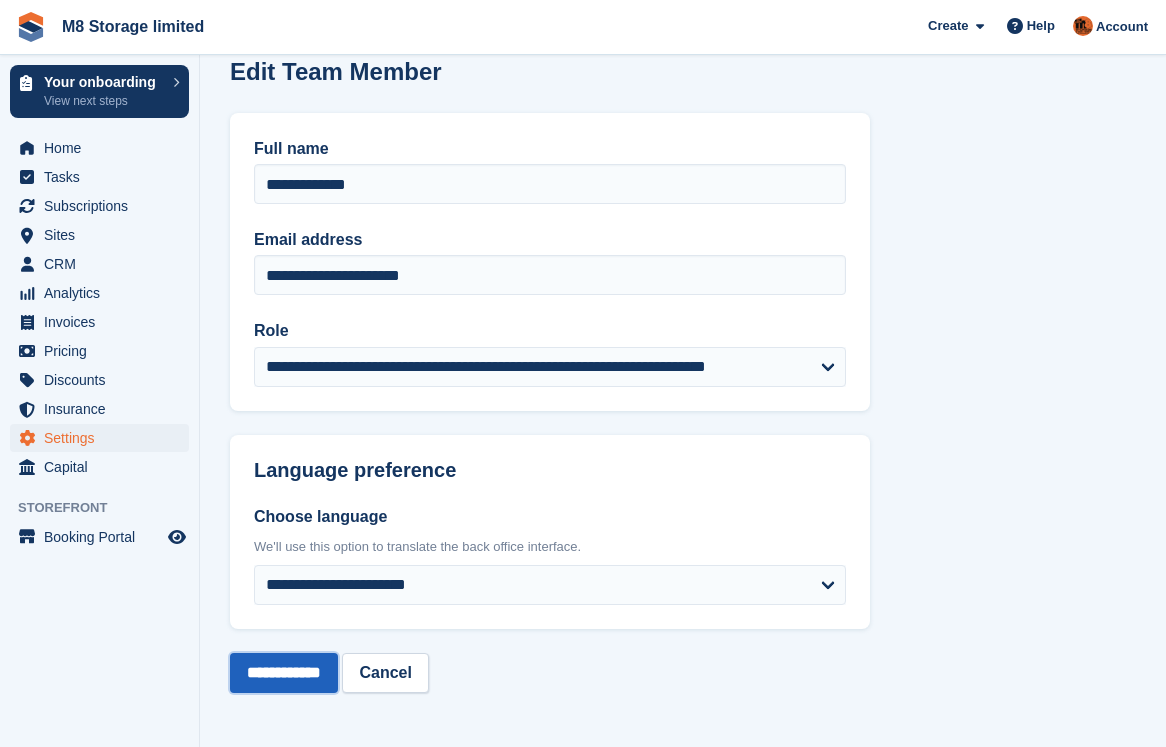 click on "**********" at bounding box center [284, 673] 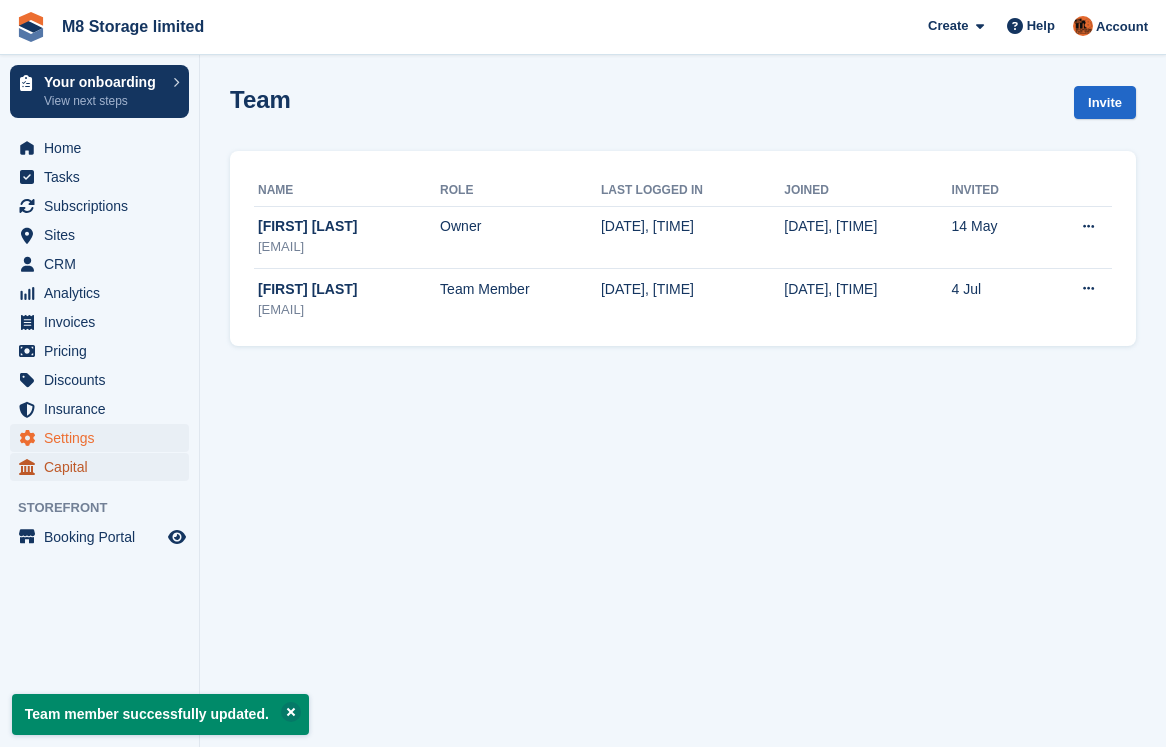 click on "Capital" at bounding box center (104, 467) 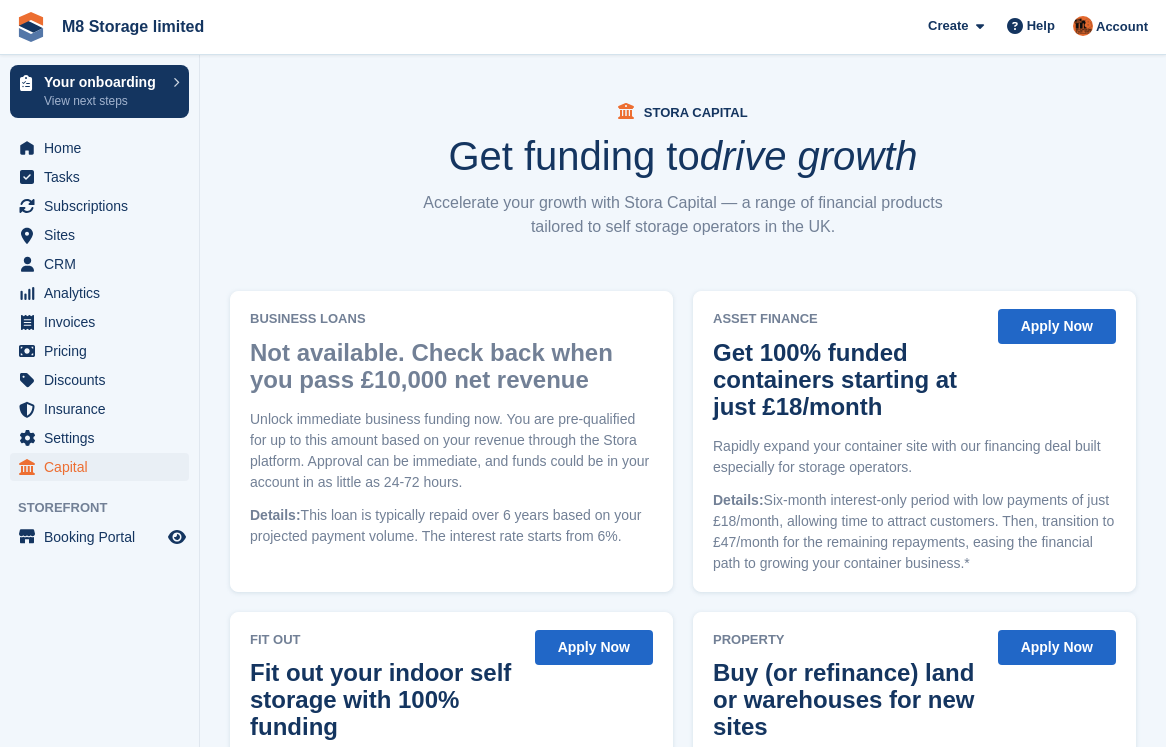 scroll, scrollTop: 0, scrollLeft: 0, axis: both 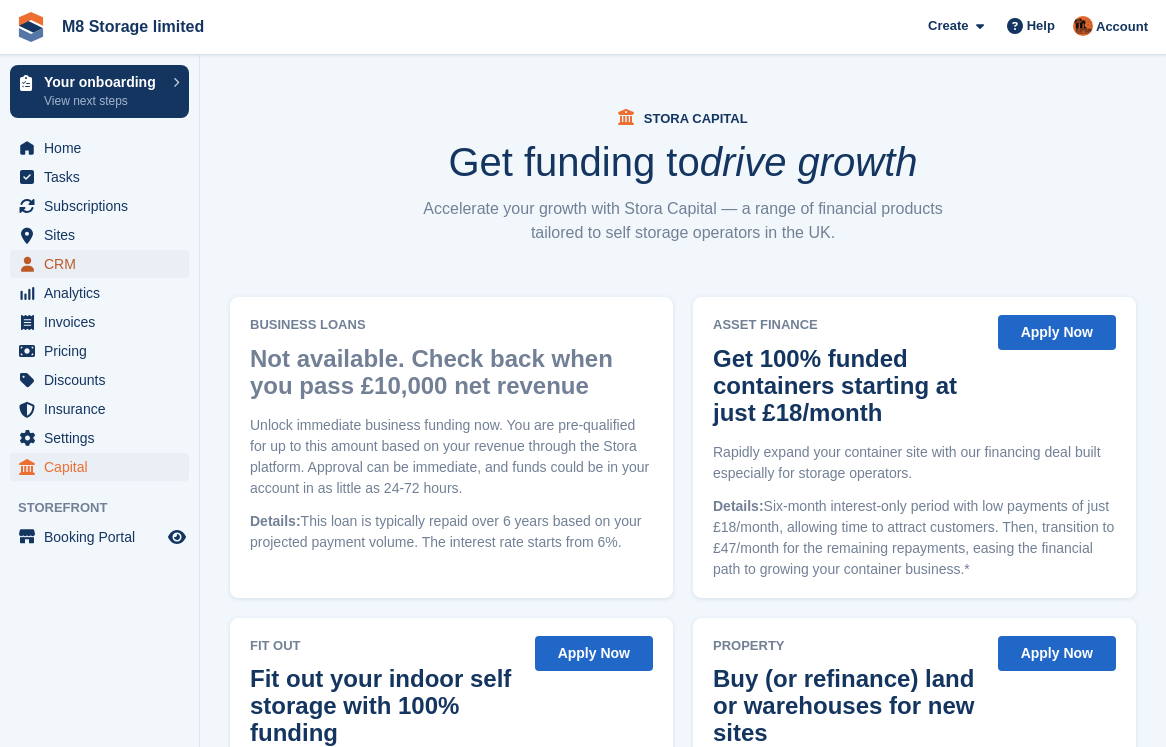 click on "CRM" at bounding box center (104, 264) 